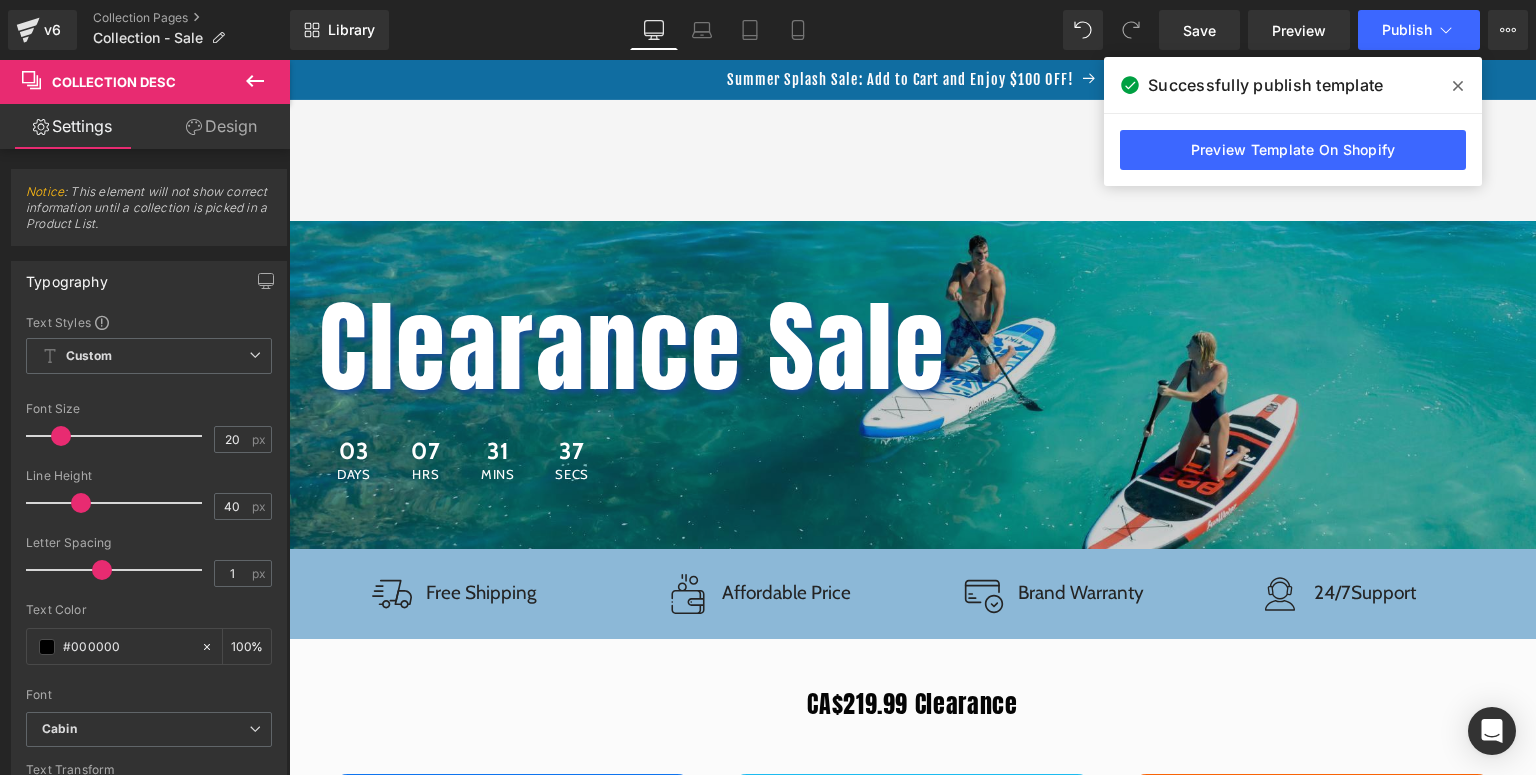 scroll, scrollTop: 1820, scrollLeft: 0, axis: vertical 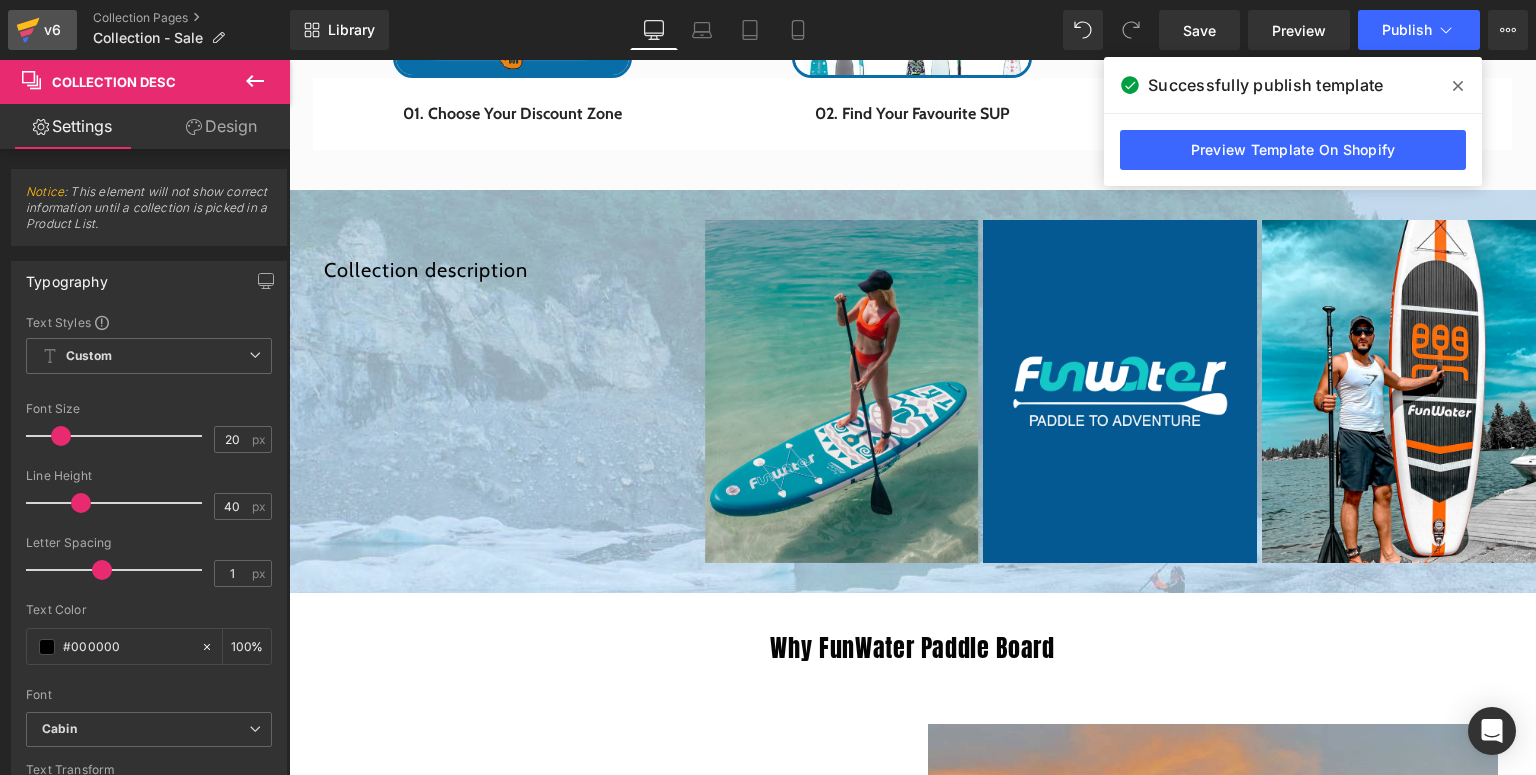 click 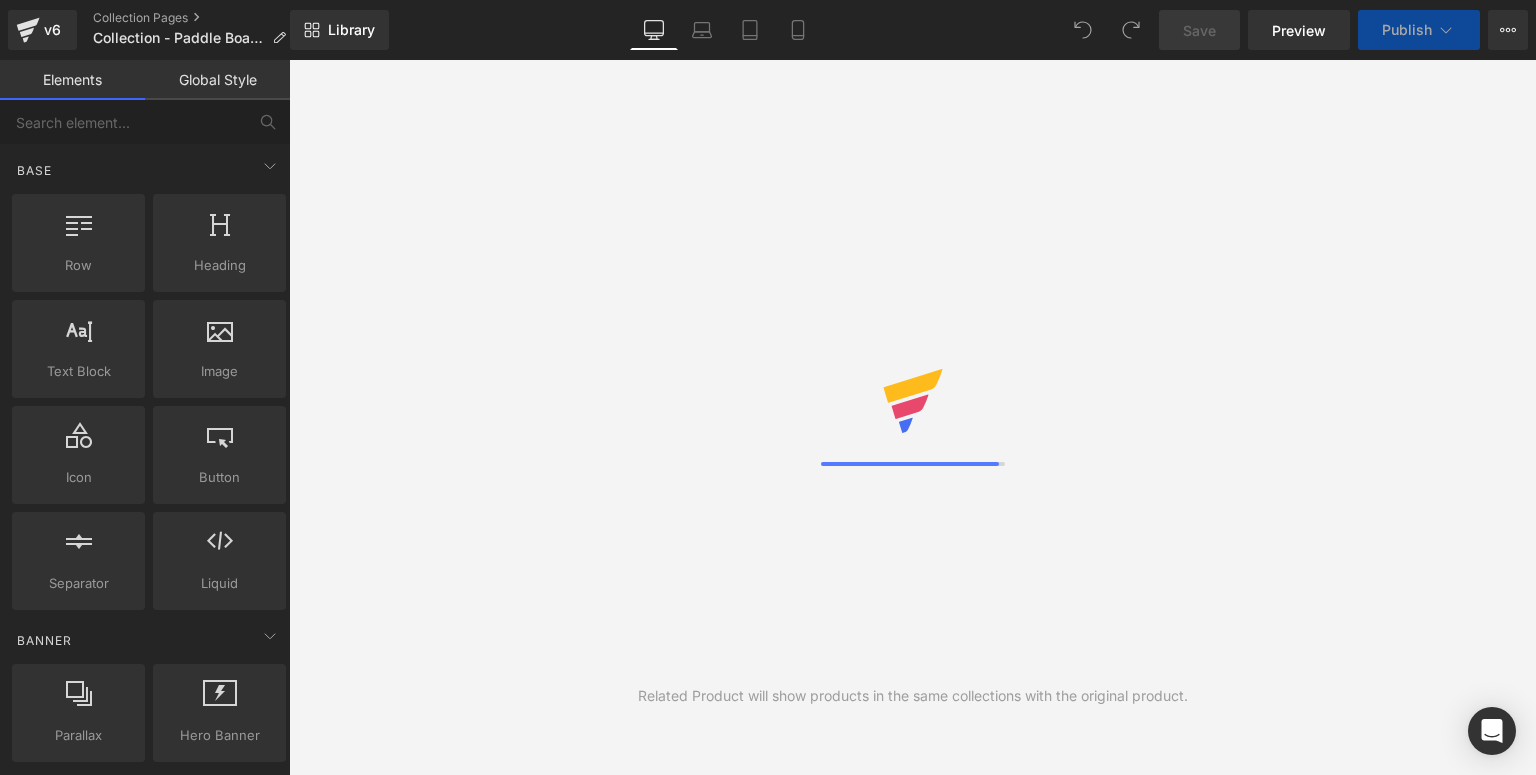 scroll, scrollTop: 0, scrollLeft: 0, axis: both 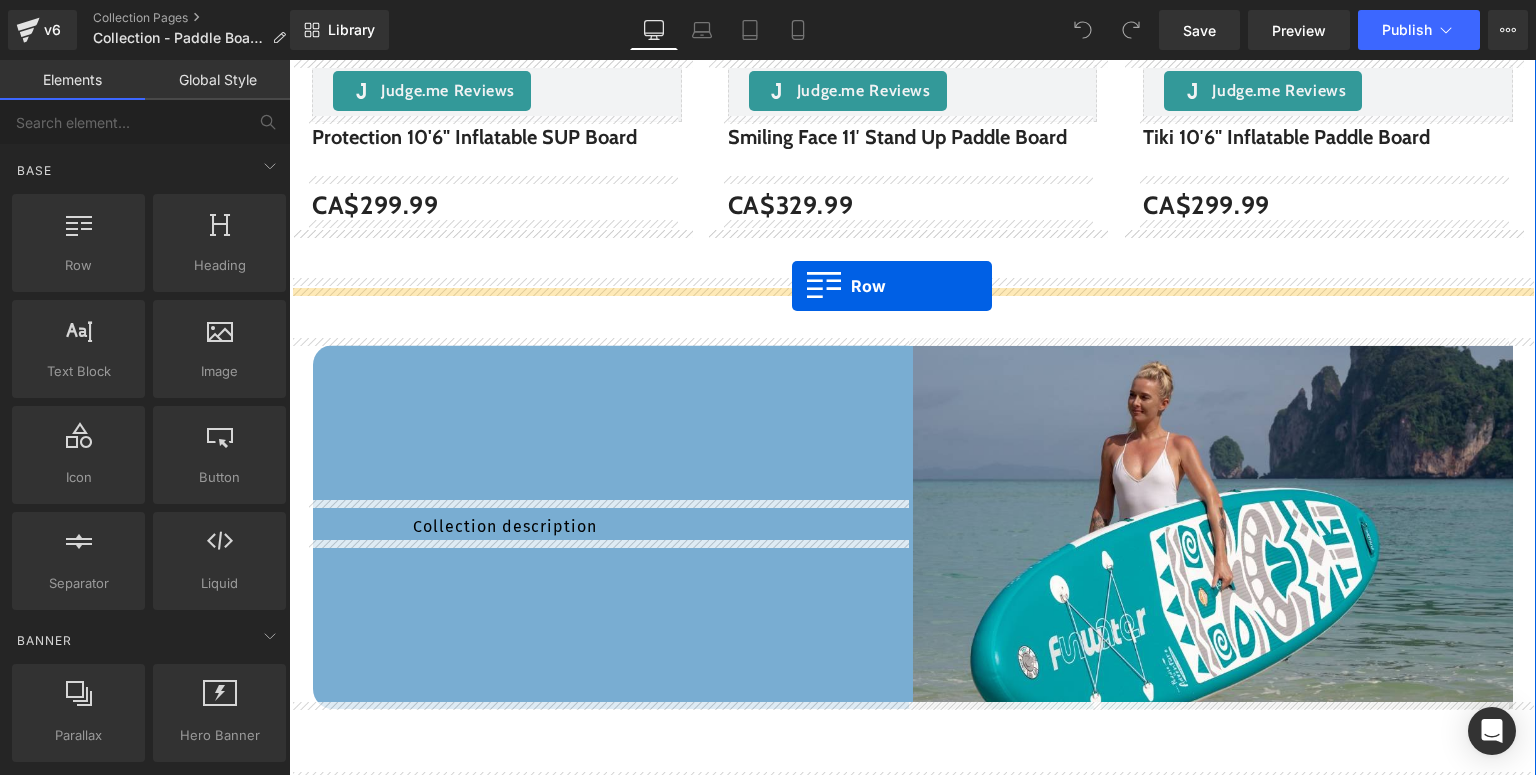 drag, startPoint x: 357, startPoint y: 292, endPoint x: 792, endPoint y: 286, distance: 435.04138 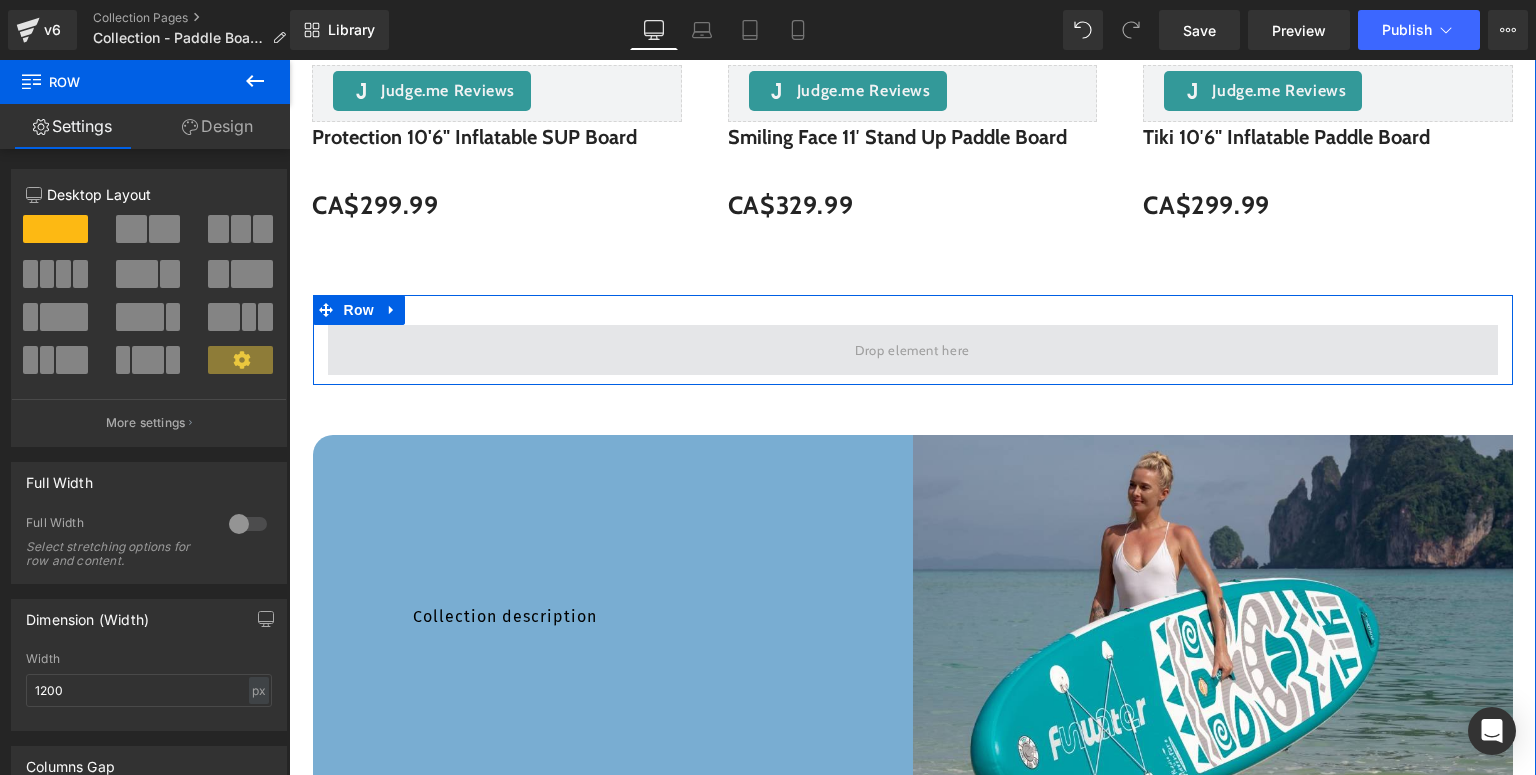 click at bounding box center (913, 350) 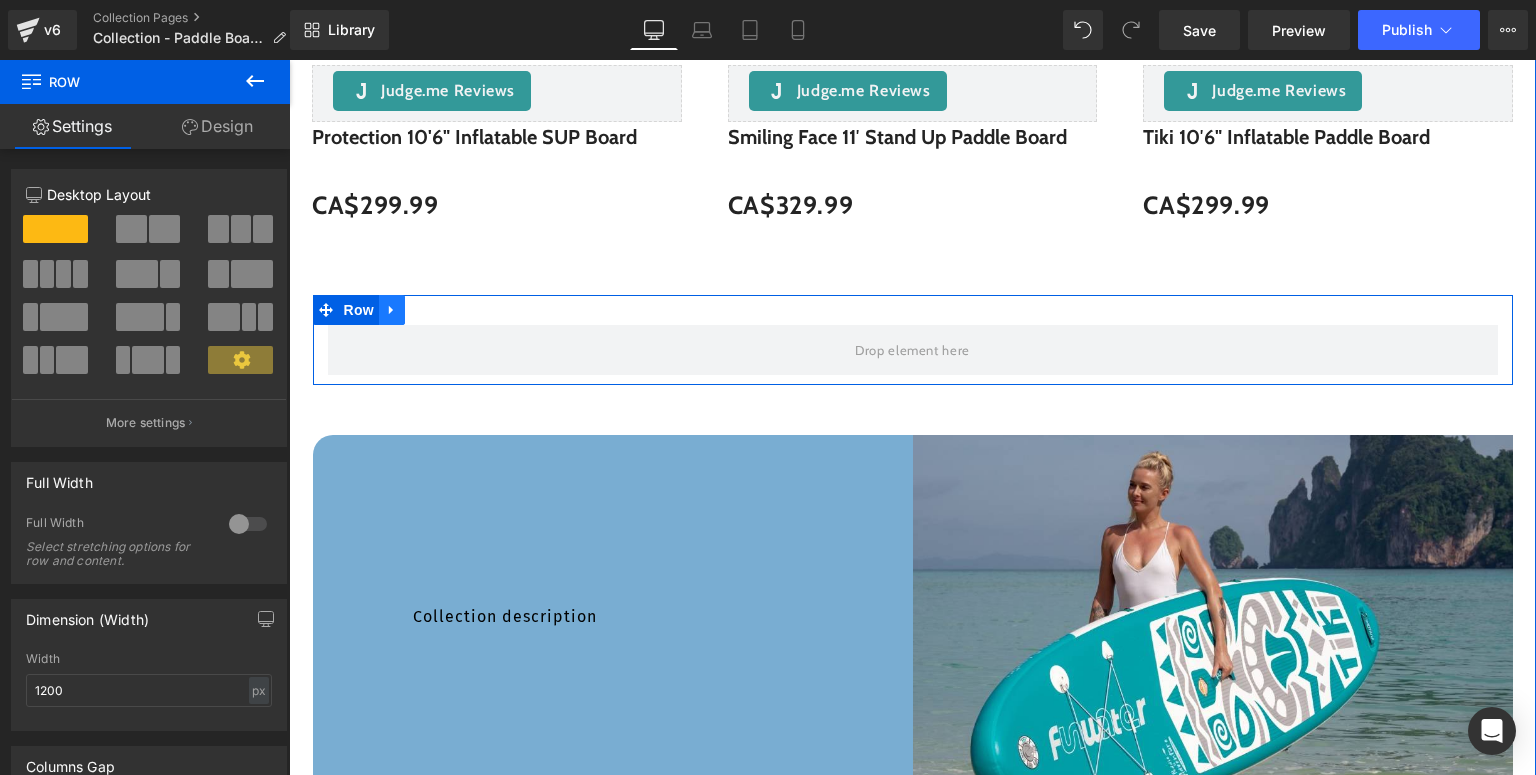 click at bounding box center [392, 310] 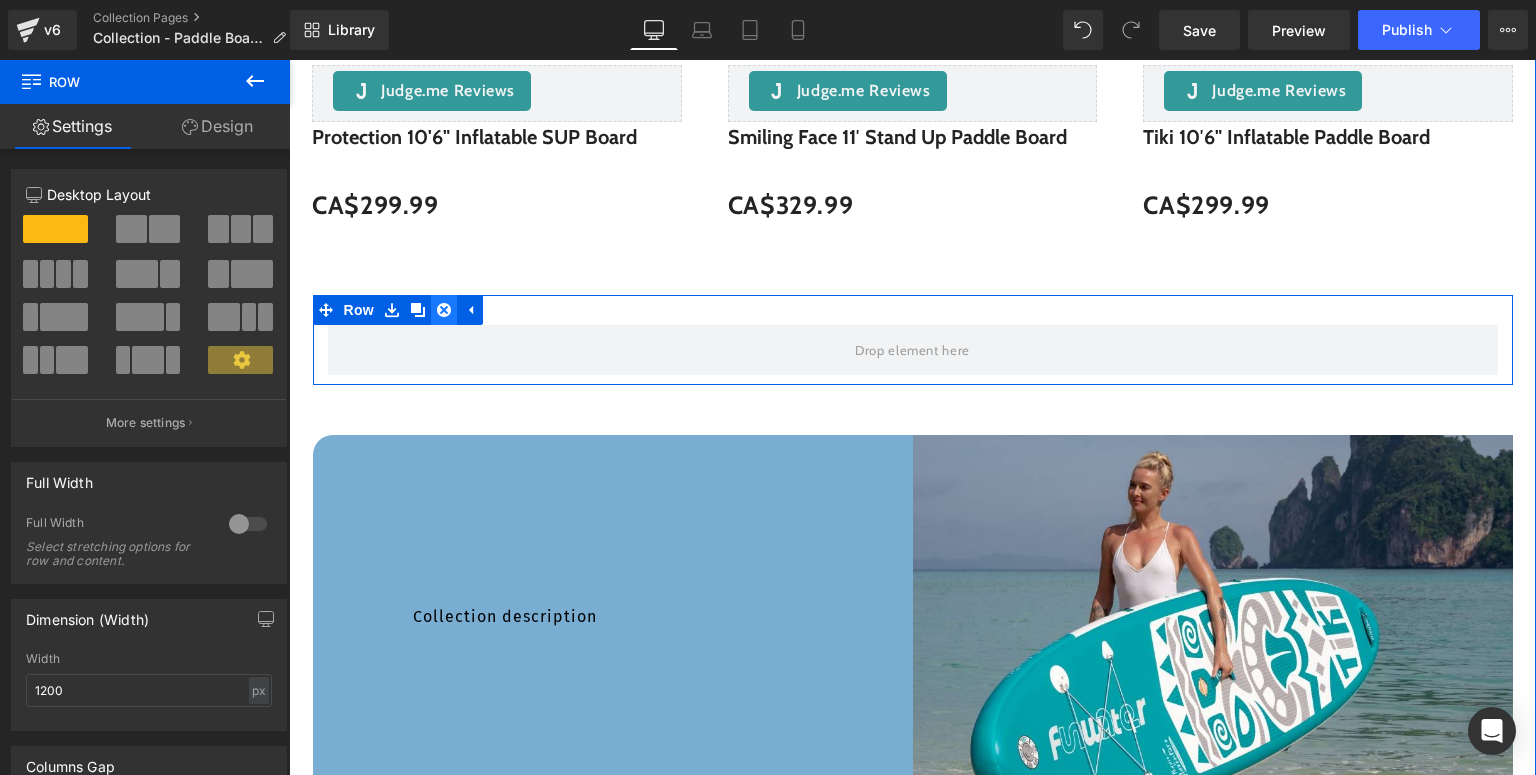 click 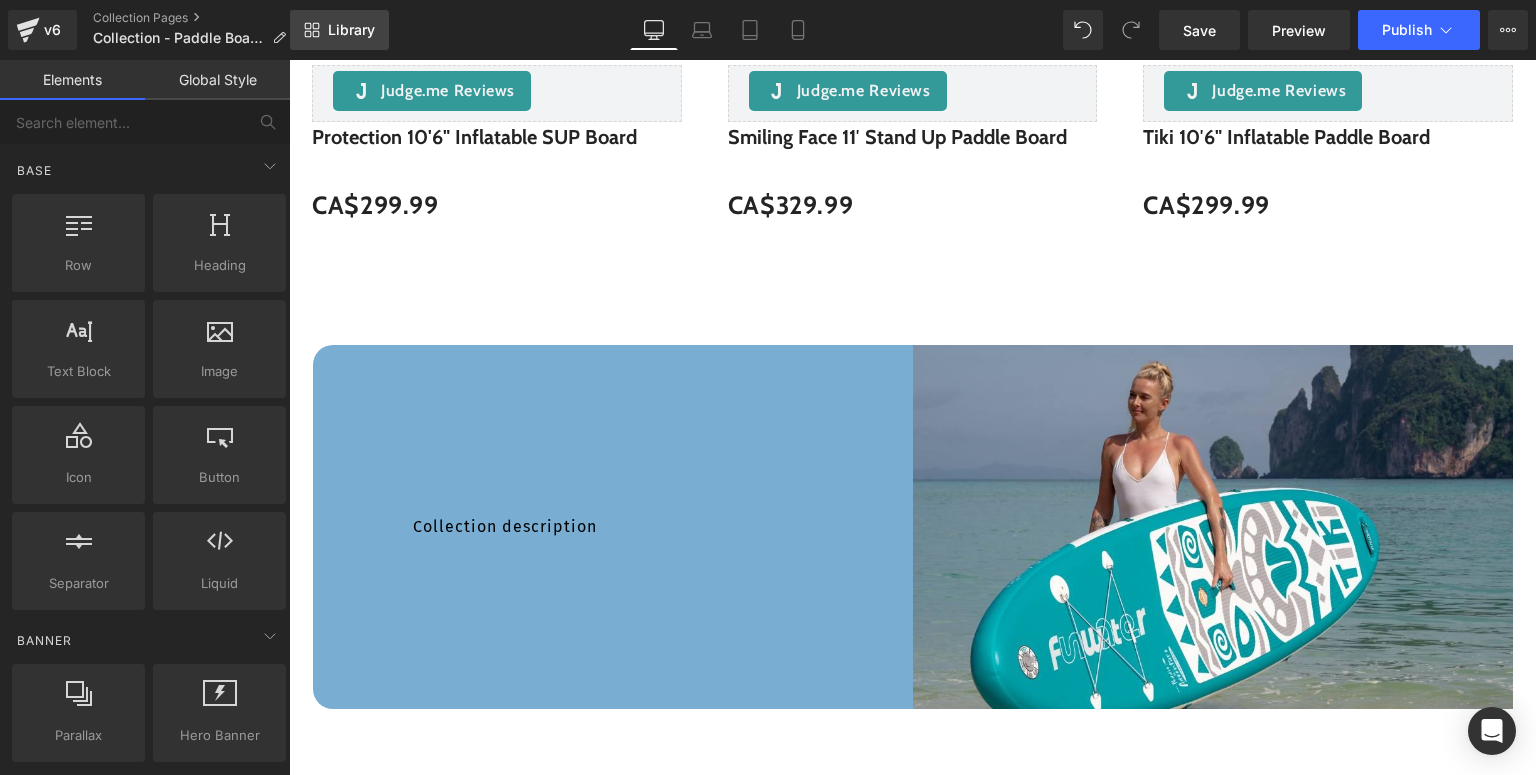 click on "Library" at bounding box center (339, 30) 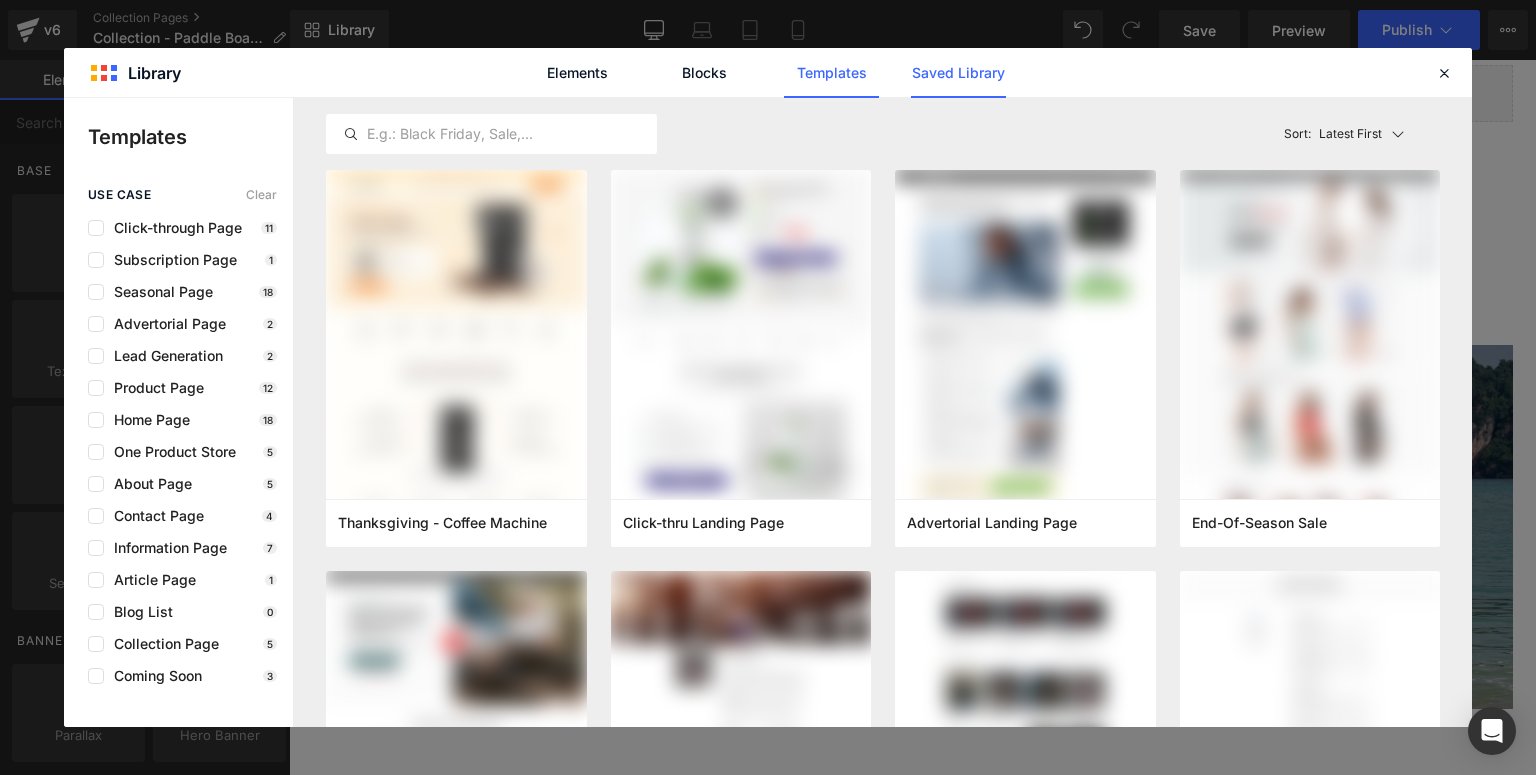 click on "Saved Library" 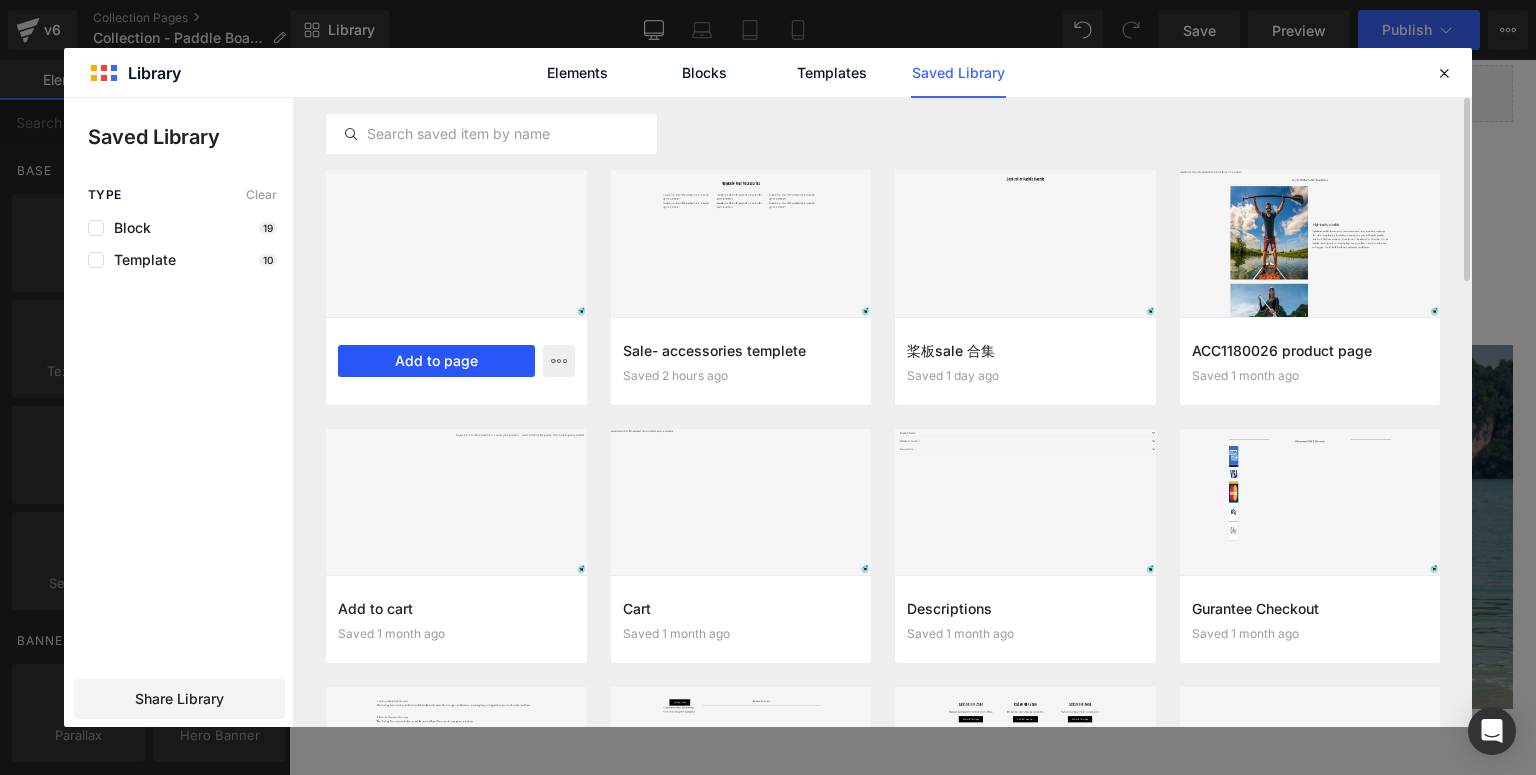 click on "Add to page" at bounding box center (436, 361) 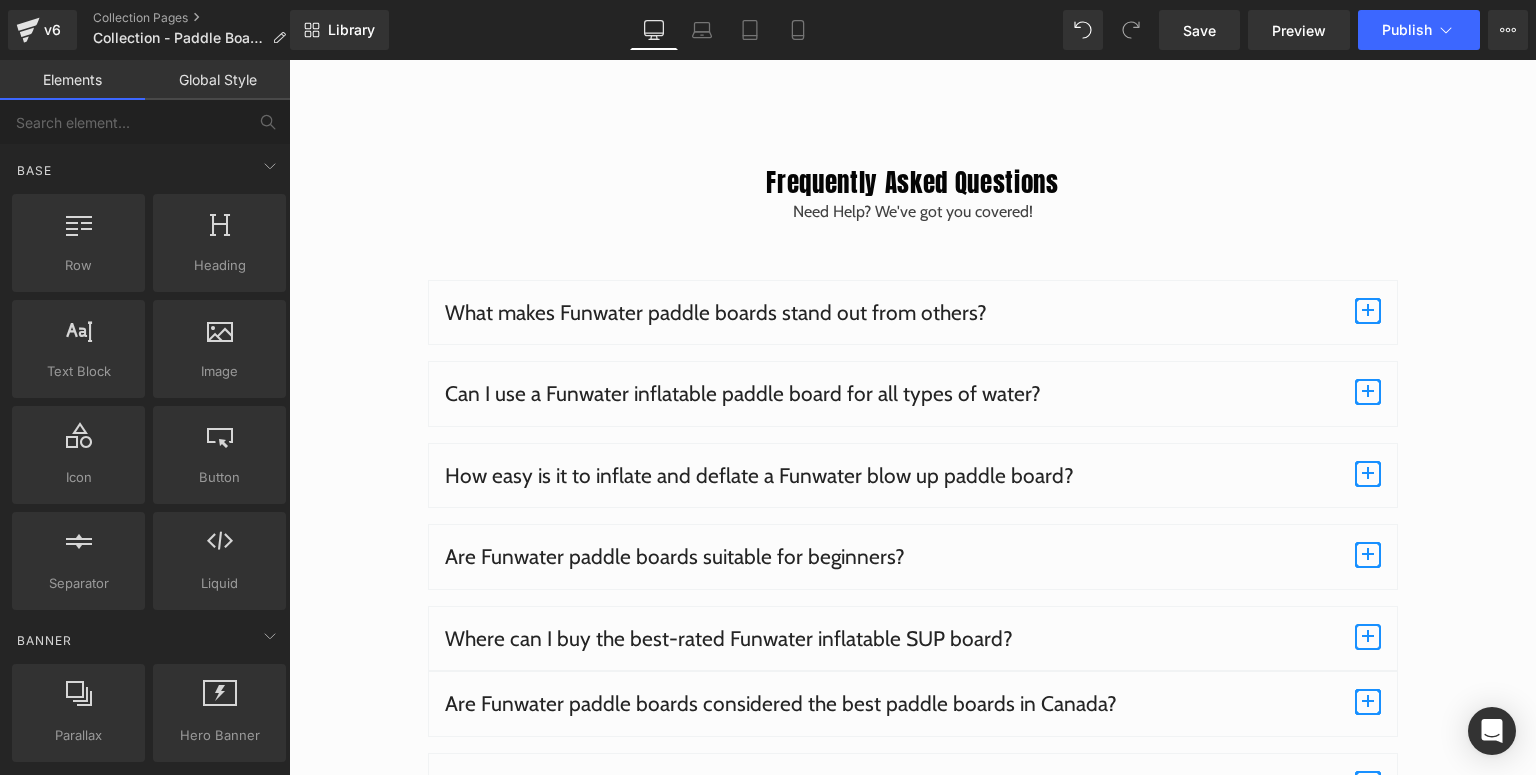 scroll, scrollTop: 7536, scrollLeft: 0, axis: vertical 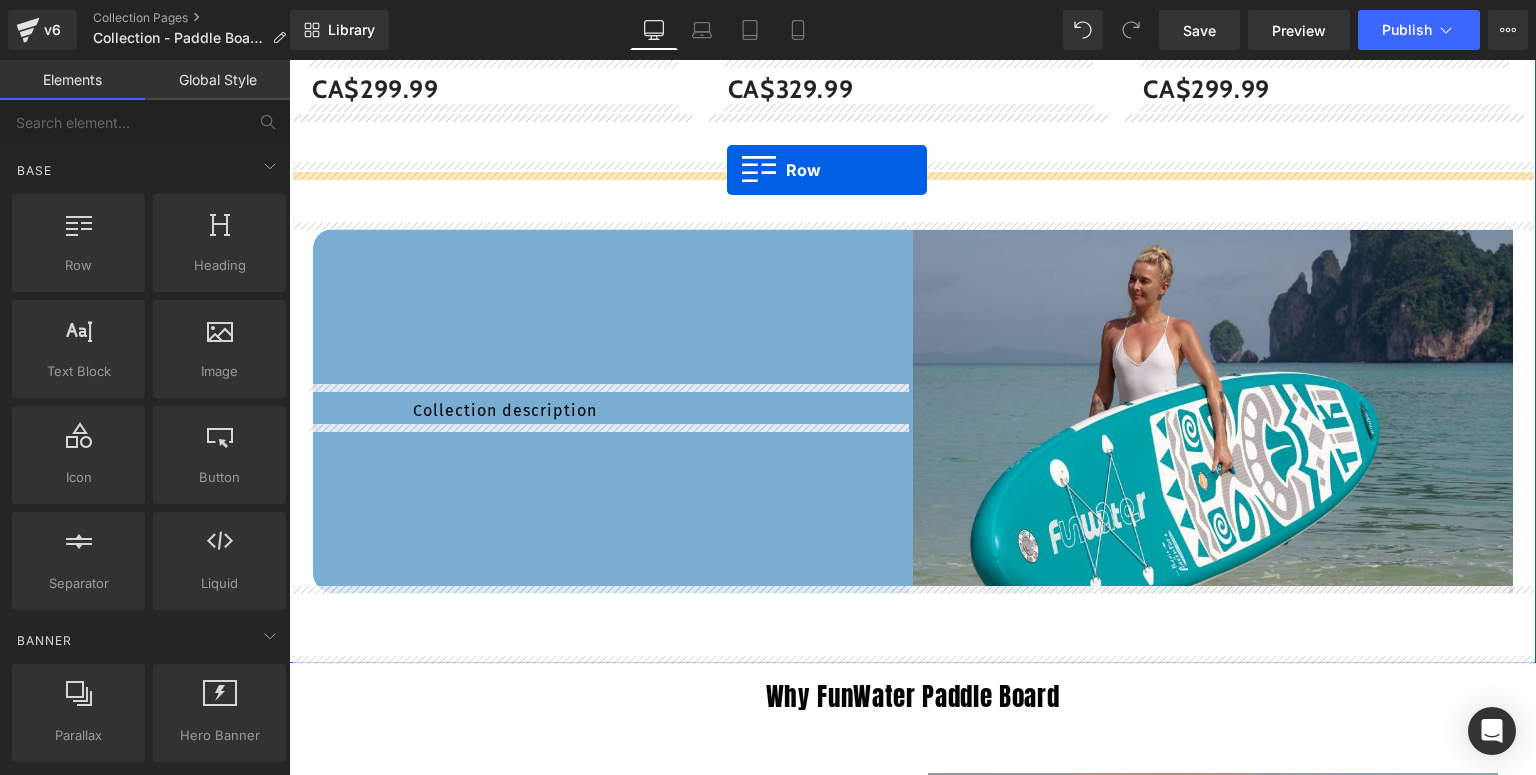 drag, startPoint x: 329, startPoint y: 176, endPoint x: 727, endPoint y: 170, distance: 398.04523 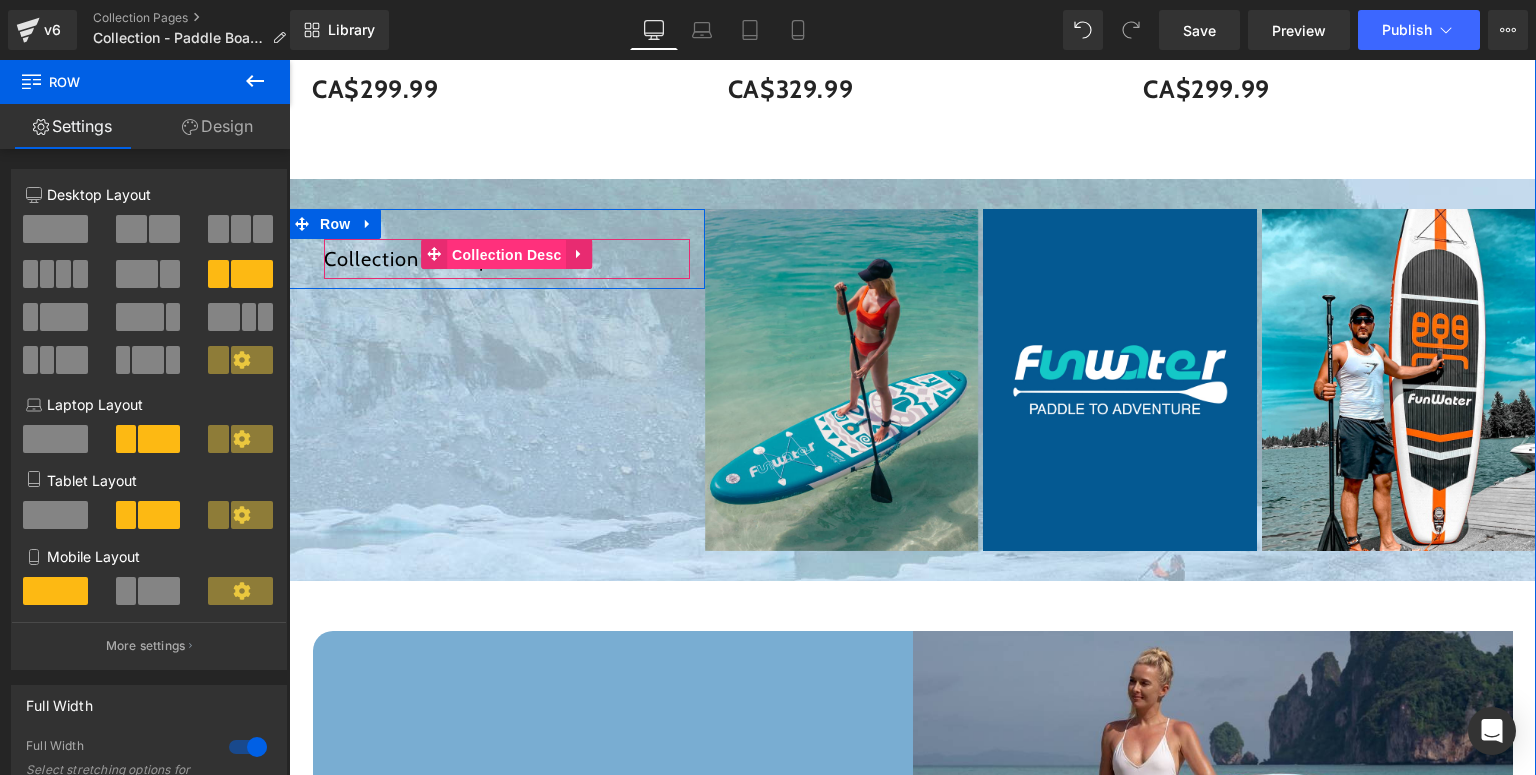 click on "Collection Desc" at bounding box center [507, 255] 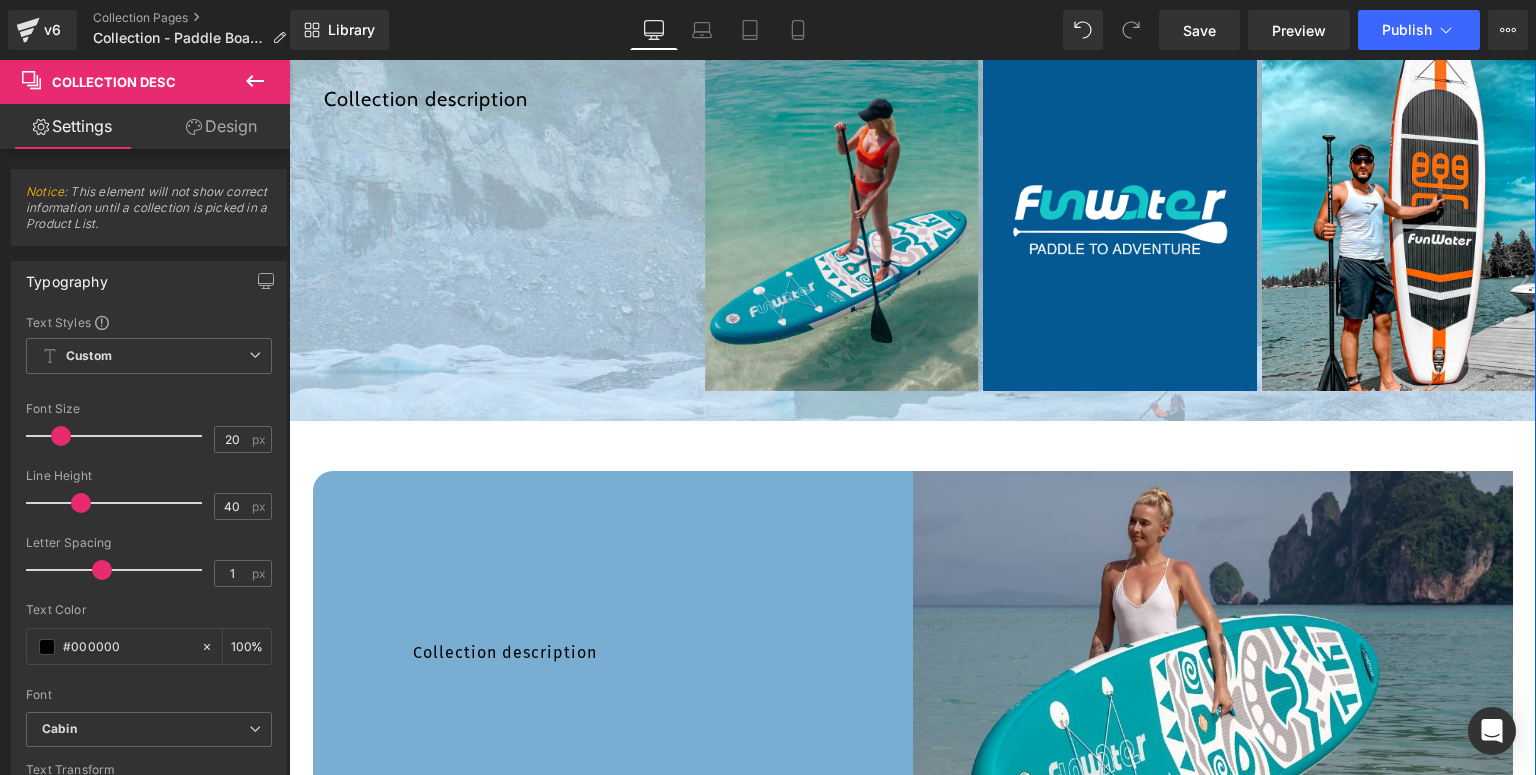 scroll, scrollTop: 4116, scrollLeft: 0, axis: vertical 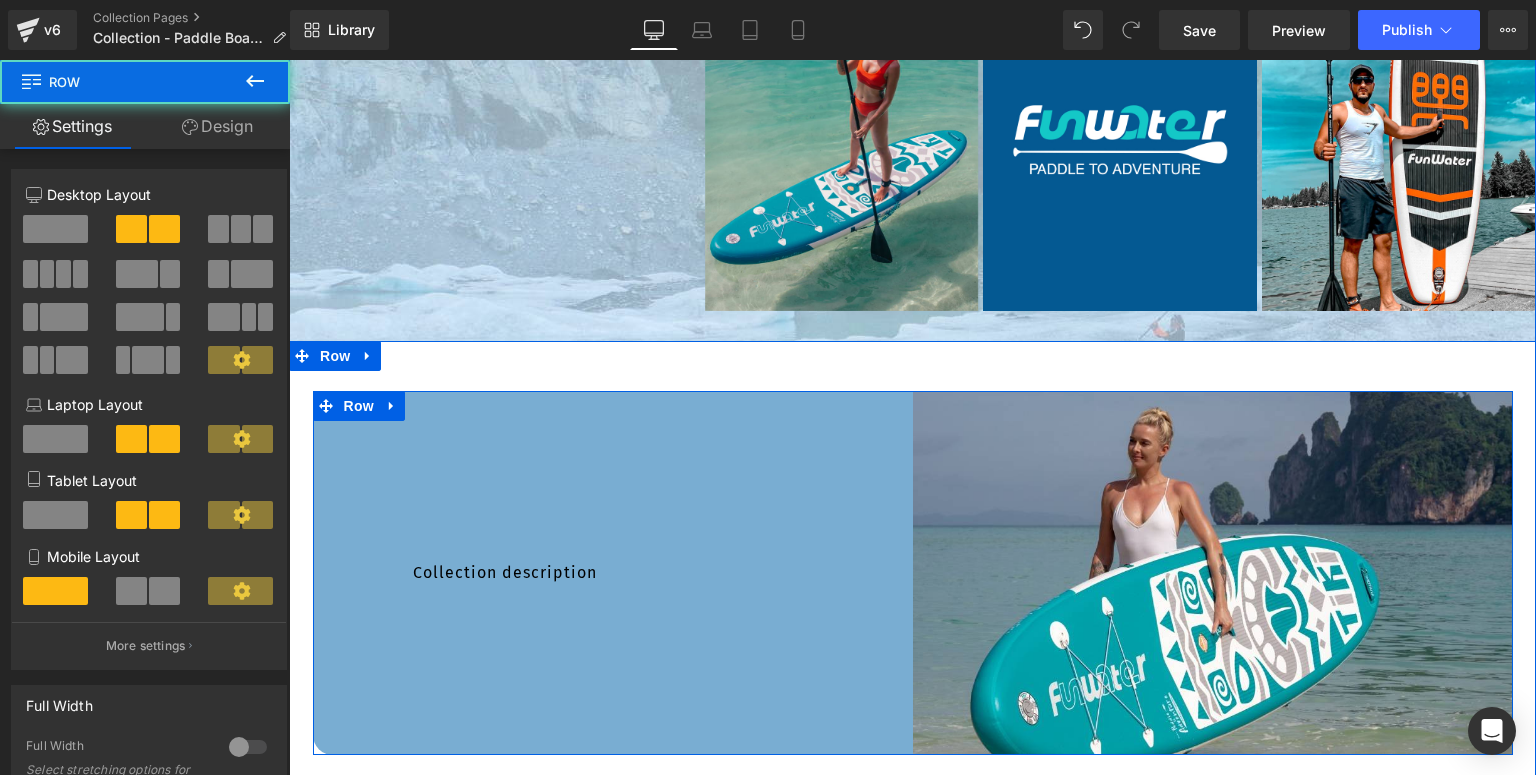 click on "Collection description
Collection Desc" at bounding box center (613, 573) 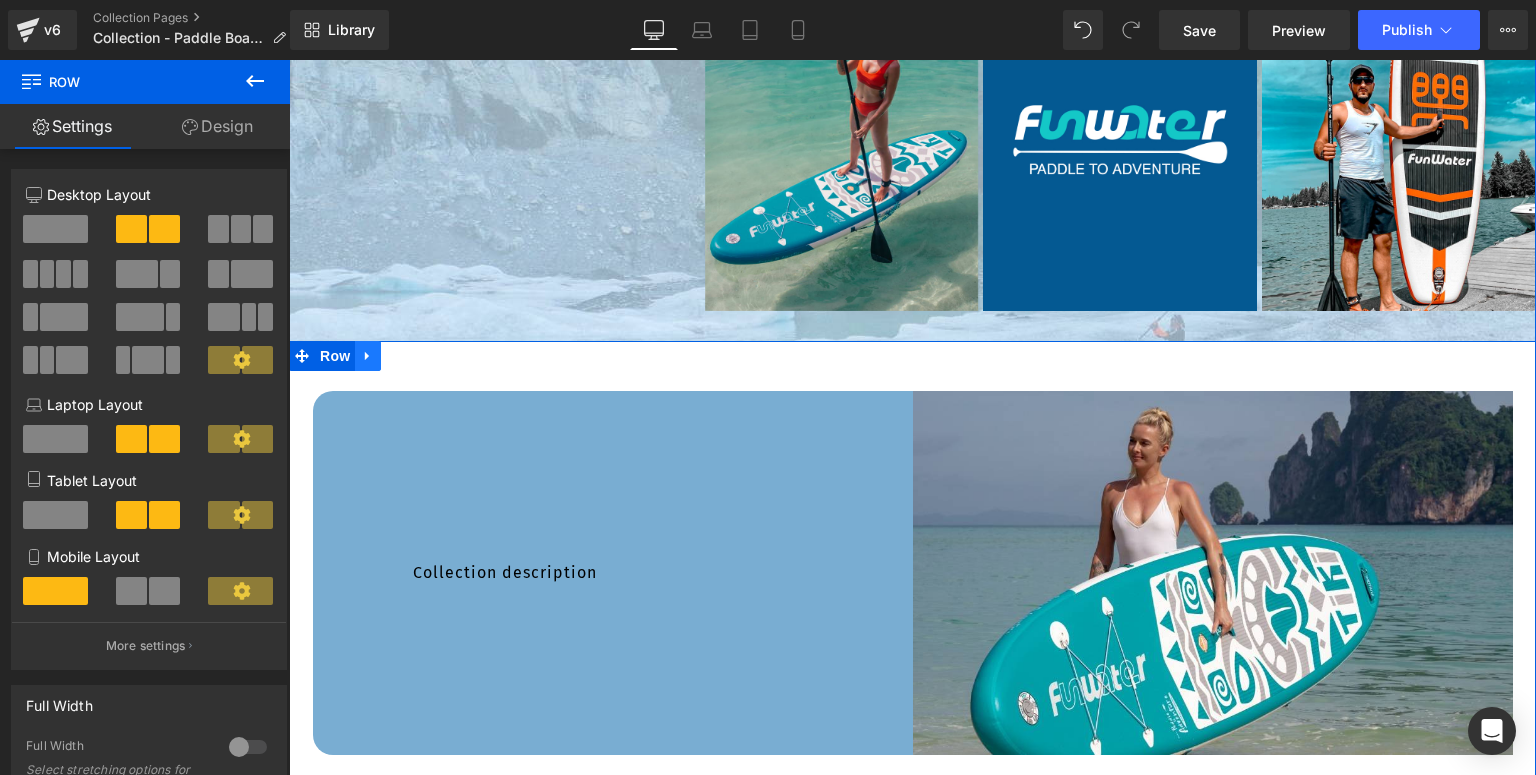 click 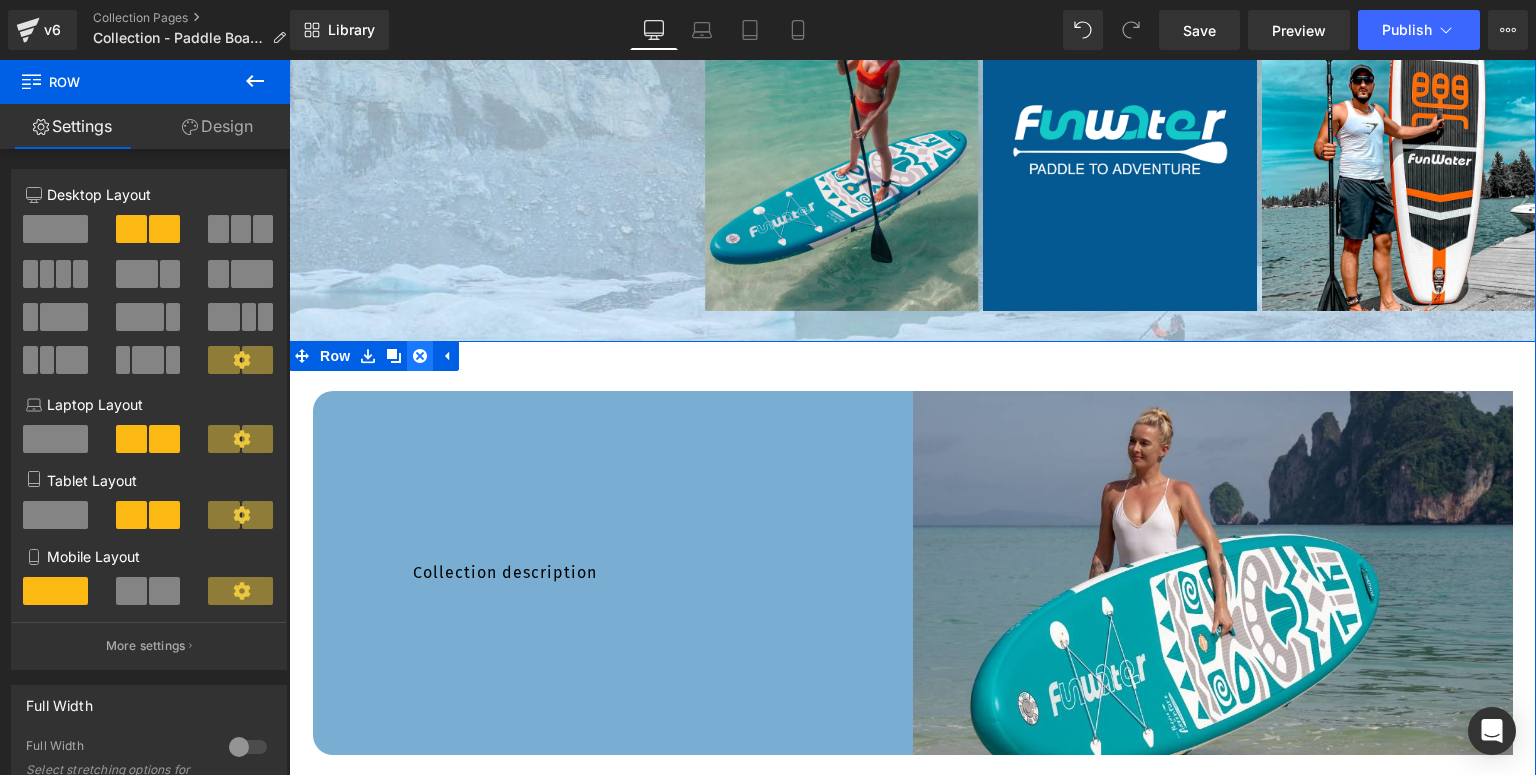 click 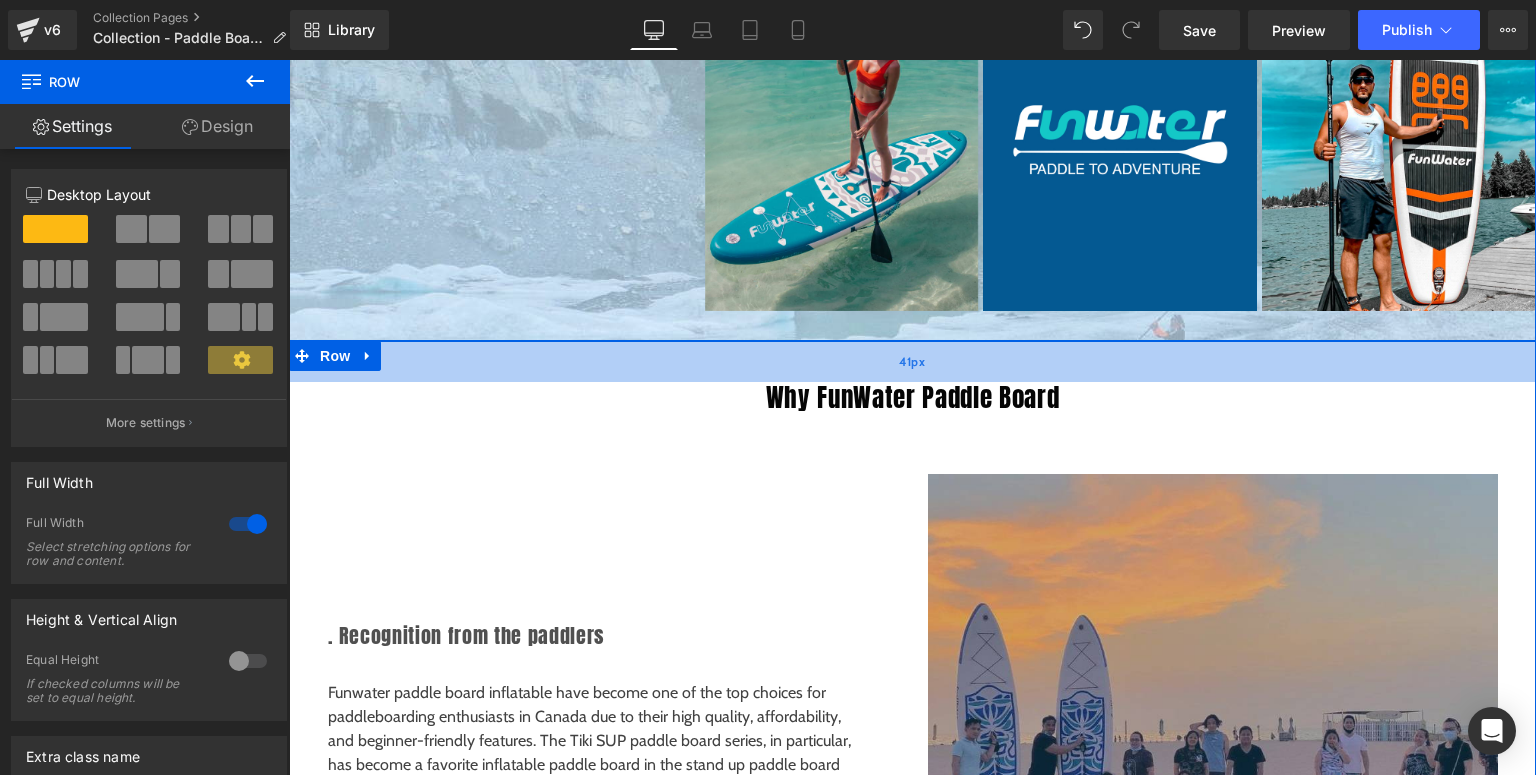 drag, startPoint x: 726, startPoint y: 347, endPoint x: 726, endPoint y: 370, distance: 23 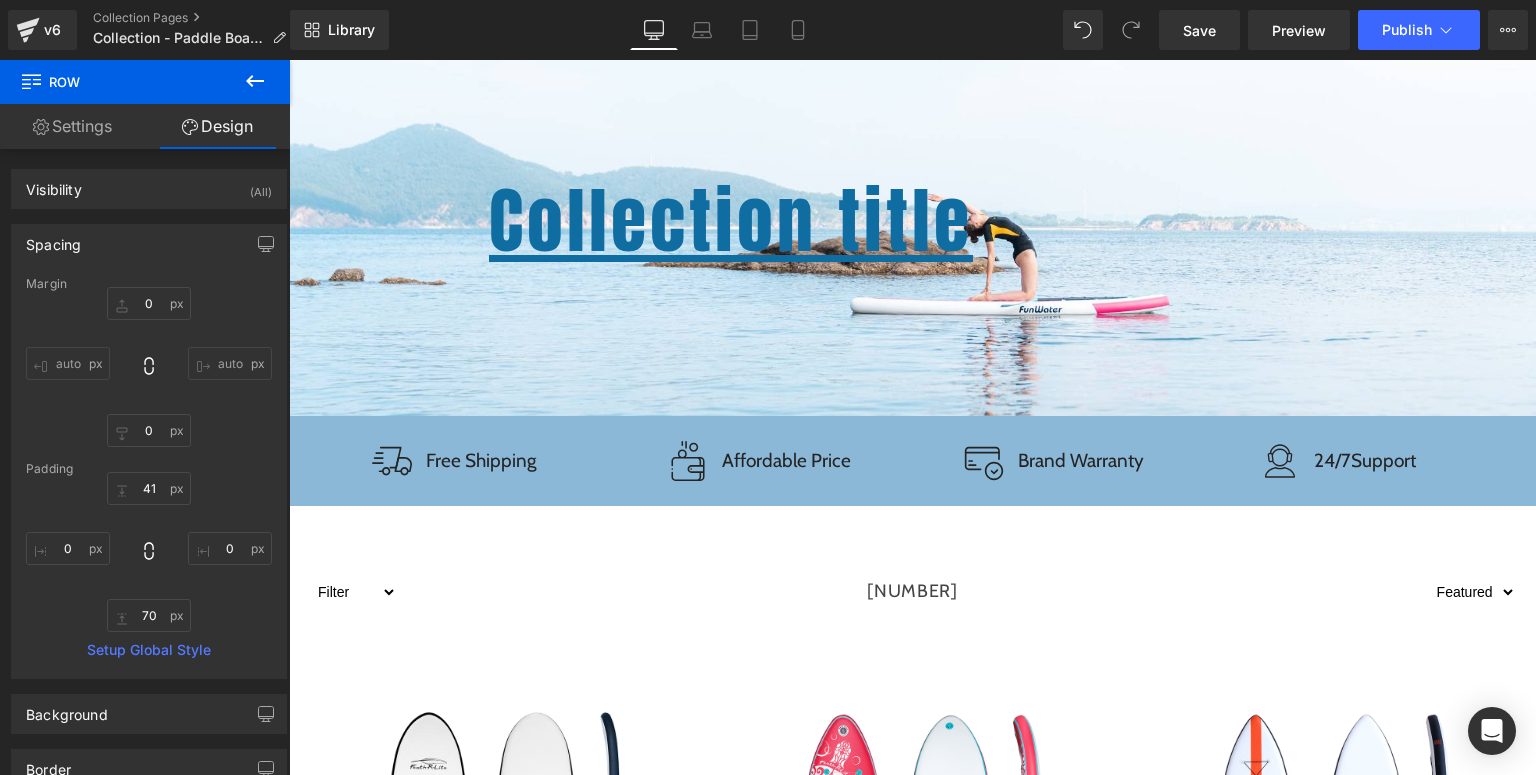 scroll, scrollTop: 0, scrollLeft: 0, axis: both 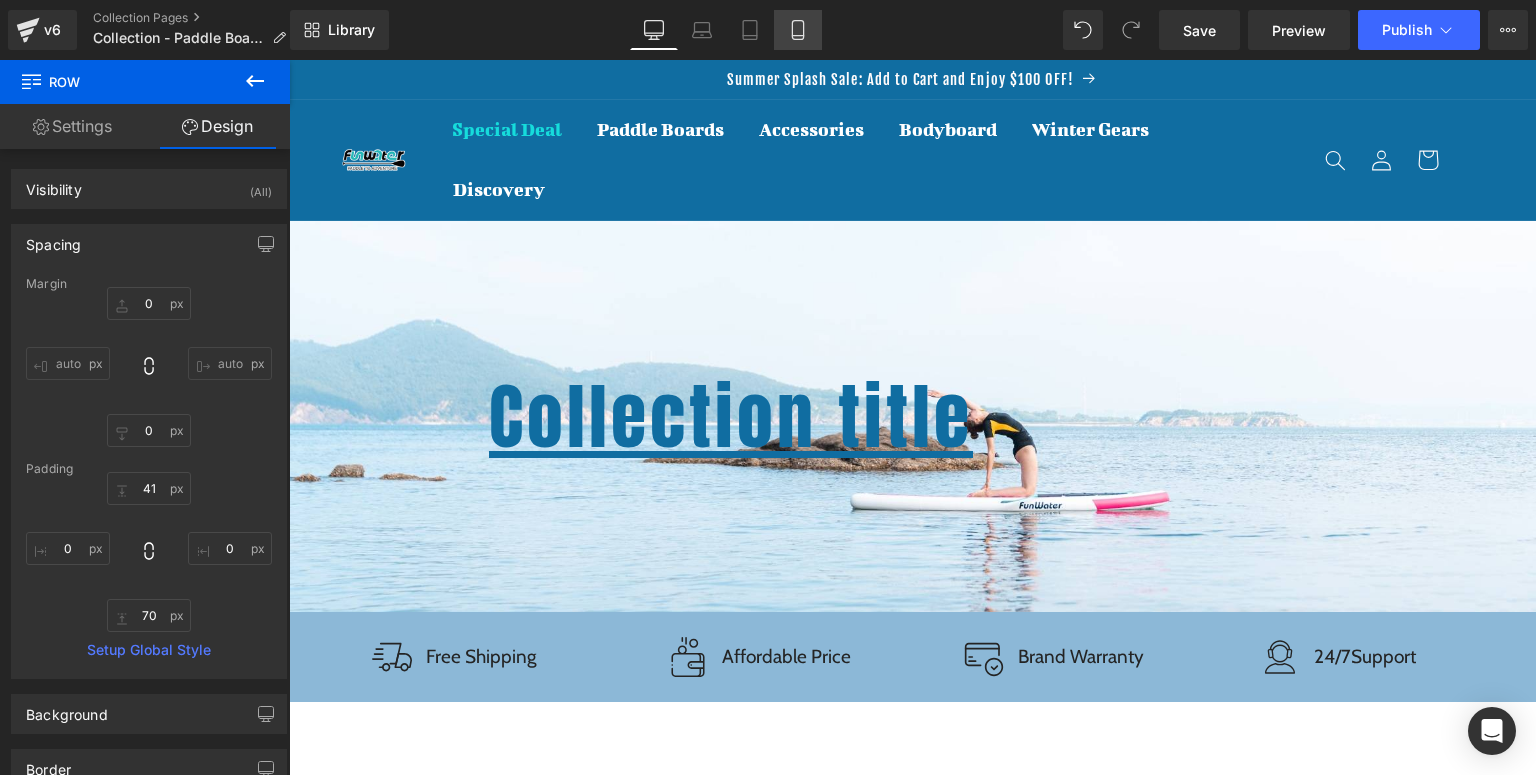 click 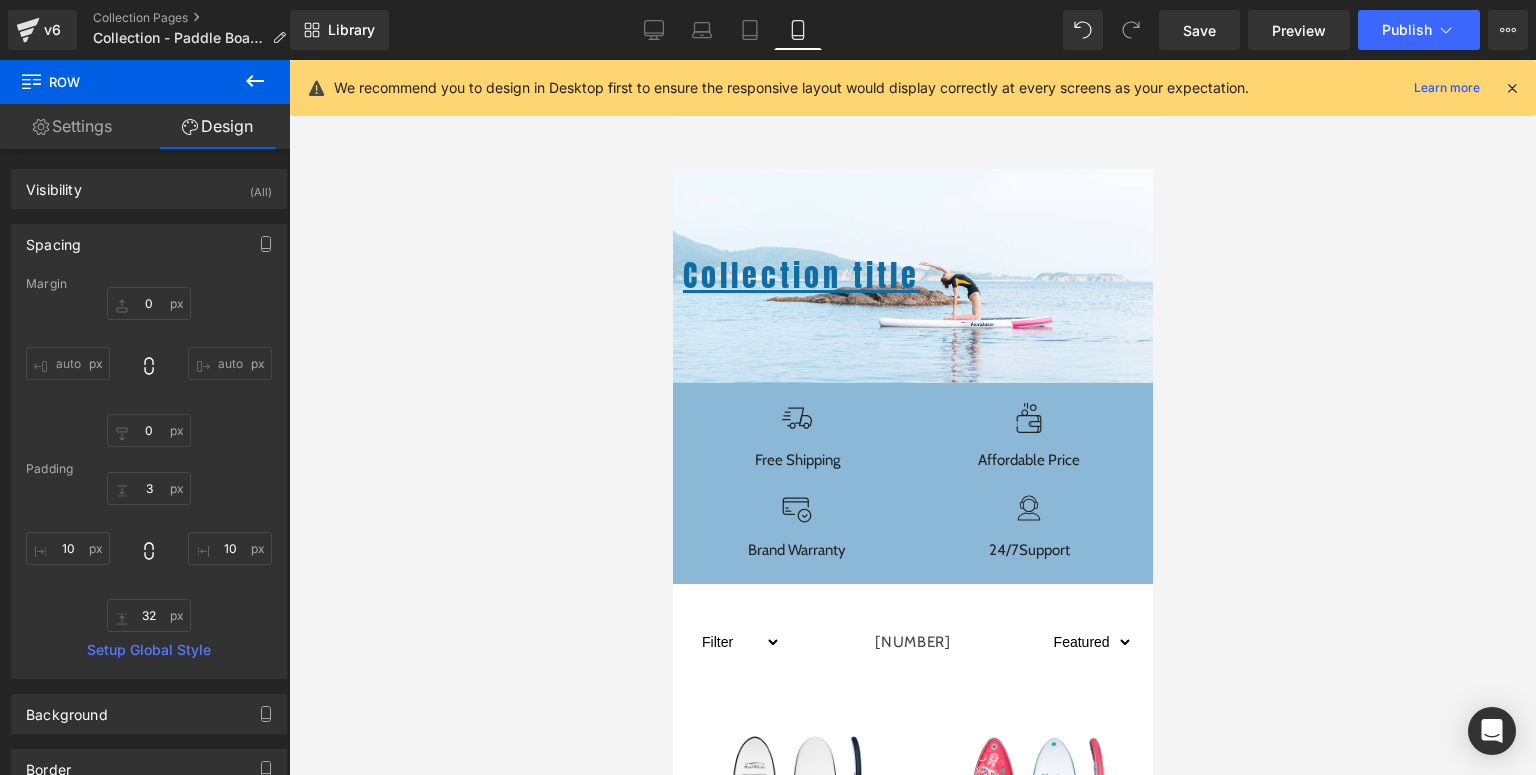 type on "0" 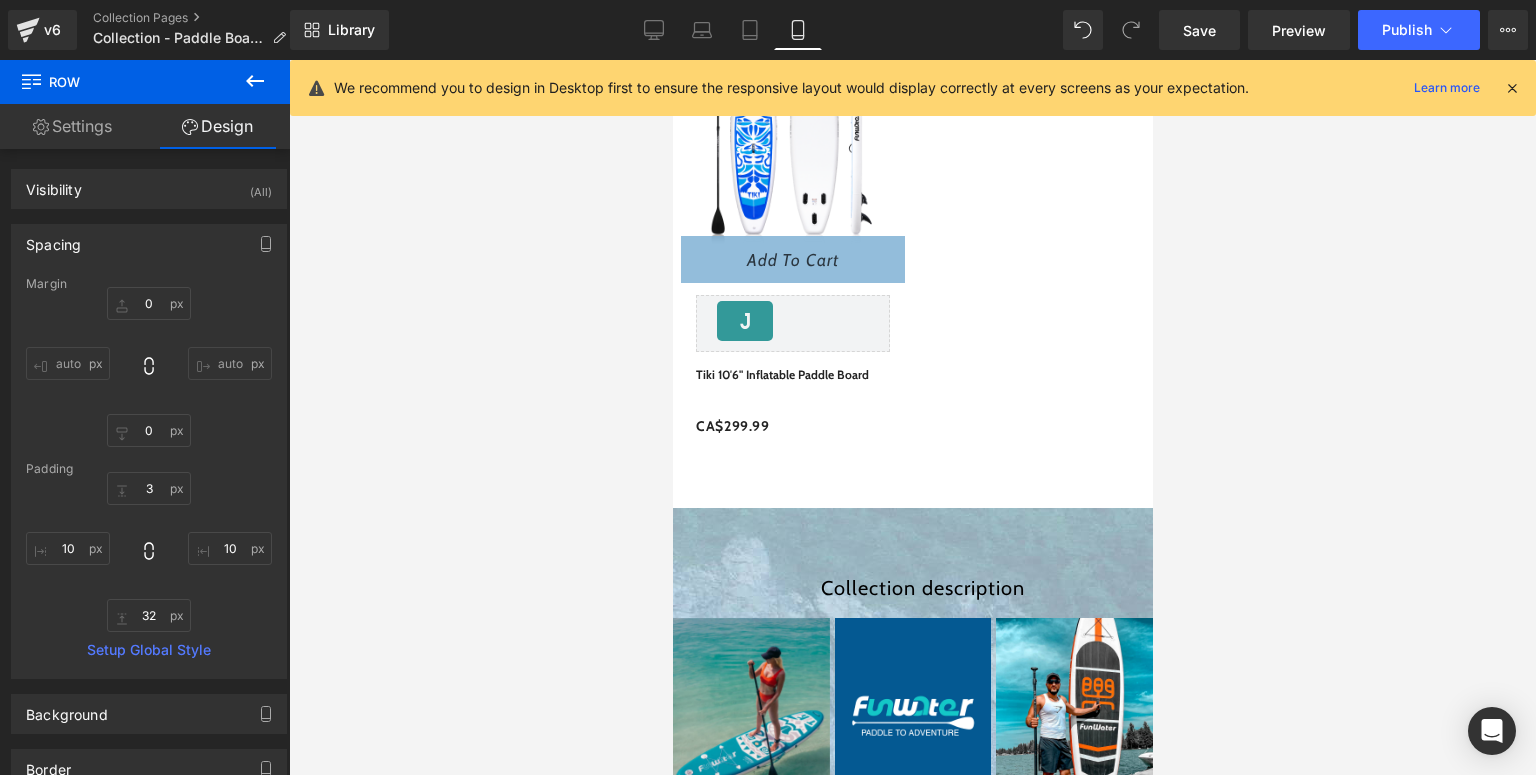 scroll, scrollTop: 4149, scrollLeft: 0, axis: vertical 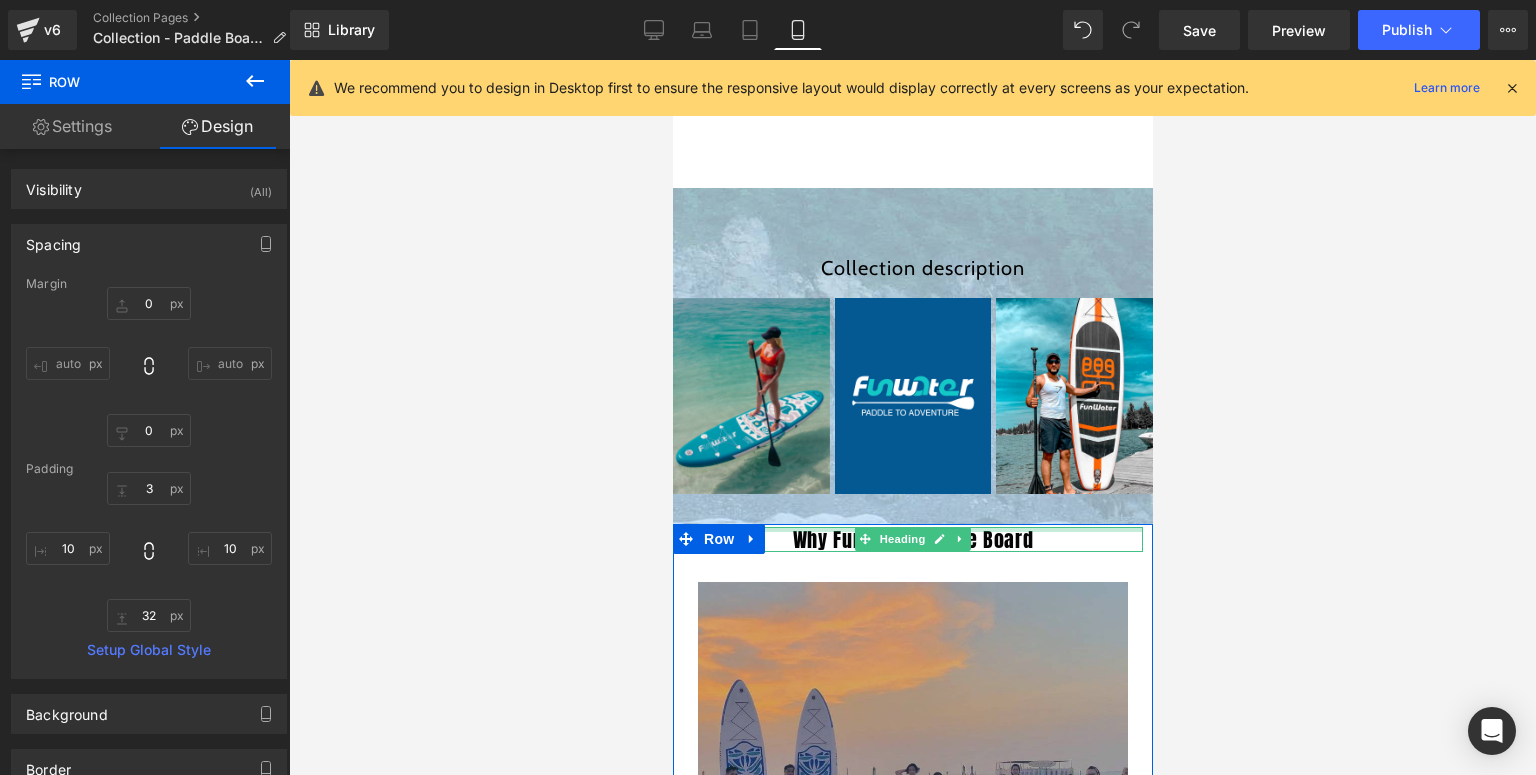 click at bounding box center [912, 529] 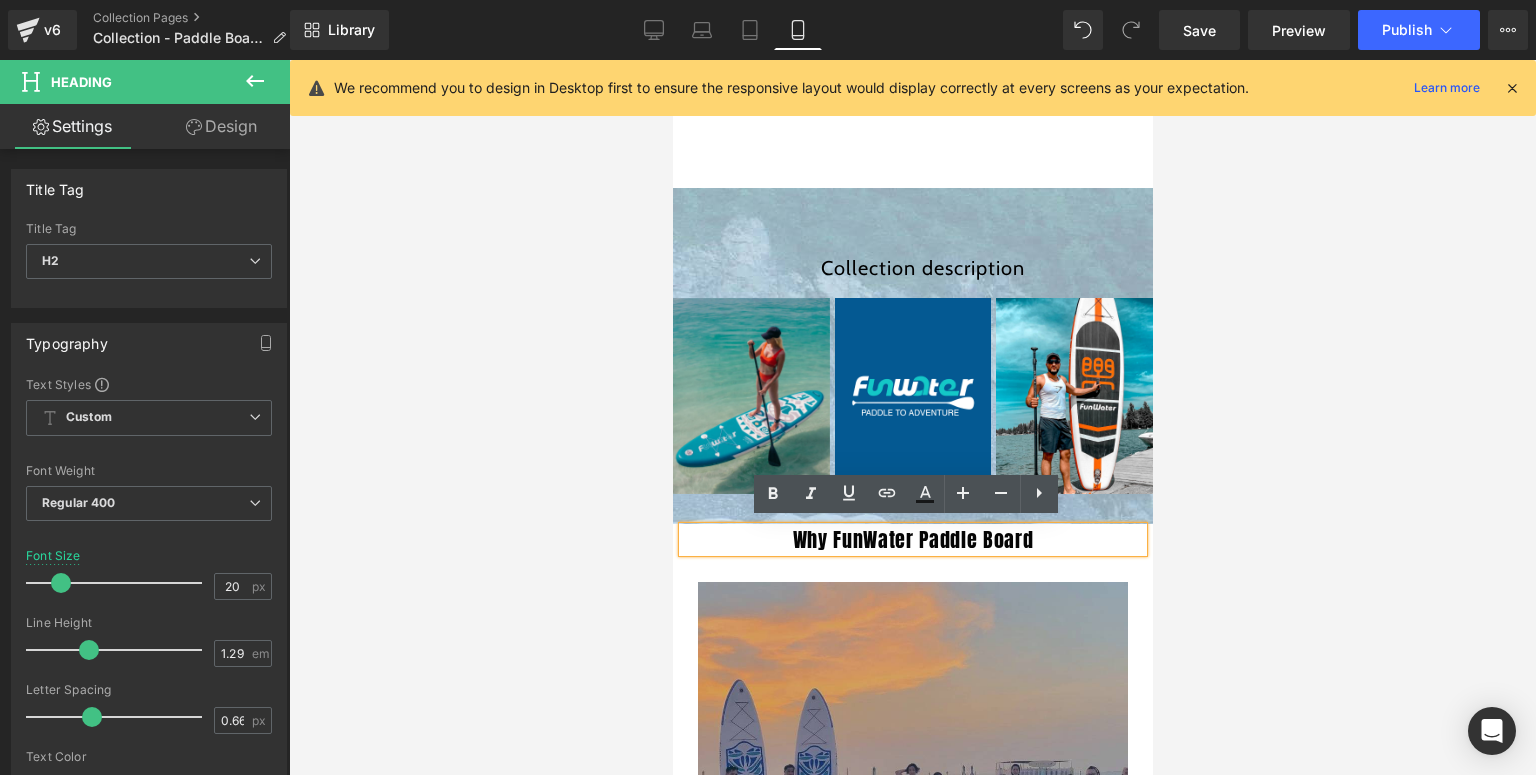 click at bounding box center (912, 417) 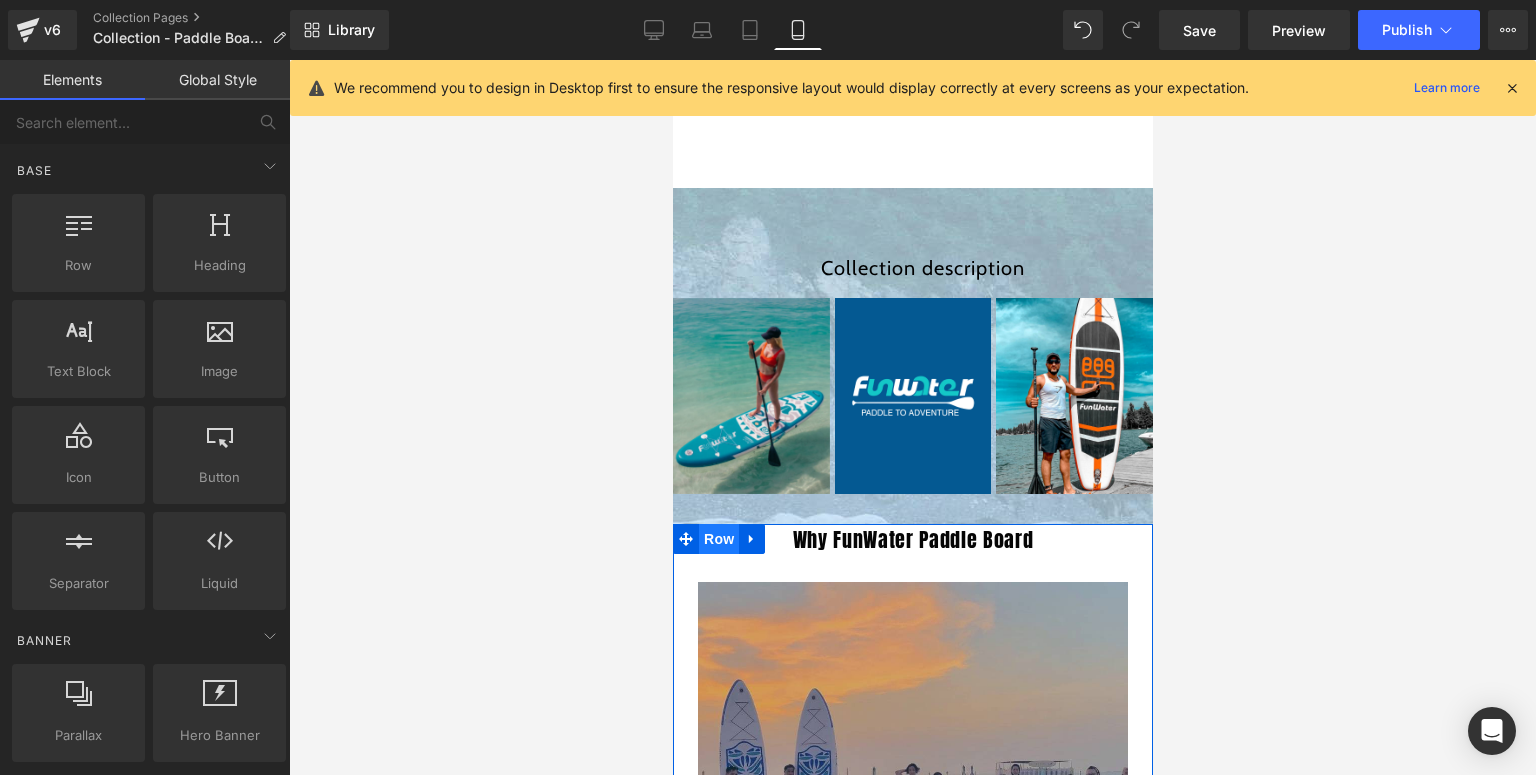 click on "Row" at bounding box center (718, 539) 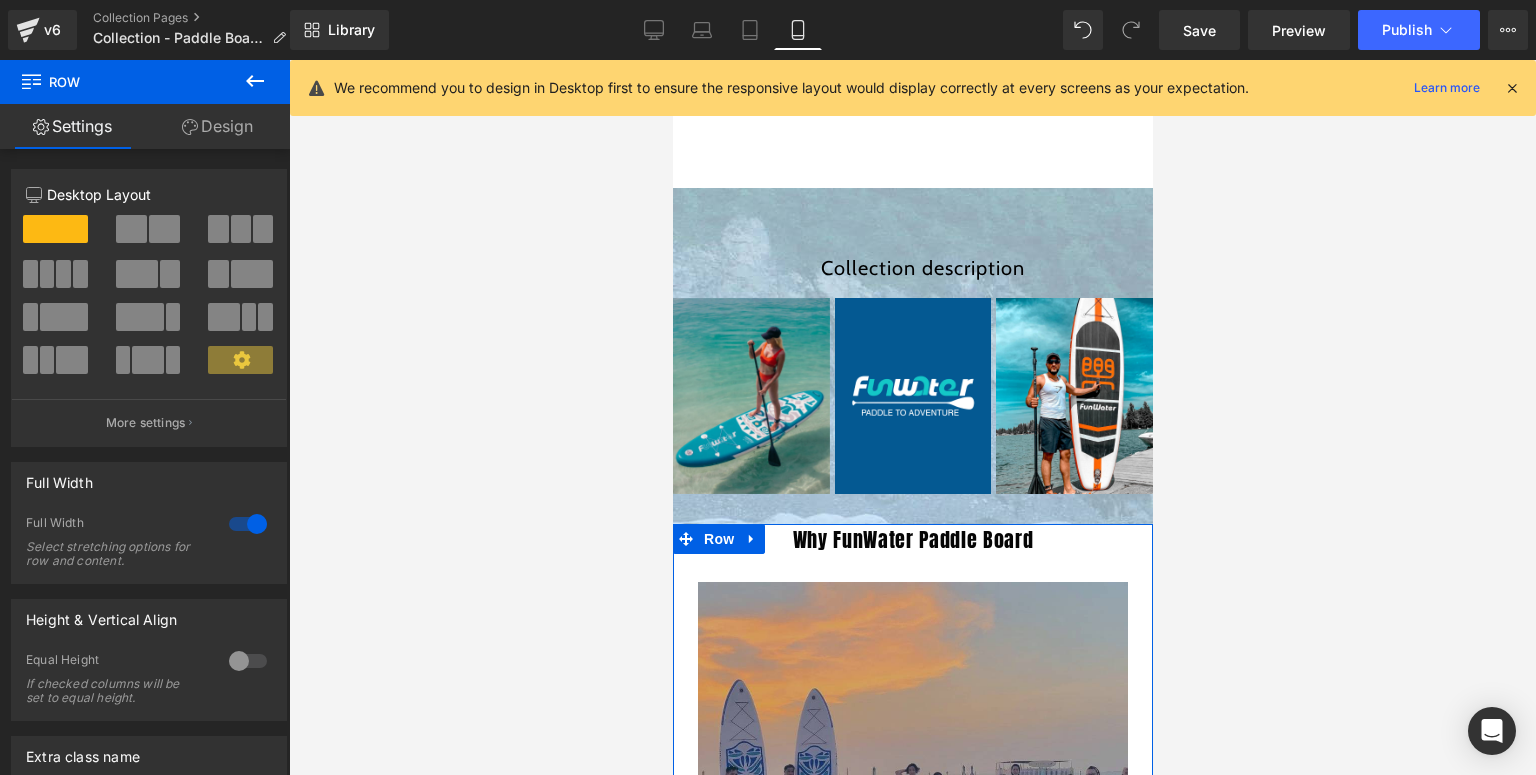 click on "Design" at bounding box center (217, 126) 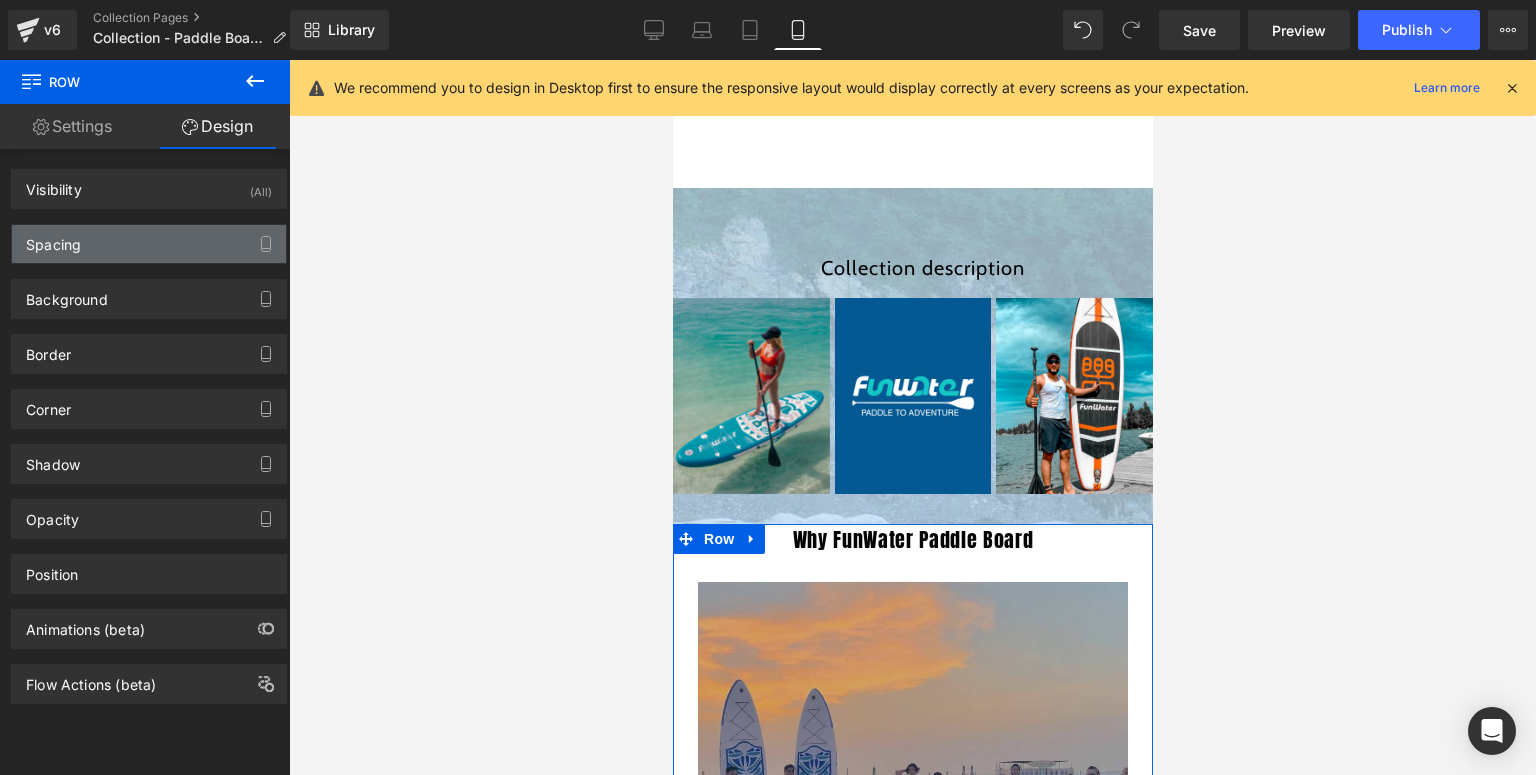 click on "Spacing" at bounding box center [149, 244] 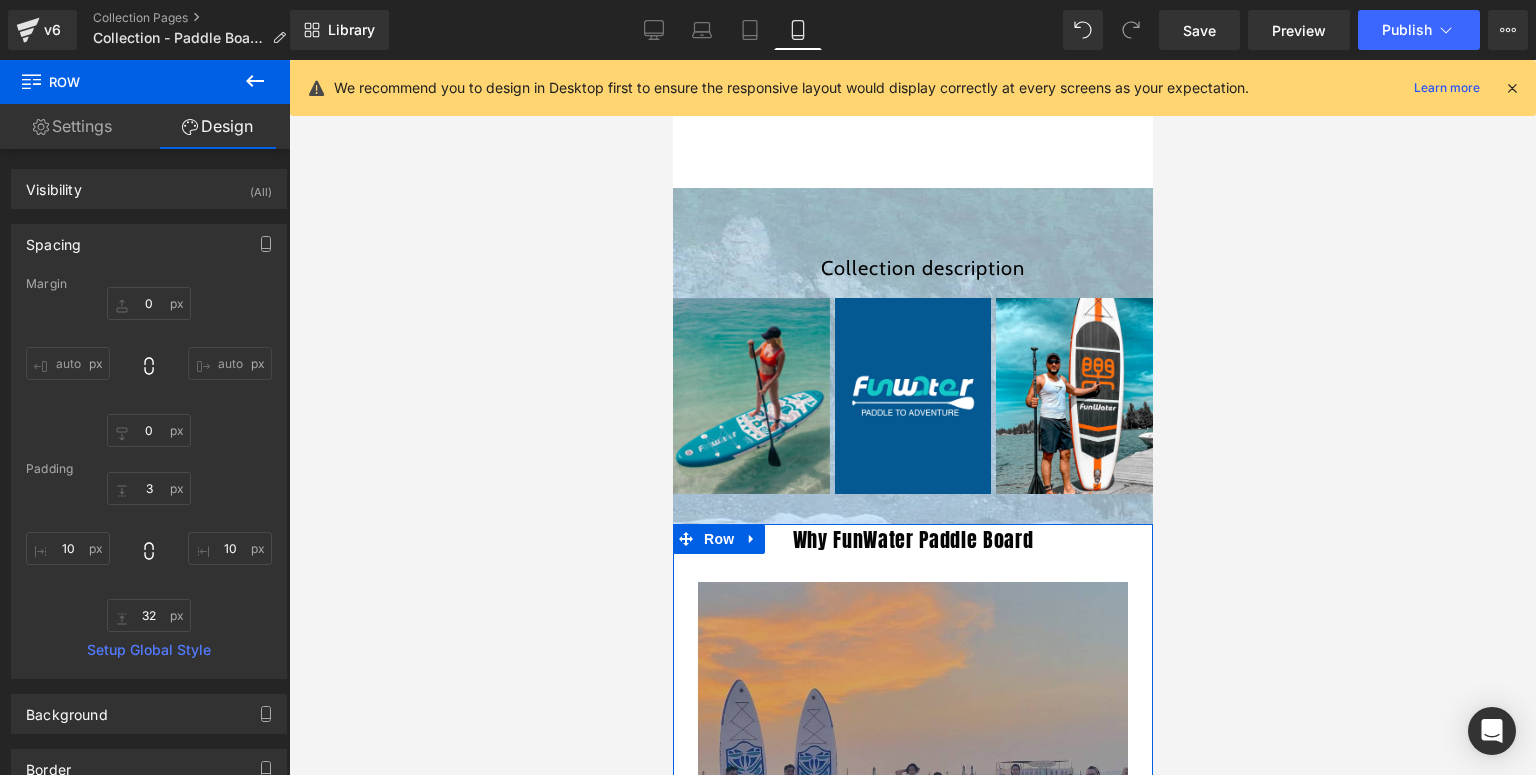 type on "0" 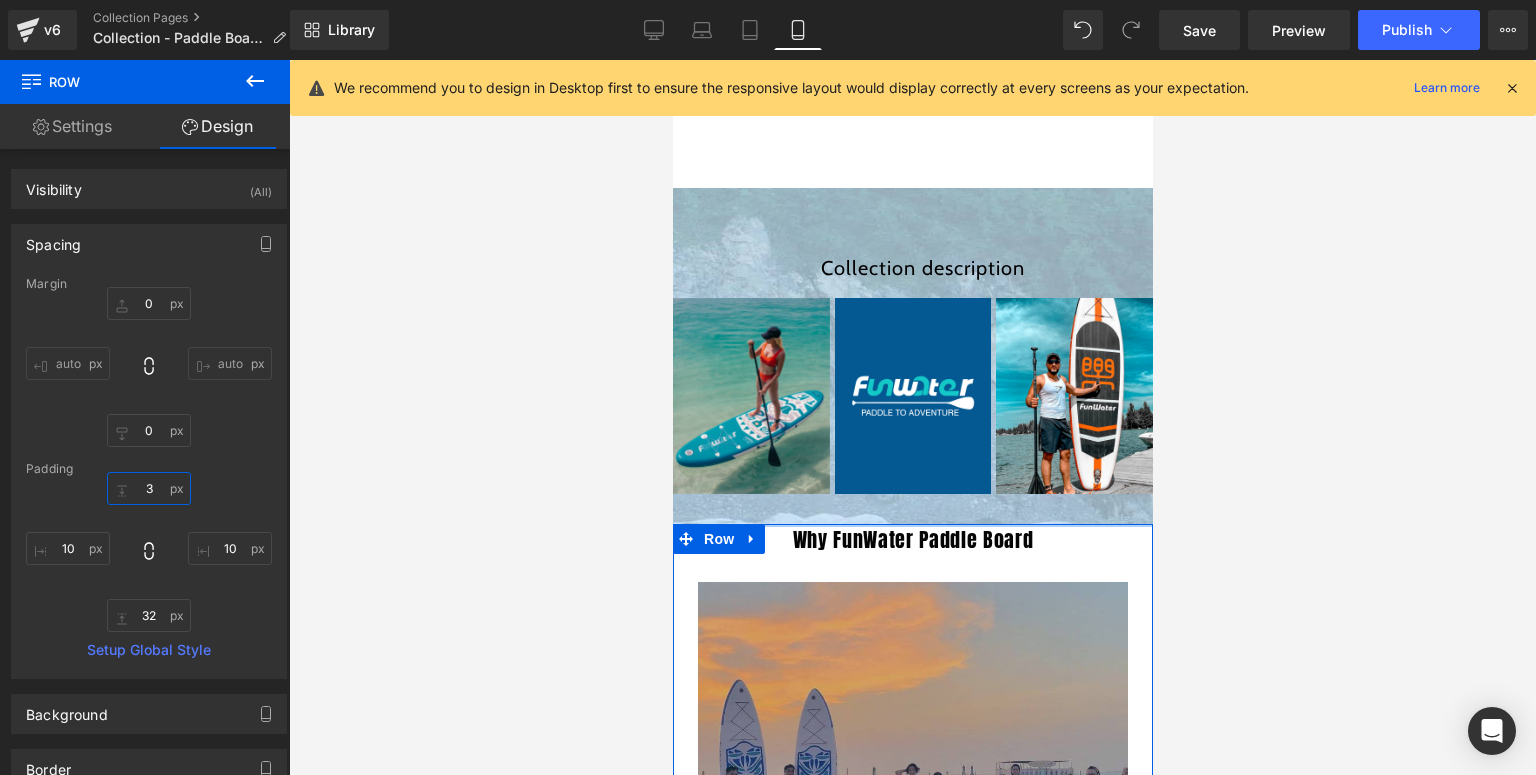 click on "3" at bounding box center [149, 488] 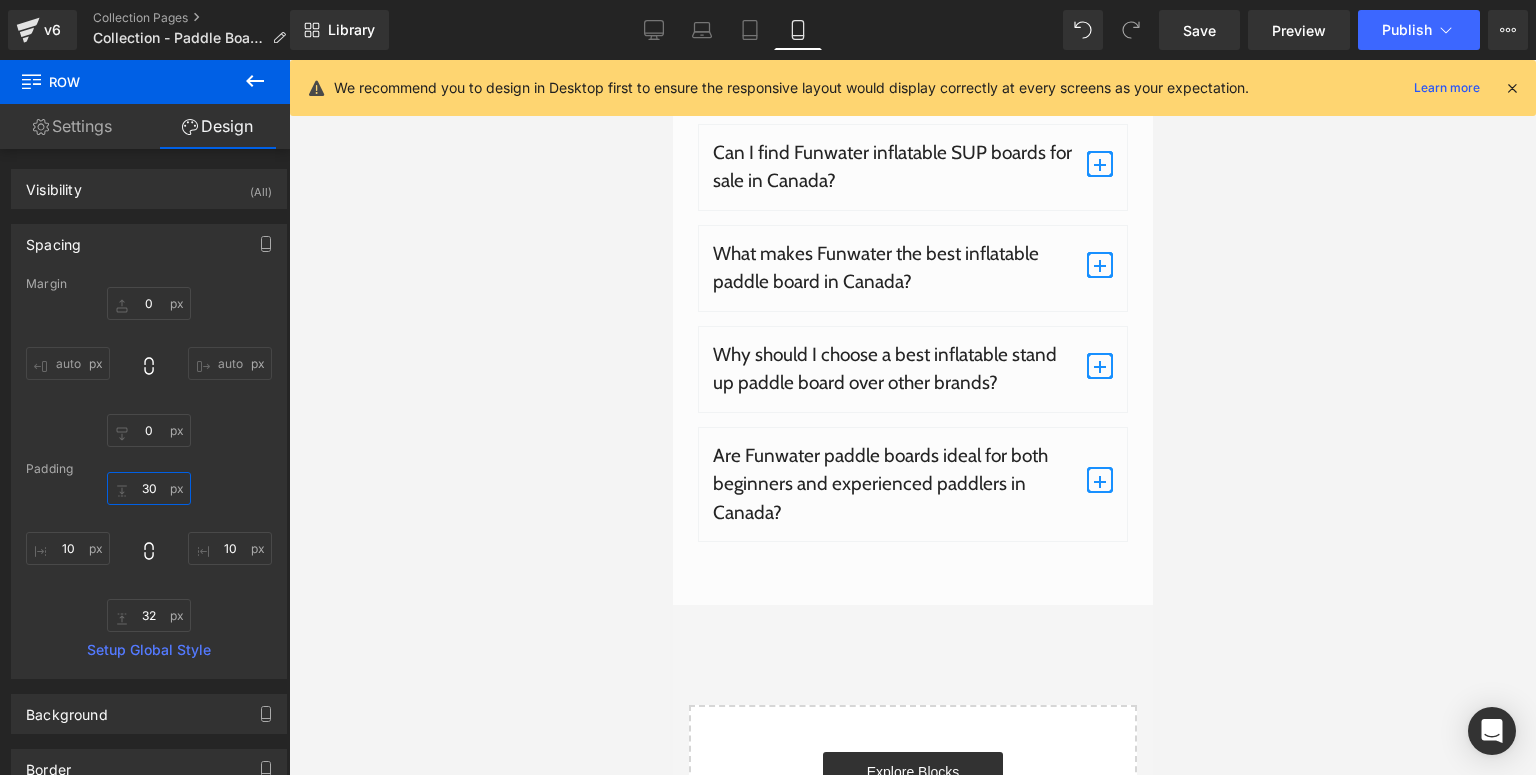scroll, scrollTop: 7989, scrollLeft: 0, axis: vertical 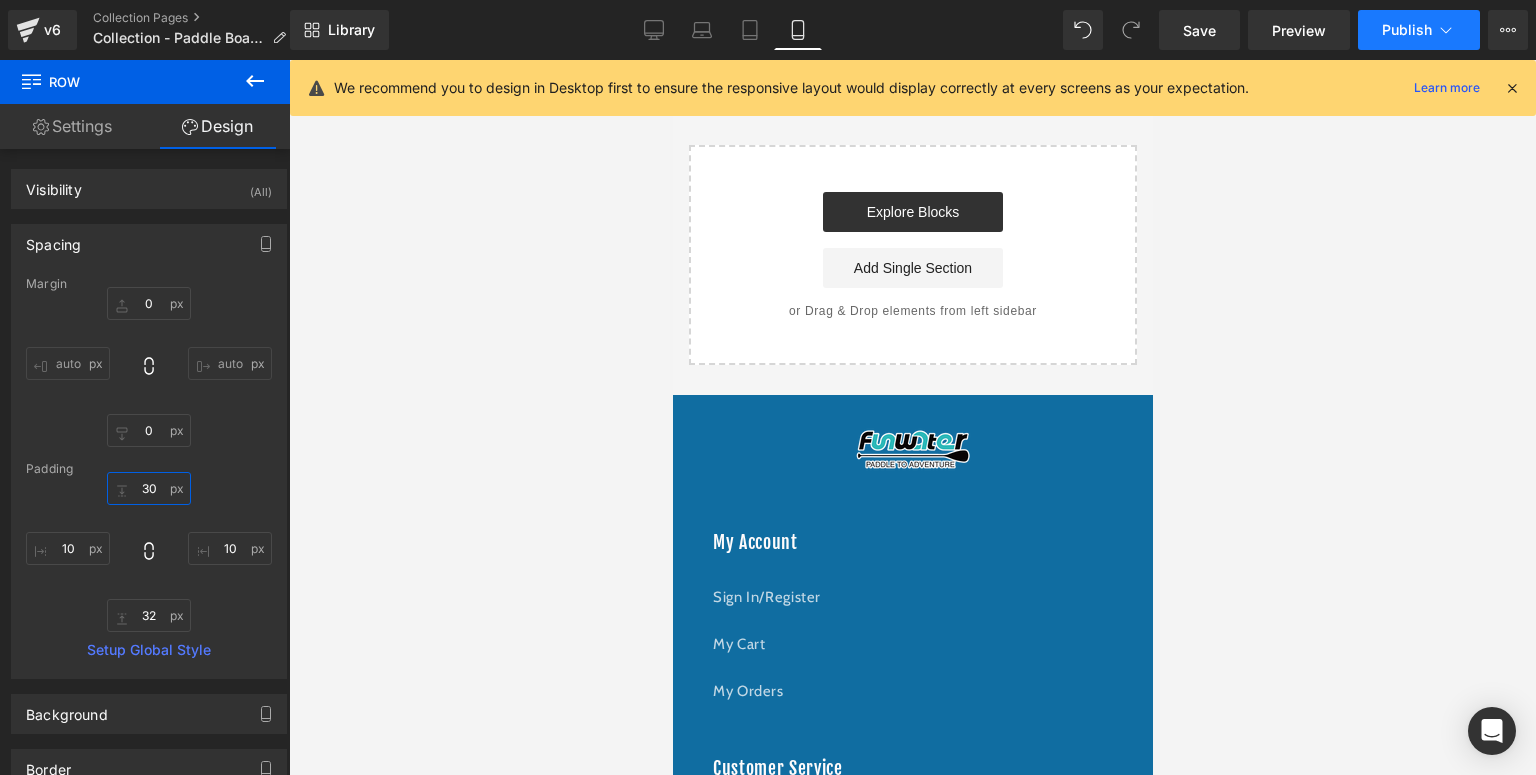 type on "30" 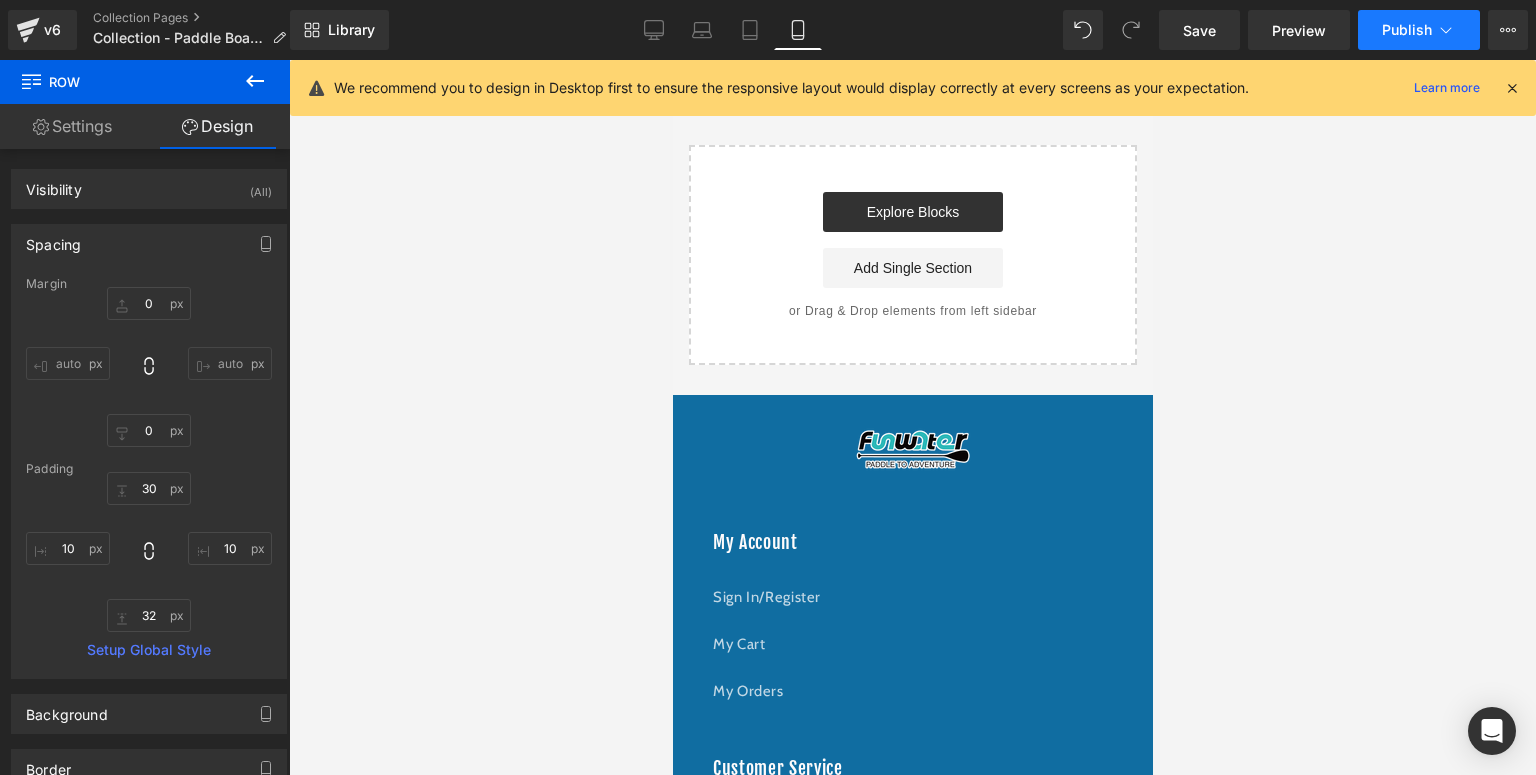 click on "Publish" at bounding box center [1419, 30] 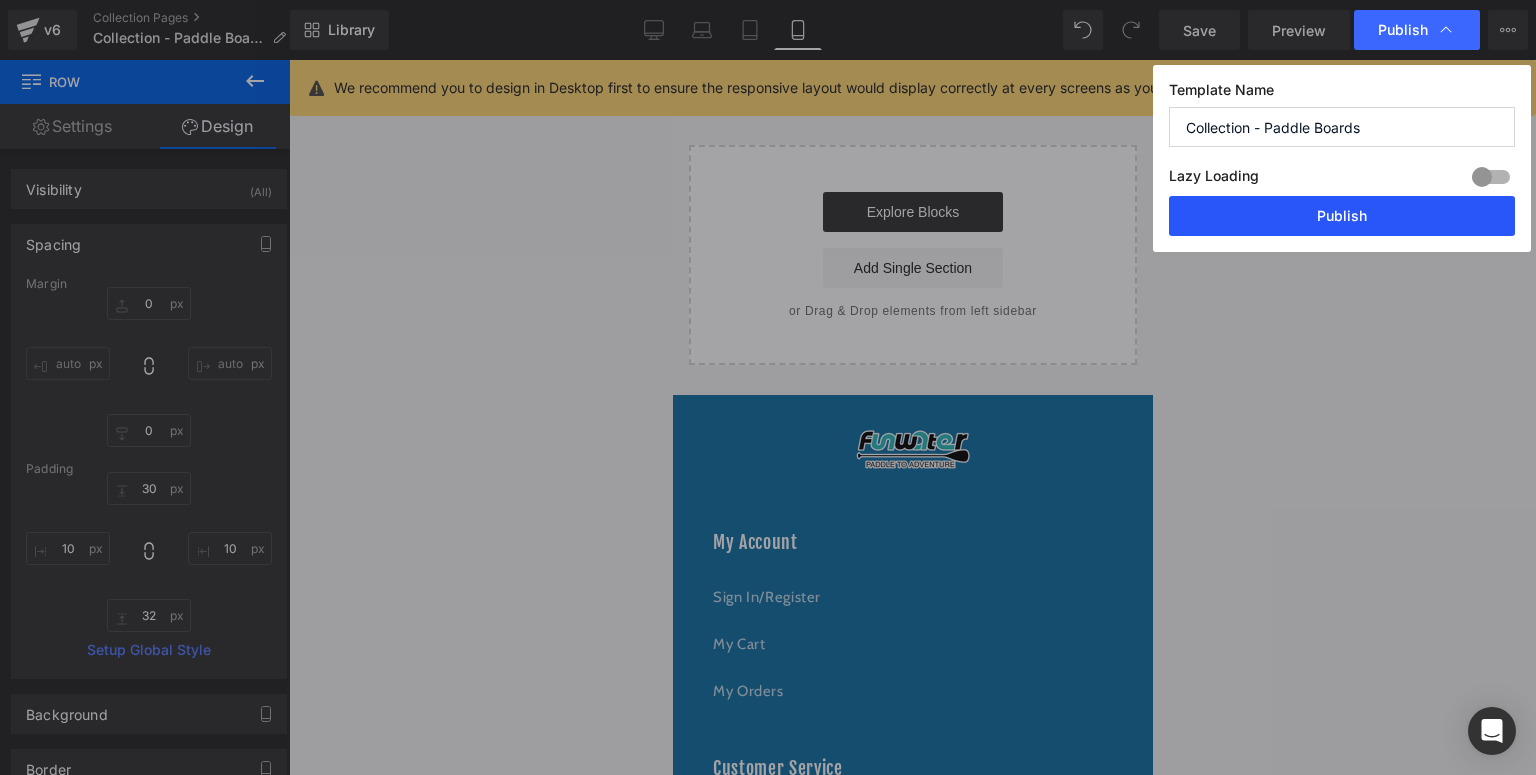 click on "Publish" at bounding box center [1342, 216] 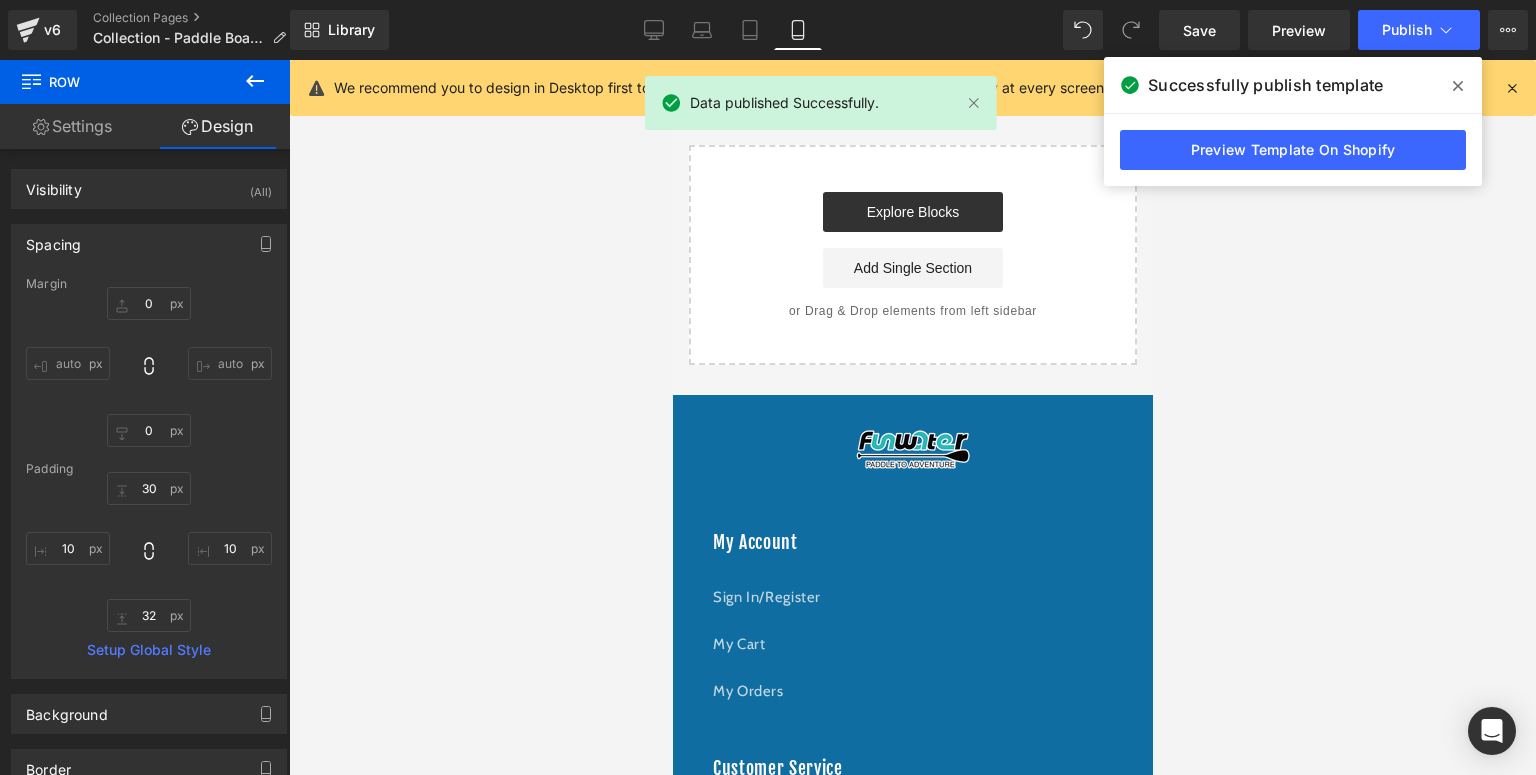 click at bounding box center [1458, 86] 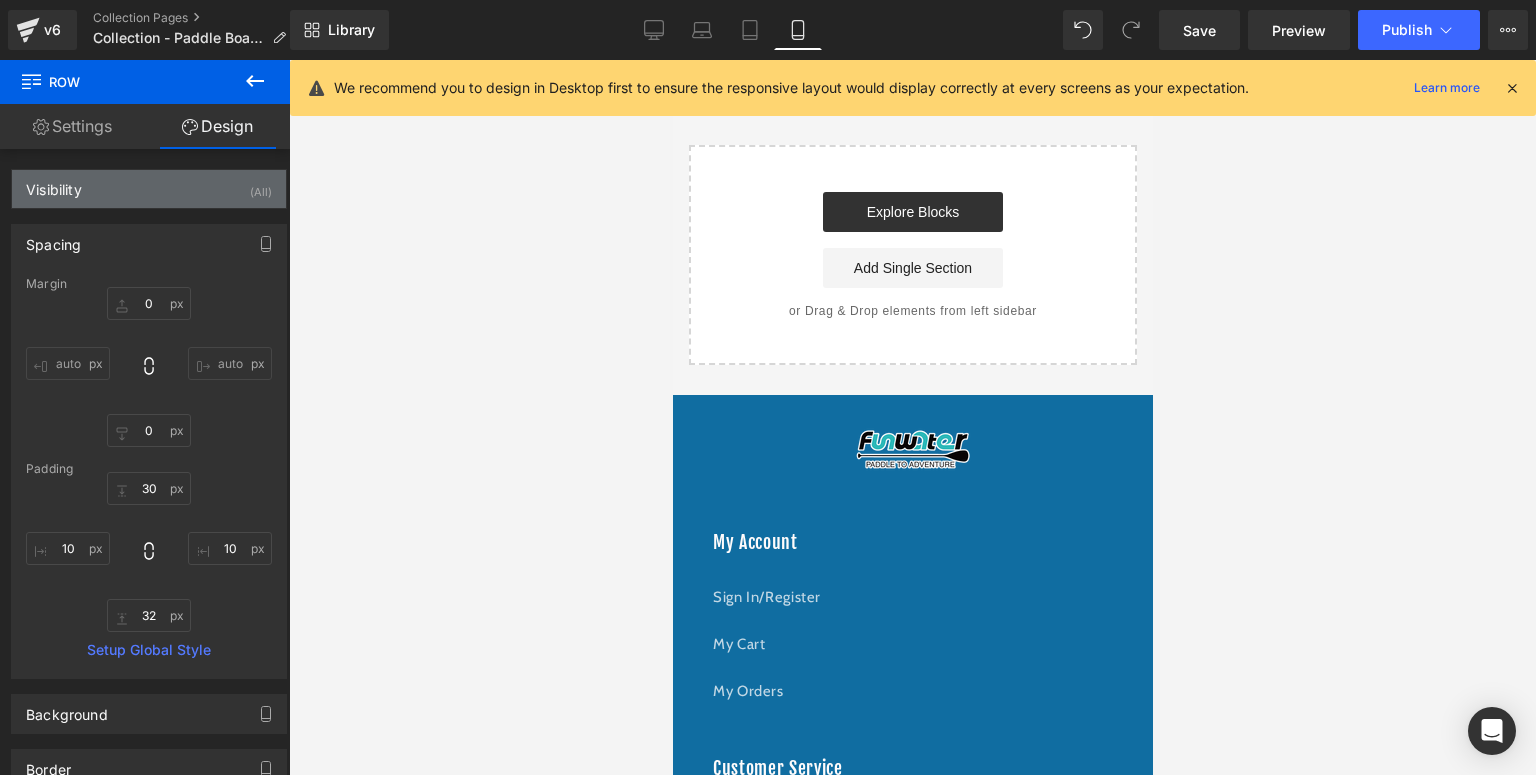 scroll, scrollTop: 394, scrollLeft: 0, axis: vertical 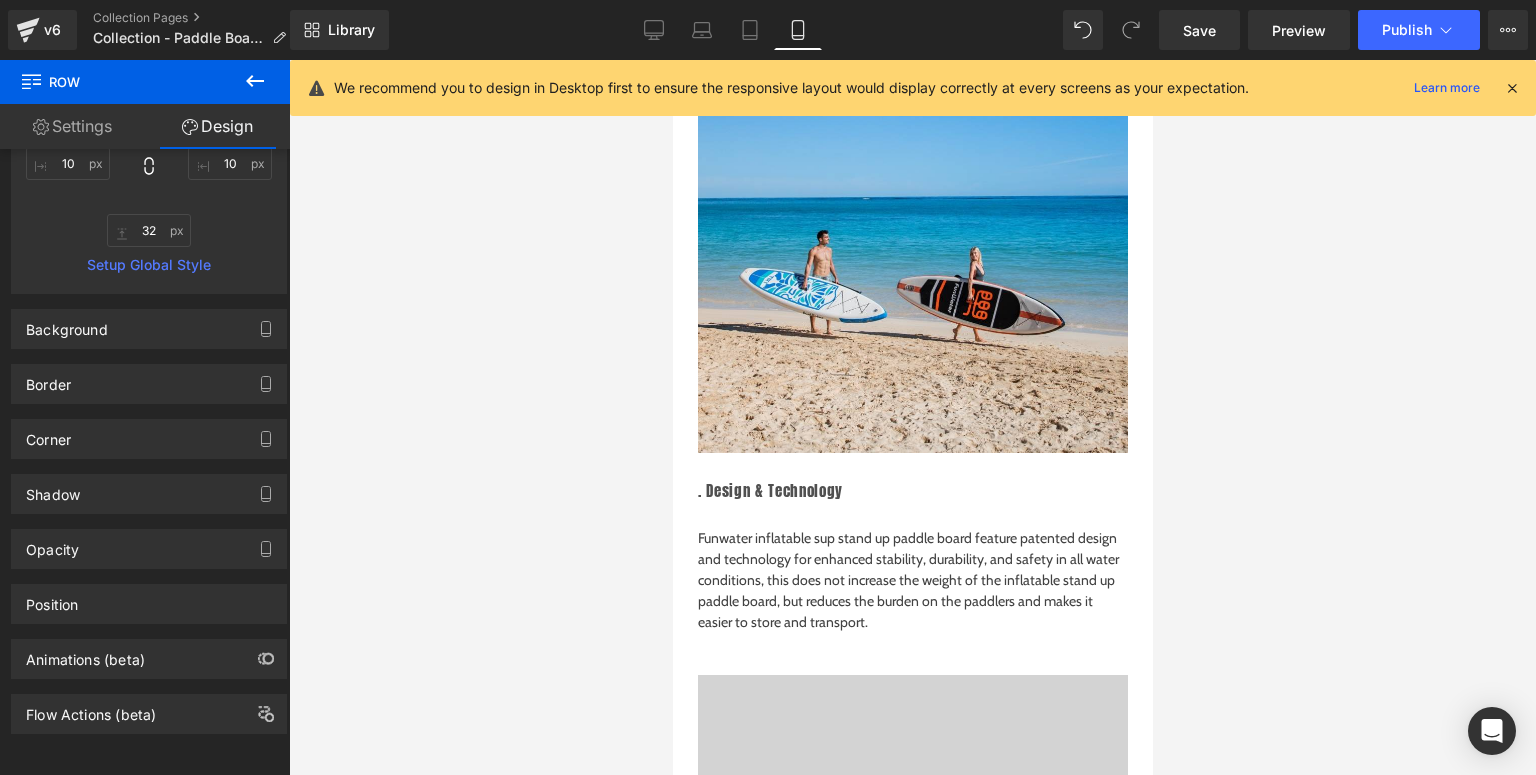 click at bounding box center (1512, 88) 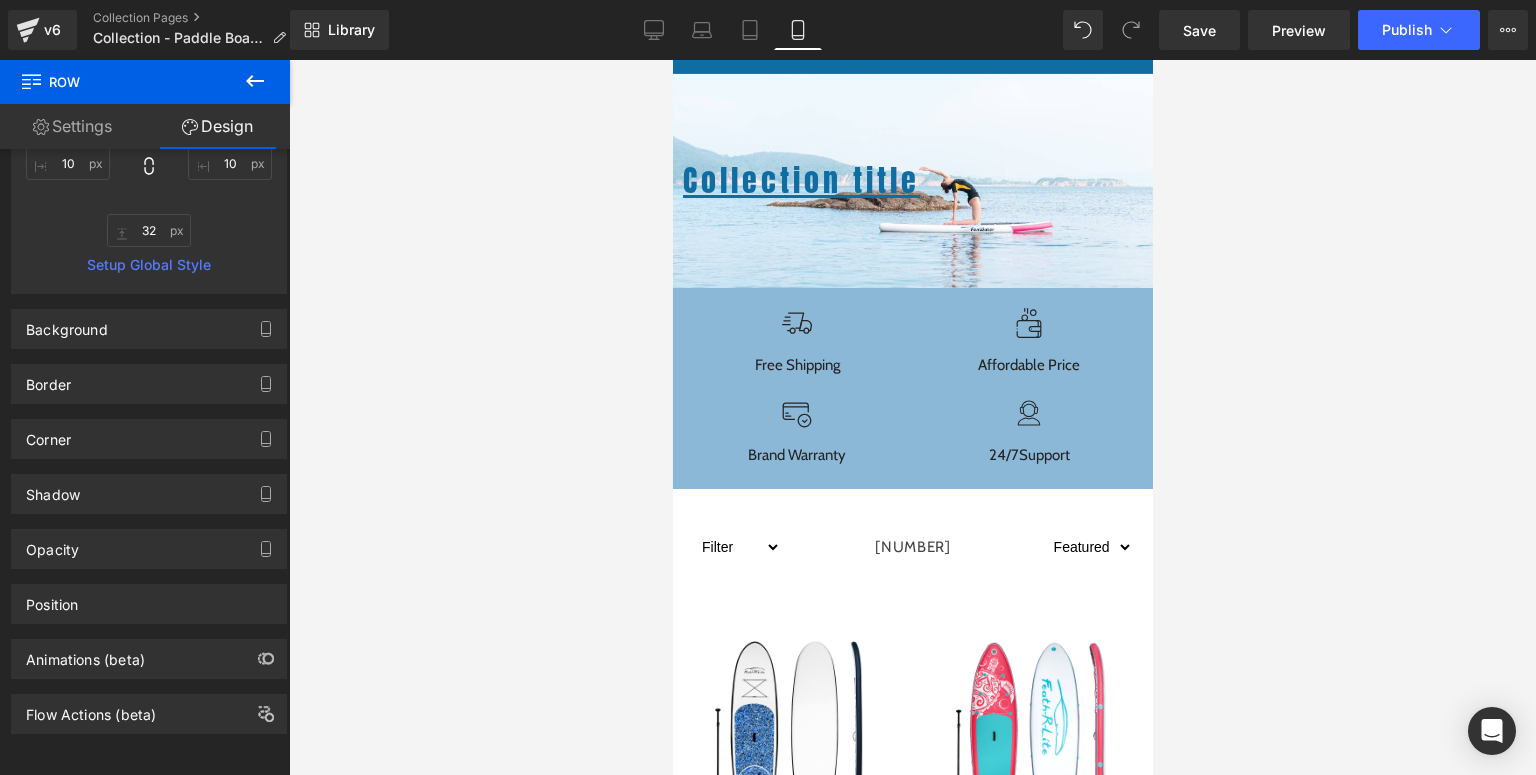 scroll, scrollTop: 0, scrollLeft: 0, axis: both 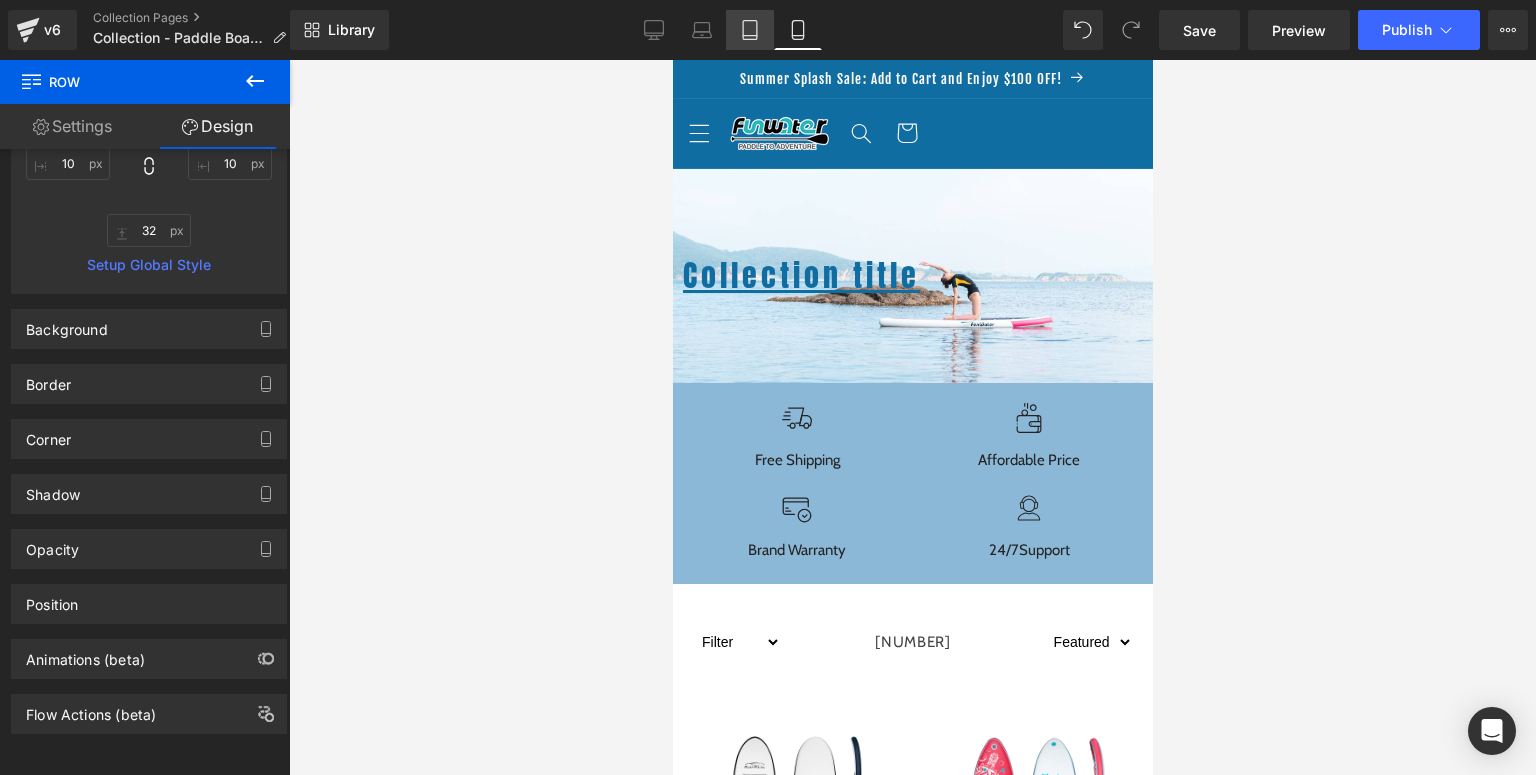 drag, startPoint x: 76, startPoint y: 3, endPoint x: 747, endPoint y: 20, distance: 671.21533 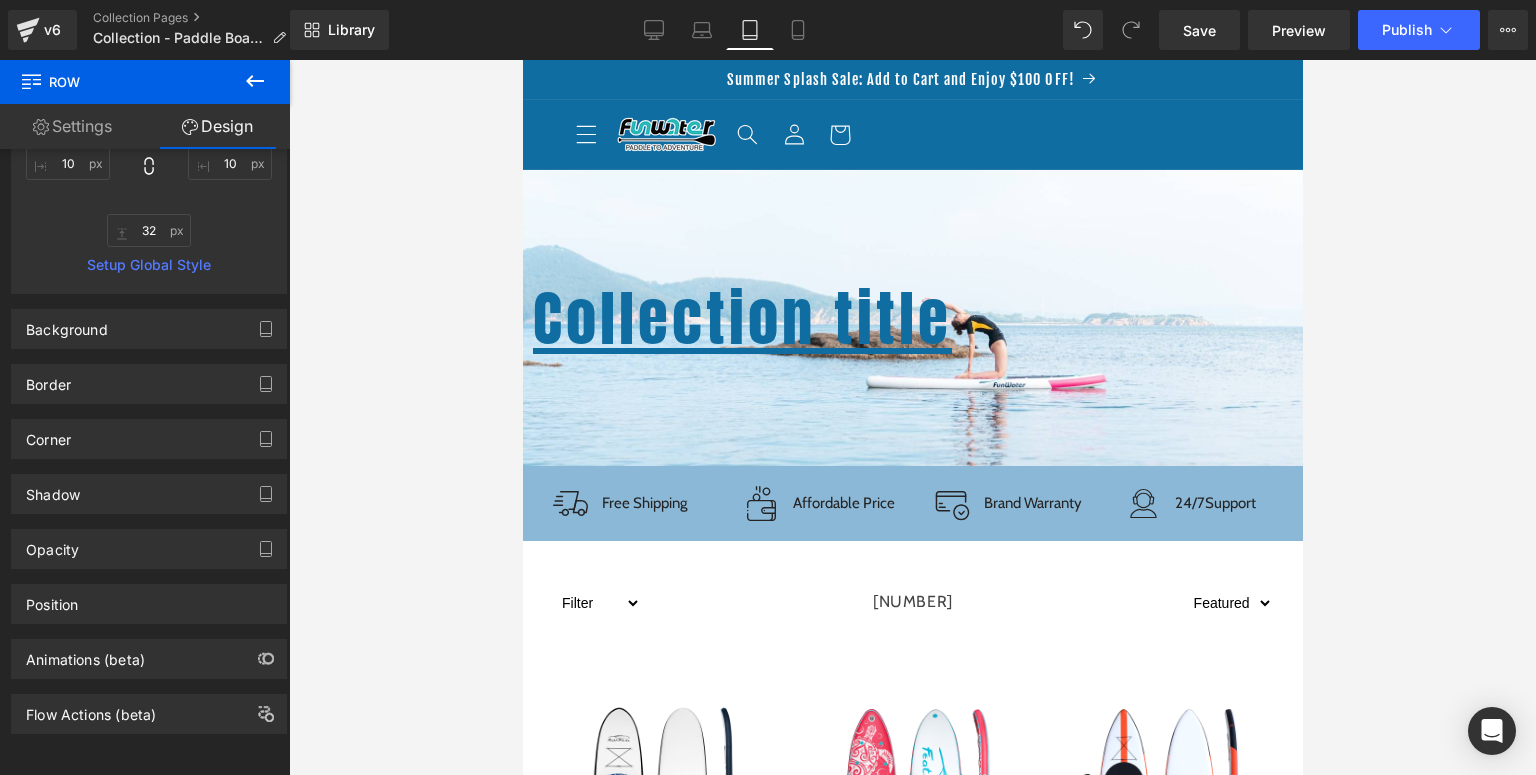 type on "0" 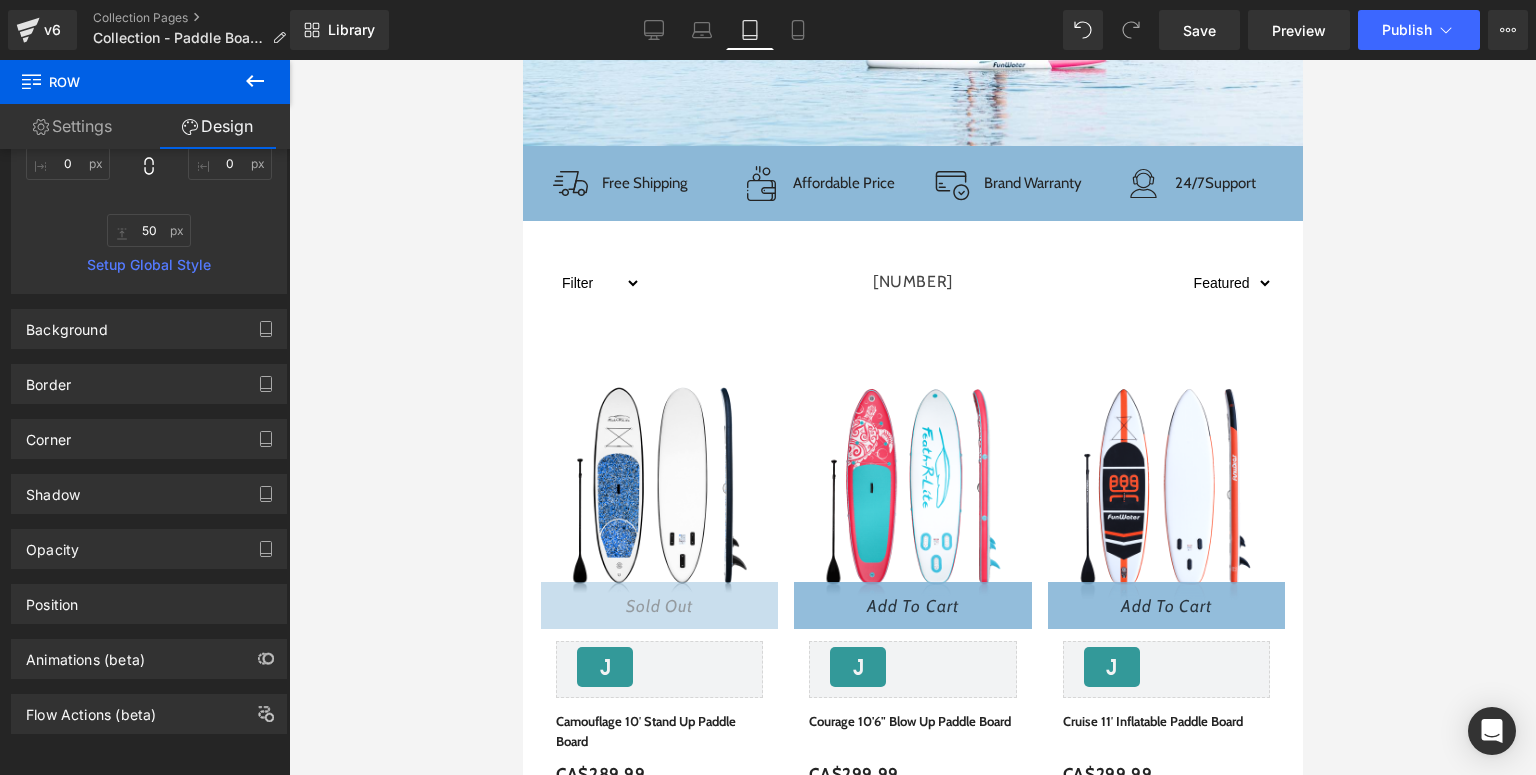 scroll, scrollTop: 160, scrollLeft: 0, axis: vertical 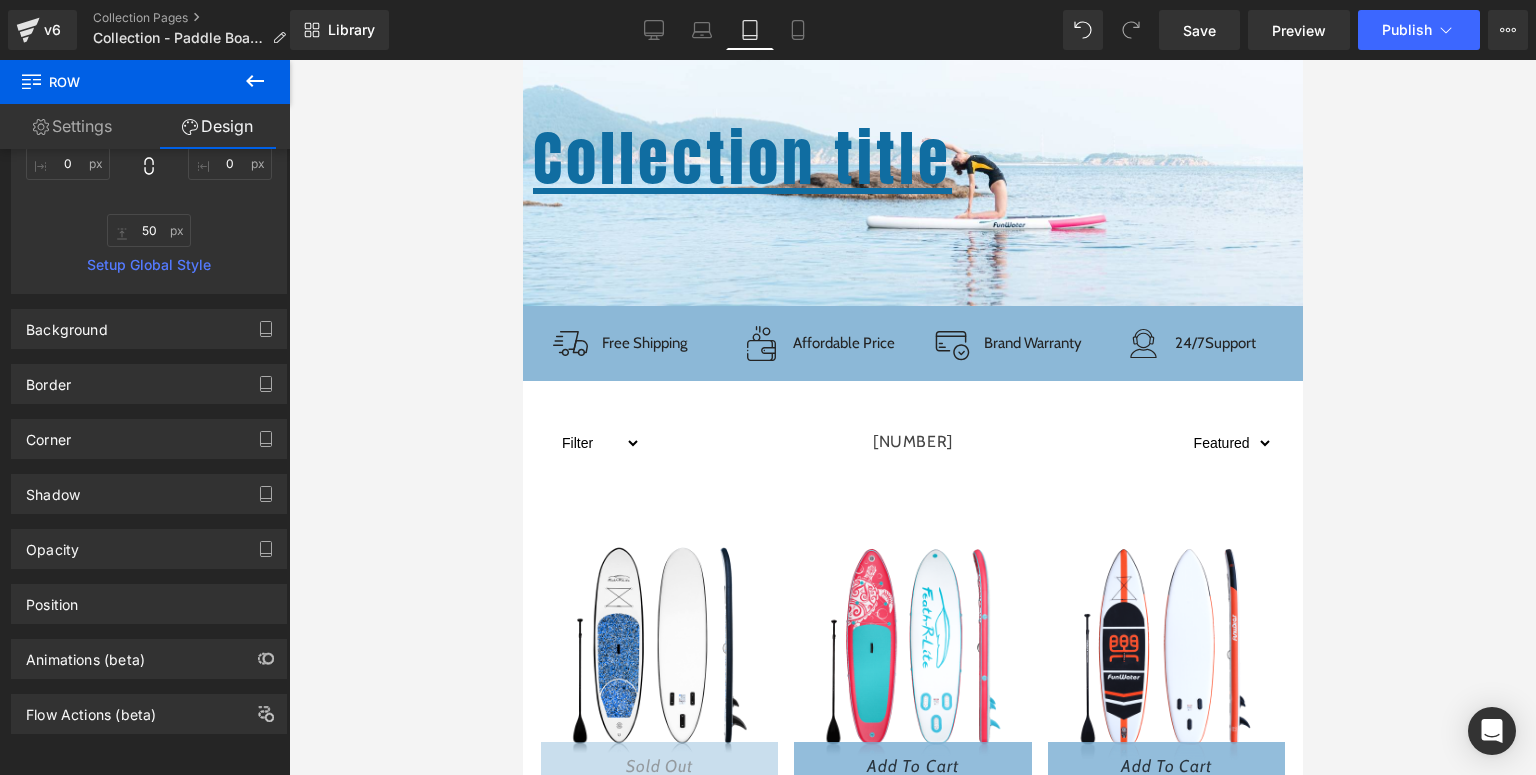 click on "Library Tablet Desktop Laptop Tablet Mobile Save Preview Publish Scheduled View Live Page View with current Template Save Template to Library Schedule Publish  Optimize  Publish Settings Shortcuts  Your page can’t be published   You've reached the maximum number of published pages on your plan  (0/0).  You need to upgrade your plan or unpublish all your pages to get 1 publish slot.   Unpublish pages   Upgrade plan" at bounding box center [913, 30] 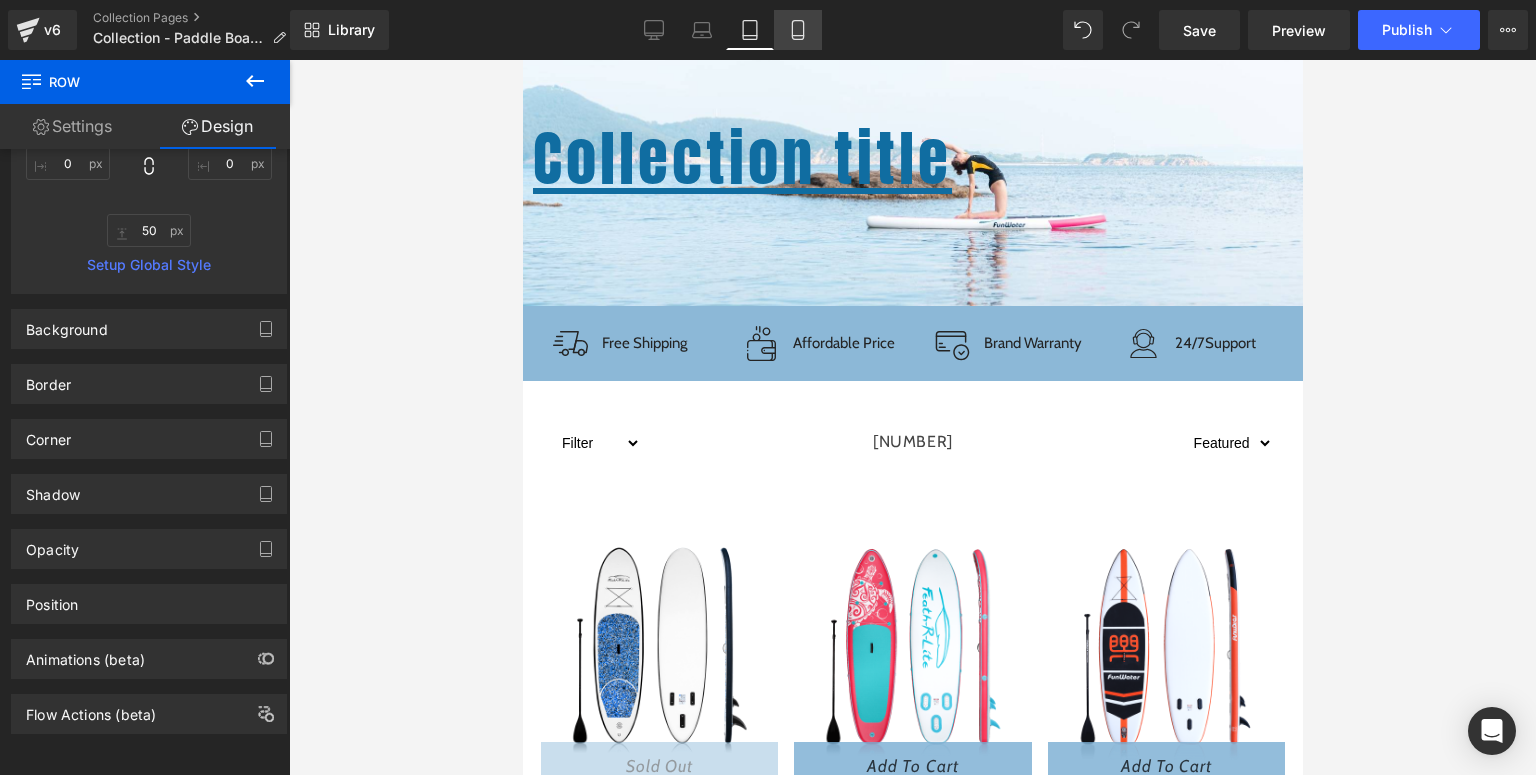 click on "Mobile" at bounding box center [798, 30] 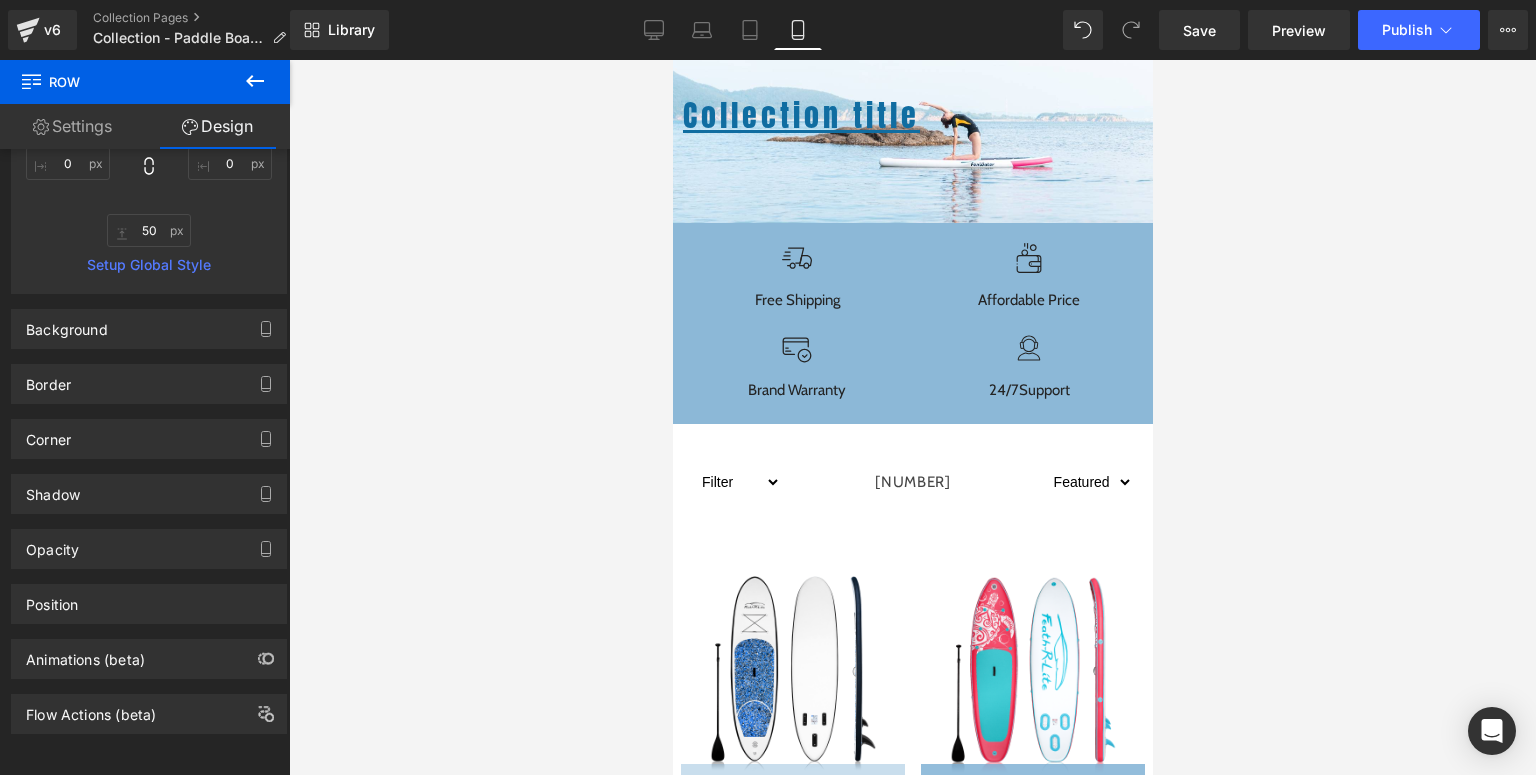 type on "0" 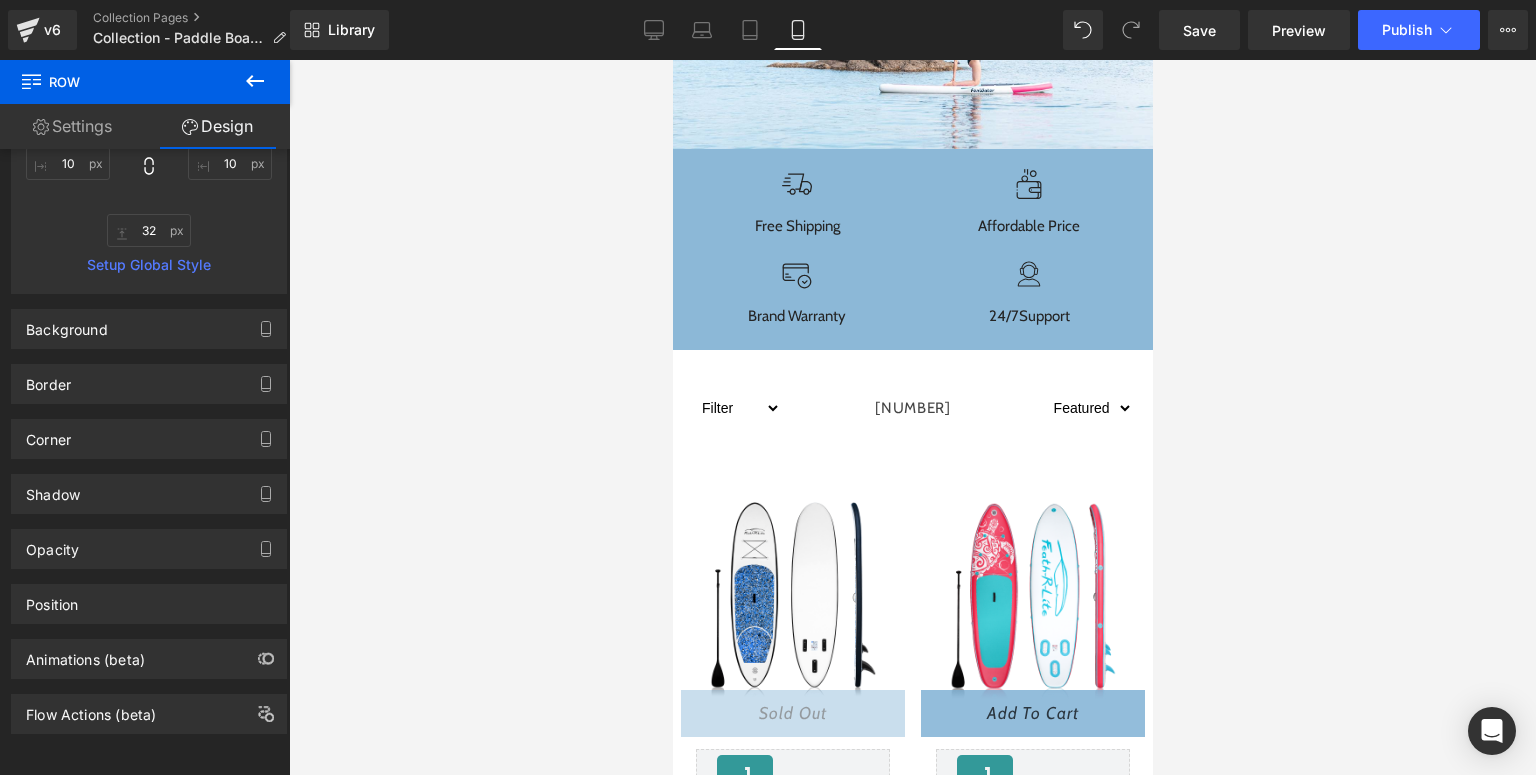 scroll, scrollTop: 0, scrollLeft: 0, axis: both 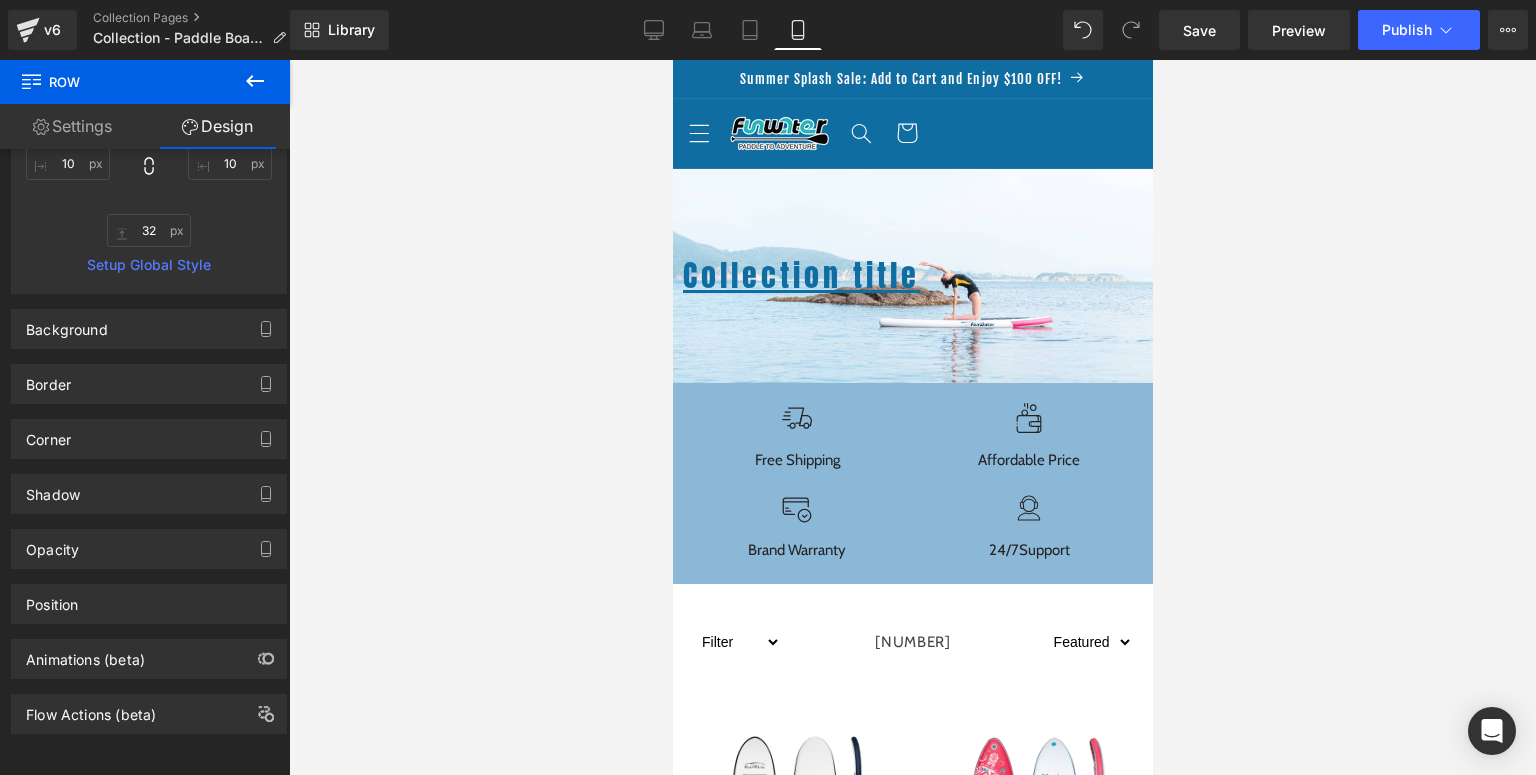 click at bounding box center [912, 417] 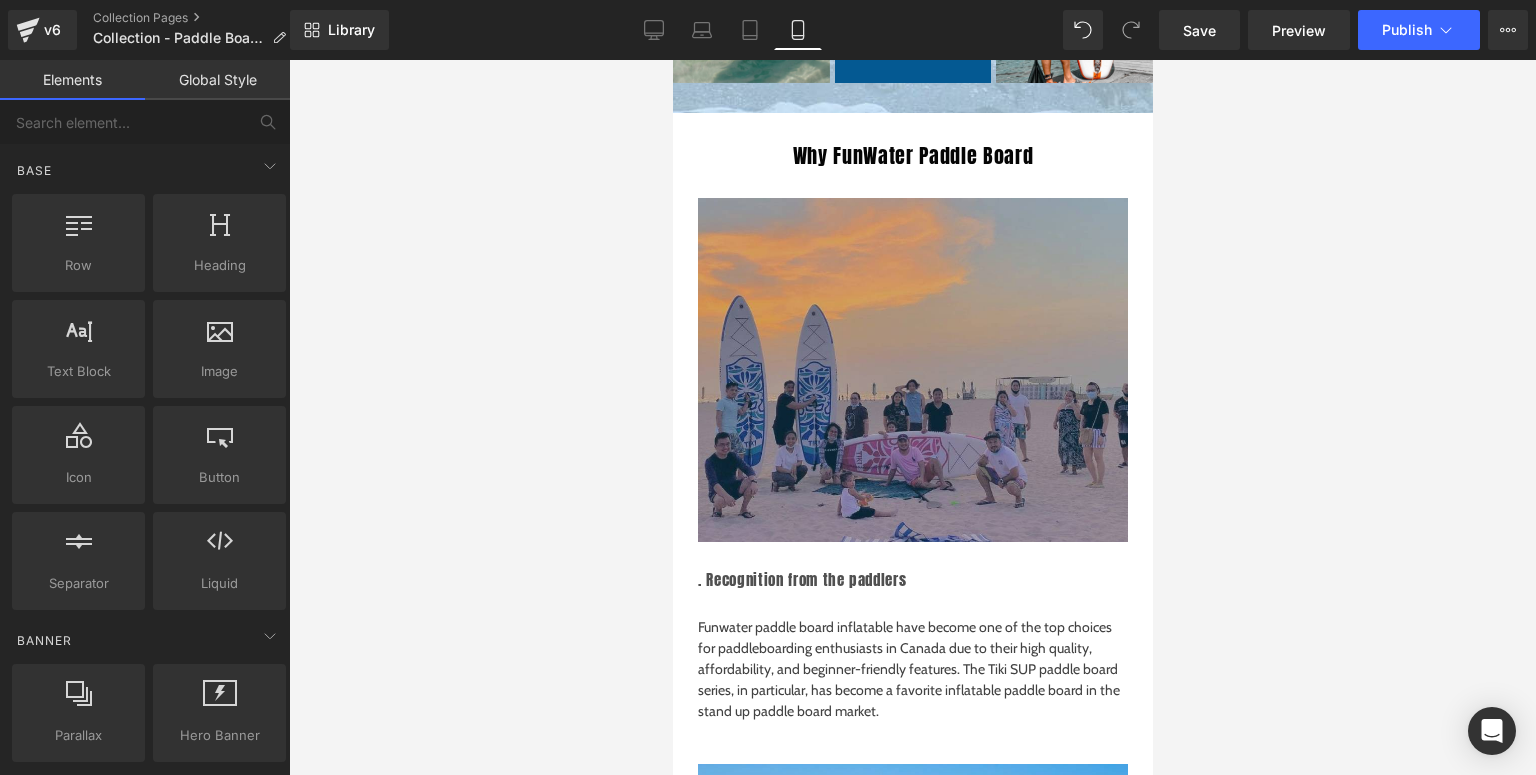 scroll, scrollTop: 4240, scrollLeft: 0, axis: vertical 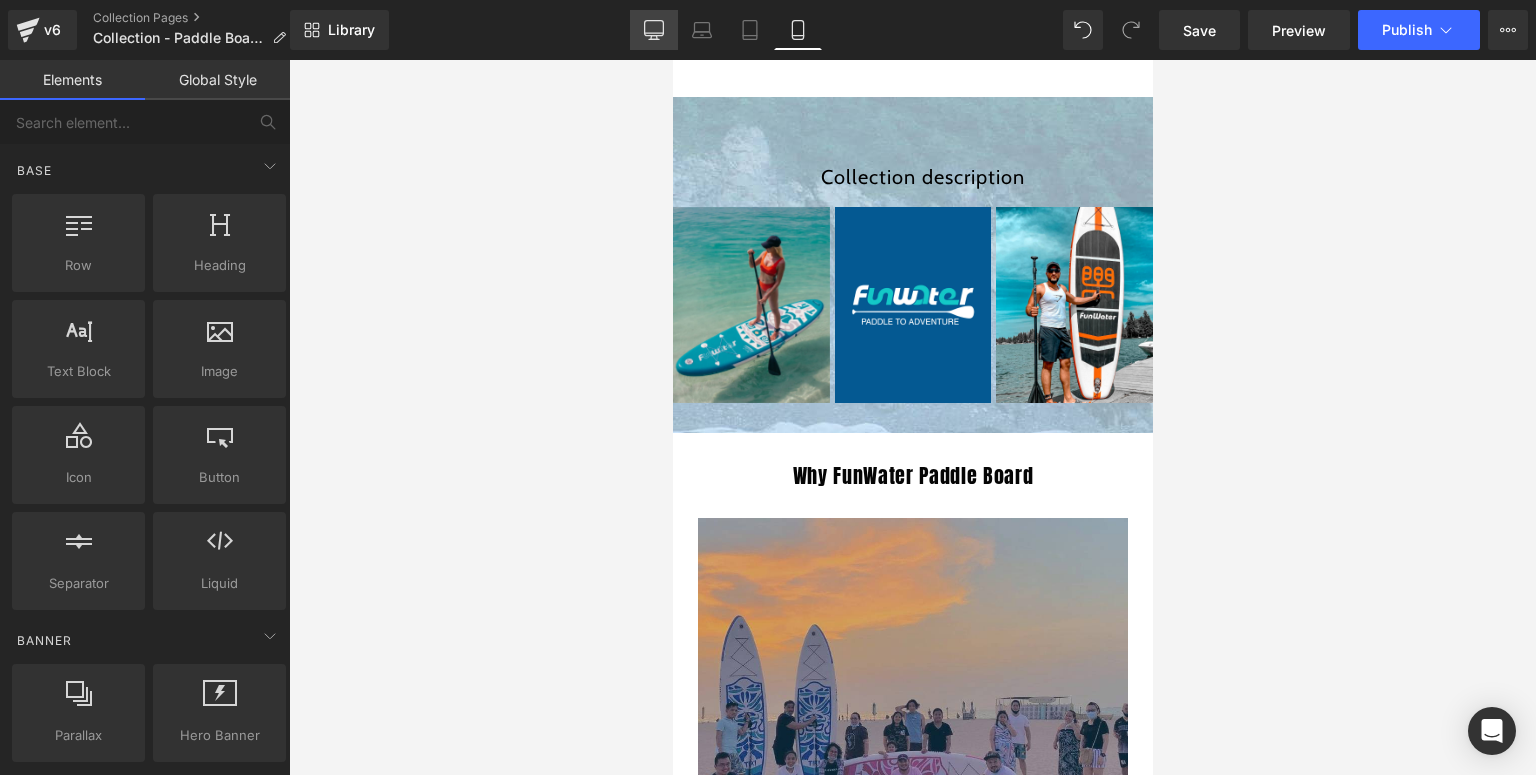 drag, startPoint x: 651, startPoint y: 36, endPoint x: 738, endPoint y: 462, distance: 434.79306 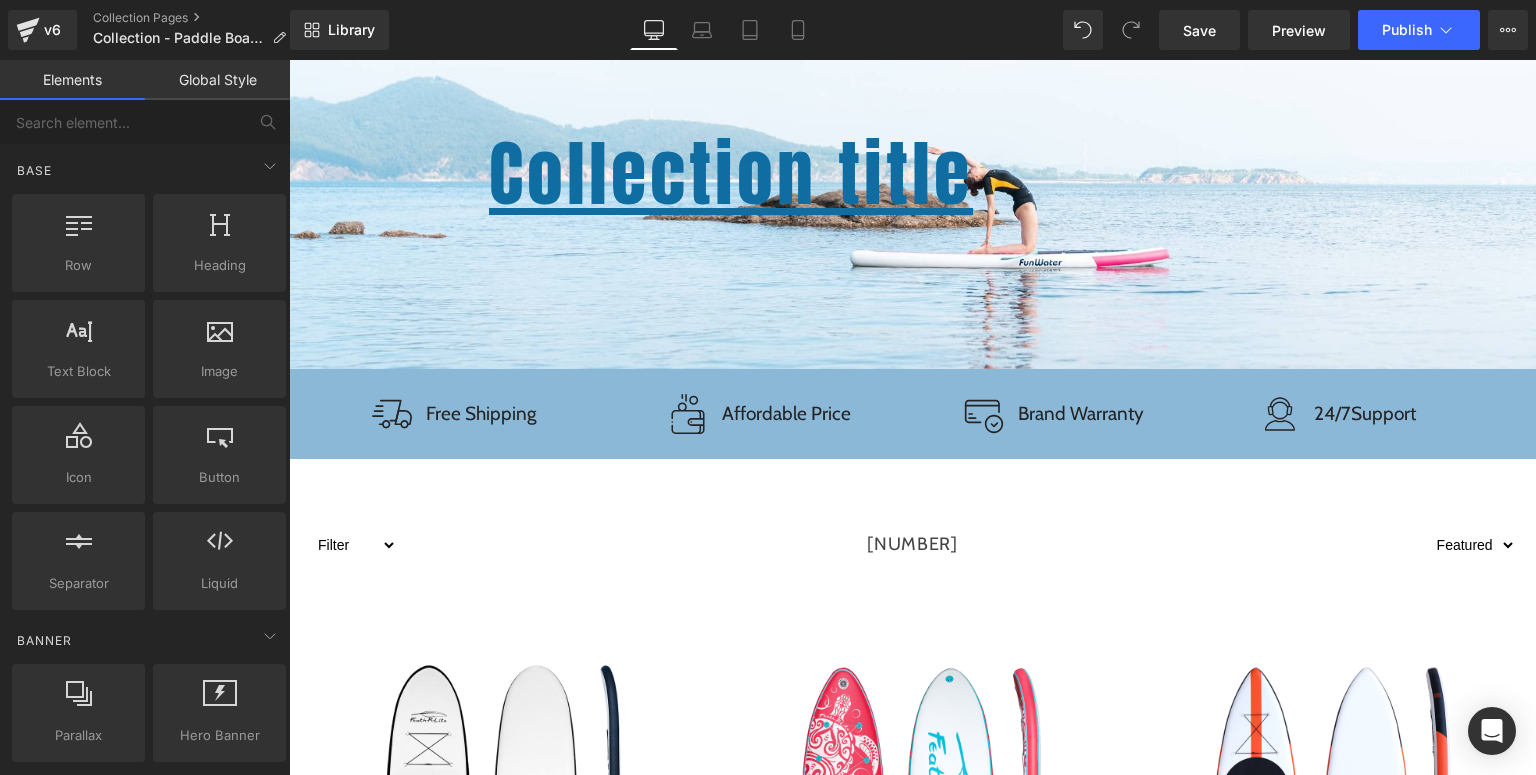 scroll, scrollTop: 0, scrollLeft: 0, axis: both 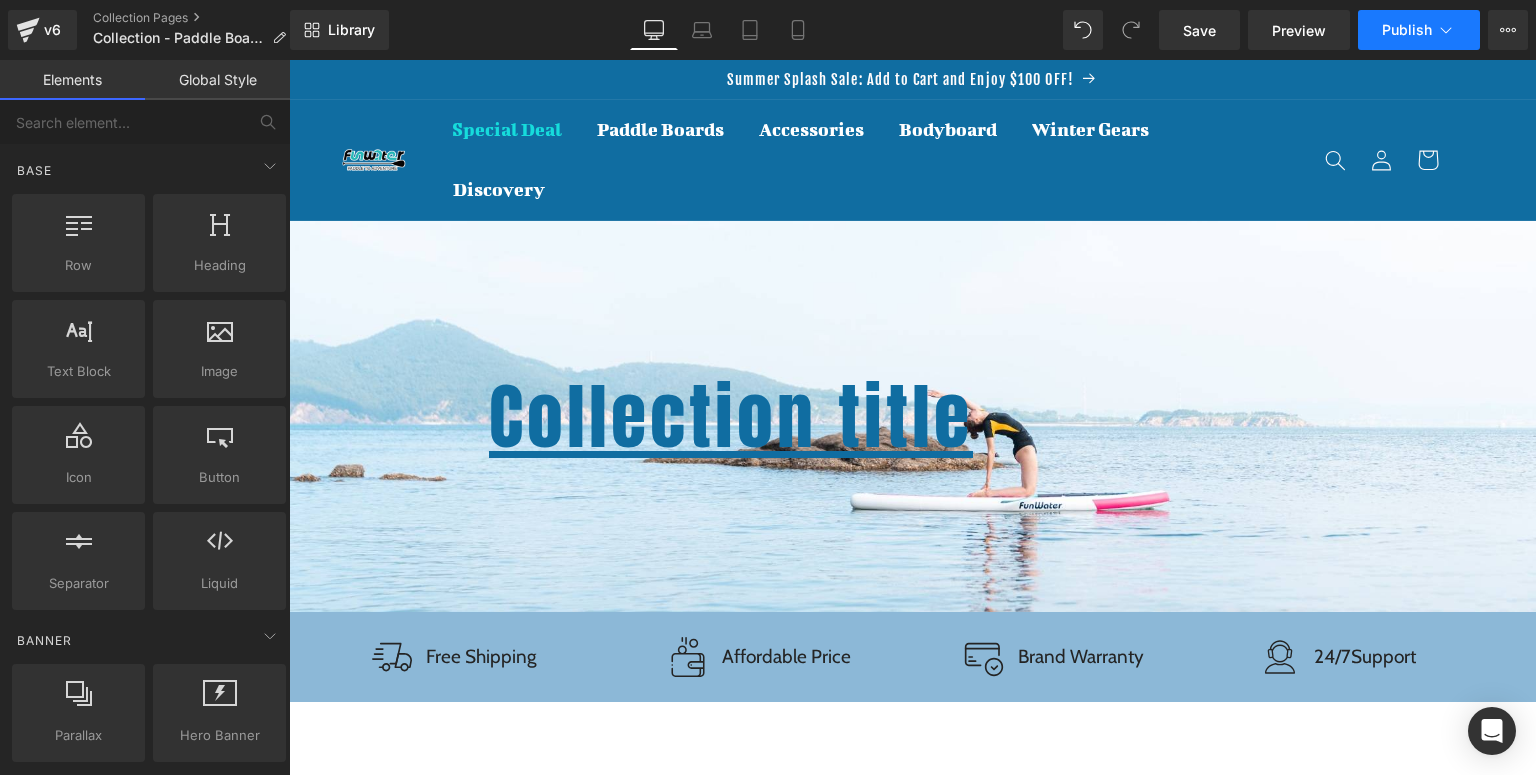 click on "Publish" at bounding box center (1407, 30) 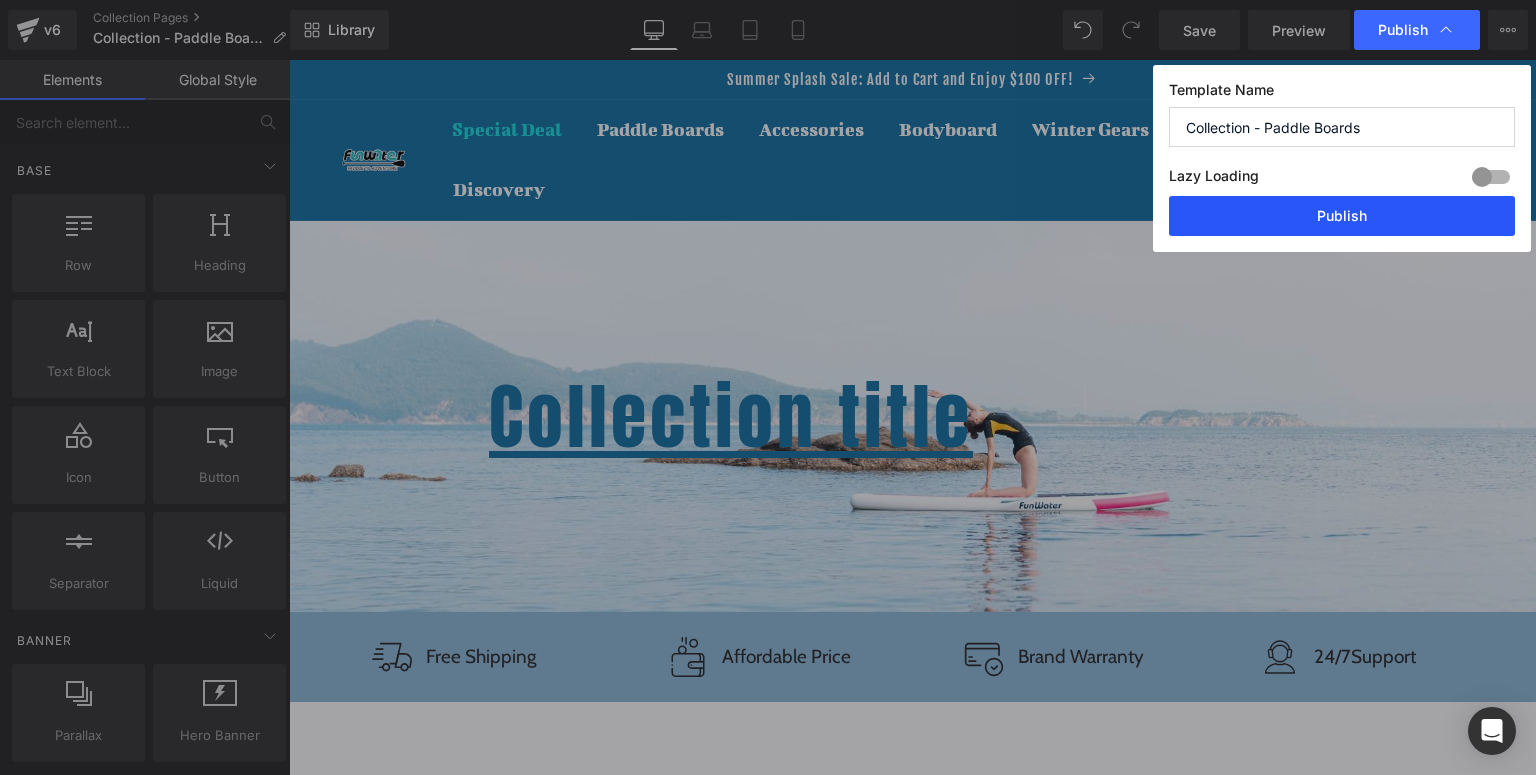 click on "Publish" at bounding box center (1342, 216) 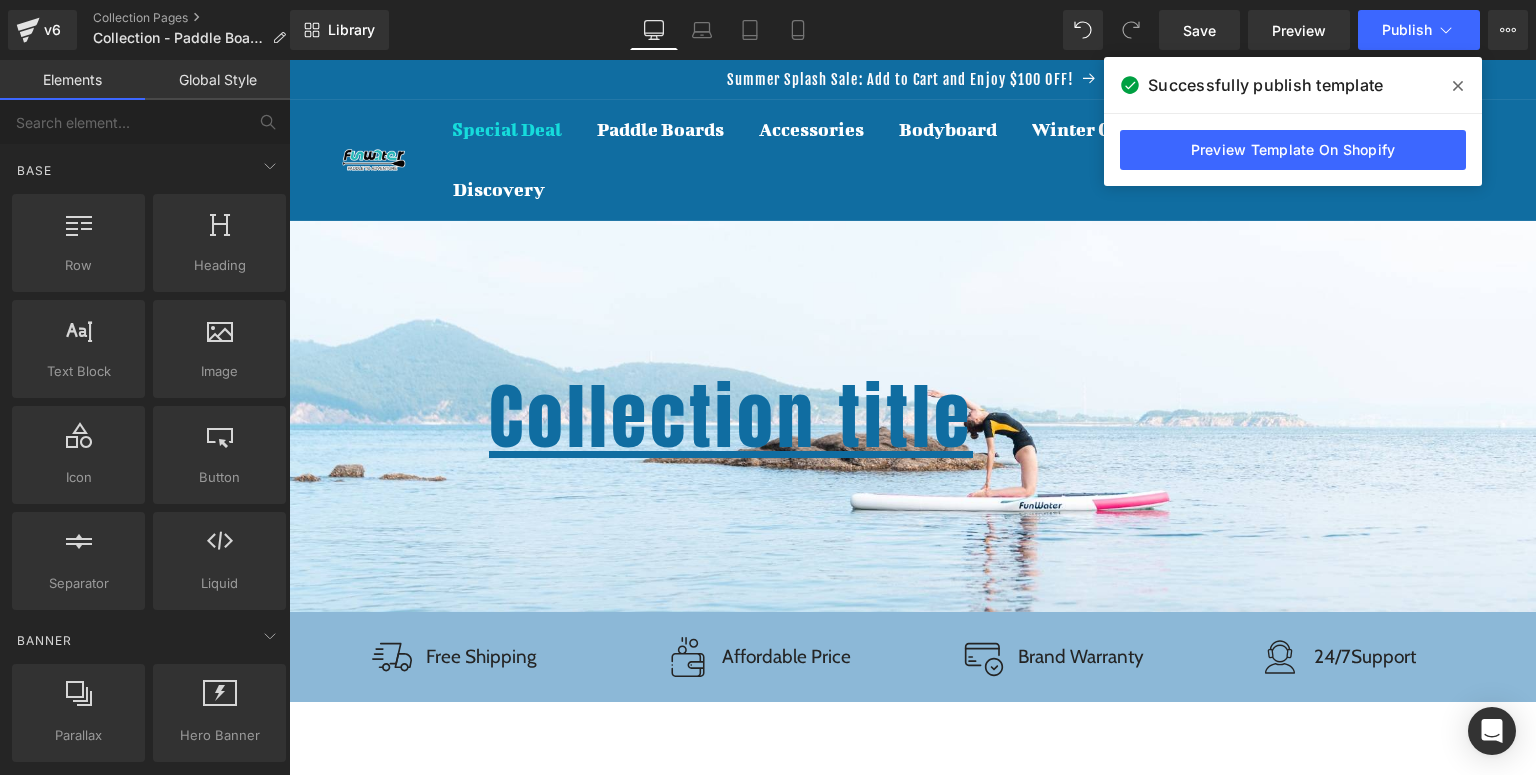 click 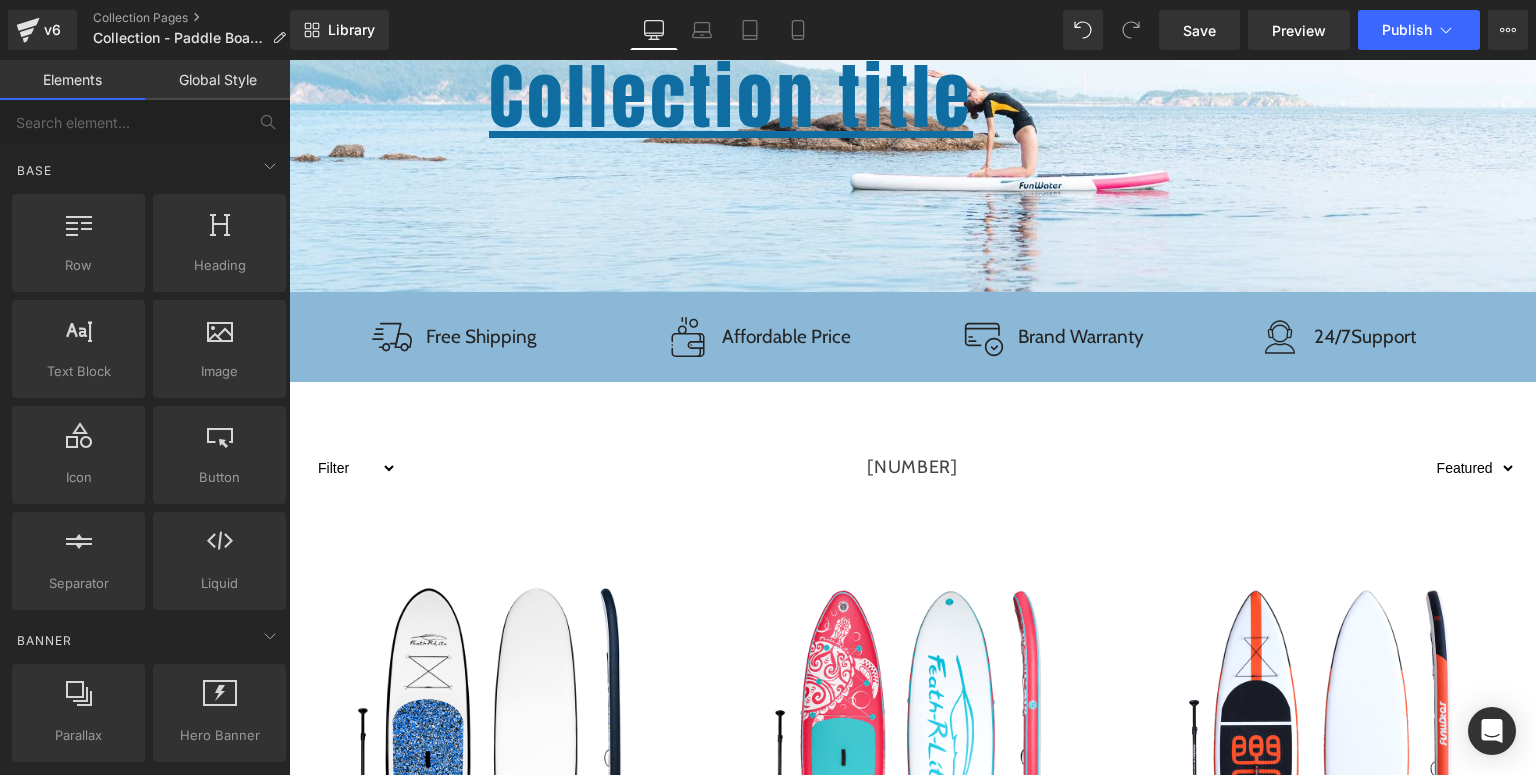 scroll, scrollTop: 0, scrollLeft: 0, axis: both 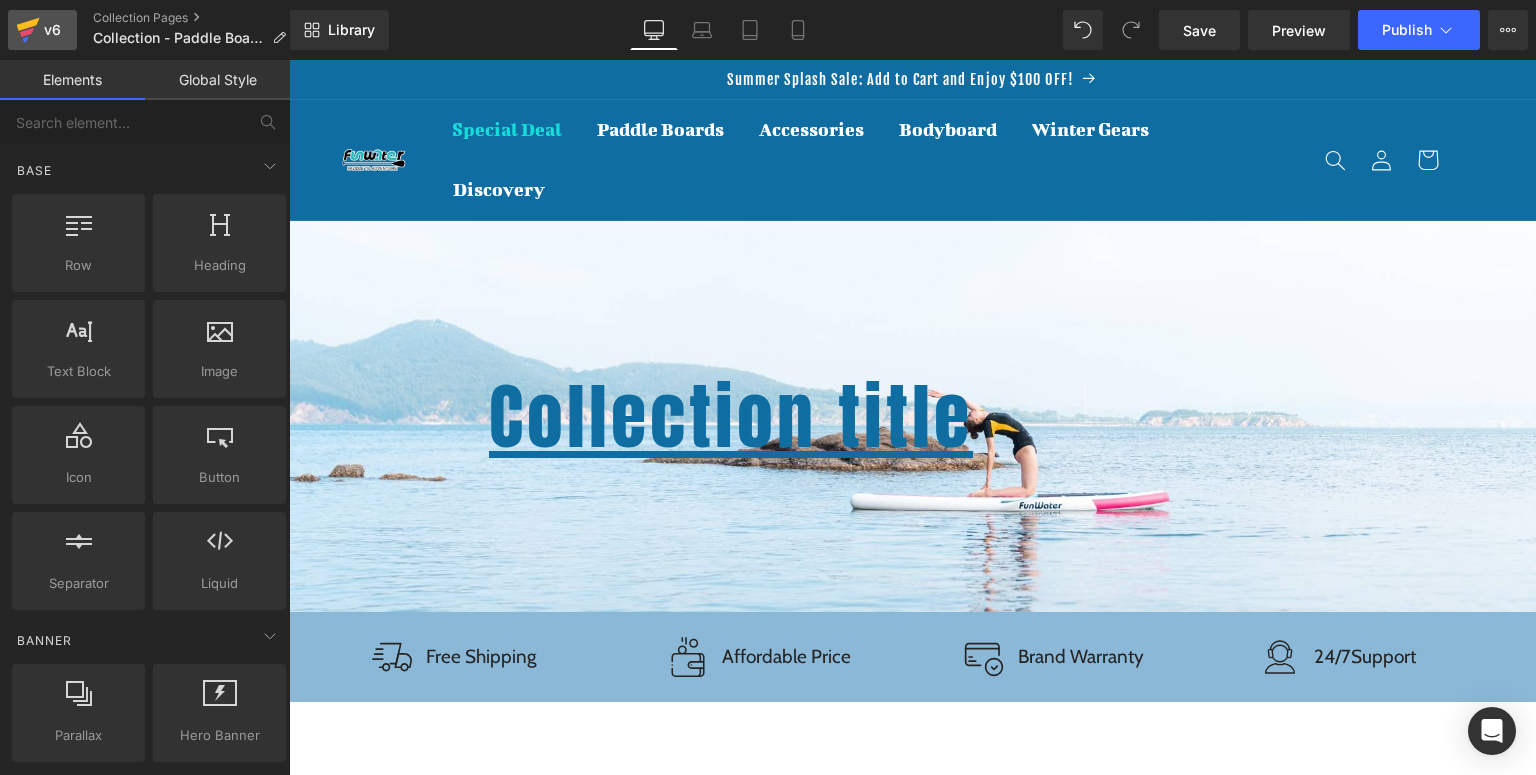 click on "v6" at bounding box center (52, 30) 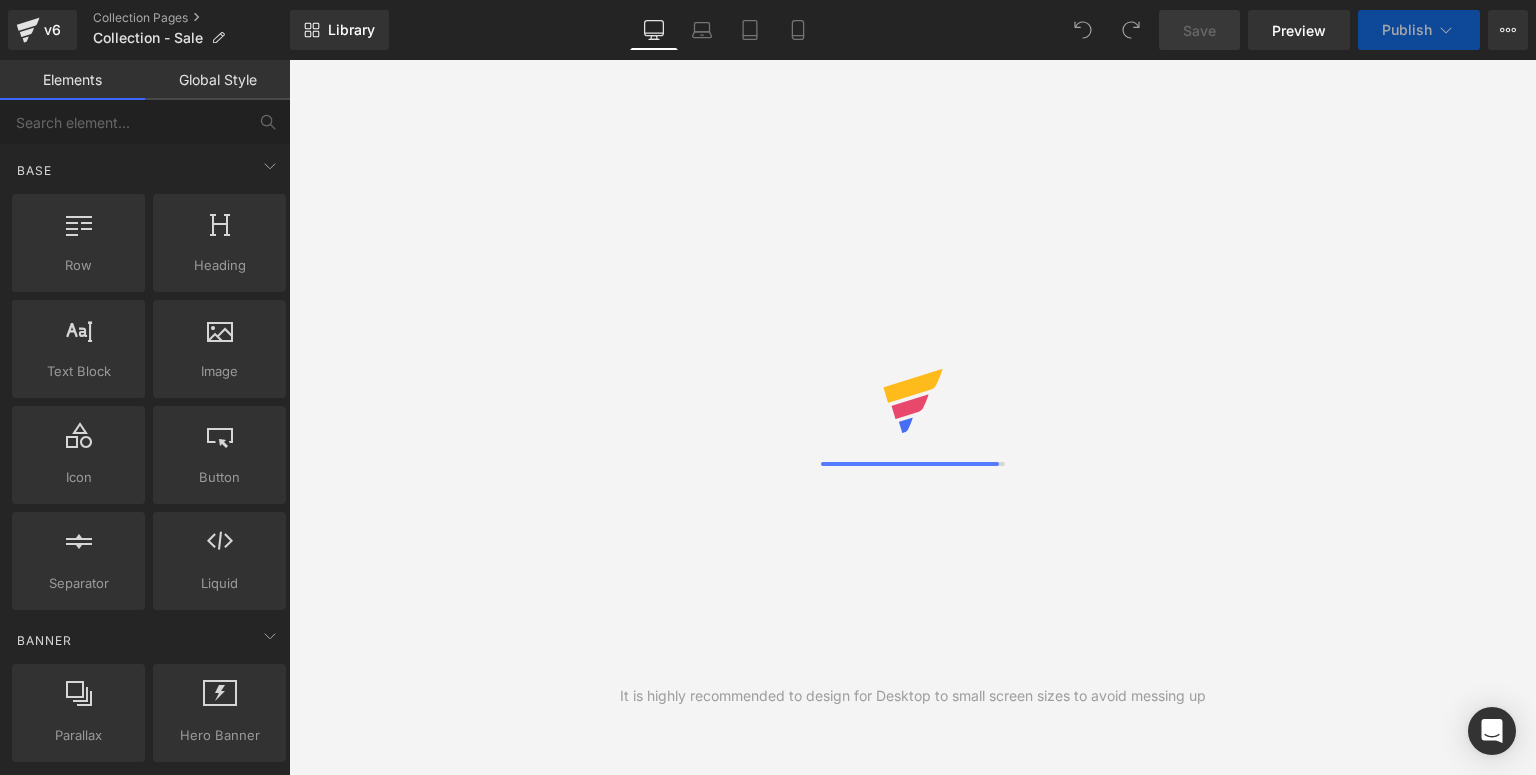 scroll, scrollTop: 0, scrollLeft: 0, axis: both 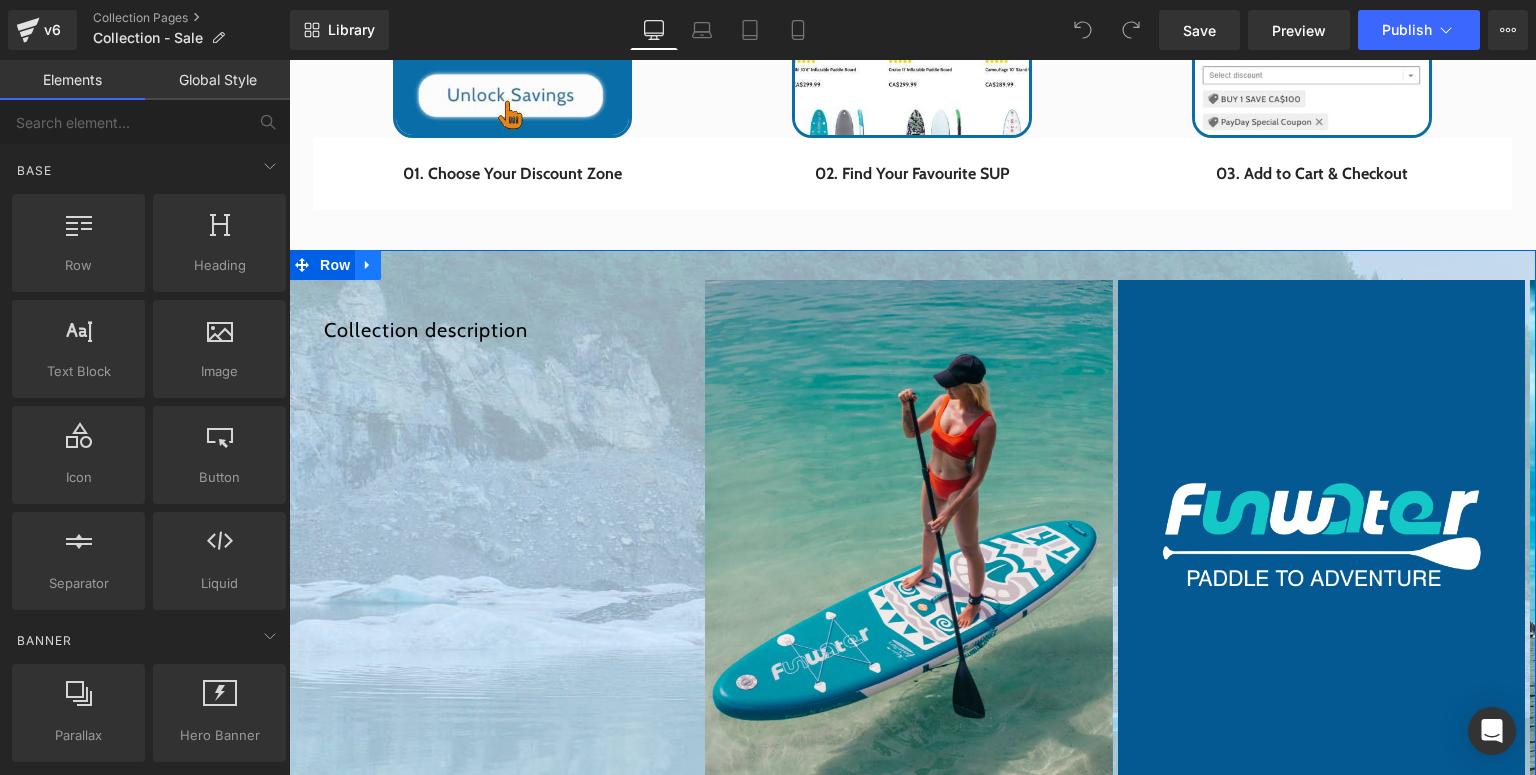 click 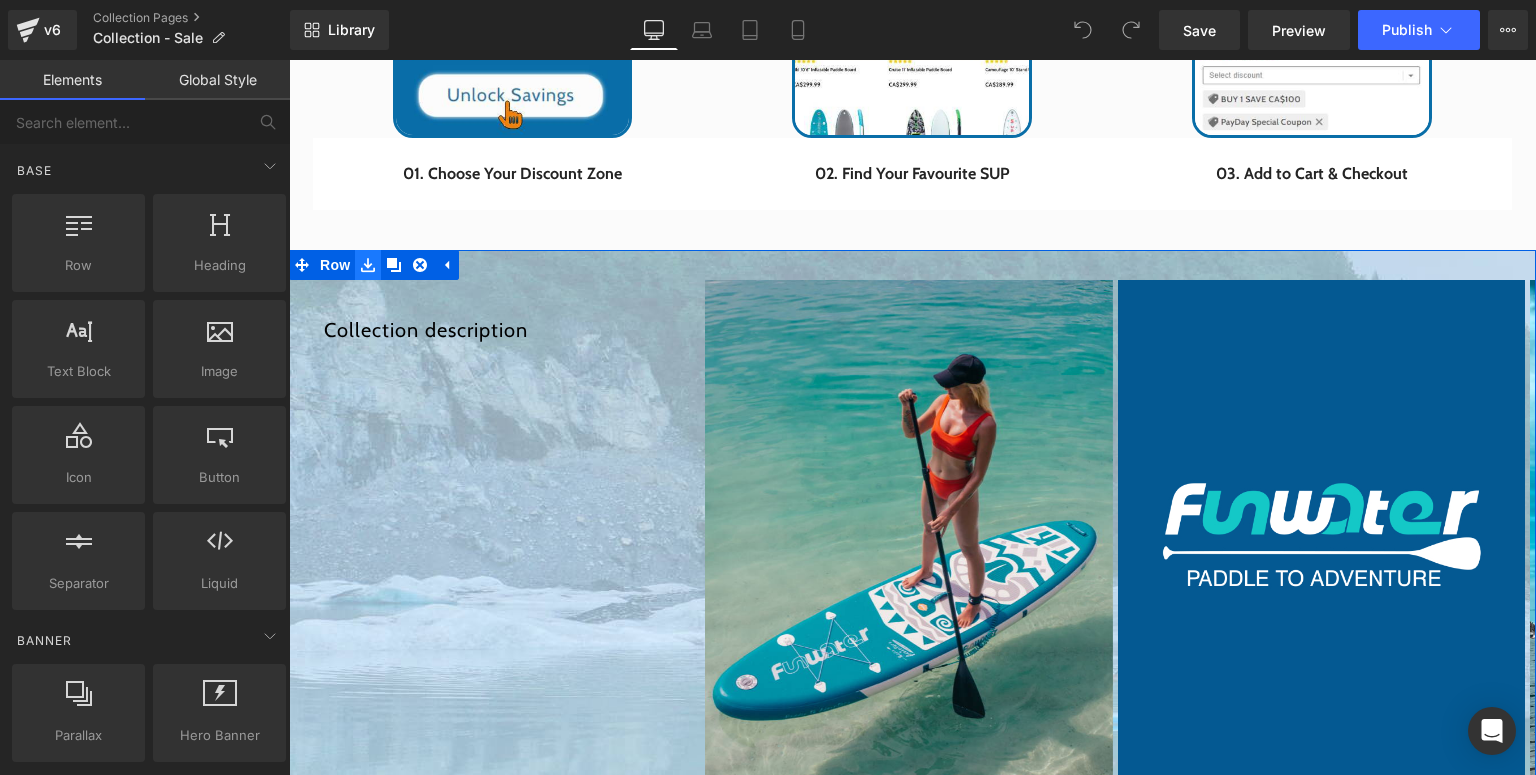 click 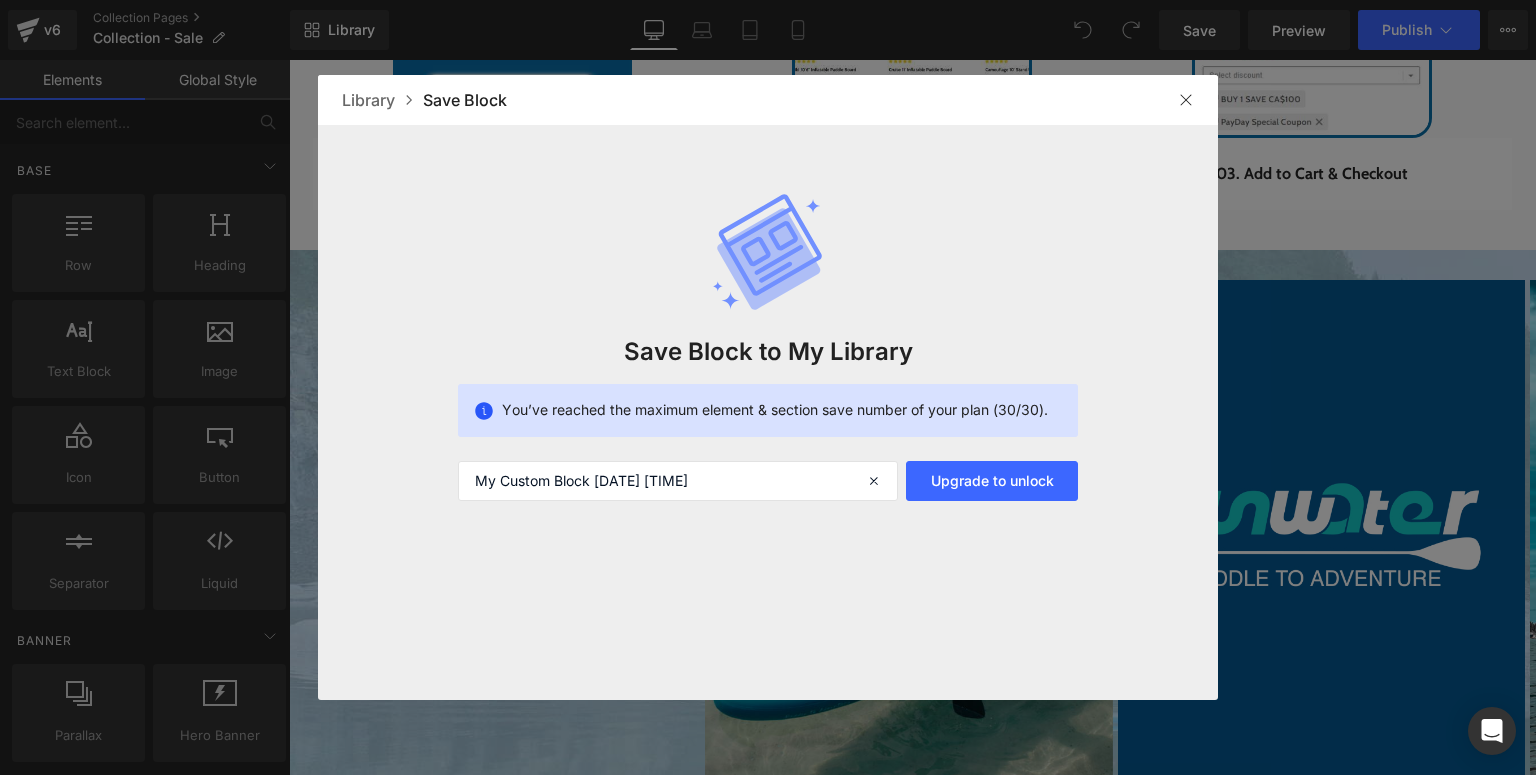 drag, startPoint x: 1193, startPoint y: 96, endPoint x: 887, endPoint y: 44, distance: 310.38684 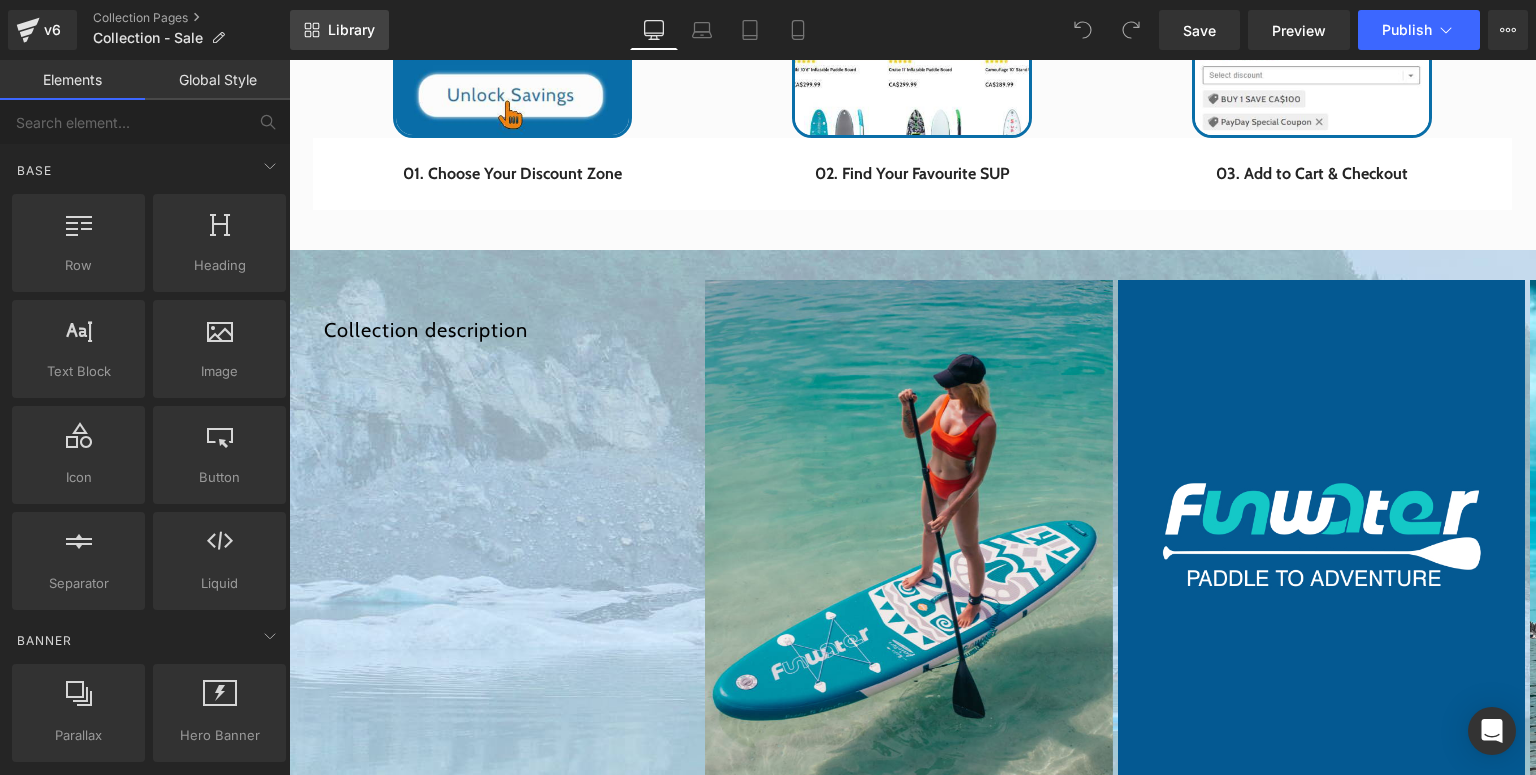 click on "Library" at bounding box center (339, 30) 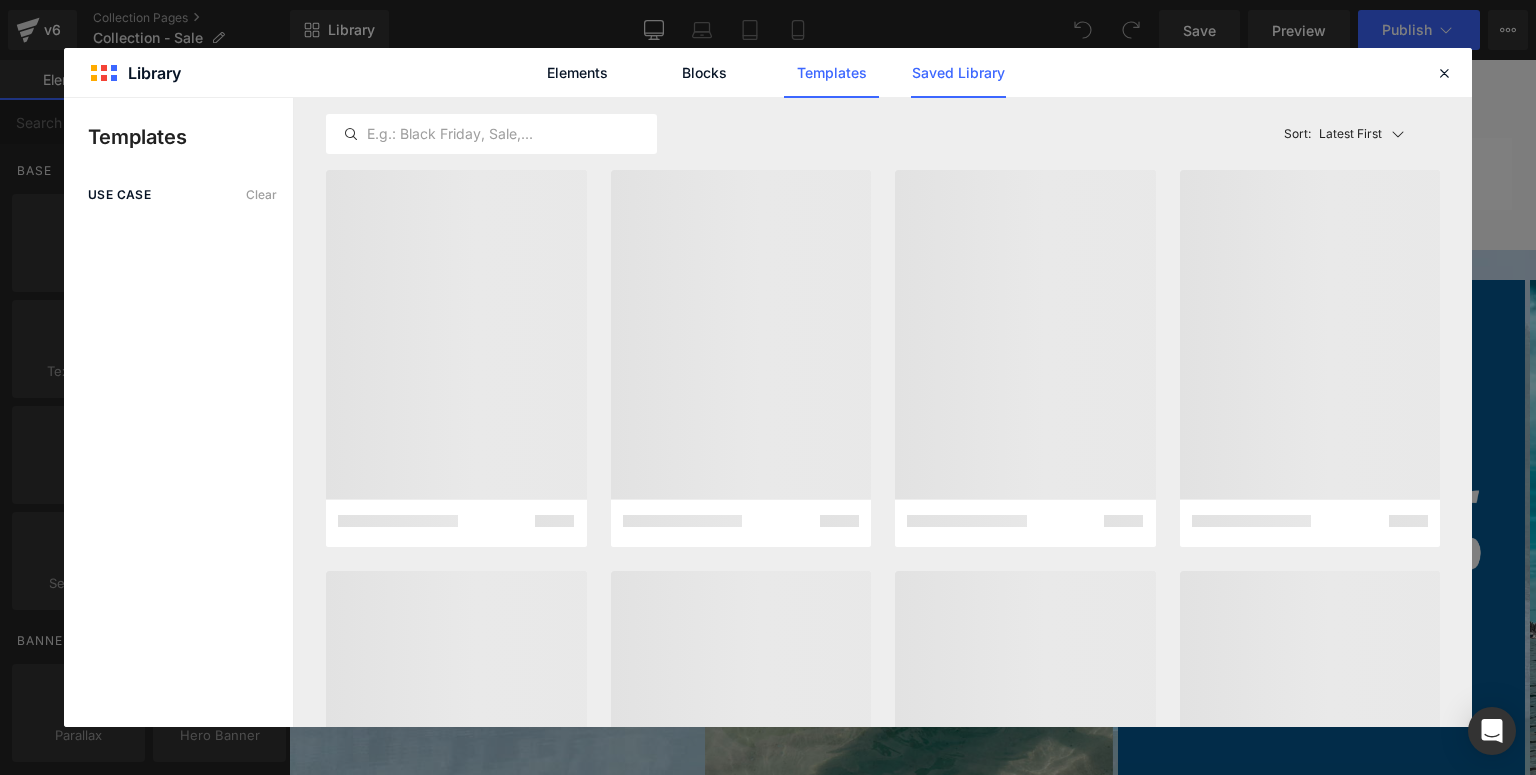 click on "Saved Library" 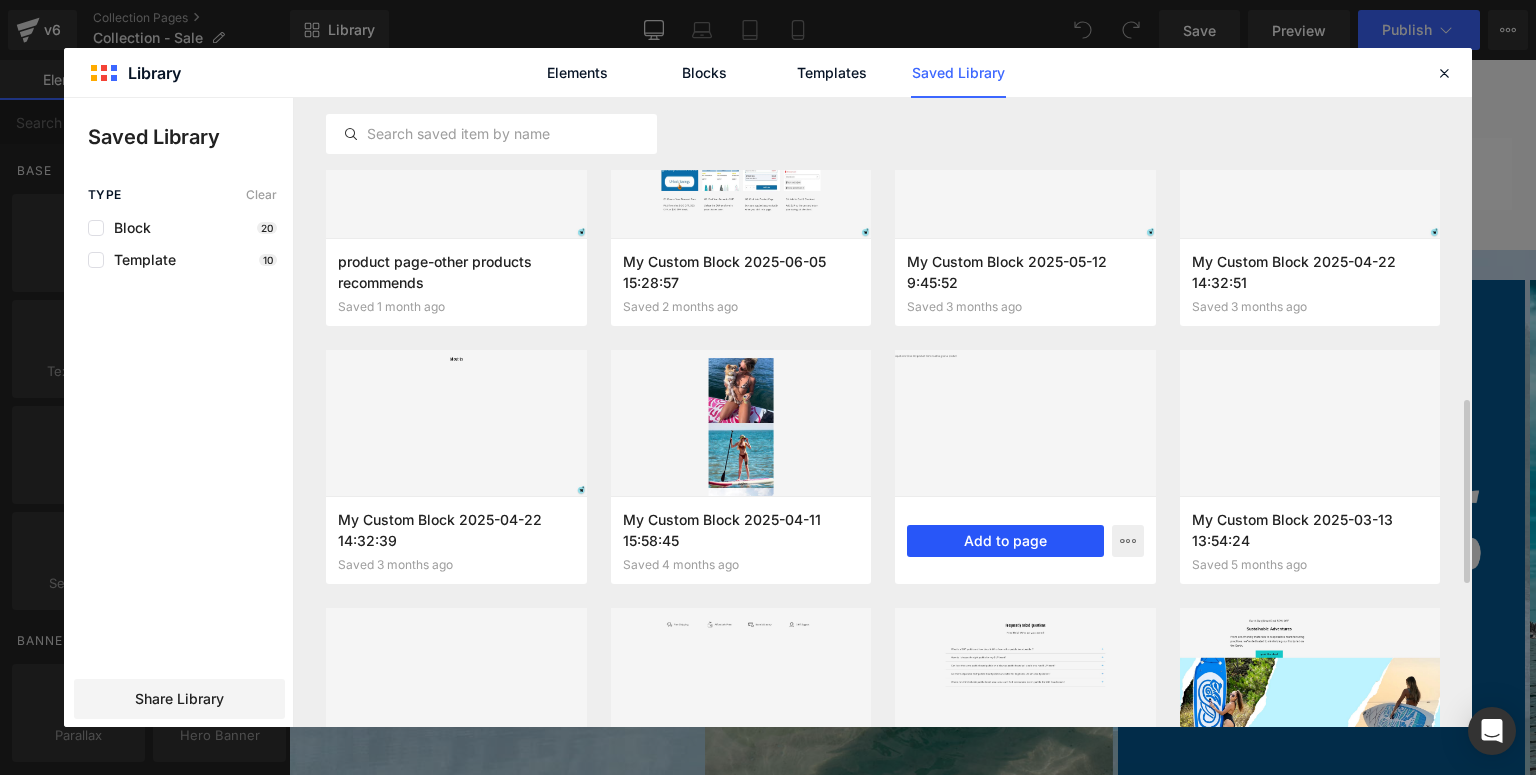 scroll, scrollTop: 744, scrollLeft: 0, axis: vertical 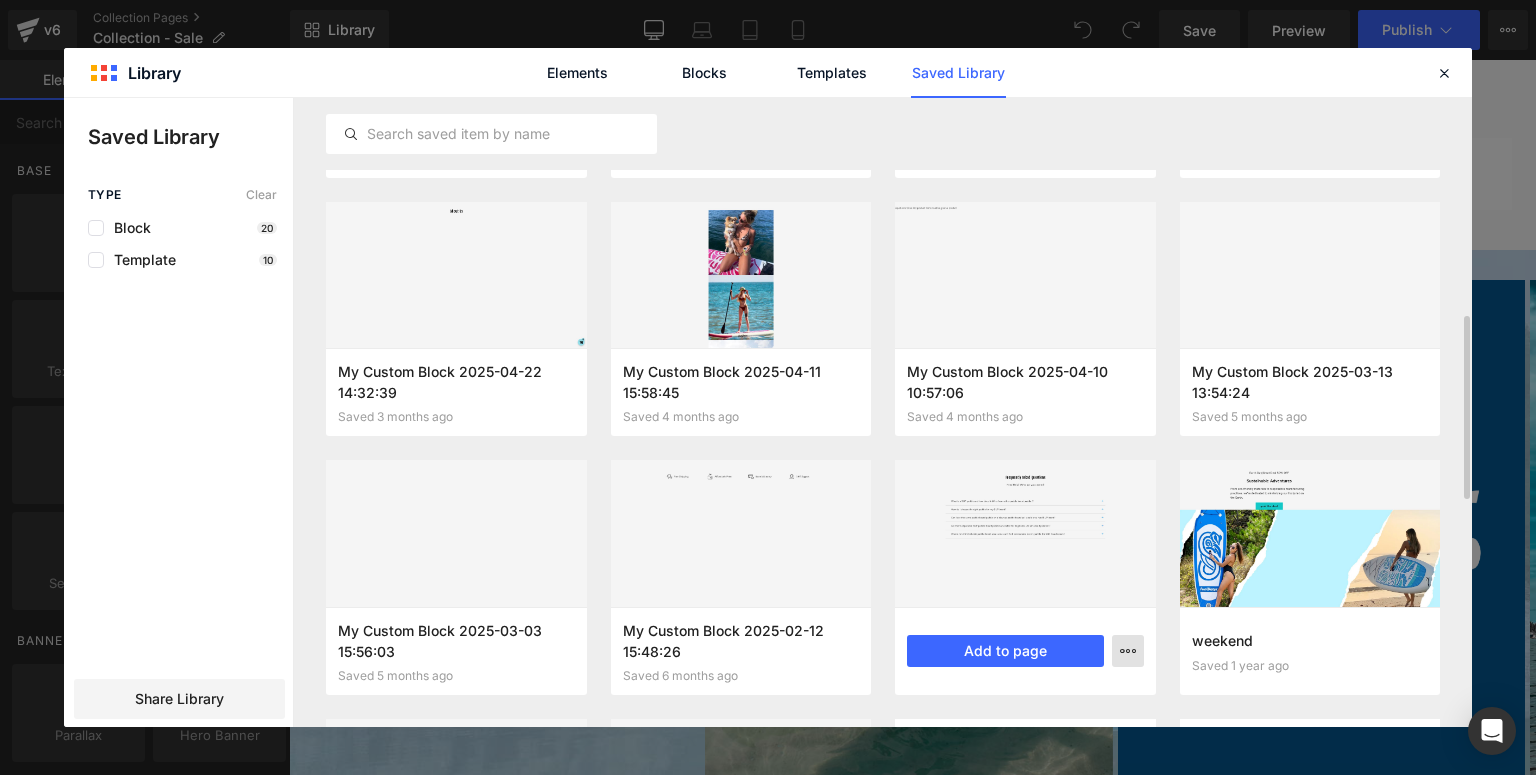click at bounding box center (1128, 651) 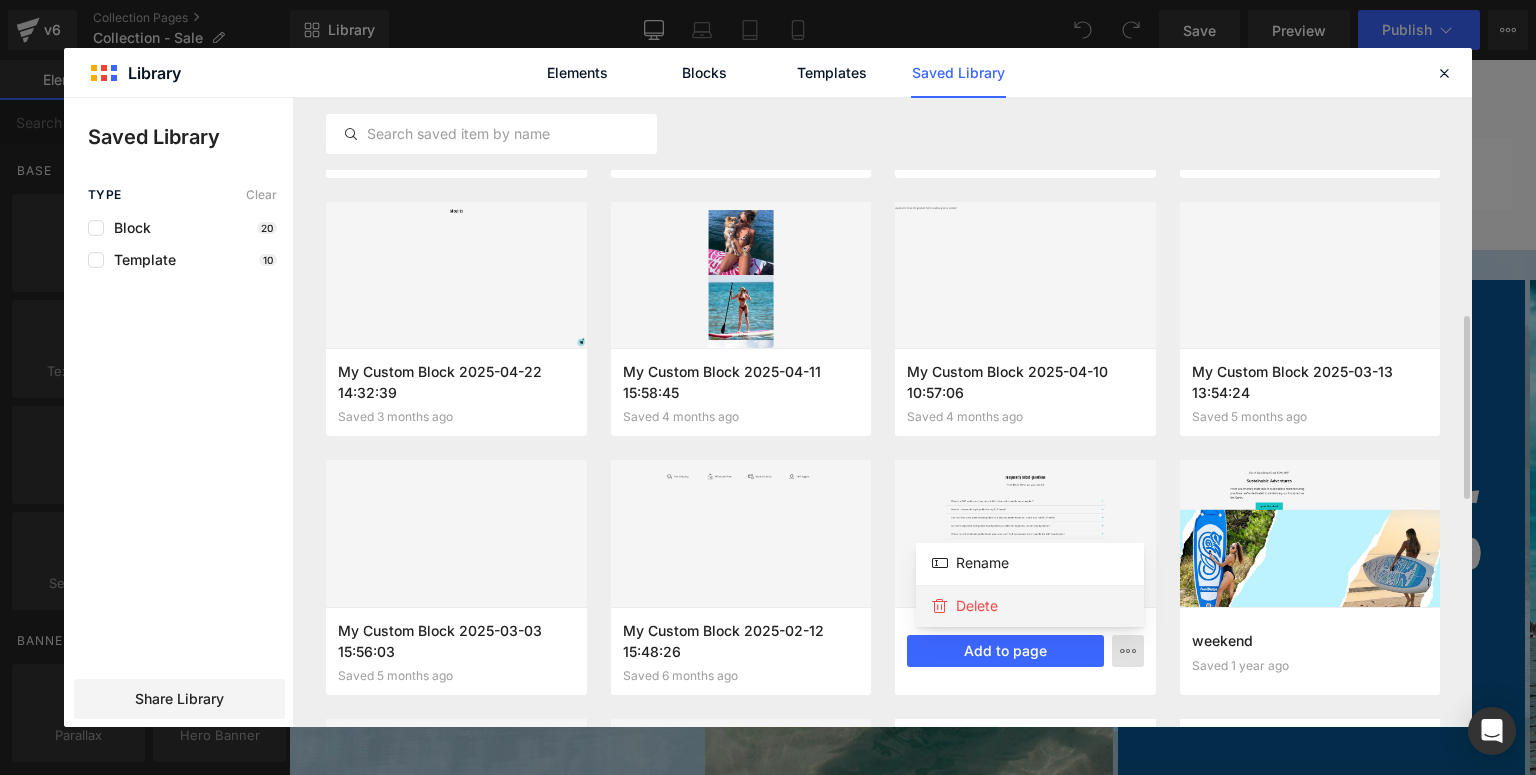click on "Delete" 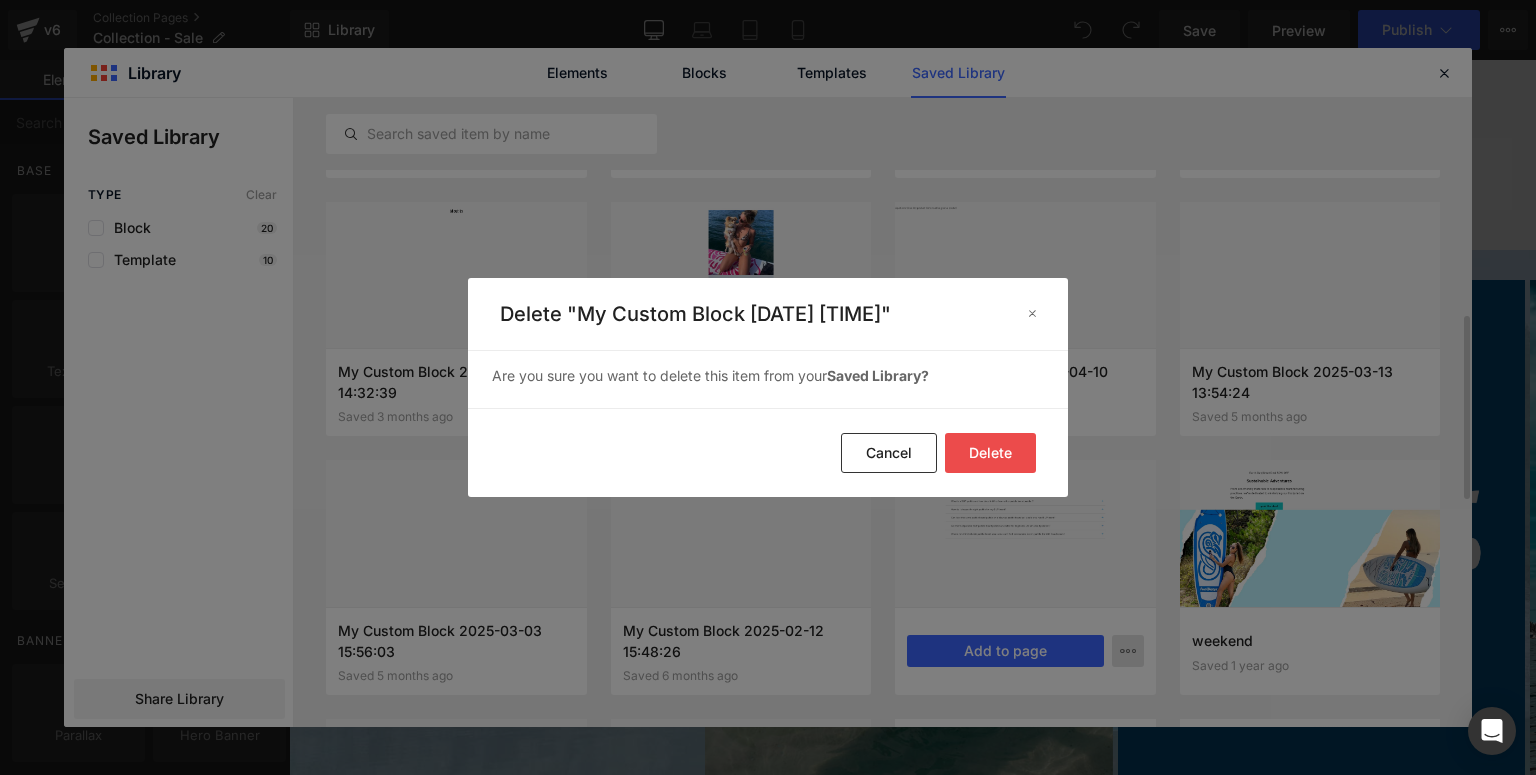 click on "Delete Cancel" 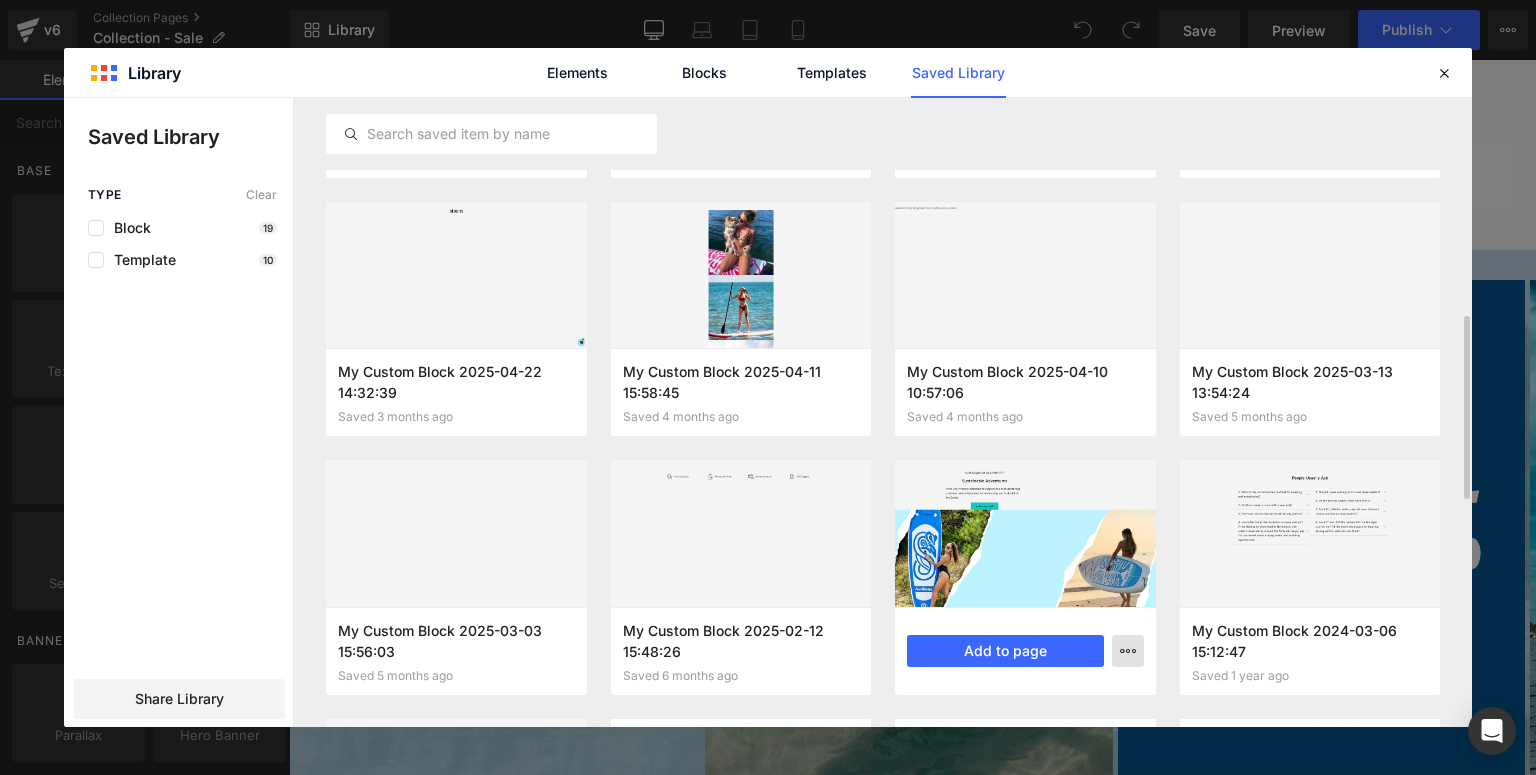 click 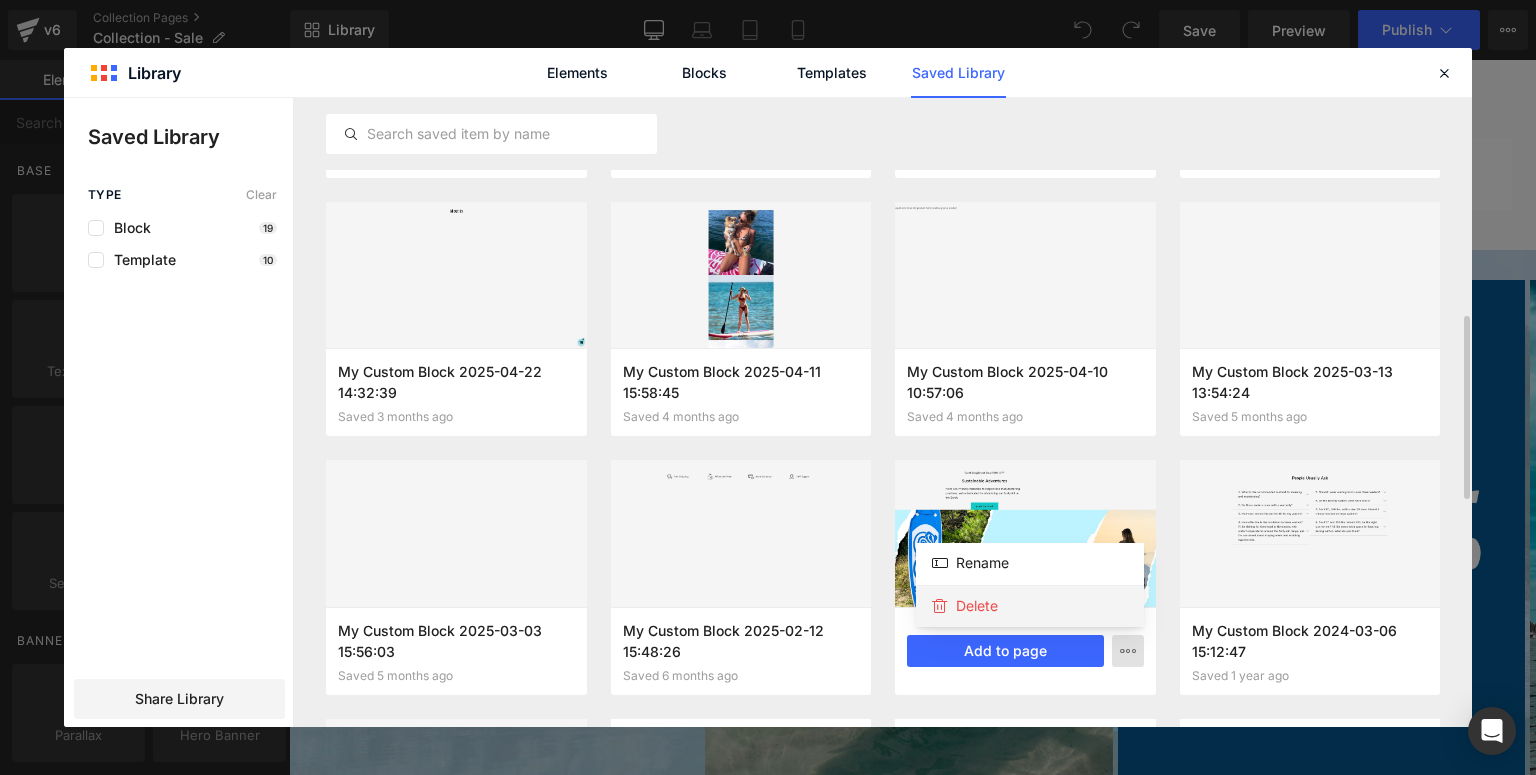 click on "Delete" 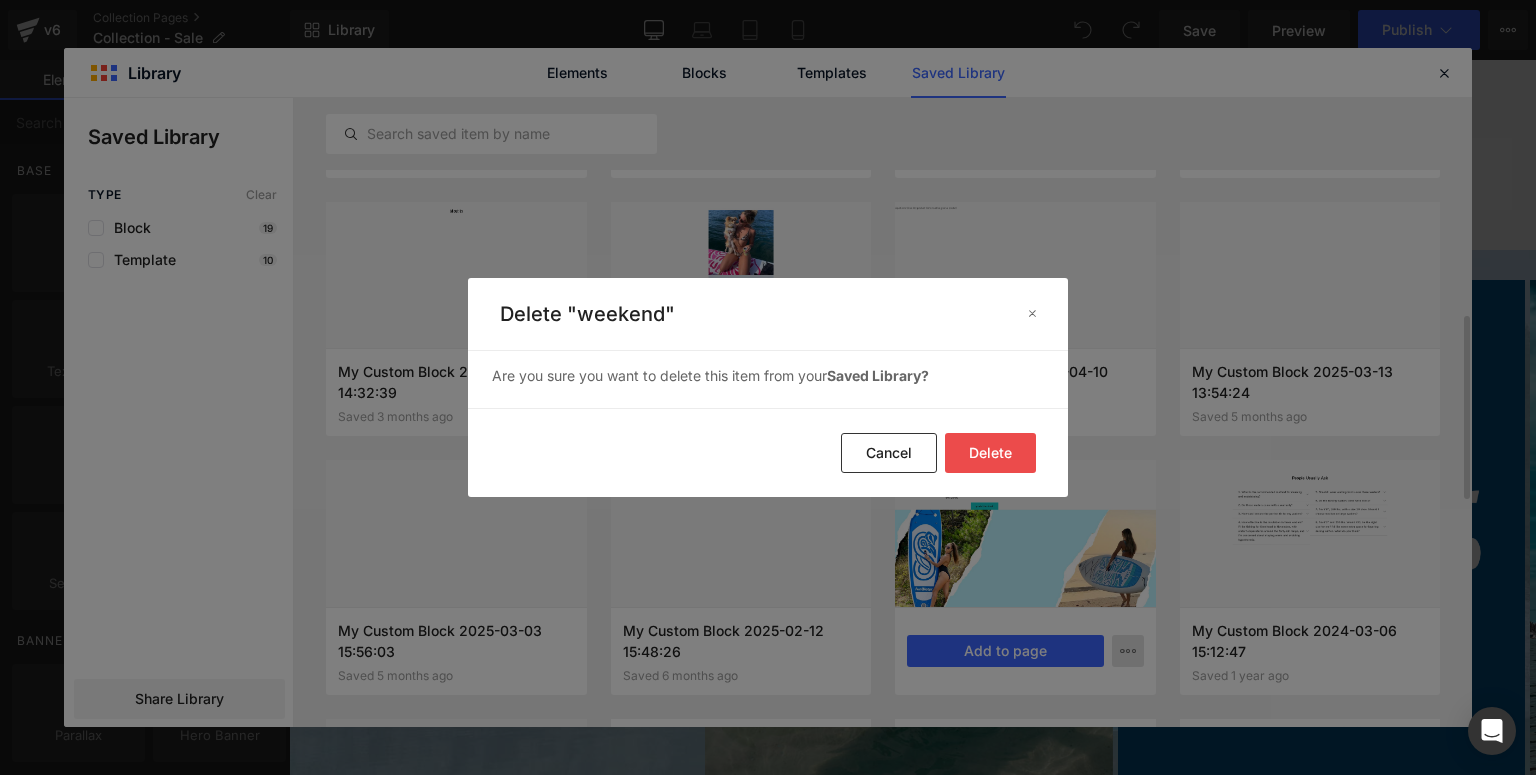 click on "Delete" 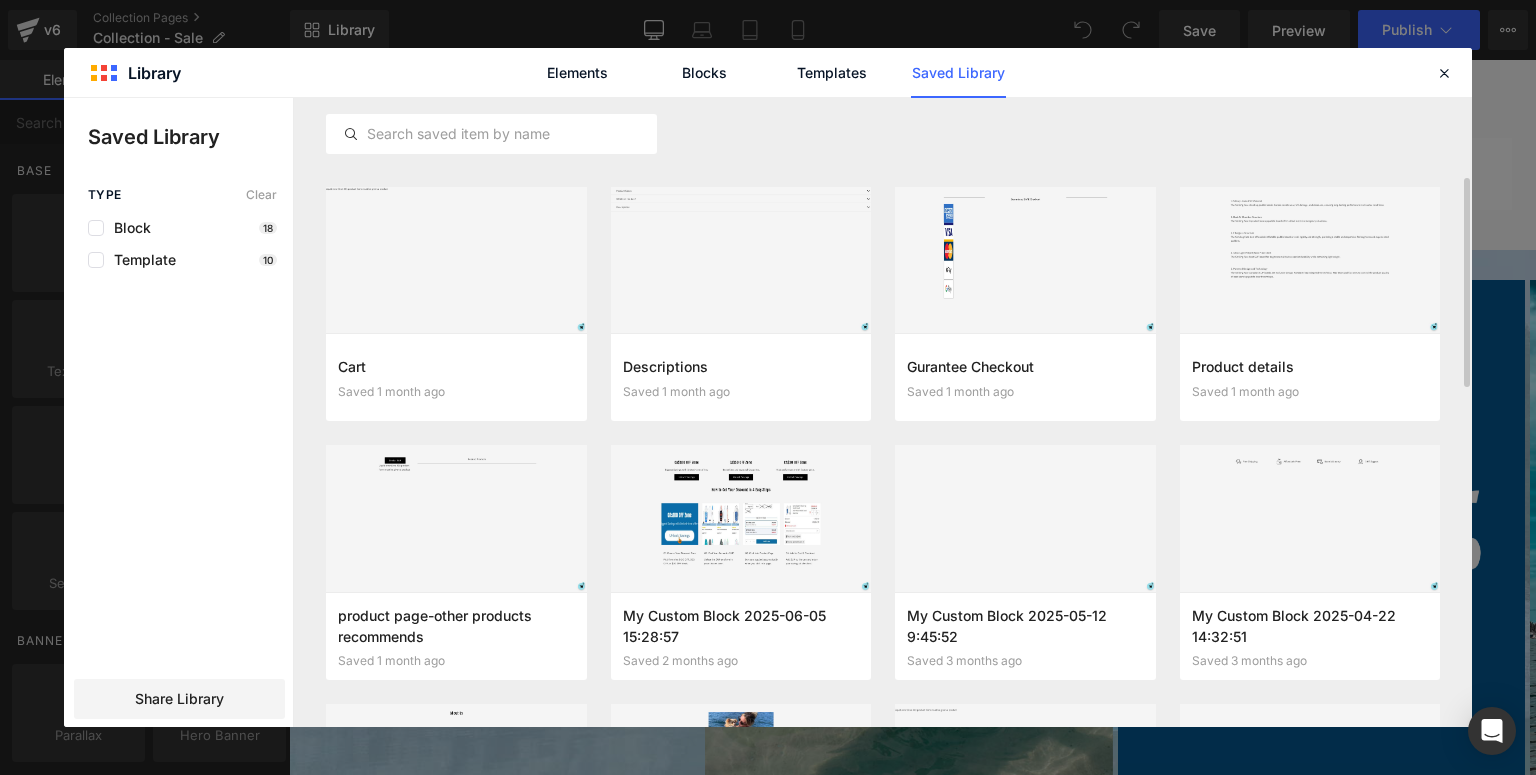scroll, scrollTop: 0, scrollLeft: 0, axis: both 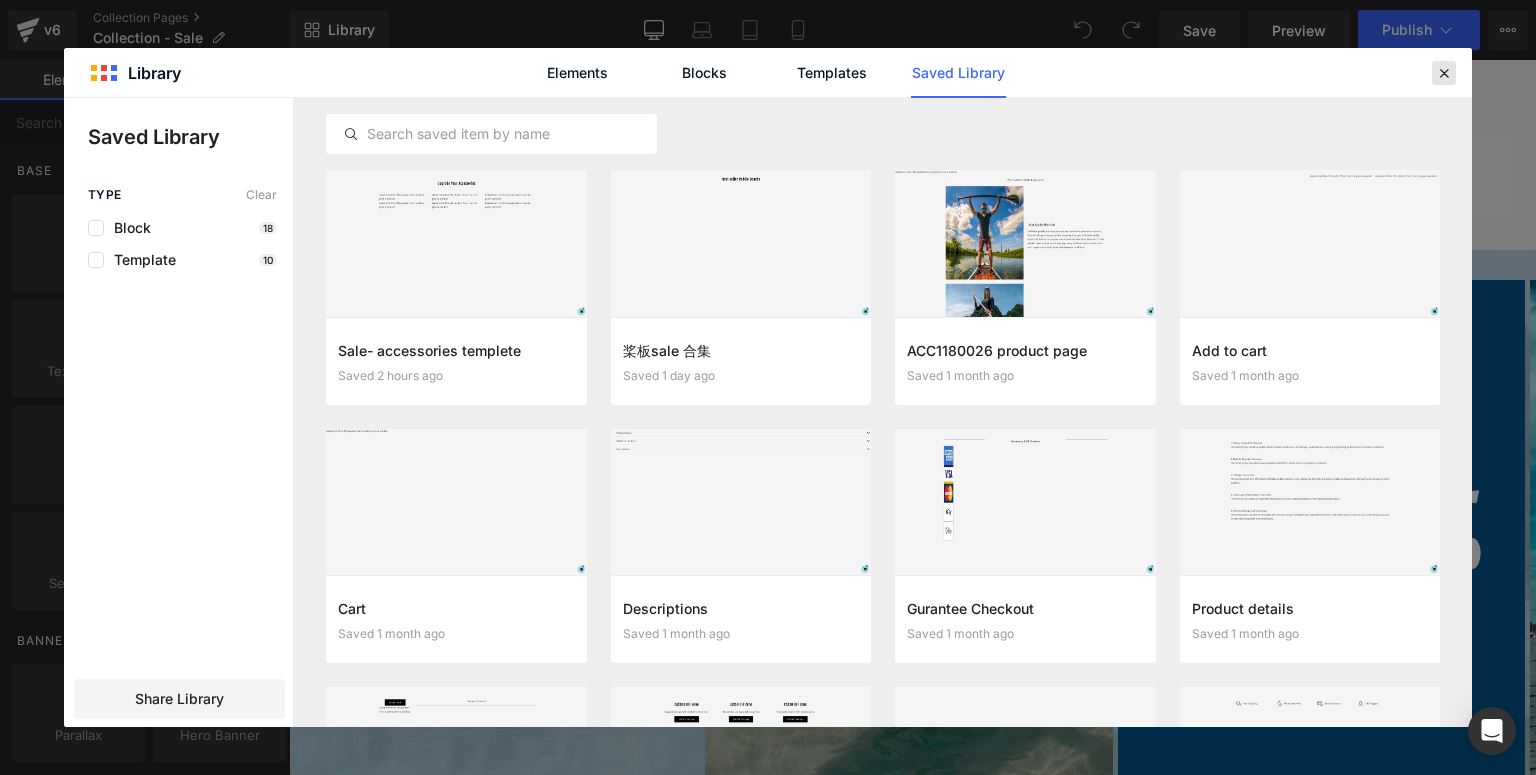 drag, startPoint x: 1437, startPoint y: 72, endPoint x: 1060, endPoint y: 40, distance: 378.35565 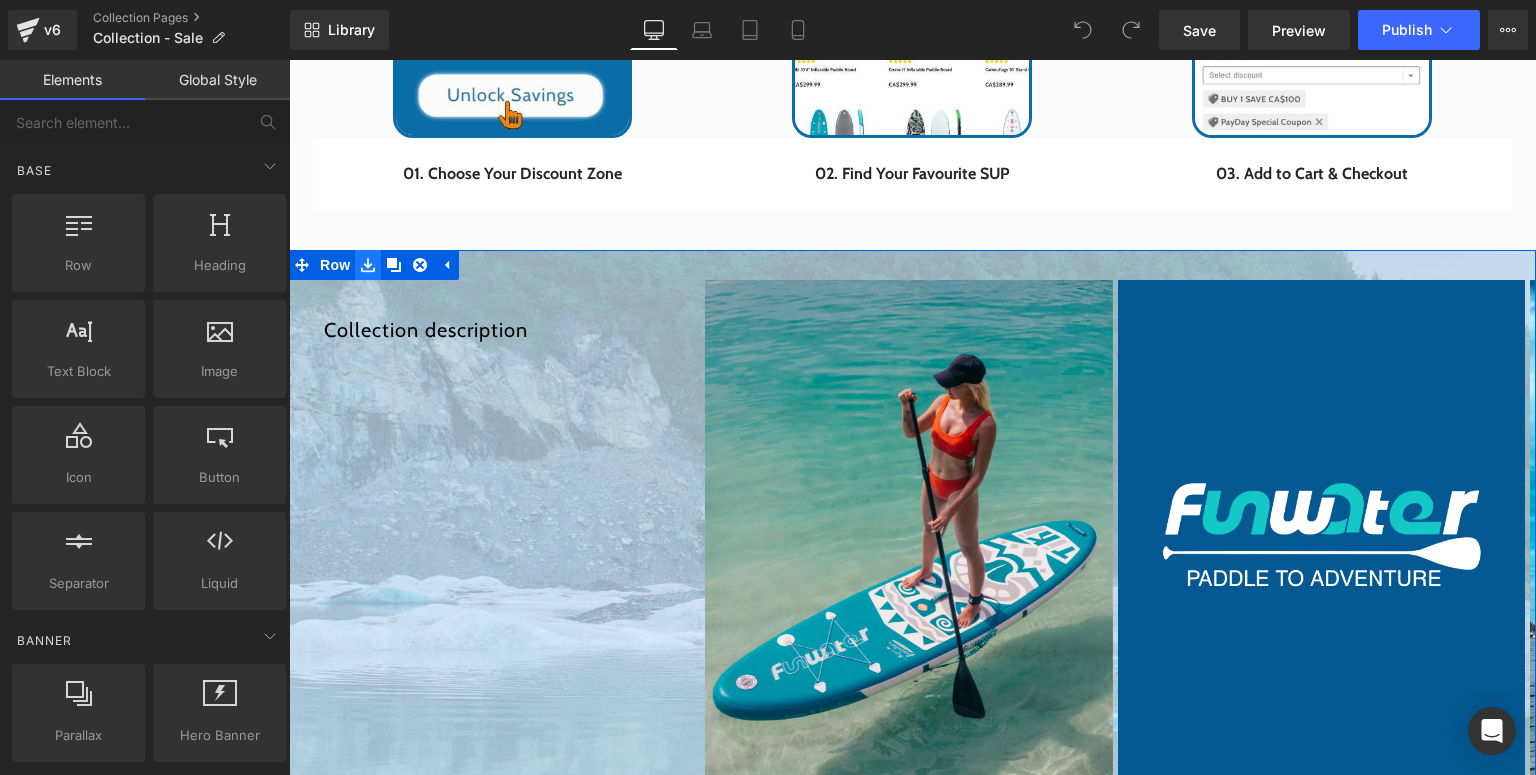 click at bounding box center (368, 265) 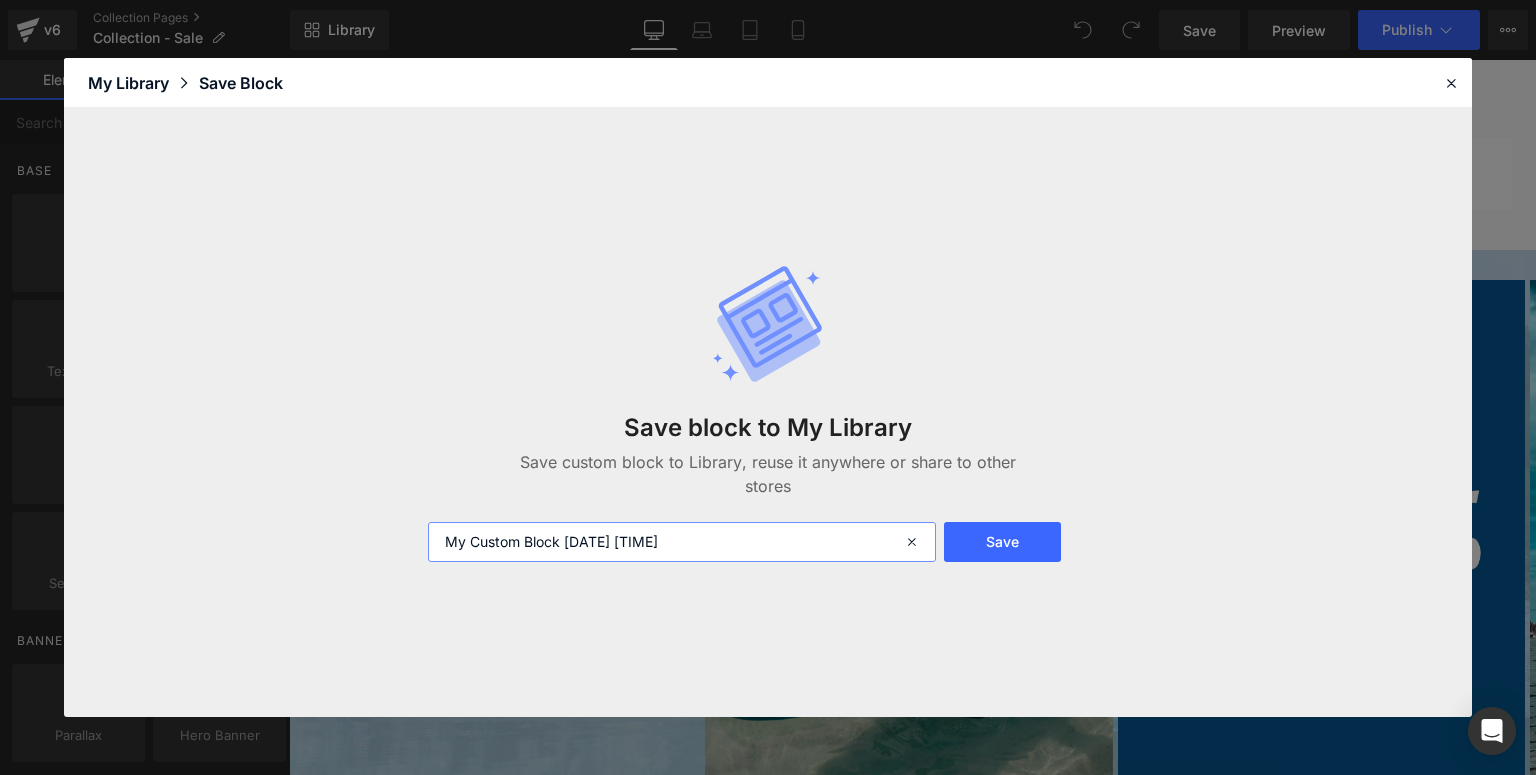 drag, startPoint x: 732, startPoint y: 552, endPoint x: 446, endPoint y: 591, distance: 288.64685 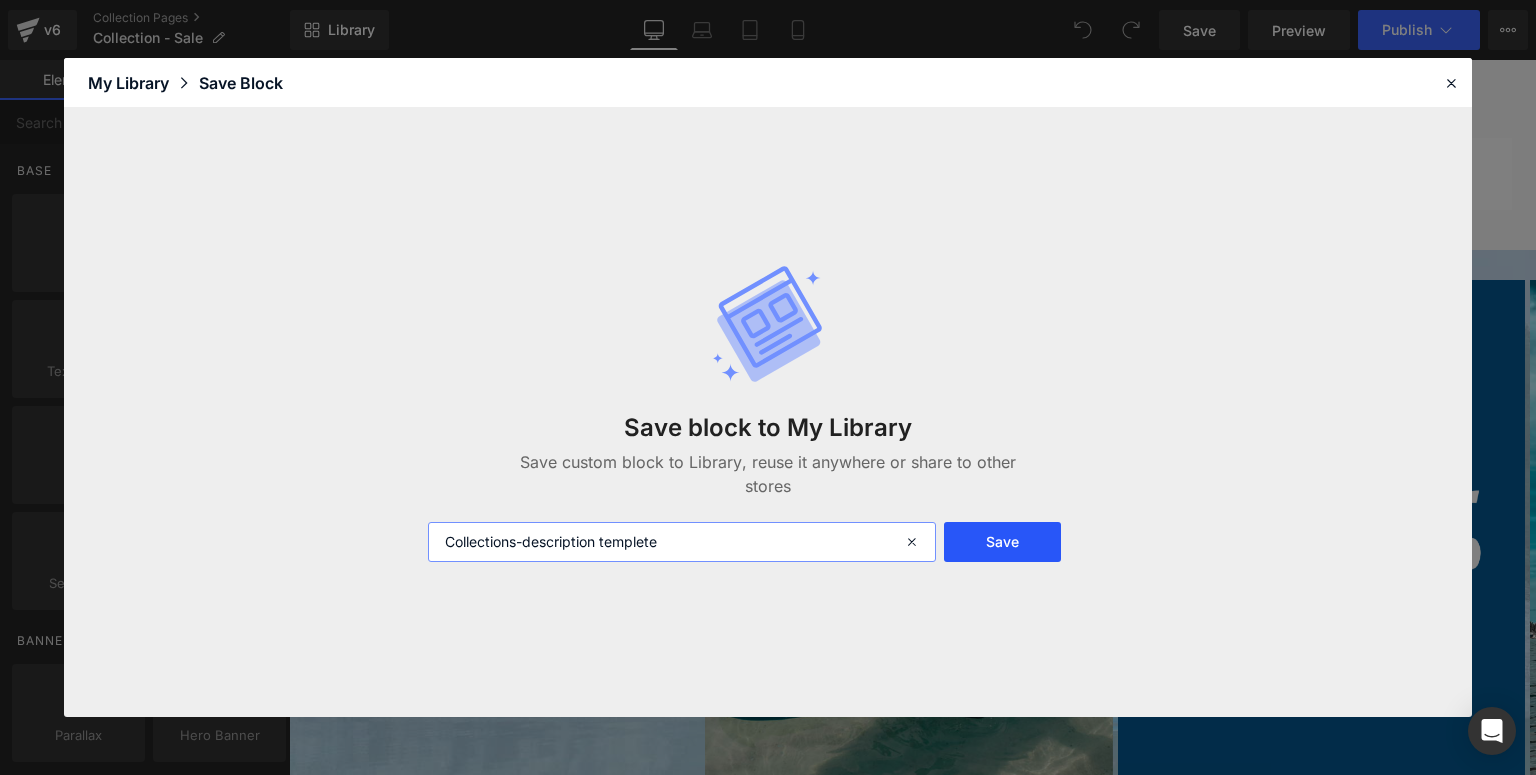 type on "Collections-description templete" 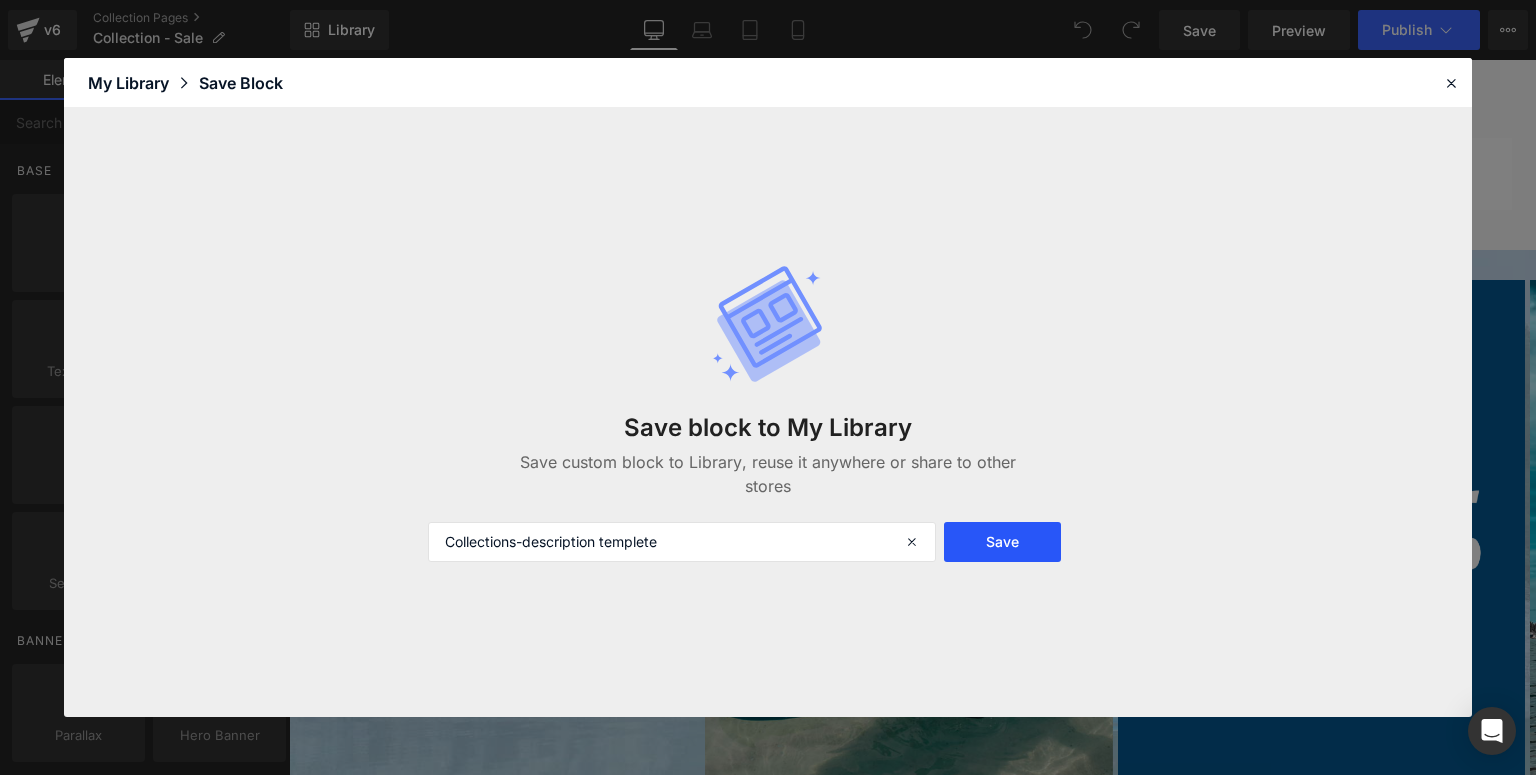 click on "Save" at bounding box center (1002, 542) 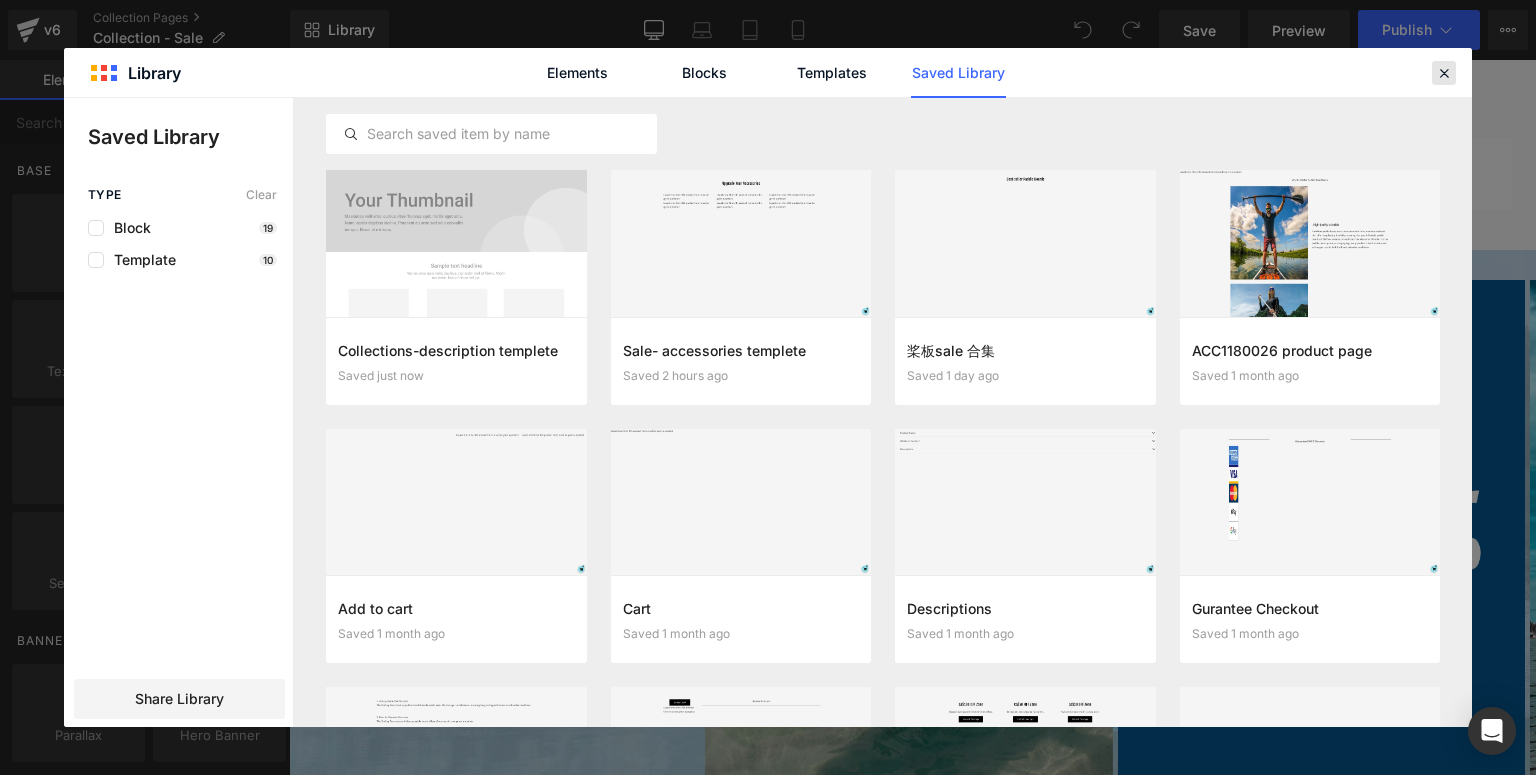 drag, startPoint x: 1450, startPoint y: 76, endPoint x: 1160, endPoint y: 16, distance: 296.14185 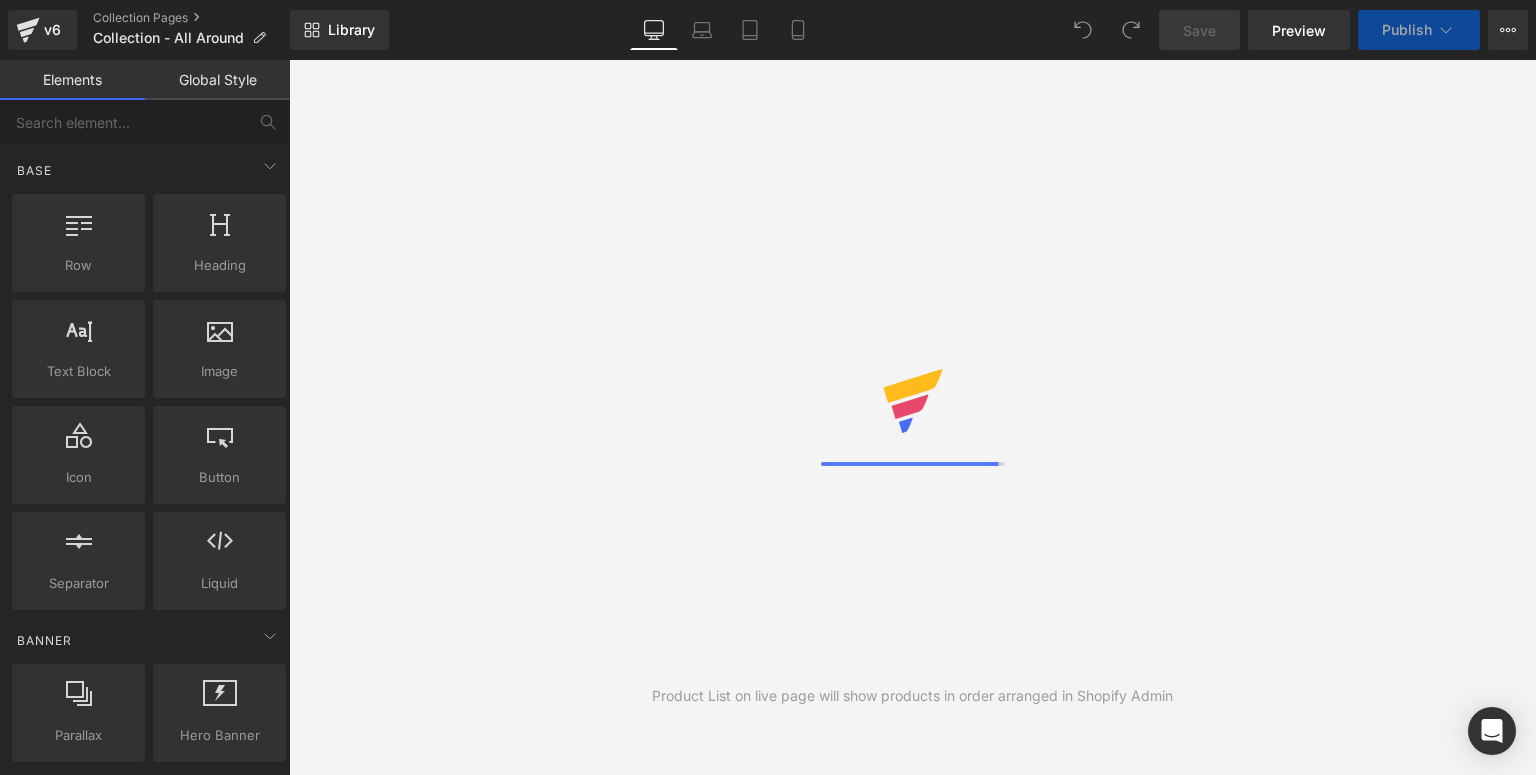 scroll, scrollTop: 0, scrollLeft: 0, axis: both 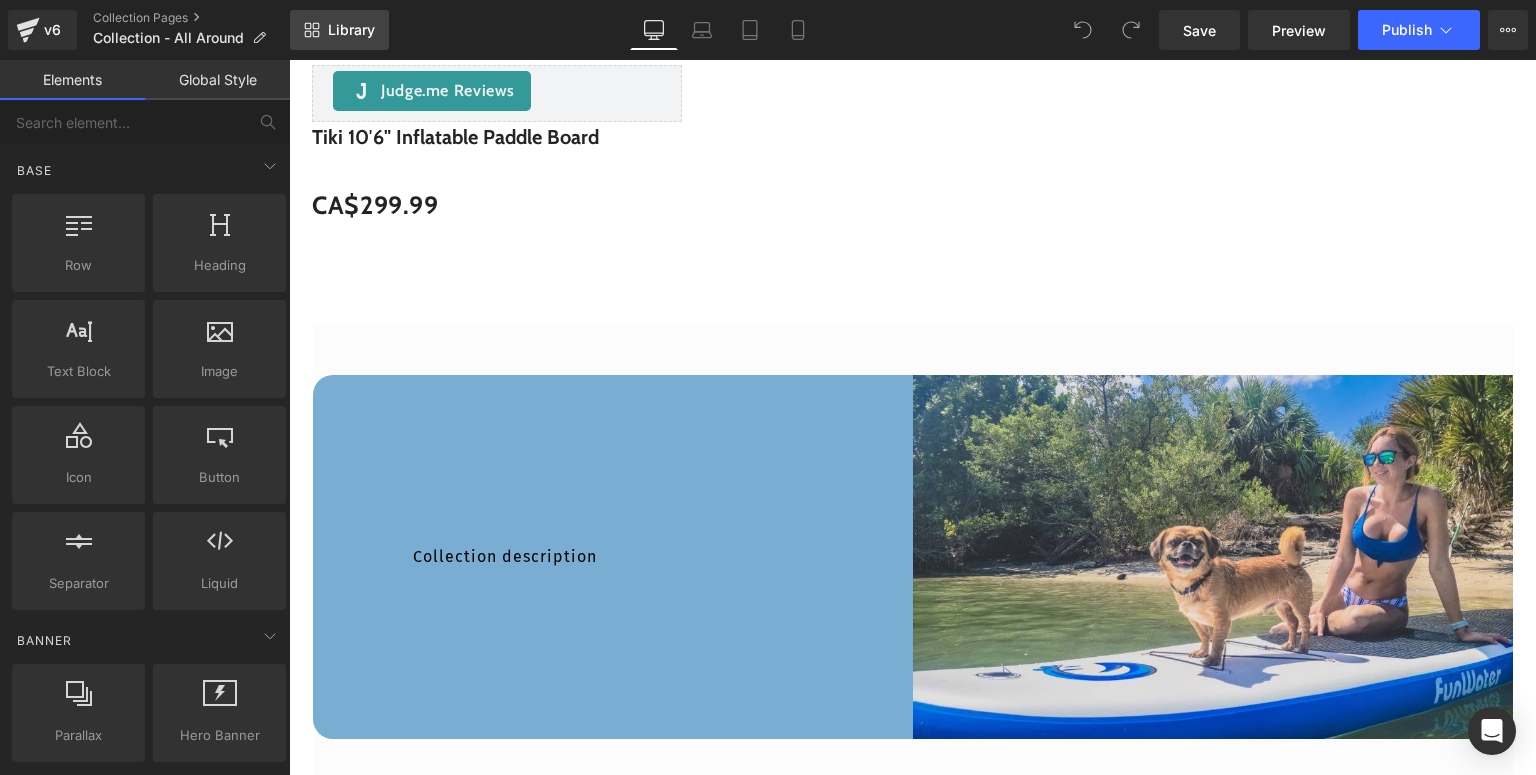click on "Library" at bounding box center [351, 30] 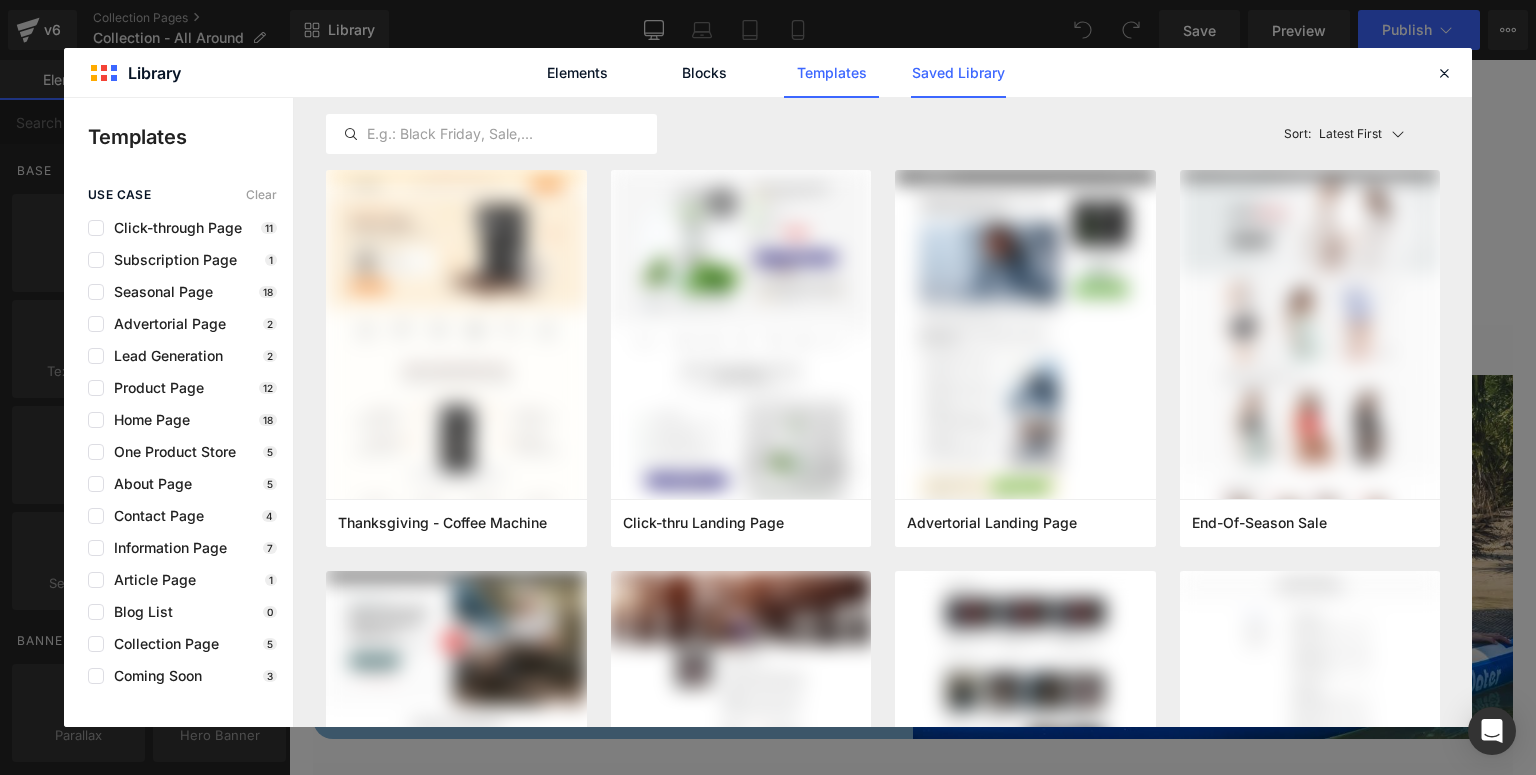 click on "Saved Library" 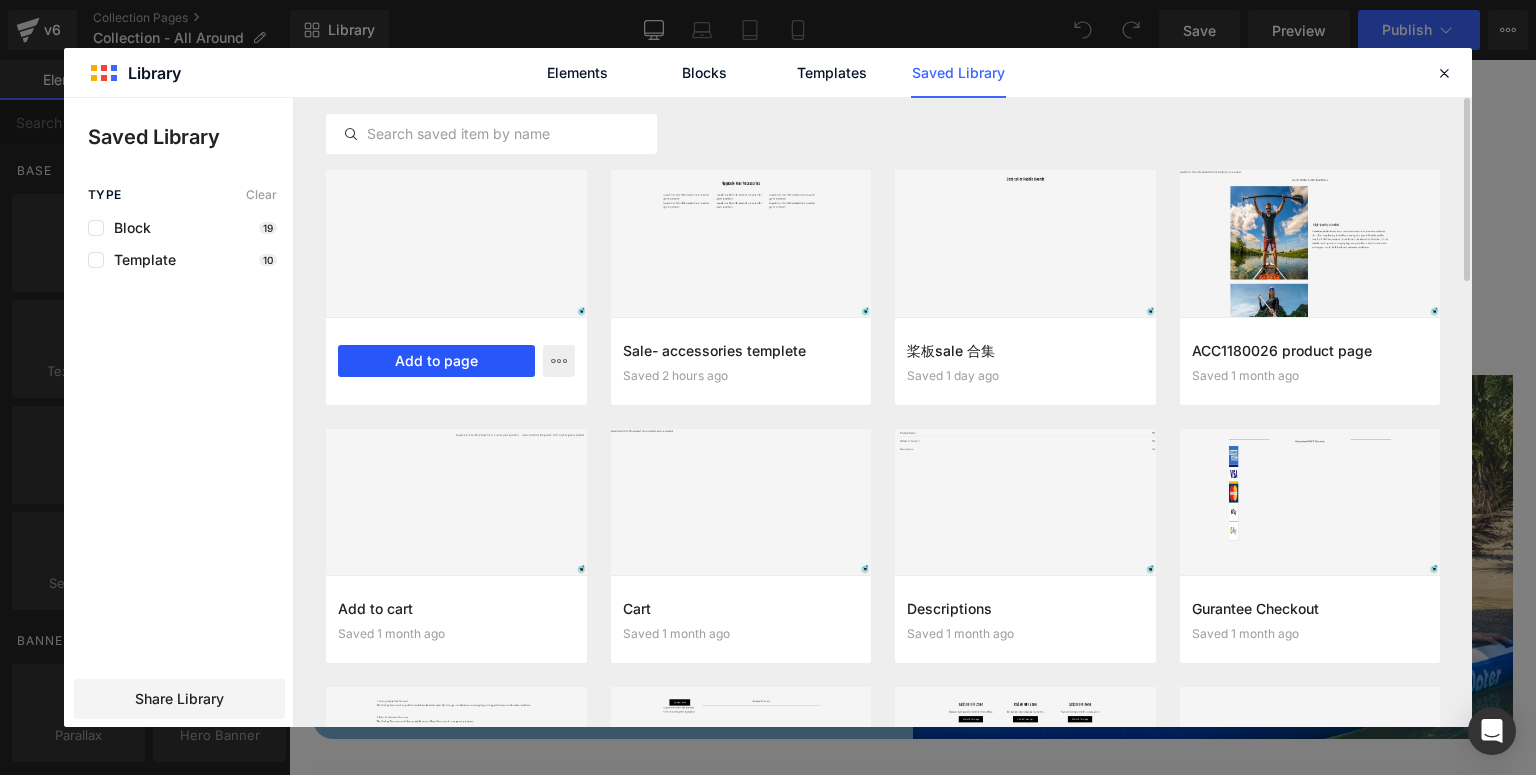 click on "Add to page" at bounding box center [436, 361] 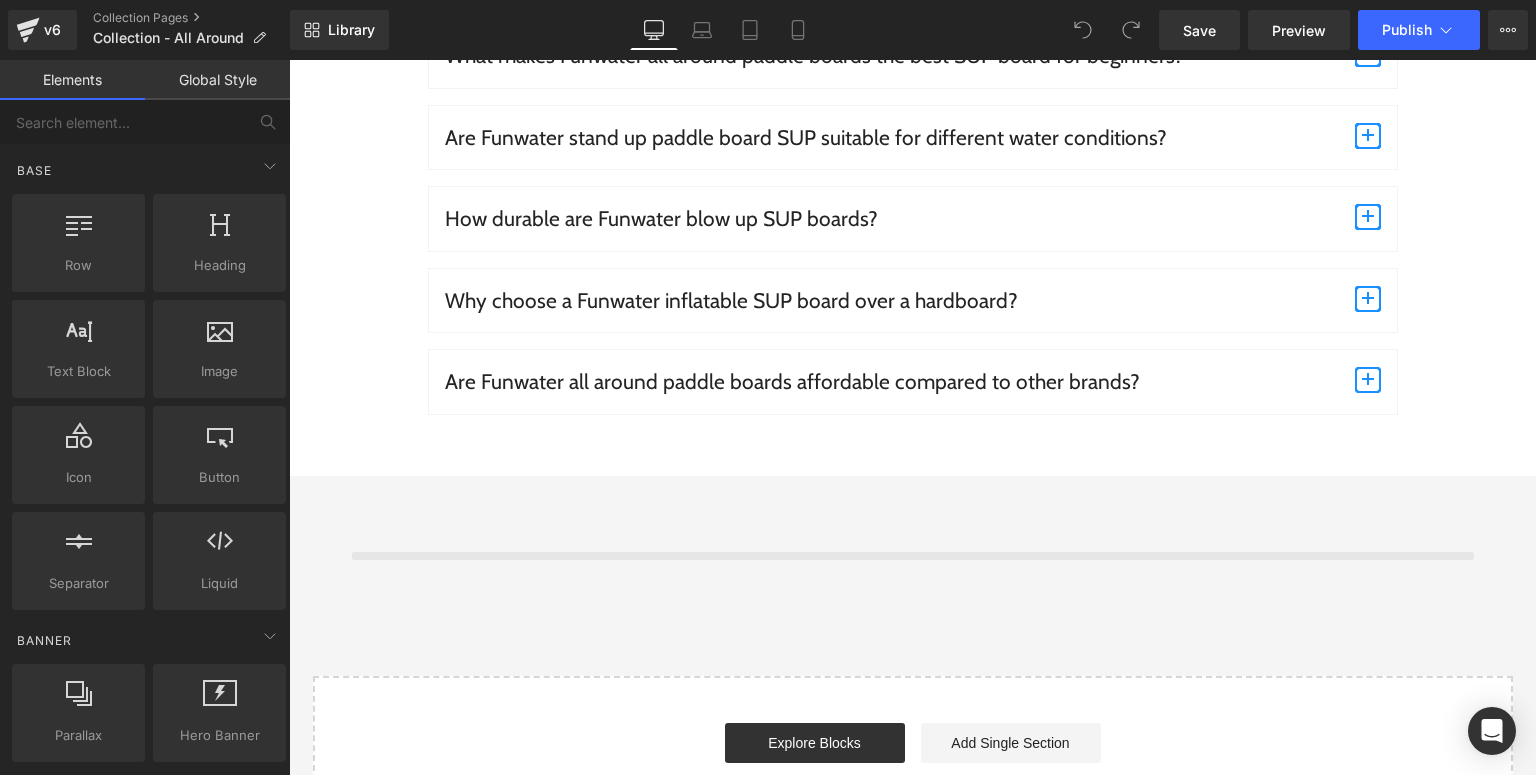 scroll, scrollTop: 7300, scrollLeft: 0, axis: vertical 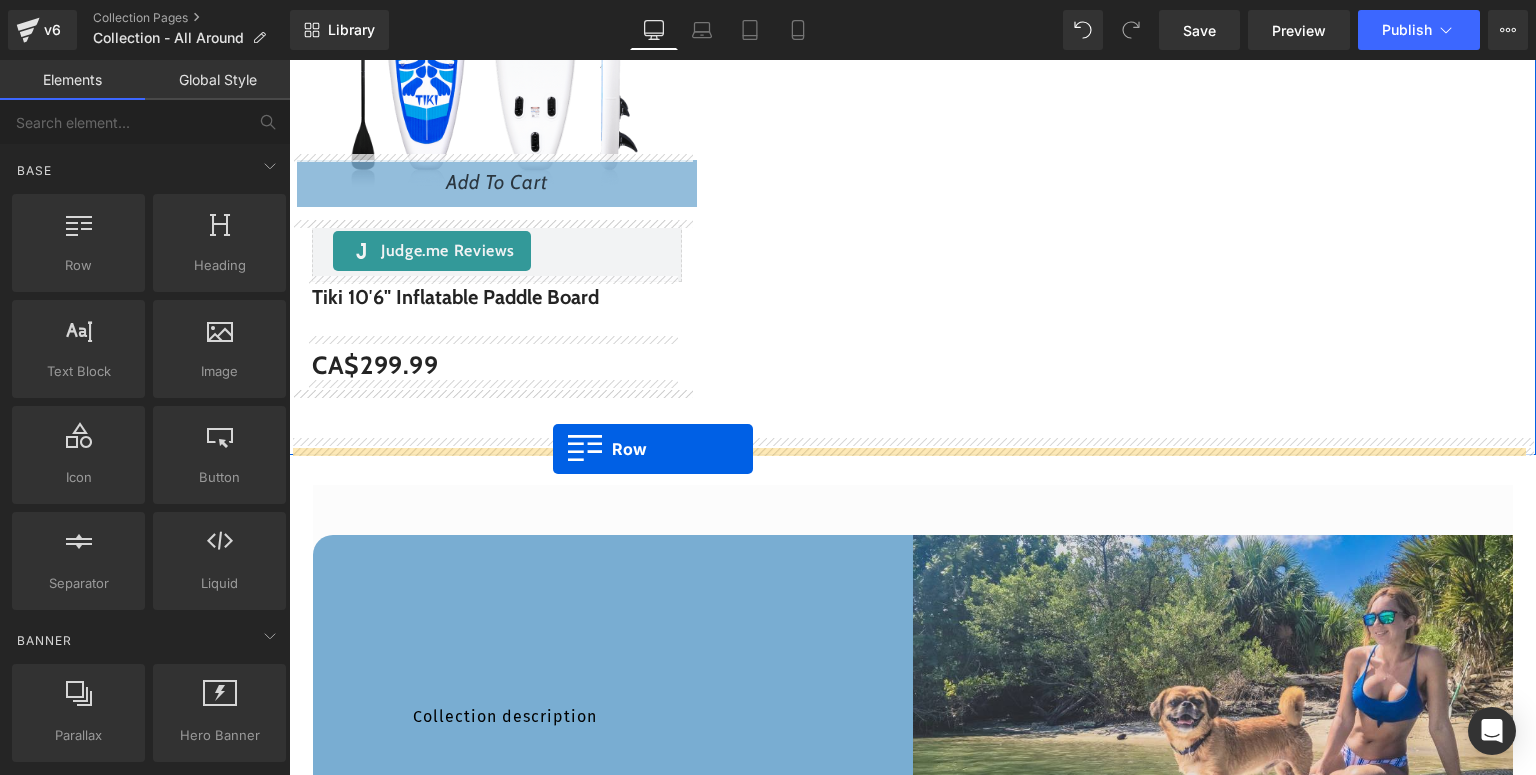 drag, startPoint x: 324, startPoint y: 172, endPoint x: 553, endPoint y: 449, distance: 359.40228 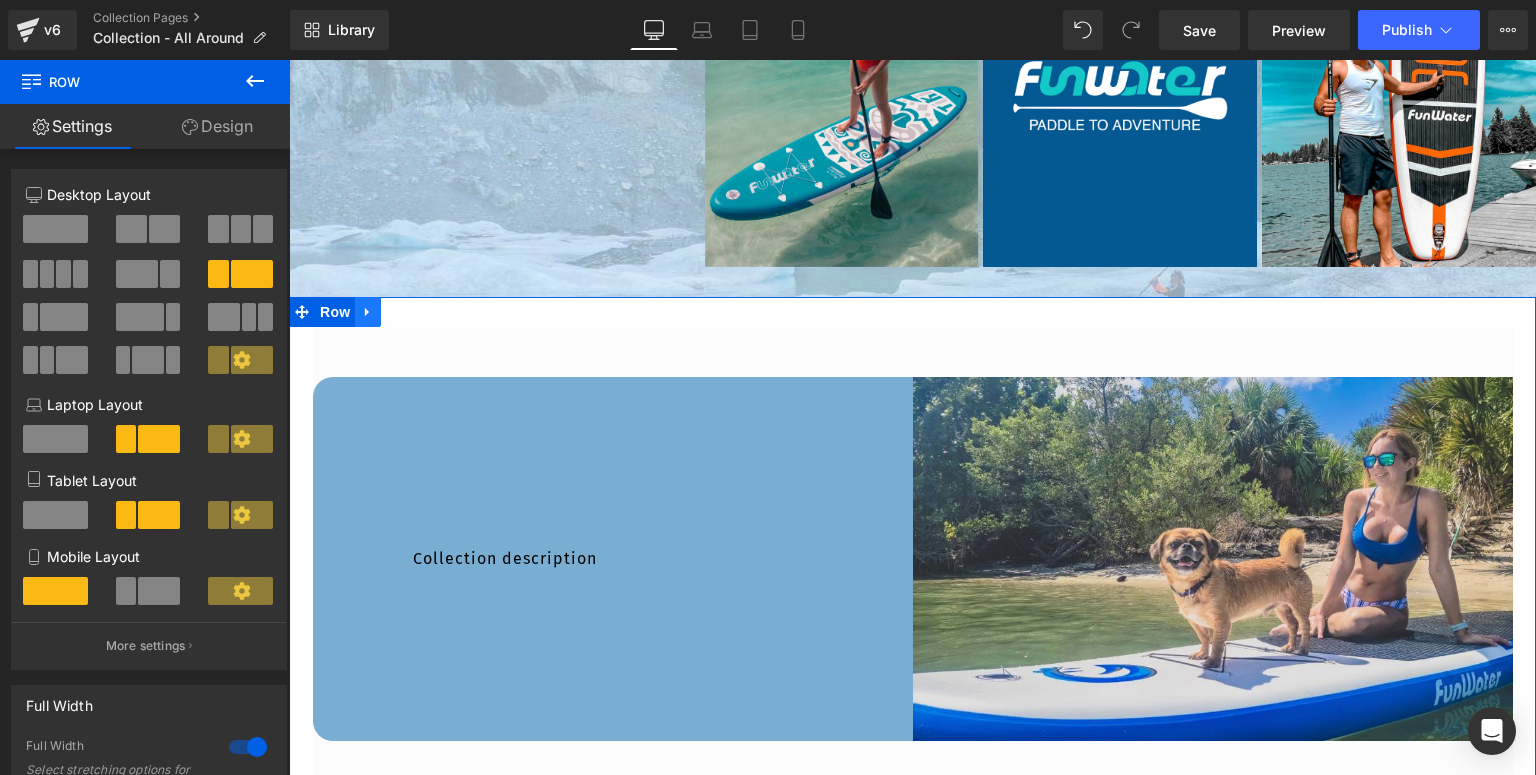 scroll, scrollTop: 4240, scrollLeft: 0, axis: vertical 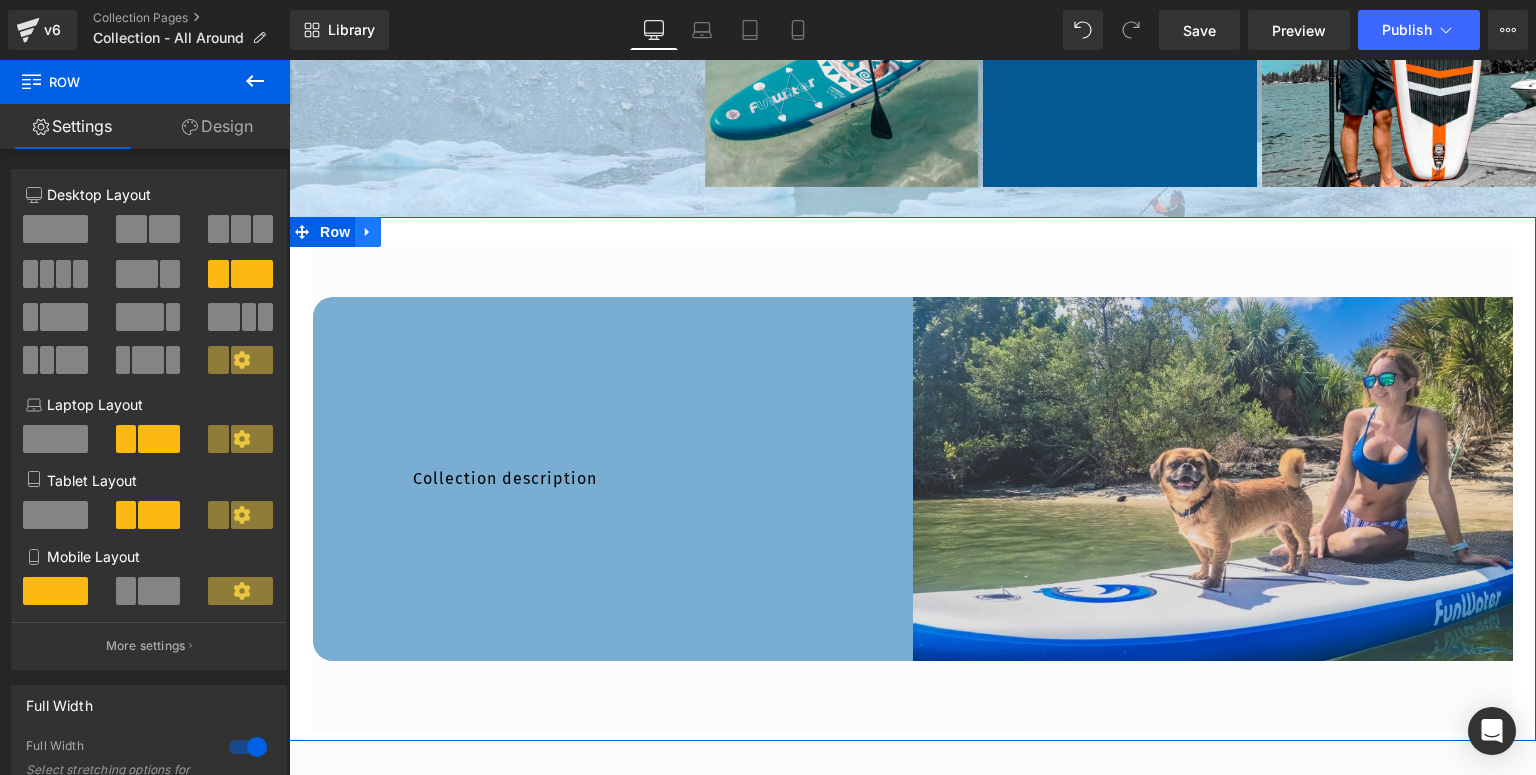 click at bounding box center [368, 232] 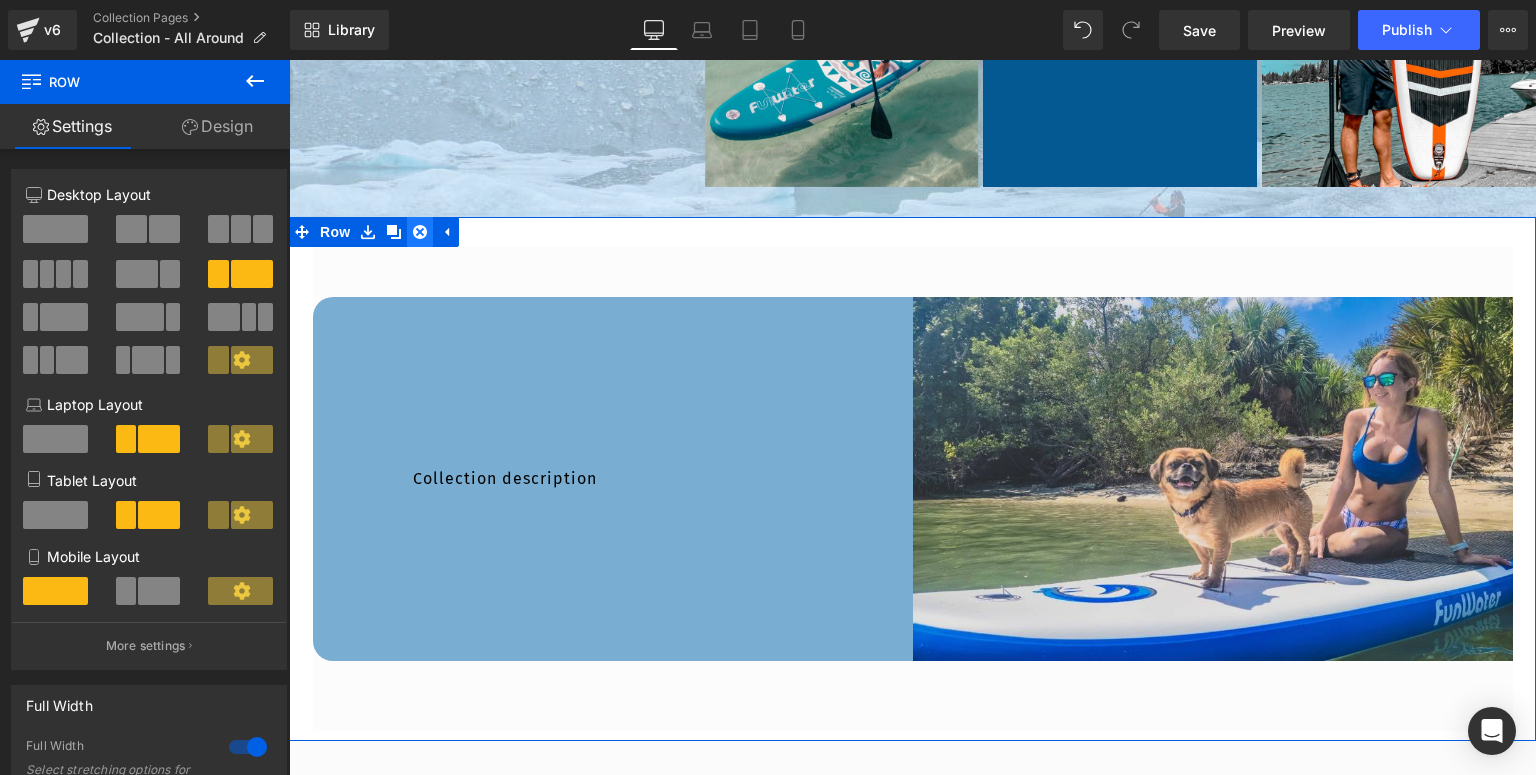 click 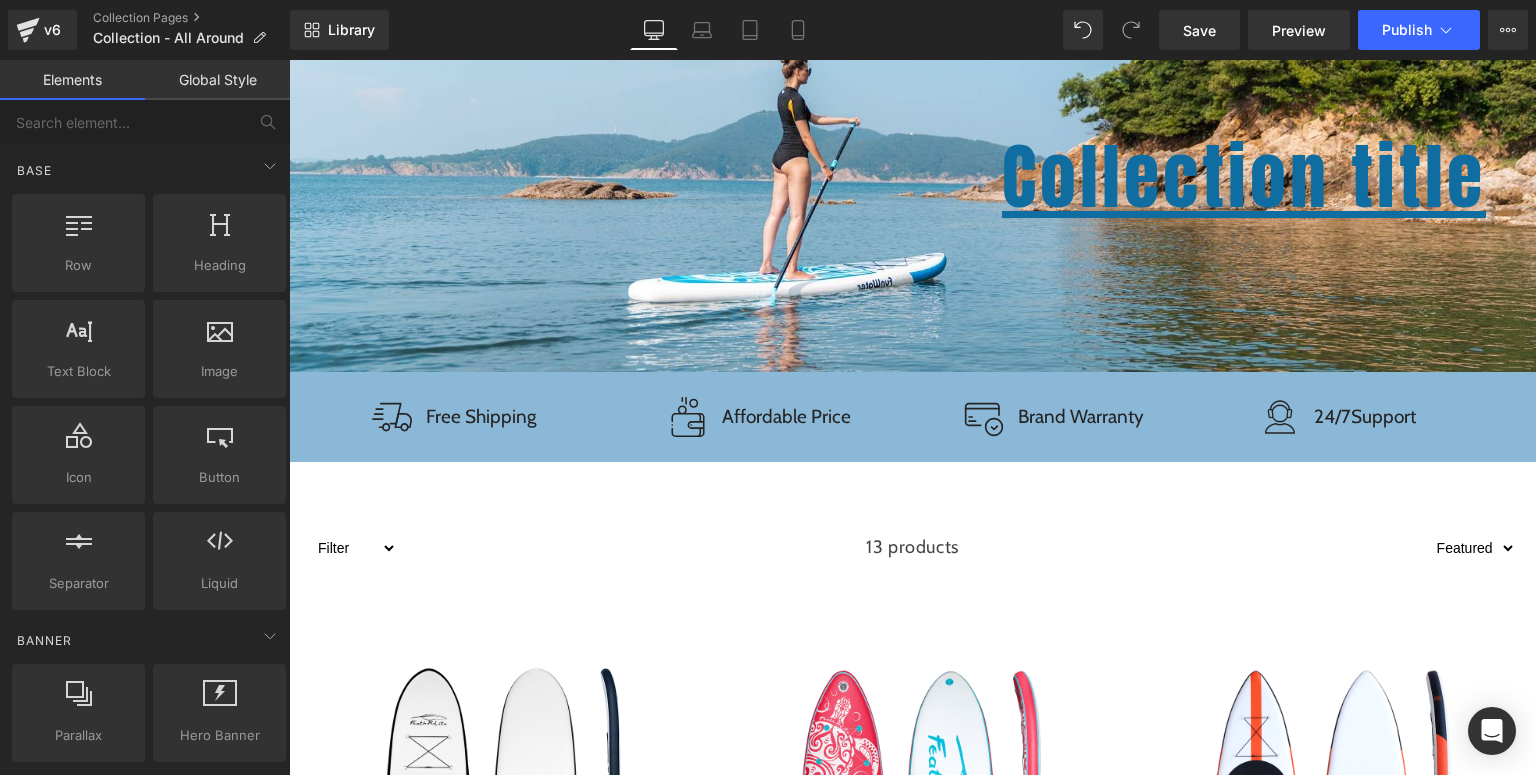scroll, scrollTop: 0, scrollLeft: 0, axis: both 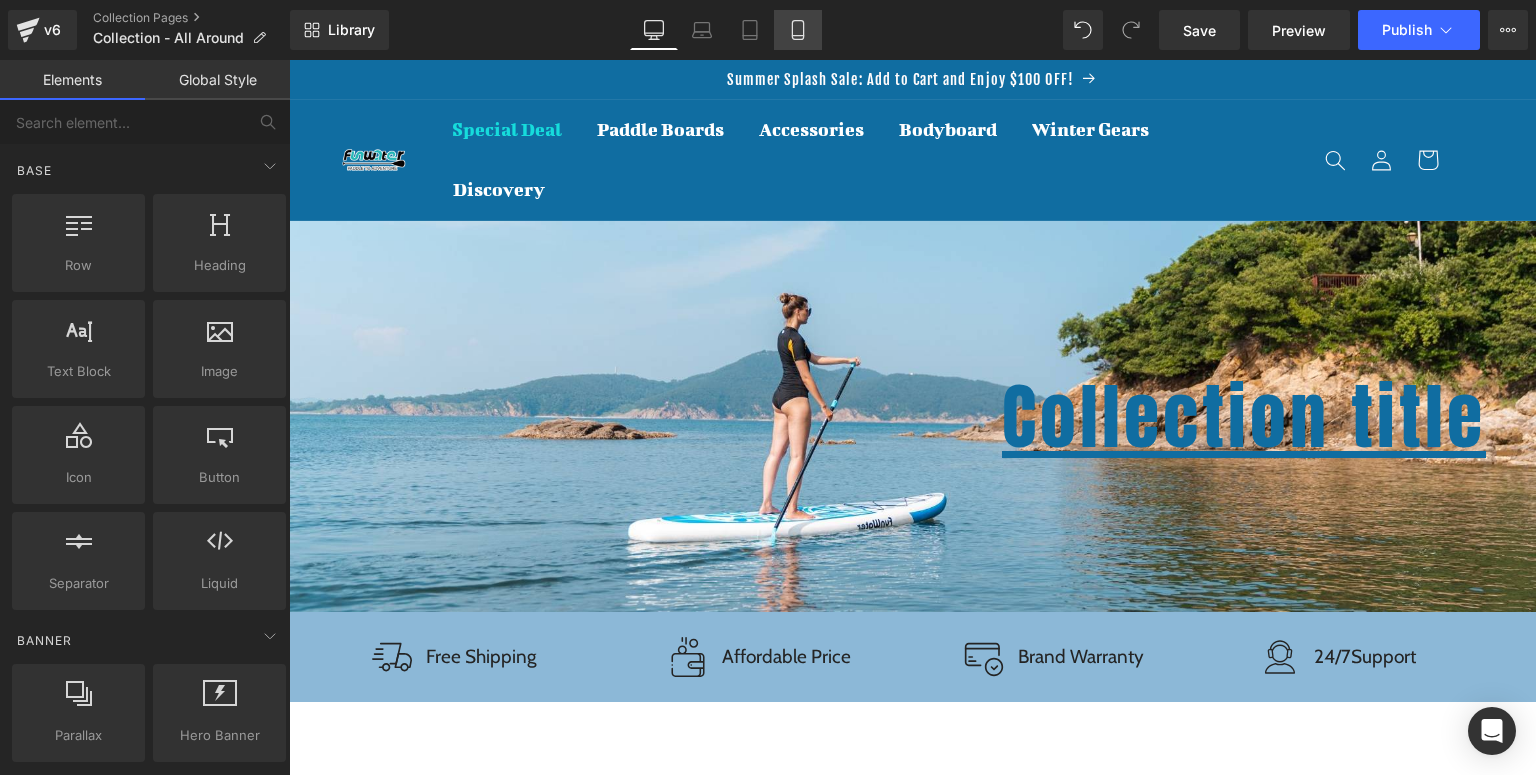 click on "Mobile" at bounding box center (798, 30) 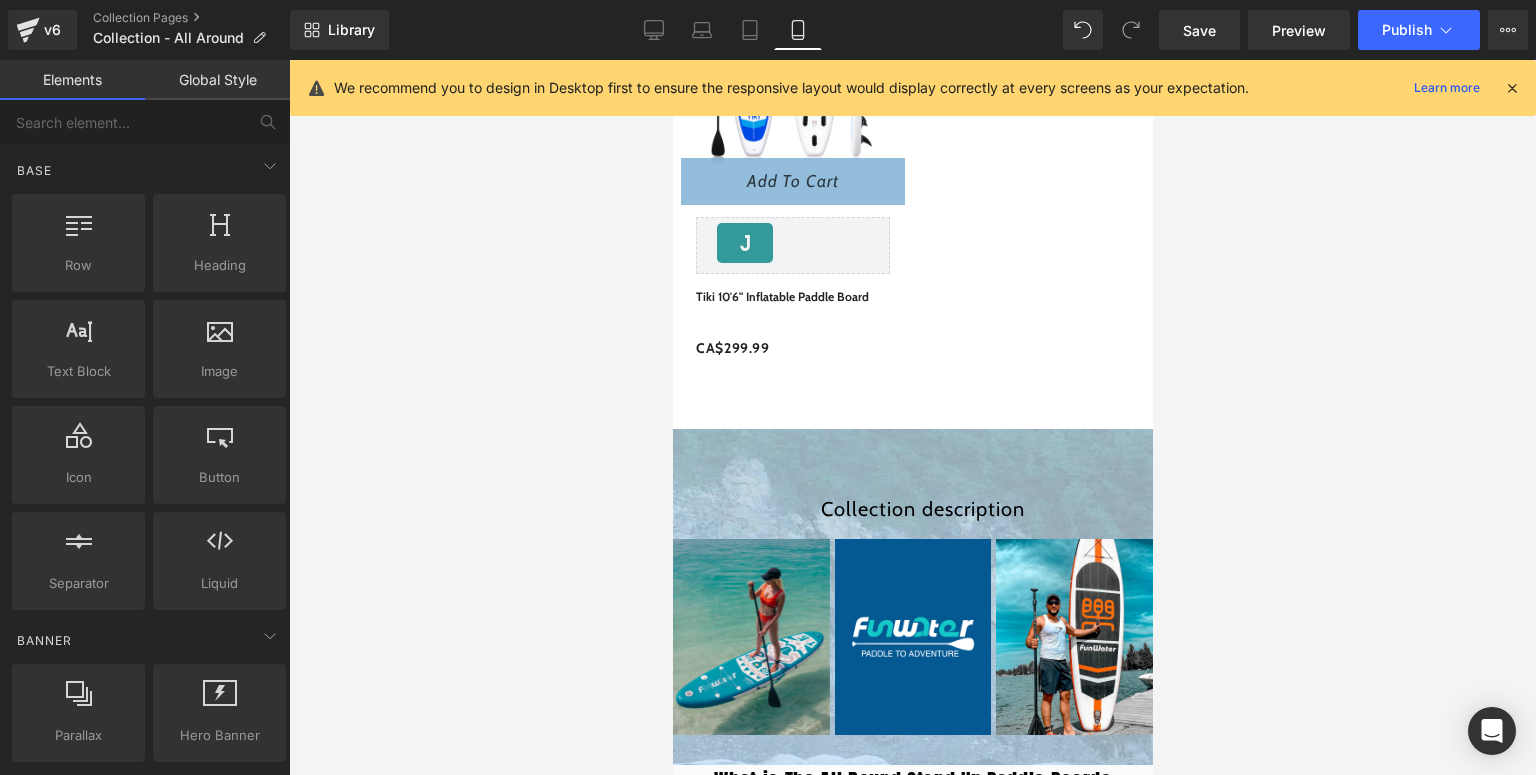 scroll, scrollTop: 3760, scrollLeft: 0, axis: vertical 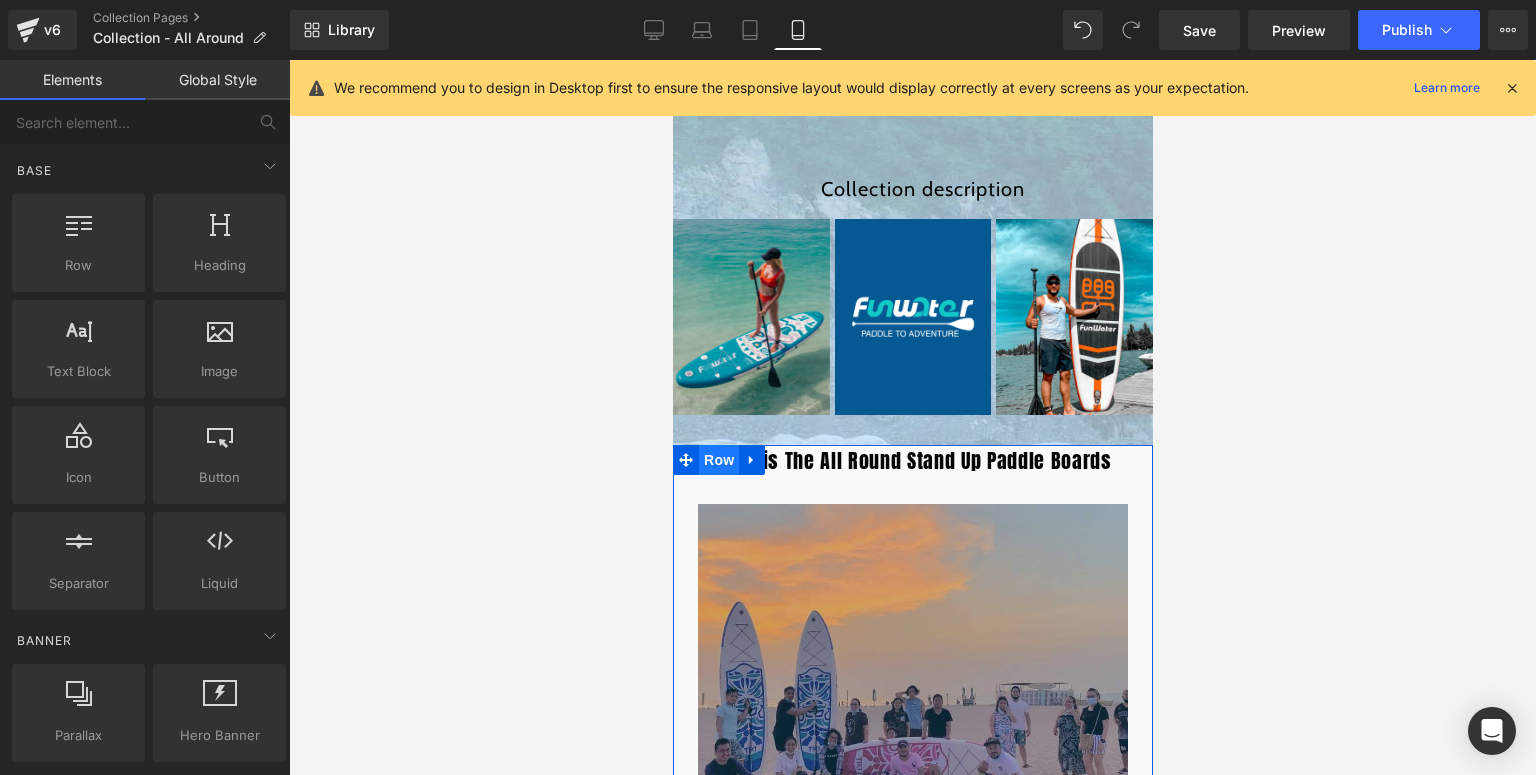 click on "Row" at bounding box center (718, 460) 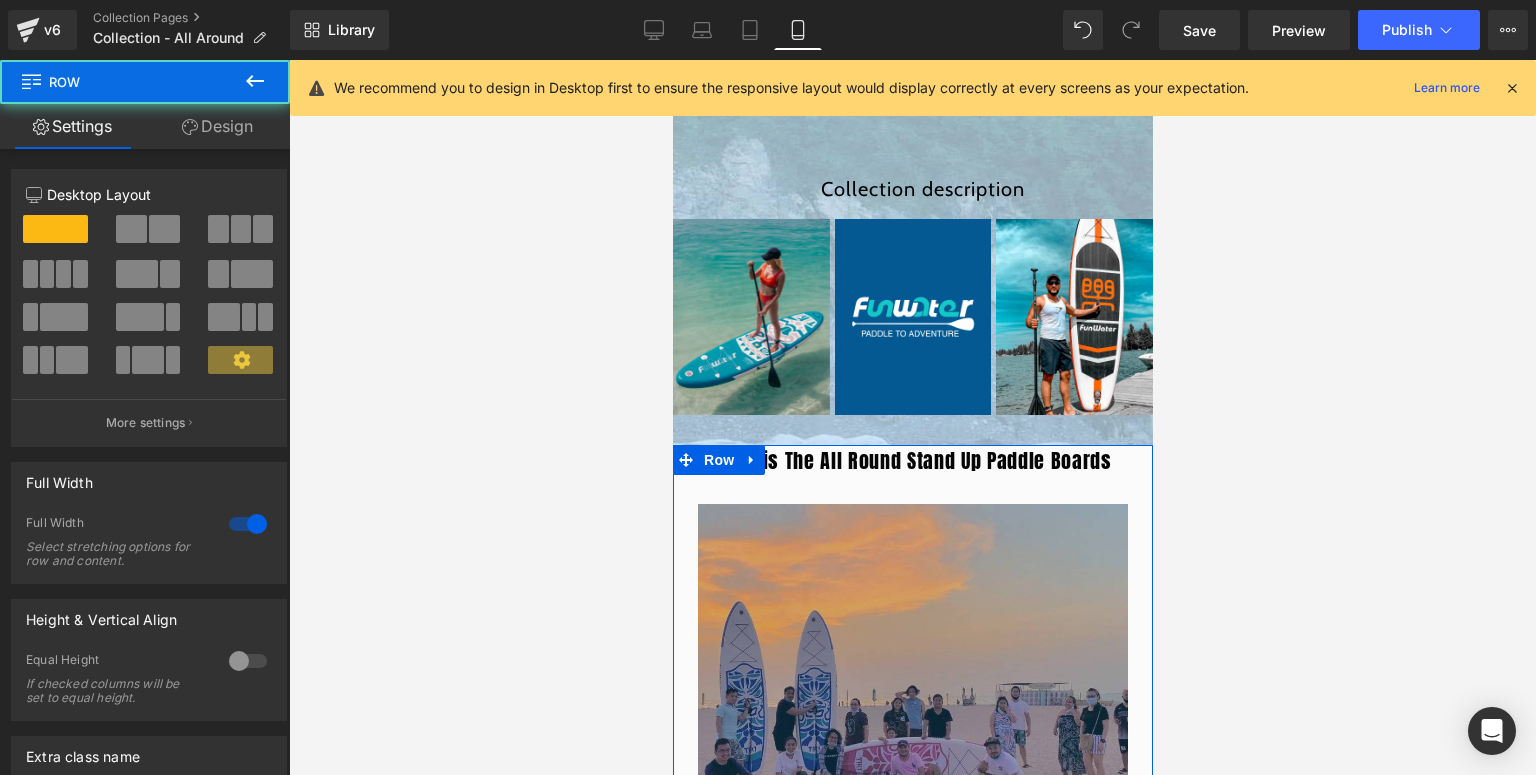click on "Design" at bounding box center (217, 126) 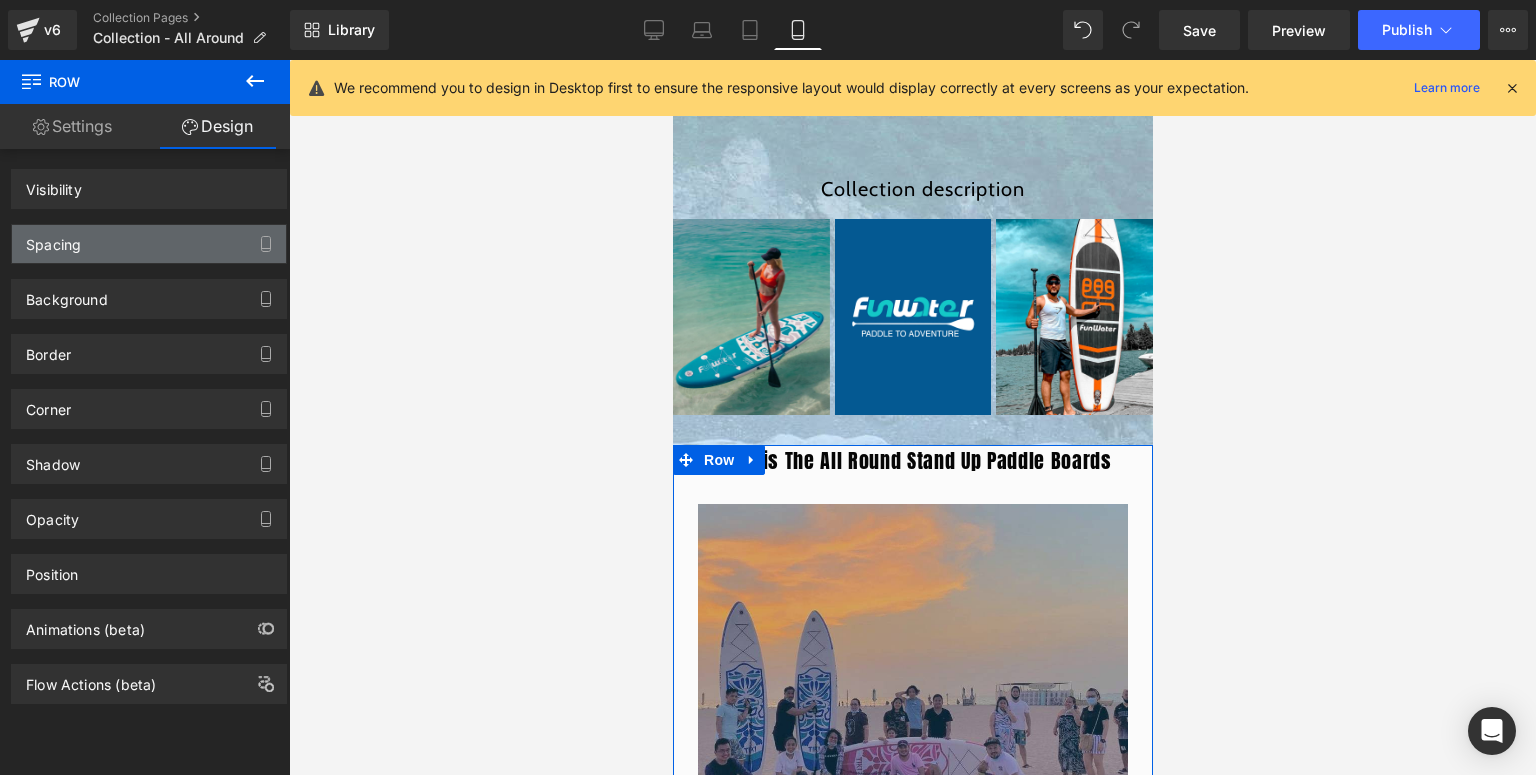 click on "Spacing" at bounding box center (149, 244) 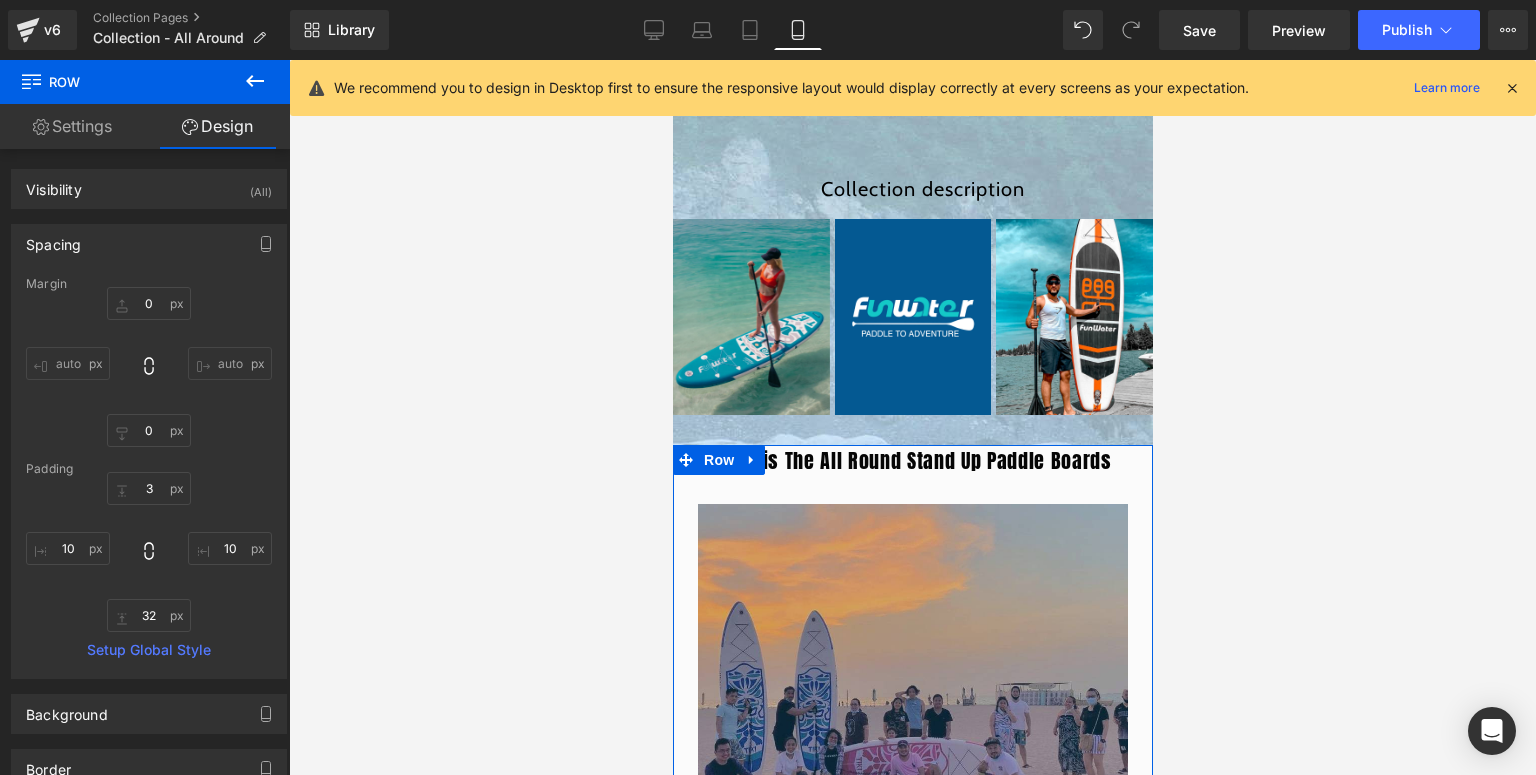 type on "0" 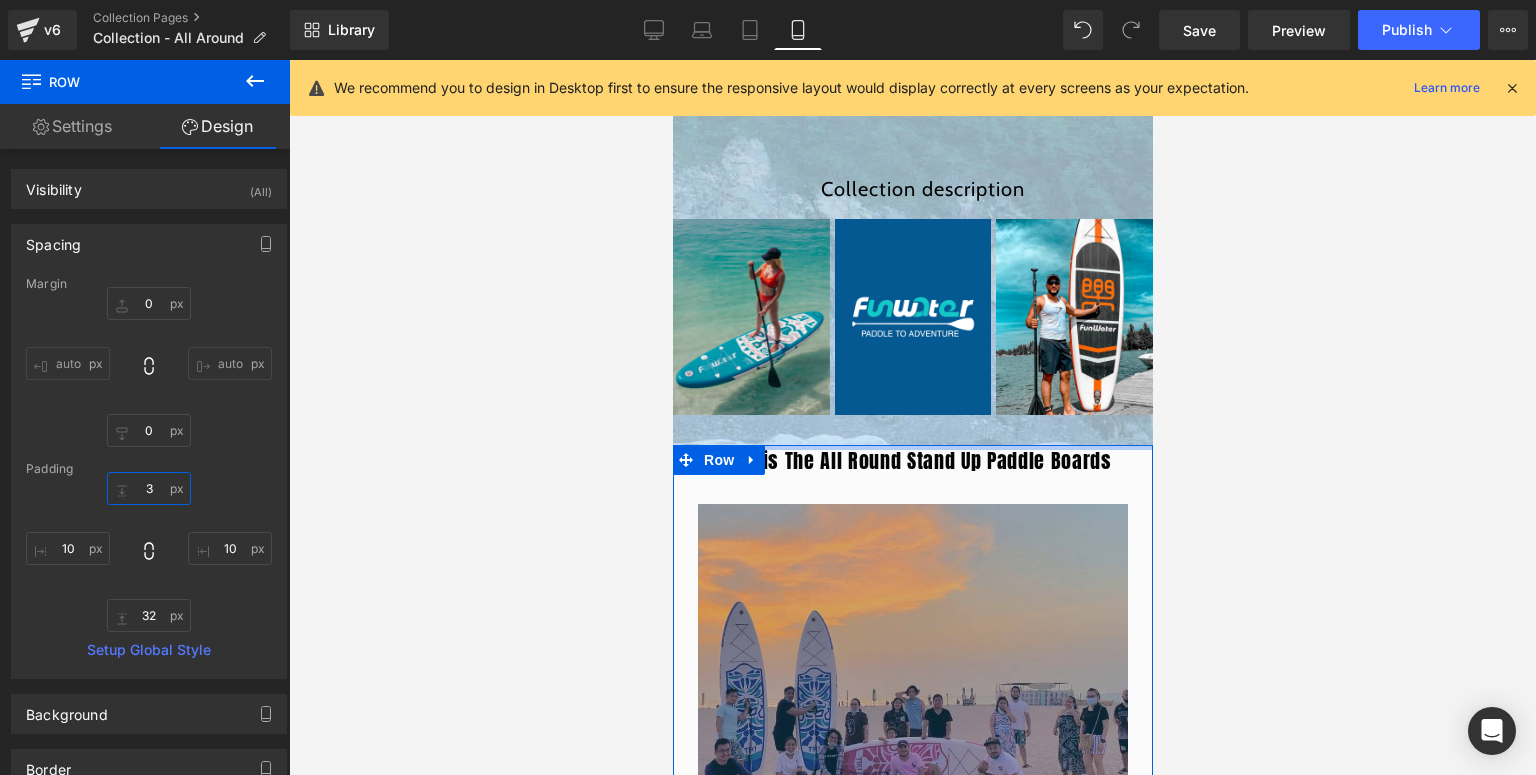 click on "3" at bounding box center (149, 488) 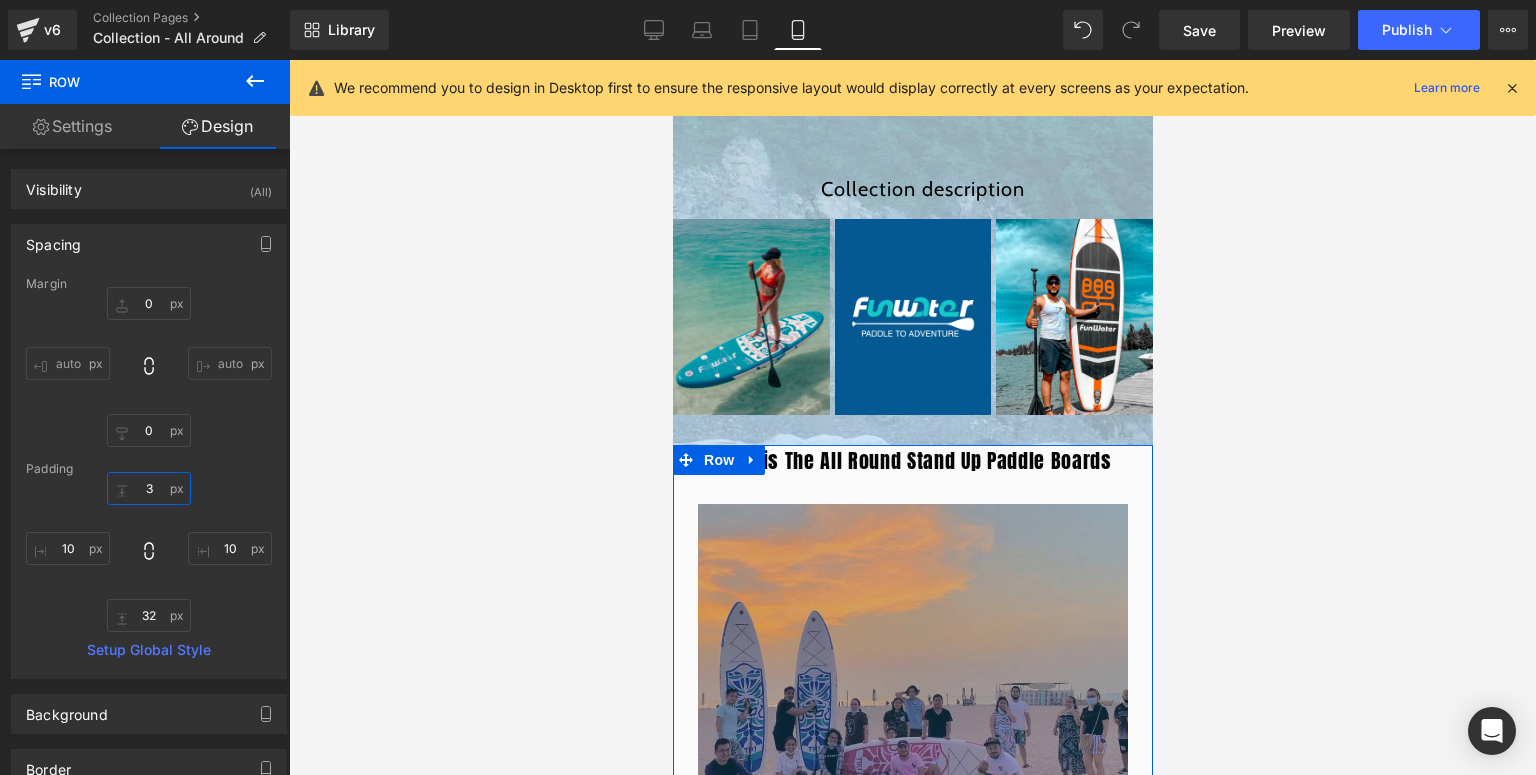 type on "30" 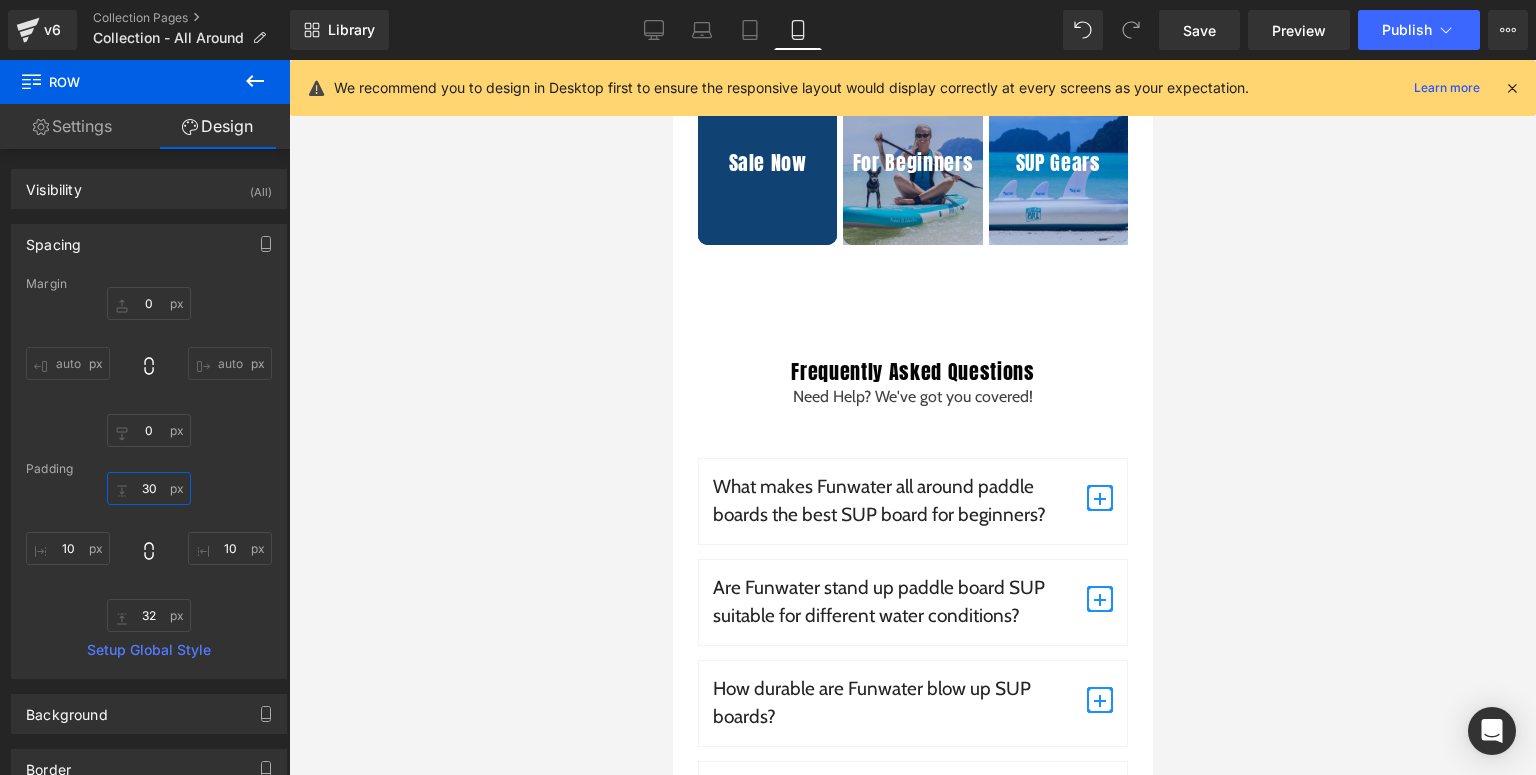 scroll, scrollTop: 6080, scrollLeft: 0, axis: vertical 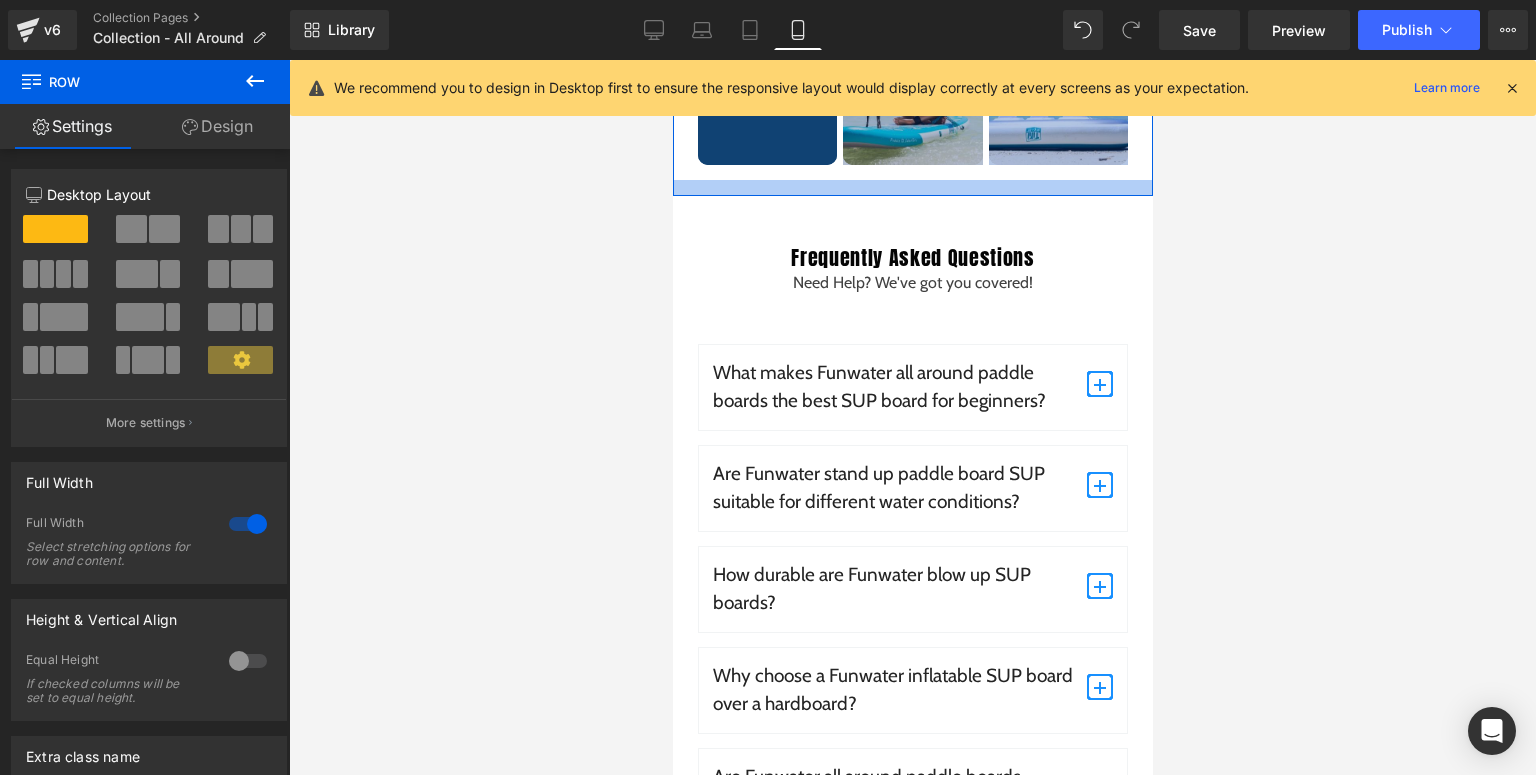 click at bounding box center (912, 188) 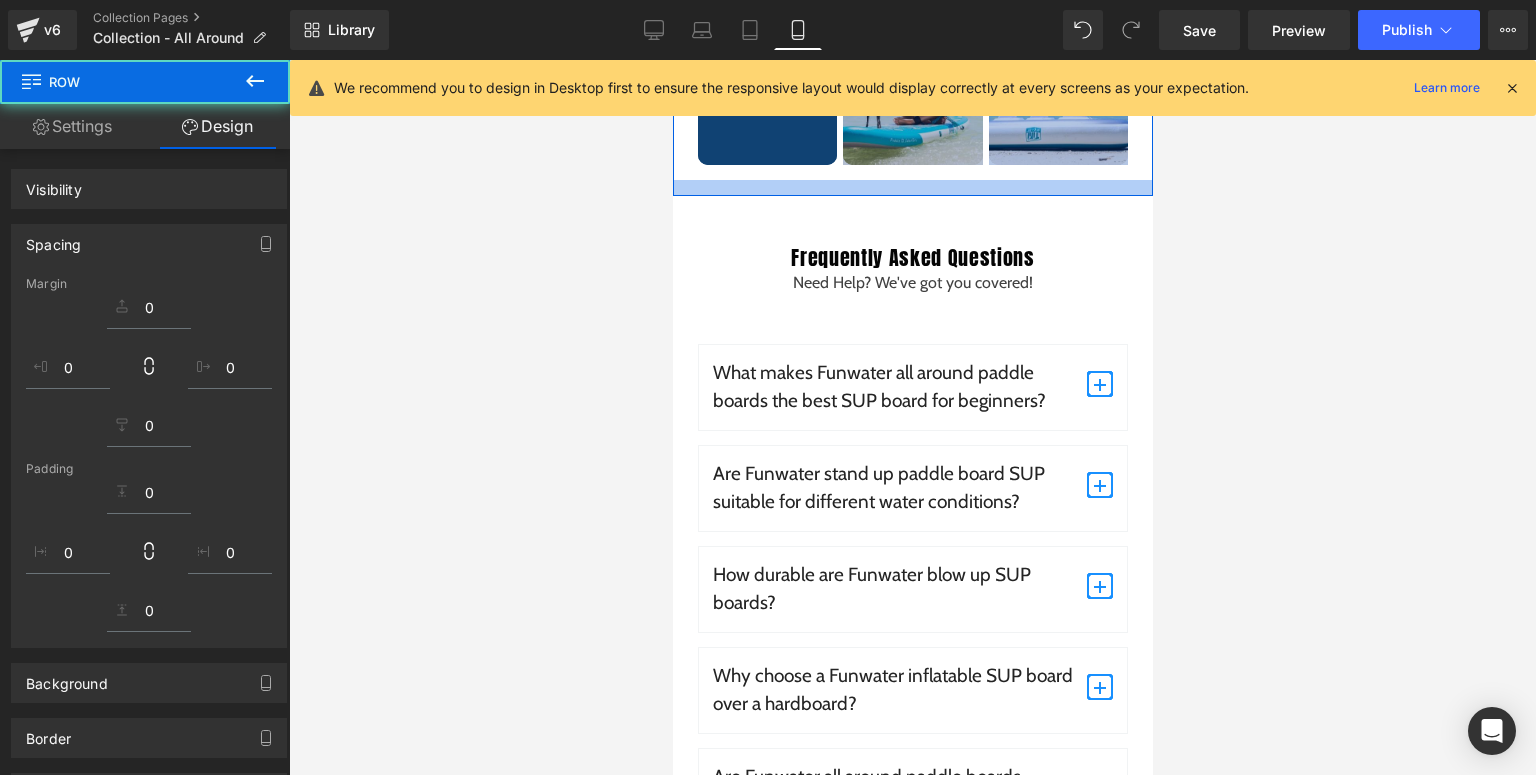 click at bounding box center [912, 417] 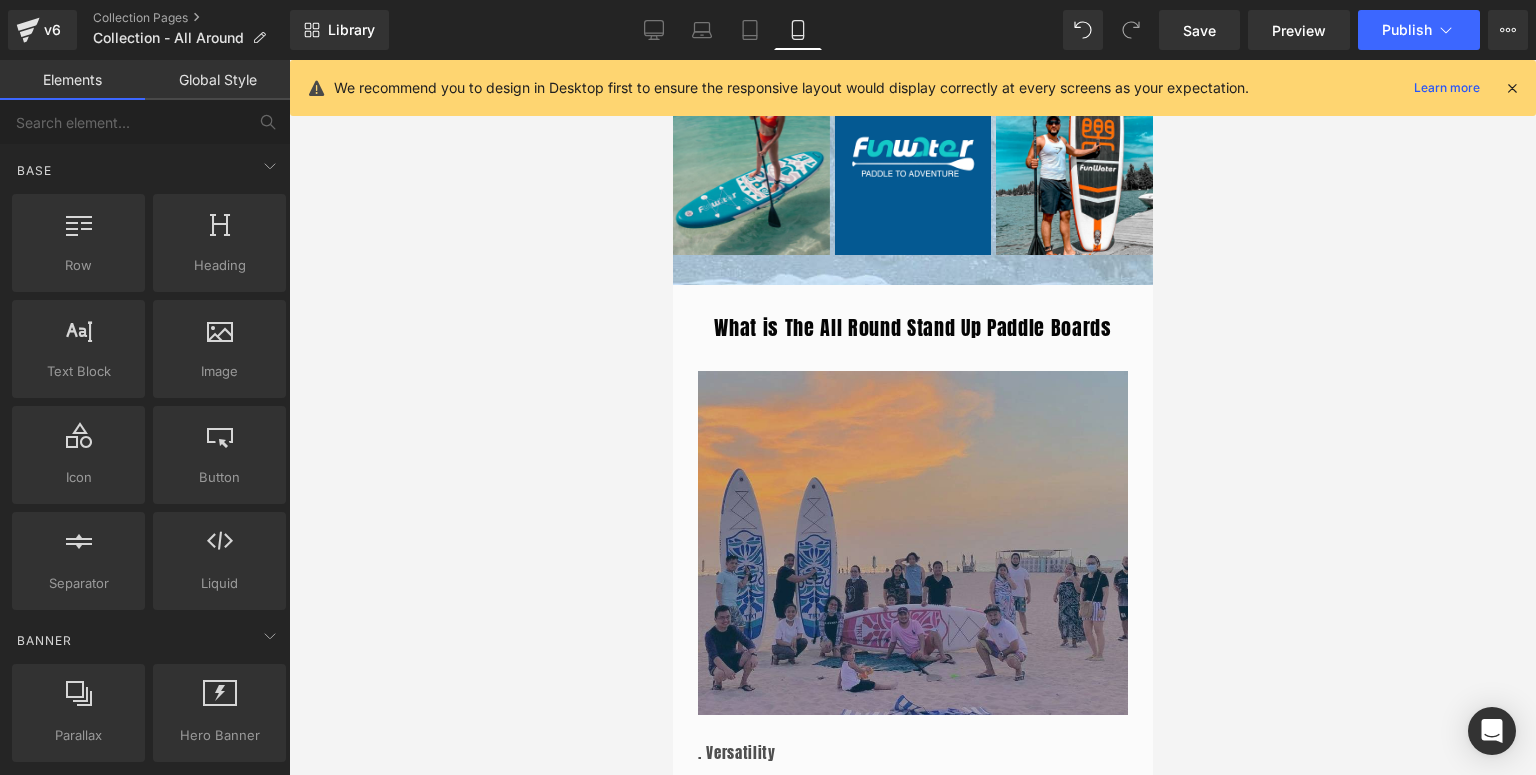 scroll, scrollTop: 3840, scrollLeft: 0, axis: vertical 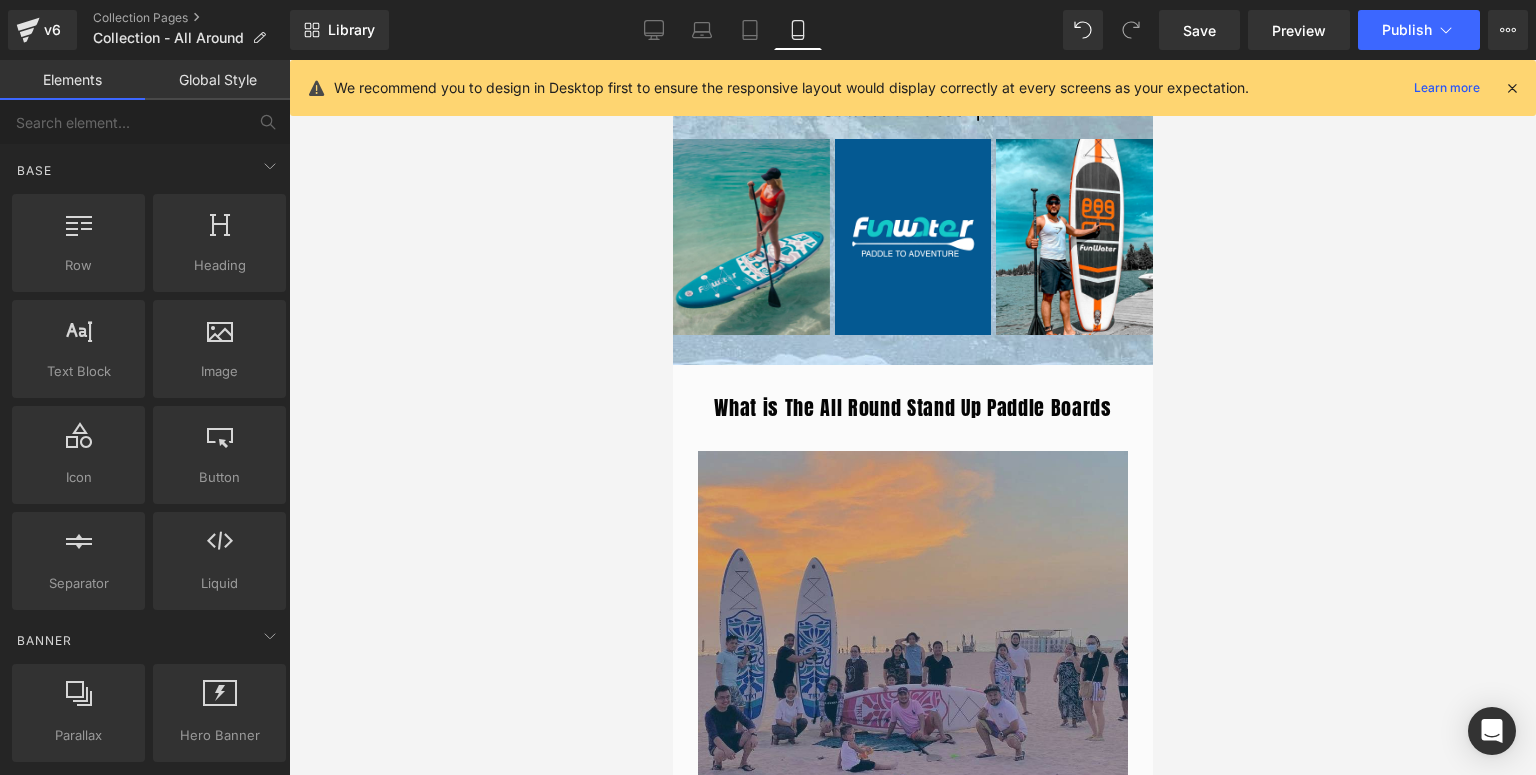 click at bounding box center [1512, 88] 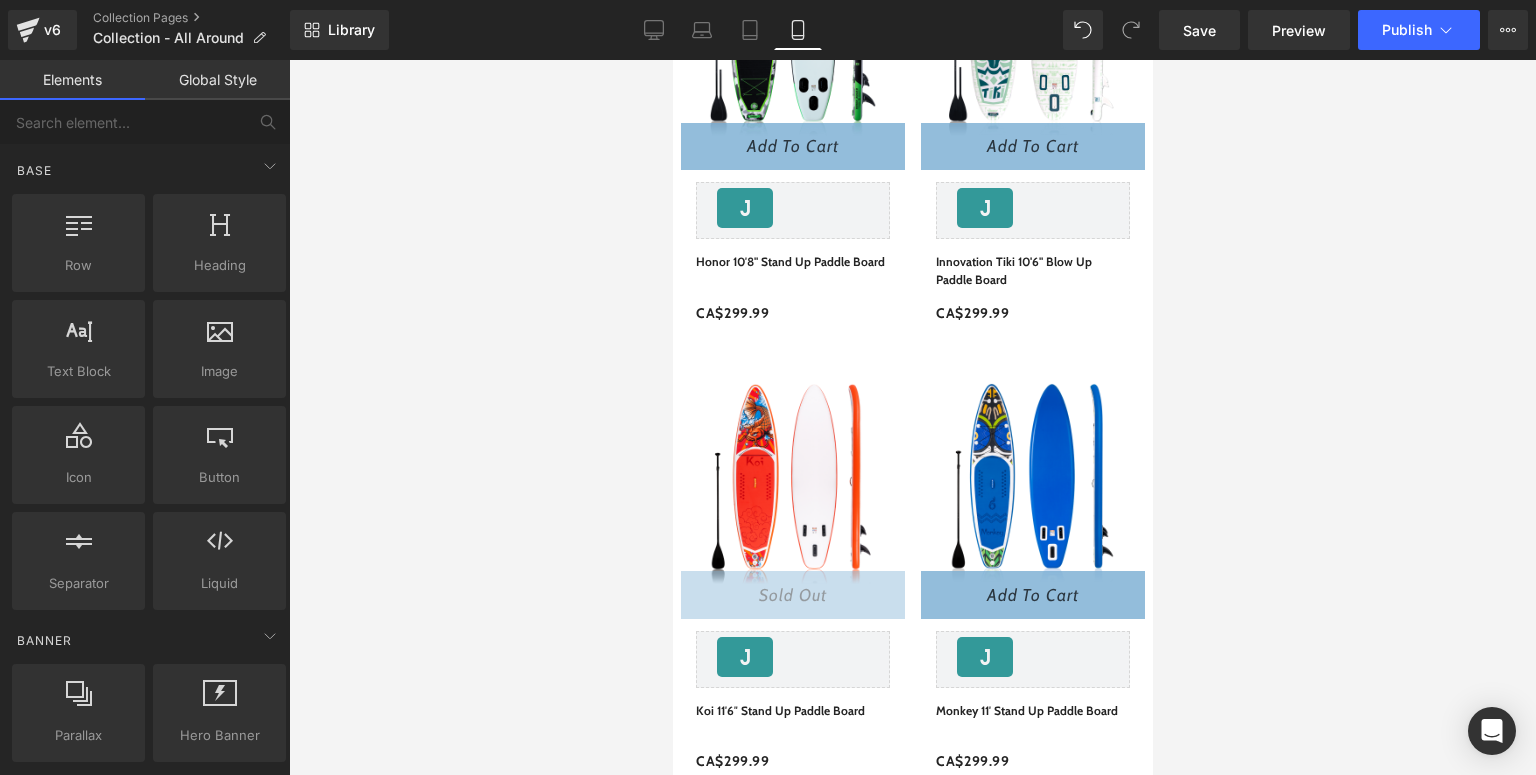scroll, scrollTop: 1200, scrollLeft: 0, axis: vertical 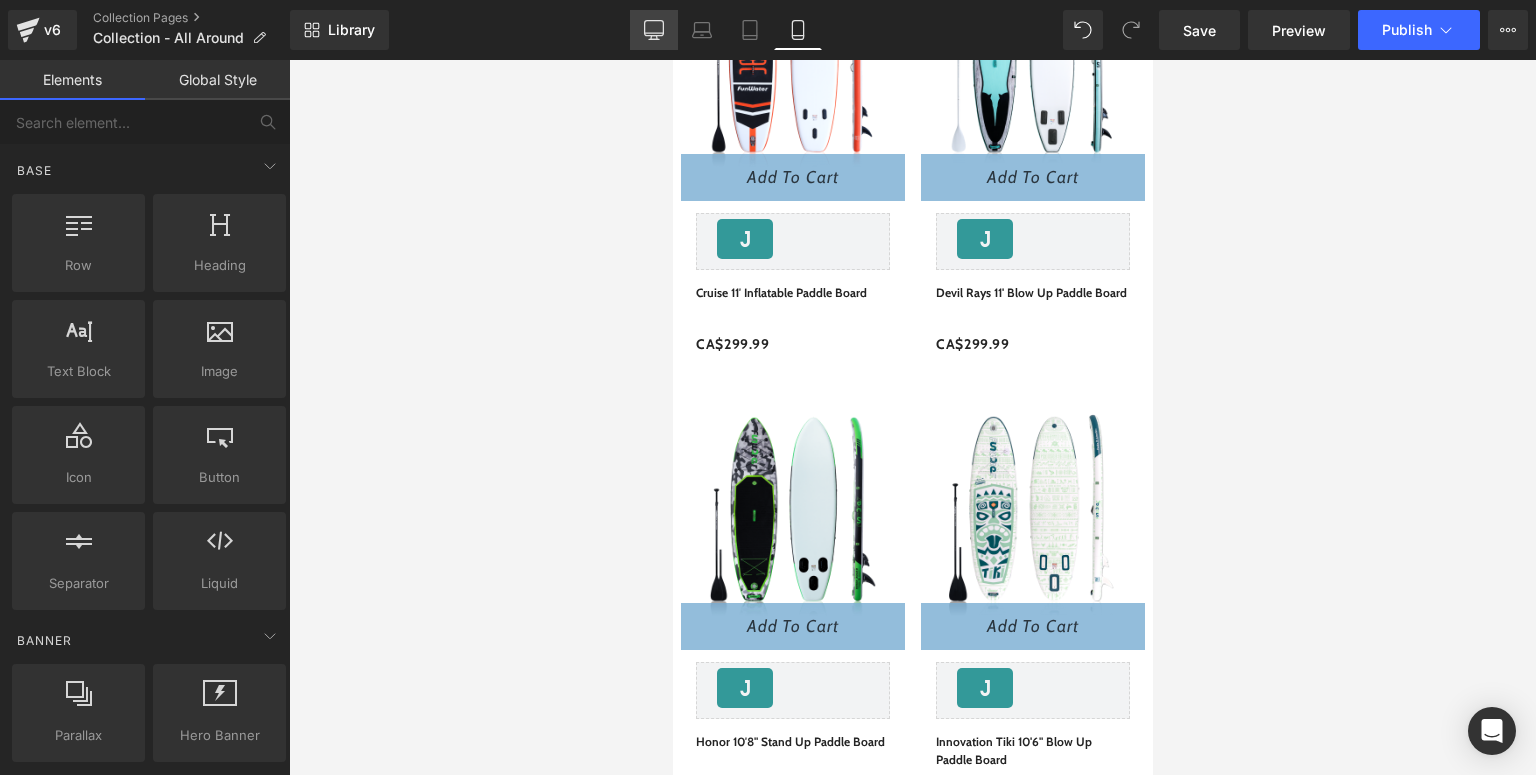 click on "Desktop" at bounding box center [654, 30] 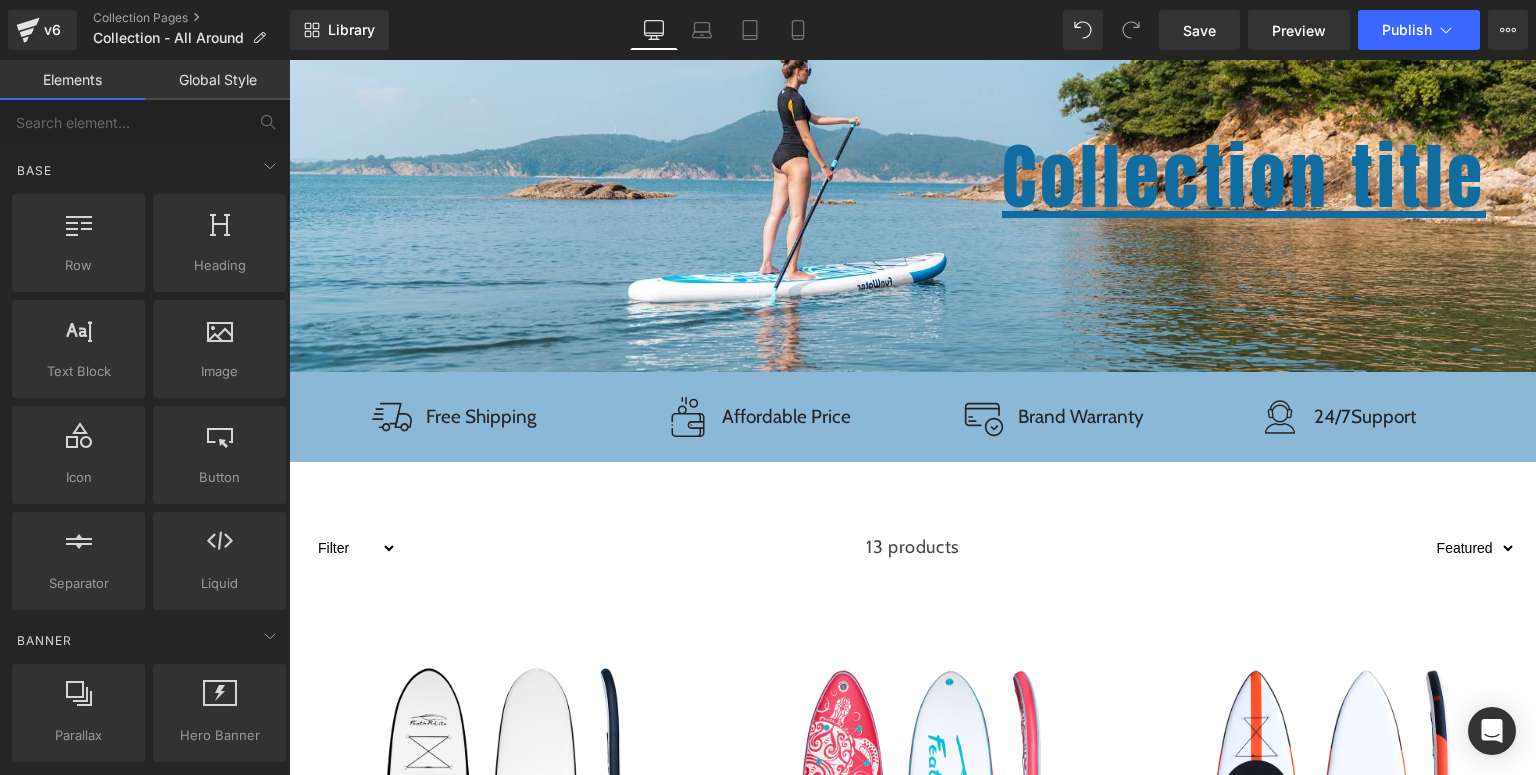 scroll, scrollTop: 0, scrollLeft: 0, axis: both 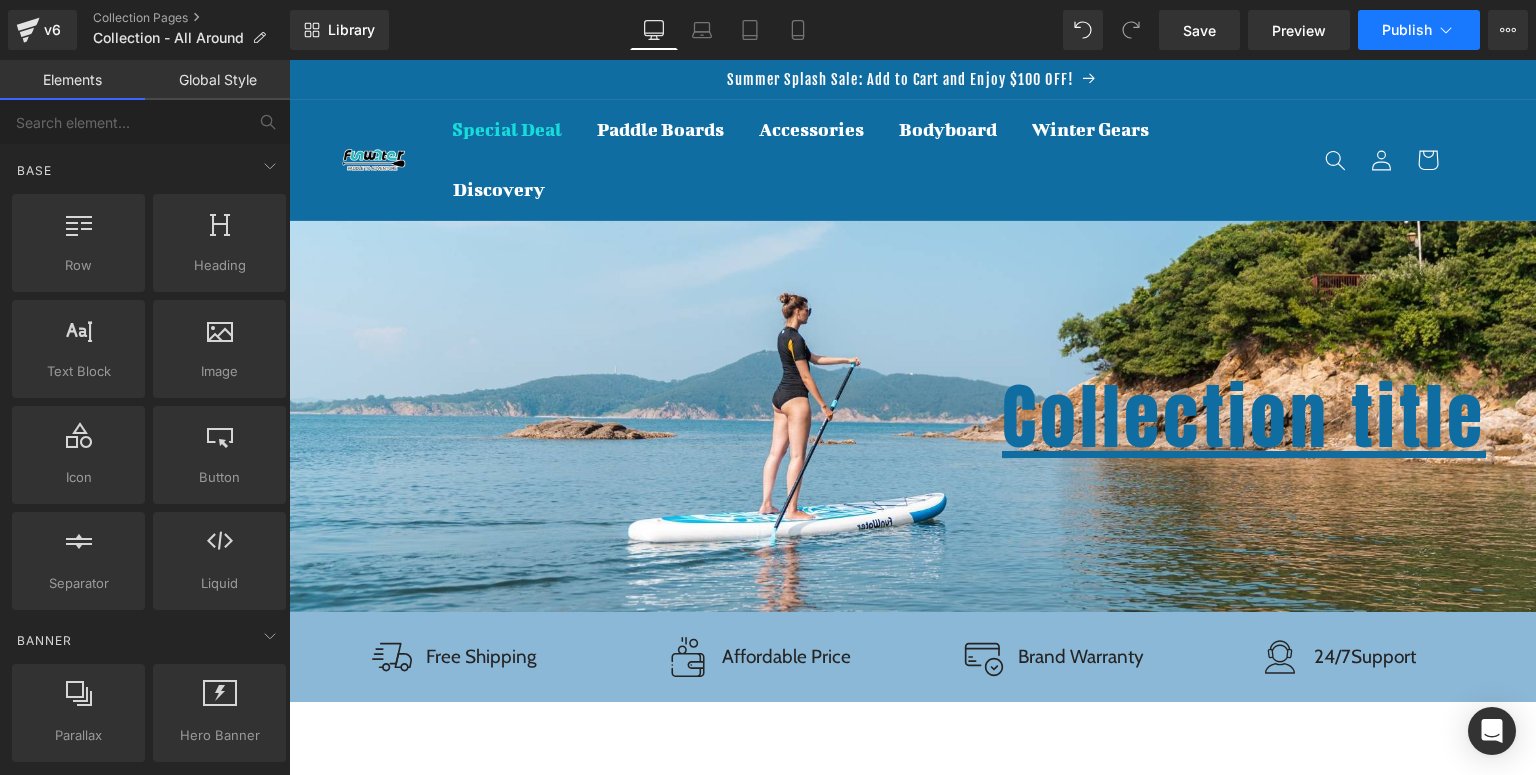 click on "Publish" at bounding box center (1407, 30) 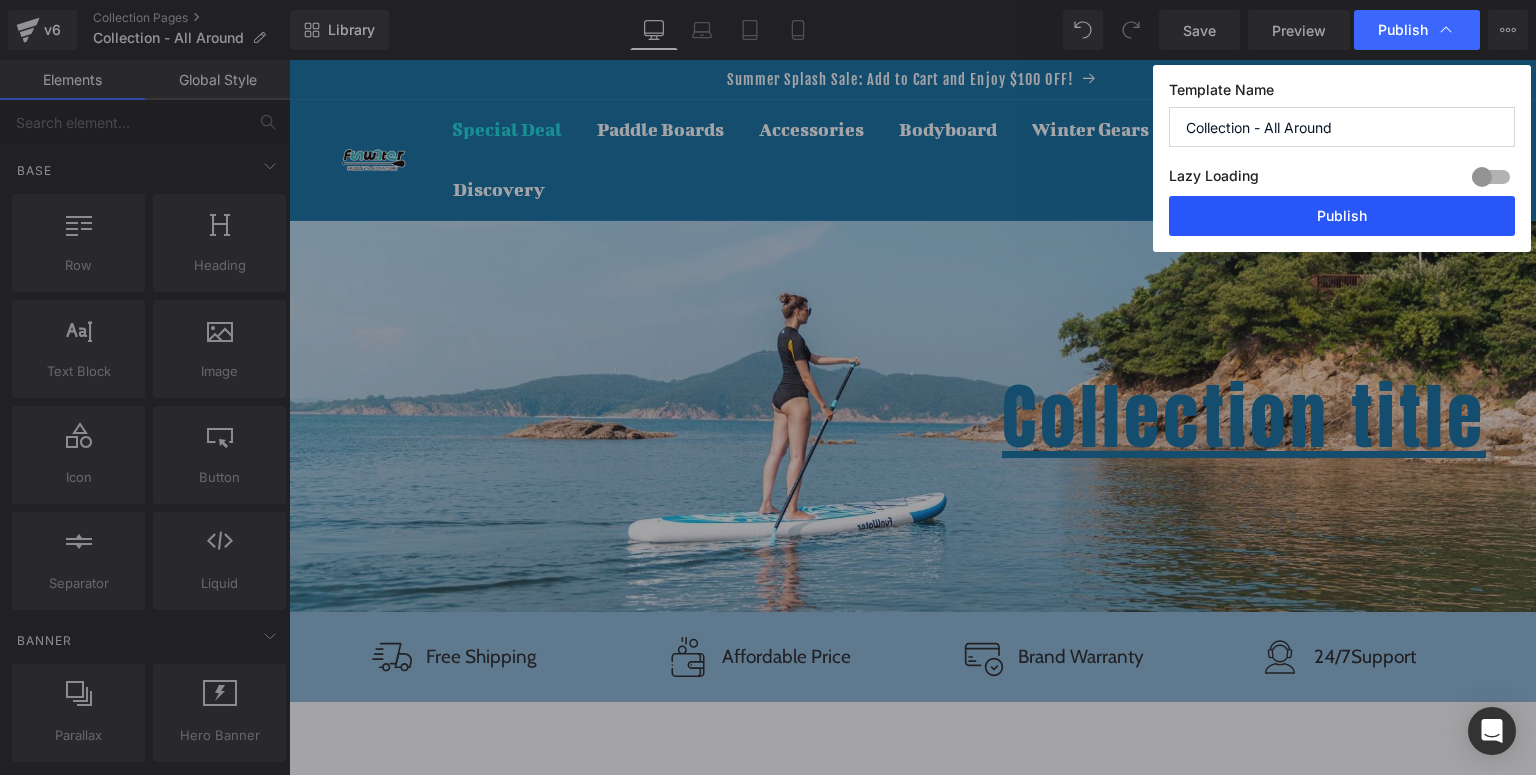 click on "Publish" at bounding box center [1342, 216] 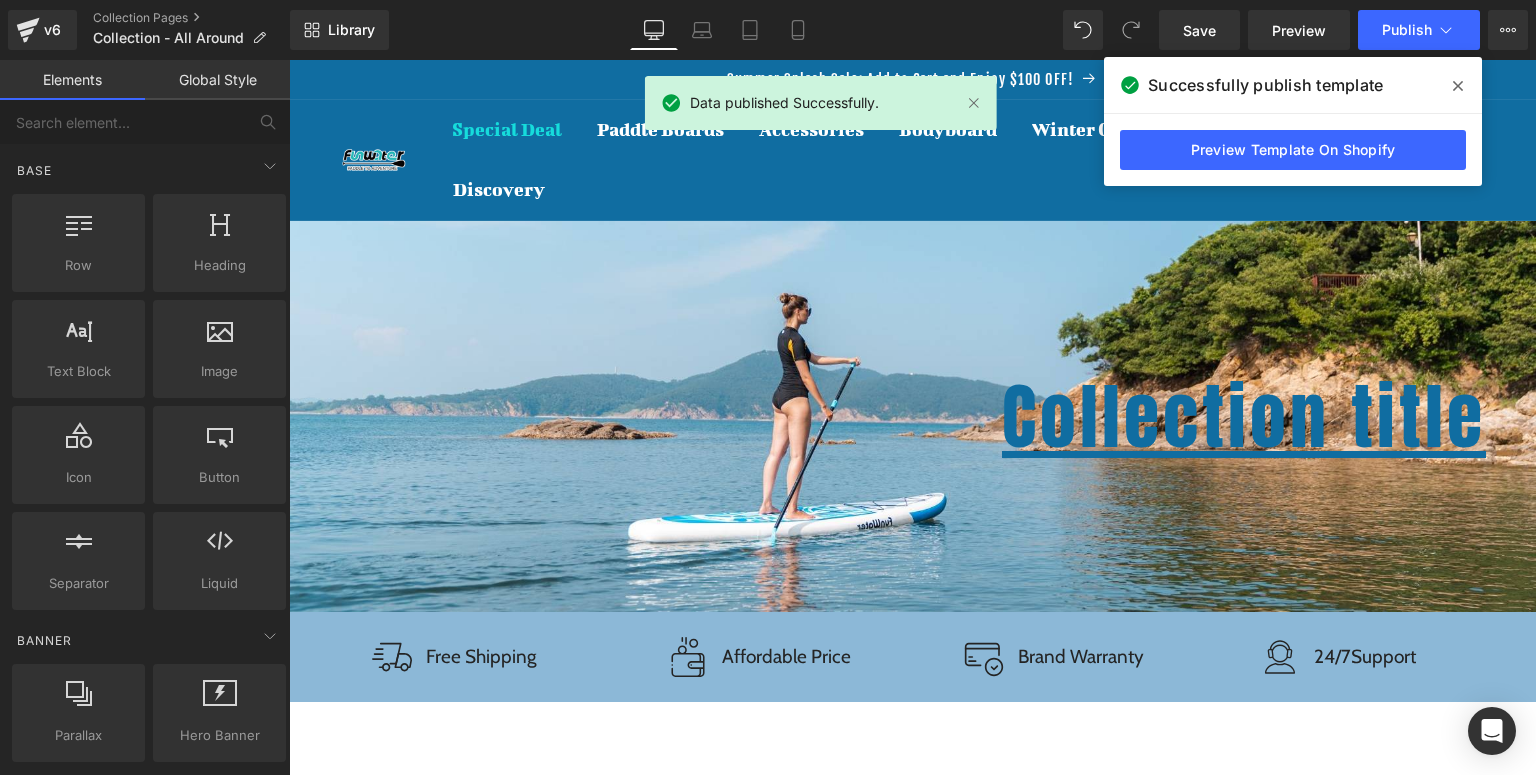 click at bounding box center [1458, 86] 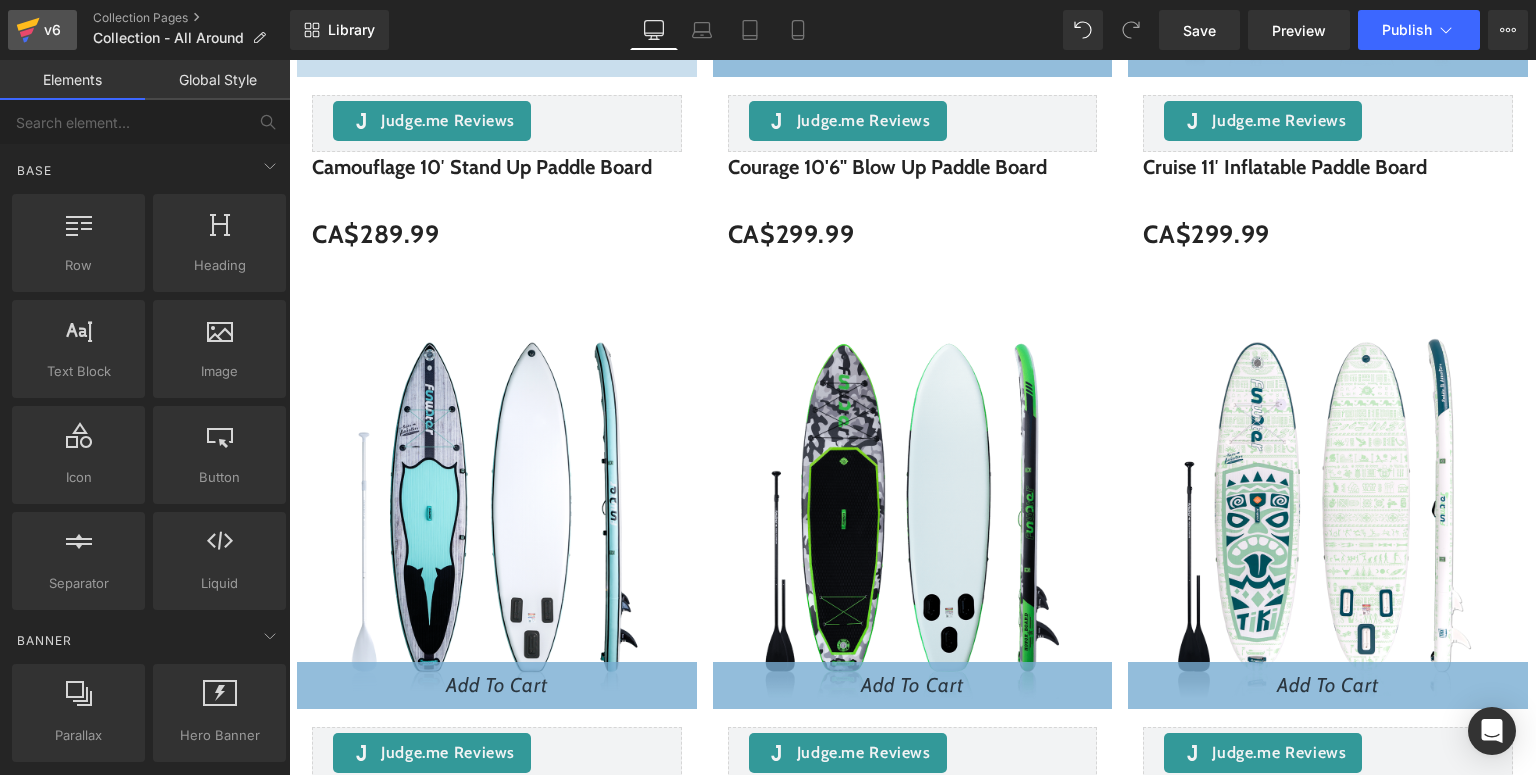 scroll, scrollTop: 640, scrollLeft: 0, axis: vertical 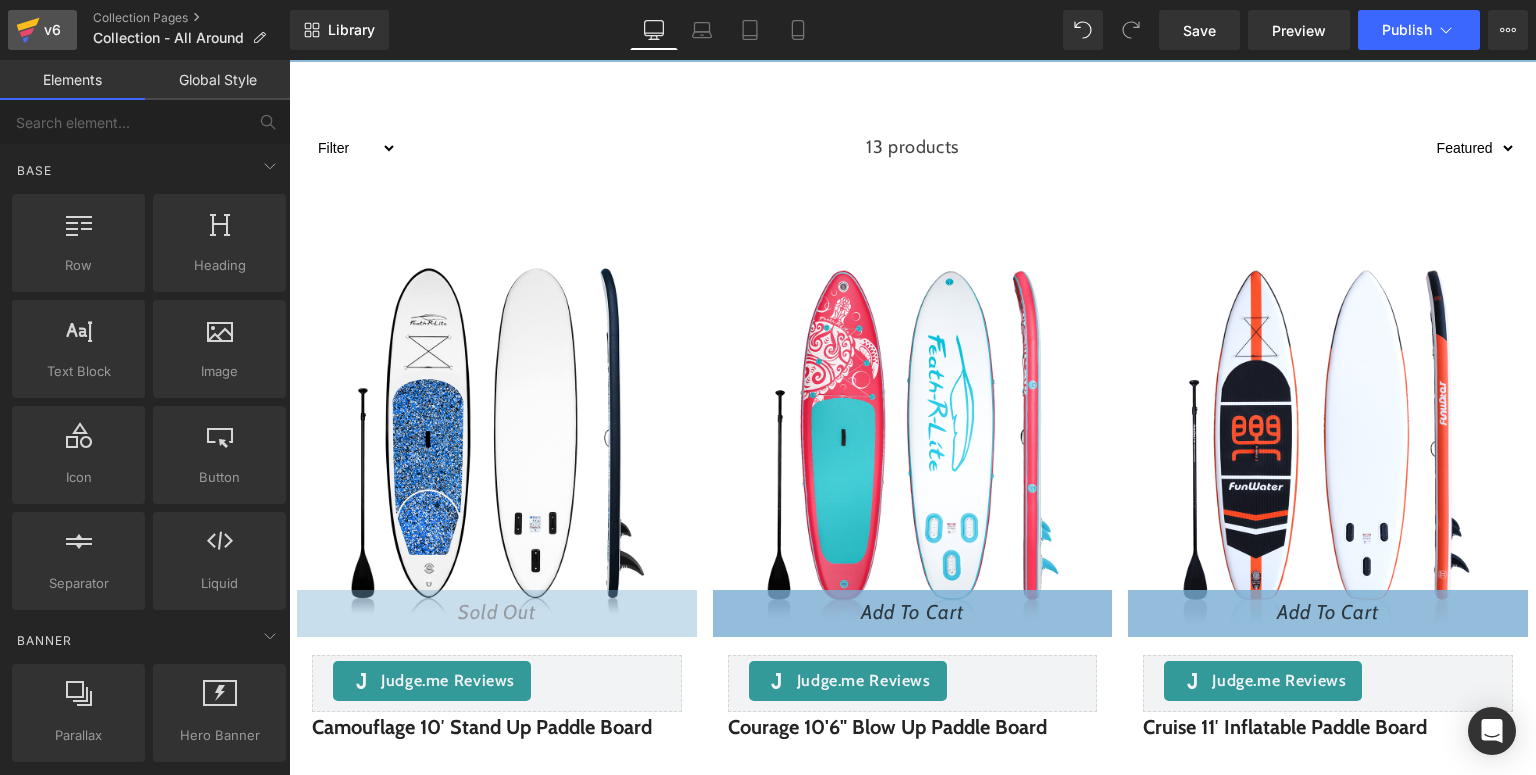 click 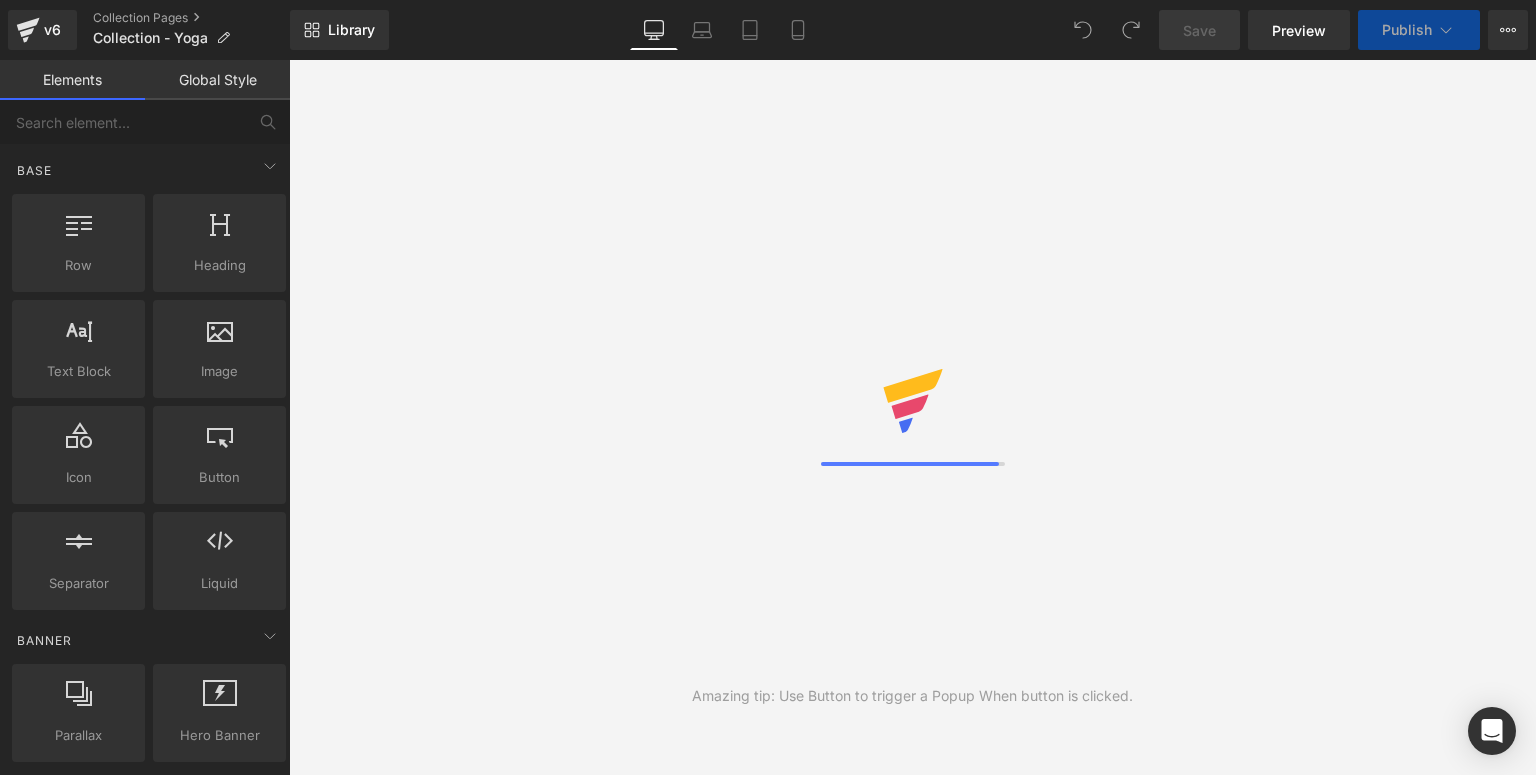 scroll, scrollTop: 0, scrollLeft: 0, axis: both 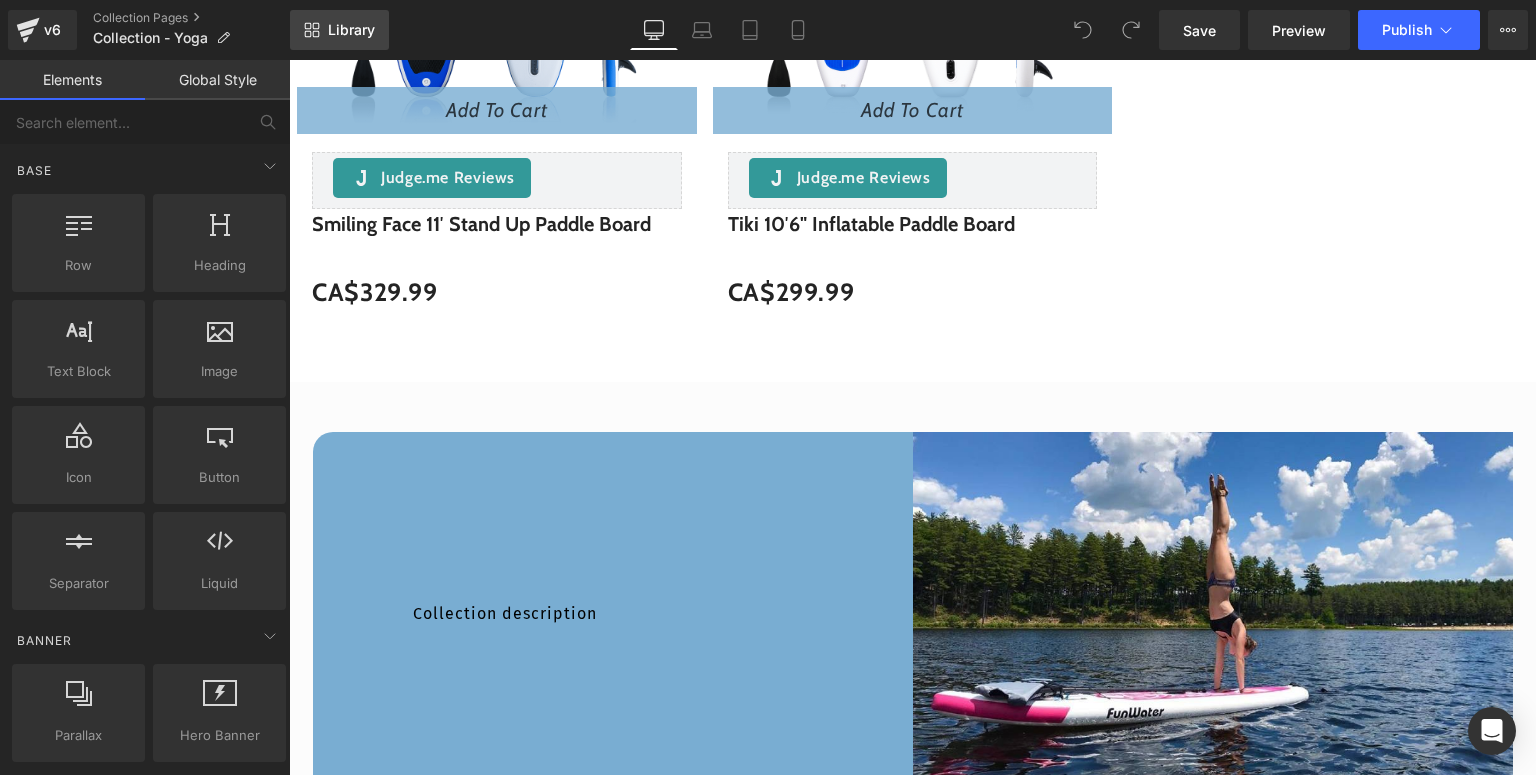 click on "Library" at bounding box center [339, 30] 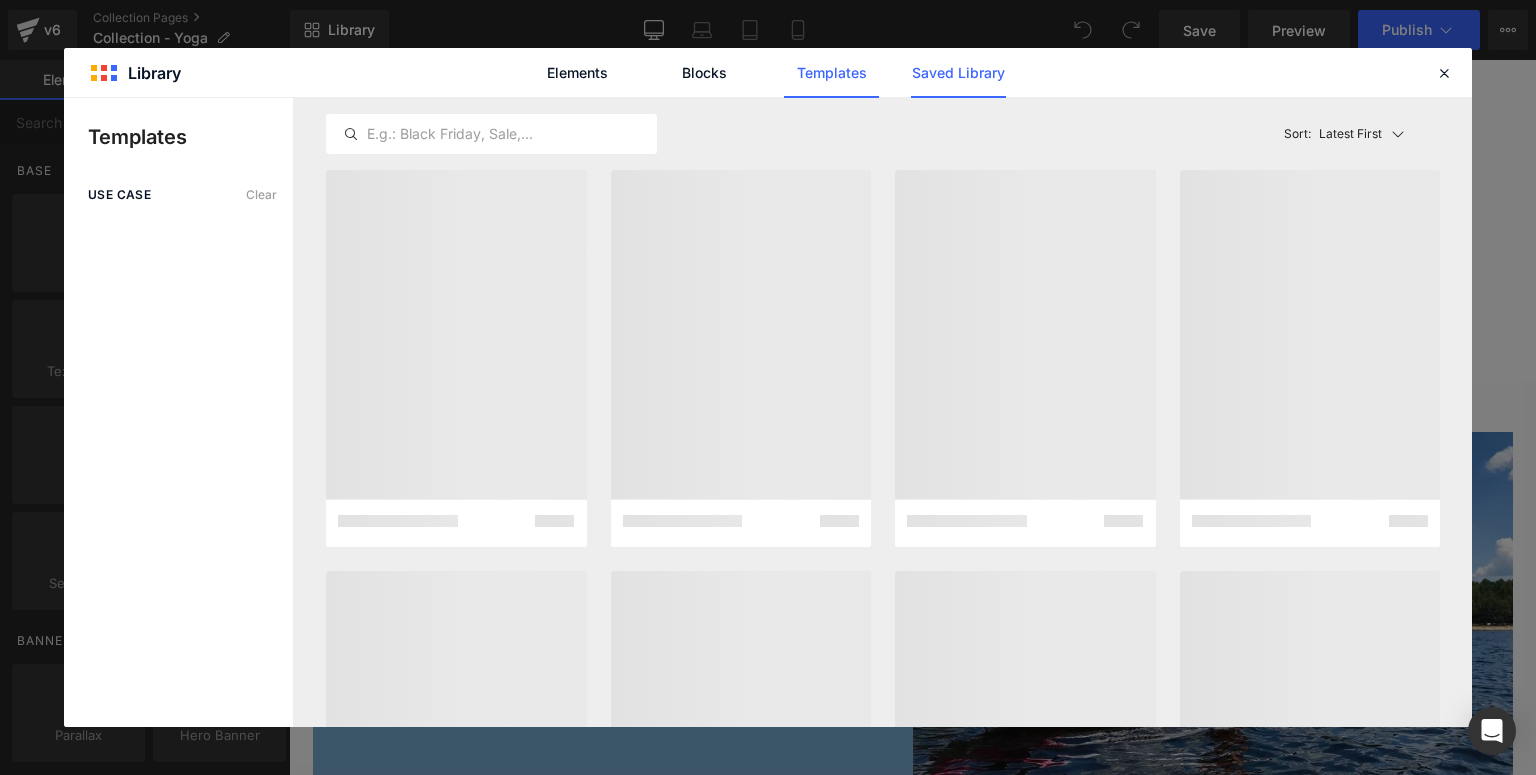 click on "Saved Library" 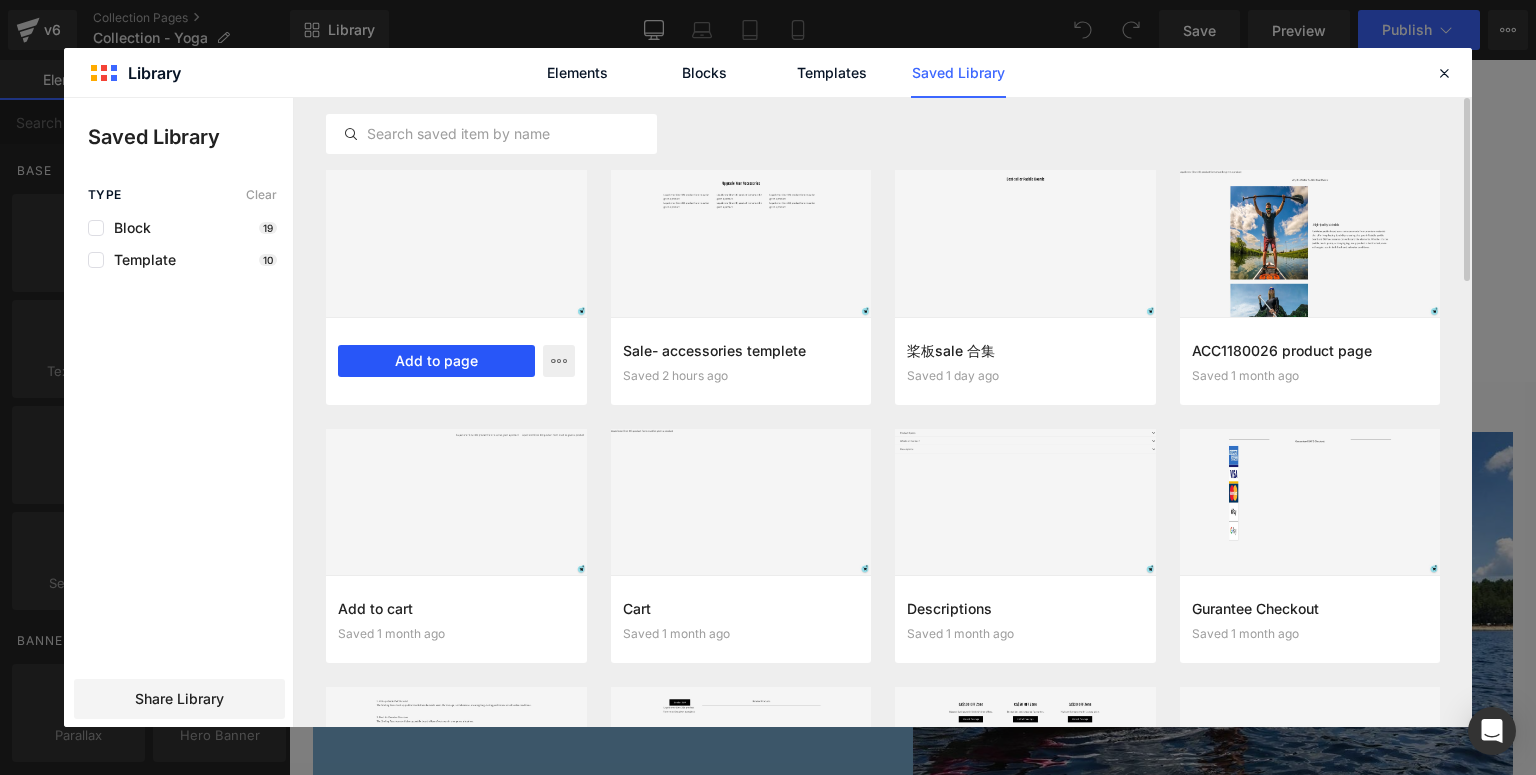click on "Add to page" at bounding box center [436, 361] 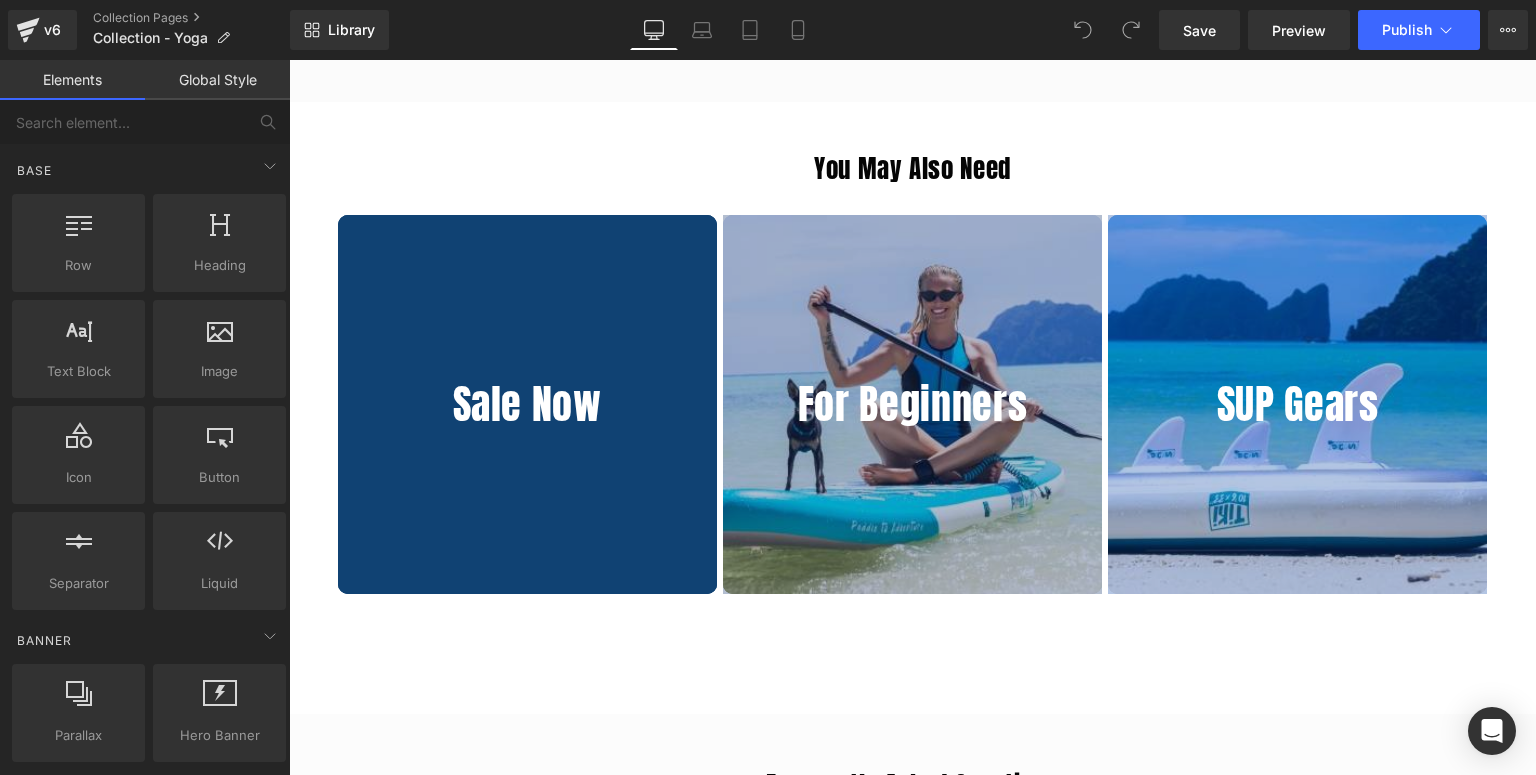 scroll, scrollTop: 6628, scrollLeft: 0, axis: vertical 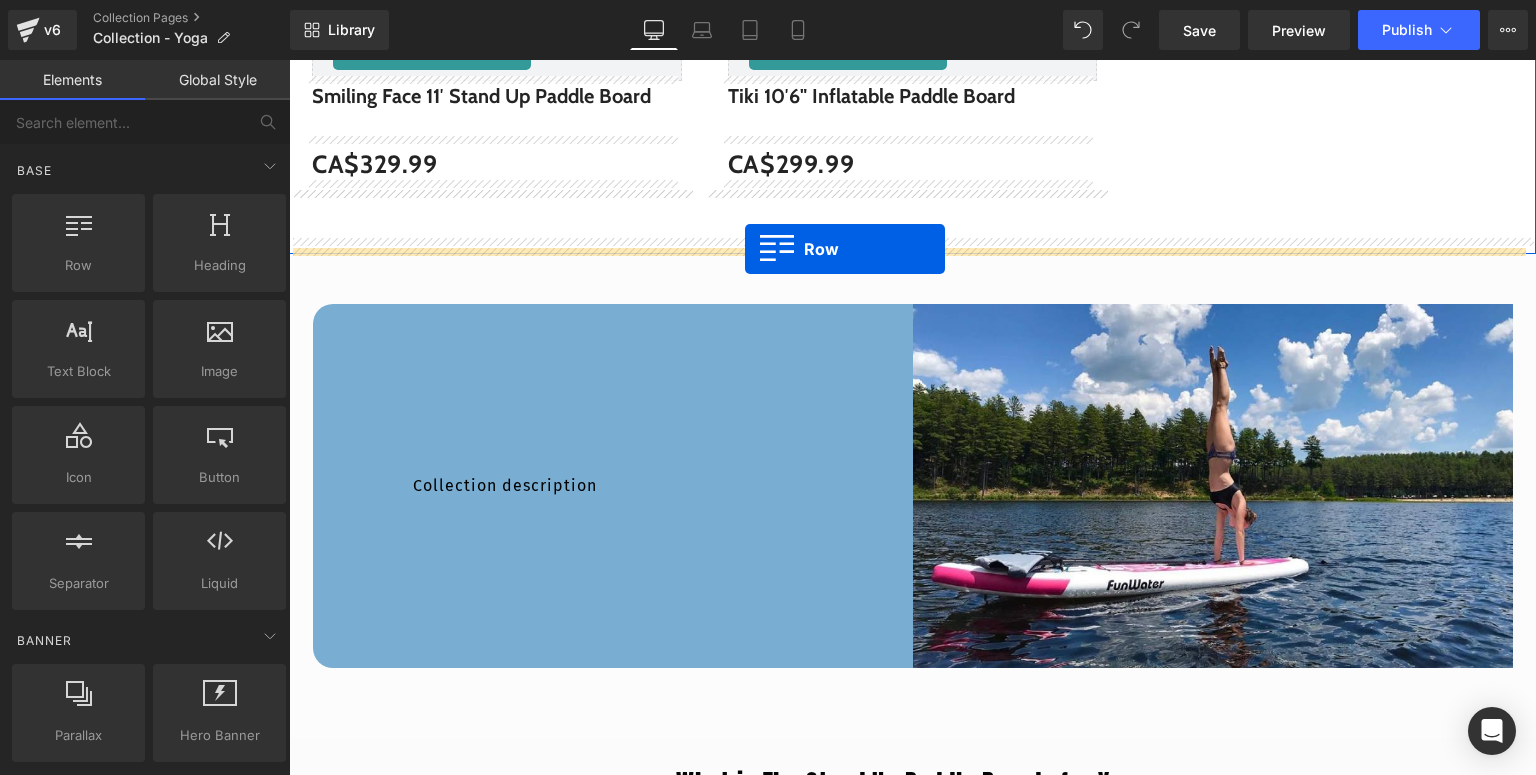 drag, startPoint x: 316, startPoint y: 177, endPoint x: 745, endPoint y: 249, distance: 435 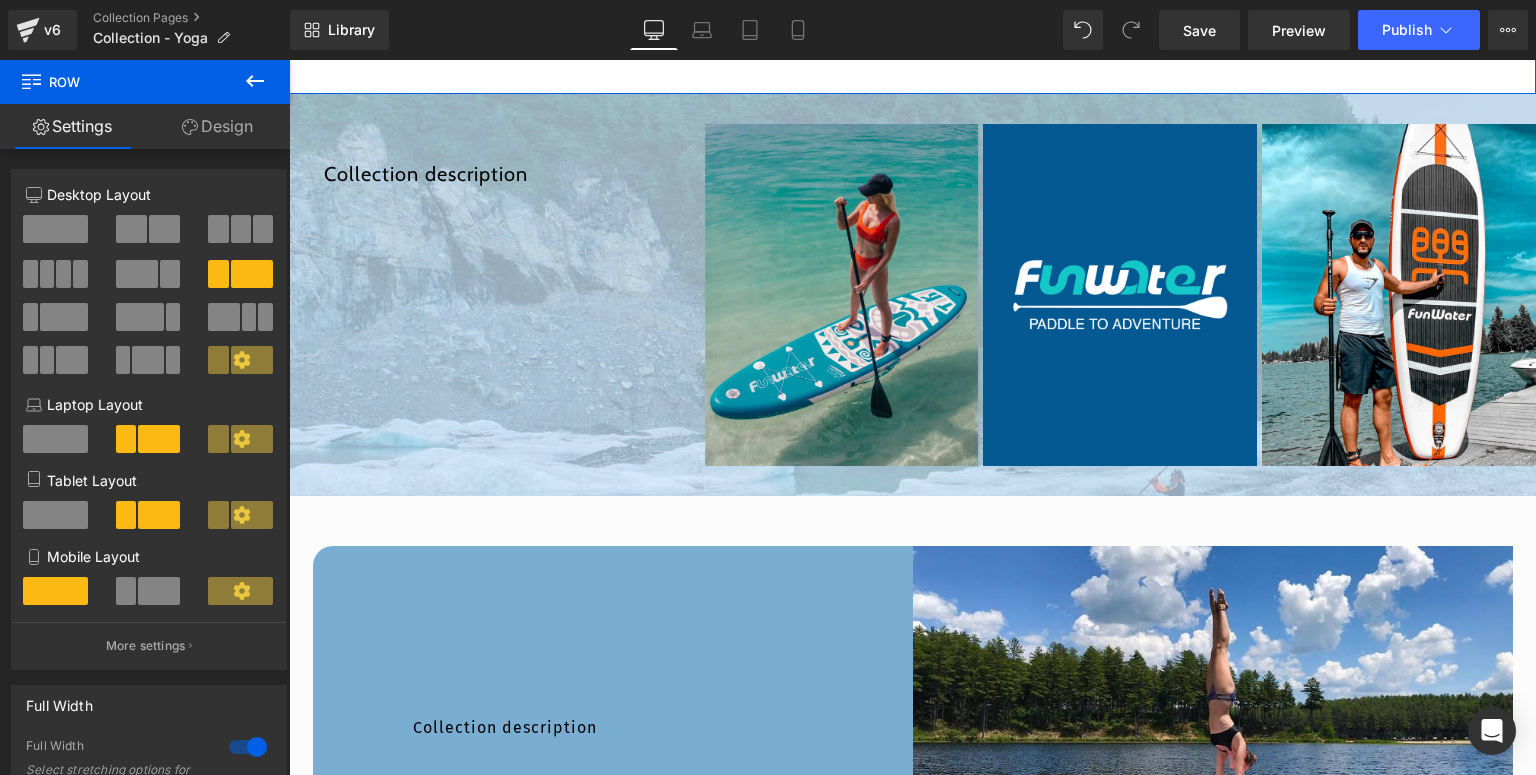 scroll, scrollTop: 3648, scrollLeft: 0, axis: vertical 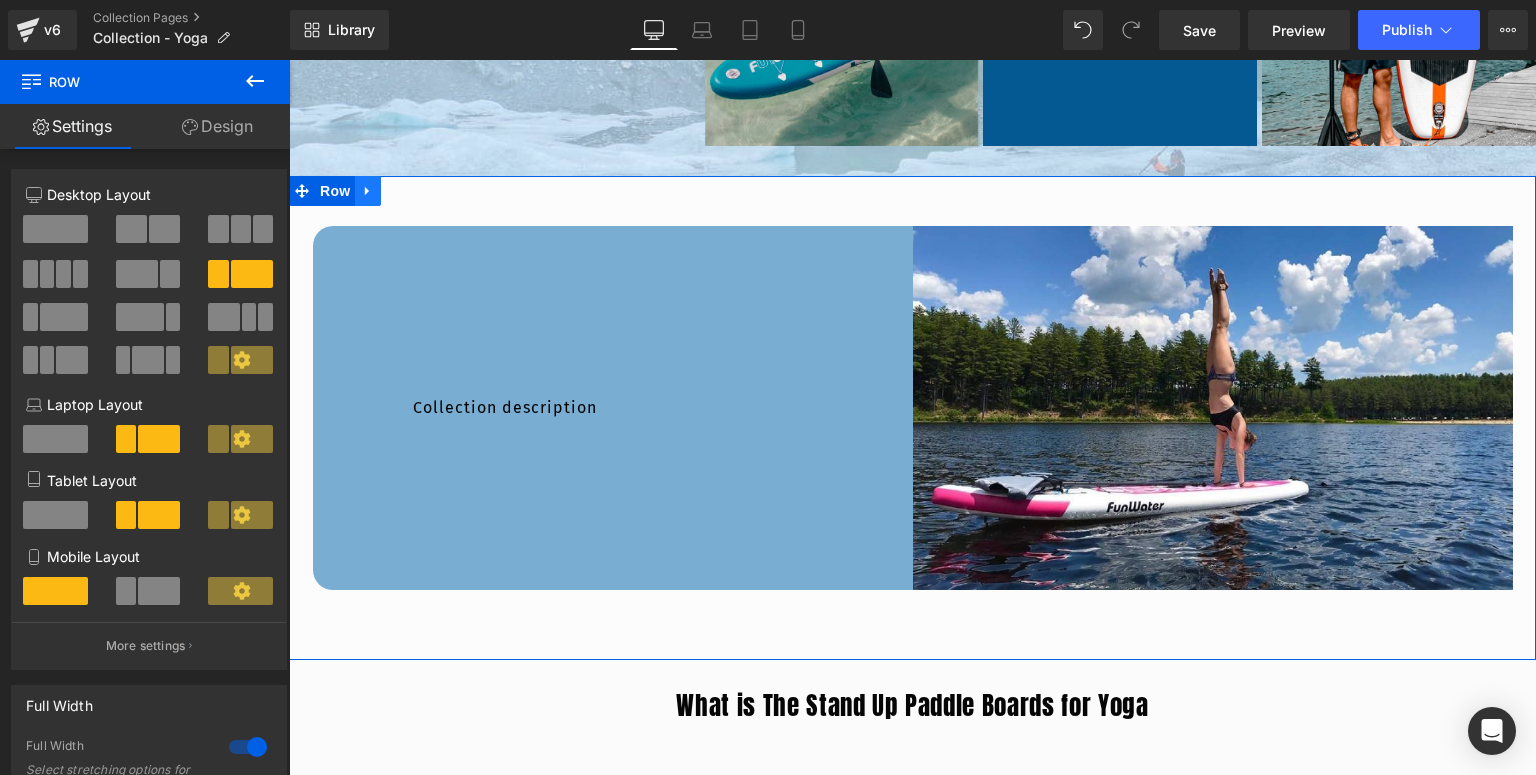 click at bounding box center (368, 191) 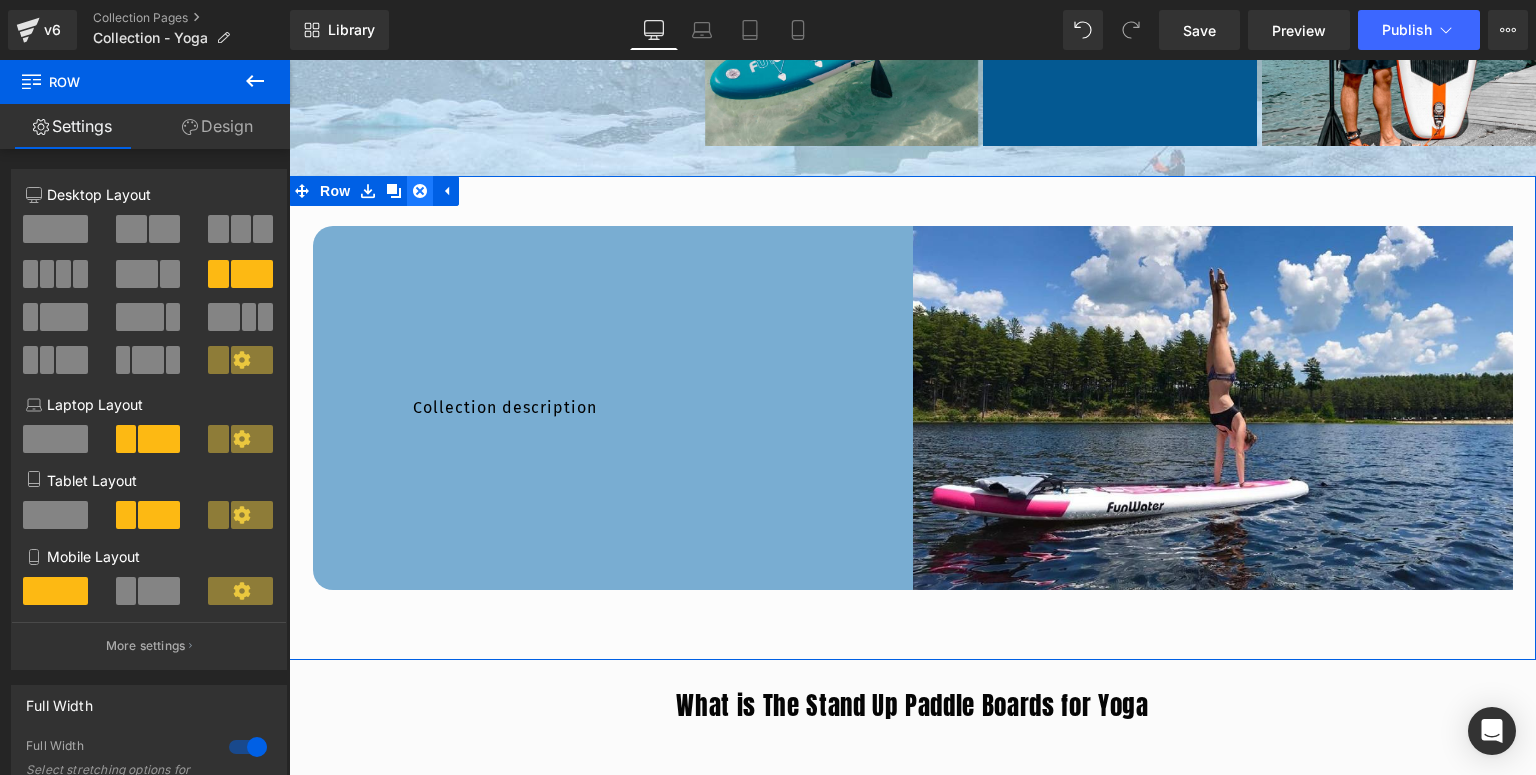 click 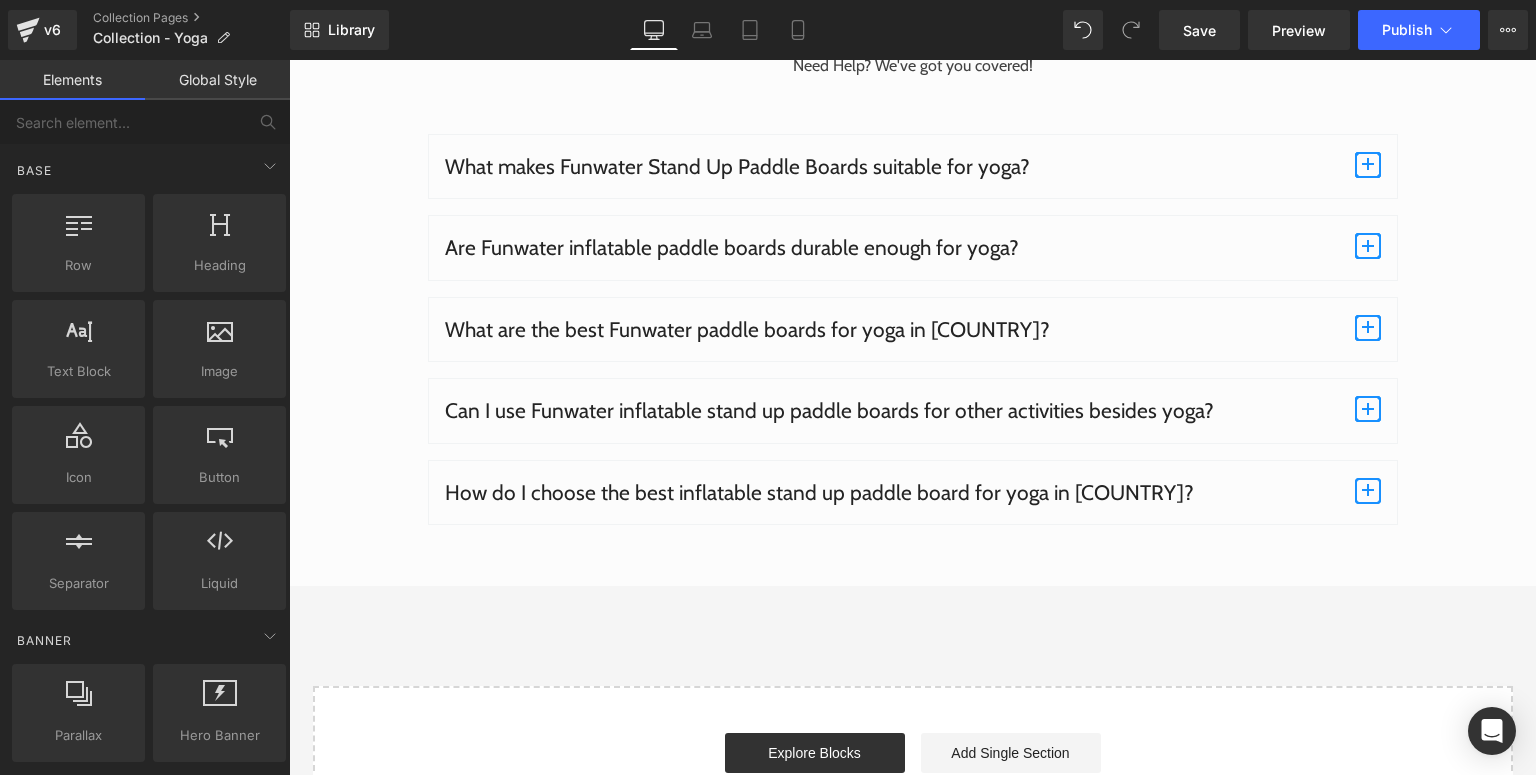 scroll, scrollTop: 5728, scrollLeft: 0, axis: vertical 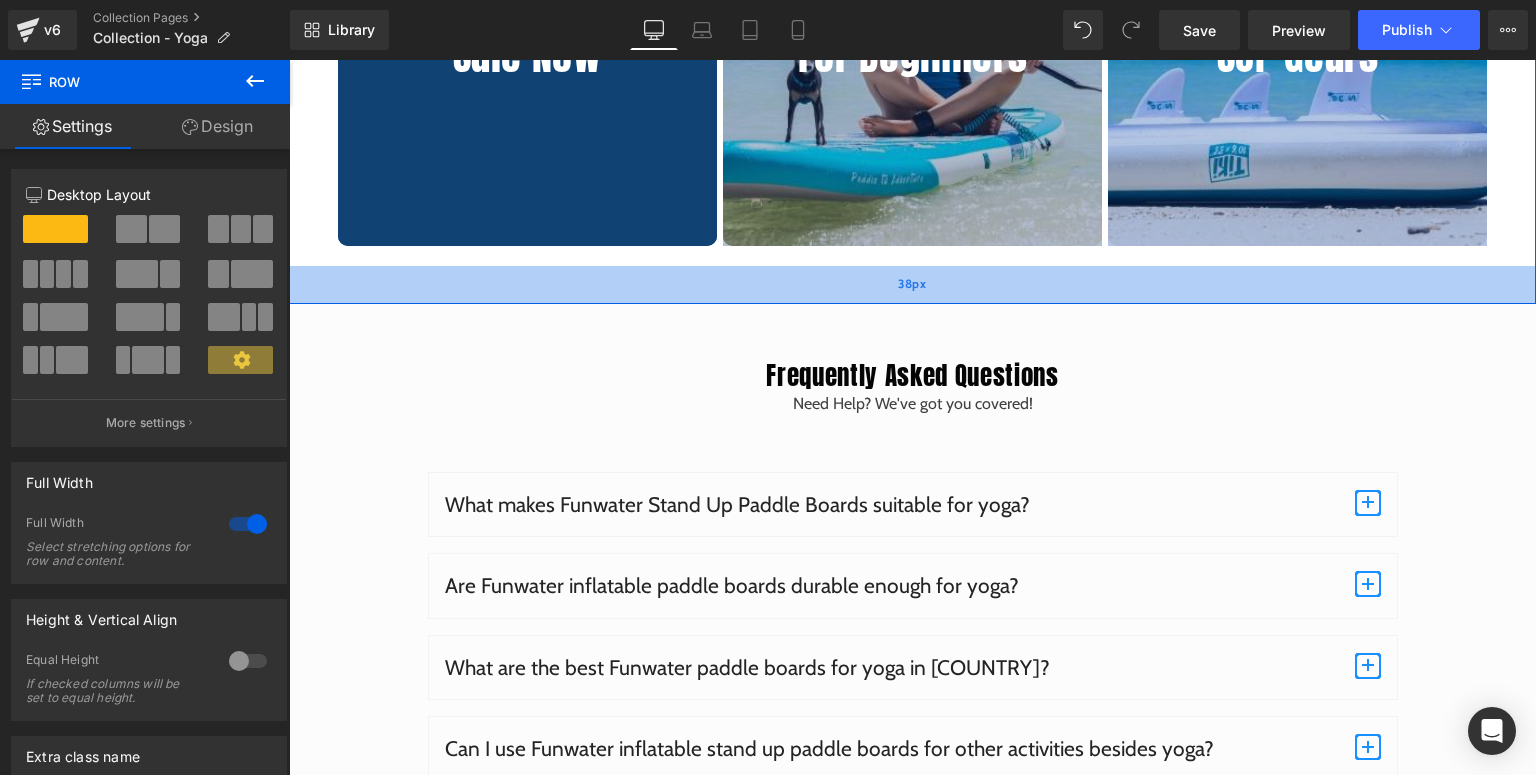 drag, startPoint x: 833, startPoint y: 356, endPoint x: 848, endPoint y: 293, distance: 64.7611 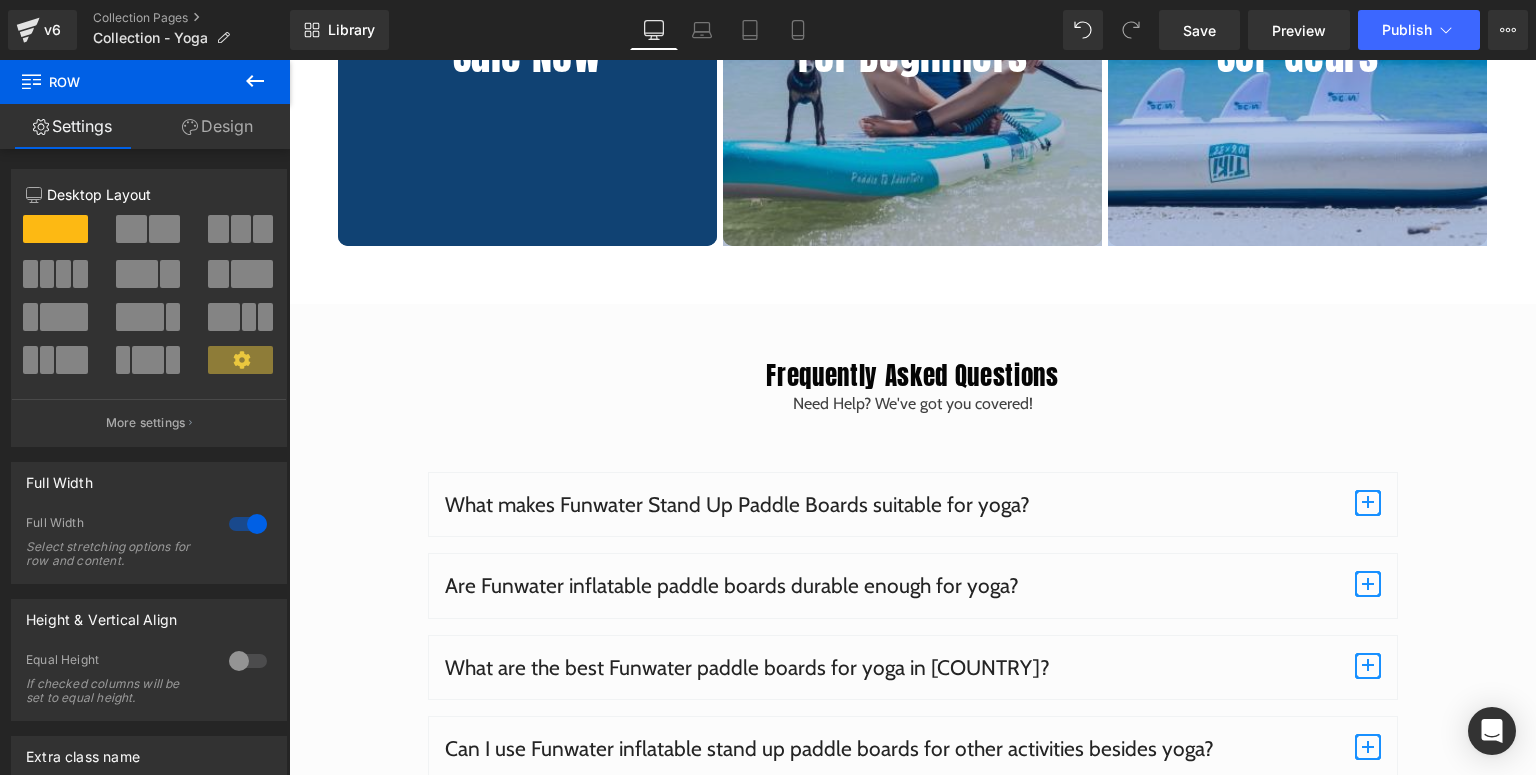 click on "Frequently Asked Questions" at bounding box center (913, 376) 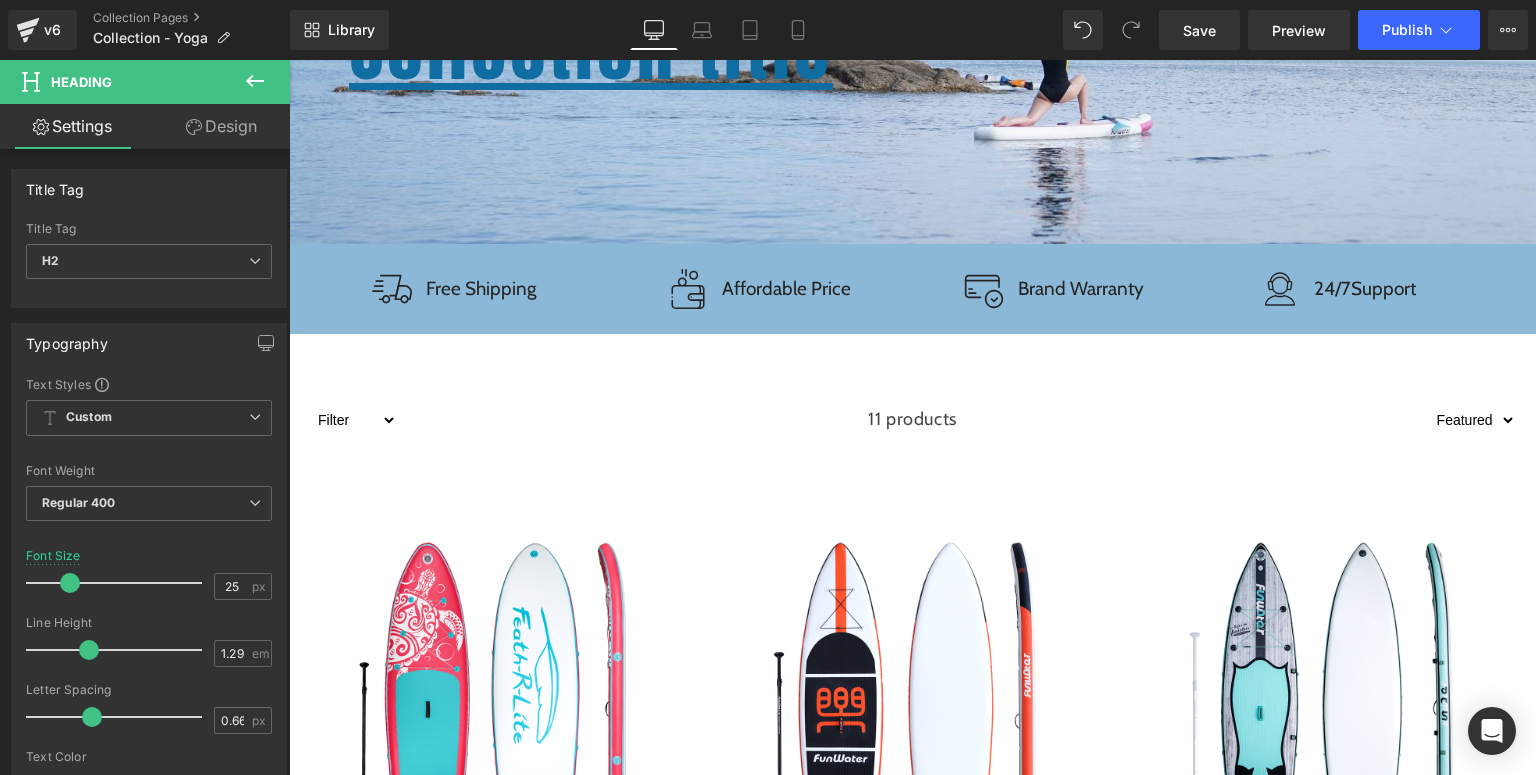 scroll, scrollTop: 0, scrollLeft: 0, axis: both 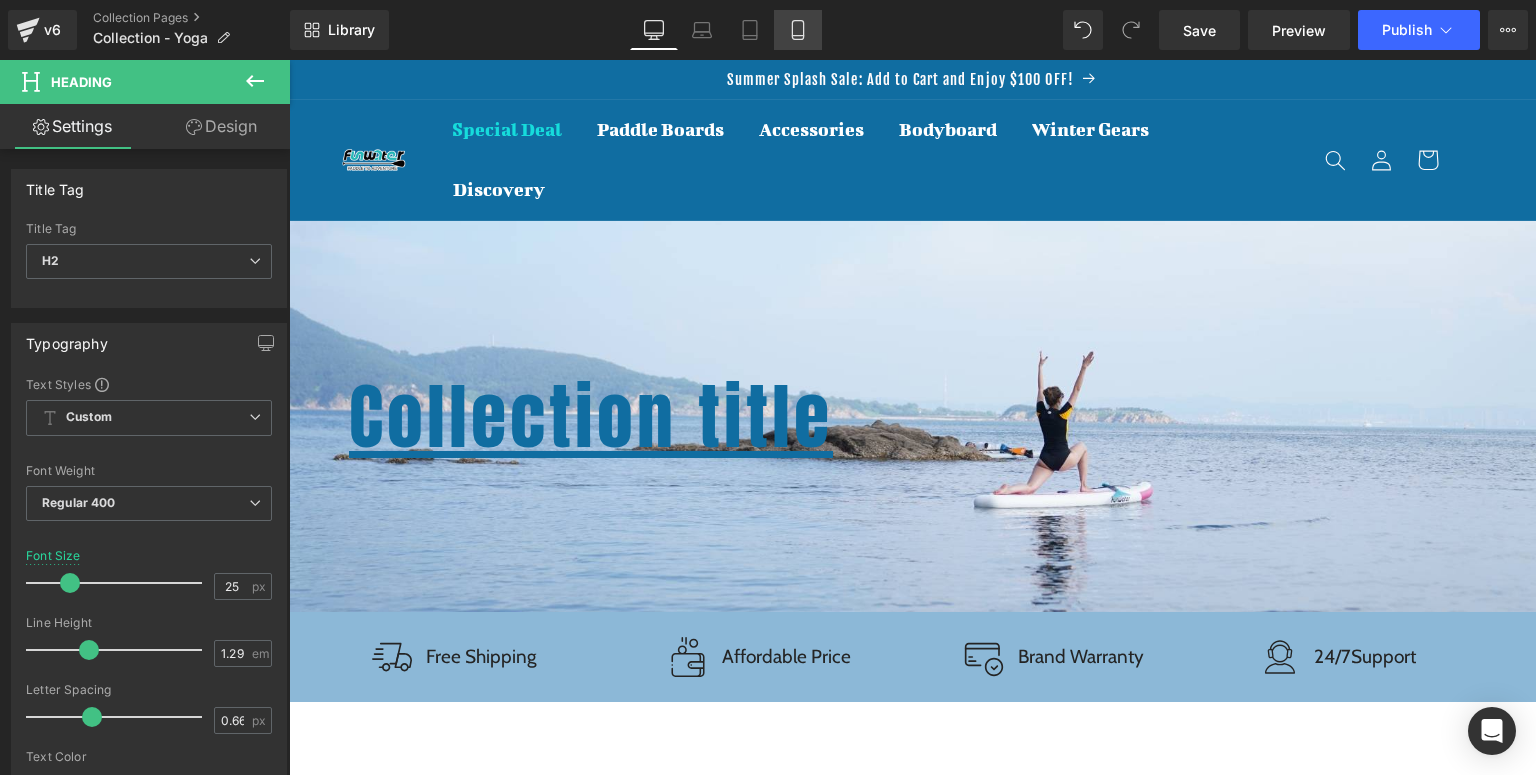 drag, startPoint x: 785, startPoint y: 42, endPoint x: 0, endPoint y: 327, distance: 835.1347 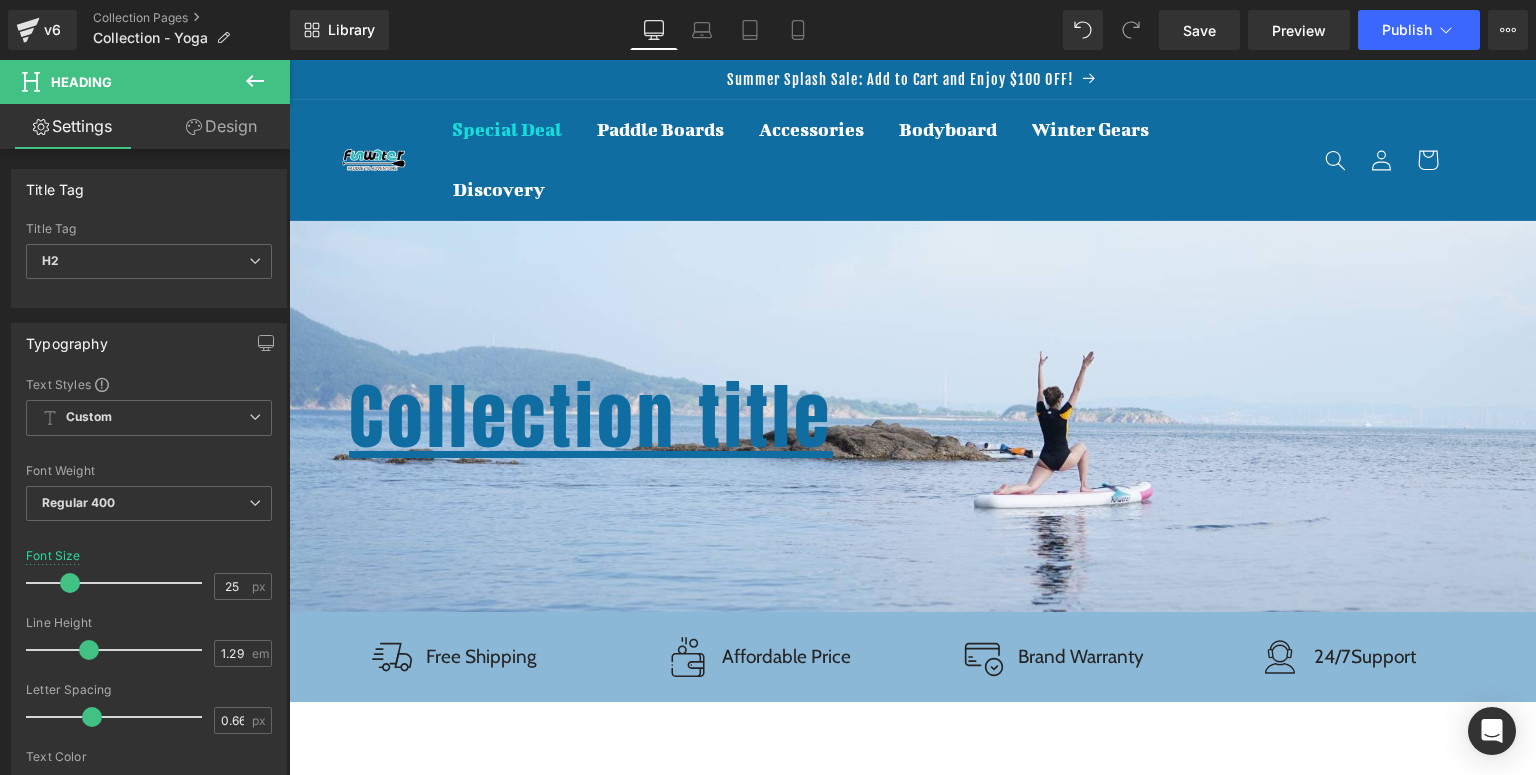 type on "20" 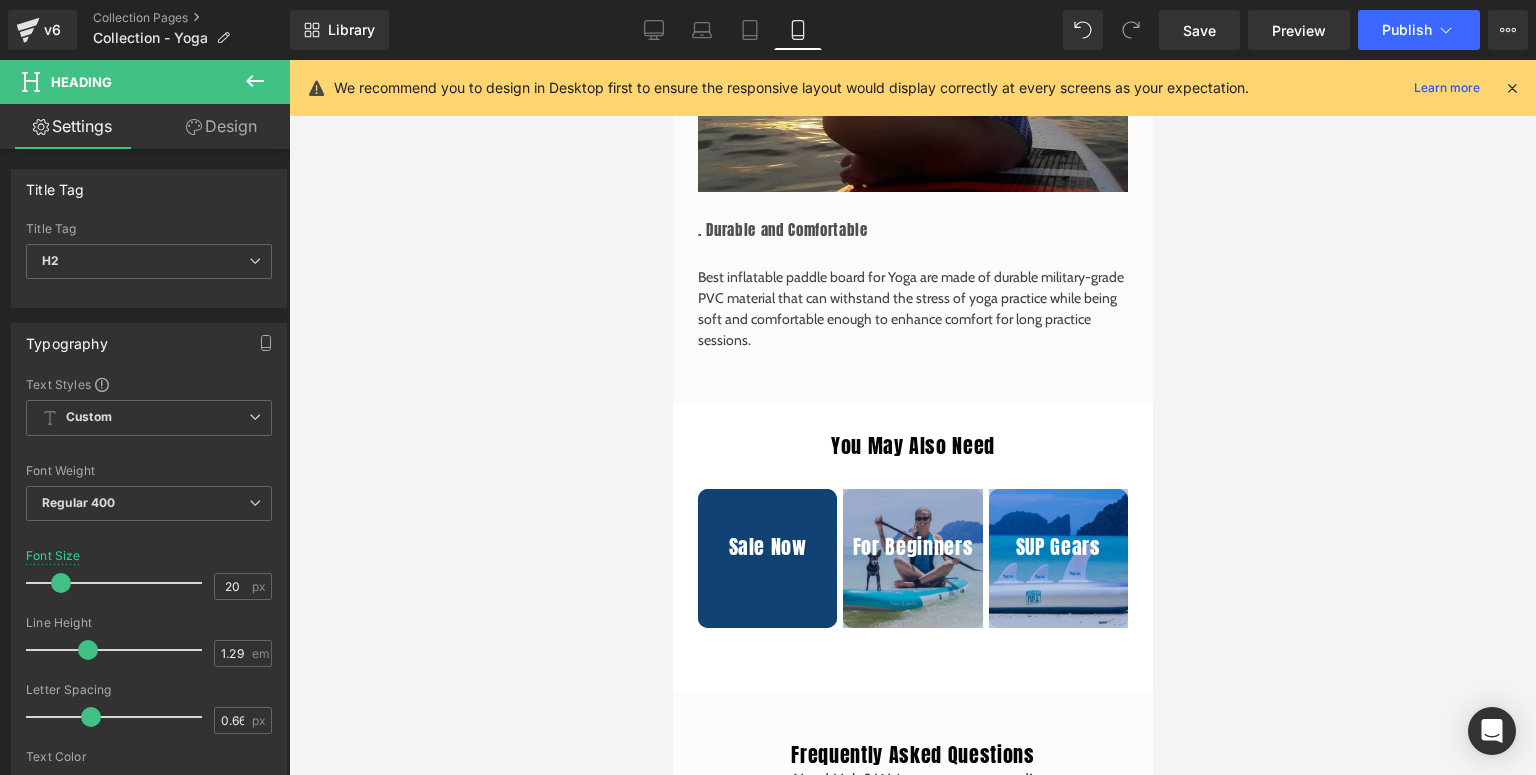 scroll, scrollTop: 5379, scrollLeft: 0, axis: vertical 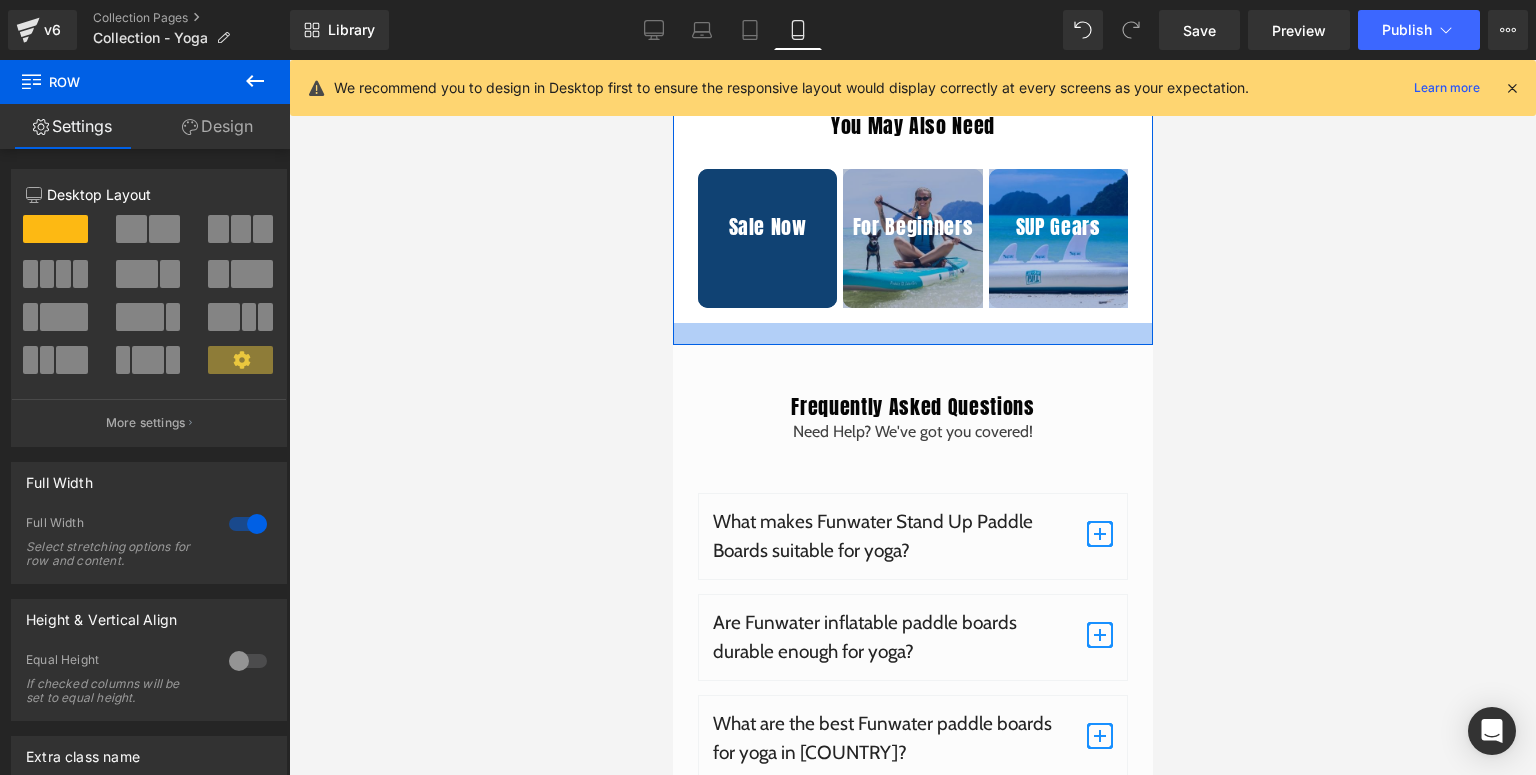 drag, startPoint x: 836, startPoint y: 354, endPoint x: 856, endPoint y: 326, distance: 34.4093 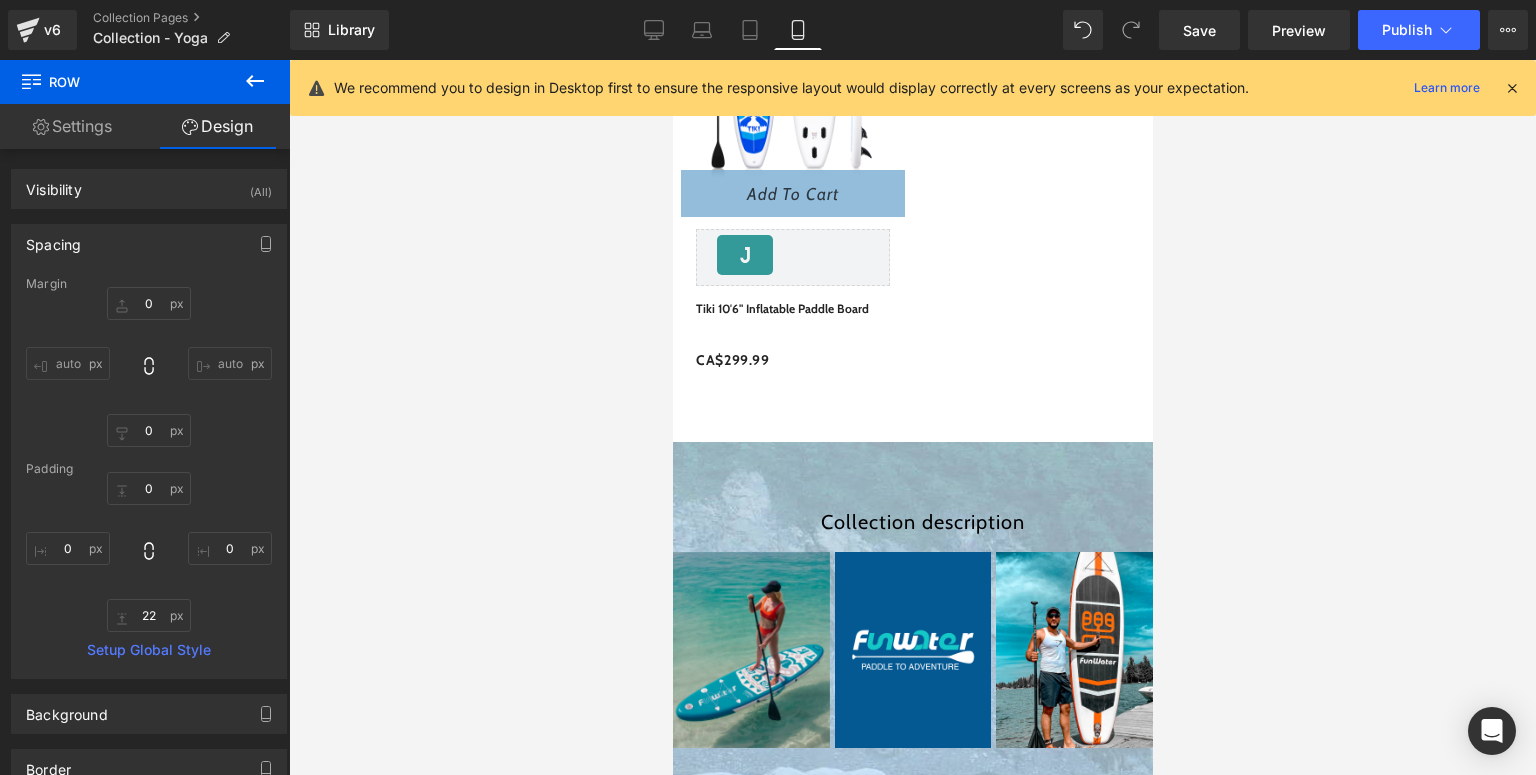scroll, scrollTop: 3440, scrollLeft: 0, axis: vertical 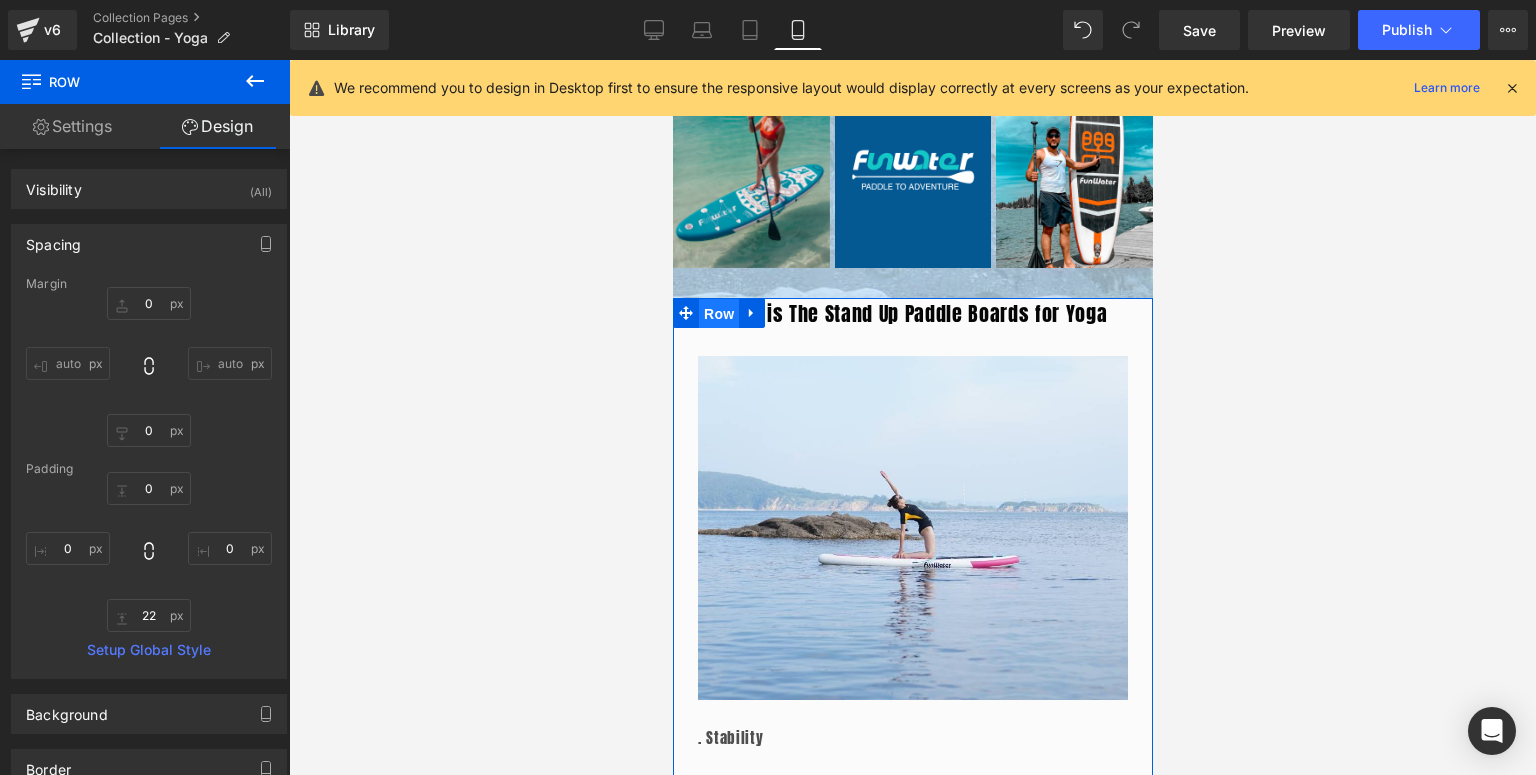 click on "Row" at bounding box center [718, 314] 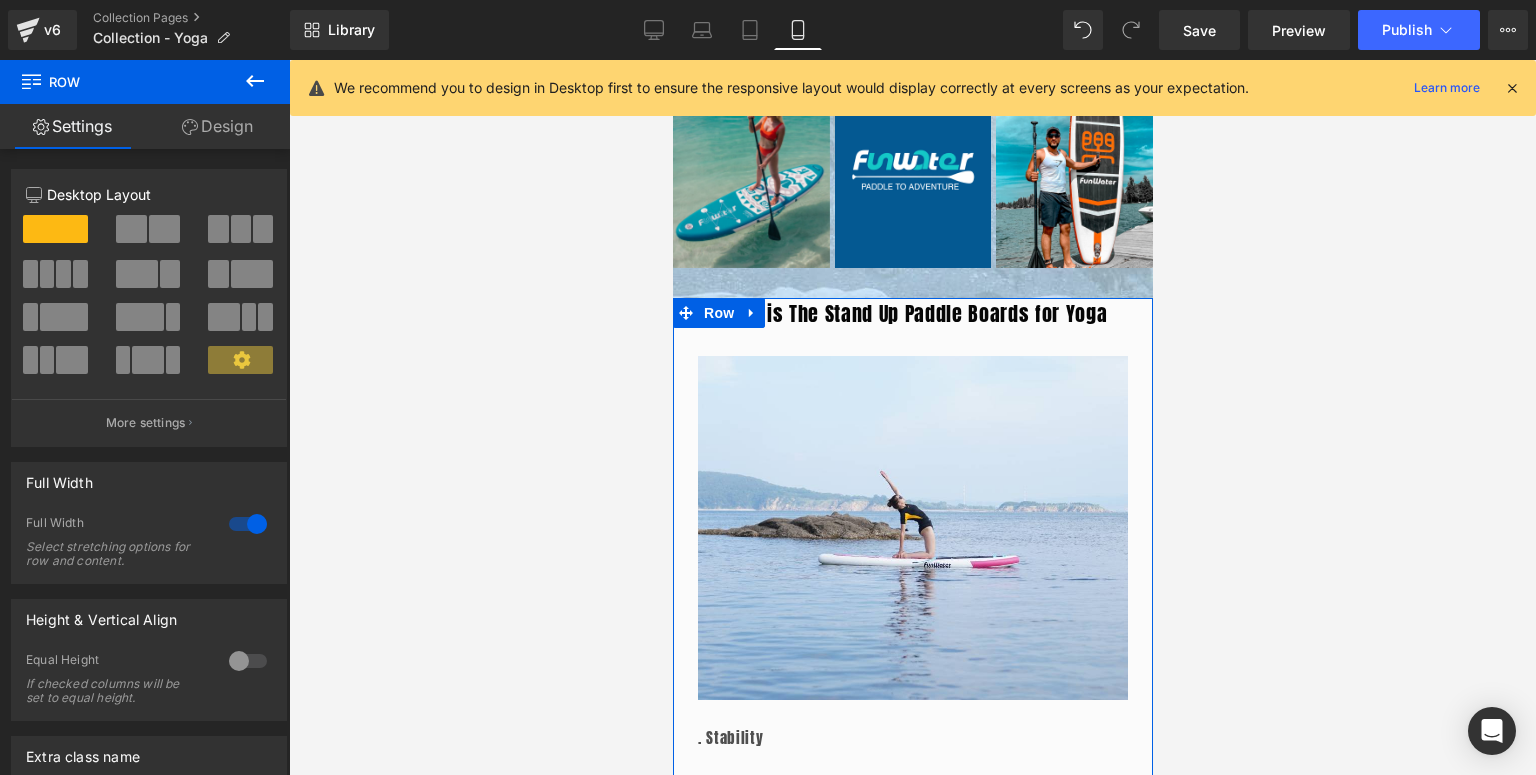 click on "Design" at bounding box center [217, 126] 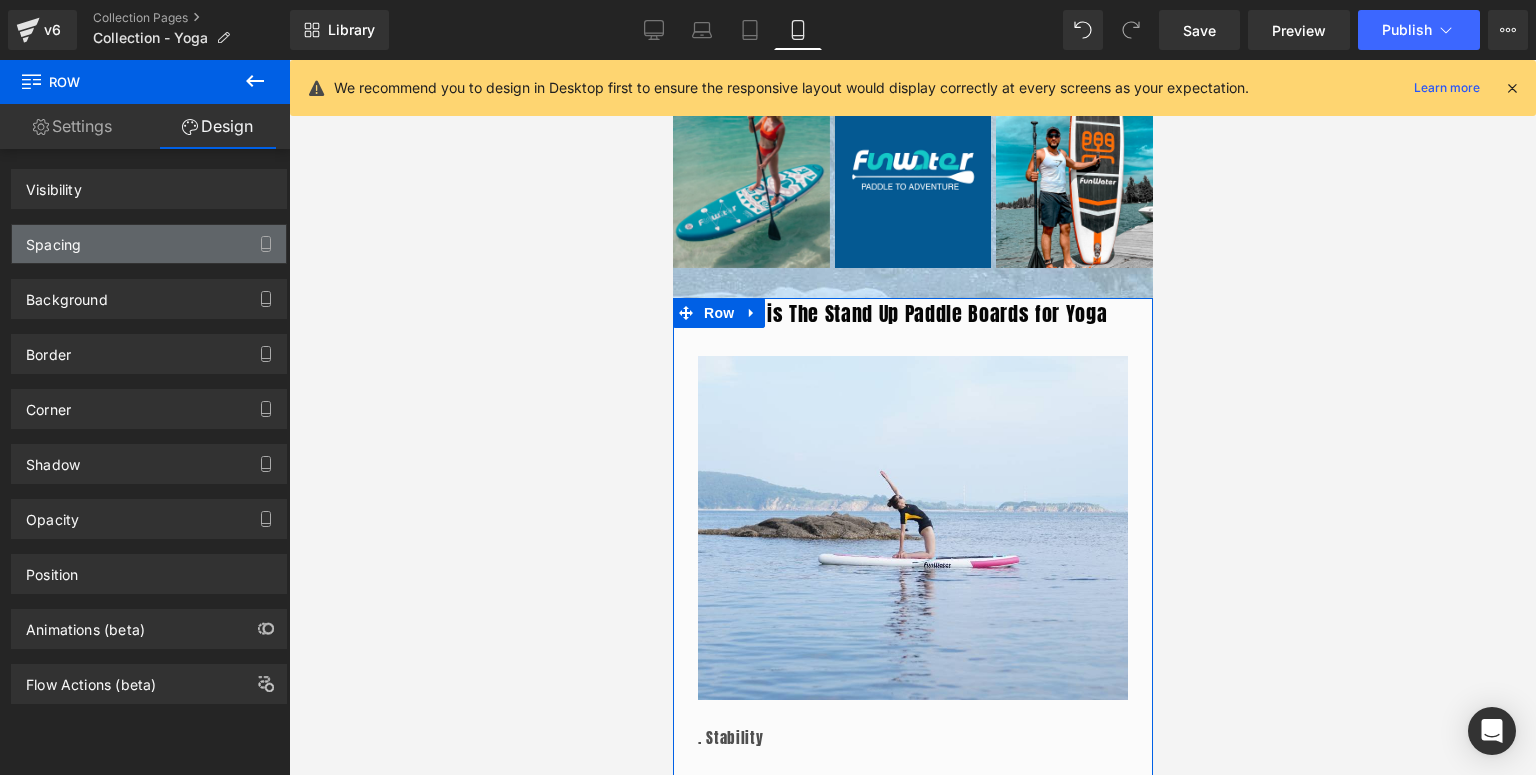 click on "Spacing" at bounding box center [53, 239] 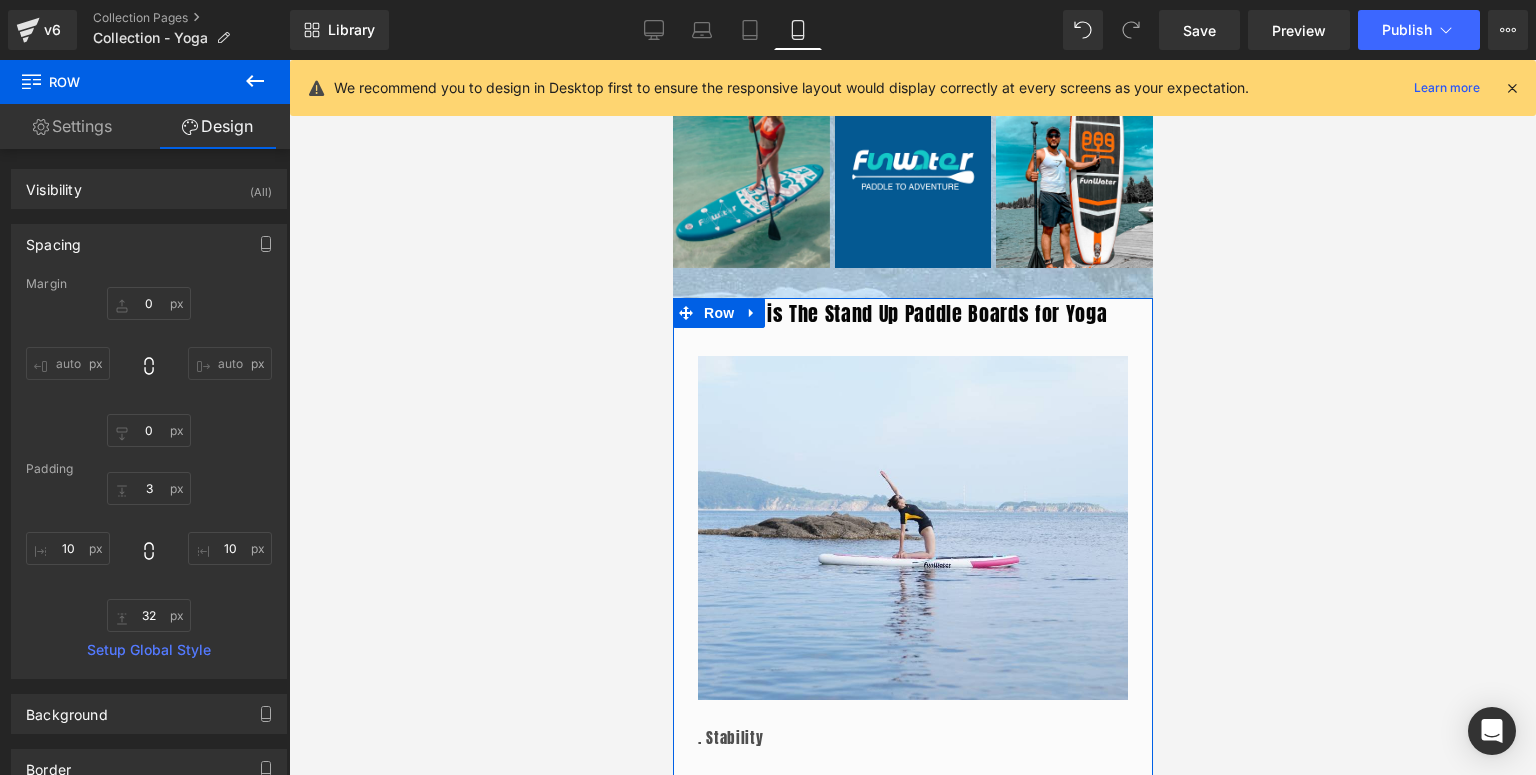 type on "0" 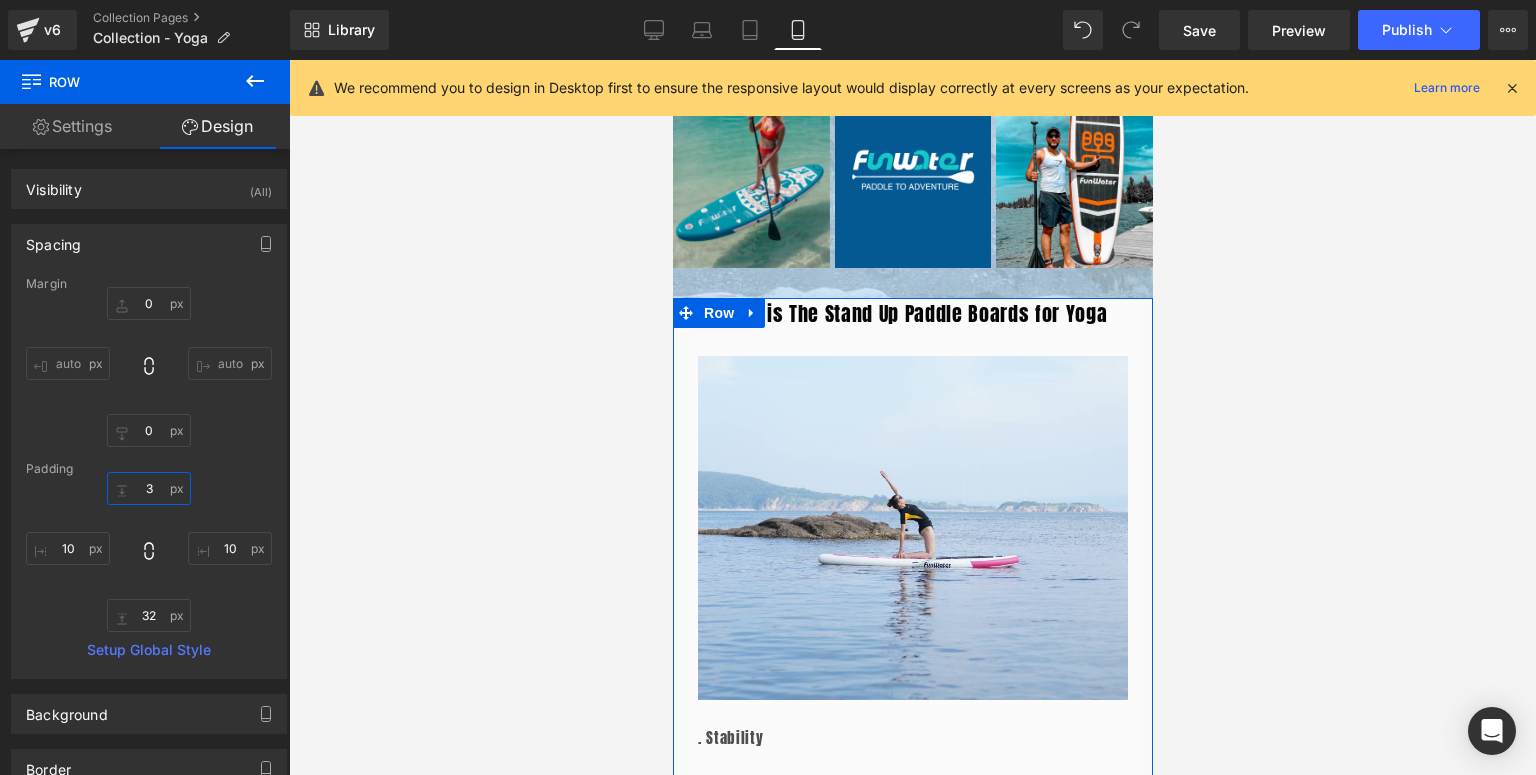 click on "3" at bounding box center (149, 488) 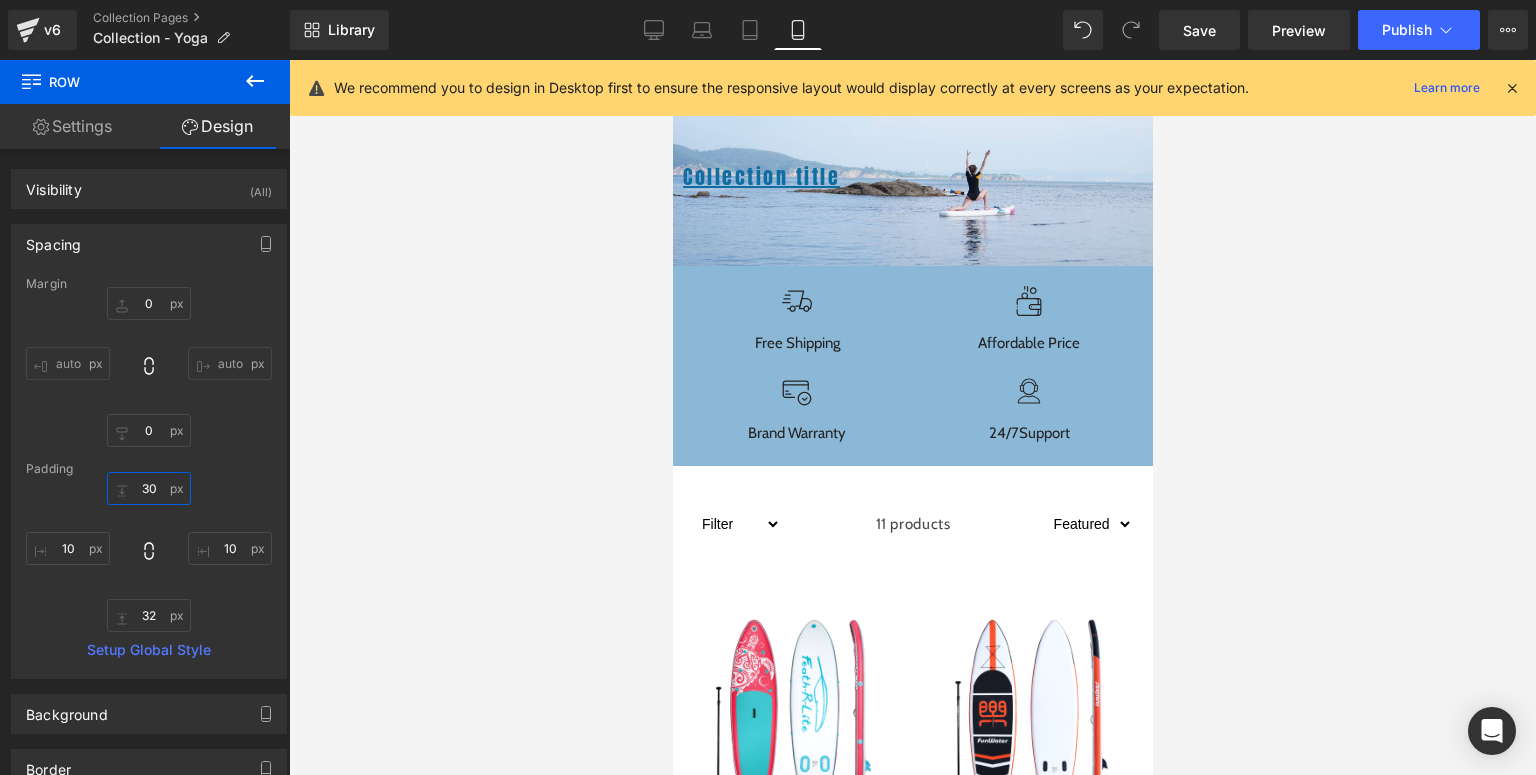 scroll, scrollTop: 0, scrollLeft: 0, axis: both 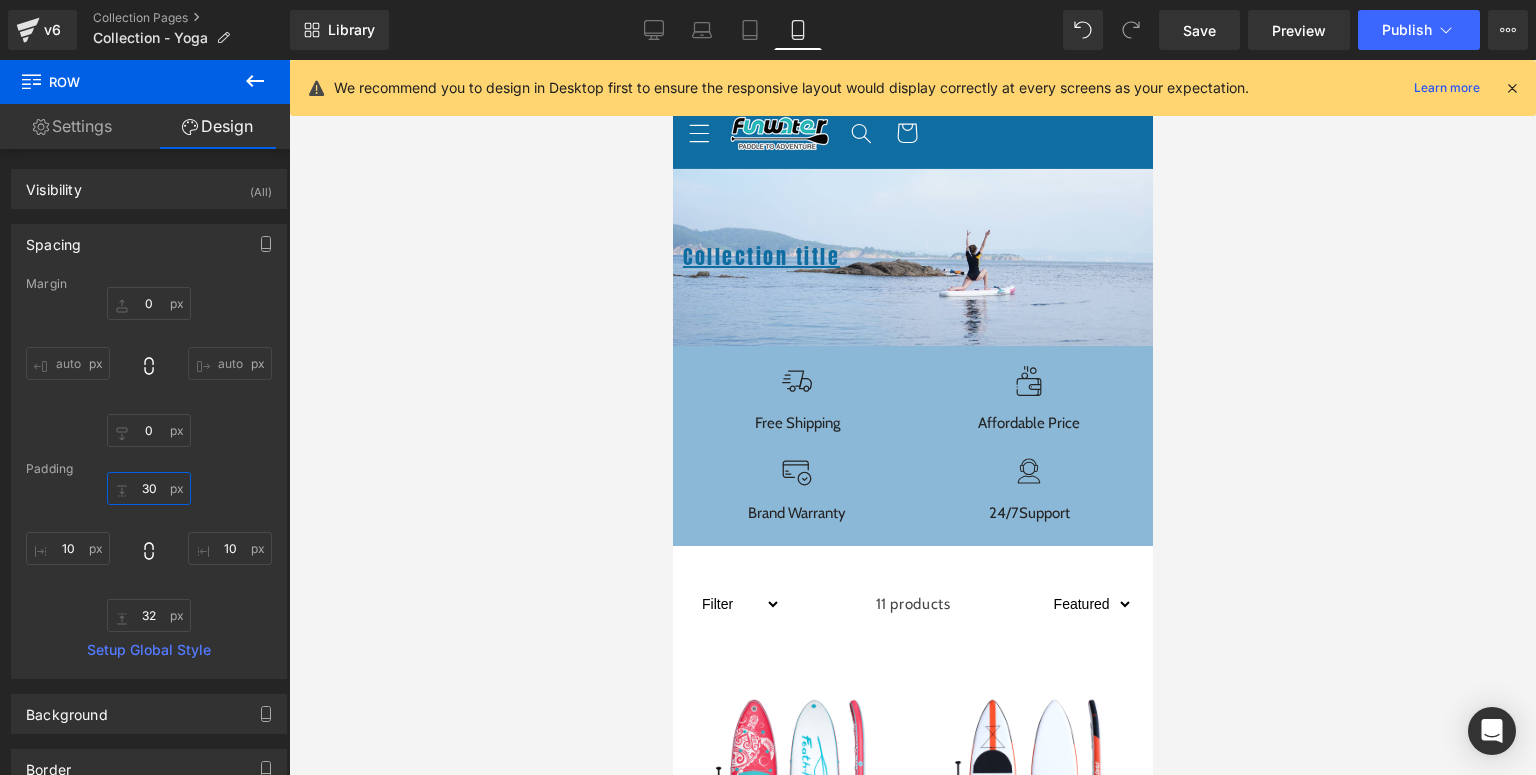 type on "30" 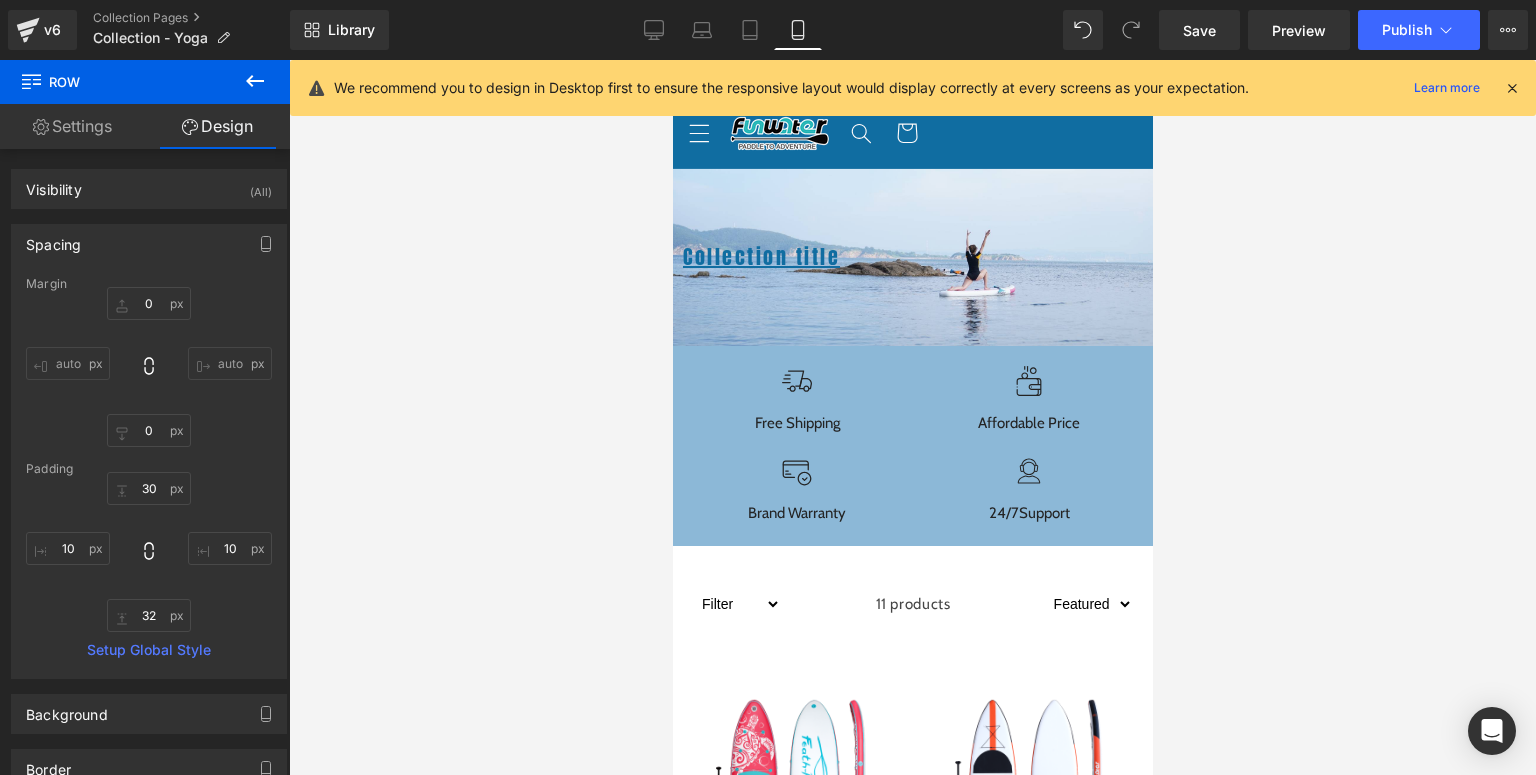 click at bounding box center (1512, 88) 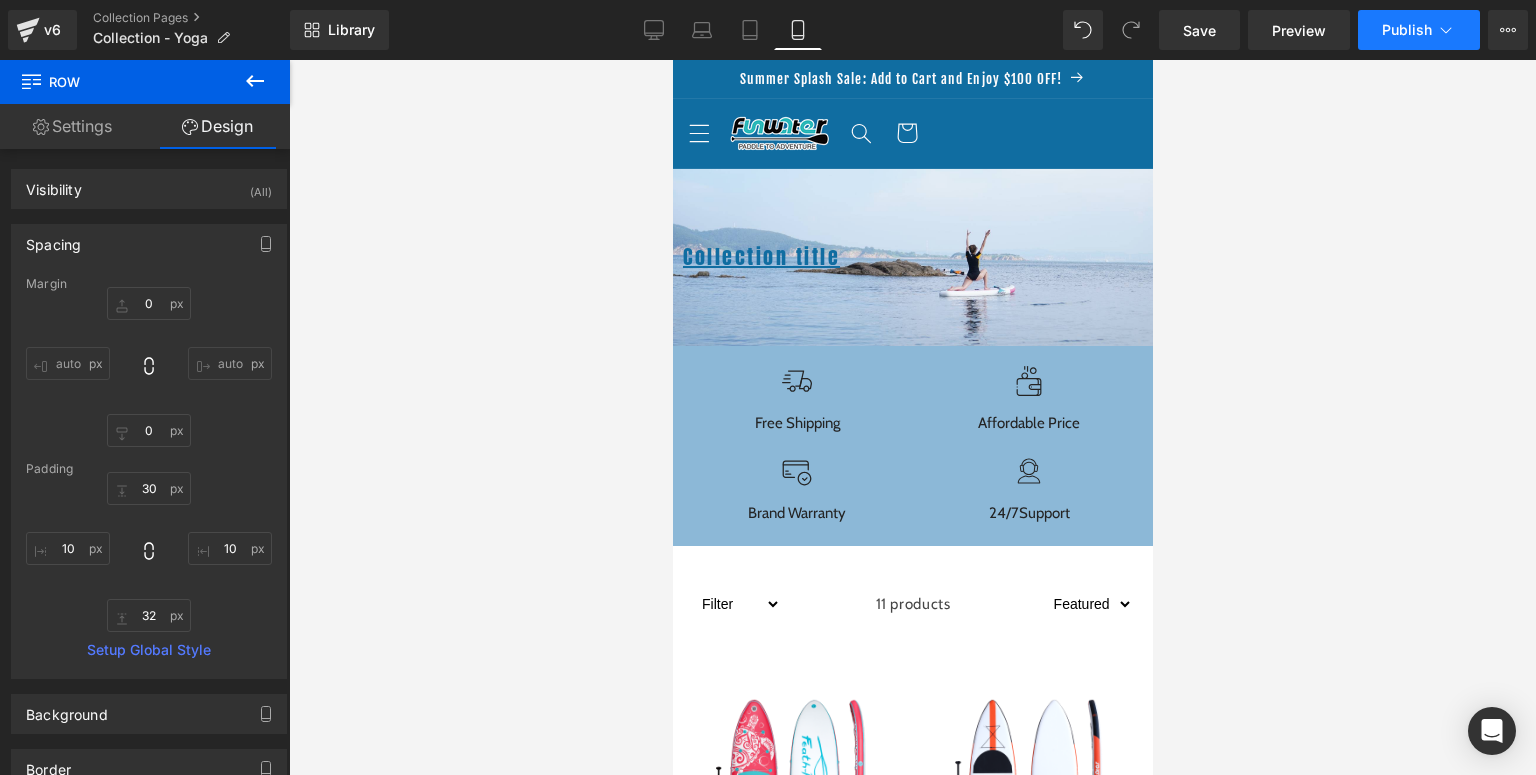click on "Publish" at bounding box center (1407, 30) 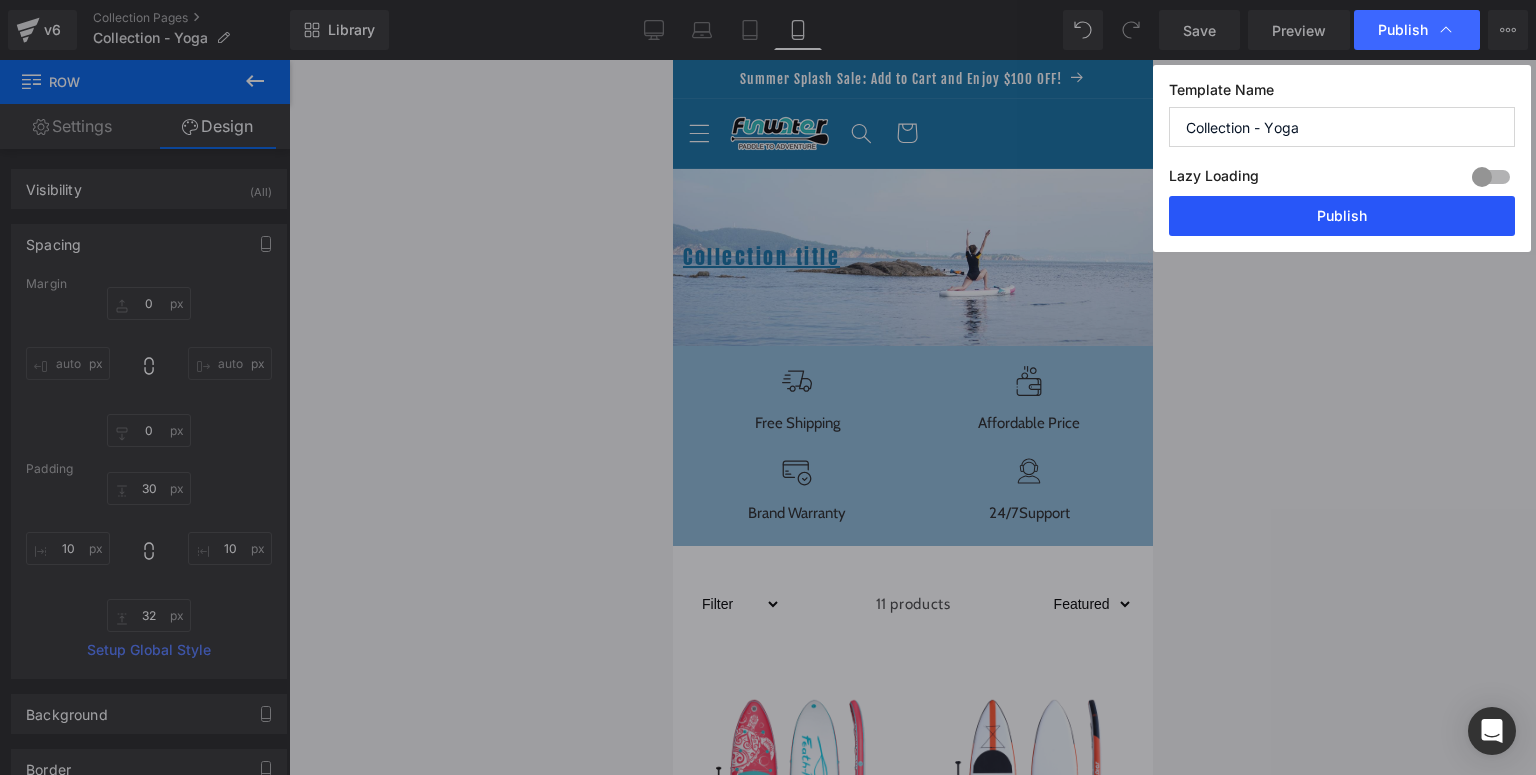 click on "Publish" at bounding box center (1342, 216) 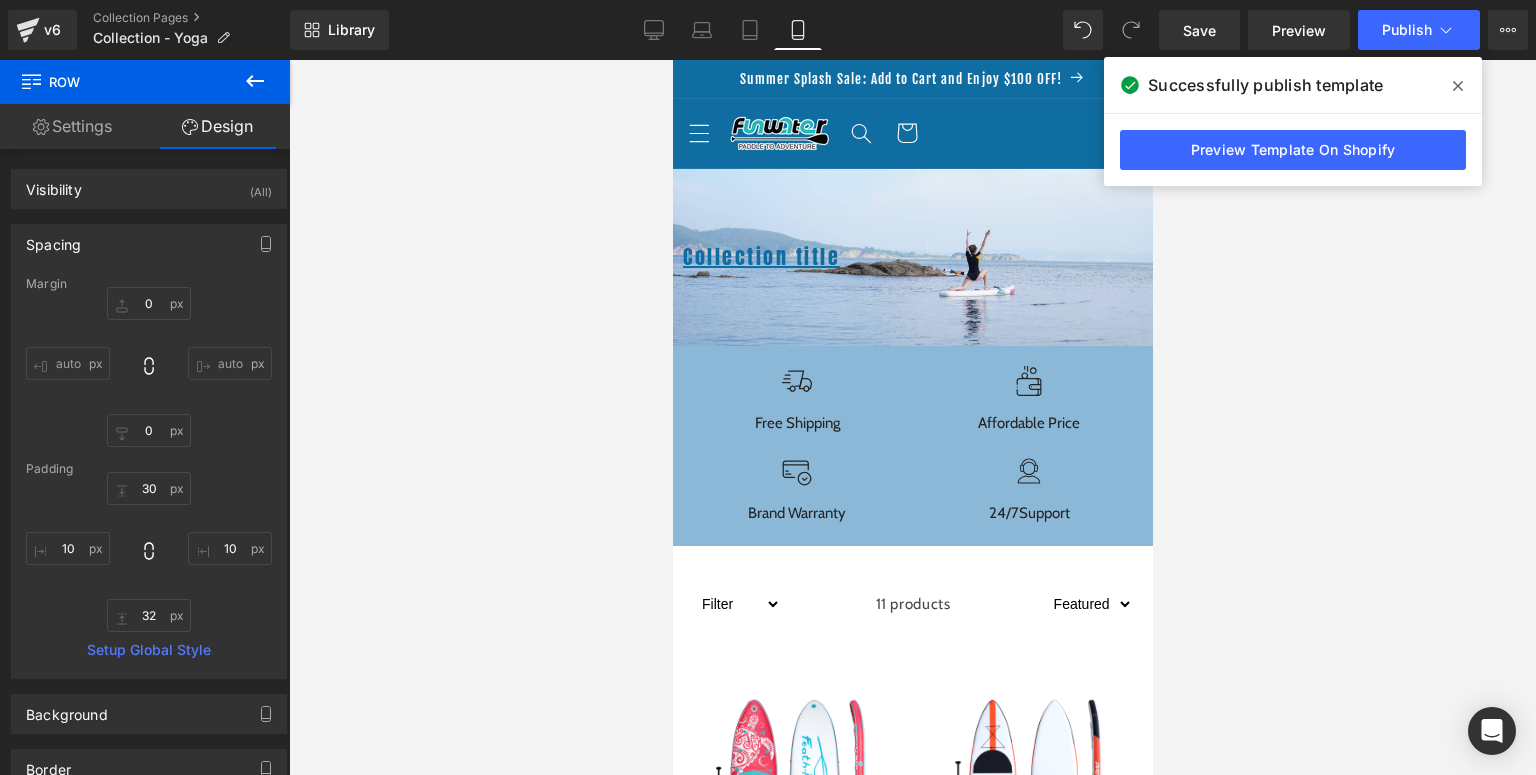 click 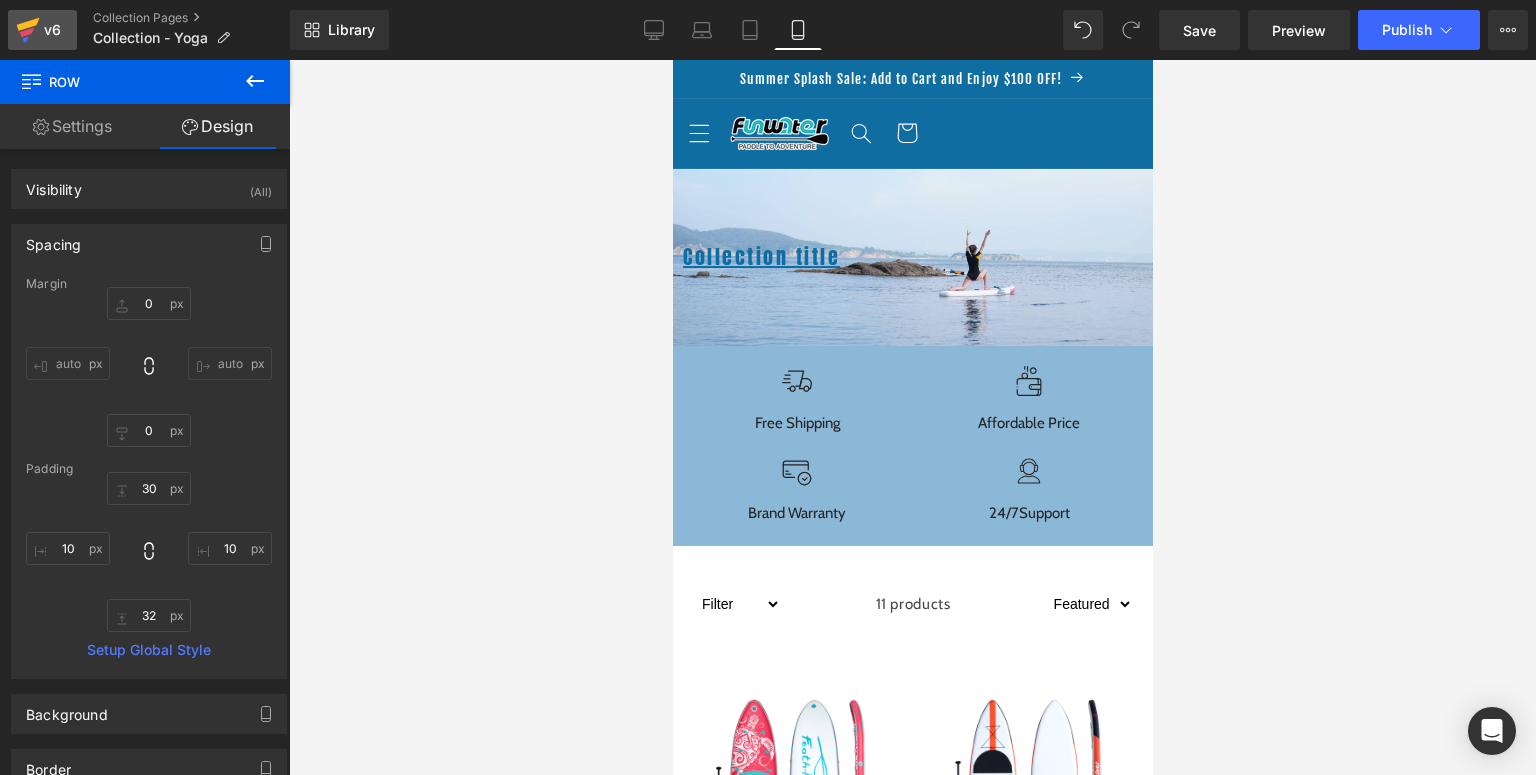click 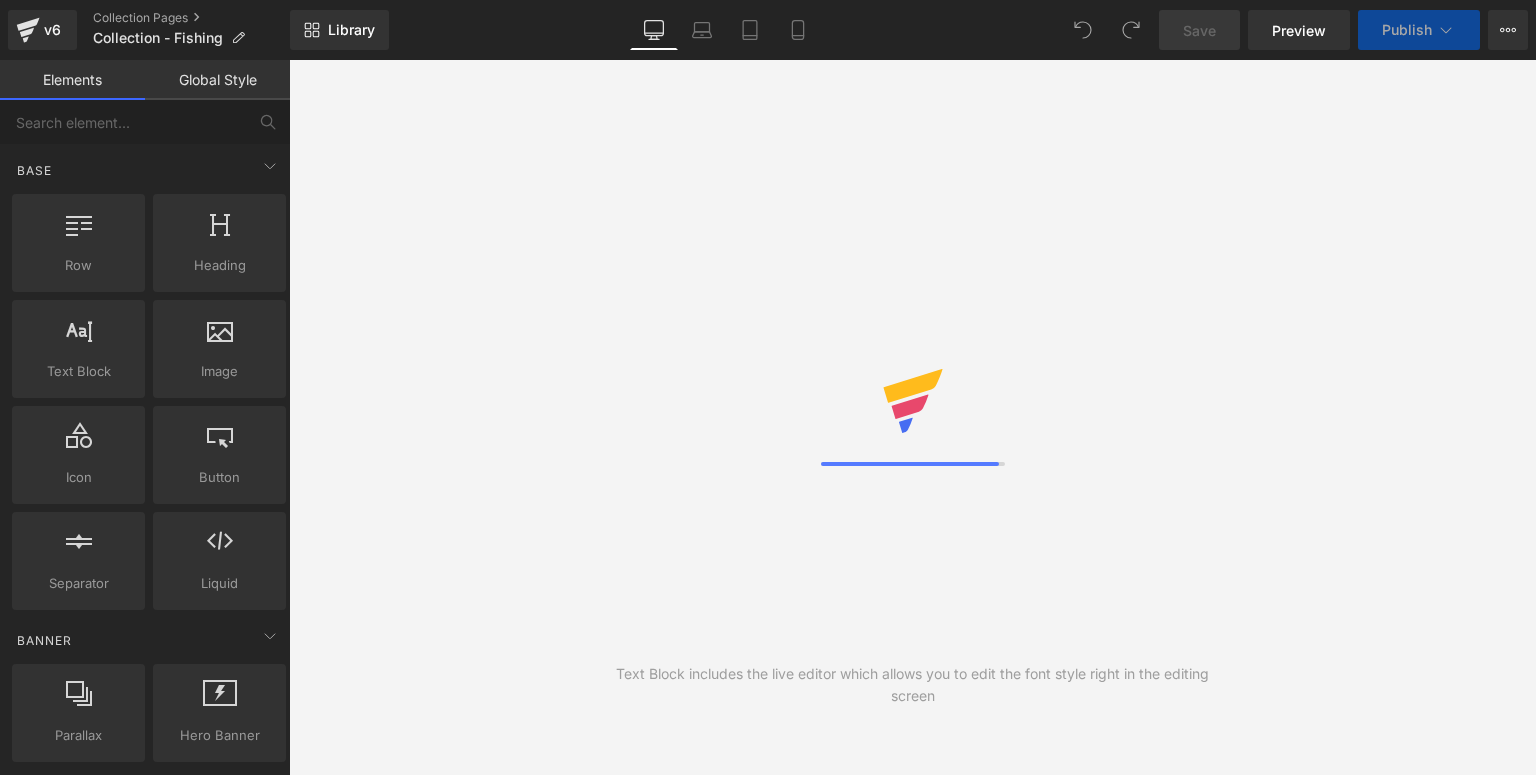 scroll, scrollTop: 0, scrollLeft: 0, axis: both 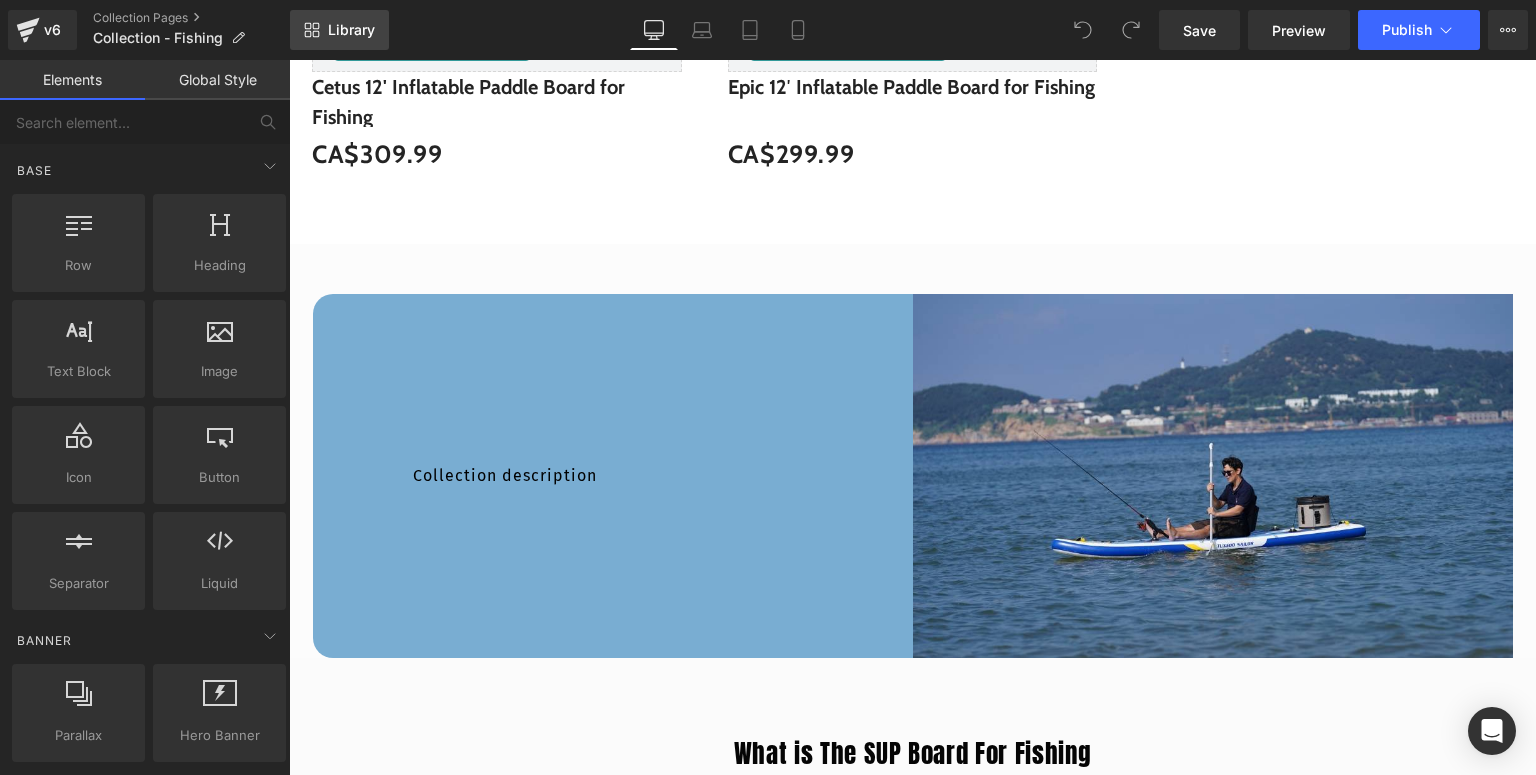 click on "Library" at bounding box center [339, 30] 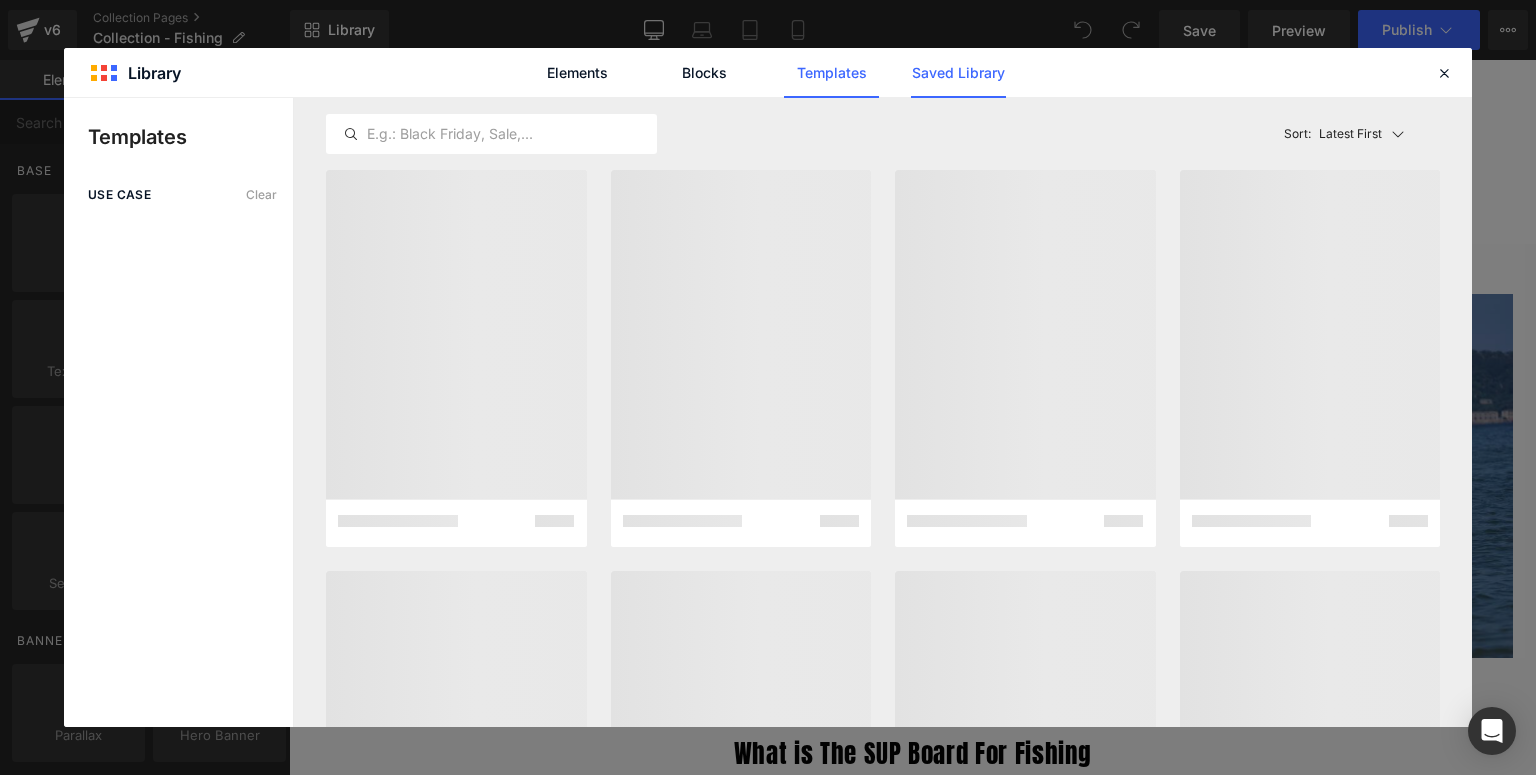click on "Saved Library" 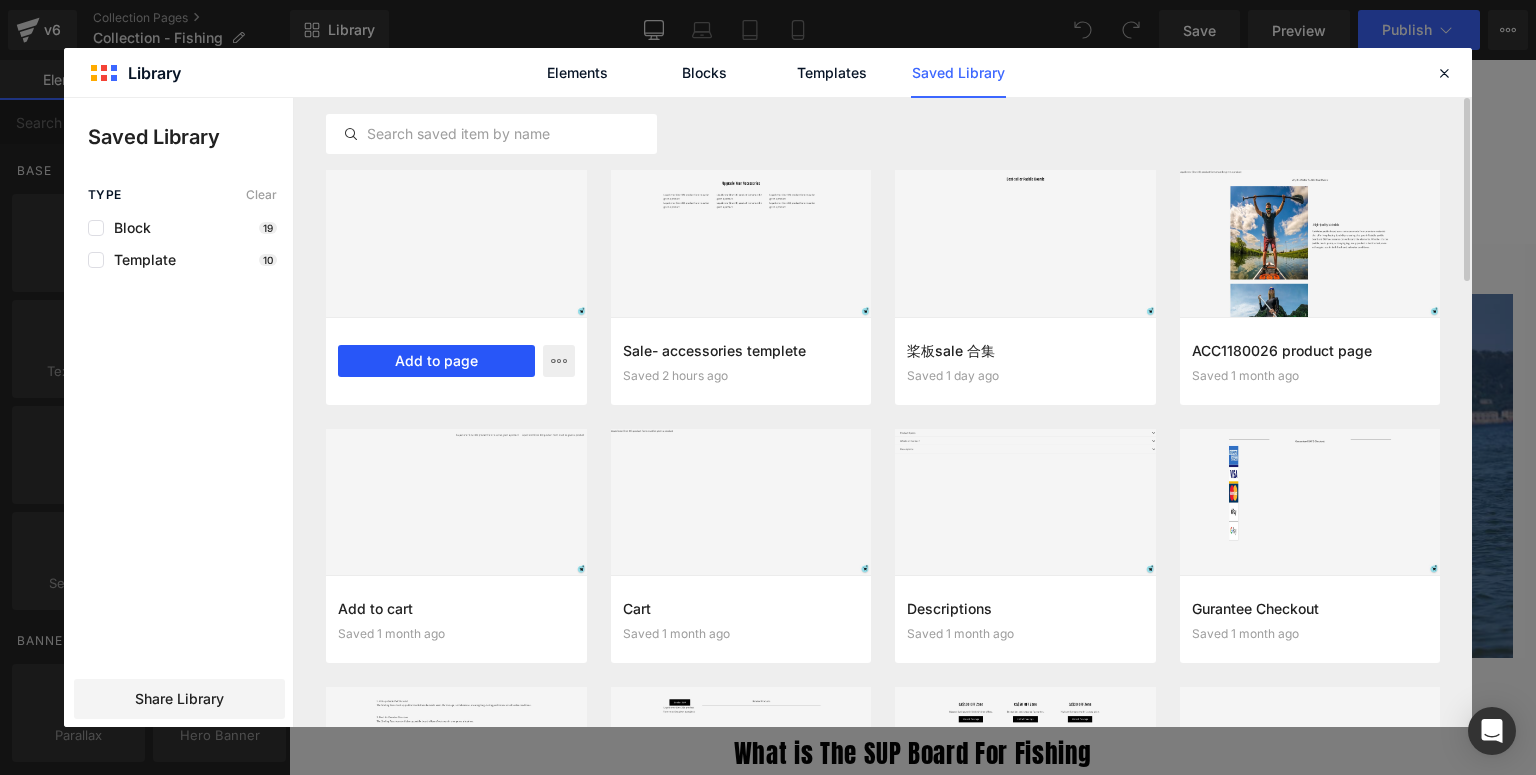 click on "Add to page" at bounding box center (436, 361) 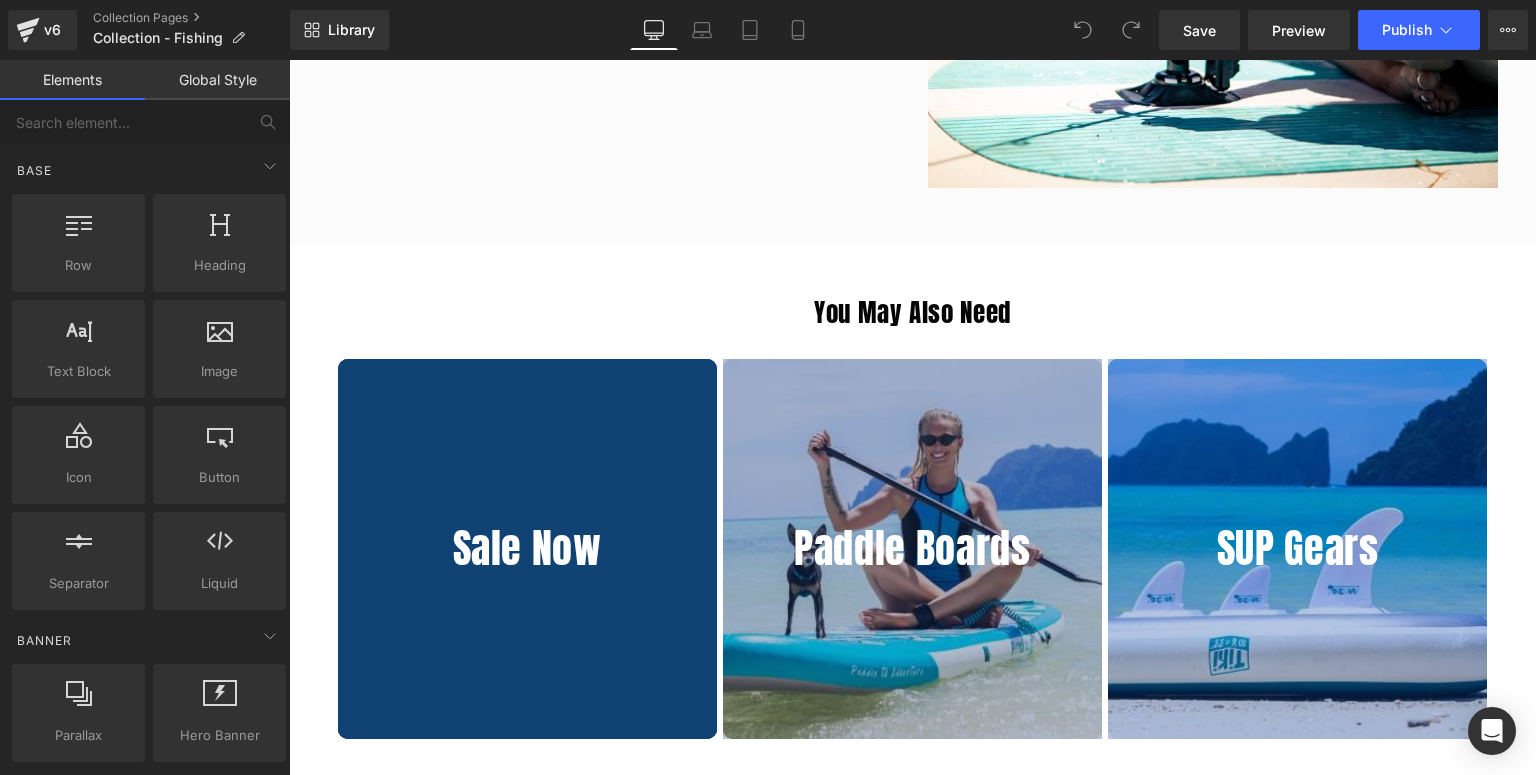 scroll, scrollTop: 4692, scrollLeft: 0, axis: vertical 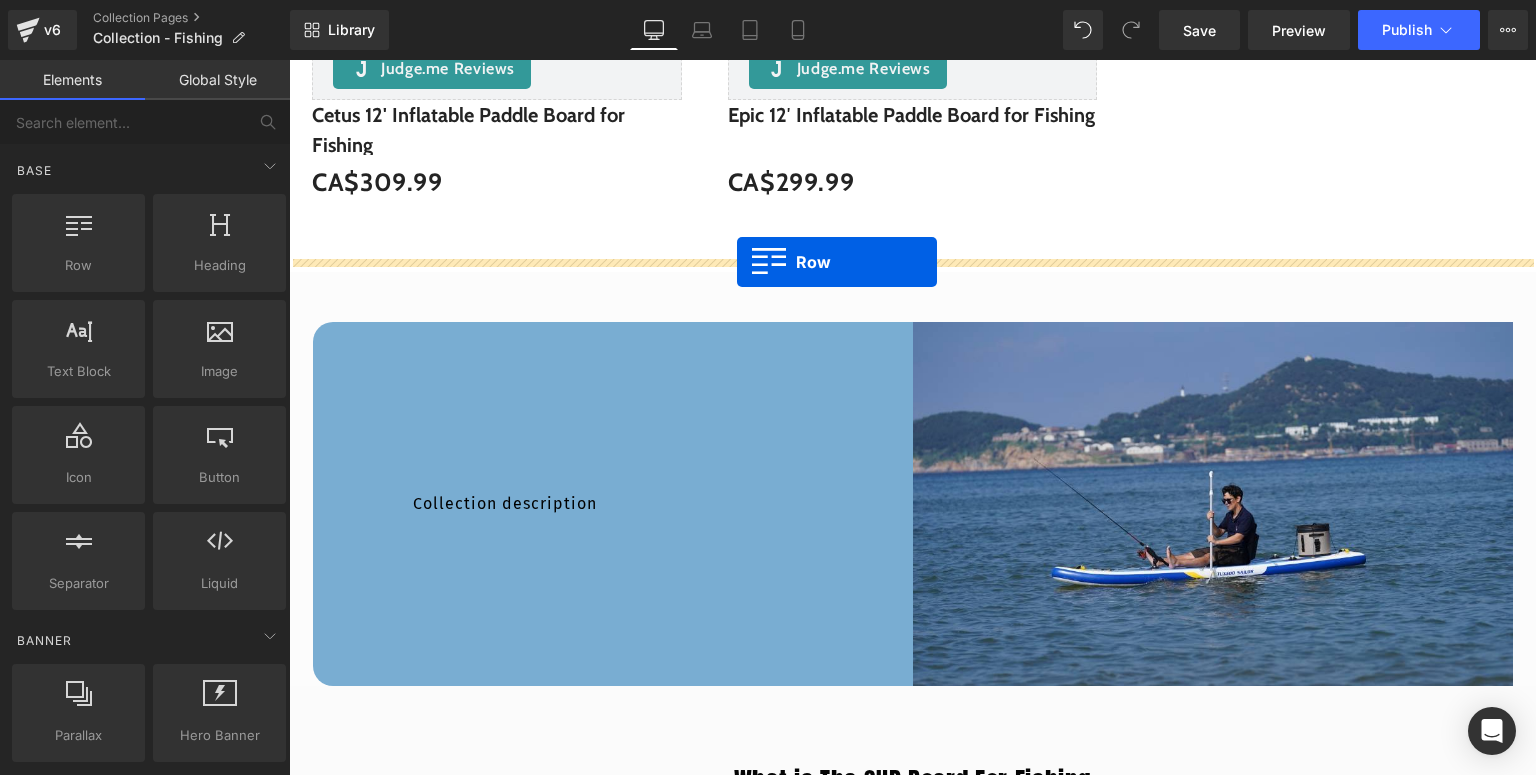 drag, startPoint x: 333, startPoint y: 174, endPoint x: 737, endPoint y: 262, distance: 413.47308 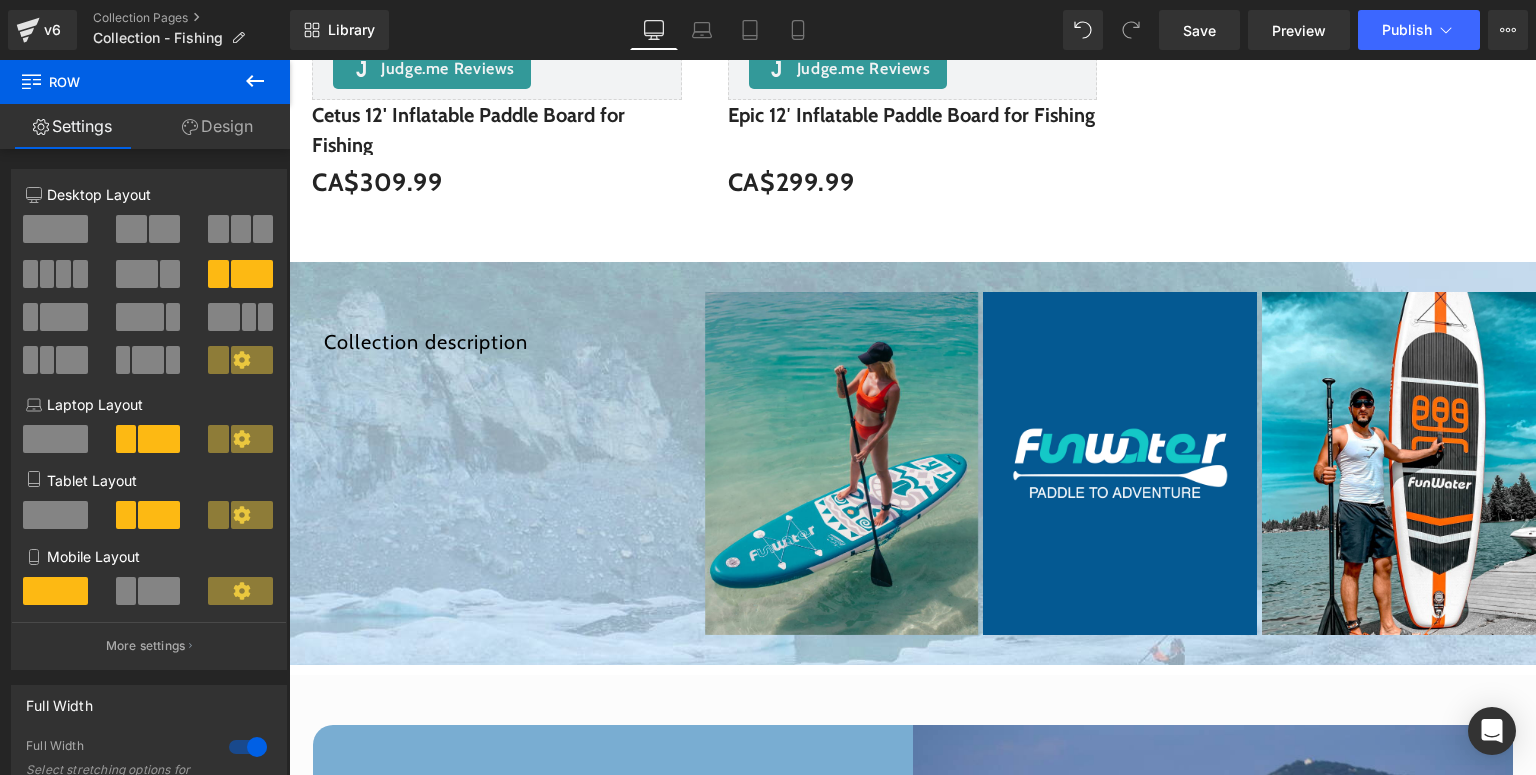 scroll, scrollTop: 1492, scrollLeft: 0, axis: vertical 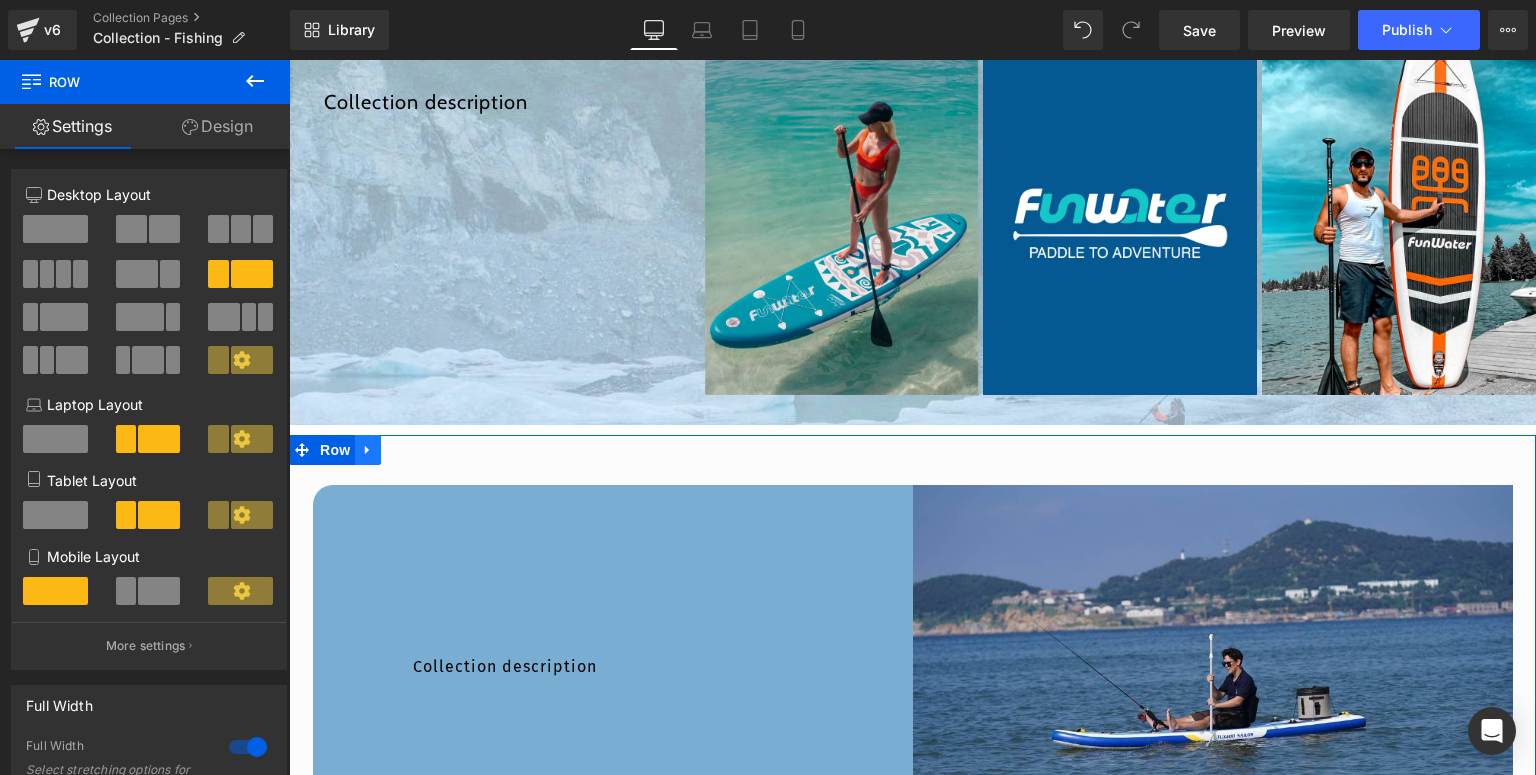 click 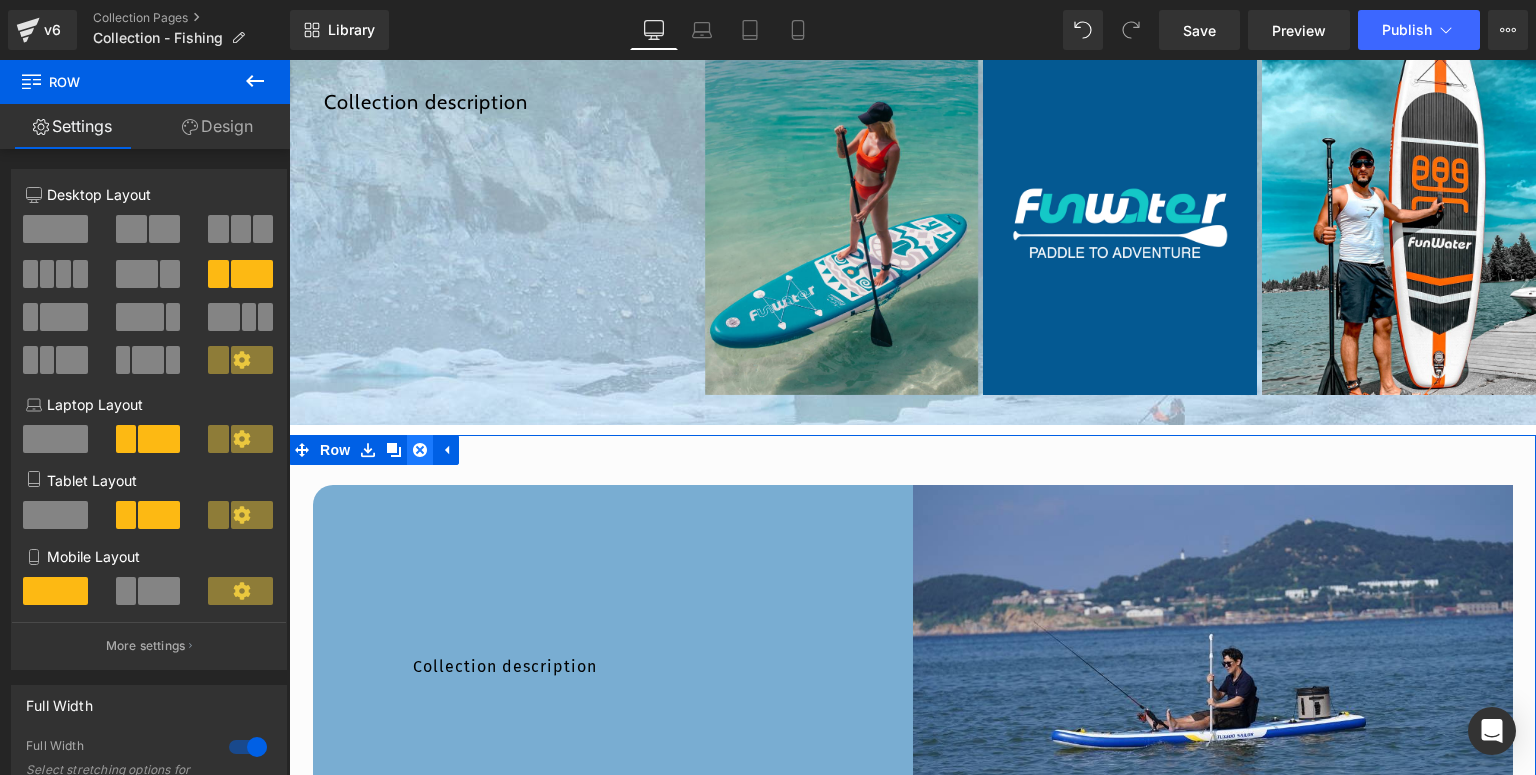 click 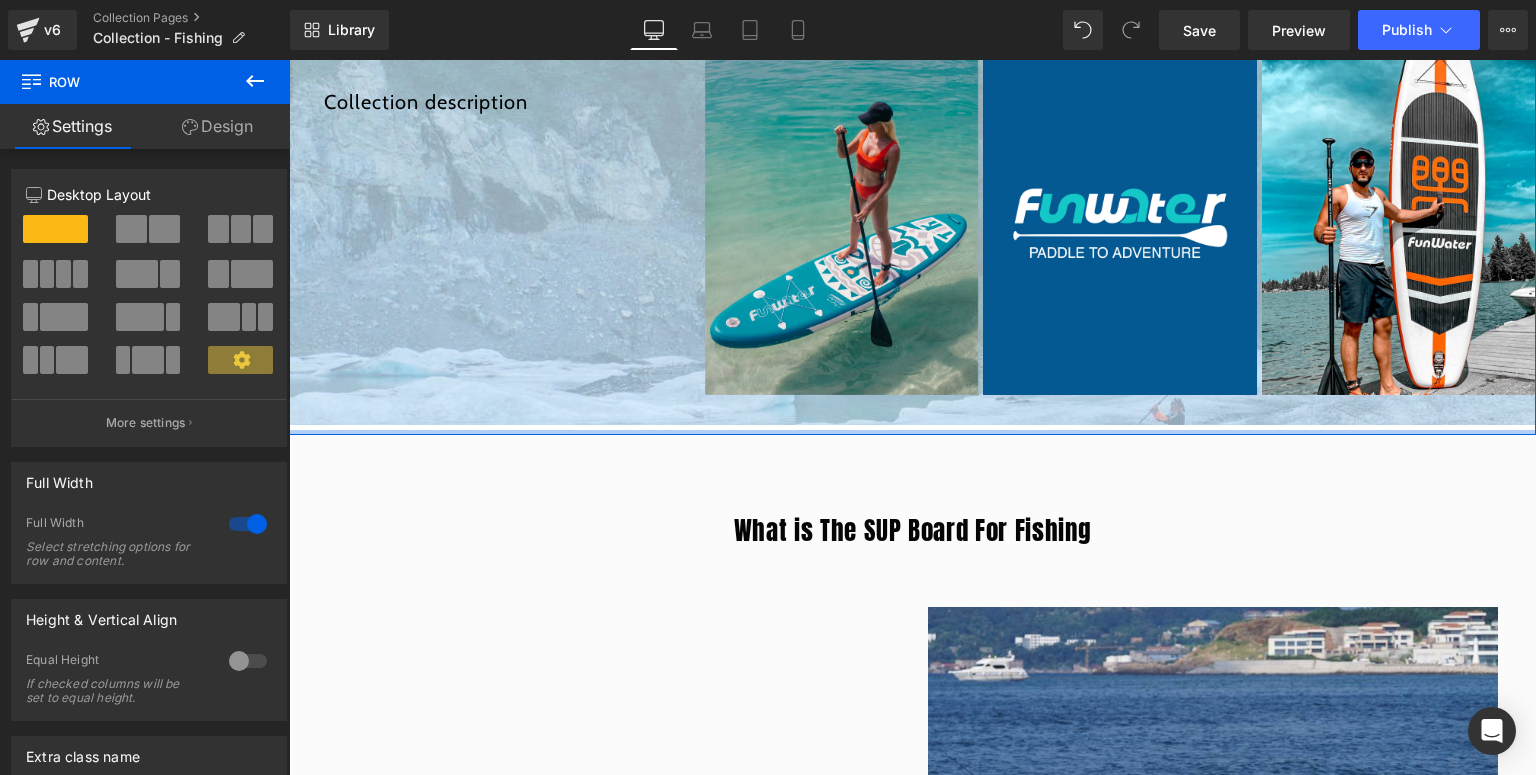 click on "Filter
2 products
Sorting
Best selling
Featured
Alphabetically, A-Z
Alphabetically, Z-A
Price, low to high" at bounding box center (912, -178) 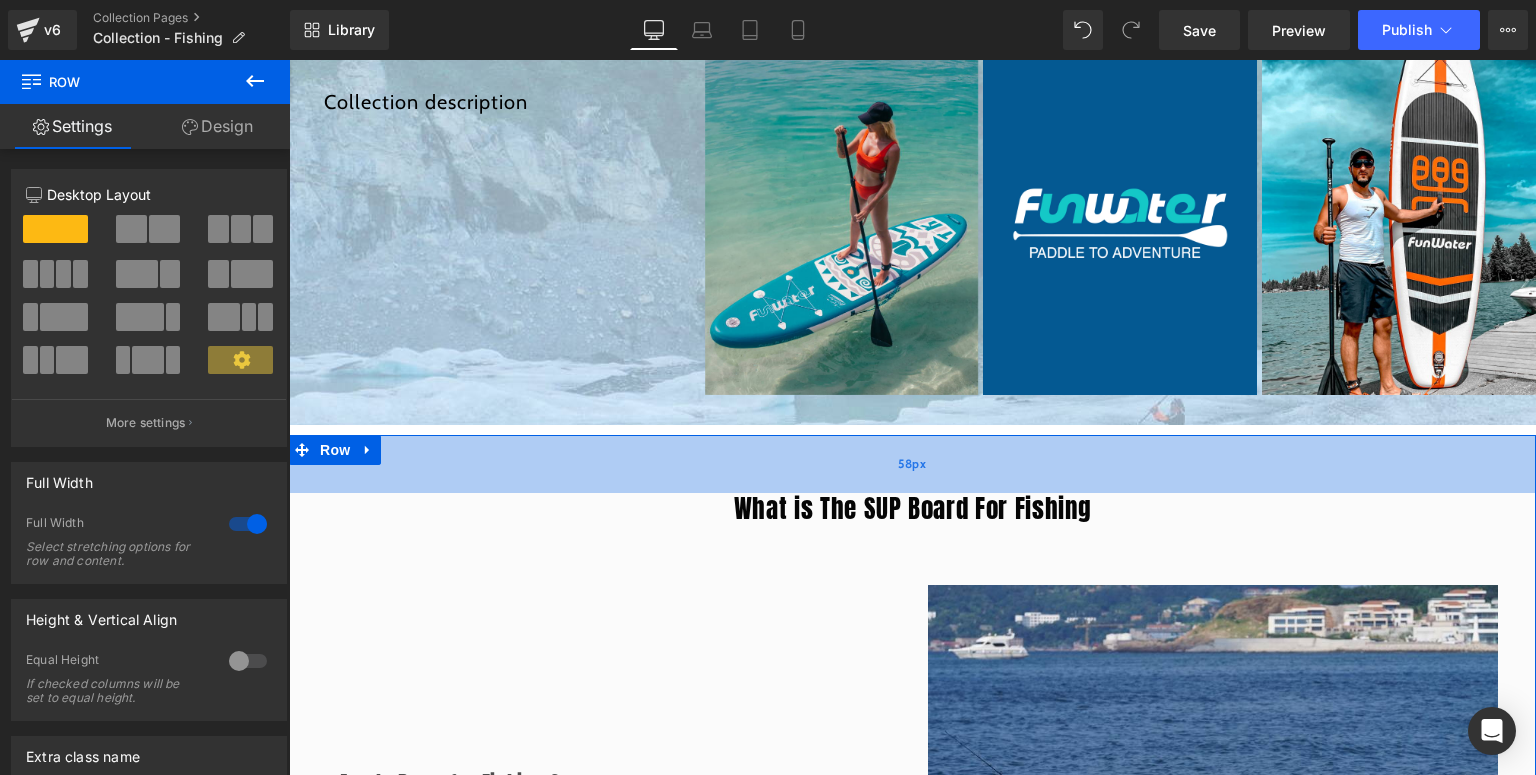 drag, startPoint x: 901, startPoint y: 476, endPoint x: 920, endPoint y: 454, distance: 29.068884 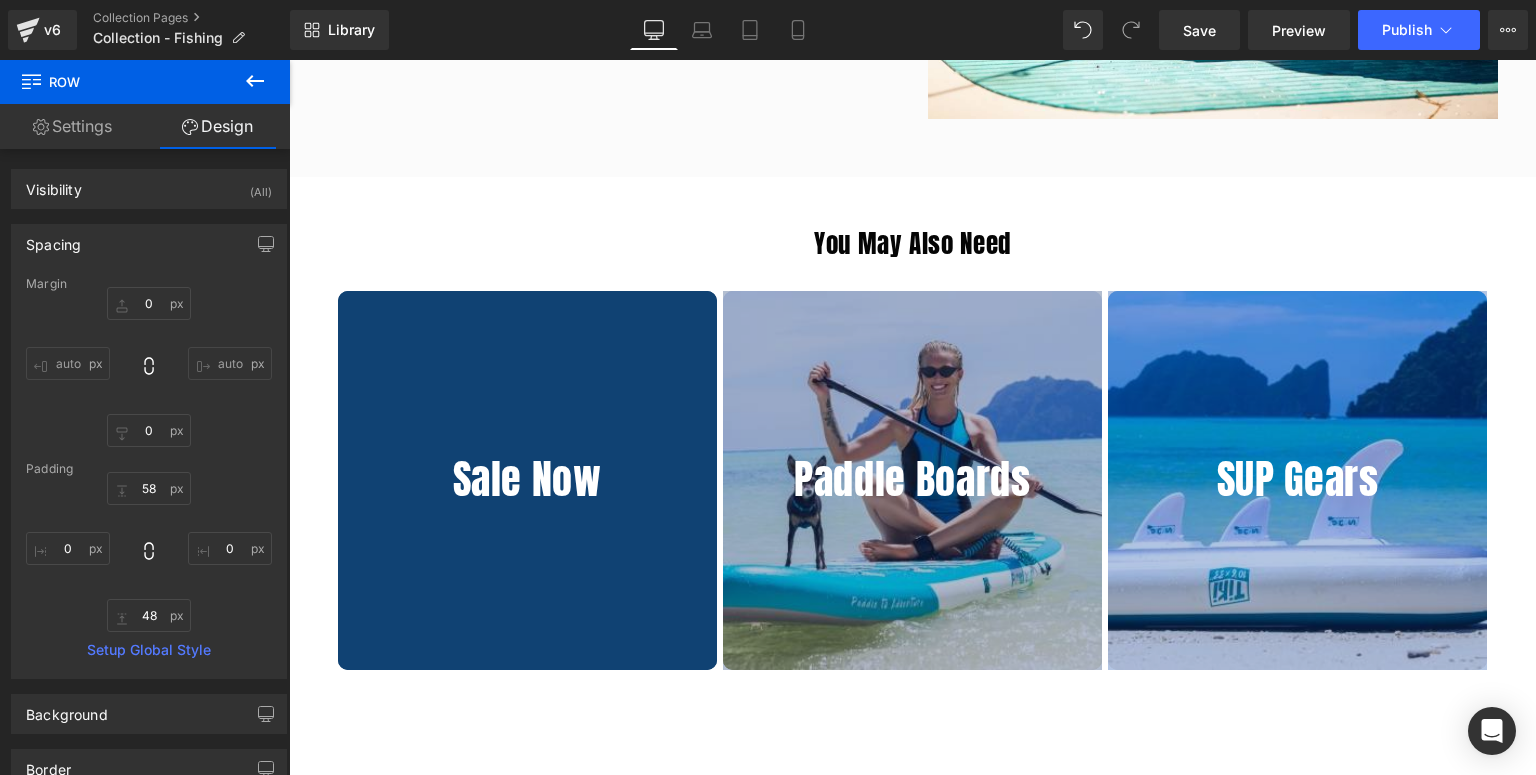 scroll, scrollTop: 3812, scrollLeft: 0, axis: vertical 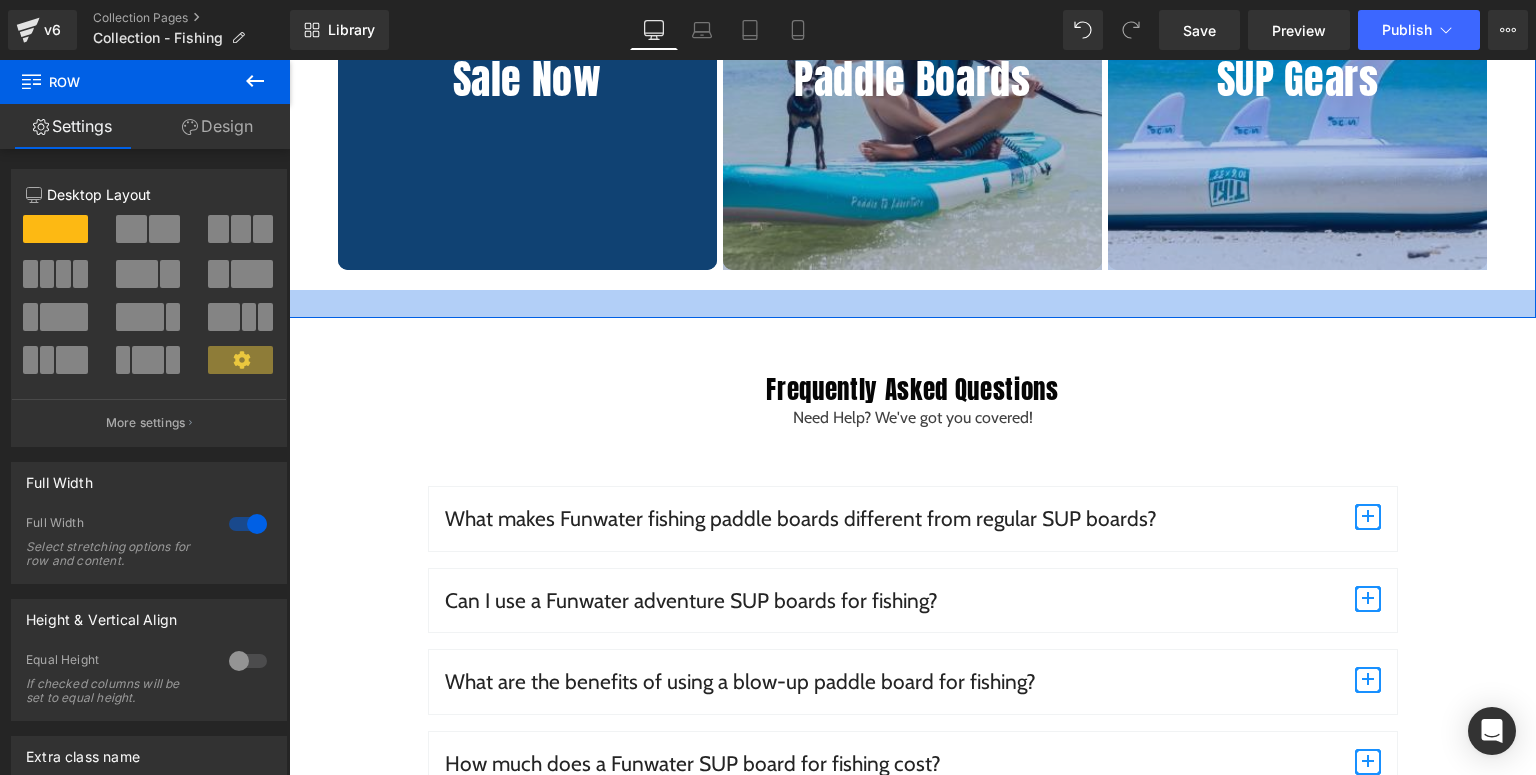 drag, startPoint x: 895, startPoint y: 383, endPoint x: 928, endPoint y: 312, distance: 78.29432 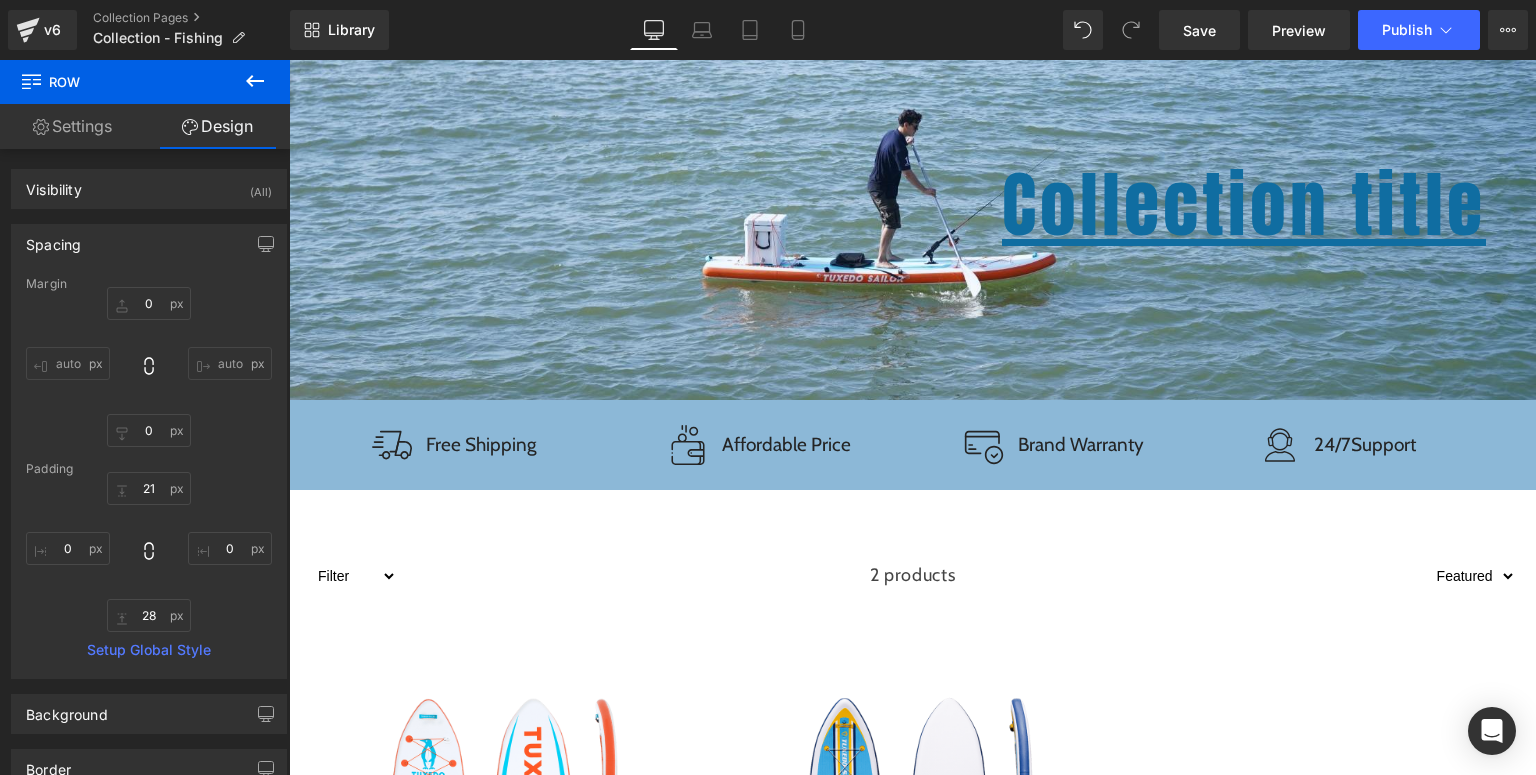 scroll, scrollTop: 0, scrollLeft: 0, axis: both 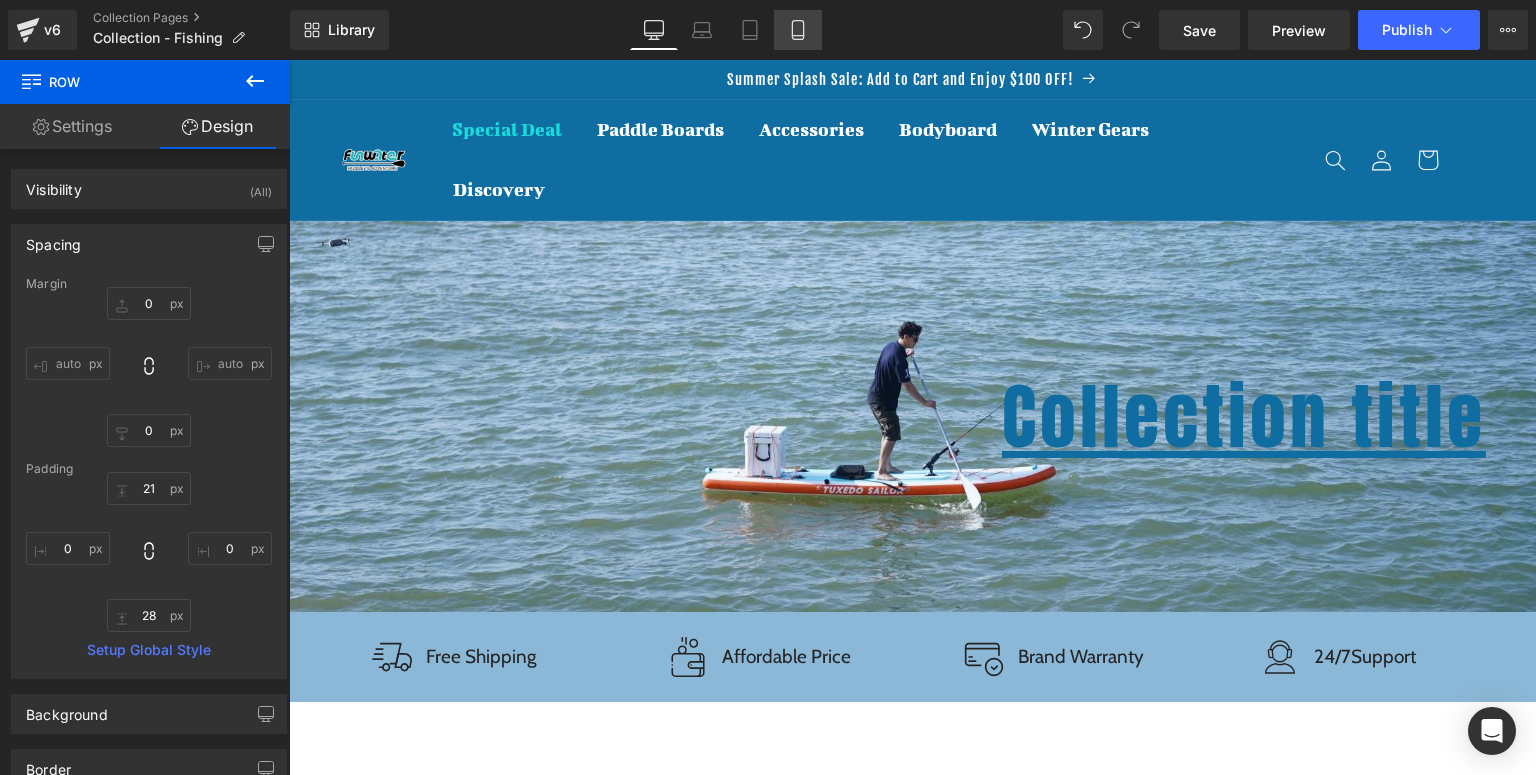 click on "Mobile" at bounding box center [798, 30] 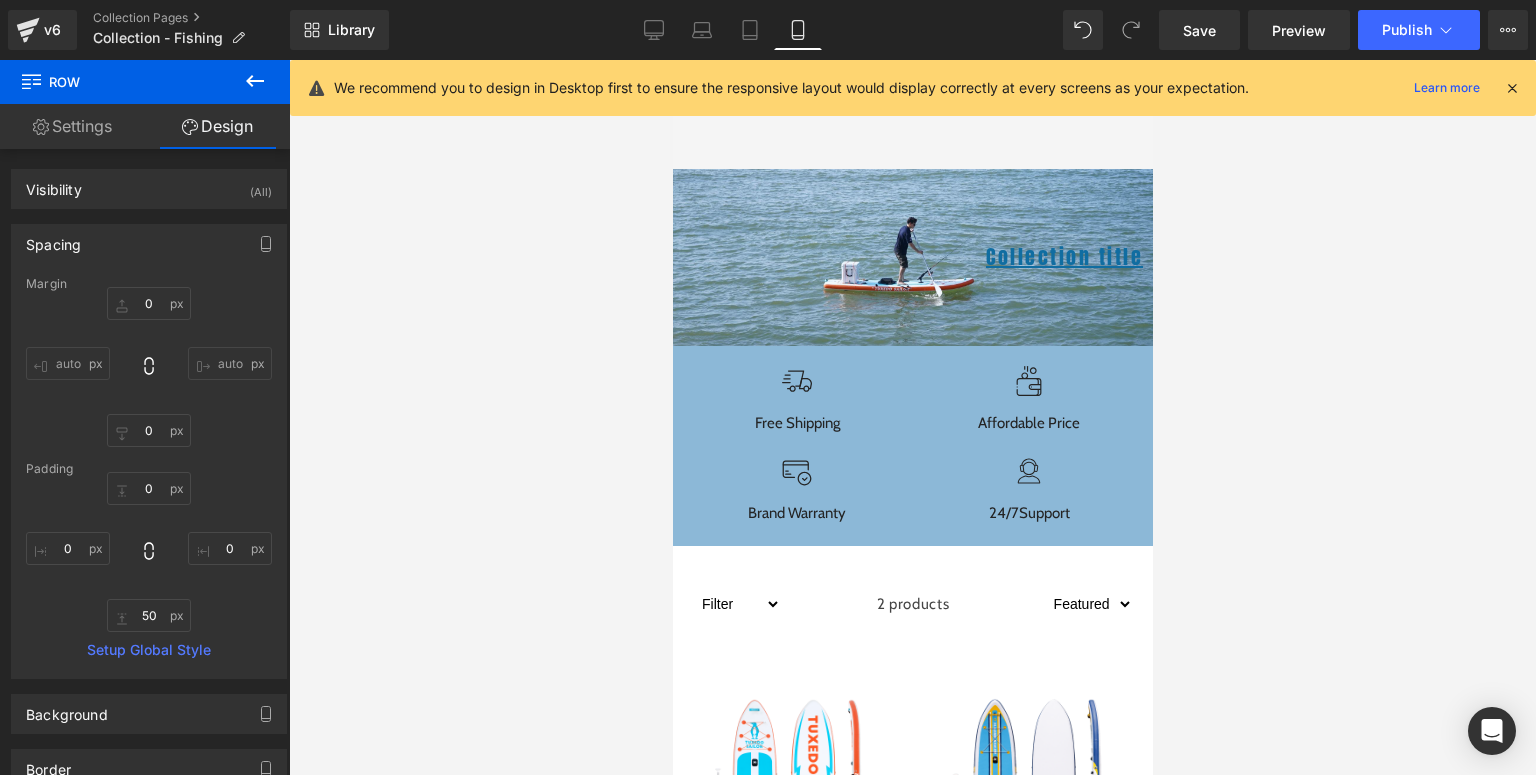 type on "0" 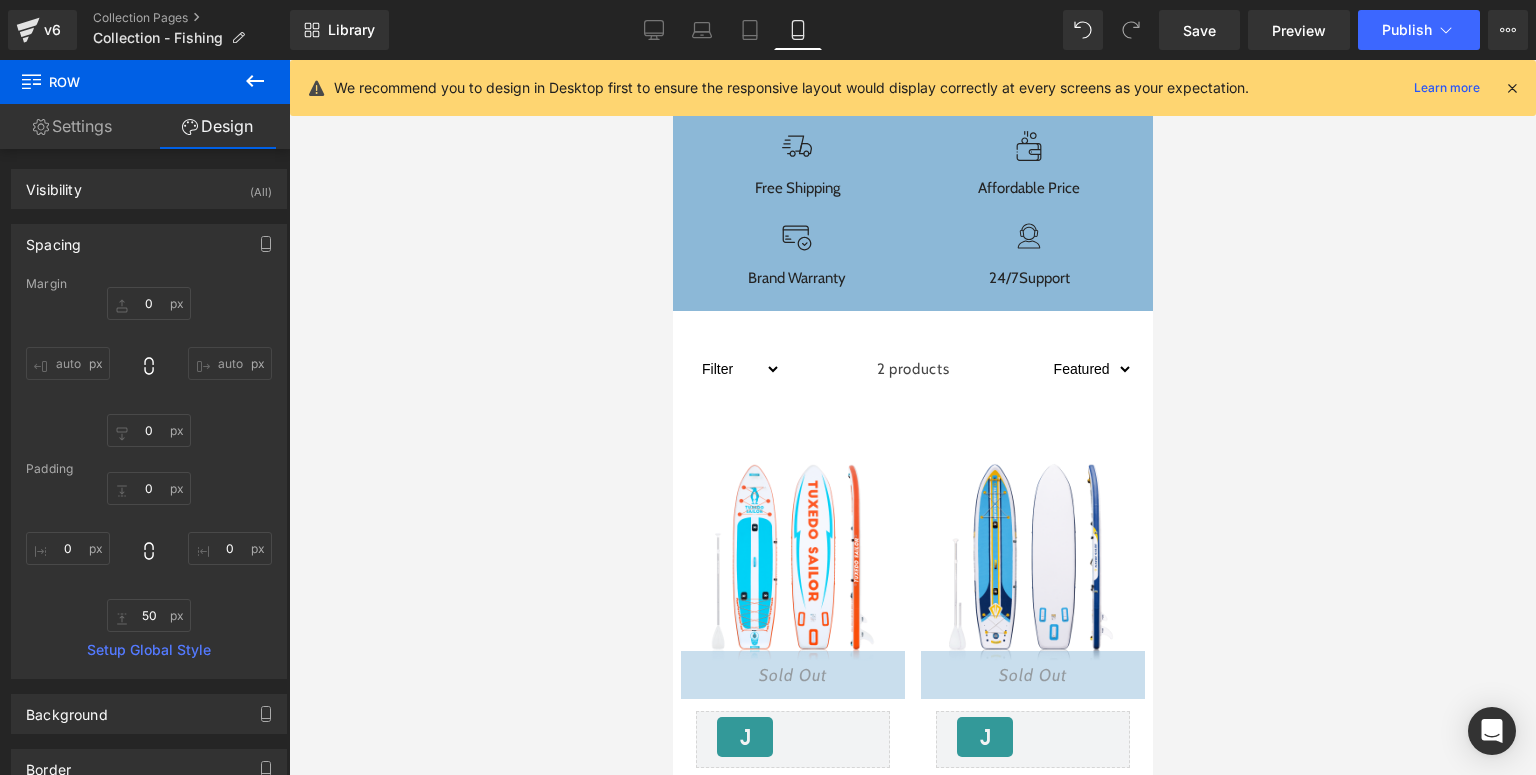 scroll, scrollTop: 0, scrollLeft: 0, axis: both 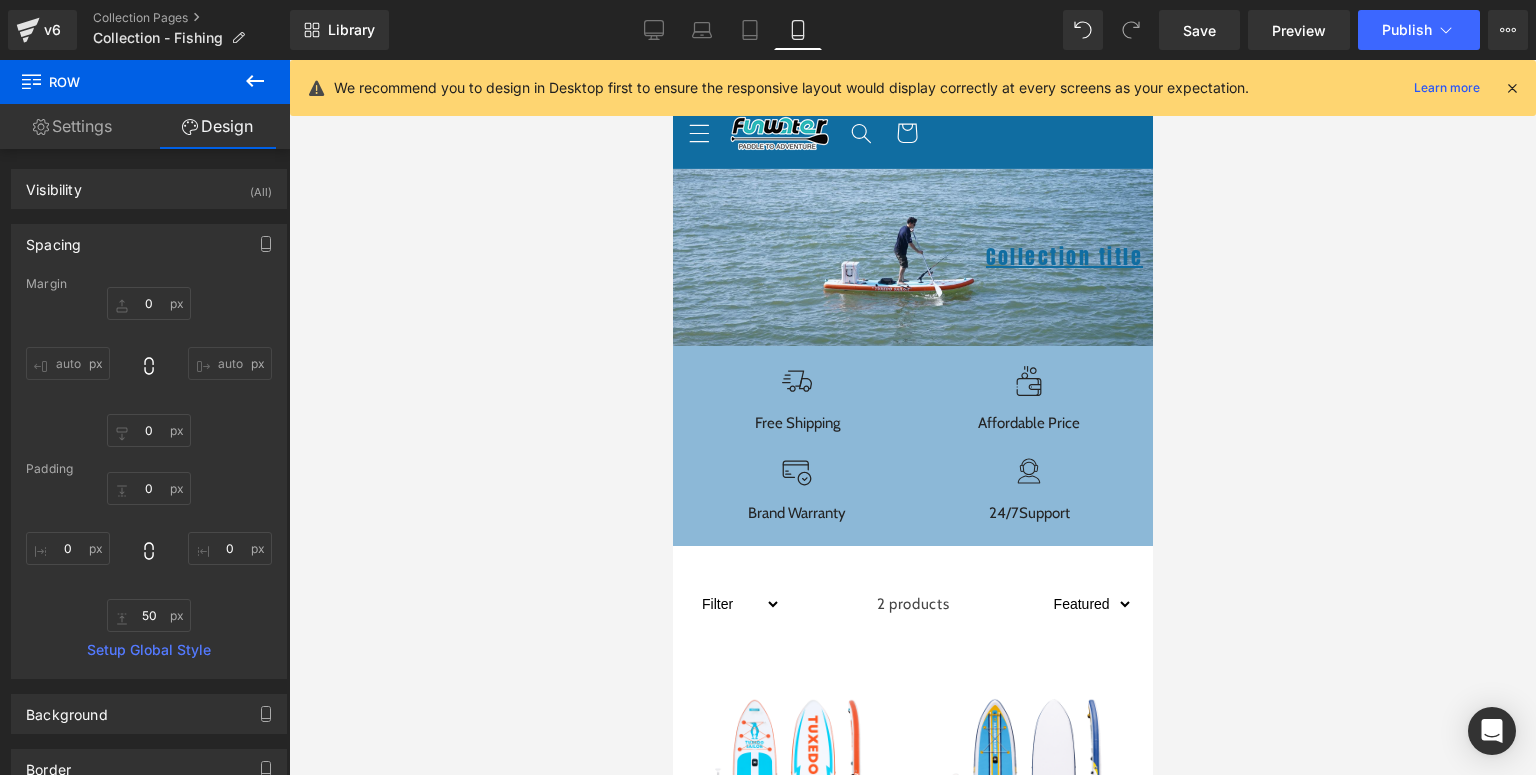 click at bounding box center [1512, 88] 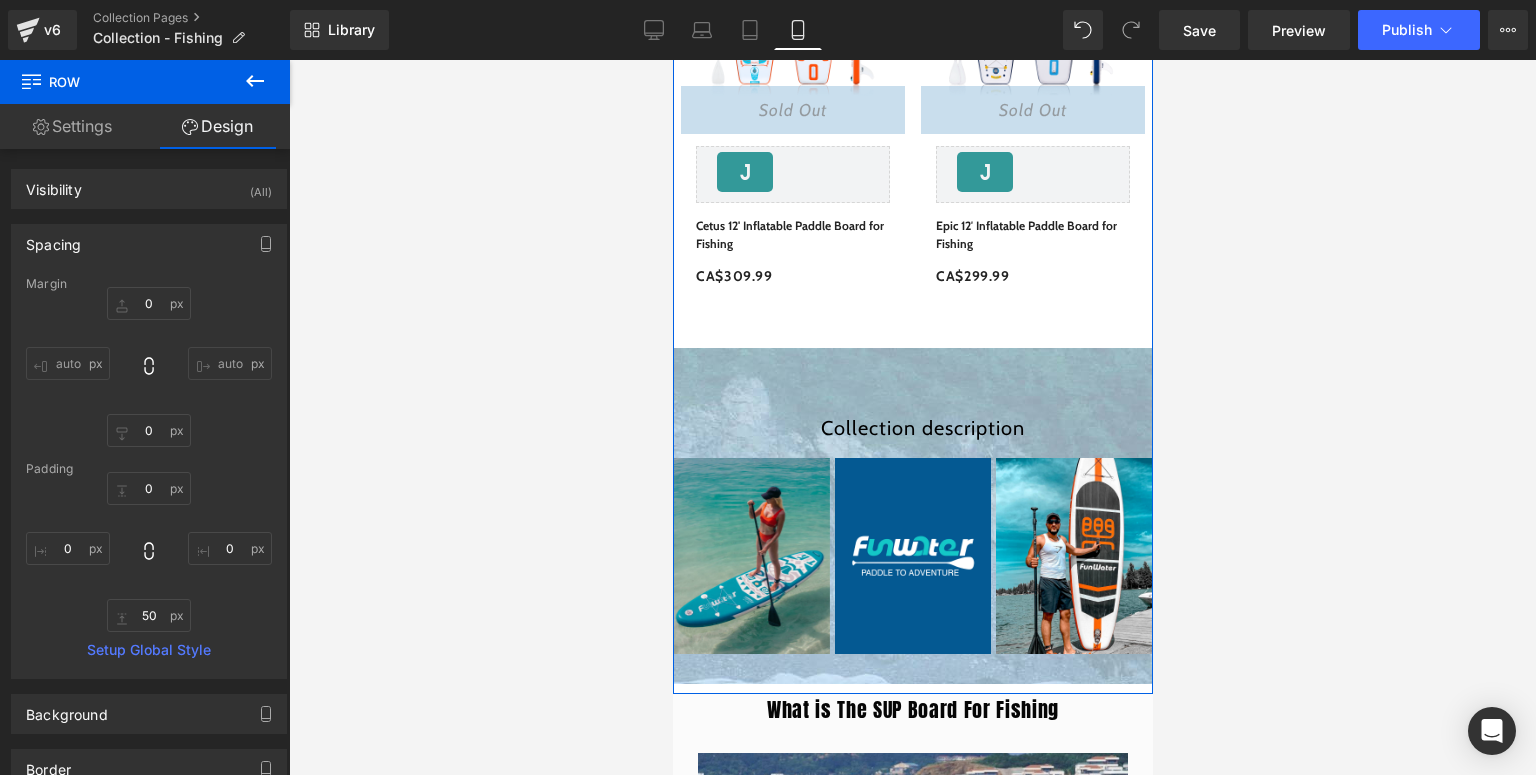 scroll, scrollTop: 1200, scrollLeft: 0, axis: vertical 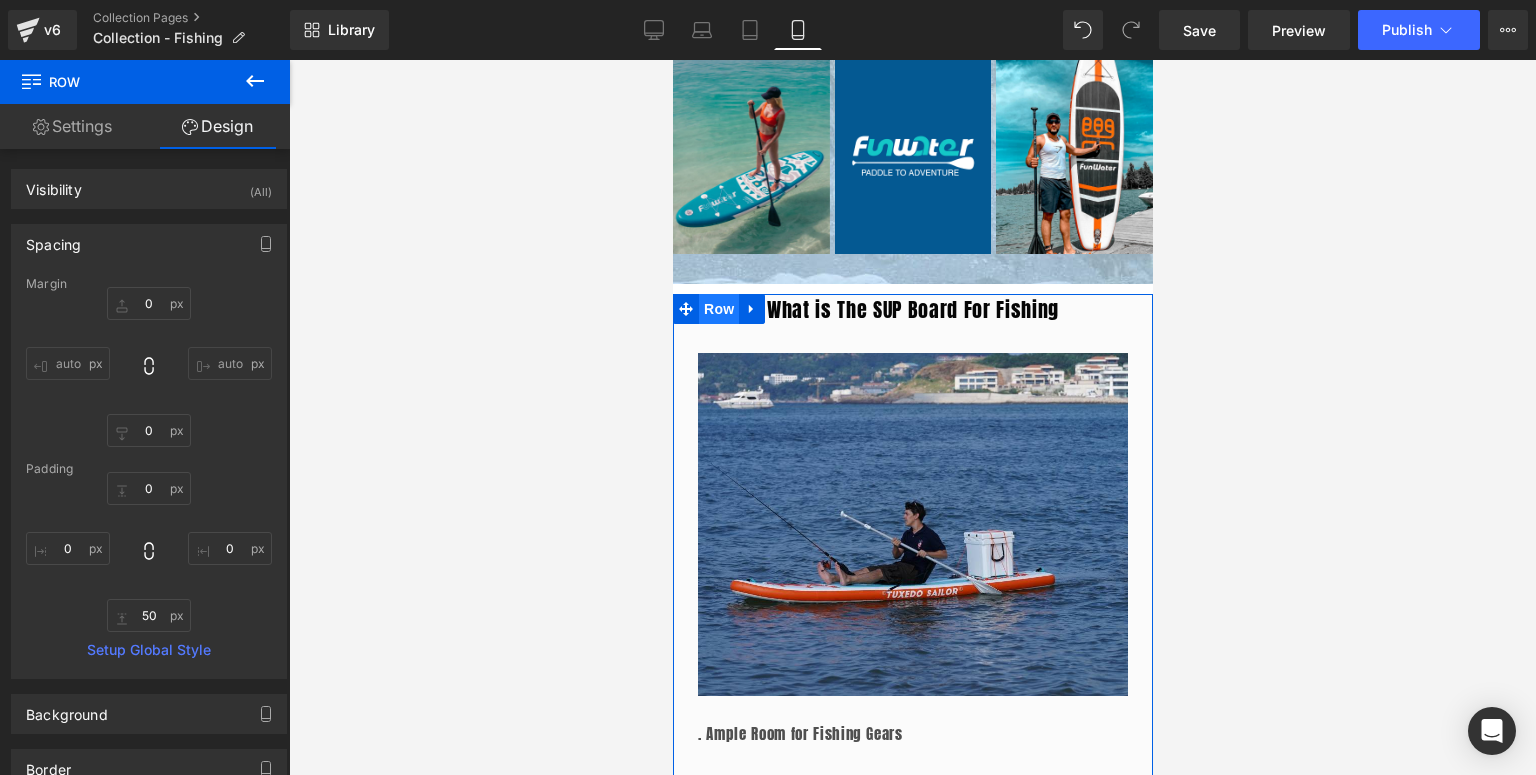 click on "Row" at bounding box center [718, 309] 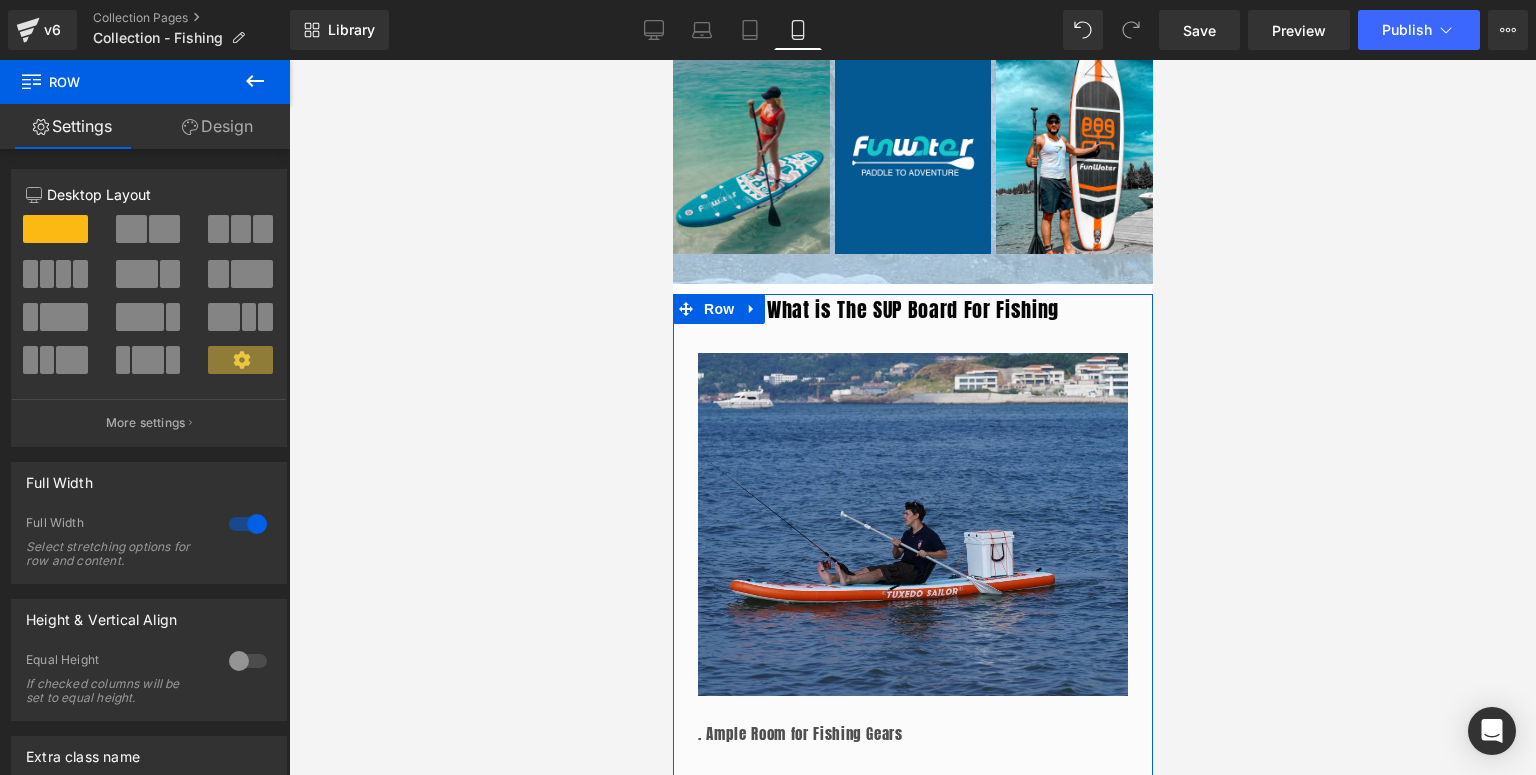 click on "Design" at bounding box center (217, 126) 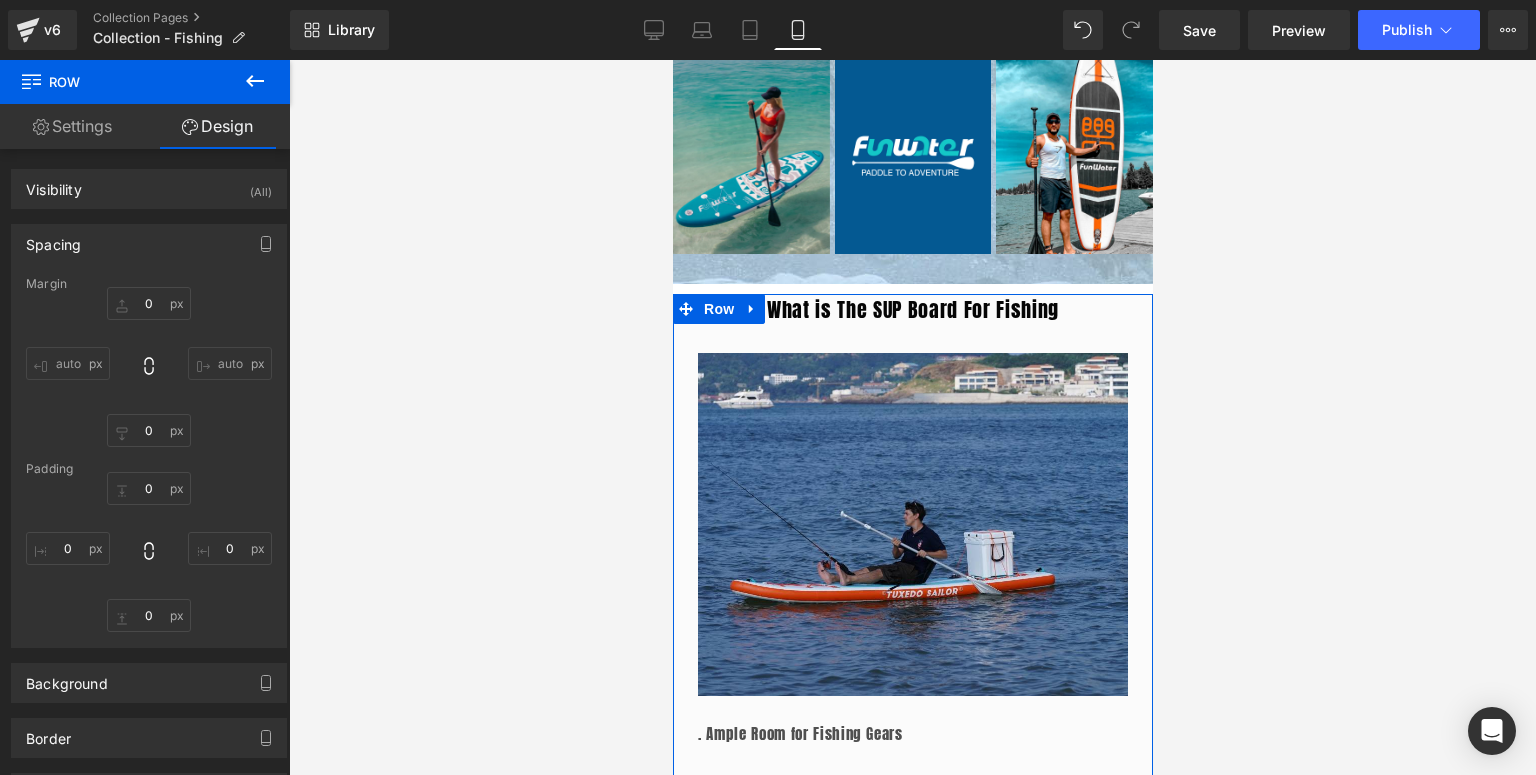 type on "0" 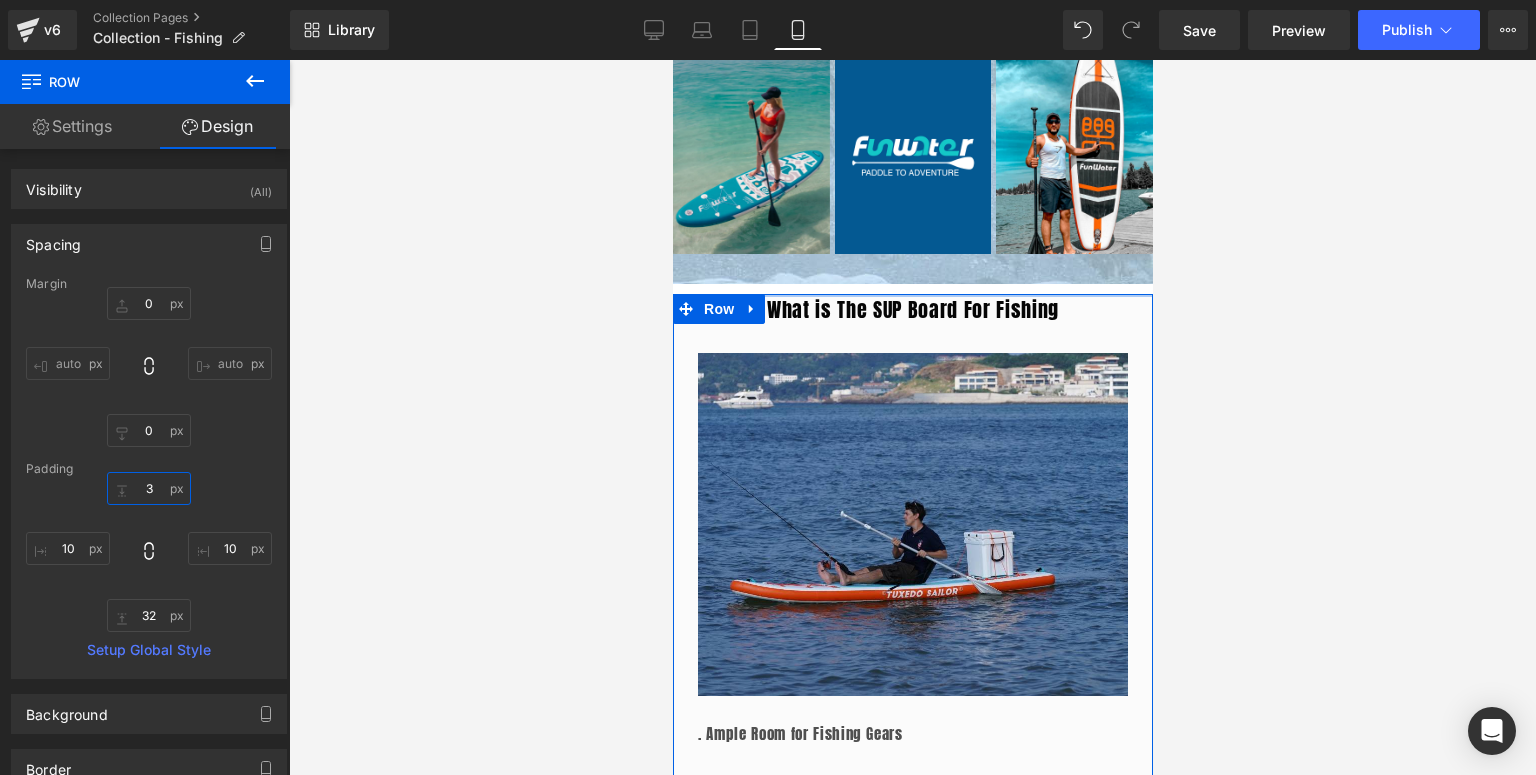 click on "3" at bounding box center [149, 488] 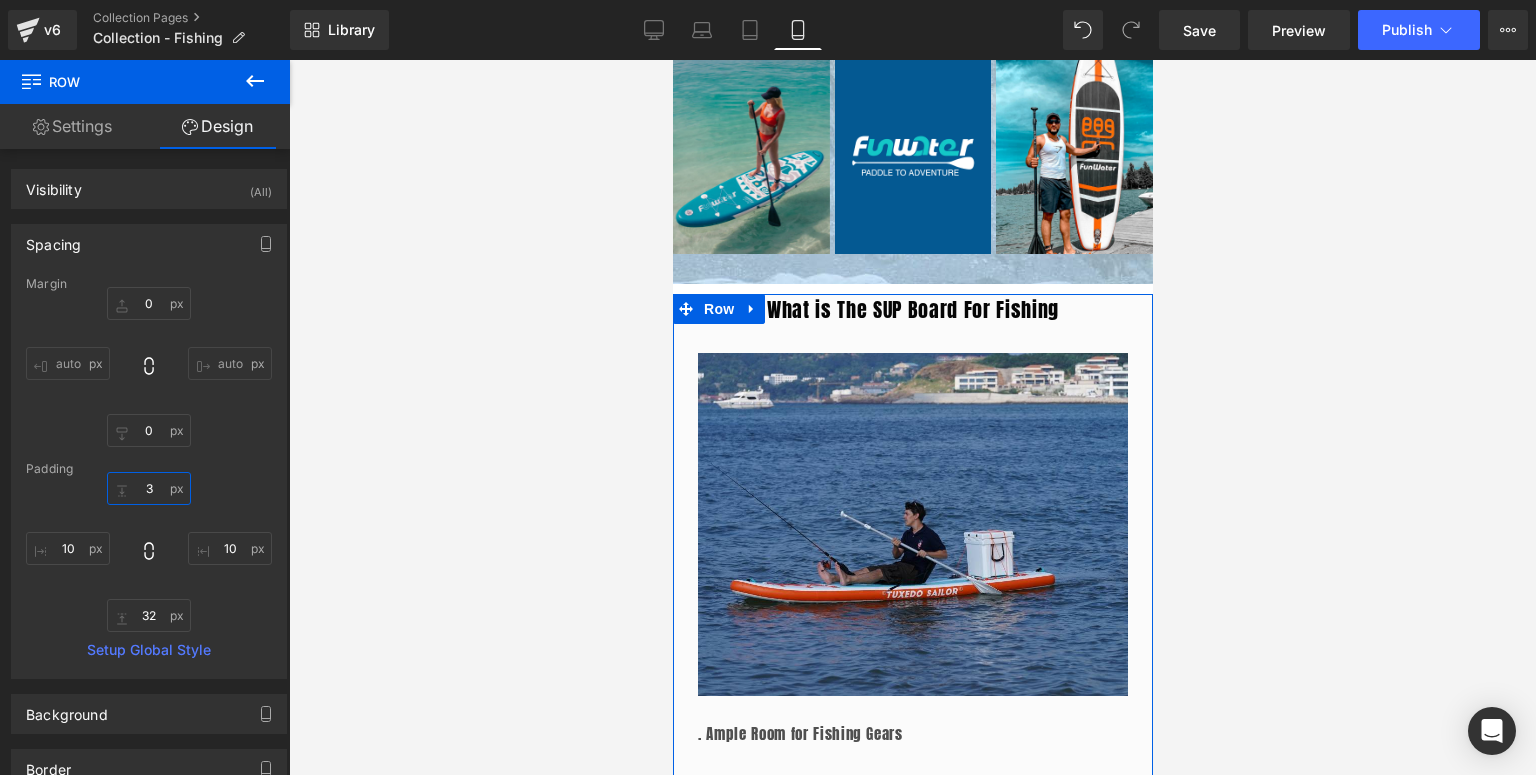 type on "30" 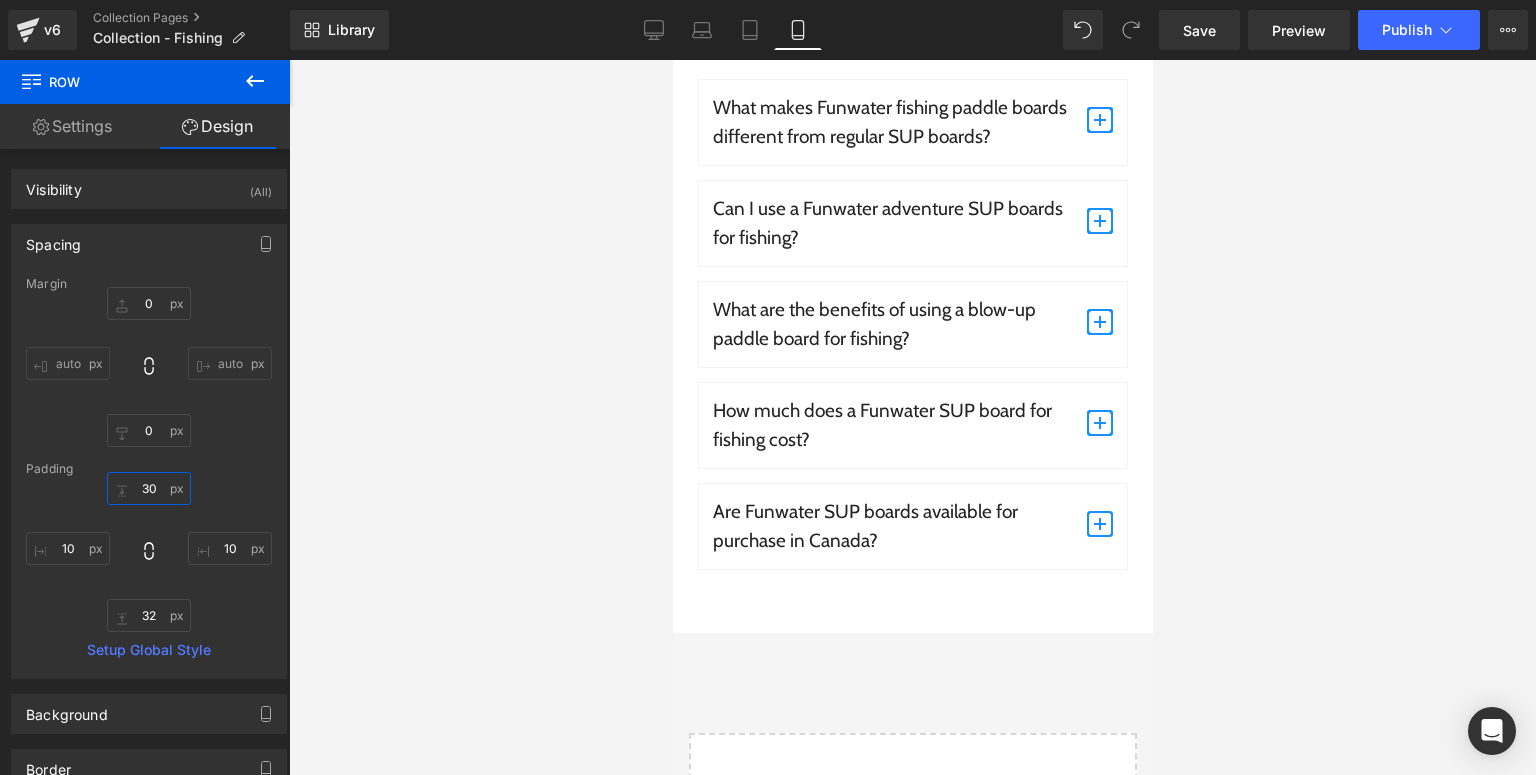 scroll, scrollTop: 3120, scrollLeft: 0, axis: vertical 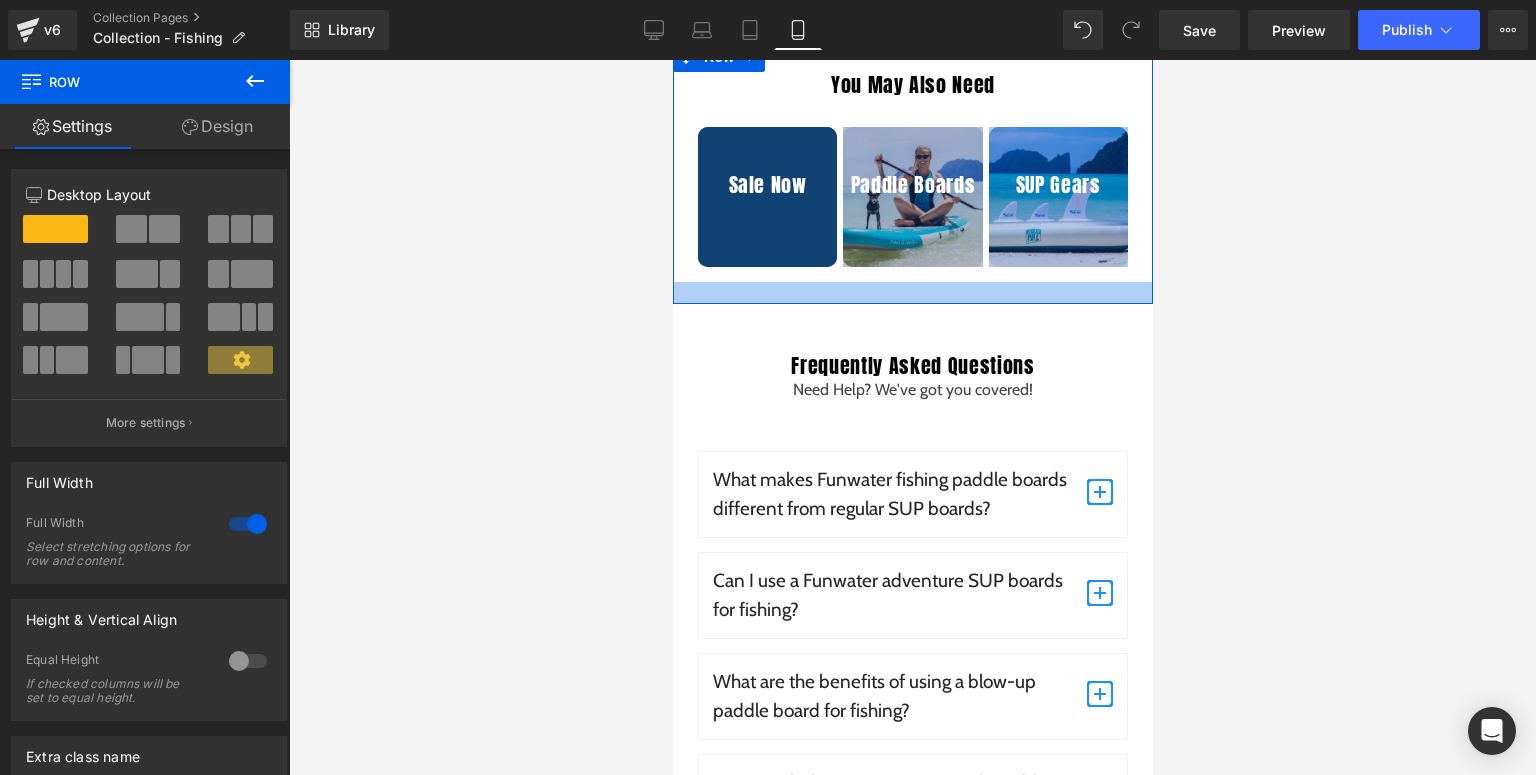 drag, startPoint x: 878, startPoint y: 324, endPoint x: 1306, endPoint y: 515, distance: 468.68433 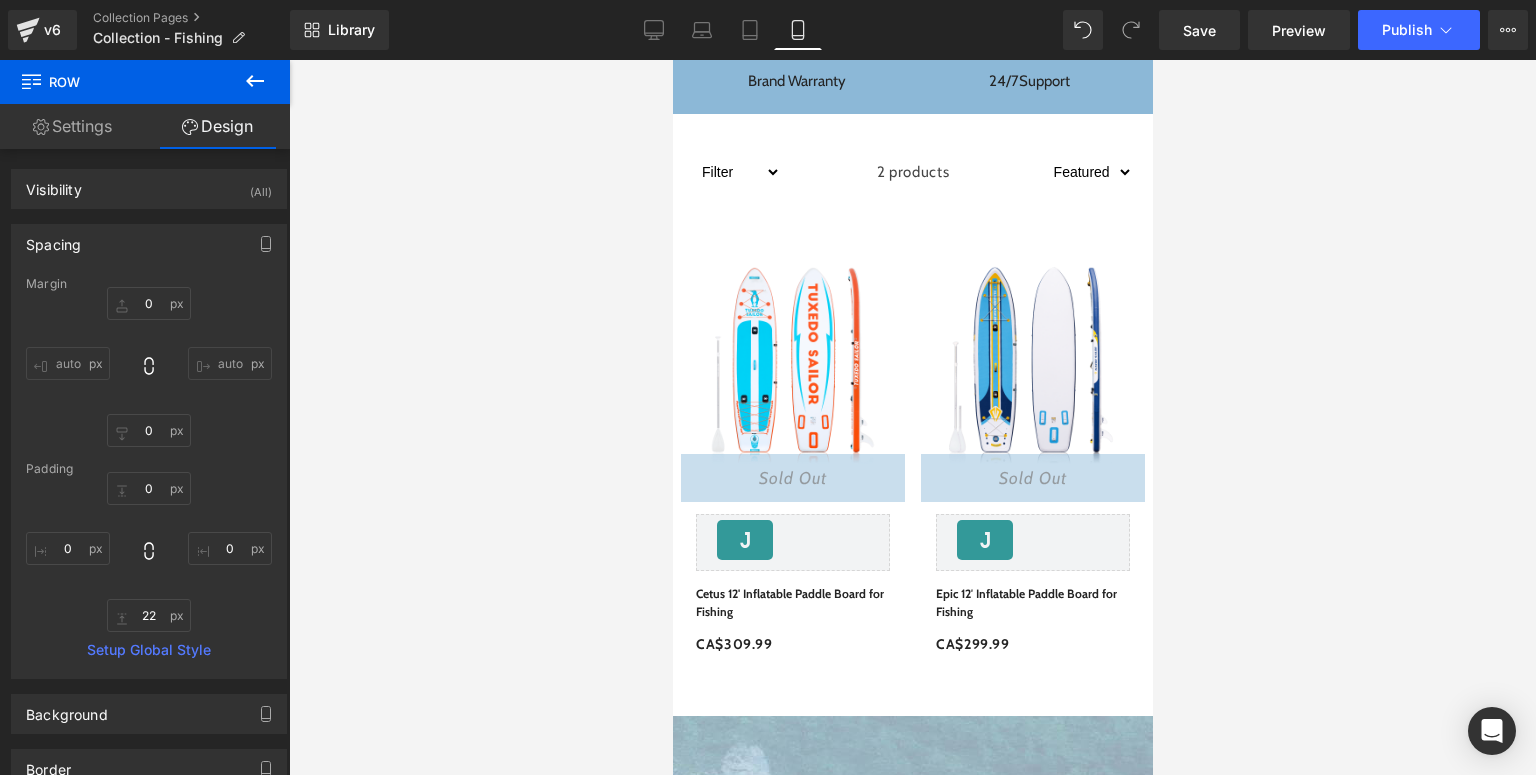 scroll, scrollTop: 0, scrollLeft: 0, axis: both 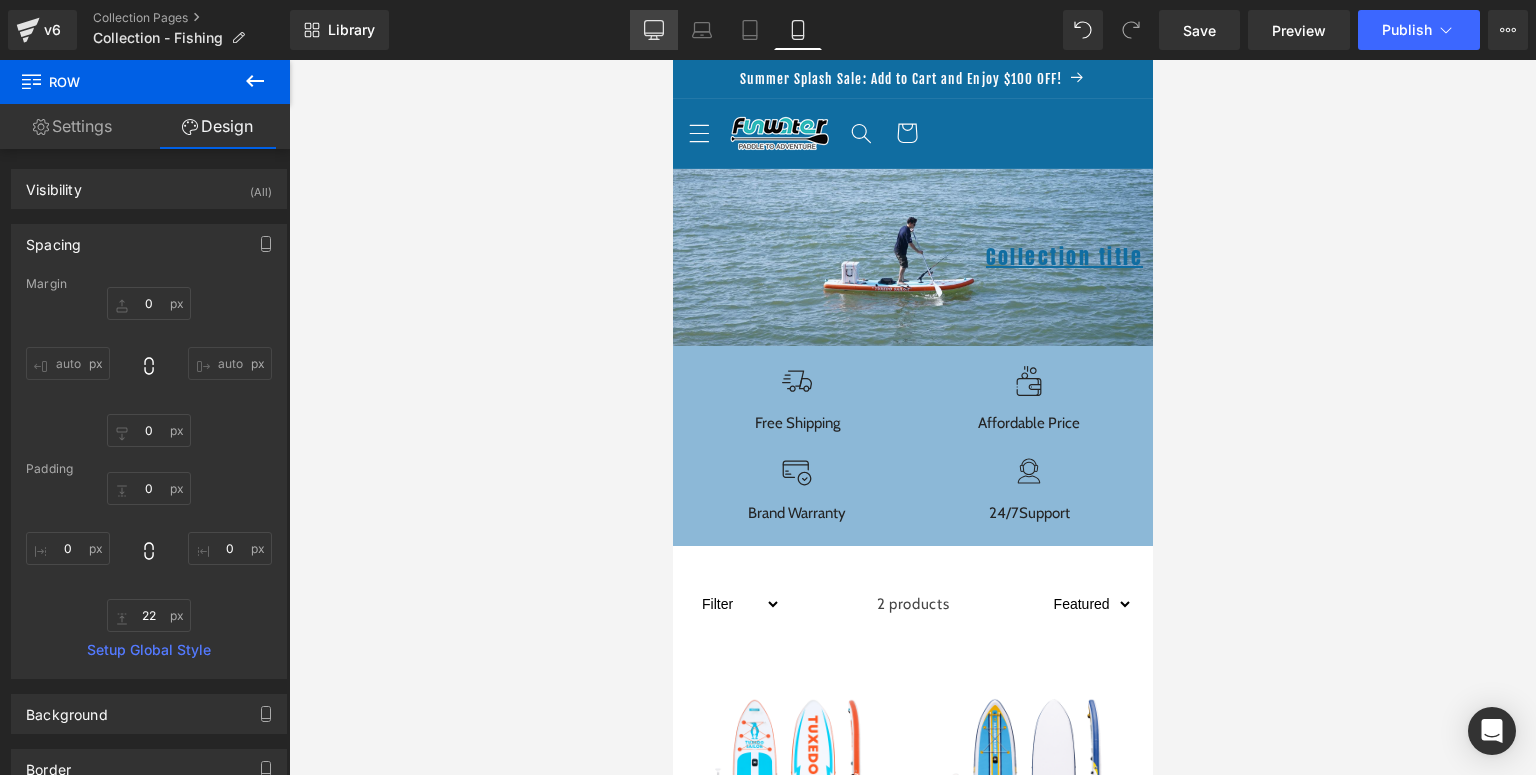 click on "Desktop" at bounding box center (654, 30) 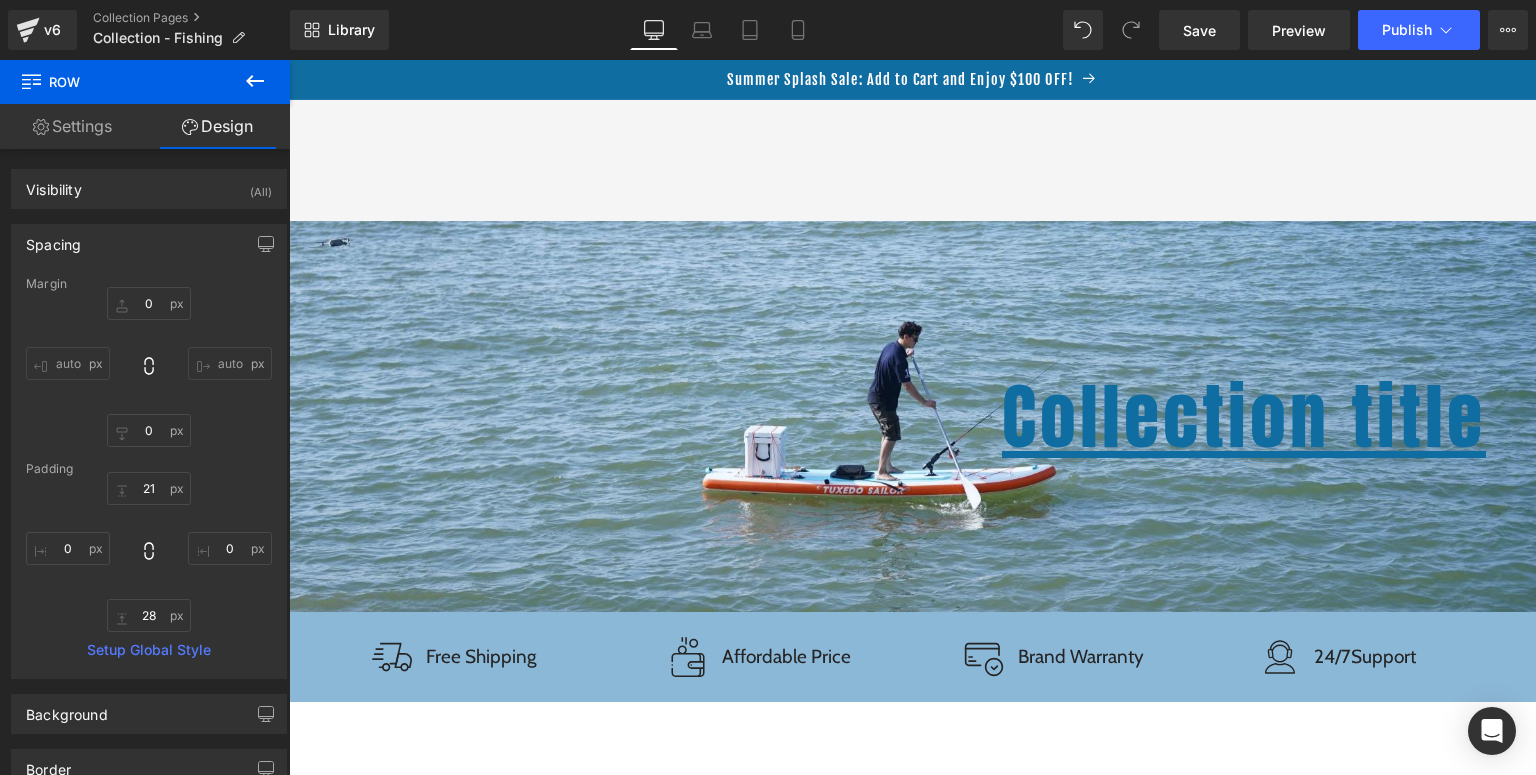 type on "0" 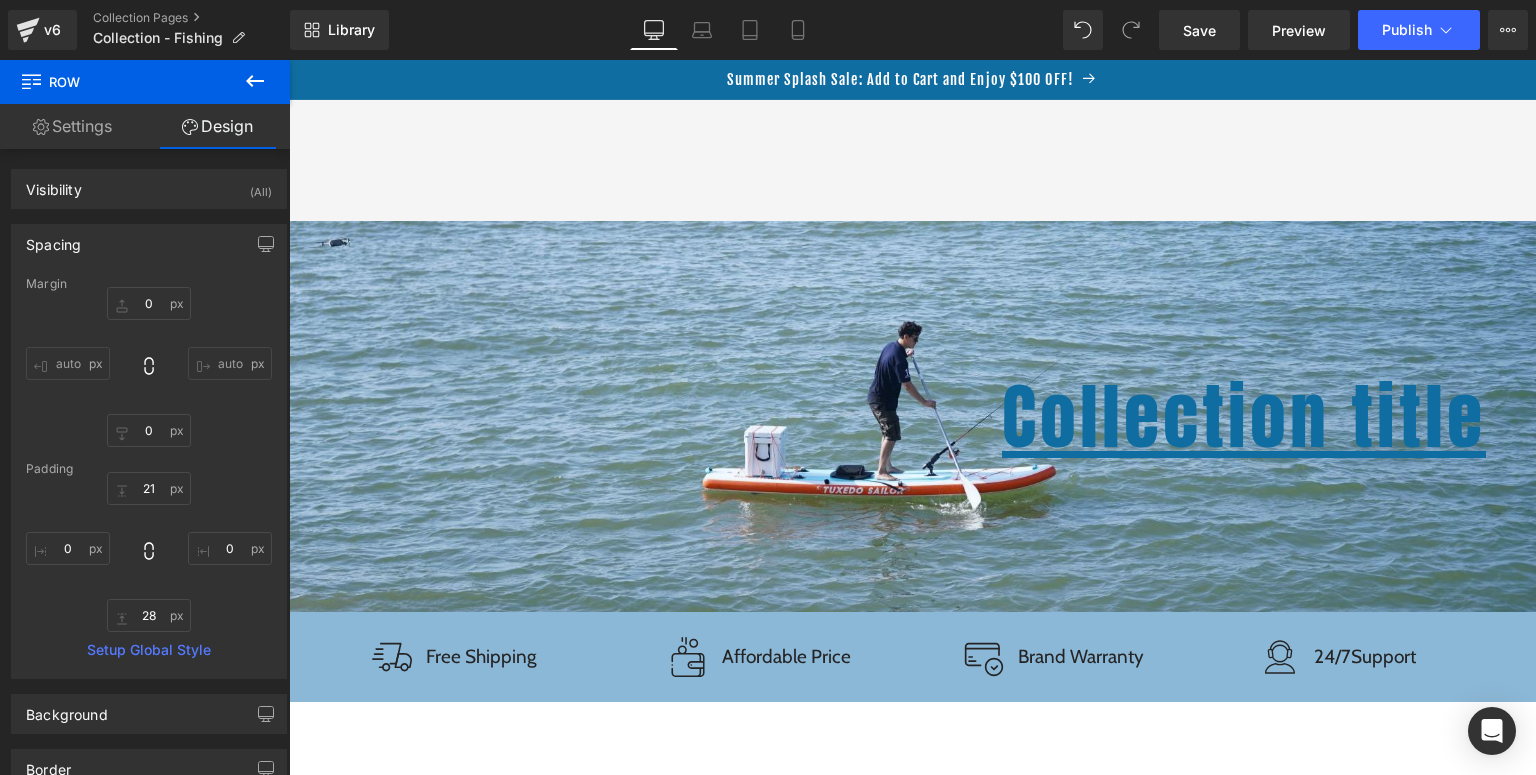 type on "0" 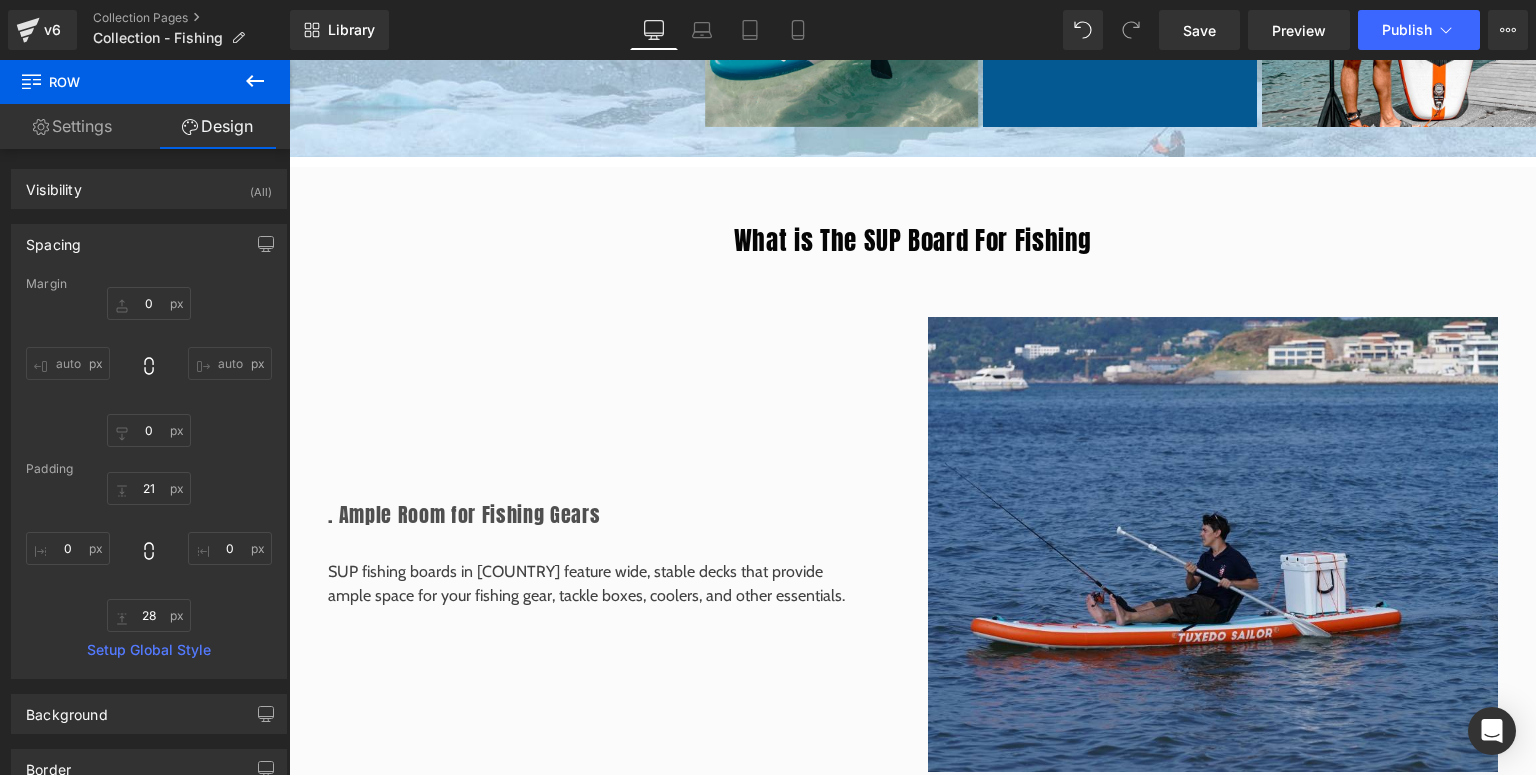 scroll, scrollTop: 1280, scrollLeft: 0, axis: vertical 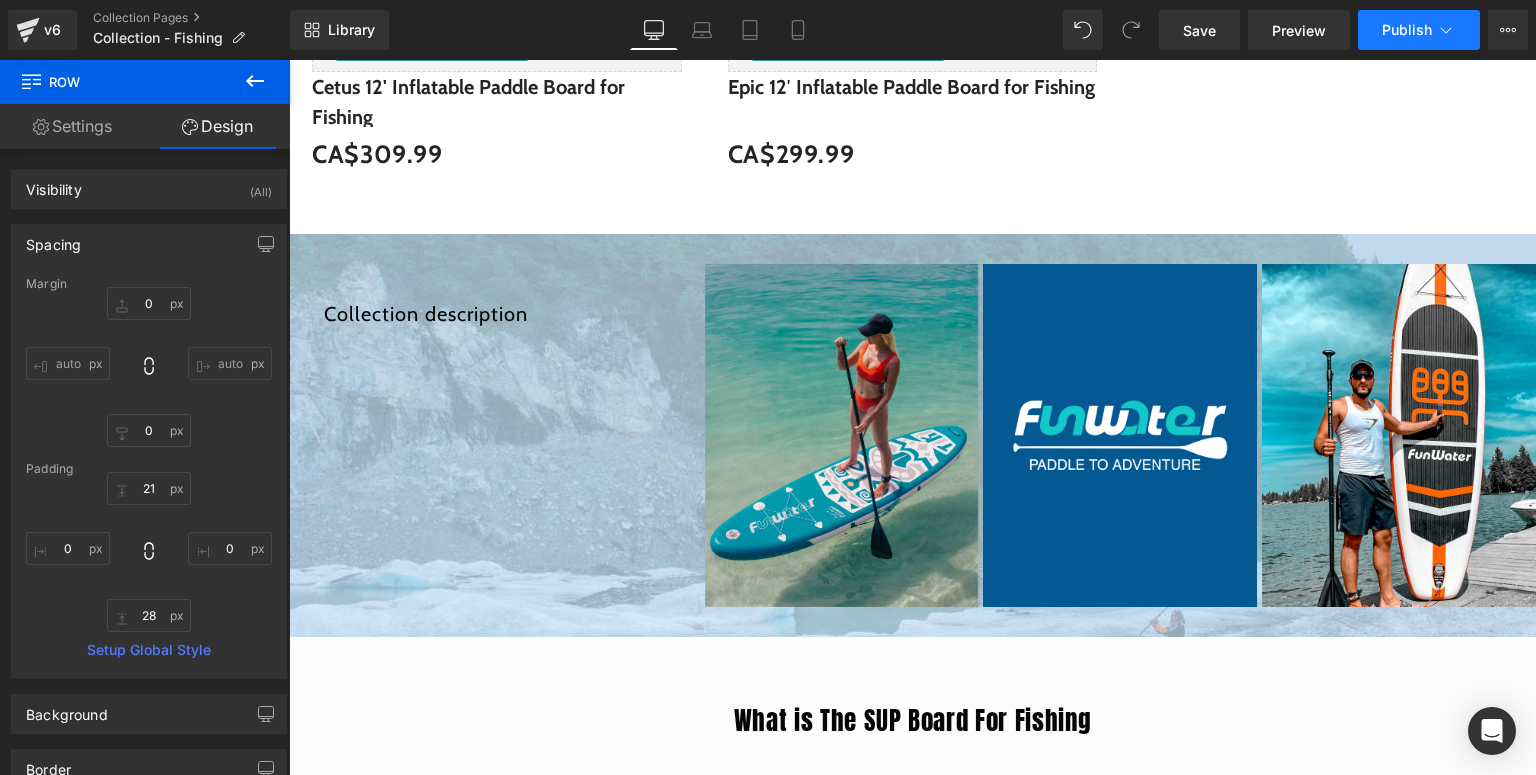 click on "Publish" at bounding box center [1407, 30] 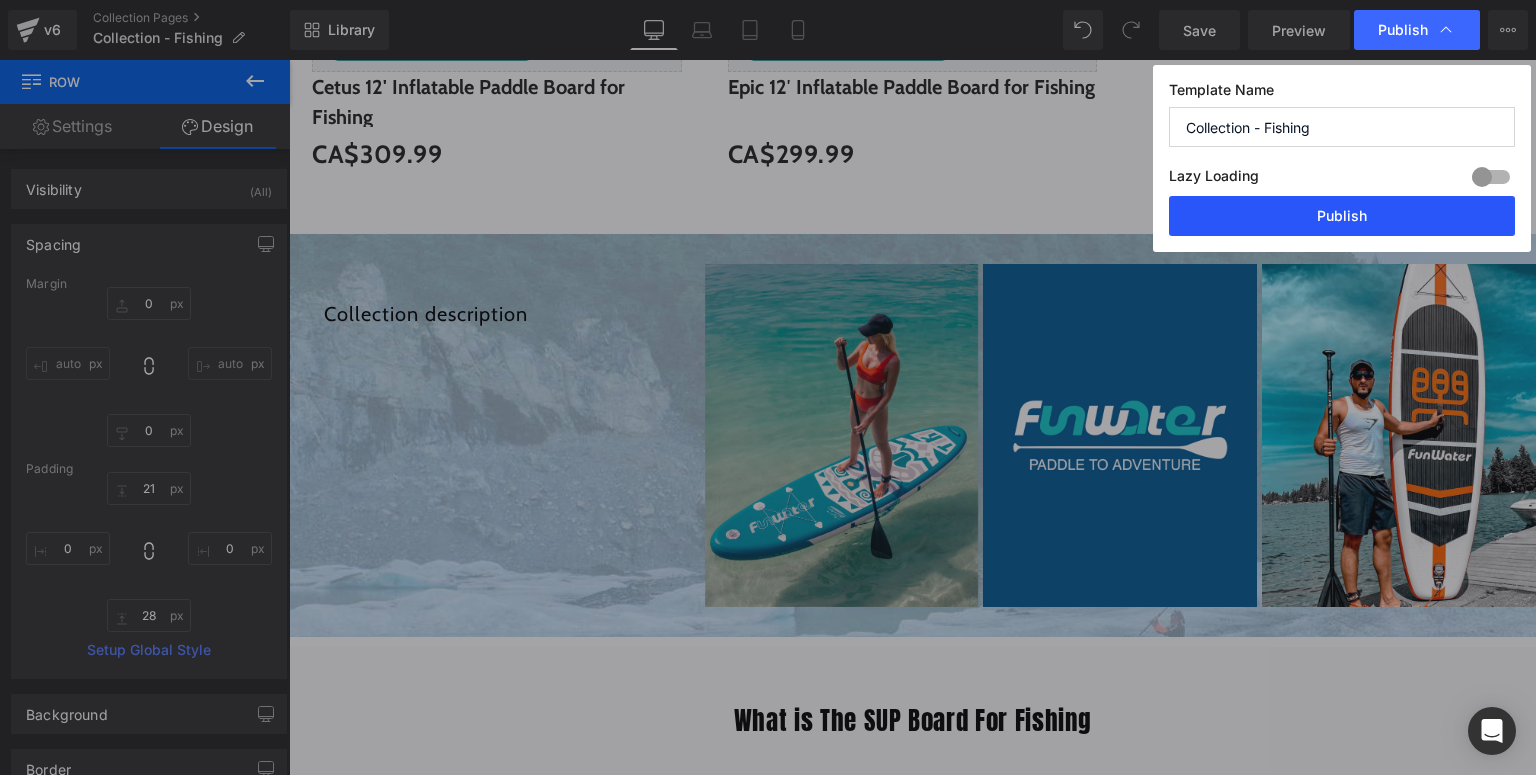 click on "Publish" at bounding box center (1342, 216) 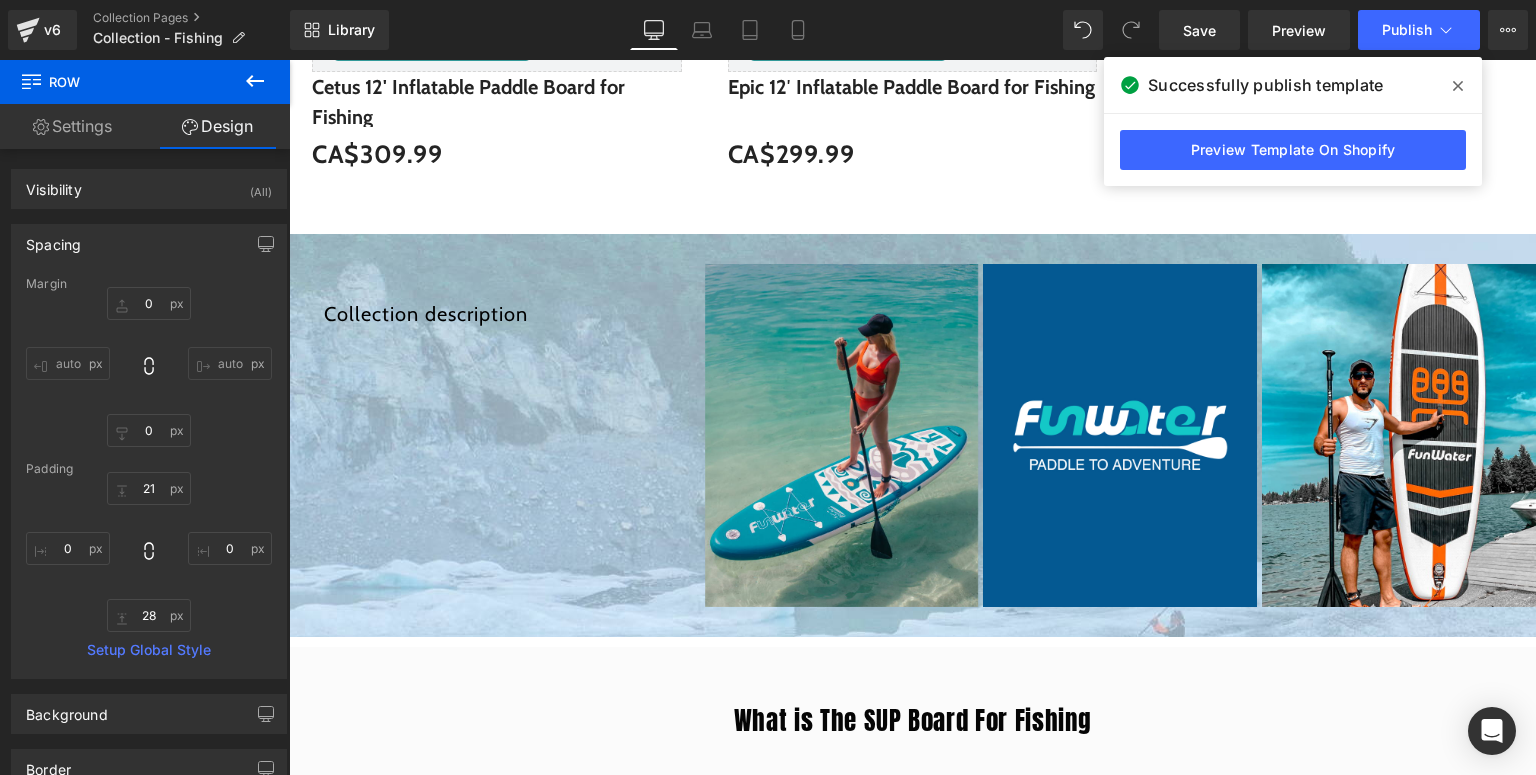 click 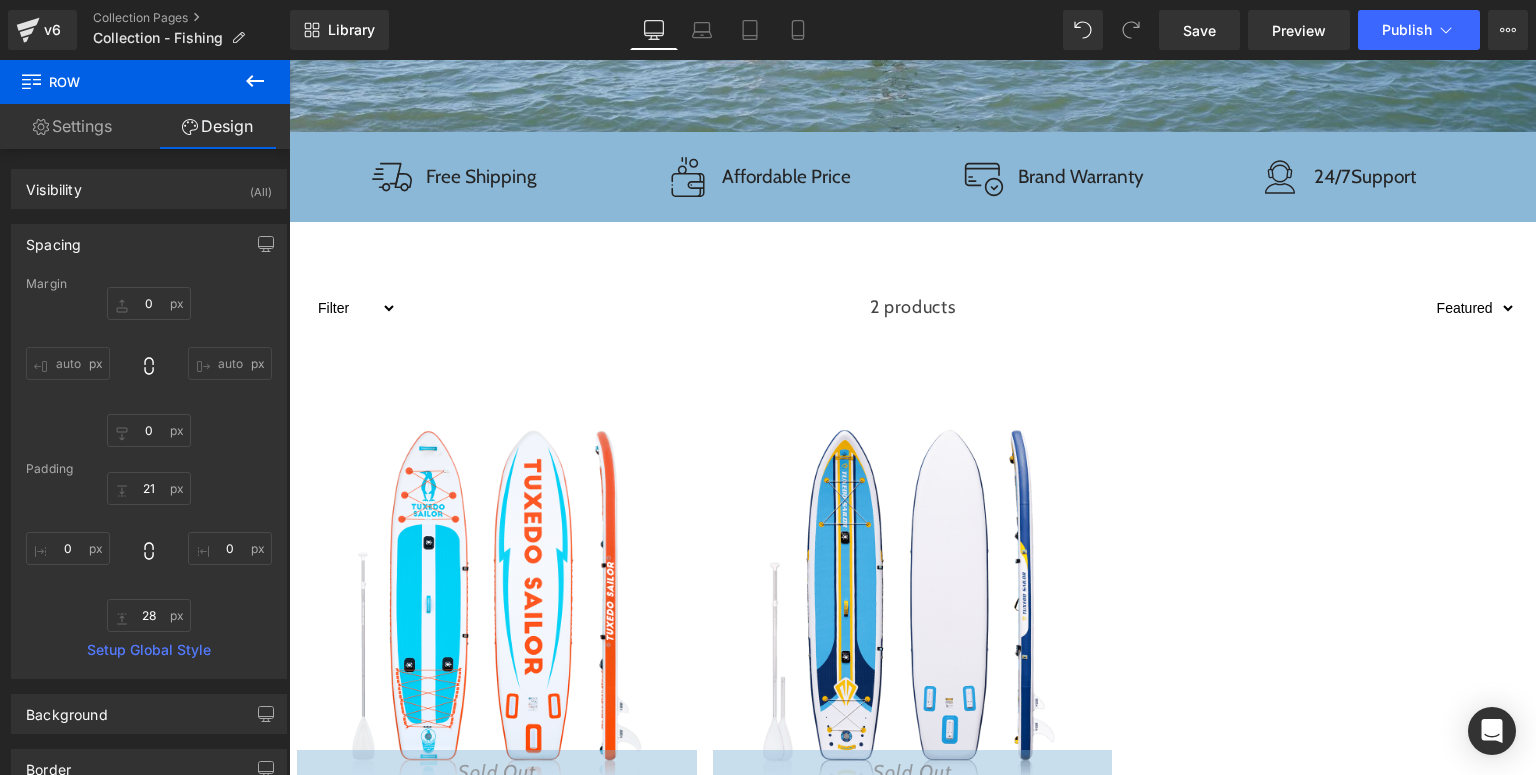 scroll, scrollTop: 0, scrollLeft: 0, axis: both 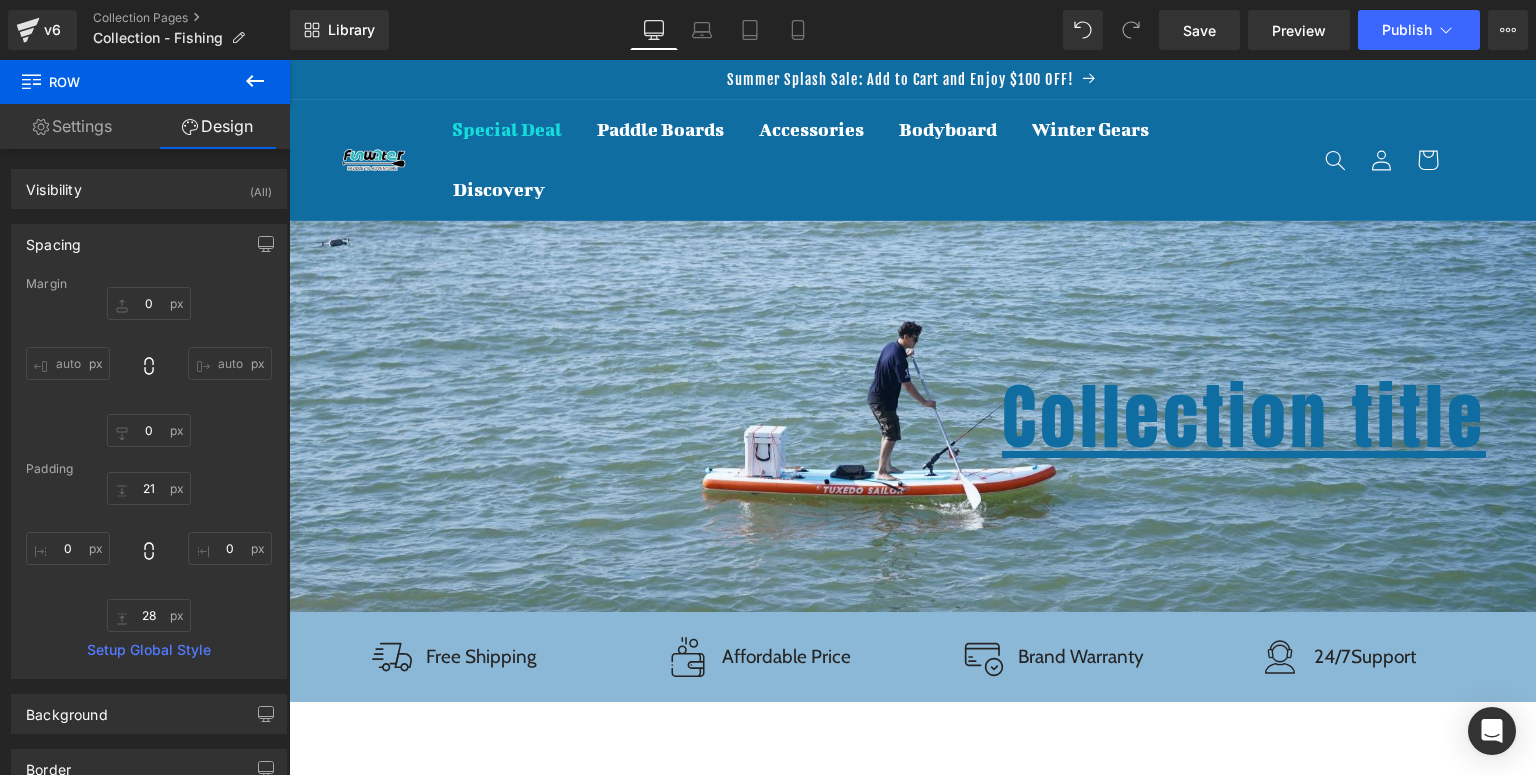 click on "v6 Collection Pages Collection - Fishing" at bounding box center (145, 30) 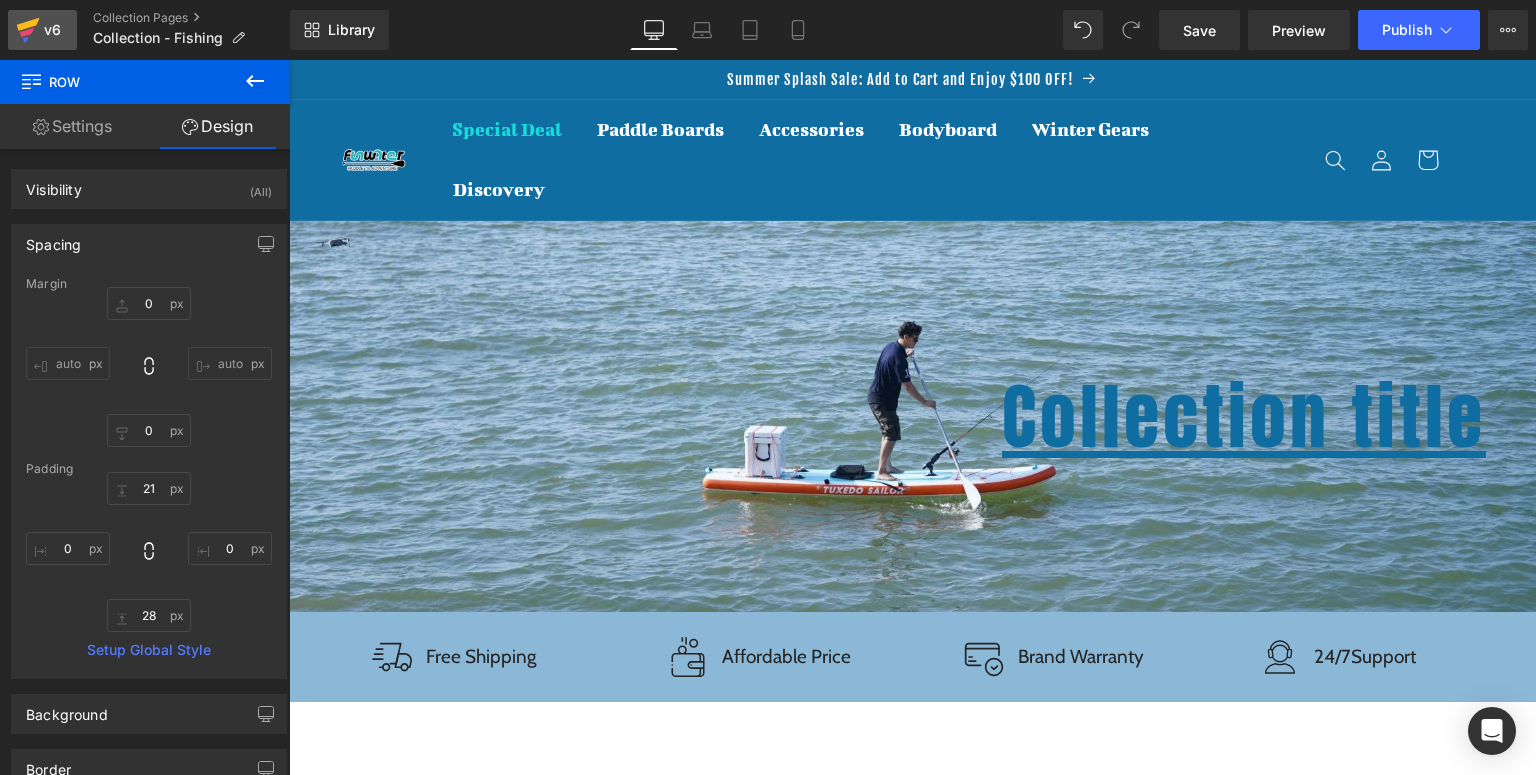 click on "v6" at bounding box center (42, 30) 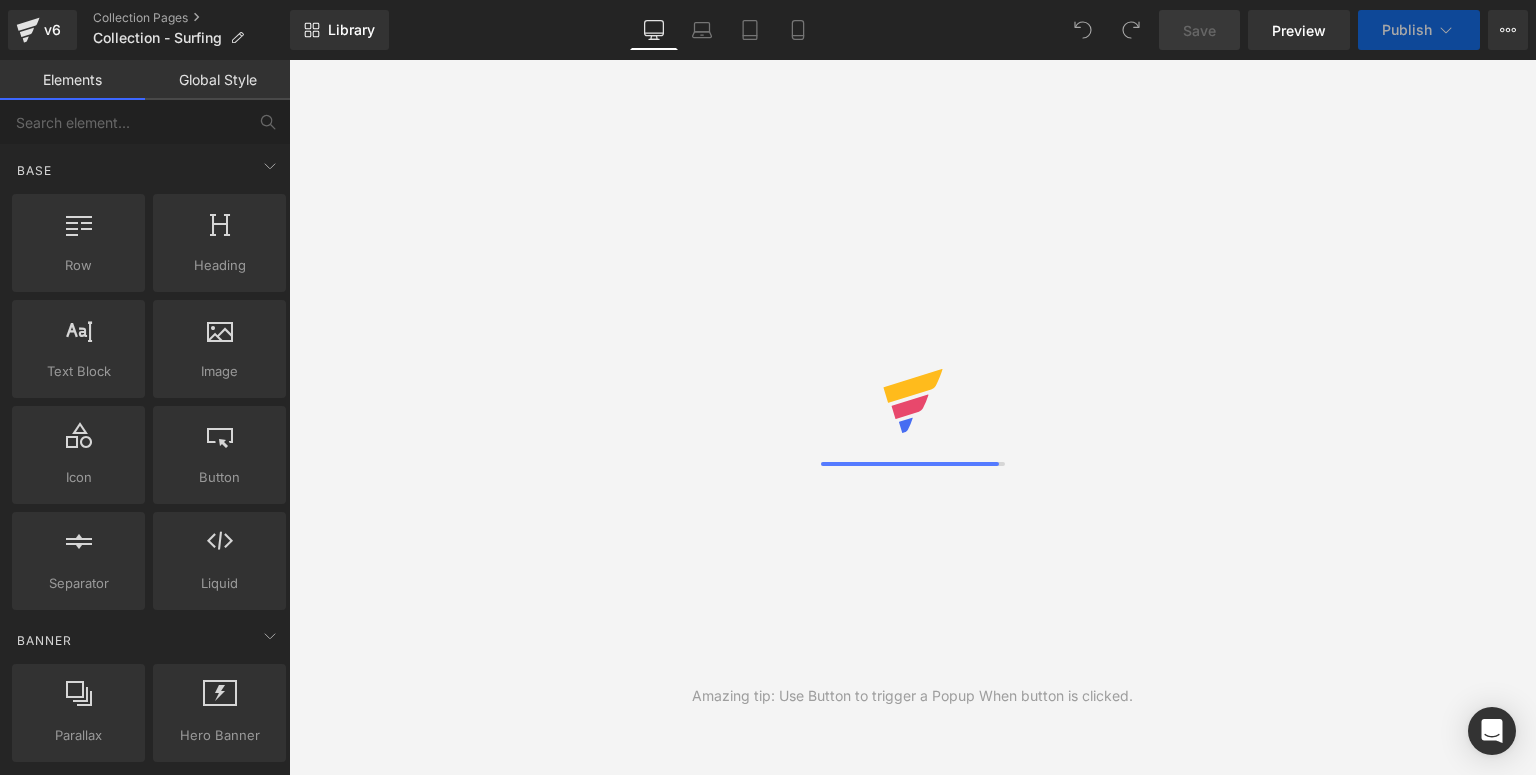 scroll, scrollTop: 0, scrollLeft: 0, axis: both 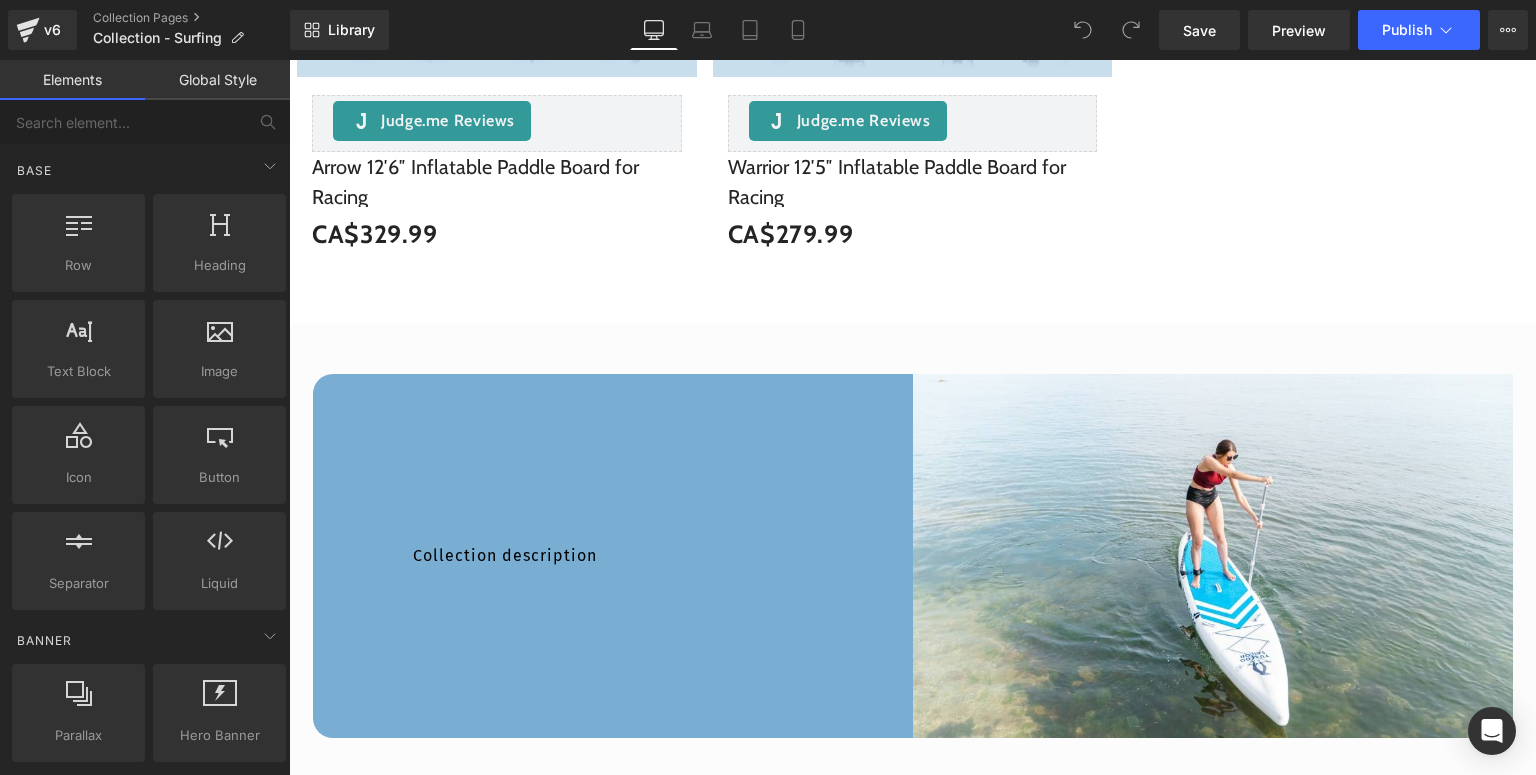 click on "Library Desktop Desktop Laptop Tablet Mobile Save Preview Publish Scheduled View Live Page View with current Template Save Template to Library Schedule Publish  Optimize  Publish Settings Shortcuts  Your page can’t be published   You've reached the maximum number of published pages on your plan  (0/0).  You need to upgrade your plan or unpublish all your pages to get 1 publish slot.   Unpublish pages   Upgrade plan" at bounding box center [913, 30] 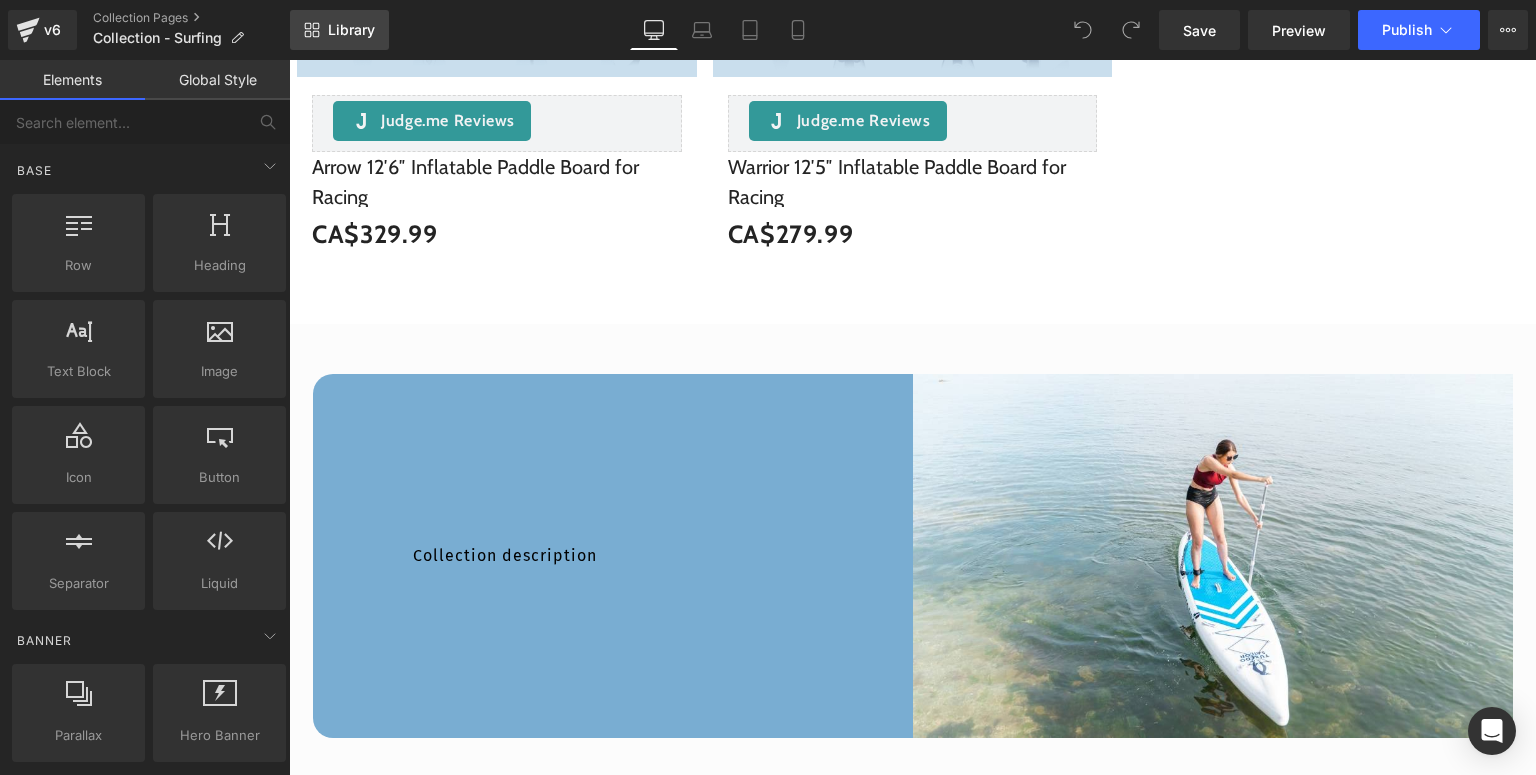 click on "Library" at bounding box center (351, 30) 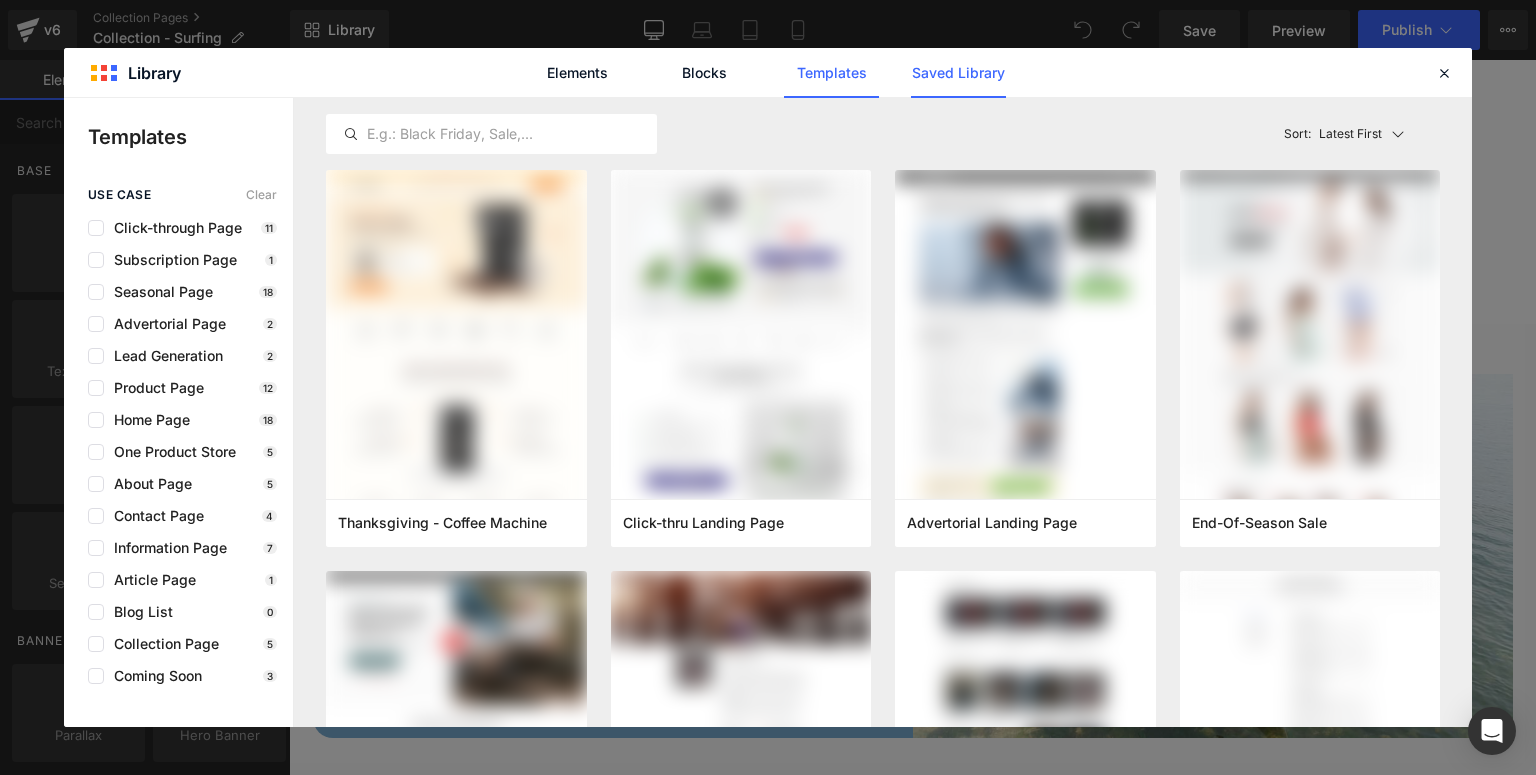 click on "Saved Library" 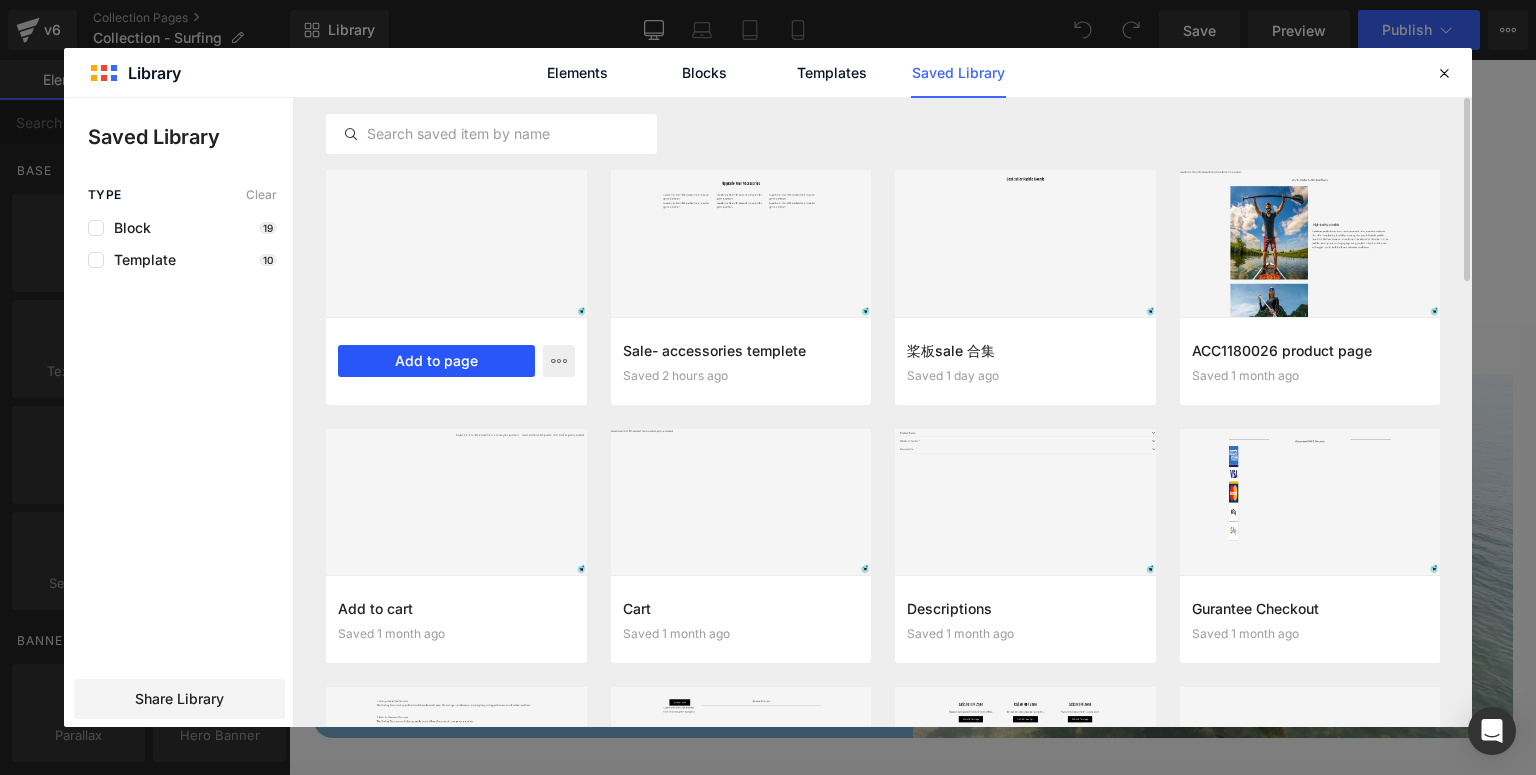 drag, startPoint x: 412, startPoint y: 364, endPoint x: 187, endPoint y: 281, distance: 239.82077 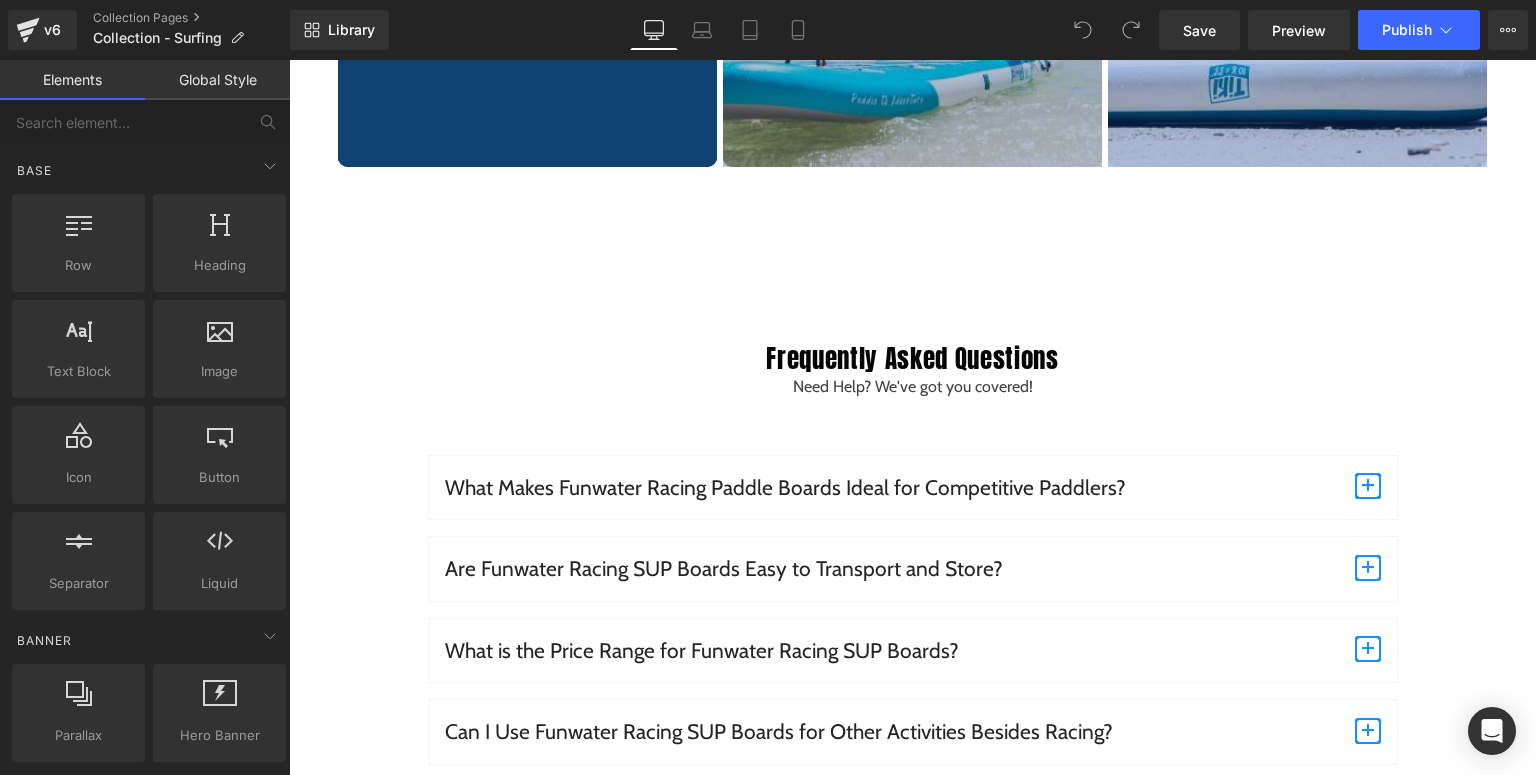 scroll, scrollTop: 4698, scrollLeft: 0, axis: vertical 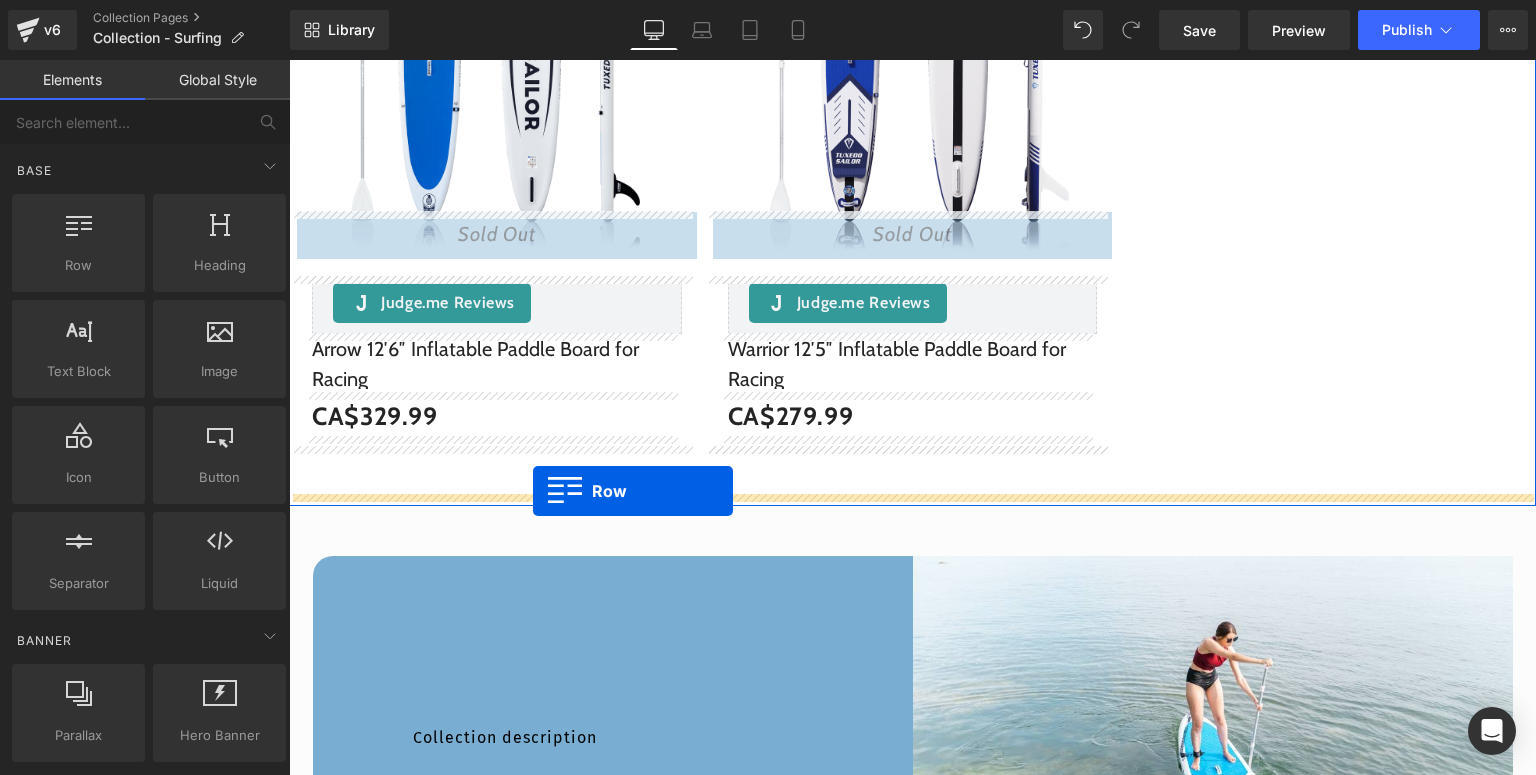 drag, startPoint x: 326, startPoint y: 172, endPoint x: 533, endPoint y: 491, distance: 380.2762 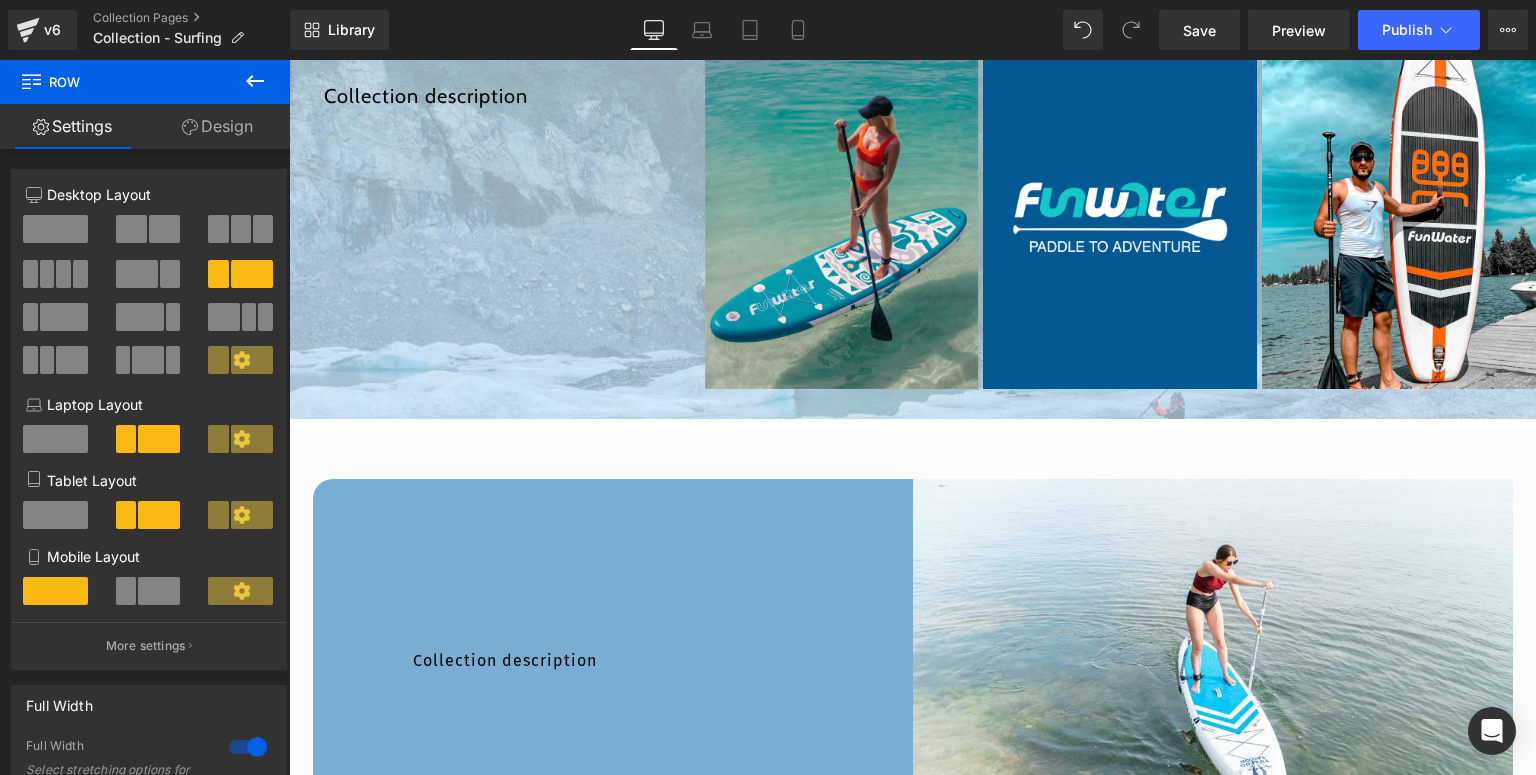 scroll, scrollTop: 1578, scrollLeft: 0, axis: vertical 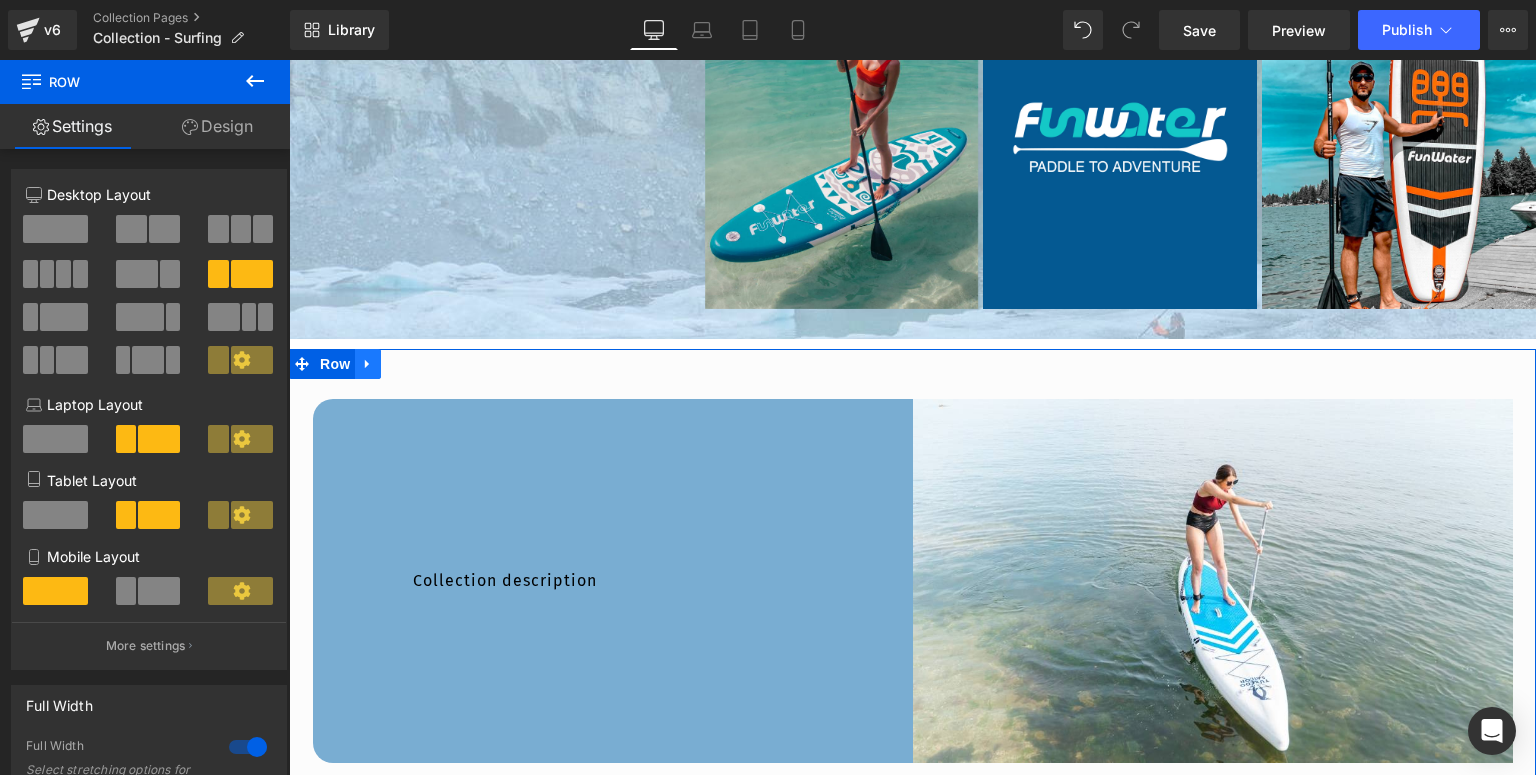 click 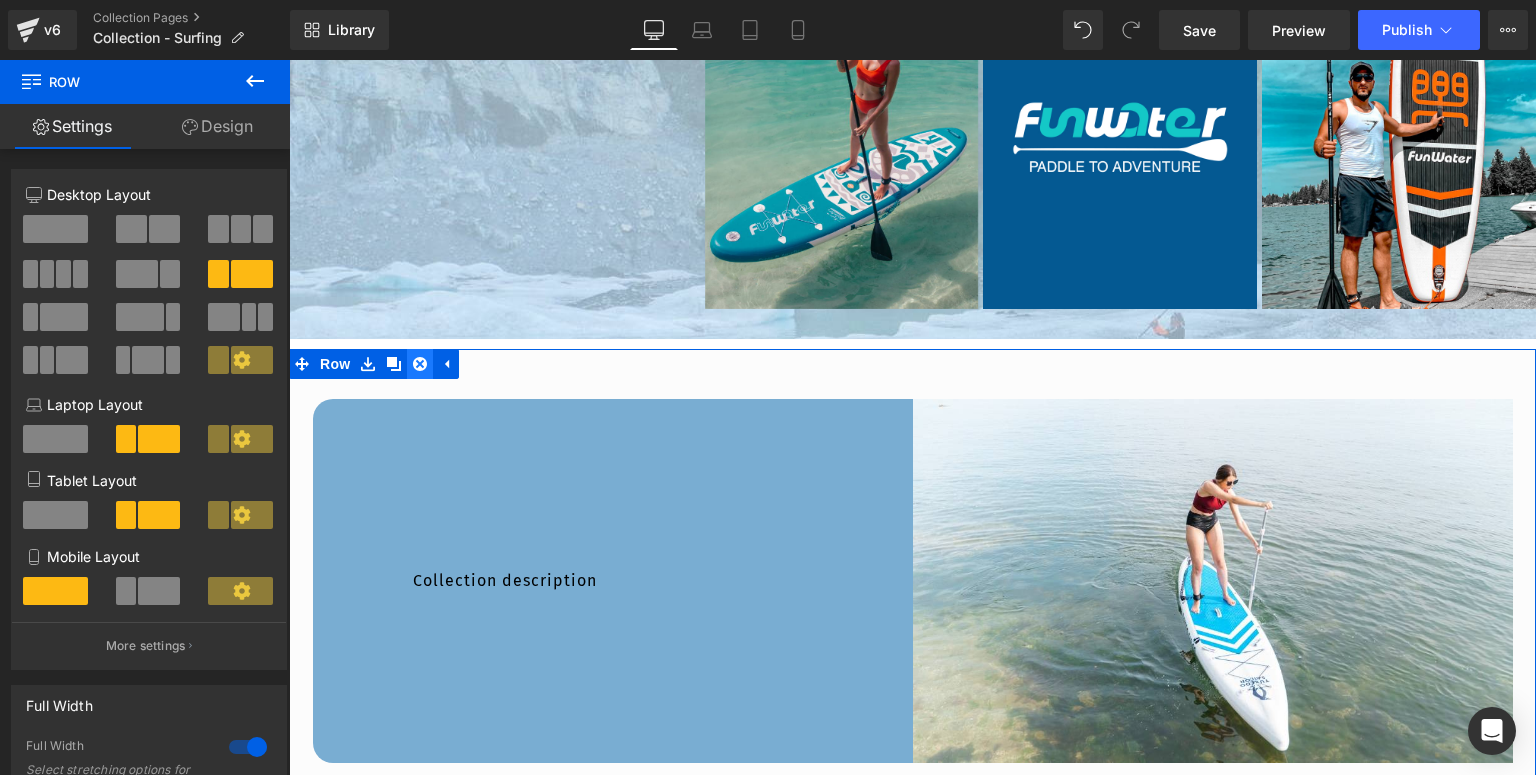 click 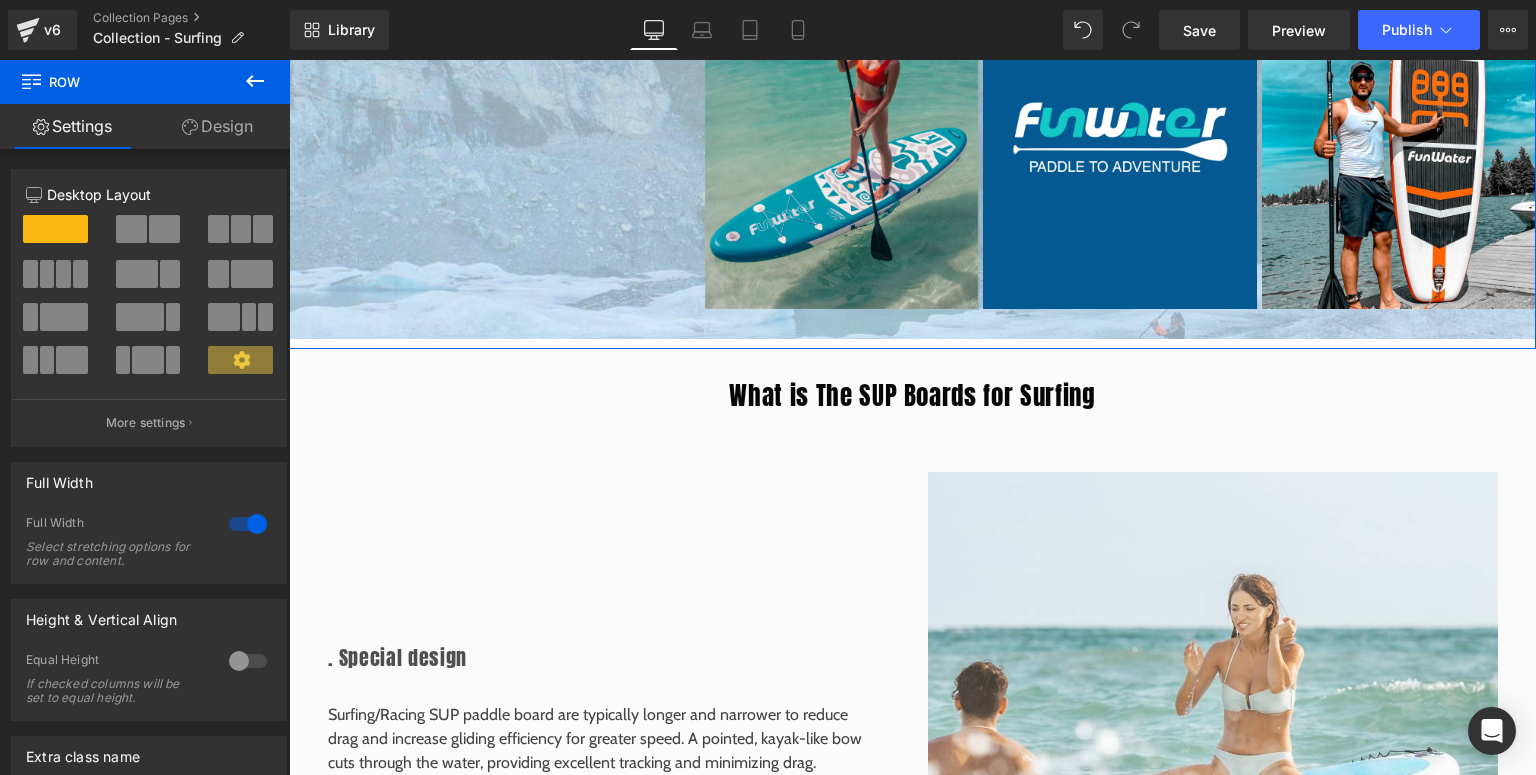 drag, startPoint x: 755, startPoint y: 344, endPoint x: 765, endPoint y: 340, distance: 10.770329 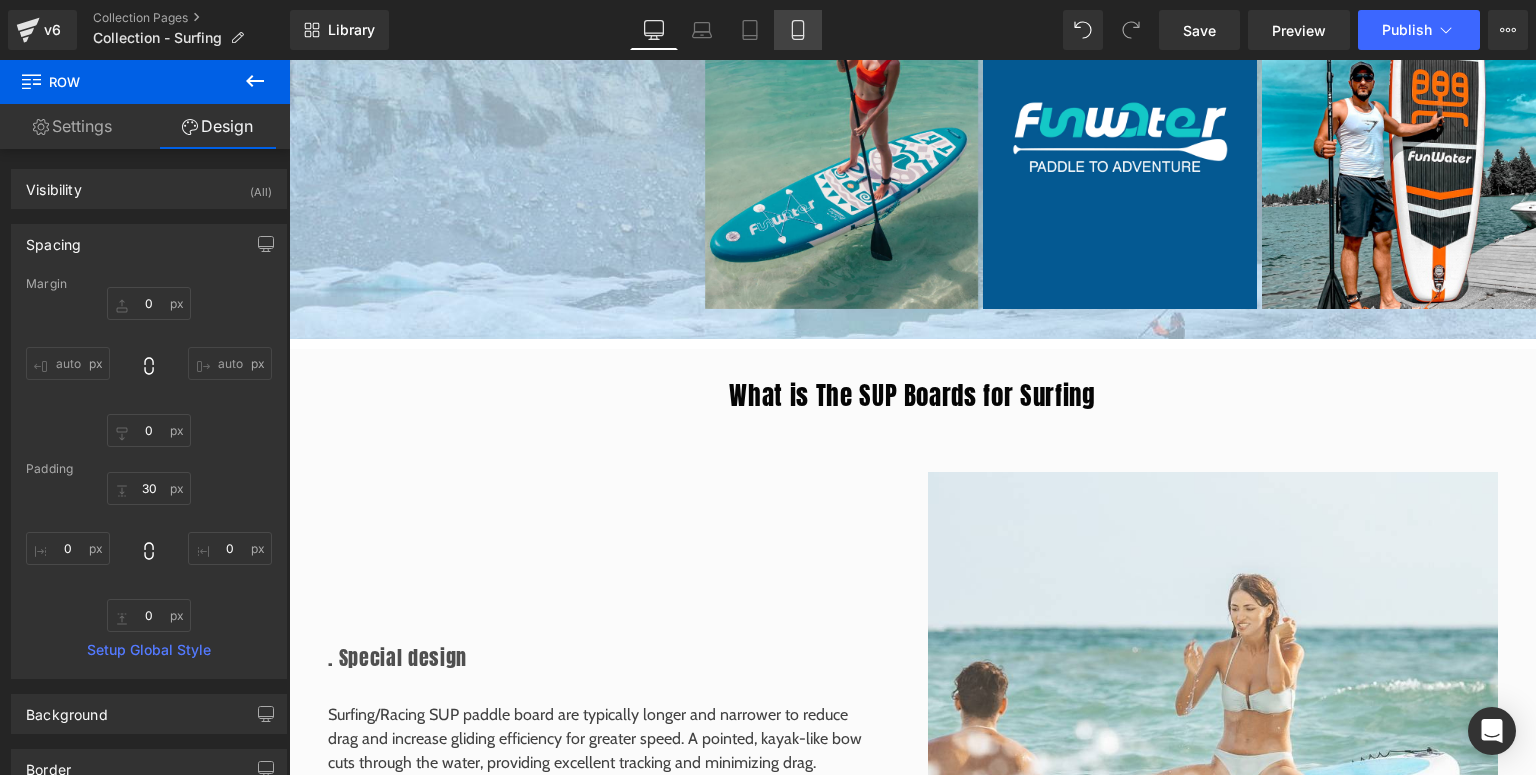 scroll, scrollTop: 1178, scrollLeft: 0, axis: vertical 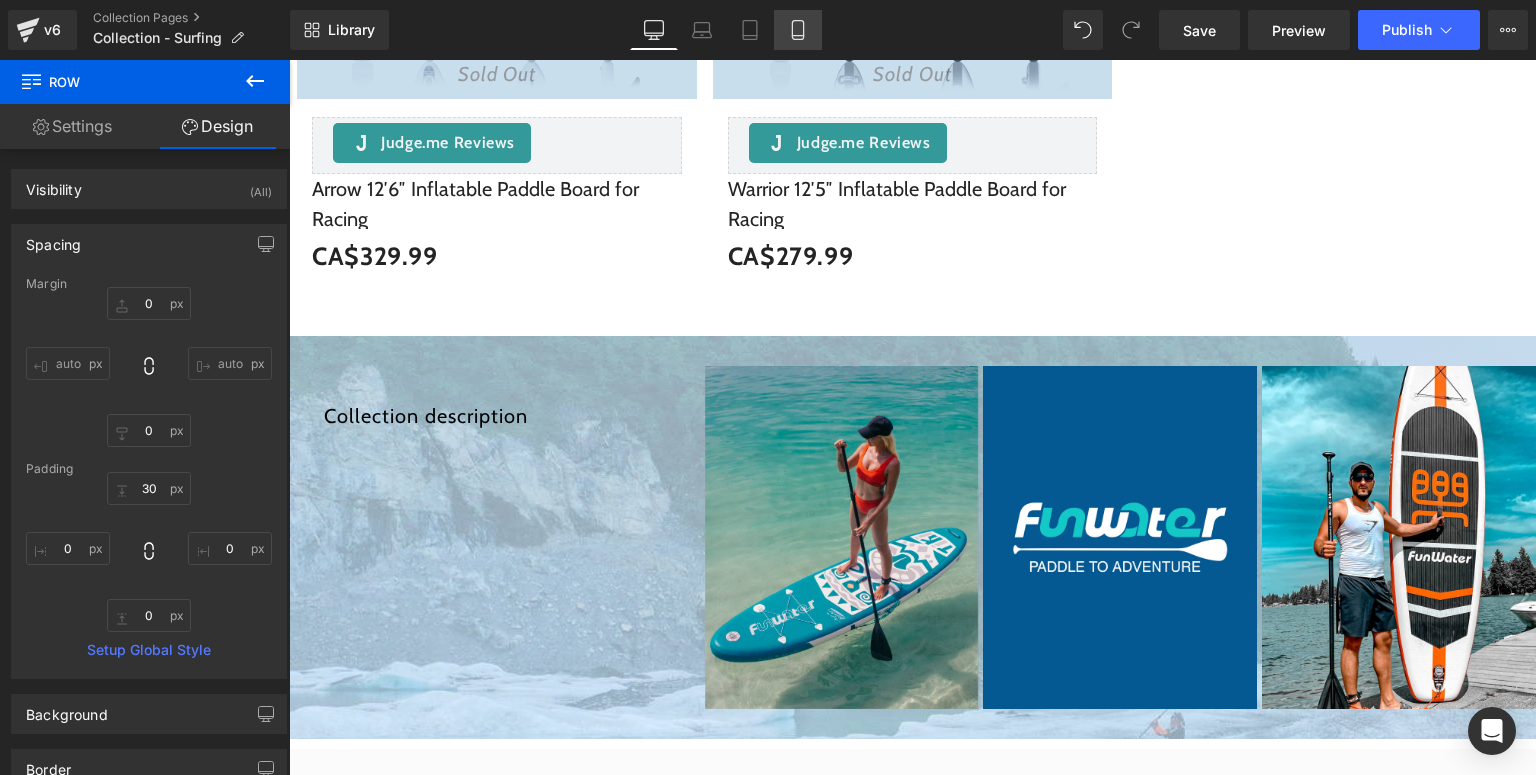 click 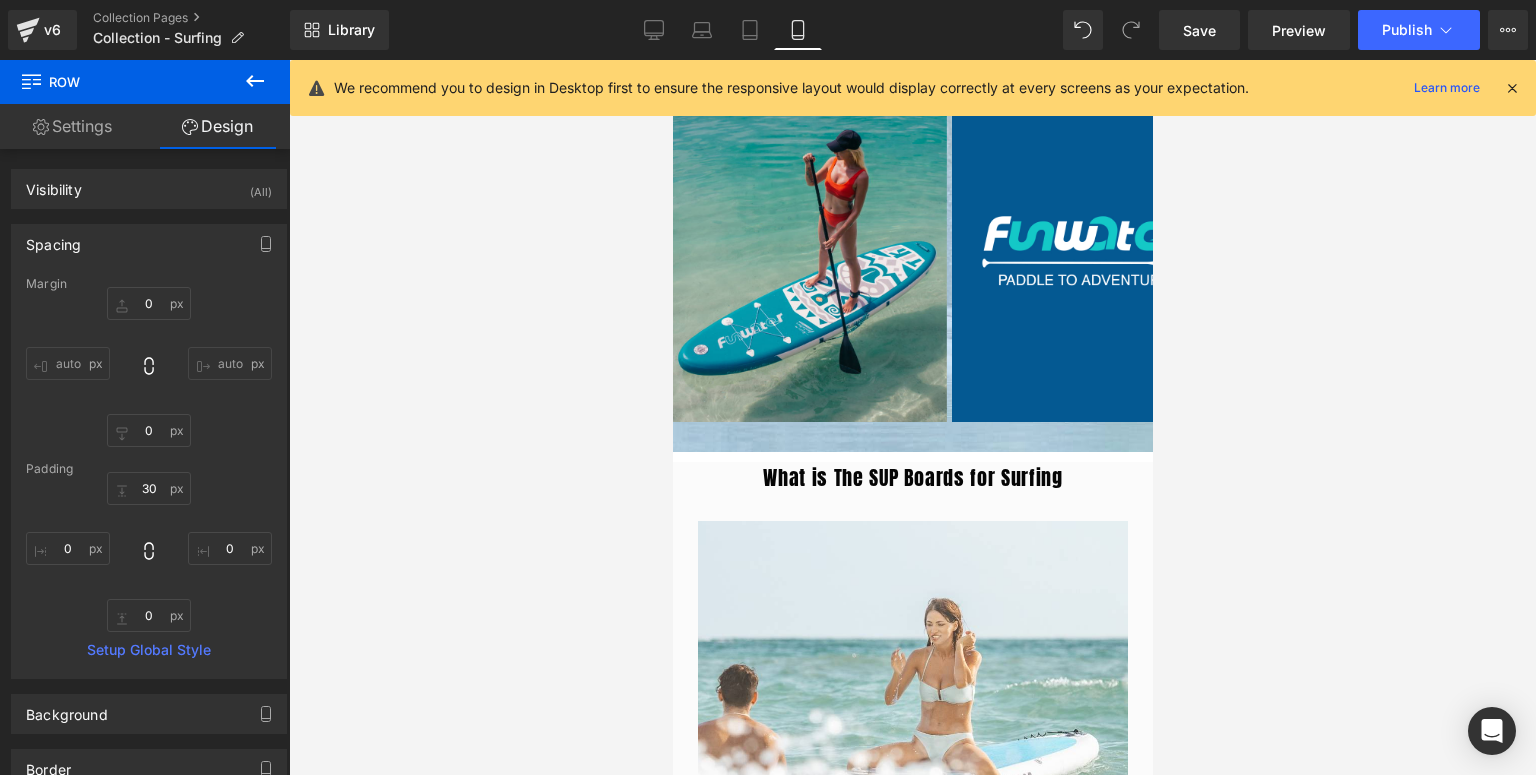 type on "0" 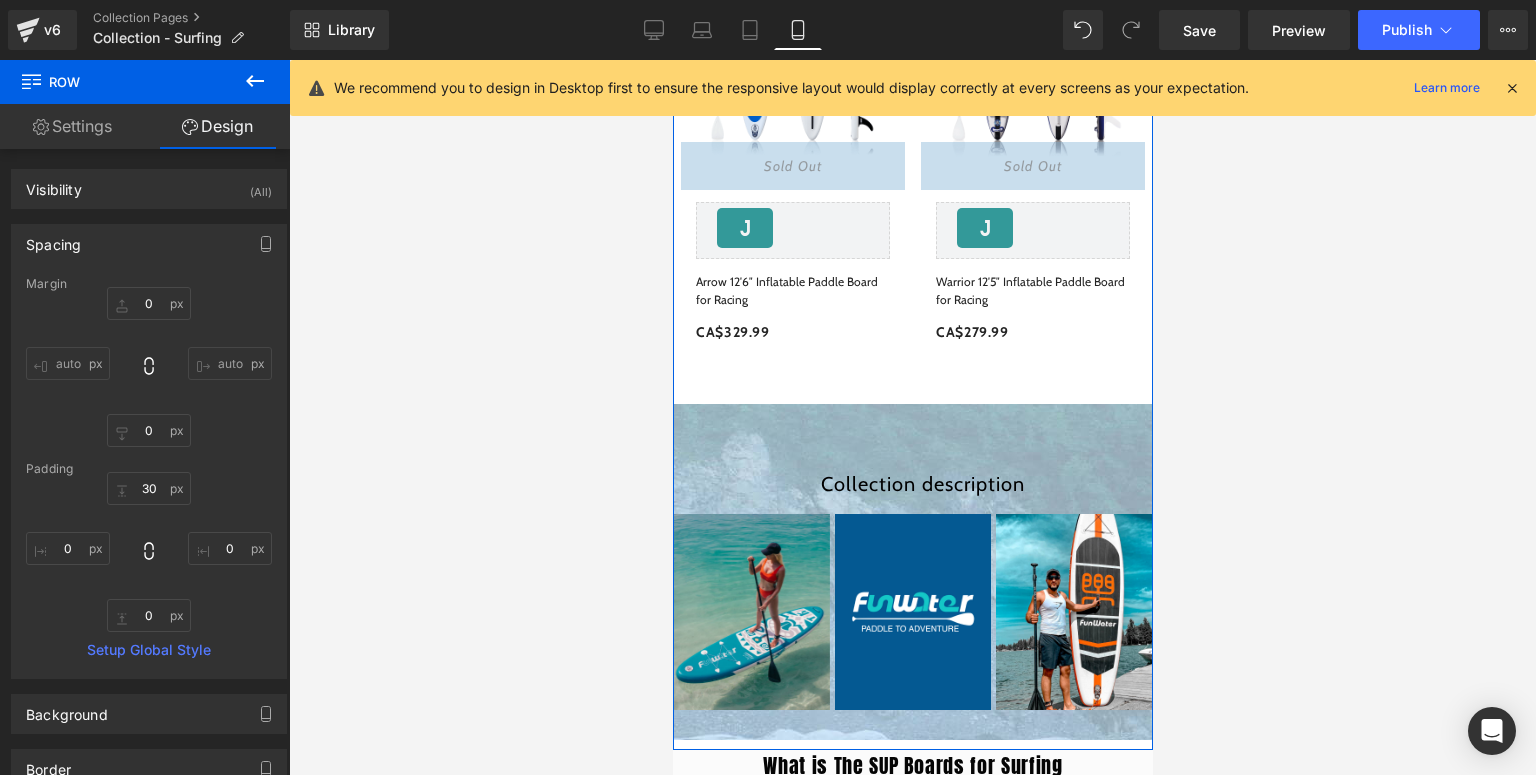 scroll, scrollTop: 1064, scrollLeft: 0, axis: vertical 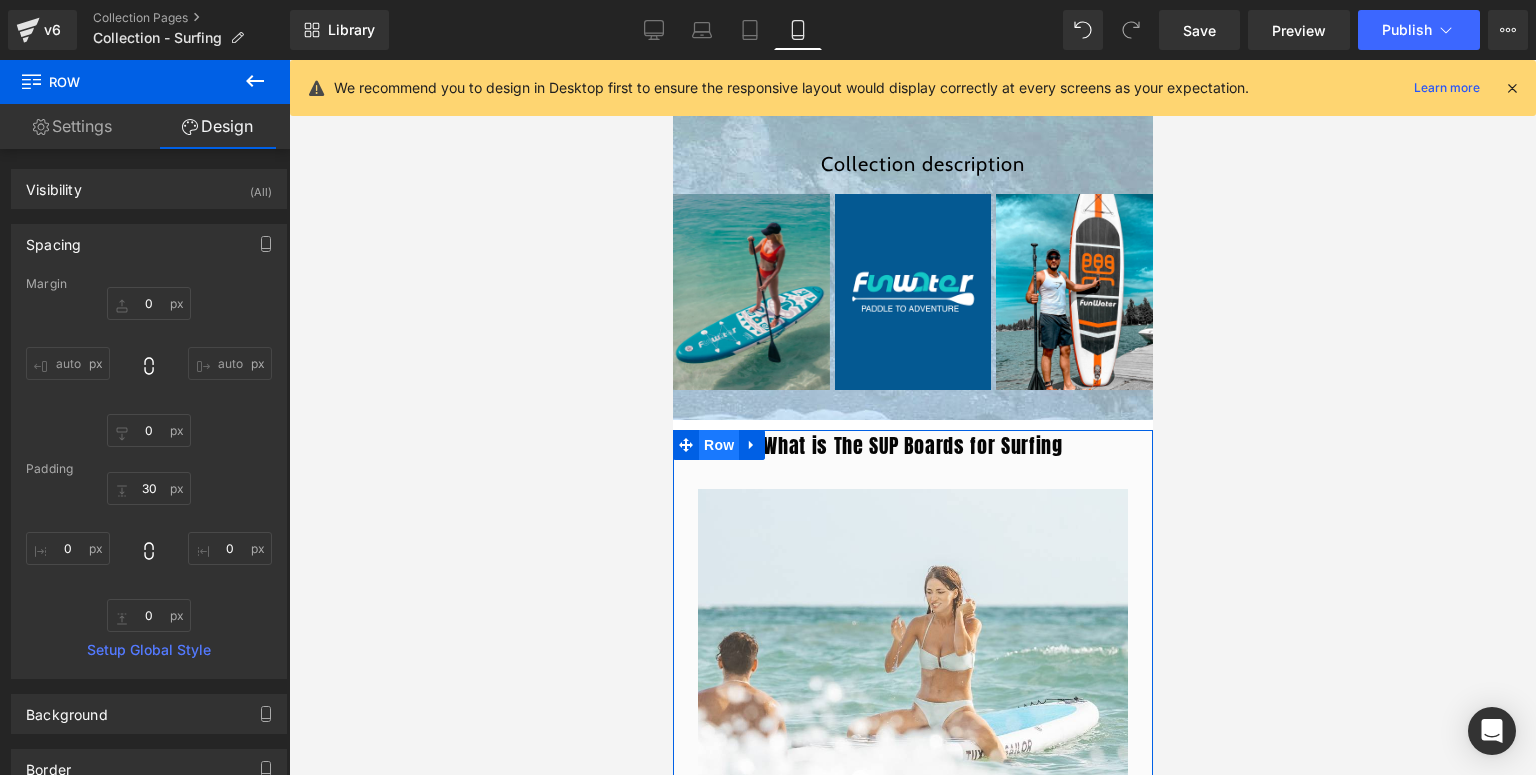 click on "Row" at bounding box center [718, 445] 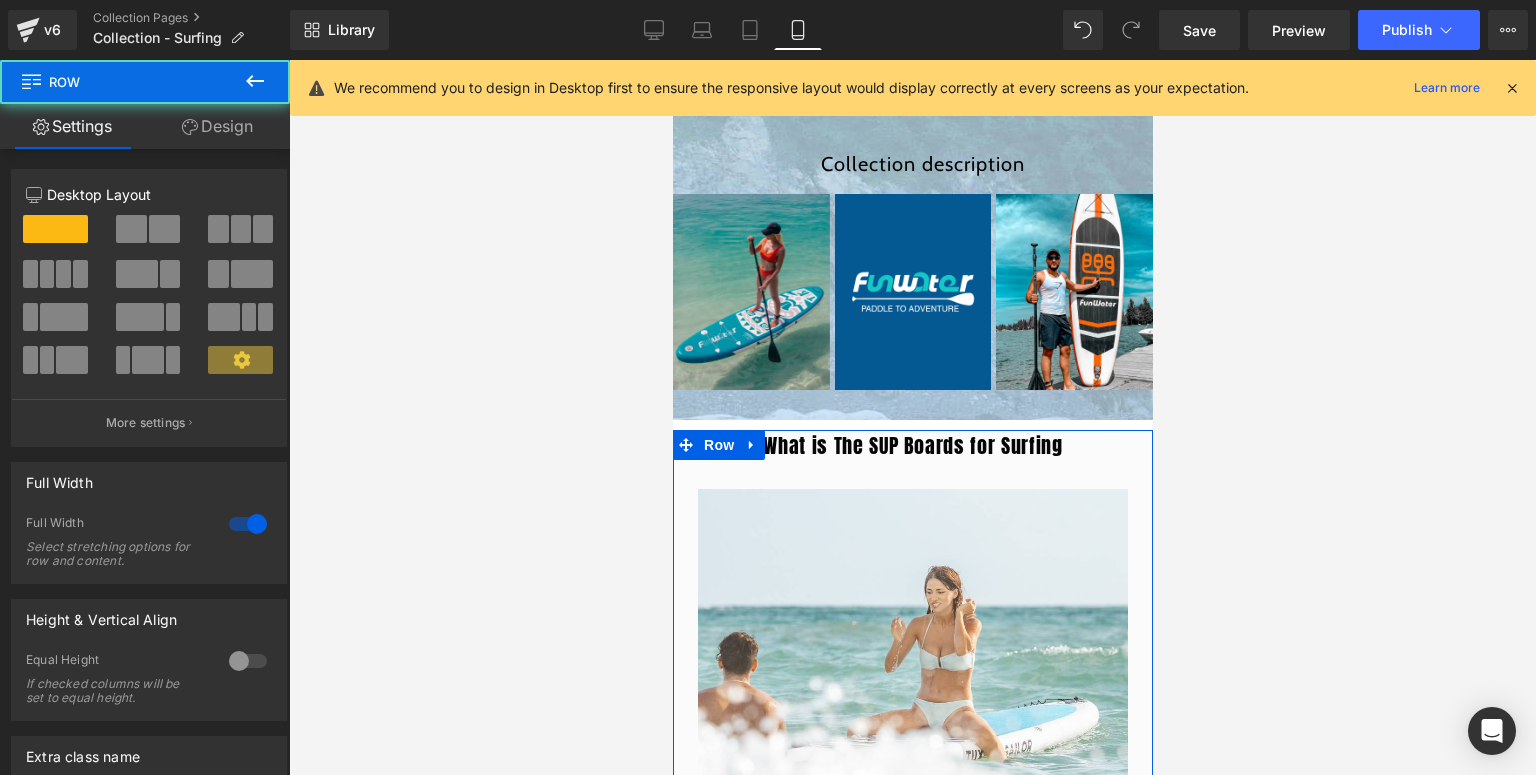 click on "Design" at bounding box center (217, 126) 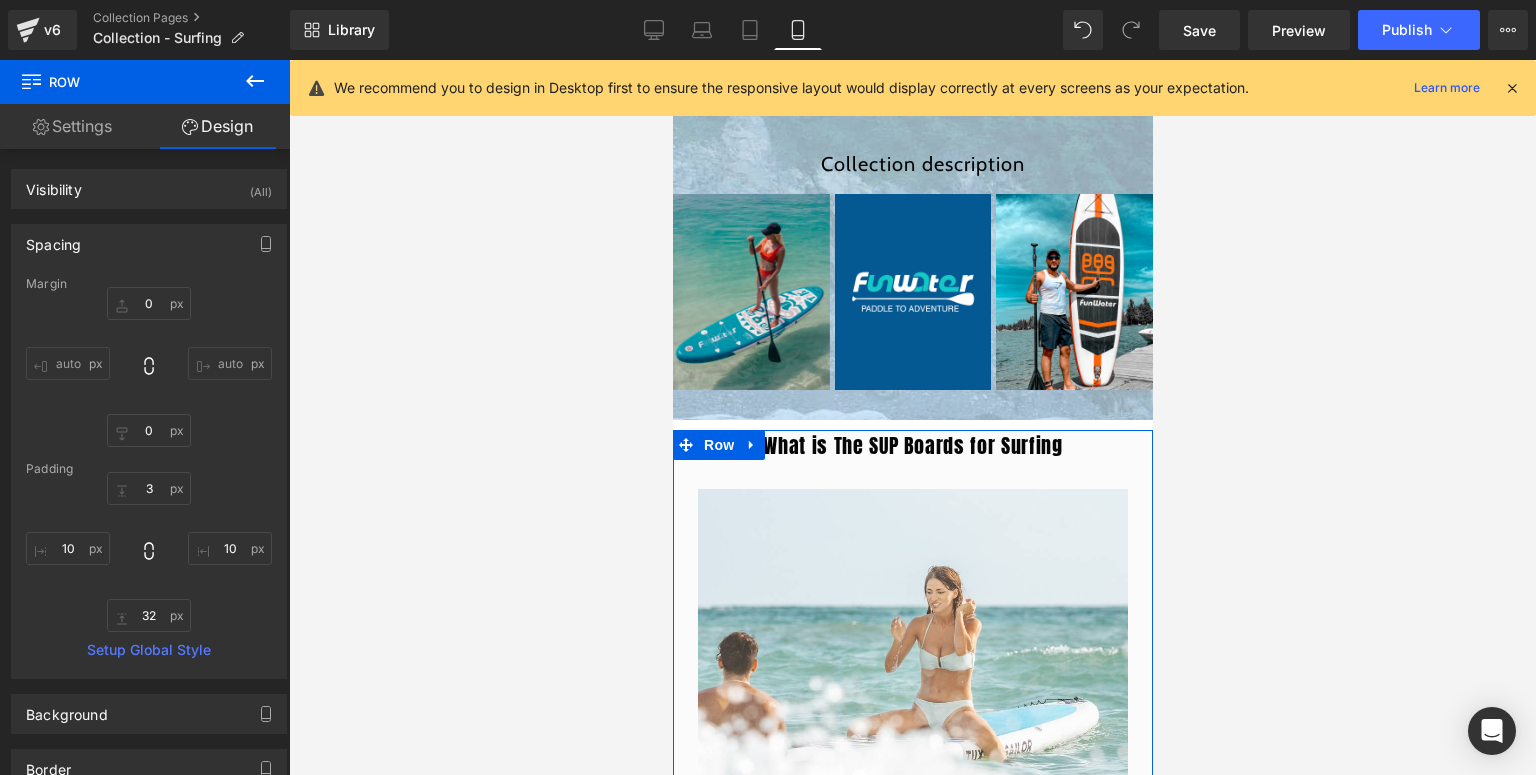 type on "0" 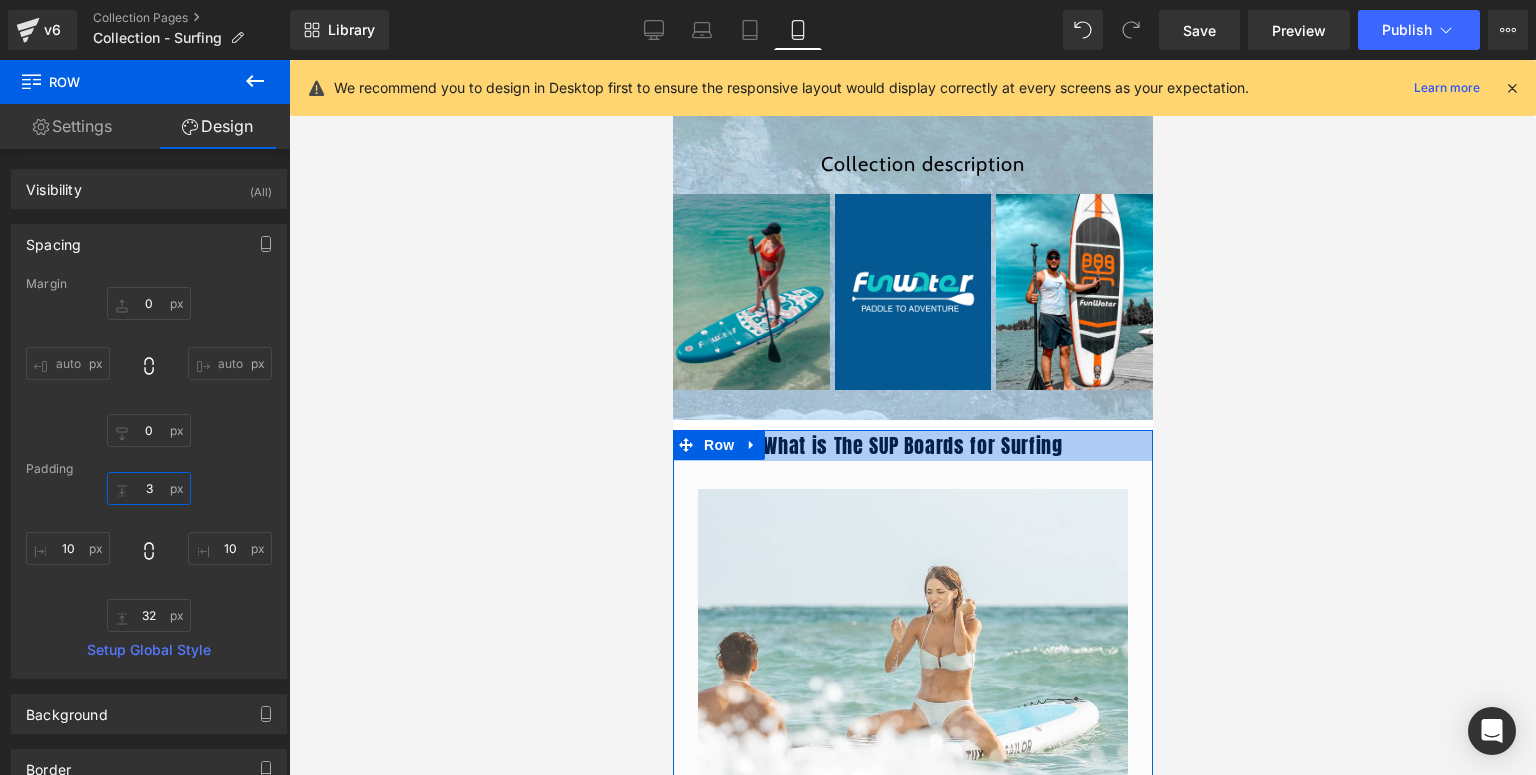 click on "3" at bounding box center [149, 488] 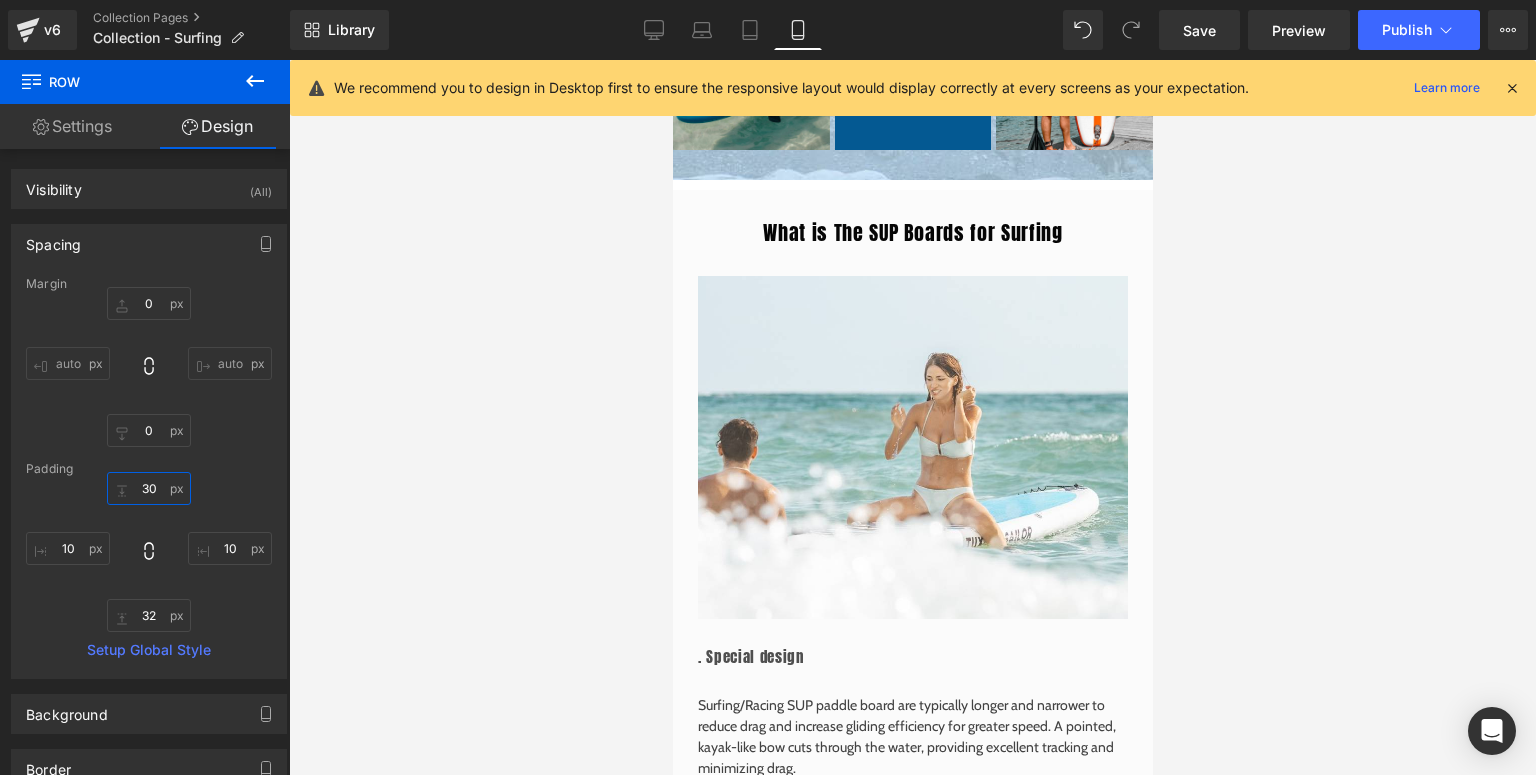 scroll, scrollTop: 1544, scrollLeft: 0, axis: vertical 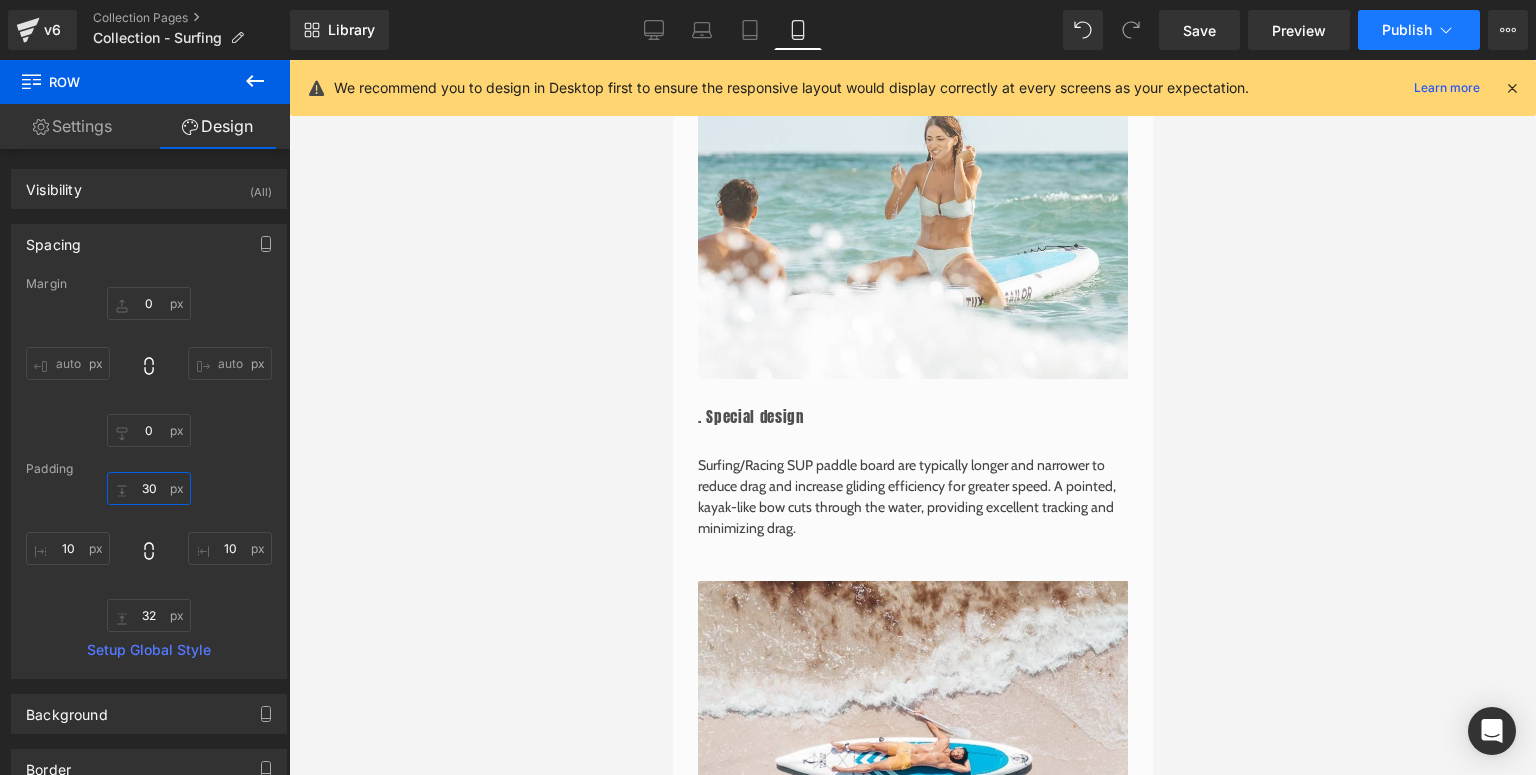 type on "30" 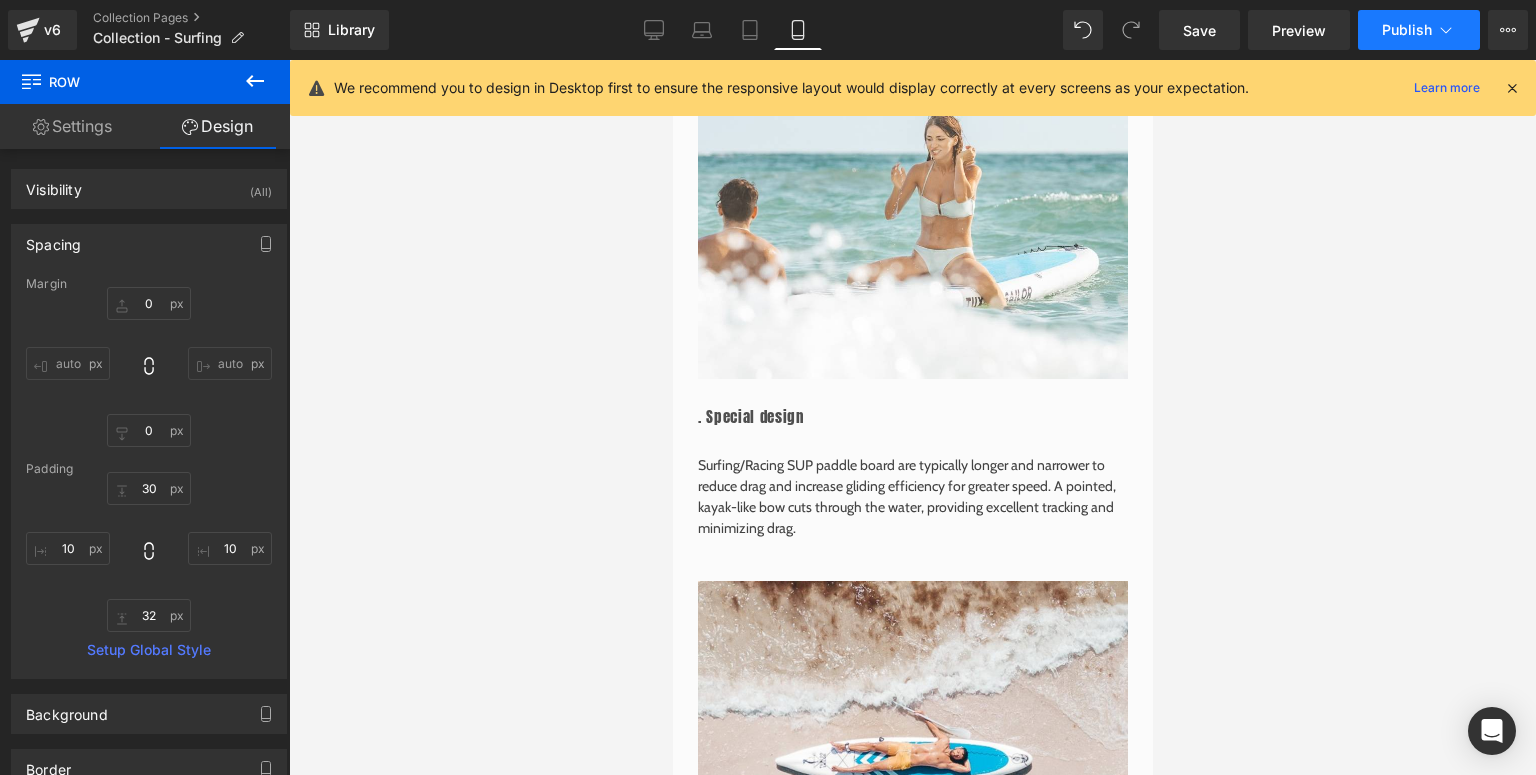 click on "Publish" at bounding box center (1407, 30) 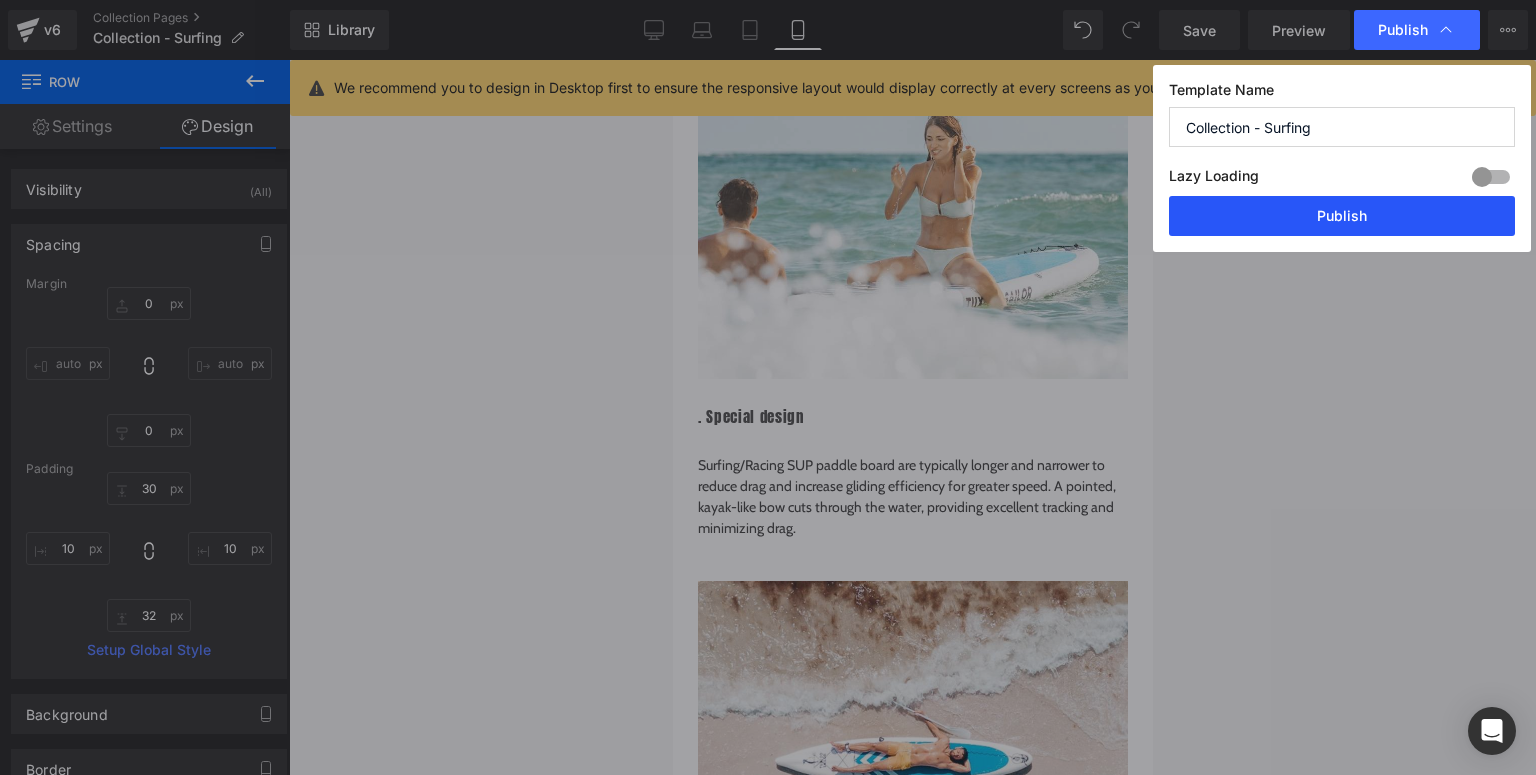 click on "Publish" at bounding box center (1342, 216) 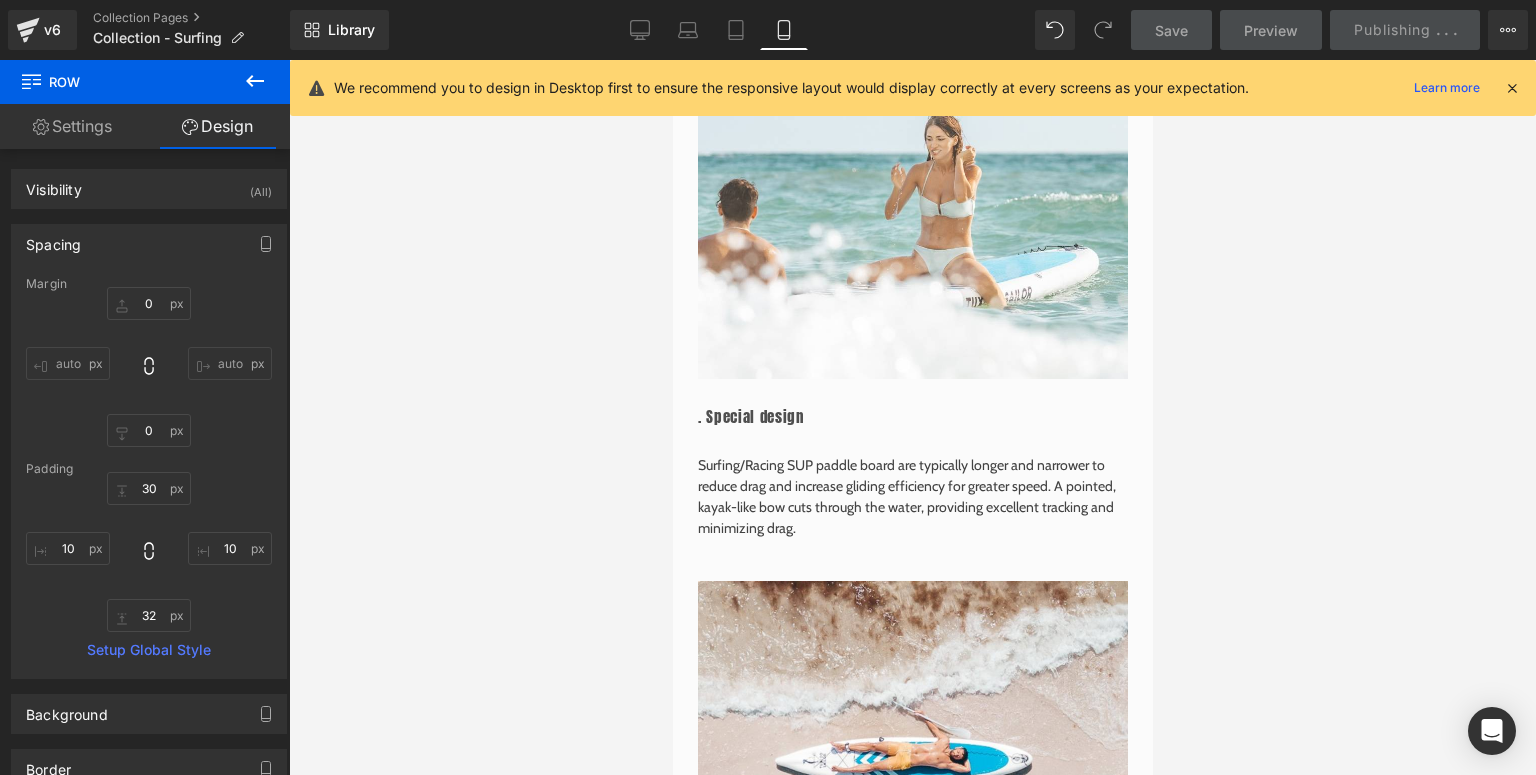 click at bounding box center (1512, 88) 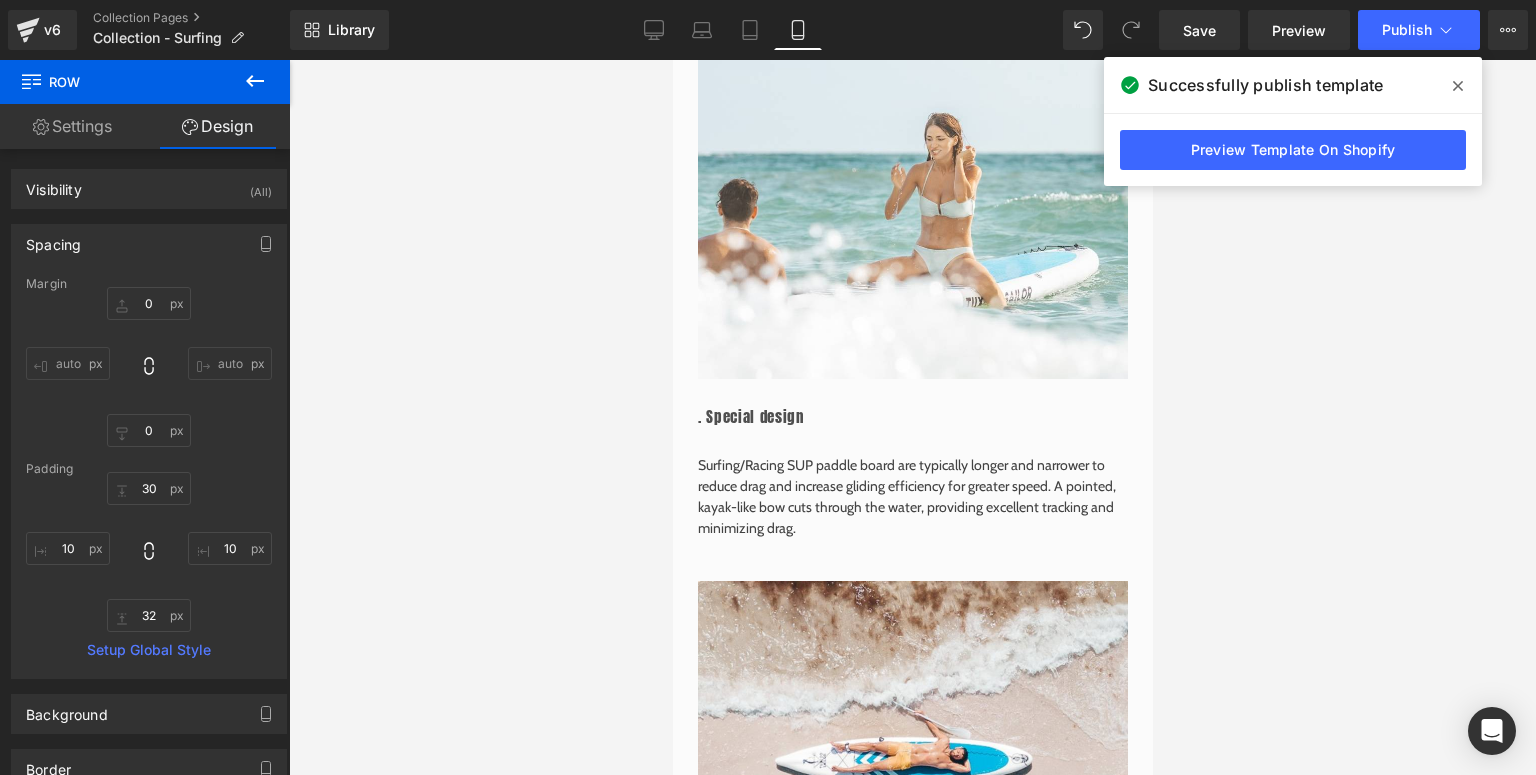 click 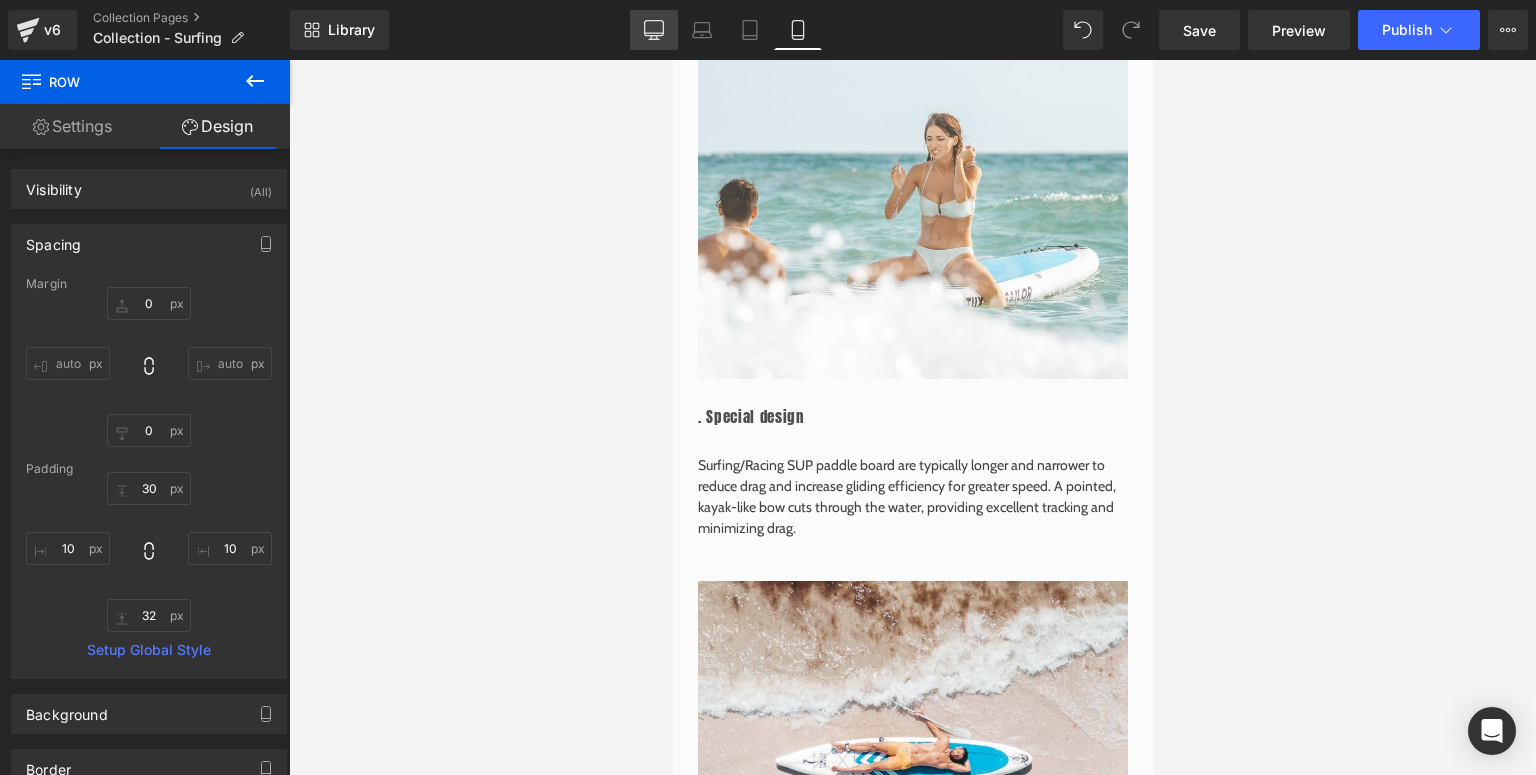 click 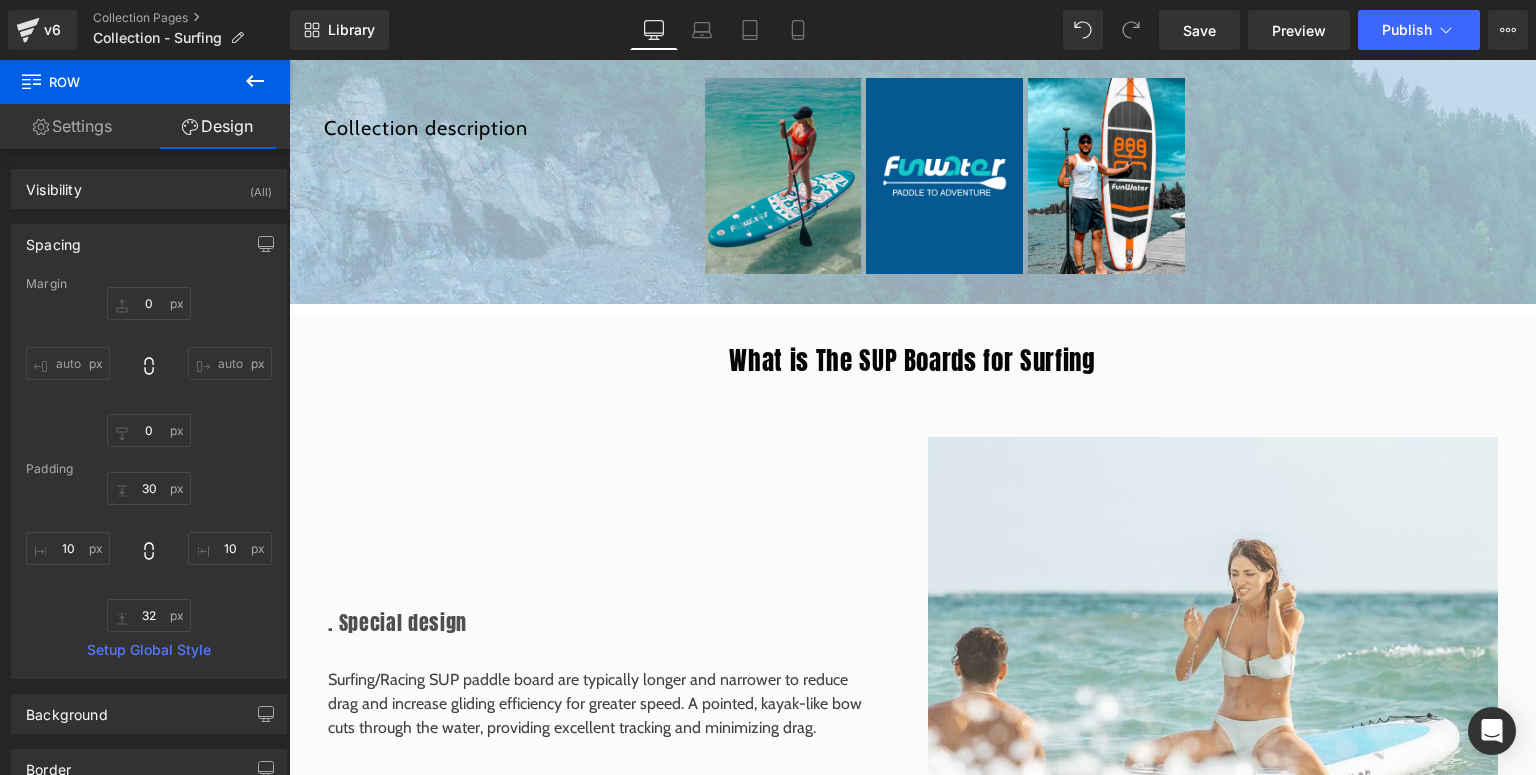 scroll, scrollTop: 1468, scrollLeft: 0, axis: vertical 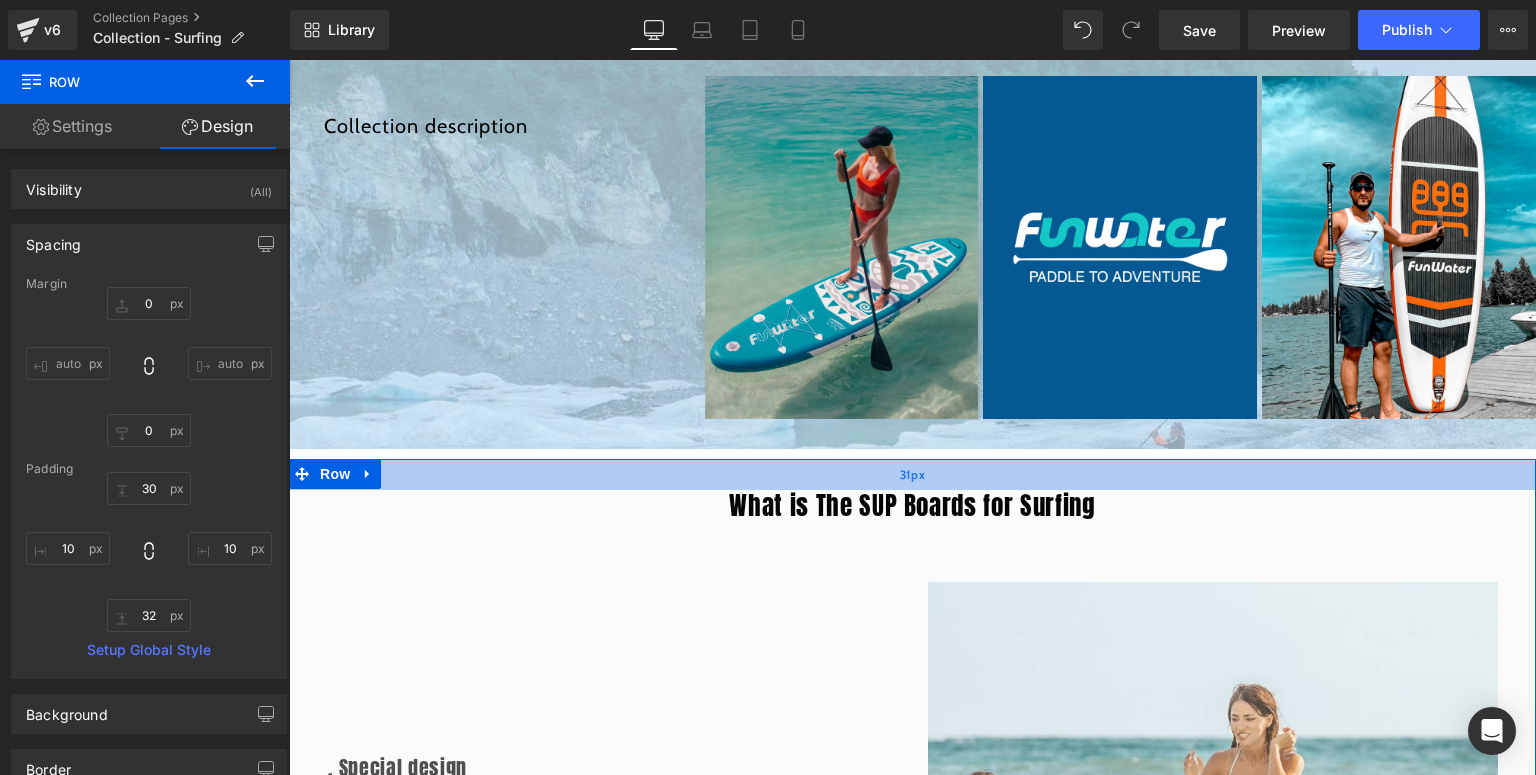 click on "31px" at bounding box center [912, 474] 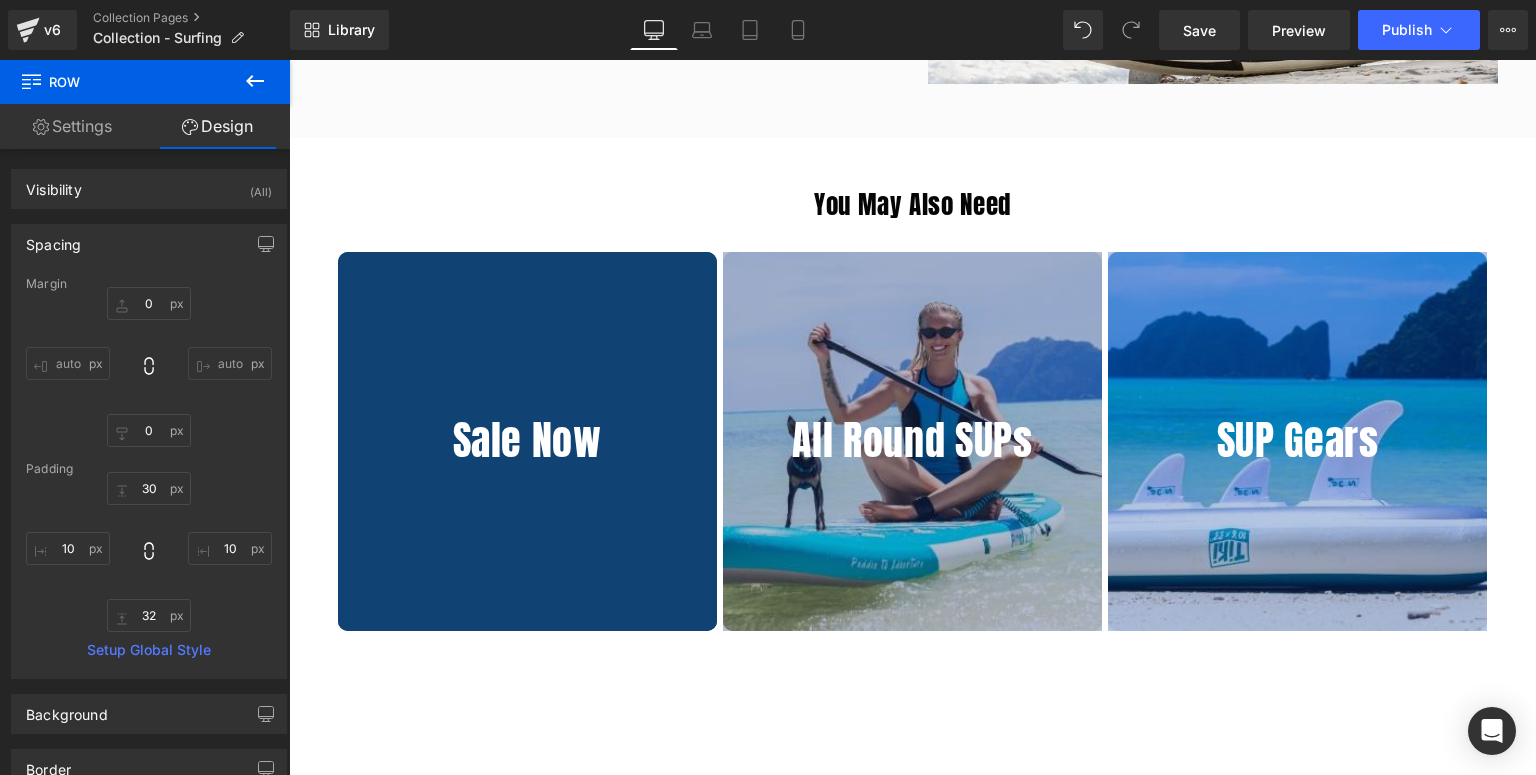 scroll, scrollTop: 3820, scrollLeft: 0, axis: vertical 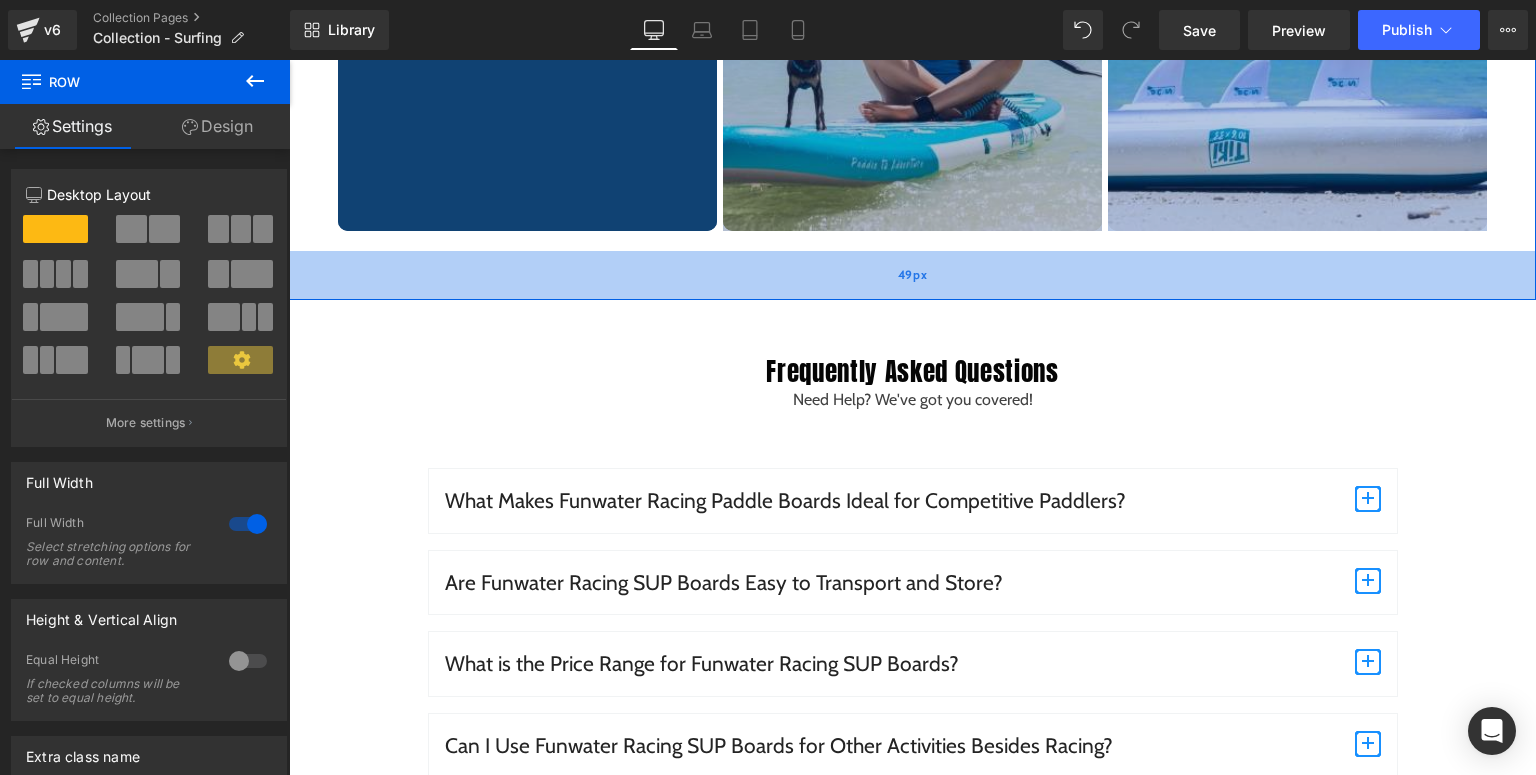 drag, startPoint x: 969, startPoint y: 317, endPoint x: 982, endPoint y: 266, distance: 52.63079 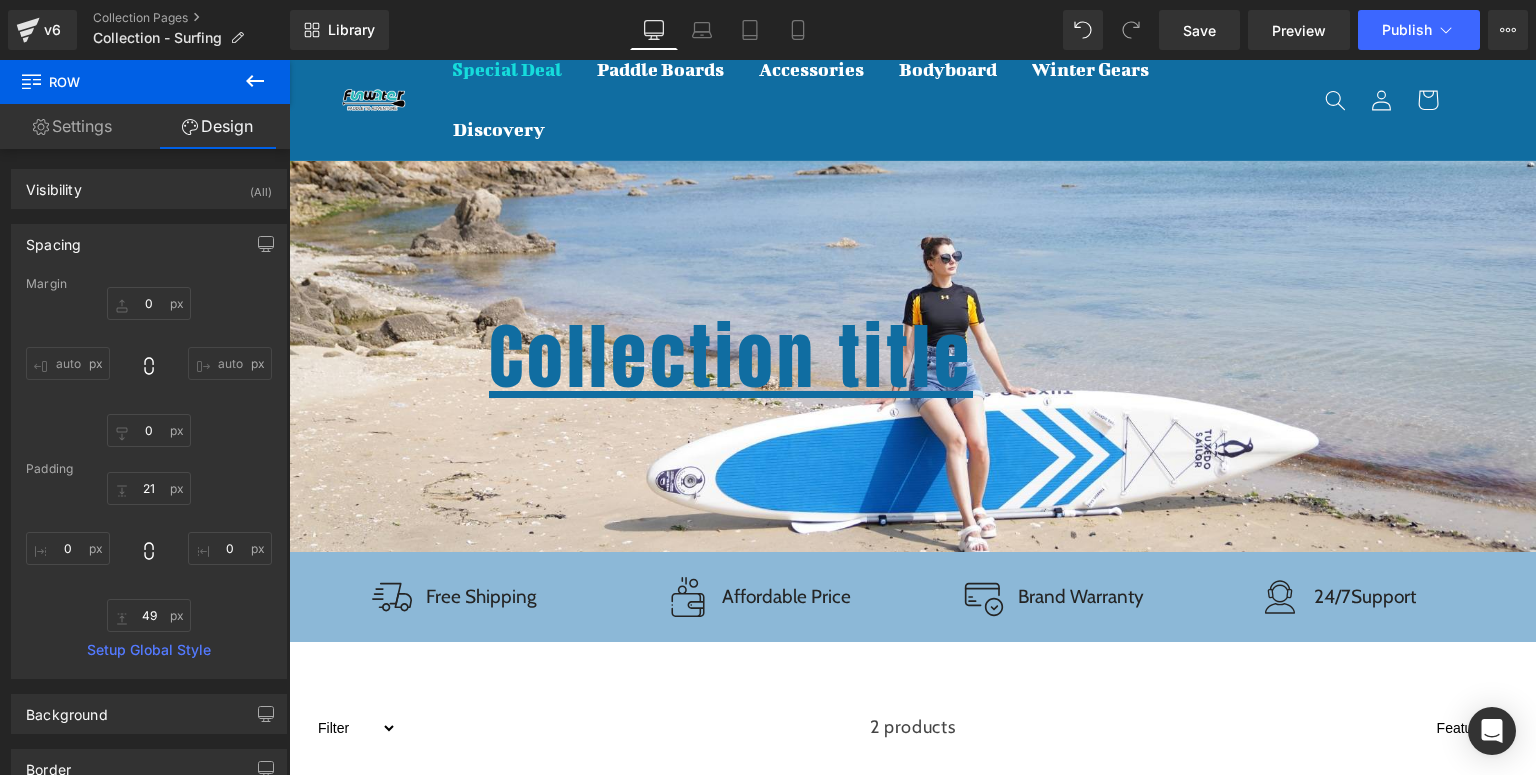 scroll, scrollTop: 0, scrollLeft: 0, axis: both 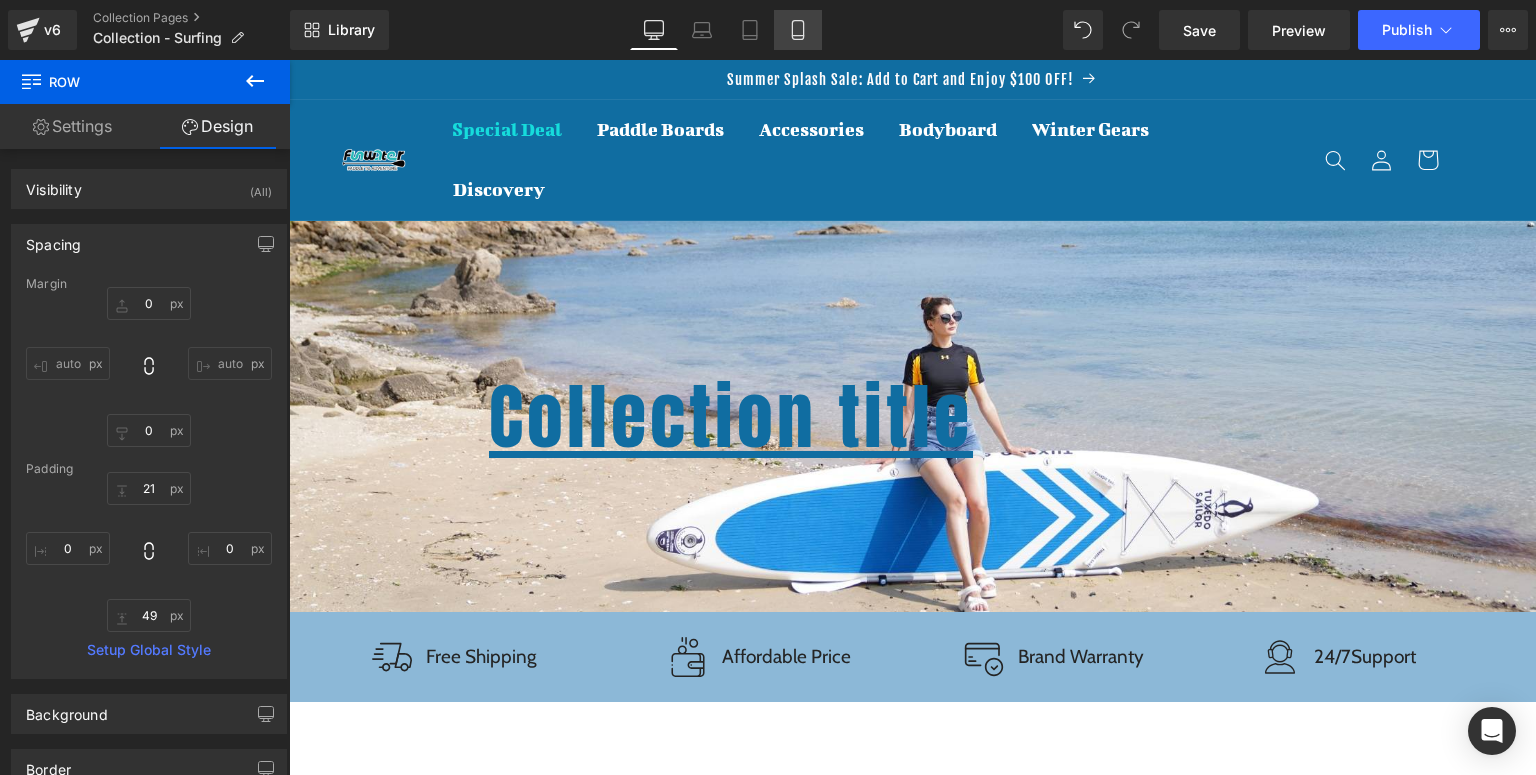 drag, startPoint x: 800, startPoint y: 26, endPoint x: 28, endPoint y: 177, distance: 786.6289 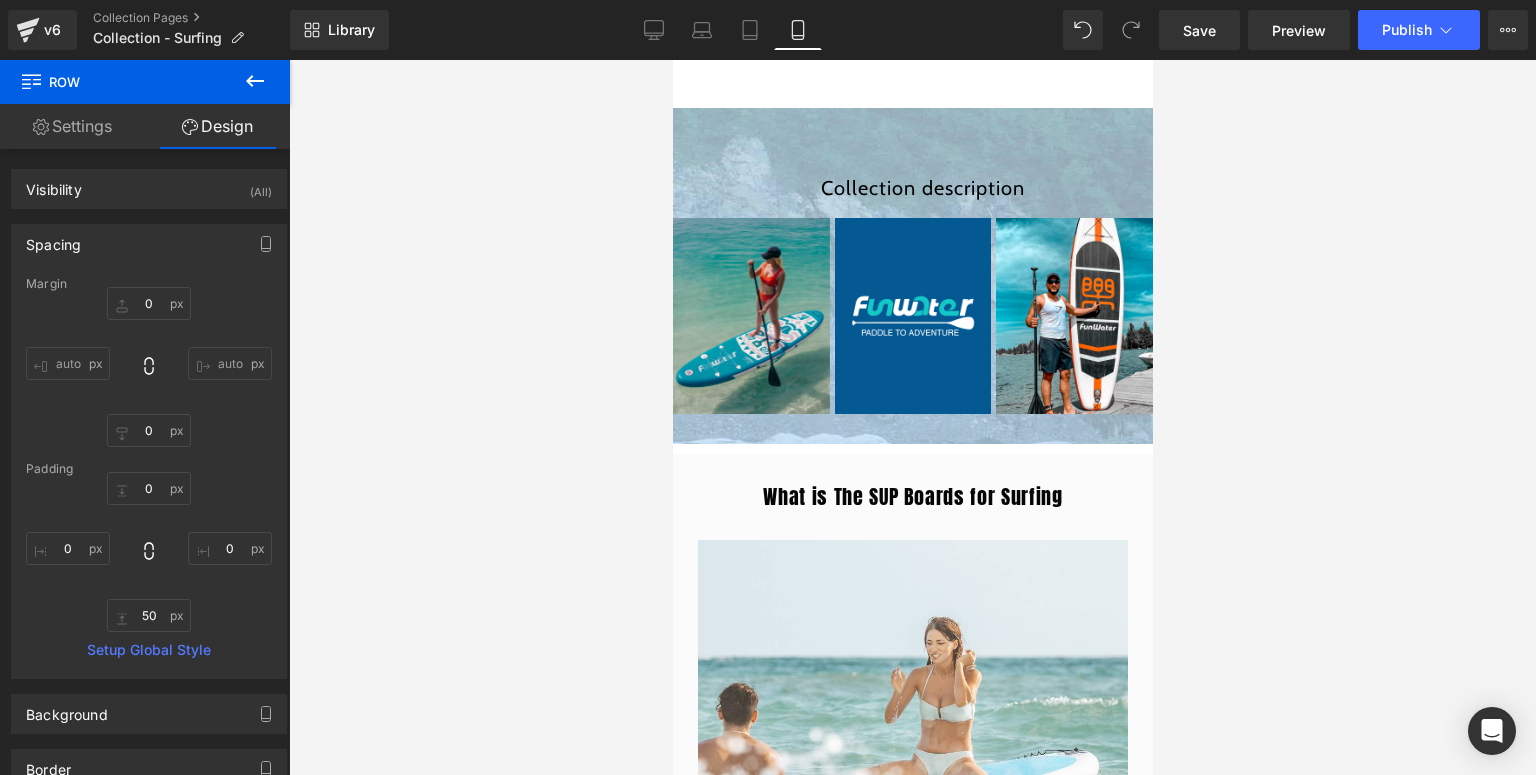 scroll, scrollTop: 640, scrollLeft: 0, axis: vertical 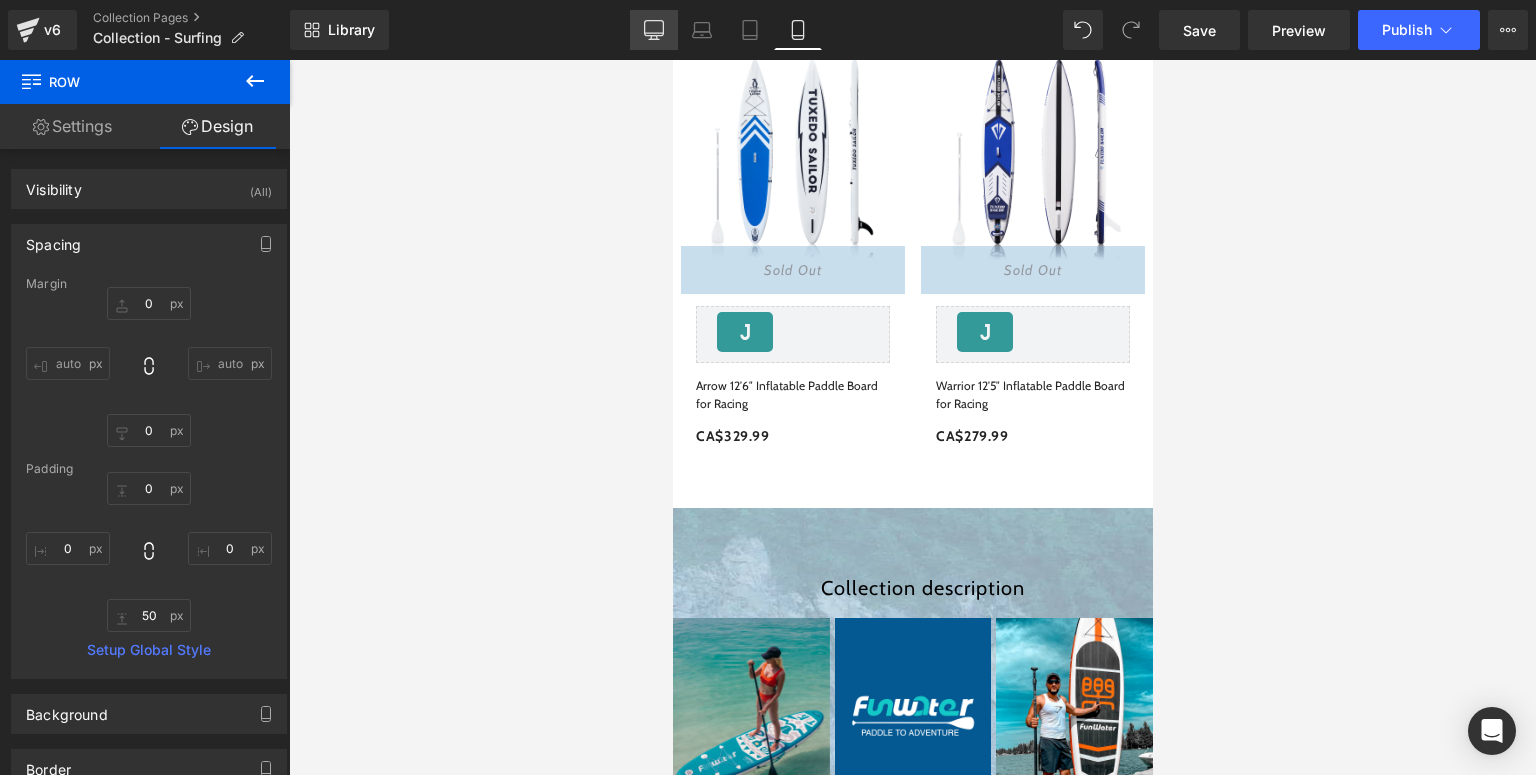 drag, startPoint x: 652, startPoint y: 44, endPoint x: 363, endPoint y: 224, distance: 340.47174 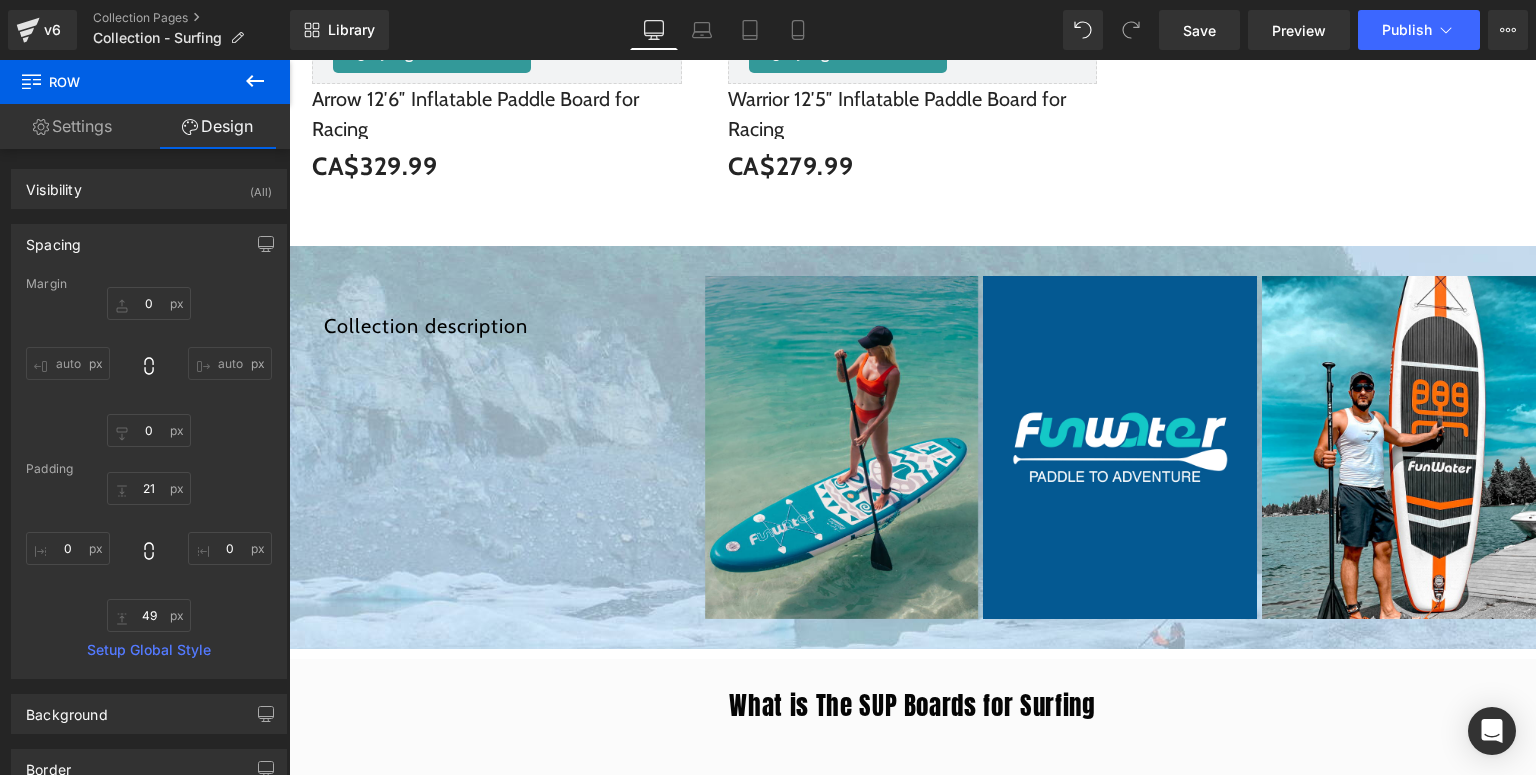 scroll, scrollTop: 1508, scrollLeft: 0, axis: vertical 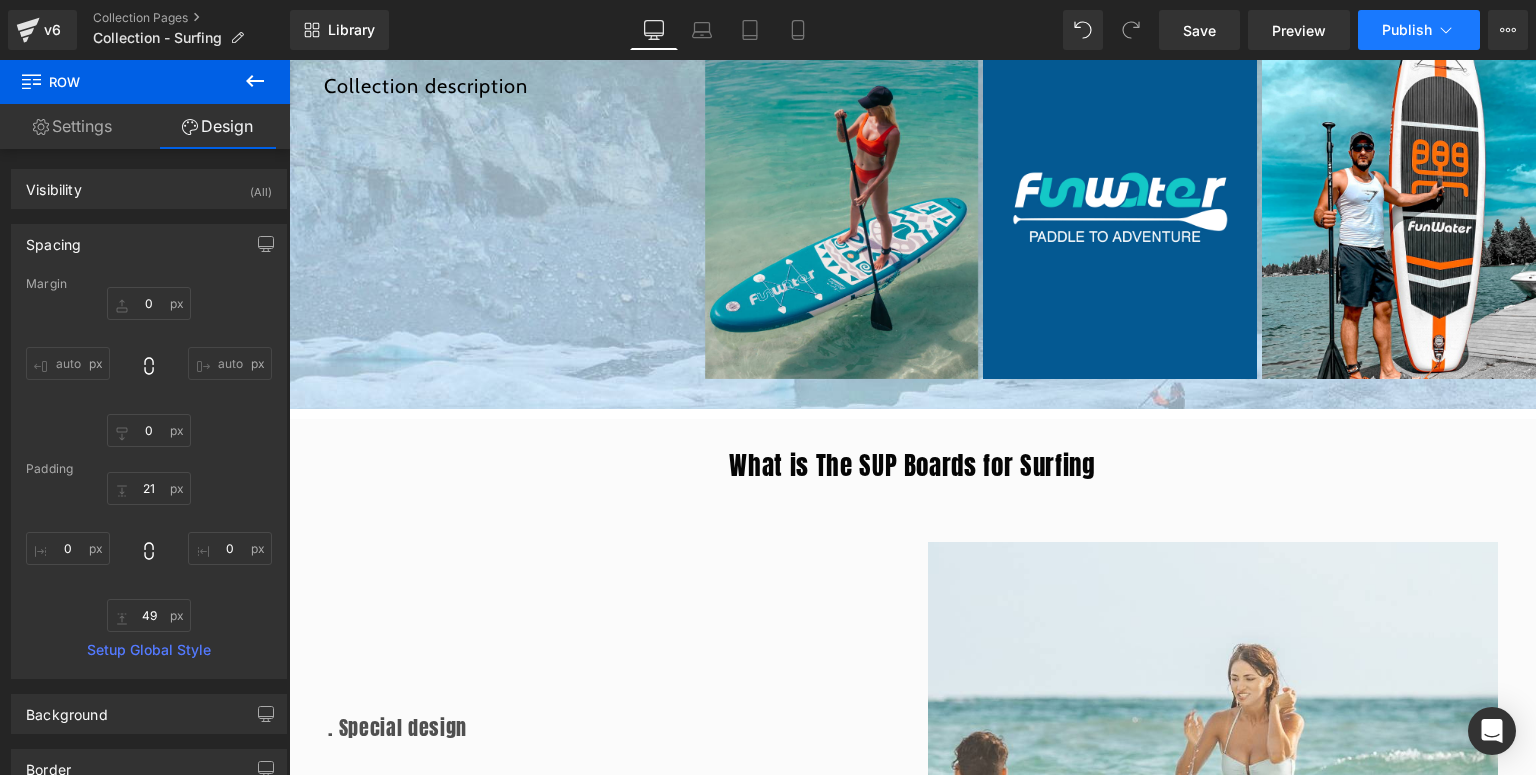 click on "Publish" at bounding box center (1407, 30) 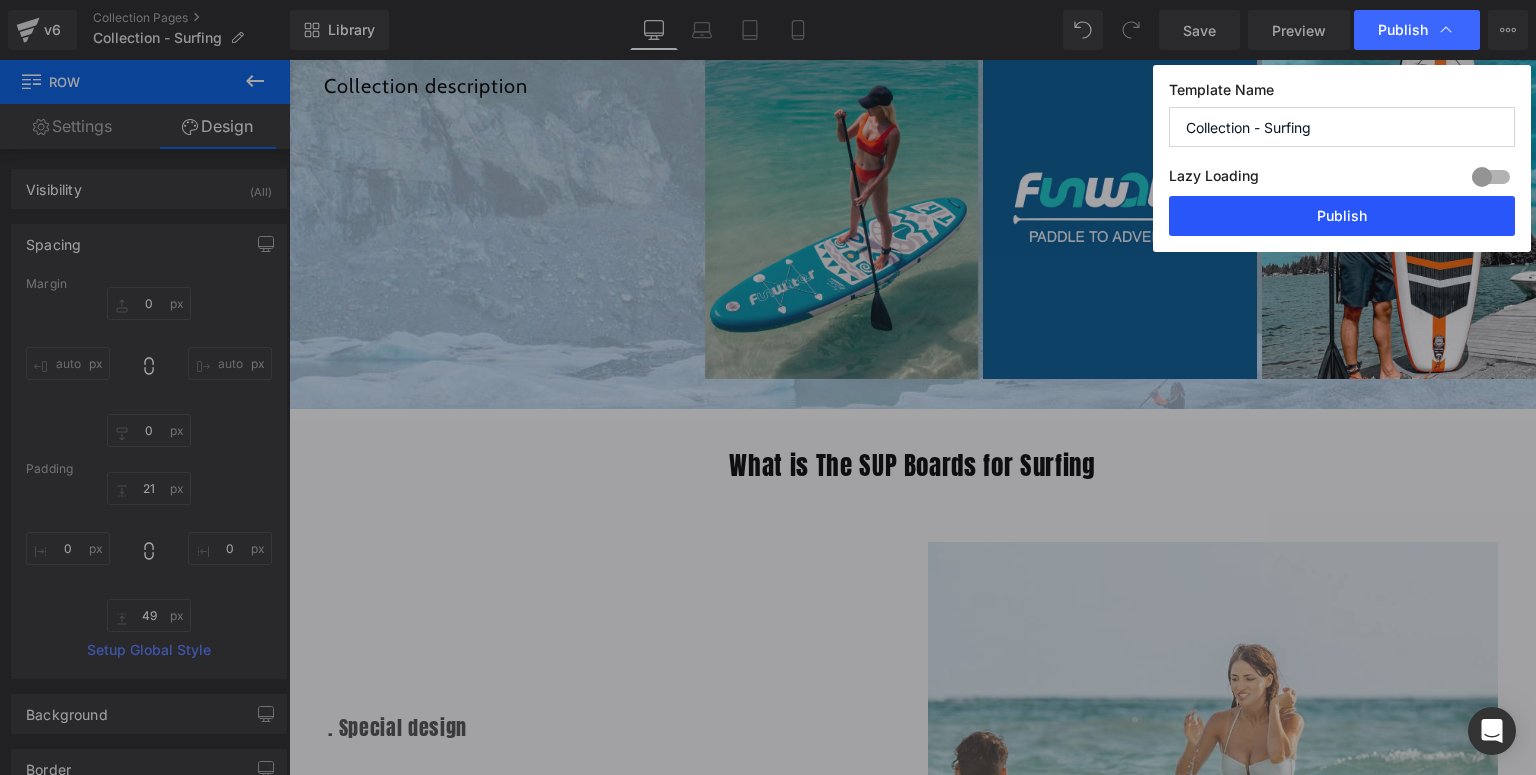 click on "Publish" at bounding box center [1342, 216] 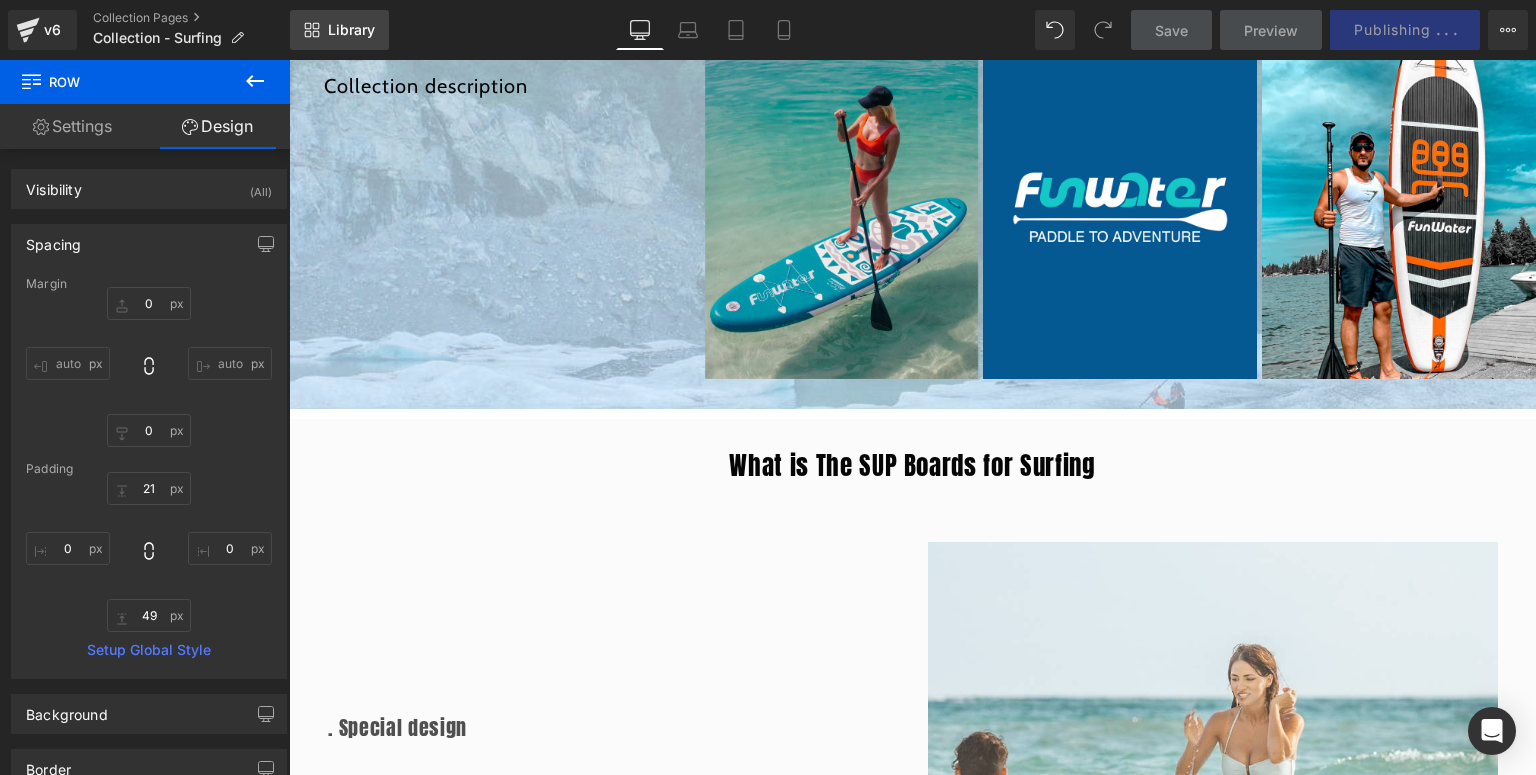 click on "Library" at bounding box center [339, 30] 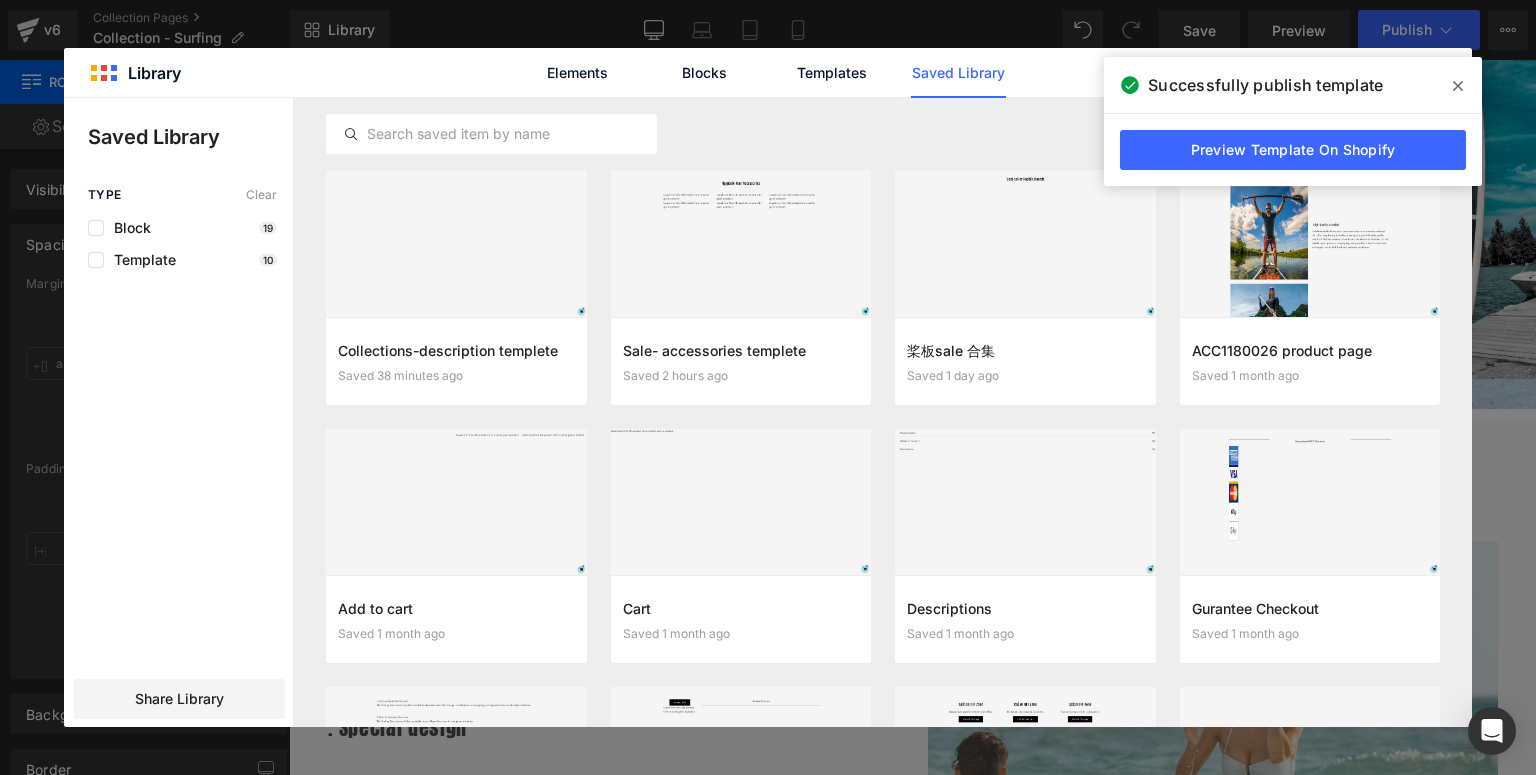 click 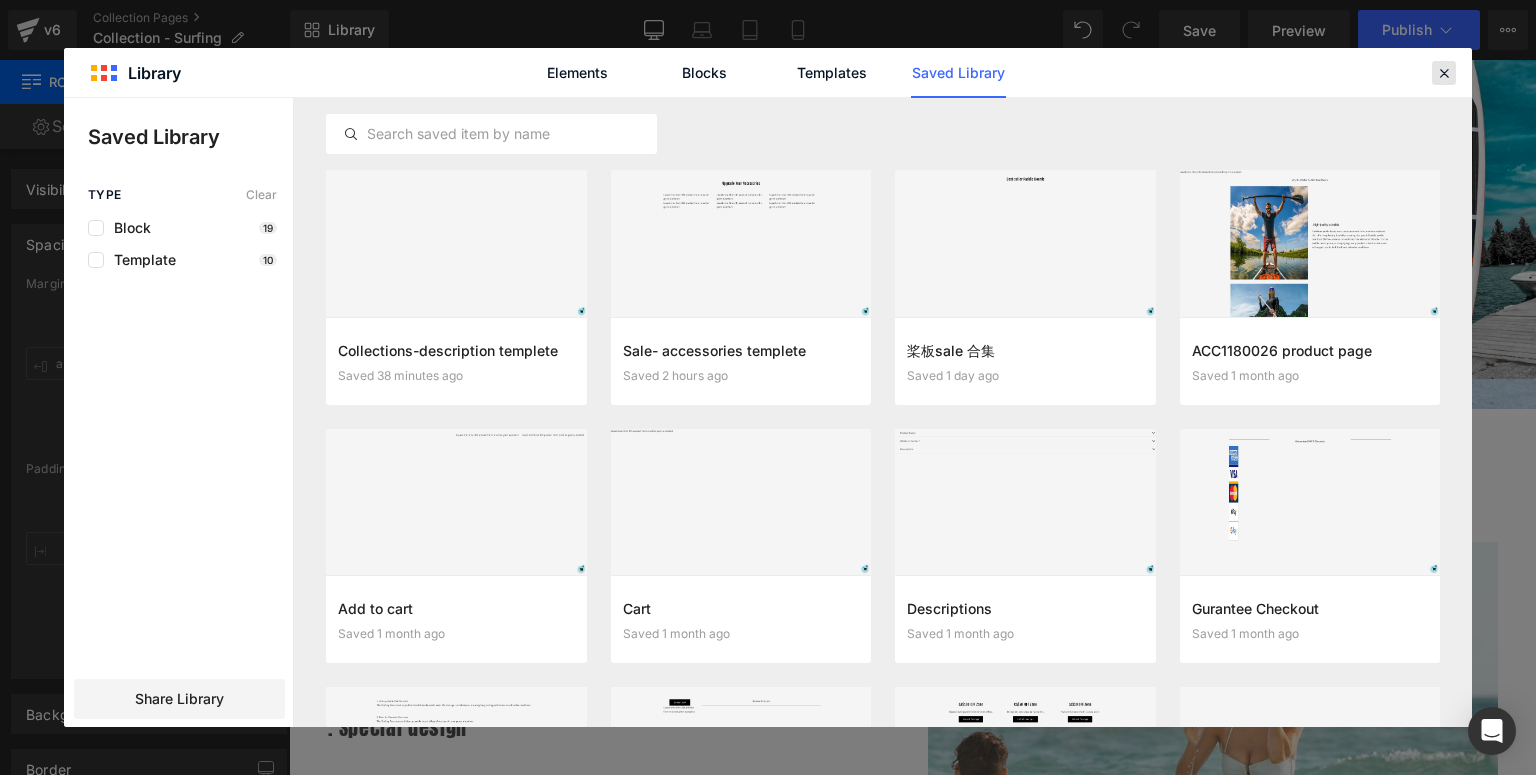 click at bounding box center (1444, 73) 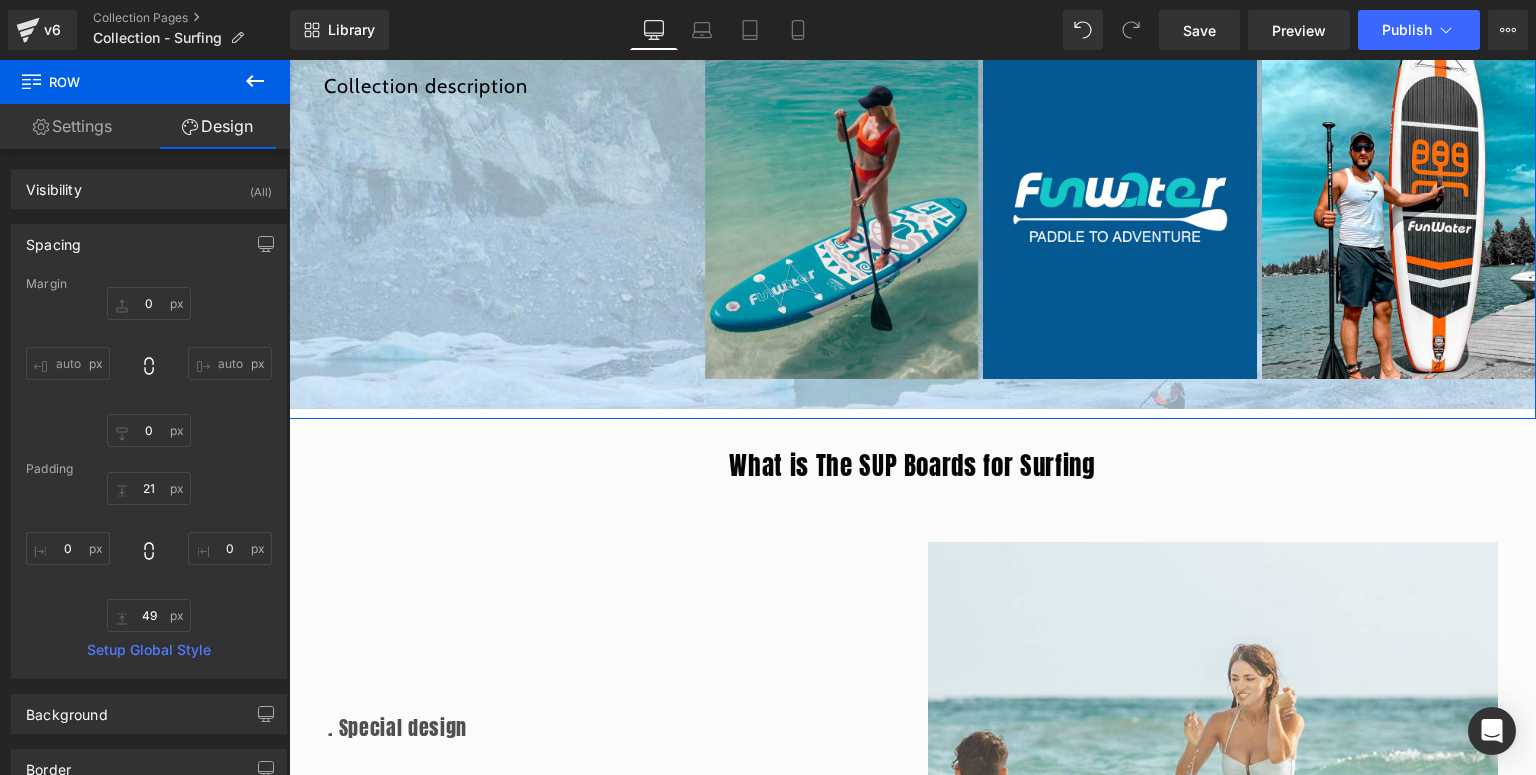 scroll, scrollTop: 1028, scrollLeft: 0, axis: vertical 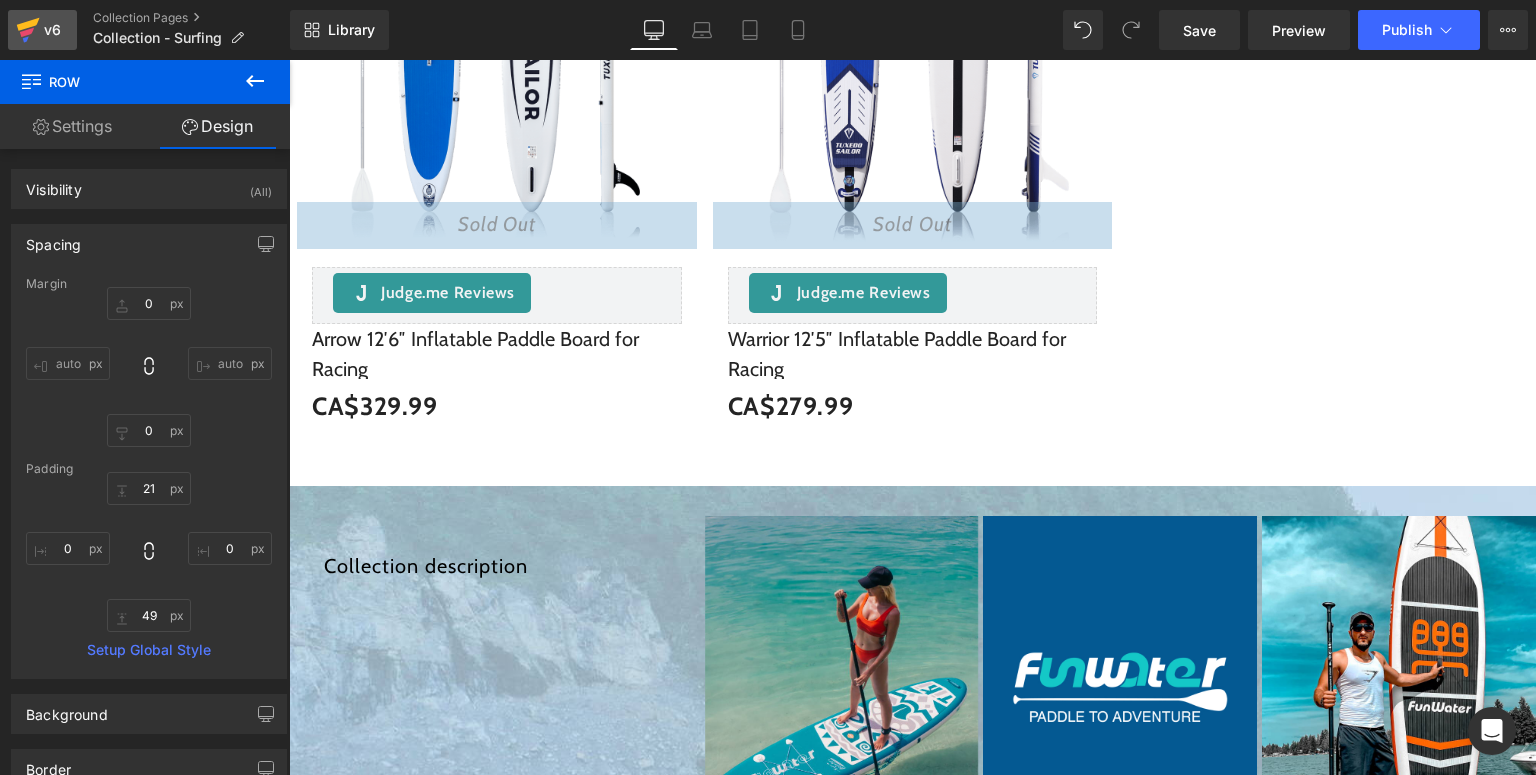 click on "v6" at bounding box center (52, 30) 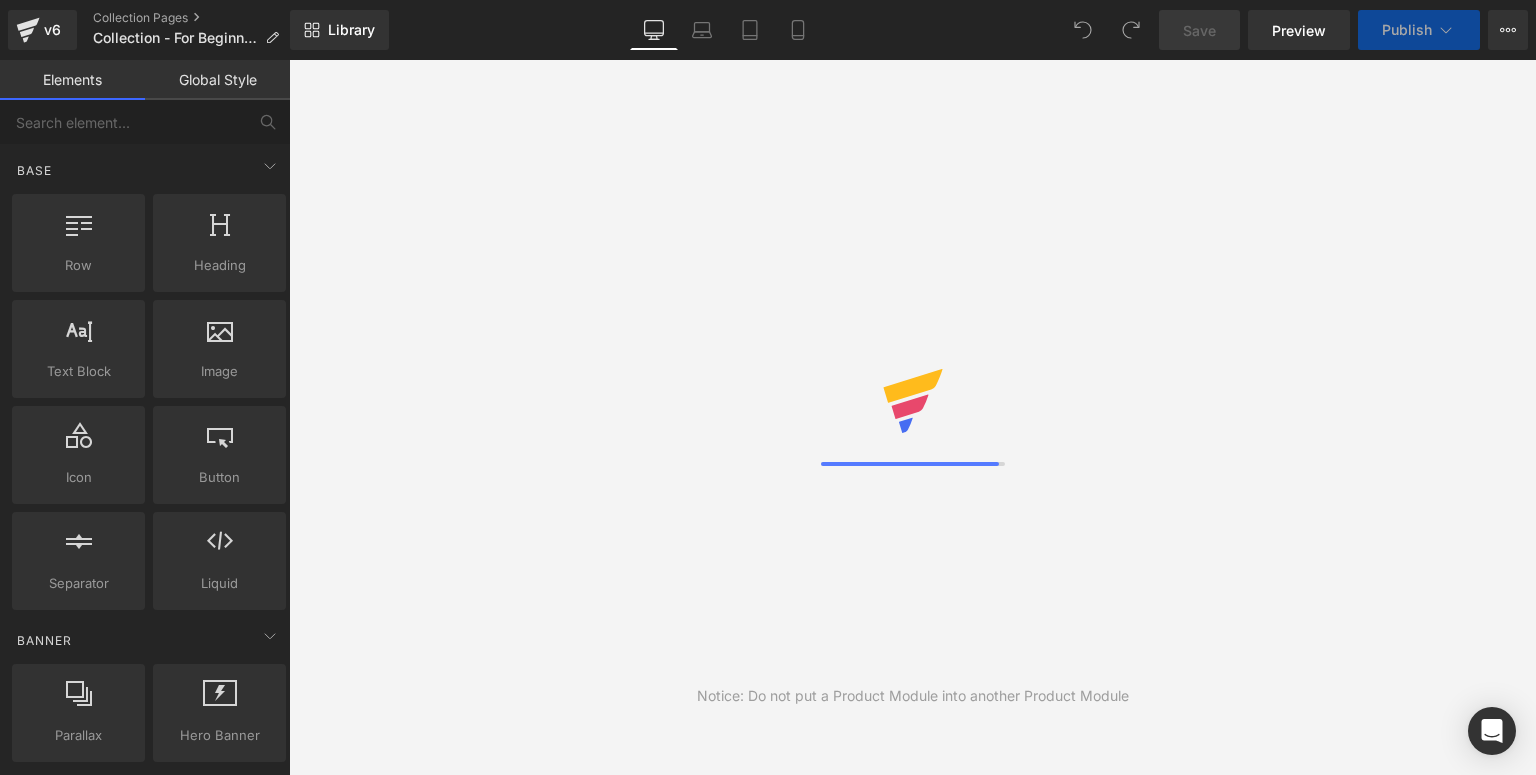 scroll, scrollTop: 0, scrollLeft: 0, axis: both 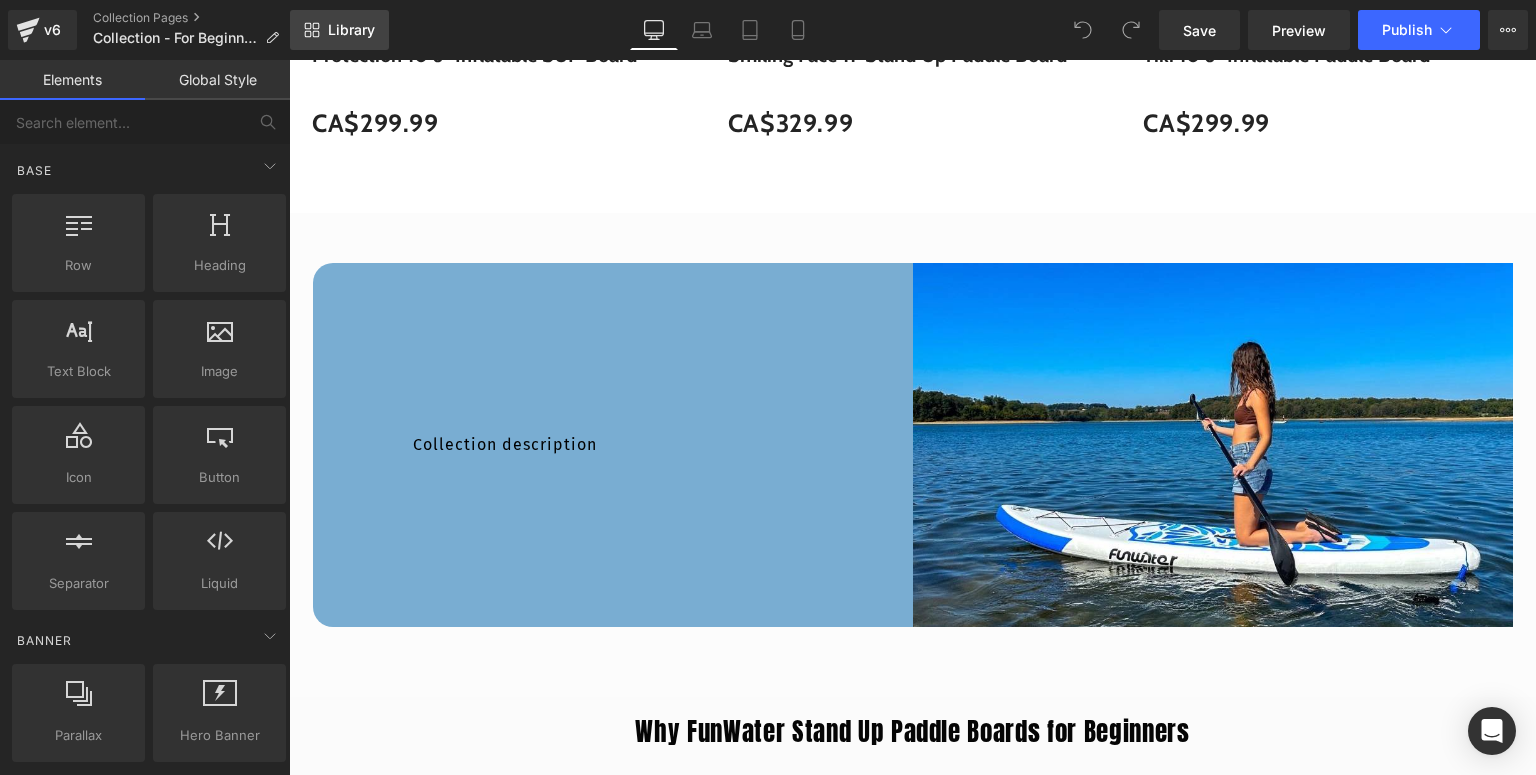 click on "Library" at bounding box center (351, 30) 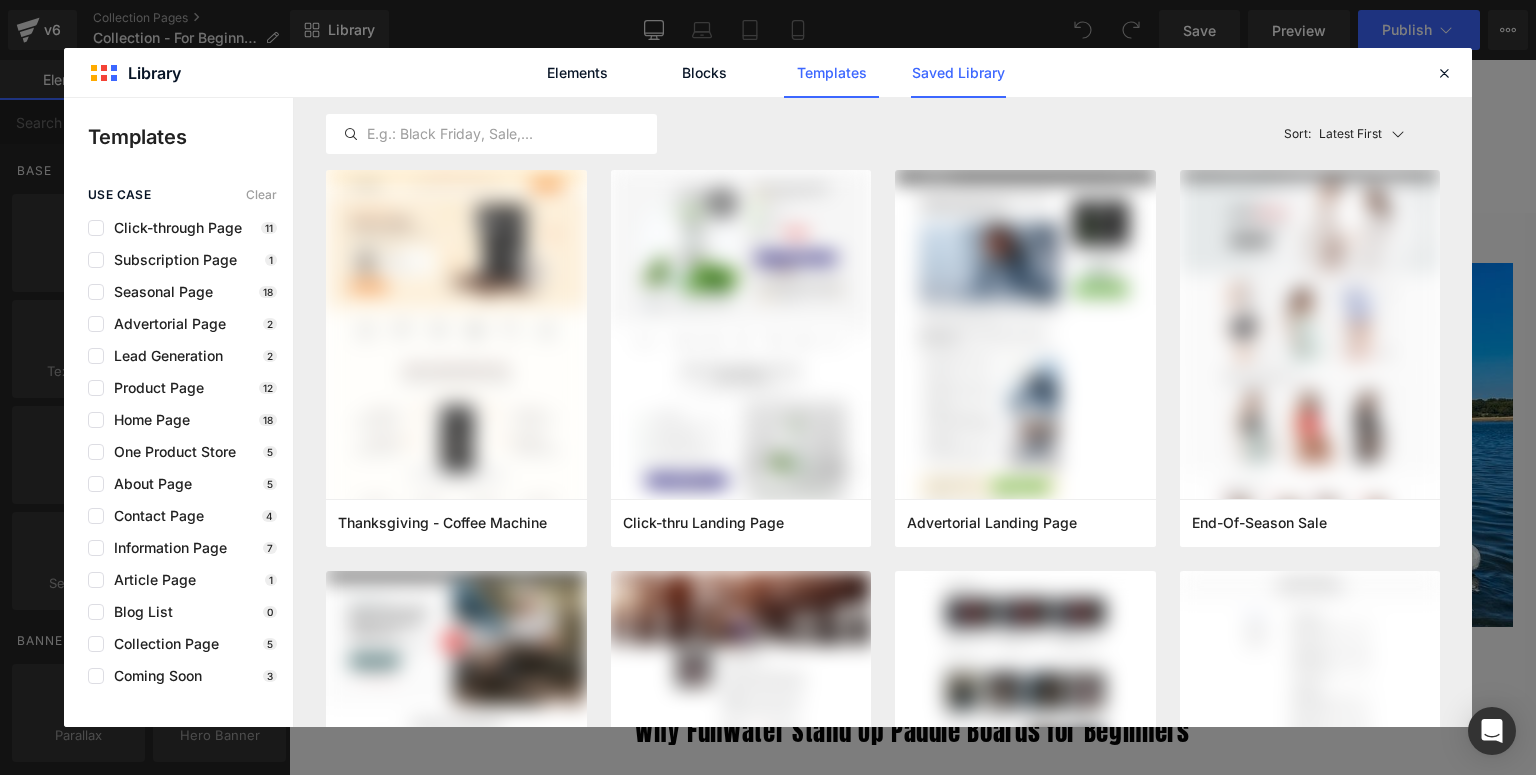 click on "Saved Library" 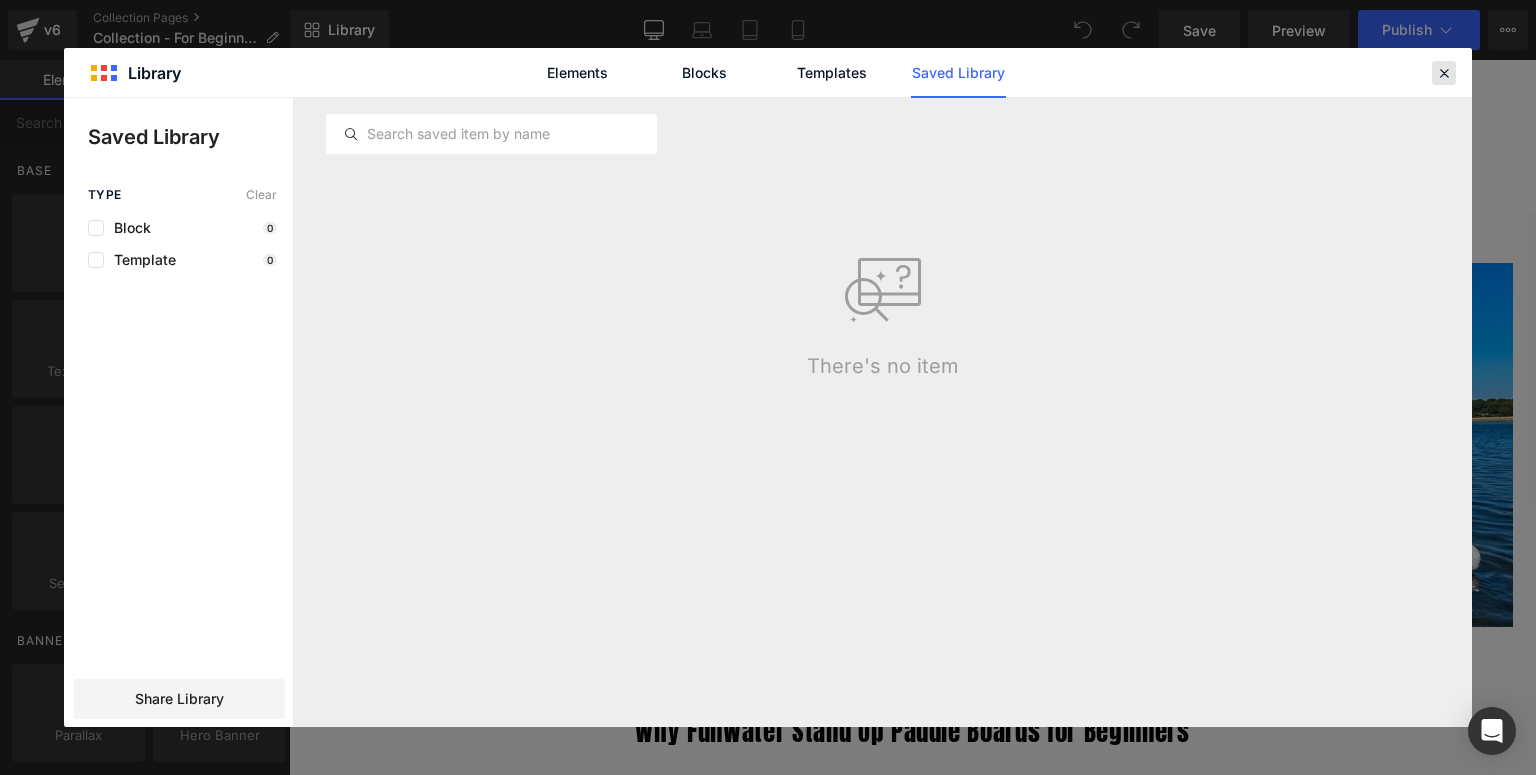 click at bounding box center (1444, 73) 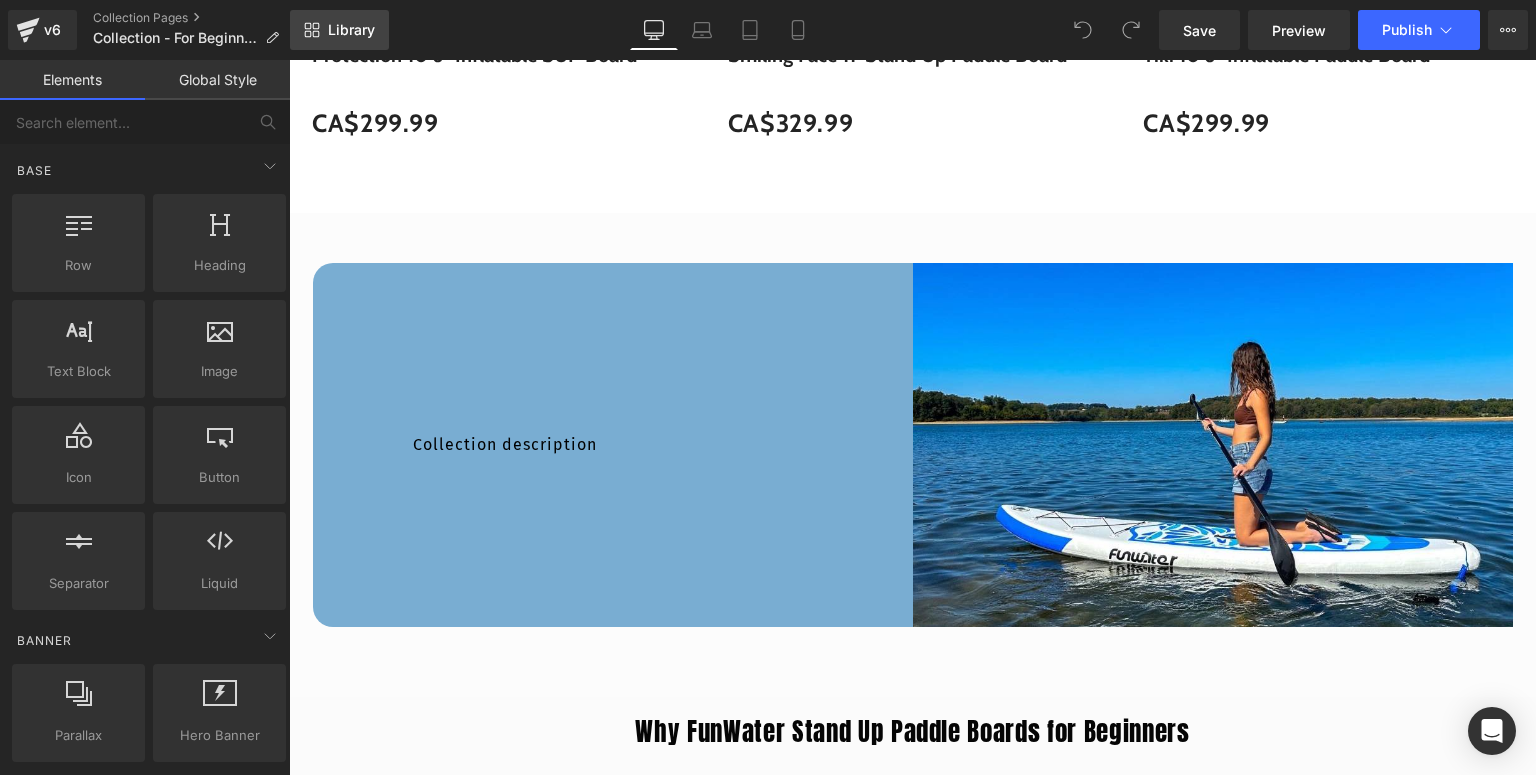 click on "Library" at bounding box center [351, 30] 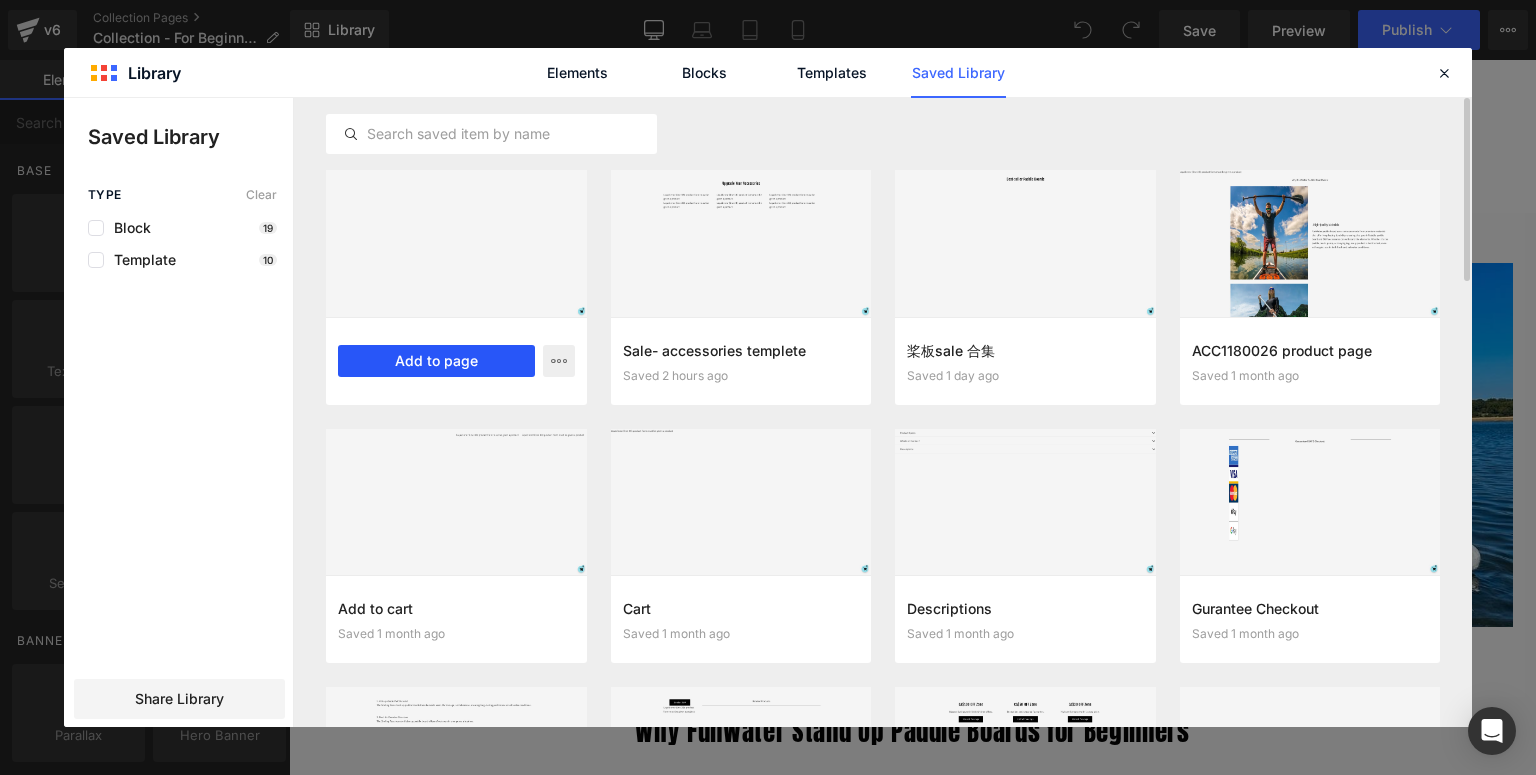 click on "Add to page" at bounding box center (436, 361) 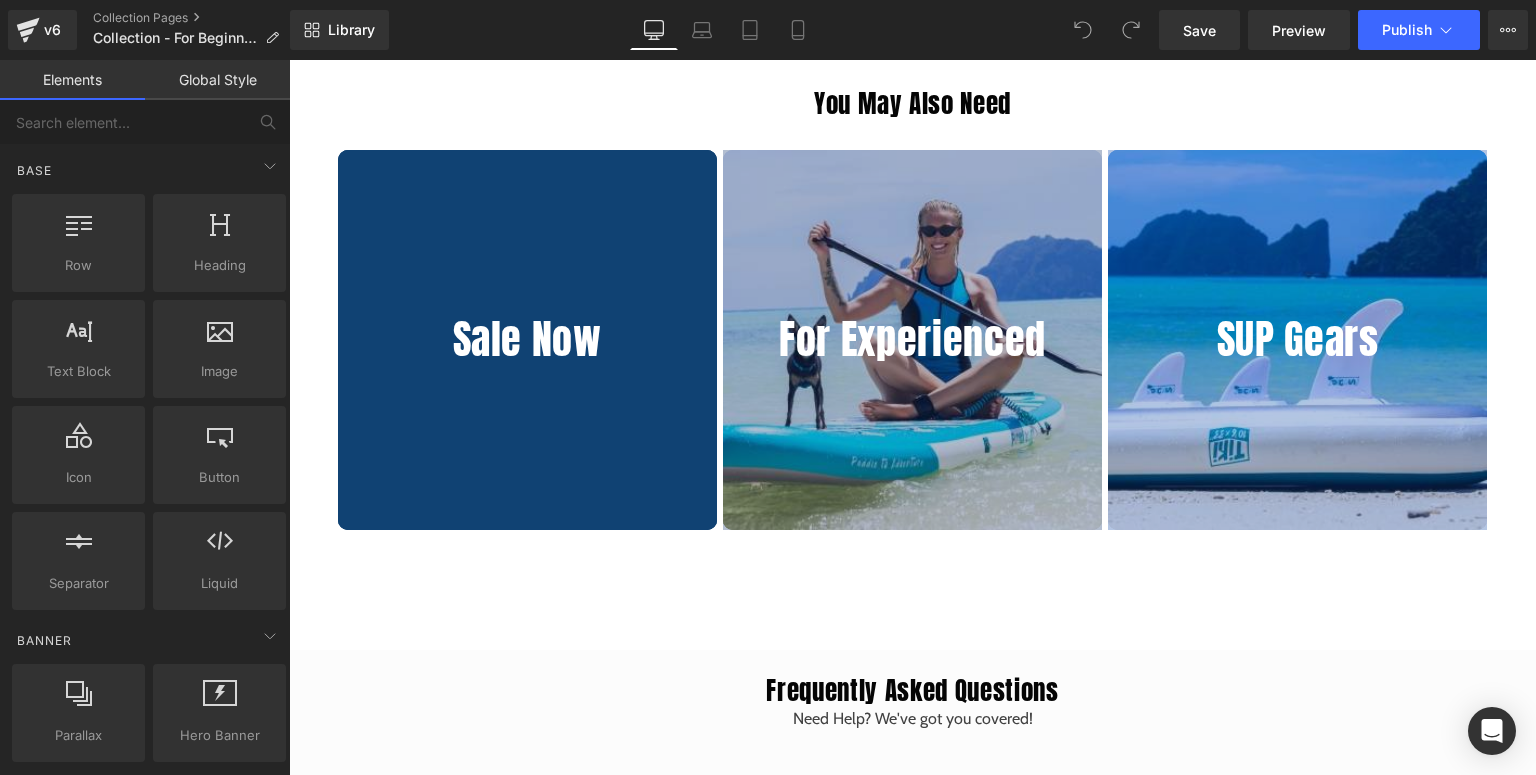 scroll, scrollTop: 6507, scrollLeft: 0, axis: vertical 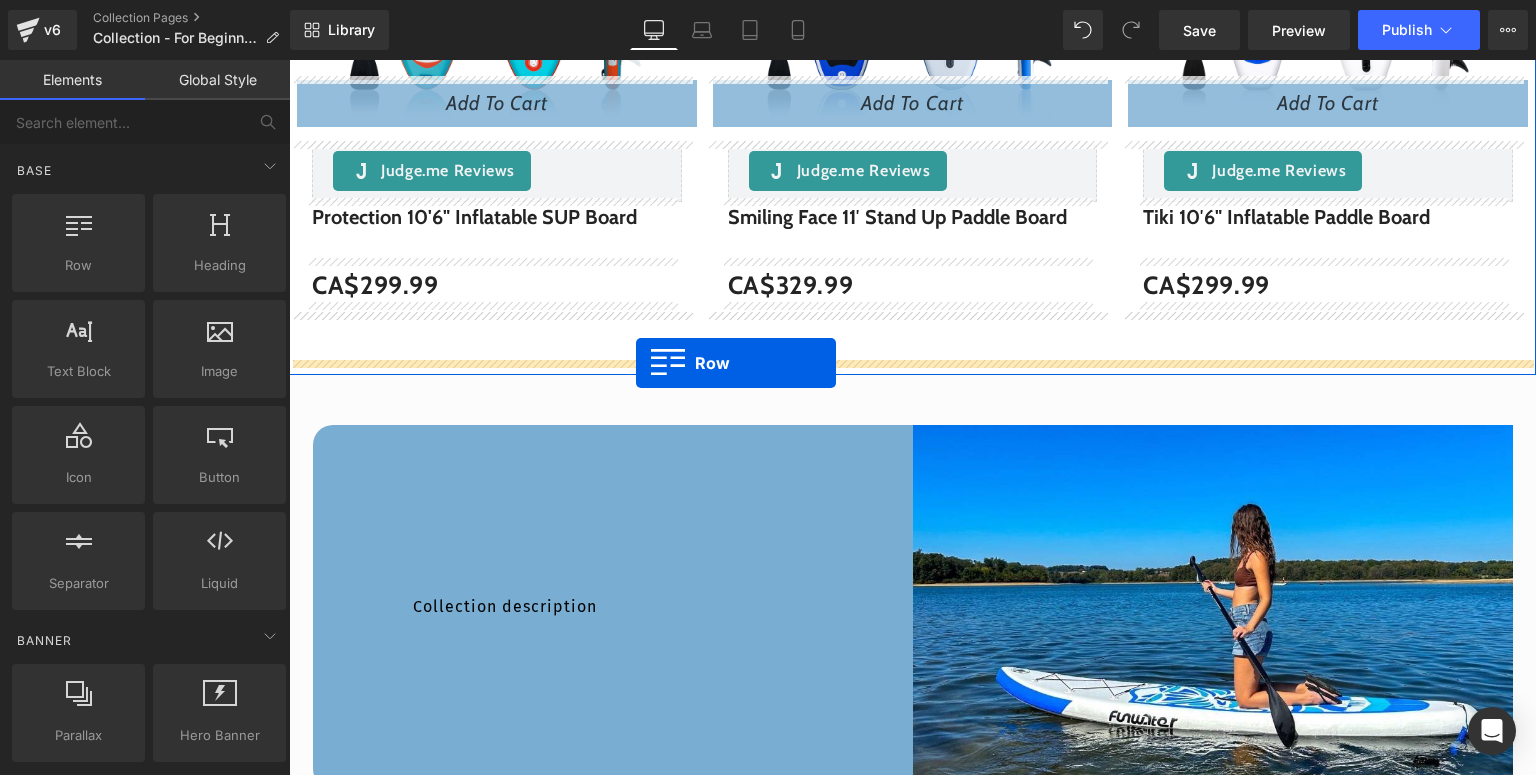 drag, startPoint x: 320, startPoint y: 176, endPoint x: 636, endPoint y: 363, distance: 367.18524 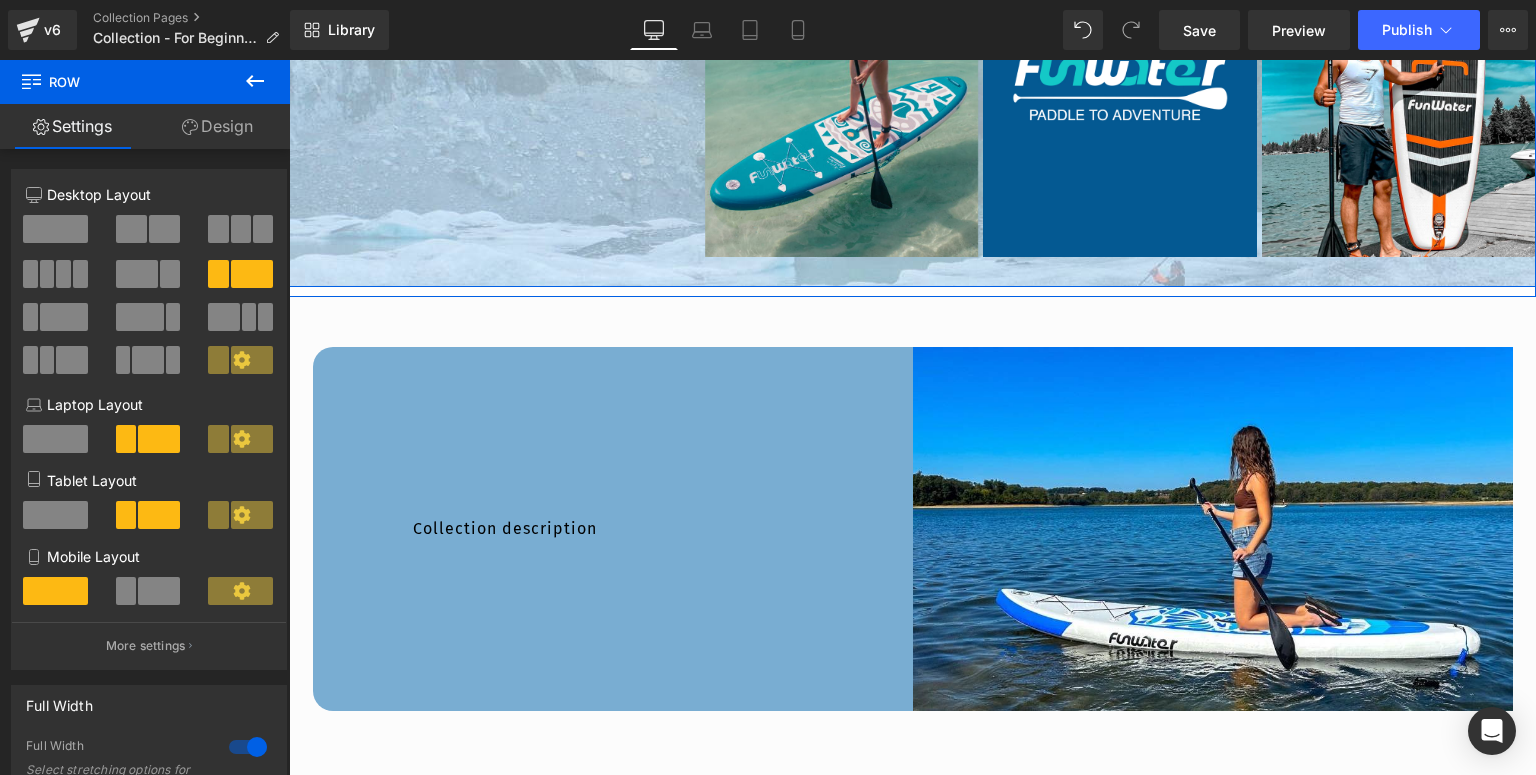 scroll, scrollTop: 3287, scrollLeft: 0, axis: vertical 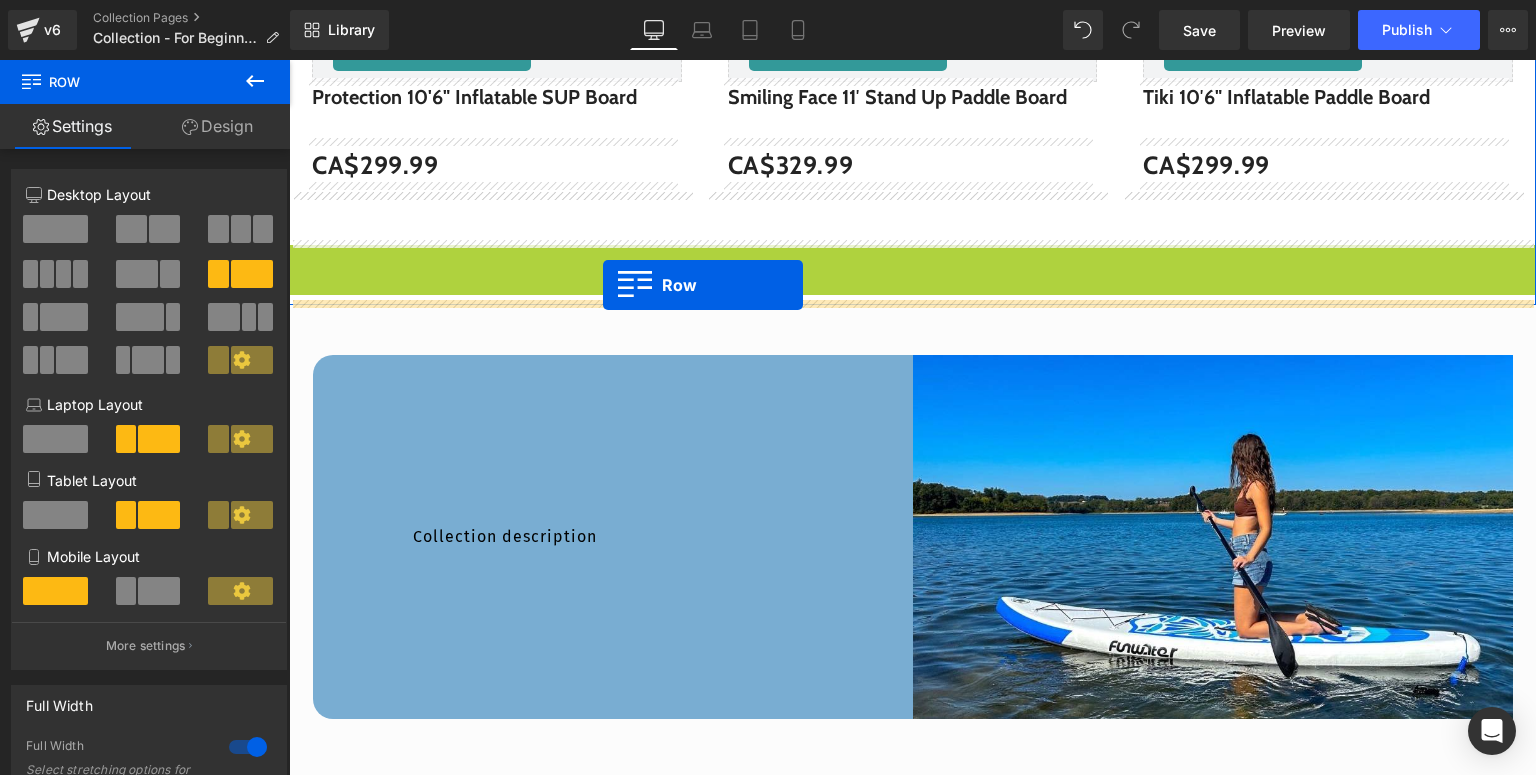 drag, startPoint x: 316, startPoint y: 130, endPoint x: 603, endPoint y: 285, distance: 326.18094 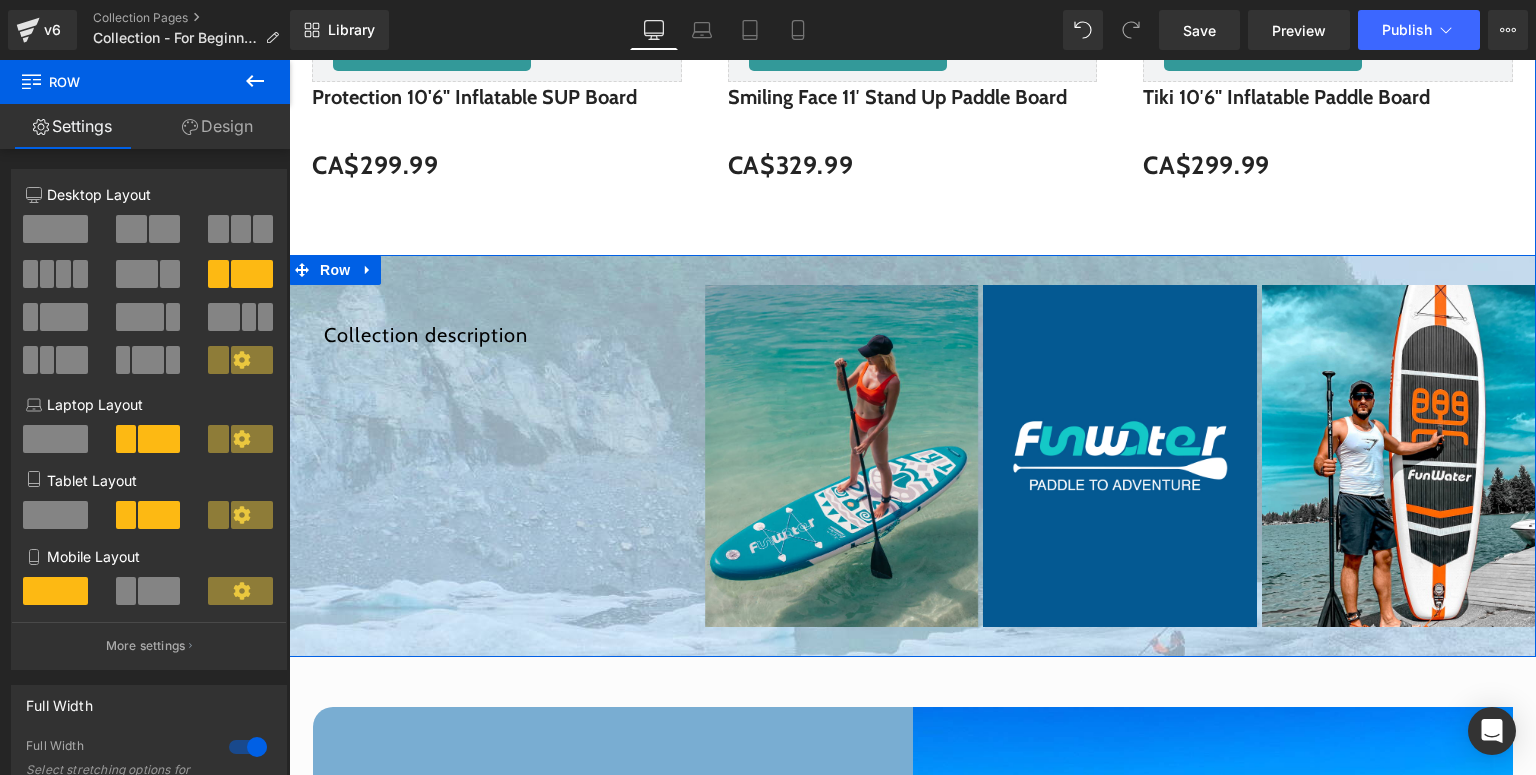 scroll, scrollTop: 3487, scrollLeft: 0, axis: vertical 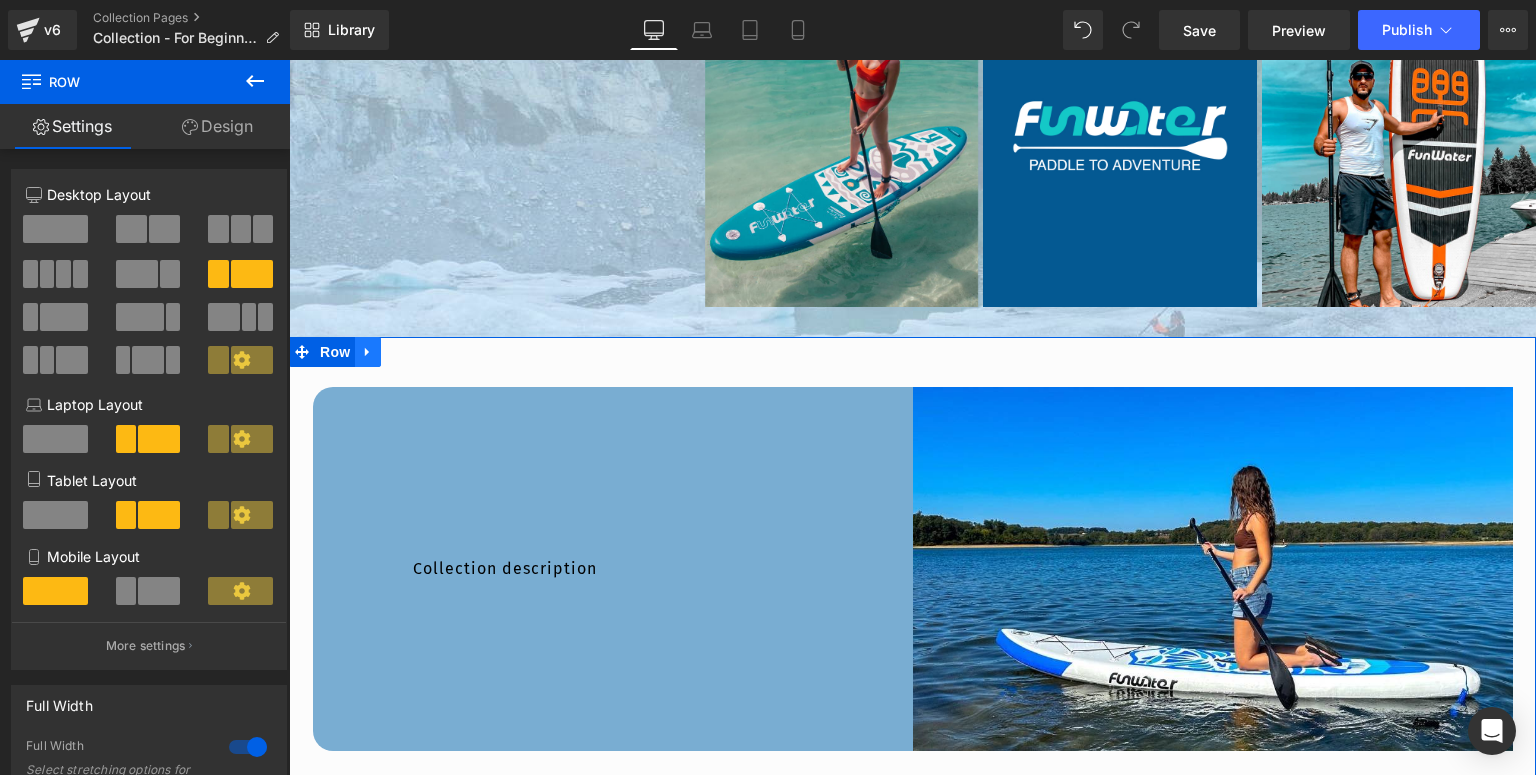 click 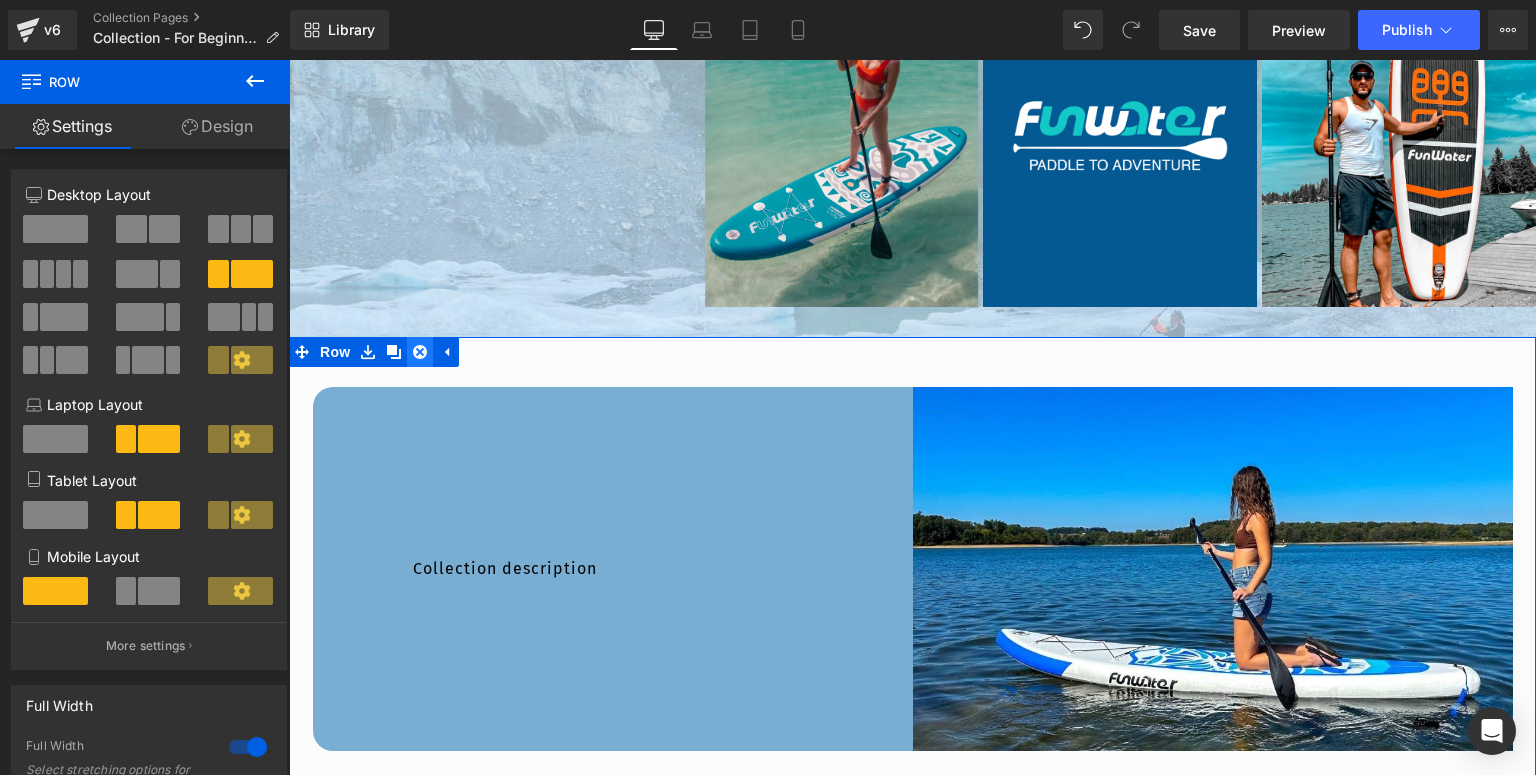 click at bounding box center [420, 352] 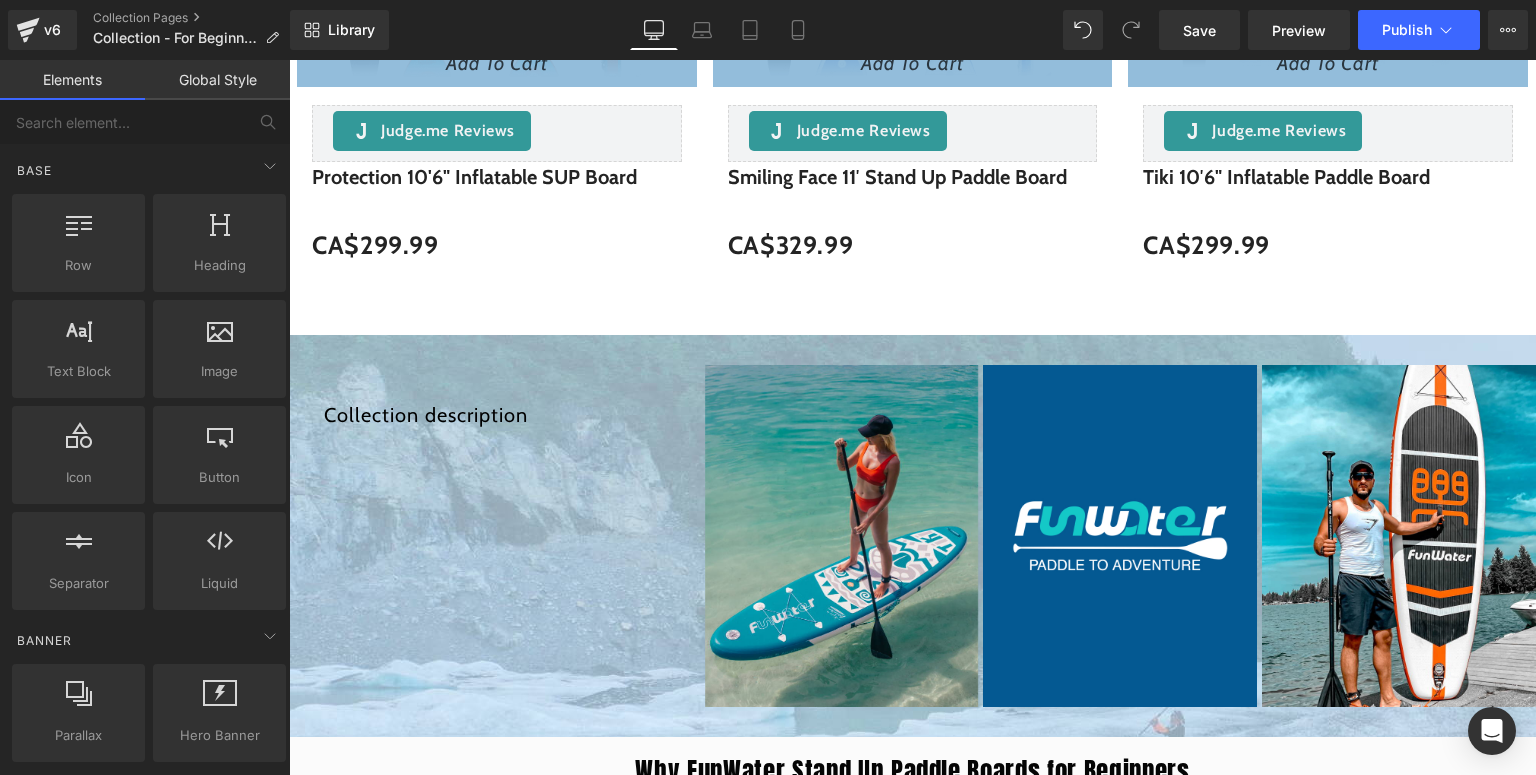 scroll, scrollTop: 3407, scrollLeft: 0, axis: vertical 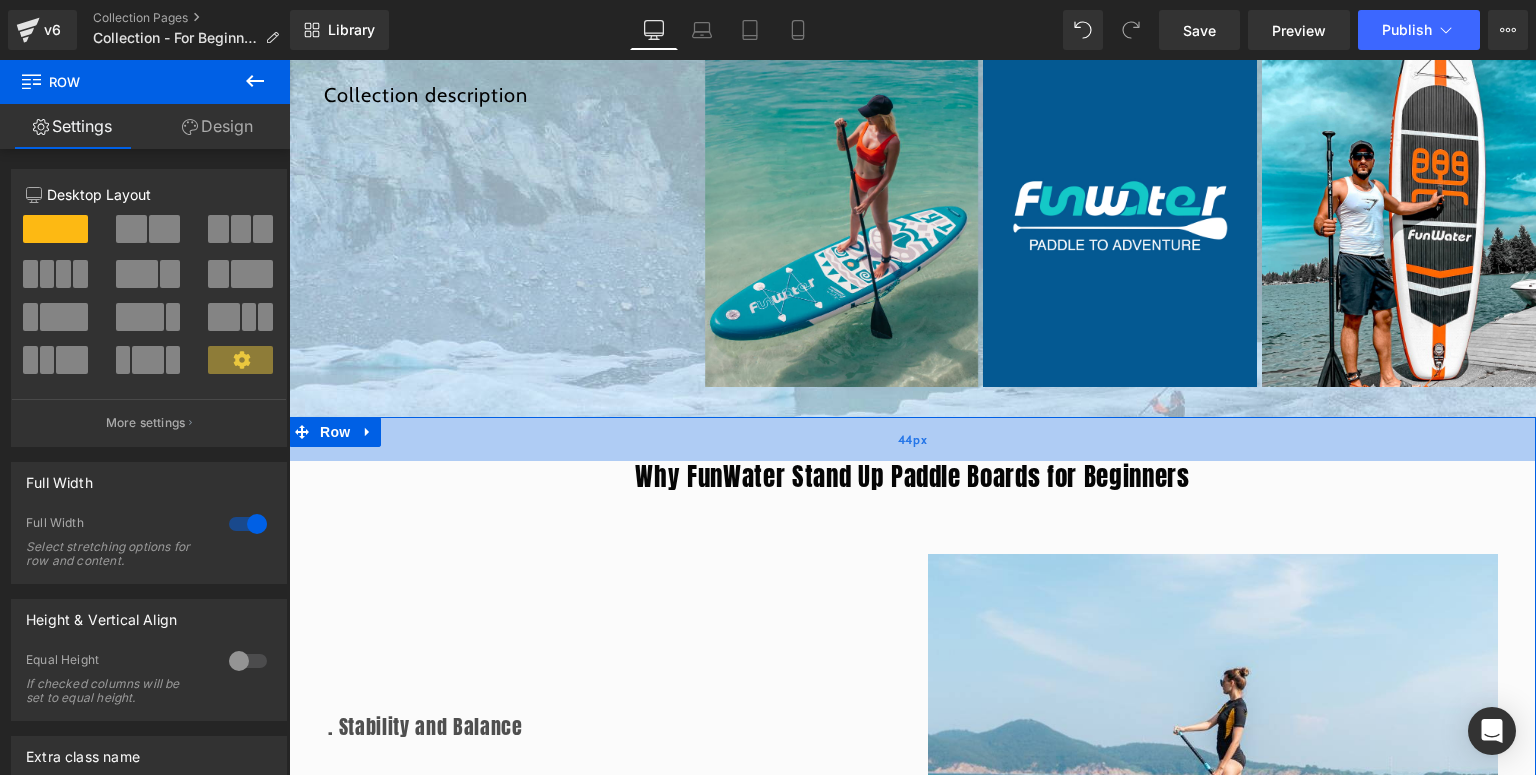 drag, startPoint x: 733, startPoint y: 425, endPoint x: 744, endPoint y: 450, distance: 27.313 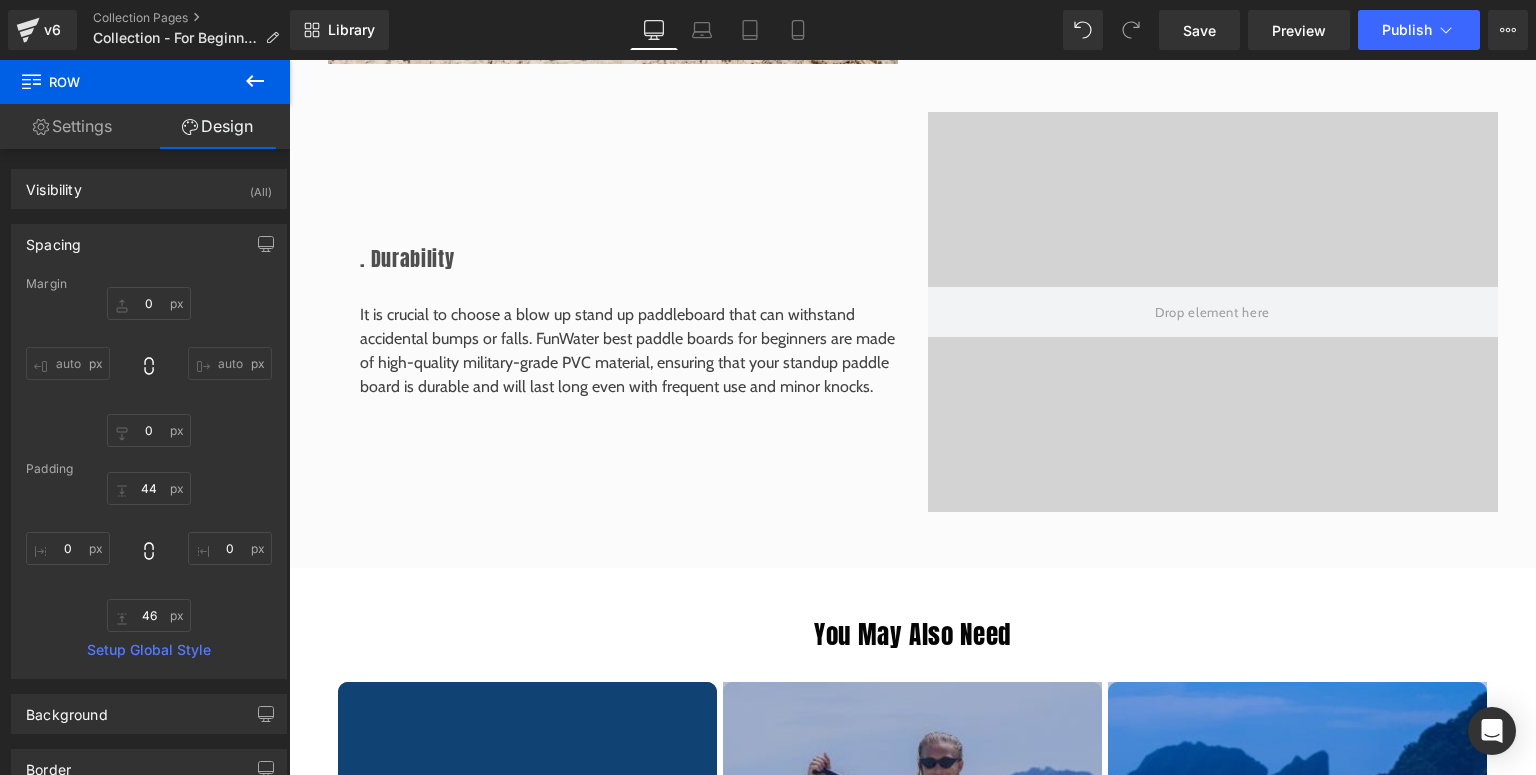 scroll, scrollTop: 5087, scrollLeft: 0, axis: vertical 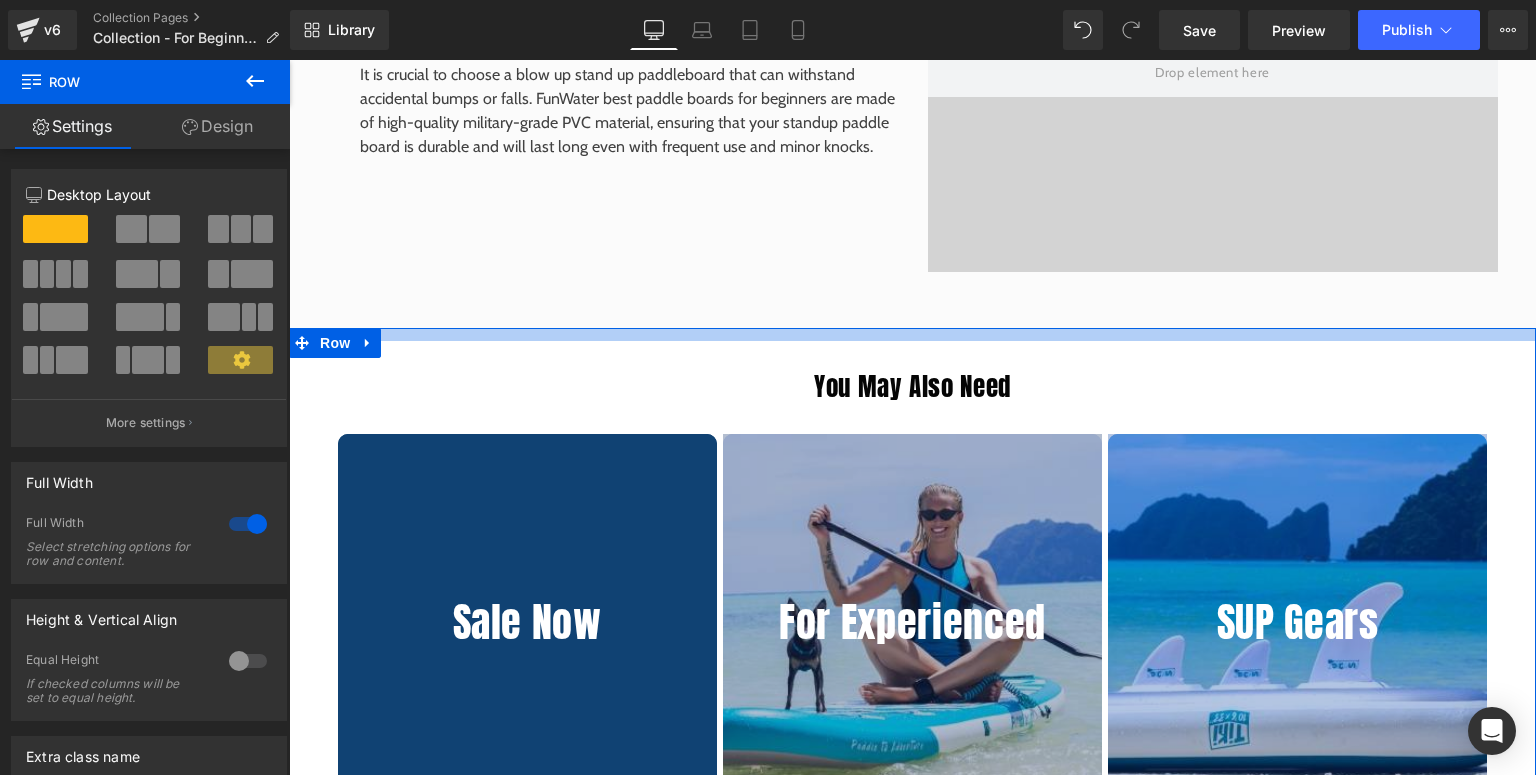 drag, startPoint x: 883, startPoint y: 328, endPoint x: 900, endPoint y: 320, distance: 18.788294 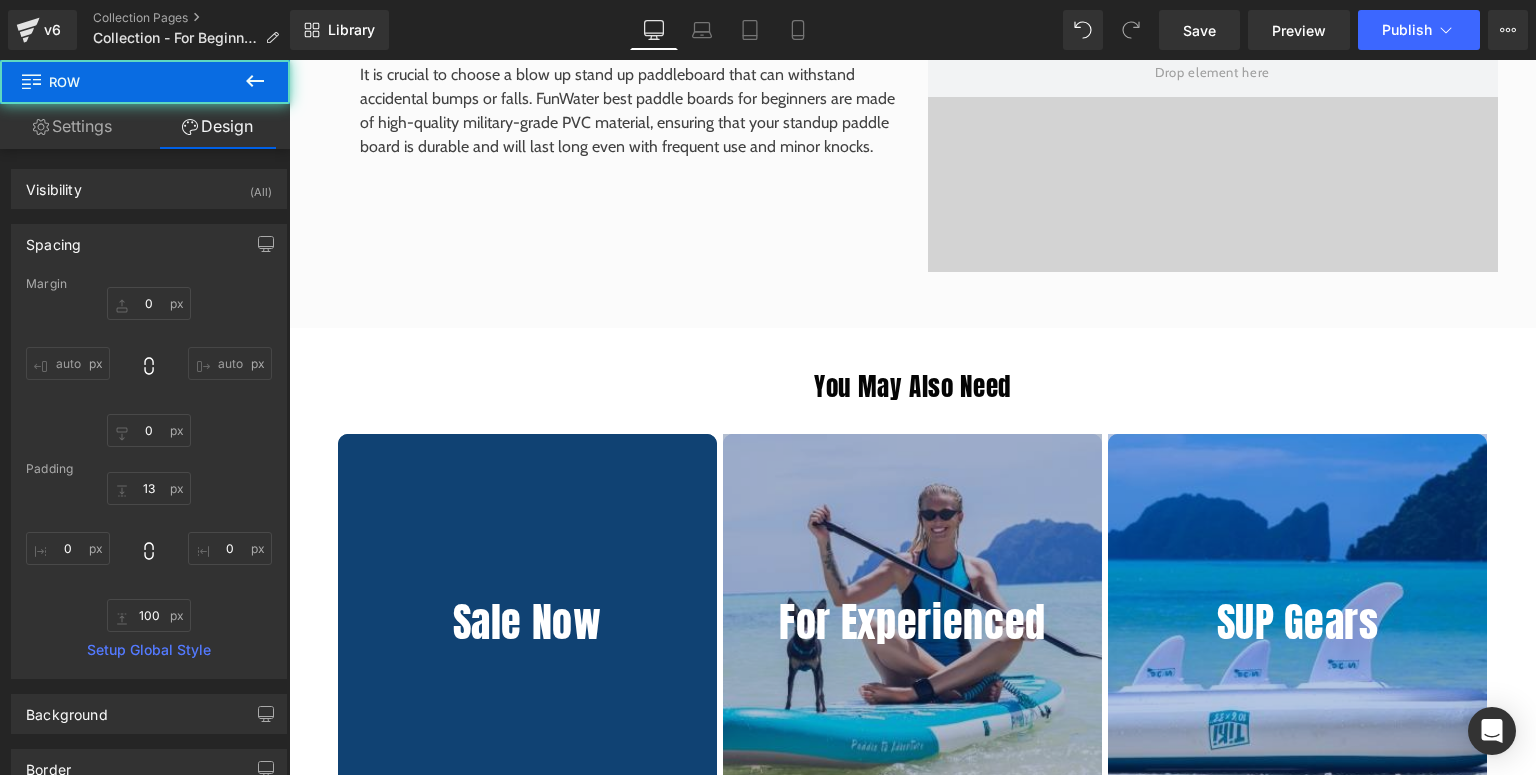 scroll, scrollTop: 5647, scrollLeft: 0, axis: vertical 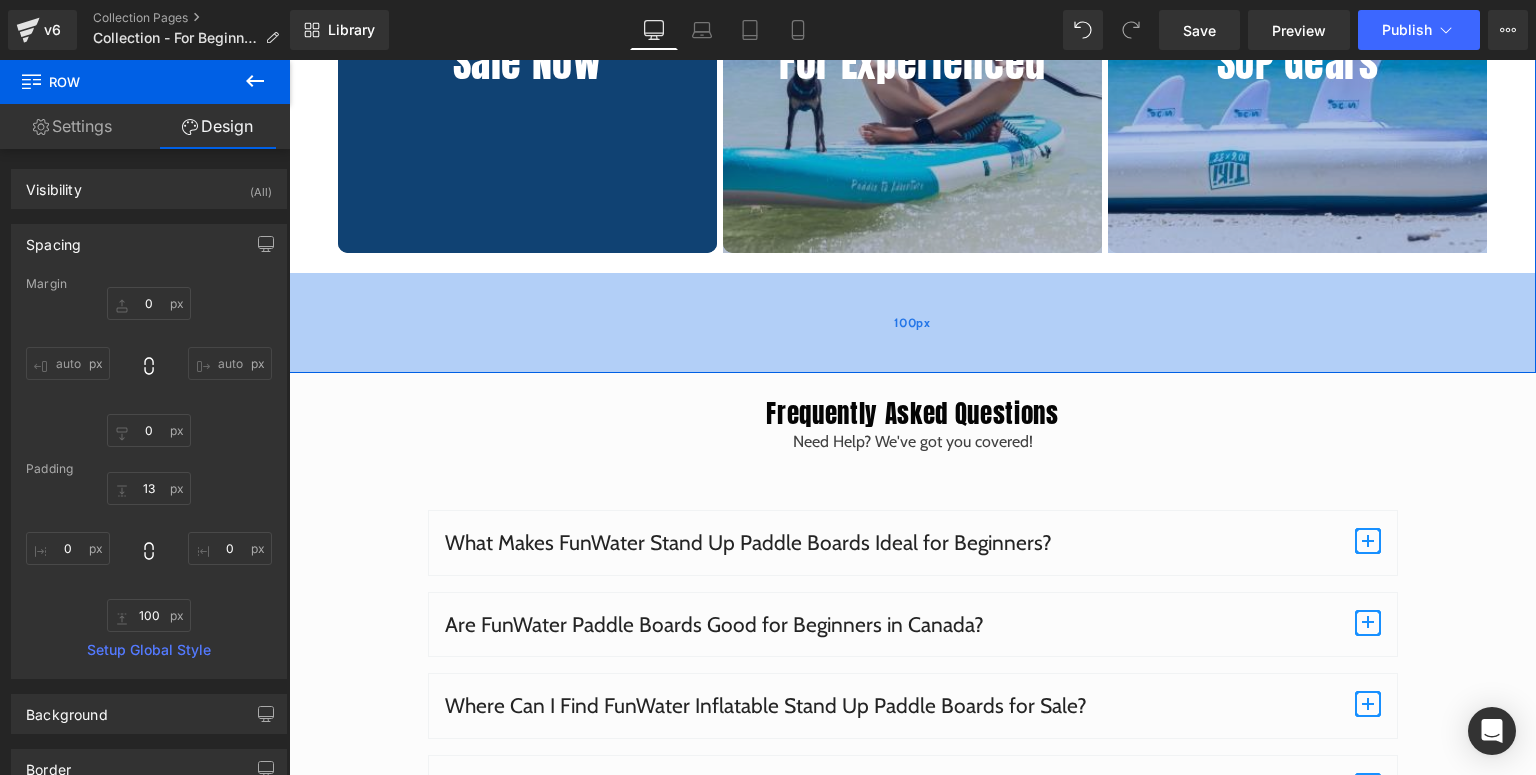 click on "100px" at bounding box center [912, 322] 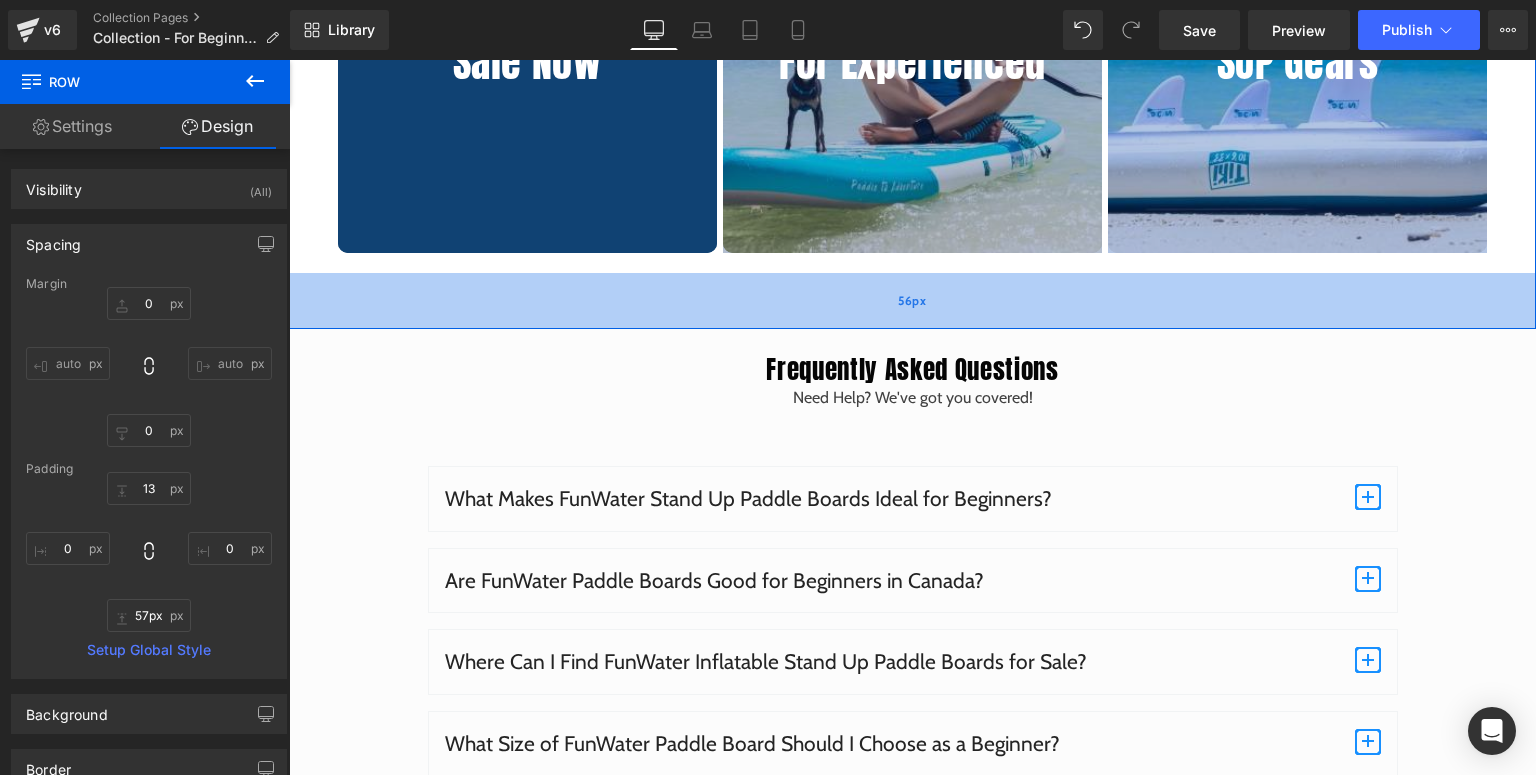 type on "56px" 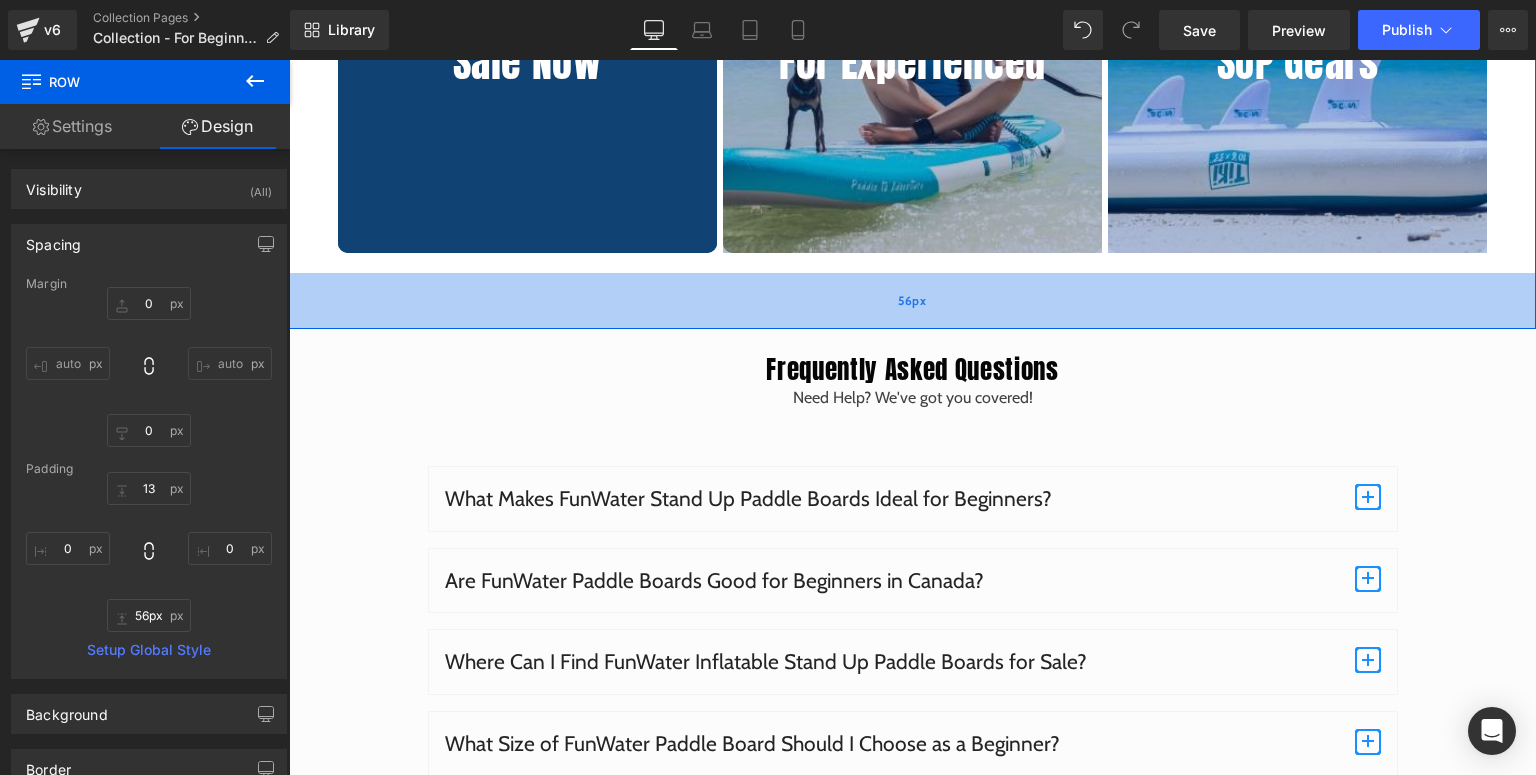 drag, startPoint x: 900, startPoint y: 332, endPoint x: 904, endPoint y: 289, distance: 43.185646 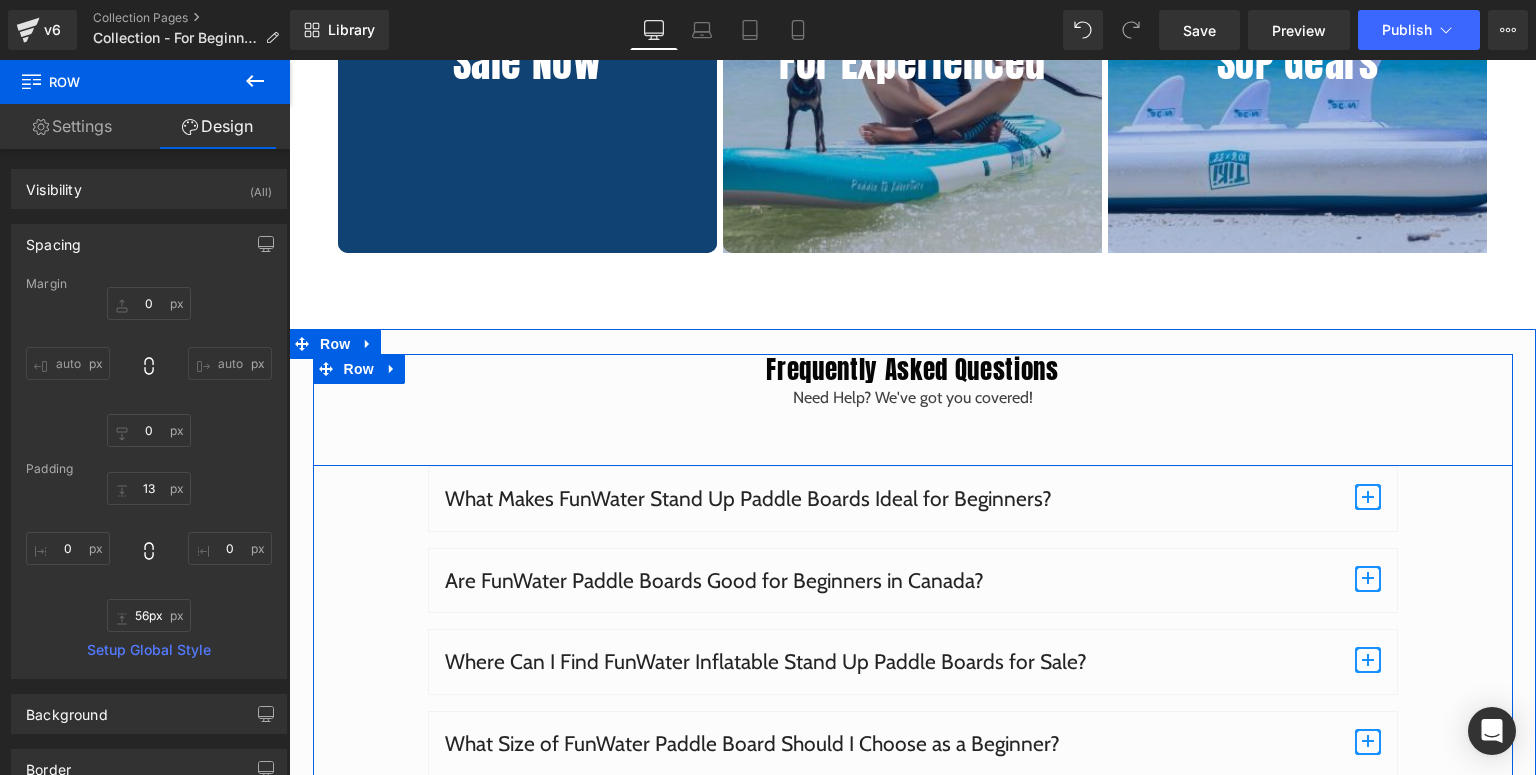 scroll, scrollTop: 6047, scrollLeft: 0, axis: vertical 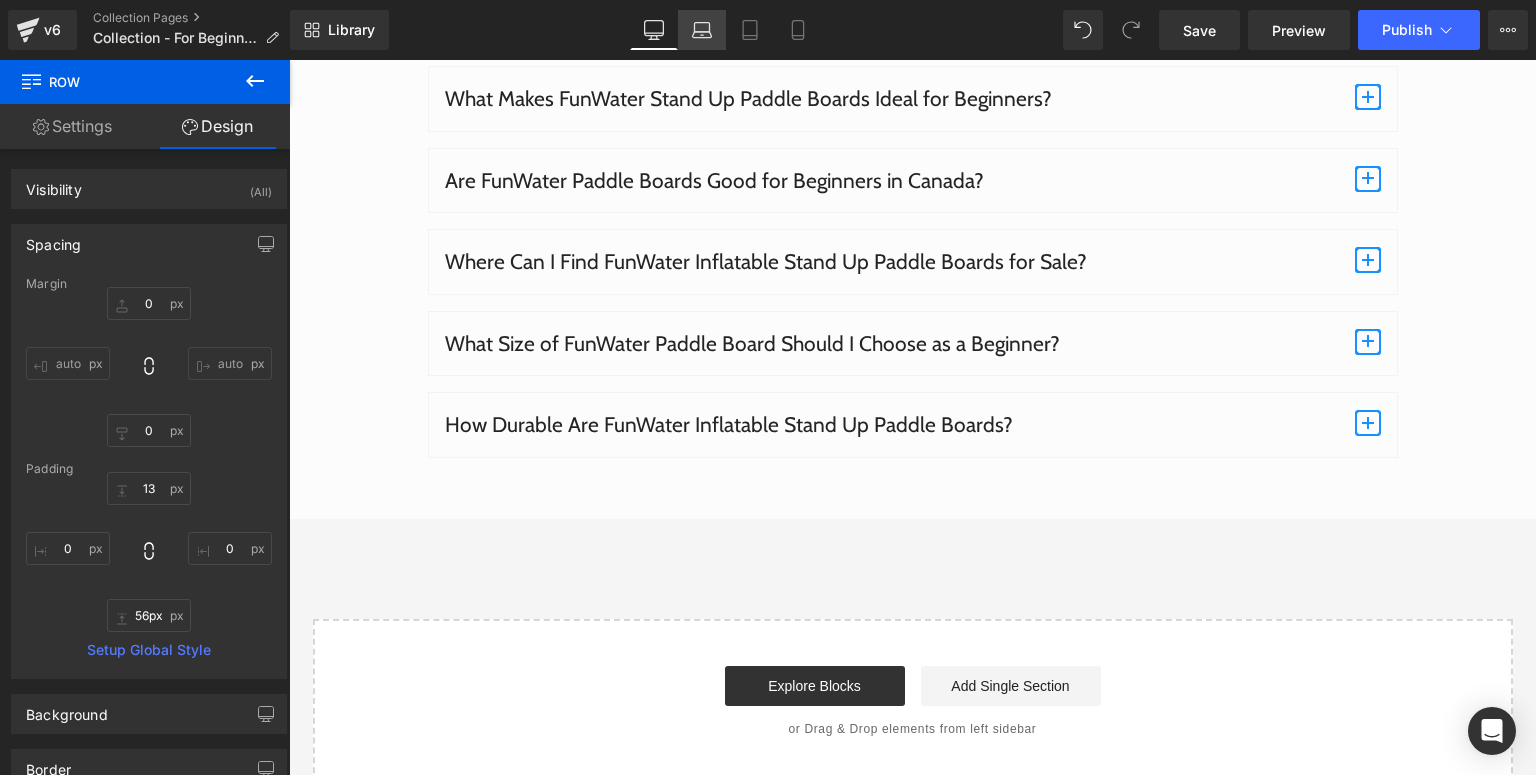 click on "Laptop" at bounding box center [702, 30] 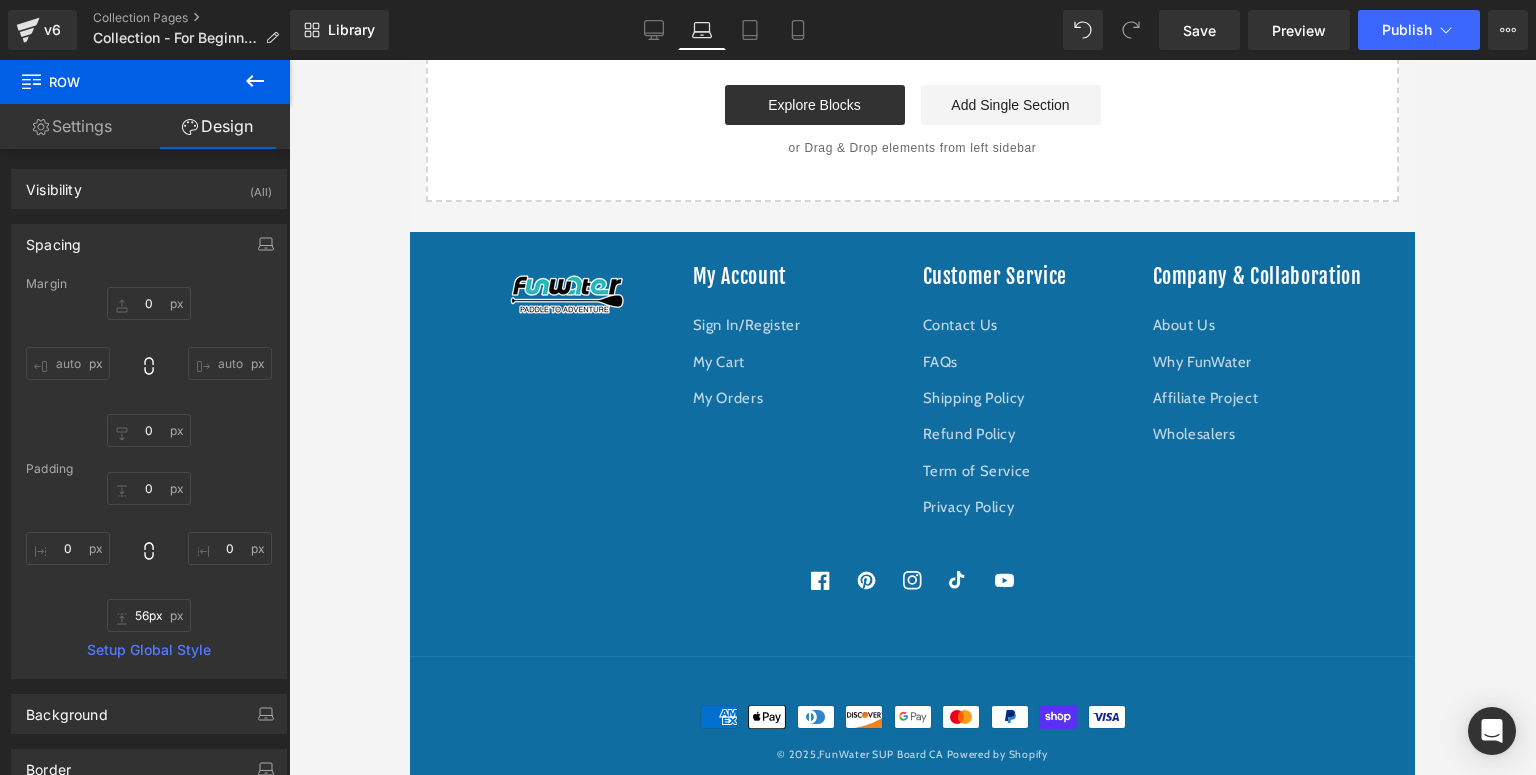 type on "0" 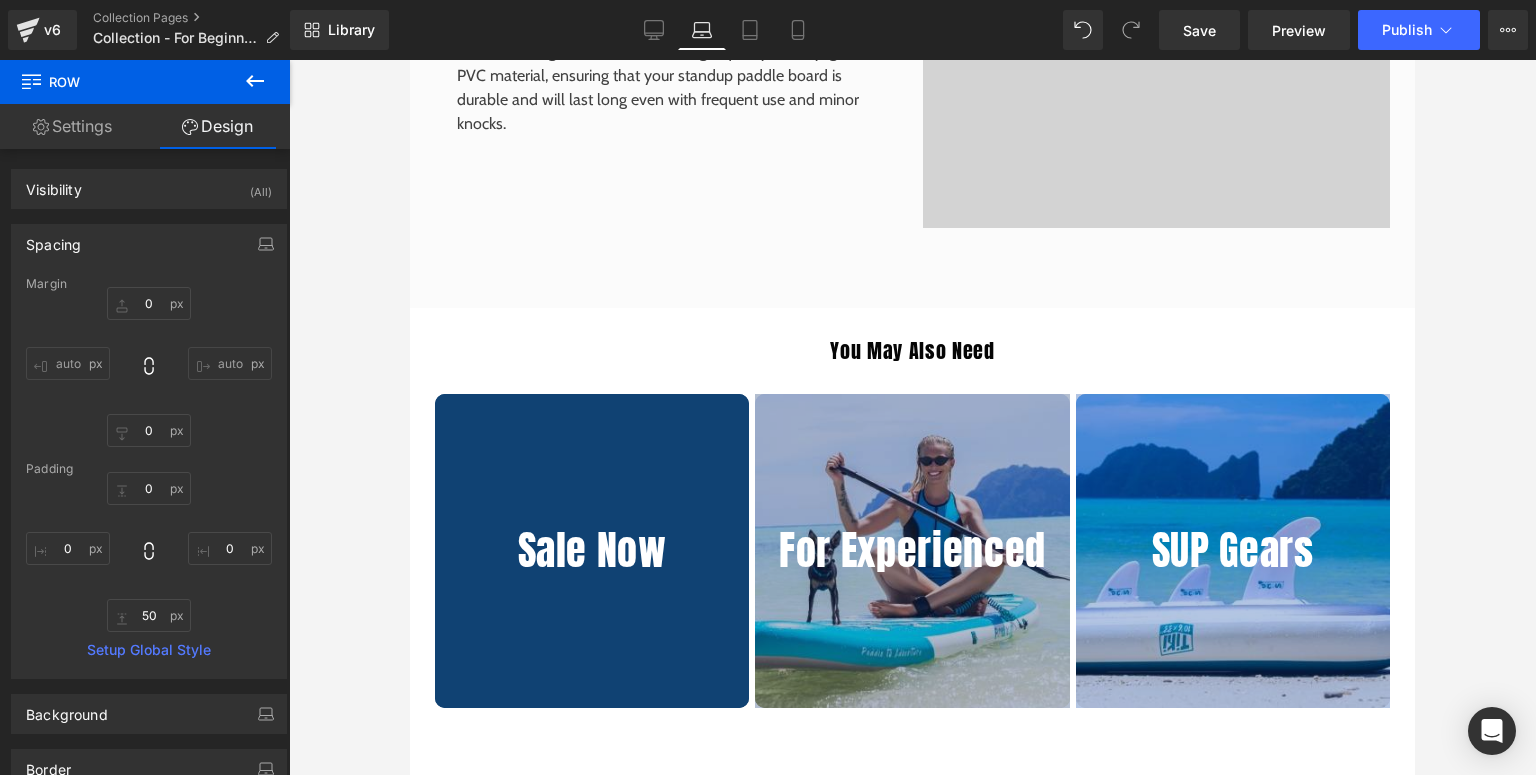 scroll, scrollTop: 4484, scrollLeft: 0, axis: vertical 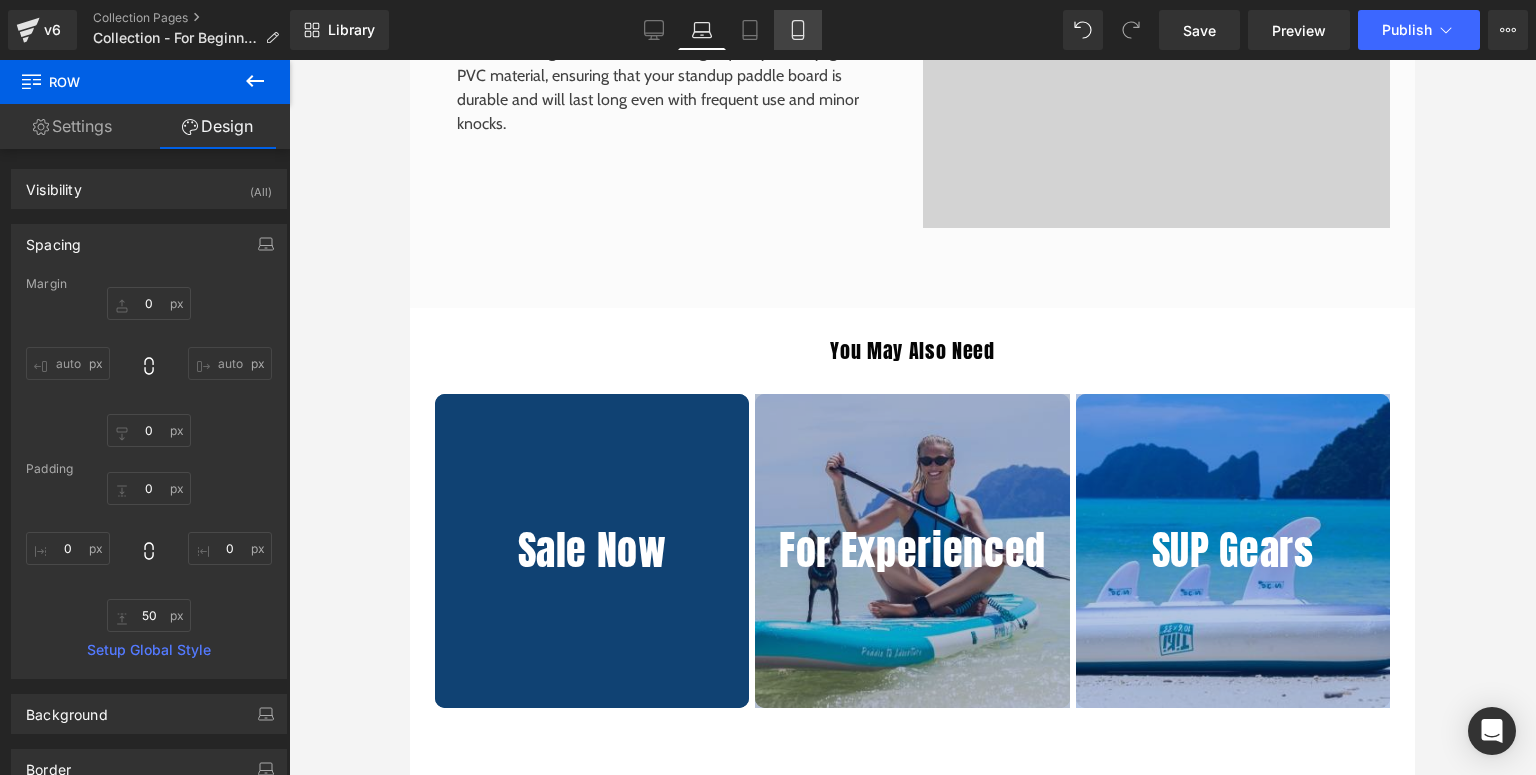 click on "Mobile" at bounding box center (798, 30) 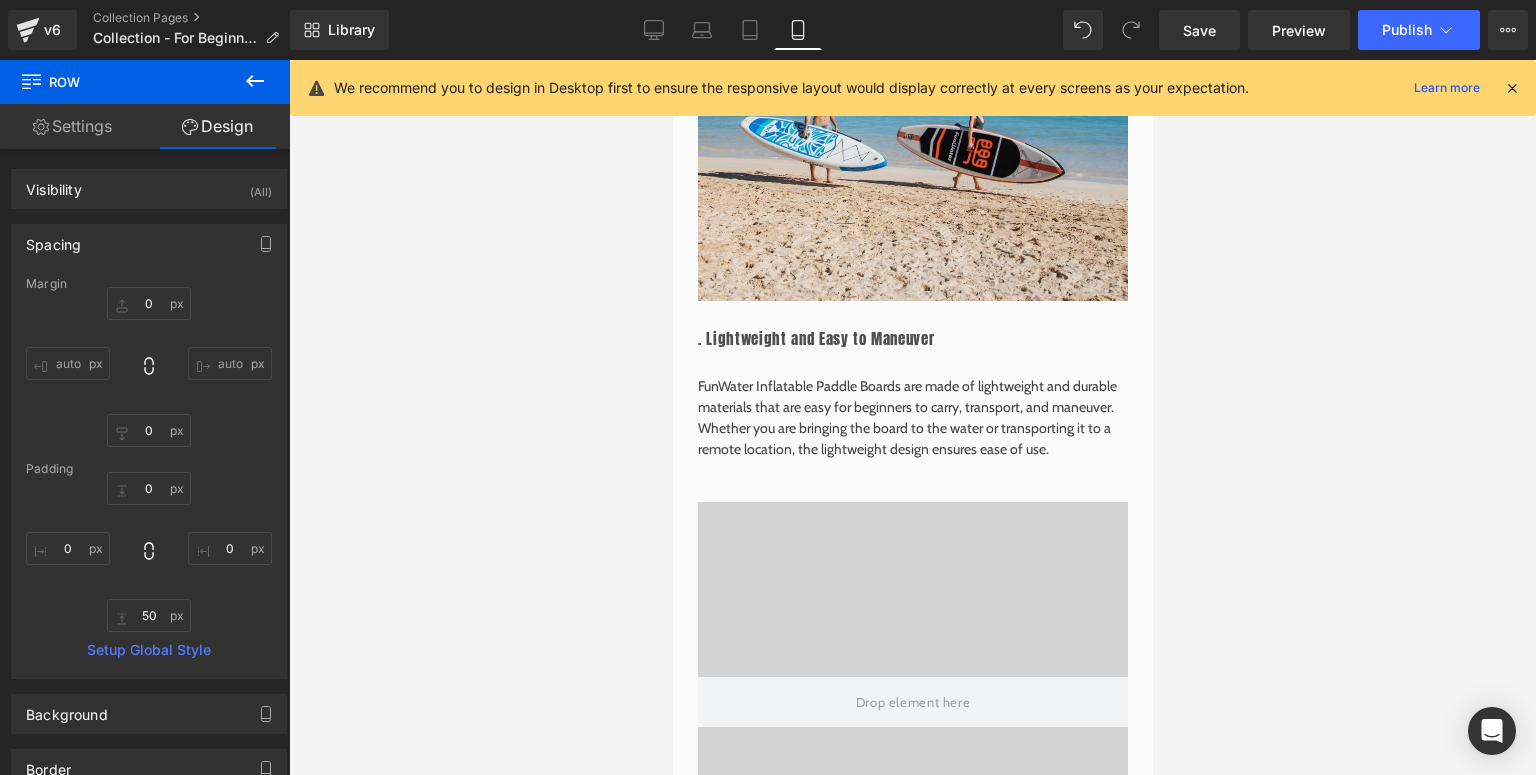 type on "0" 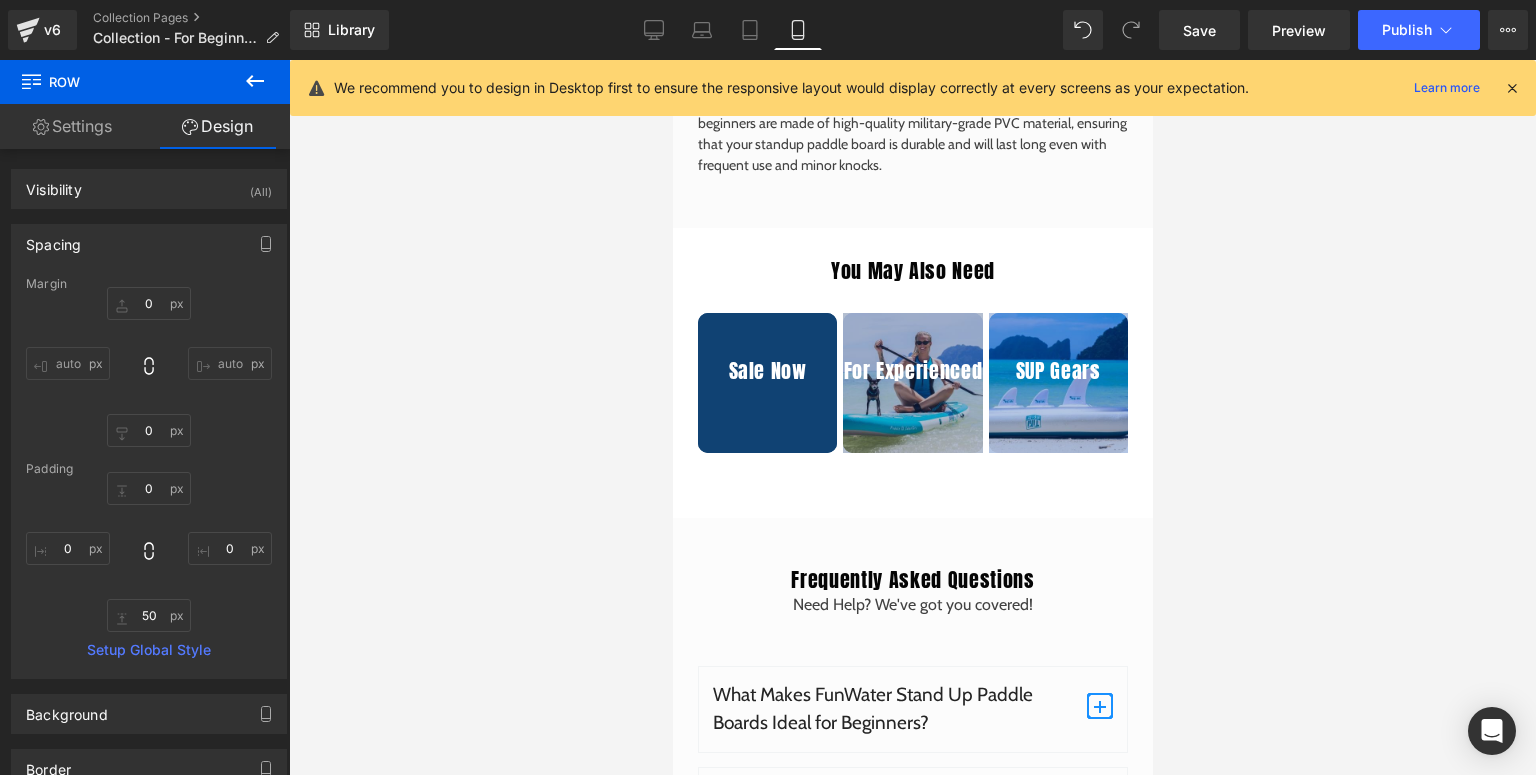 scroll, scrollTop: 5232, scrollLeft: 0, axis: vertical 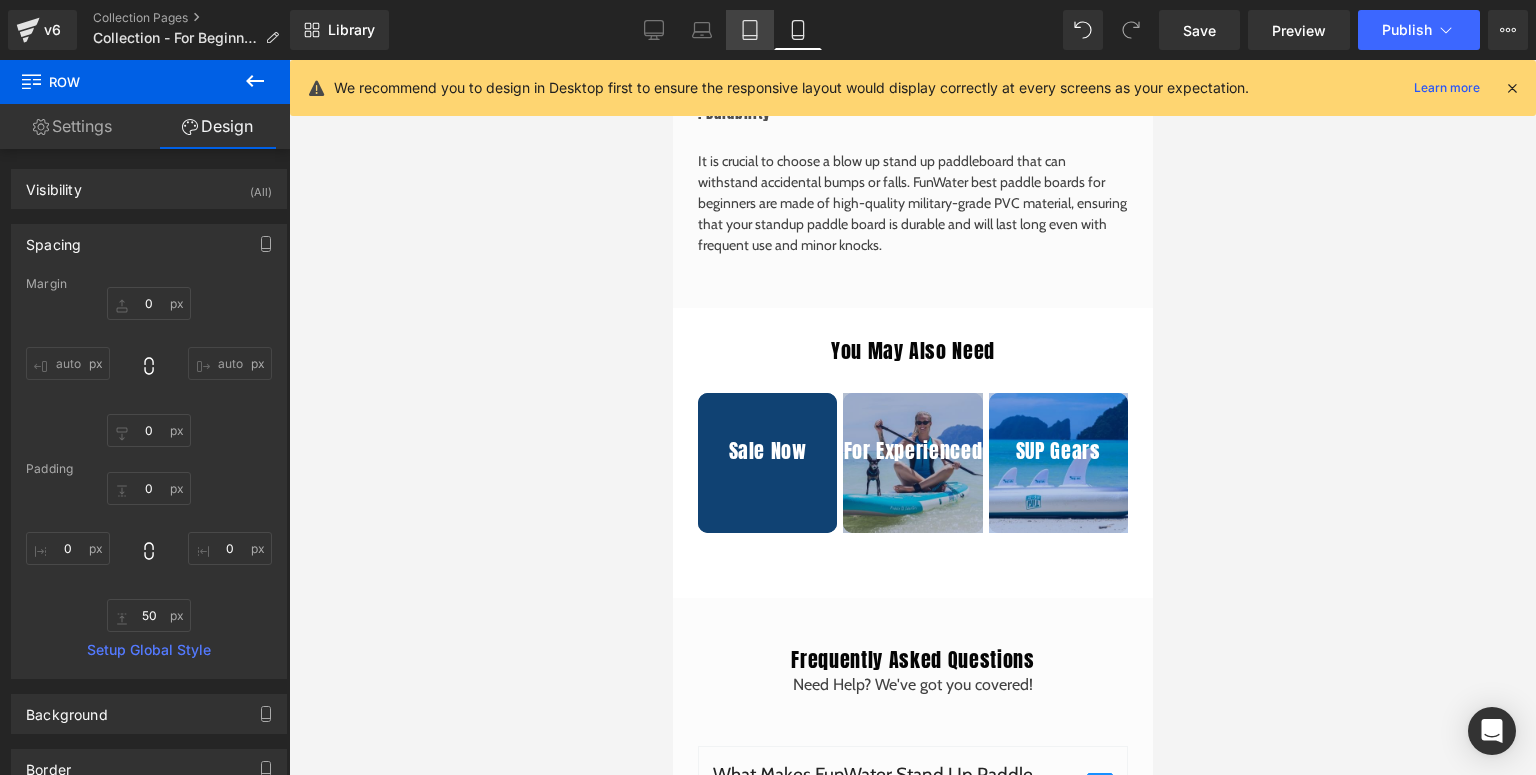 click 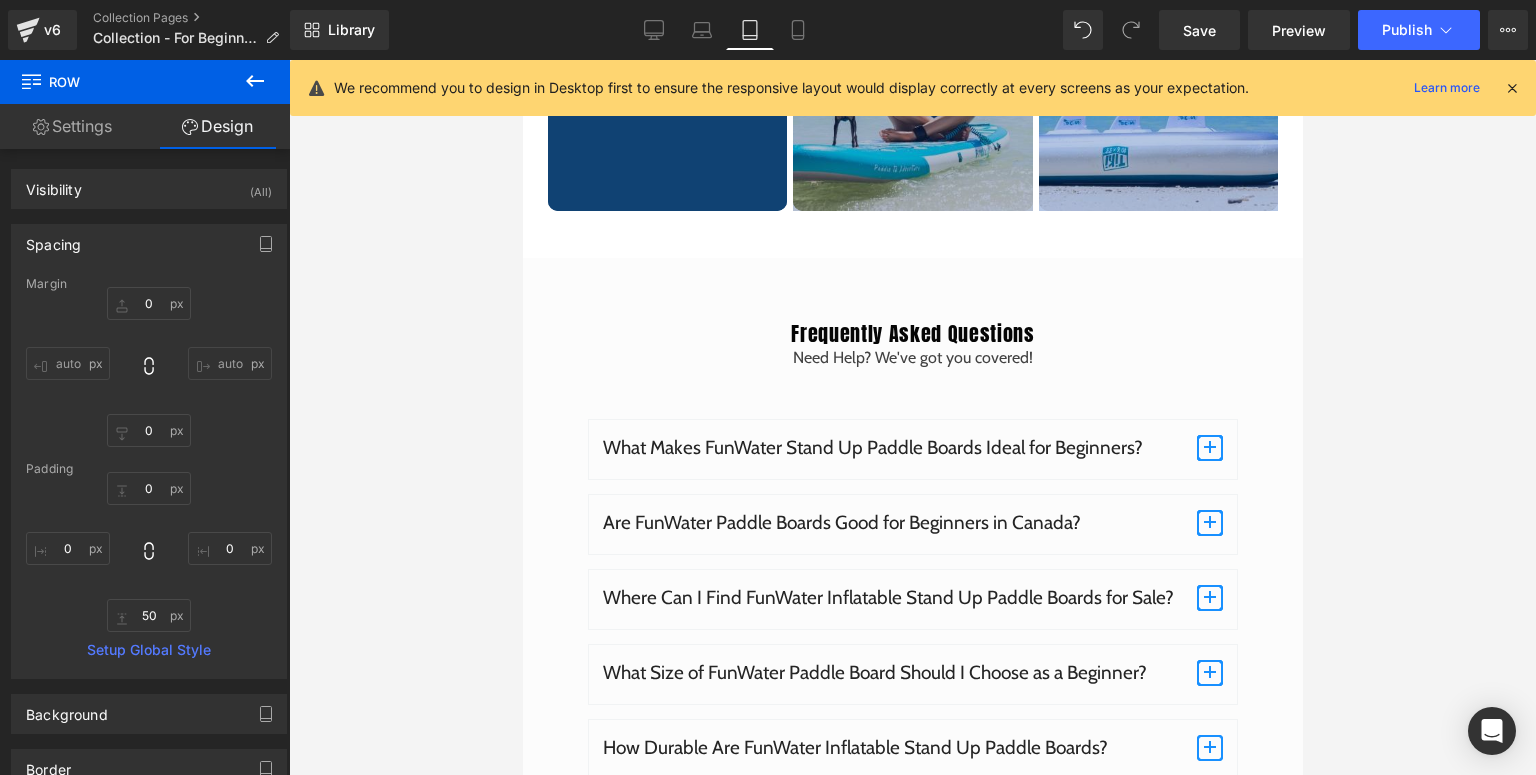 type on "0" 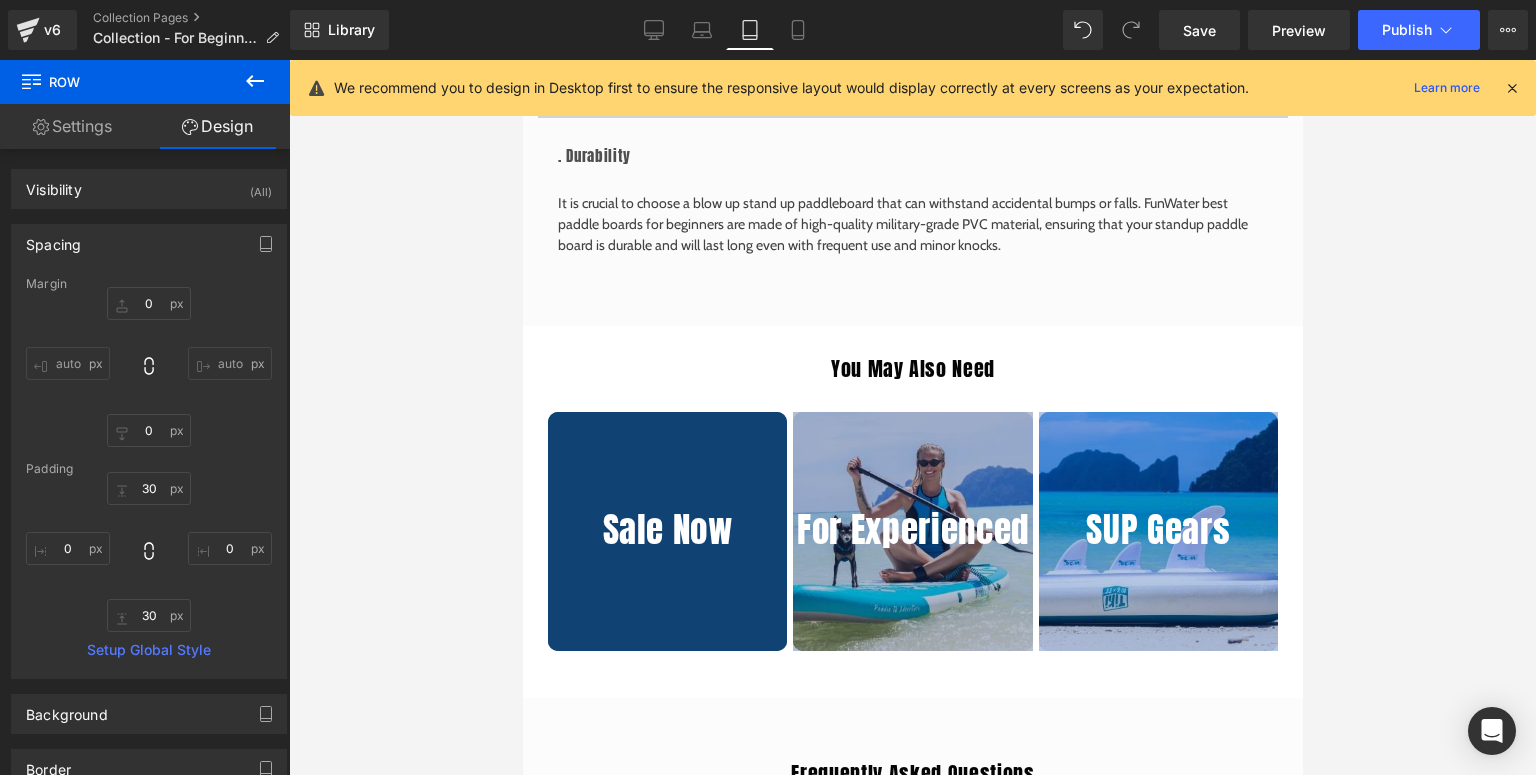 scroll, scrollTop: 4825, scrollLeft: 0, axis: vertical 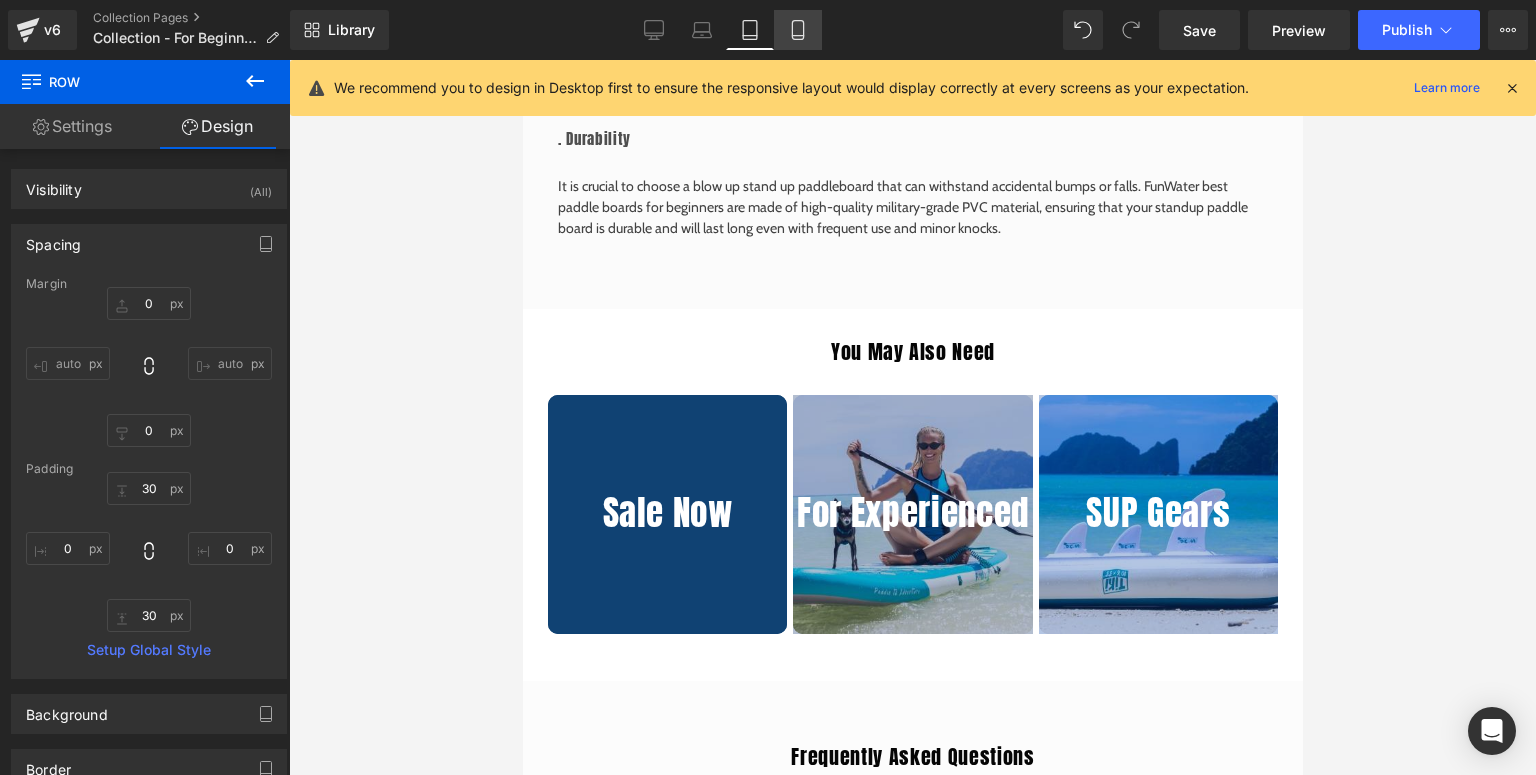click 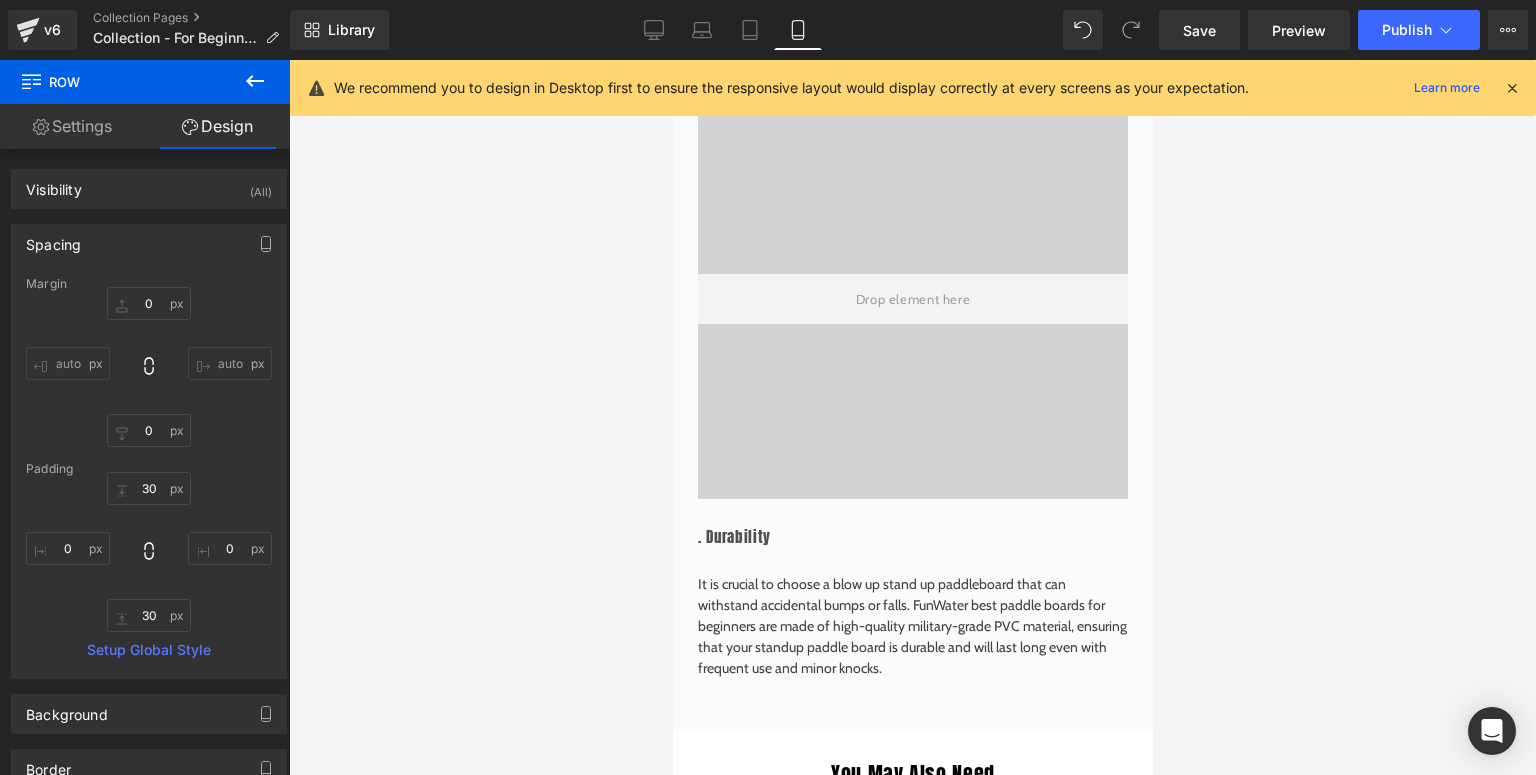 type on "0" 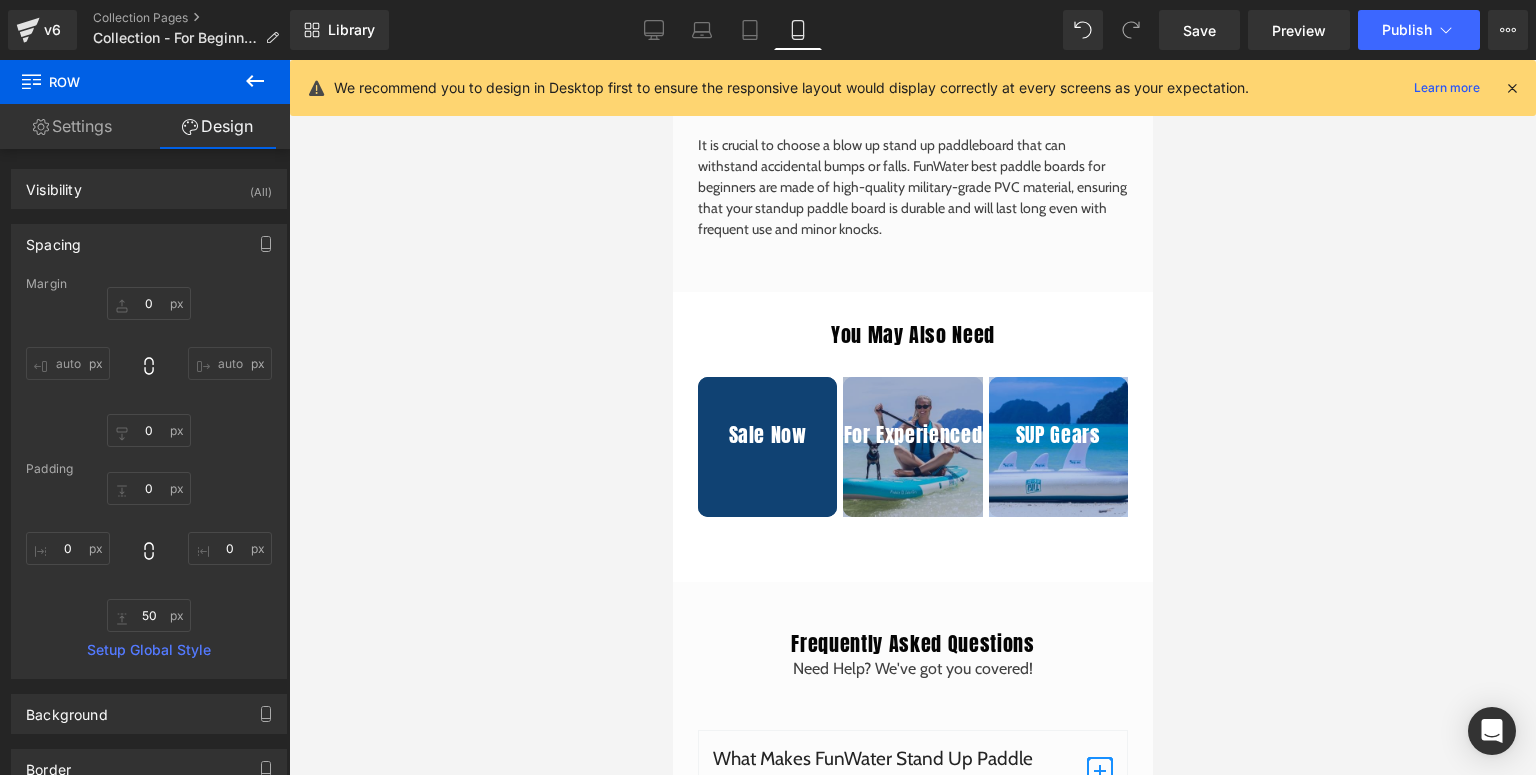 scroll, scrollTop: 5231, scrollLeft: 0, axis: vertical 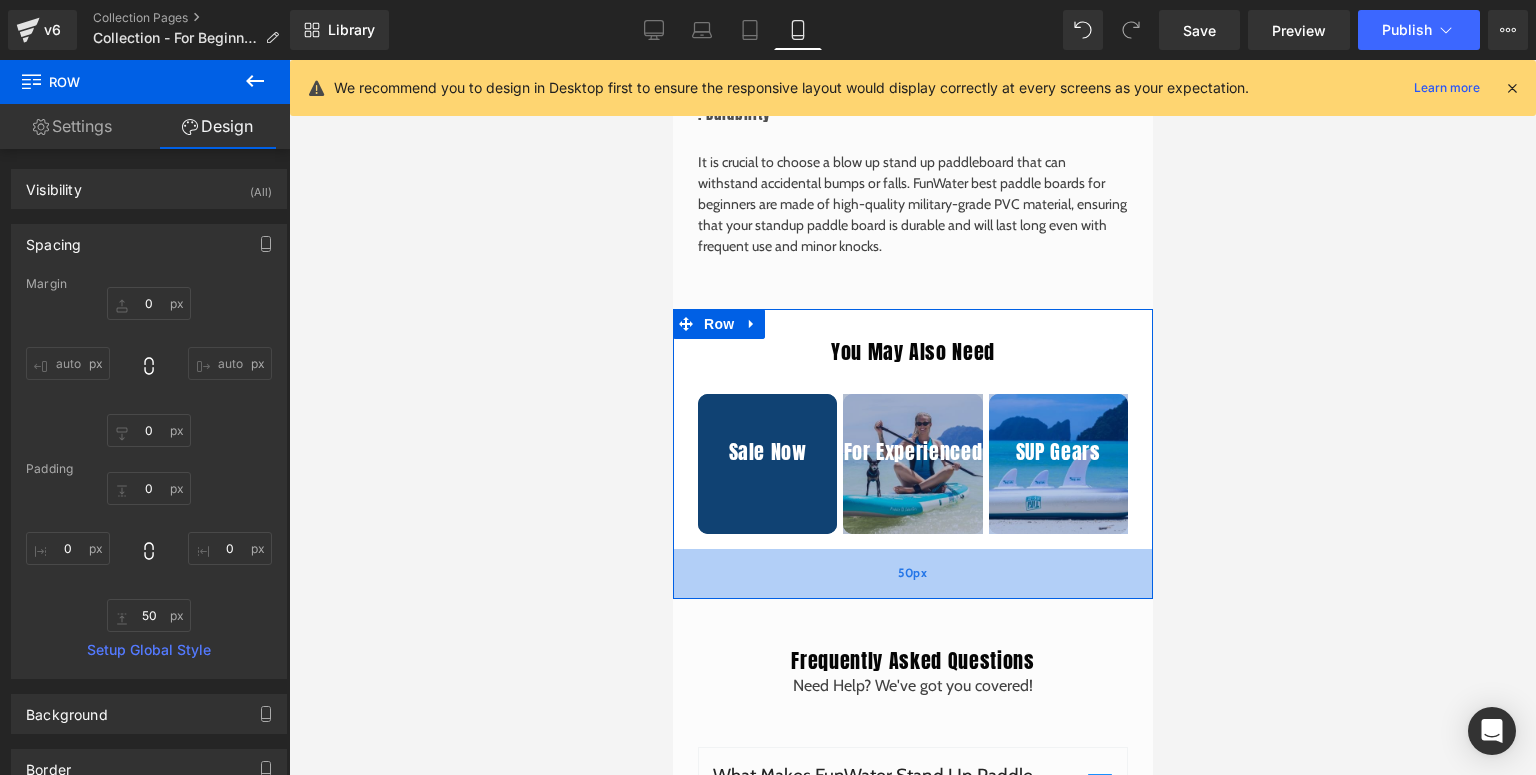 click on "50px" at bounding box center [912, 574] 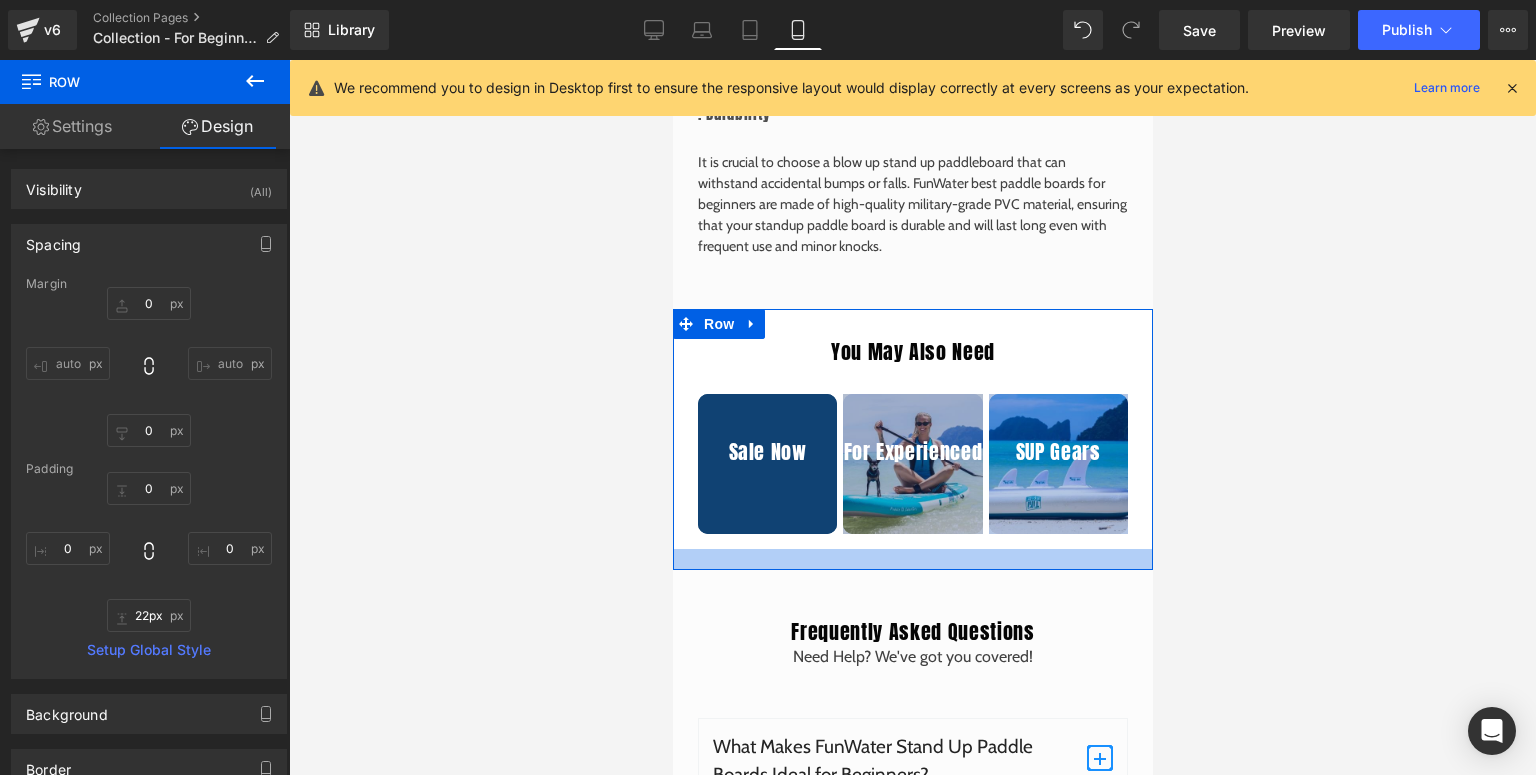 type on "21px" 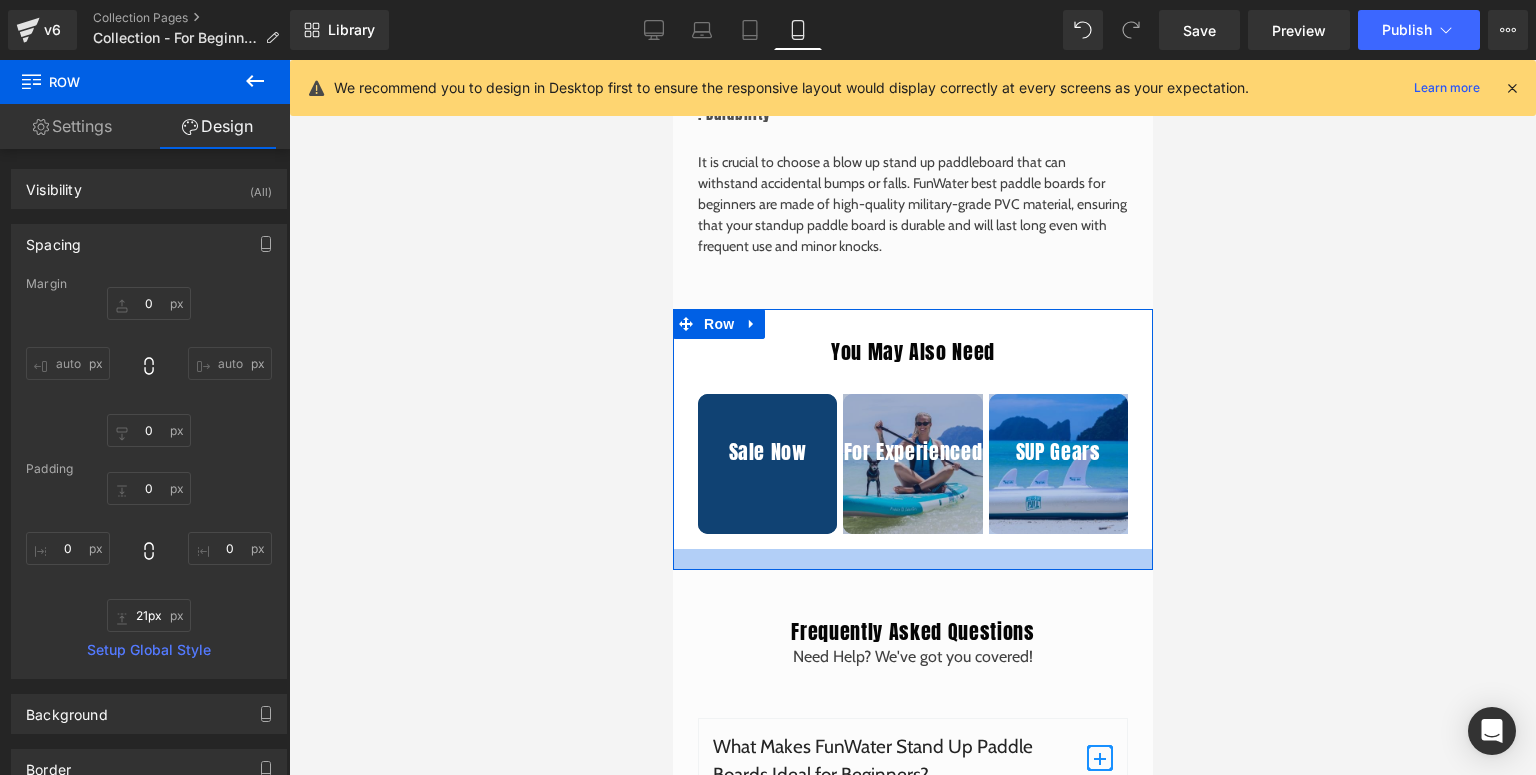 drag, startPoint x: 887, startPoint y: 567, endPoint x: 893, endPoint y: 538, distance: 29.614185 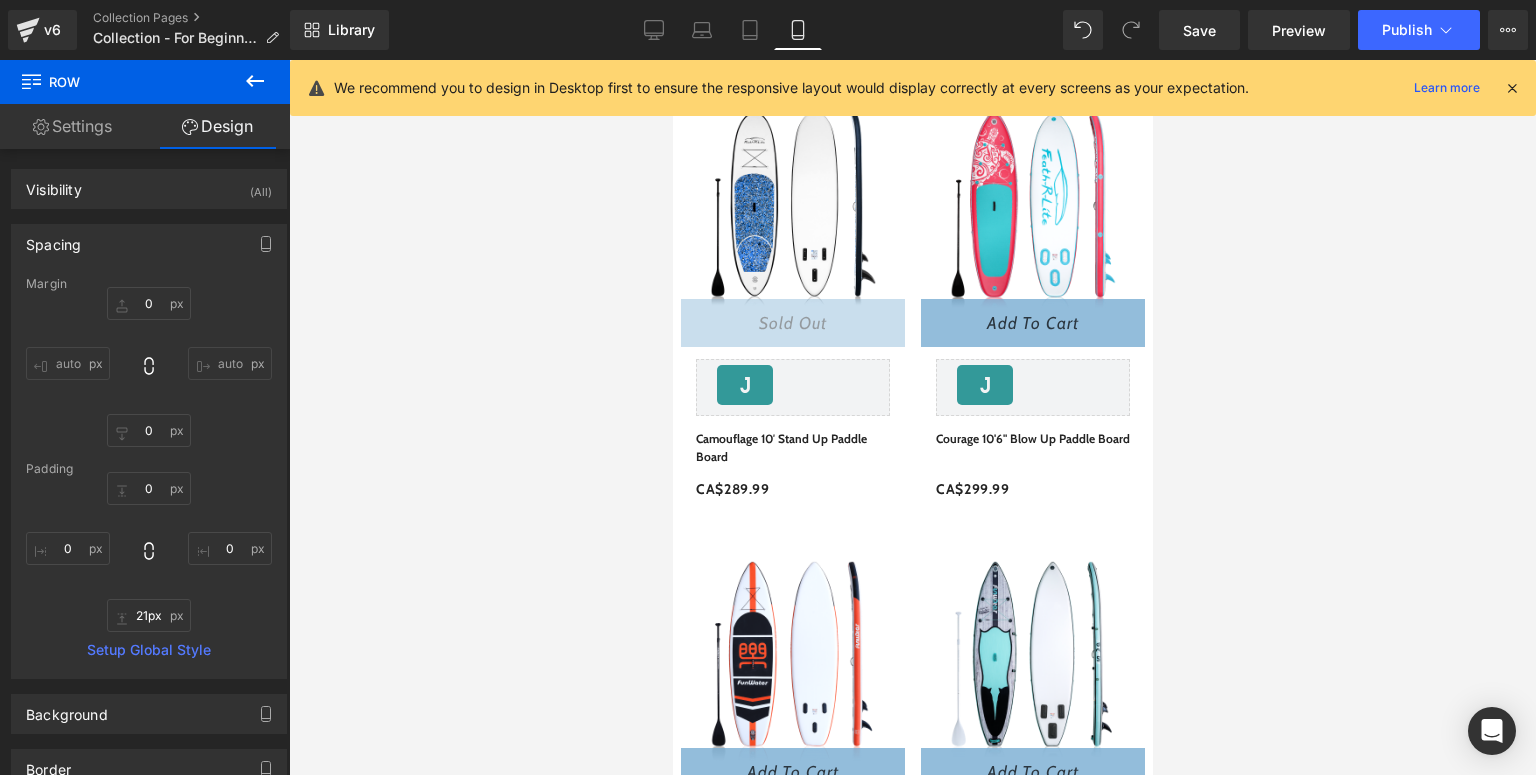 scroll, scrollTop: 503, scrollLeft: 0, axis: vertical 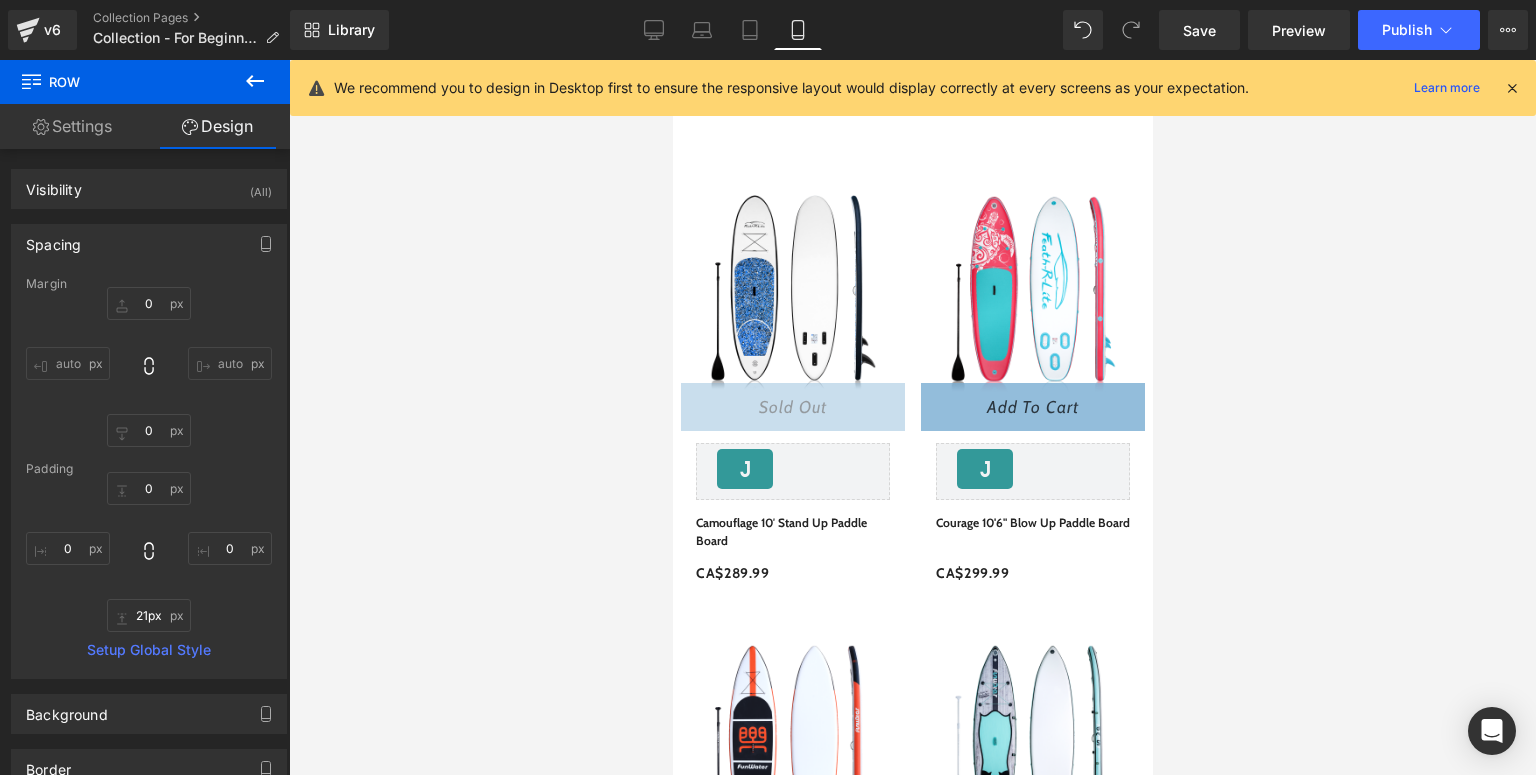 click at bounding box center [1512, 88] 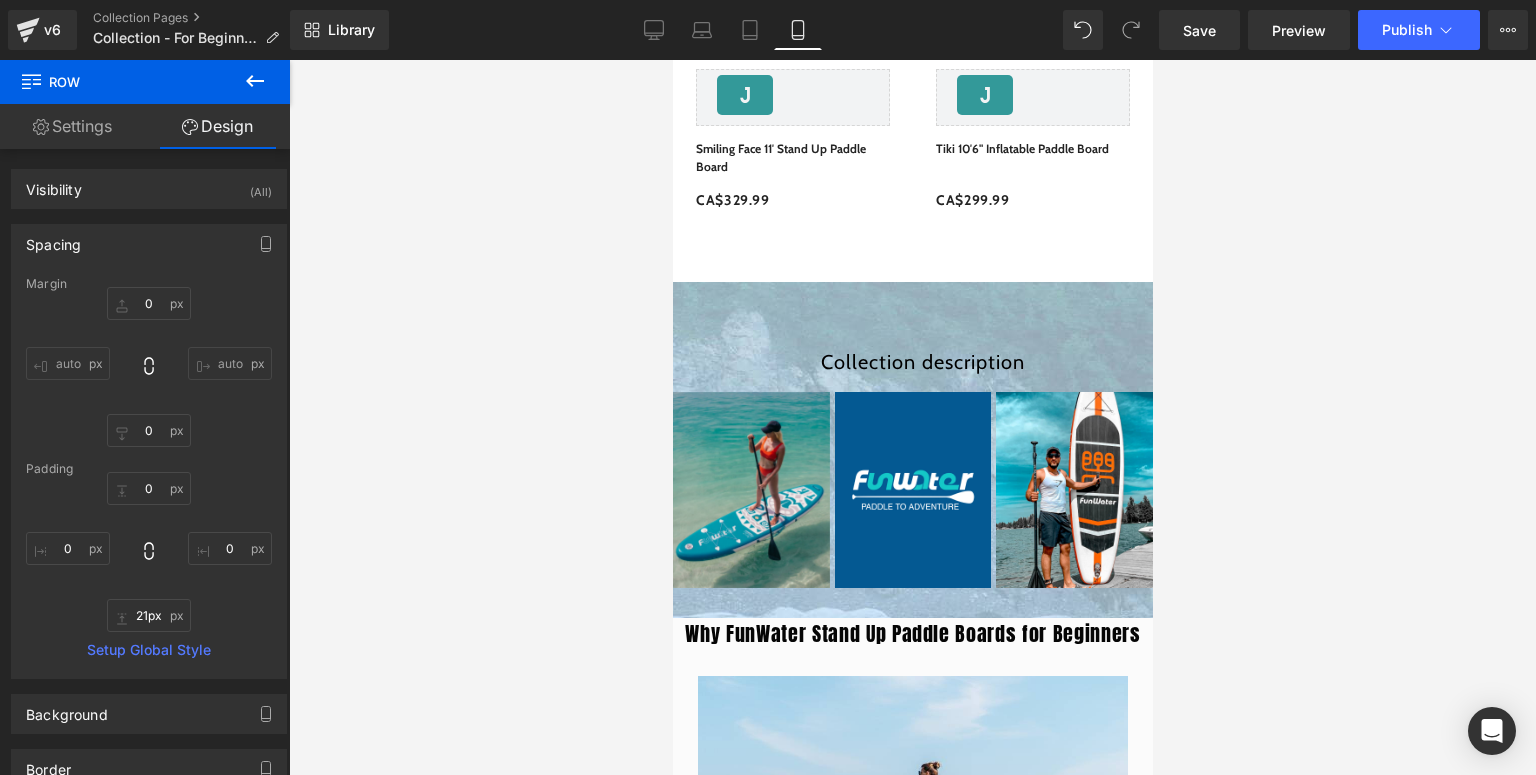 scroll, scrollTop: 3280, scrollLeft: 0, axis: vertical 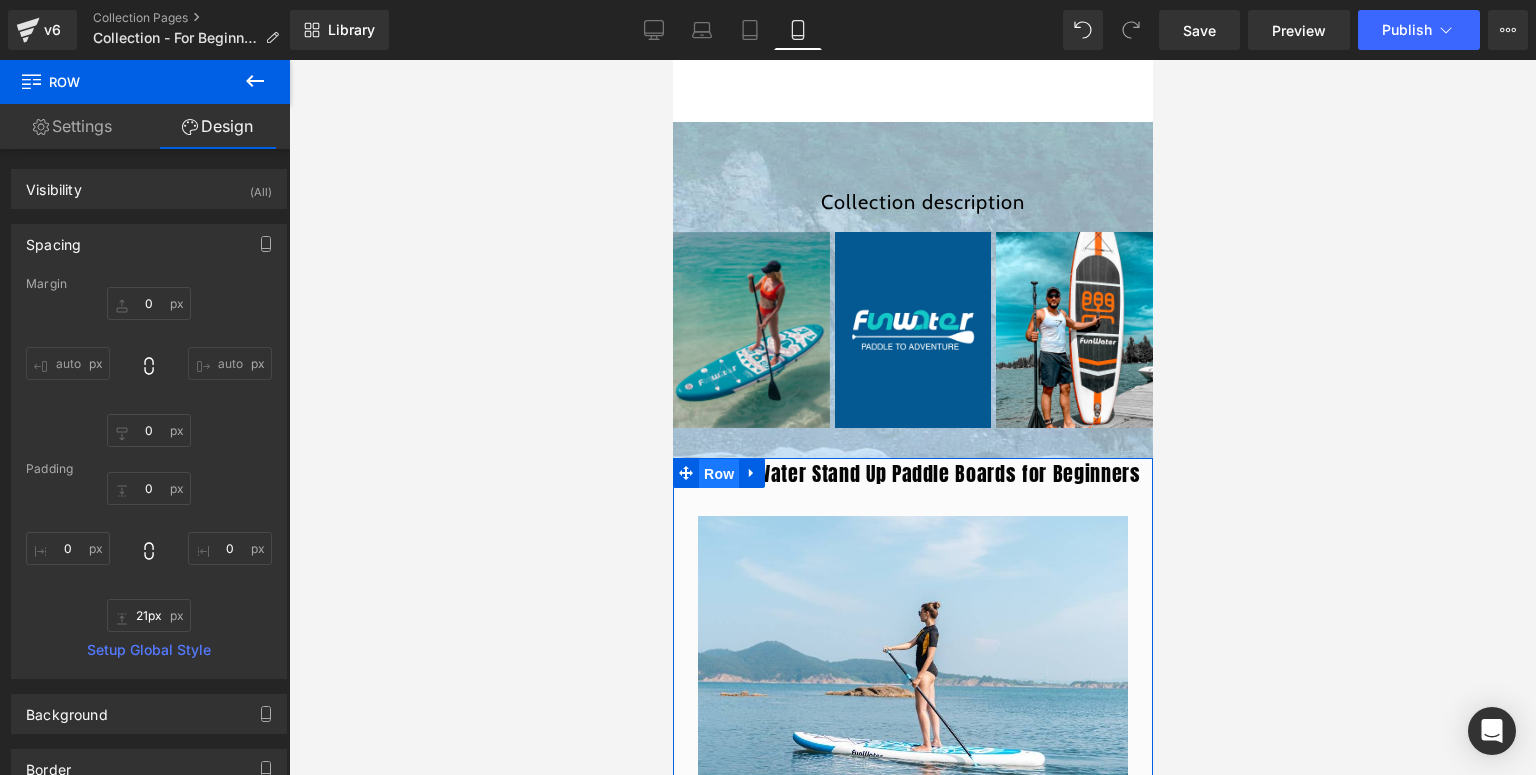 click on "Row" at bounding box center (718, 474) 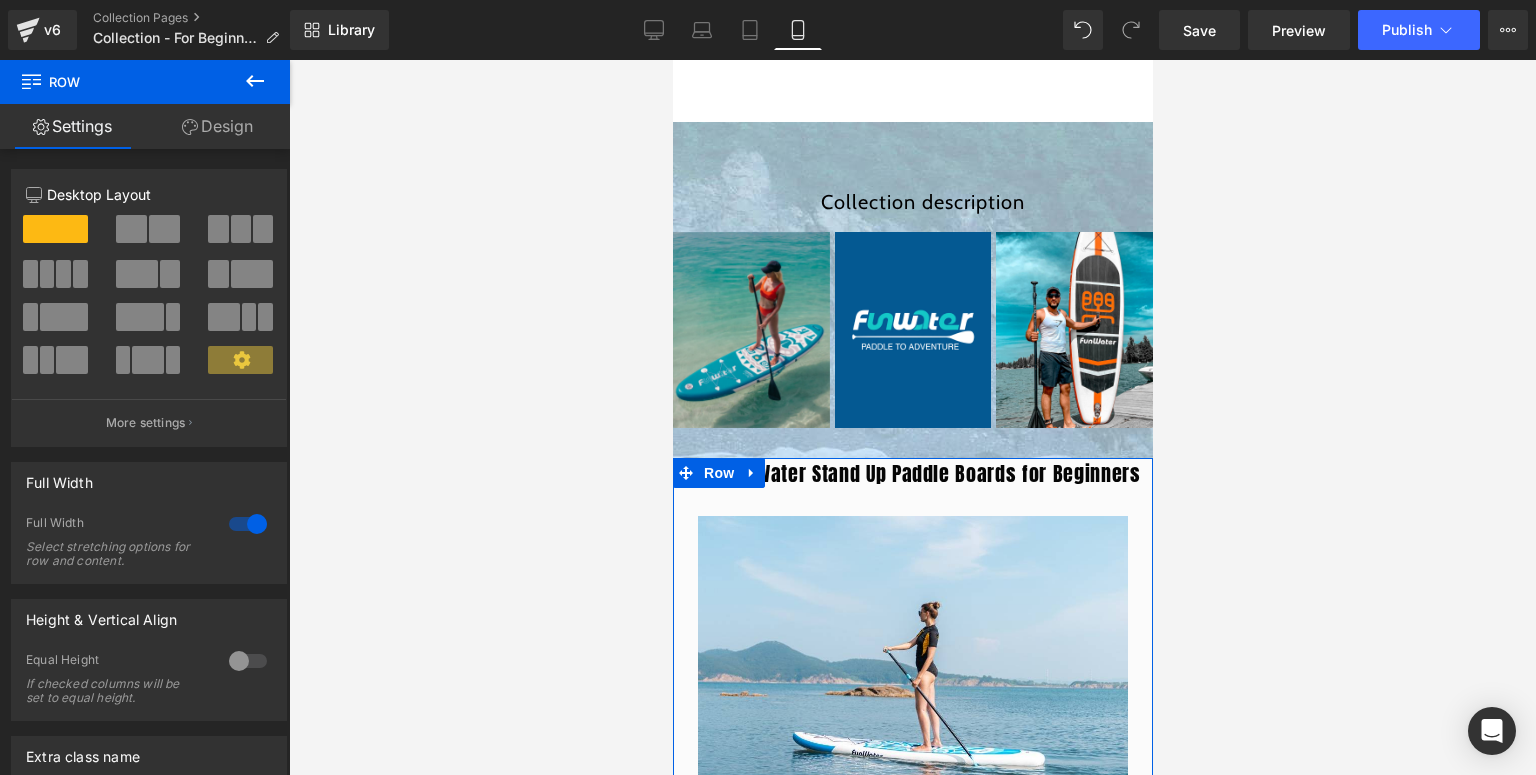 click on "Design" at bounding box center (217, 126) 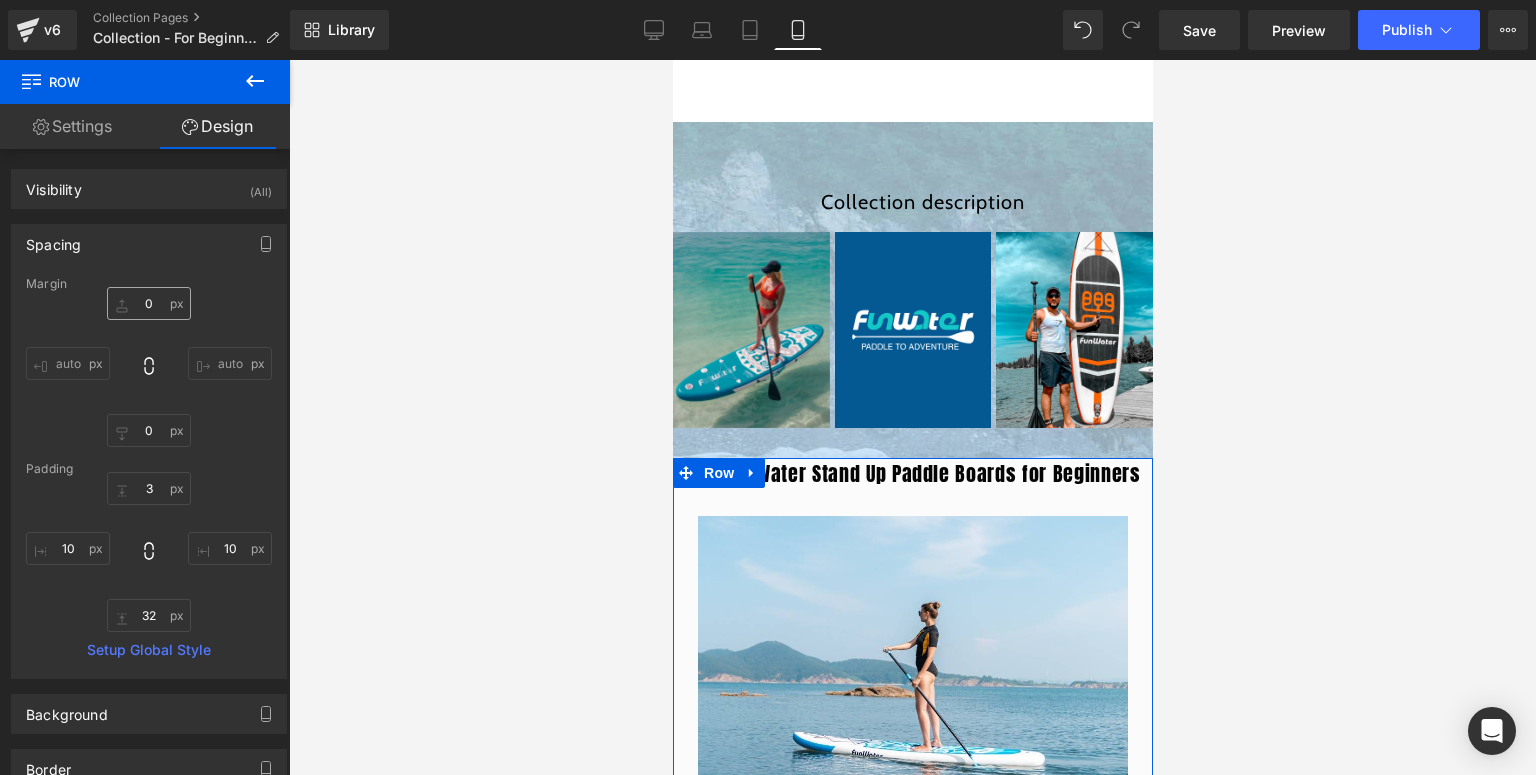type on "0" 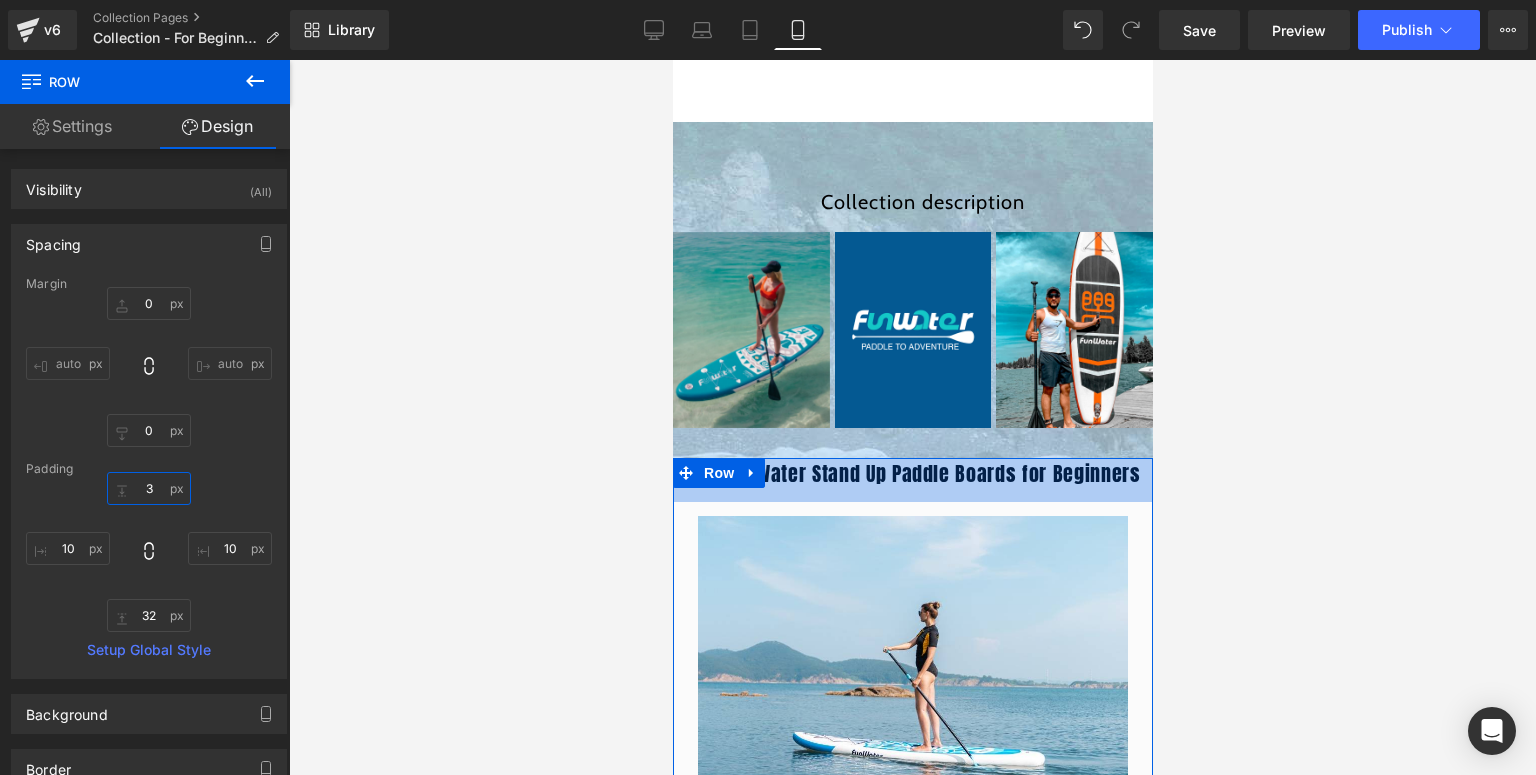 click on "3" at bounding box center [149, 488] 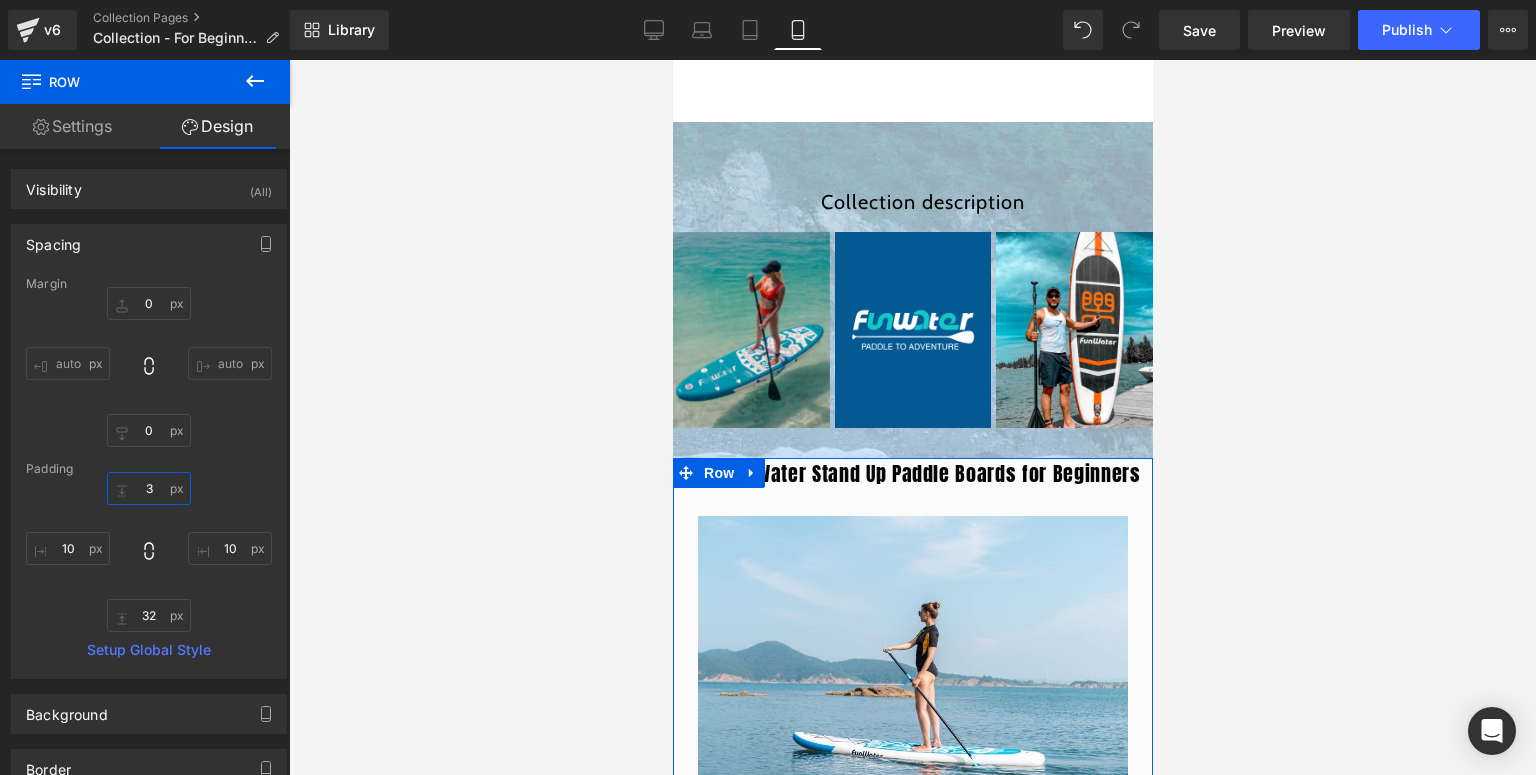 type on "30" 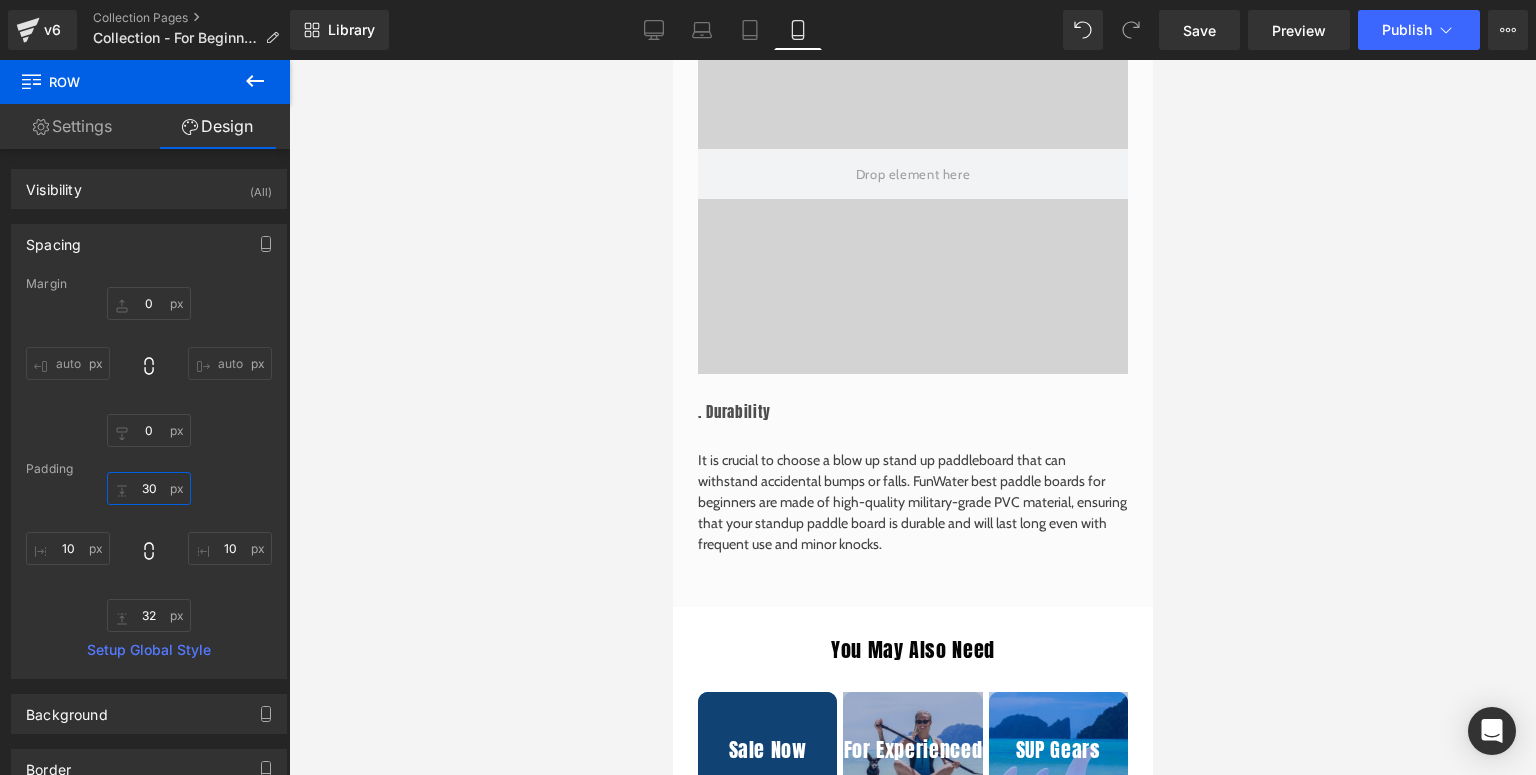 scroll, scrollTop: 5120, scrollLeft: 0, axis: vertical 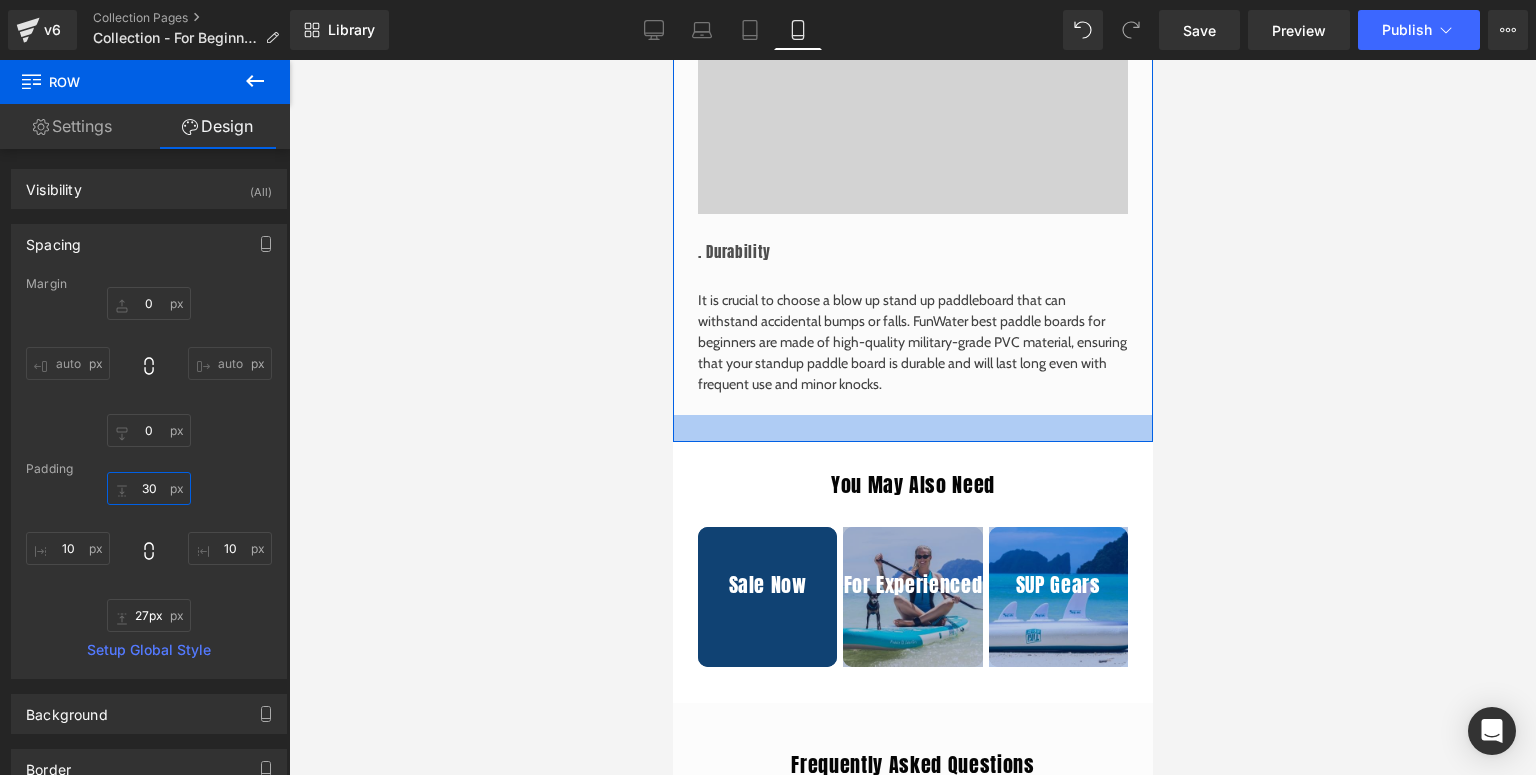 type on "26px" 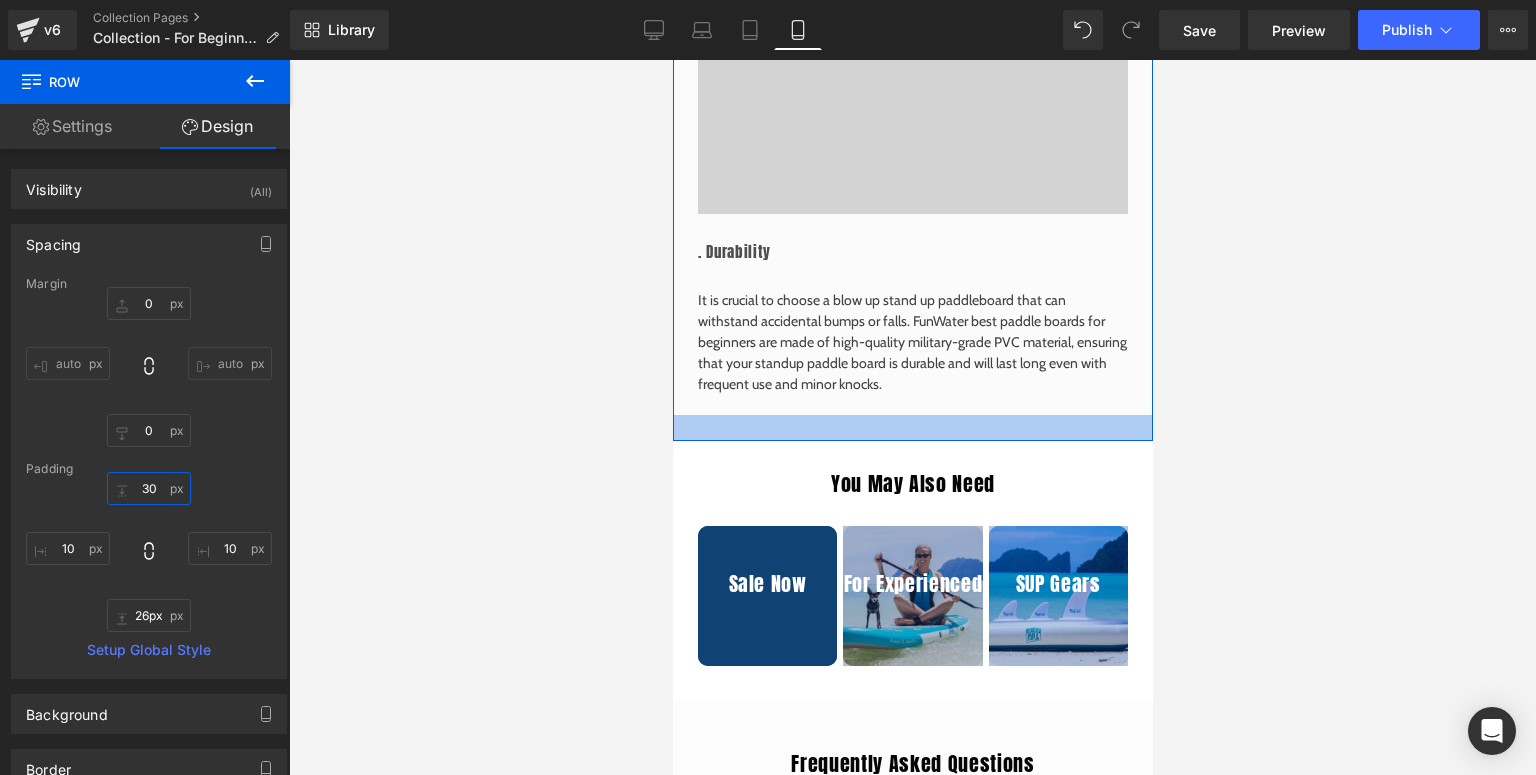 drag, startPoint x: 850, startPoint y: 428, endPoint x: 868, endPoint y: 422, distance: 18.973665 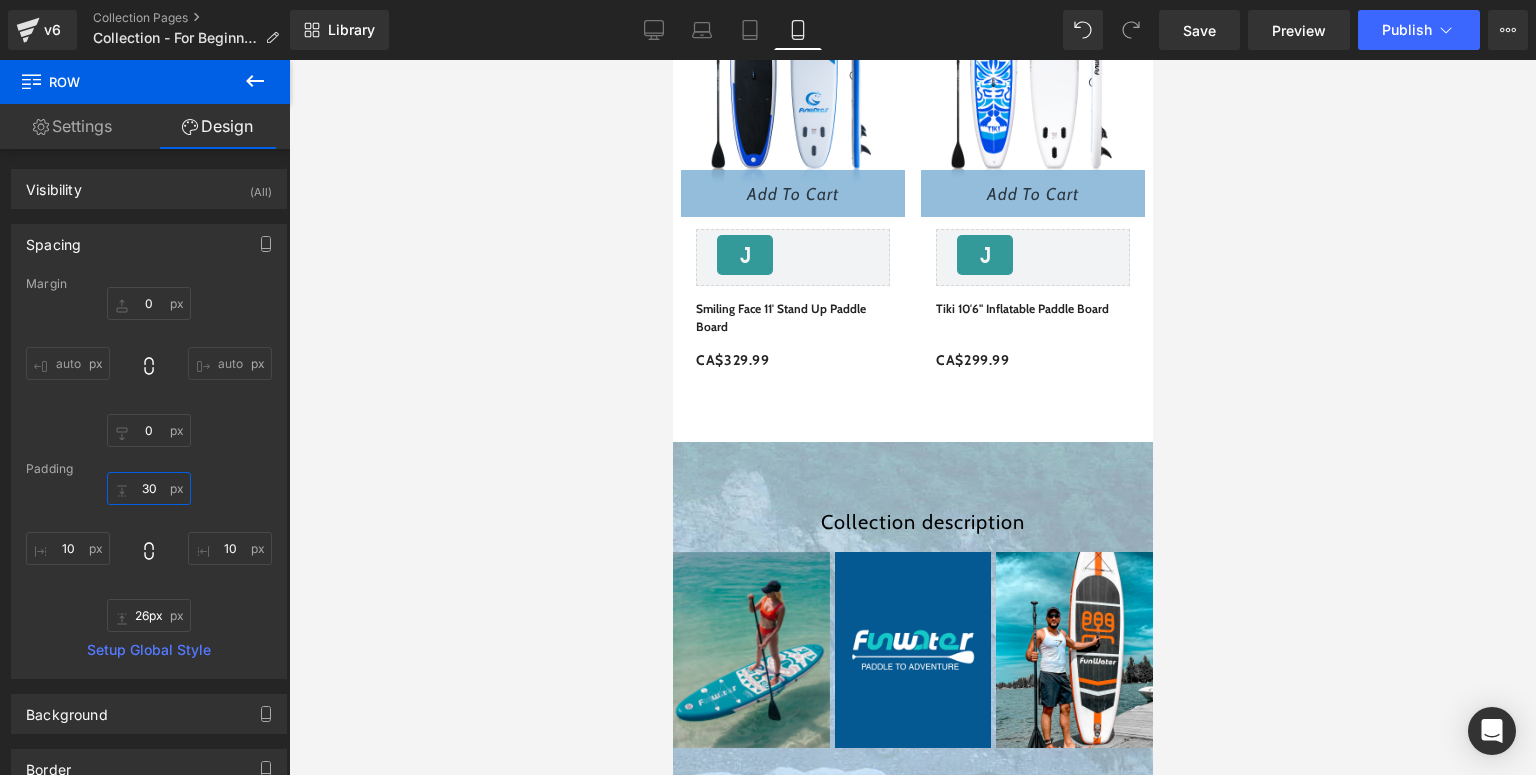scroll, scrollTop: 2480, scrollLeft: 0, axis: vertical 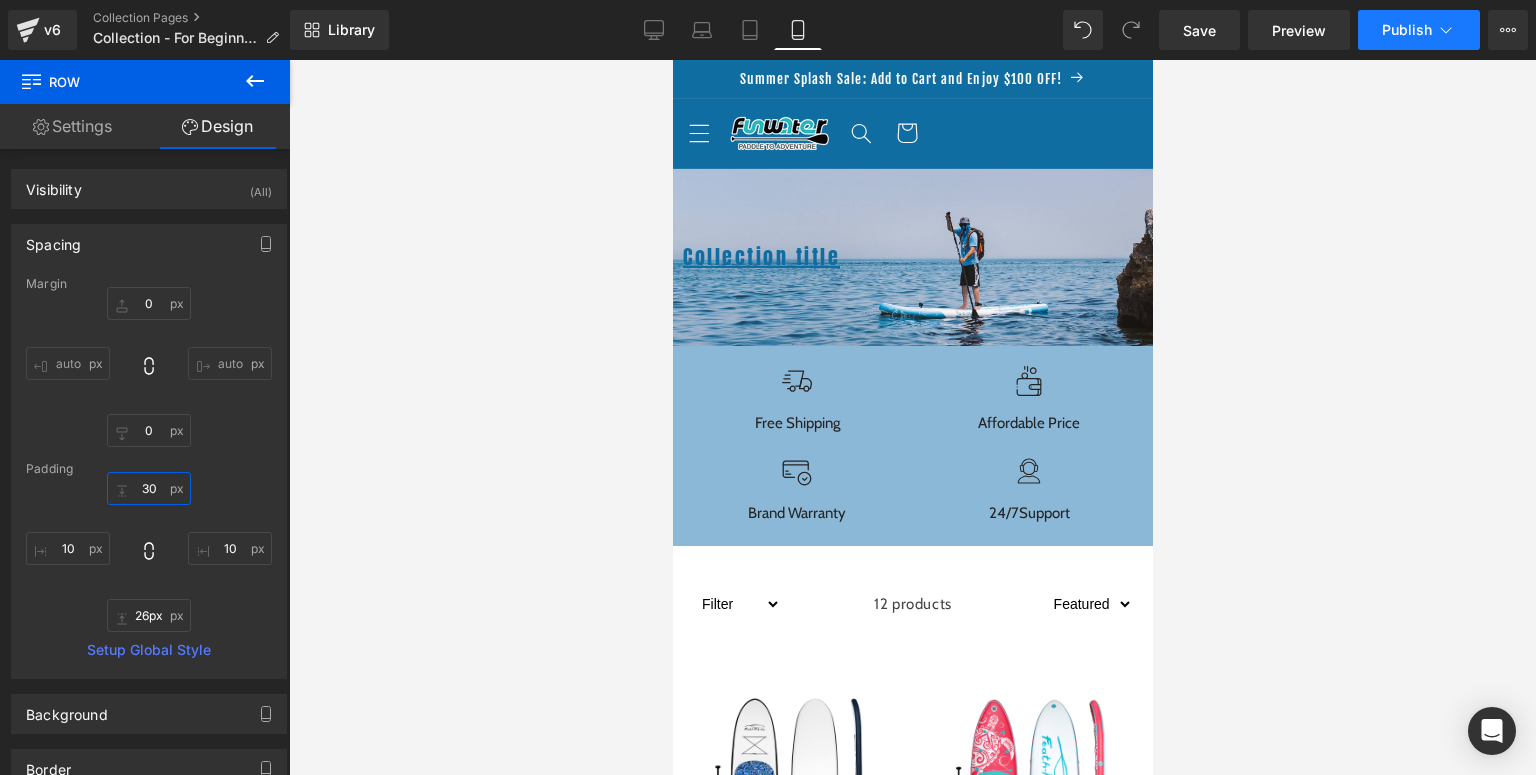 type on "30" 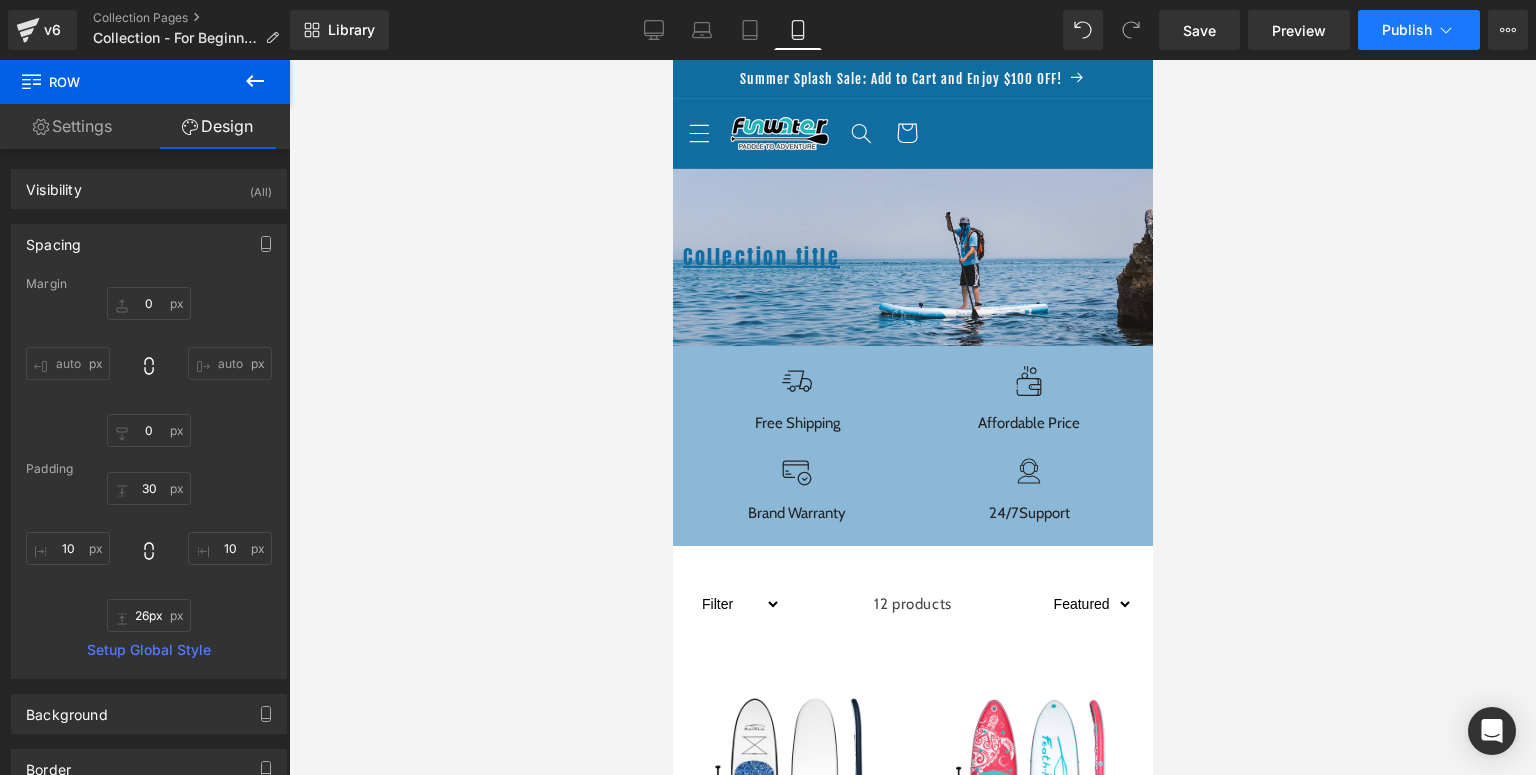 click on "Publish" at bounding box center (1407, 30) 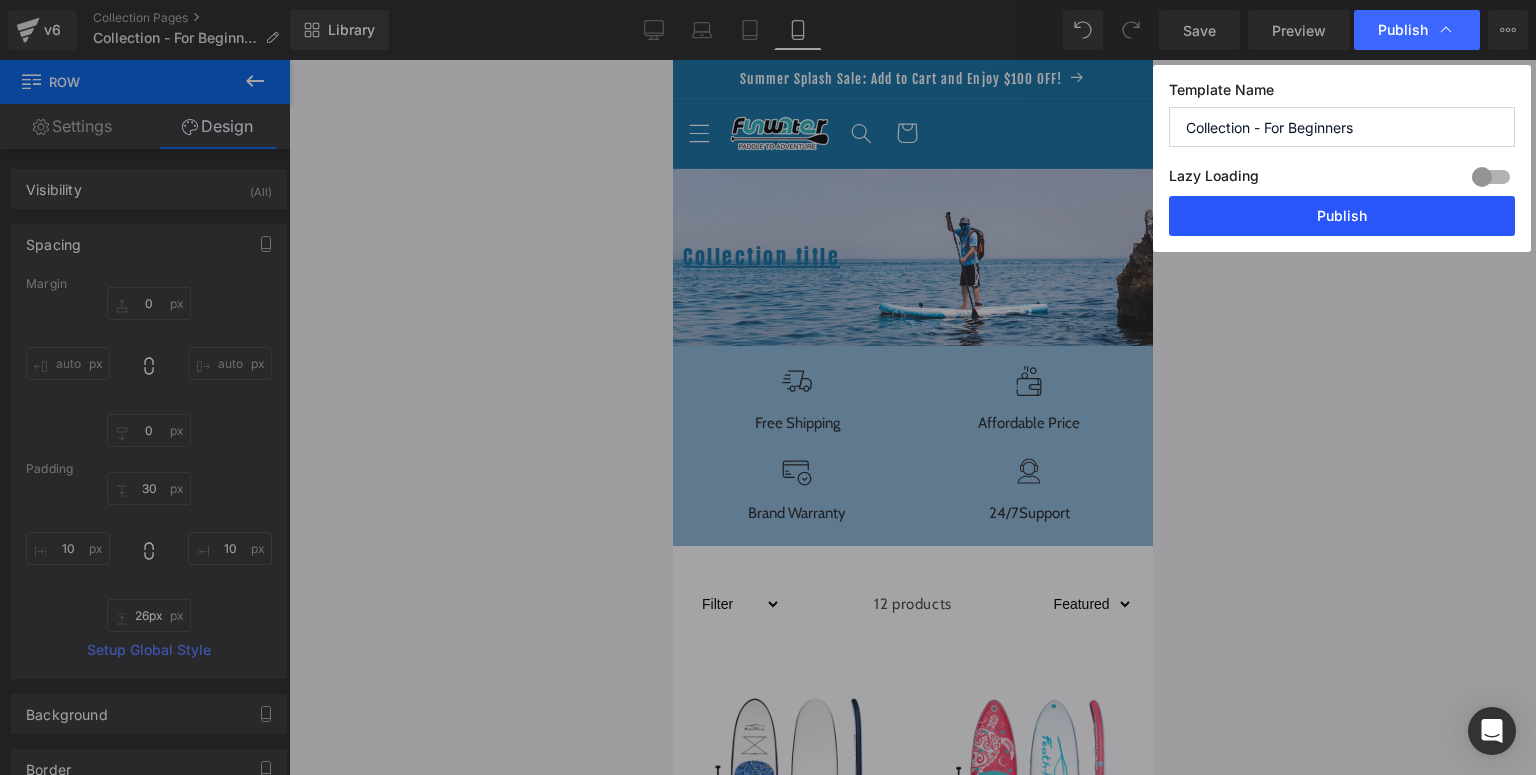 click on "Publish" at bounding box center [1342, 216] 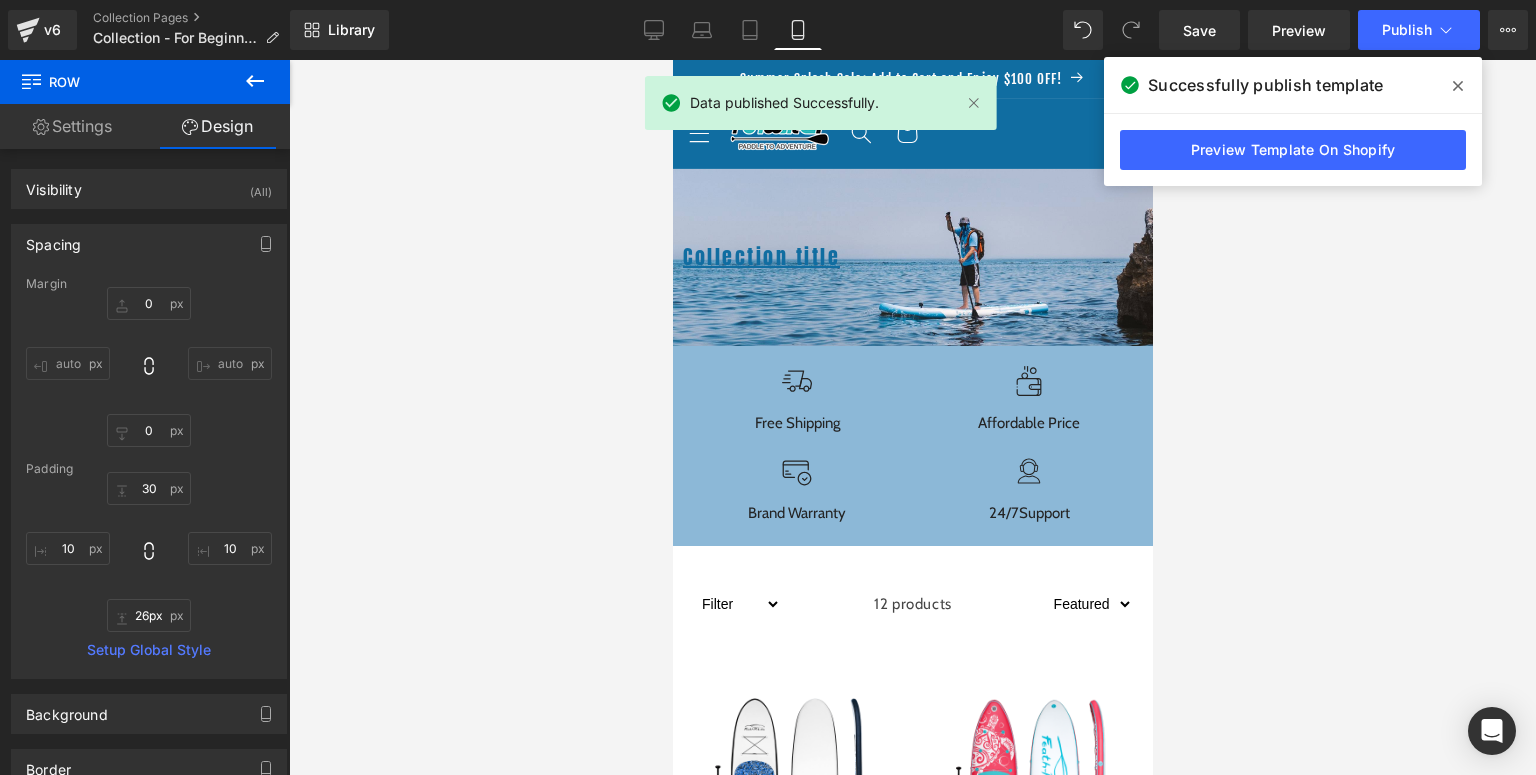 click at bounding box center (1458, 86) 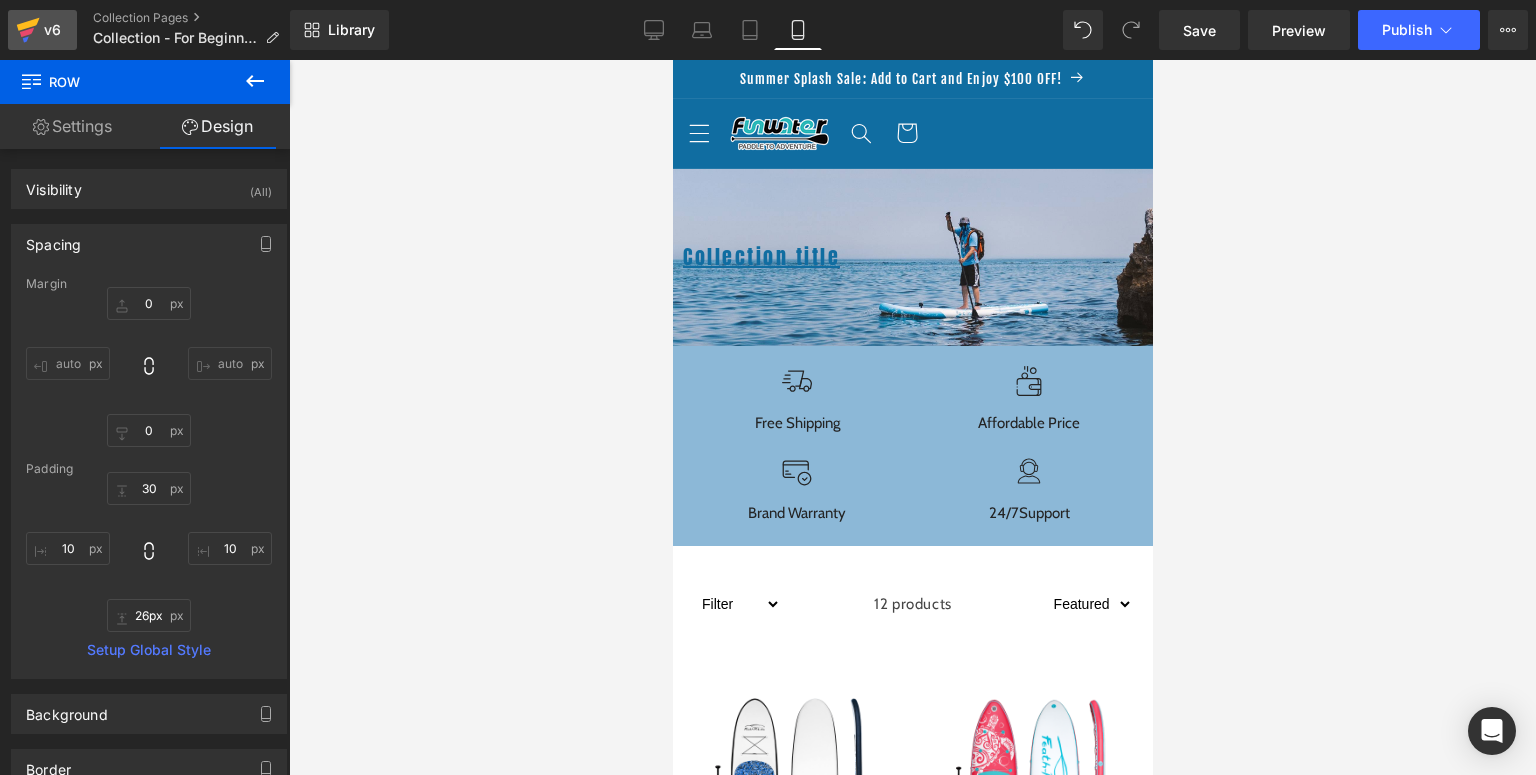 click on "v6" at bounding box center [52, 30] 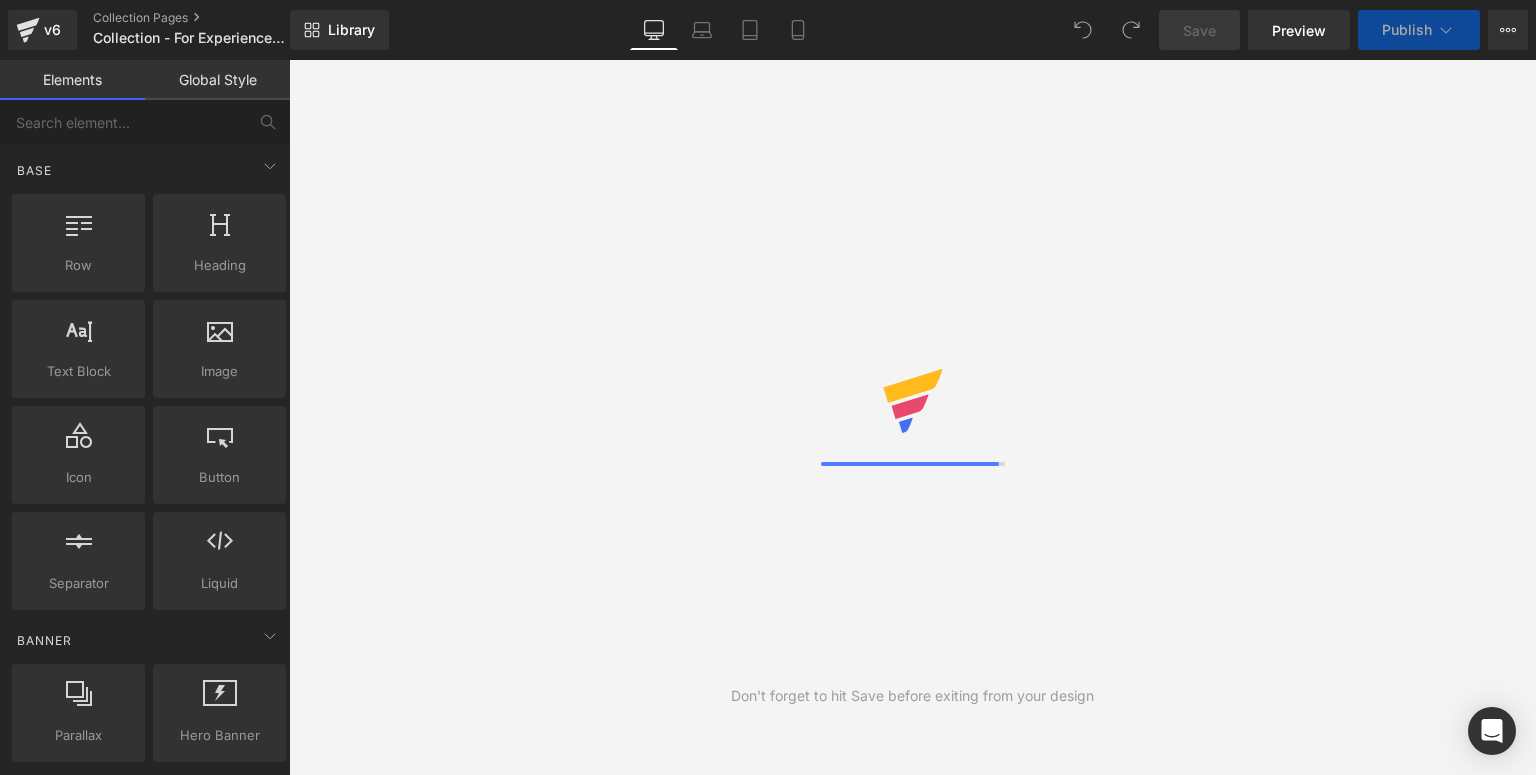 scroll, scrollTop: 0, scrollLeft: 0, axis: both 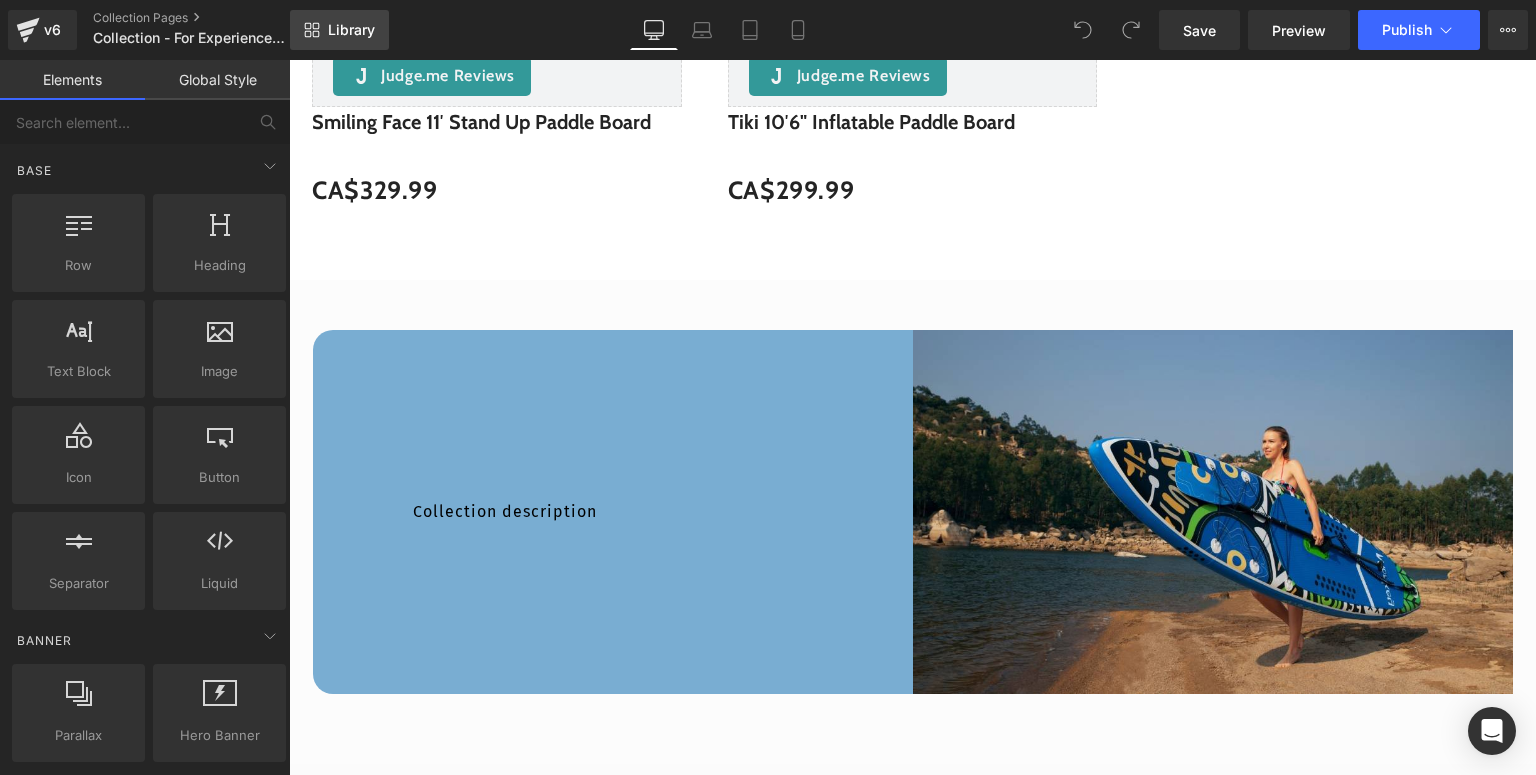 click on "Library" at bounding box center [351, 30] 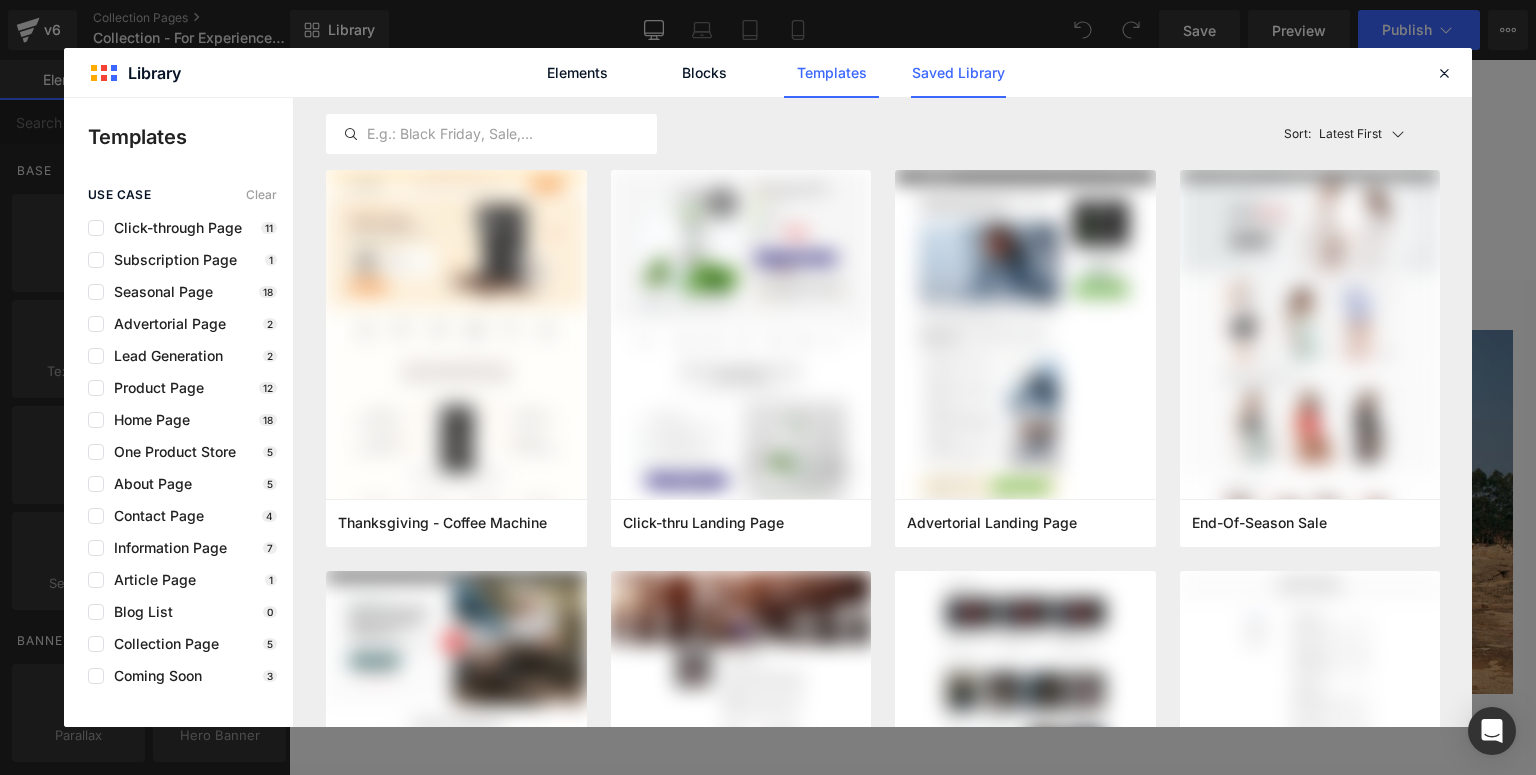 click on "Saved Library" 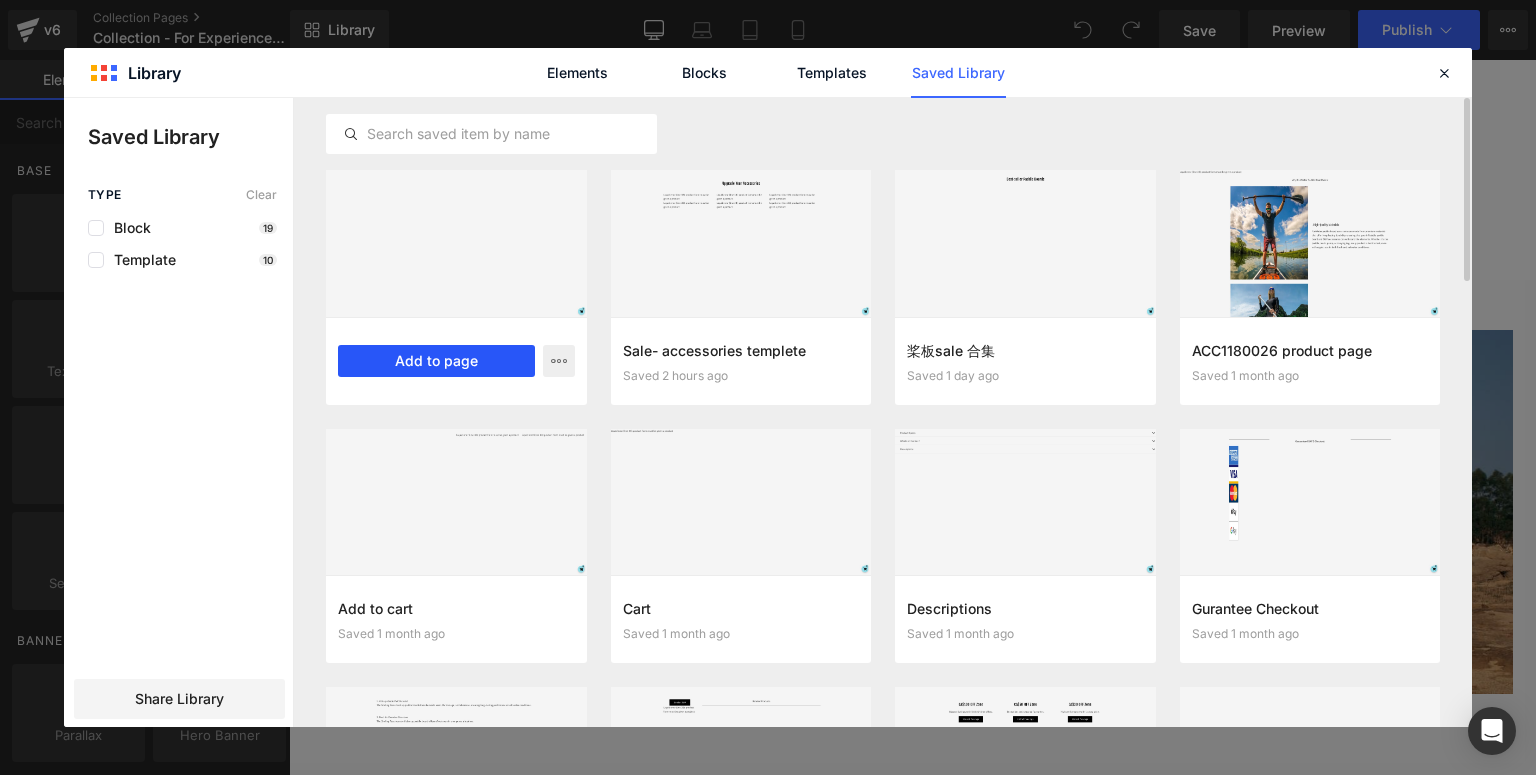 click on "Add to page" at bounding box center [436, 361] 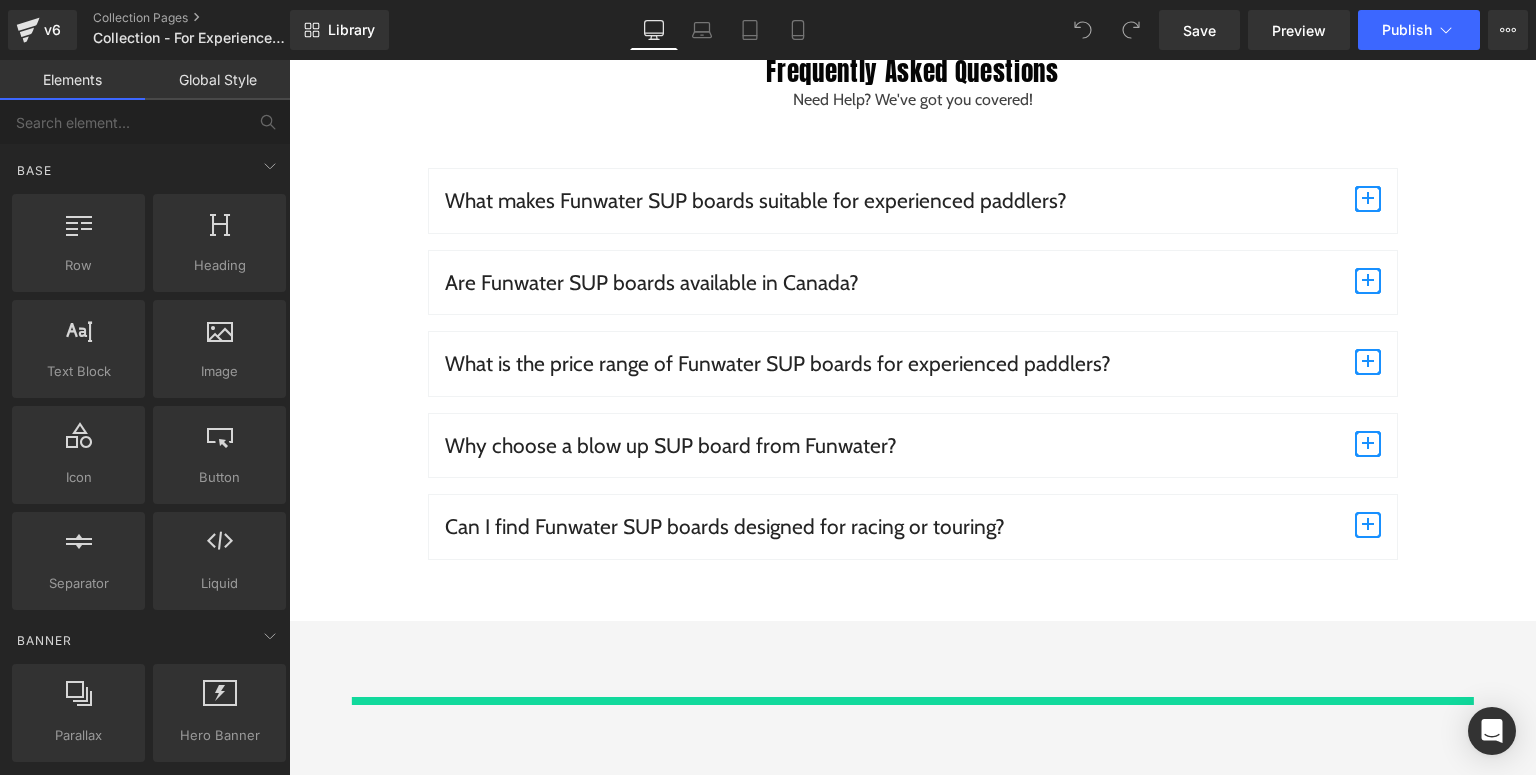 scroll, scrollTop: 5865, scrollLeft: 0, axis: vertical 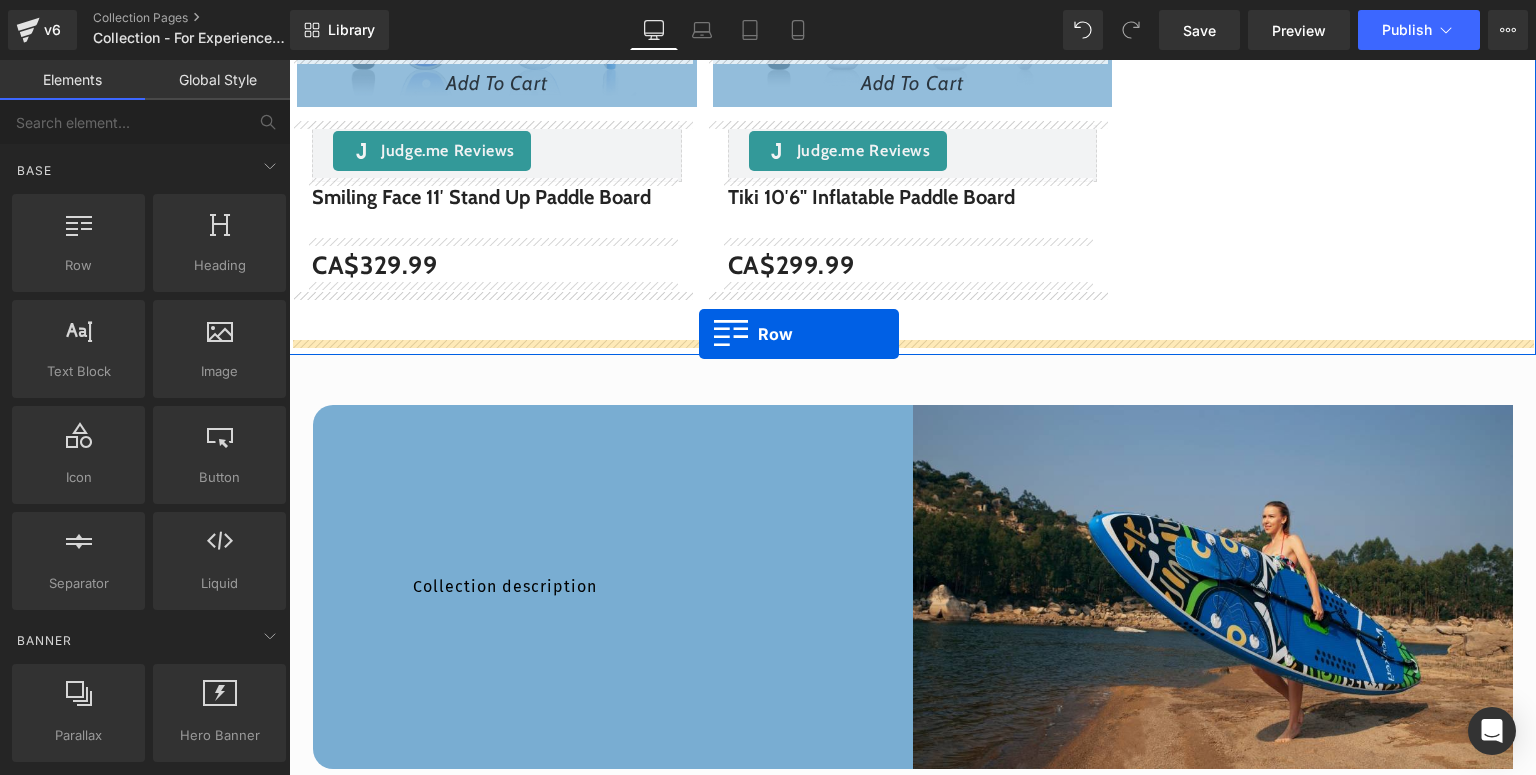 drag, startPoint x: 328, startPoint y: 176, endPoint x: 699, endPoint y: 334, distance: 403.2431 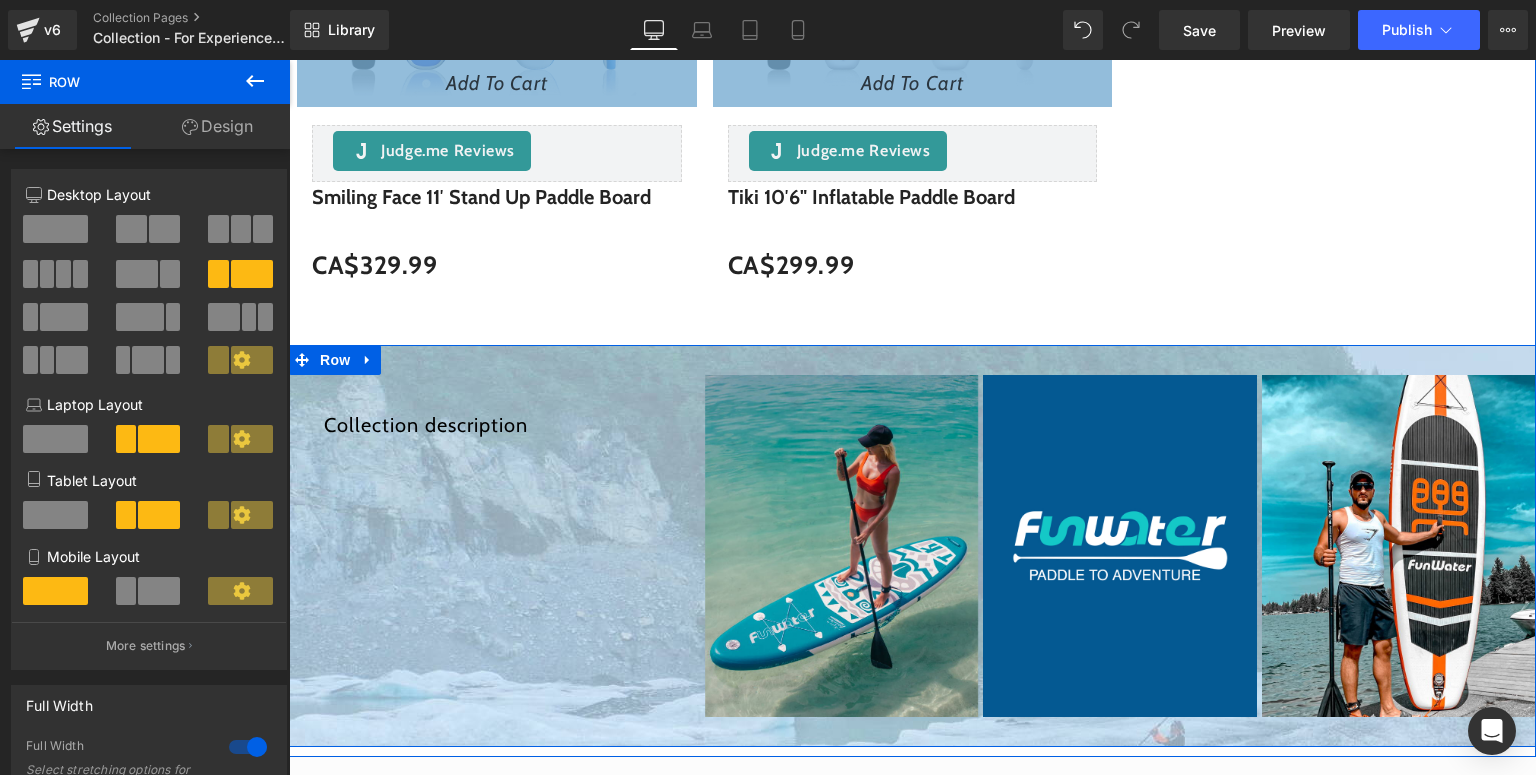 scroll, scrollTop: 2965, scrollLeft: 0, axis: vertical 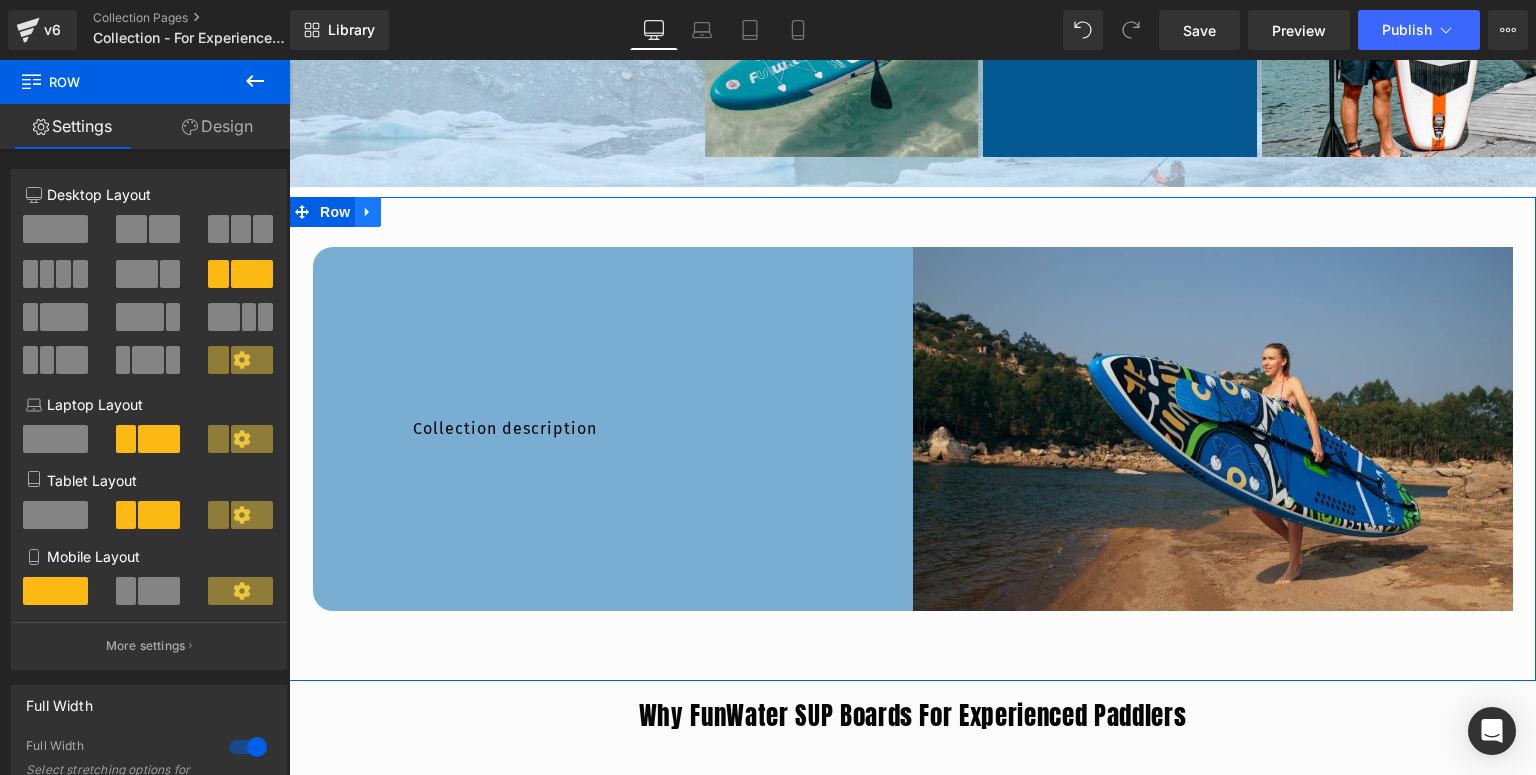 click 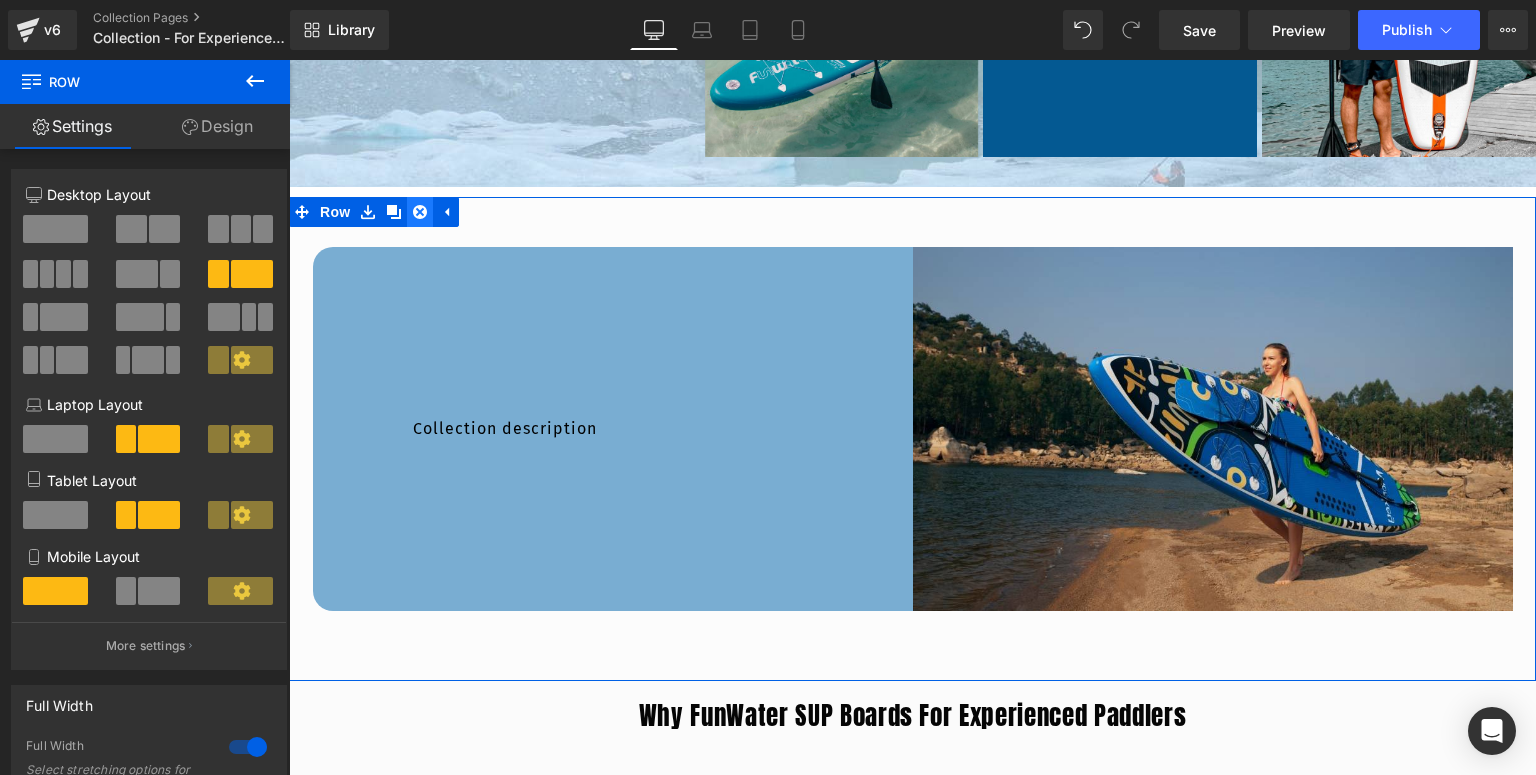 click 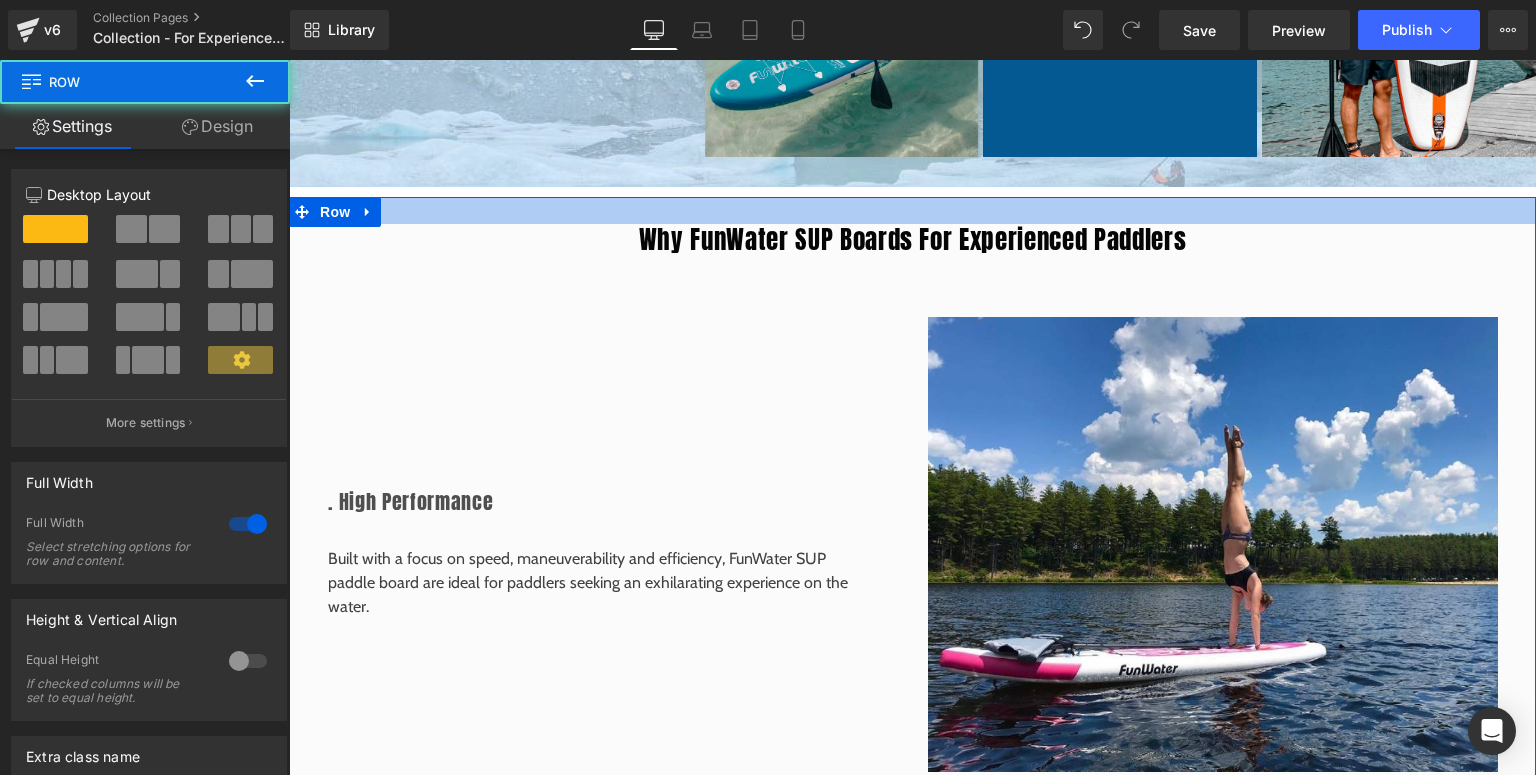 click at bounding box center (912, 210) 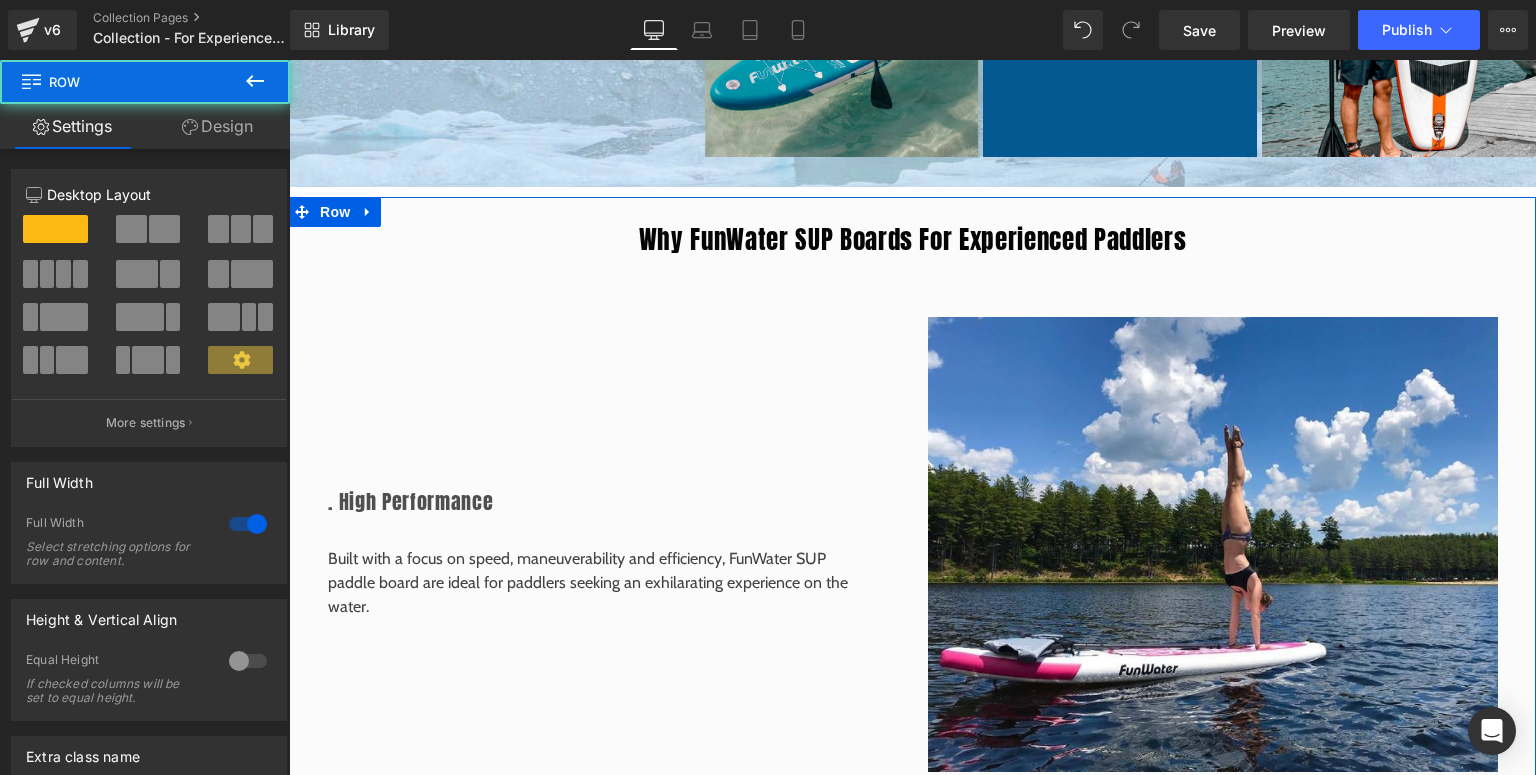 click on "Image         . High Performance Heading         Built with a focus on speed, maneuverability and efficiency, FunWater SUP paddle board are ideal for paddlers seeking an exhilarating experience on the water. Text Block         Row         Row" at bounding box center [913, 534] 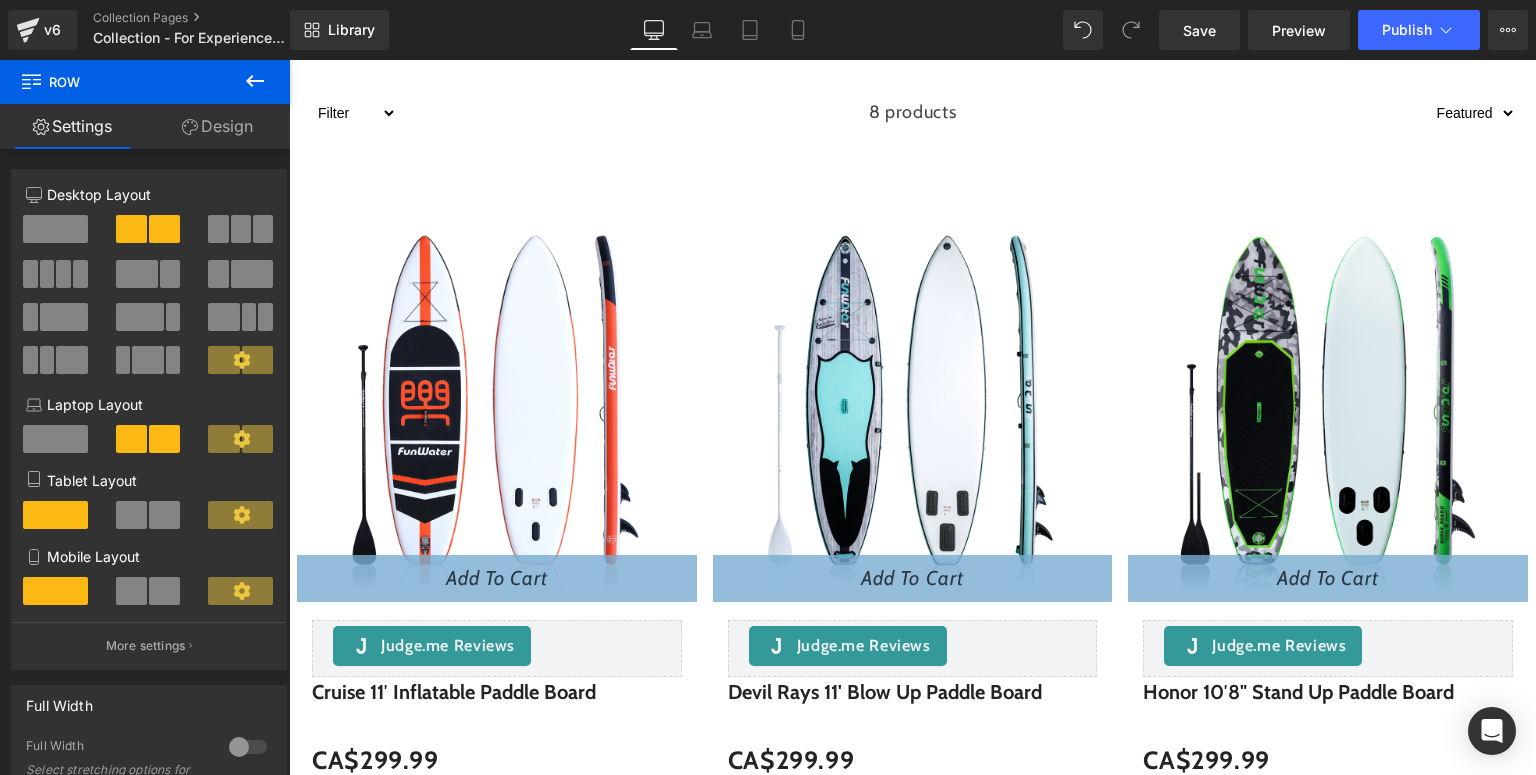 scroll, scrollTop: 245, scrollLeft: 0, axis: vertical 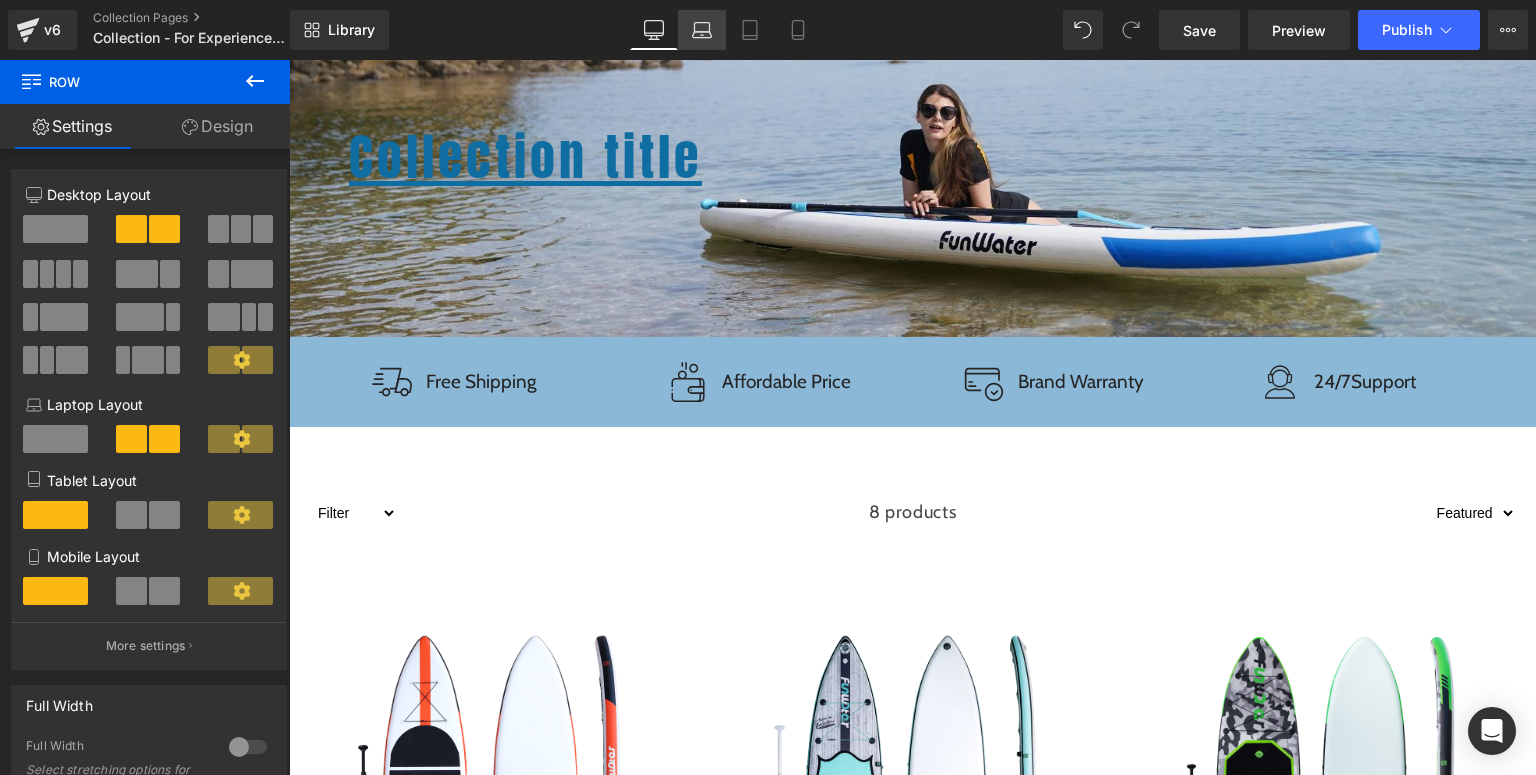 click on "Laptop" at bounding box center (702, 30) 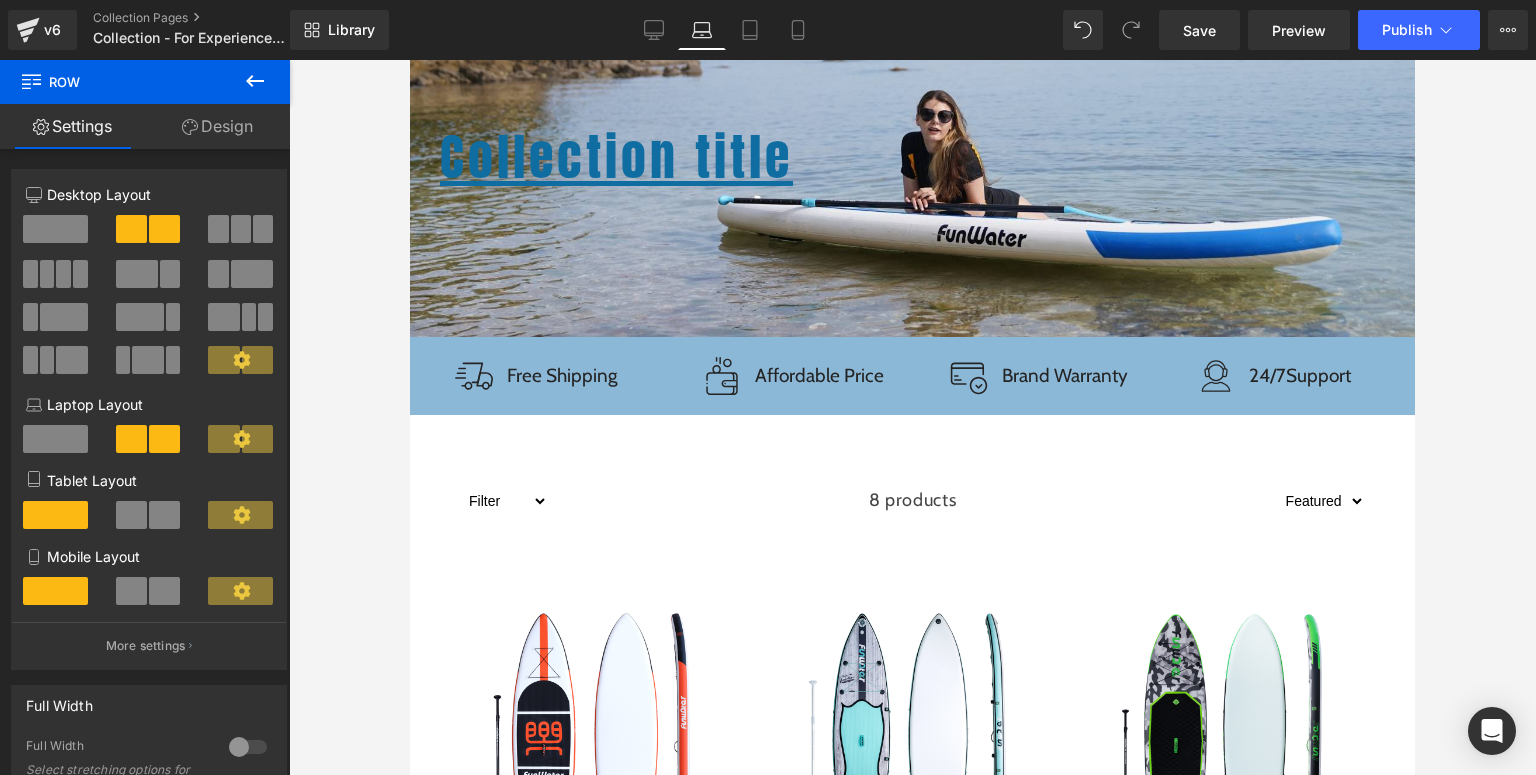 scroll, scrollTop: 2688, scrollLeft: 0, axis: vertical 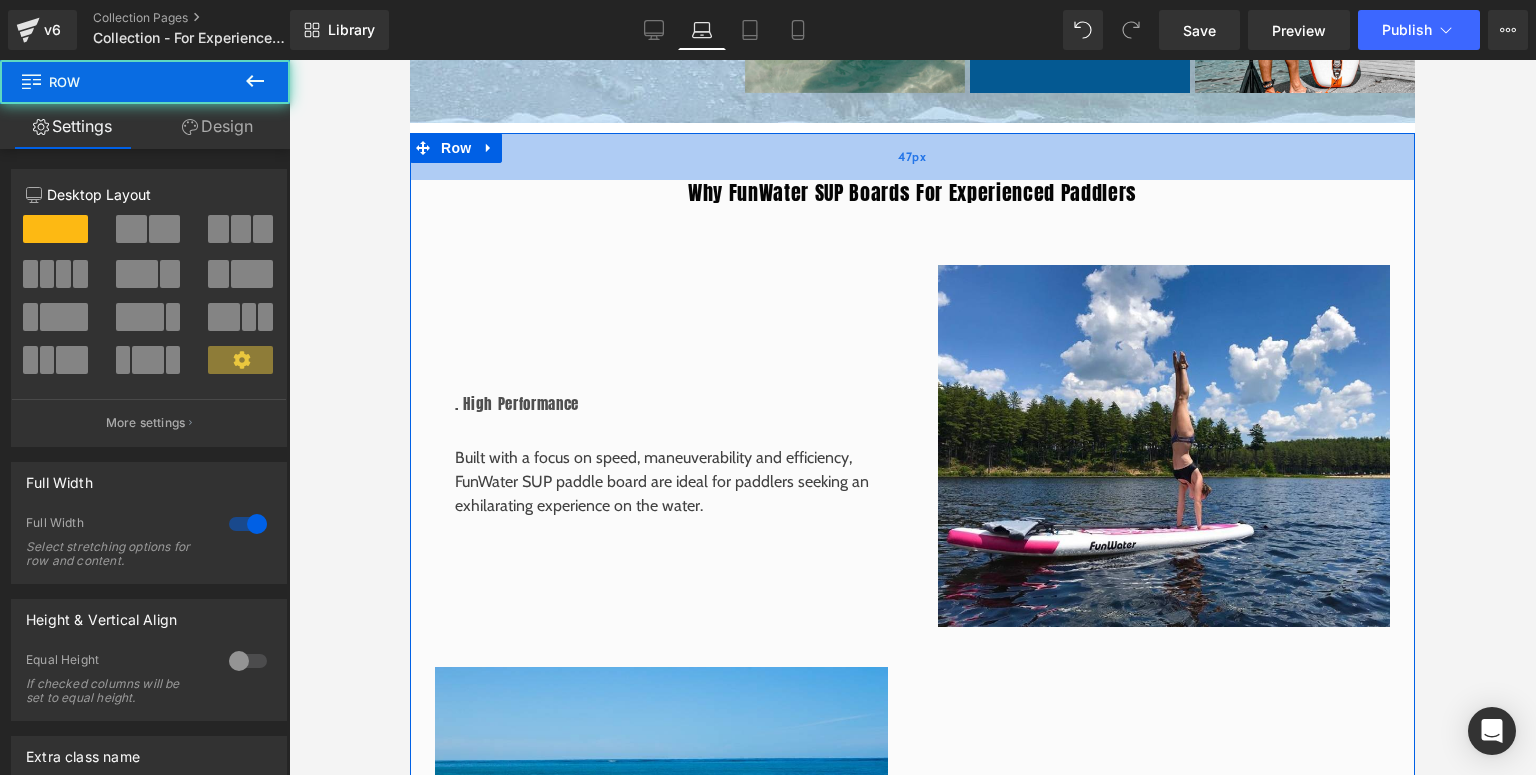 click on "47px" at bounding box center (912, 156) 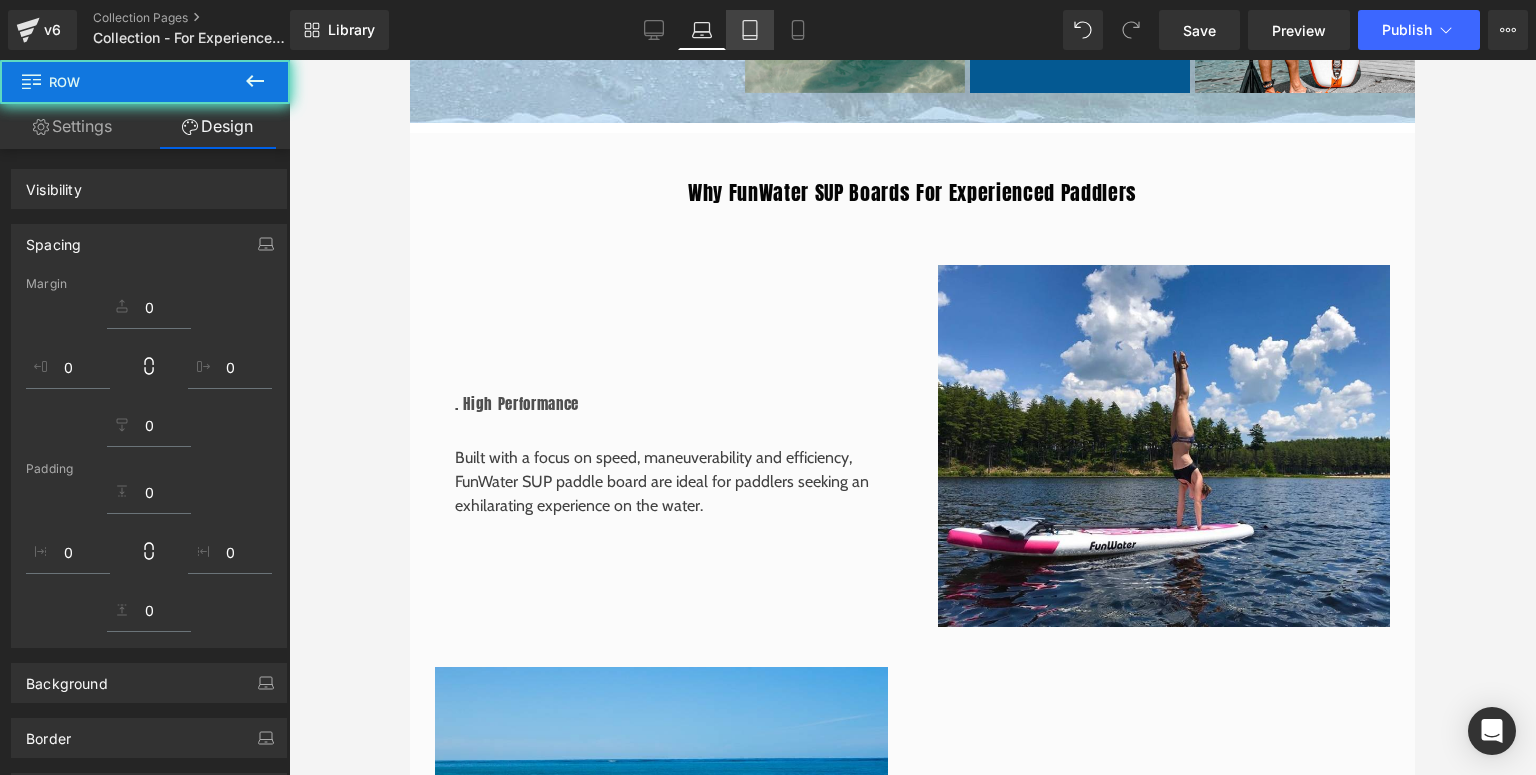 click 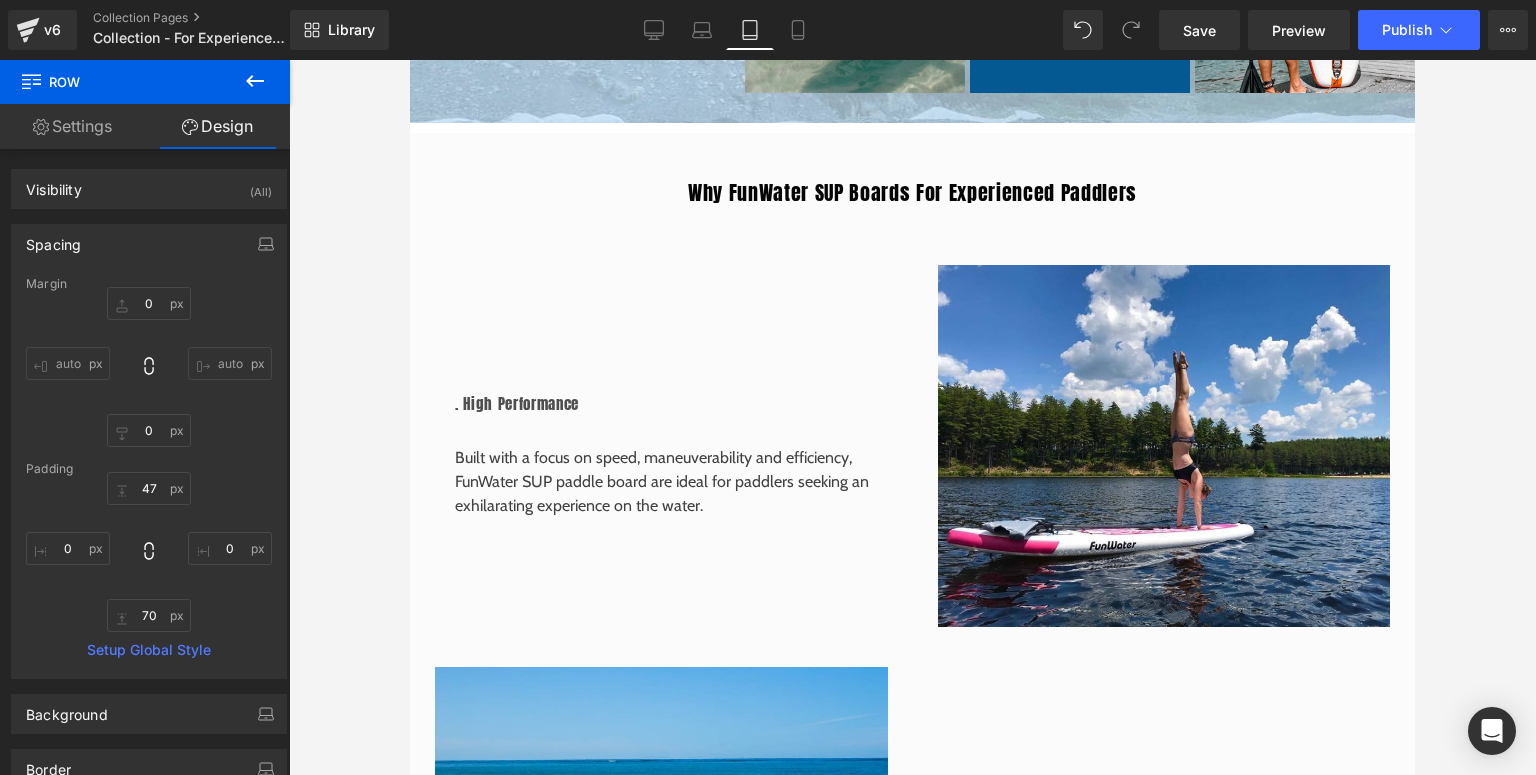 click on "Tablet" at bounding box center [750, 30] 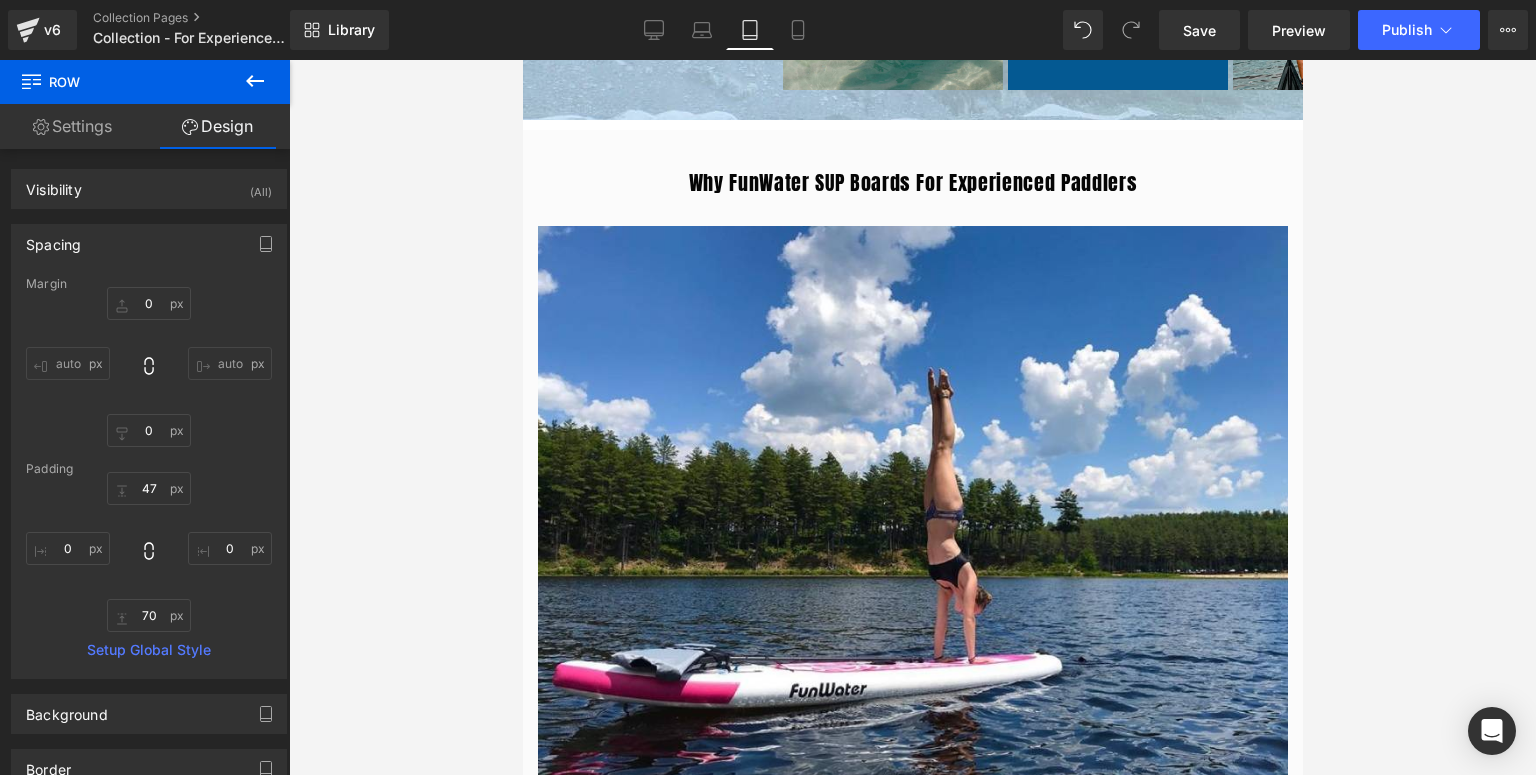 type on "0" 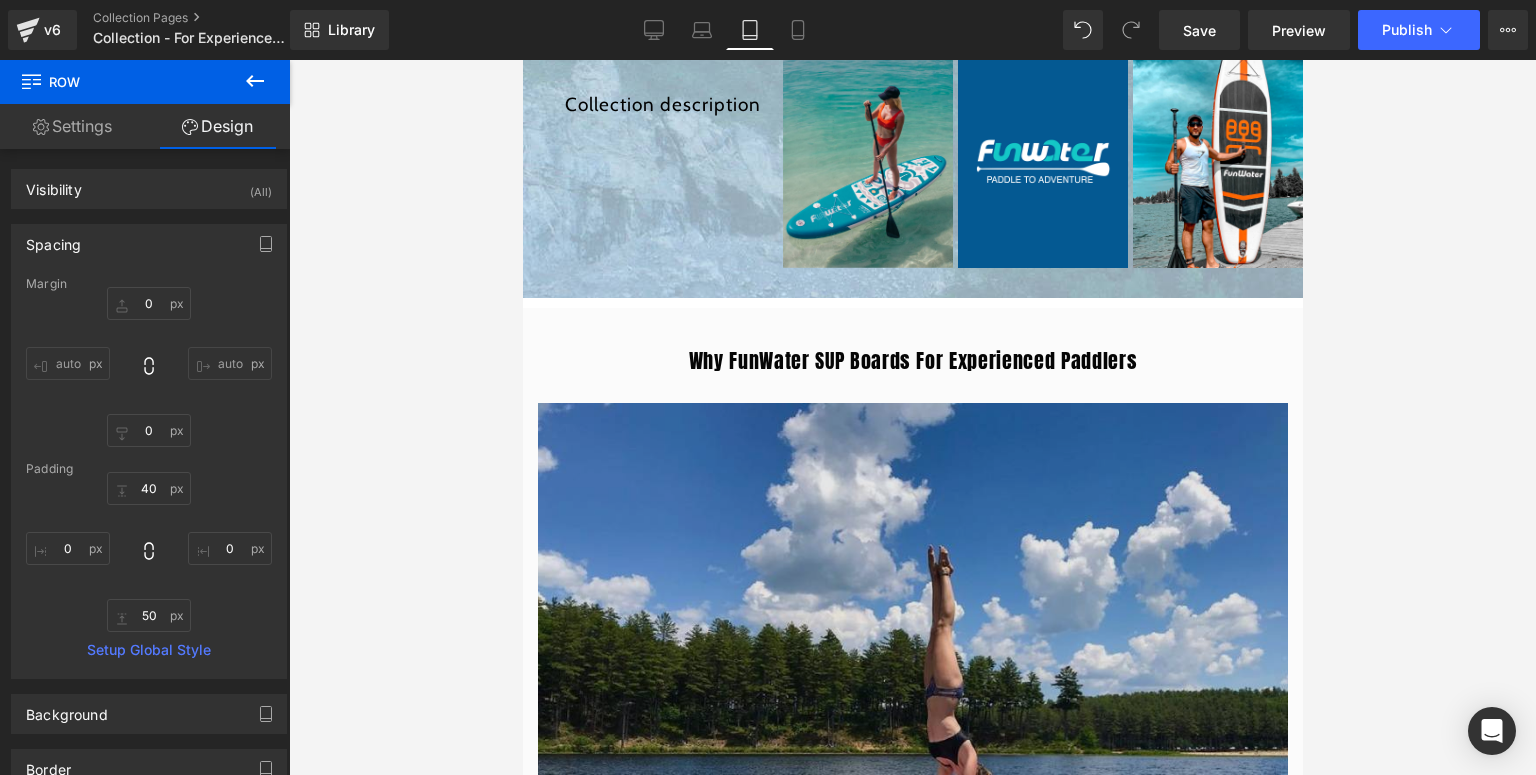 scroll, scrollTop: 1737, scrollLeft: 0, axis: vertical 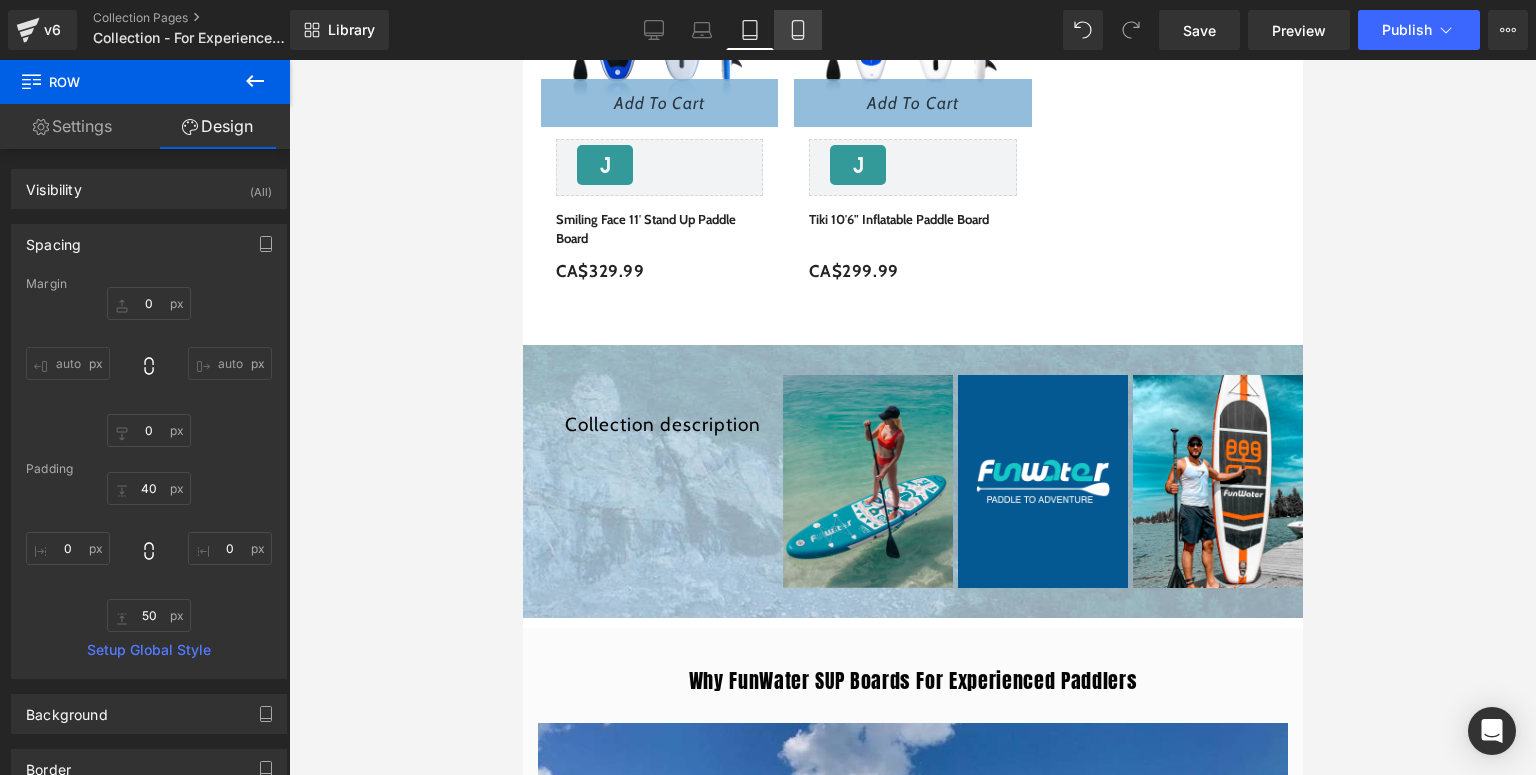 click on "Mobile" at bounding box center [798, 30] 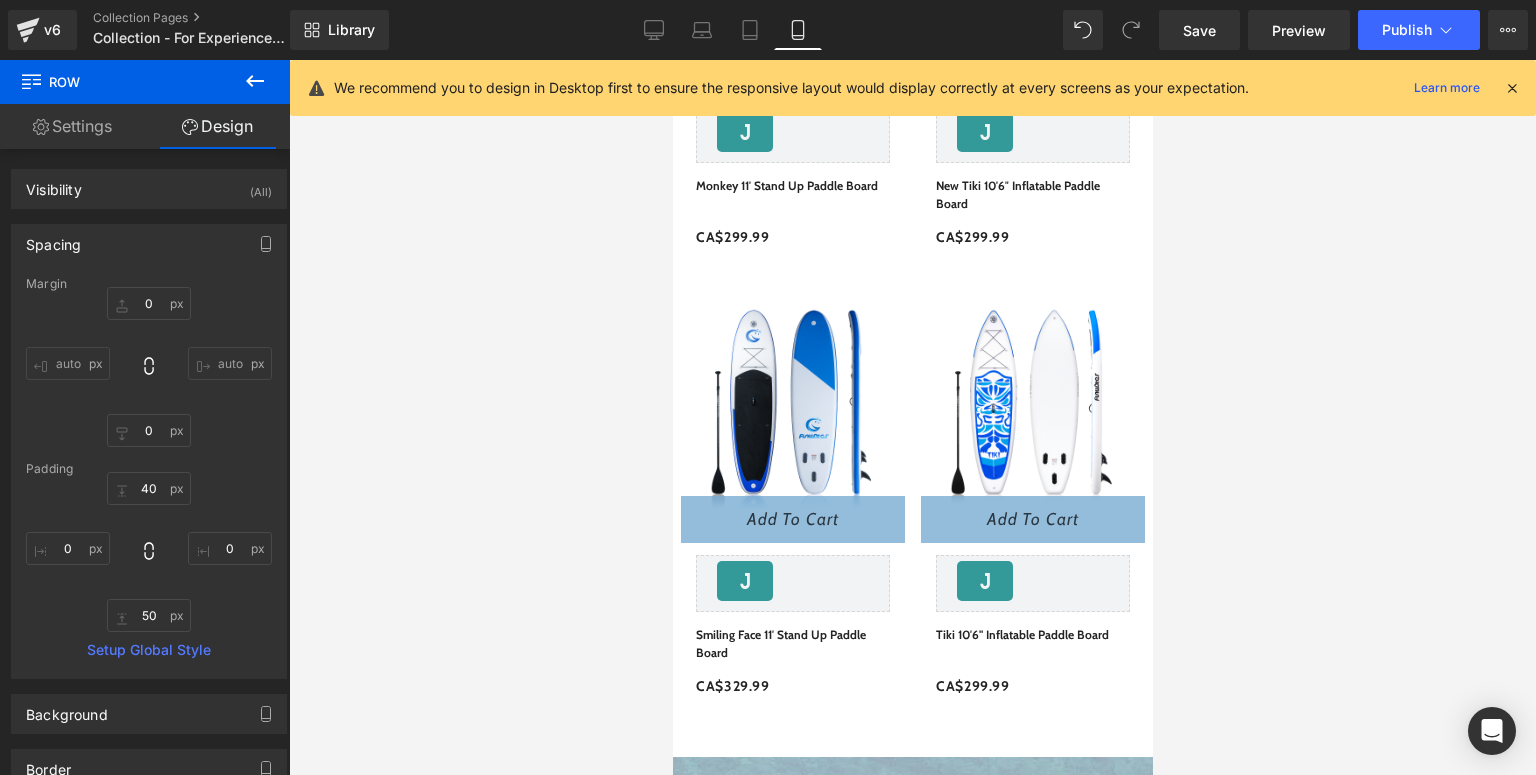 type on "0" 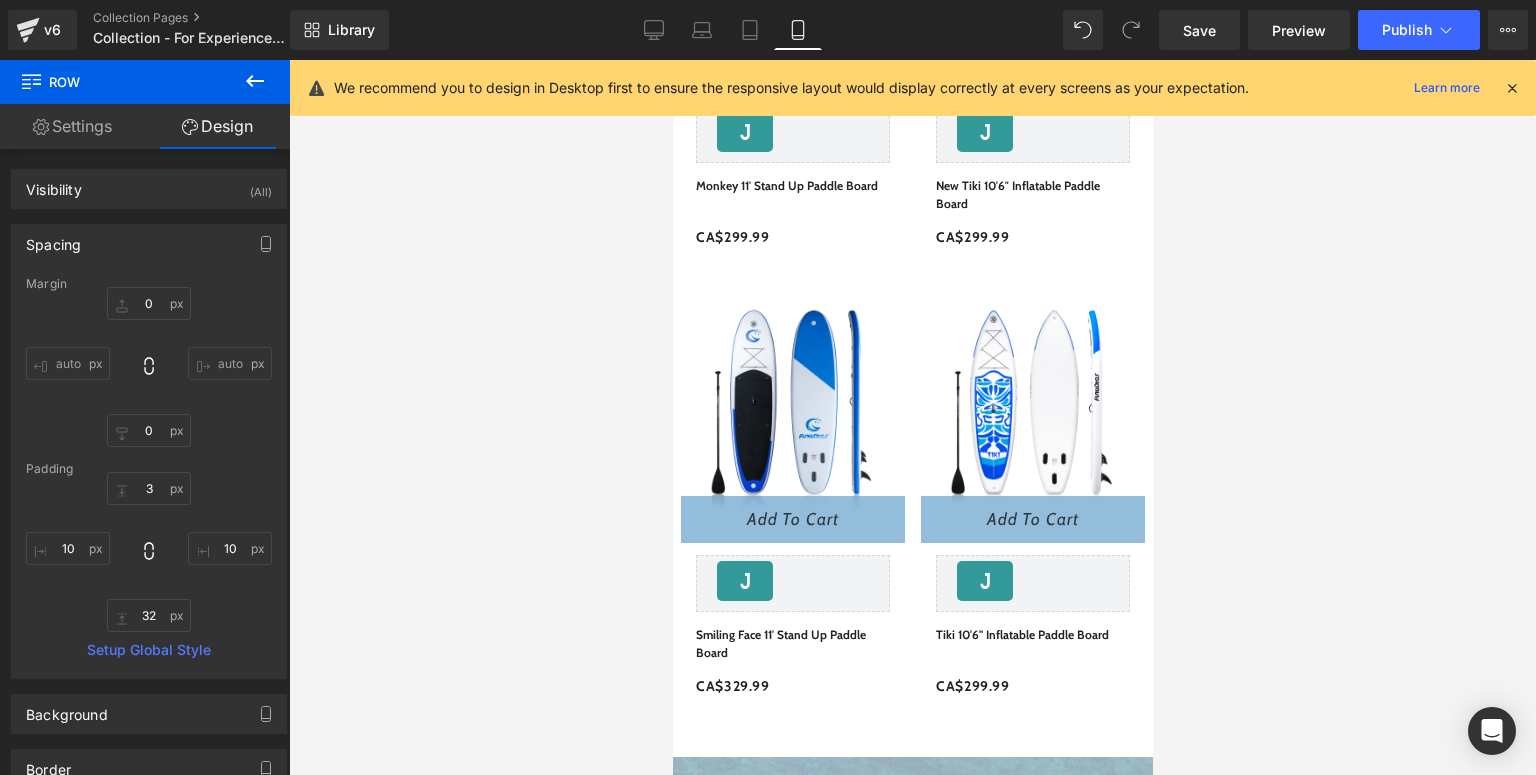 scroll, scrollTop: 2230, scrollLeft: 0, axis: vertical 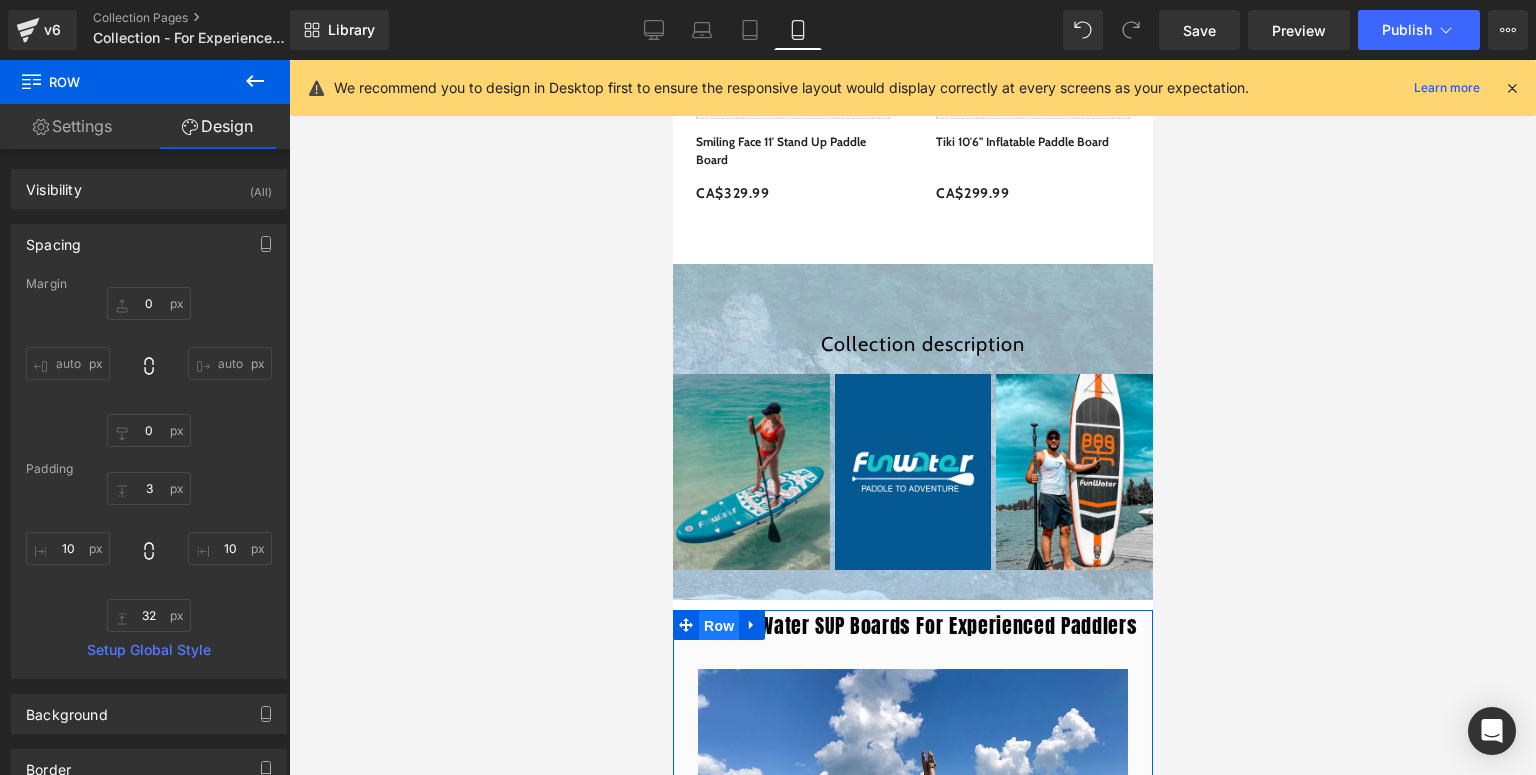 click on "Row" at bounding box center [718, 626] 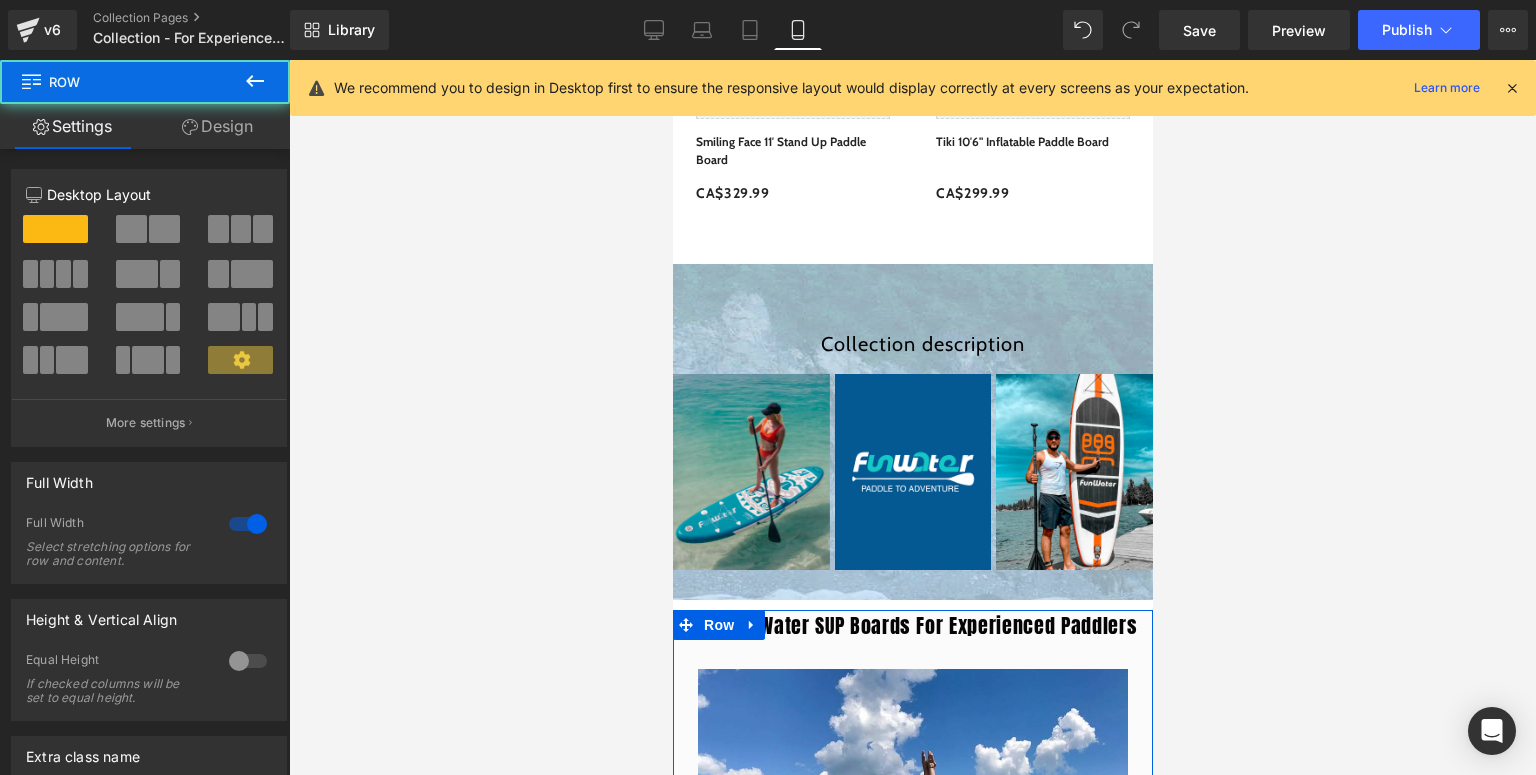 click on "Design" at bounding box center (217, 126) 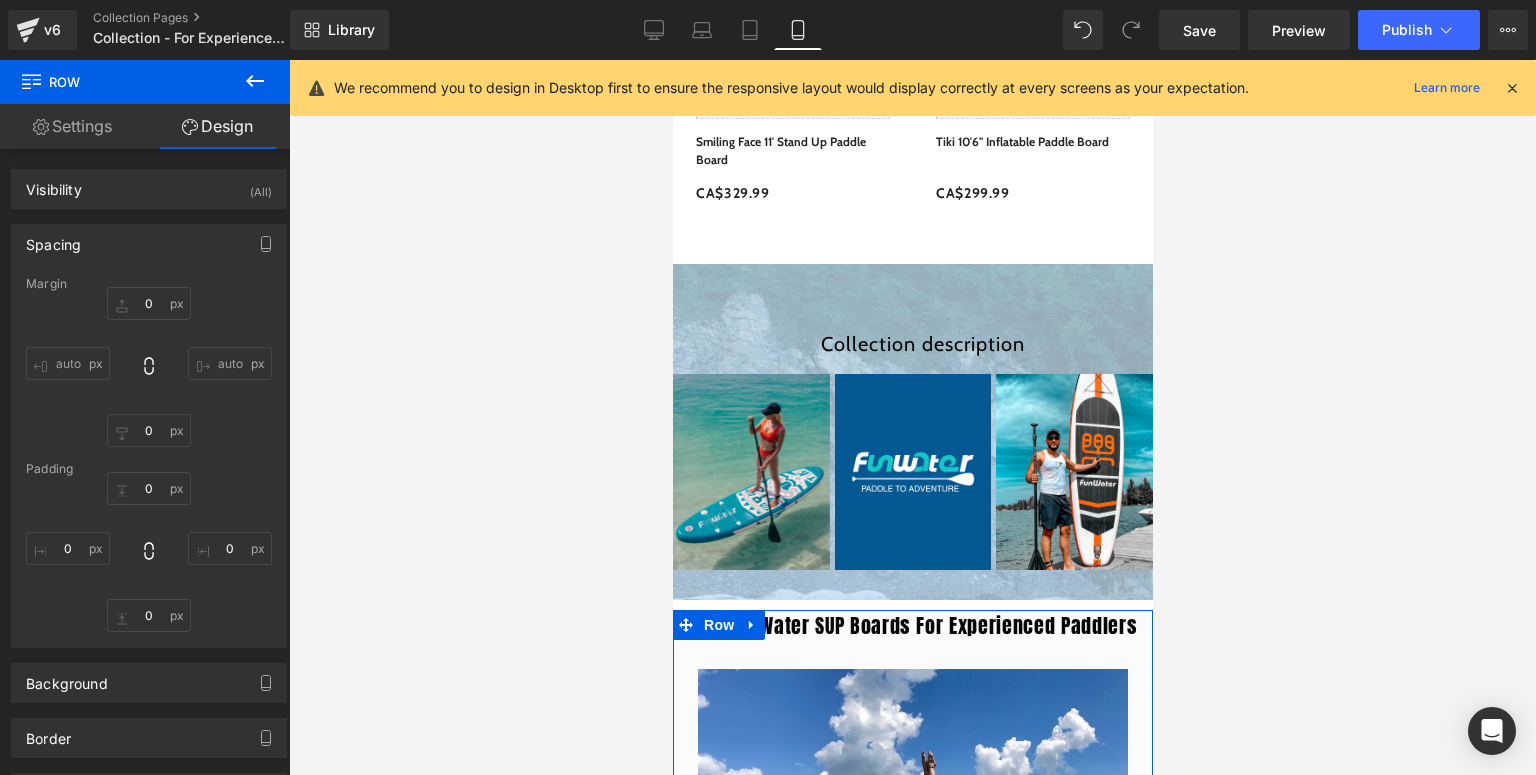 type on "0" 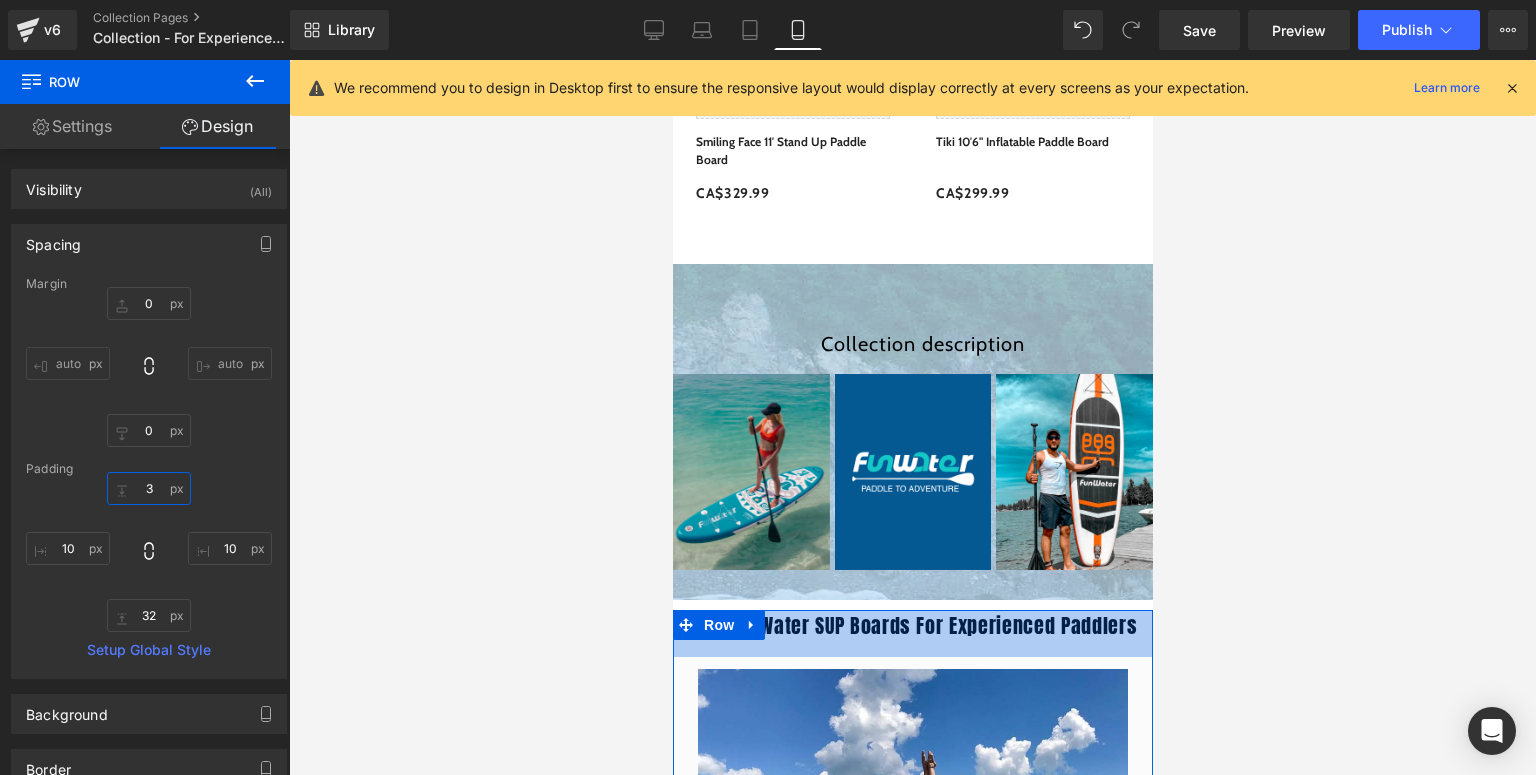 click on "3" at bounding box center (149, 488) 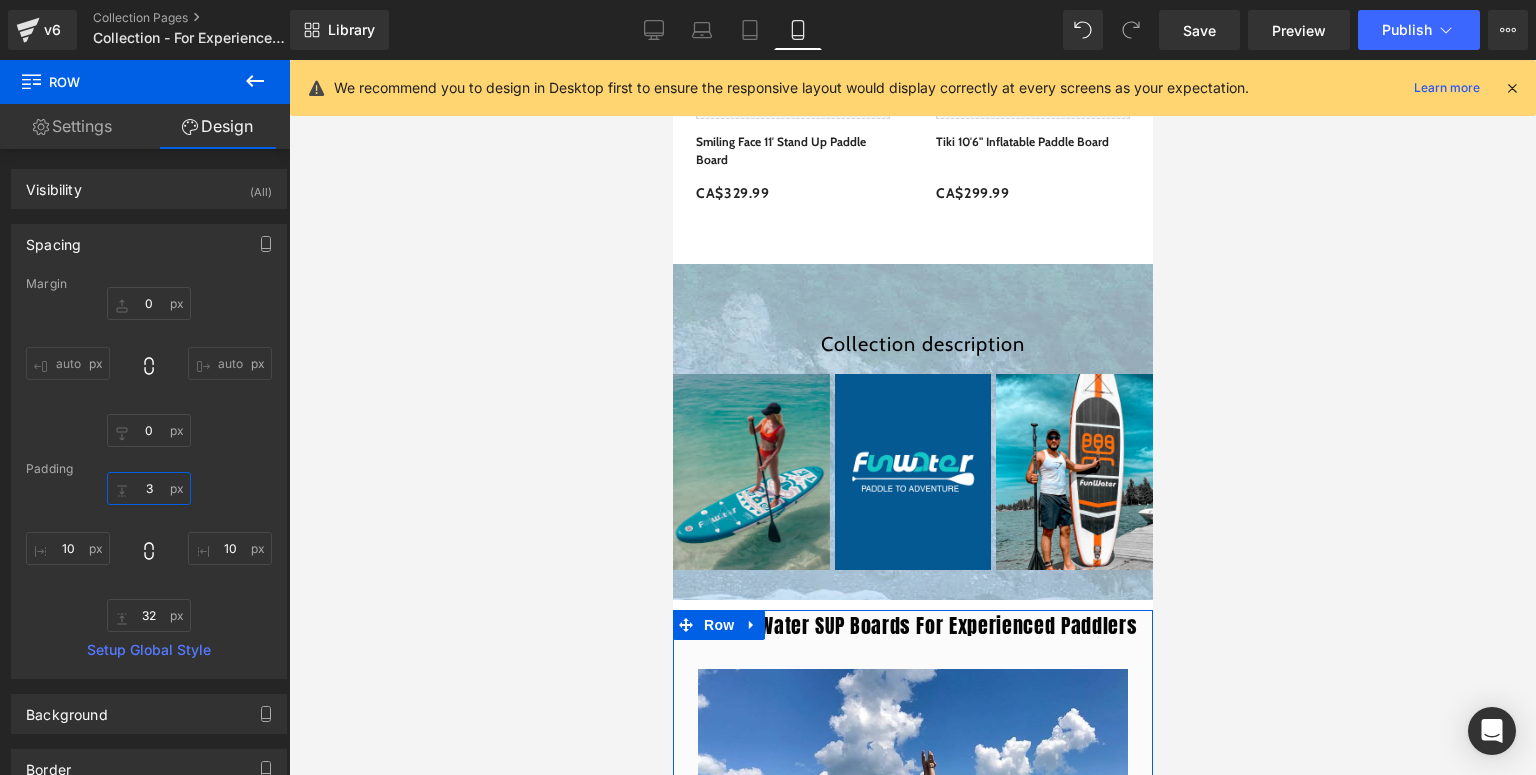 type on "30" 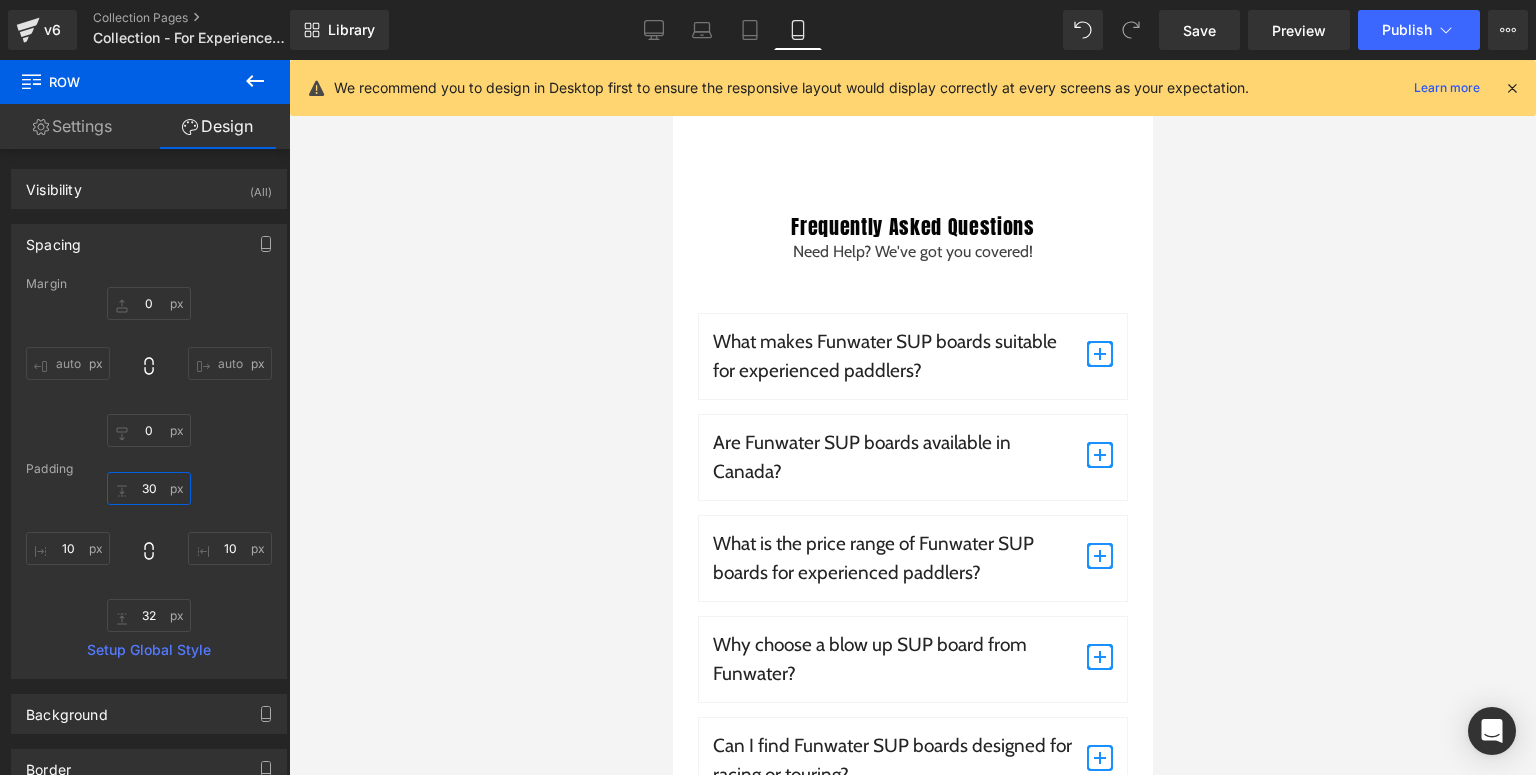 scroll, scrollTop: 4470, scrollLeft: 0, axis: vertical 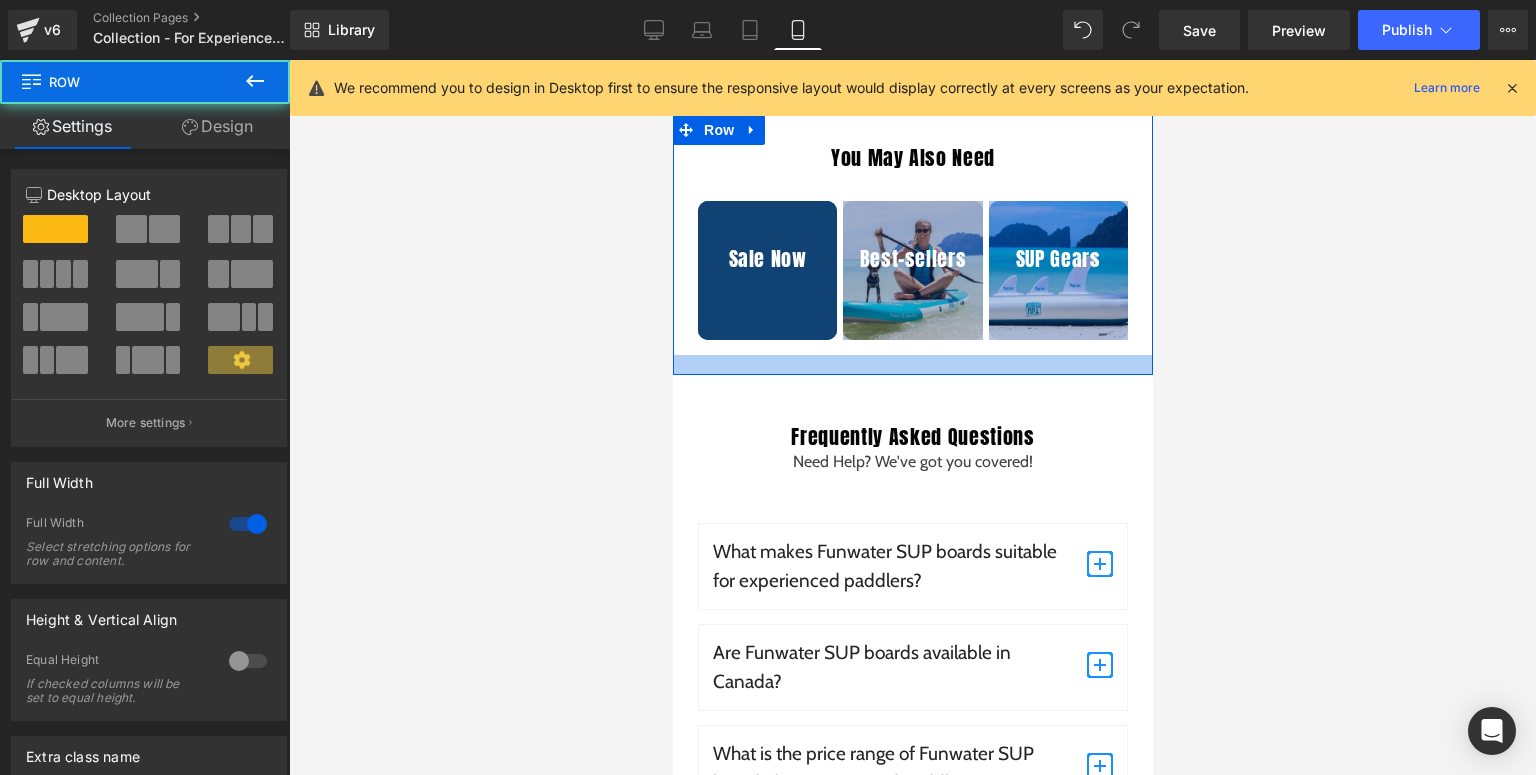 drag, startPoint x: 877, startPoint y: 400, endPoint x: 879, endPoint y: 370, distance: 30.066593 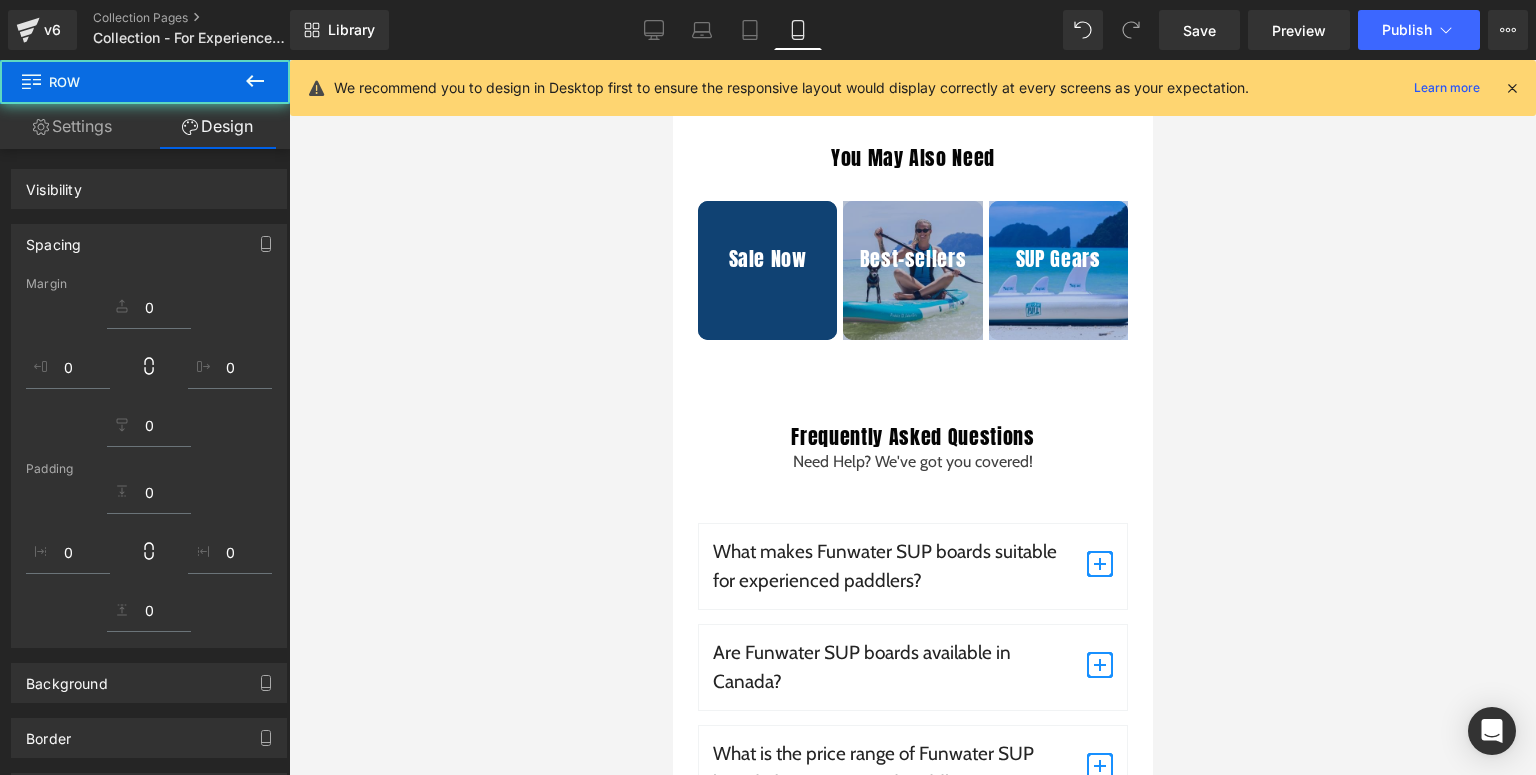 click on "Frequently Asked Questions Heading         Need Help? We've got you covered! Text Block         Row
What makes Funwater SUP boards suitable for experienced paddlers?
Text Block
Funwater SUP boards are designed for advanced performance, featuring lightweight, durable construction, and enhanced stability for long-distance paddling and challenging conditions. These canadian sup boards provide the agility and speed needed for experienced paddlers.
Text Block" at bounding box center (912, 726) 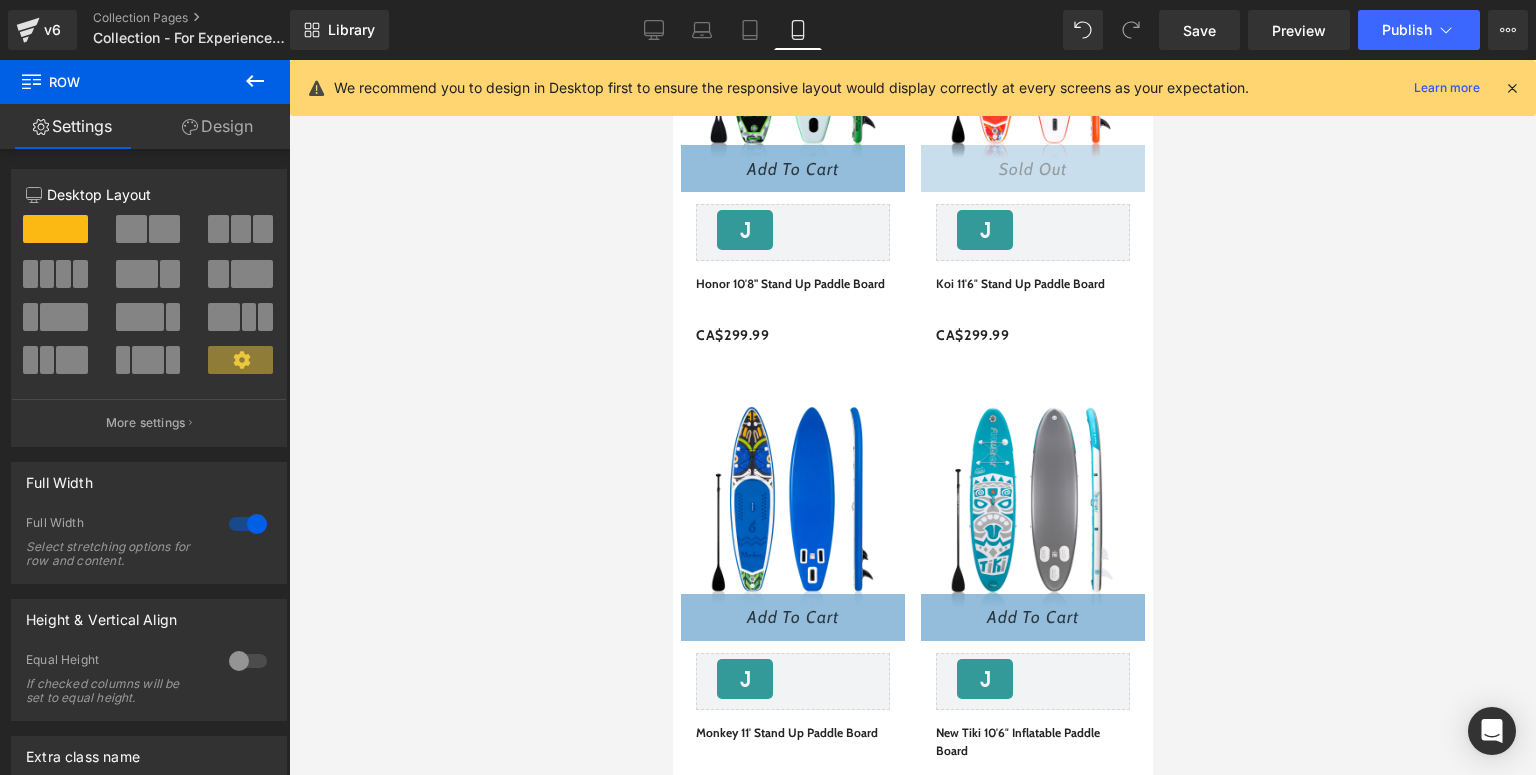 scroll, scrollTop: 710, scrollLeft: 0, axis: vertical 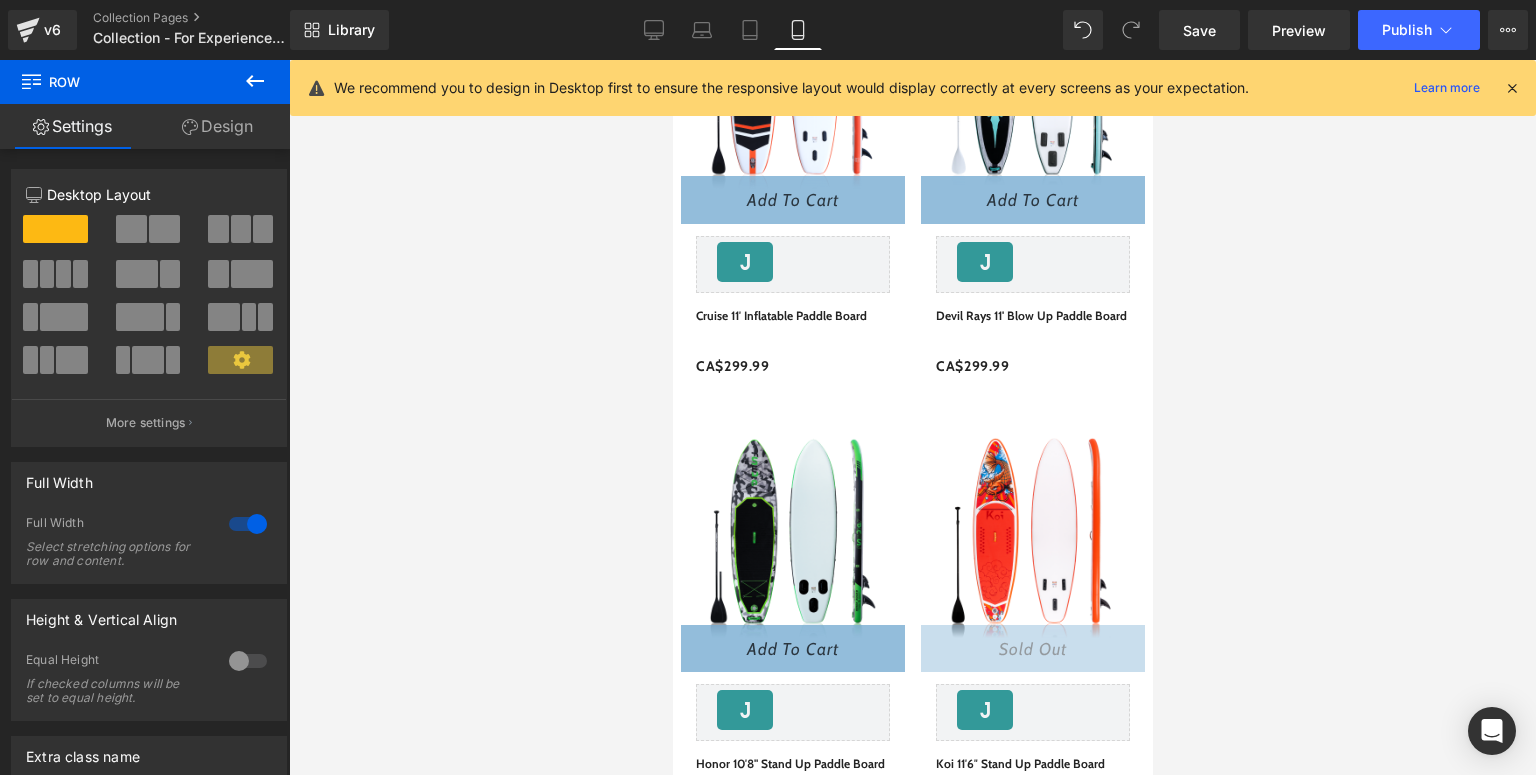 click at bounding box center [1512, 88] 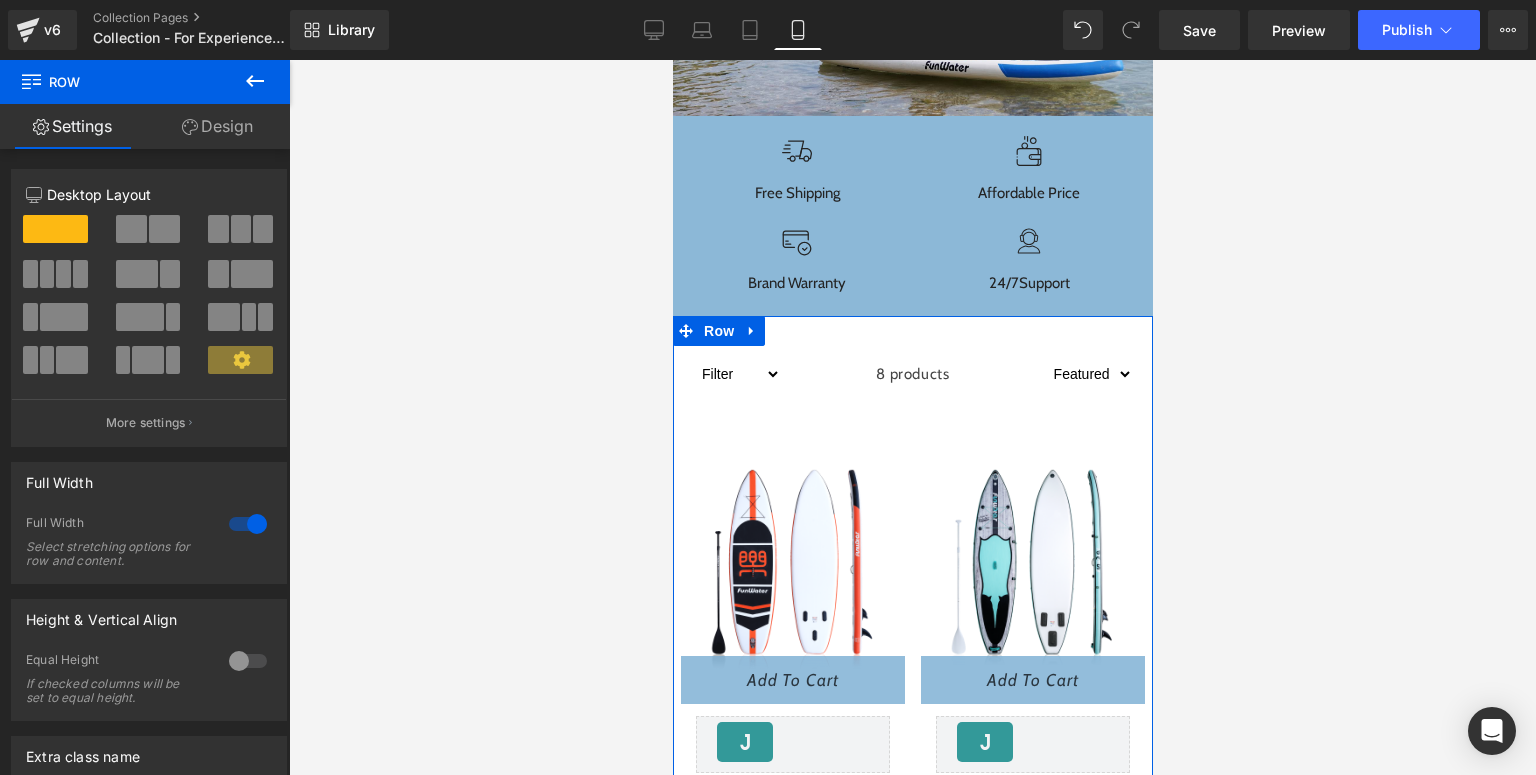 scroll, scrollTop: 0, scrollLeft: 0, axis: both 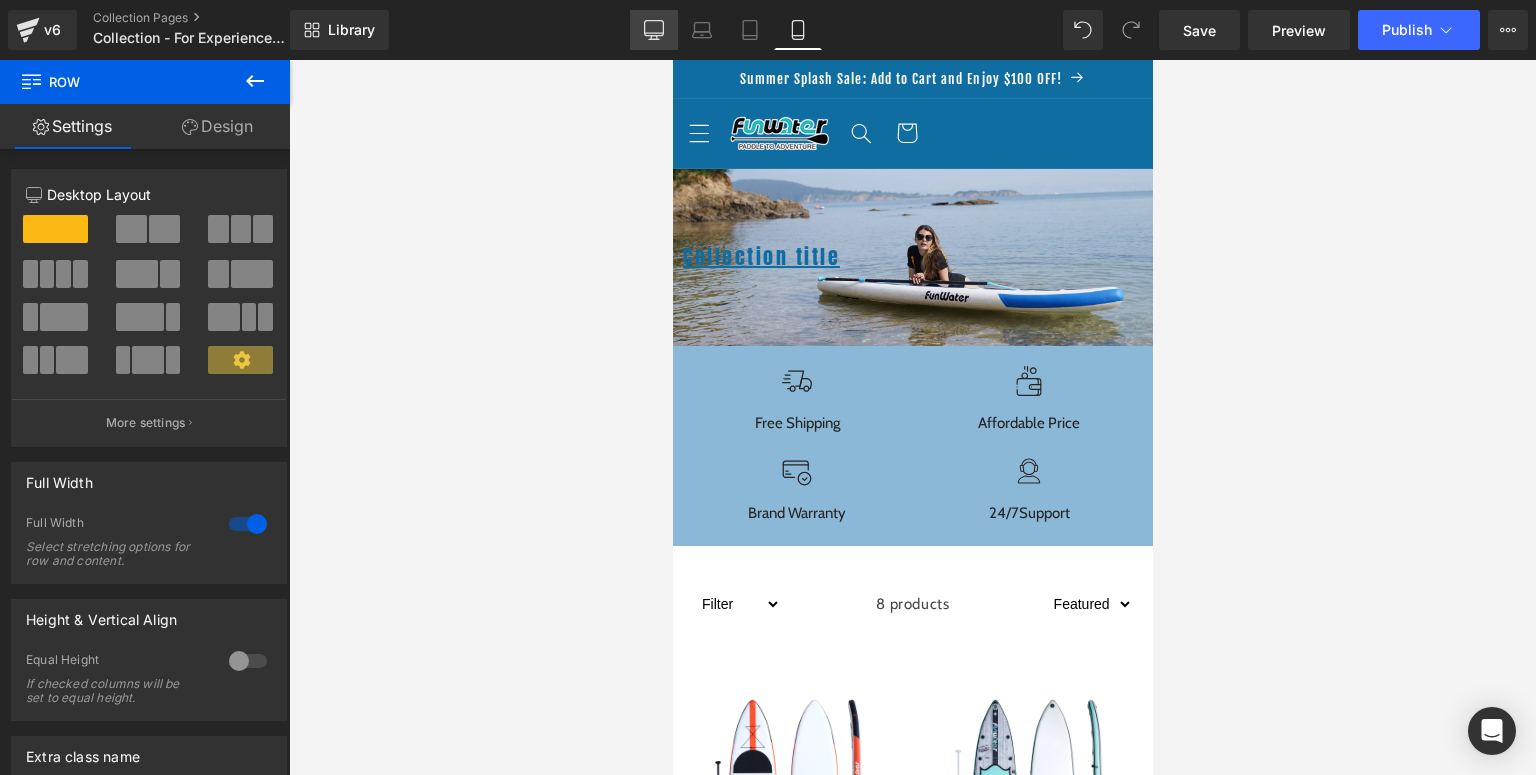 drag, startPoint x: 664, startPoint y: 25, endPoint x: 407, endPoint y: 348, distance: 412.7687 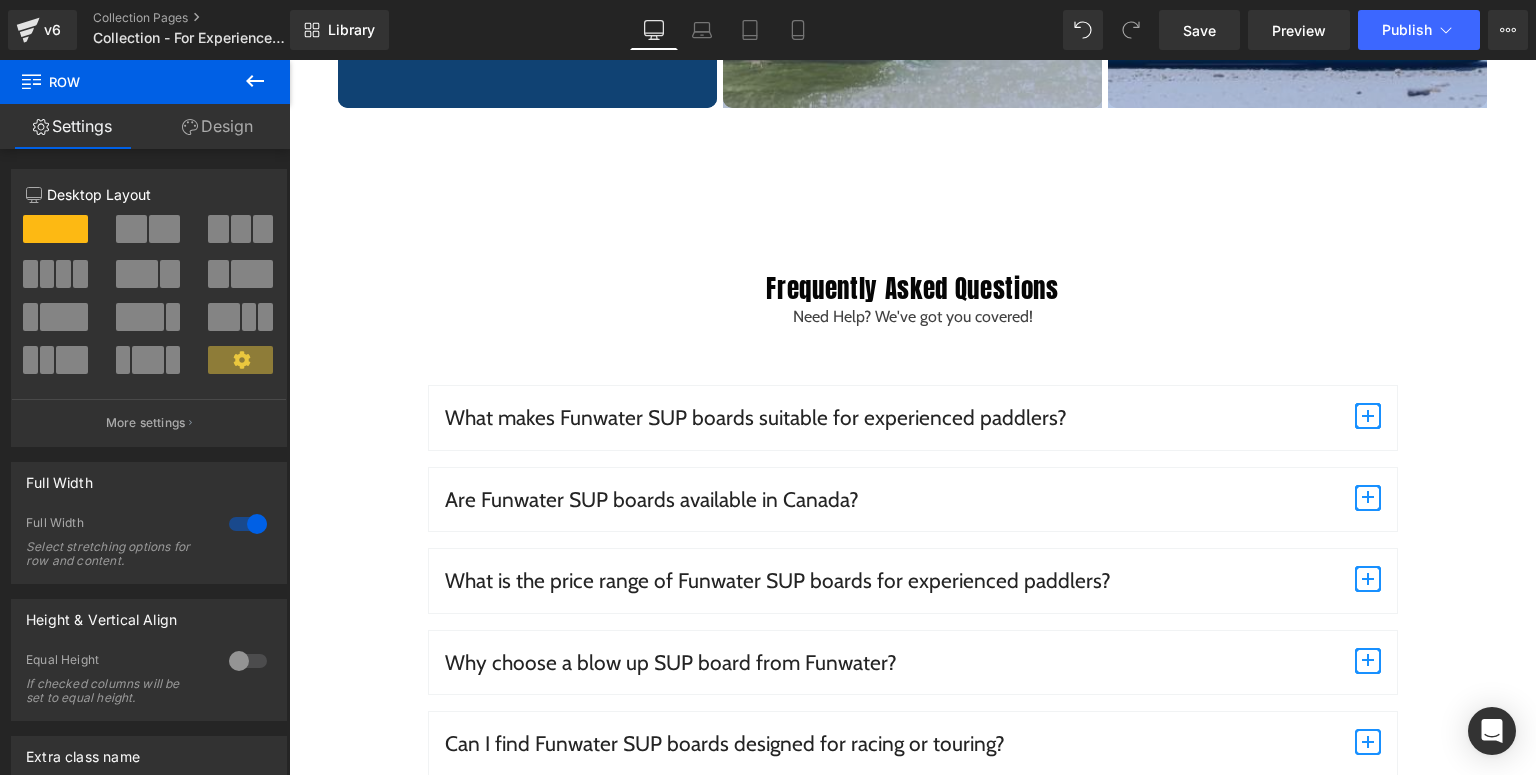 scroll, scrollTop: 4800, scrollLeft: 0, axis: vertical 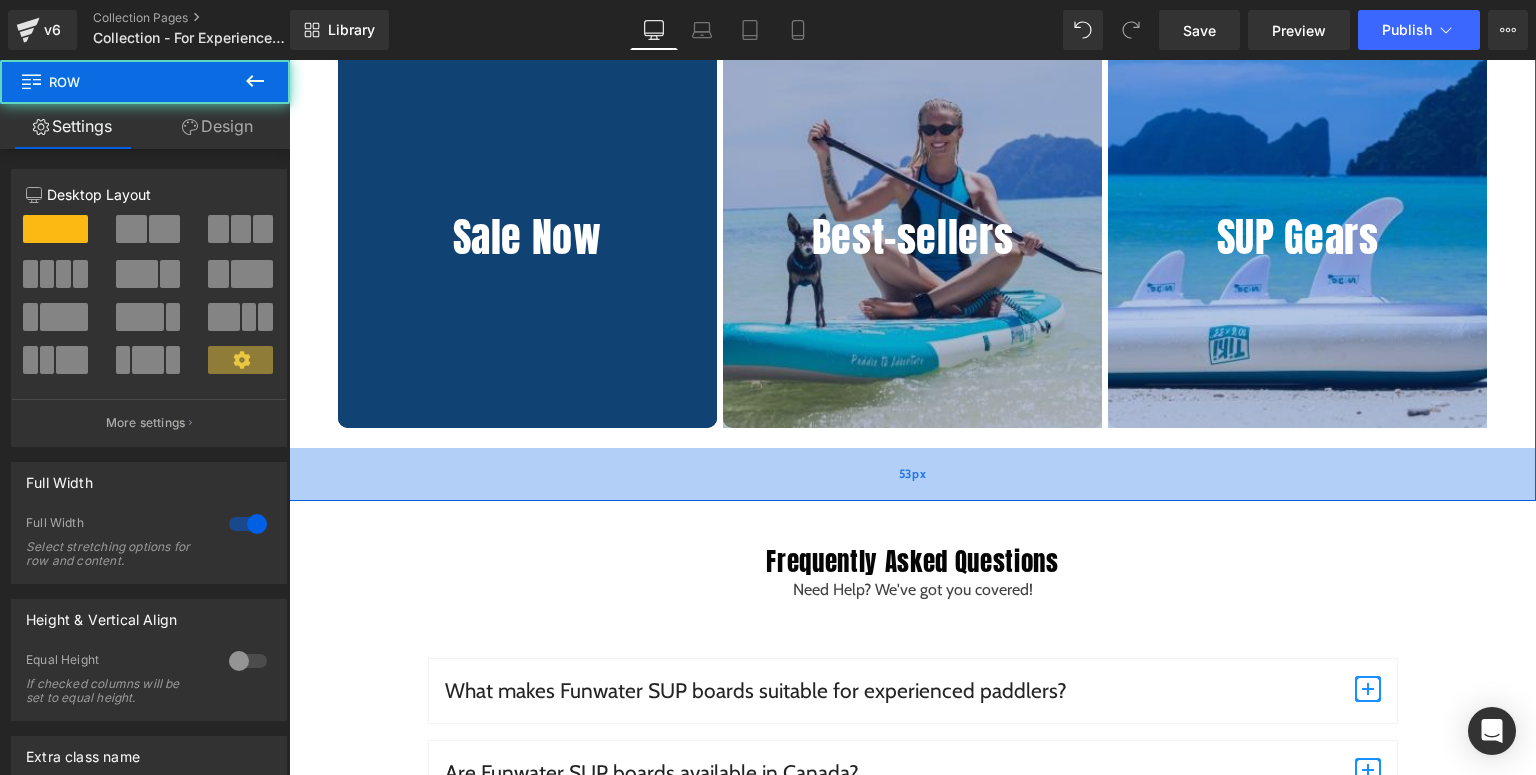 drag, startPoint x: 856, startPoint y: 535, endPoint x: 880, endPoint y: 488, distance: 52.773098 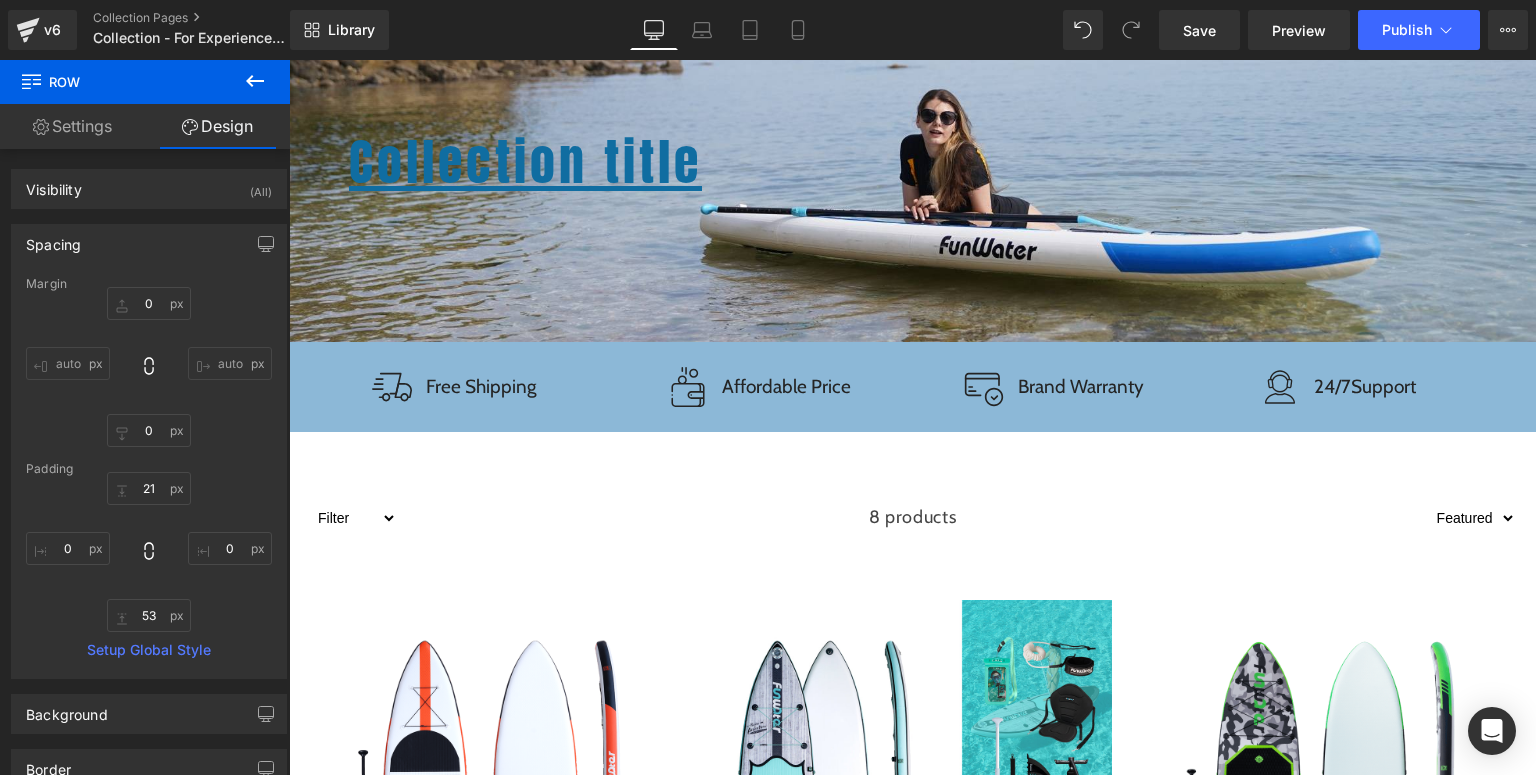 scroll, scrollTop: 0, scrollLeft: 0, axis: both 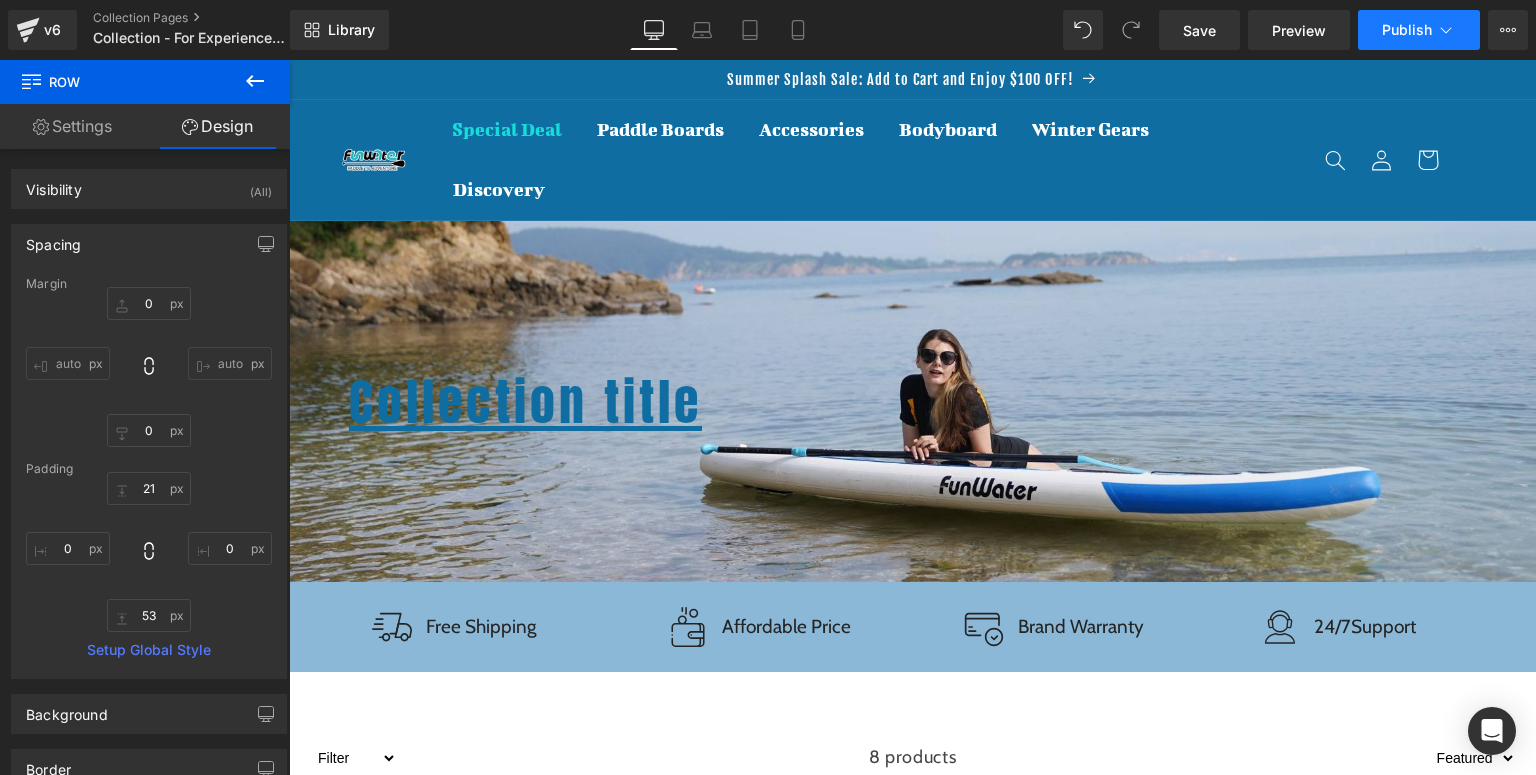 click on "Publish" at bounding box center [1407, 30] 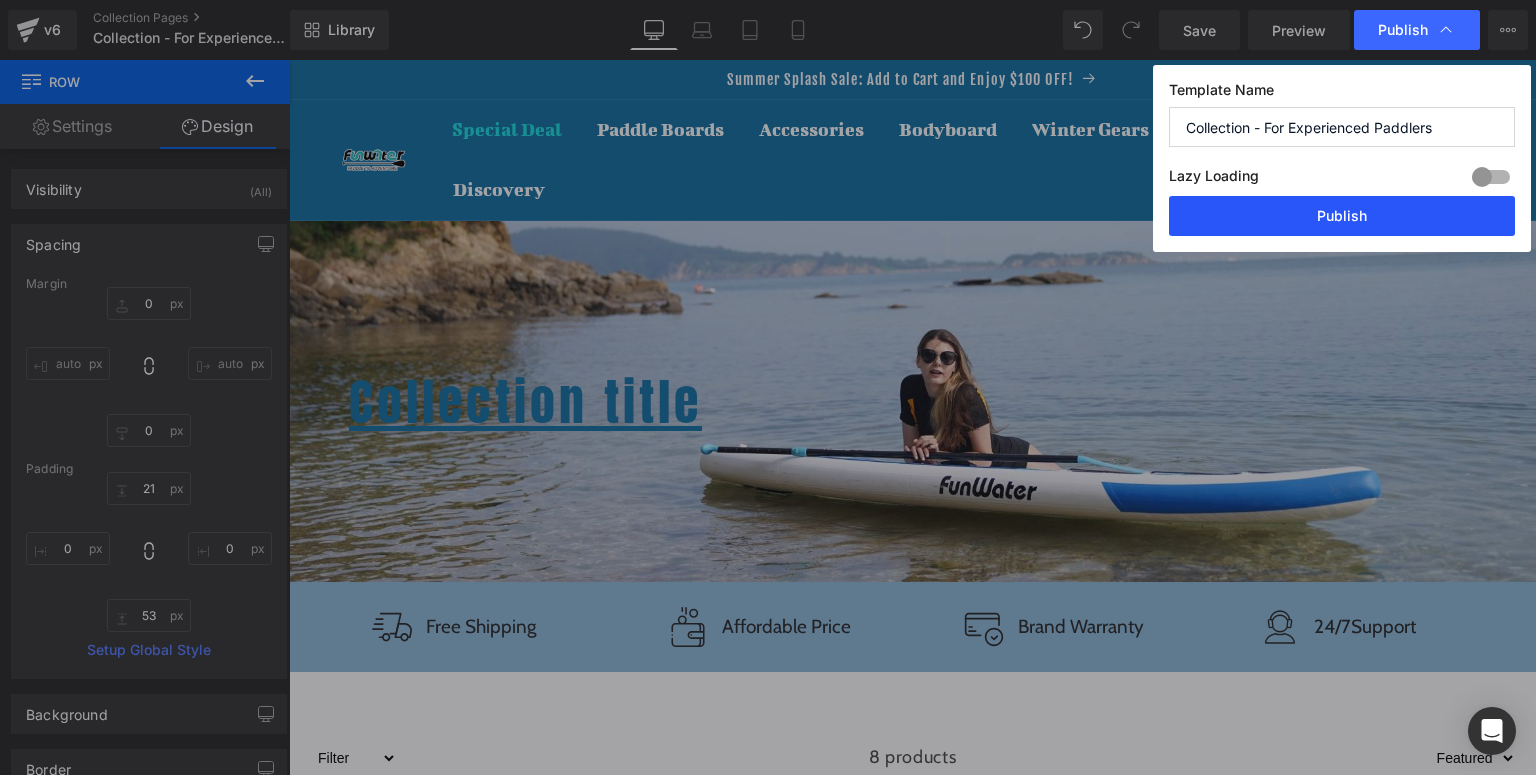 drag, startPoint x: 1348, startPoint y: 225, endPoint x: 596, endPoint y: 381, distance: 768.01044 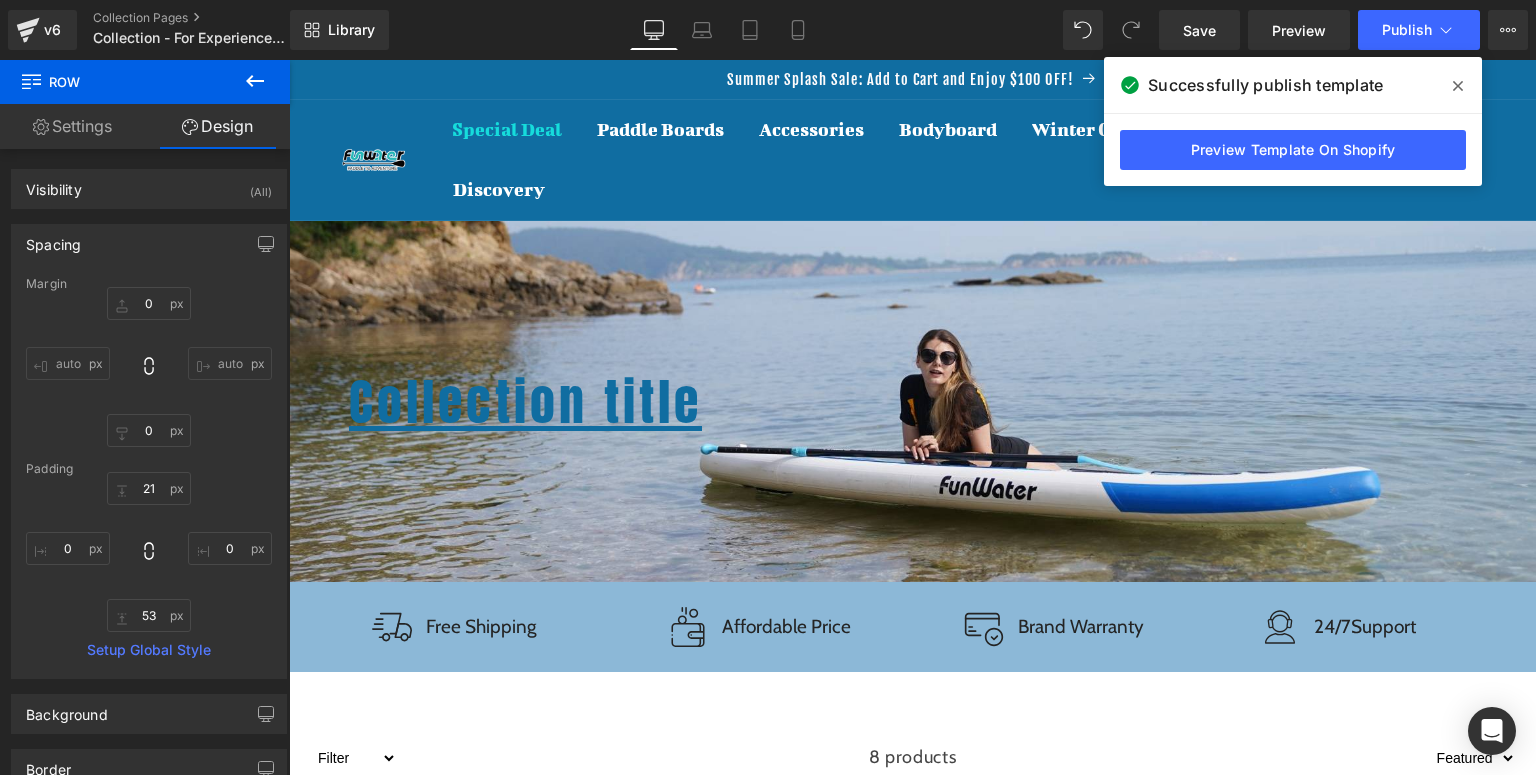 drag, startPoint x: 1462, startPoint y: 82, endPoint x: 1172, endPoint y: 22, distance: 296.14185 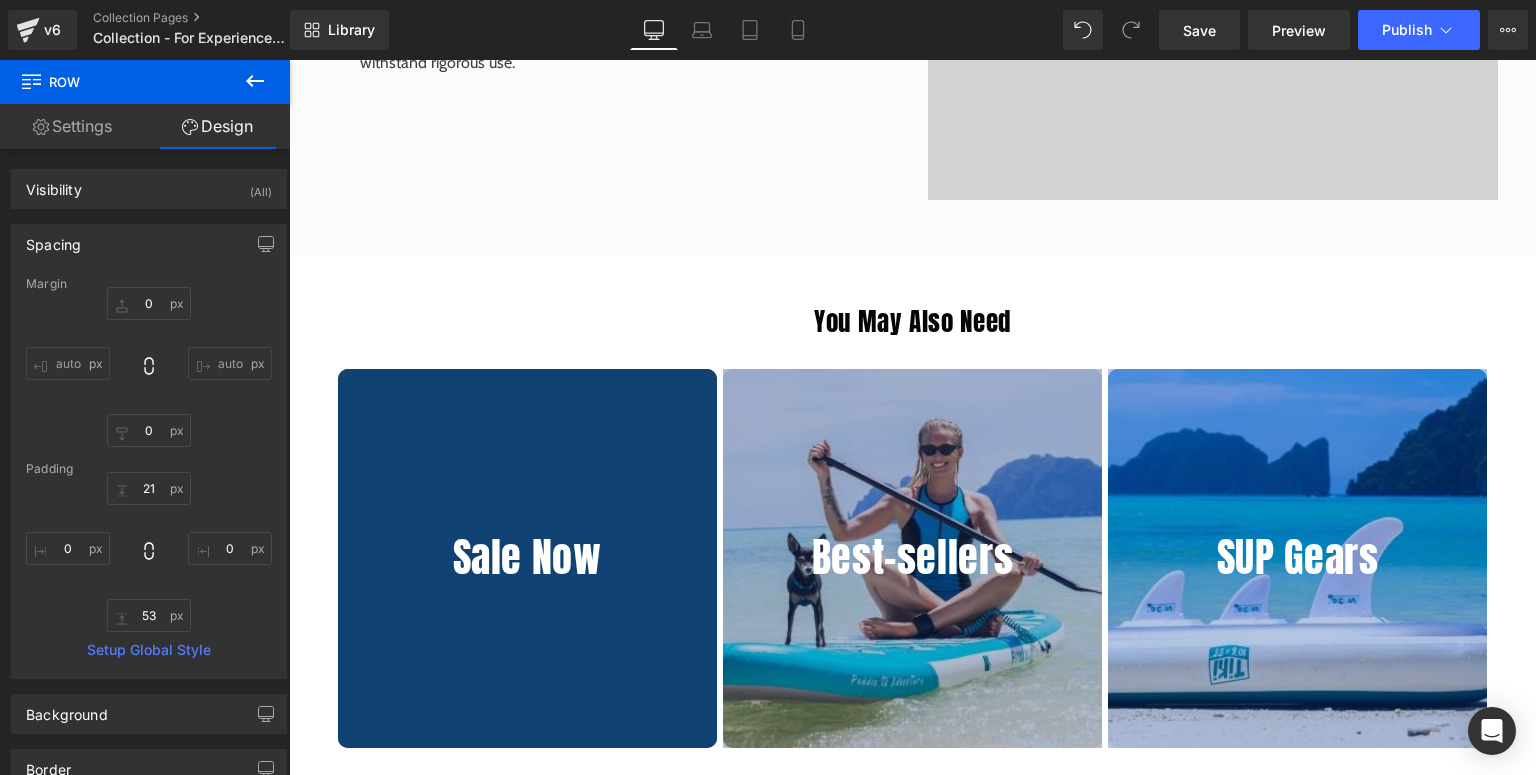 scroll, scrollTop: 4960, scrollLeft: 0, axis: vertical 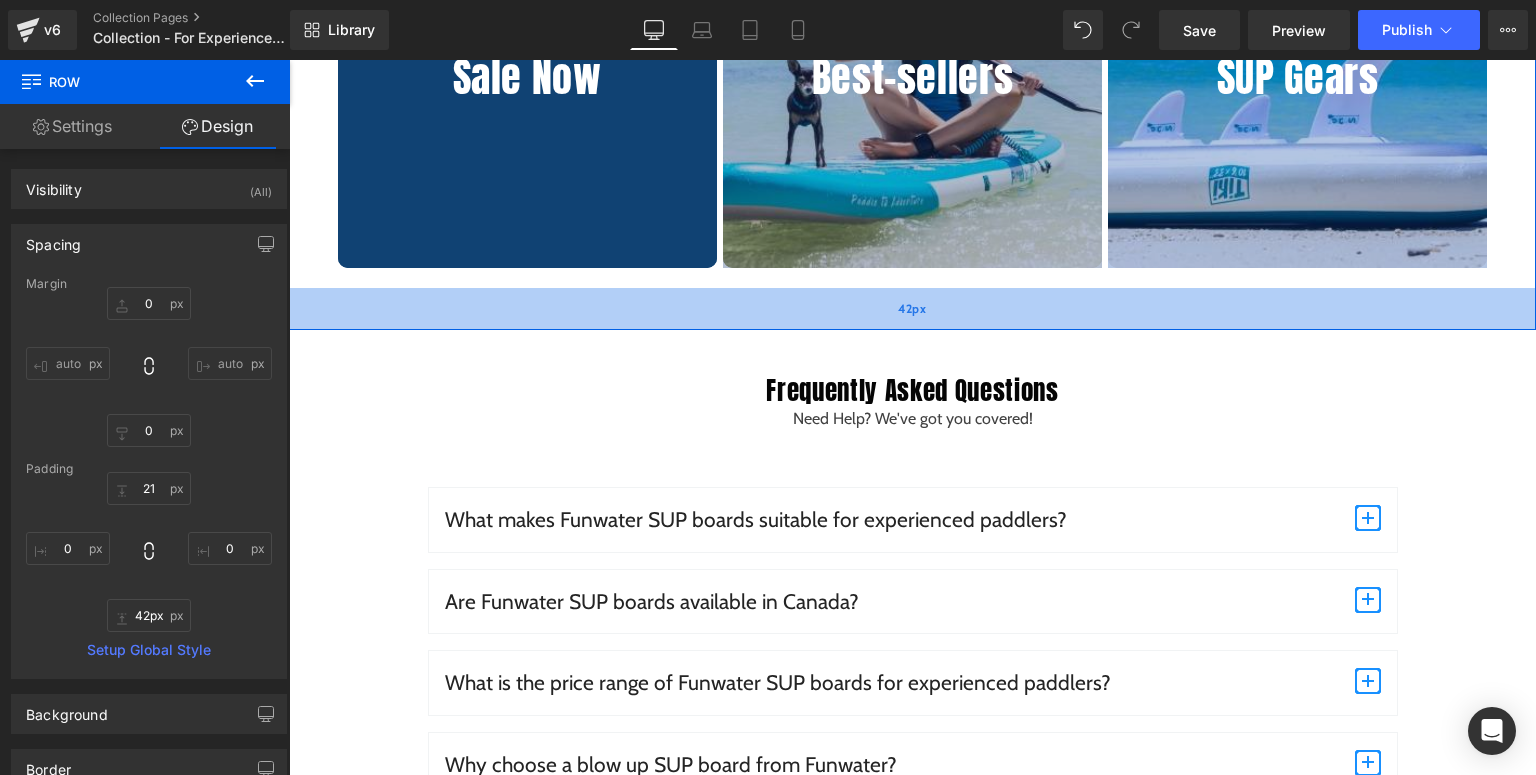 type on "41px" 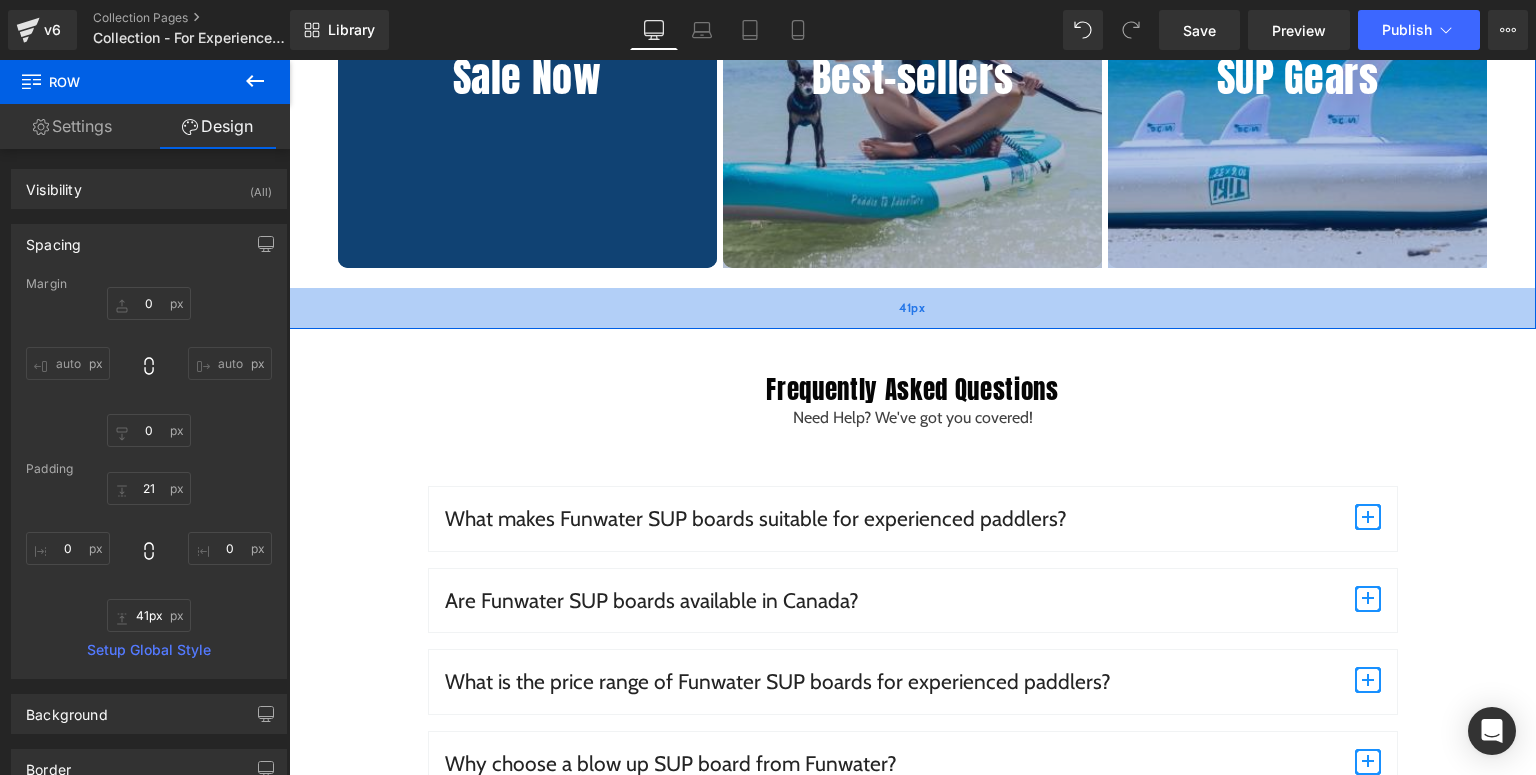 drag, startPoint x: 945, startPoint y: 321, endPoint x: 960, endPoint y: 309, distance: 19.209373 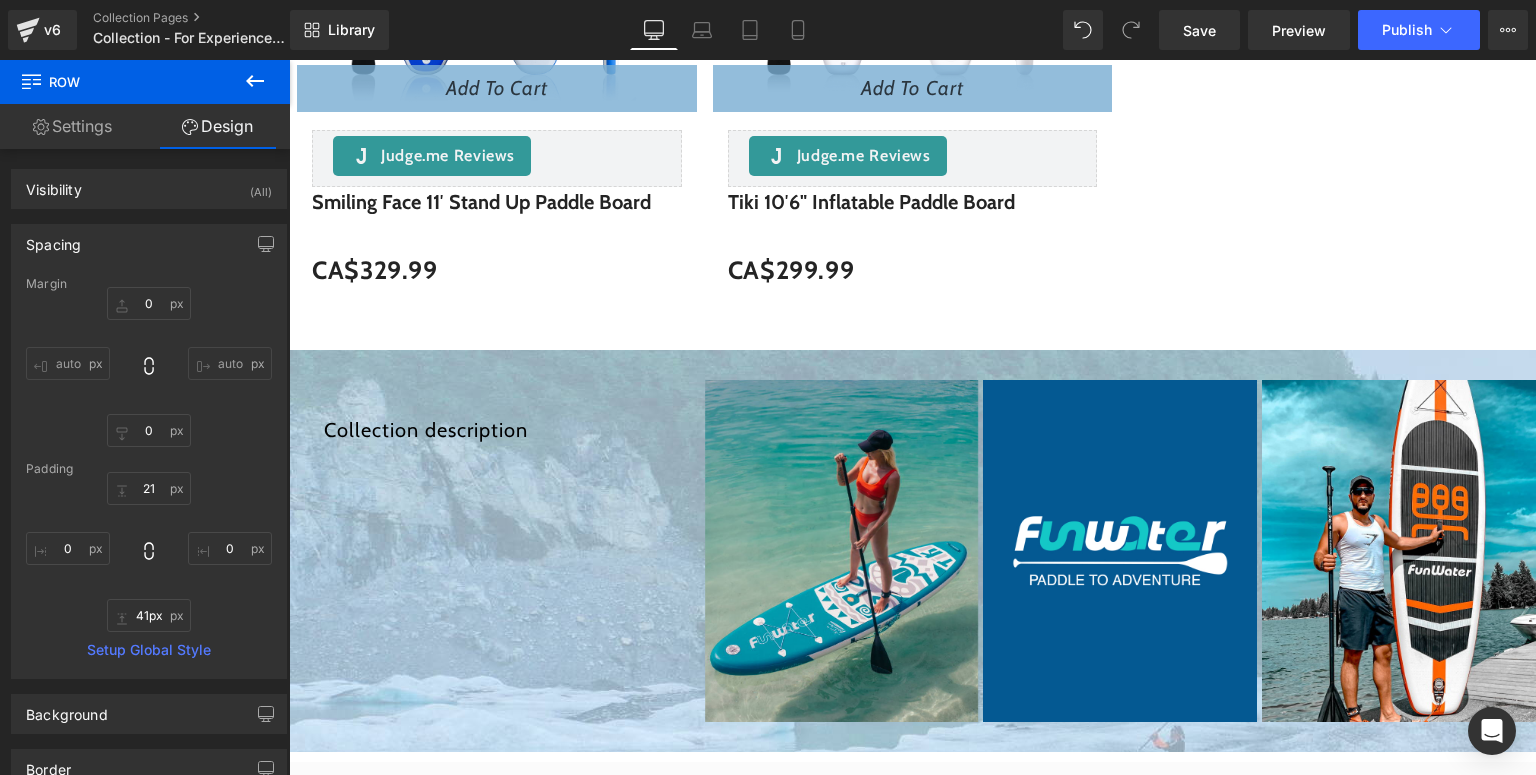 scroll, scrollTop: 2160, scrollLeft: 0, axis: vertical 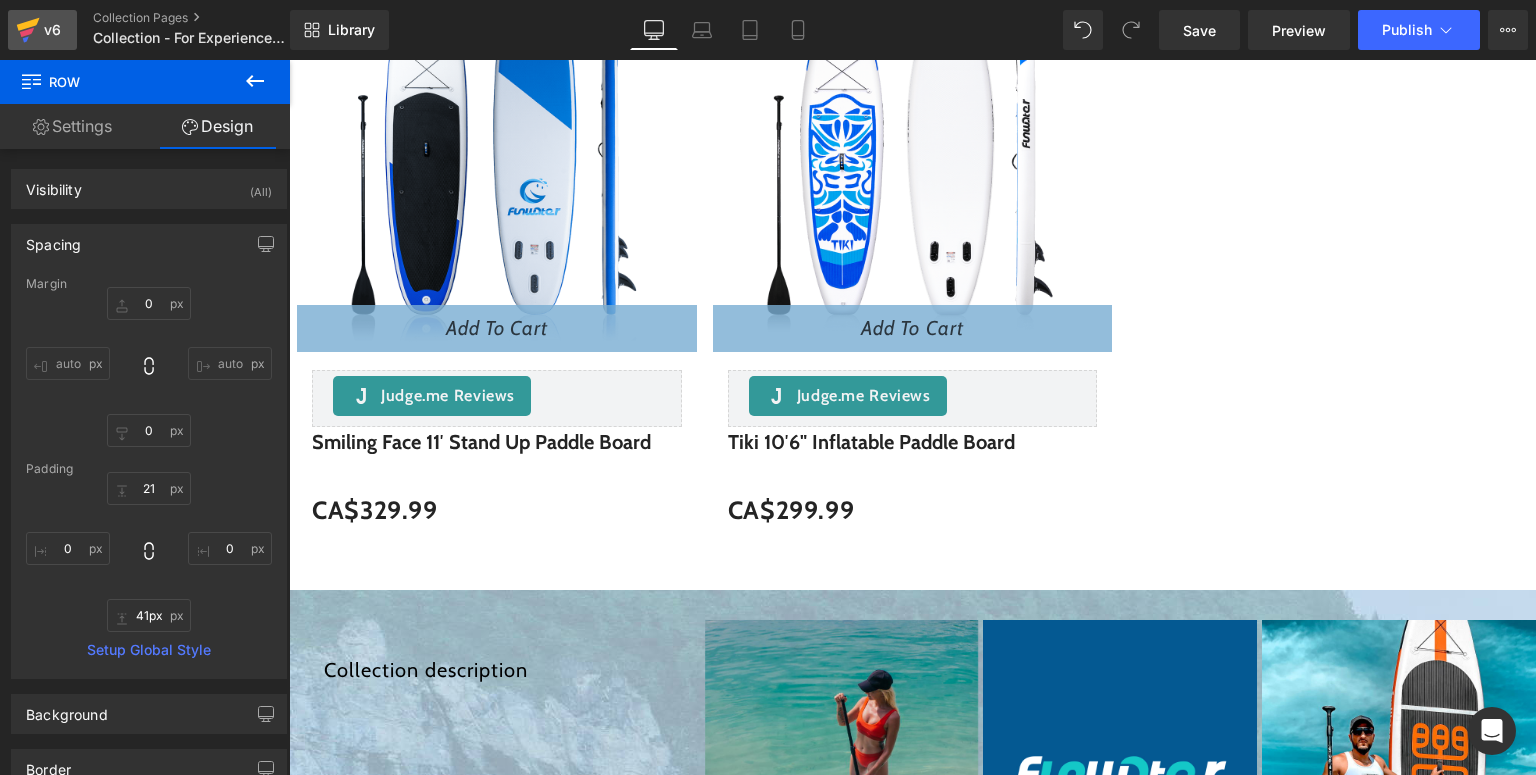 click on "v6" at bounding box center [42, 30] 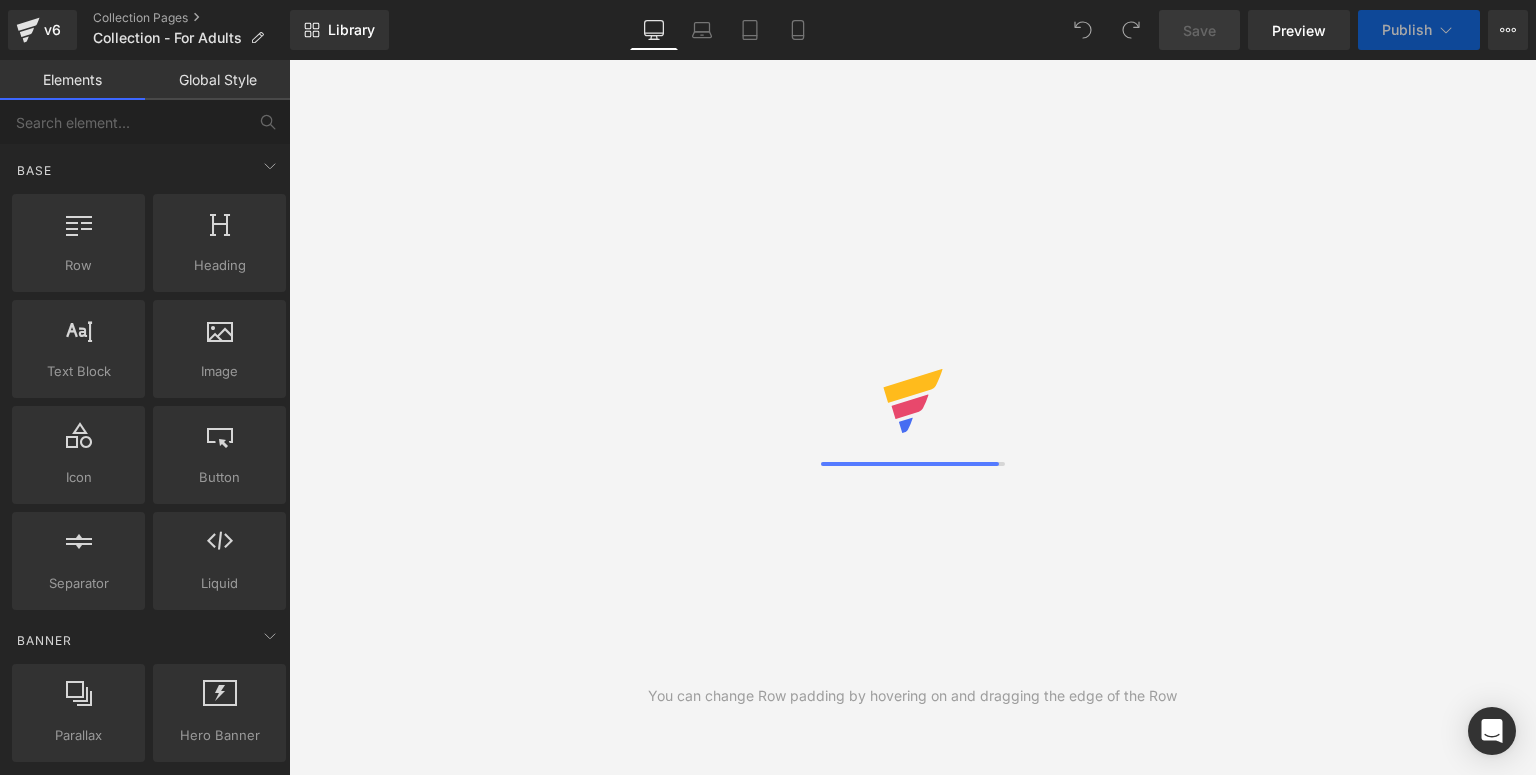scroll, scrollTop: 0, scrollLeft: 0, axis: both 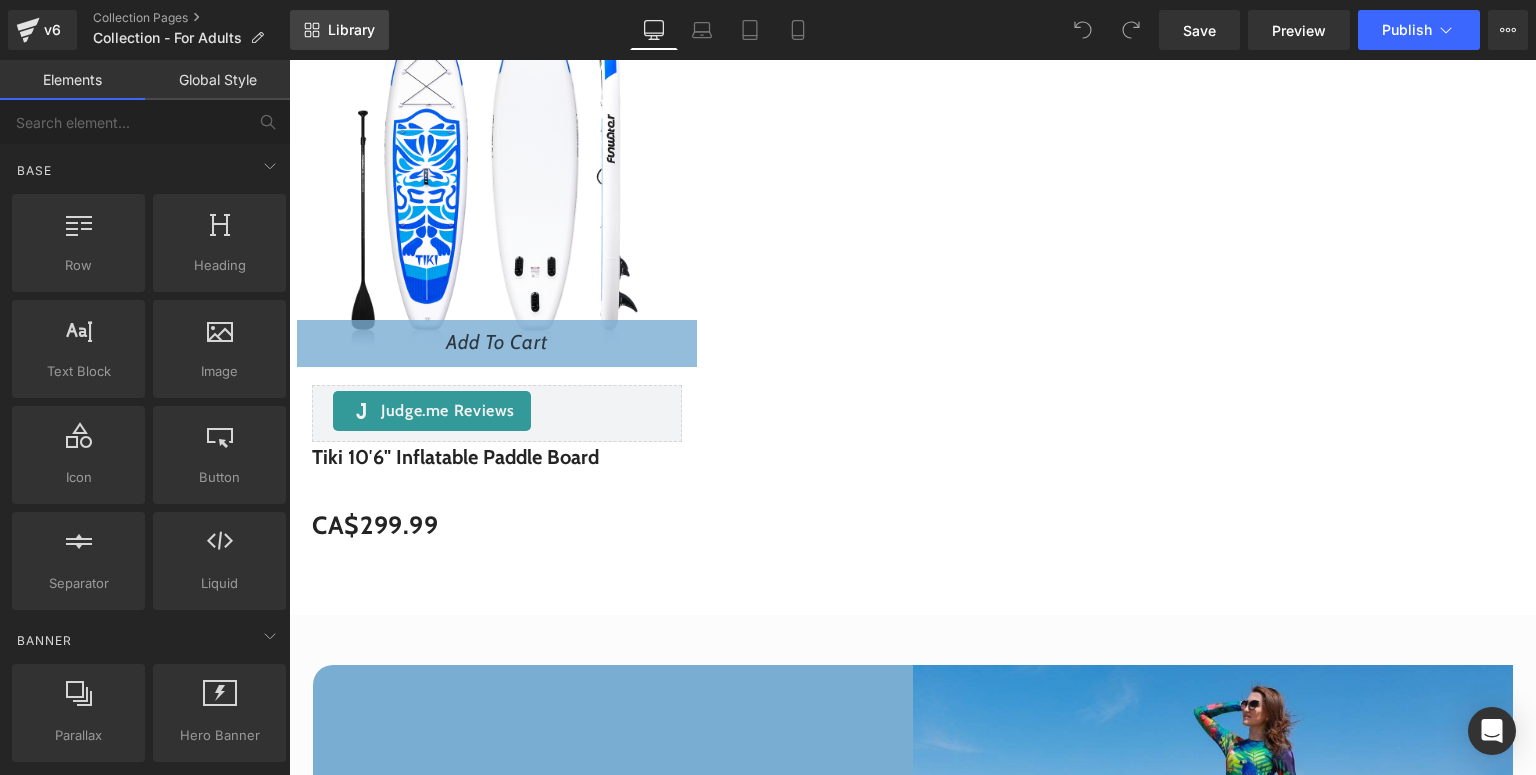 click on "Library" at bounding box center [339, 30] 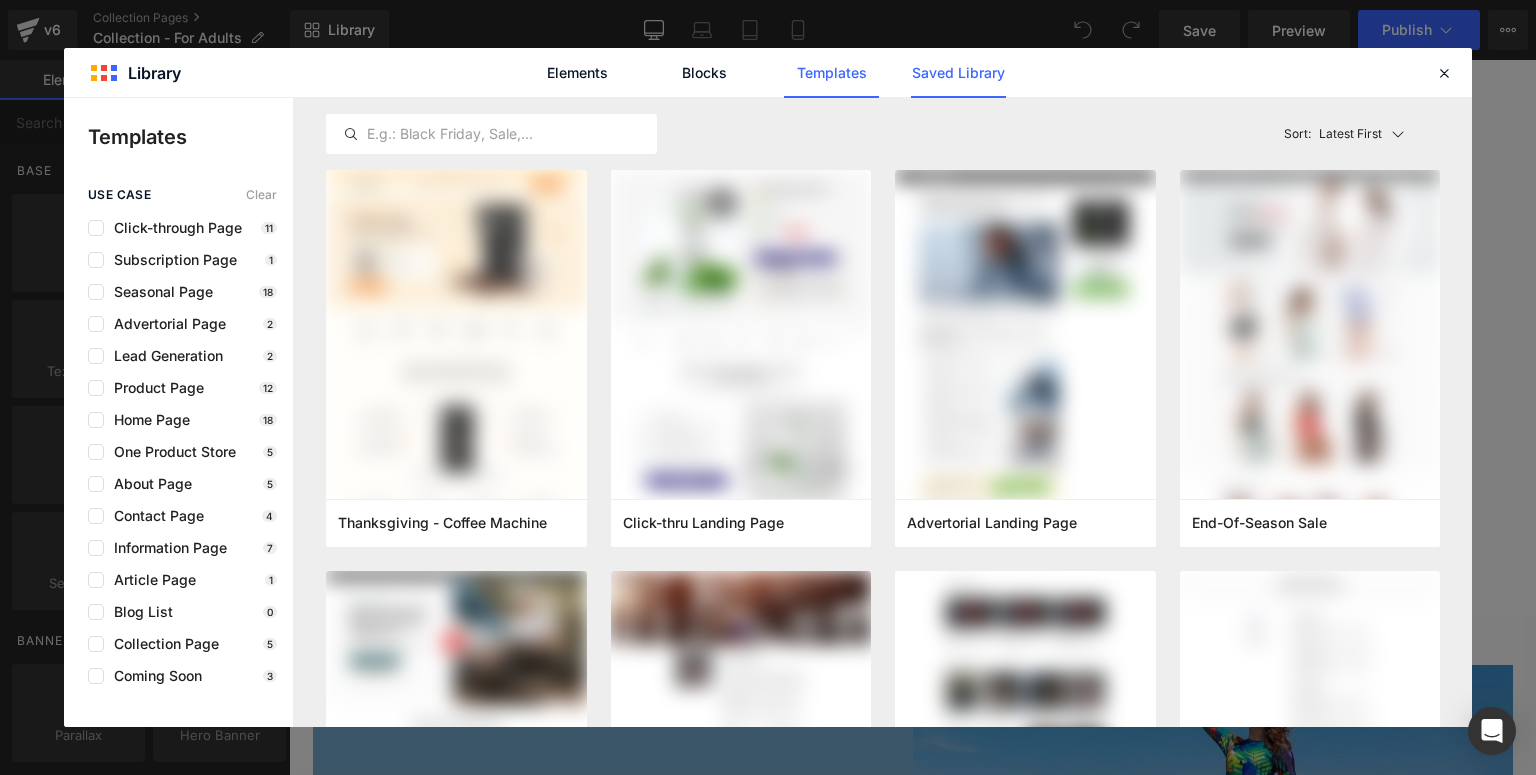 click on "Saved Library" 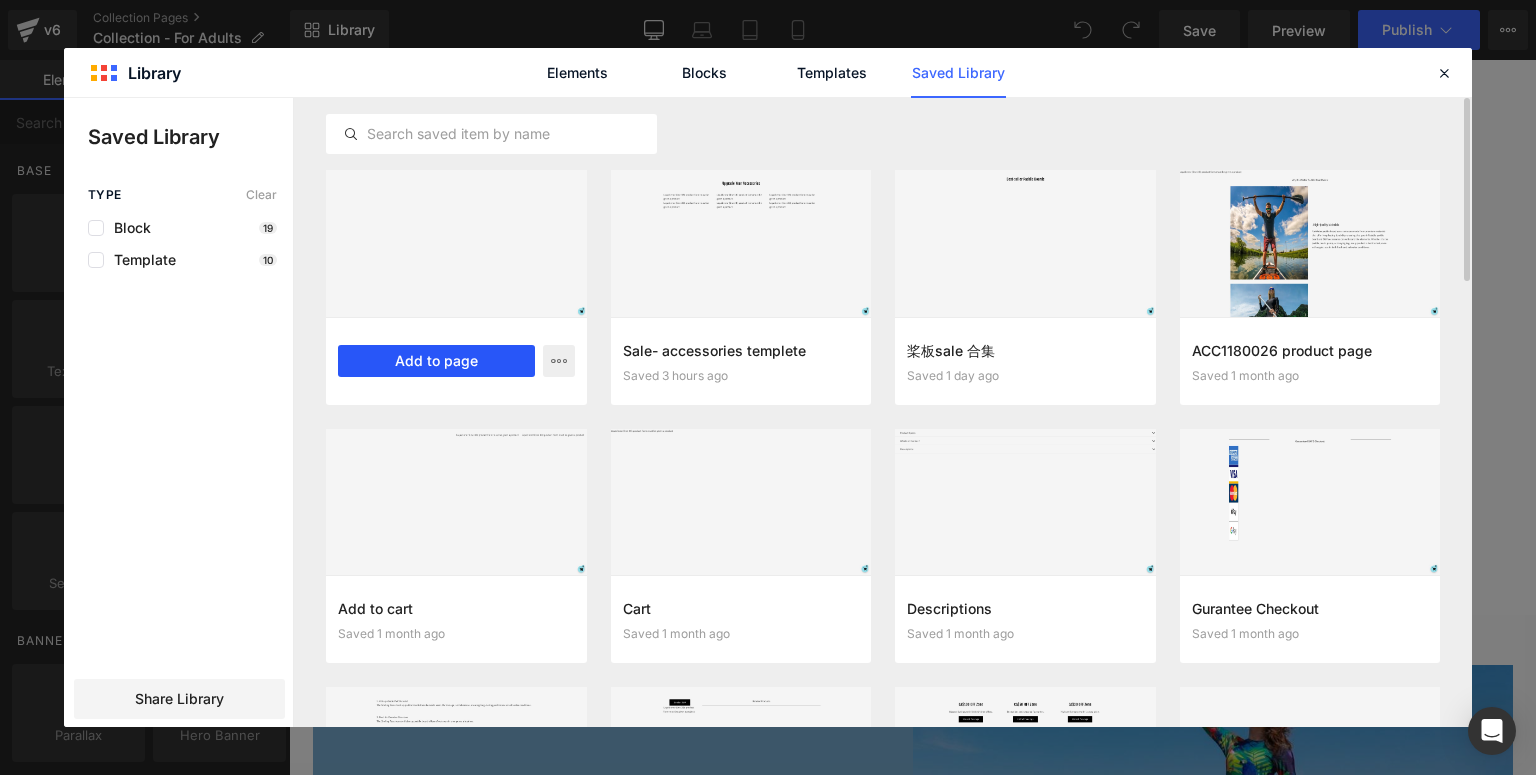 click on "Add to page" at bounding box center (436, 361) 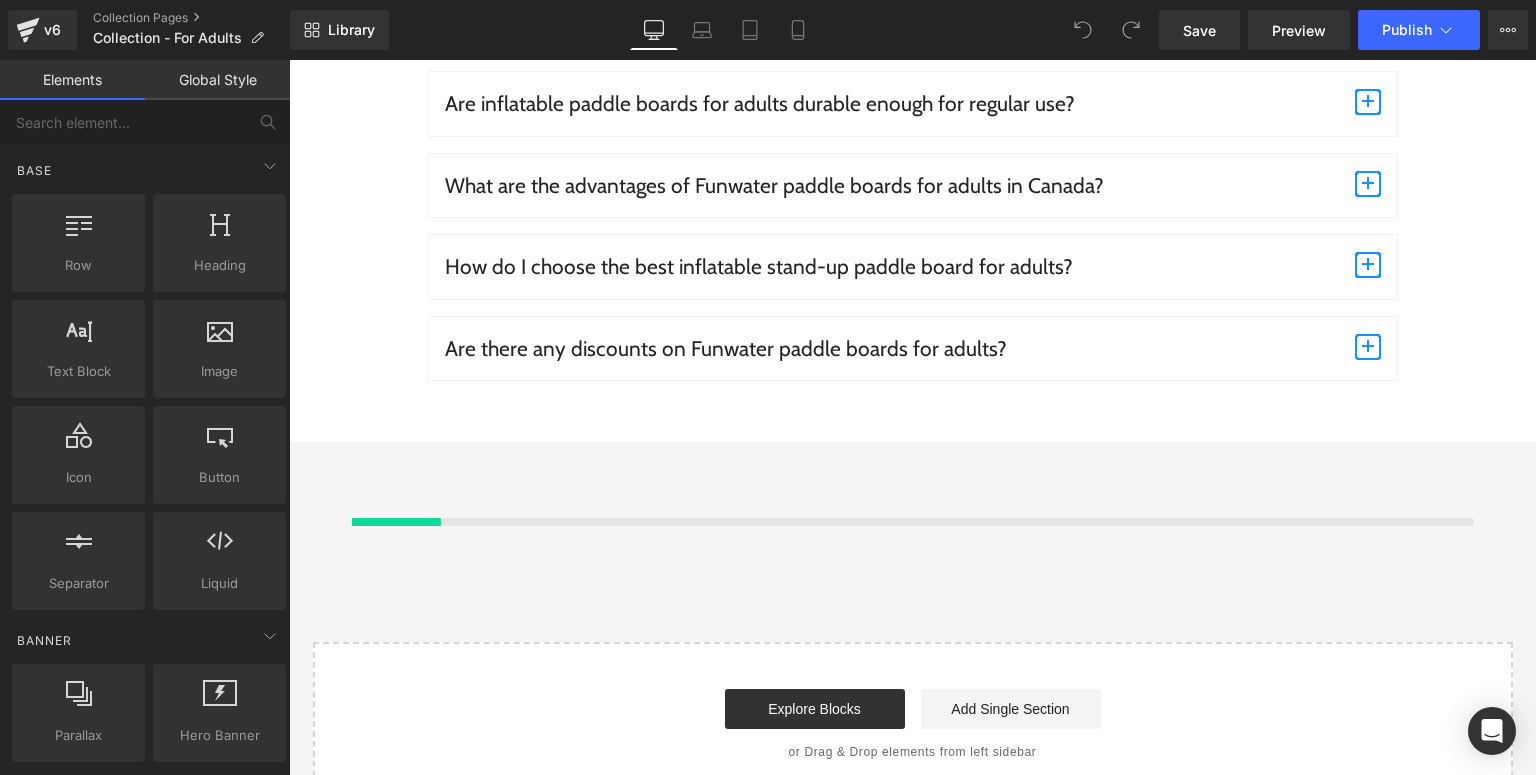 scroll, scrollTop: 7196, scrollLeft: 0, axis: vertical 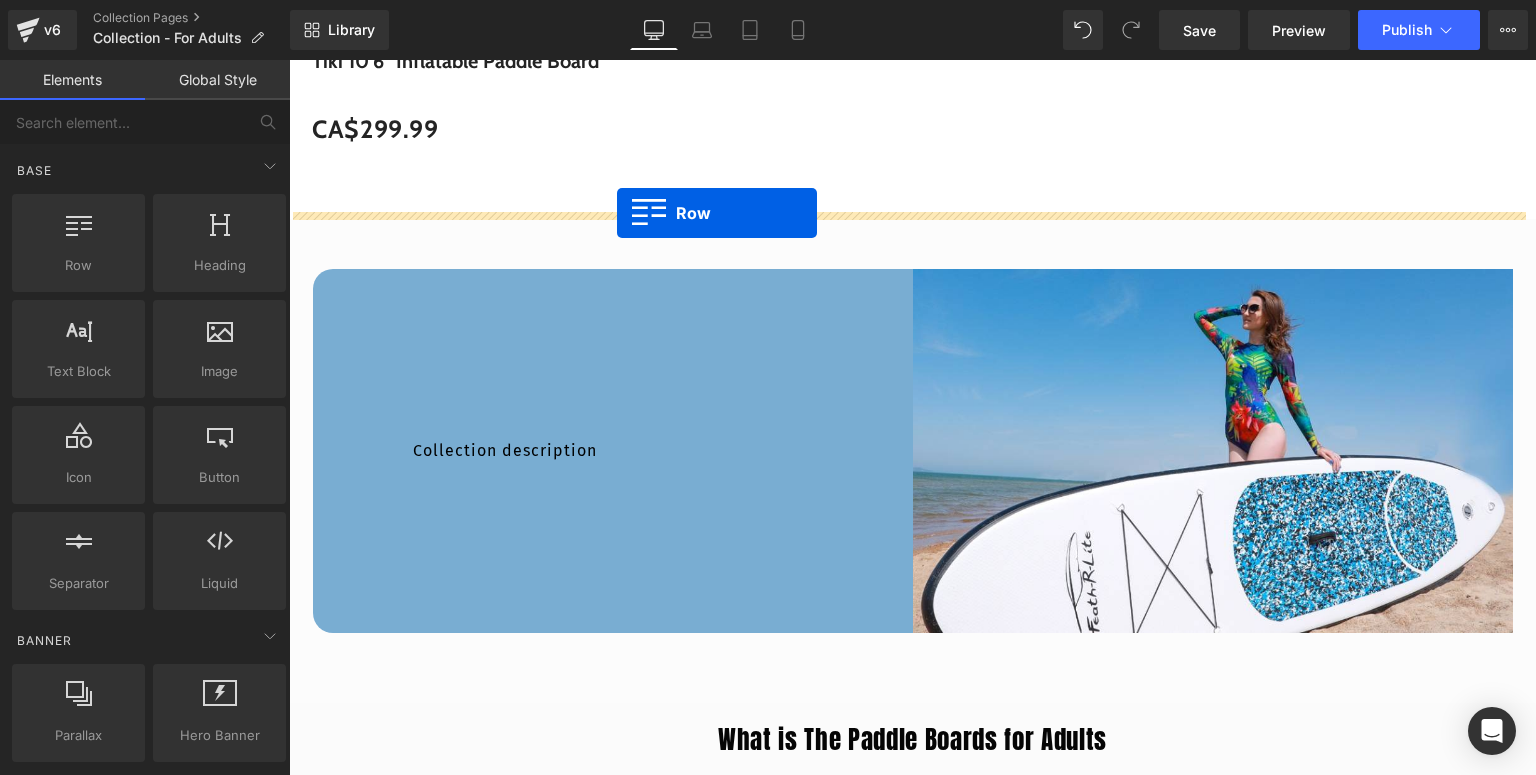 drag, startPoint x: 326, startPoint y: 175, endPoint x: 617, endPoint y: 213, distance: 293.4706 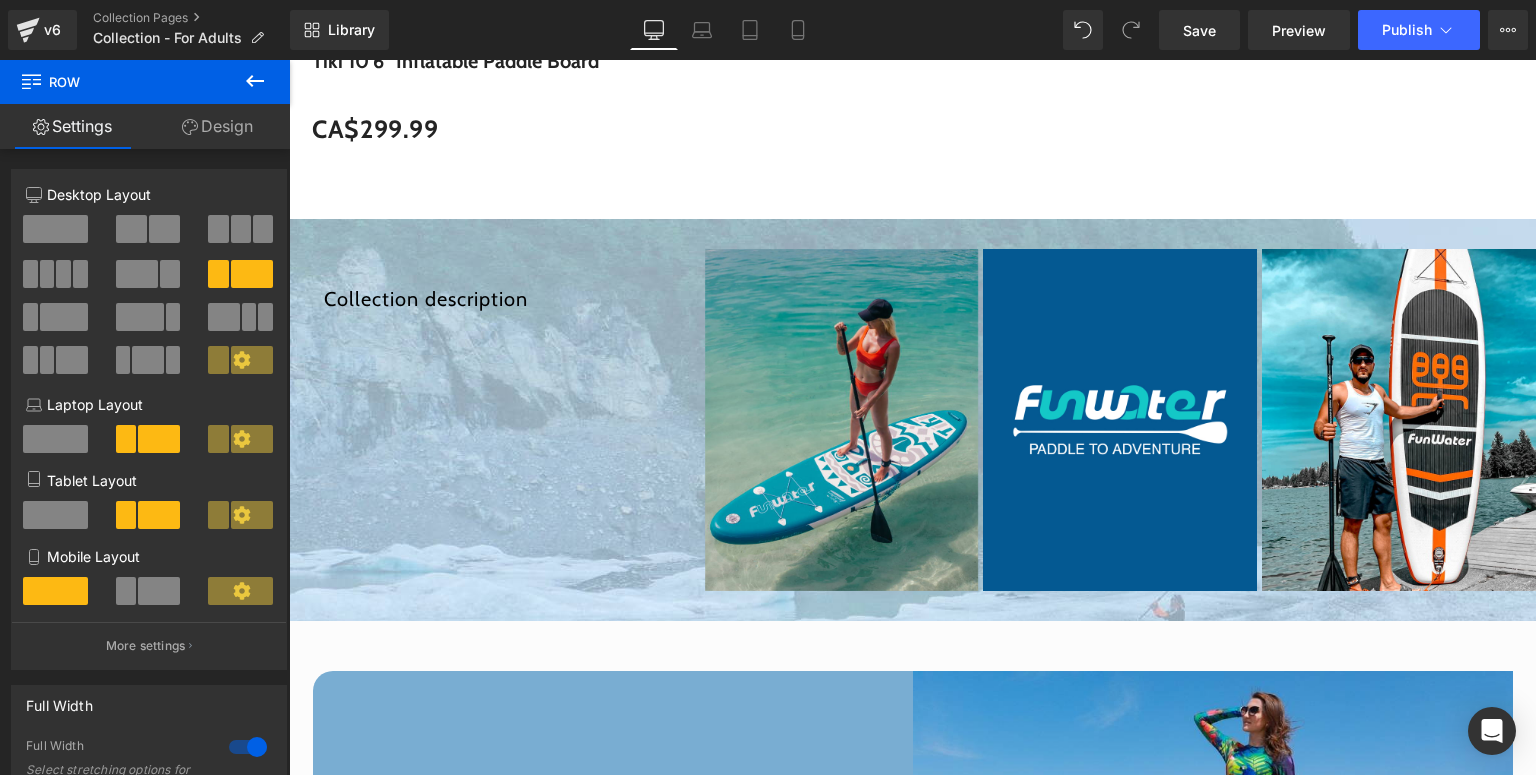 scroll, scrollTop: 4076, scrollLeft: 0, axis: vertical 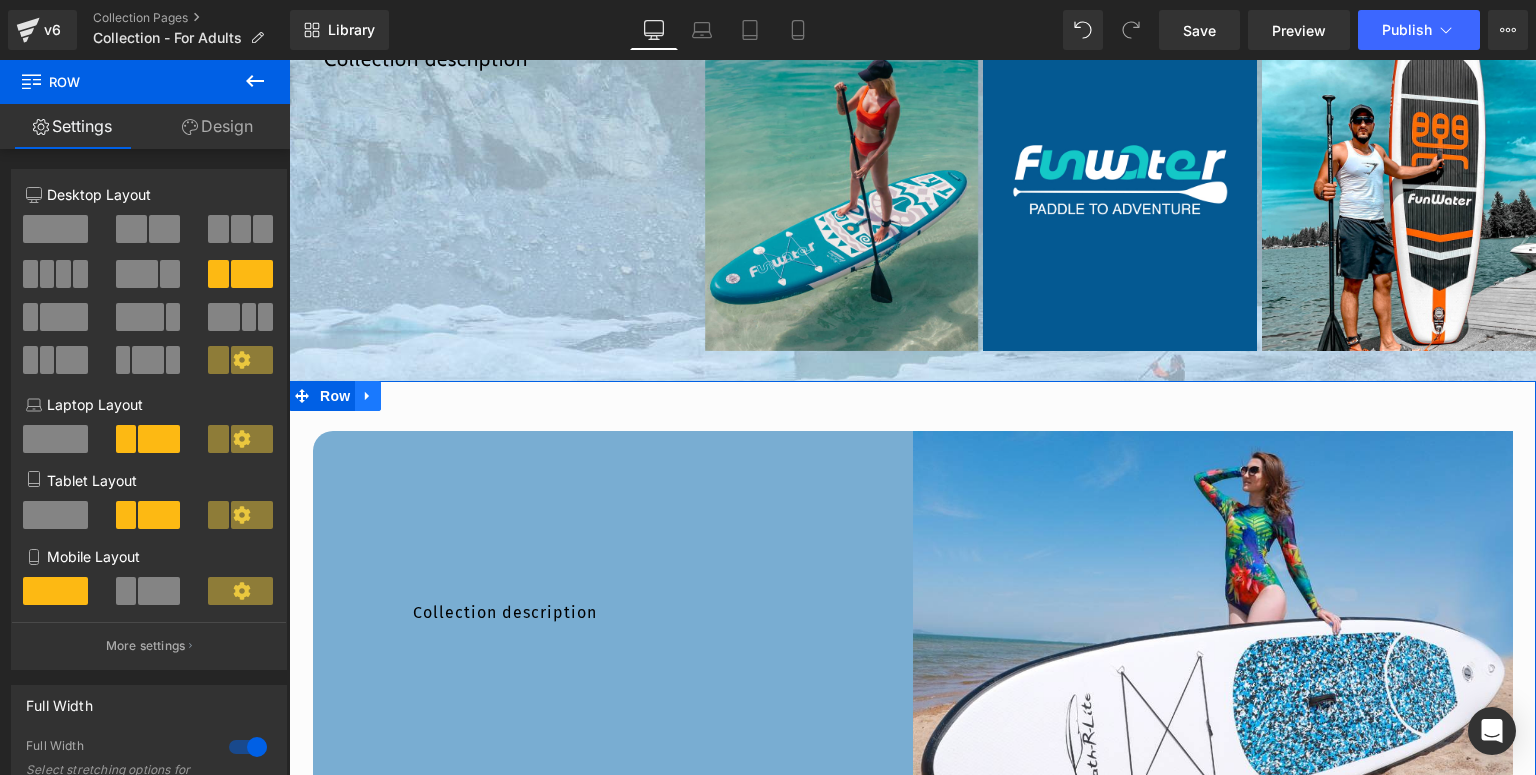 click 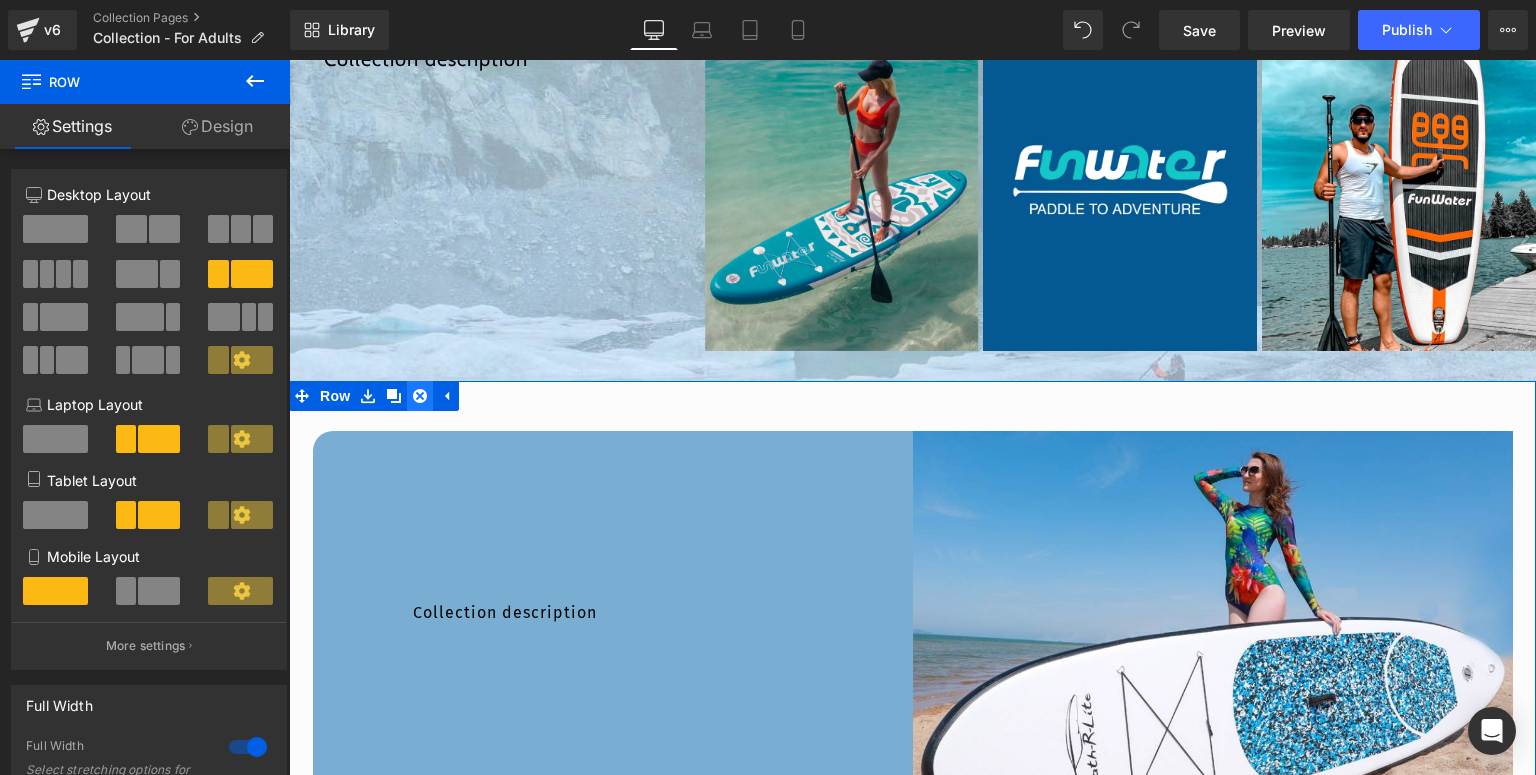 click 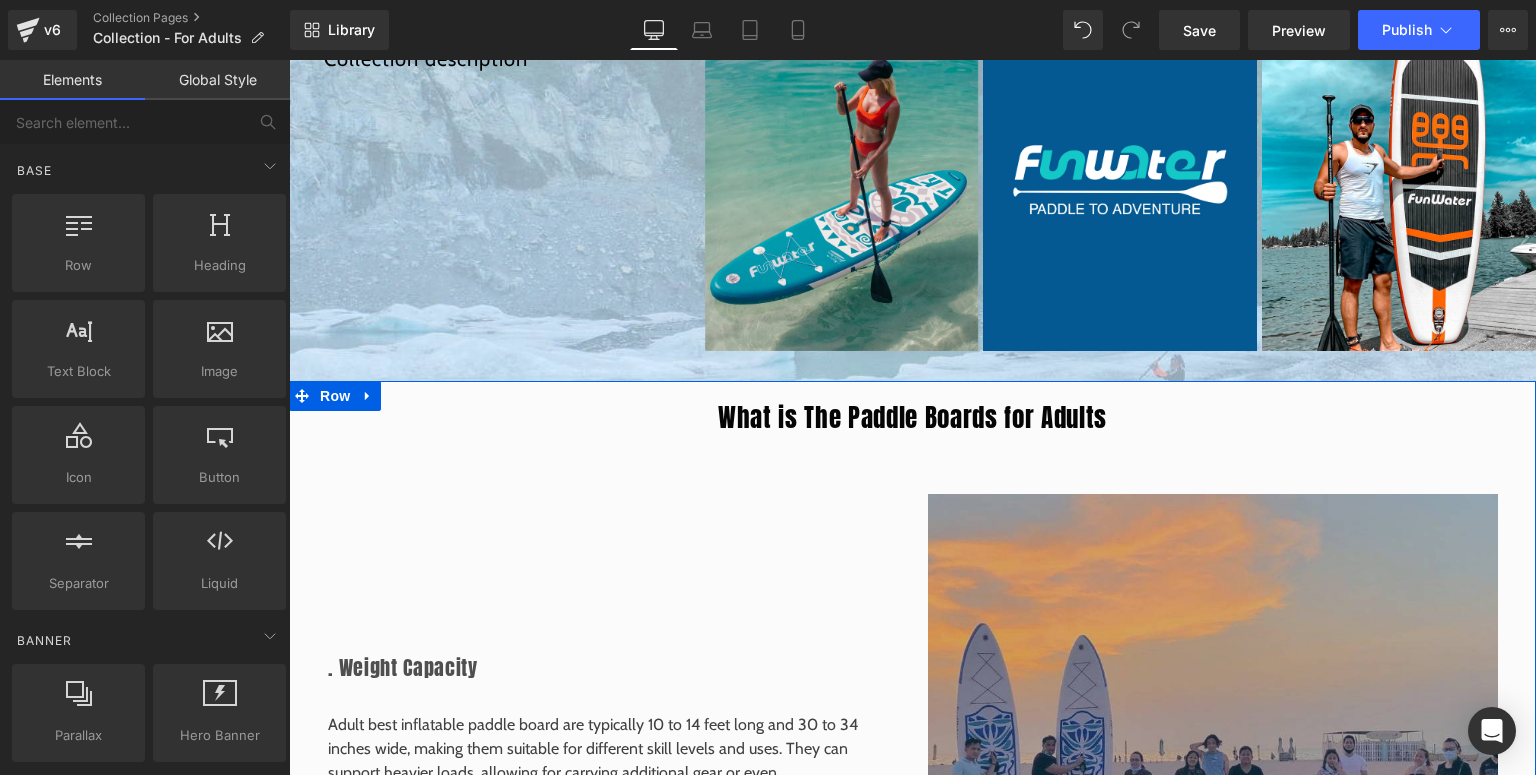 click on "What is The Paddle Boards for Adults Heading         Image         . Weight Capacity Heading         Adult best inflatable paddle board are typically 10 to 14 feet long and 30 to 34 inches wide, making them suitable for different skill levels and uses. They can support heavier loads, allowing for carrying additional gear or even companions. Text Block         Row         Row         Image         . Stability and Performance Heading         Designed to provide optimal balance for adults, paddle boards for adults are known for their lightweight design, portability, and versatile performance for beginners and experienced paddlers. Text Block         Row         Row
Video Bg         . Durability Heading         Made of sturdy materials like military-grade PVC, inflatable stand up paddle board can withstand rough waters and regular use. Text Block         Row         Row         Row" at bounding box center [912, 1177] 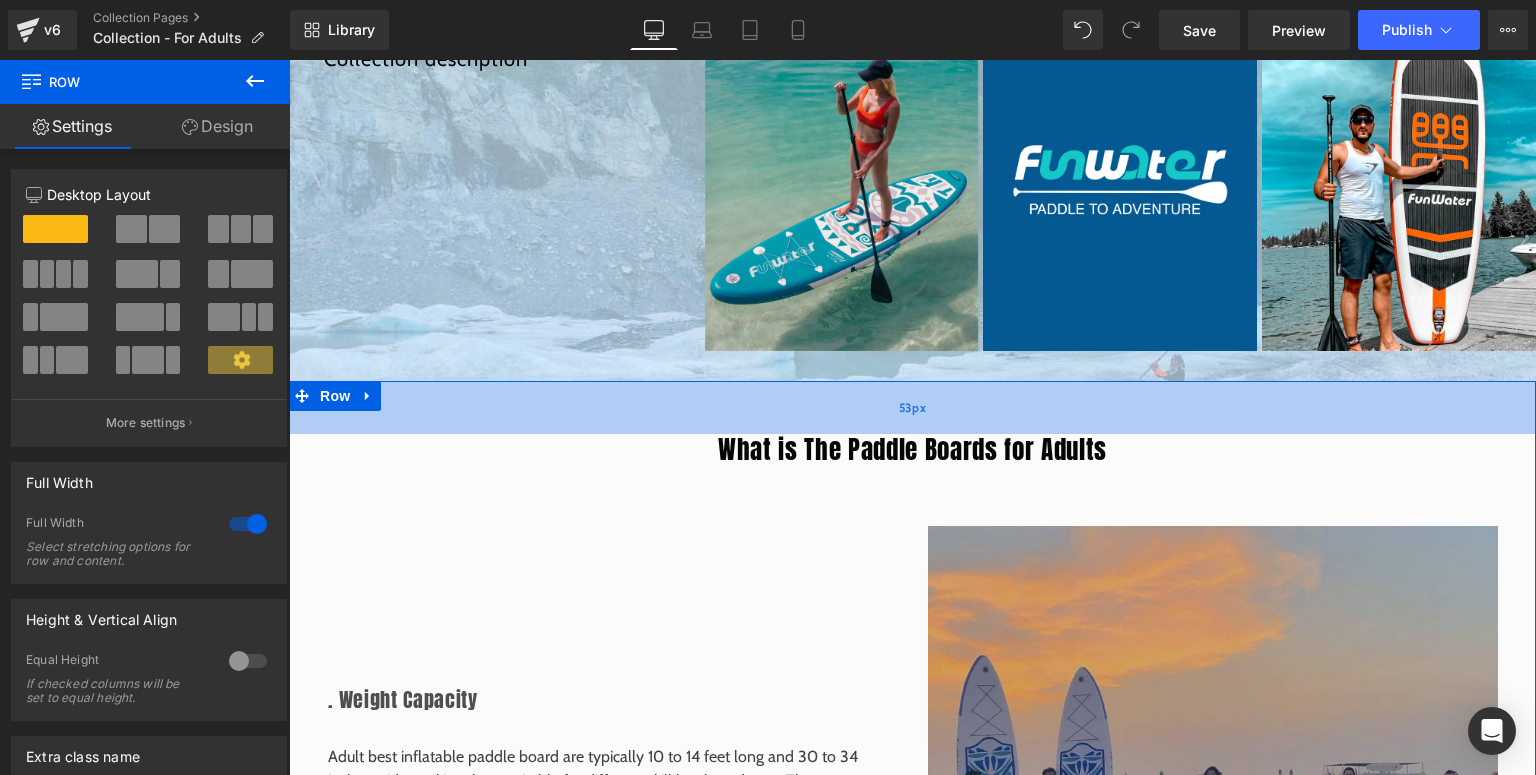 drag, startPoint x: 772, startPoint y: 380, endPoint x: 775, endPoint y: 412, distance: 32.140316 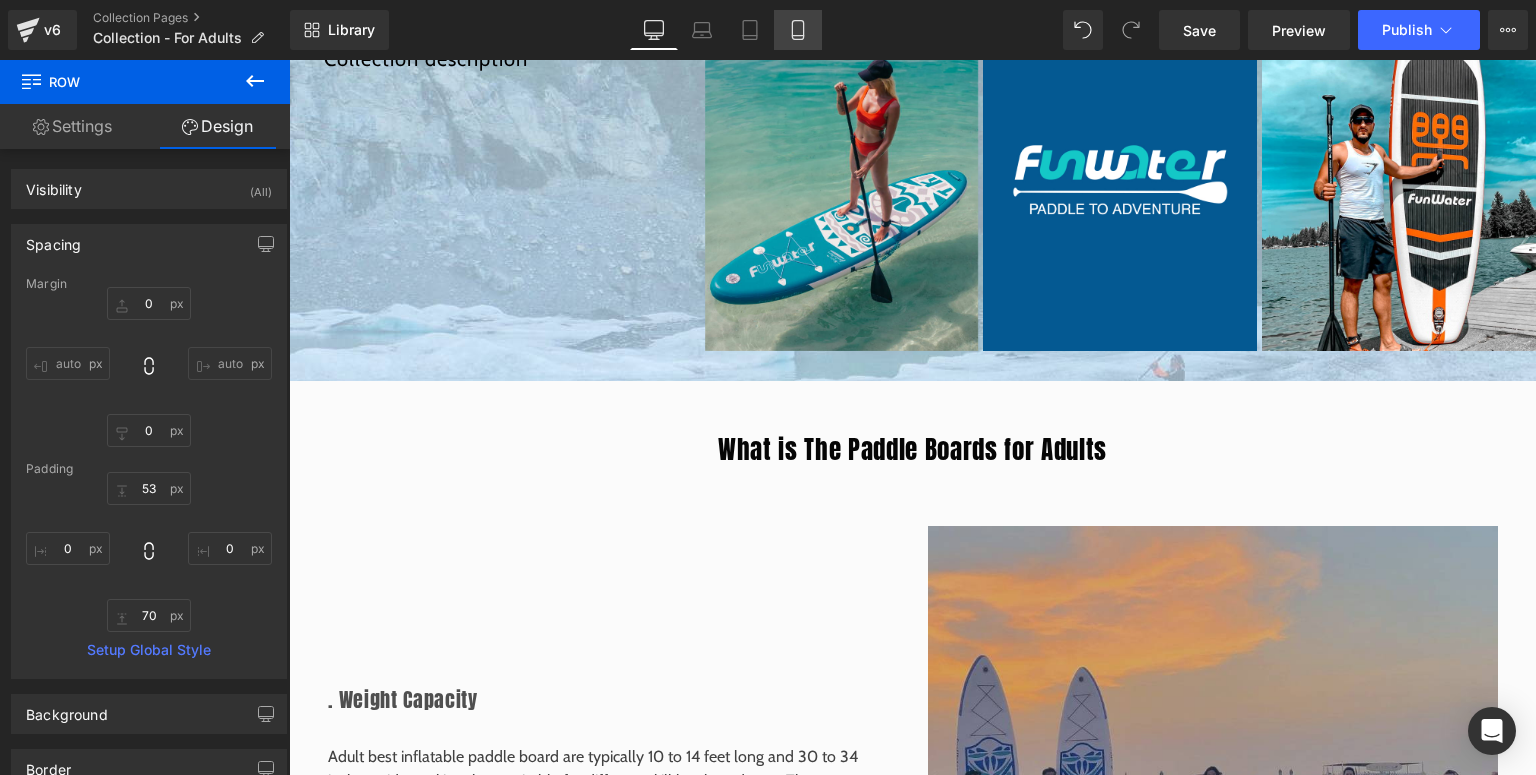 click 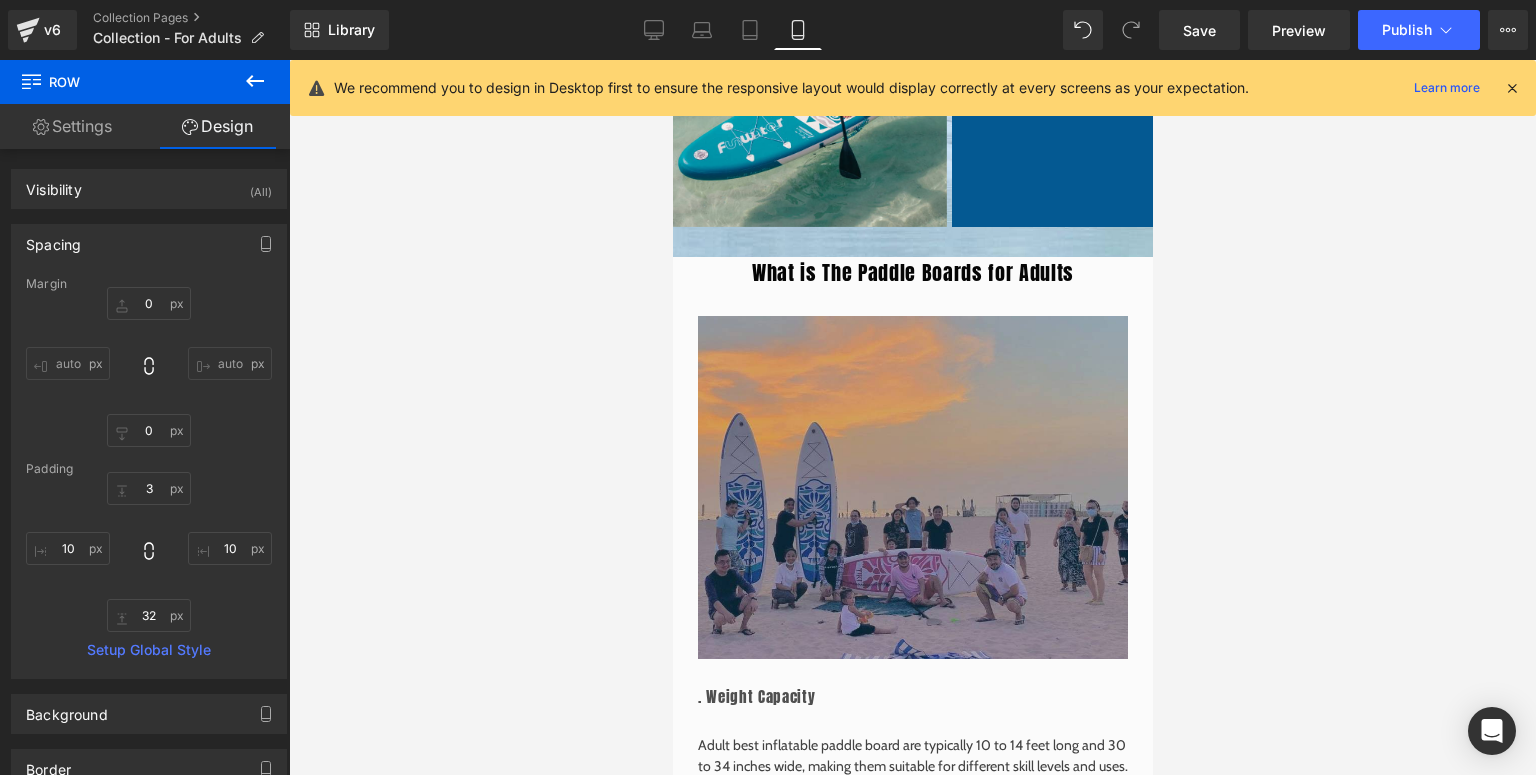 type on "0" 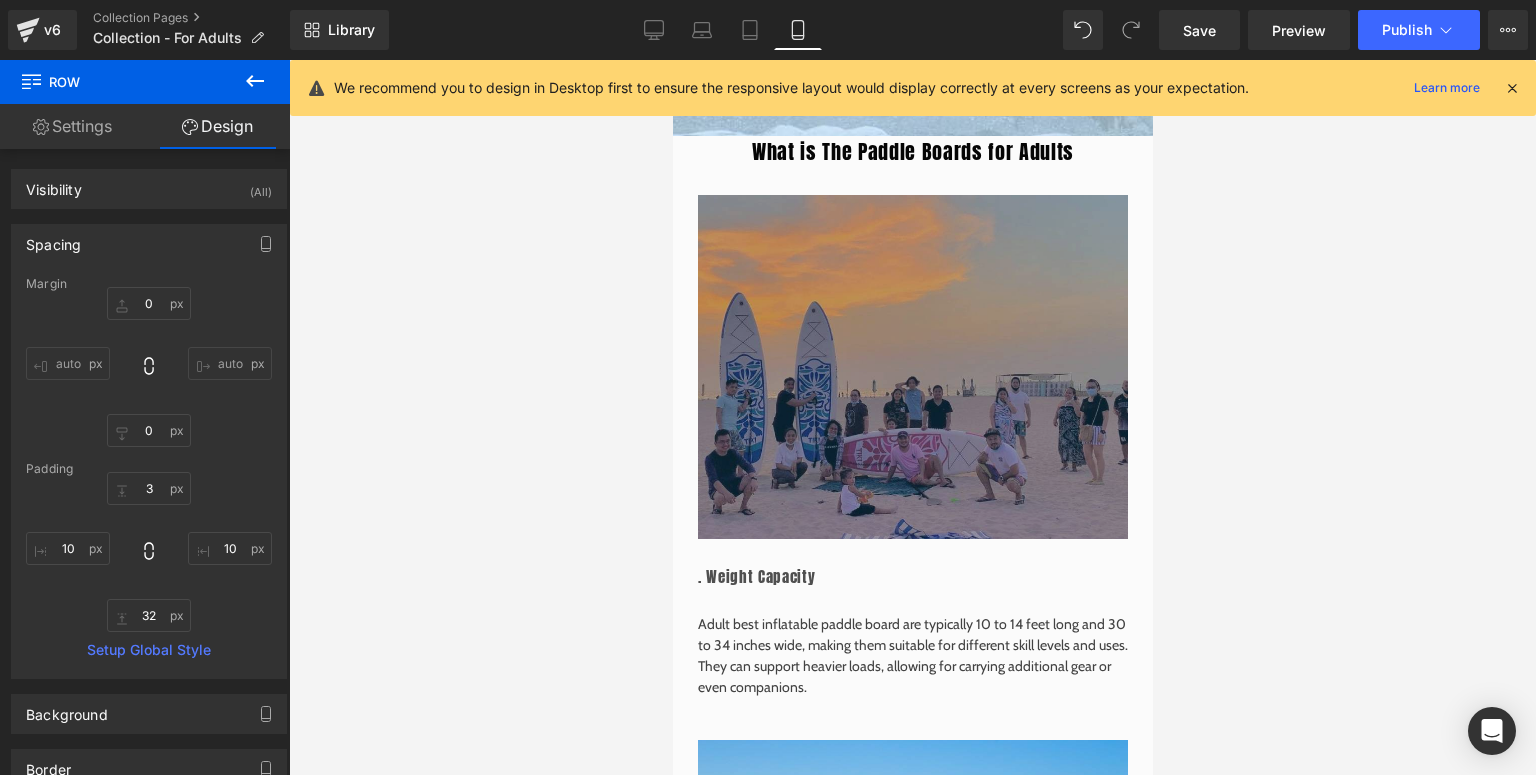 scroll, scrollTop: 3810, scrollLeft: 0, axis: vertical 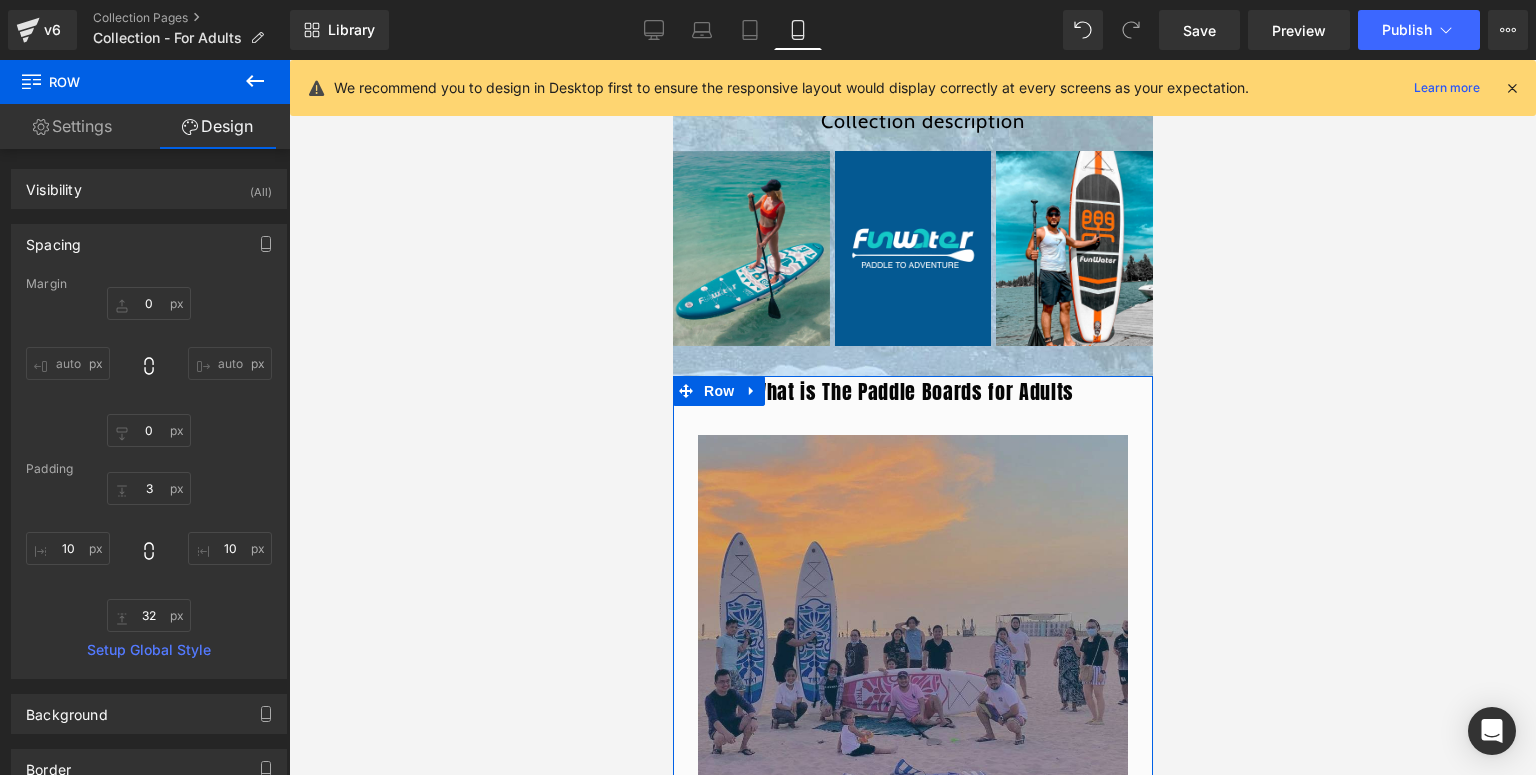 click on "Row" at bounding box center [718, 391] 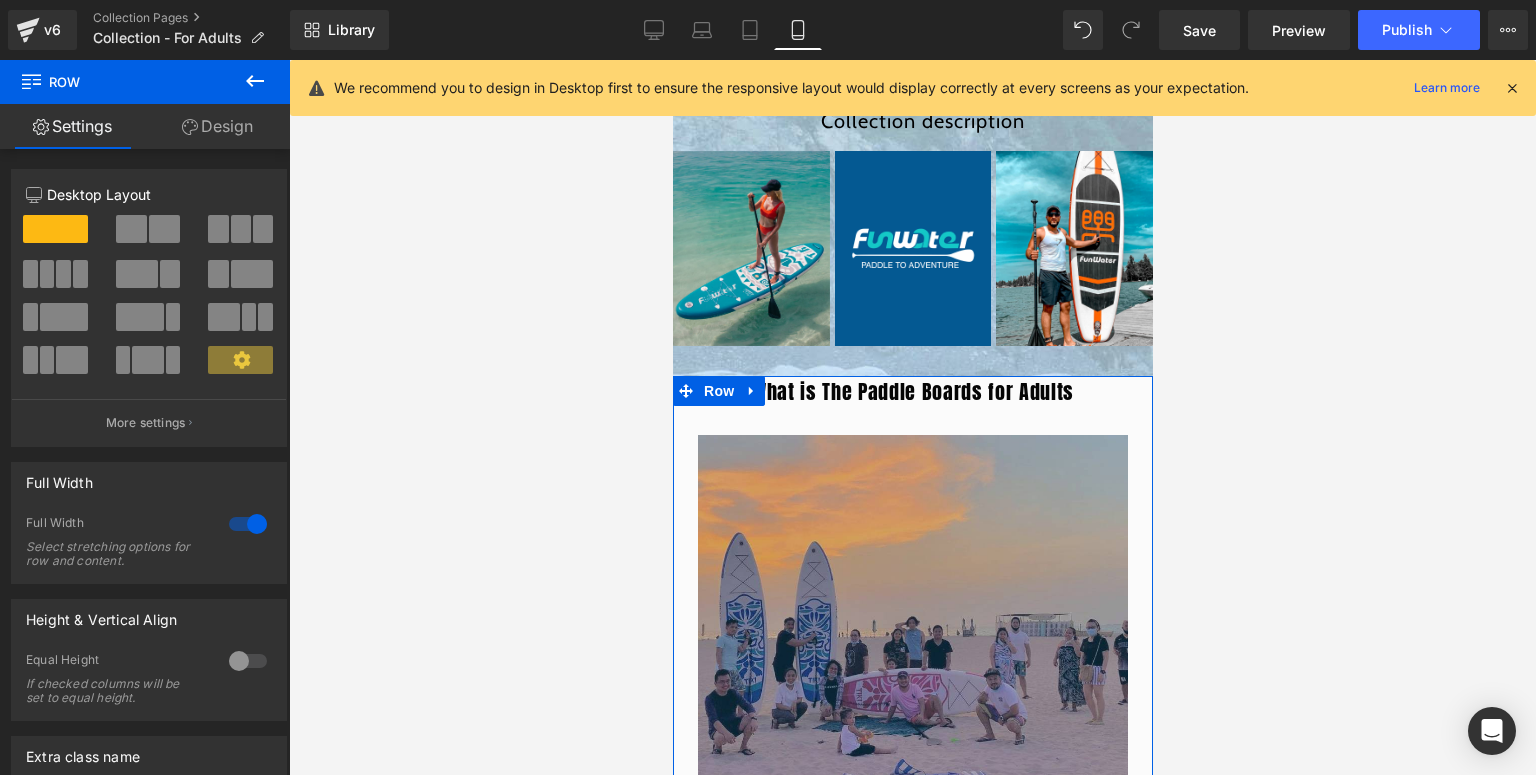 click on "Design" at bounding box center (217, 126) 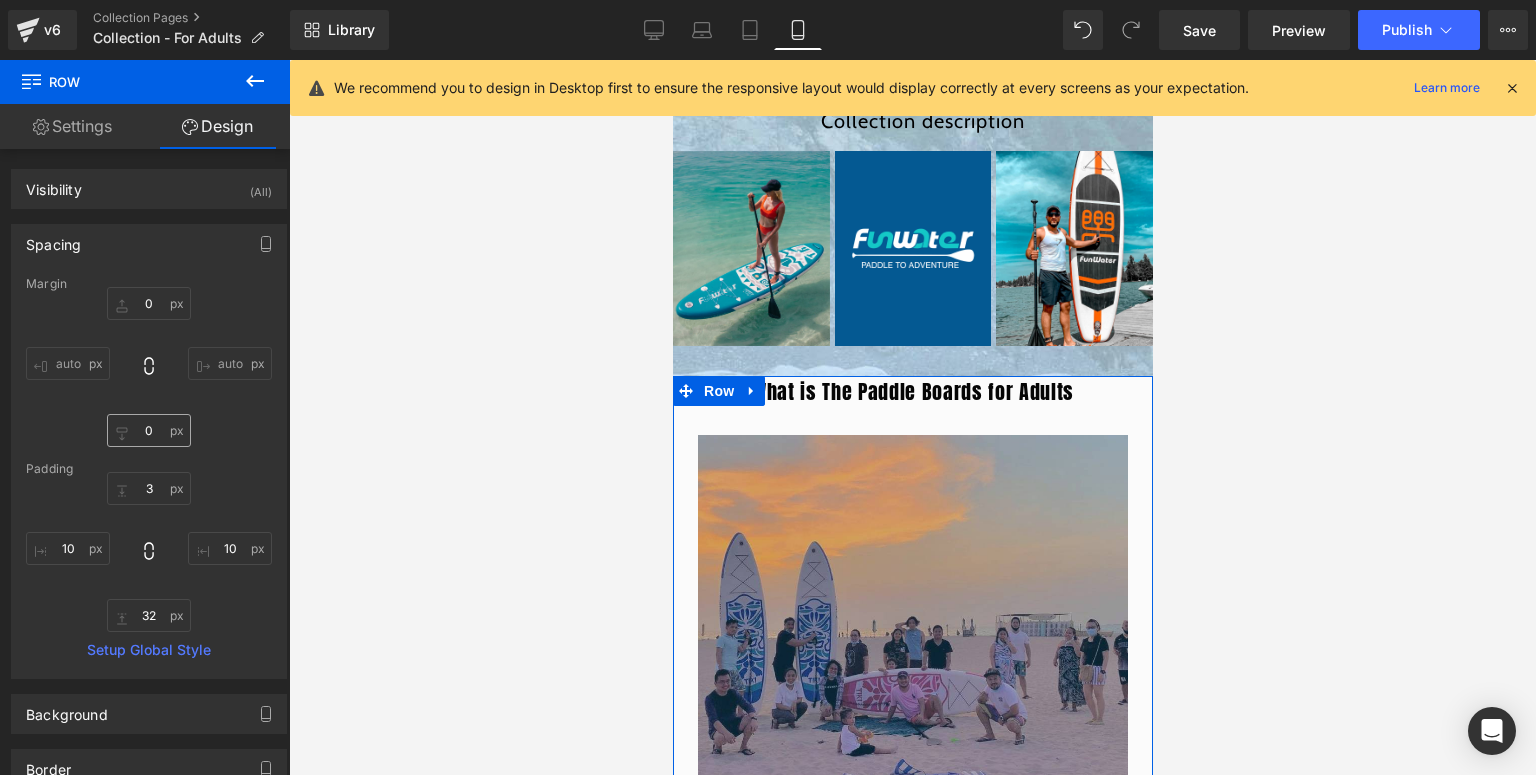 type on "0" 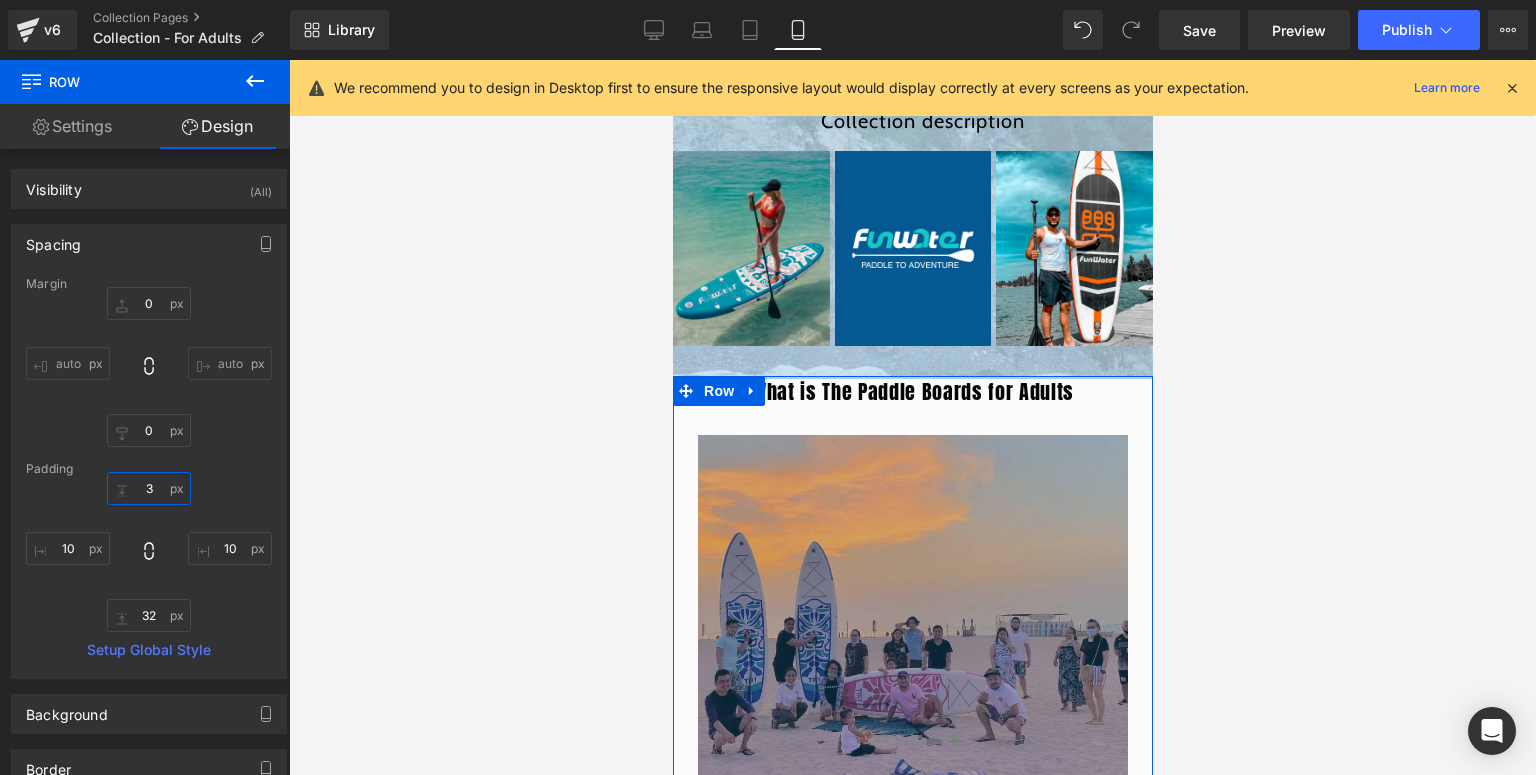 click on "3" at bounding box center (149, 488) 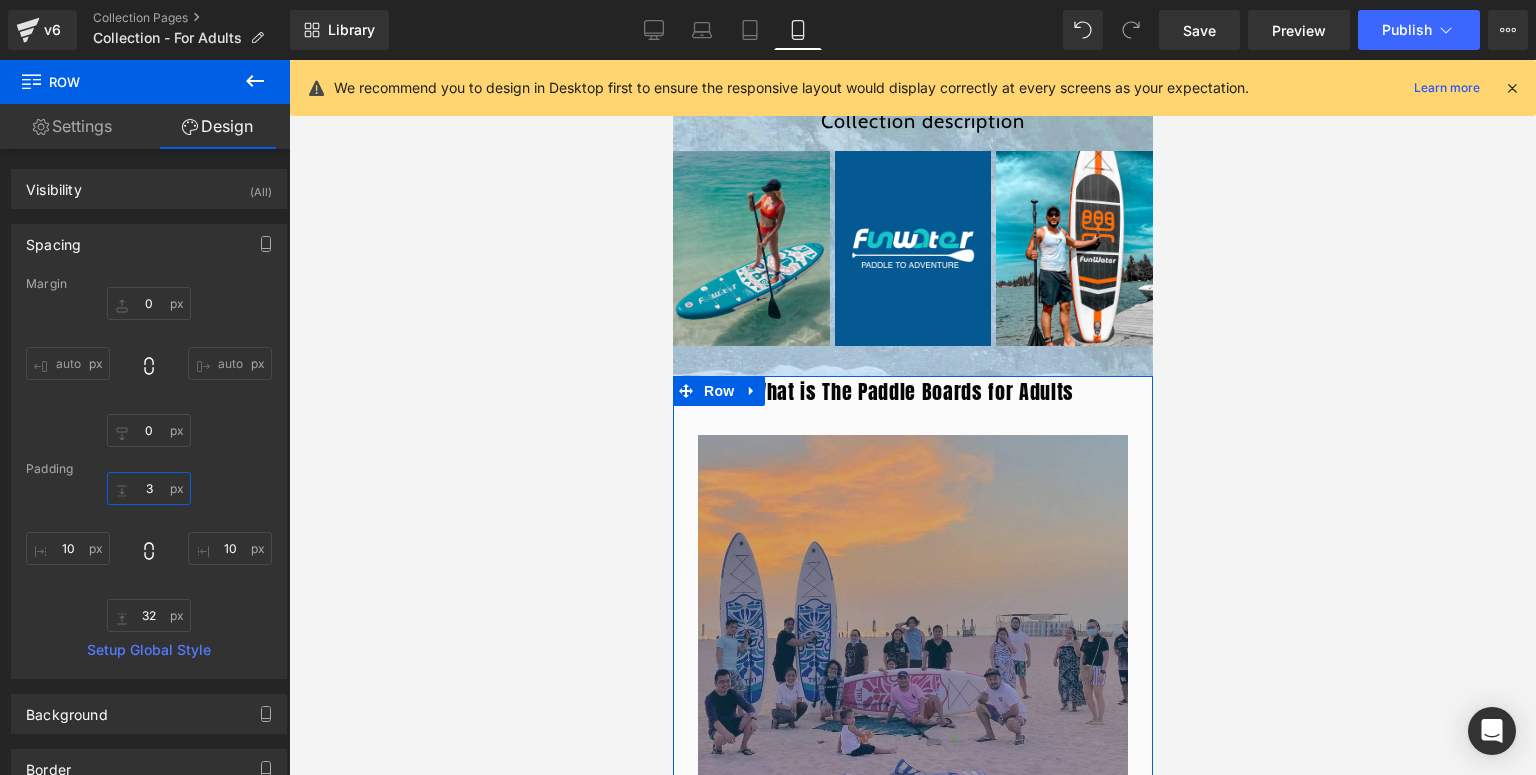 type on "30" 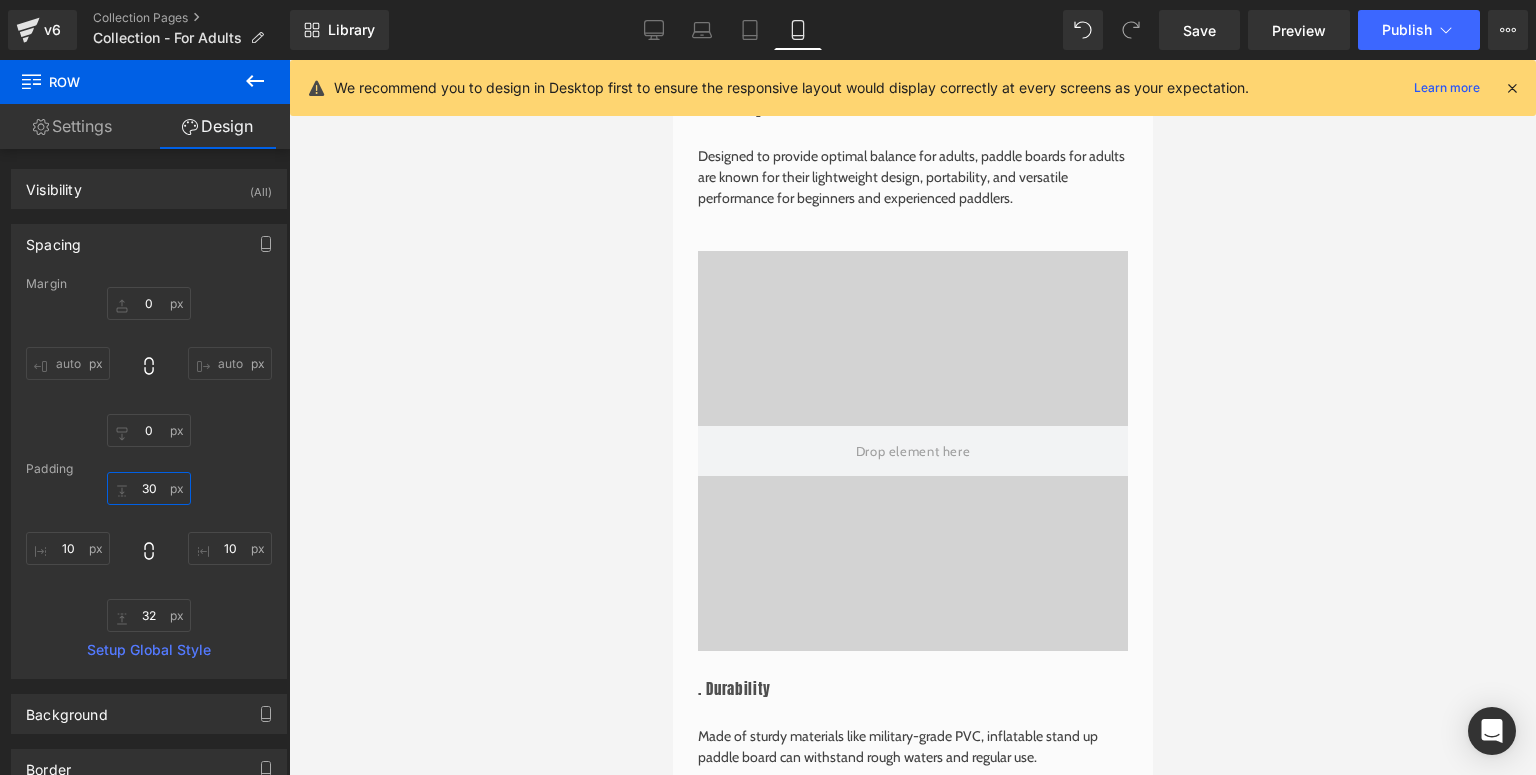 scroll, scrollTop: 5490, scrollLeft: 0, axis: vertical 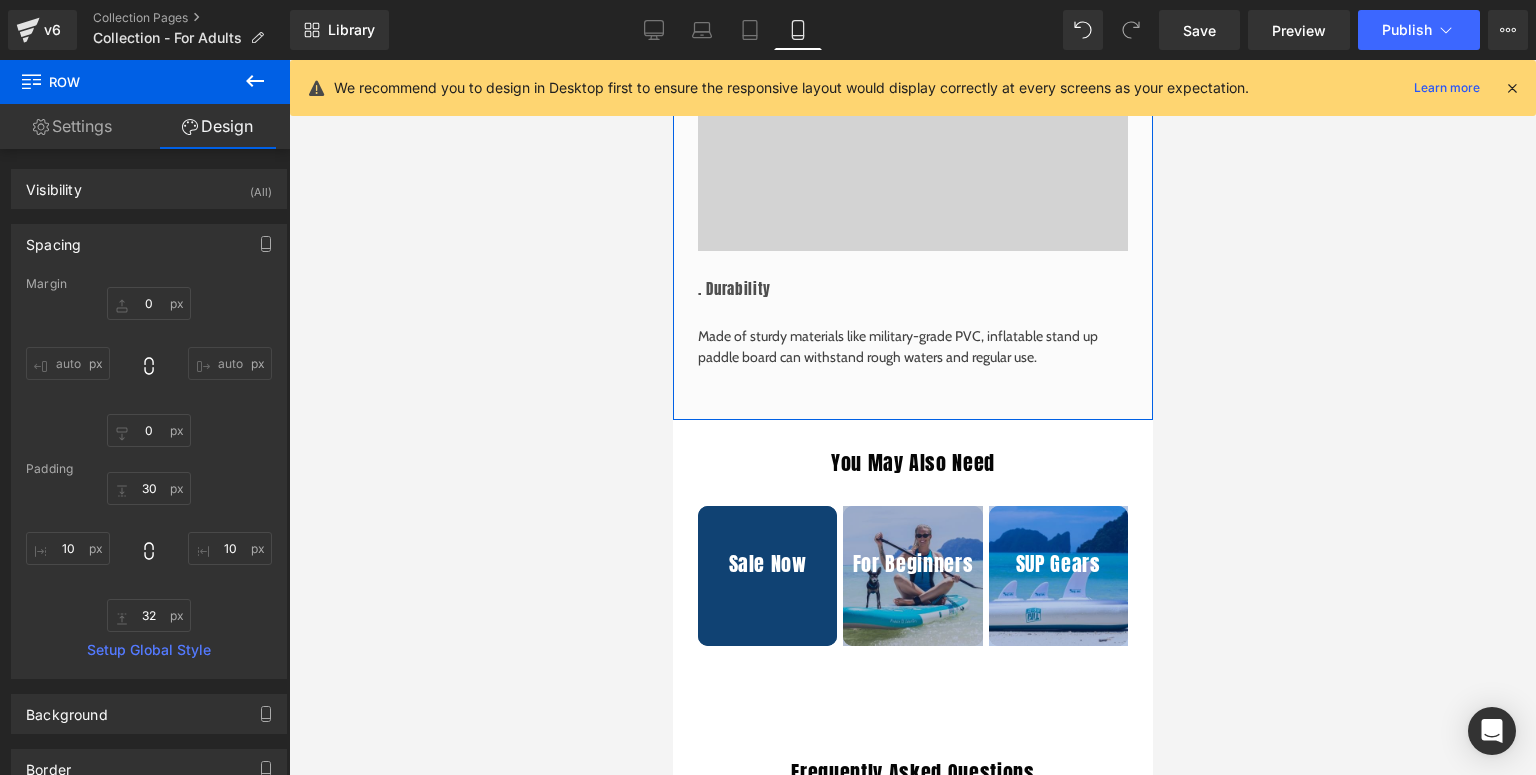 click on "What is The Paddle Boards for Adults Heading         Image         . Weight Capacity Heading         Adult best inflatable paddle board are typically 10 to 14 feet long and 30 to 34 inches wide, making them suitable for different skill levels and uses. They can support heavier loads, allowing for carrying additional gear or even companions. Text Block         Row         Row         Image         . Stability and Performance Heading         Designed to provide optimal balance for adults, paddle boards for adults are known for their lightweight design, portability, and versatile performance for beginners and experienced paddlers. Text Block         Row         Row
Video Bg         . Durability Heading         Made of sturdy materials like military-grade PVC, inflatable stand up paddle board can withstand rough waters and regular use. Text Block         Row         Row         Row" at bounding box center (912, -442) 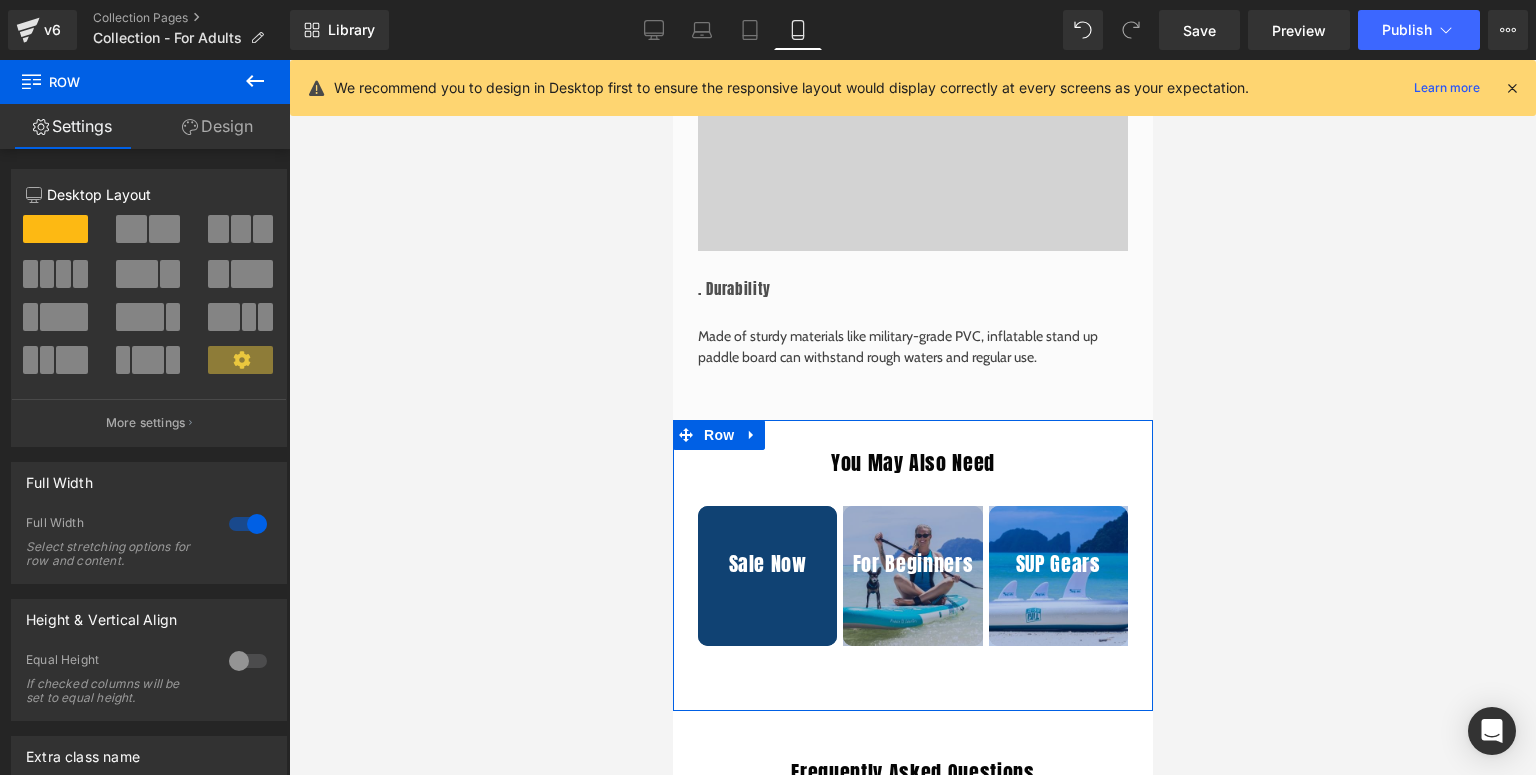 click on "You May Also Need Heading
Sale Now
Heading
Hero Banner
For Beginners Heading
Hero Banner
SUP Gears Heading
Hero Banner         Row         Row         Row" at bounding box center [912, 565] 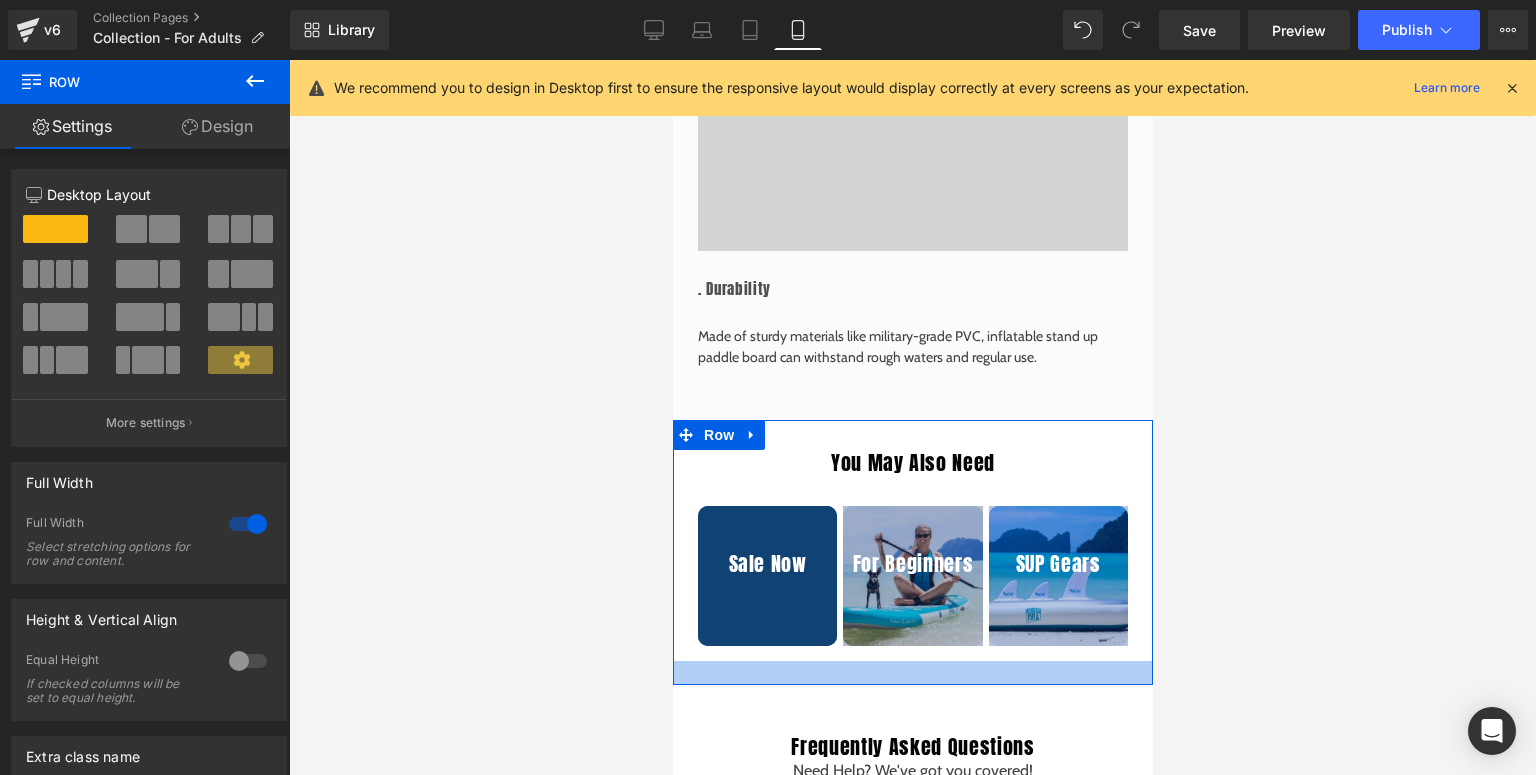 drag, startPoint x: 845, startPoint y: 691, endPoint x: 857, endPoint y: 665, distance: 28.635643 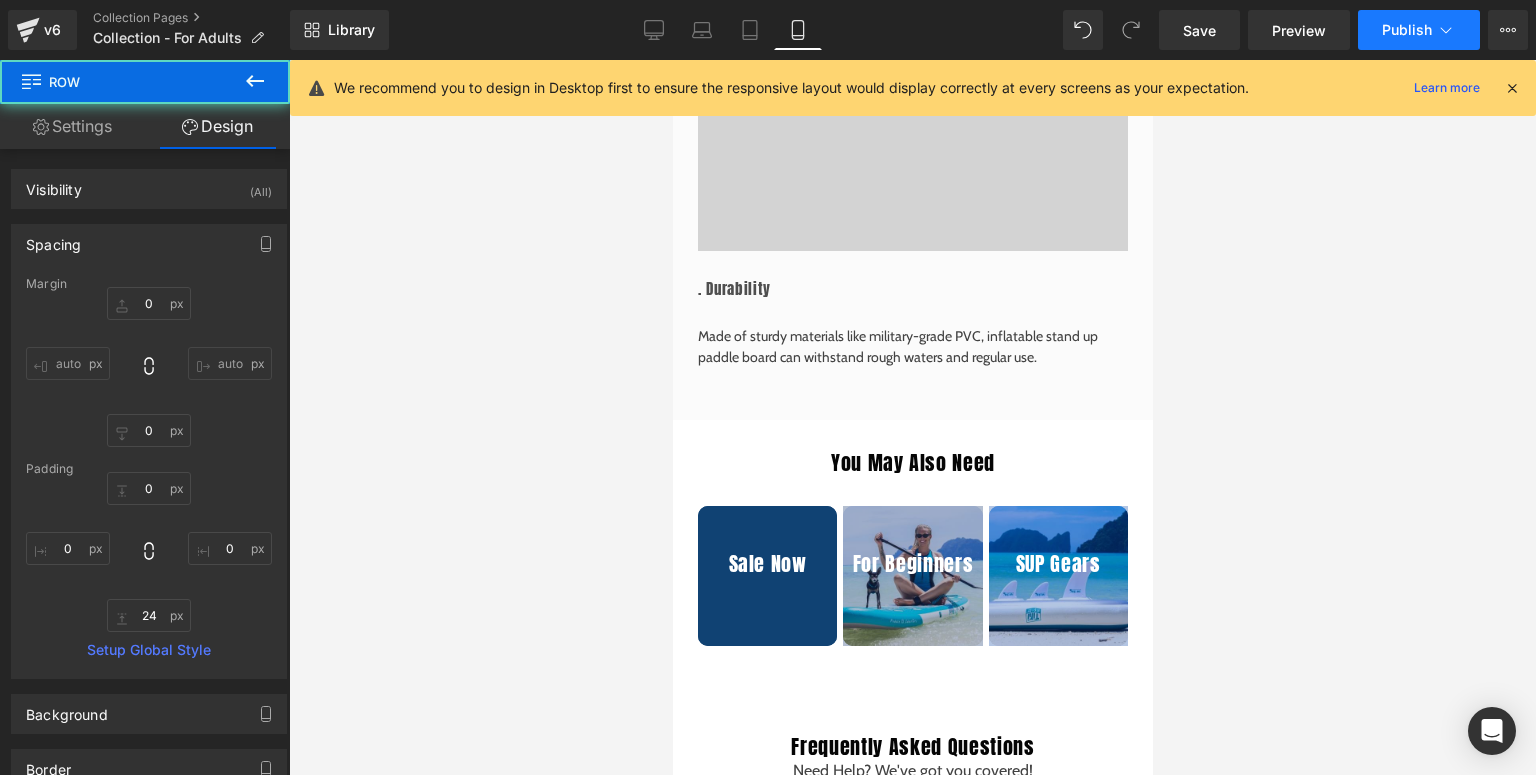 scroll, scrollTop: 6130, scrollLeft: 0, axis: vertical 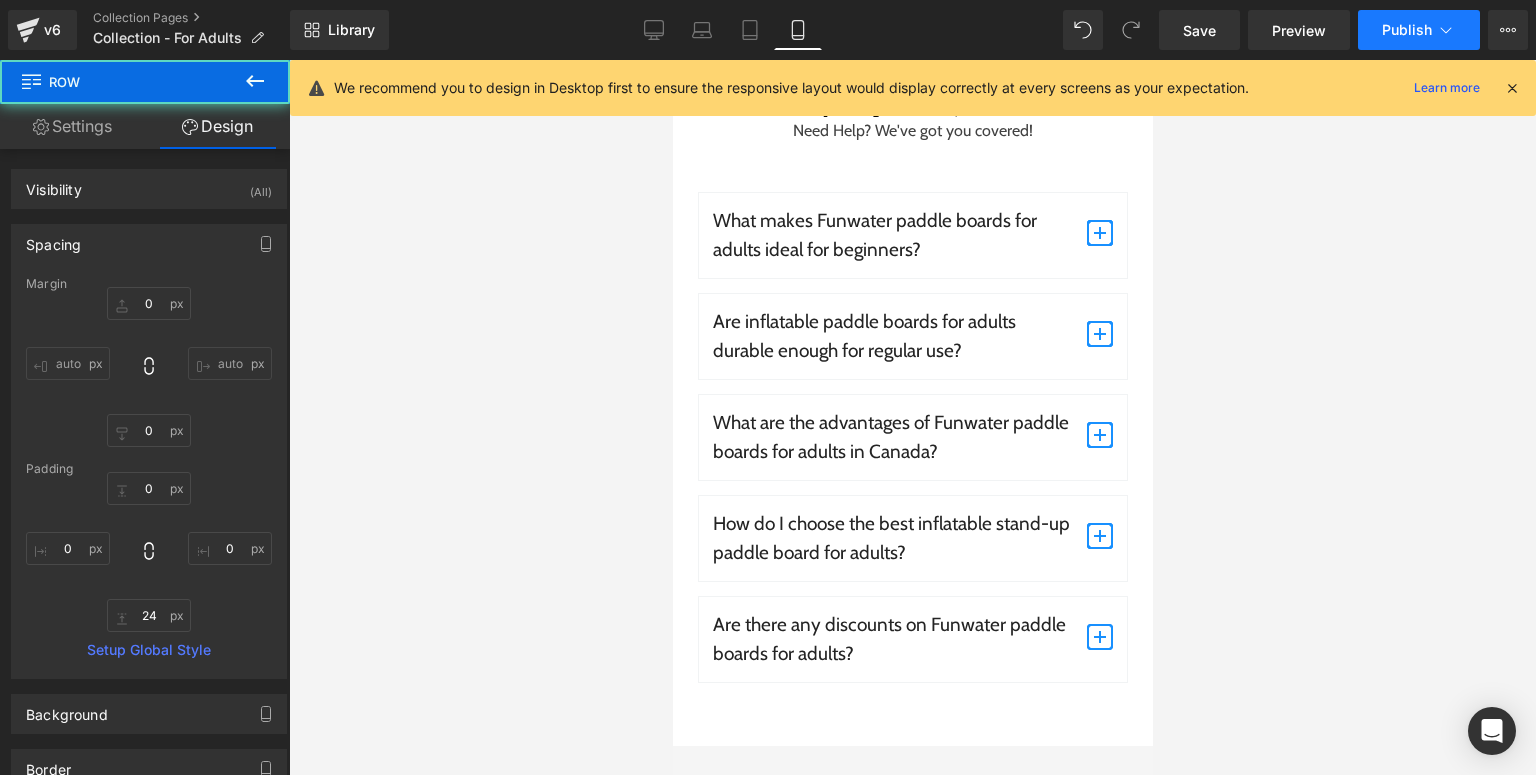 type on "0" 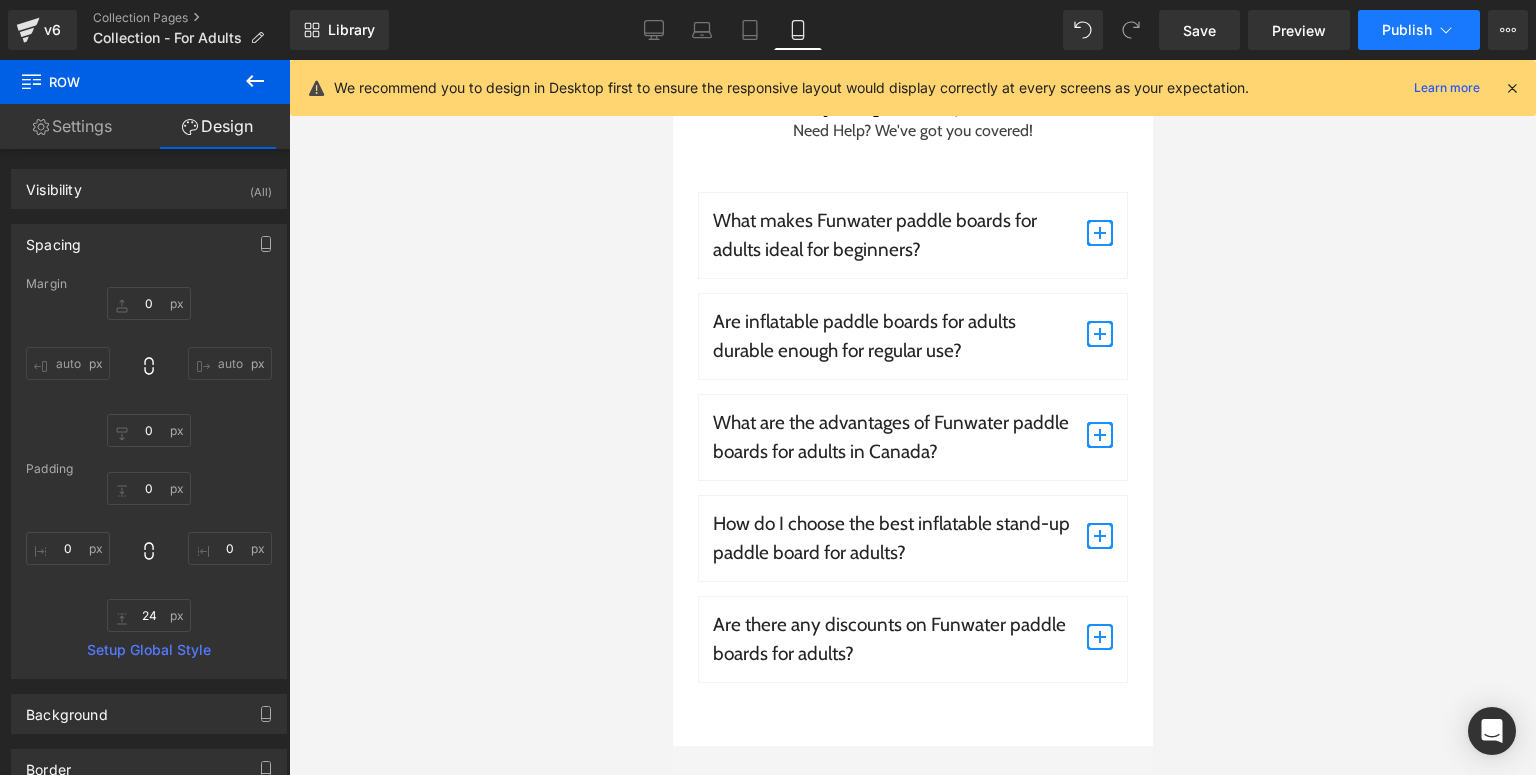 click on "Publish" at bounding box center (1407, 30) 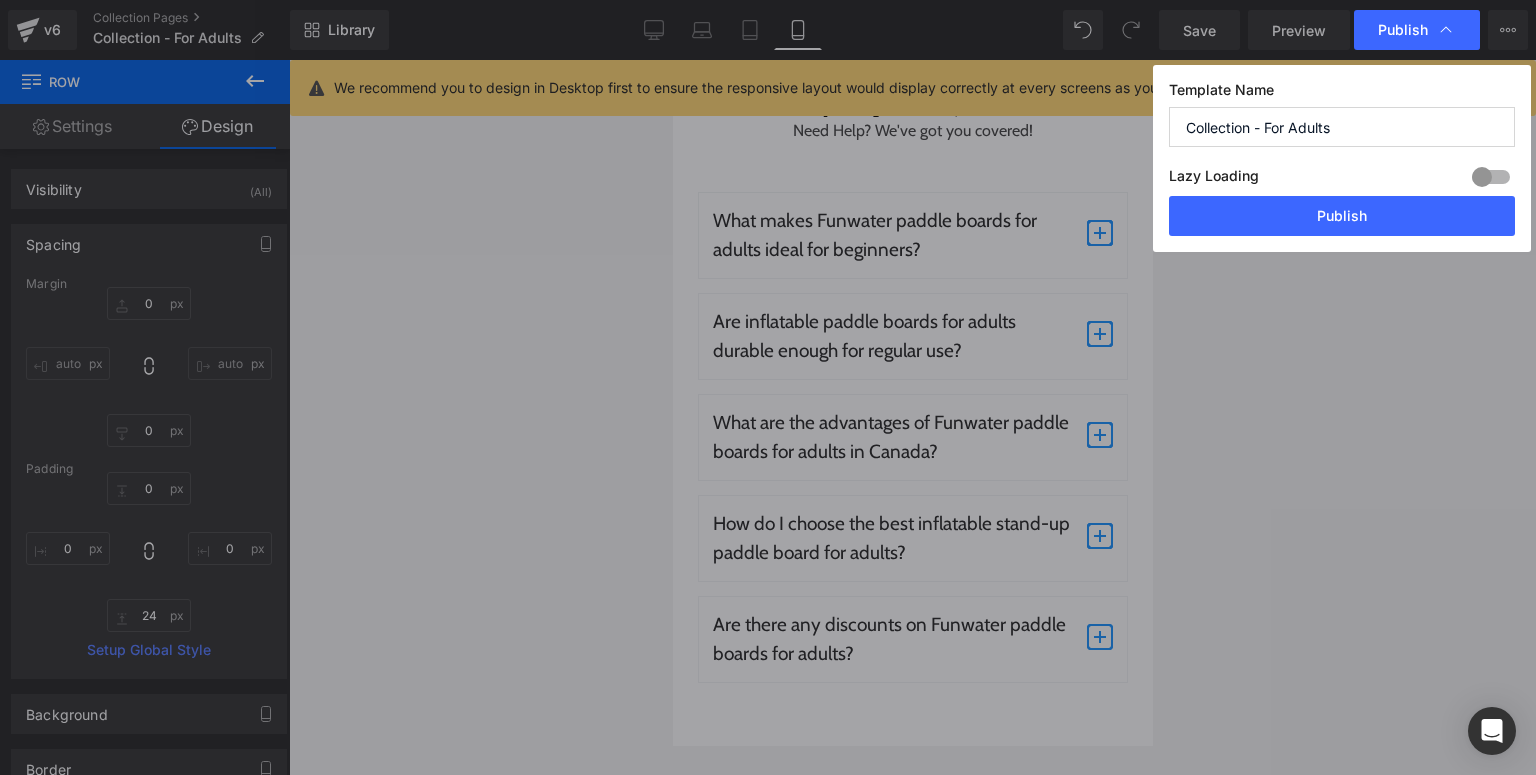 click on "Lazy Loading
Build
Upgrade plan to unlock" at bounding box center [1342, 179] 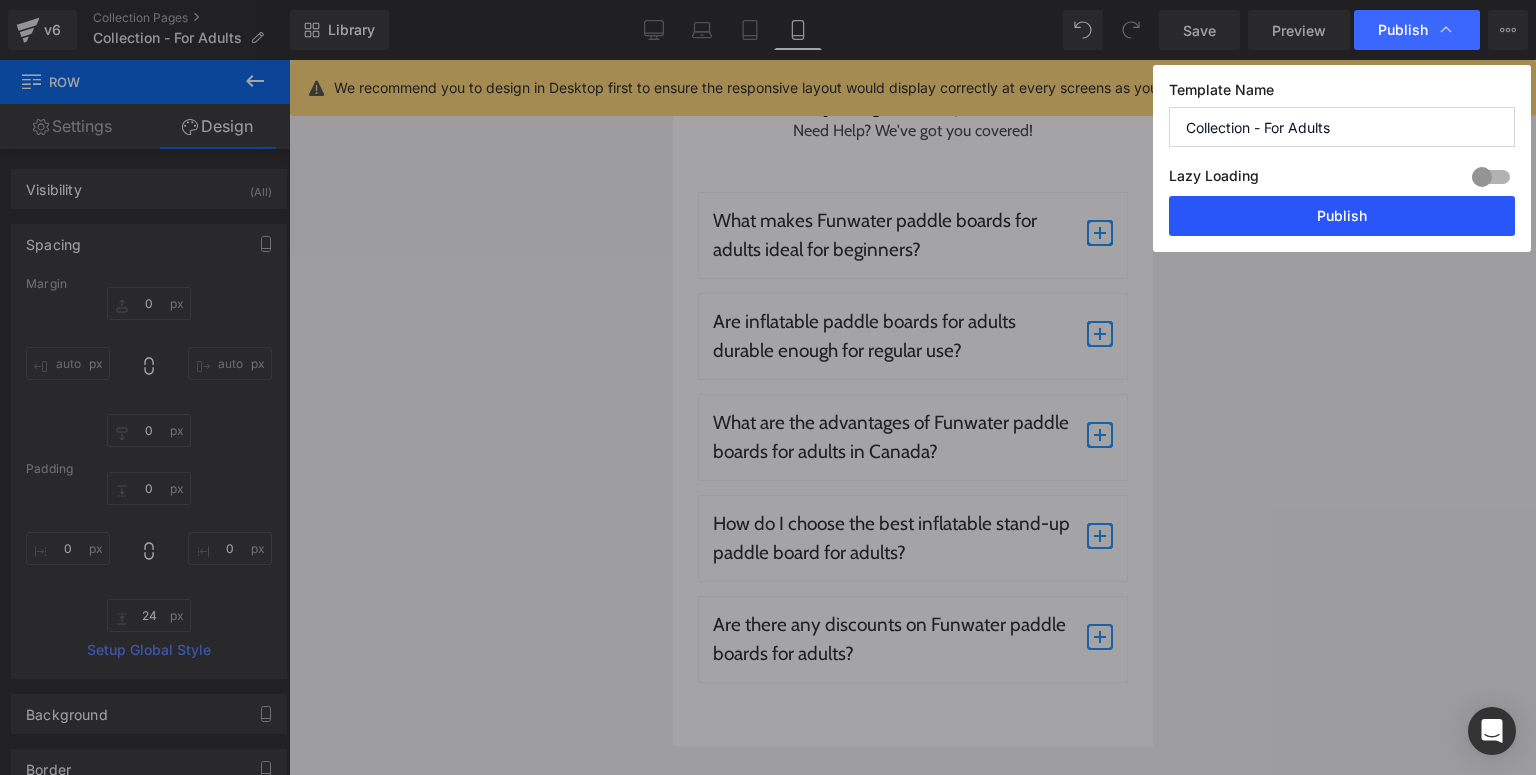 click on "Publish" at bounding box center [1342, 216] 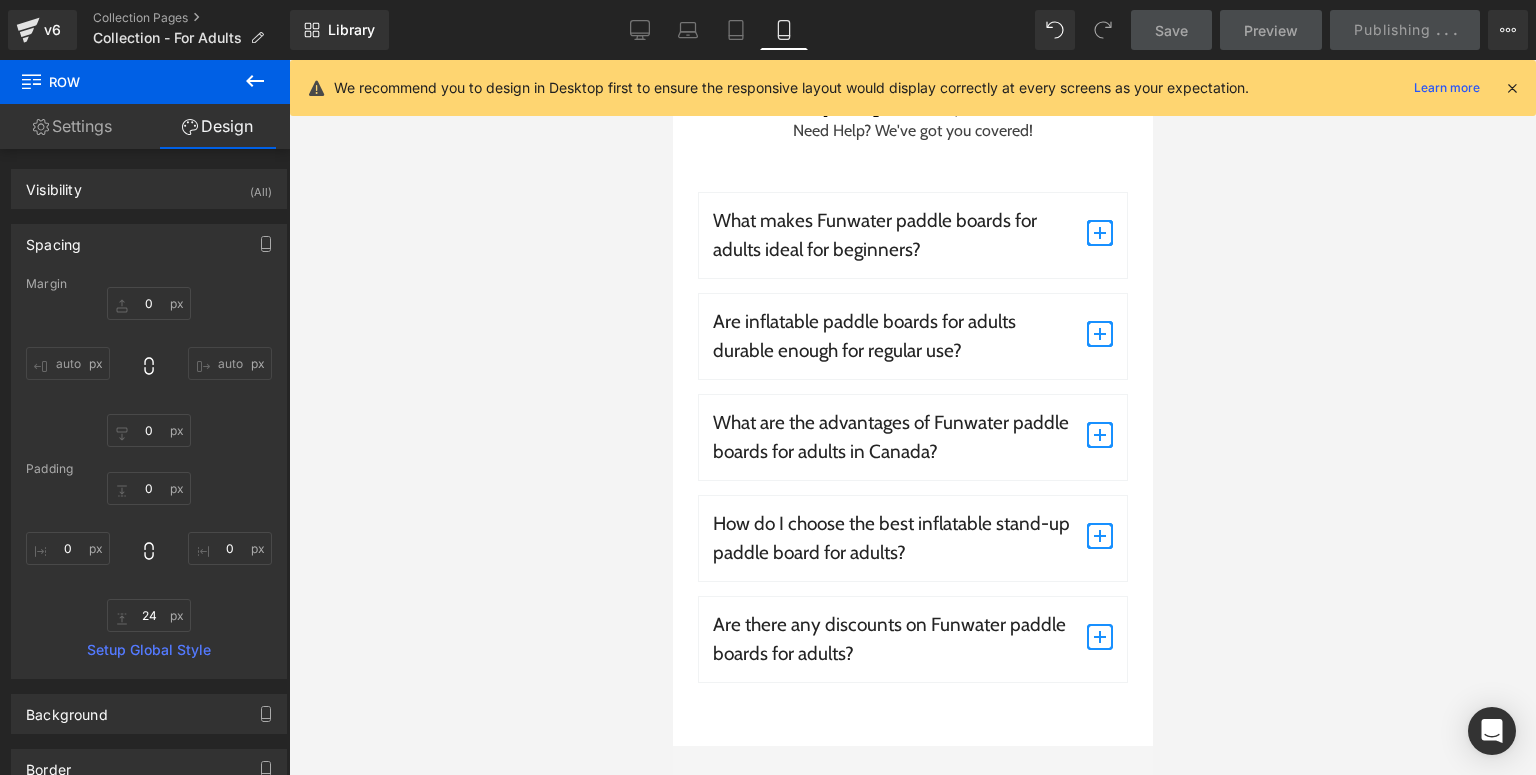 click at bounding box center [1512, 88] 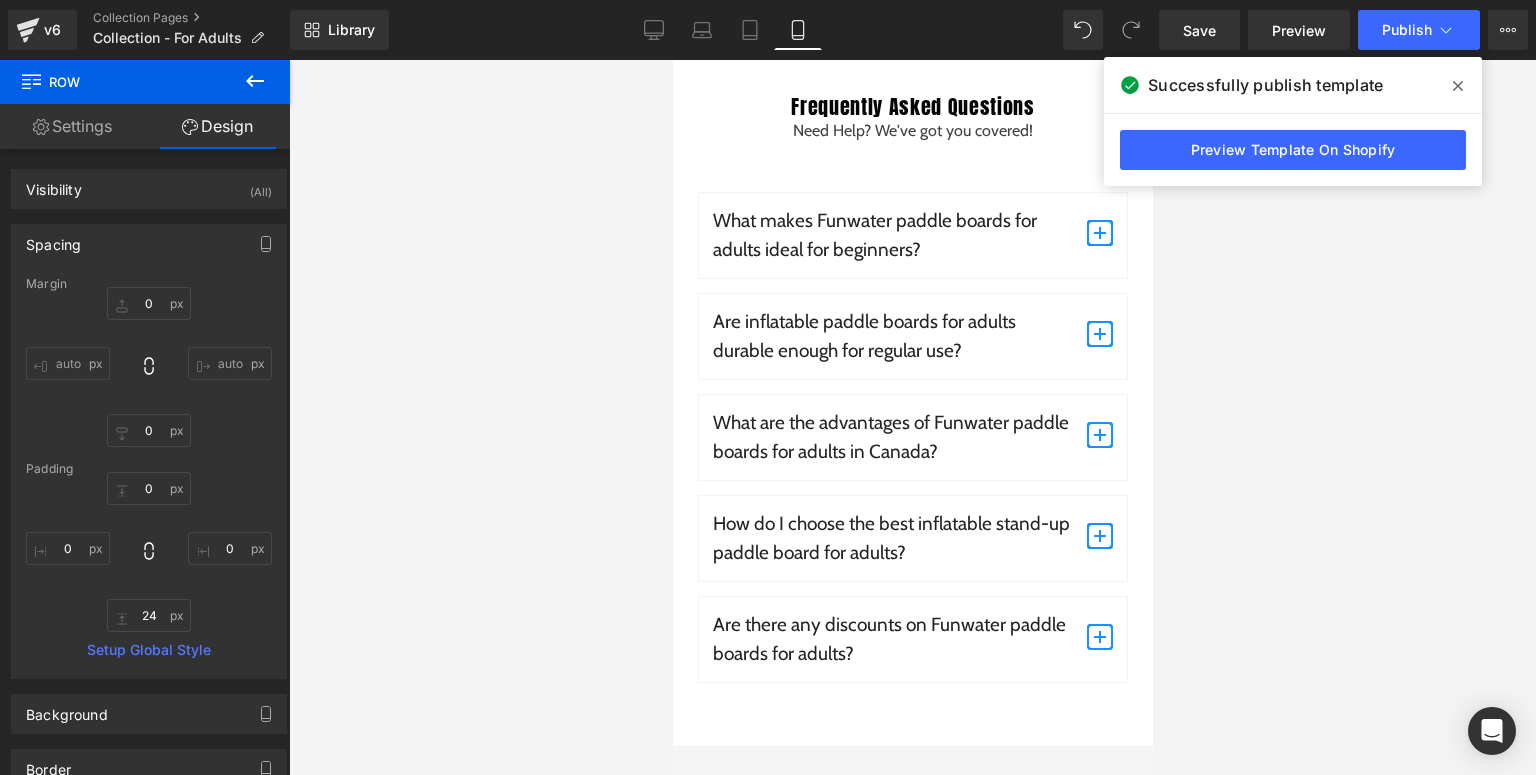 click 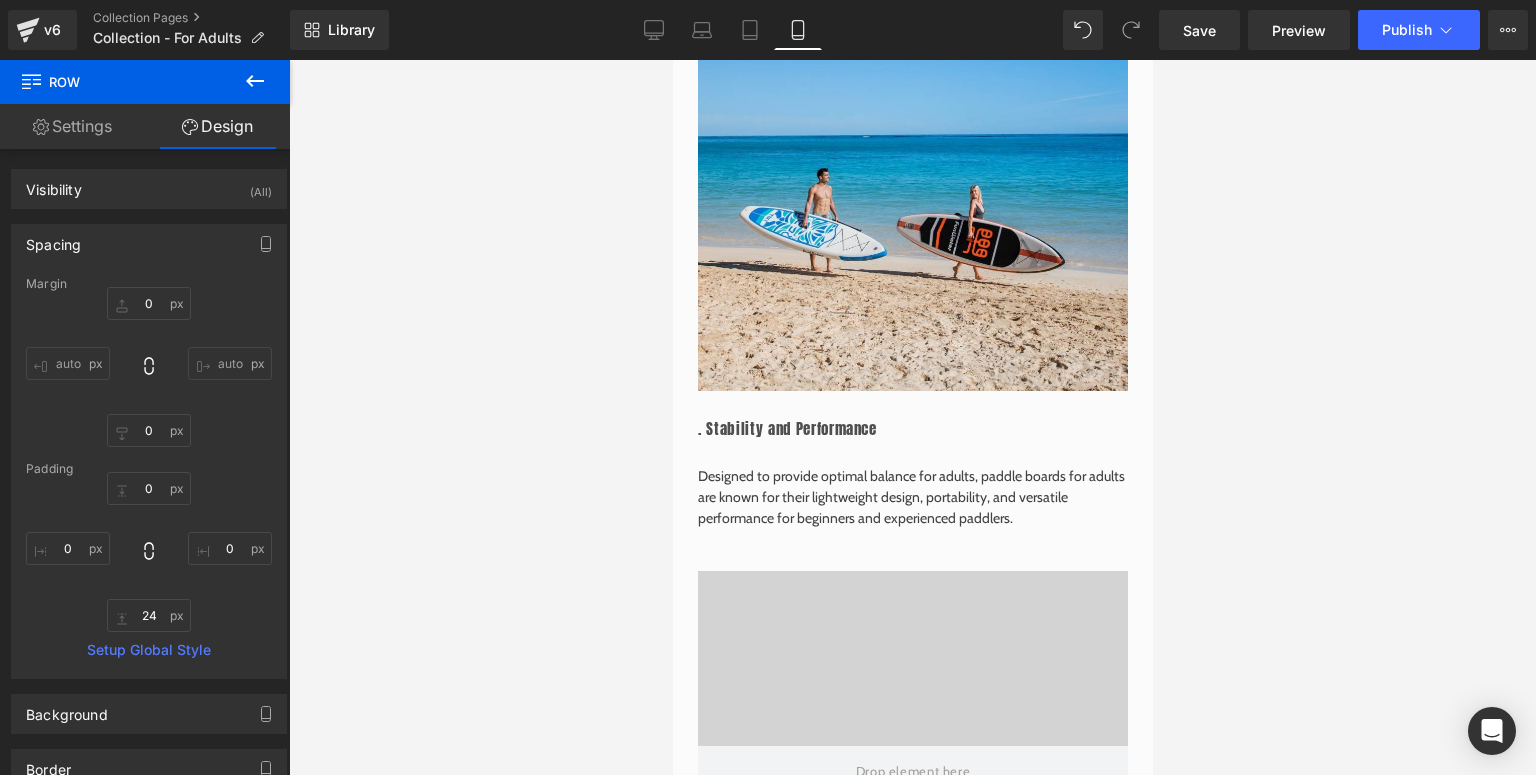 scroll, scrollTop: 4610, scrollLeft: 0, axis: vertical 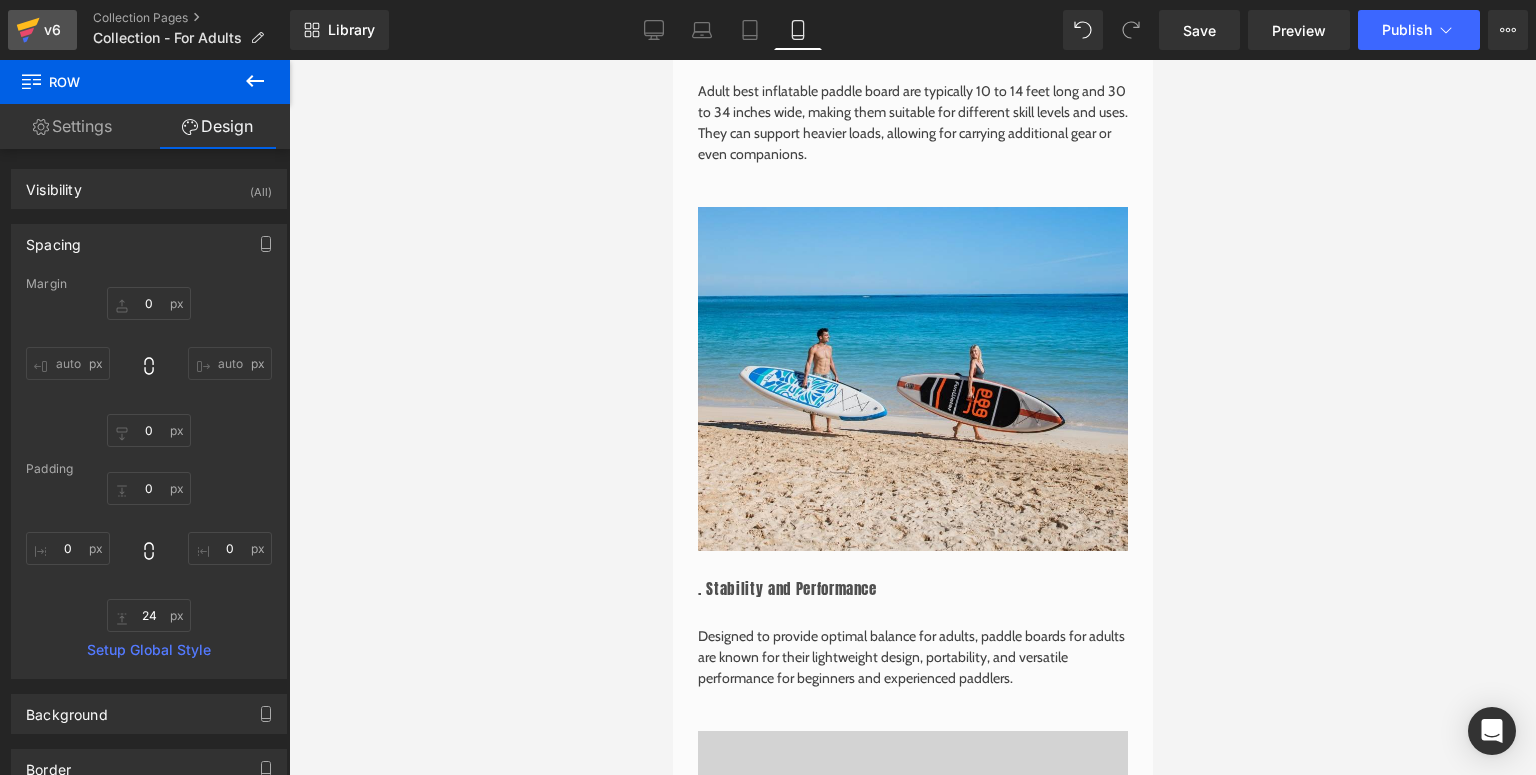 click on "v6" at bounding box center (52, 30) 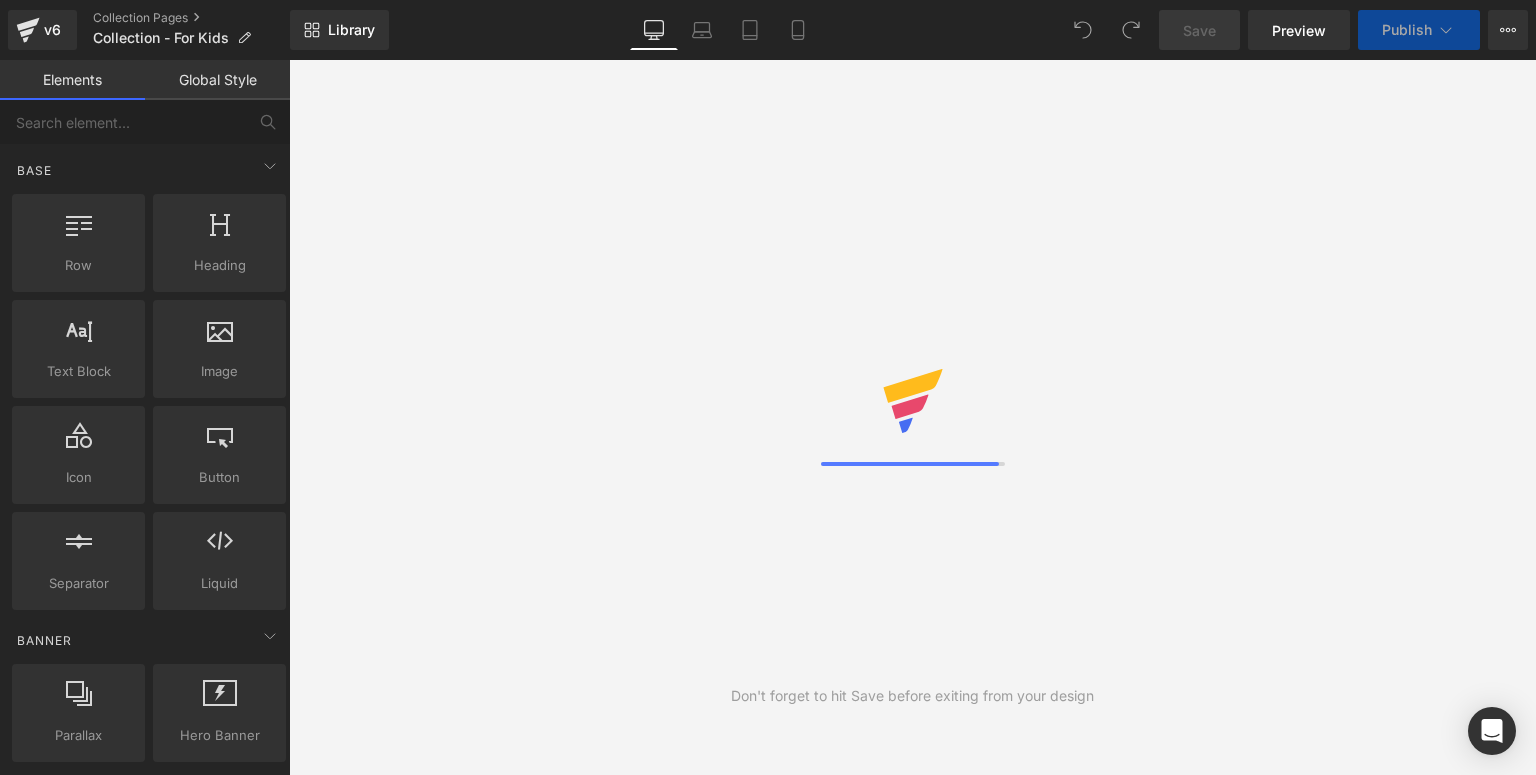 scroll, scrollTop: 0, scrollLeft: 0, axis: both 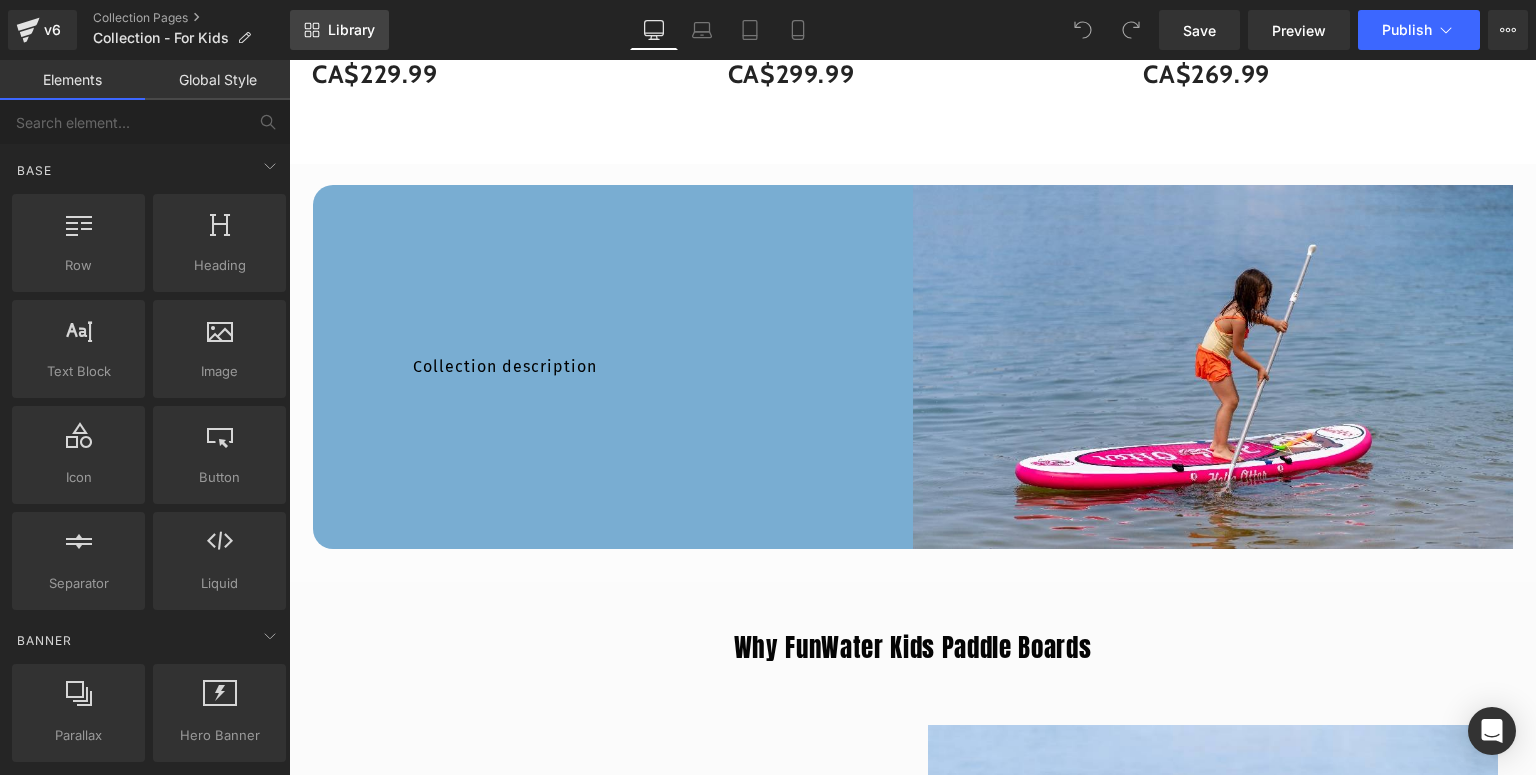 click on "Library" at bounding box center (351, 30) 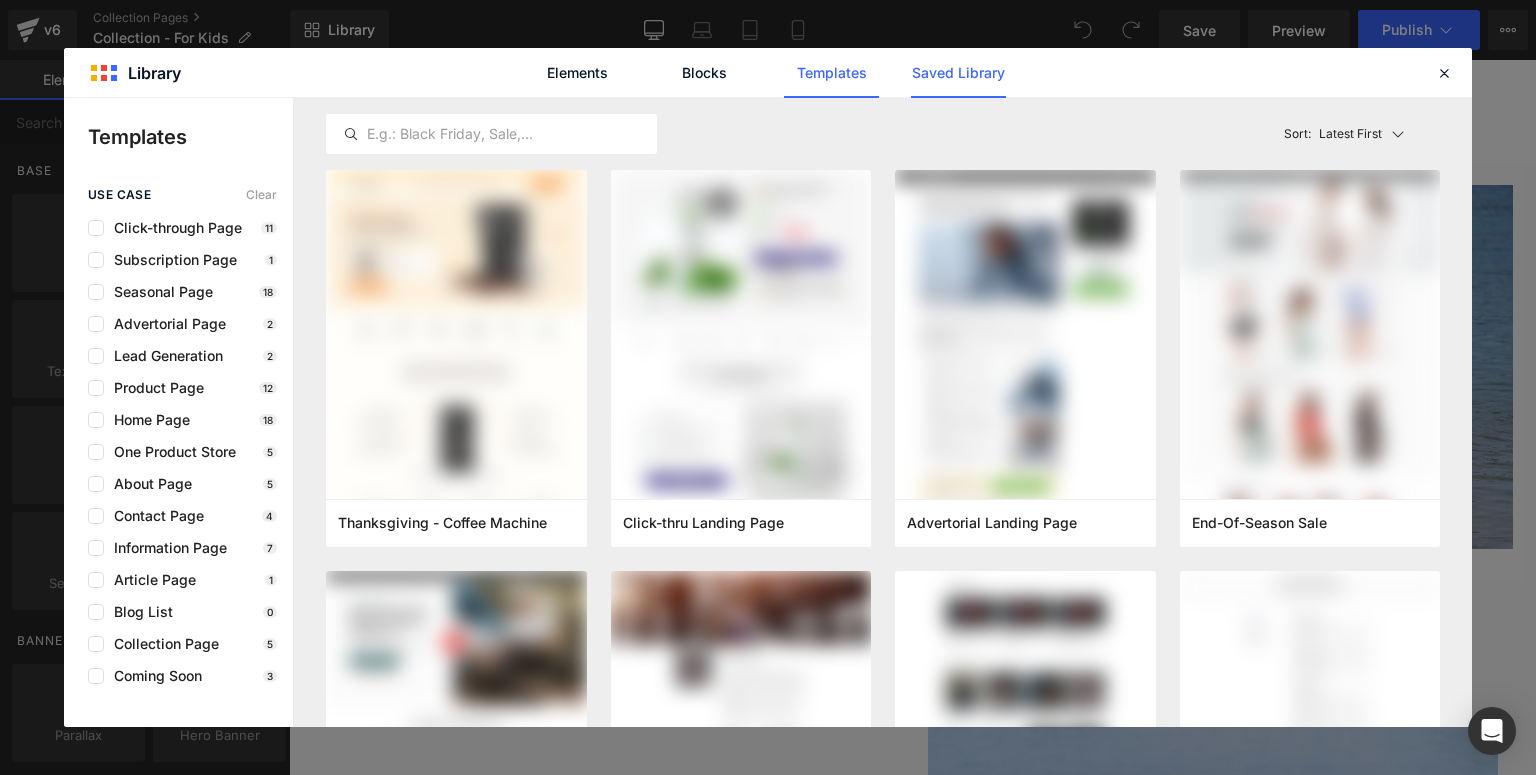 click on "Saved Library" 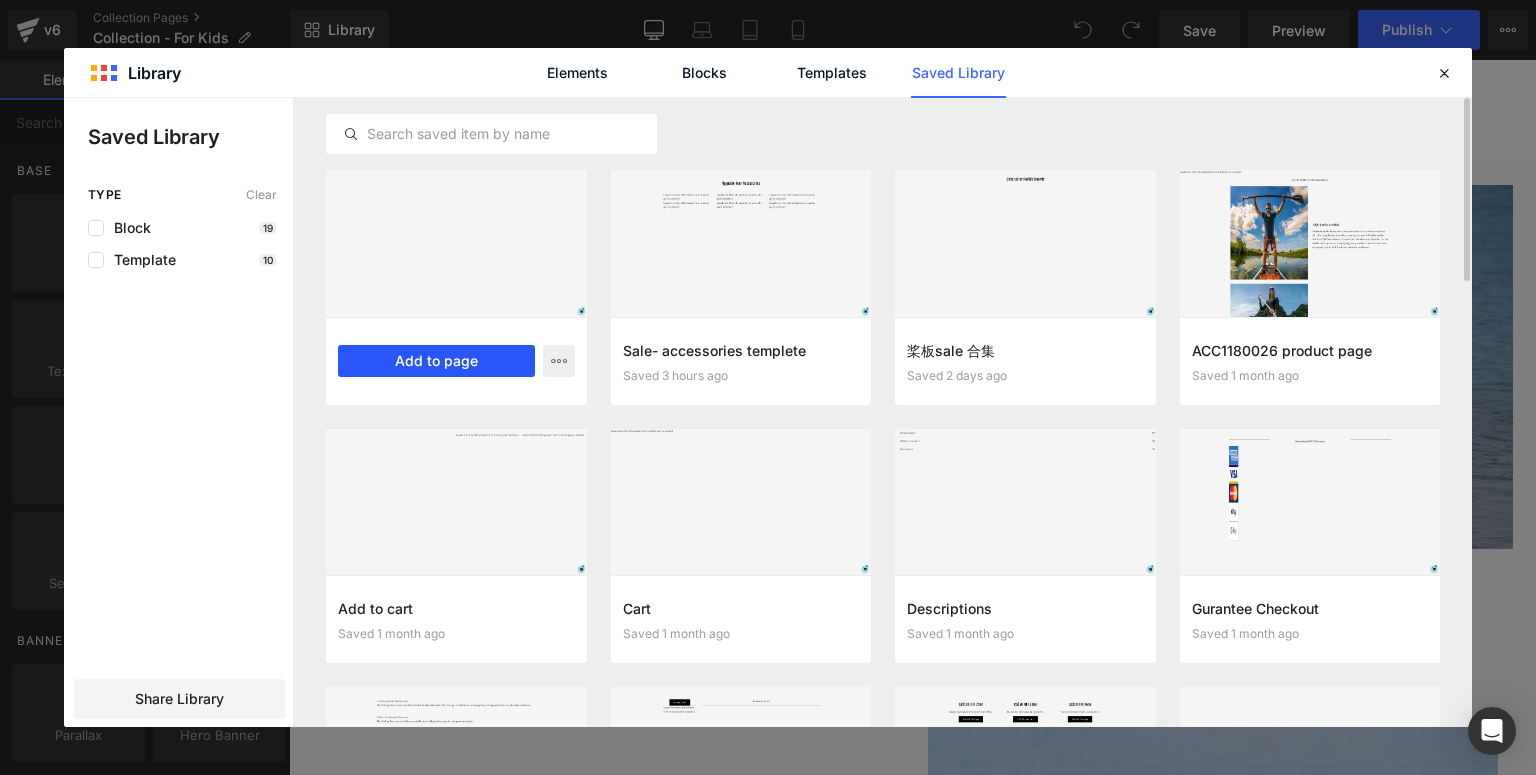 drag, startPoint x: 449, startPoint y: 362, endPoint x: 195, endPoint y: 289, distance: 264.28204 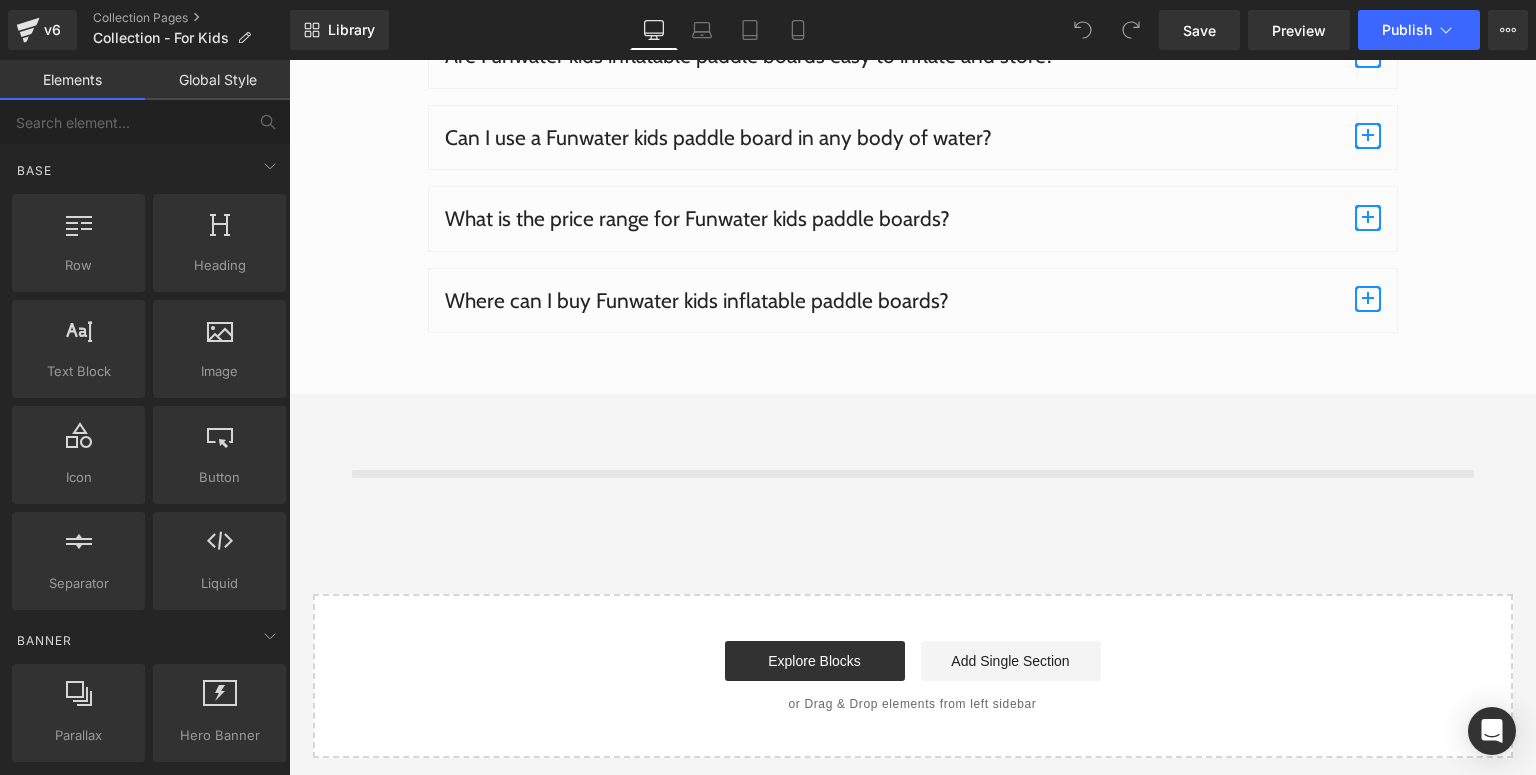 scroll, scrollTop: 4626, scrollLeft: 0, axis: vertical 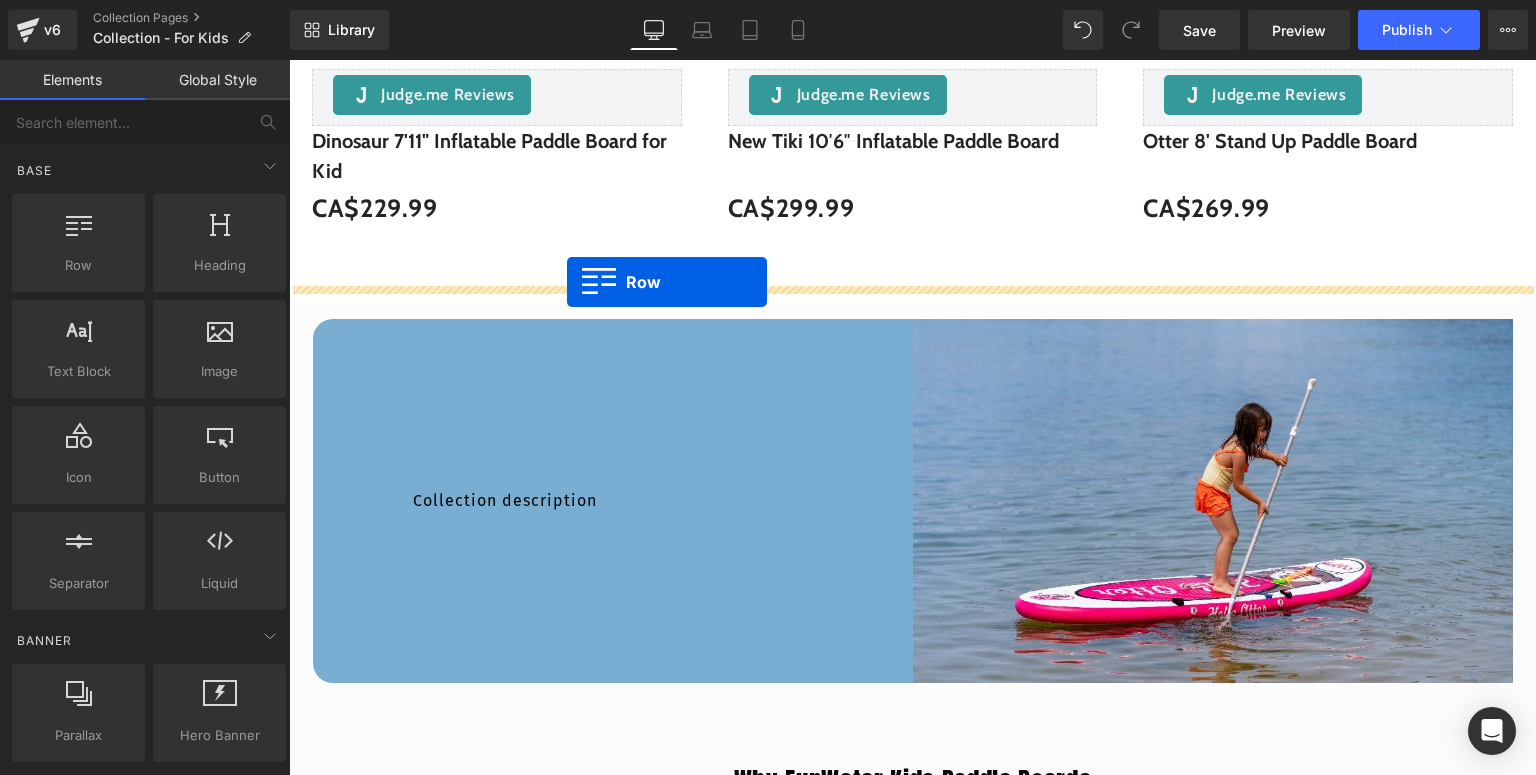 drag, startPoint x: 329, startPoint y: 172, endPoint x: 567, endPoint y: 282, distance: 262.19077 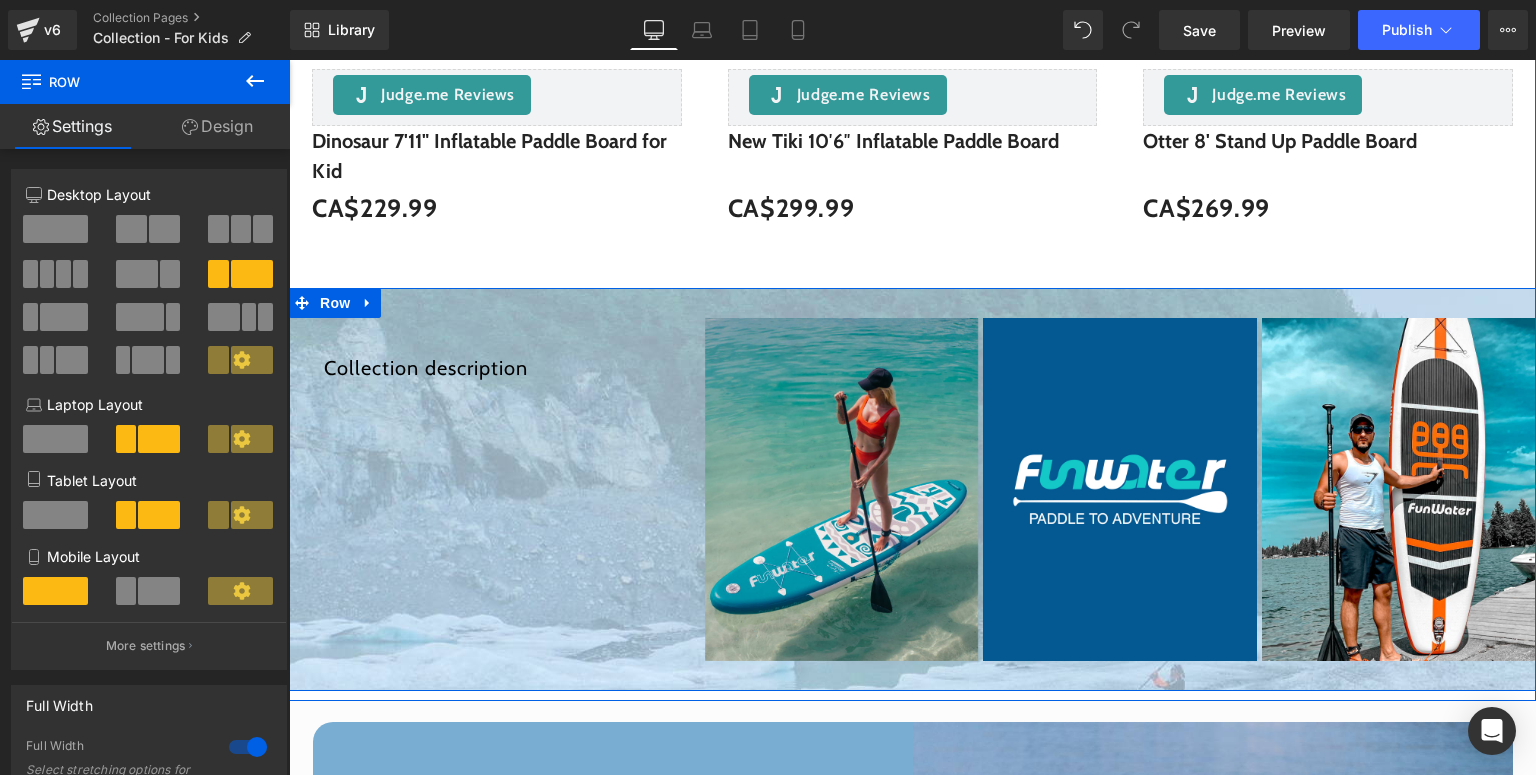 scroll, scrollTop: 1466, scrollLeft: 0, axis: vertical 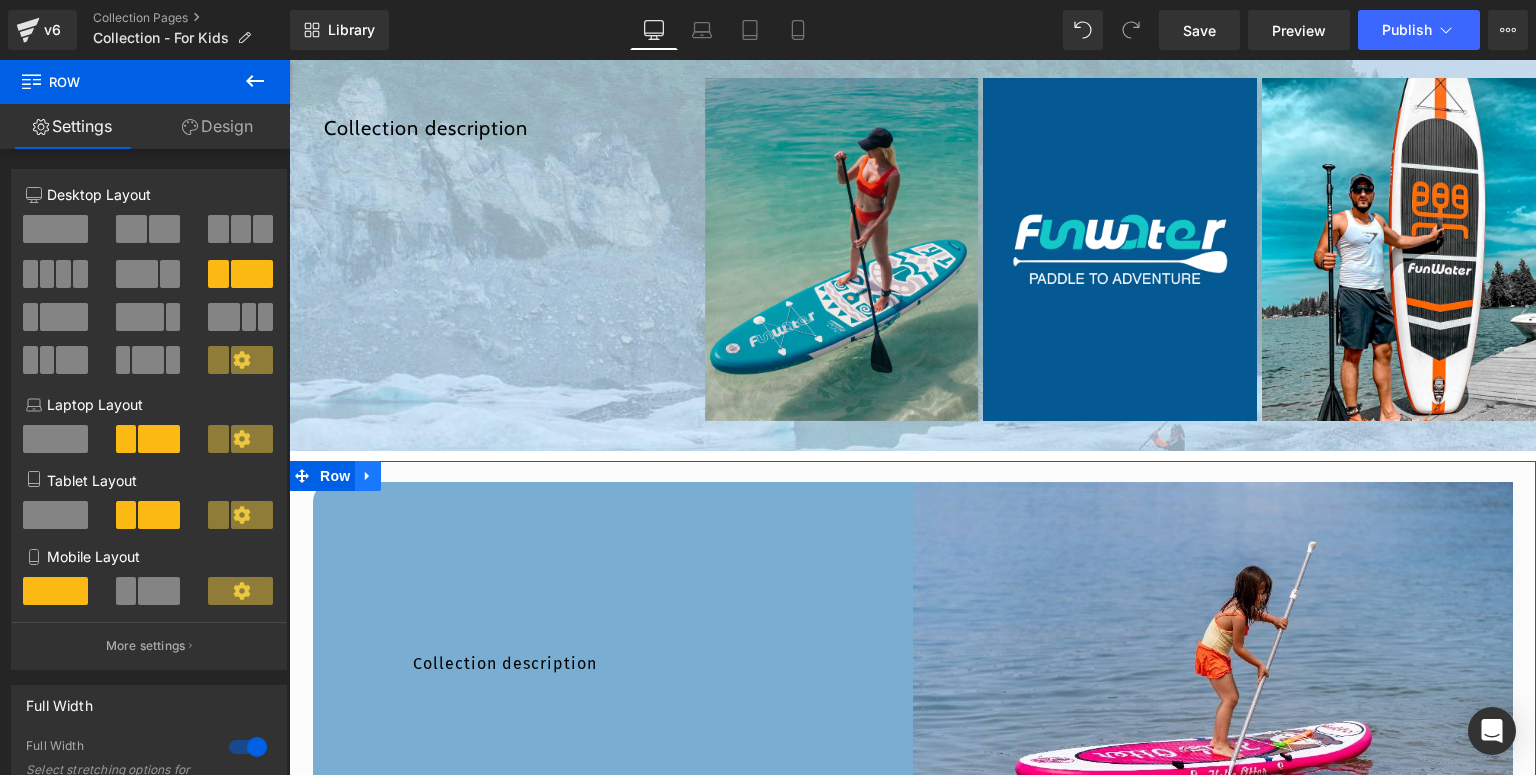 click at bounding box center [368, 476] 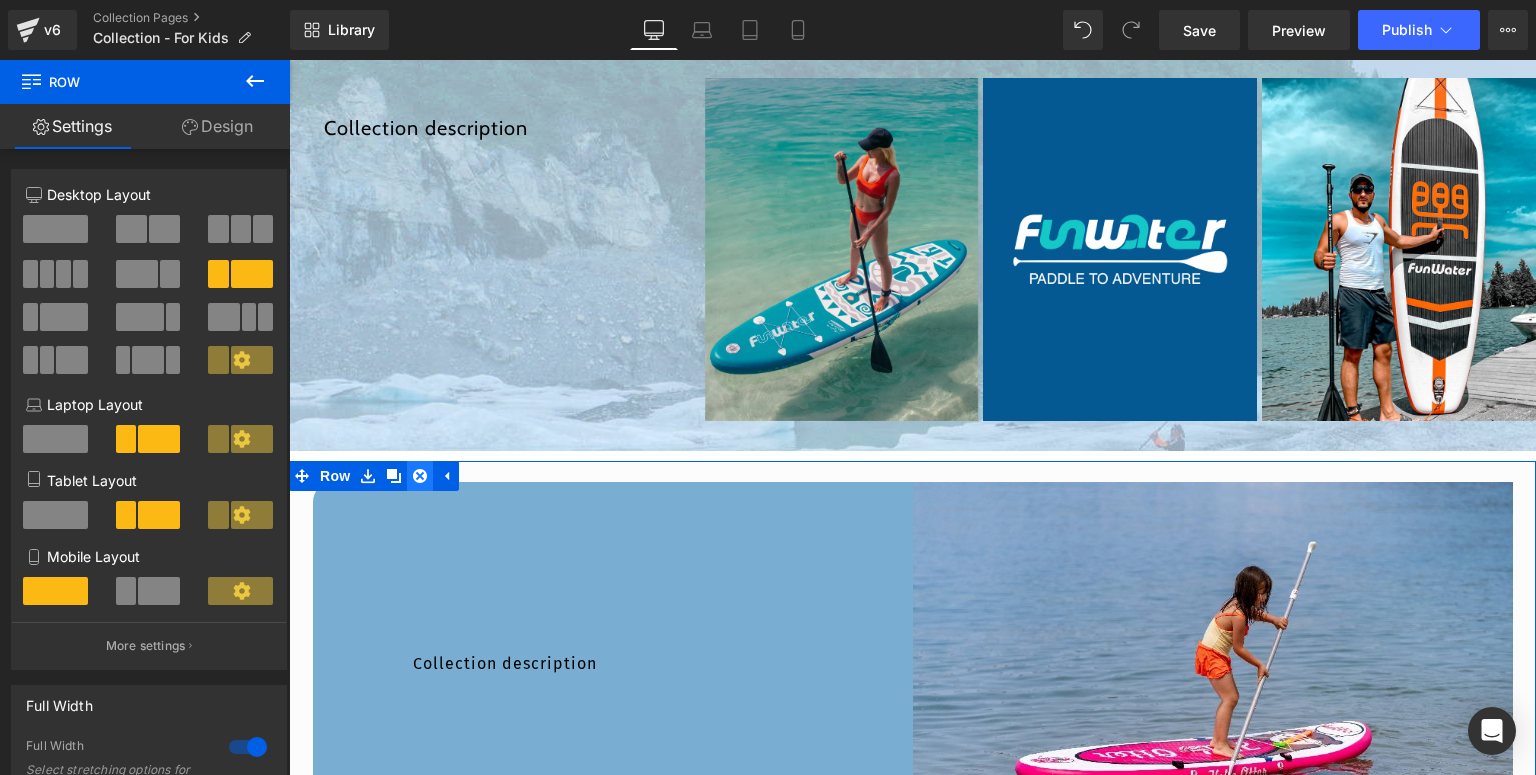 click 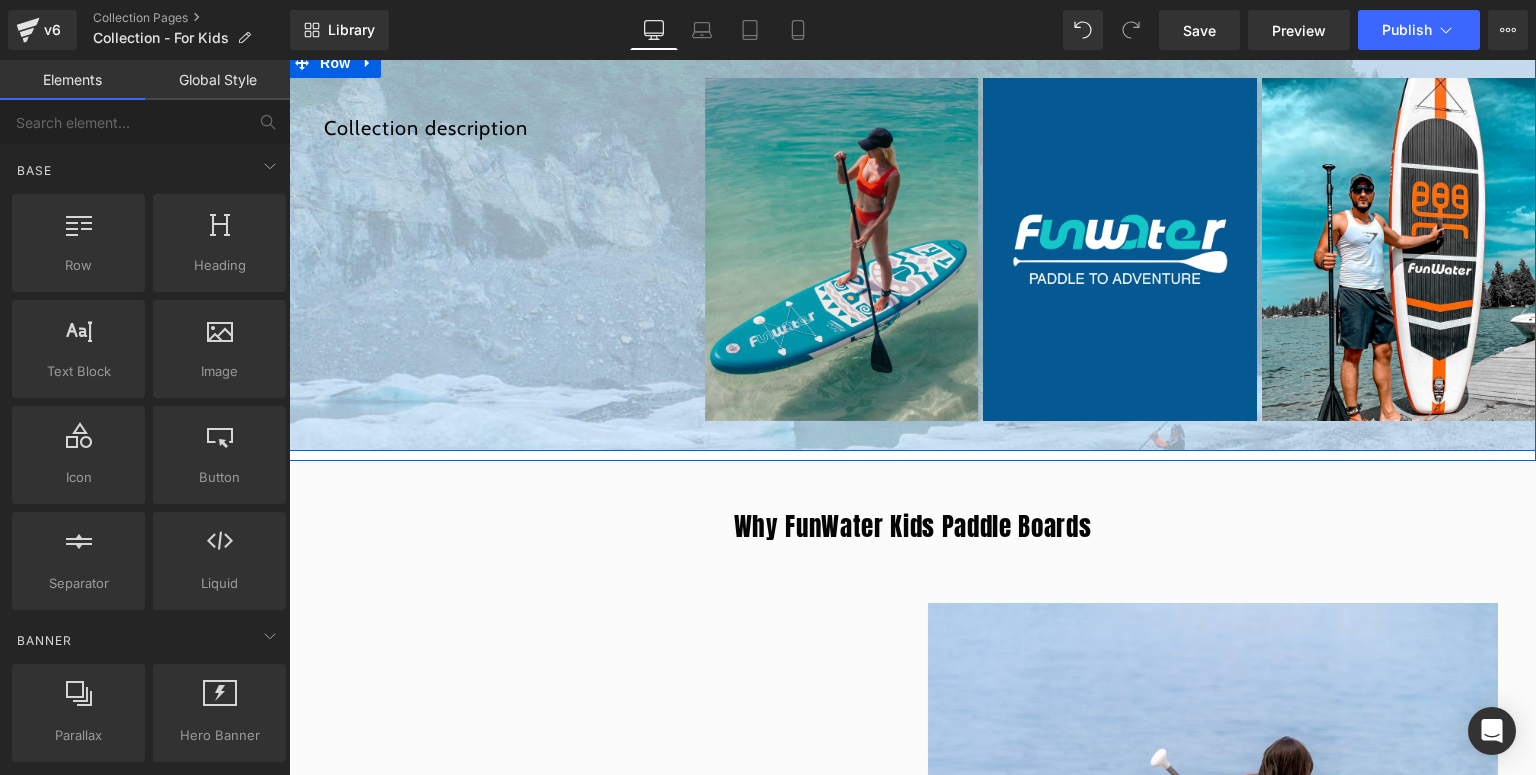 scroll, scrollTop: 1546, scrollLeft: 0, axis: vertical 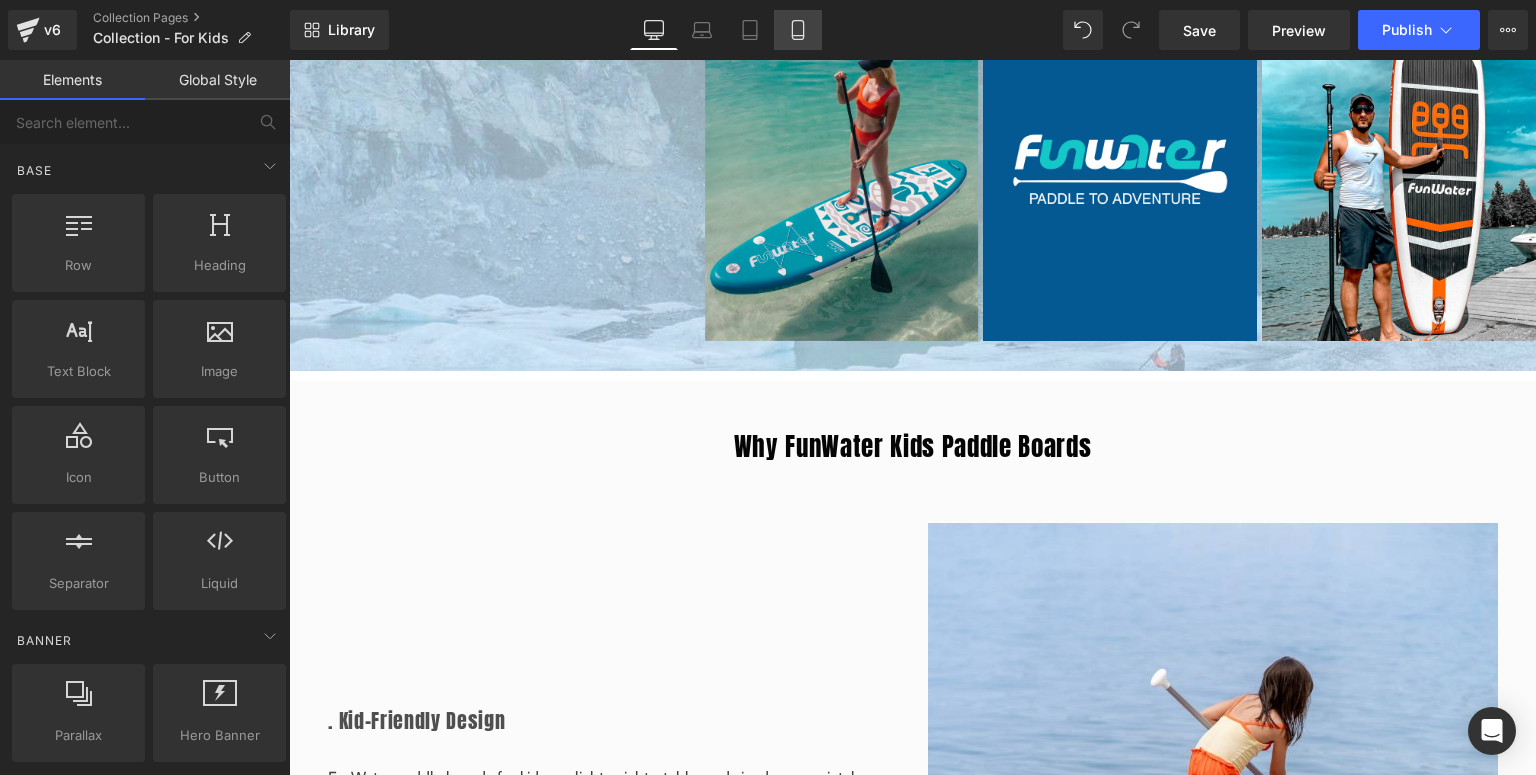 click 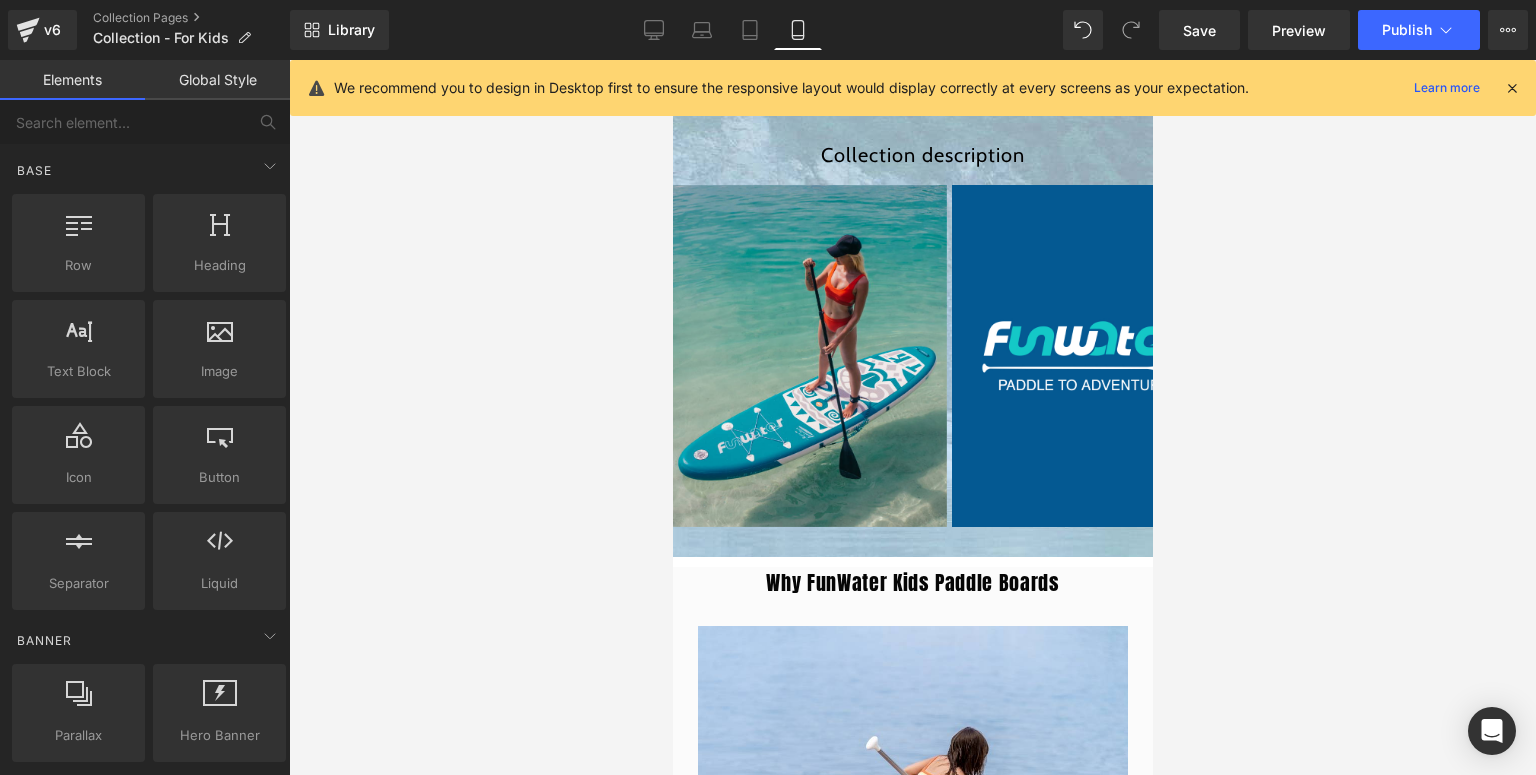 scroll, scrollTop: 1502, scrollLeft: 0, axis: vertical 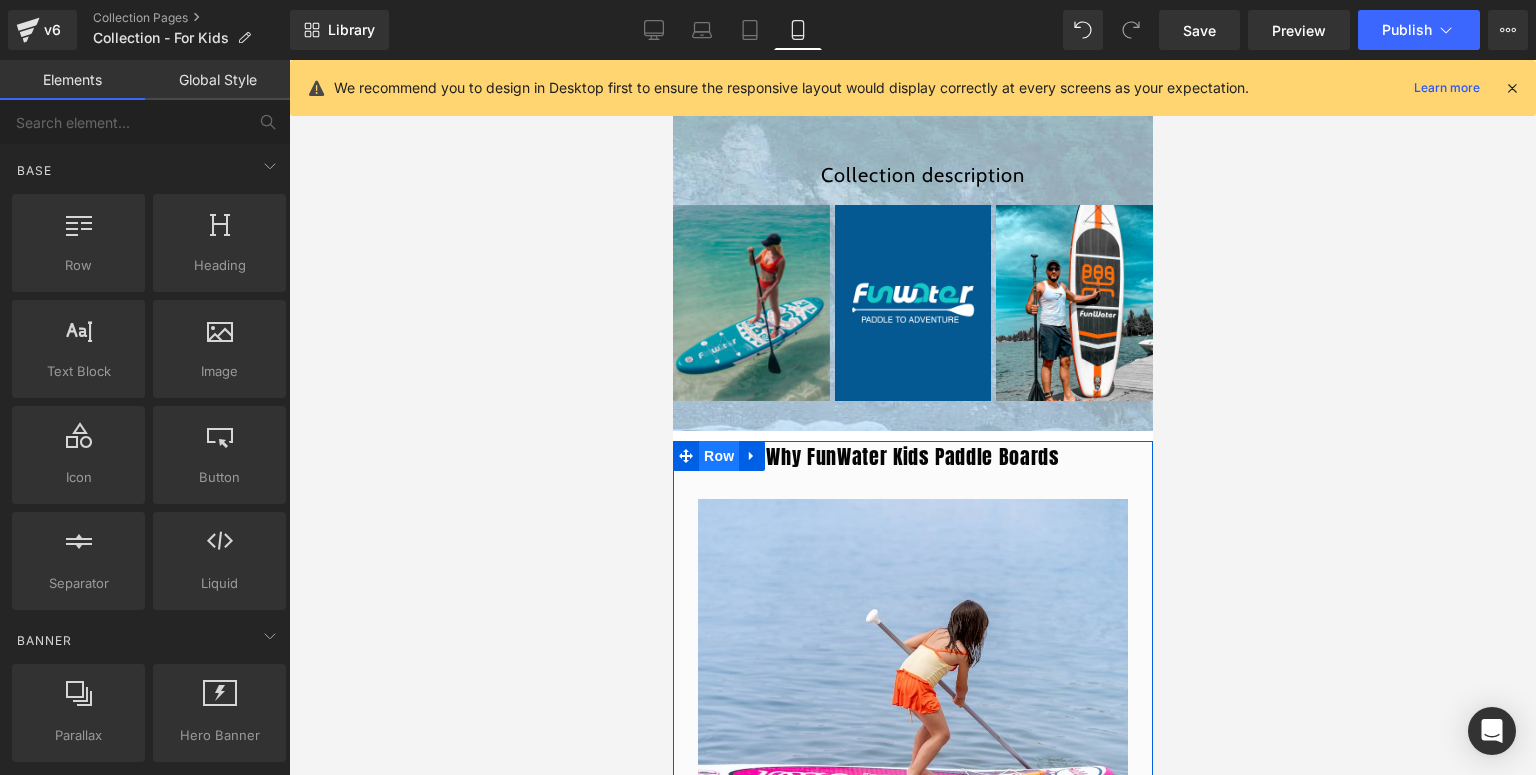 click on "Row" at bounding box center [718, 456] 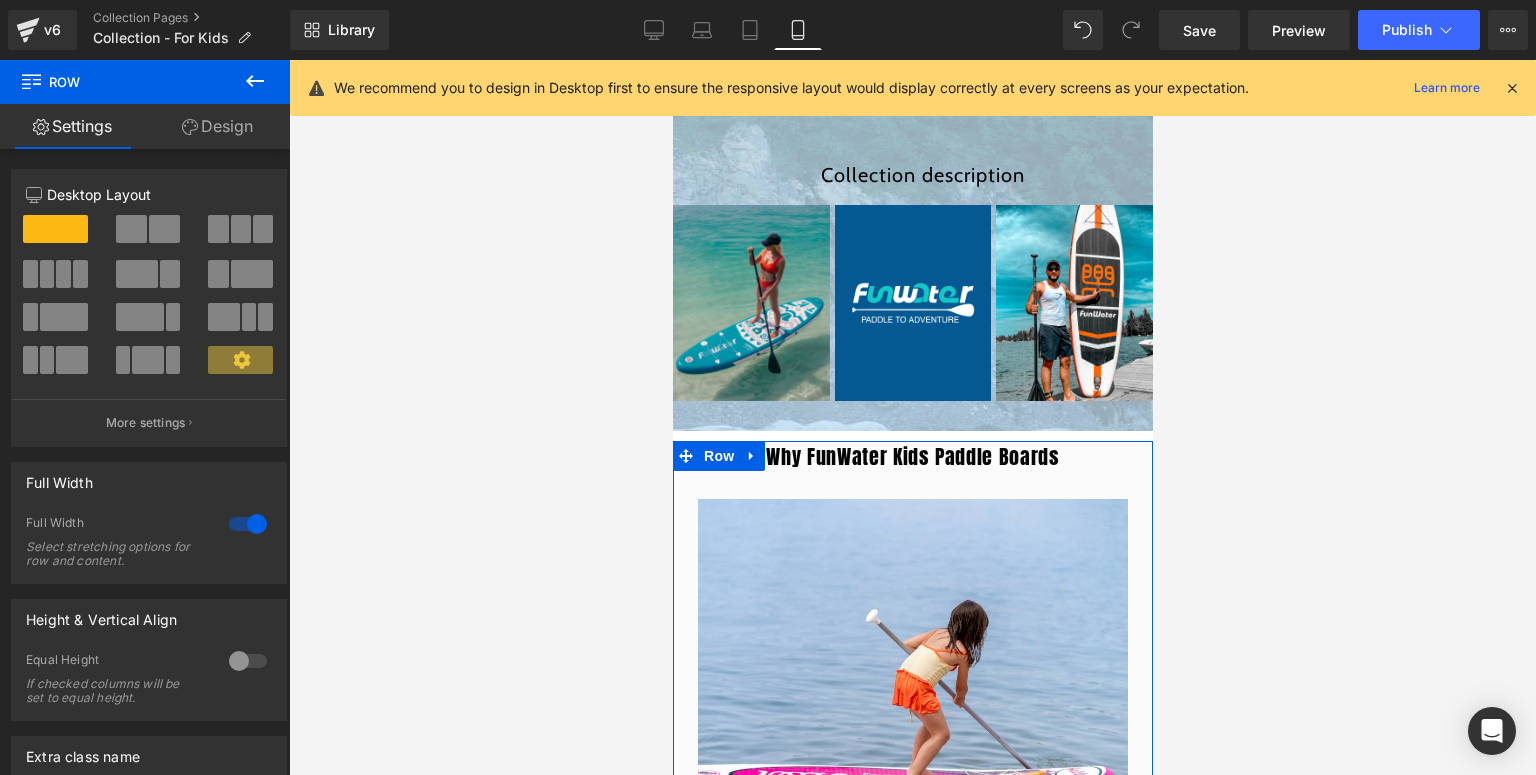 click on "Design" at bounding box center [217, 126] 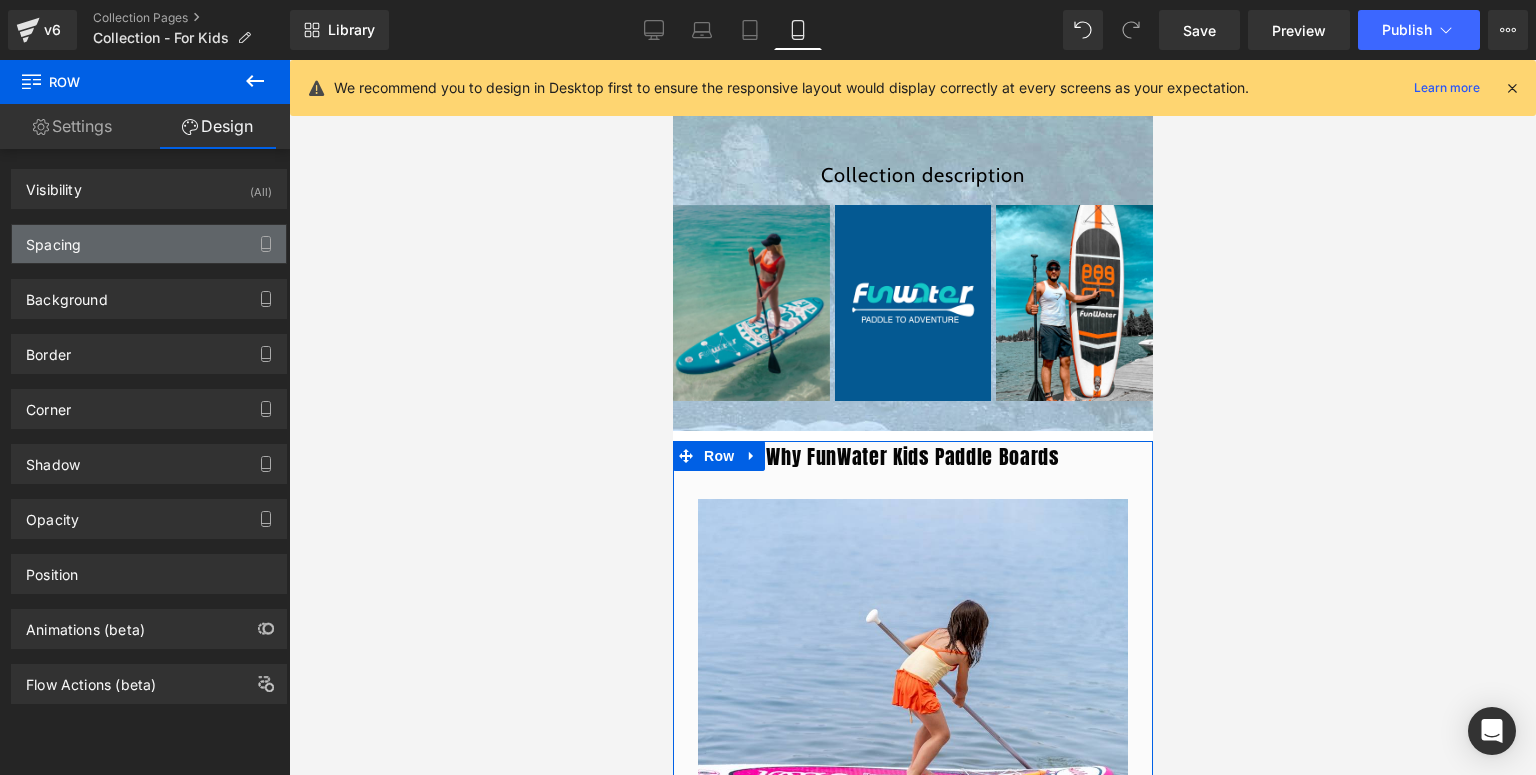 click on "Spacing" at bounding box center (149, 244) 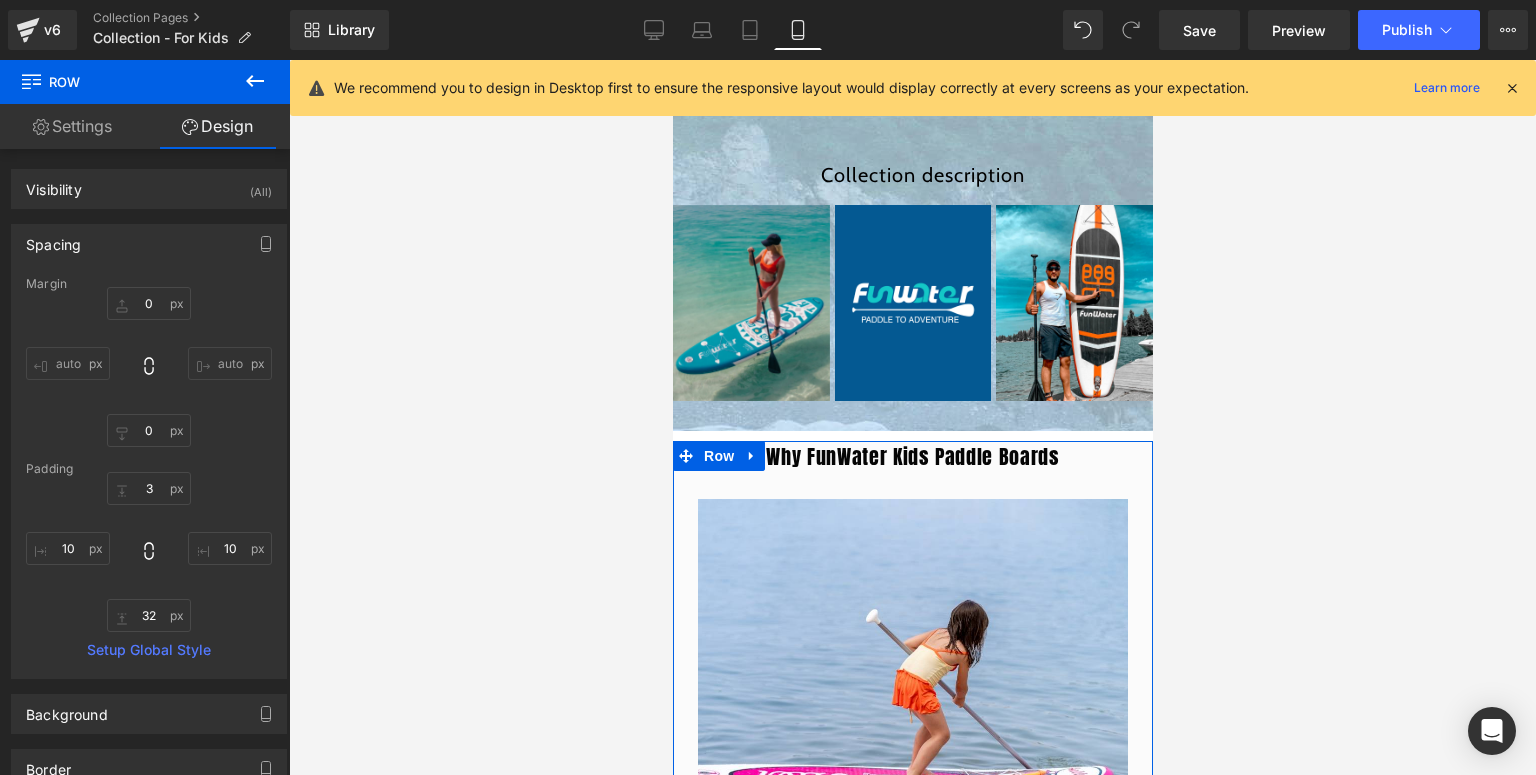 type on "0" 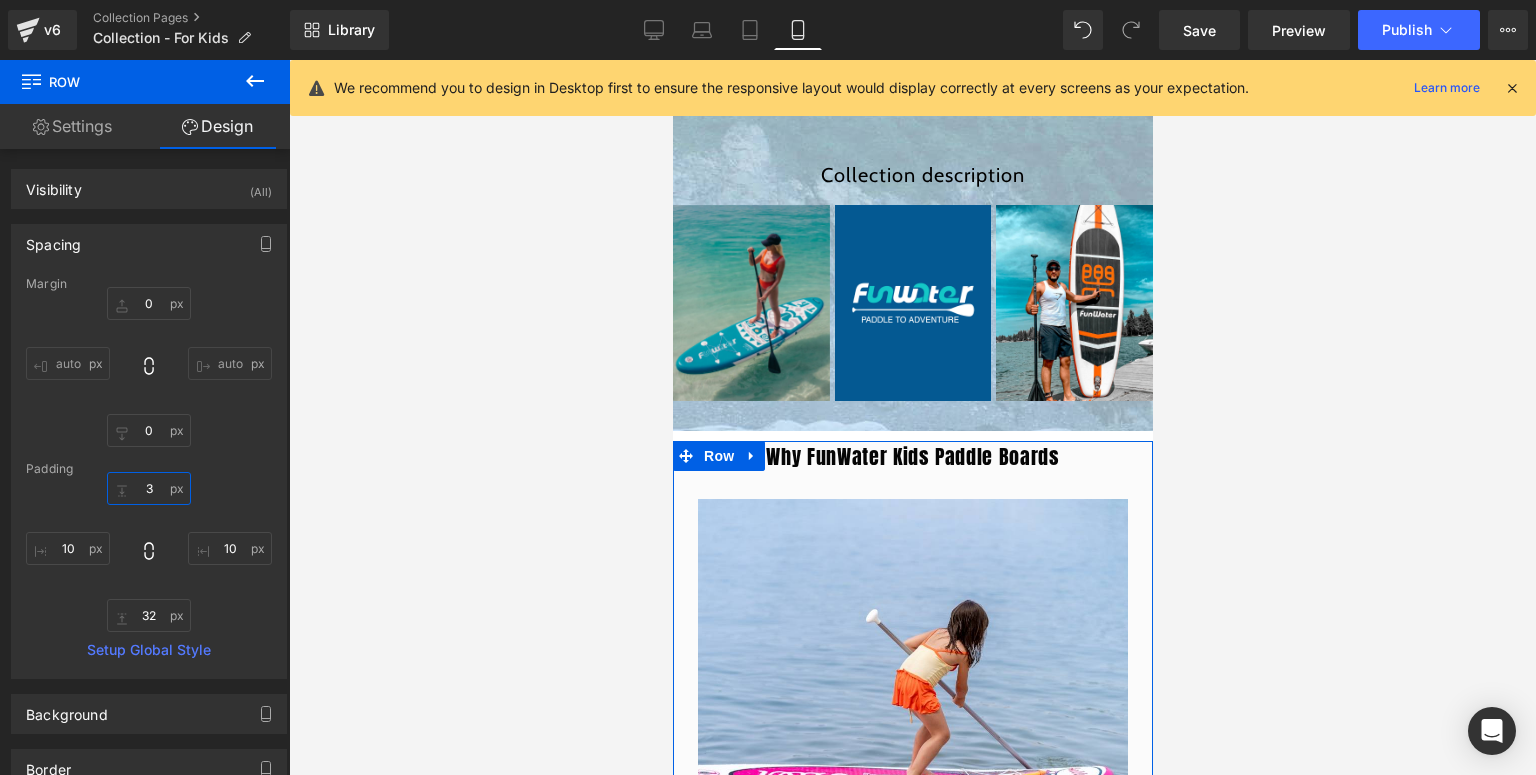 click on "3" at bounding box center [149, 488] 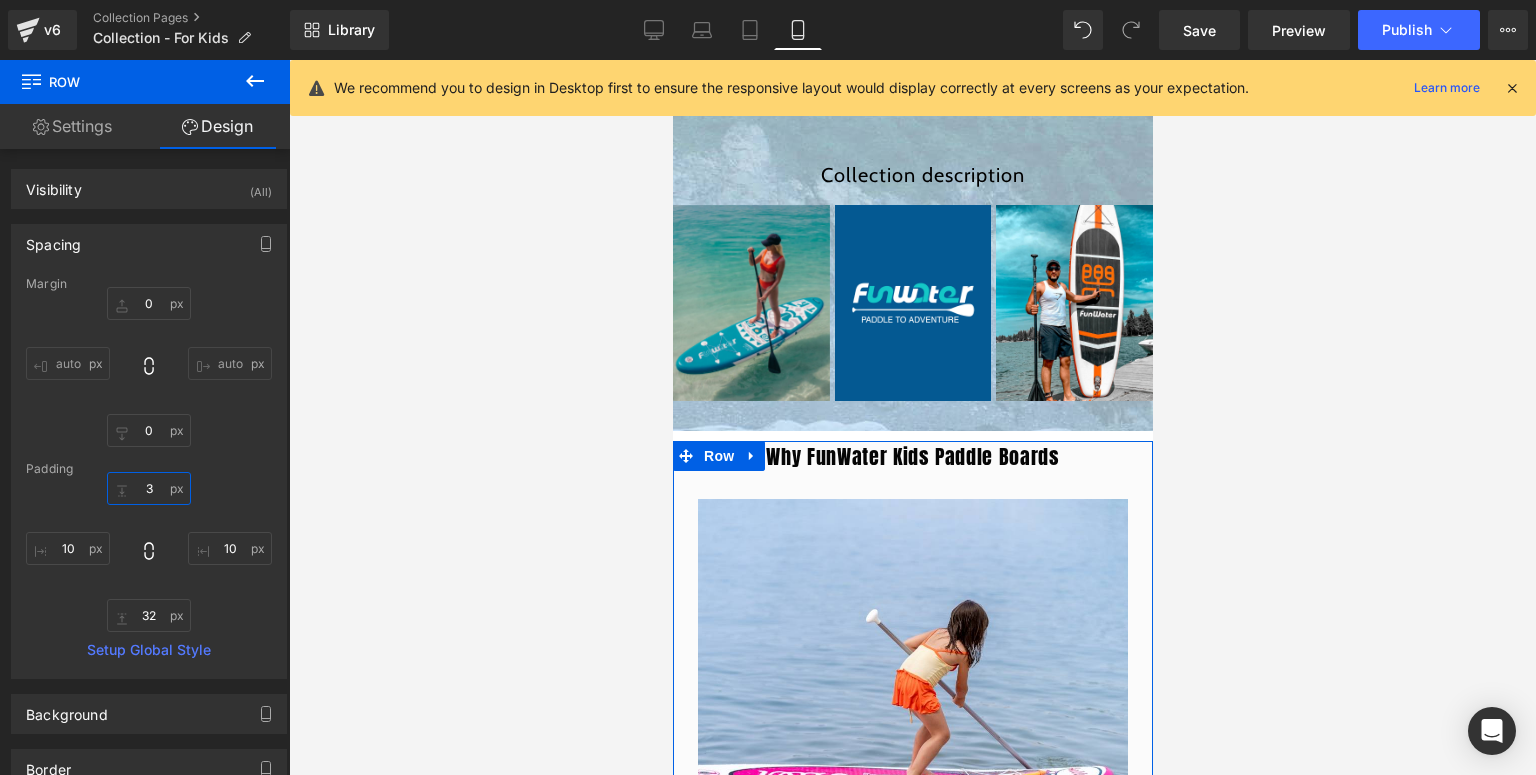 type on "30" 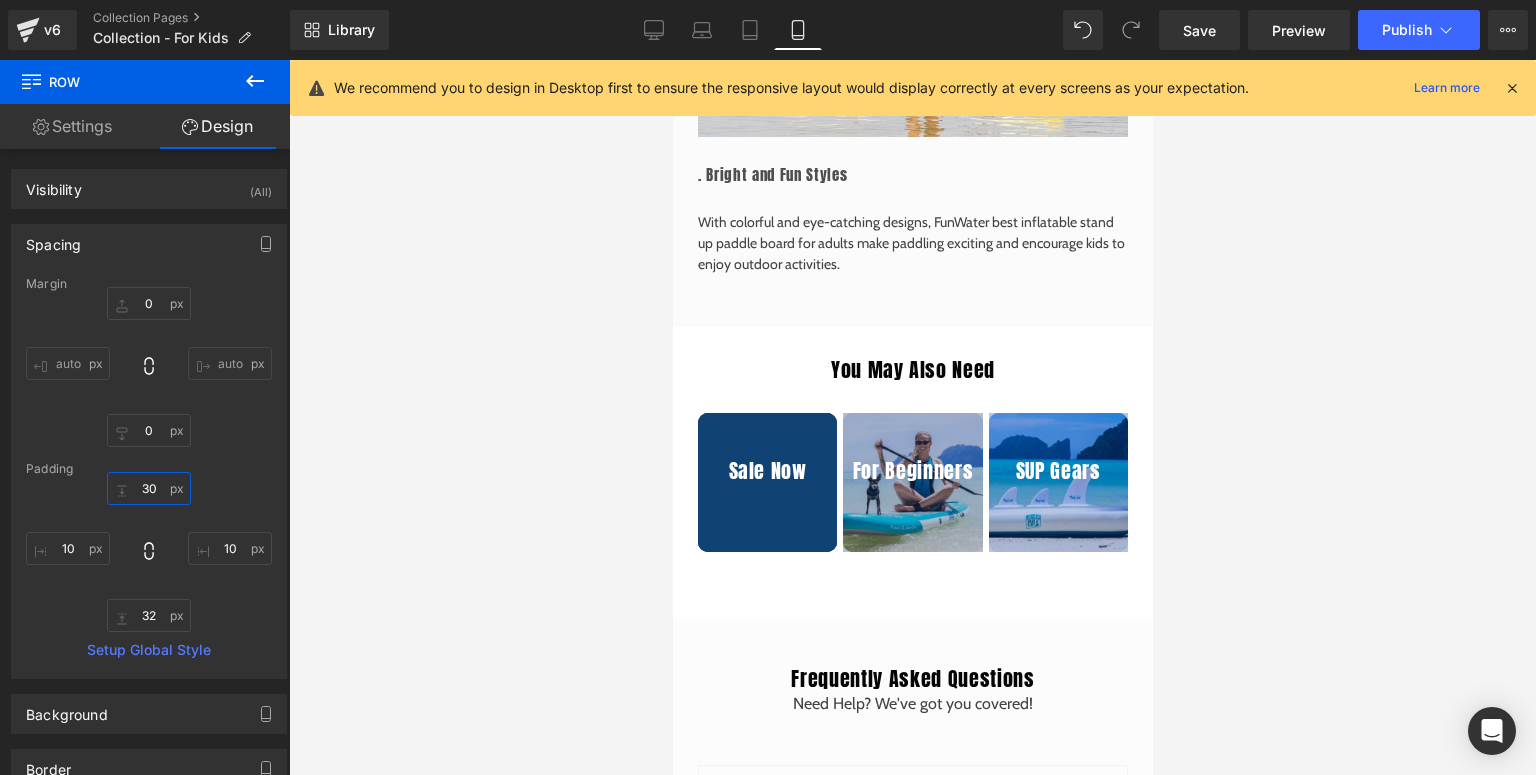 scroll, scrollTop: 3422, scrollLeft: 0, axis: vertical 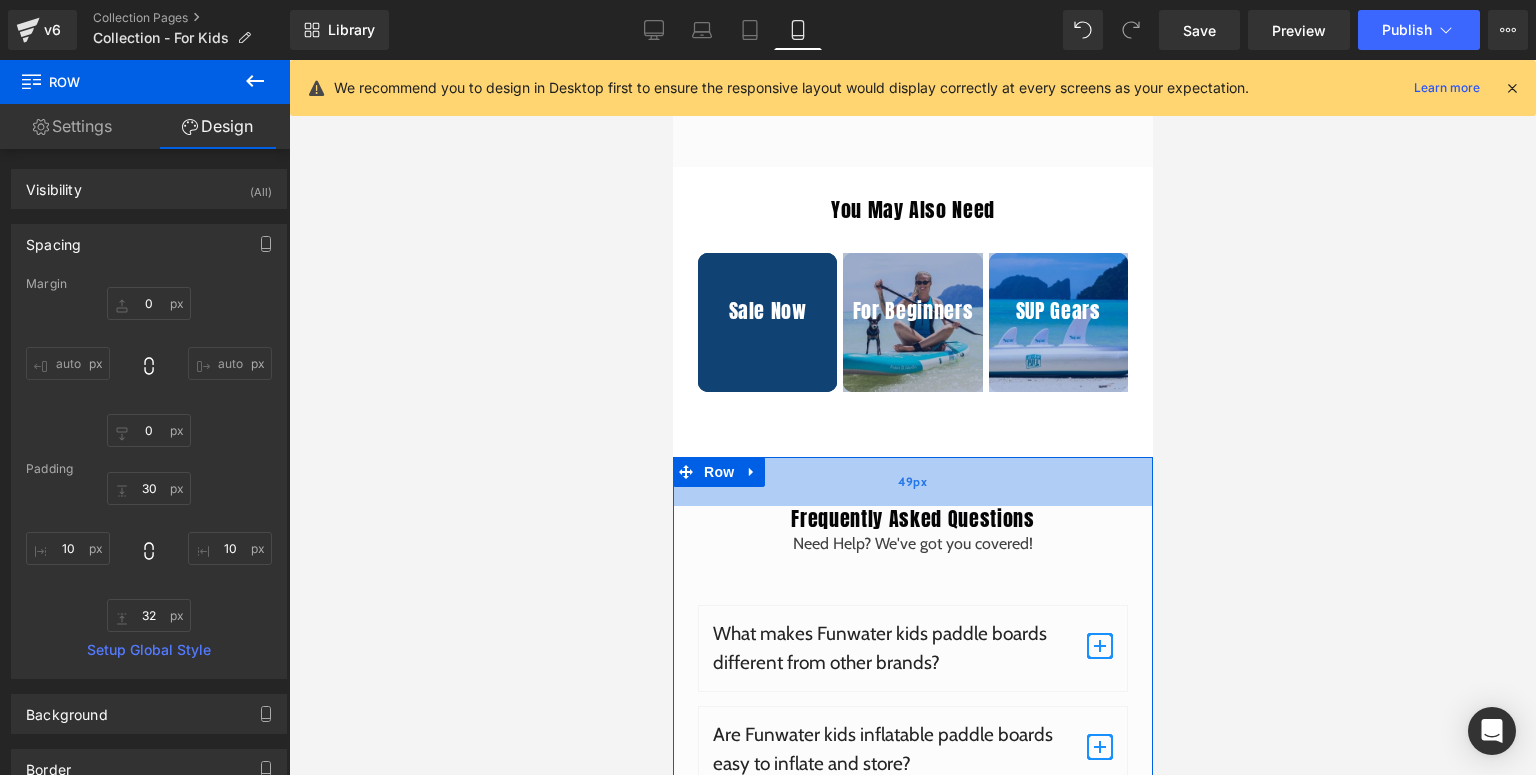 click on "49px" at bounding box center [912, 481] 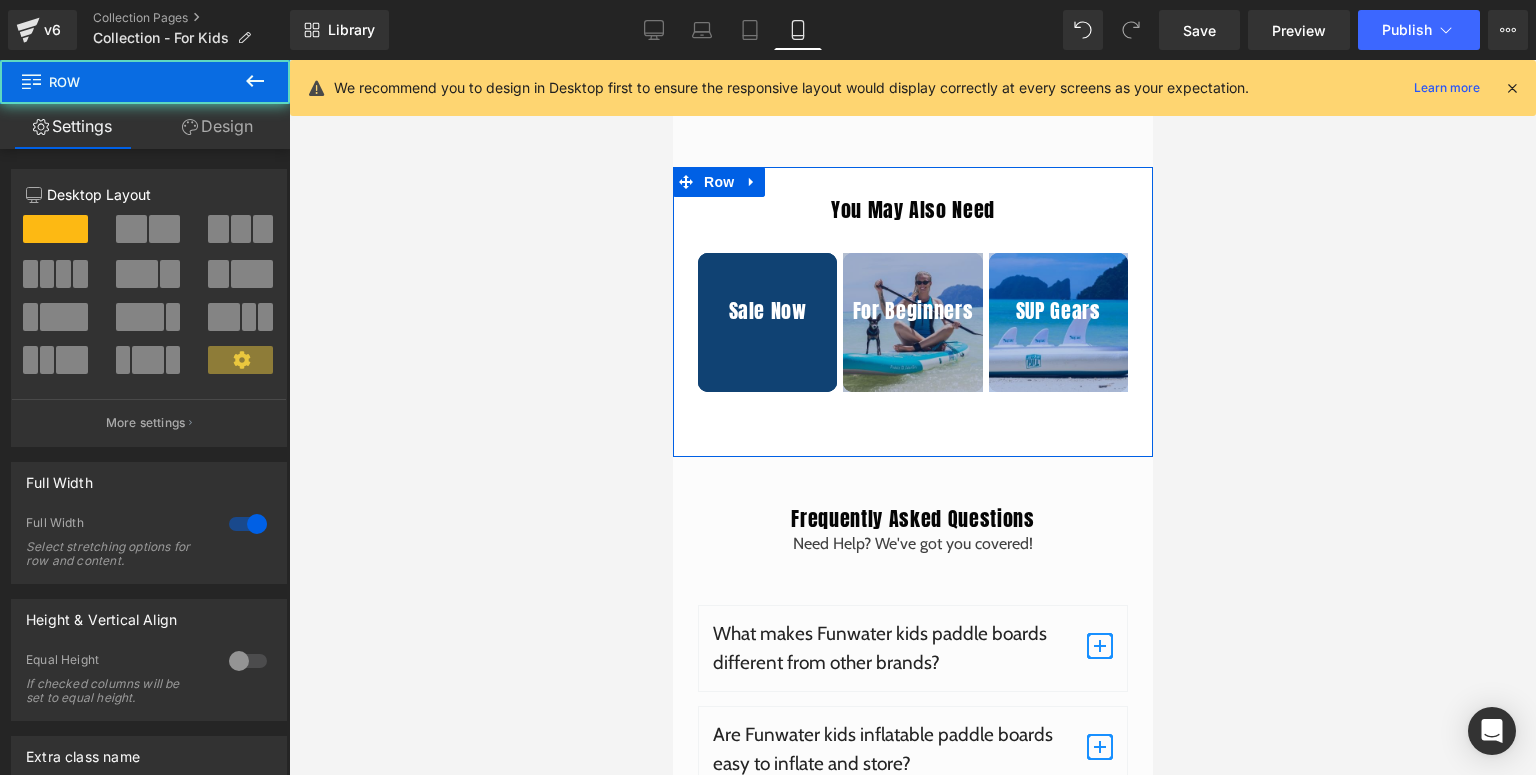 click on "You May Also Need Heading
Sale Now
Heading
Hero Banner
For Beginners Heading
Hero Banner
SUP Gears Heading
Hero Banner         Row         Row         Row" at bounding box center [912, 312] 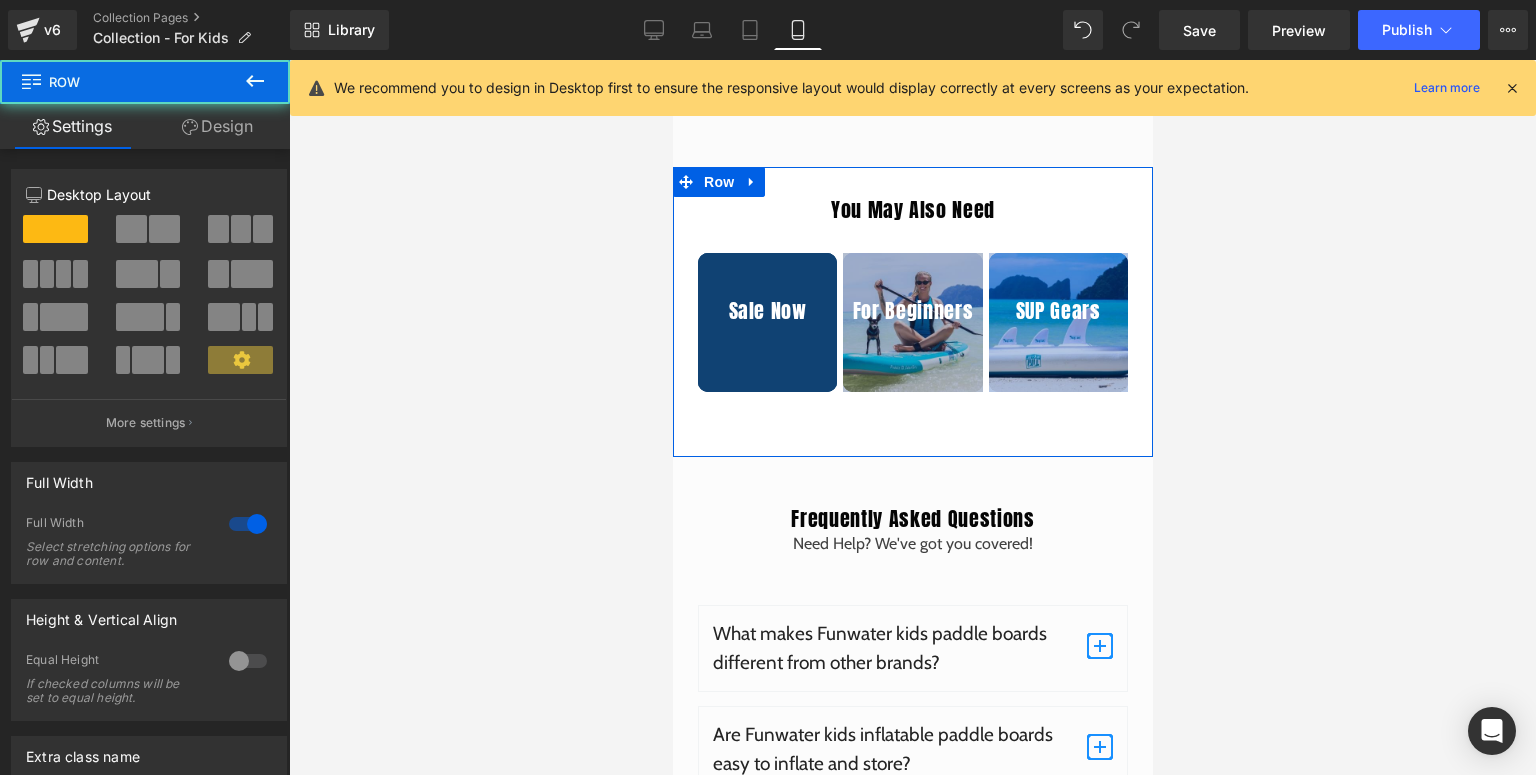 click on "You May Also Need Heading
Sale Now
Heading
Hero Banner
For Beginners Heading
Hero Banner
SUP Gears Heading
Hero Banner         Row         Row         Row" at bounding box center [912, 312] 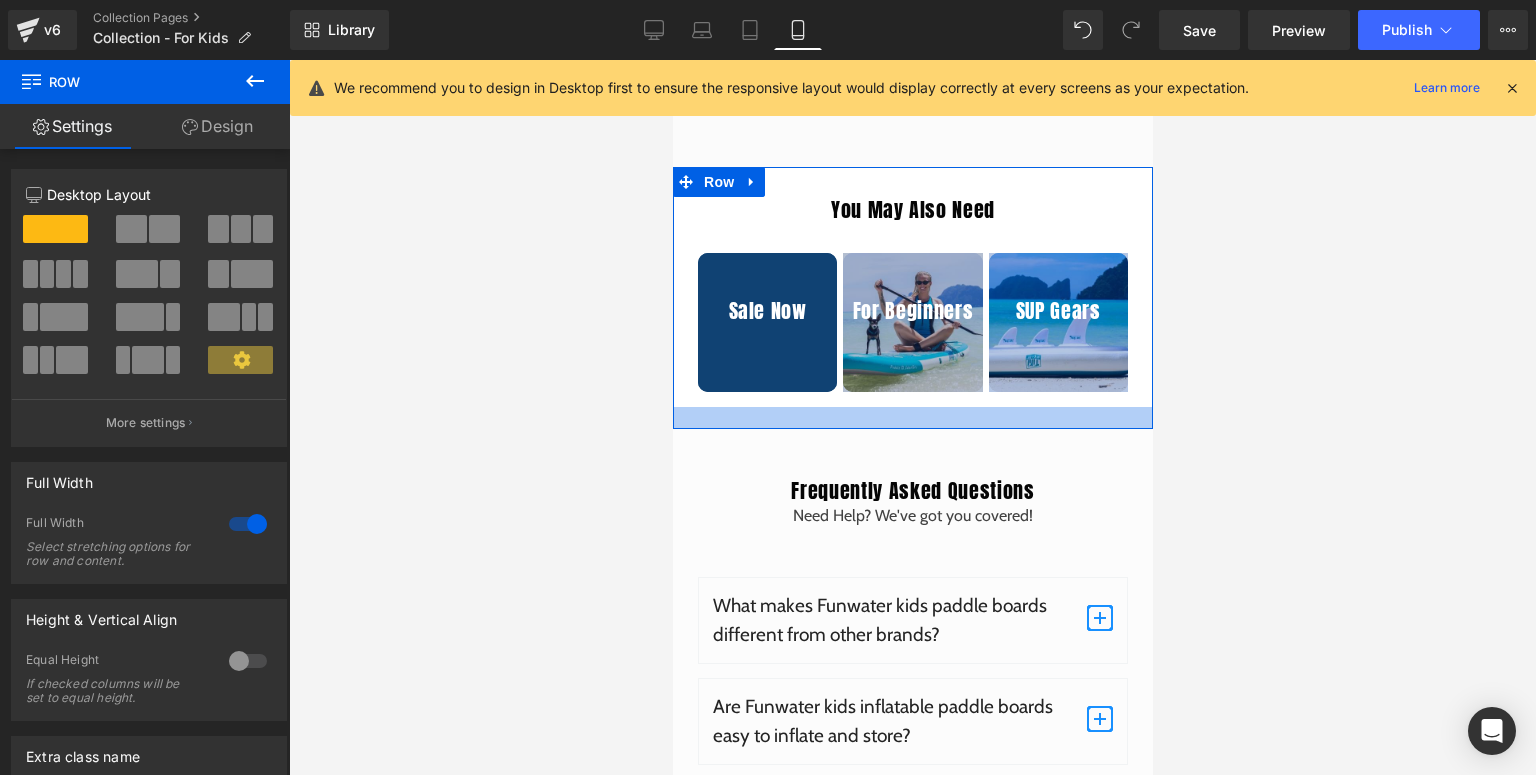 drag, startPoint x: 869, startPoint y: 439, endPoint x: 882, endPoint y: 411, distance: 30.870699 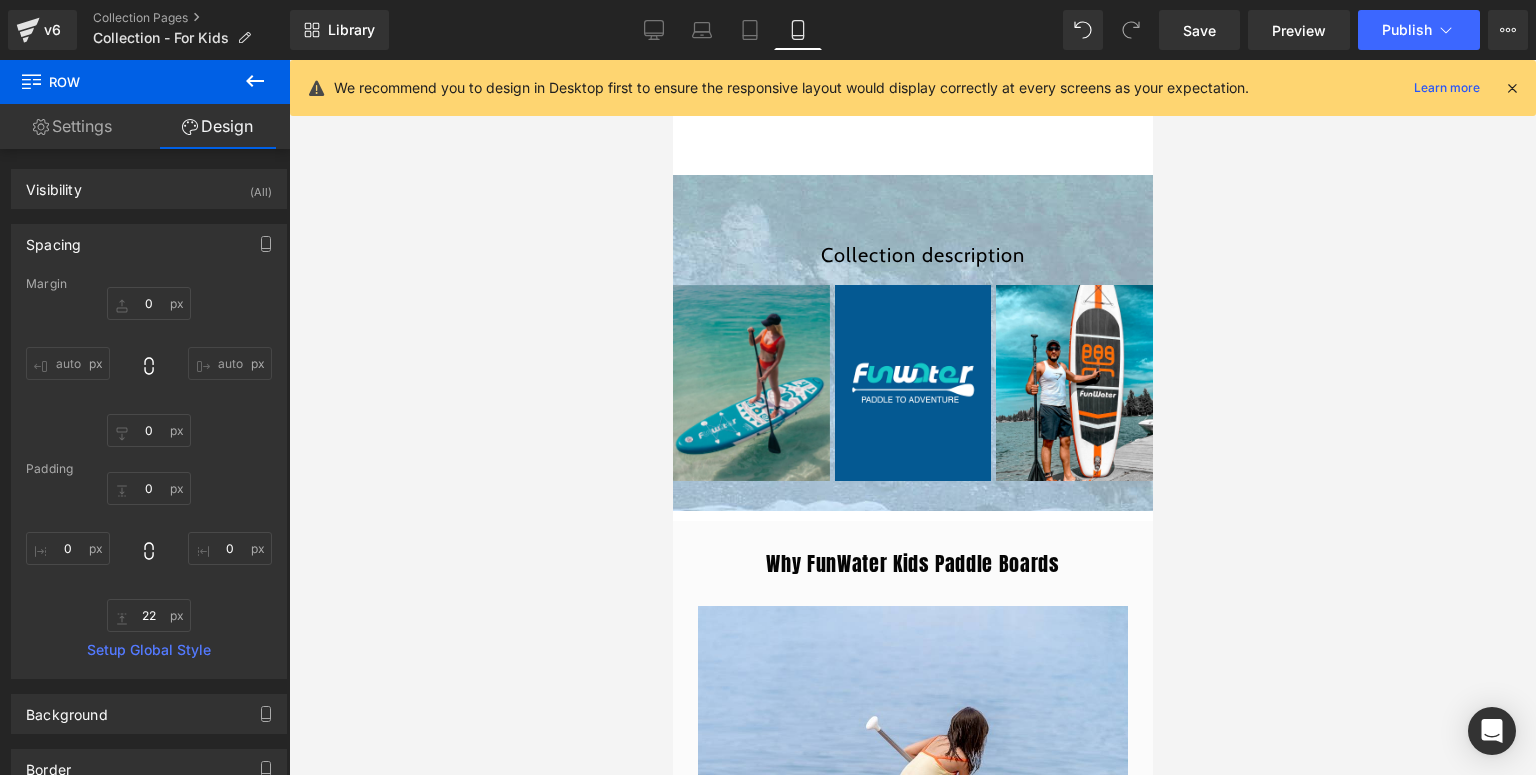 scroll, scrollTop: 1022, scrollLeft: 0, axis: vertical 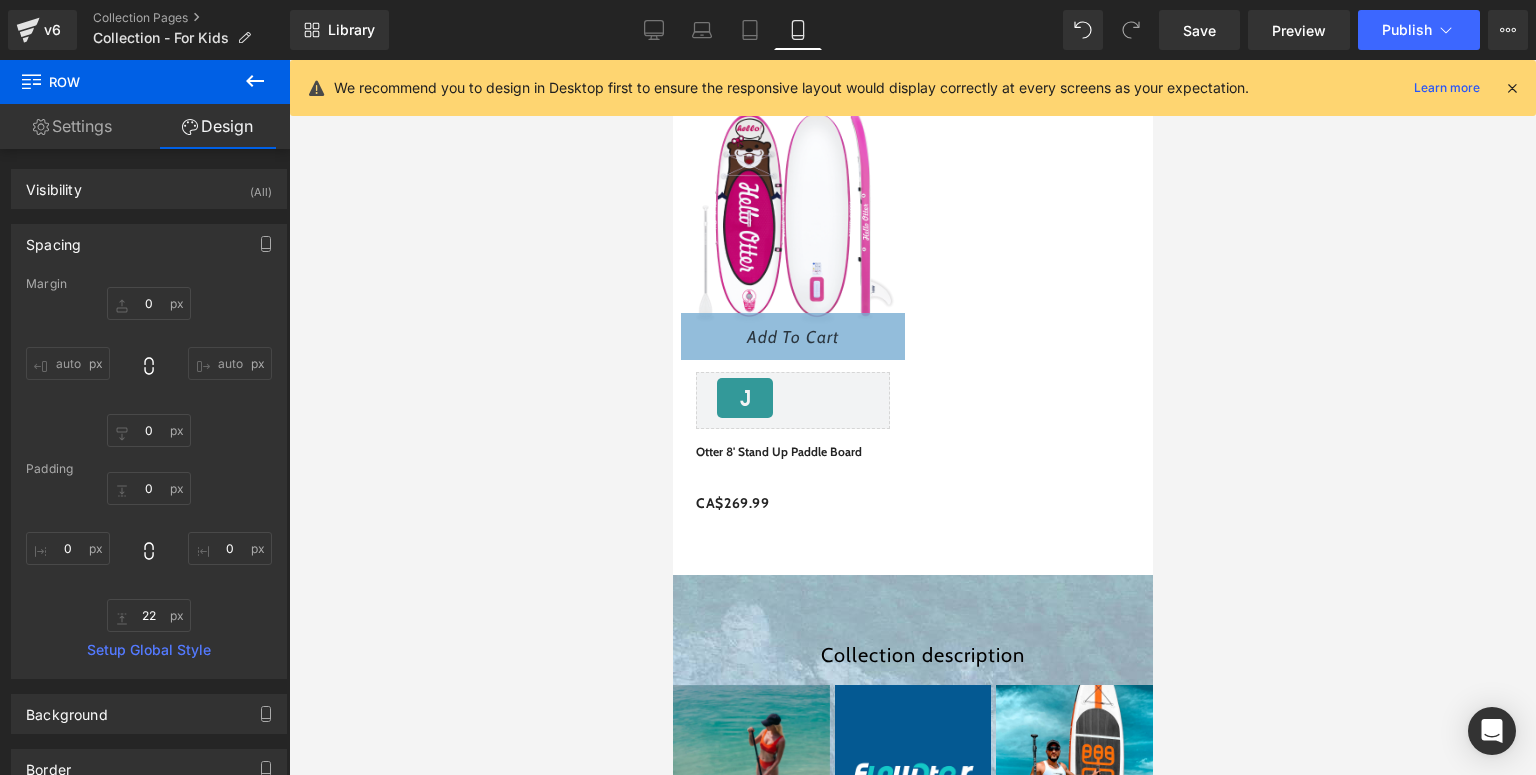 click at bounding box center [1512, 88] 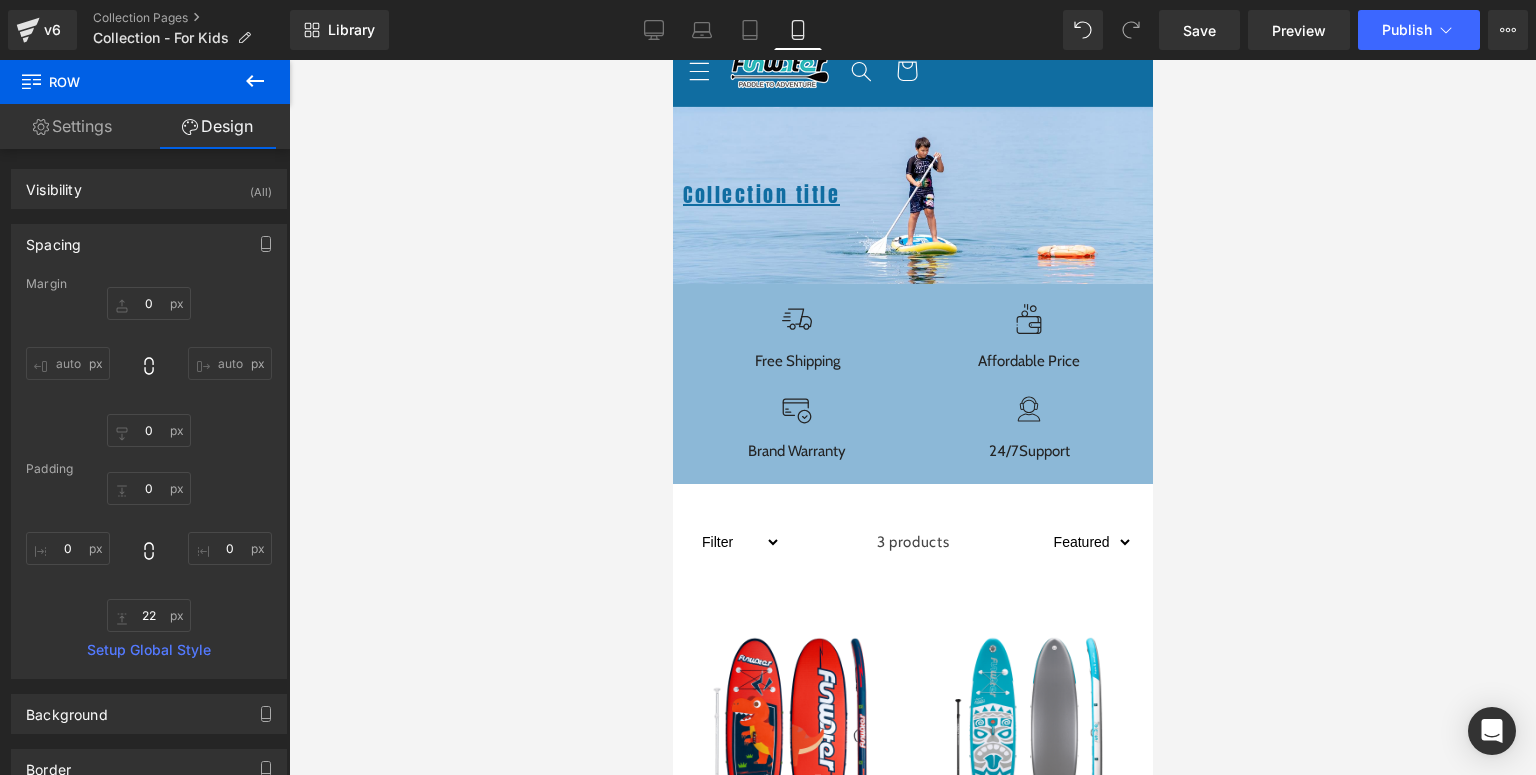 scroll, scrollTop: 0, scrollLeft: 0, axis: both 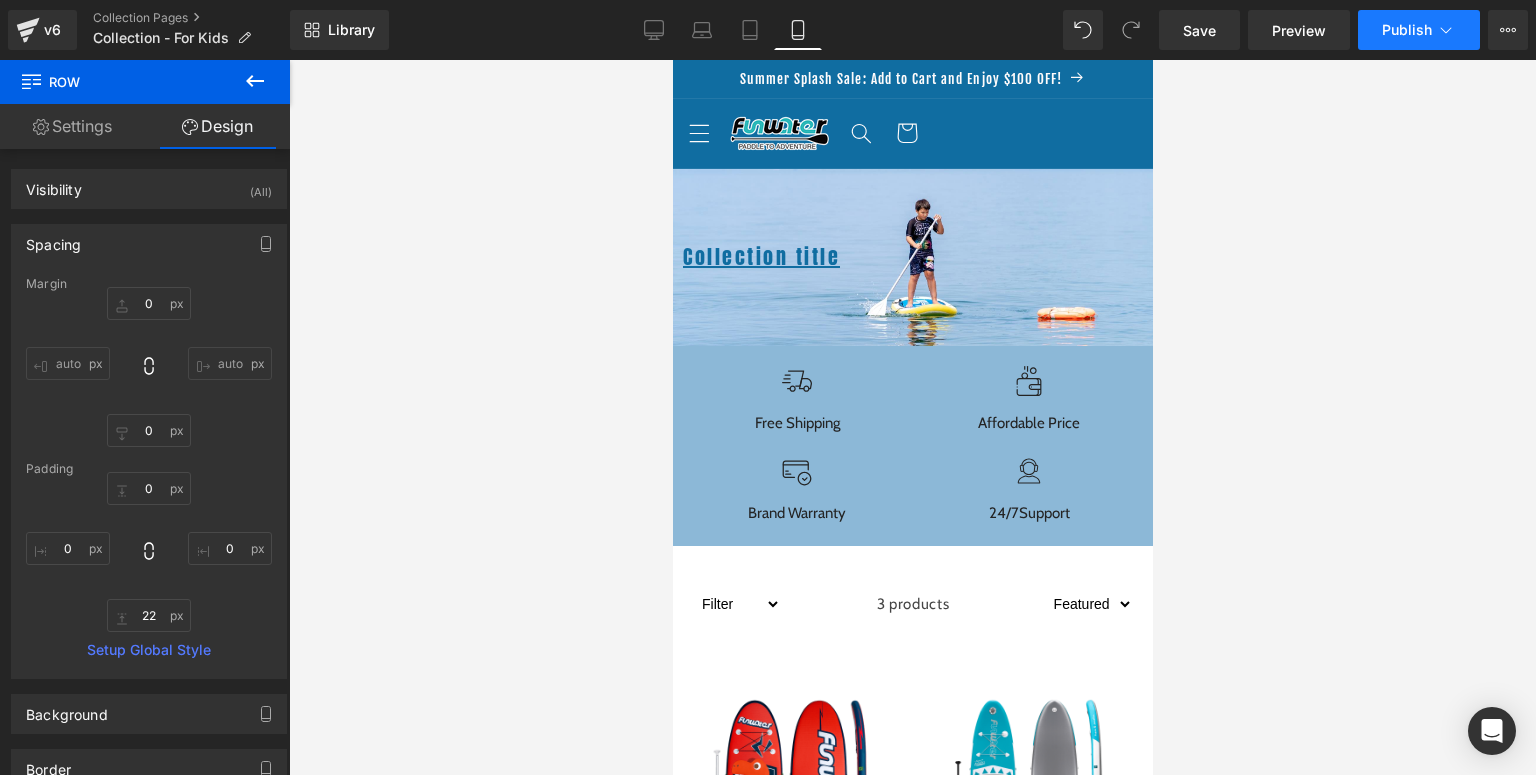 click on "Publish" at bounding box center [1407, 30] 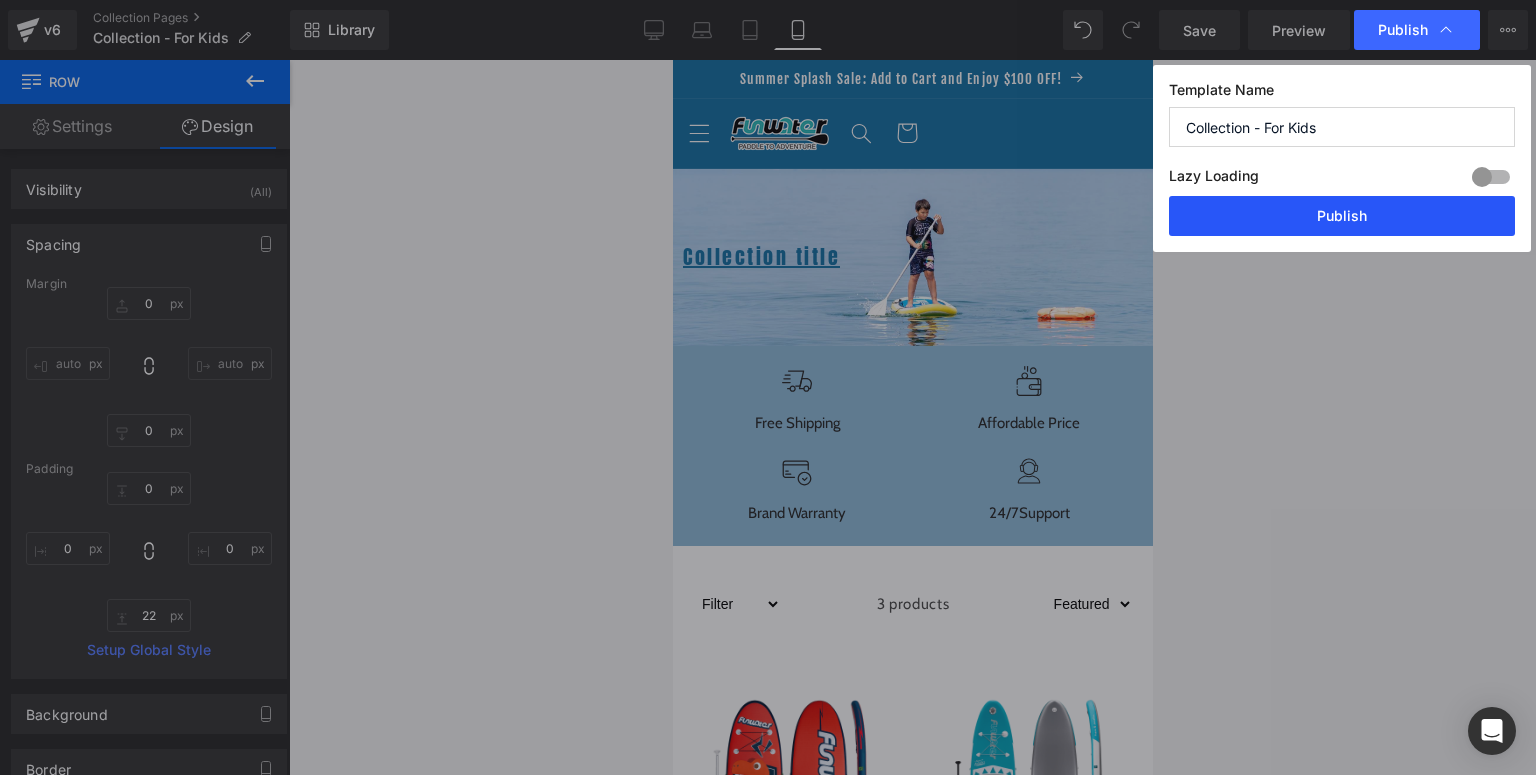 click on "Publish" at bounding box center (1342, 216) 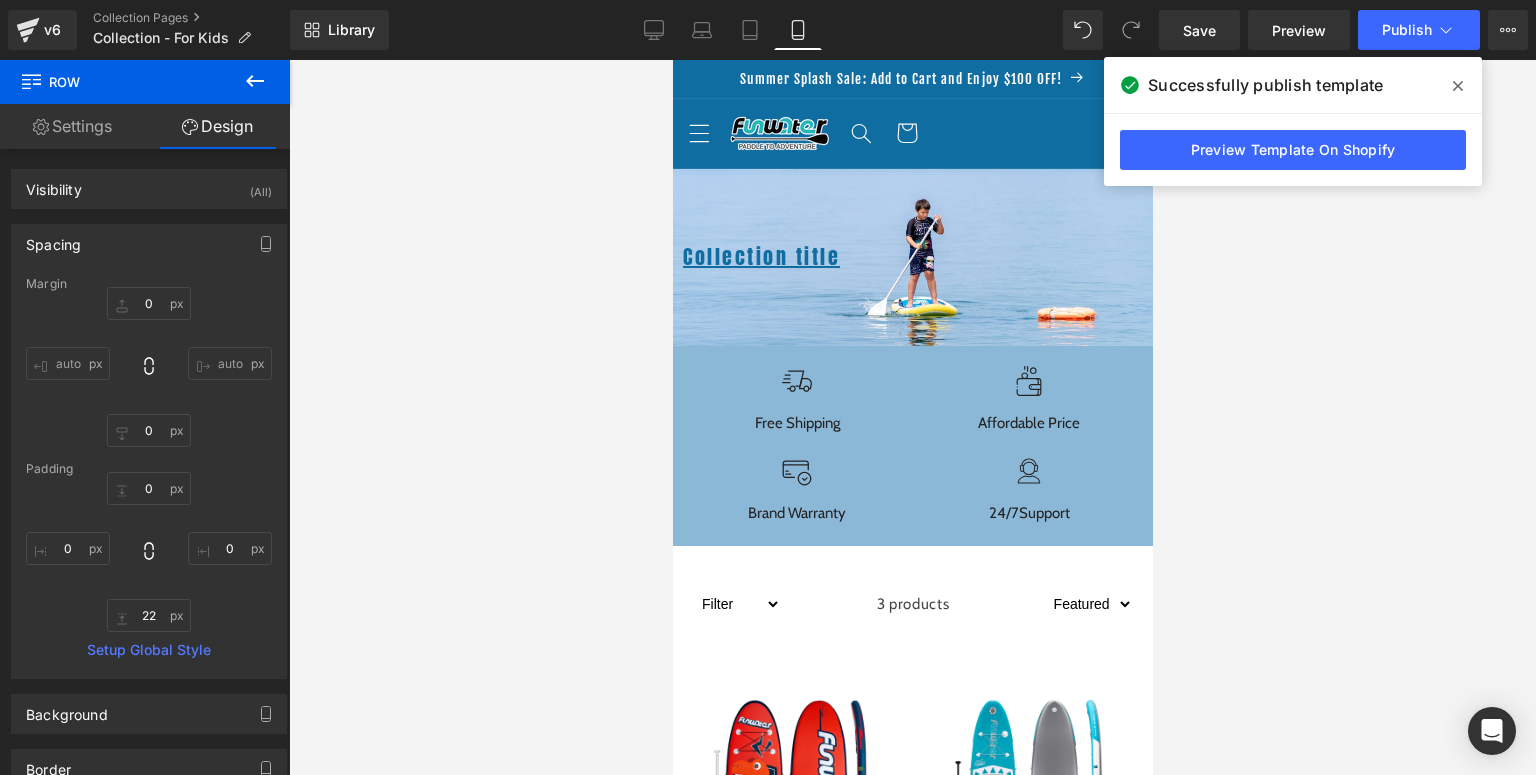 drag, startPoint x: 1457, startPoint y: 90, endPoint x: 1222, endPoint y: 87, distance: 235.01915 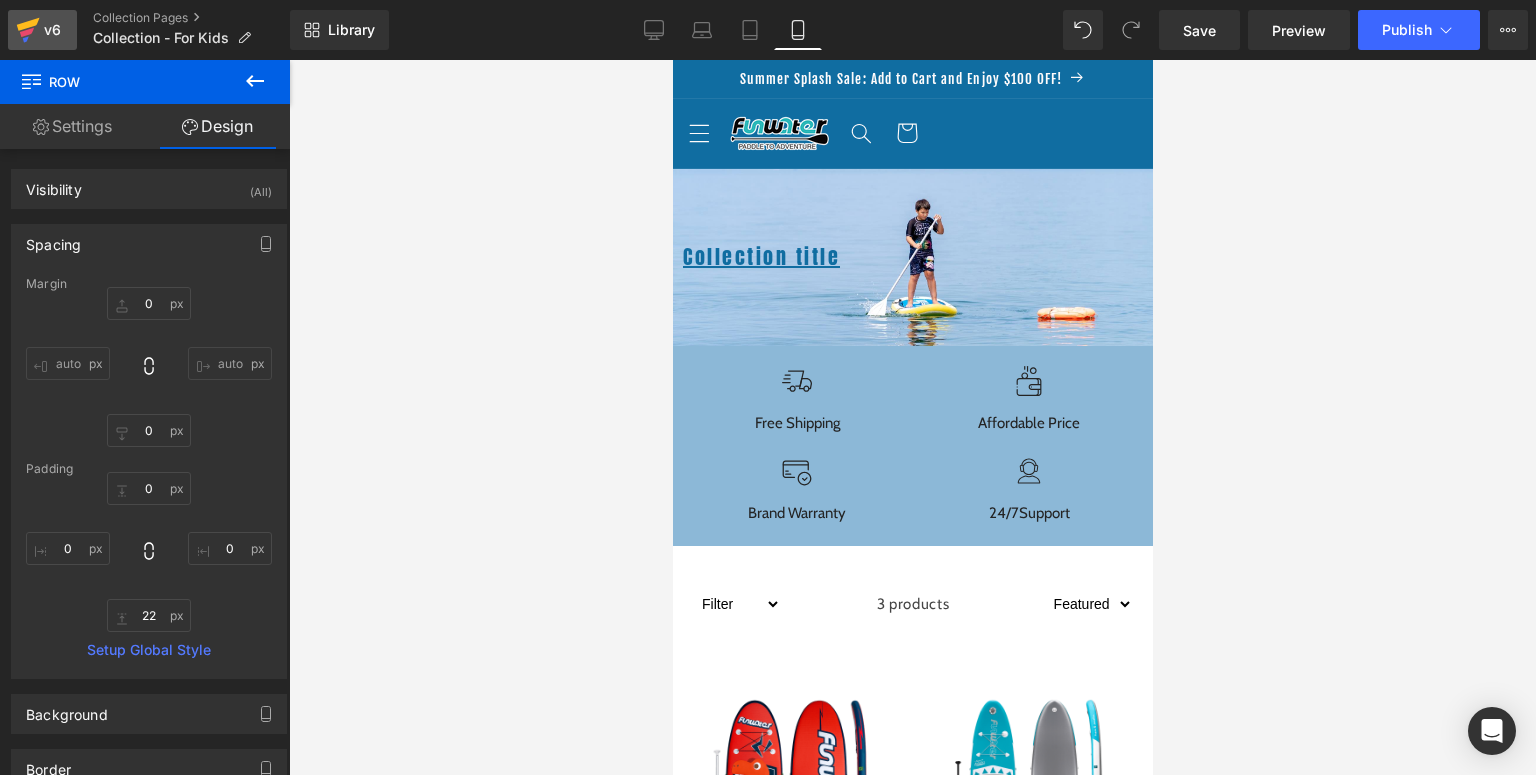 click 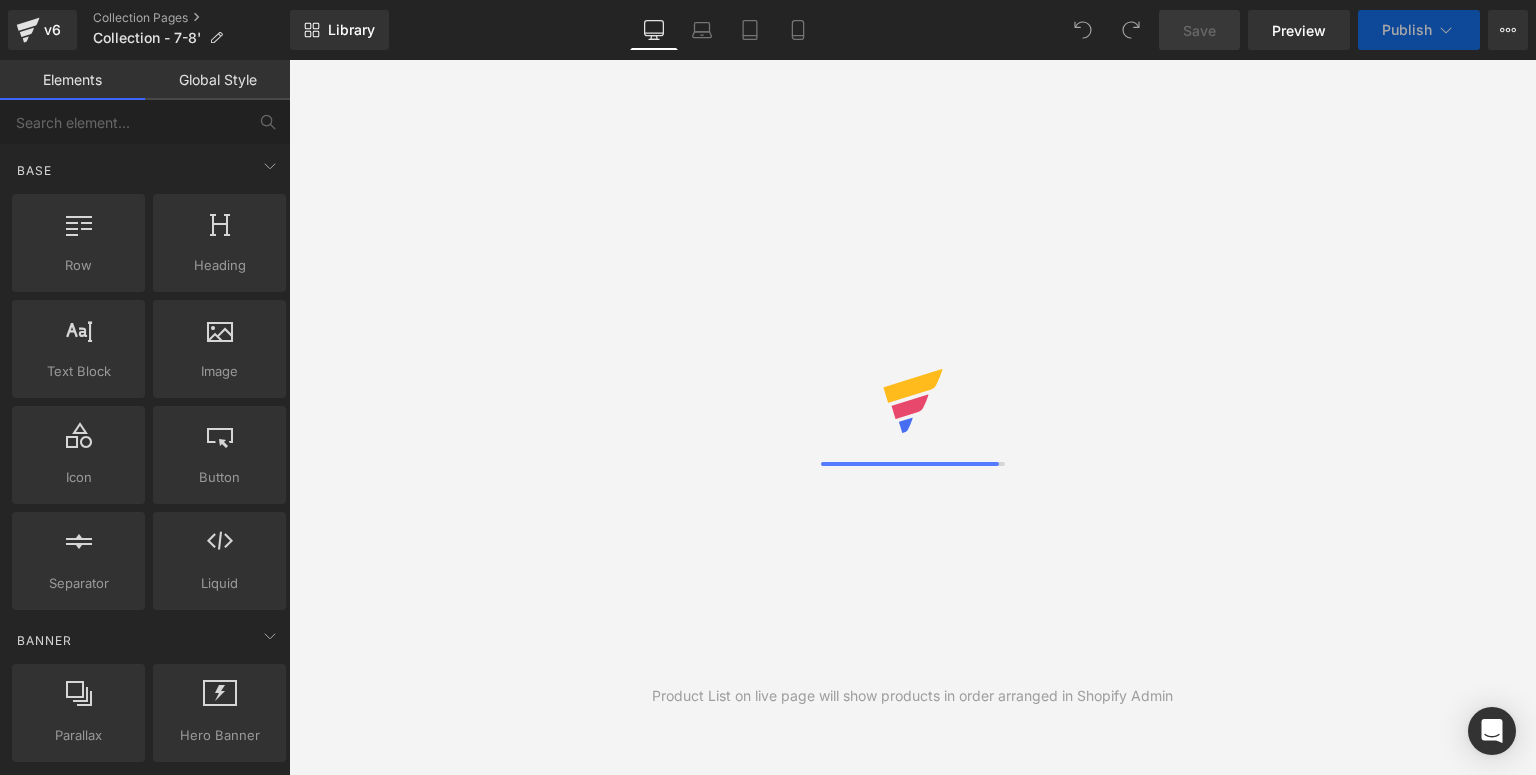 scroll, scrollTop: 0, scrollLeft: 0, axis: both 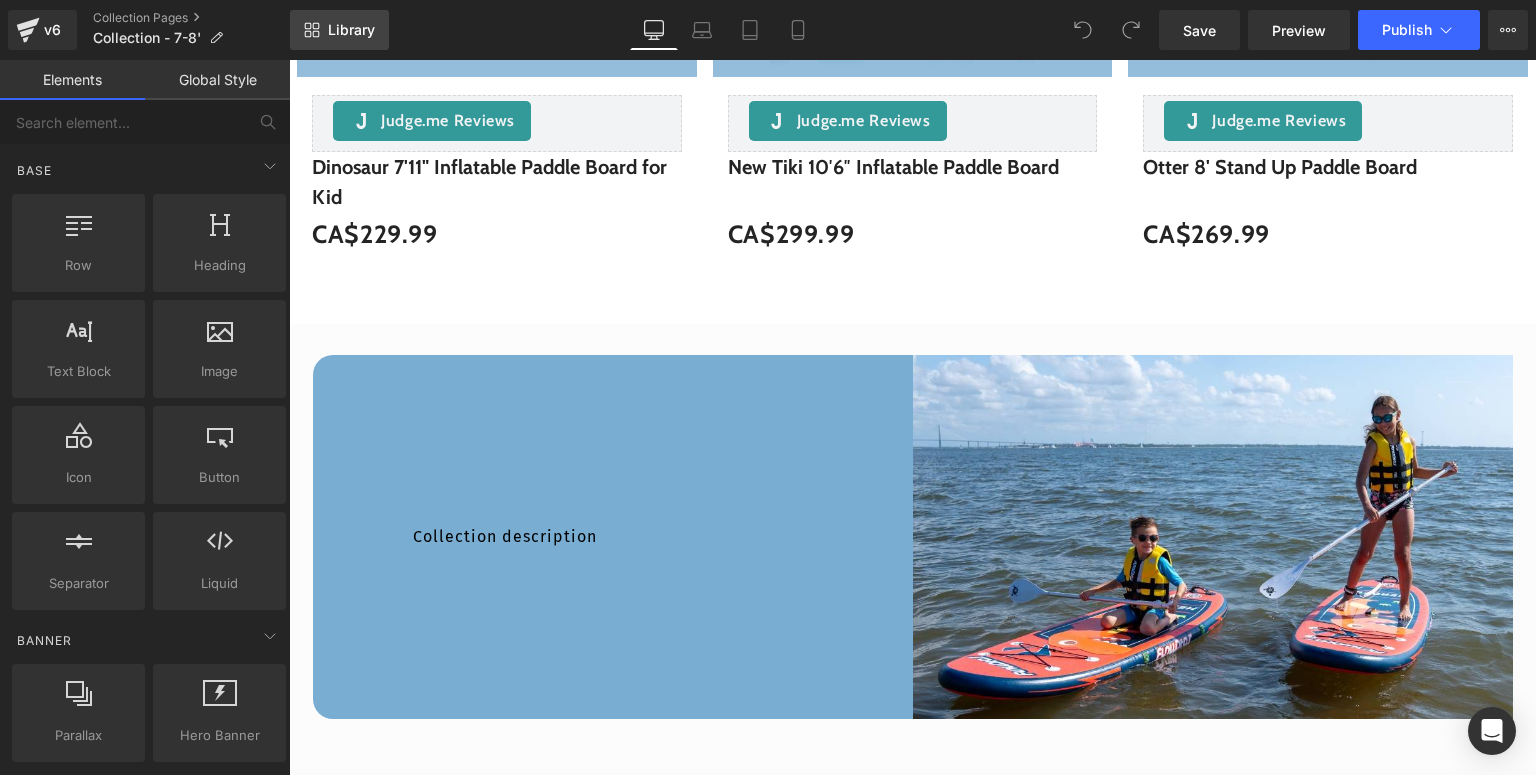 click on "Library" at bounding box center [351, 30] 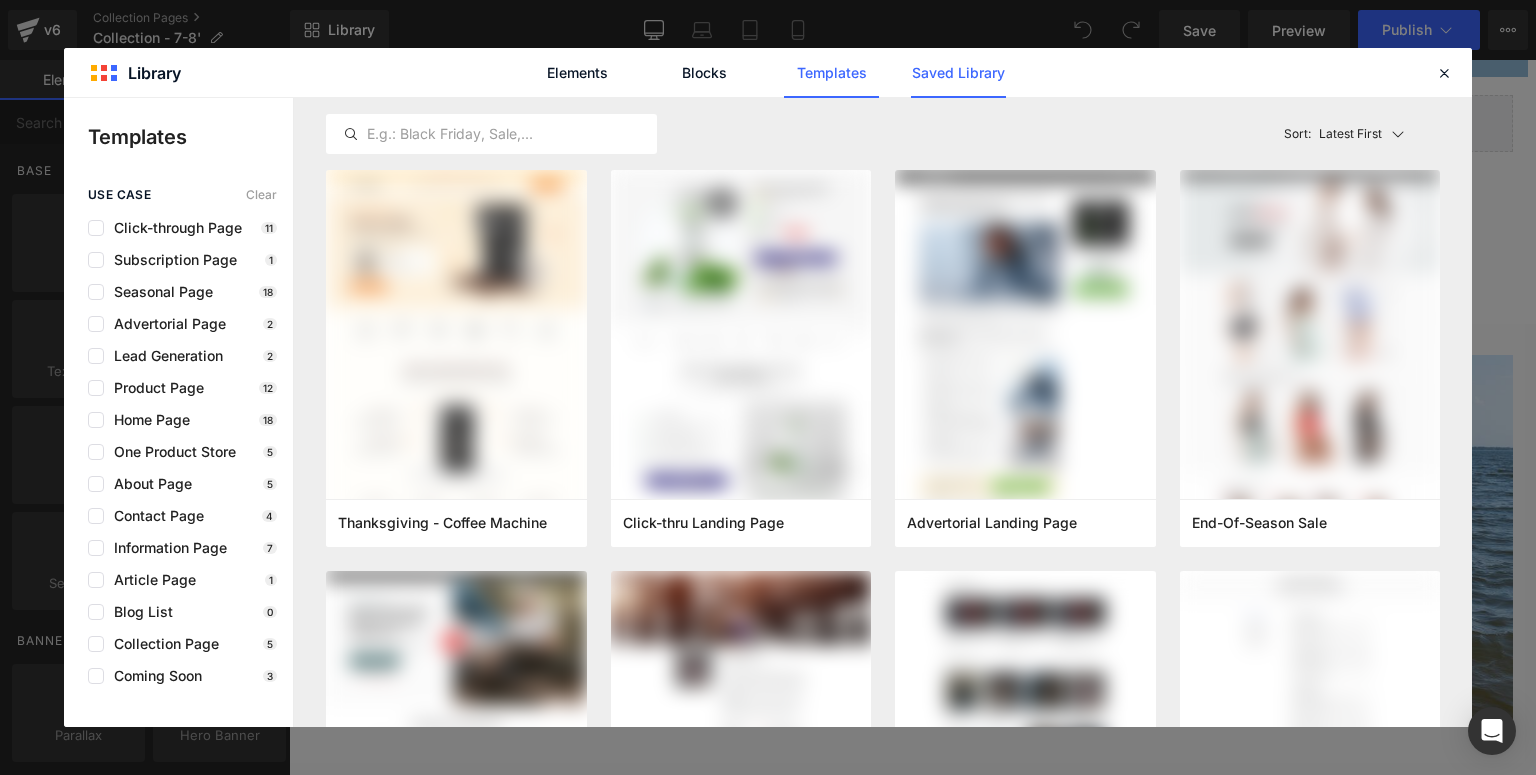 click on "Saved Library" 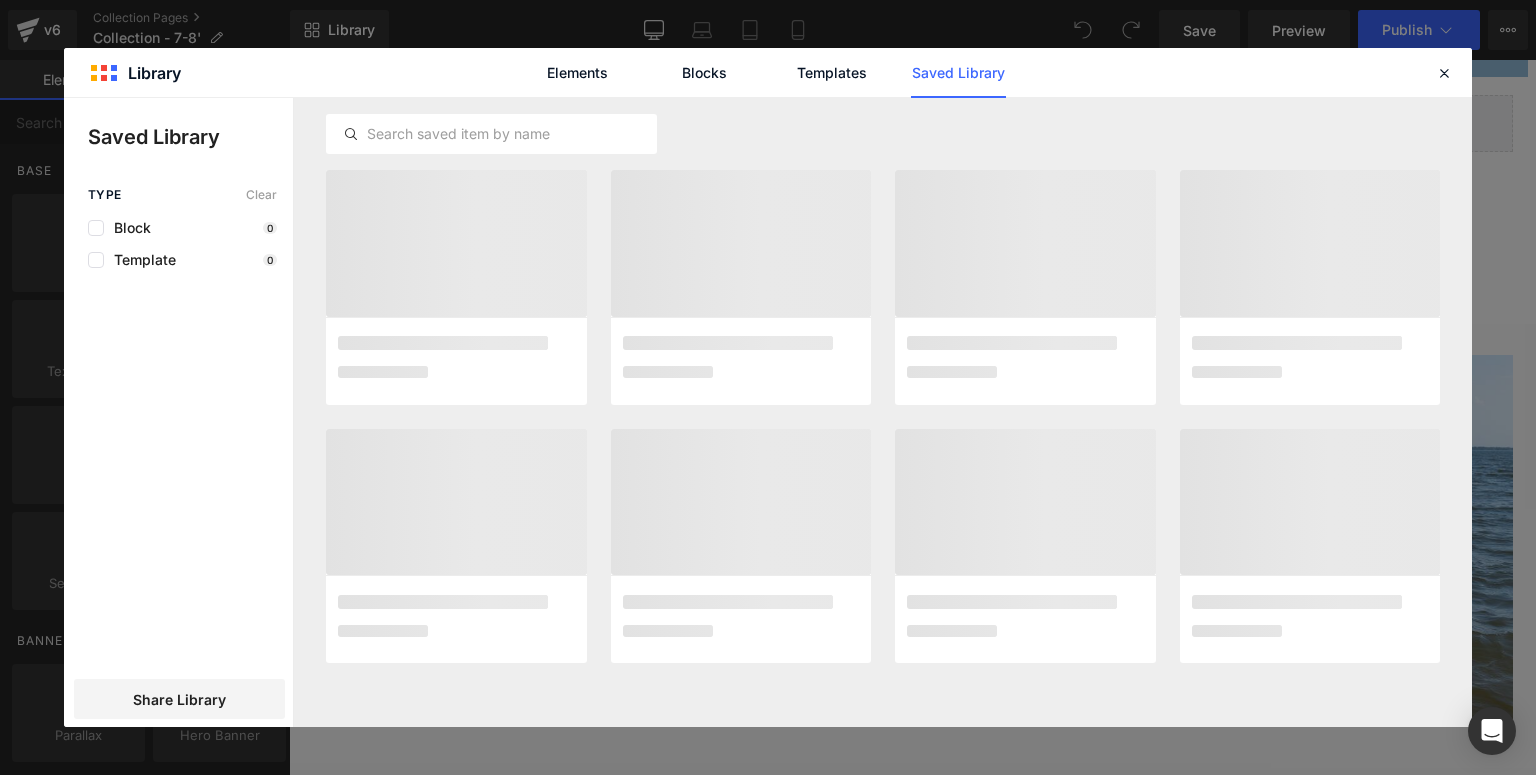 click on "Saved Library" 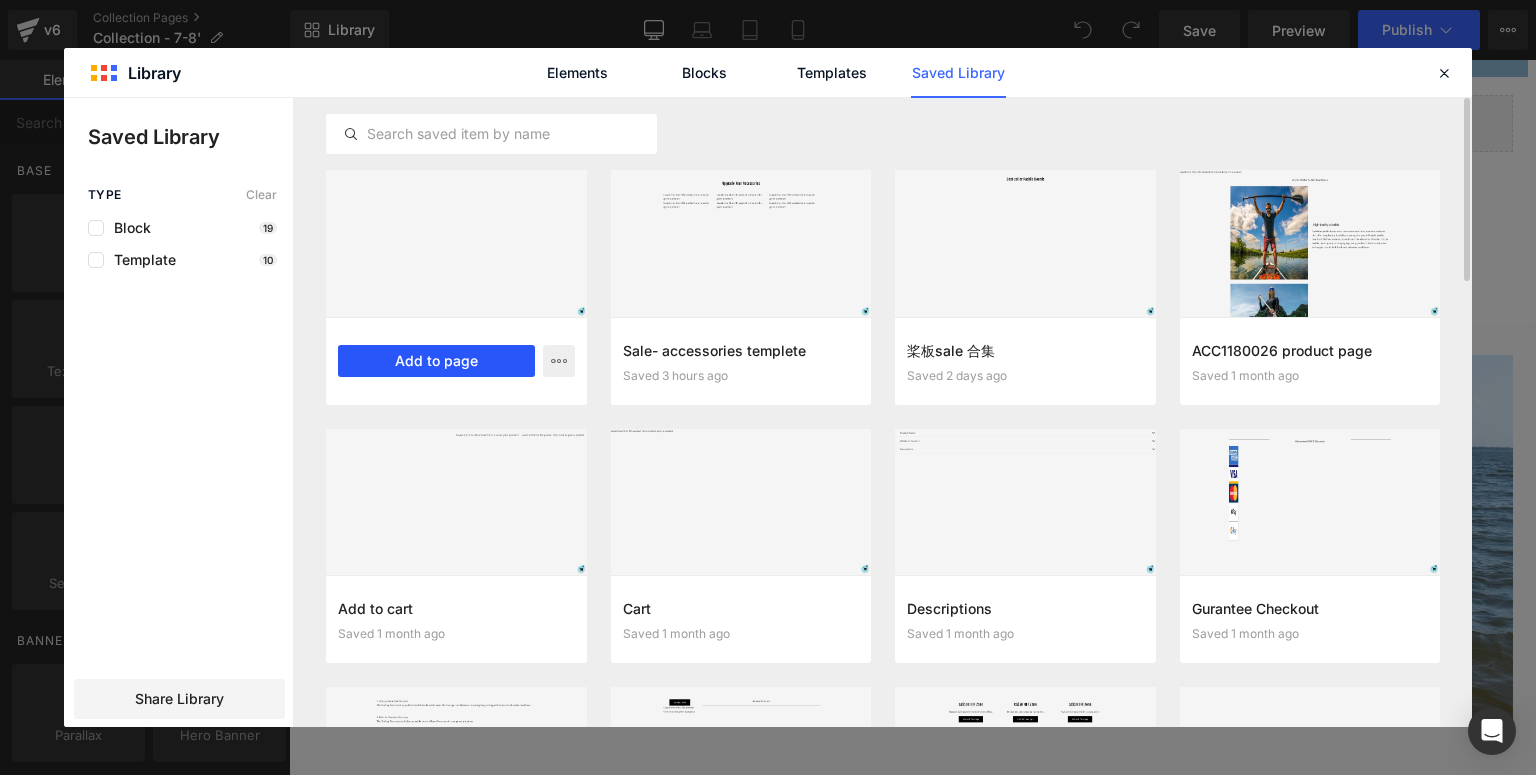 click on "Add to page" at bounding box center (436, 361) 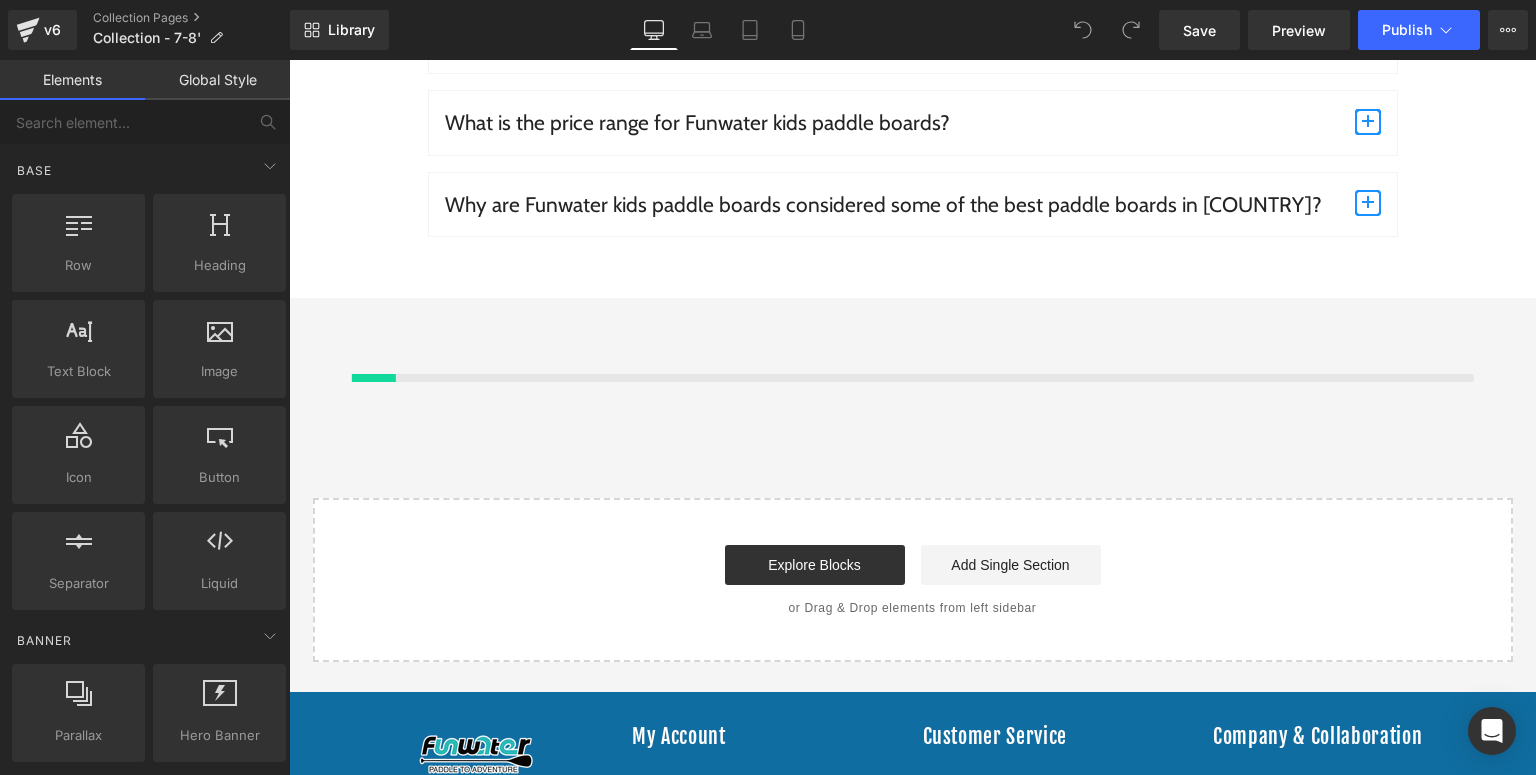 scroll, scrollTop: 4652, scrollLeft: 0, axis: vertical 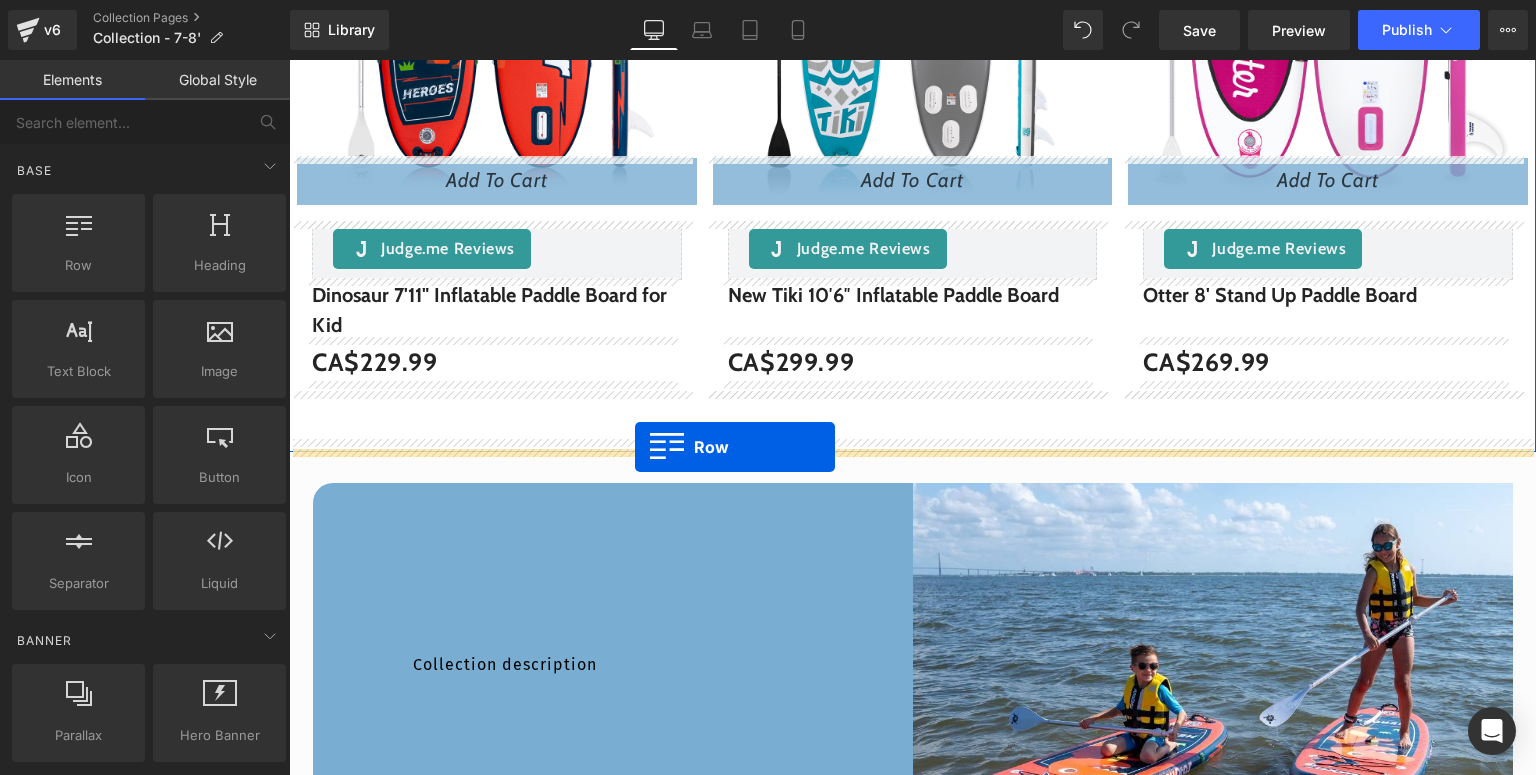 drag, startPoint x: 336, startPoint y: 173, endPoint x: 635, endPoint y: 448, distance: 406.23392 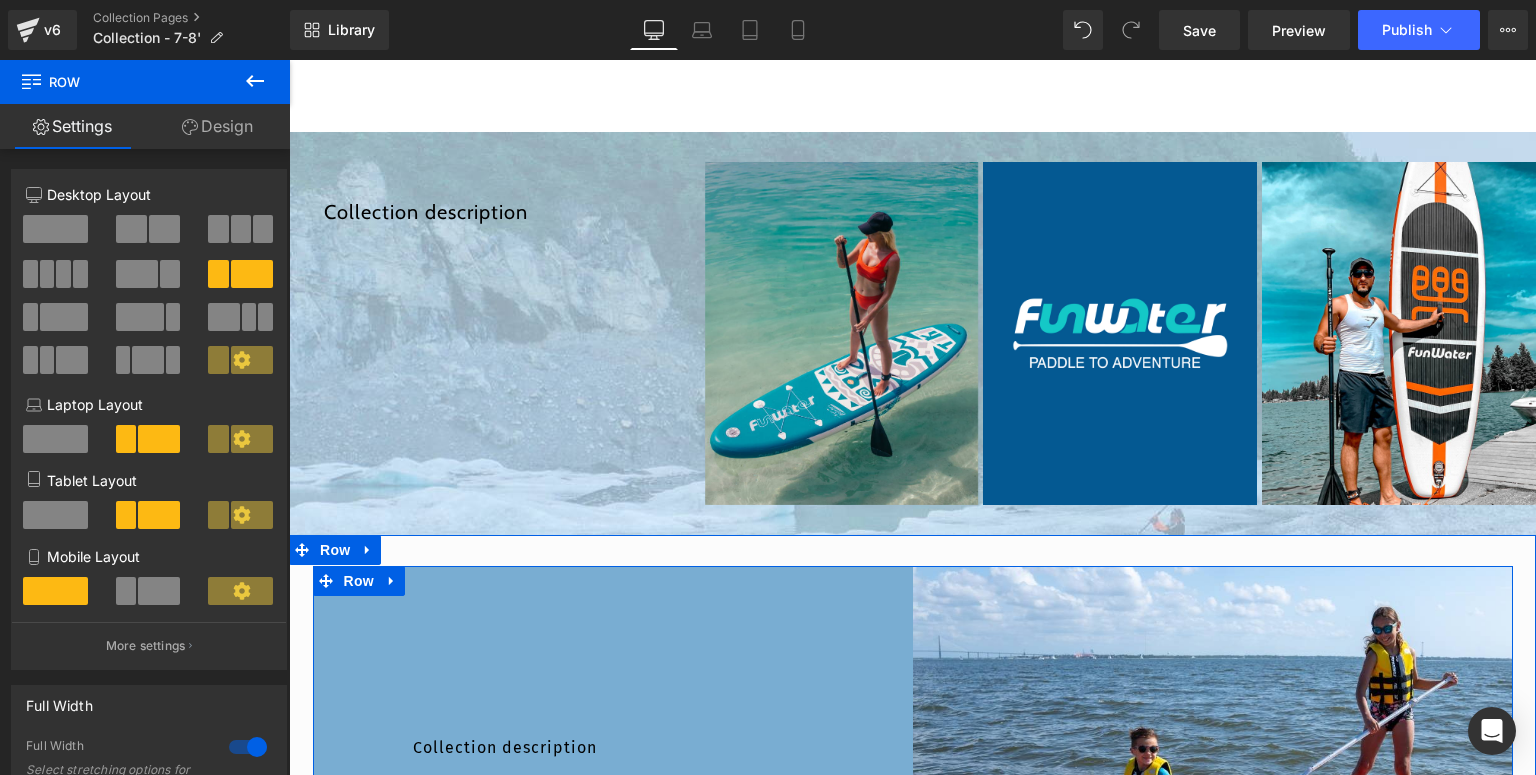 scroll, scrollTop: 1632, scrollLeft: 0, axis: vertical 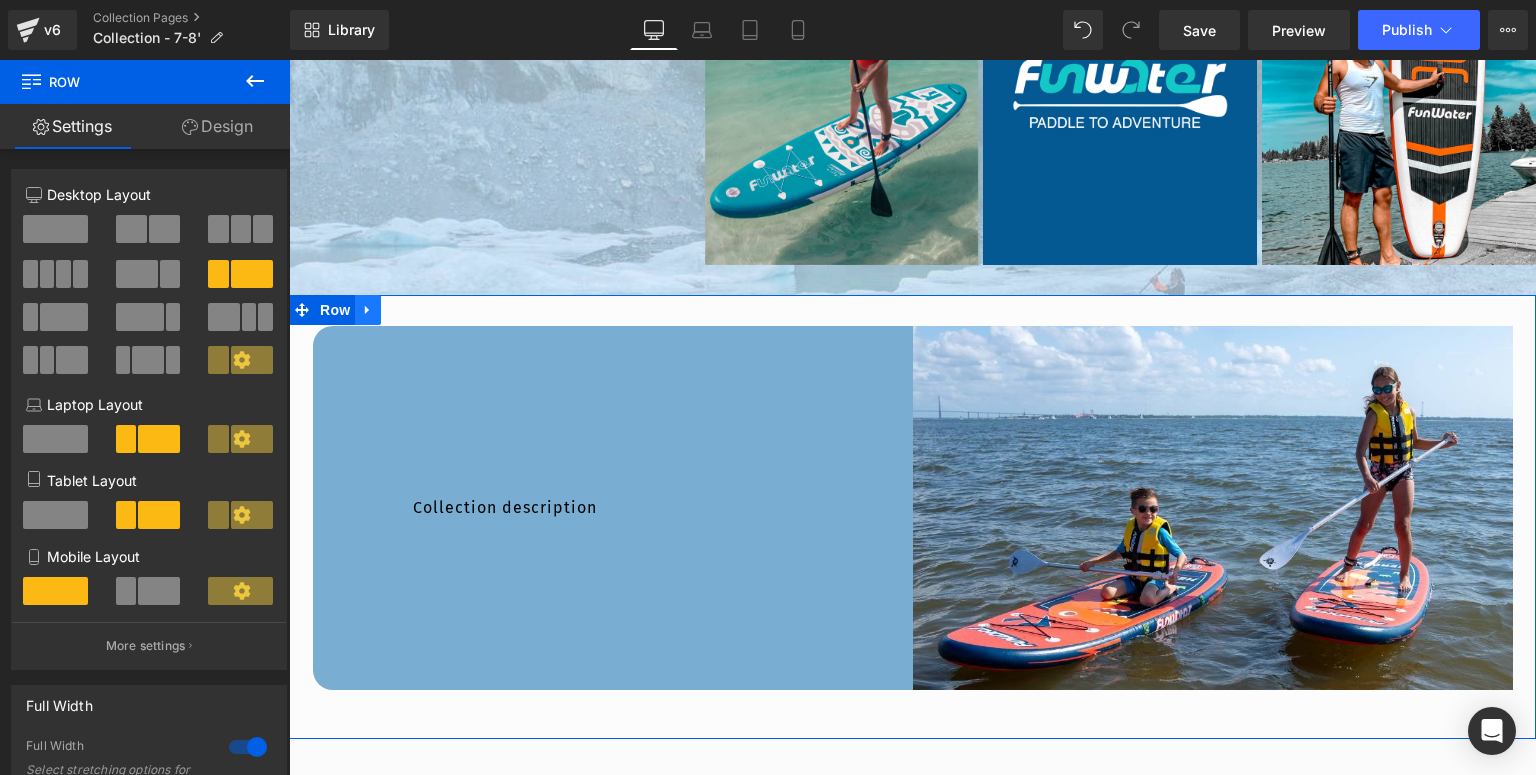 click 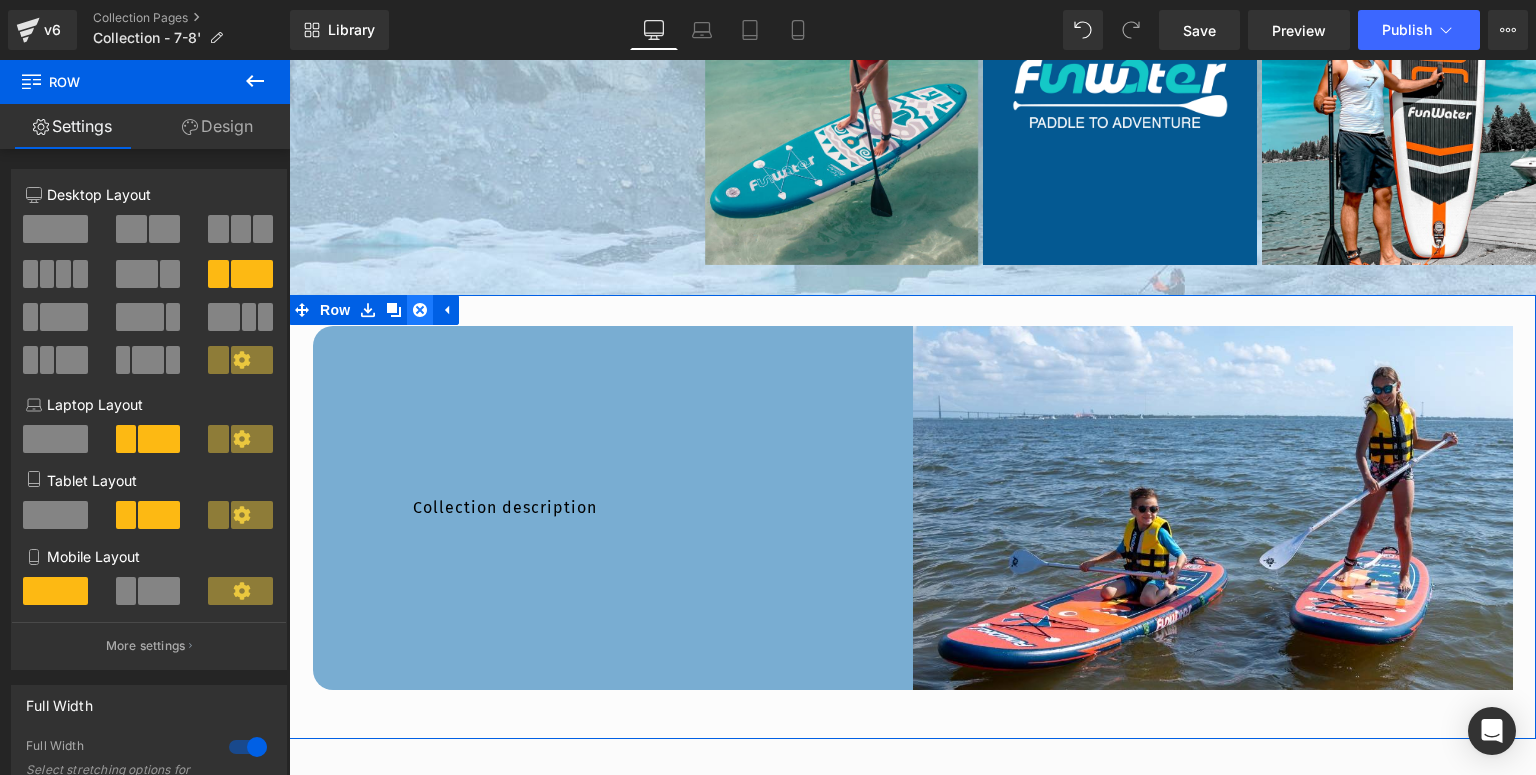click 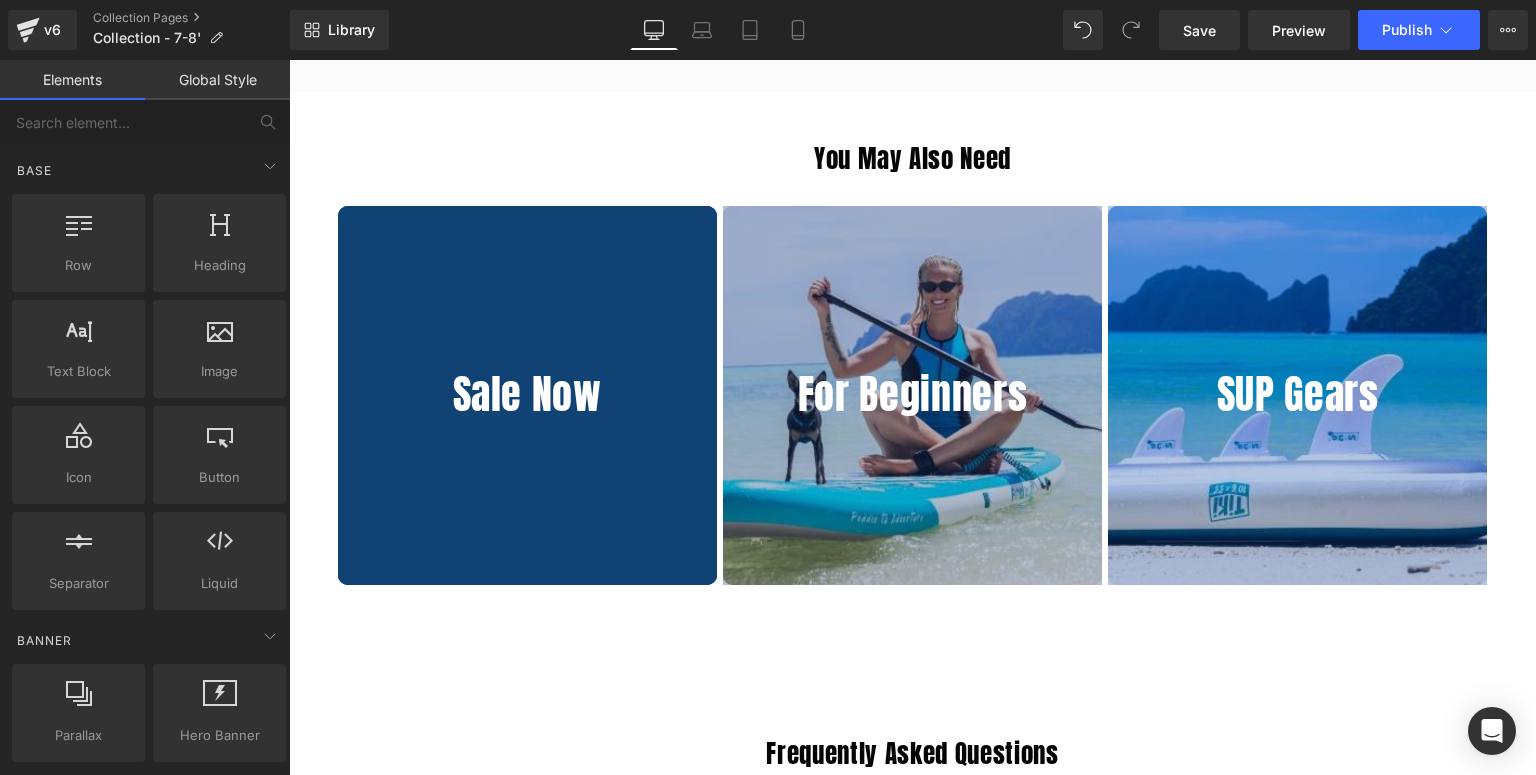 scroll, scrollTop: 3712, scrollLeft: 0, axis: vertical 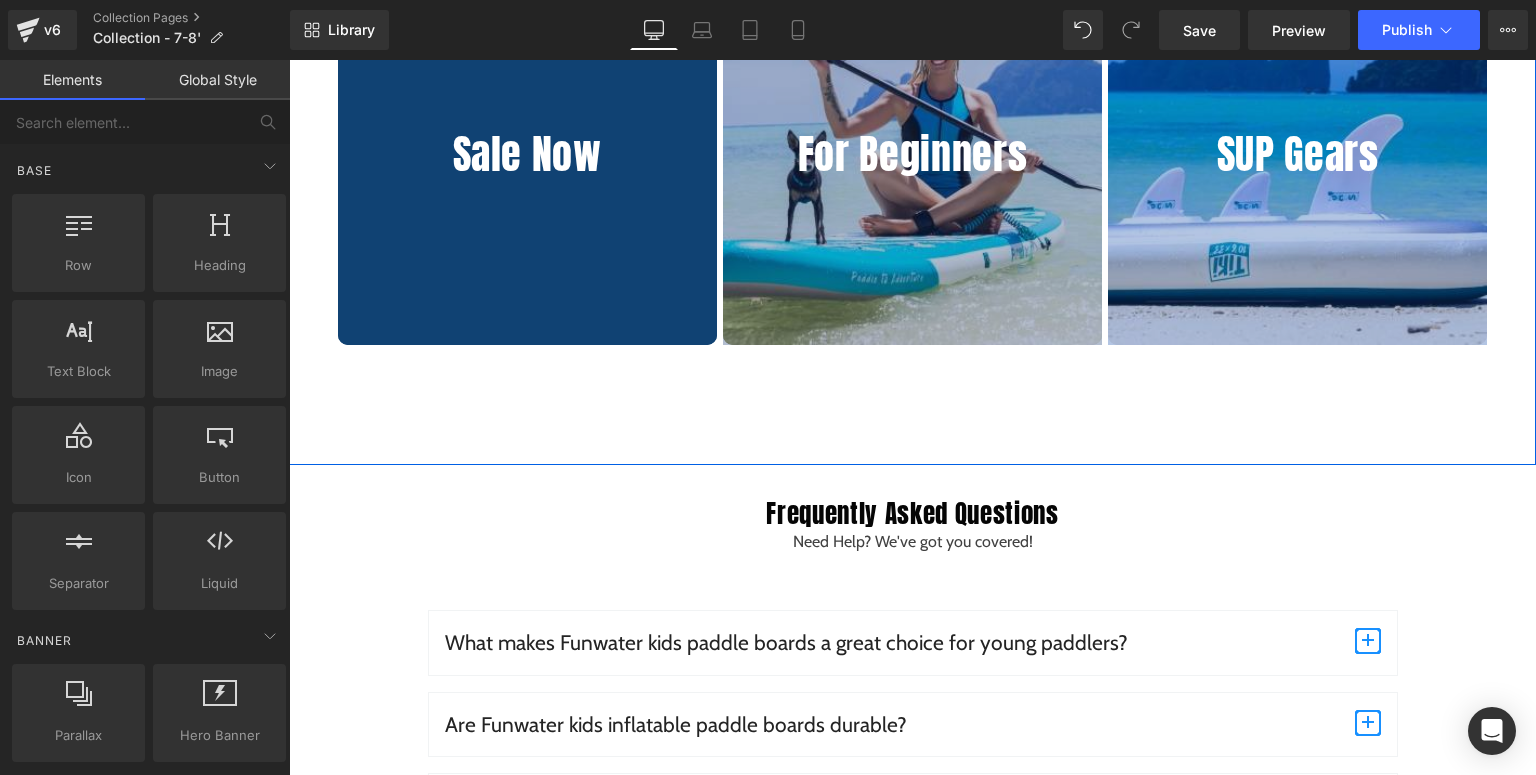 click on "You May Also Need Heading
Sale Now
Heading
Hero Banner
For Beginners Heading
Hero Banner
SUP Gears Heading
Hero Banner         Row         Row         Row" at bounding box center (912, 158) 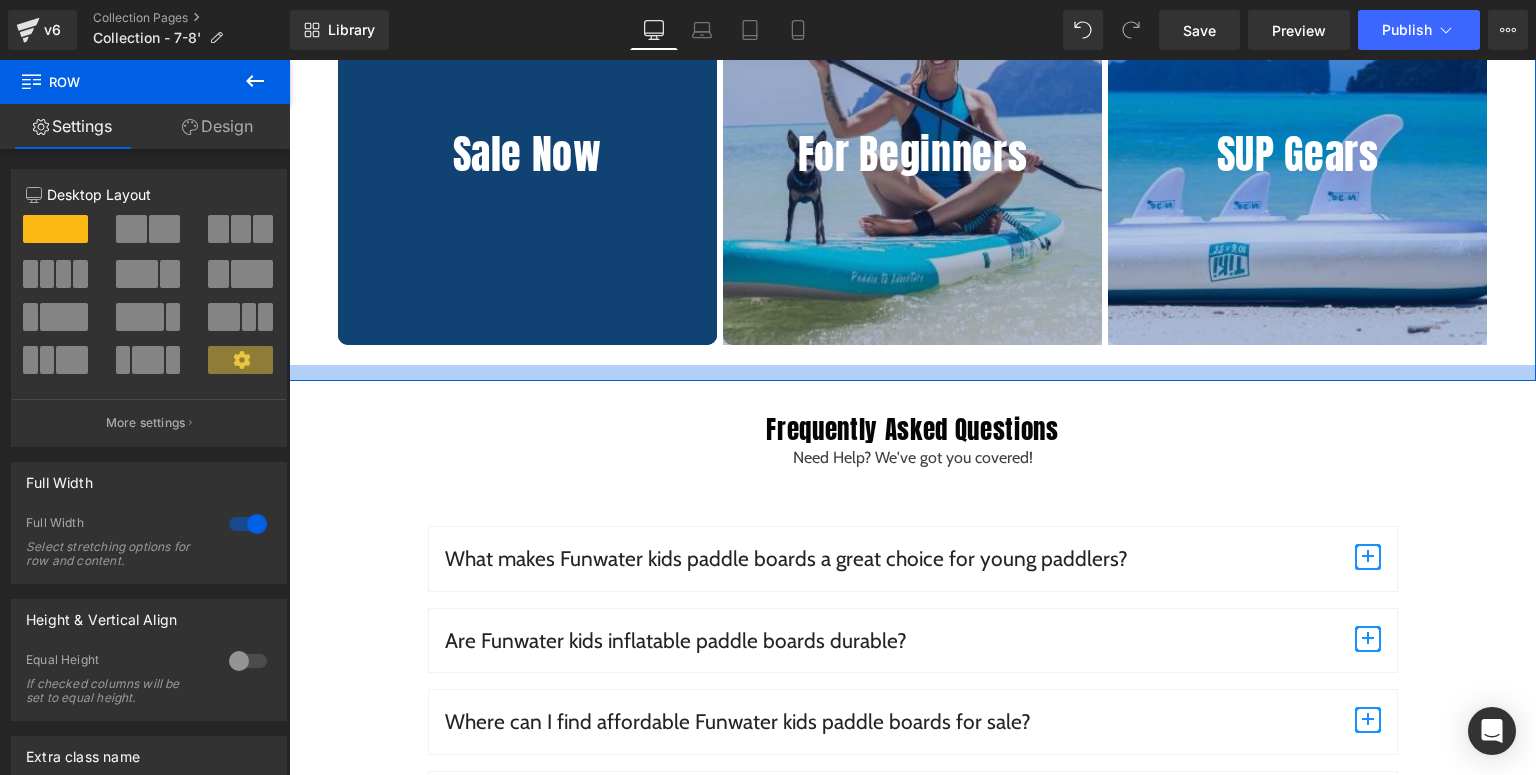 drag, startPoint x: 875, startPoint y: 459, endPoint x: 900, endPoint y: 376, distance: 86.683334 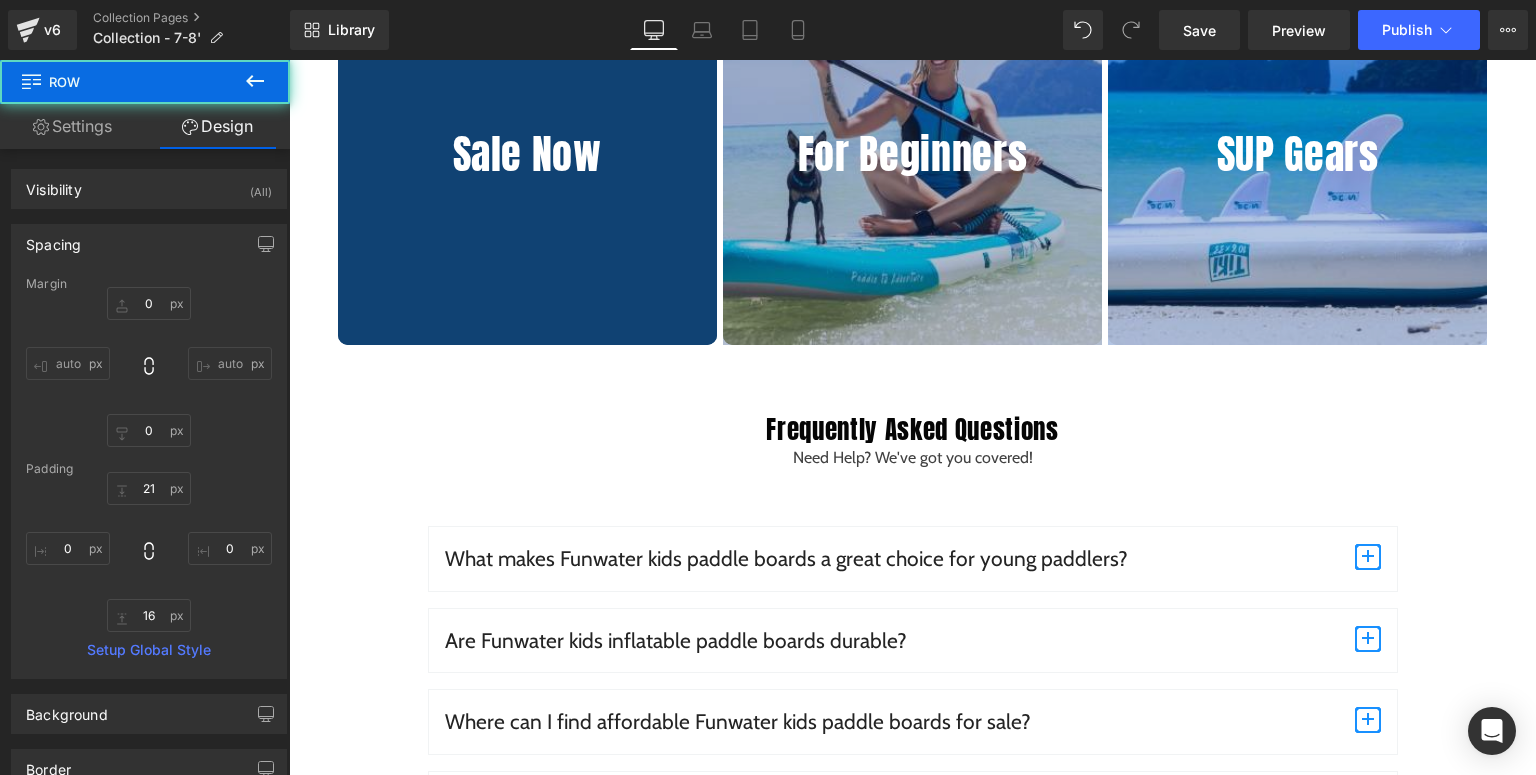 scroll, scrollTop: 2992, scrollLeft: 0, axis: vertical 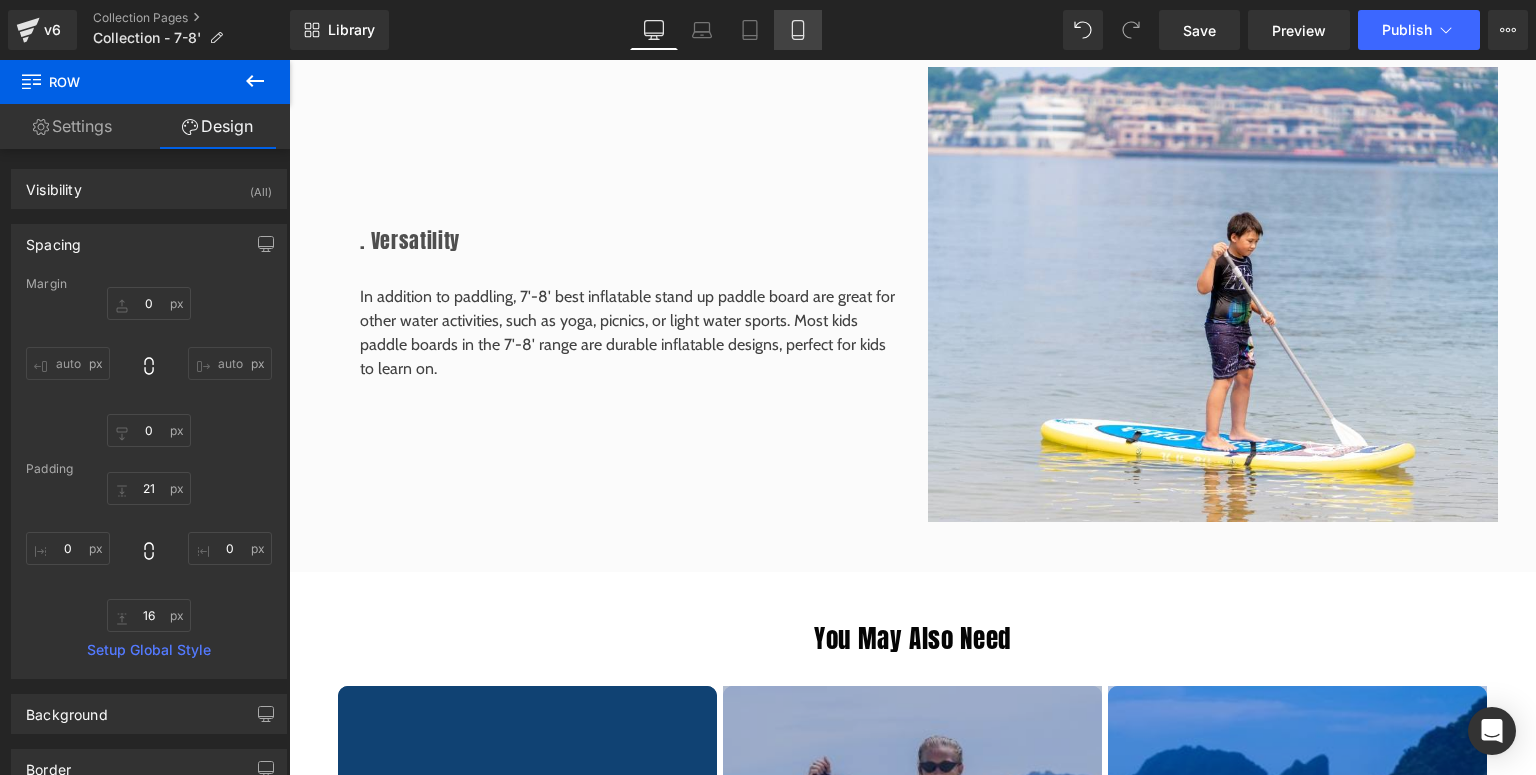 drag, startPoint x: 811, startPoint y: 40, endPoint x: 81, endPoint y: 267, distance: 764.47955 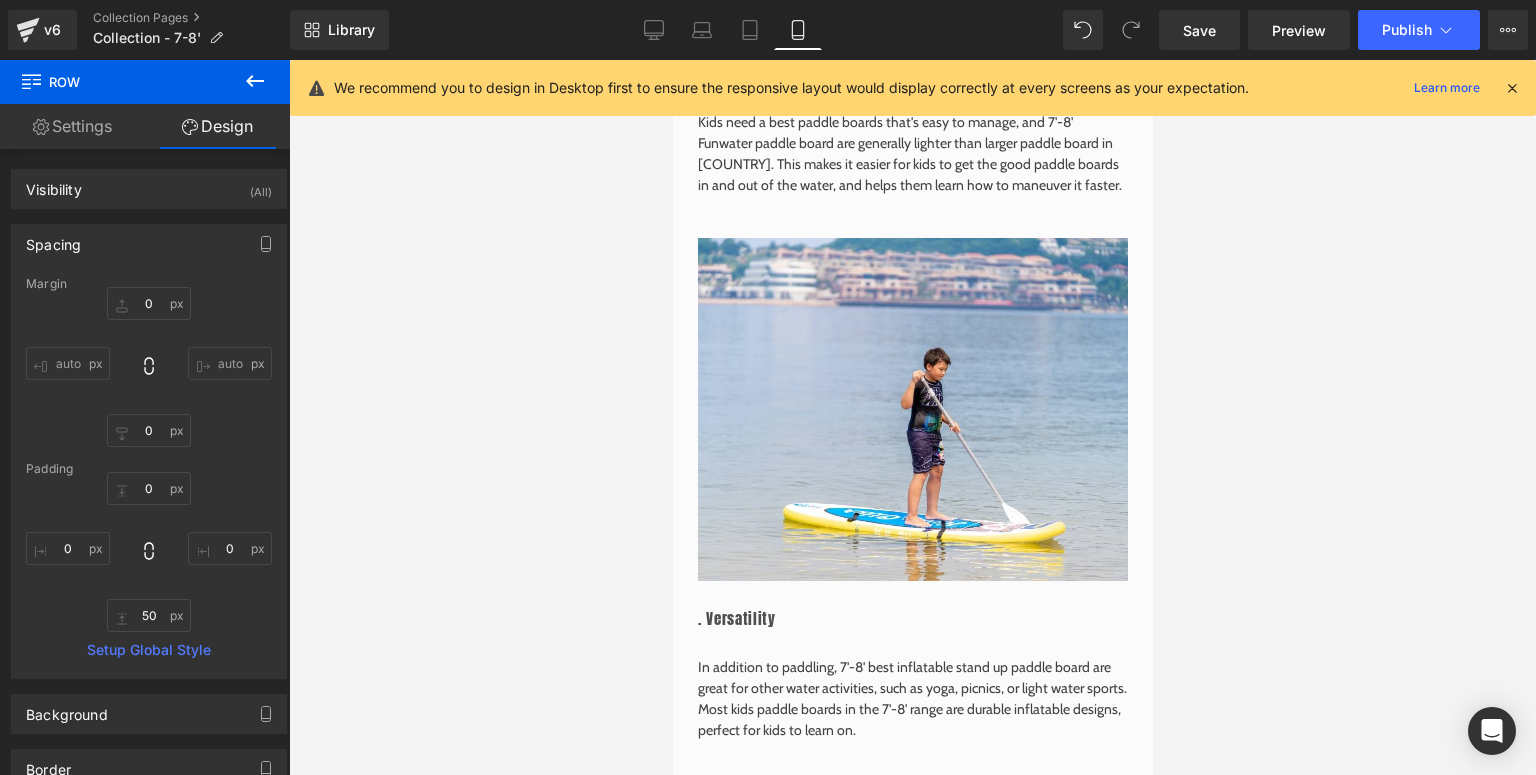 type on "0" 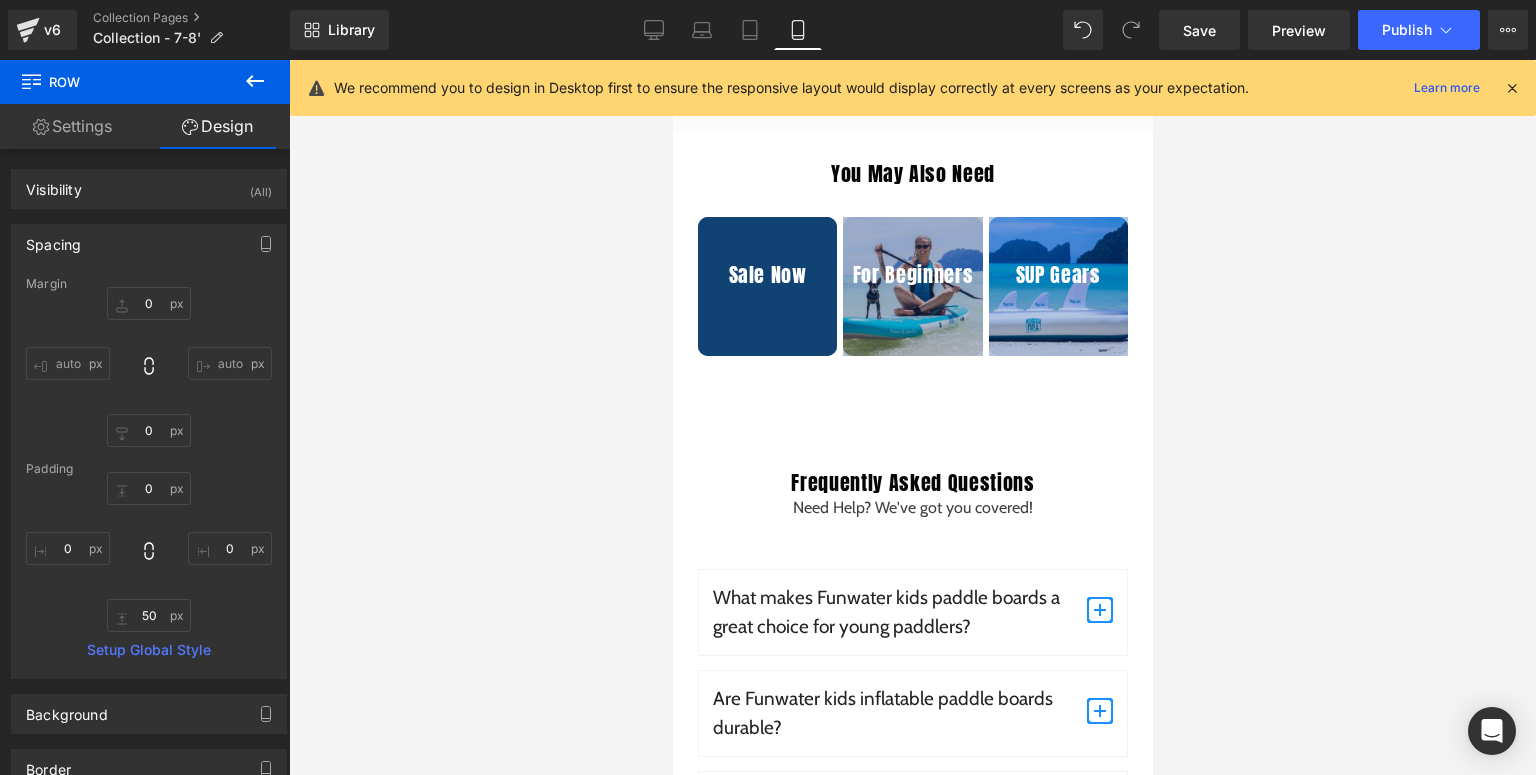 scroll, scrollTop: 3358, scrollLeft: 0, axis: vertical 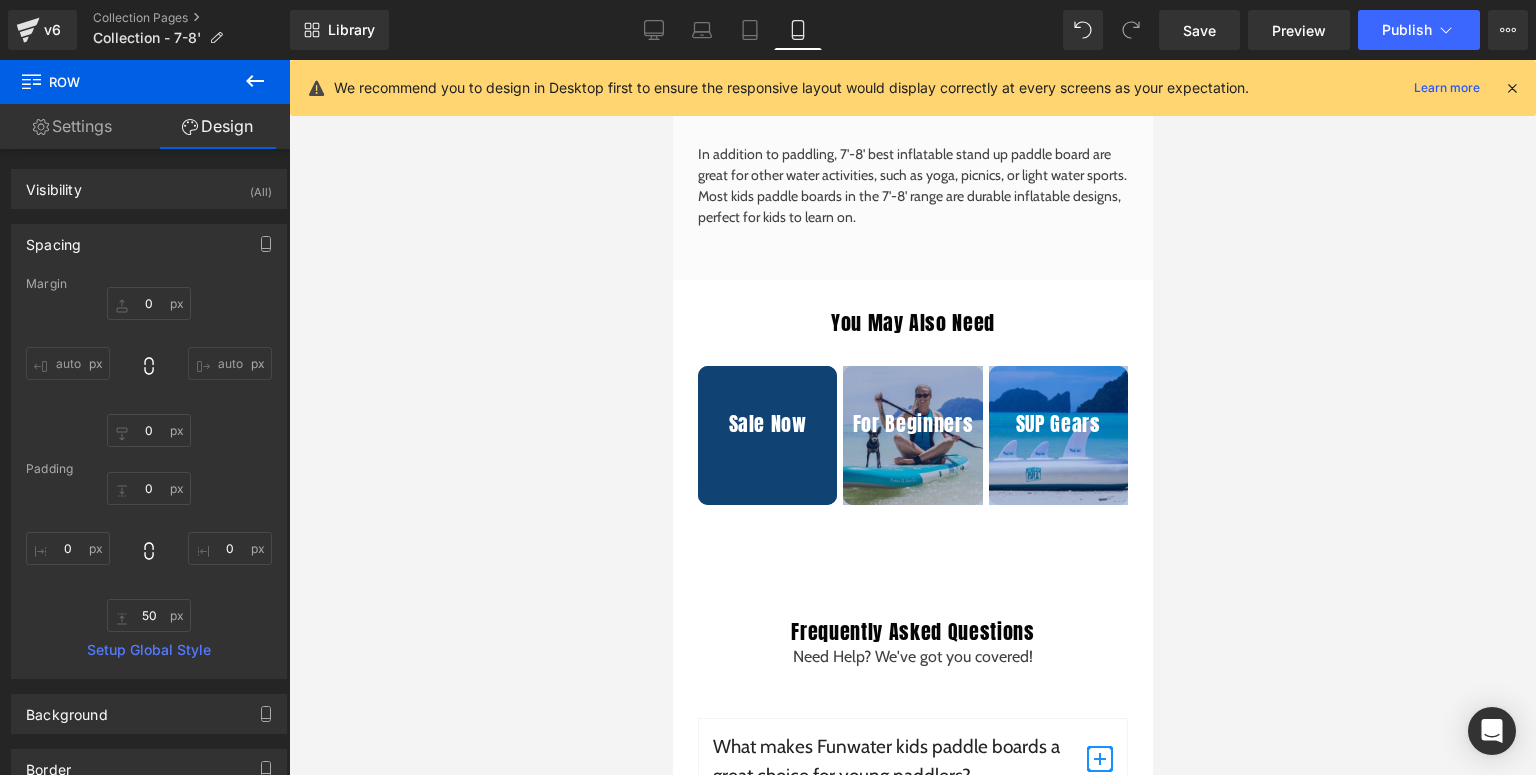 drag, startPoint x: 1511, startPoint y: 90, endPoint x: 374, endPoint y: 317, distance: 1159.4386 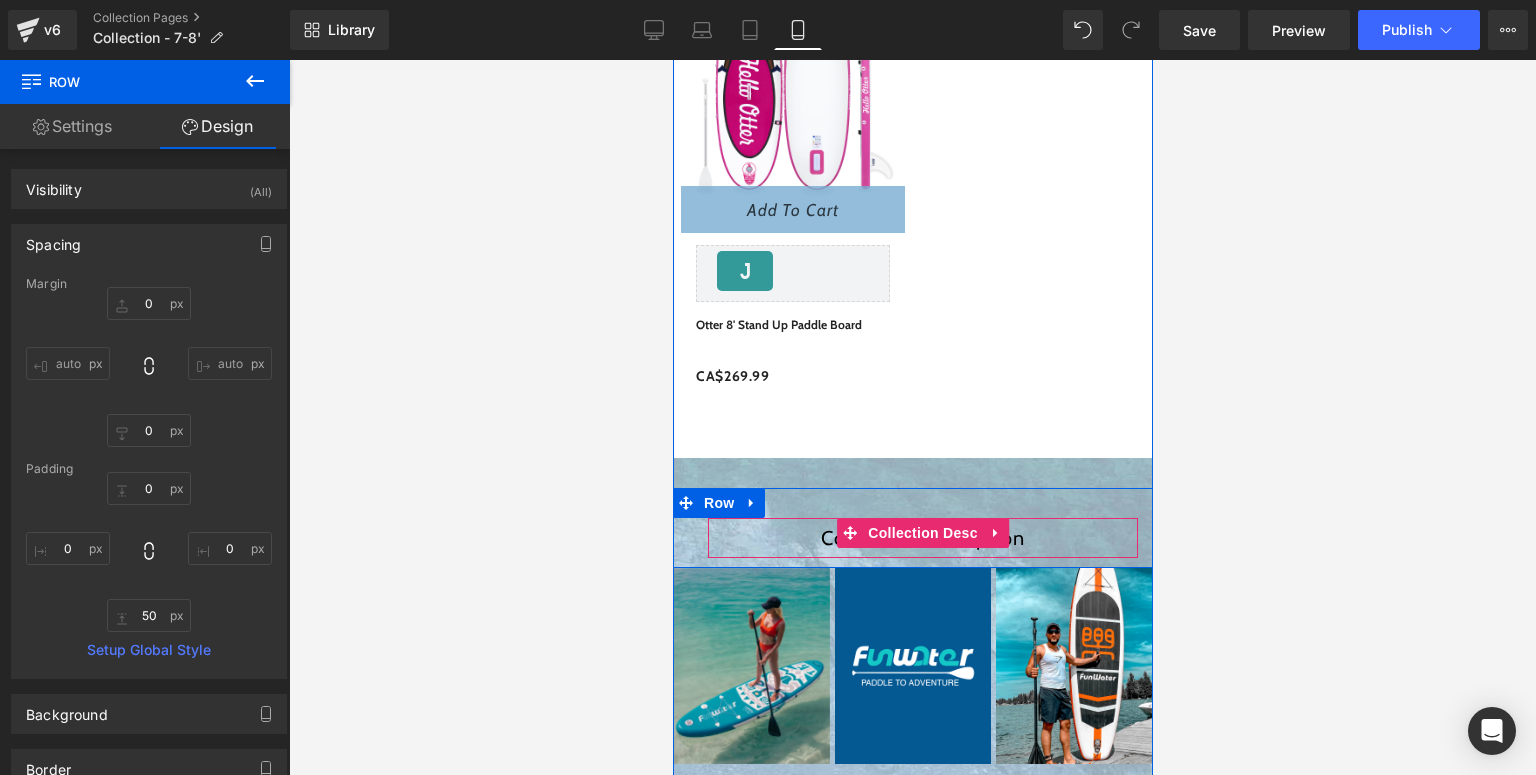 scroll, scrollTop: 1600, scrollLeft: 0, axis: vertical 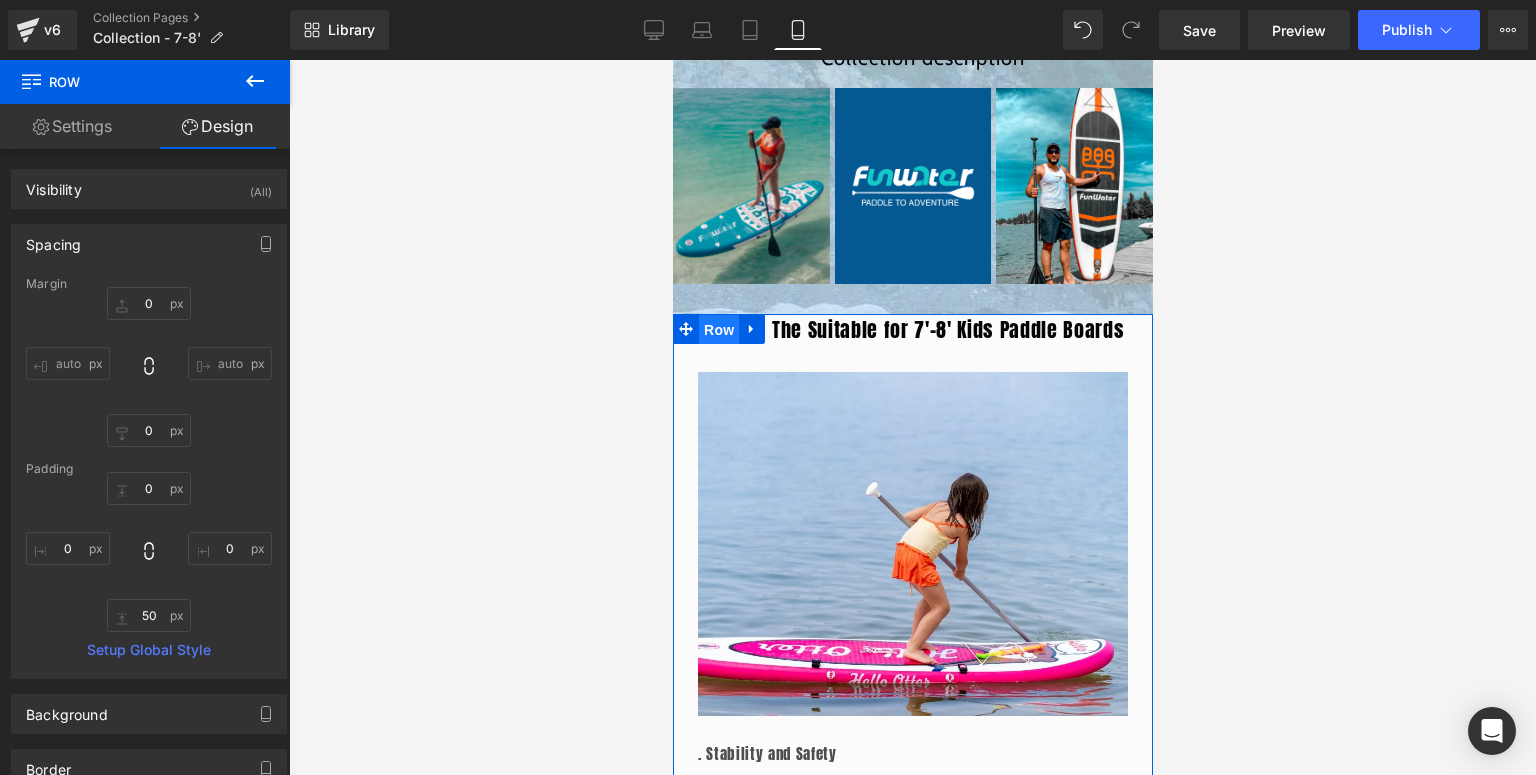 drag, startPoint x: 696, startPoint y: 323, endPoint x: 1248, endPoint y: 355, distance: 552.92676 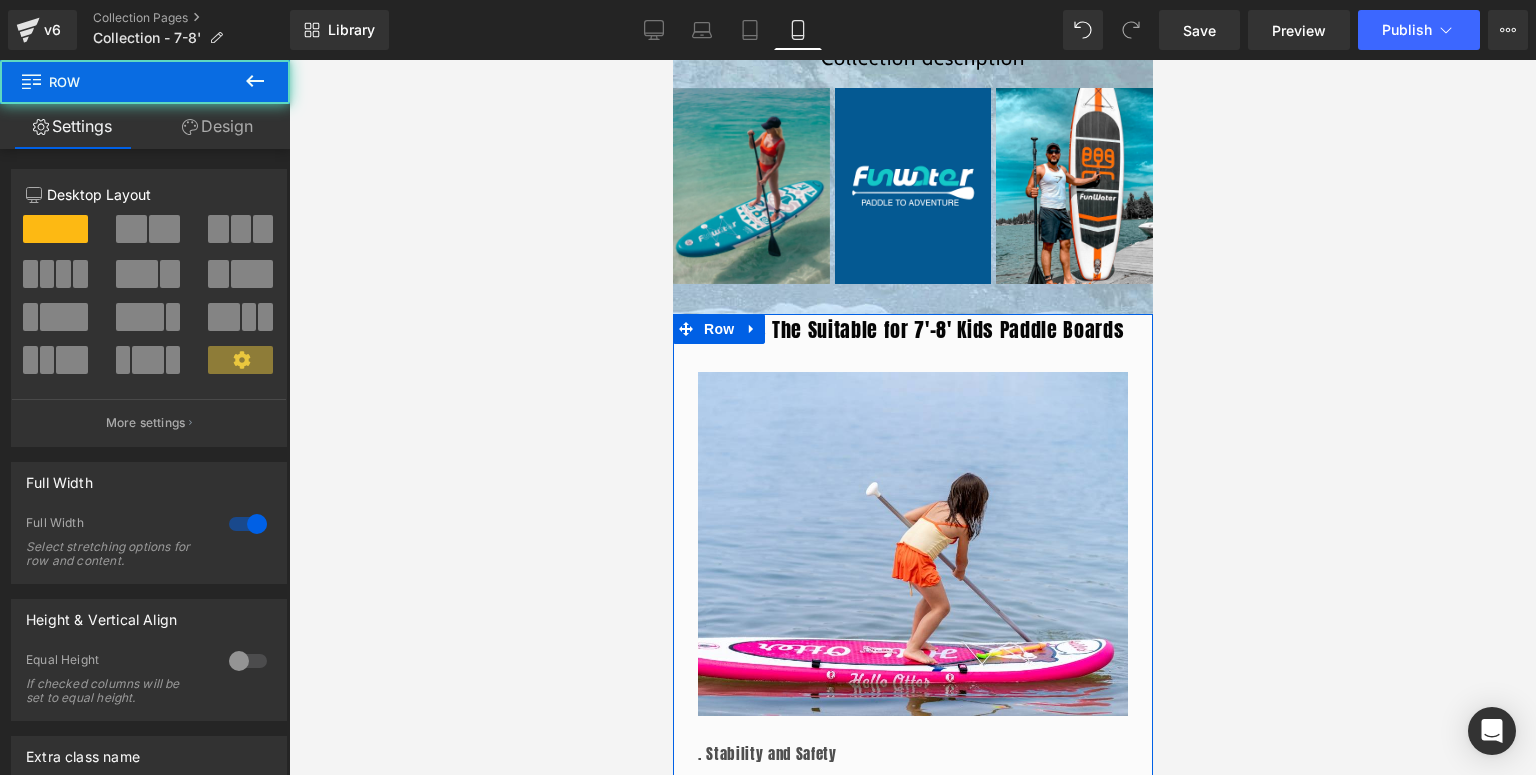 click on "Design" at bounding box center [217, 126] 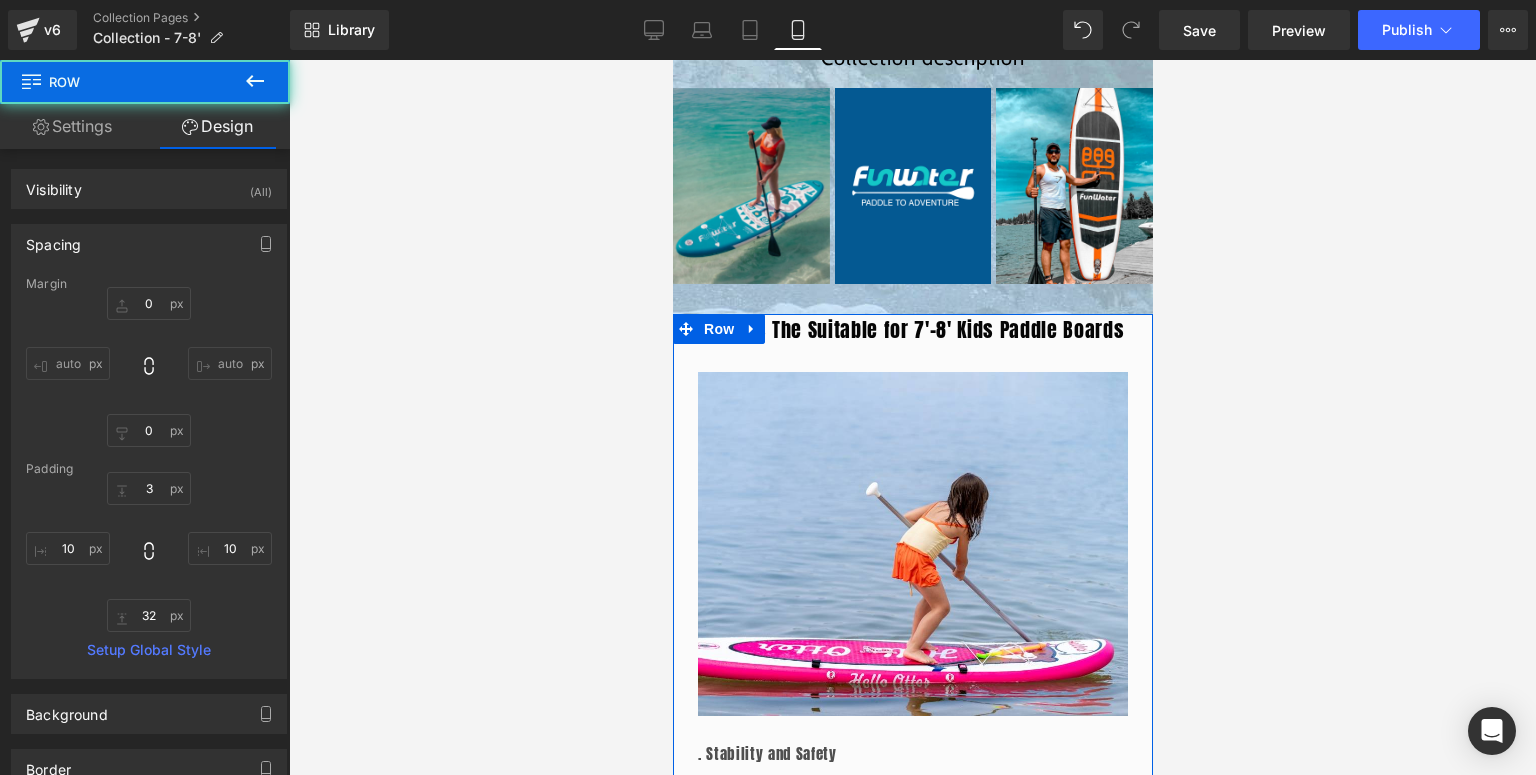 type on "0" 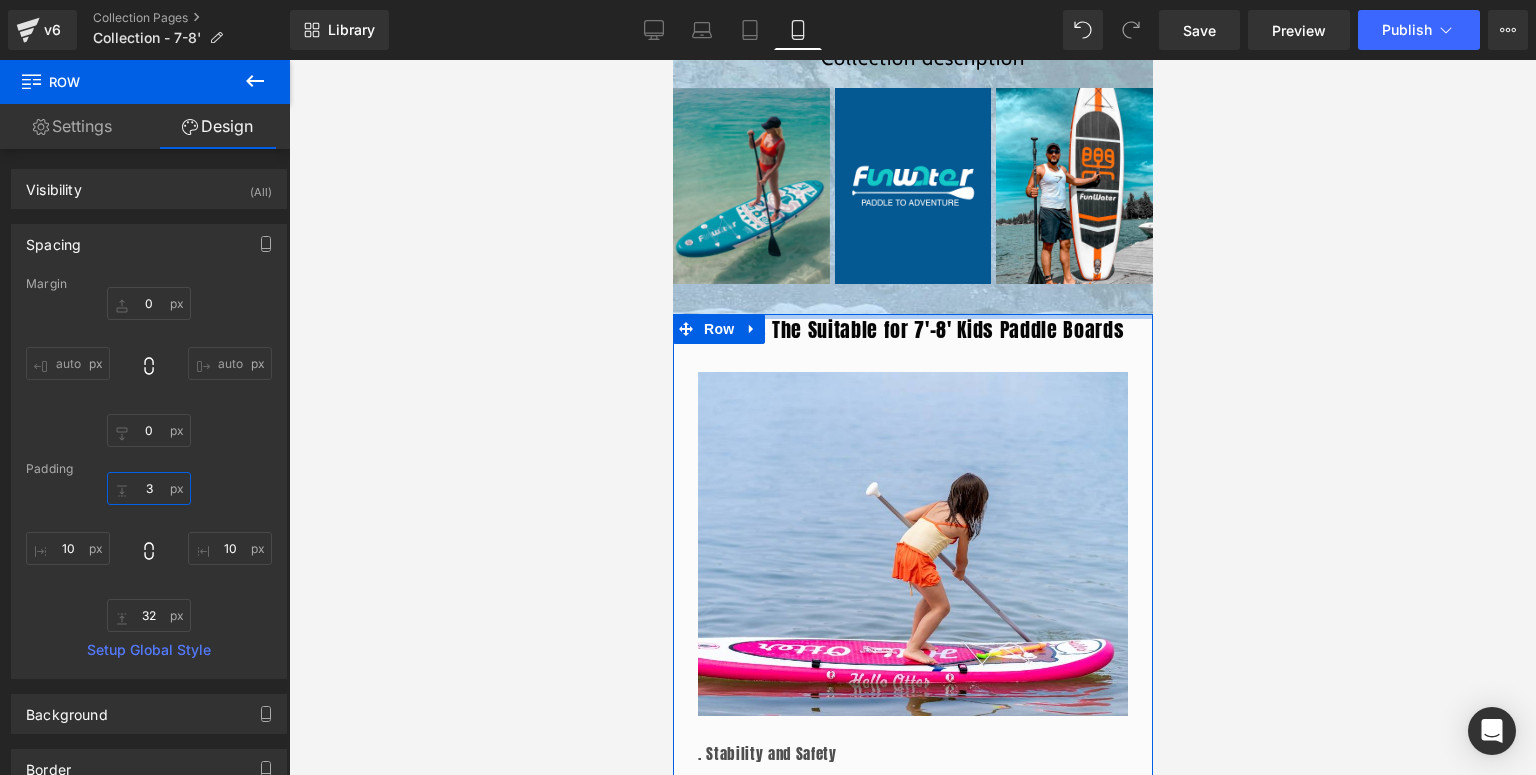click on "3" at bounding box center (149, 488) 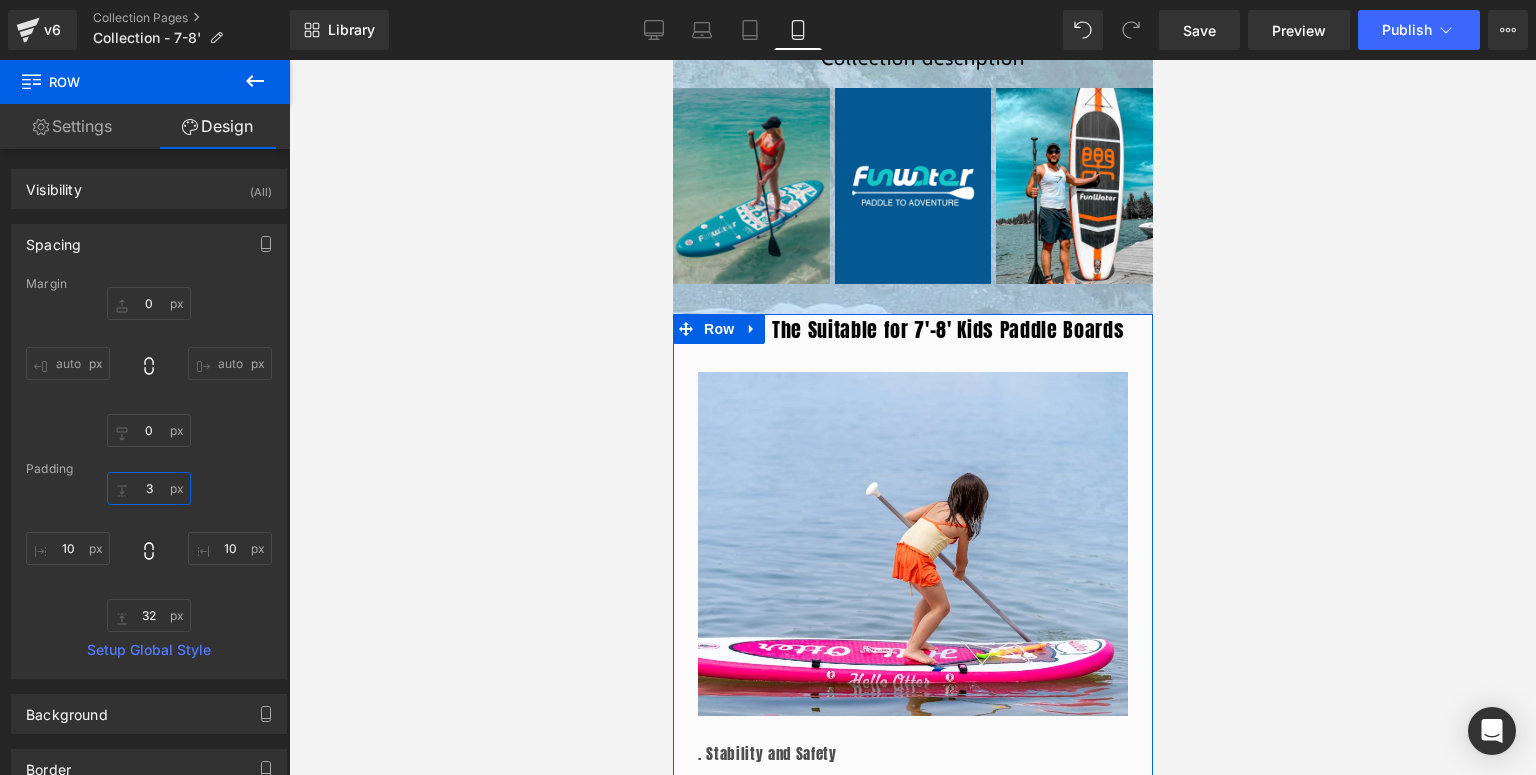 type on "30" 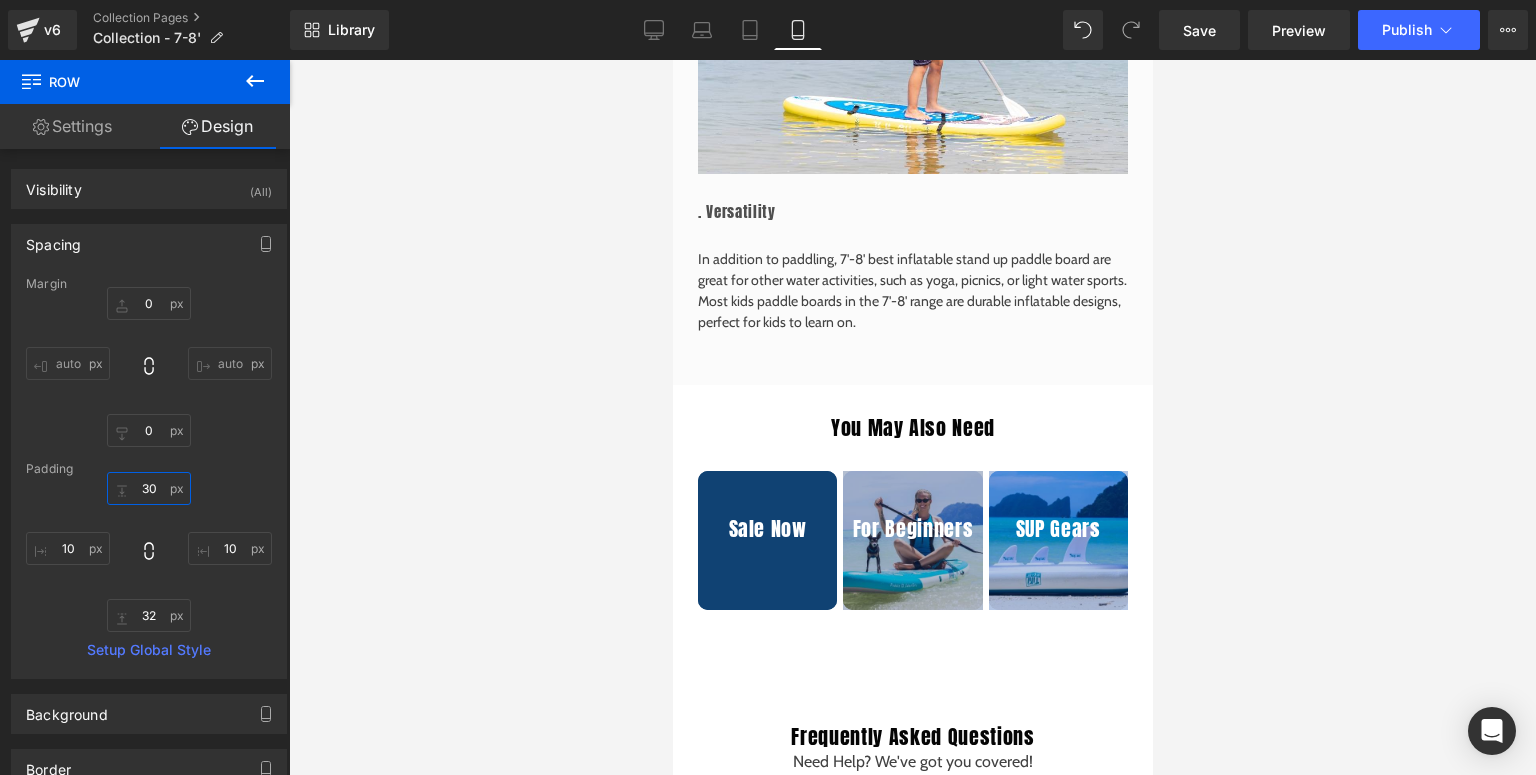 scroll, scrollTop: 3440, scrollLeft: 0, axis: vertical 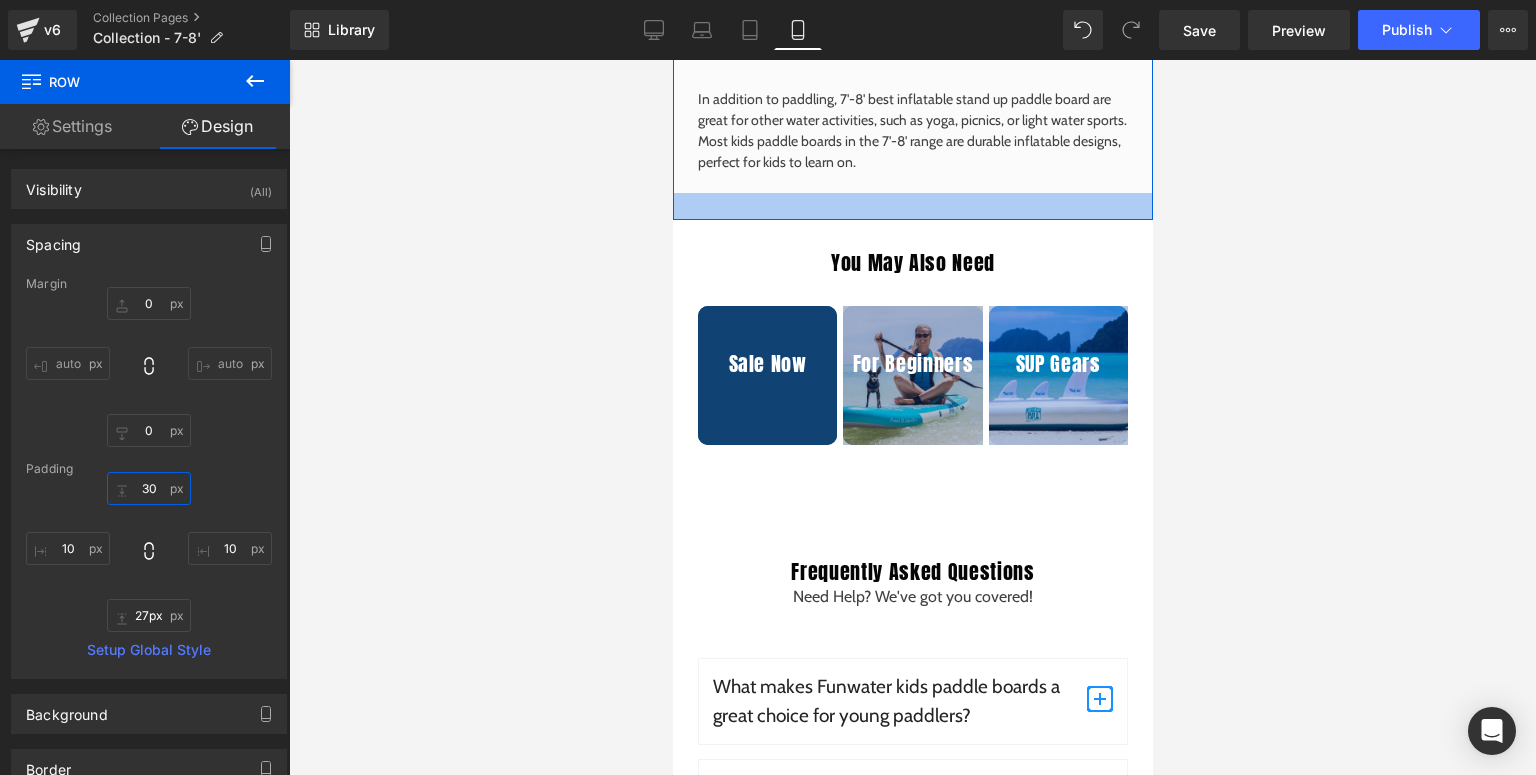type on "26px" 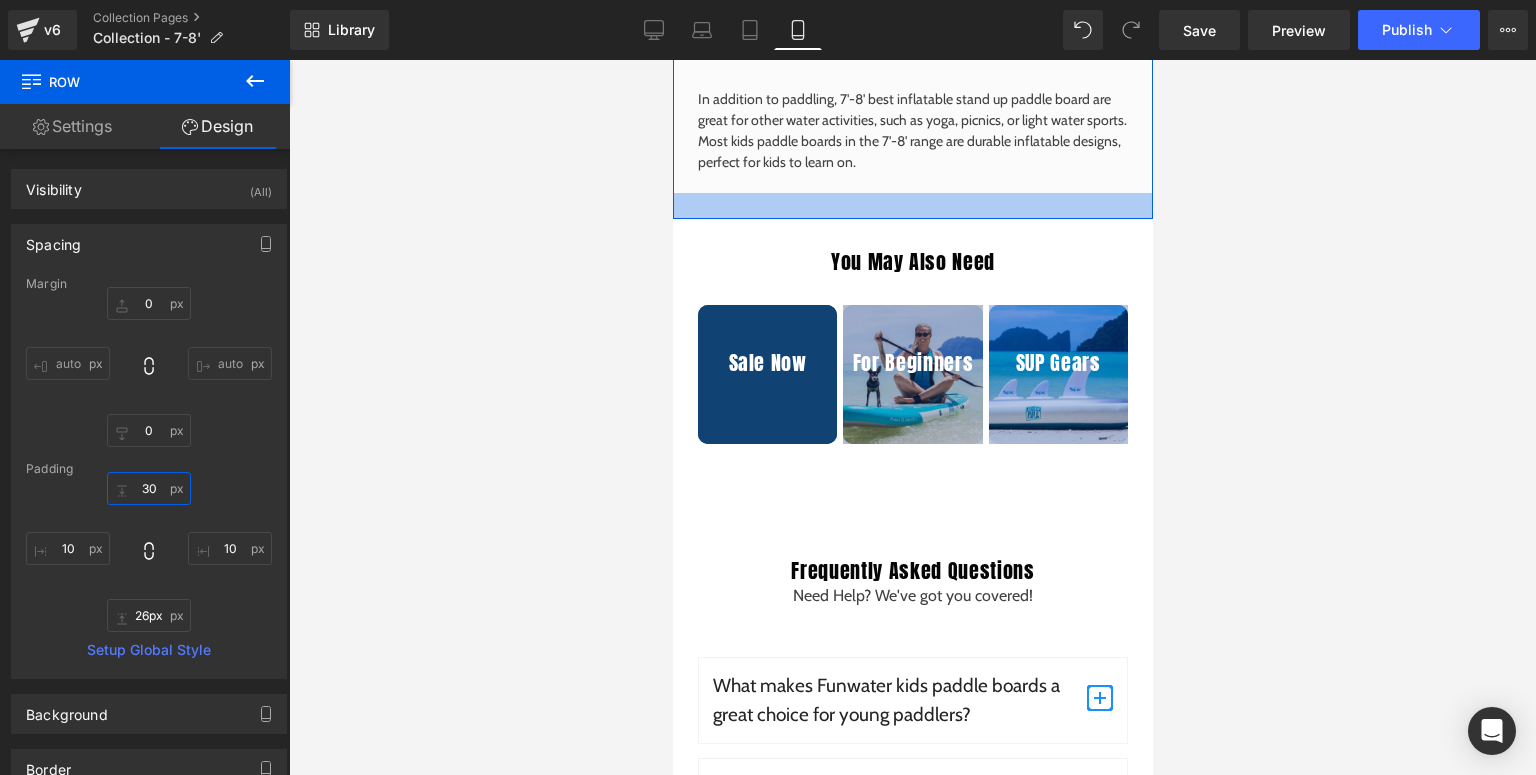 drag, startPoint x: 891, startPoint y: 212, endPoint x: 903, endPoint y: 206, distance: 13.416408 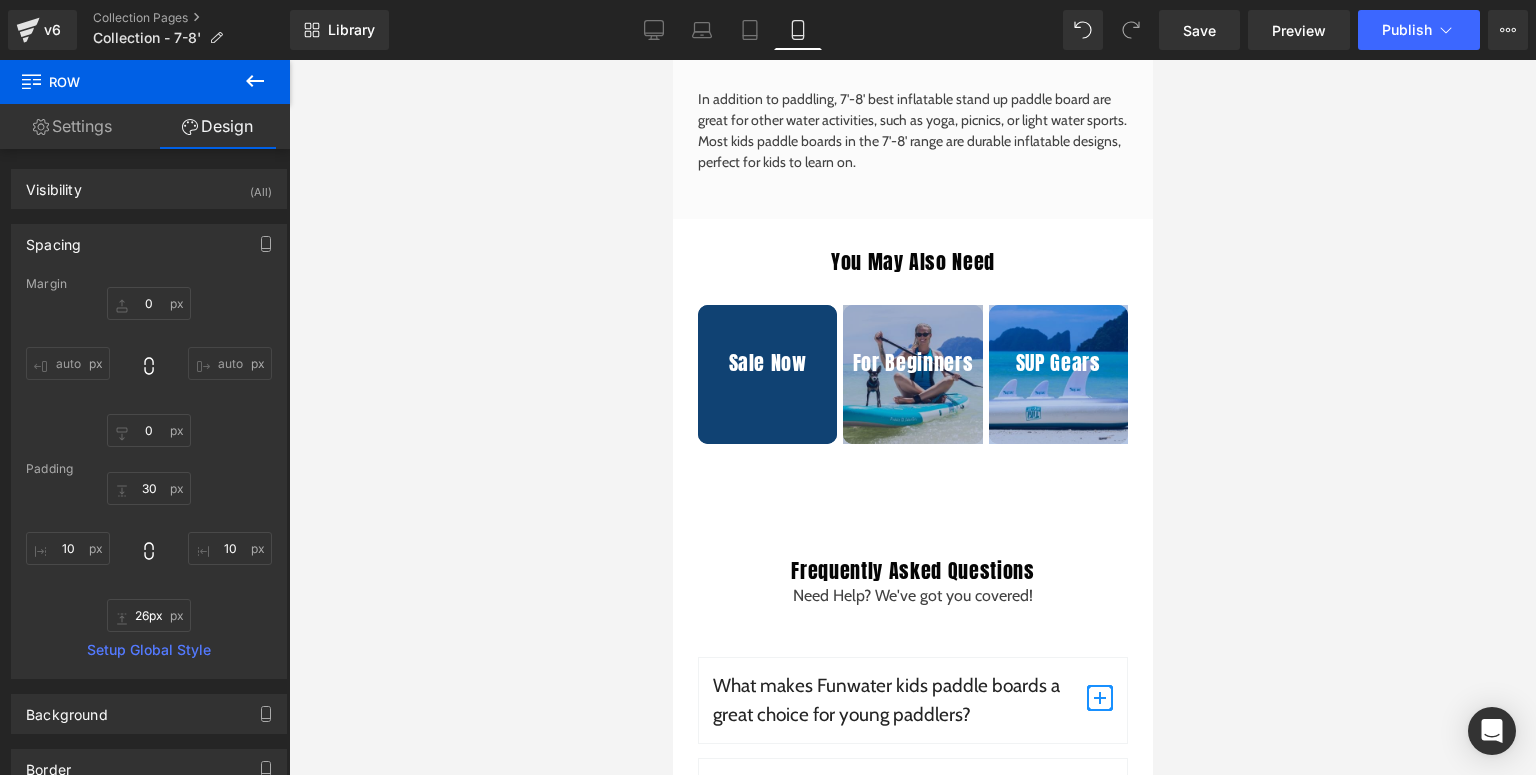 click at bounding box center [672, 60] 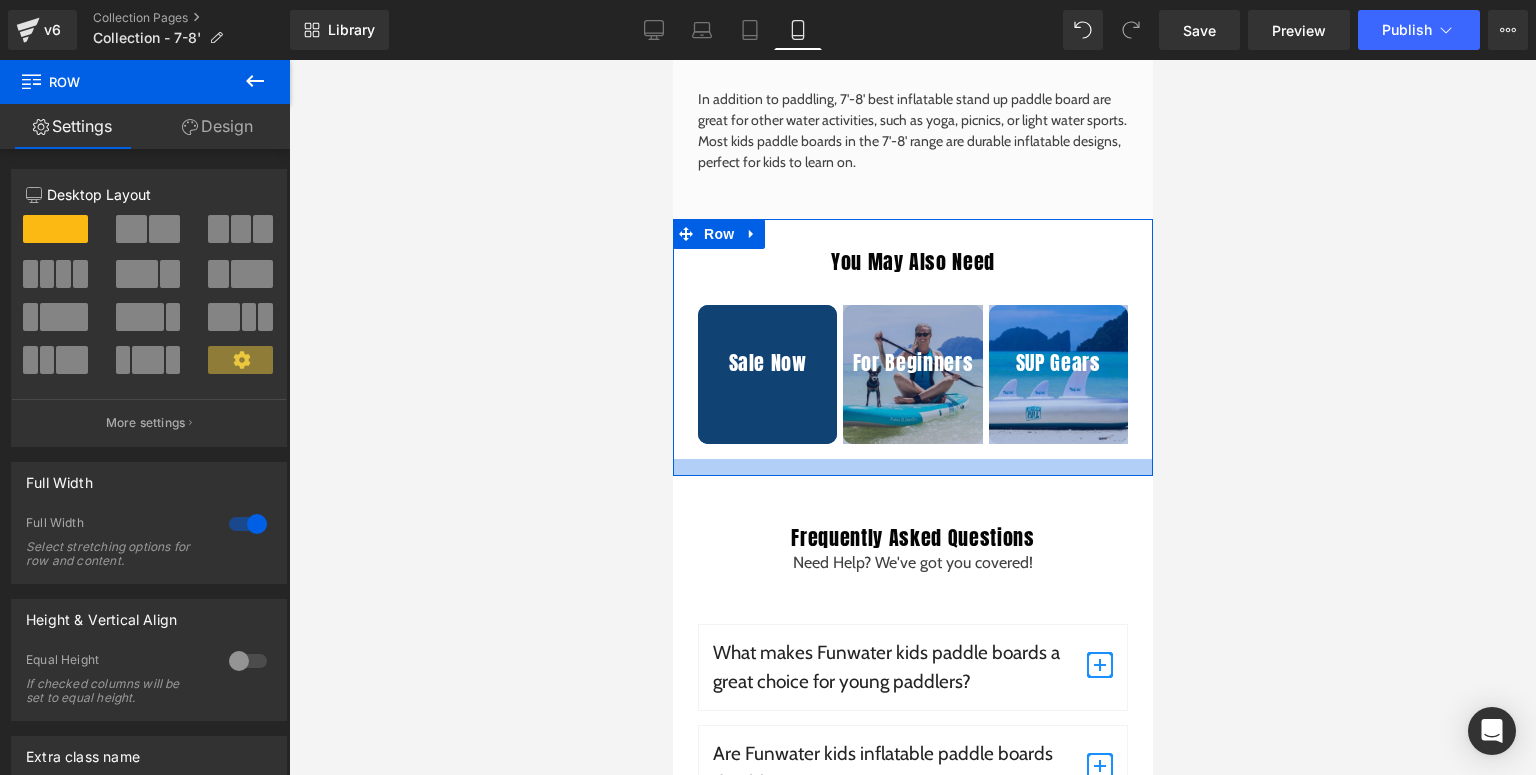 drag, startPoint x: 885, startPoint y: 493, endPoint x: 897, endPoint y: 460, distance: 35.1141 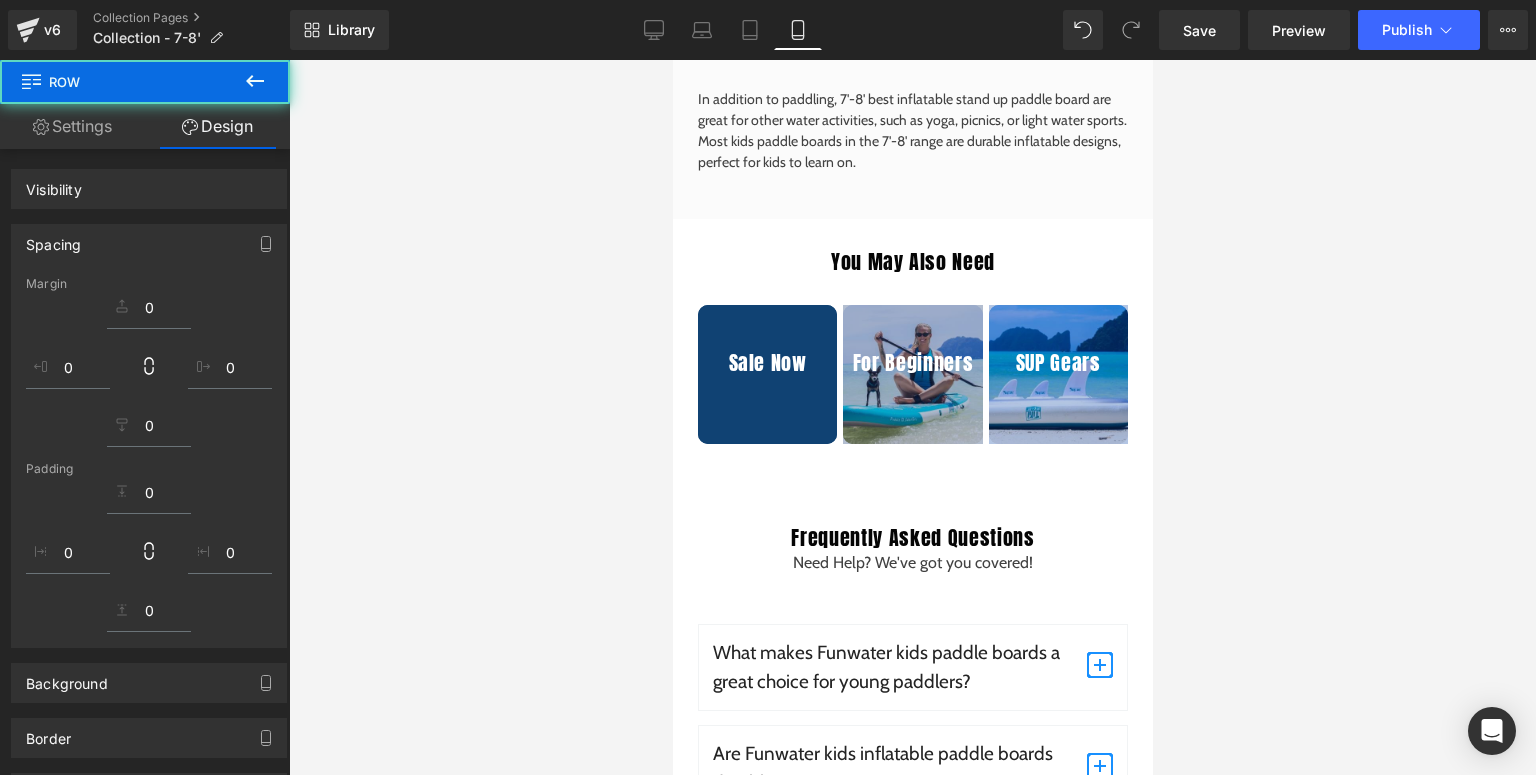 click on "Frequently Asked Questions Heading         Need Help? We've got you covered! Text Block         Row" at bounding box center (912, 574) 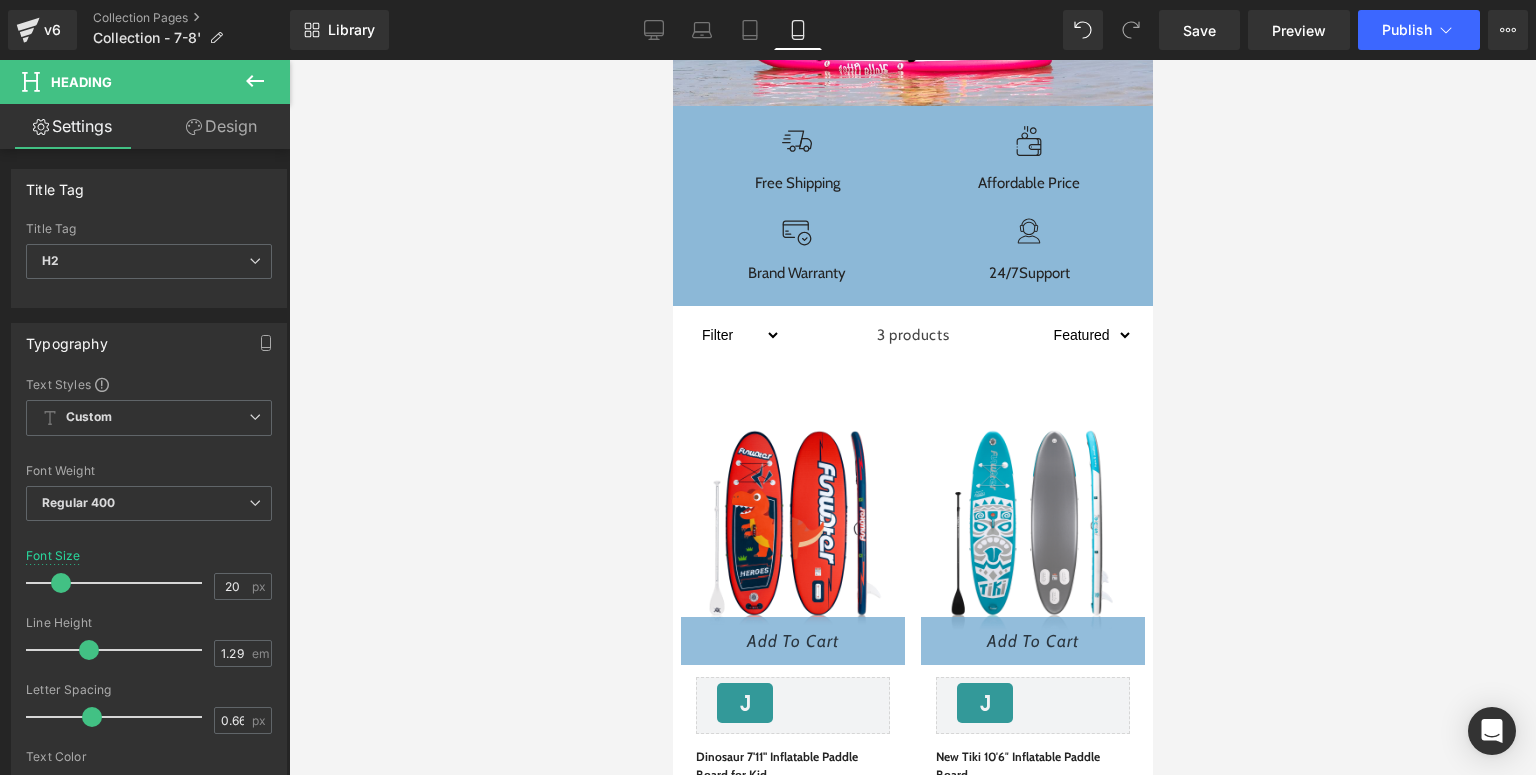 scroll, scrollTop: 0, scrollLeft: 0, axis: both 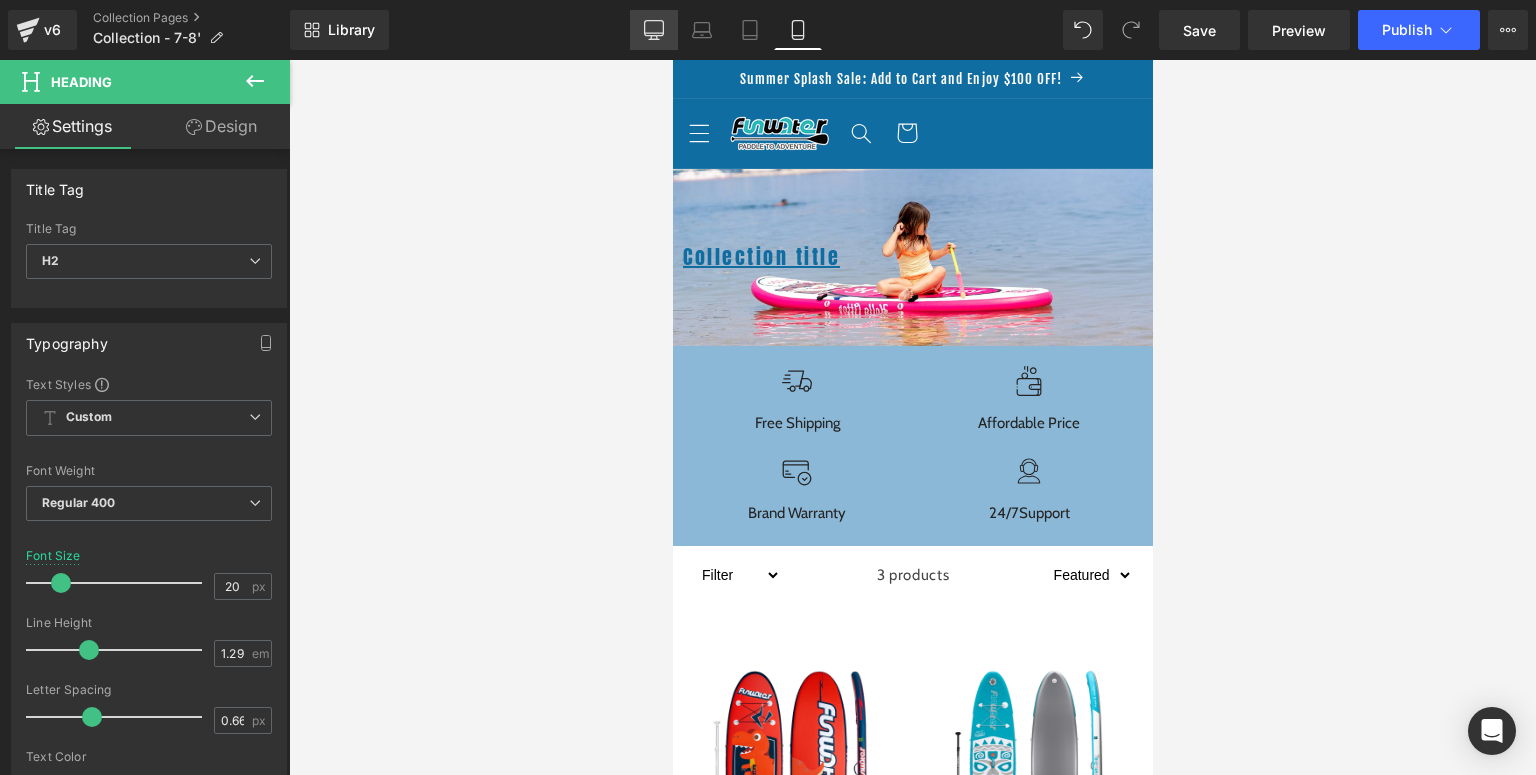 click on "Desktop" at bounding box center [654, 30] 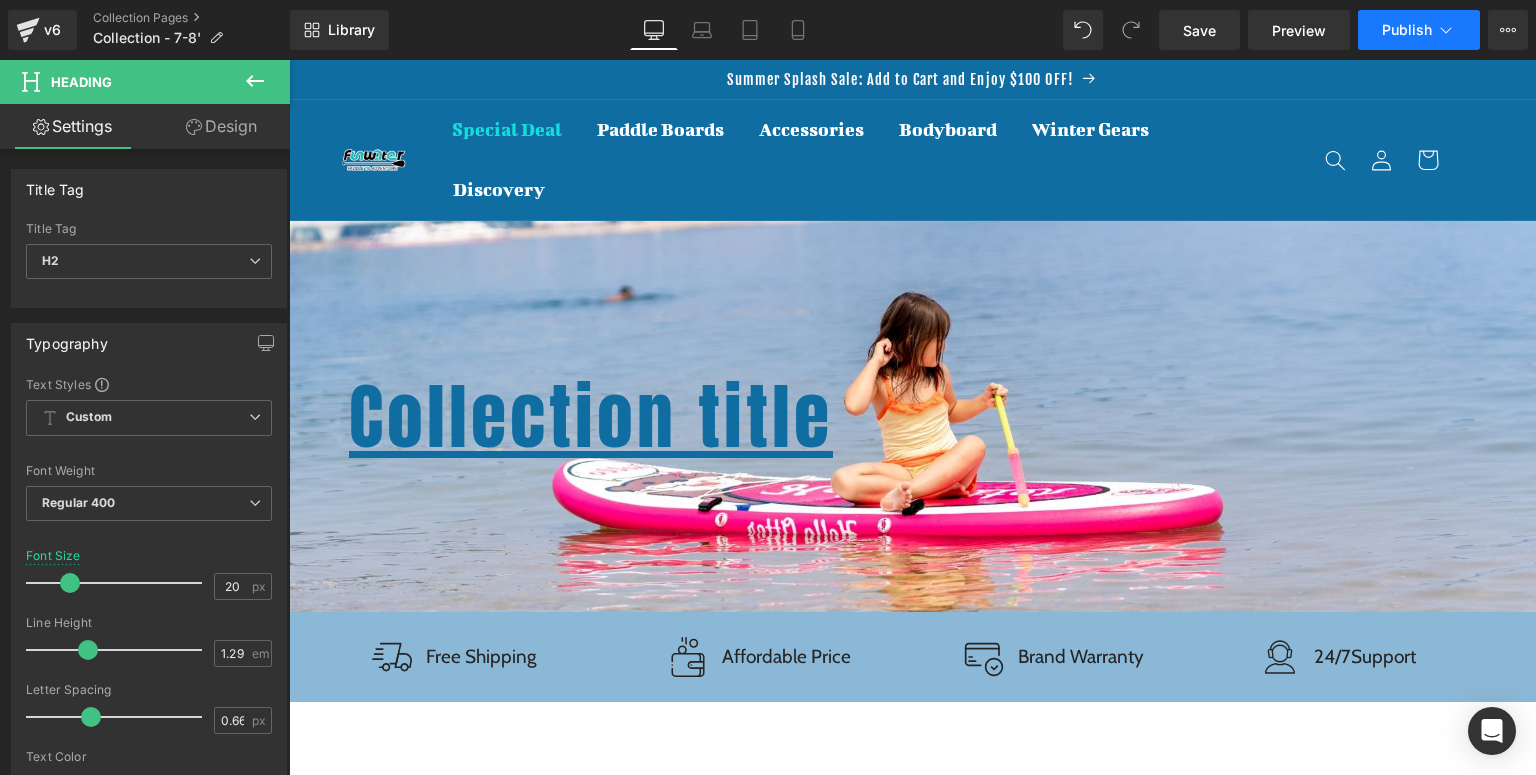 type on "25" 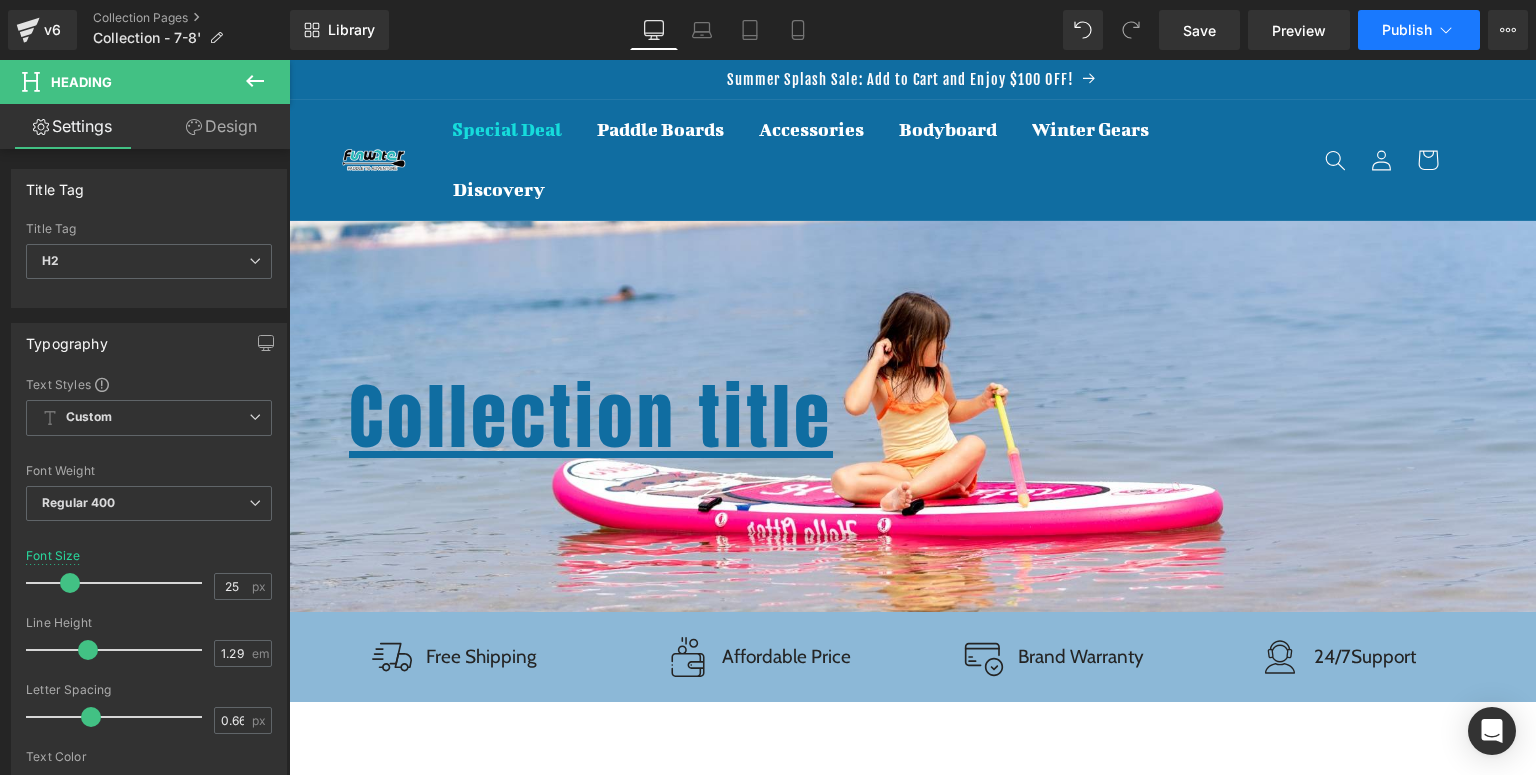 scroll, scrollTop: 4, scrollLeft: 0, axis: vertical 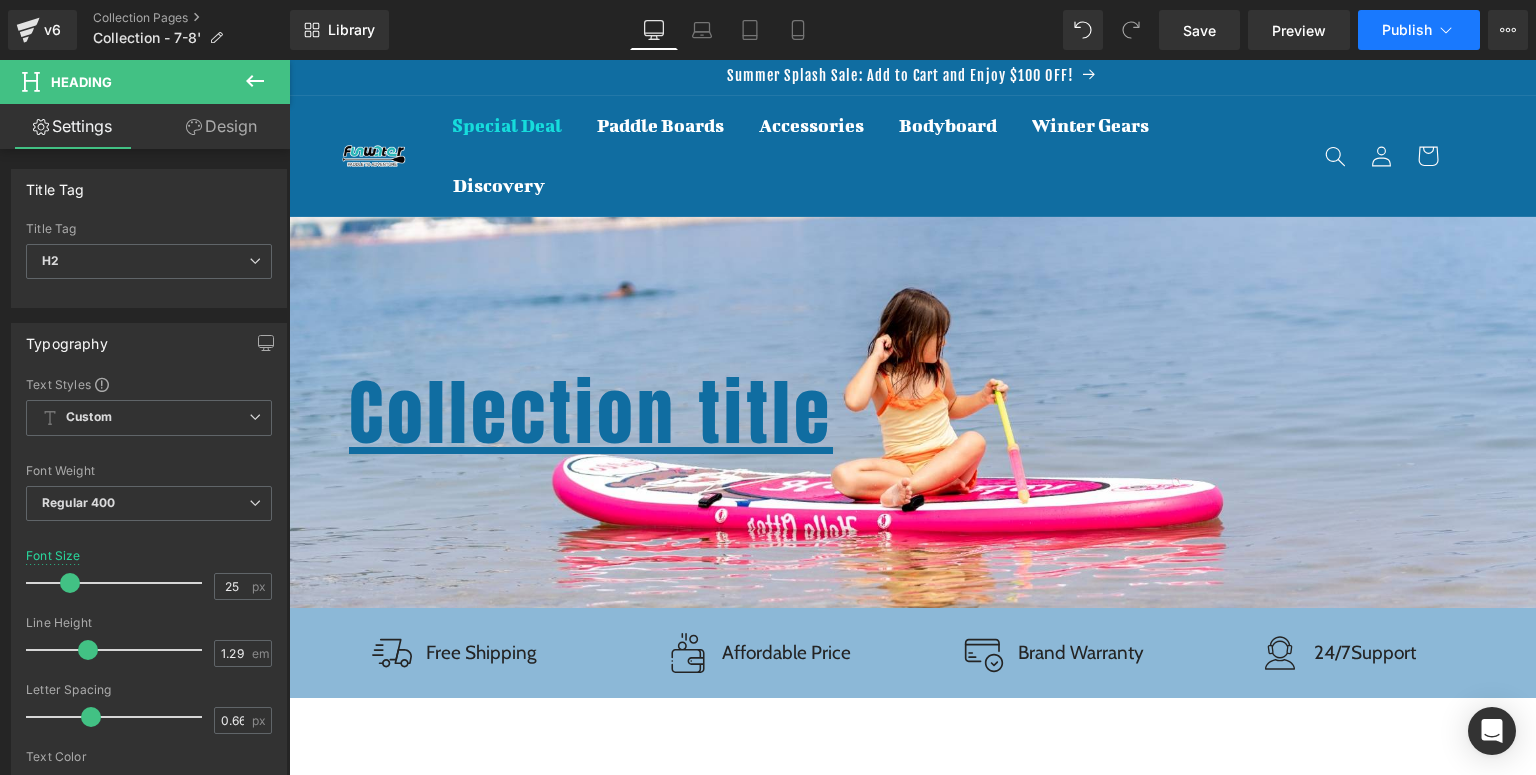 click on "Publish" at bounding box center [1407, 30] 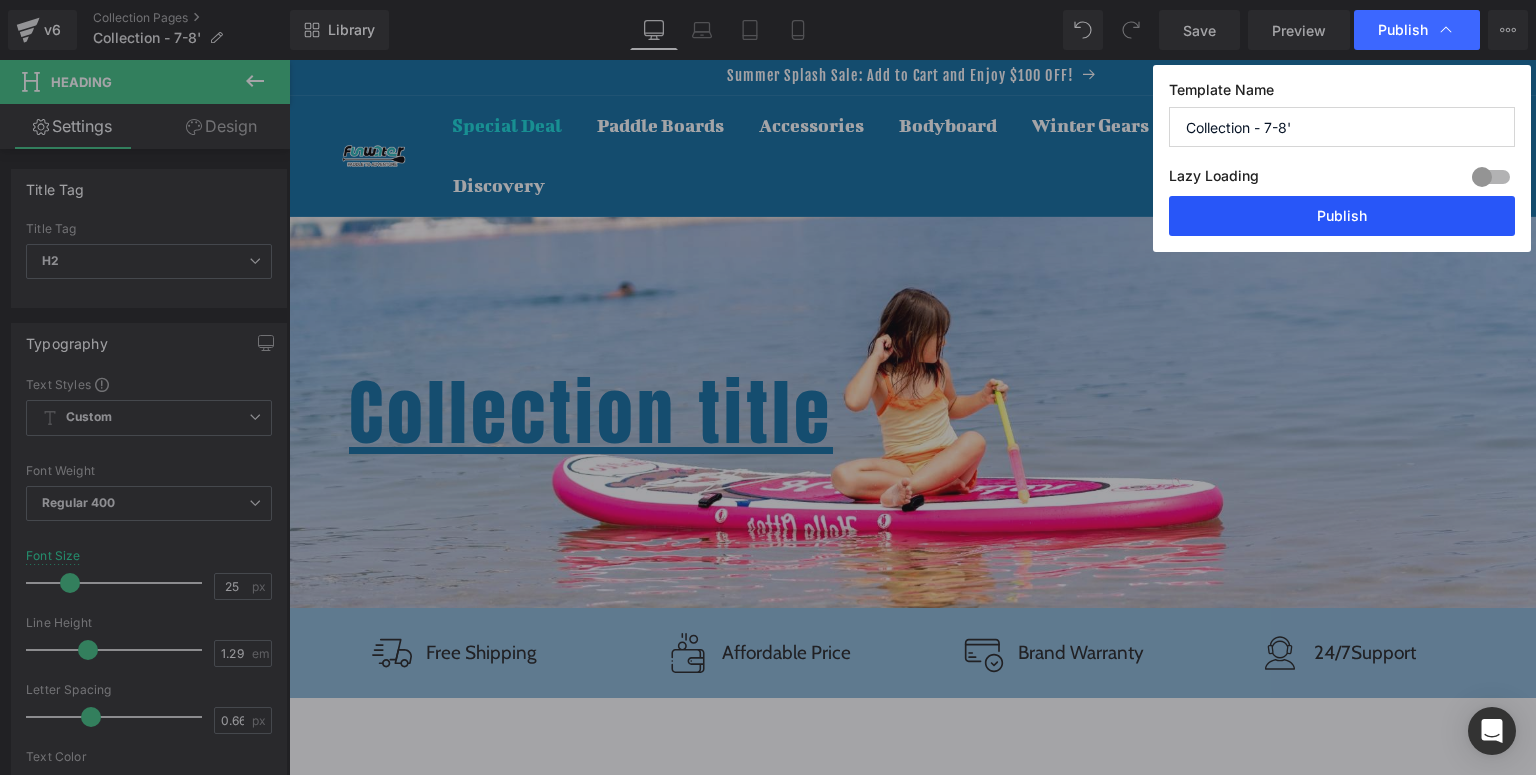 click on "Publish" at bounding box center [1342, 216] 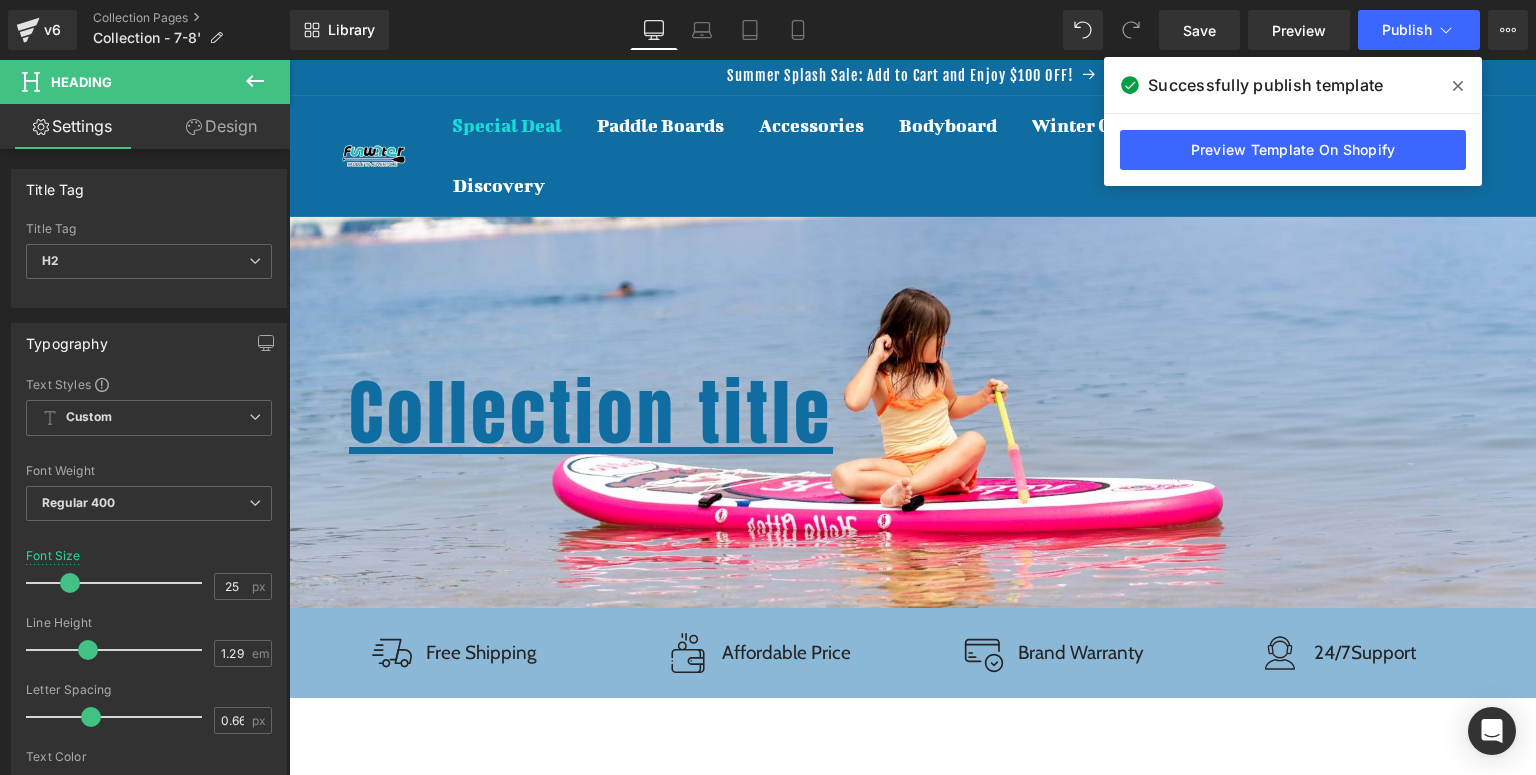 click at bounding box center (1458, 86) 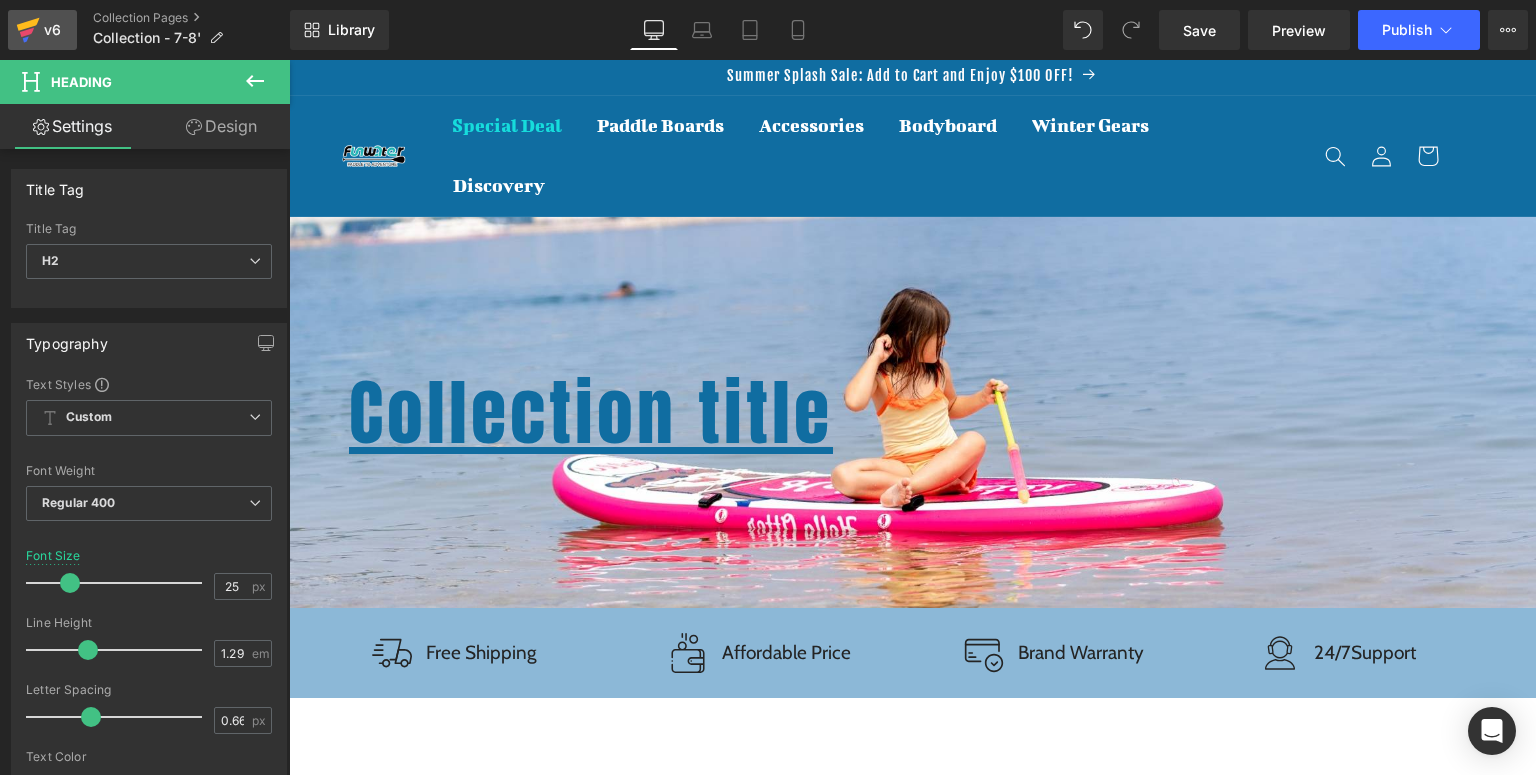 click 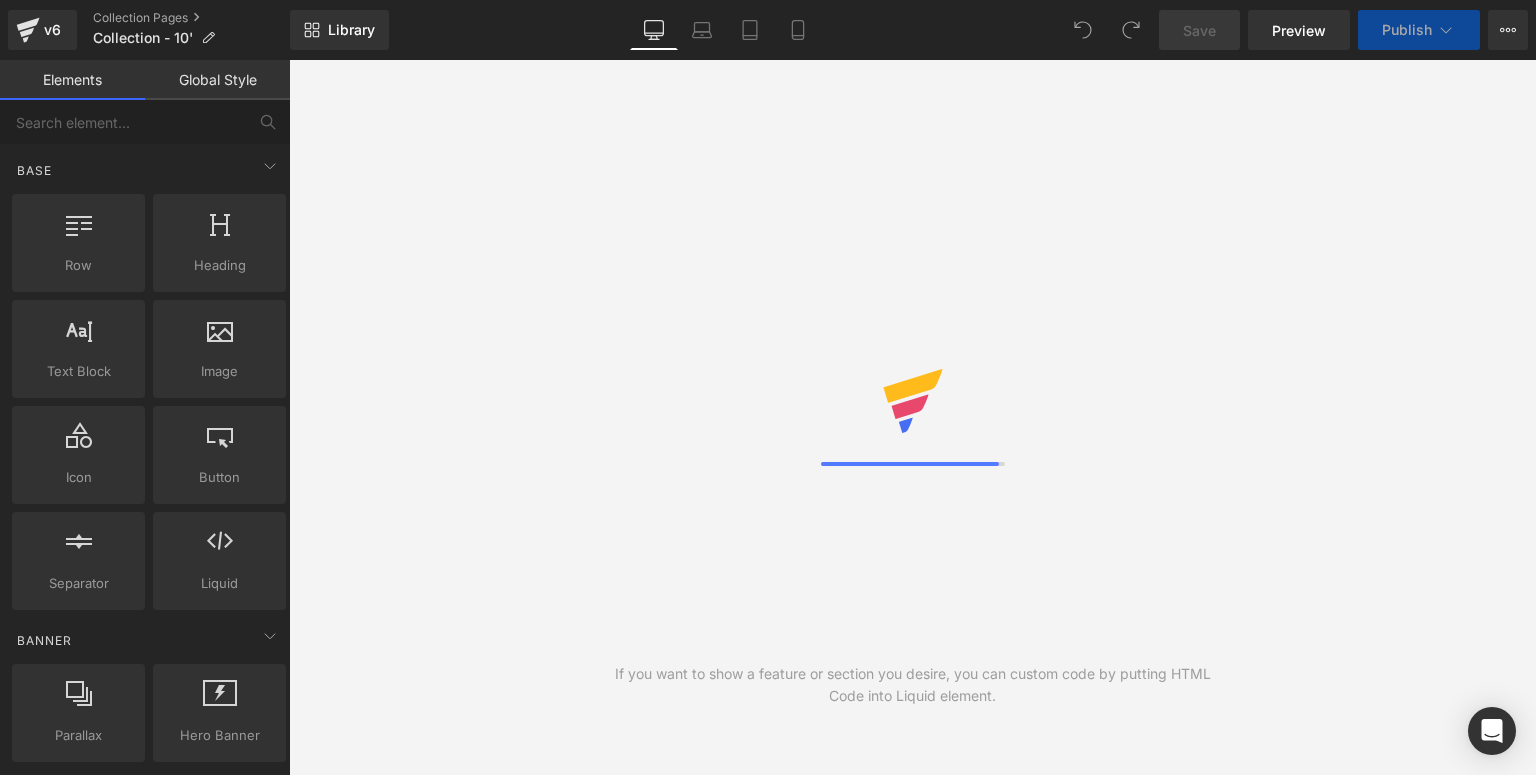 scroll, scrollTop: 0, scrollLeft: 0, axis: both 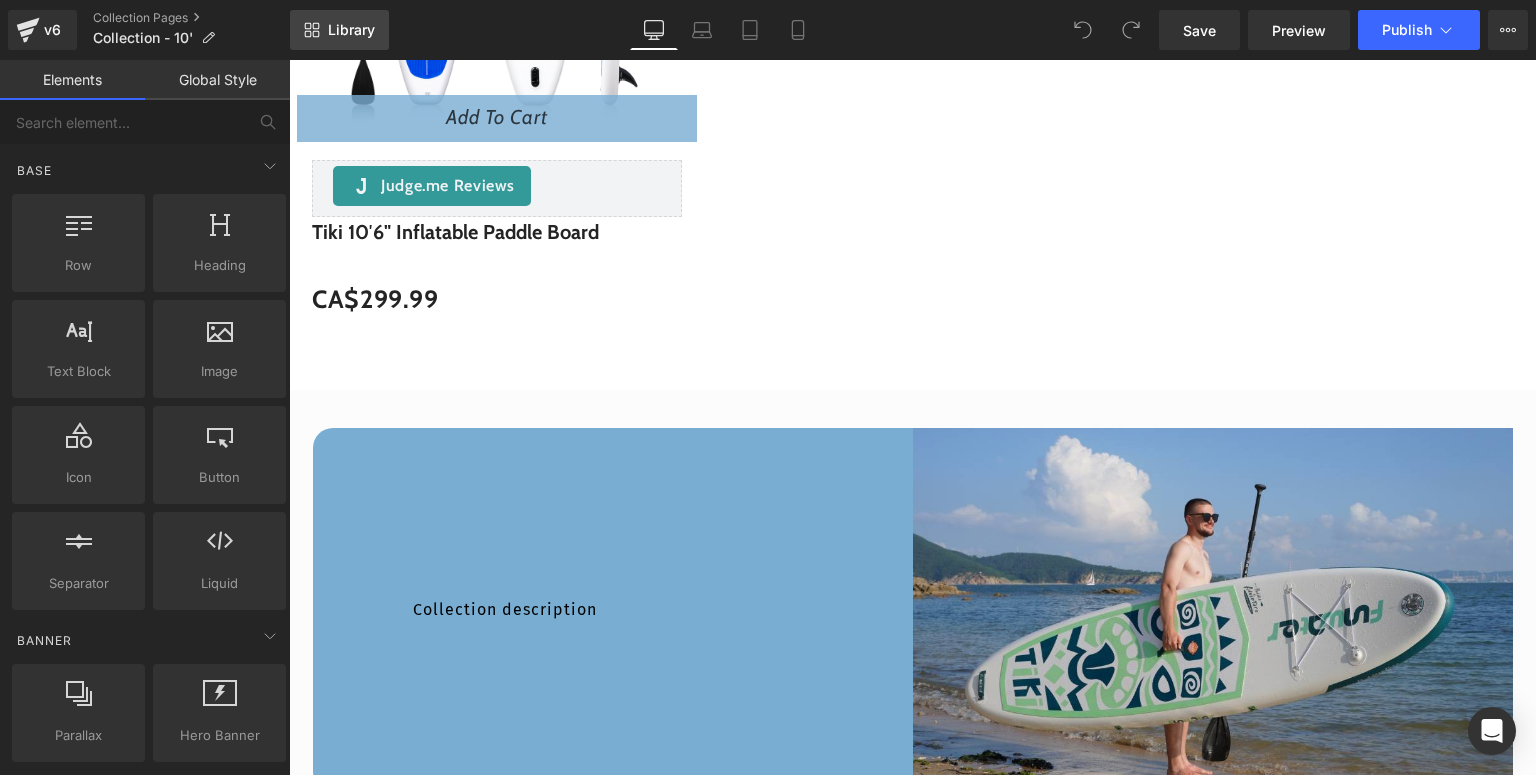 click on "Library" at bounding box center [339, 30] 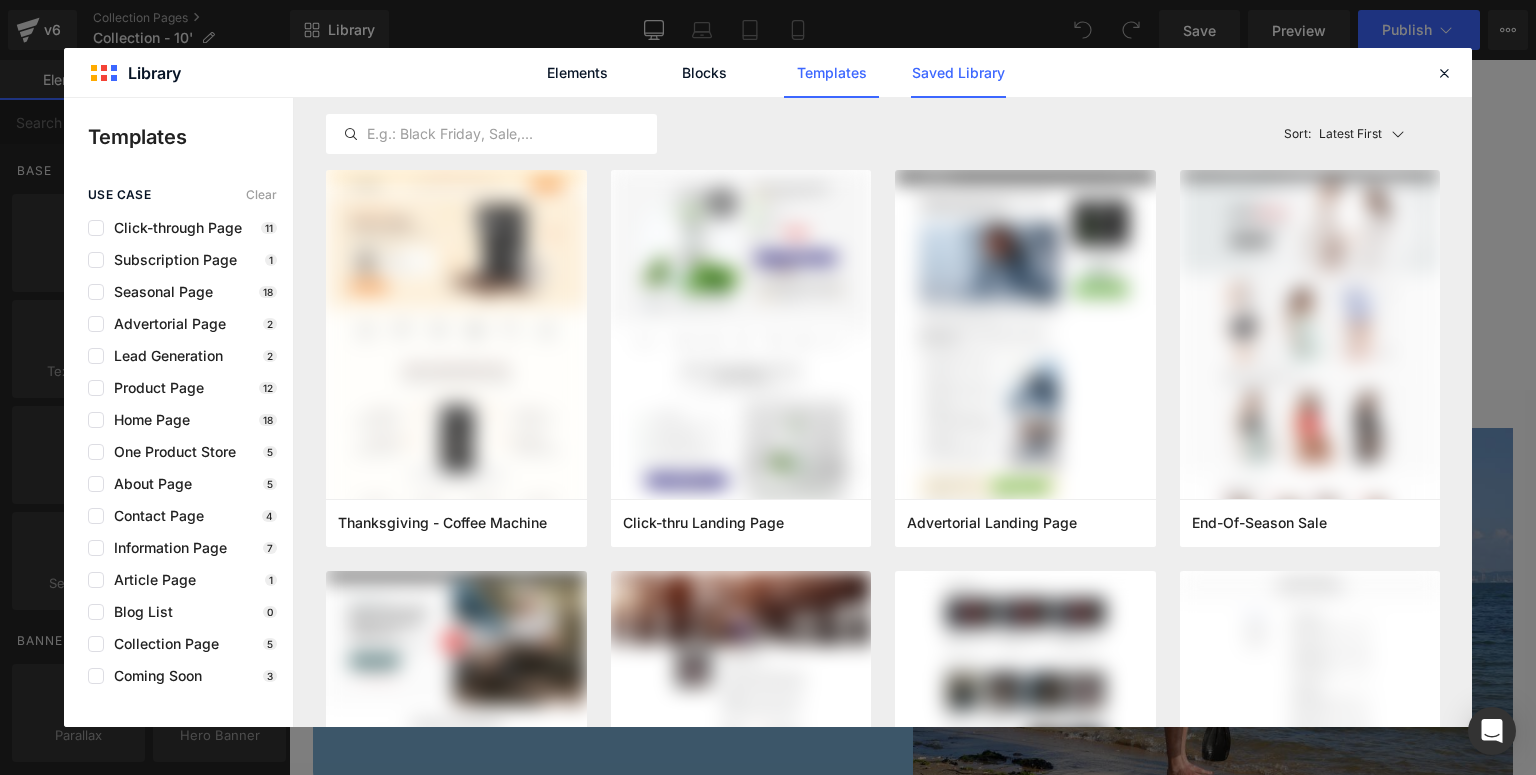 click on "Saved Library" 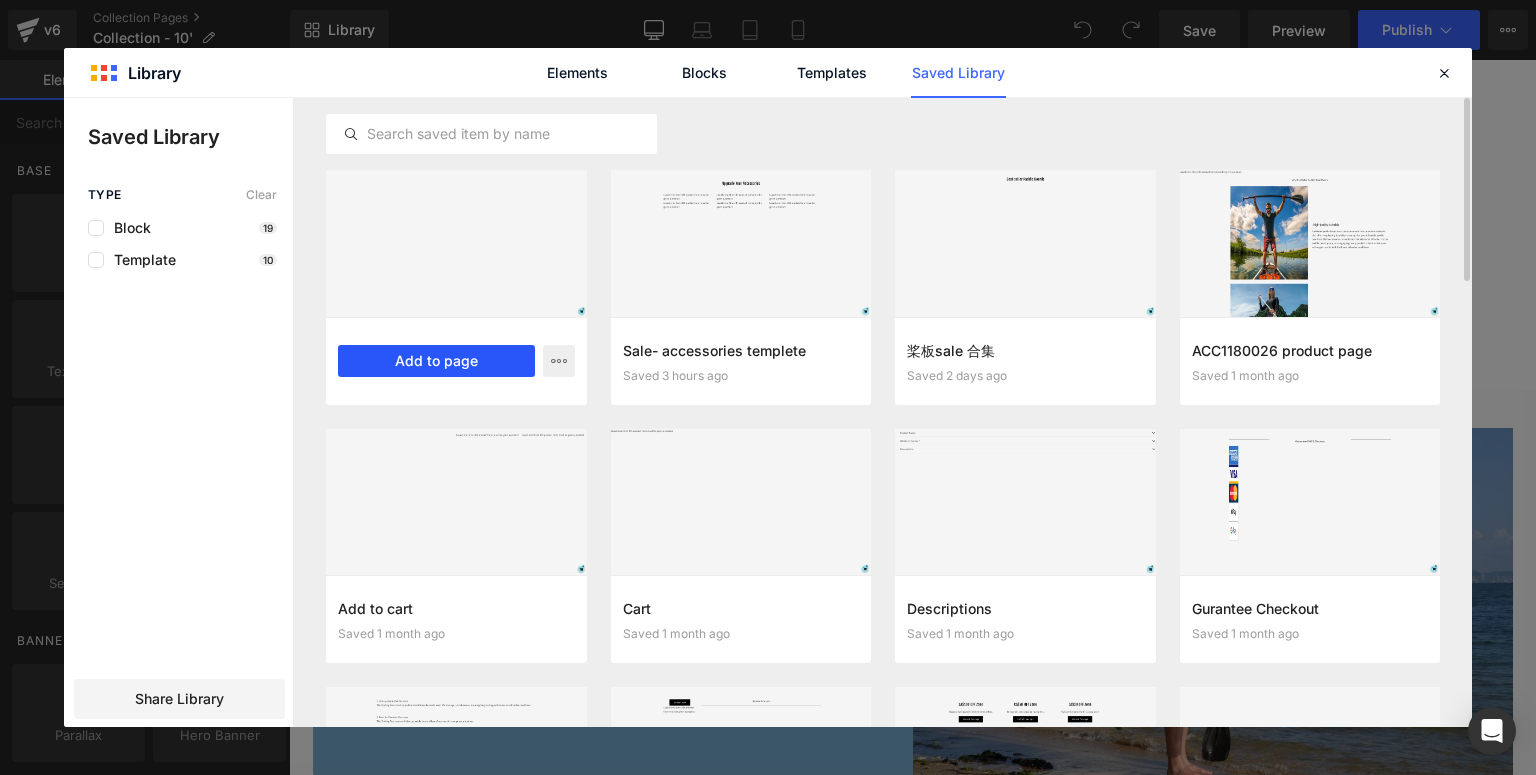 click on "Add to page" at bounding box center [436, 361] 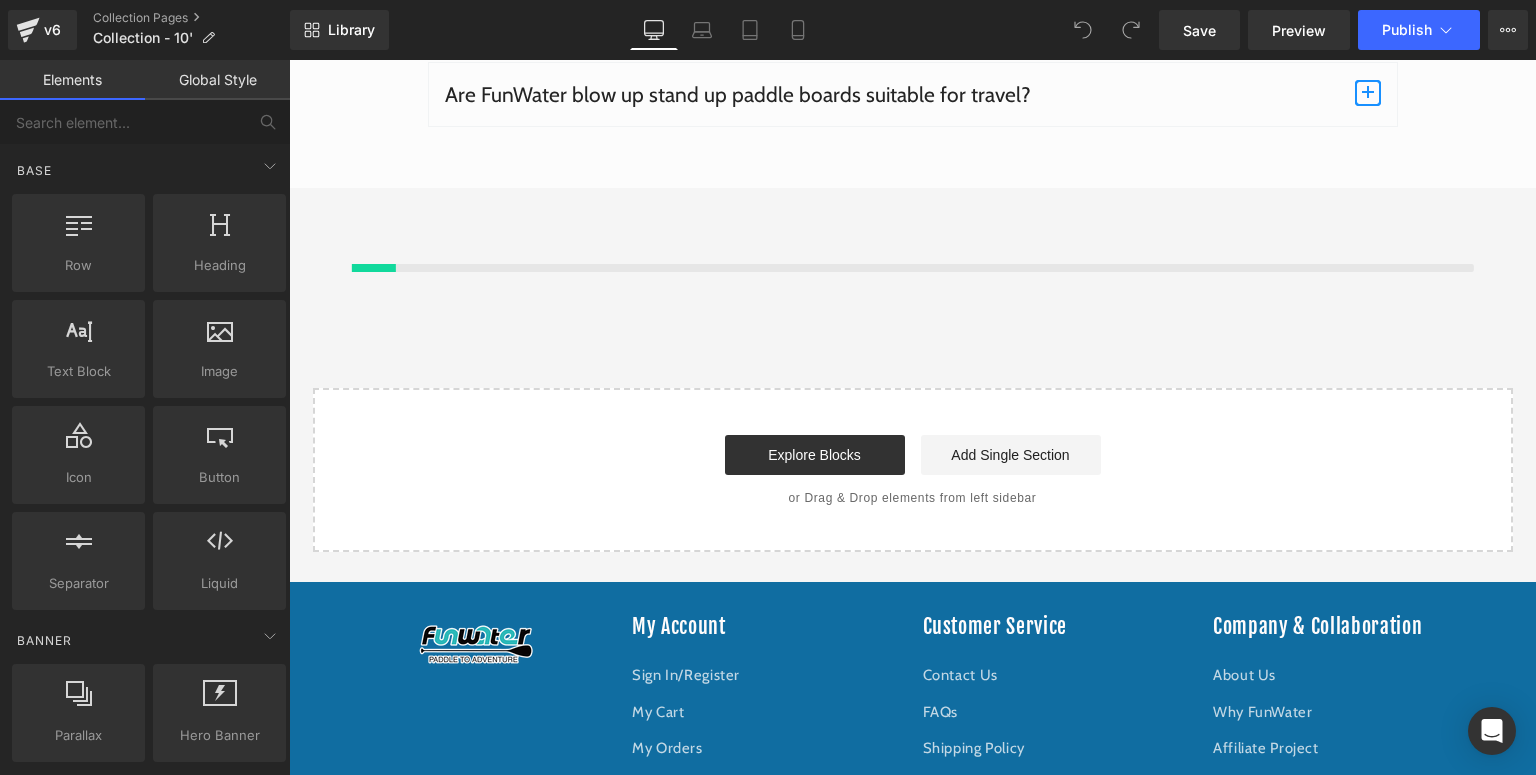 scroll, scrollTop: 5821, scrollLeft: 0, axis: vertical 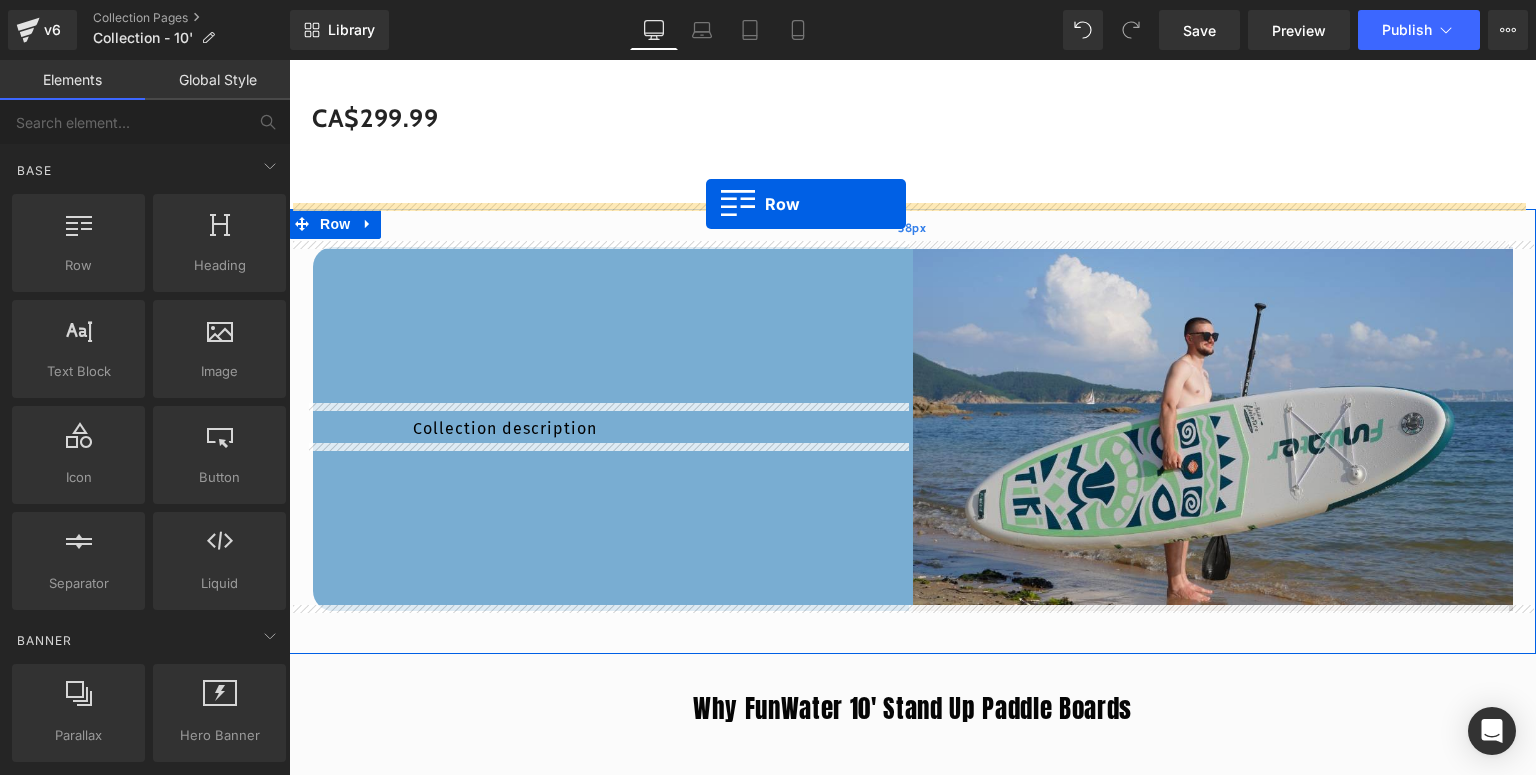 drag, startPoint x: 322, startPoint y: 175, endPoint x: 706, endPoint y: 204, distance: 385.0935 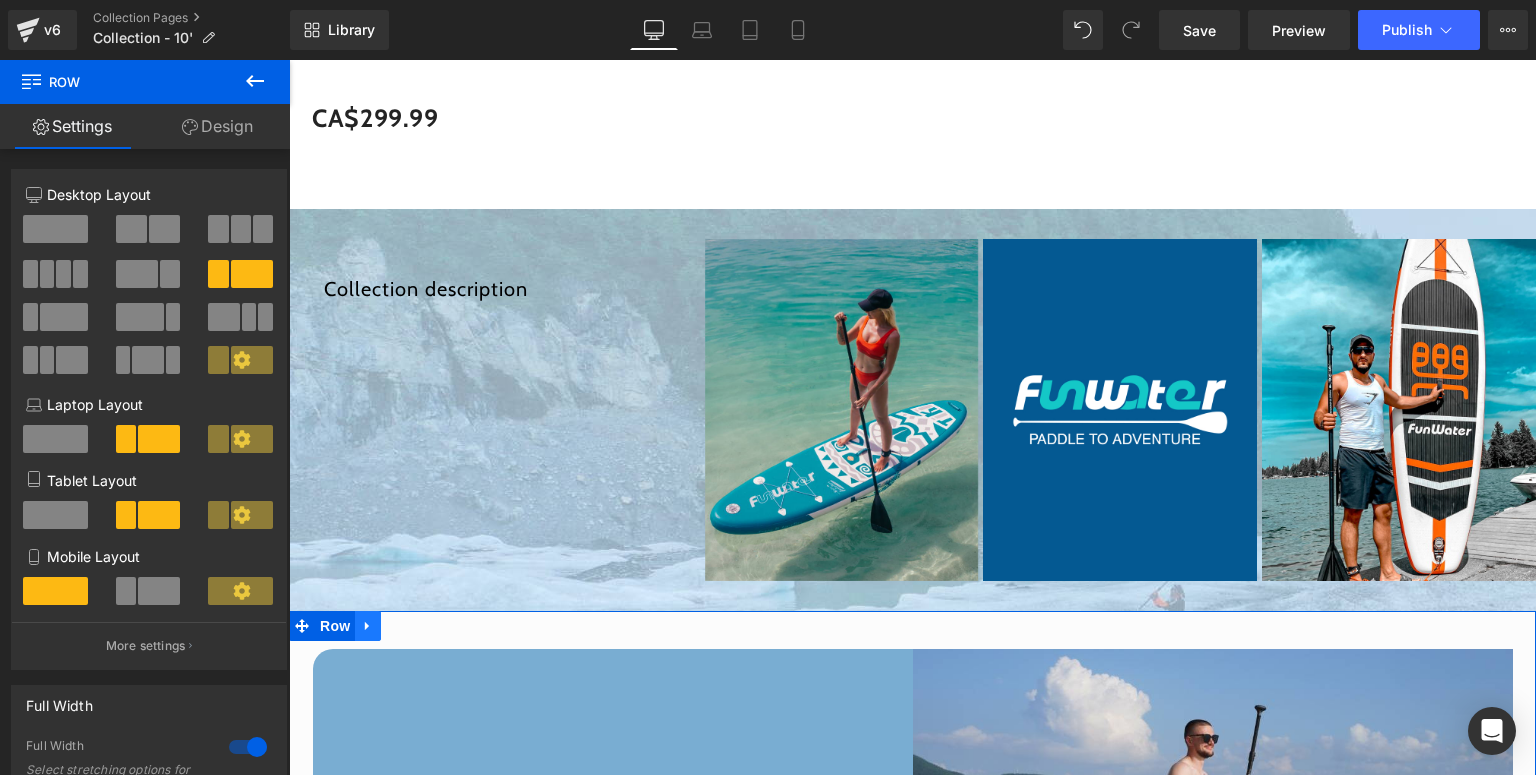 scroll, scrollTop: 2661, scrollLeft: 0, axis: vertical 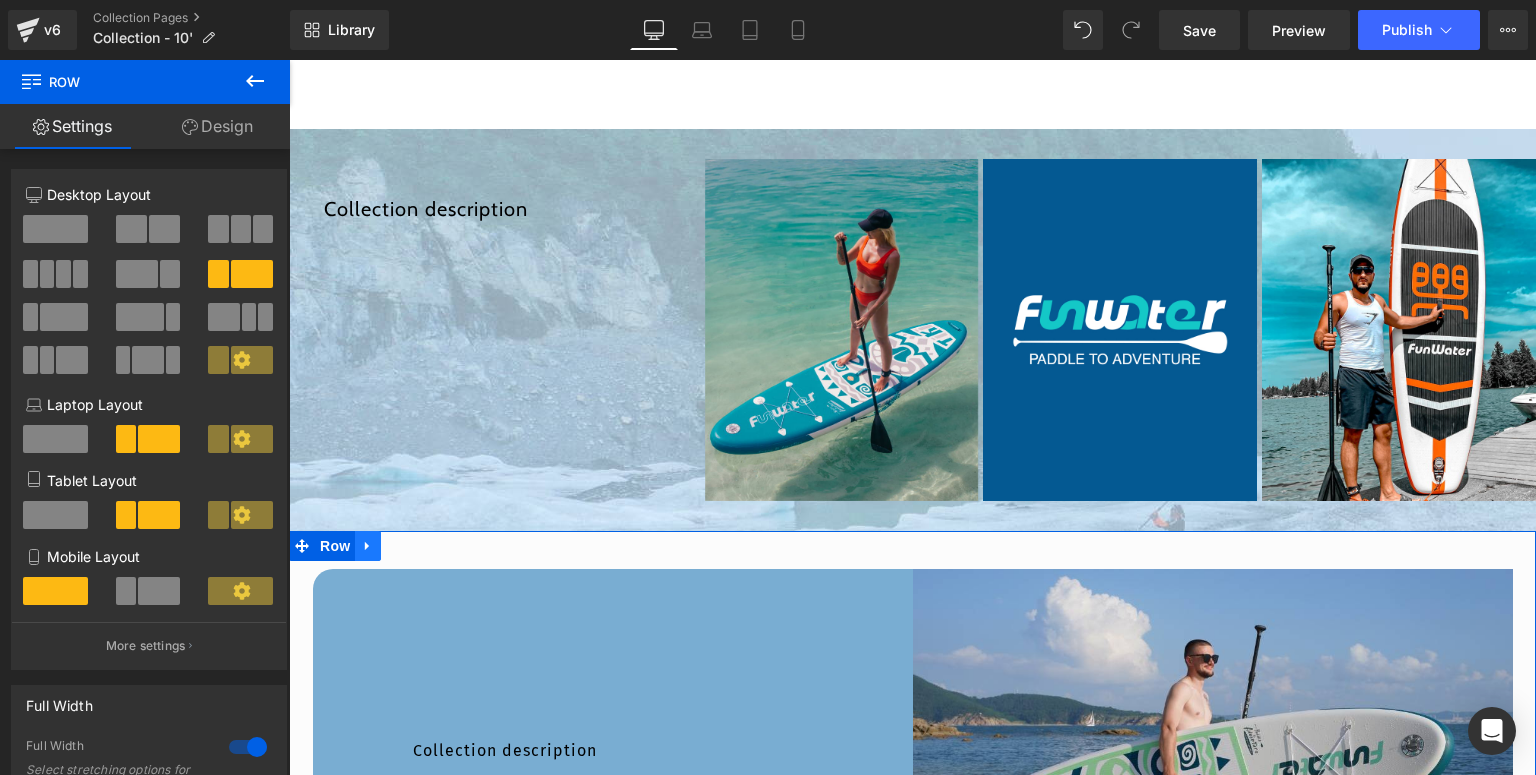 click at bounding box center (368, 546) 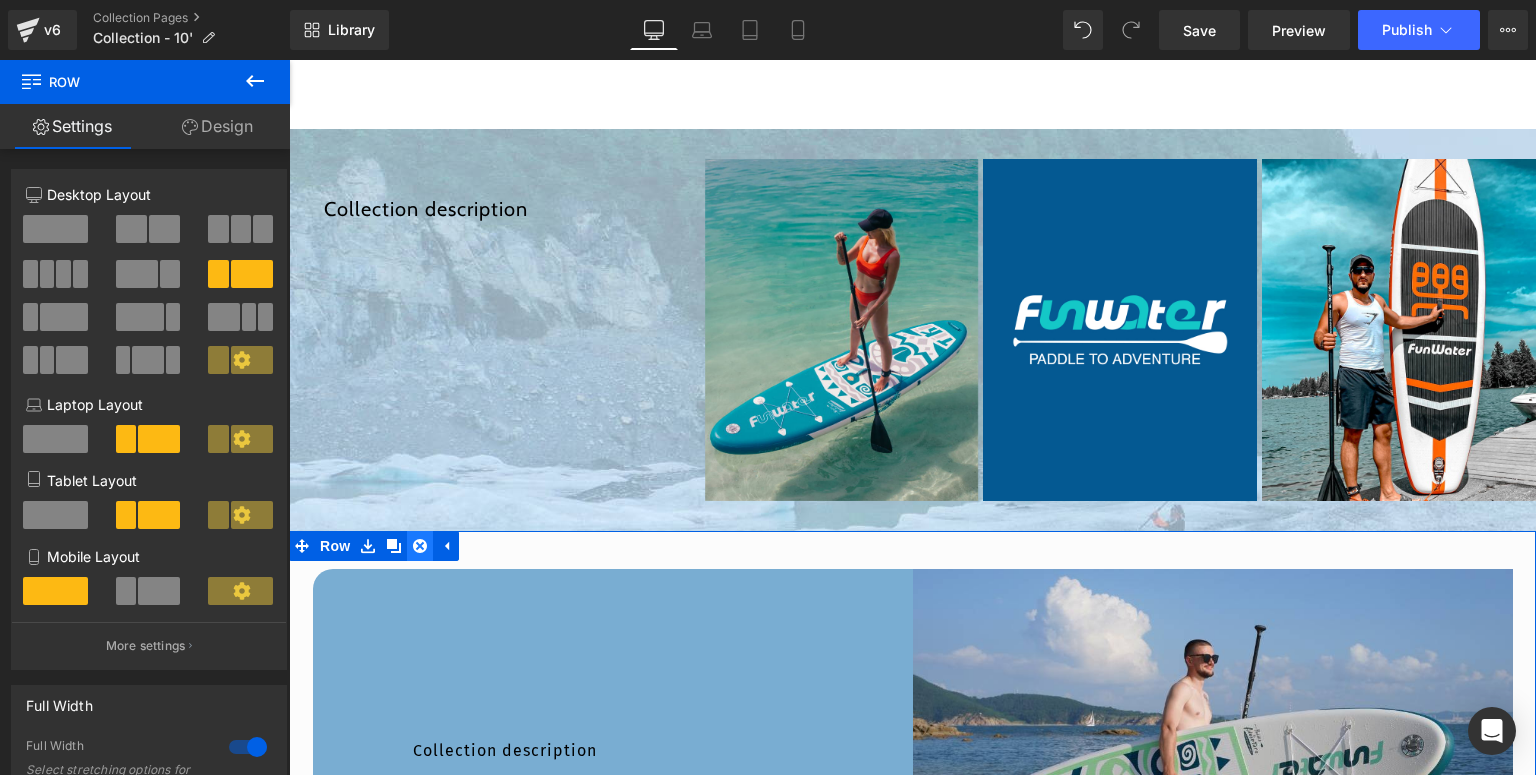 click at bounding box center [420, 546] 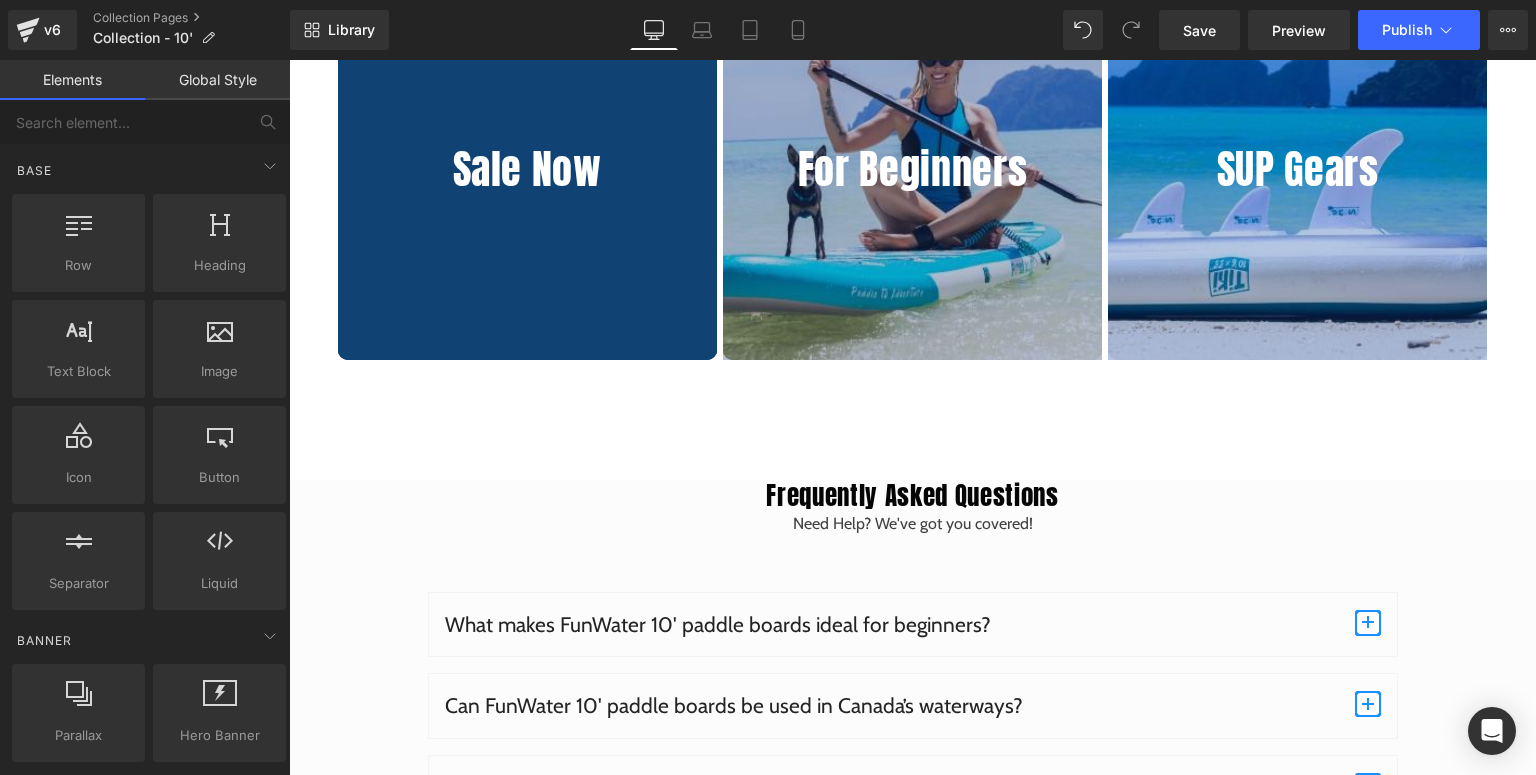 scroll, scrollTop: 5141, scrollLeft: 0, axis: vertical 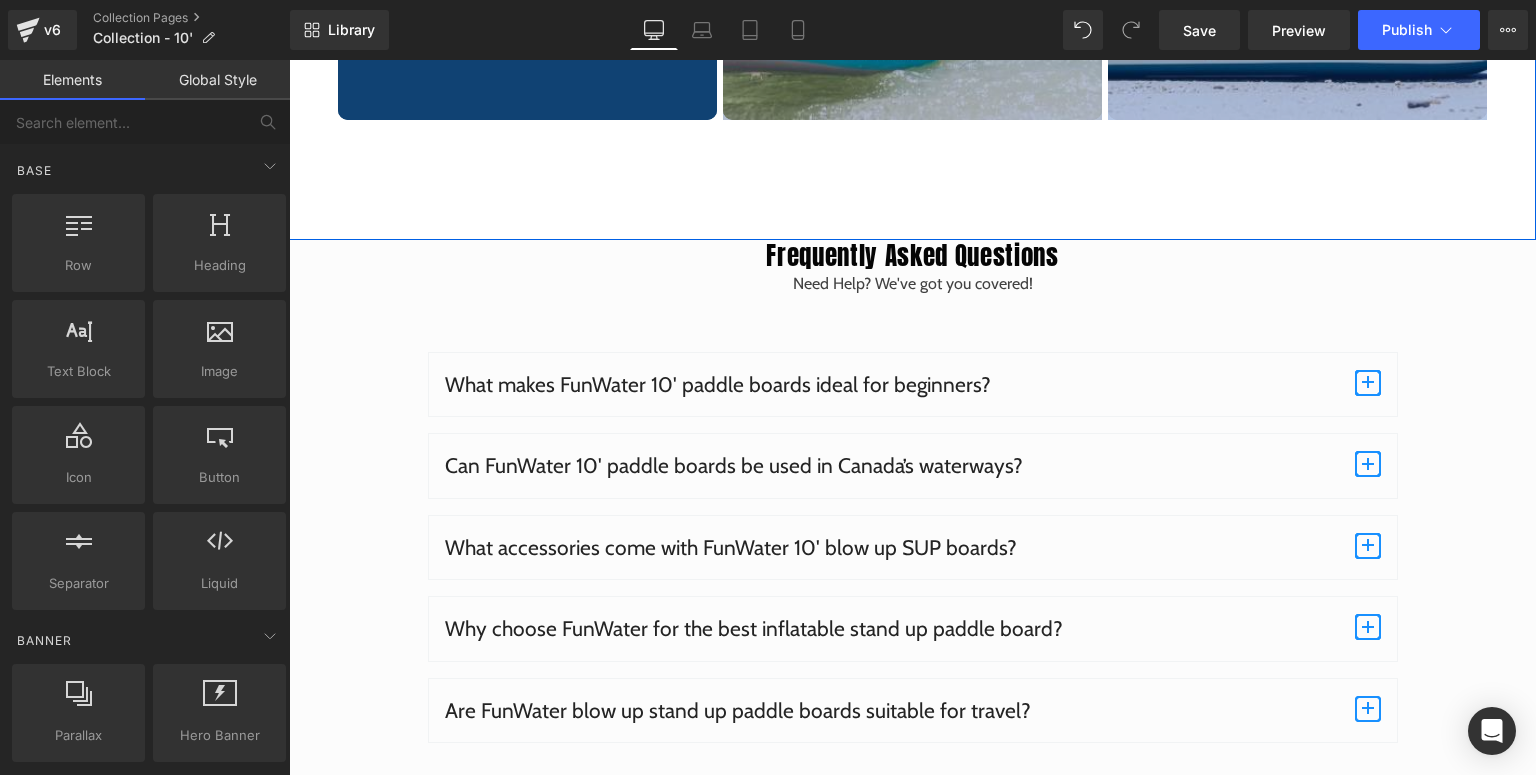 click on "You May Also Need Heading
Sale Now
Heading
Hero Banner
For Beginners Heading
Hero Banner
SUP Gears Heading
Hero Banner         Row         Row         Row" at bounding box center [912, -67] 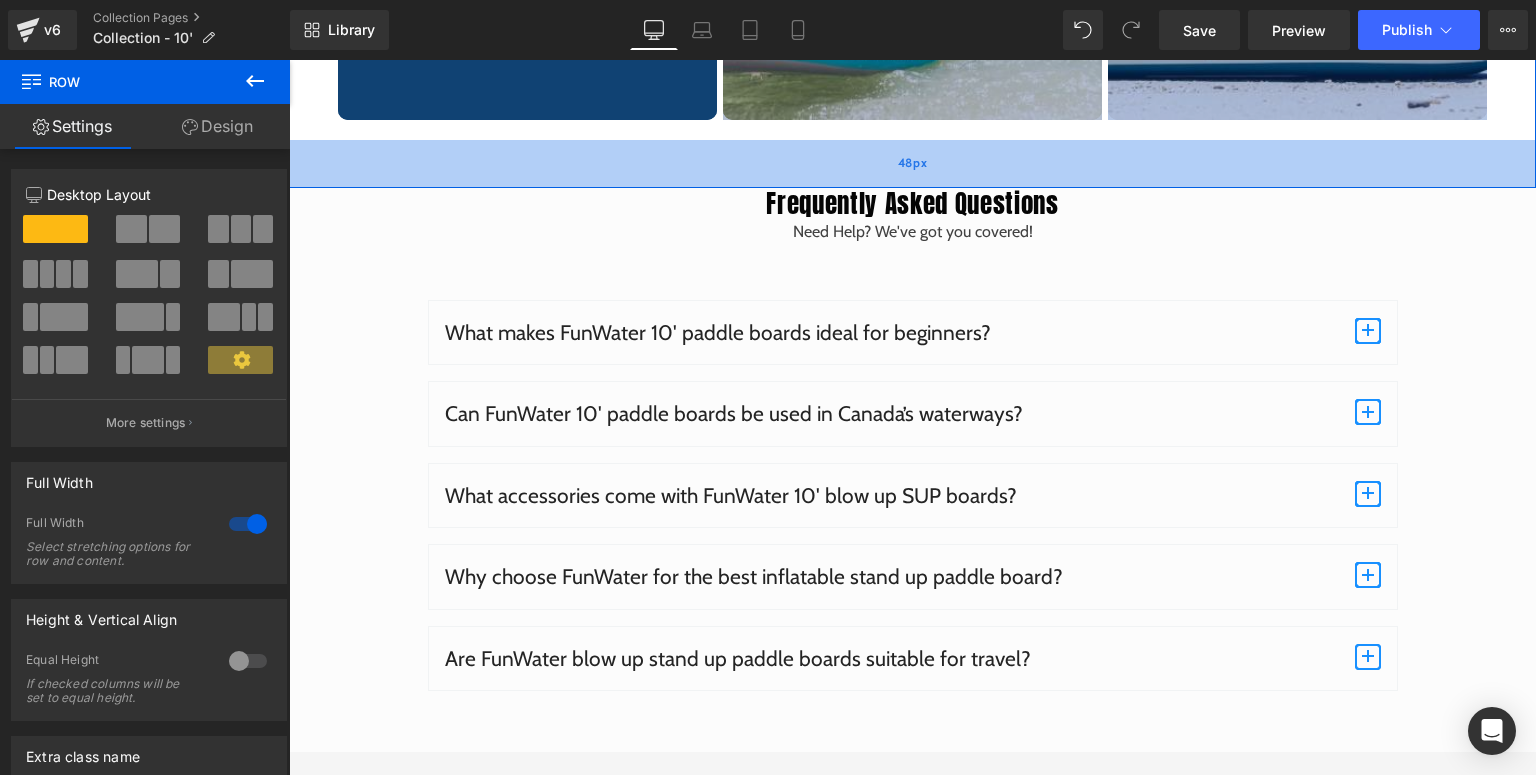 drag, startPoint x: 541, startPoint y: 230, endPoint x: 595, endPoint y: 179, distance: 74.27651 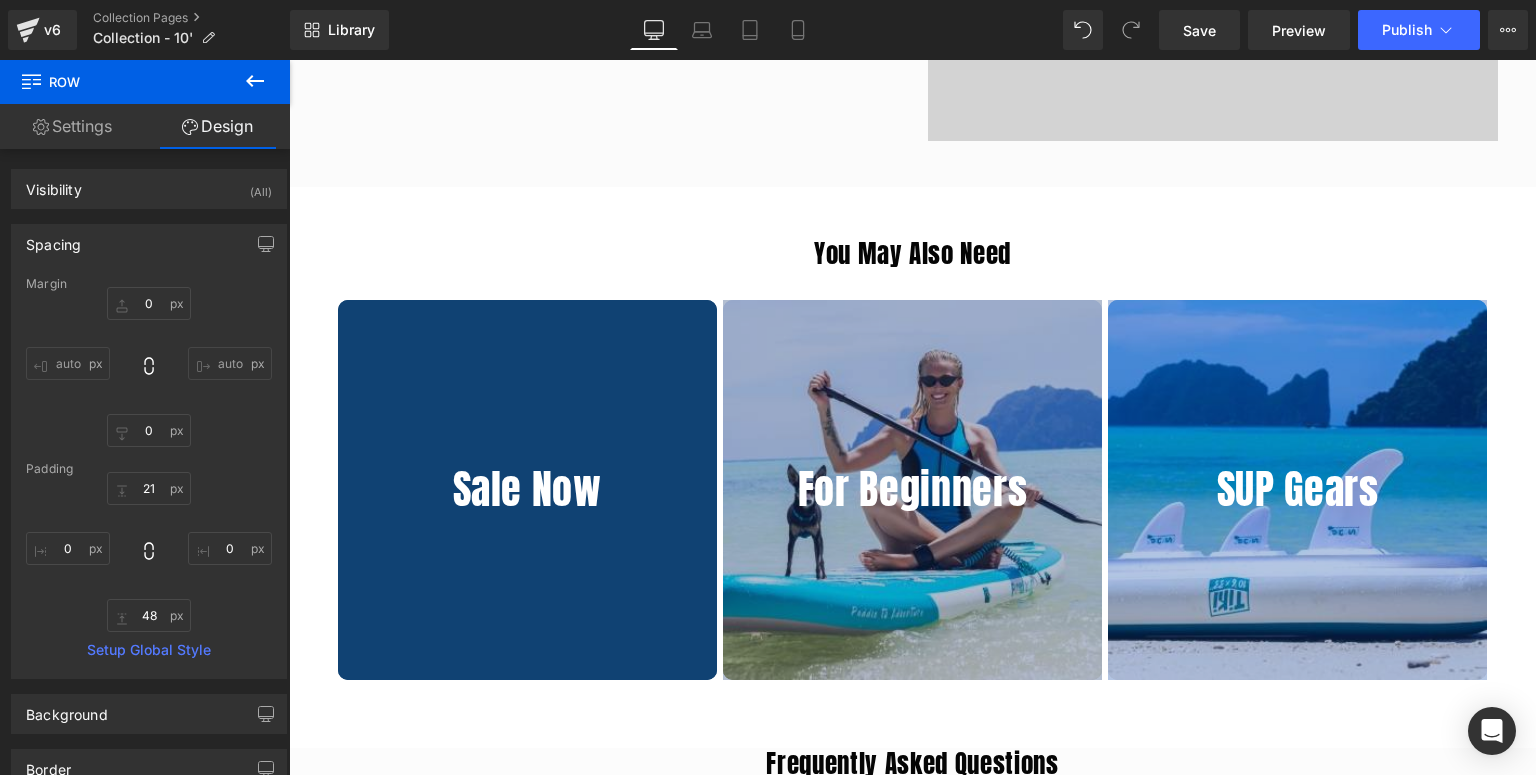 scroll, scrollTop: 4181, scrollLeft: 0, axis: vertical 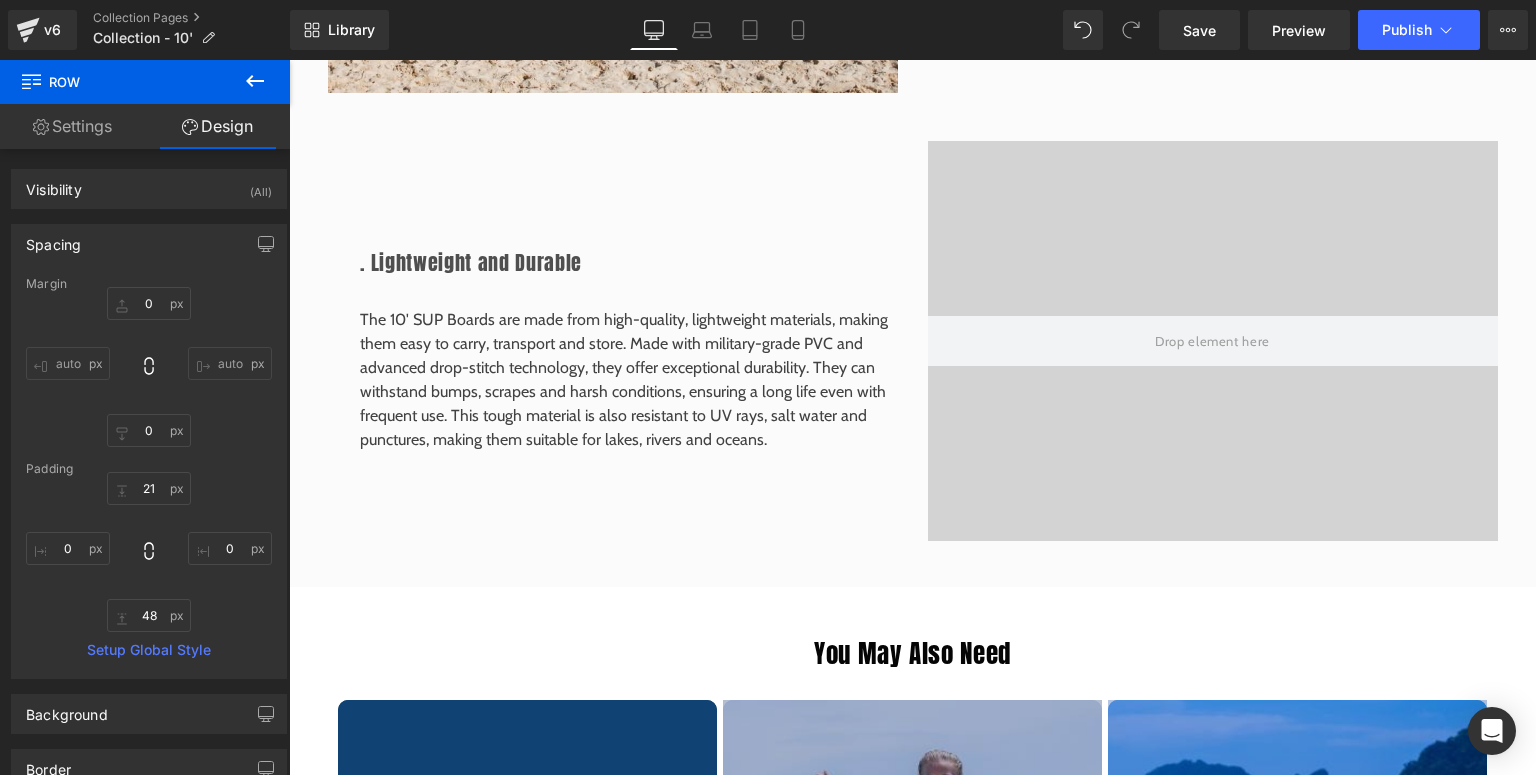 click on "Why FunWater 10' Stand Up Paddle Boards Heading         Image         . Stability Heading         The 10' stand up paddle board wide platform ensures that beginners can stand up and paddle easily, making it perfect for beginners who need extra balance and intermediate paddlers seeking to feel confident on the water. Text Block         Row         Row         Image         . Versatility Heading         The 10' stand up paddle boards are designed to accommodate a variety of activities, from casual paddling and yoga to exploring calm lakes or coastal waters. Their all-around design ensures that they are equally effective in calm waters or small waves, making them a great choice for recreational paddlers. Text Block         Row         Row
Video Bg         . Lightweight and Durable Heading         Text Block         Row         Row         Row   39px" at bounding box center (912, -201) 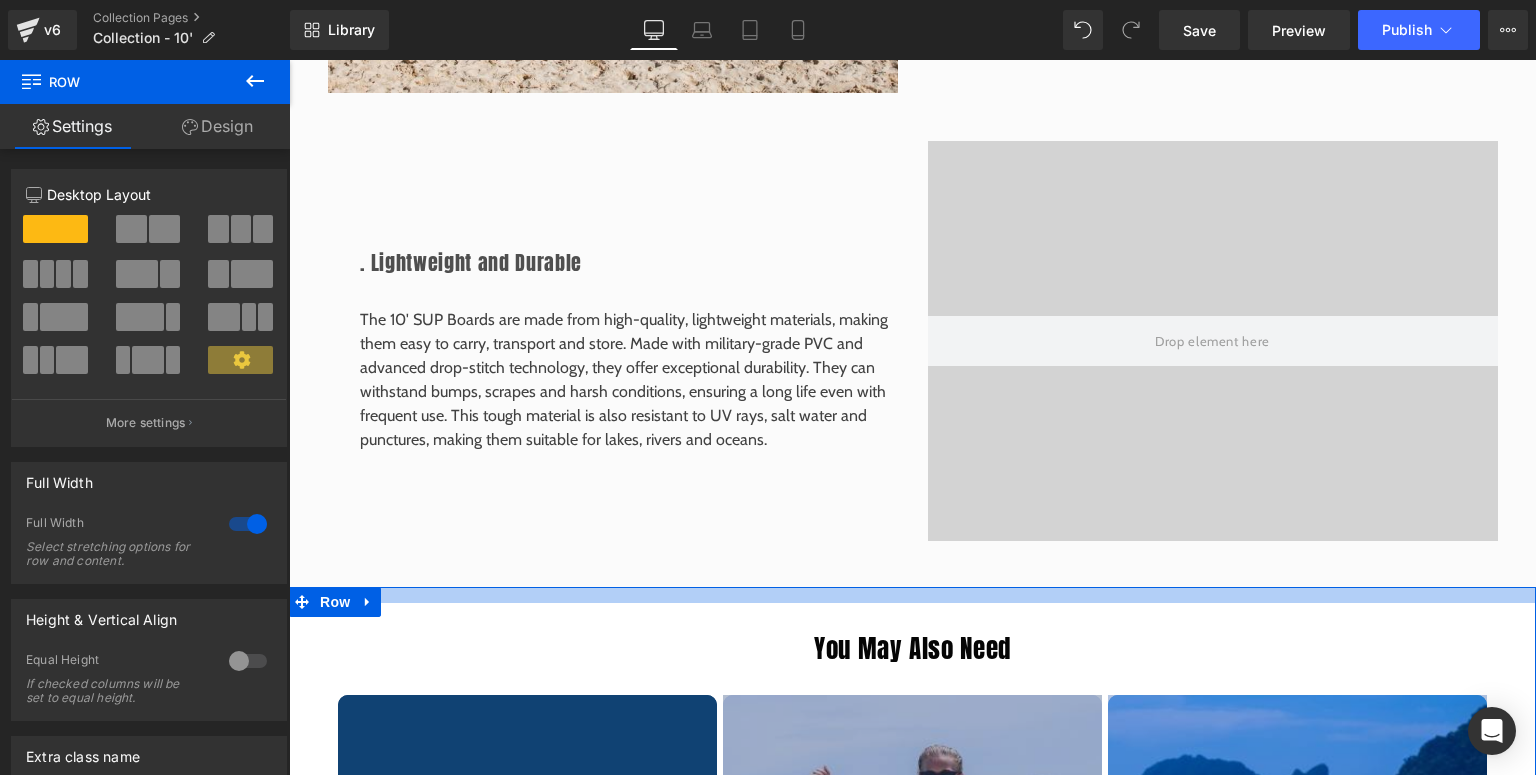 click at bounding box center (912, 595) 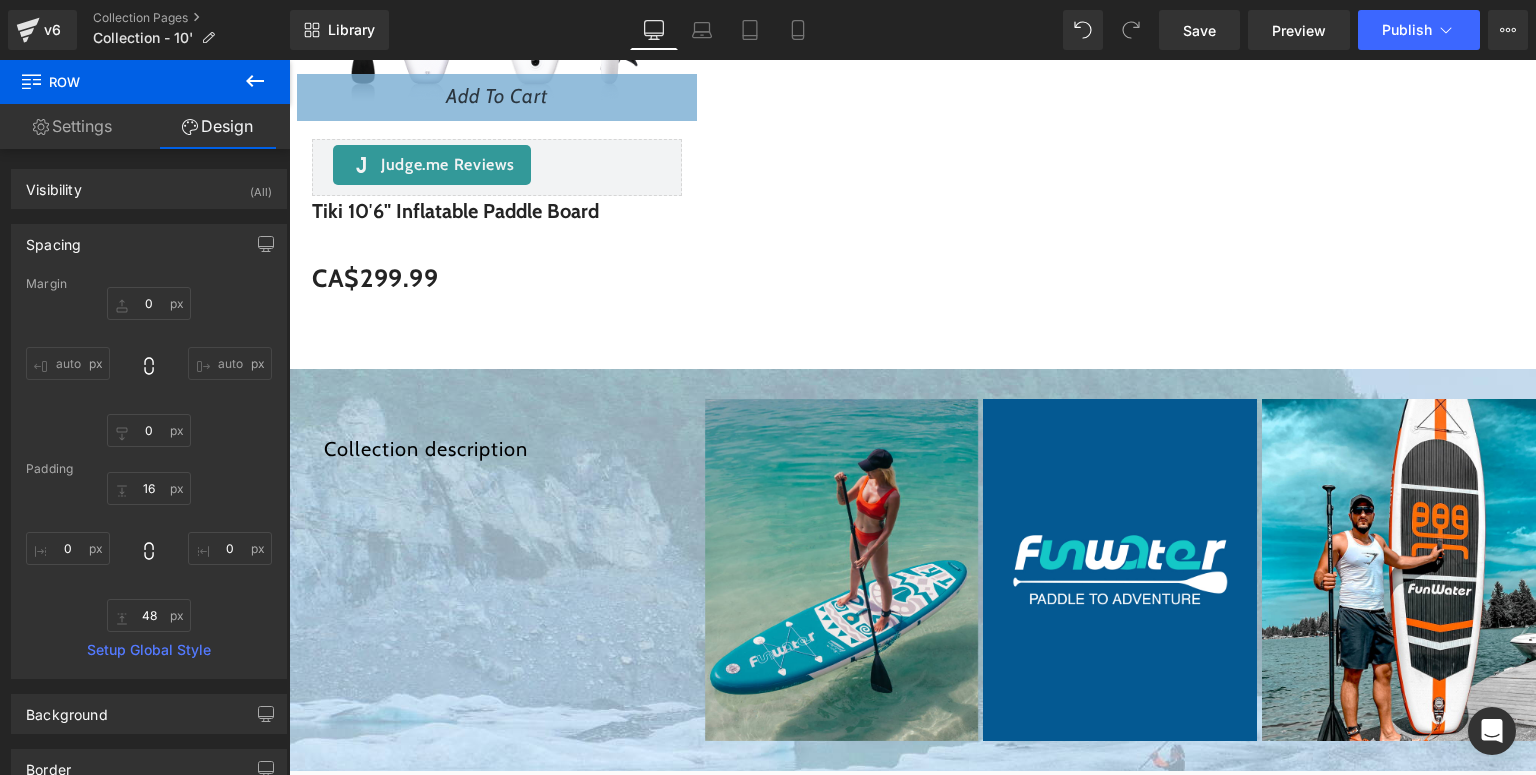 scroll, scrollTop: 2741, scrollLeft: 0, axis: vertical 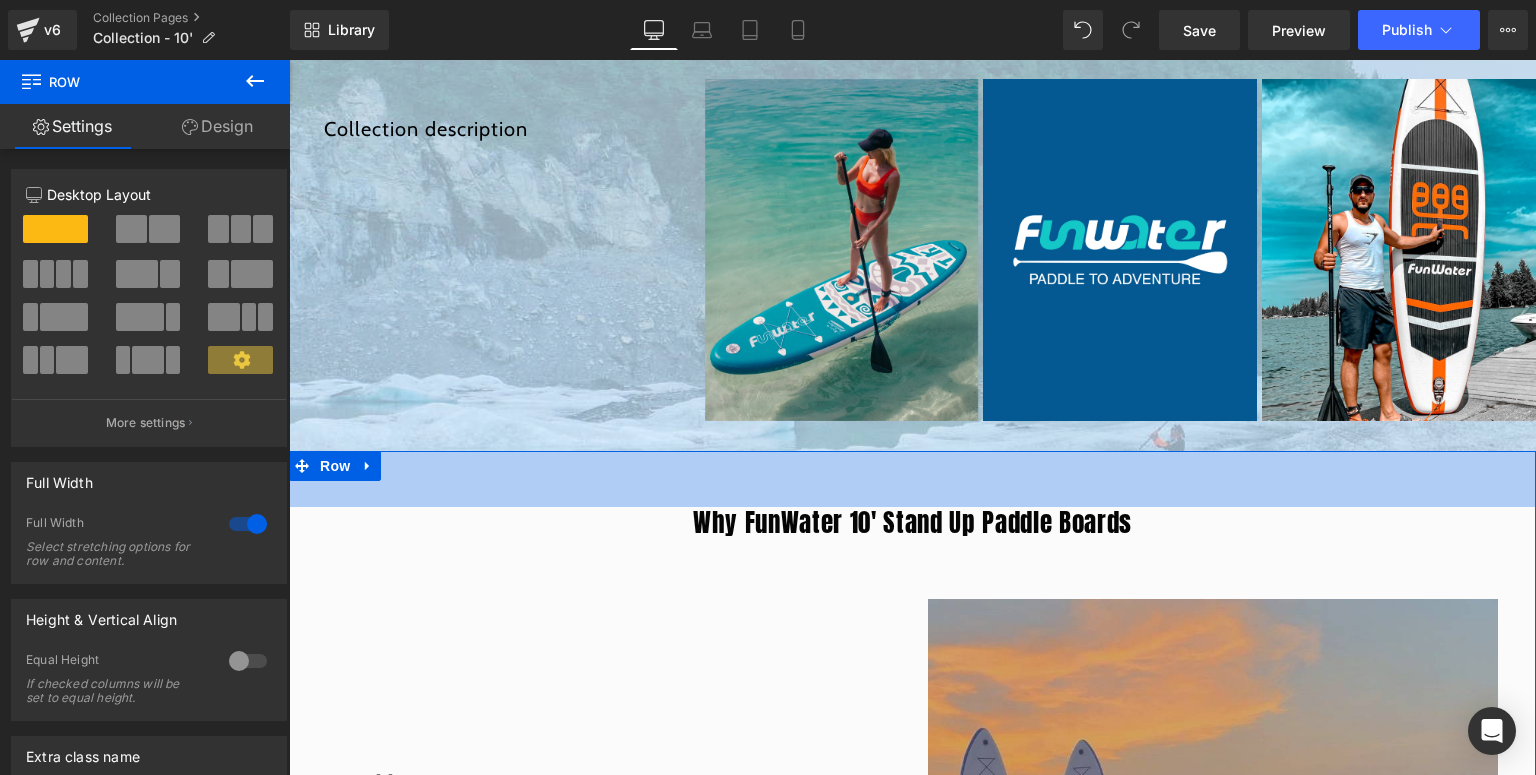 drag, startPoint x: 877, startPoint y: 468, endPoint x: 444, endPoint y: 266, distance: 477.80017 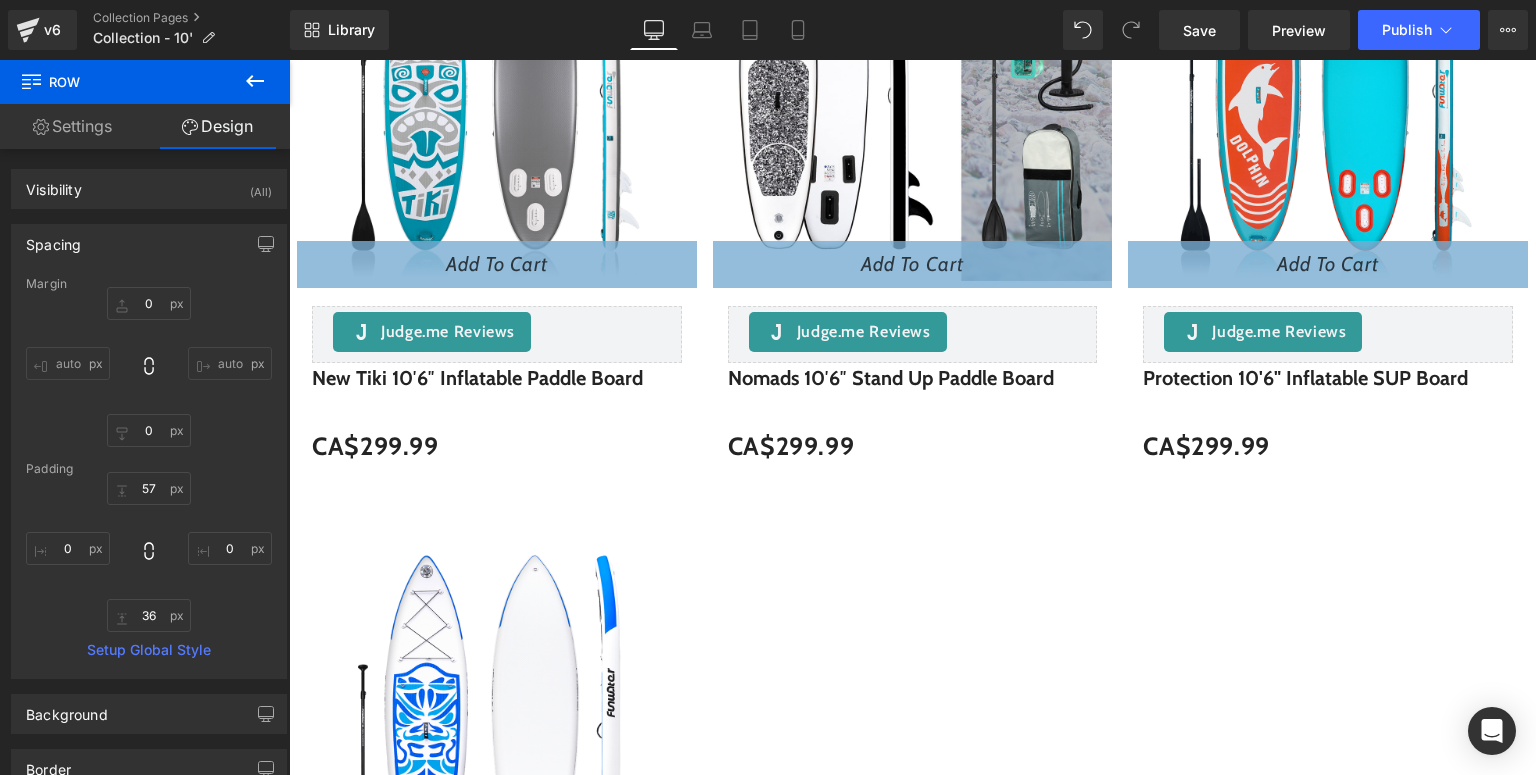scroll, scrollTop: 1461, scrollLeft: 0, axis: vertical 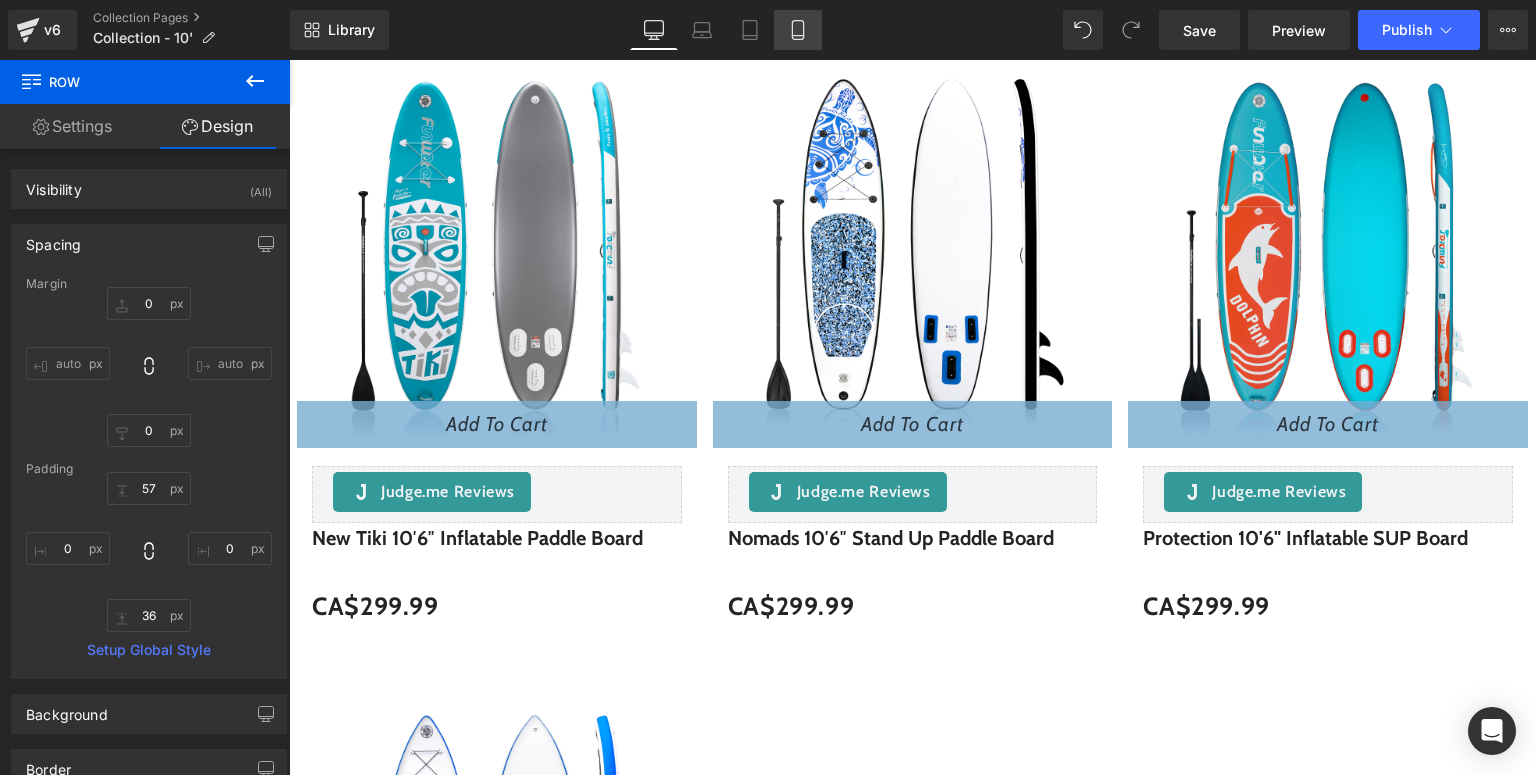 drag, startPoint x: 808, startPoint y: 33, endPoint x: 215, endPoint y: 283, distance: 643.54407 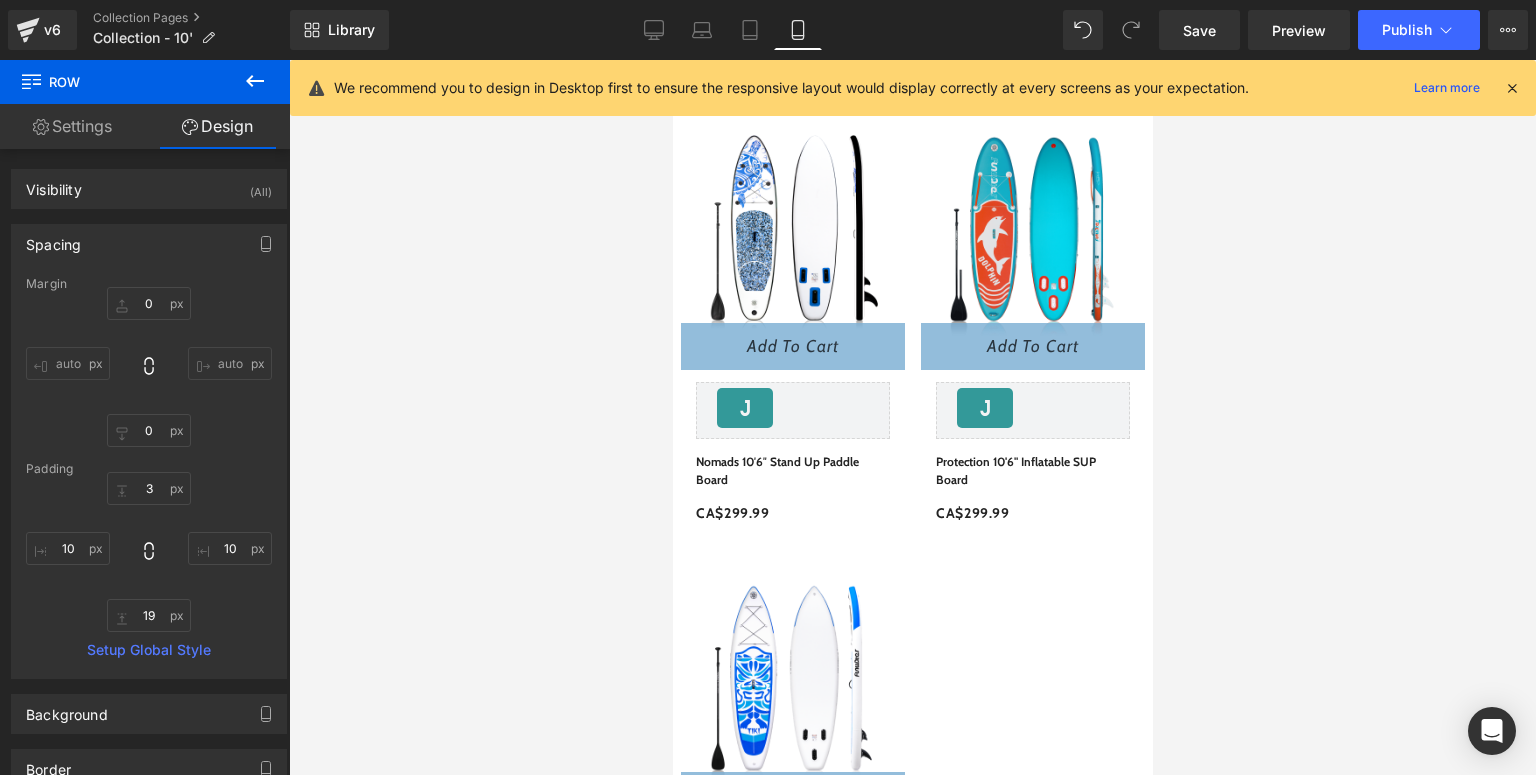 type on "0" 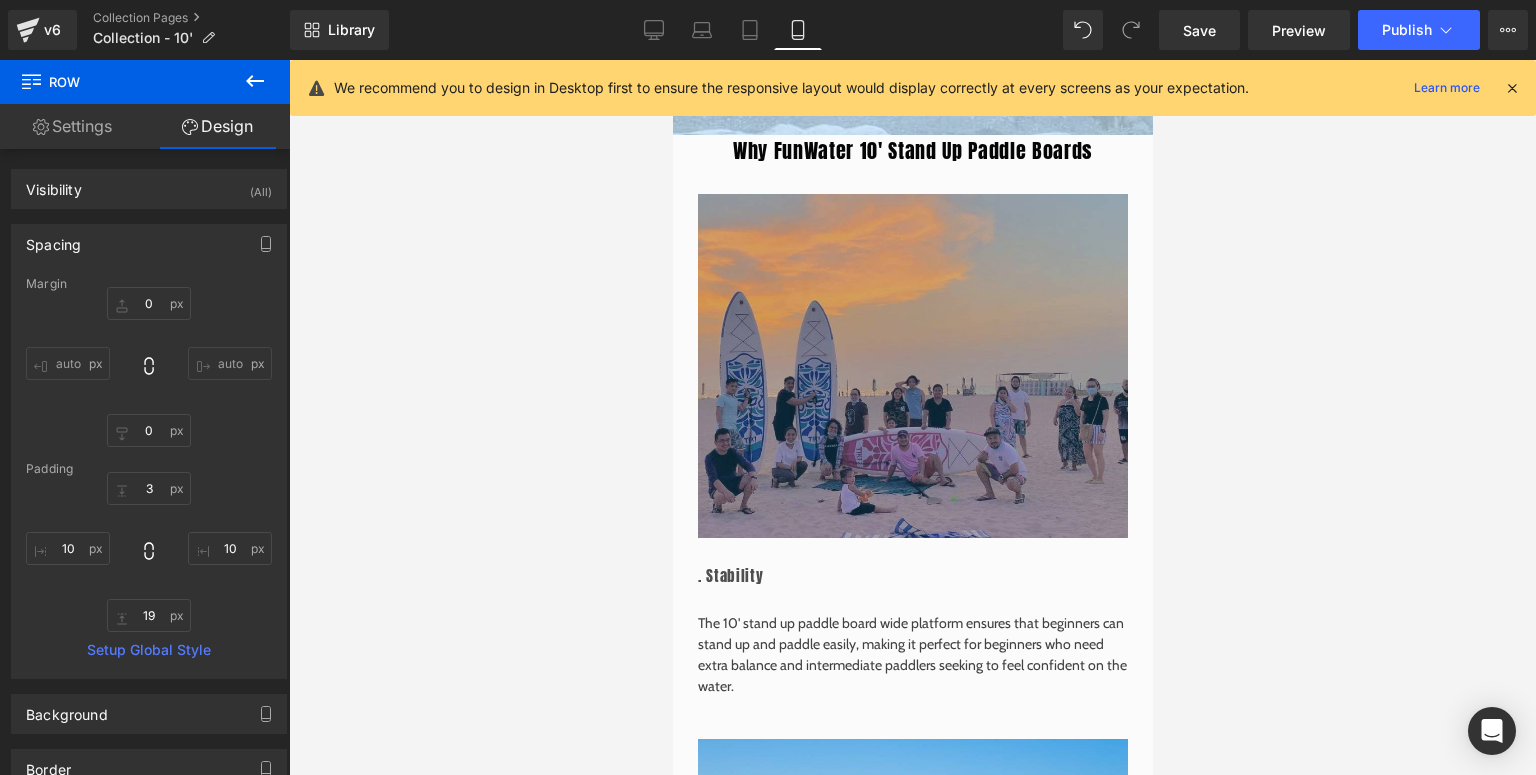 click at bounding box center (1512, 88) 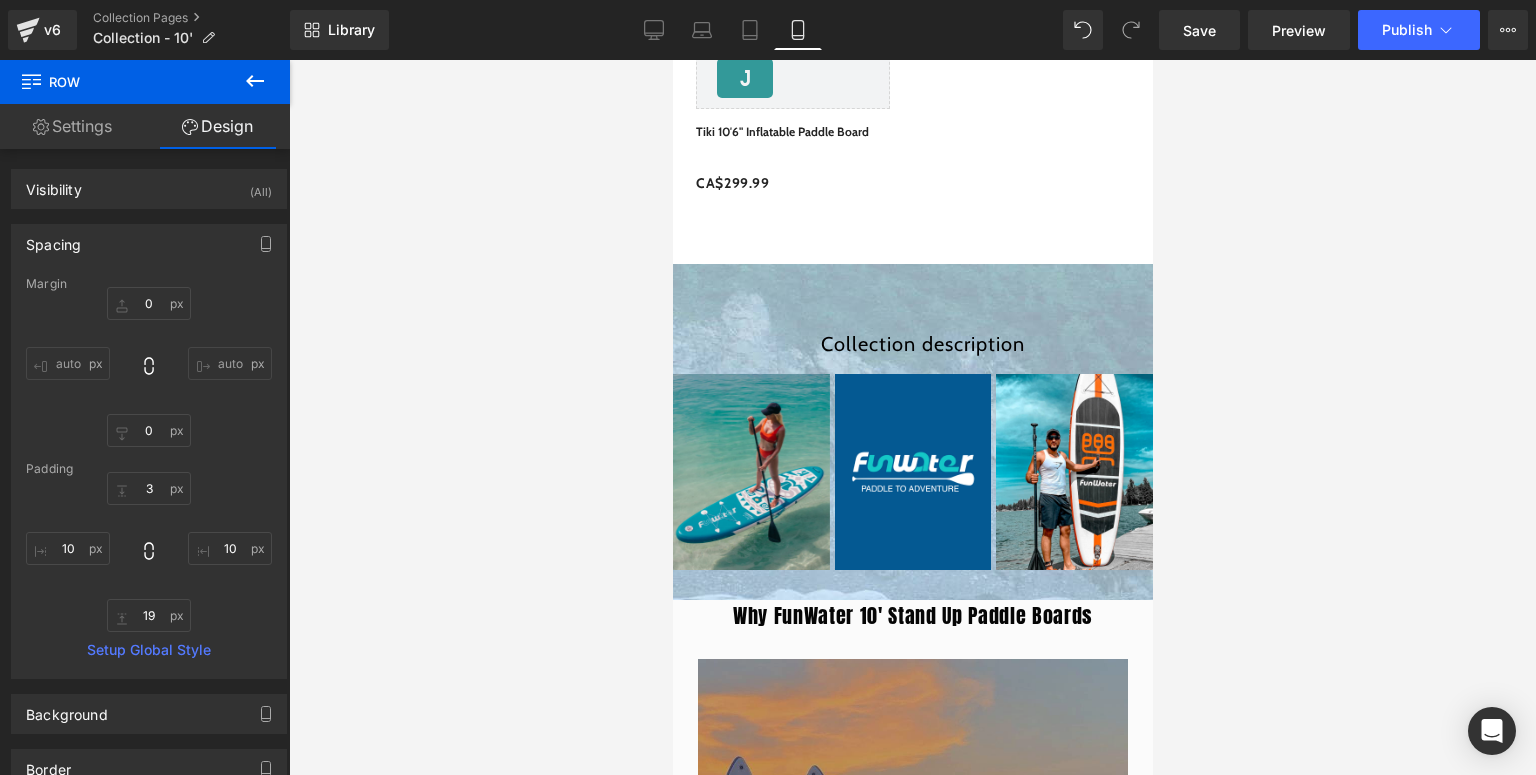 scroll, scrollTop: 2400, scrollLeft: 0, axis: vertical 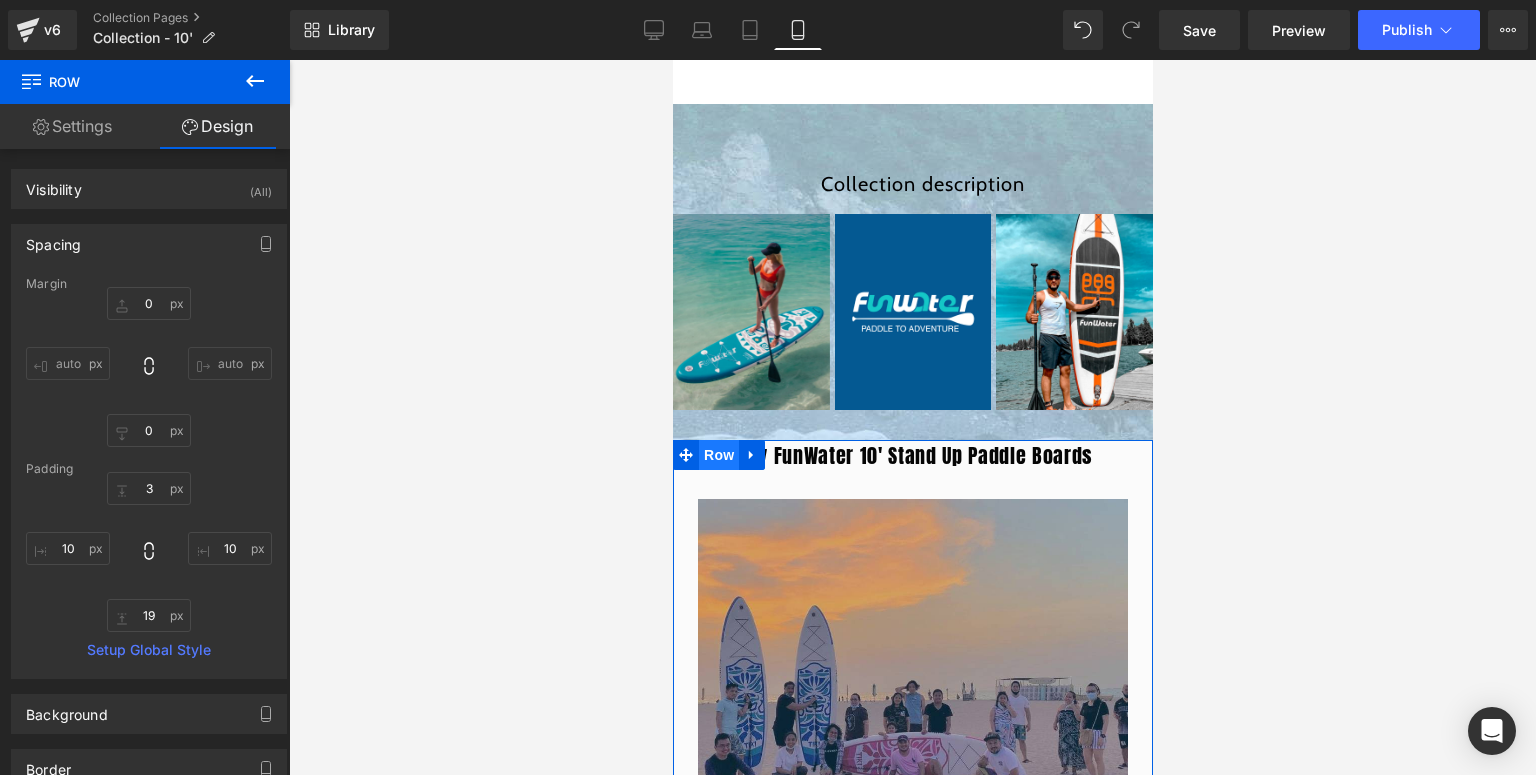 click on "Row" at bounding box center (718, 455) 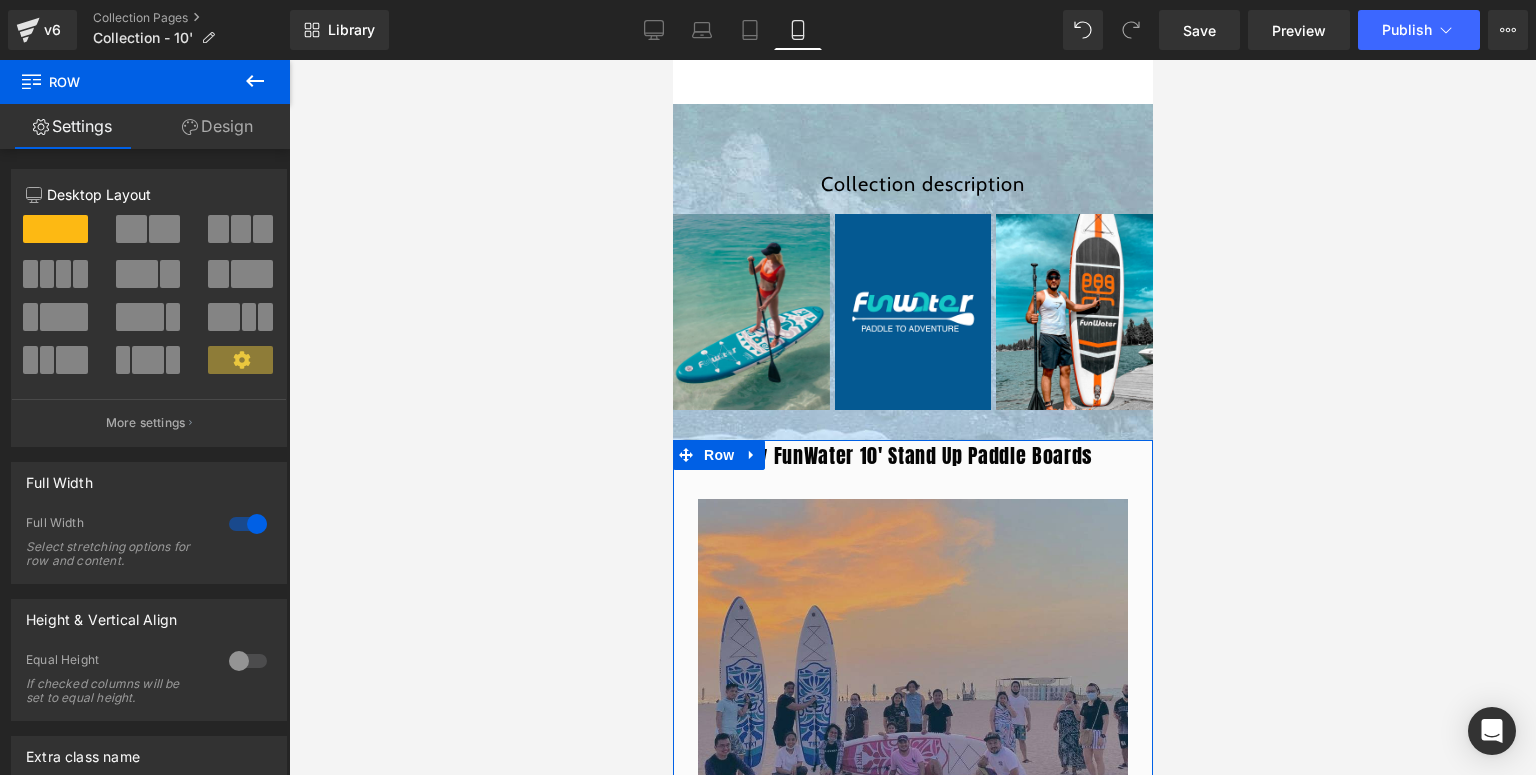 click on "Design" at bounding box center (217, 126) 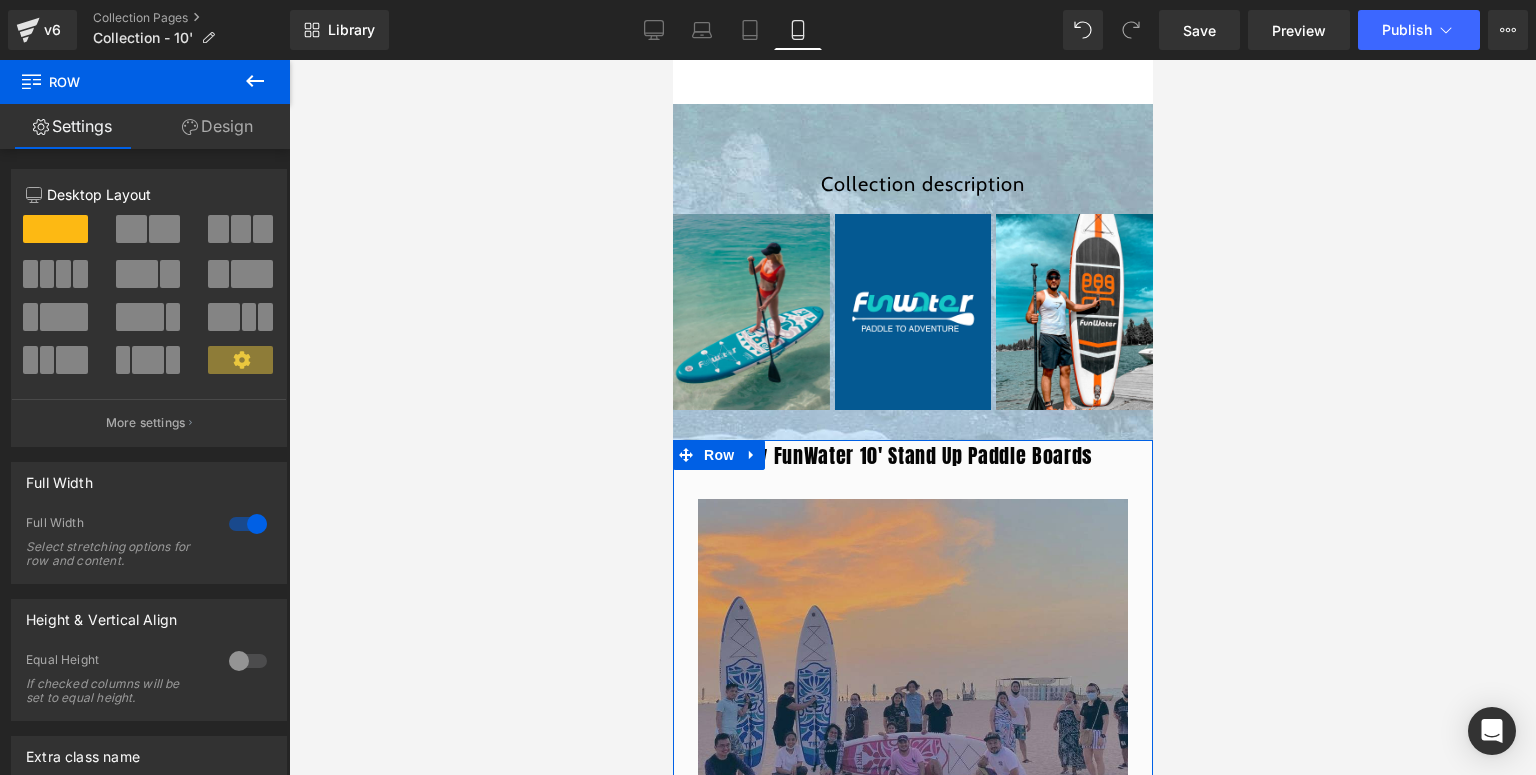 click on "Spacing" at bounding box center (0, 0) 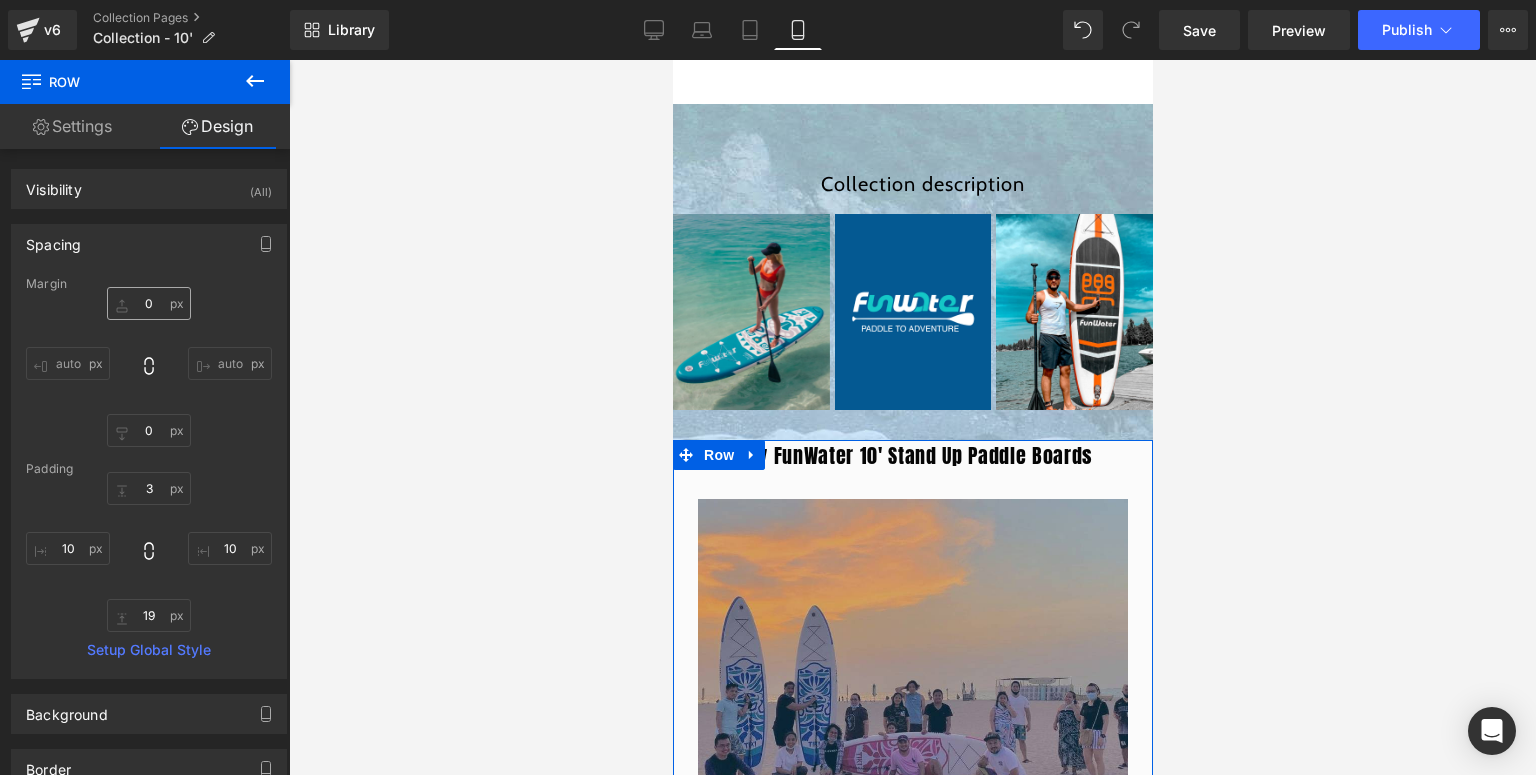 type on "0" 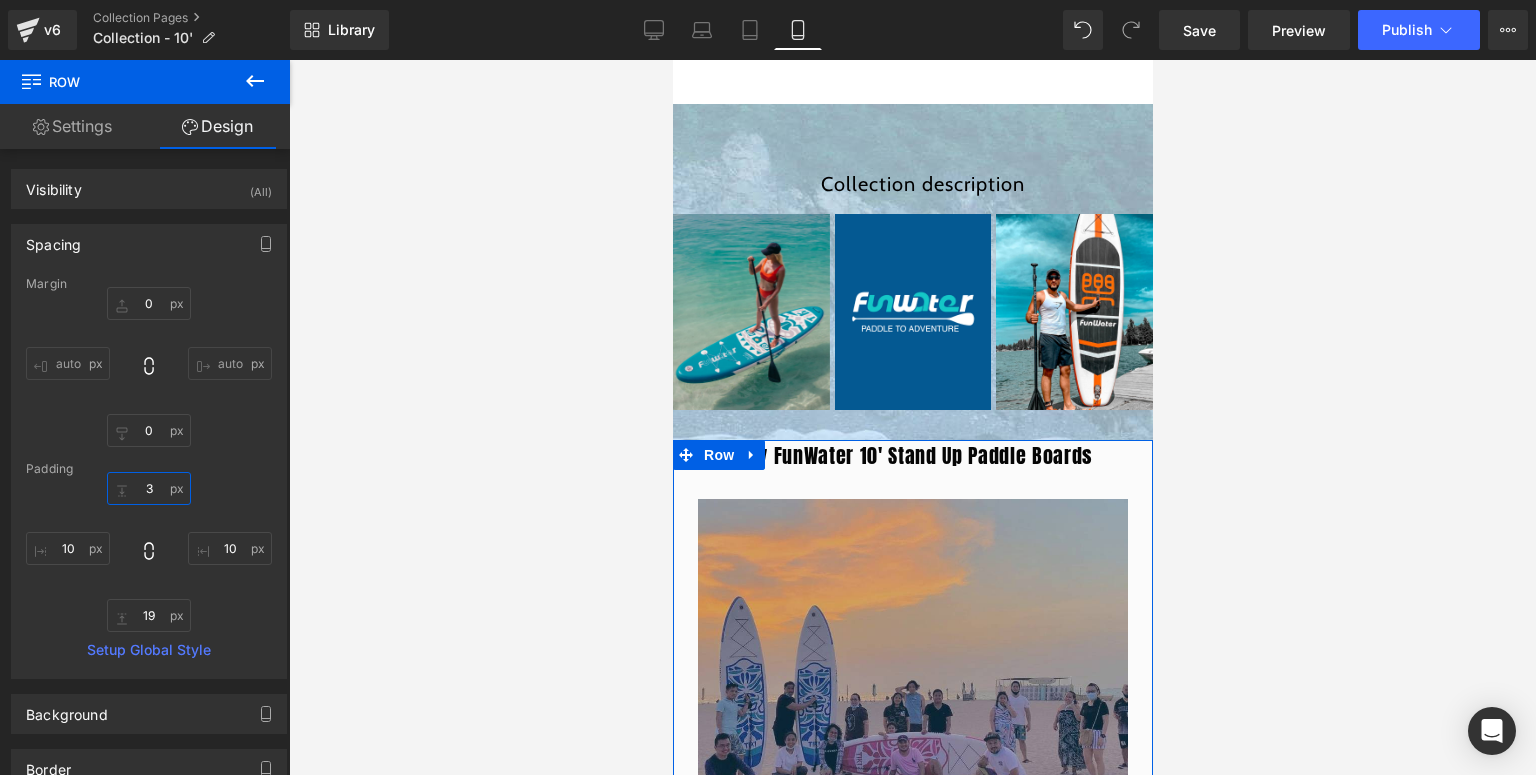 click on "3" at bounding box center [149, 488] 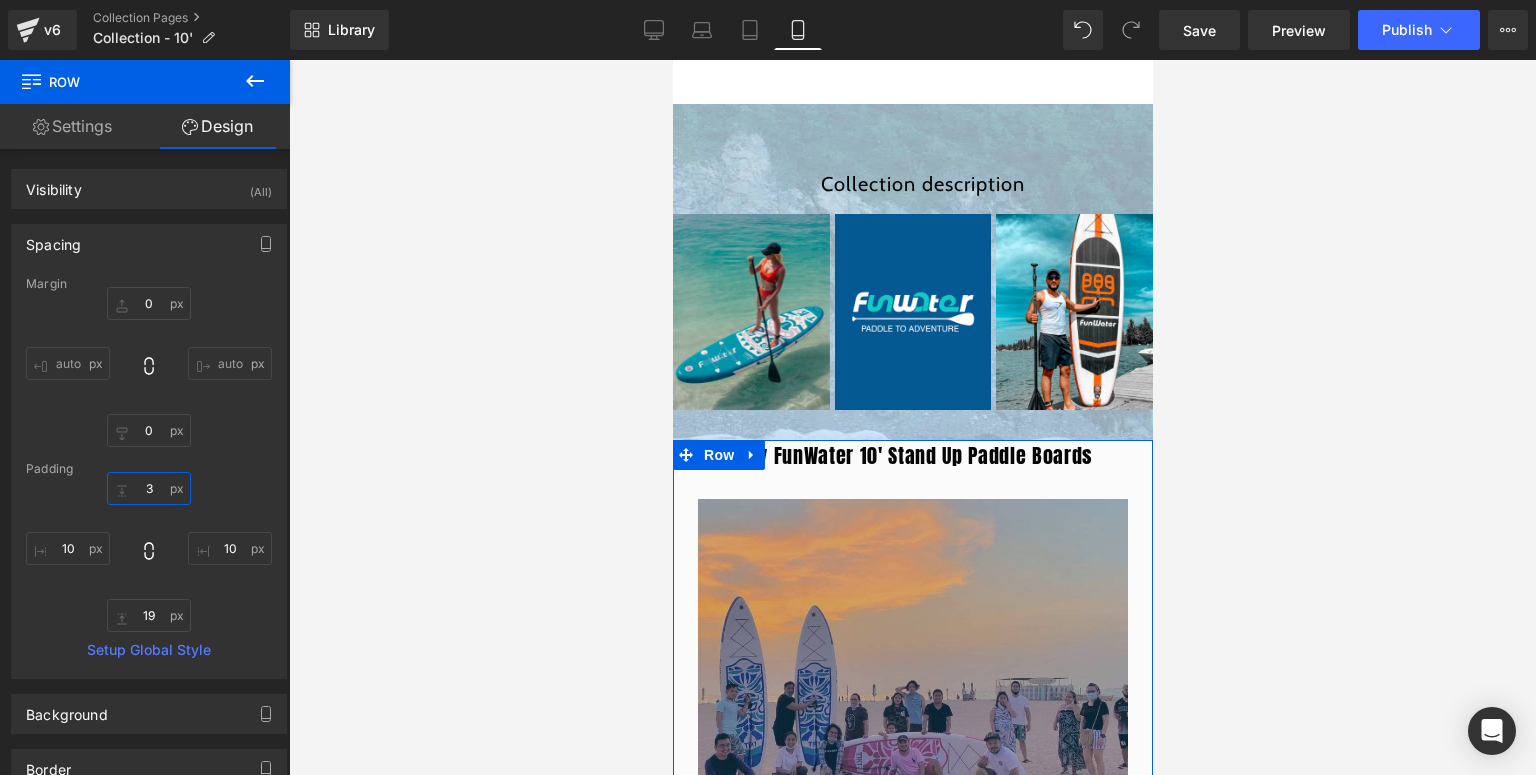 type on "30" 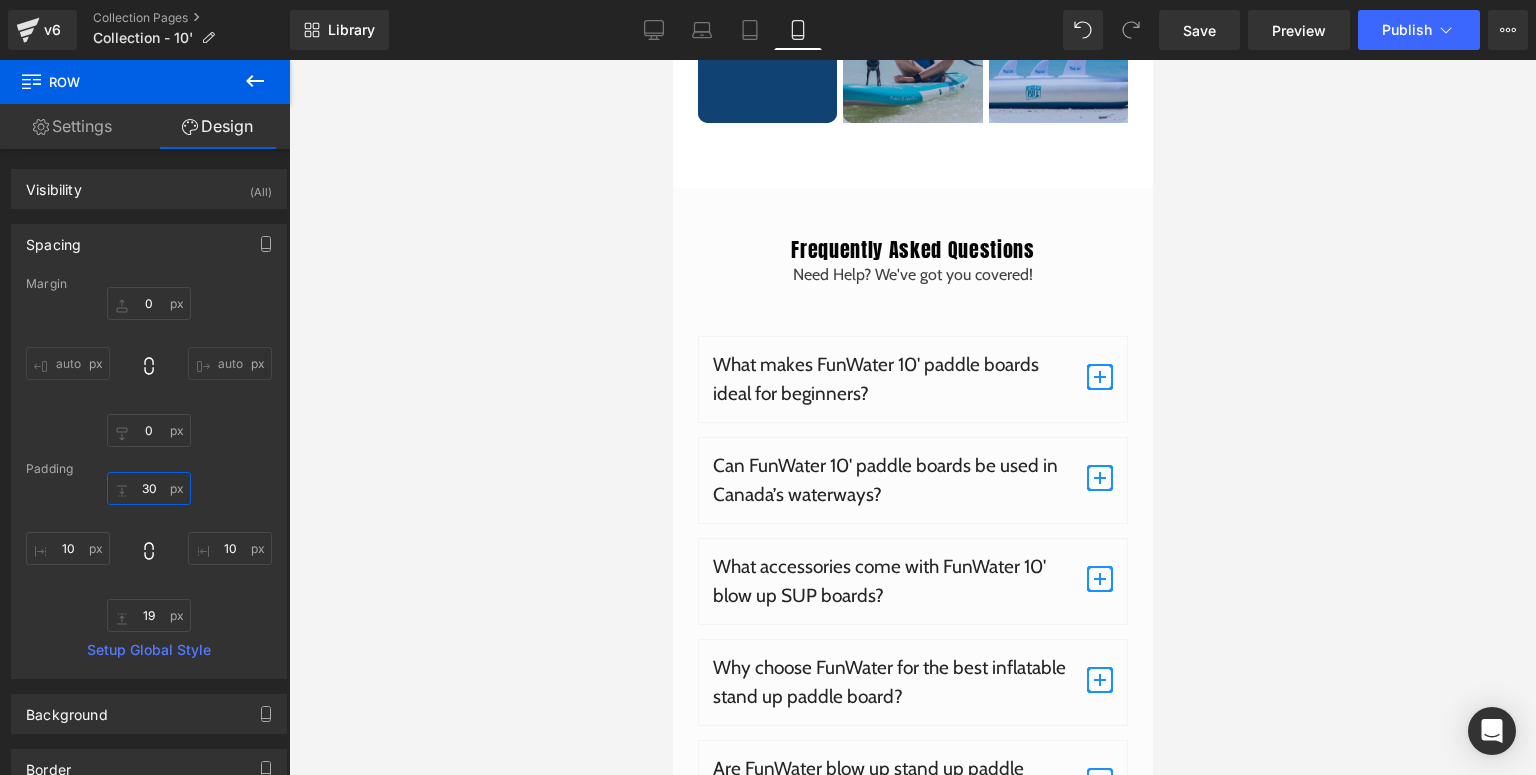 scroll, scrollTop: 4400, scrollLeft: 0, axis: vertical 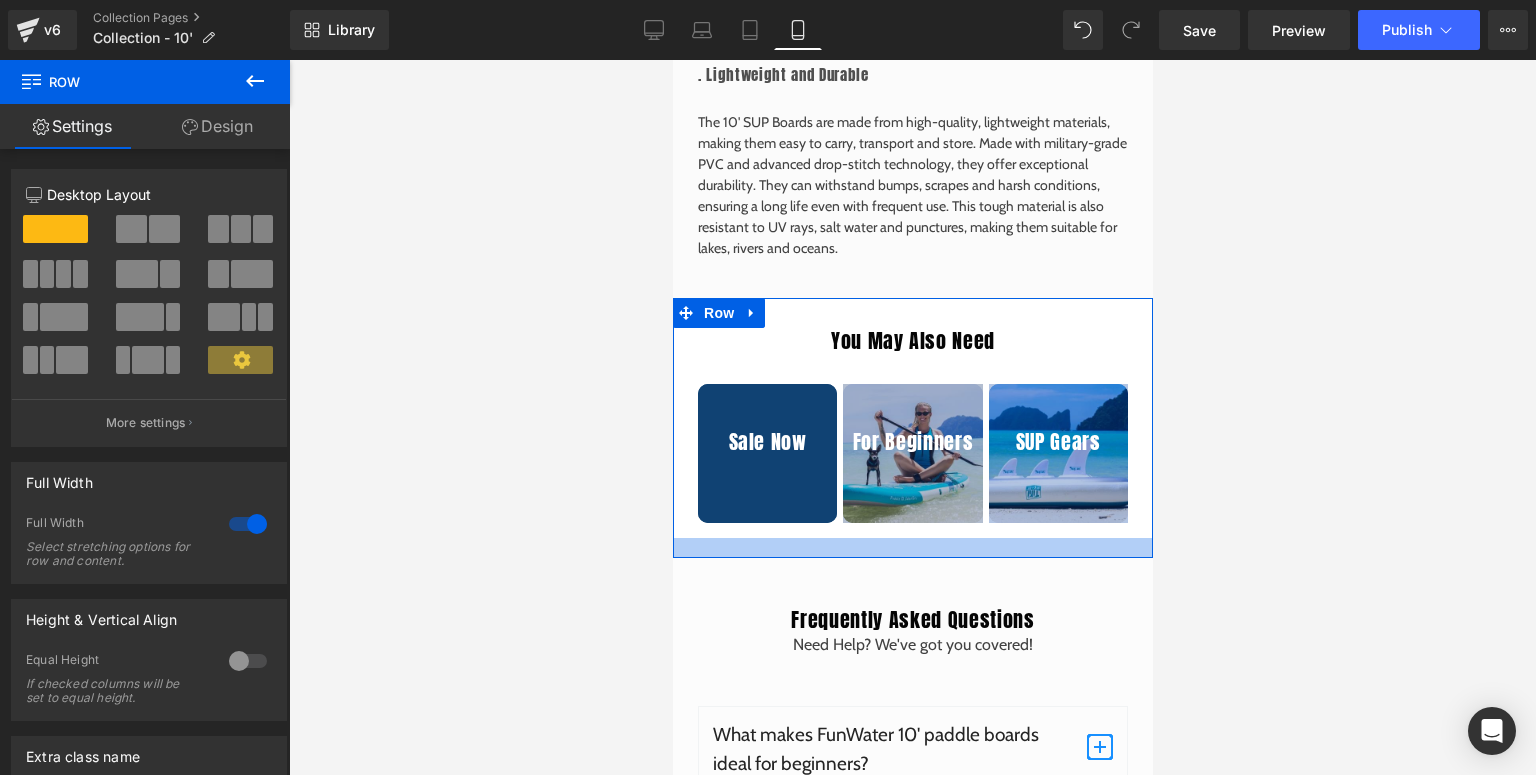 drag, startPoint x: 873, startPoint y: 572, endPoint x: 900, endPoint y: 542, distance: 40.36087 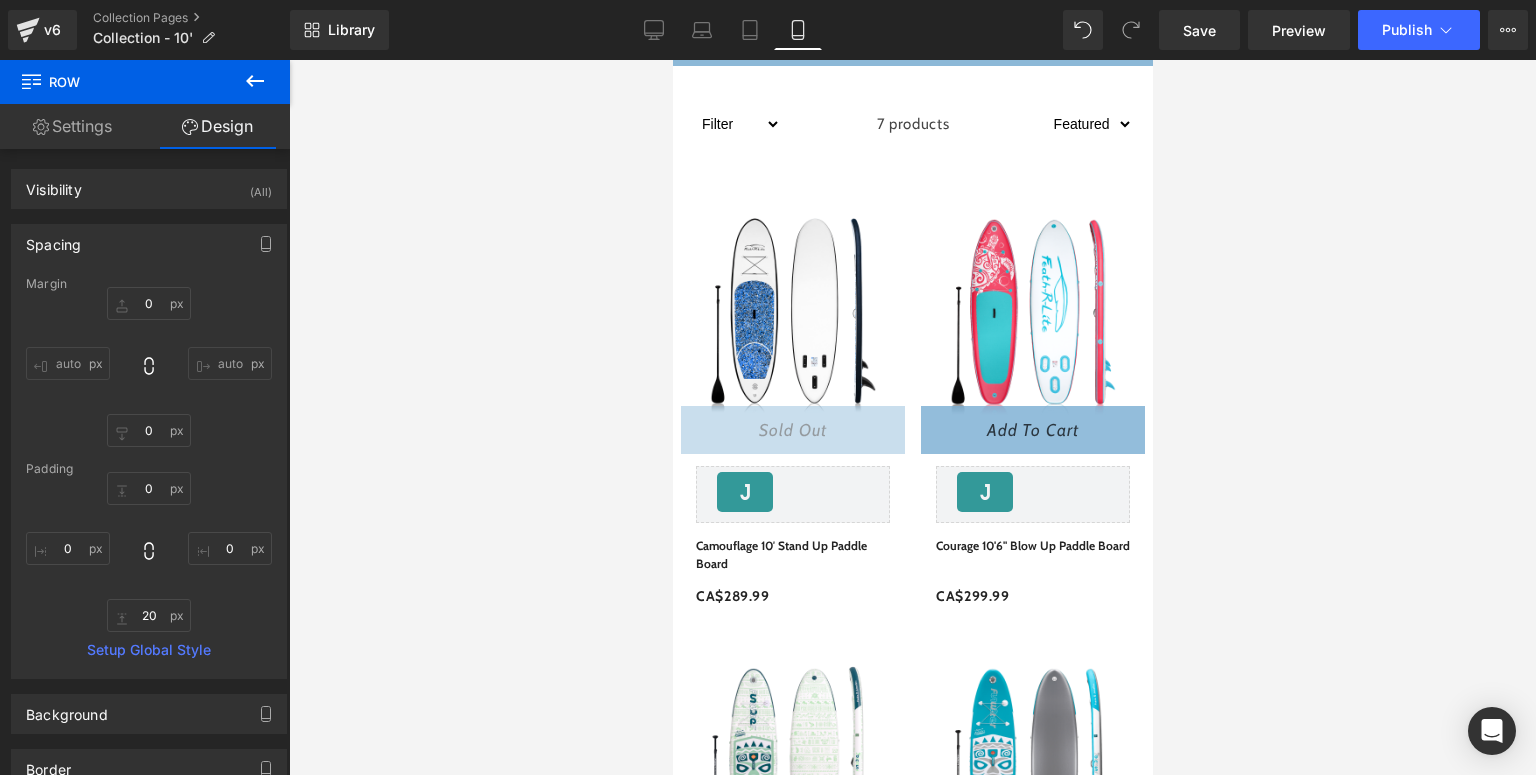 scroll, scrollTop: 0, scrollLeft: 0, axis: both 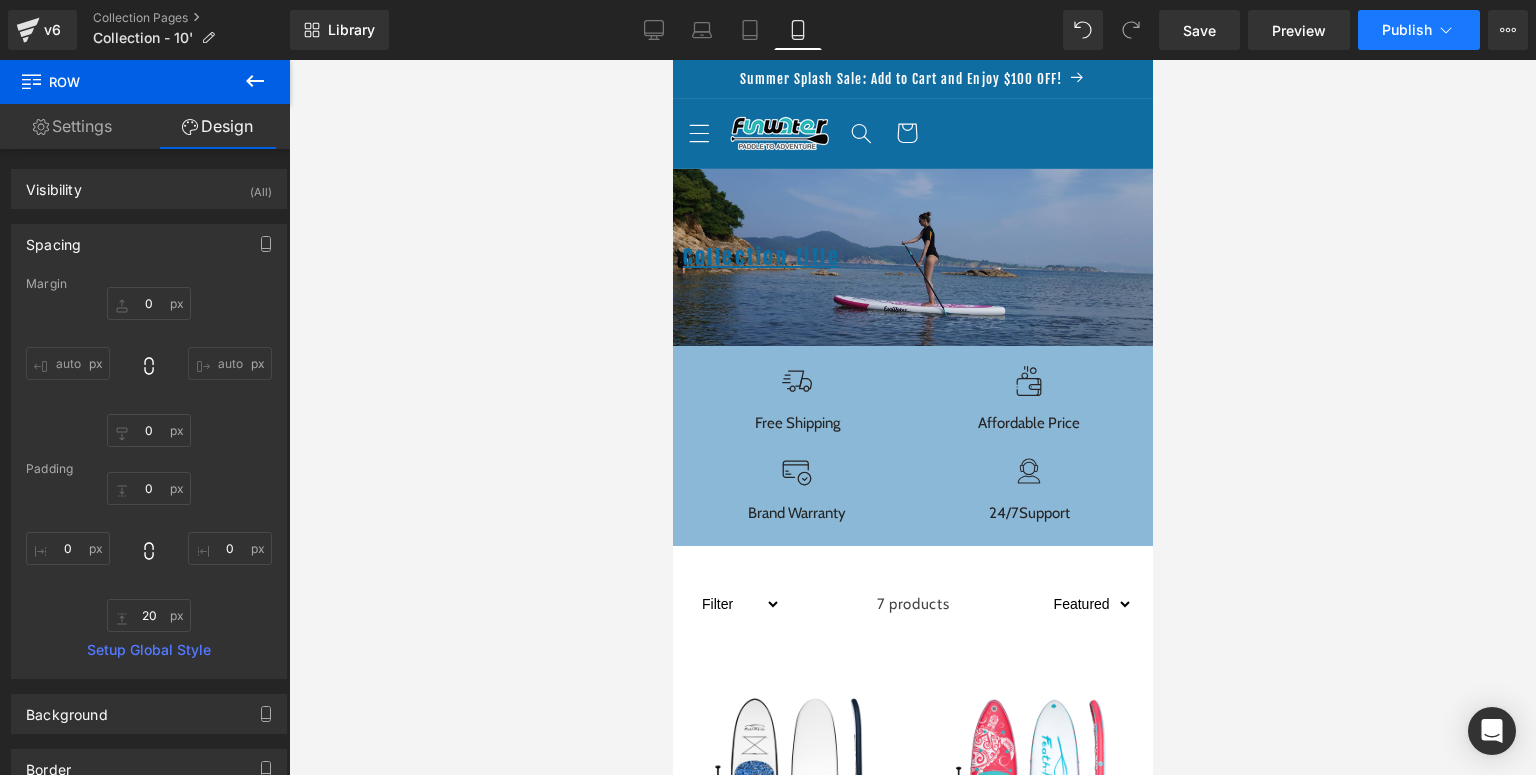 click on "Publish" at bounding box center (1407, 30) 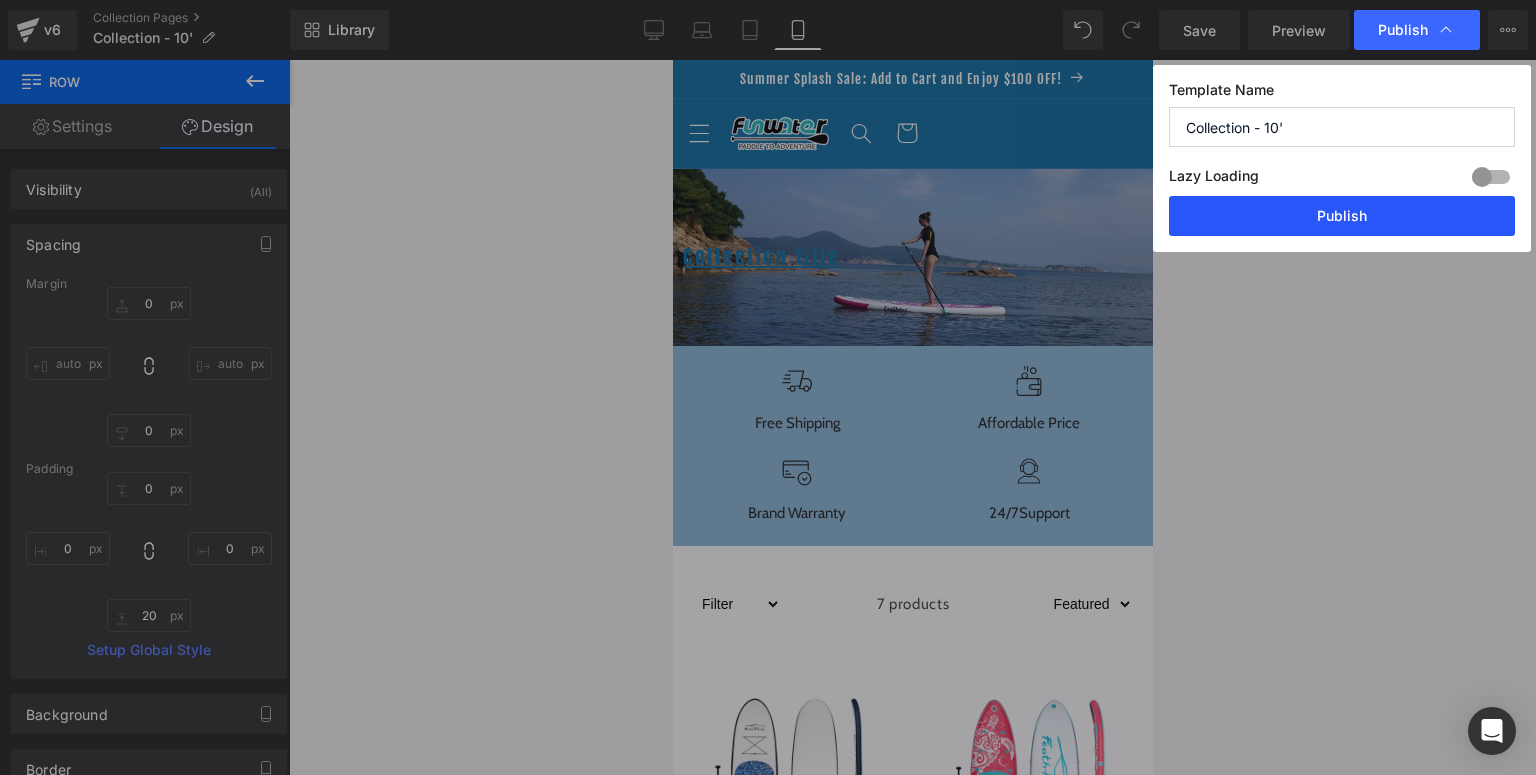 click on "Publish" at bounding box center [1342, 216] 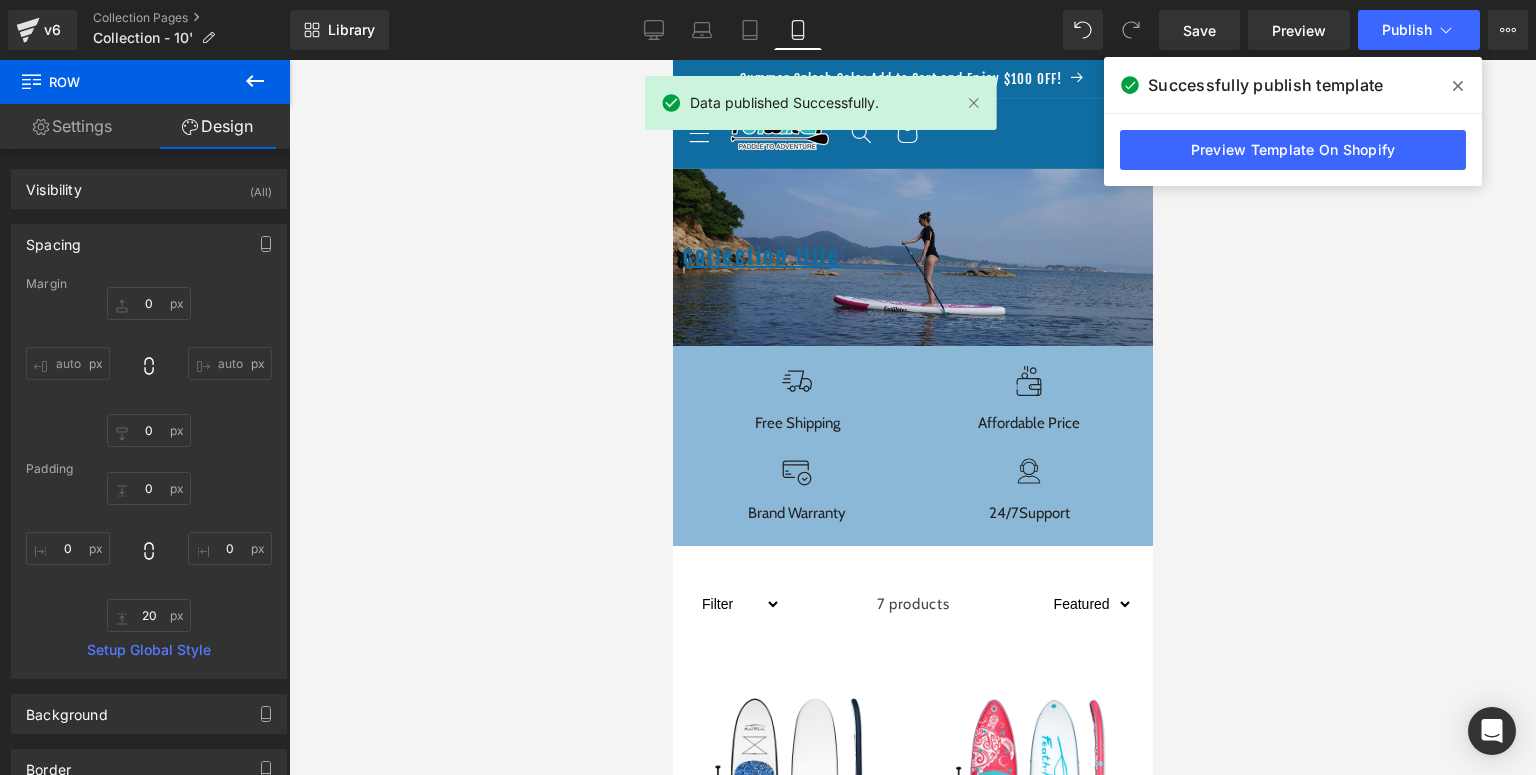 click 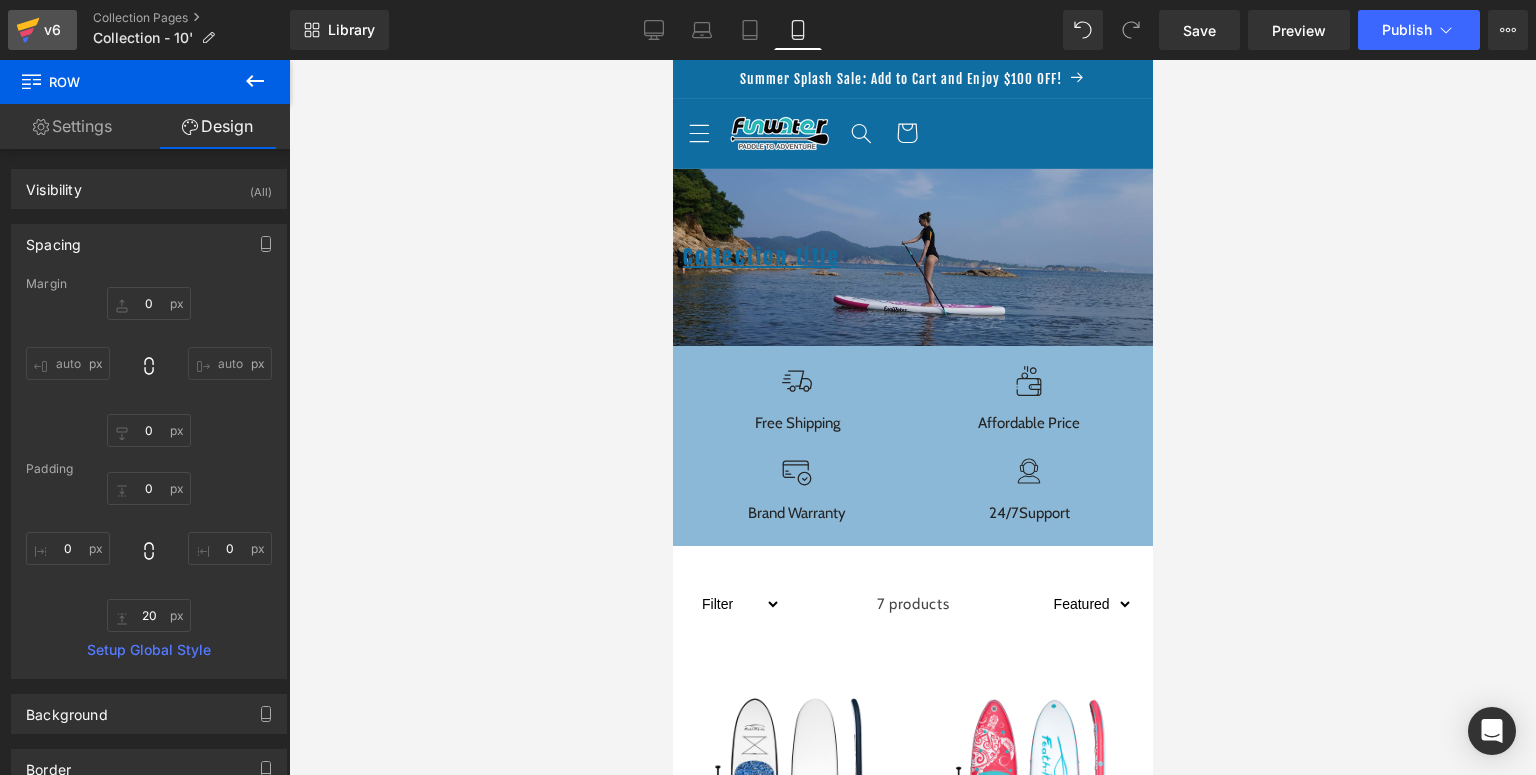 click 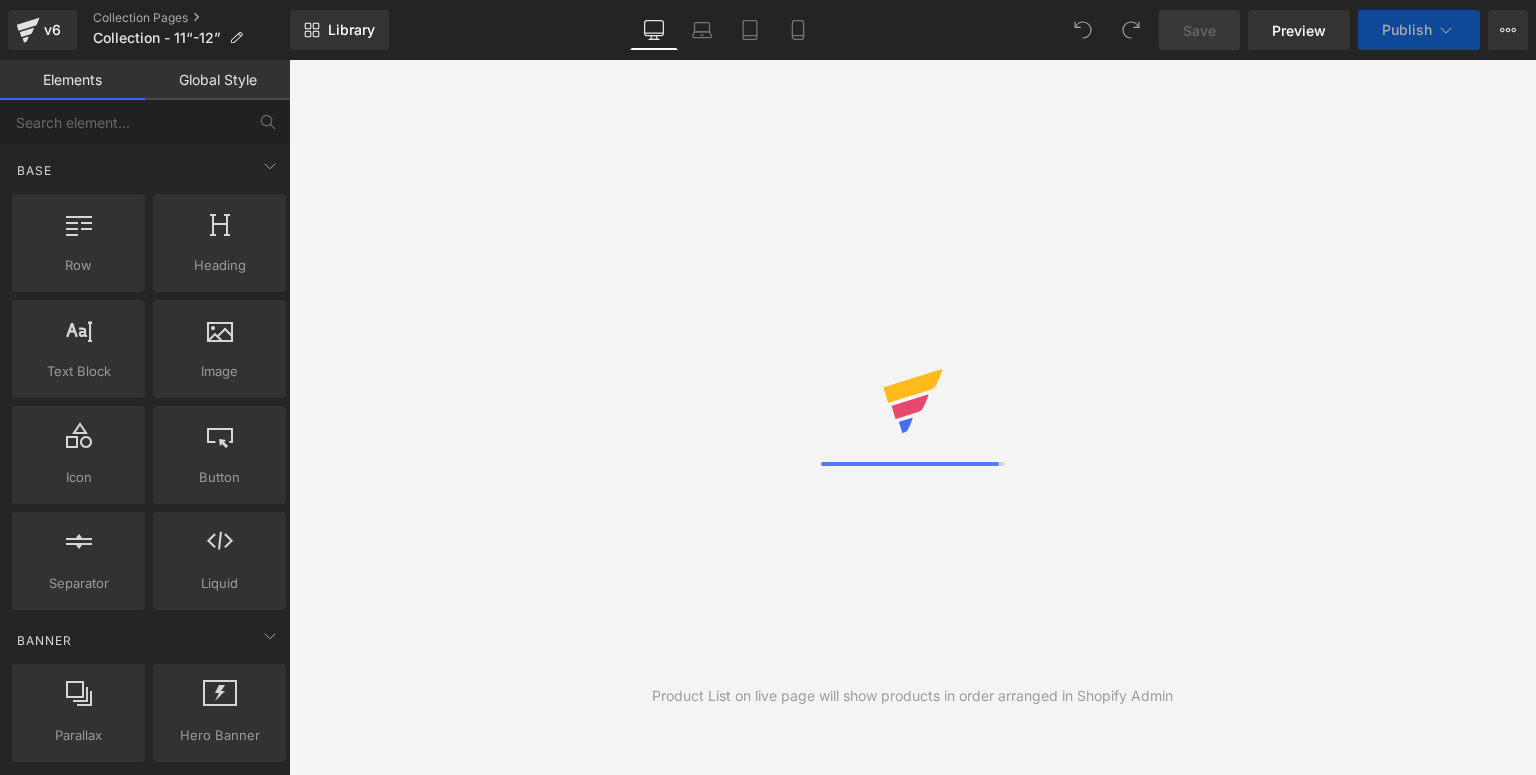 scroll, scrollTop: 0, scrollLeft: 0, axis: both 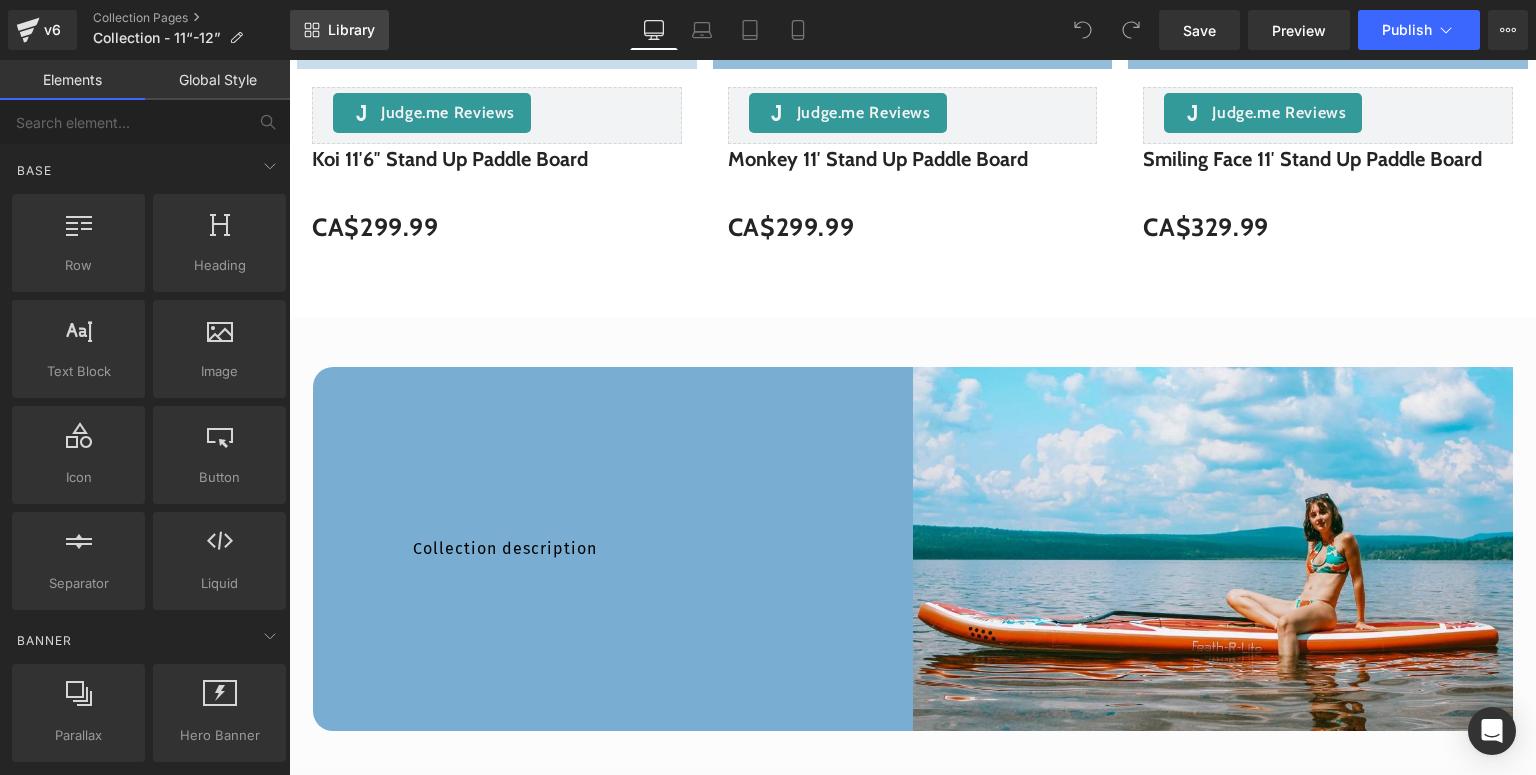 click on "Library" at bounding box center [351, 30] 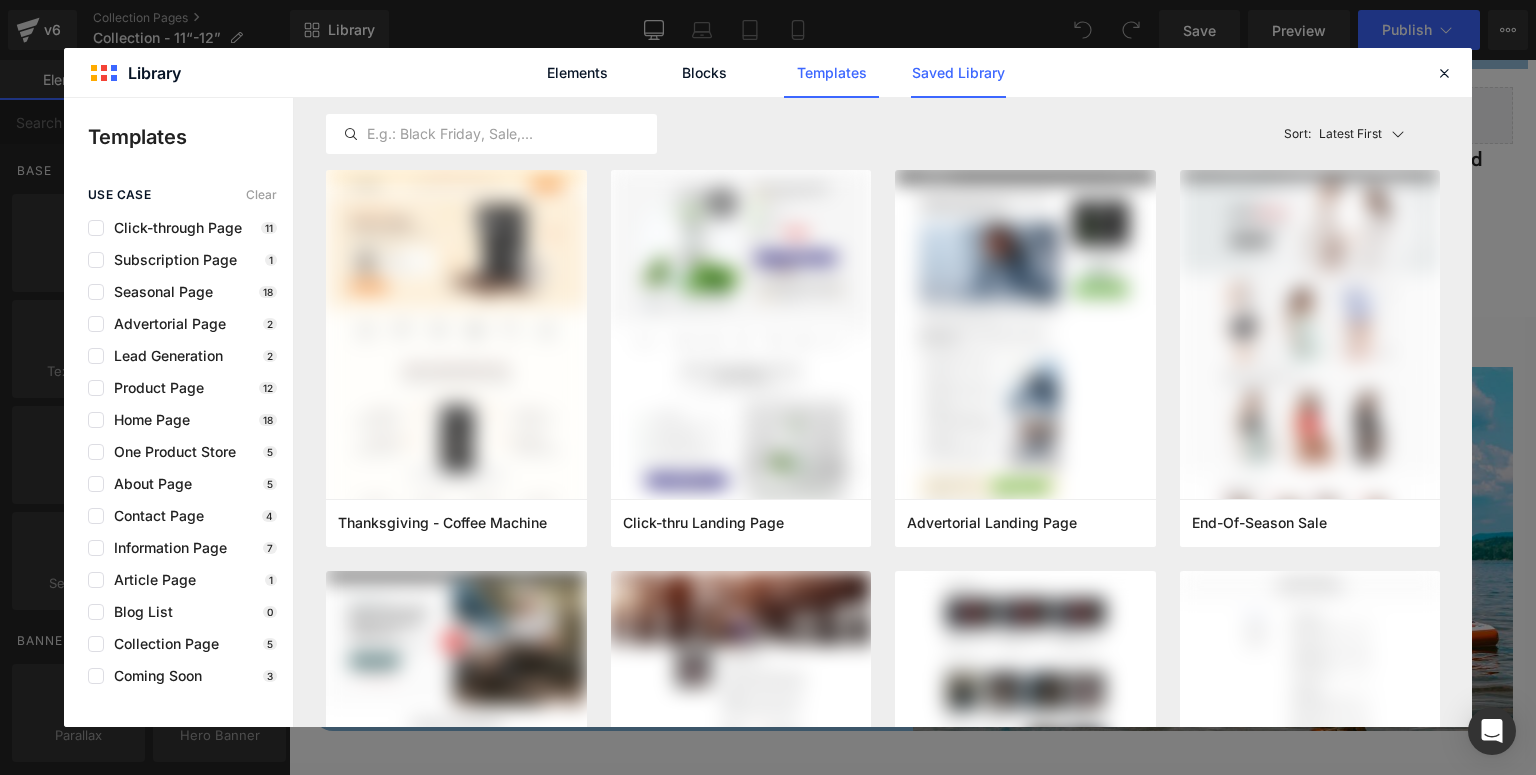 click on "Saved Library" 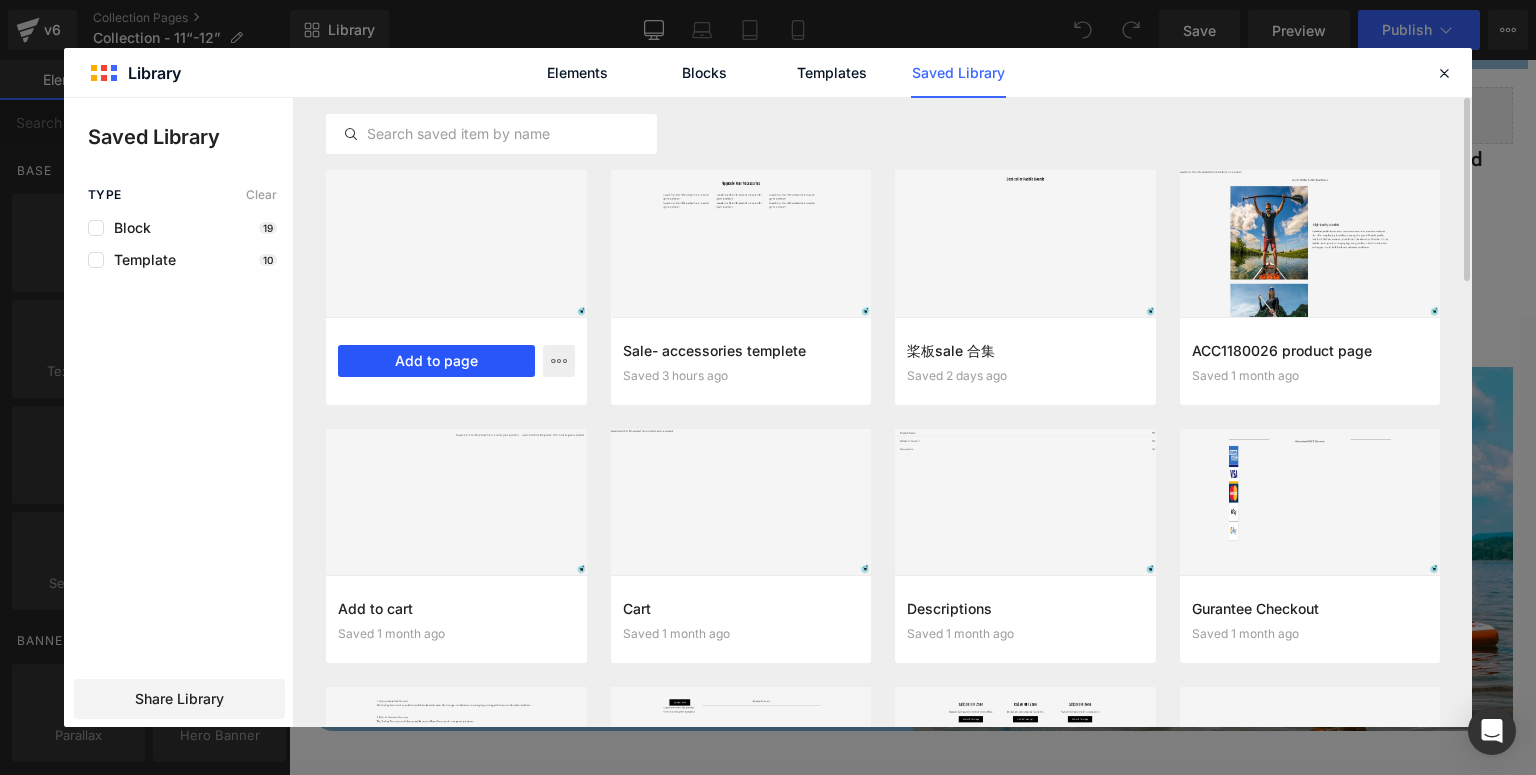drag, startPoint x: 495, startPoint y: 360, endPoint x: 240, endPoint y: 299, distance: 262.19458 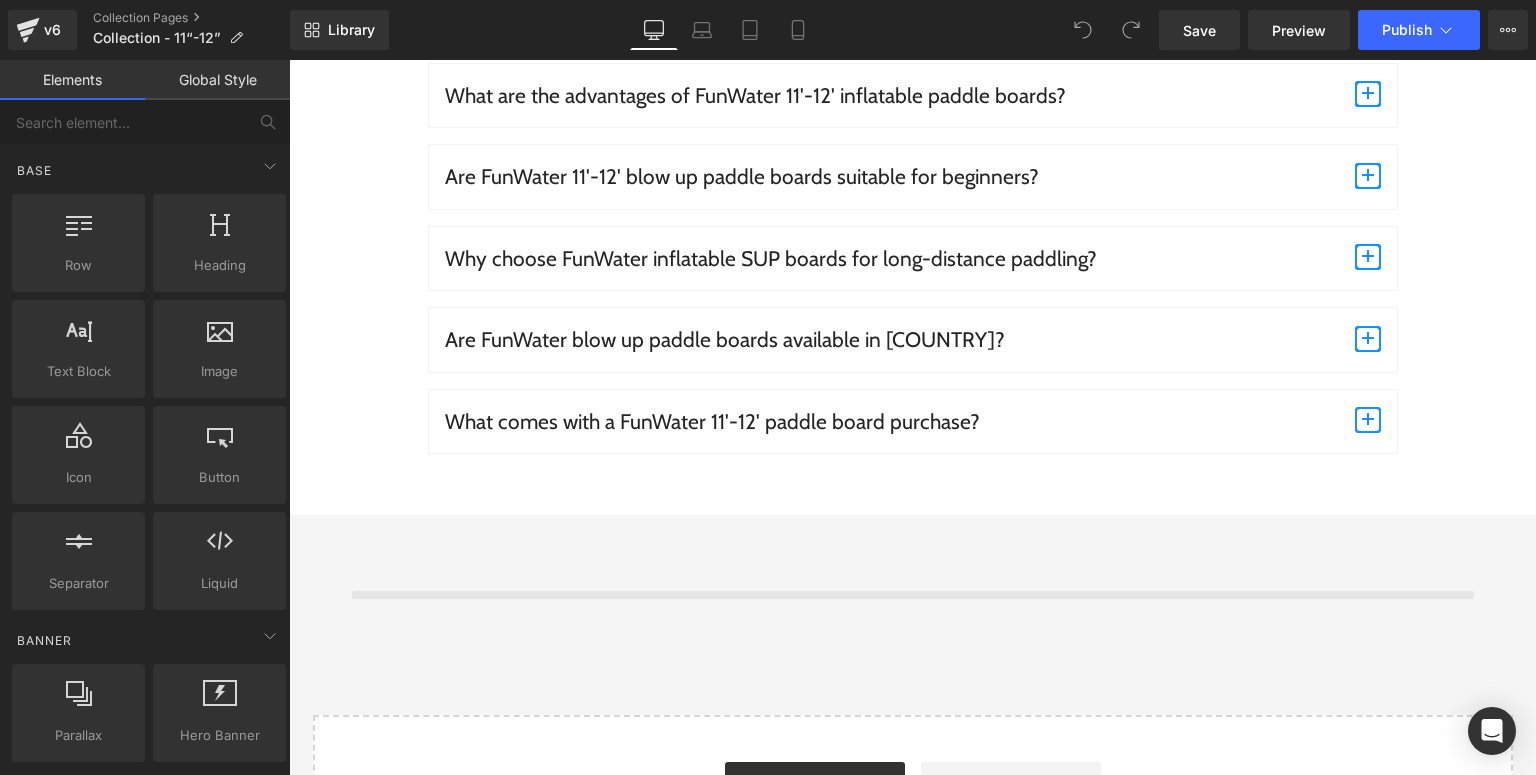 scroll, scrollTop: 5254, scrollLeft: 0, axis: vertical 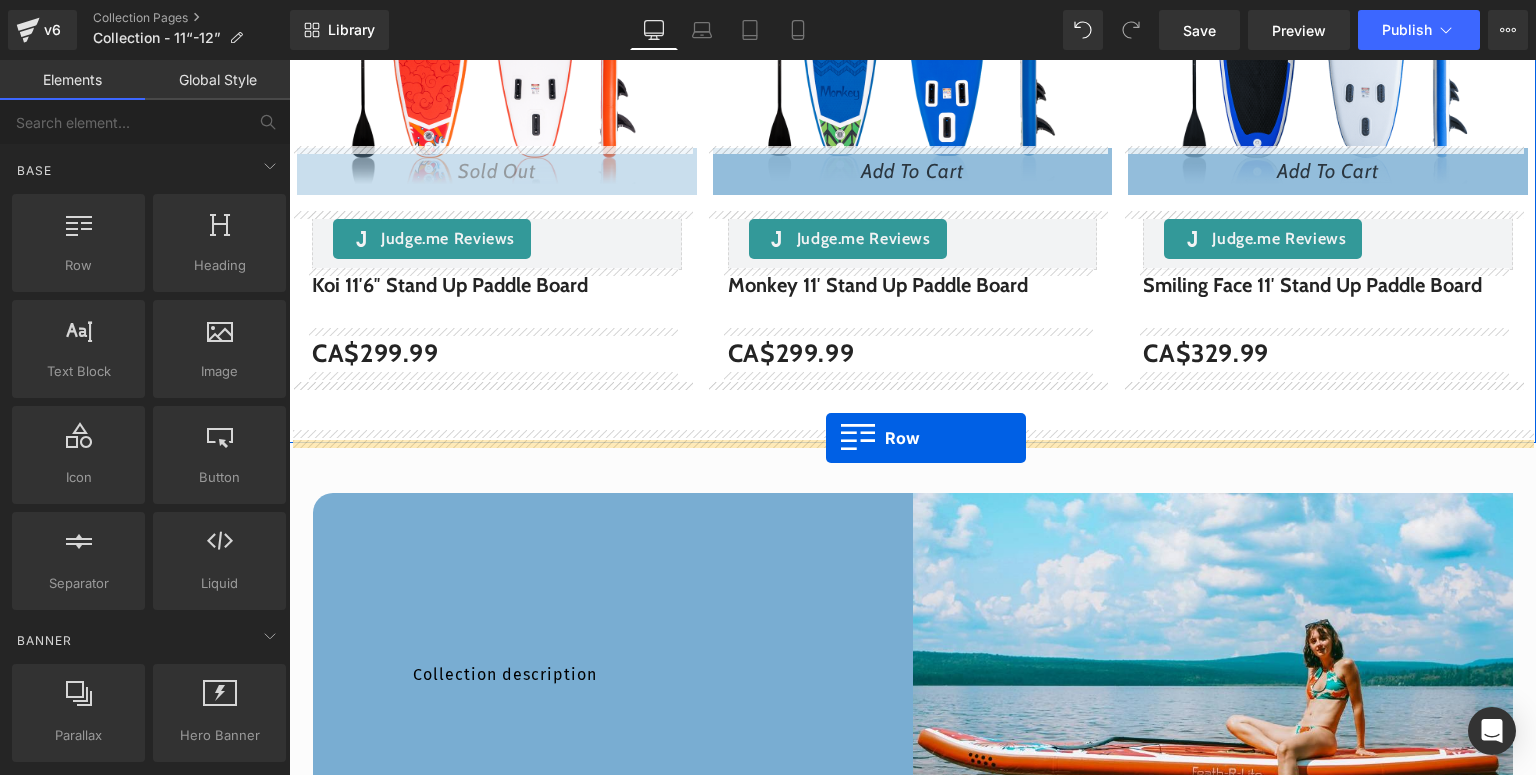 drag, startPoint x: 323, startPoint y: 175, endPoint x: 826, endPoint y: 438, distance: 567.60724 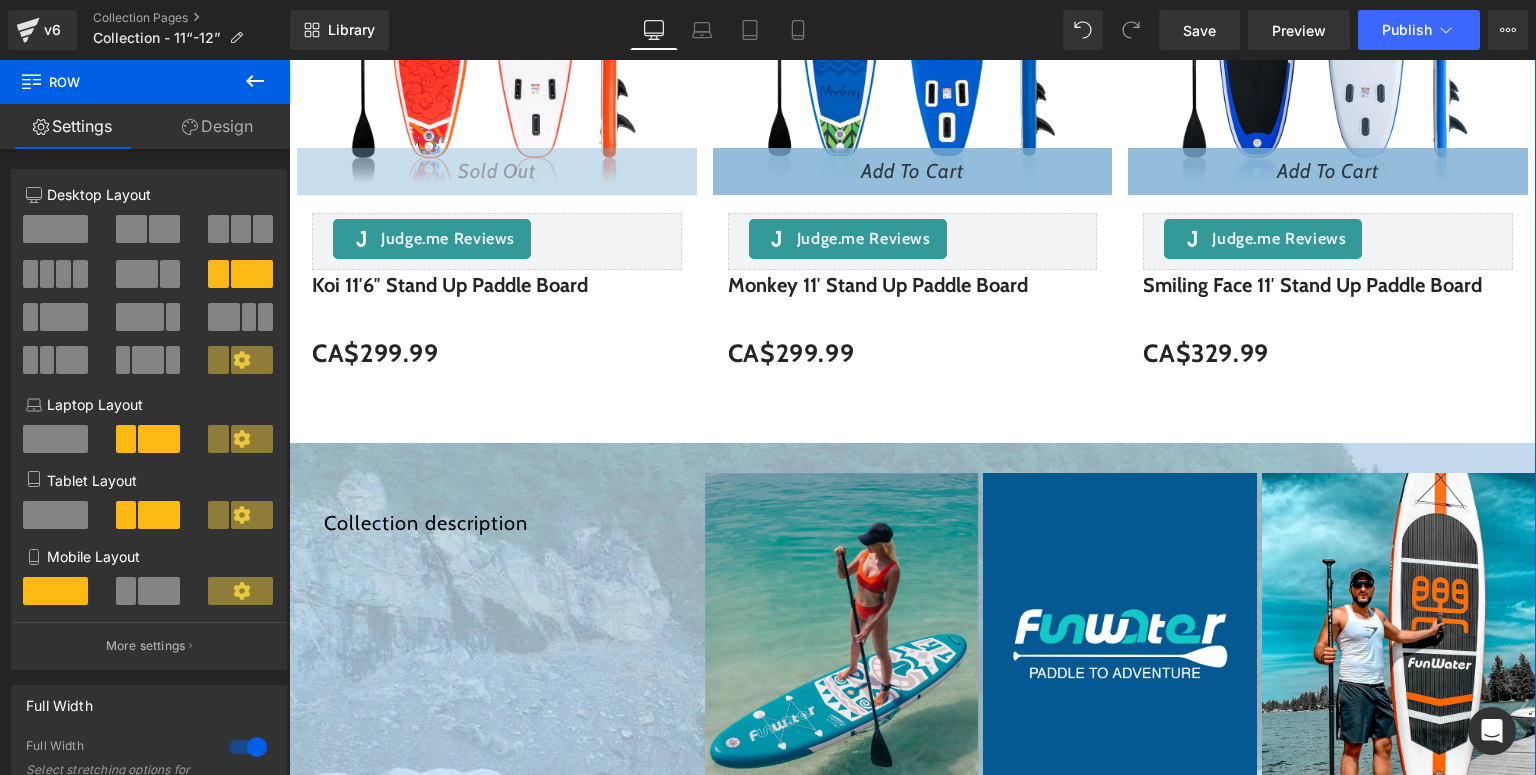 scroll, scrollTop: 2274, scrollLeft: 0, axis: vertical 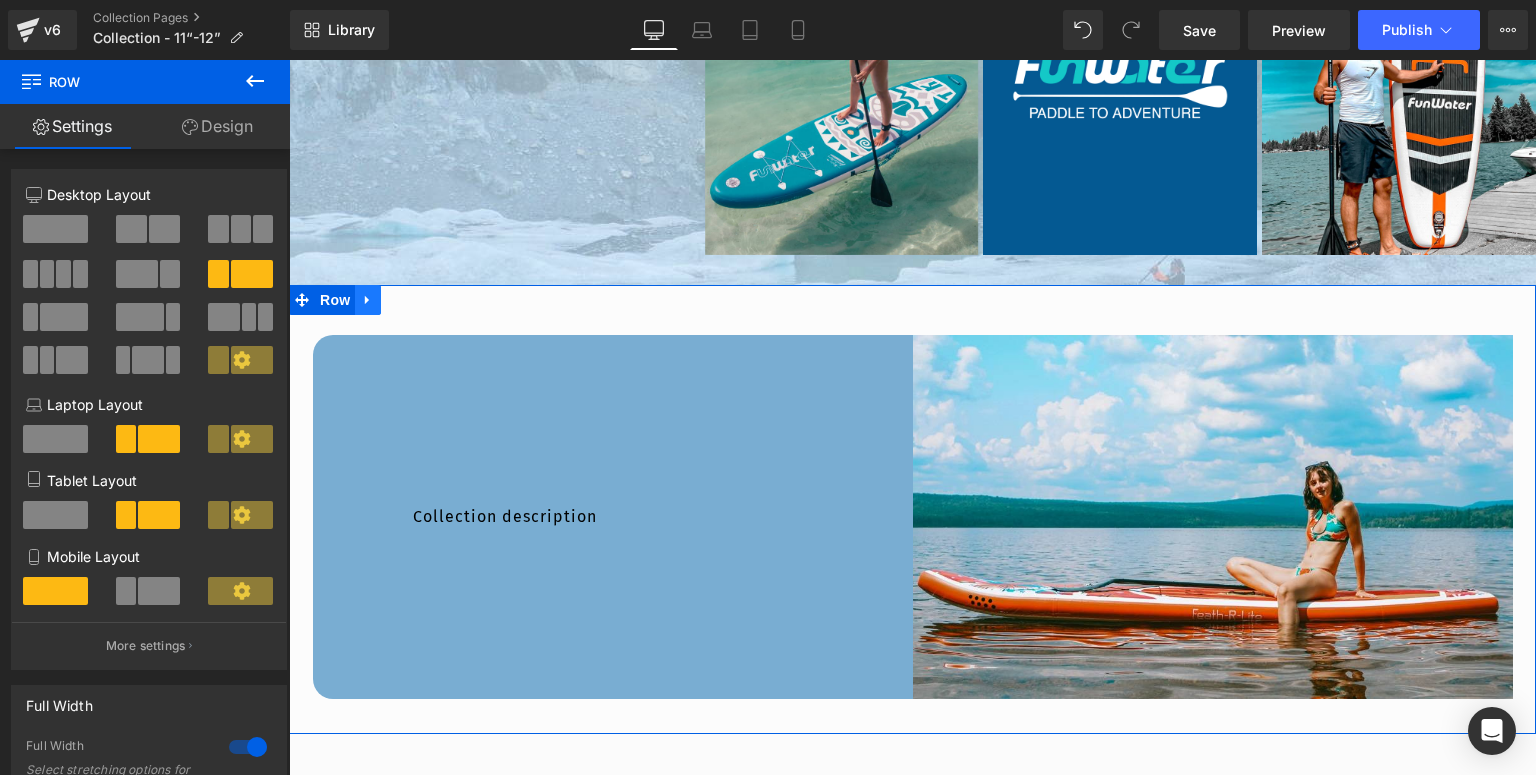 click at bounding box center [368, 300] 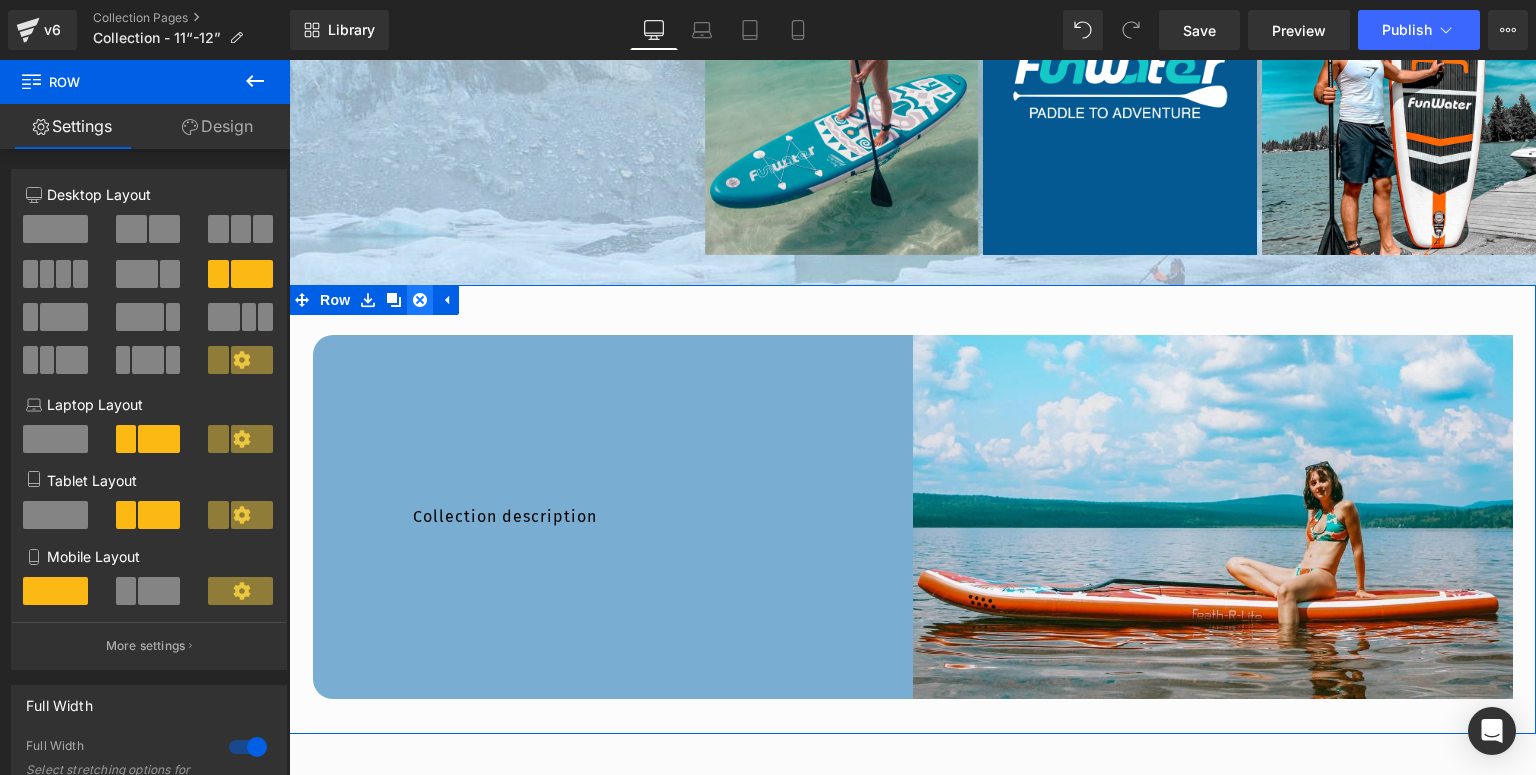 click at bounding box center (420, 300) 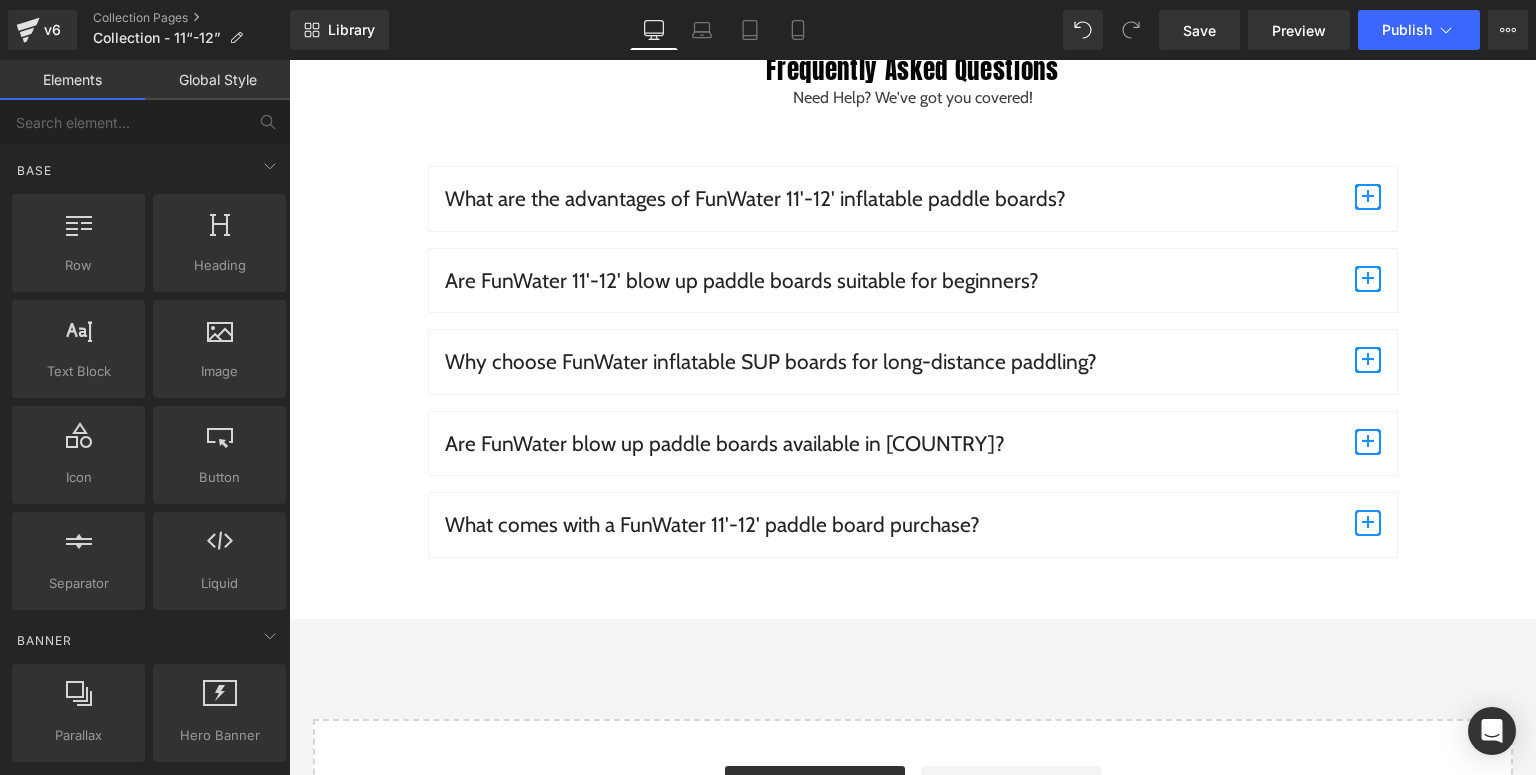 scroll, scrollTop: 4274, scrollLeft: 0, axis: vertical 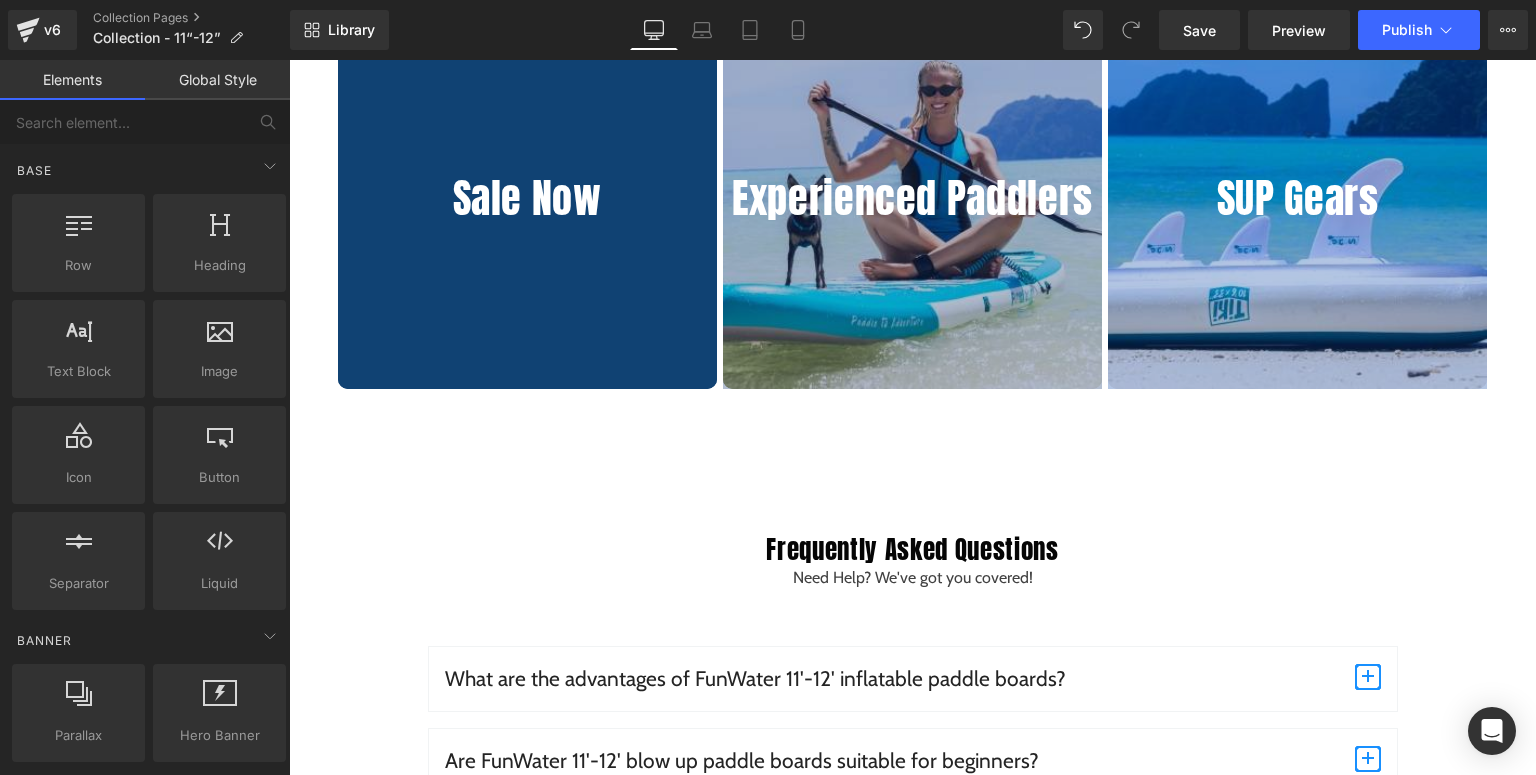 click on "You May Also Need Heading
Sale Now
Heading
Hero Banner
Experienced Paddlers Heading
Hero Banner
SUP Gears Heading
Hero Banner         Row         Row         Row" at bounding box center [912, 202] 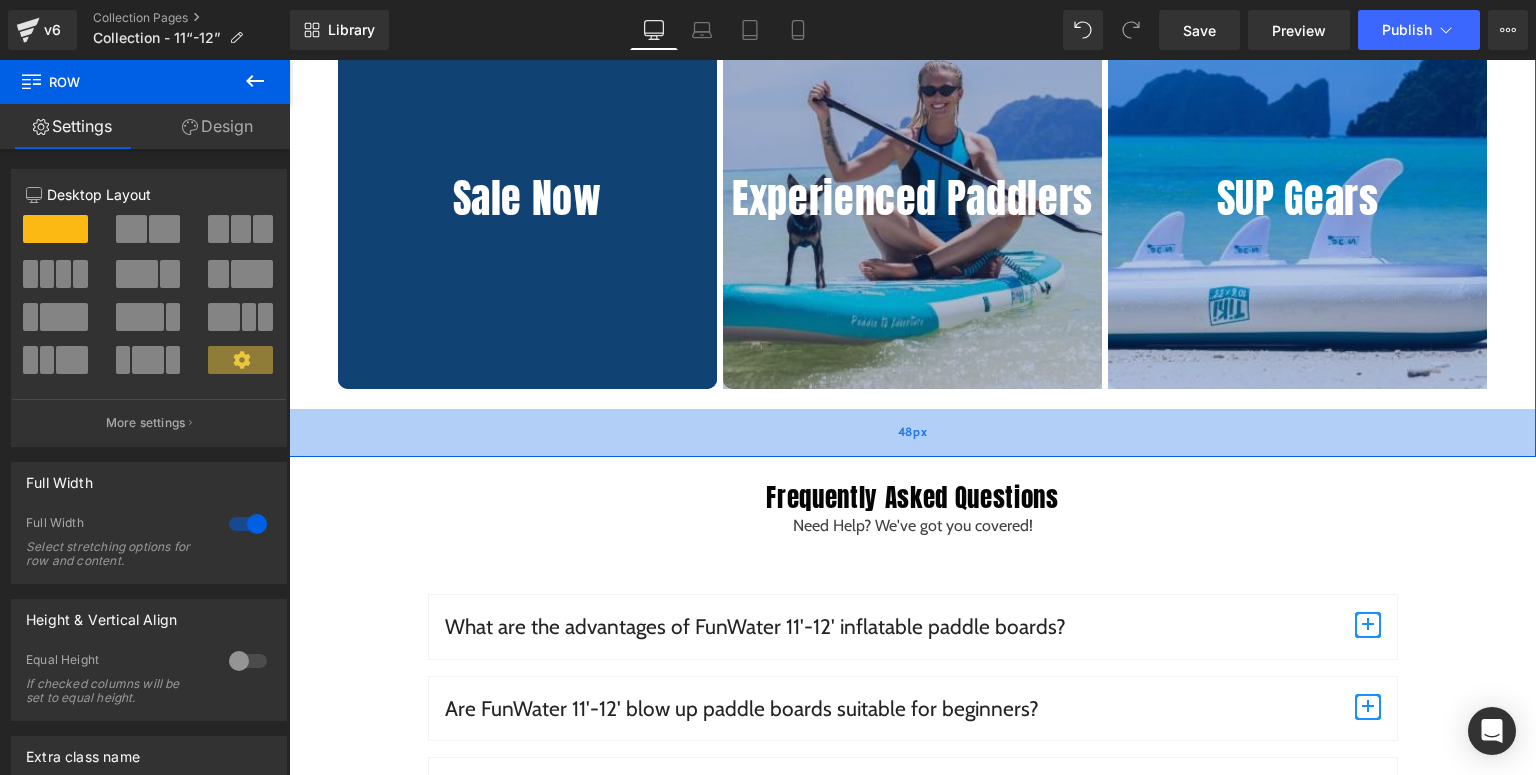 drag, startPoint x: 864, startPoint y: 503, endPoint x: 884, endPoint y: 451, distance: 55.713554 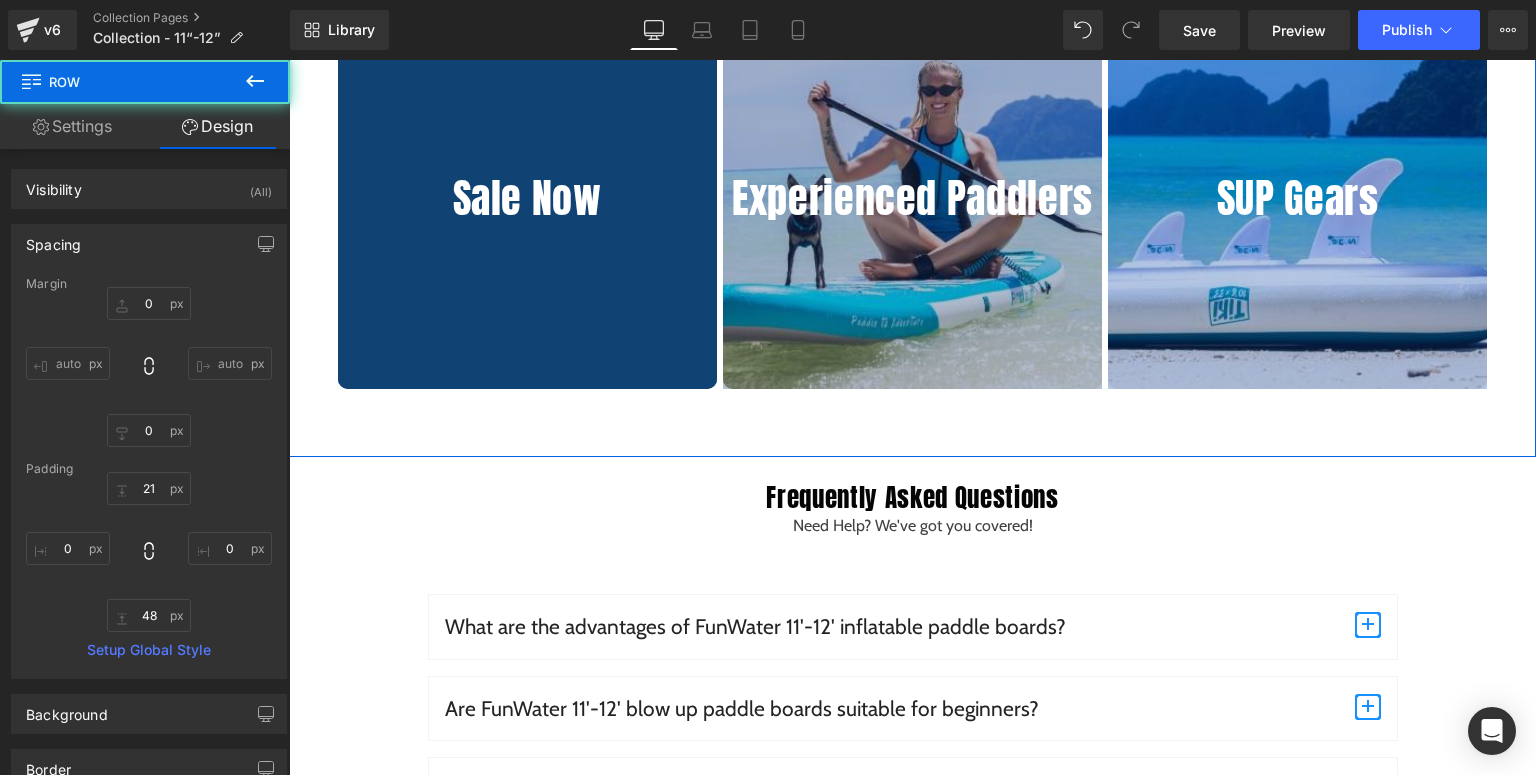 scroll, scrollTop: 3954, scrollLeft: 0, axis: vertical 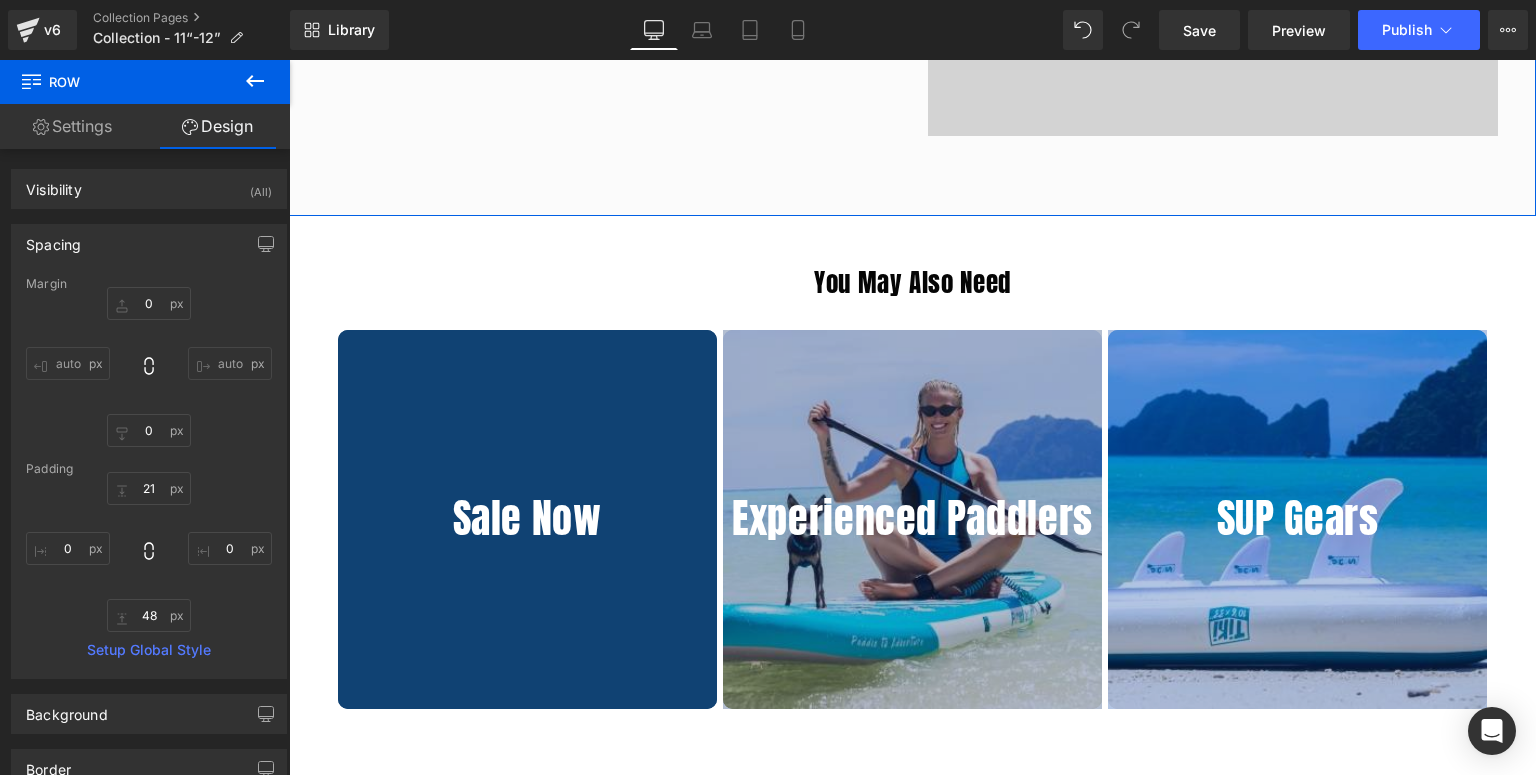 click on "Why FunWater 11'-12' Inflatable Paddle Board Heading         Image         . Long-distance Cruising Heading         The 11'-12' inflatable paddle boards are longer and narrower, reducing water resistance and gliding efficiency. They also provide maximum stability and balance. Text Block         Row         Row         Image         . Versatility Heading         The 11'-12' all-around blow up paddle boards can handle a variety of conditions. They are suitable for activities such as yoga, fishing or casual paddling, providing flexibility to meet the needs of different paddlers. Text Block         Row         Row
Video Bg         . Lightweight and Portable Design Heading         Crafted with military-grade PVC and advanced drop-stitch technology, Funwater best inflatable SUP boards ensure durability without adding unnecessary weight. Text Block         Row         Row         Row" at bounding box center (912, -590) 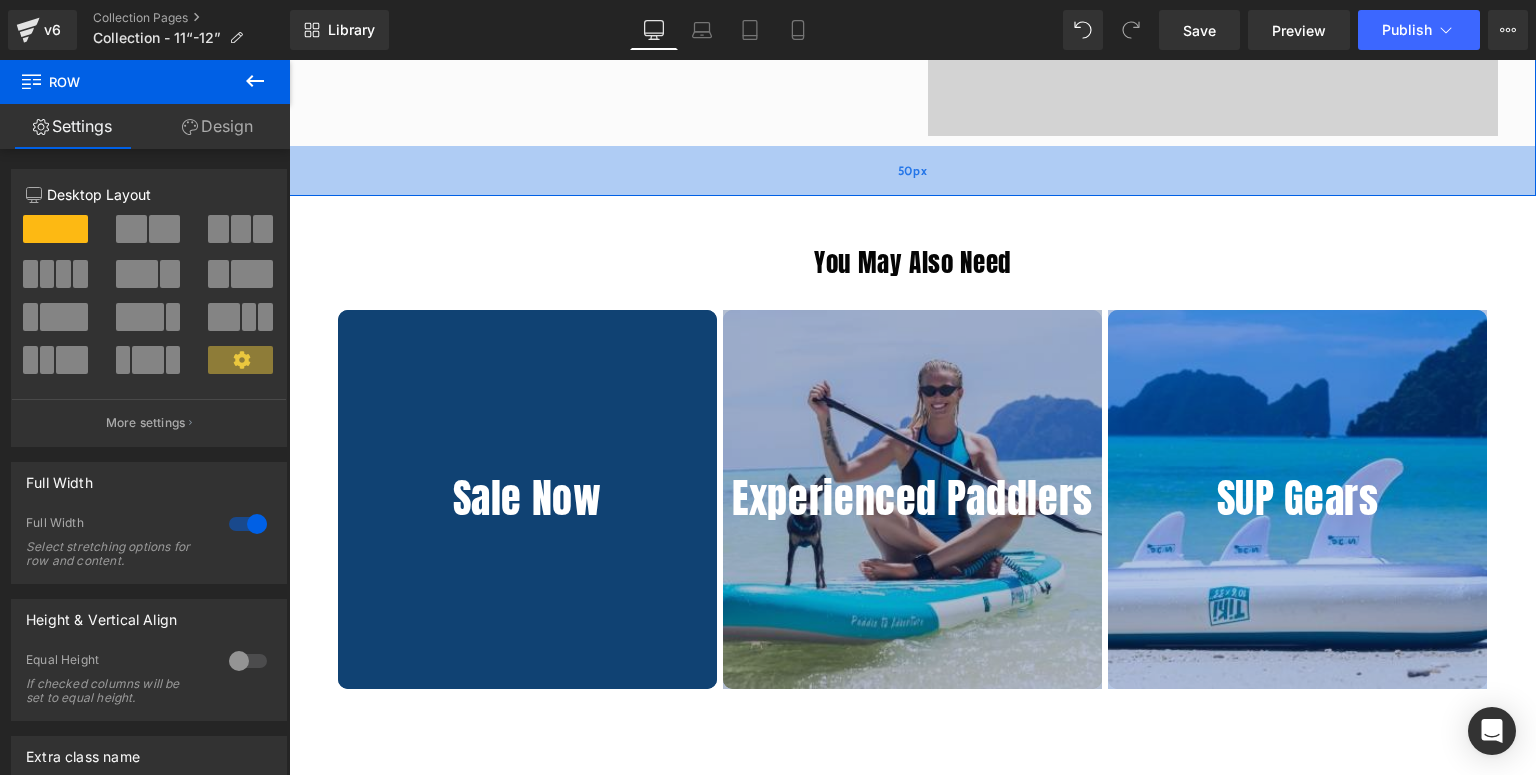 drag, startPoint x: 882, startPoint y: 210, endPoint x: 889, endPoint y: 190, distance: 21.189621 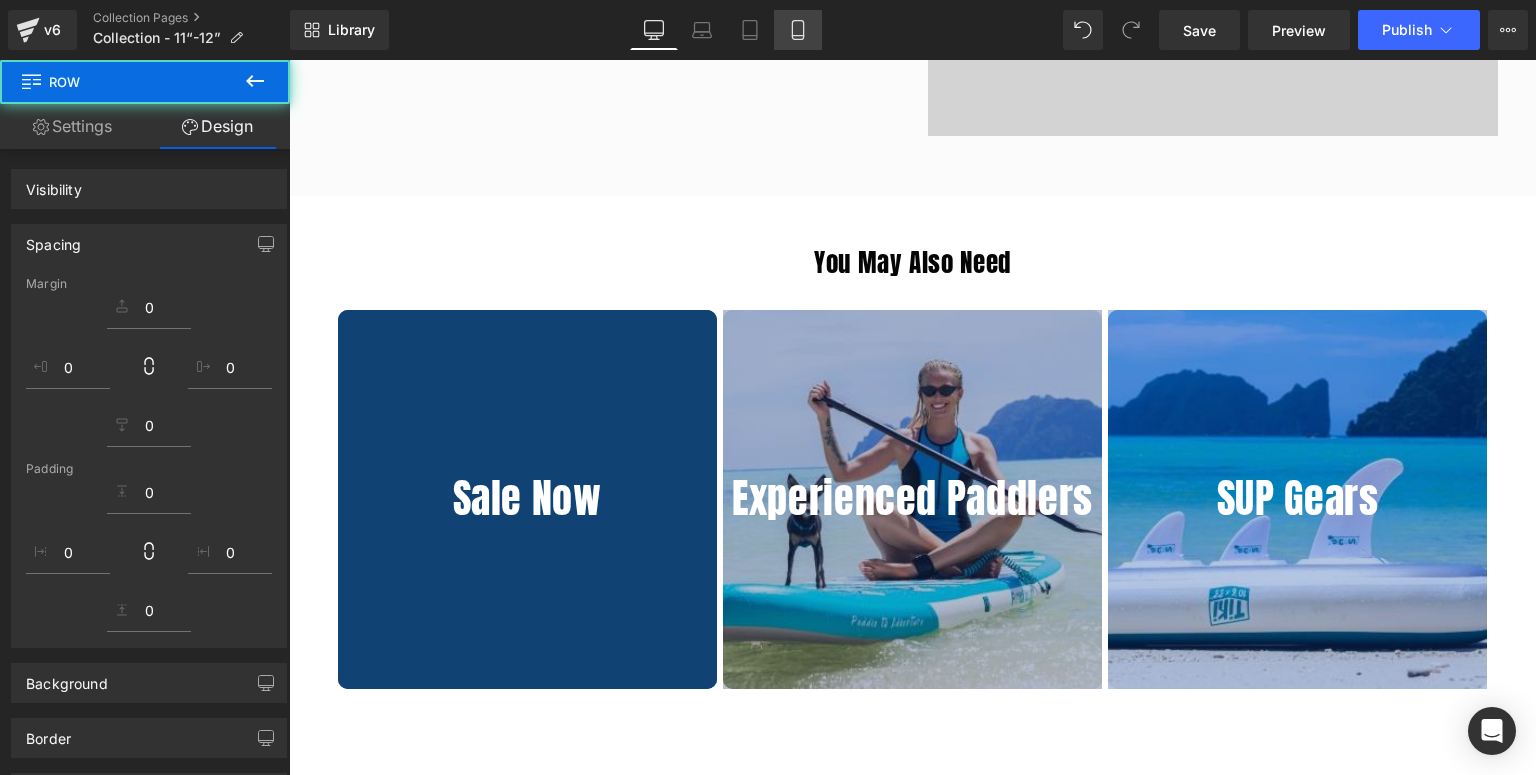 click 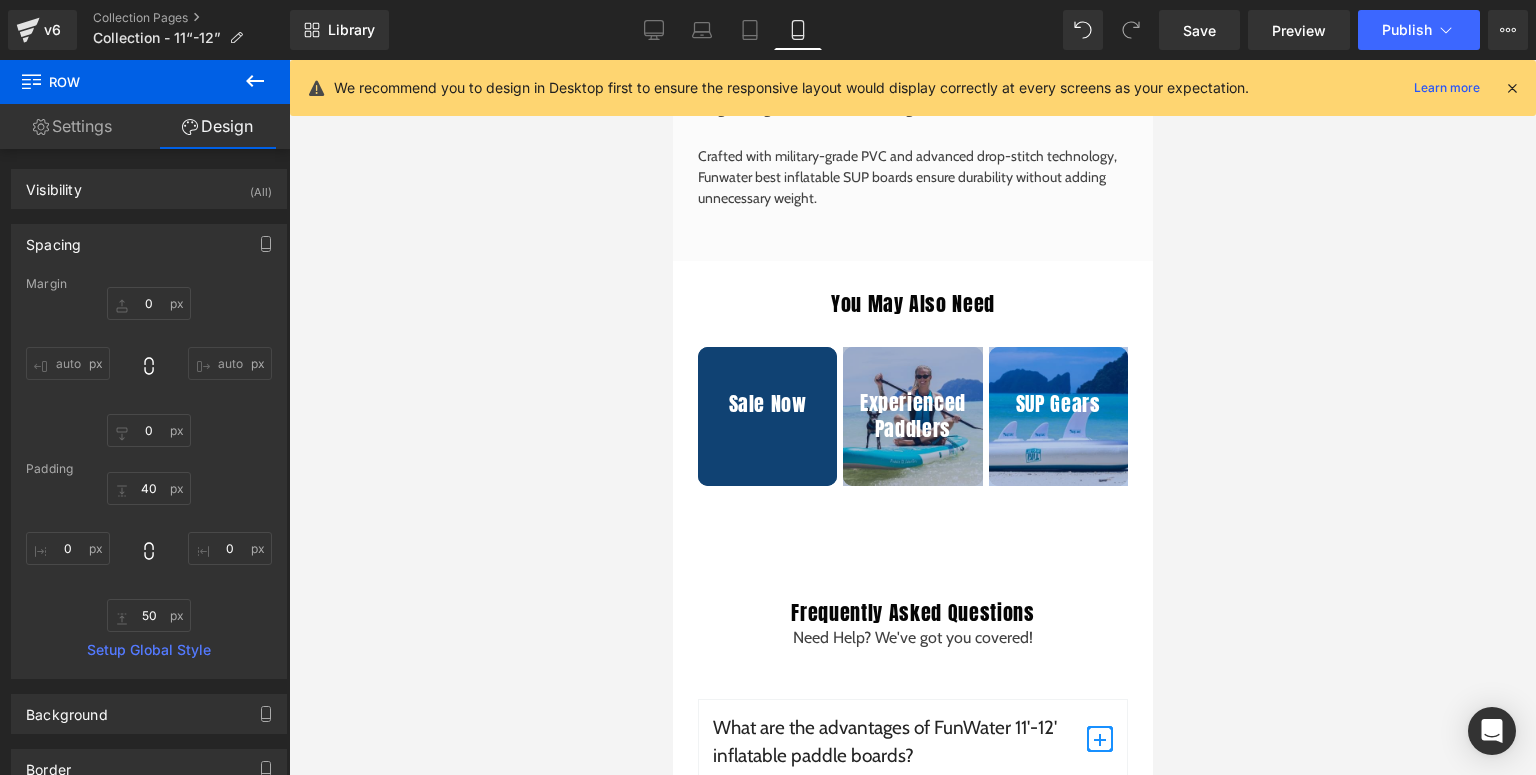 type on "0" 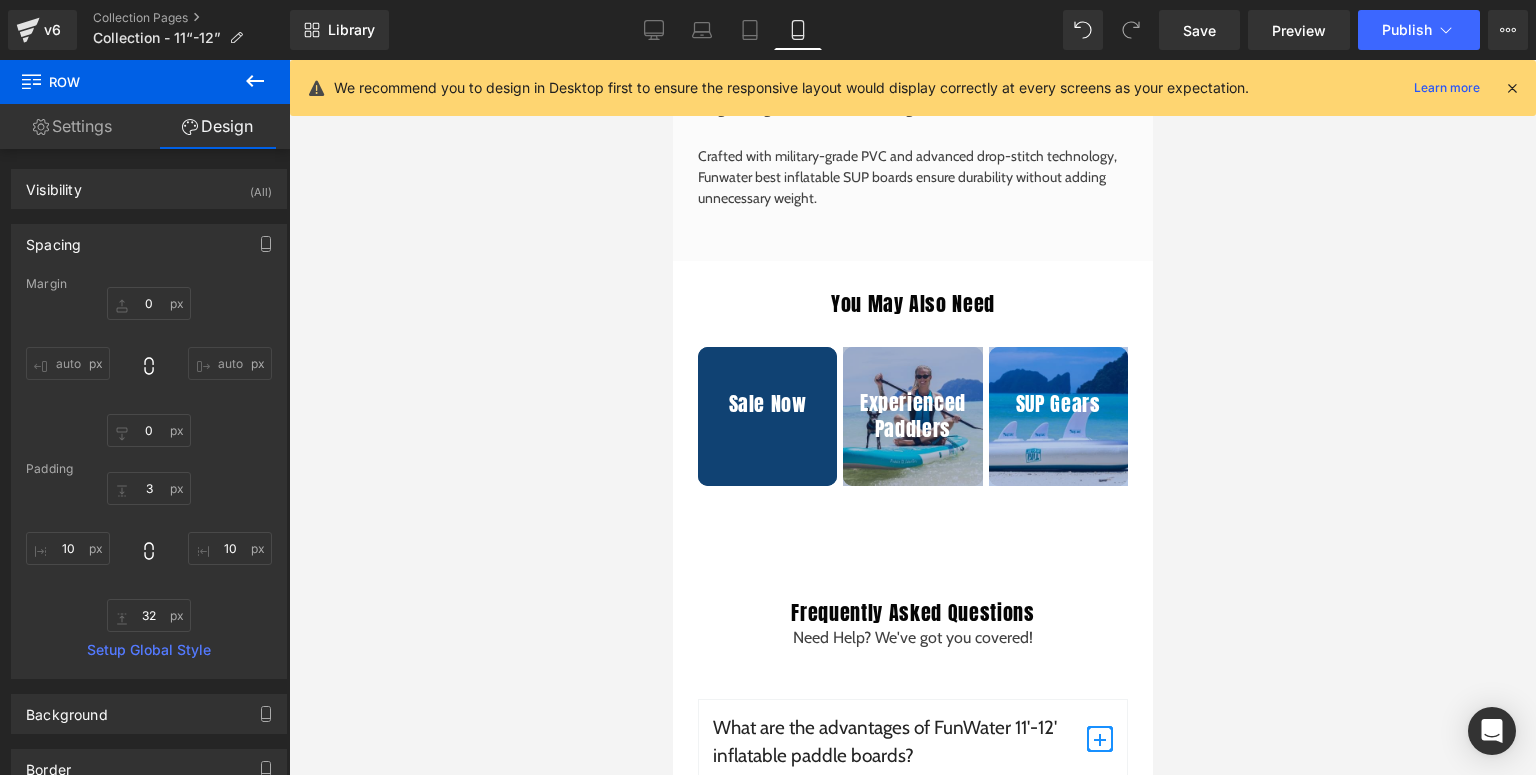 scroll, scrollTop: 2257, scrollLeft: 0, axis: vertical 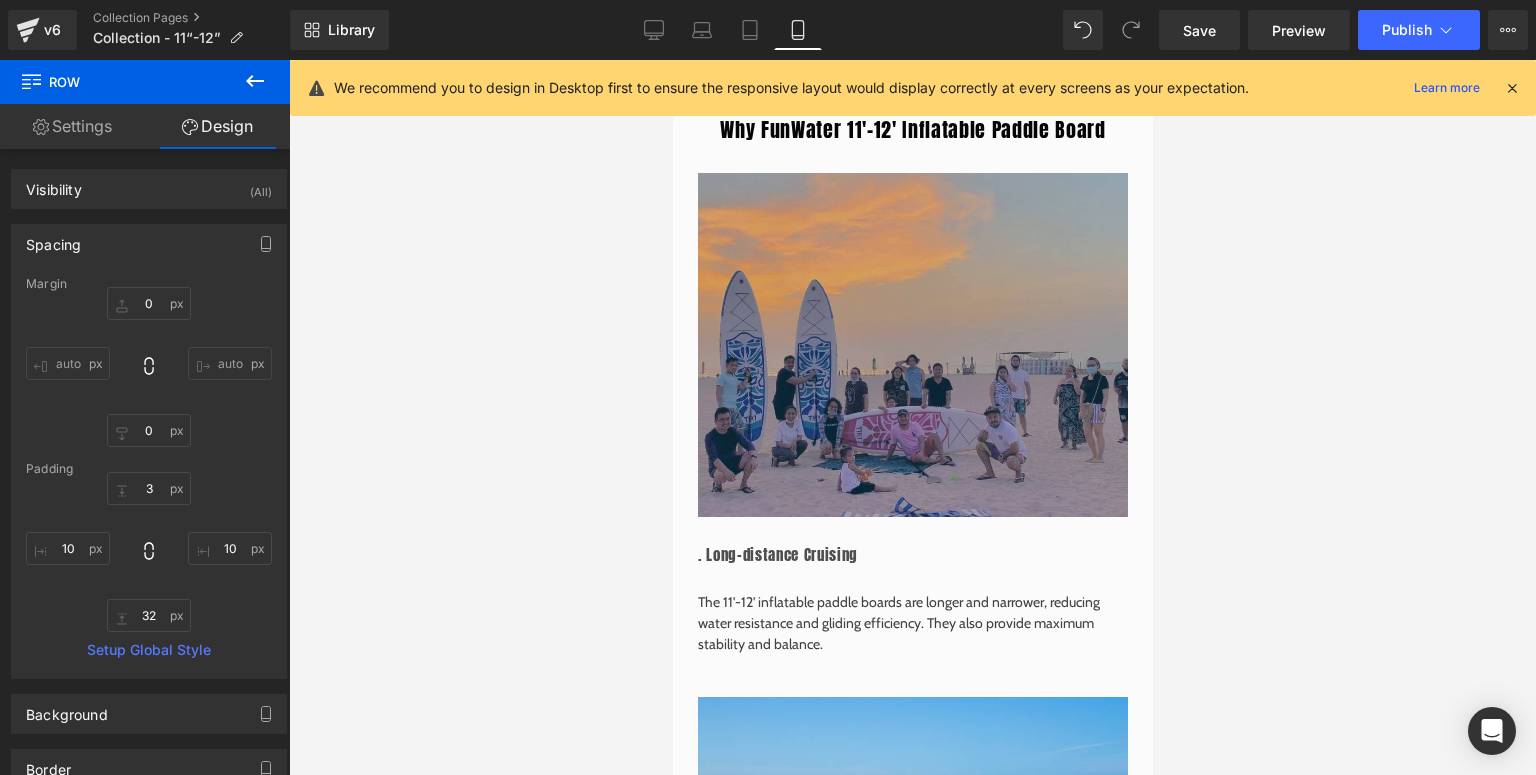 click at bounding box center (1512, 88) 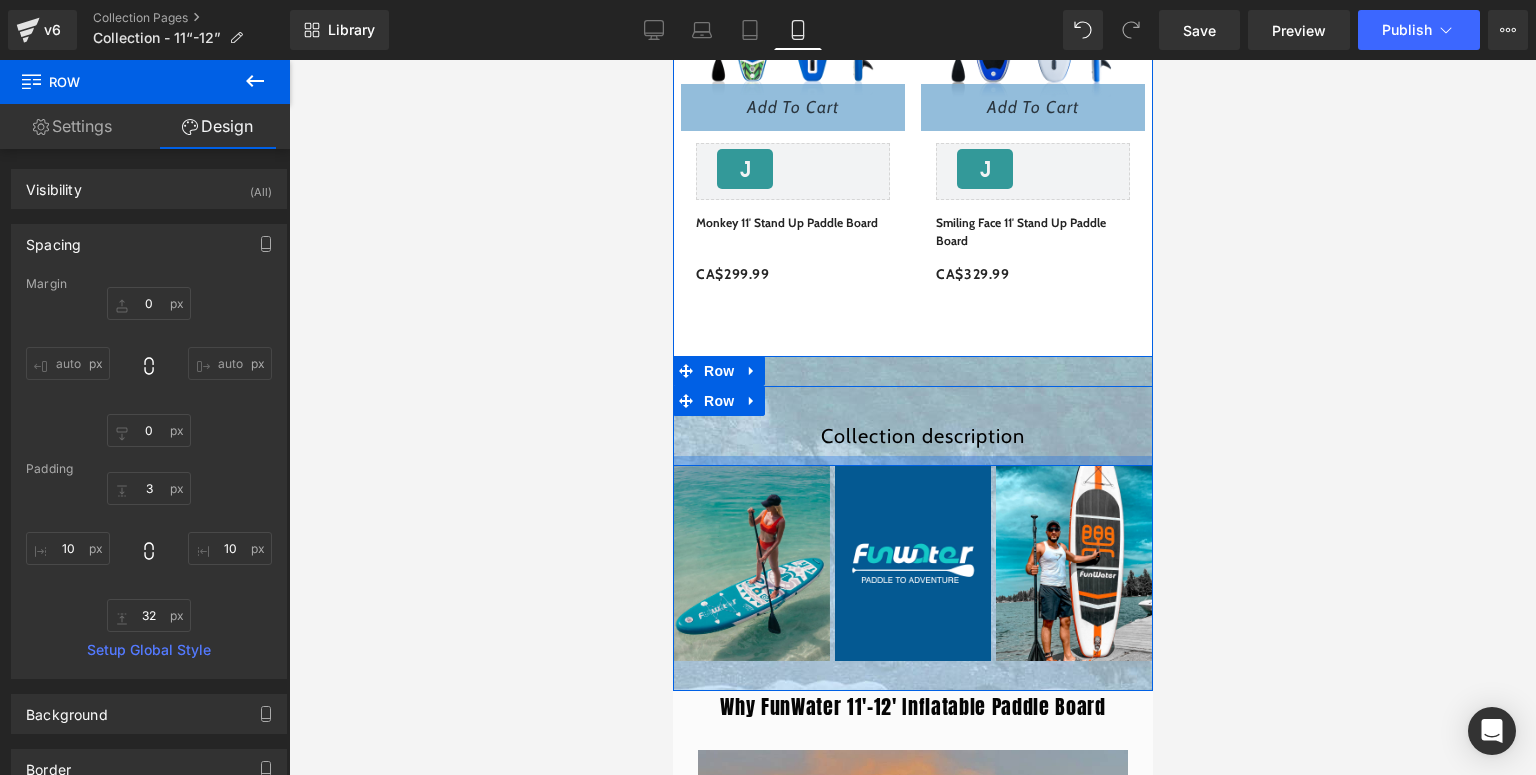 scroll, scrollTop: 1840, scrollLeft: 0, axis: vertical 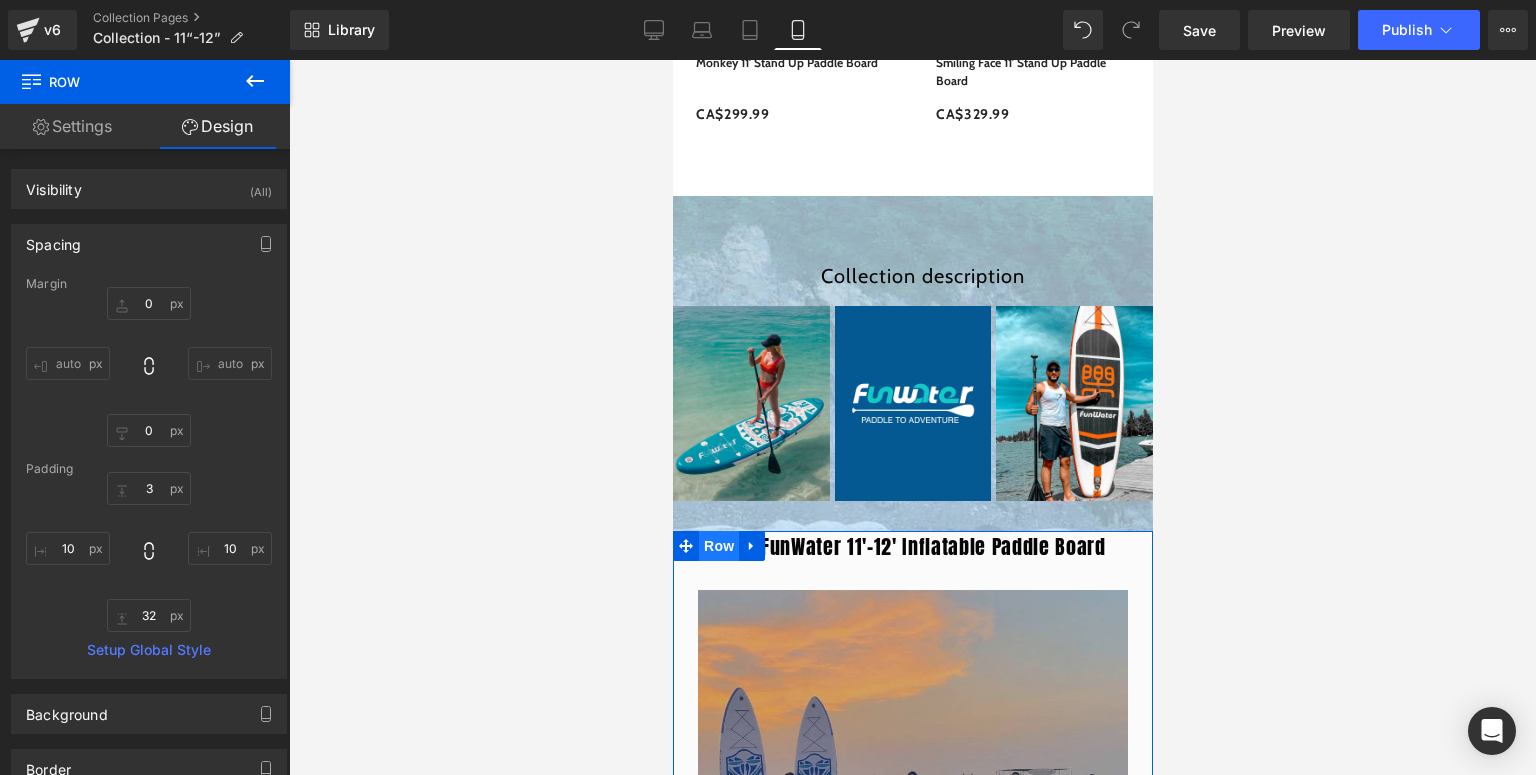 click on "Row" at bounding box center (718, 546) 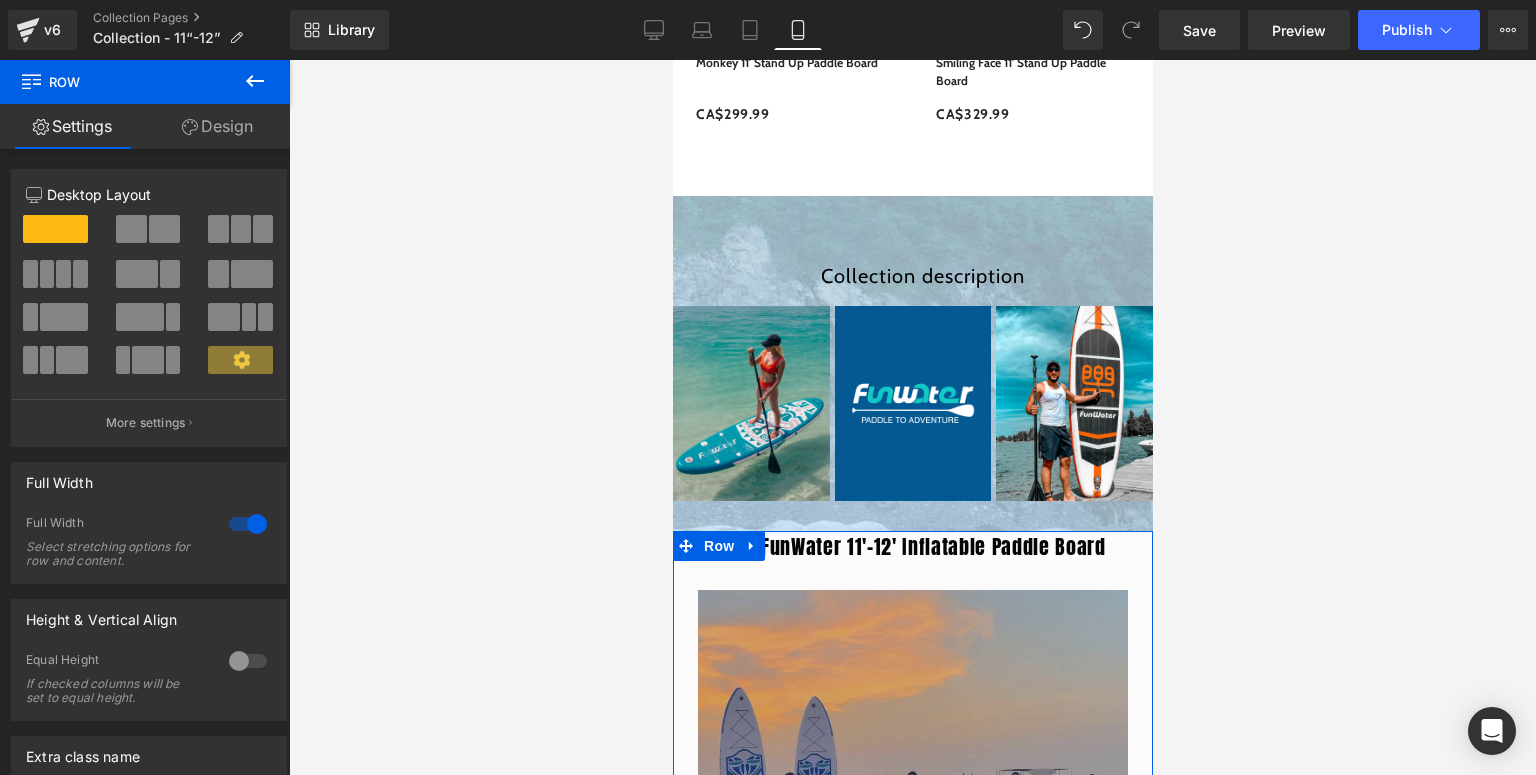 click on "Design" at bounding box center (217, 126) 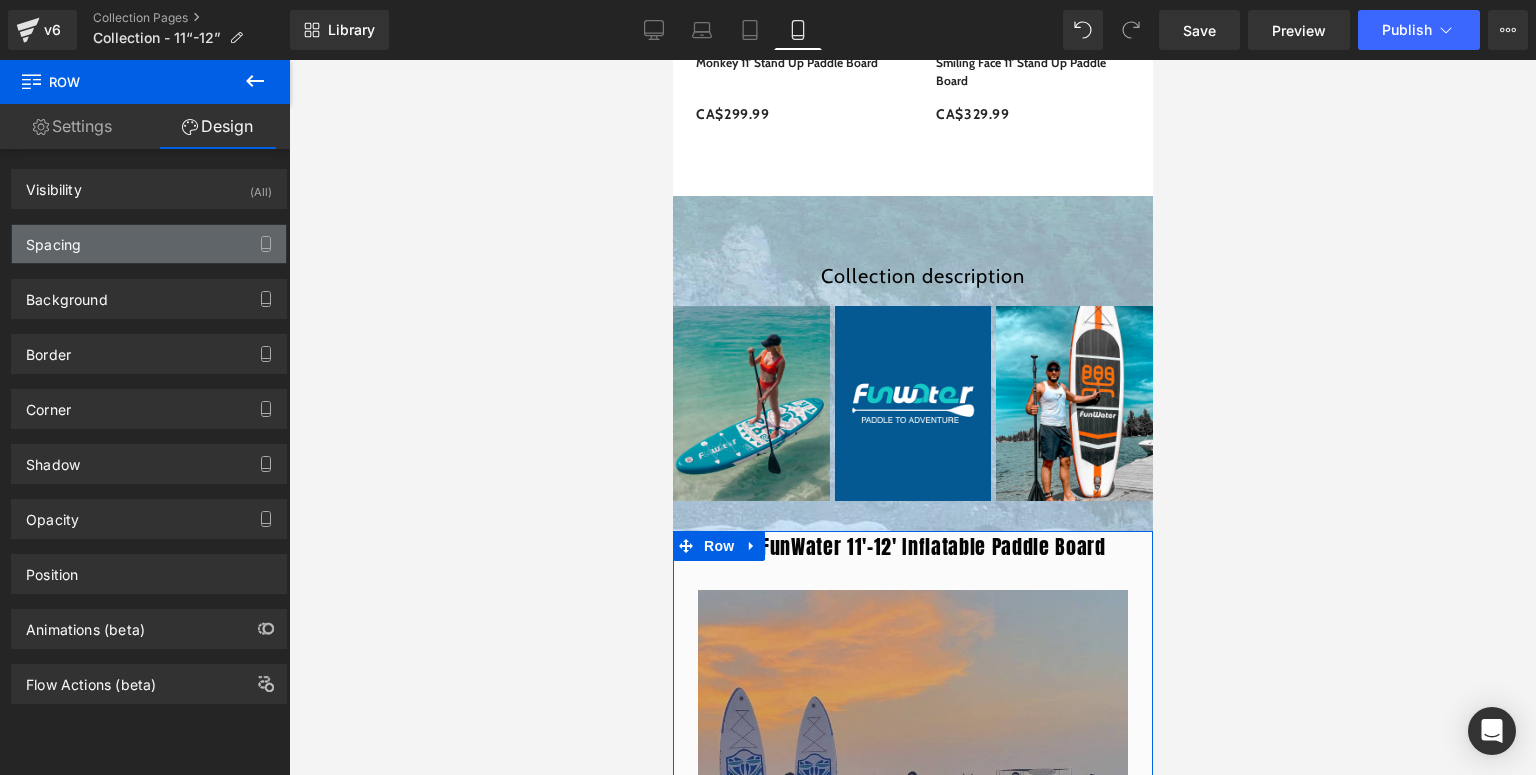 click on "Spacing" at bounding box center (149, 244) 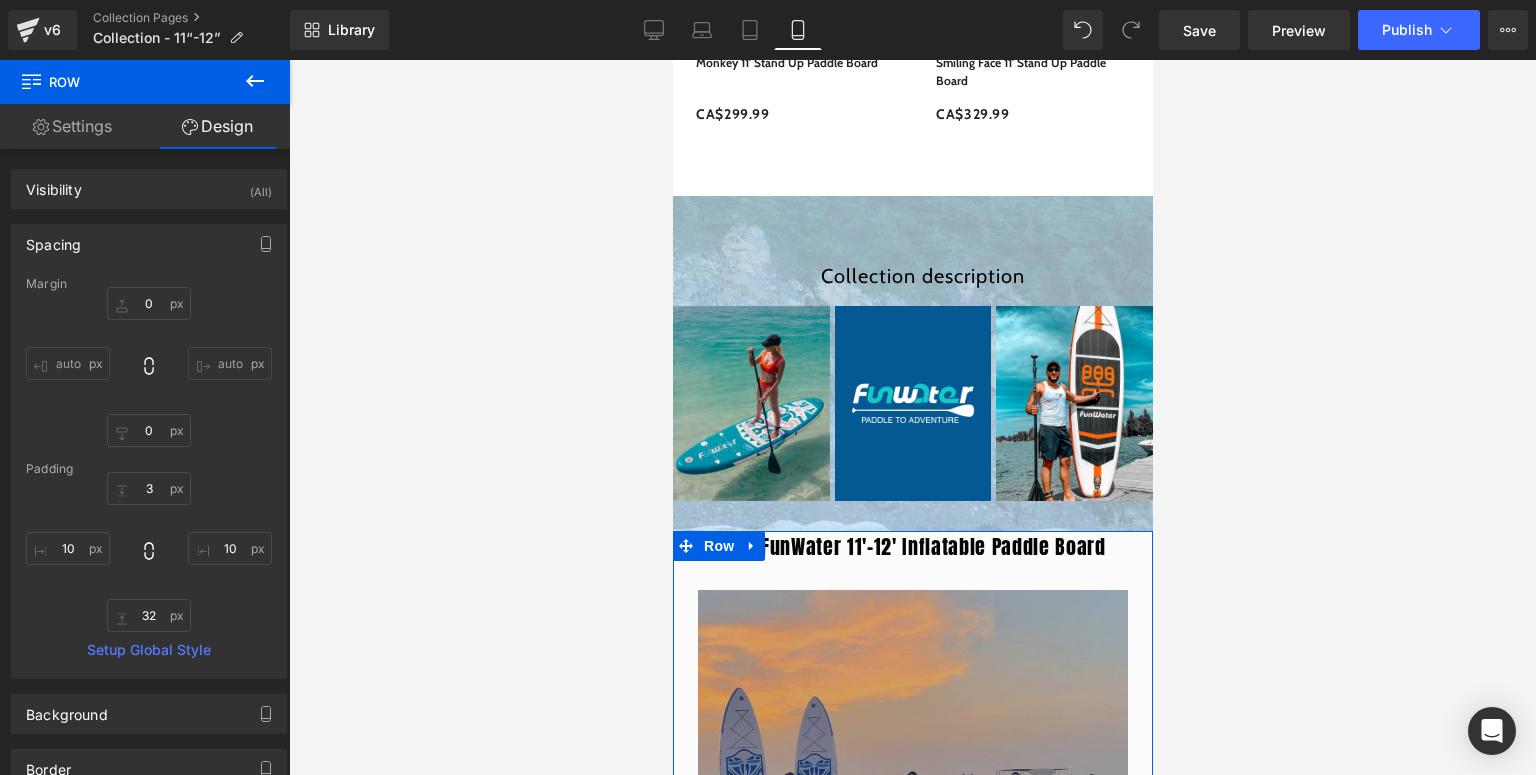 type on "0" 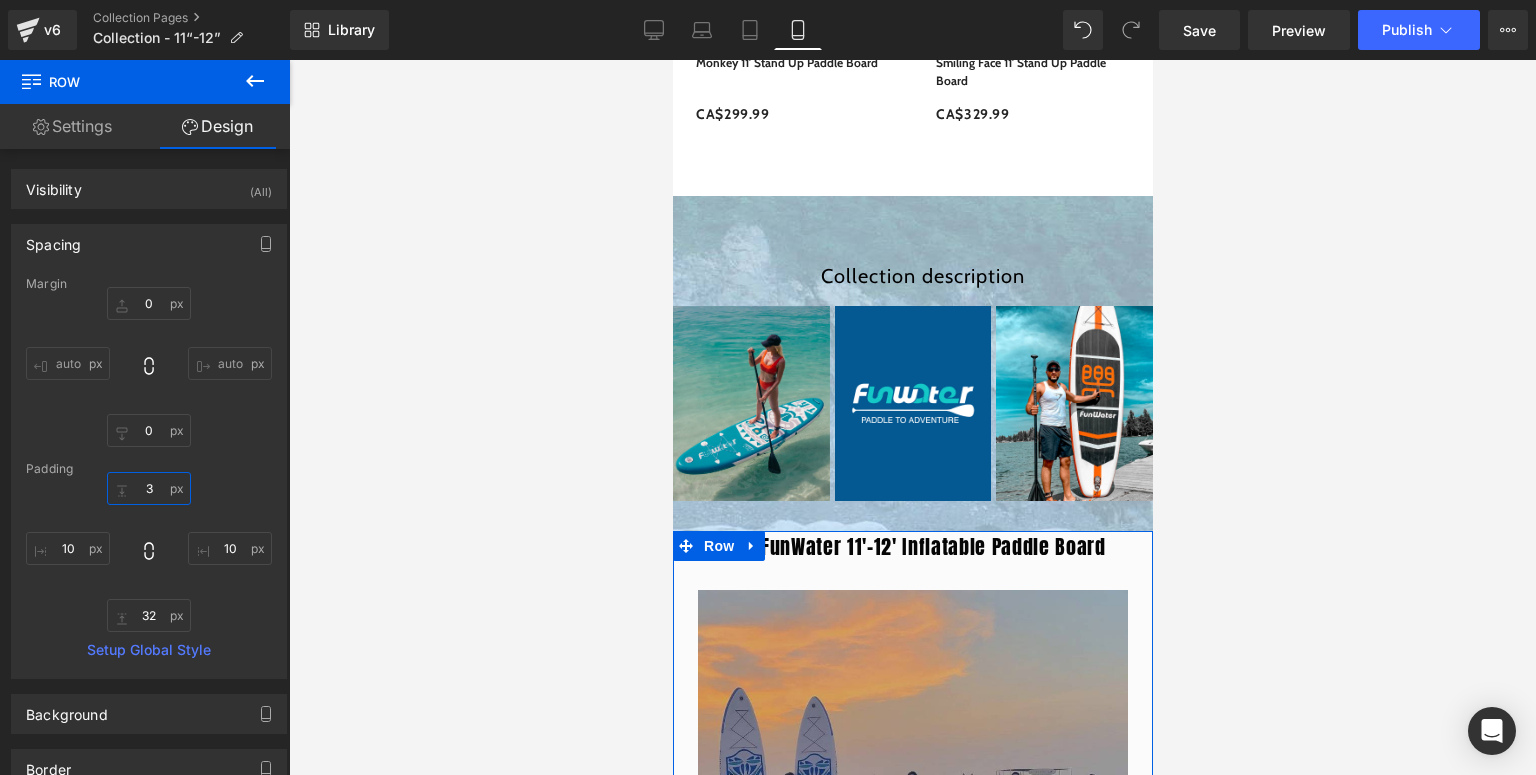 click on "3" at bounding box center [149, 488] 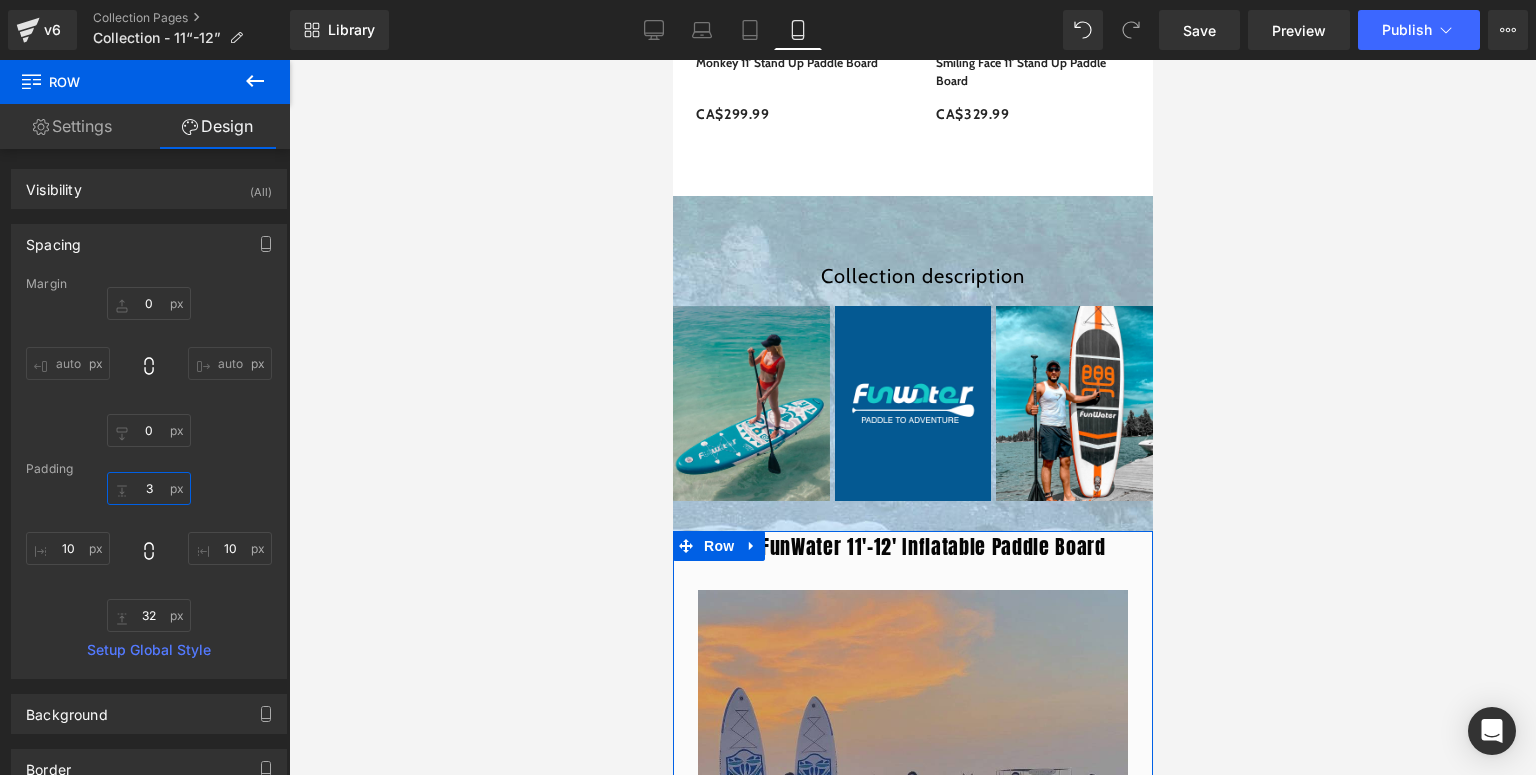 type on "30" 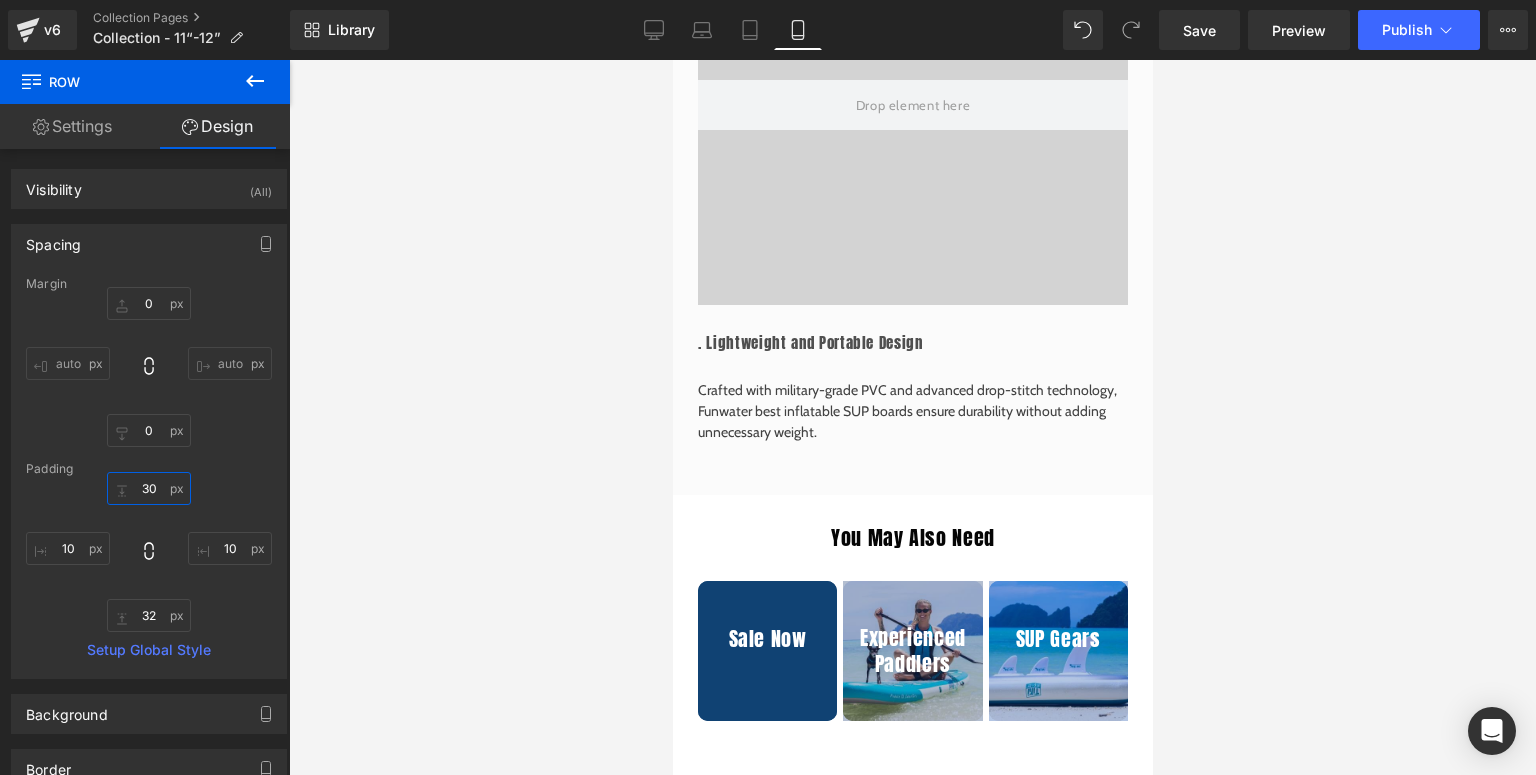 scroll, scrollTop: 3920, scrollLeft: 0, axis: vertical 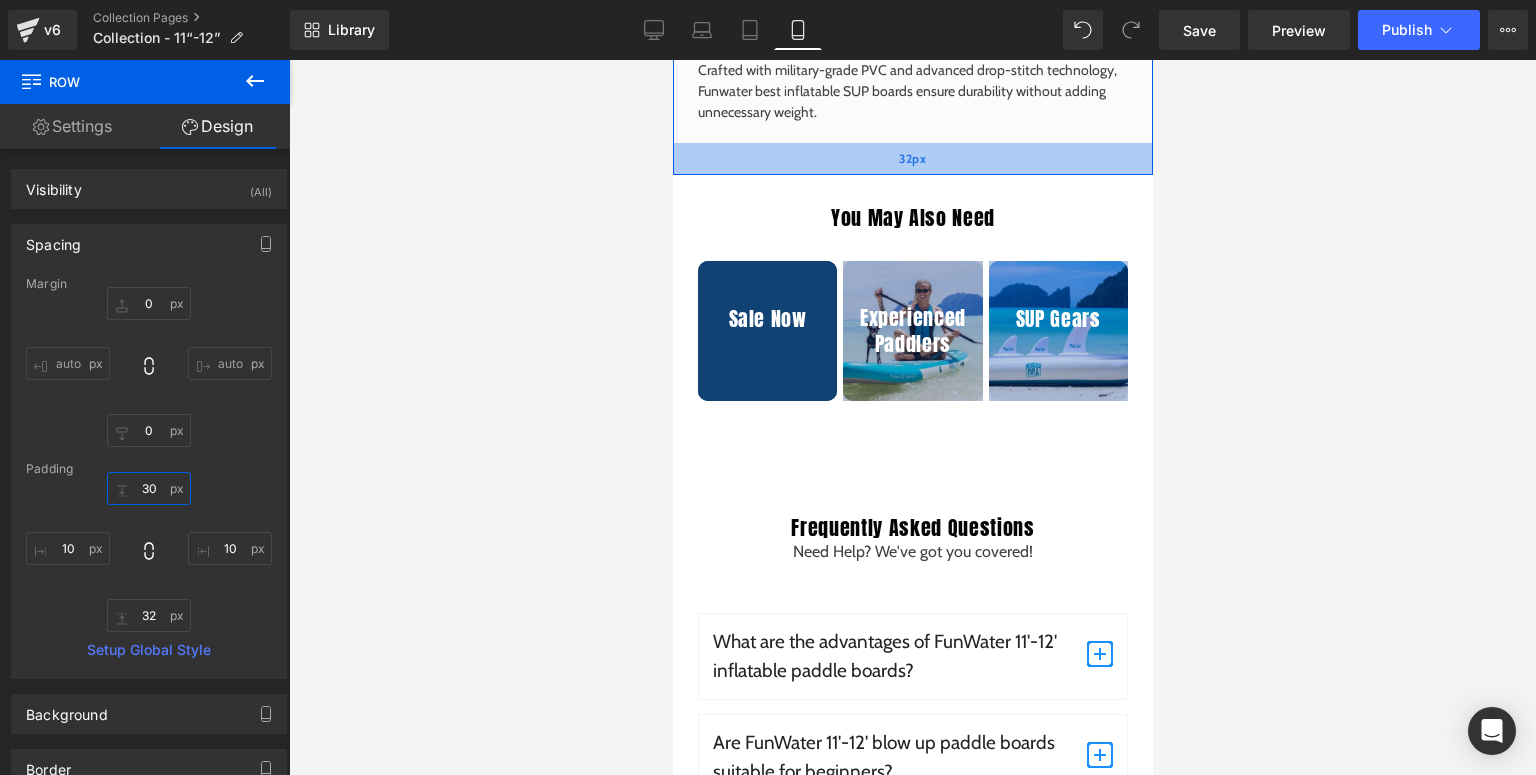 type on "22px" 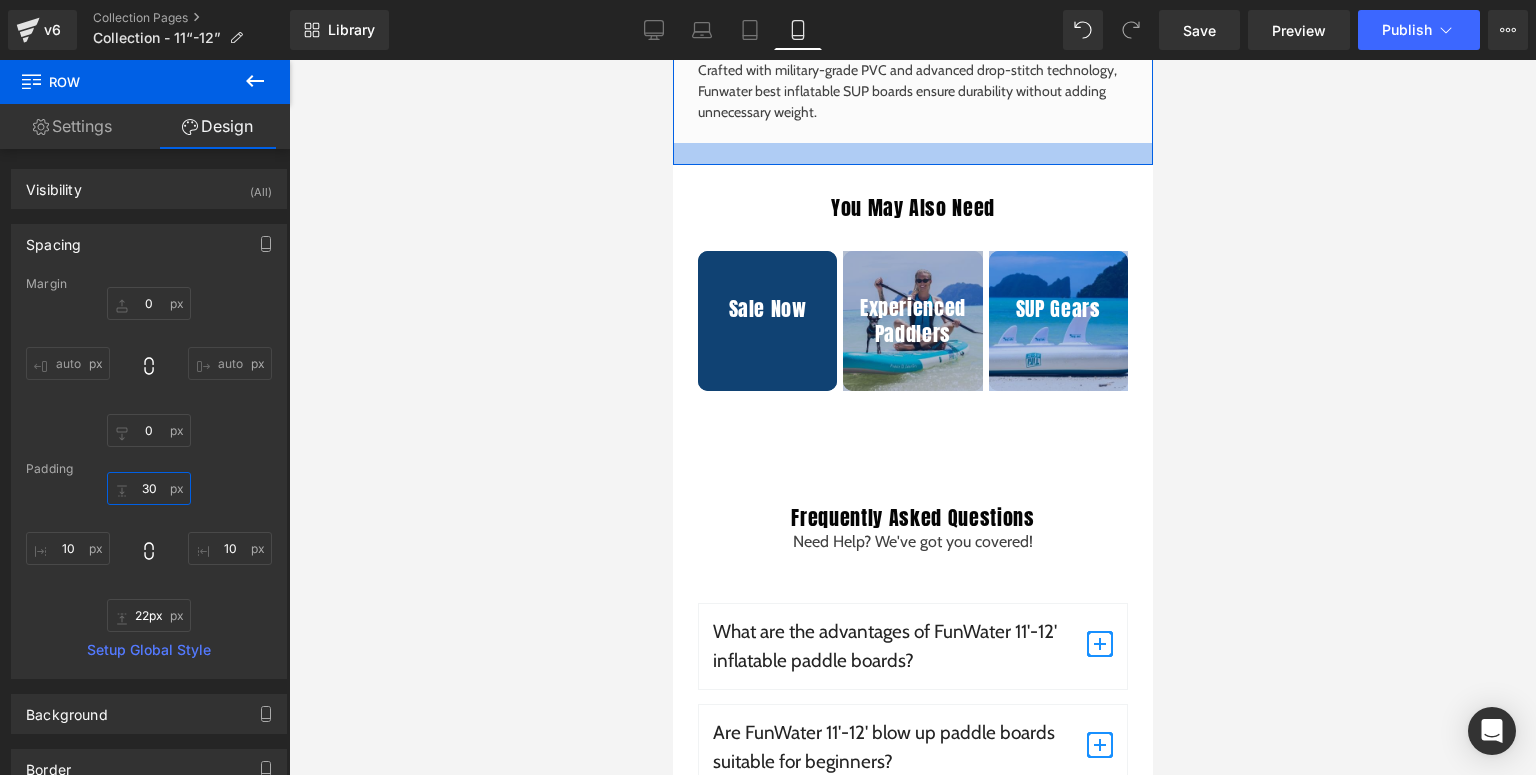 drag, startPoint x: 862, startPoint y: 164, endPoint x: 866, endPoint y: 154, distance: 10.770329 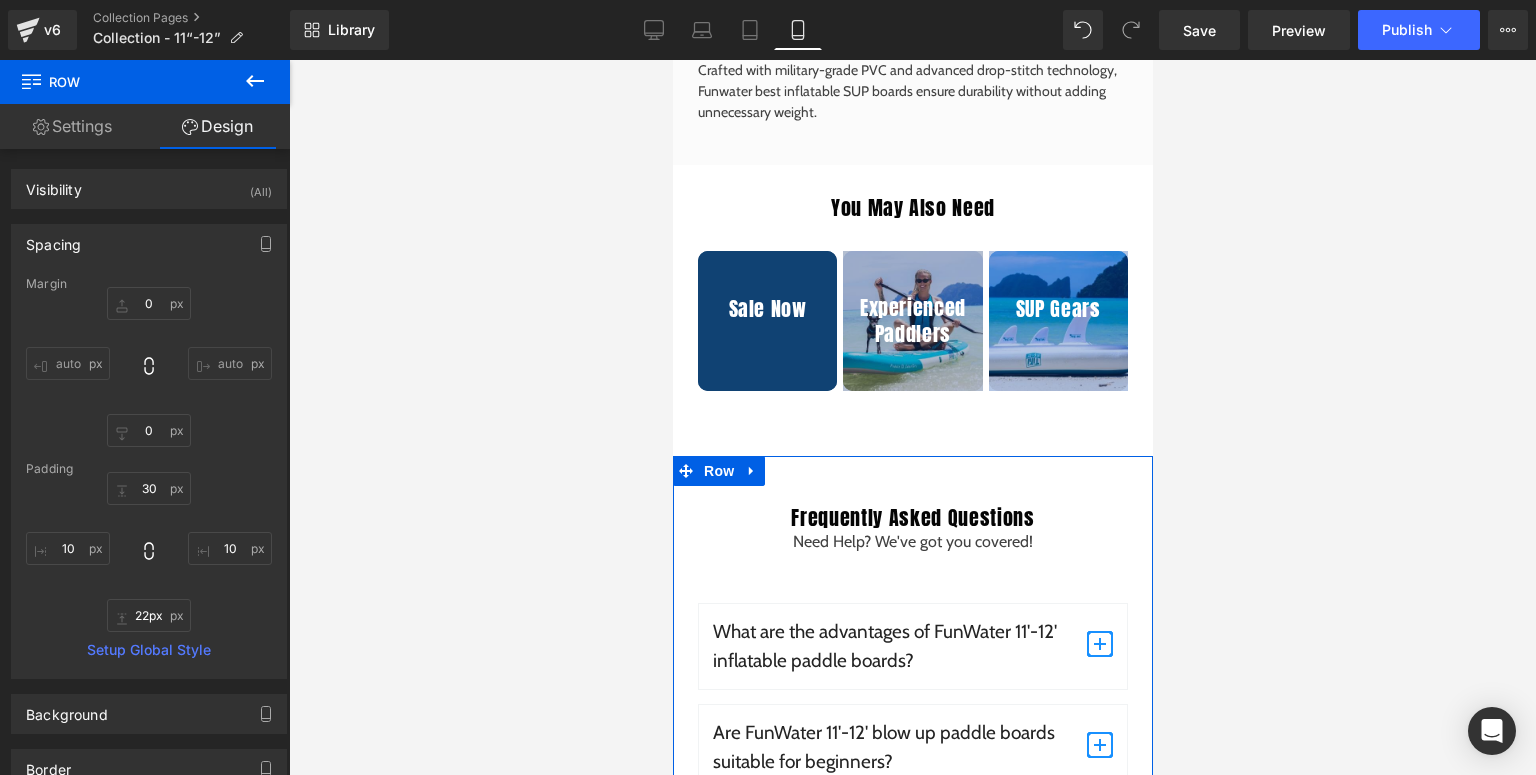 click on "Frequently Asked Questions Heading         Need Help? We've got you covered! Text Block         Row
What are the advantages of FunWater 11'-12' inflatable paddle boards?
Text Block
FunWater 11'-12' best rated inflatable paddle board are designed for long-distance paddling and offer excellent stability and tracking. Their longer design reduces water resistance, making them perfect for cruising on lakes, rivers, and coastal waters.
Text Block
Text Block" at bounding box center [912, 807] 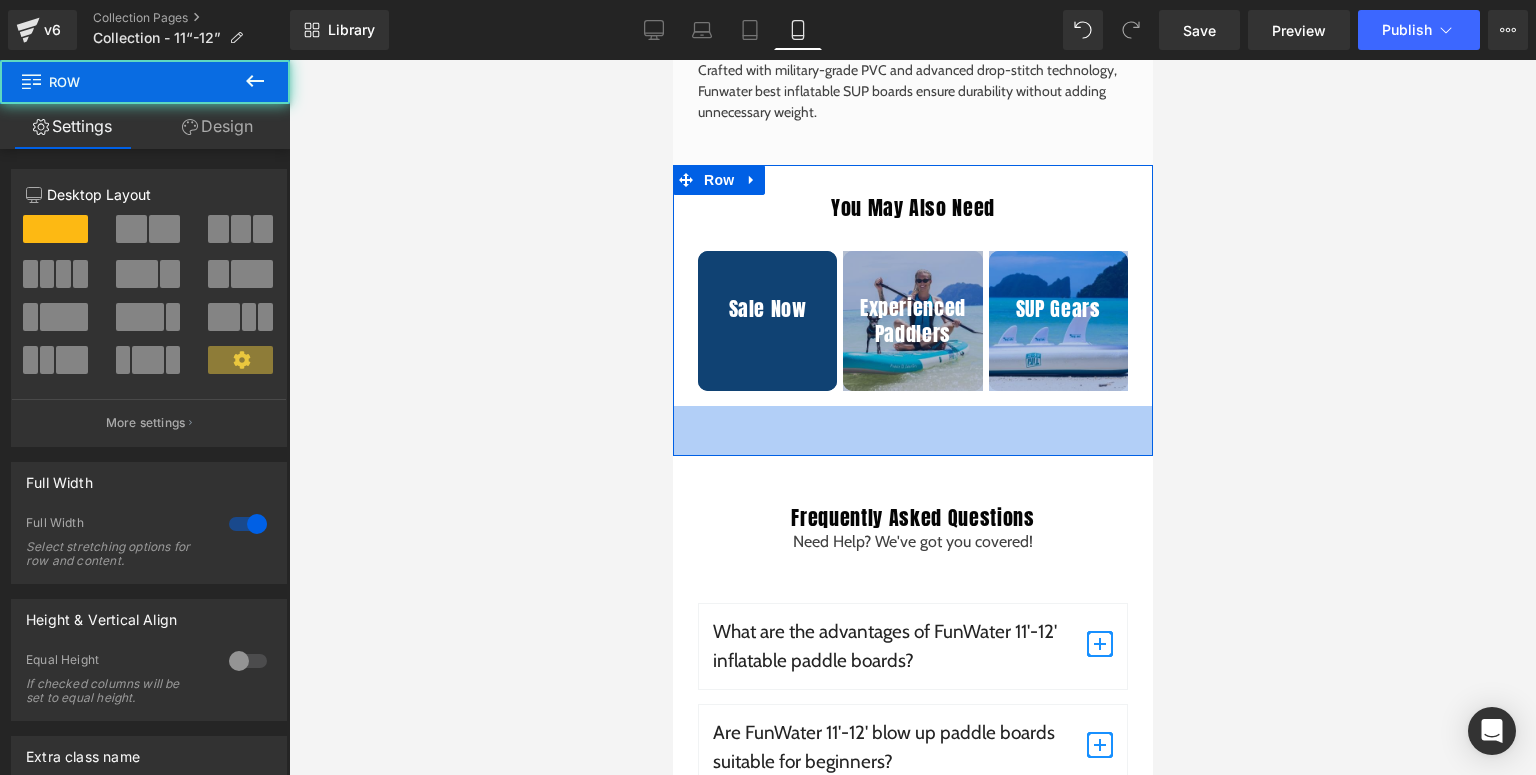click on "50px" at bounding box center (912, 431) 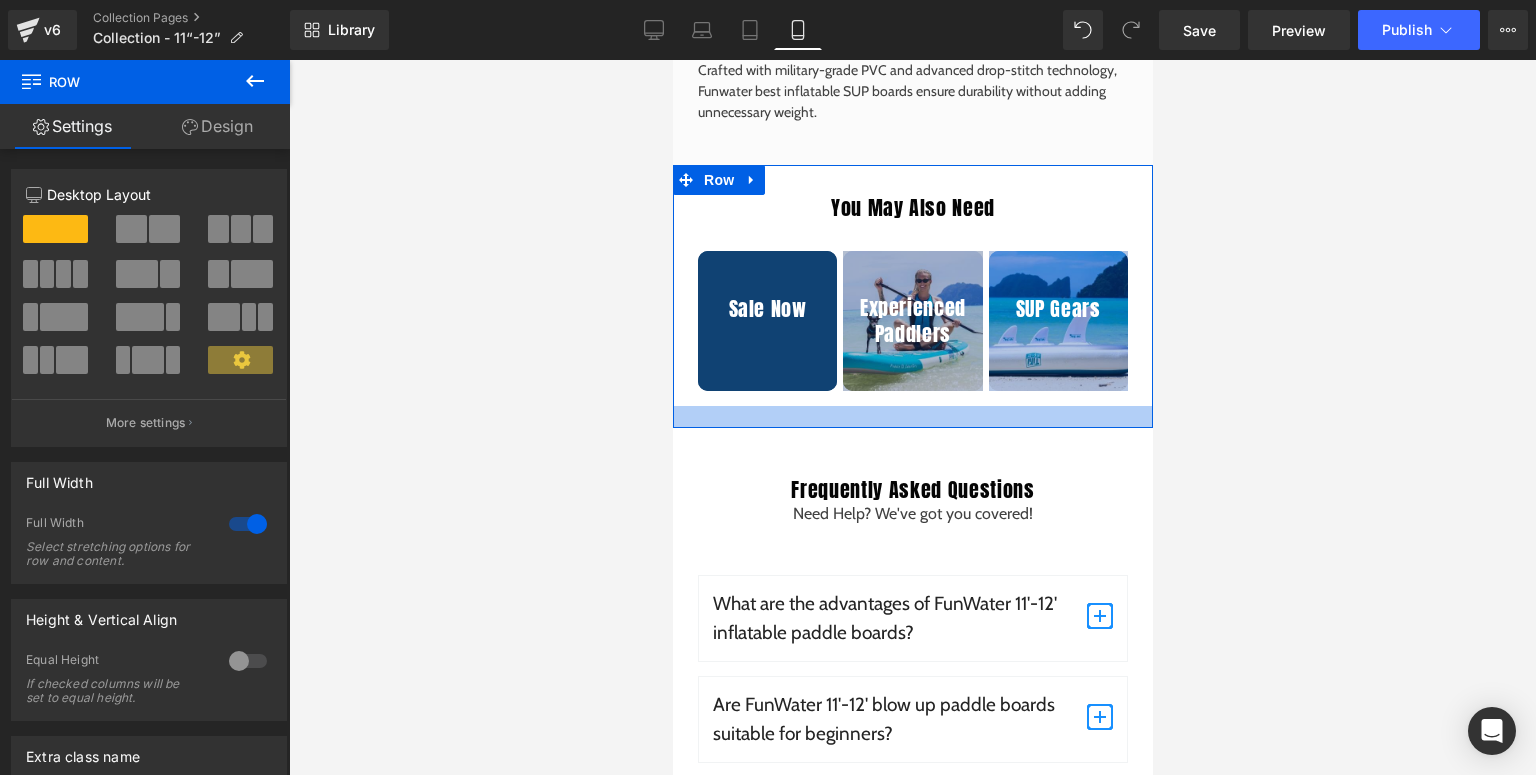 drag, startPoint x: 873, startPoint y: 439, endPoint x: 903, endPoint y: 411, distance: 41.036568 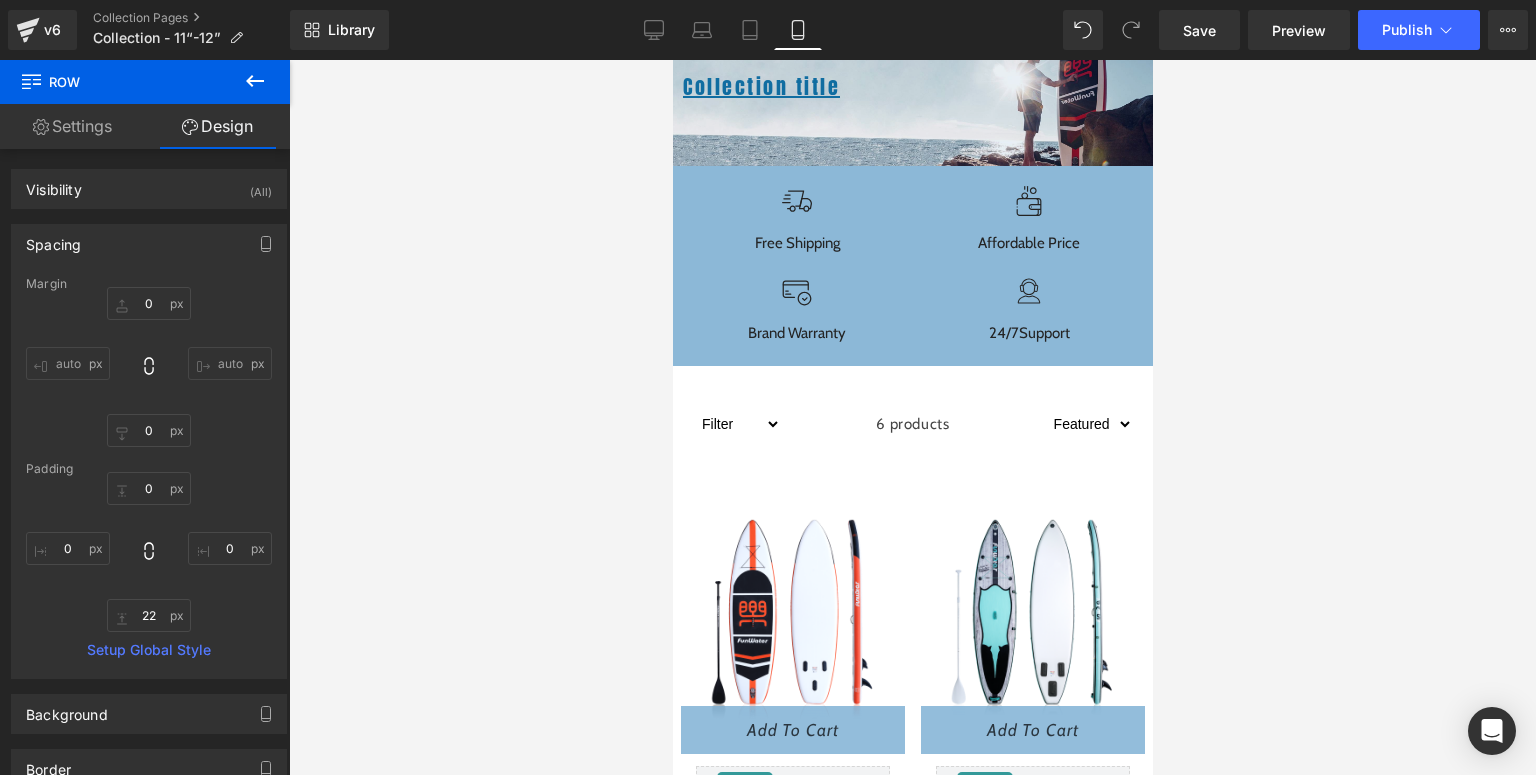 scroll, scrollTop: 0, scrollLeft: 0, axis: both 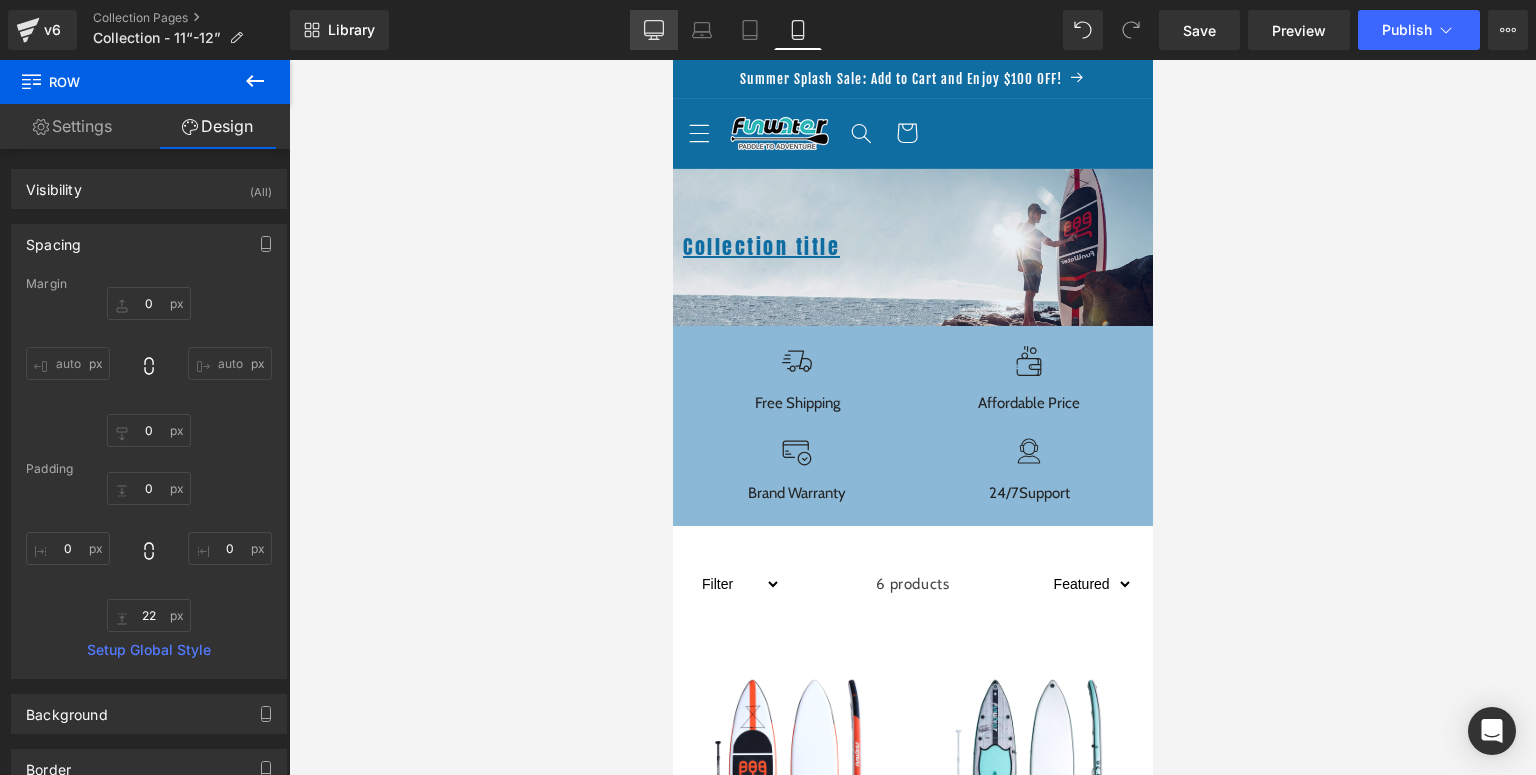 click 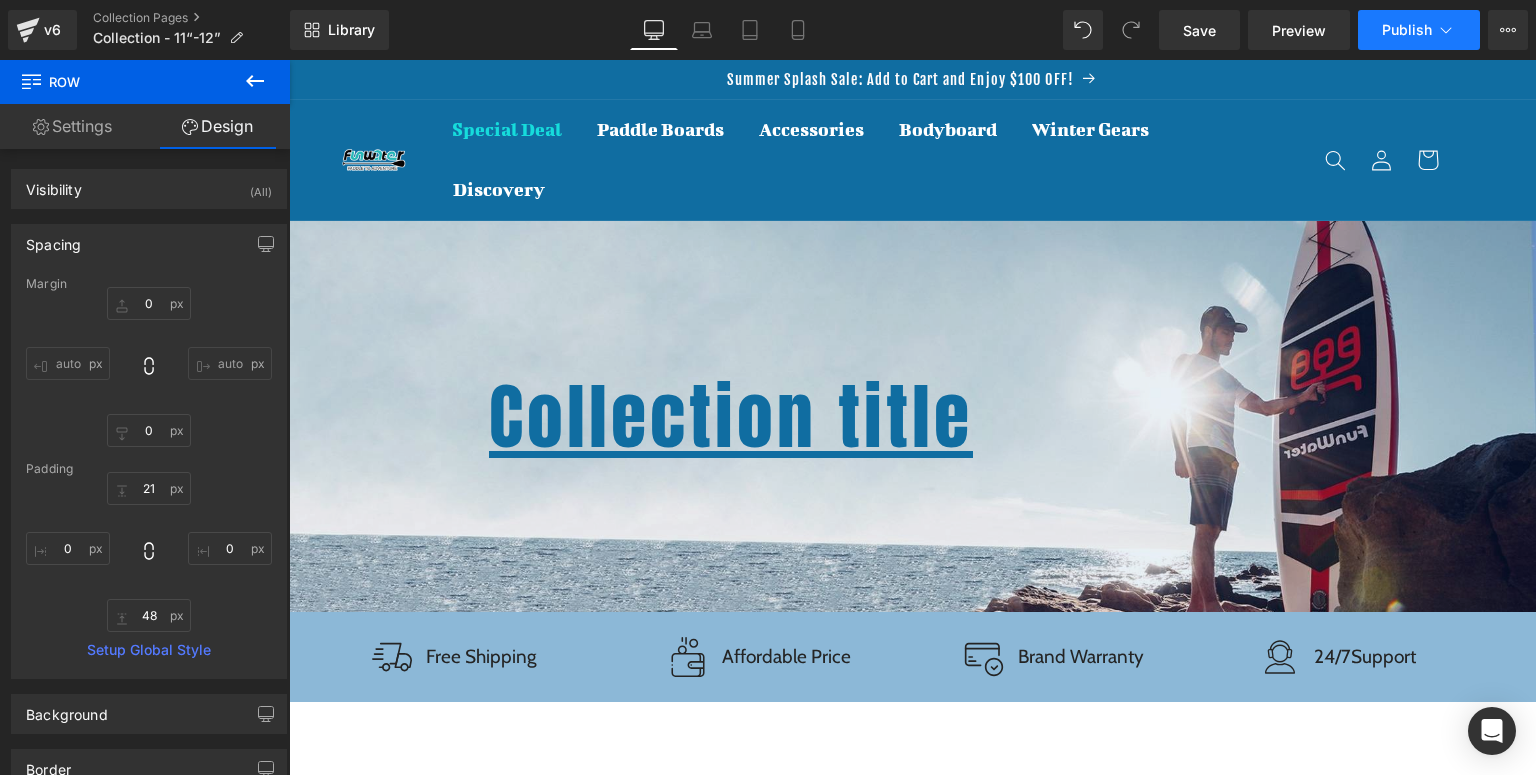 click on "Publish" at bounding box center (1407, 30) 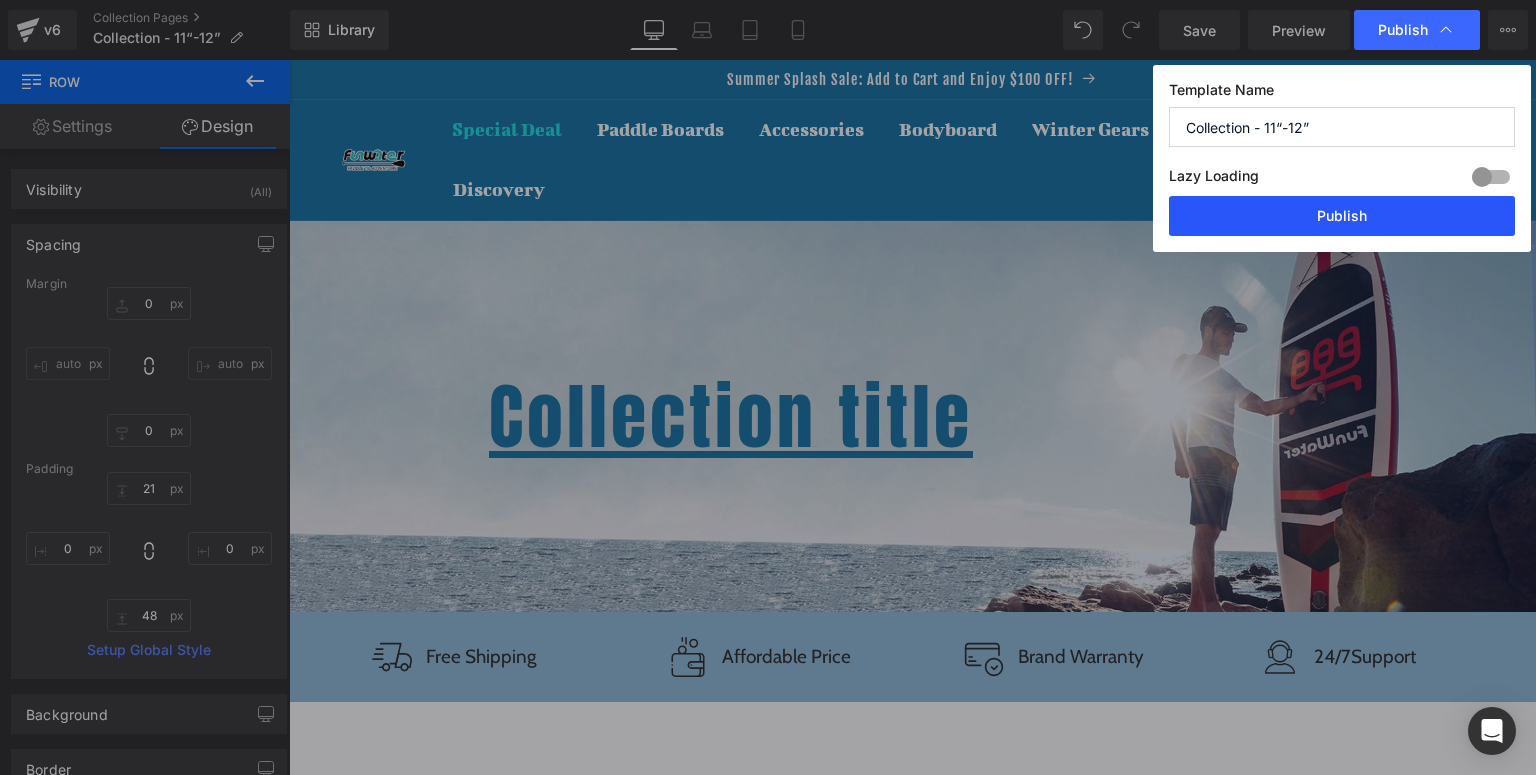 drag, startPoint x: 1356, startPoint y: 215, endPoint x: 951, endPoint y: 288, distance: 411.52643 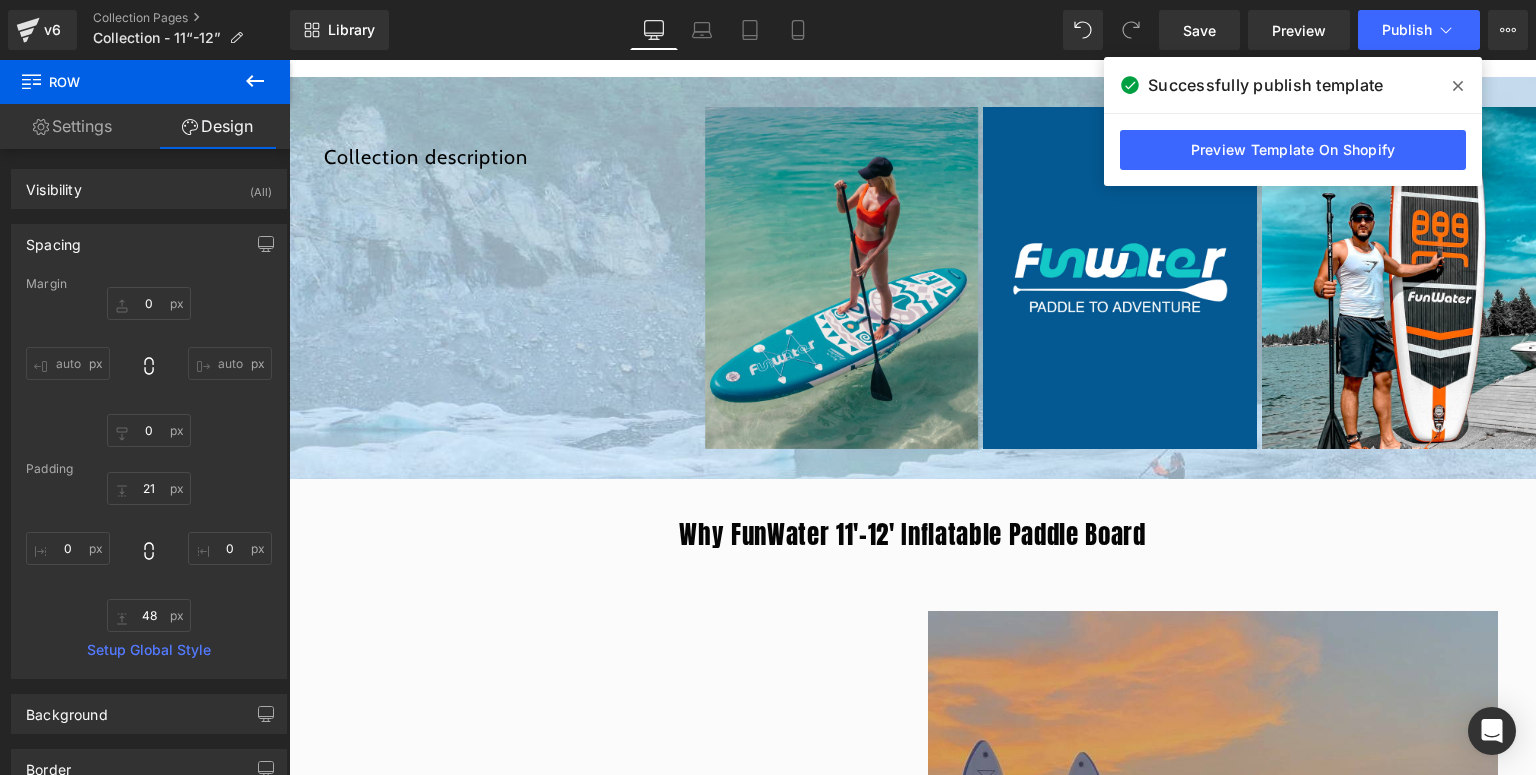 scroll, scrollTop: 2560, scrollLeft: 0, axis: vertical 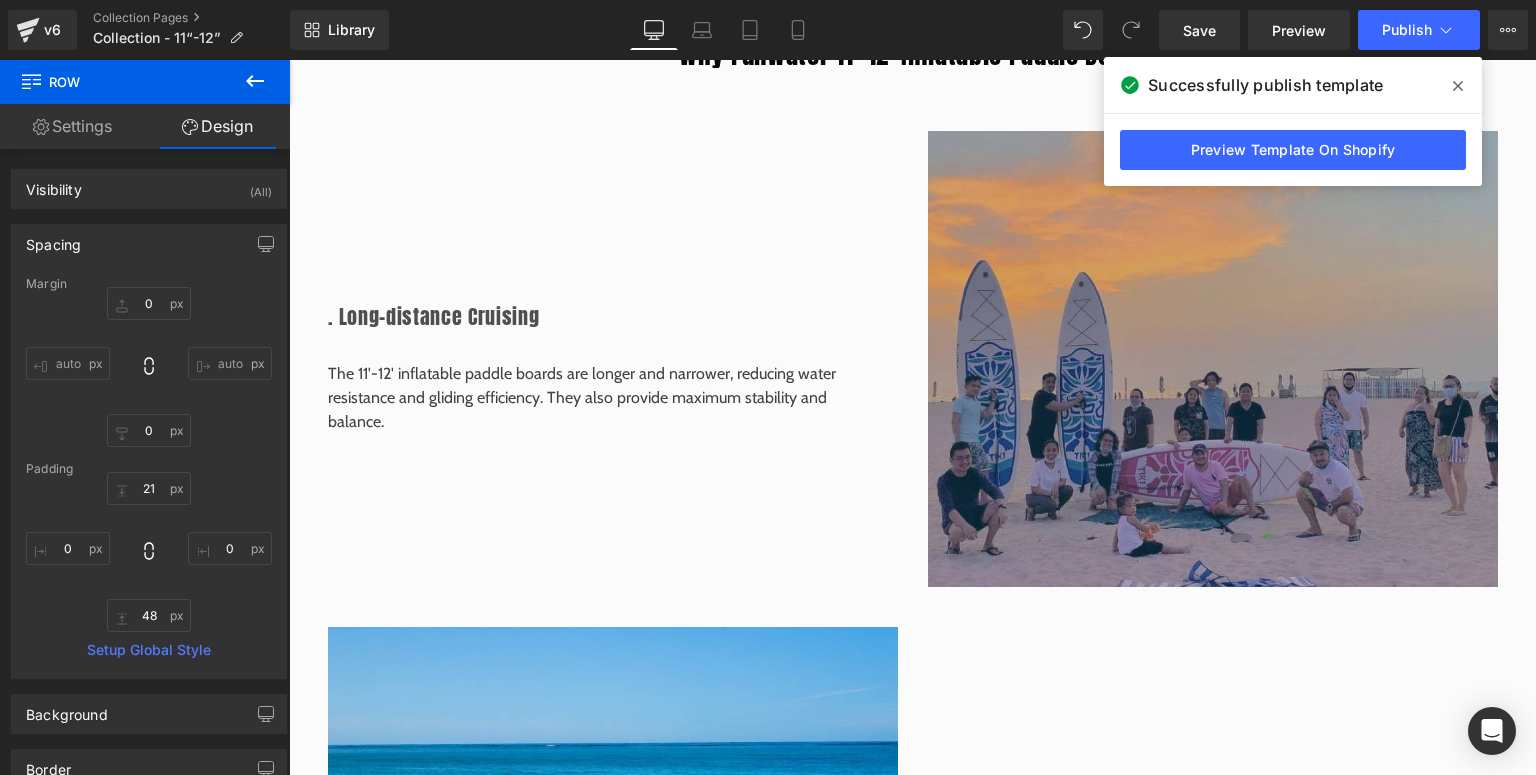 click at bounding box center (1458, 86) 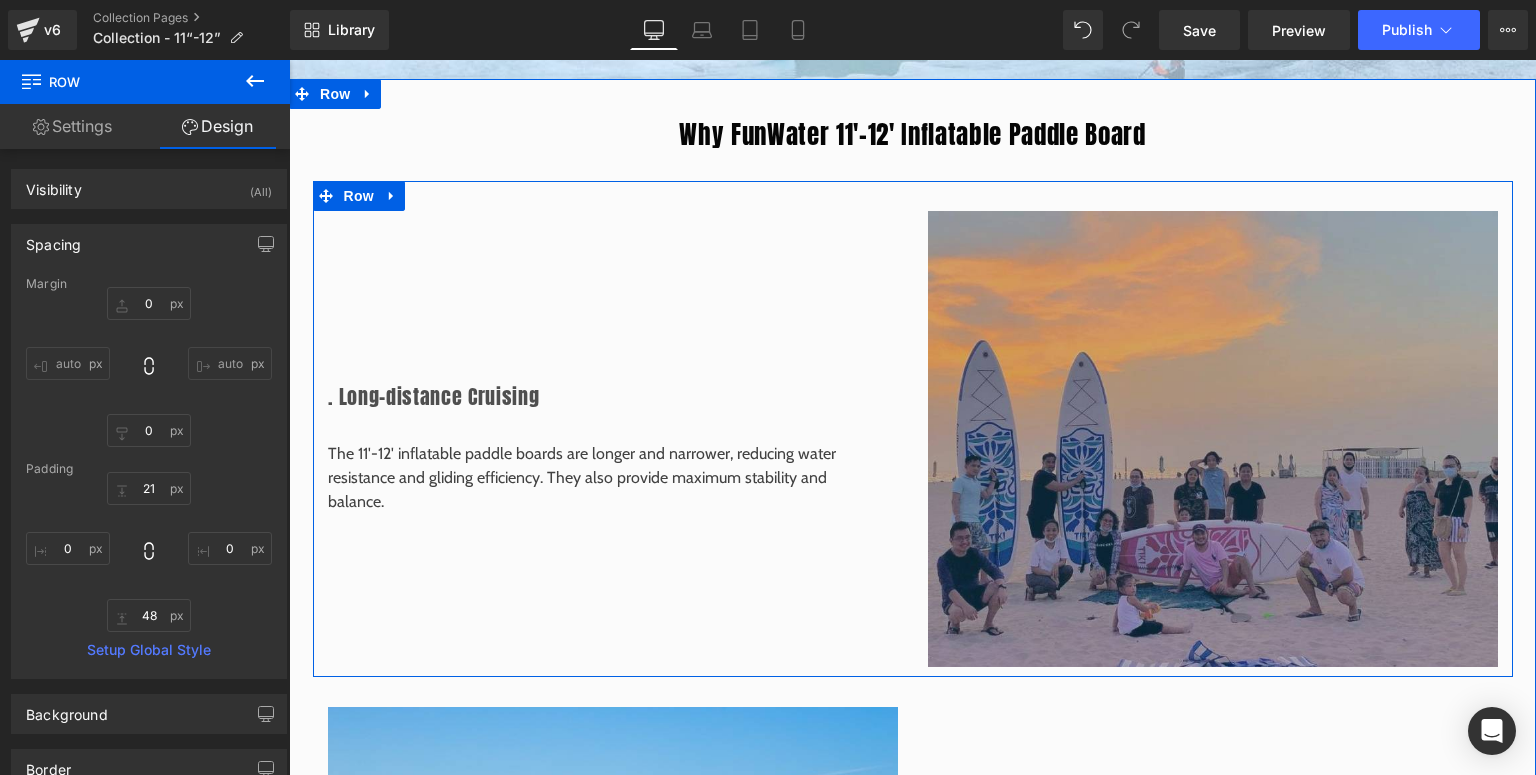 scroll, scrollTop: 2320, scrollLeft: 0, axis: vertical 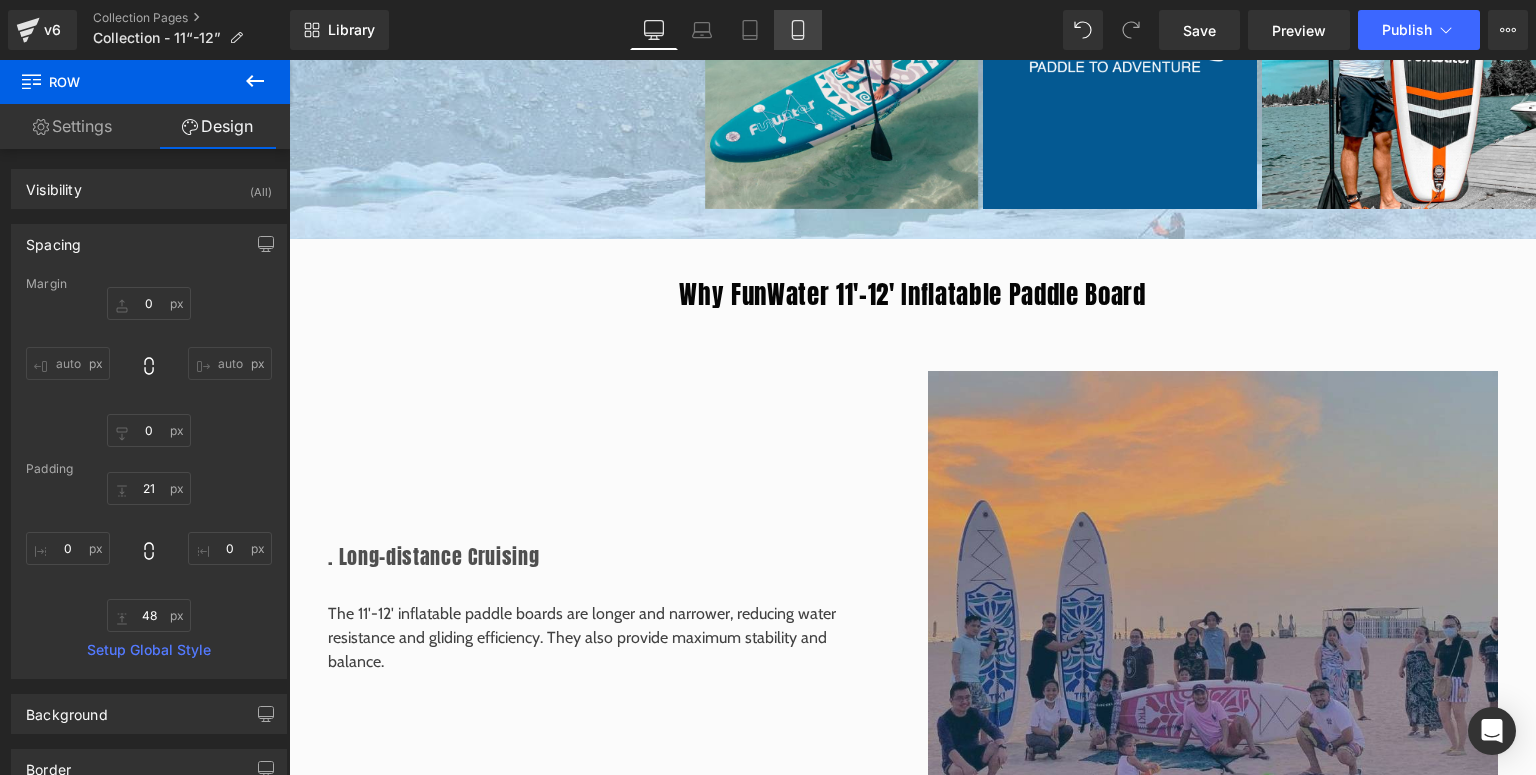 drag, startPoint x: 809, startPoint y: 42, endPoint x: 29, endPoint y: 128, distance: 784.7267 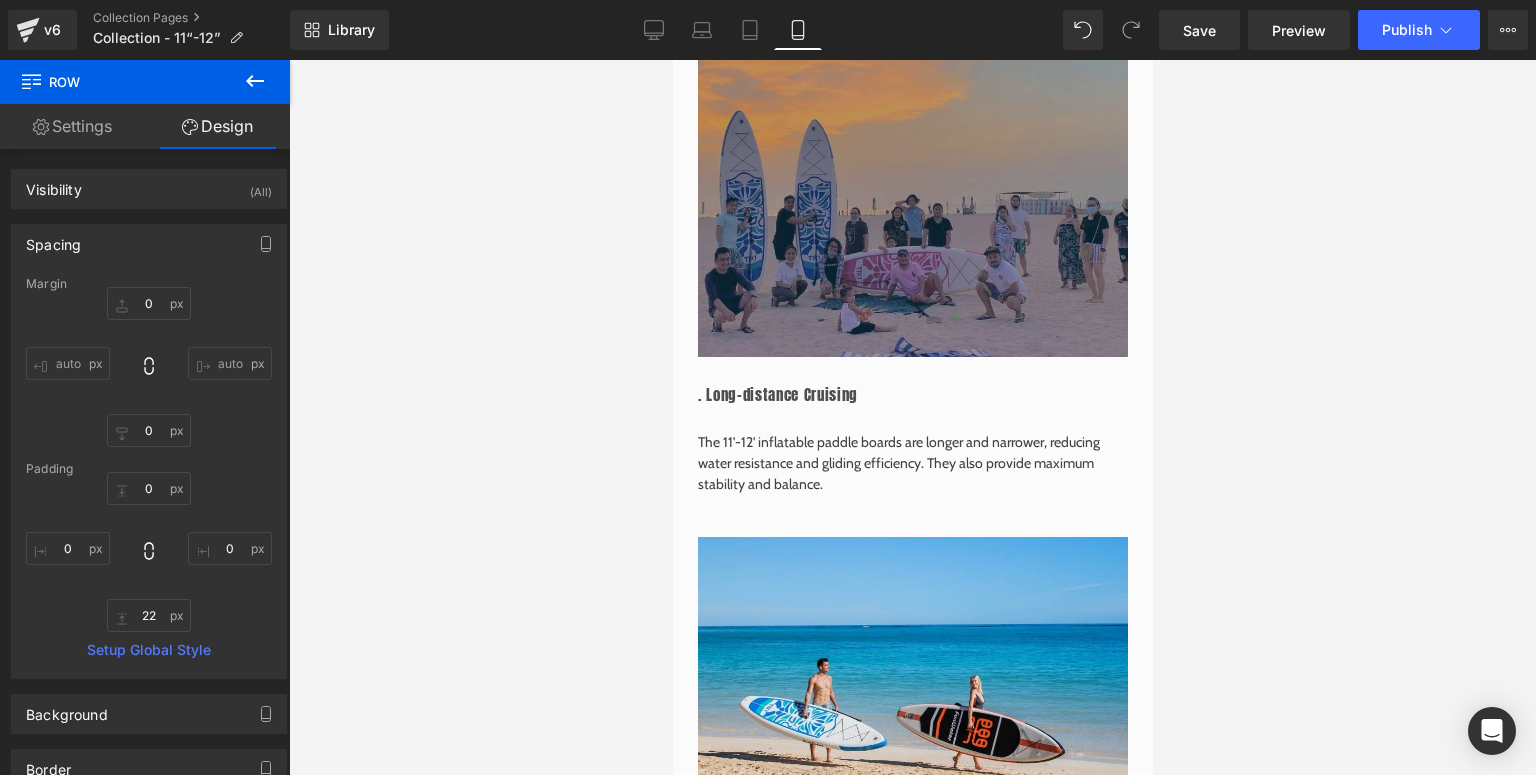 scroll, scrollTop: 1964, scrollLeft: 0, axis: vertical 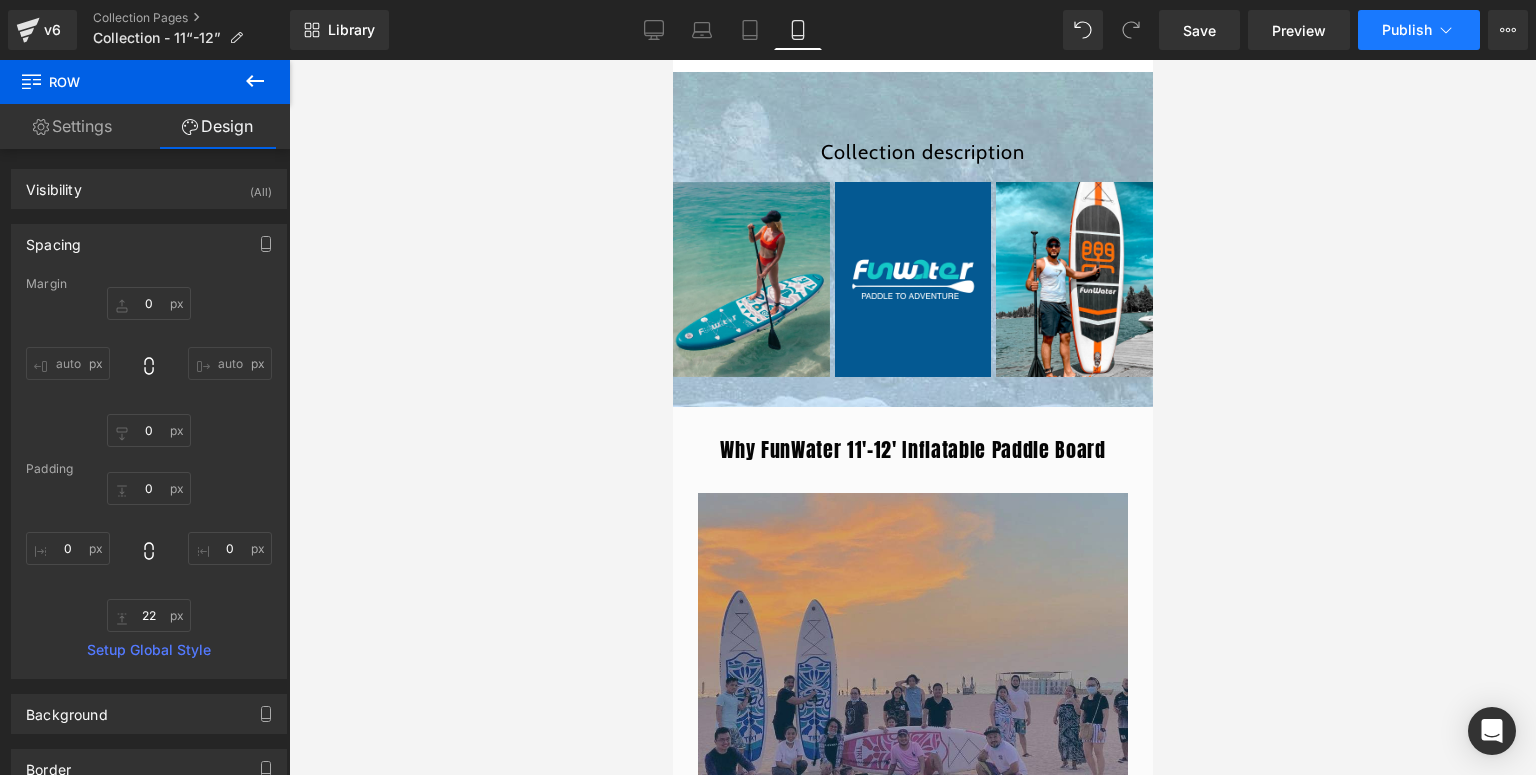 click on "Publish" at bounding box center [1407, 30] 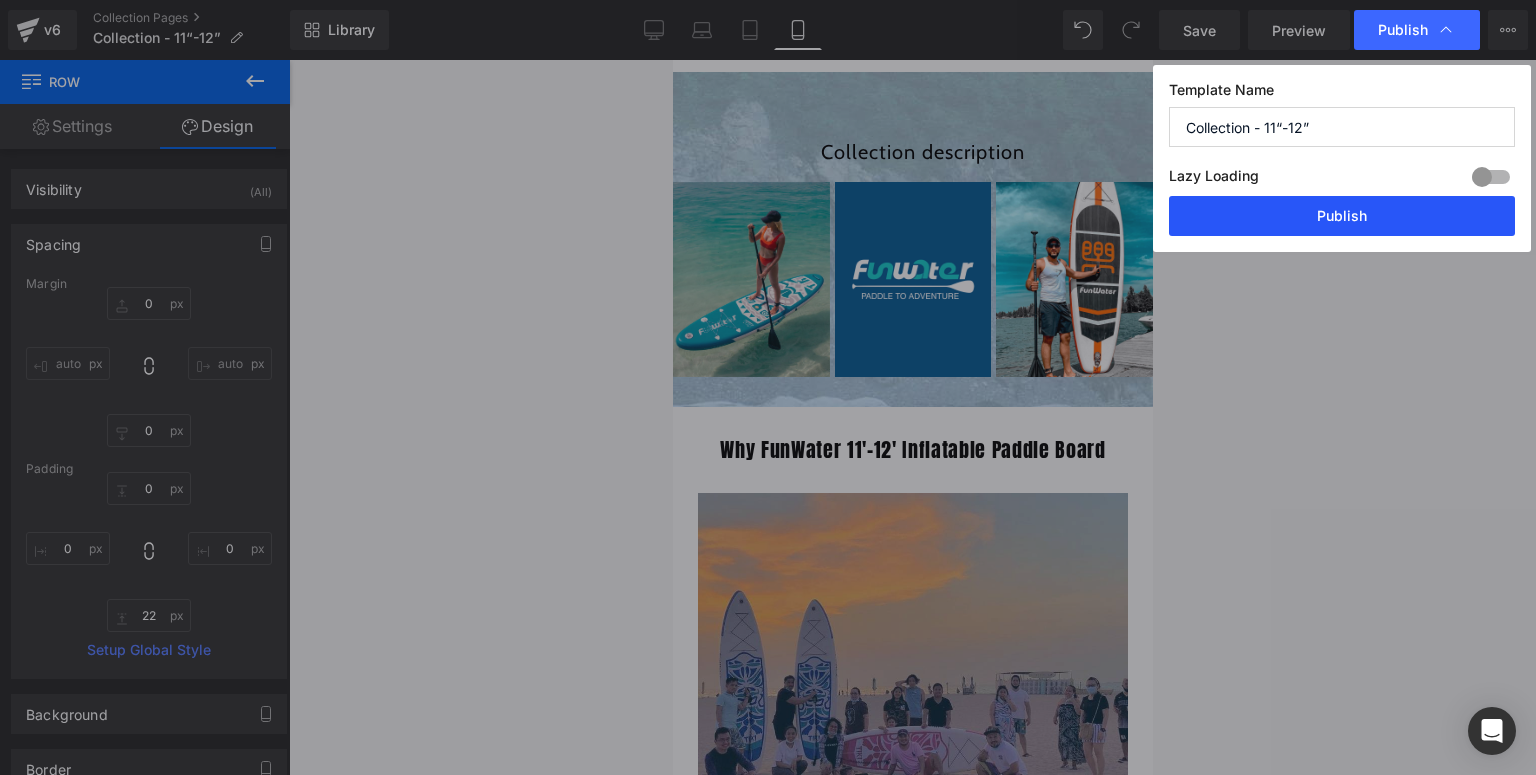 click on "Publish" at bounding box center (1342, 216) 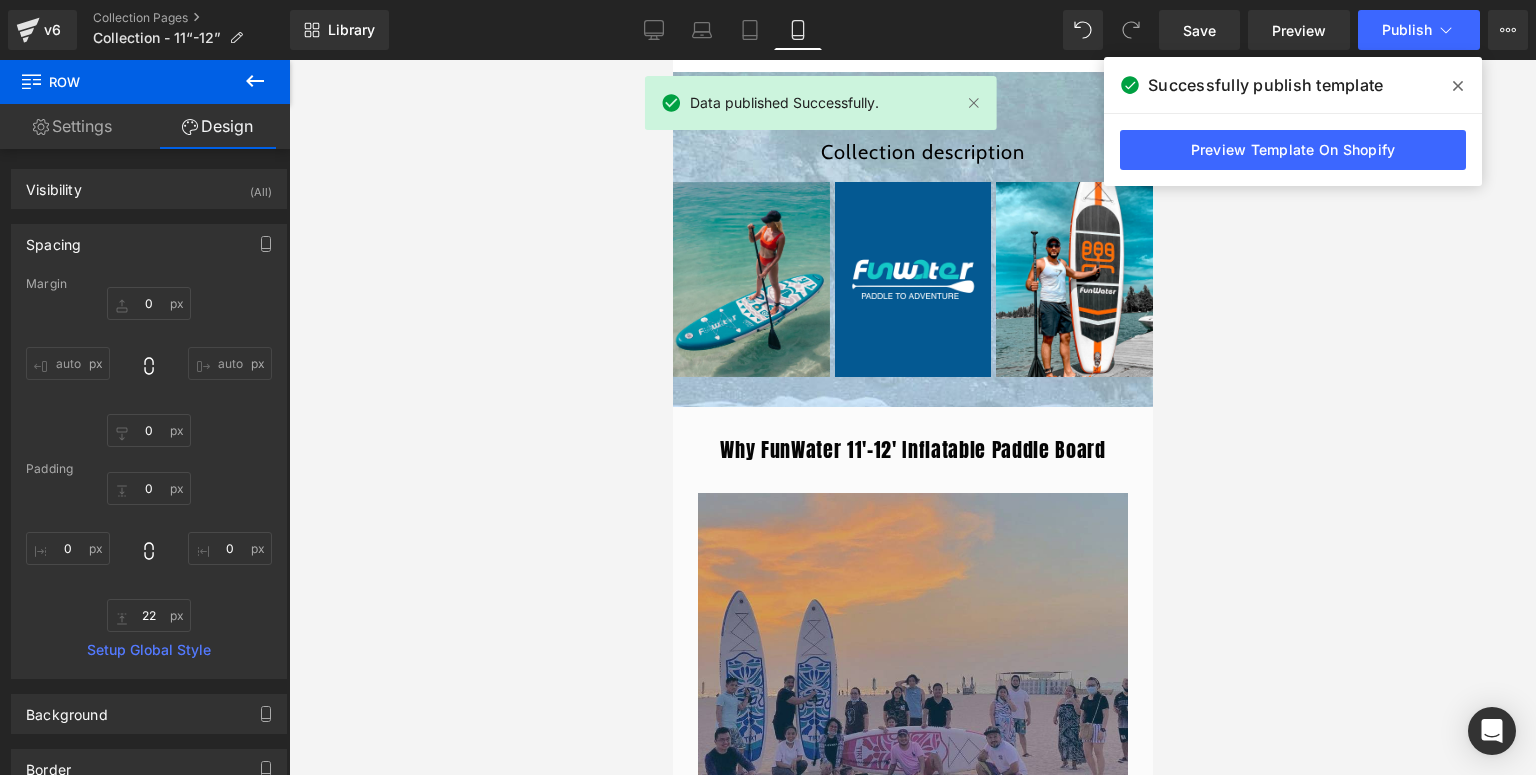drag, startPoint x: 1453, startPoint y: 82, endPoint x: 429, endPoint y: 24, distance: 1025.6412 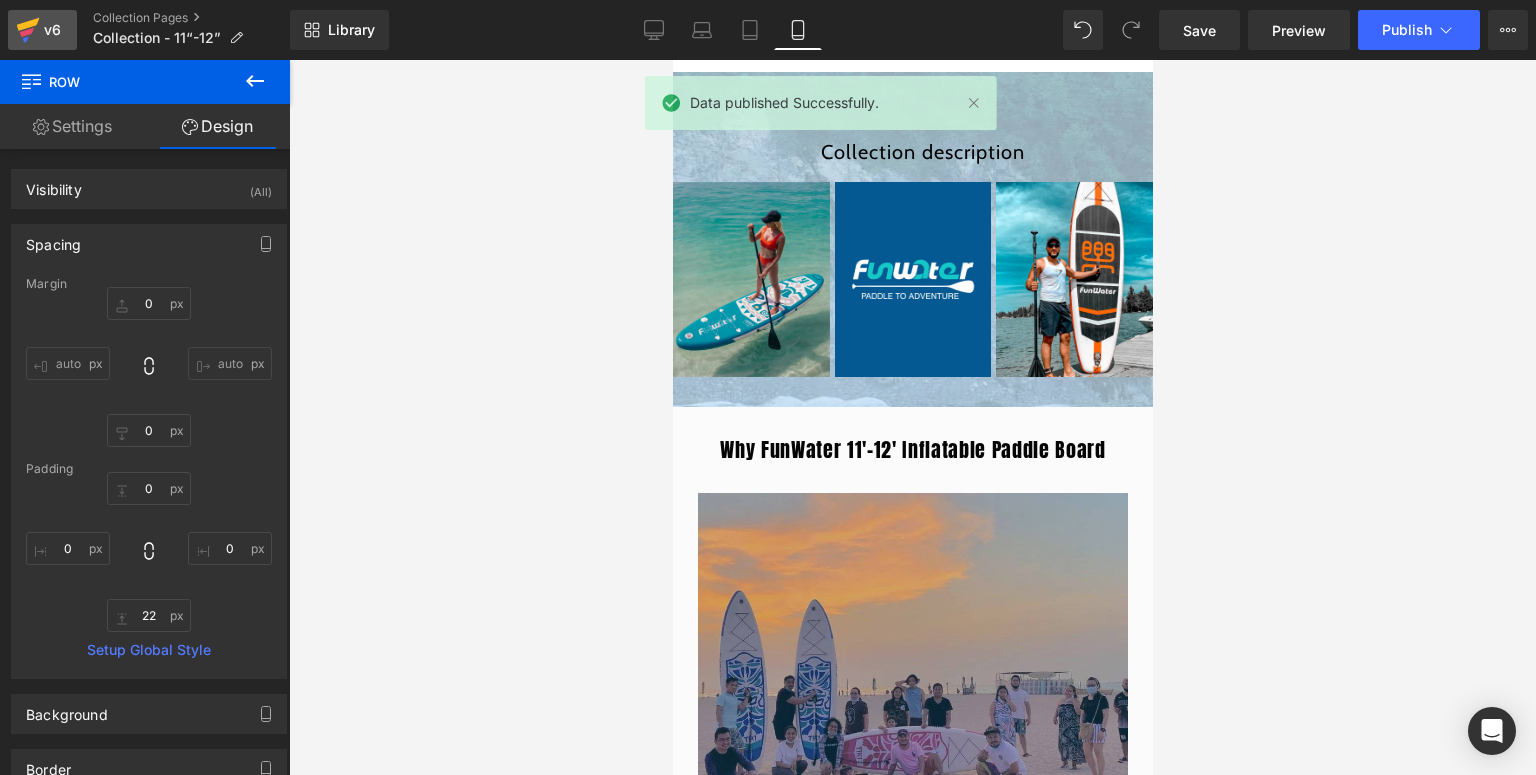 click on "v6" at bounding box center (52, 30) 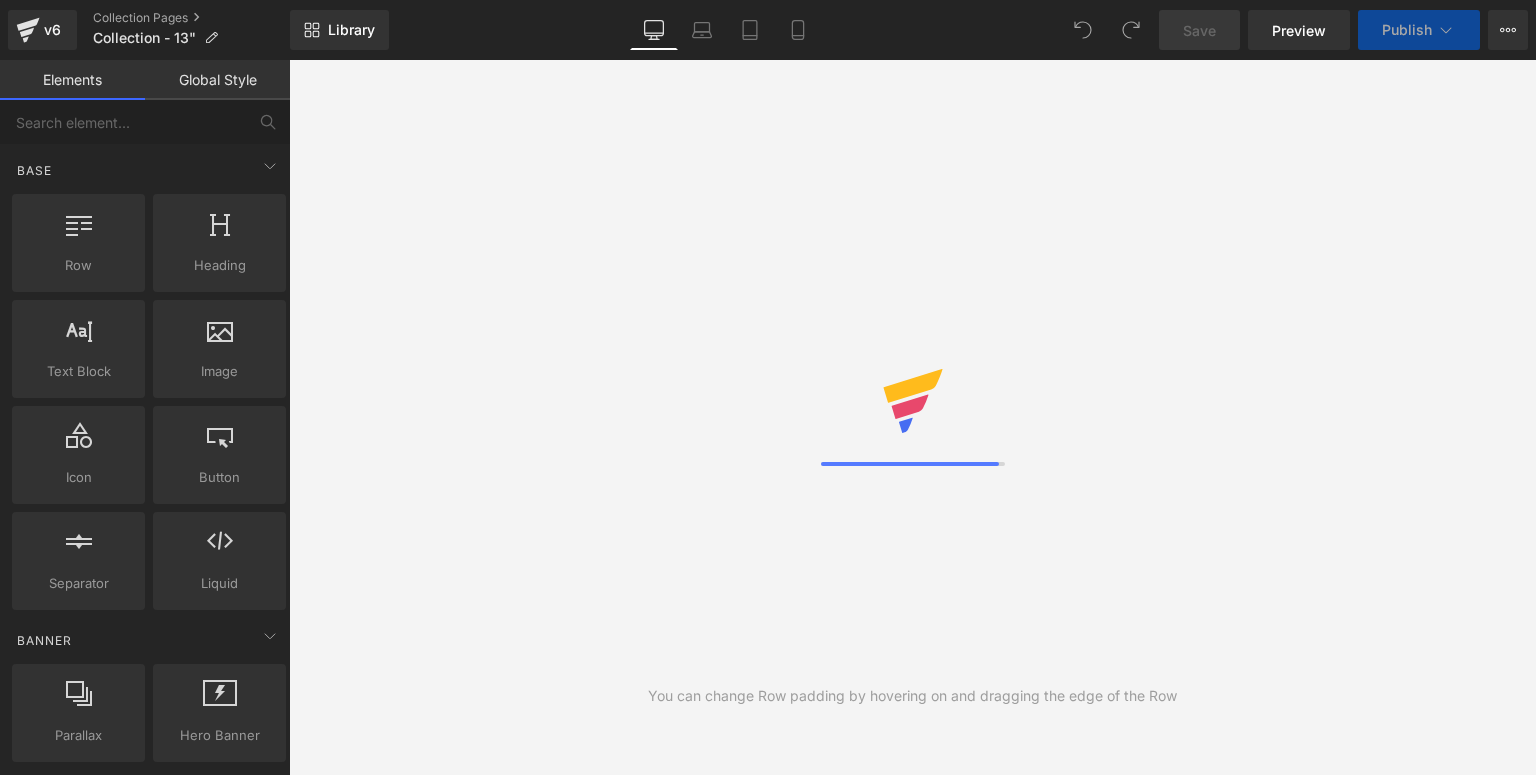 scroll, scrollTop: 0, scrollLeft: 0, axis: both 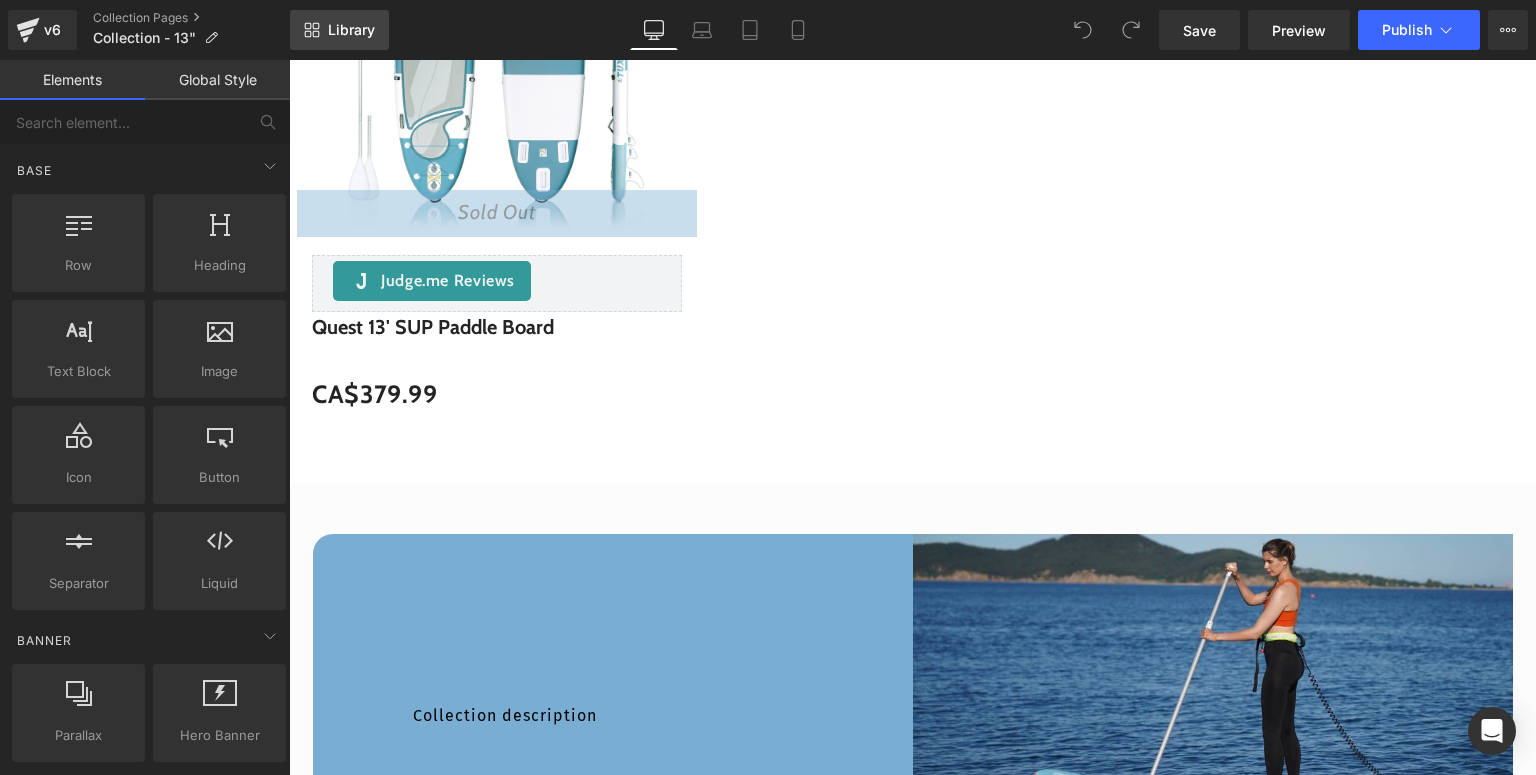 click on "Library" at bounding box center (351, 30) 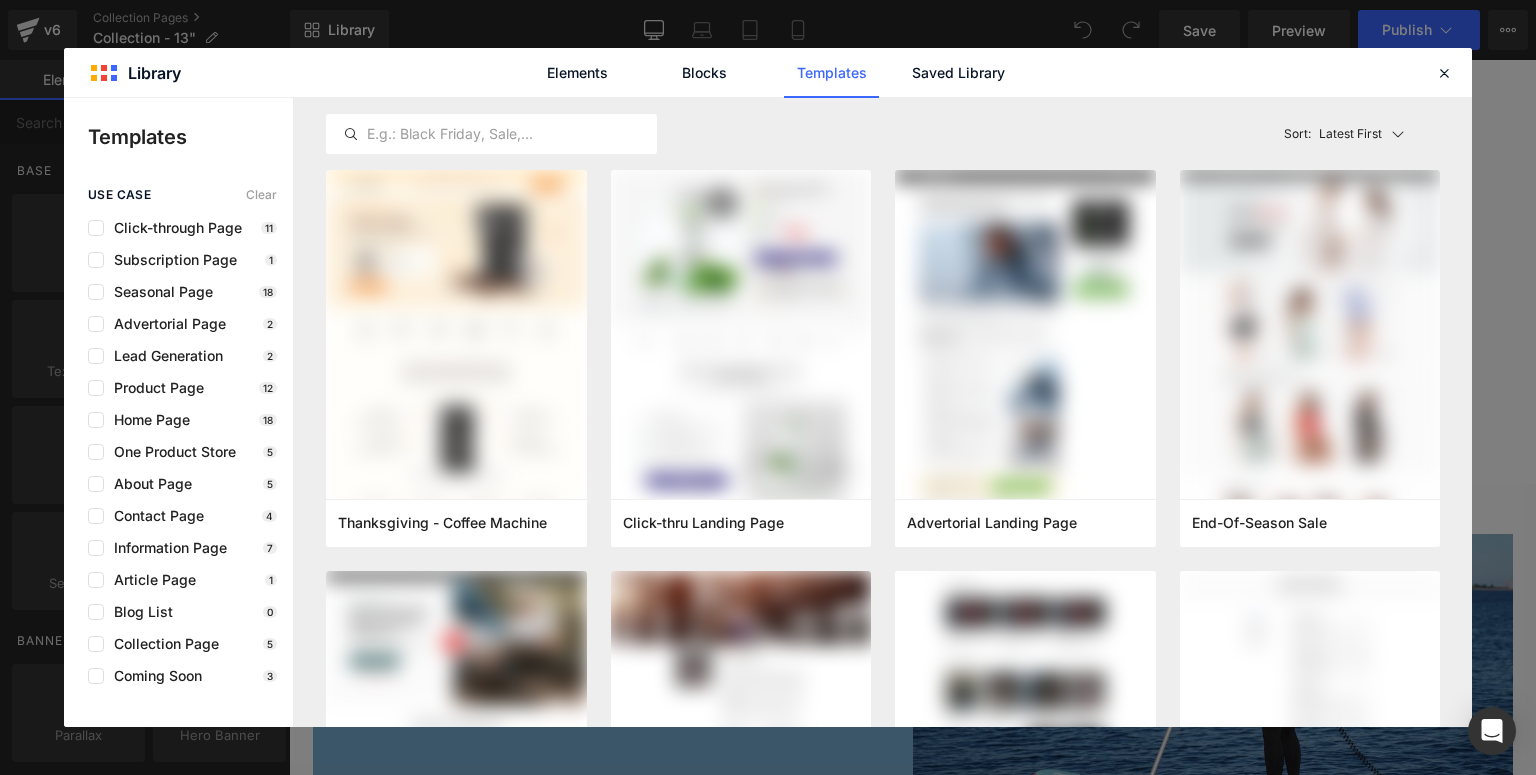 click on "Elements Blocks Templates Saved Library" 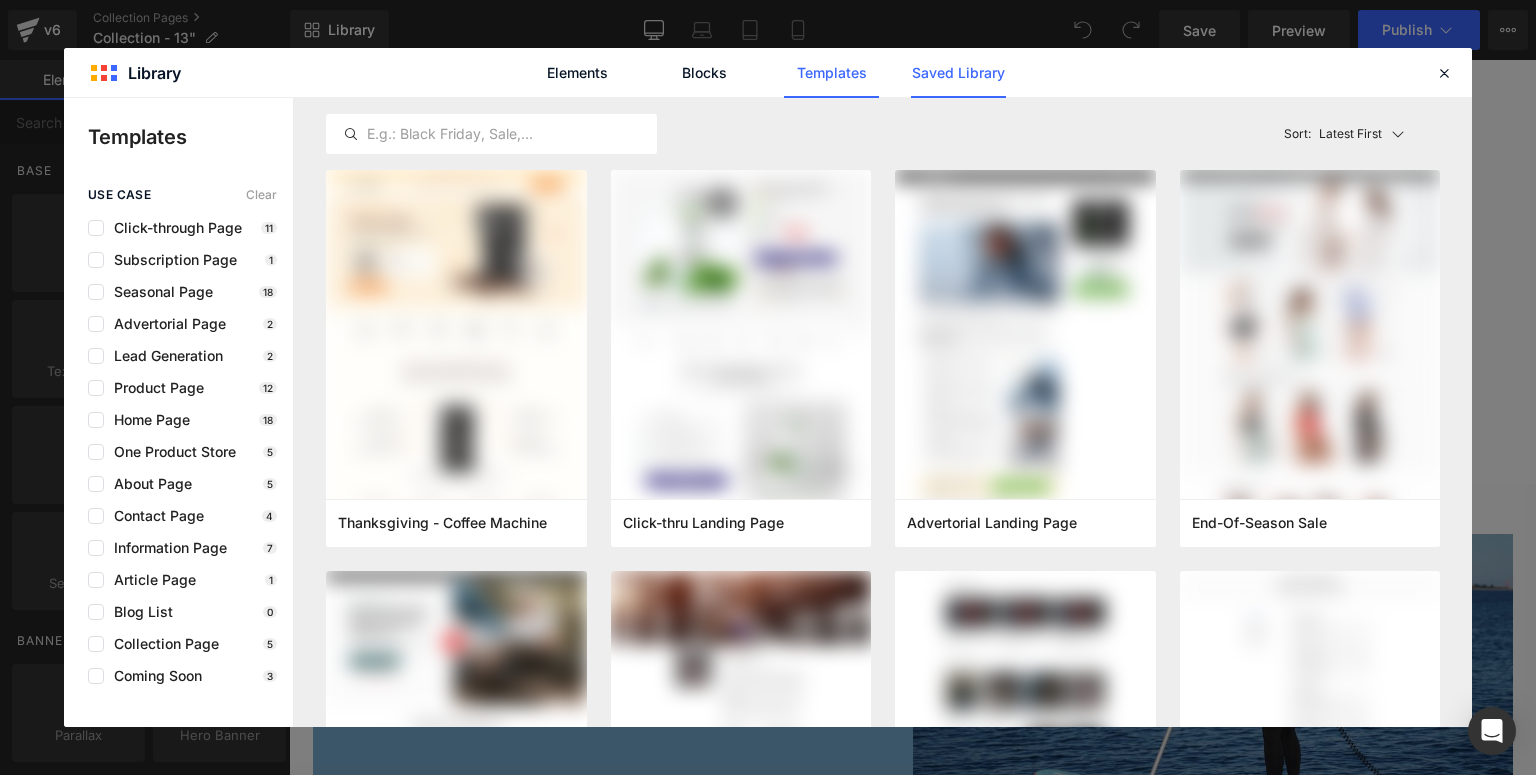 click on "Saved Library" 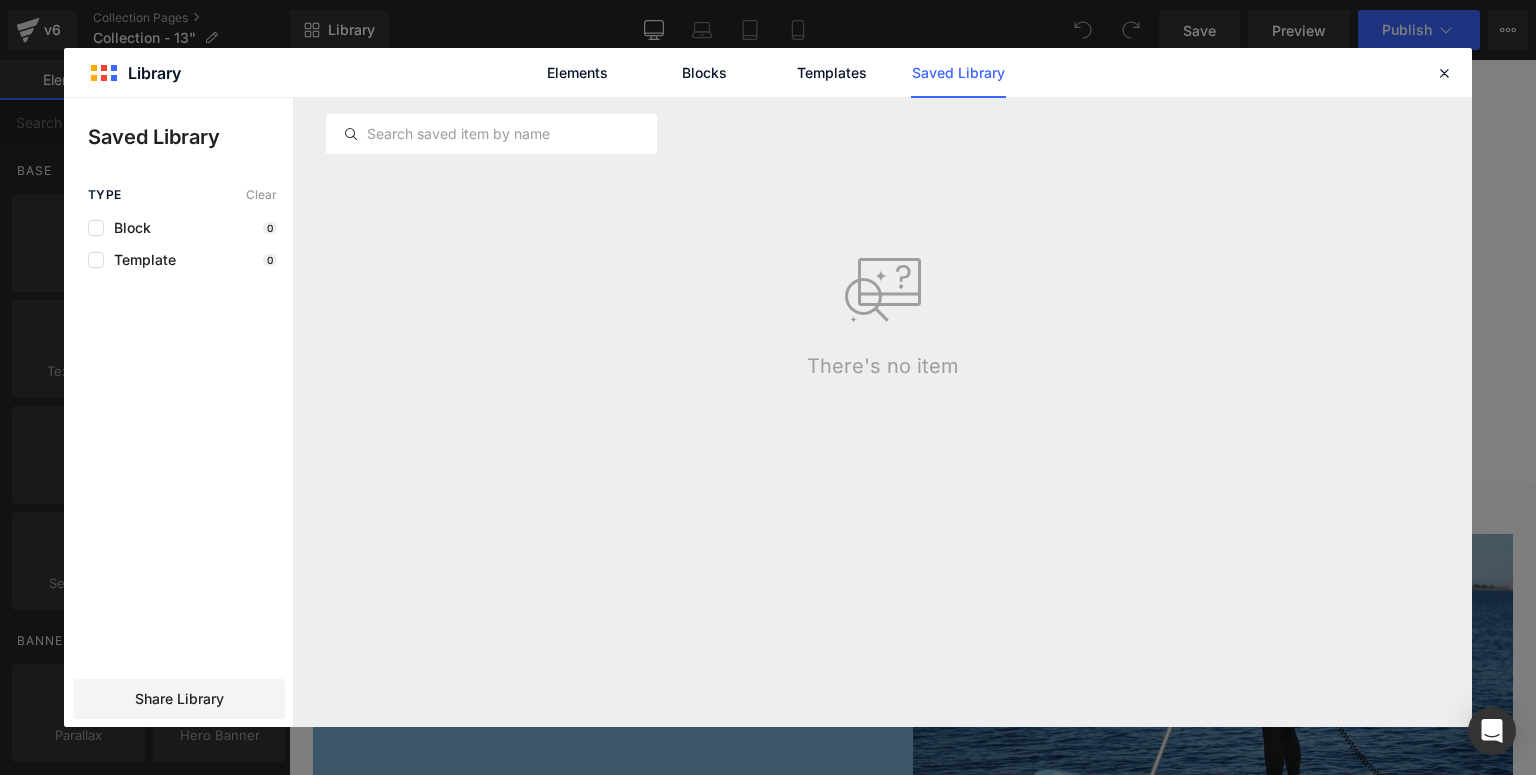 click on "Saved Library" 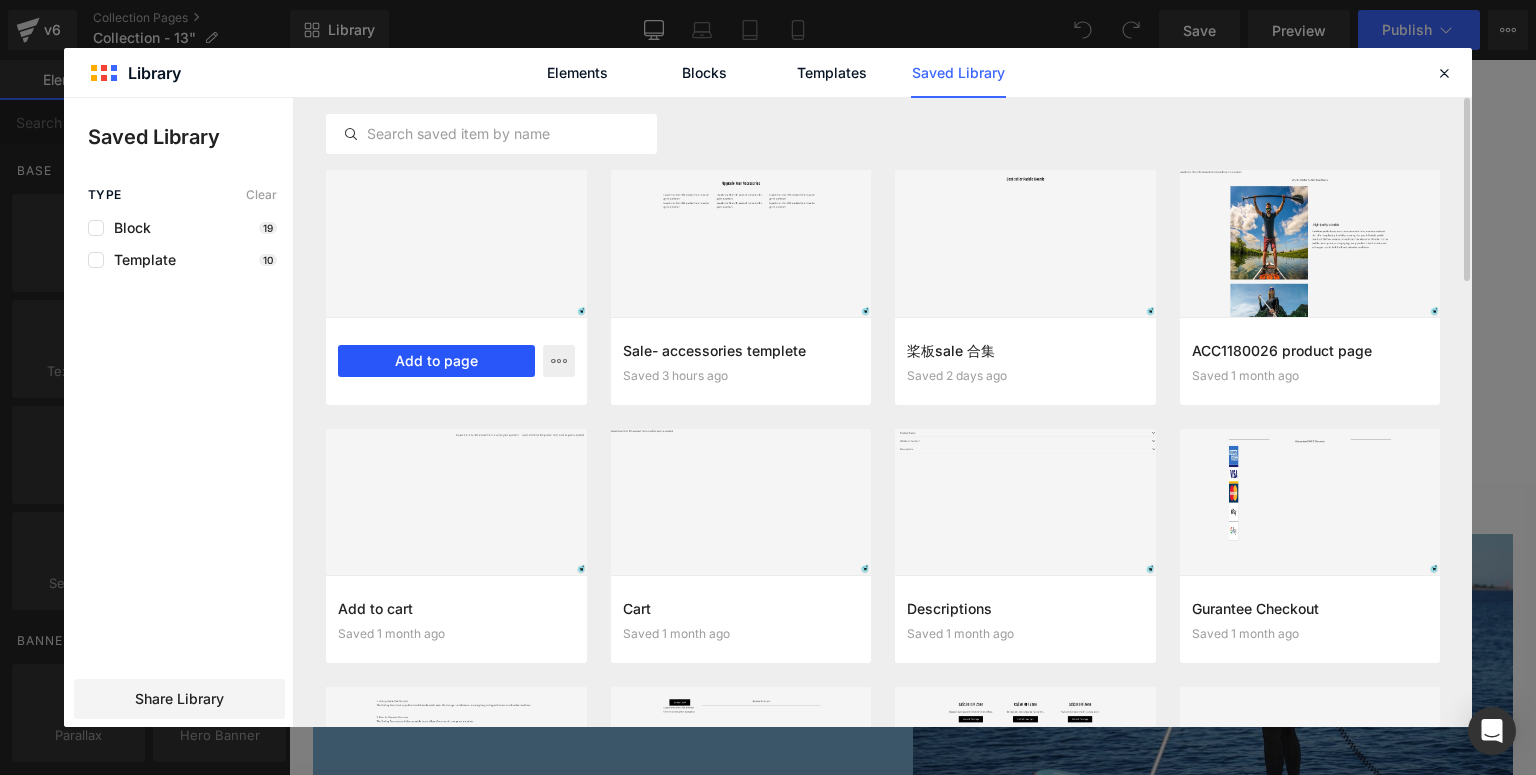 click on "Add to page" at bounding box center (436, 361) 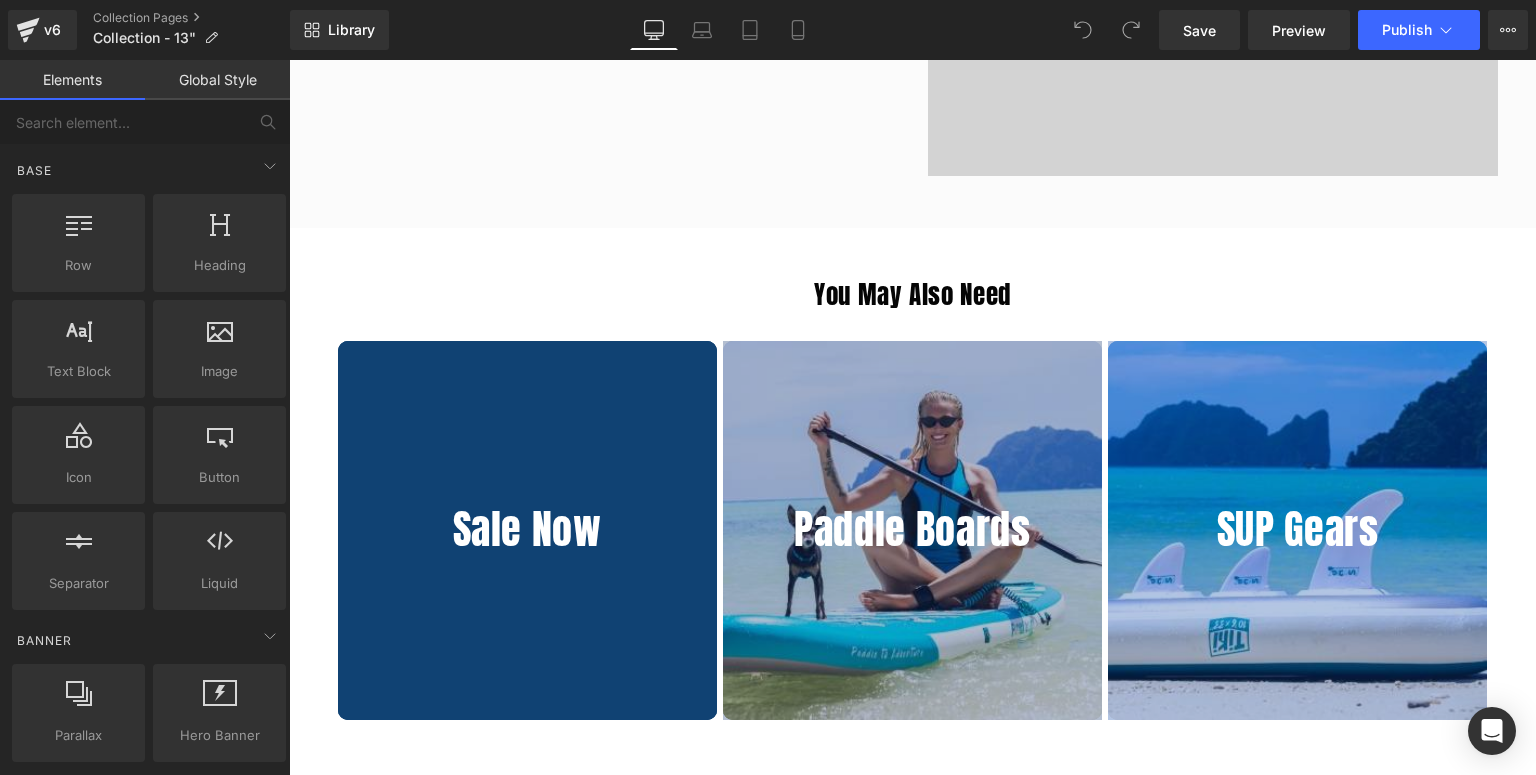 scroll, scrollTop: 4588, scrollLeft: 0, axis: vertical 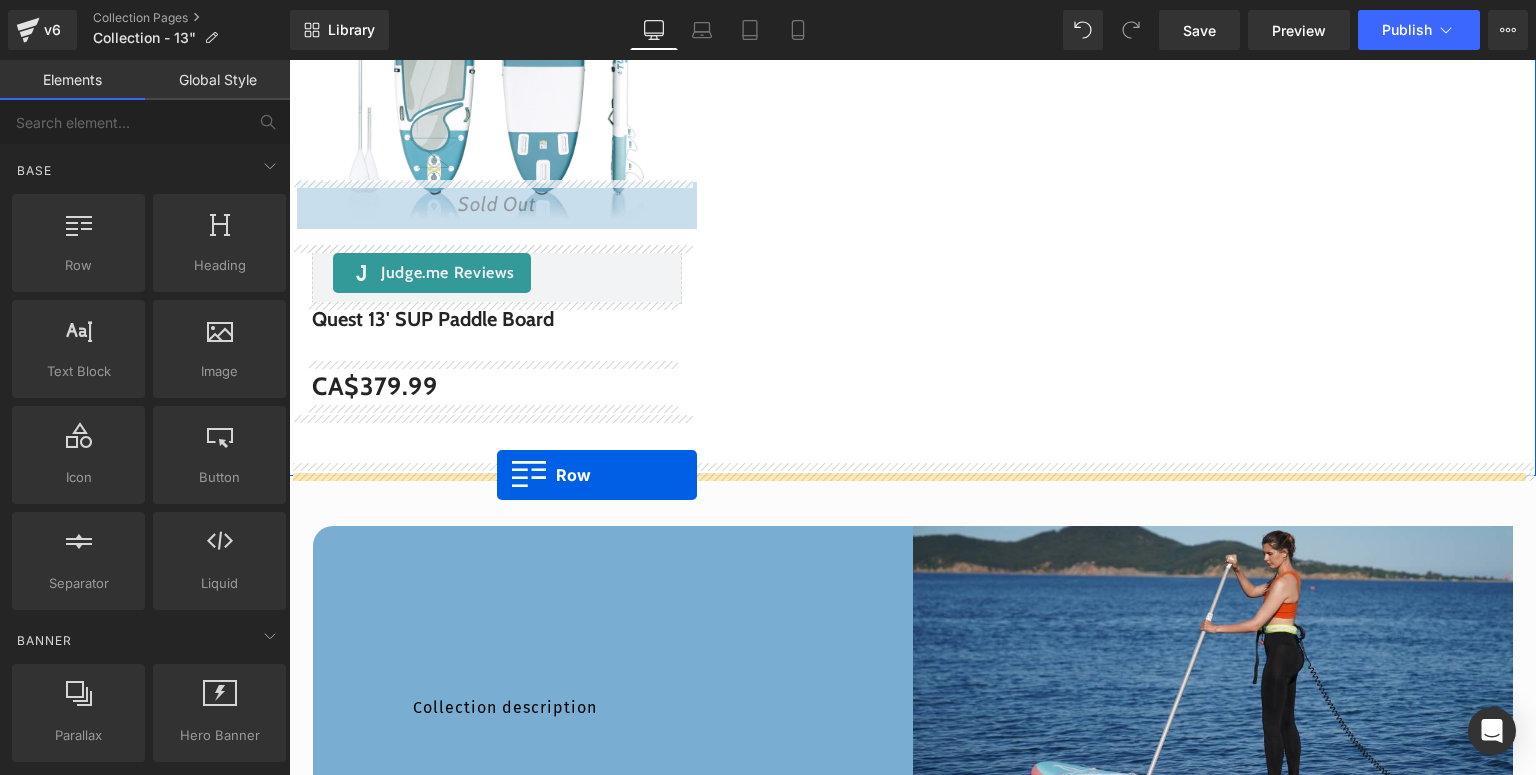 drag, startPoint x: 324, startPoint y: 168, endPoint x: 497, endPoint y: 475, distance: 352.38898 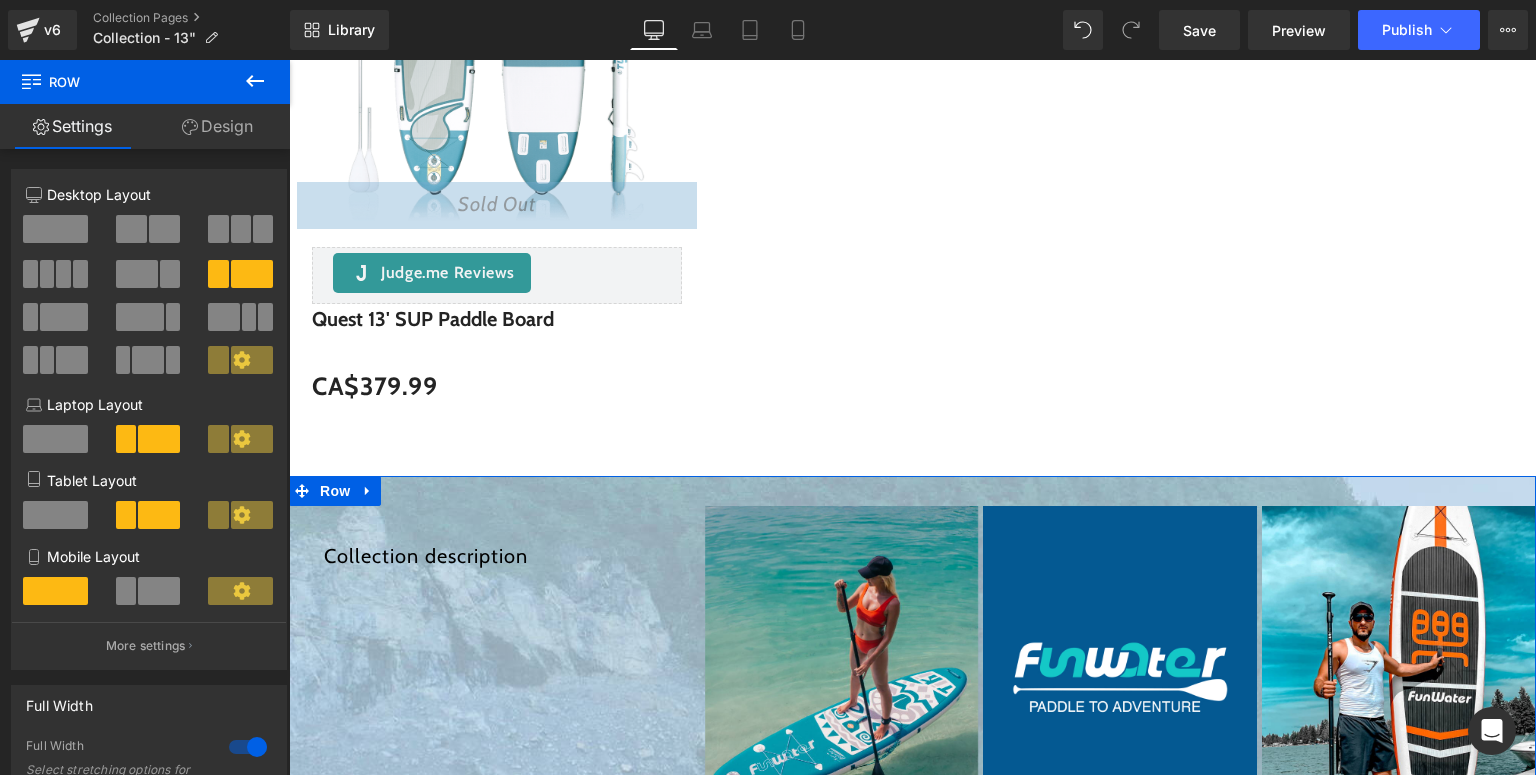 scroll, scrollTop: 1528, scrollLeft: 0, axis: vertical 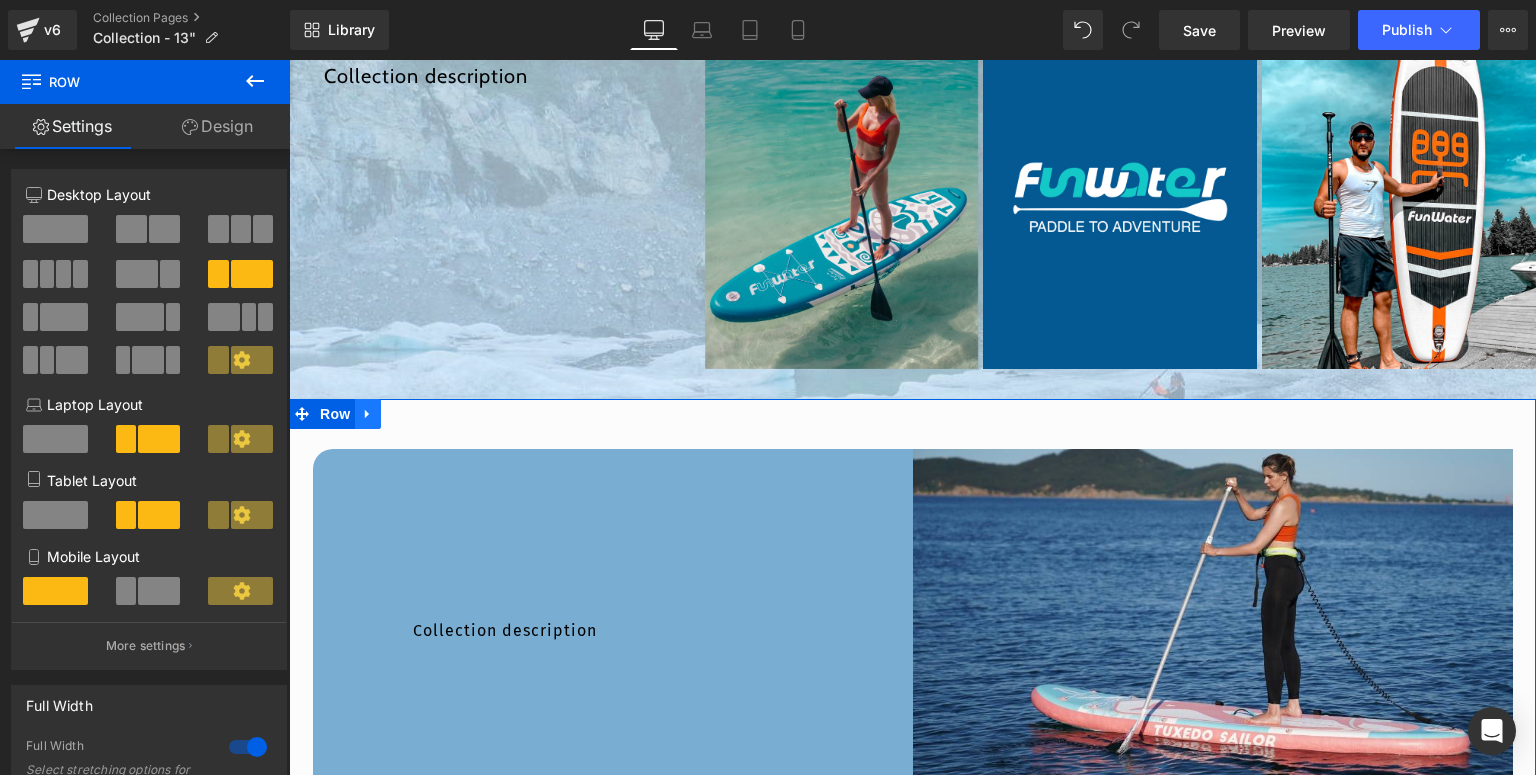 click 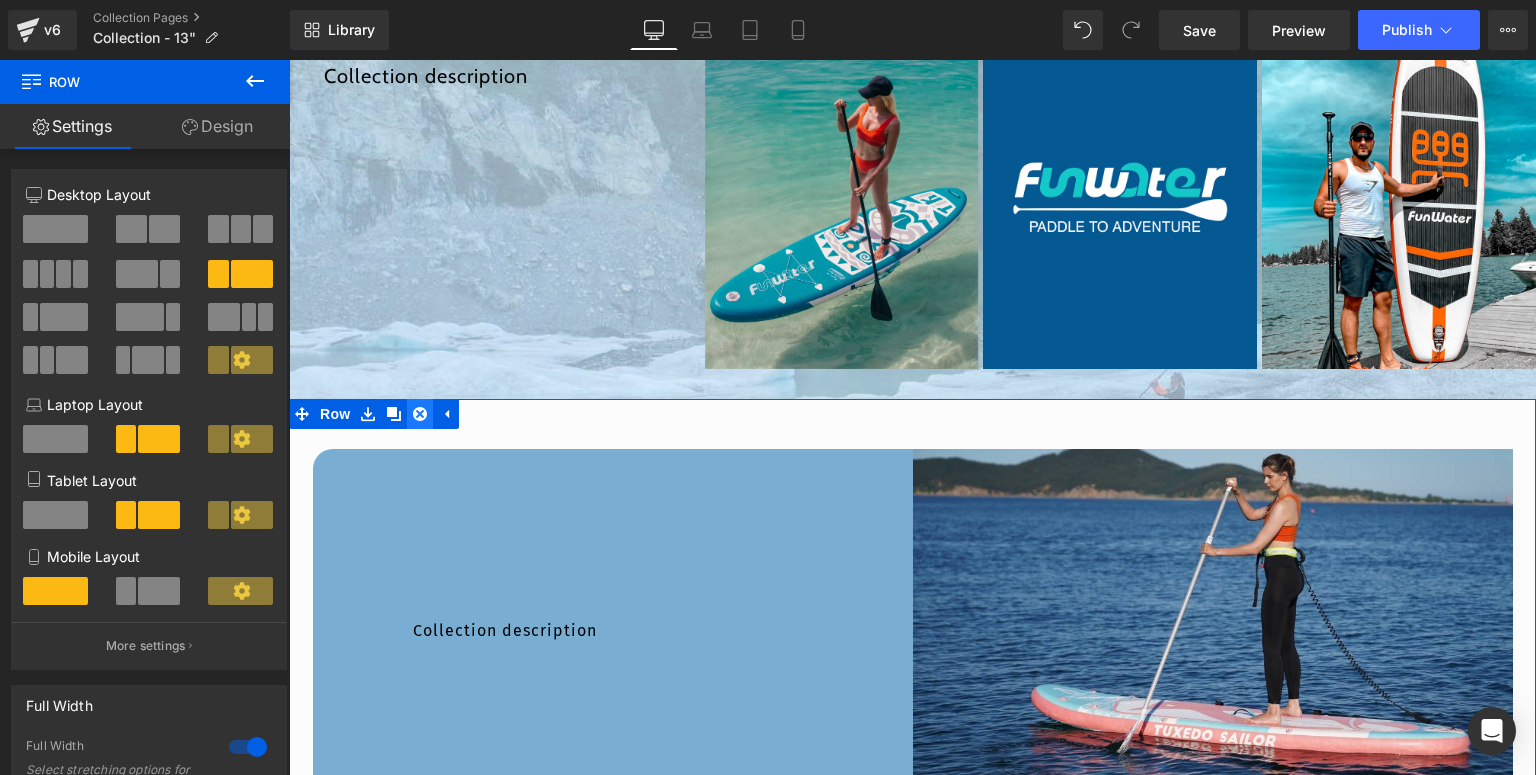 click 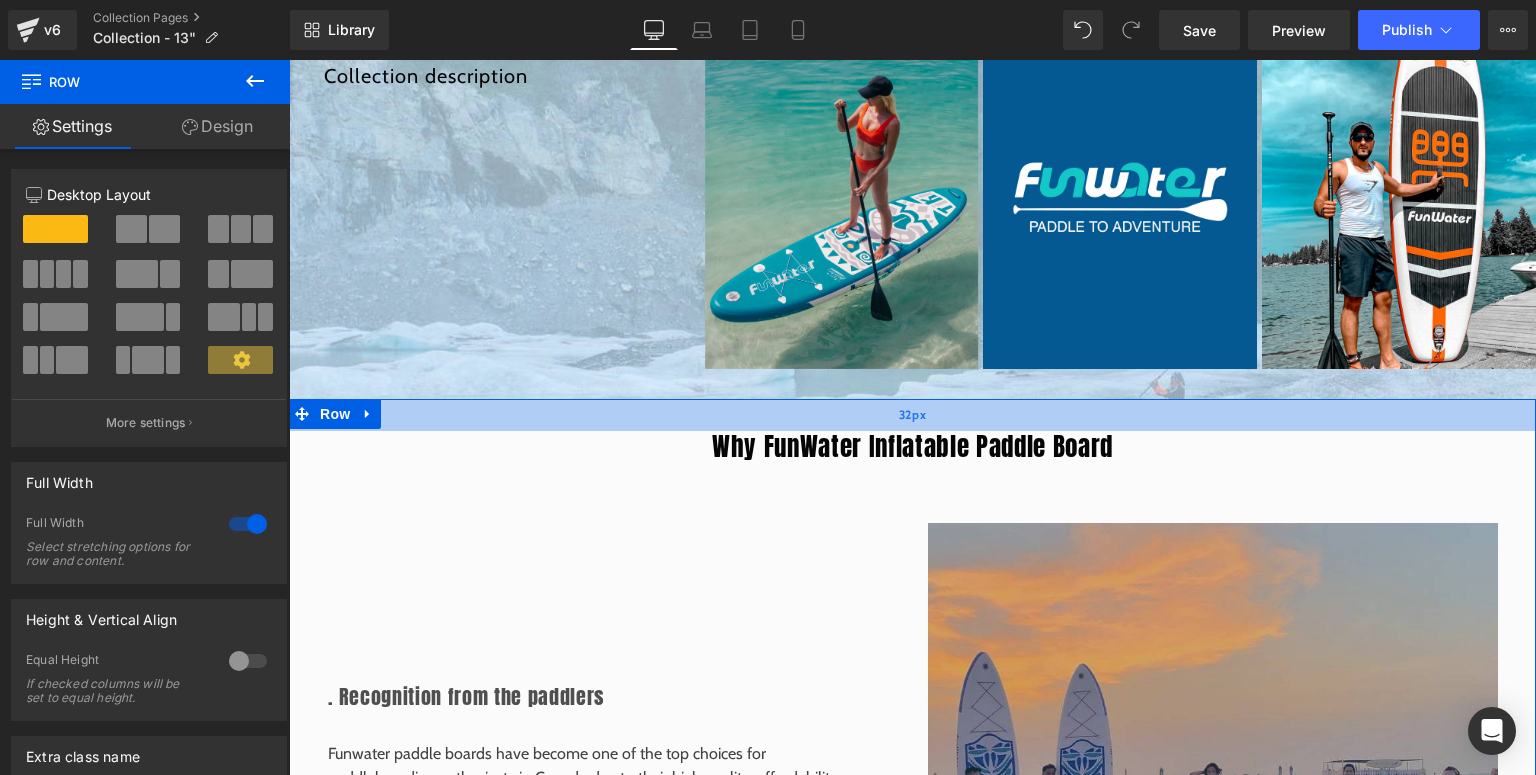 drag, startPoint x: 514, startPoint y: 400, endPoint x: 514, endPoint y: 420, distance: 20 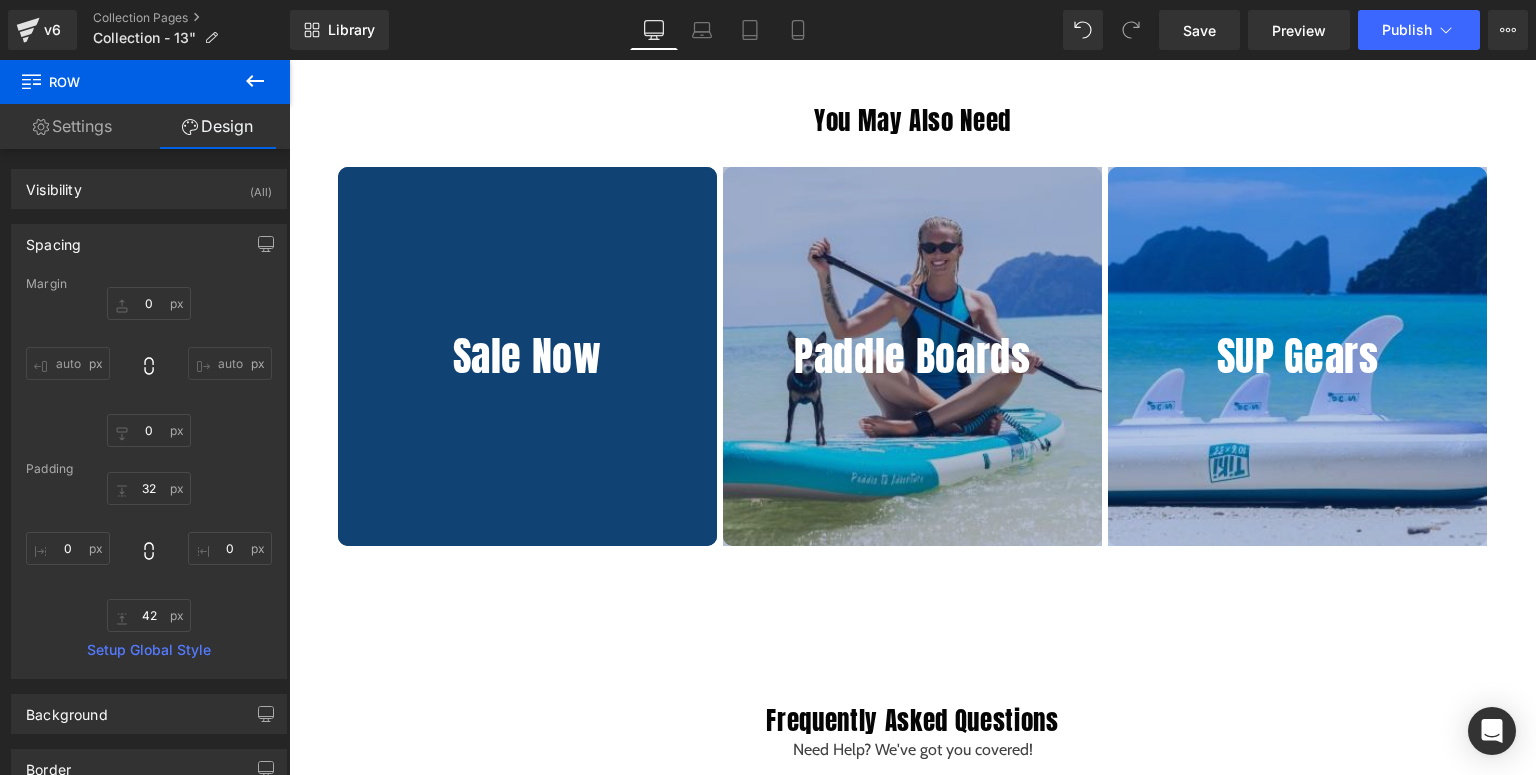 scroll, scrollTop: 3688, scrollLeft: 0, axis: vertical 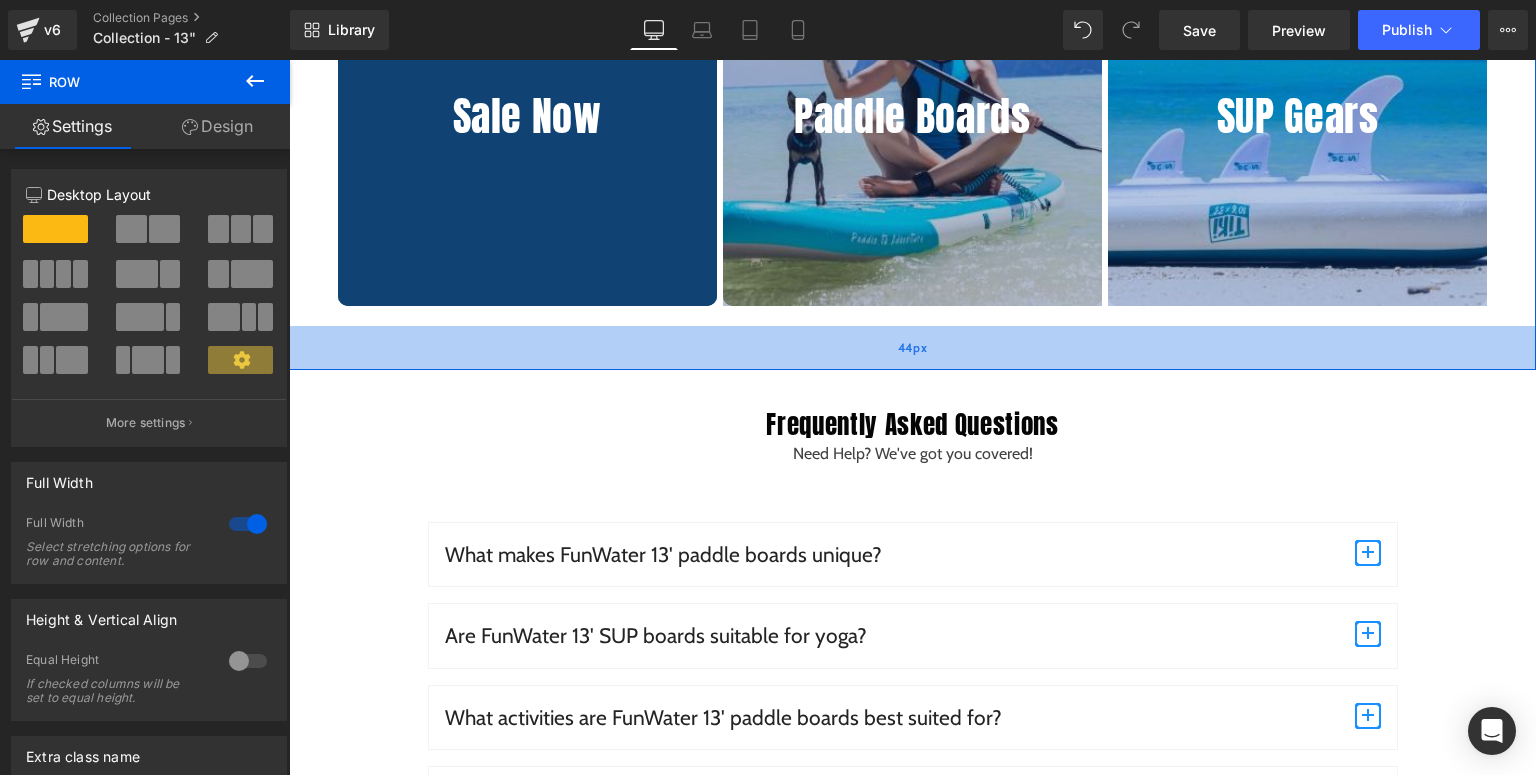 drag, startPoint x: 849, startPoint y: 418, endPoint x: 868, endPoint y: 362, distance: 59.135437 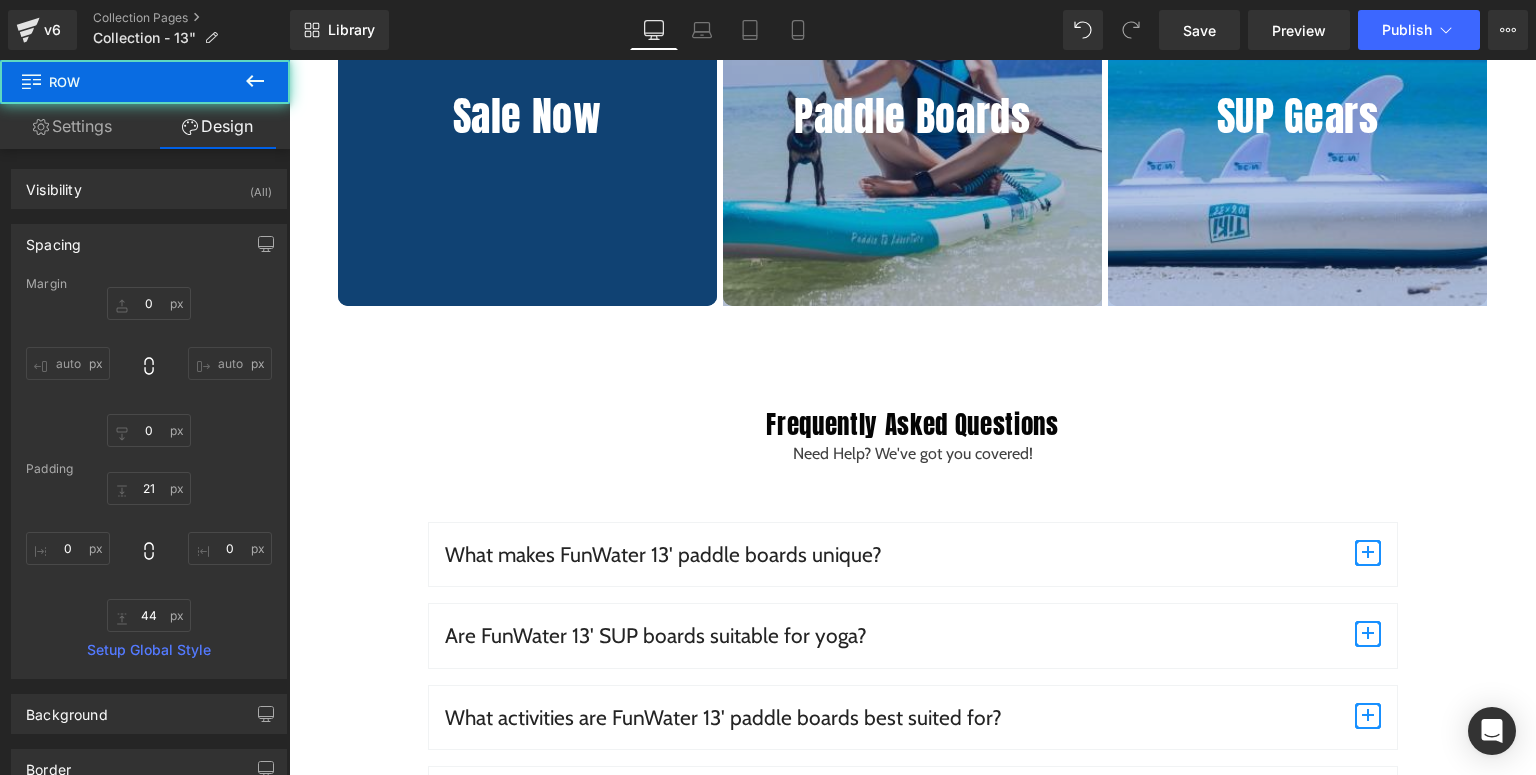 scroll, scrollTop: 3208, scrollLeft: 0, axis: vertical 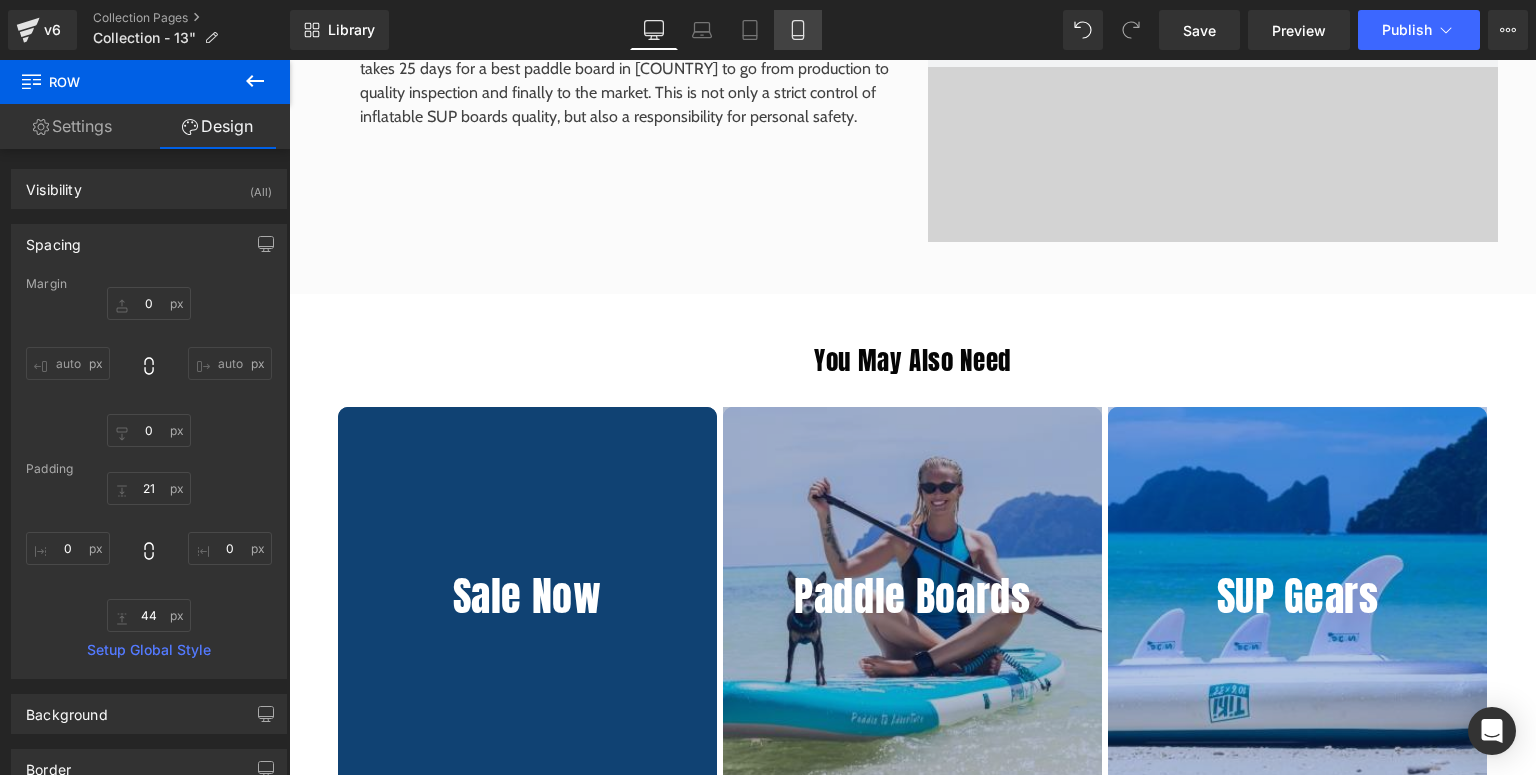 drag, startPoint x: 804, startPoint y: 38, endPoint x: 65, endPoint y: 362, distance: 806.9058 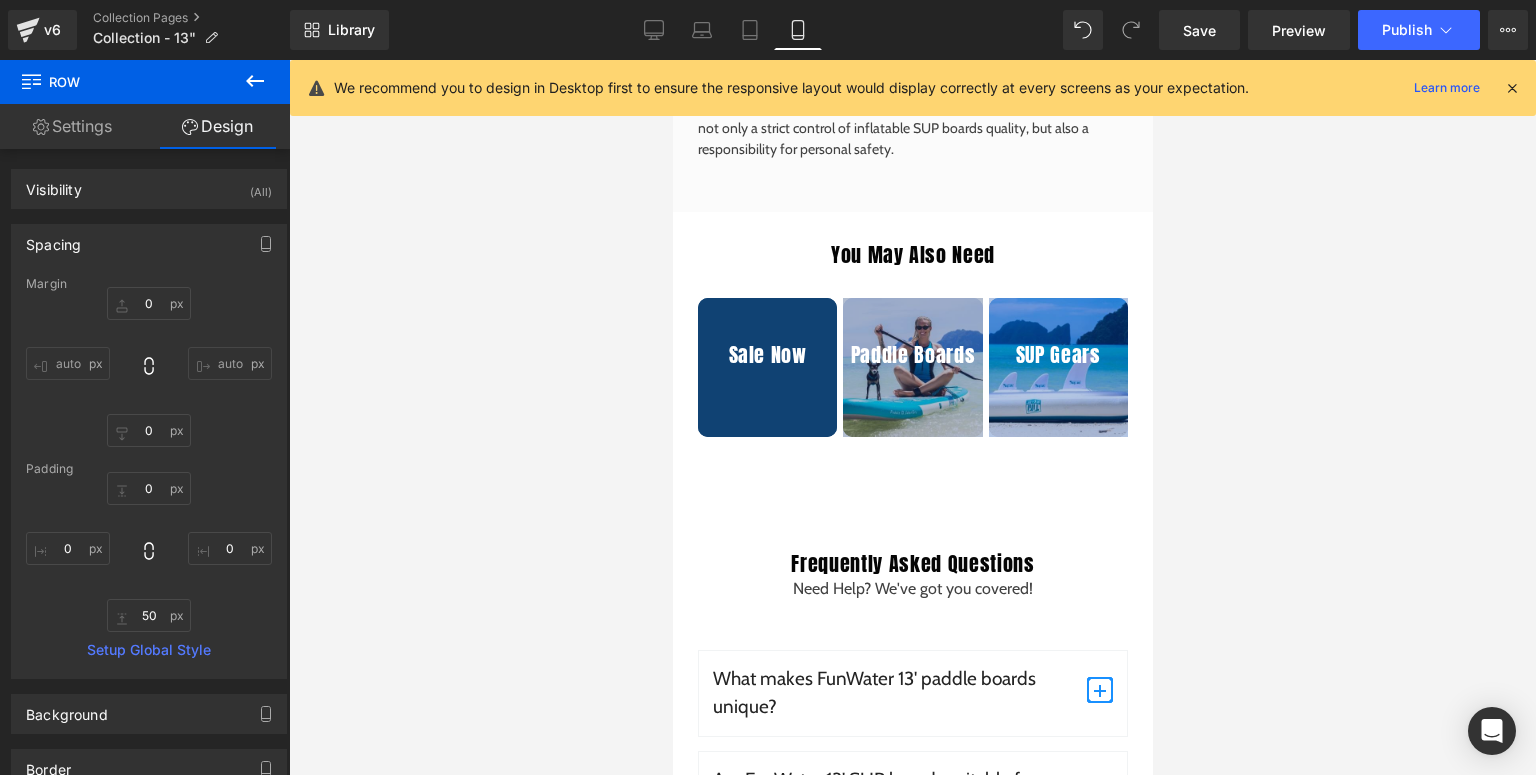 type on "0" 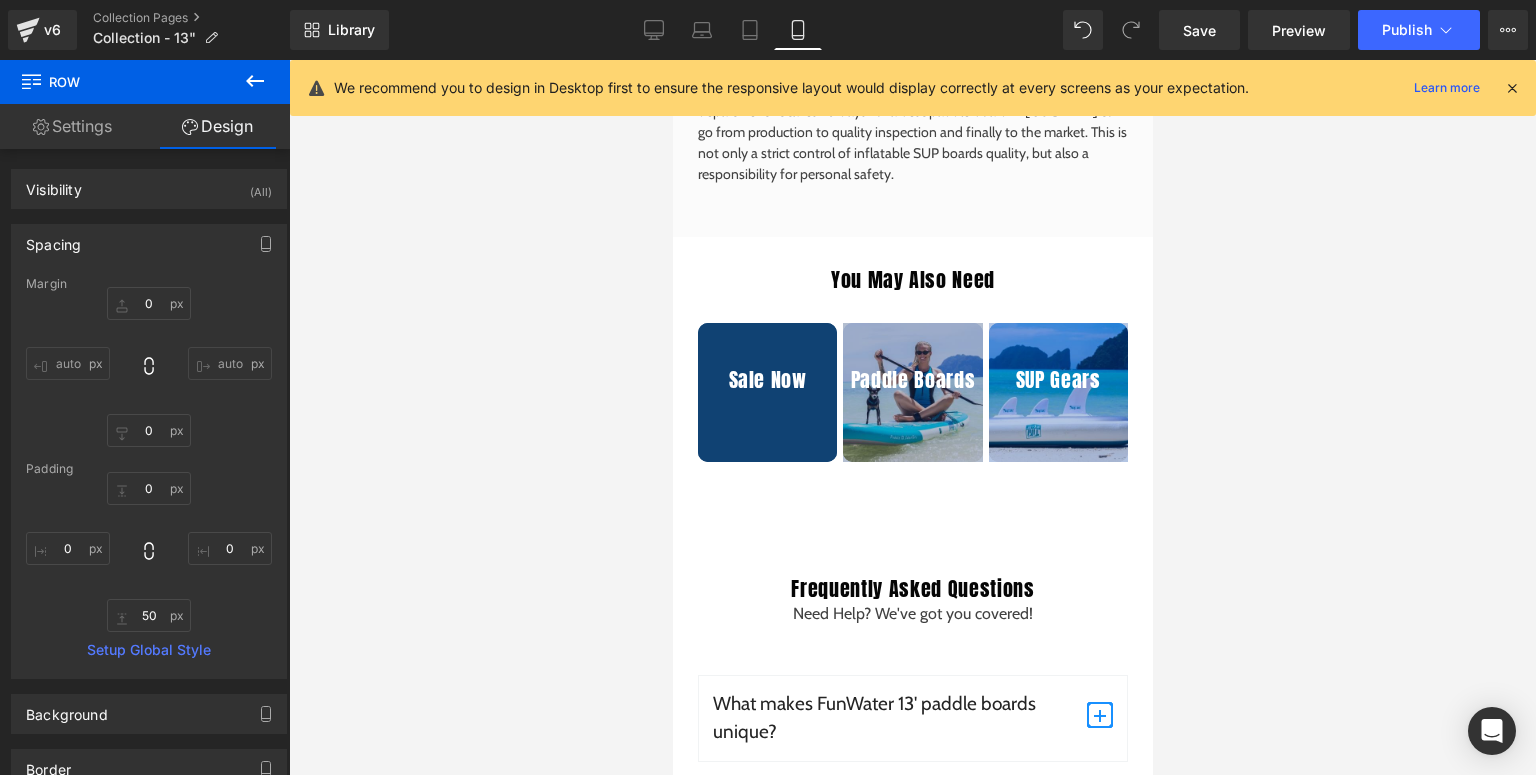 scroll, scrollTop: 3036, scrollLeft: 0, axis: vertical 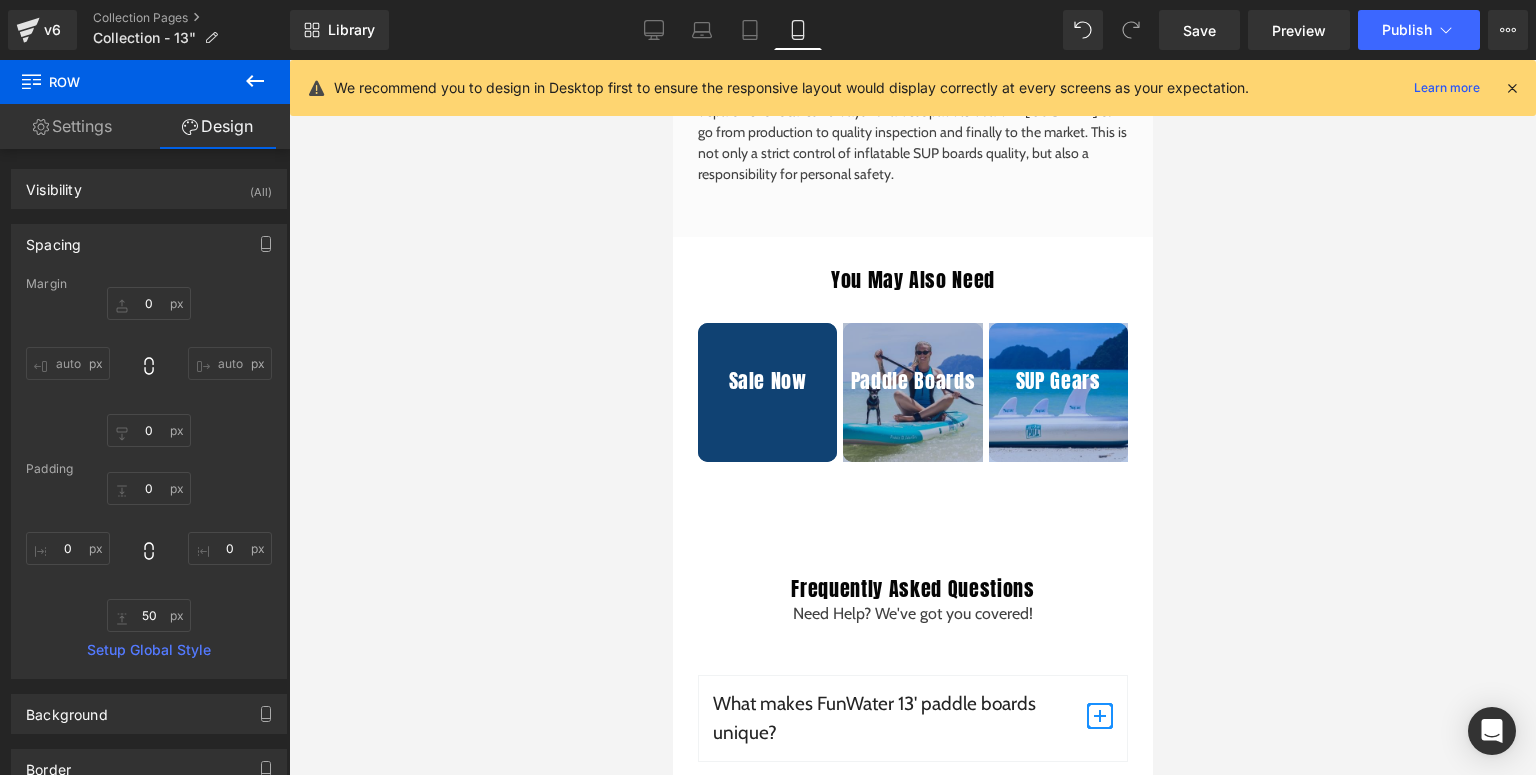 click at bounding box center [1512, 88] 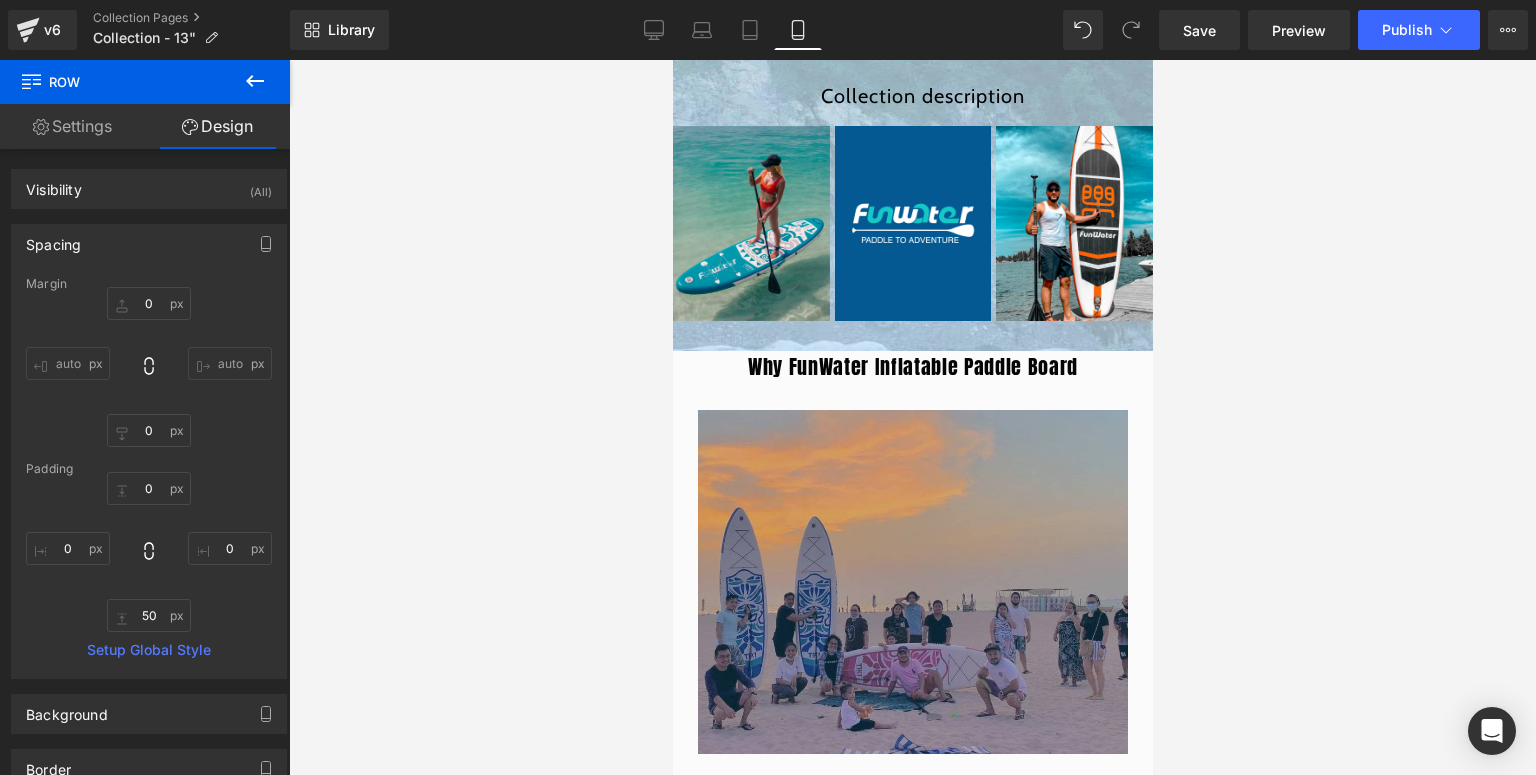scroll, scrollTop: 960, scrollLeft: 0, axis: vertical 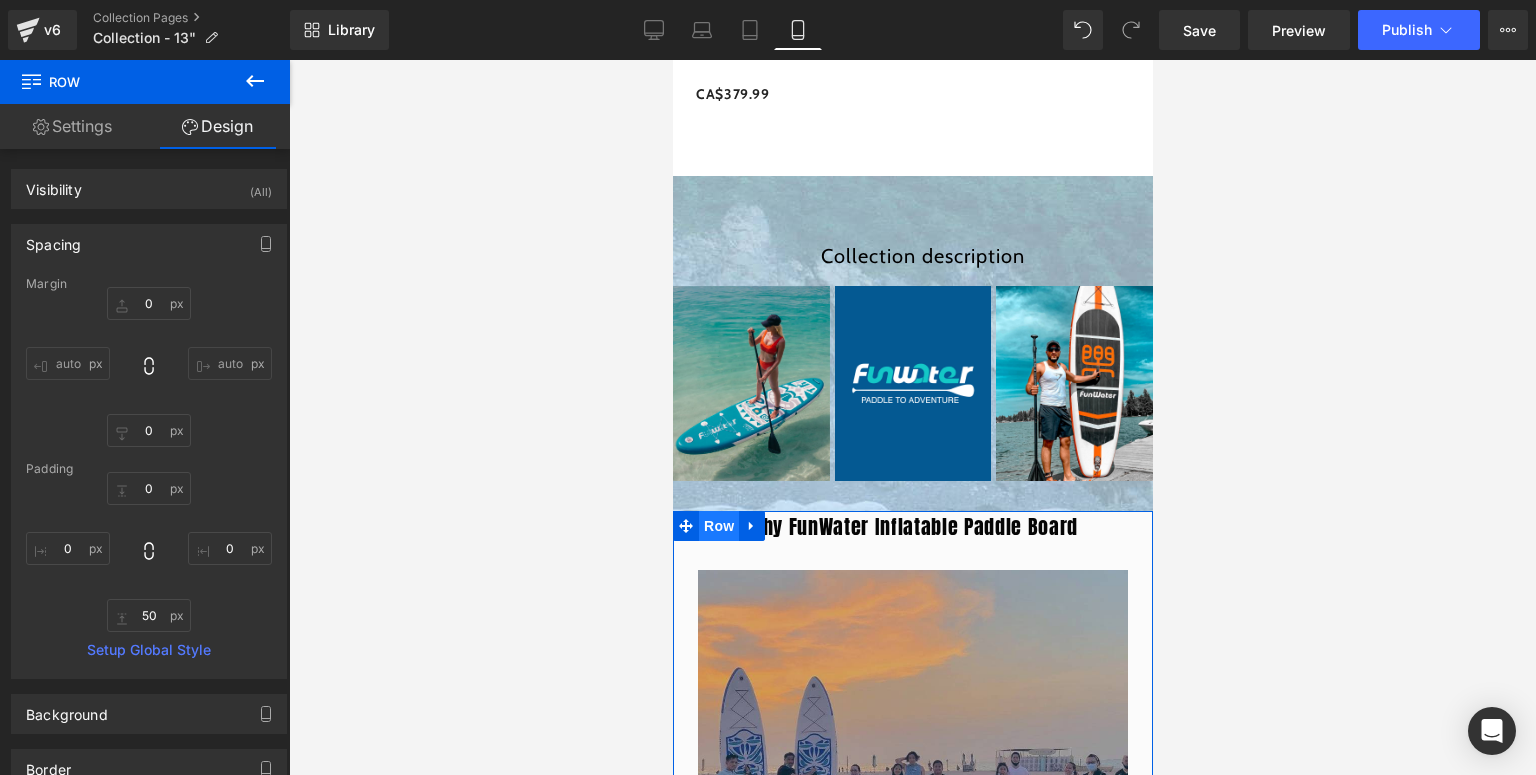 click on "Row" at bounding box center [718, 526] 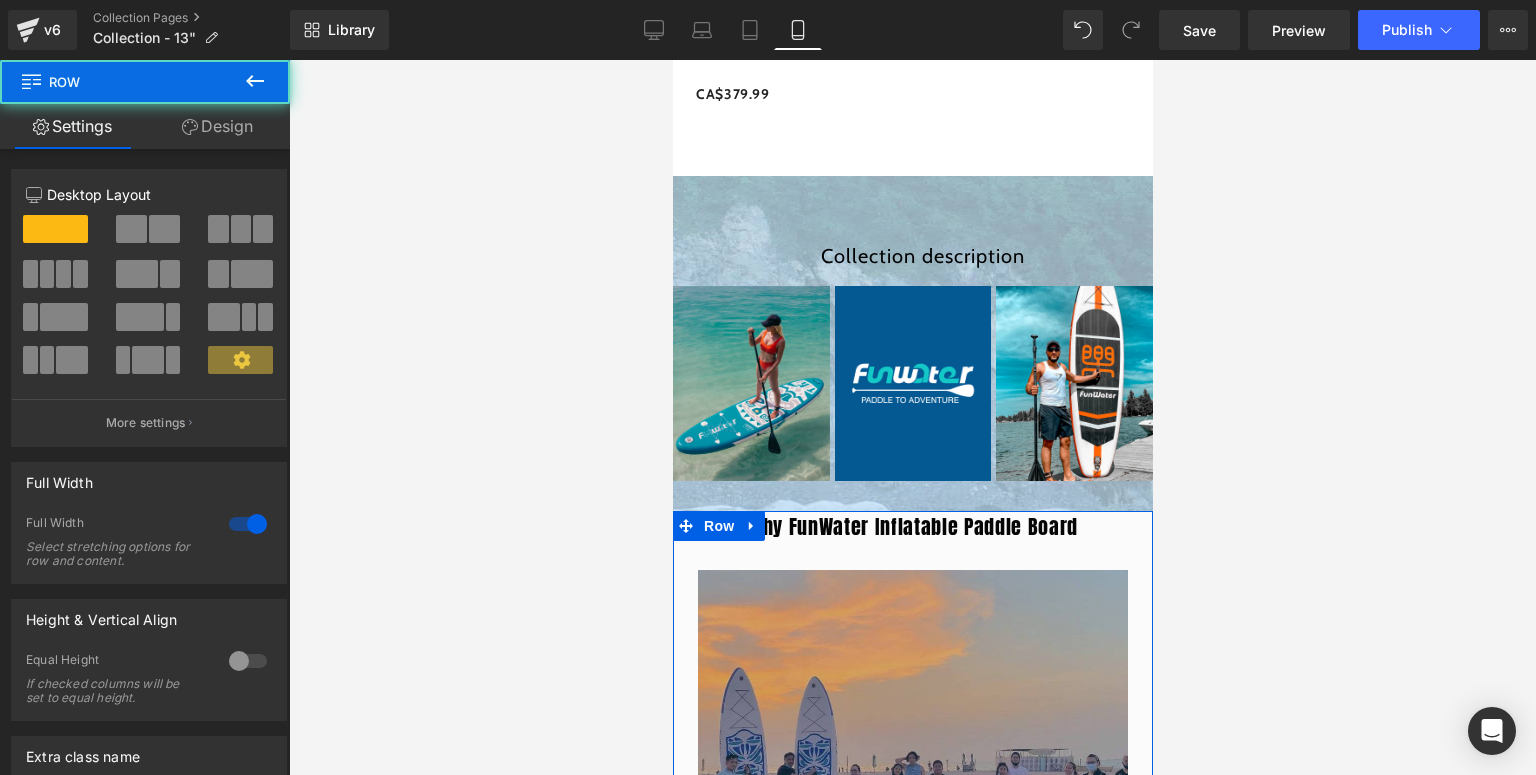 click 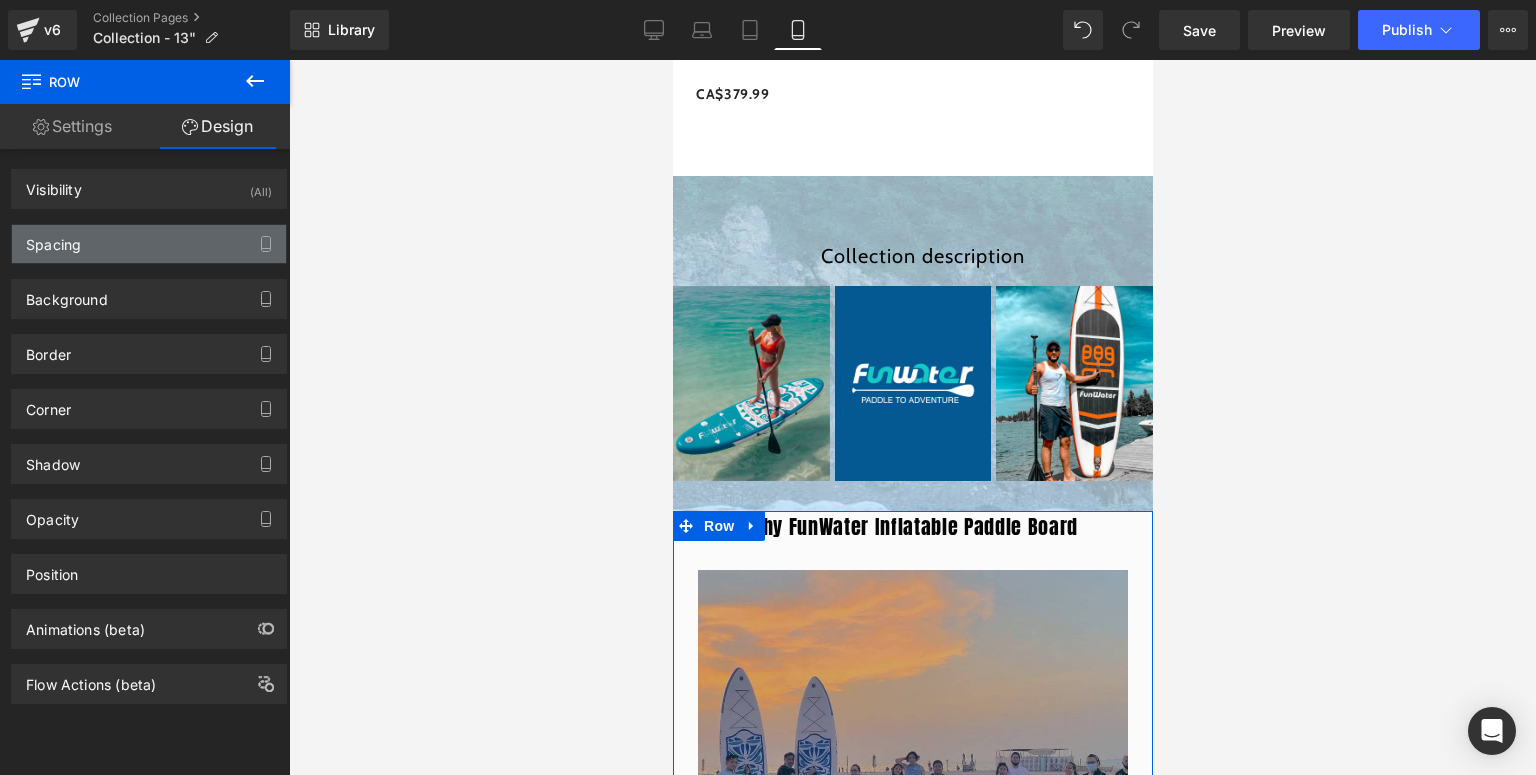 click on "Spacing" at bounding box center [53, 239] 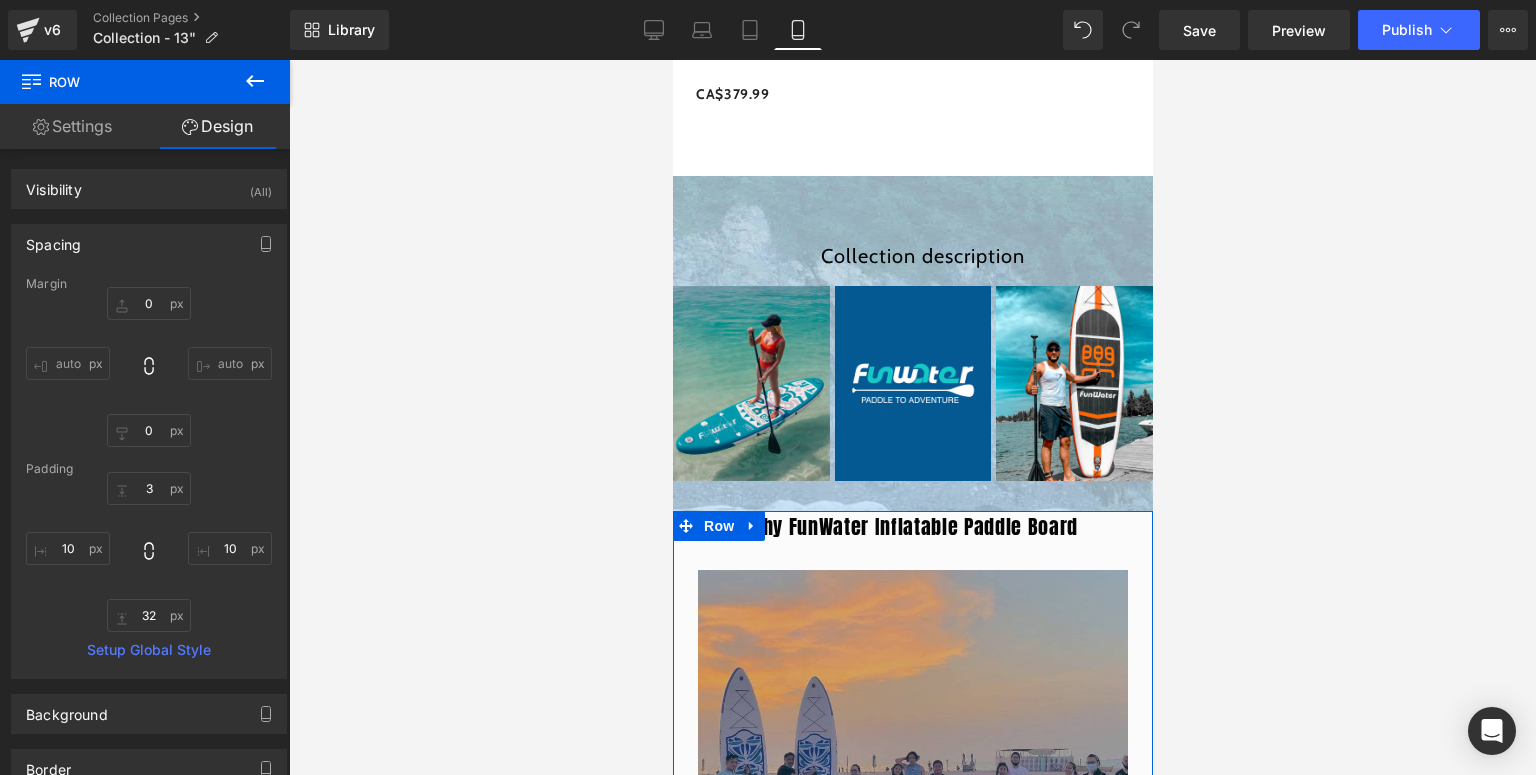 type on "0" 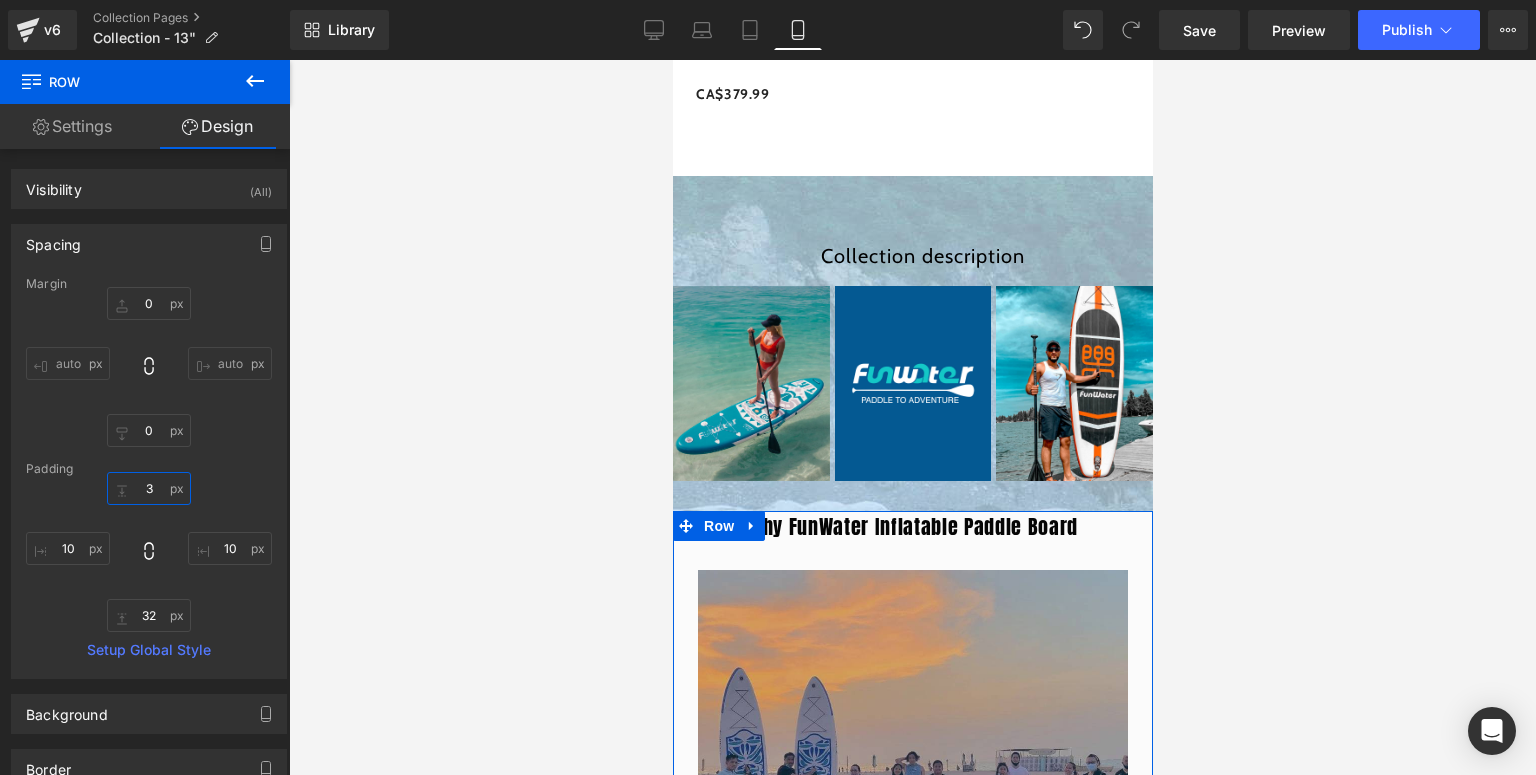 click on "3" at bounding box center [149, 488] 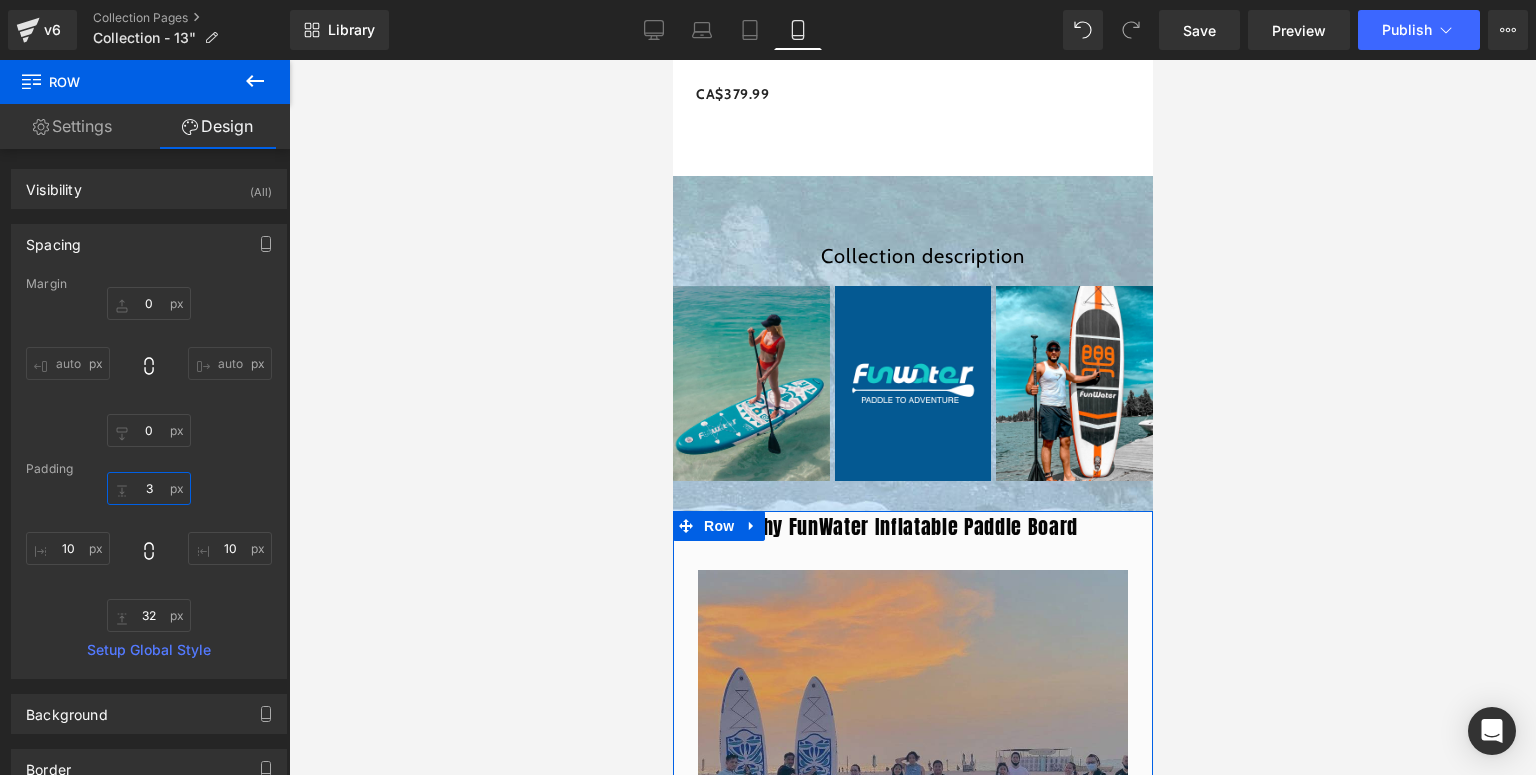 type on "30" 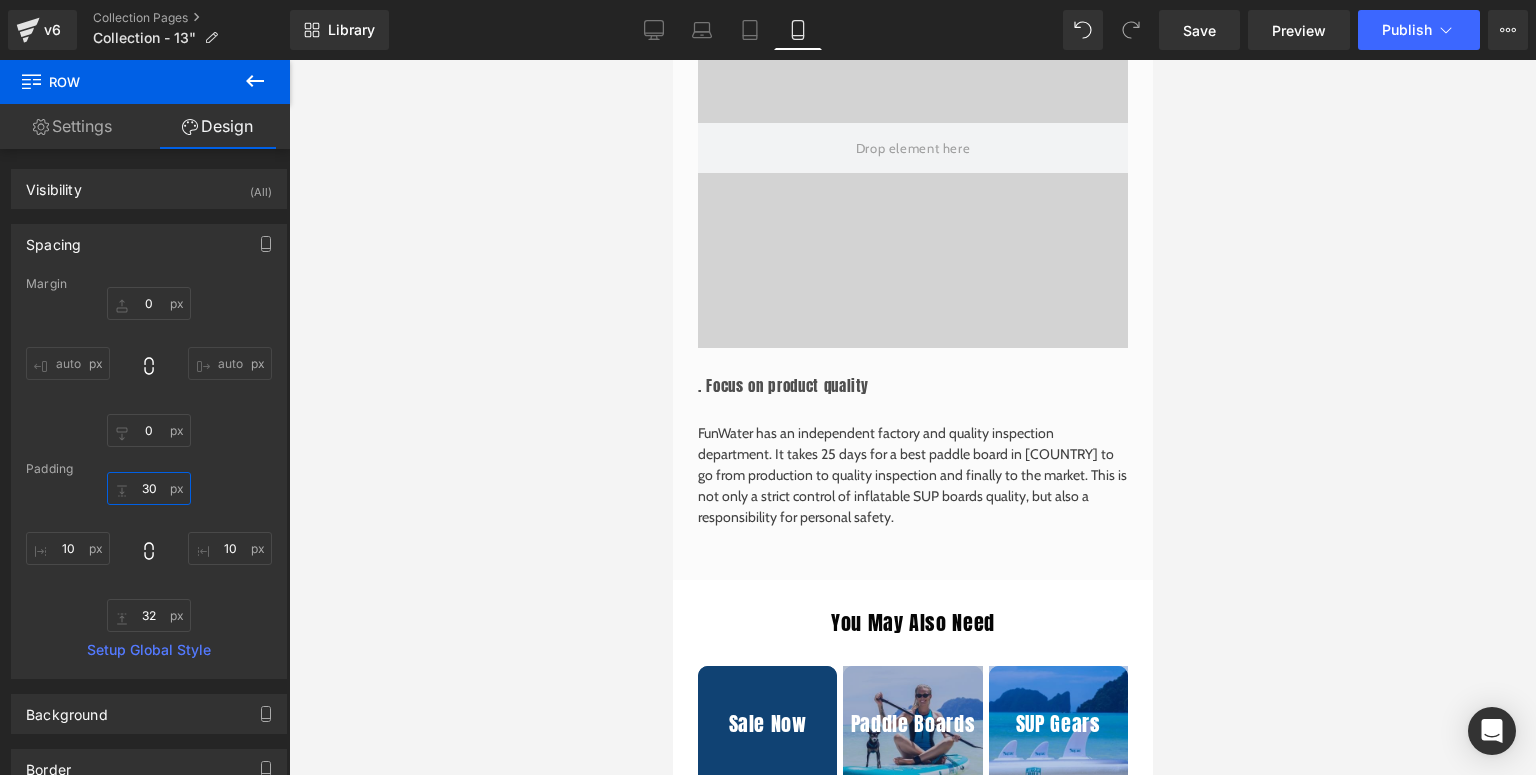 scroll, scrollTop: 2800, scrollLeft: 0, axis: vertical 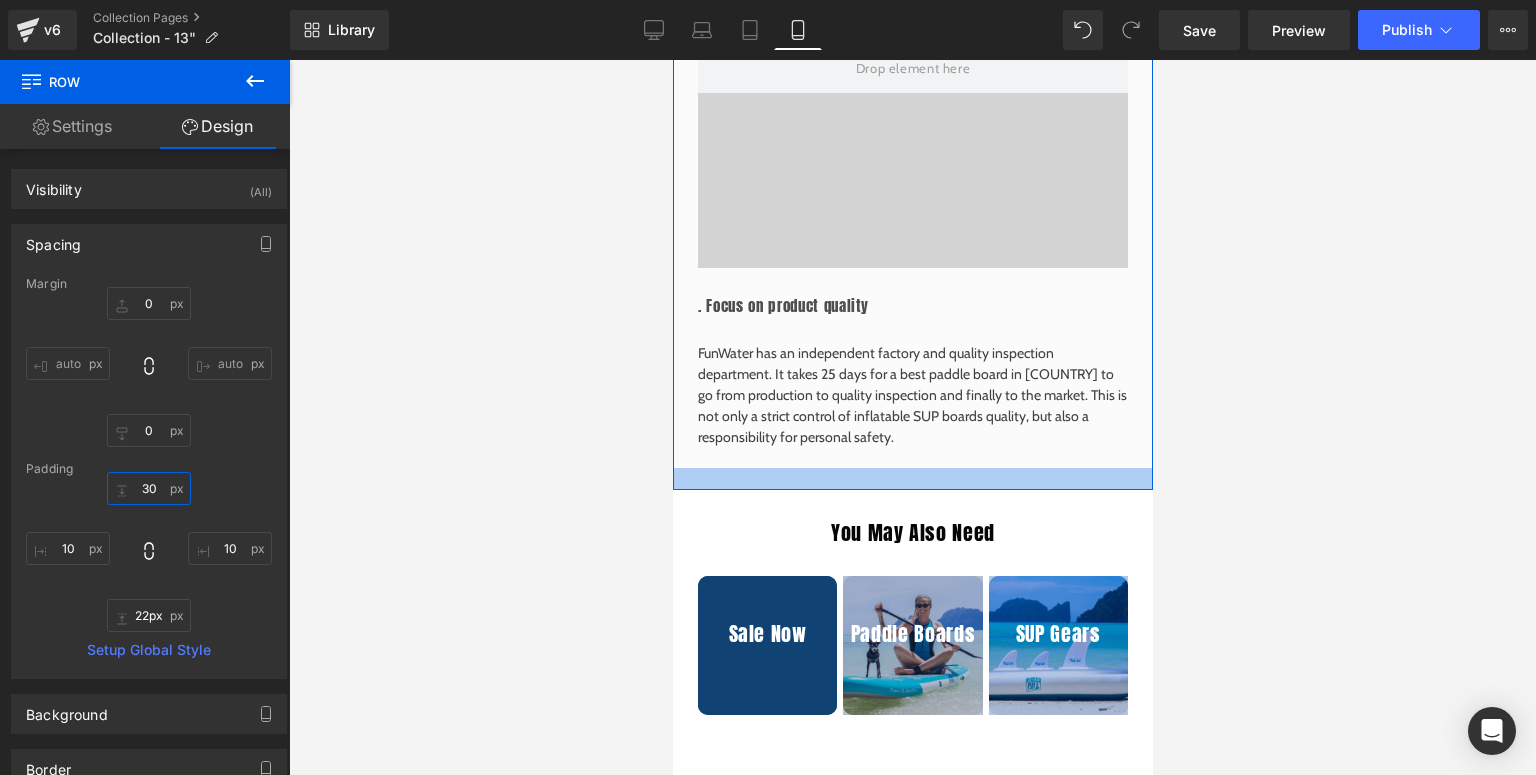 type on "18px" 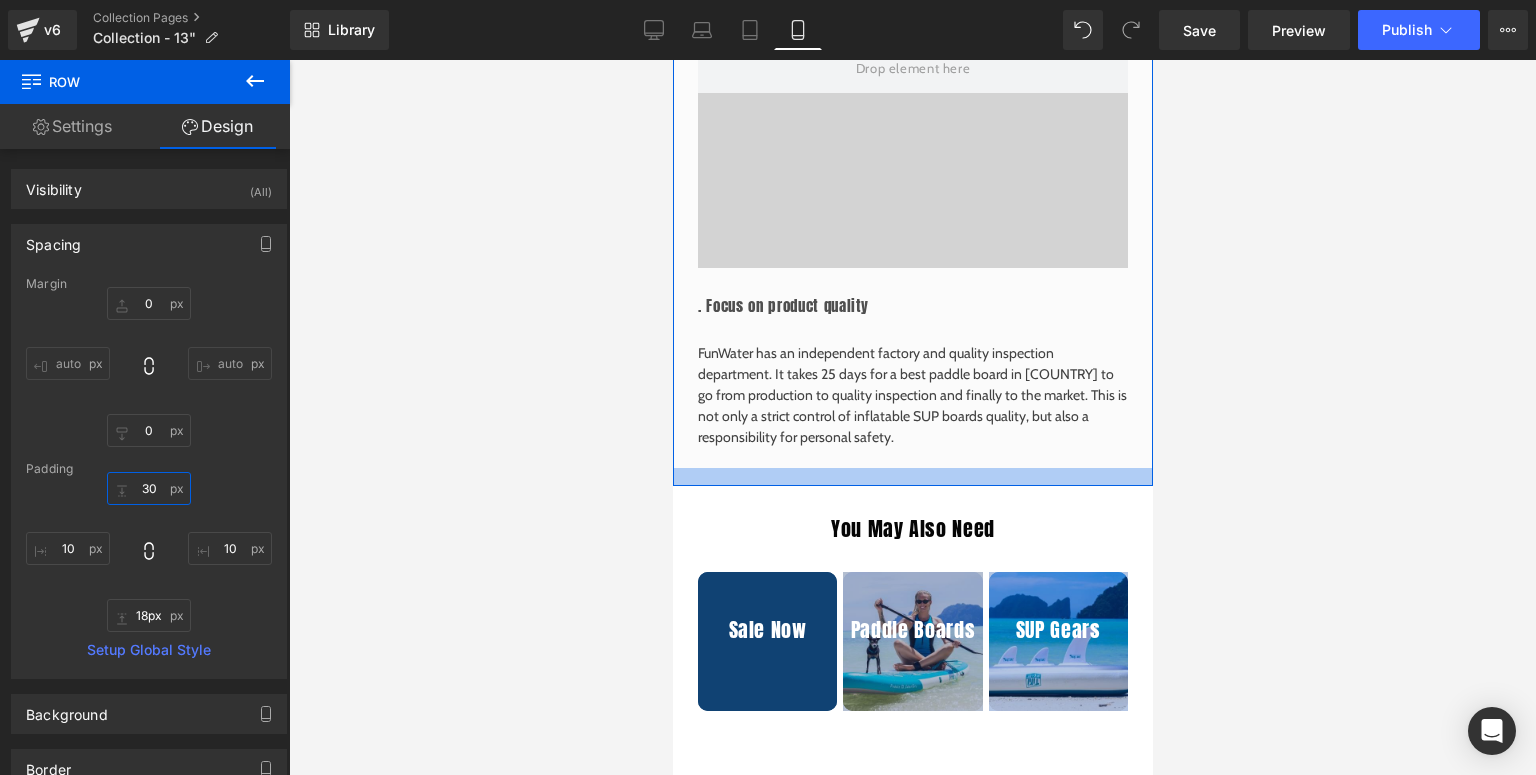 drag, startPoint x: 927, startPoint y: 514, endPoint x: 941, endPoint y: 500, distance: 19.79899 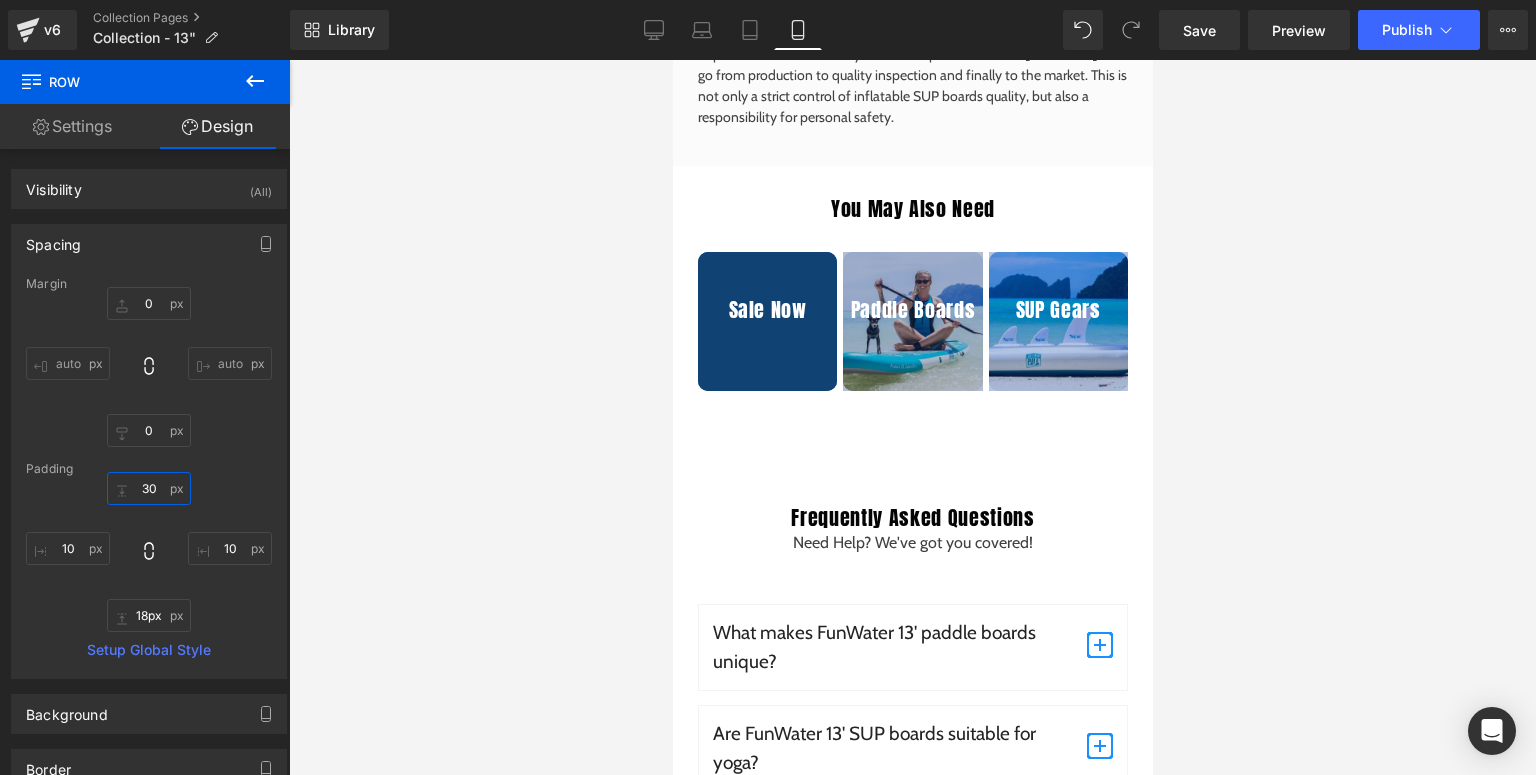 scroll, scrollTop: 3200, scrollLeft: 0, axis: vertical 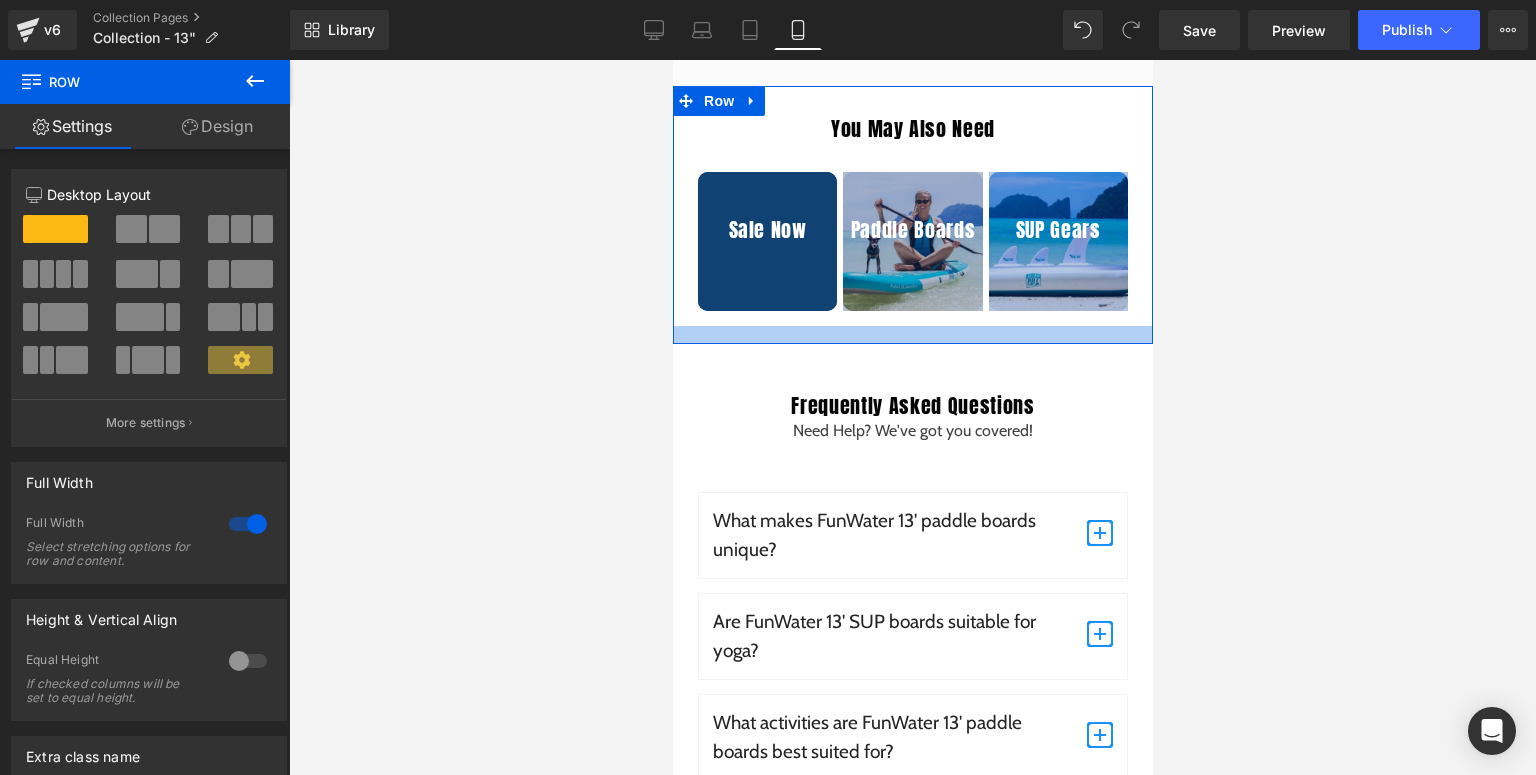 drag, startPoint x: 908, startPoint y: 384, endPoint x: 924, endPoint y: 352, distance: 35.77709 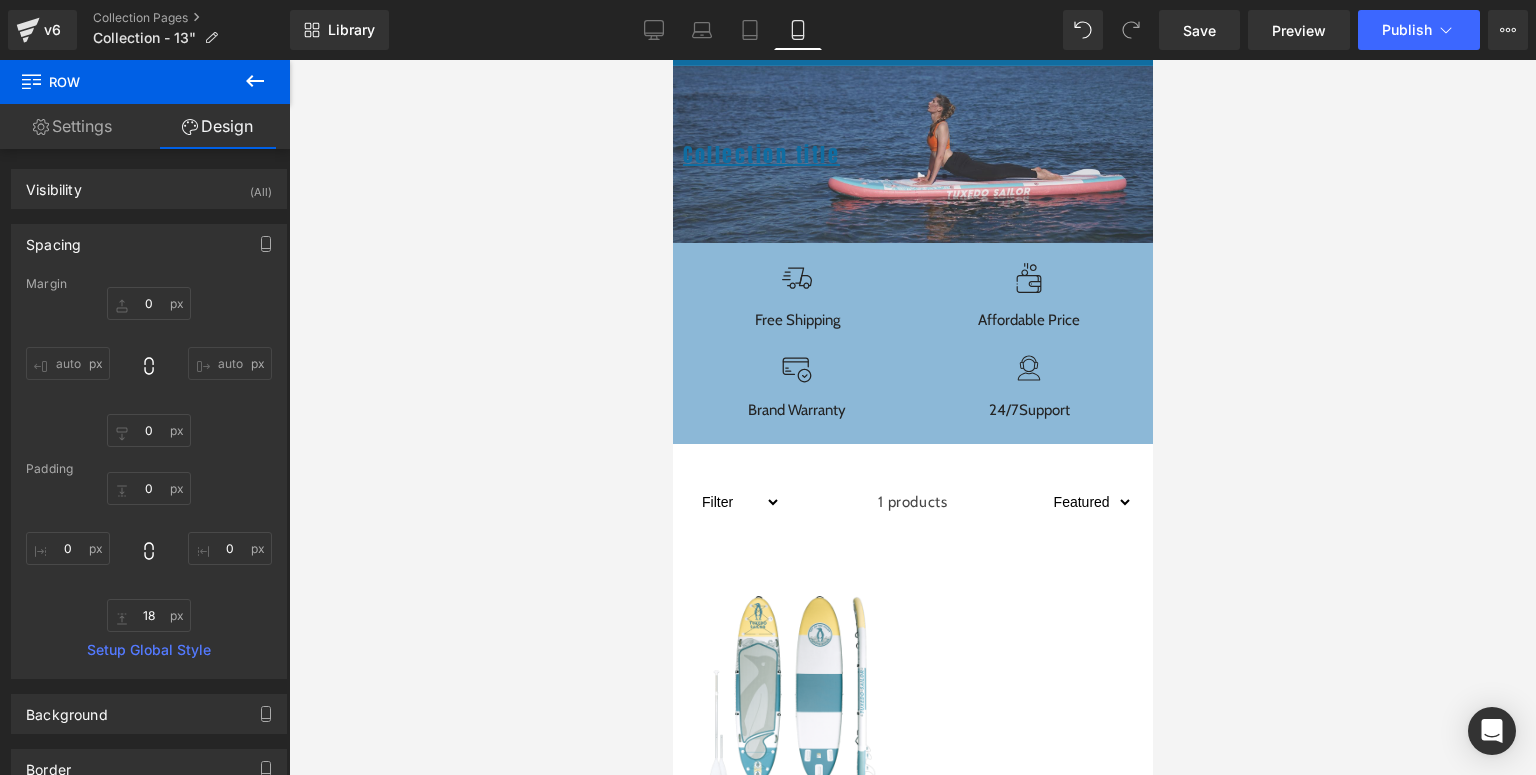 scroll, scrollTop: 0, scrollLeft: 0, axis: both 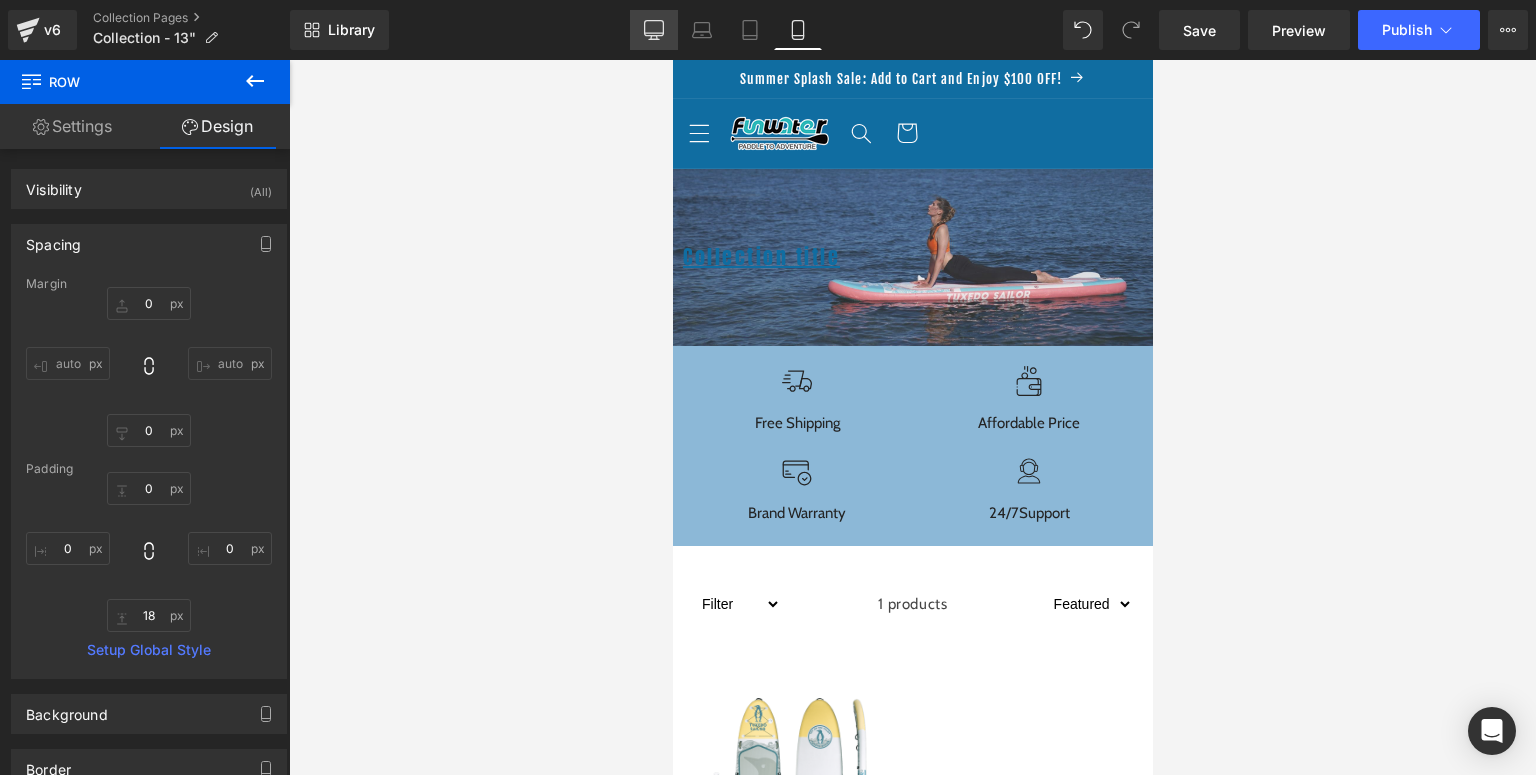 click 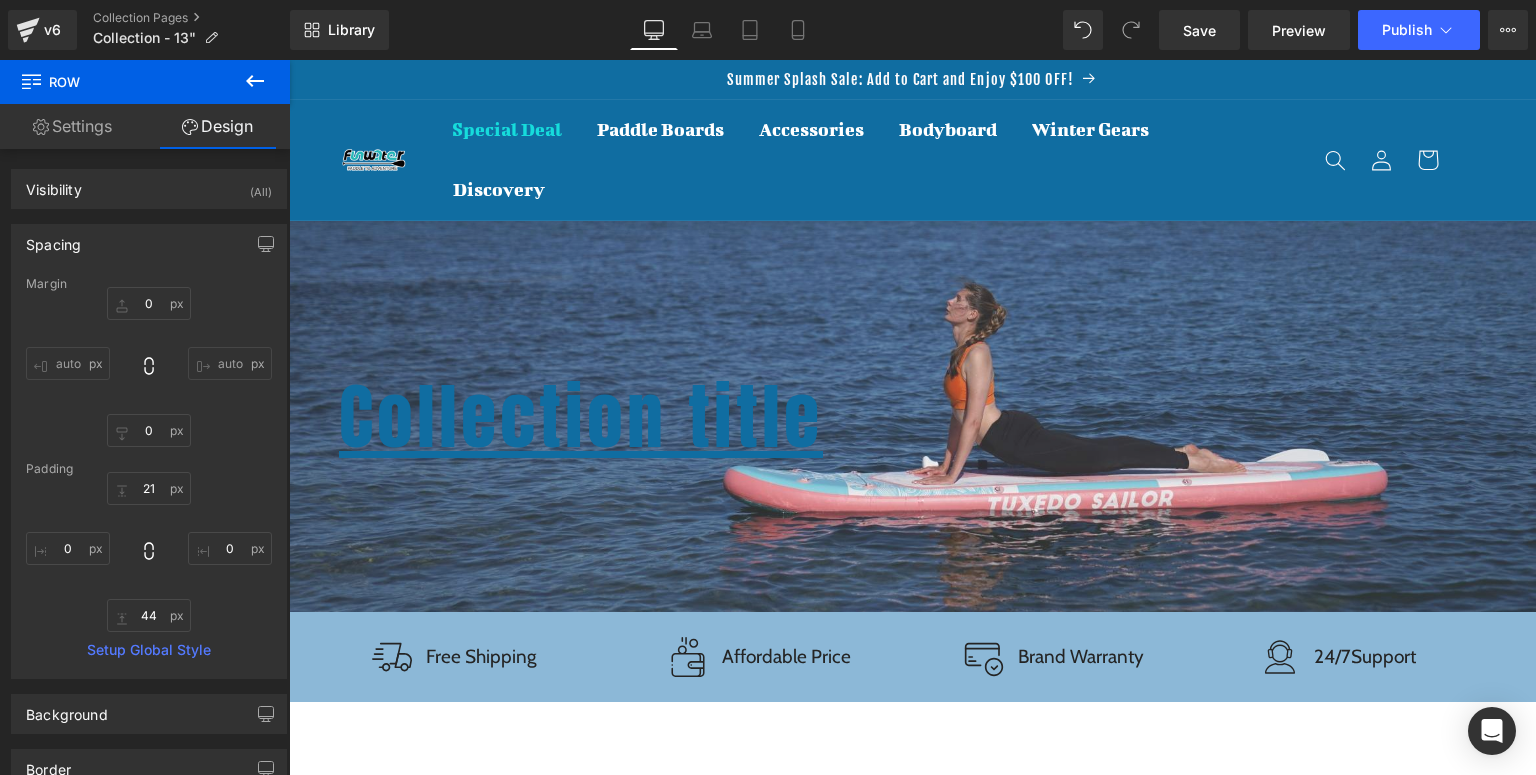 type on "0" 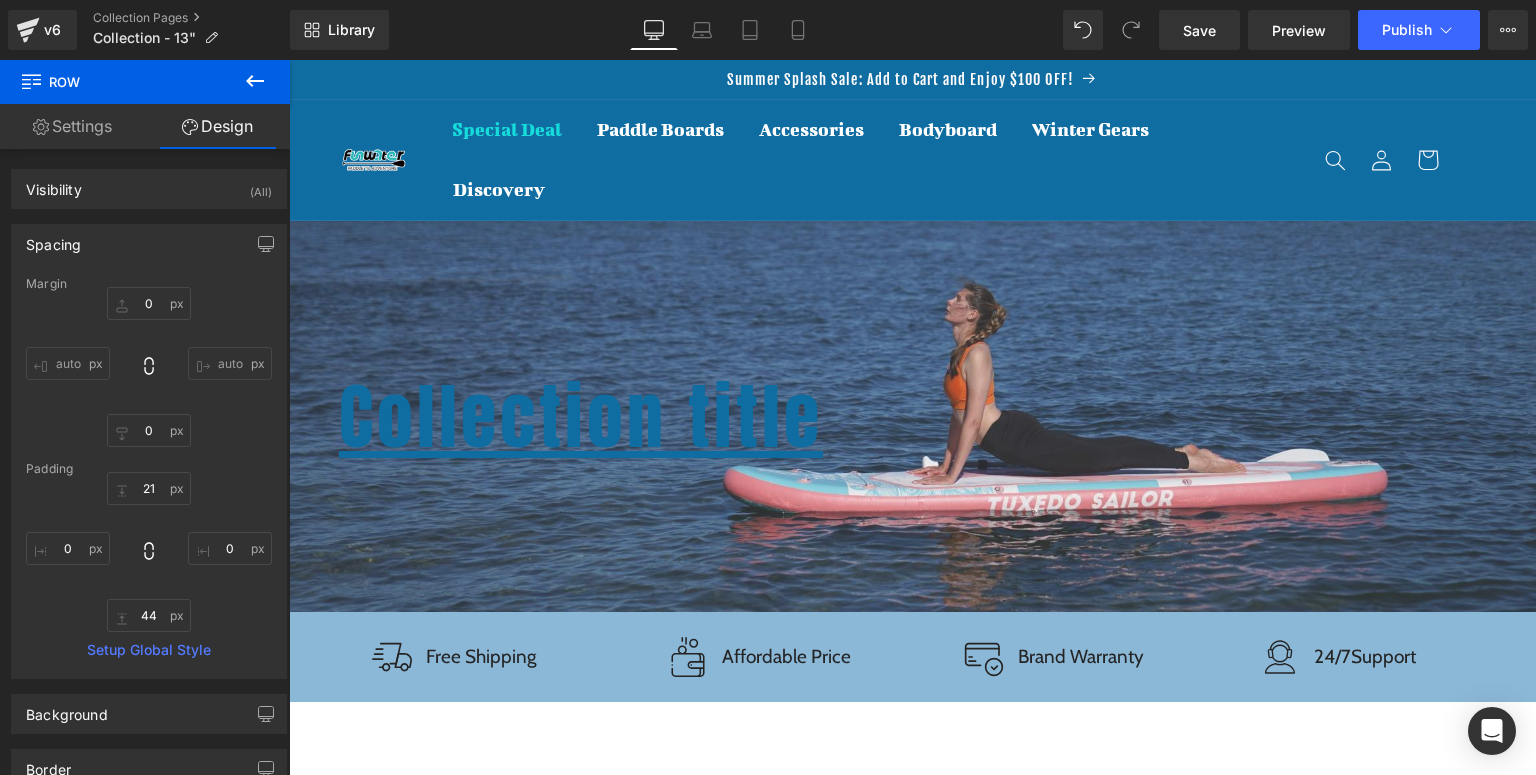 type on "0" 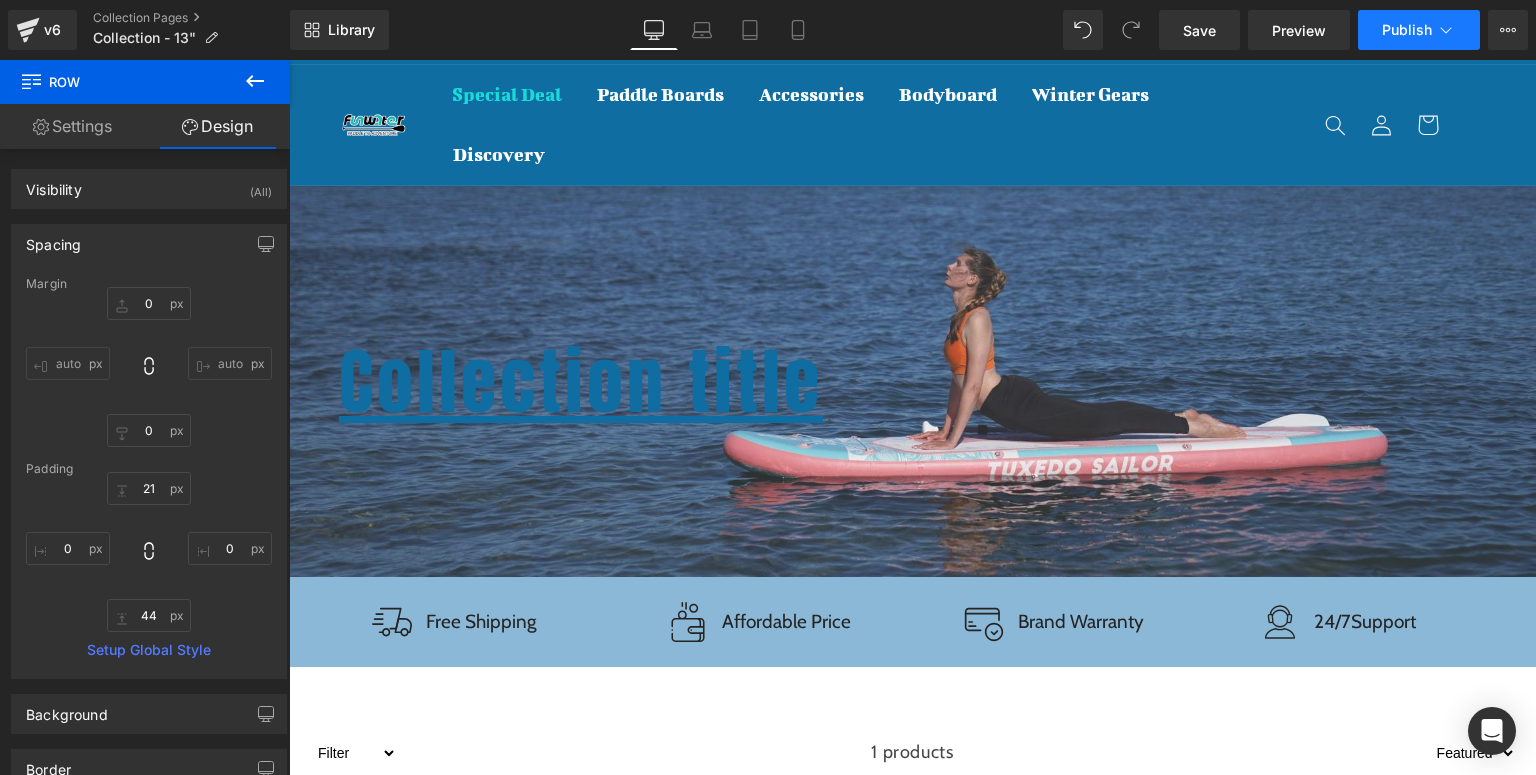 click on "Publish" at bounding box center [1407, 30] 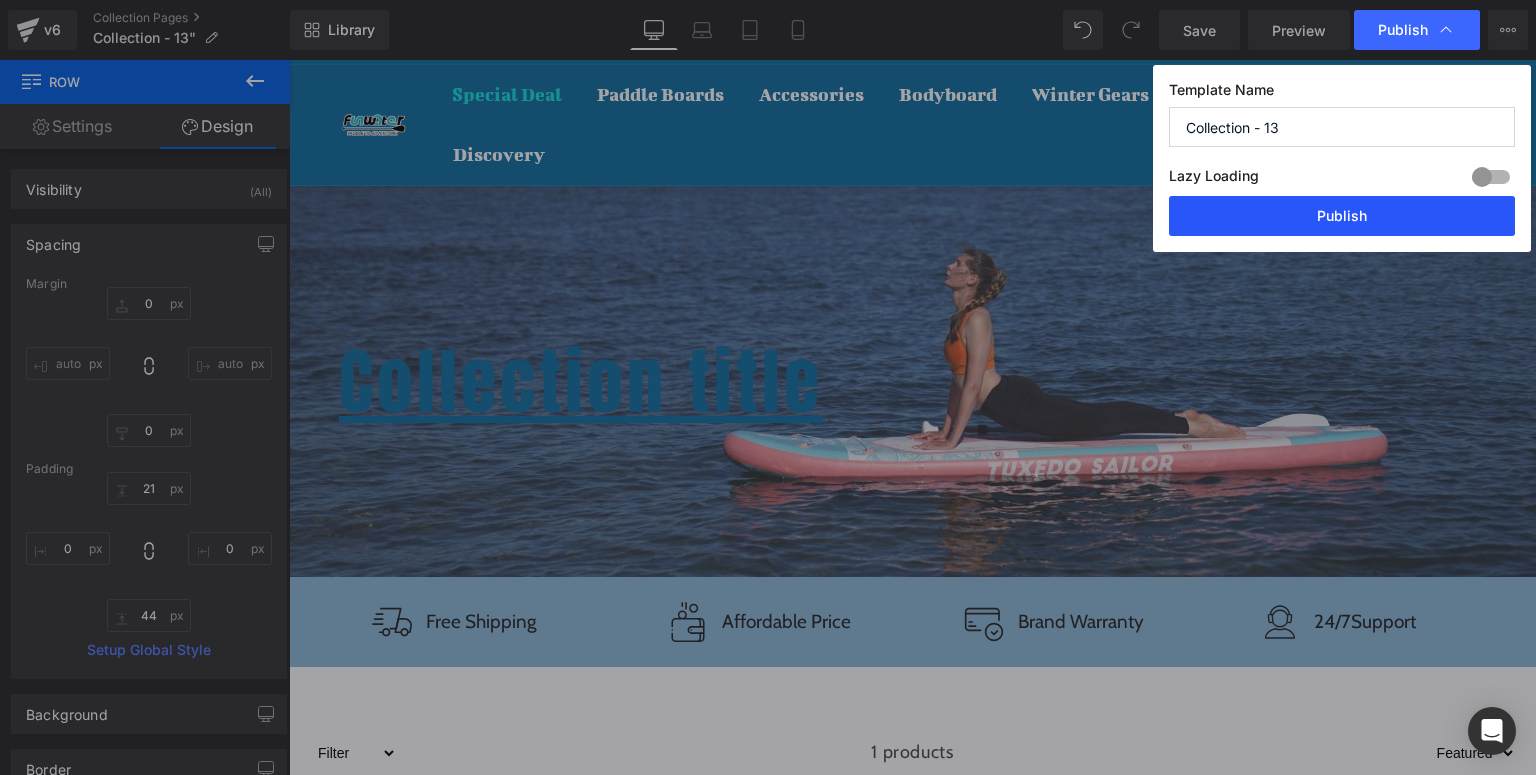 click on "Publish" at bounding box center (1342, 216) 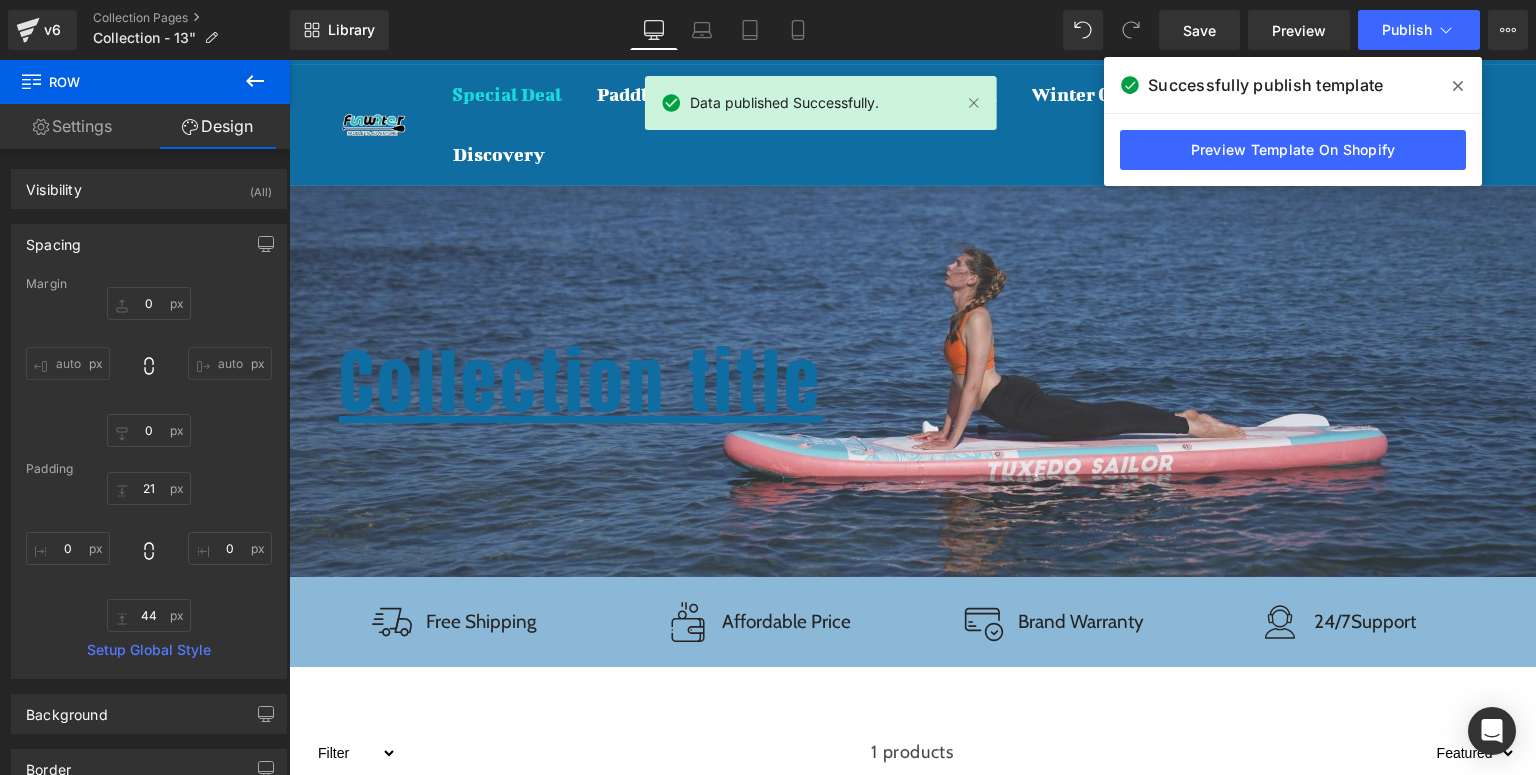 click 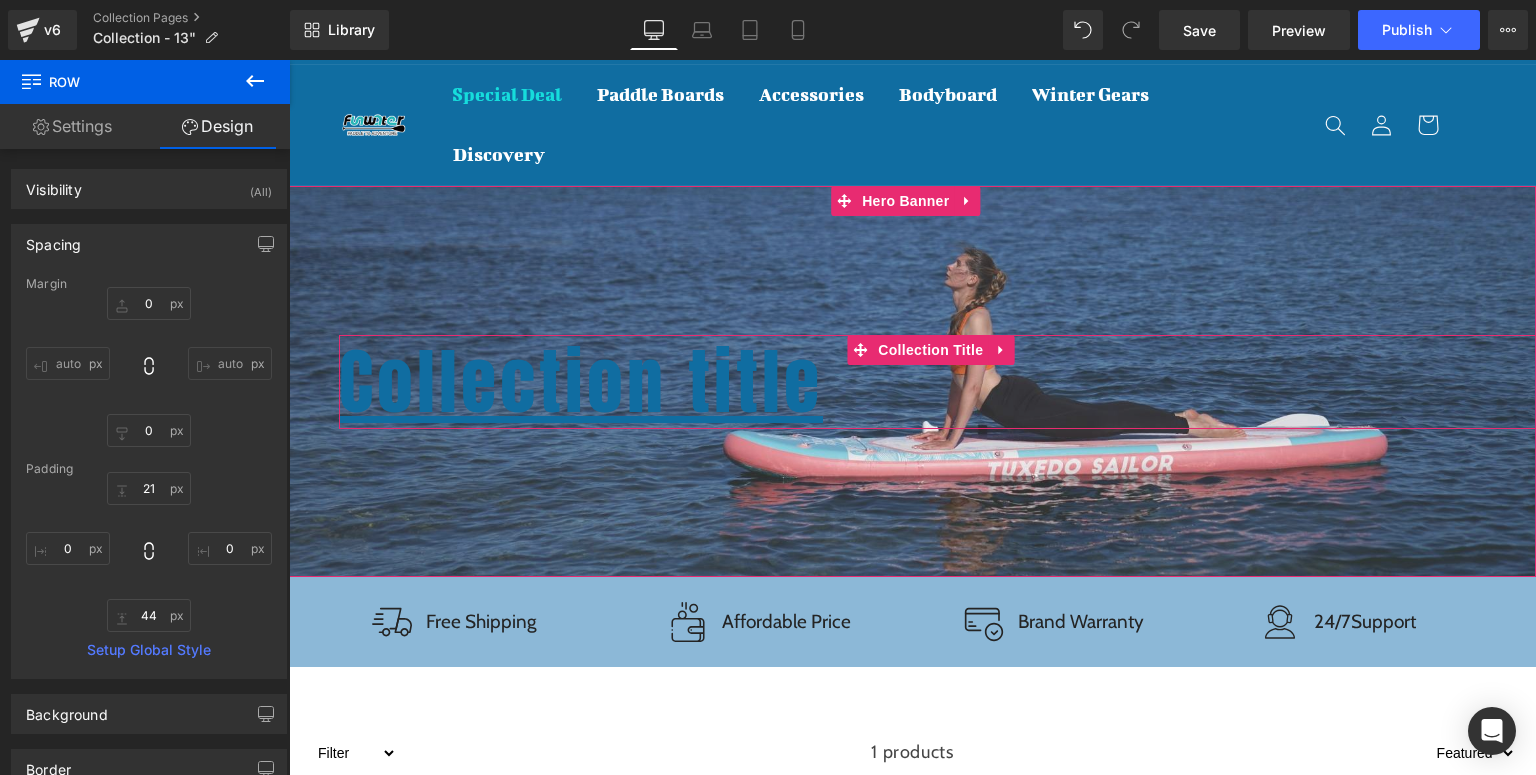 scroll, scrollTop: 0, scrollLeft: 0, axis: both 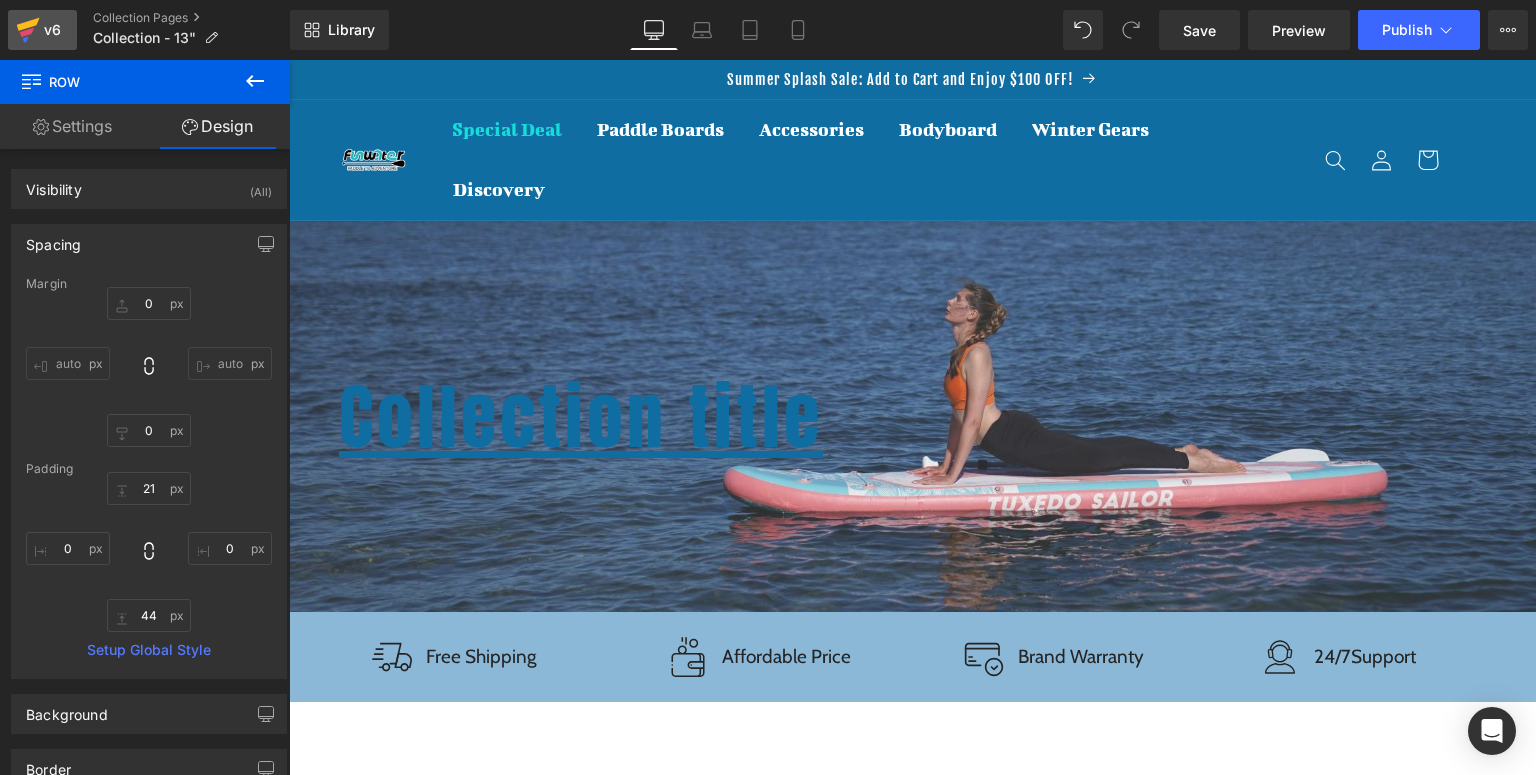 click 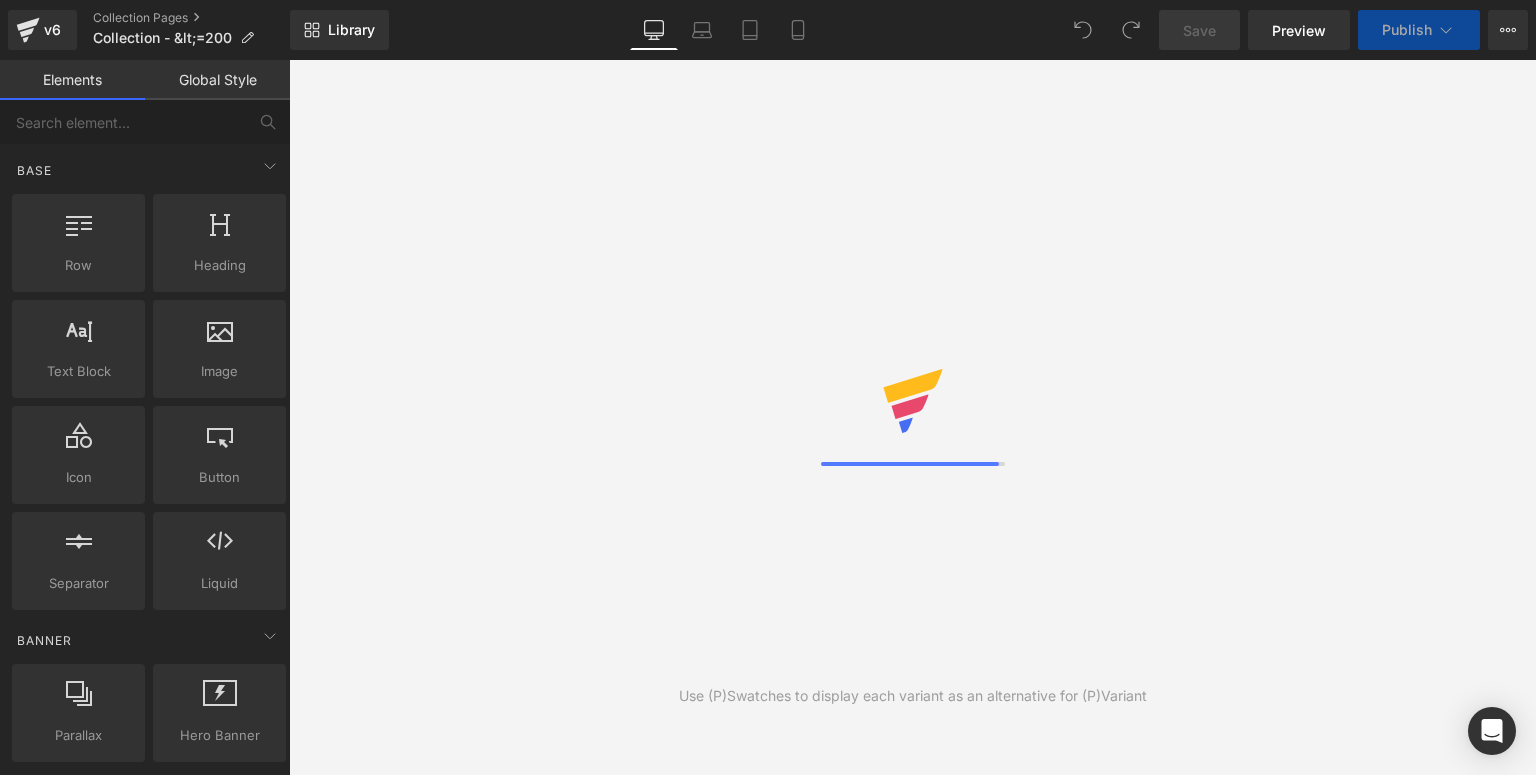 scroll, scrollTop: 0, scrollLeft: 0, axis: both 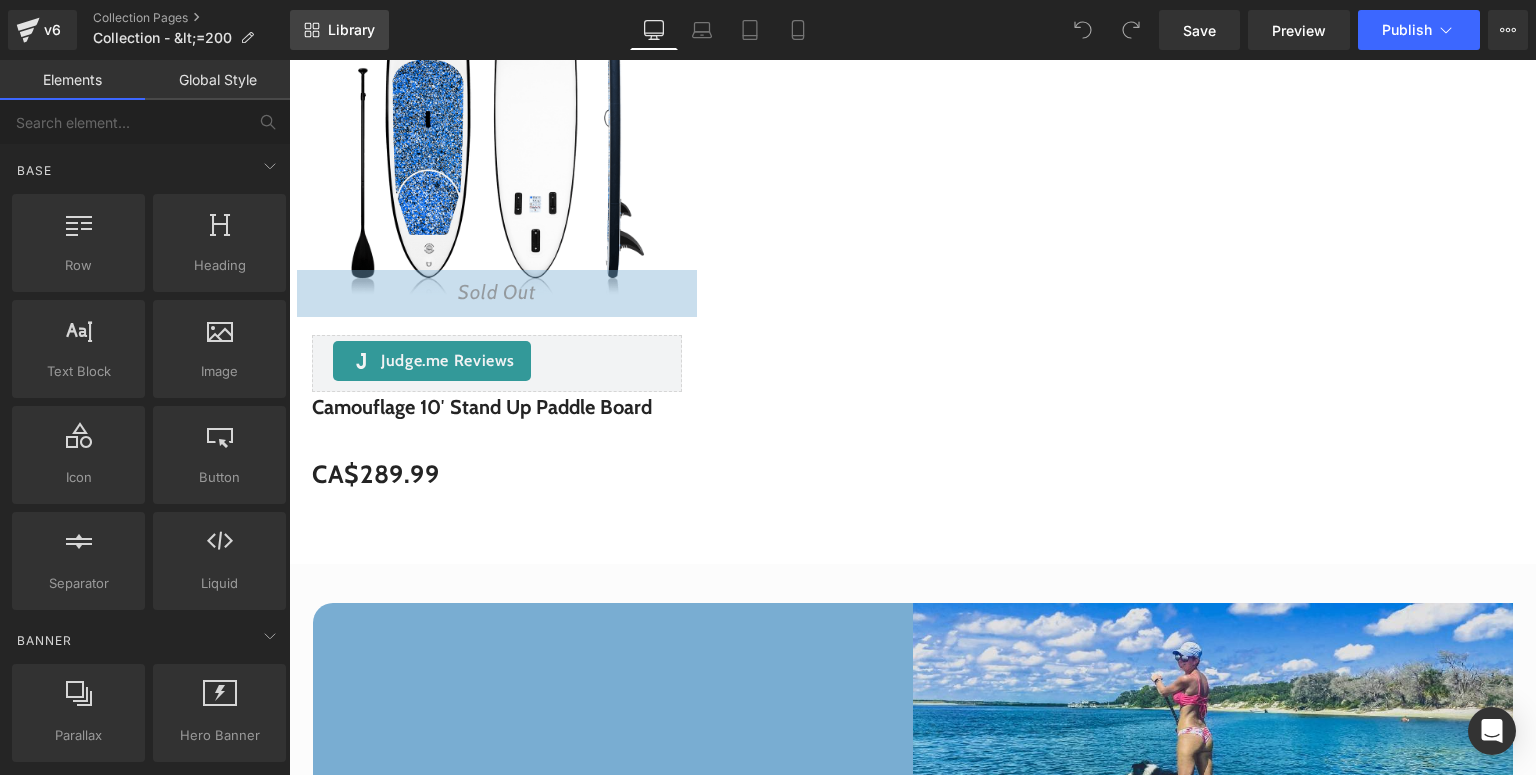 click on "Library" at bounding box center (339, 30) 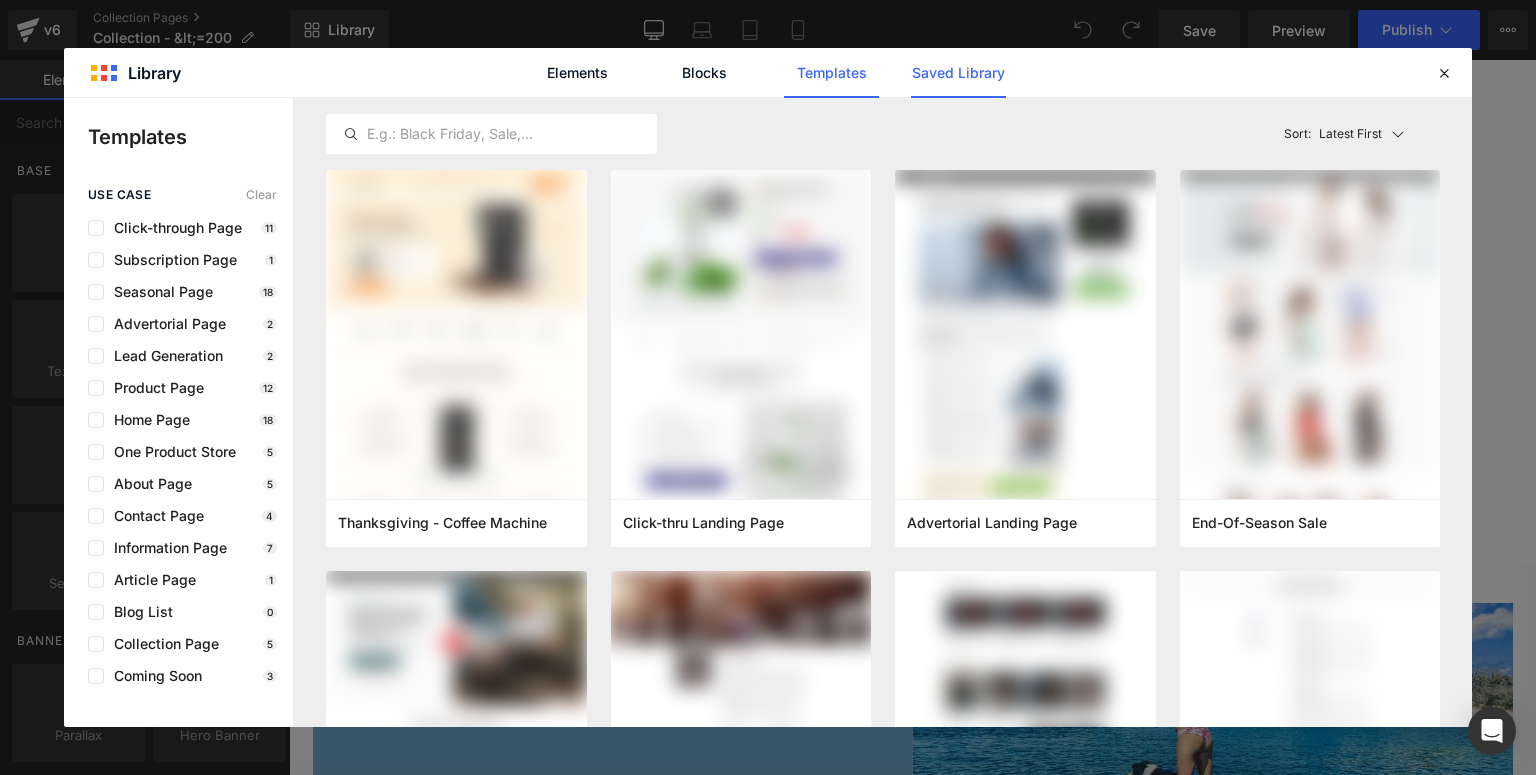 click on "Saved Library" 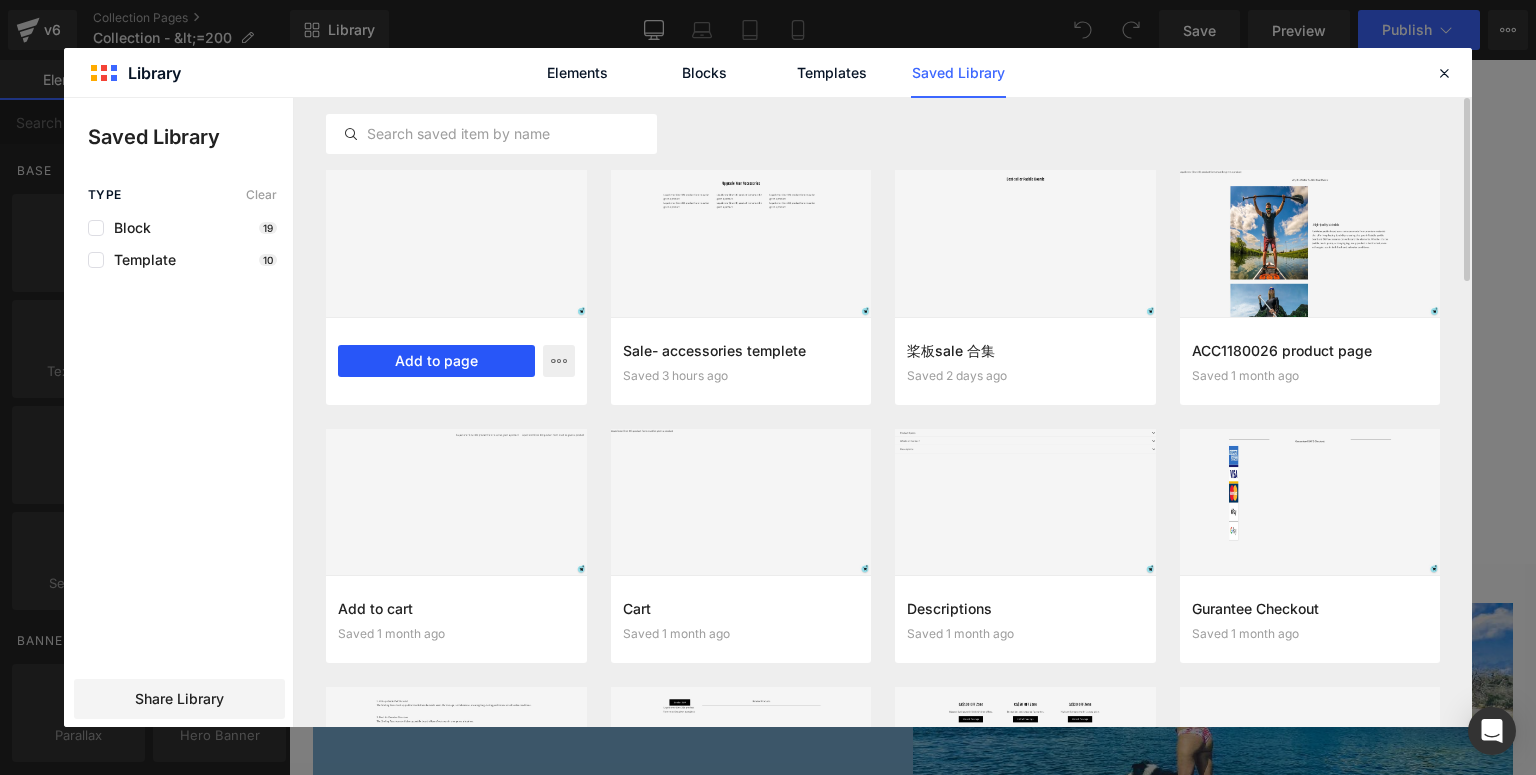 click on "Add to page" at bounding box center (436, 361) 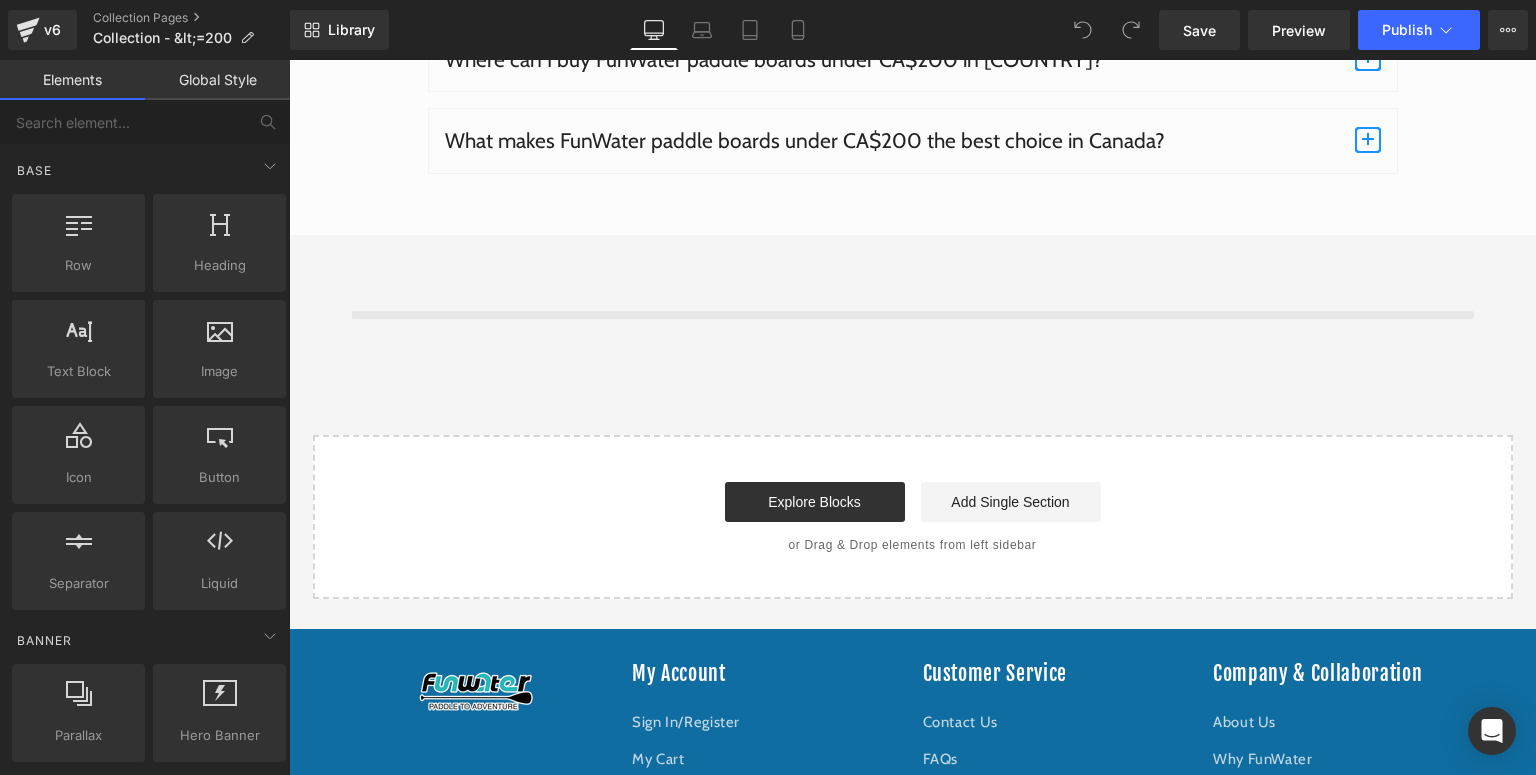 scroll, scrollTop: 4600, scrollLeft: 0, axis: vertical 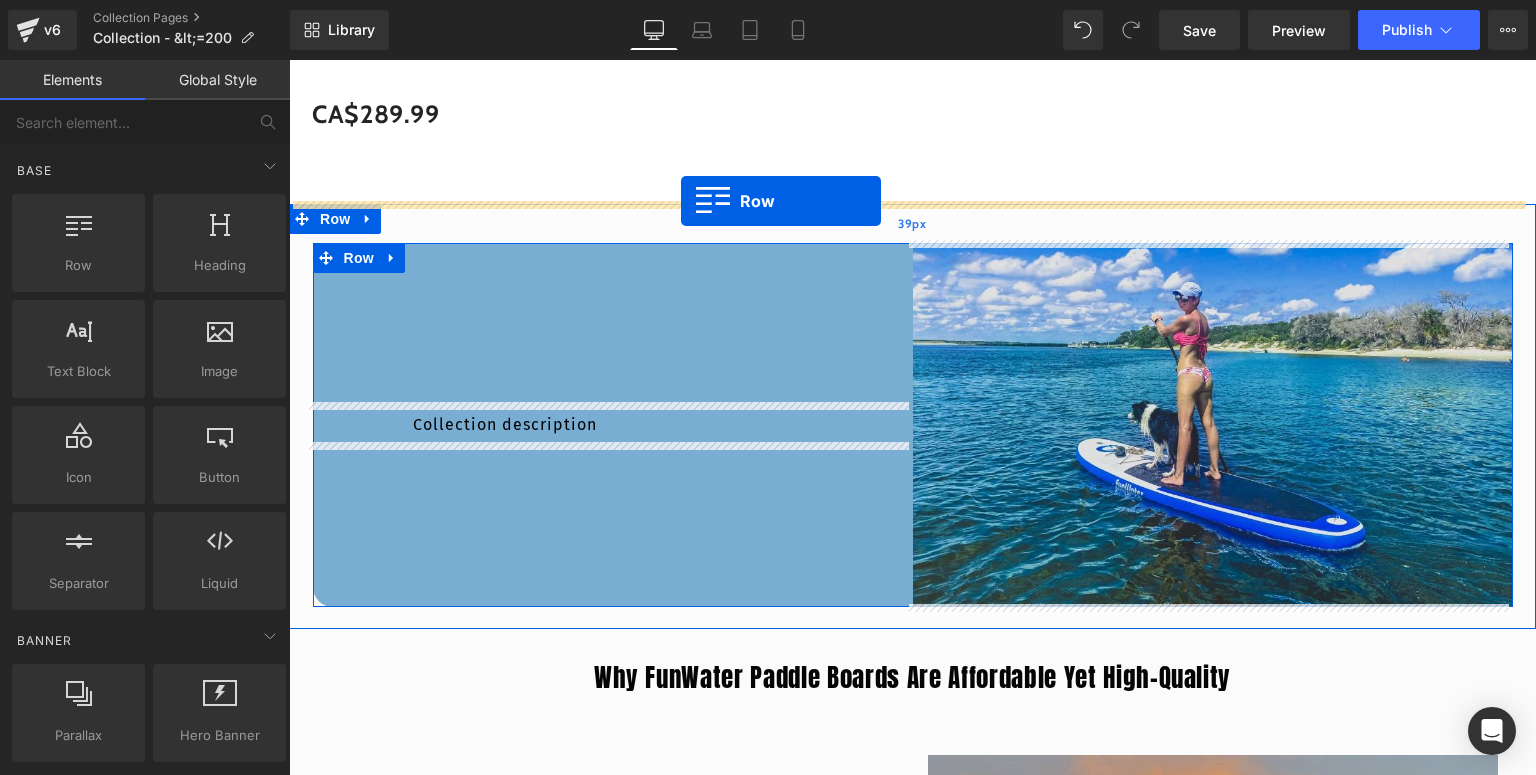 drag, startPoint x: 337, startPoint y: 176, endPoint x: 681, endPoint y: 201, distance: 344.90723 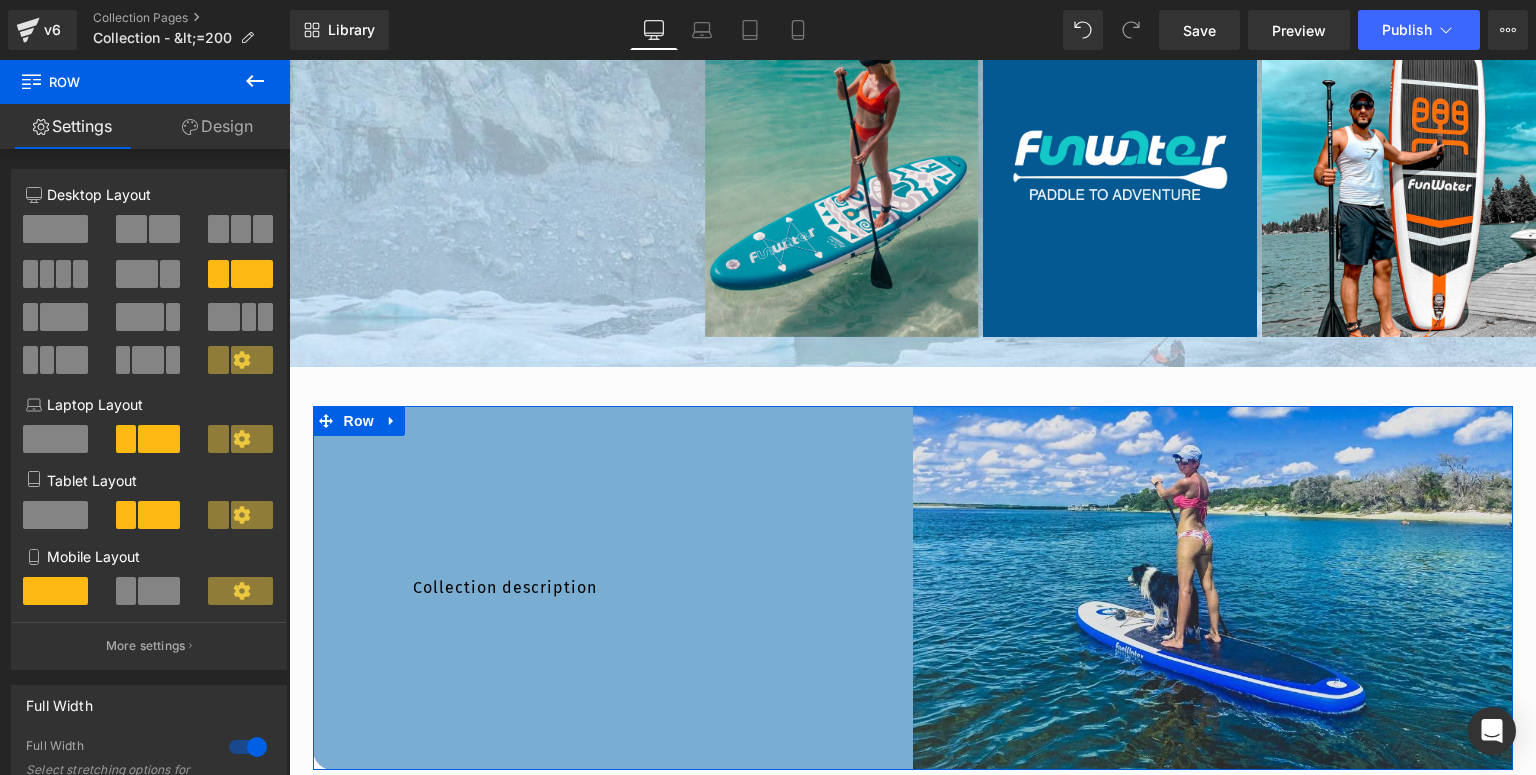 scroll, scrollTop: 1640, scrollLeft: 0, axis: vertical 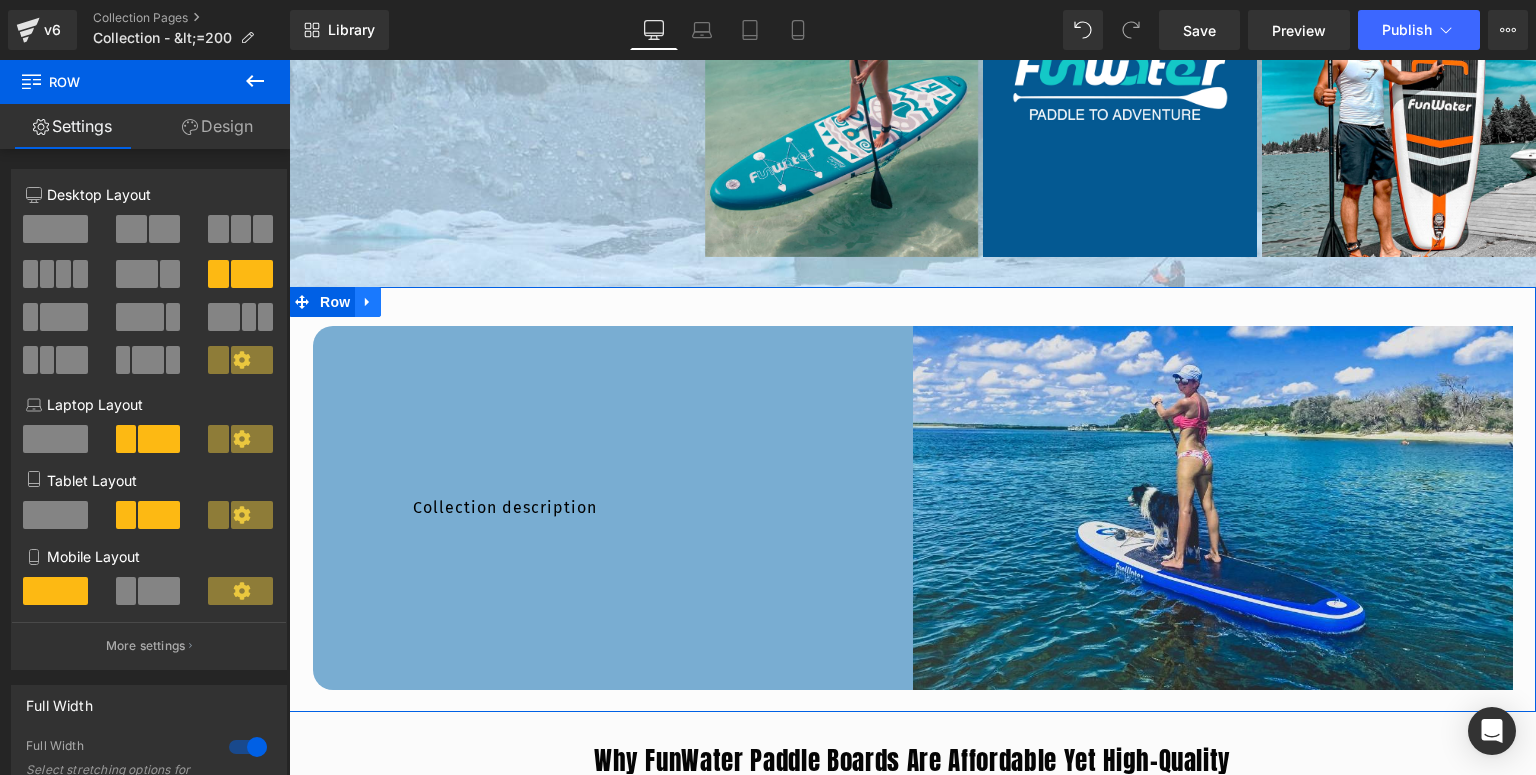 click 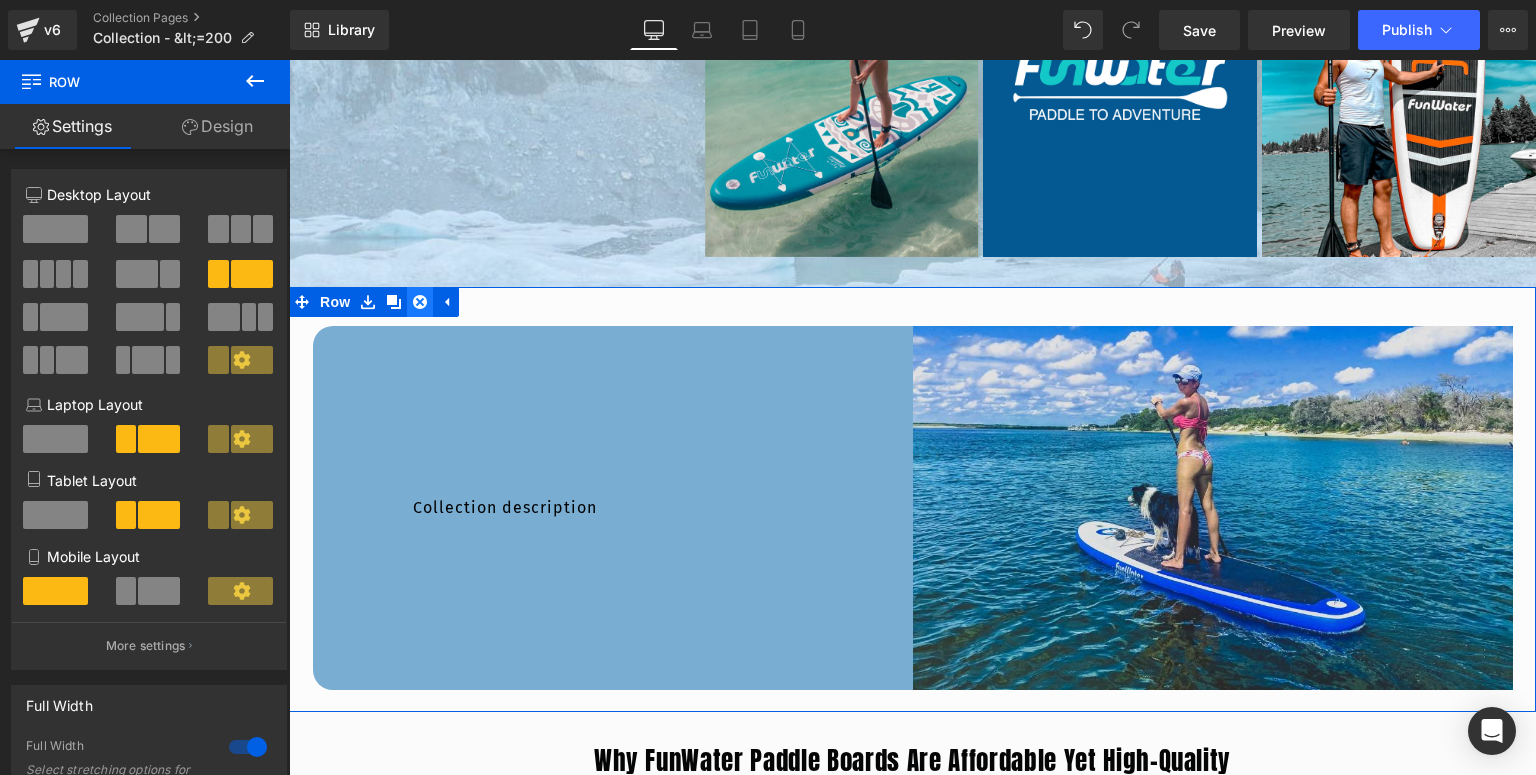 click 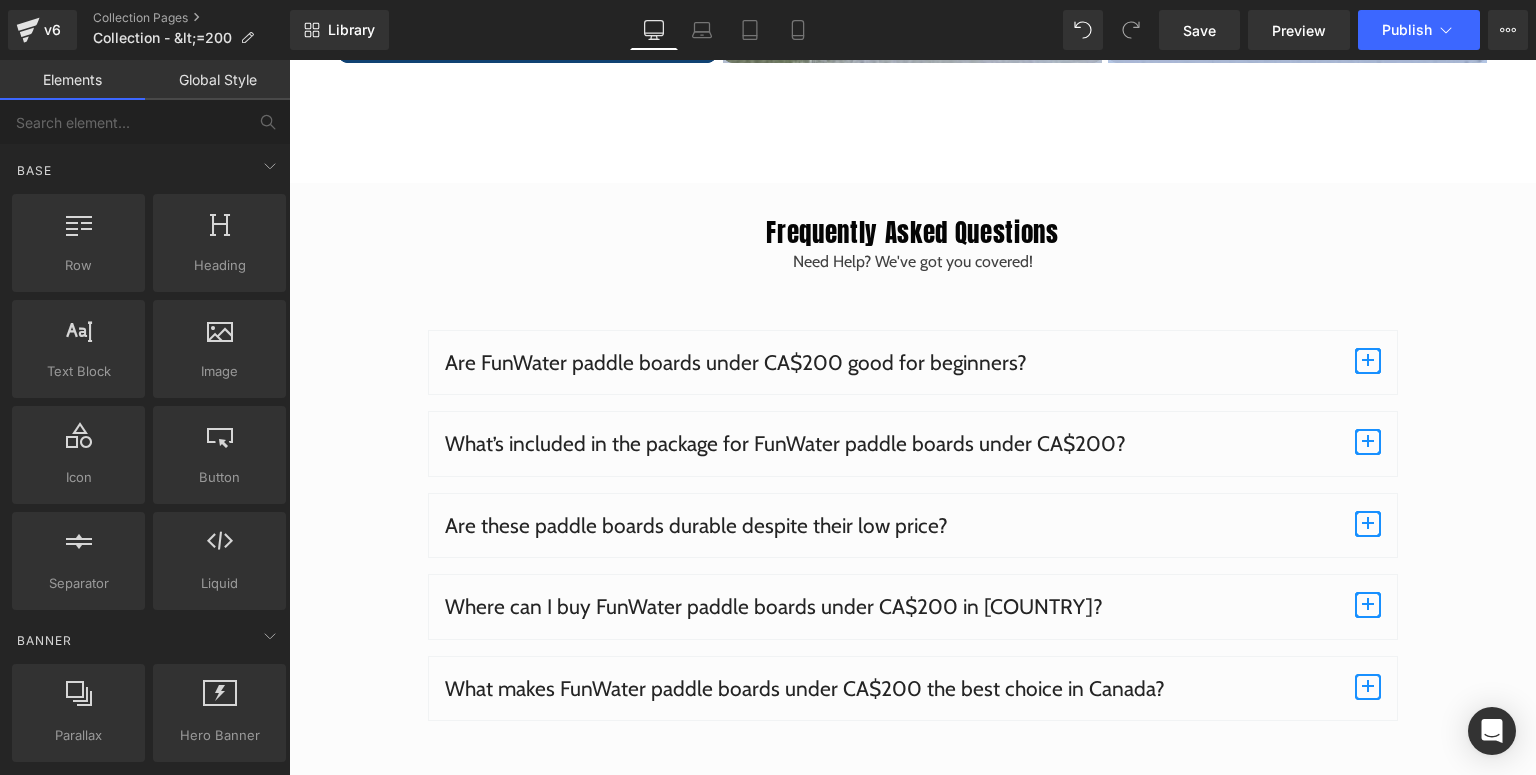 scroll, scrollTop: 3640, scrollLeft: 0, axis: vertical 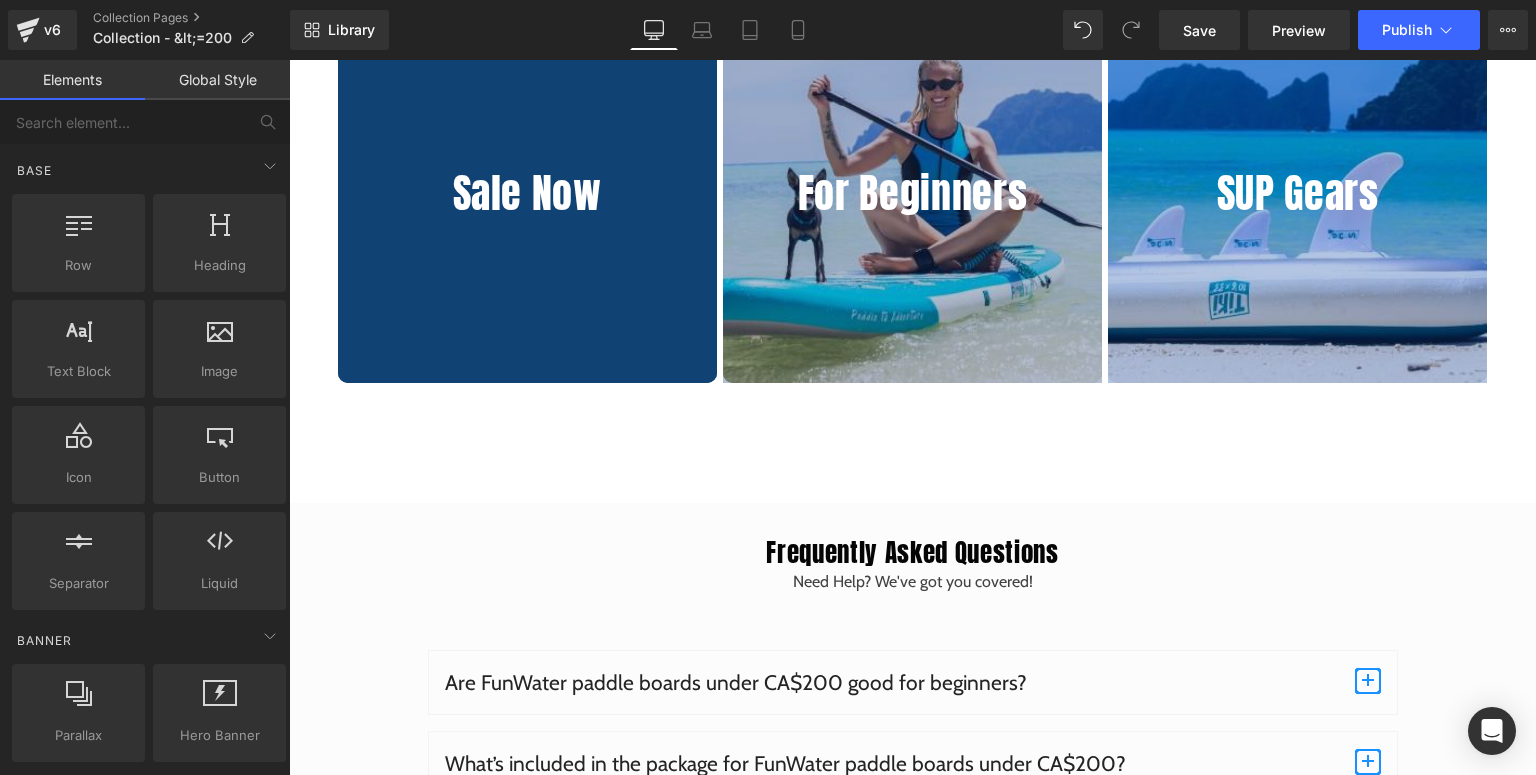 click on "You May Also Need Heading
Sale Now
Heading
Hero Banner
For Beginners Heading
Hero Banner
SUP Gears Heading
Hero Banner         Row         Row         Row" at bounding box center [912, 197] 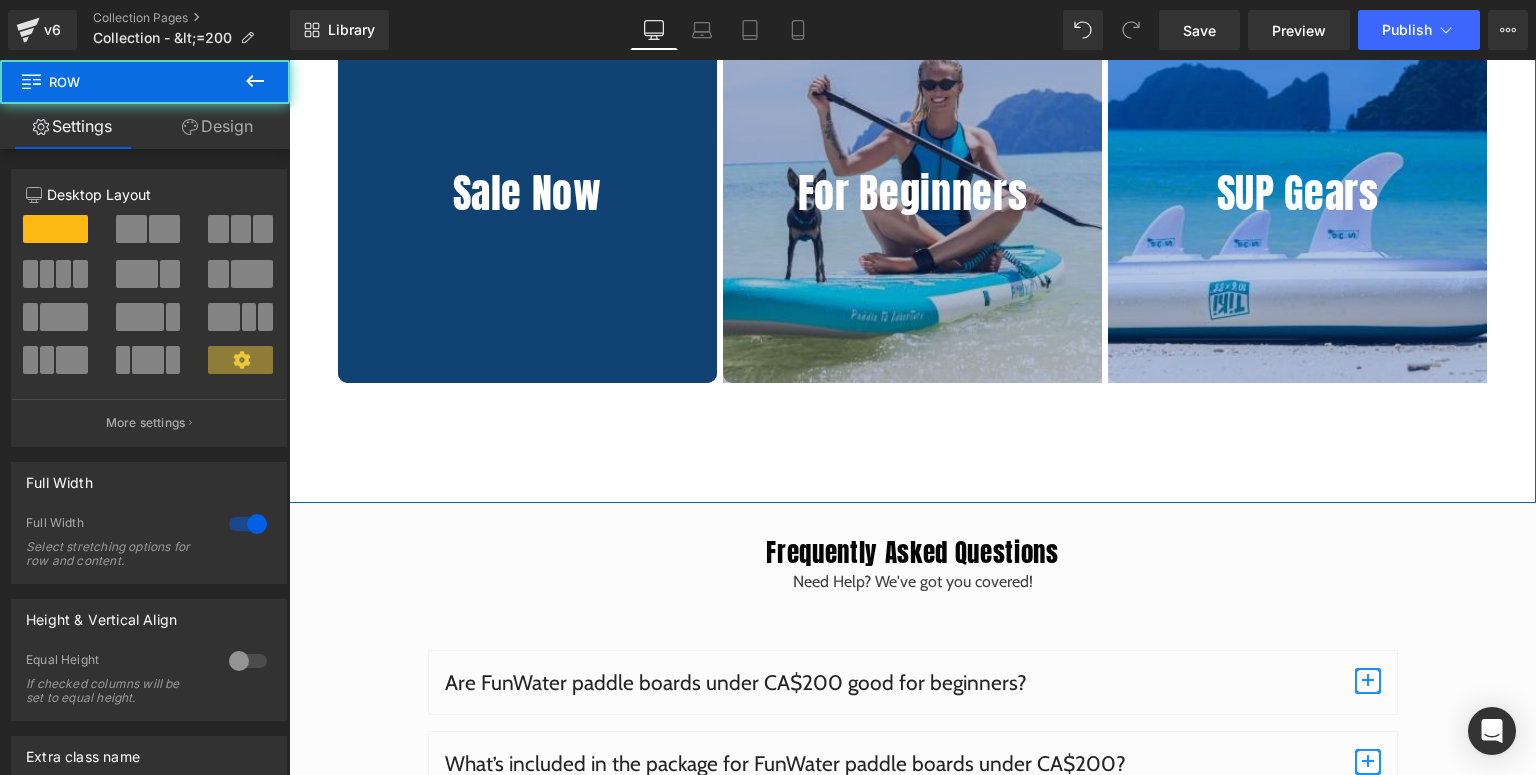 click on "You May Also Need Heading
Sale Now
Heading
Hero Banner
For Beginners Heading
Hero Banner
SUP Gears Heading
Hero Banner         Row         Row         Row" at bounding box center [912, 197] 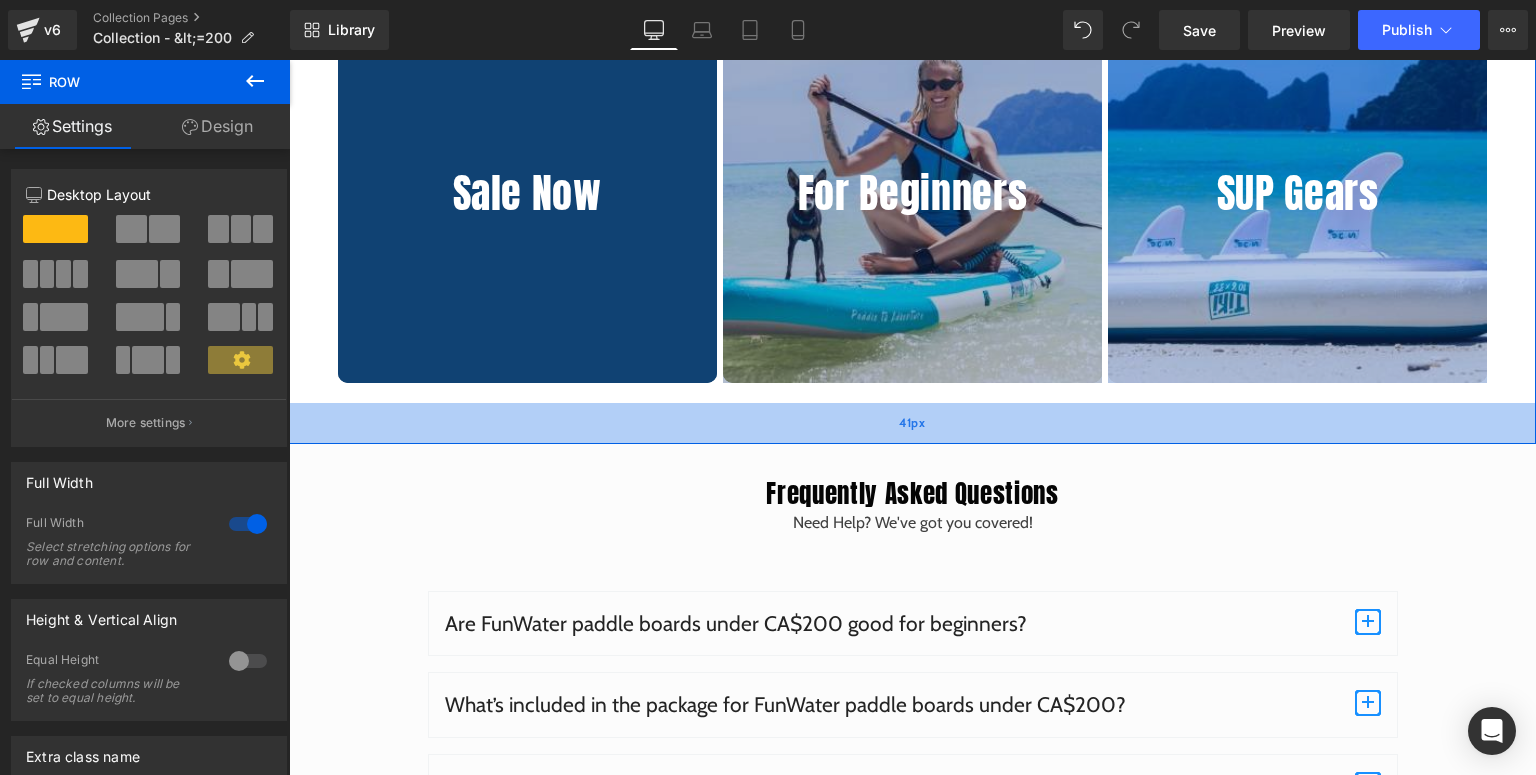 drag, startPoint x: 713, startPoint y: 478, endPoint x: 752, endPoint y: 419, distance: 70.724815 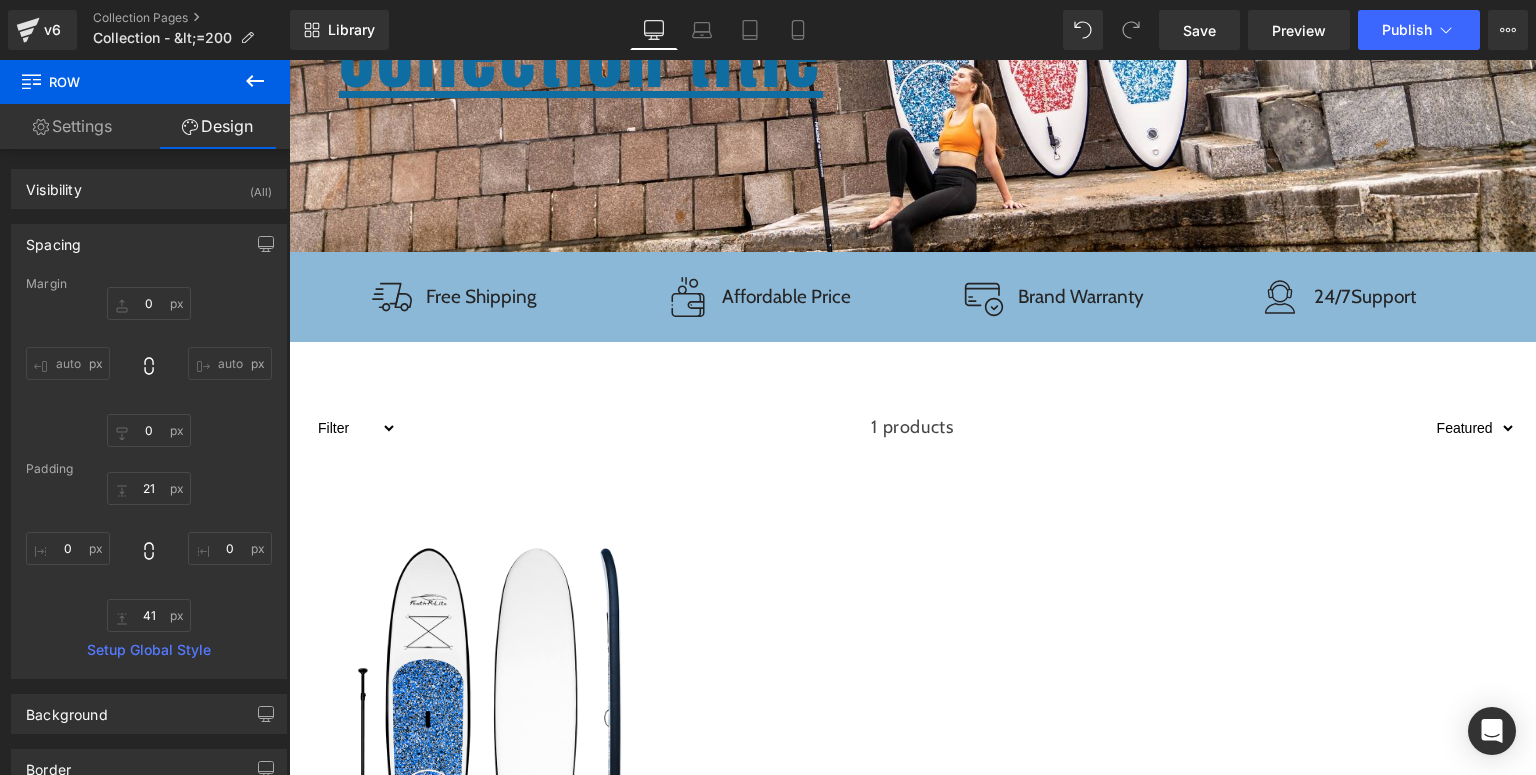 scroll, scrollTop: 0, scrollLeft: 0, axis: both 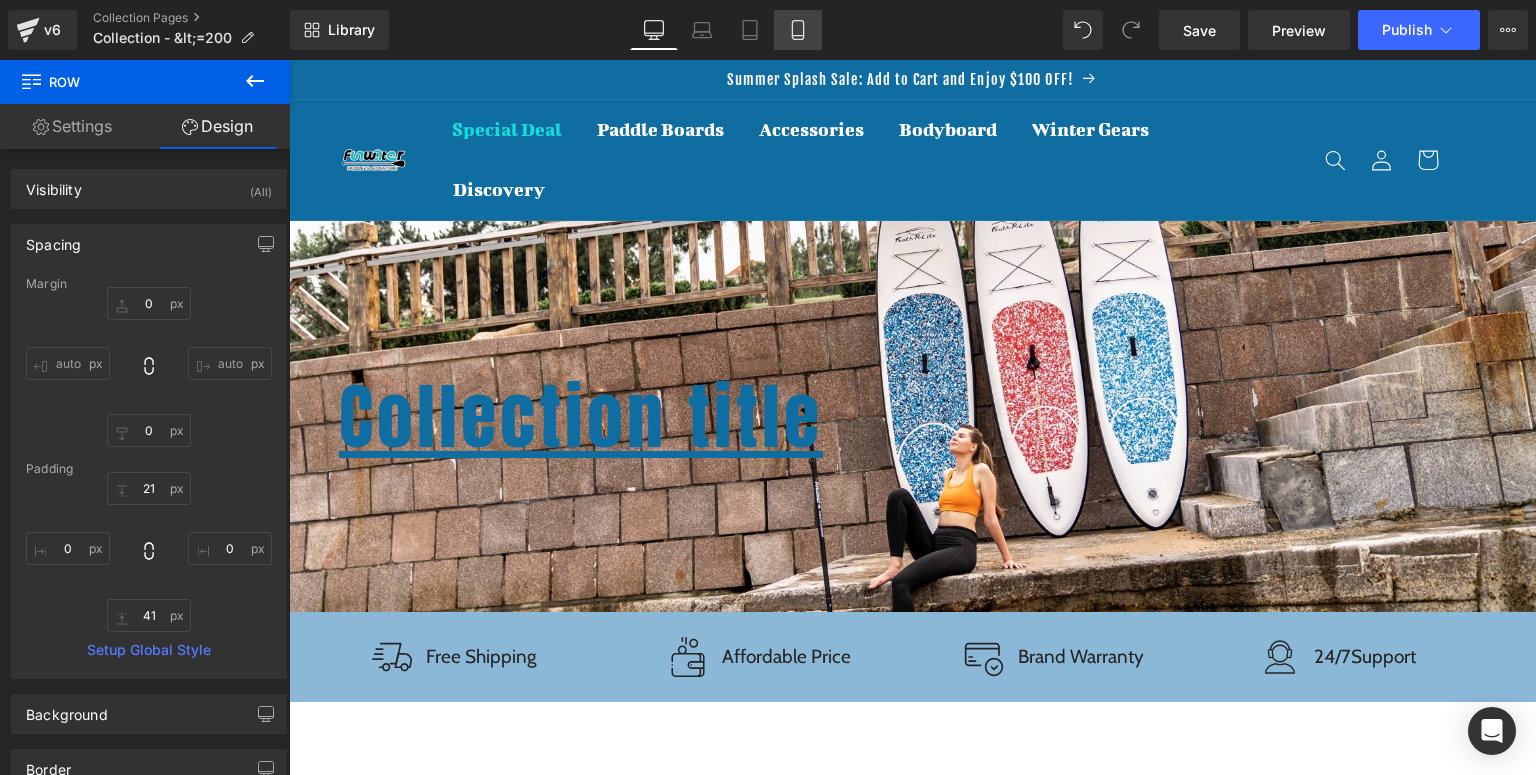 click 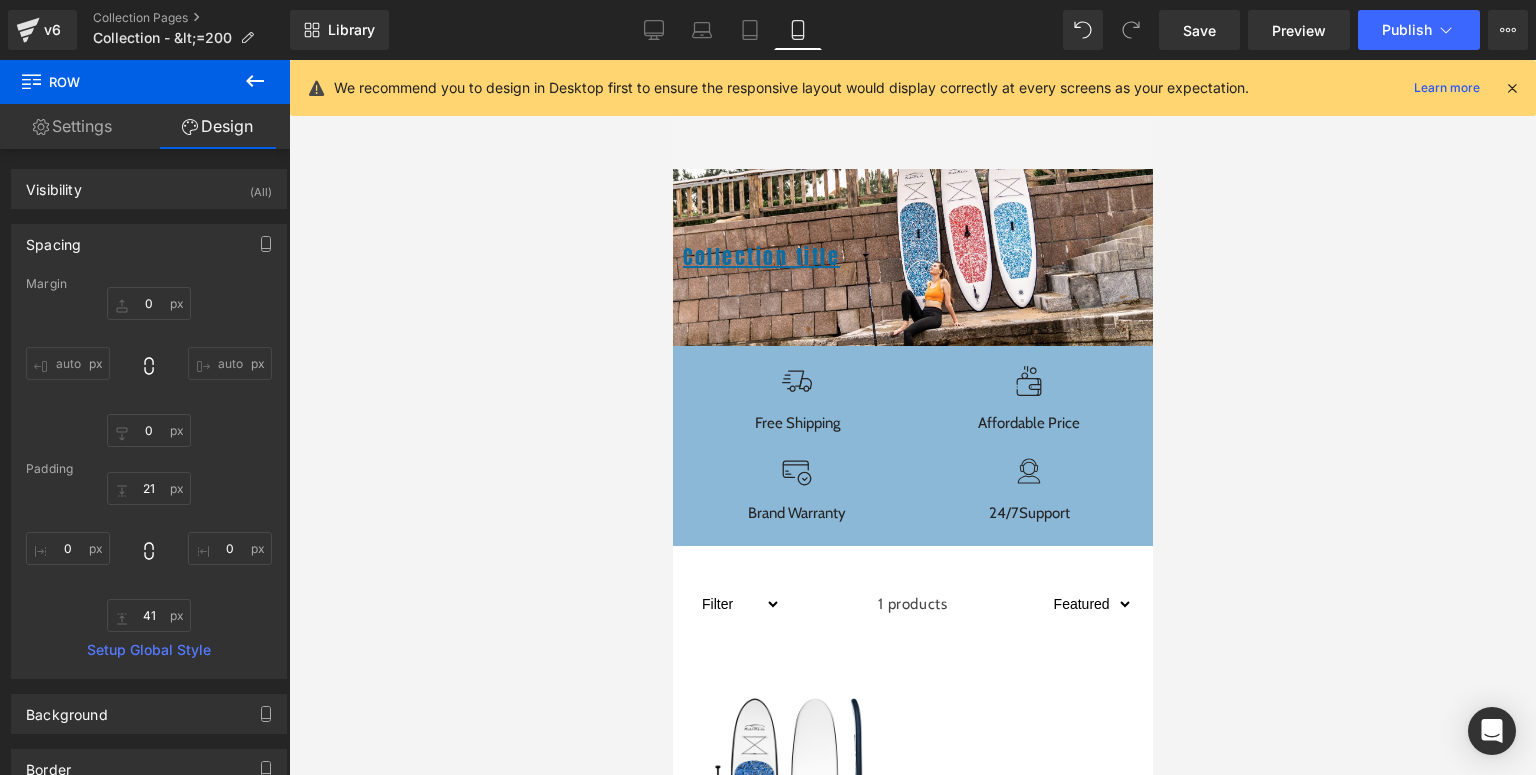 type on "0" 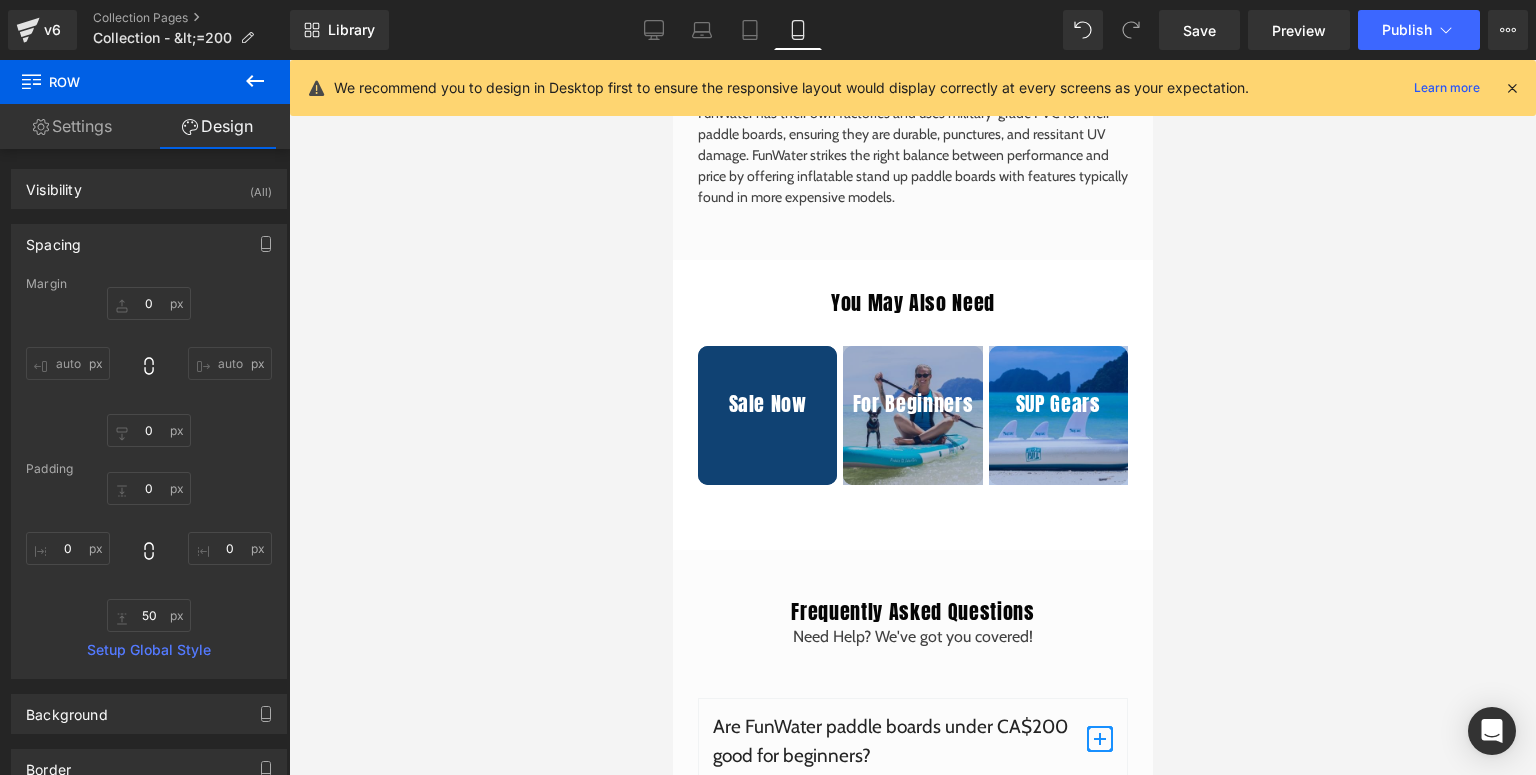 scroll, scrollTop: 3040, scrollLeft: 0, axis: vertical 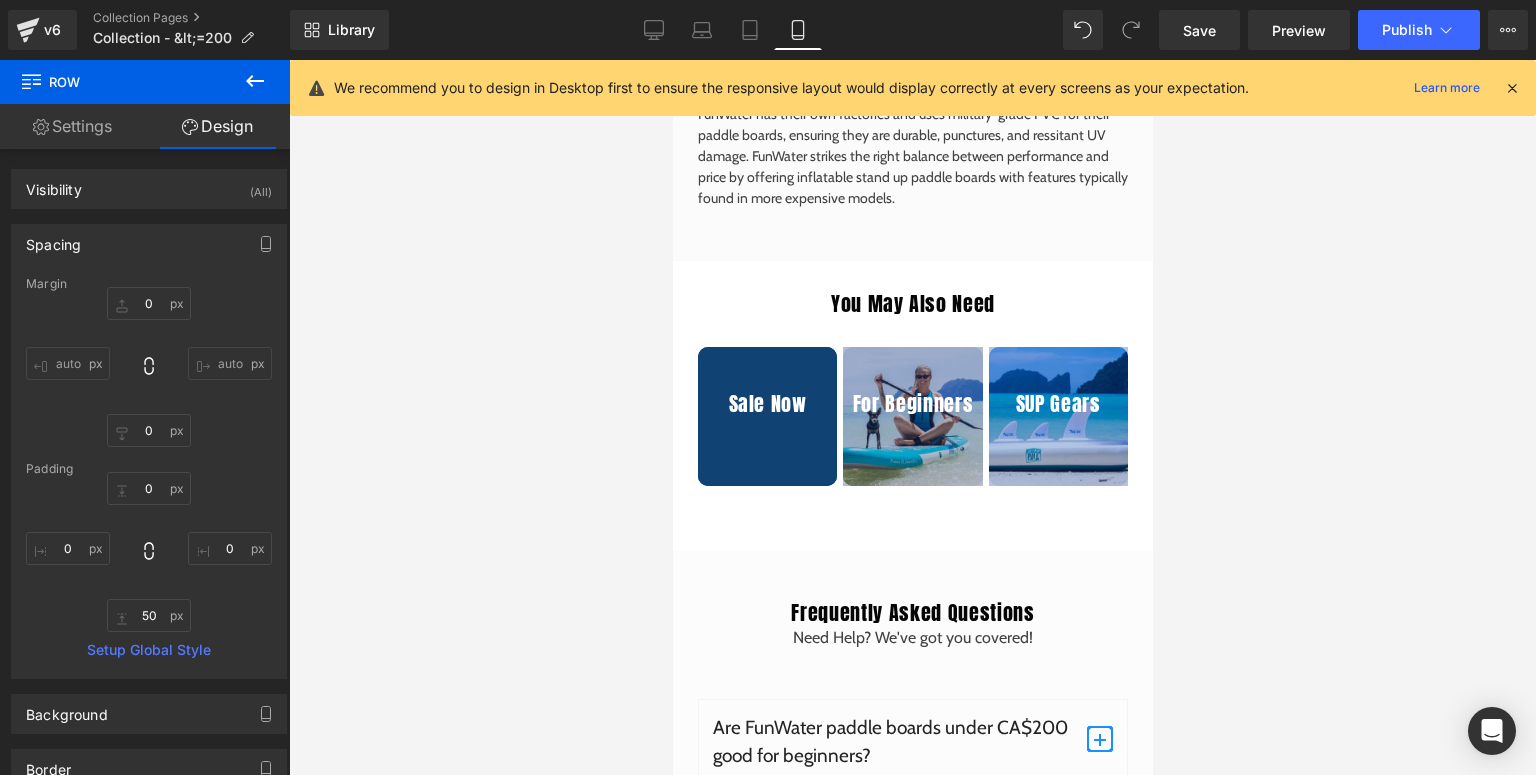 click at bounding box center [1512, 88] 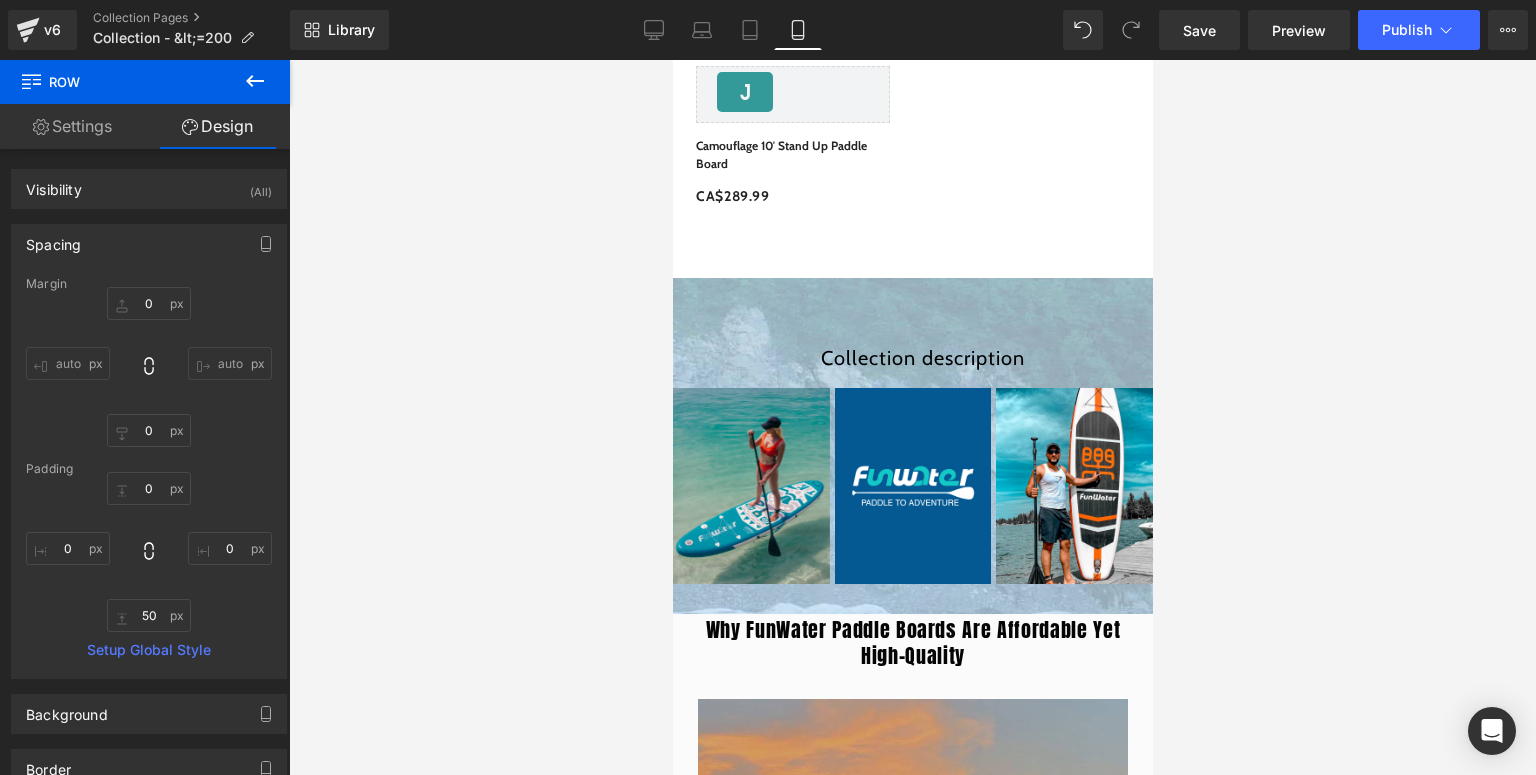 scroll, scrollTop: 1280, scrollLeft: 0, axis: vertical 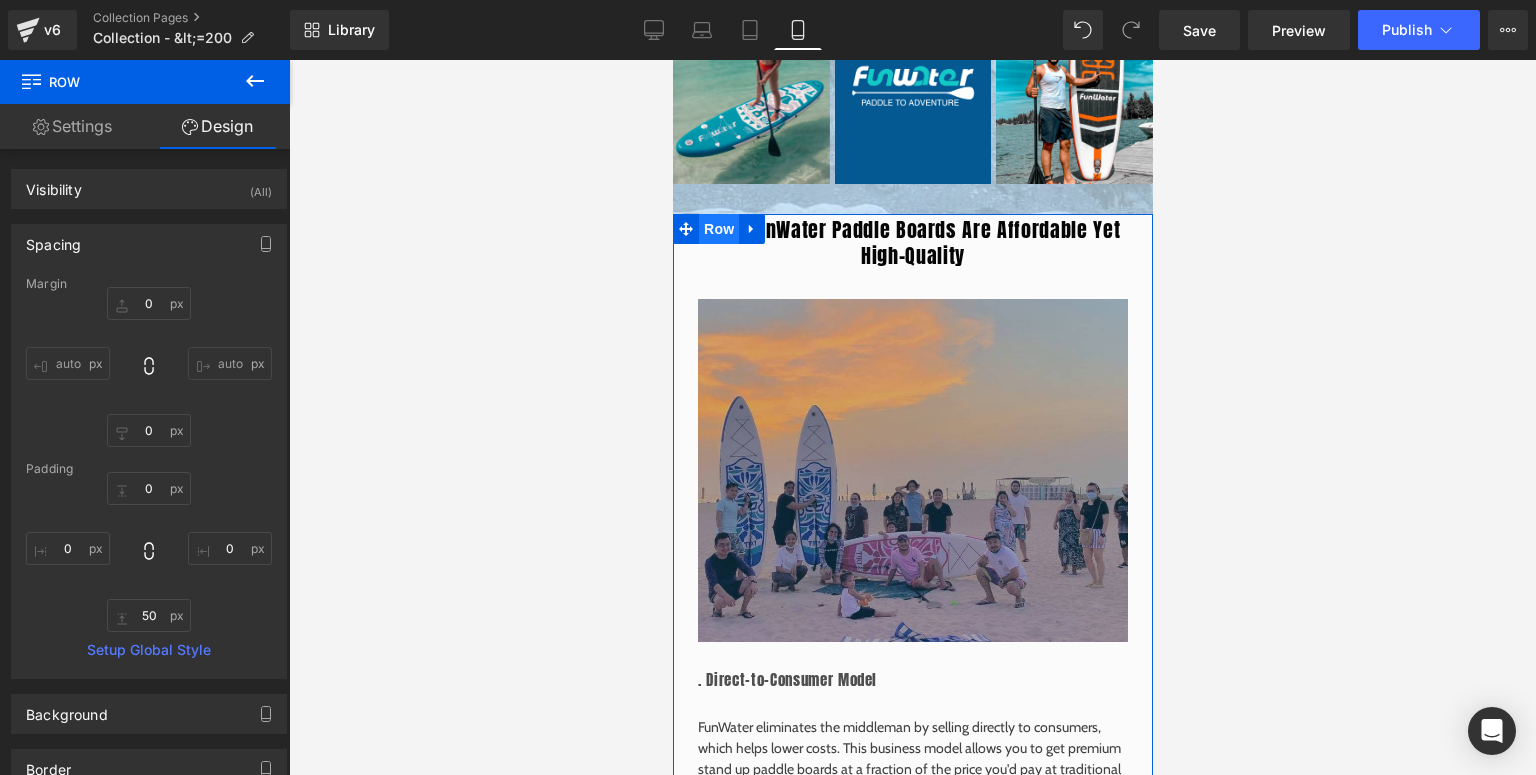 click on "Row" at bounding box center [718, 229] 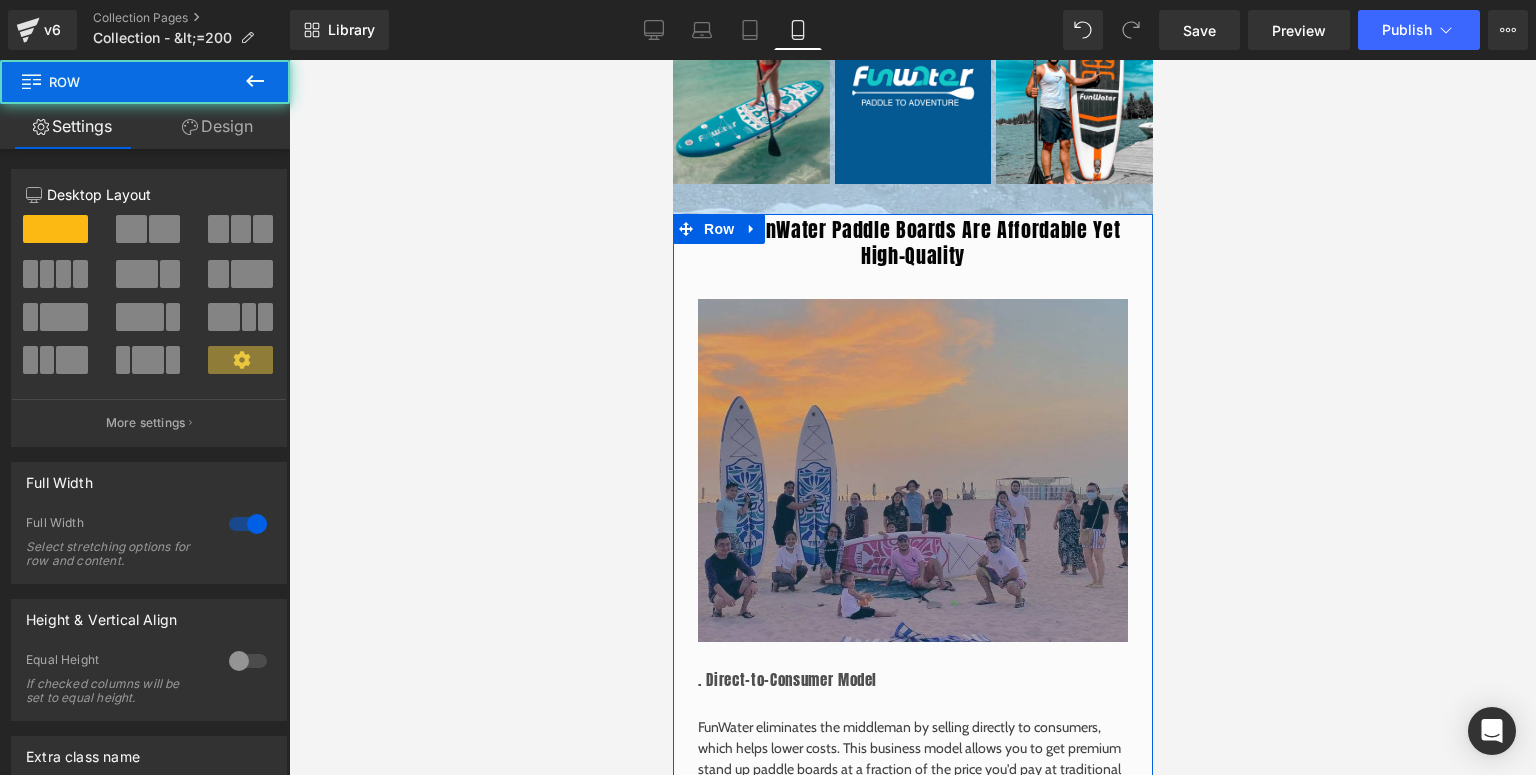 click on "Design" at bounding box center (217, 126) 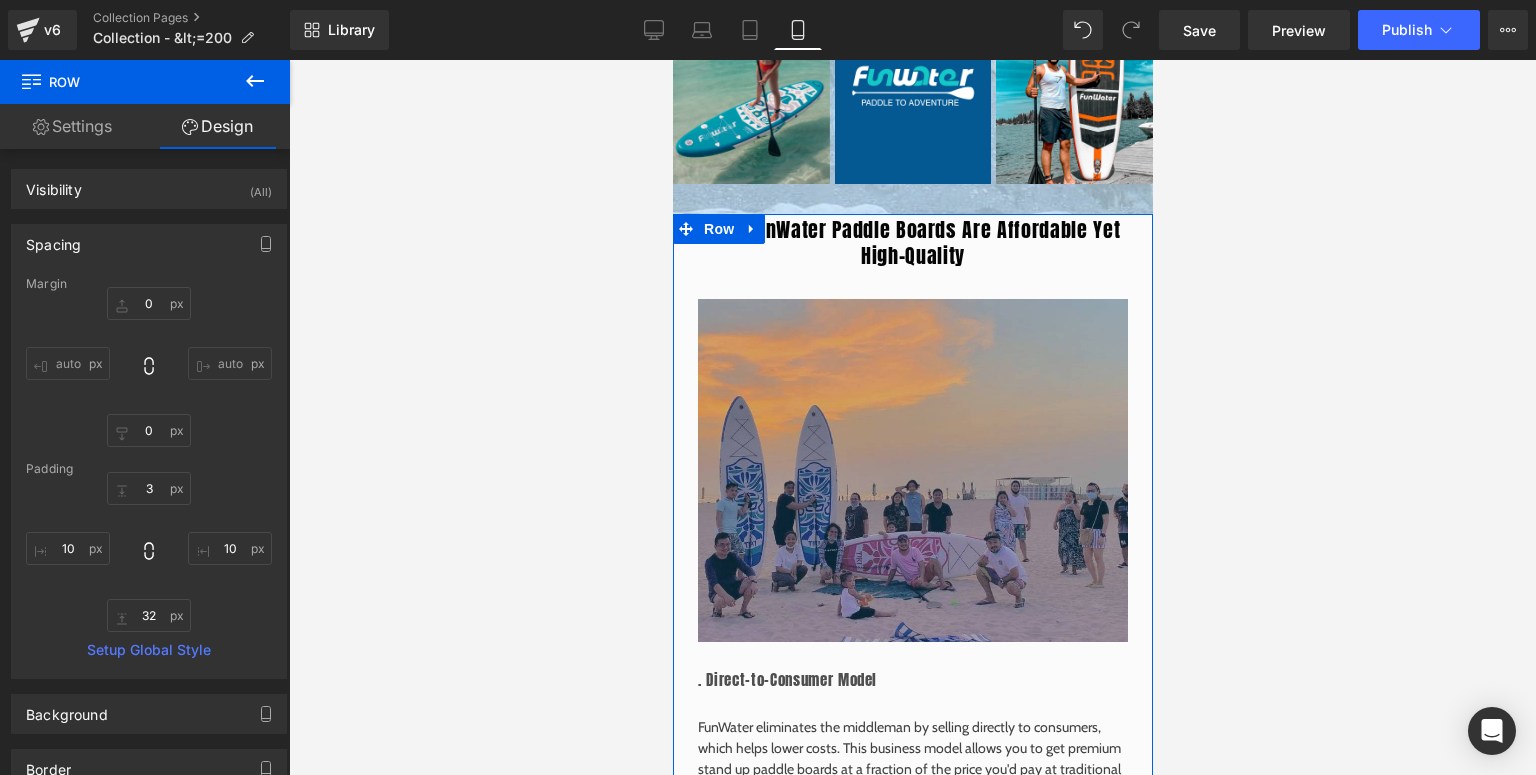 type on "0" 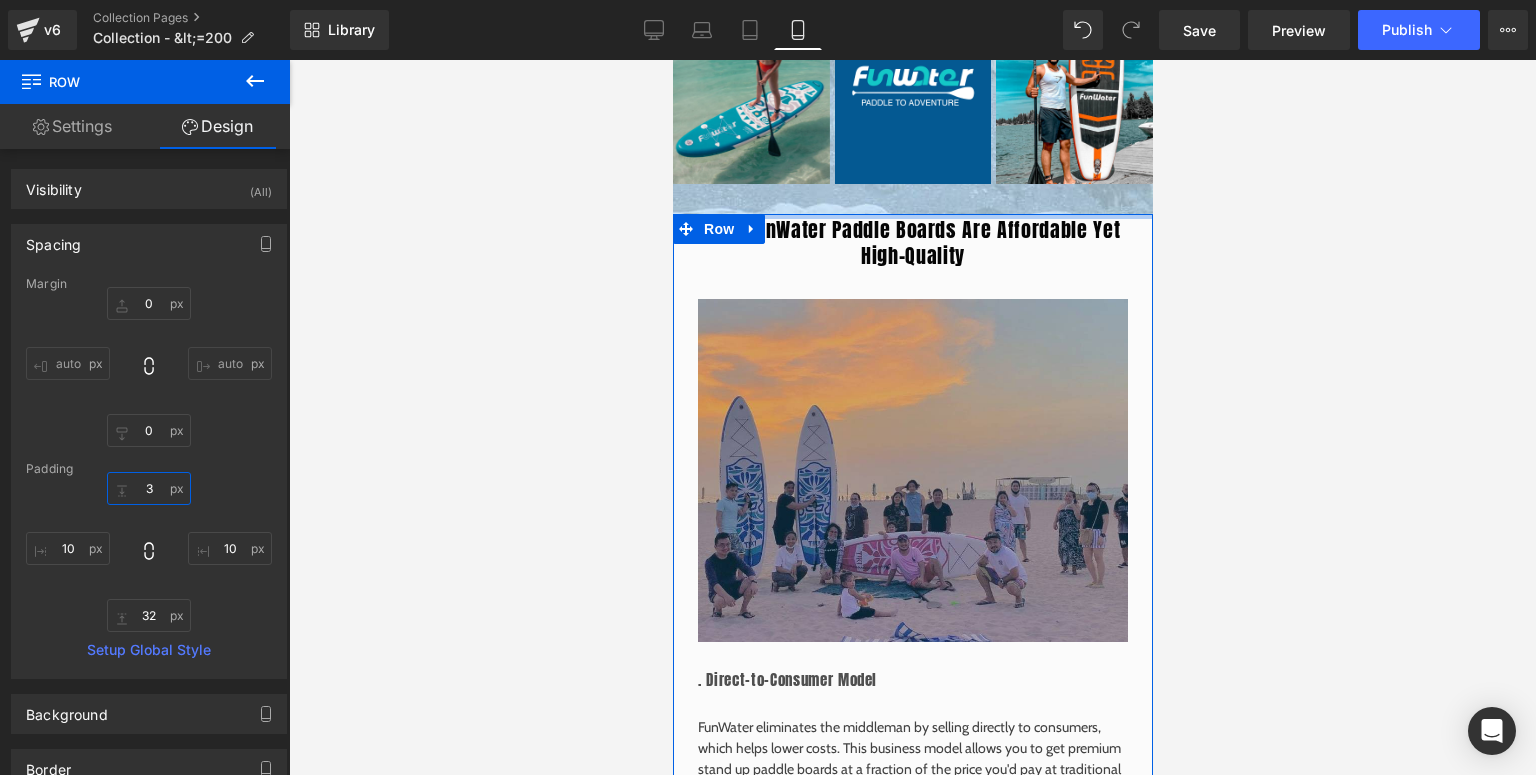 click on "3" at bounding box center (149, 488) 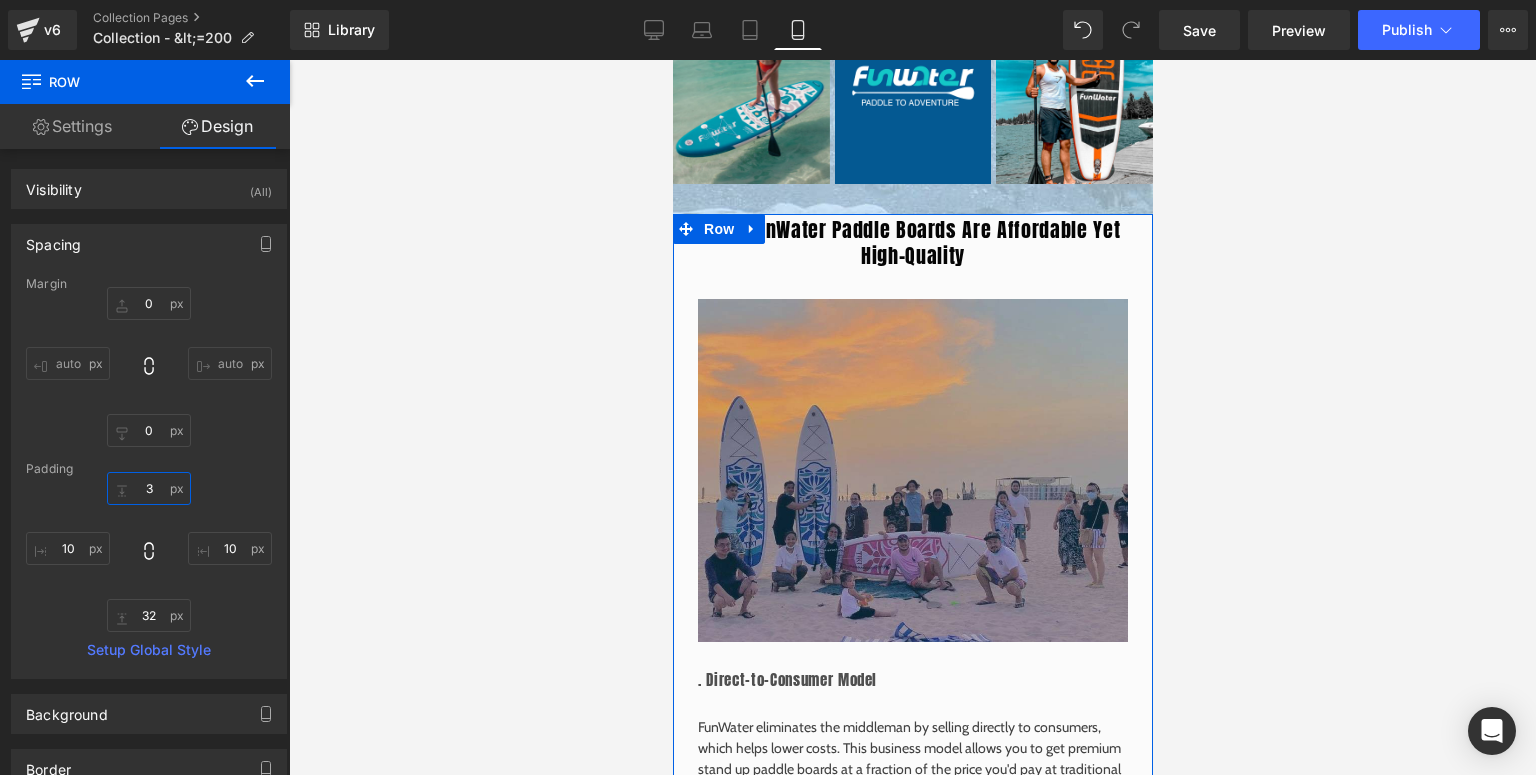 type on "30" 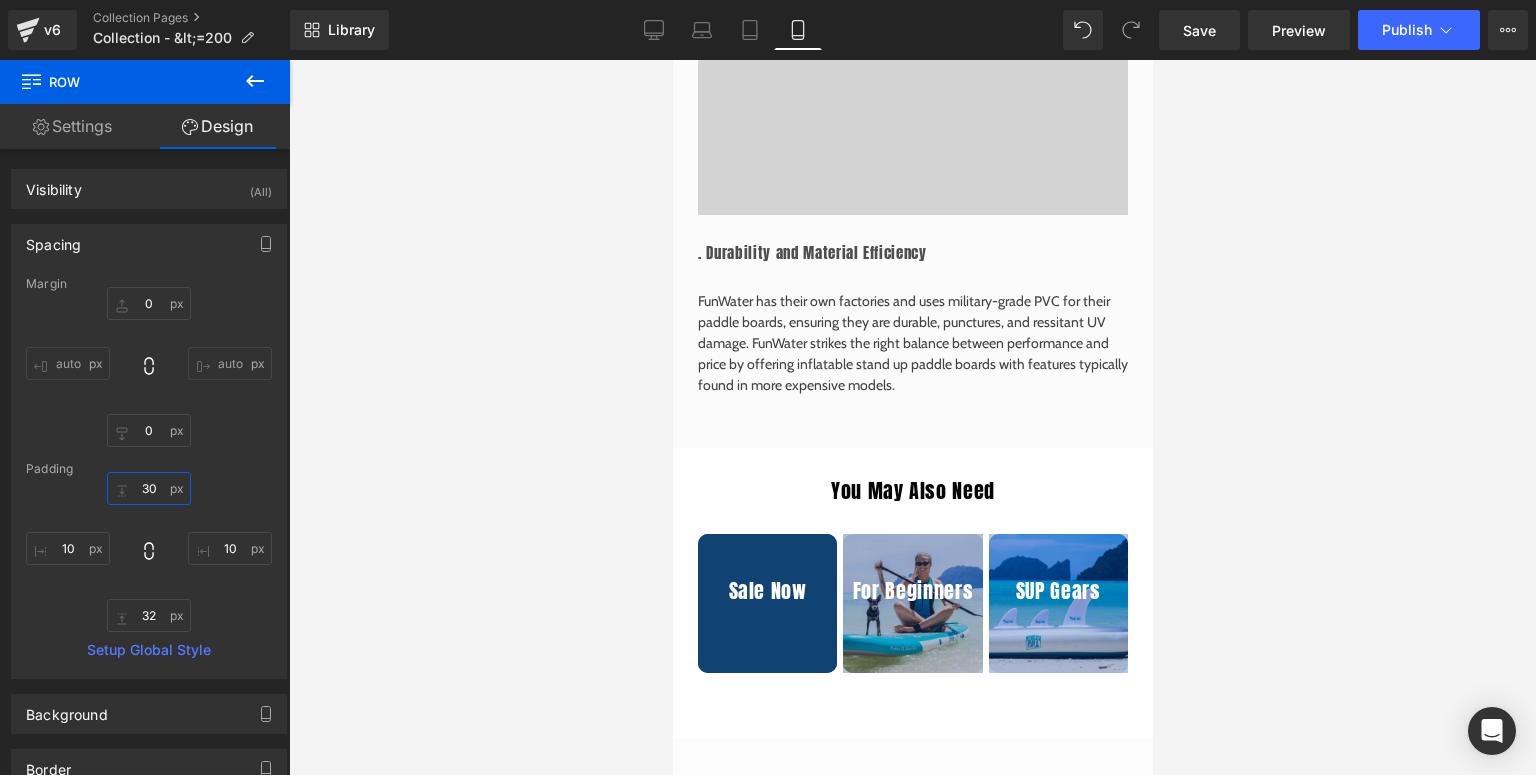 scroll, scrollTop: 3040, scrollLeft: 0, axis: vertical 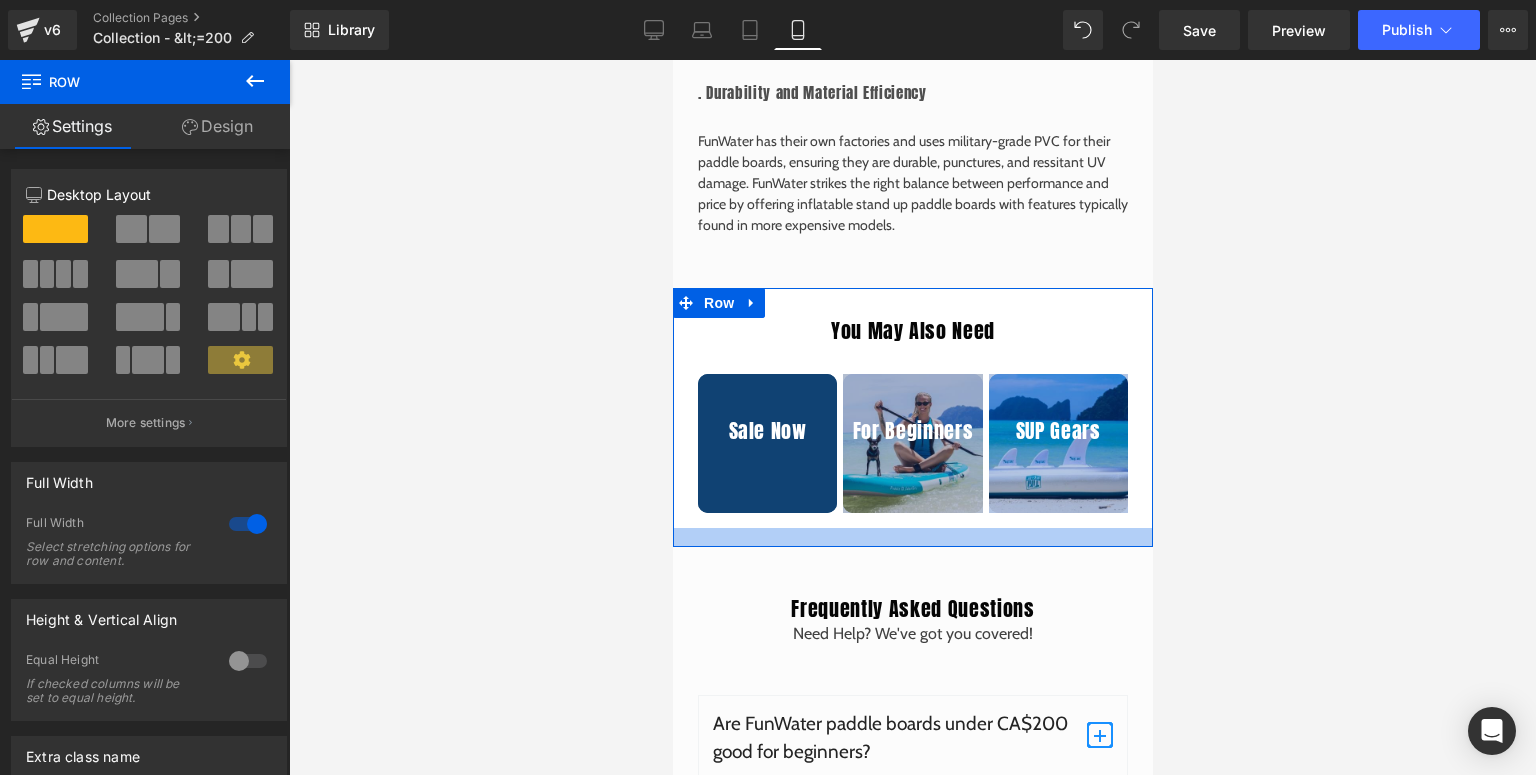 drag, startPoint x: 930, startPoint y: 571, endPoint x: 948, endPoint y: 540, distance: 35.846897 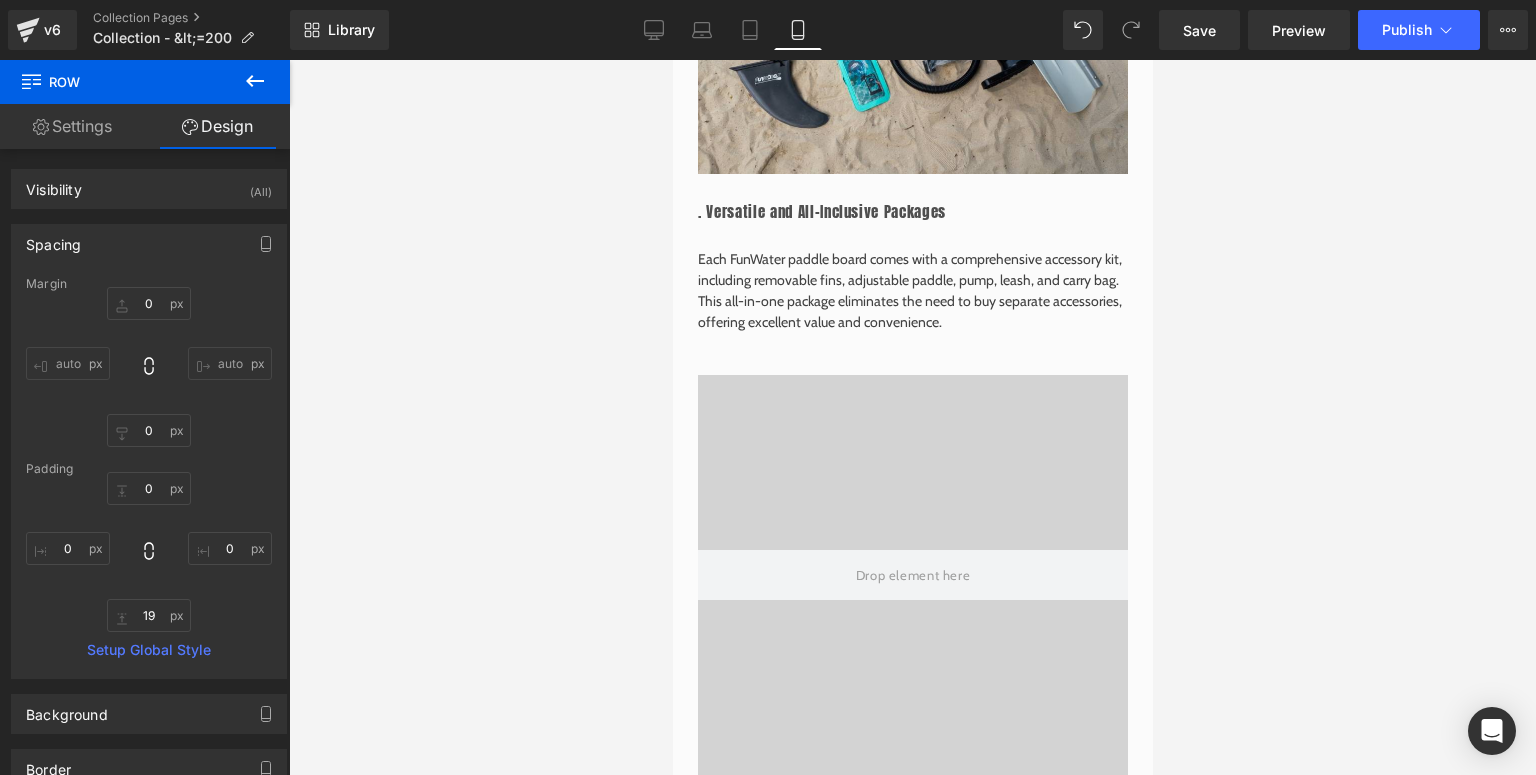 scroll, scrollTop: 2880, scrollLeft: 0, axis: vertical 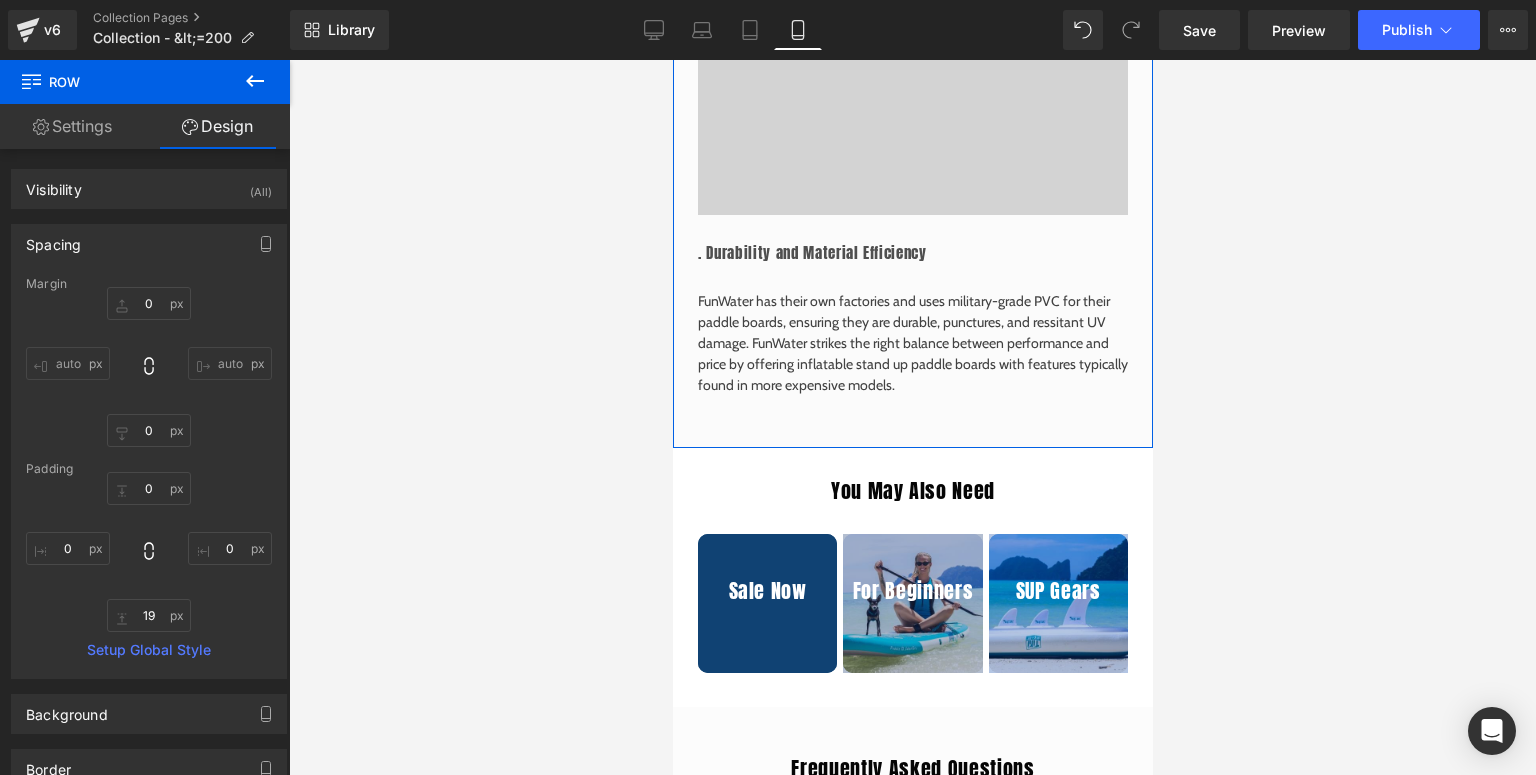 click on "Why FunWater Paddle Boards Are Affordable Yet High-Quality Heading         Image         . Direct-to-Consumer Model Heading         FunWater eliminates the middleman by selling directly to consumers, which helps lower costs. This business model allows you to get premium stand up paddle boards at a fraction of the price you'd pay at traditional retail stores. Text Block         Row         Row         Image         . Versatile and All-Inclusive Packages Heading         Each FunWater paddle board comes with a comprehensive accessory kit, including removable fins, adjustable paddle, pump, leash, and carry bag. This all-in-one package eliminates the need to buy separate accessories, offering excellent value and convenience. Text Block         Row         Row
Video Bg         . Durability and Material Efficiency Heading         Text Block         Row         Row         Row" at bounding box center (912, -469) 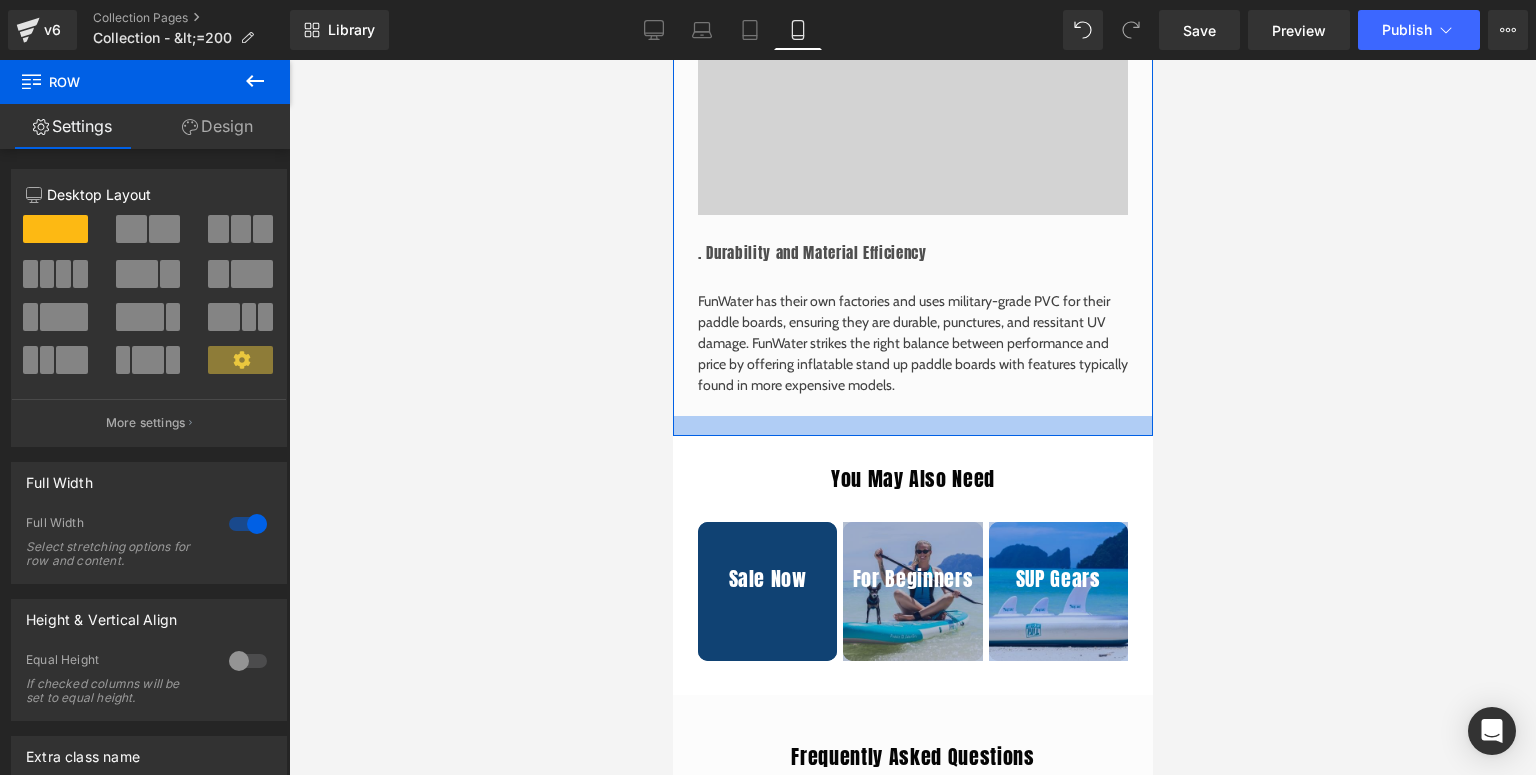 drag, startPoint x: 912, startPoint y: 441, endPoint x: 914, endPoint y: 429, distance: 12.165525 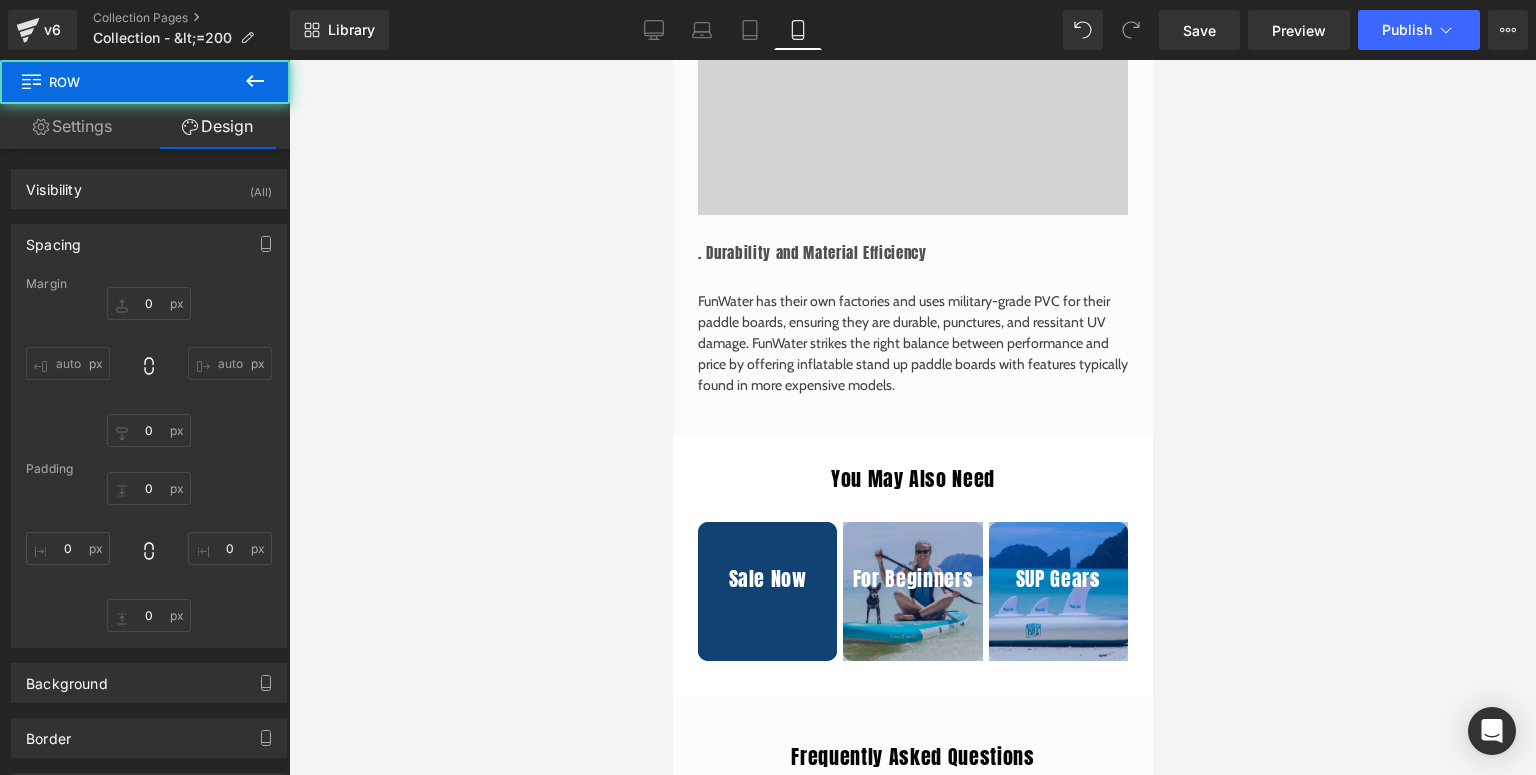 type on "0" 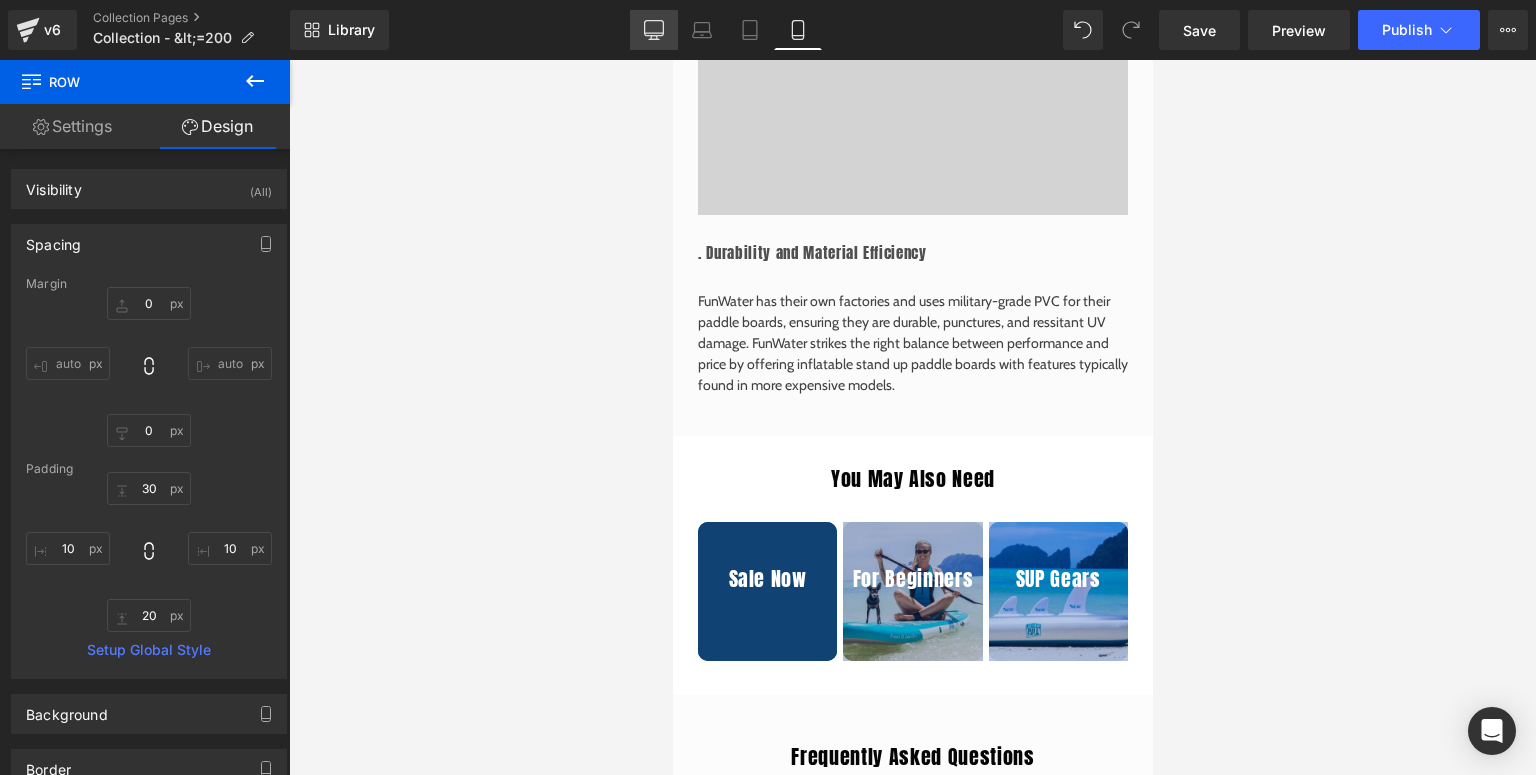 click on "Desktop" at bounding box center (654, 30) 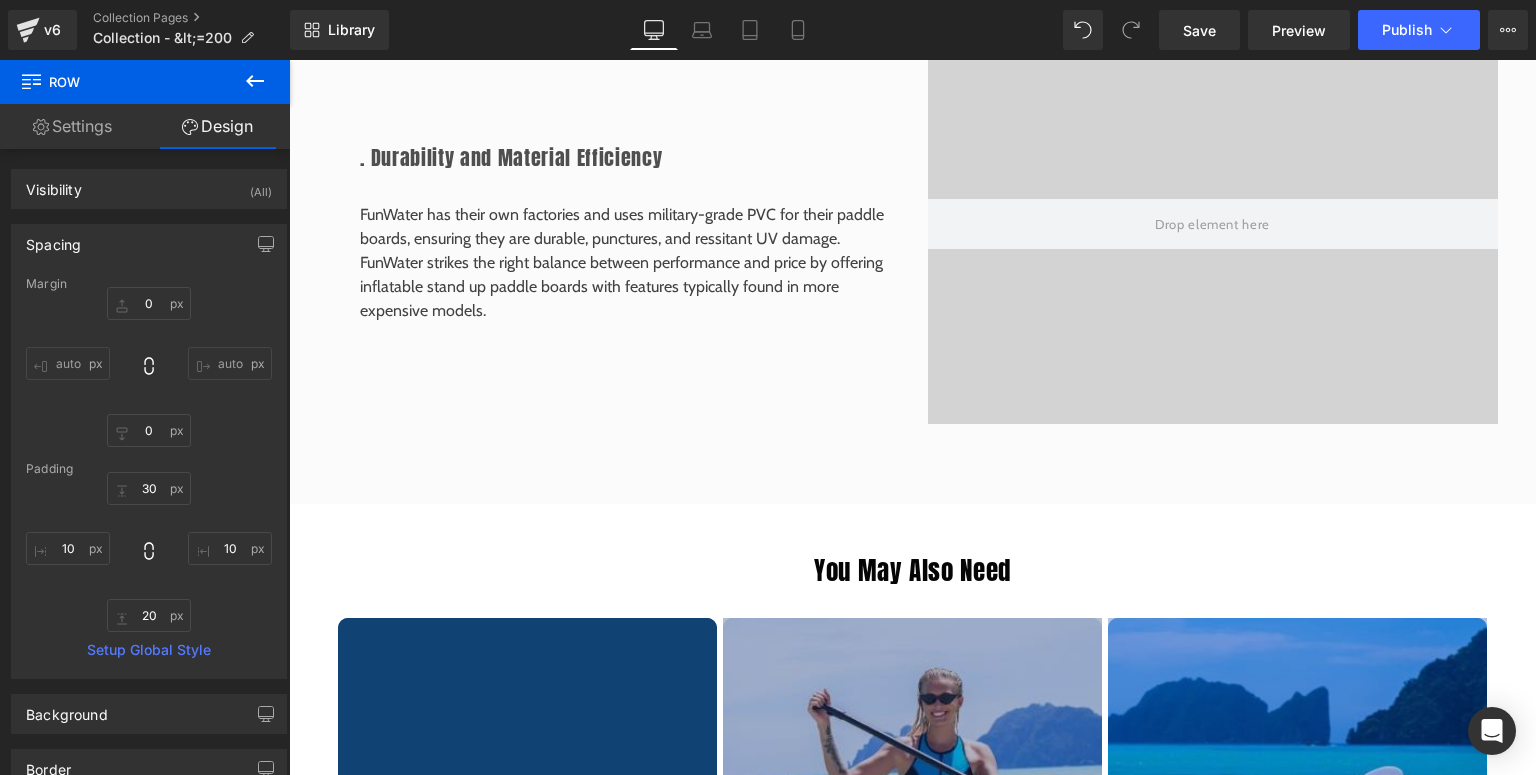 type on "0" 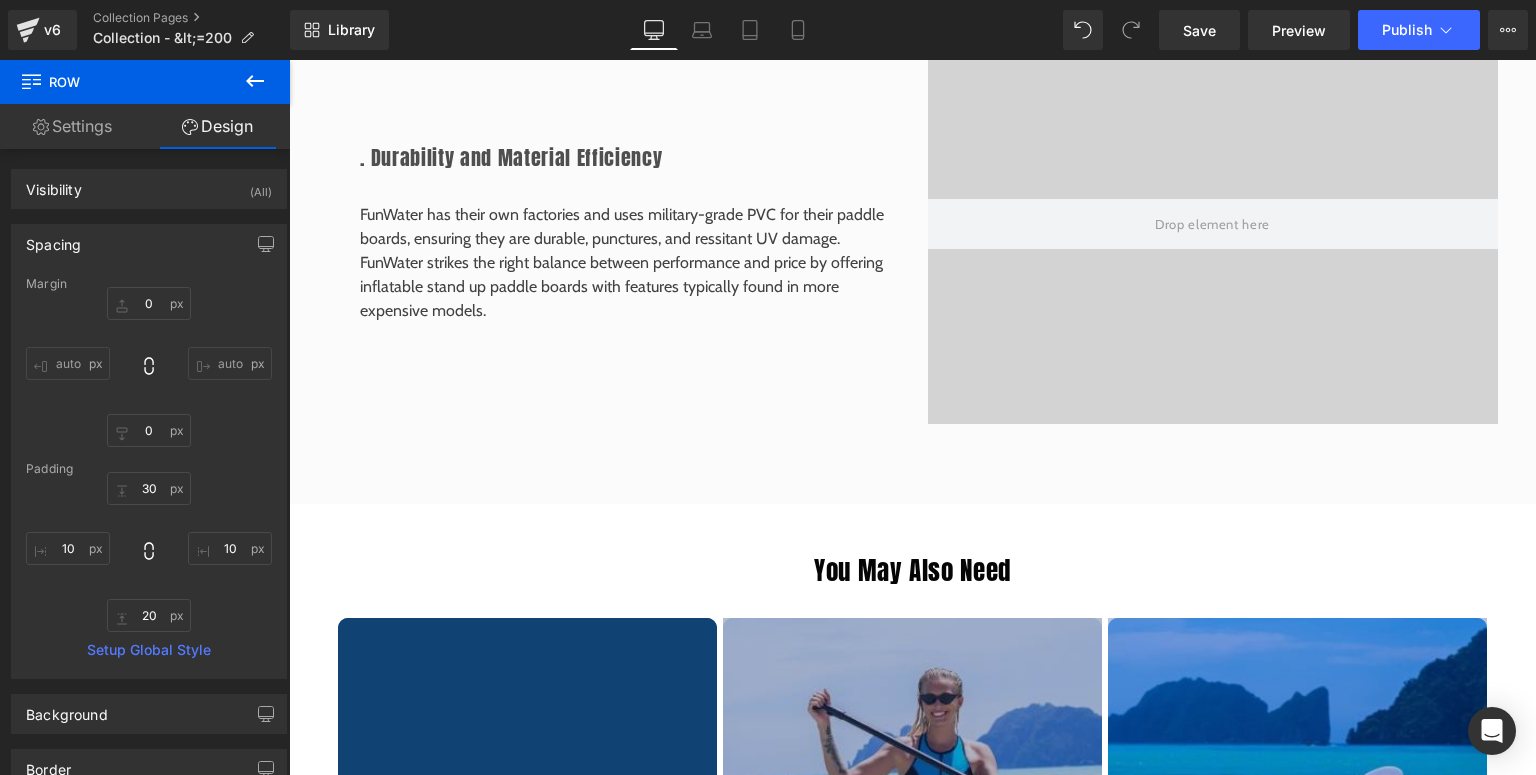 type on "0" 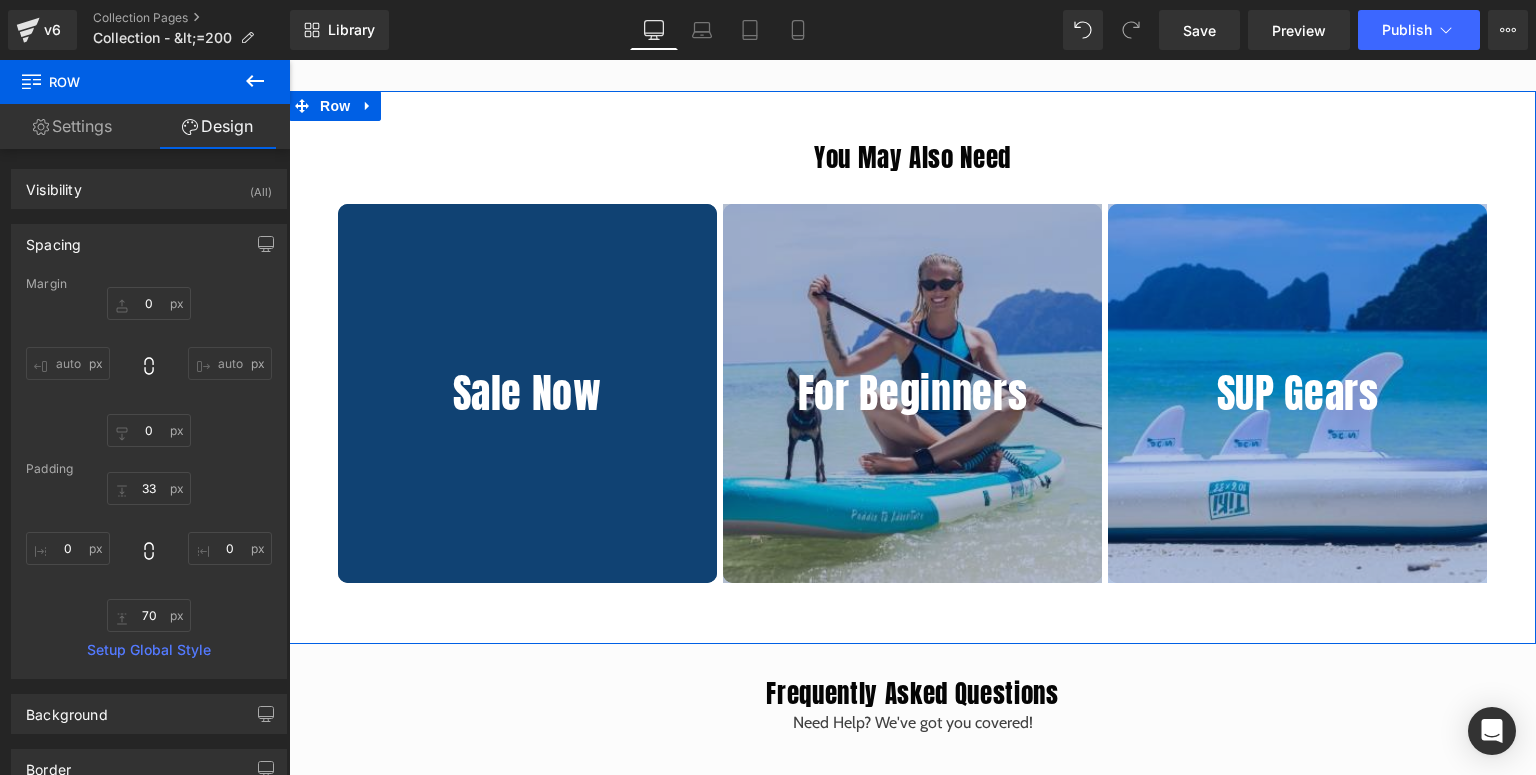 scroll, scrollTop: 3120, scrollLeft: 0, axis: vertical 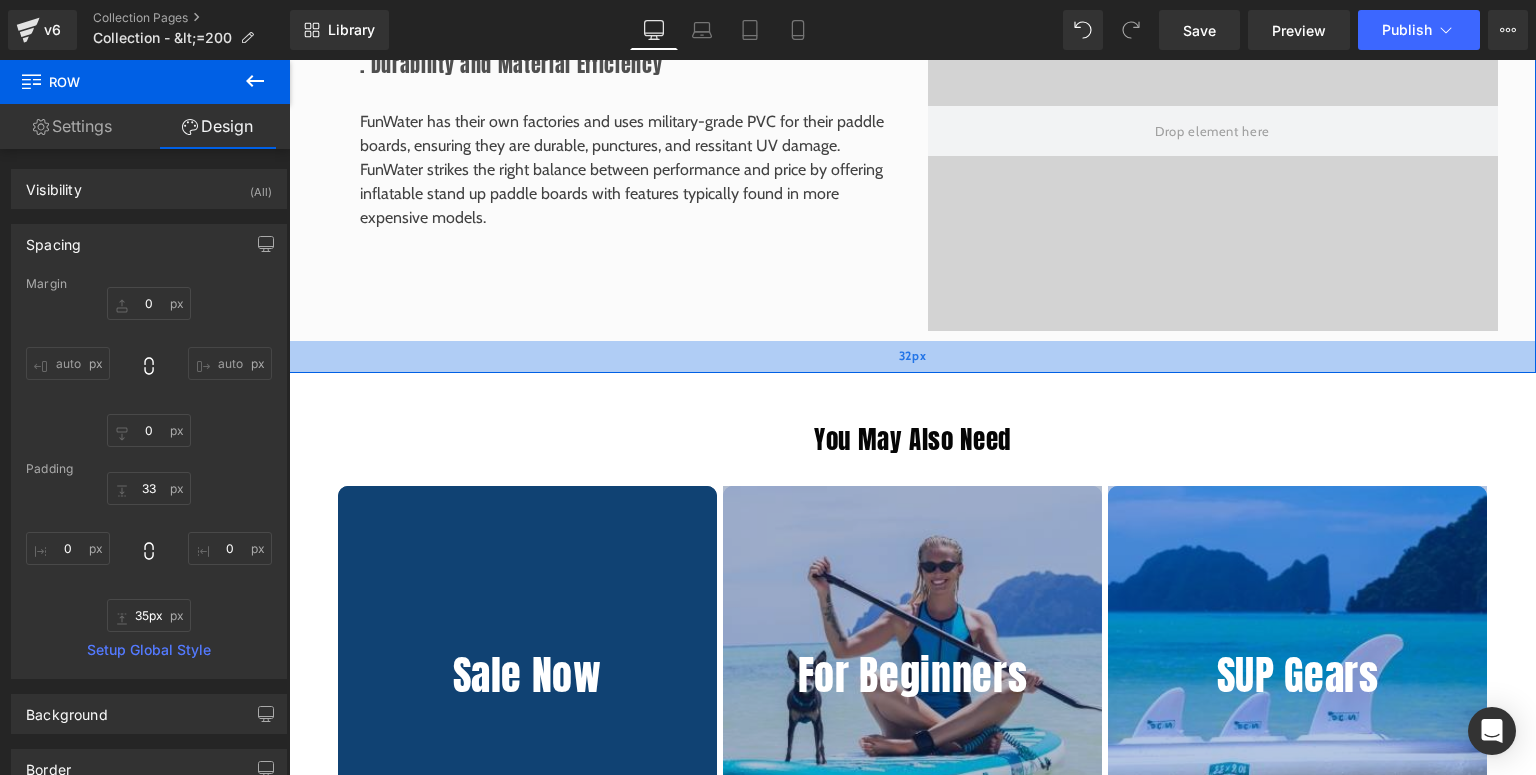type on "32px" 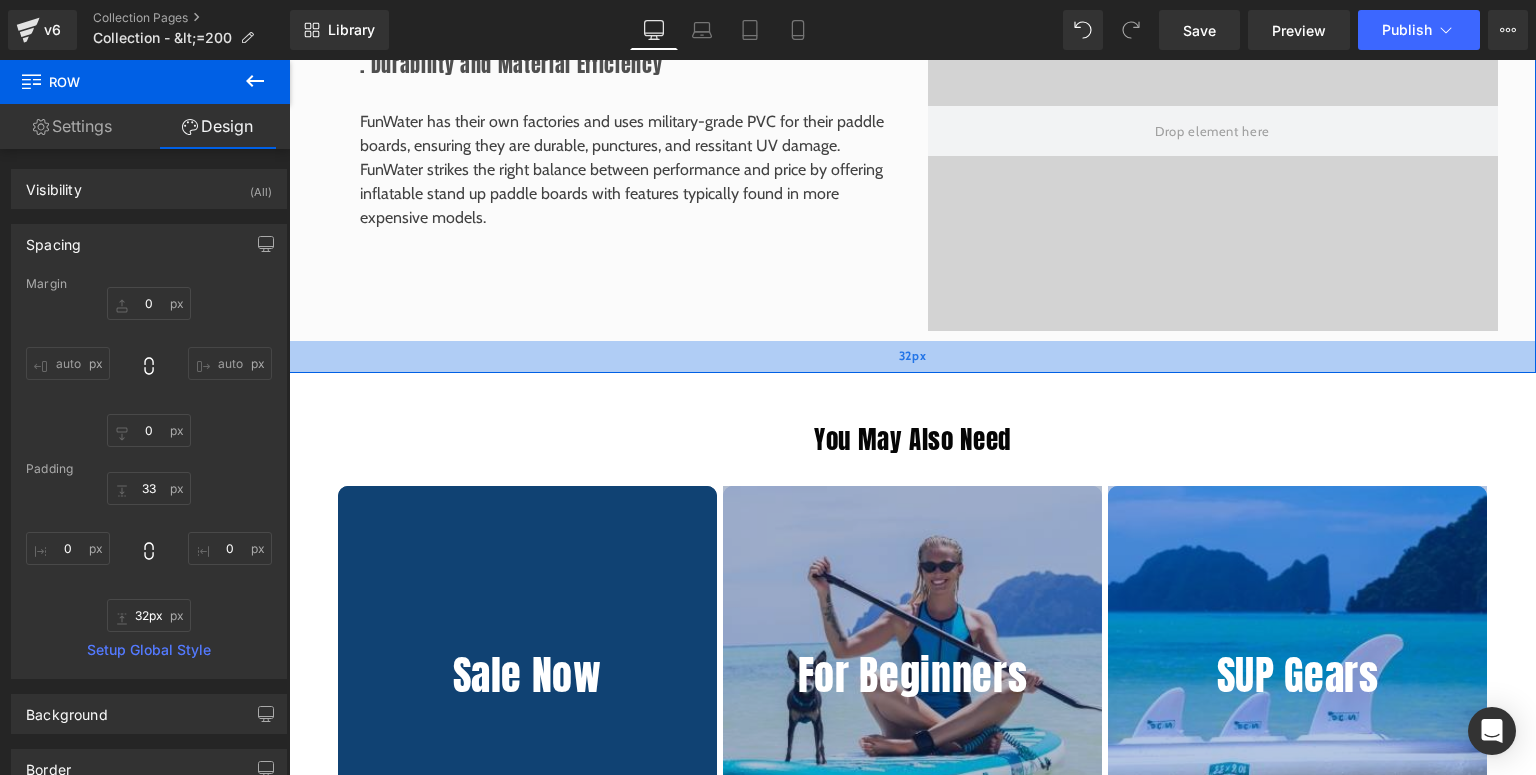 drag, startPoint x: 939, startPoint y: 400, endPoint x: 972, endPoint y: 362, distance: 50.32892 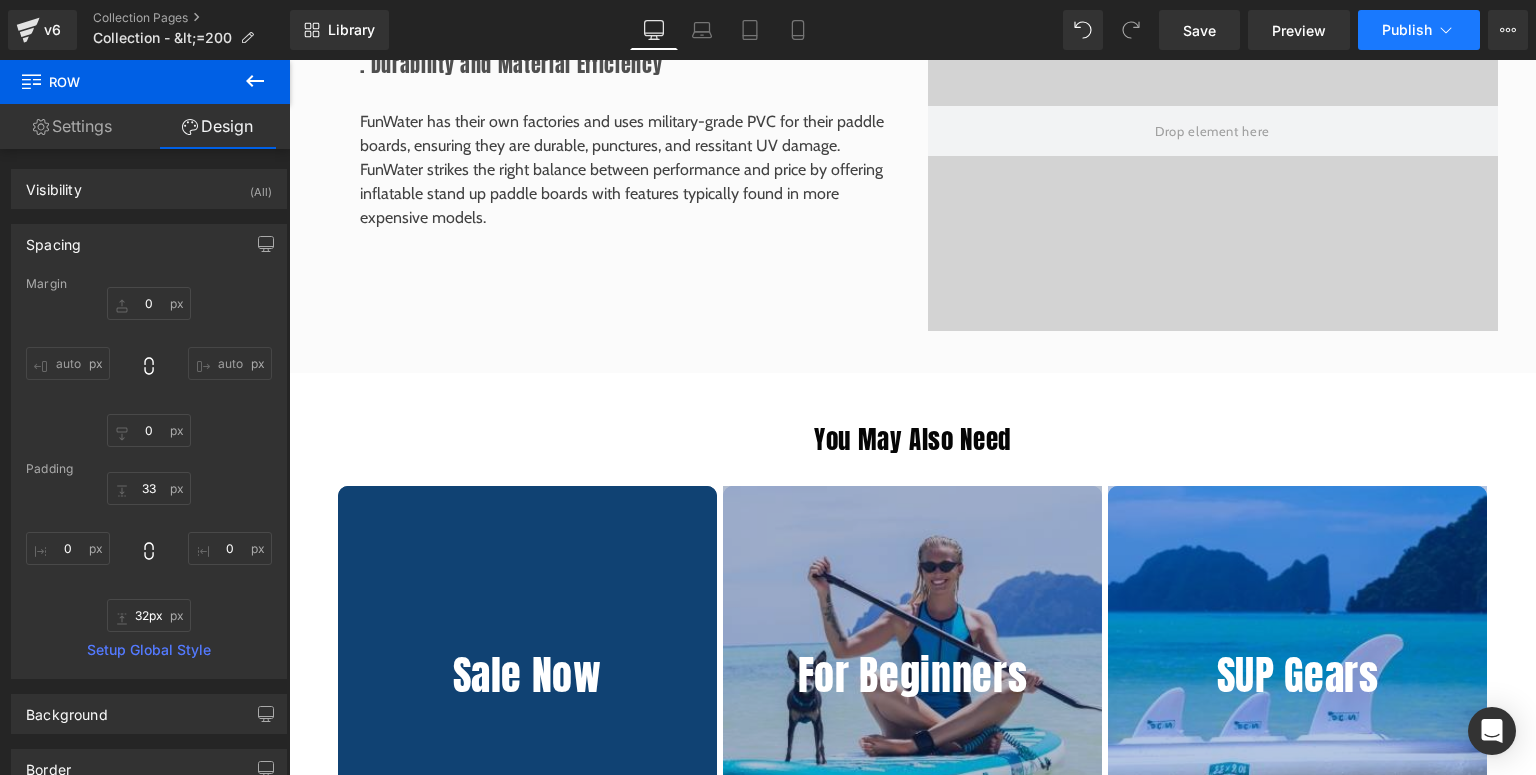 click on "Publish" at bounding box center (1419, 30) 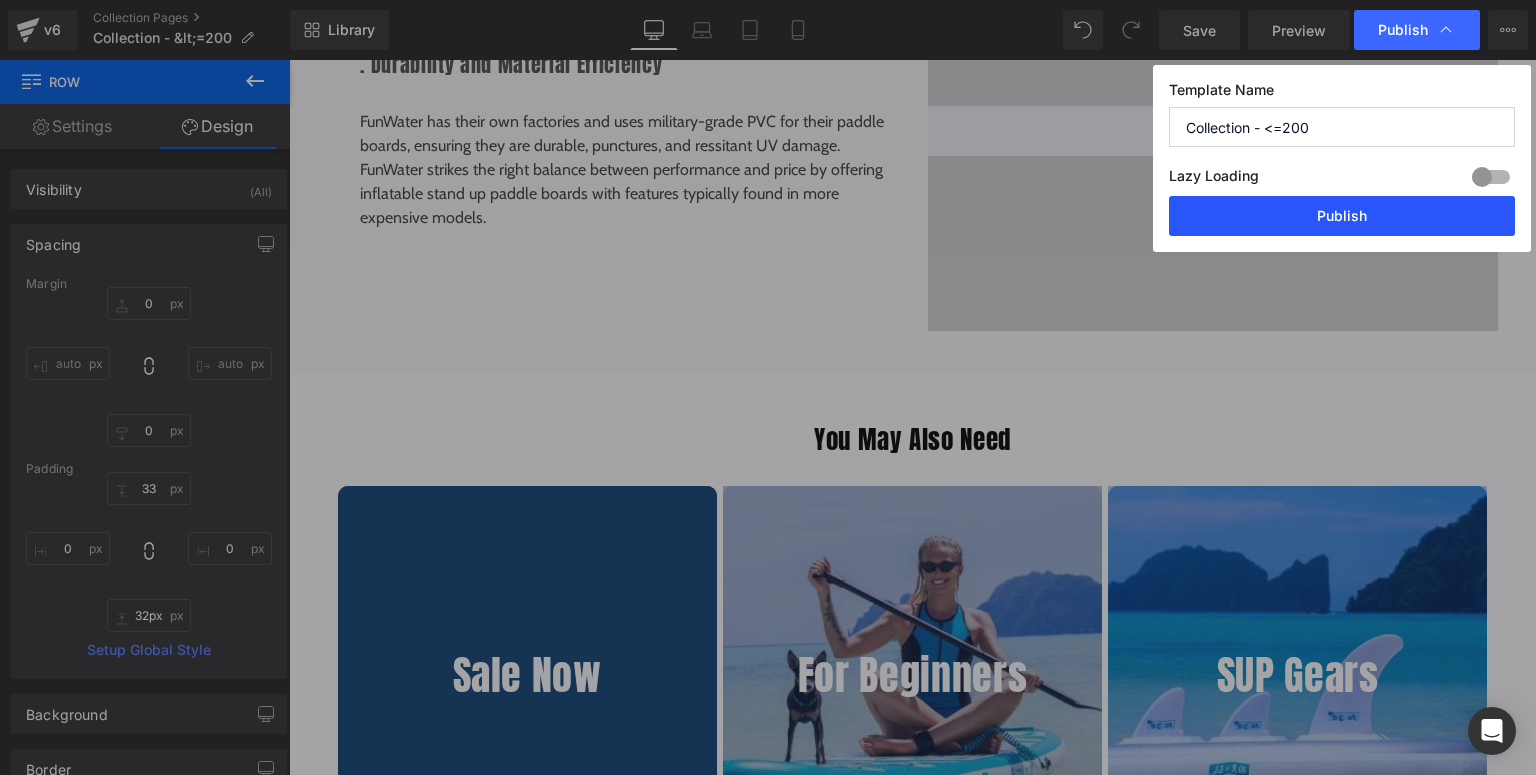 click on "Publish" at bounding box center (1342, 216) 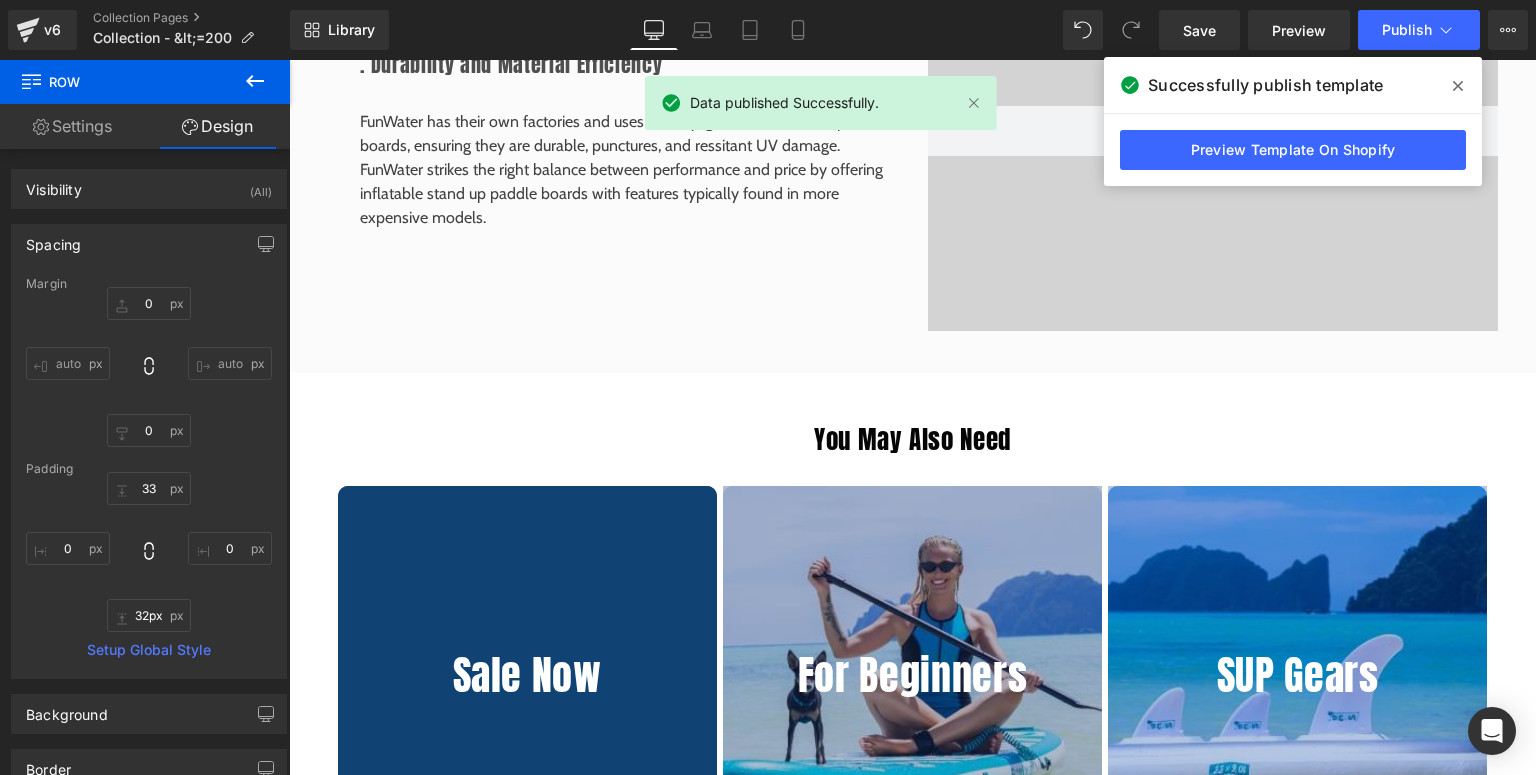 click at bounding box center (1458, 86) 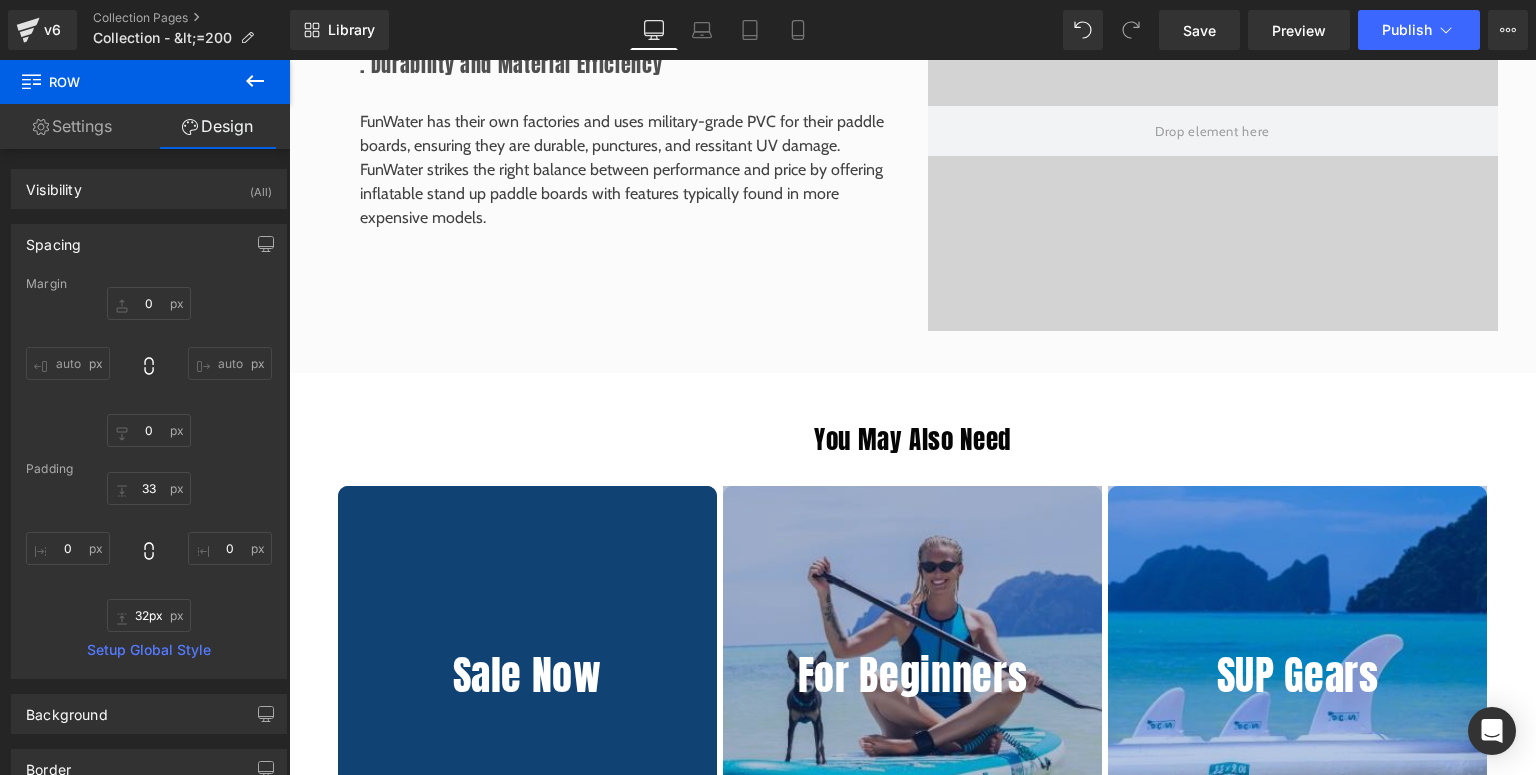 scroll, scrollTop: 2720, scrollLeft: 0, axis: vertical 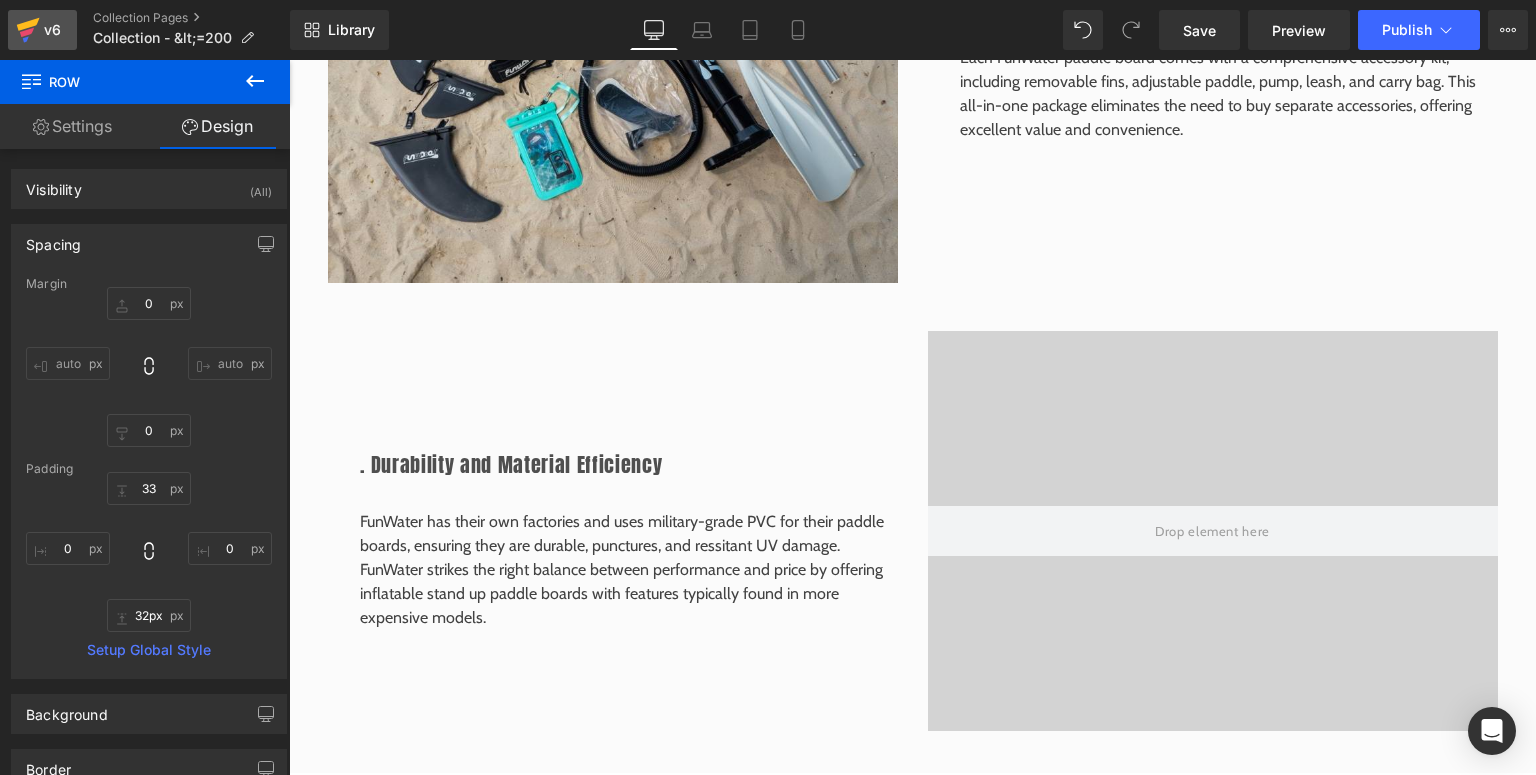 click on "v6" at bounding box center [52, 30] 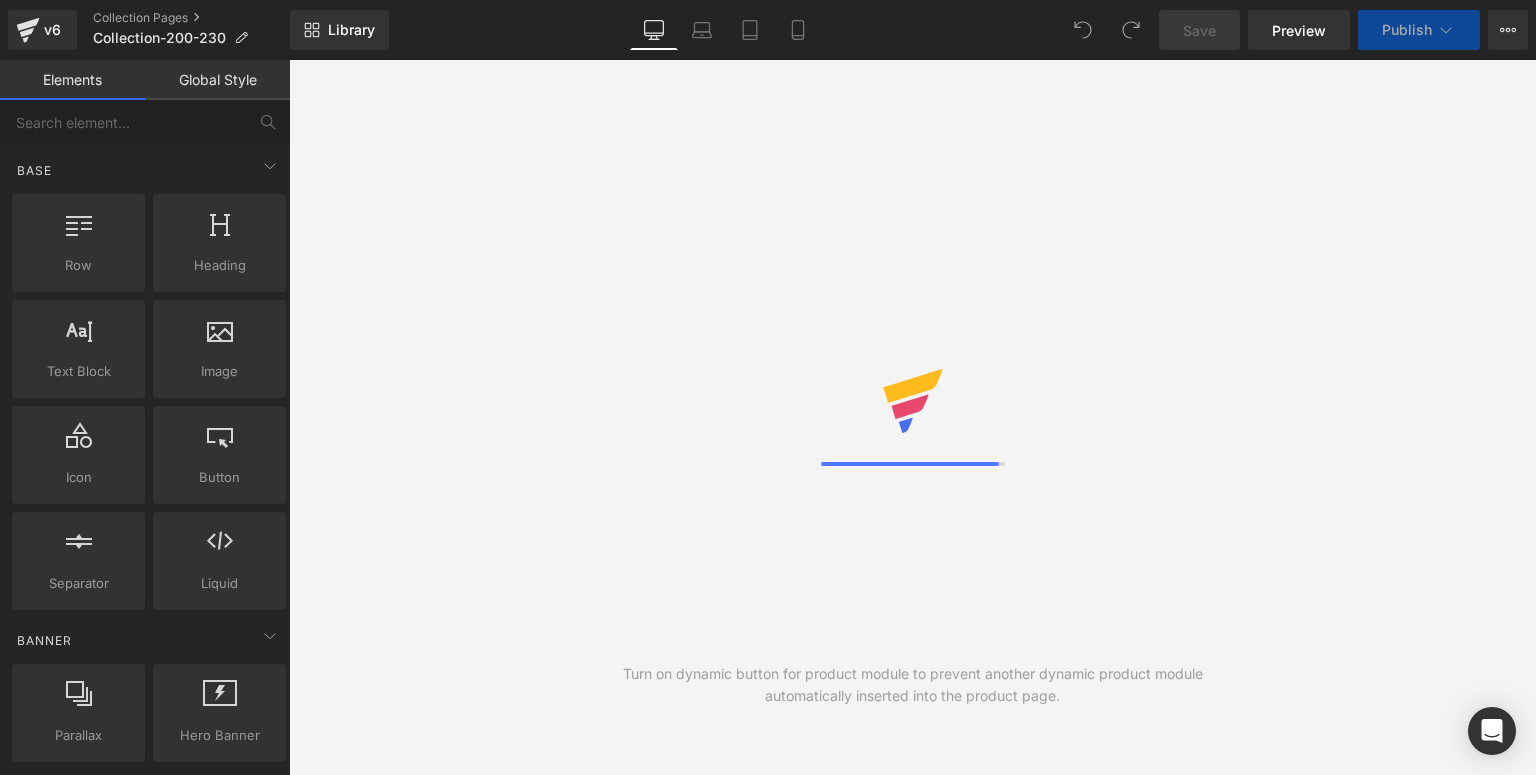 scroll, scrollTop: 0, scrollLeft: 0, axis: both 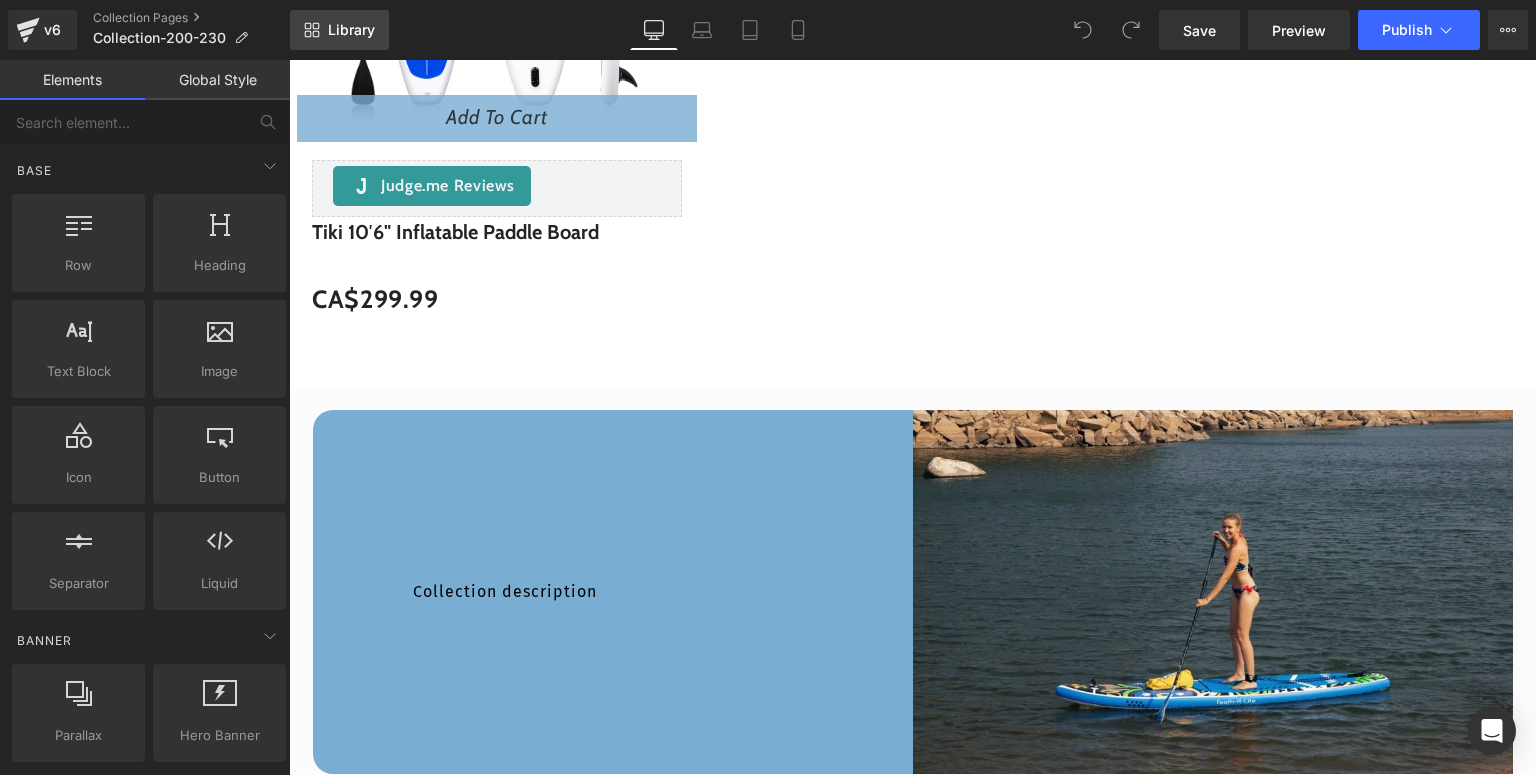 click on "Library" at bounding box center [351, 30] 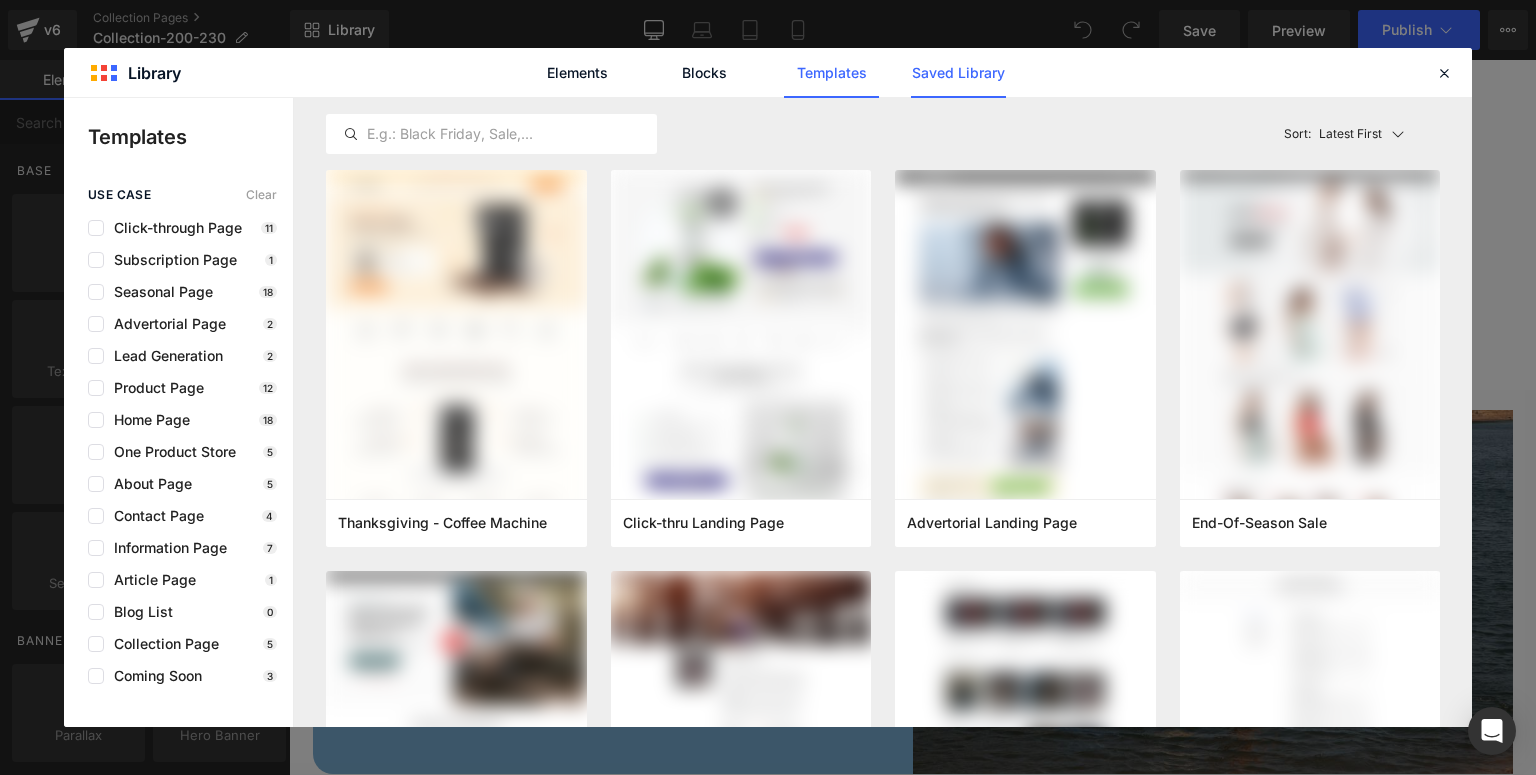 click on "Saved Library" 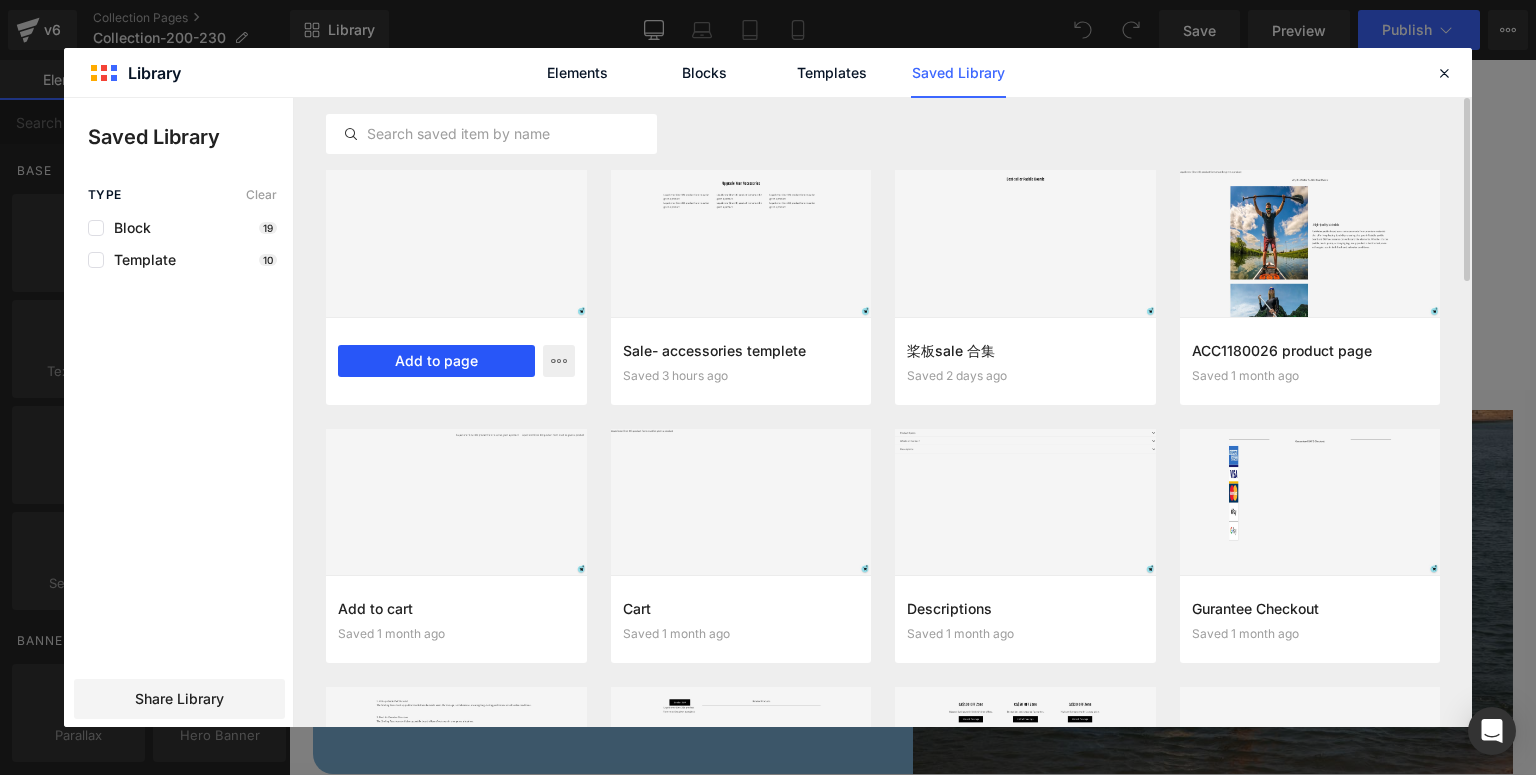 drag, startPoint x: 424, startPoint y: 361, endPoint x: 188, endPoint y: 282, distance: 248.87146 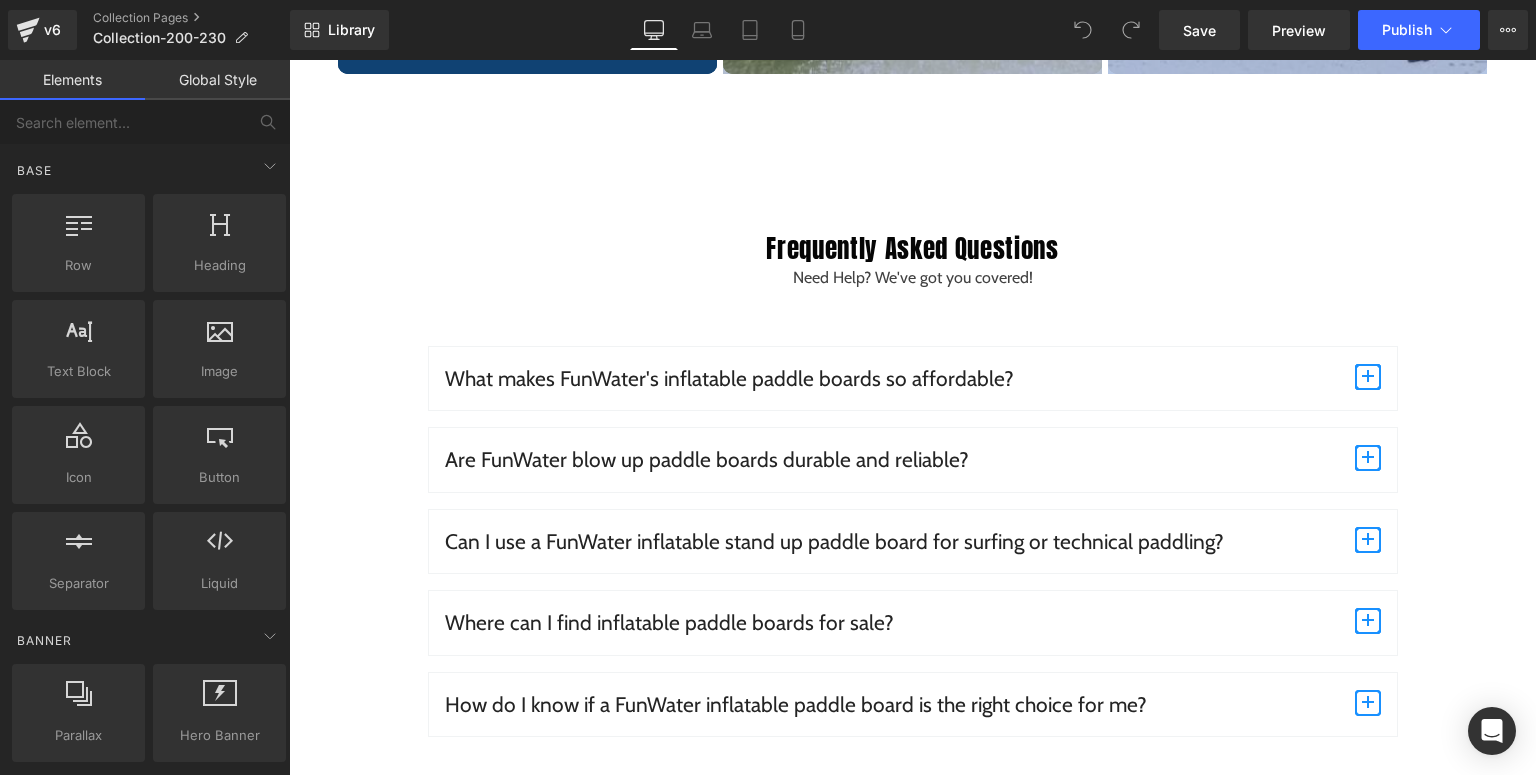 scroll, scrollTop: 5856, scrollLeft: 0, axis: vertical 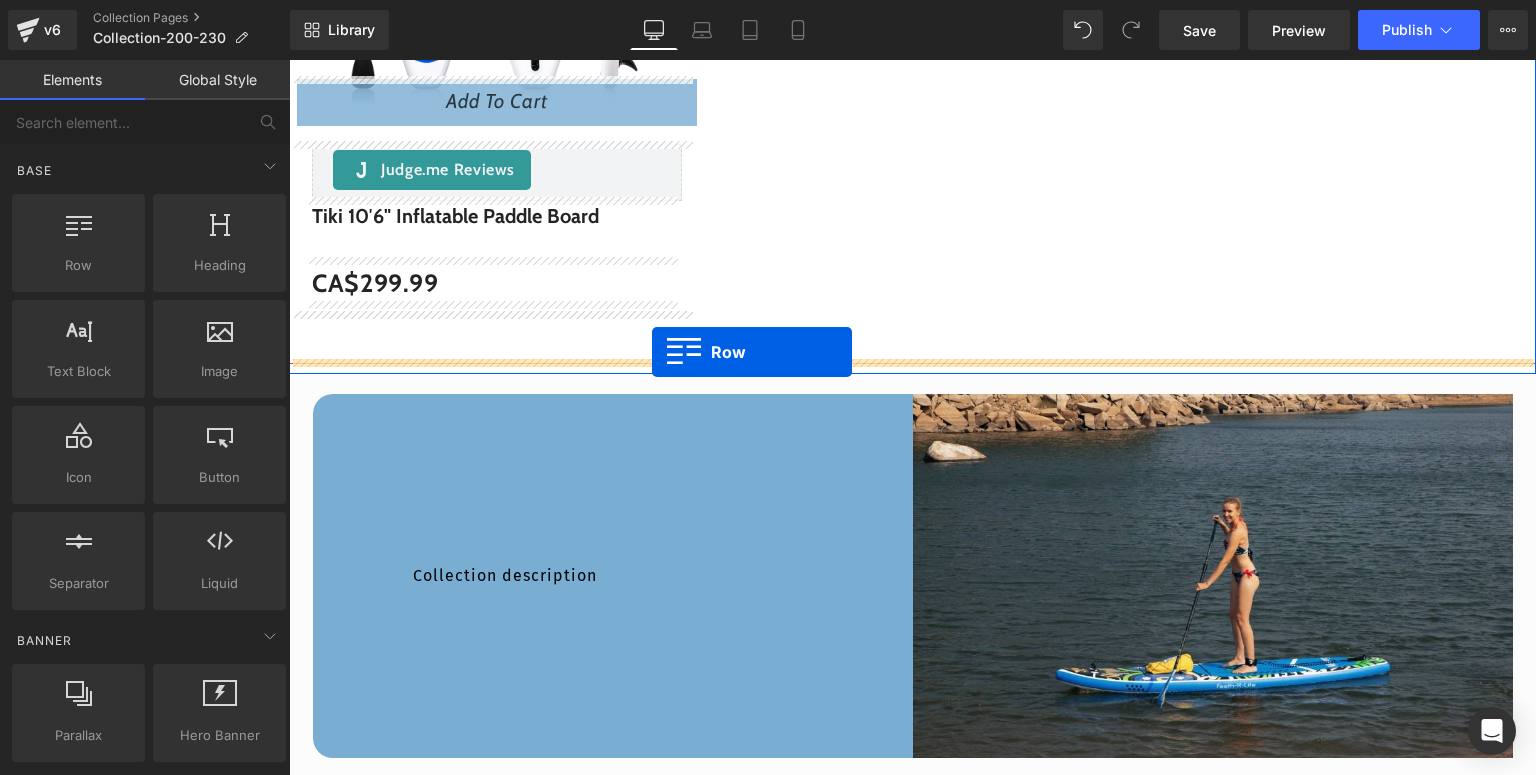 drag, startPoint x: 336, startPoint y: 181, endPoint x: 652, endPoint y: 352, distance: 359.30072 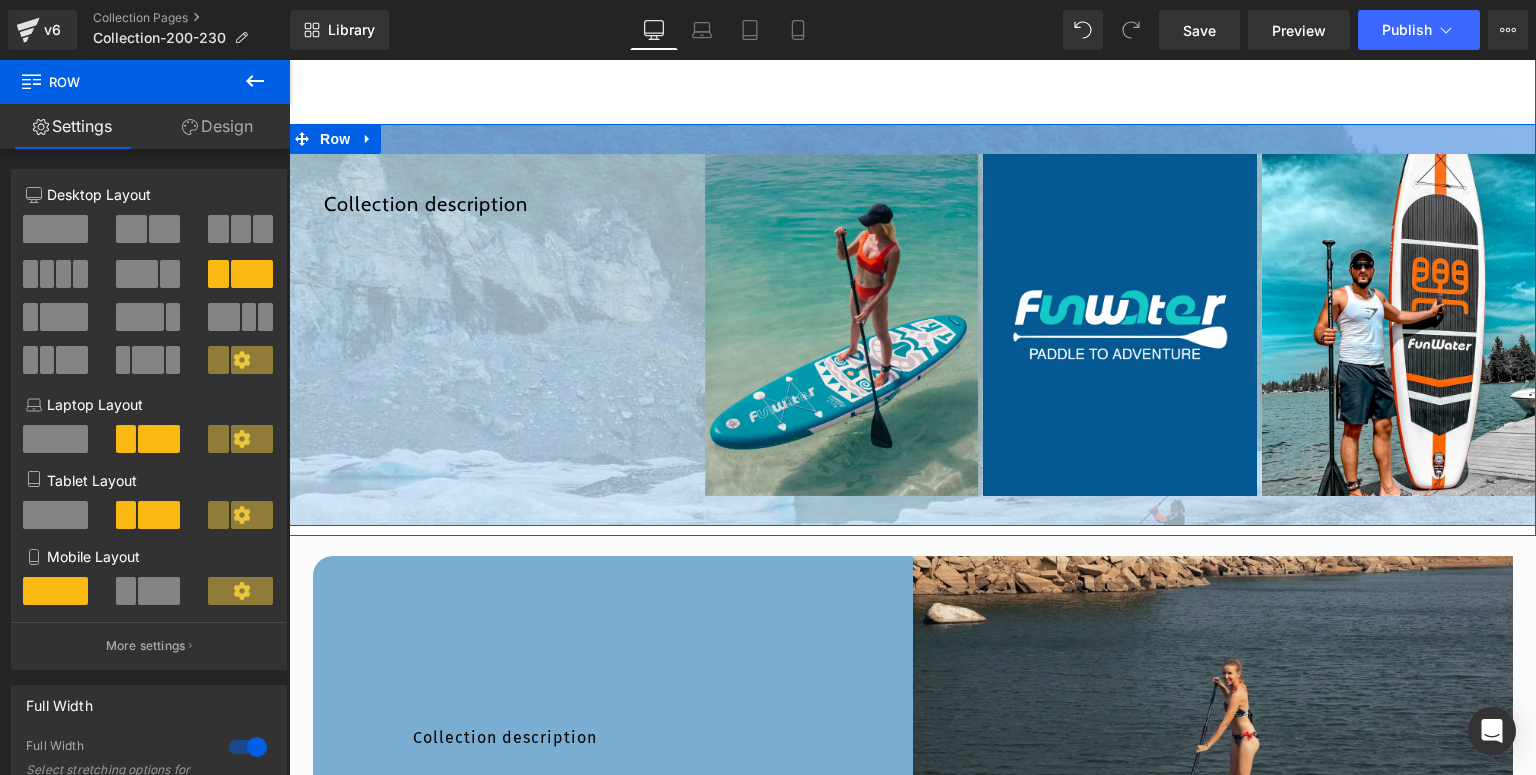 scroll, scrollTop: 2816, scrollLeft: 0, axis: vertical 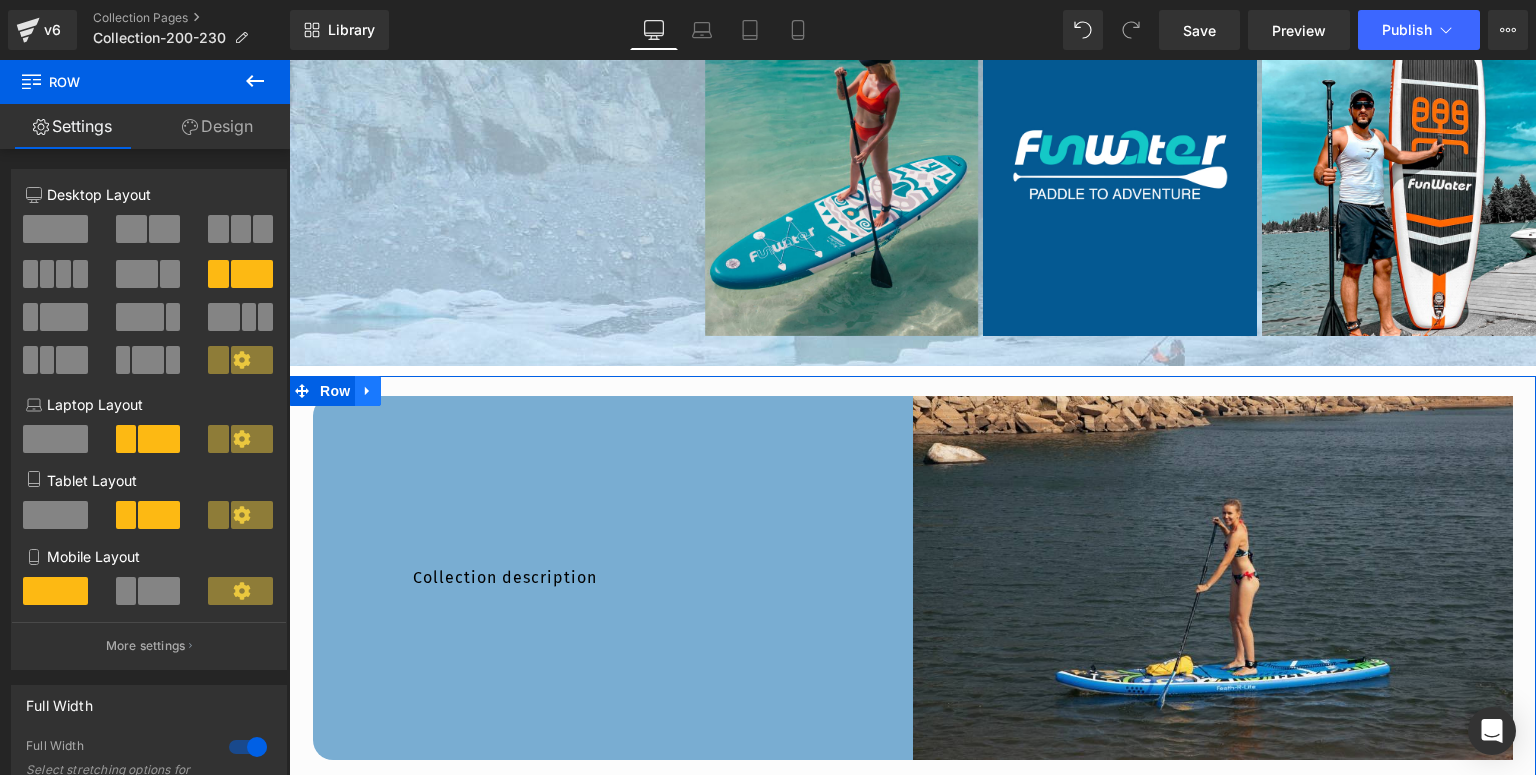 click 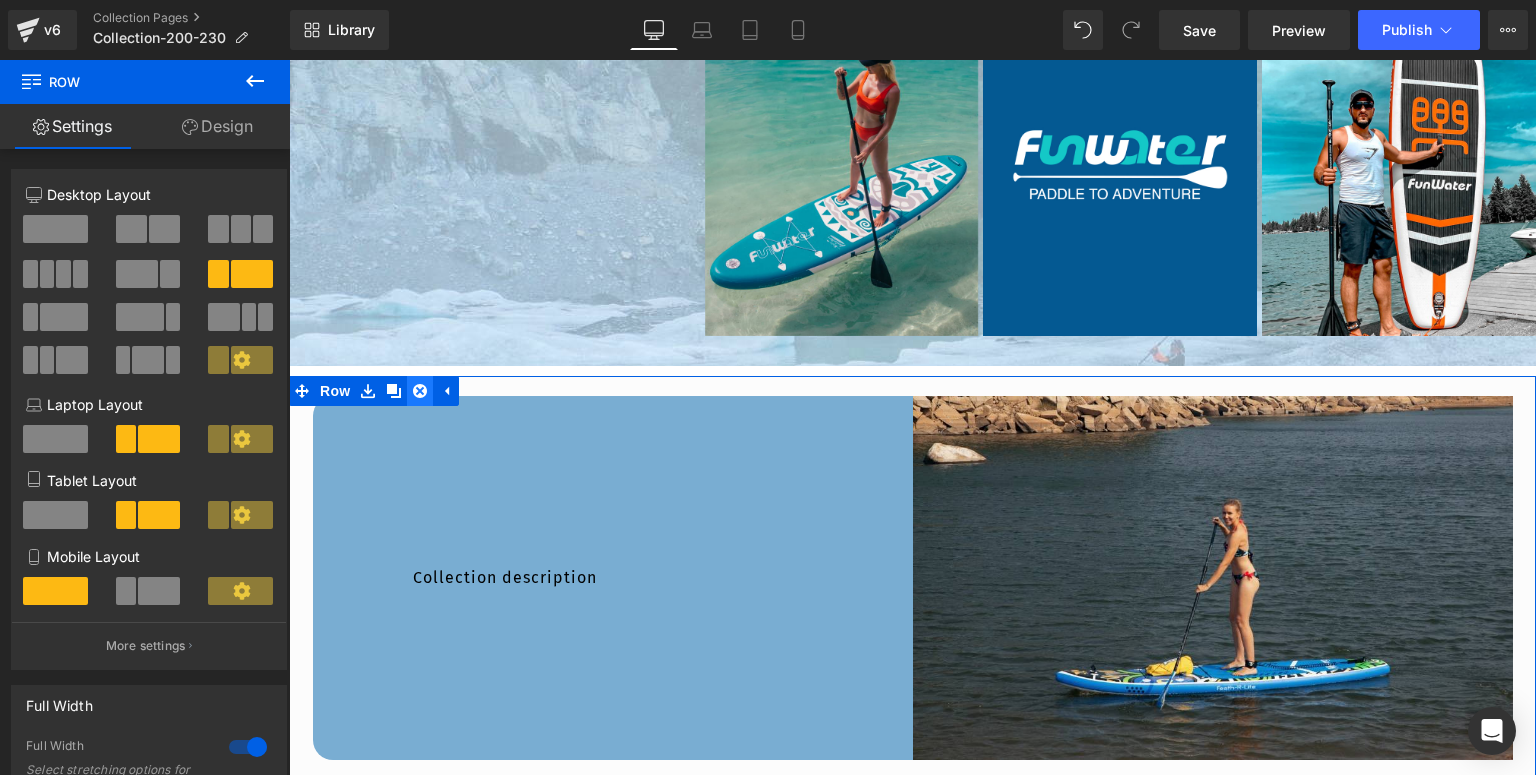 click 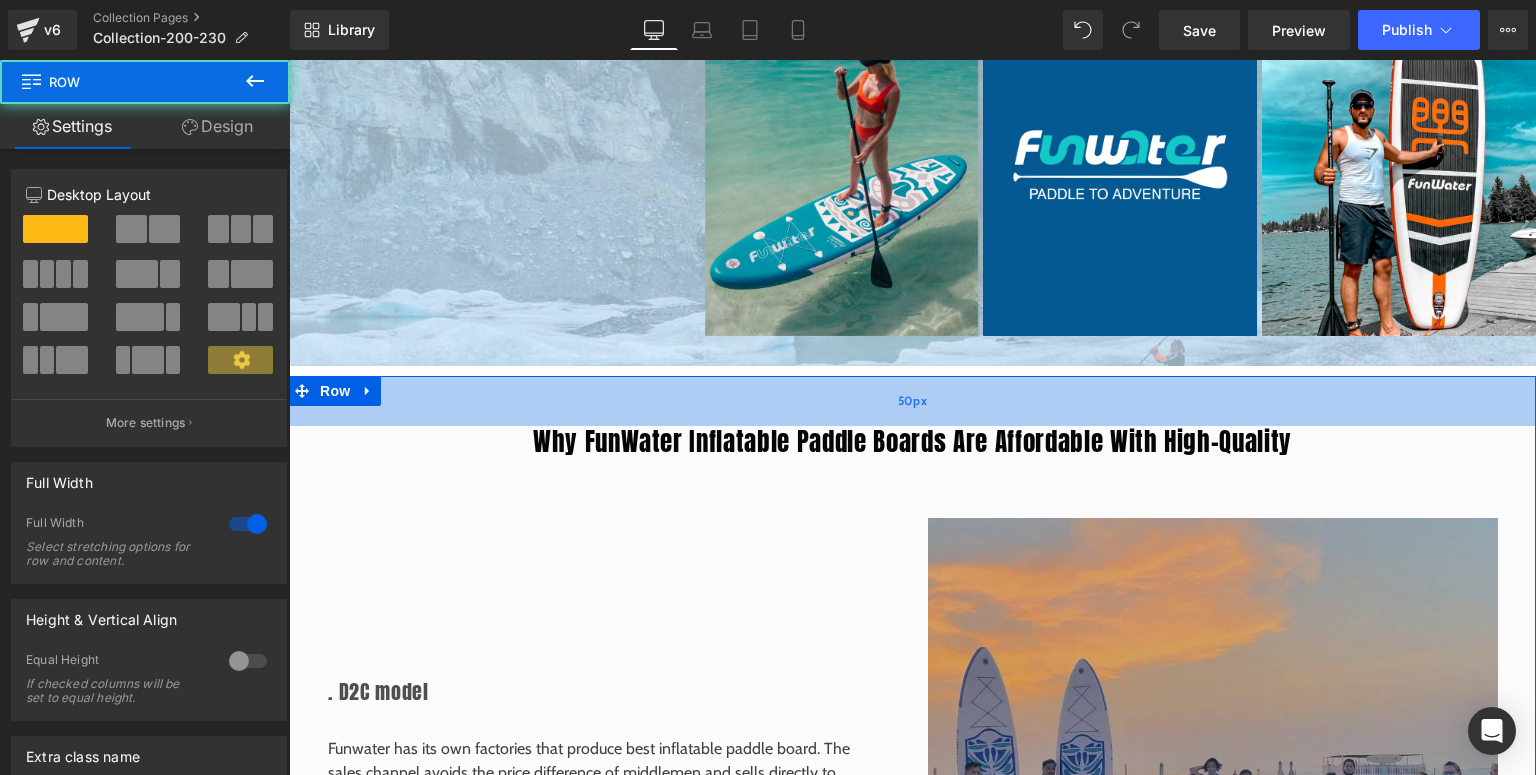 click on "50px" at bounding box center (912, 401) 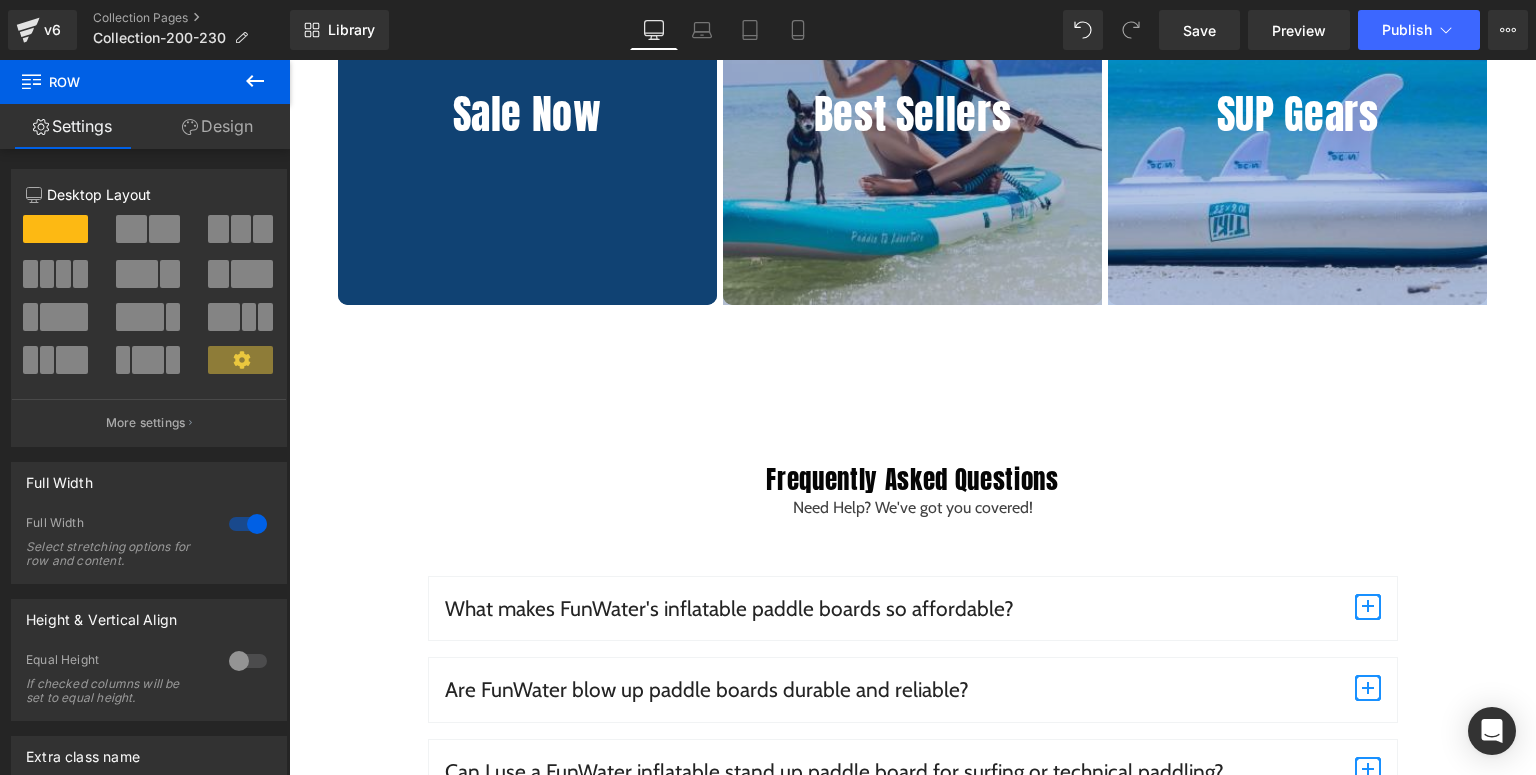 scroll, scrollTop: 4496, scrollLeft: 0, axis: vertical 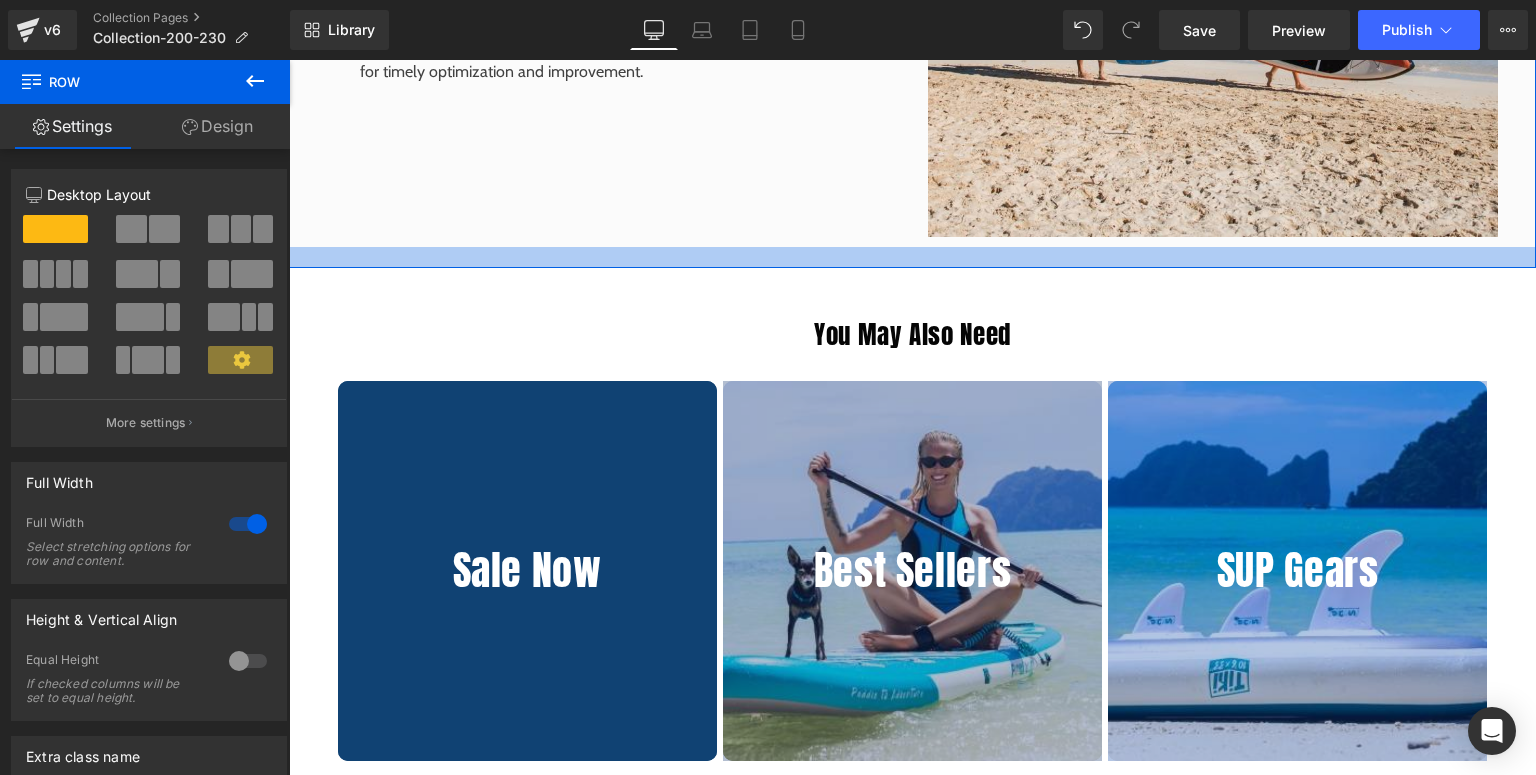 drag, startPoint x: 880, startPoint y: 272, endPoint x: 904, endPoint y: 248, distance: 33.941124 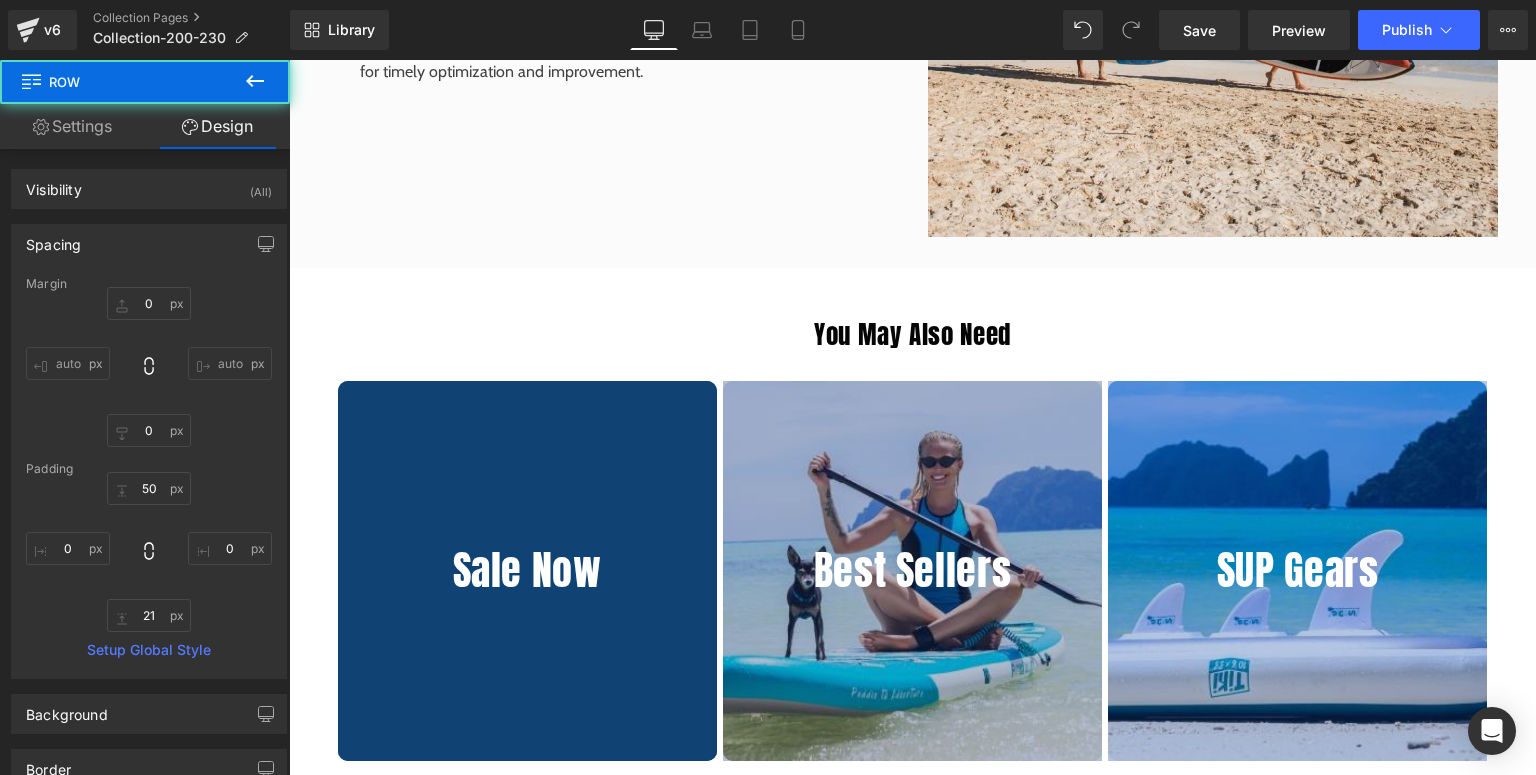 scroll, scrollTop: 5056, scrollLeft: 0, axis: vertical 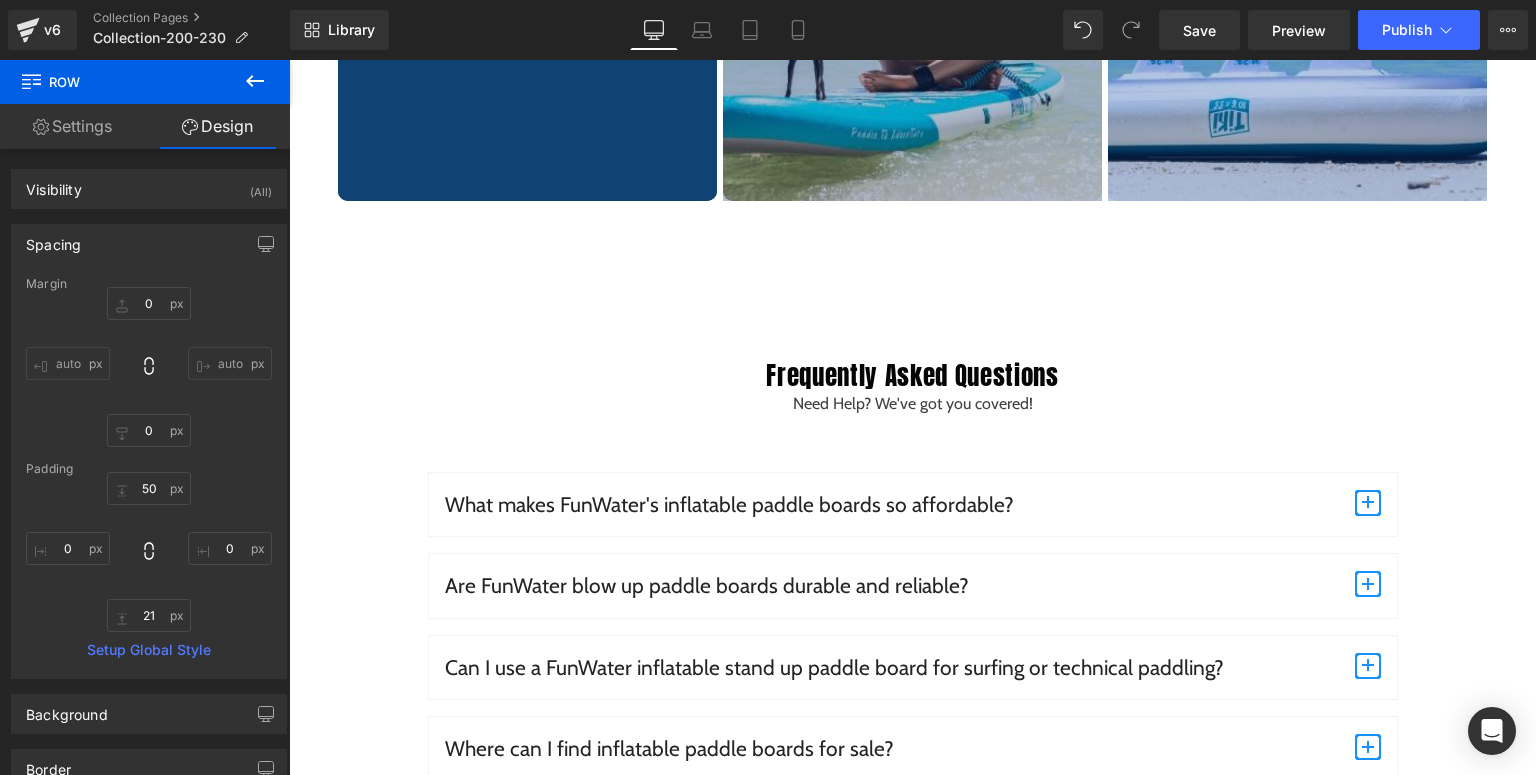 click on "You May Also Need Heading
Sale Now
Heading
Hero Banner
Best Sellers Heading
Hero Banner
SUP Gears Heading
Hero Banner         Row         Row         Row" at bounding box center [912, 14] 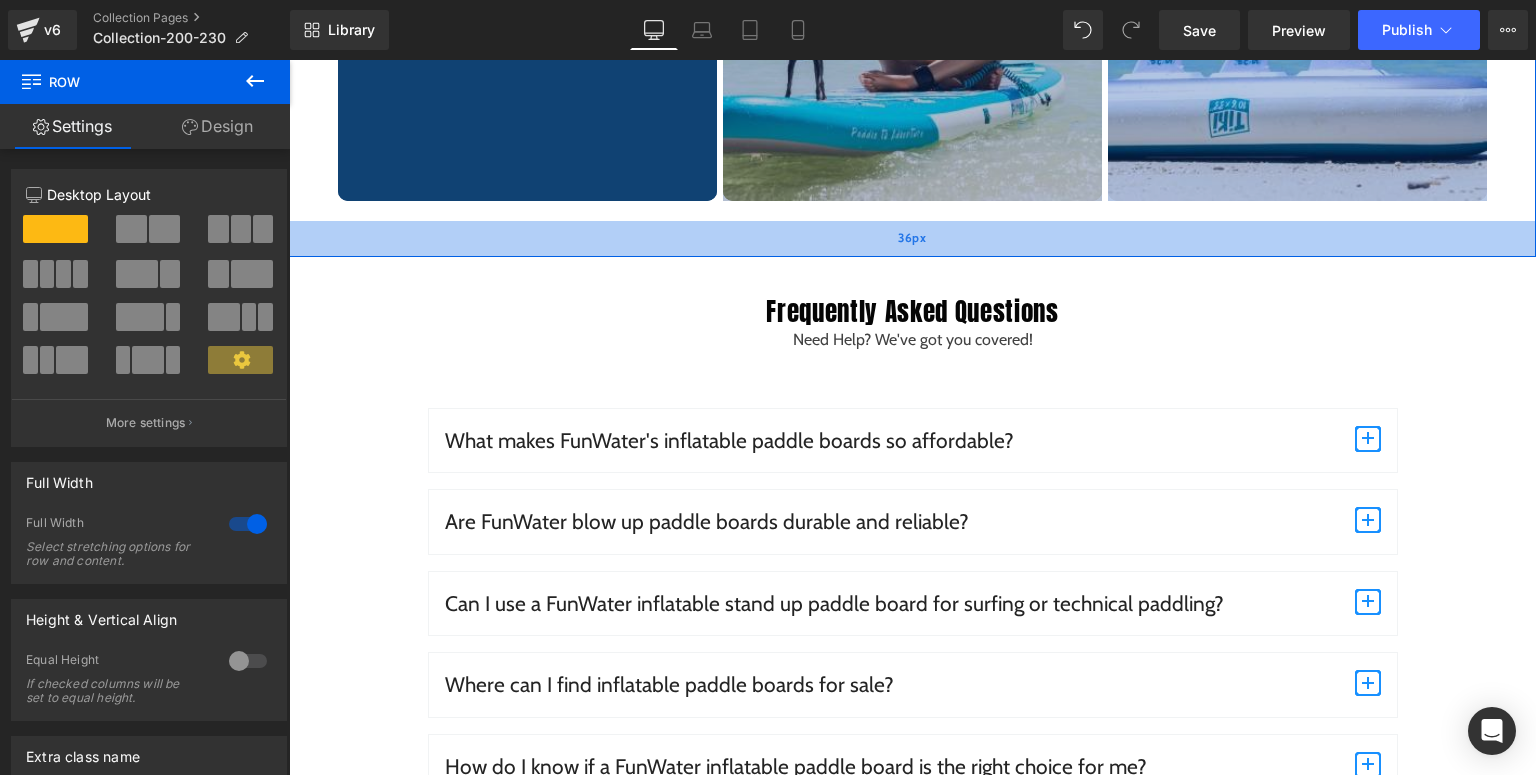 drag, startPoint x: 842, startPoint y: 313, endPoint x: 865, endPoint y: 249, distance: 68.007355 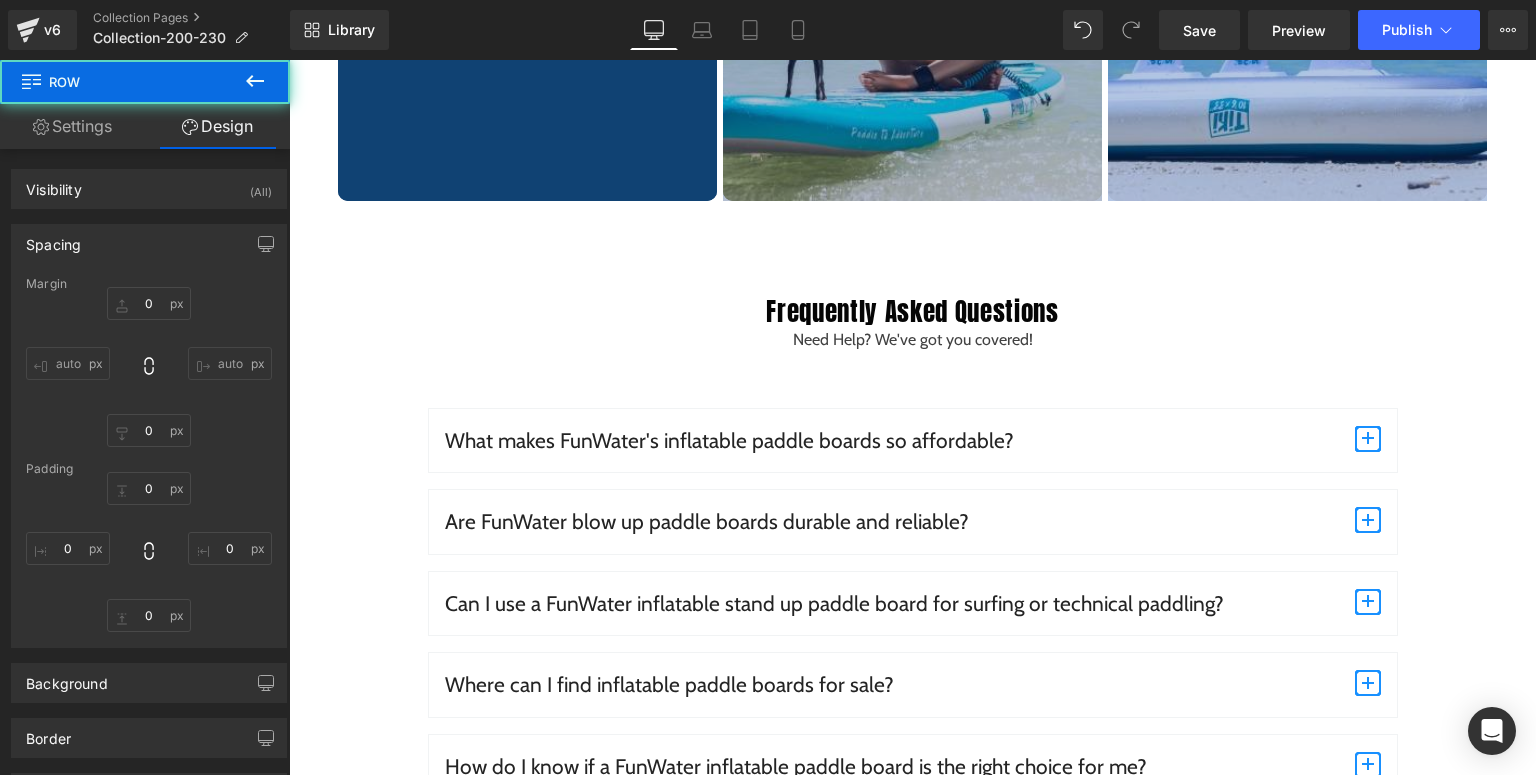 type on "0" 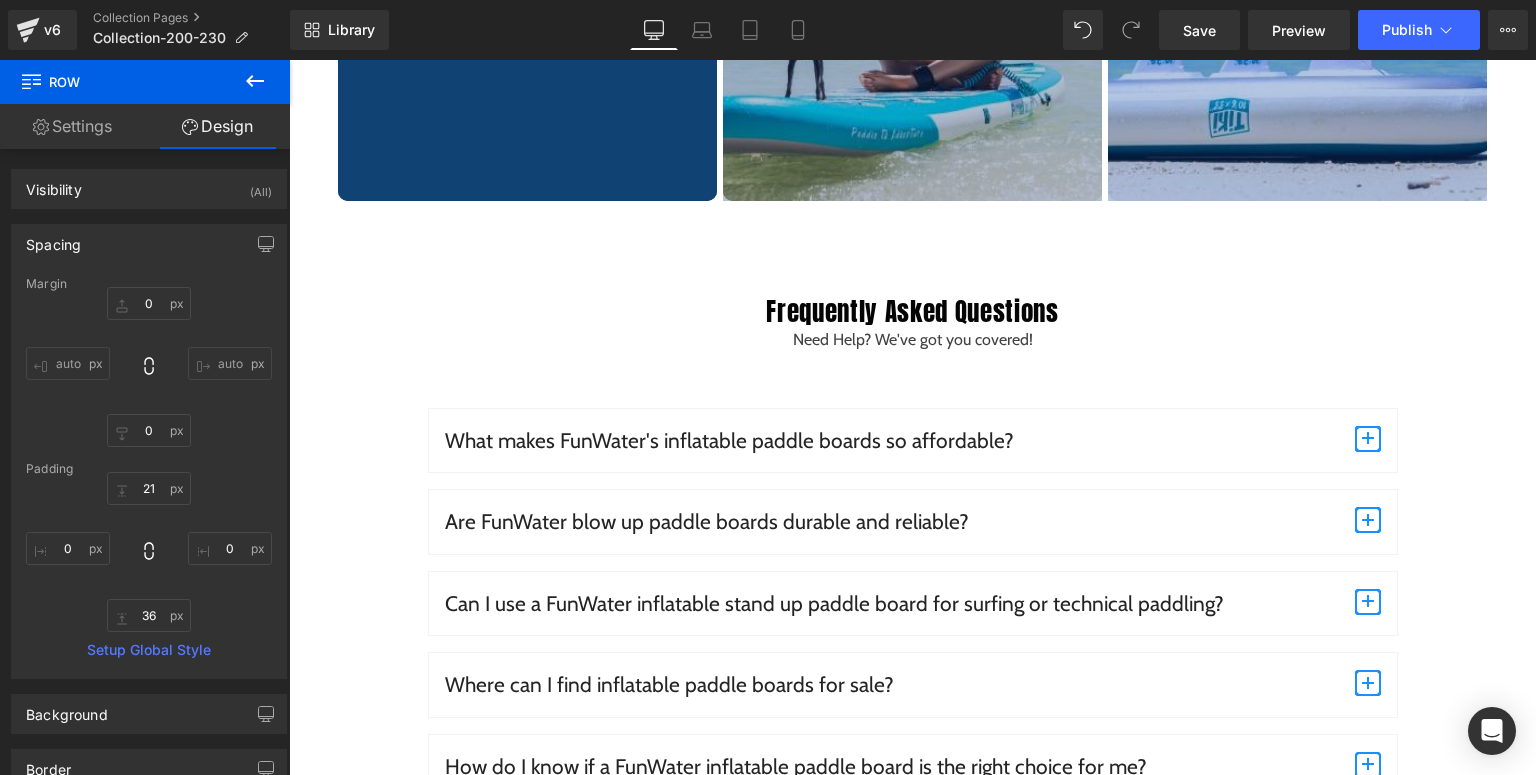 scroll, scrollTop: 5216, scrollLeft: 0, axis: vertical 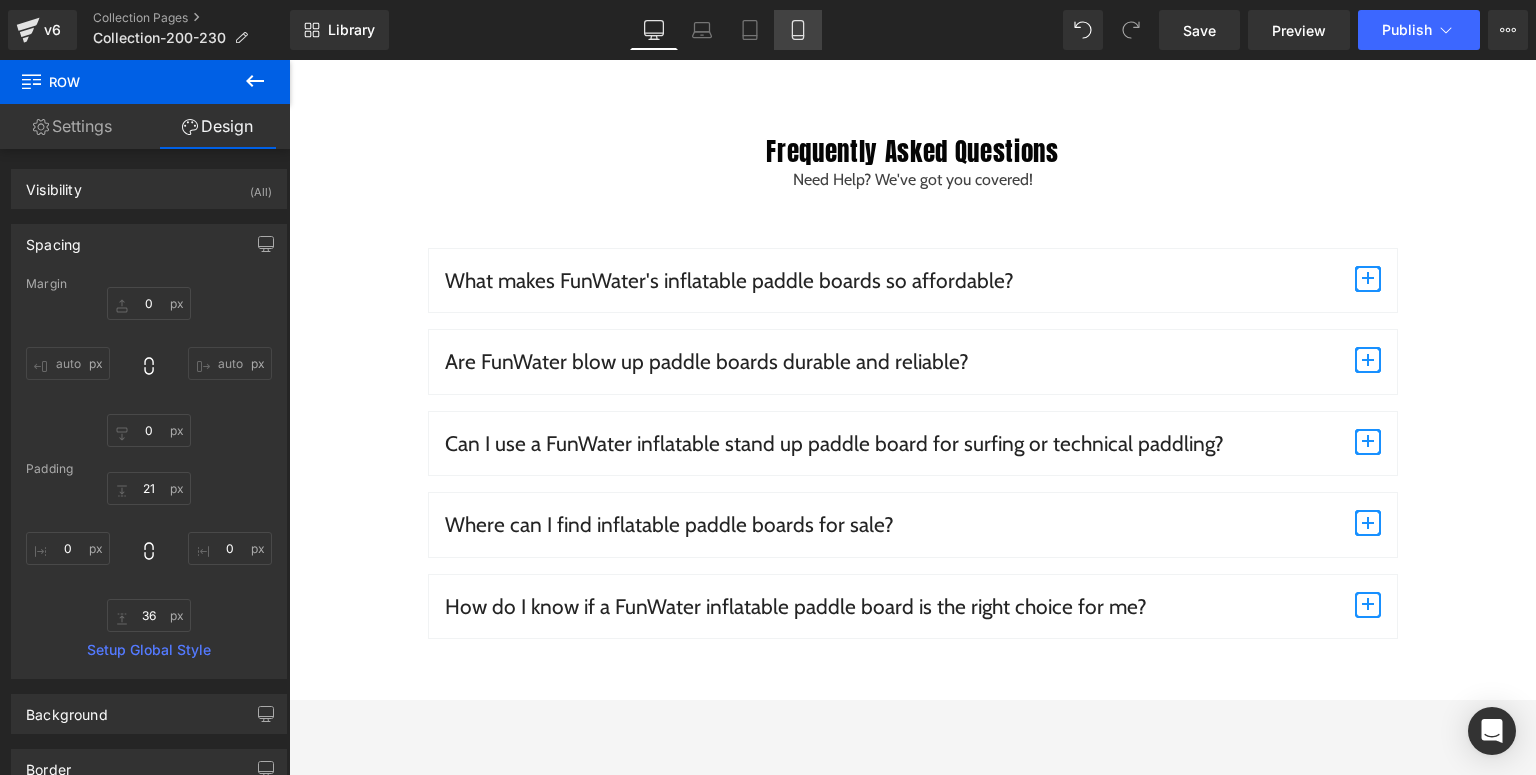 click 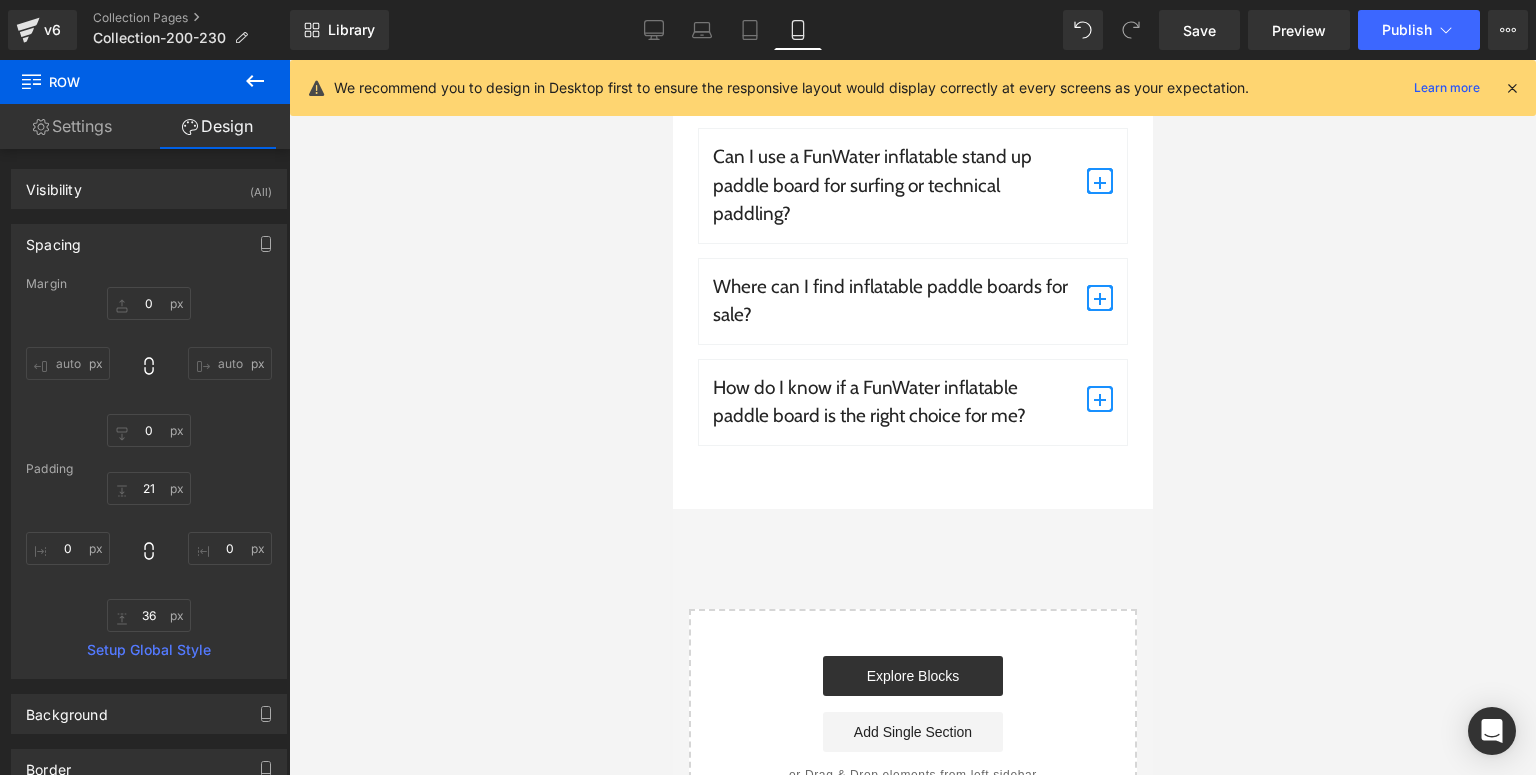 type on "0" 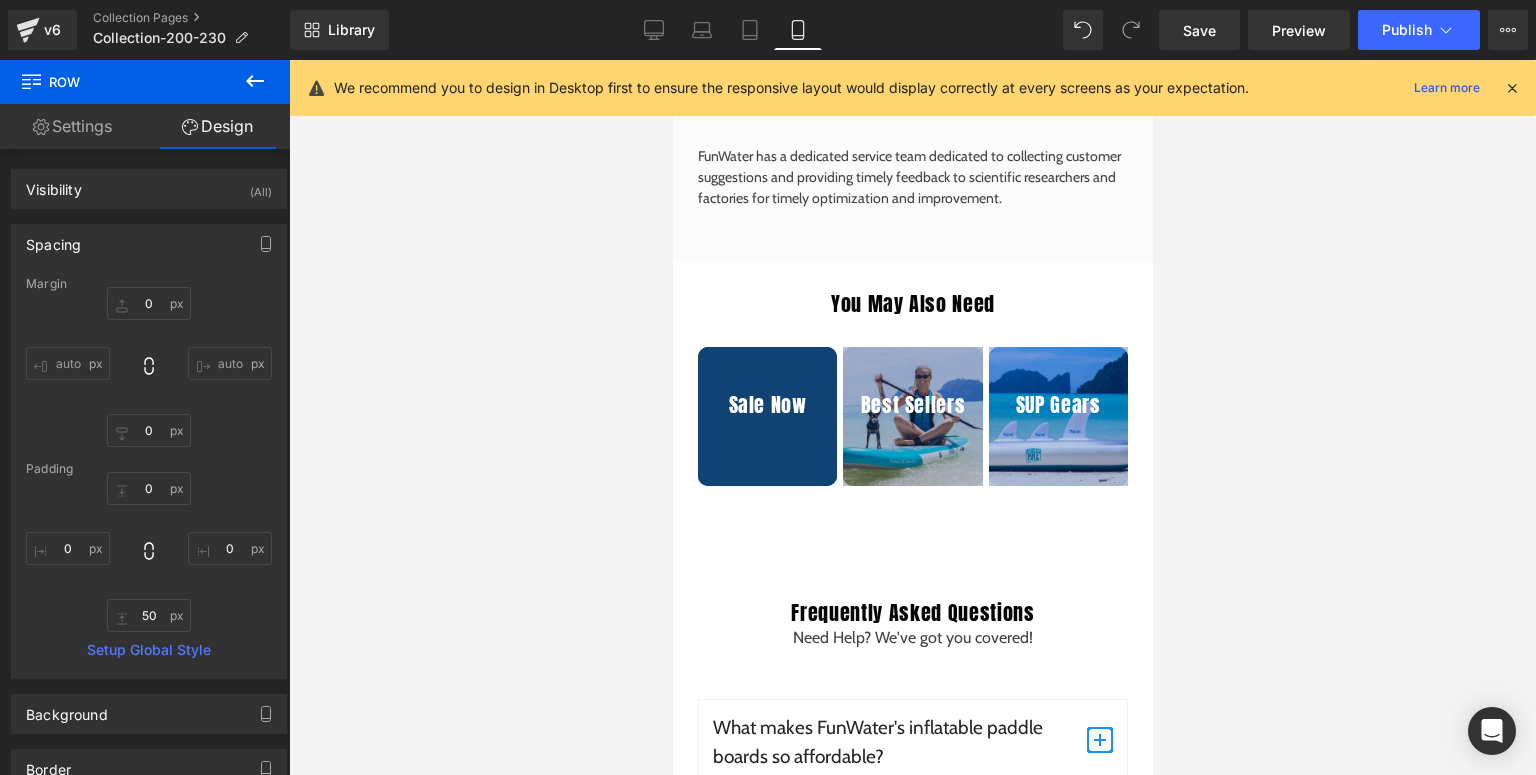 scroll, scrollTop: 4296, scrollLeft: 0, axis: vertical 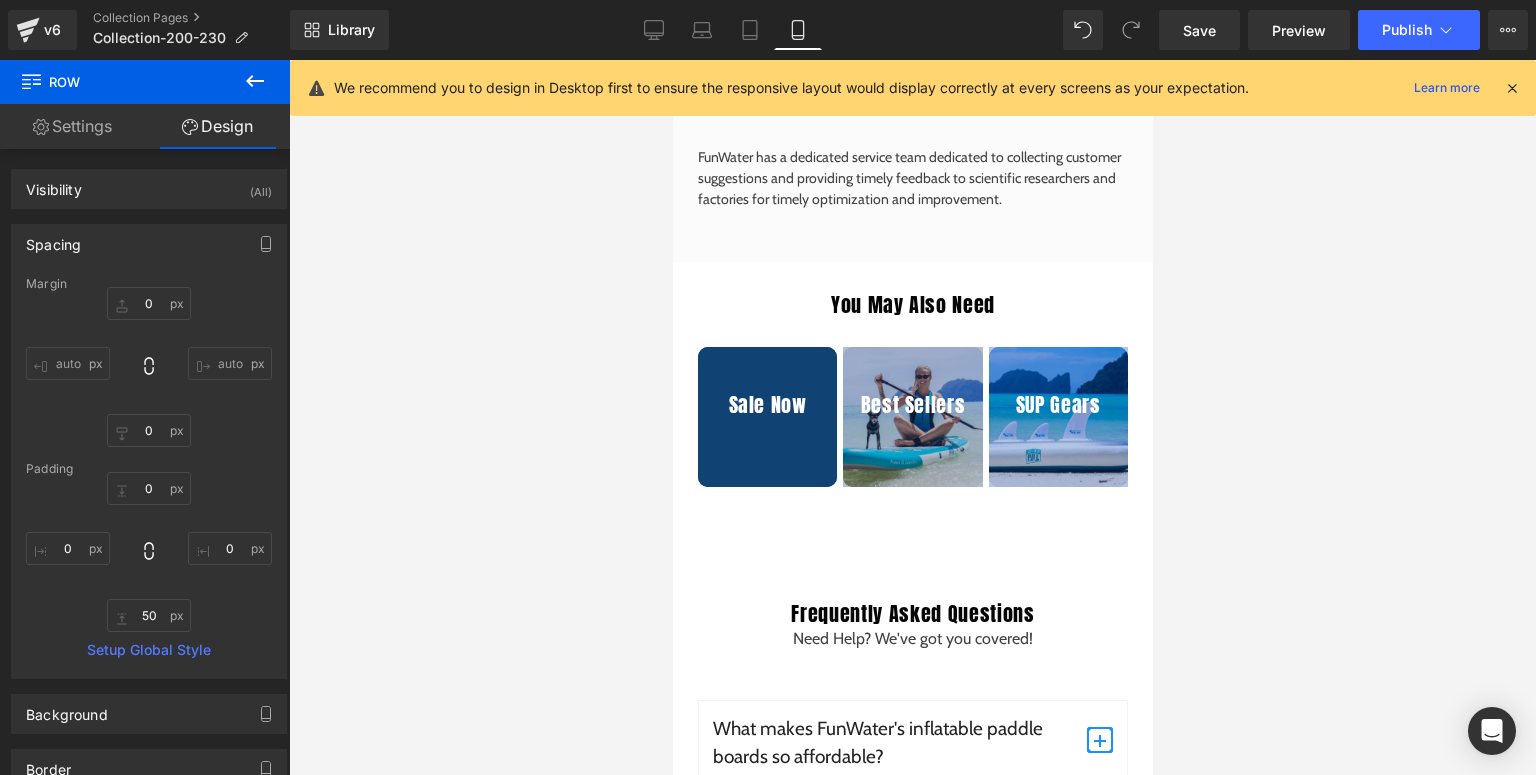 click at bounding box center (1512, 88) 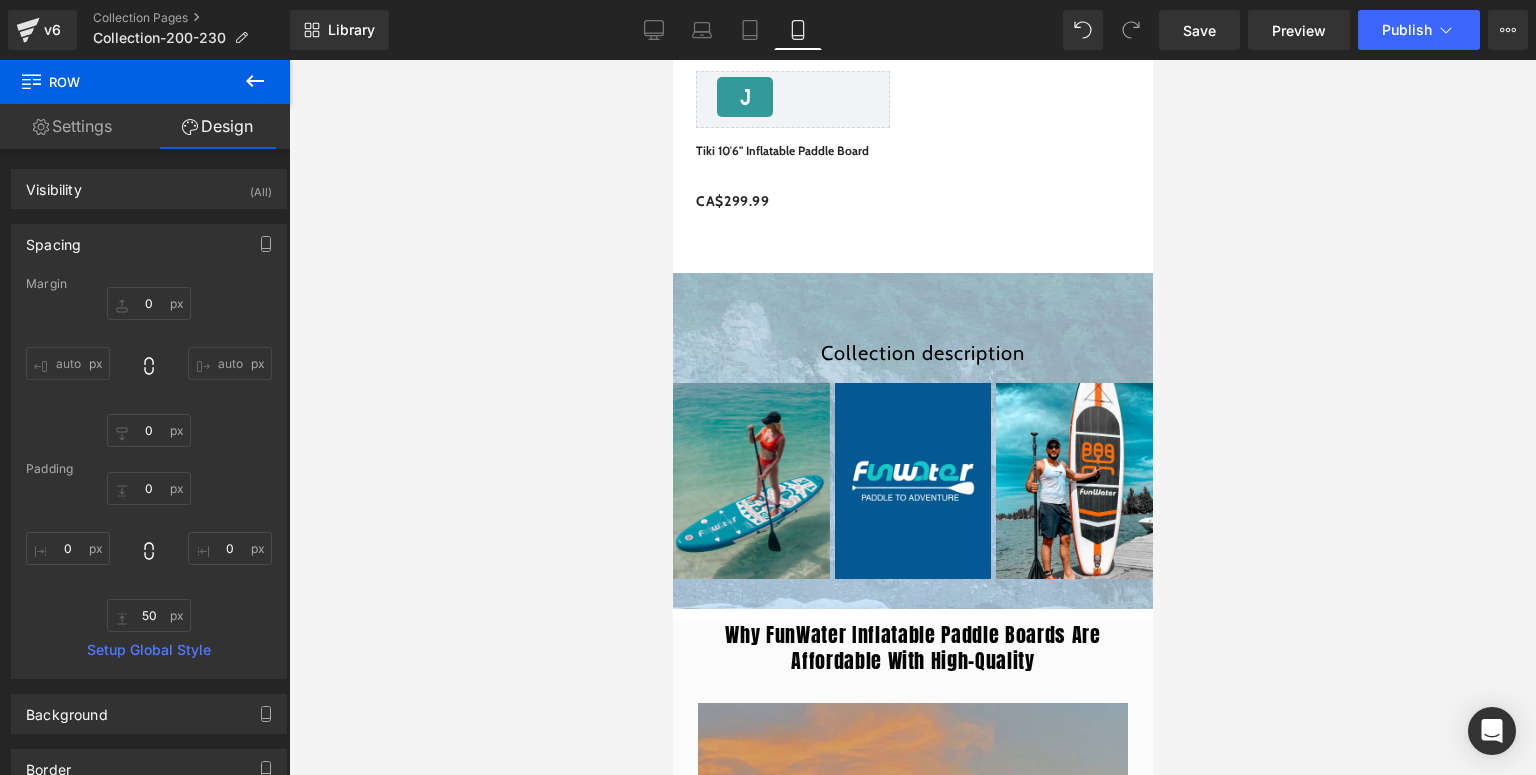 scroll, scrollTop: 2536, scrollLeft: 0, axis: vertical 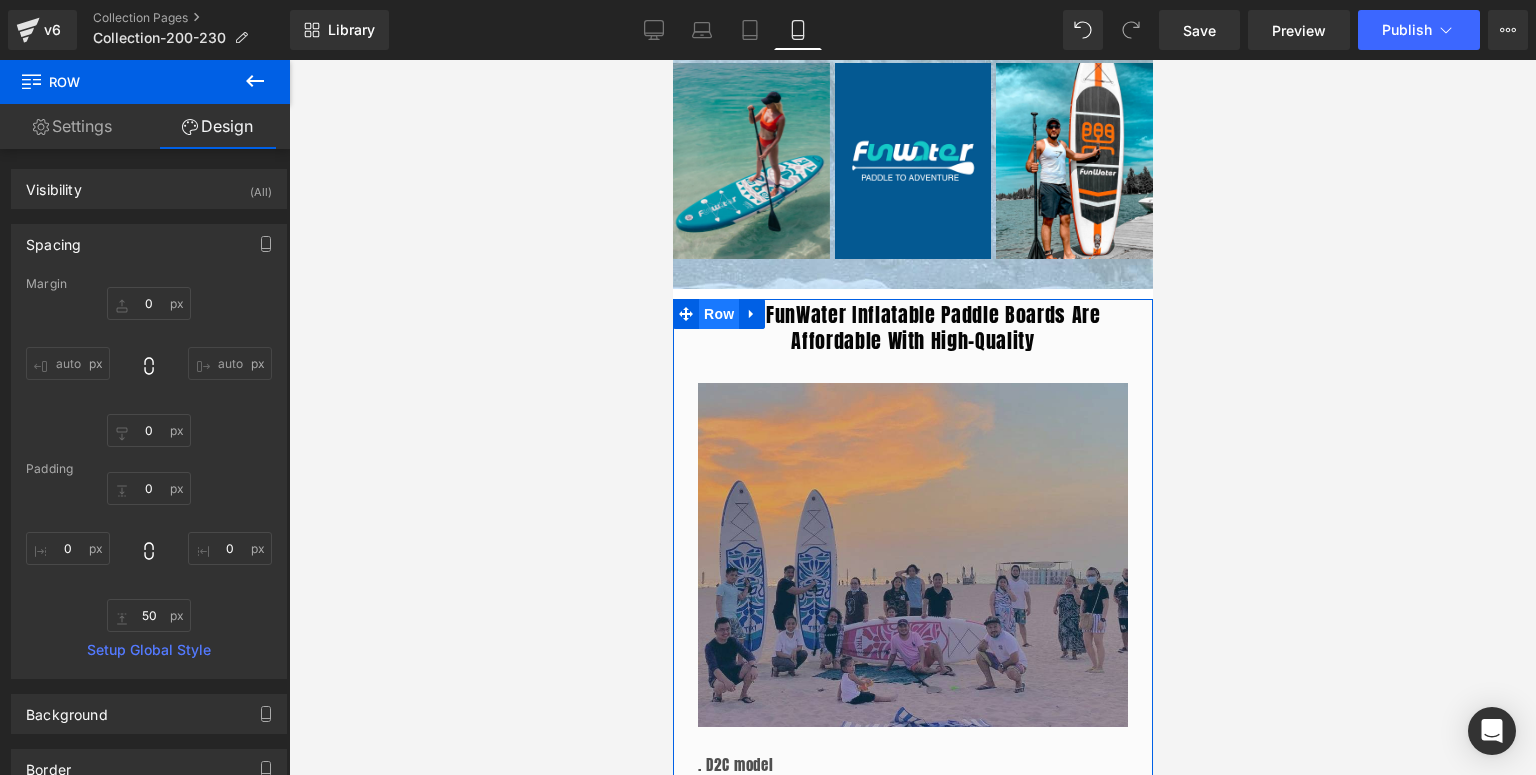 click on "Row" at bounding box center (718, 314) 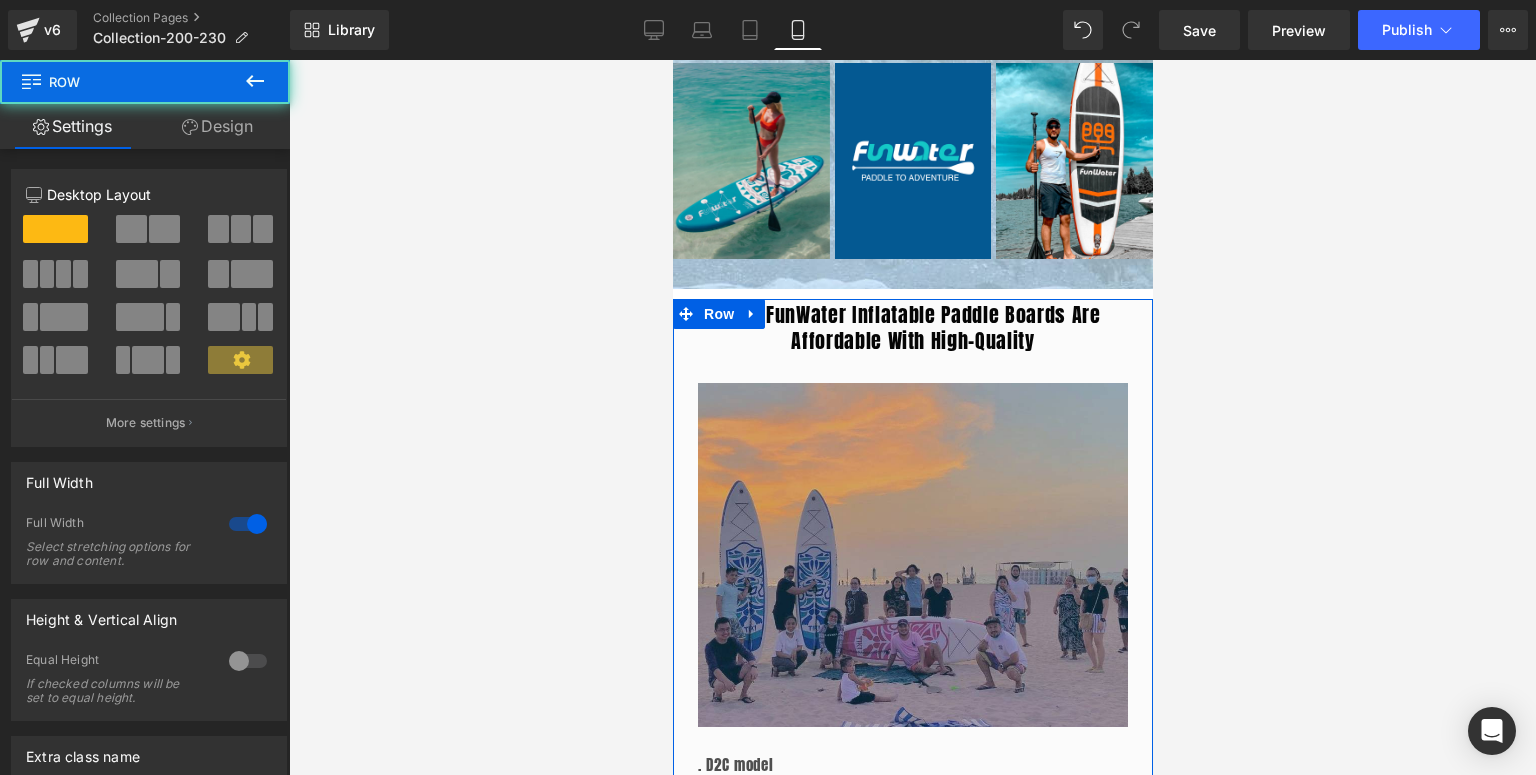 click on "Design" at bounding box center [217, 126] 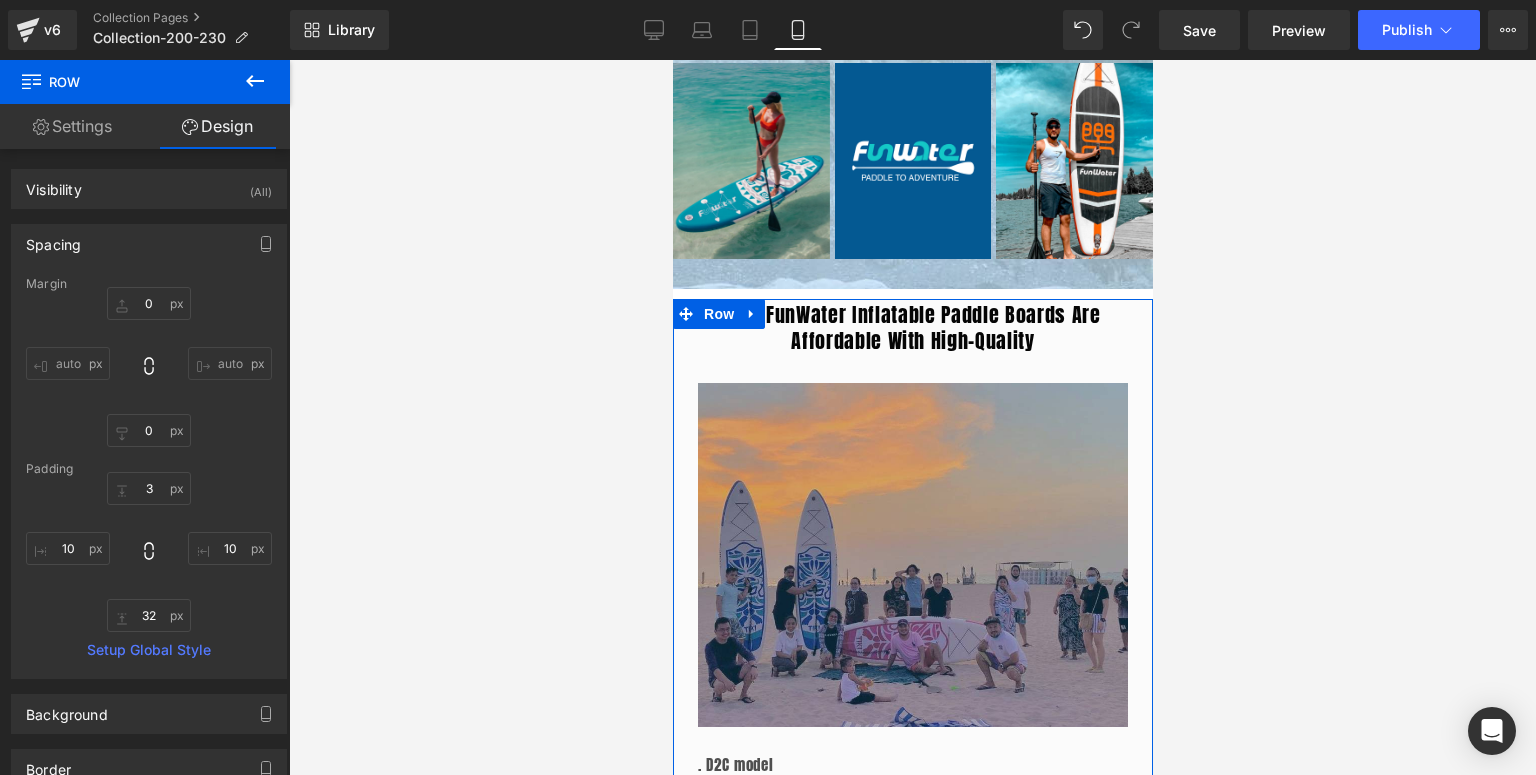 type on "0" 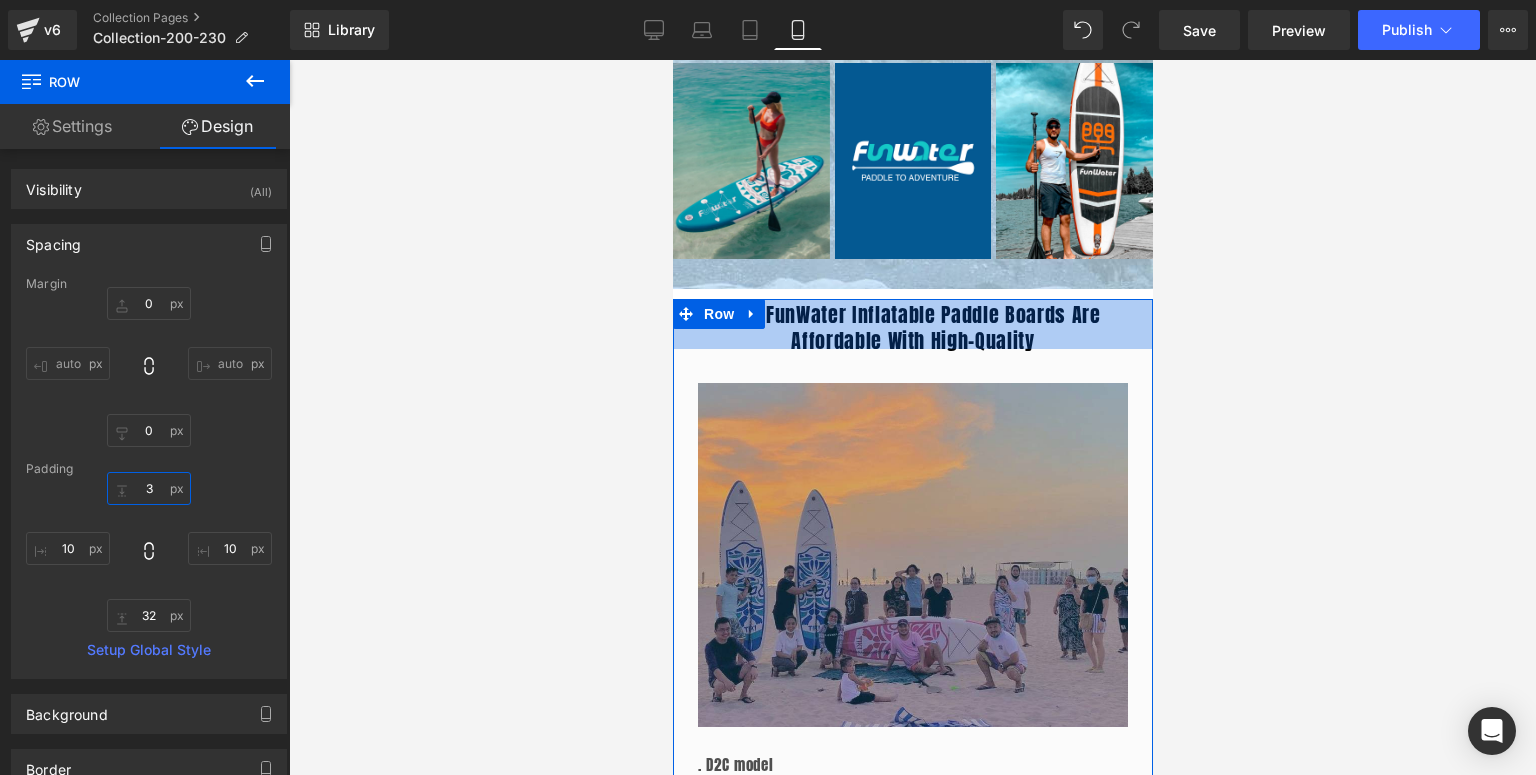 click on "3" at bounding box center (149, 488) 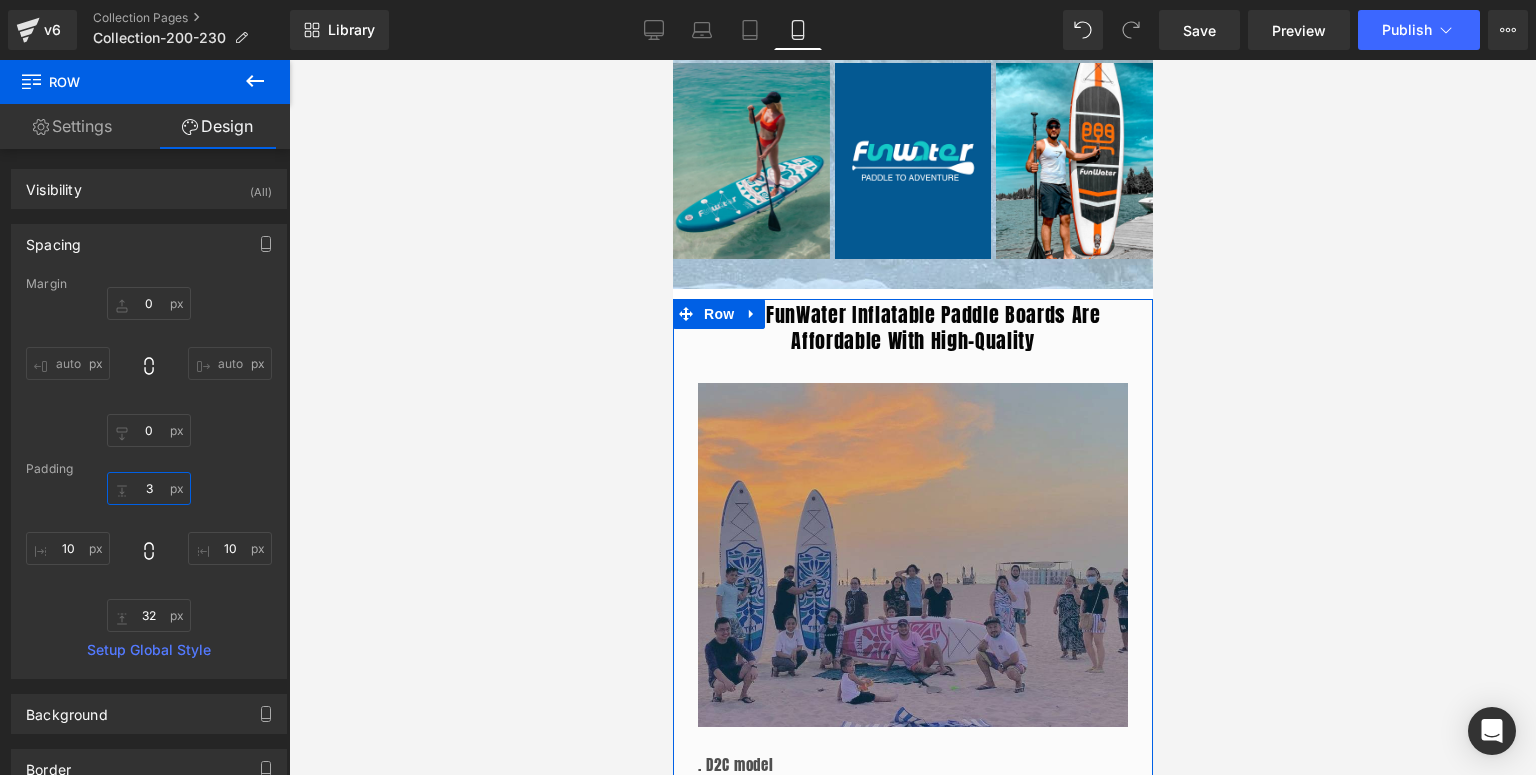 type on "30" 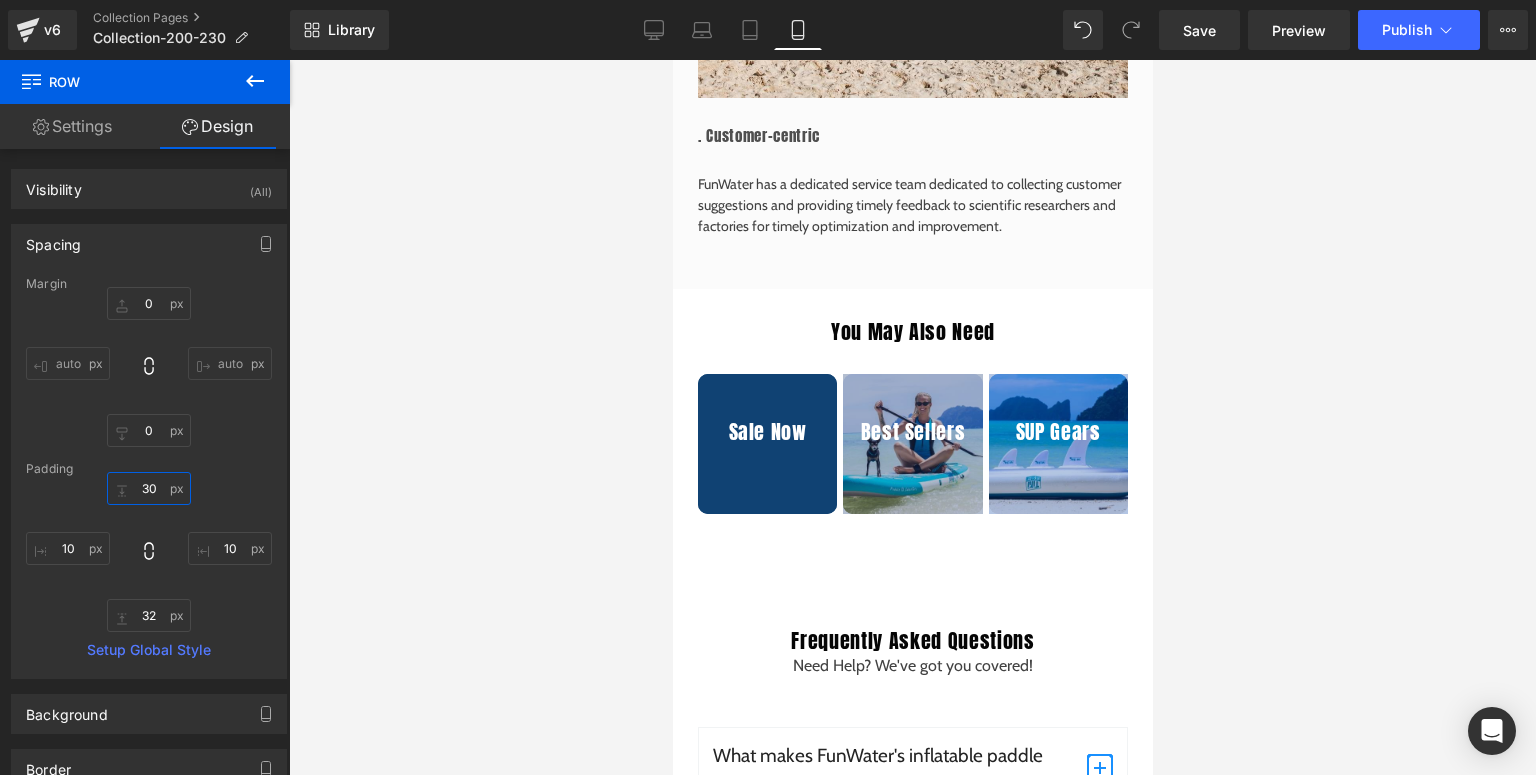 scroll, scrollTop: 4136, scrollLeft: 0, axis: vertical 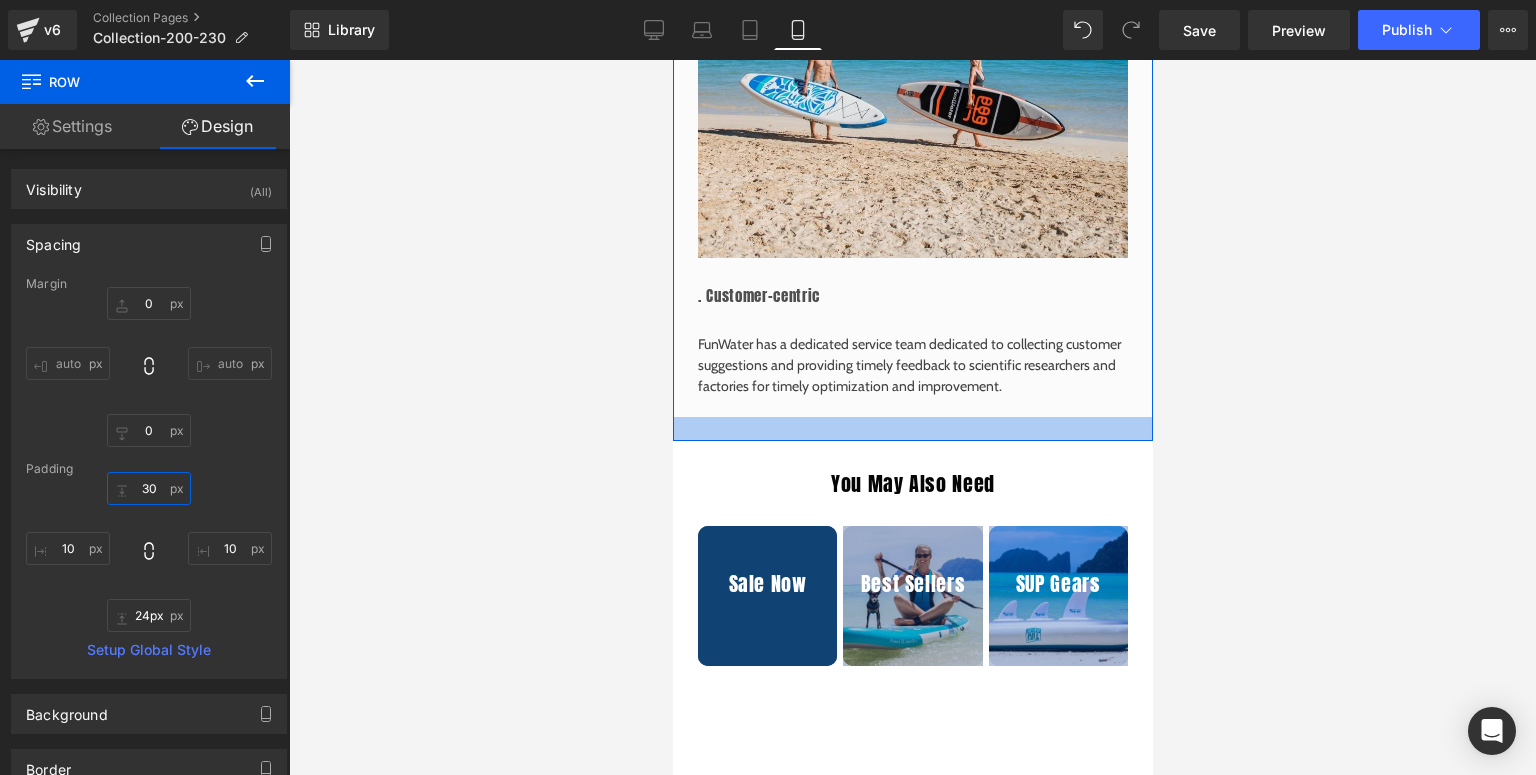 type on "23px" 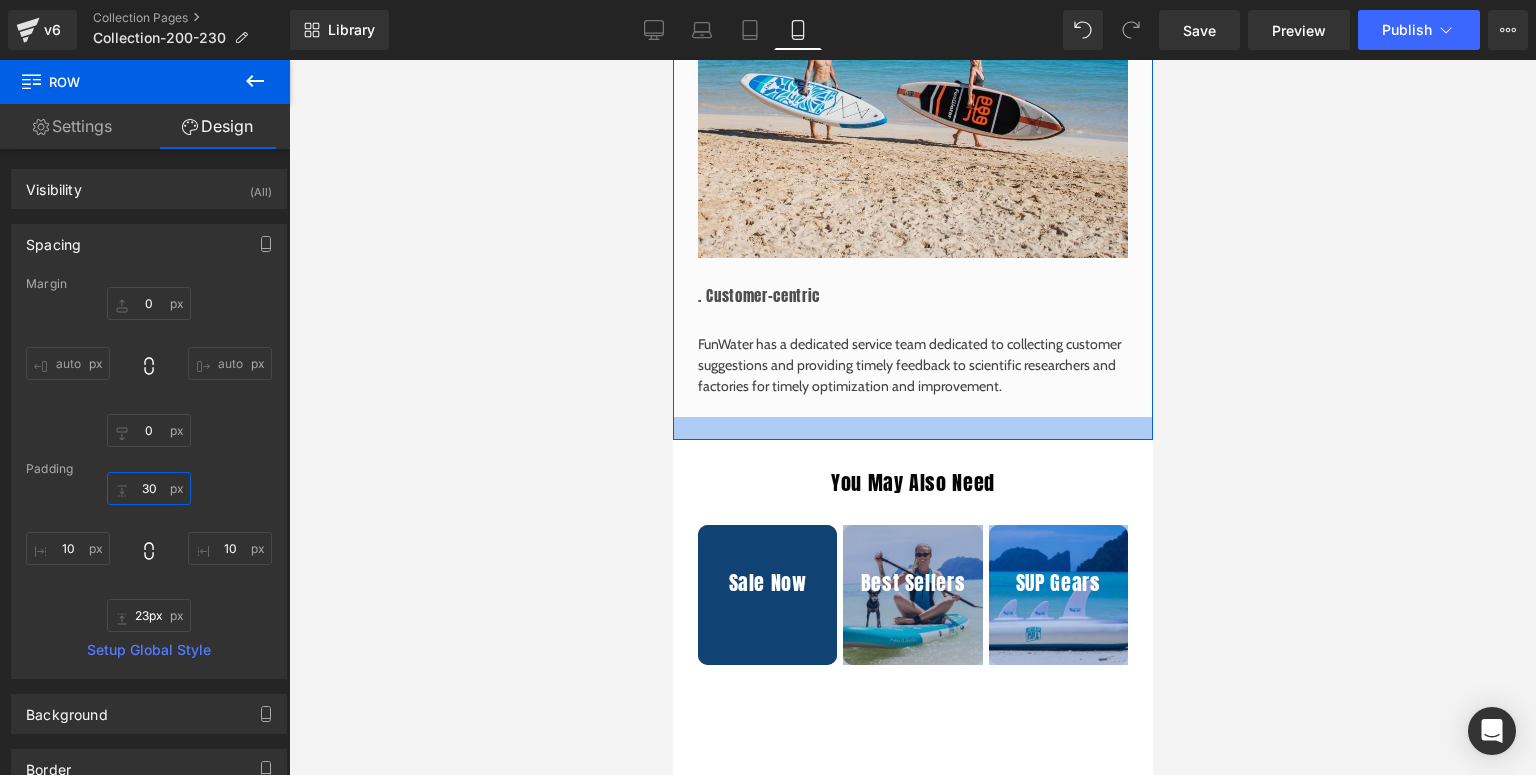 drag, startPoint x: 891, startPoint y: 425, endPoint x: 897, endPoint y: 416, distance: 10.816654 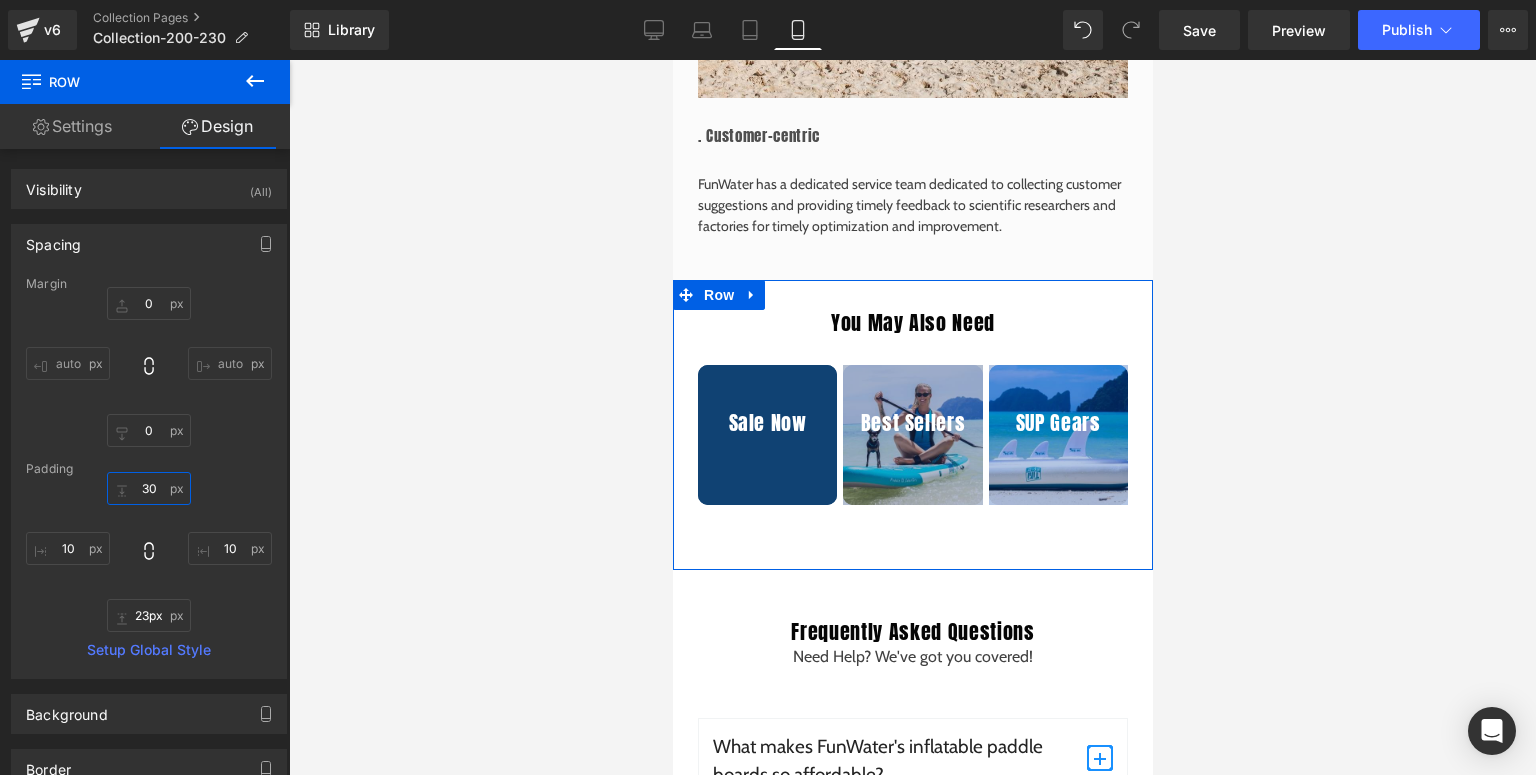 scroll, scrollTop: 4376, scrollLeft: 0, axis: vertical 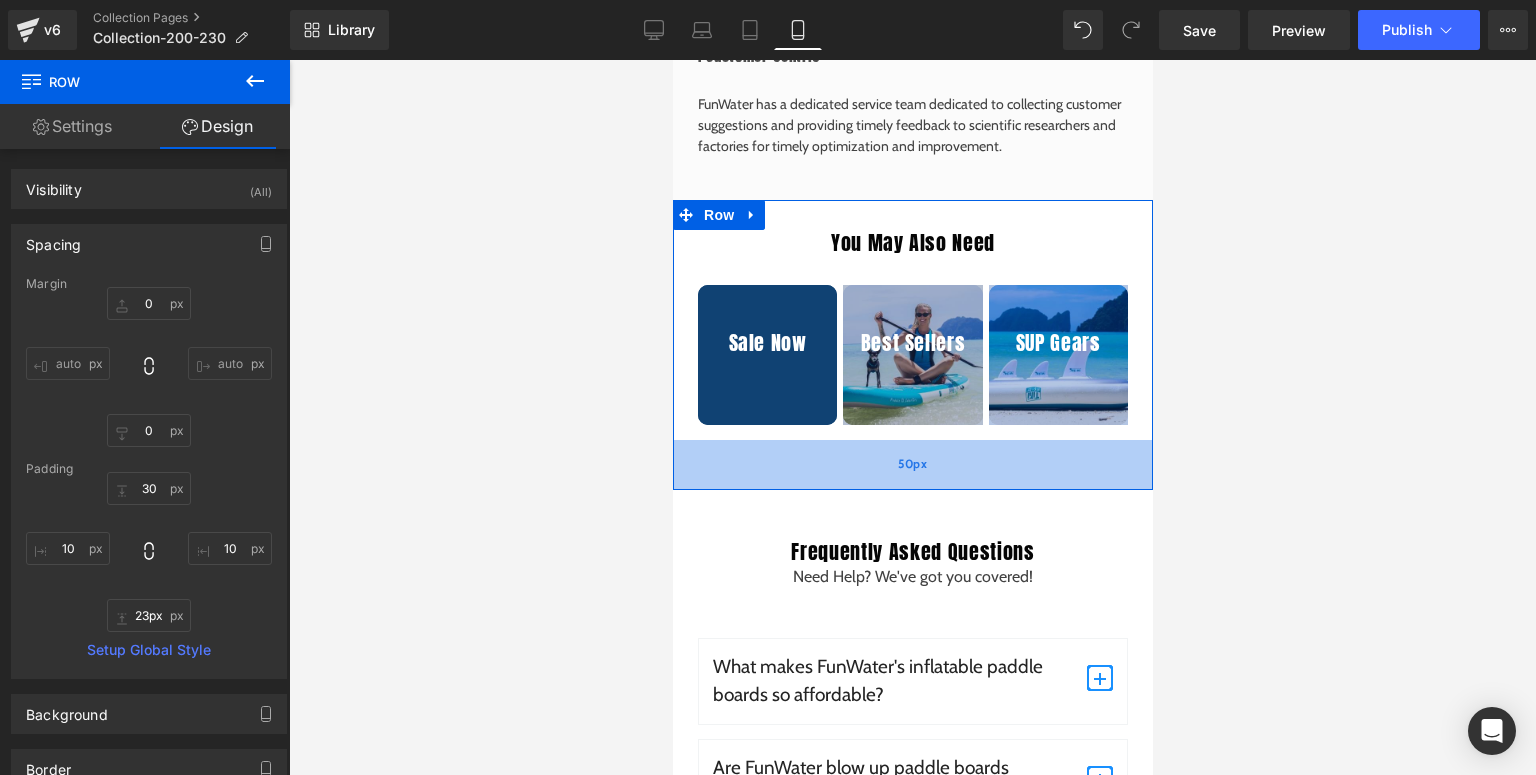 click on "50px" at bounding box center (912, 464) 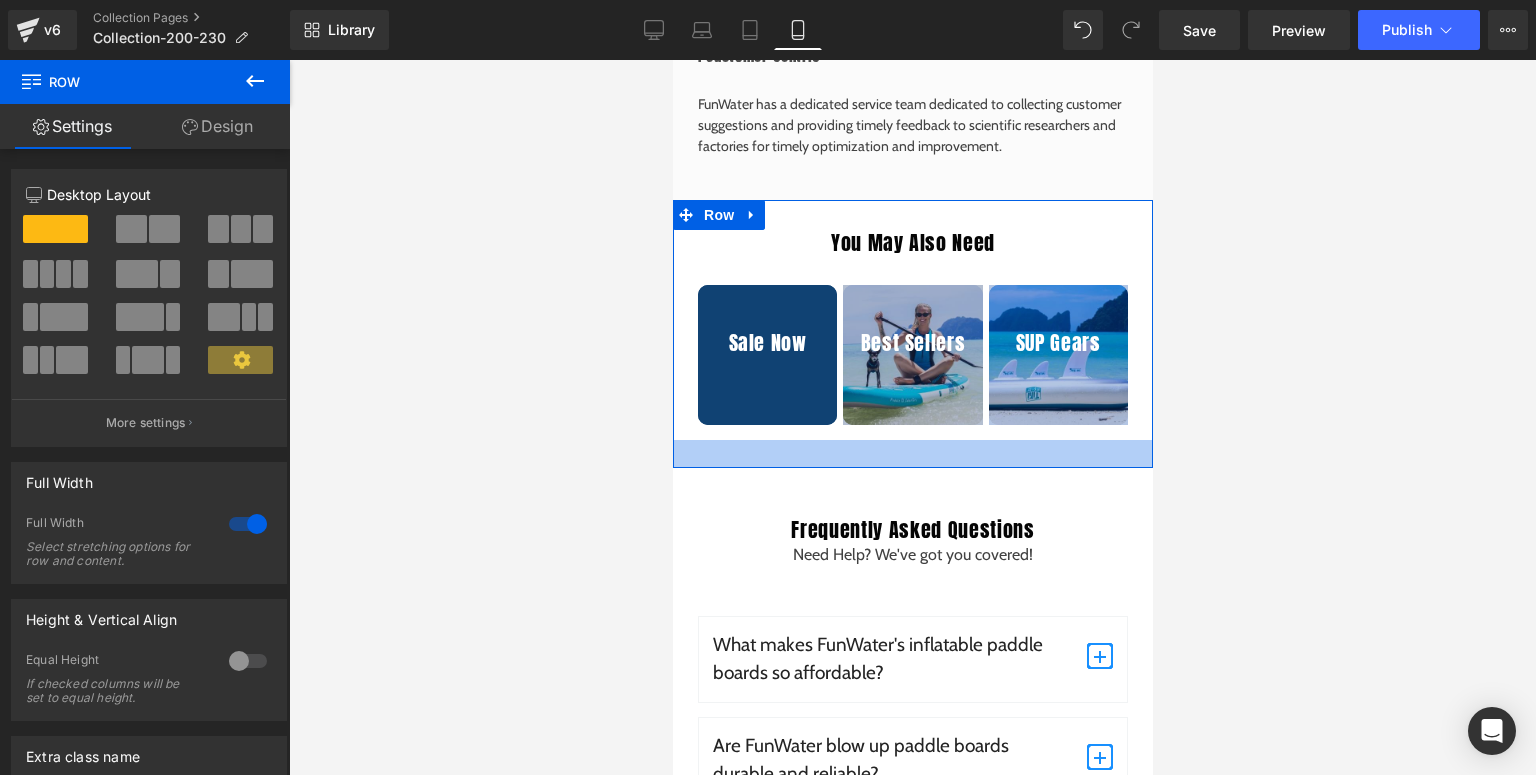 drag, startPoint x: 897, startPoint y: 464, endPoint x: 913, endPoint y: 443, distance: 26.400757 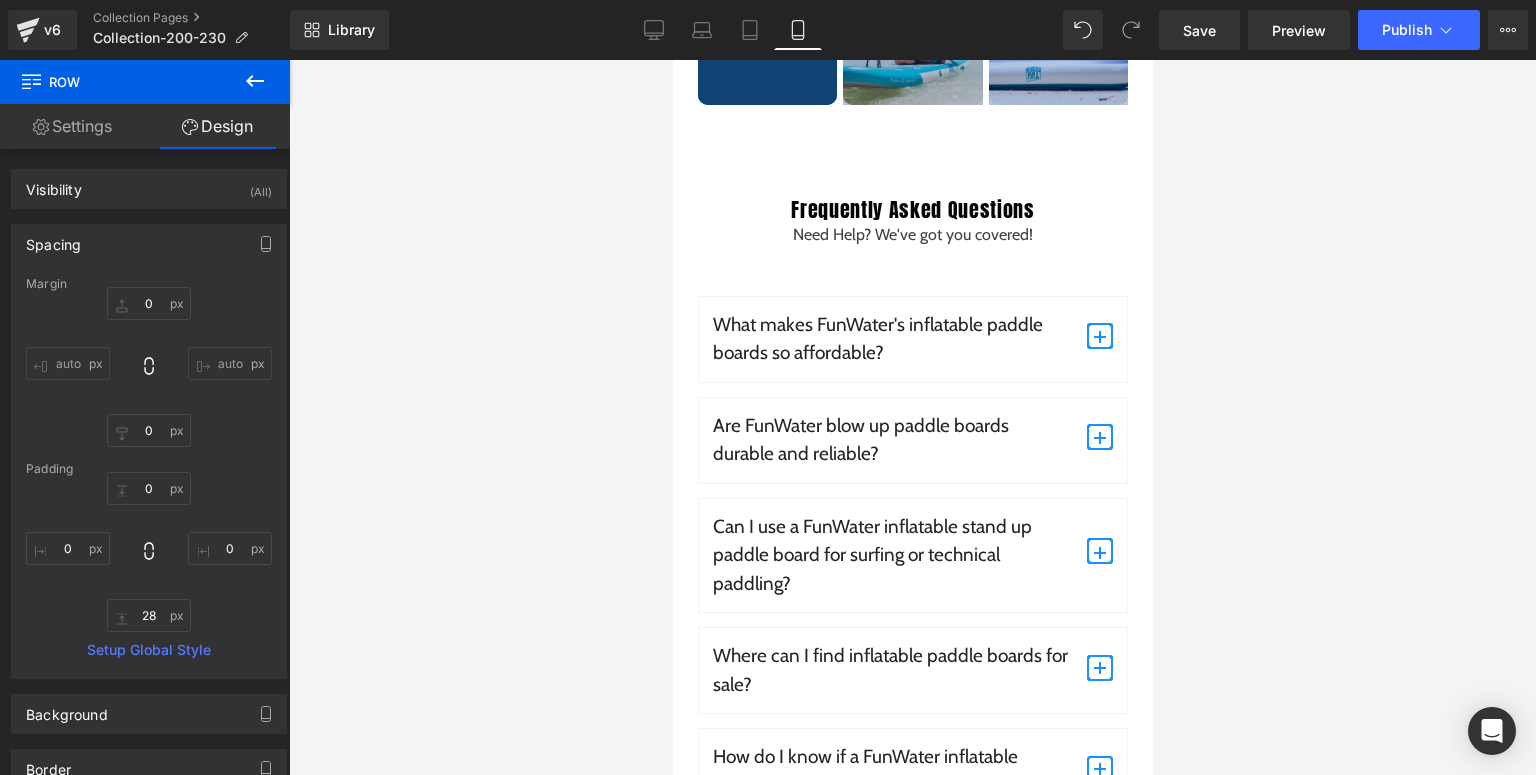 scroll, scrollTop: 4216, scrollLeft: 0, axis: vertical 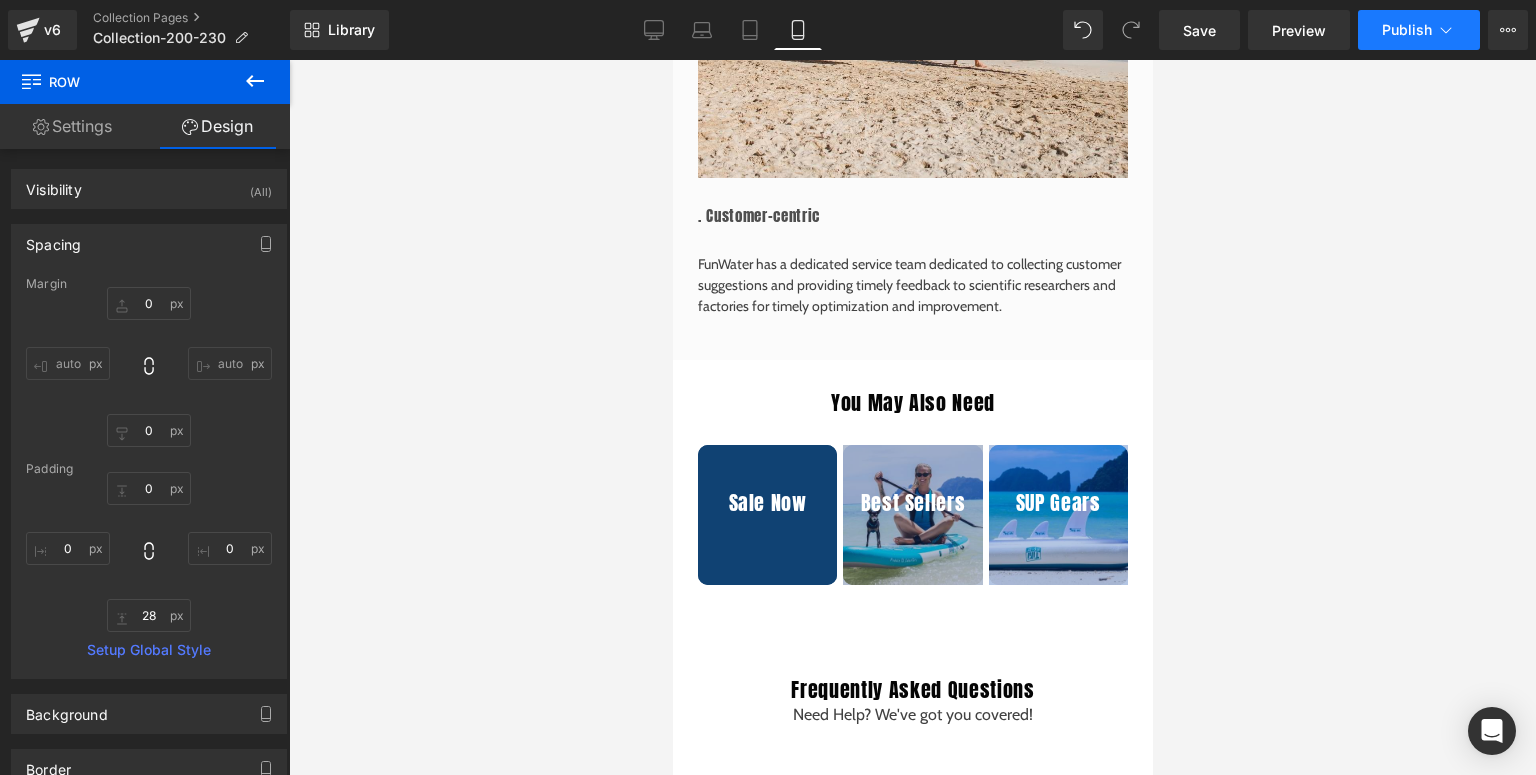 click on "Publish" at bounding box center (1407, 30) 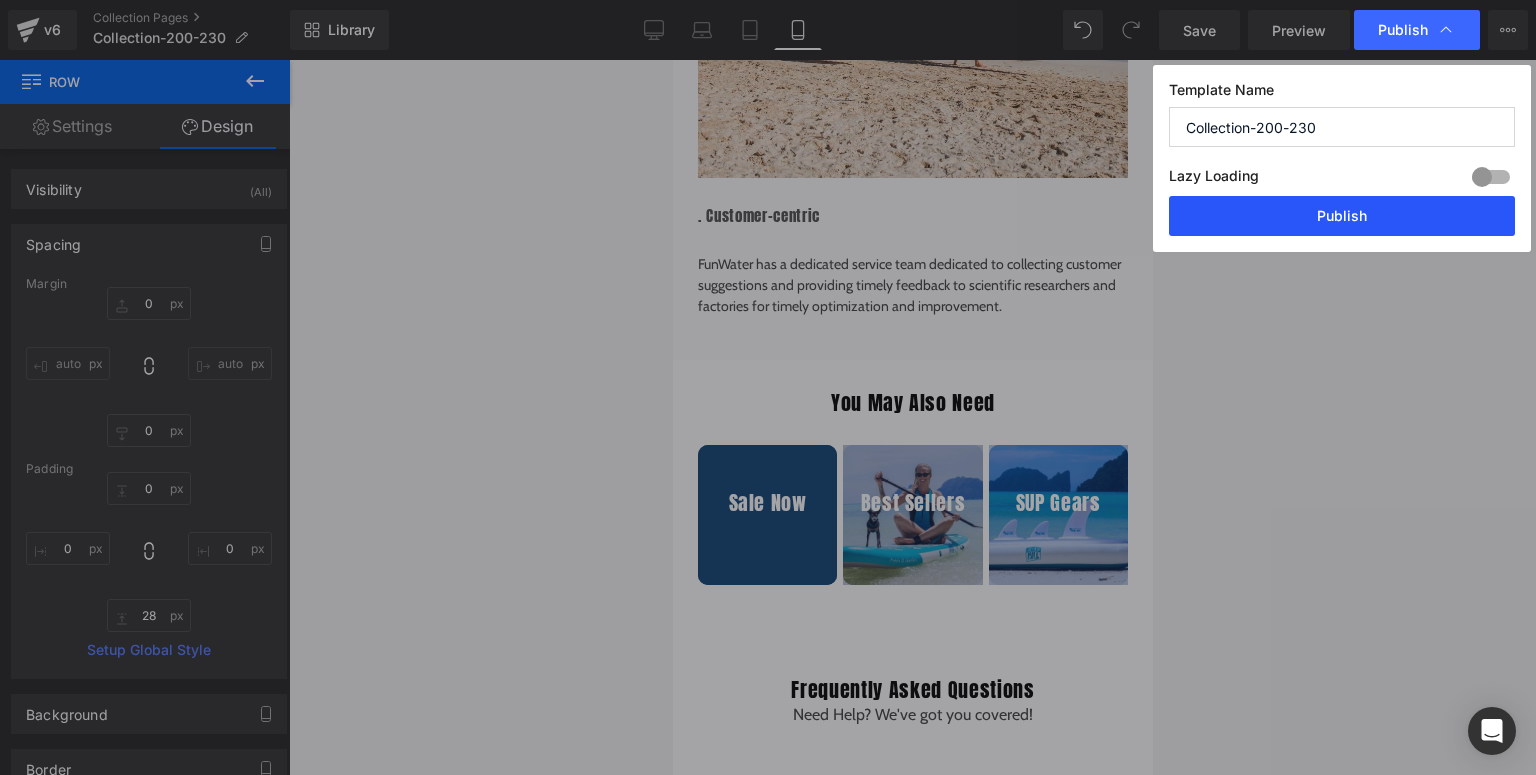 click on "Publish" at bounding box center (1342, 216) 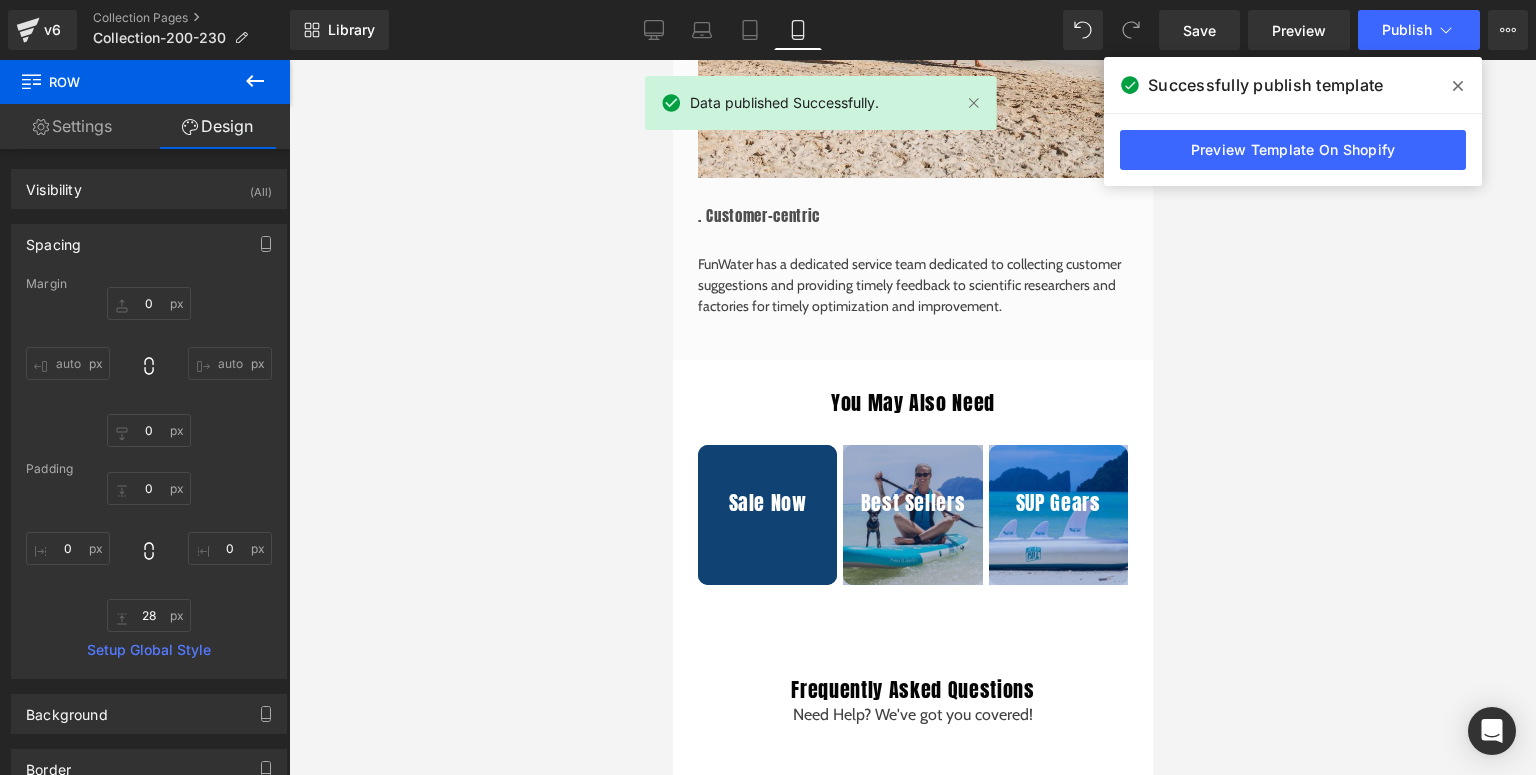 click at bounding box center [1458, 86] 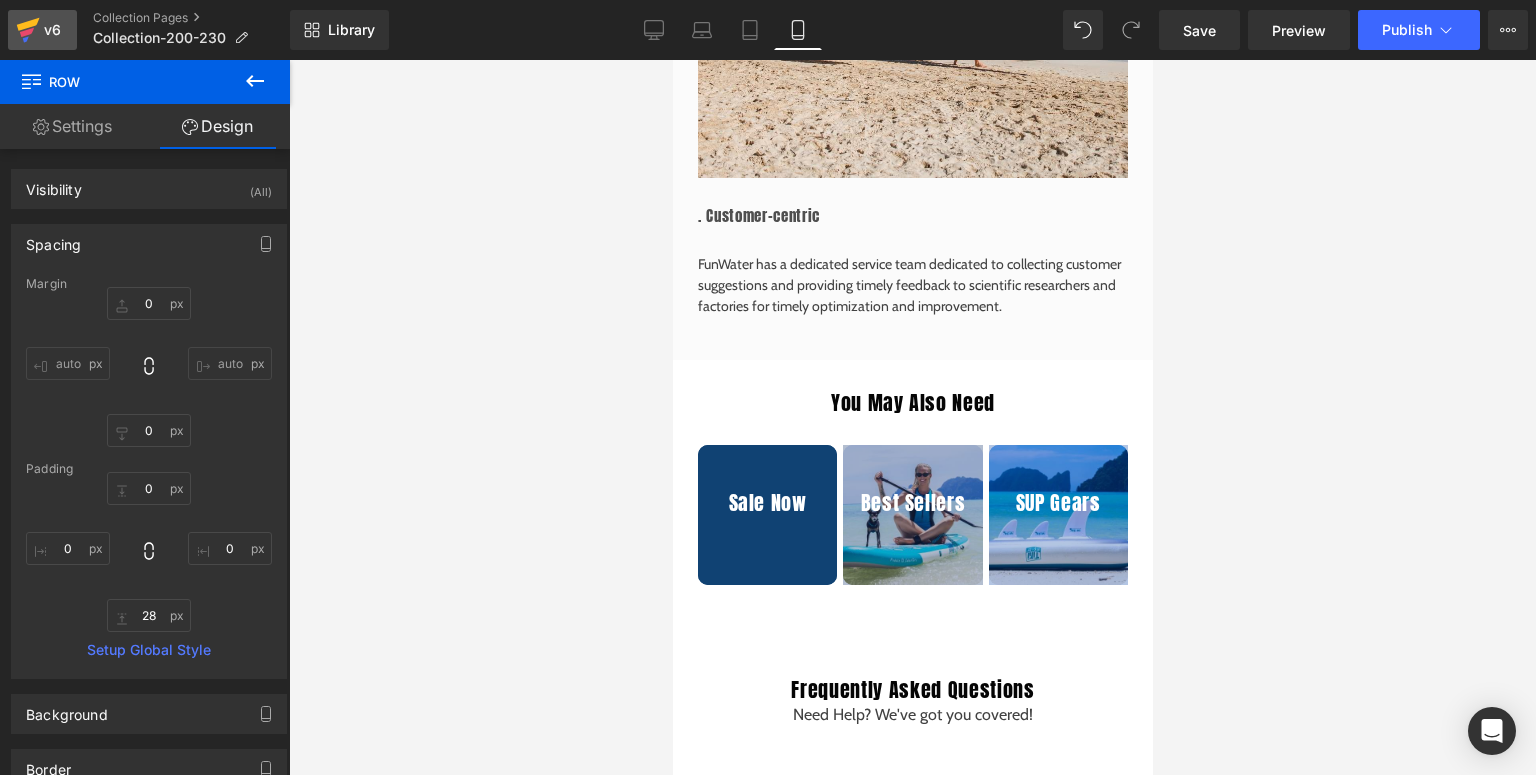 click 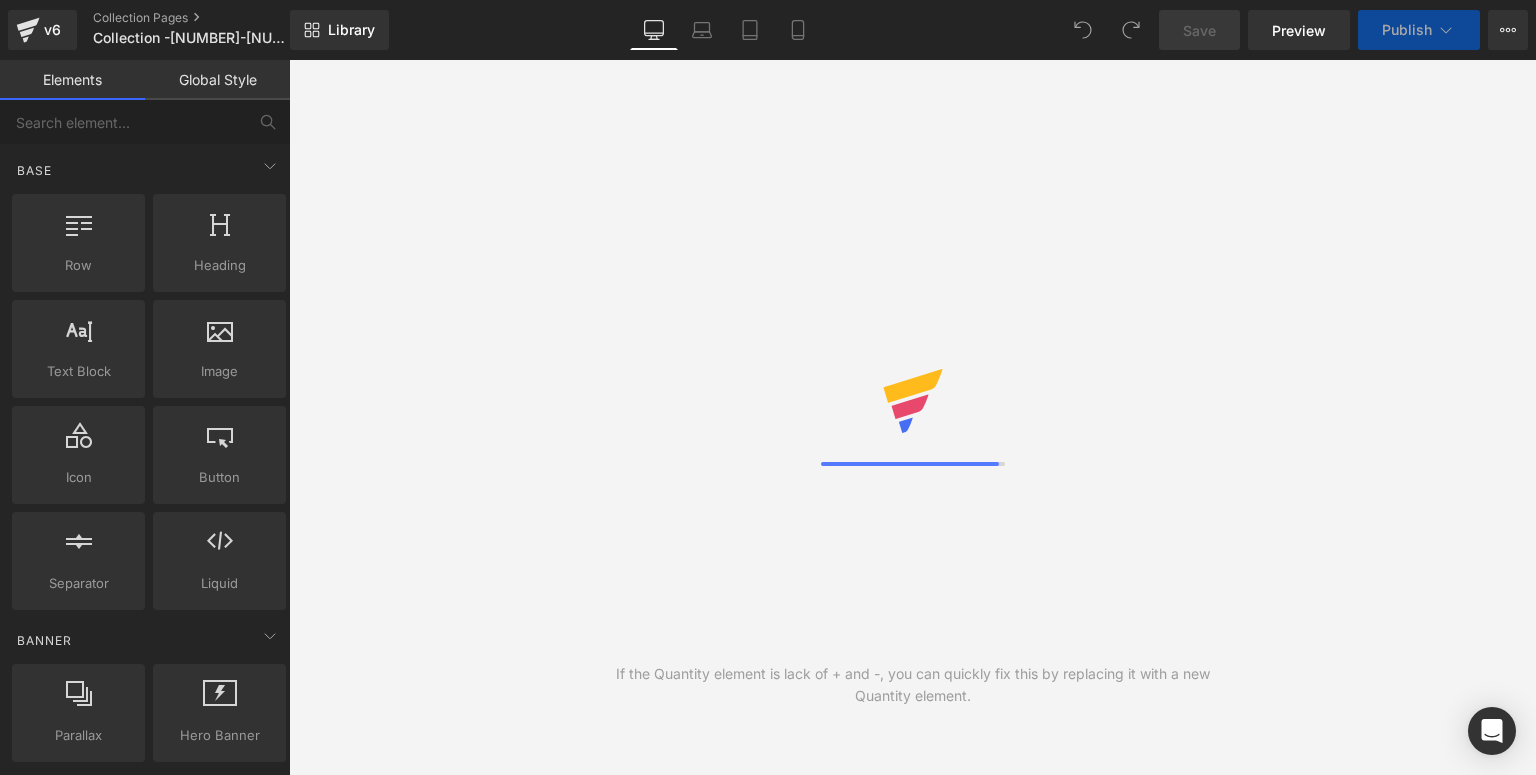 scroll, scrollTop: 0, scrollLeft: 0, axis: both 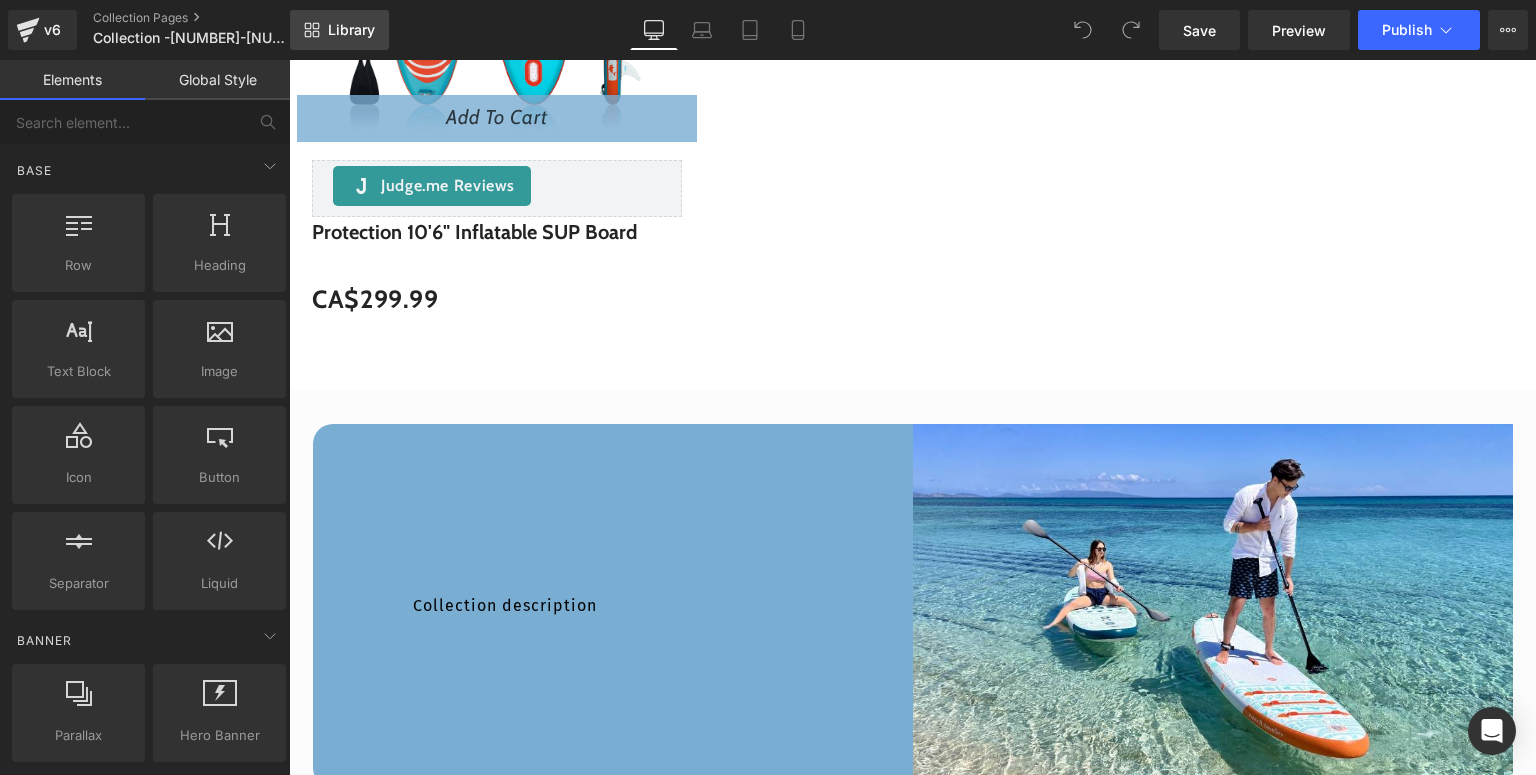 click on "Library" at bounding box center (351, 30) 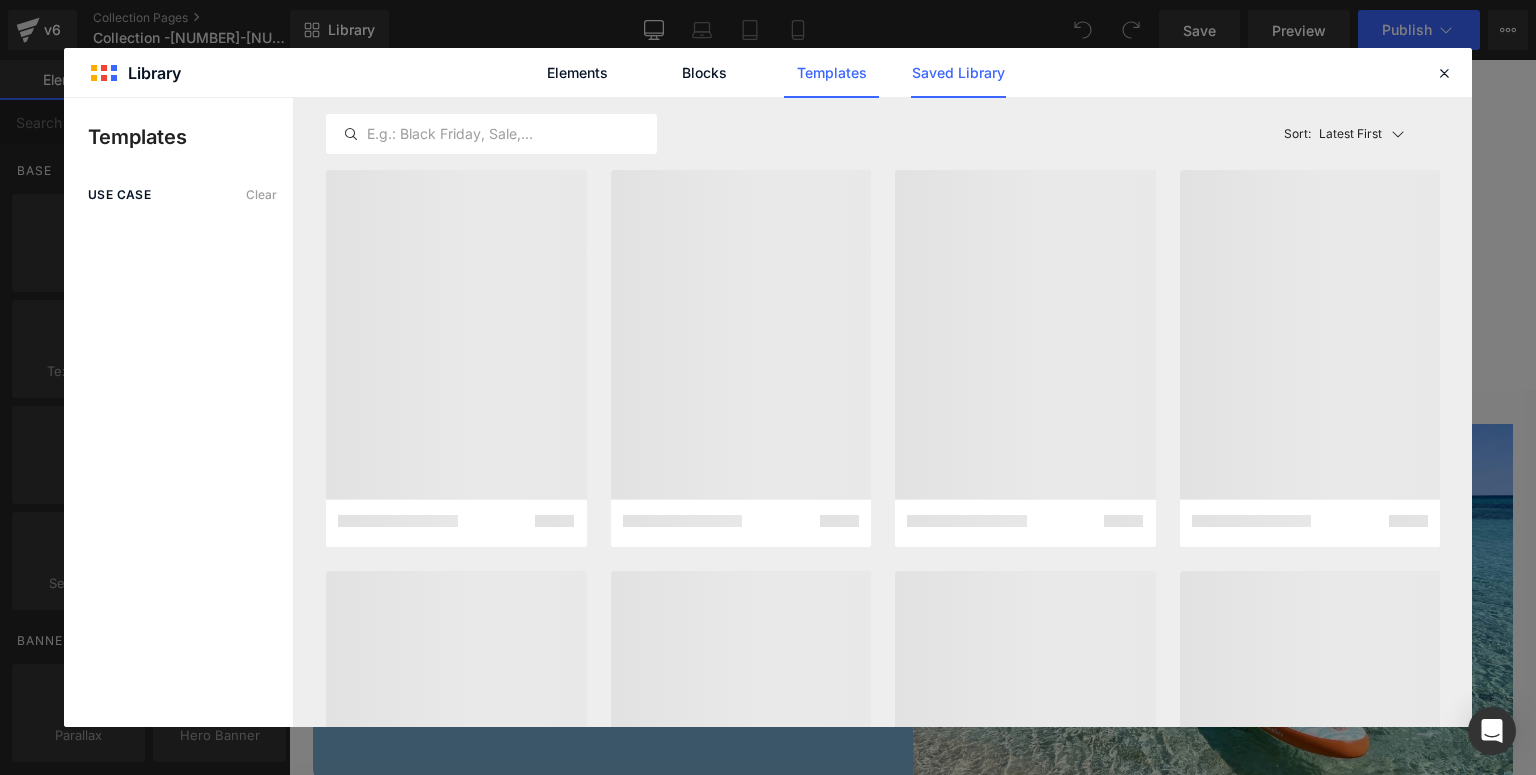 click on "Saved Library" 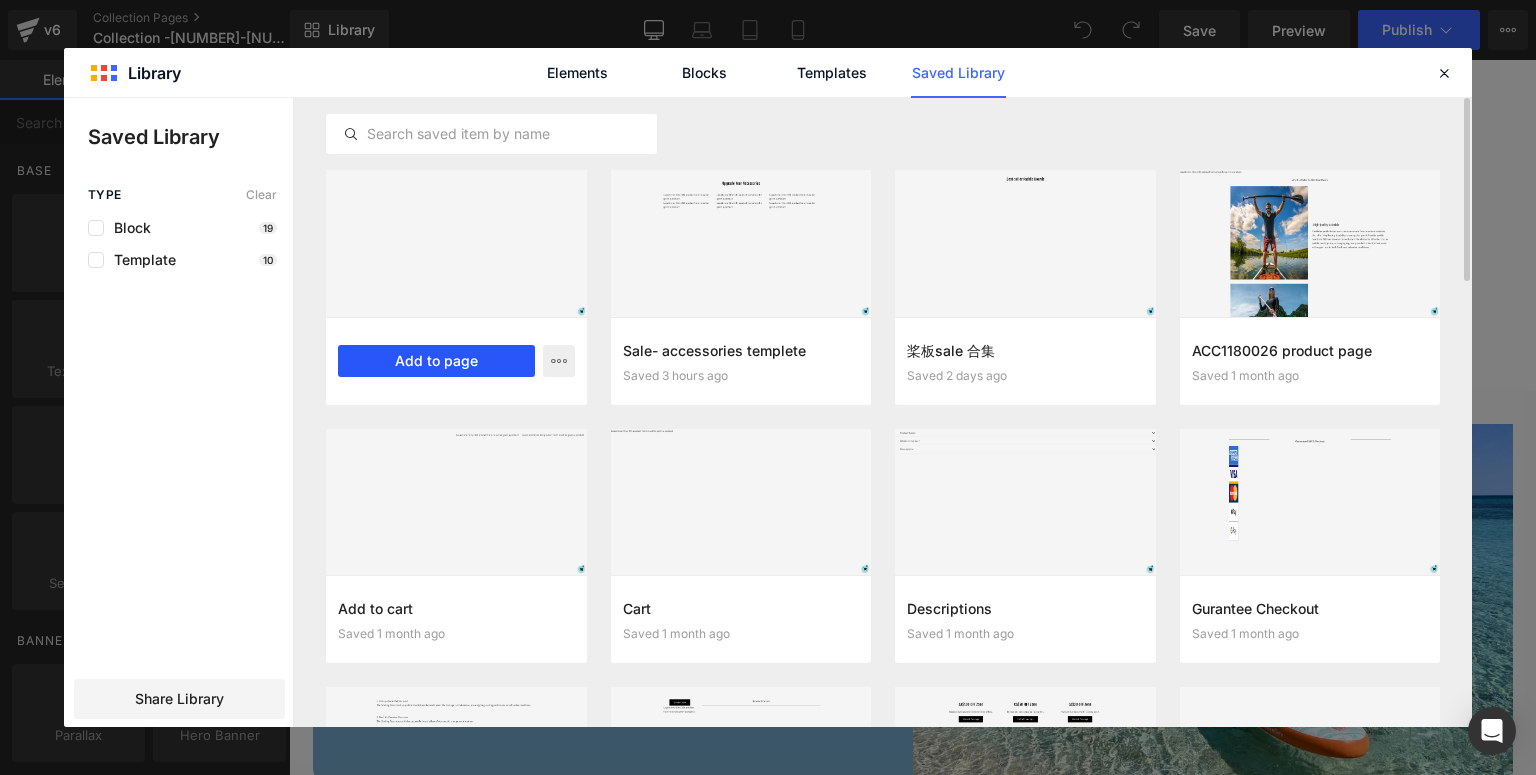 click on "Add to page" at bounding box center [436, 361] 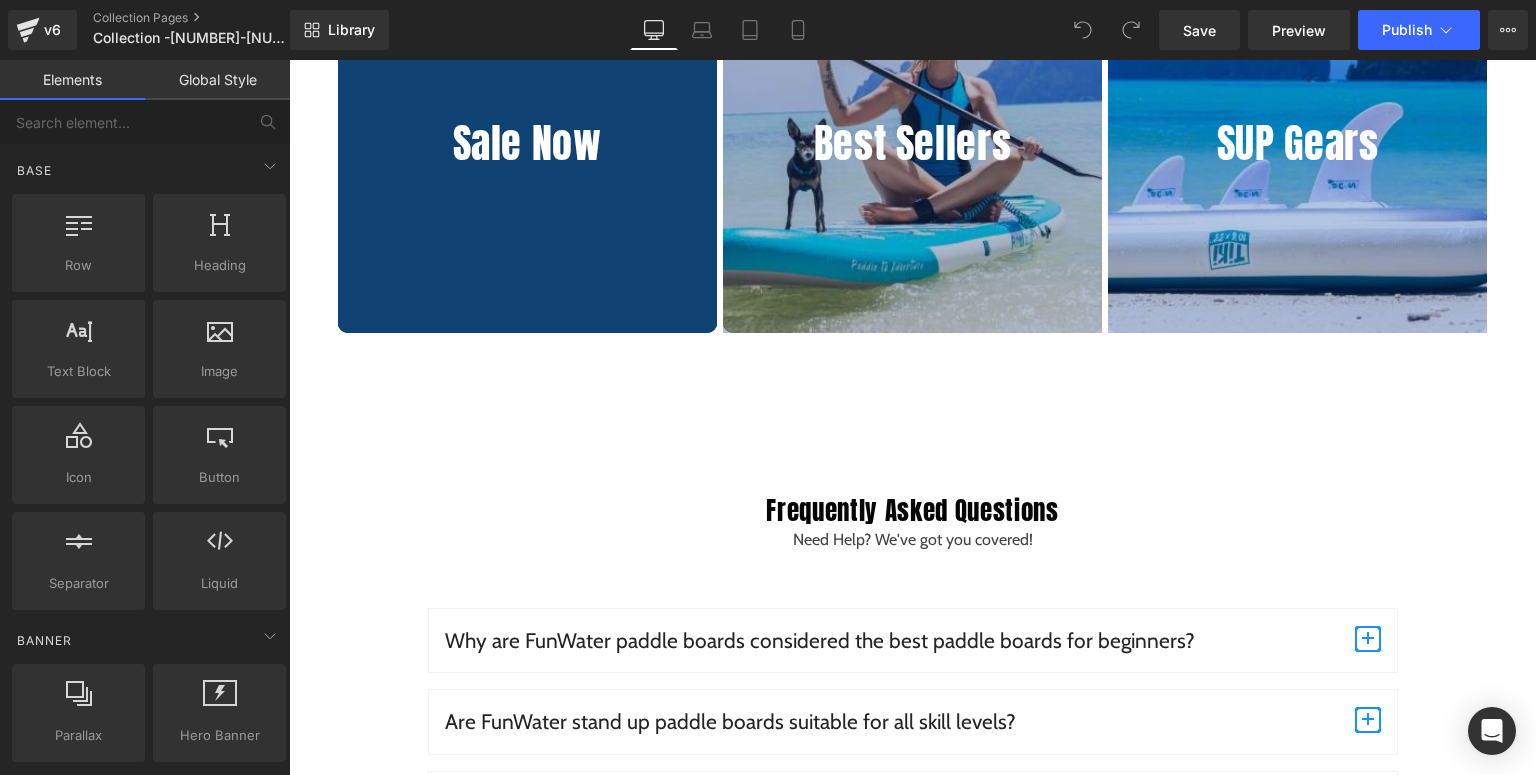 scroll, scrollTop: 5849, scrollLeft: 0, axis: vertical 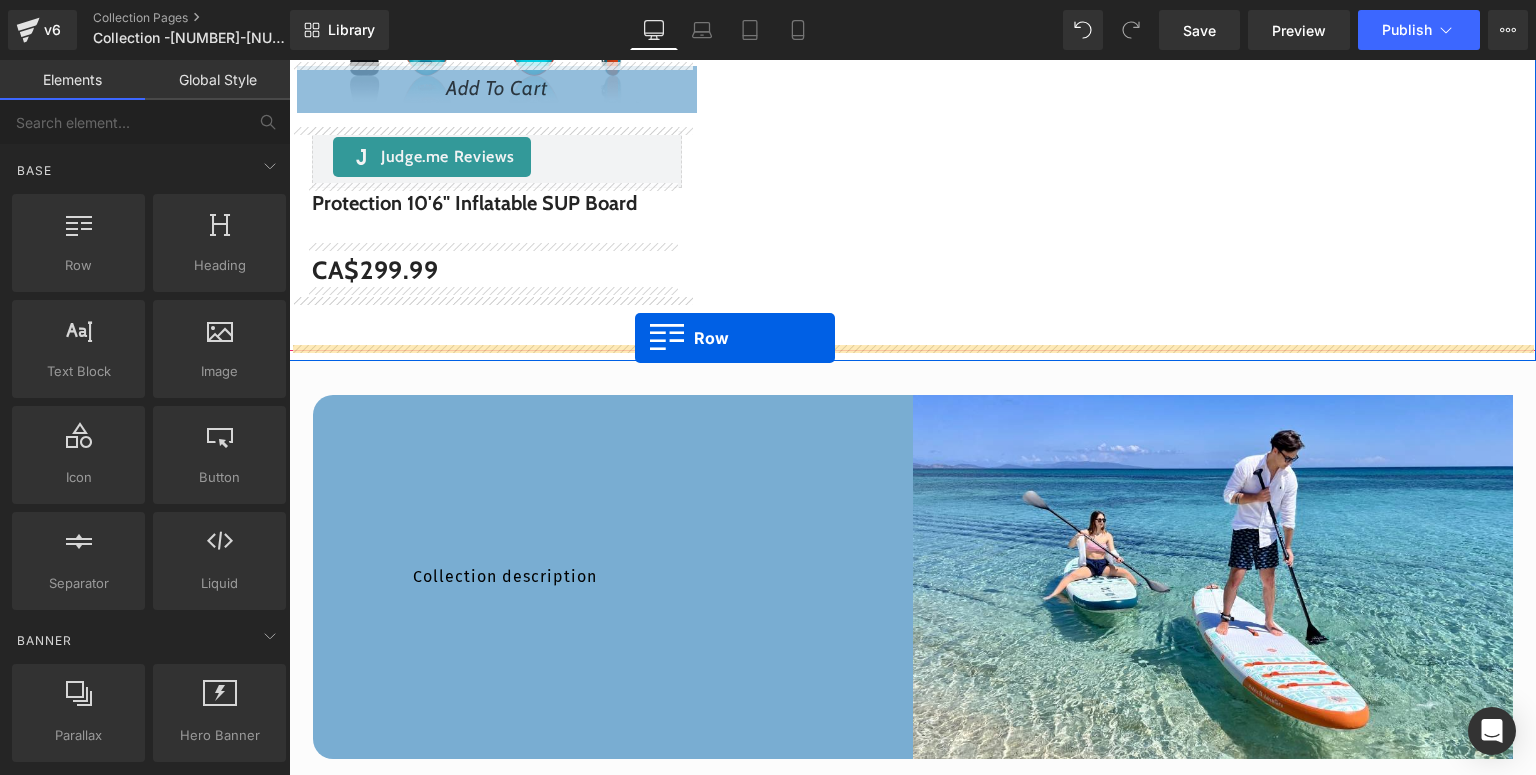 drag, startPoint x: 335, startPoint y: 180, endPoint x: 635, endPoint y: 339, distance: 339.53055 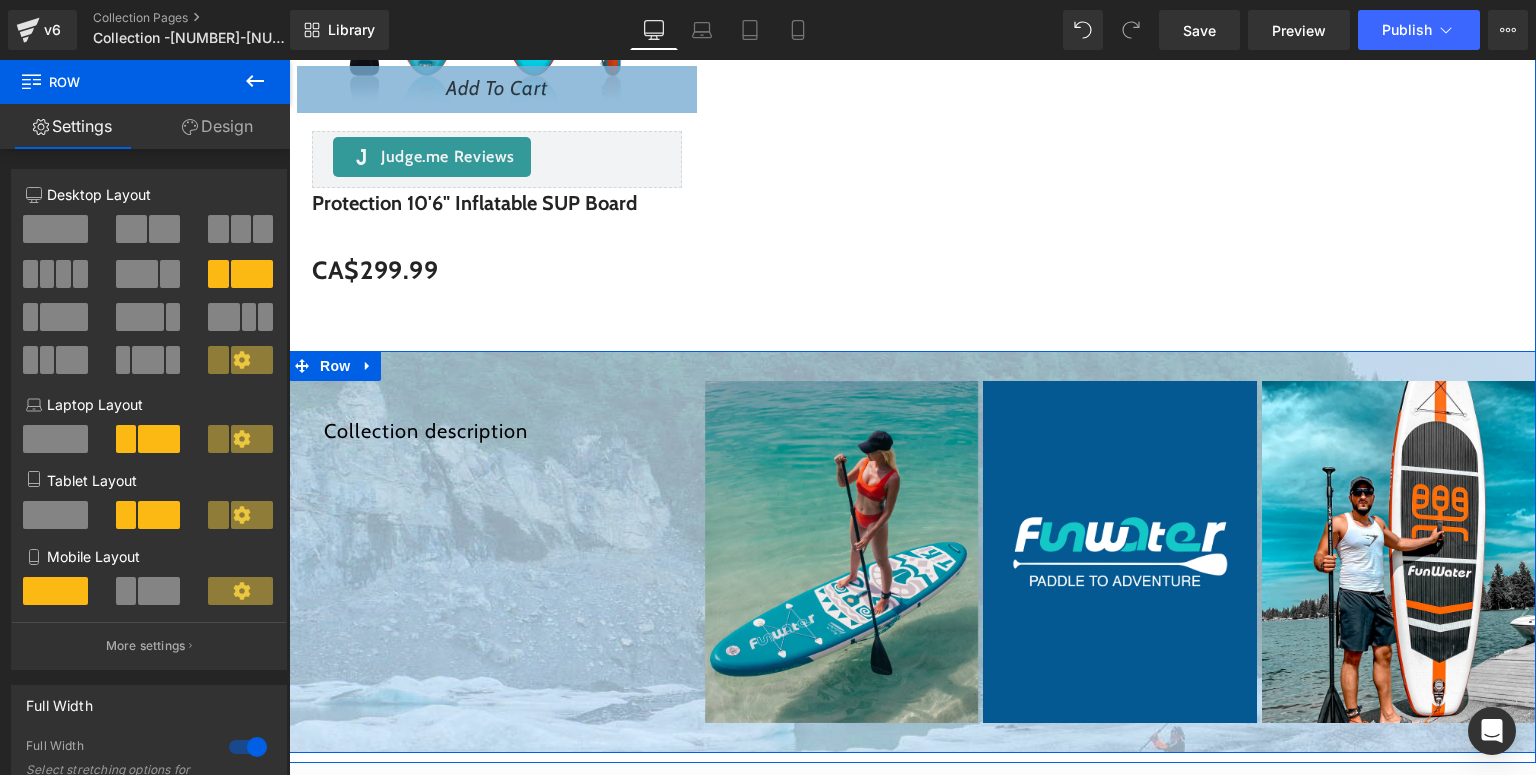 scroll, scrollTop: 2749, scrollLeft: 0, axis: vertical 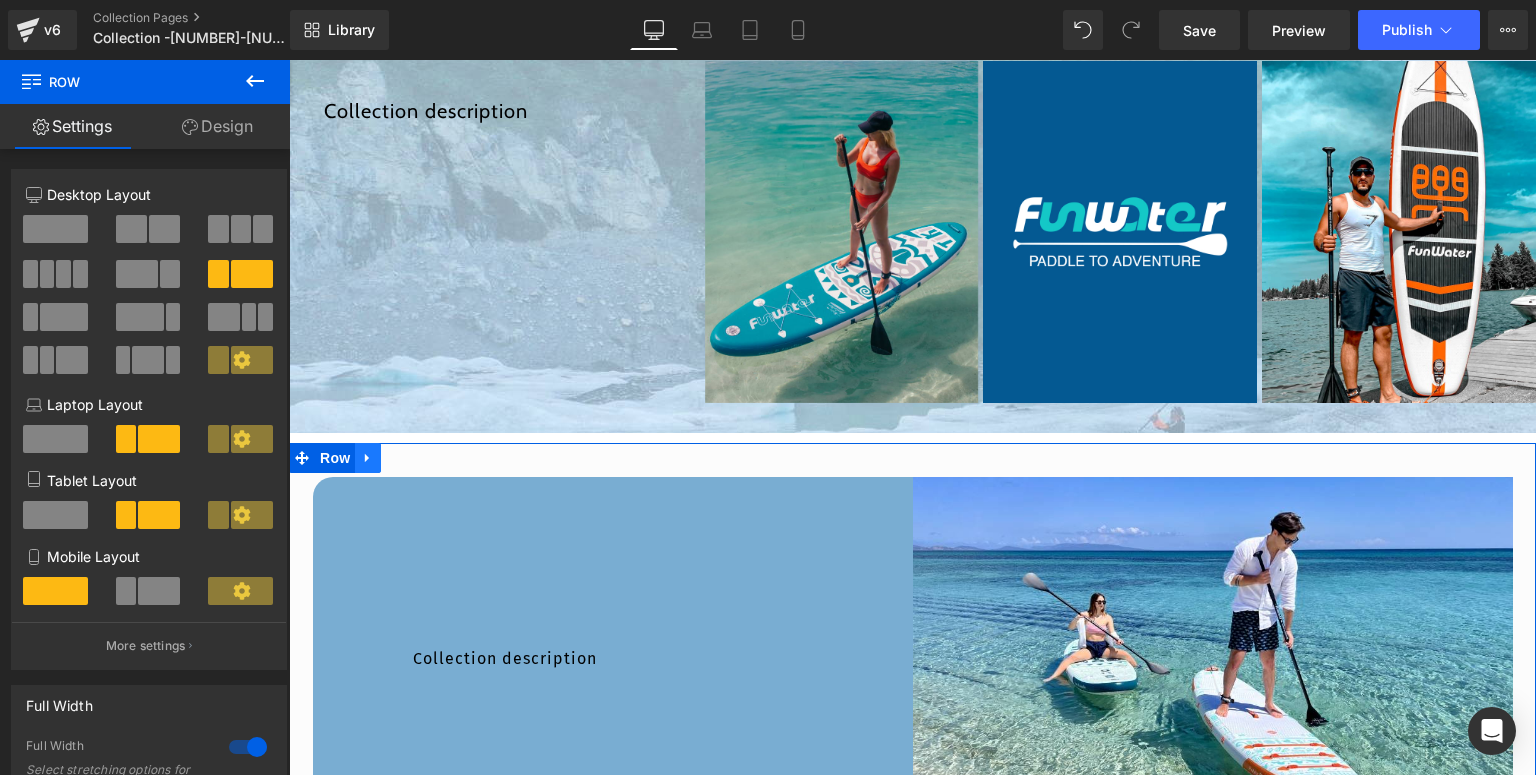 click 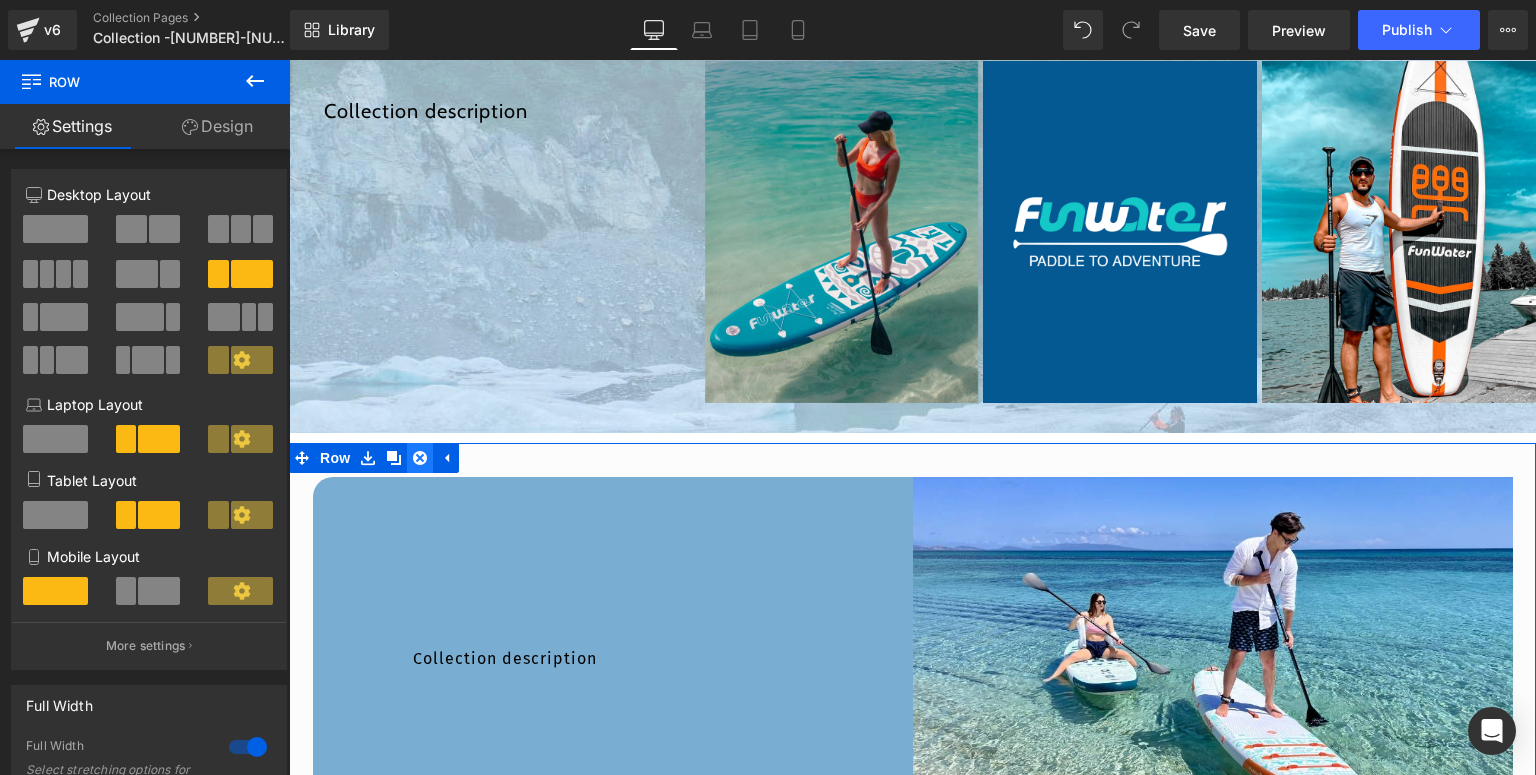 click 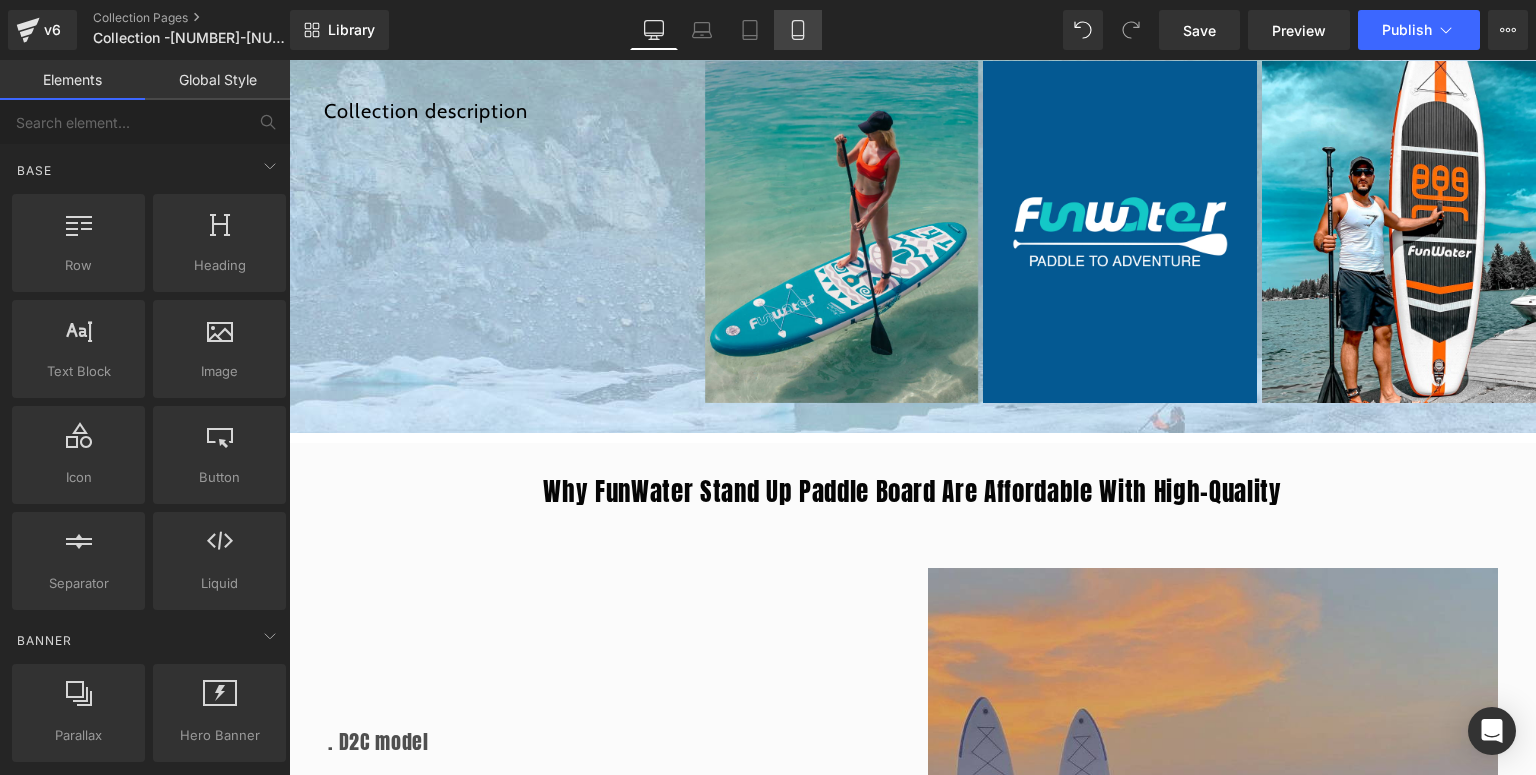 click 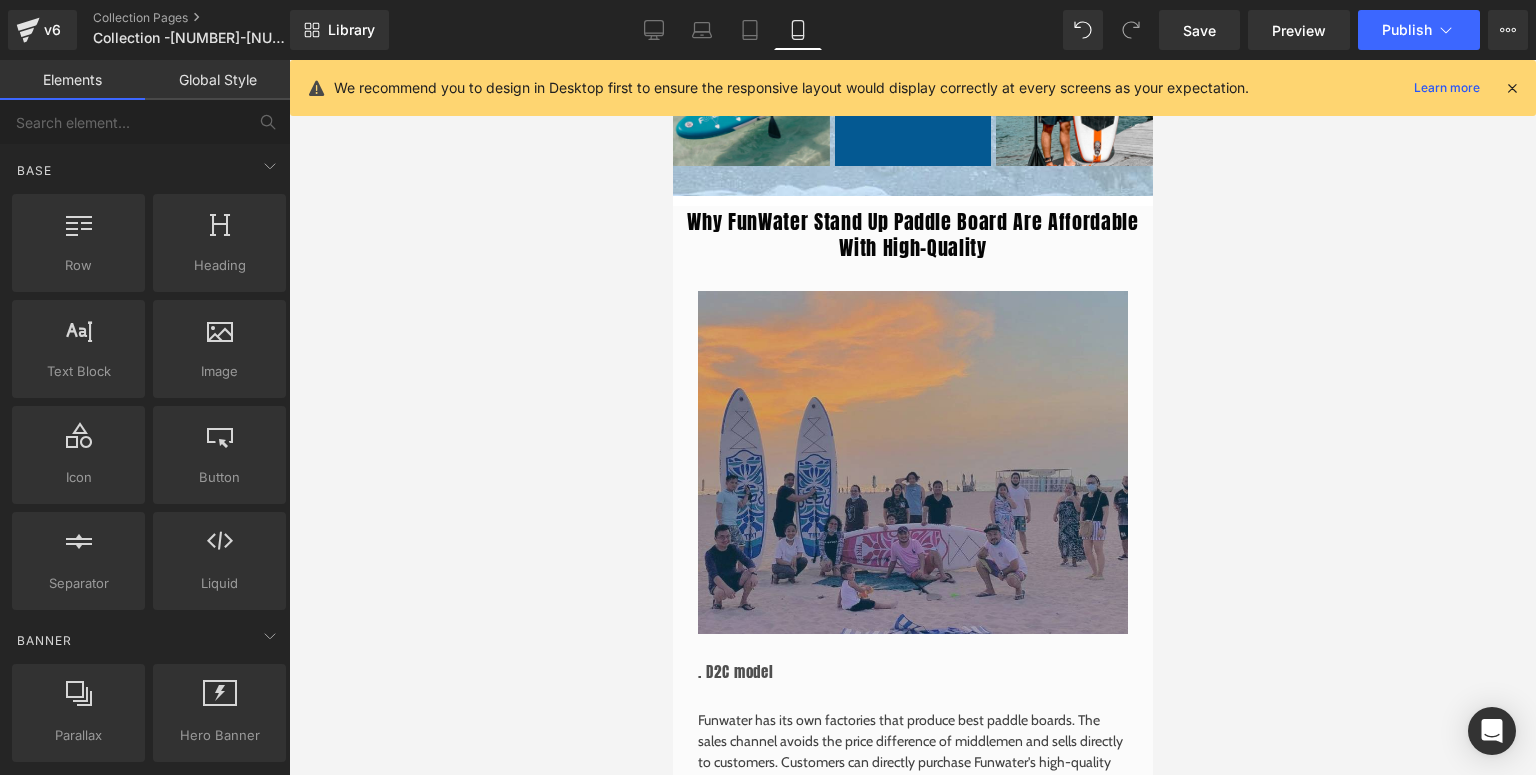 scroll, scrollTop: 2633, scrollLeft: 0, axis: vertical 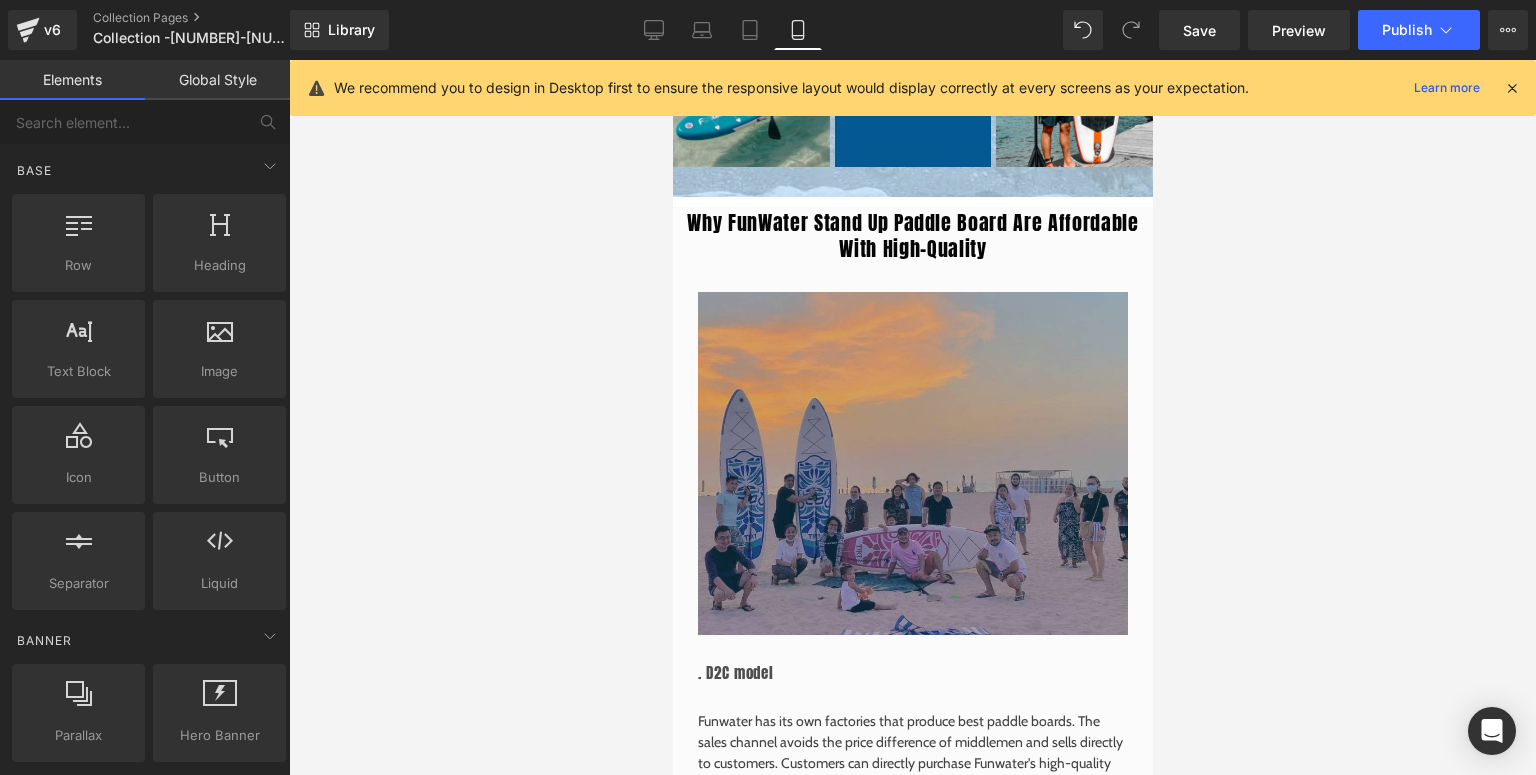 click at bounding box center (1512, 88) 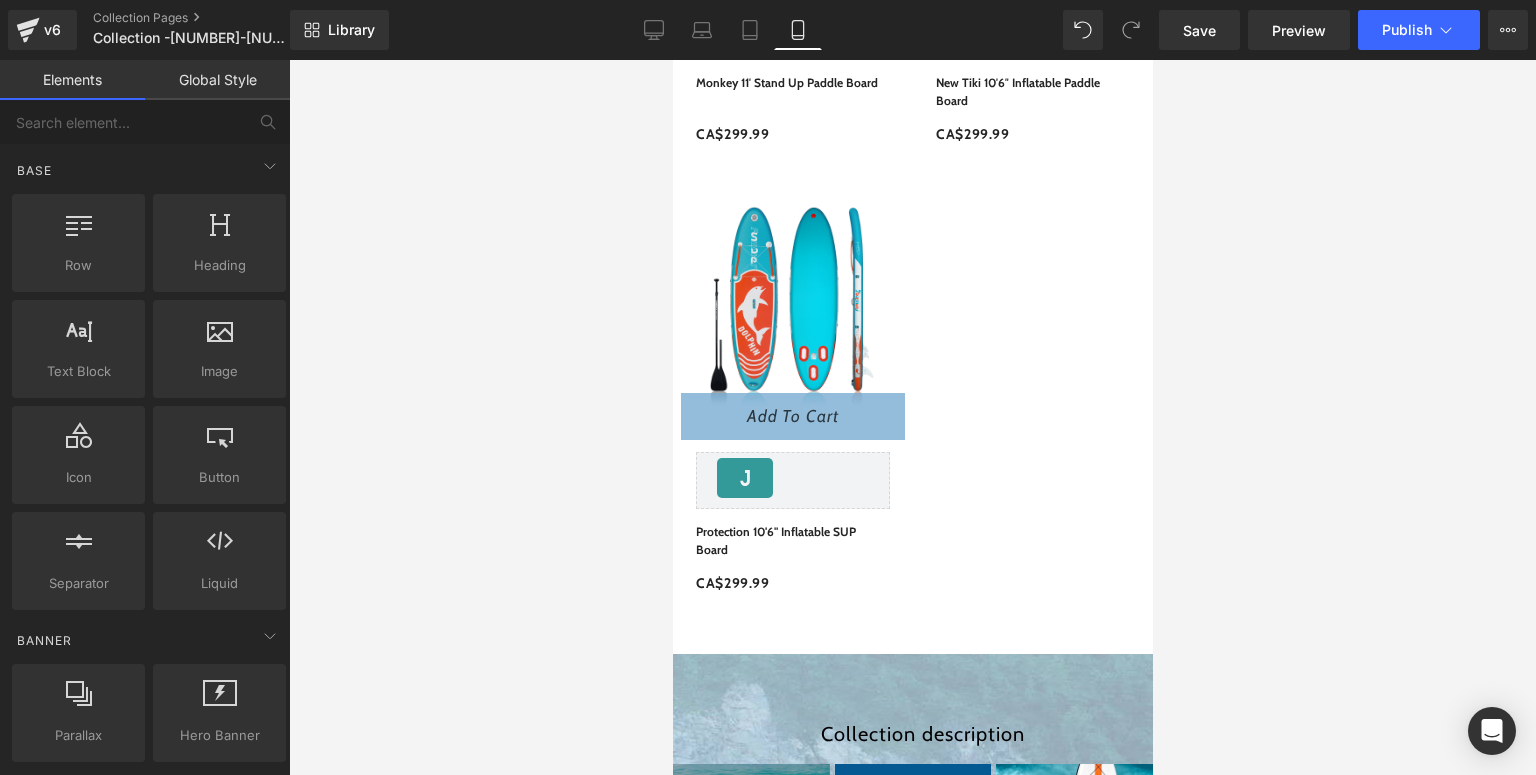 scroll, scrollTop: 2320, scrollLeft: 0, axis: vertical 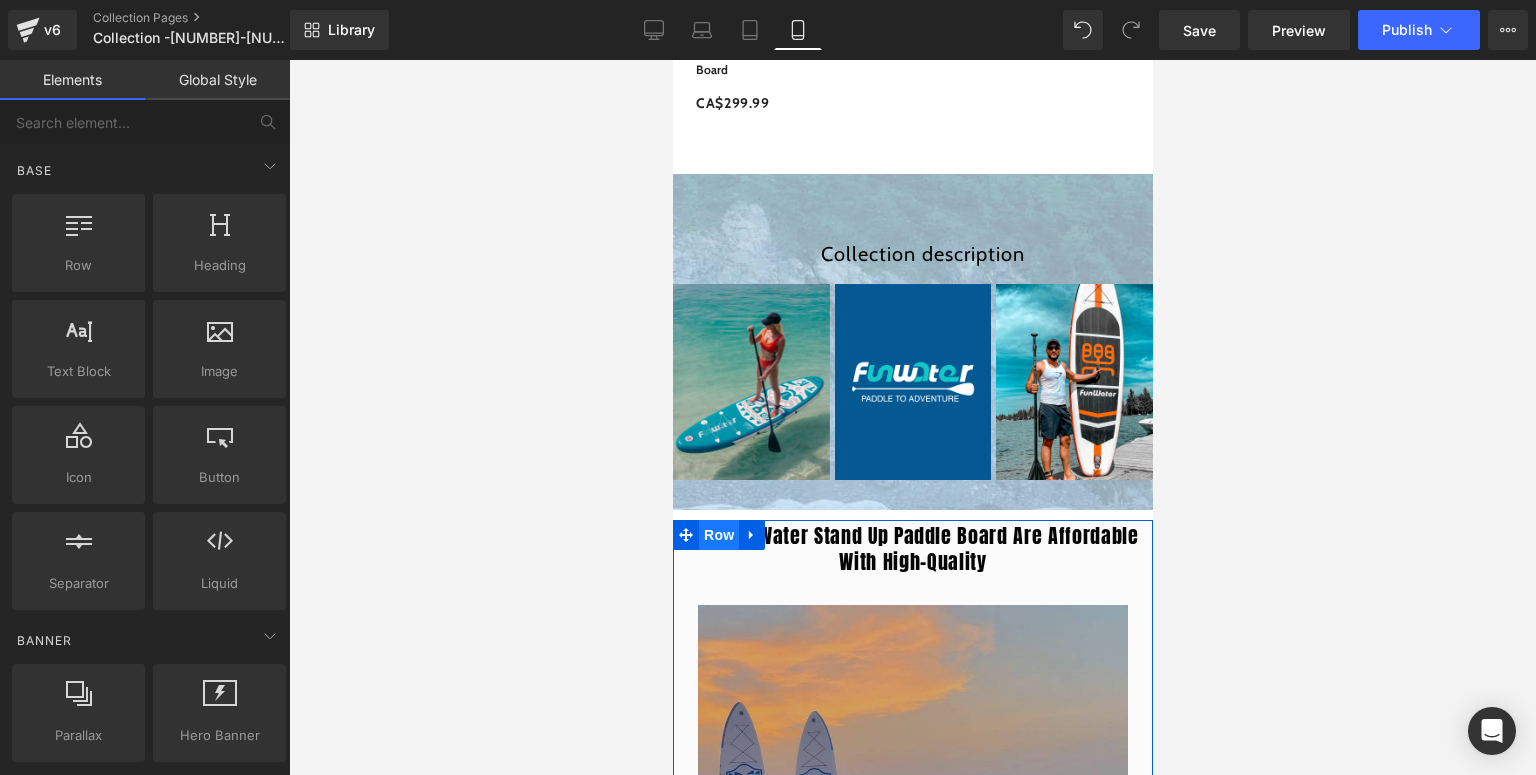 click on "Row" at bounding box center [718, 535] 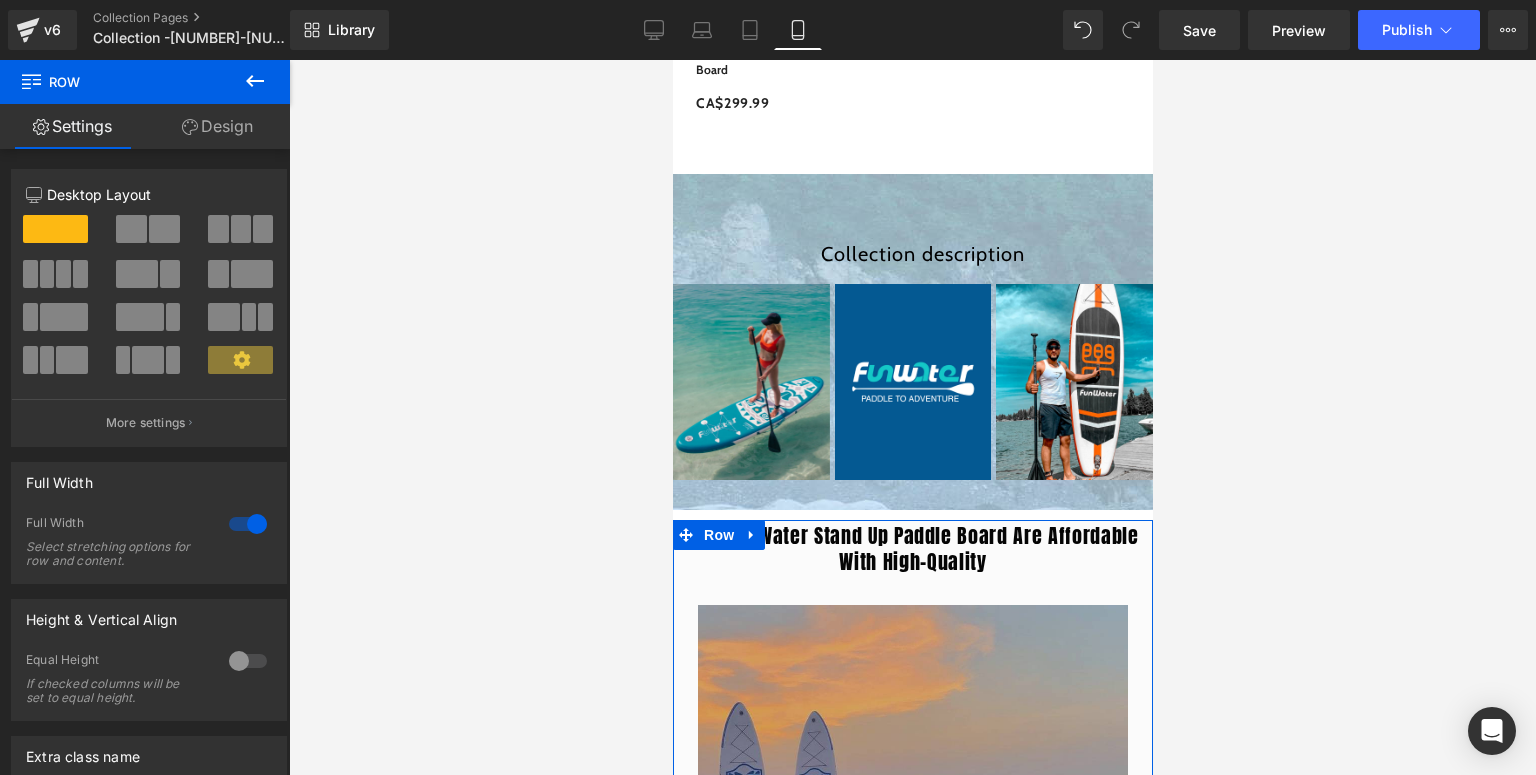 click on "Design" at bounding box center [217, 126] 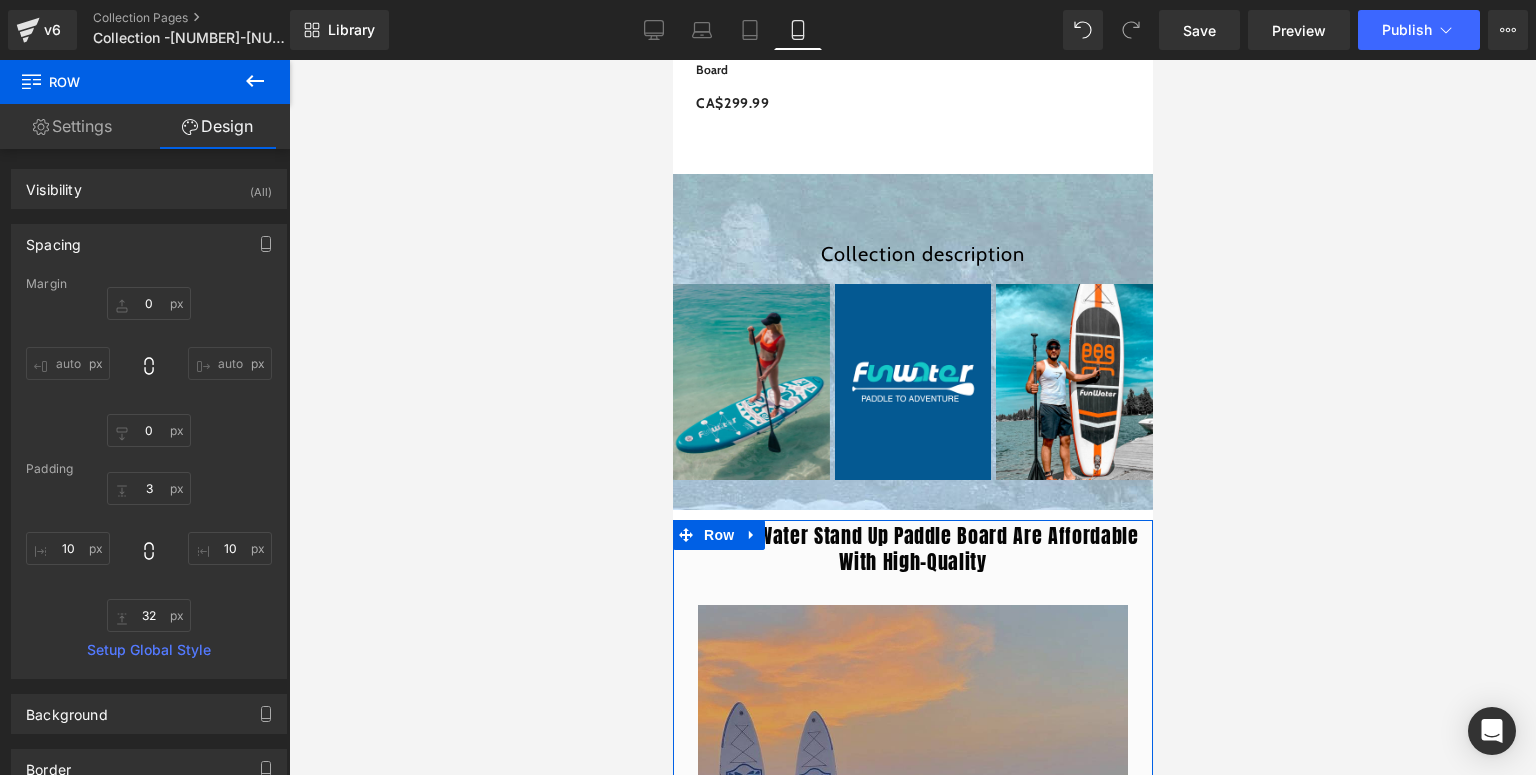 type on "0" 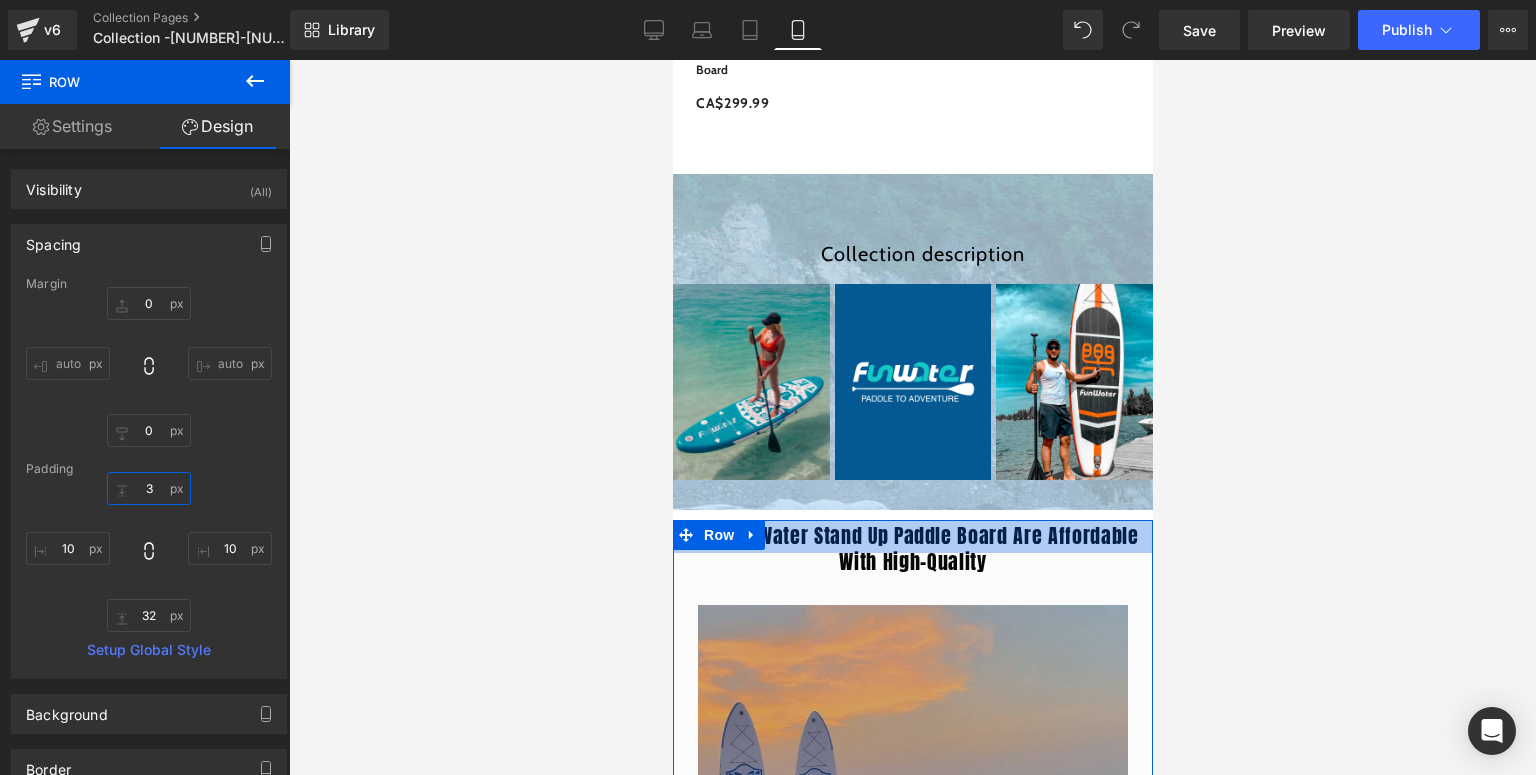 click on "3" at bounding box center [149, 488] 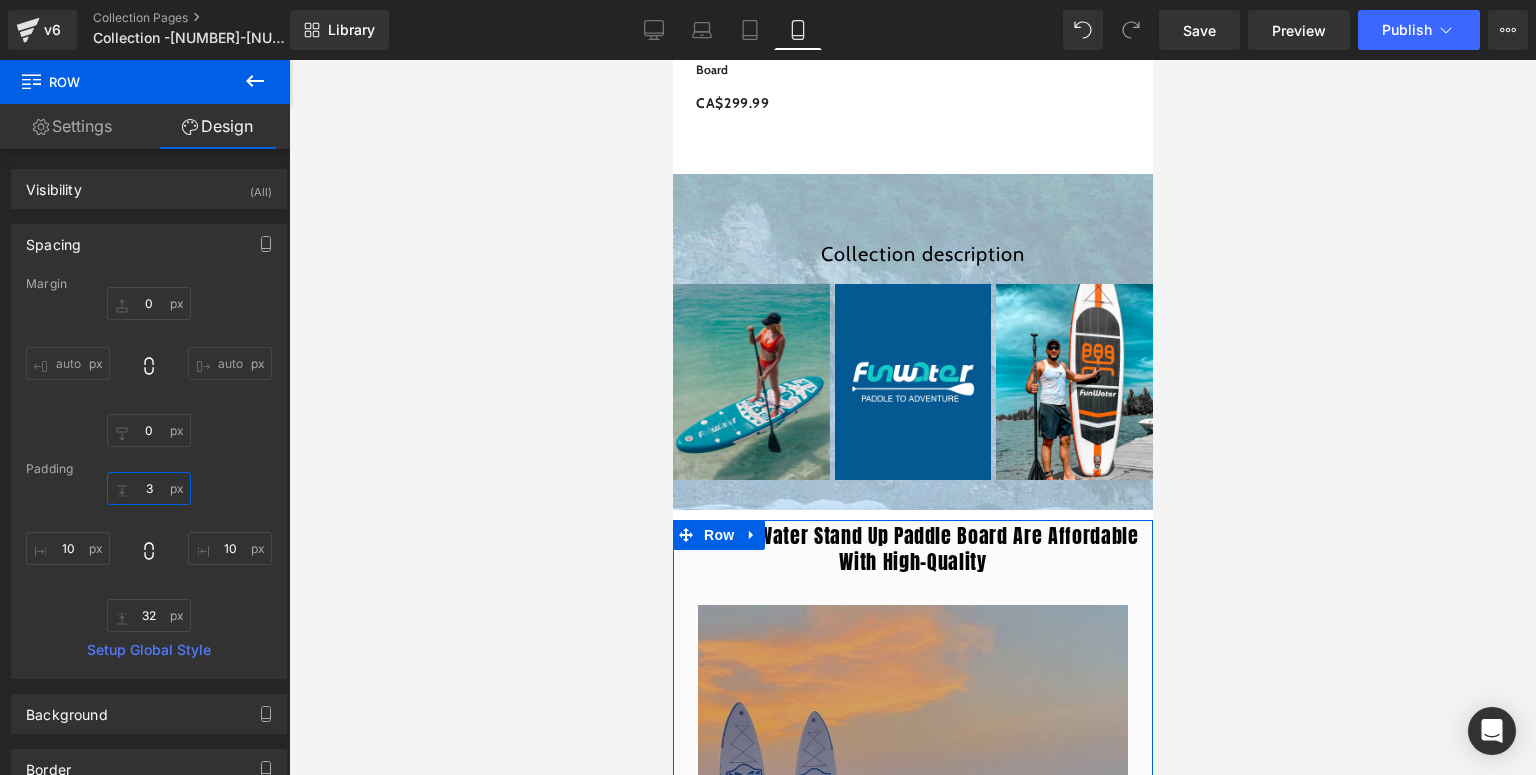 type on "30" 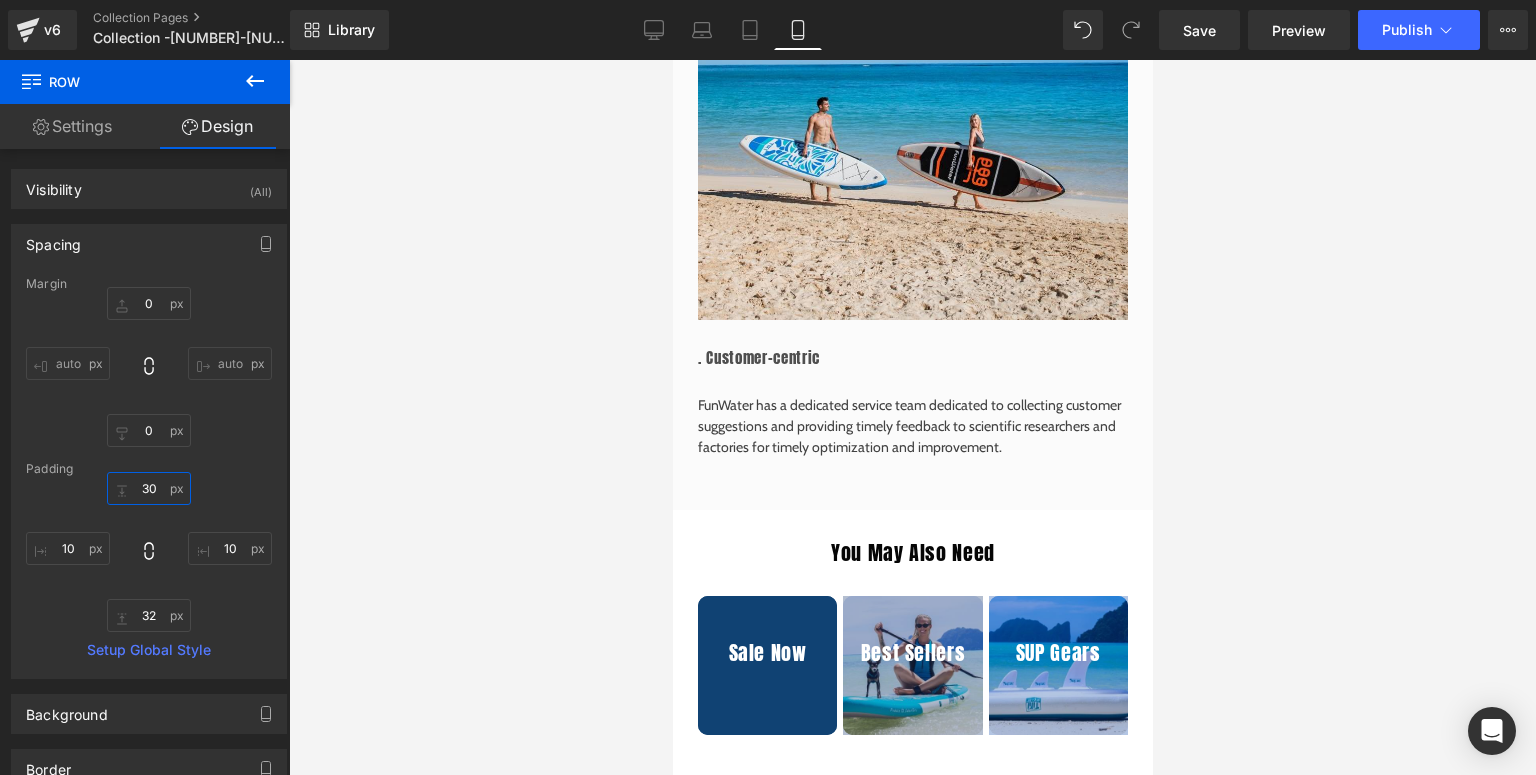 scroll, scrollTop: 4400, scrollLeft: 0, axis: vertical 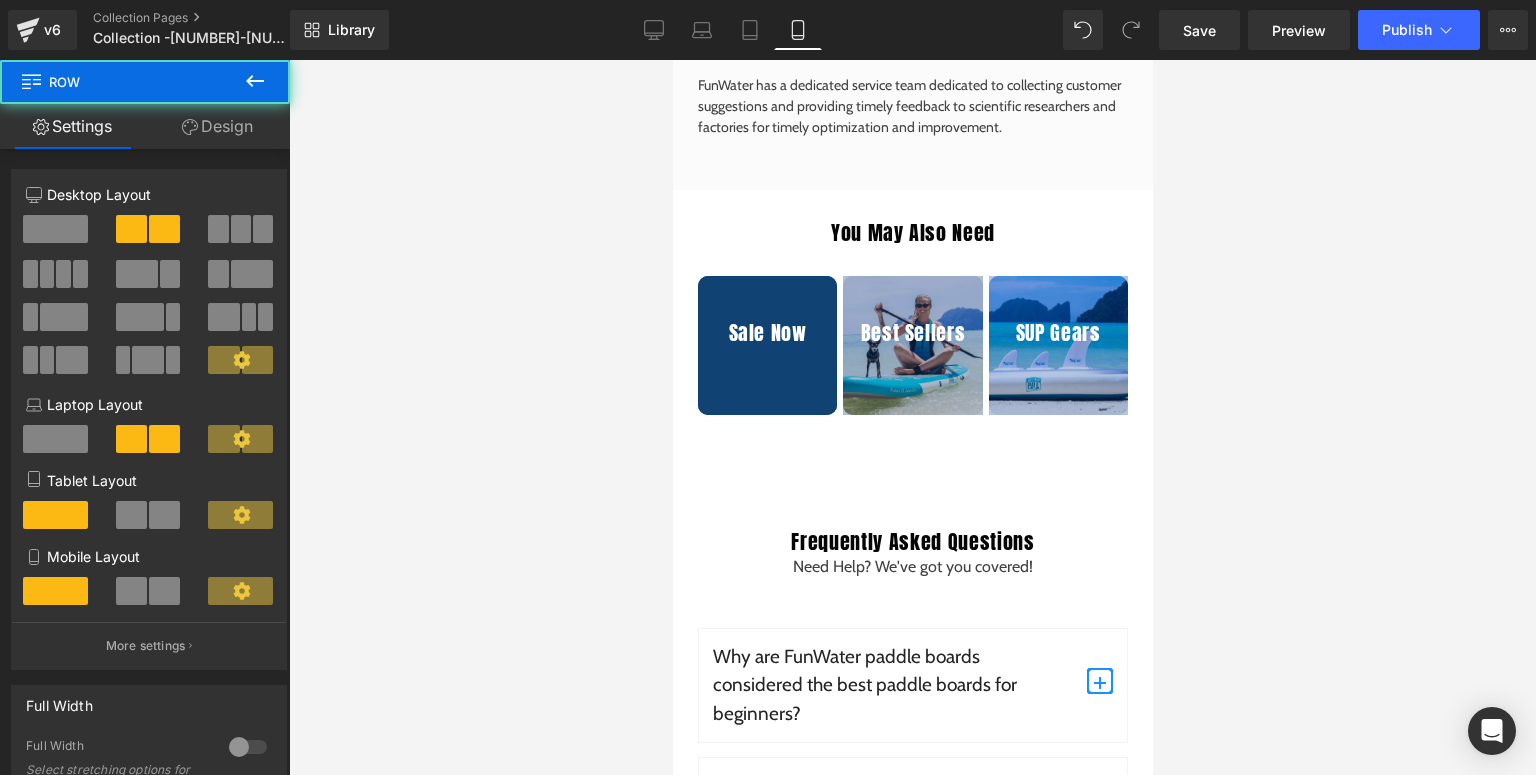 click on "Image         . Customer-centric Heading         FunWater has a dedicated service team dedicated to collecting customer suggestions and providing timely feedback to scientific researchers and factories for timely optimization and improvement. Text Block         Row         Row" at bounding box center (912, -104) 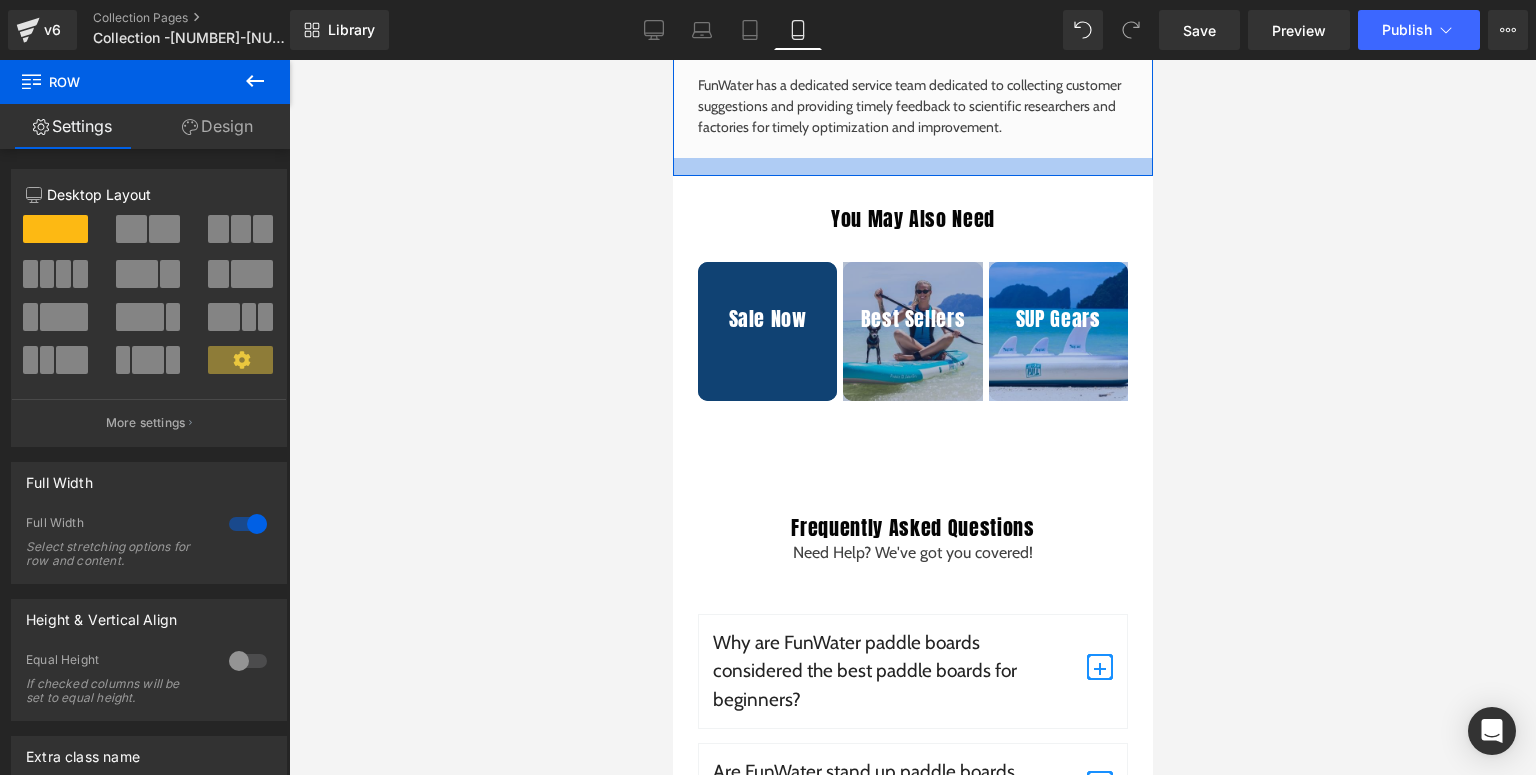 drag, startPoint x: 927, startPoint y: 196, endPoint x: 927, endPoint y: 182, distance: 14 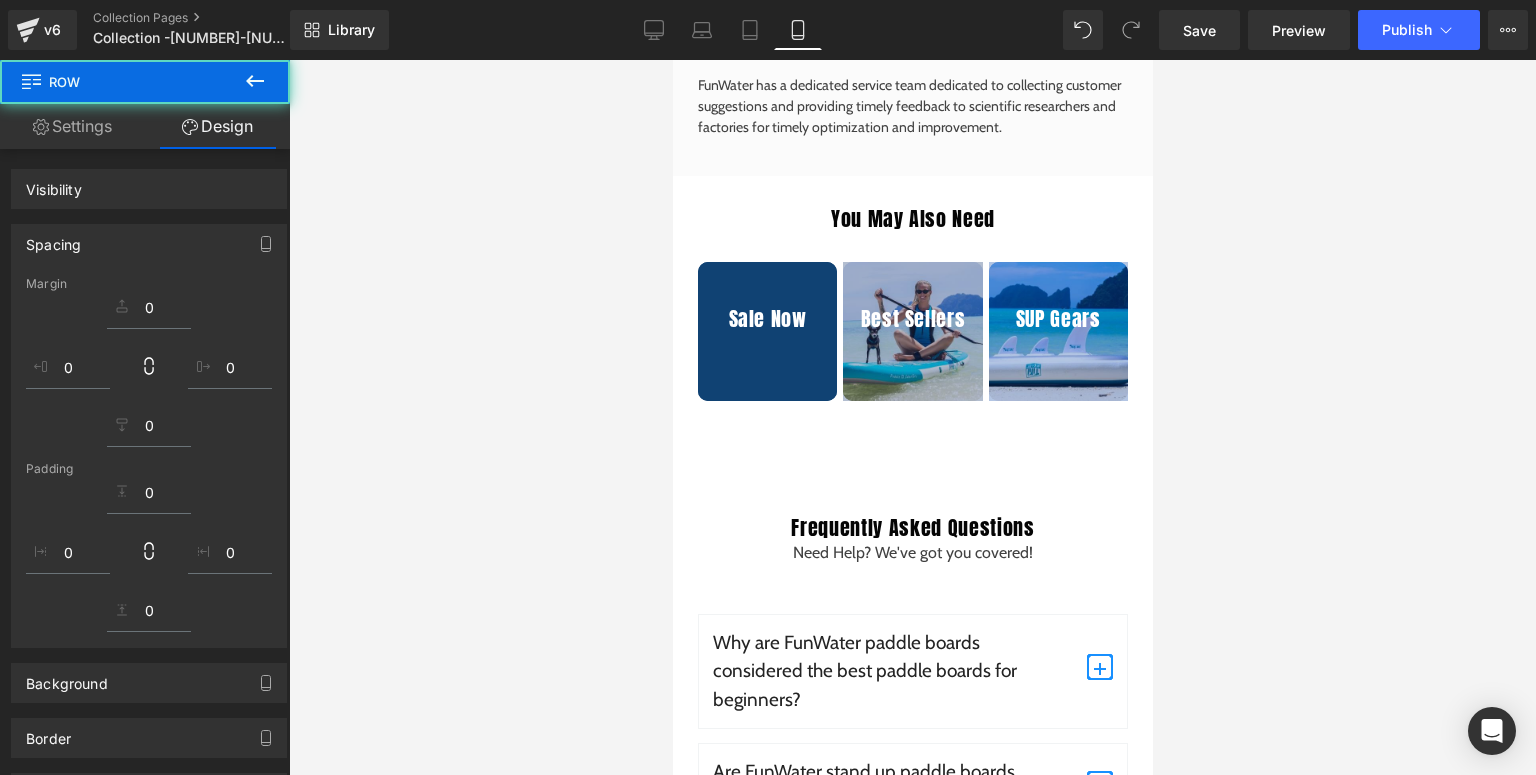 click on "You May Also Need Heading
Sale Now
Heading
Hero Banner
Best Sellers Heading
Hero Banner
SUP Gears Heading
Hero Banner         Row         Row         Row" at bounding box center (912, 321) 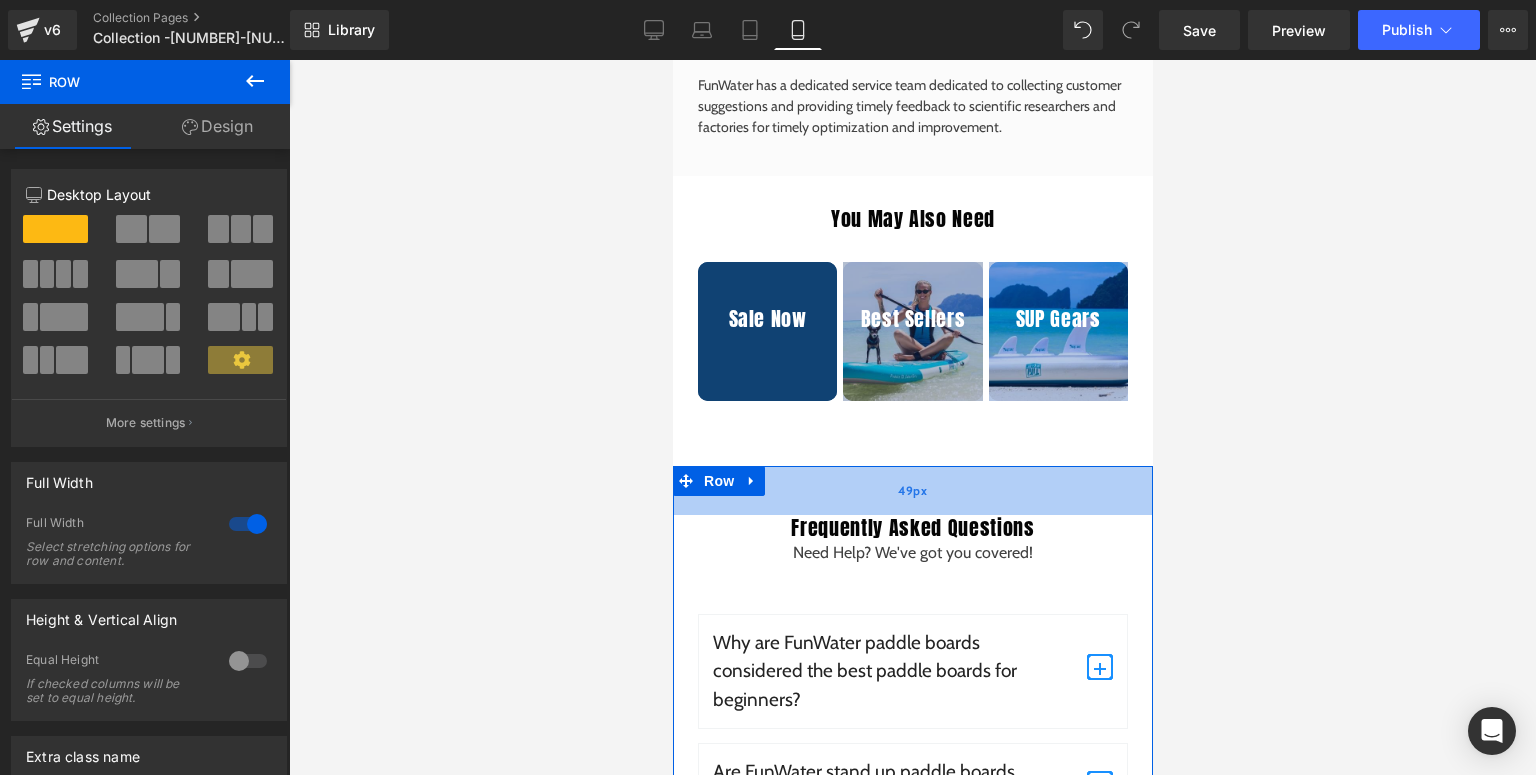 click on "49px" at bounding box center [912, 490] 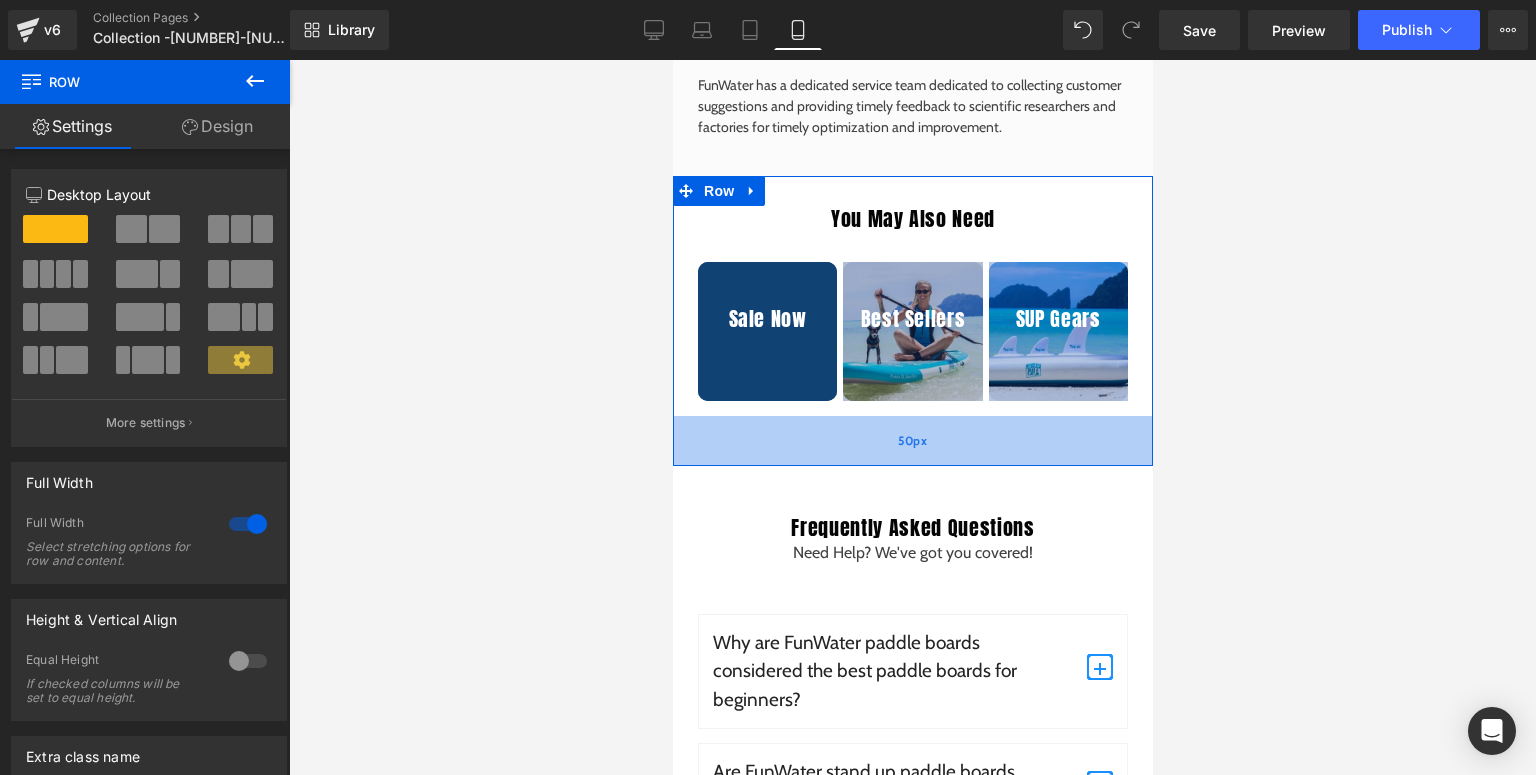 click on "50px" at bounding box center [912, 441] 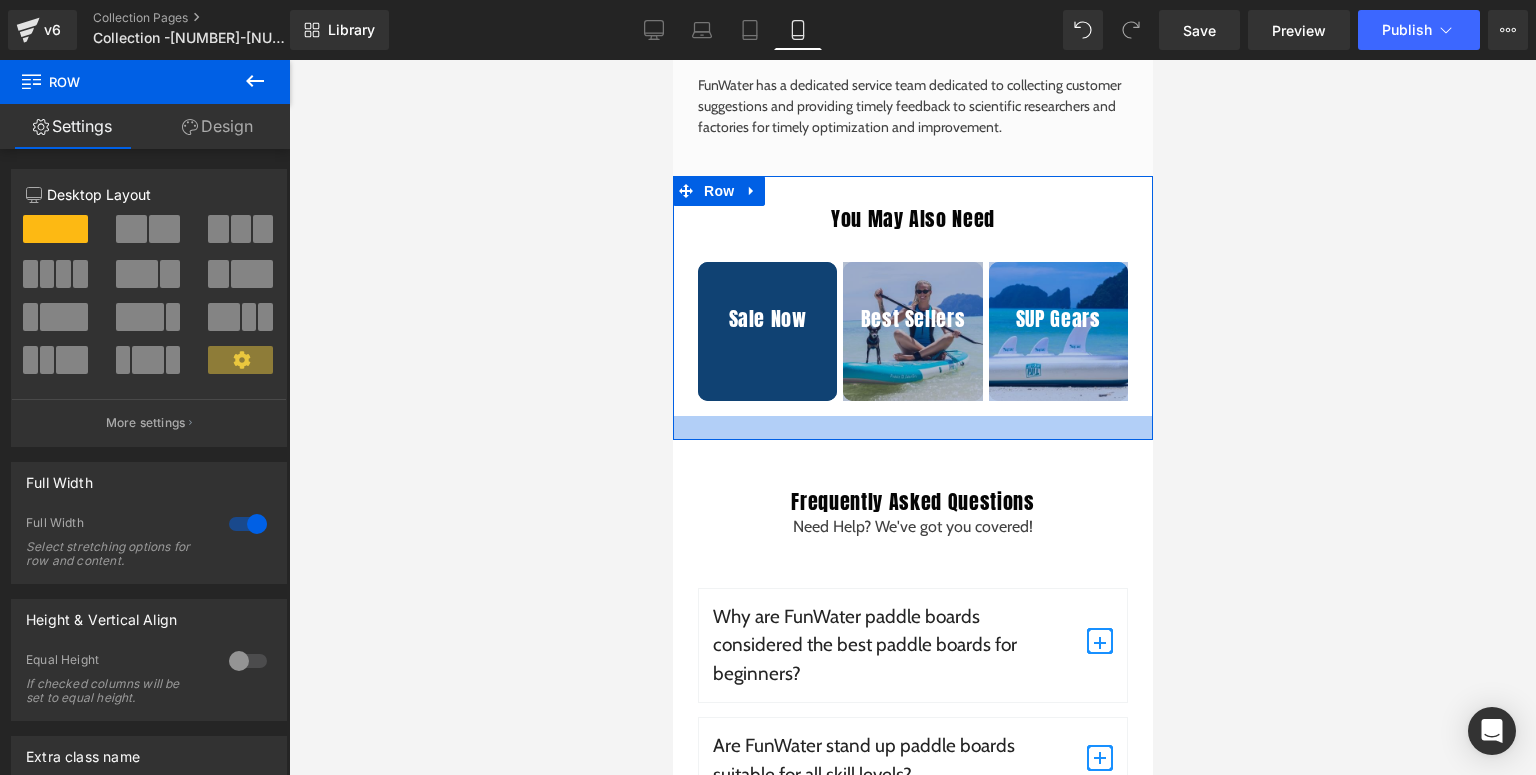 drag, startPoint x: 869, startPoint y: 466, endPoint x: 895, endPoint y: 440, distance: 36.769554 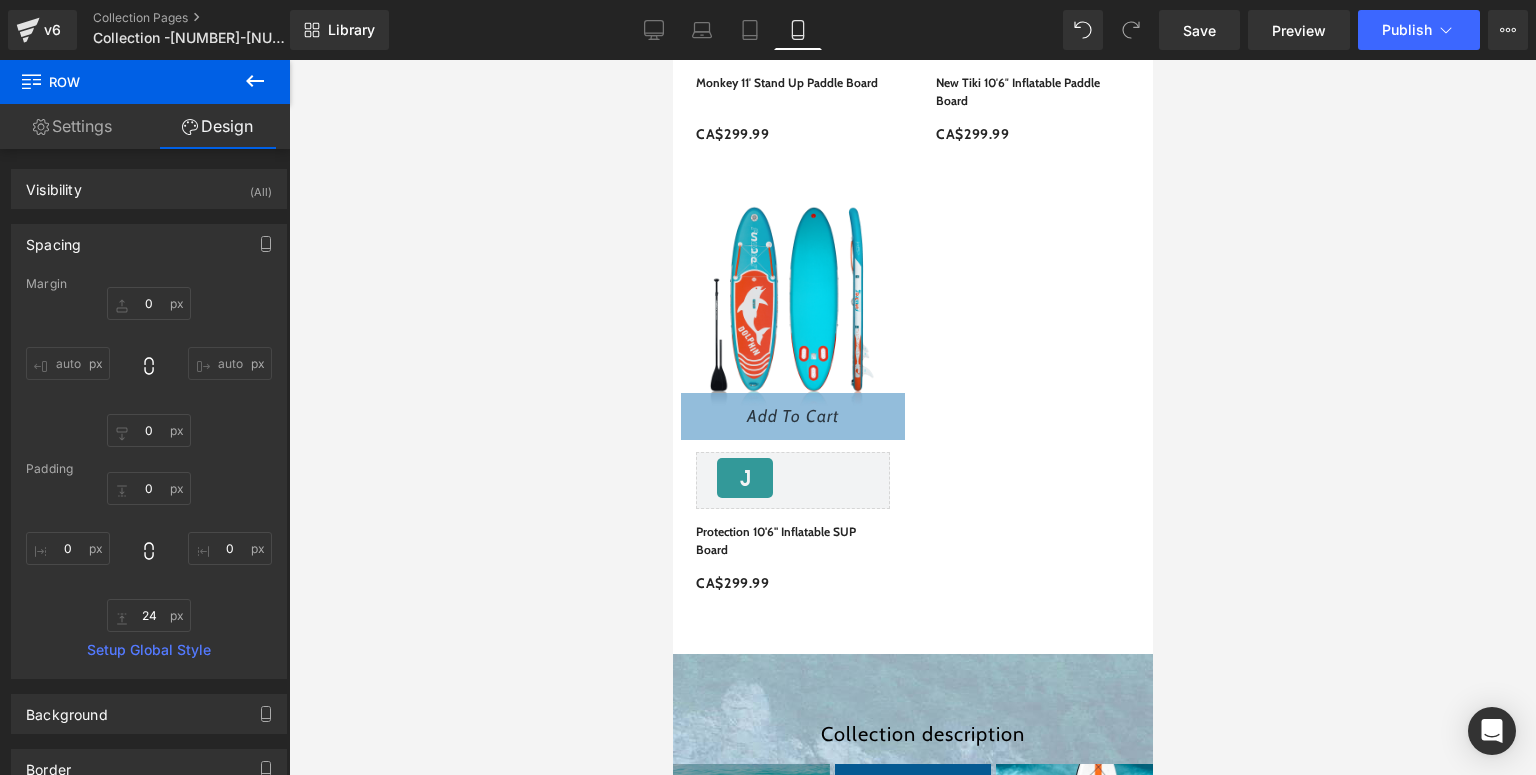 scroll, scrollTop: 2400, scrollLeft: 0, axis: vertical 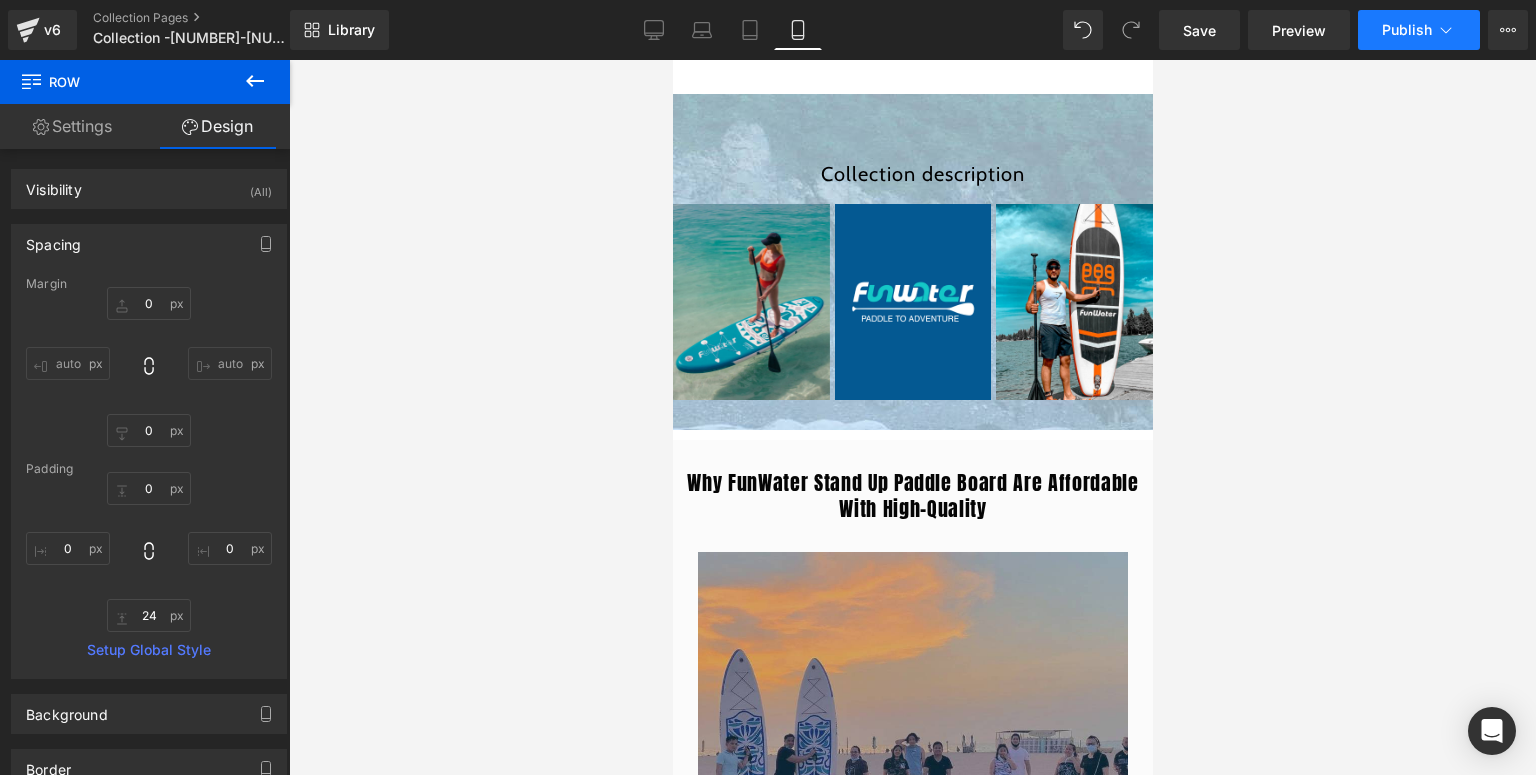 click on "Publish" at bounding box center (1419, 30) 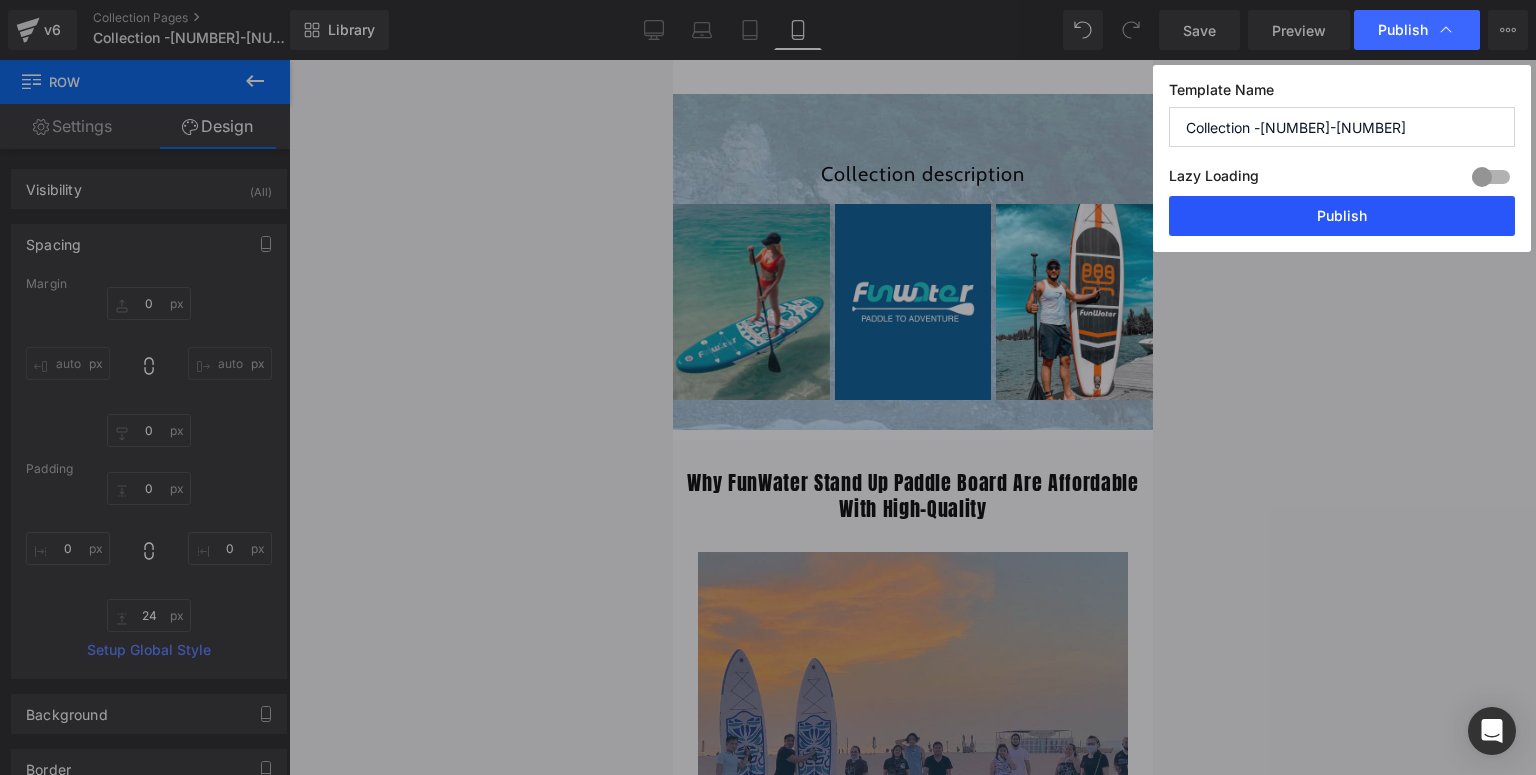 click on "Publish" at bounding box center [1342, 216] 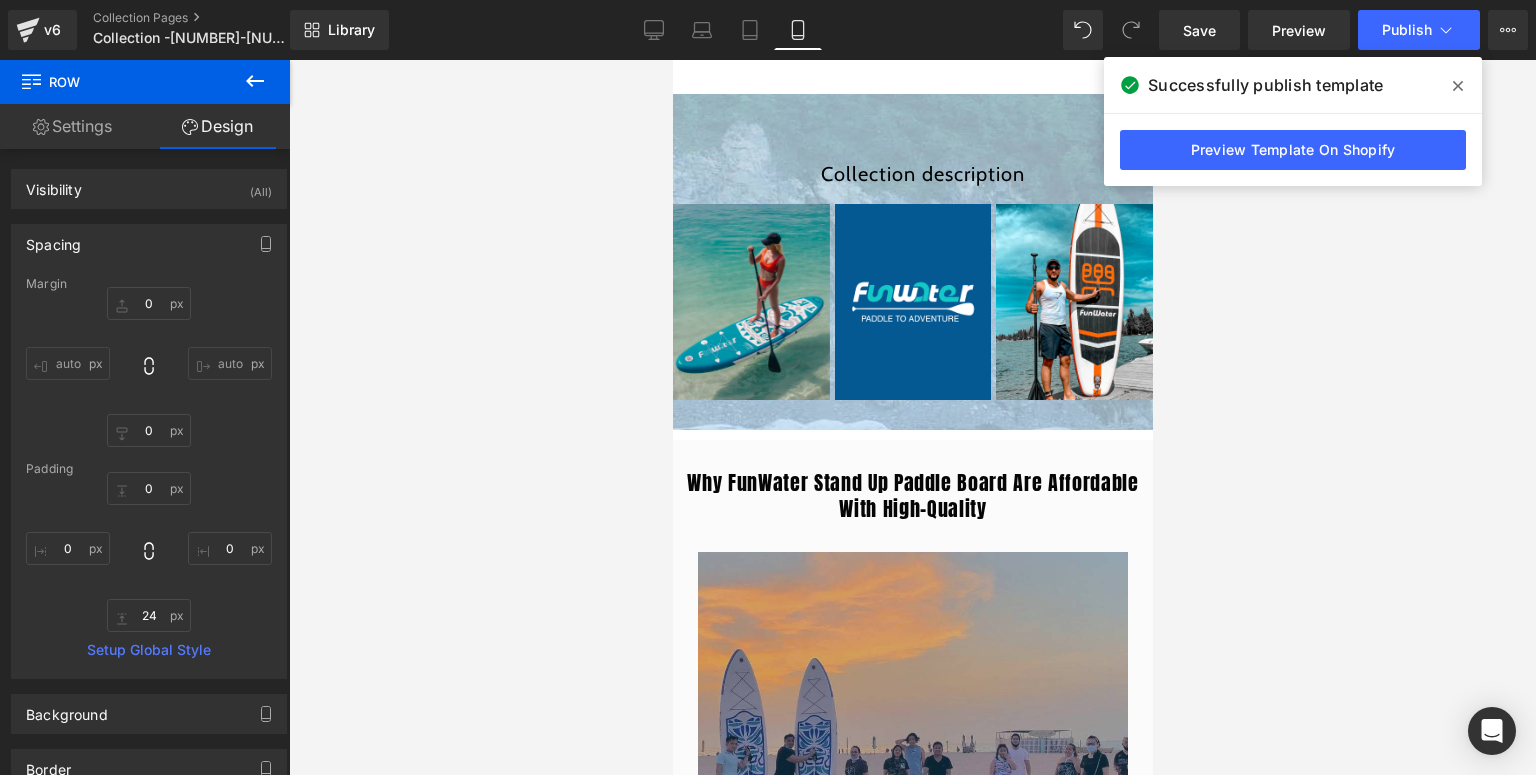 click 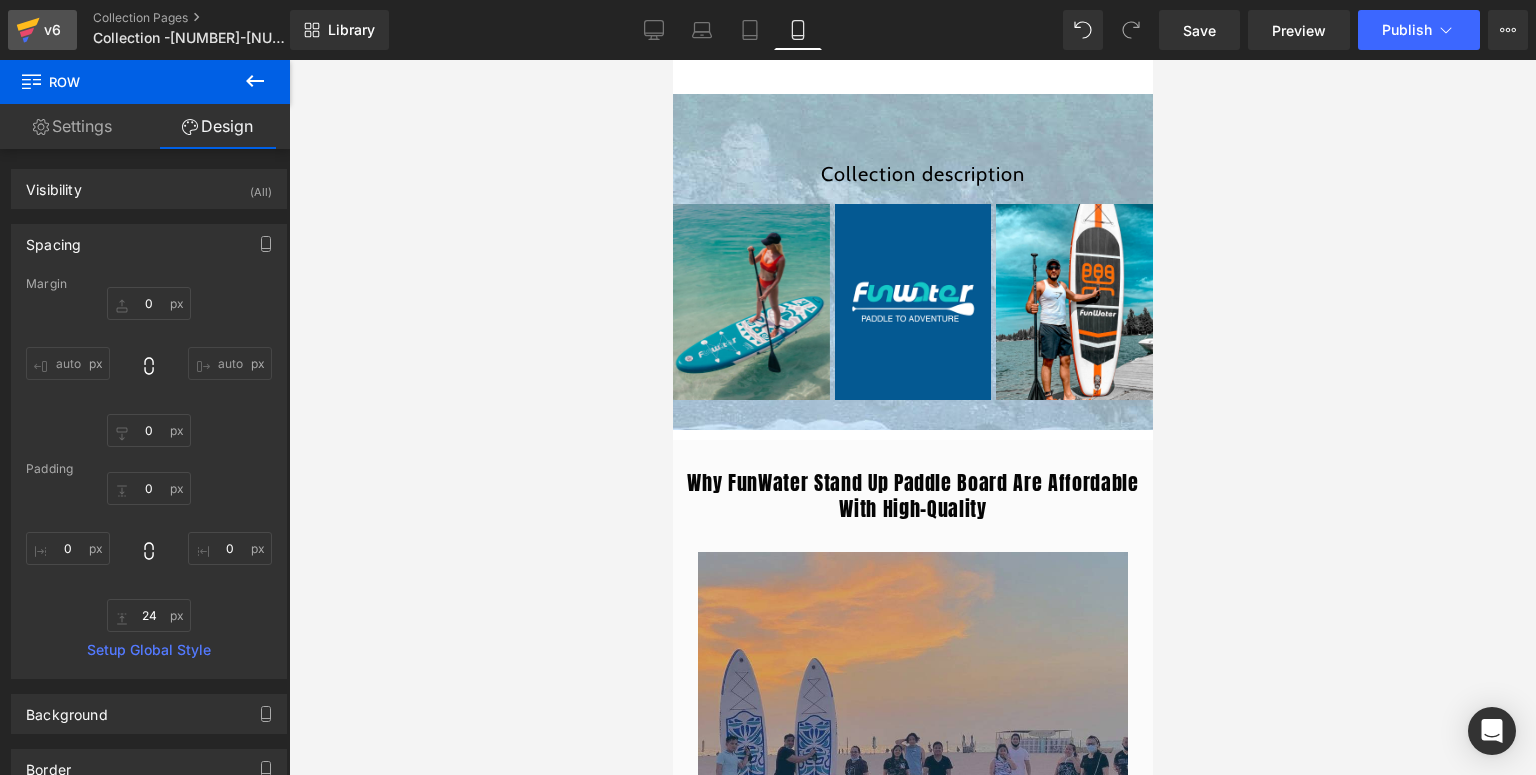 click 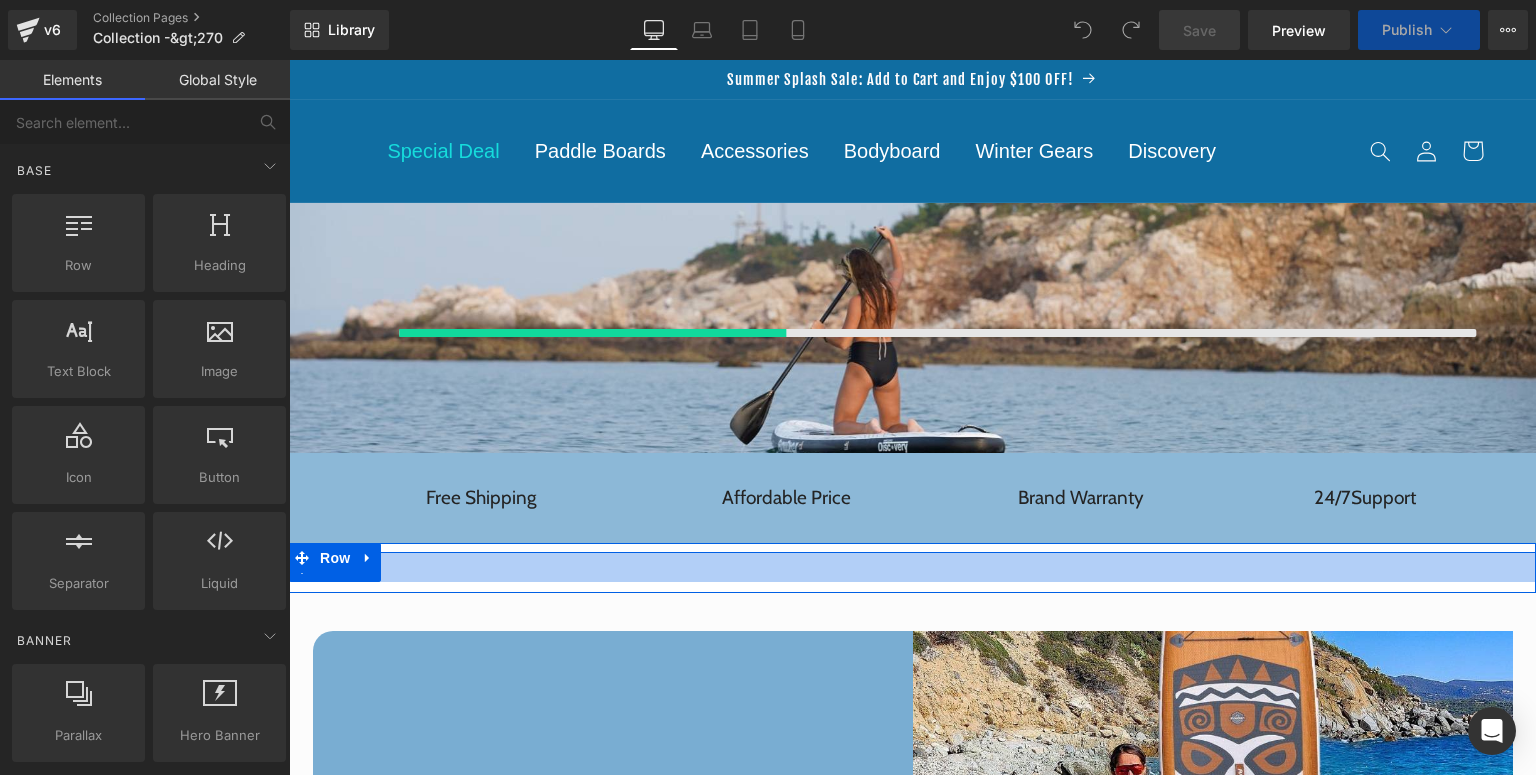 scroll, scrollTop: 0, scrollLeft: 0, axis: both 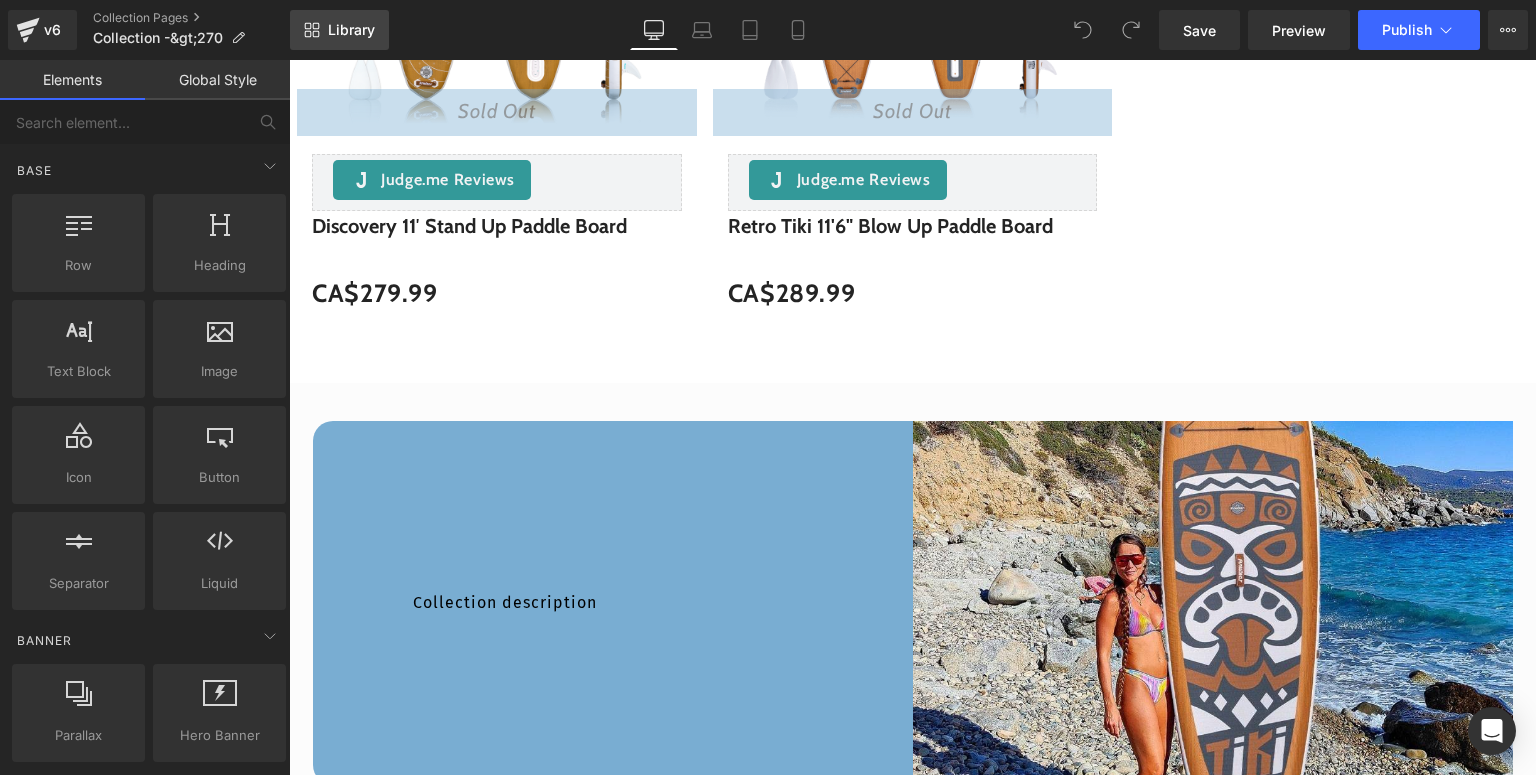 click on "Library" at bounding box center [351, 30] 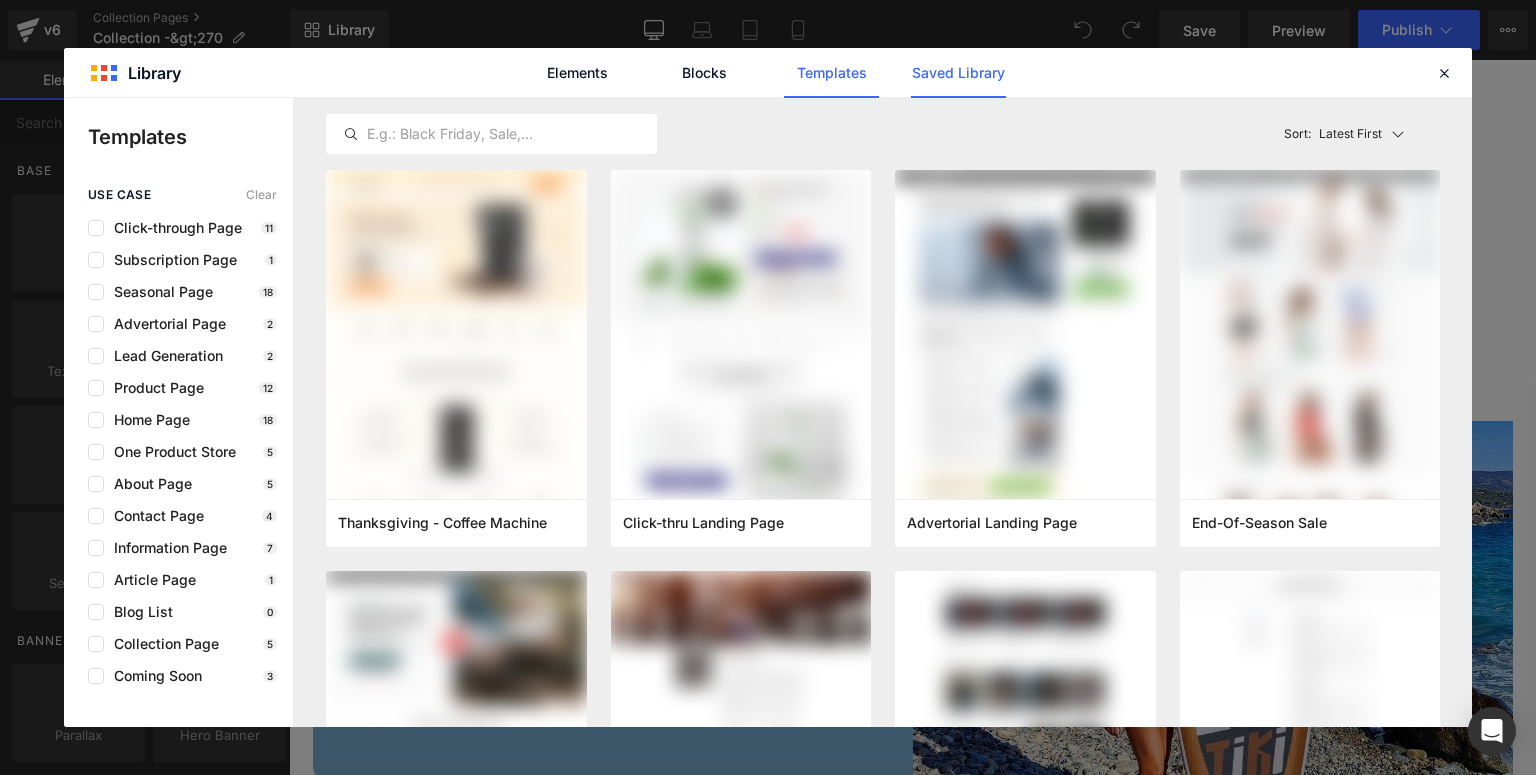 click on "Saved Library" 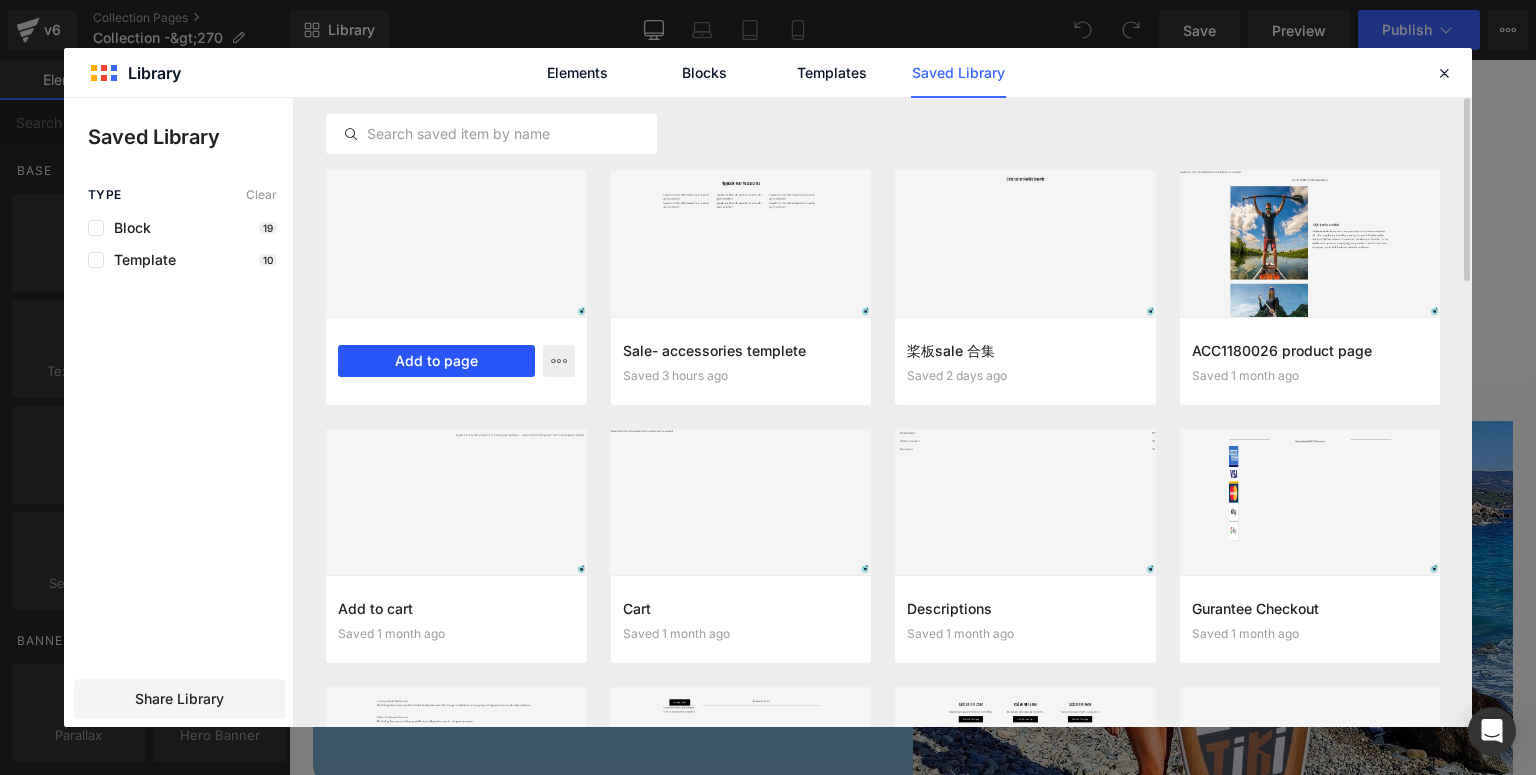 click on "Add to page" at bounding box center (436, 361) 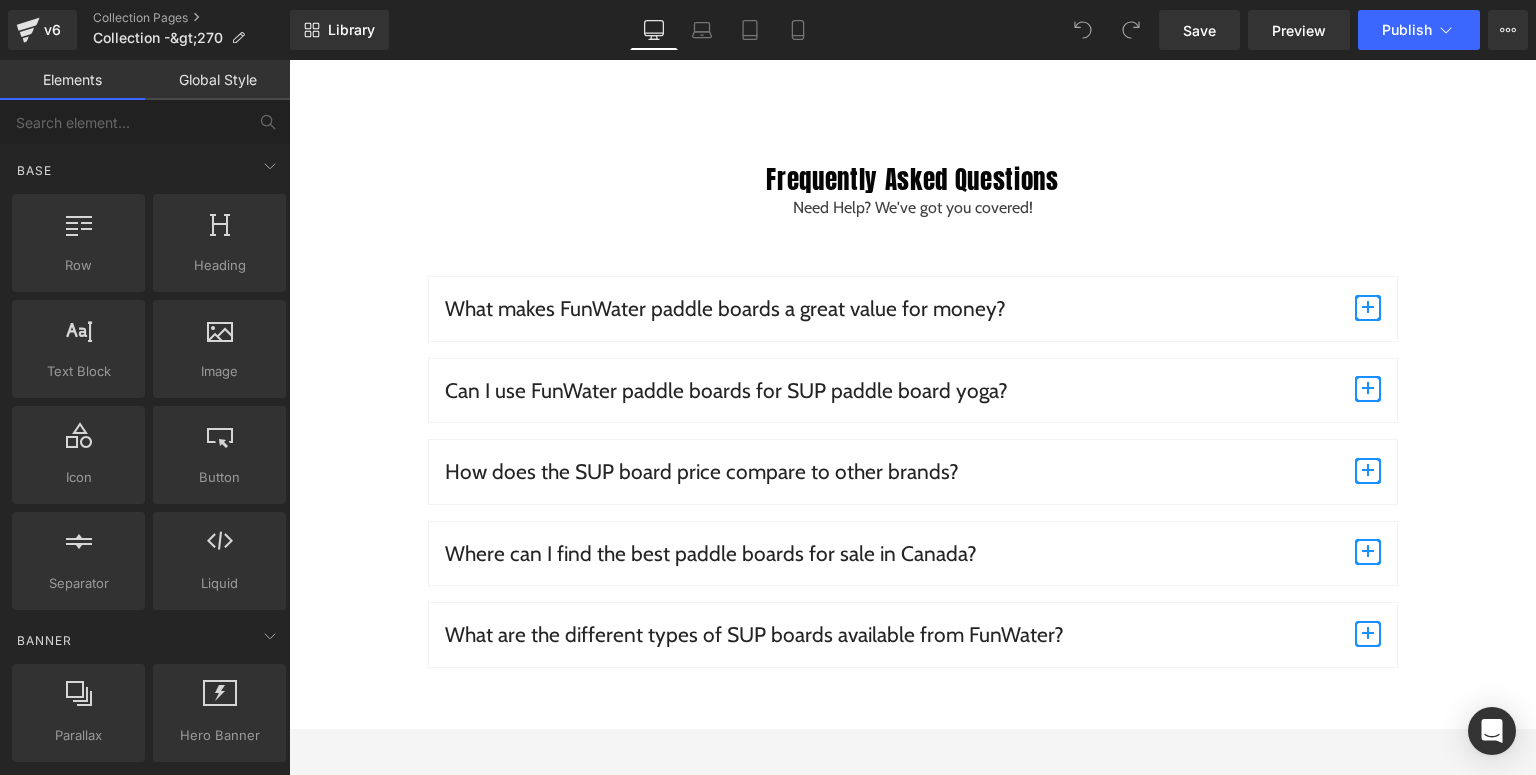 scroll, scrollTop: 4571, scrollLeft: 0, axis: vertical 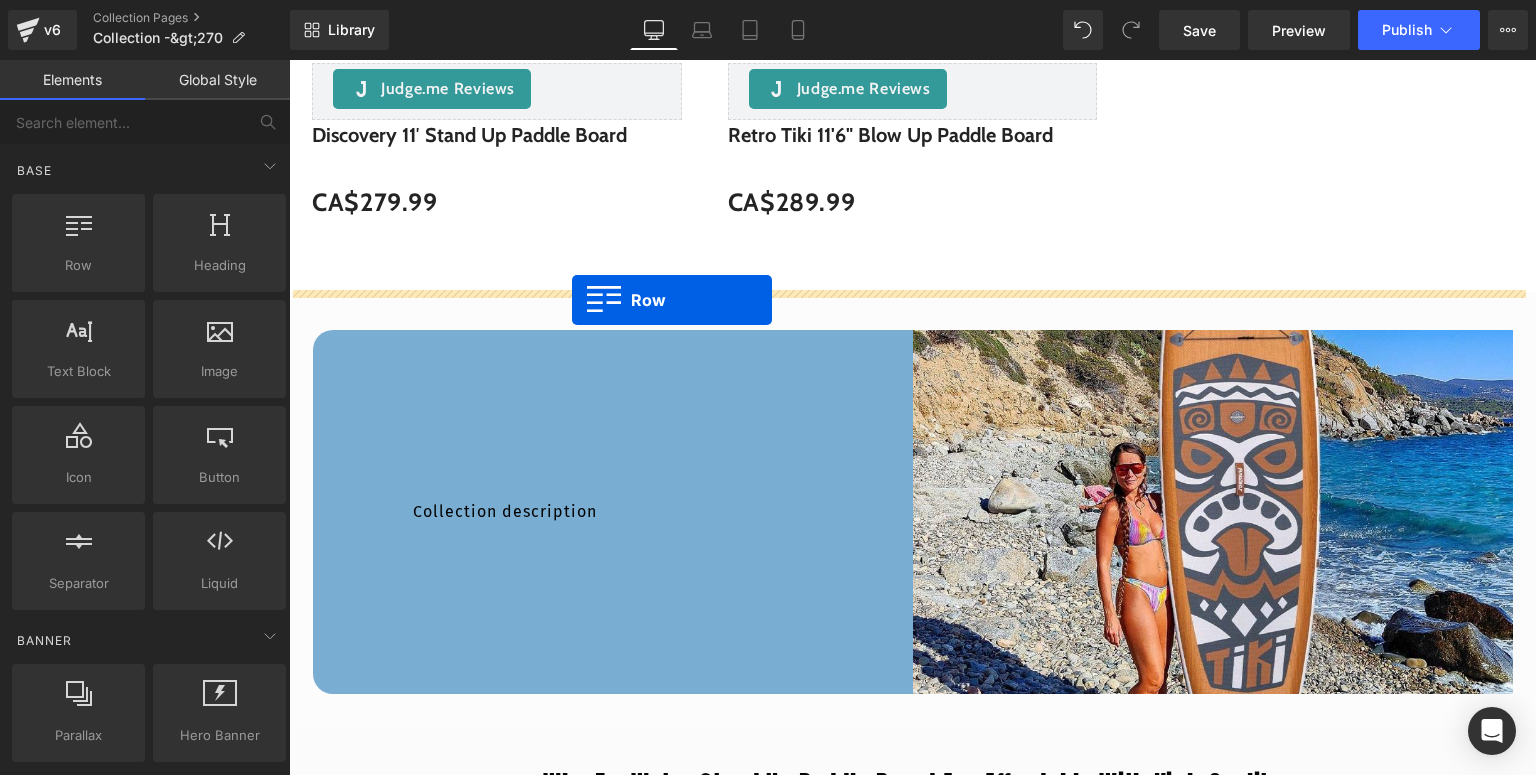 drag, startPoint x: 330, startPoint y: 176, endPoint x: 572, endPoint y: 300, distance: 271.9191 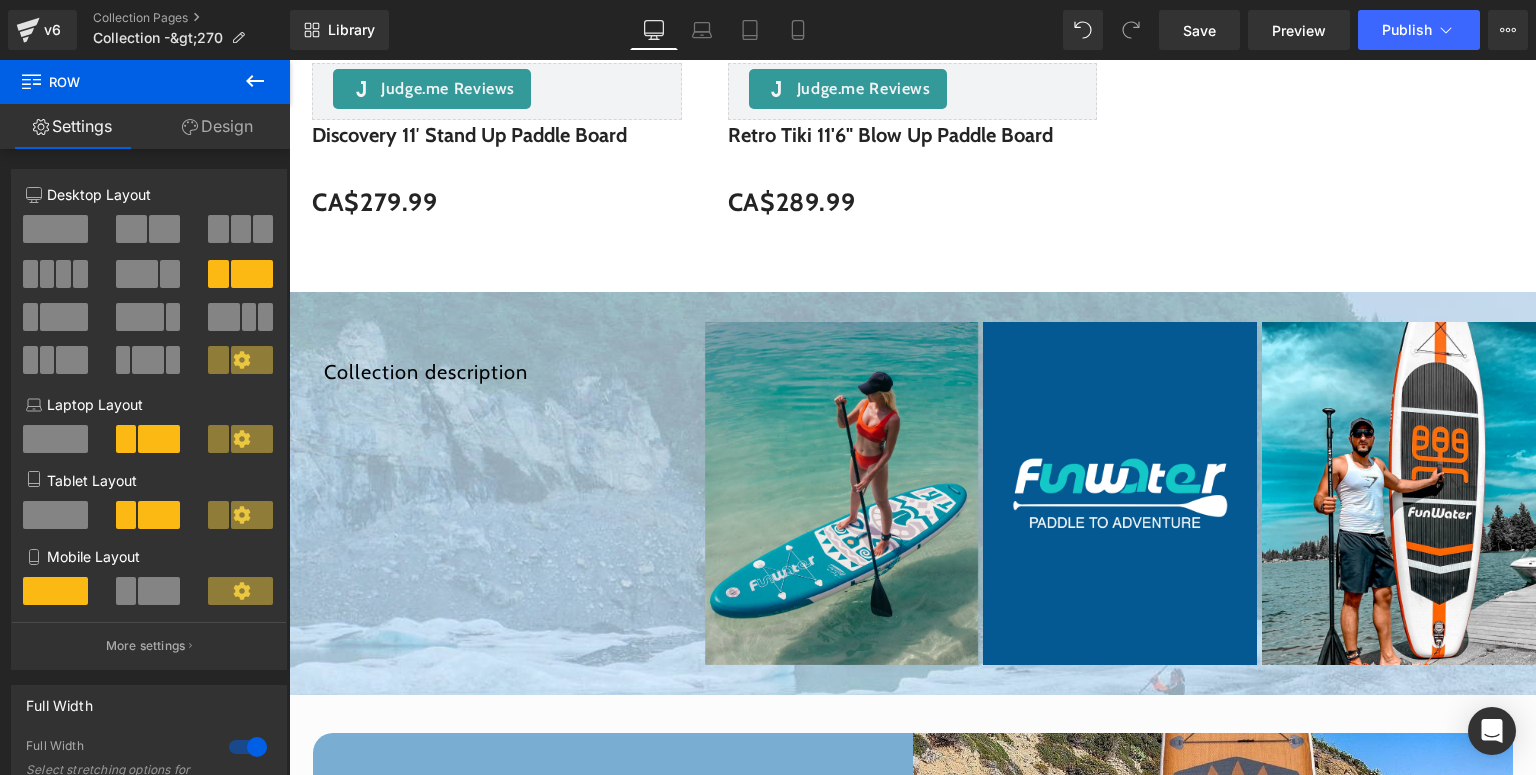 scroll, scrollTop: 1531, scrollLeft: 0, axis: vertical 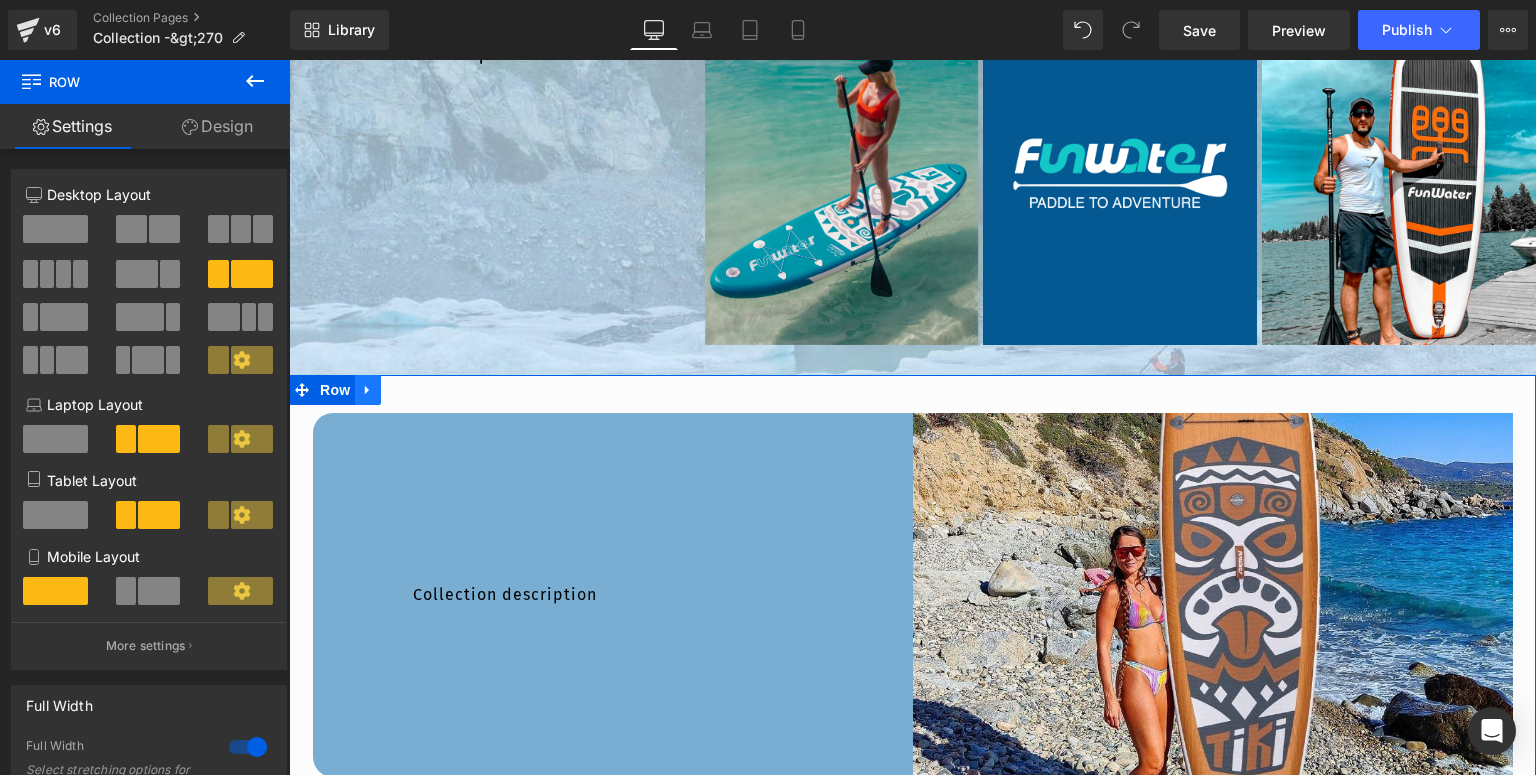 click 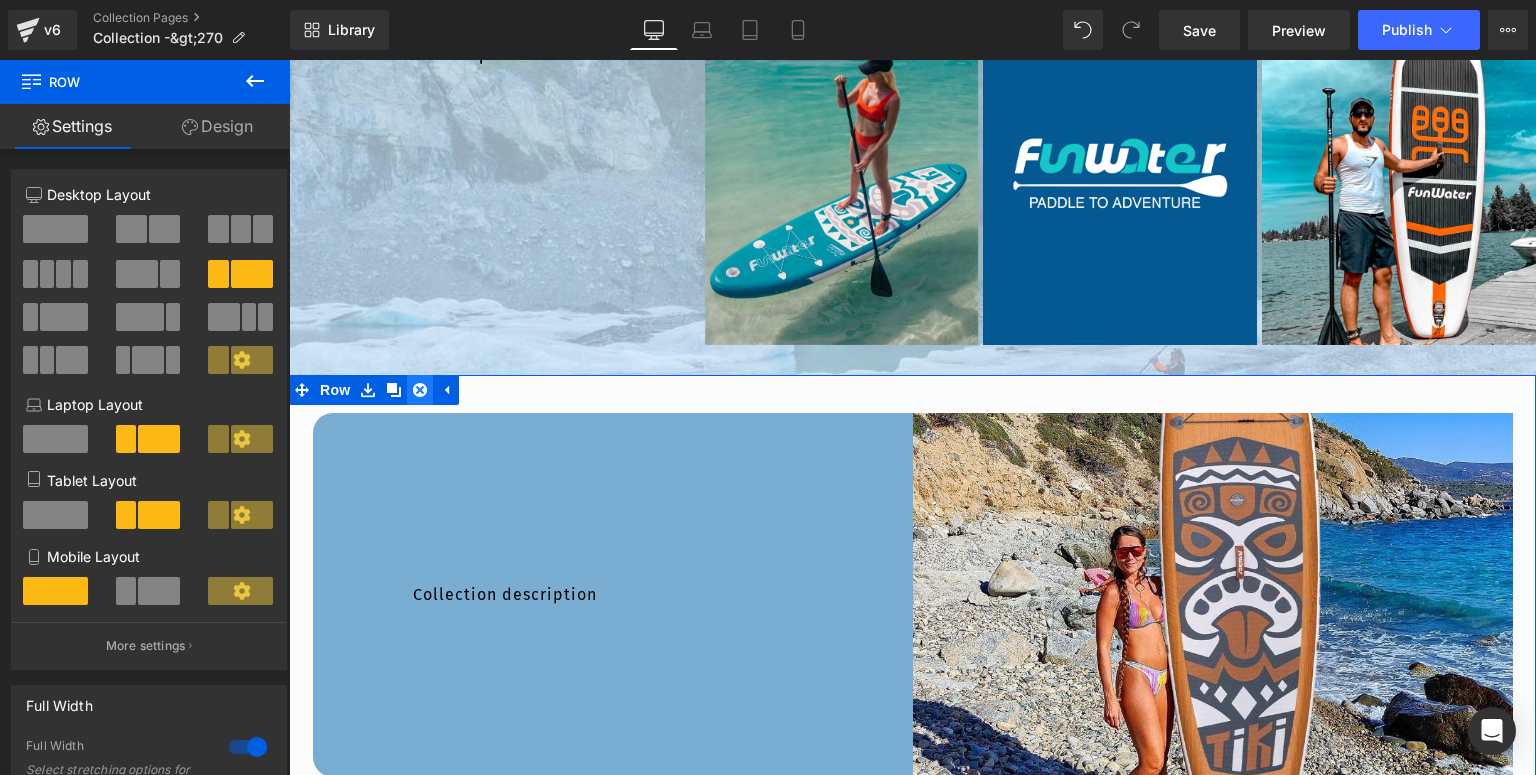 click 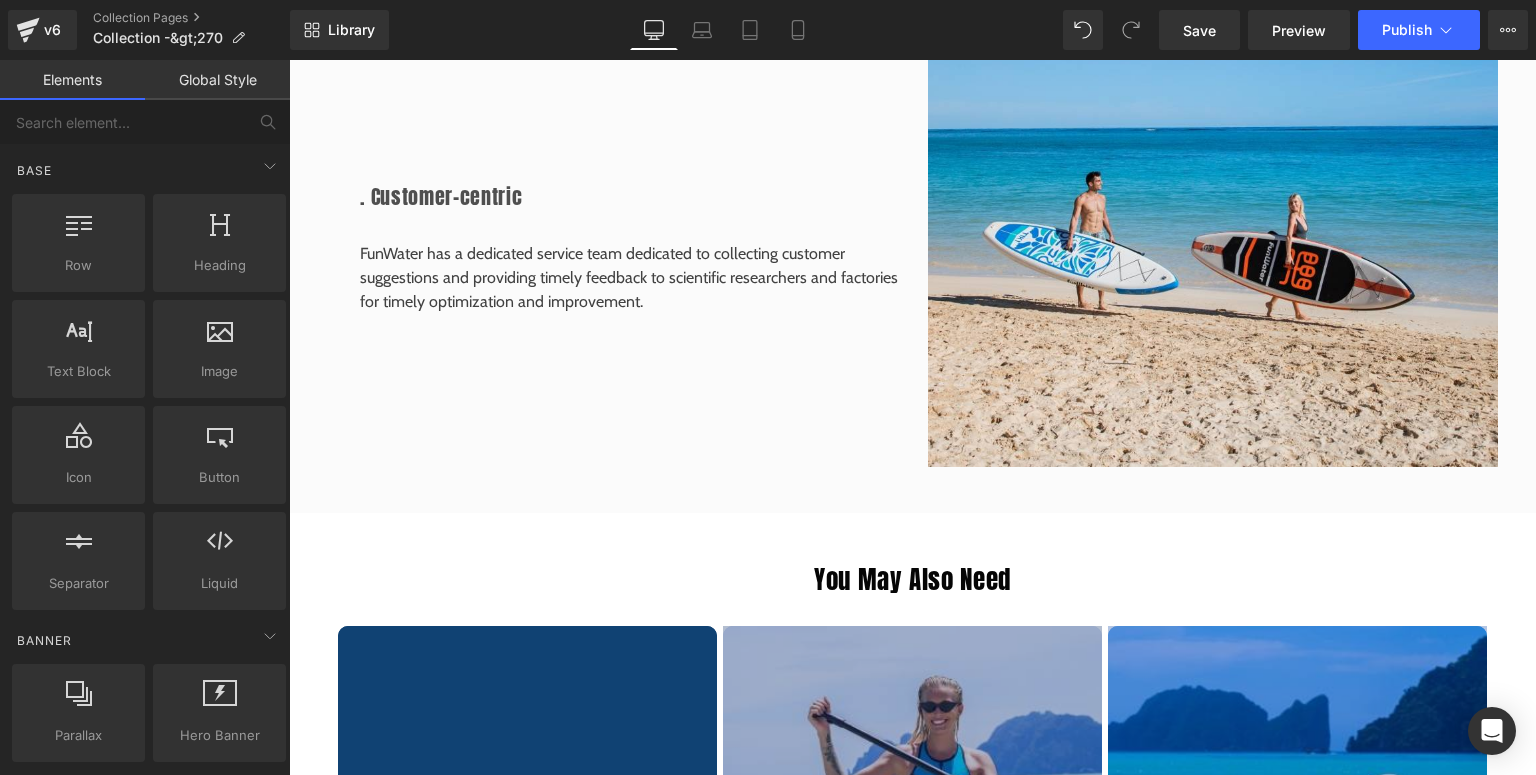 scroll, scrollTop: 3131, scrollLeft: 0, axis: vertical 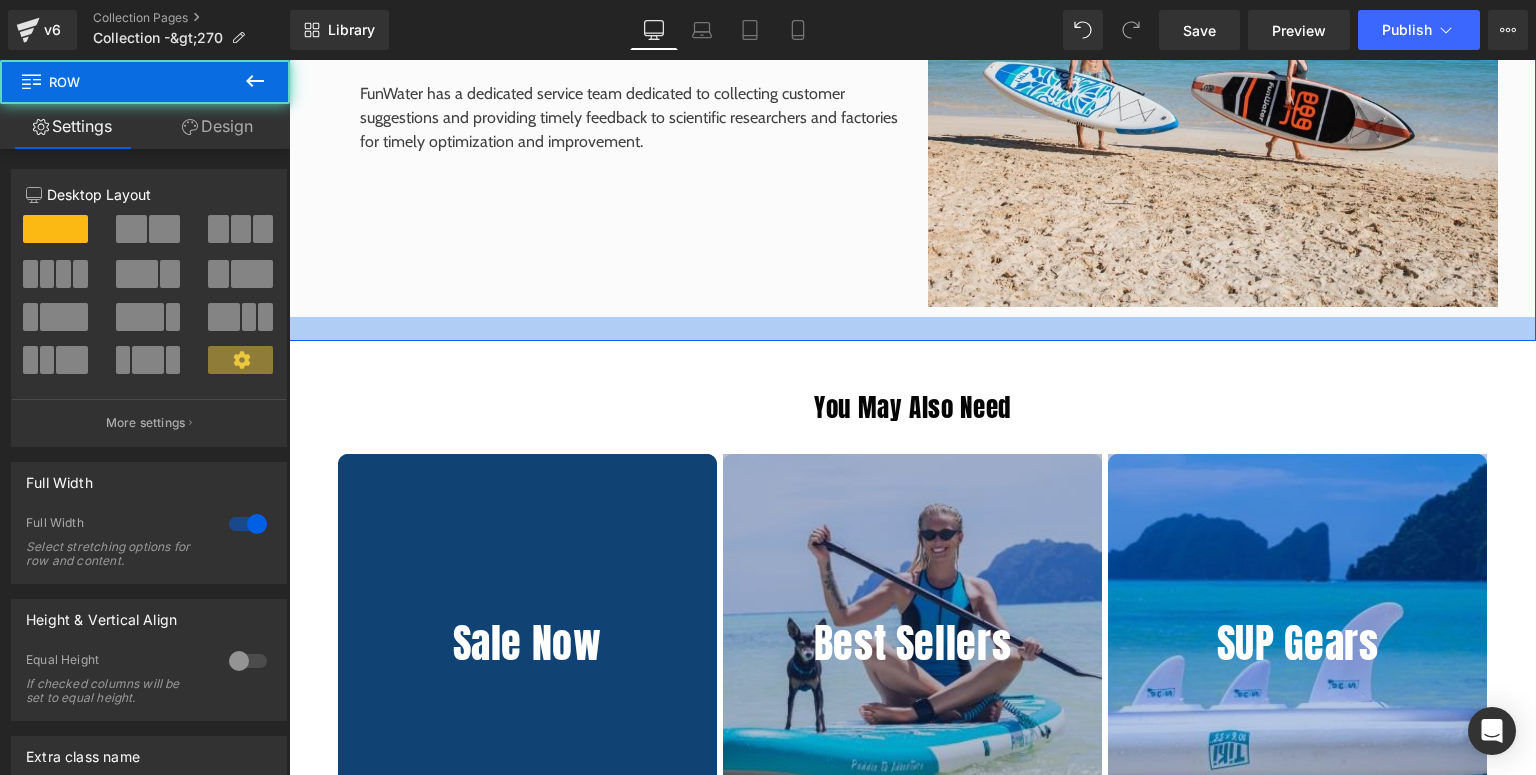 drag, startPoint x: 849, startPoint y: 348, endPoint x: 875, endPoint y: 336, distance: 28.635643 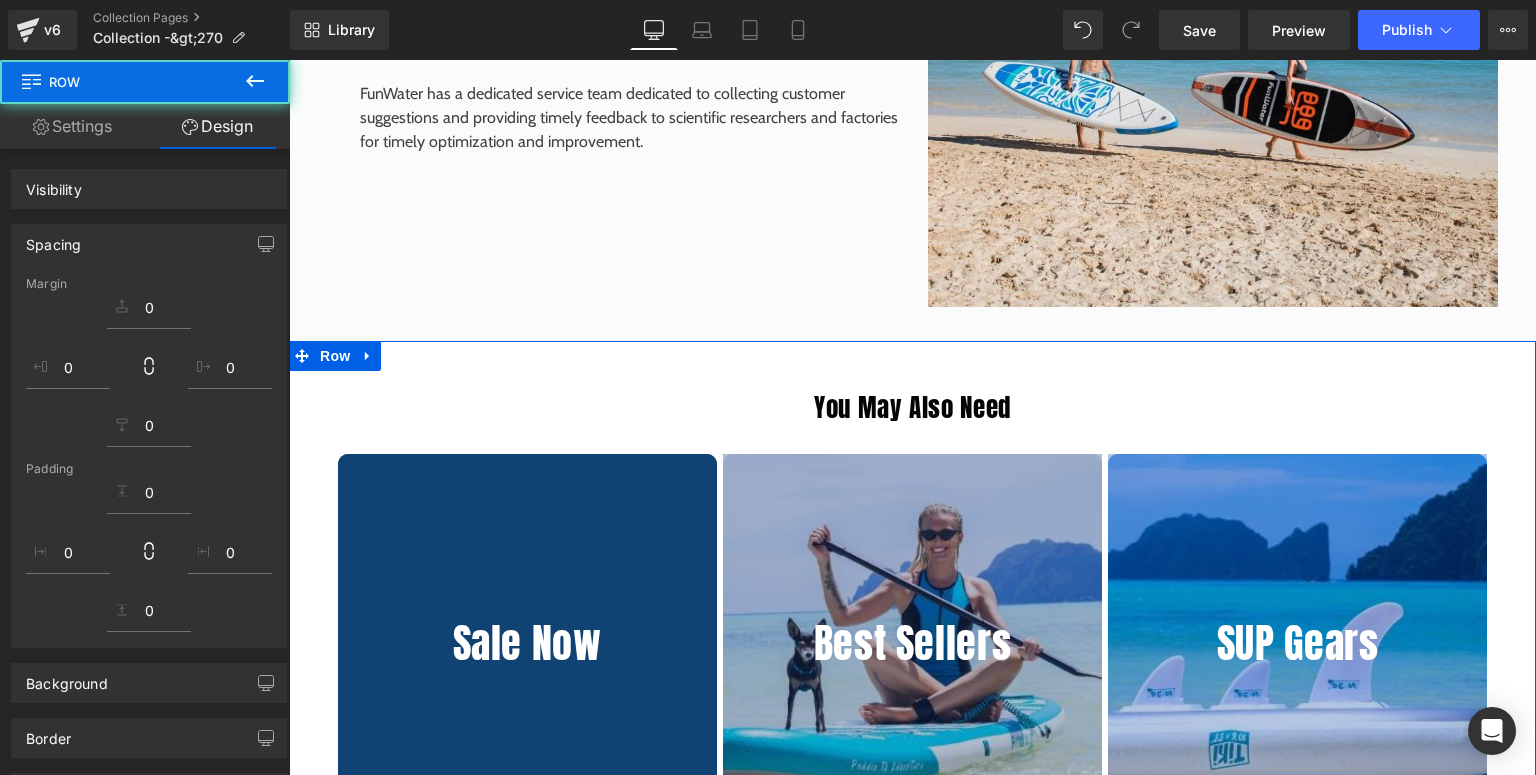 click on "You May Also Need Heading
Sale Now
Heading
Hero Banner
Best Sellers Heading
Hero Banner
SUP Gears Heading
Hero Banner         Row         Row         Row" at bounding box center [912, 647] 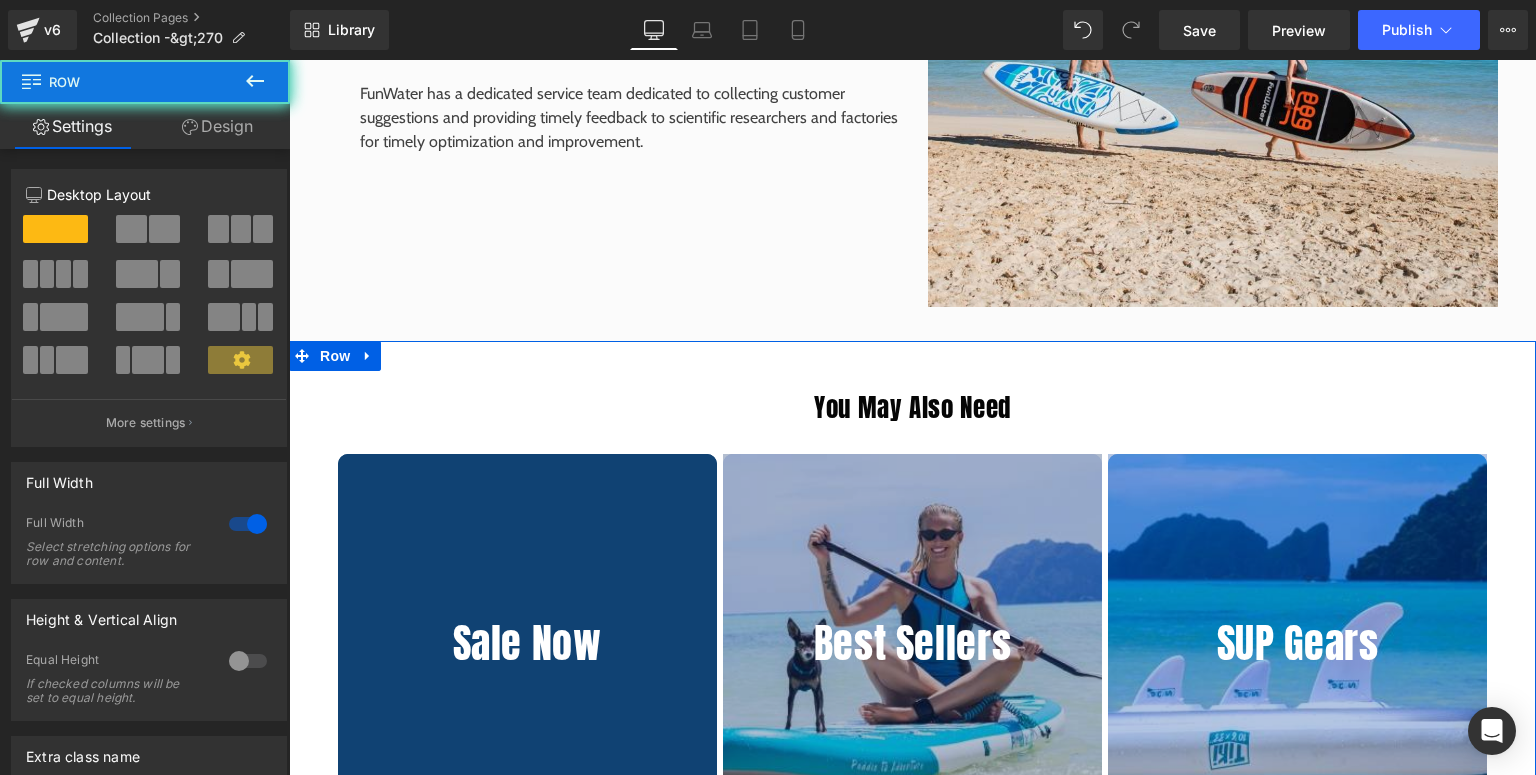 scroll, scrollTop: 3691, scrollLeft: 0, axis: vertical 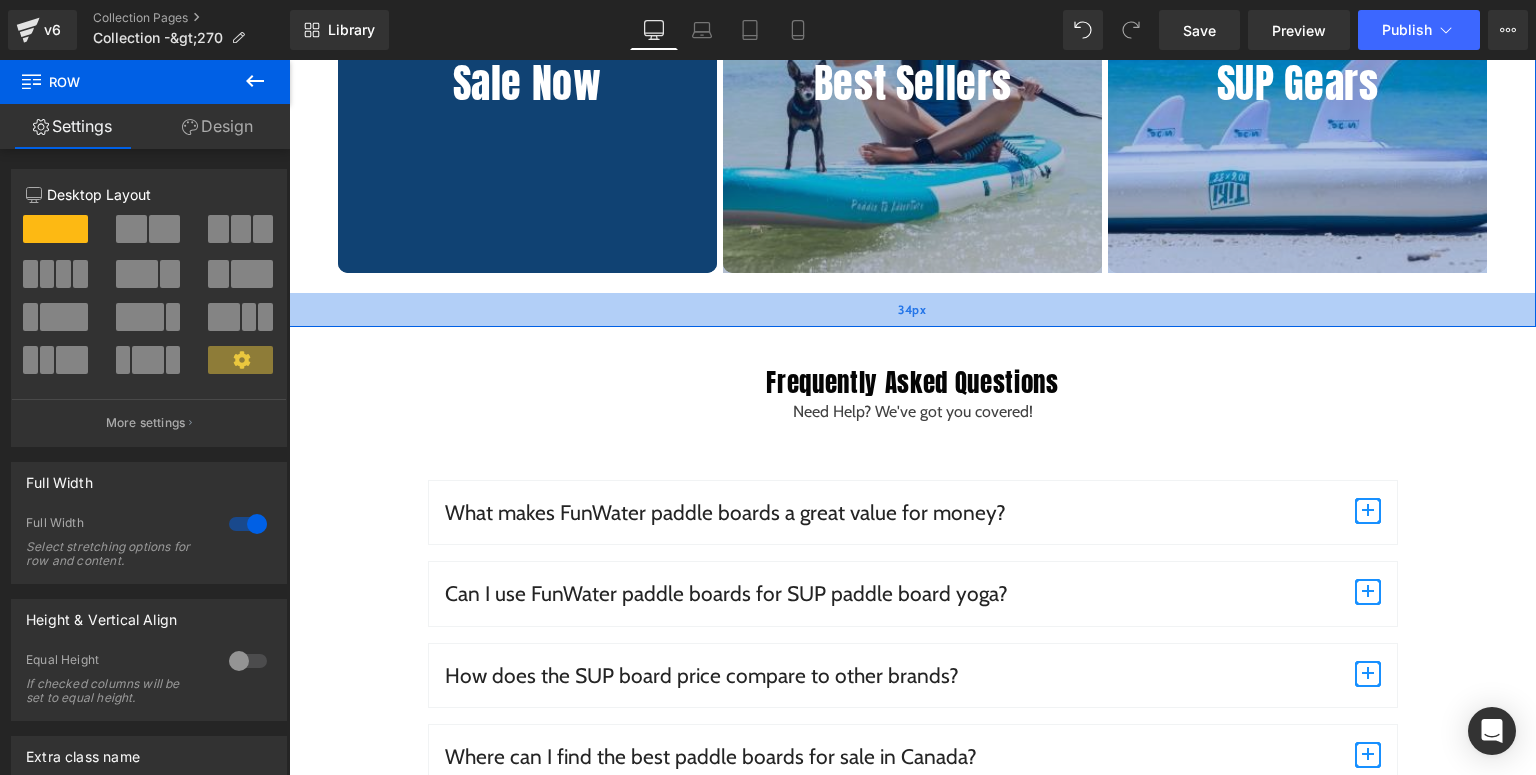 drag, startPoint x: 779, startPoint y: 389, endPoint x: 787, endPoint y: 323, distance: 66.48308 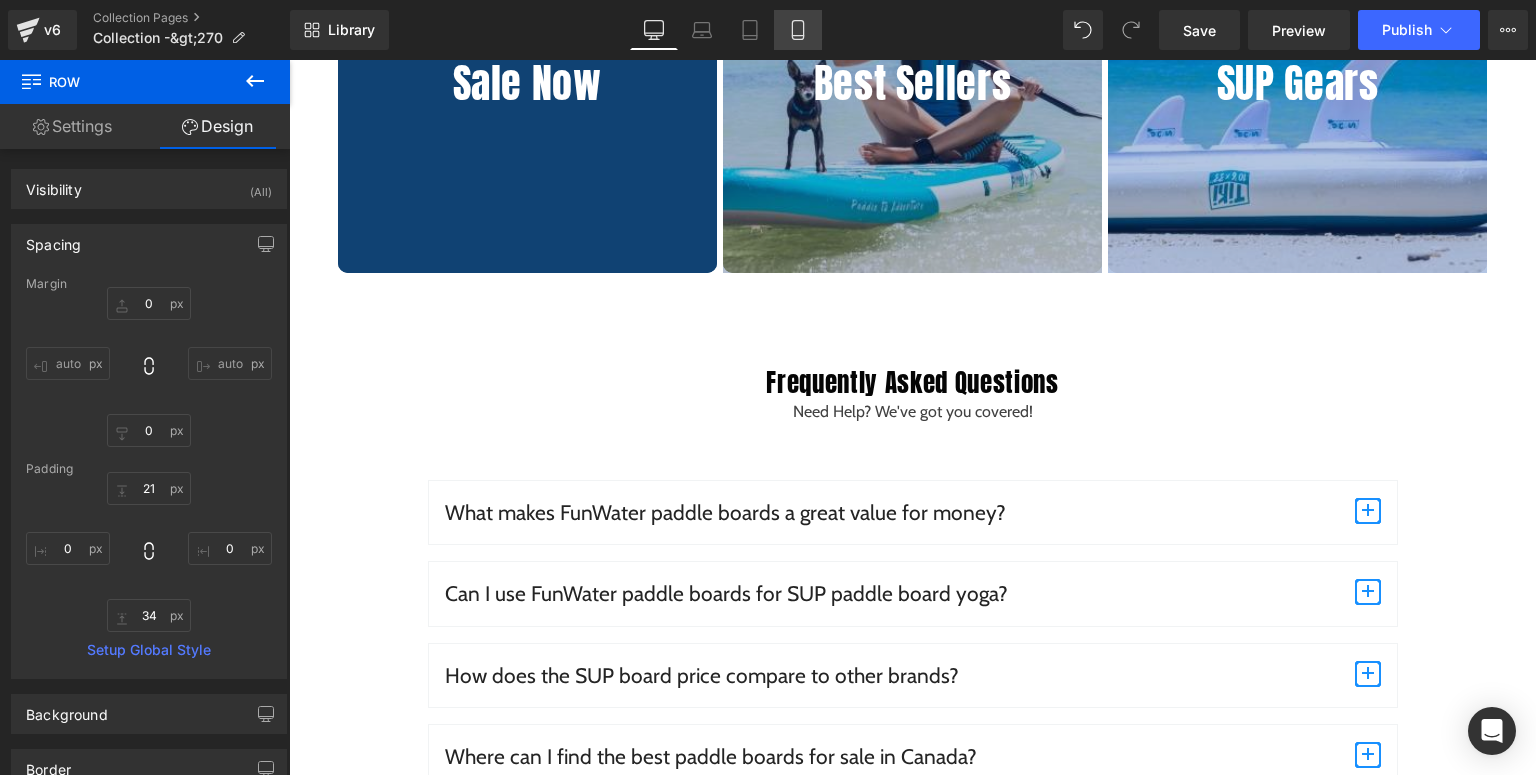 click on "Mobile" at bounding box center (798, 30) 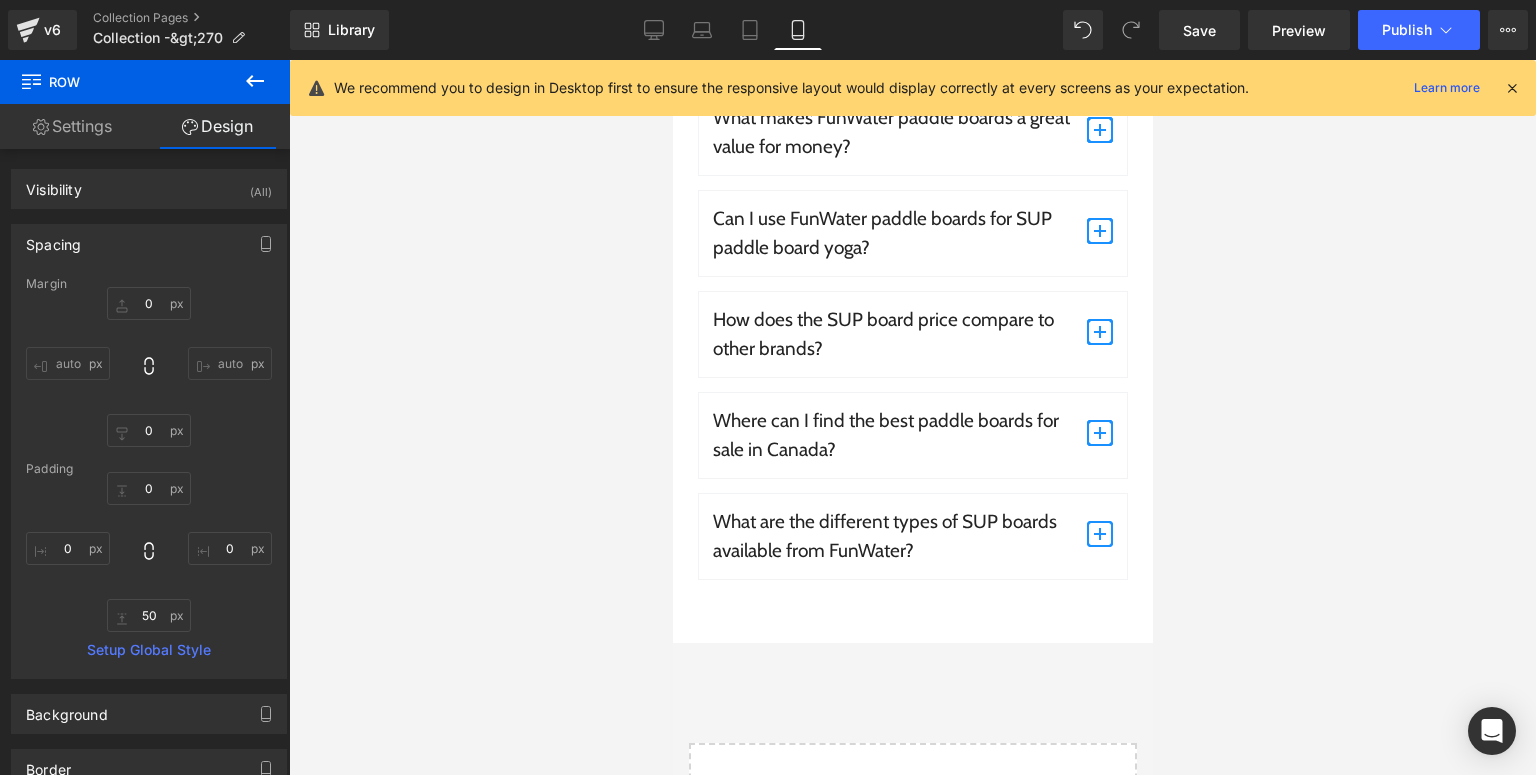 type on "0" 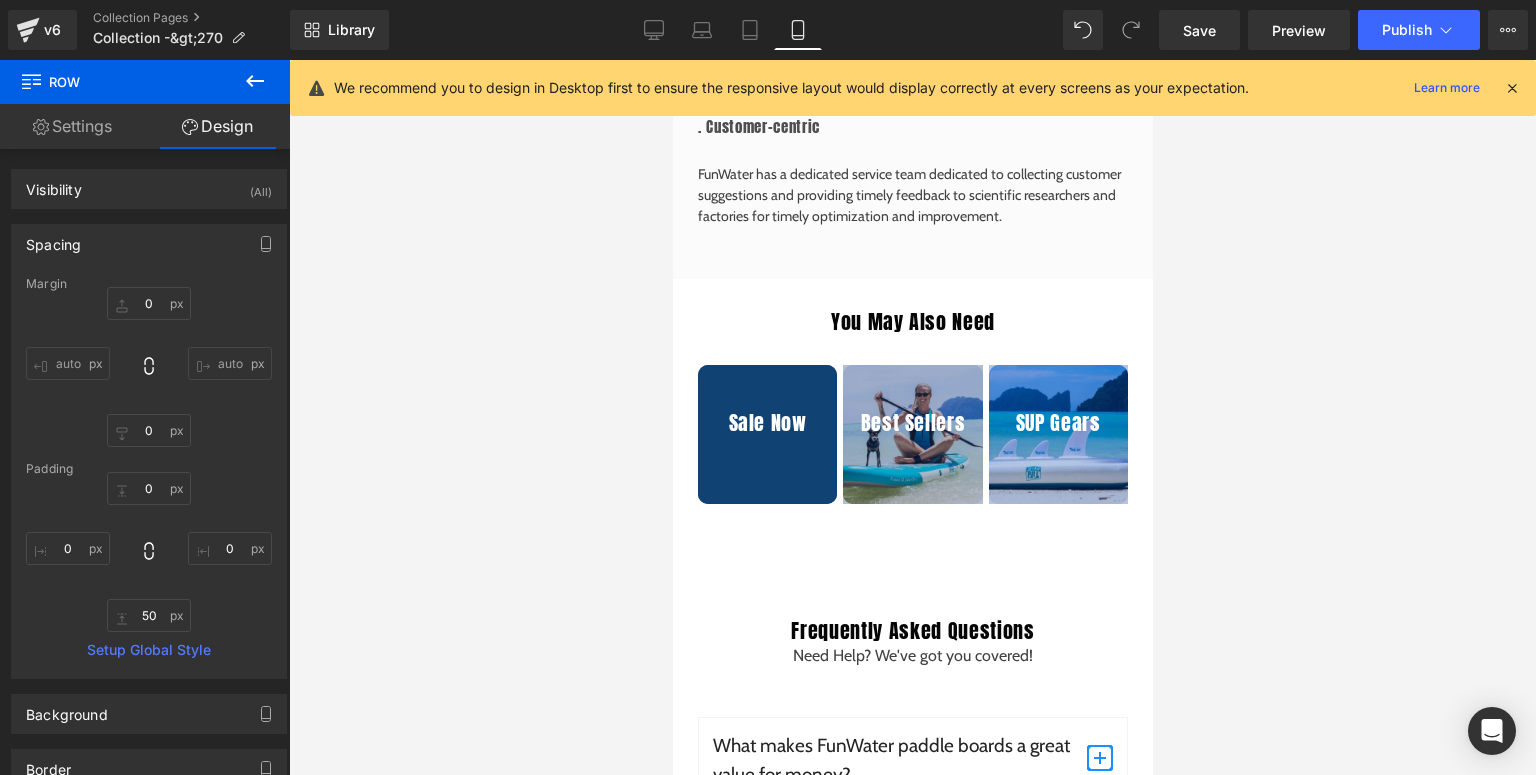 scroll, scrollTop: 2916, scrollLeft: 0, axis: vertical 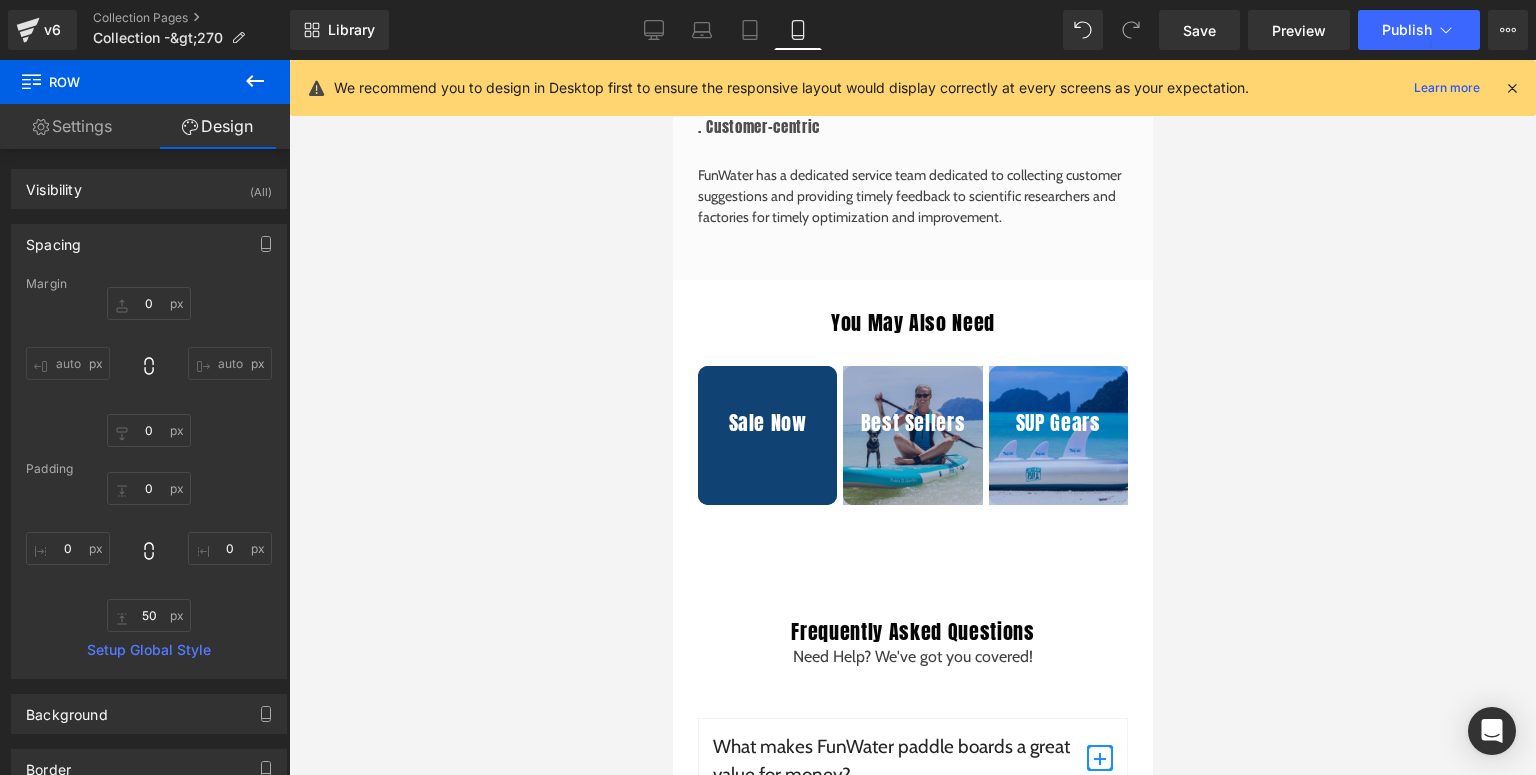 click at bounding box center [1512, 88] 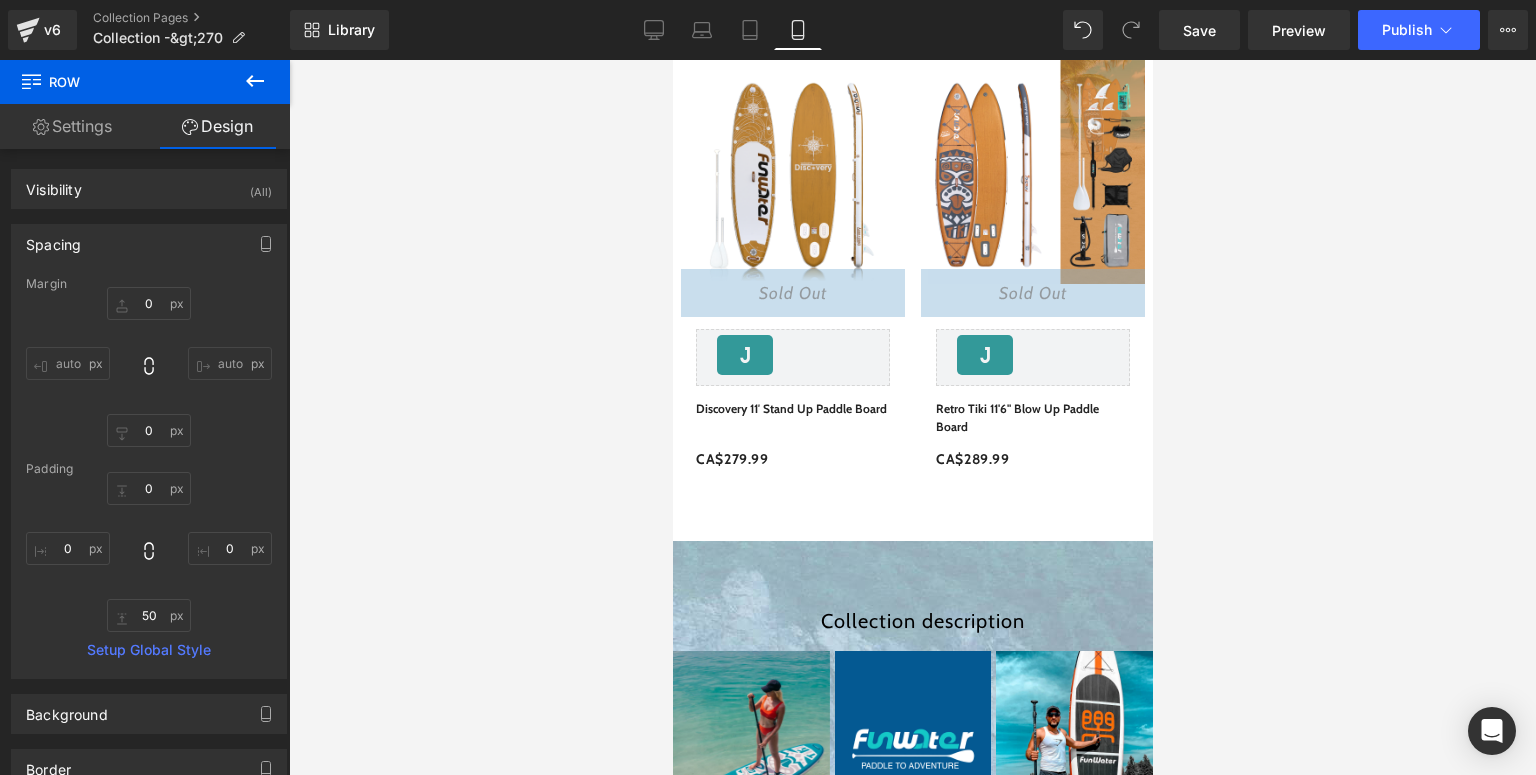 scroll, scrollTop: 916, scrollLeft: 0, axis: vertical 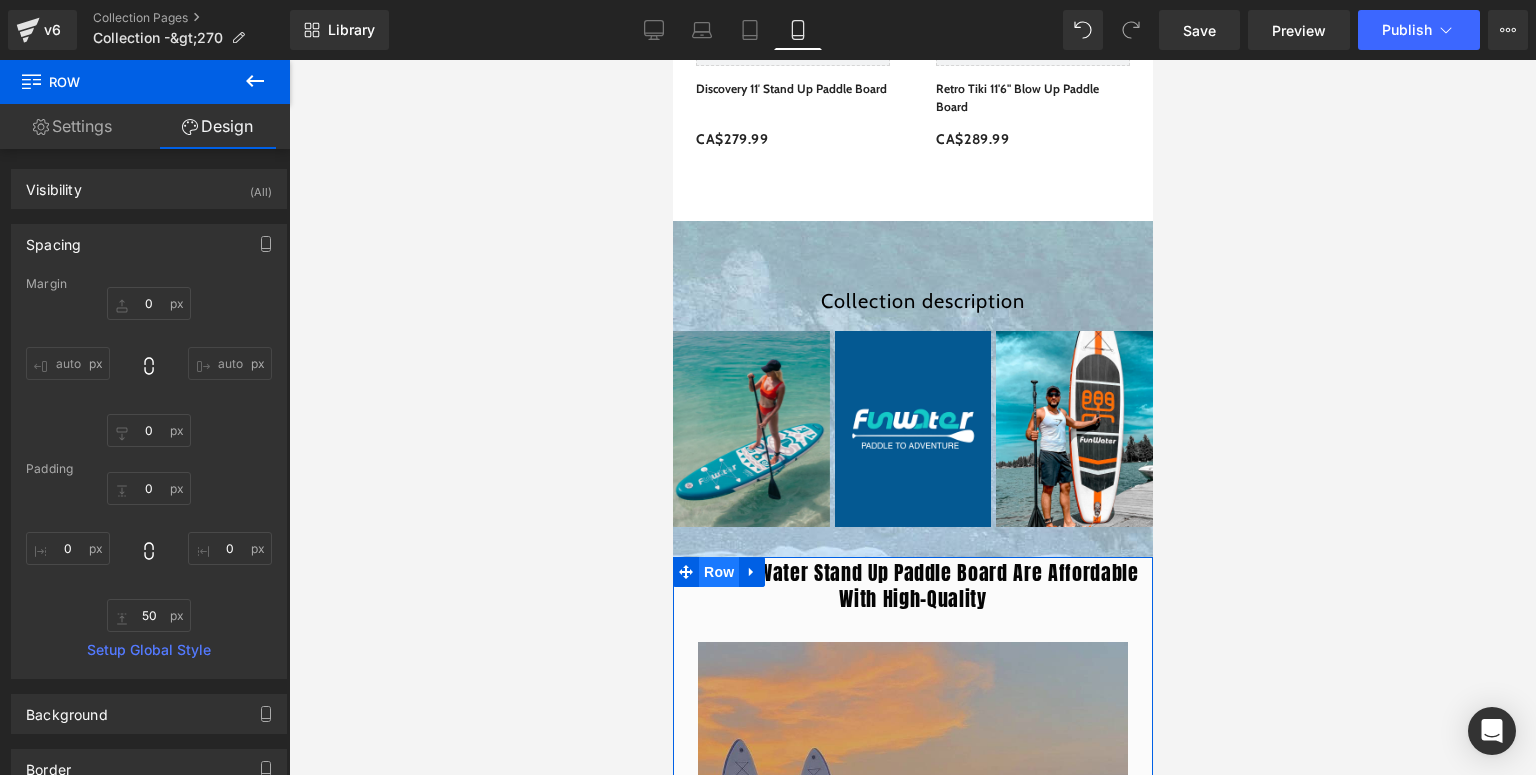 click on "Row" at bounding box center [718, 572] 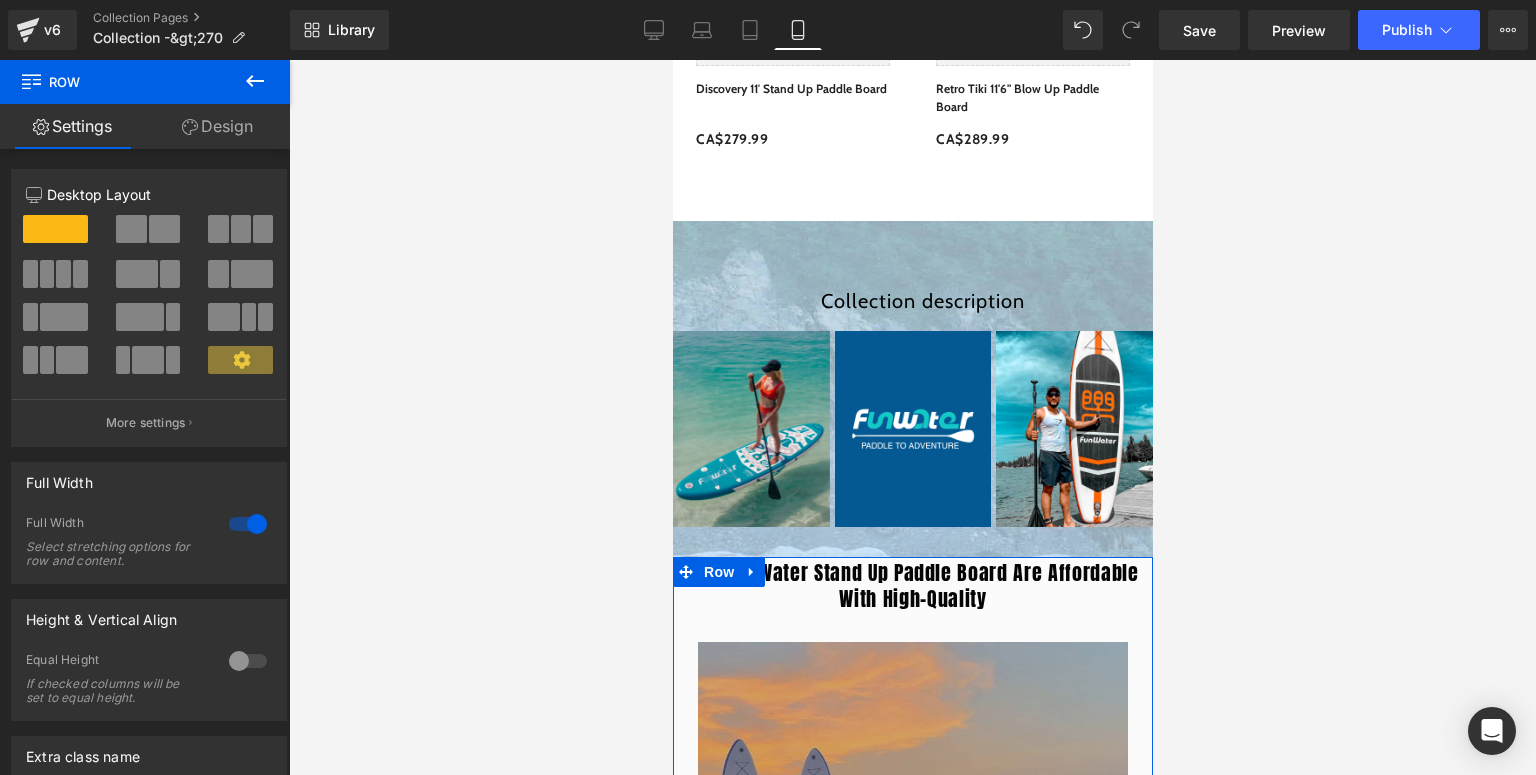 click on "Design" at bounding box center [217, 126] 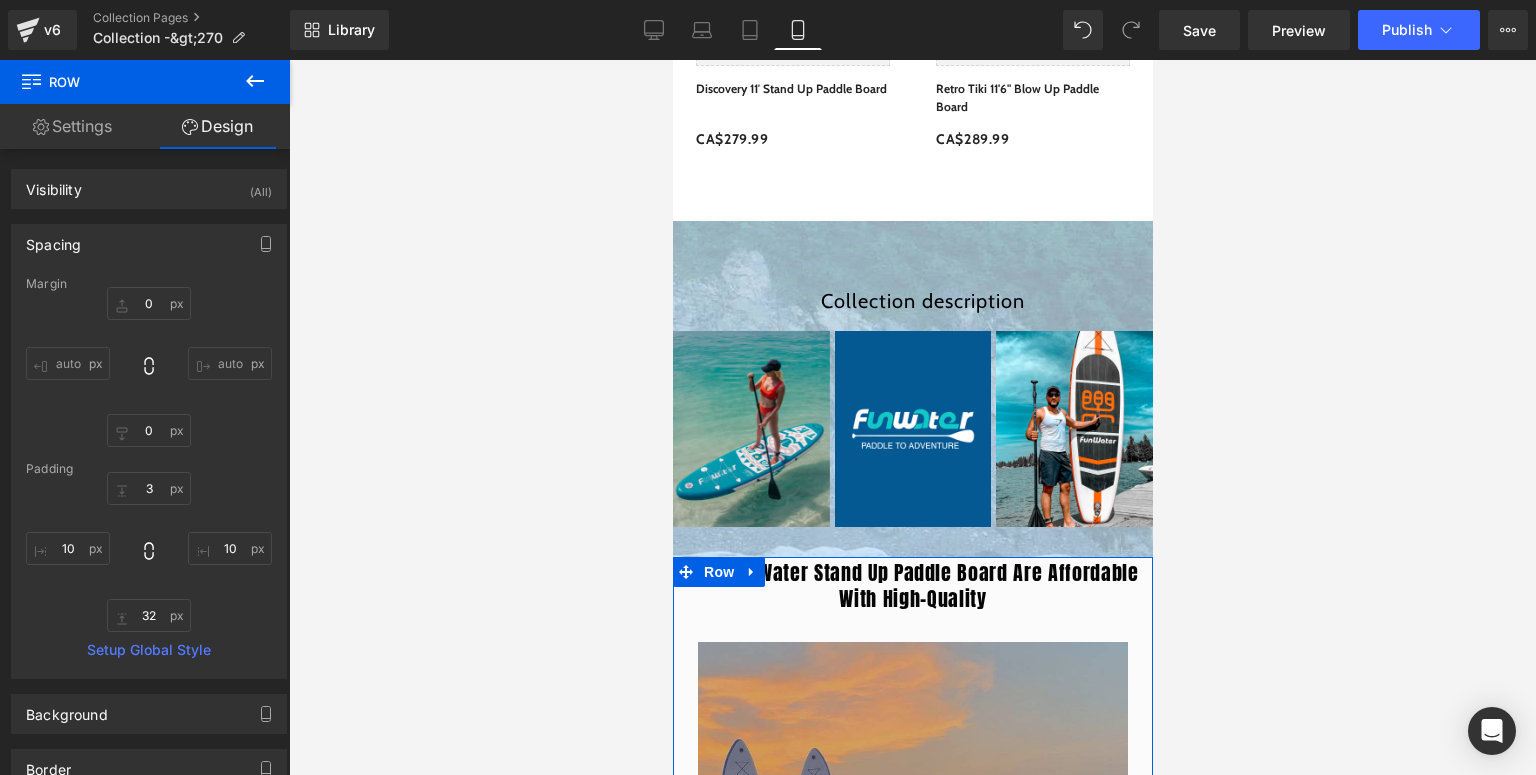 type on "0" 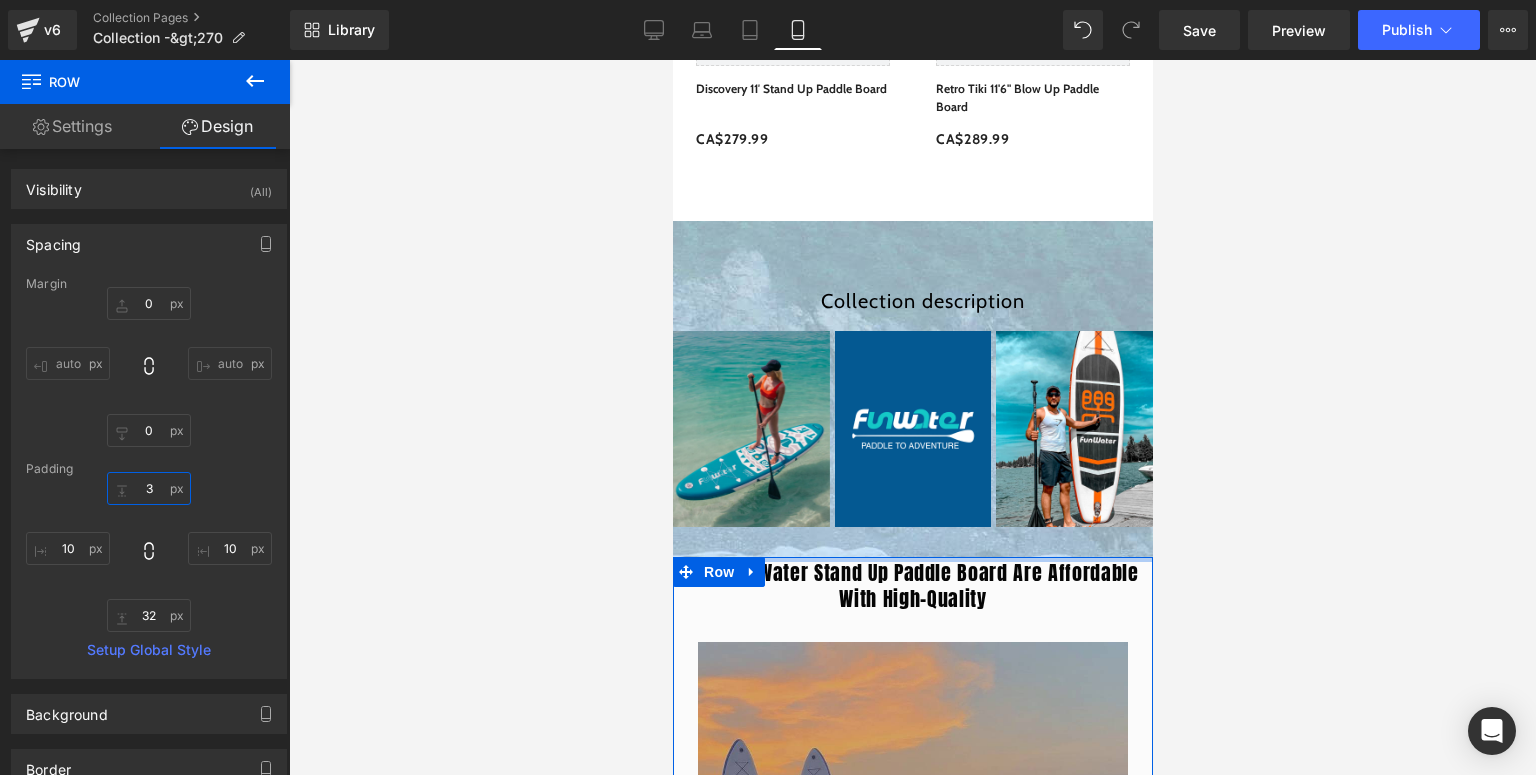 click on "3" at bounding box center (149, 488) 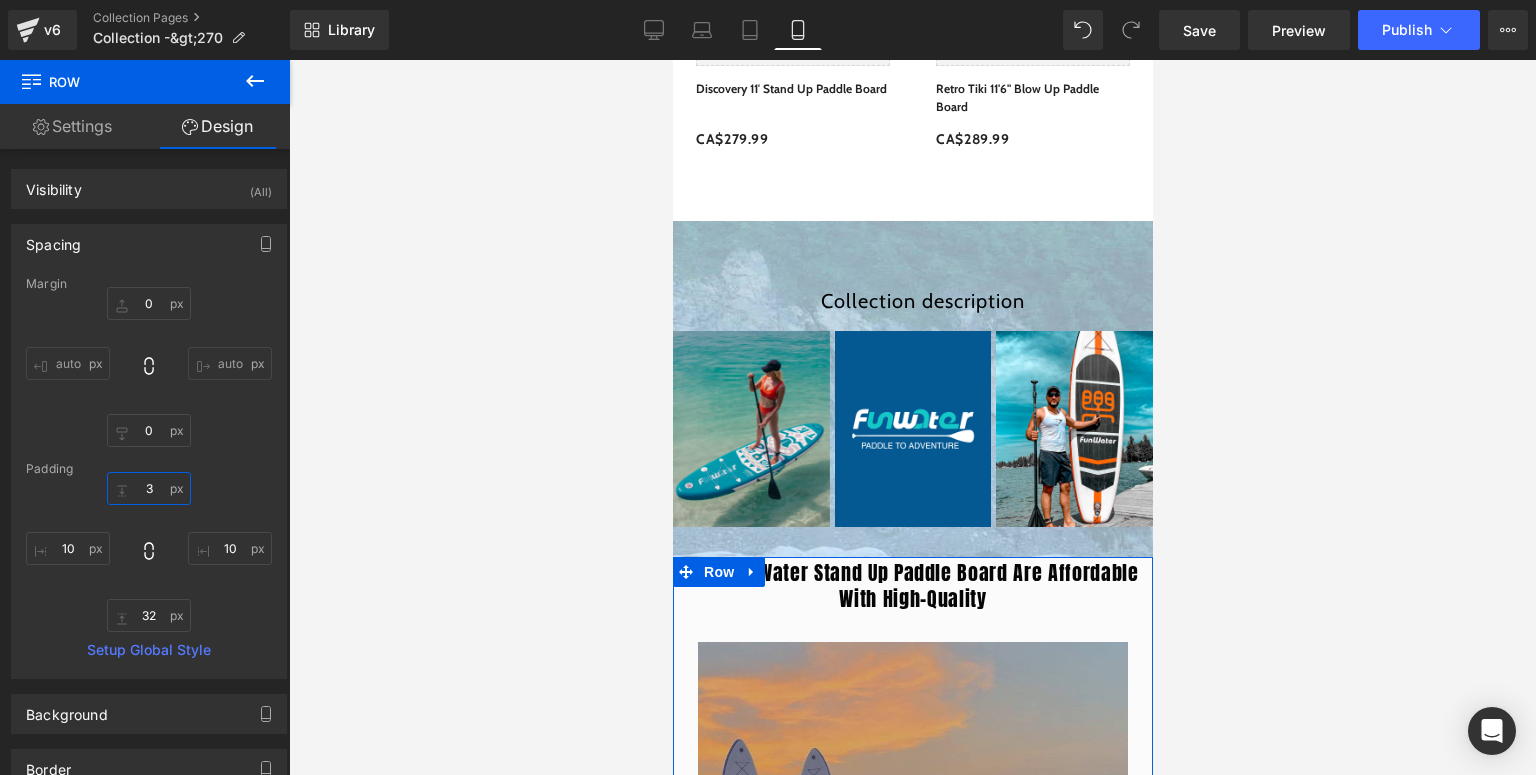 type on "30" 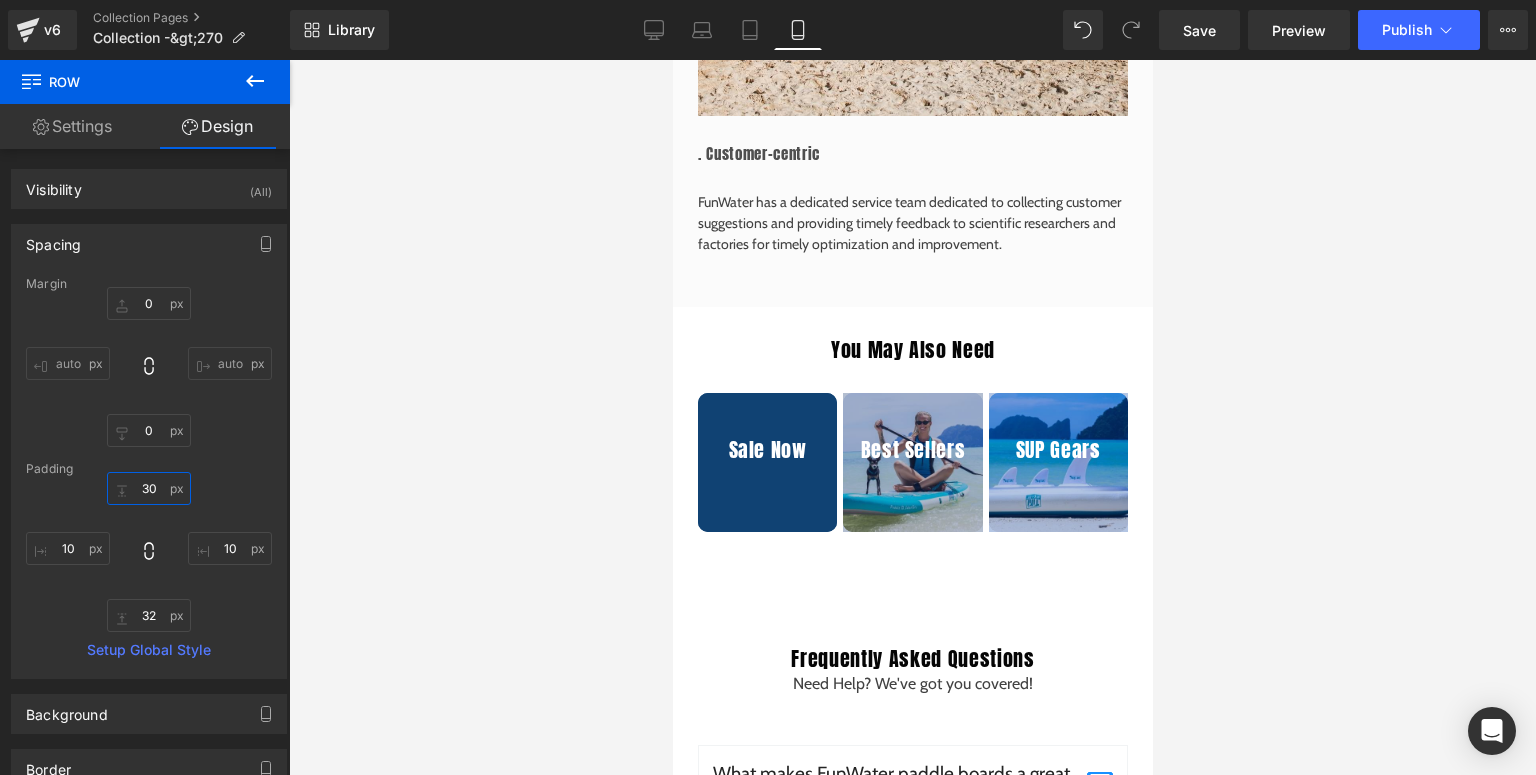 scroll, scrollTop: 2836, scrollLeft: 0, axis: vertical 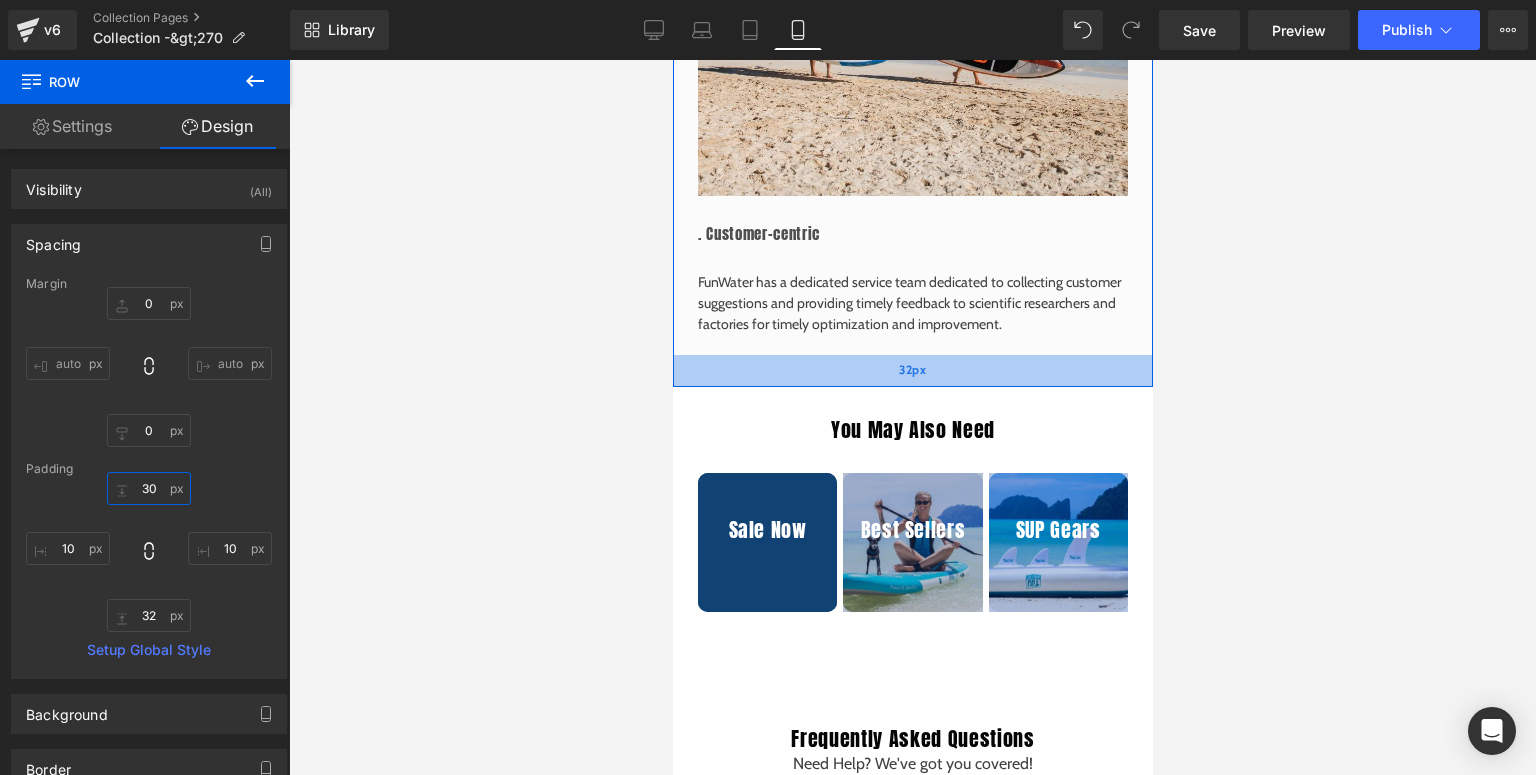 type on "23px" 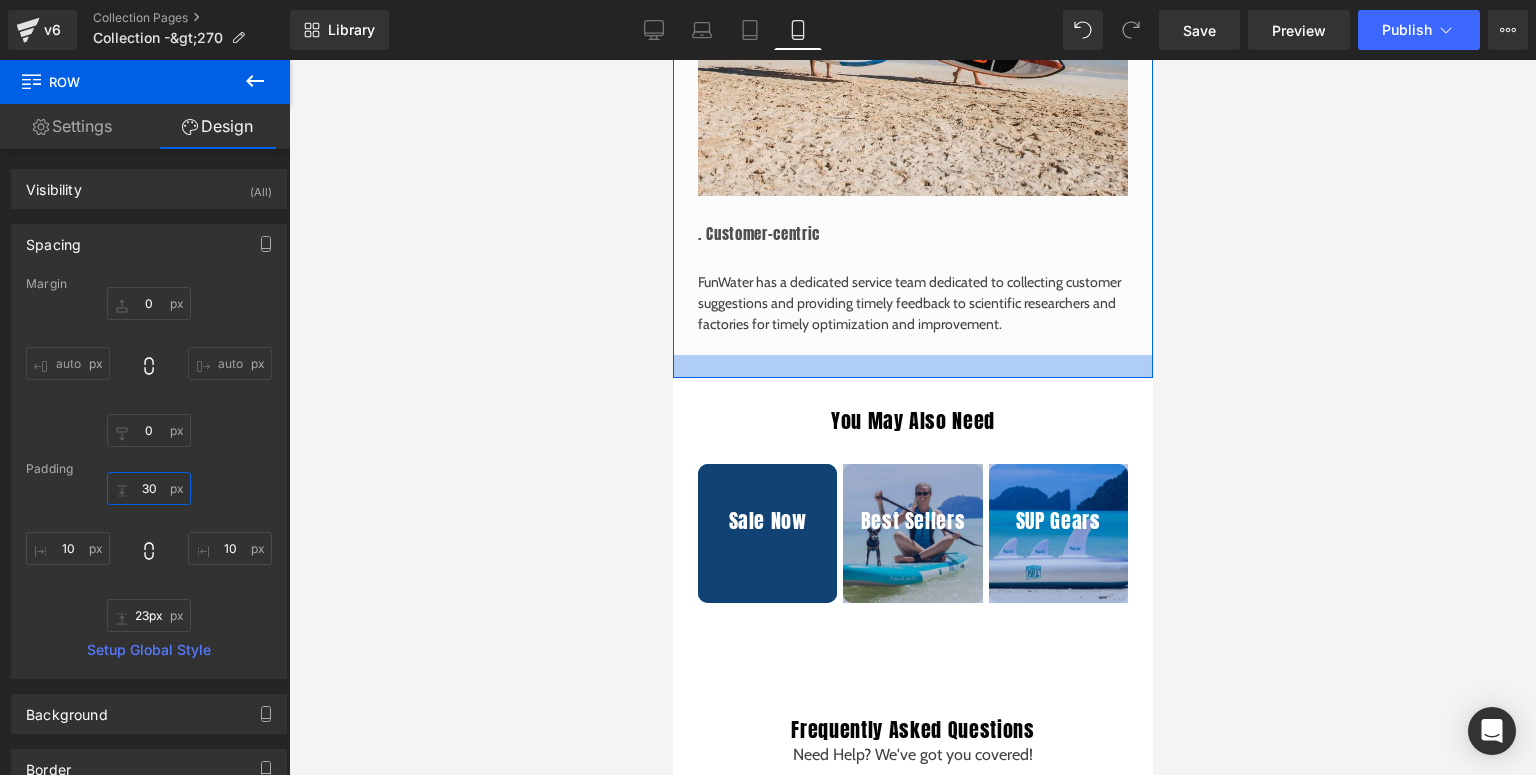 drag, startPoint x: 872, startPoint y: 368, endPoint x: 893, endPoint y: 359, distance: 22.847319 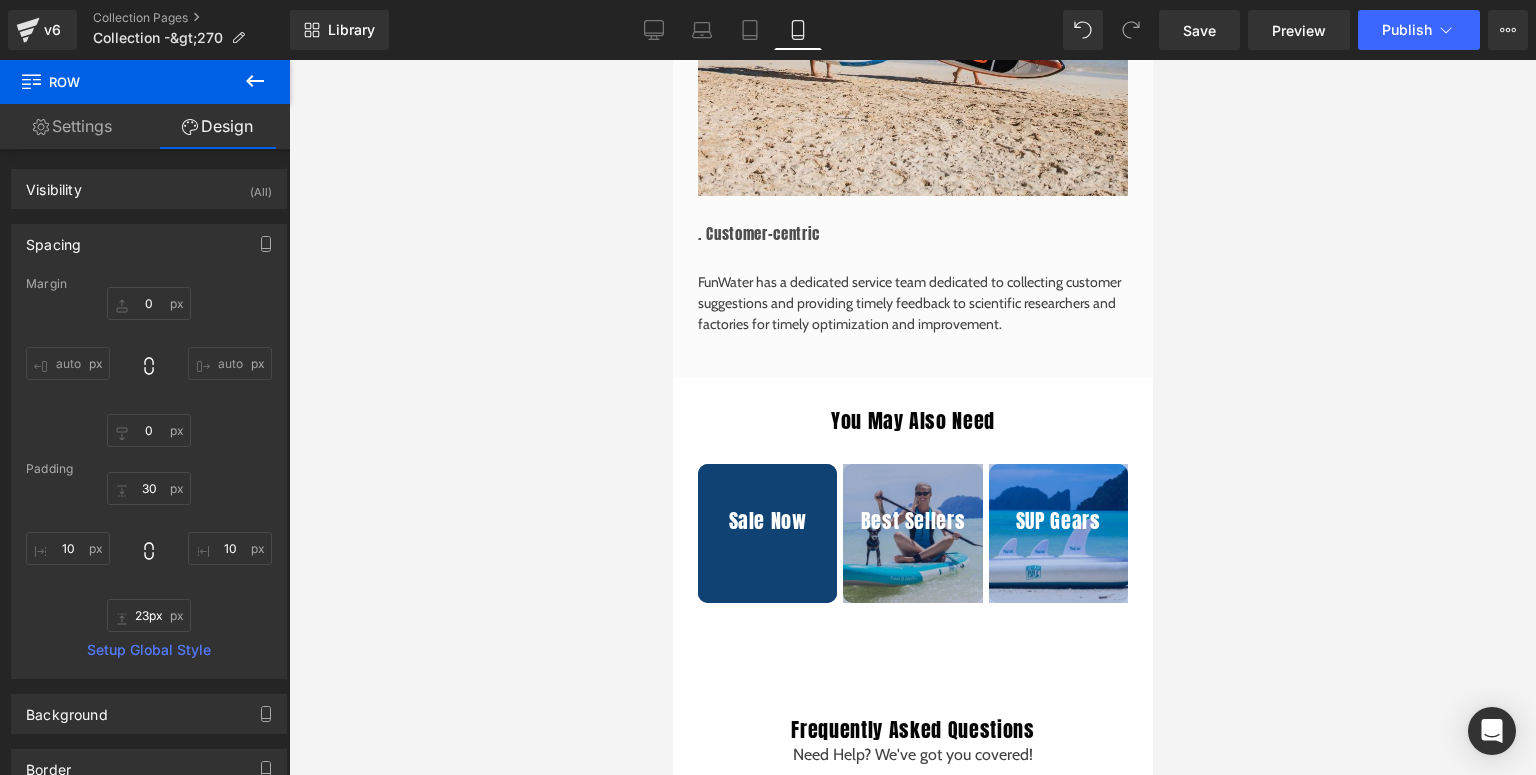 click on "50px" at bounding box center [672, 60] 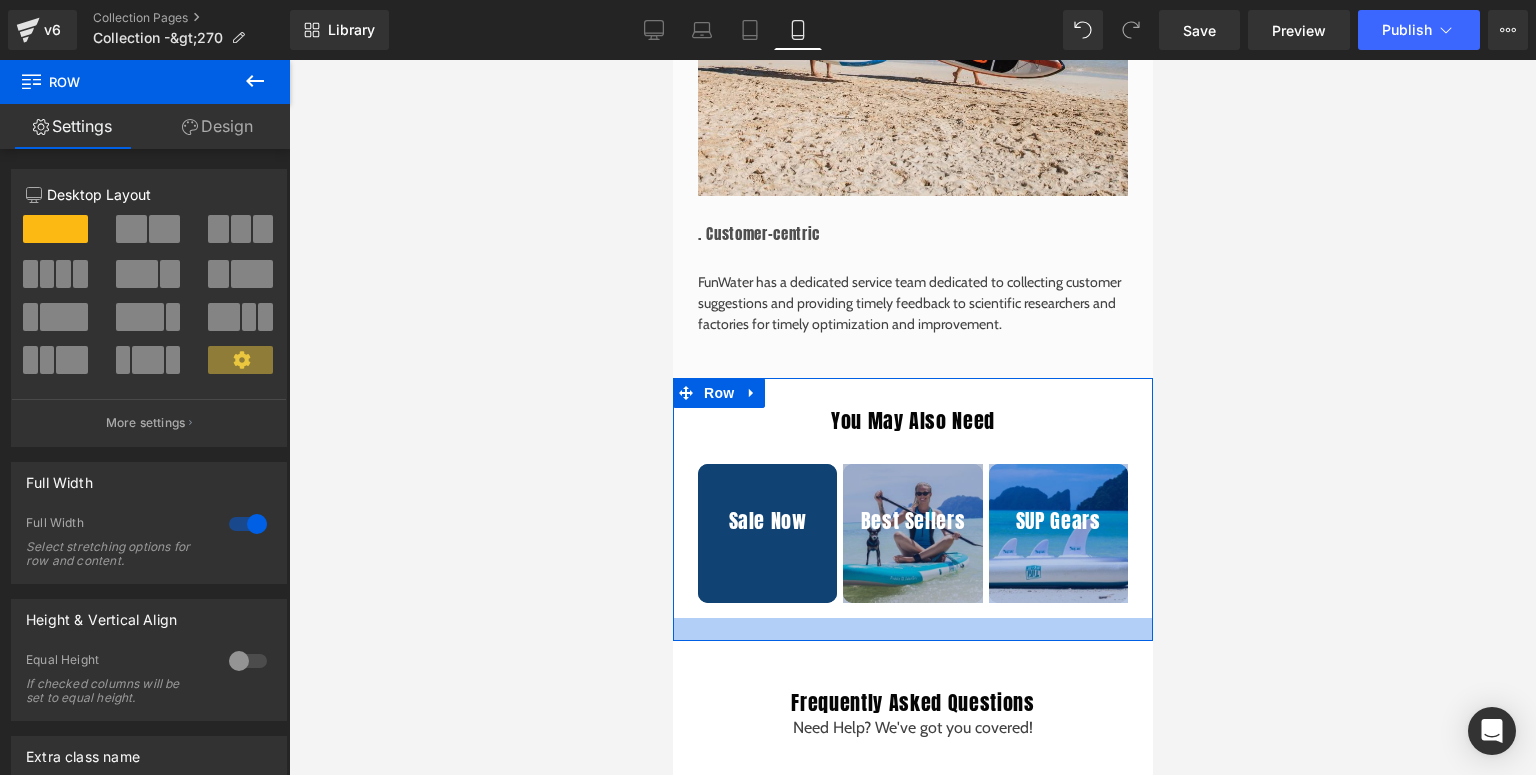 drag, startPoint x: 873, startPoint y: 661, endPoint x: 892, endPoint y: 634, distance: 33.01515 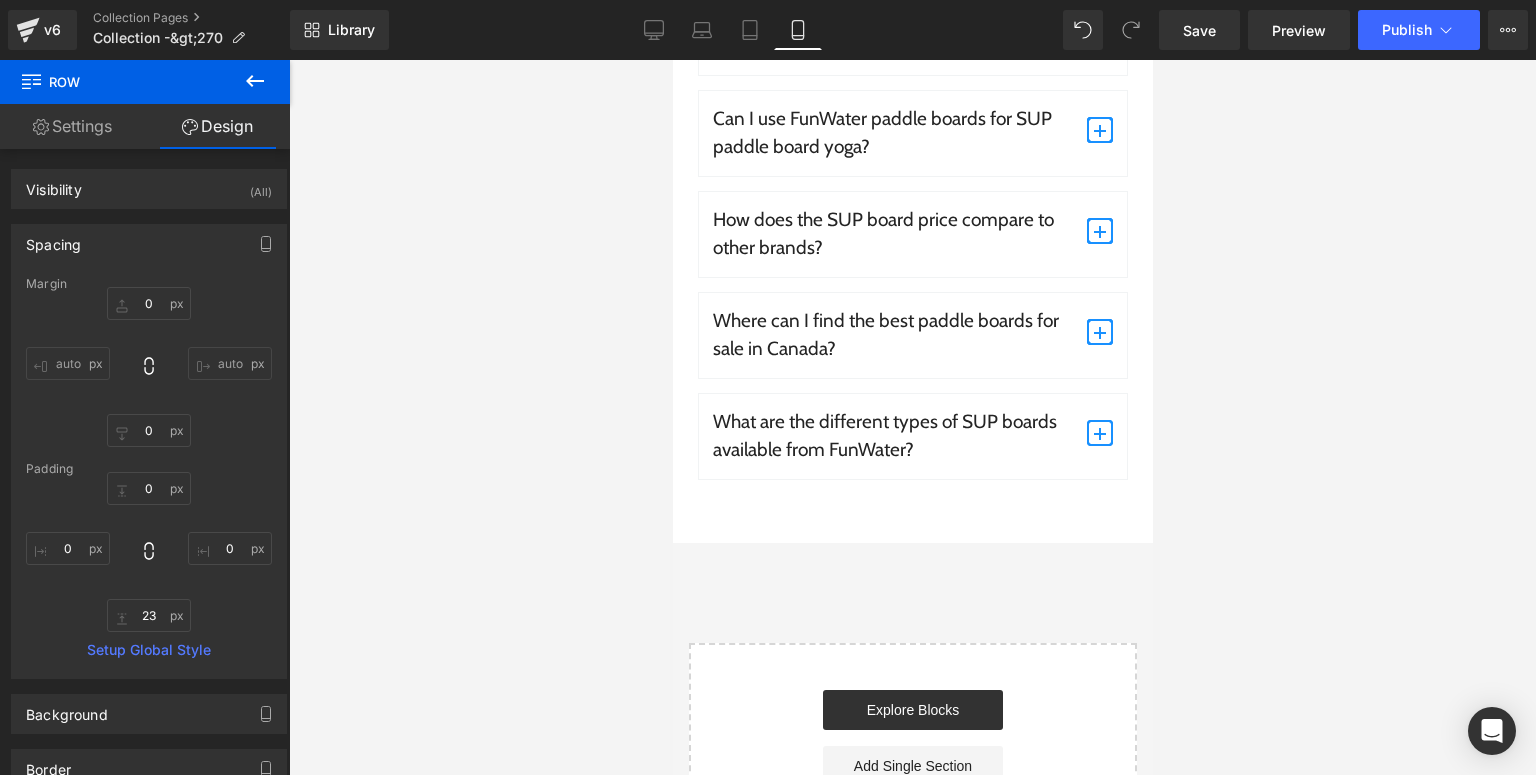 scroll, scrollTop: 3236, scrollLeft: 0, axis: vertical 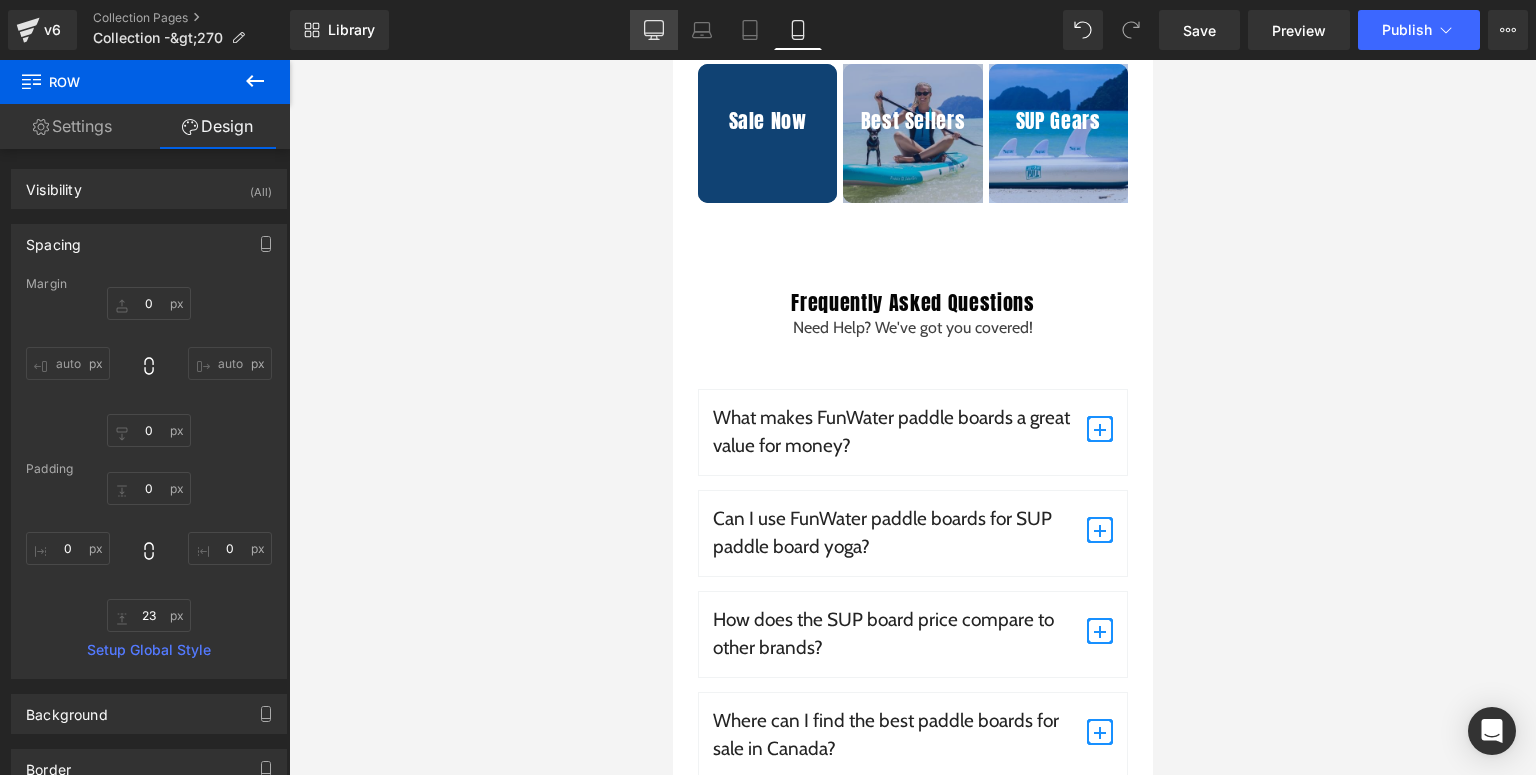 click on "Desktop" at bounding box center [654, 30] 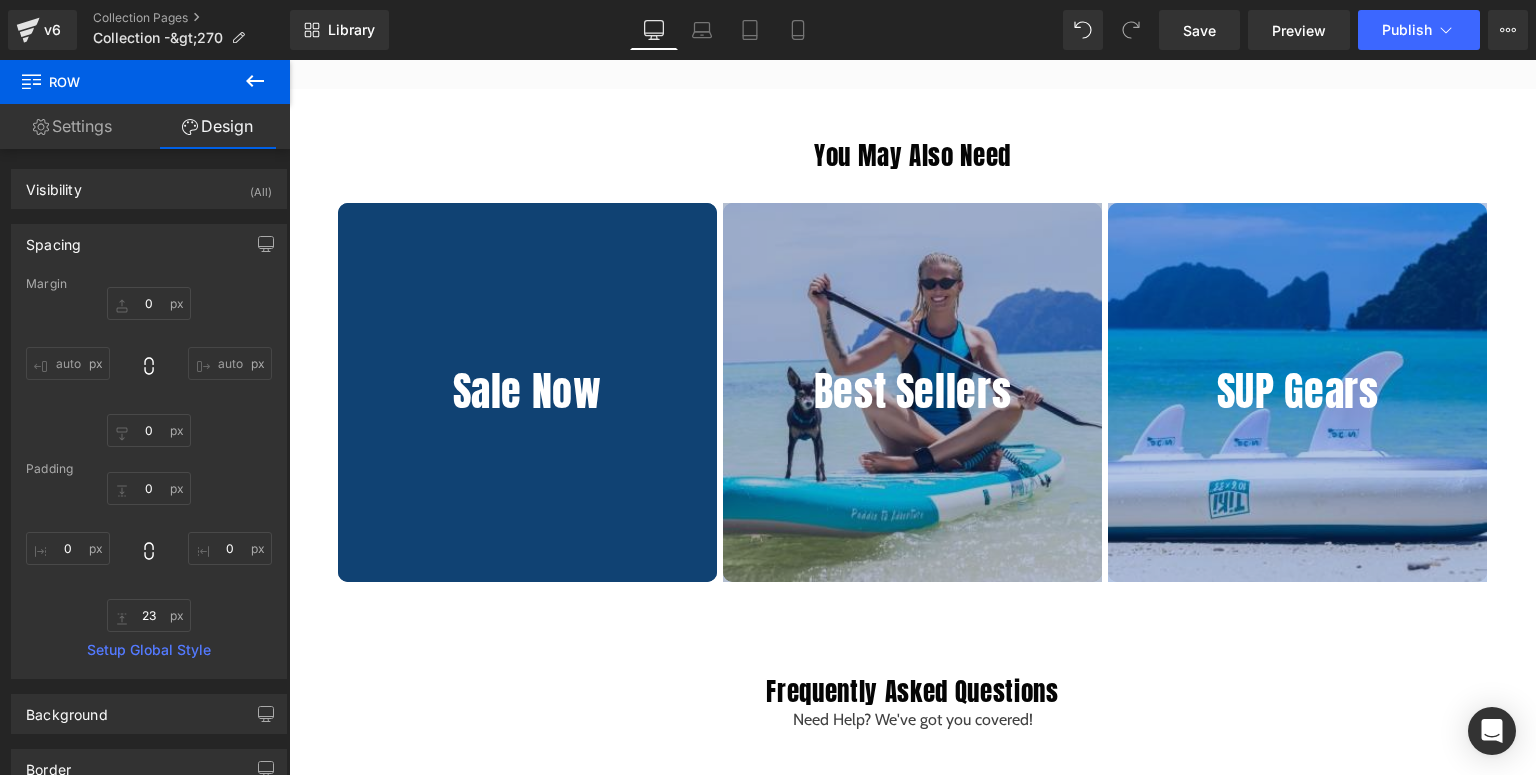 type on "0" 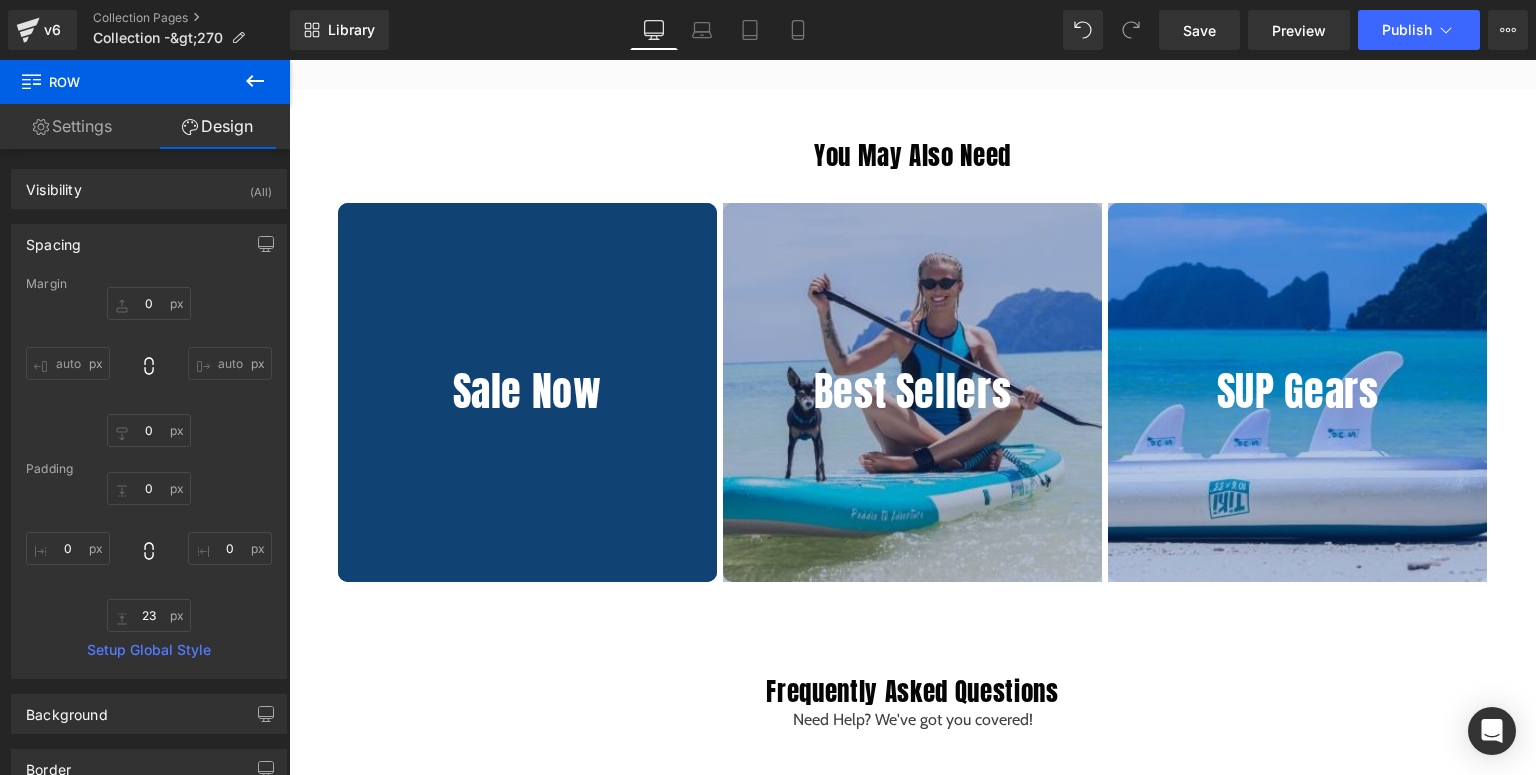 type on "0" 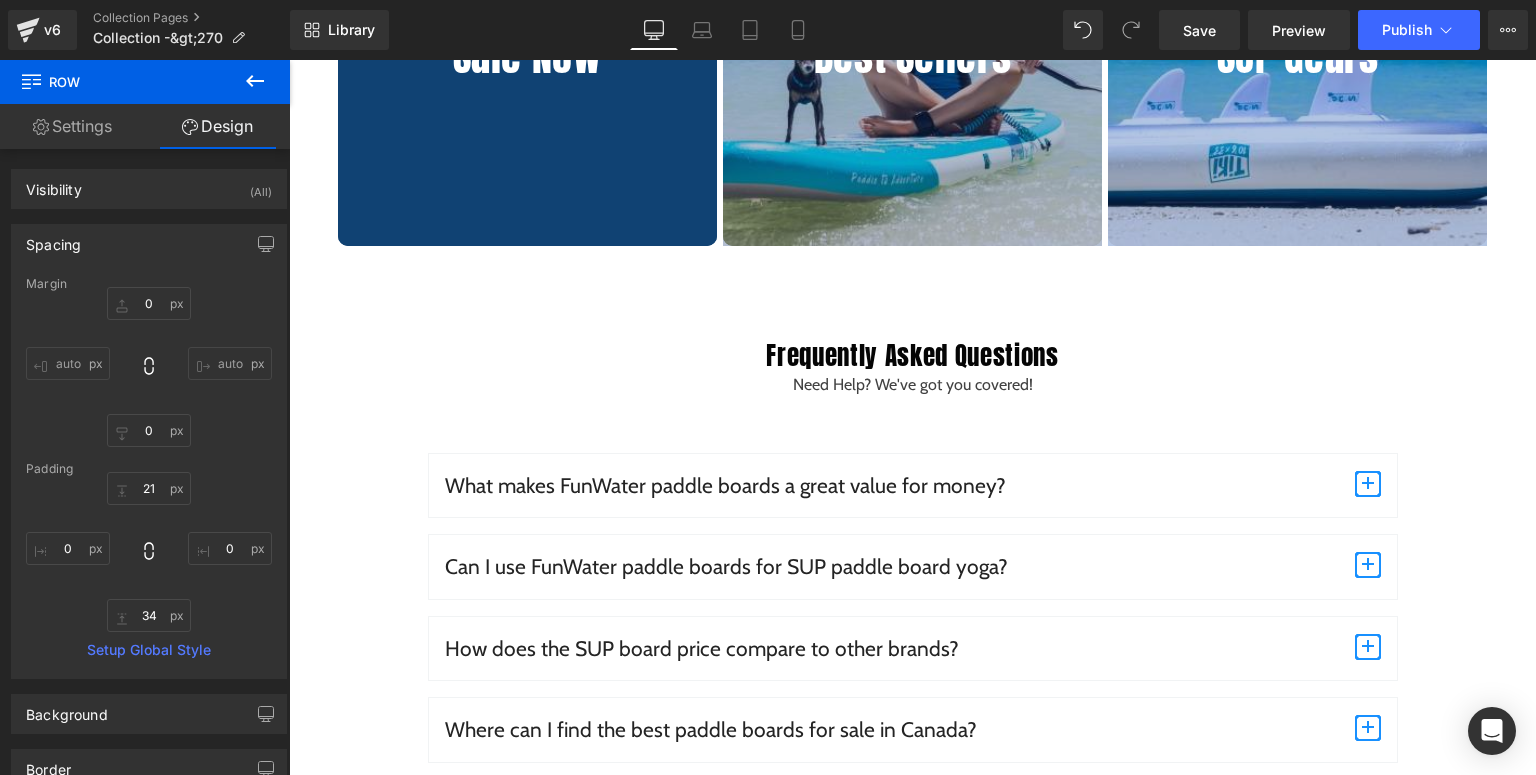scroll, scrollTop: 3318, scrollLeft: 0, axis: vertical 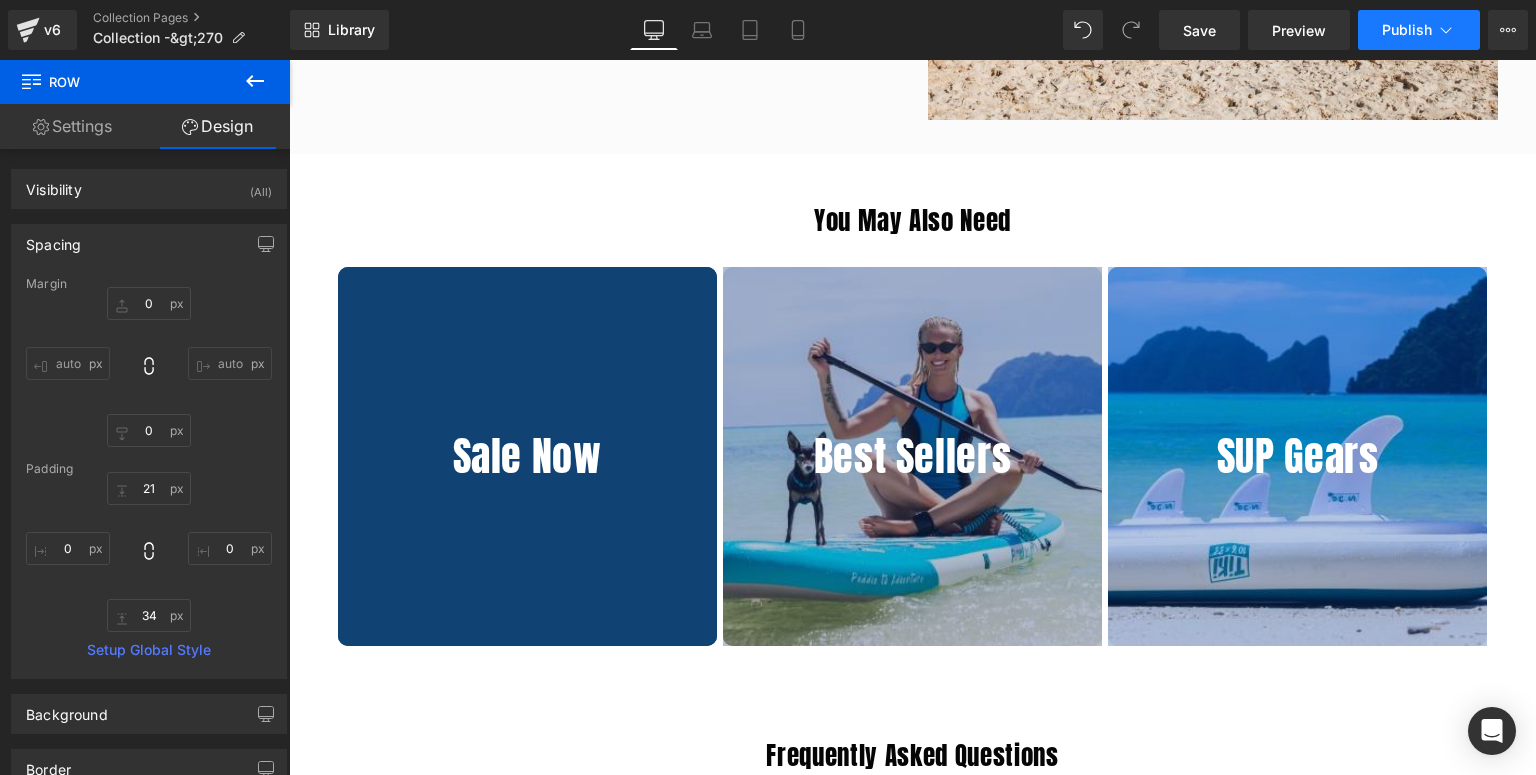 click on "Publish" at bounding box center (1407, 30) 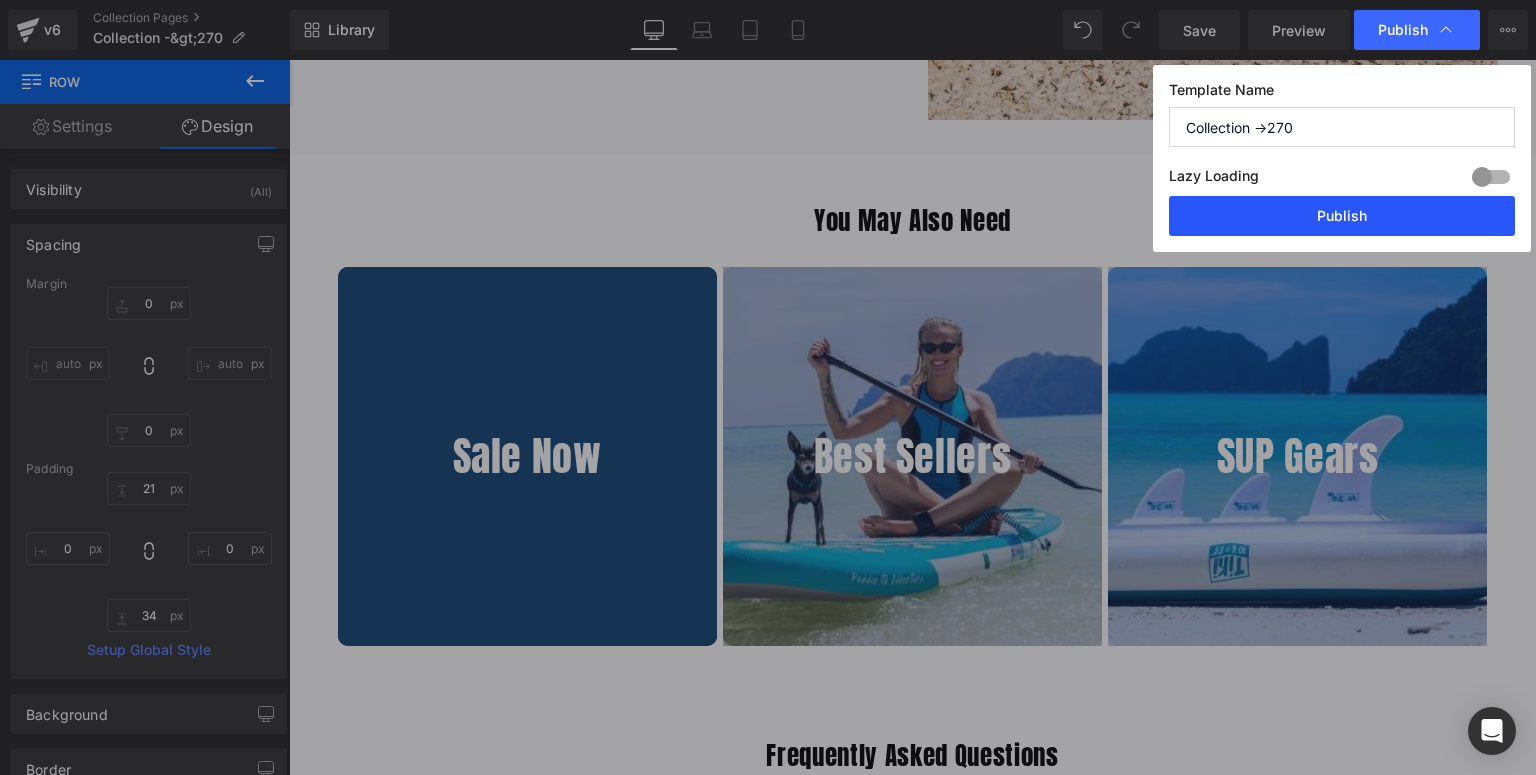 click on "Publish" at bounding box center (1342, 216) 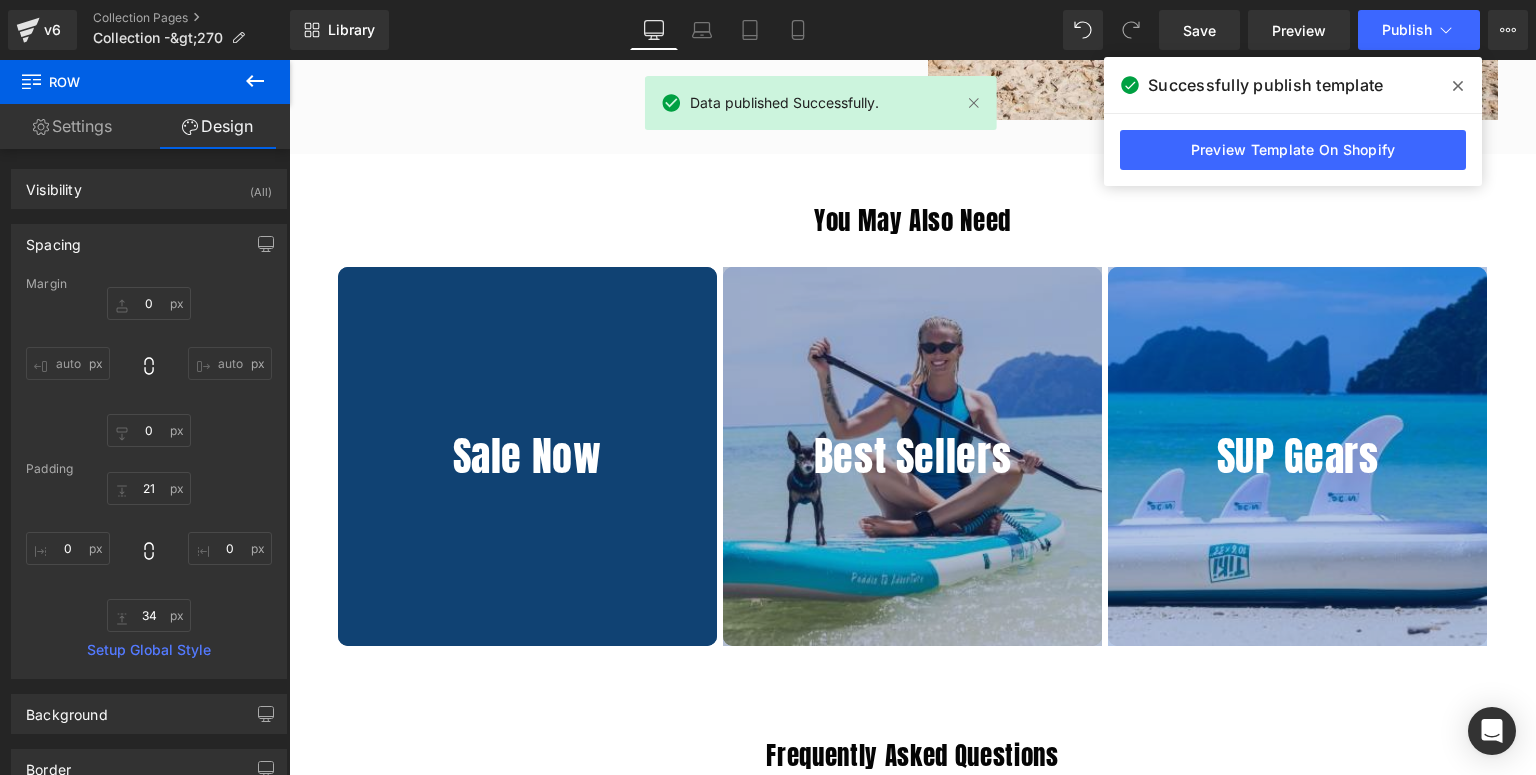 click 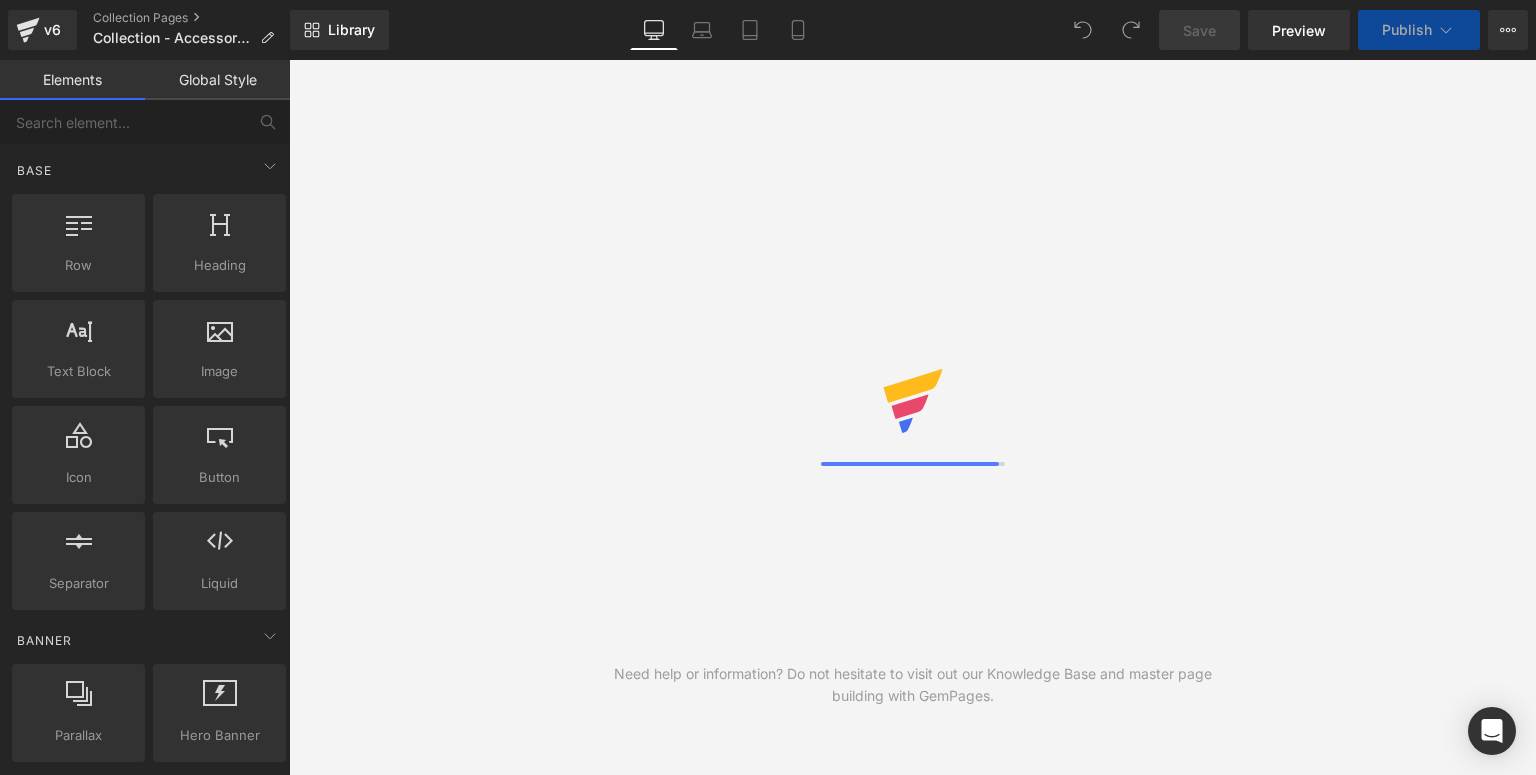 scroll, scrollTop: 0, scrollLeft: 0, axis: both 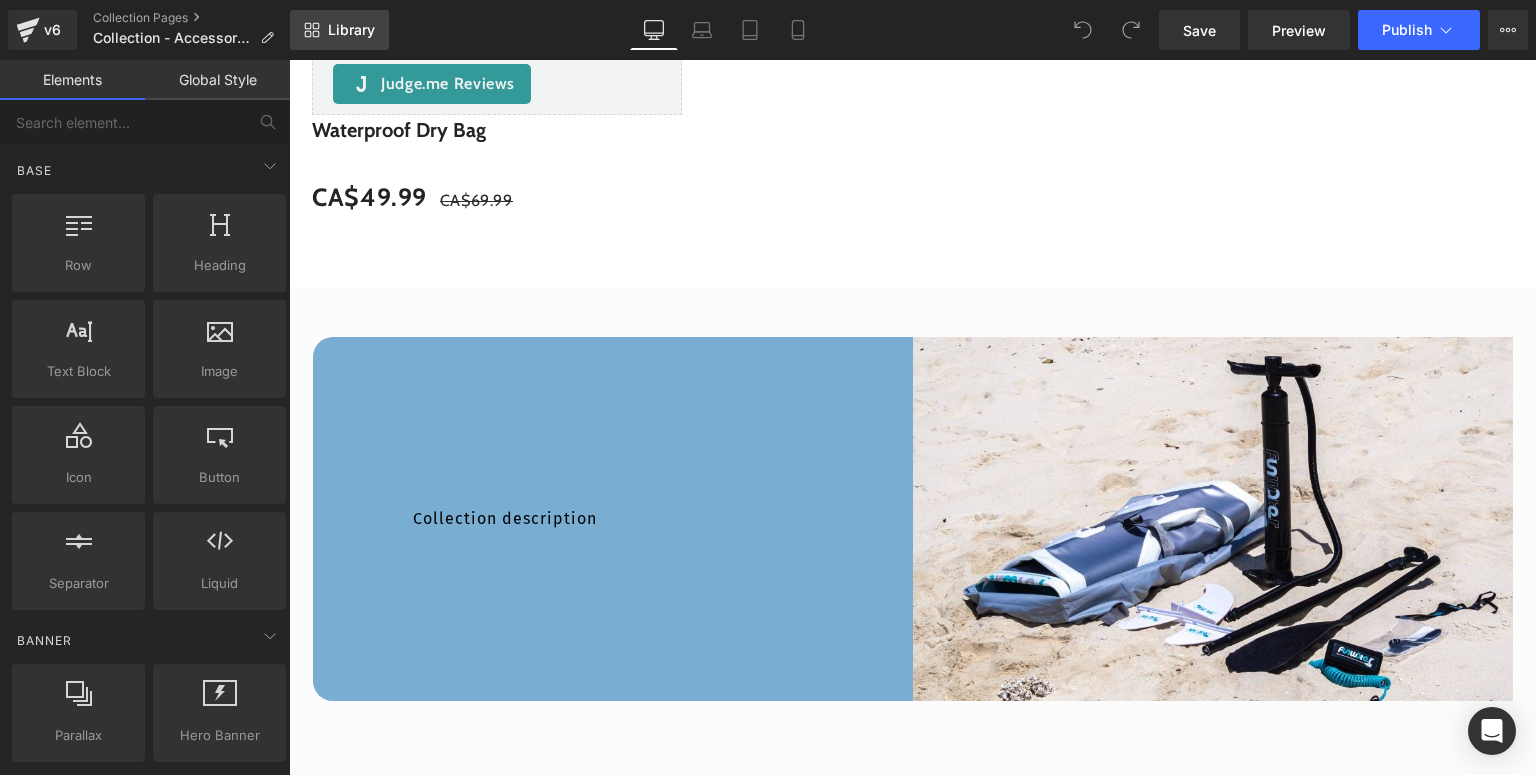 click on "Library" at bounding box center [339, 30] 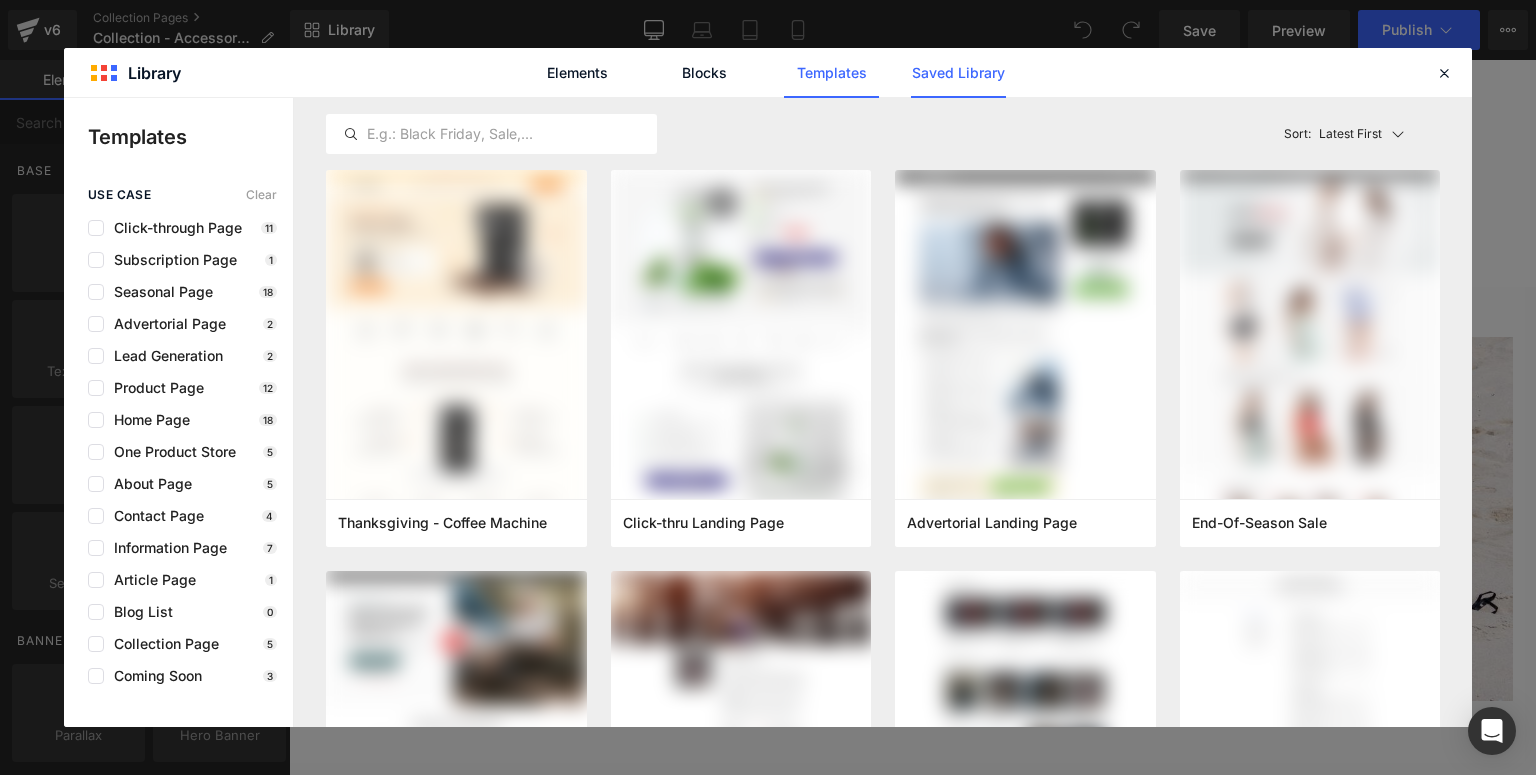 click on "Saved Library" 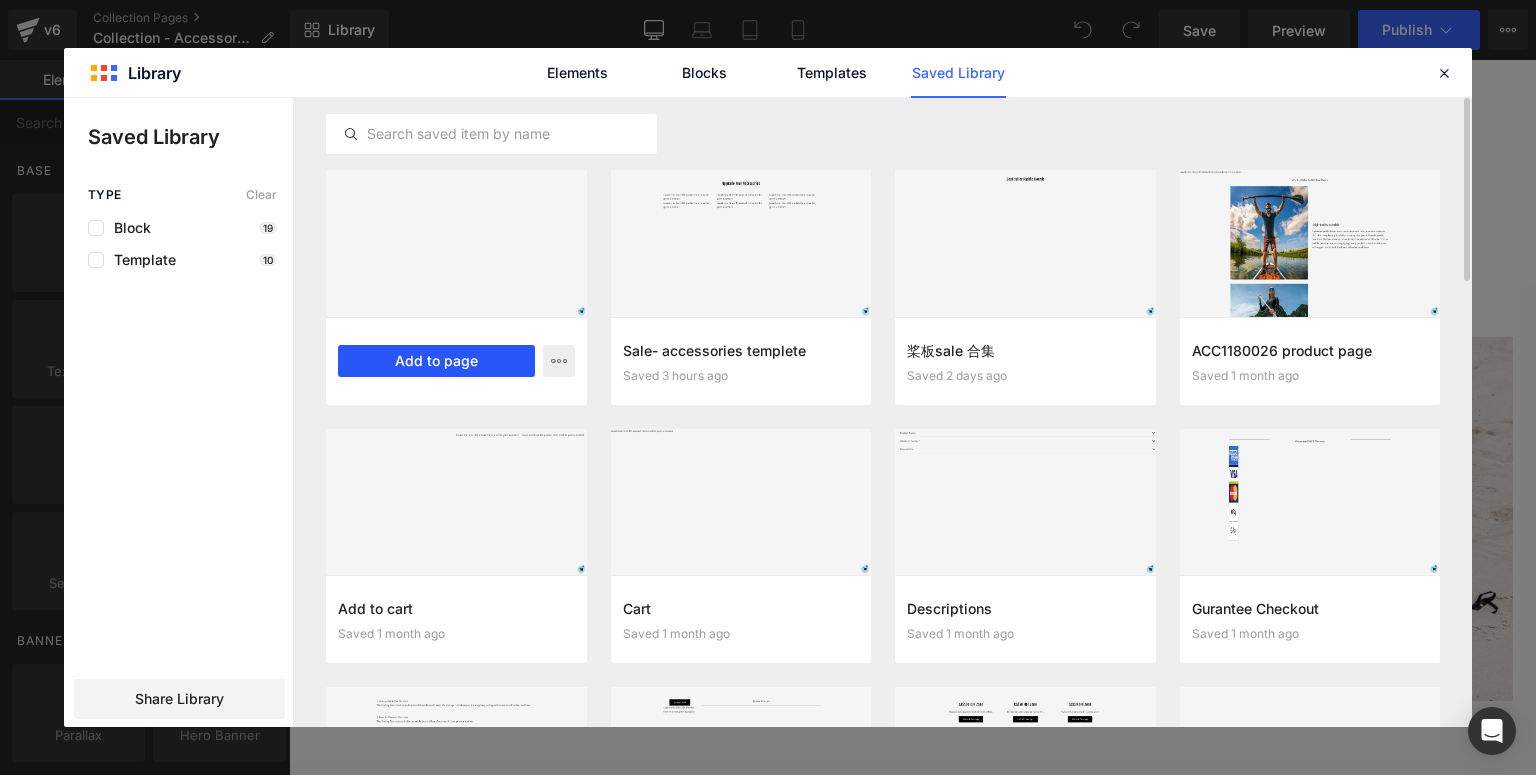 click on "Add to page" at bounding box center [436, 361] 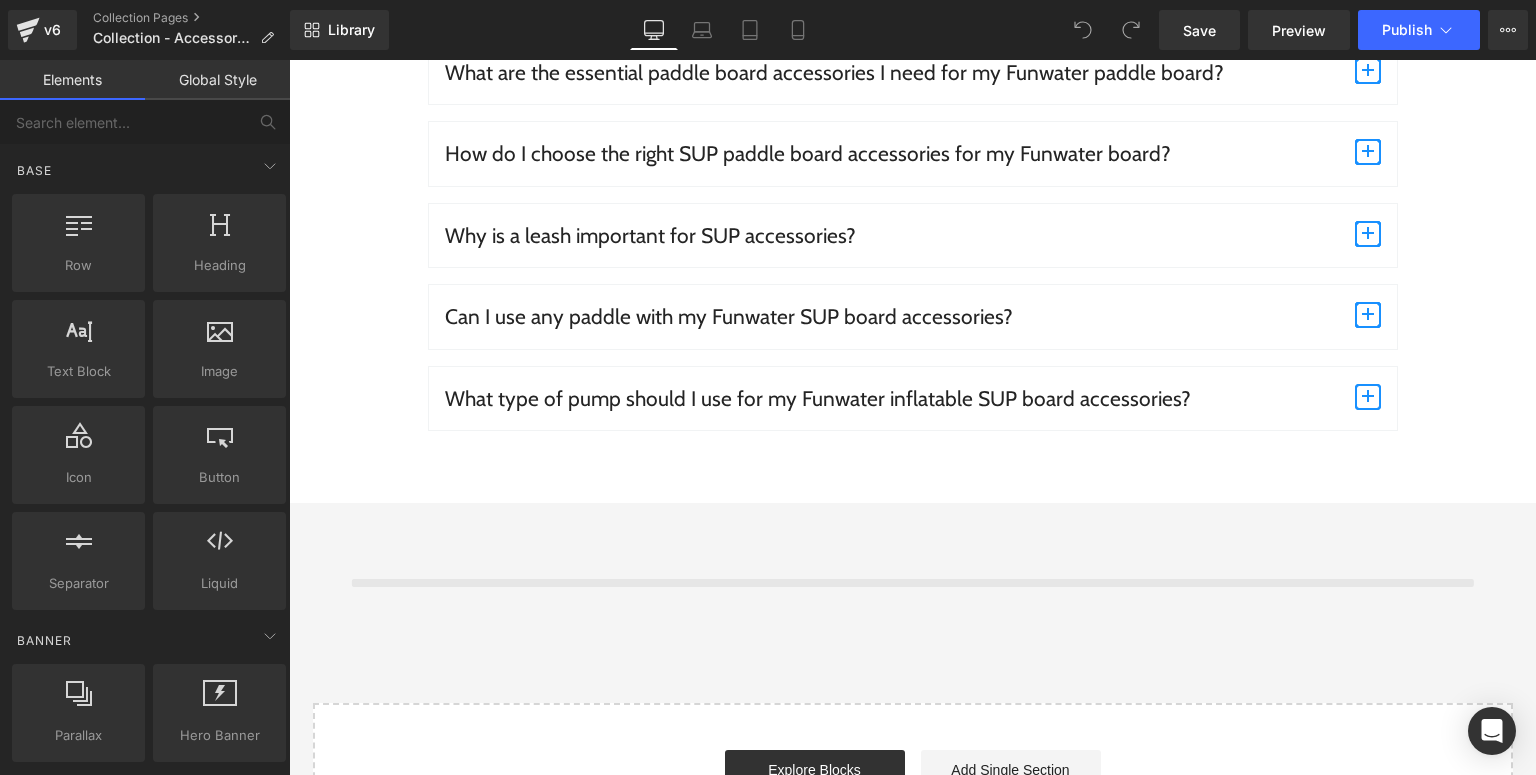 scroll, scrollTop: 7930, scrollLeft: 0, axis: vertical 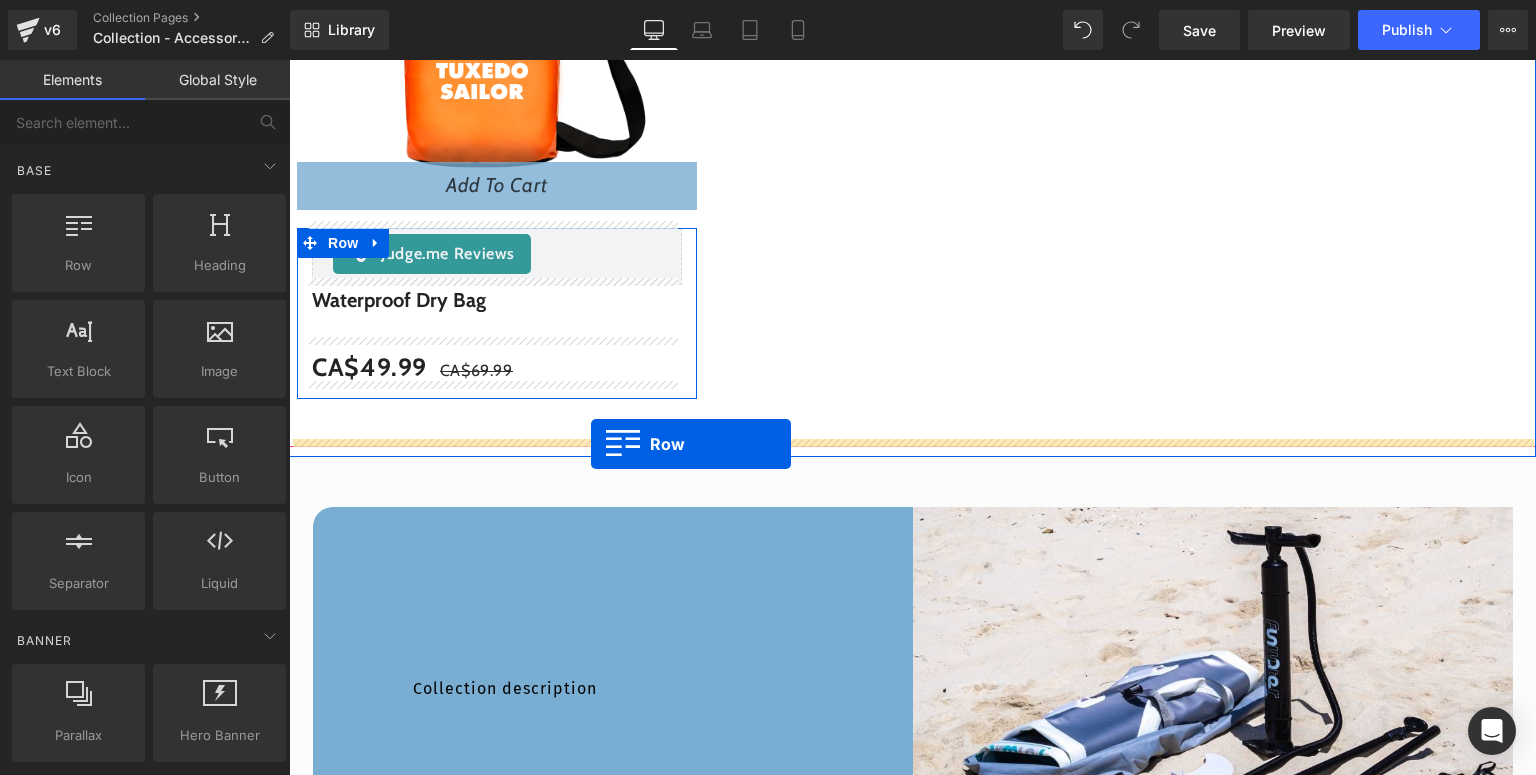 drag, startPoint x: 347, startPoint y: 181, endPoint x: 591, endPoint y: 444, distance: 358.7548 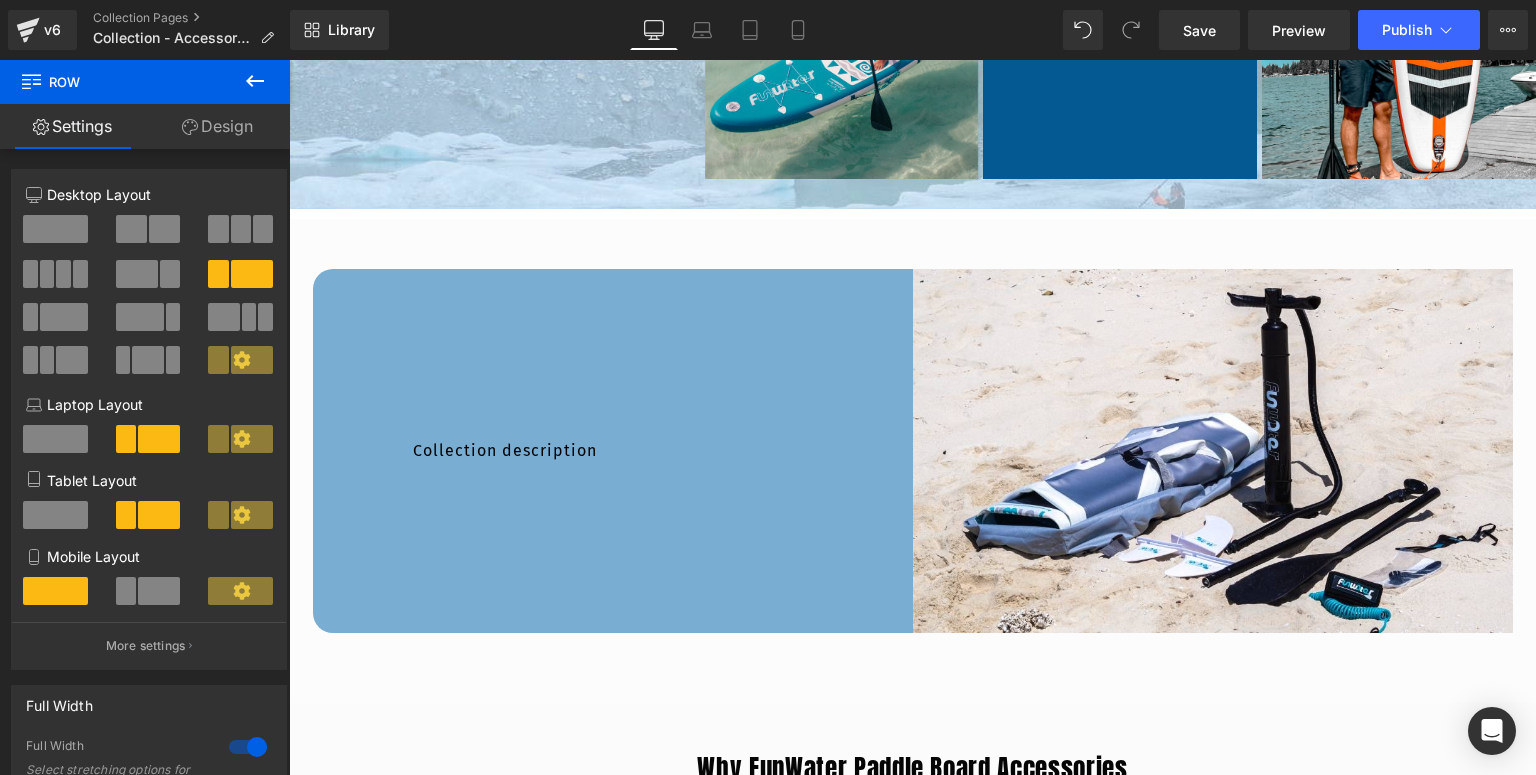 scroll, scrollTop: 4950, scrollLeft: 0, axis: vertical 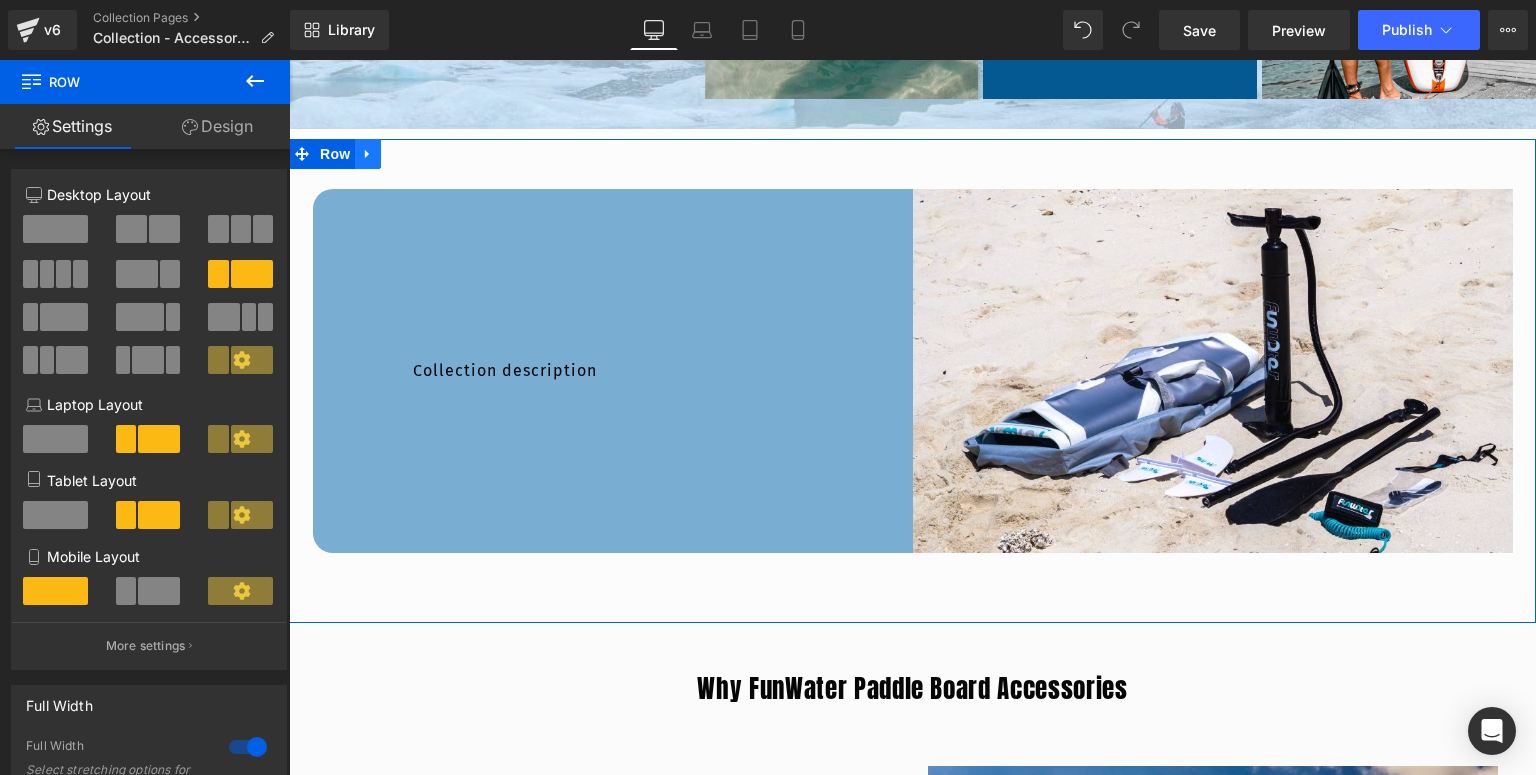 click 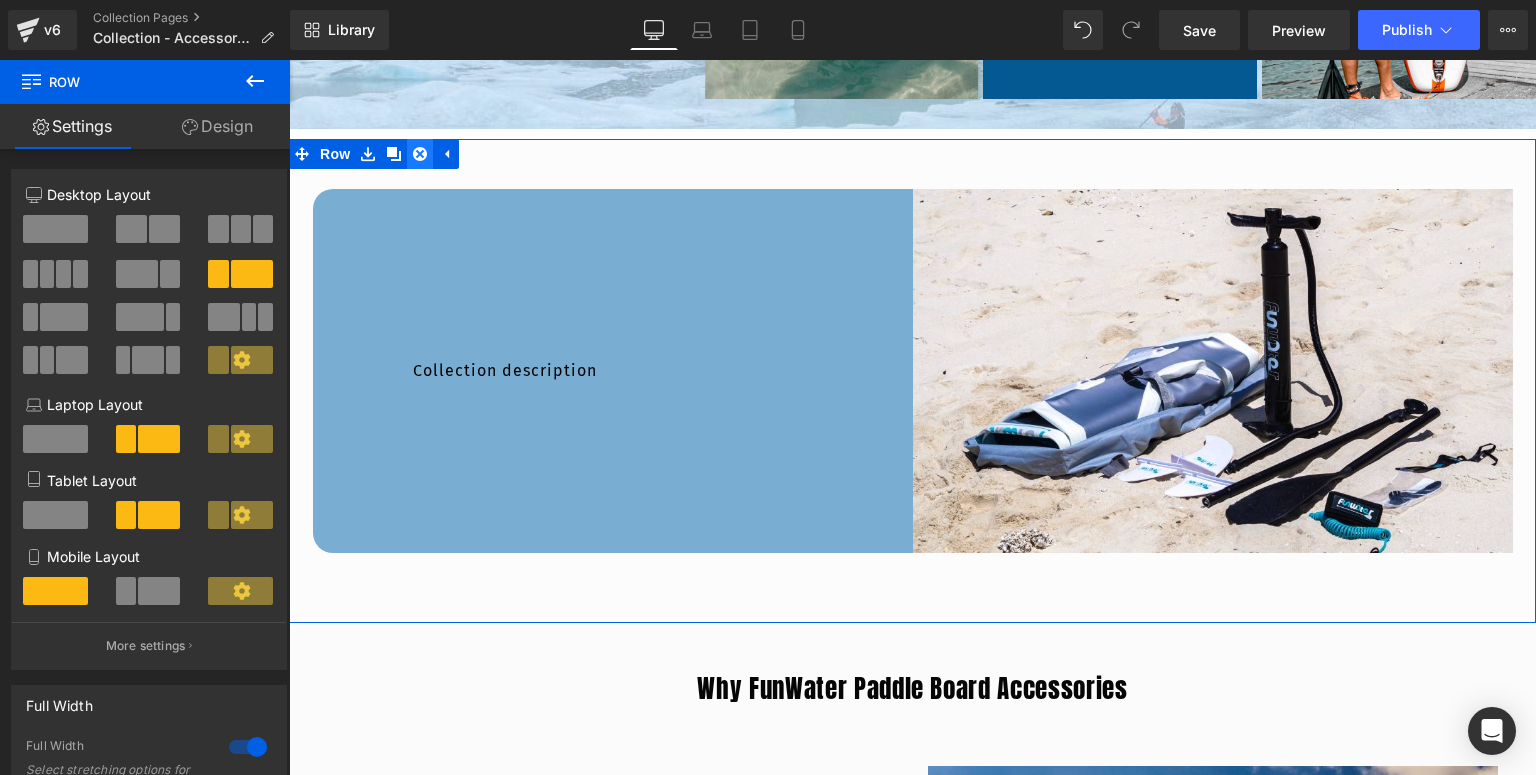 click at bounding box center [420, 154] 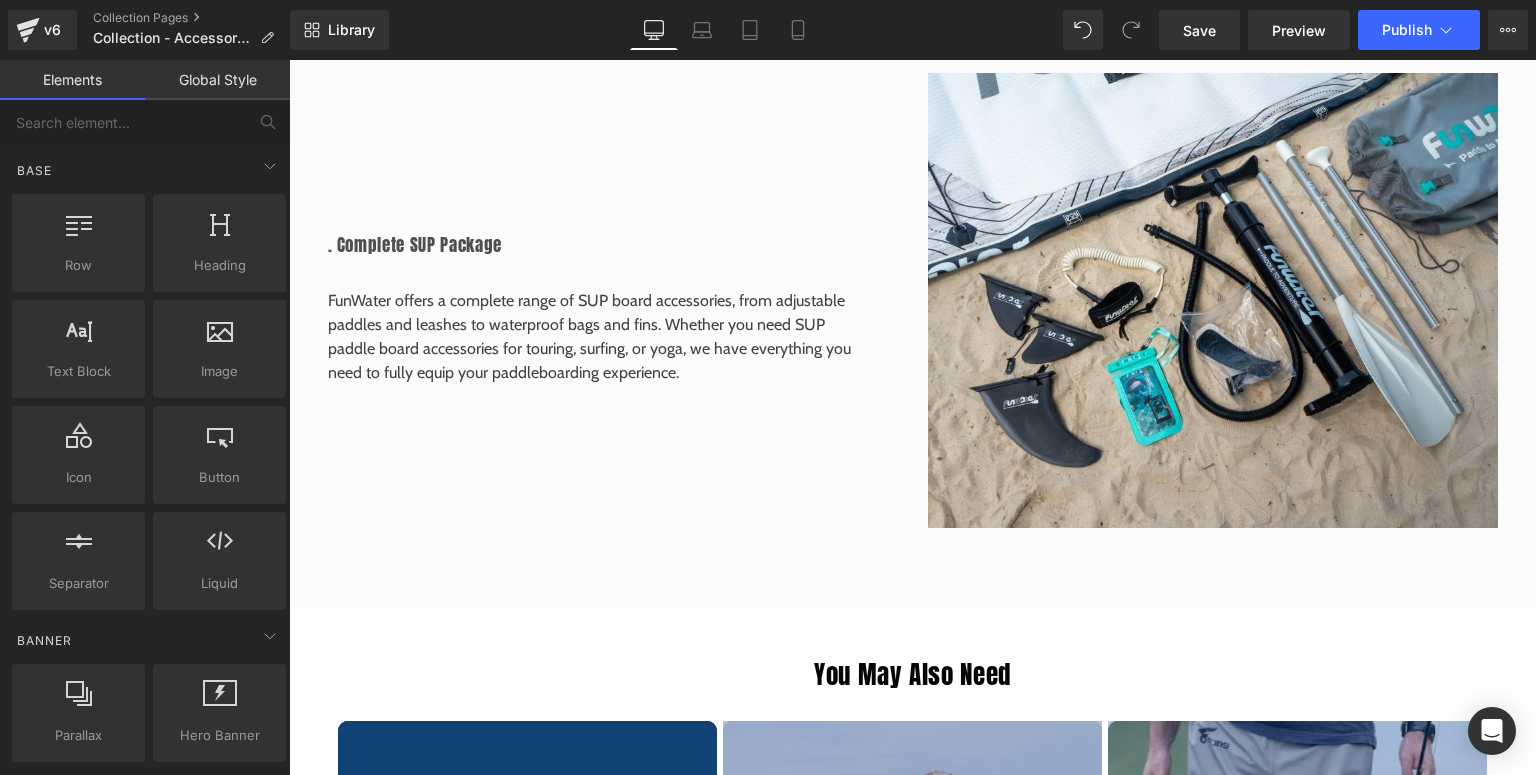 scroll, scrollTop: 6550, scrollLeft: 0, axis: vertical 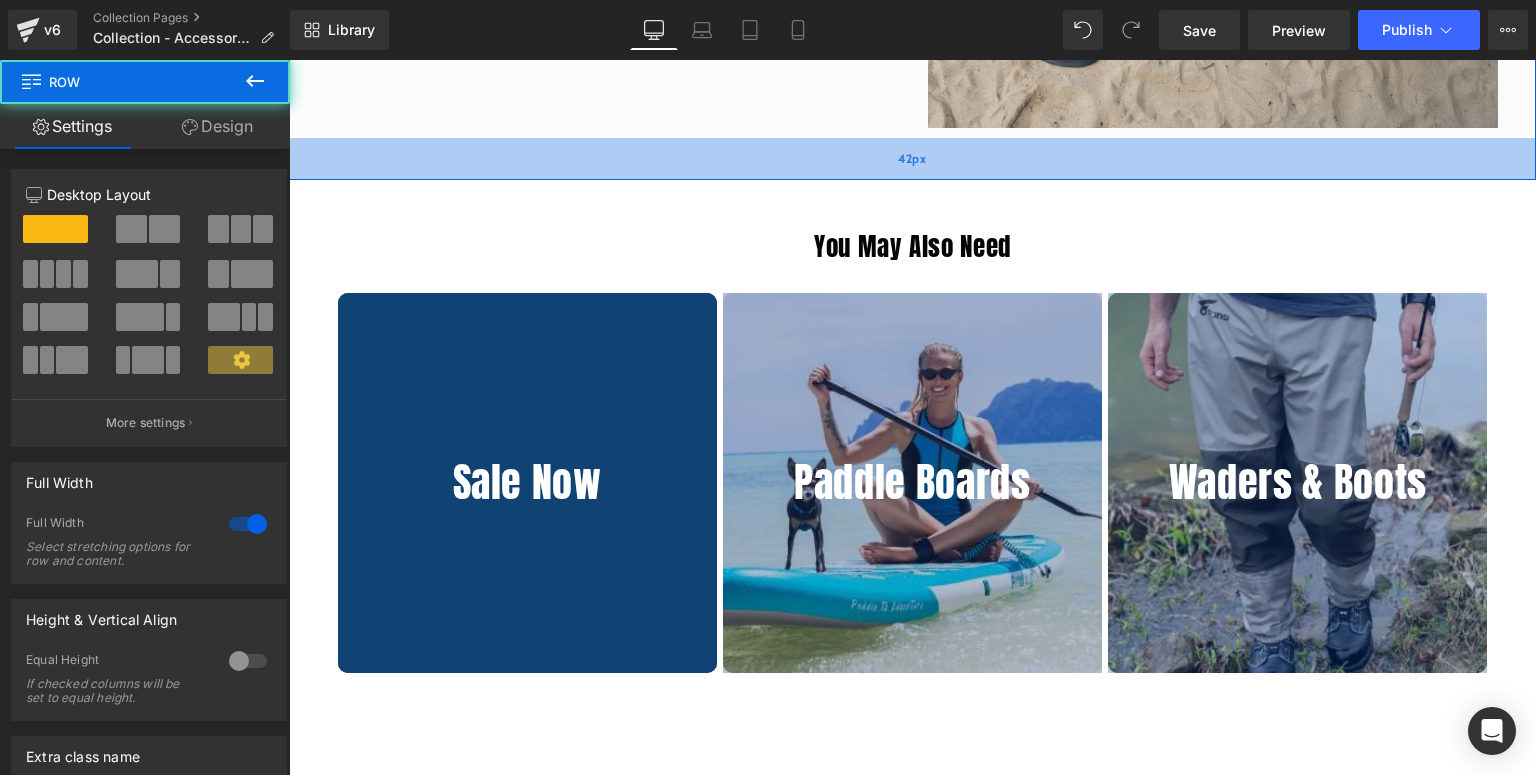 drag, startPoint x: 887, startPoint y: 186, endPoint x: 901, endPoint y: 158, distance: 31.304953 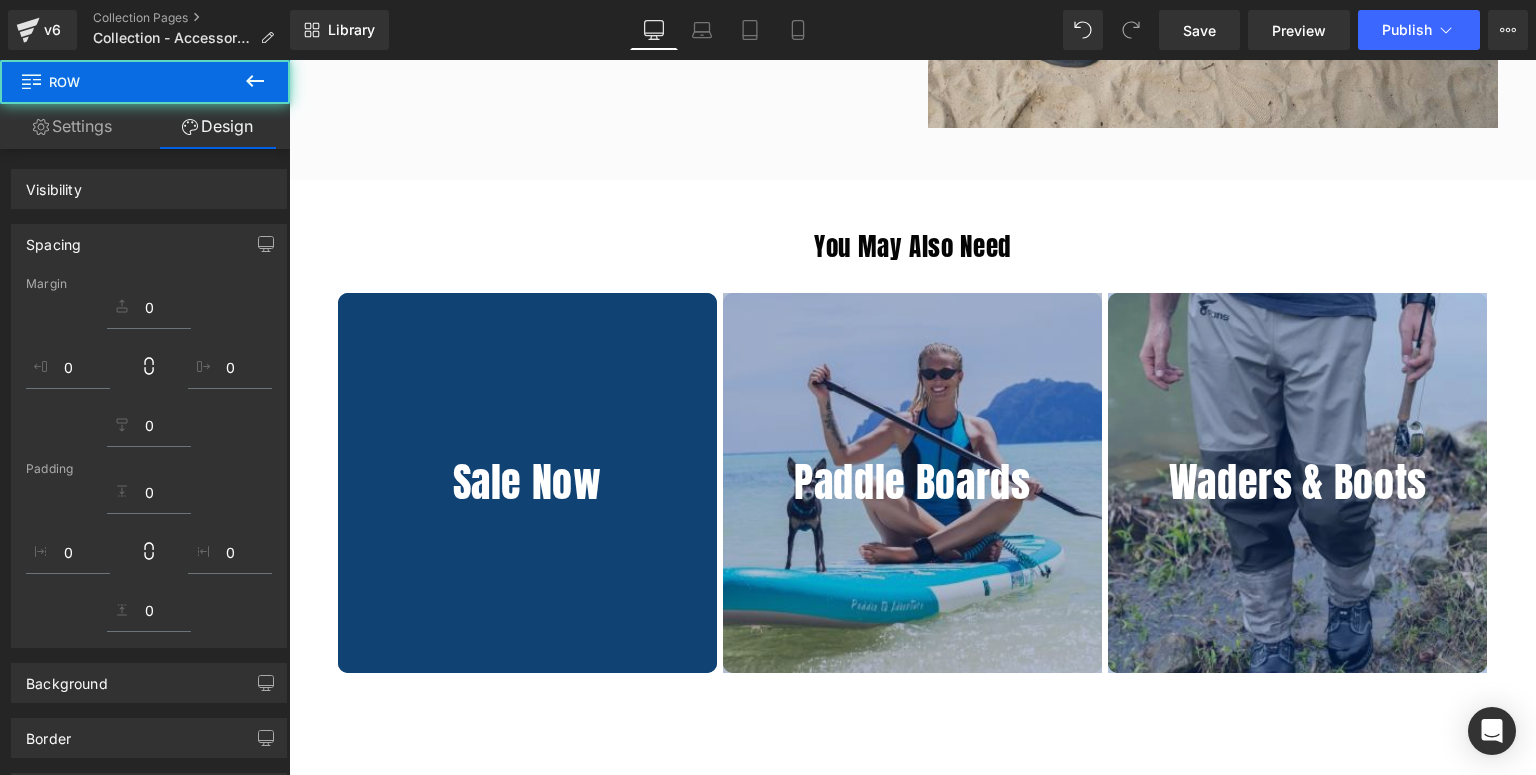 click on "Paddle Boards Heading" at bounding box center (912, 482) 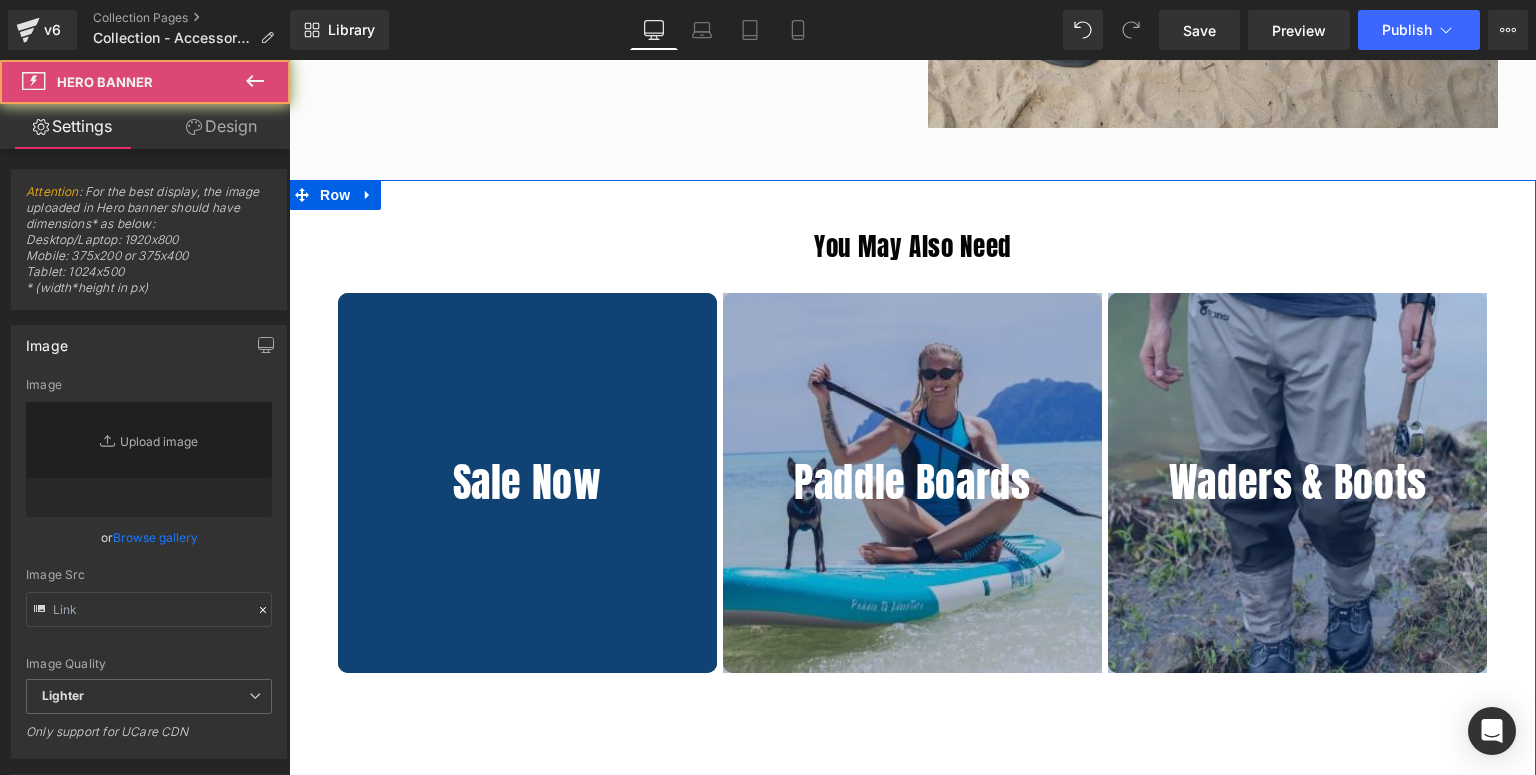 type on "https://ucarecdn.com/6f6c38b6-8e75-42ba-917b-2bc5da0e7f21/-/format/auto/-/preview/3000x3000/-/quality/lighter/all%20around-1.jpg" 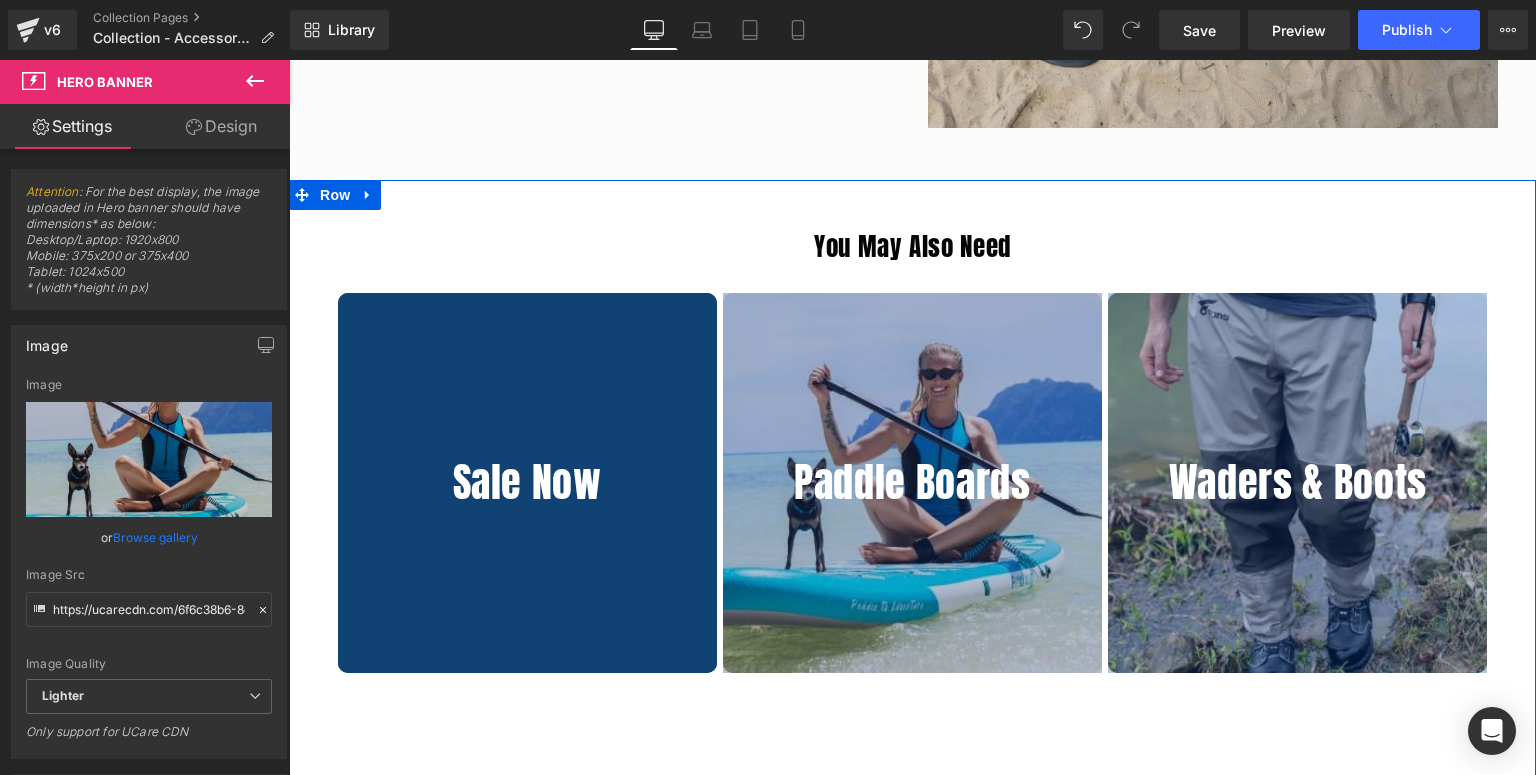 scroll, scrollTop: 6870, scrollLeft: 0, axis: vertical 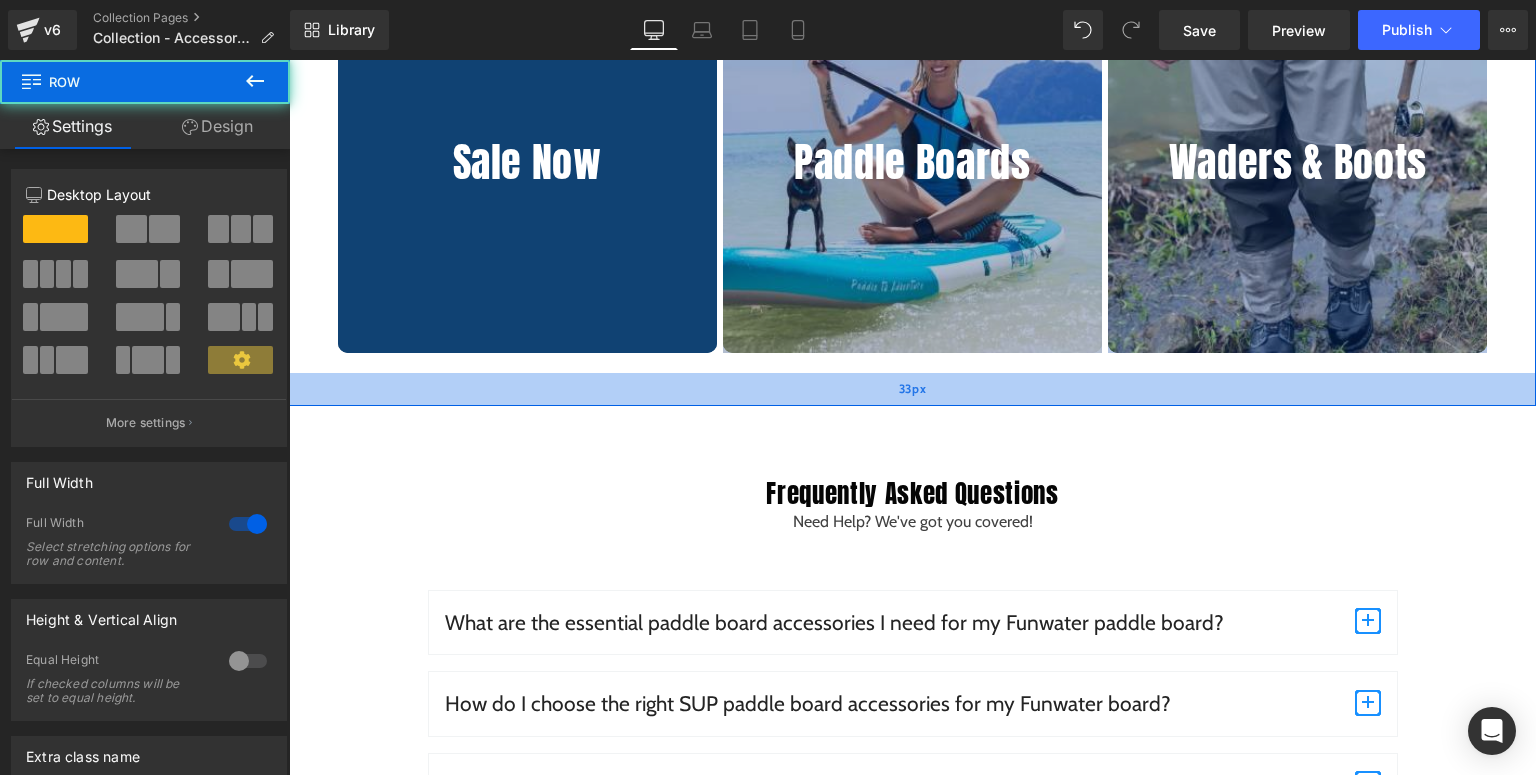 drag, startPoint x: 867, startPoint y: 462, endPoint x: 885, endPoint y: 395, distance: 69.375786 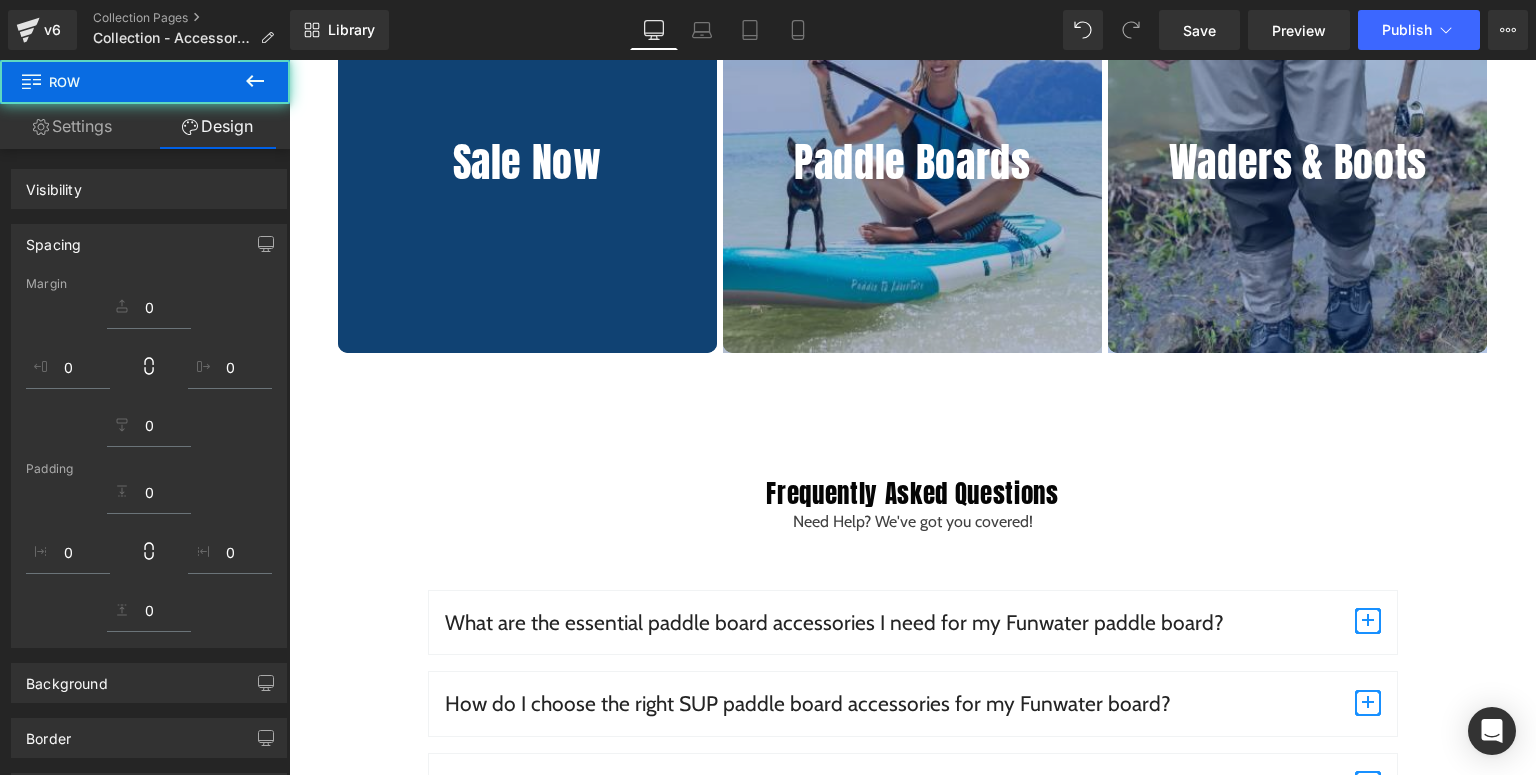 click on "Frequently Asked Questions" at bounding box center (913, 494) 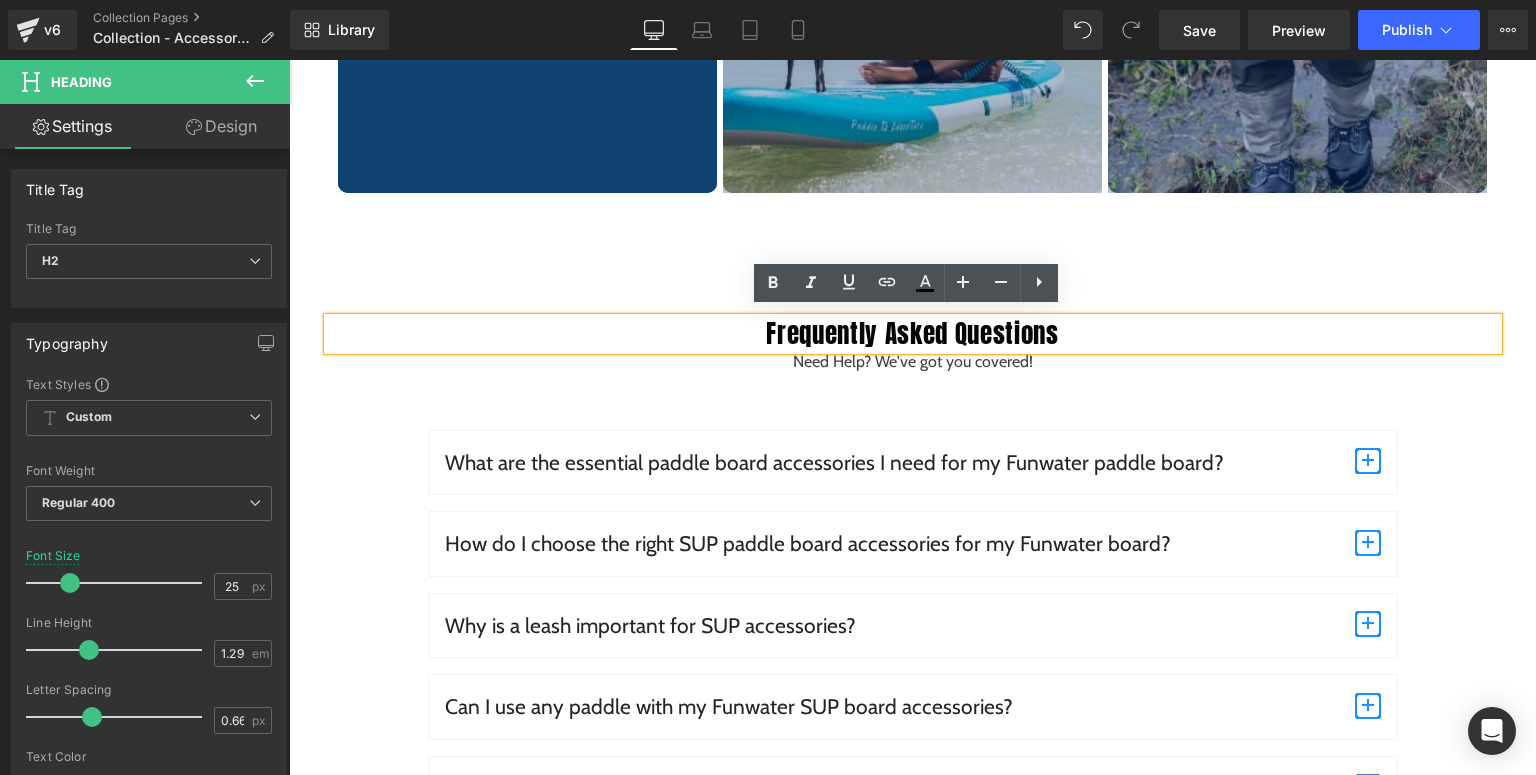 scroll, scrollTop: 6550, scrollLeft: 0, axis: vertical 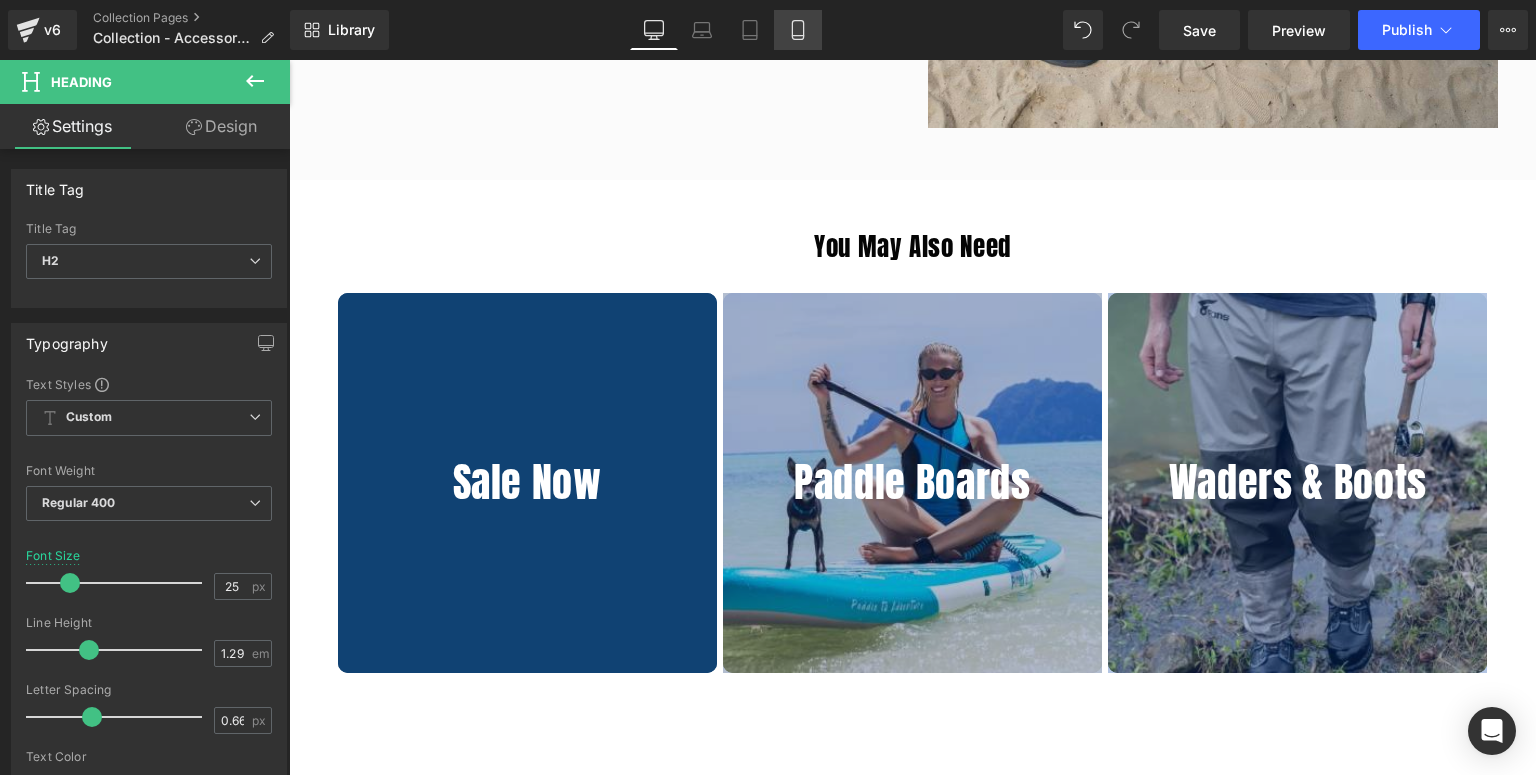 click 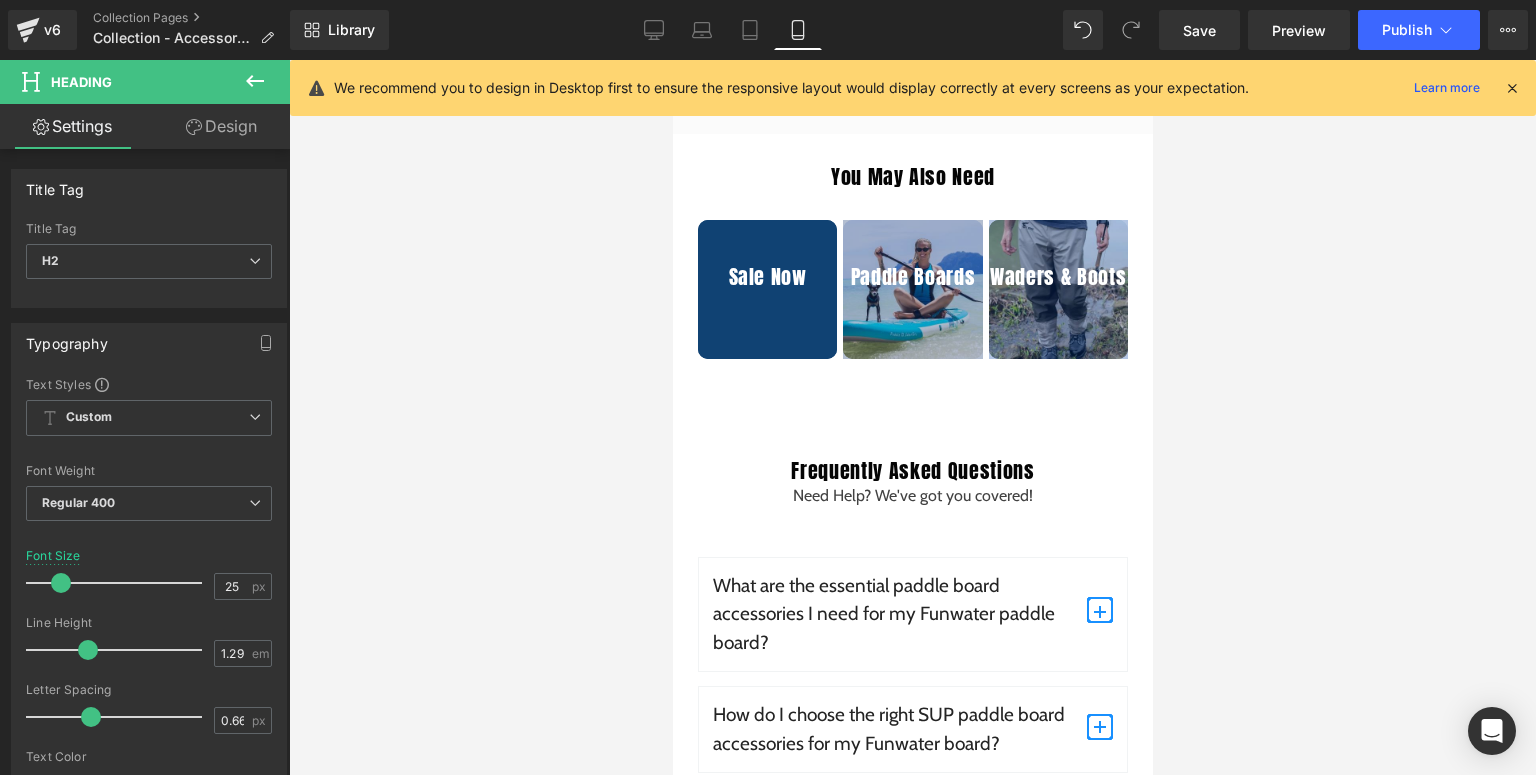type on "20" 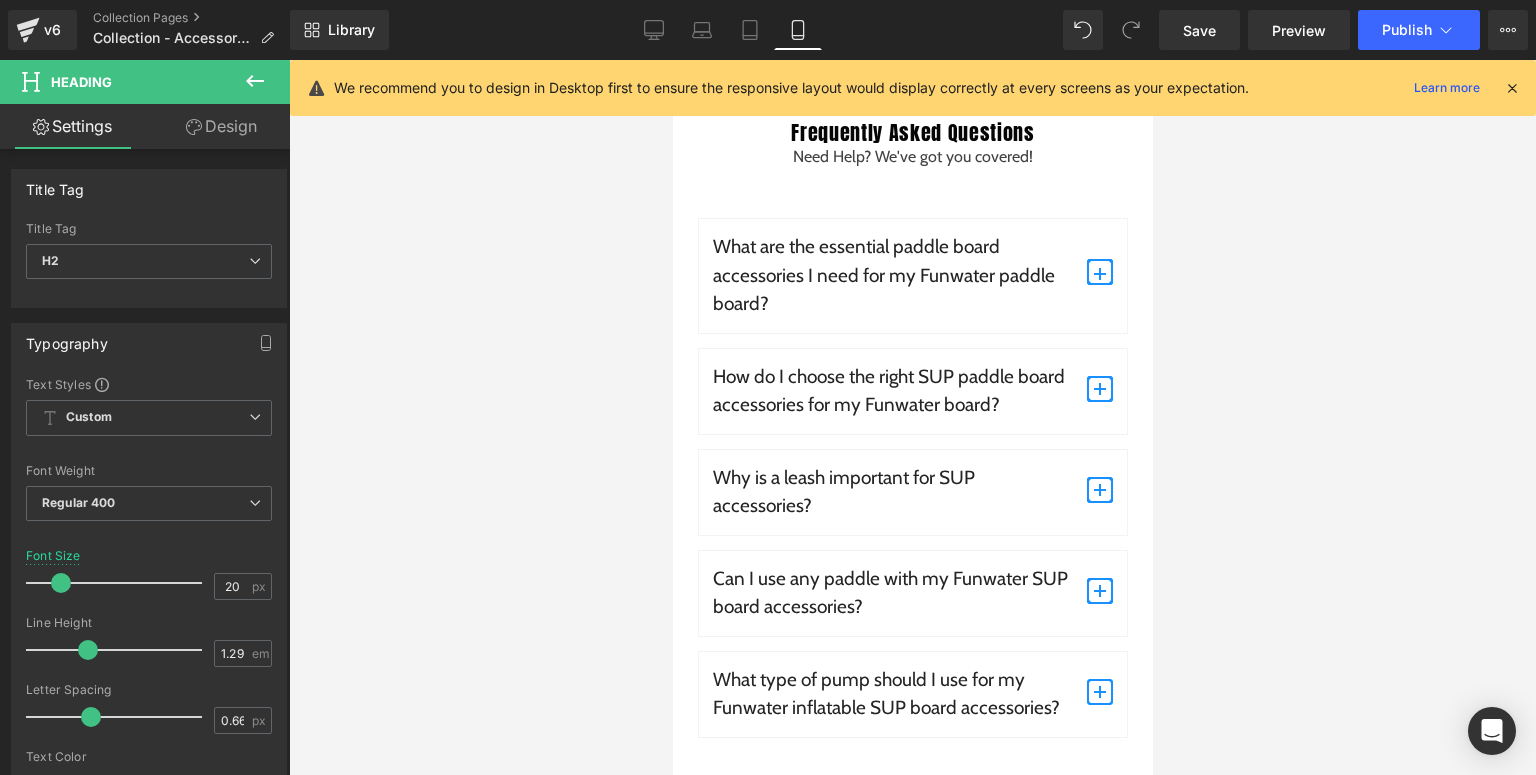 scroll, scrollTop: 6417, scrollLeft: 0, axis: vertical 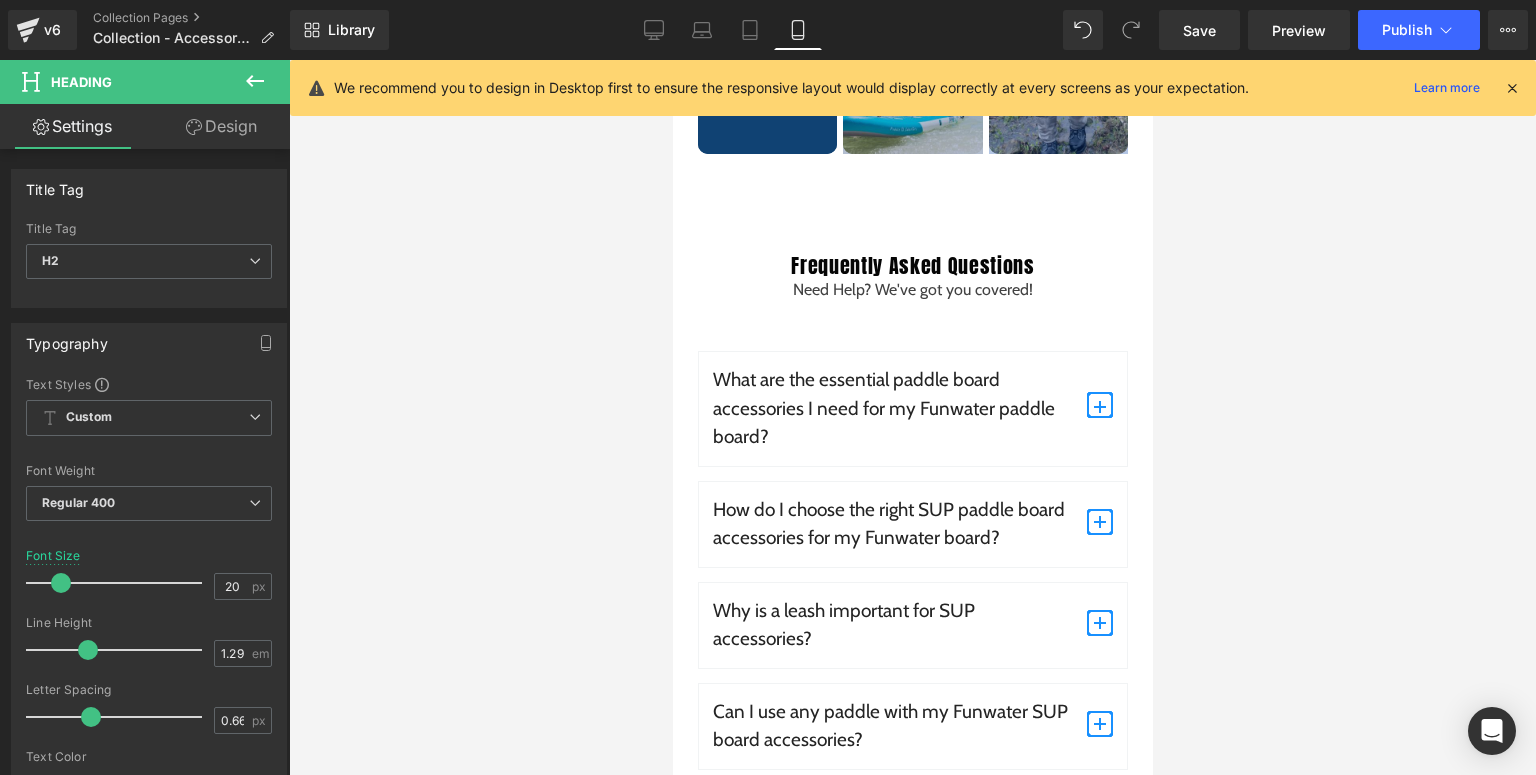 click at bounding box center (1512, 88) 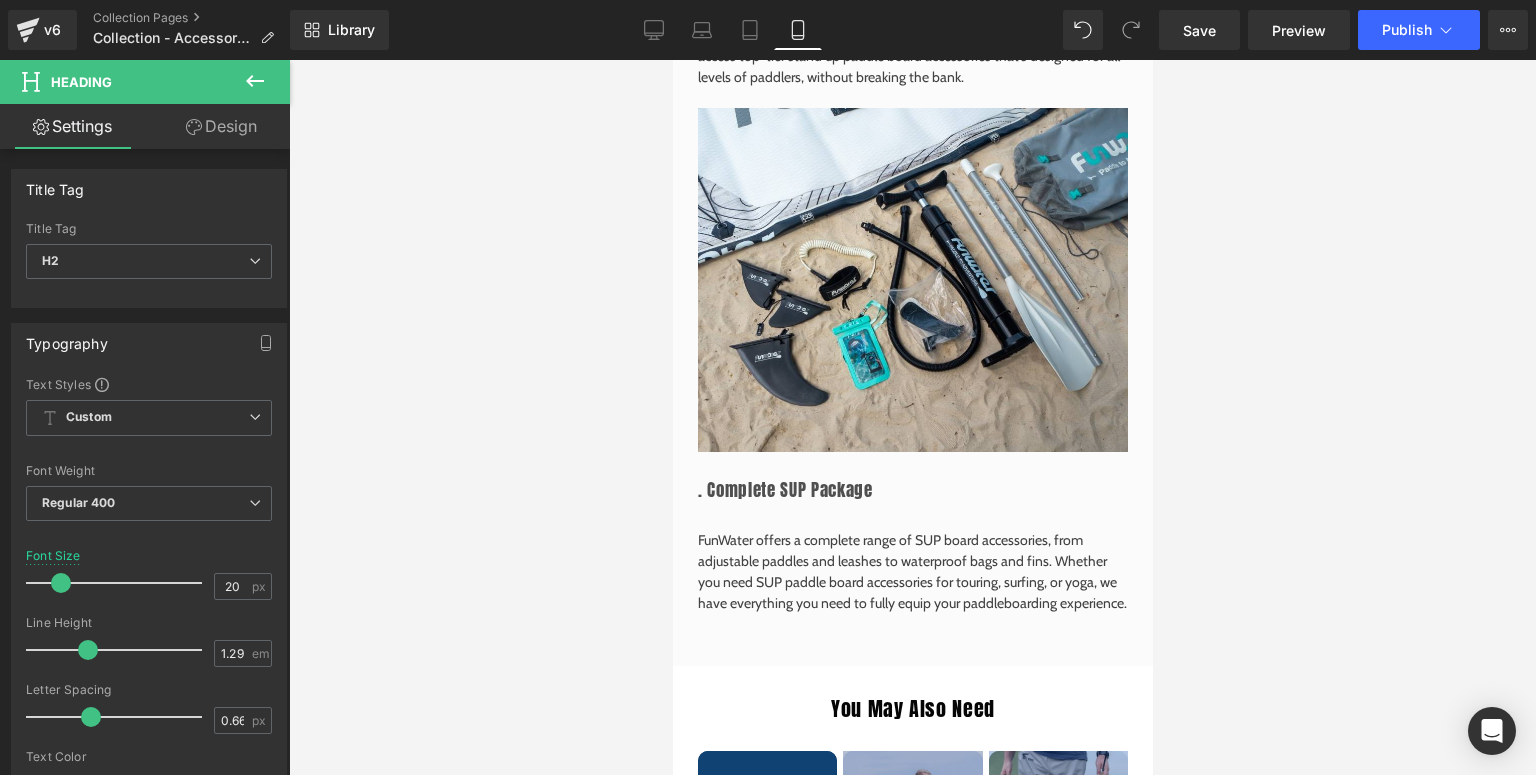 scroll, scrollTop: 6000, scrollLeft: 0, axis: vertical 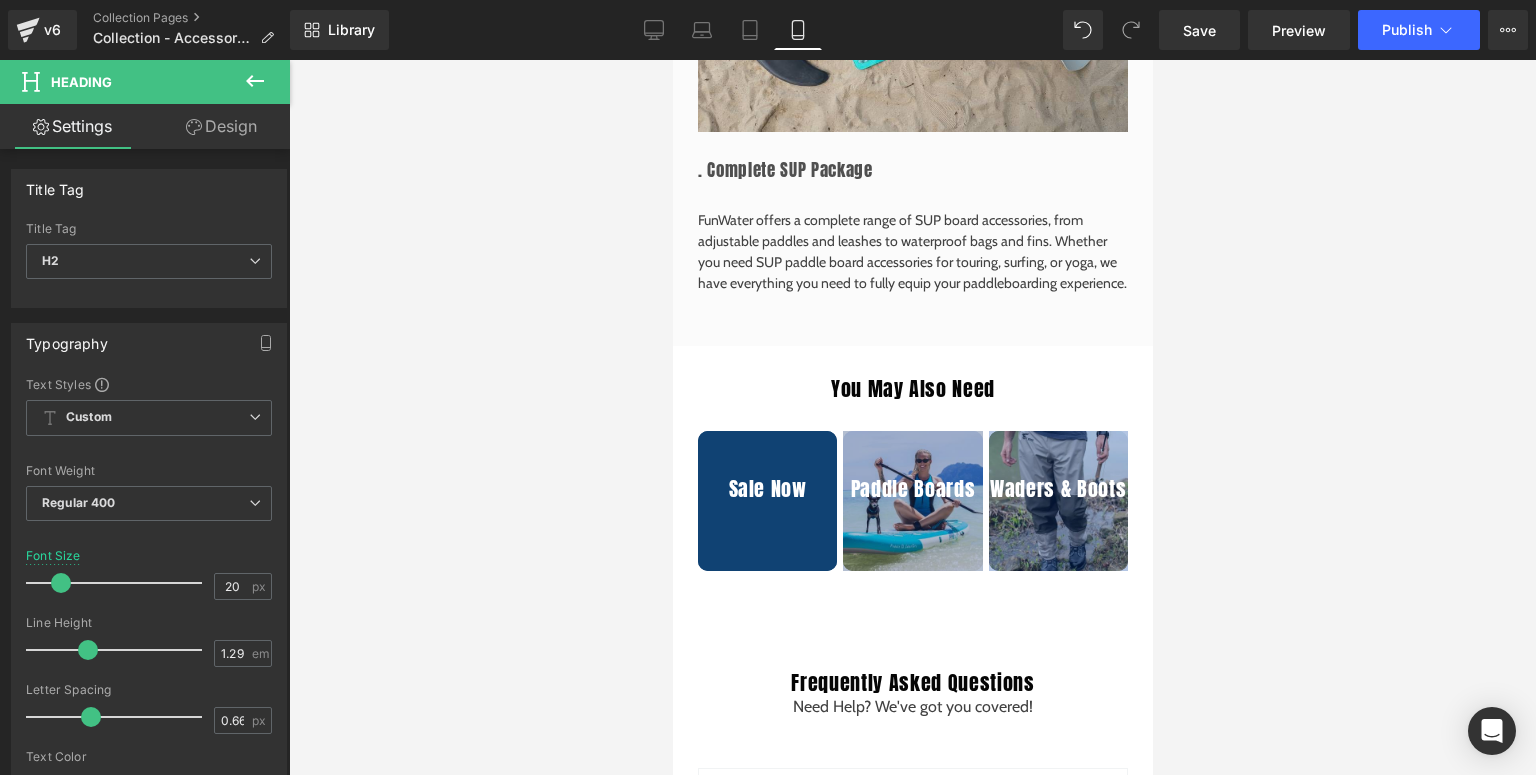 click on "42px" at bounding box center (672, 60) 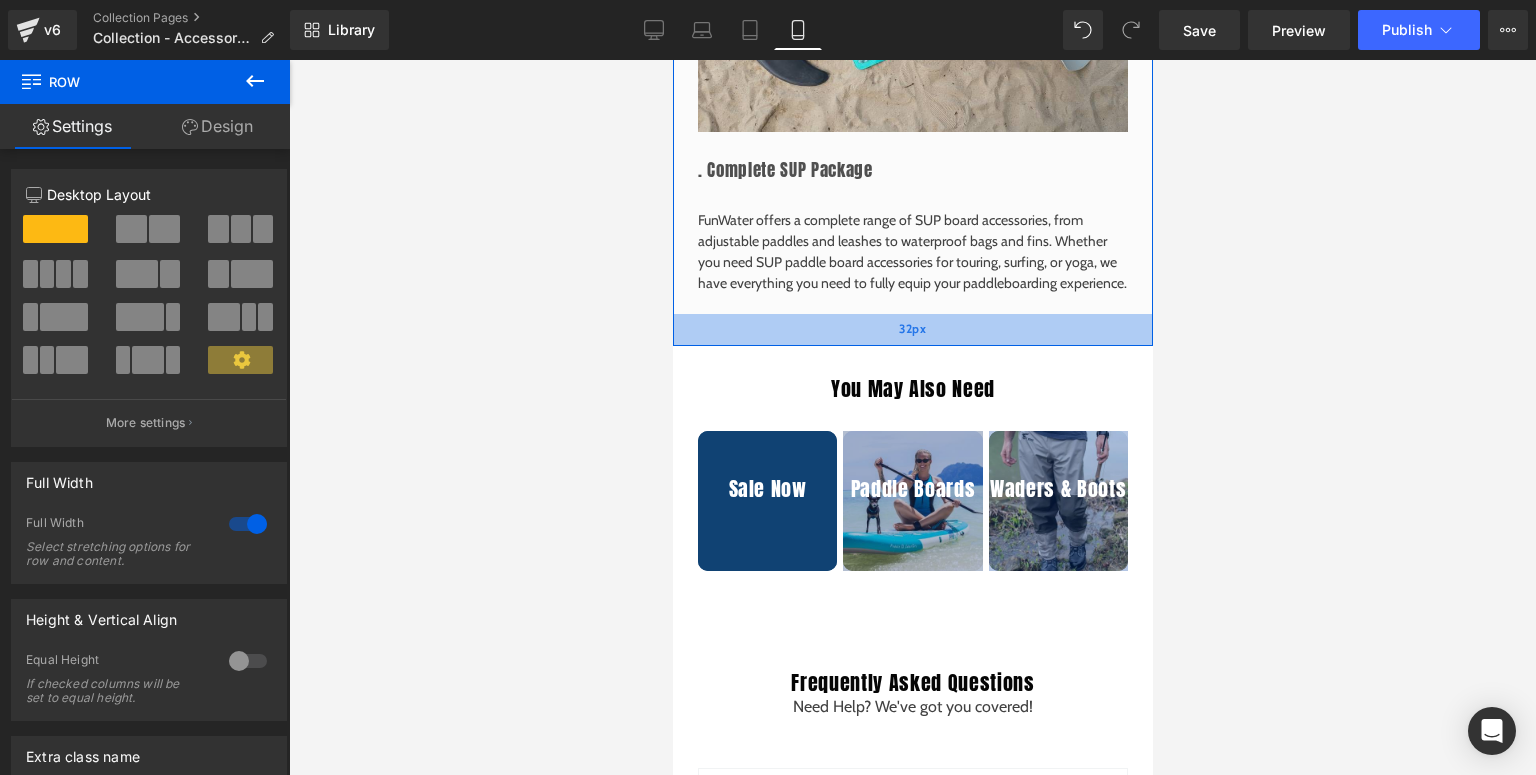 click on "32px" at bounding box center (912, 330) 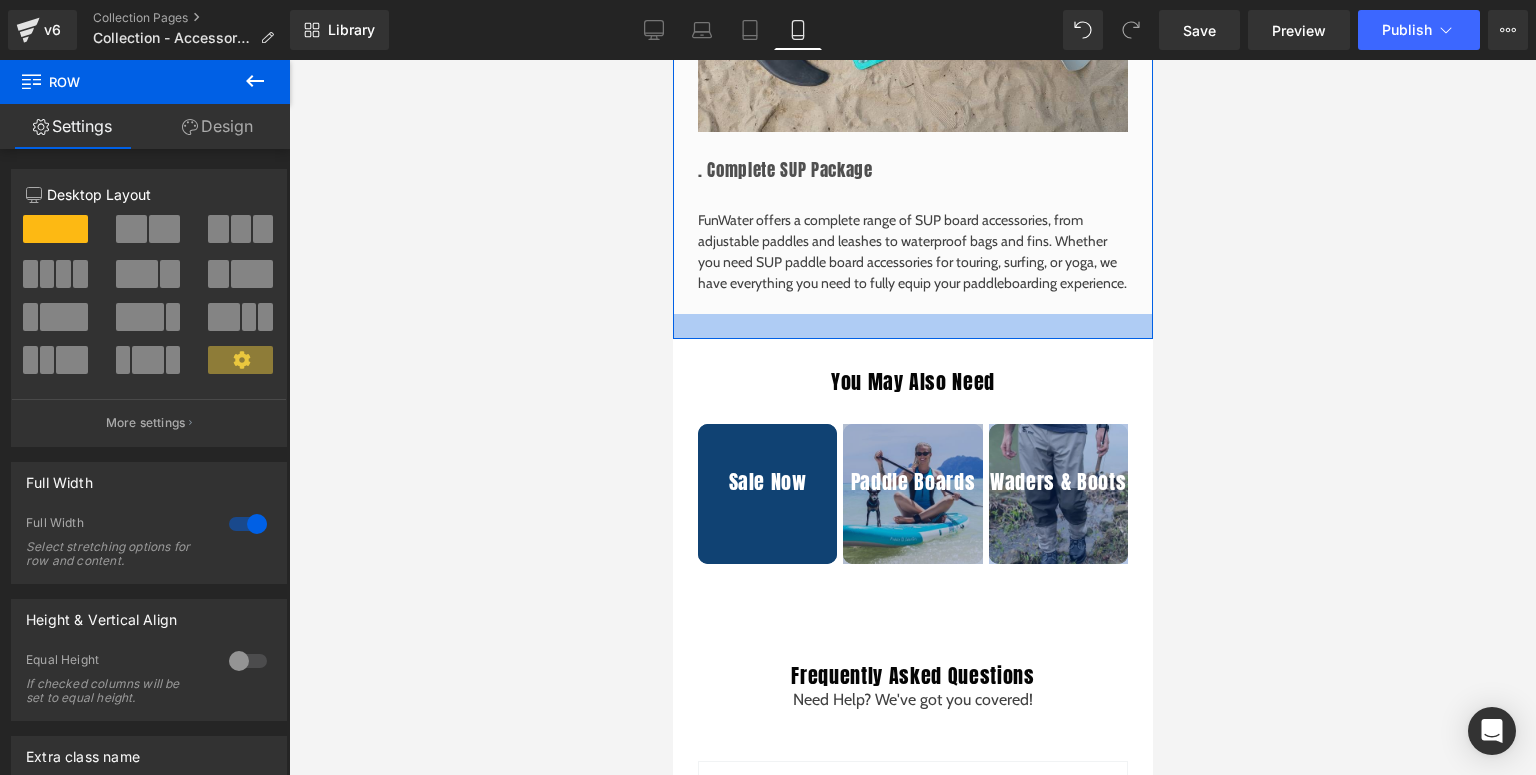 click at bounding box center (912, 326) 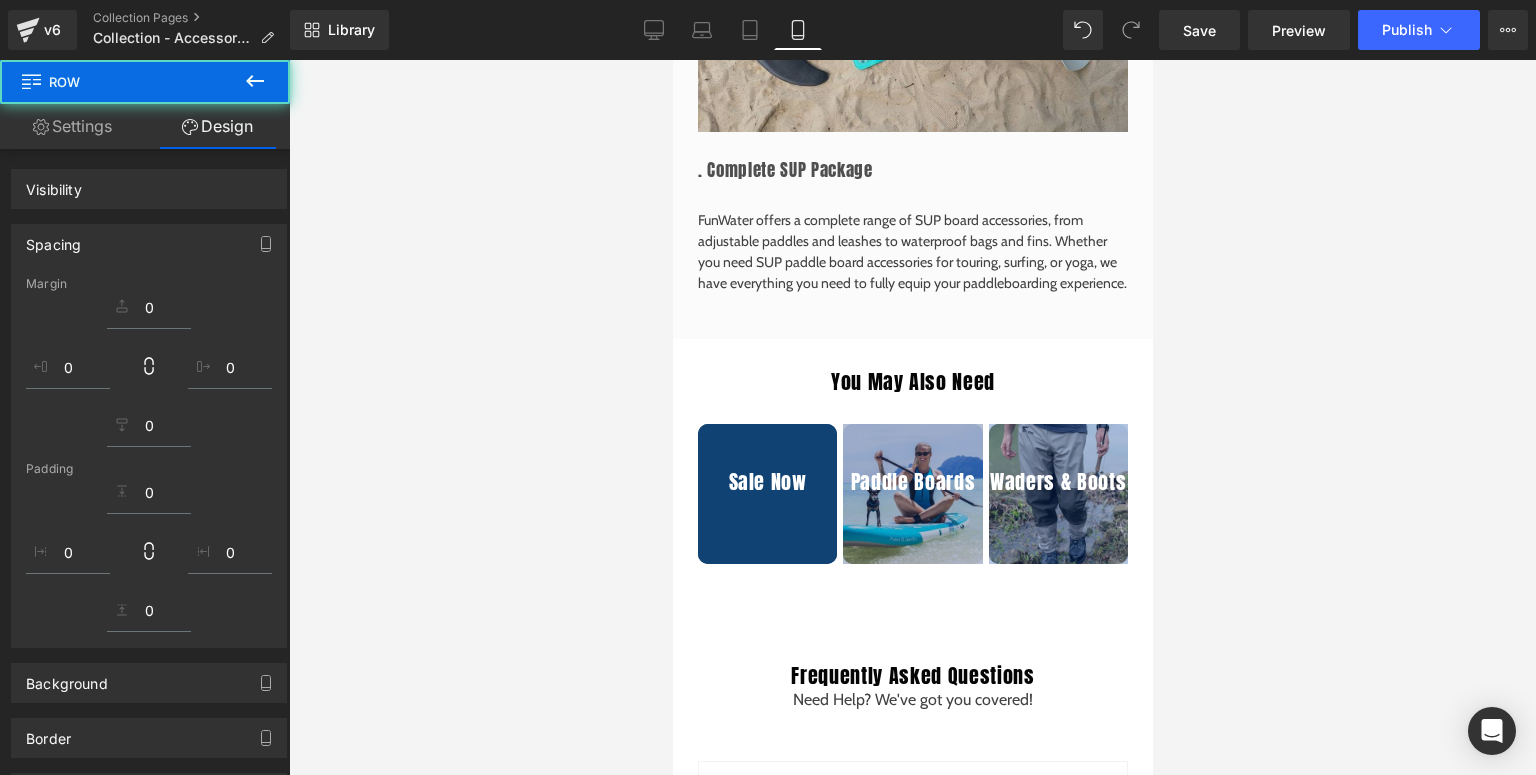 click on "You May Also Need Heading
Sale Now
Heading
Hero Banner
Paddle Boards Heading
Hero Banner
Waders & Boots Heading
Hero Banner         Row         Row         Row     33px" at bounding box center (912, 484) 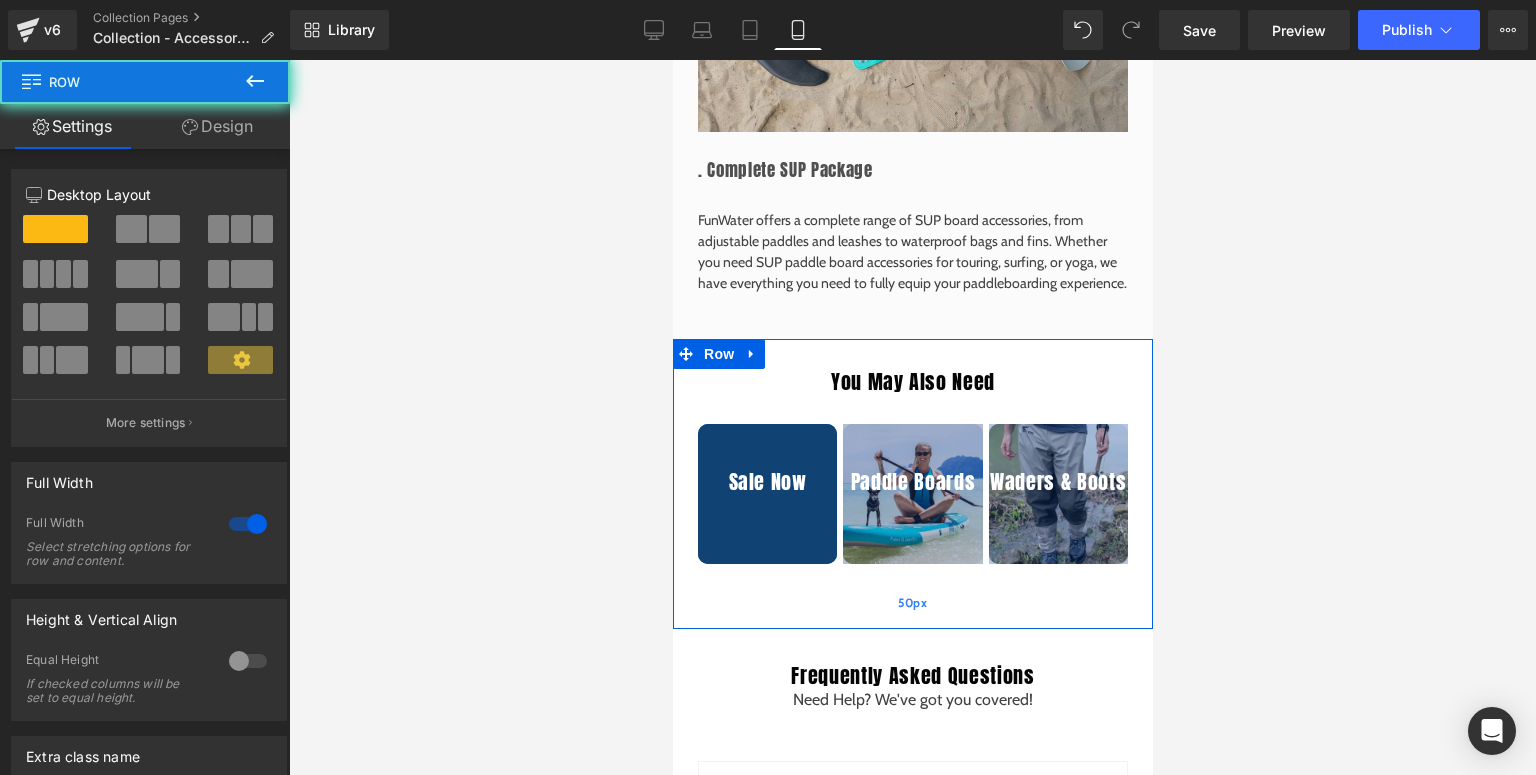 scroll, scrollTop: 6320, scrollLeft: 0, axis: vertical 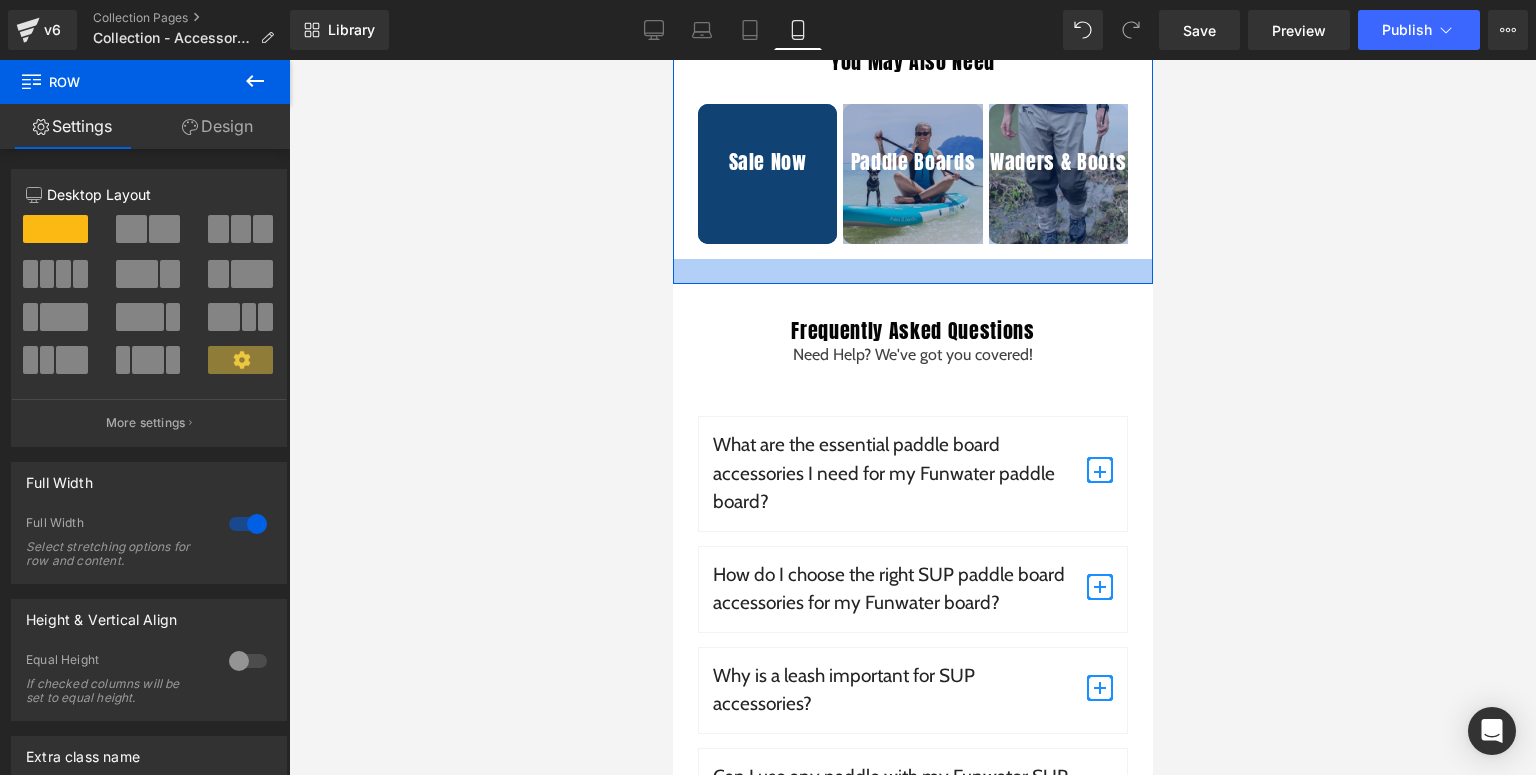drag, startPoint x: 833, startPoint y: 316, endPoint x: 848, endPoint y: 291, distance: 29.15476 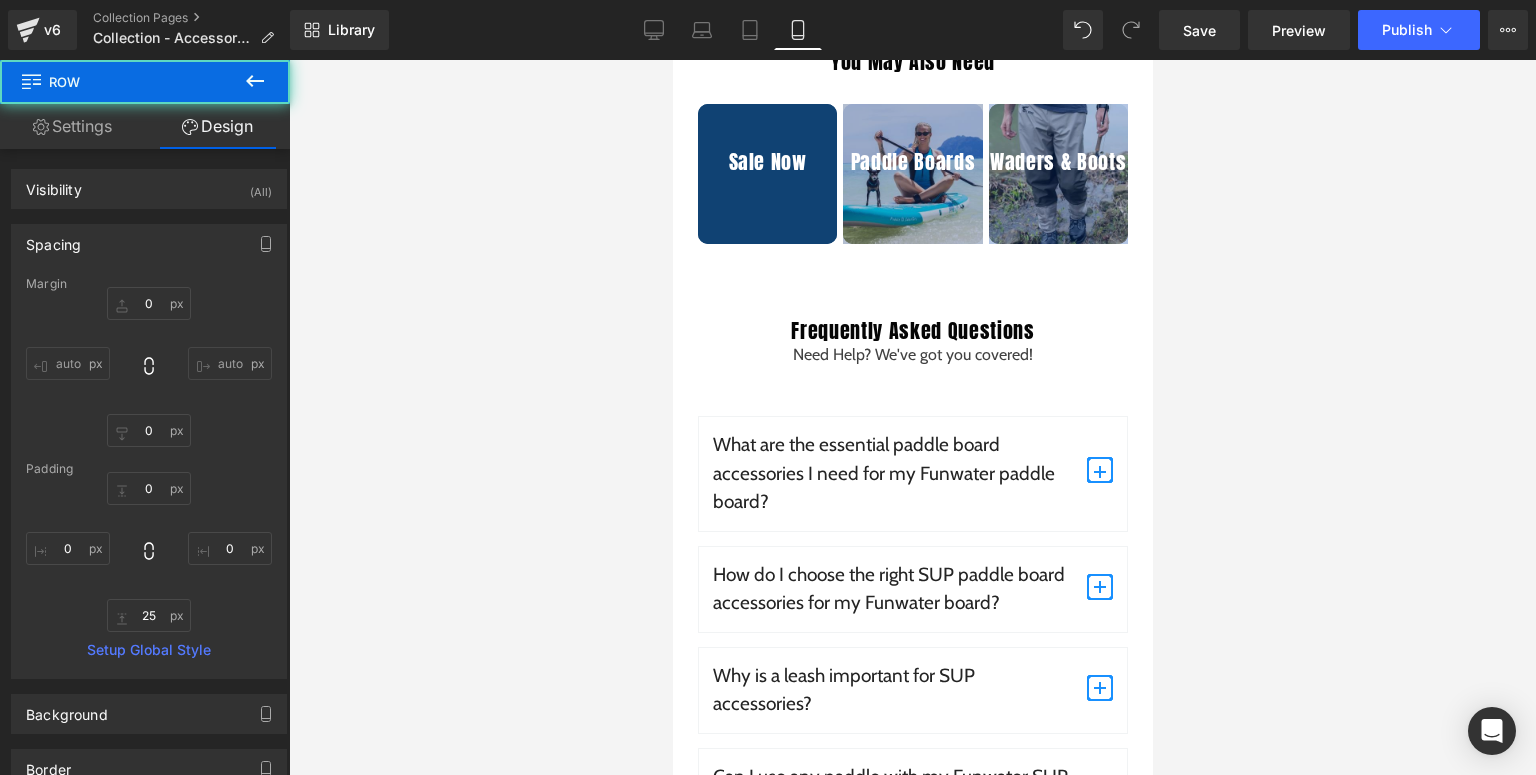 scroll, scrollTop: 6720, scrollLeft: 0, axis: vertical 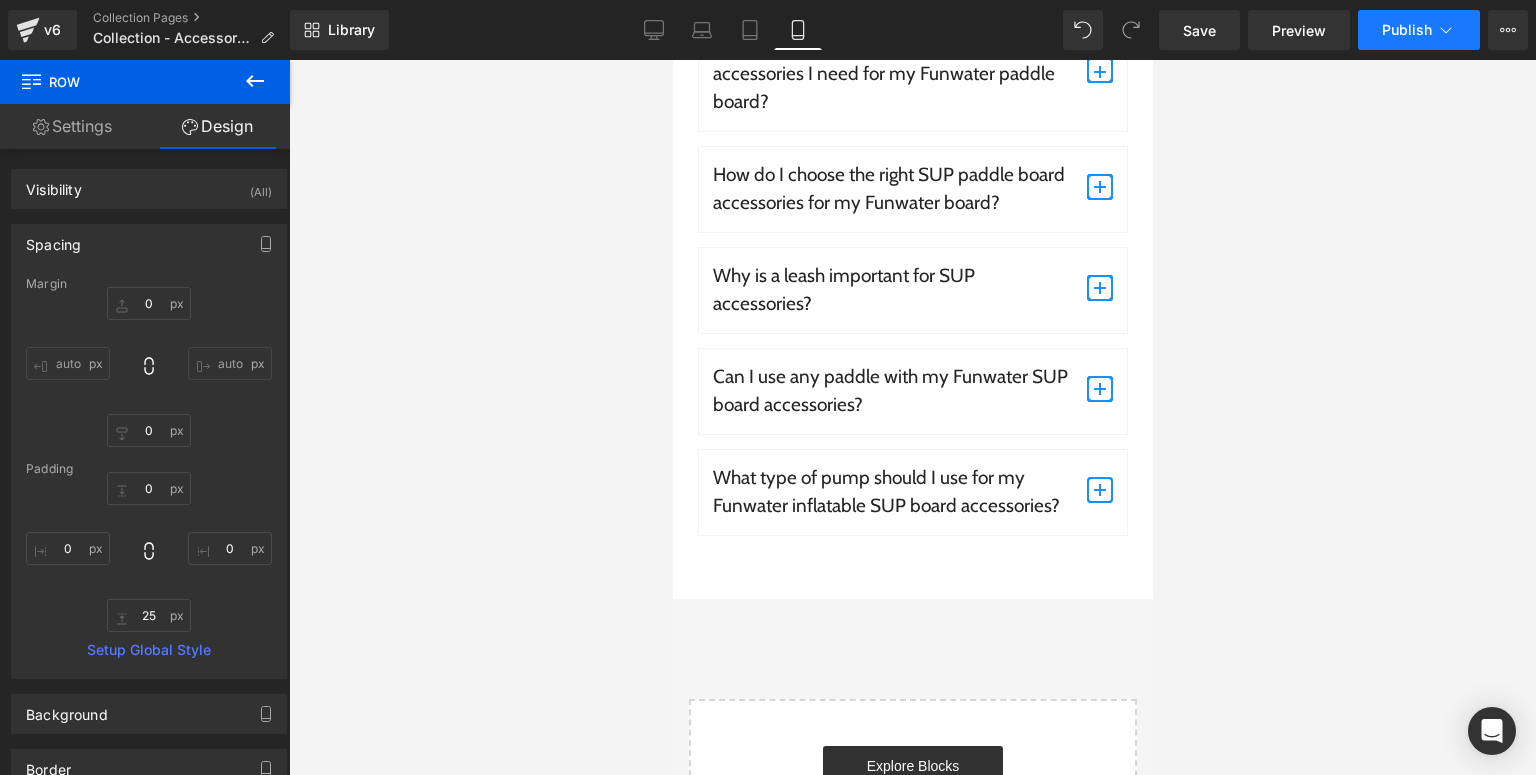 click on "Publish" at bounding box center (1419, 30) 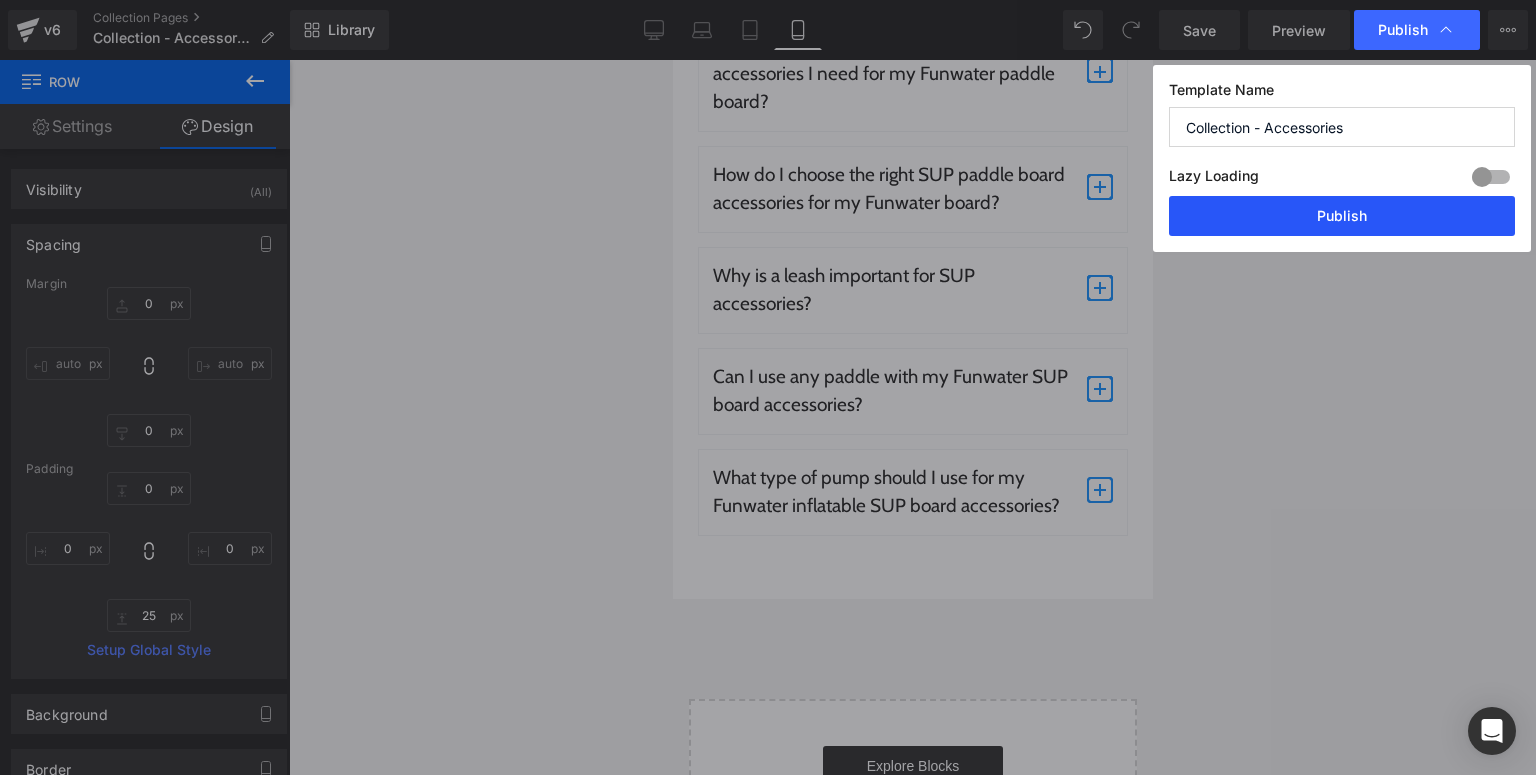 click on "Publish" at bounding box center [1342, 216] 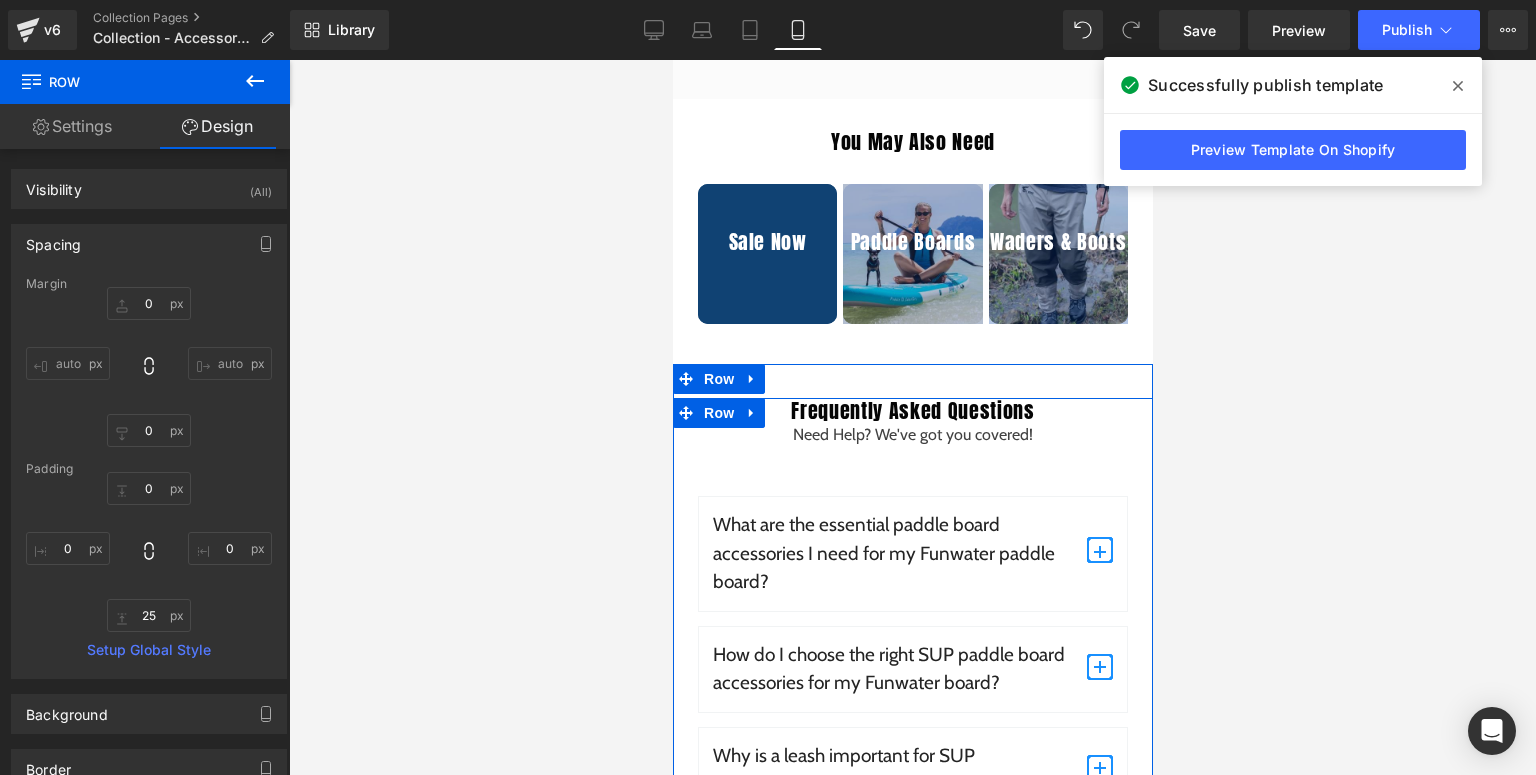 scroll, scrollTop: 5840, scrollLeft: 0, axis: vertical 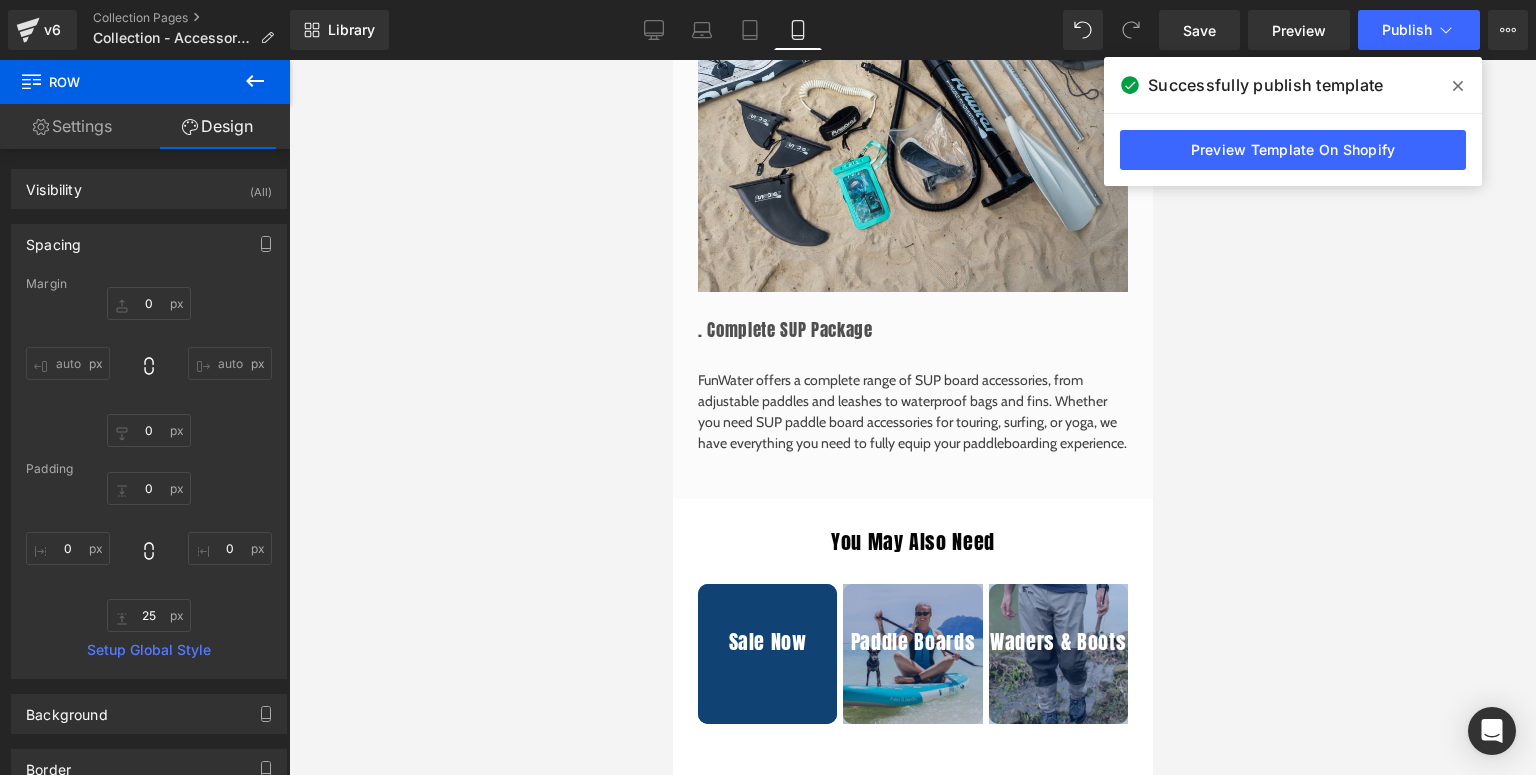click at bounding box center [1458, 86] 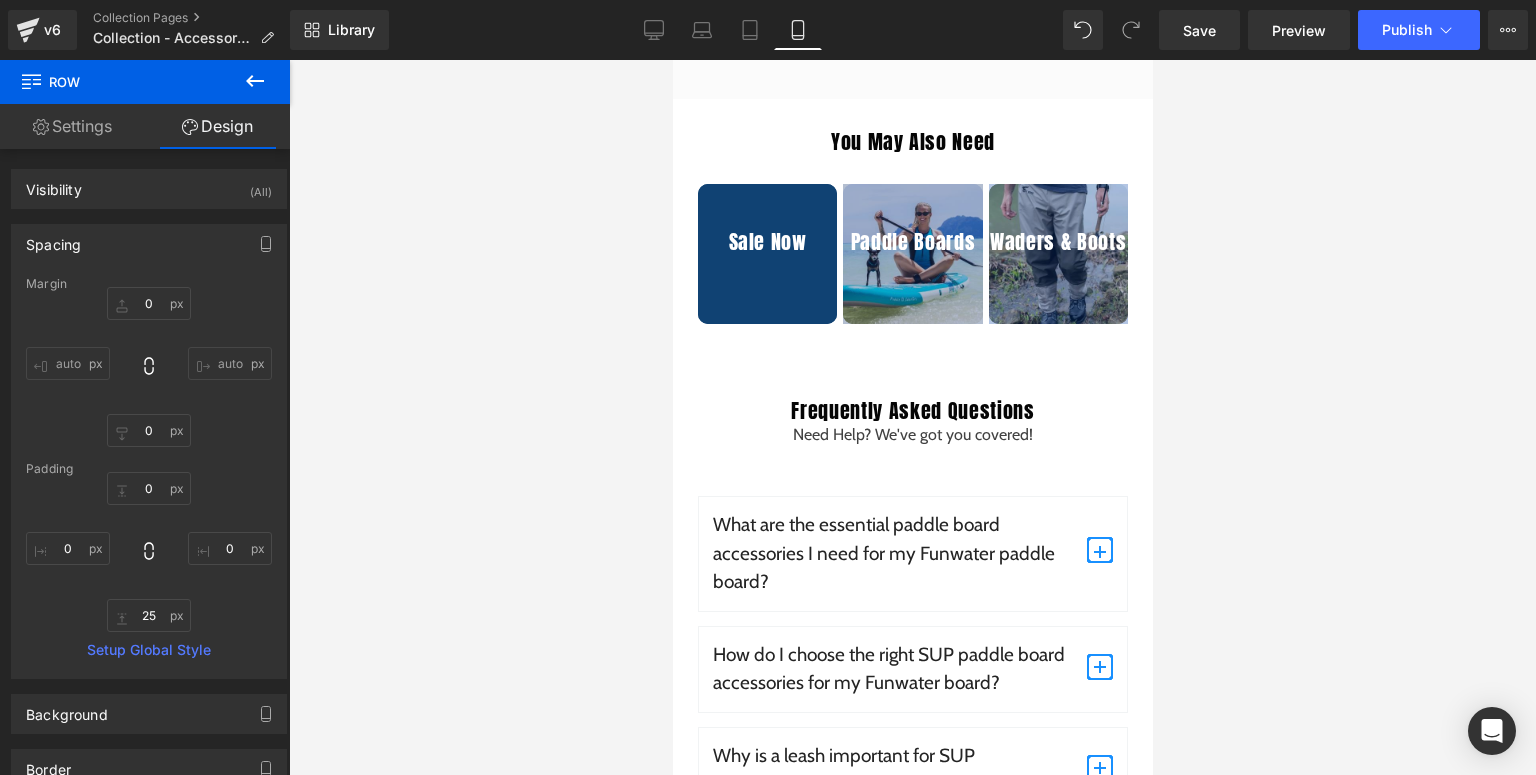 scroll, scrollTop: 6560, scrollLeft: 0, axis: vertical 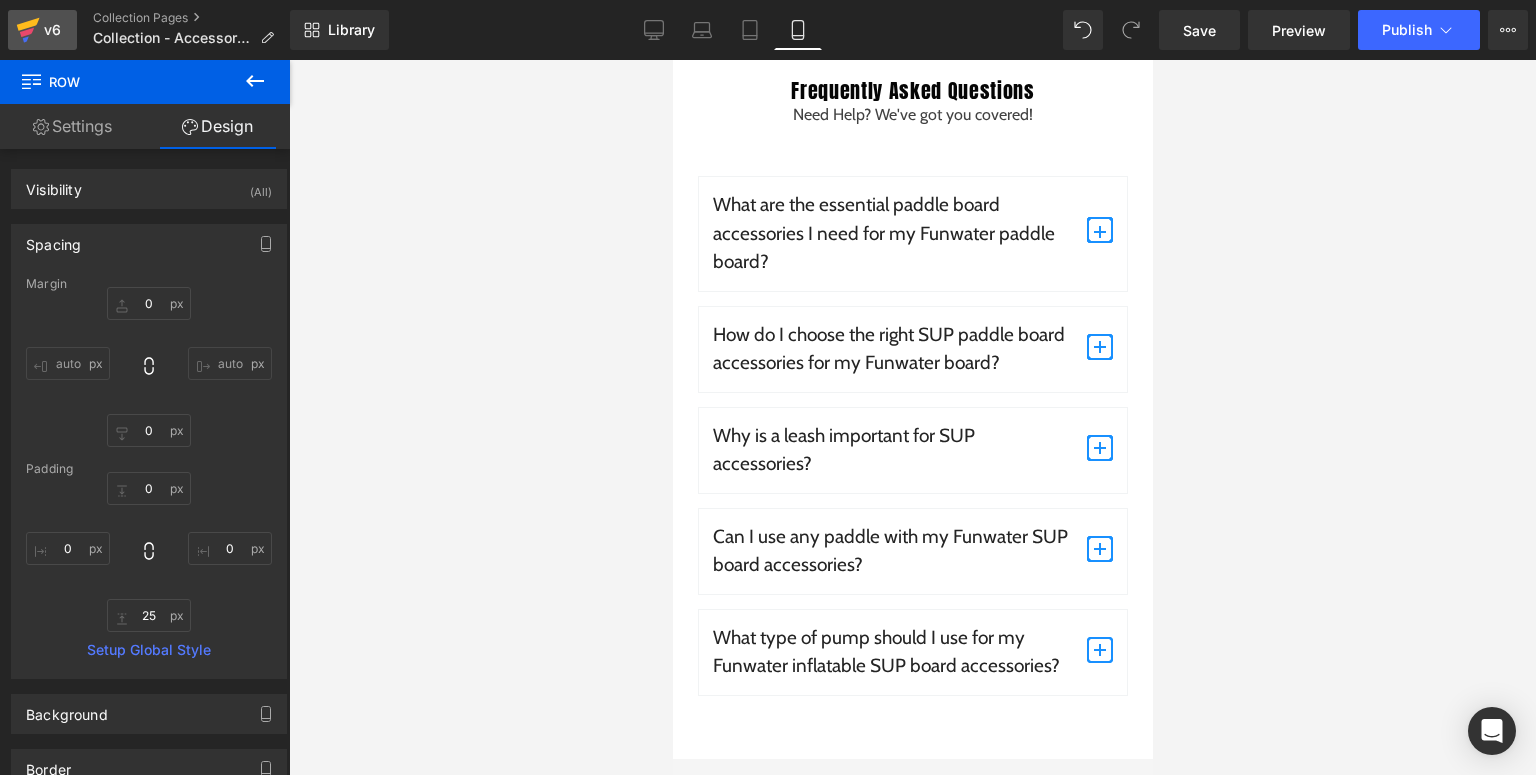 click on "v6" at bounding box center [52, 30] 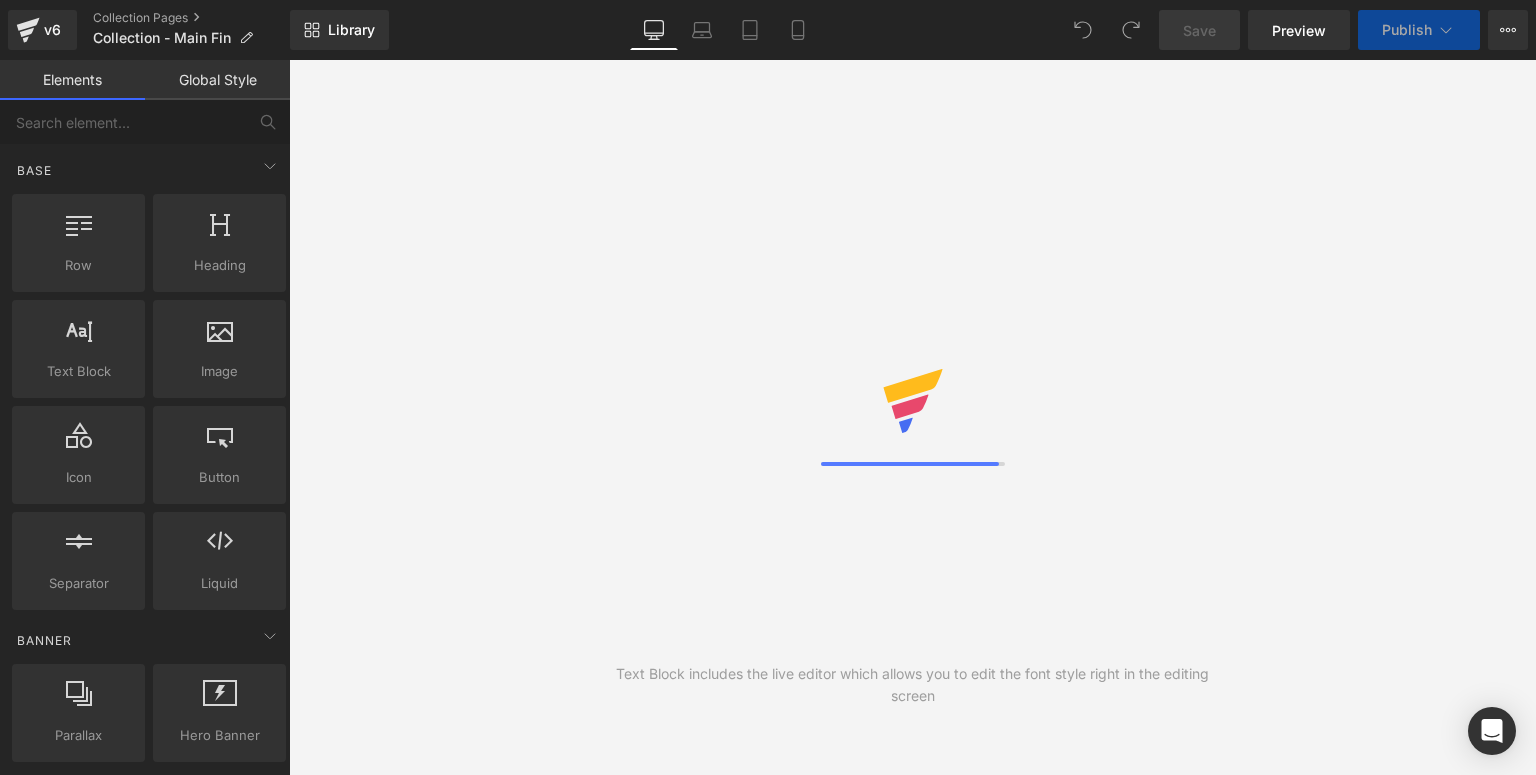 scroll, scrollTop: 0, scrollLeft: 0, axis: both 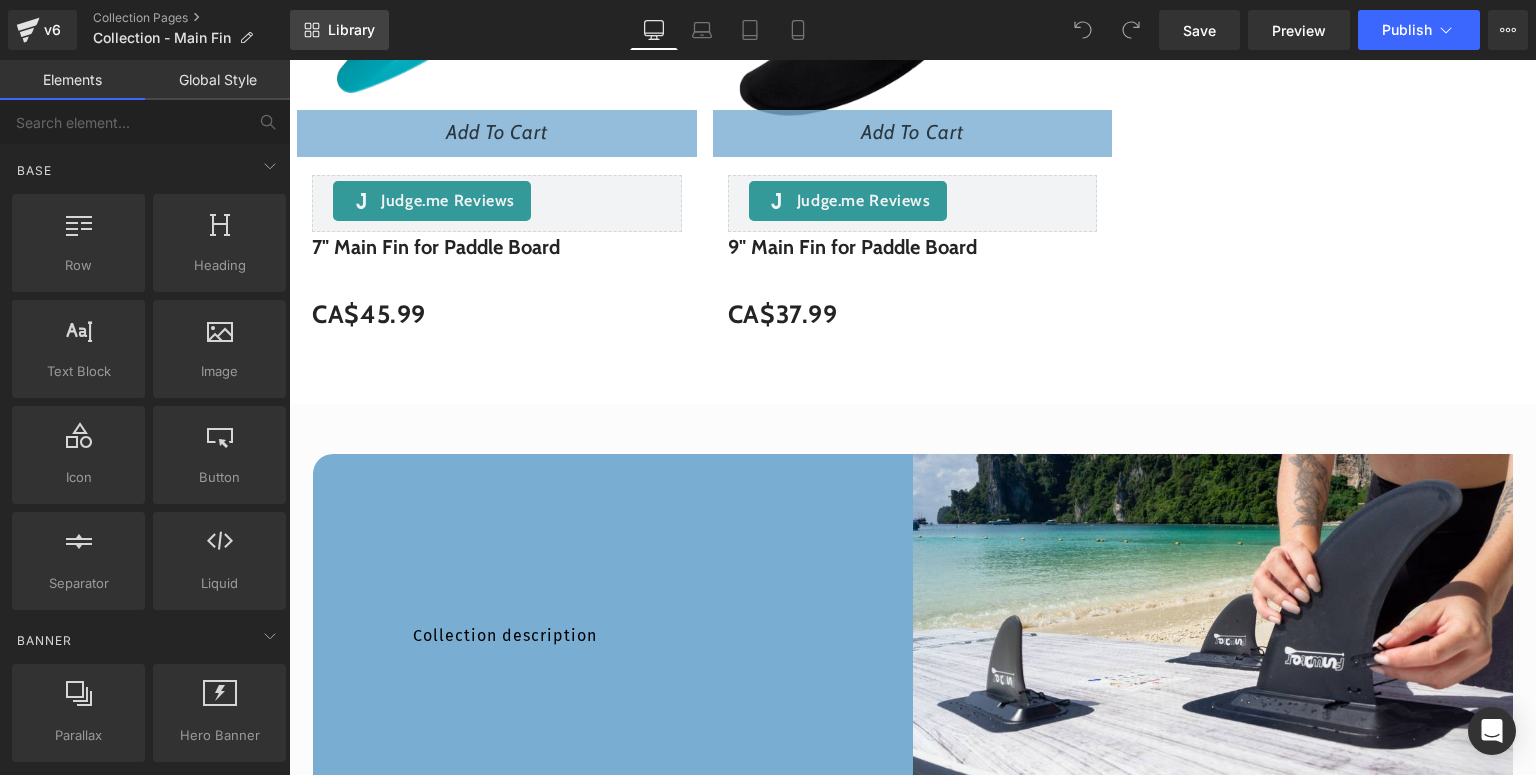 click on "Library" at bounding box center [339, 30] 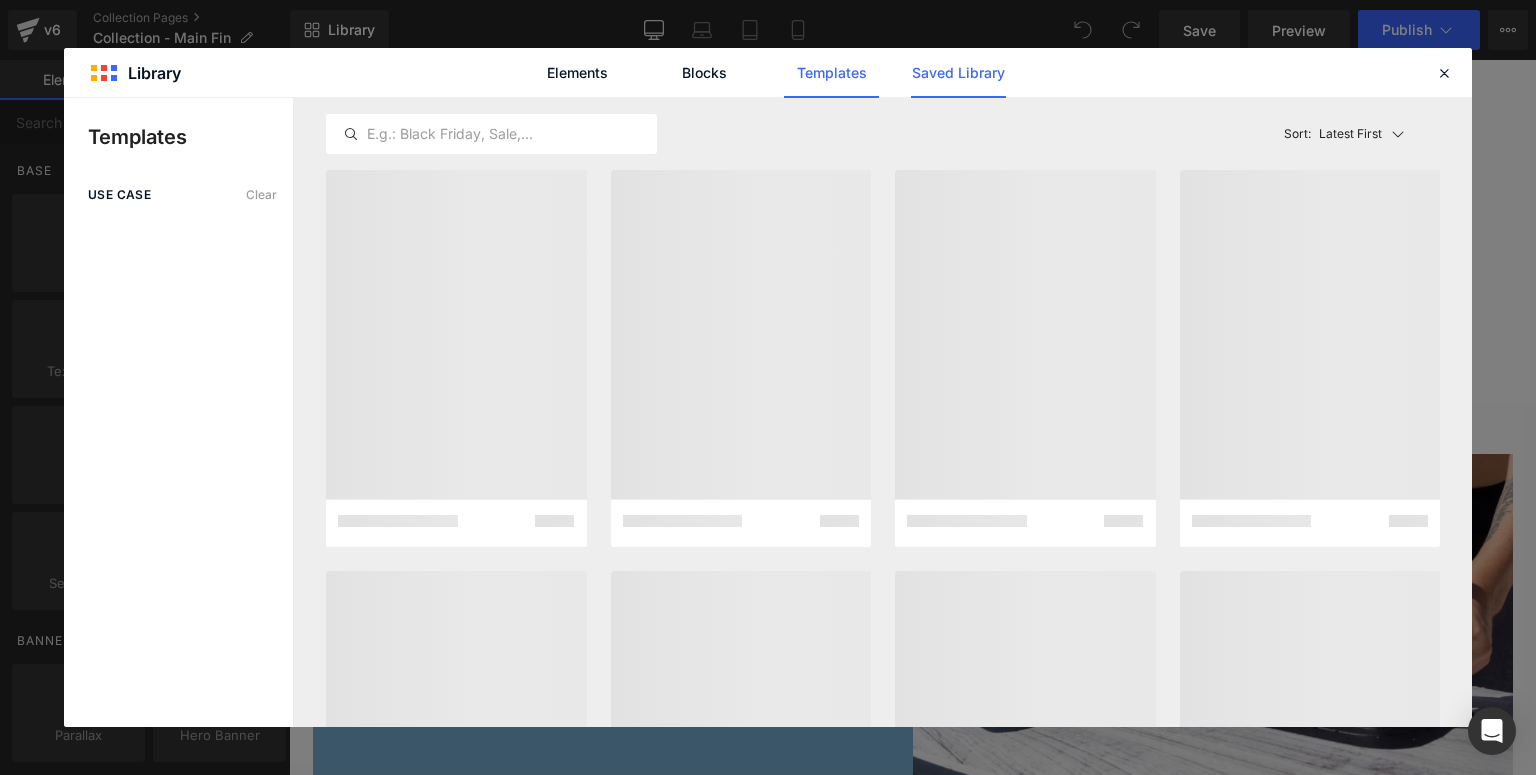 click on "Saved Library" 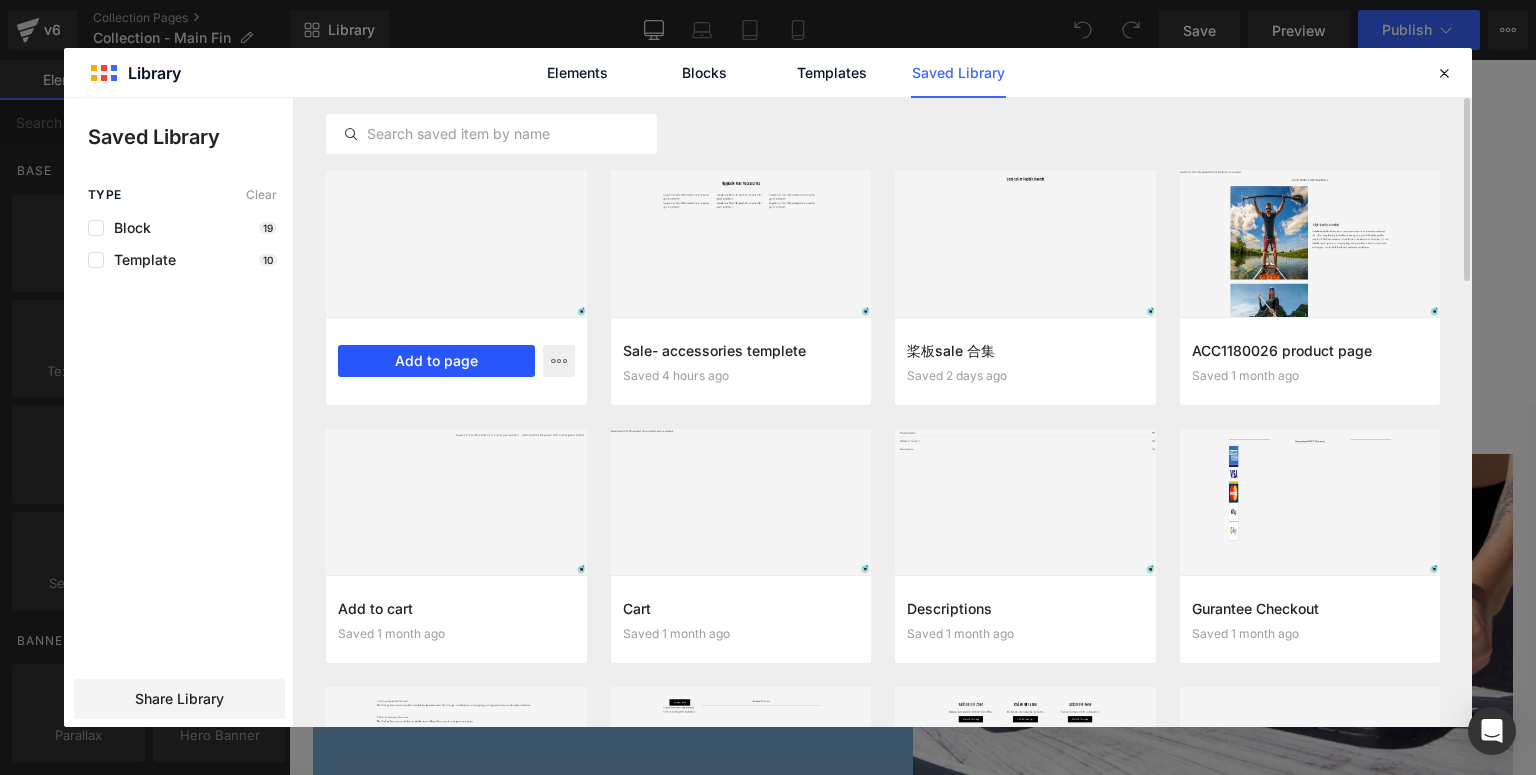 click on "Add to page" at bounding box center (436, 361) 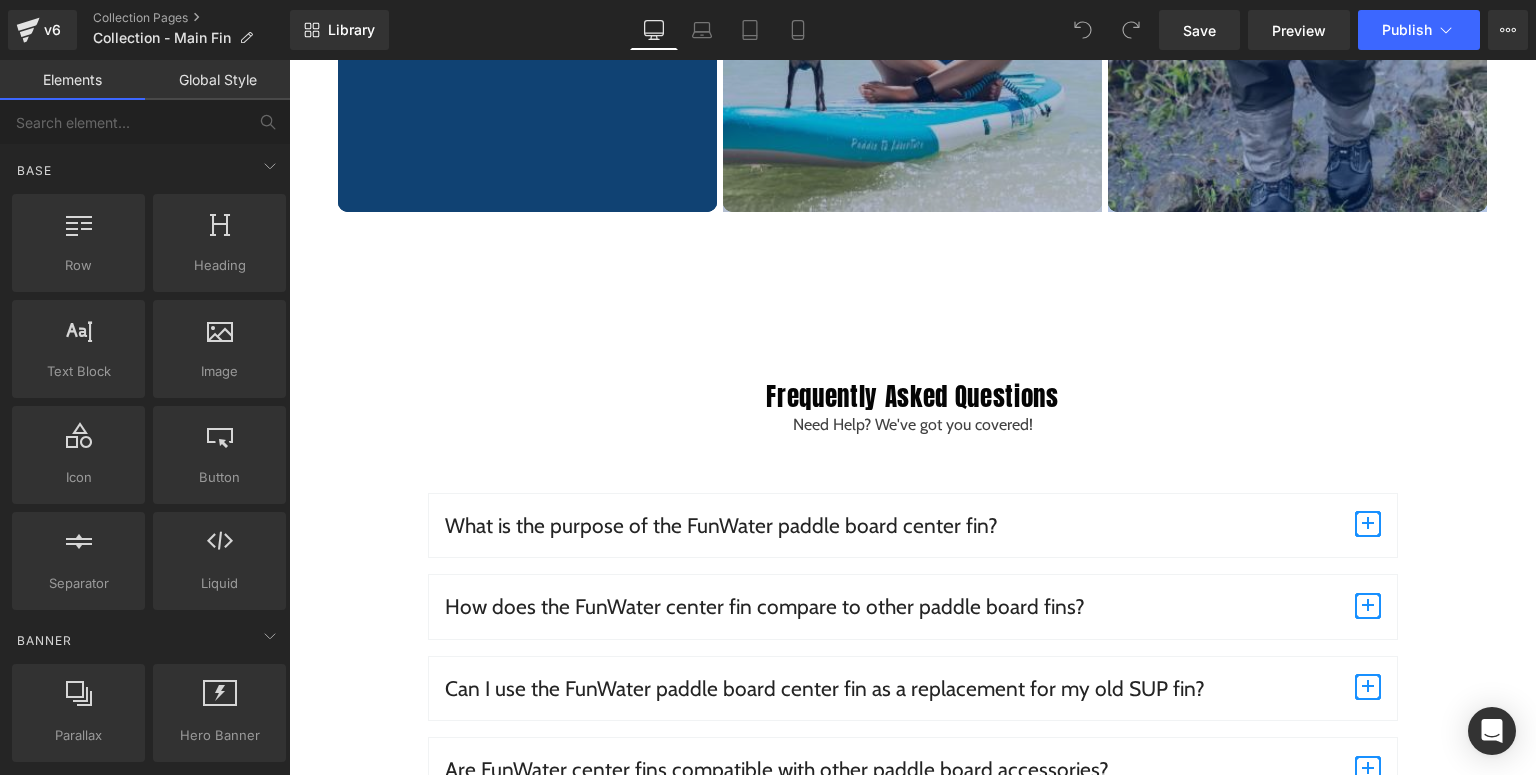 scroll, scrollTop: 4708, scrollLeft: 0, axis: vertical 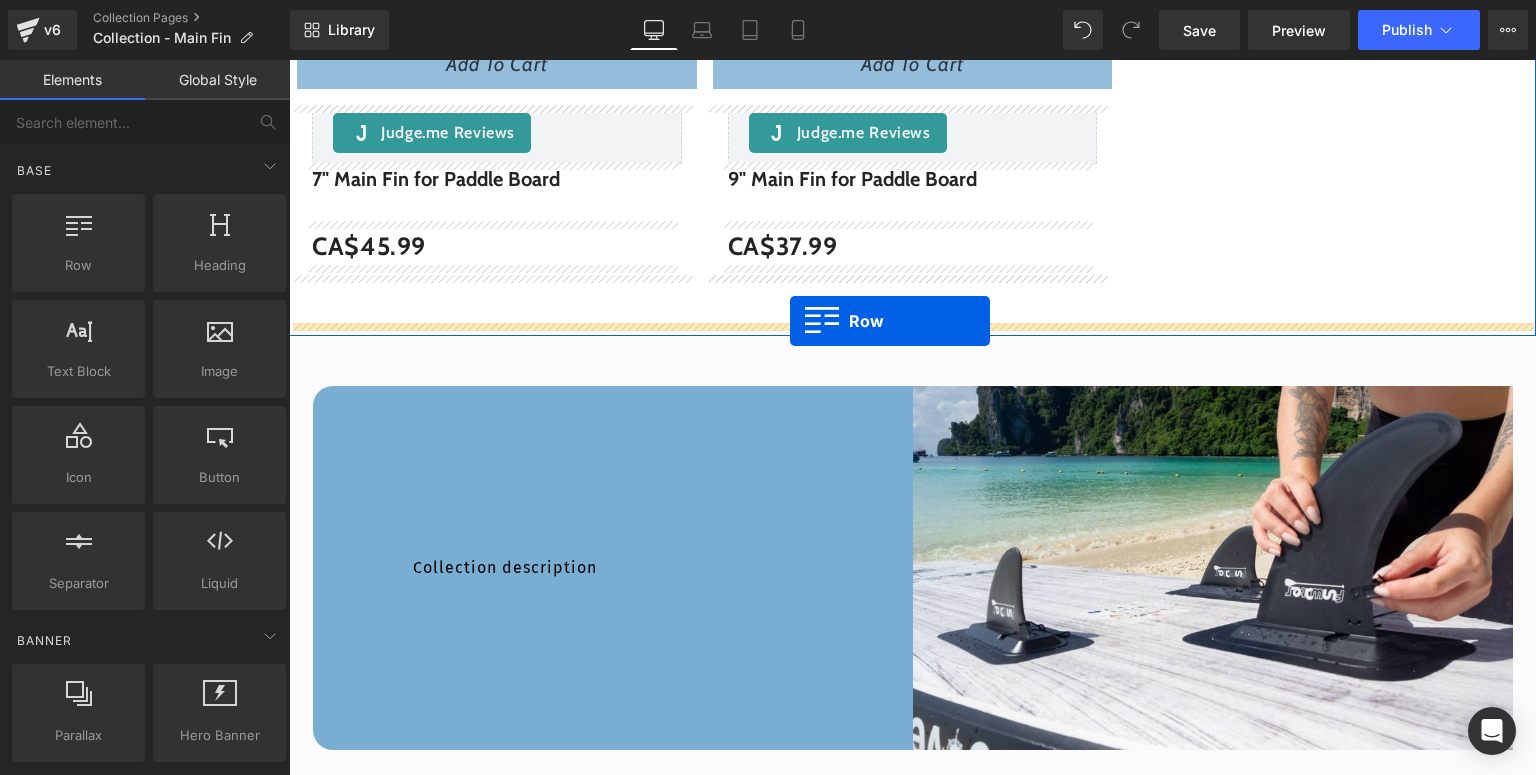 drag, startPoint x: 335, startPoint y: 185, endPoint x: 790, endPoint y: 321, distance: 474.8905 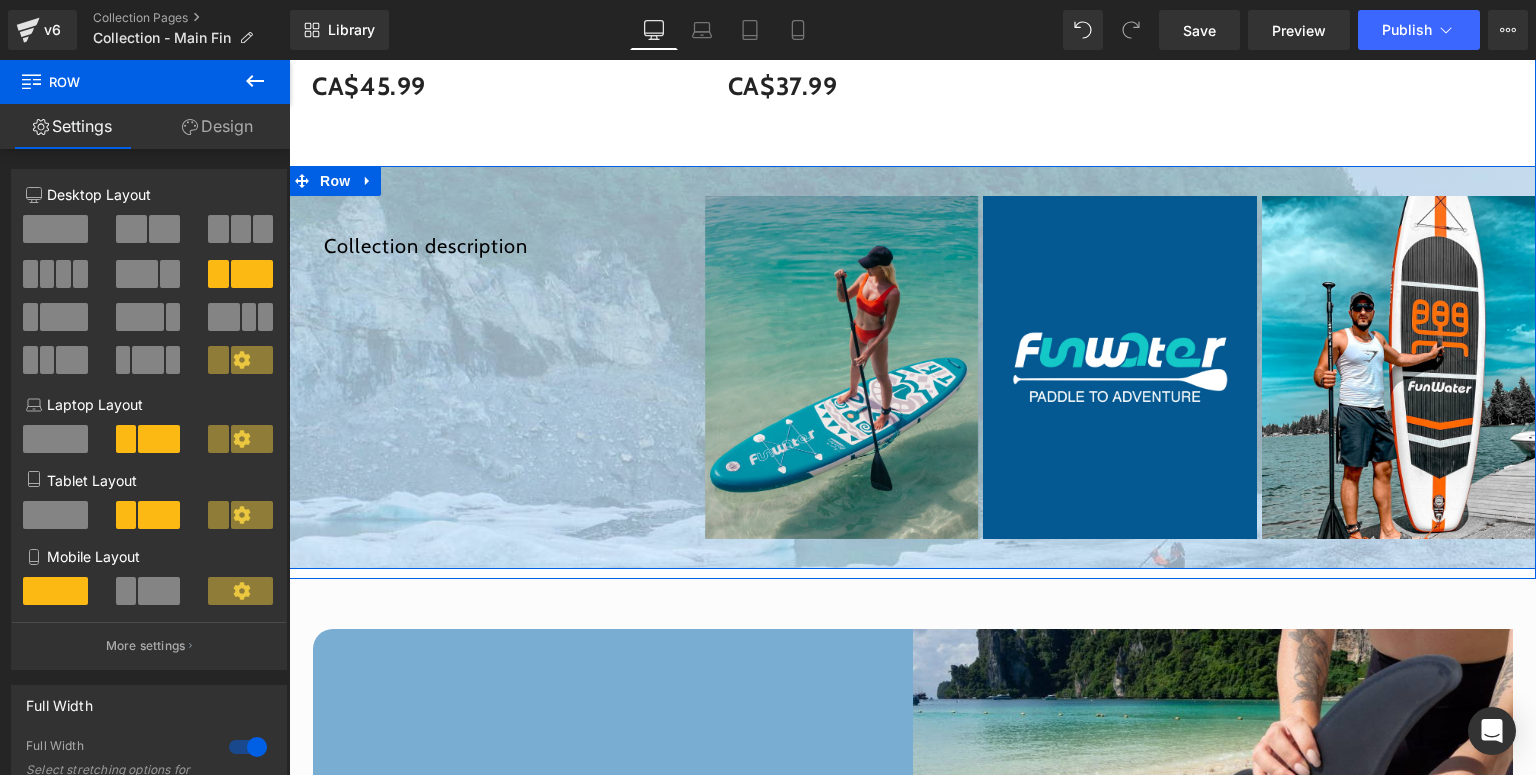 scroll, scrollTop: 1508, scrollLeft: 0, axis: vertical 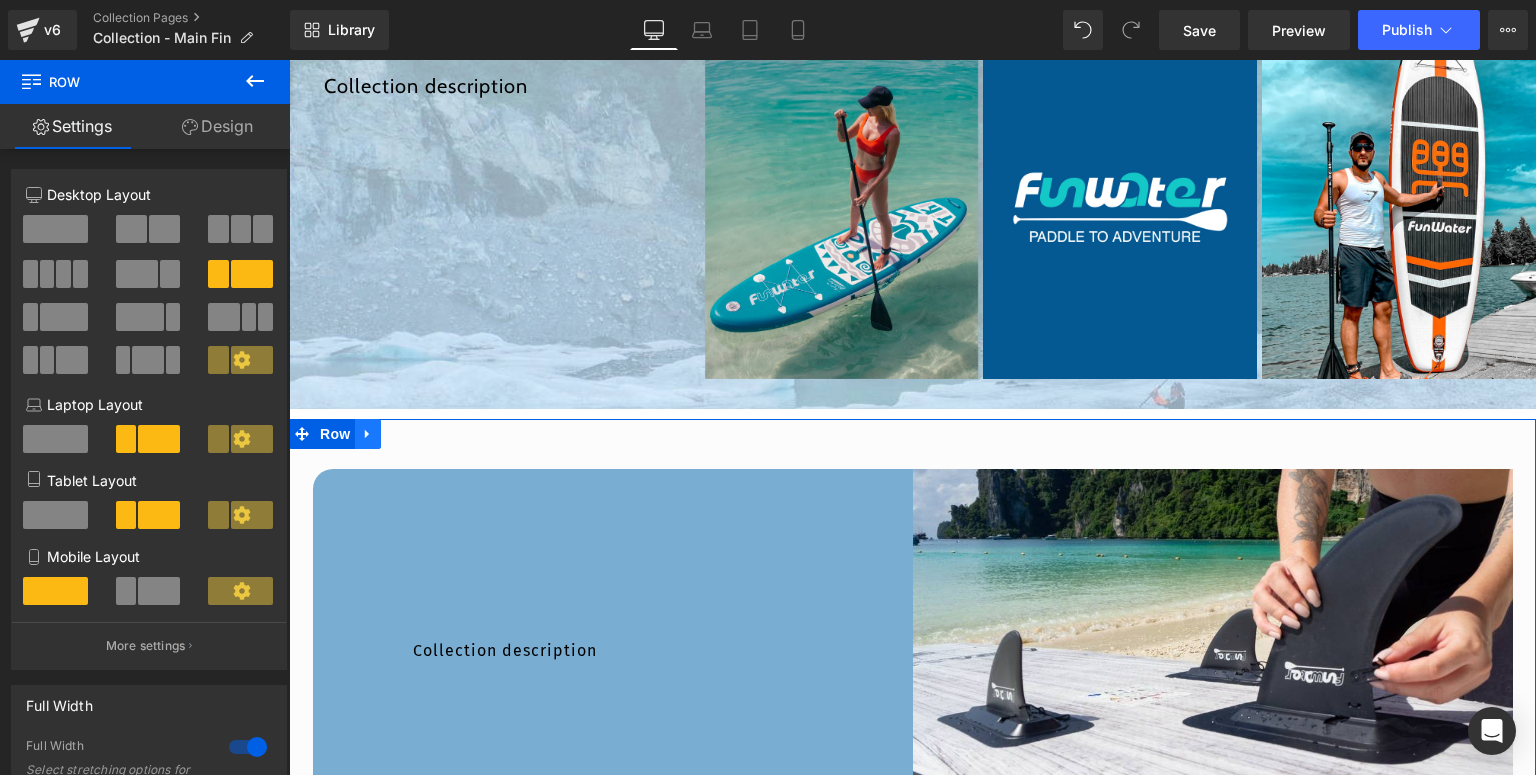 click 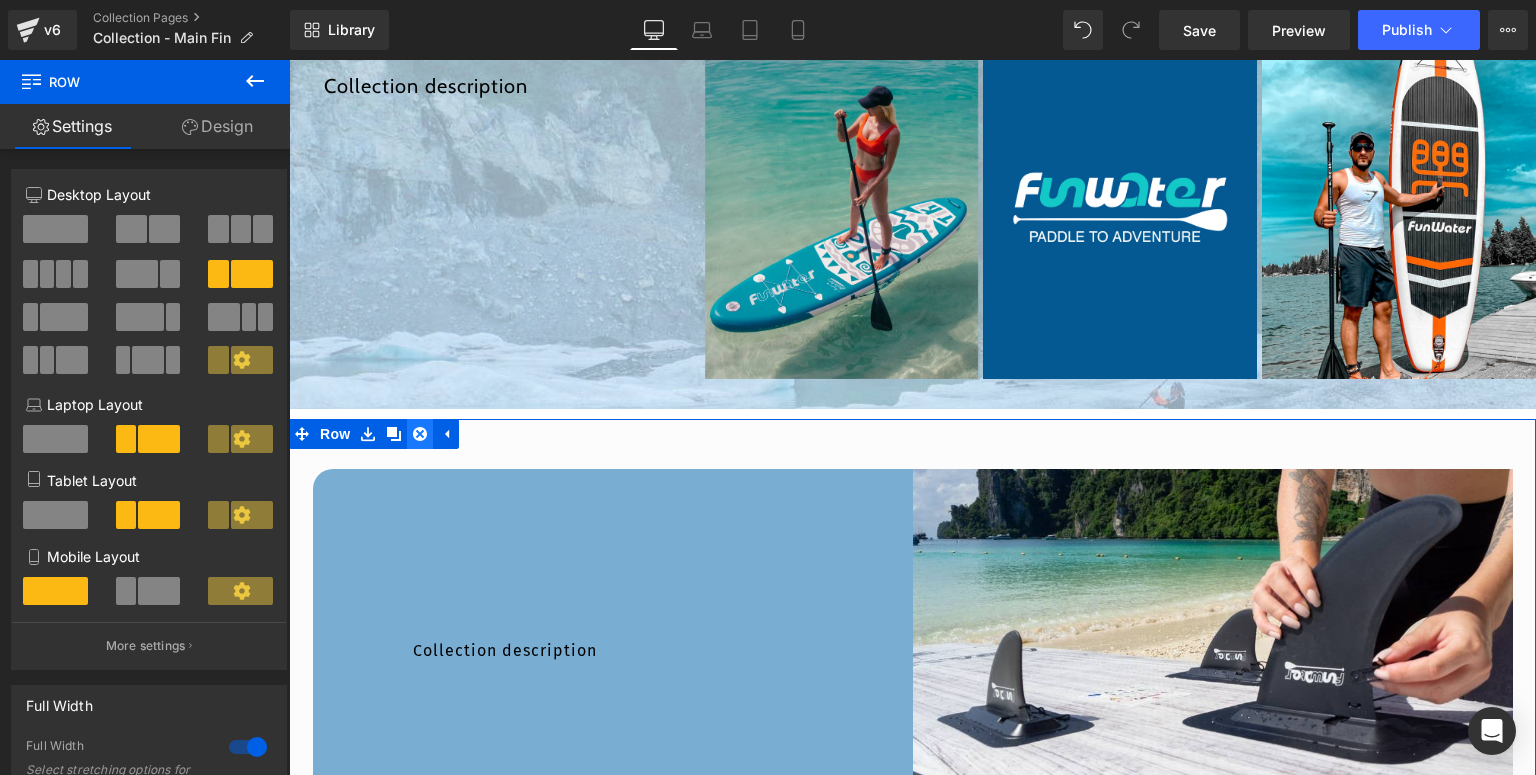 click 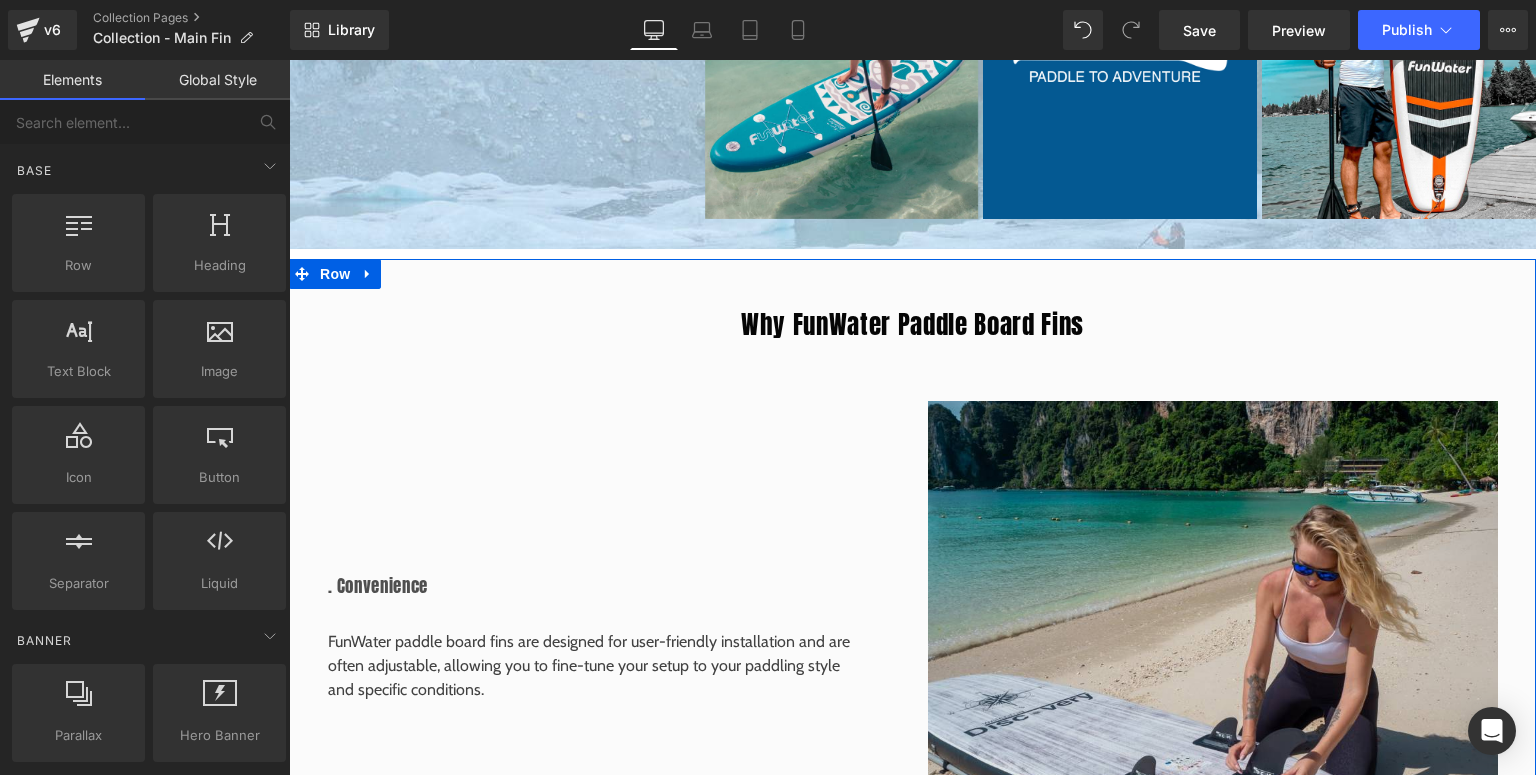 scroll, scrollTop: 1348, scrollLeft: 0, axis: vertical 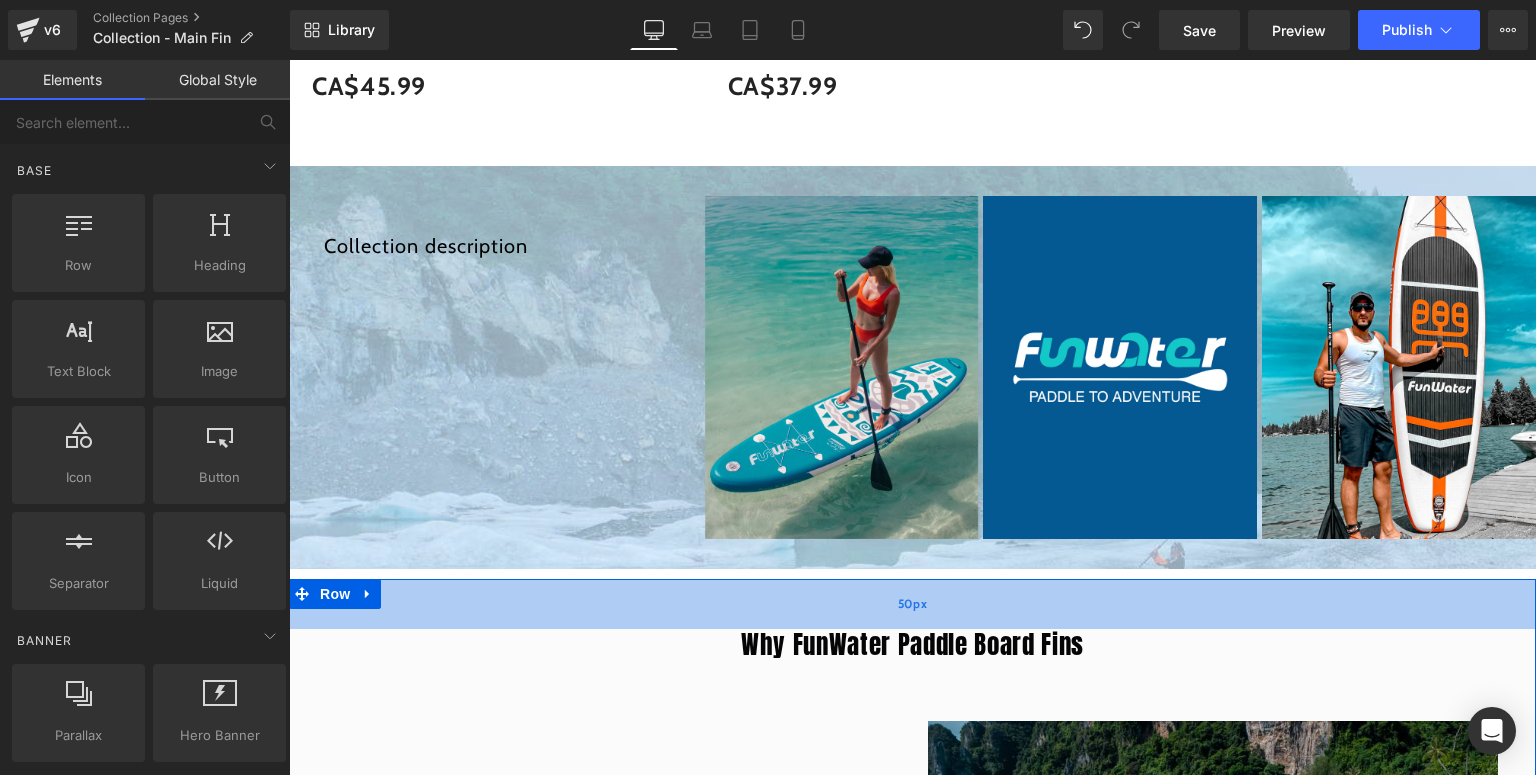 click on "50px" at bounding box center (912, 604) 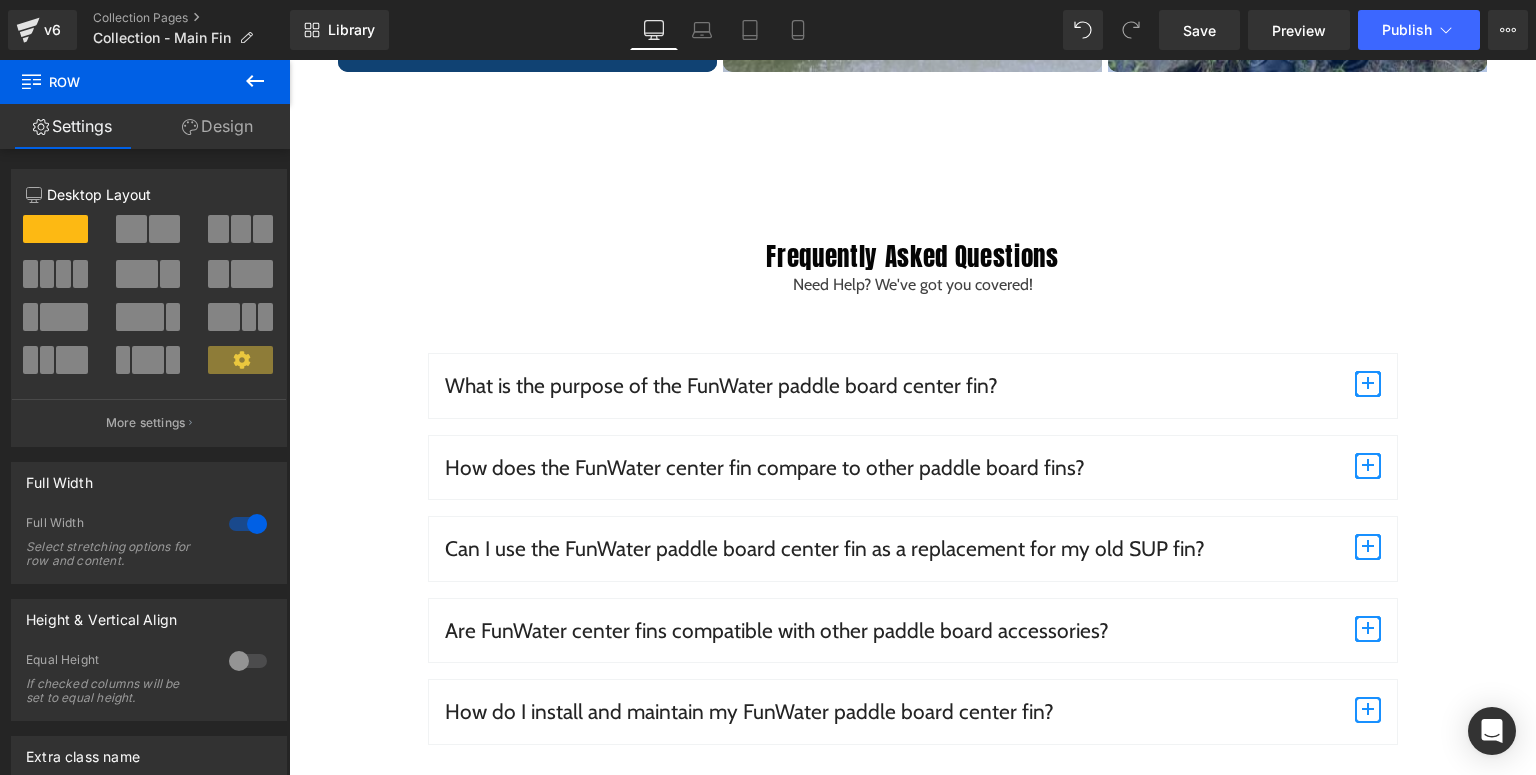 scroll, scrollTop: 3828, scrollLeft: 0, axis: vertical 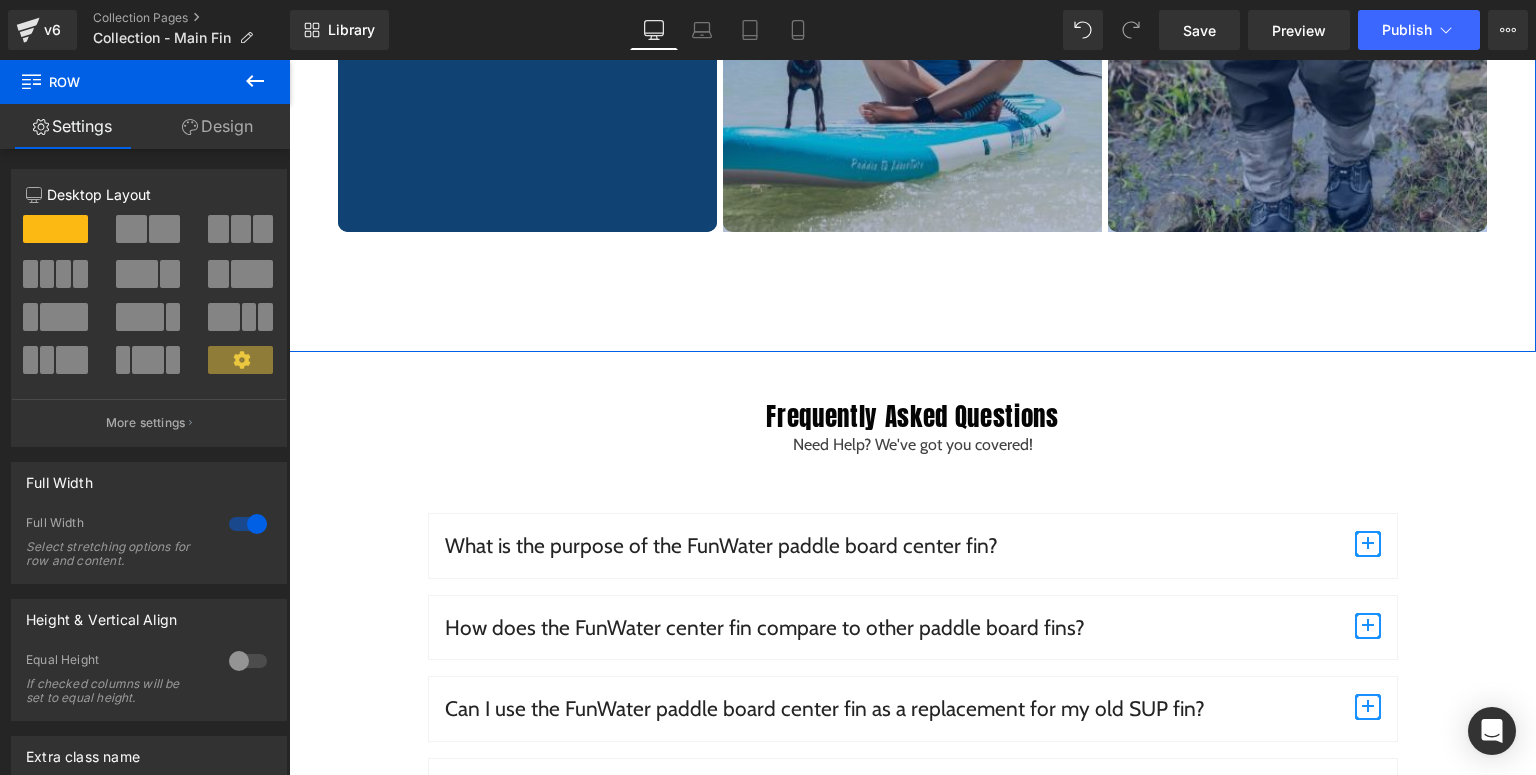 click on "You May Also Need Heading
Sale Now
Heading
Hero Banner
Paddle Boards Heading
Hero Banner
Waders & Boots Heading
Hero Banner         Row         Row         Row" at bounding box center [912, 45] 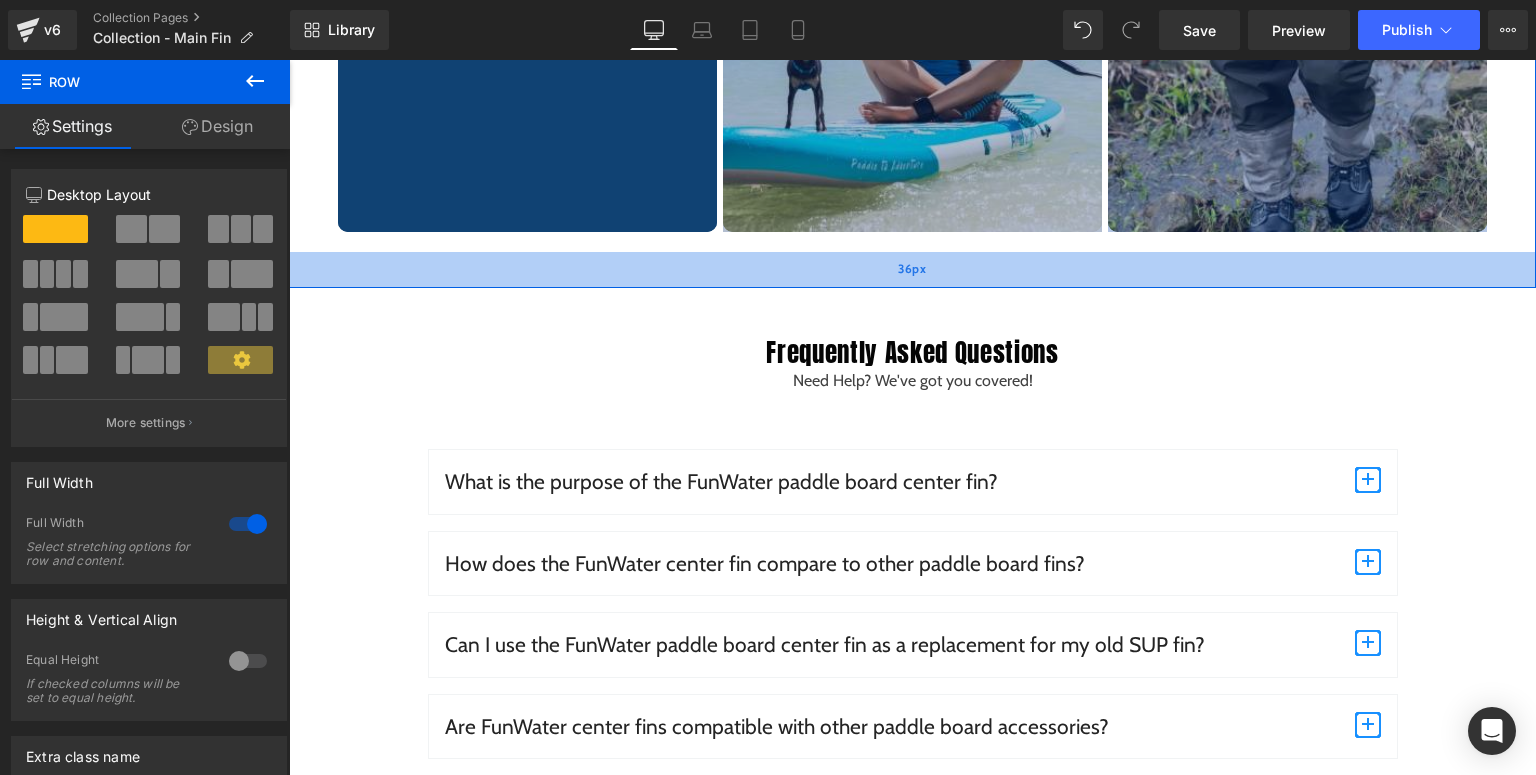 drag, startPoint x: 905, startPoint y: 344, endPoint x: 916, endPoint y: 280, distance: 64.93843 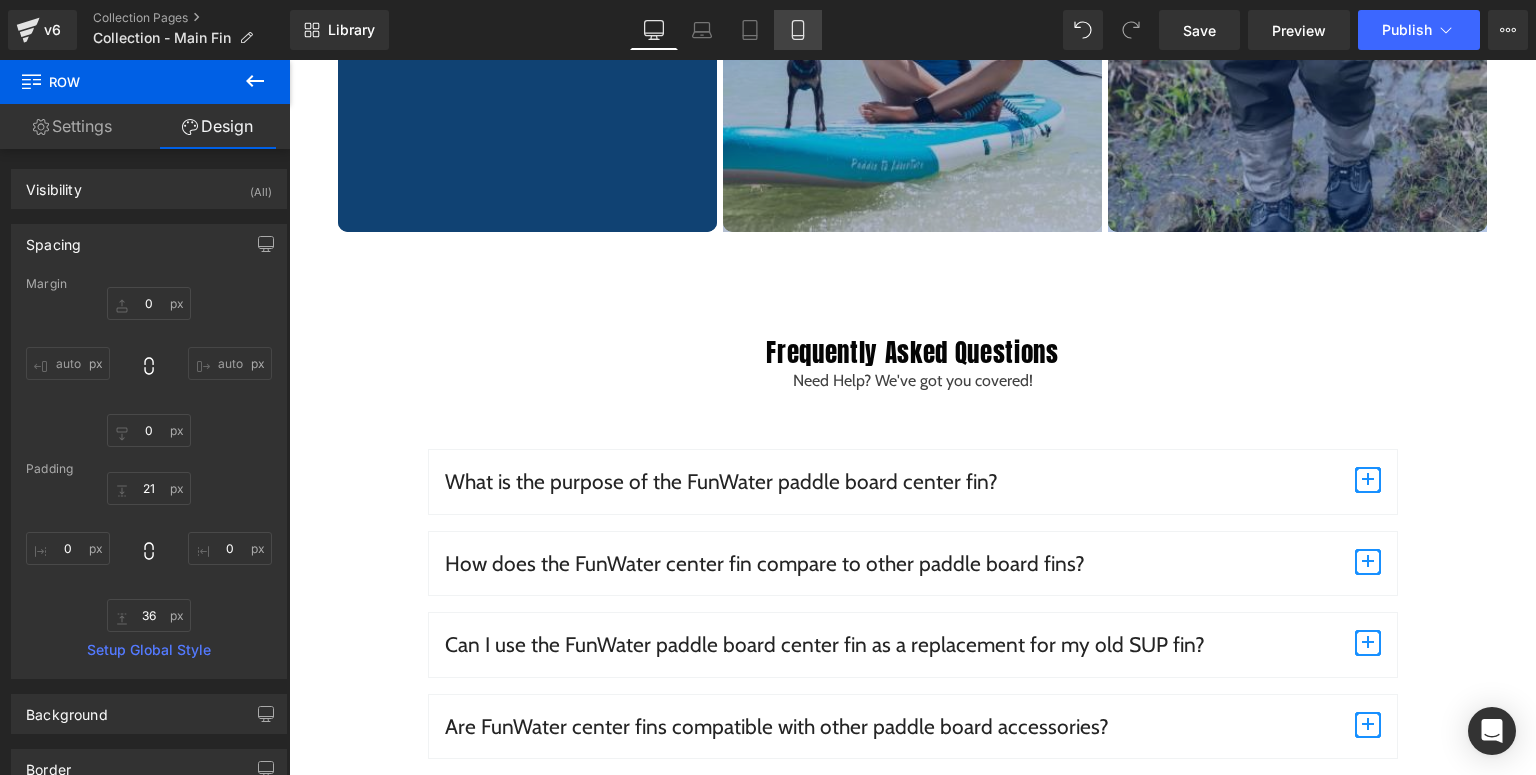 click 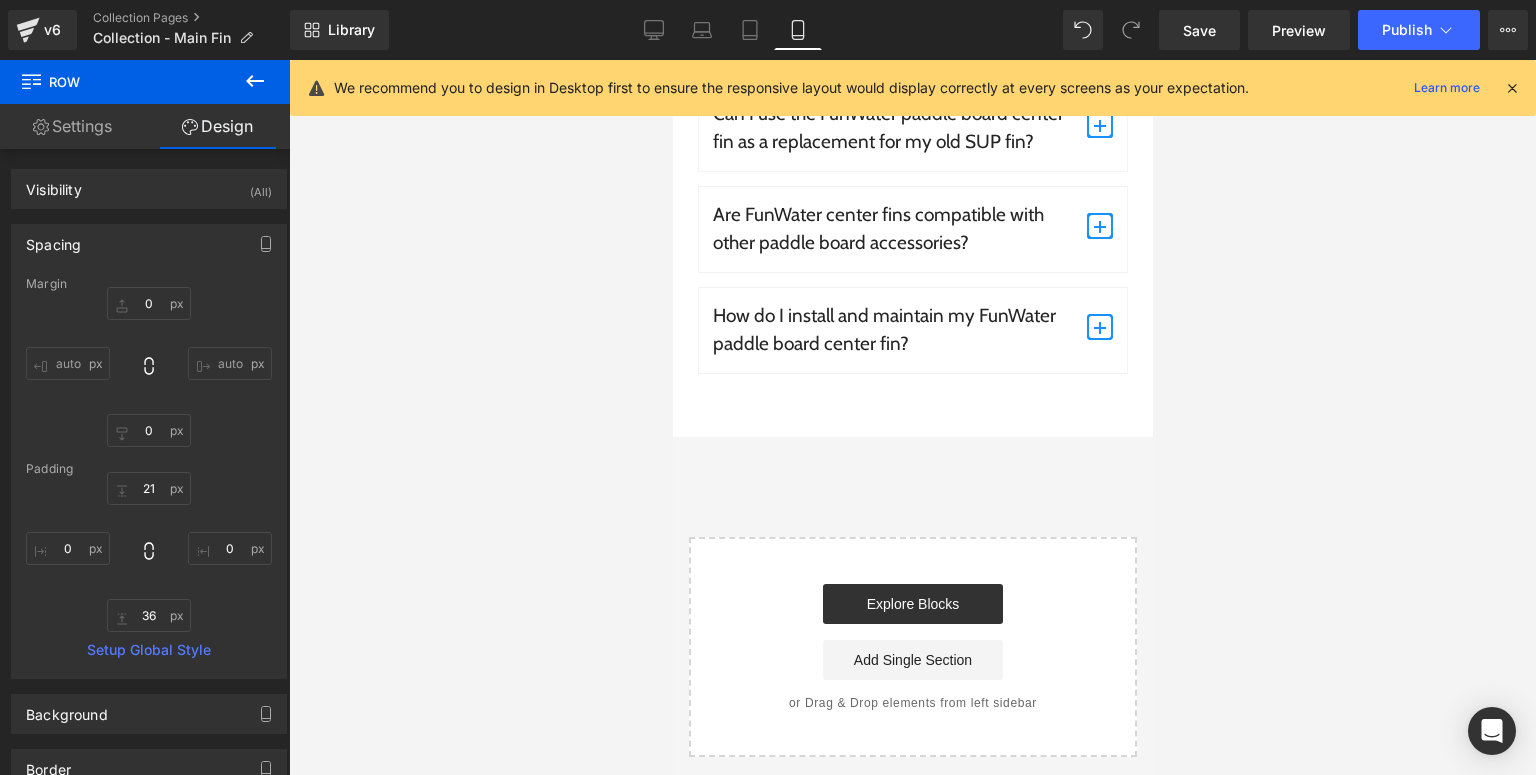 type on "0" 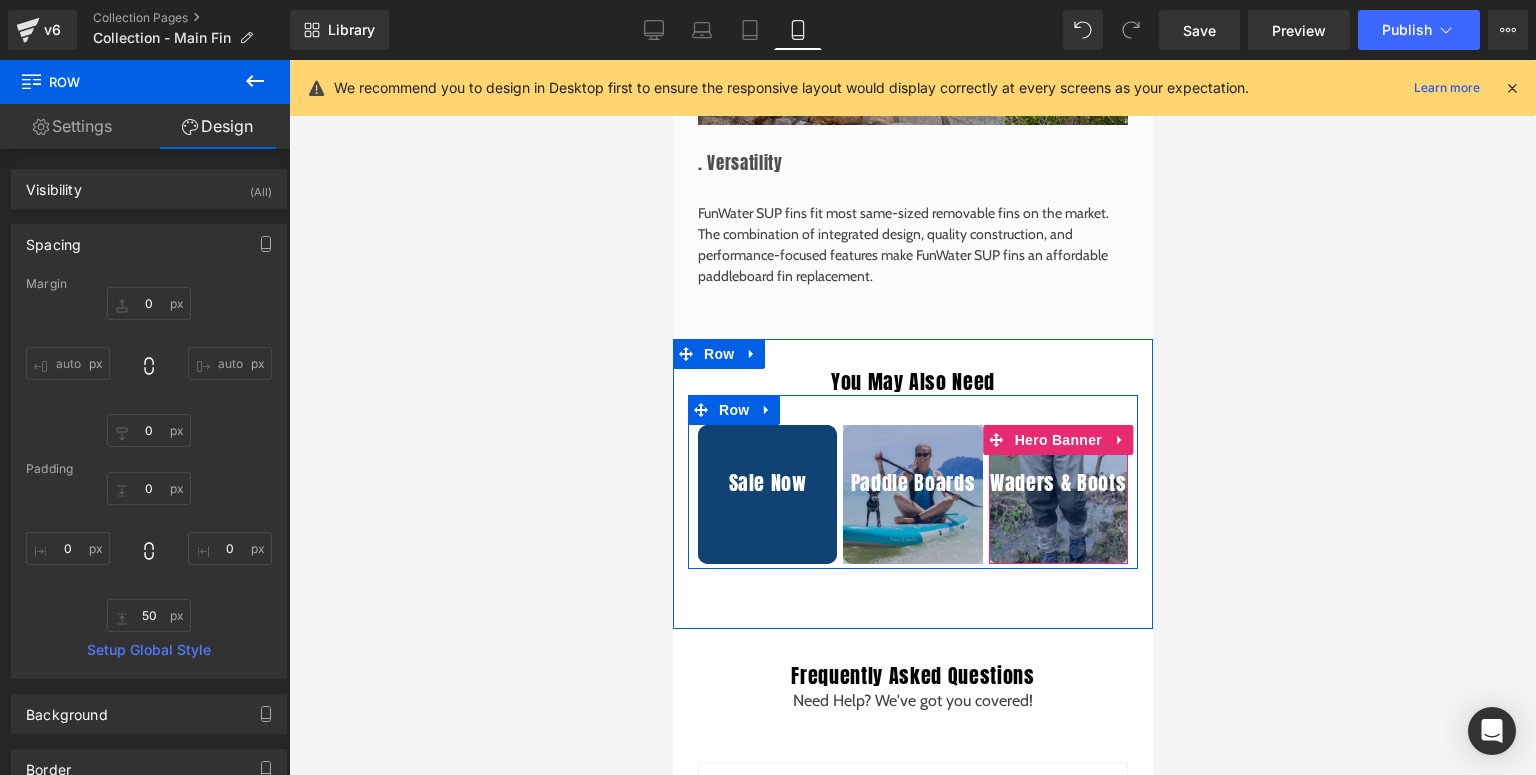 scroll, scrollTop: 2482, scrollLeft: 0, axis: vertical 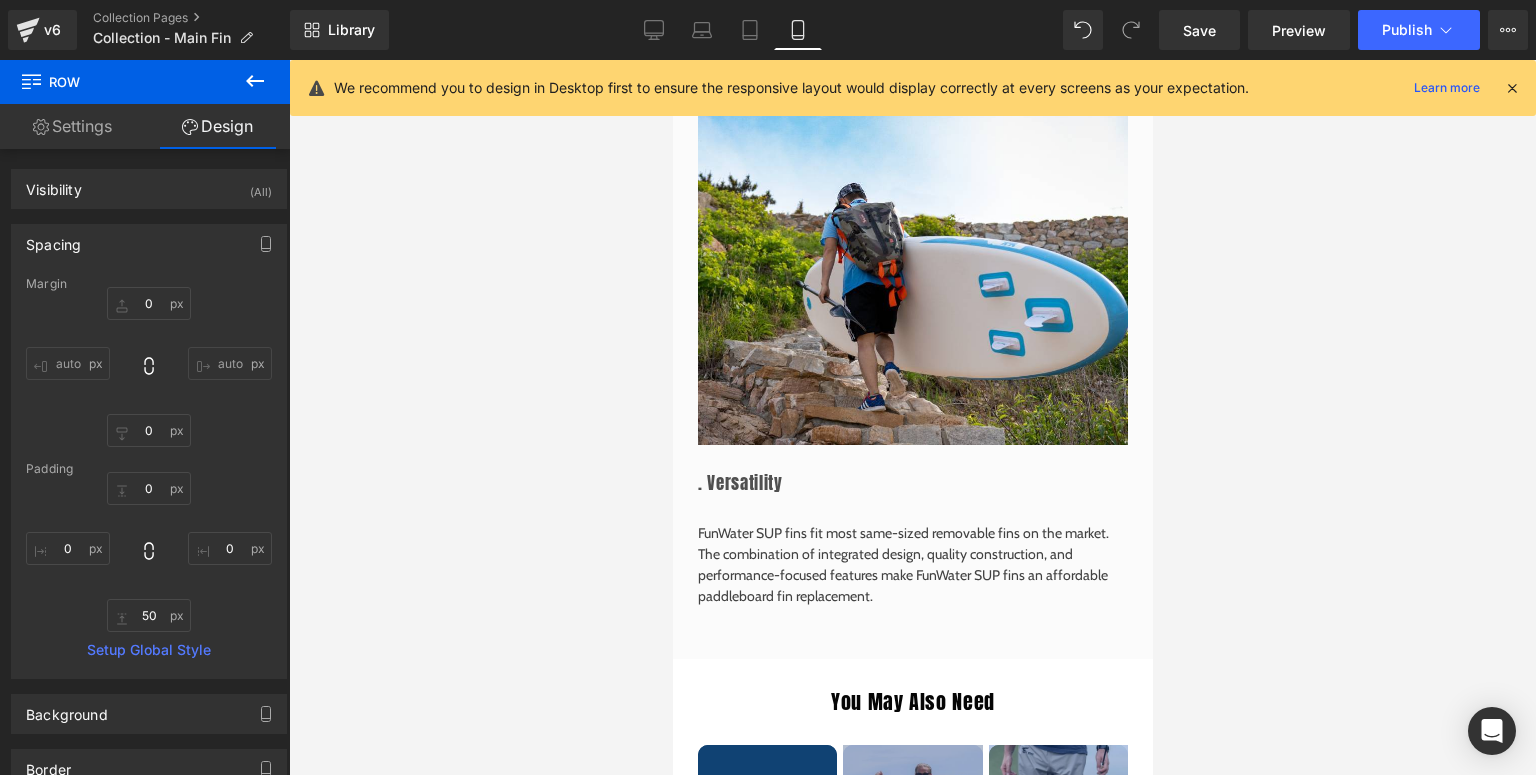 click at bounding box center [1512, 88] 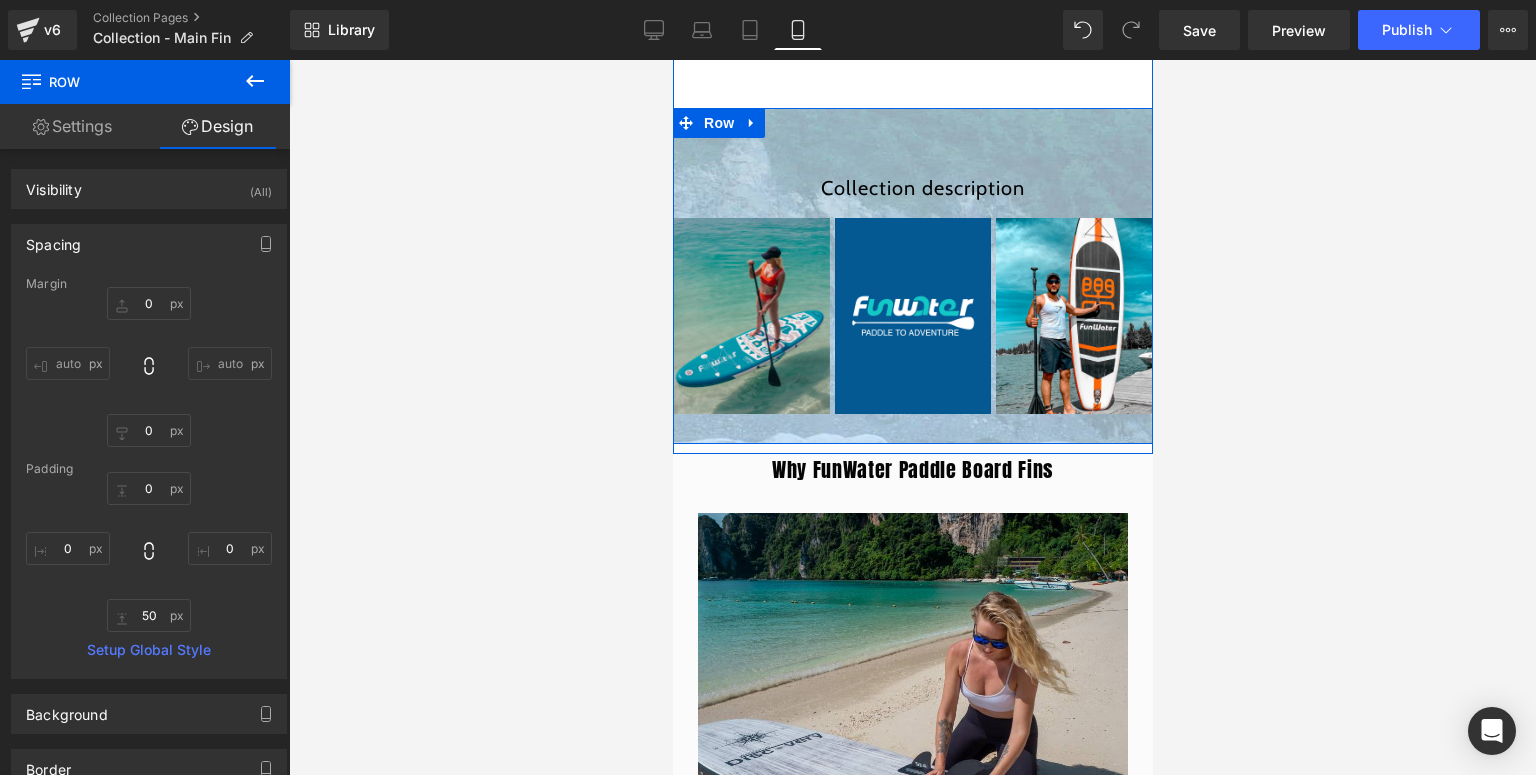 scroll, scrollTop: 1120, scrollLeft: 0, axis: vertical 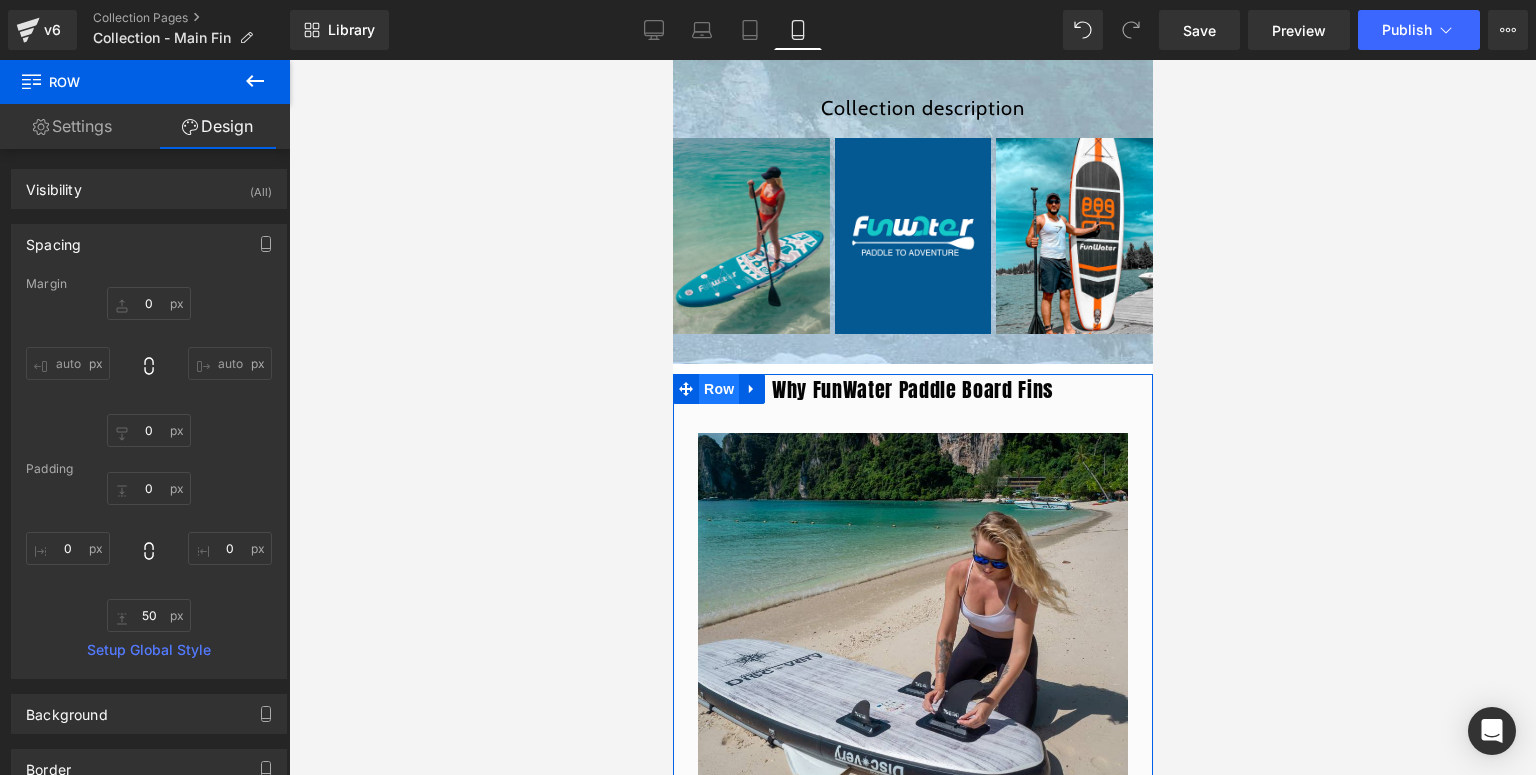 click on "Row" at bounding box center [718, 389] 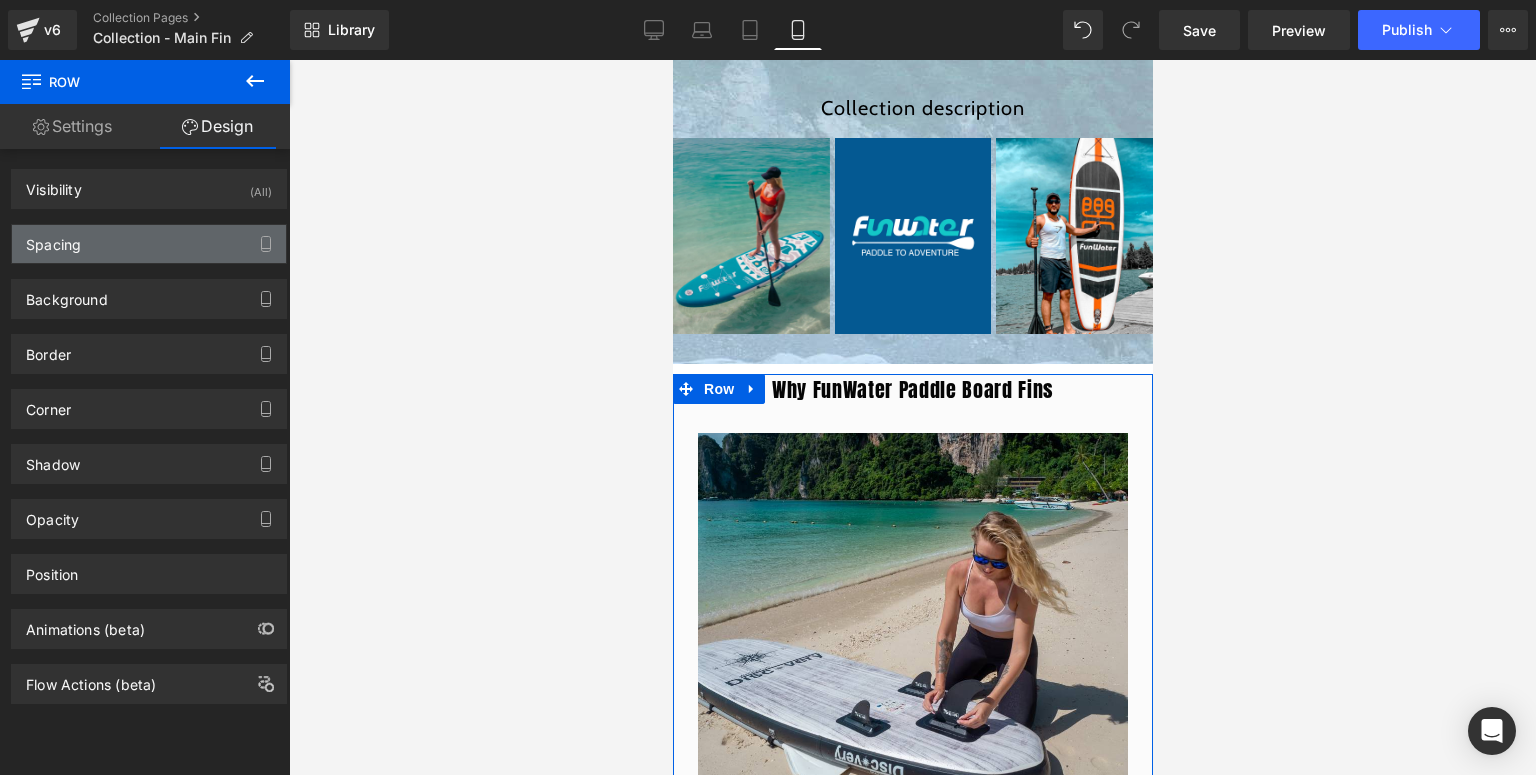 click on "Spacing" at bounding box center (149, 244) 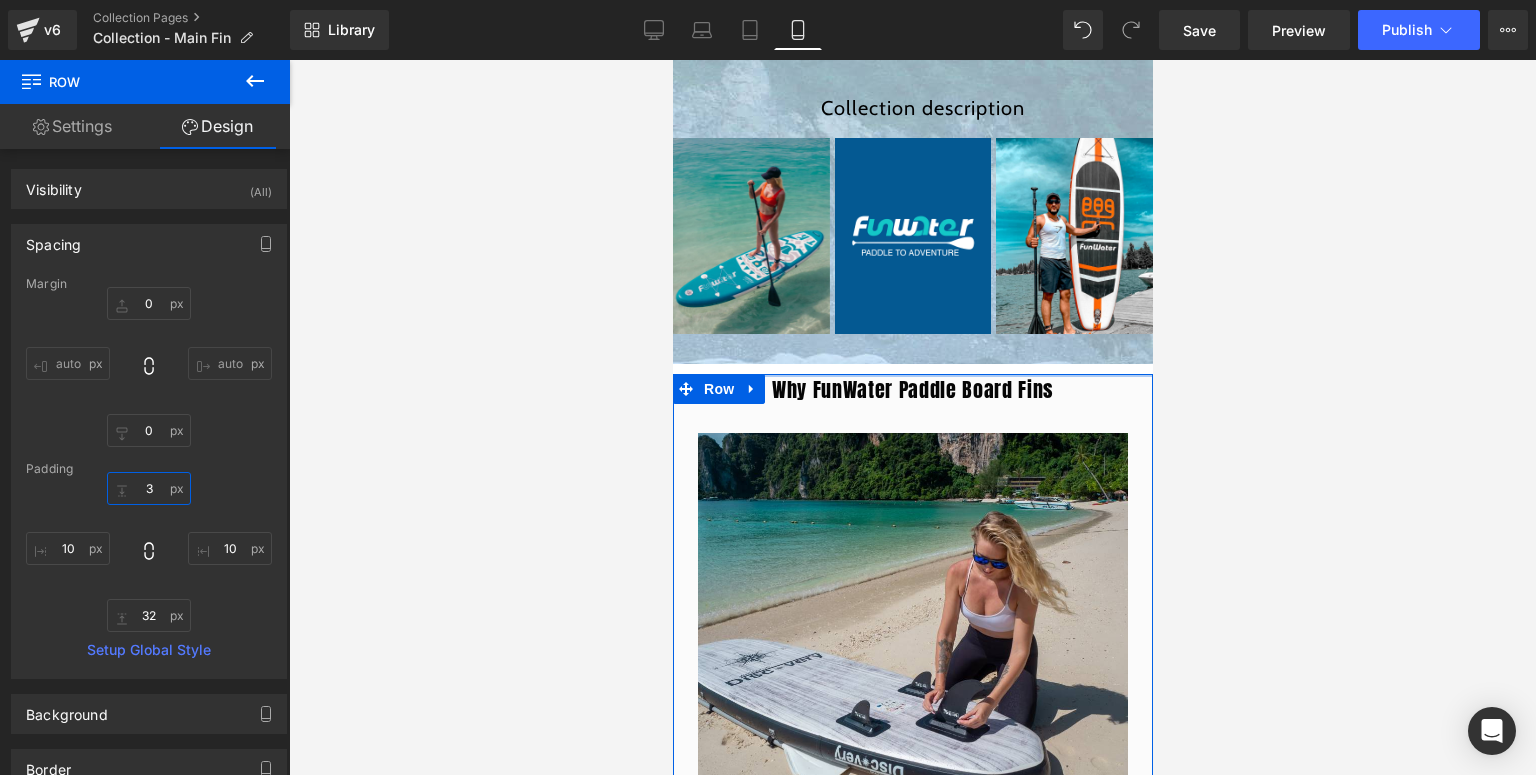 click on "3" at bounding box center [149, 488] 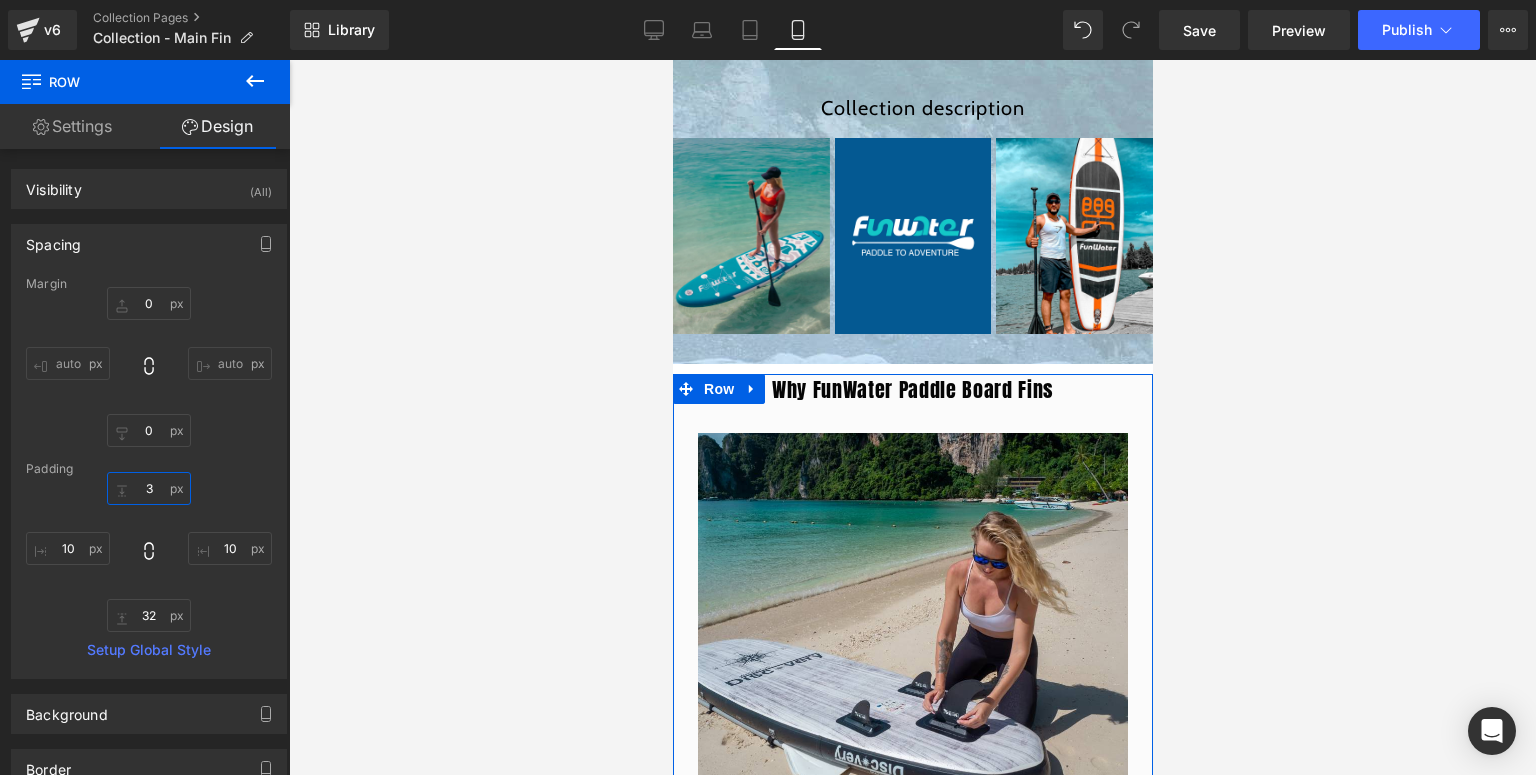 type on "30" 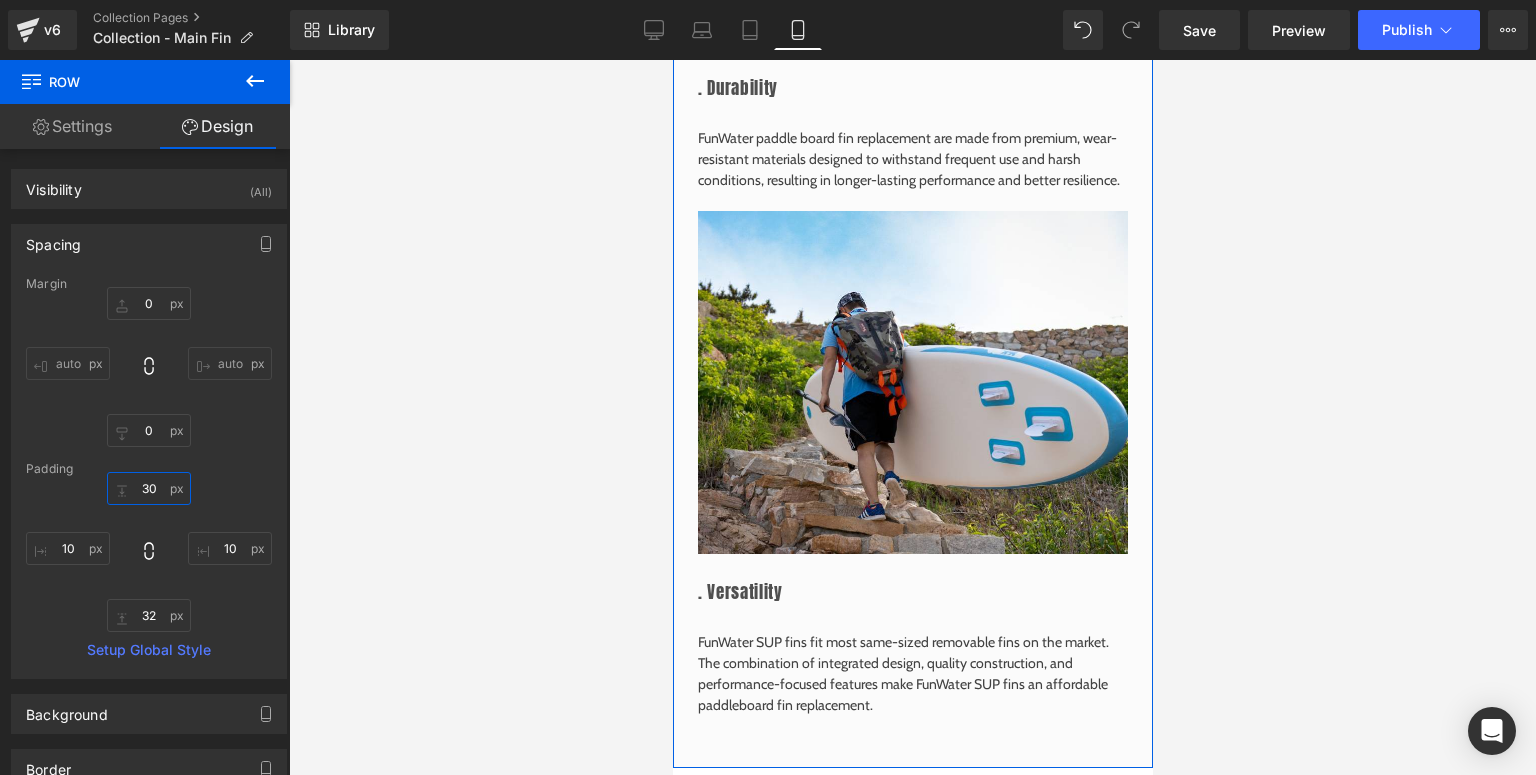scroll, scrollTop: 2880, scrollLeft: 0, axis: vertical 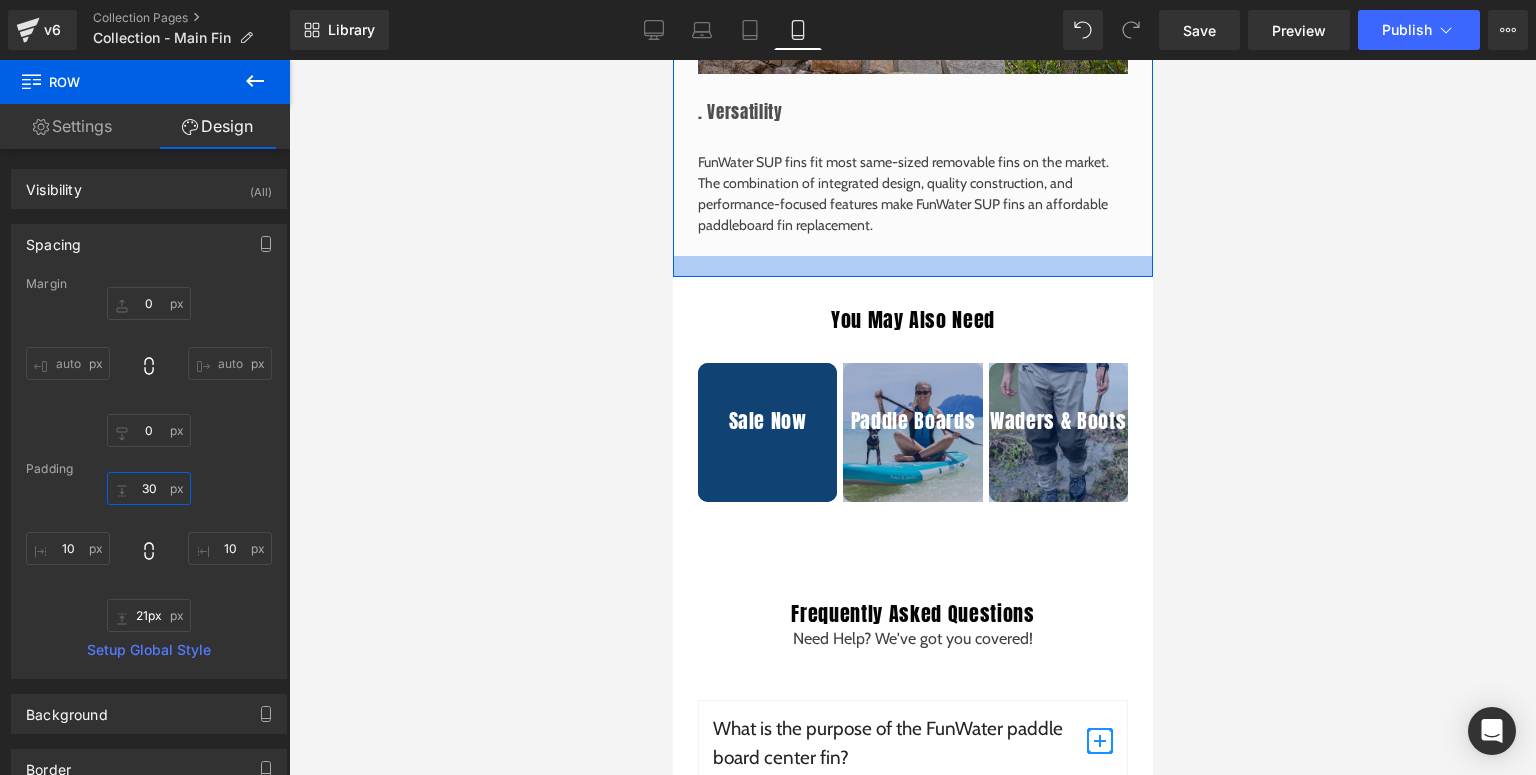 type on "19px" 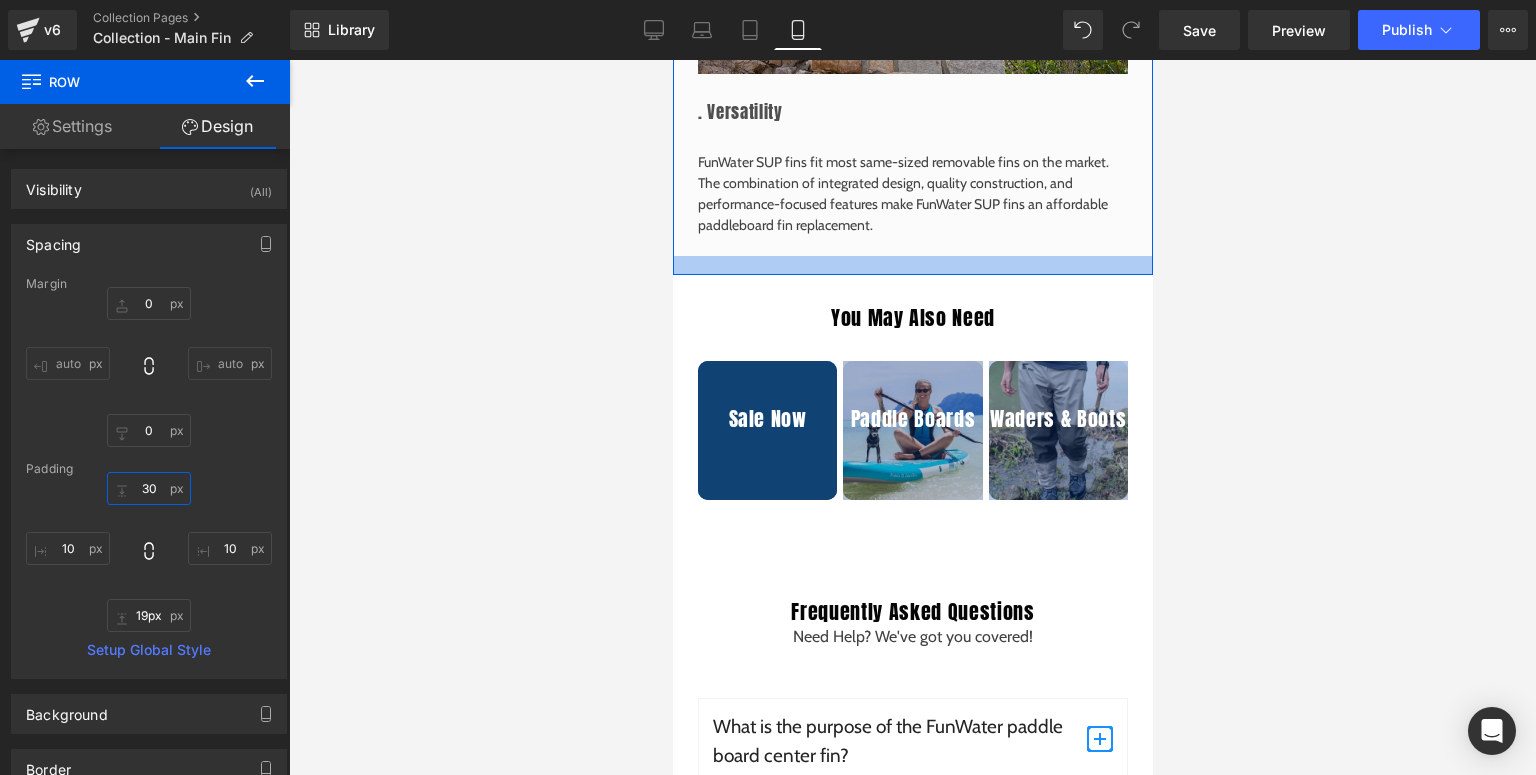 drag, startPoint x: 840, startPoint y: 283, endPoint x: 850, endPoint y: 270, distance: 16.40122 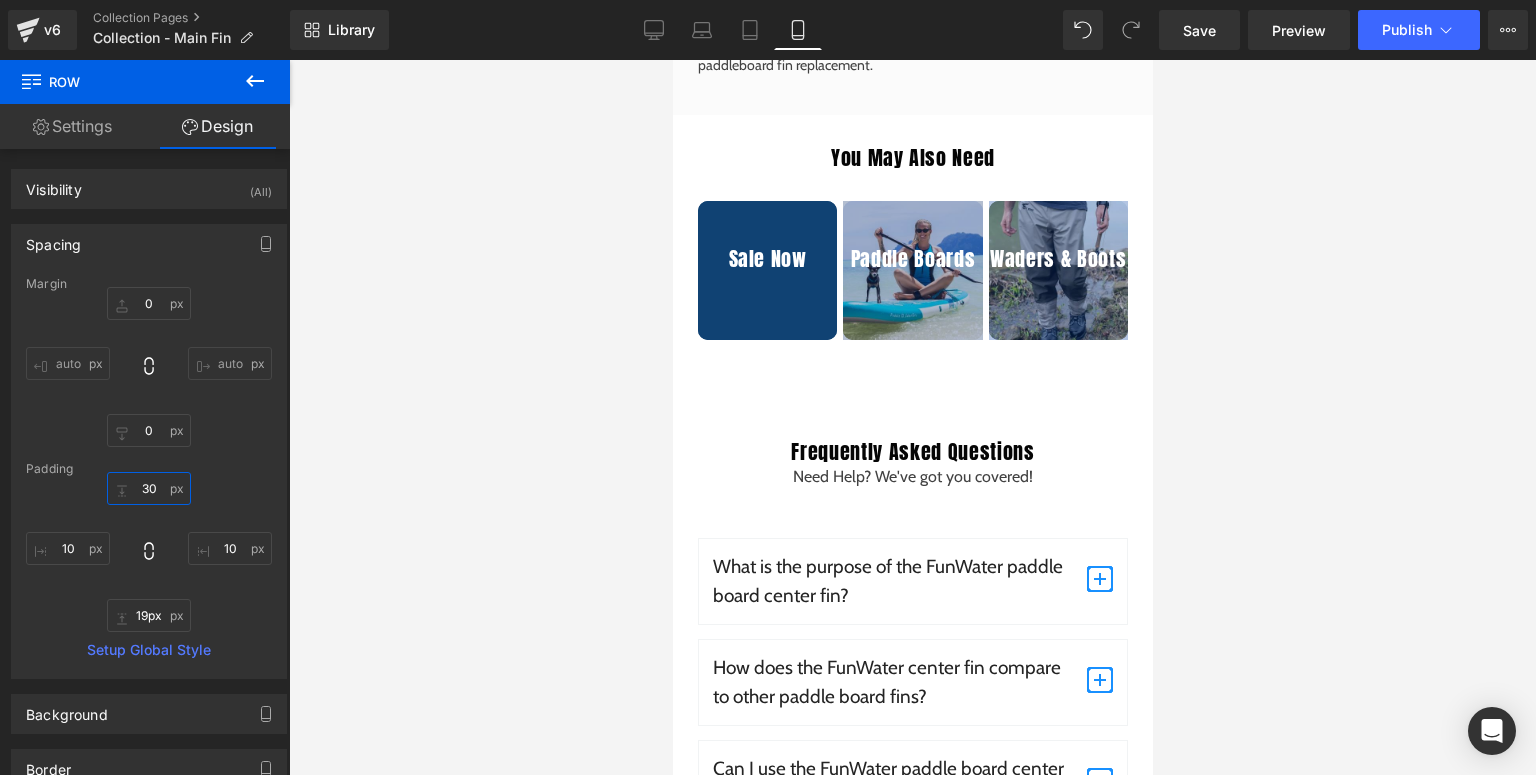 scroll, scrollTop: 3120, scrollLeft: 0, axis: vertical 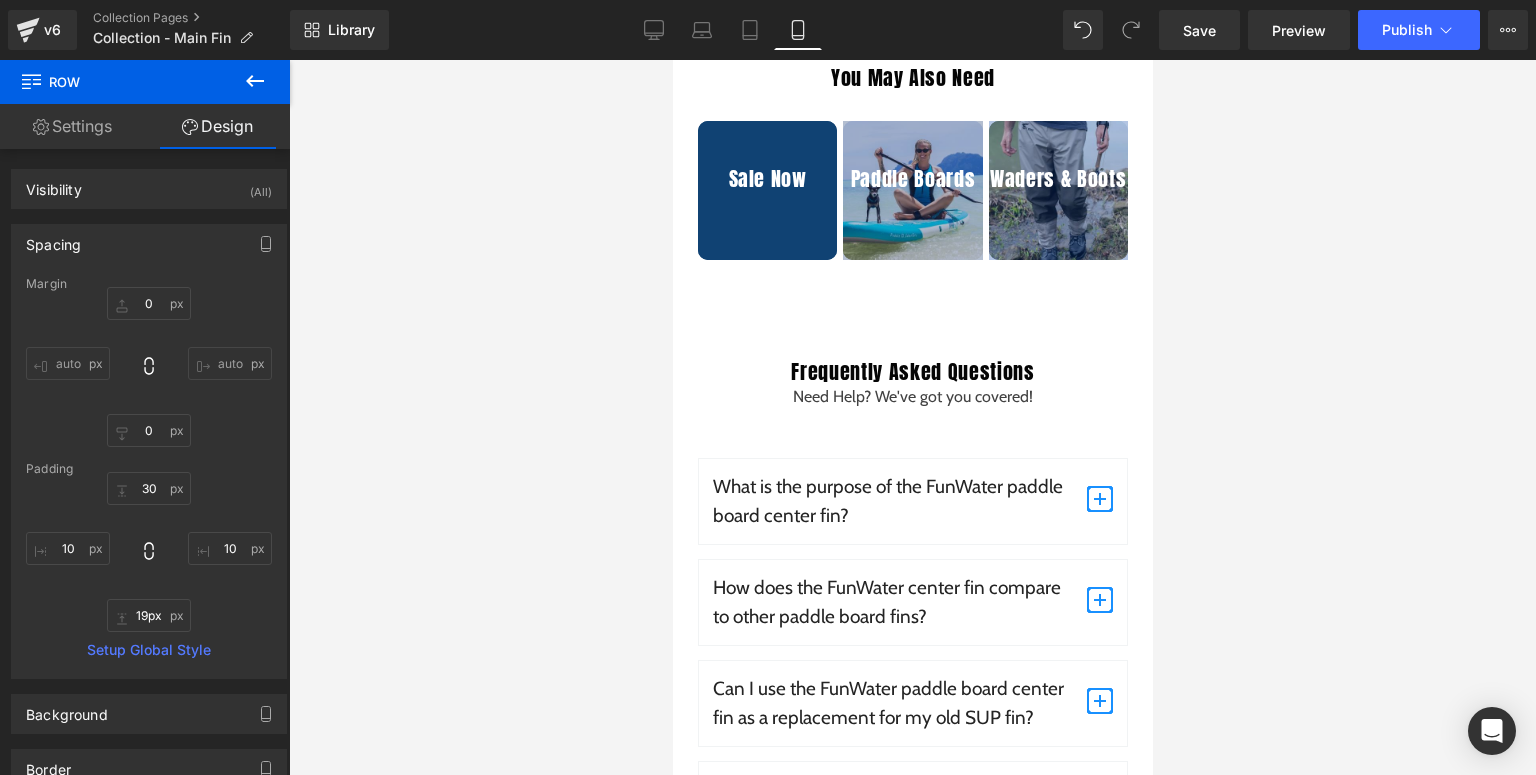 click on "36px" at bounding box center [672, 60] 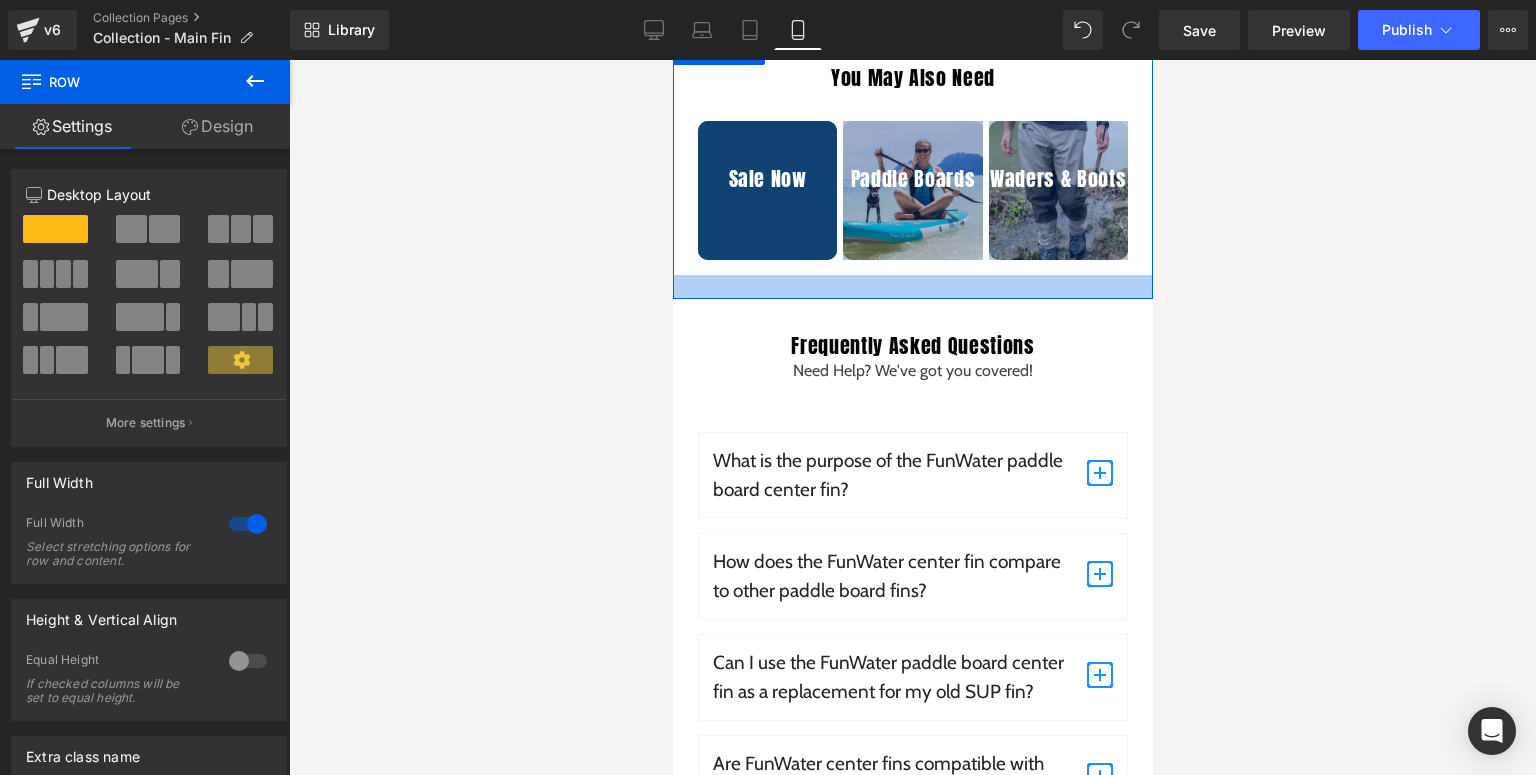 drag, startPoint x: 873, startPoint y: 310, endPoint x: 893, endPoint y: 284, distance: 32.80244 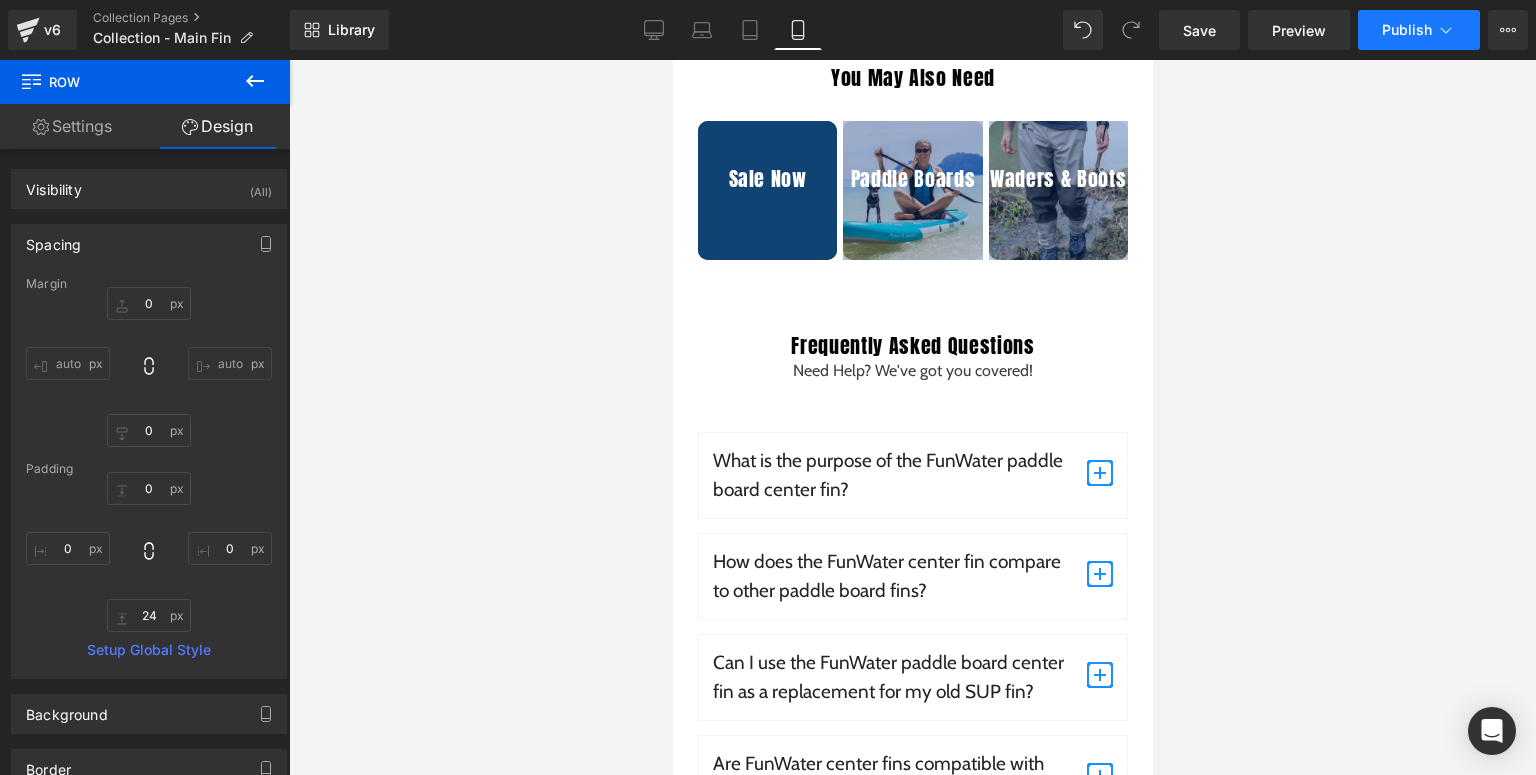 scroll, scrollTop: 3760, scrollLeft: 0, axis: vertical 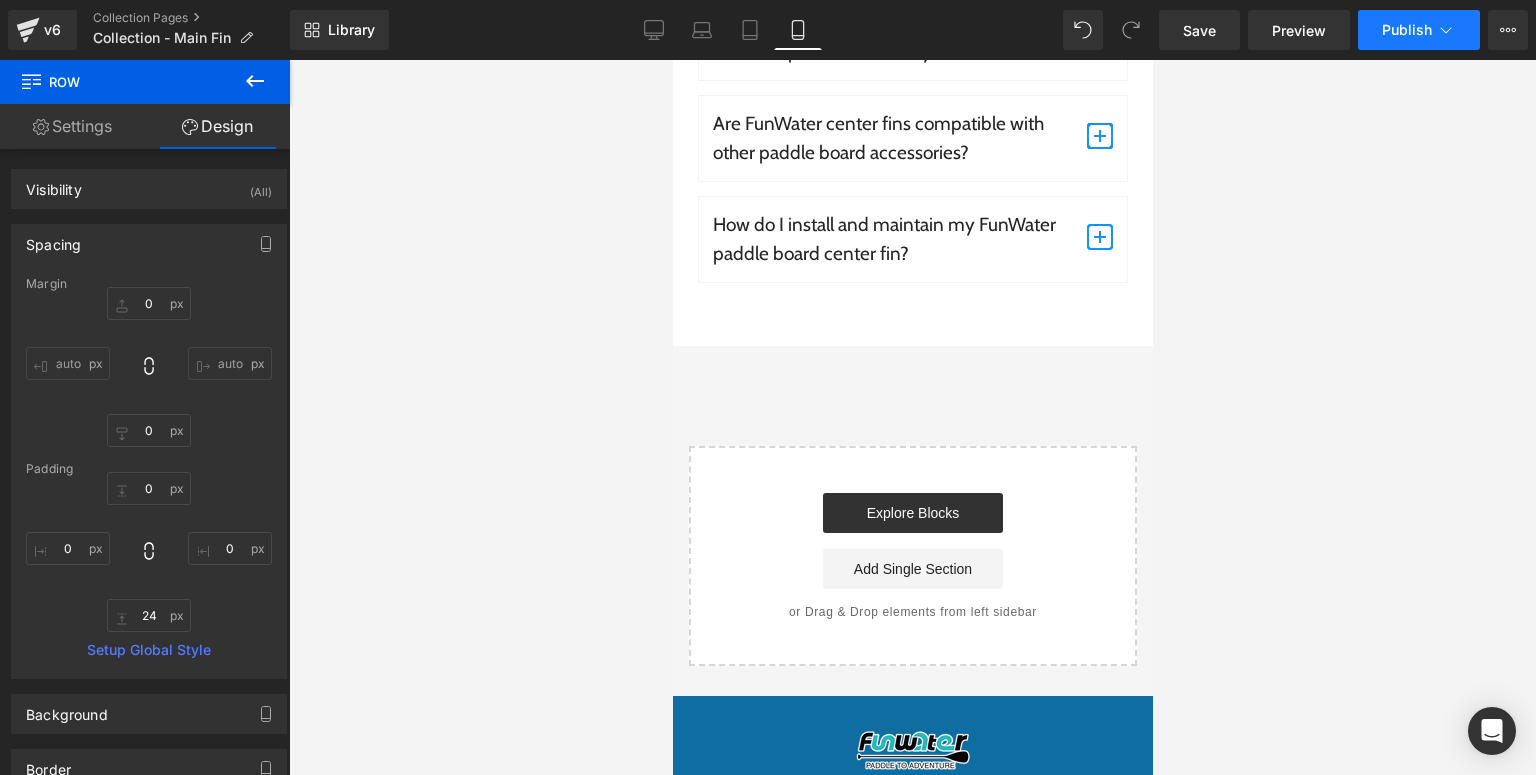 click on "Publish" at bounding box center (1419, 30) 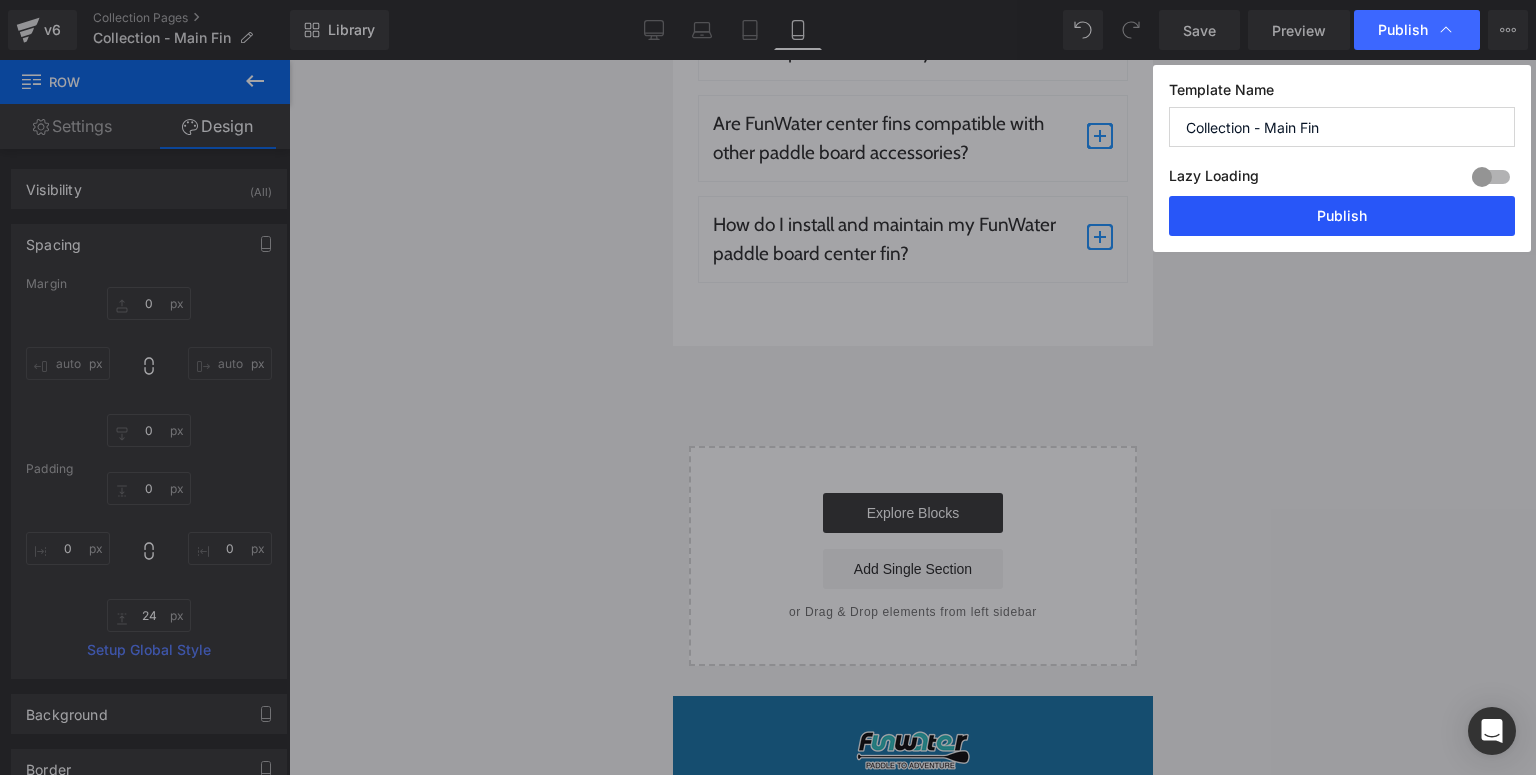 click on "Publish" at bounding box center [1342, 216] 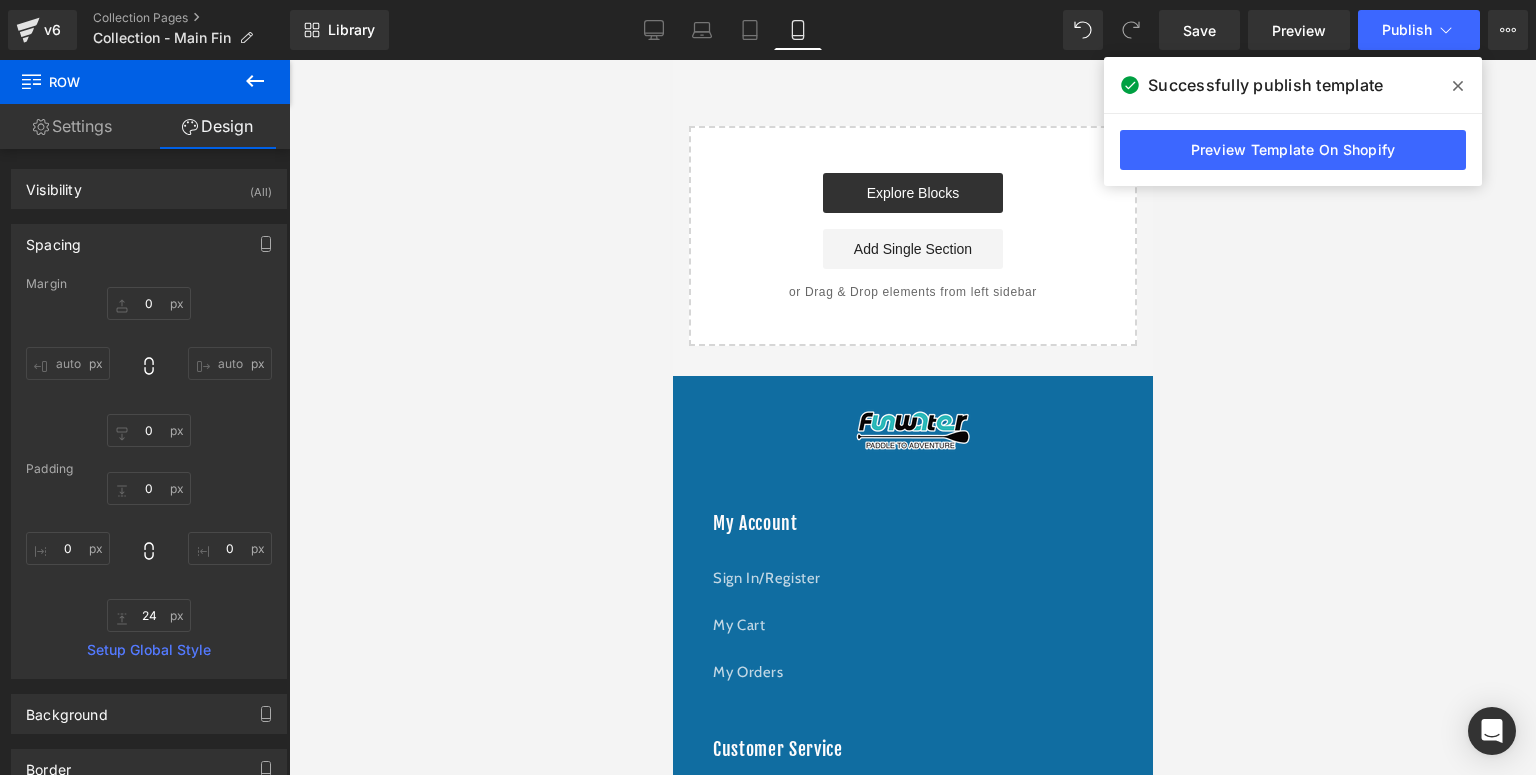 scroll, scrollTop: 3680, scrollLeft: 0, axis: vertical 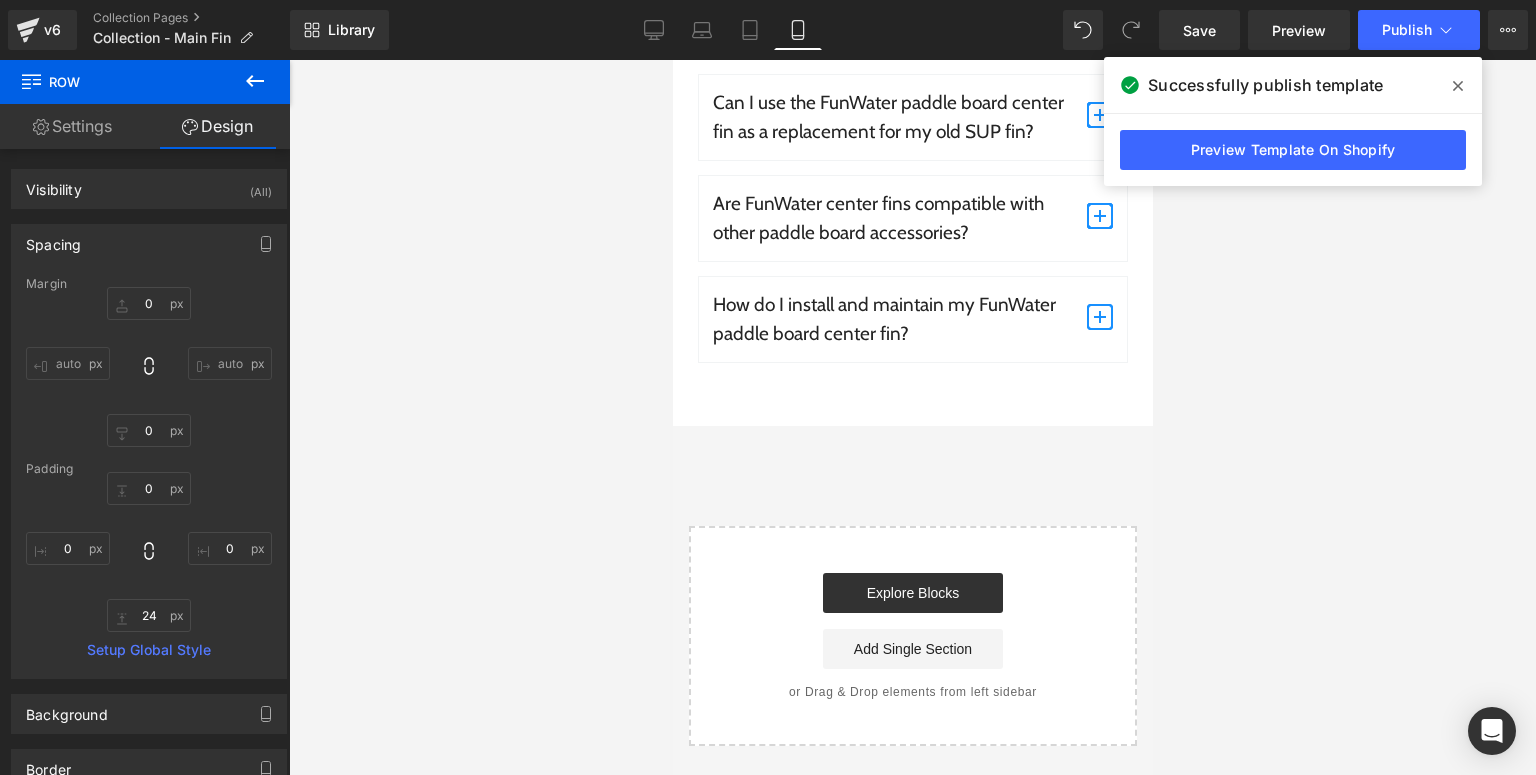 click at bounding box center (1458, 86) 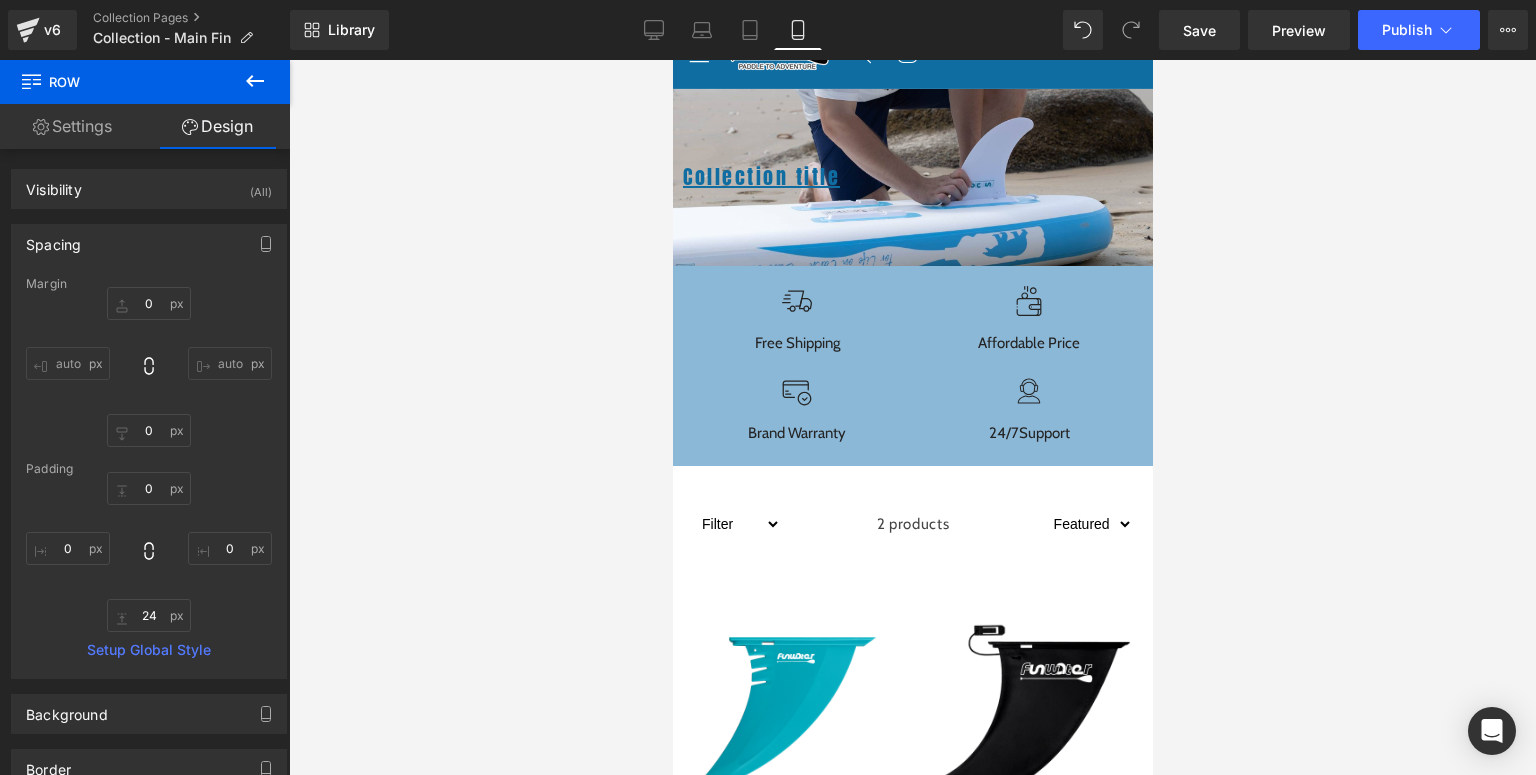 scroll, scrollTop: 0, scrollLeft: 0, axis: both 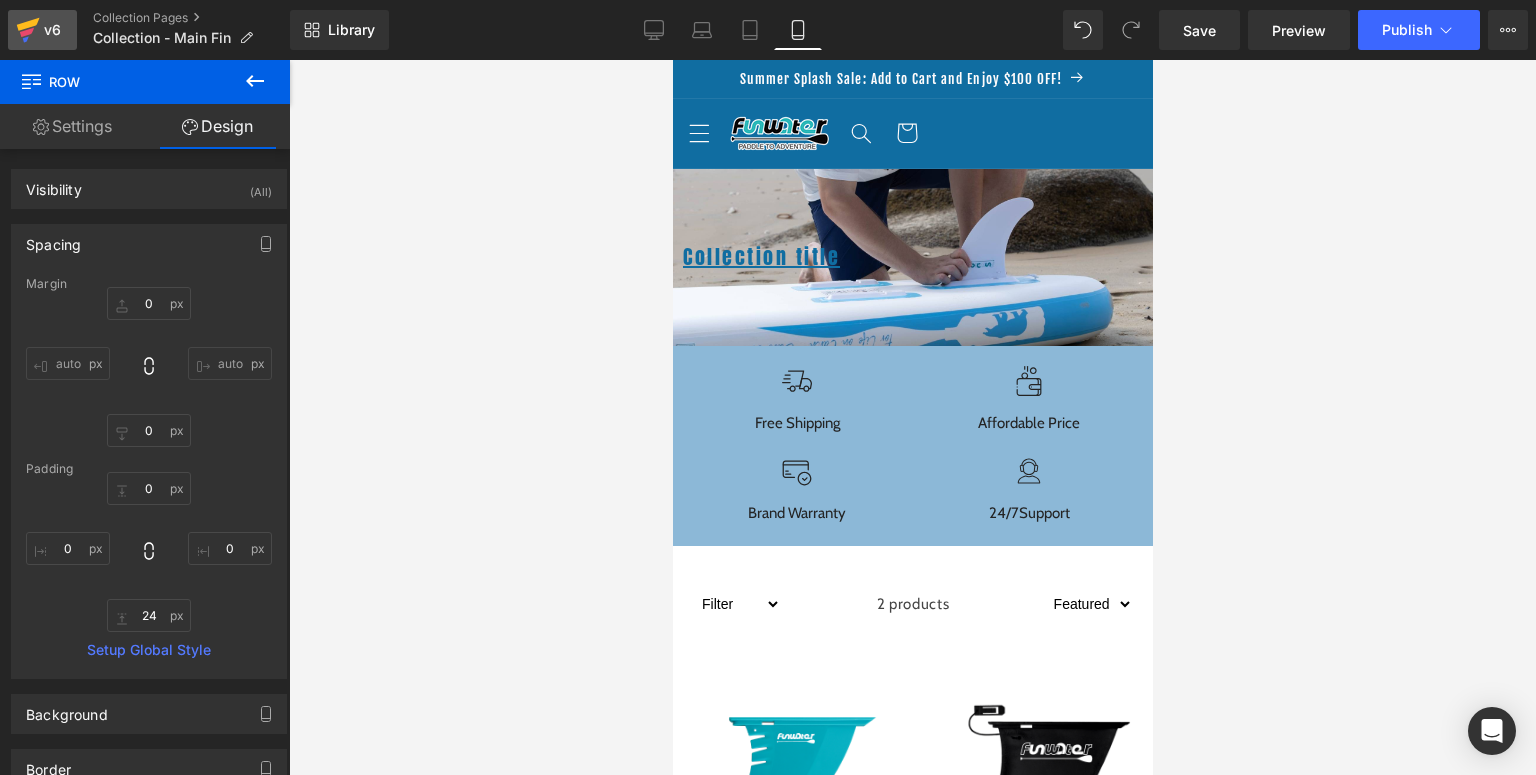 click 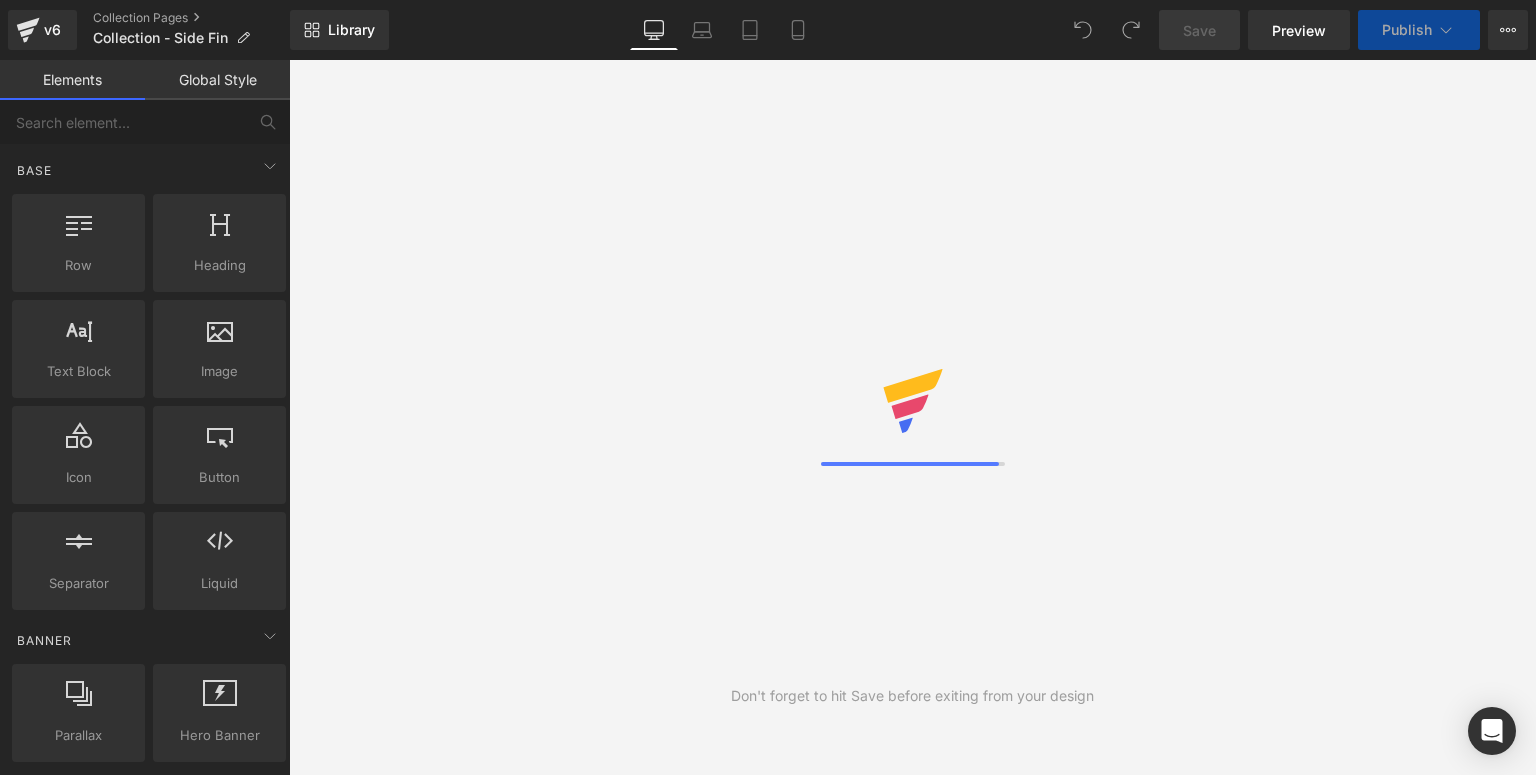 scroll, scrollTop: 0, scrollLeft: 0, axis: both 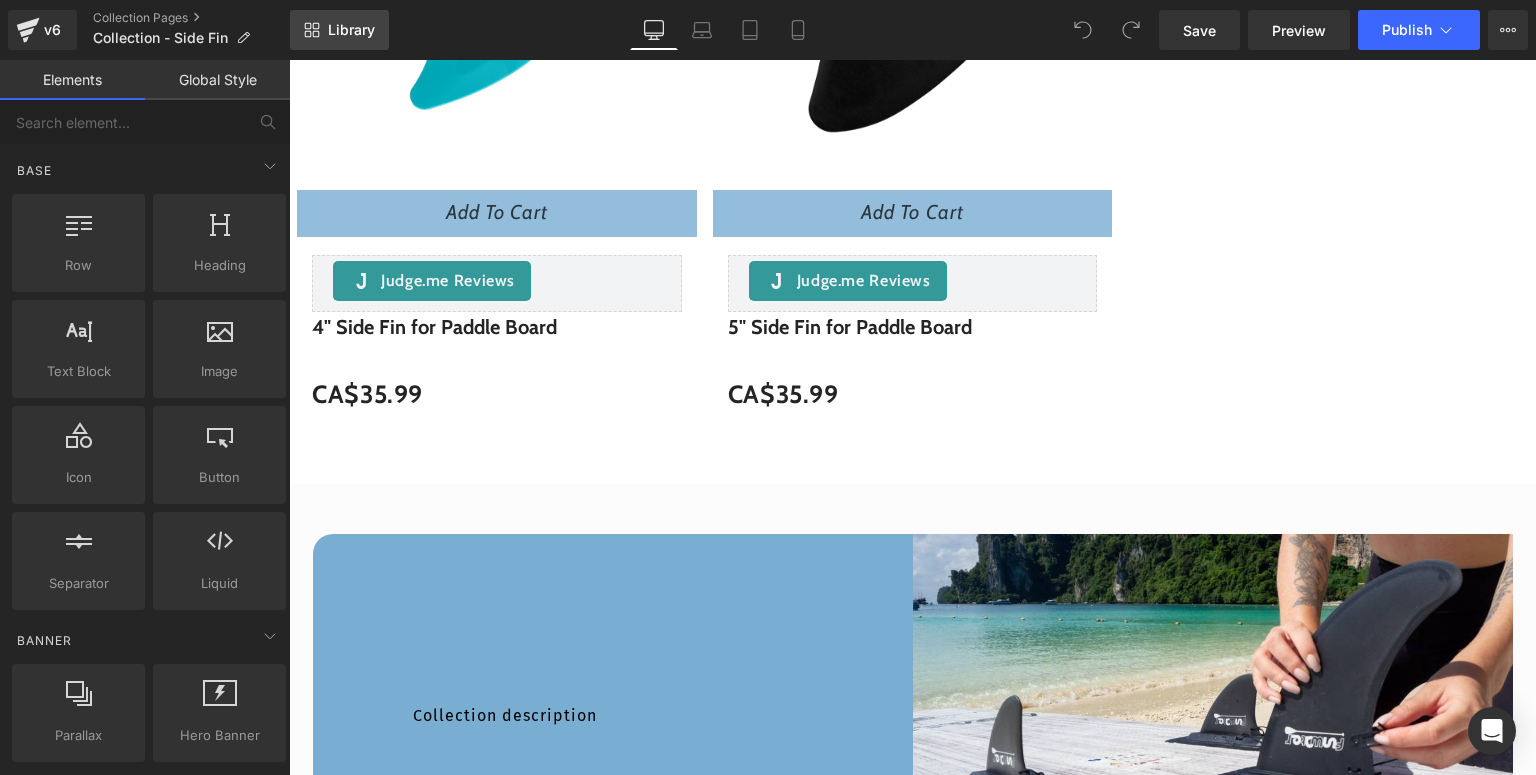 click on "Library" at bounding box center (351, 30) 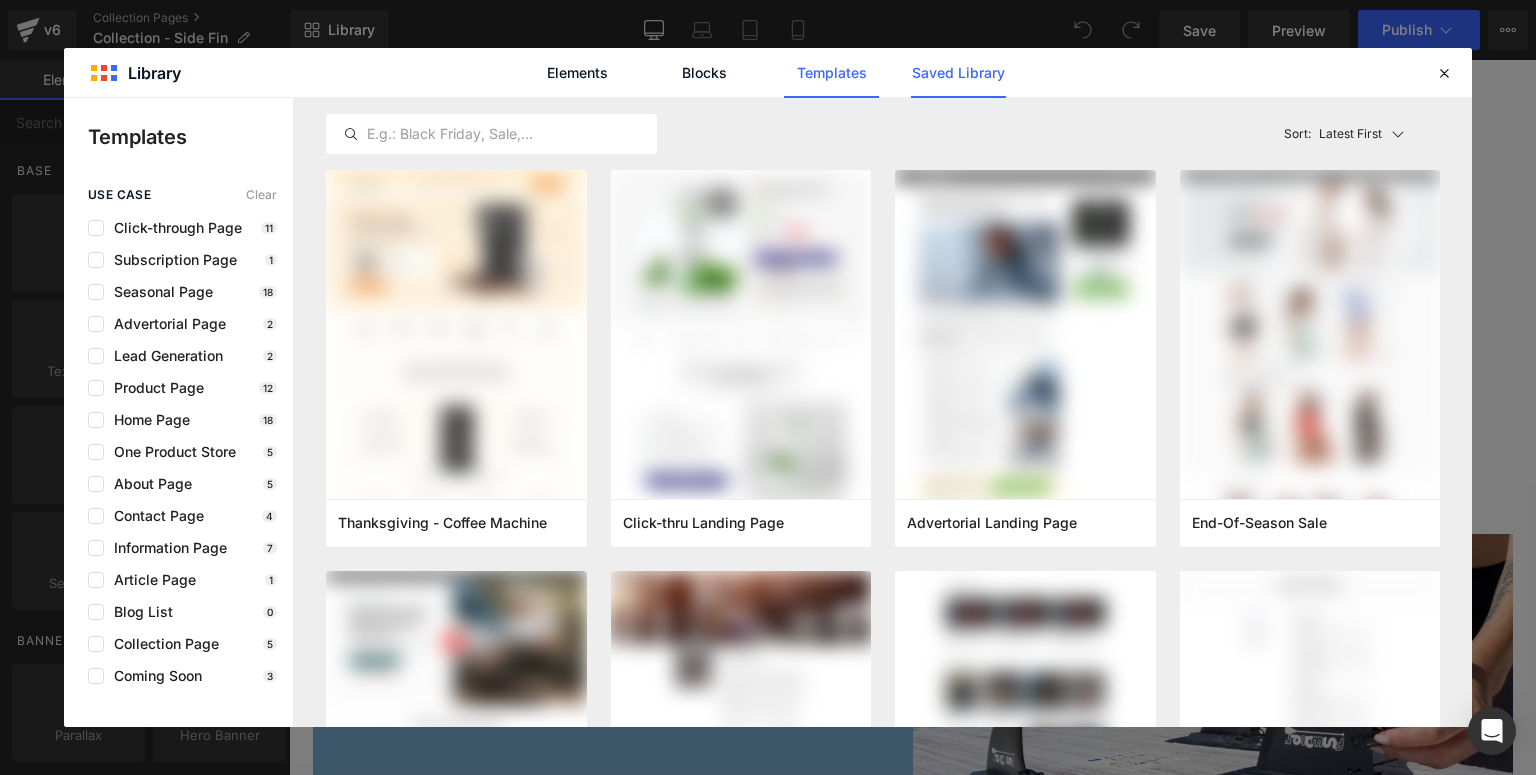 click on "Saved Library" 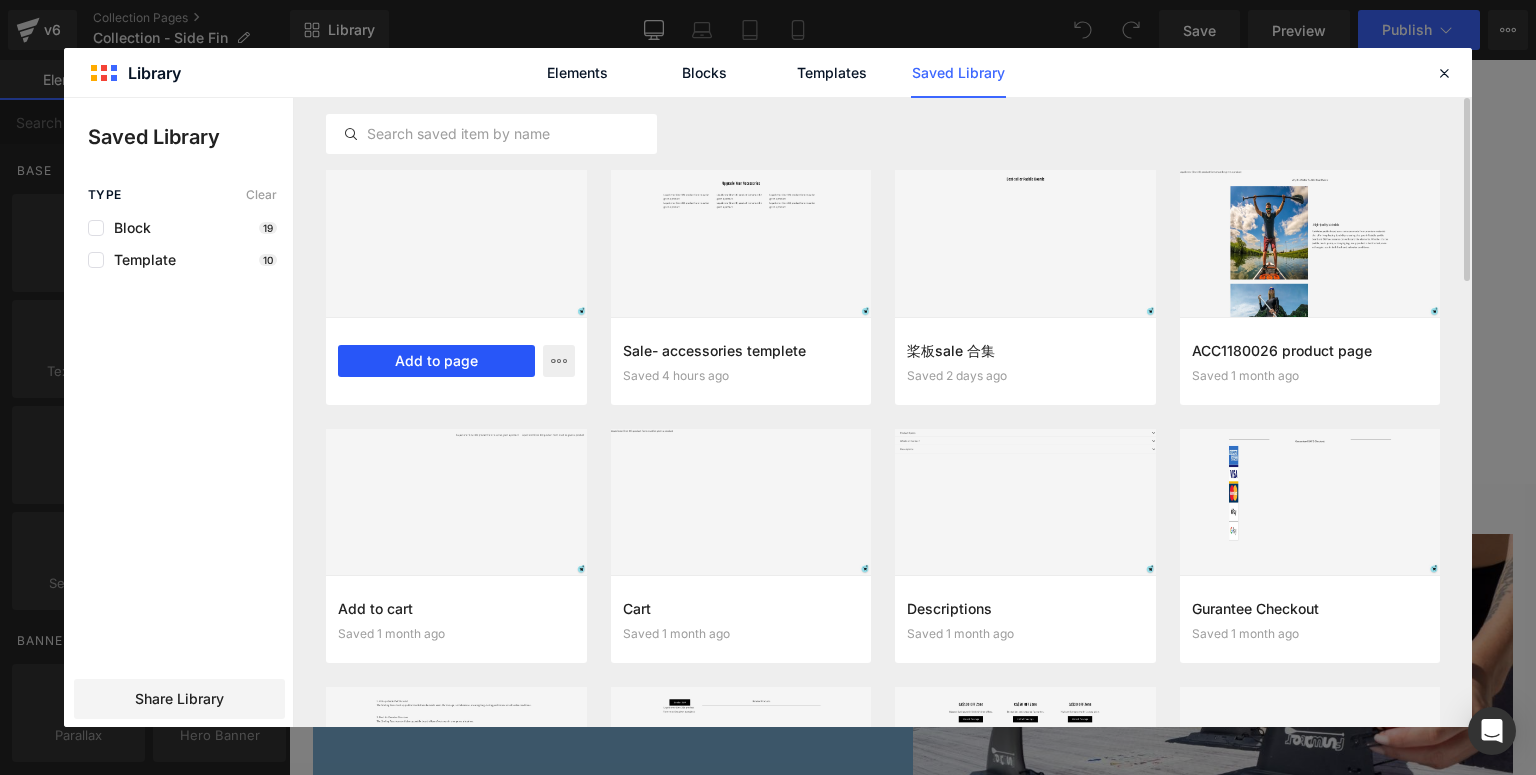 click on "Add to page" at bounding box center (436, 361) 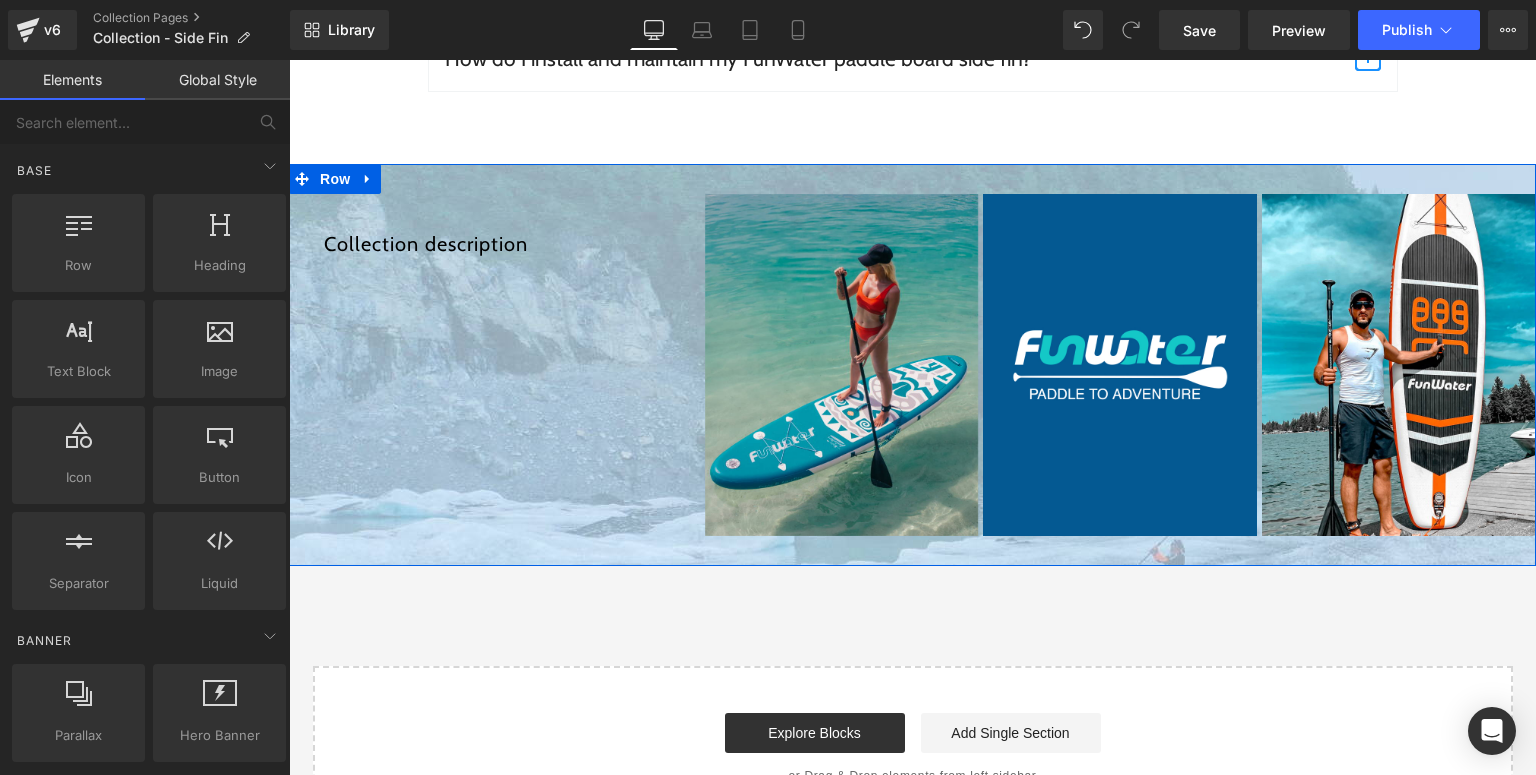 scroll, scrollTop: 4576, scrollLeft: 0, axis: vertical 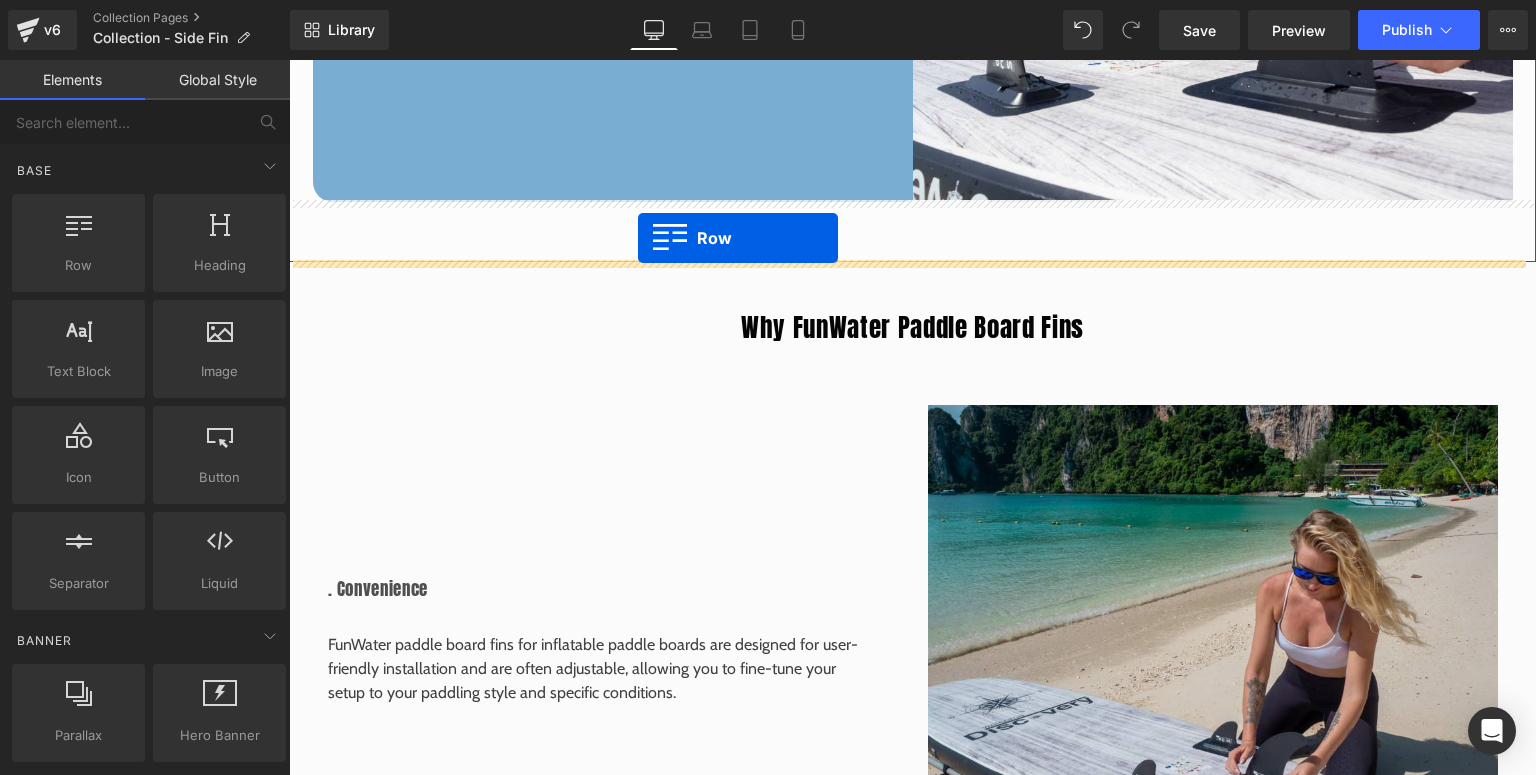 drag, startPoint x: 336, startPoint y: 336, endPoint x: 638, endPoint y: 238, distance: 317.50275 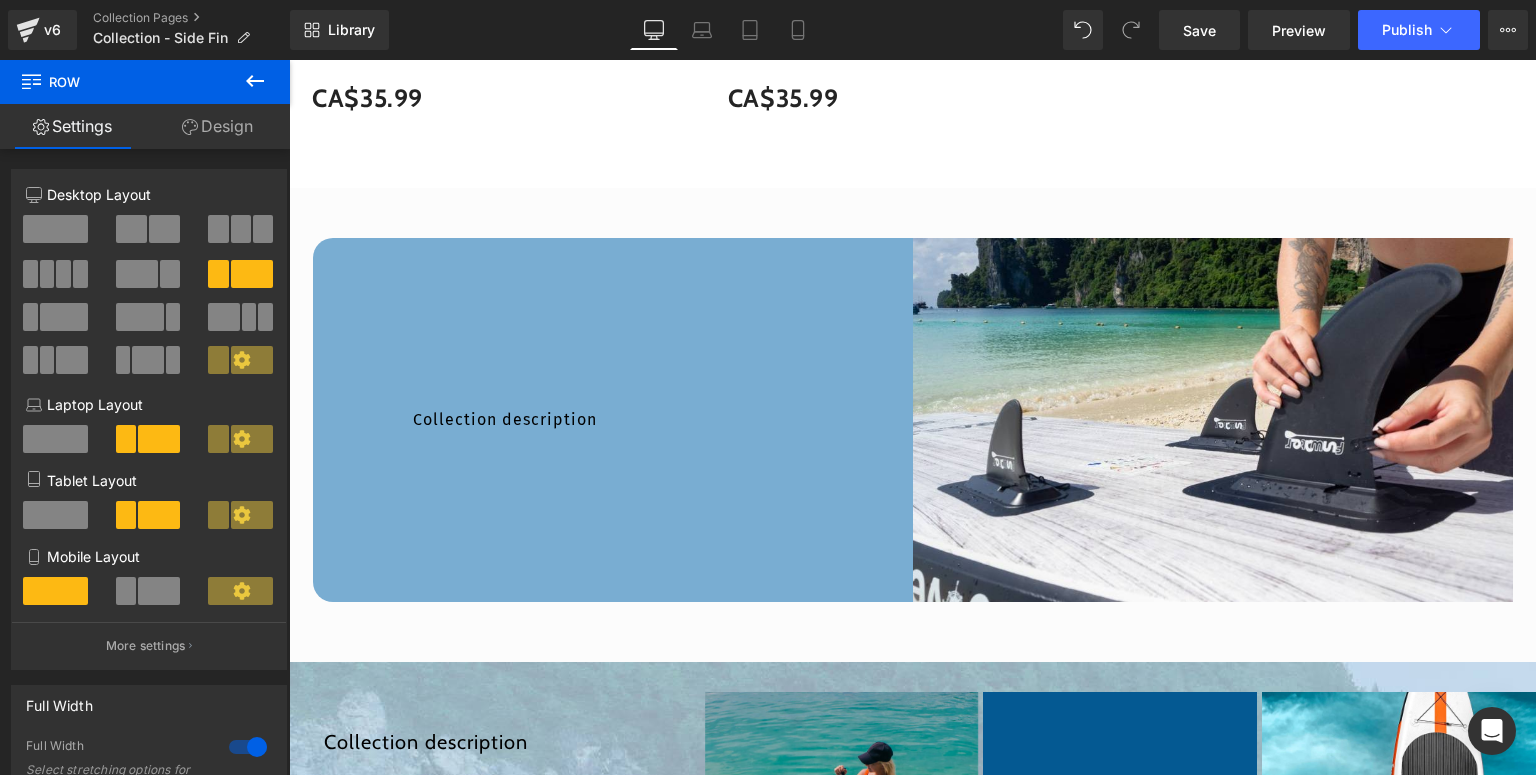 scroll, scrollTop: 1096, scrollLeft: 0, axis: vertical 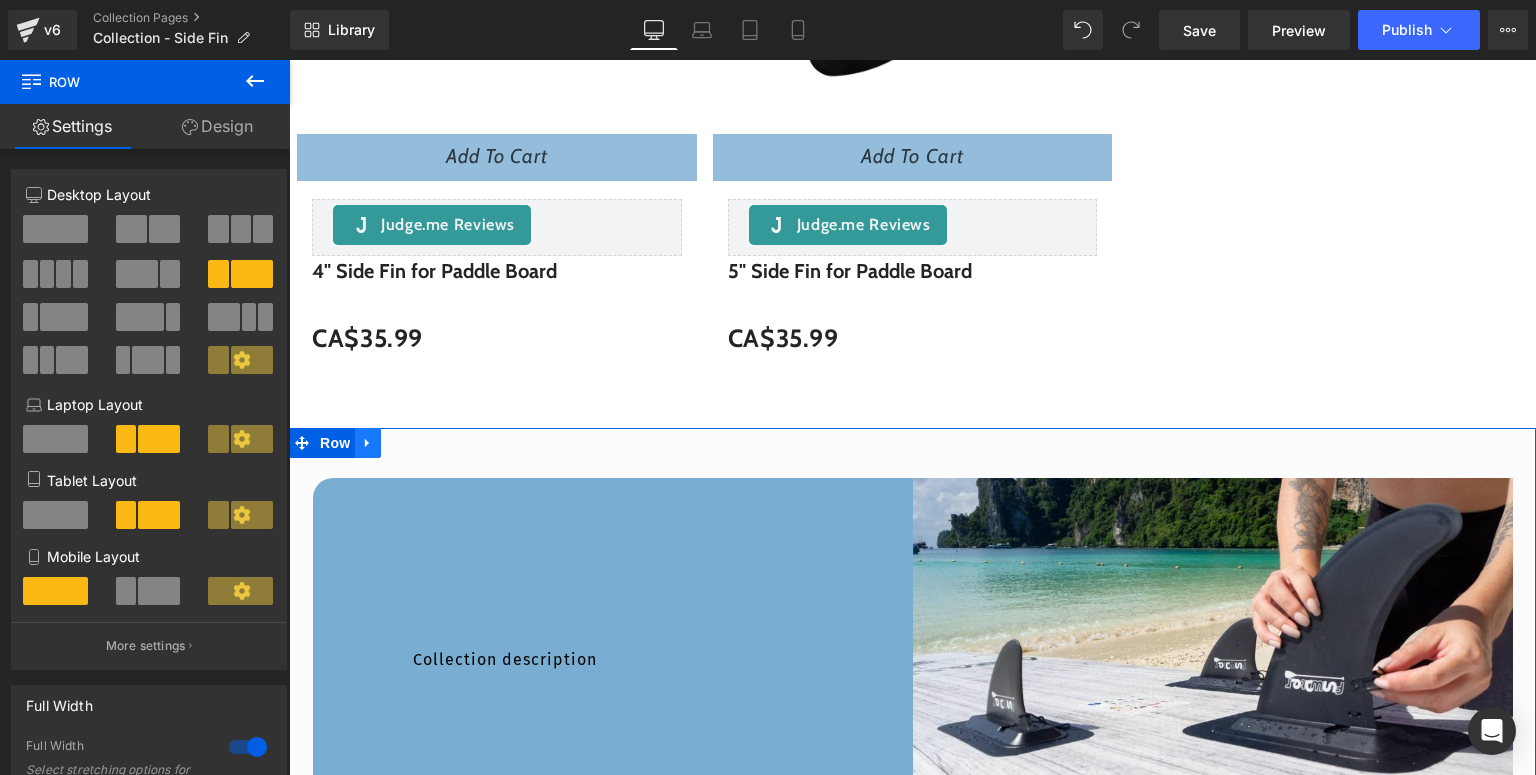 click 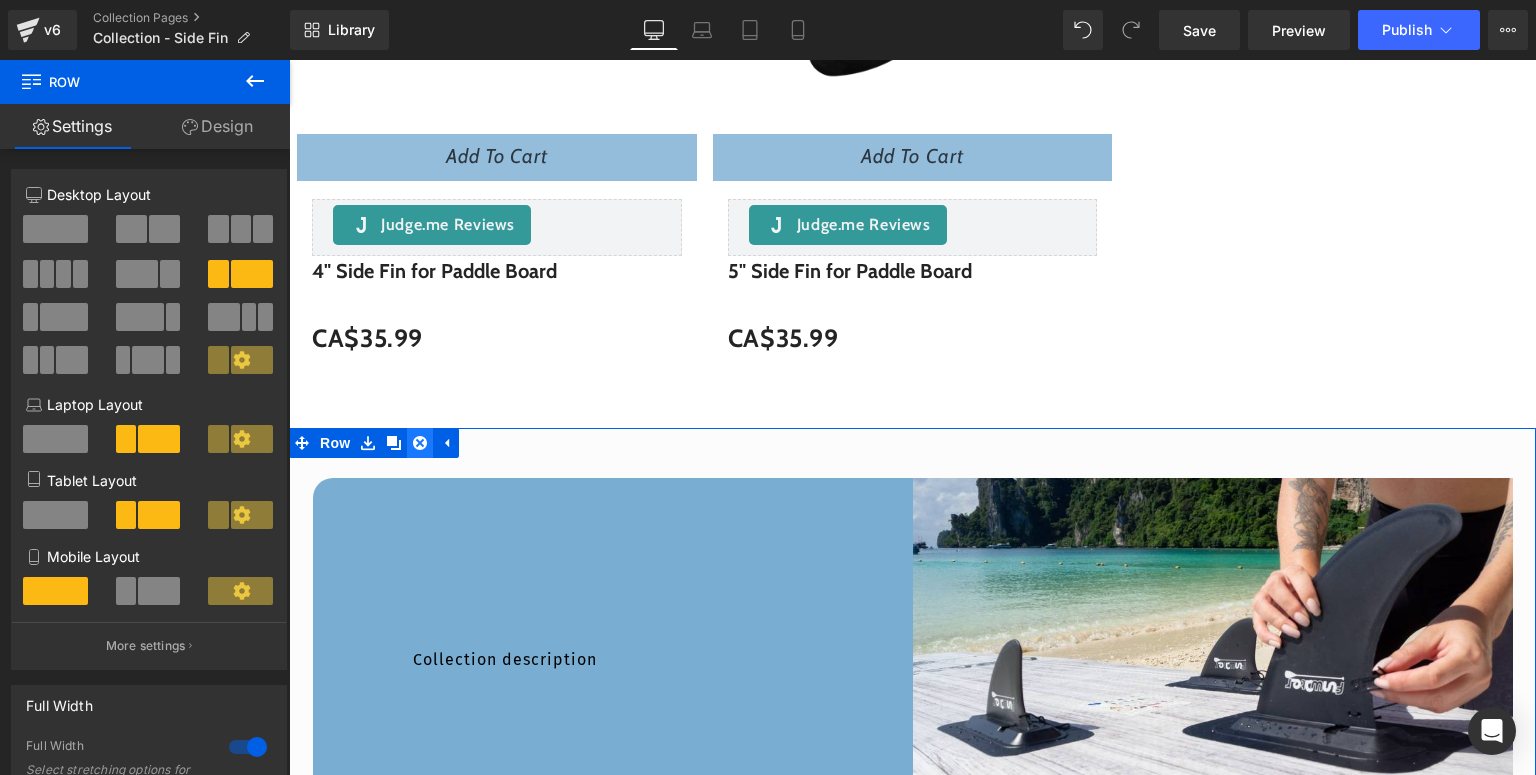 click 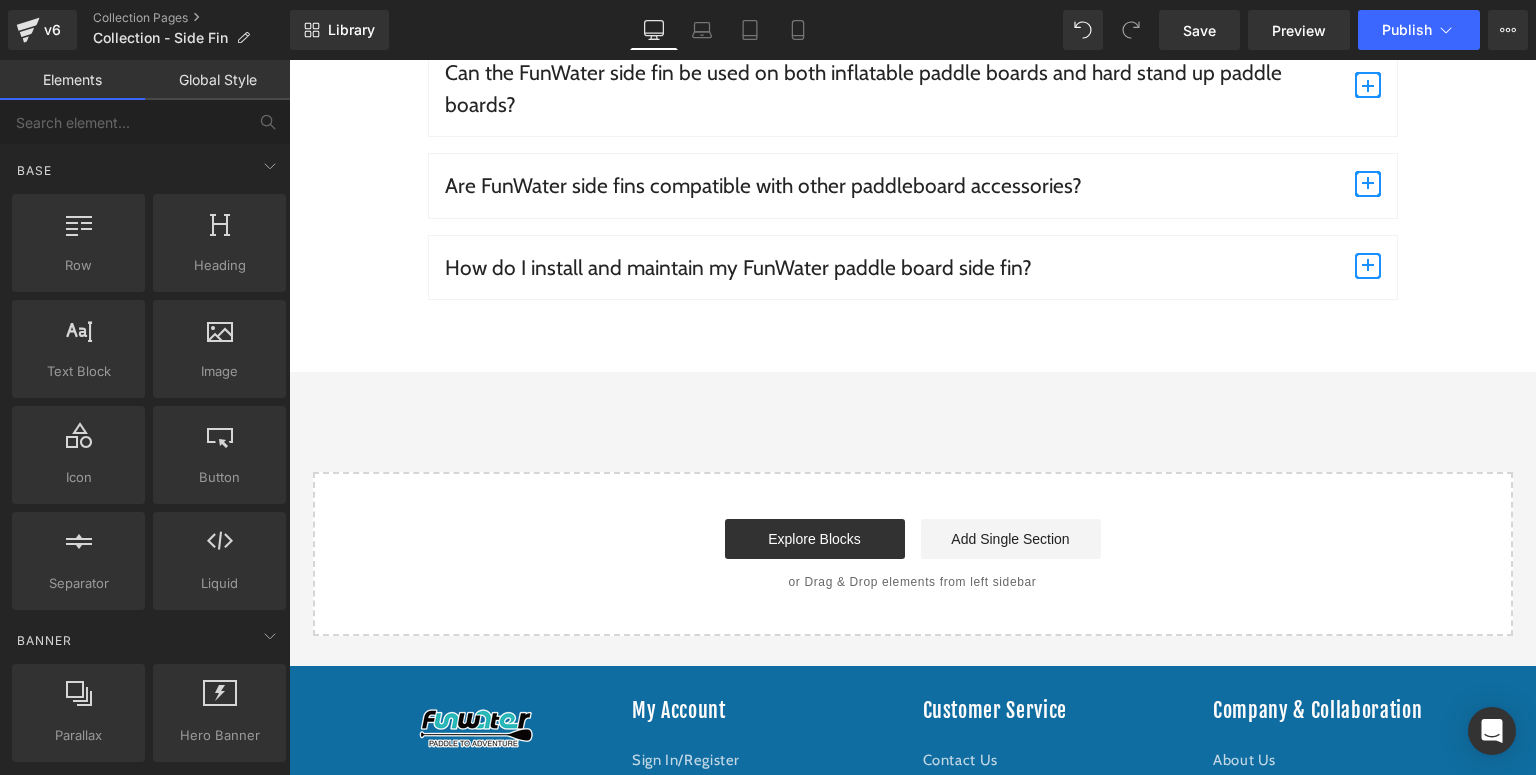 scroll, scrollTop: 3976, scrollLeft: 0, axis: vertical 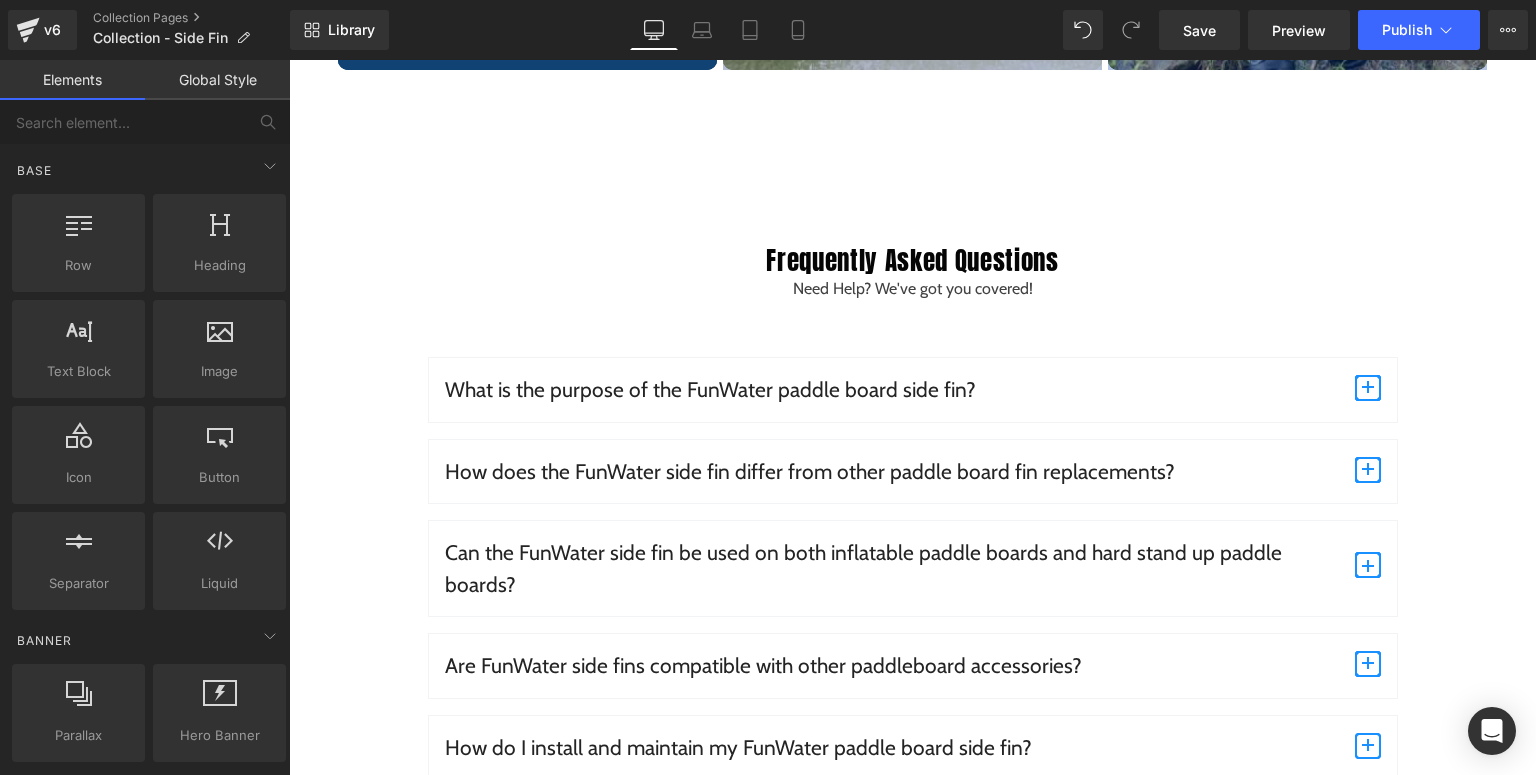 click on "You May Also Need Heading
Sale Now
Heading
Hero Banner
Paddle Boards Heading
Hero Banner
Waders & Boots Heading
Hero Banner         Row         Row         Row" at bounding box center [912, -110] 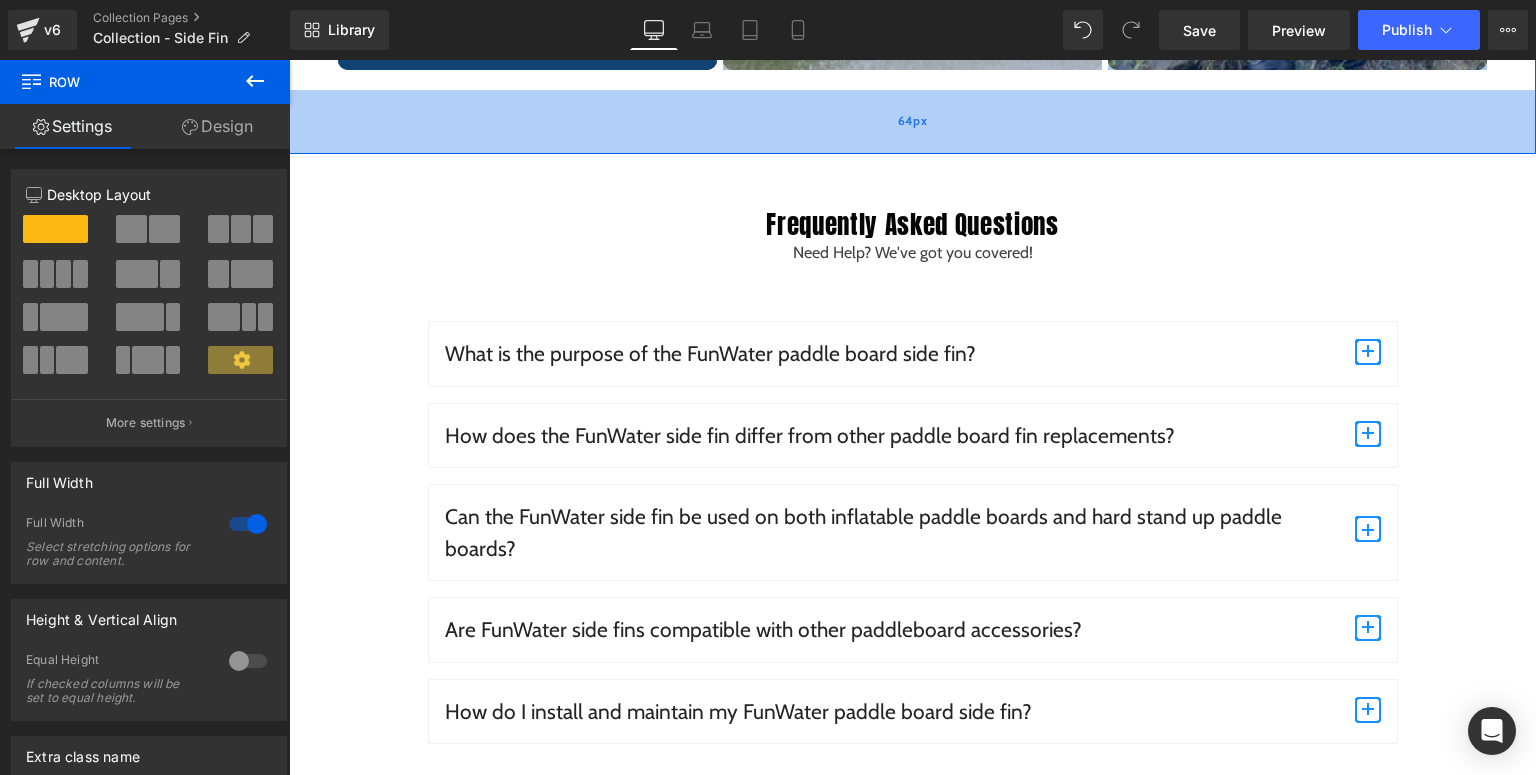 drag, startPoint x: 940, startPoint y: 184, endPoint x: 959, endPoint y: 148, distance: 40.706264 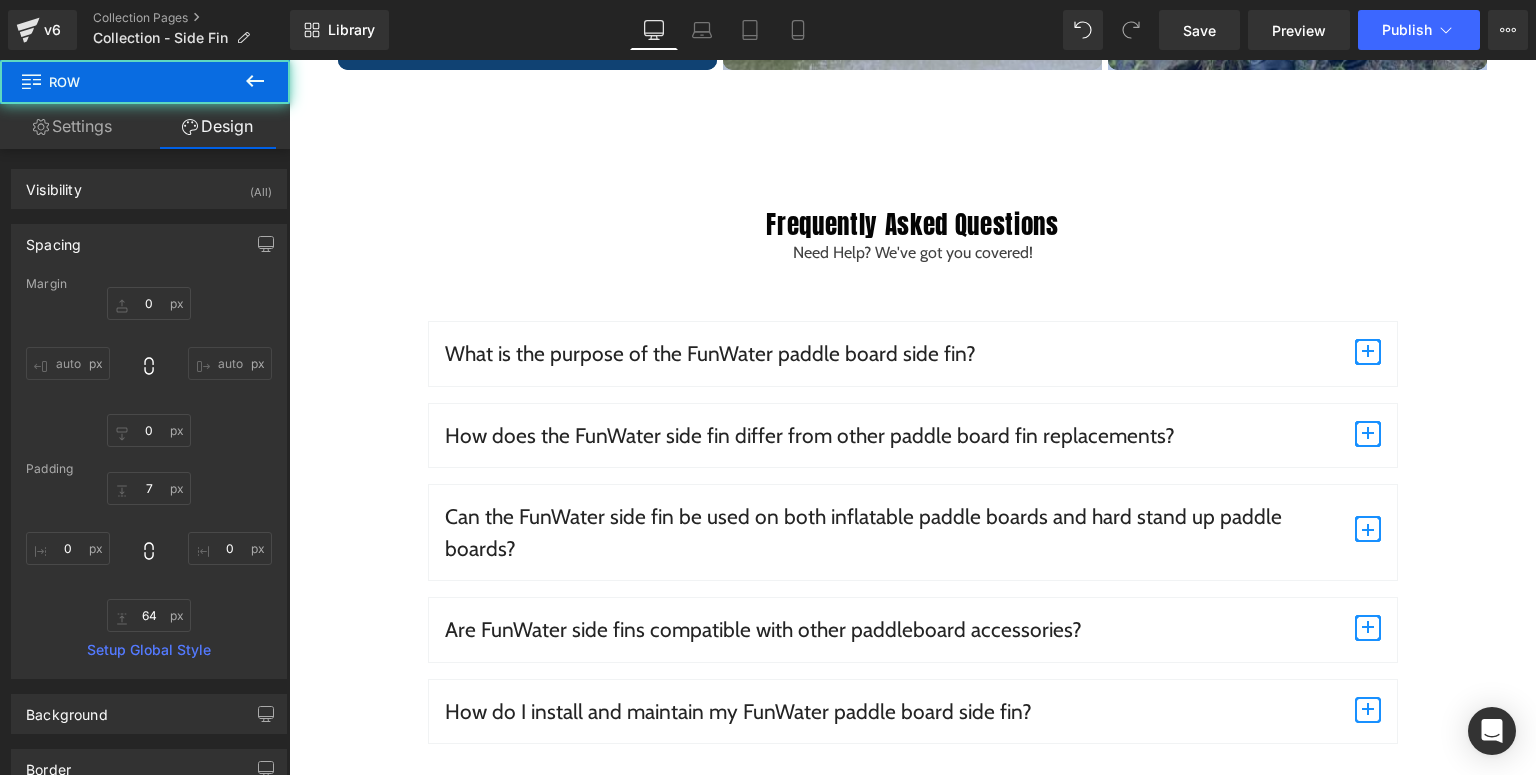scroll, scrollTop: 3336, scrollLeft: 0, axis: vertical 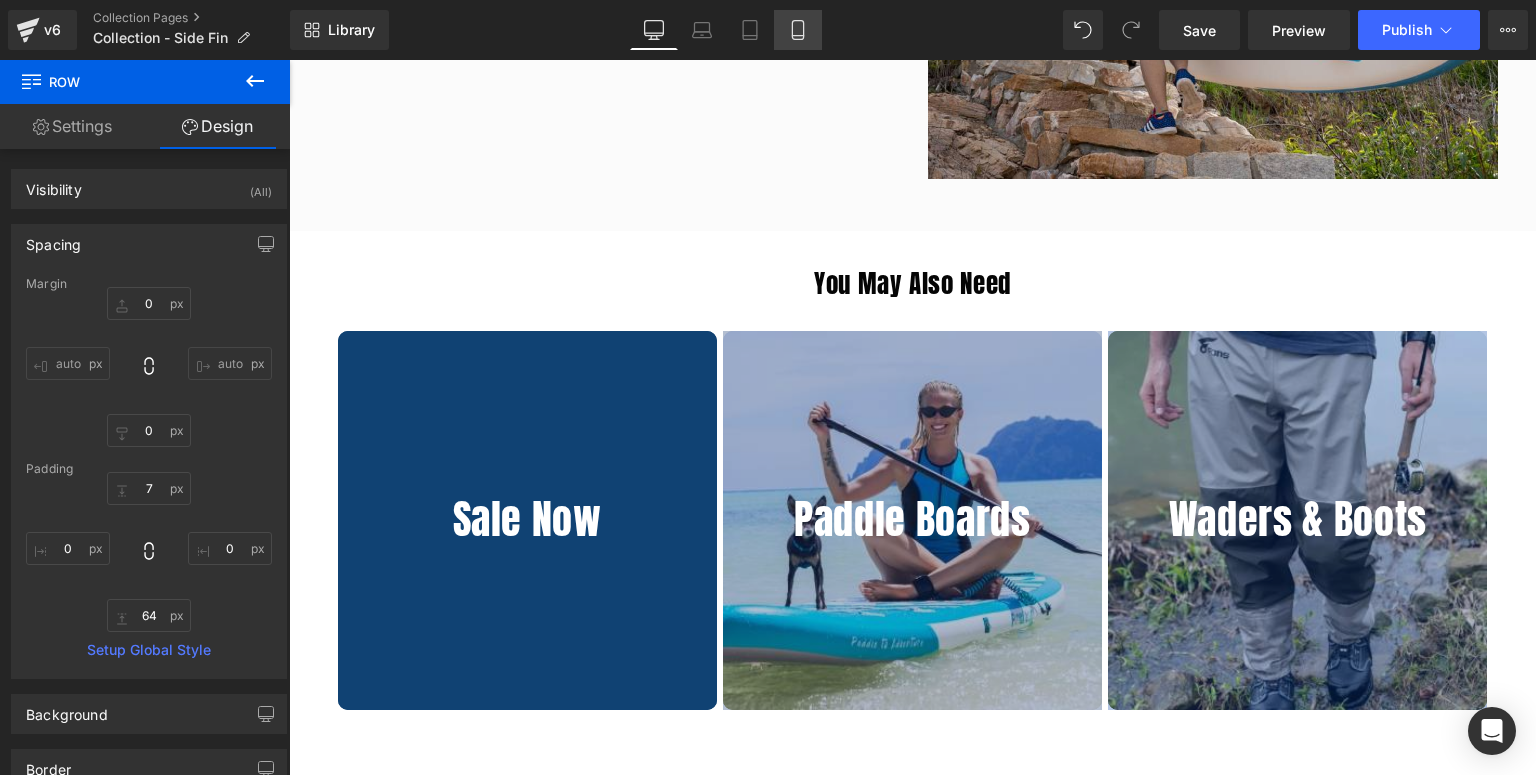 click on "Mobile" at bounding box center (798, 30) 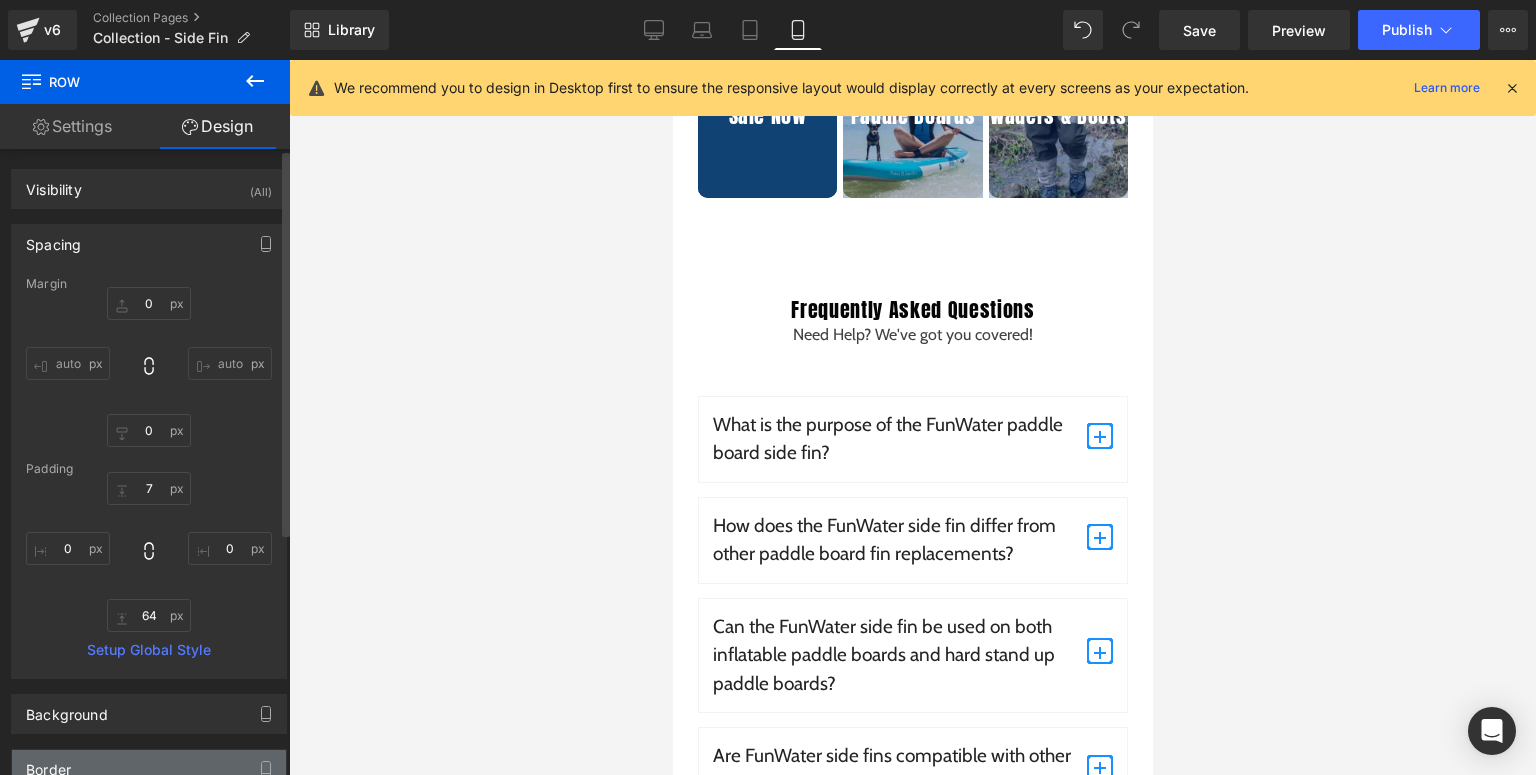 type on "0" 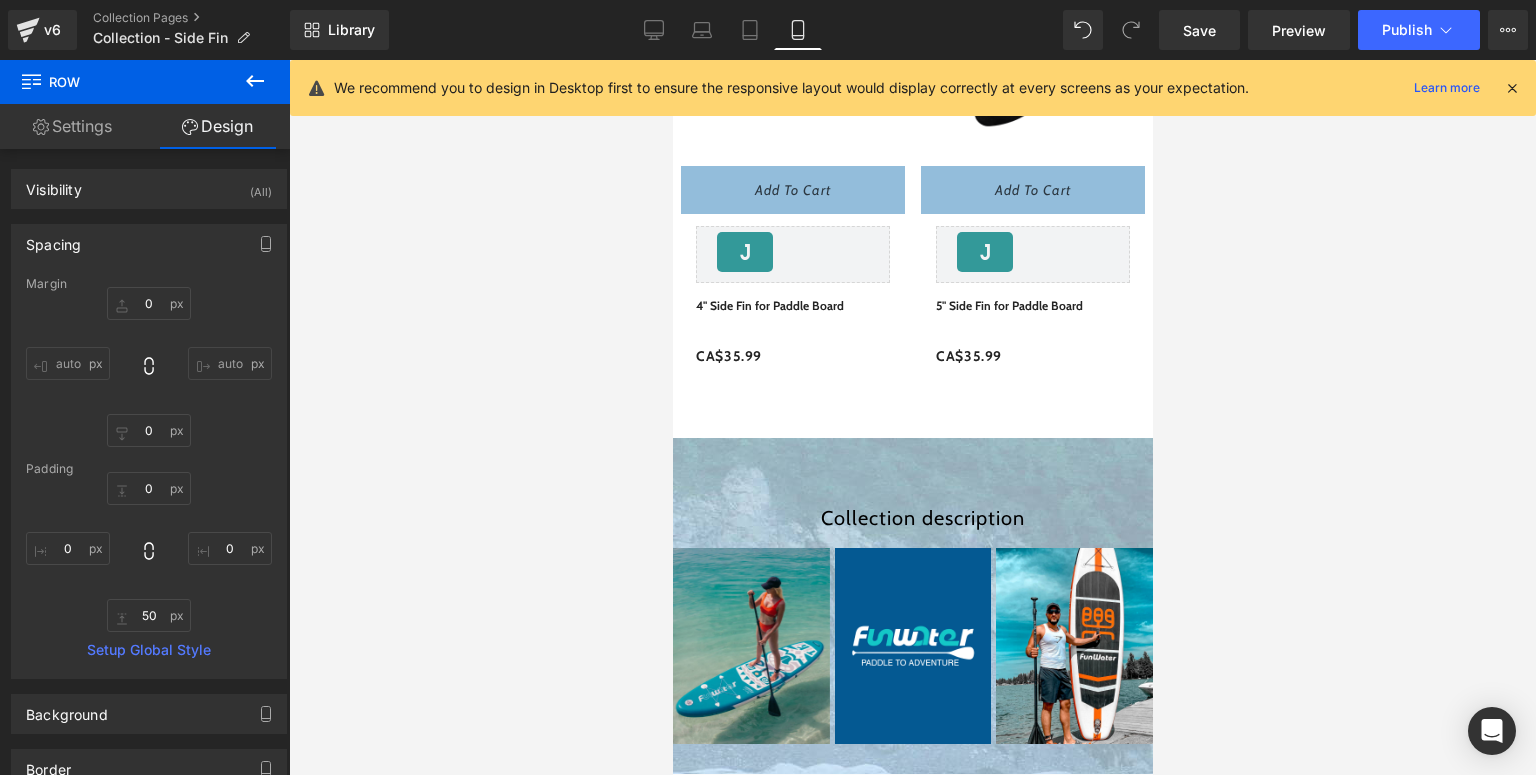 scroll, scrollTop: 960, scrollLeft: 0, axis: vertical 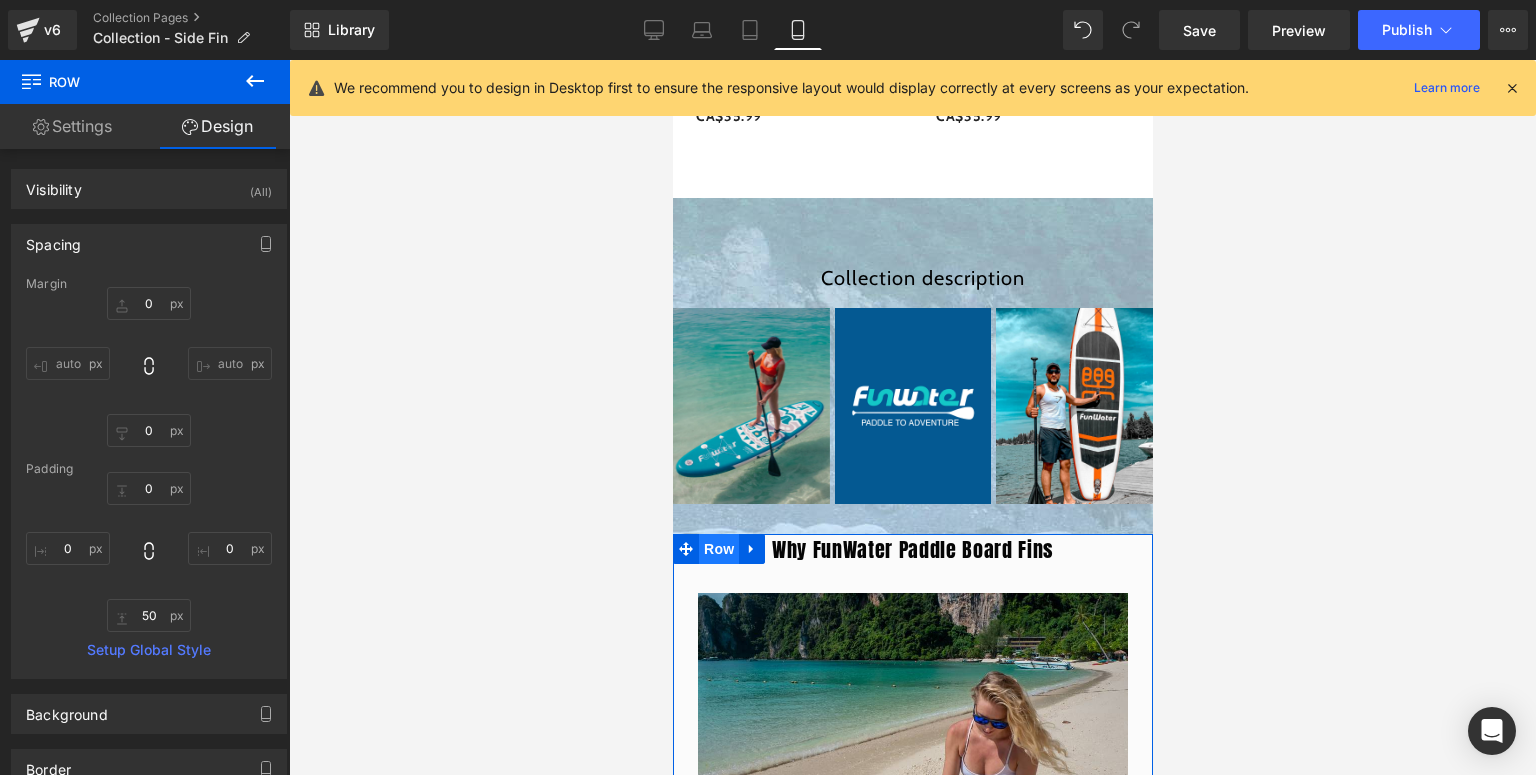 click on "Row" at bounding box center [718, 549] 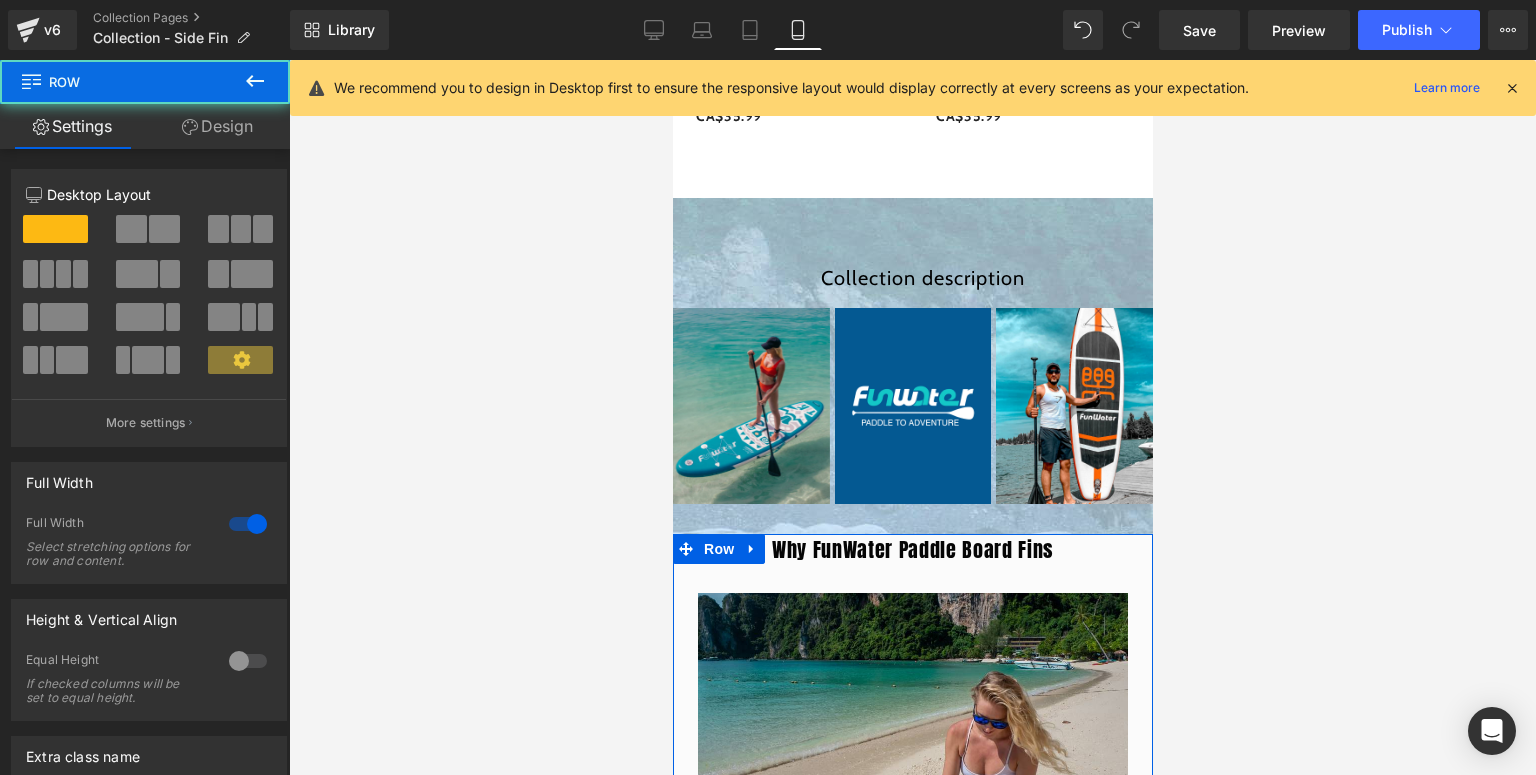 click on "Design" at bounding box center [217, 126] 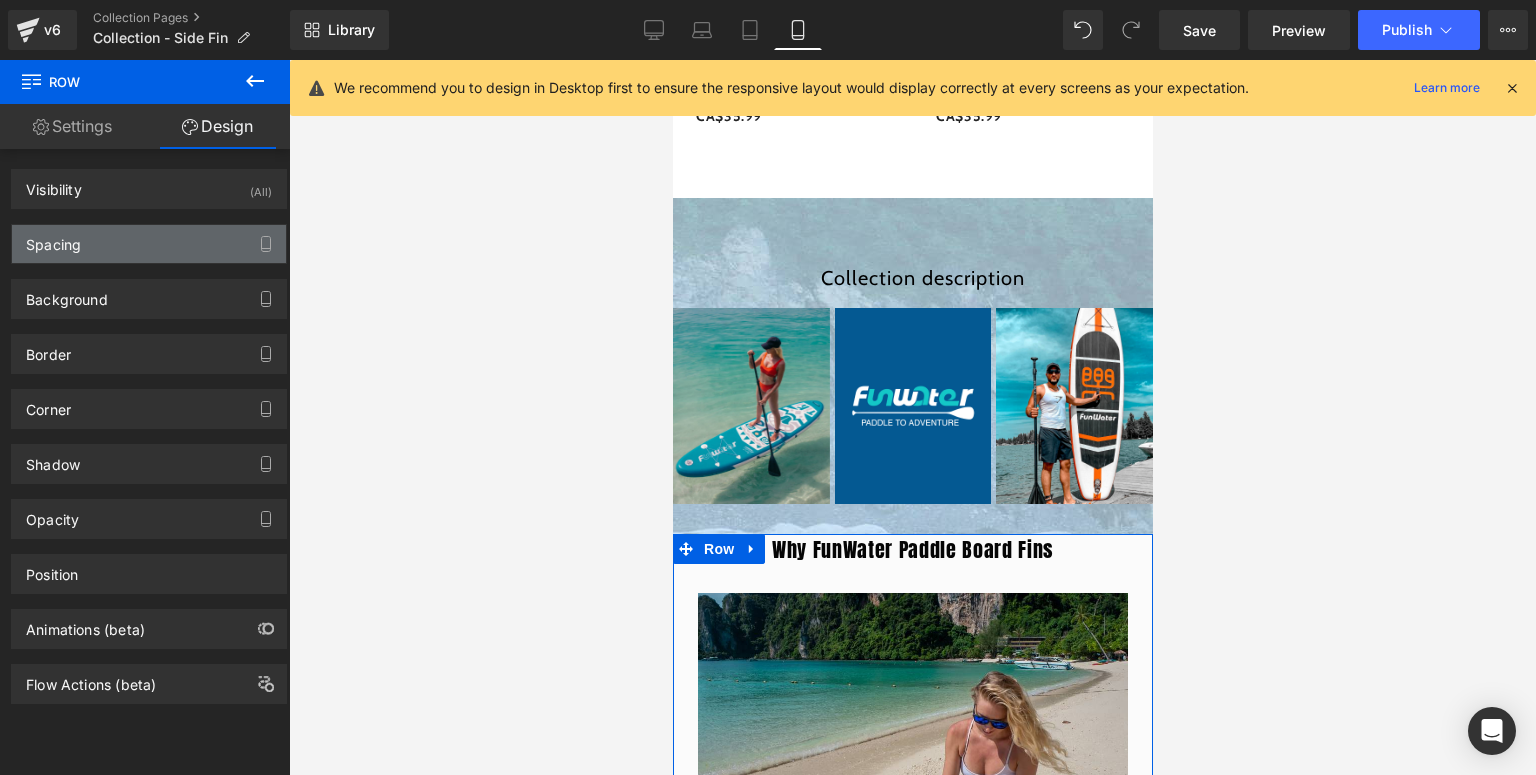 click on "Spacing" at bounding box center (149, 244) 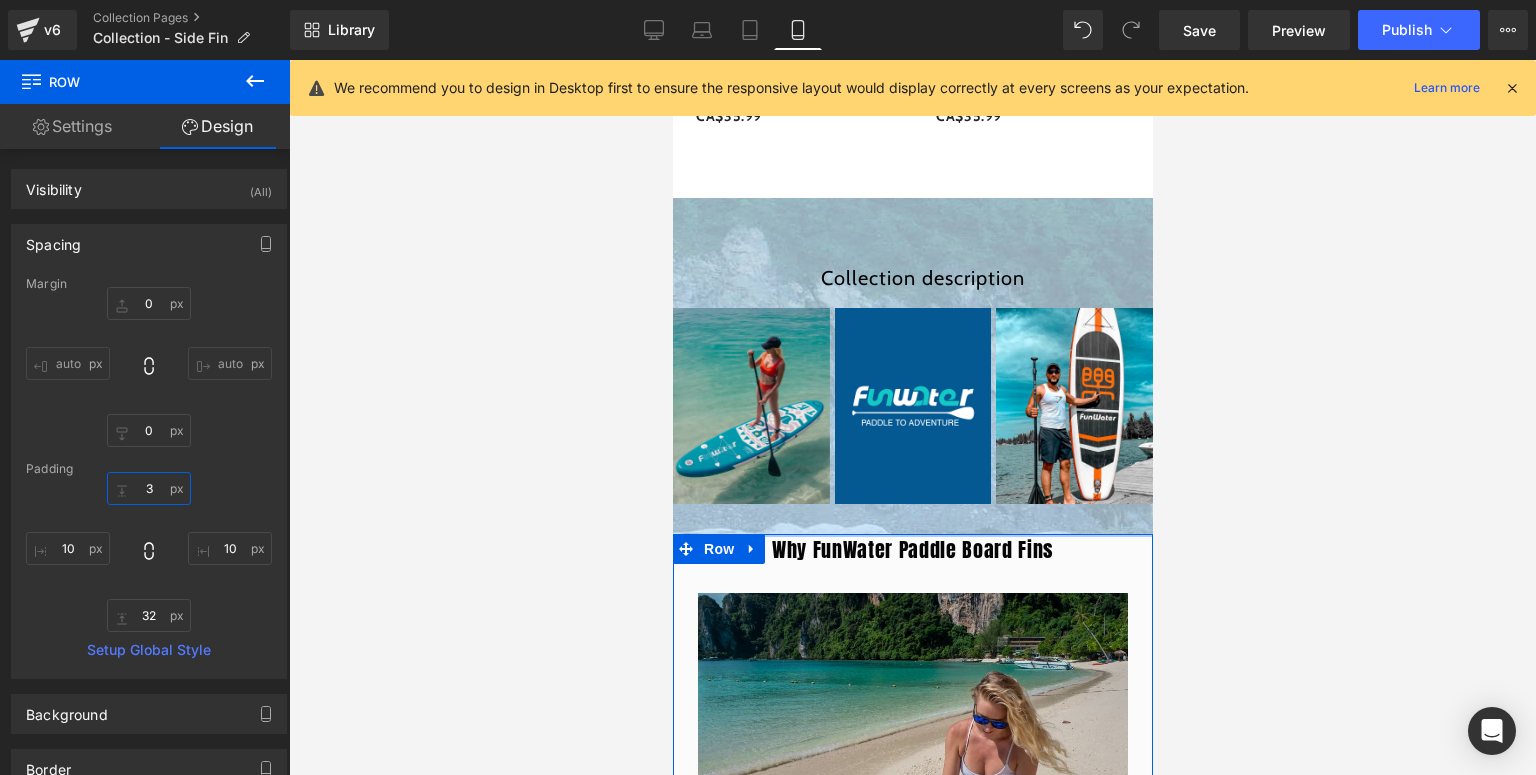 click on "3" at bounding box center [149, 488] 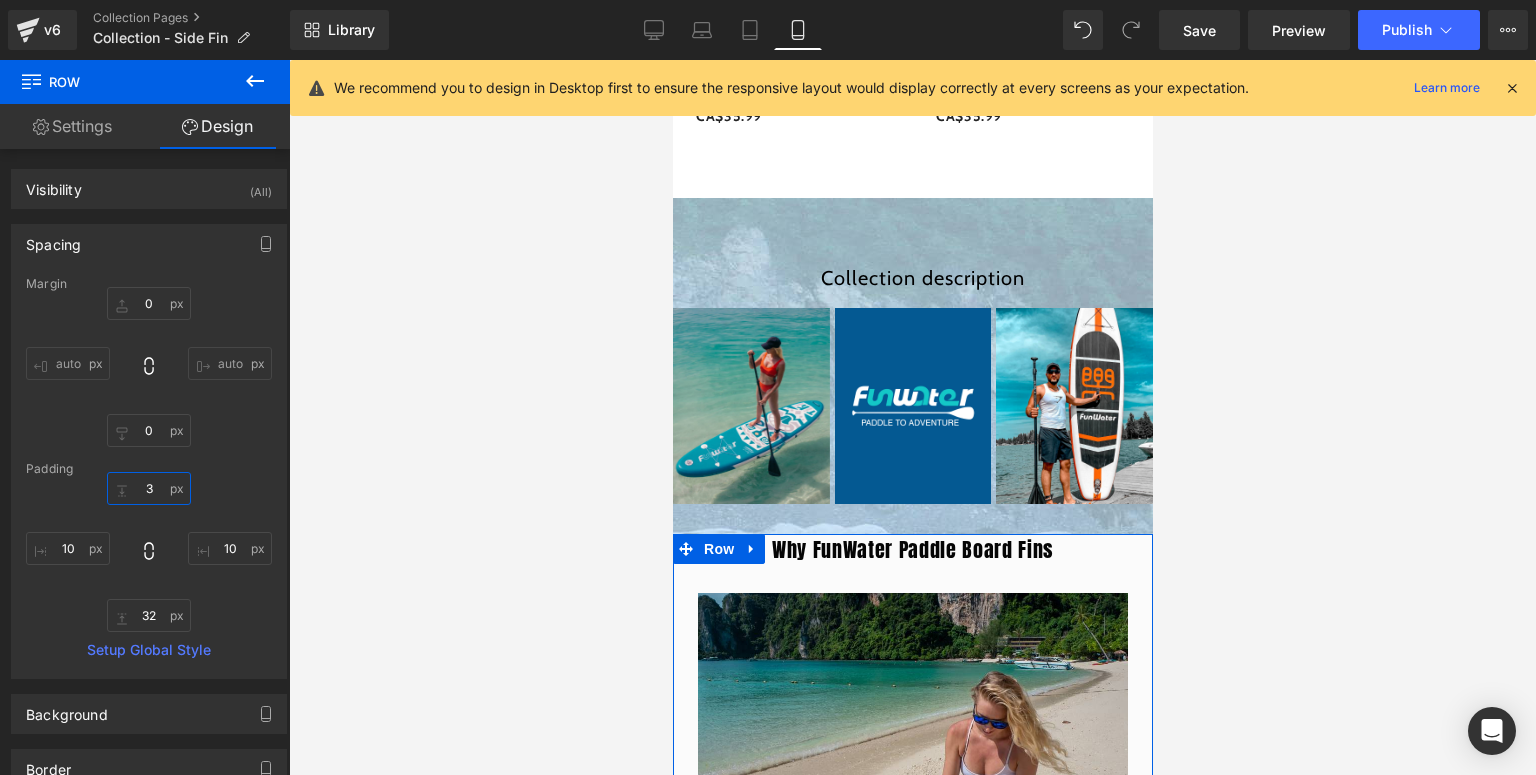 type on "30" 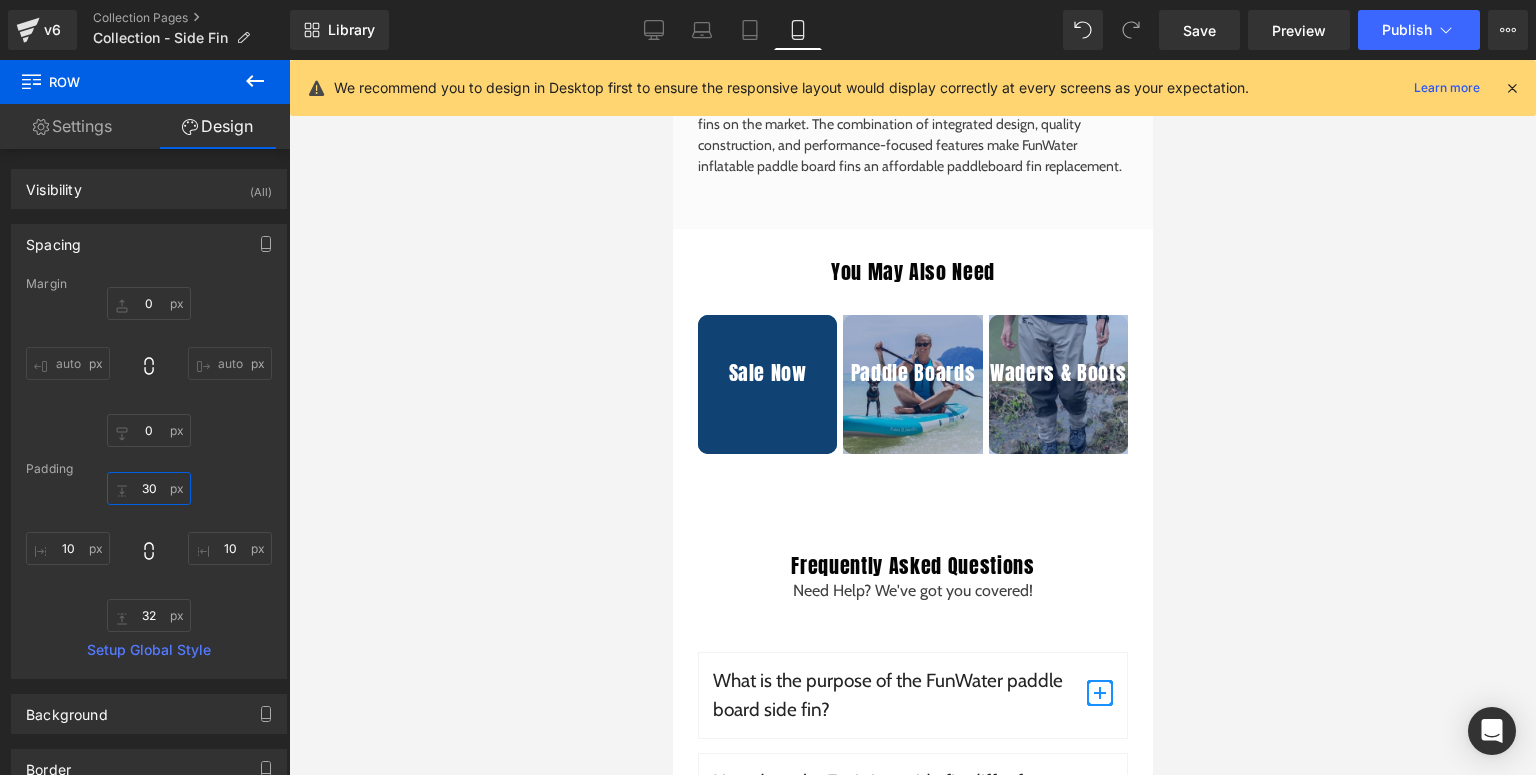 scroll, scrollTop: 2800, scrollLeft: 0, axis: vertical 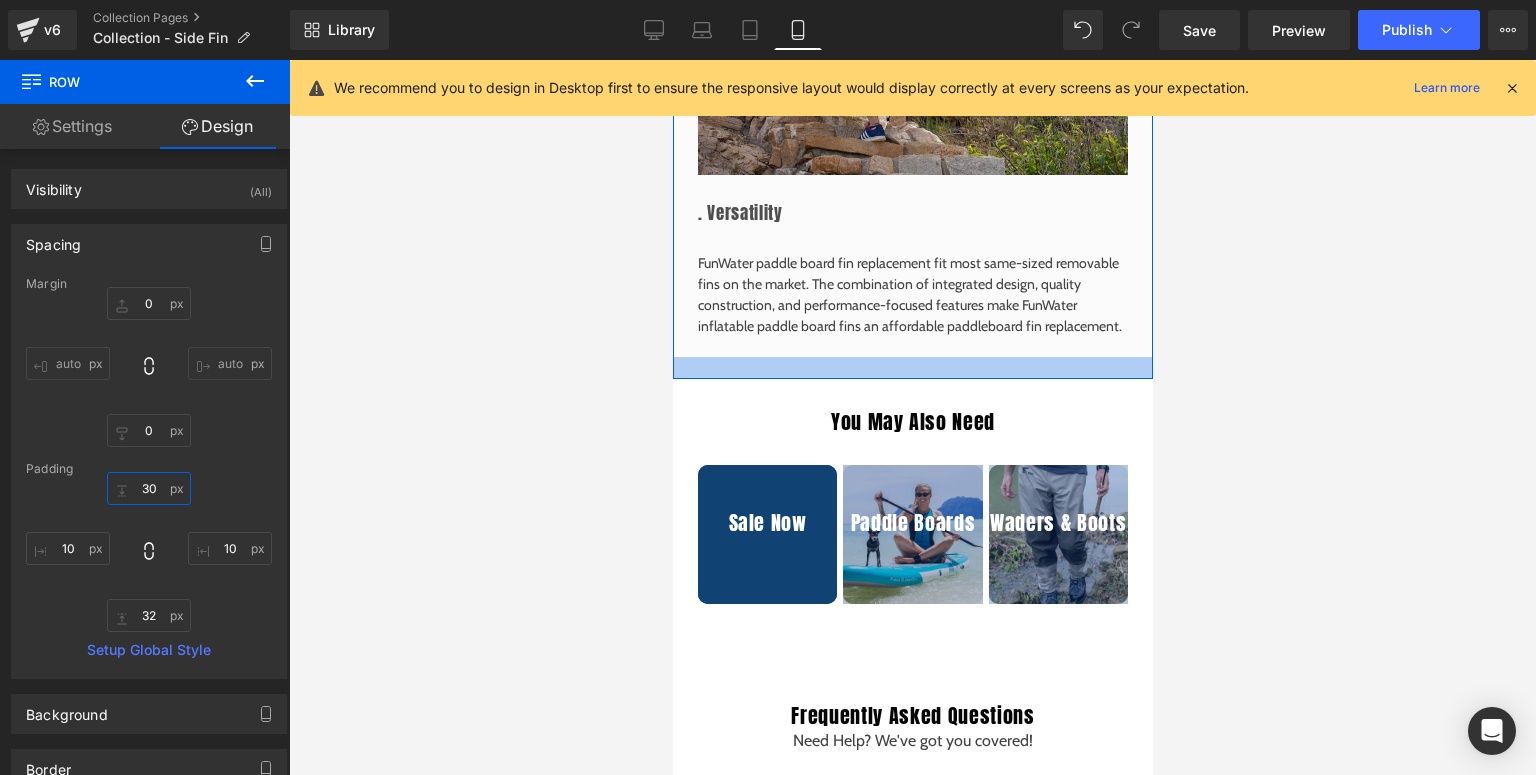 click at bounding box center (912, 368) 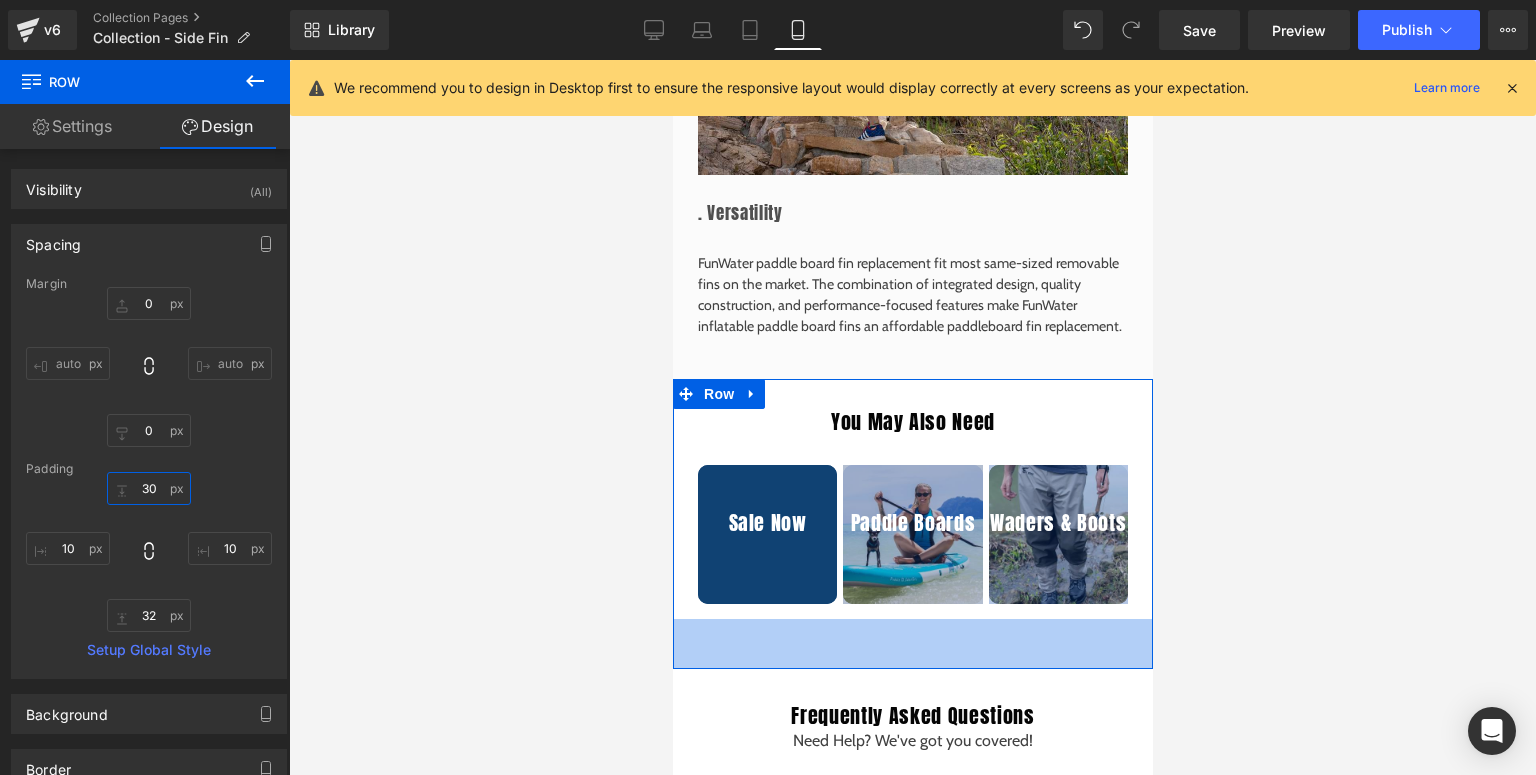 scroll, scrollTop: 2960, scrollLeft: 0, axis: vertical 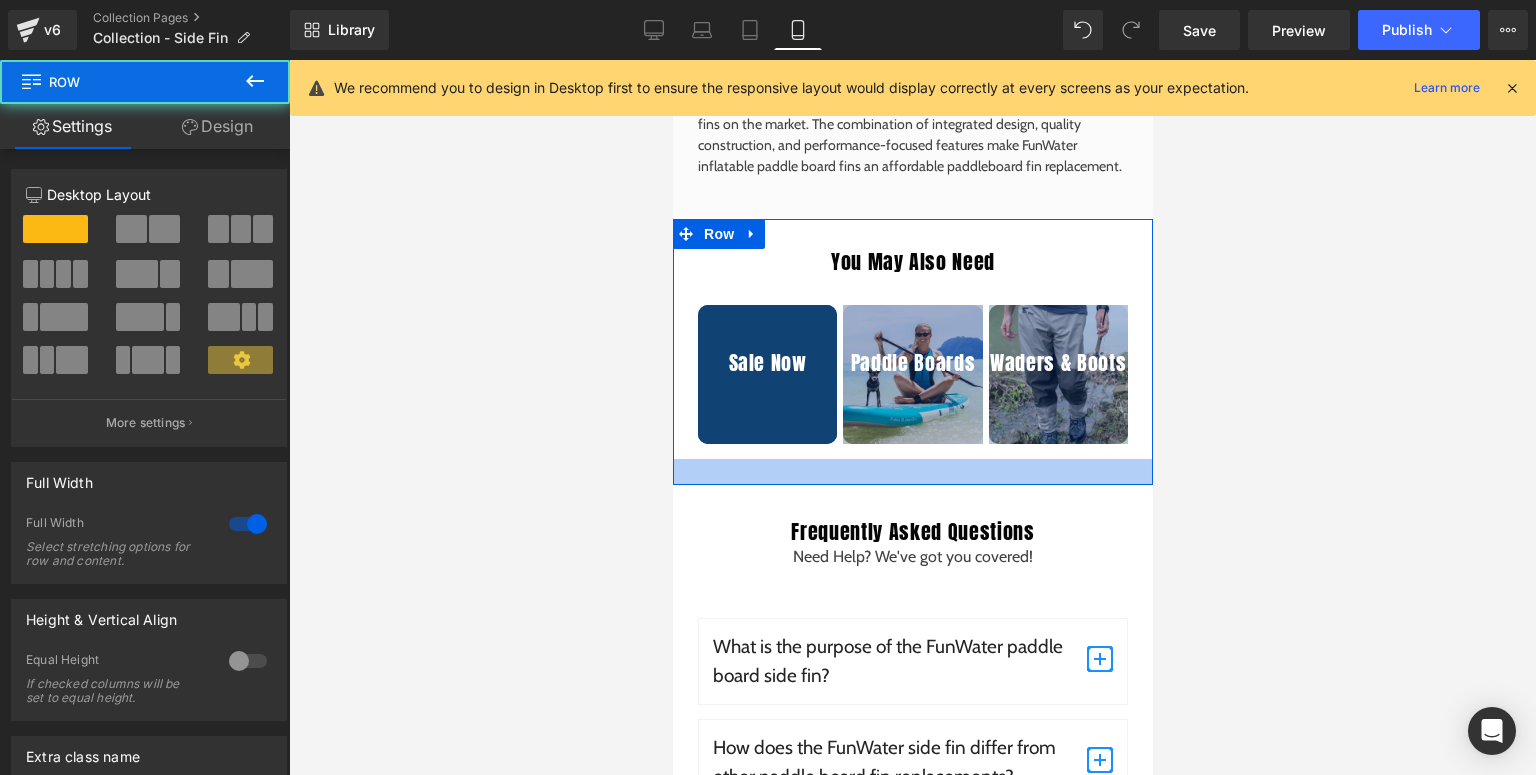 drag, startPoint x: 869, startPoint y: 495, endPoint x: 877, endPoint y: 471, distance: 25.298222 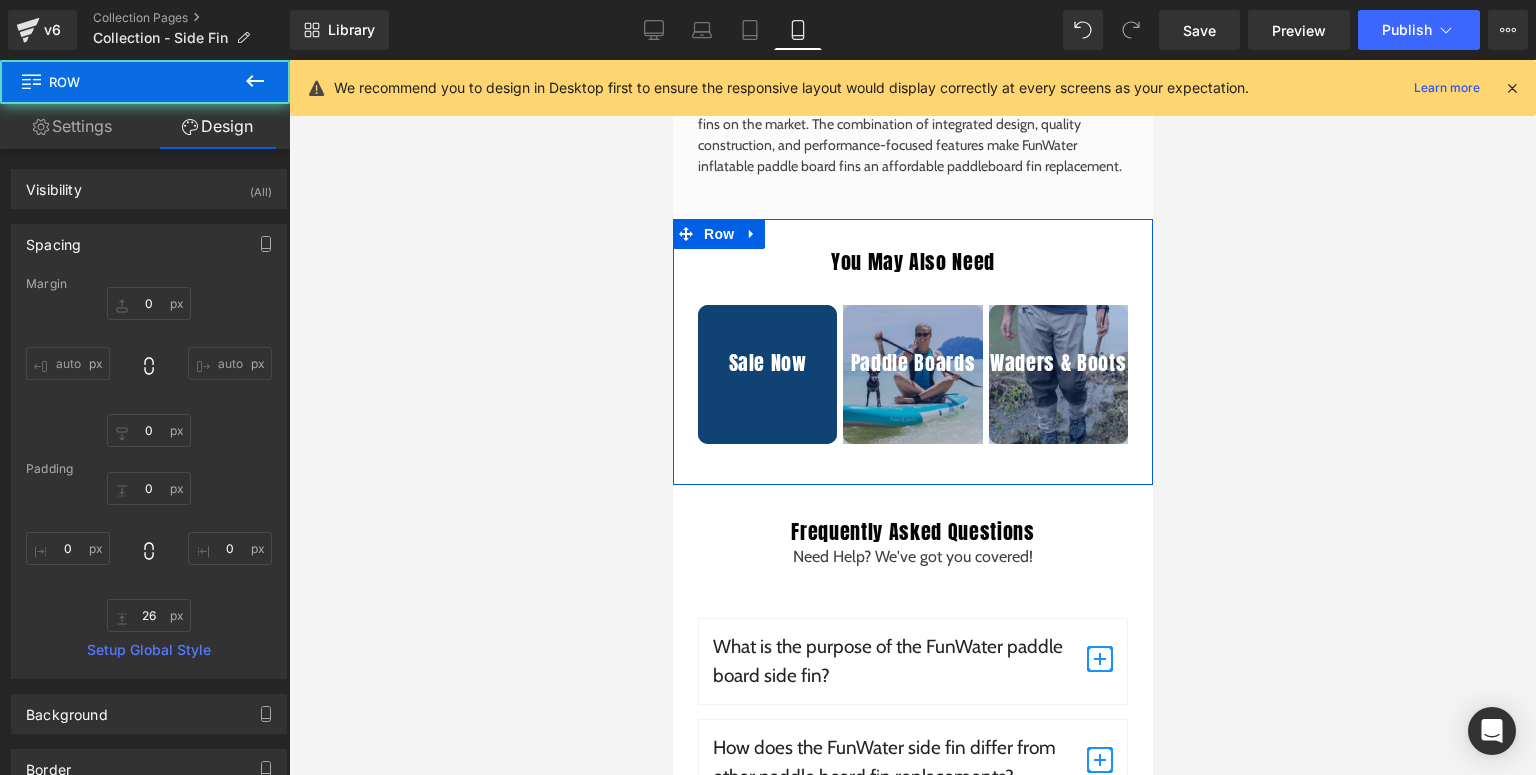 scroll, scrollTop: 3600, scrollLeft: 0, axis: vertical 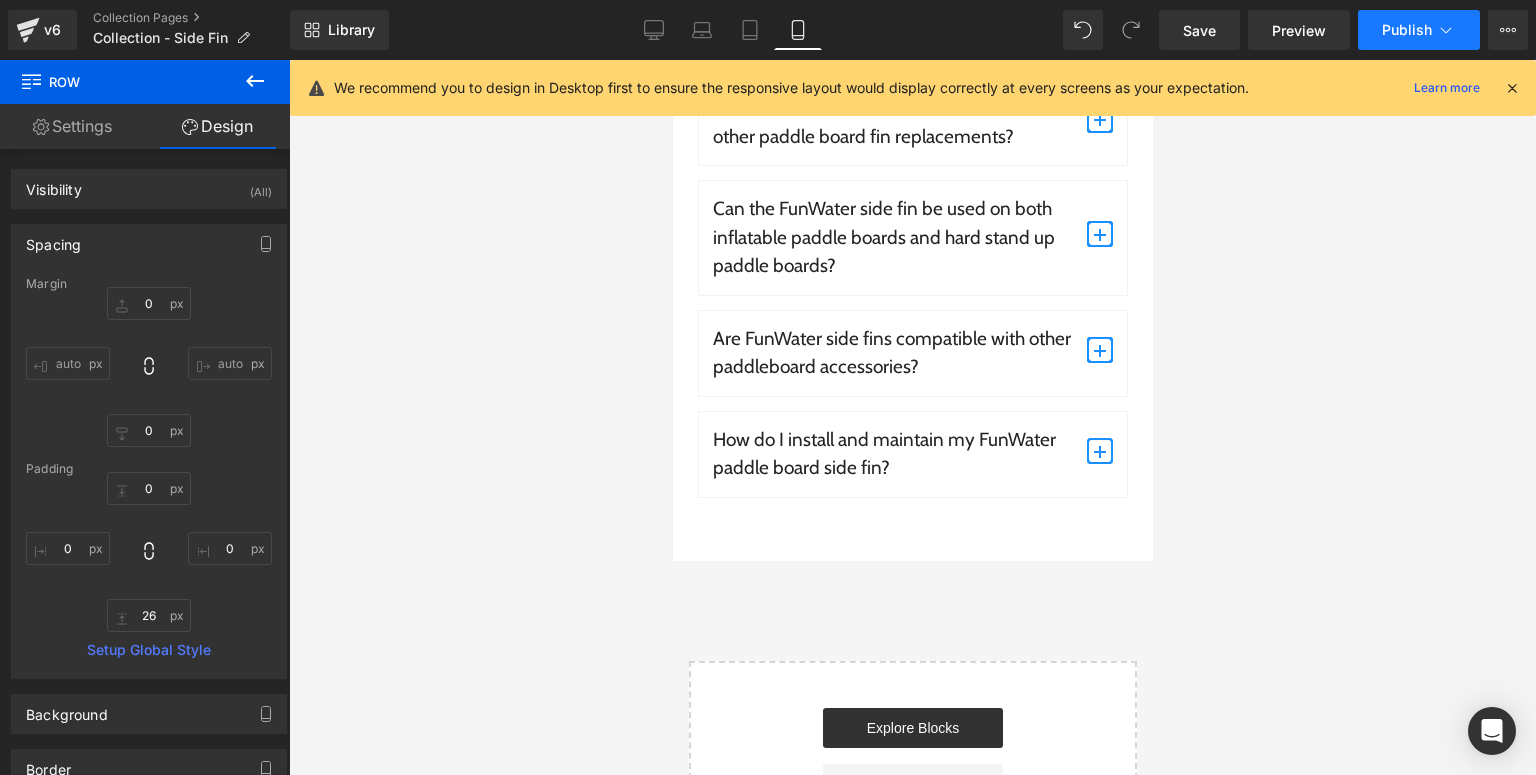 click on "Publish" at bounding box center [1407, 30] 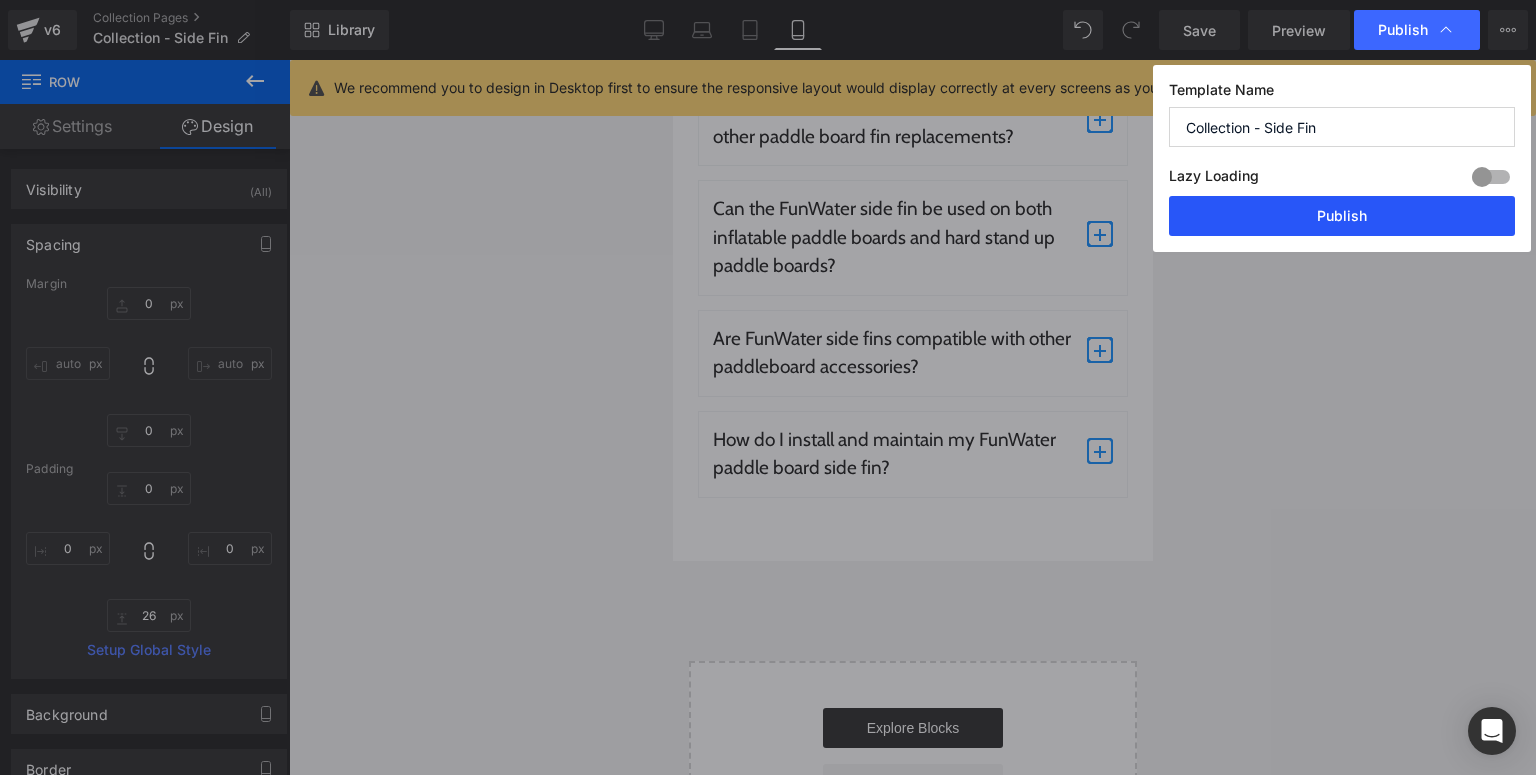 click on "Publish" at bounding box center [1342, 216] 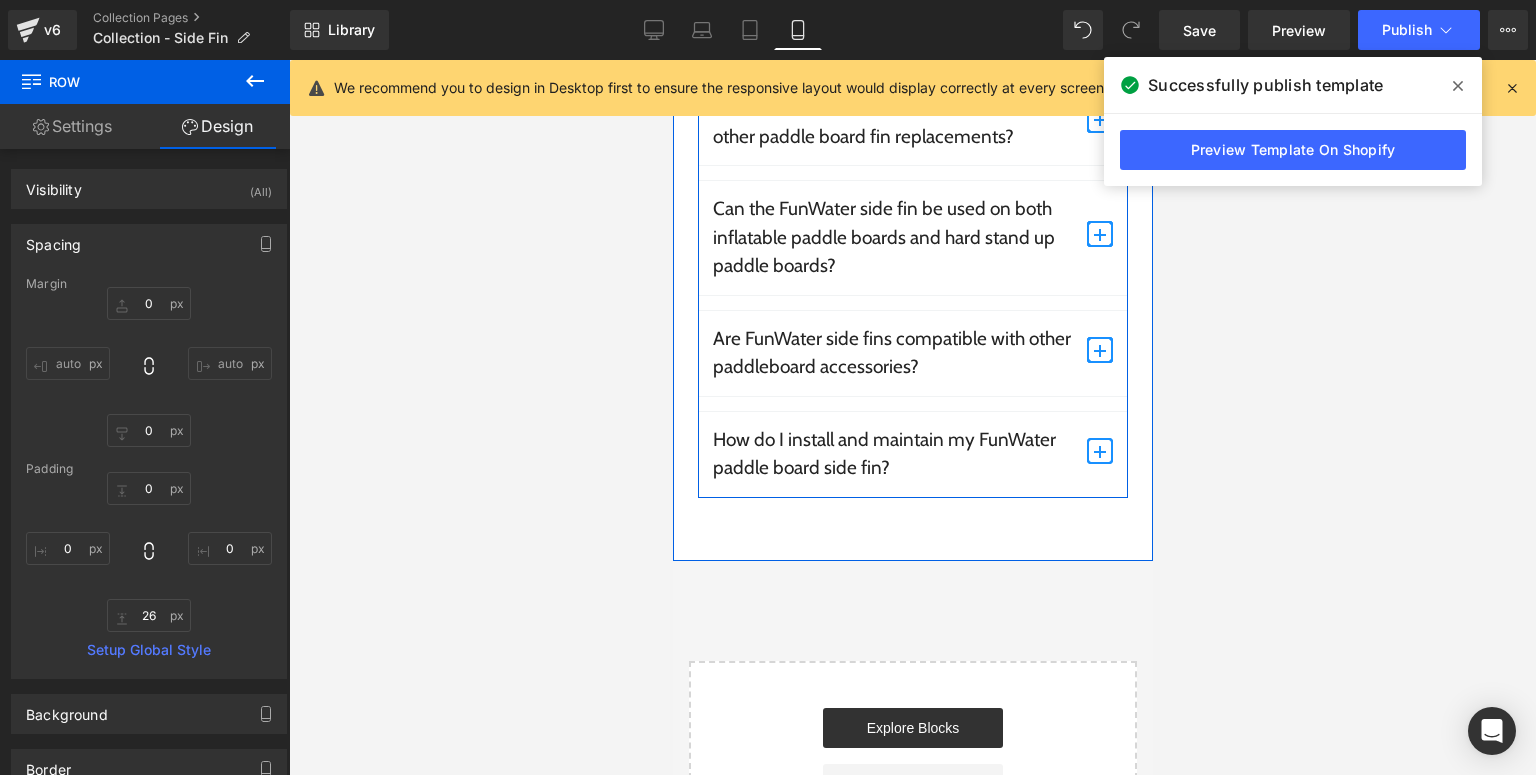 scroll, scrollTop: 3360, scrollLeft: 0, axis: vertical 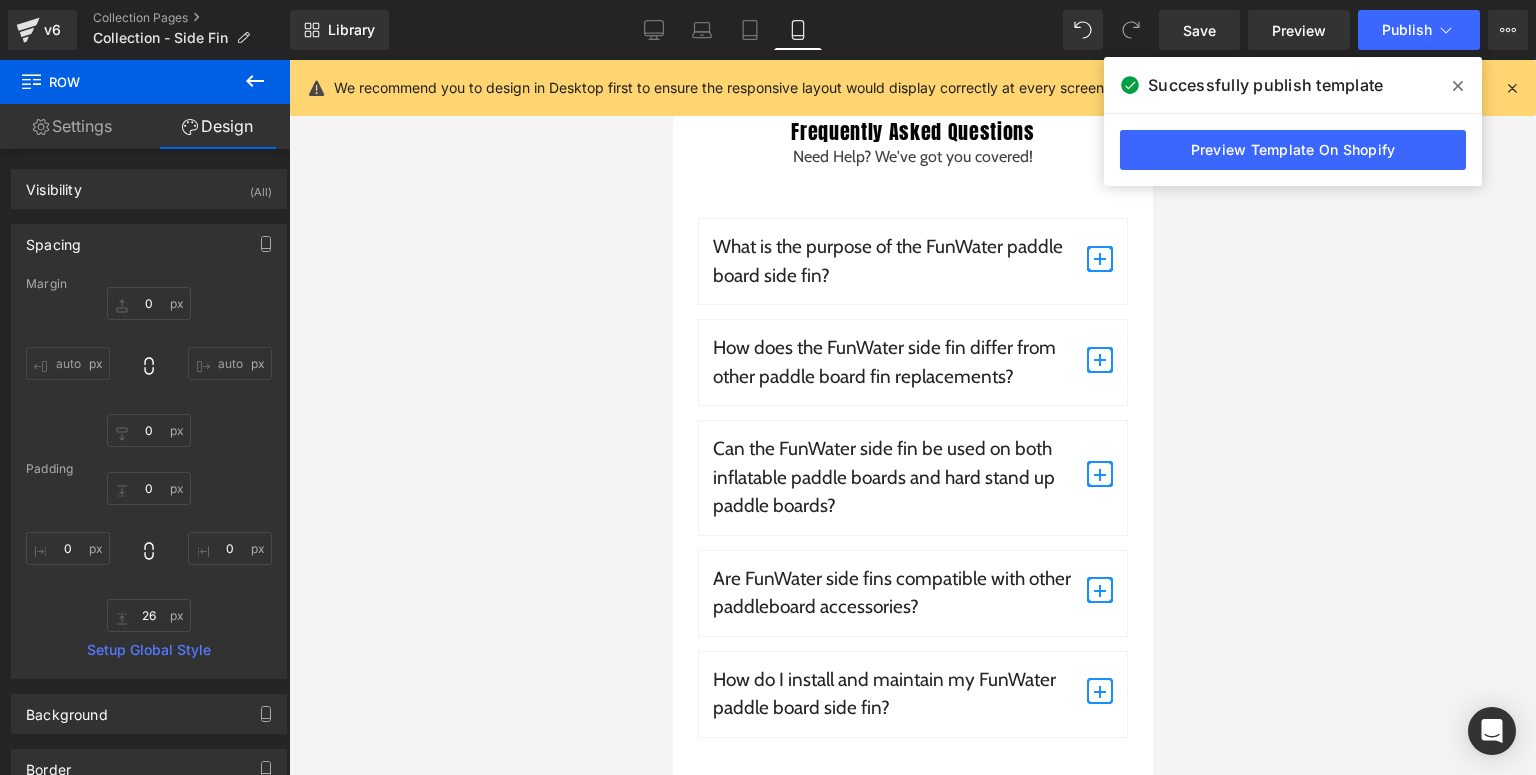 click at bounding box center [1458, 86] 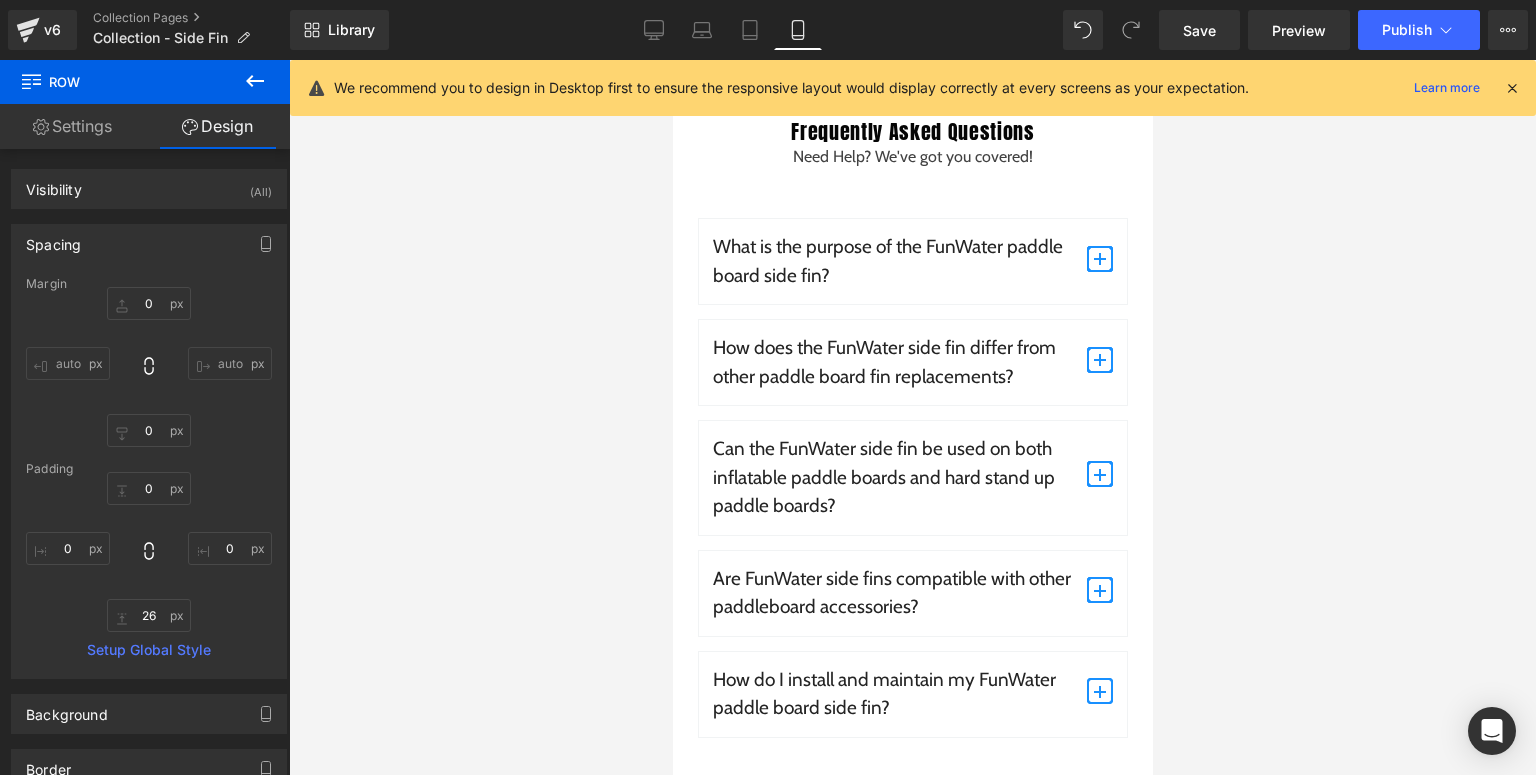 click on "v6 Collection Pages Collection - Side Fin" at bounding box center [145, 30] 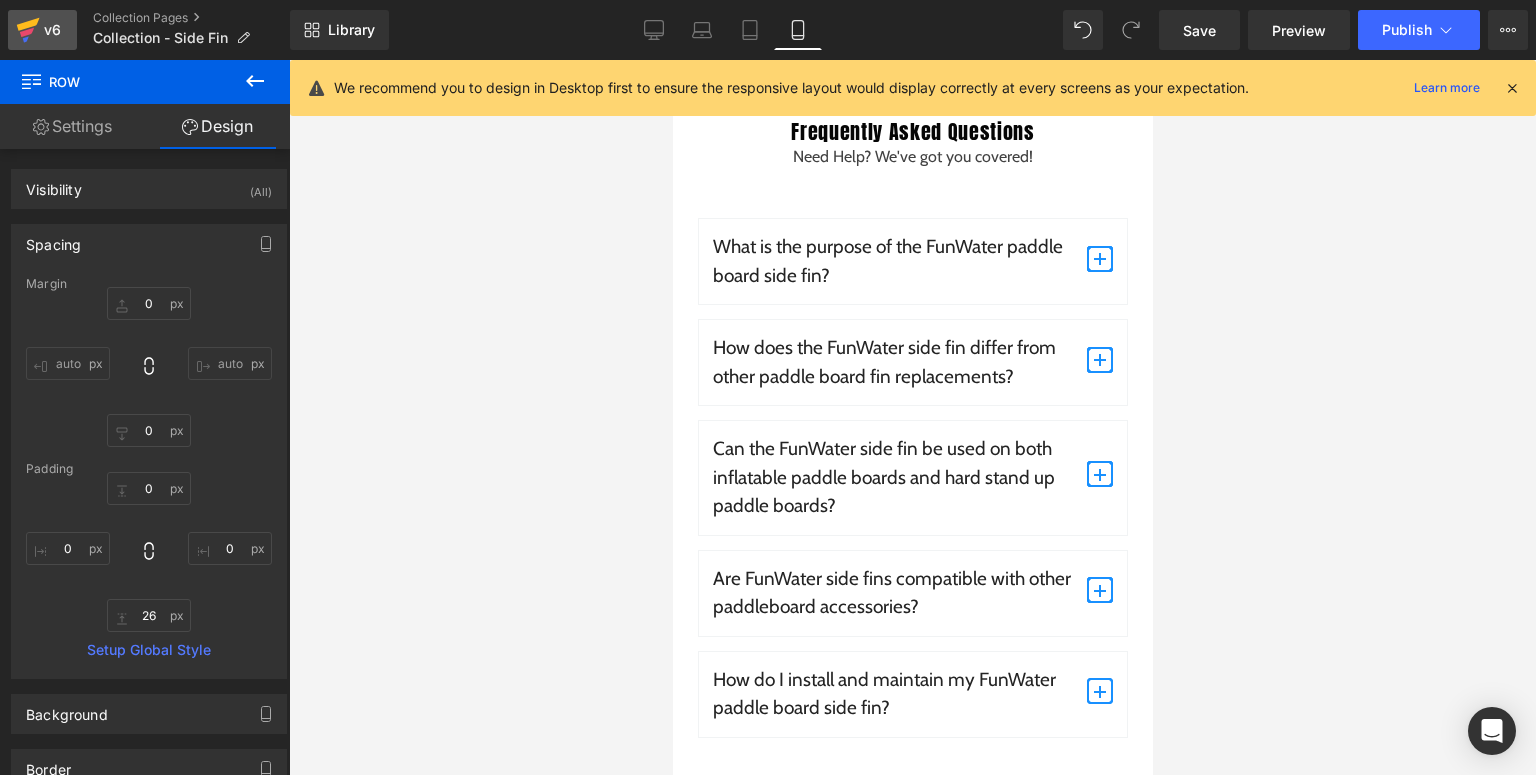 click on "v6" at bounding box center [42, 30] 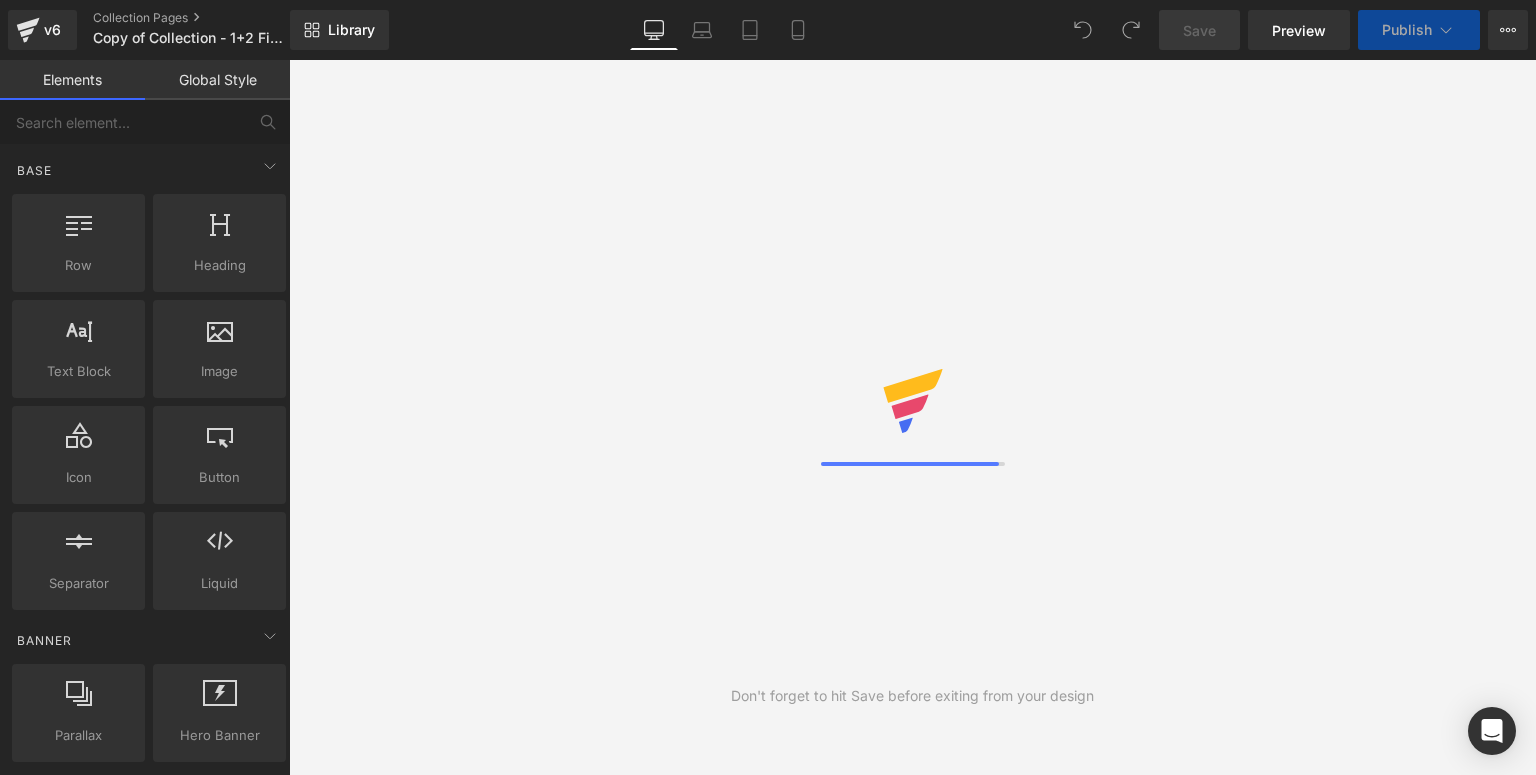 scroll, scrollTop: 0, scrollLeft: 0, axis: both 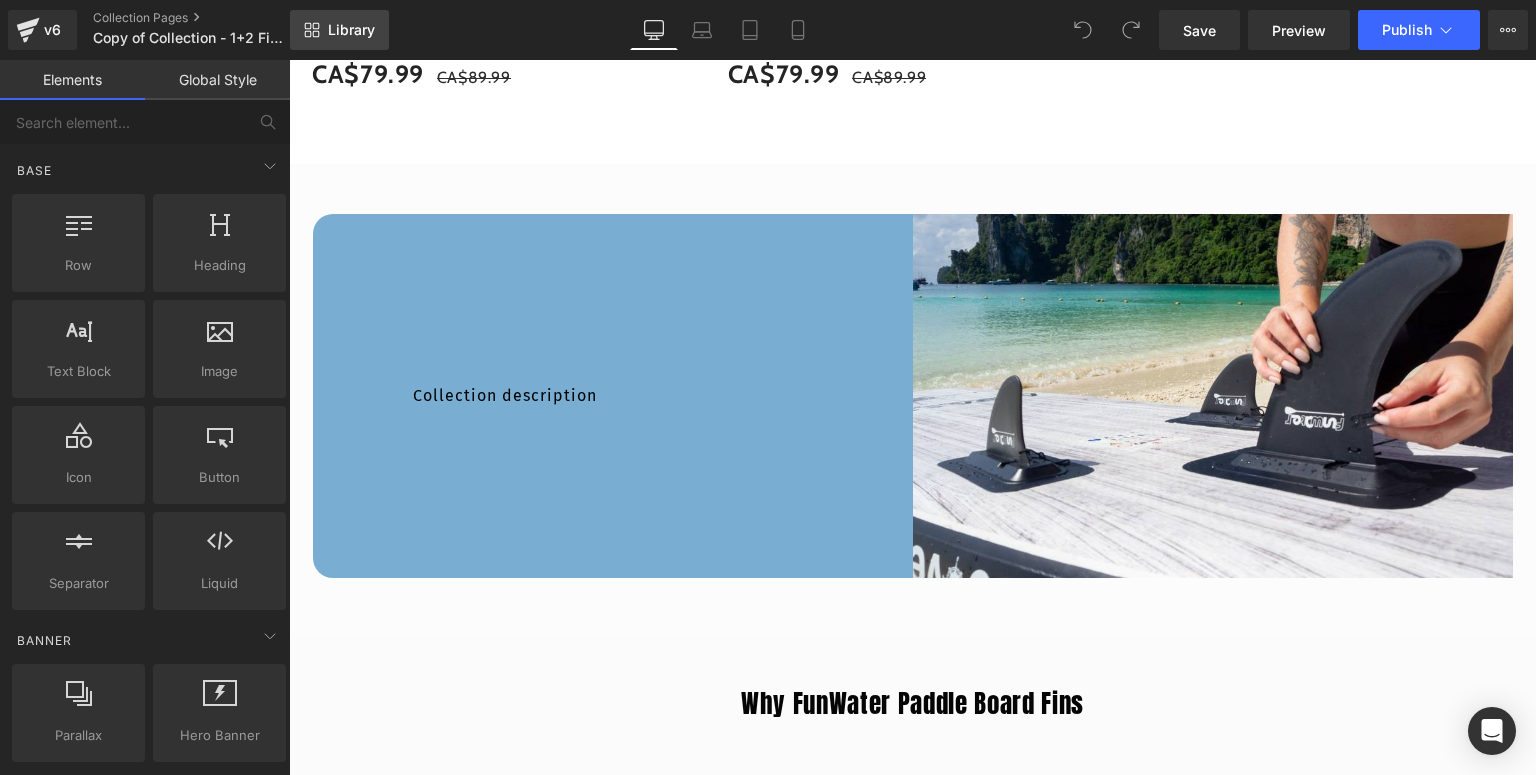 click on "Library" at bounding box center [351, 30] 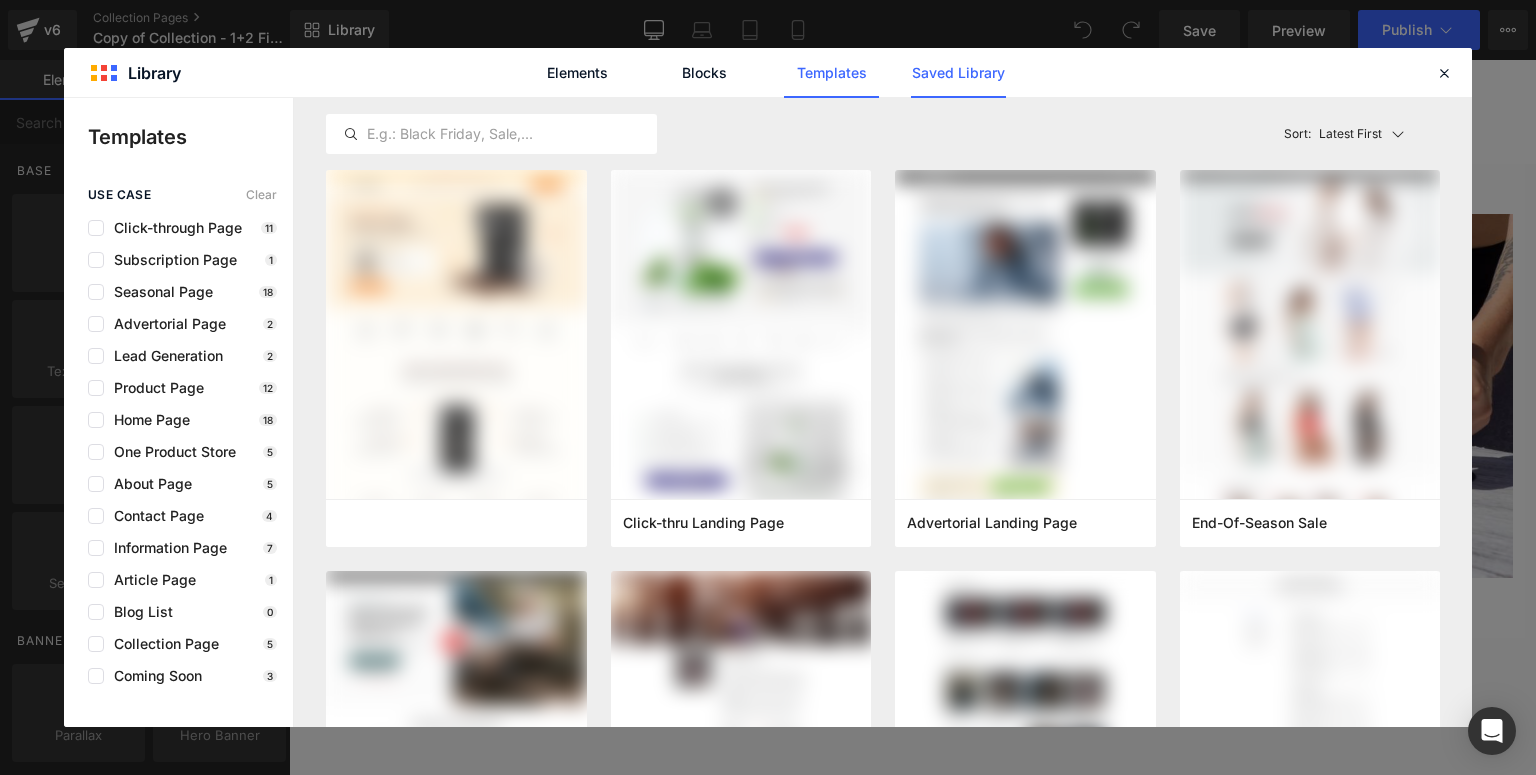 click on "Saved Library" 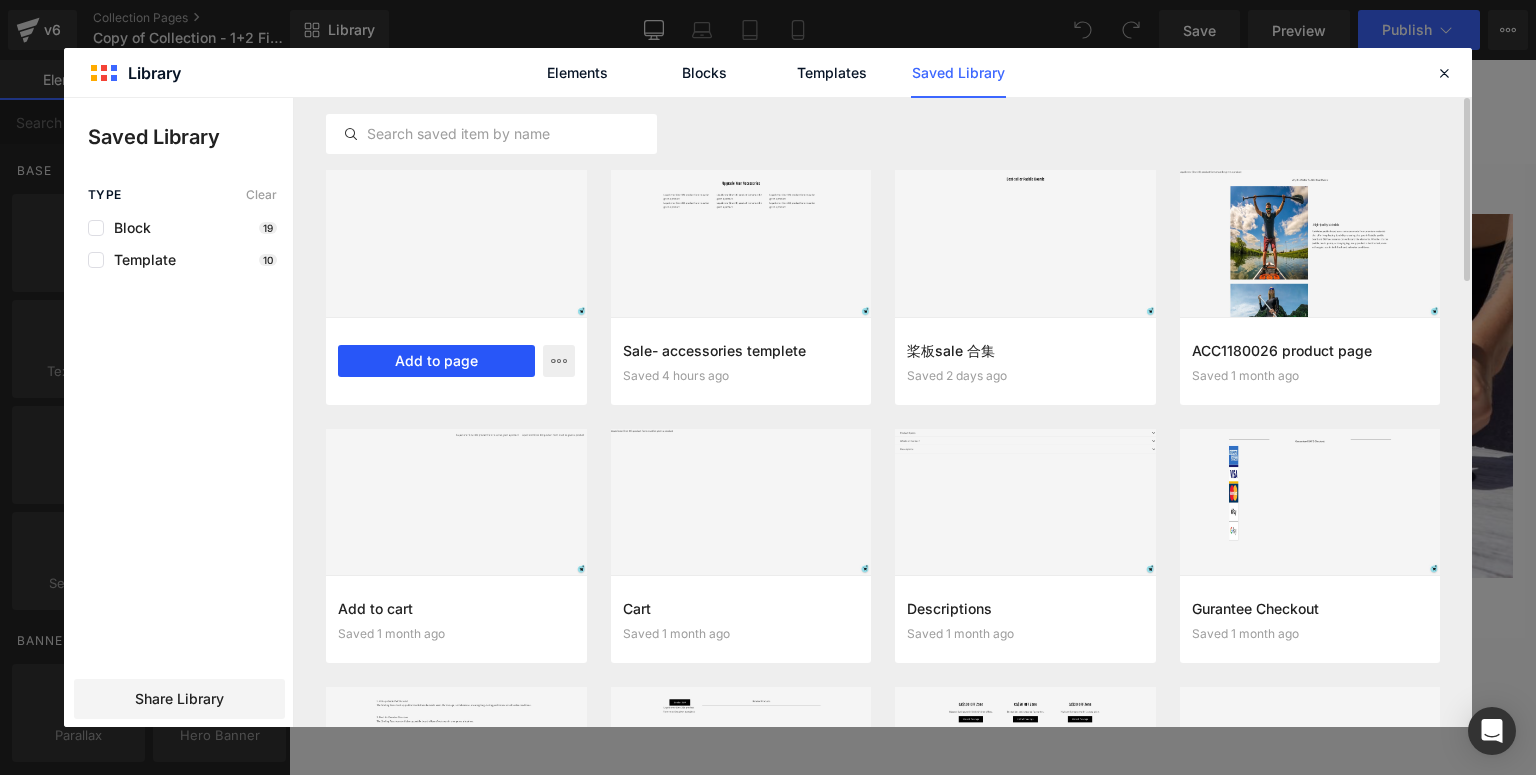 click on "Add to page" at bounding box center (436, 361) 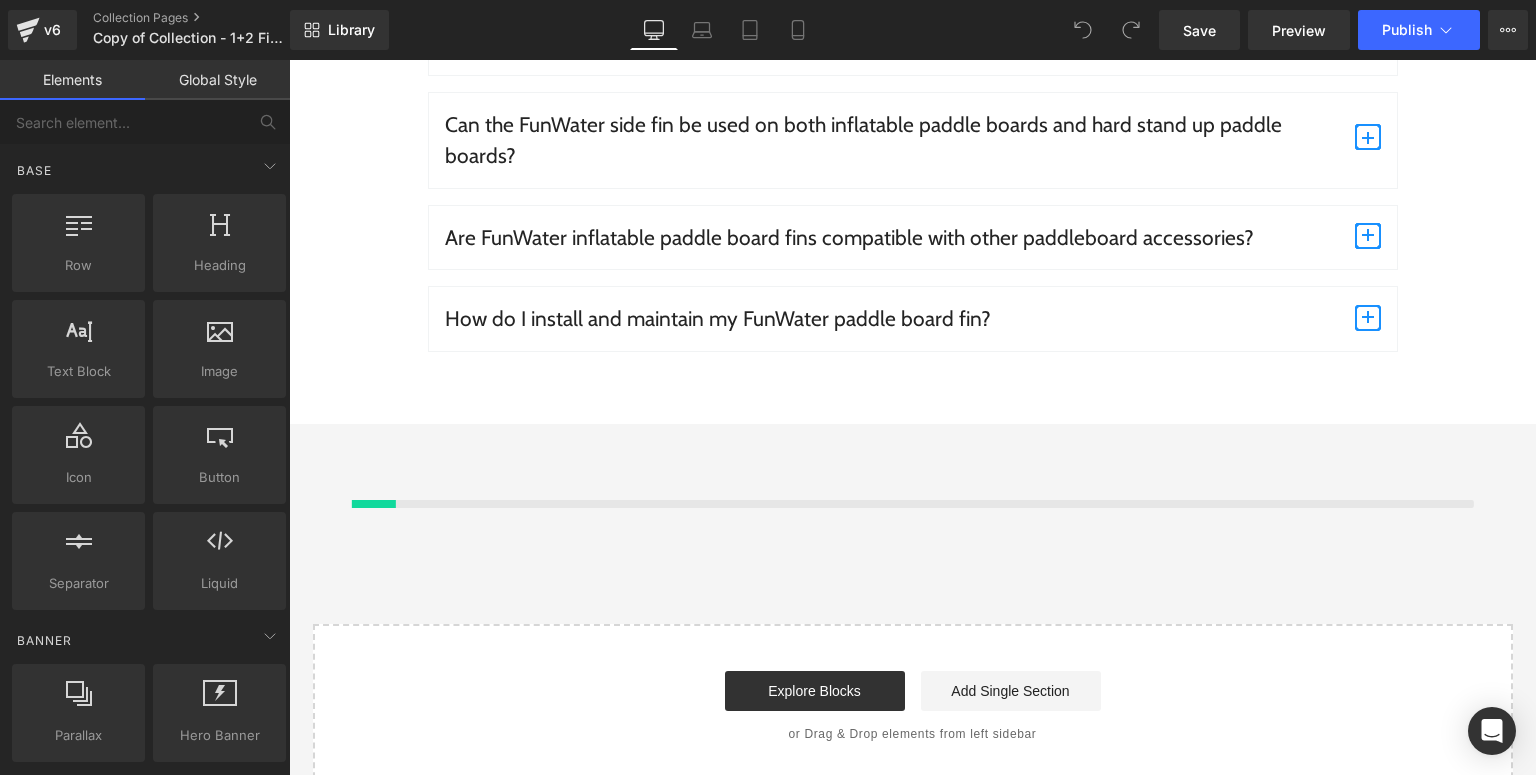 scroll, scrollTop: 4736, scrollLeft: 0, axis: vertical 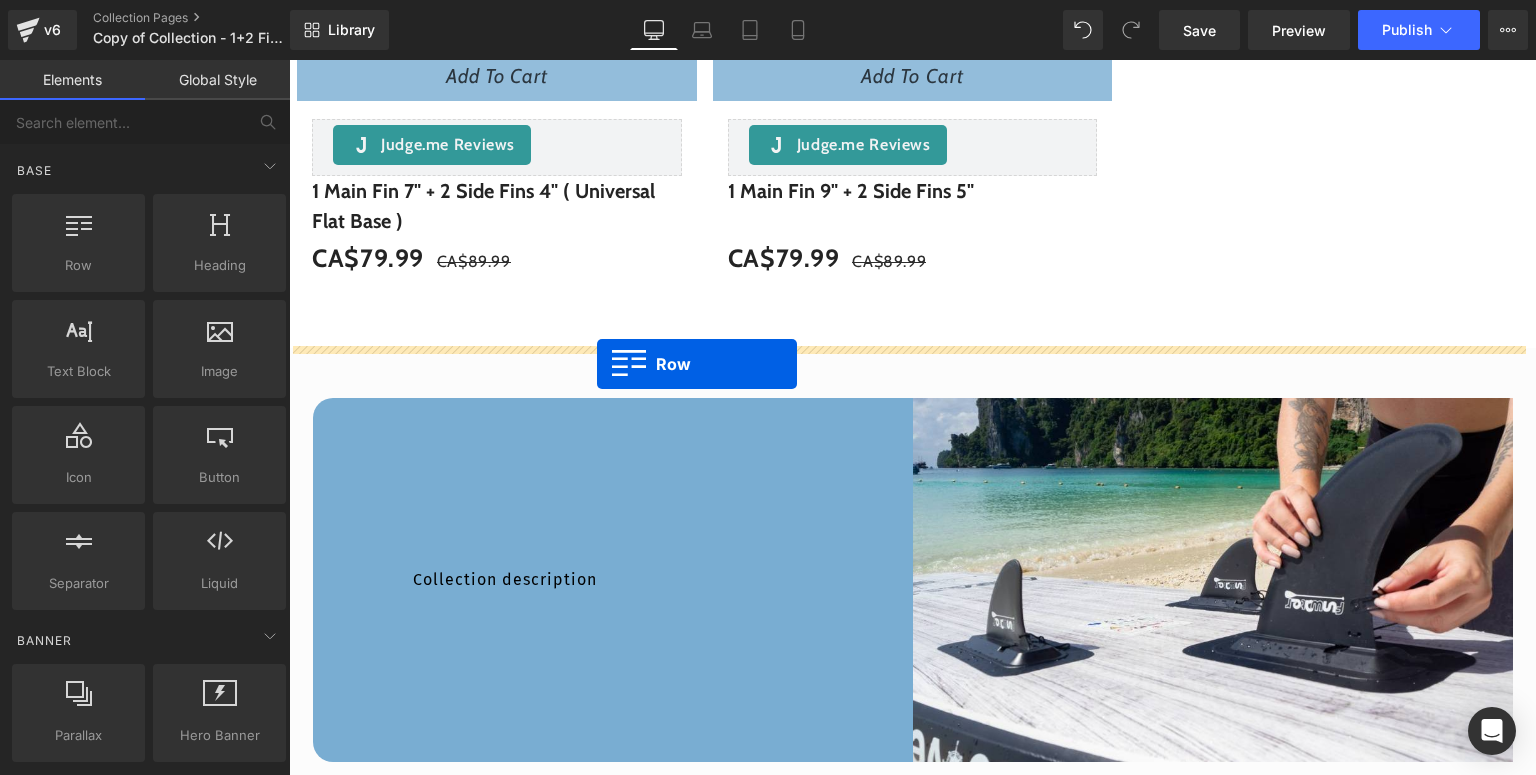 drag, startPoint x: 328, startPoint y: 177, endPoint x: 597, endPoint y: 364, distance: 327.61258 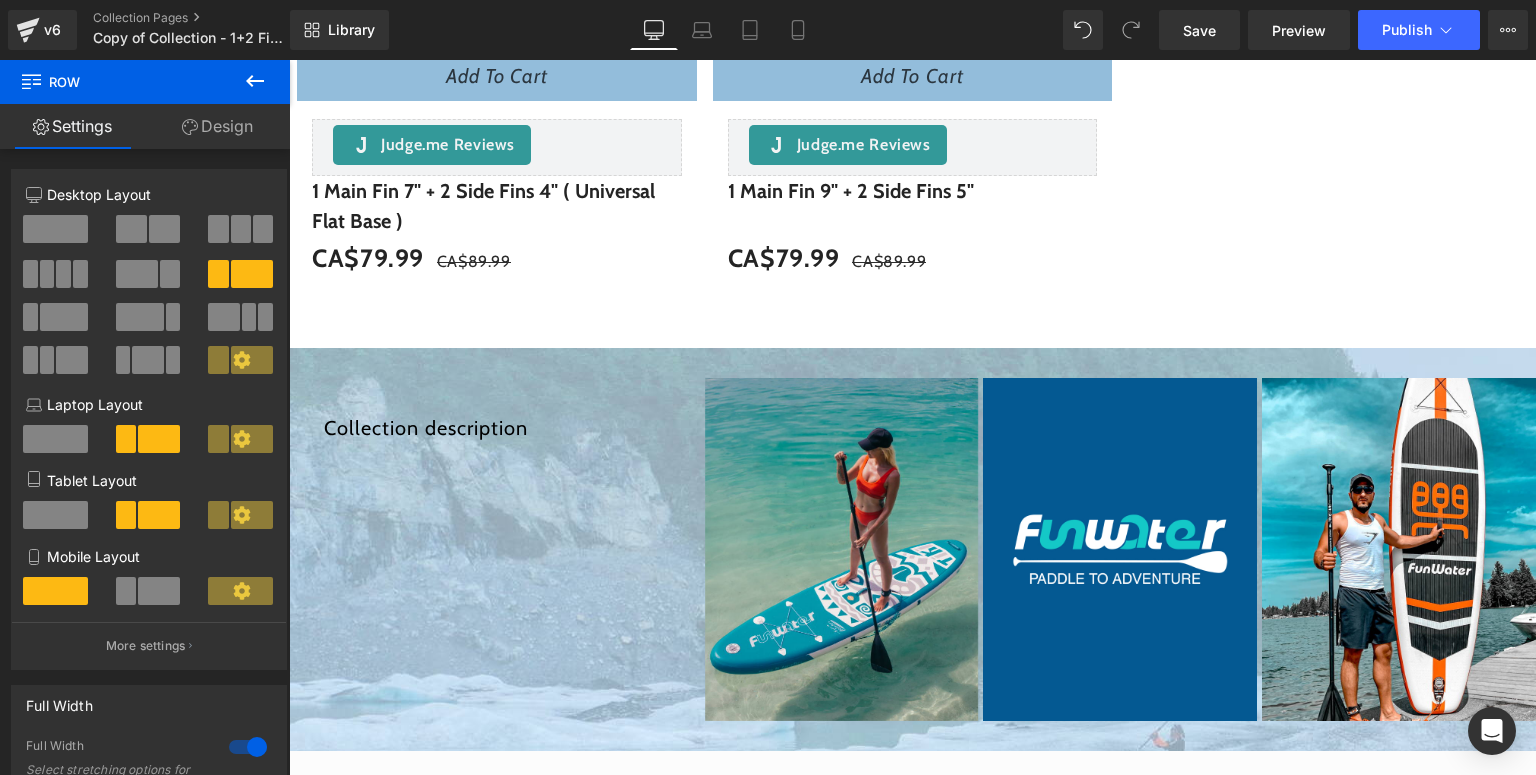 scroll, scrollTop: 1656, scrollLeft: 0, axis: vertical 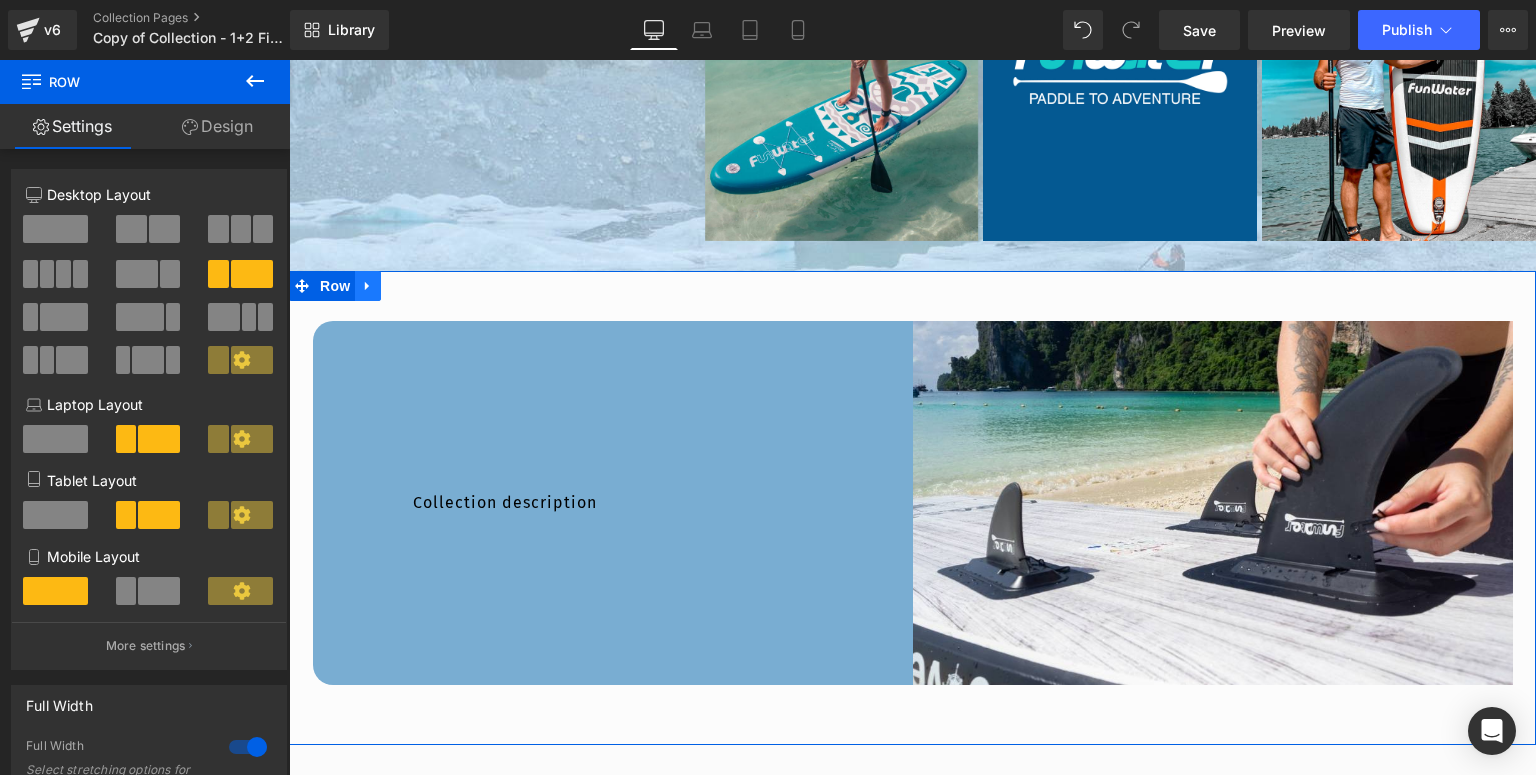 click at bounding box center (368, 286) 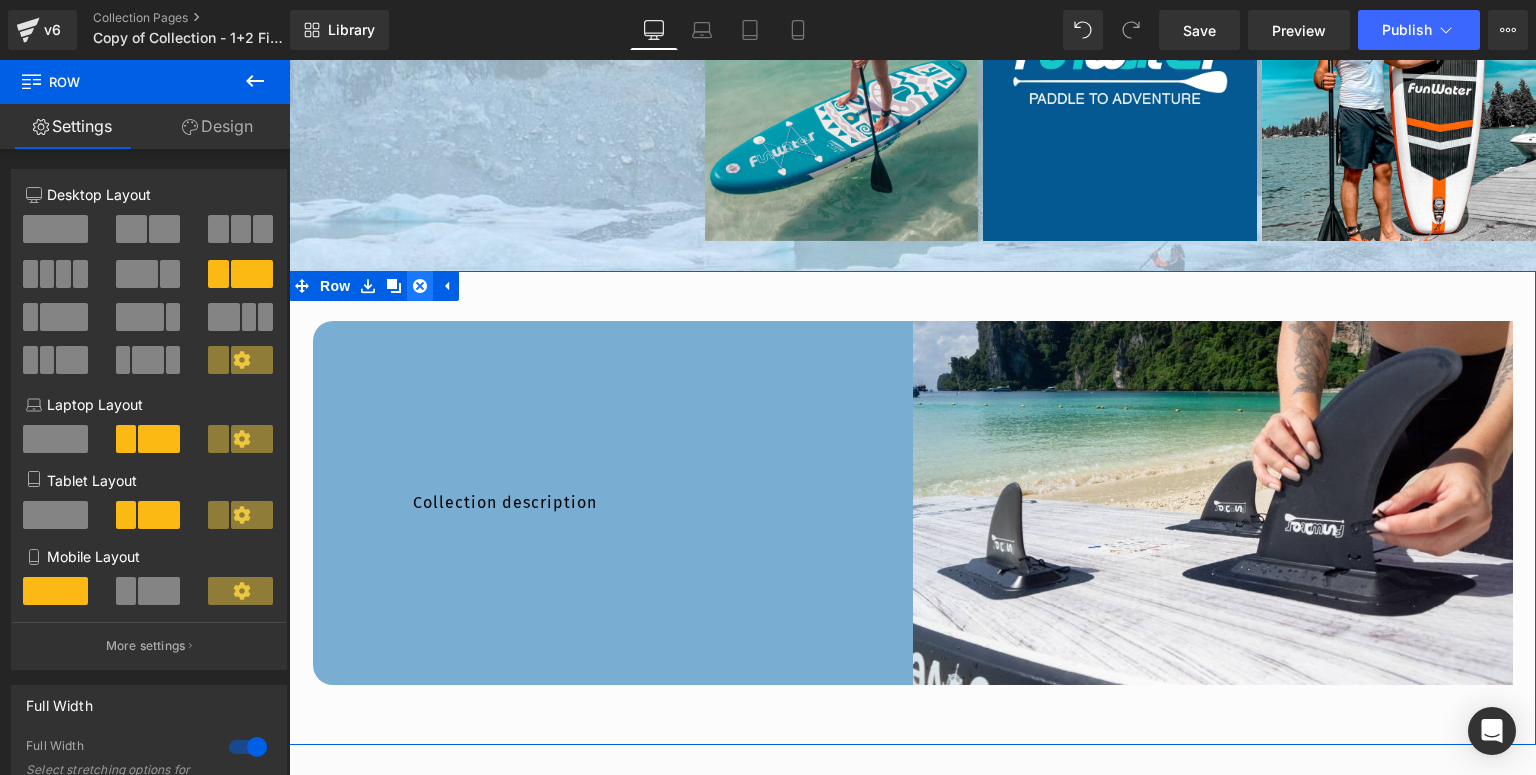 click at bounding box center [420, 286] 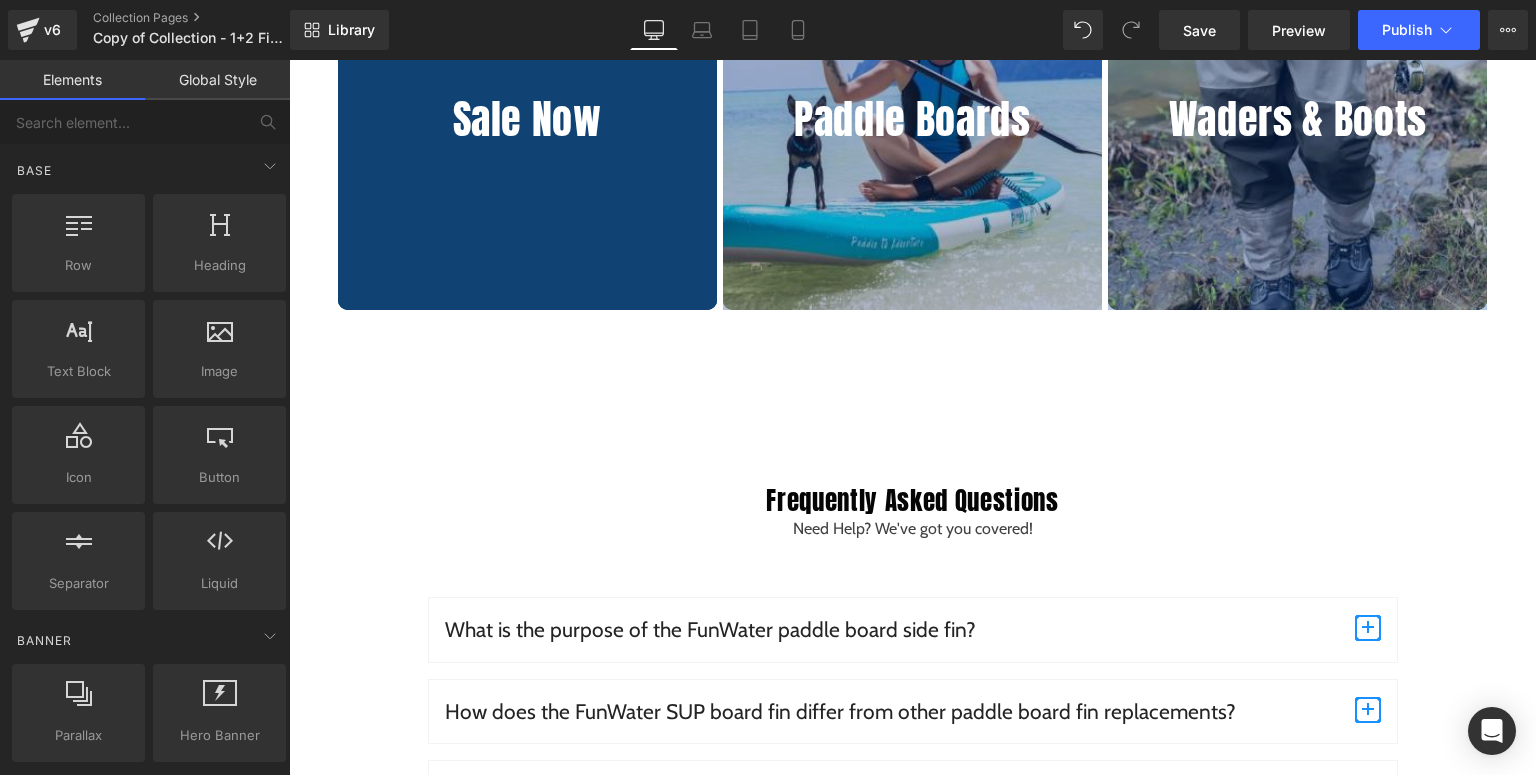 scroll, scrollTop: 3336, scrollLeft: 0, axis: vertical 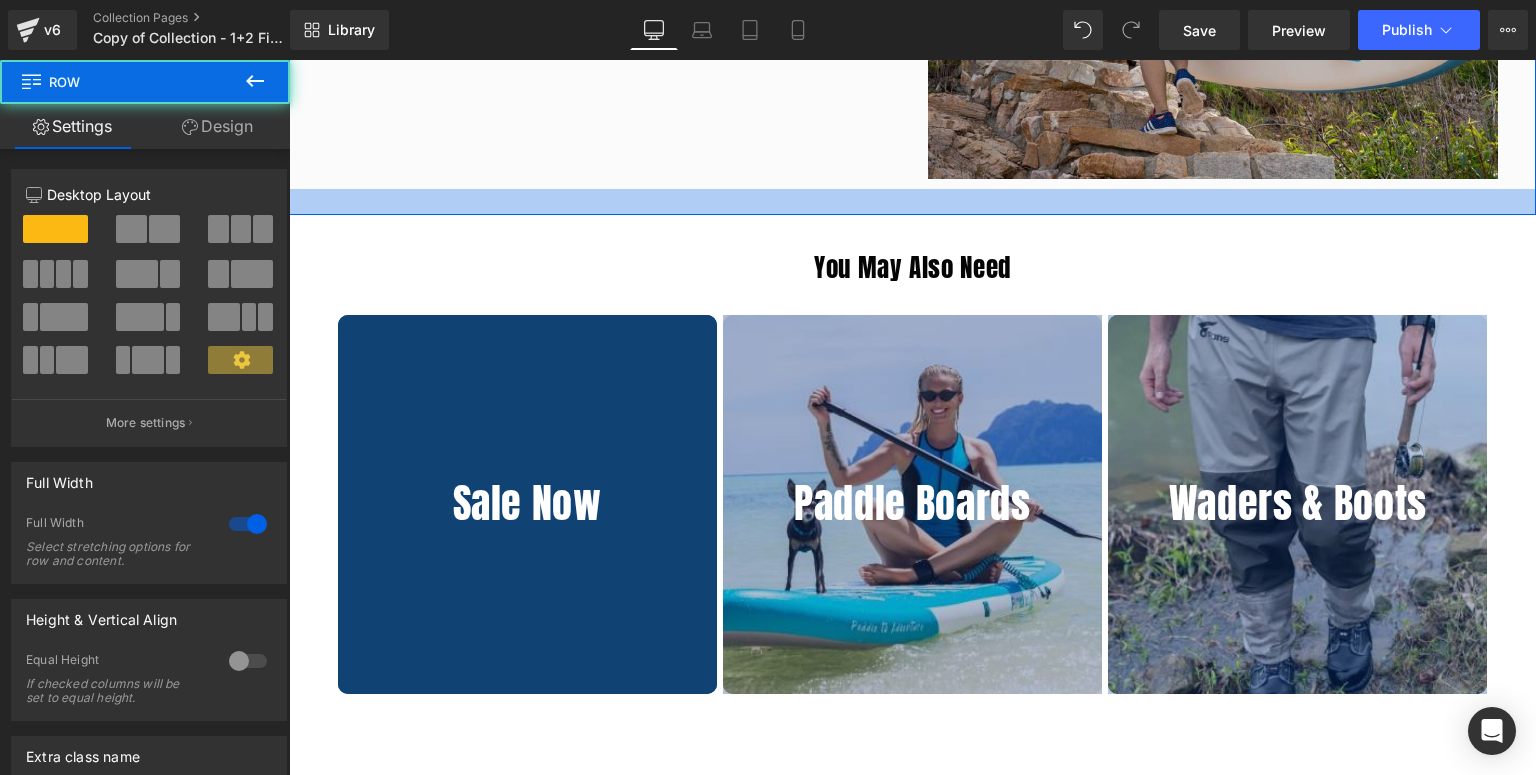 drag, startPoint x: 896, startPoint y: 224, endPoint x: 899, endPoint y: 208, distance: 16.27882 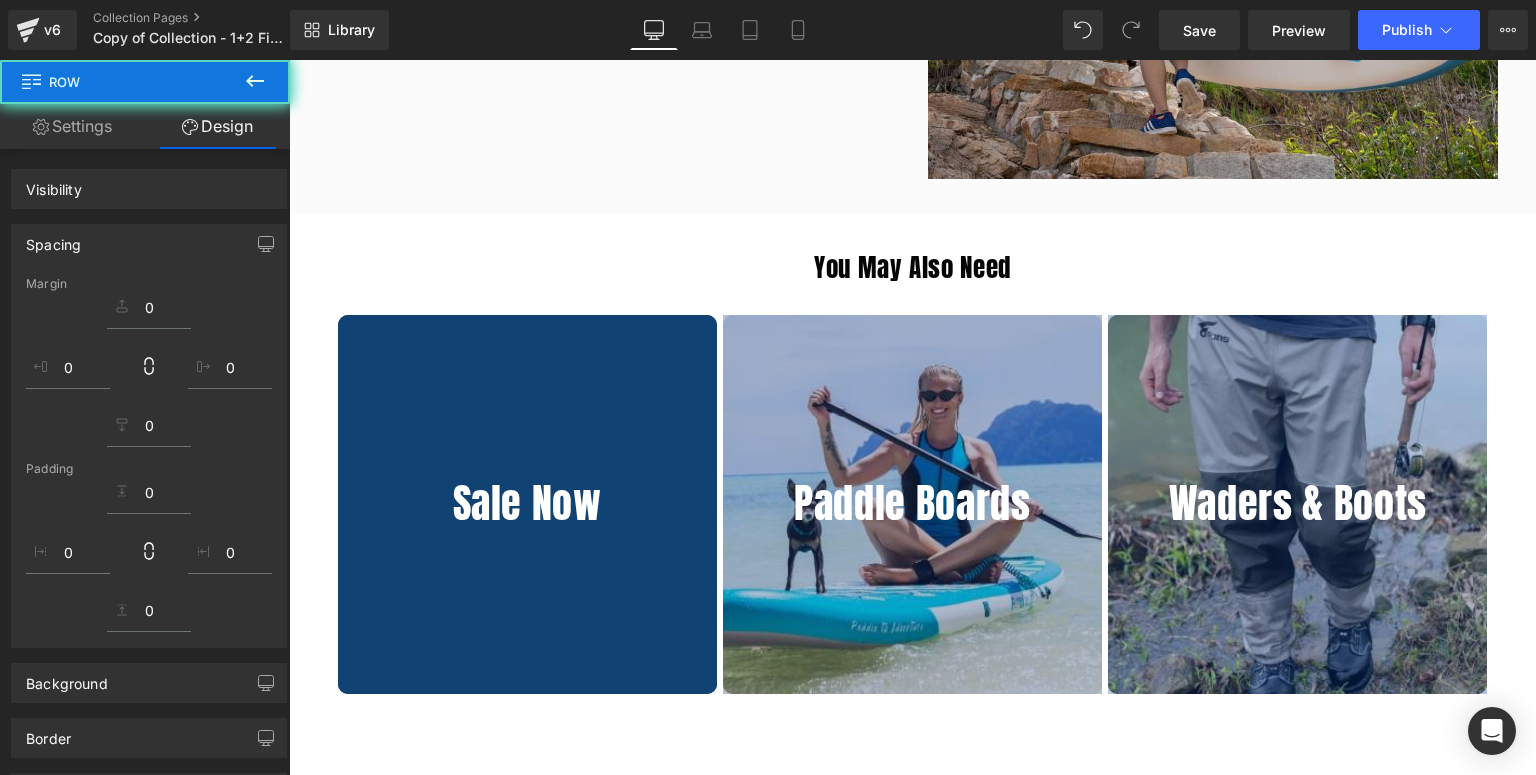 click on "You May Also Need Heading
Sale Now
Heading
Hero Banner
Paddle Boards Heading
Hero Banner
Waders & Boots Heading
Hero Banner         Row         Row         Row" at bounding box center [912, 514] 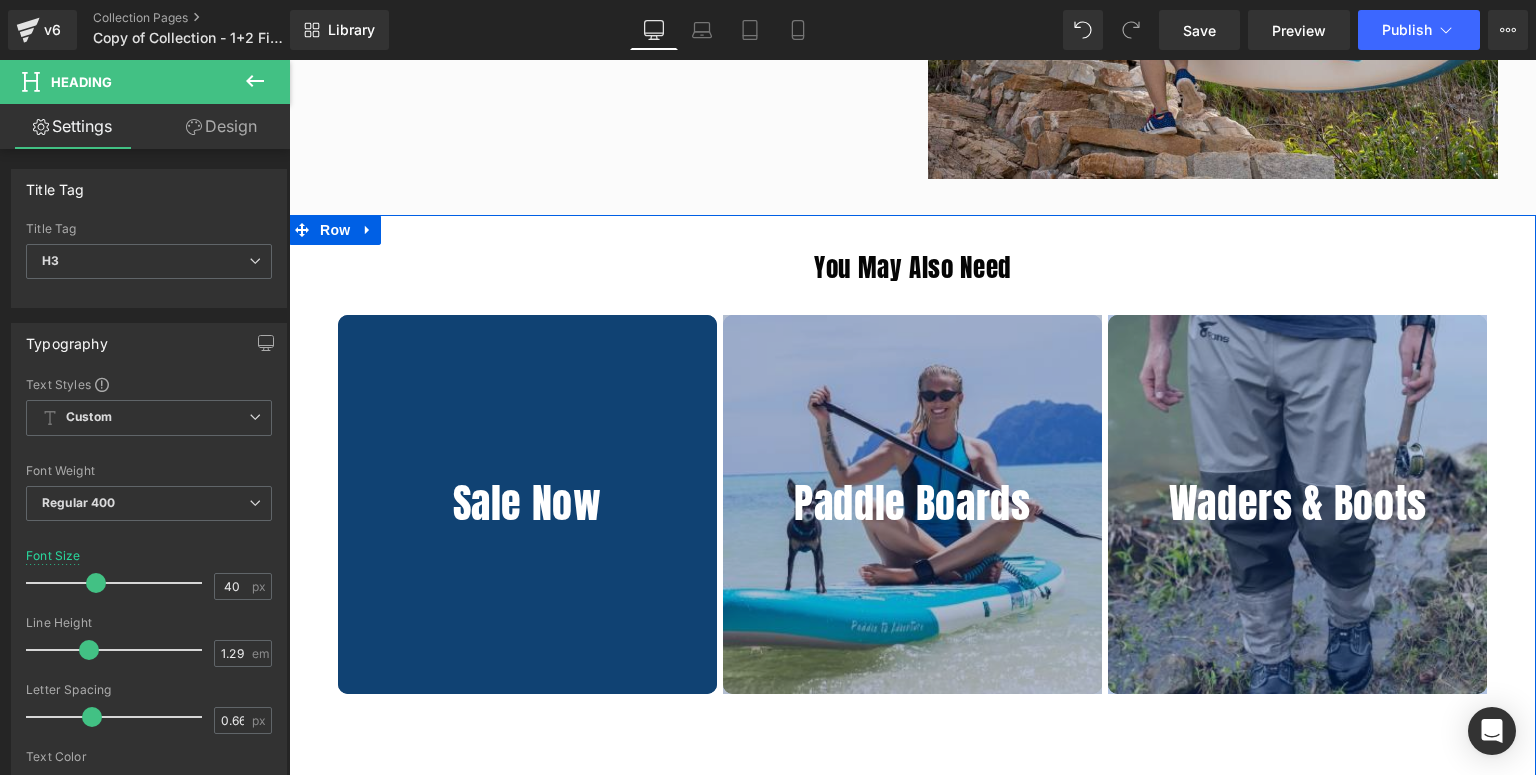 scroll, scrollTop: 3576, scrollLeft: 0, axis: vertical 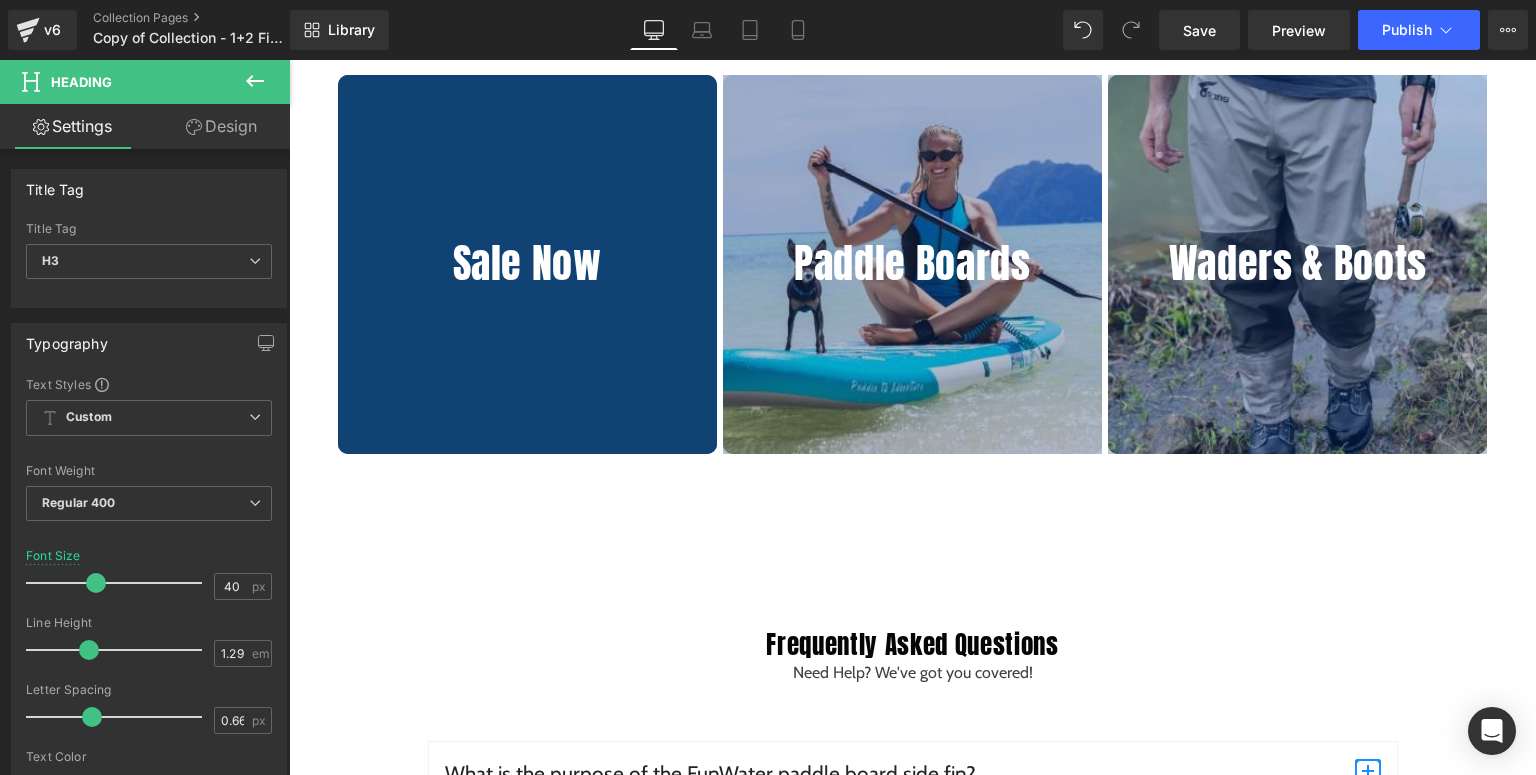 click at bounding box center [289, 60] 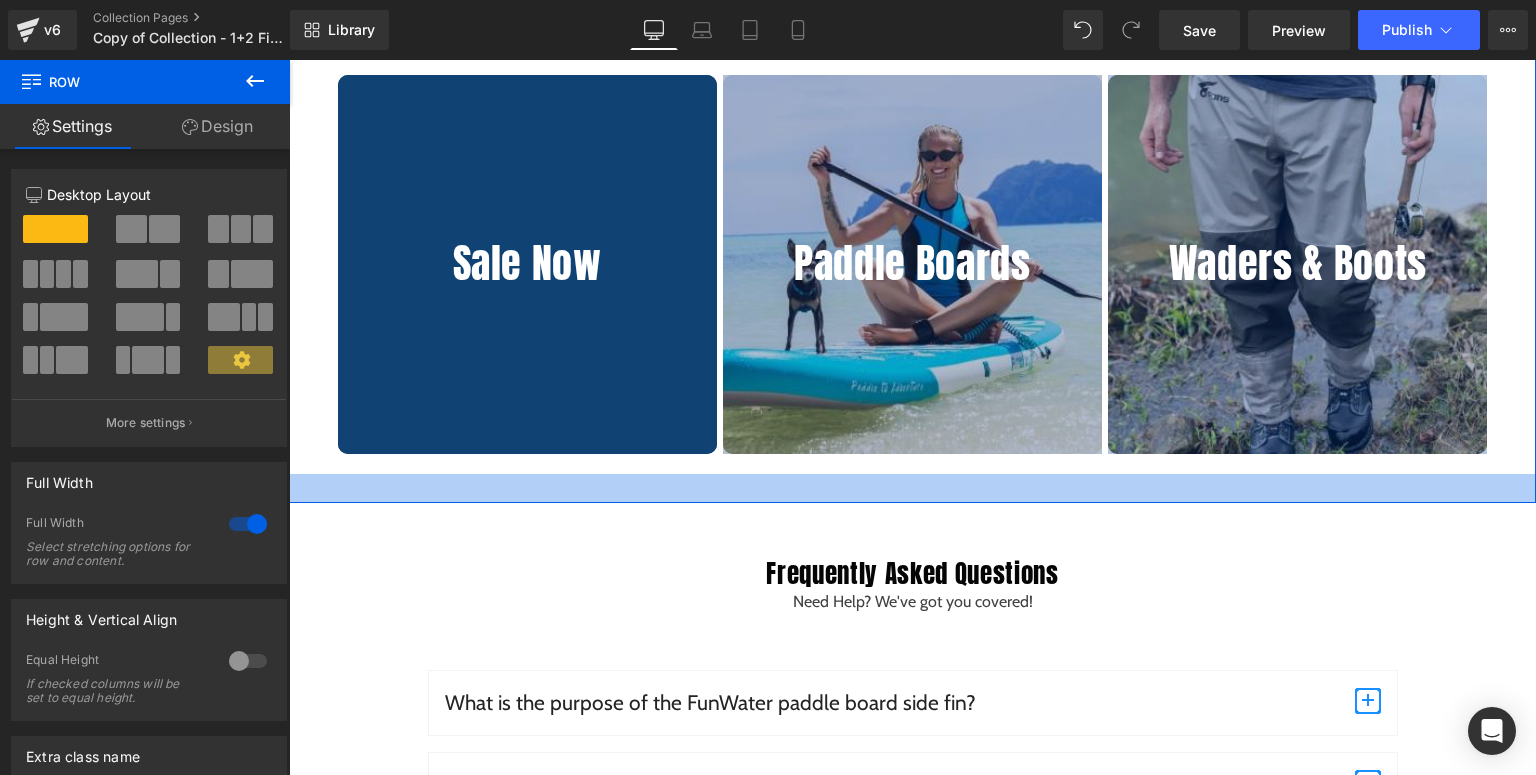 drag, startPoint x: 868, startPoint y: 563, endPoint x: 896, endPoint y: 492, distance: 76.321686 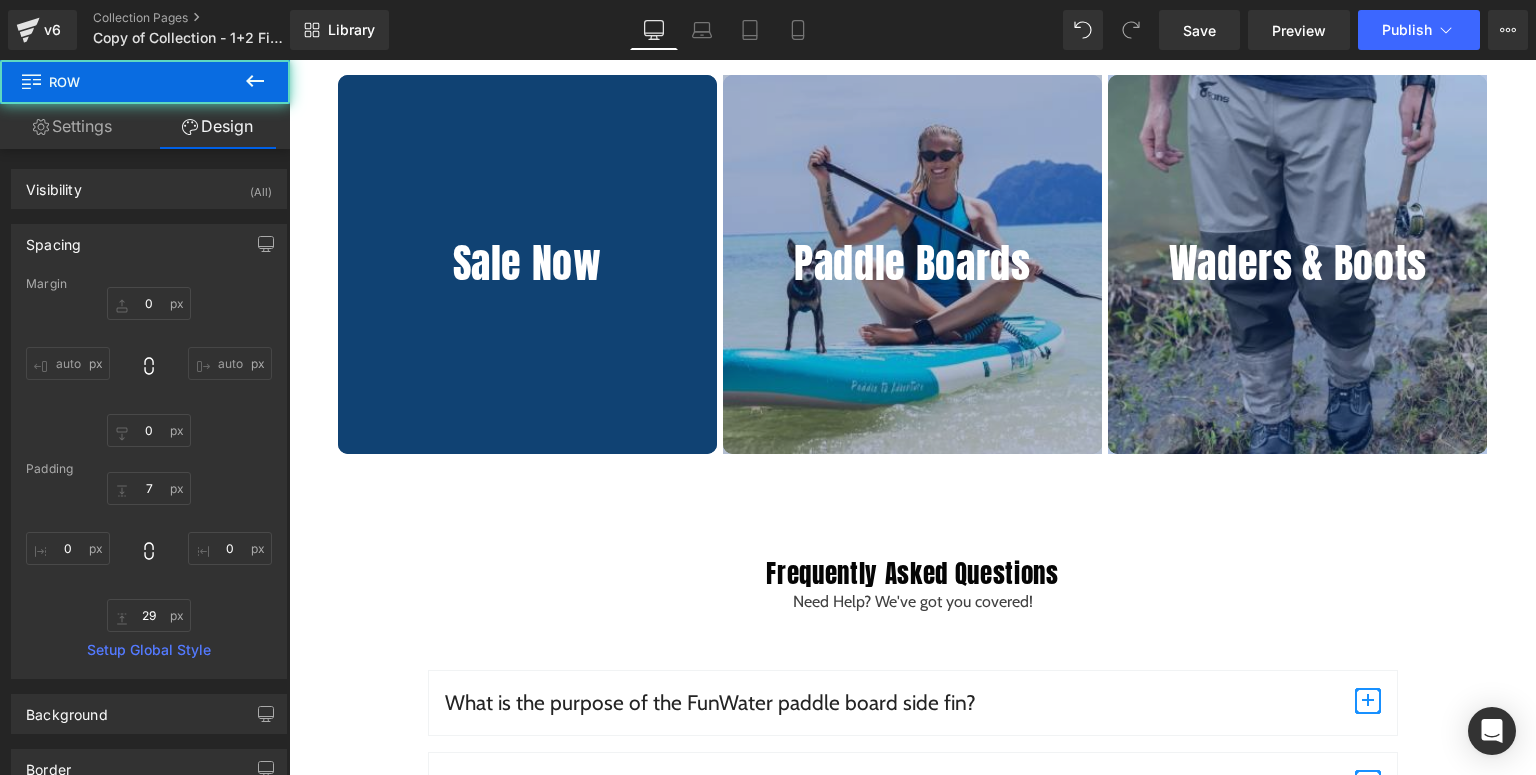 scroll, scrollTop: 4136, scrollLeft: 0, axis: vertical 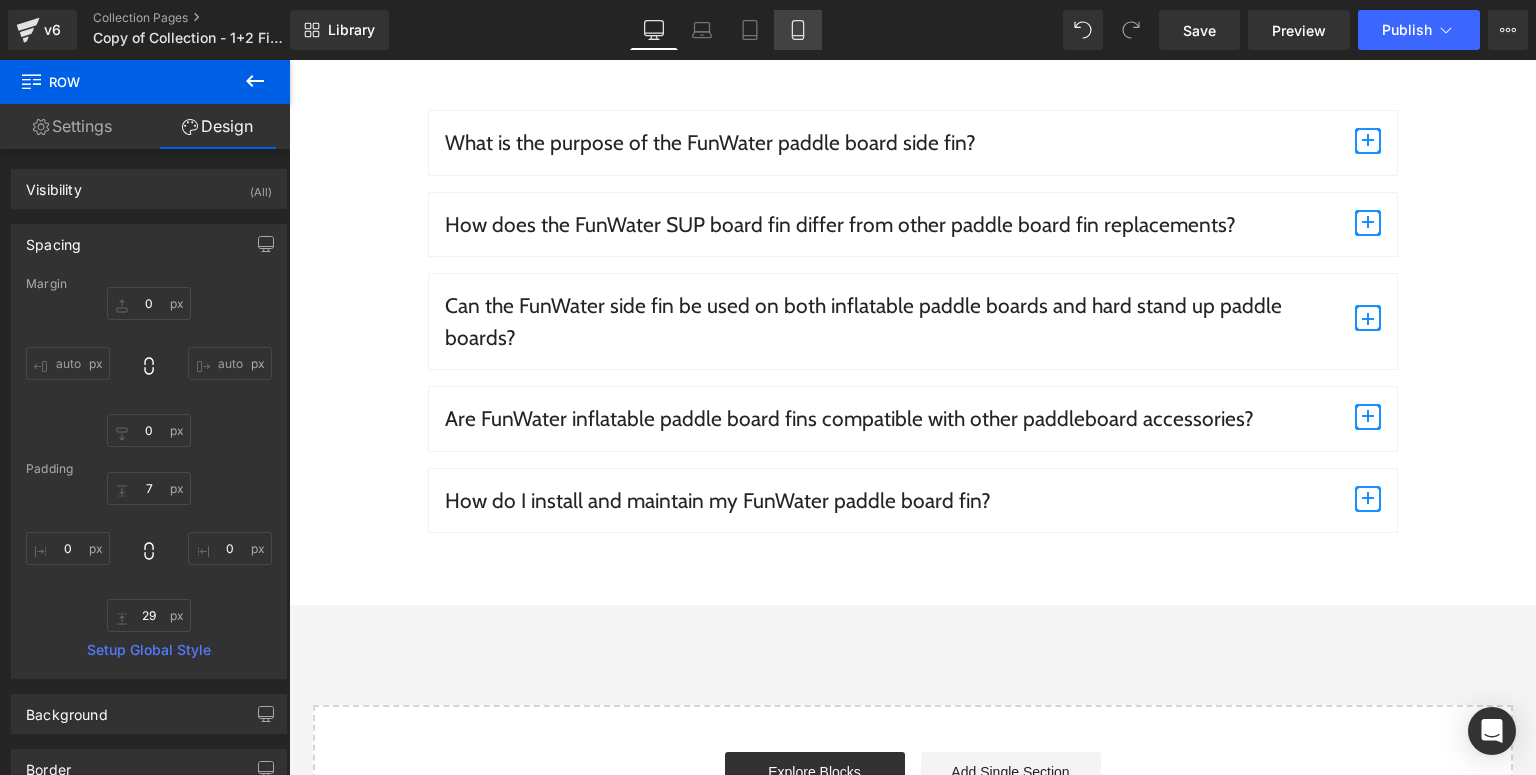 click on "Mobile" at bounding box center [798, 30] 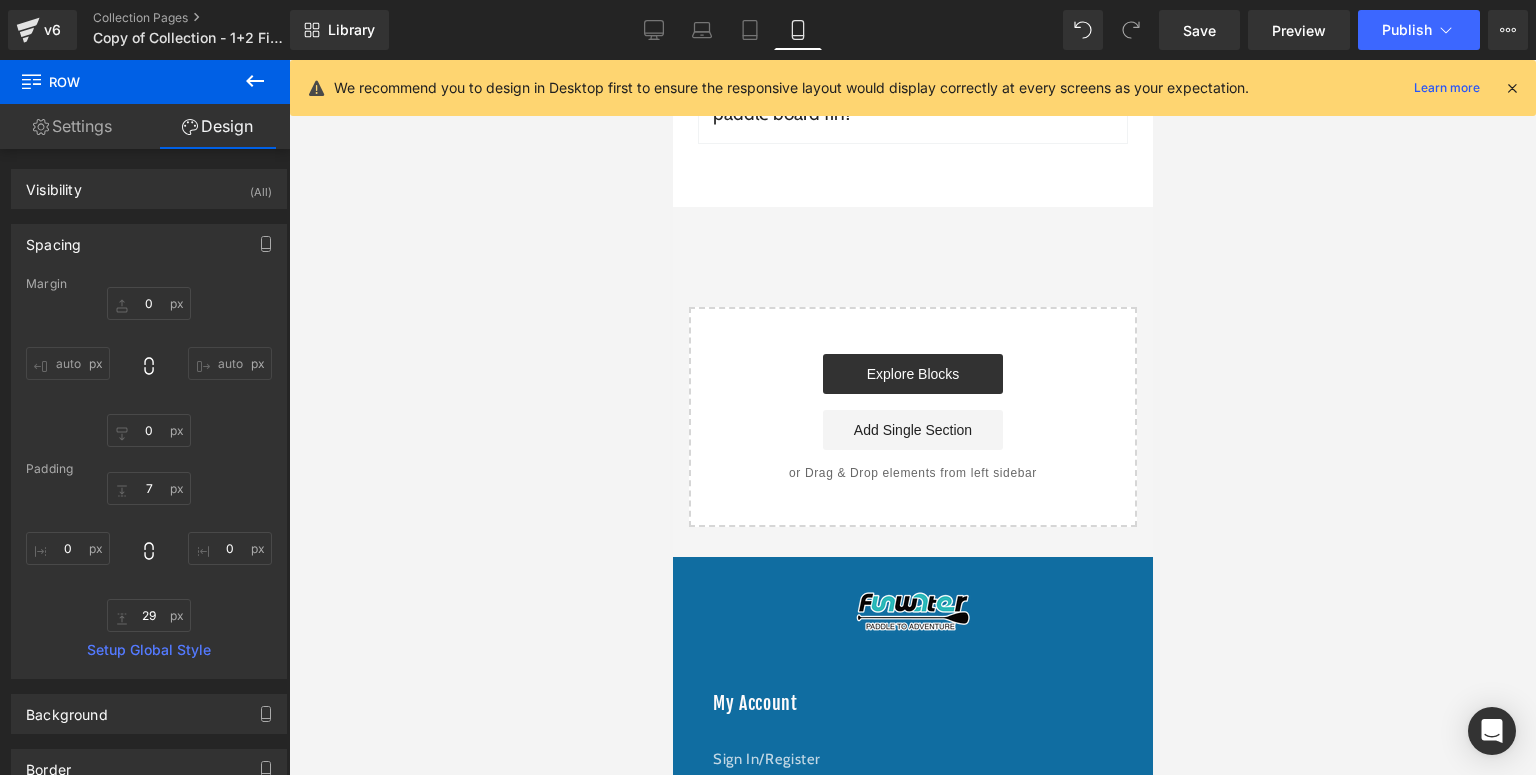 type on "0" 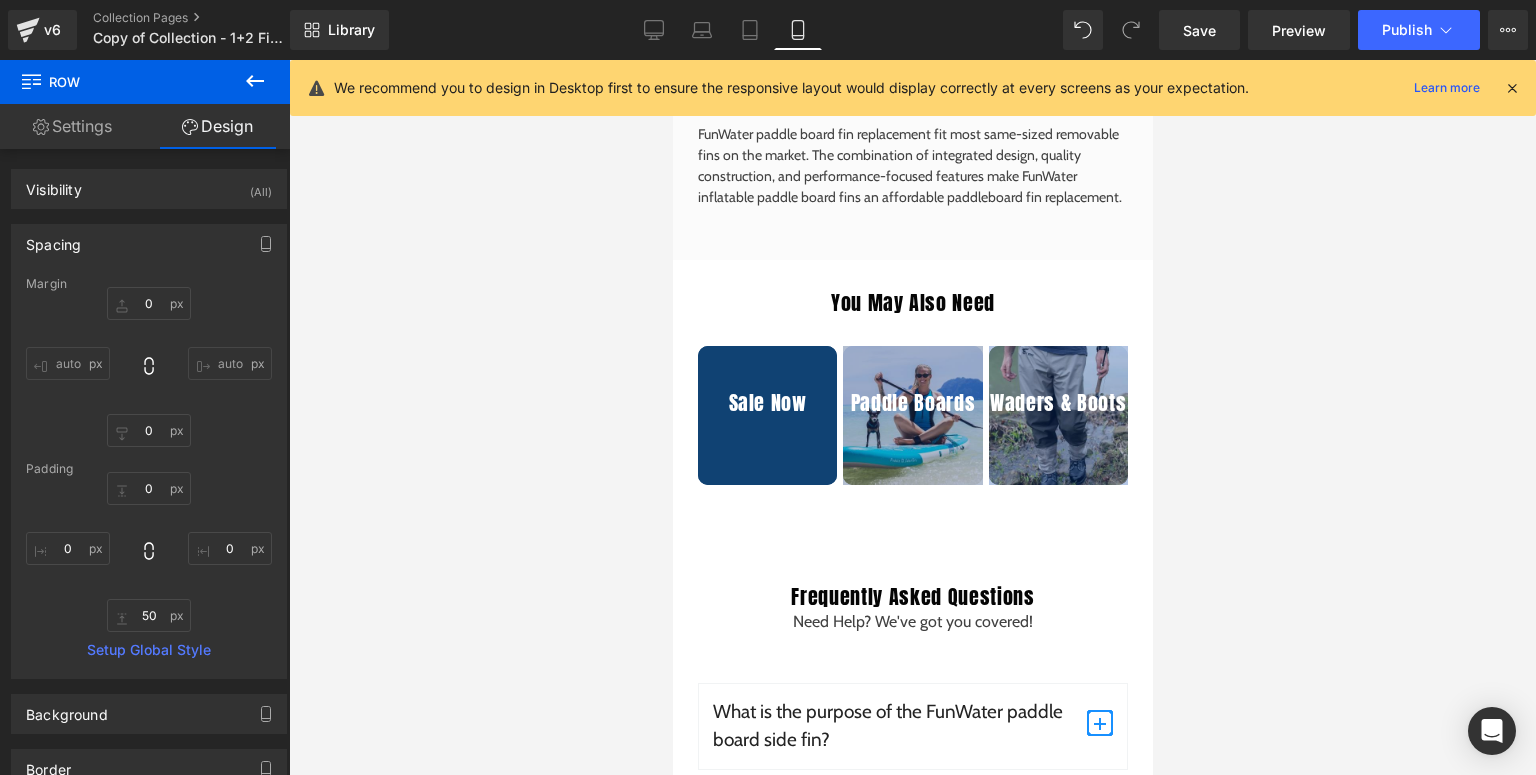scroll, scrollTop: 2903, scrollLeft: 0, axis: vertical 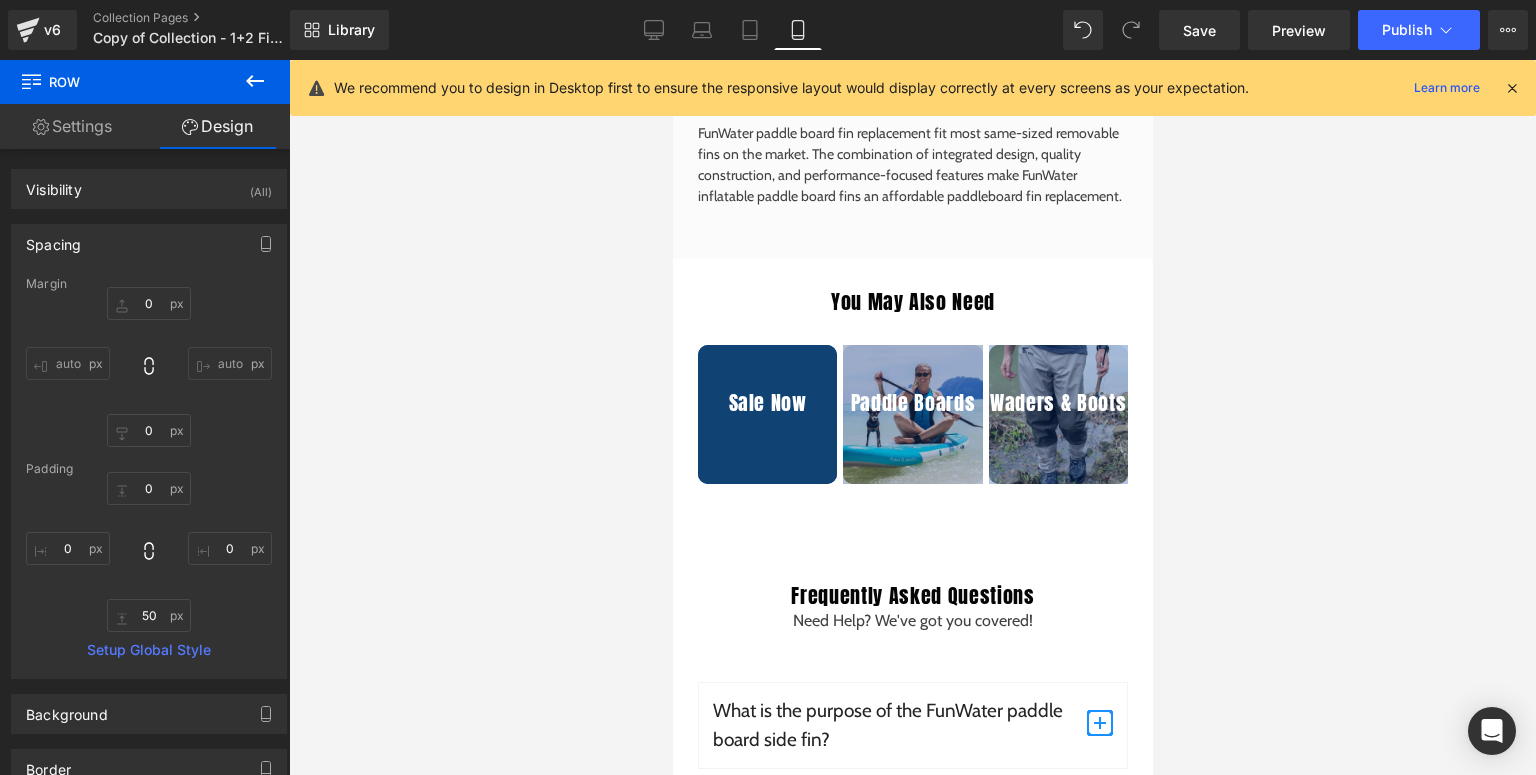 drag, startPoint x: 1505, startPoint y: 89, endPoint x: 1382, endPoint y: 135, distance: 131.32022 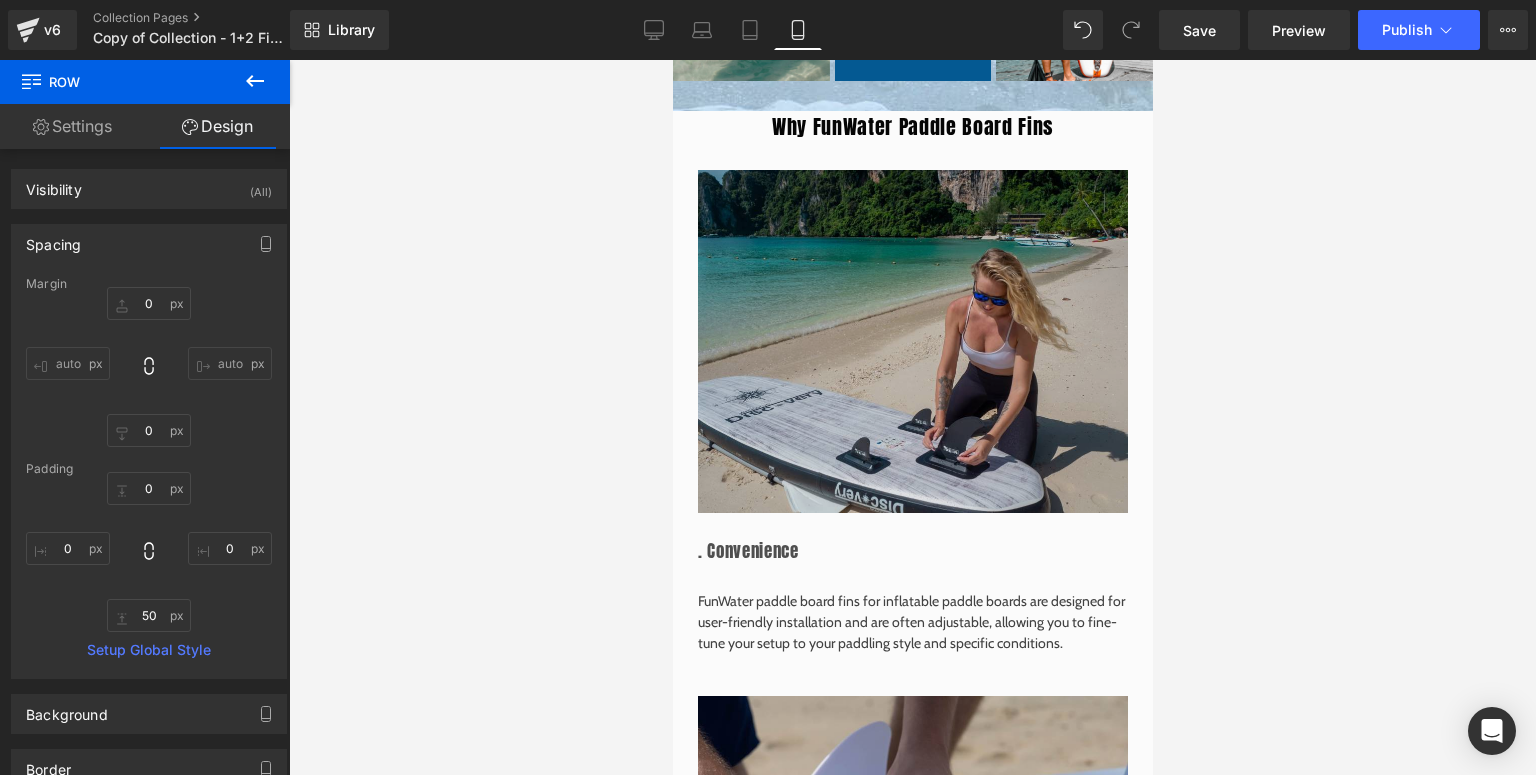 scroll, scrollTop: 1223, scrollLeft: 0, axis: vertical 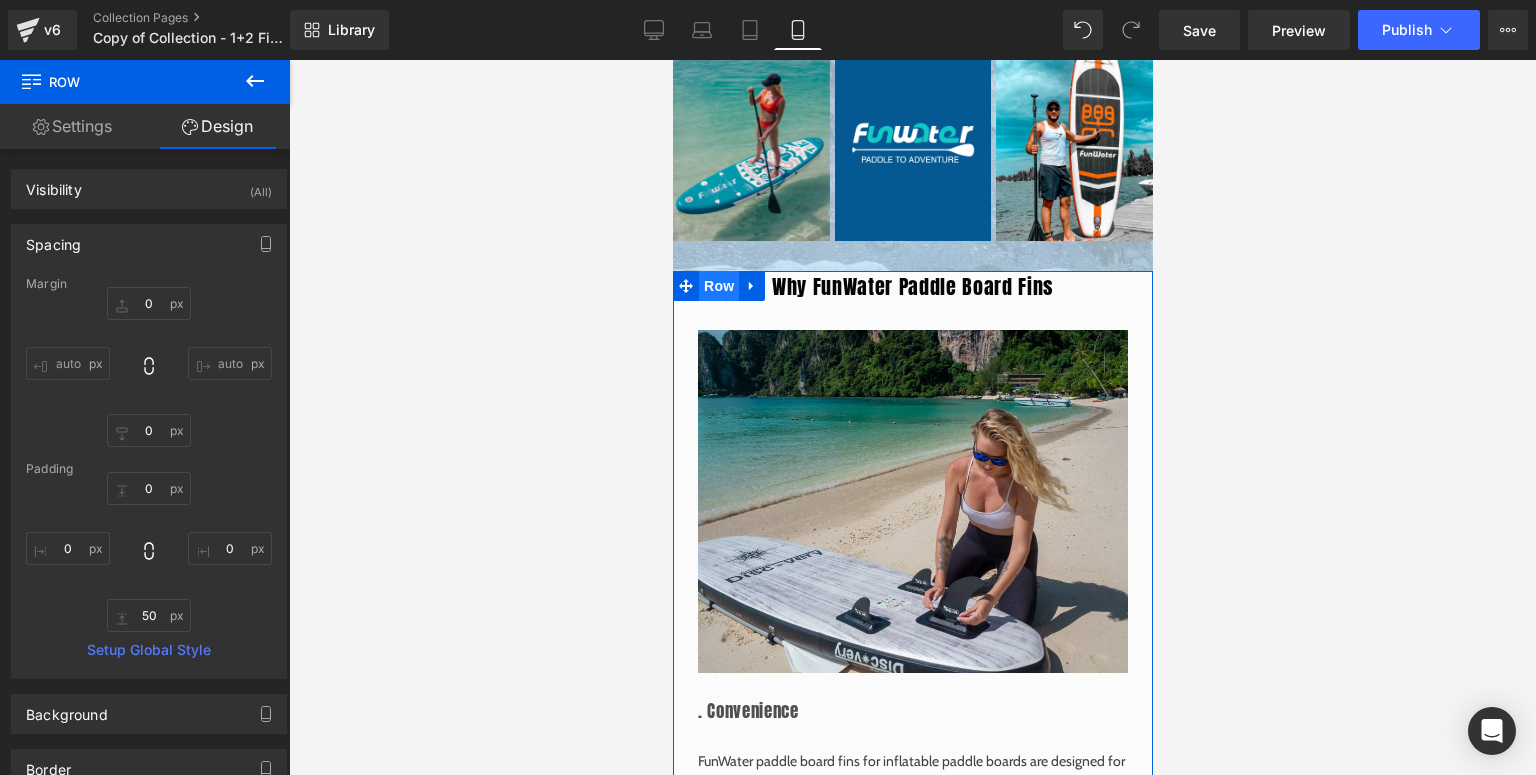 click on "Row" at bounding box center (718, 286) 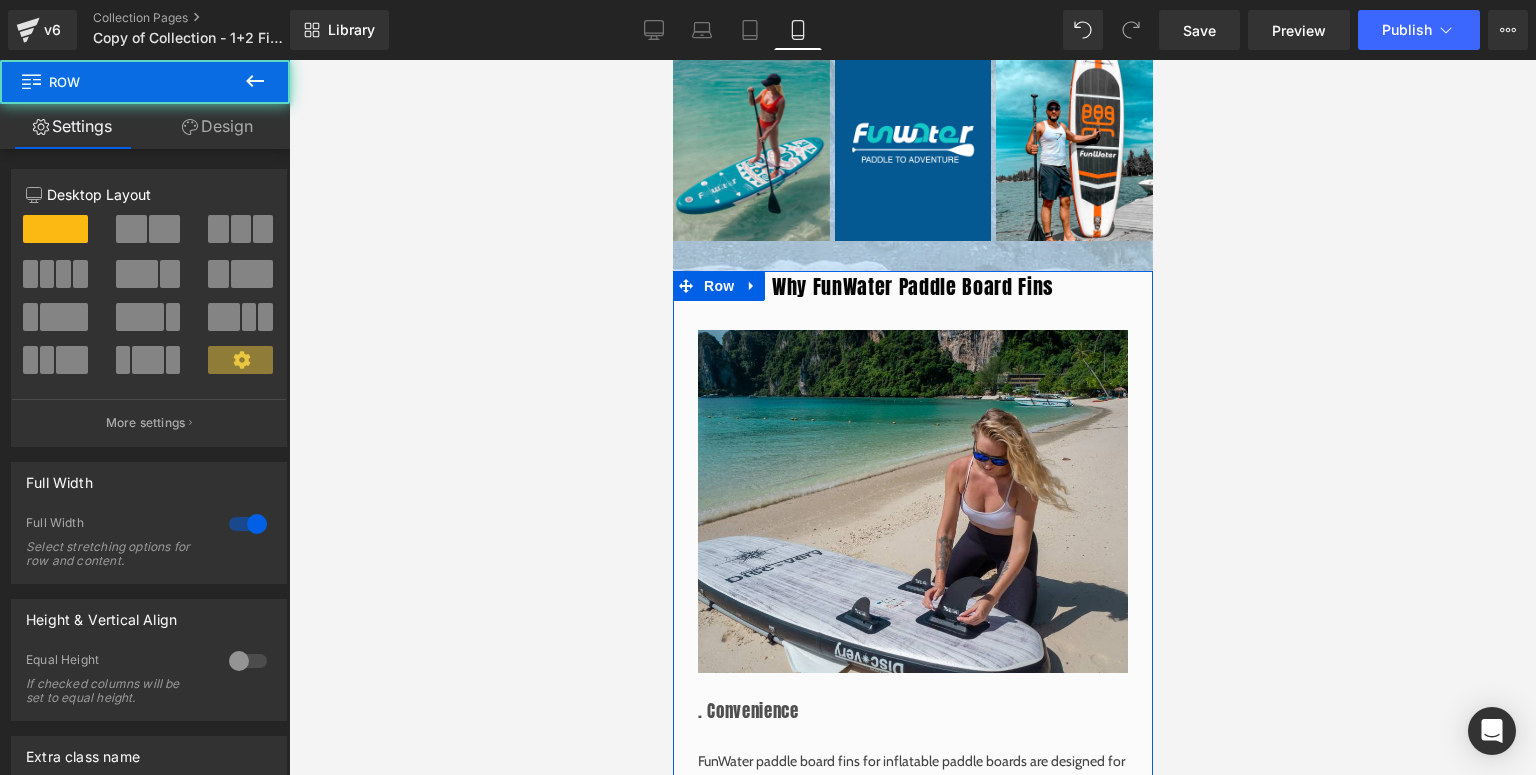 click on "Design" at bounding box center (217, 126) 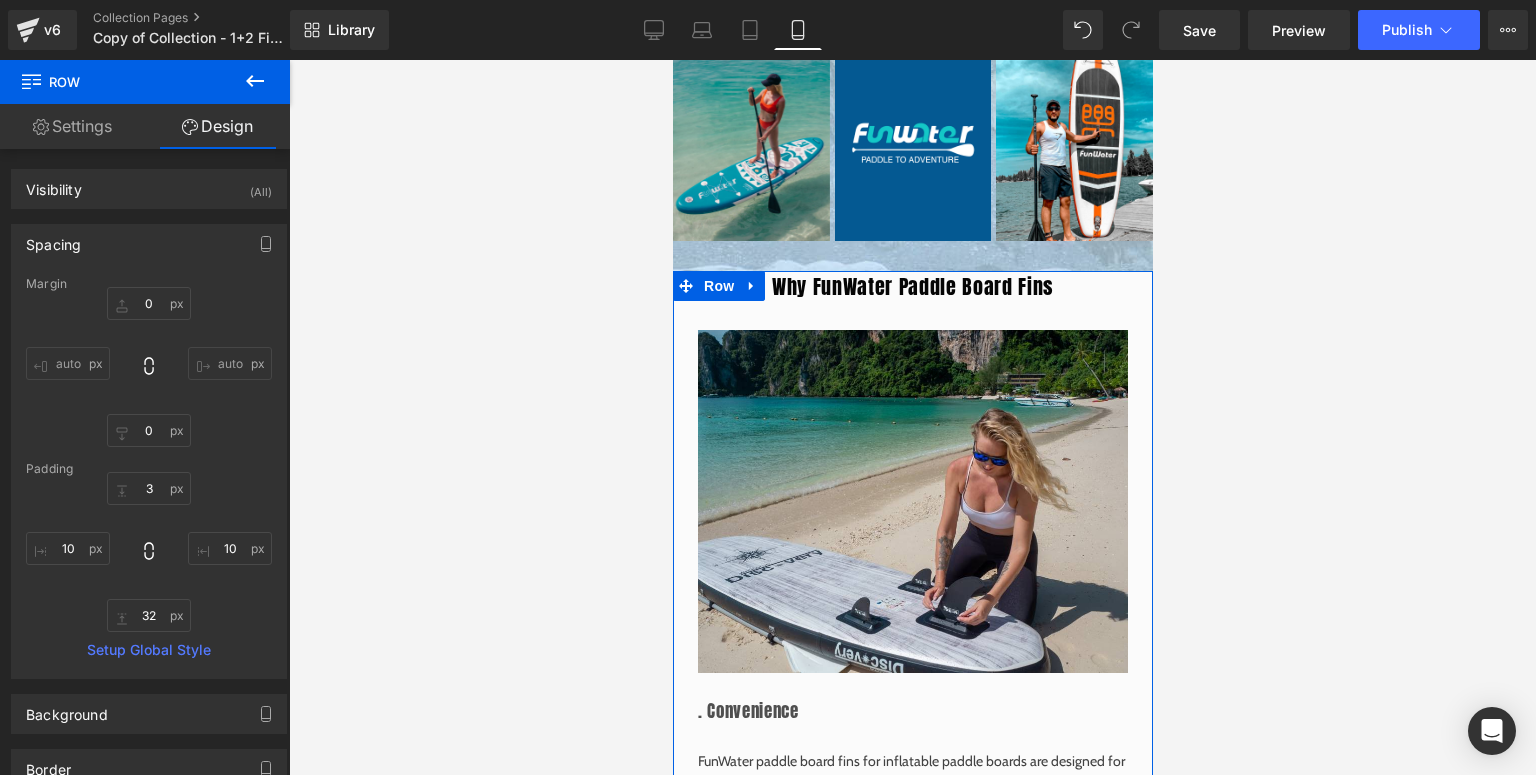 type on "0" 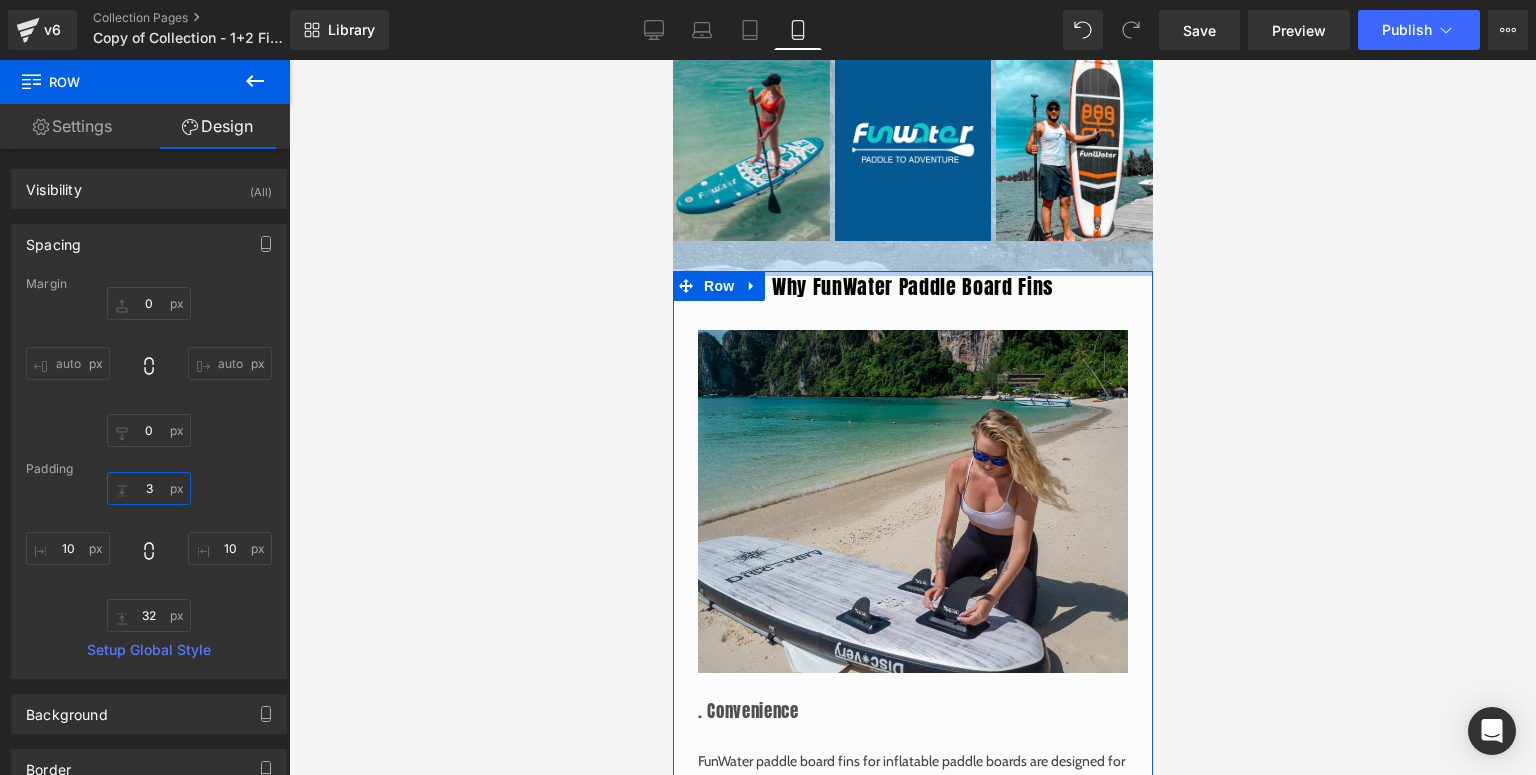 click on "3" at bounding box center (149, 488) 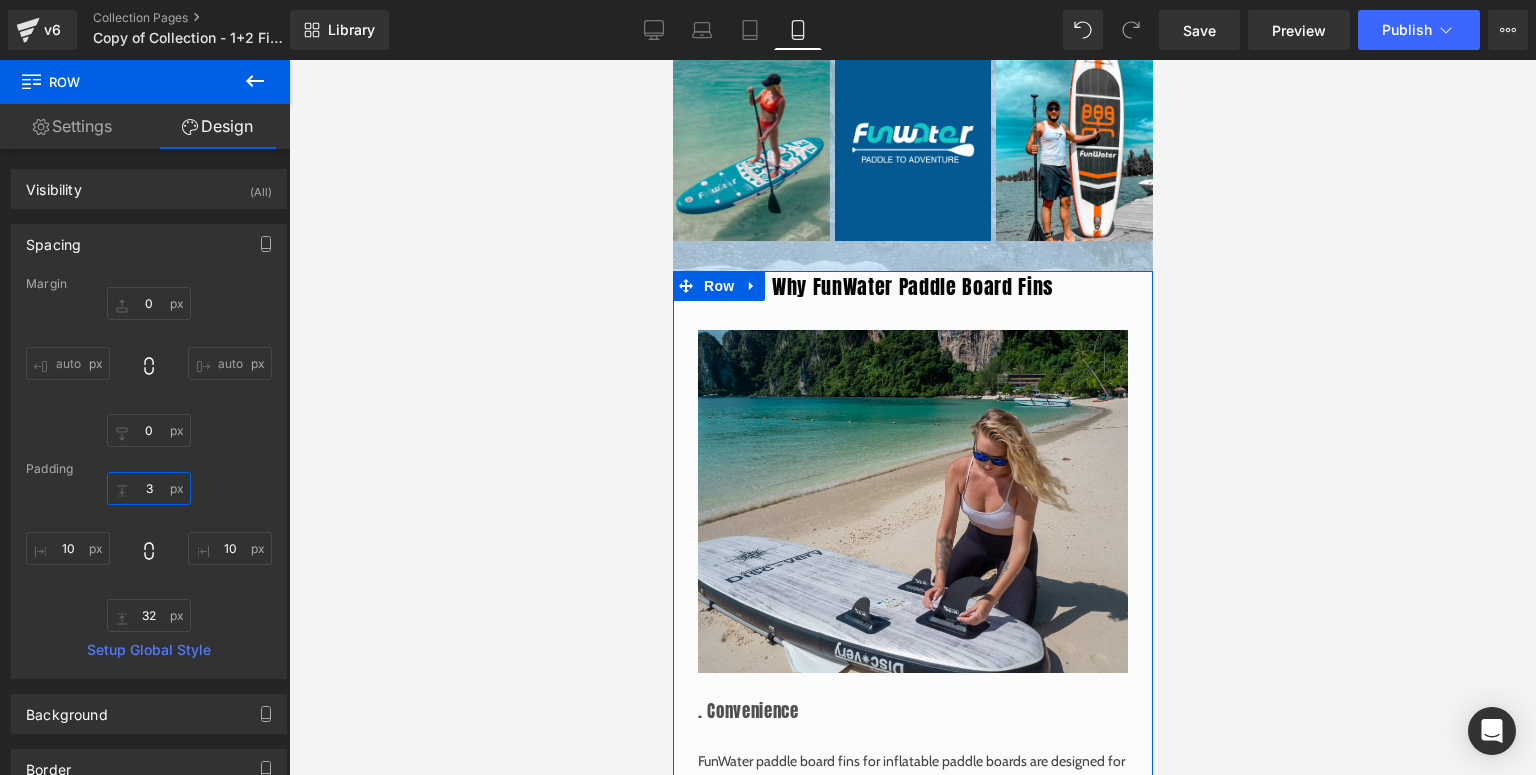 type on "30" 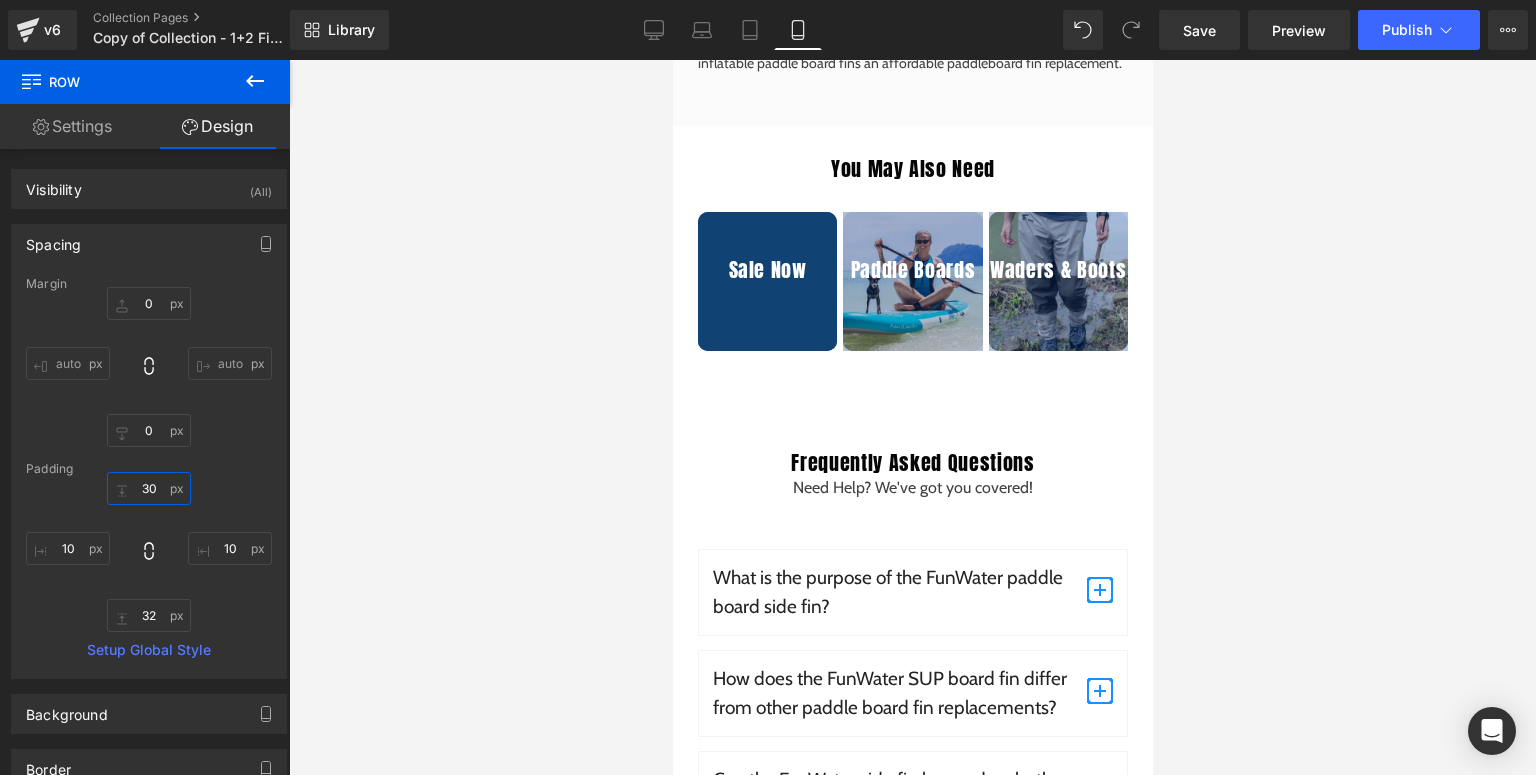scroll, scrollTop: 2903, scrollLeft: 0, axis: vertical 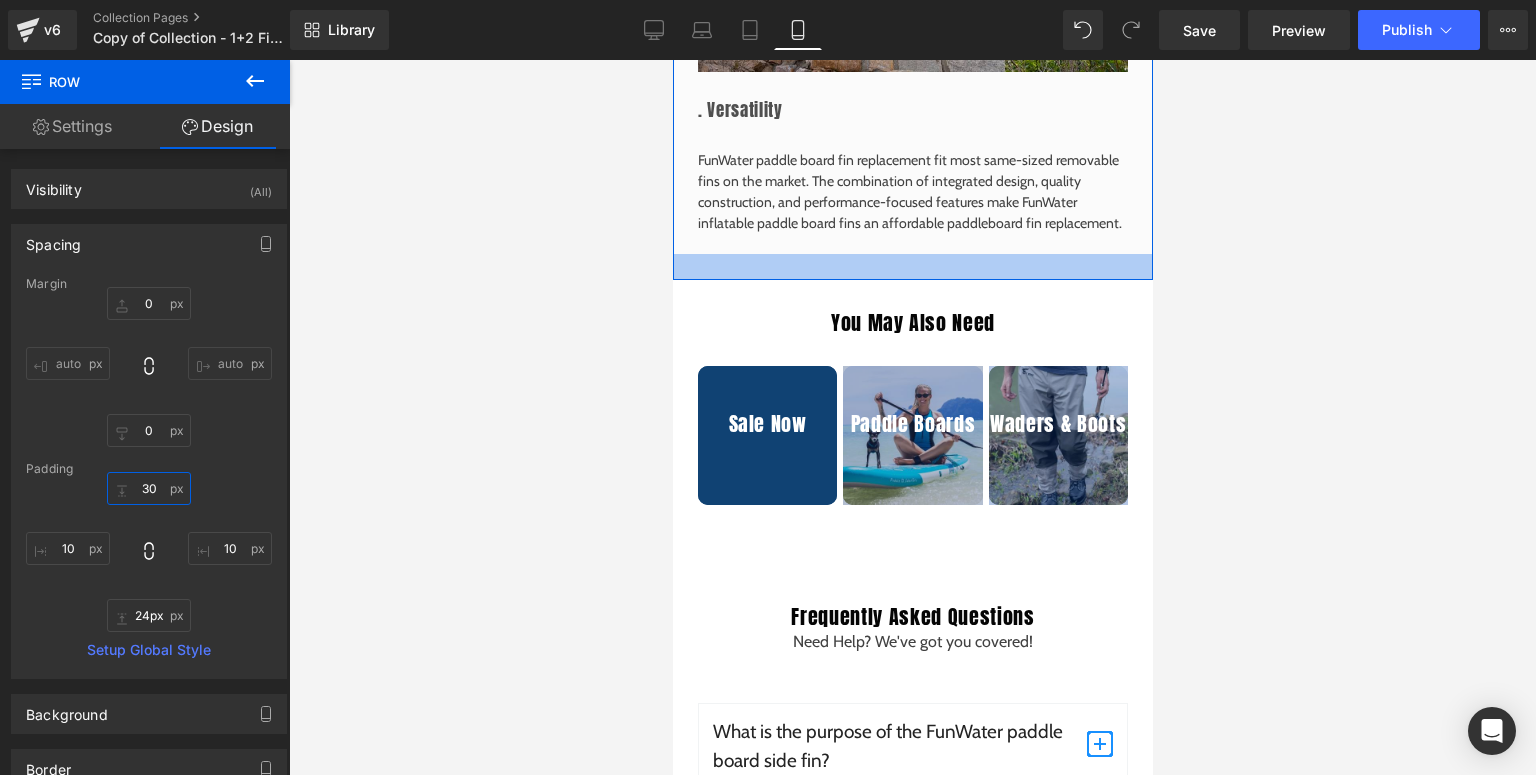 type on "23px" 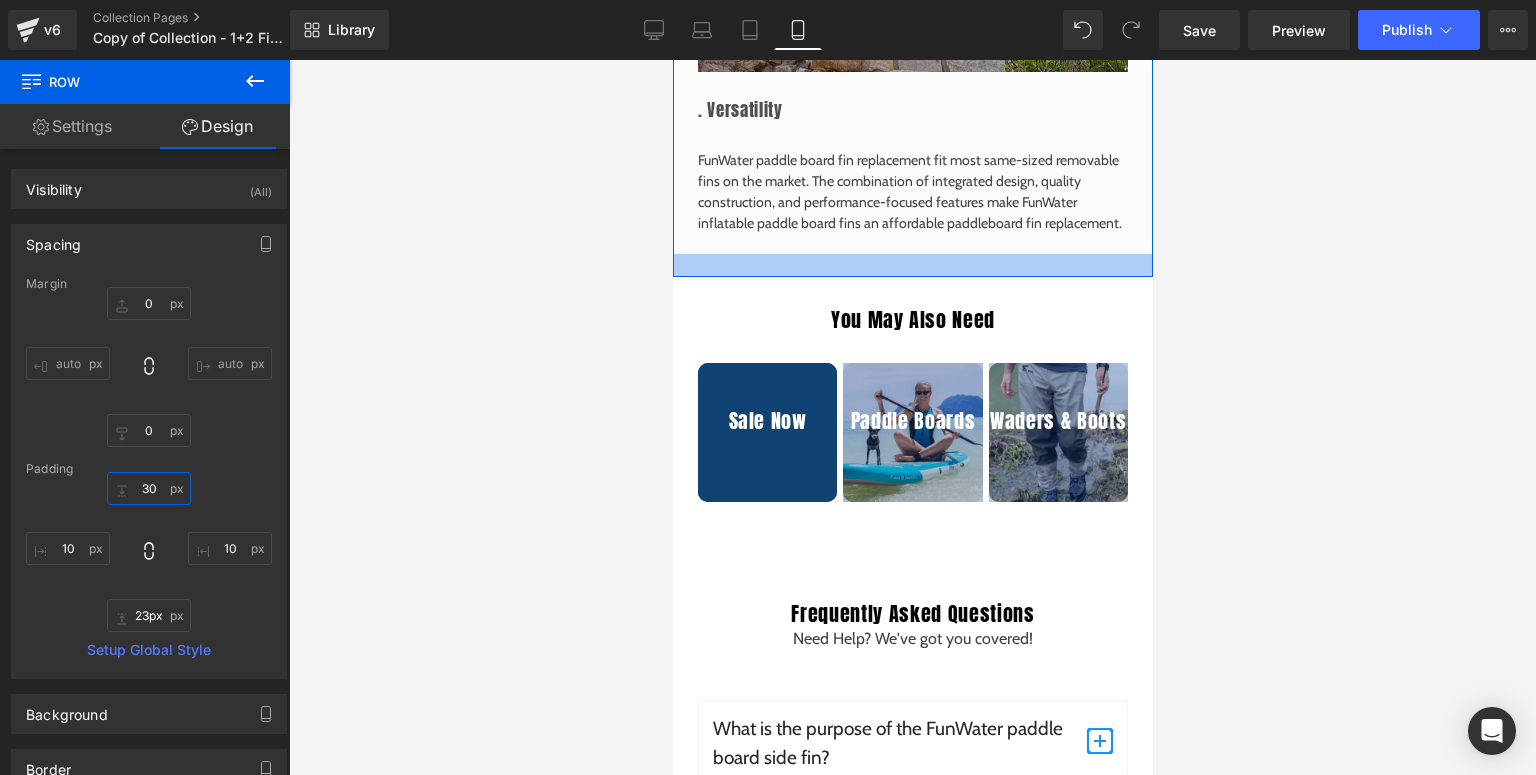 drag, startPoint x: 842, startPoint y: 272, endPoint x: 865, endPoint y: 263, distance: 24.698177 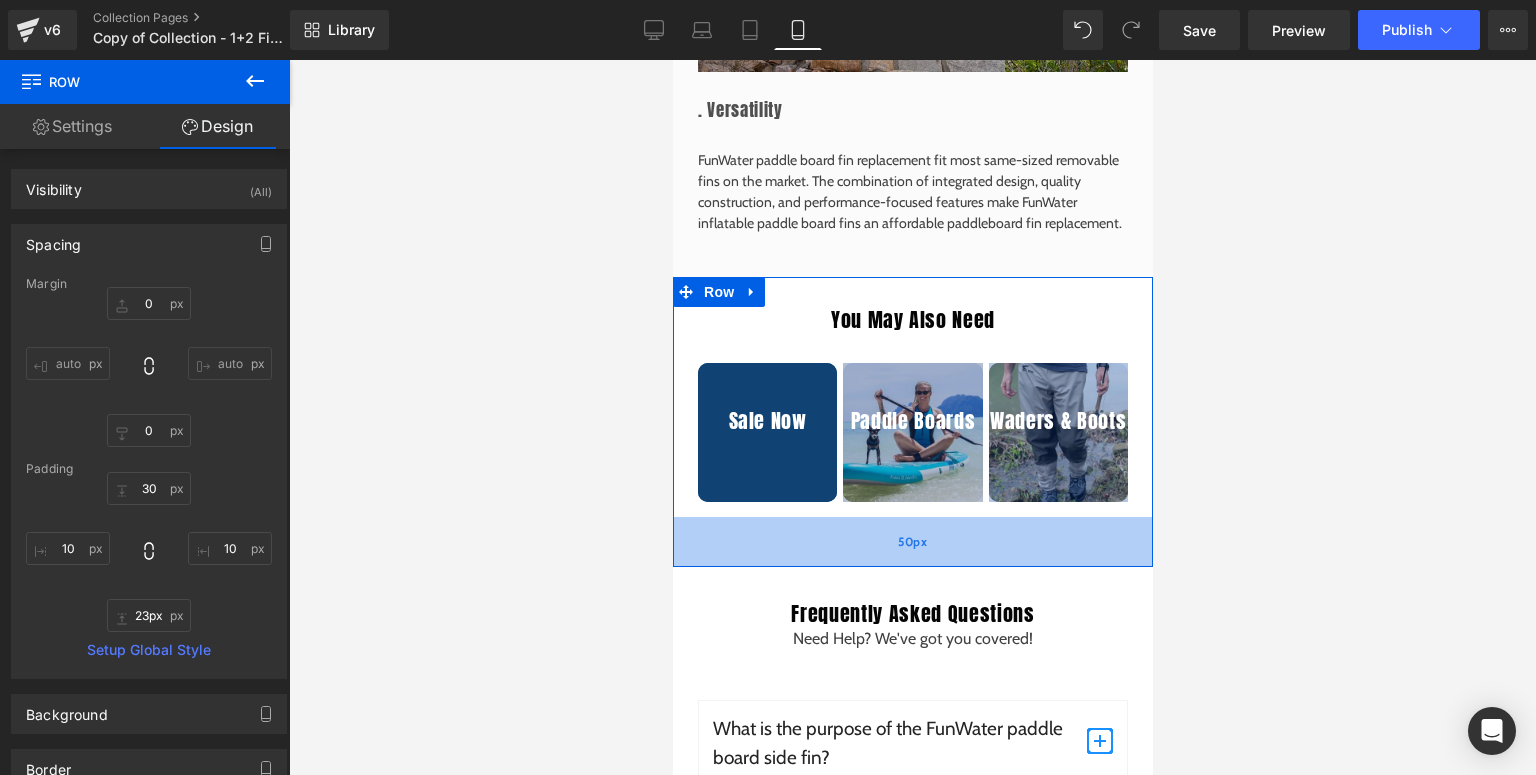 click on "50px" at bounding box center (912, 542) 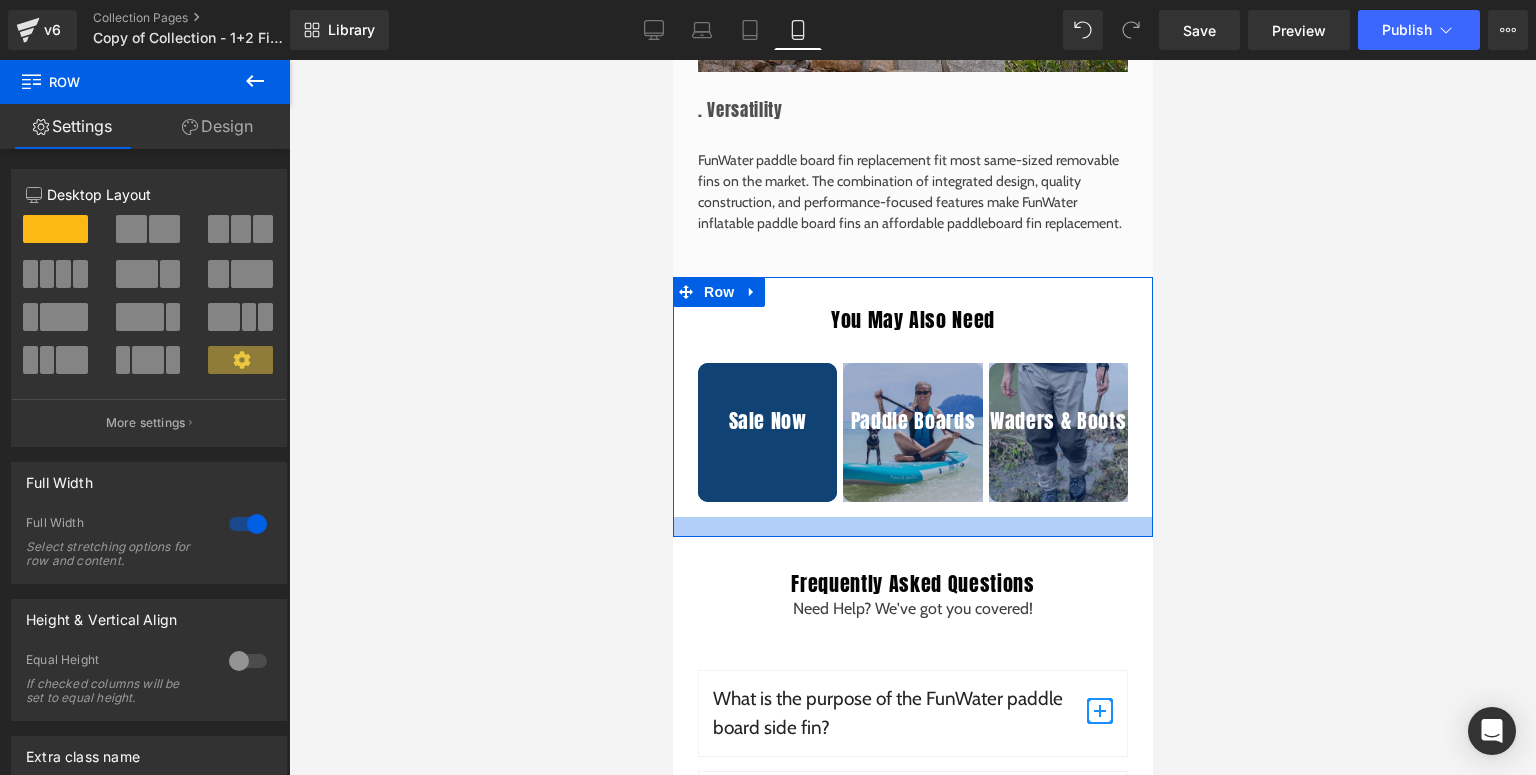 drag, startPoint x: 825, startPoint y: 548, endPoint x: 849, endPoint y: 518, distance: 38.418747 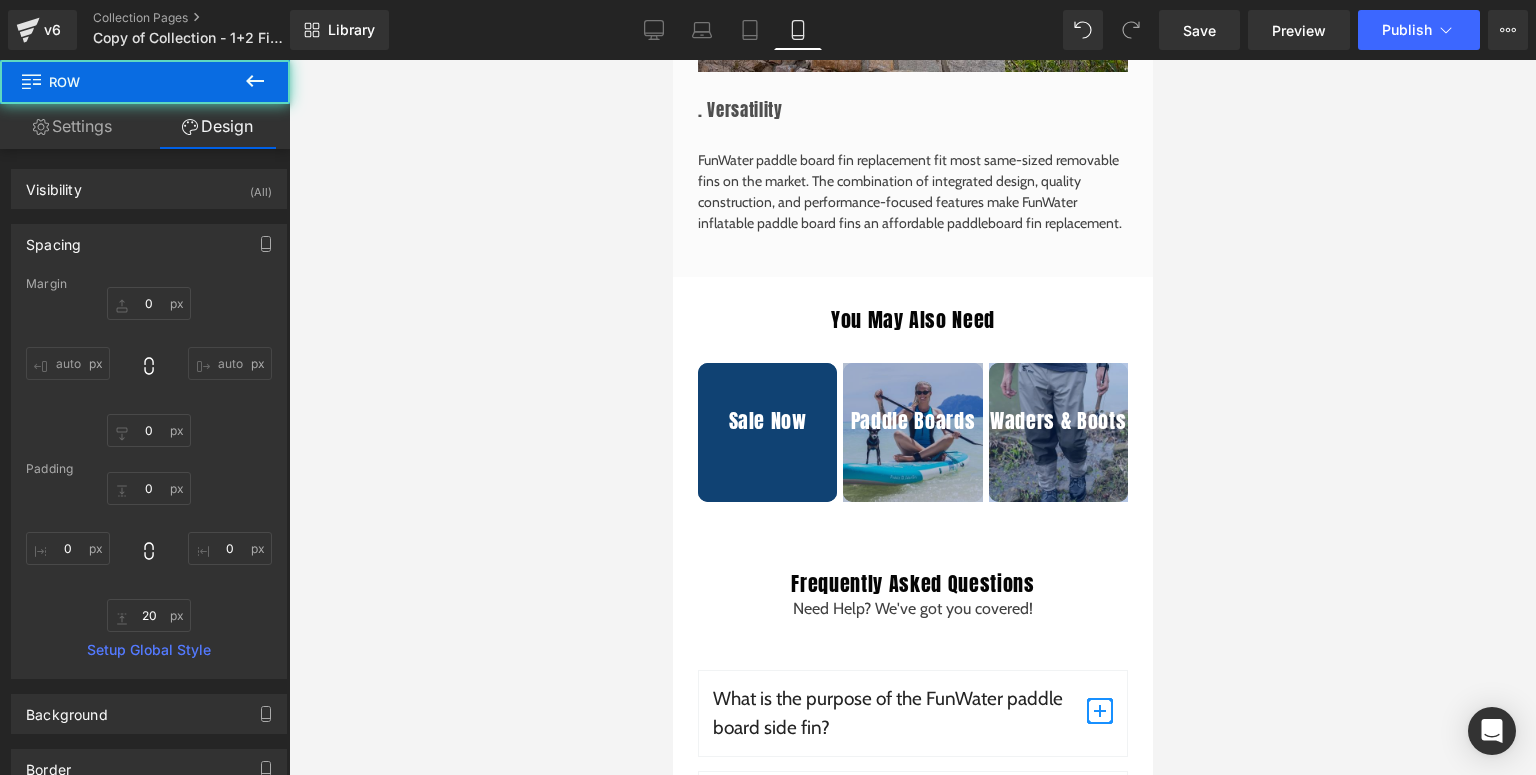 scroll, scrollTop: 3703, scrollLeft: 0, axis: vertical 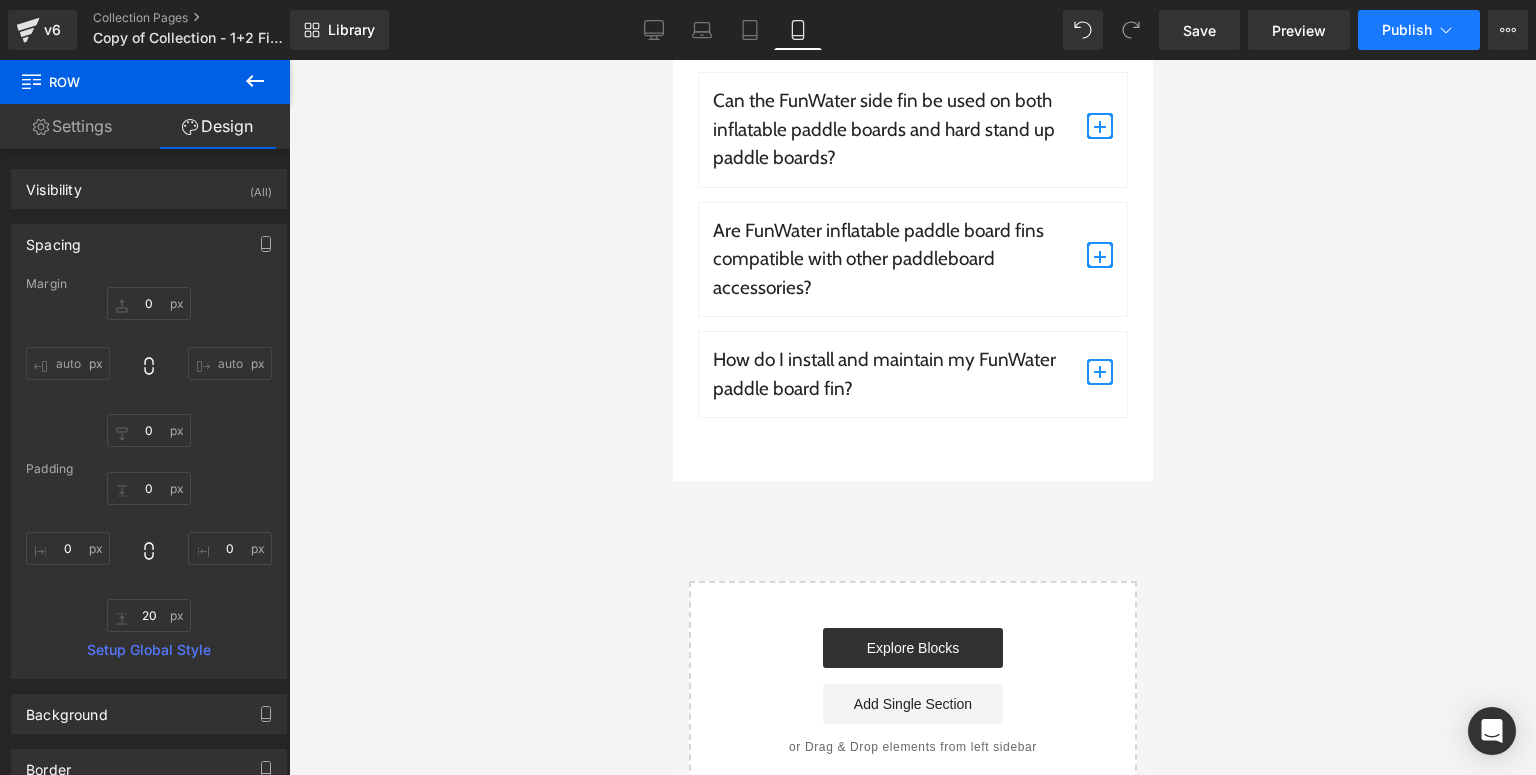 click on "Publish" at bounding box center (1419, 30) 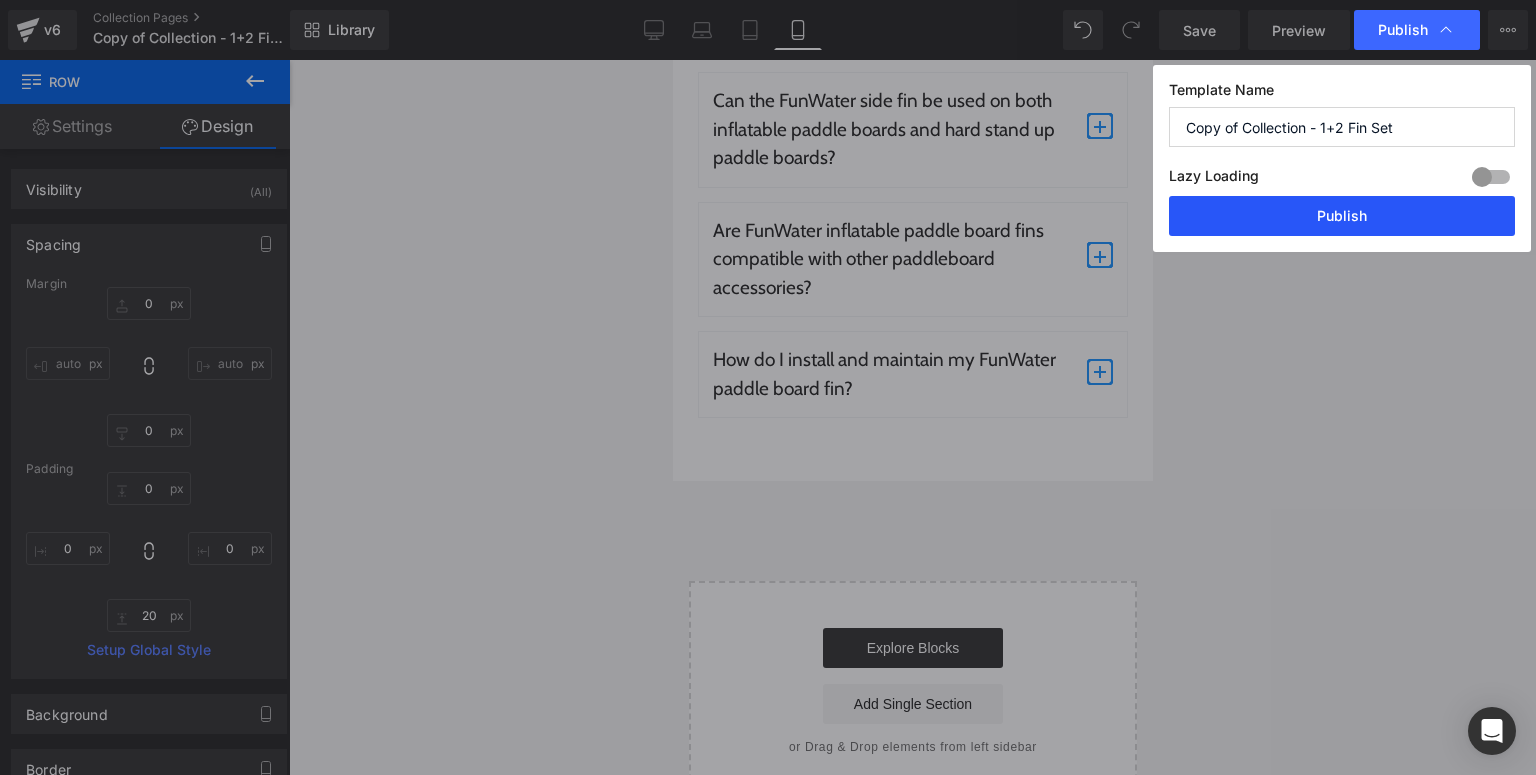 click on "Publish" at bounding box center (1342, 216) 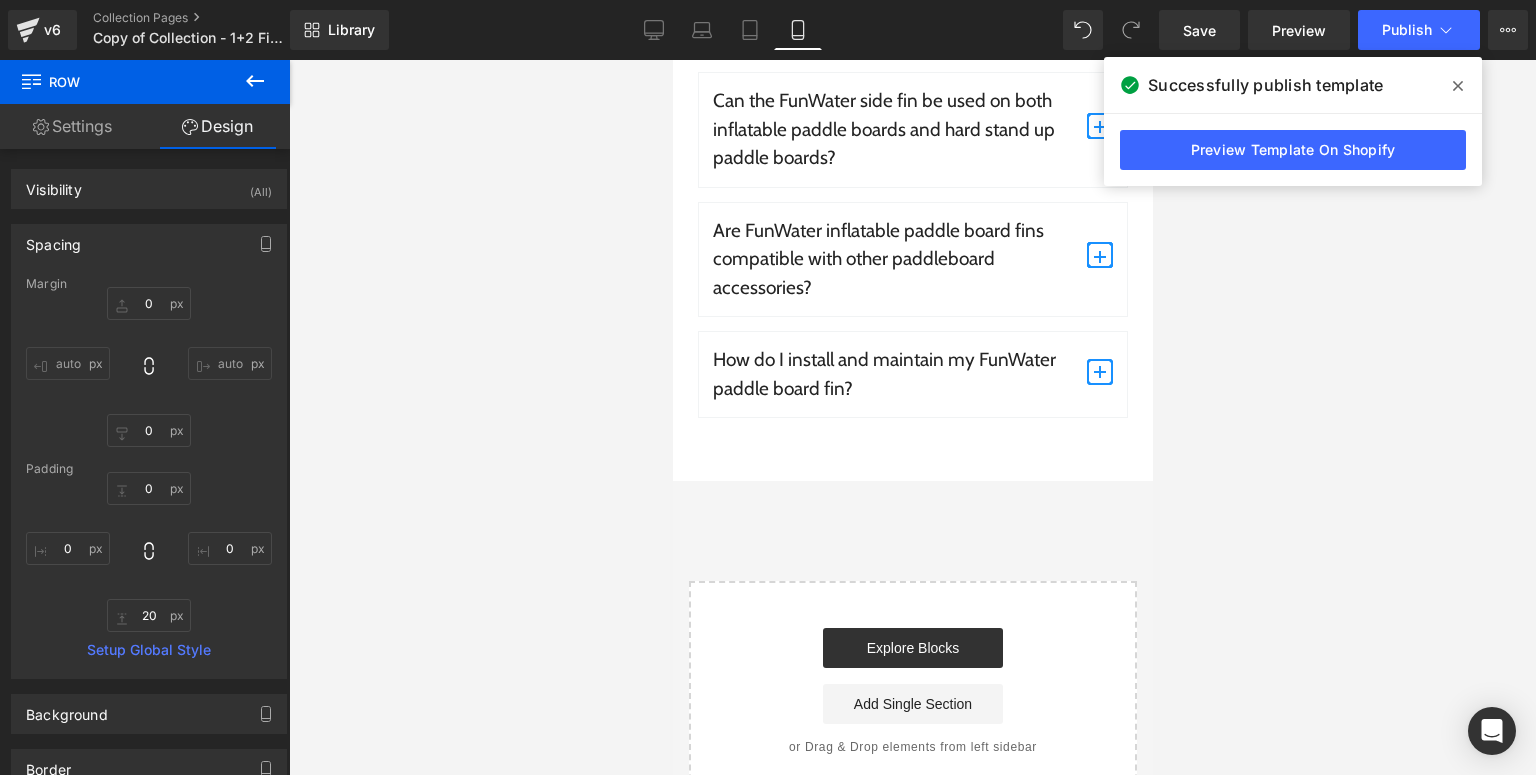 click 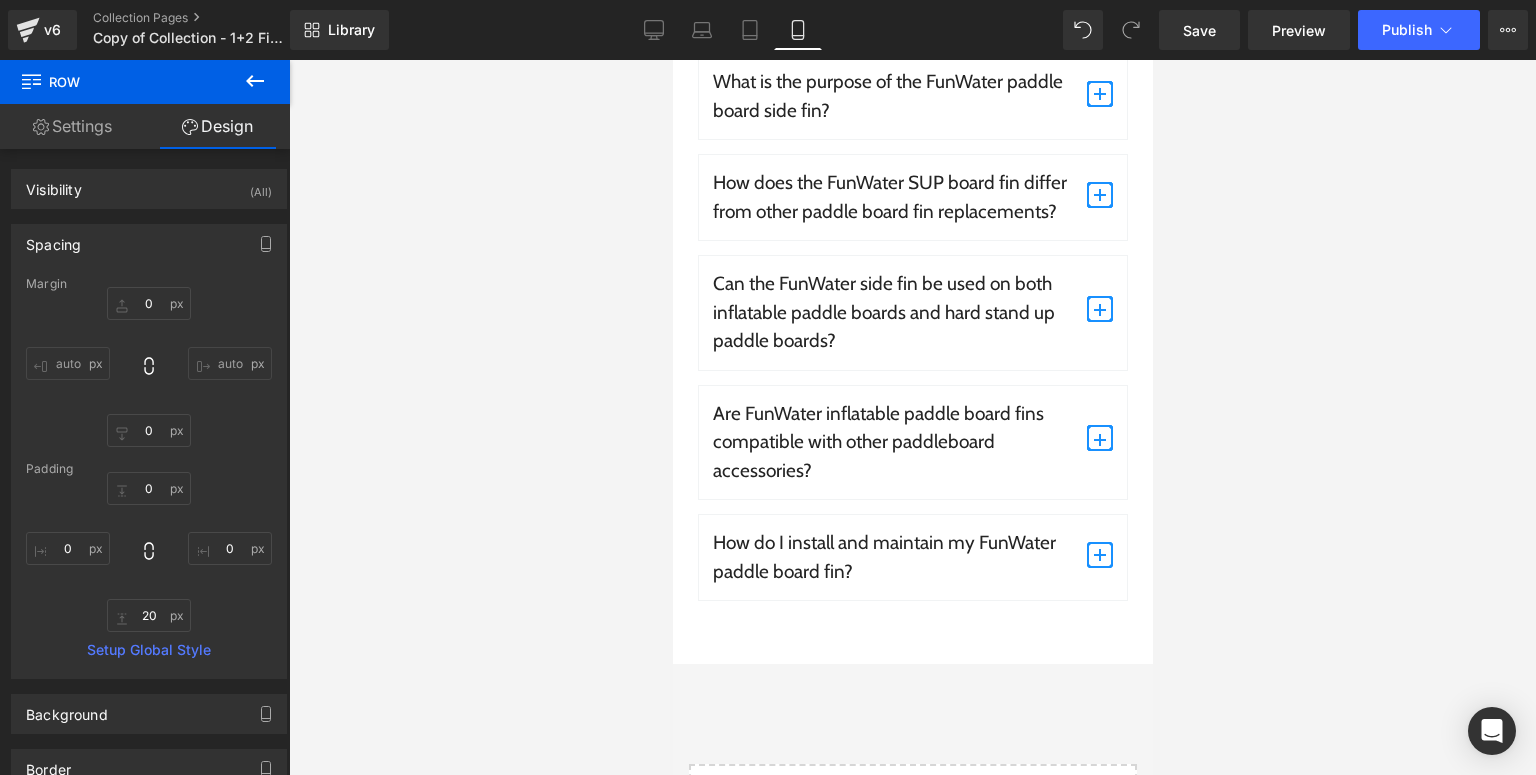 scroll, scrollTop: 3680, scrollLeft: 0, axis: vertical 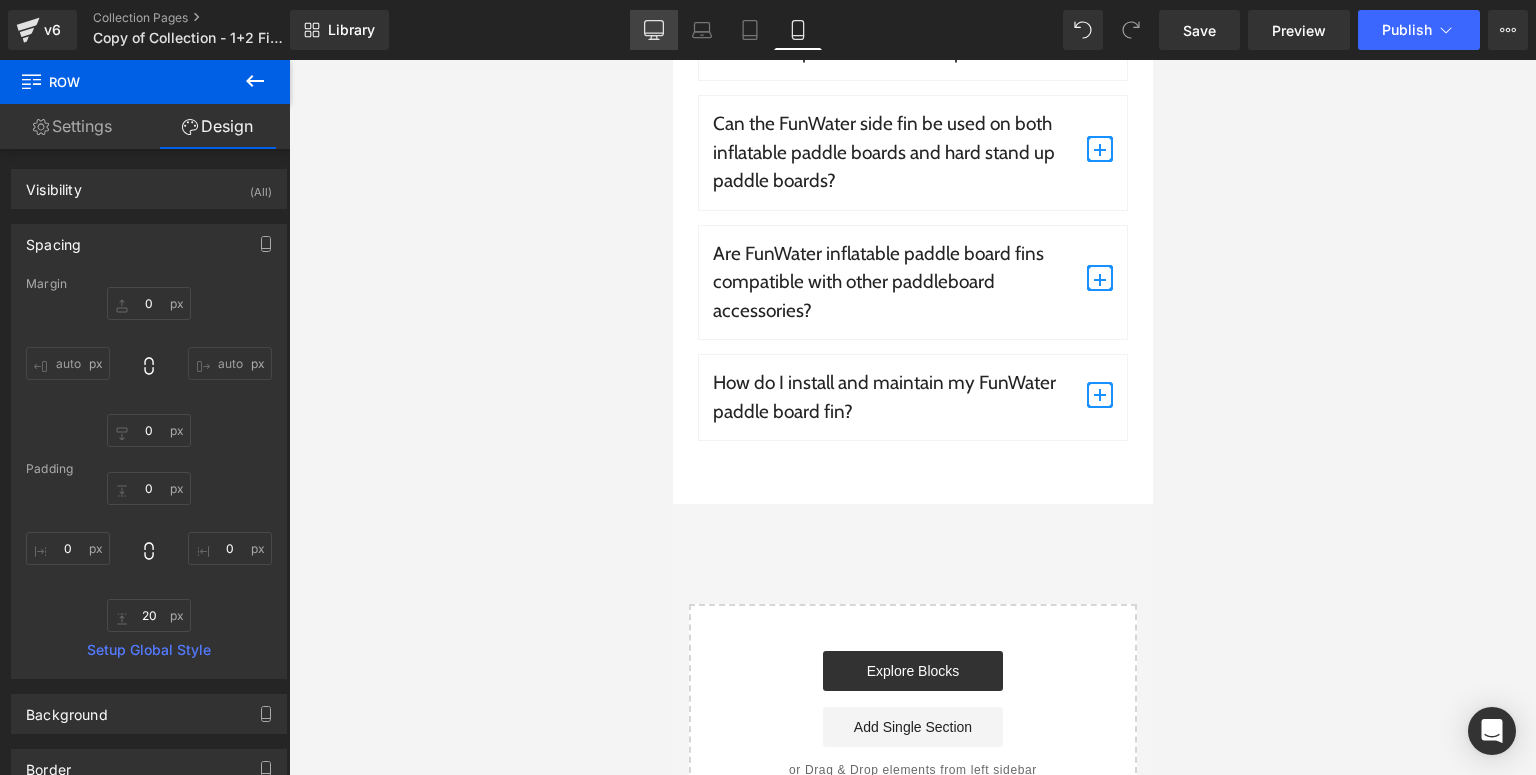 click on "Desktop" at bounding box center (654, 30) 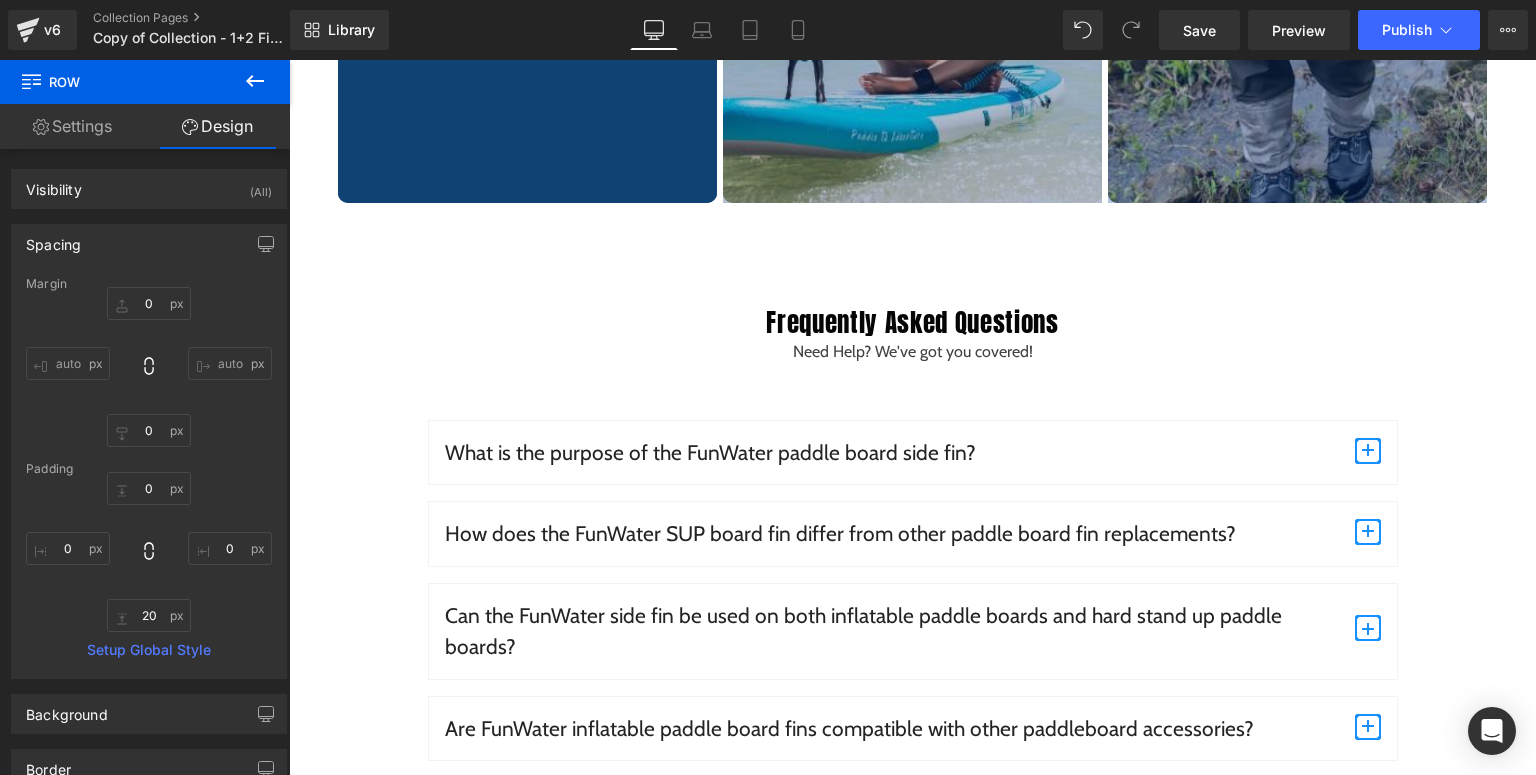 type on "0" 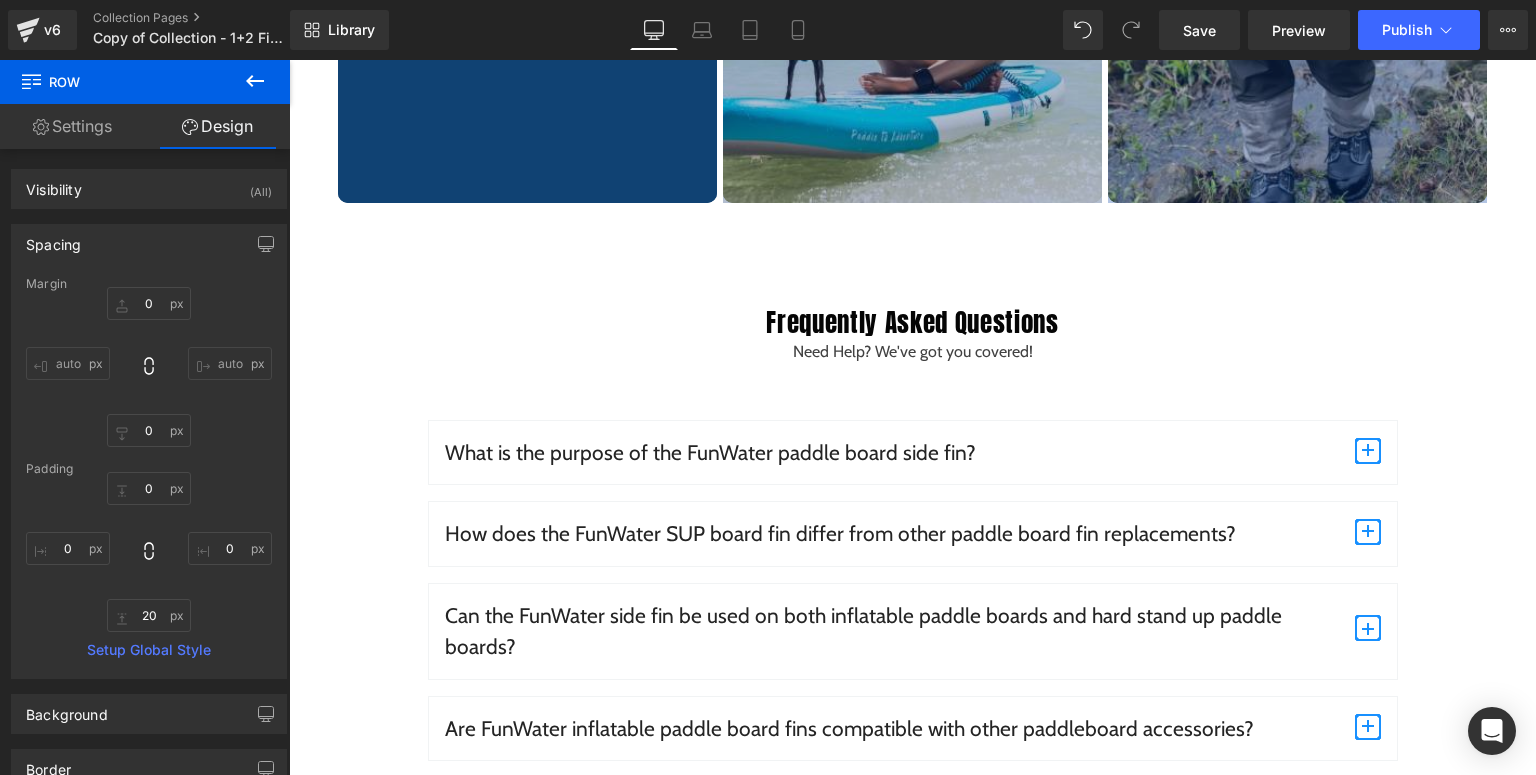 type on "0" 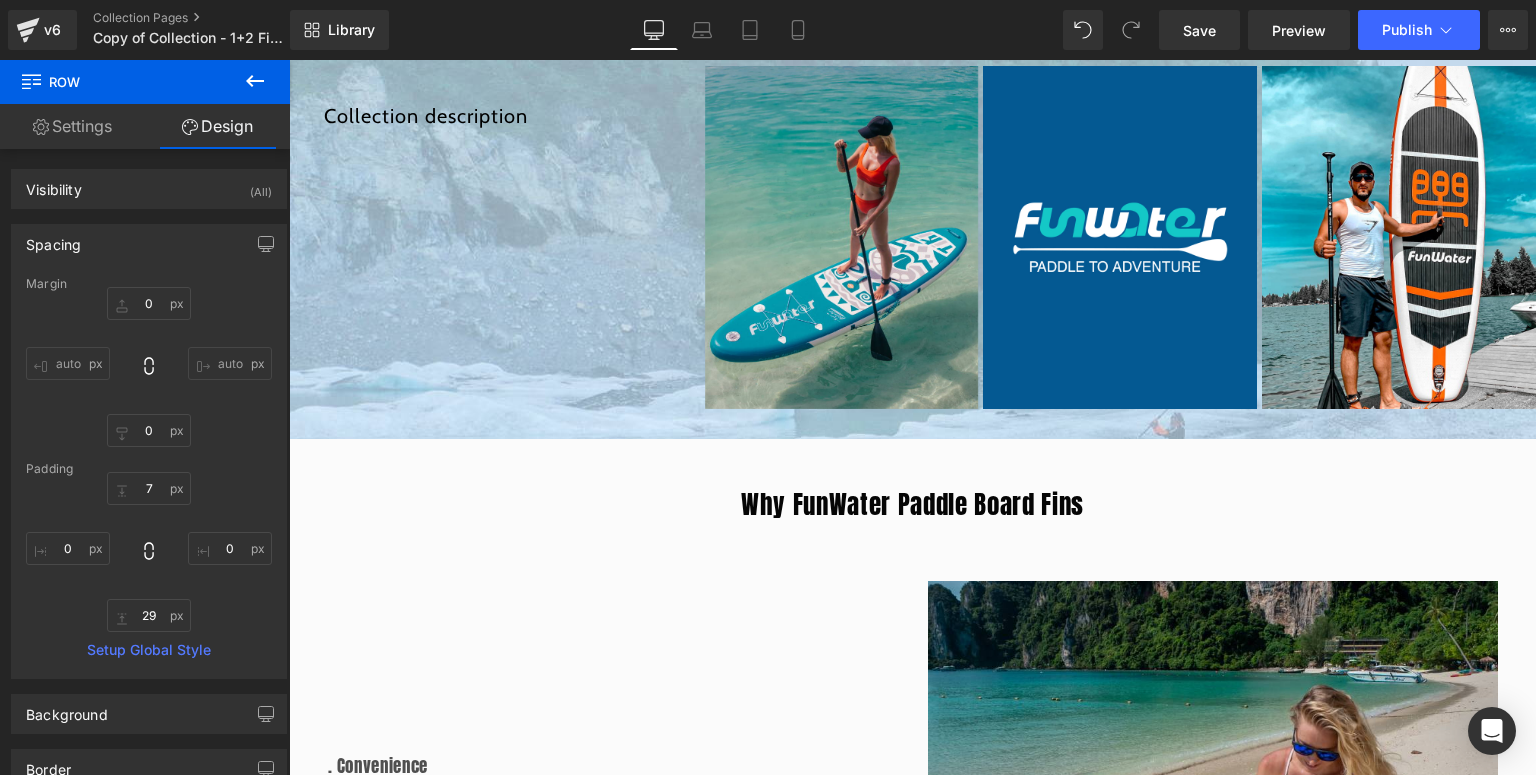 scroll, scrollTop: 1008, scrollLeft: 0, axis: vertical 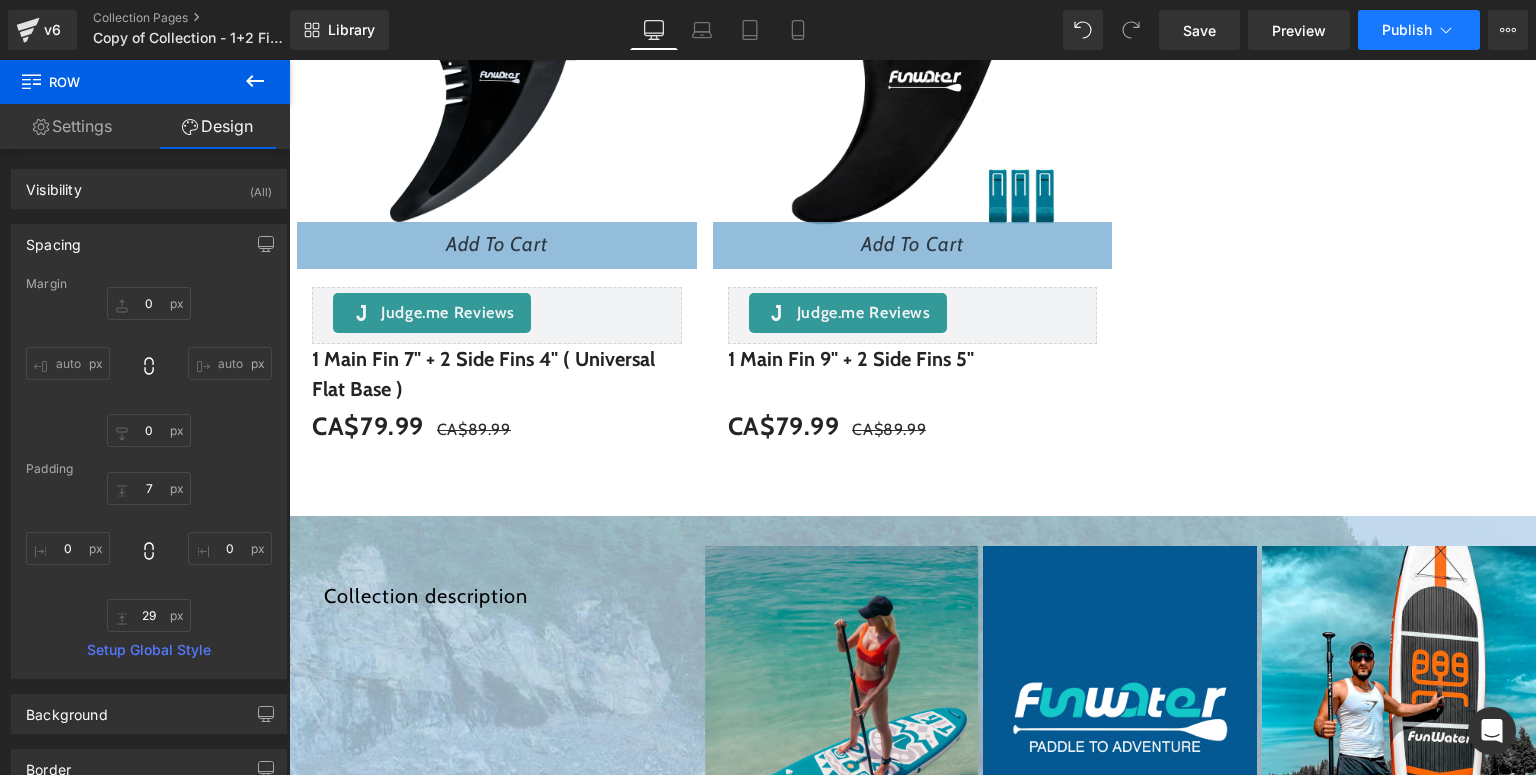 click on "Publish" at bounding box center (1407, 30) 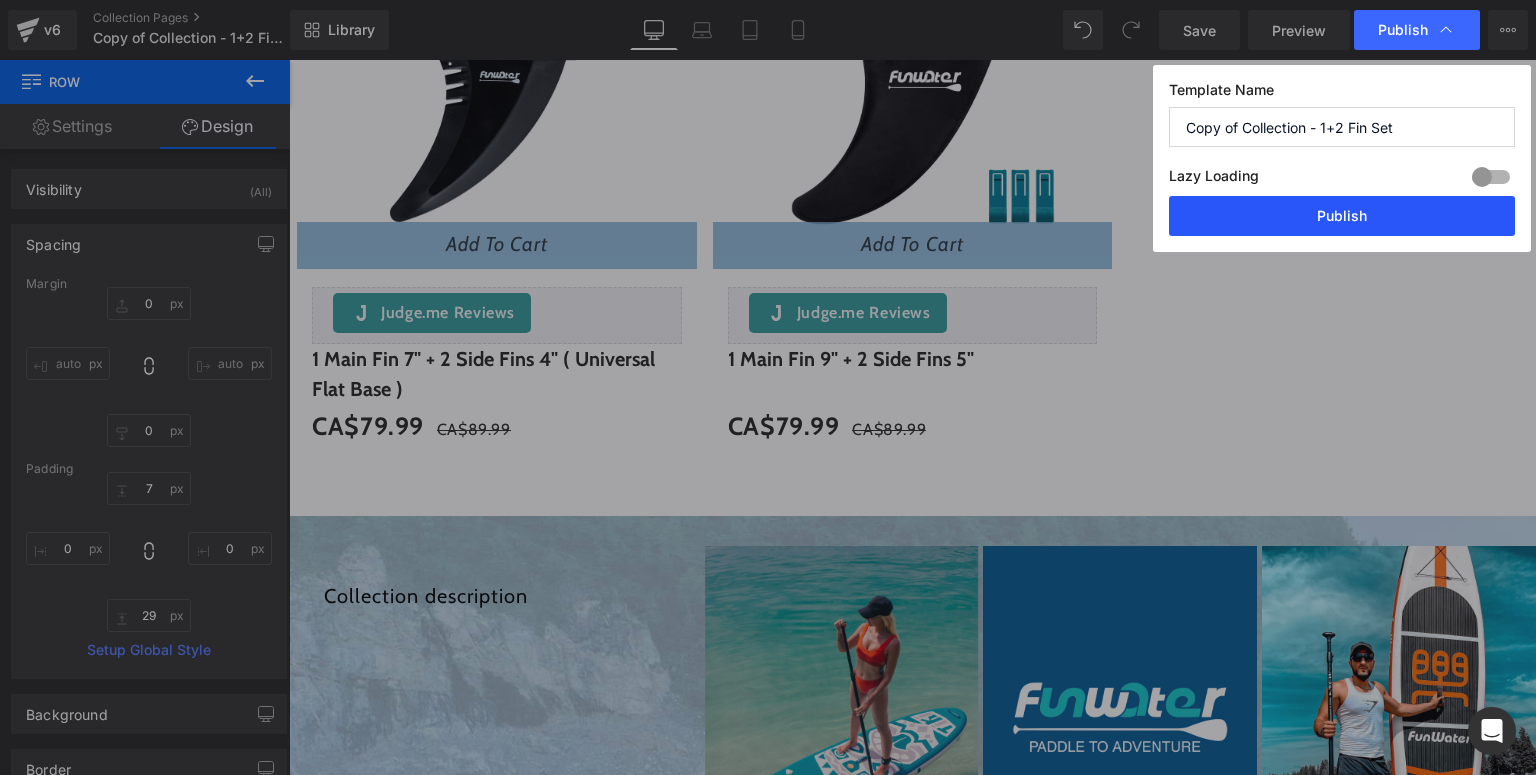 click on "Publish" at bounding box center [1342, 216] 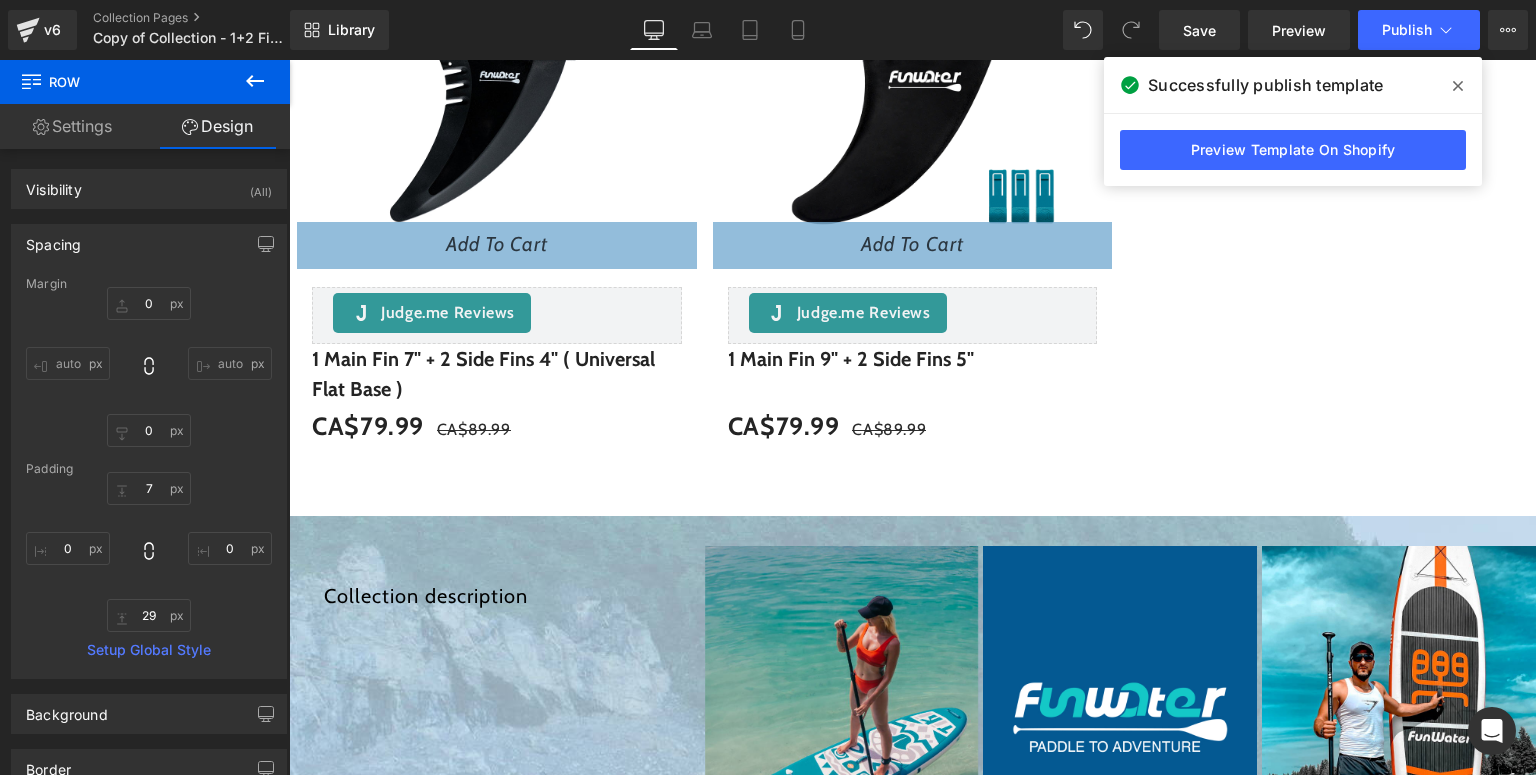 click at bounding box center (1458, 86) 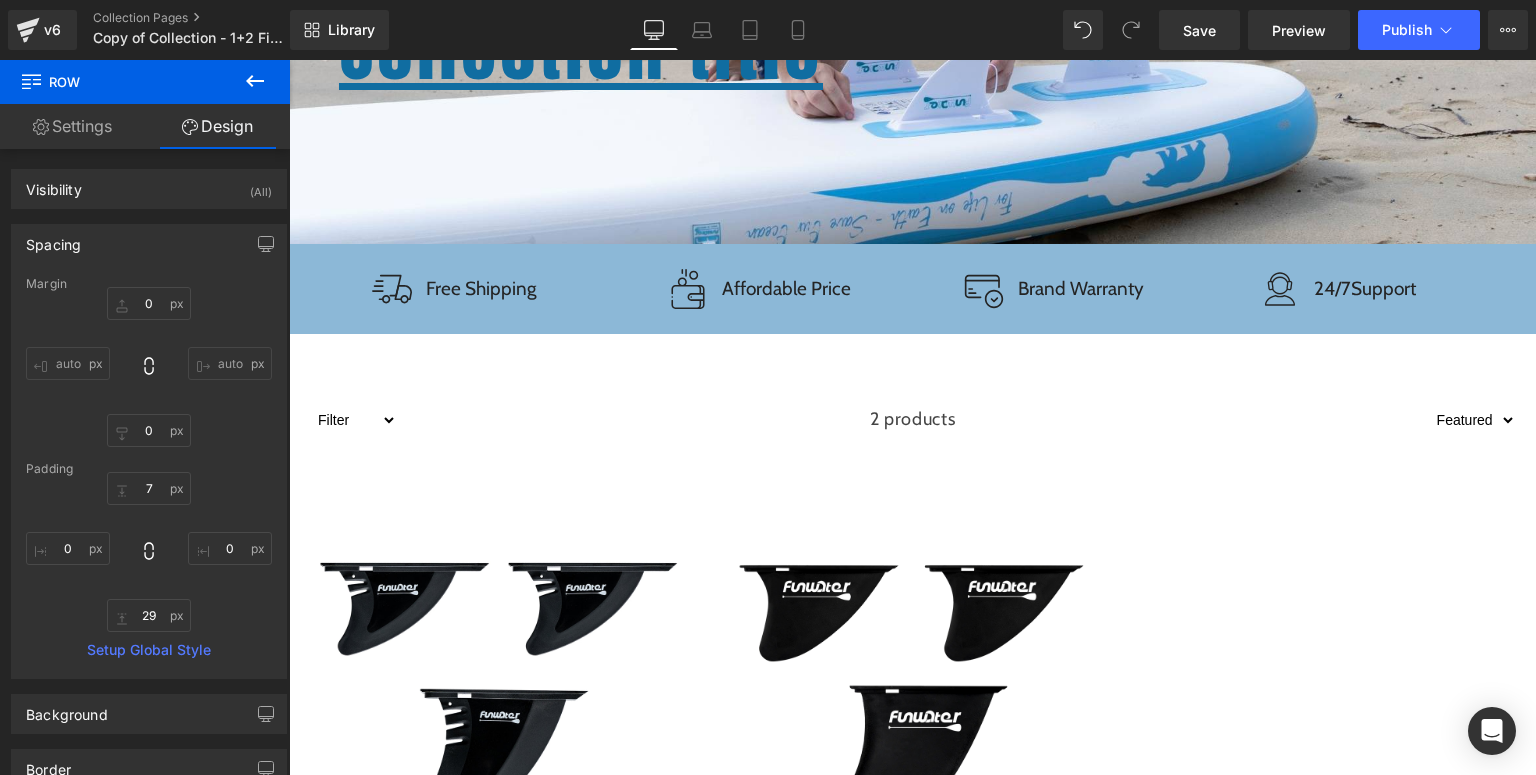 scroll, scrollTop: 0, scrollLeft: 0, axis: both 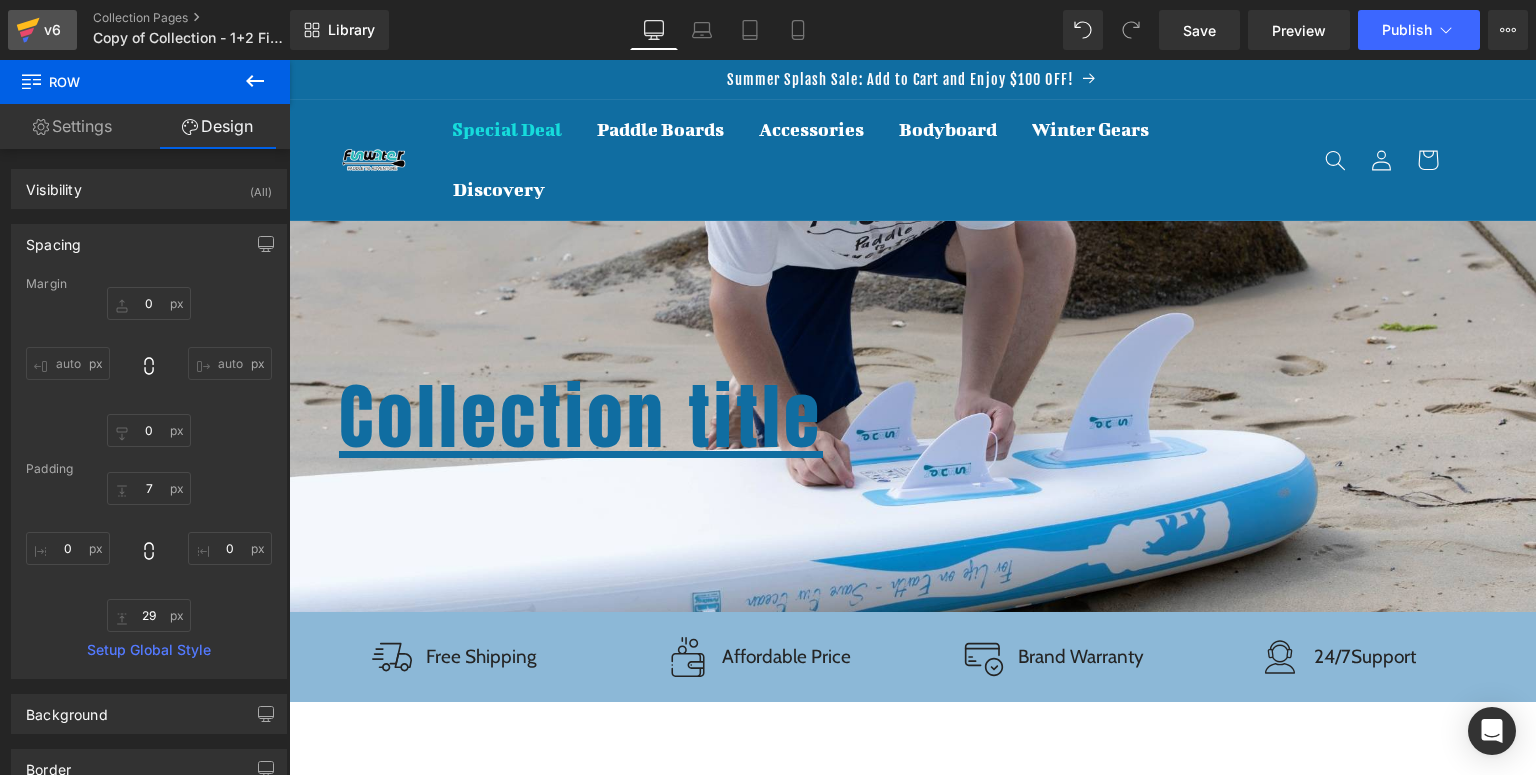 click on "v6" at bounding box center [52, 30] 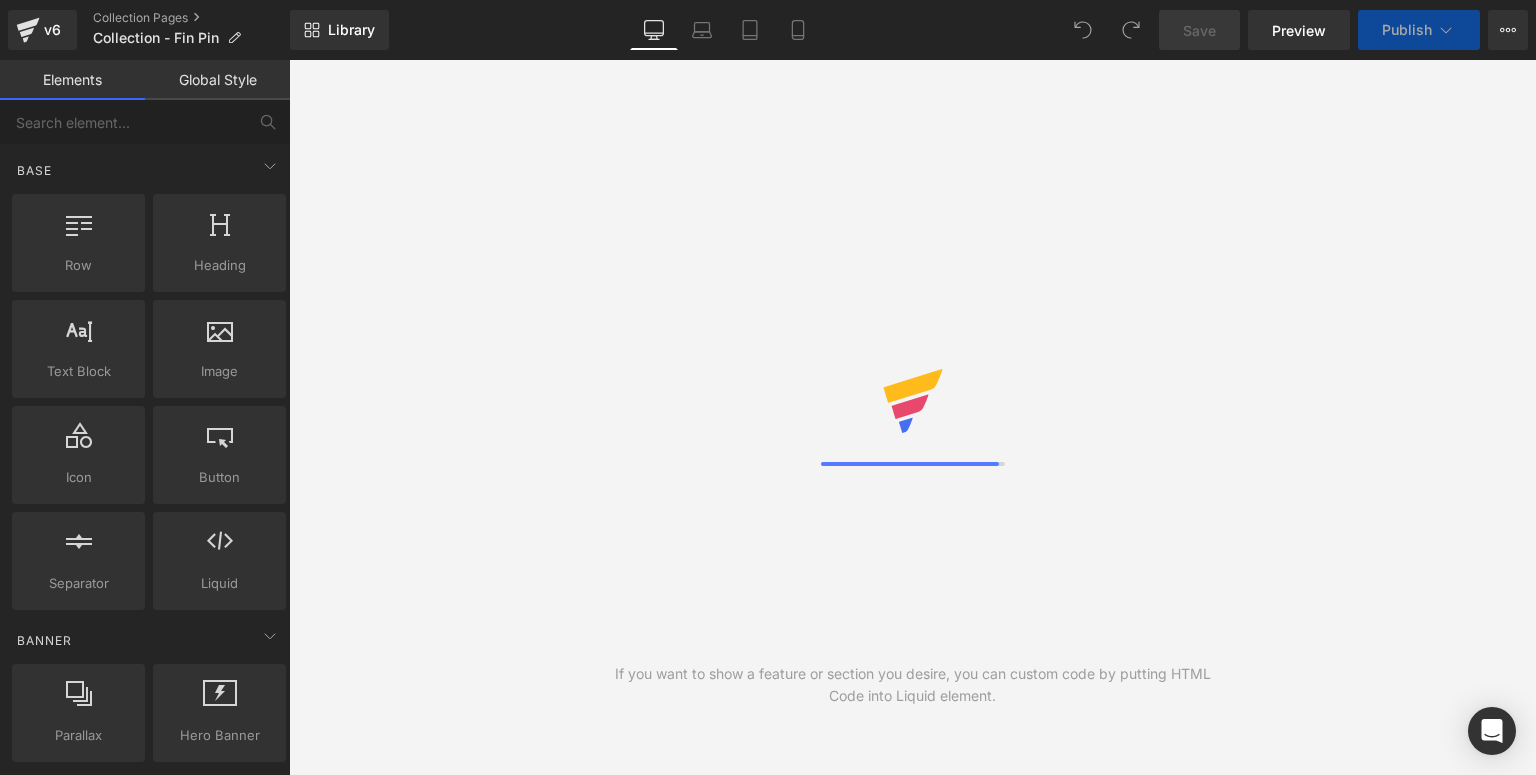 scroll, scrollTop: 0, scrollLeft: 0, axis: both 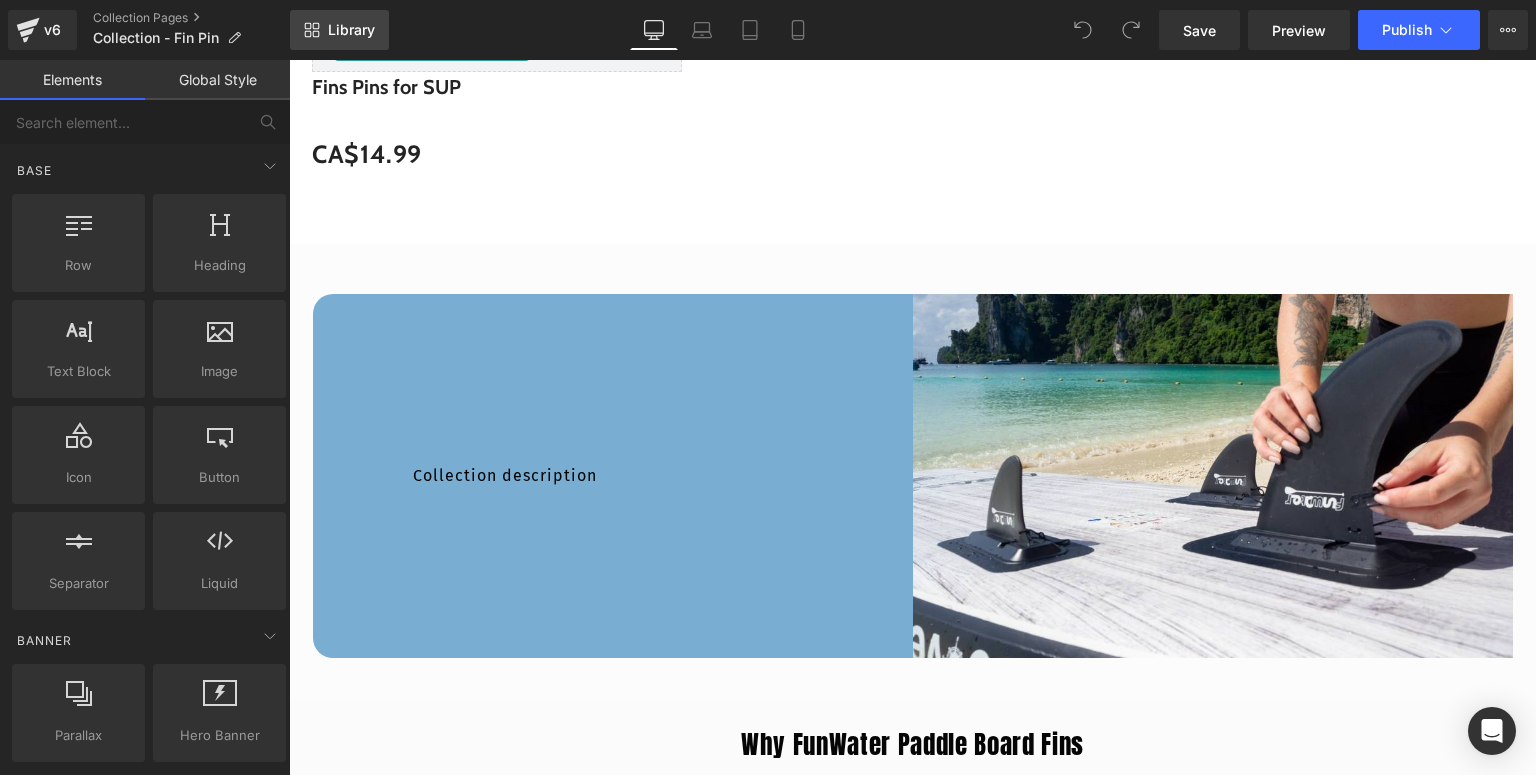 click on "Library" at bounding box center [339, 30] 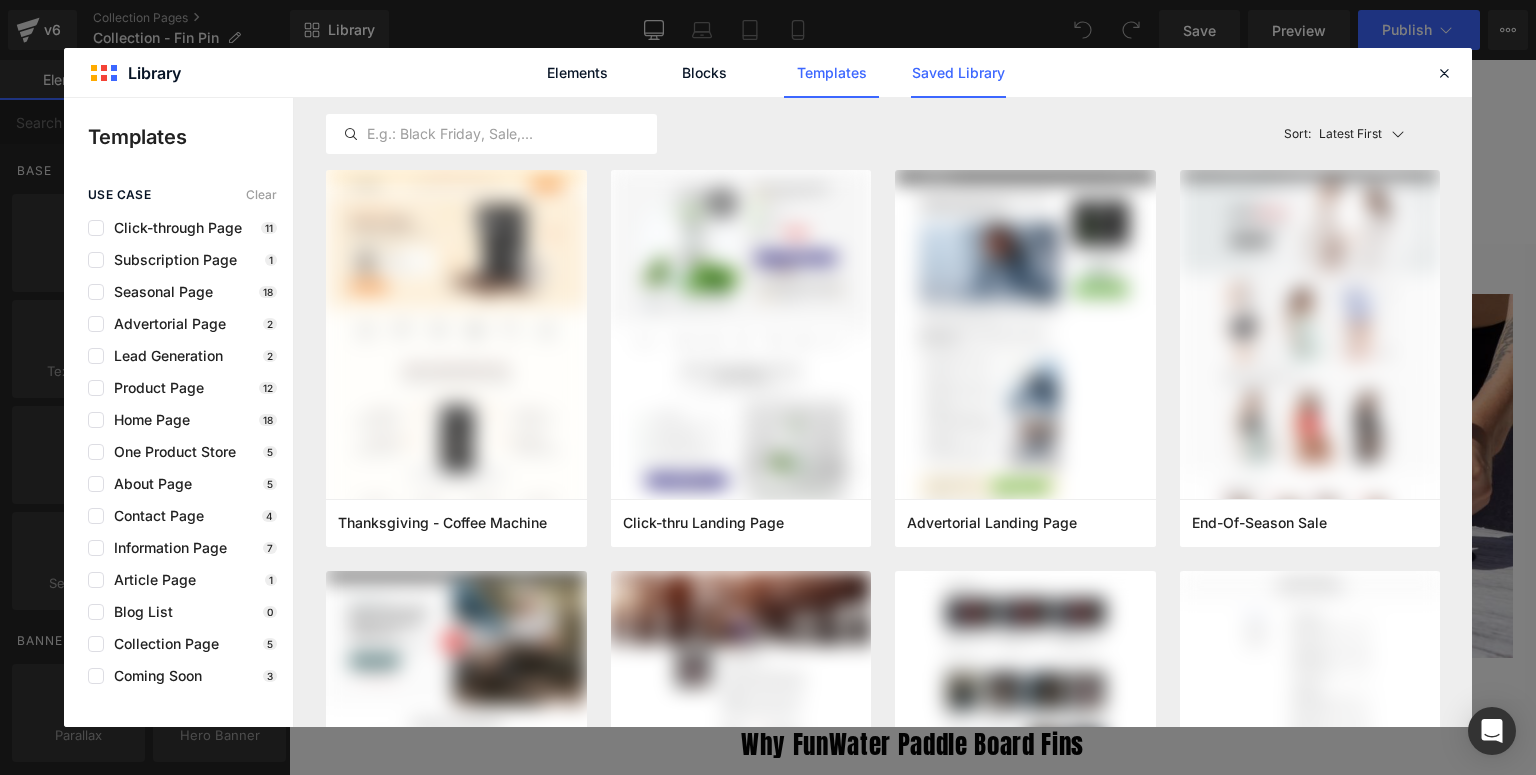 click on "Saved Library" 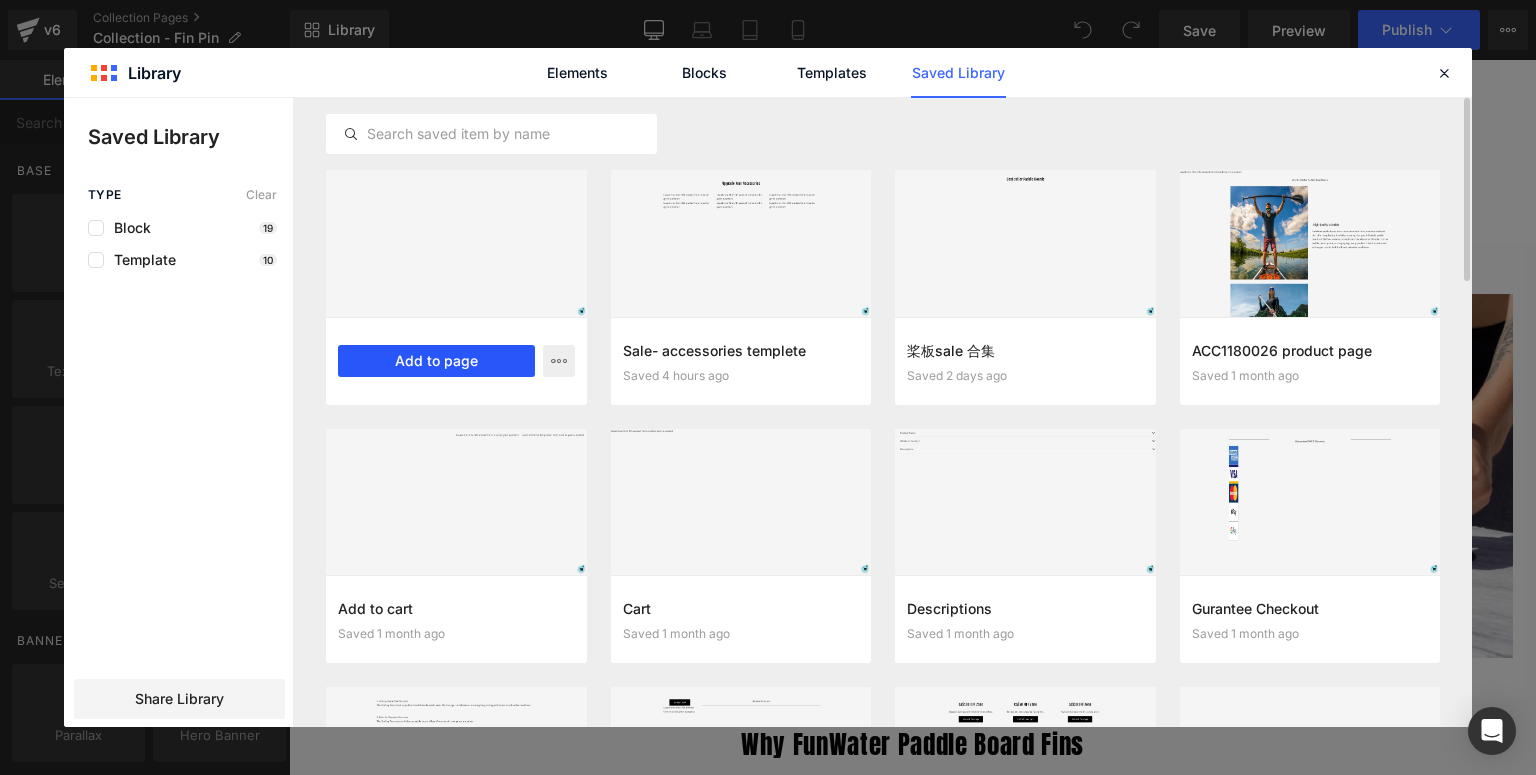 click on "Add to page" at bounding box center [436, 361] 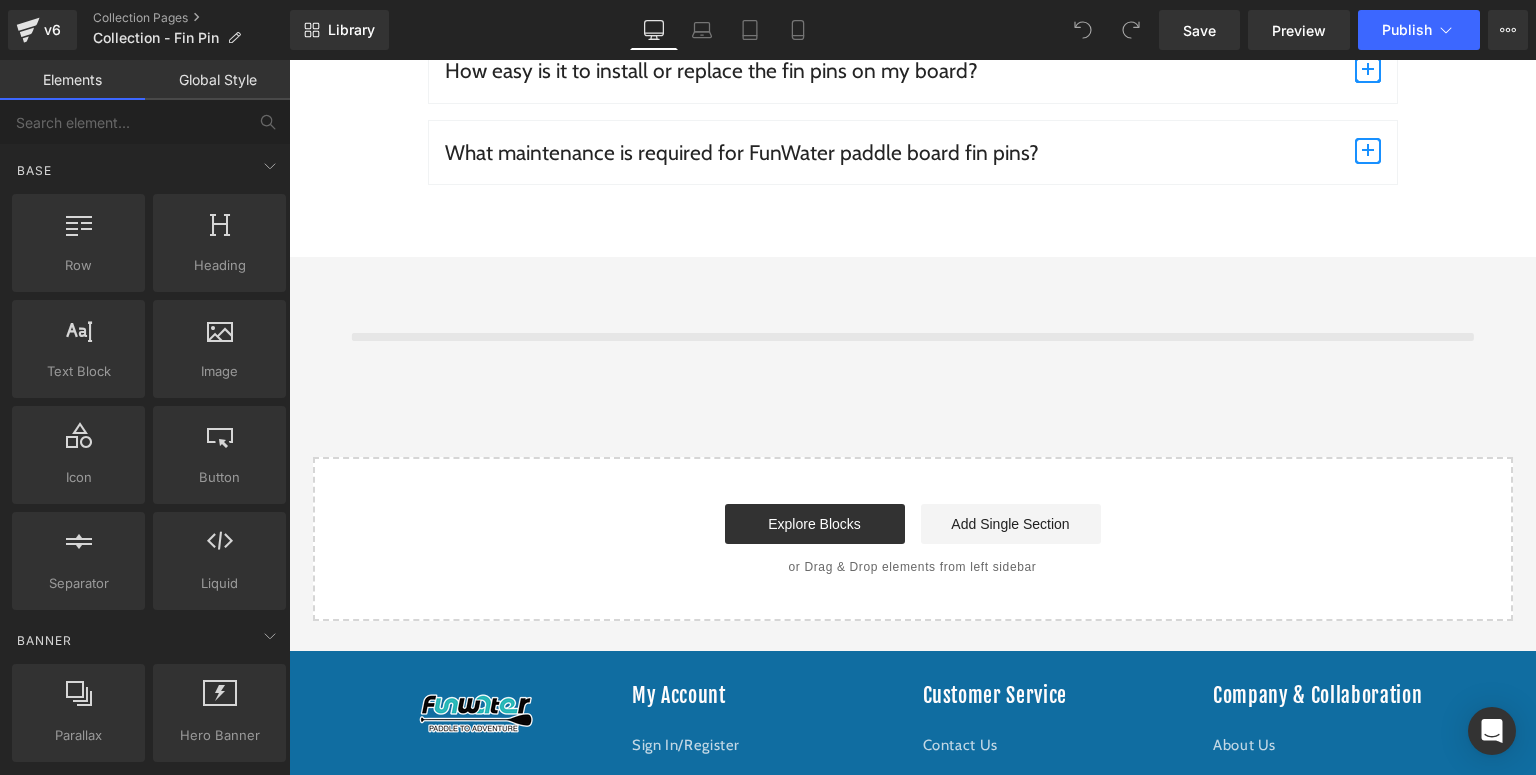 scroll, scrollTop: 4659, scrollLeft: 0, axis: vertical 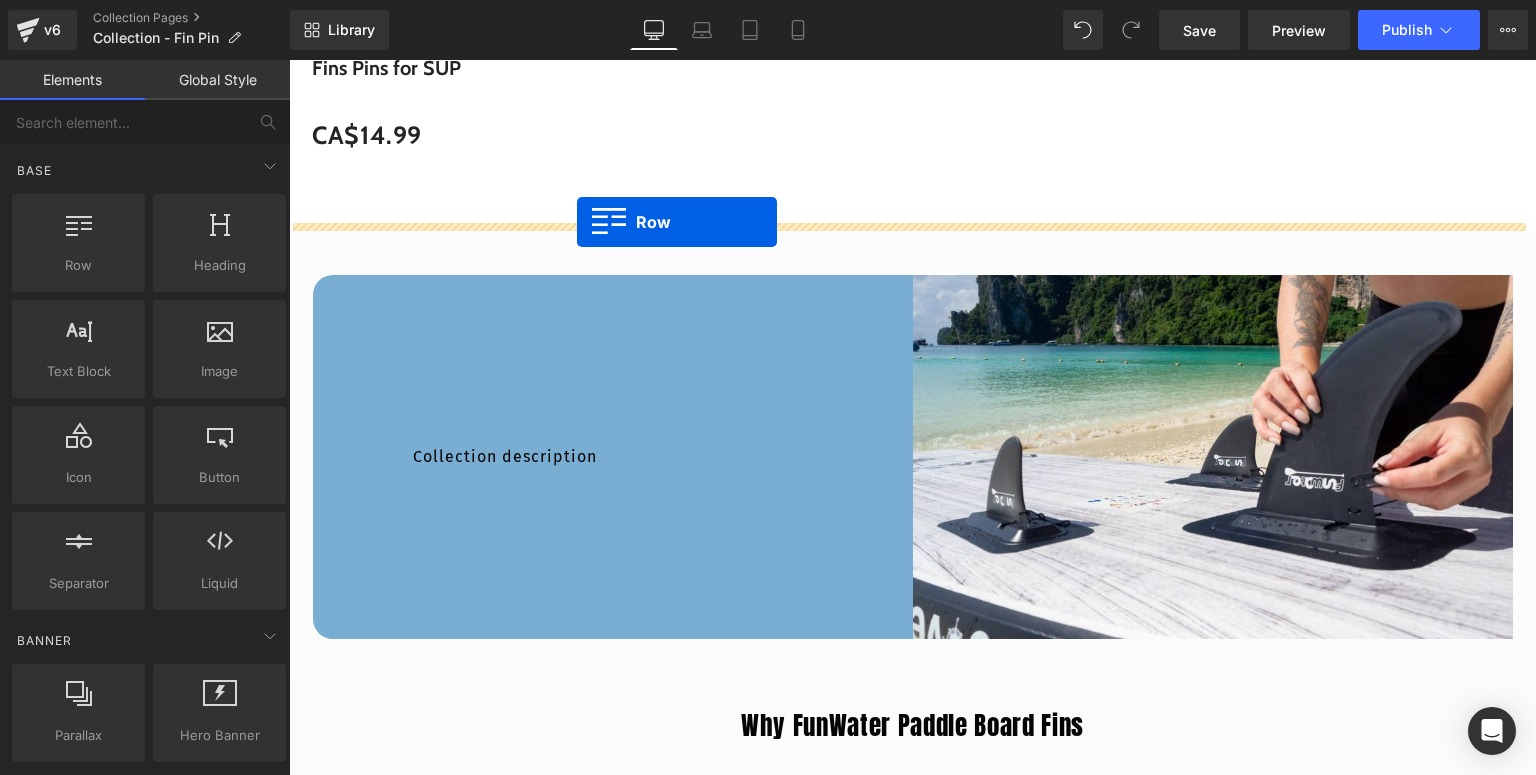 drag, startPoint x: 336, startPoint y: 175, endPoint x: 577, endPoint y: 222, distance: 245.54022 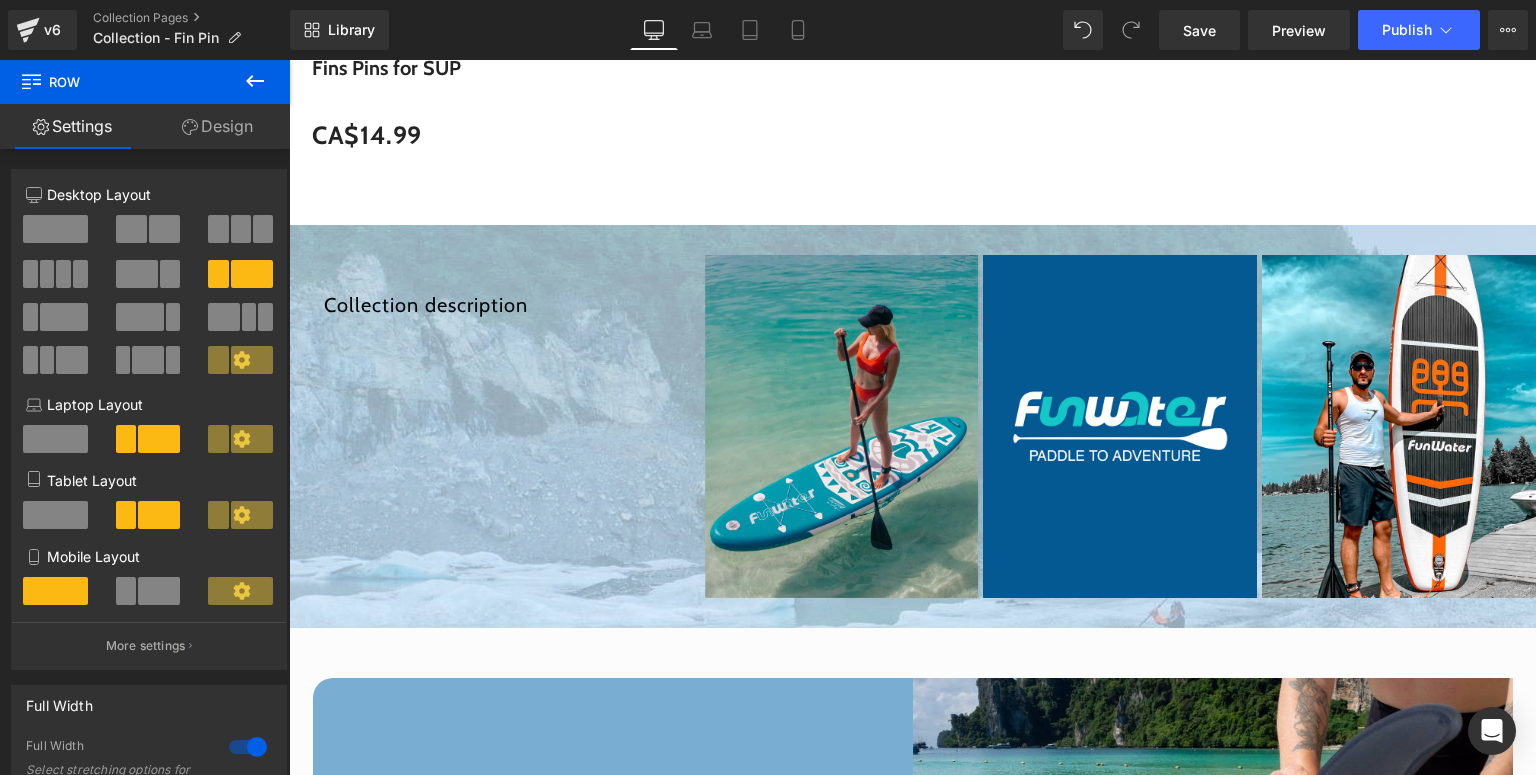 scroll, scrollTop: 1459, scrollLeft: 0, axis: vertical 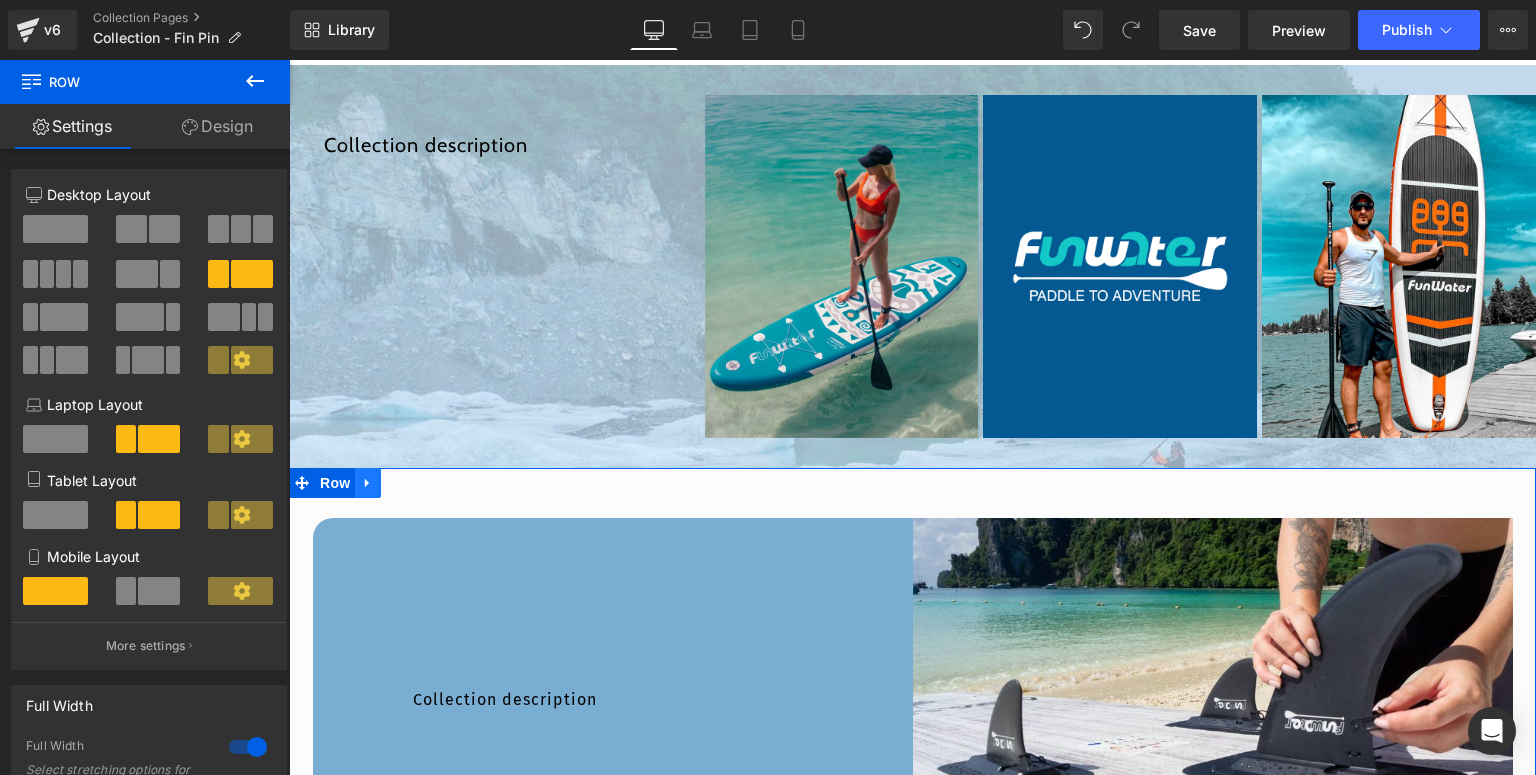 click at bounding box center [368, 483] 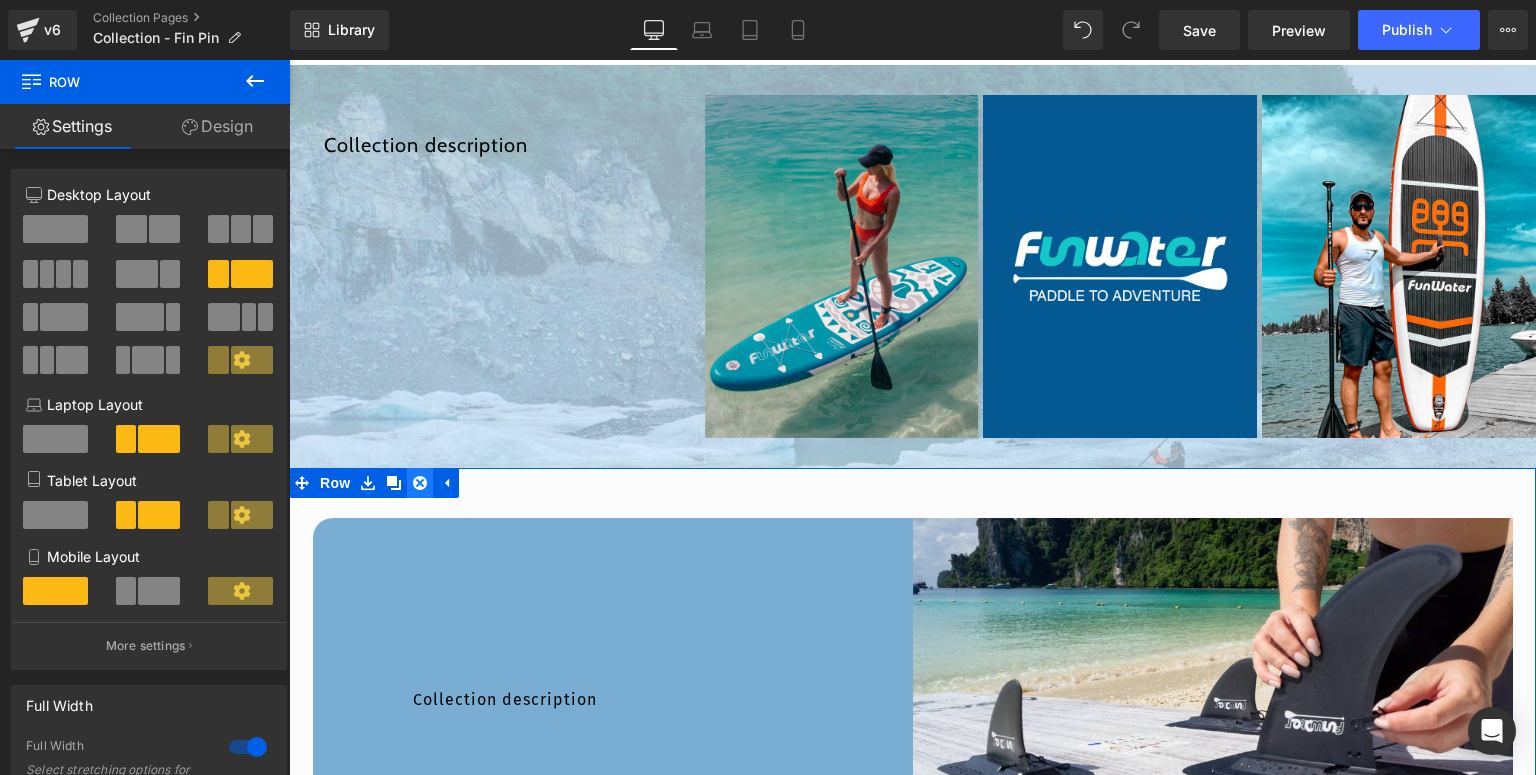 click at bounding box center (420, 483) 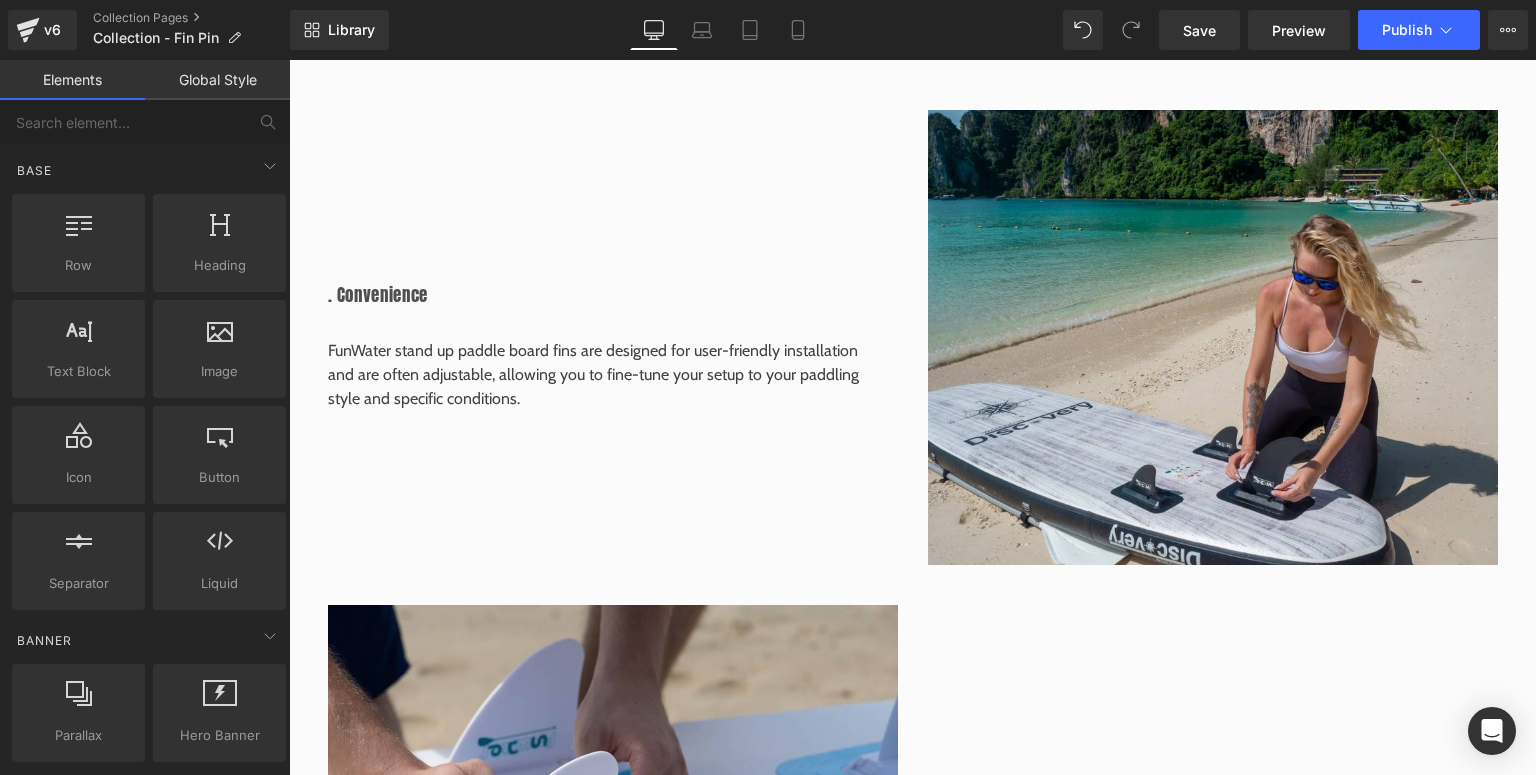 scroll, scrollTop: 1539, scrollLeft: 0, axis: vertical 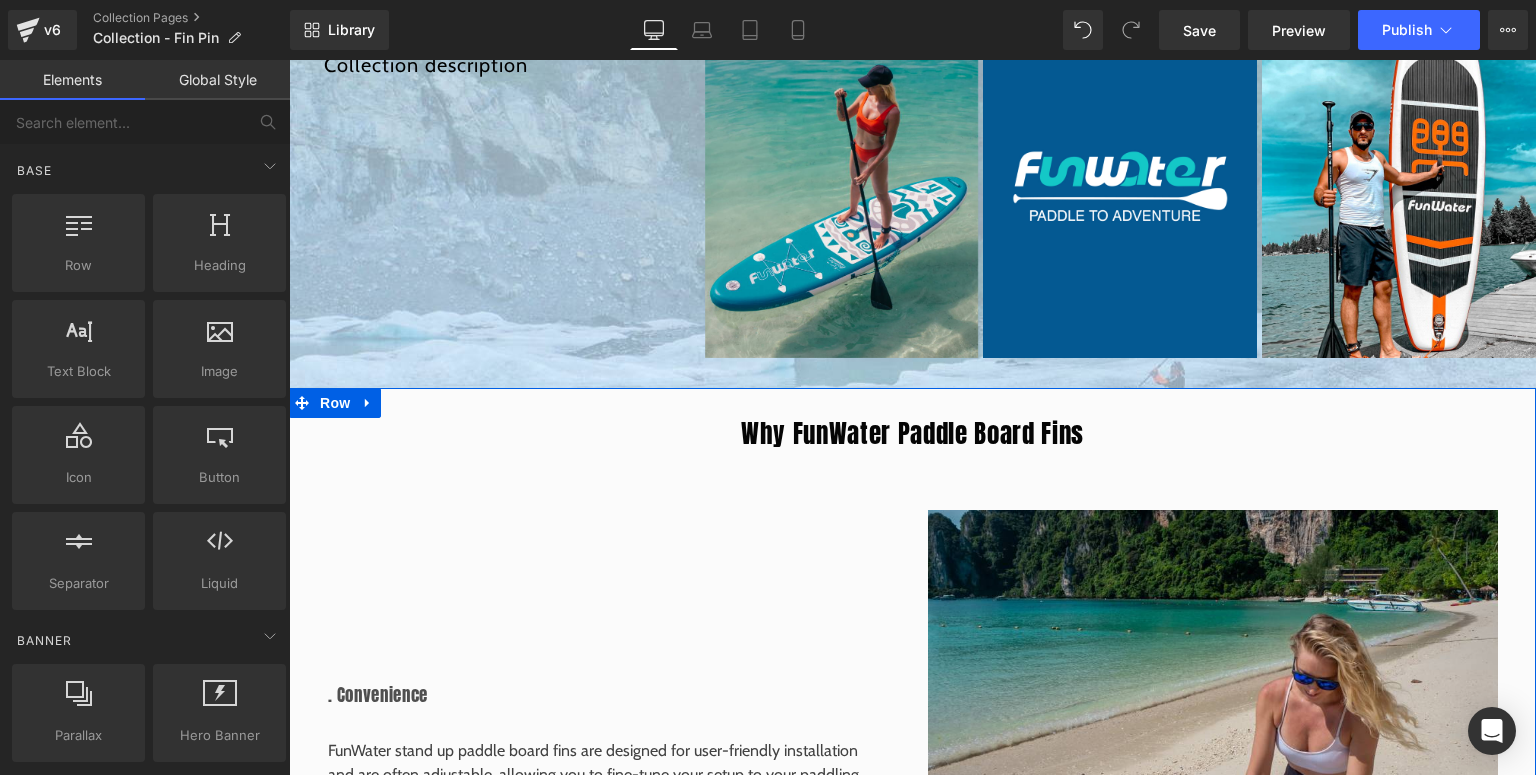 click on "Why FunWater Paddle Board Fins Heading         Image         . Convenience Heading         FunWater stand up paddle board fins are designed for user-friendly installation and are often adjustable, allowing you to fine-tune your setup to your paddling style and specific conditions. Text Block         Row         Row         Image         . Durability Heading         FunWater paddle board fin replacement are made from premium, wear-resistant materials designed to withstand frequent use and harsh conditions, resulting in longer-lasting performance and better resilience. Text Block         Row         Row         Image         . Versatility Heading         FunWater SUP fins fit most same-sized removable fins on the market. The combination of integrated design, quality construction, and performance-focused features make FunWater SUP fins an affordable paddleboard fin replacement. Text Block         Row         Row         Row" at bounding box center [912, 1198] 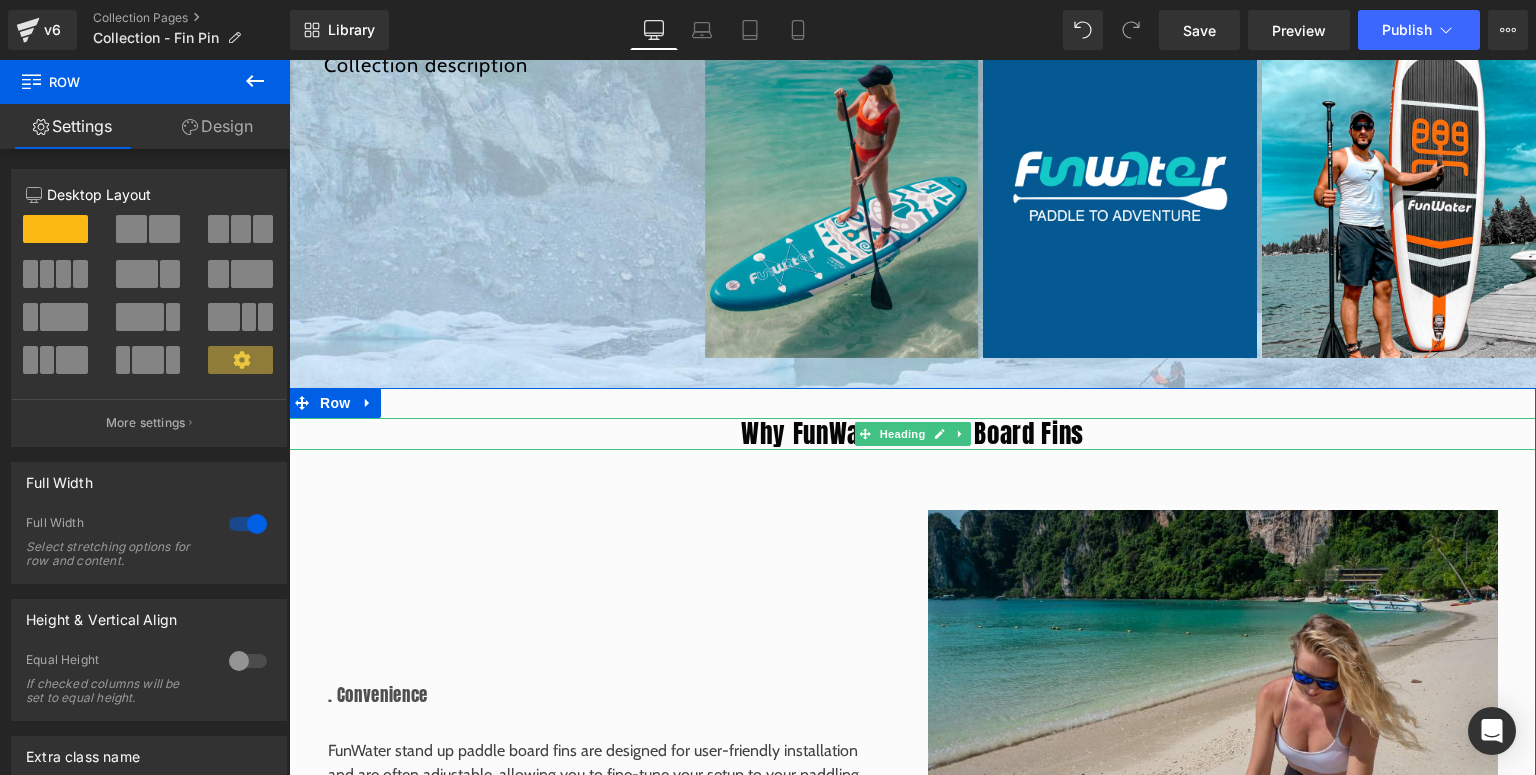 click on "Why FunWater Paddle Board Fins" at bounding box center [912, 434] 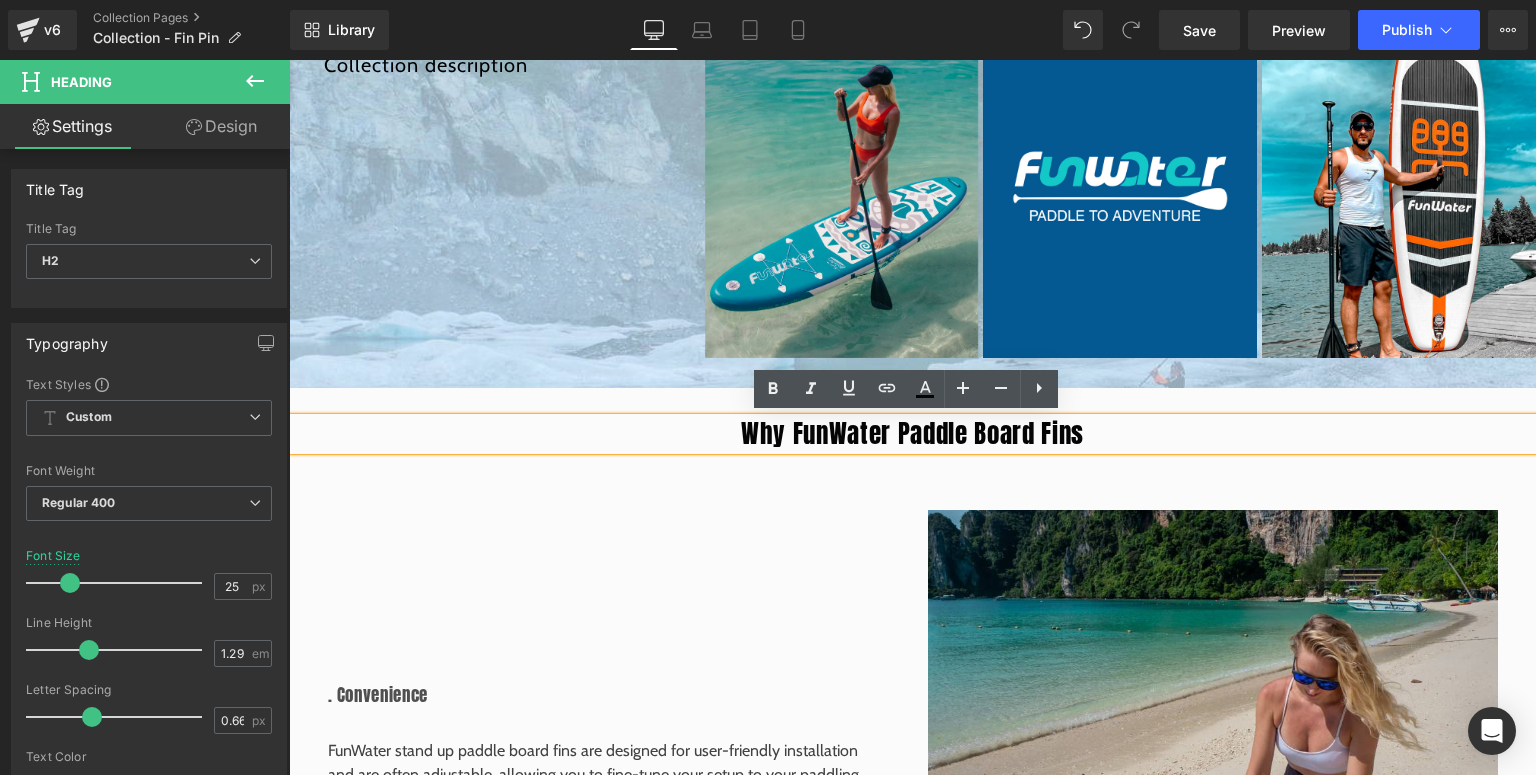 click on ". Convenience Heading         FunWater stand up paddle board fins are designed for user-friendly installation and are often adjustable, allowing you to fine-tune your setup to your paddling style and specific conditions. Text Block         Row" at bounding box center (613, 737) 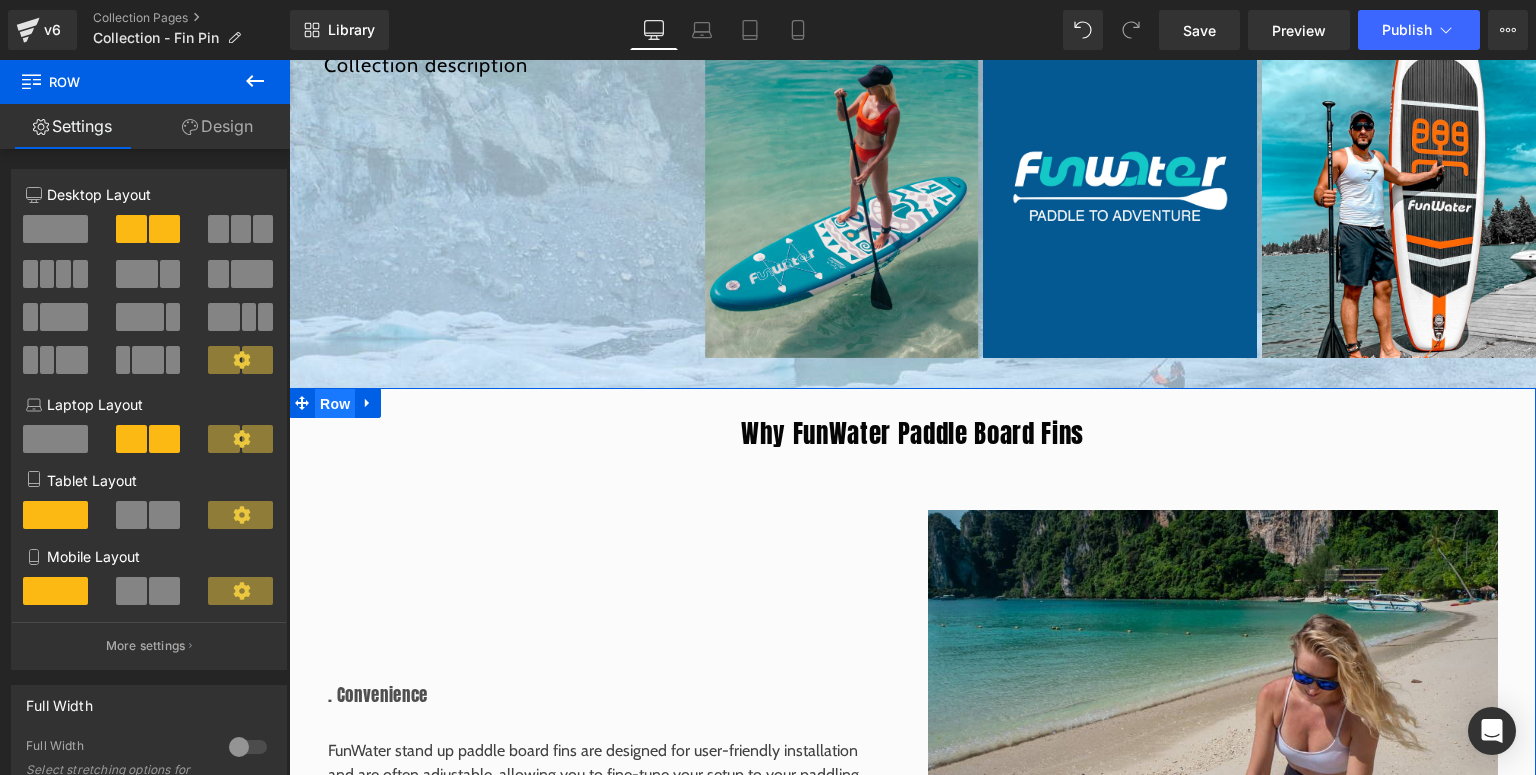 click on "Row" at bounding box center (335, 404) 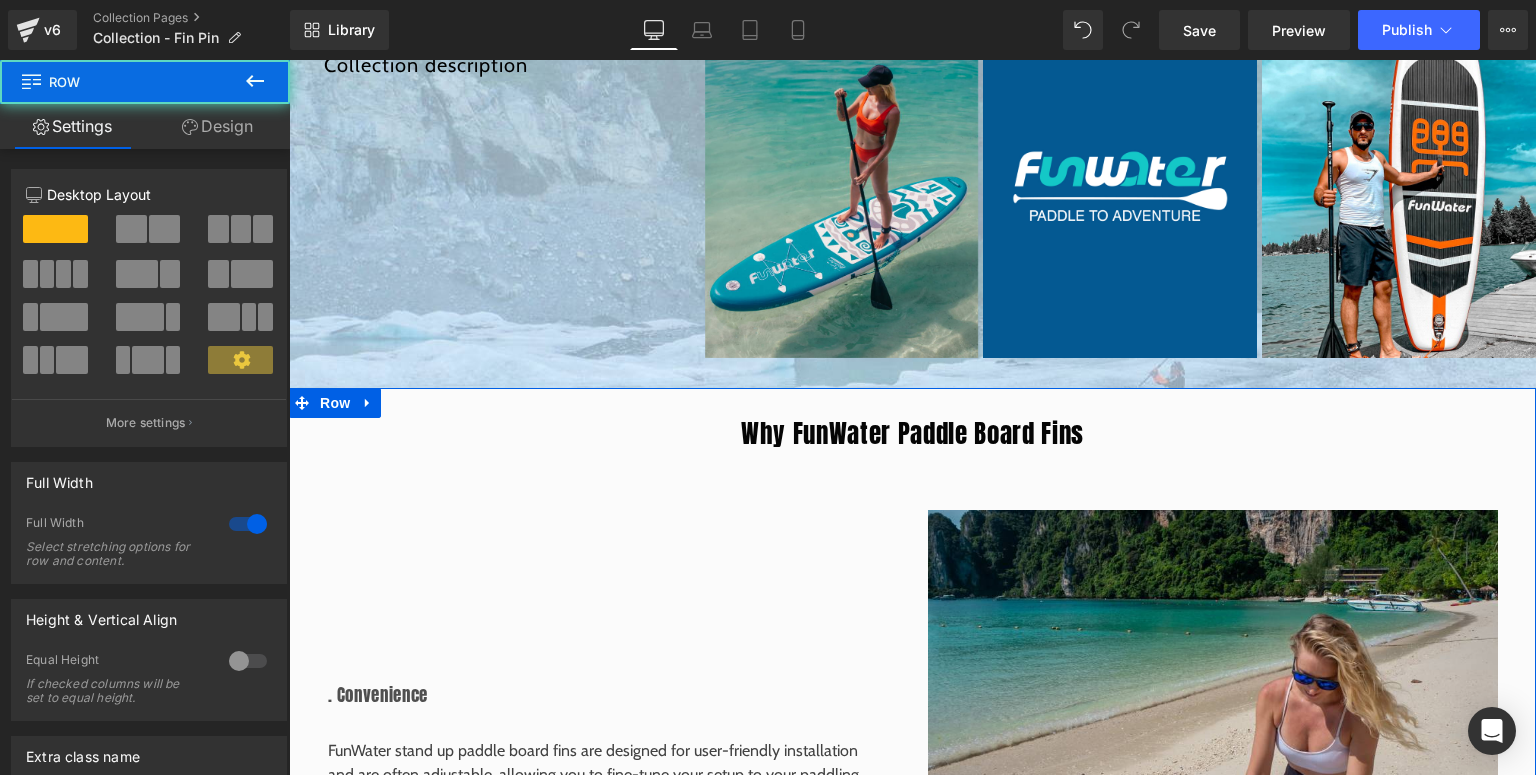 click on "Design" at bounding box center (217, 126) 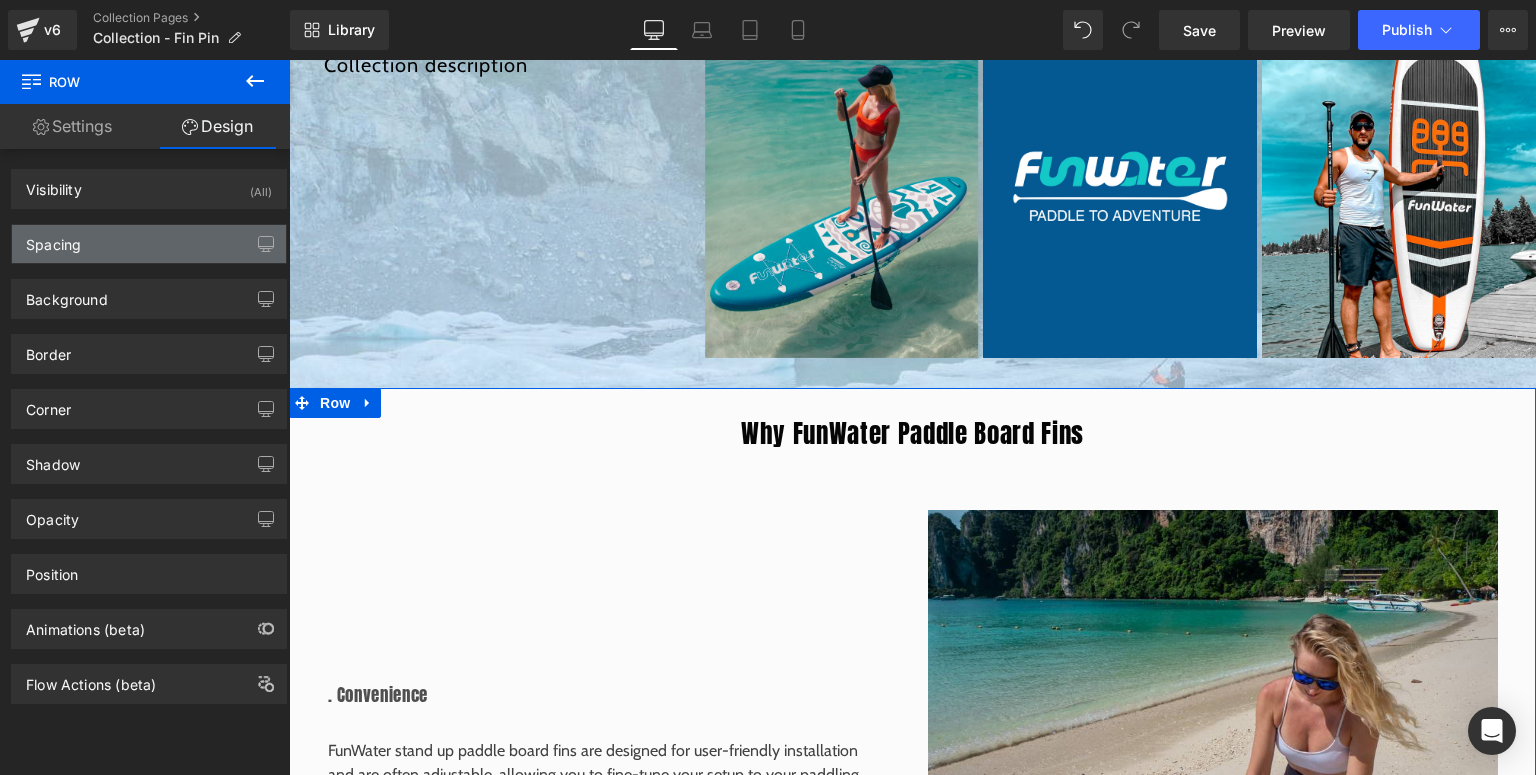 click on "Spacing" at bounding box center (149, 244) 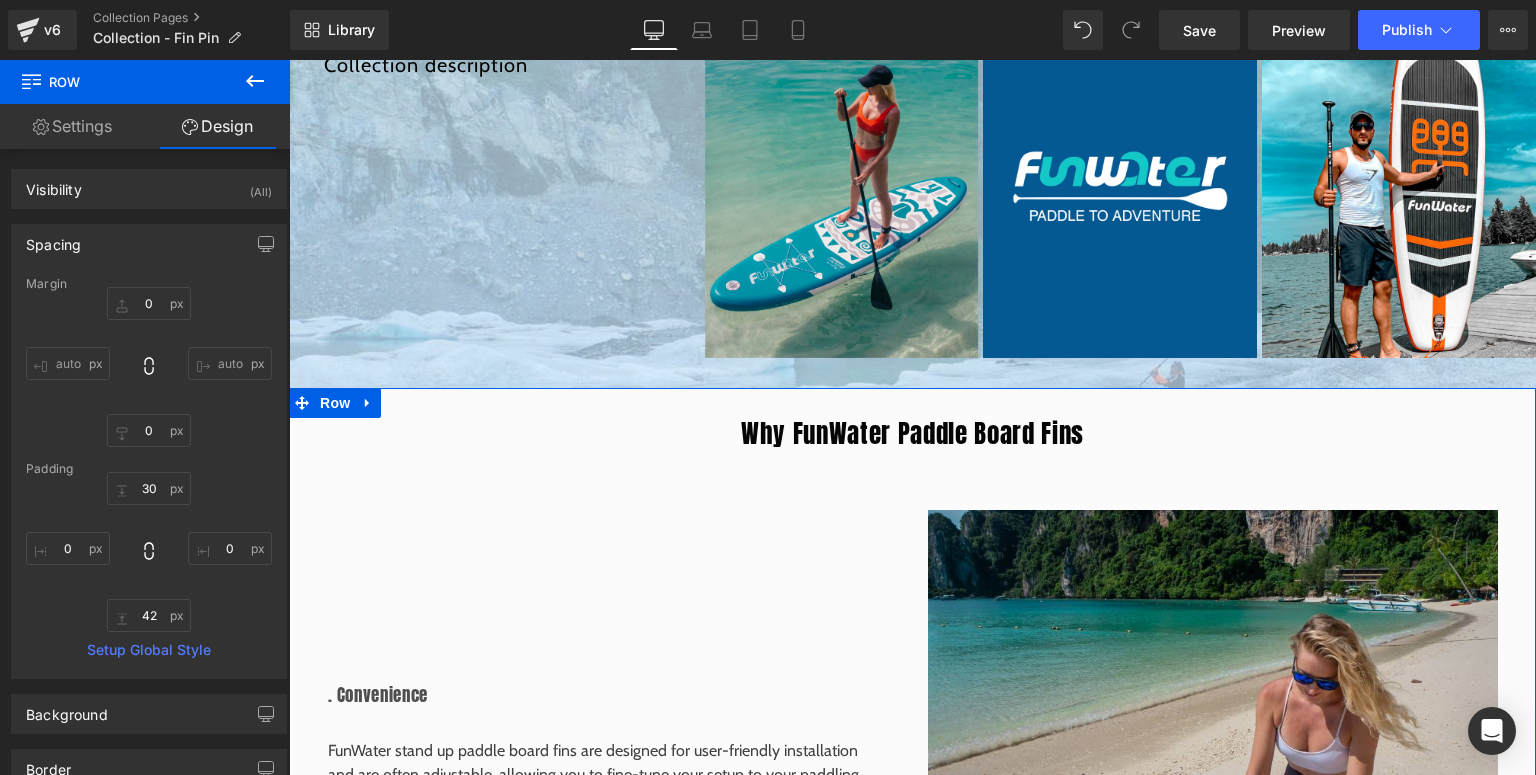 click on "Why FunWater Paddle Board Fins Heading         Image         . Convenience Heading         FunWater stand up paddle board fins are designed for user-friendly installation and are often adjustable, allowing you to fine-tune your setup to your paddling style and specific conditions. Text Block         Row         Row         Image         . Durability Heading         FunWater paddle board fin replacement are made from premium, wear-resistant materials designed to withstand frequent use and harsh conditions, resulting in longer-lasting performance and better resilience. Text Block         Row         Row         Image         . Versatility Heading         FunWater SUP fins fit most same-sized removable fins on the market. The combination of integrated design, quality construction, and performance-focused features make FunWater SUP fins an affordable paddleboard fin replacement. Text Block         Row         Row         Row" at bounding box center (912, 1198) 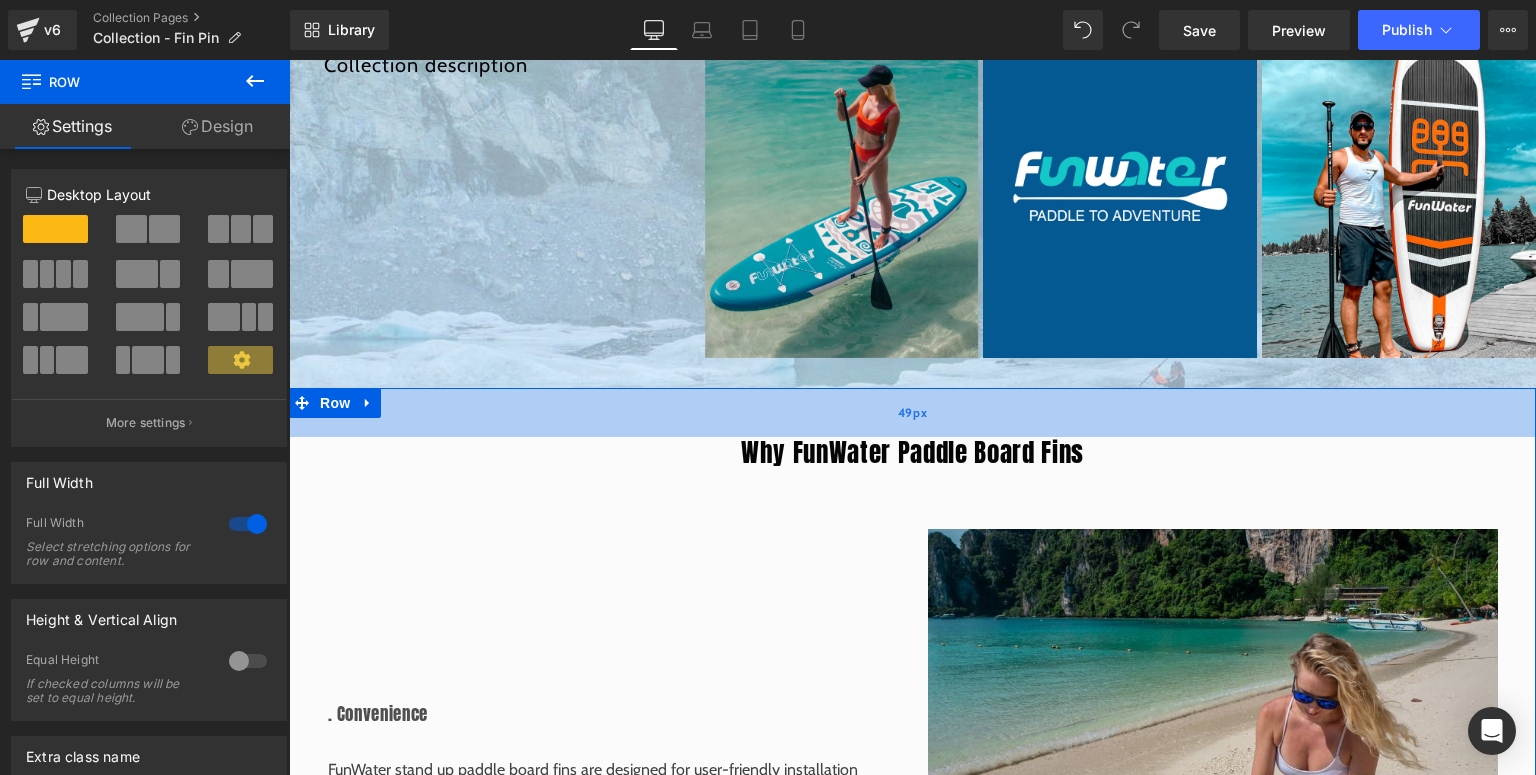 drag, startPoint x: 795, startPoint y: 388, endPoint x: 796, endPoint y: 407, distance: 19.026299 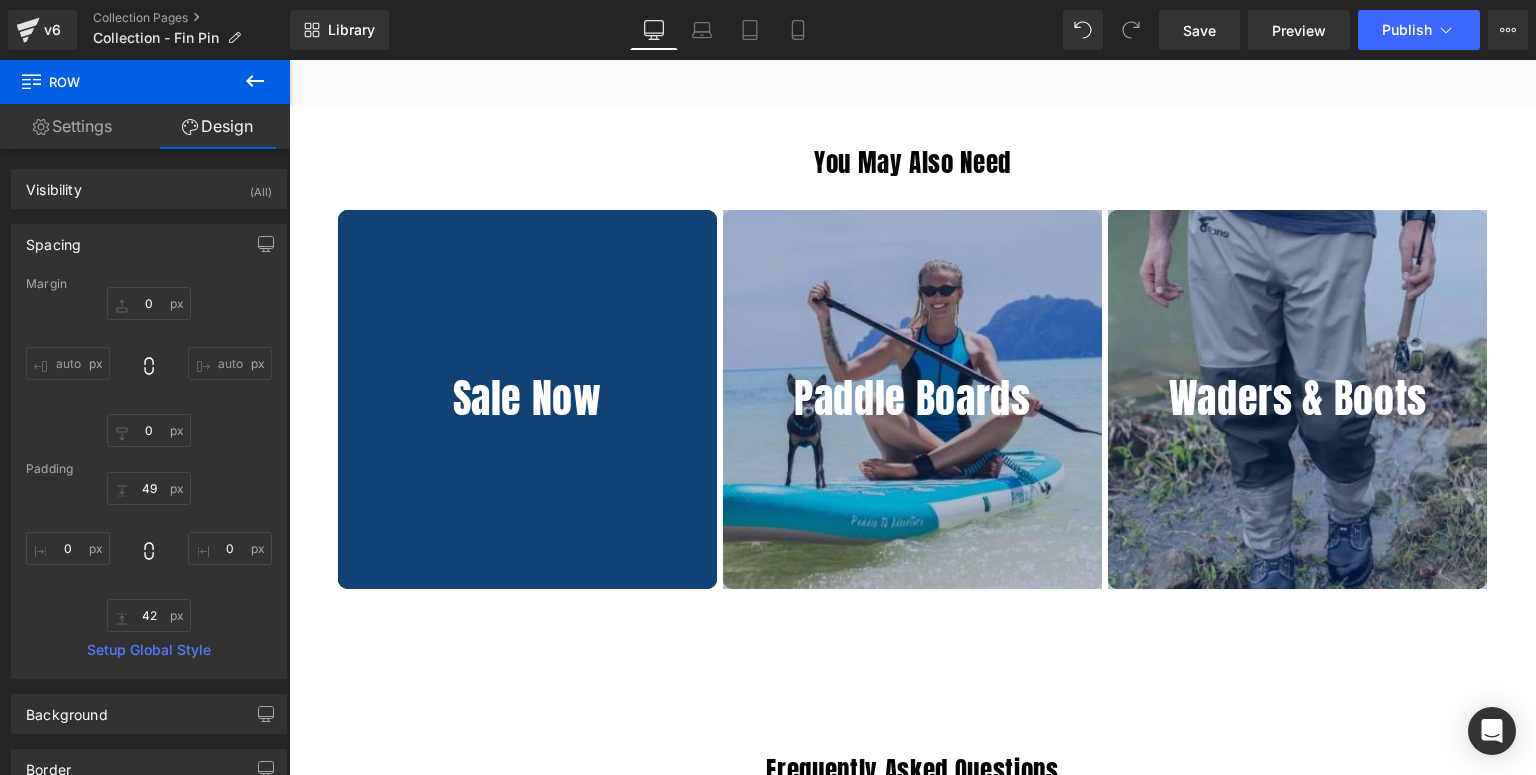 scroll, scrollTop: 3859, scrollLeft: 0, axis: vertical 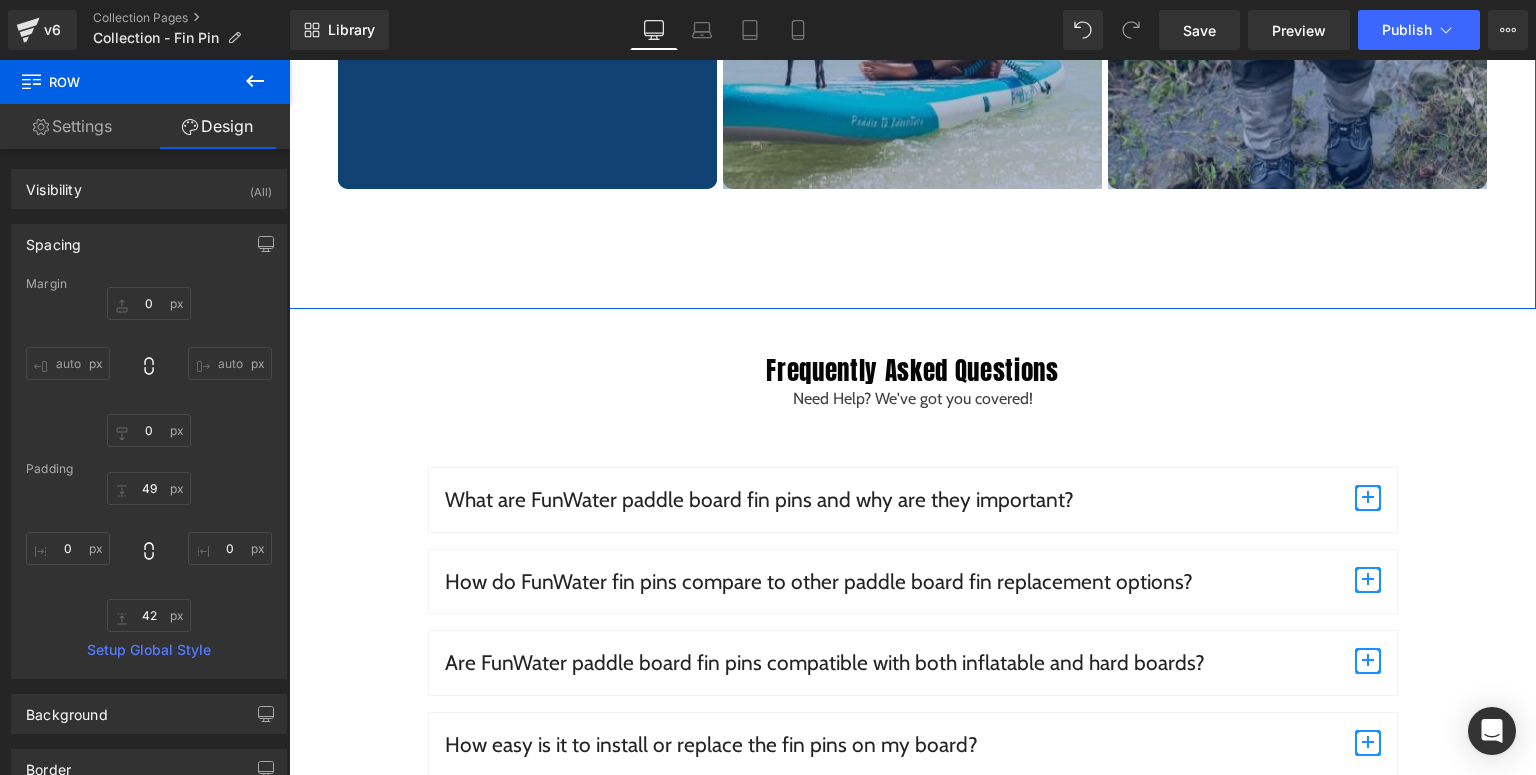 click on "You May Also Need Heading
Sale Now
Heading
Hero Banner
Paddle Boards Heading
Hero Banner
Waders & Boots Heading
Hero Banner         Row         Row         Row" at bounding box center (912, 8) 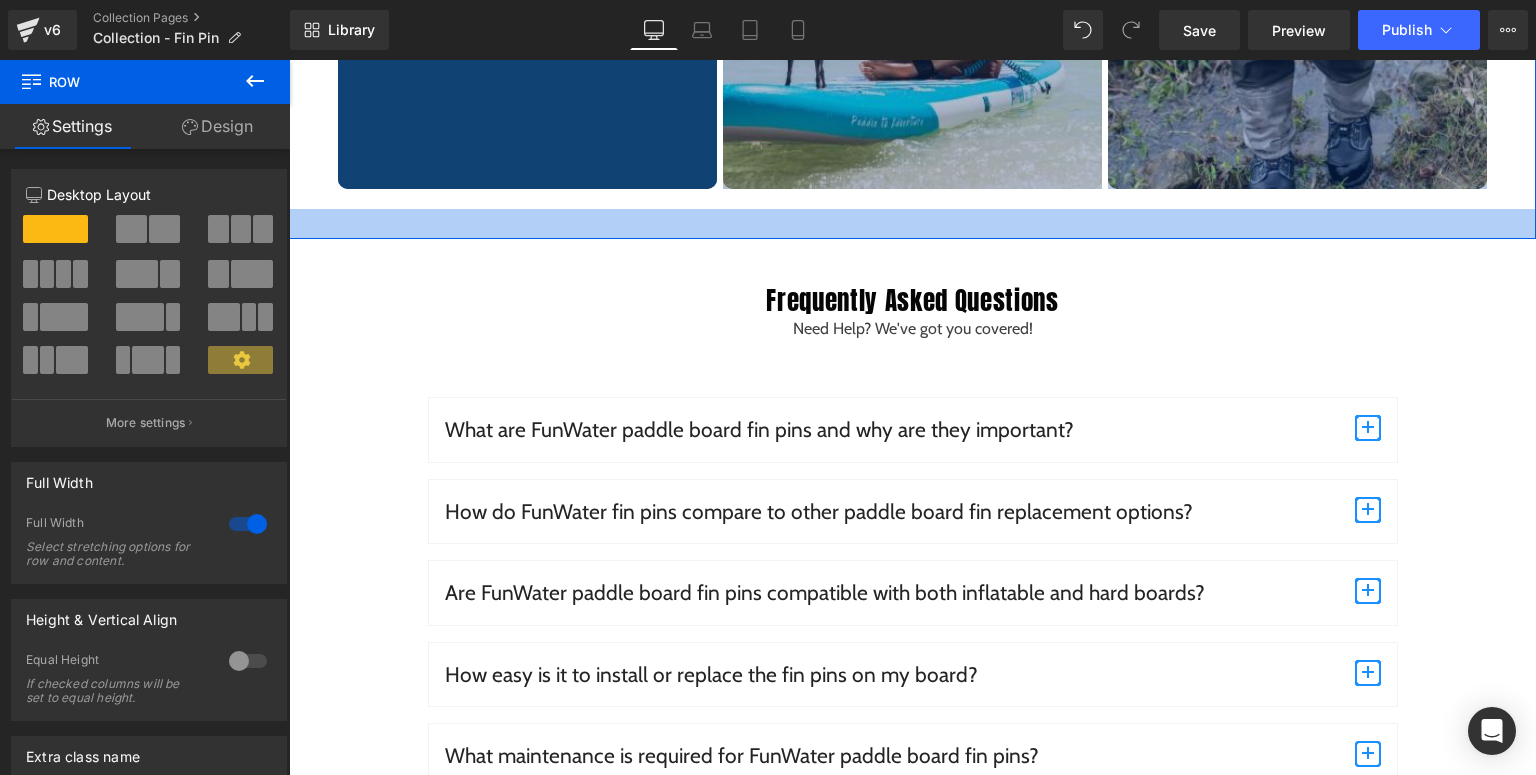 drag, startPoint x: 824, startPoint y: 301, endPoint x: 872, endPoint y: 231, distance: 84.87638 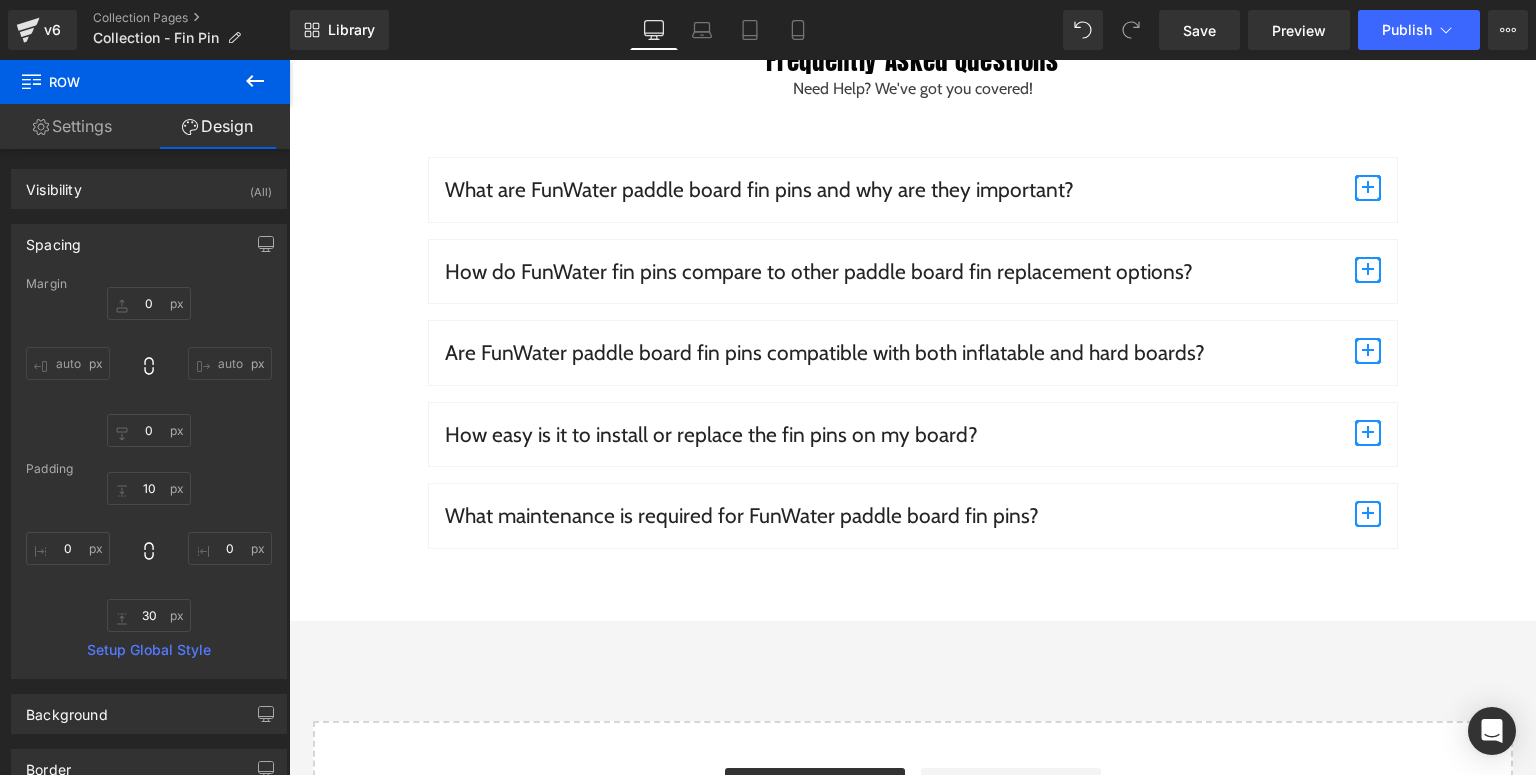 scroll, scrollTop: 3619, scrollLeft: 0, axis: vertical 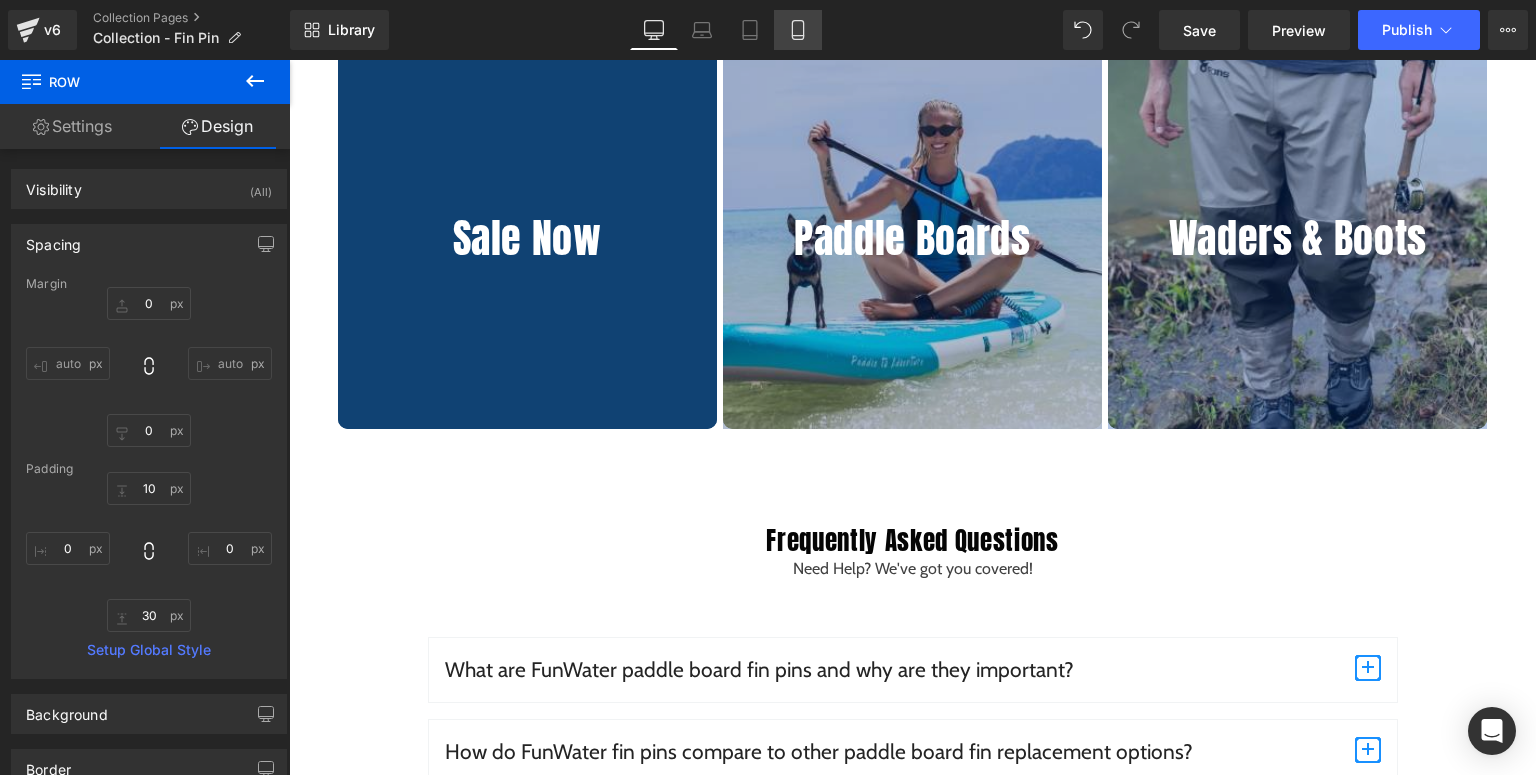 click on "Mobile" at bounding box center [798, 30] 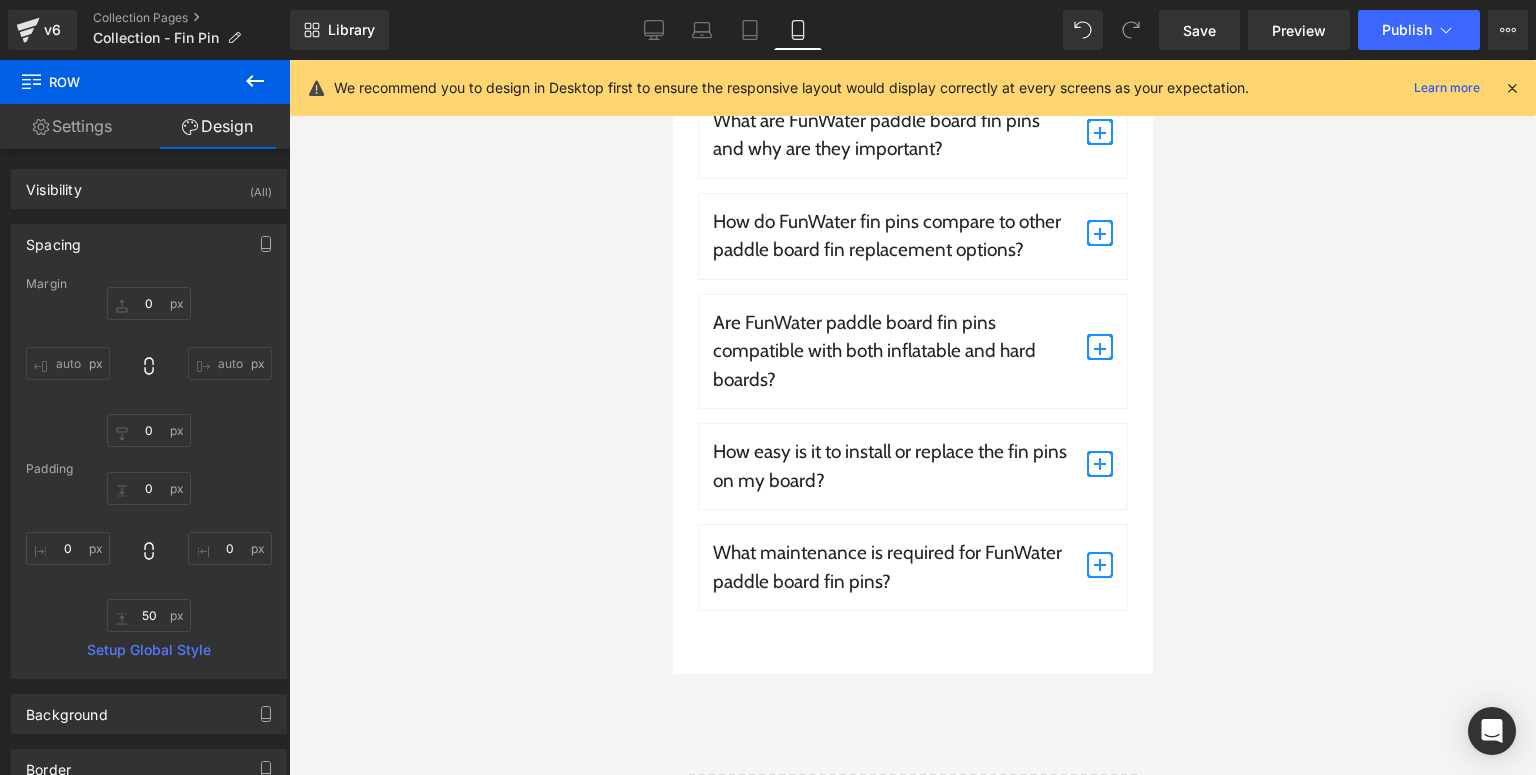 type on "0" 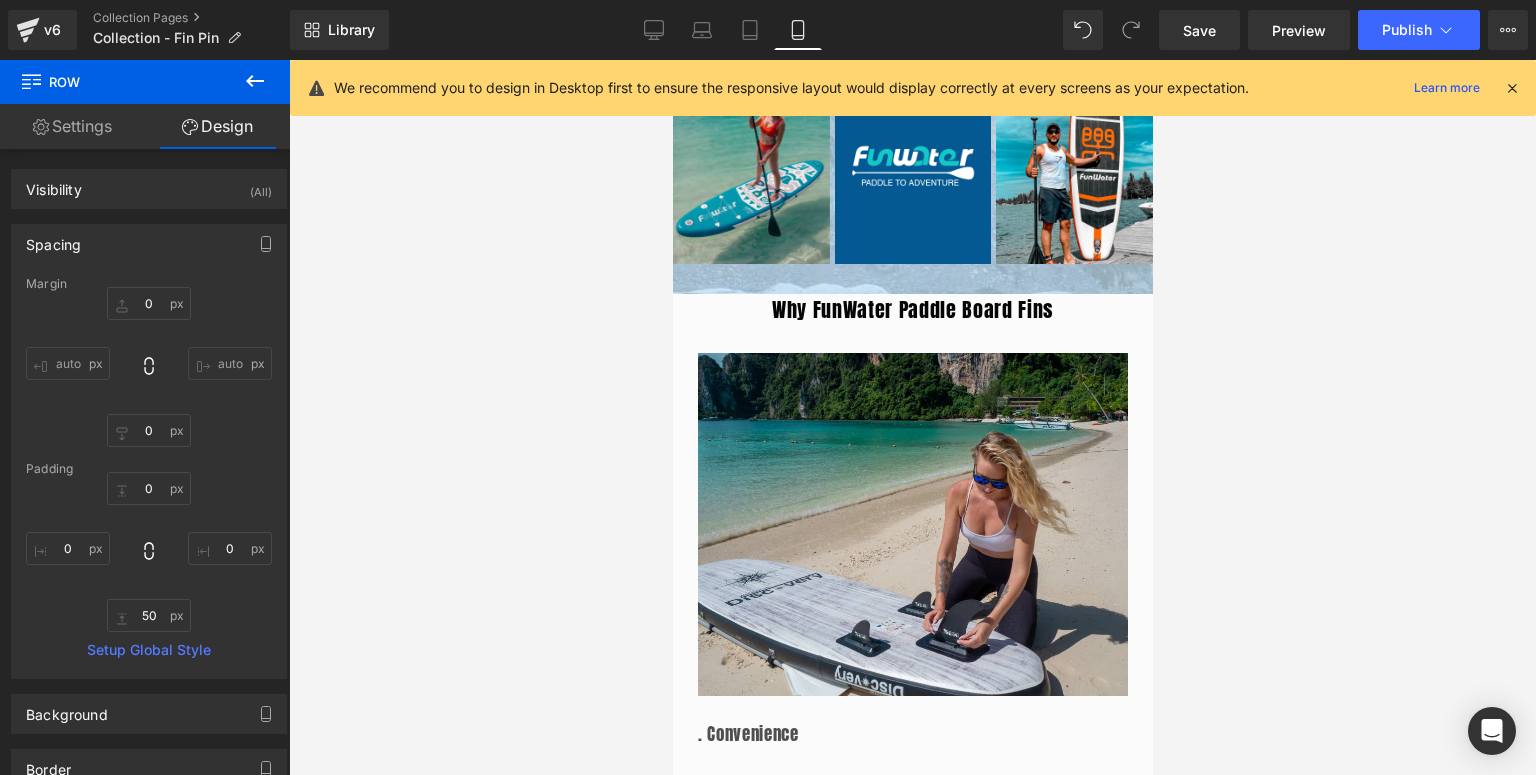 scroll, scrollTop: 960, scrollLeft: 0, axis: vertical 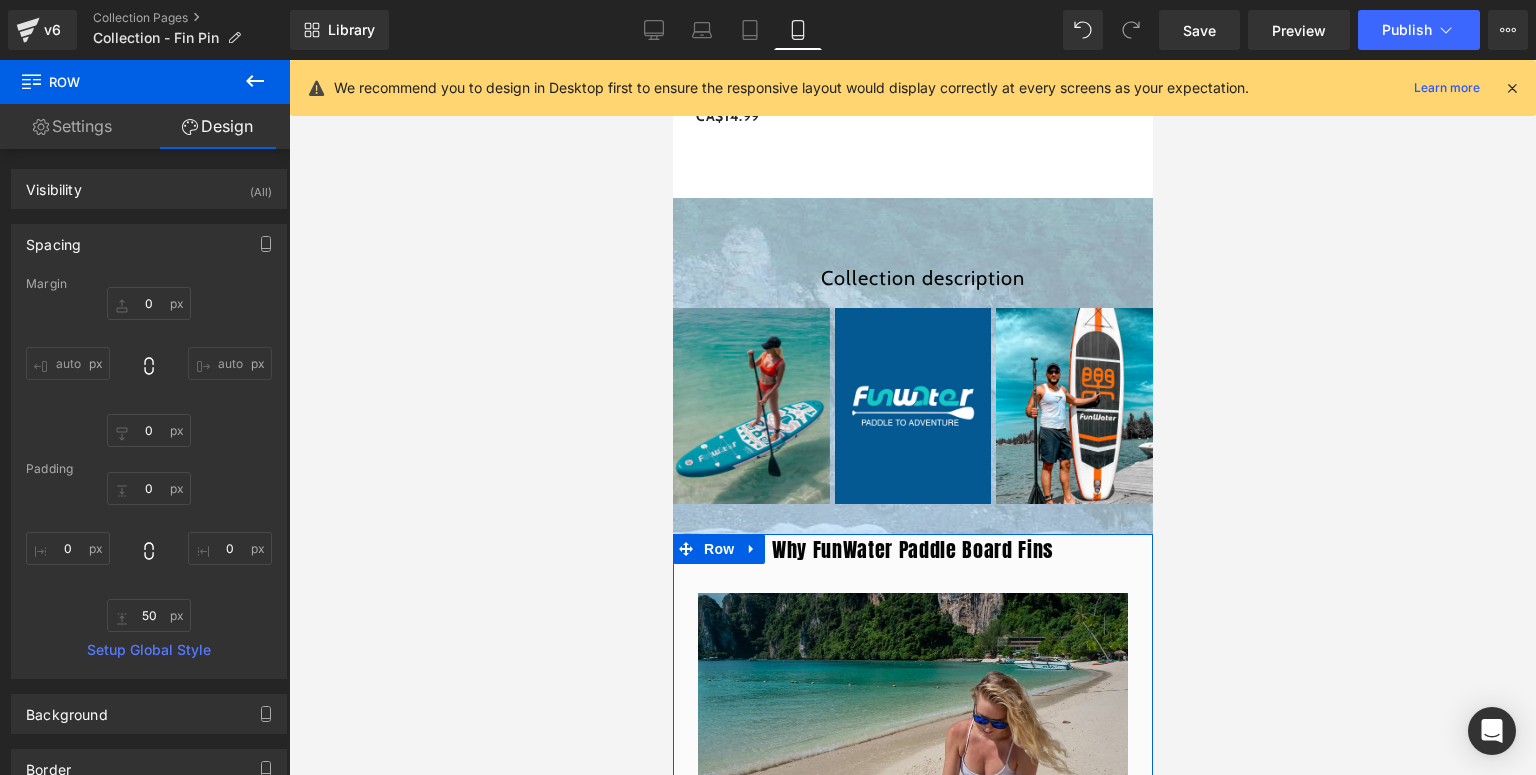 drag, startPoint x: 700, startPoint y: 548, endPoint x: 687, endPoint y: 530, distance: 22.203604 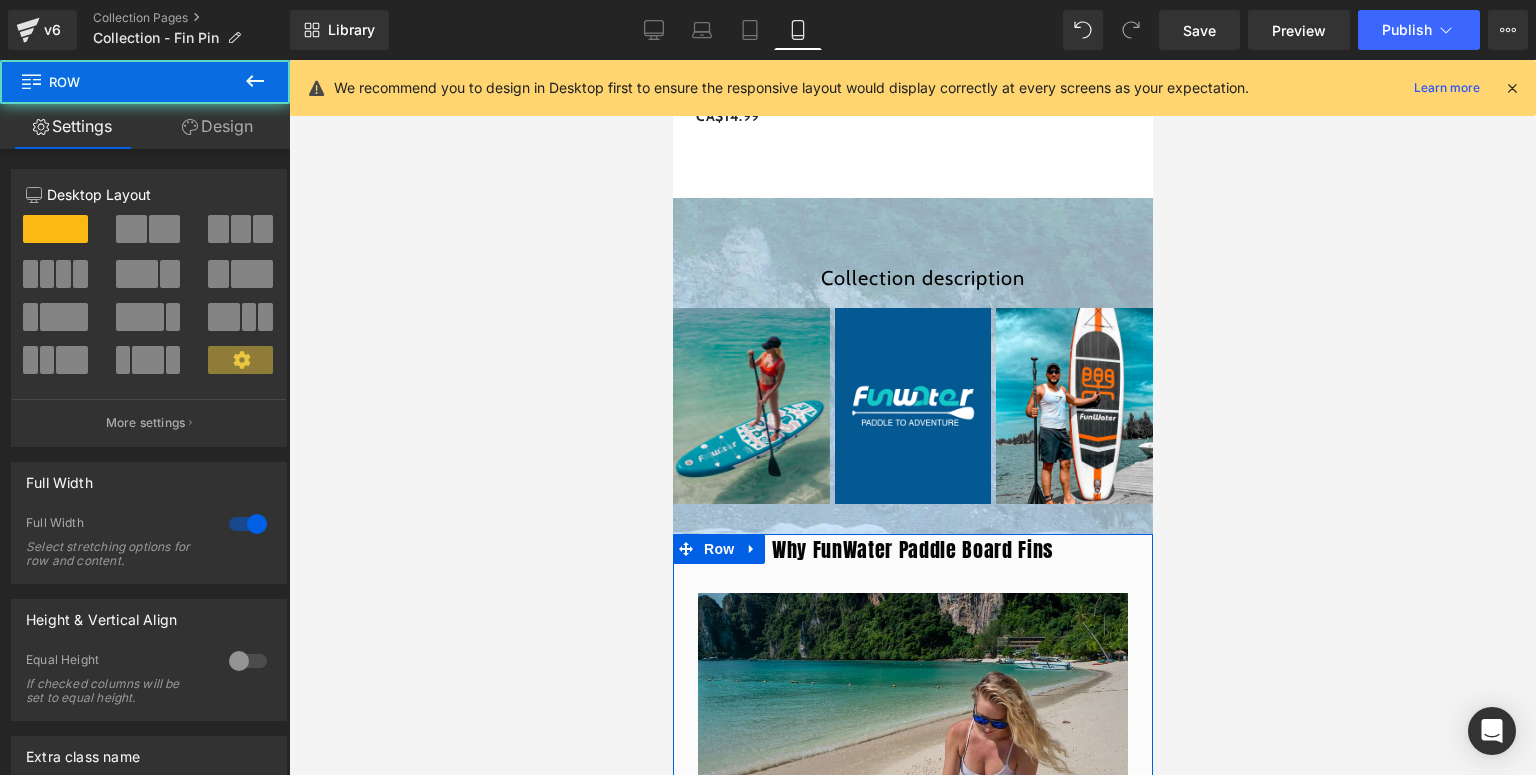 click on "Design" at bounding box center [217, 126] 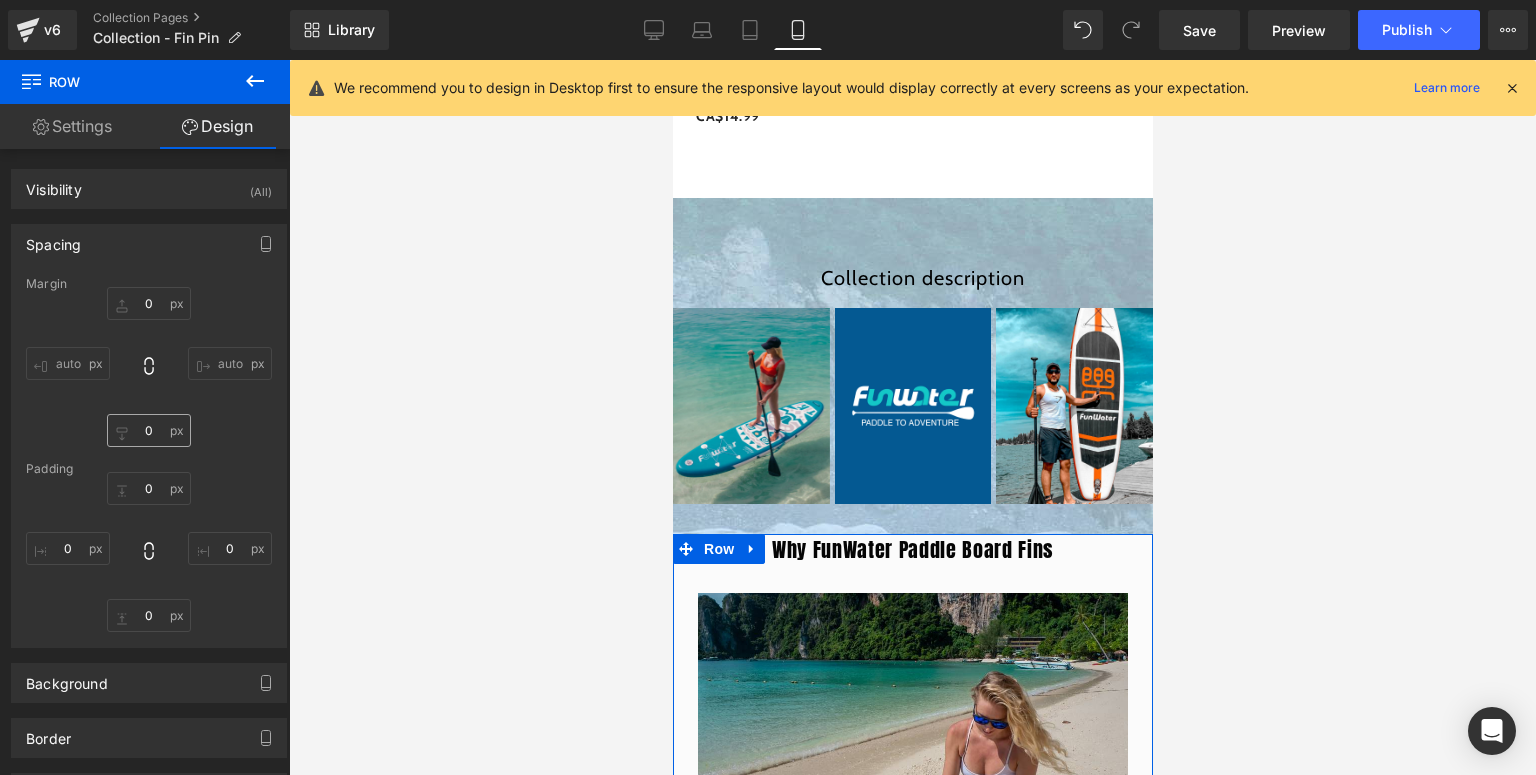 type on "0" 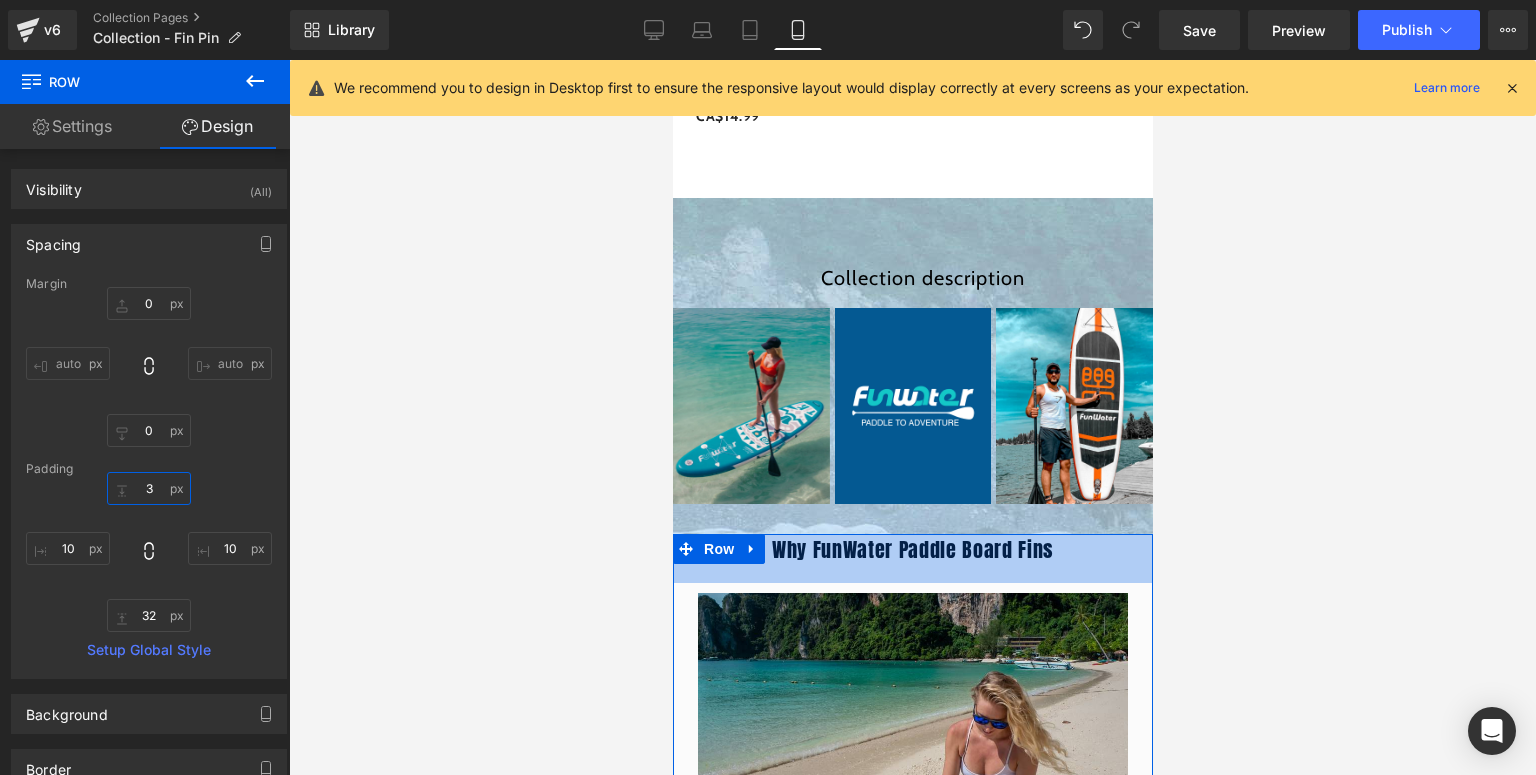 click on "3" at bounding box center (149, 488) 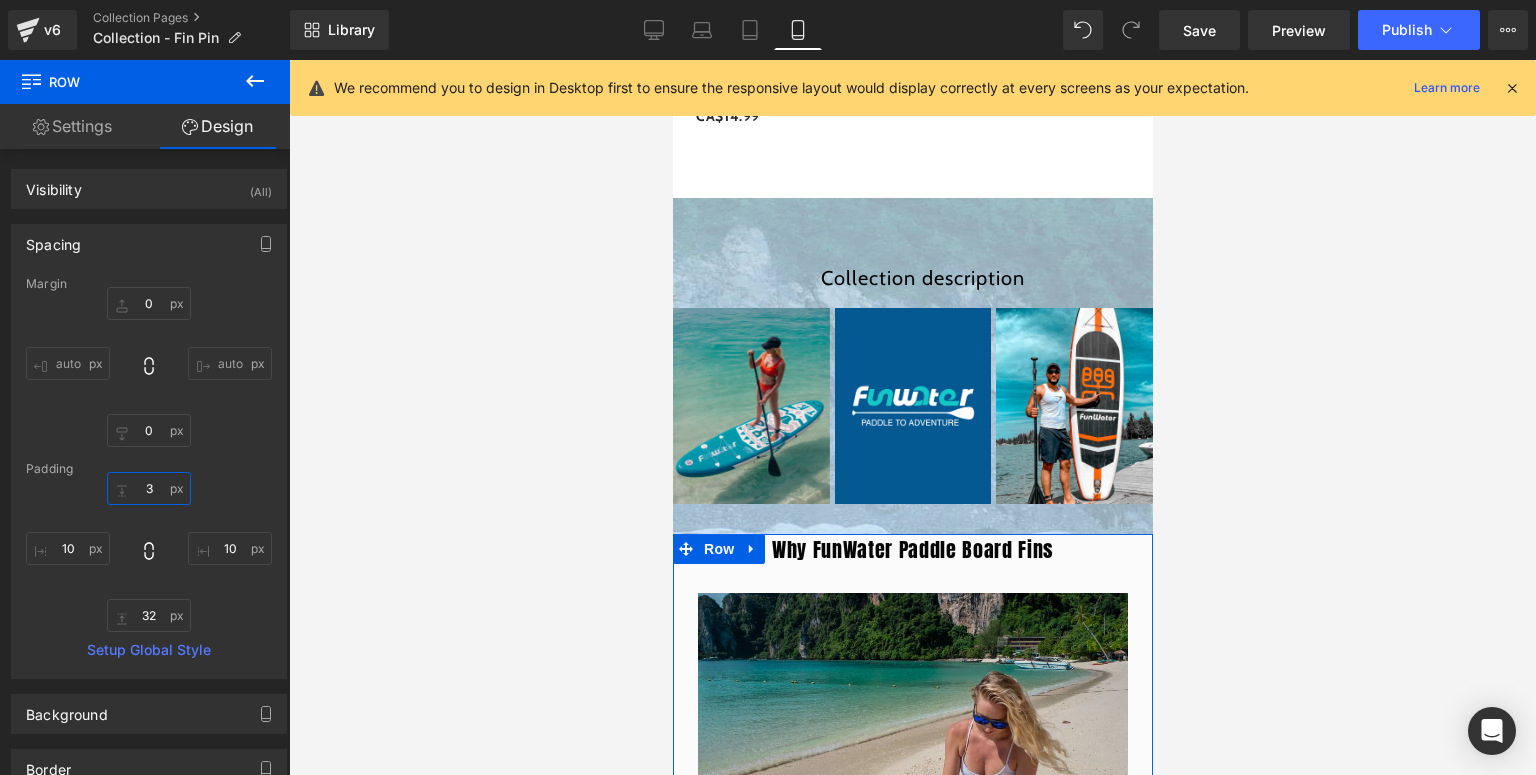 type on "30" 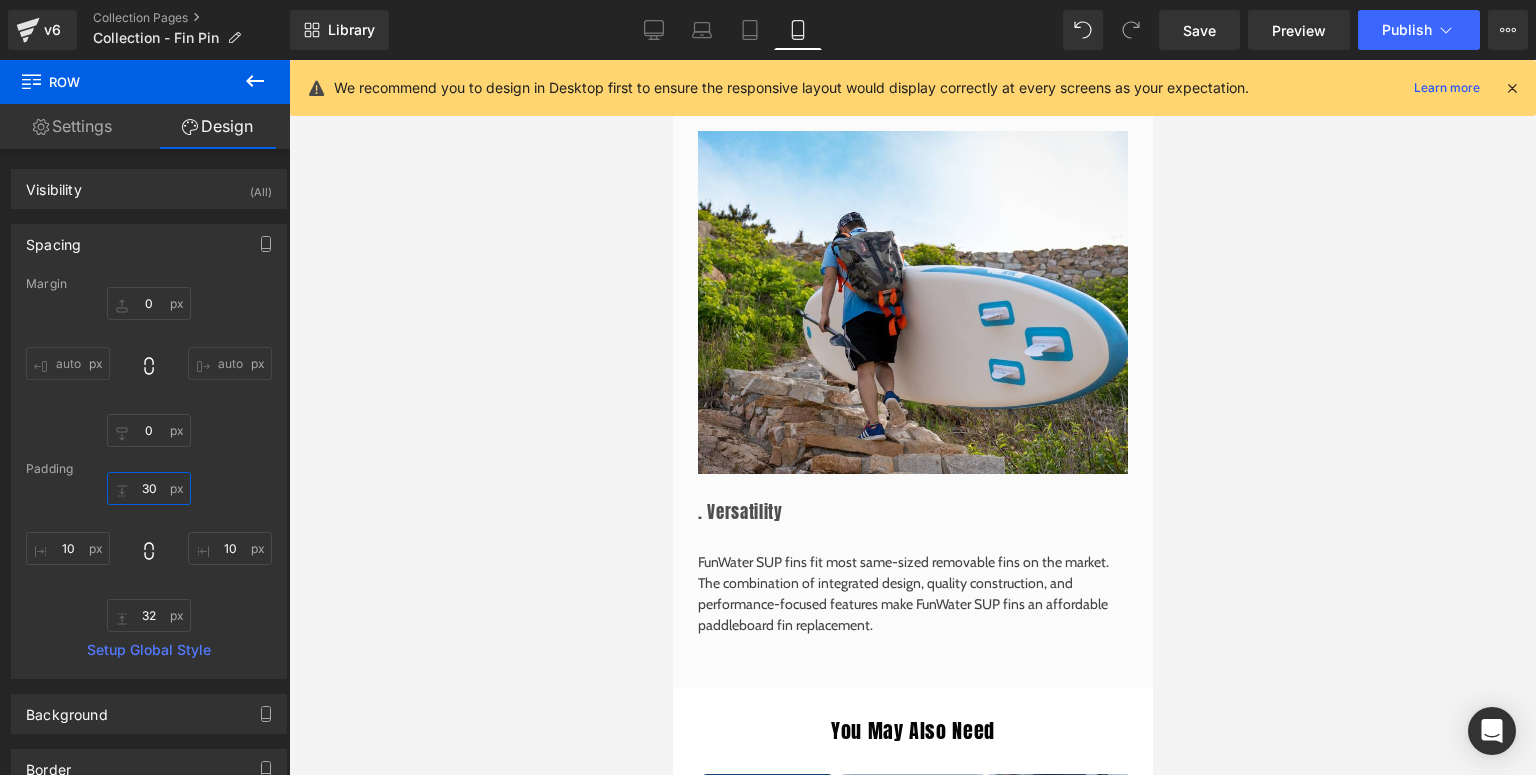 scroll, scrollTop: 2560, scrollLeft: 0, axis: vertical 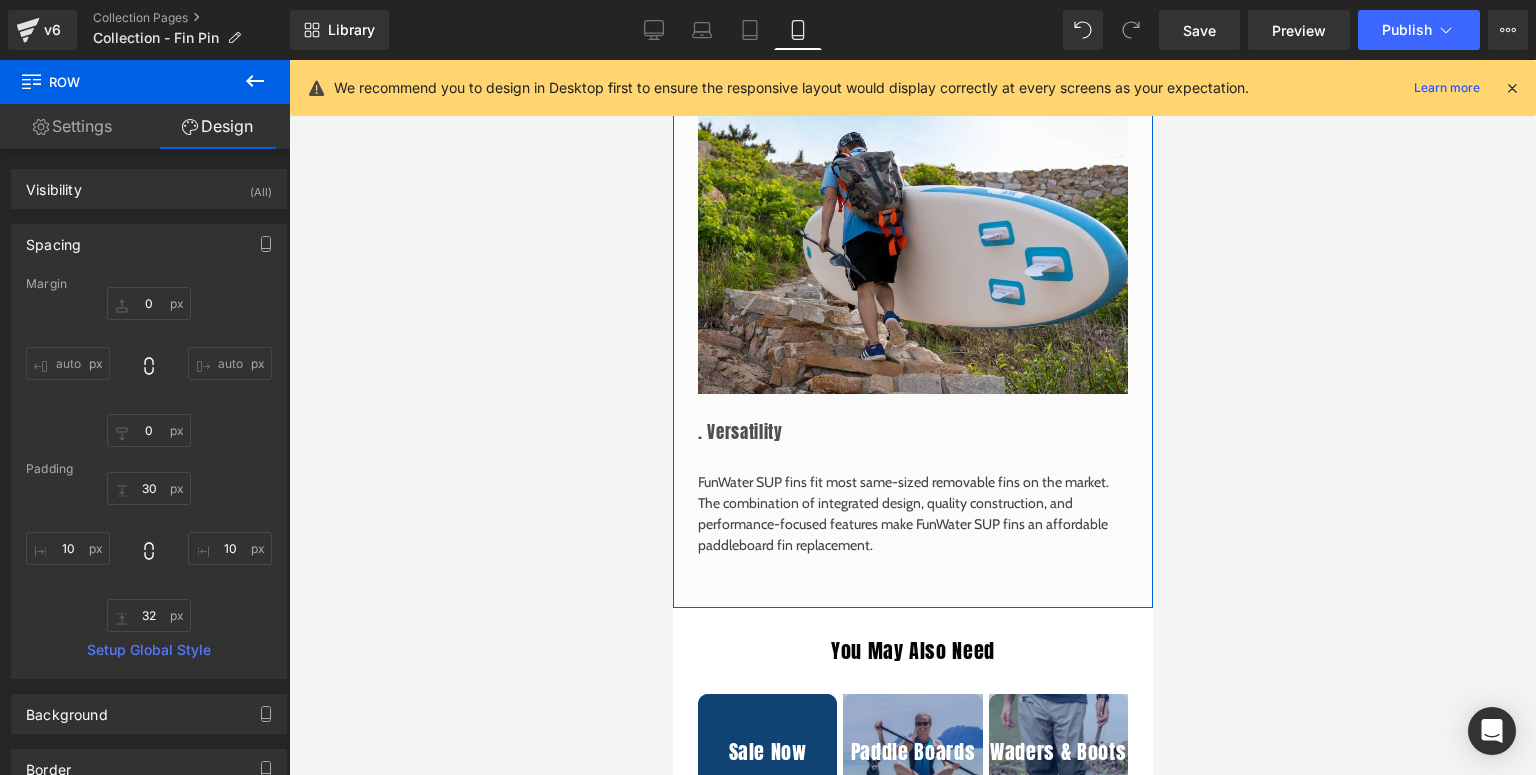 click on "Why FunWater Paddle Board Fins Heading         Image         . Convenience Heading         FunWater stand up paddle board fins are designed for user-friendly installation and are often adjustable, allowing you to fine-tune your setup to your paddling style and specific conditions. Text Block         Row         Row         Image         . Durability Heading         FunWater paddle board fin replacement are made from premium, wear-resistant materials designed to withstand frequent use and harsh conditions, resulting in longer-lasting performance and better resilience. Text Block         Row         Row         Image         . Versatility Heading         FunWater SUP fins fit most same-sized removable fins on the market. The combination of integrated design, quality construction, and performance-focused features make FunWater SUP fins an affordable paddleboard fin replacement. Text Block         Row         Row         Row" at bounding box center (912, -229) 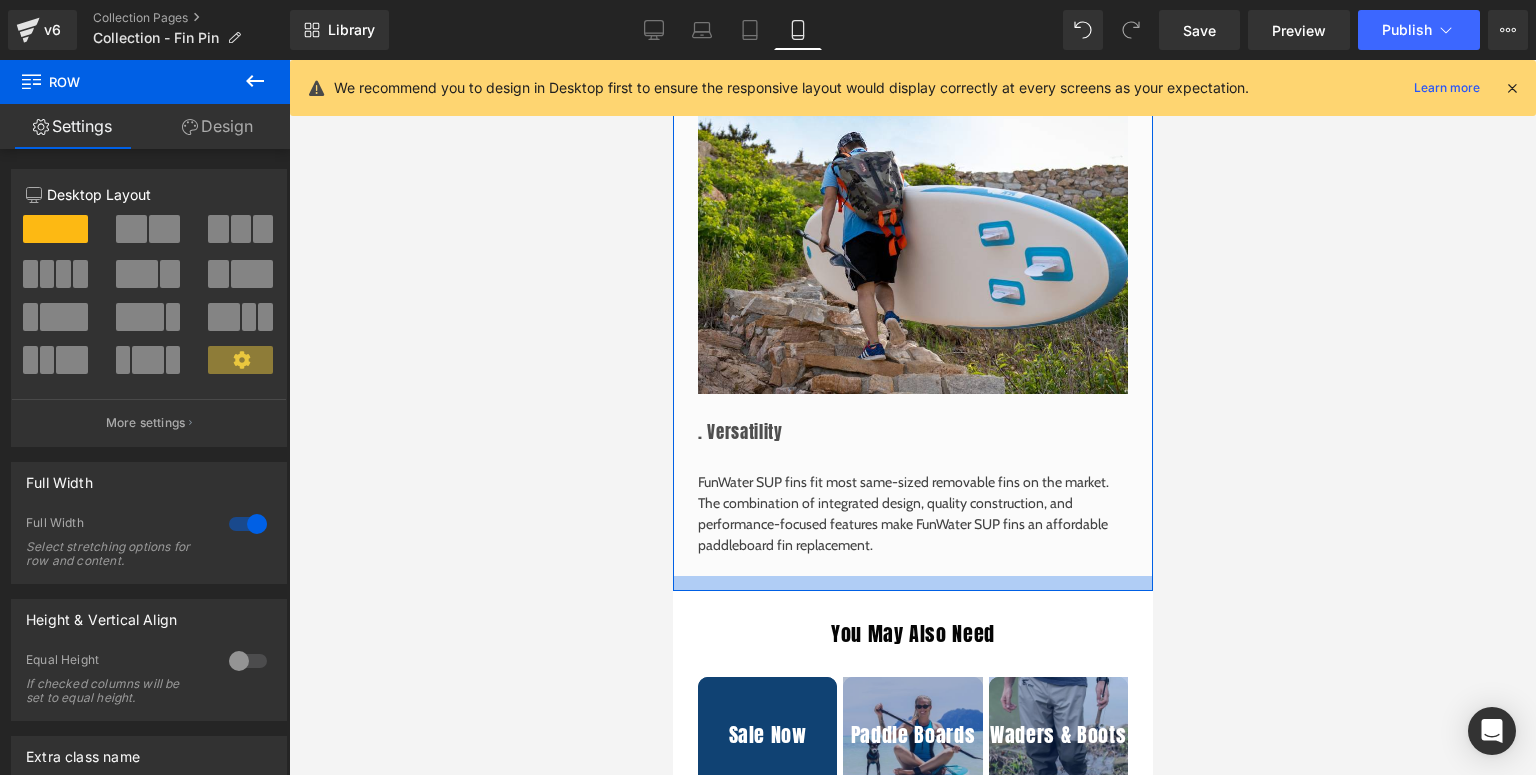 drag, startPoint x: 880, startPoint y: 599, endPoint x: 891, endPoint y: 582, distance: 20.248457 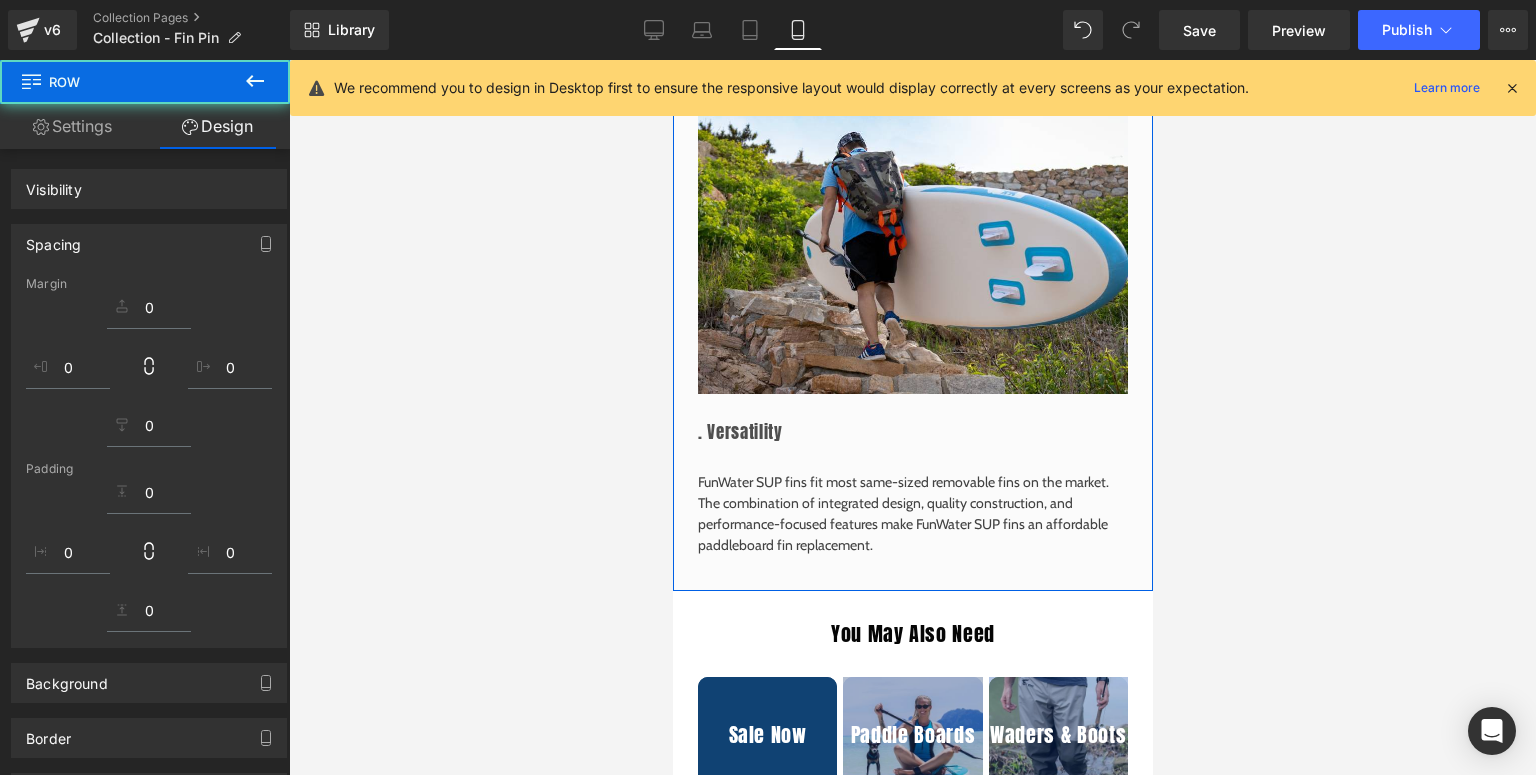 click on "You May Also Need Heading
Sale Now
Heading
Hero Banner
Paddle Boards Heading
Hero Banner
Waders & Boots Heading
Hero Banner         Row         Row         Row" at bounding box center (912, 736) 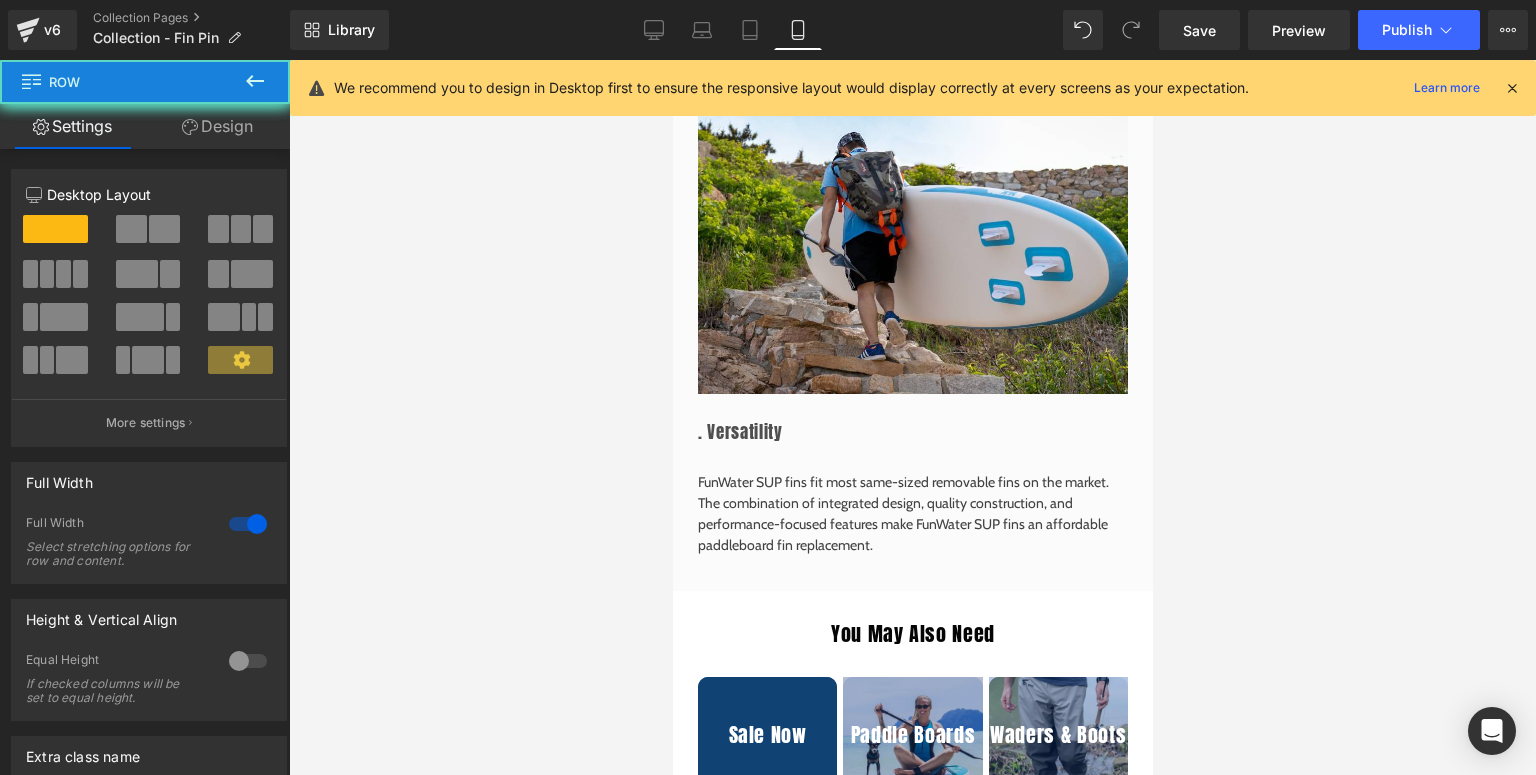 click on "You May Also Need Heading
Sale Now
Heading
Hero Banner
Paddle Boards Heading
Hero Banner
Waders & Boots Heading
Hero Banner         Row         Row         Row     50px" at bounding box center (912, 736) 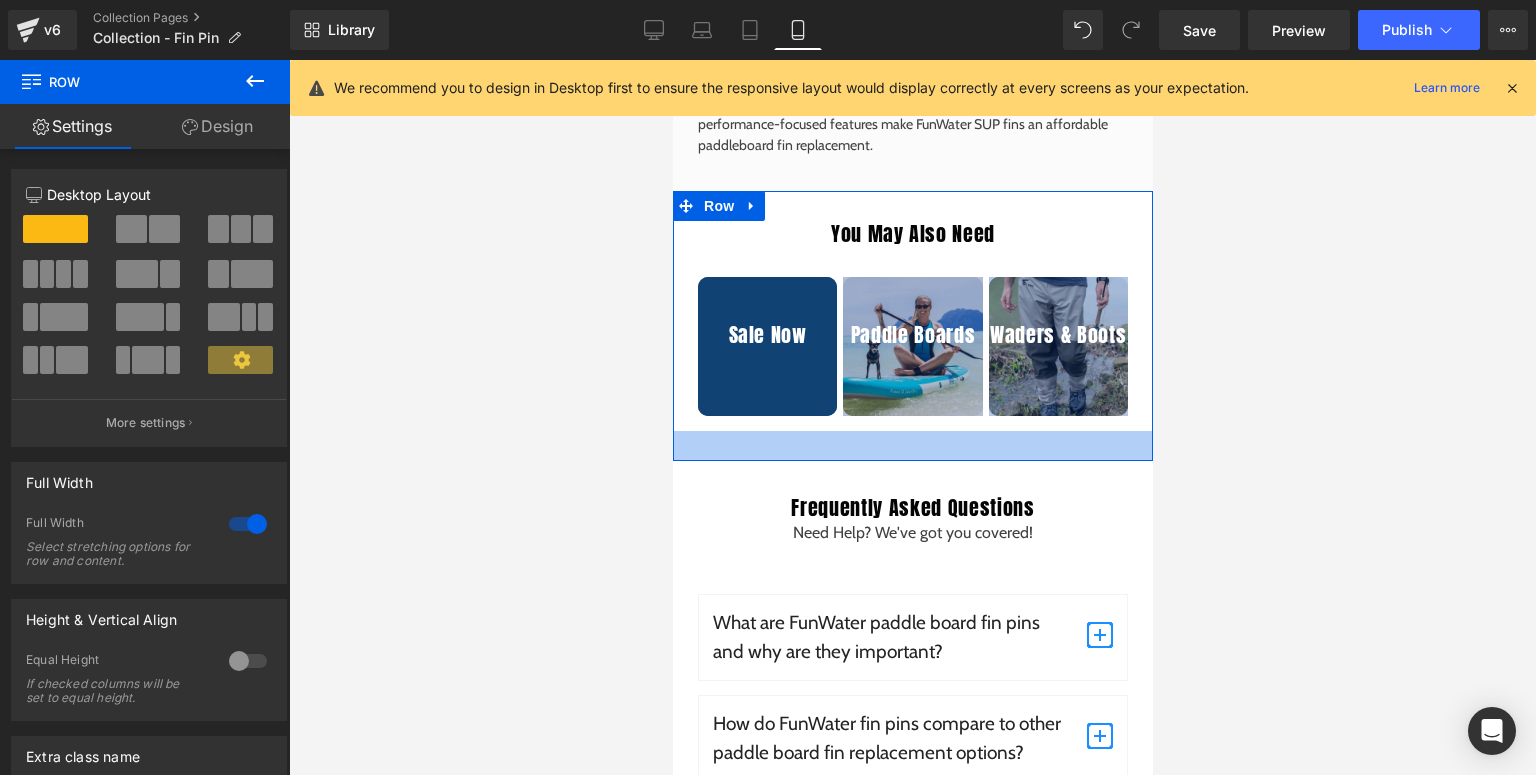 drag, startPoint x: 933, startPoint y: 468, endPoint x: 1855, endPoint y: 218, distance: 955.2926 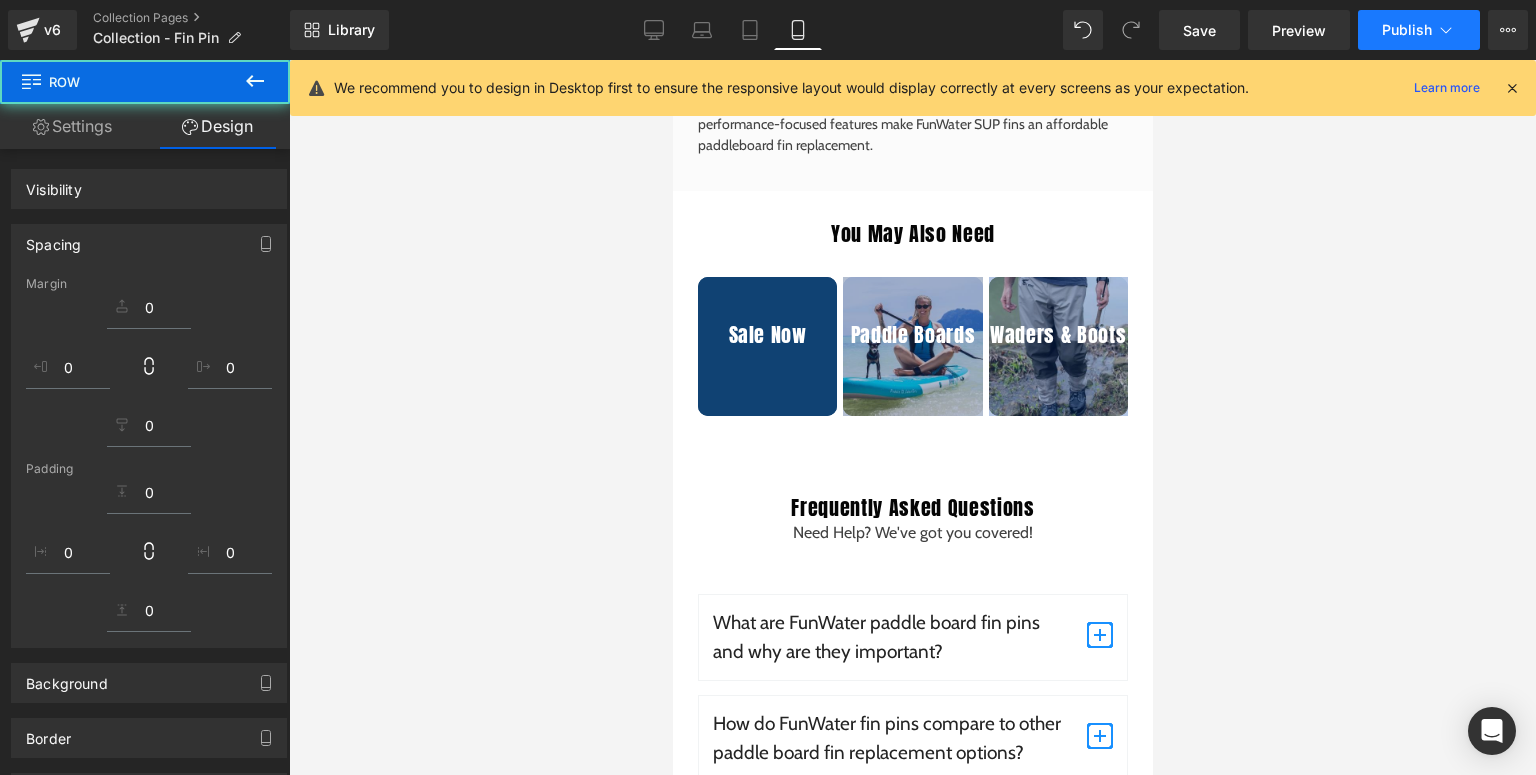 click on "Publish" at bounding box center (1407, 30) 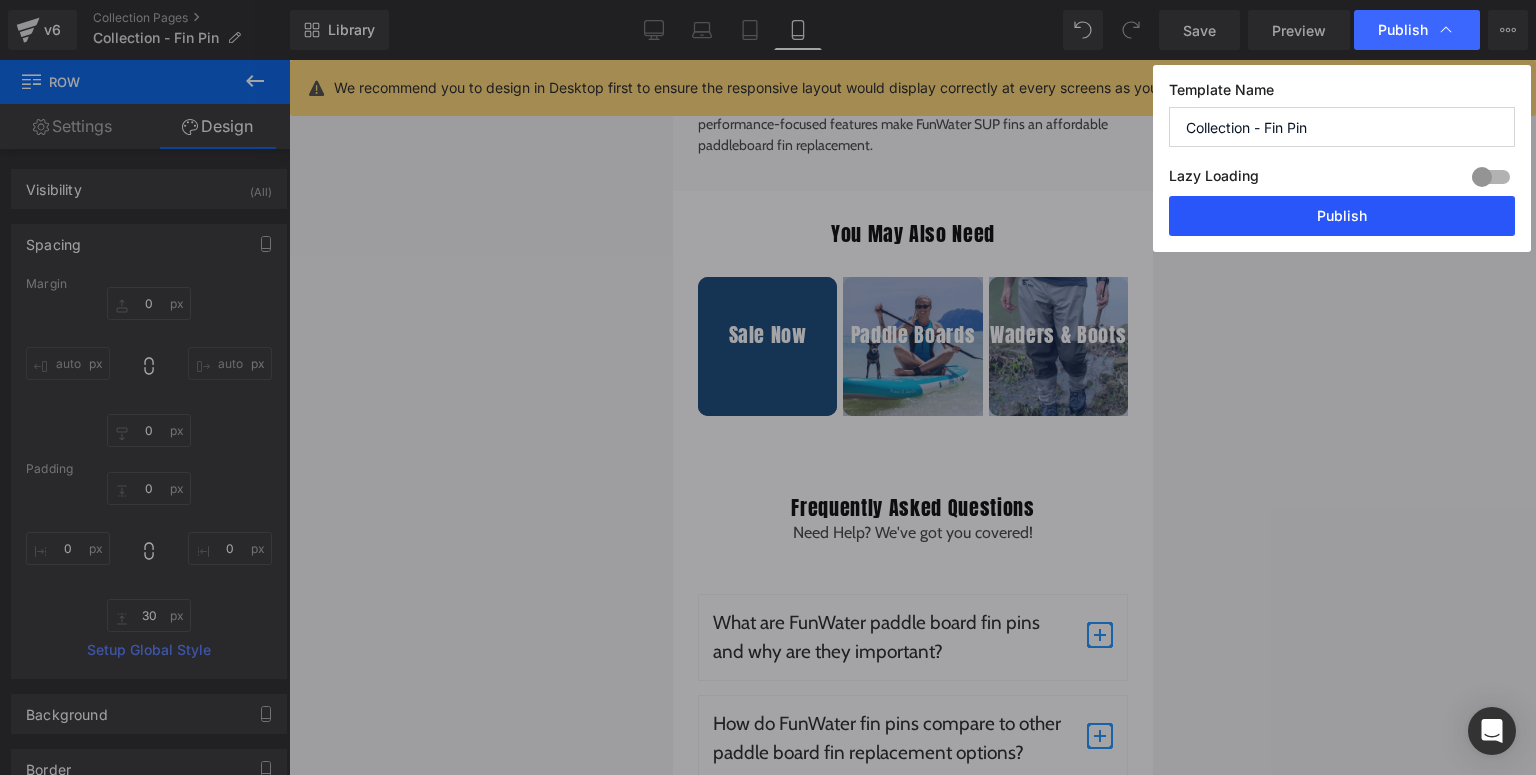 click on "Publish" at bounding box center (1342, 216) 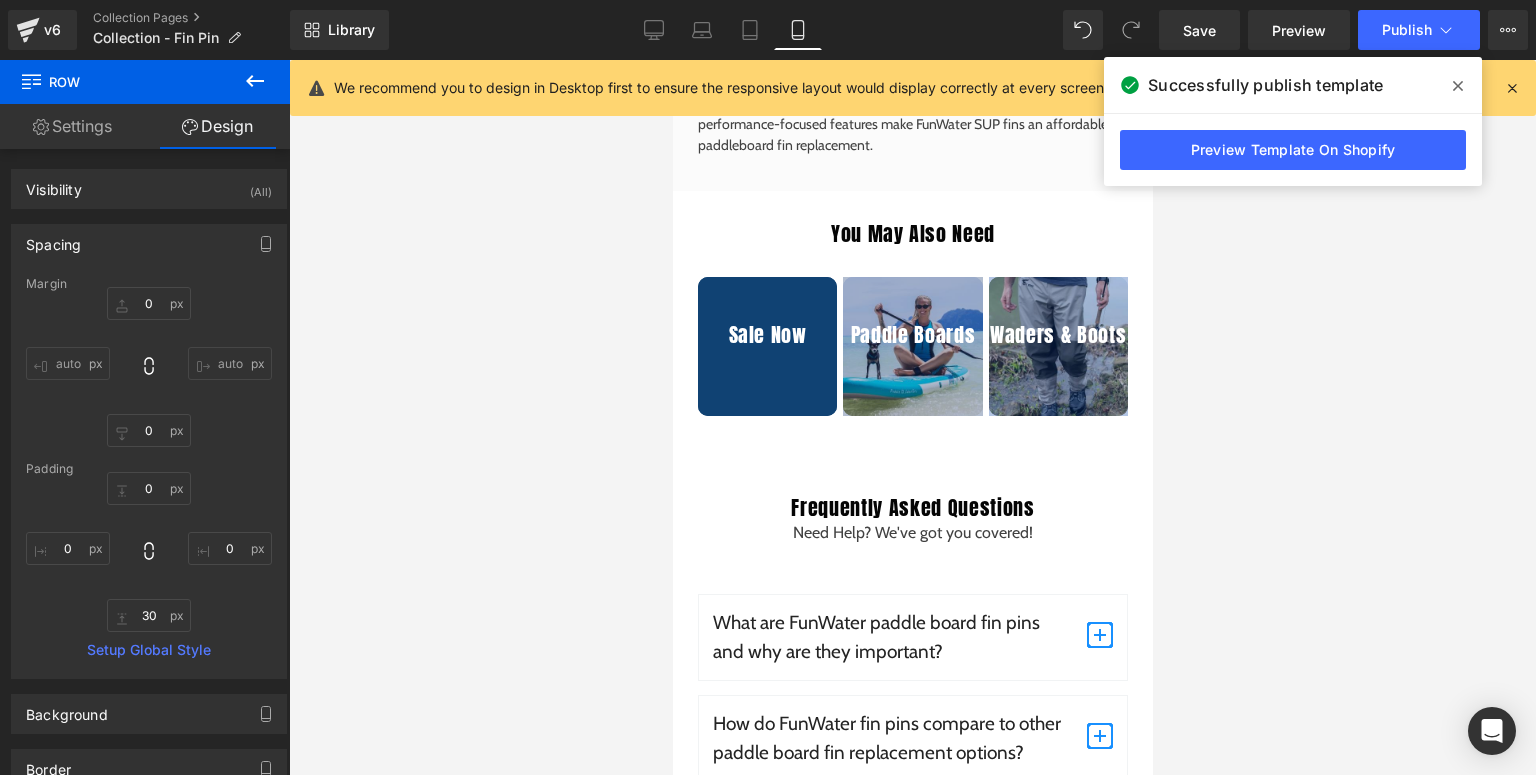 click 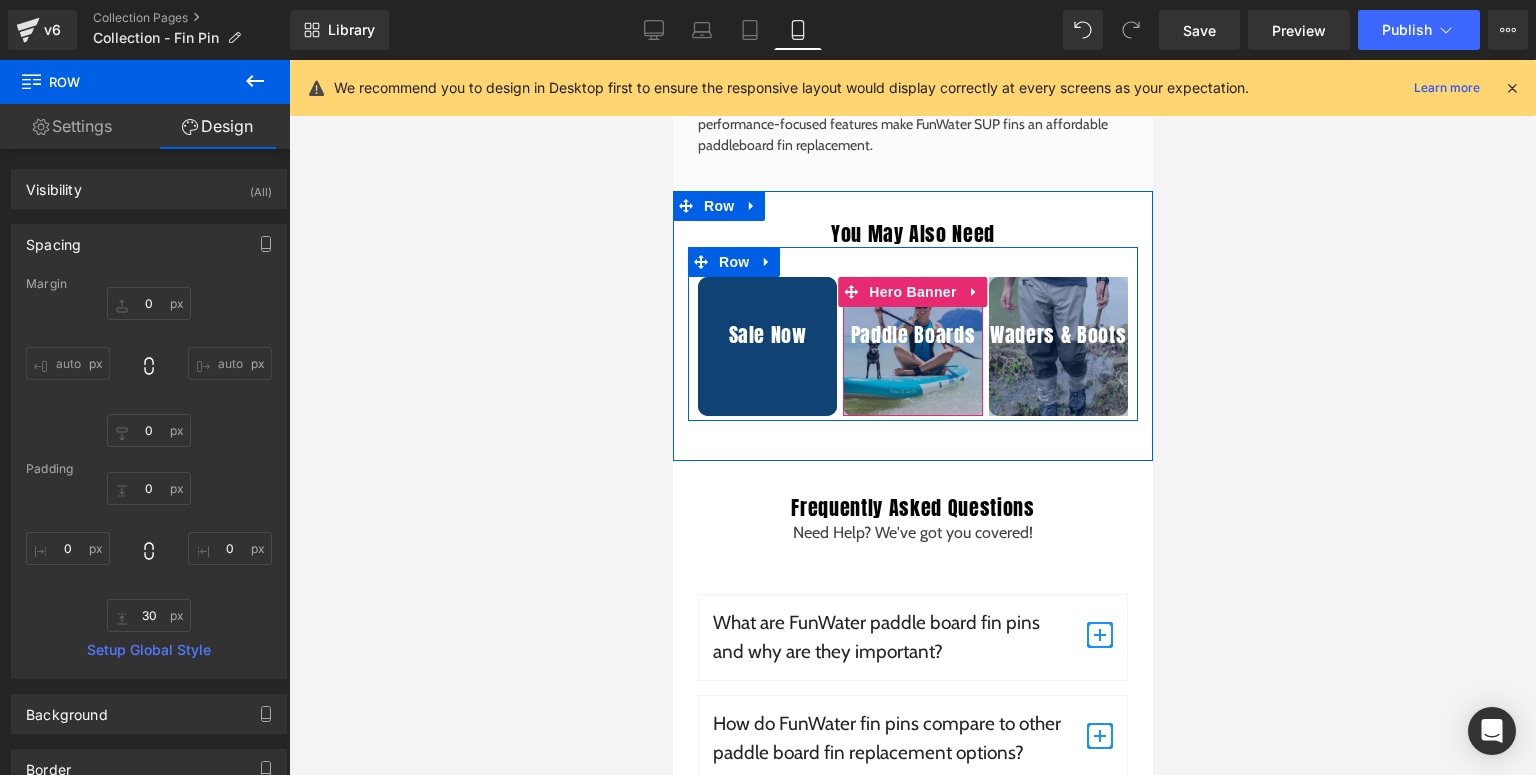 scroll, scrollTop: 2720, scrollLeft: 0, axis: vertical 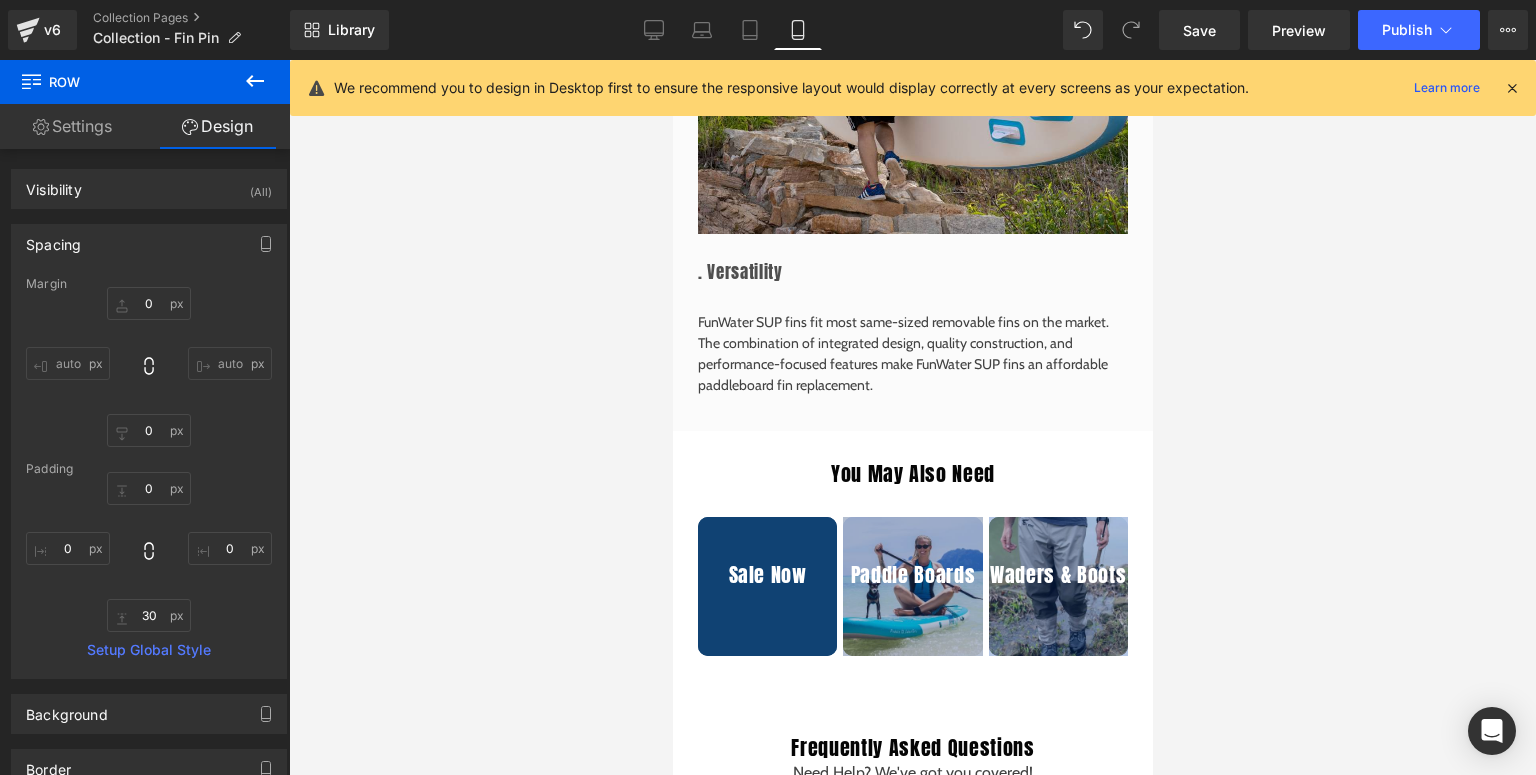 click at bounding box center (1512, 88) 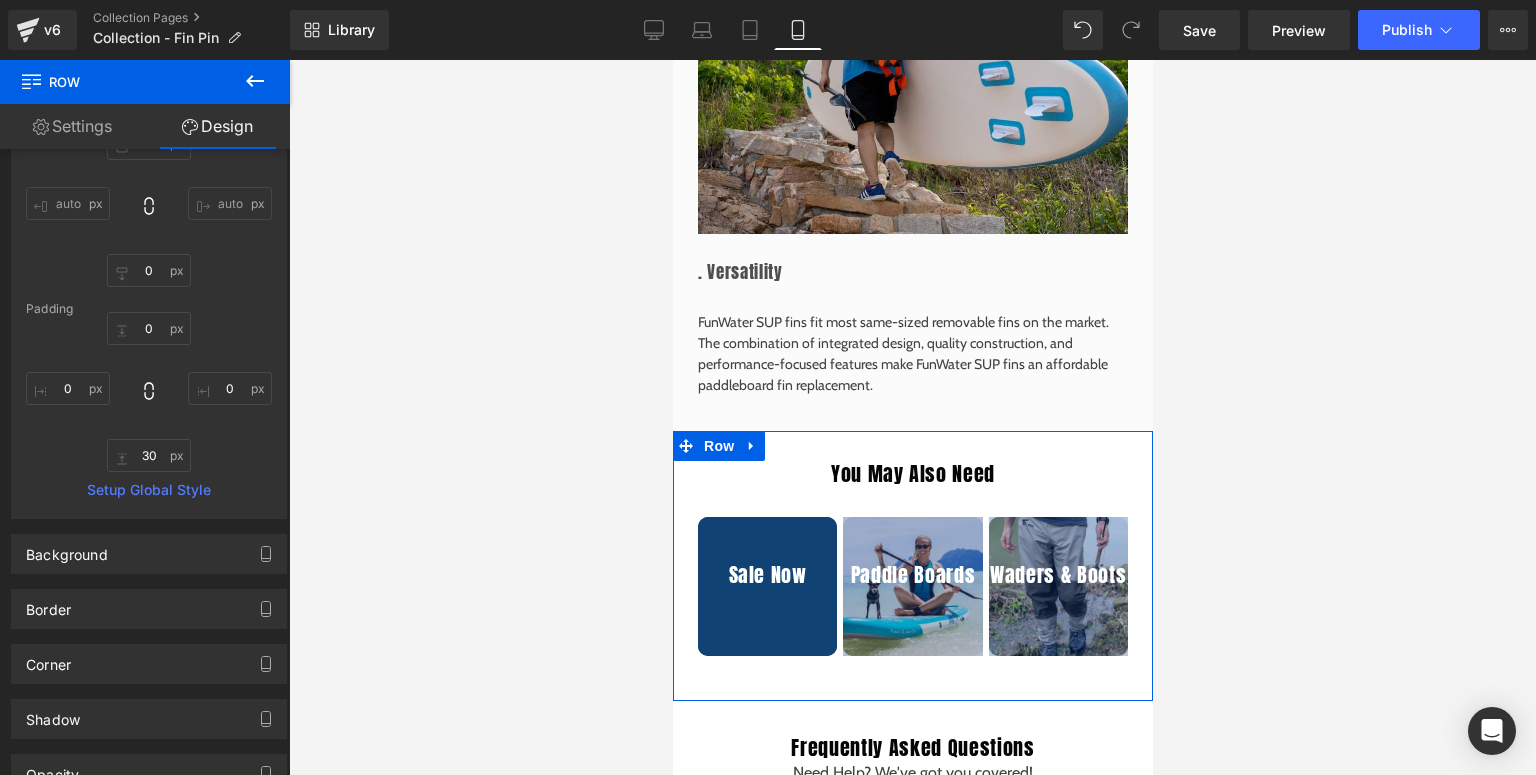 scroll, scrollTop: 320, scrollLeft: 0, axis: vertical 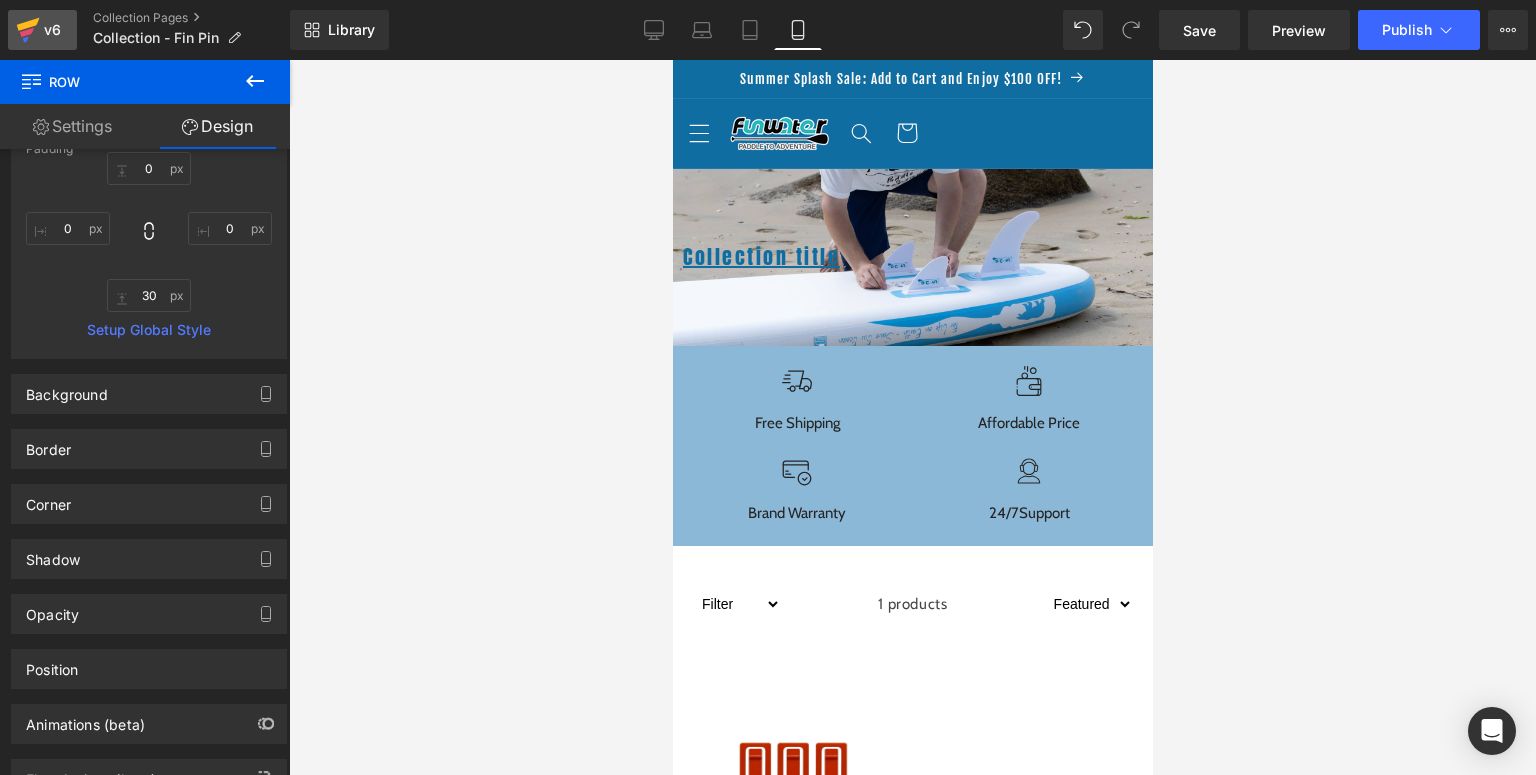 click on "v6" at bounding box center [52, 30] 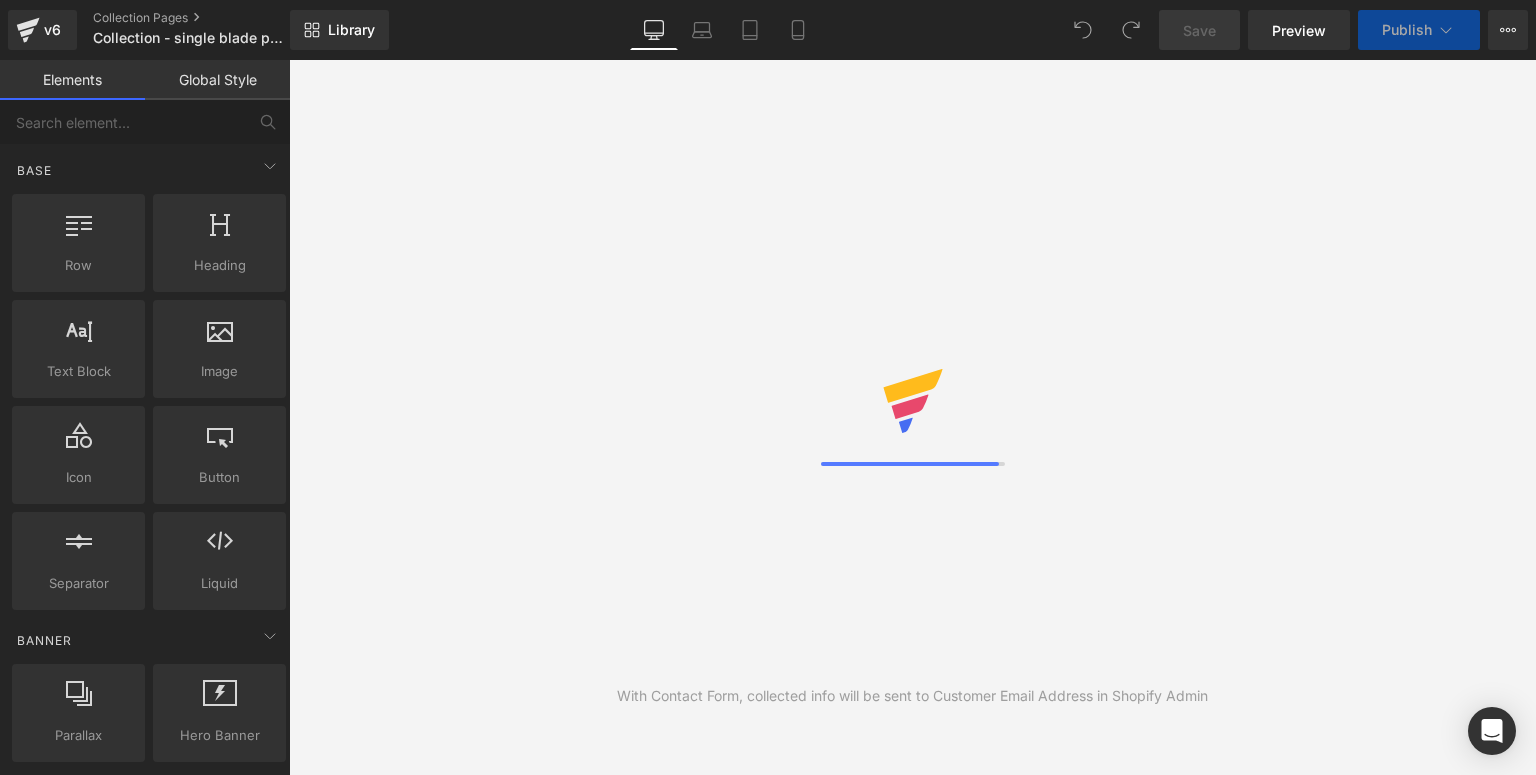 scroll, scrollTop: 0, scrollLeft: 0, axis: both 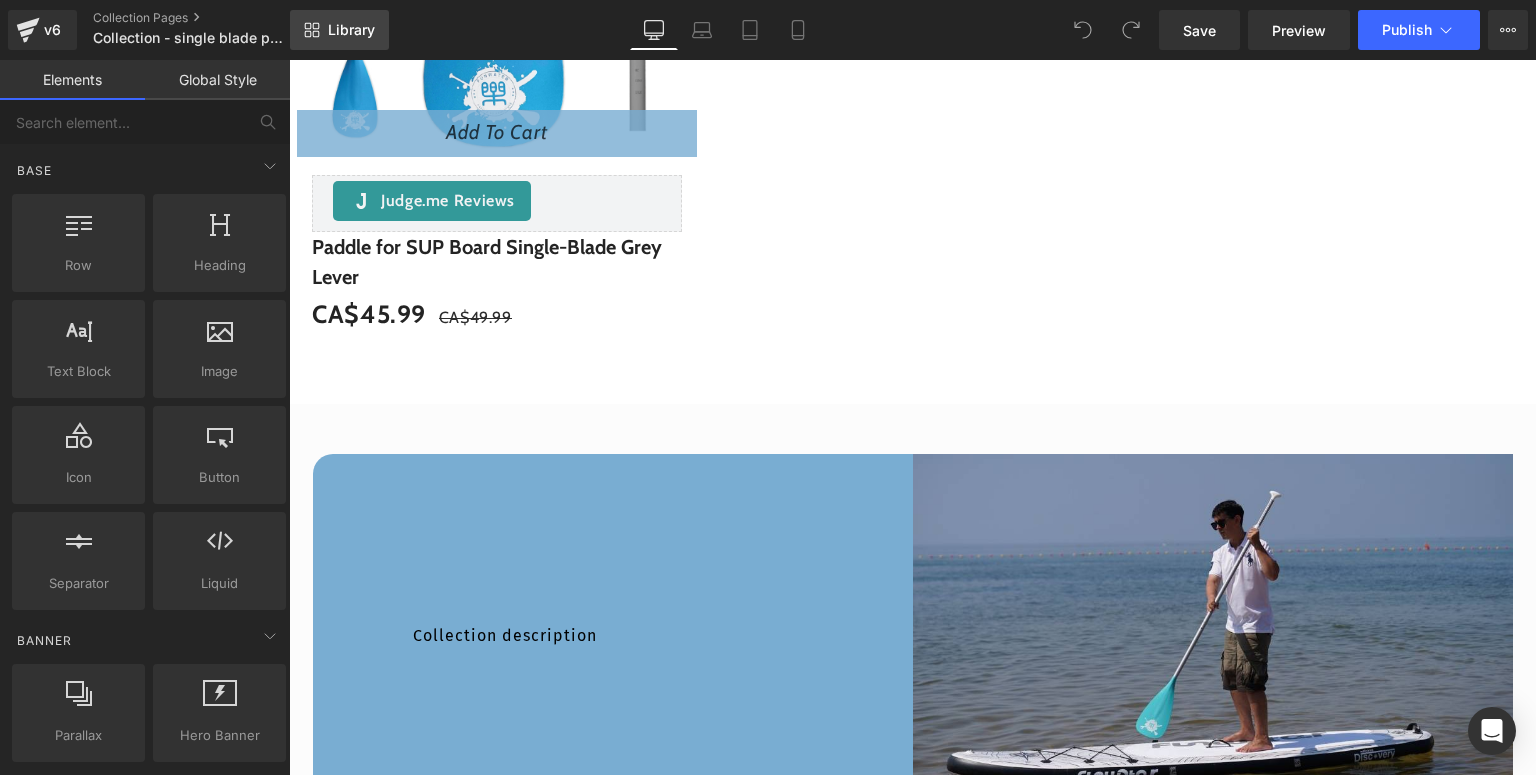 click on "Library" at bounding box center (339, 30) 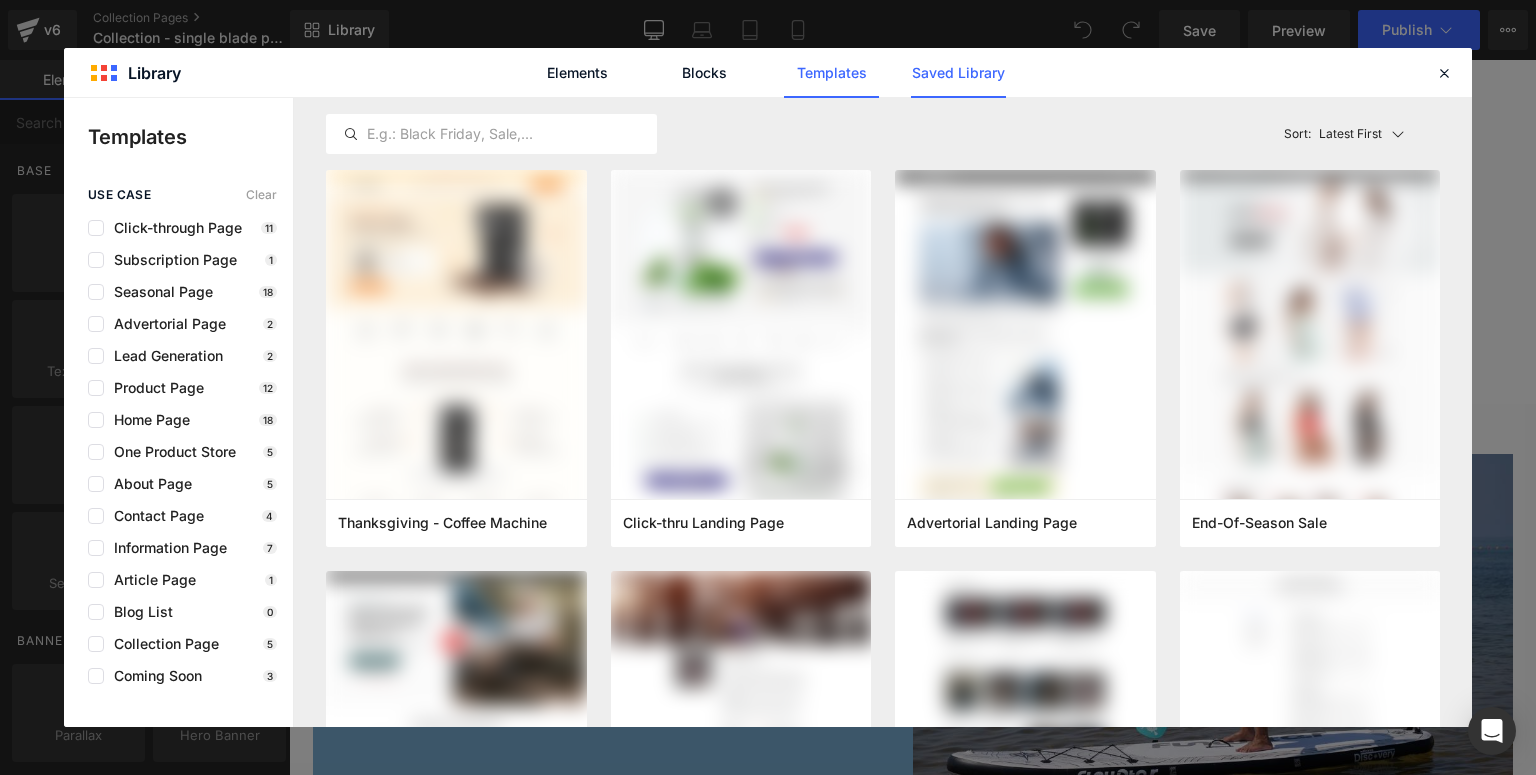 click on "Saved Library" 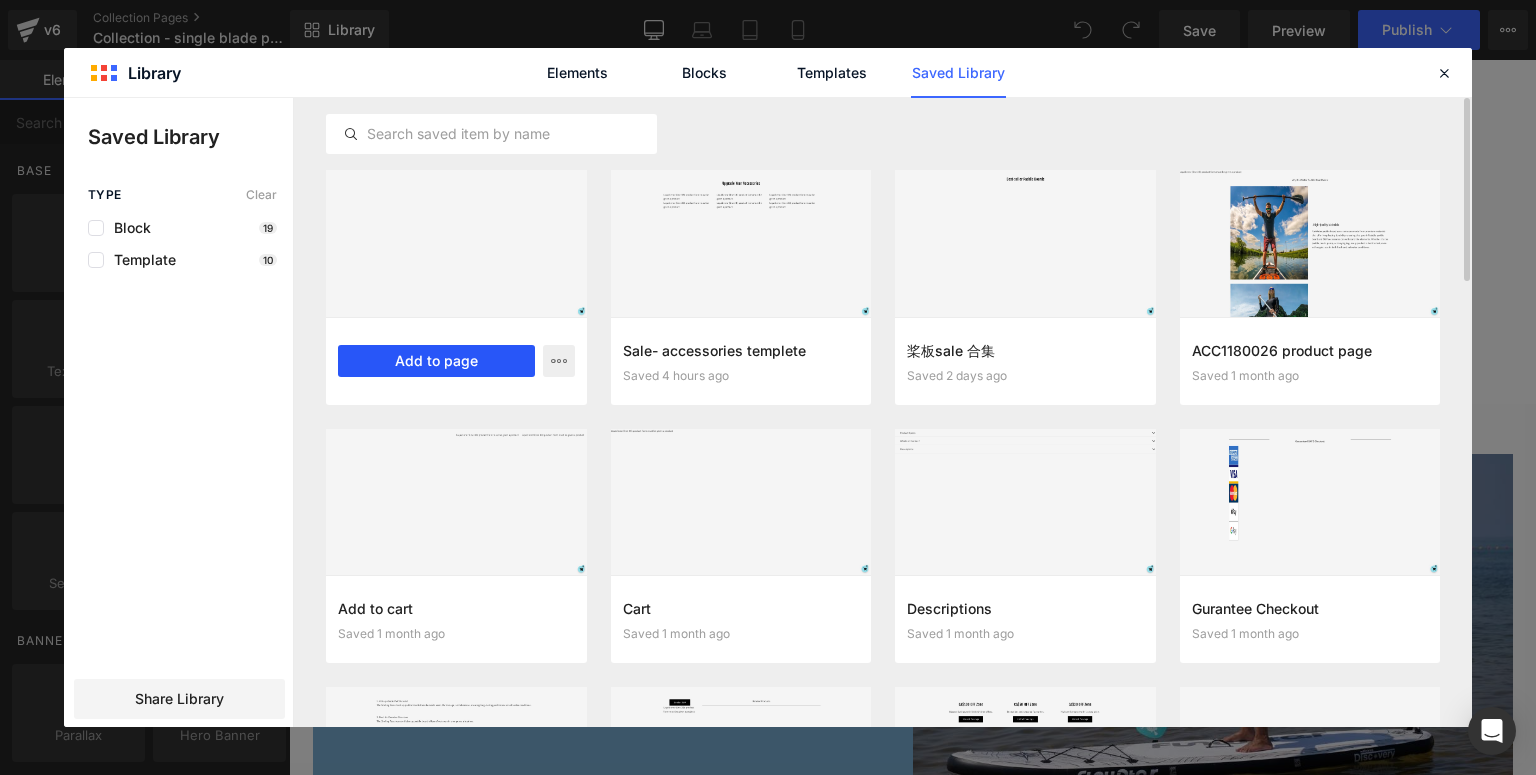 click on "Add to page" at bounding box center [436, 361] 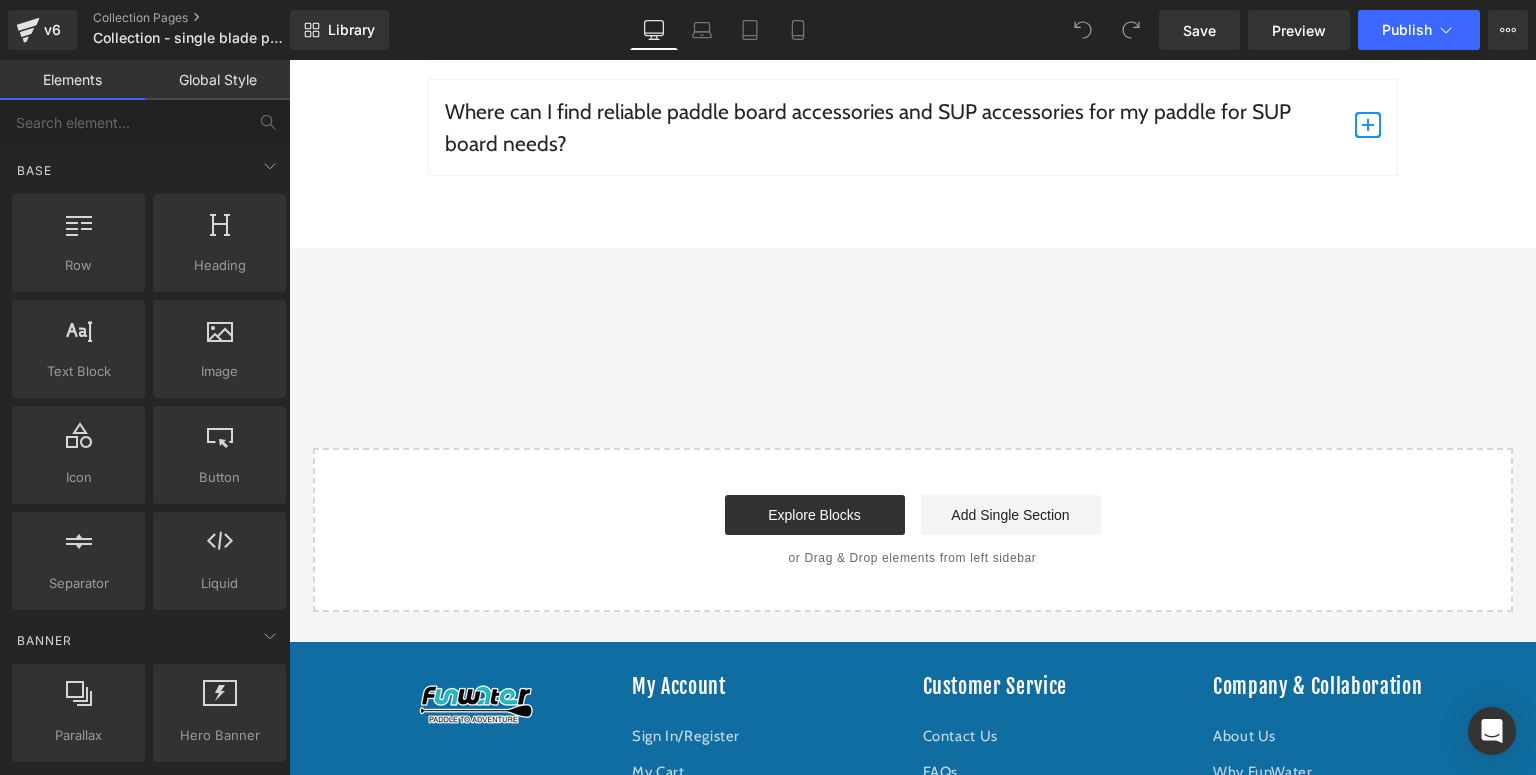 scroll, scrollTop: 4693, scrollLeft: 0, axis: vertical 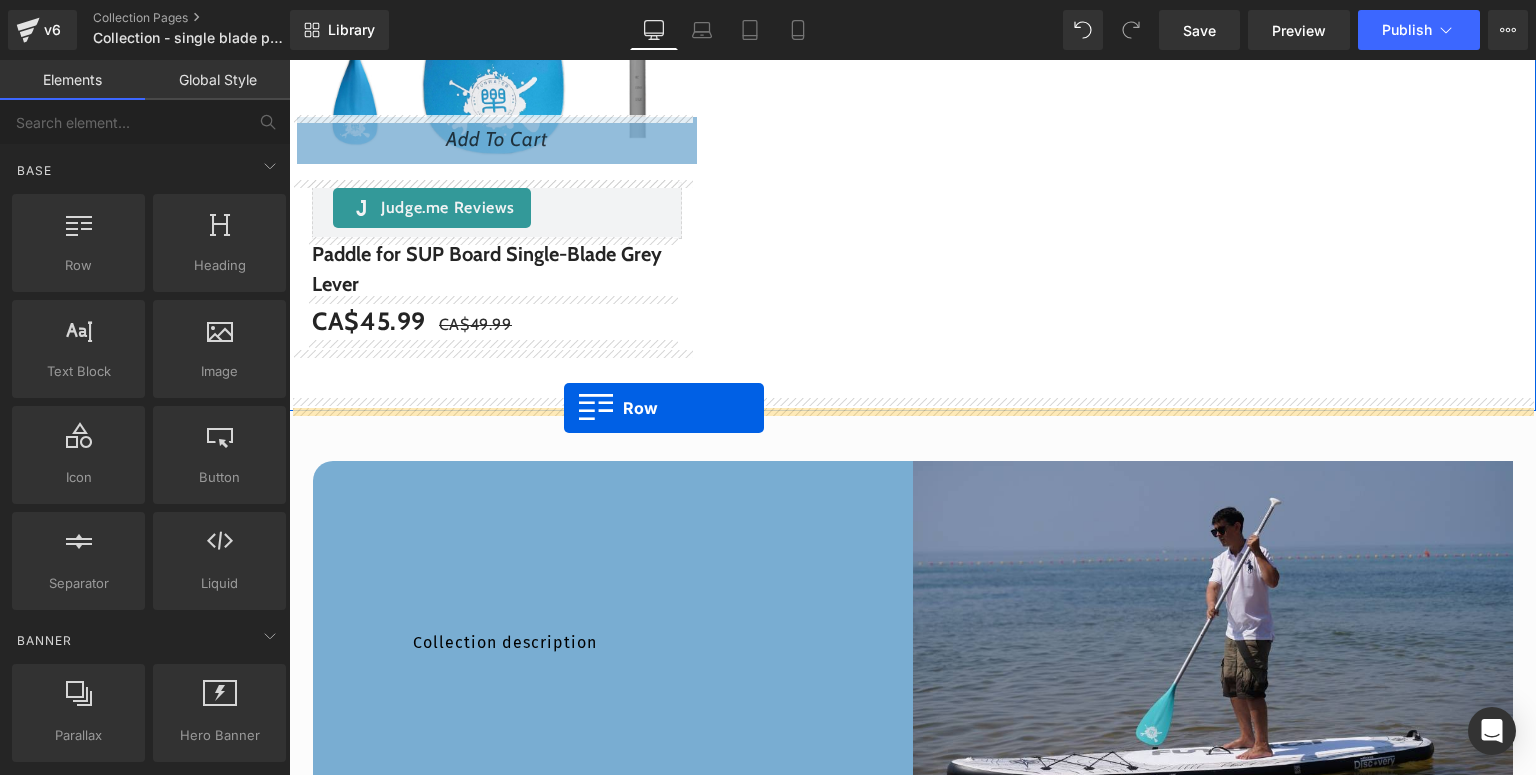 drag, startPoint x: 328, startPoint y: 171, endPoint x: 564, endPoint y: 408, distance: 334.46225 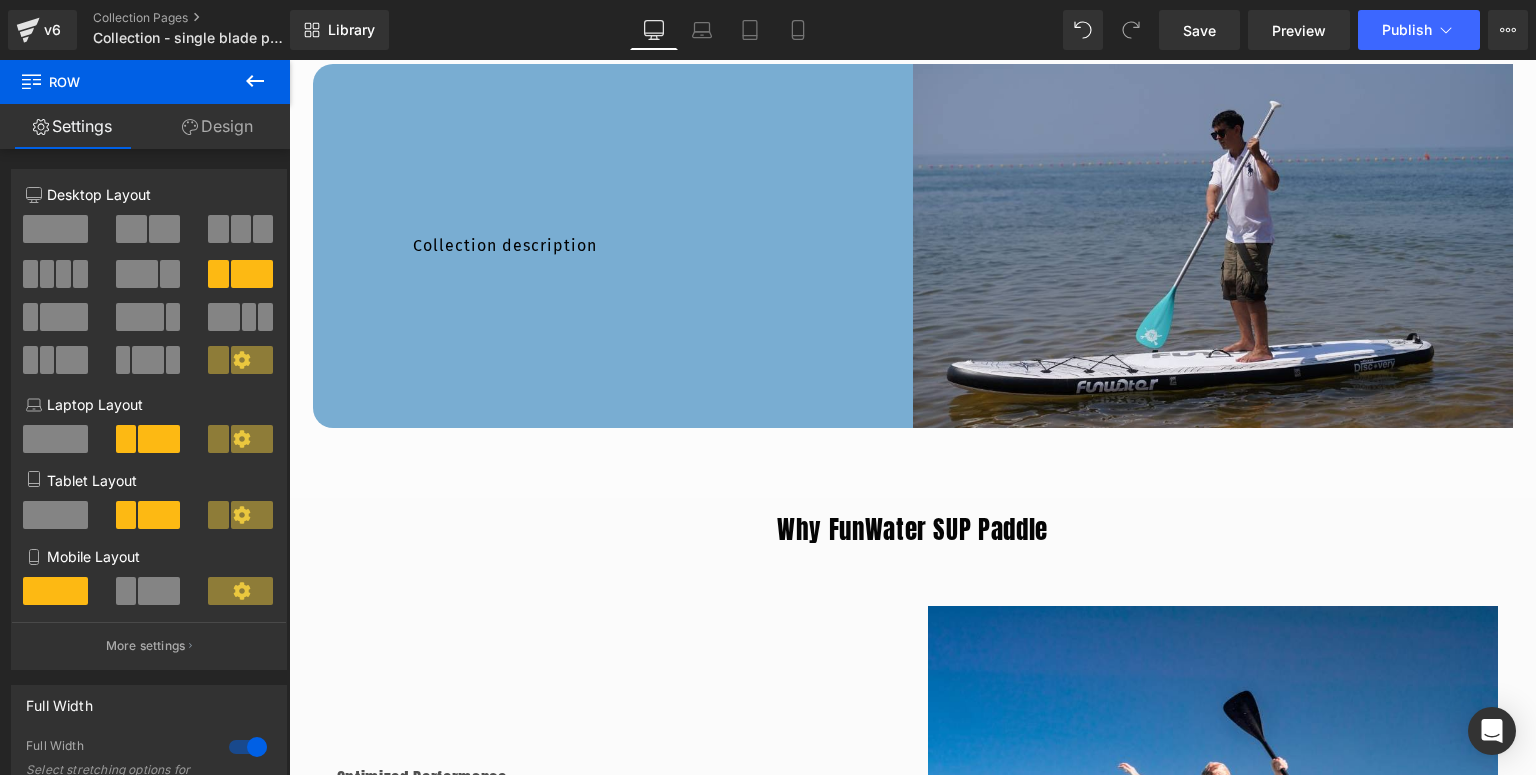 scroll, scrollTop: 1673, scrollLeft: 0, axis: vertical 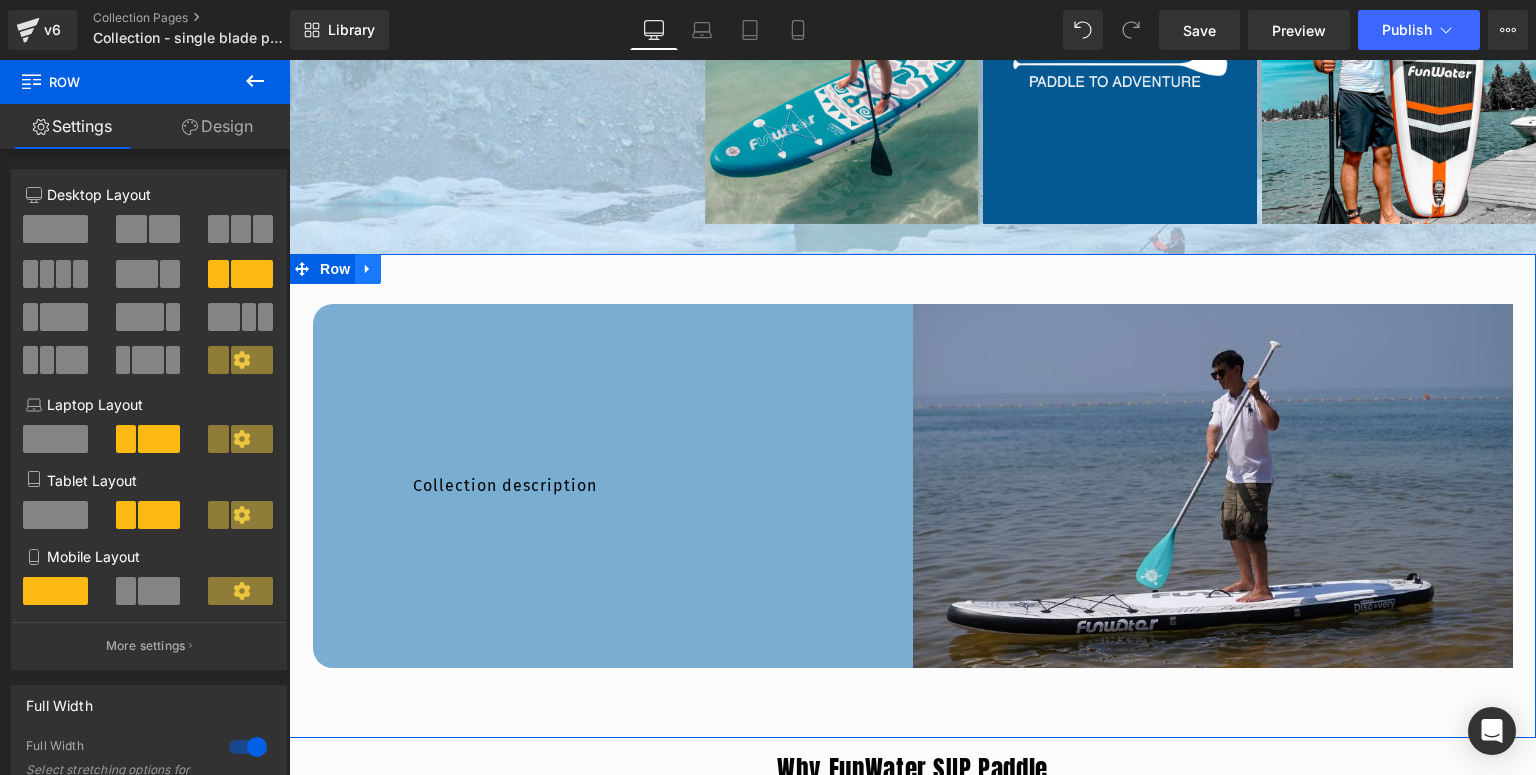 click 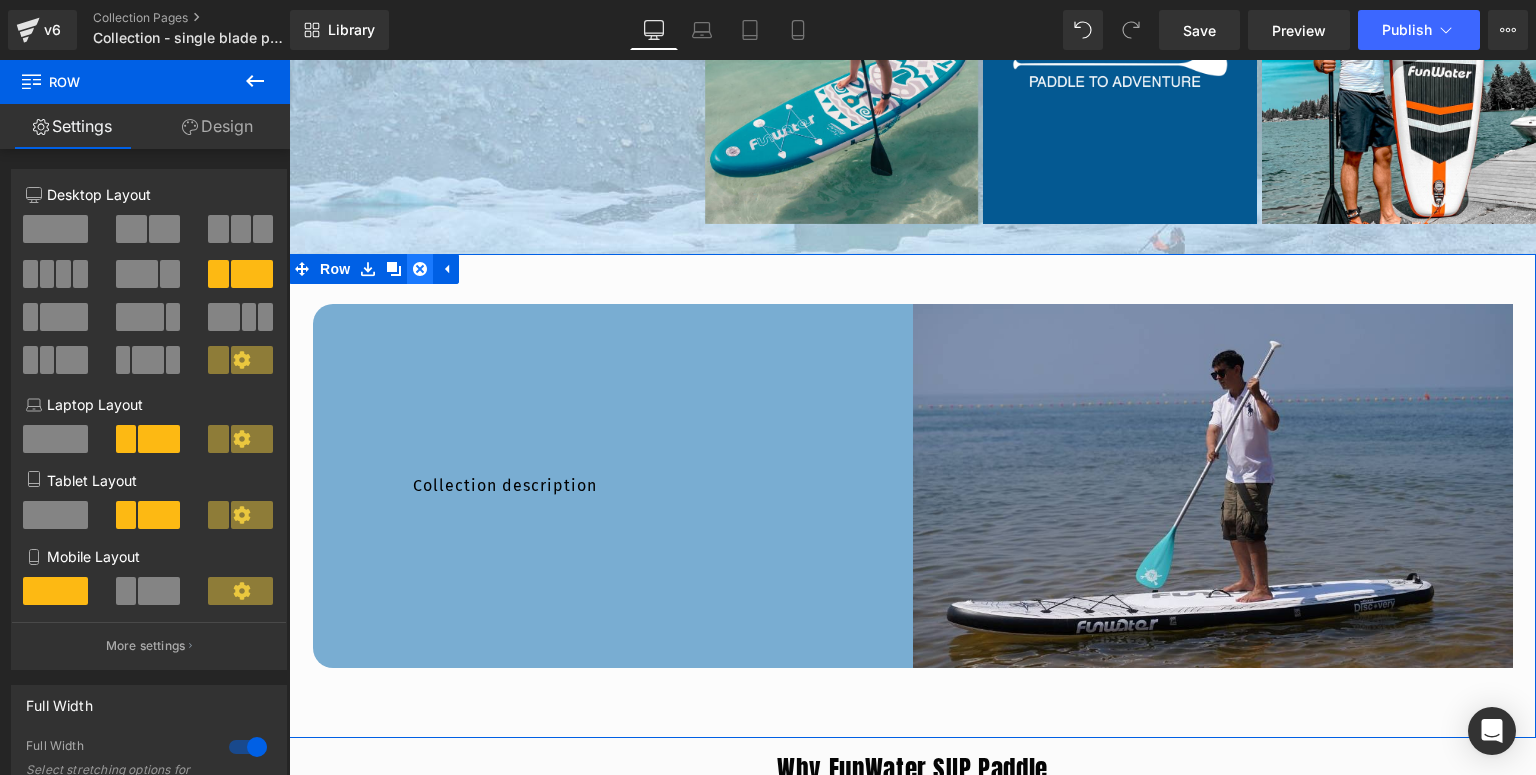click 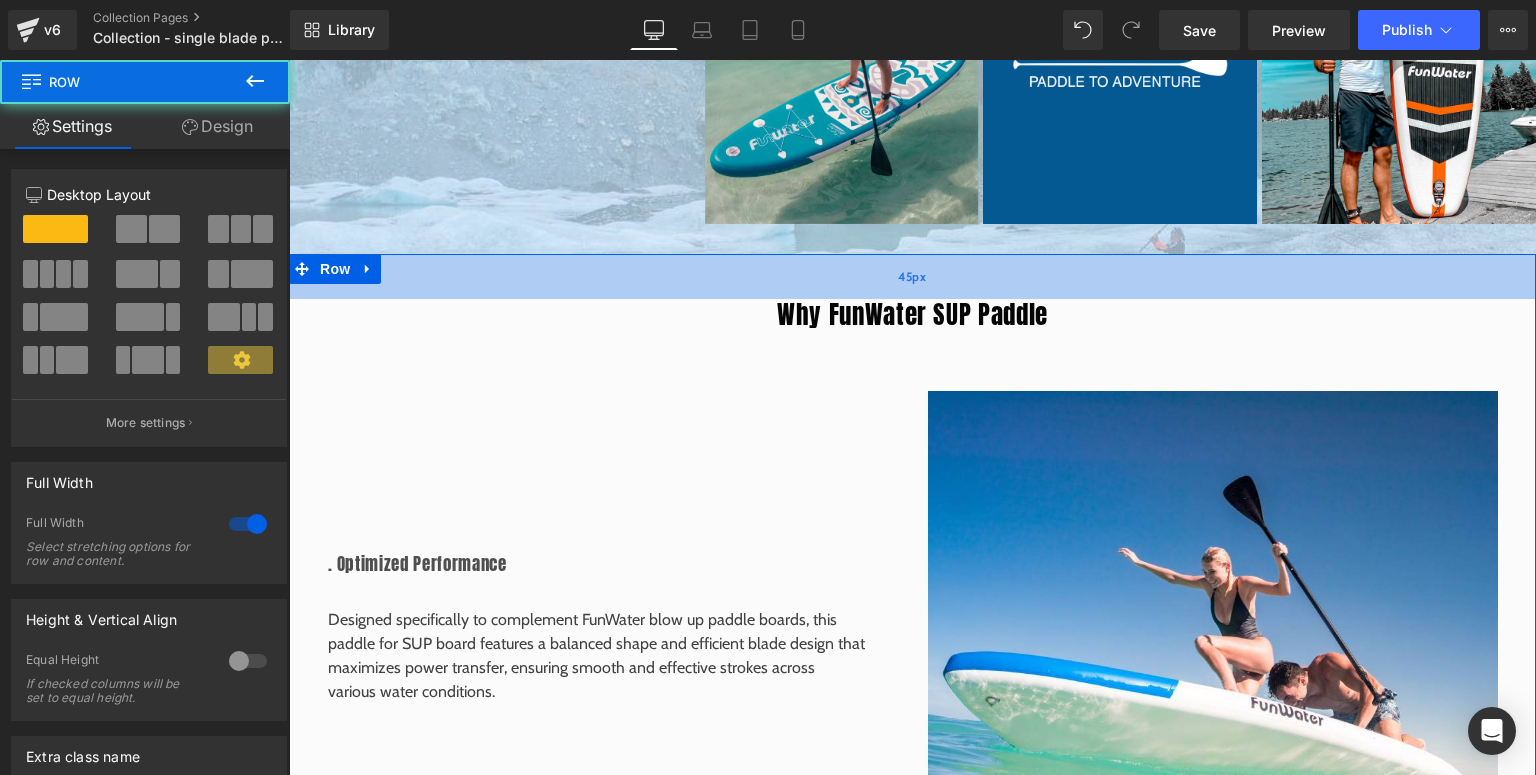 drag, startPoint x: 836, startPoint y: 256, endPoint x: 840, endPoint y: 285, distance: 29.274563 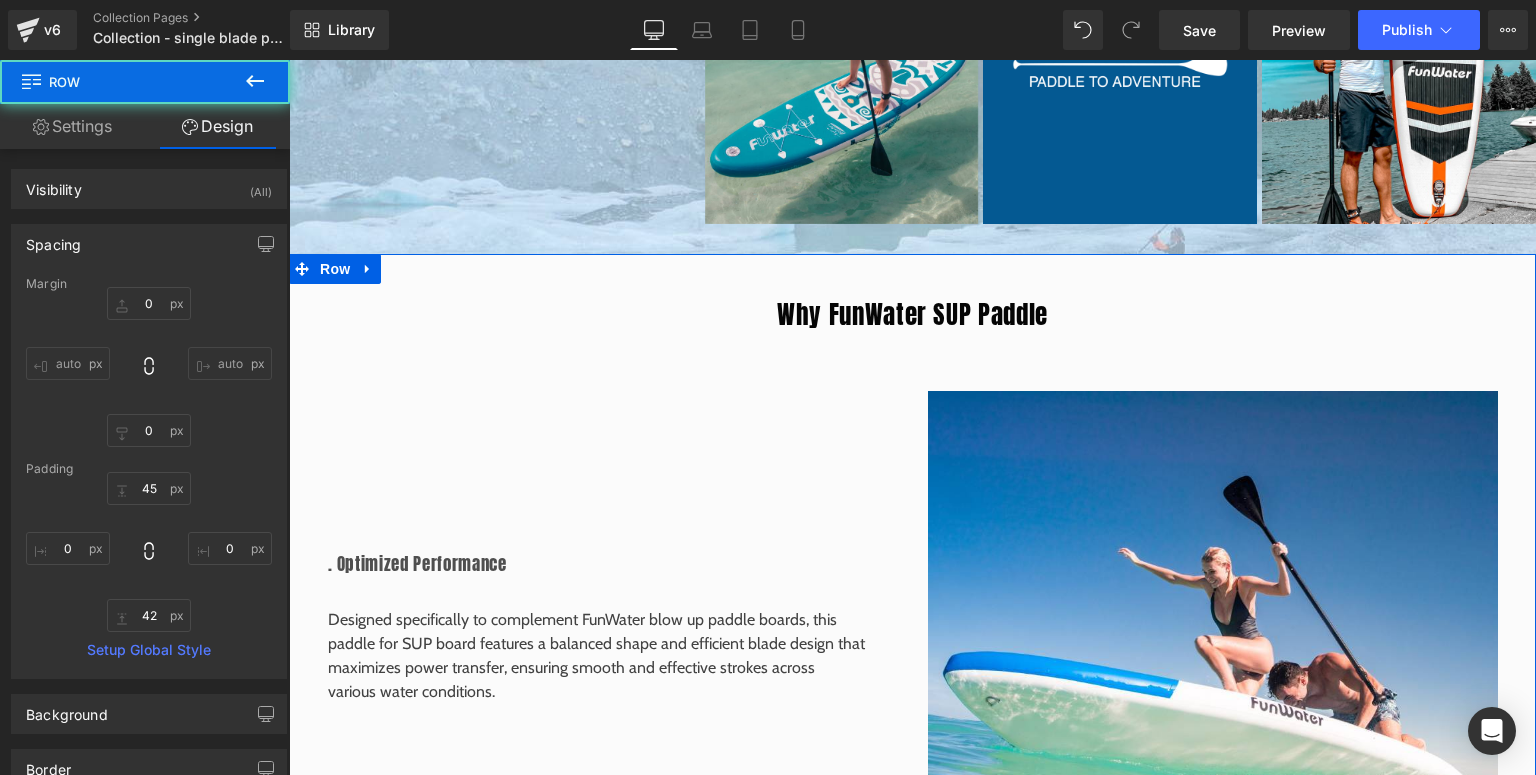 click on "Why FunWater SUP Paddle Heading         Image         . Optimized Performance Heading         Designed specifically to complement FunWater blow up paddle boards, this paddle for SUP board features a balanced shape and efficient blade design that maximizes power transfer, ensuring smooth and effective strokes across various water conditions. Text Block         Row         Row         Image         . Lightweight & Durable Heading         Made with high-quality, abrasion-resistant materials, the FunWater paddle board paddle is both lightweight for easy handling and robust enough to withstand challenging environments, providing long-lasting performance on every outing. Text Block         Row         Row         Image         . Ergonomic & Versatile Heading         With an adjustable length and comfortable grip, this SUP paddle is tailored for paddlers of all levels—from beginners to seasoned enthusiasts—ensuring a customized fit and enhanced comfort during extended paddleboarding sessions. Text Block" at bounding box center [912, 1073] 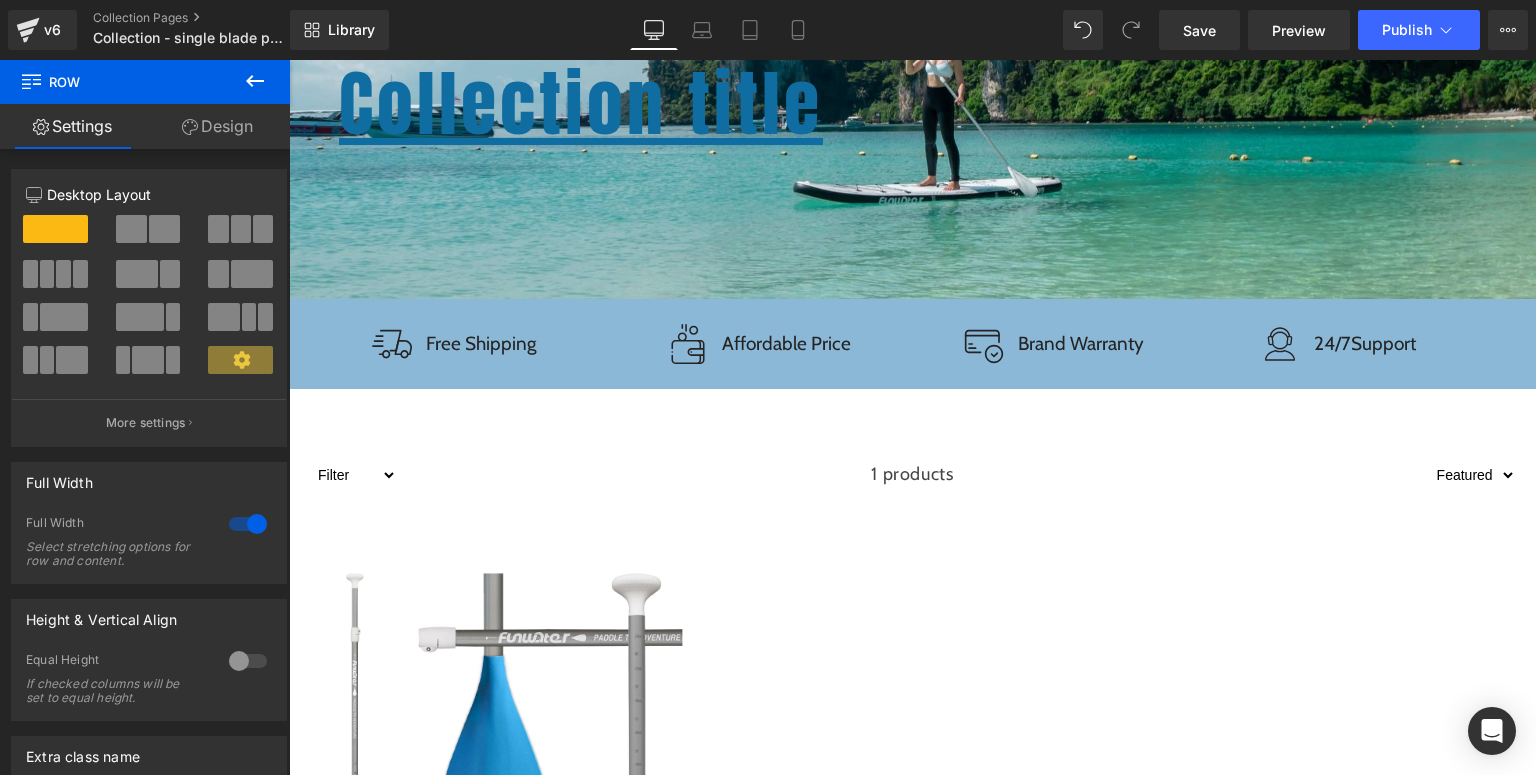 scroll, scrollTop: 0, scrollLeft: 0, axis: both 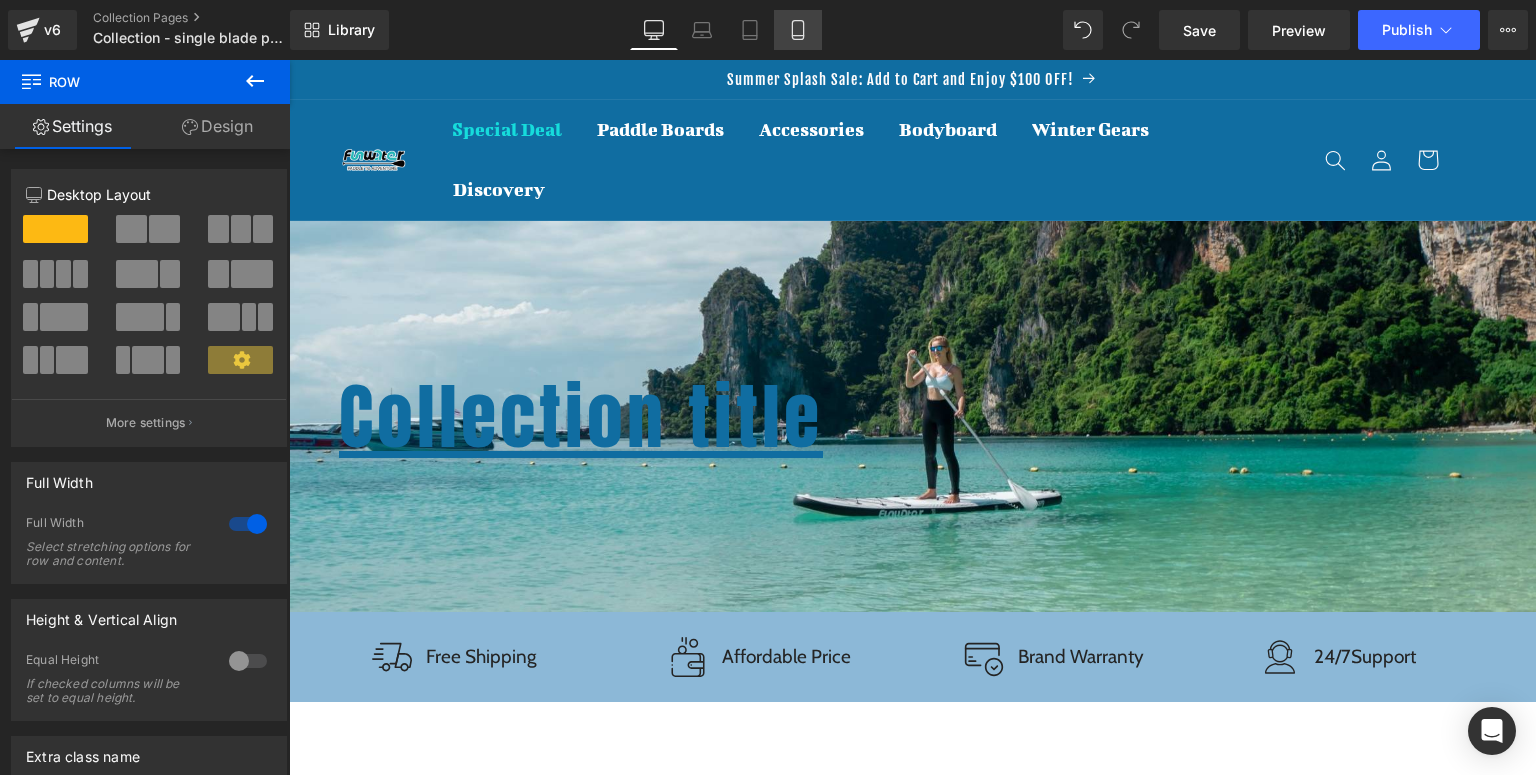 click 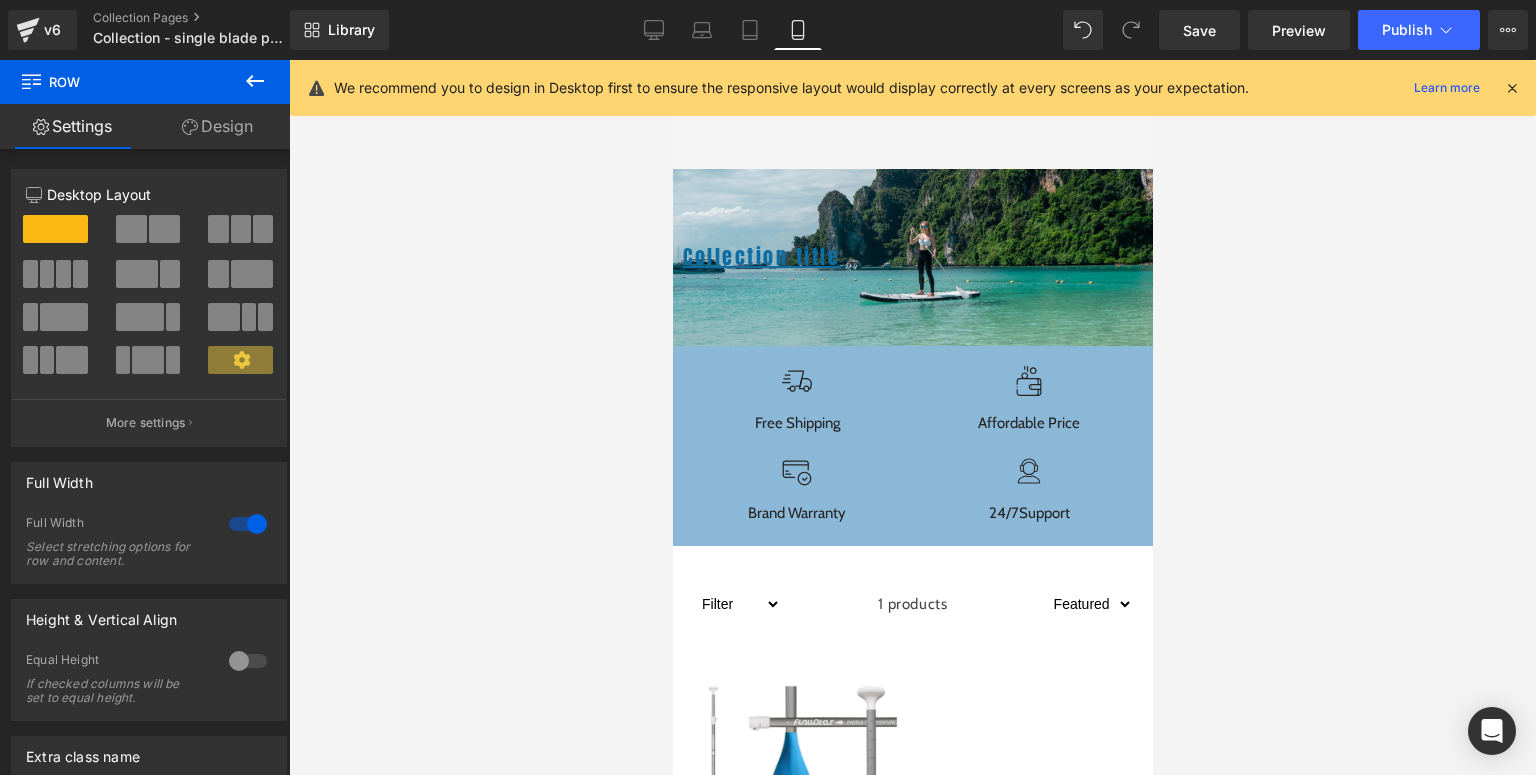 scroll, scrollTop: 1337, scrollLeft: 0, axis: vertical 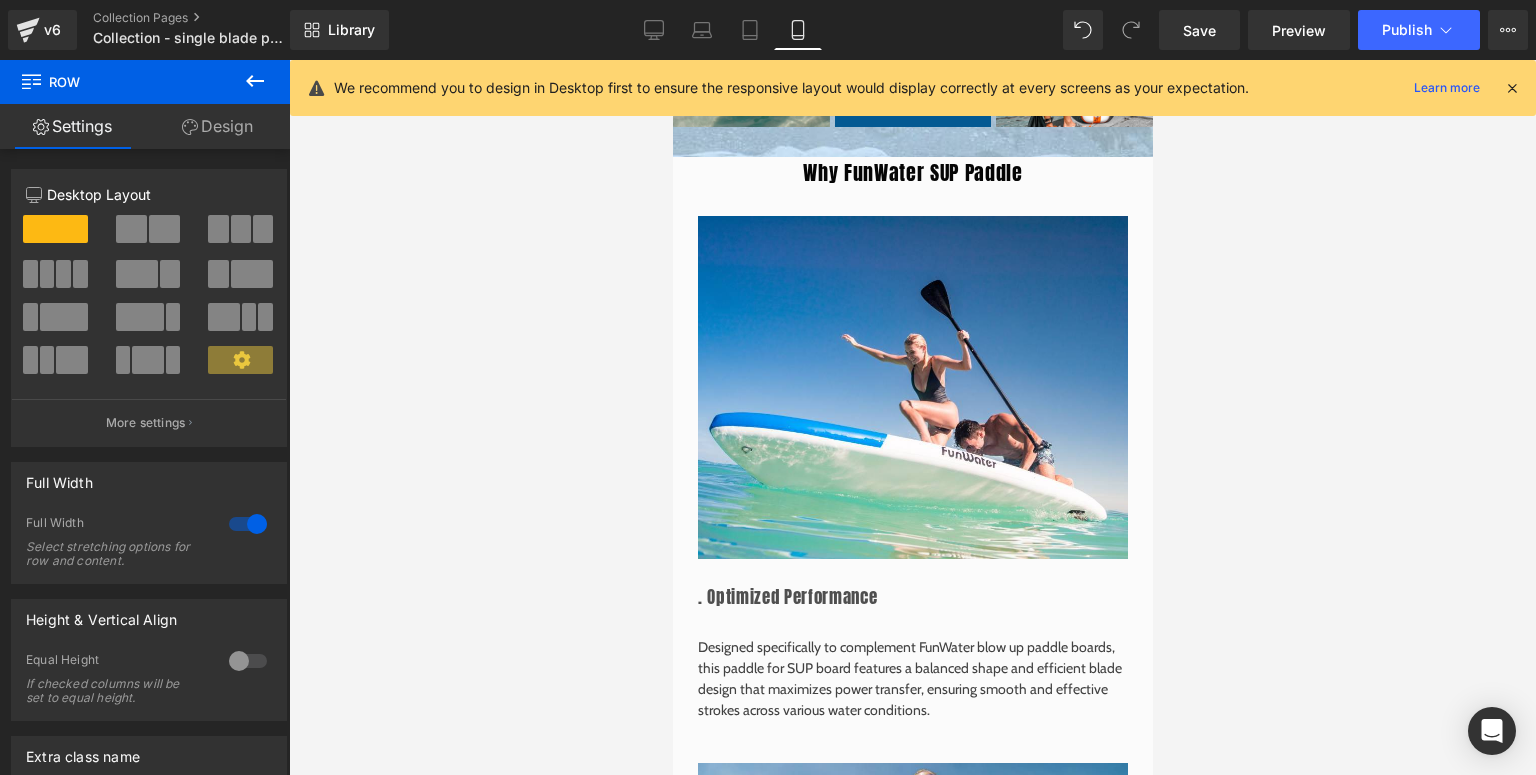 click at bounding box center [1512, 88] 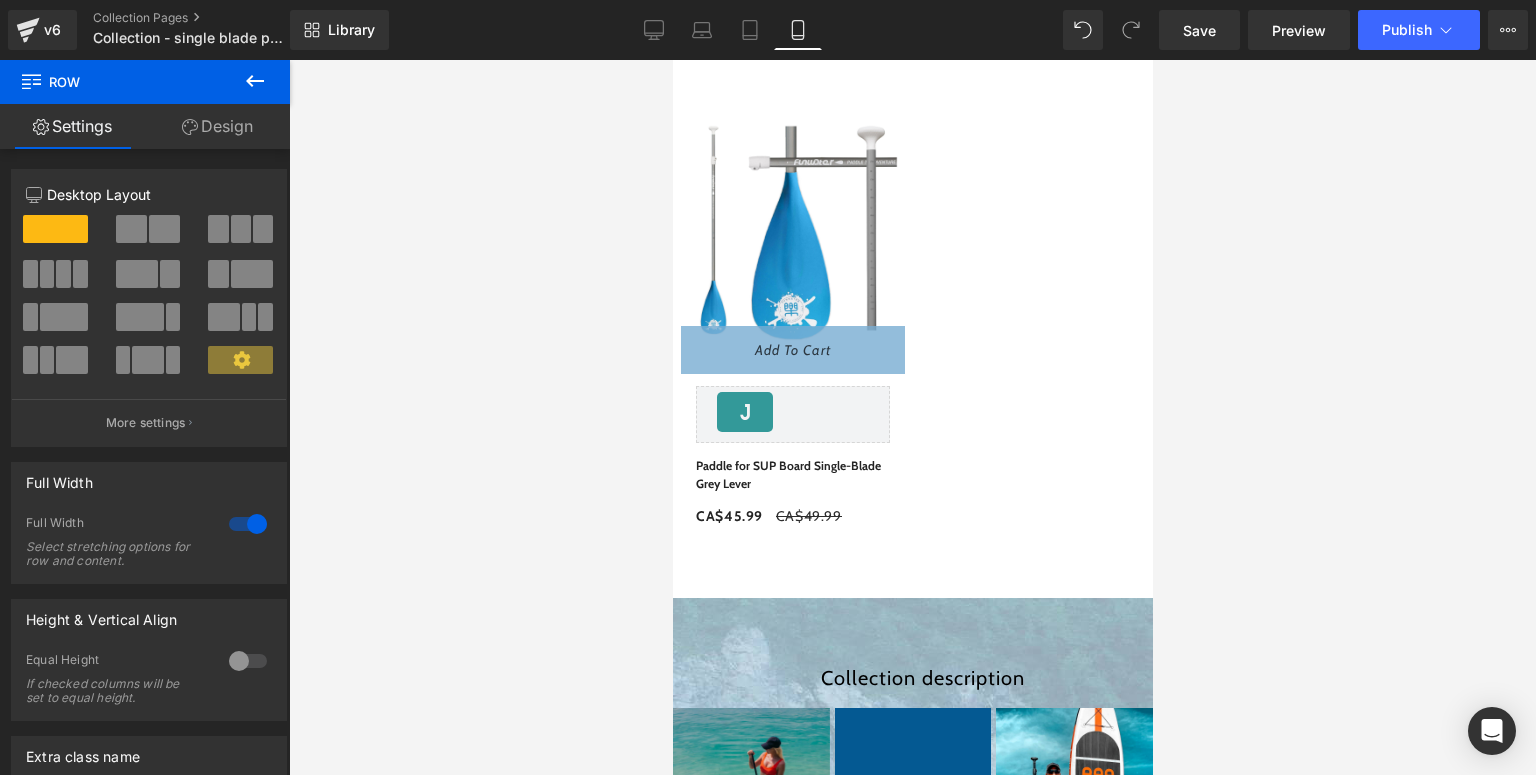 scroll, scrollTop: 1040, scrollLeft: 0, axis: vertical 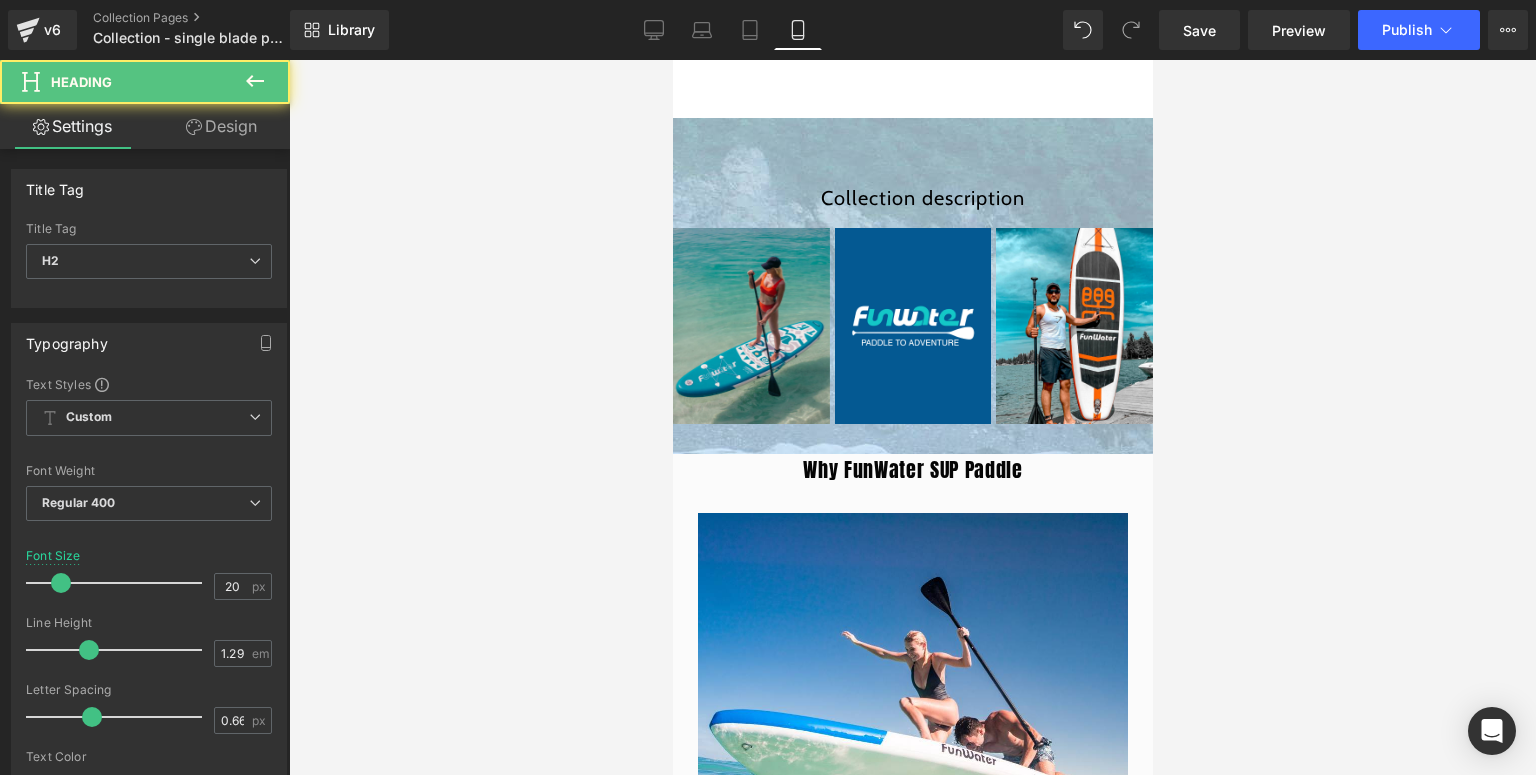 click on "Why FunWater SUP Paddle Heading         Image         . Optimized Performance Heading         Designed specifically to complement FunWater blow up paddle boards, this paddle for SUP board features a balanced shape and efficient blade design that maximizes power transfer, ensuring smooth and effective strokes across various water conditions. Text Block         Row         Row         Image         . Lightweight & Durable Heading         Made with high-quality, abrasion-resistant materials, the FunWater paddle board paddle is both lightweight for easy handling and robust enough to withstand challenging environments, providing long-lasting performance on every outing. Text Block         Row         Row         Image         . Ergonomic & Versatile Heading         With an adjustable length and comfortable grip, this SUP paddle is tailored for paddlers of all levels—from beginners to seasoned enthusiasts—ensuring a customized fit and enhanced comfort during extended paddleboarding sessions. Text Block" at bounding box center [912, 1298] 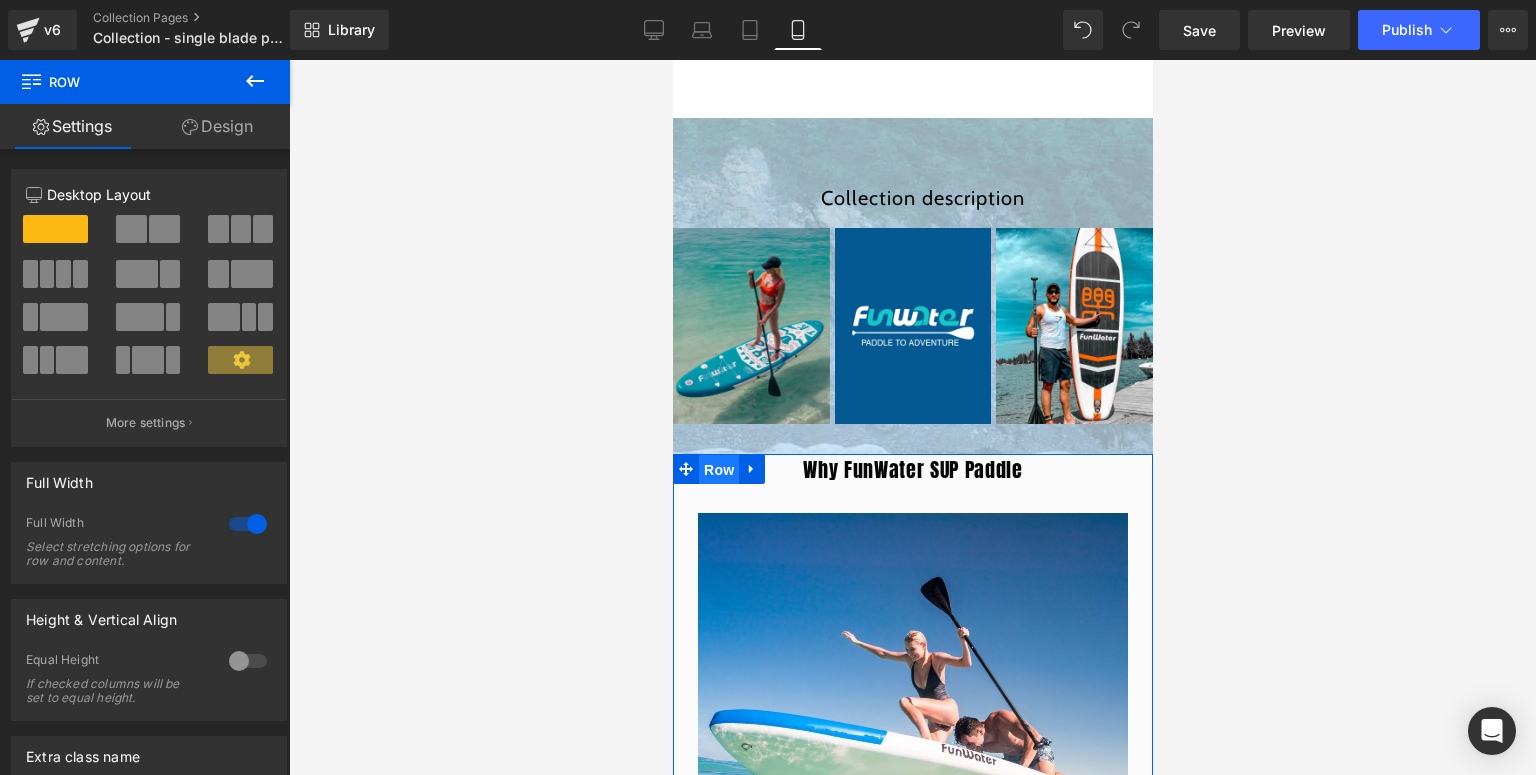 click on "Row" at bounding box center [718, 470] 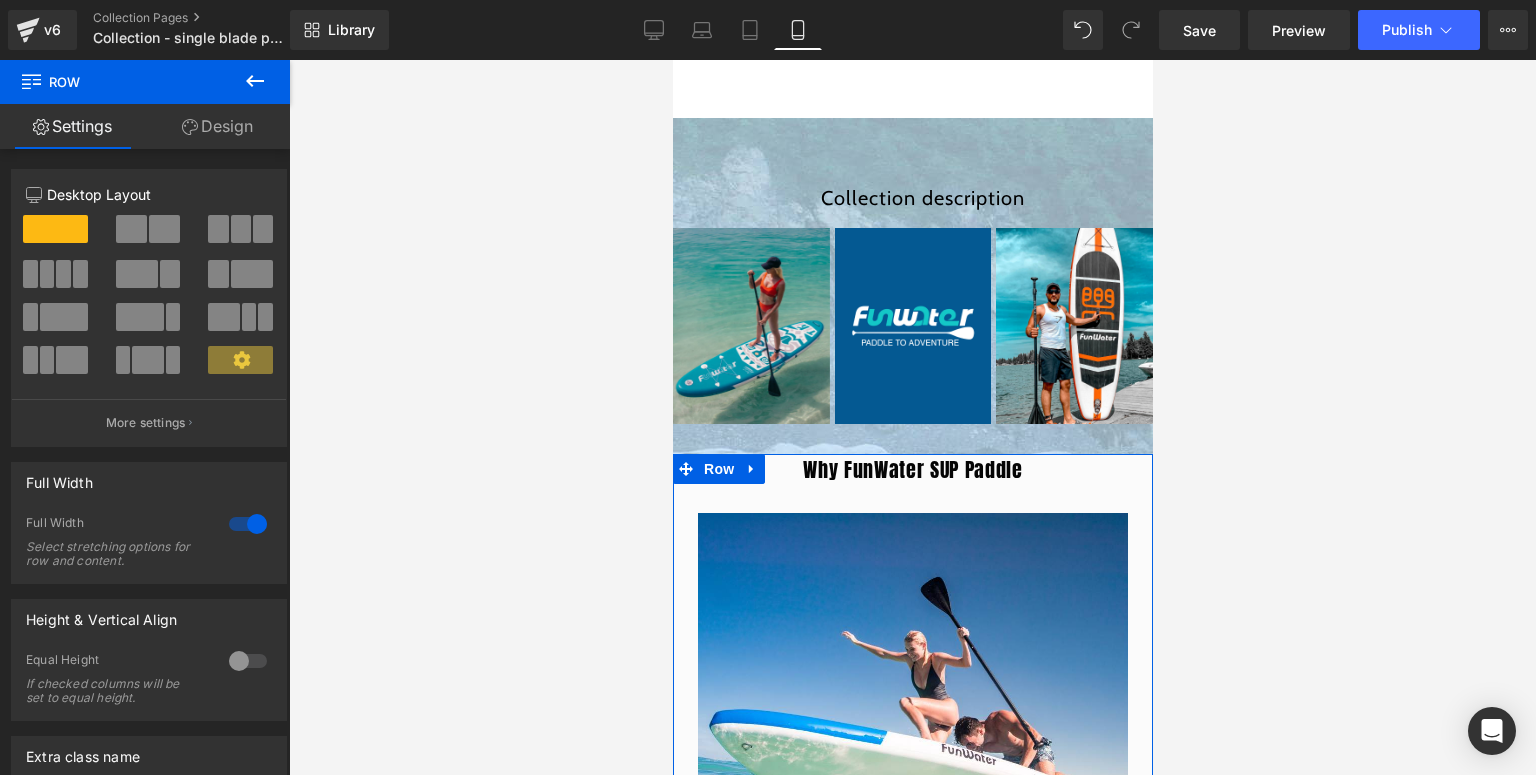 click on "Design" at bounding box center (217, 126) 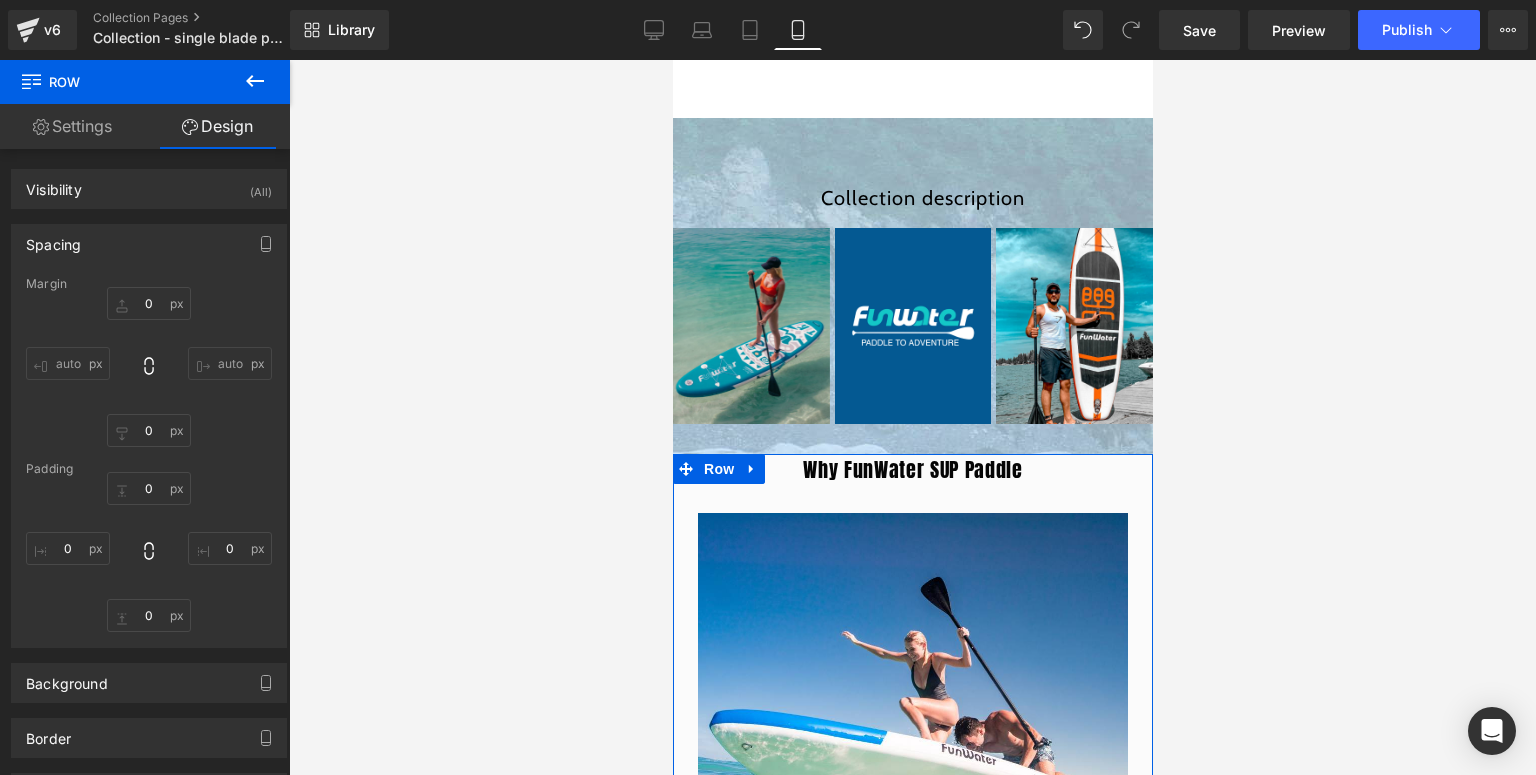 type on "0" 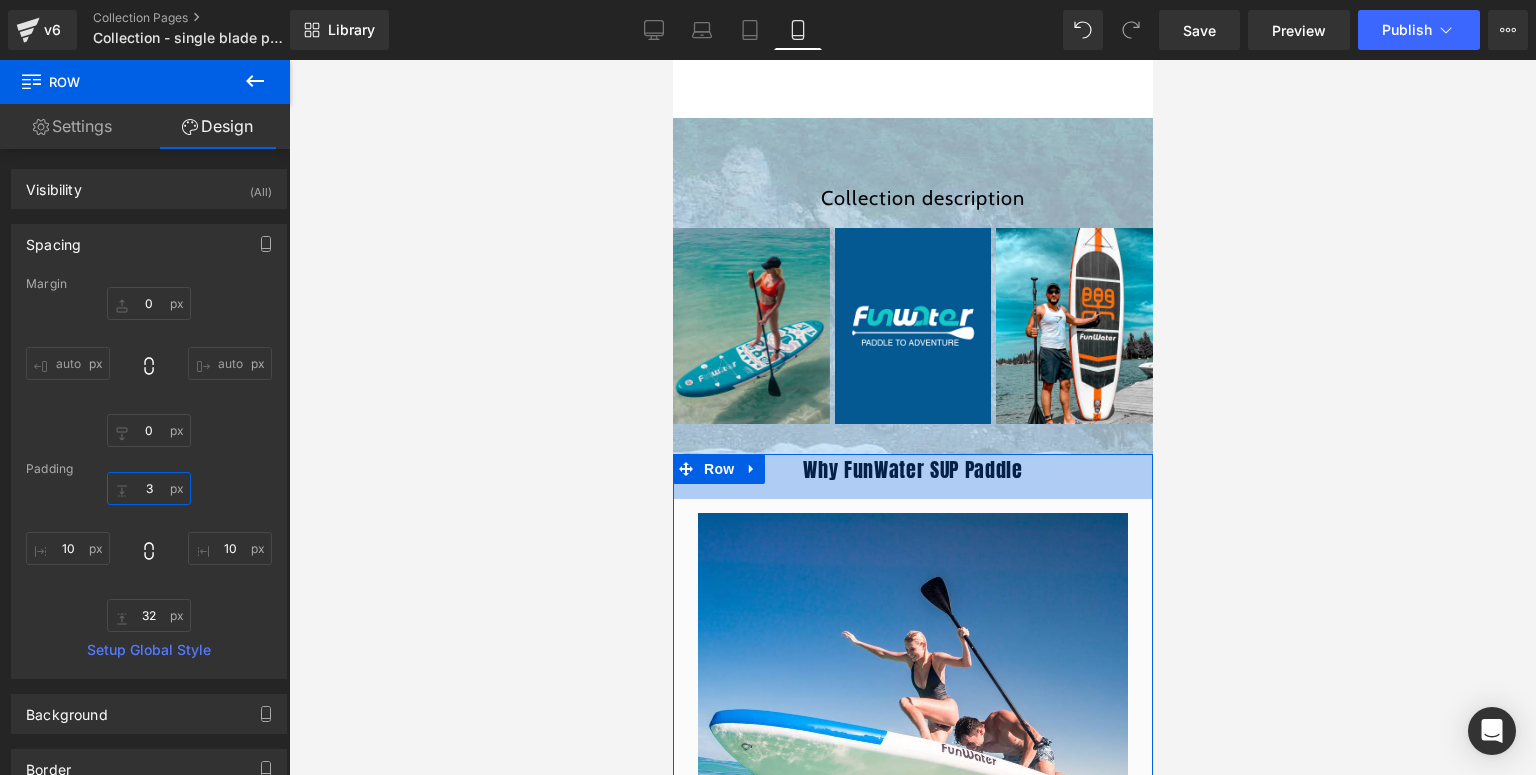 click on "3" at bounding box center (149, 488) 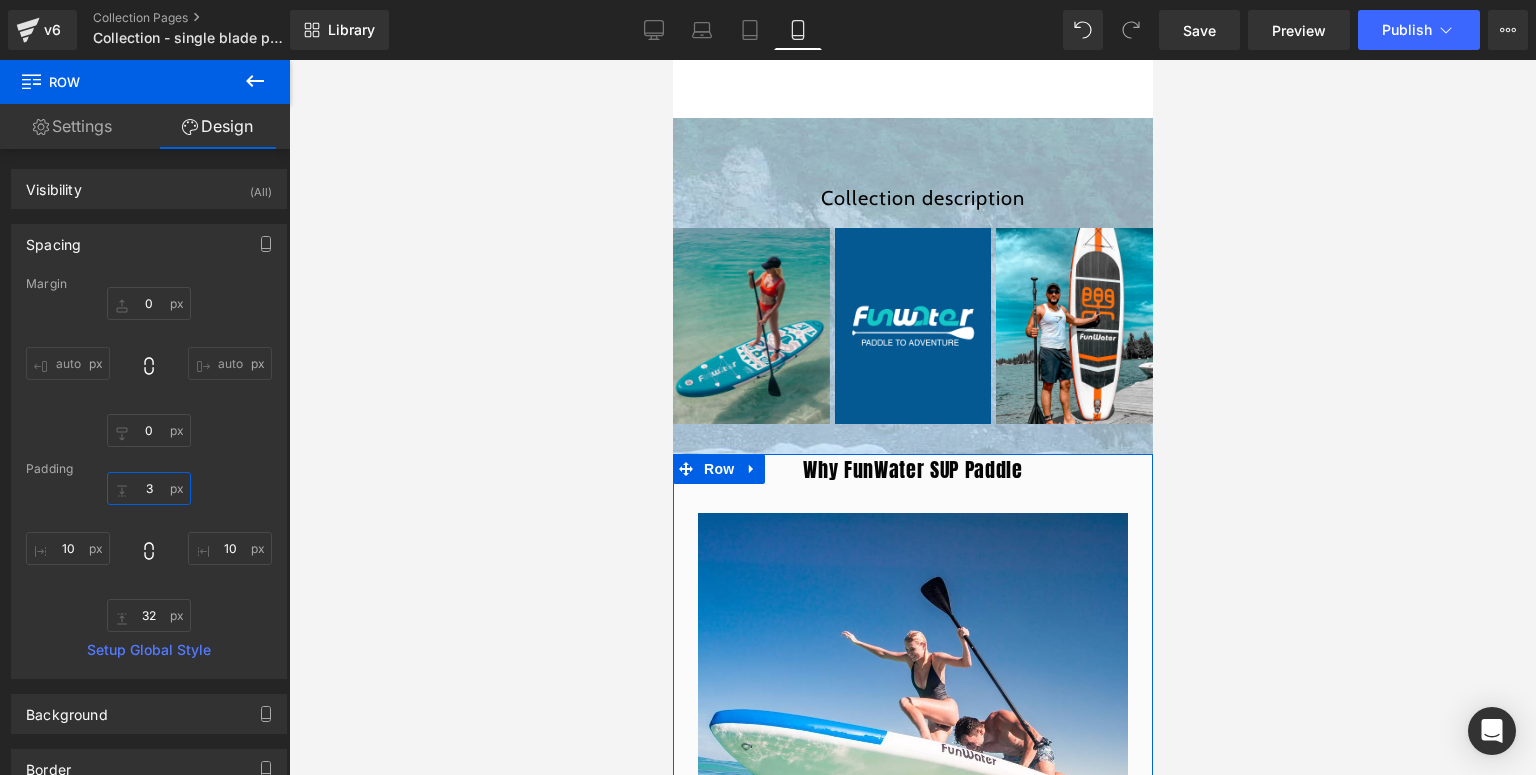 type on "30" 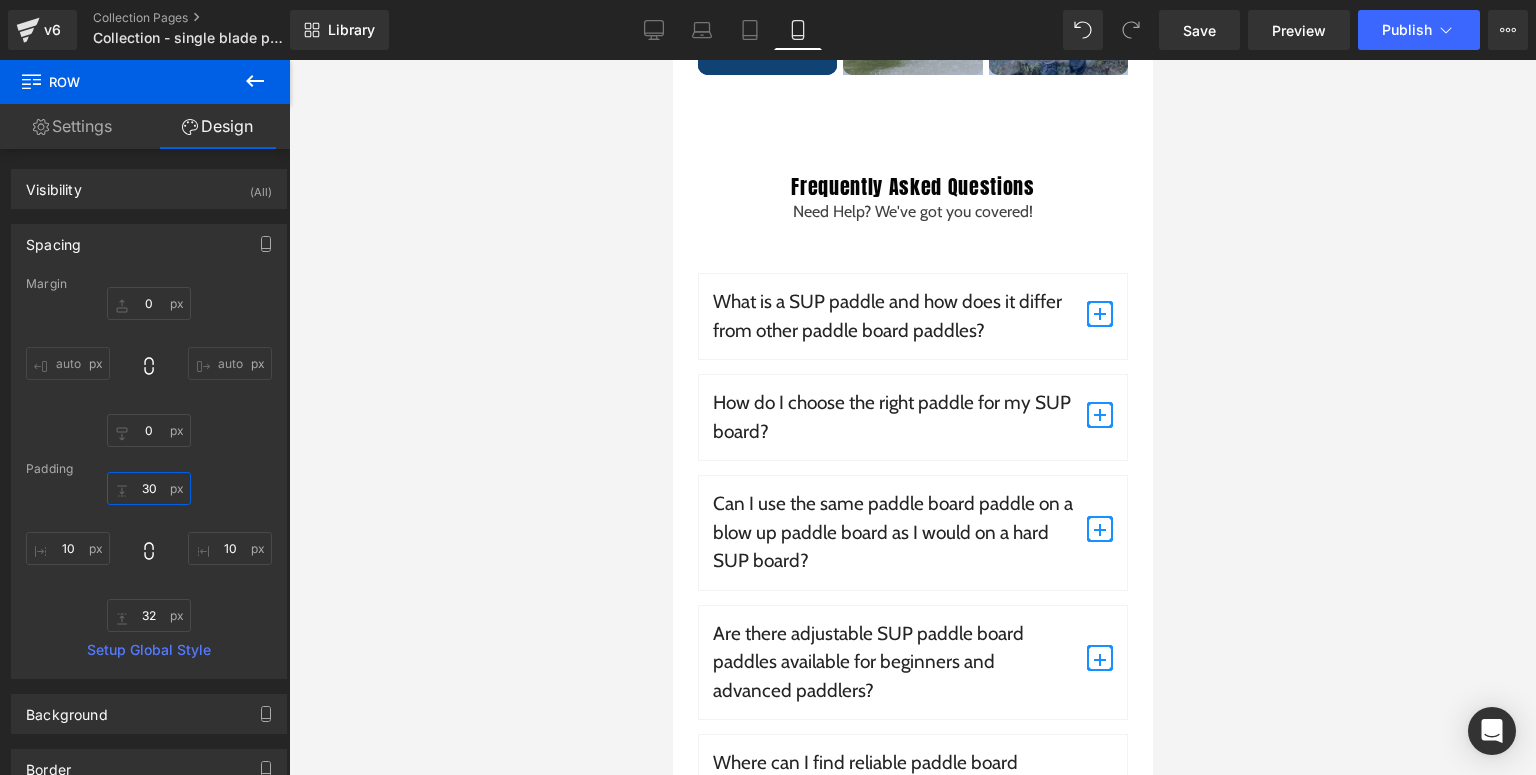 scroll, scrollTop: 2960, scrollLeft: 0, axis: vertical 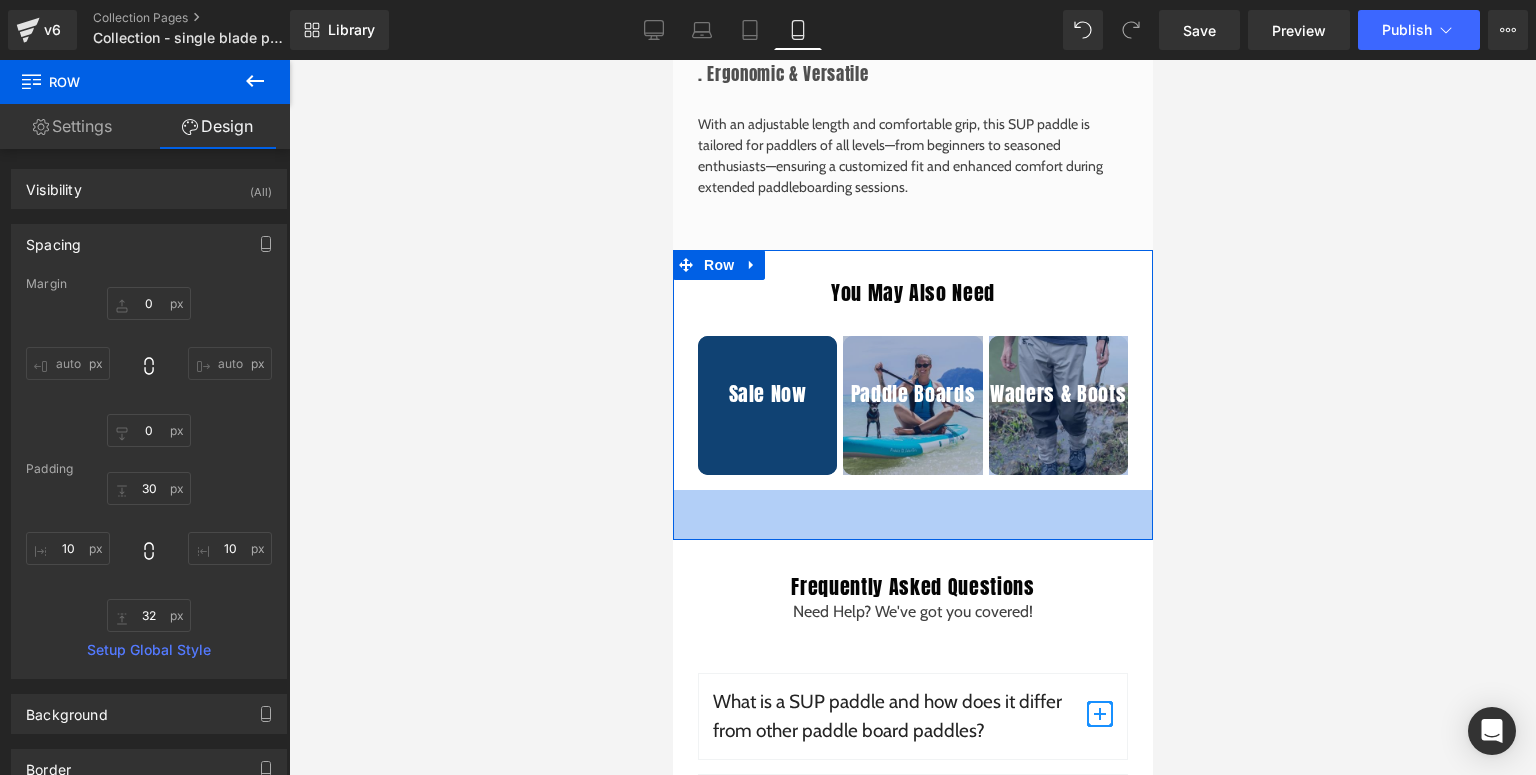 click on "50px" at bounding box center (912, 515) 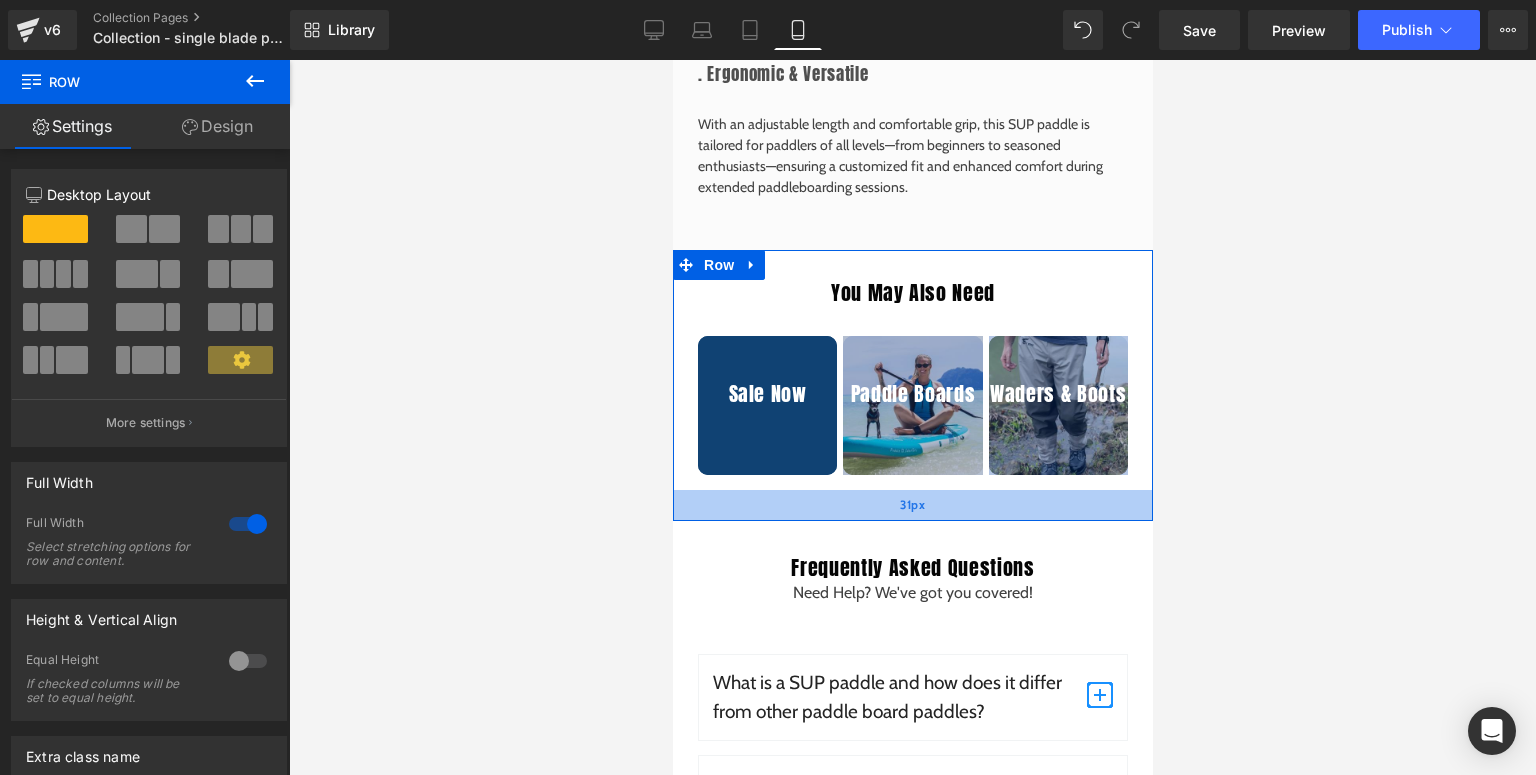 drag, startPoint x: 912, startPoint y: 529, endPoint x: 929, endPoint y: 510, distance: 25.495098 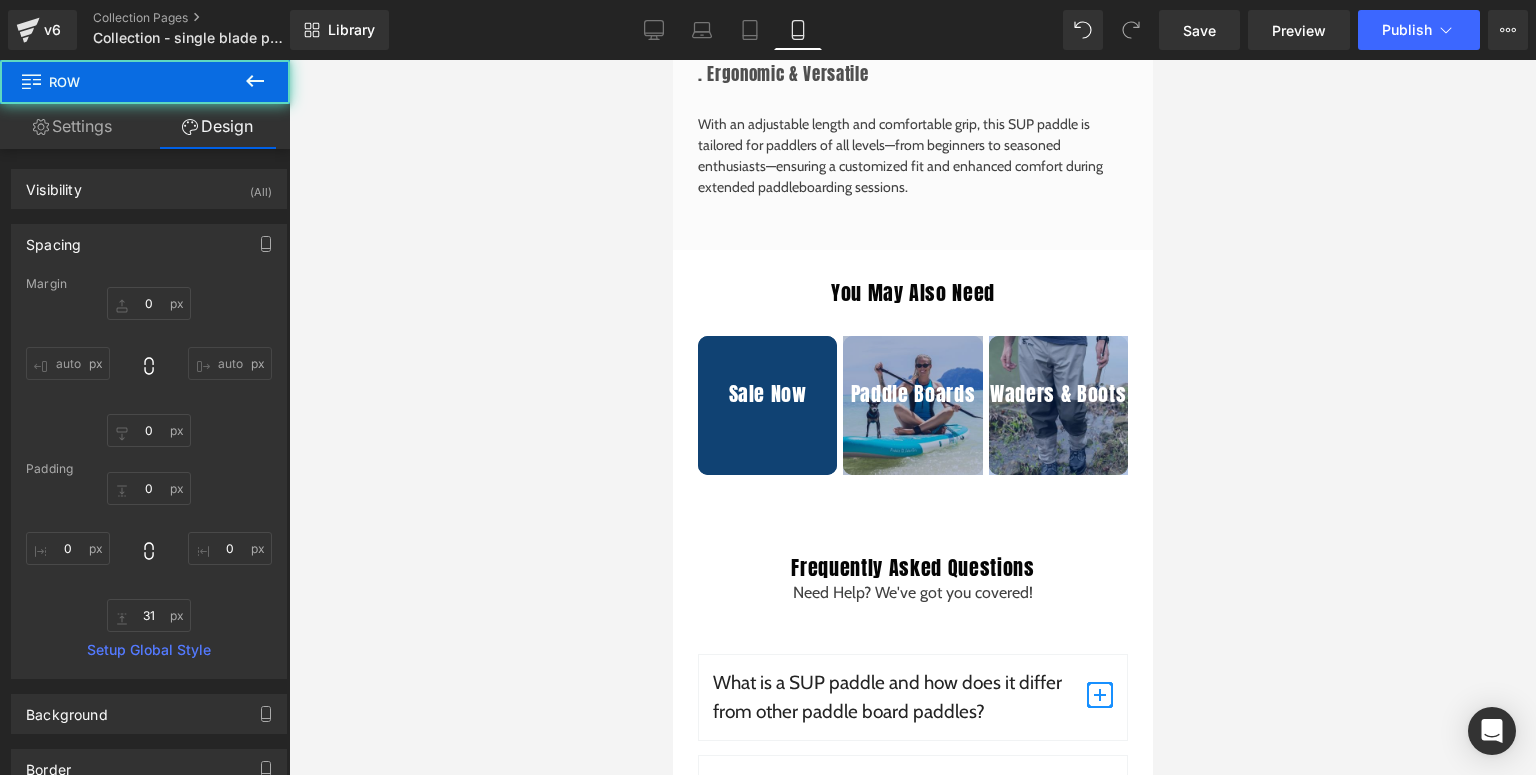 type on "0" 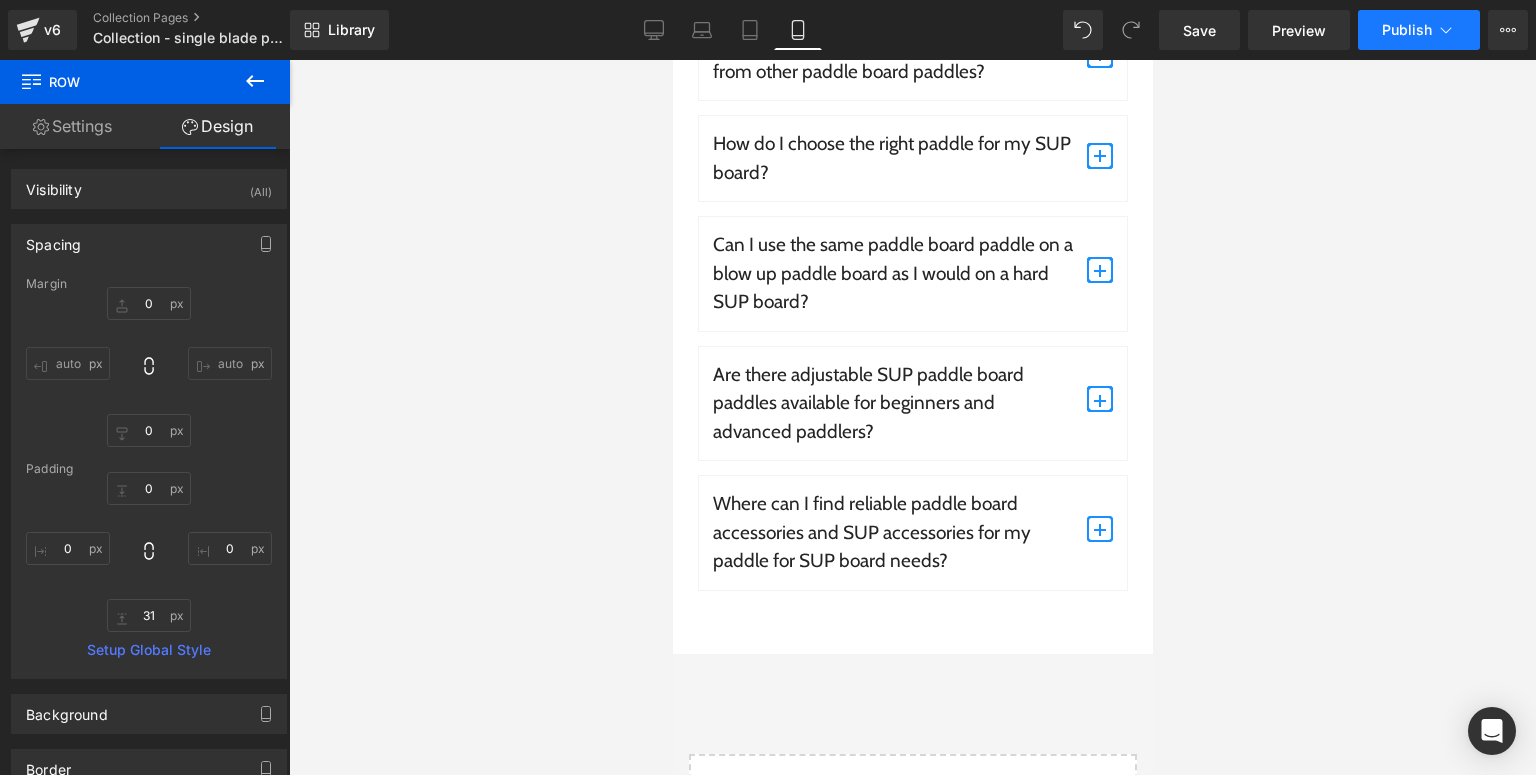 click on "Publish" at bounding box center (1407, 30) 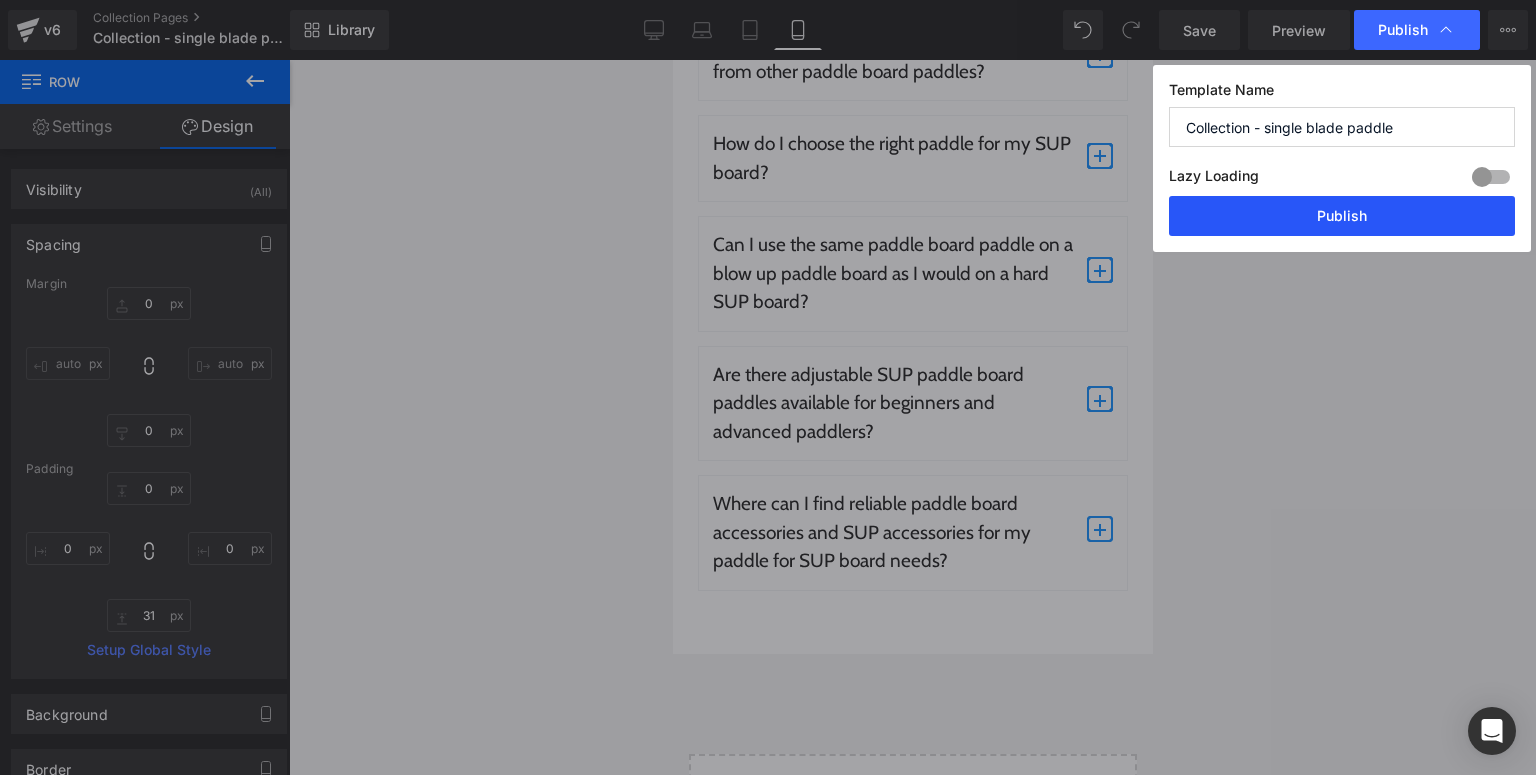 click on "Publish" at bounding box center (1342, 216) 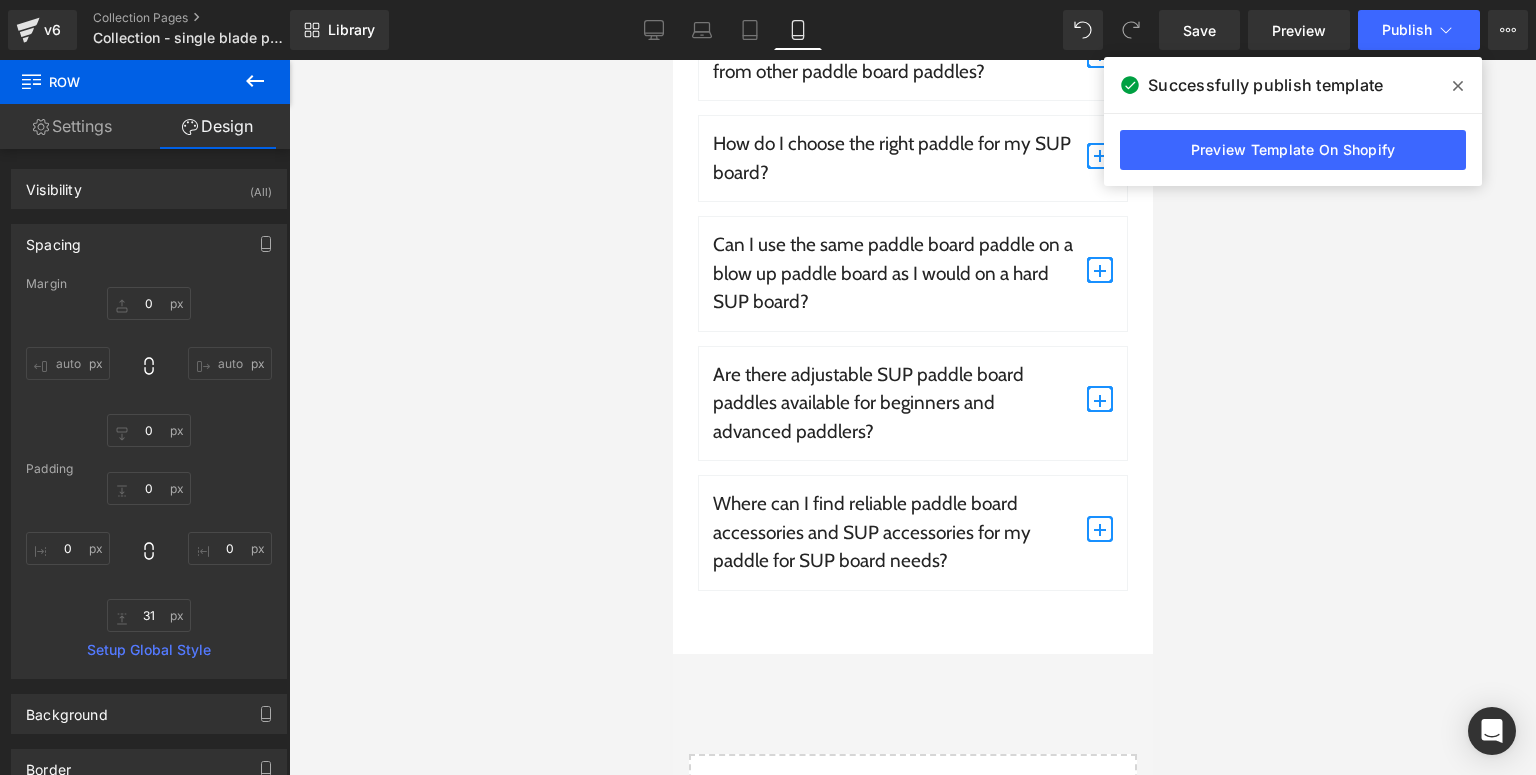 click 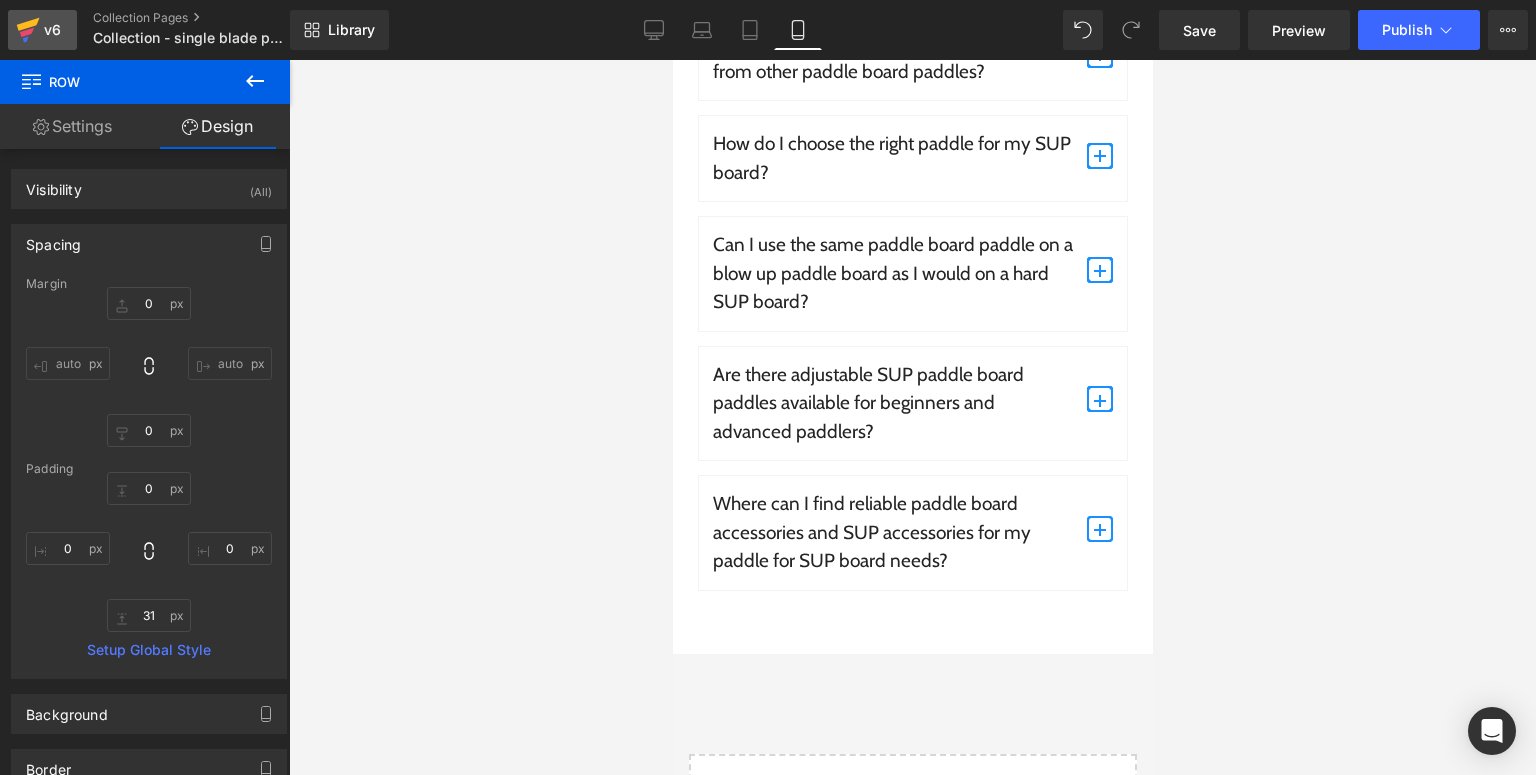 click on "v6" at bounding box center [52, 30] 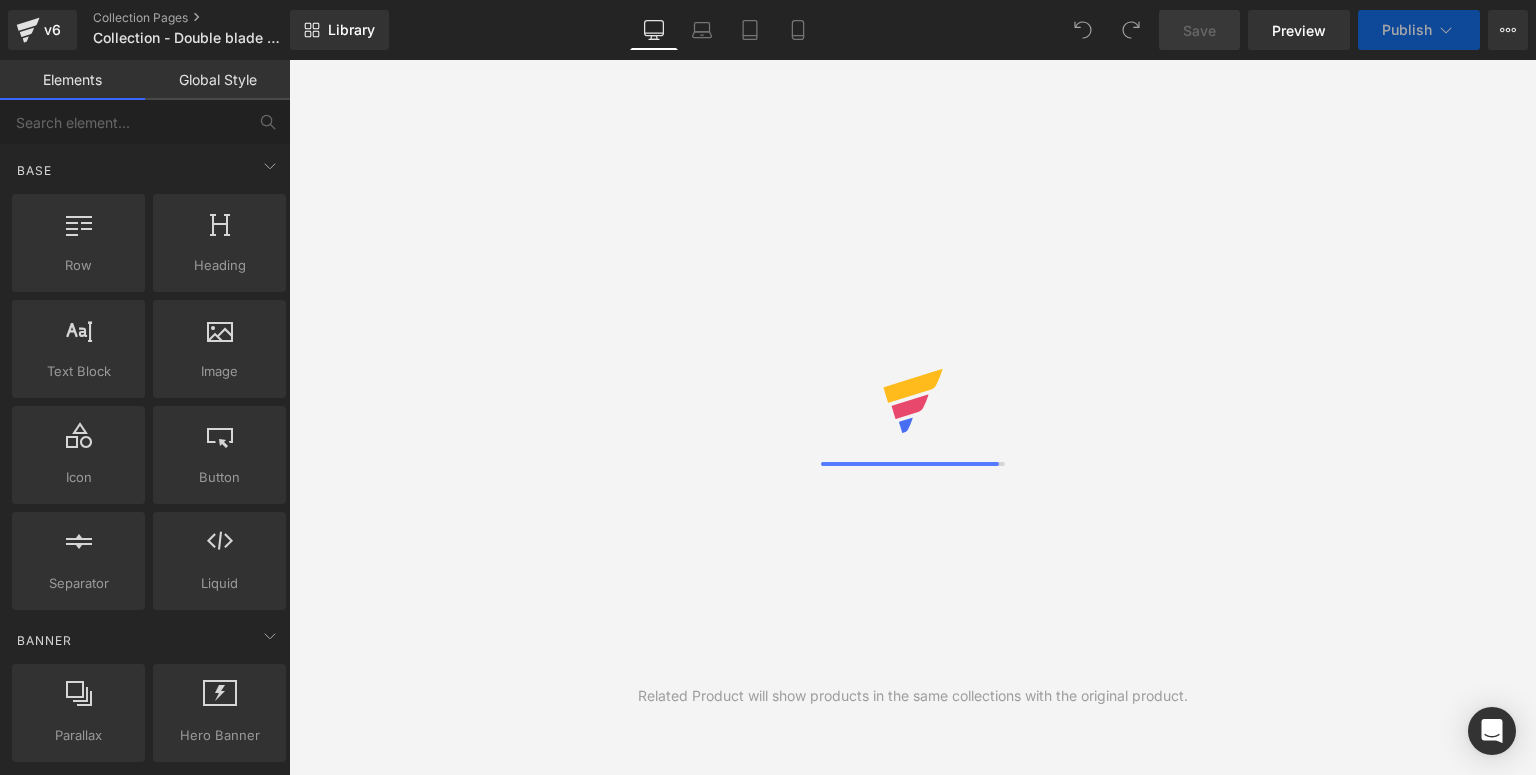 scroll, scrollTop: 0, scrollLeft: 0, axis: both 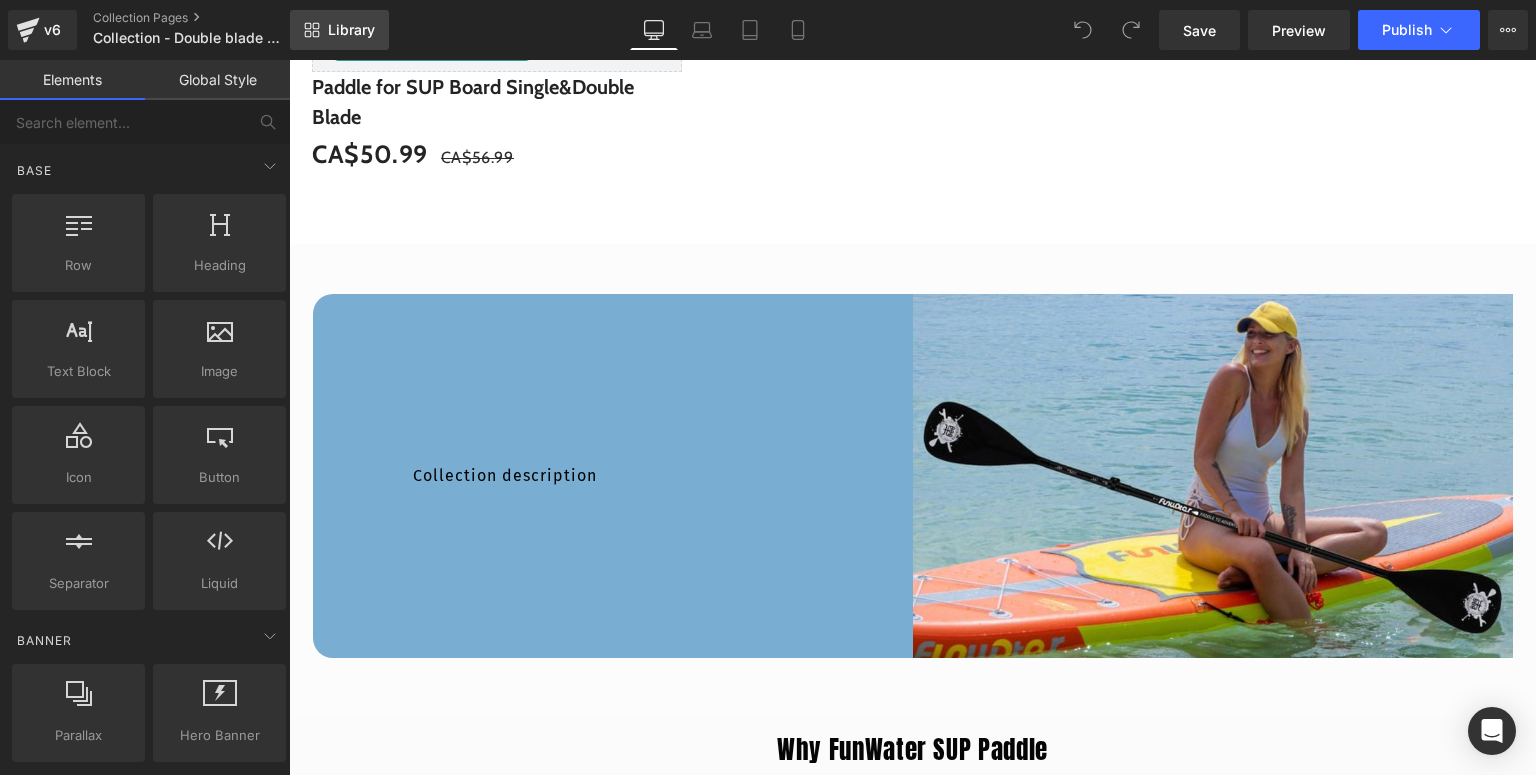 click on "Library" at bounding box center (351, 30) 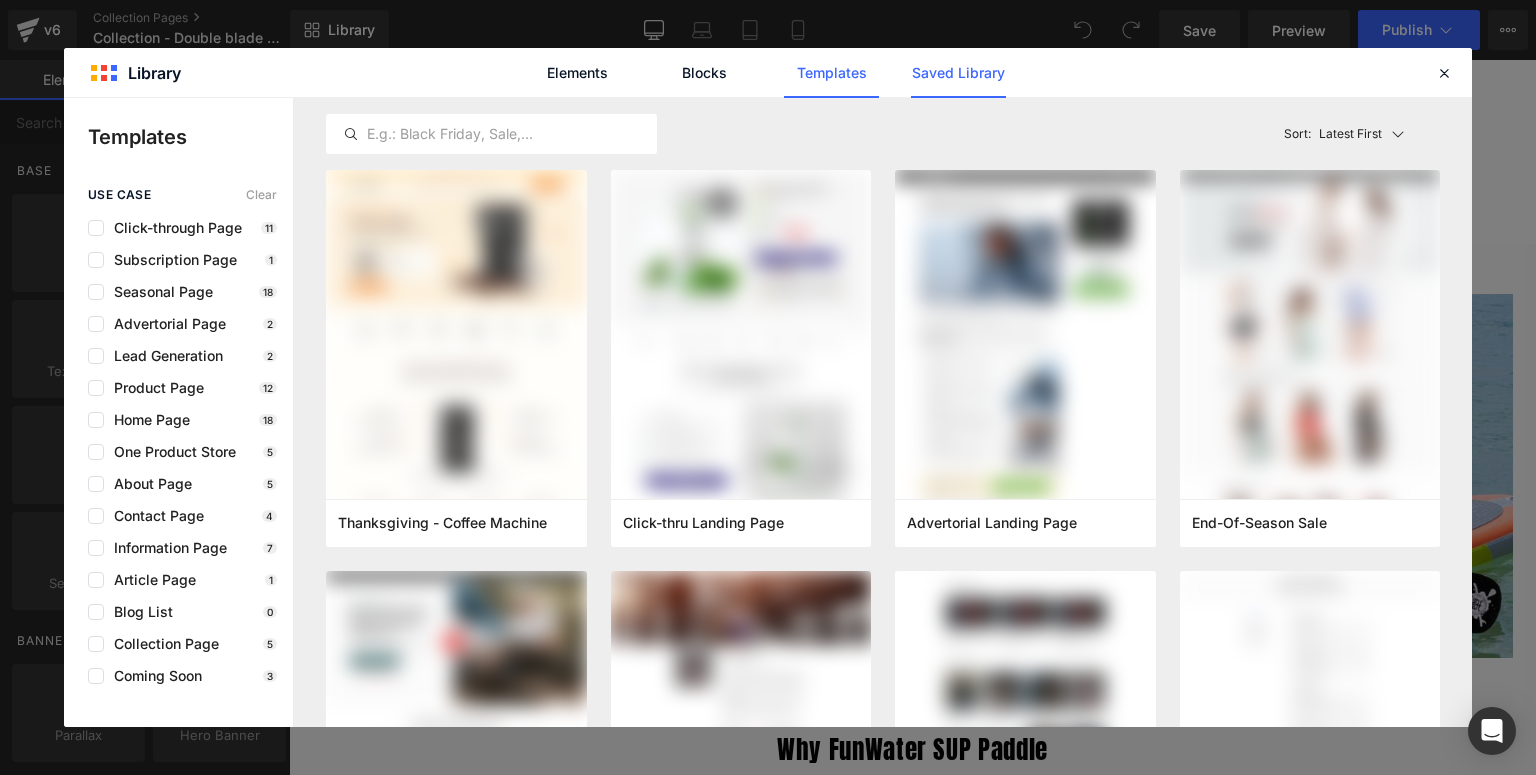 click on "Saved Library" 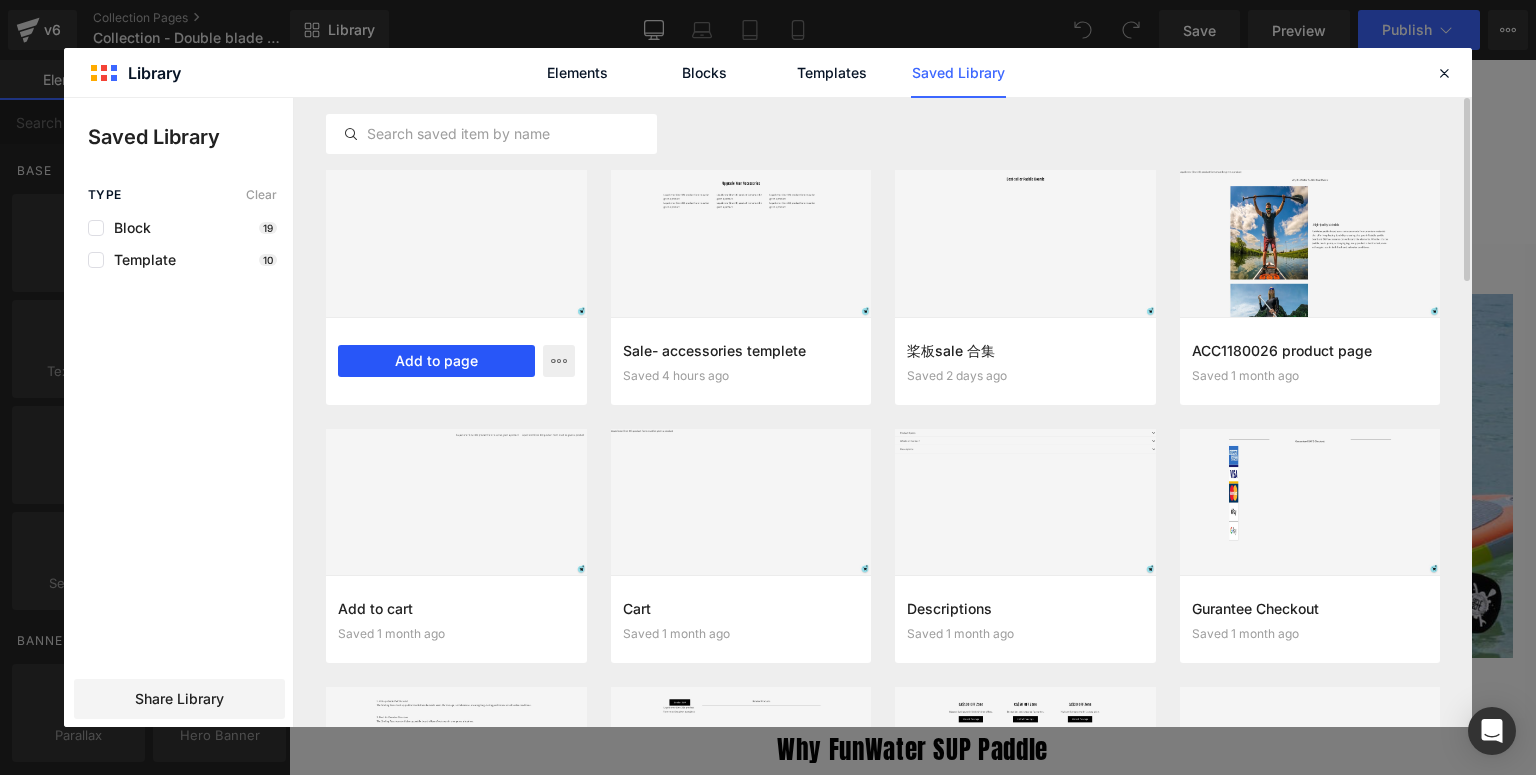 click on "Add to page" at bounding box center [436, 361] 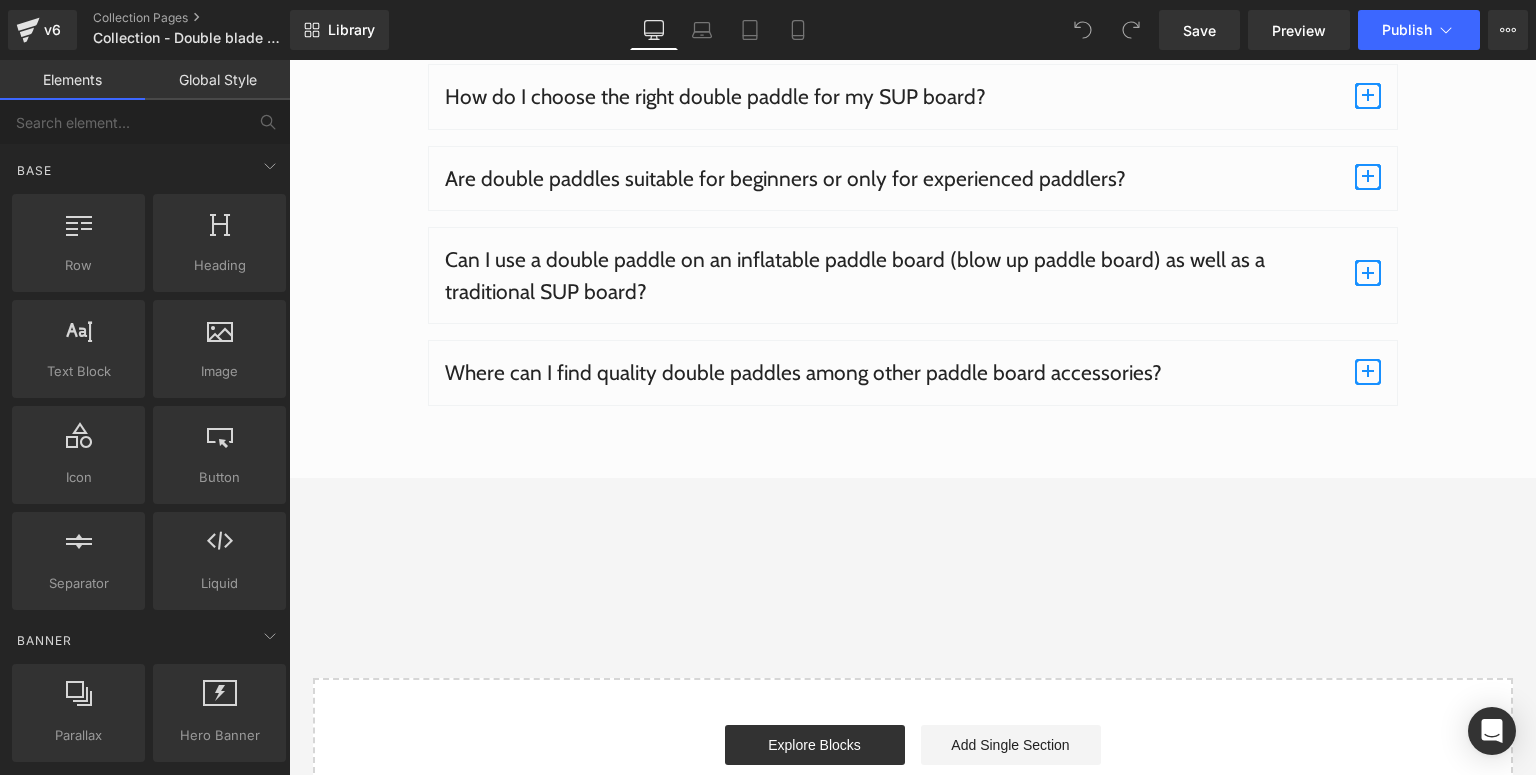 scroll, scrollTop: 4684, scrollLeft: 0, axis: vertical 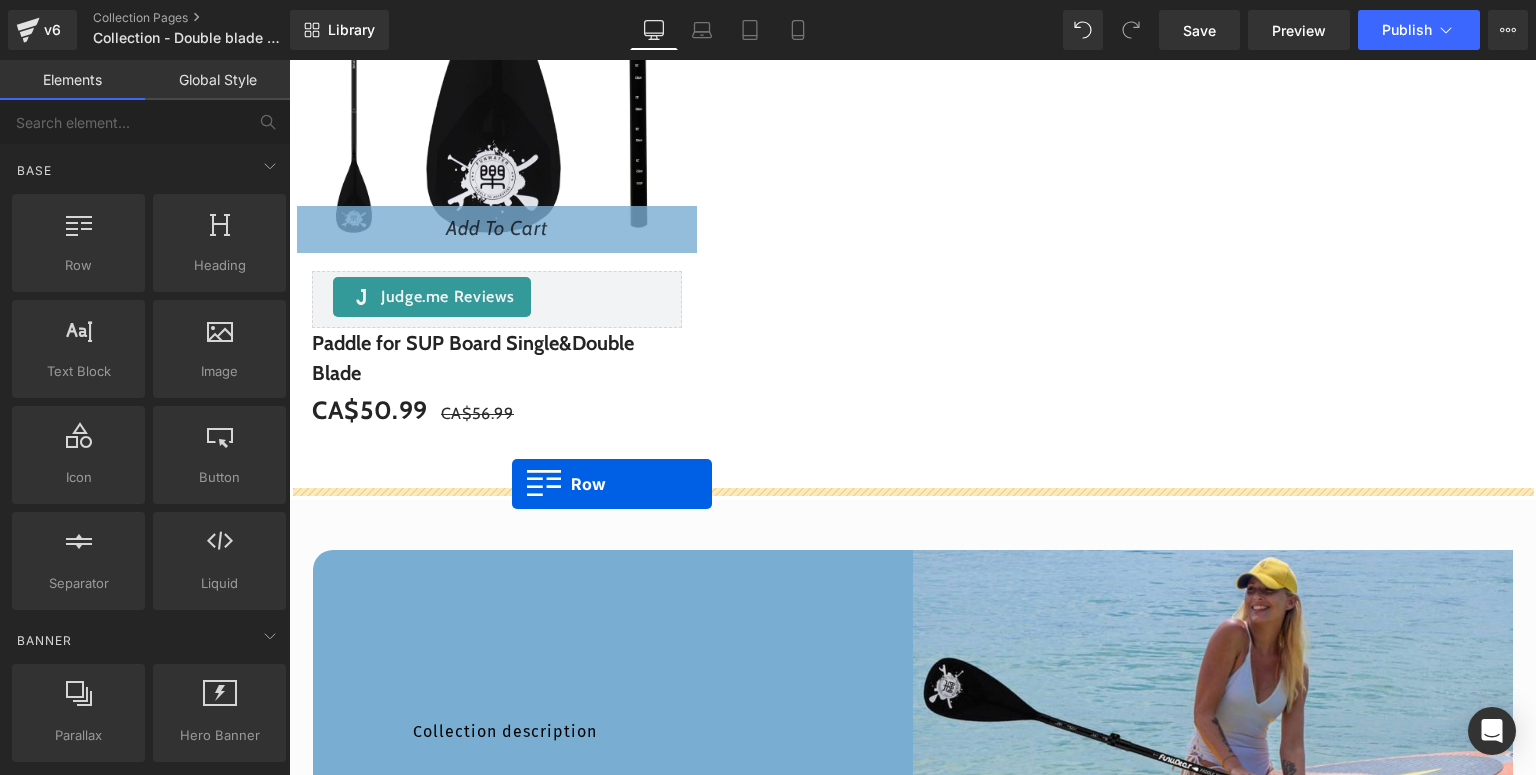 drag, startPoint x: 342, startPoint y: 174, endPoint x: 512, endPoint y: 484, distance: 353.5534 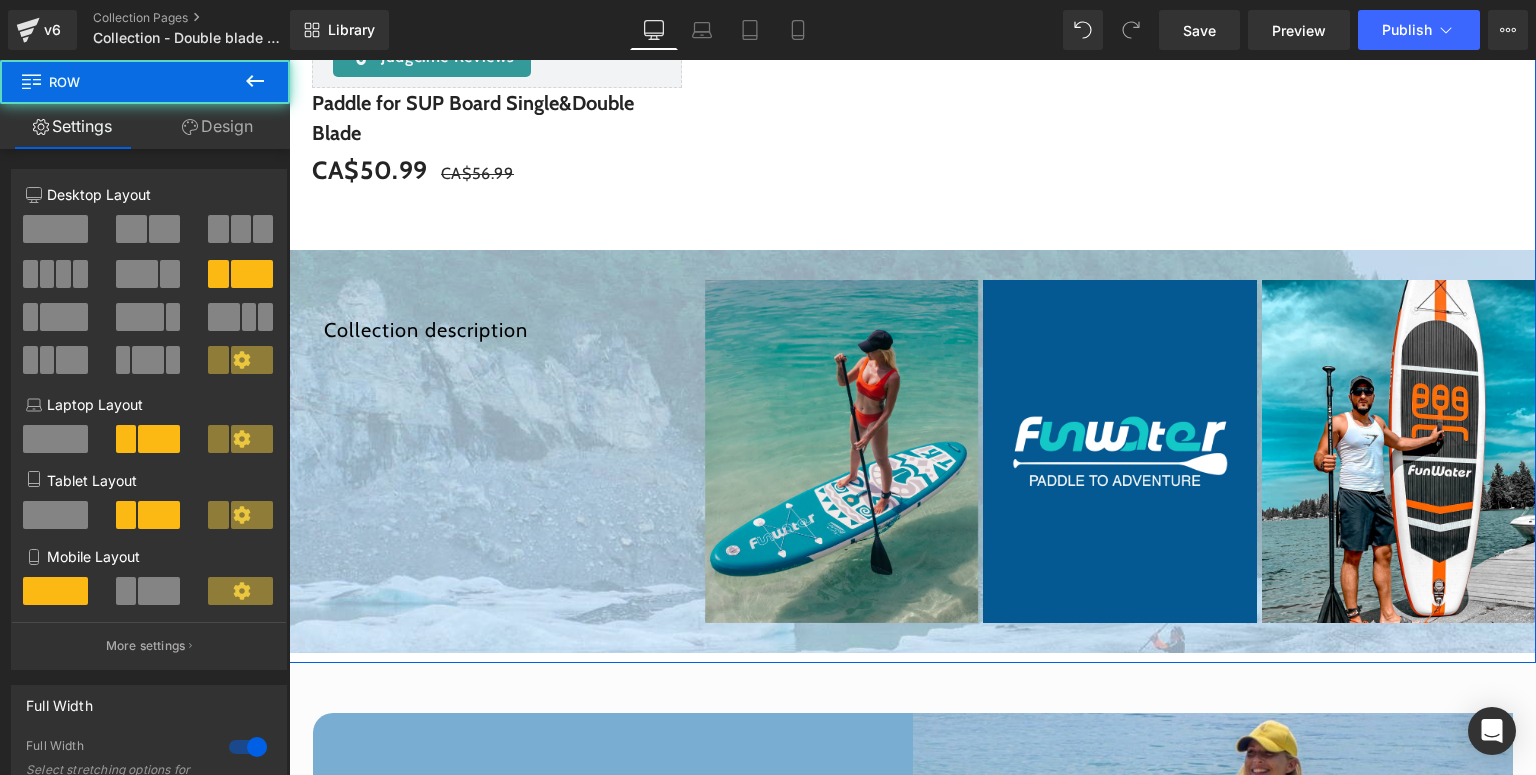 scroll, scrollTop: 1344, scrollLeft: 0, axis: vertical 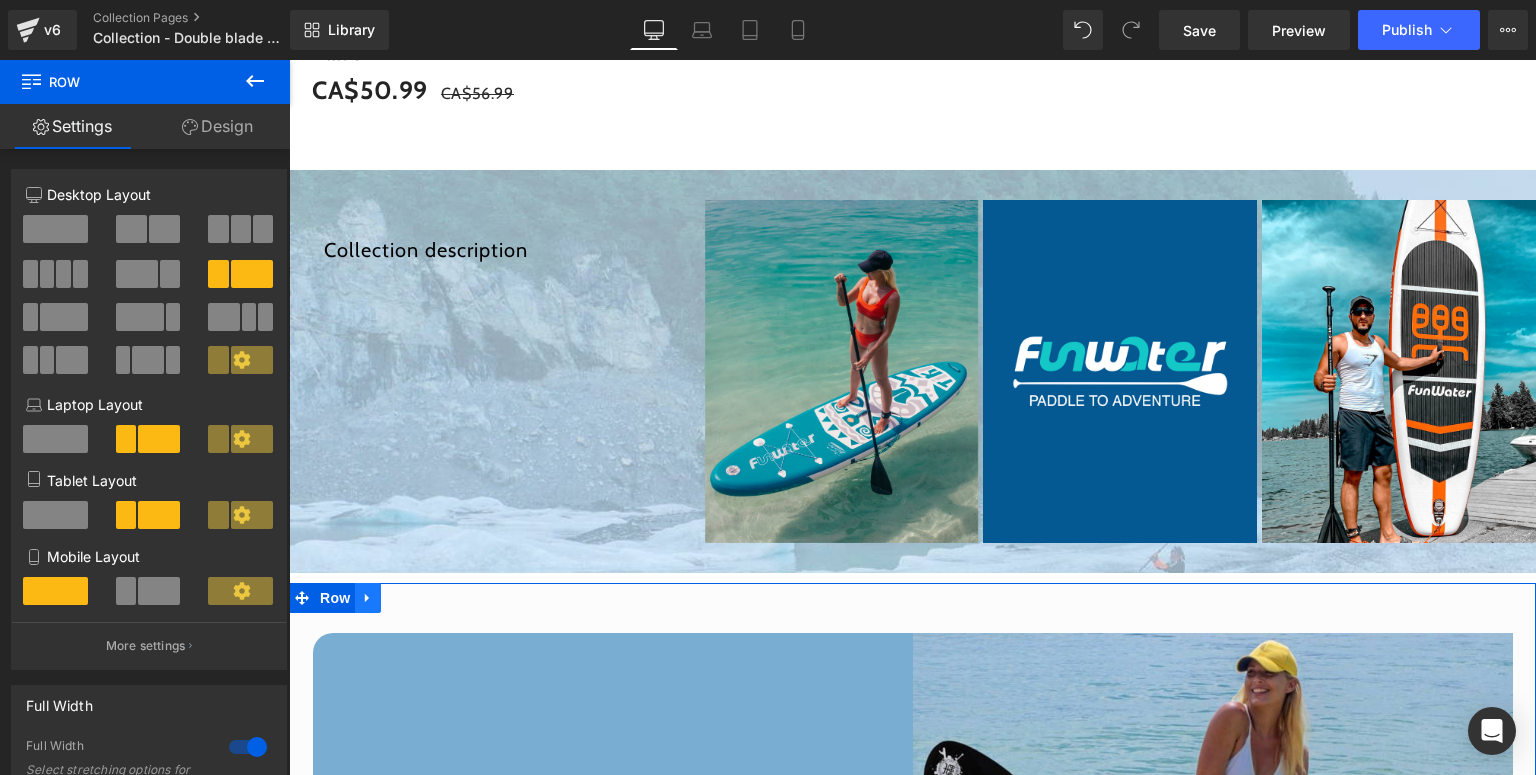 click 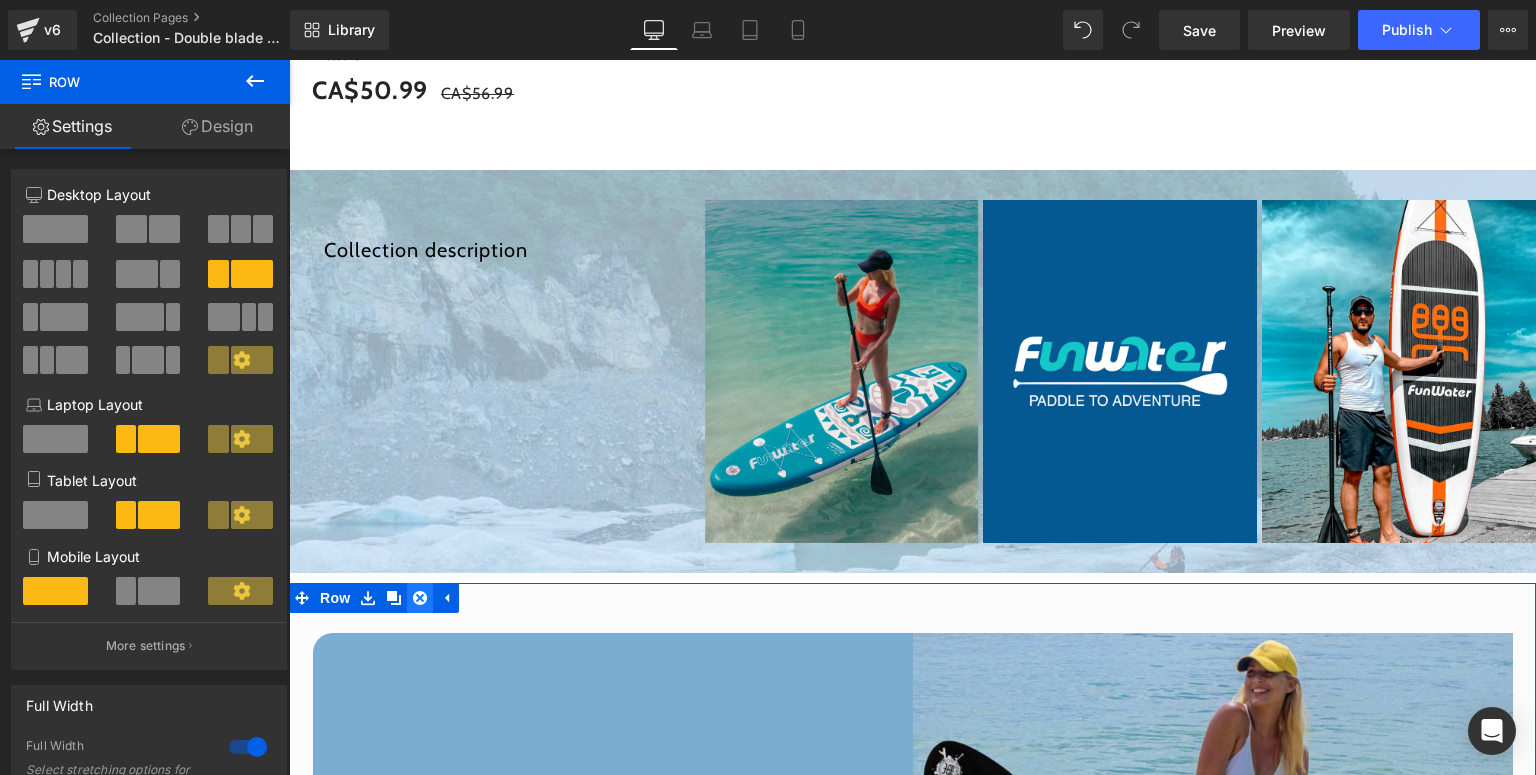click 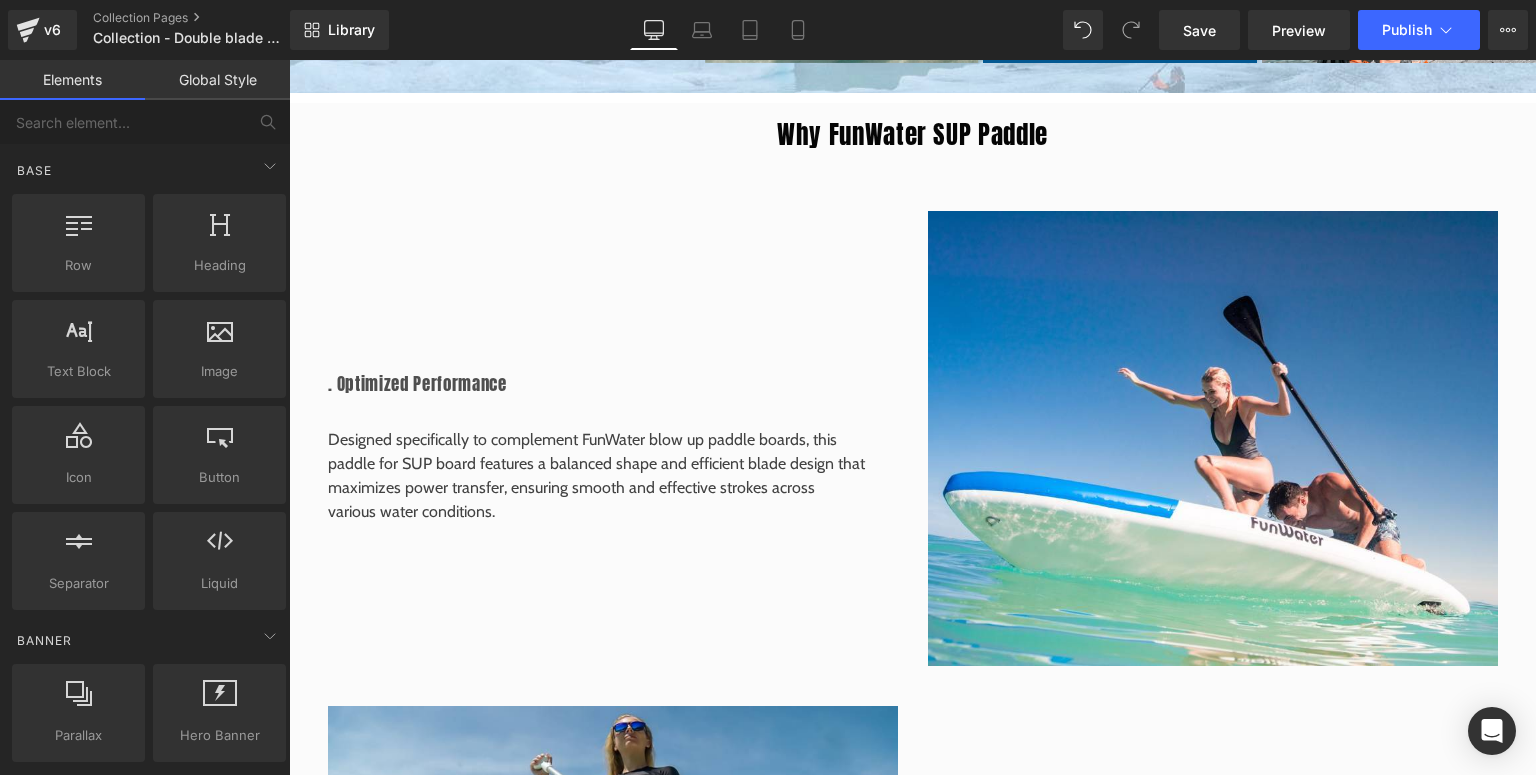 scroll, scrollTop: 1664, scrollLeft: 0, axis: vertical 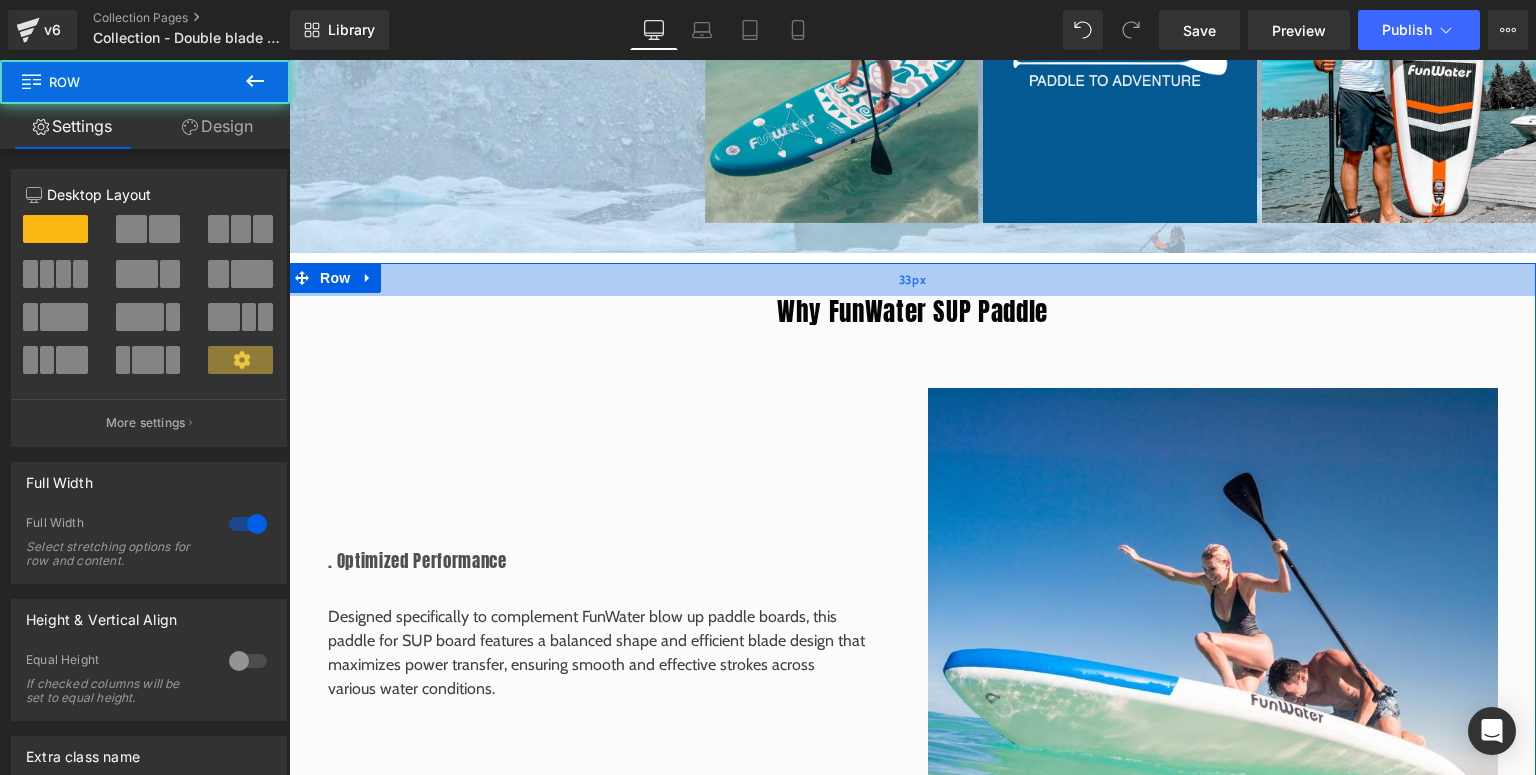 drag, startPoint x: 885, startPoint y: 267, endPoint x: 892, endPoint y: 284, distance: 18.384777 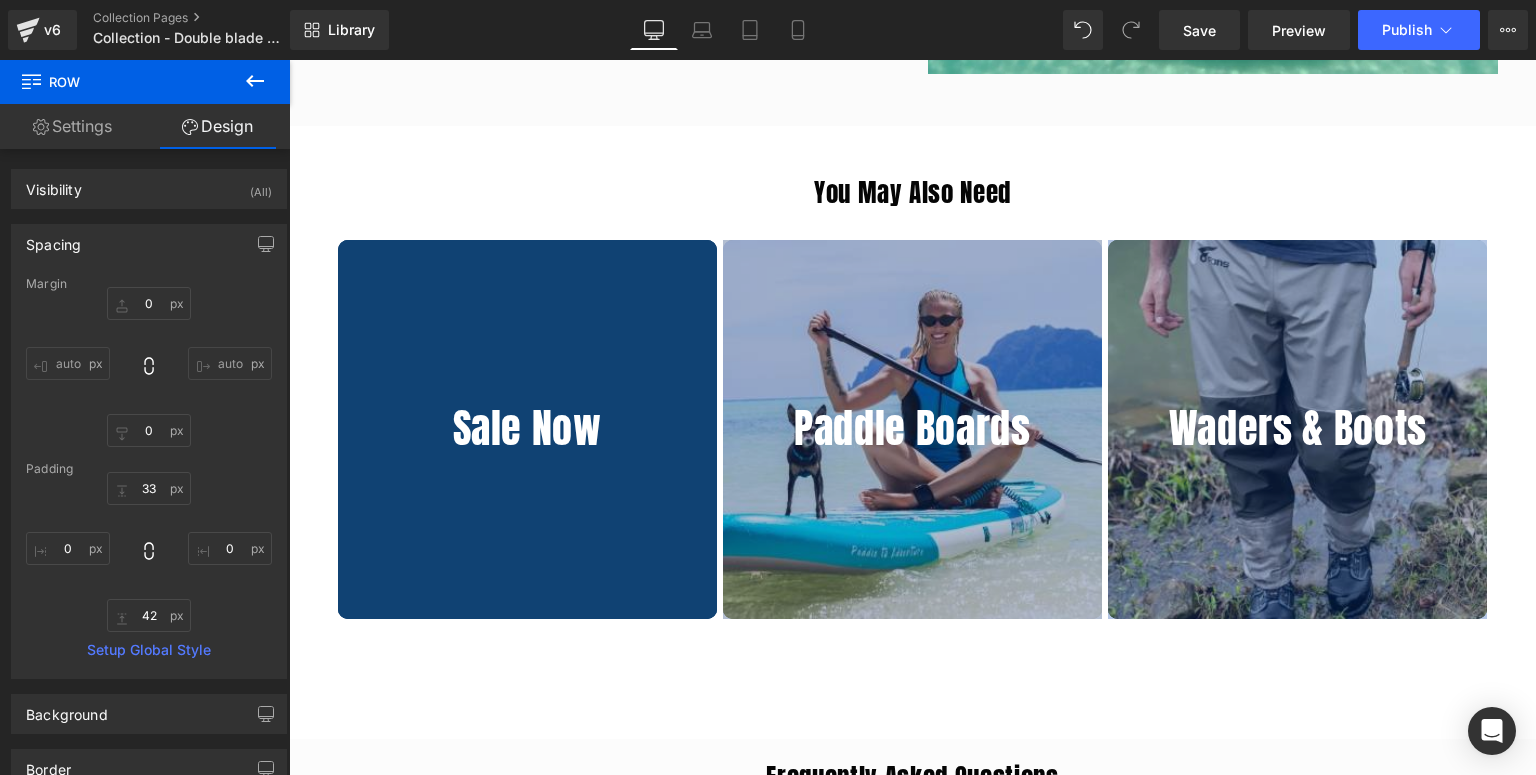 scroll, scrollTop: 3584, scrollLeft: 0, axis: vertical 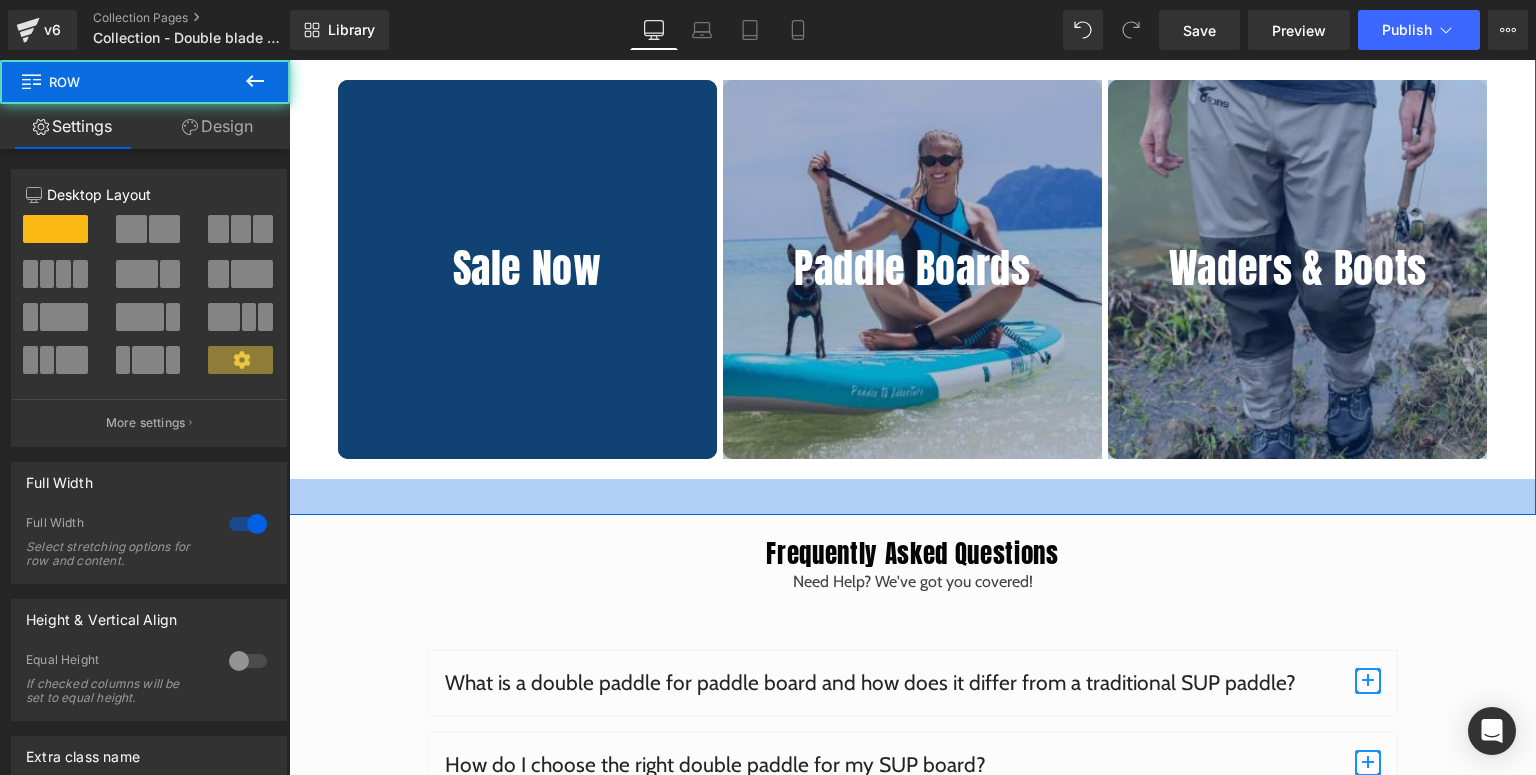 drag, startPoint x: 912, startPoint y: 534, endPoint x: 924, endPoint y: 470, distance: 65.11528 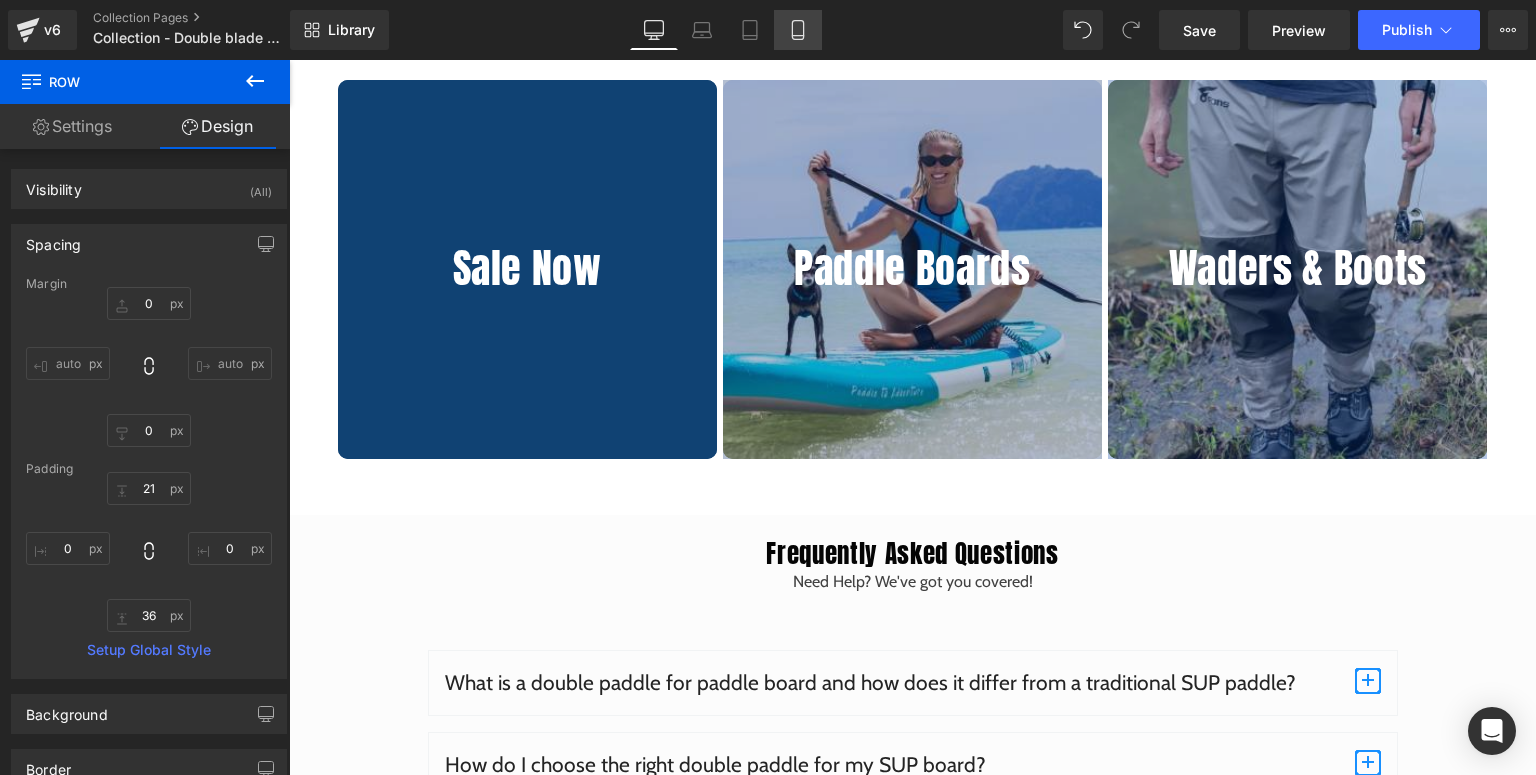 click on "Mobile" at bounding box center [798, 30] 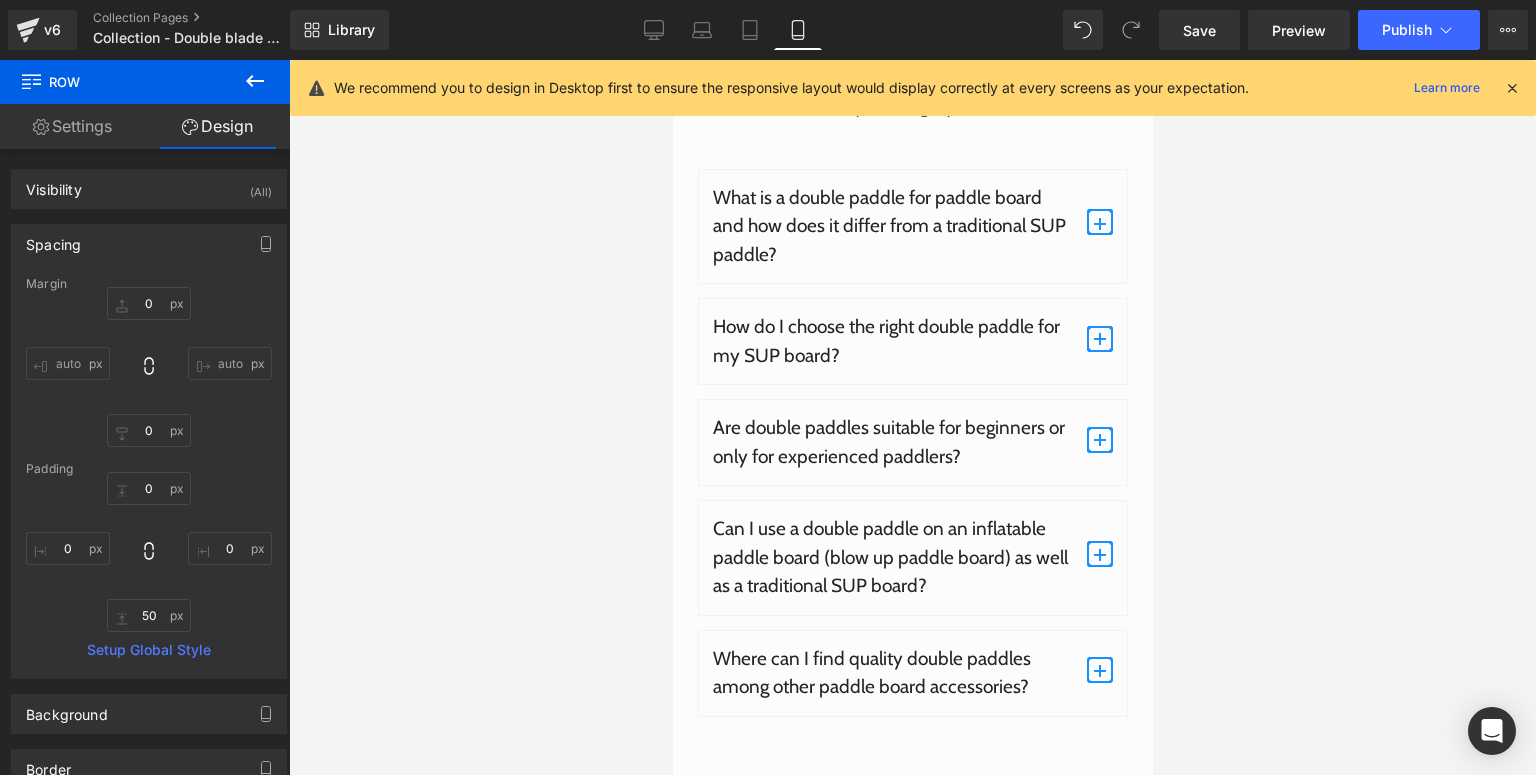 type on "0" 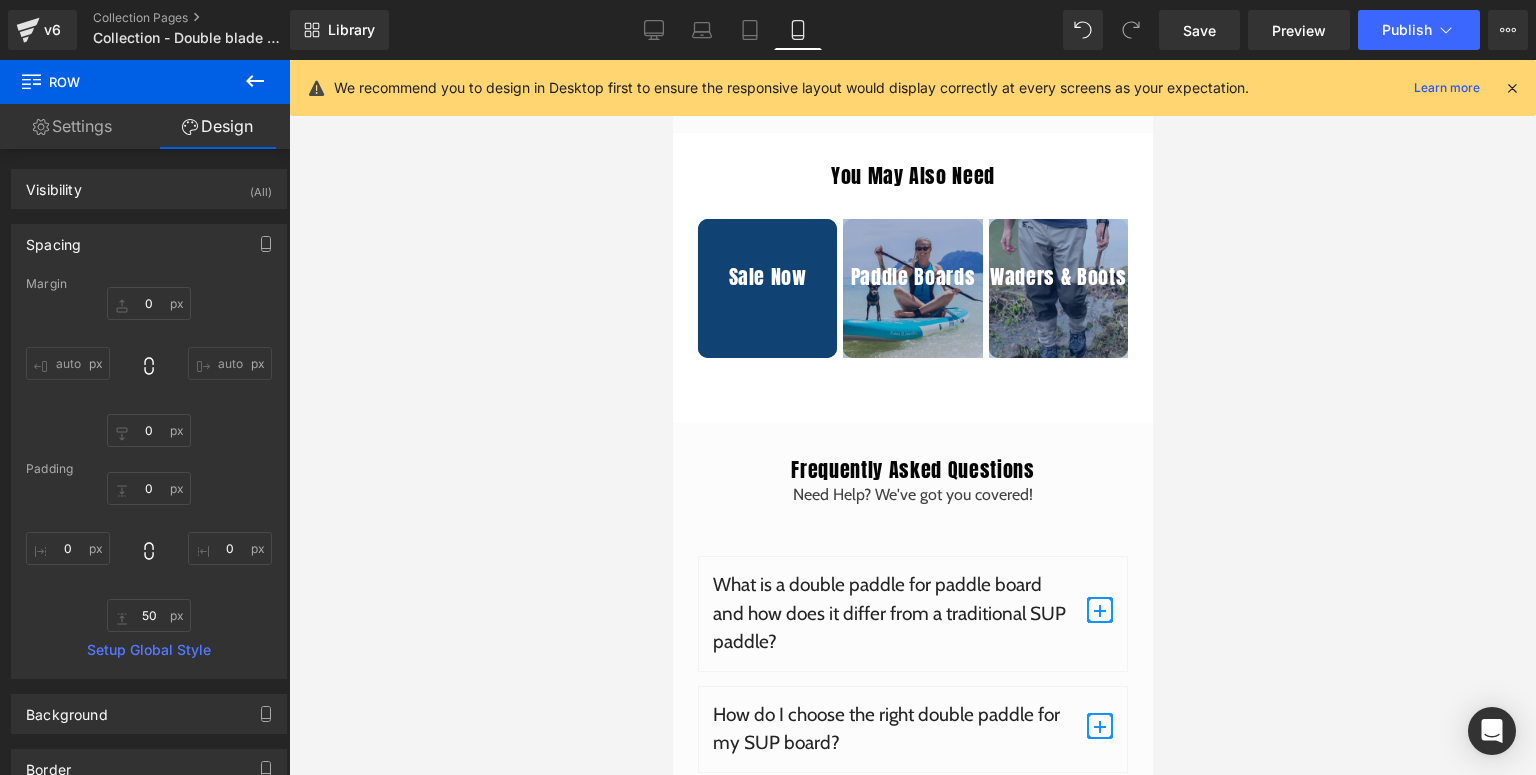 scroll, scrollTop: 2904, scrollLeft: 0, axis: vertical 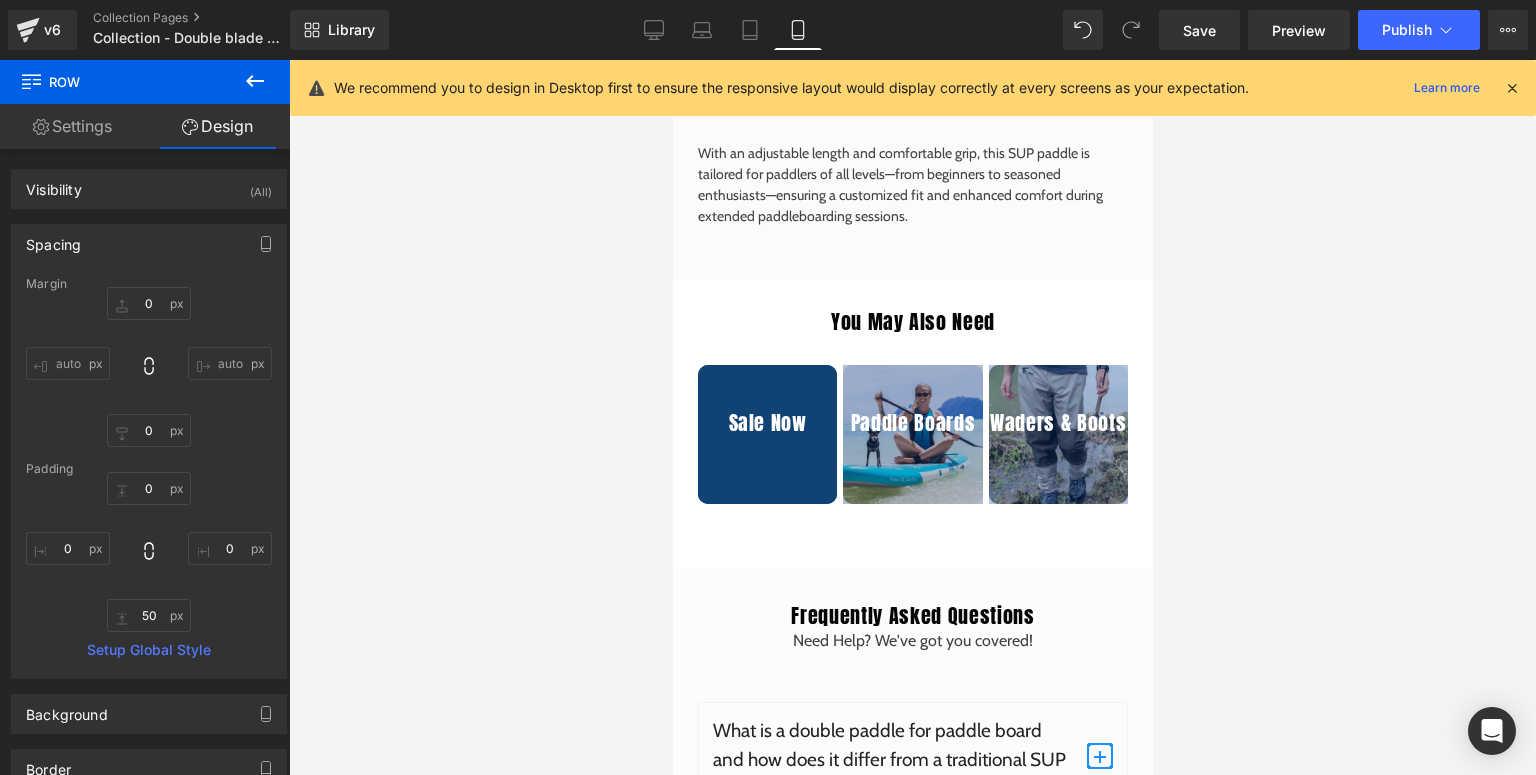 click at bounding box center (1512, 88) 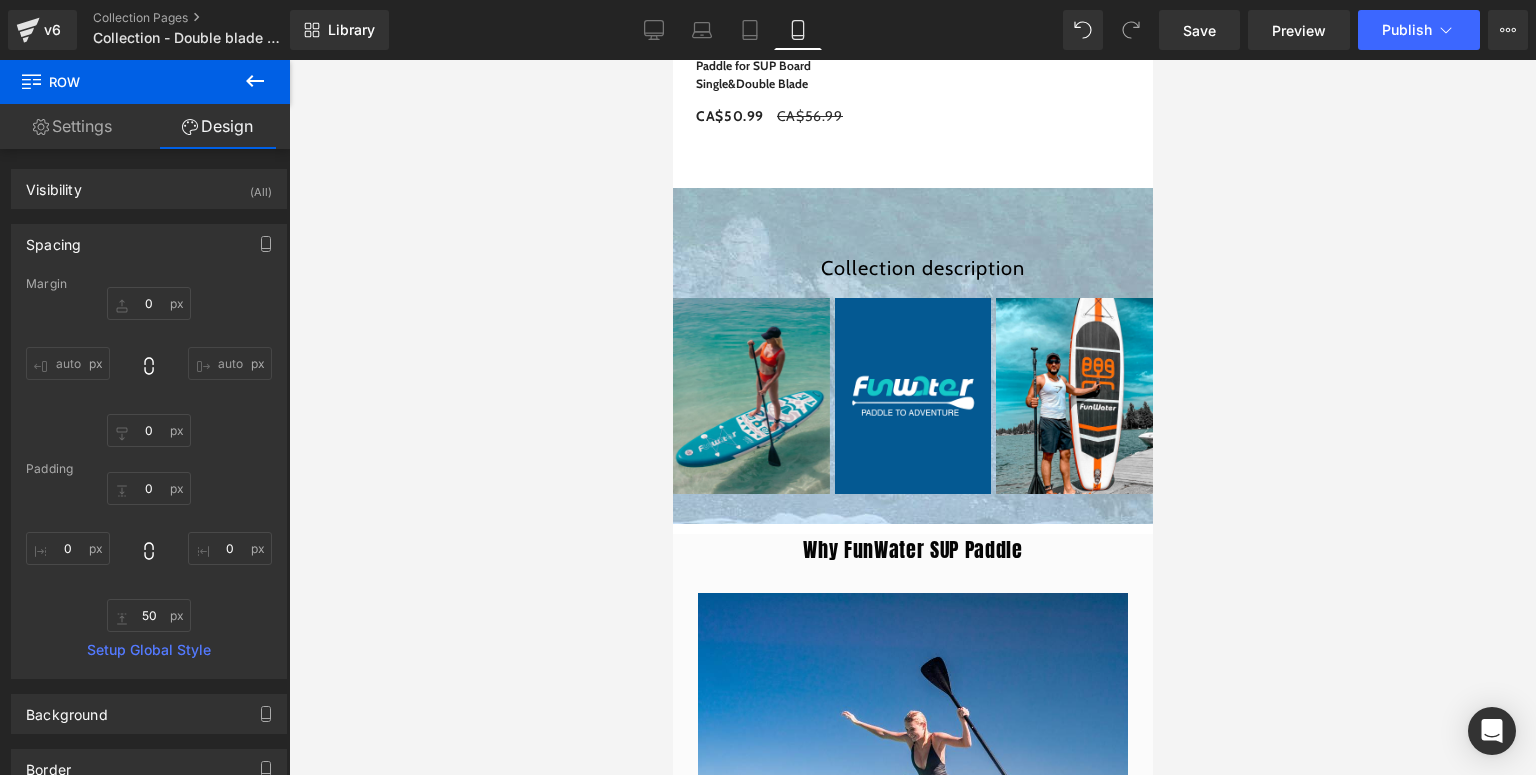 scroll, scrollTop: 1120, scrollLeft: 0, axis: vertical 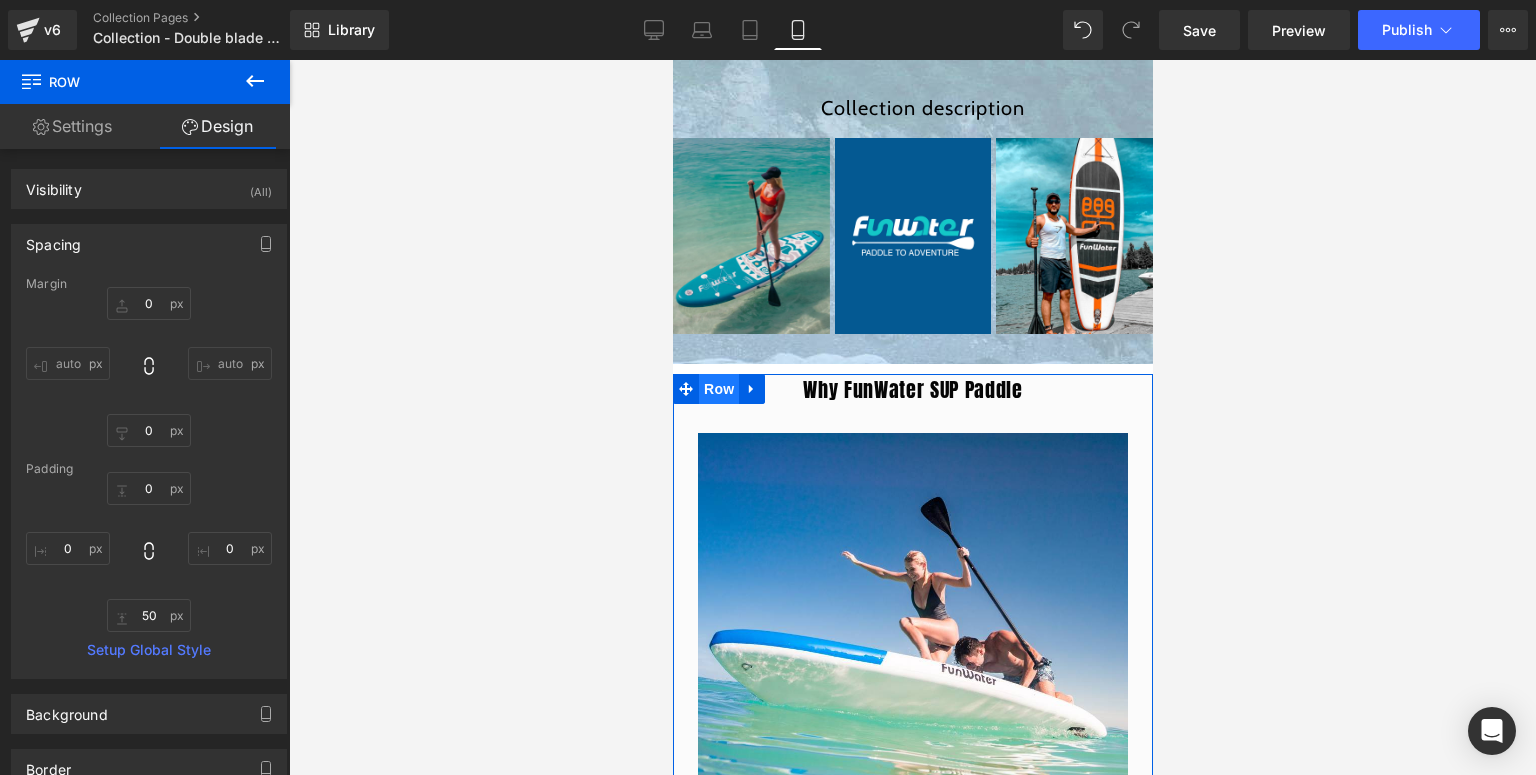 click on "Row" at bounding box center (718, 389) 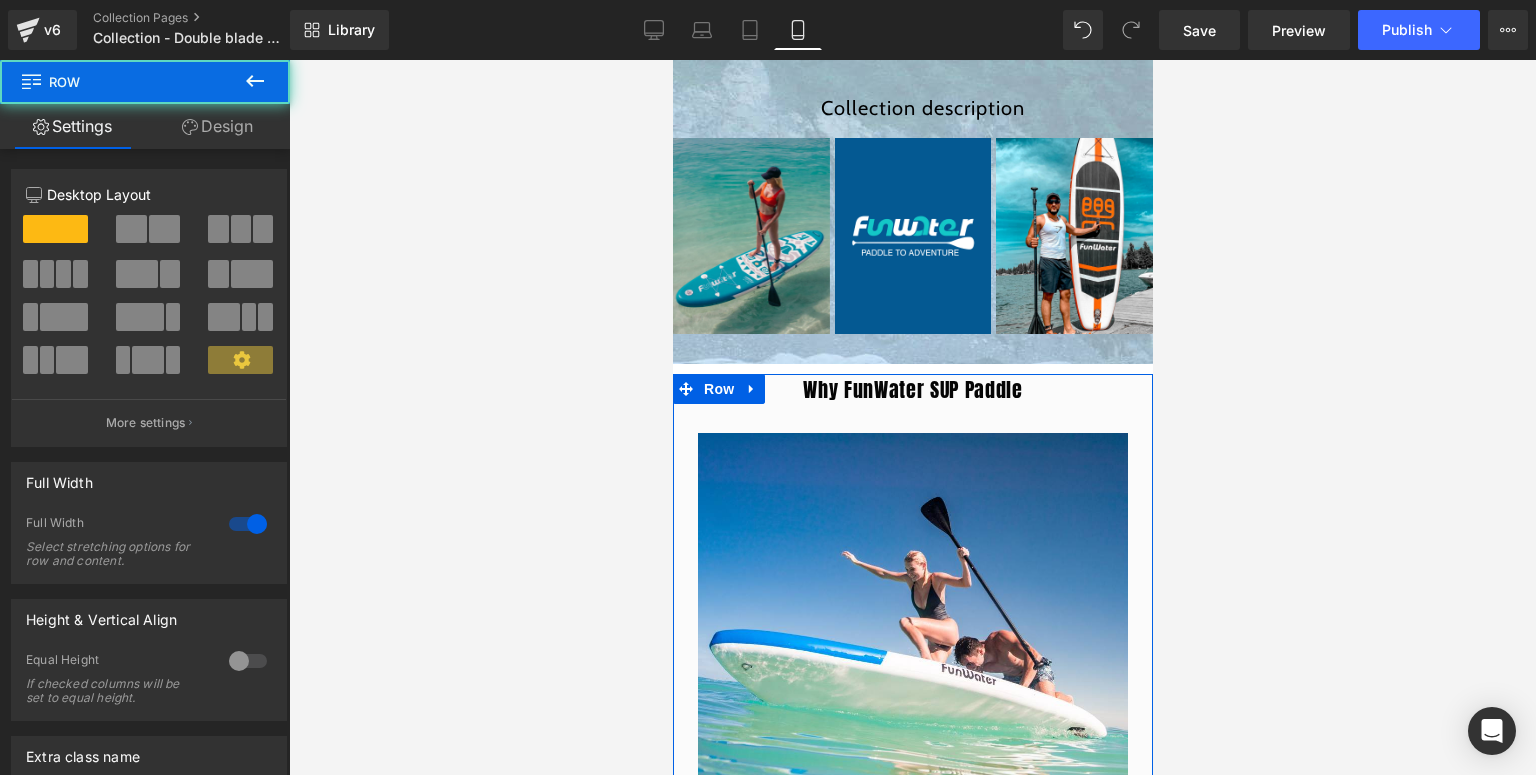 click on "Design" at bounding box center (217, 126) 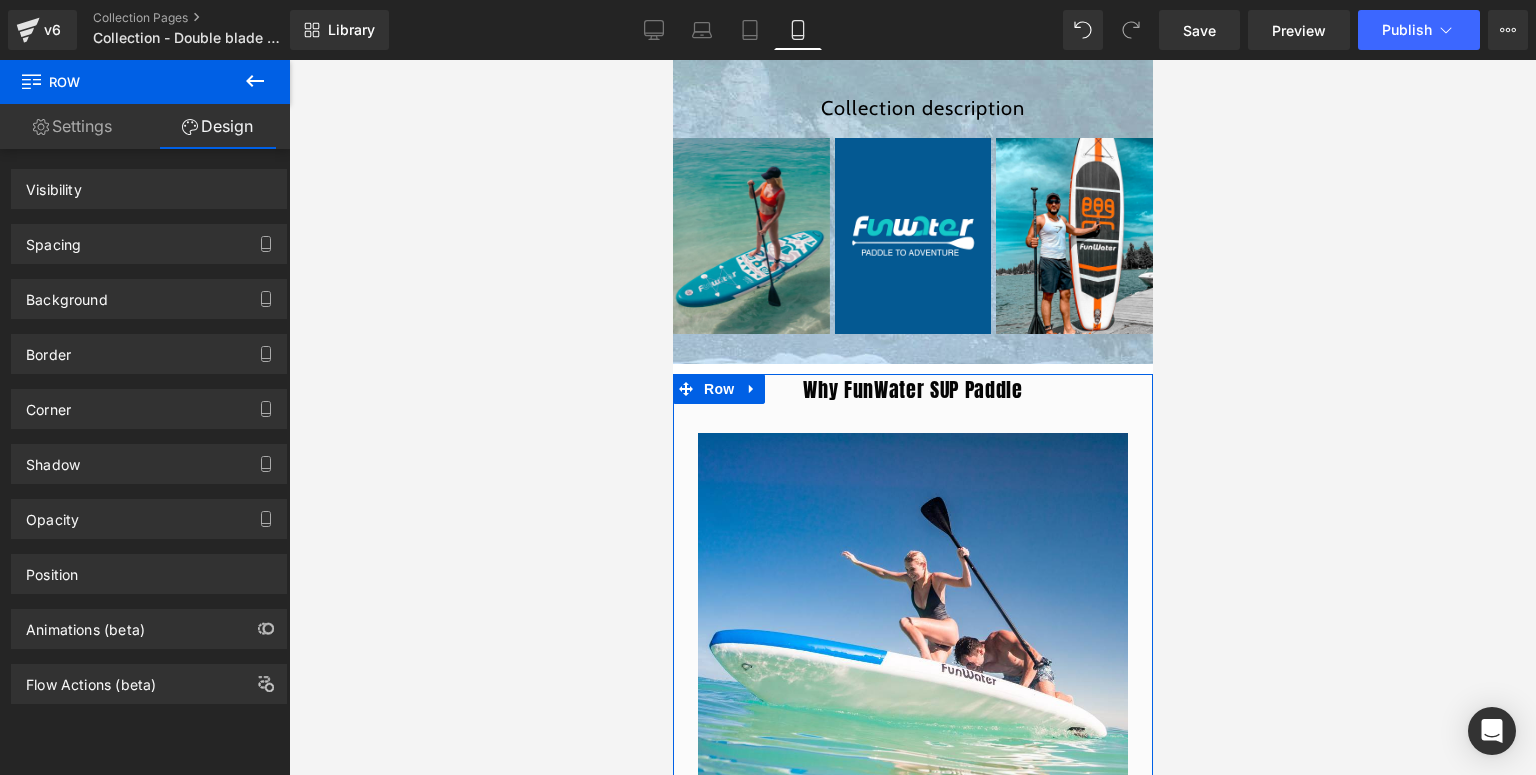 click on "Spacing" at bounding box center [149, 244] 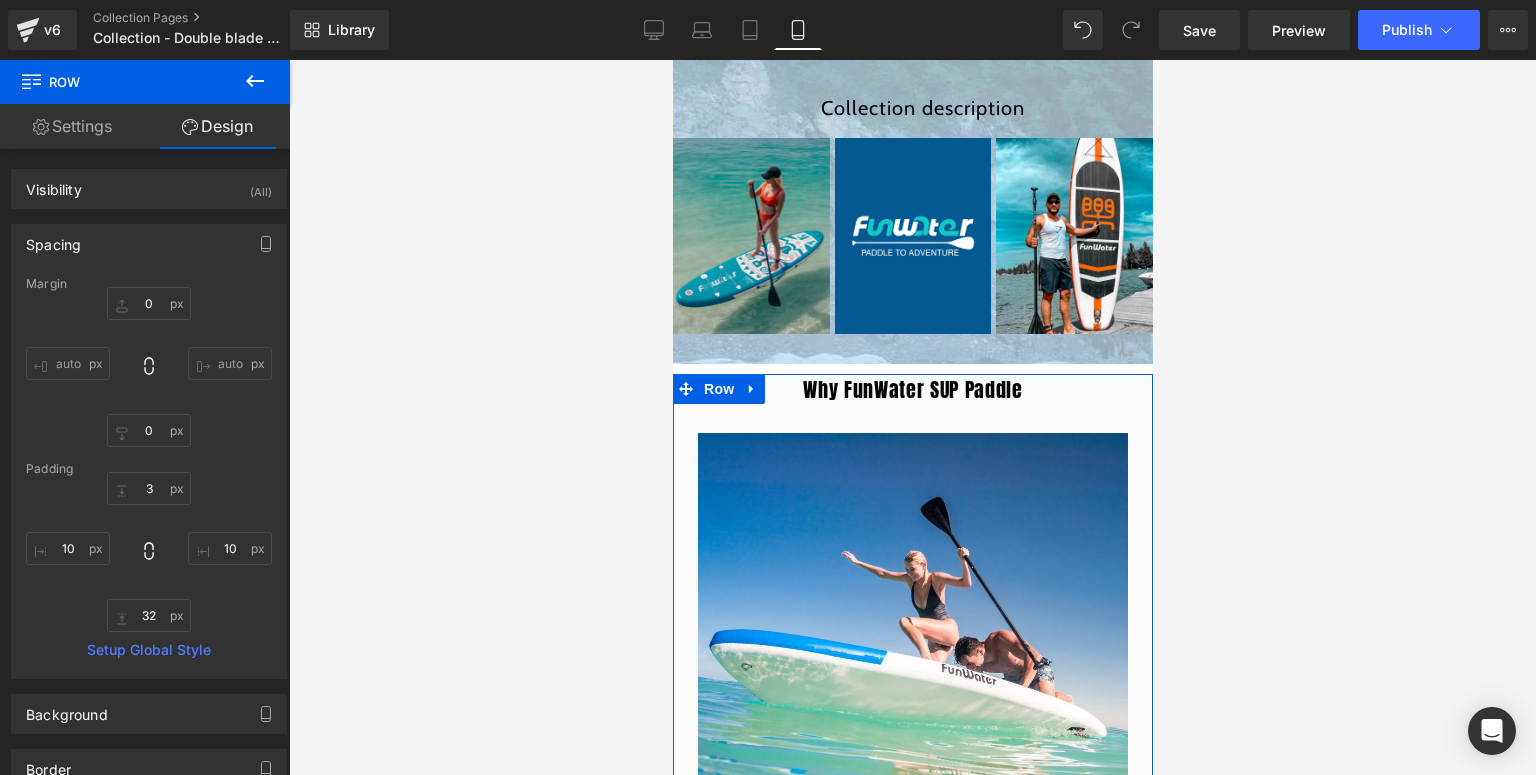 type on "0" 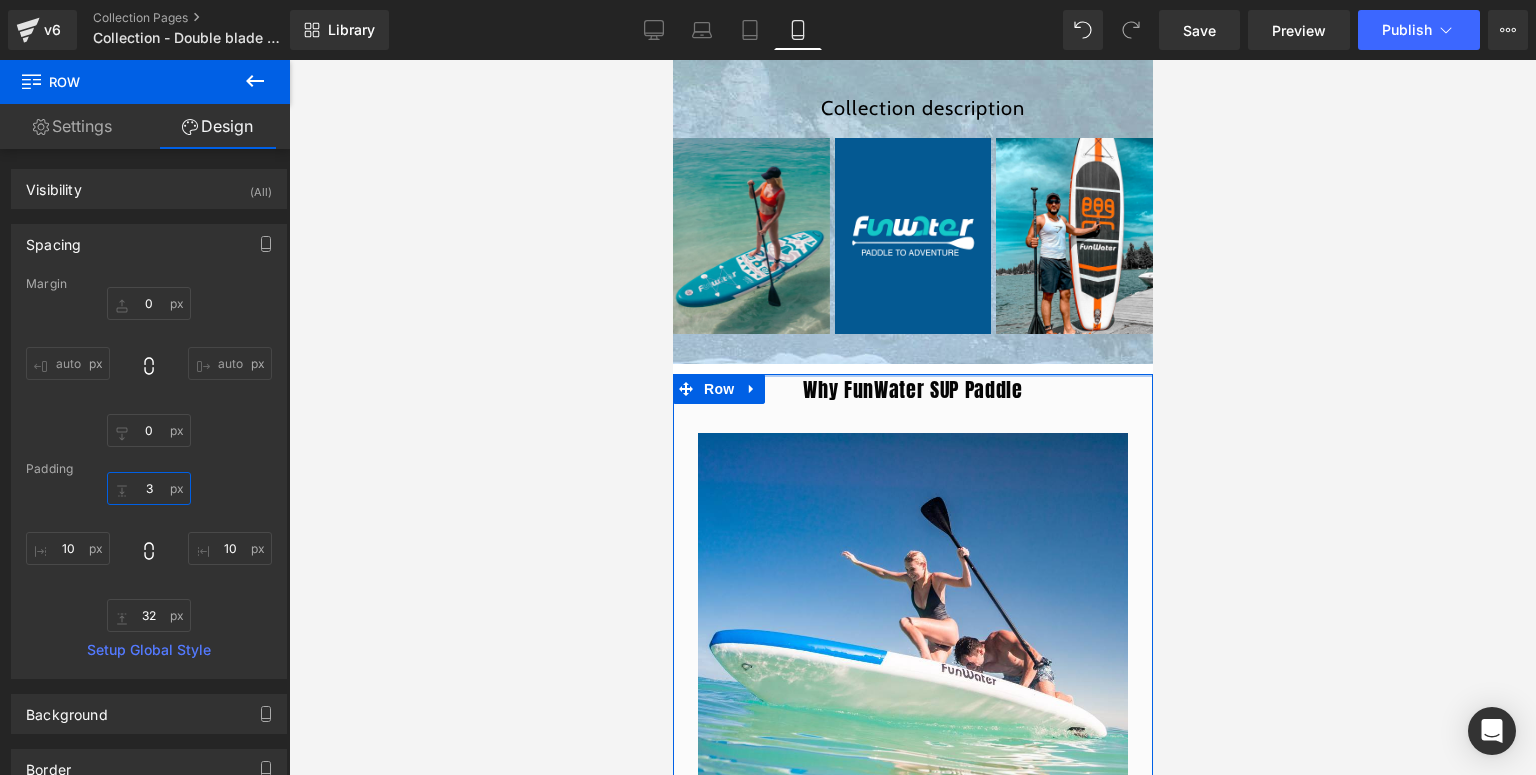 click on "3" at bounding box center (149, 488) 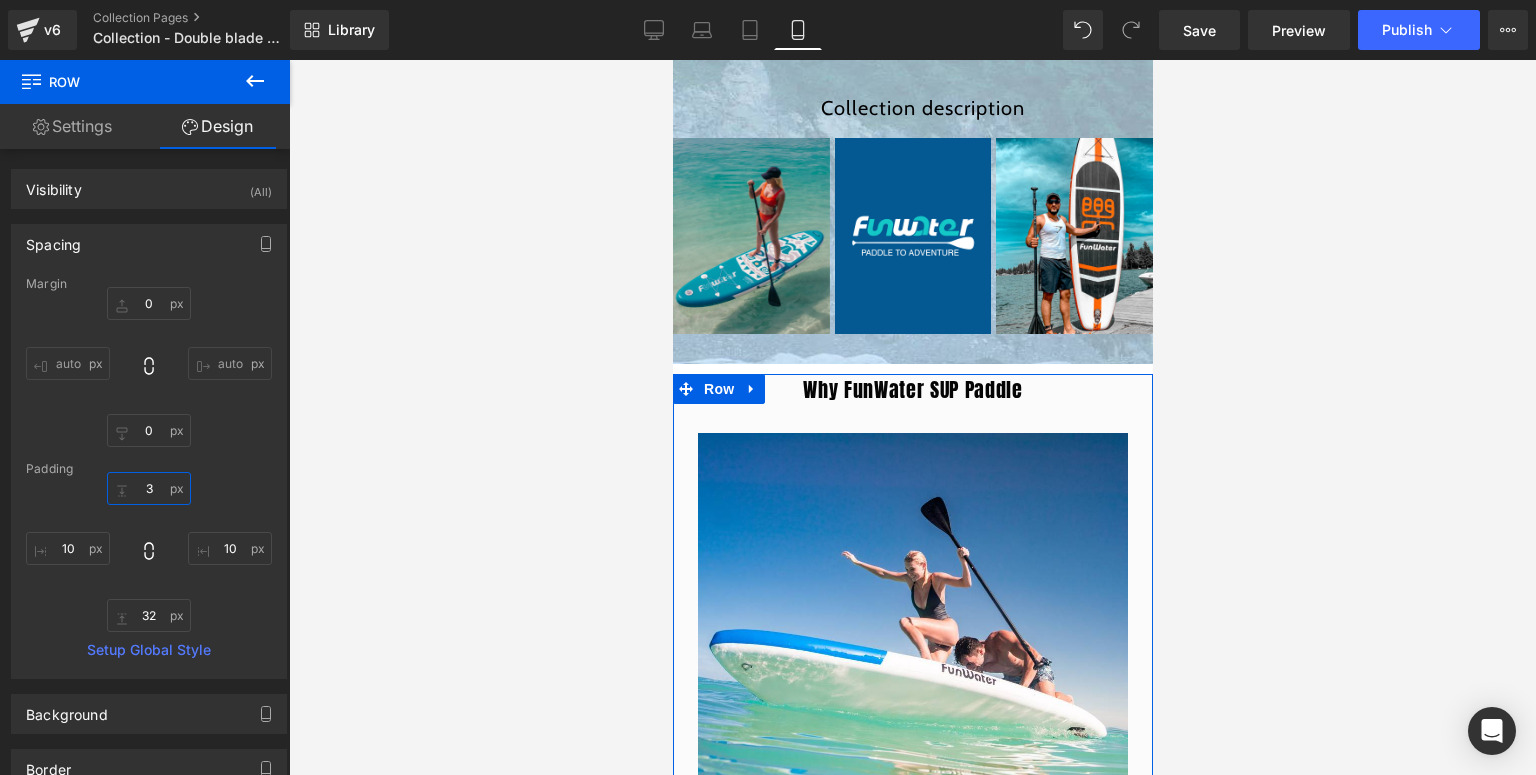type on "30" 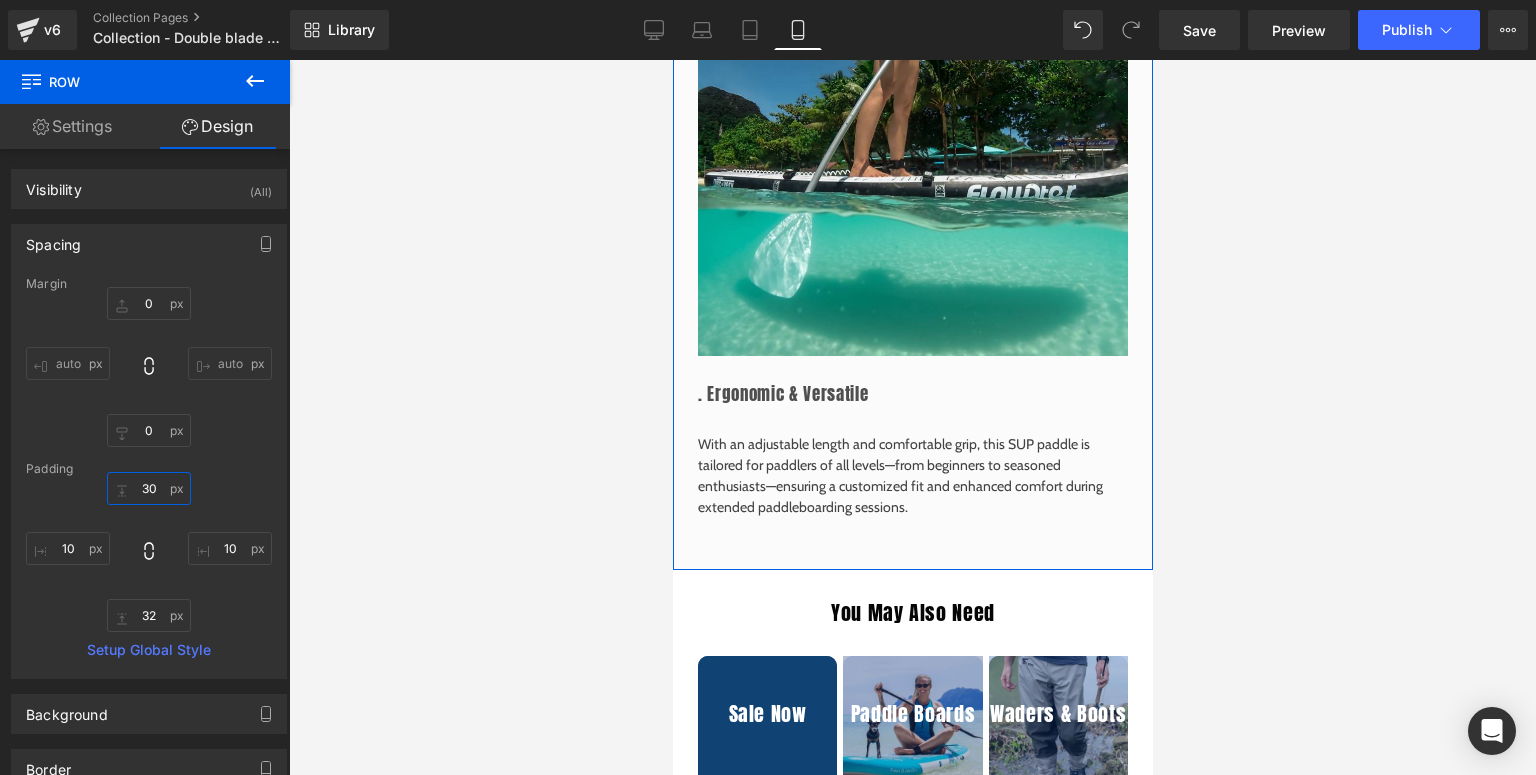 scroll, scrollTop: 2880, scrollLeft: 0, axis: vertical 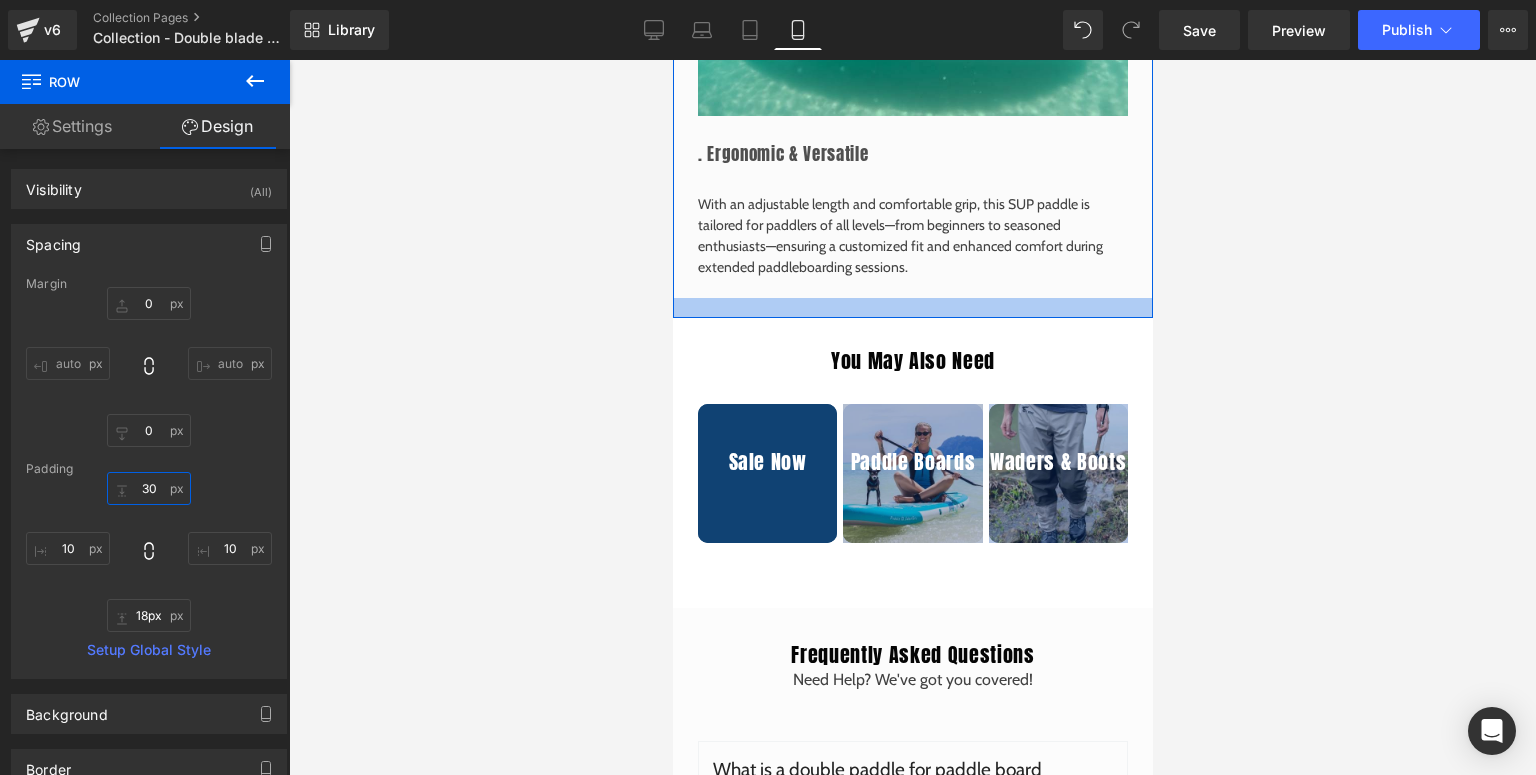 type on "16px" 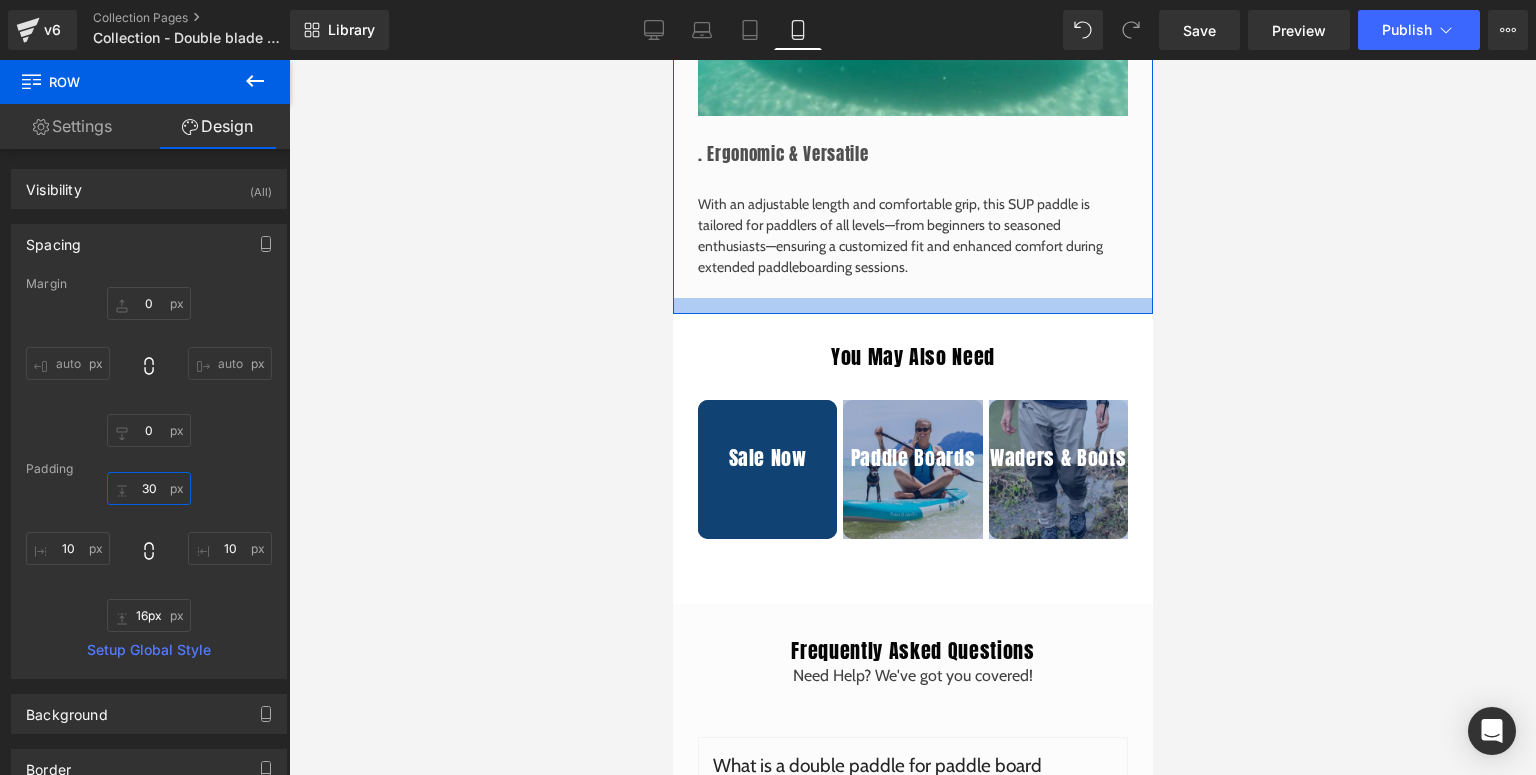 drag, startPoint x: 893, startPoint y: 328, endPoint x: 901, endPoint y: 312, distance: 17.888544 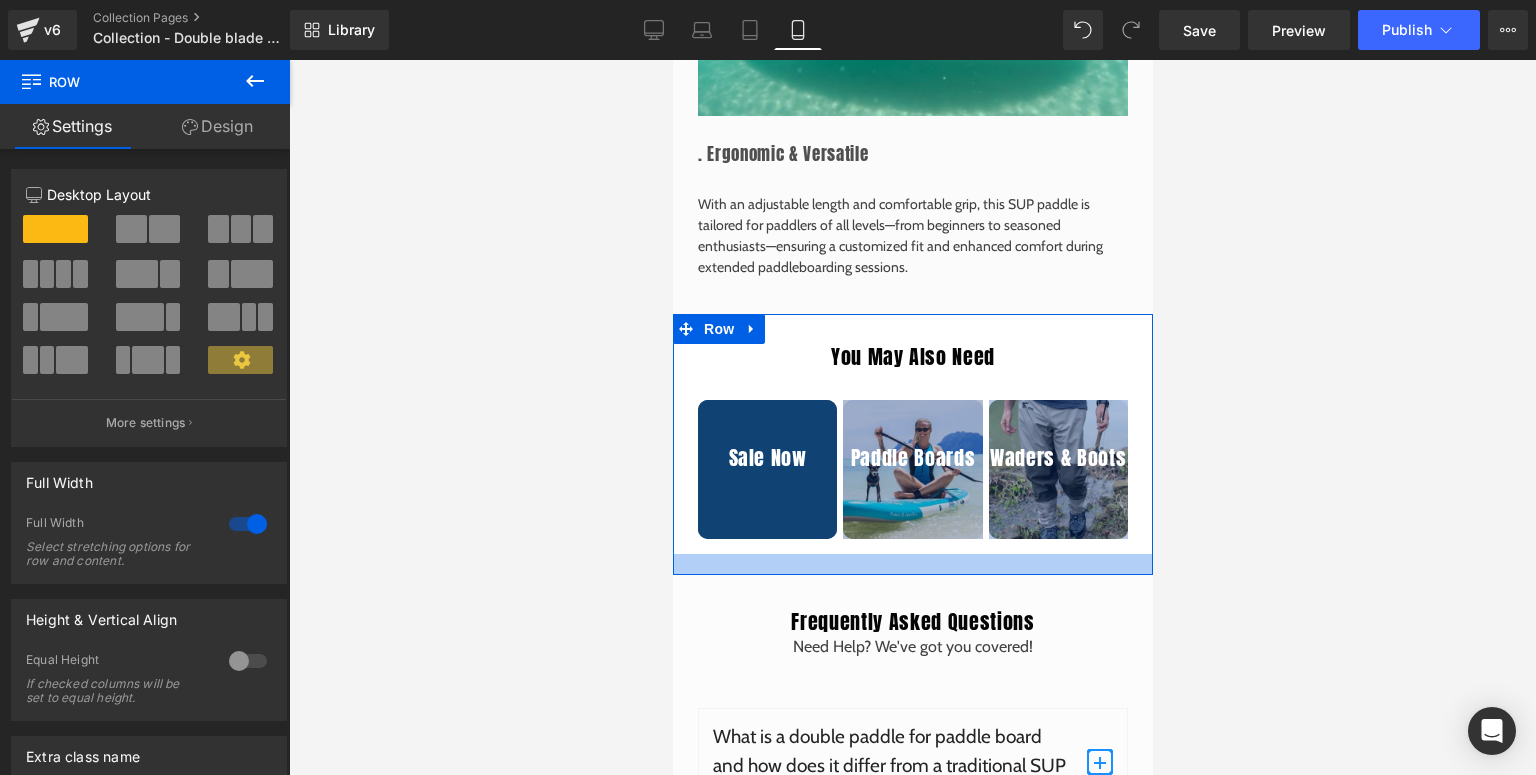 drag, startPoint x: 897, startPoint y: 594, endPoint x: 925, endPoint y: 565, distance: 40.311287 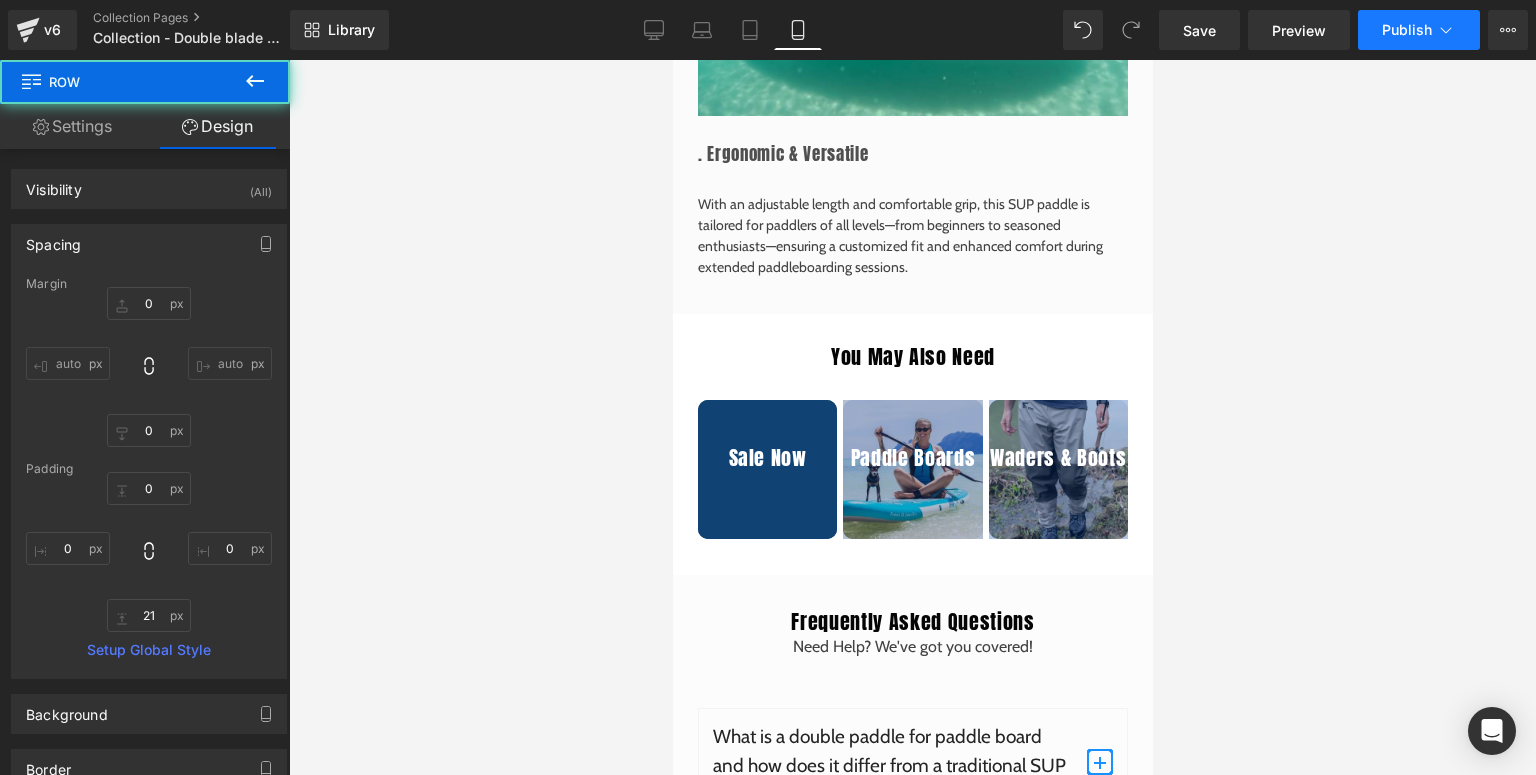 type on "0" 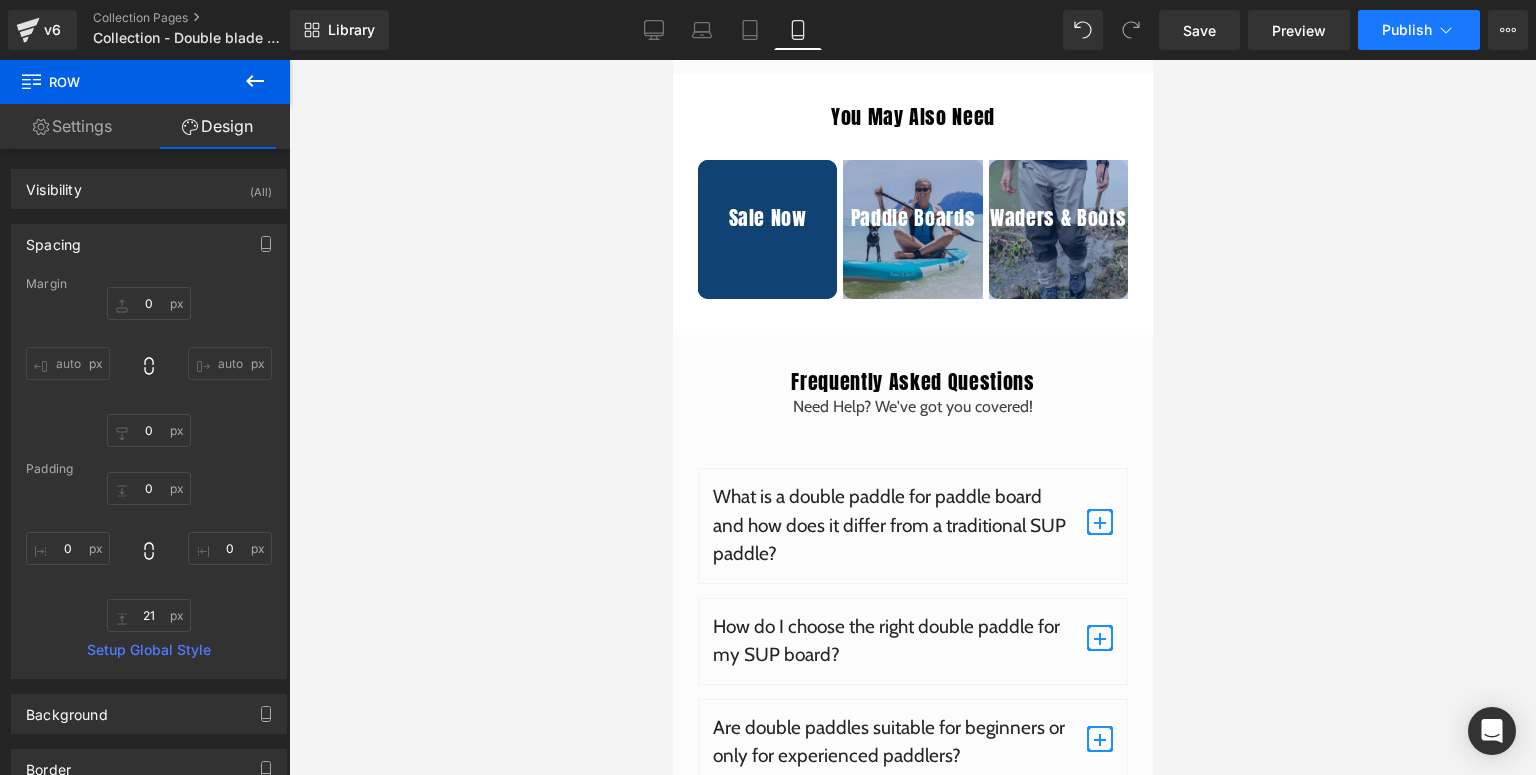 click on "Publish" at bounding box center (1407, 30) 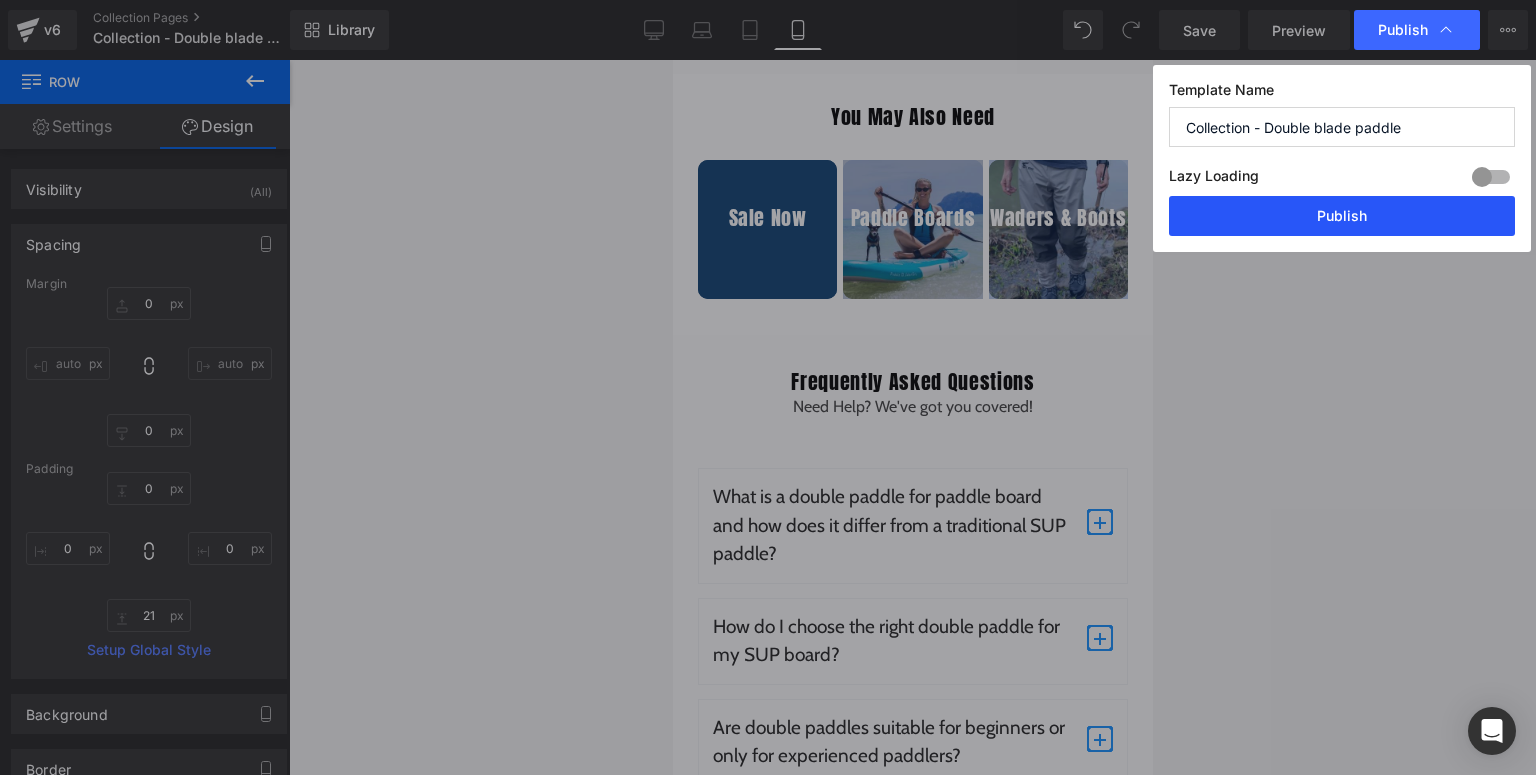 click on "Publish" at bounding box center [1342, 216] 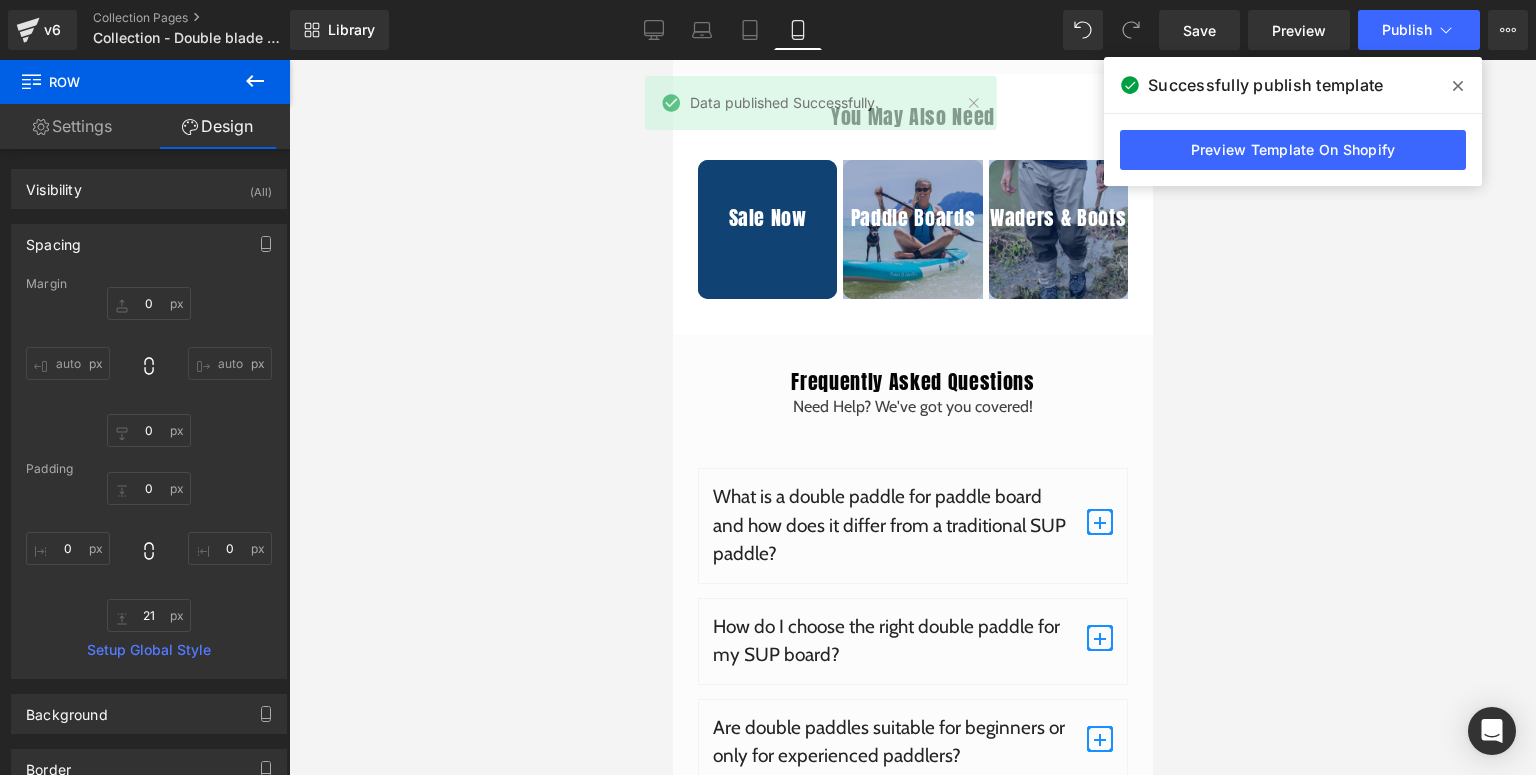 click 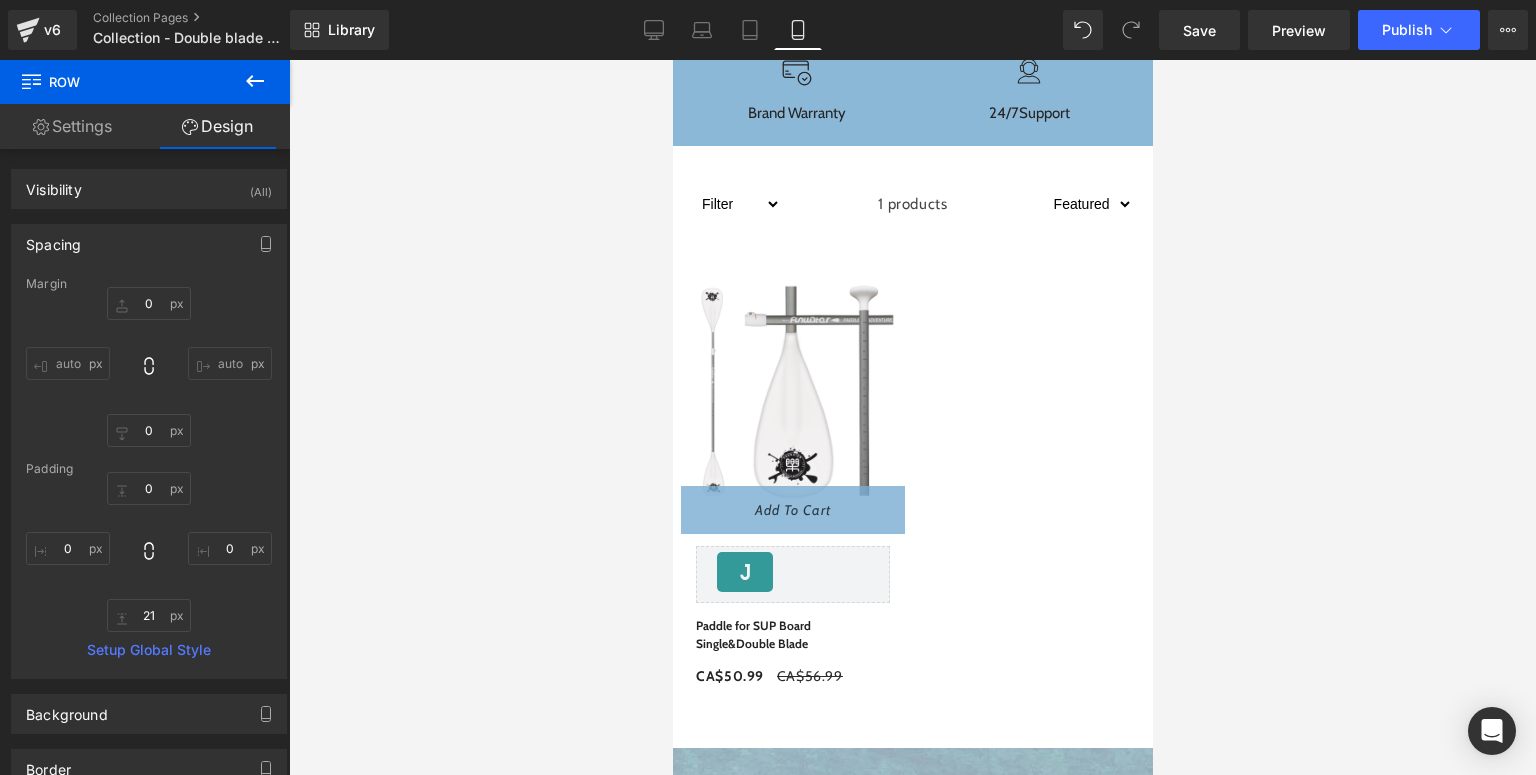 scroll, scrollTop: 0, scrollLeft: 0, axis: both 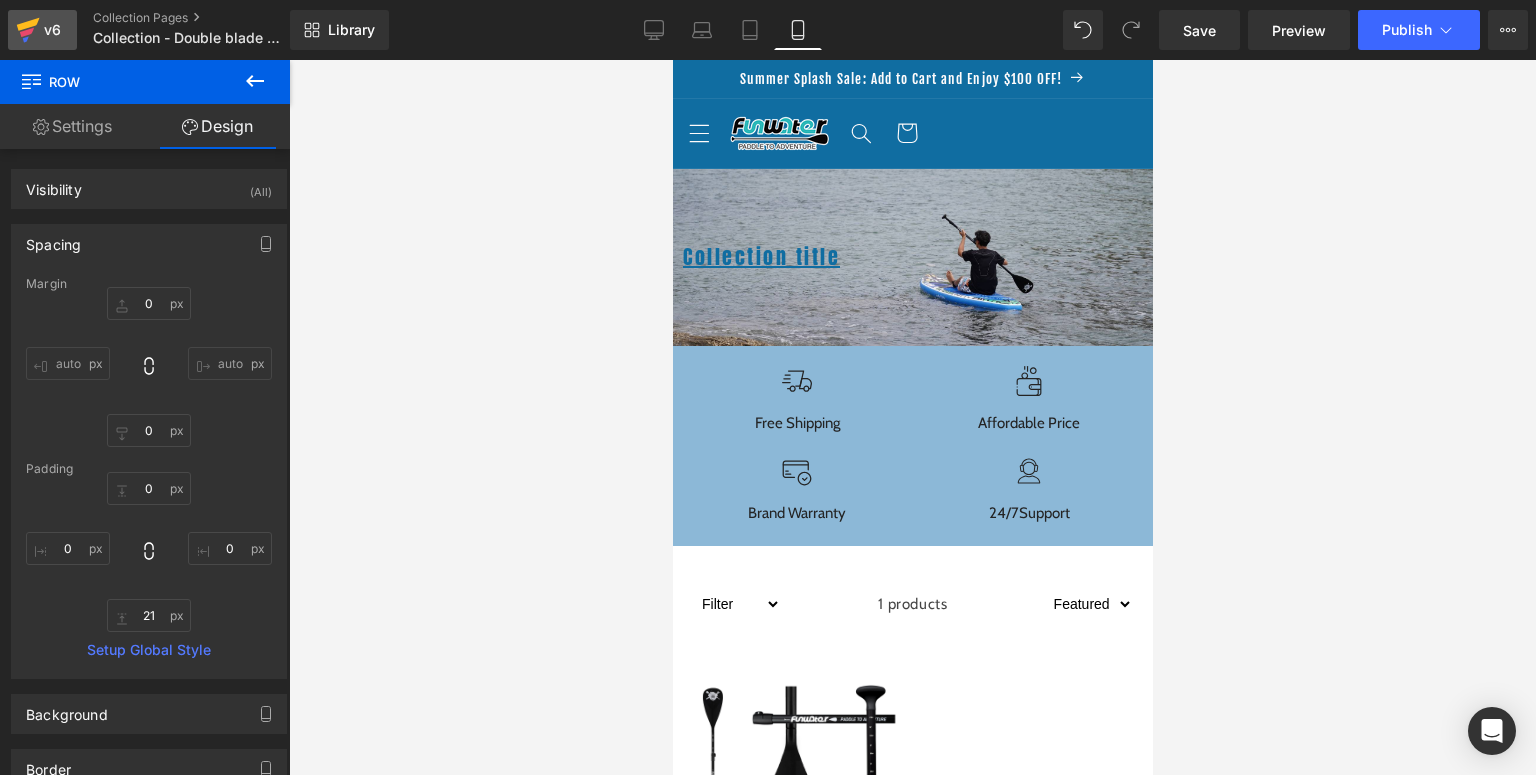 click on "v6" at bounding box center [52, 30] 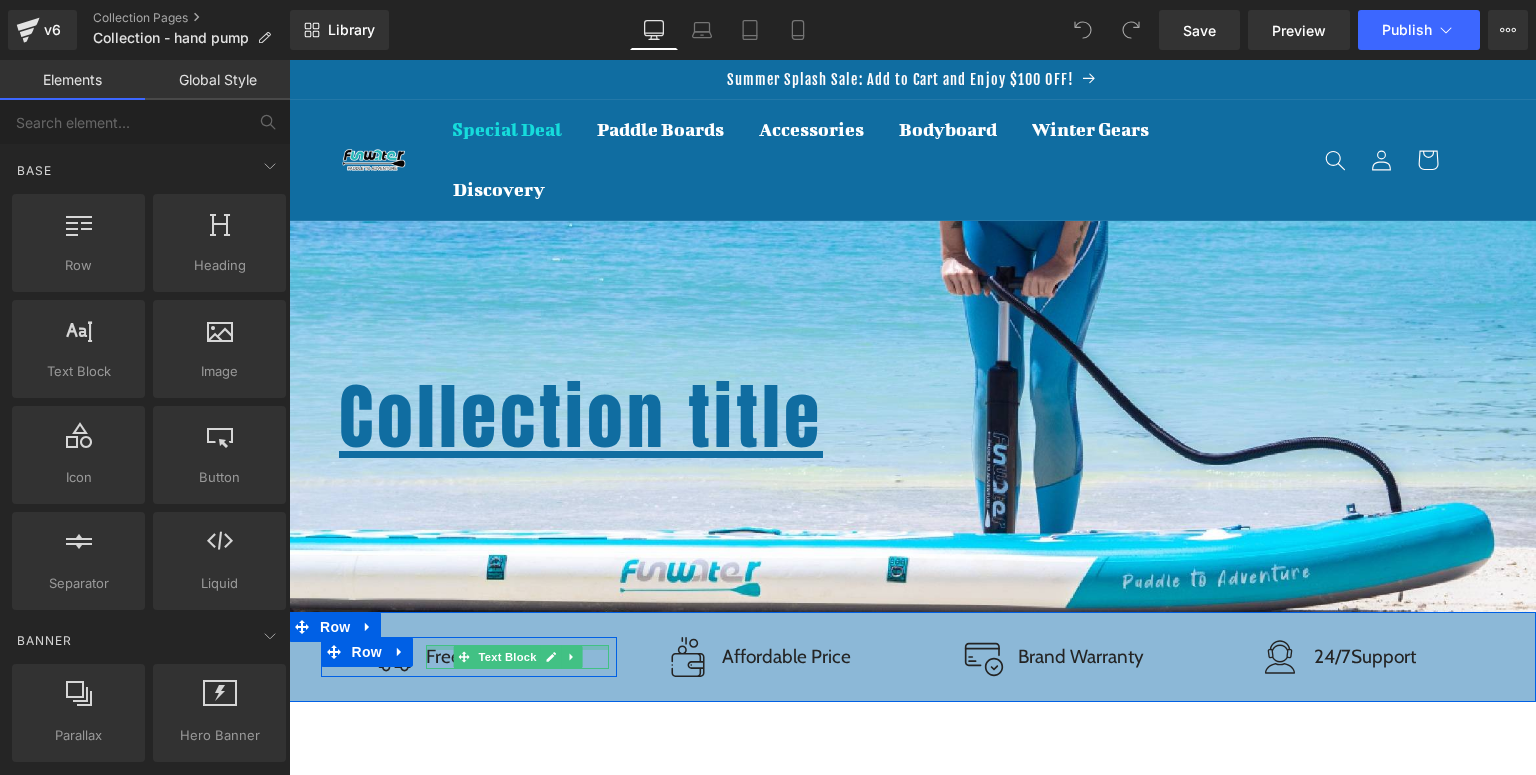 scroll, scrollTop: 160, scrollLeft: 0, axis: vertical 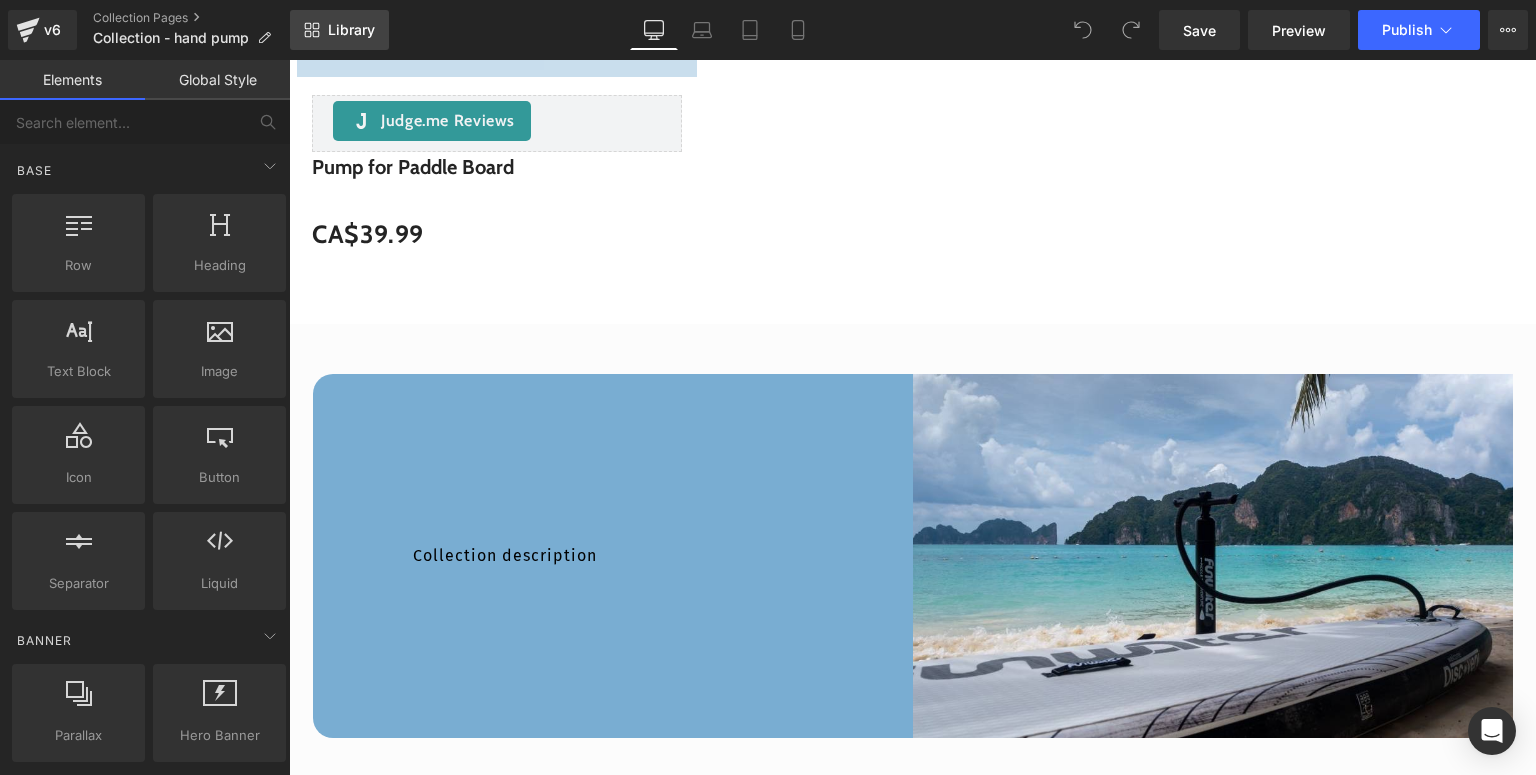 click on "Library" at bounding box center (351, 30) 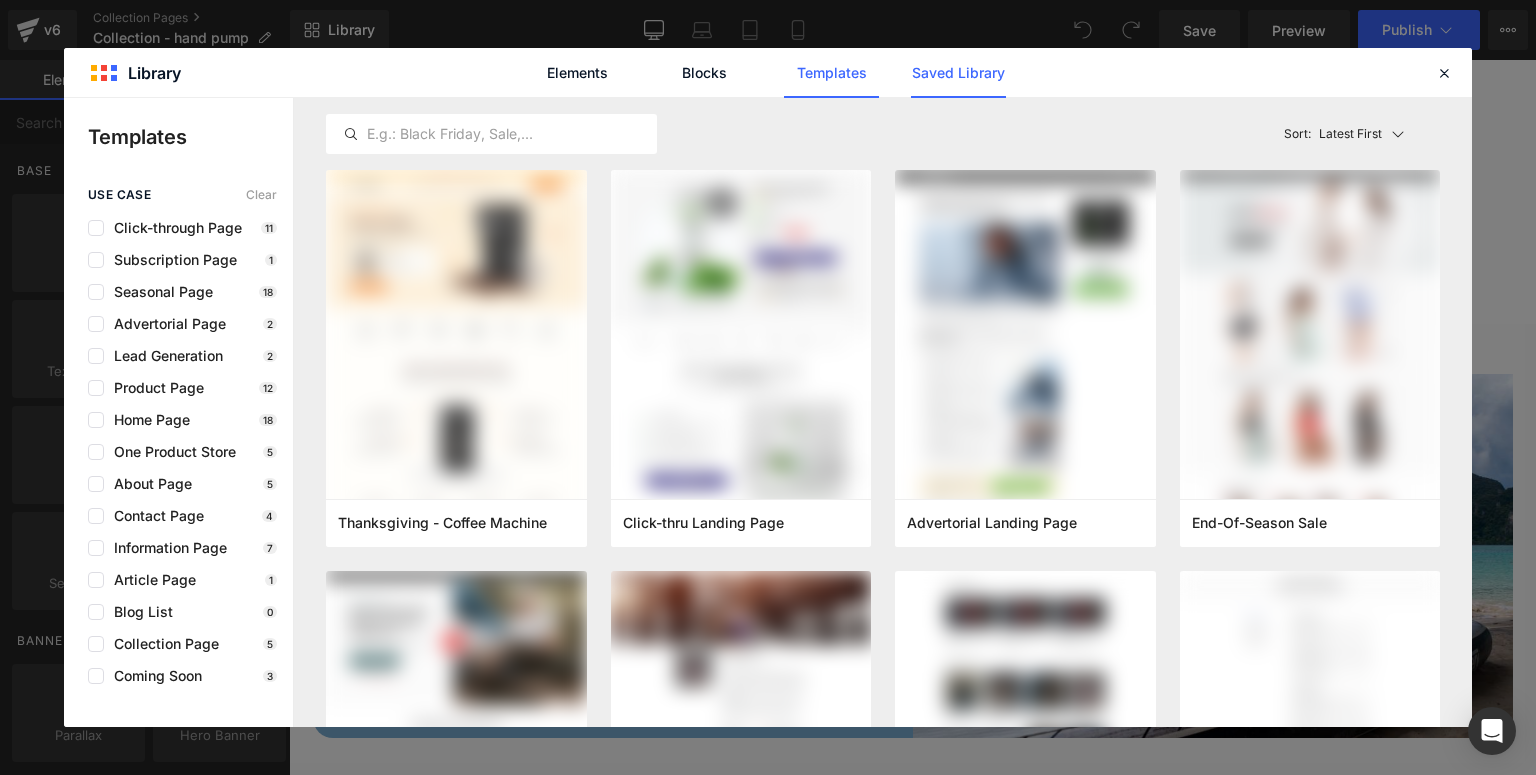 click on "Saved Library" 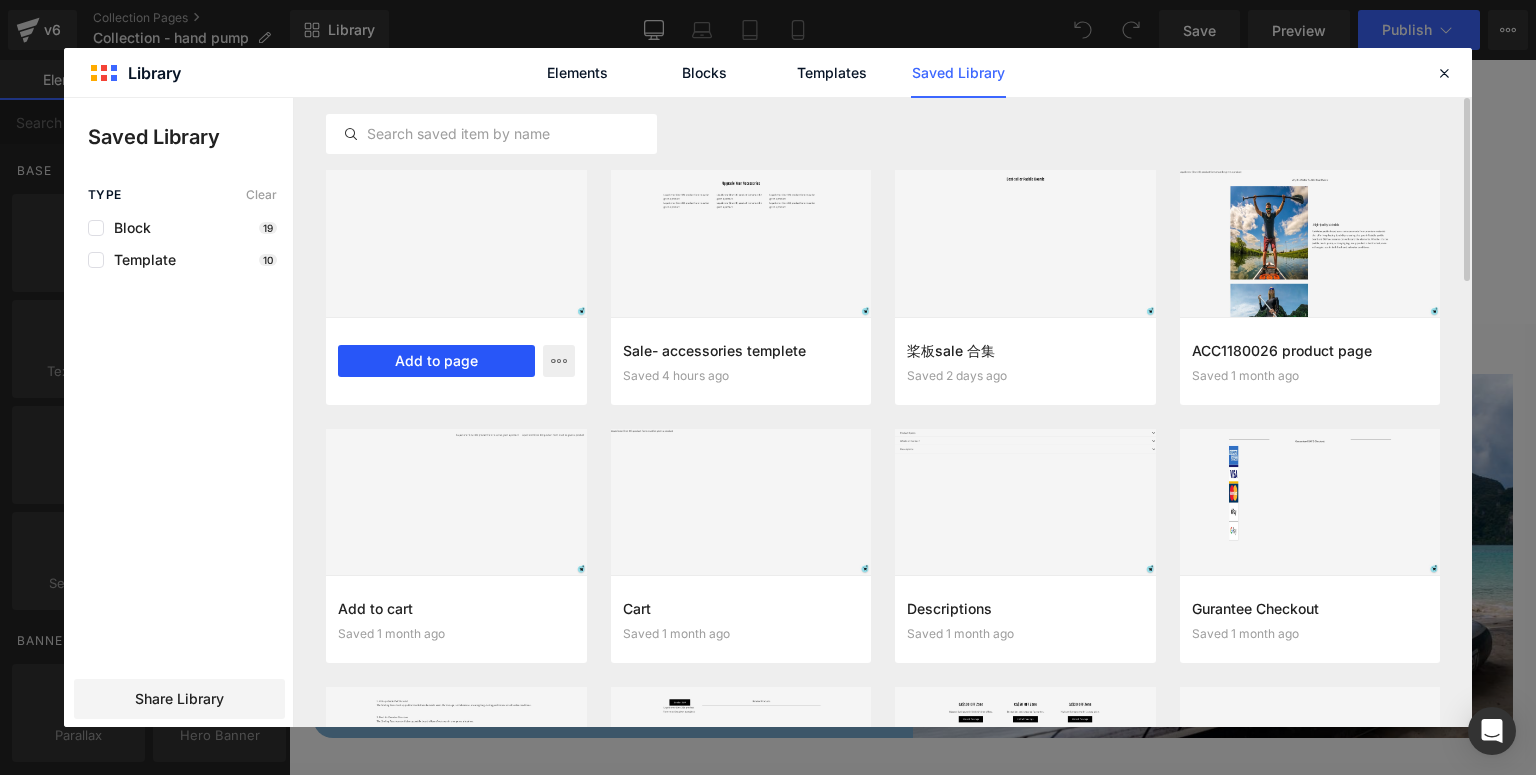 click on "Add to page" at bounding box center (436, 361) 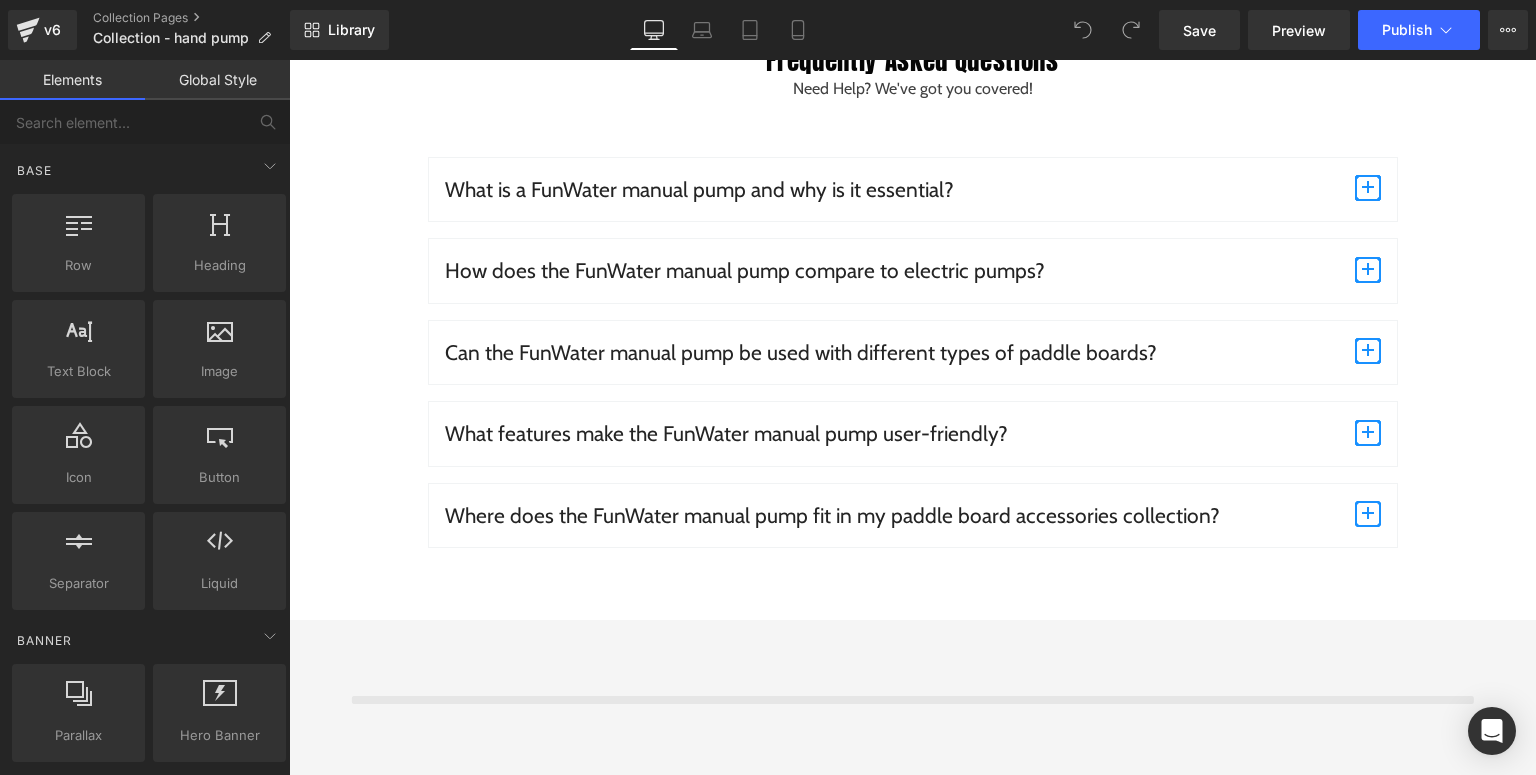 scroll, scrollTop: 4631, scrollLeft: 0, axis: vertical 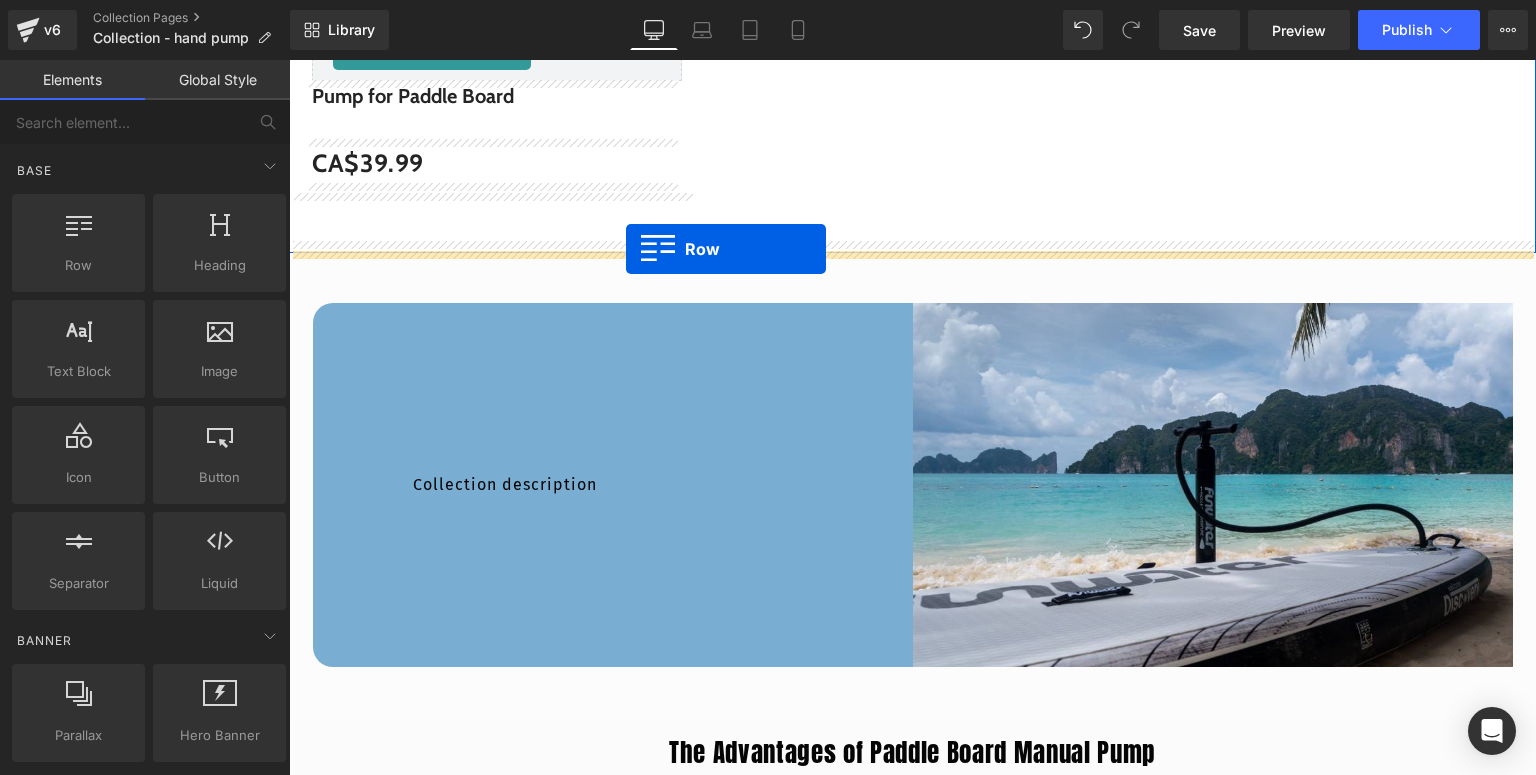 drag, startPoint x: 324, startPoint y: 174, endPoint x: 626, endPoint y: 249, distance: 311.17358 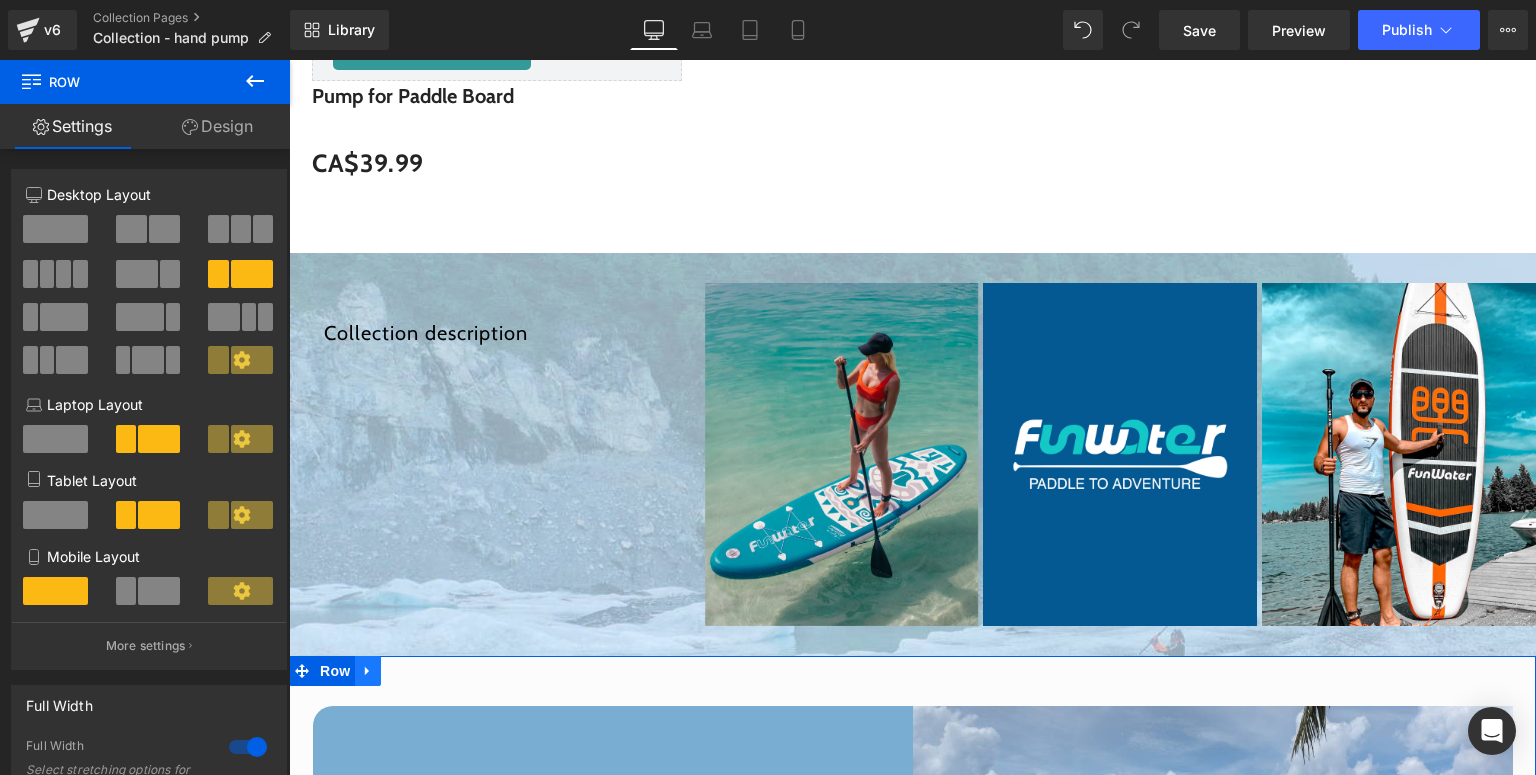 click 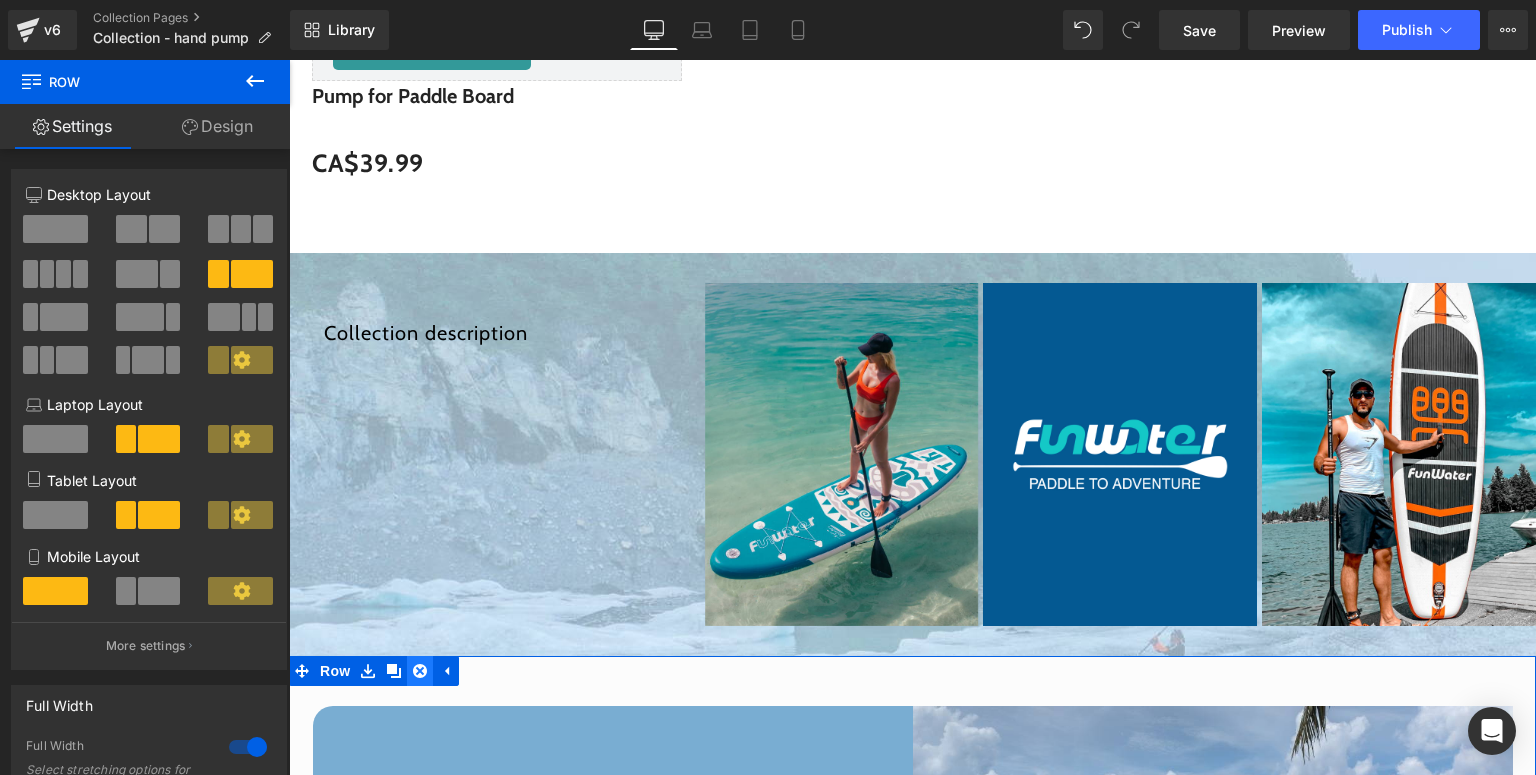 click 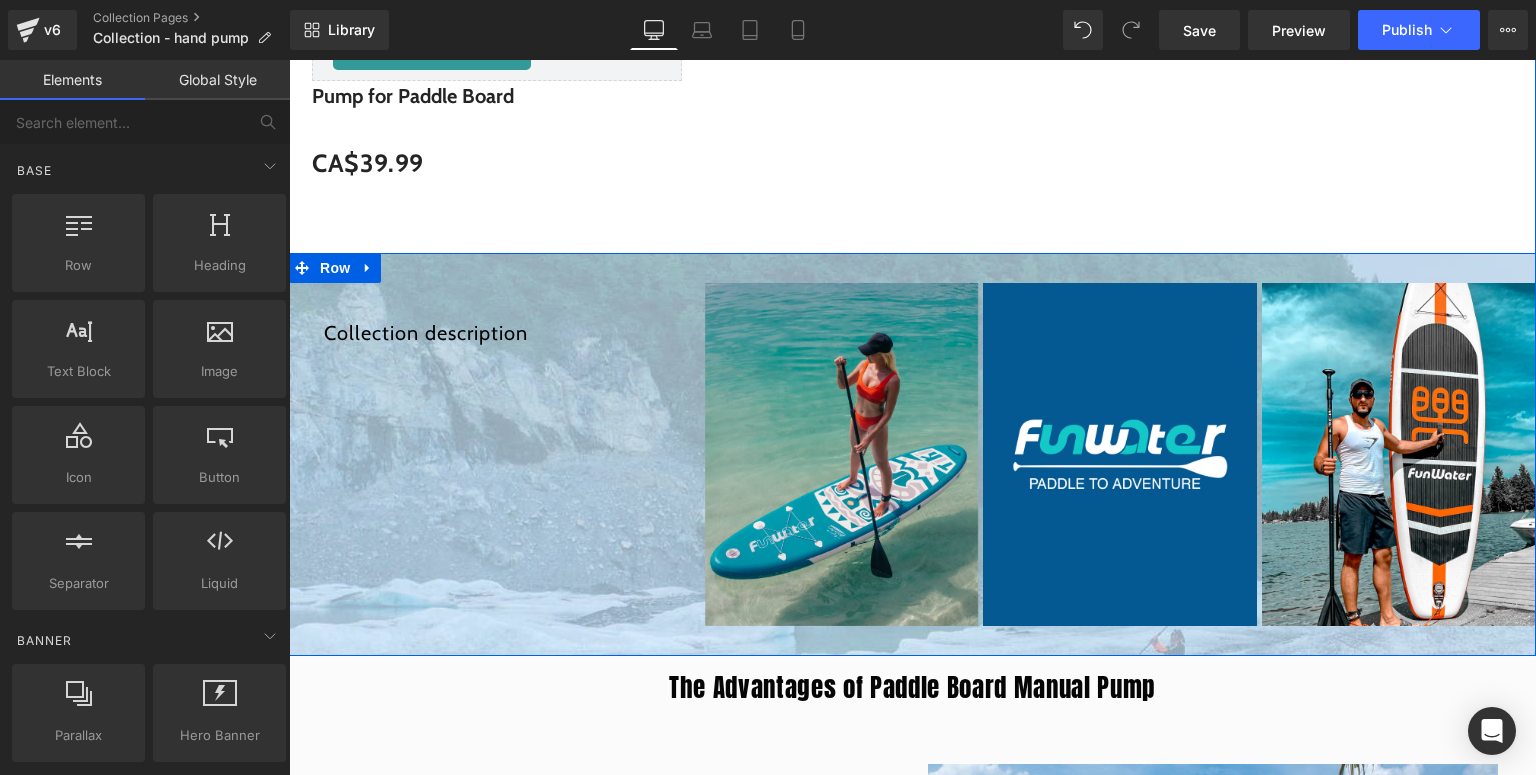 scroll, scrollTop: 1511, scrollLeft: 0, axis: vertical 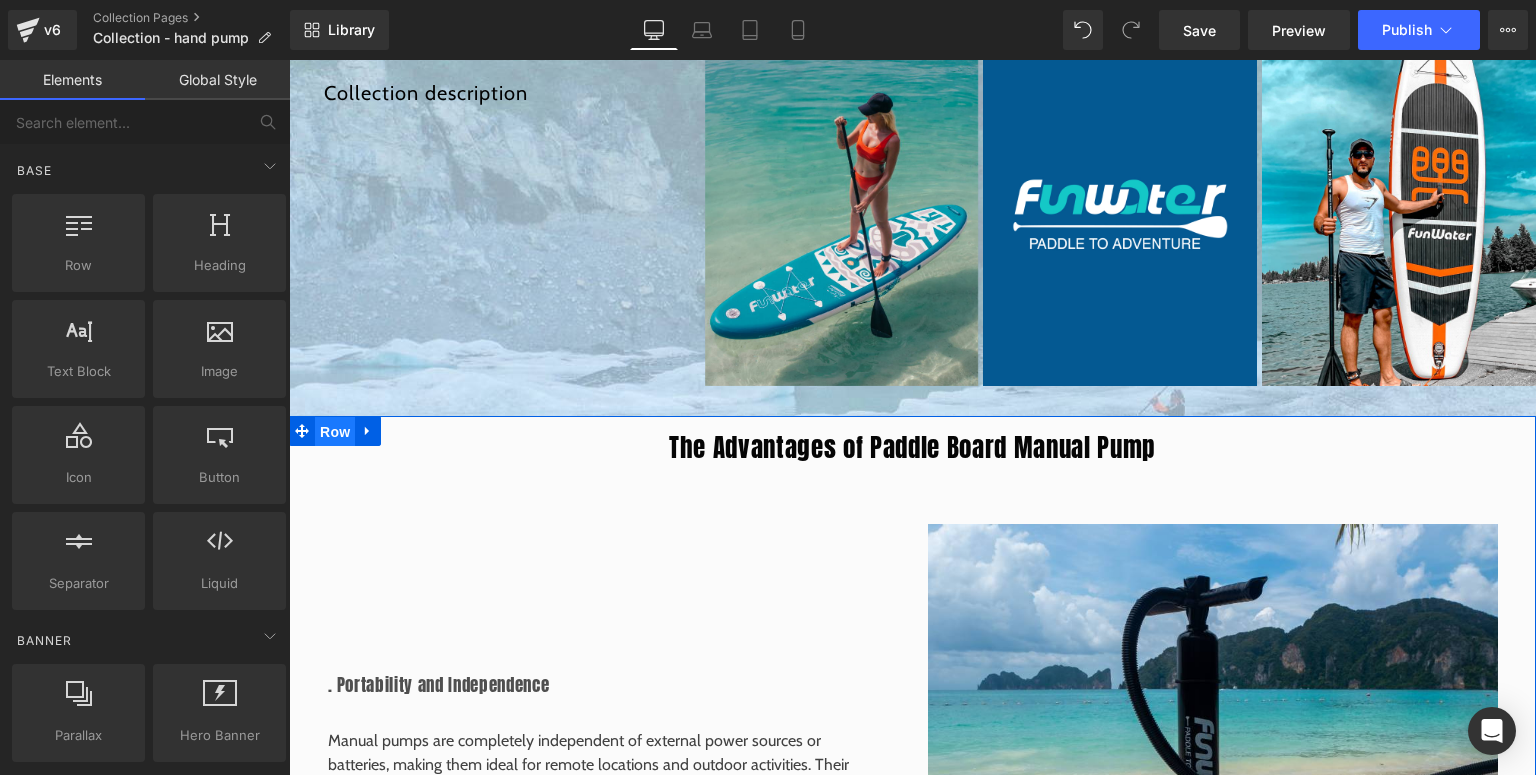 click on "Row" at bounding box center [335, 432] 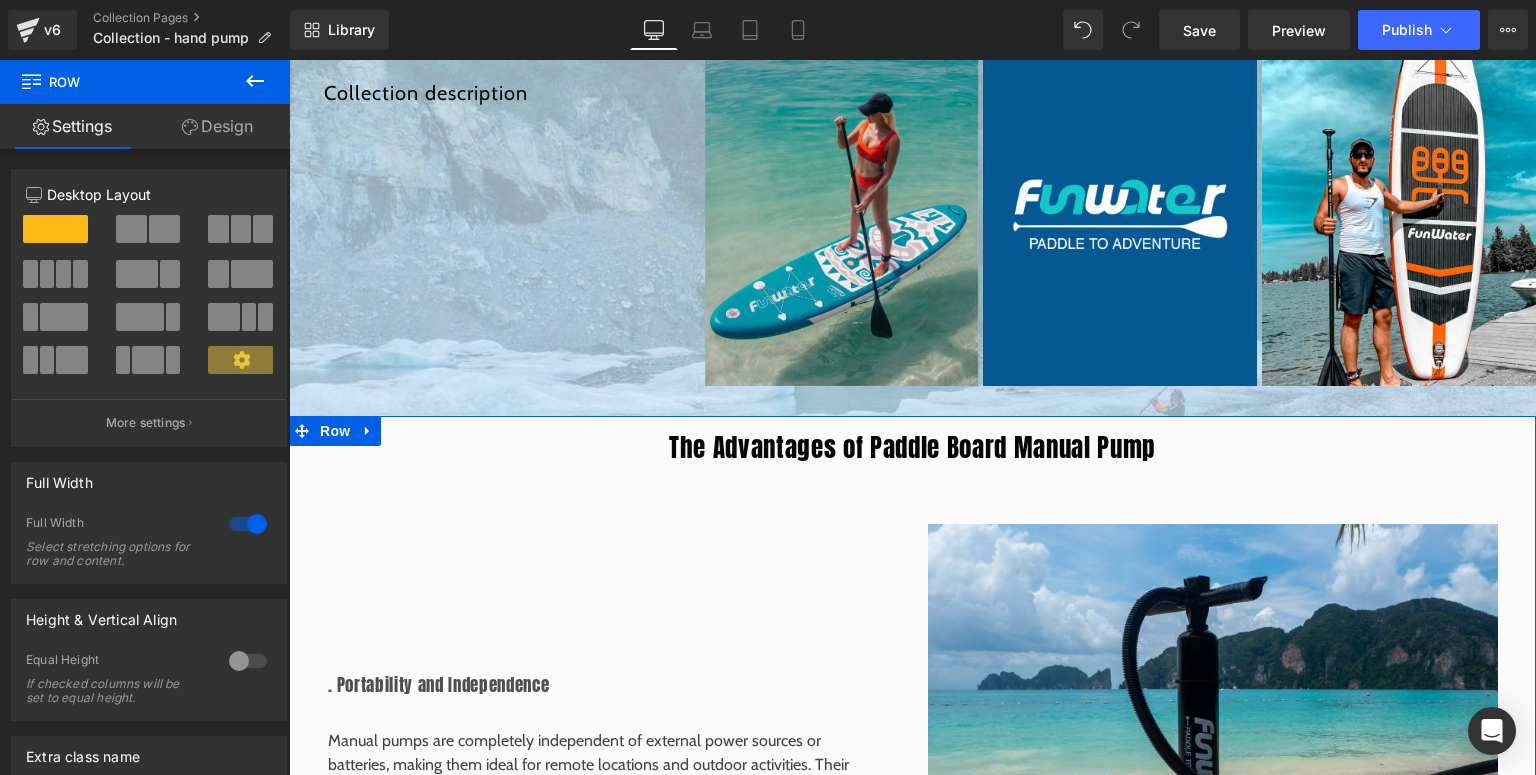 click on "Design" at bounding box center [217, 126] 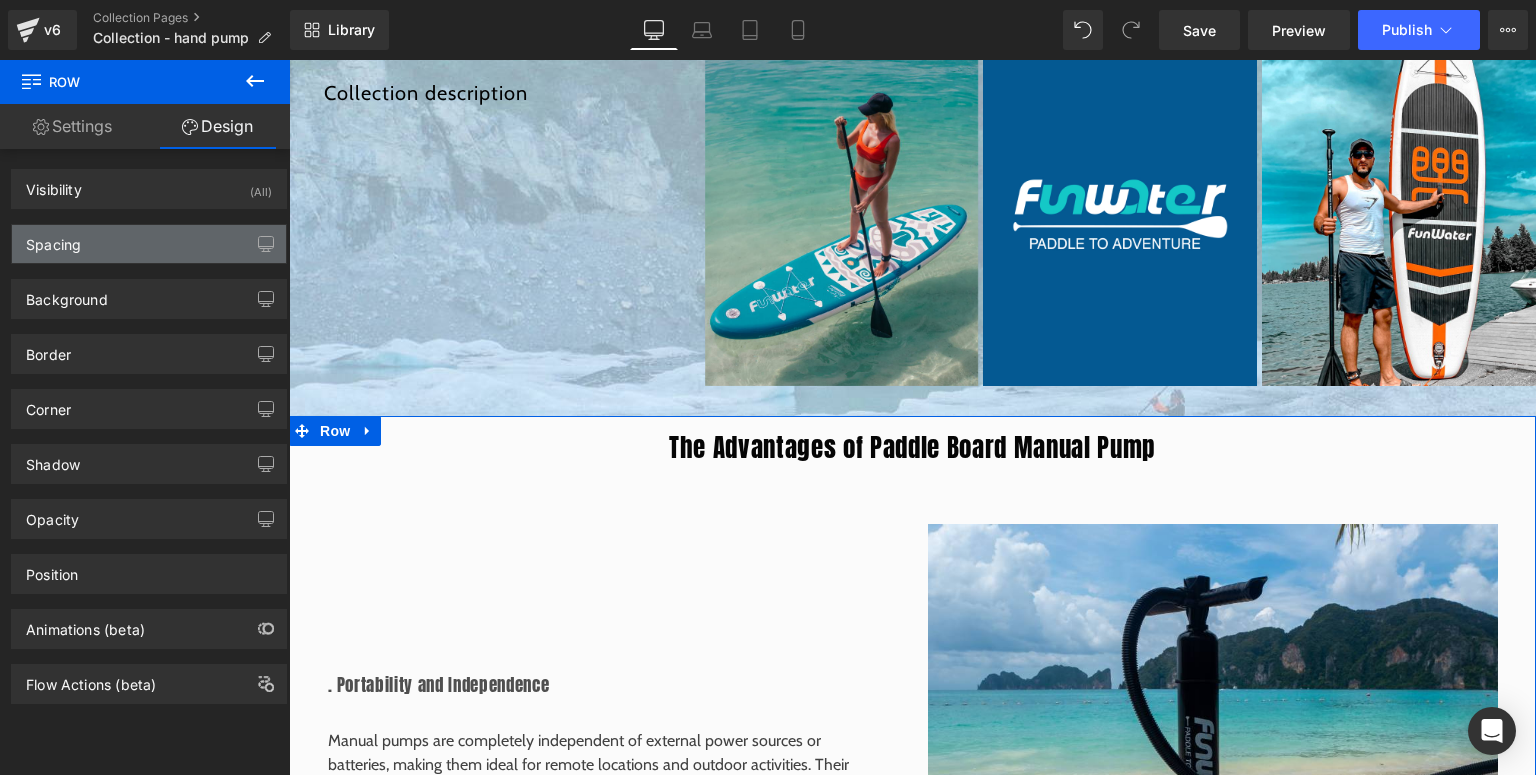type on "0" 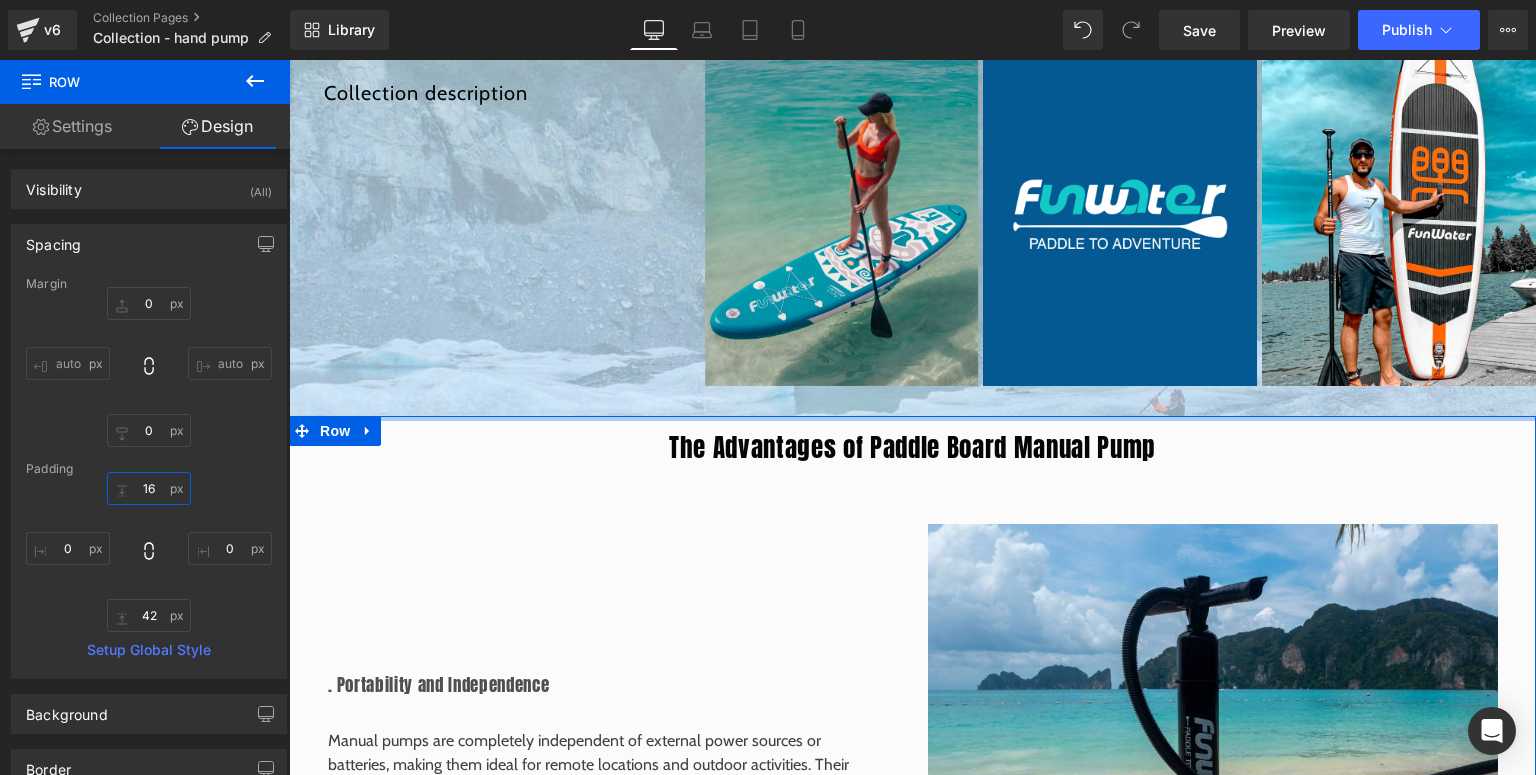 click on "16" at bounding box center (149, 488) 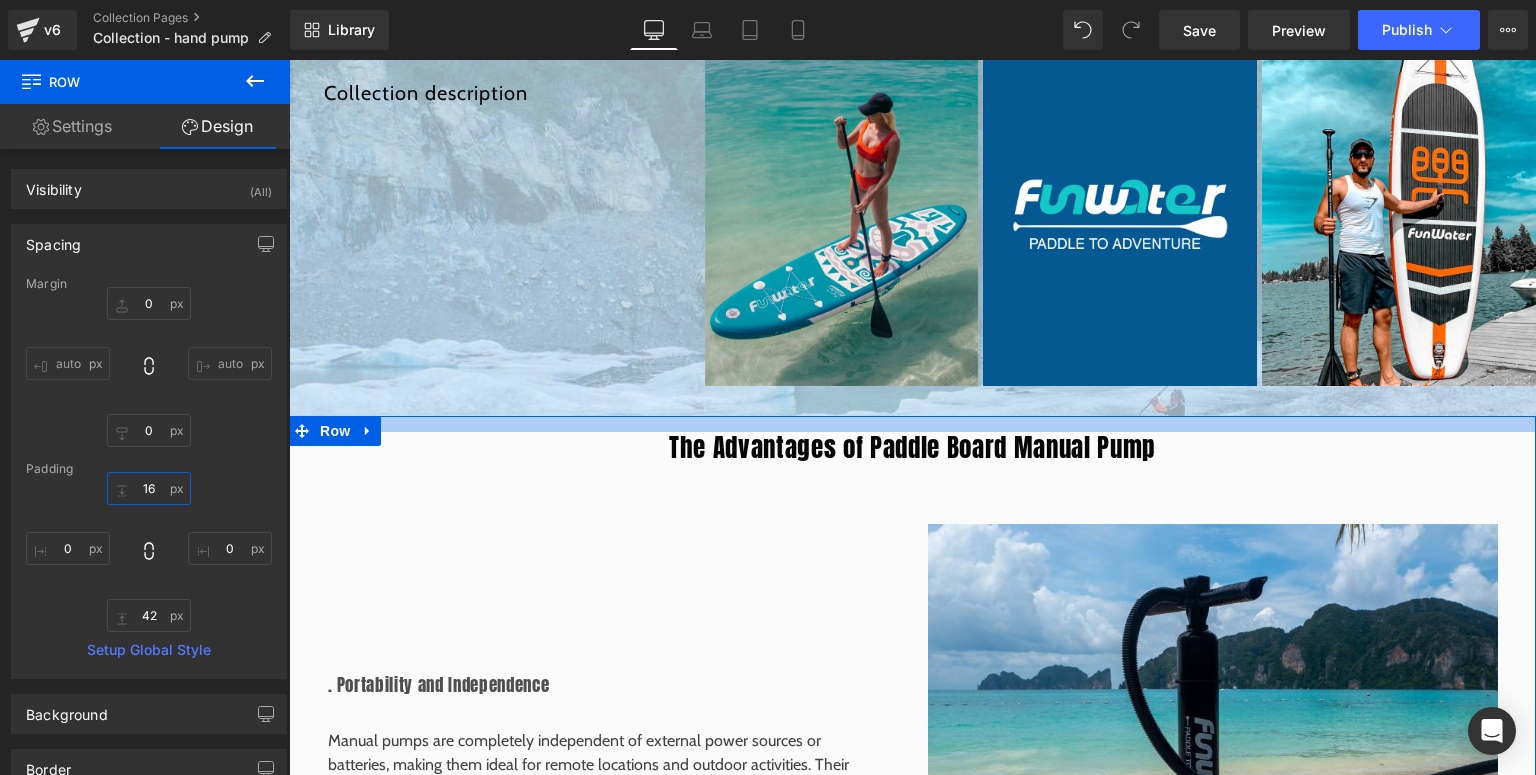 click at bounding box center [912, 424] 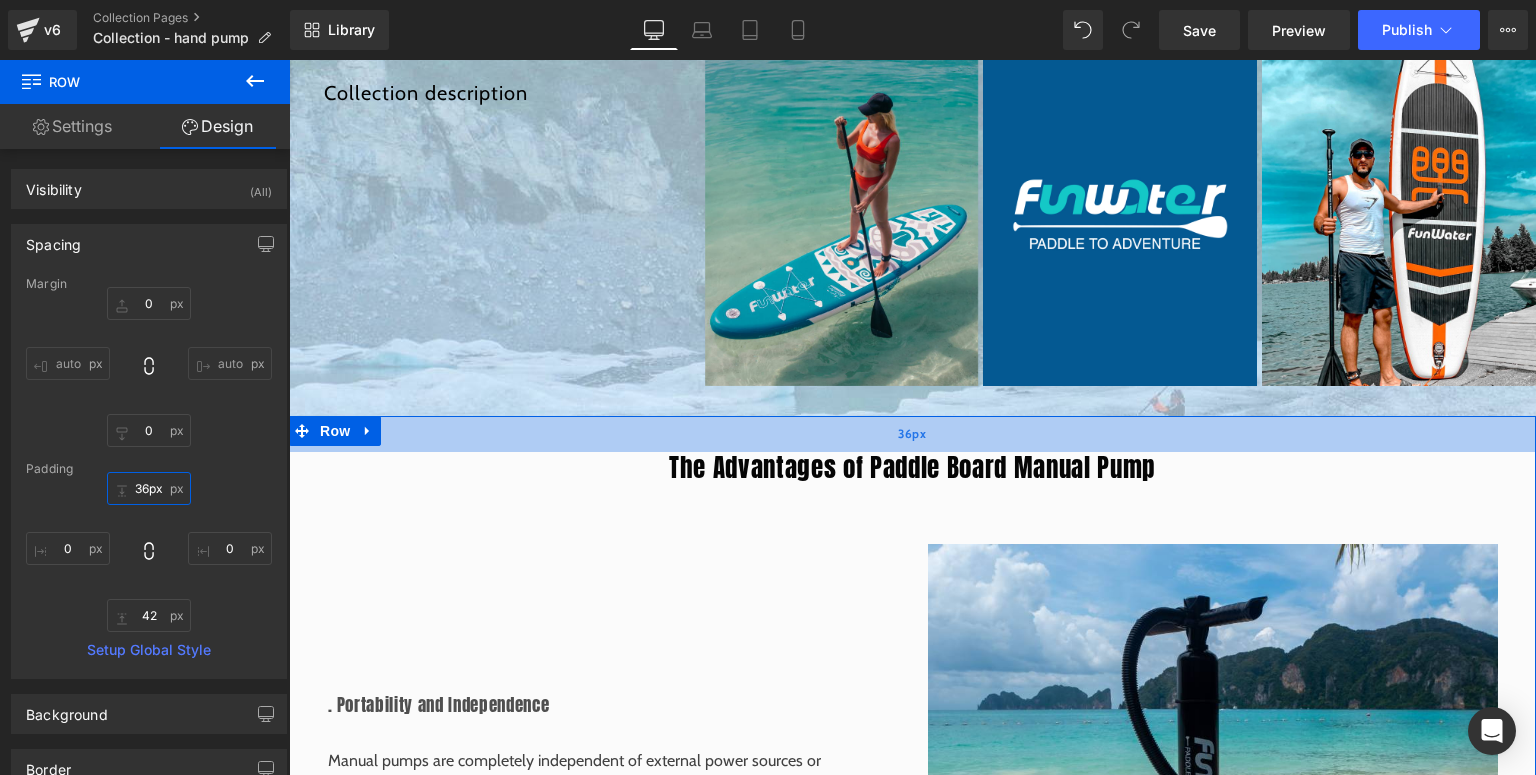 type on "37px" 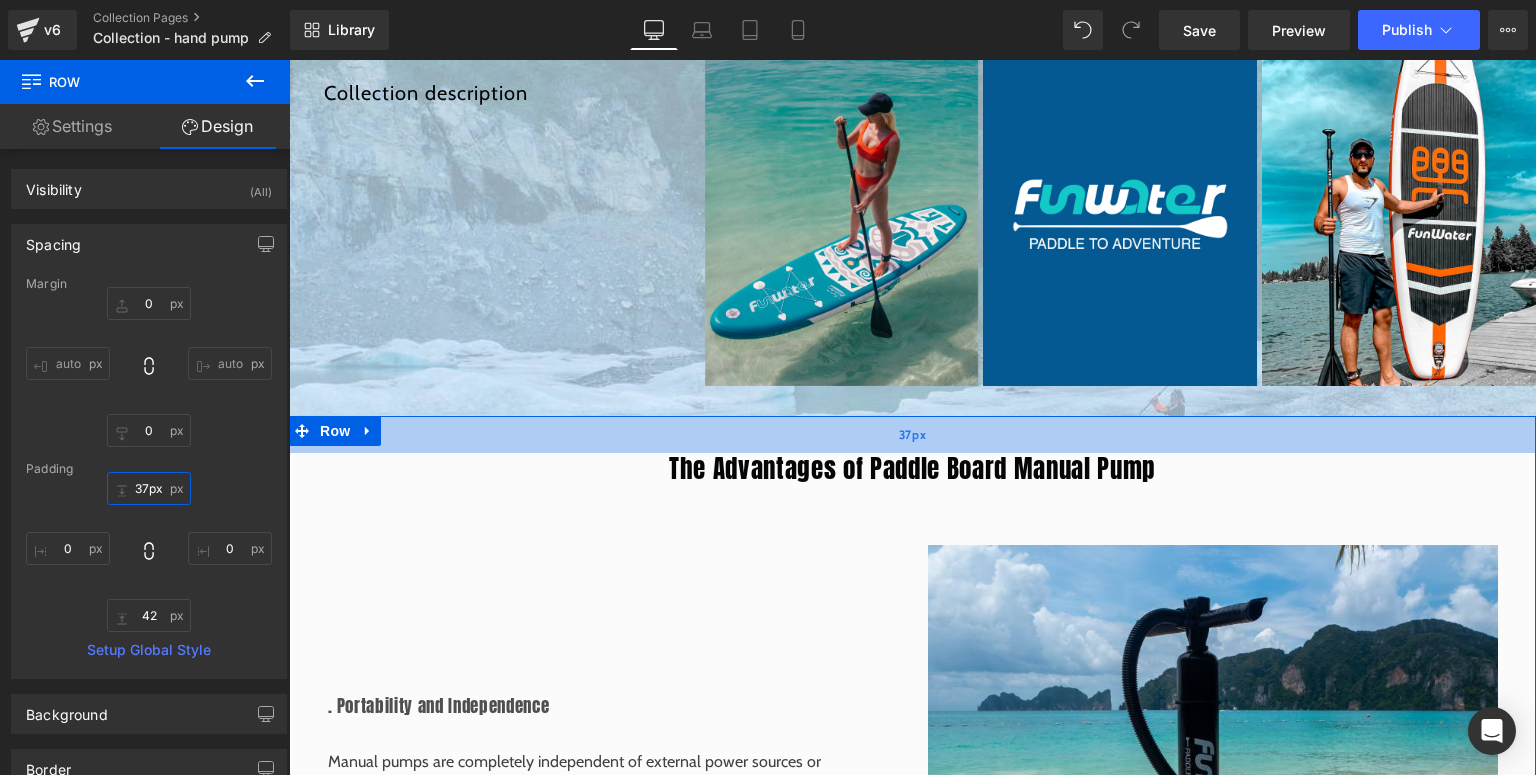 drag, startPoint x: 719, startPoint y: 420, endPoint x: 721, endPoint y: 441, distance: 21.095022 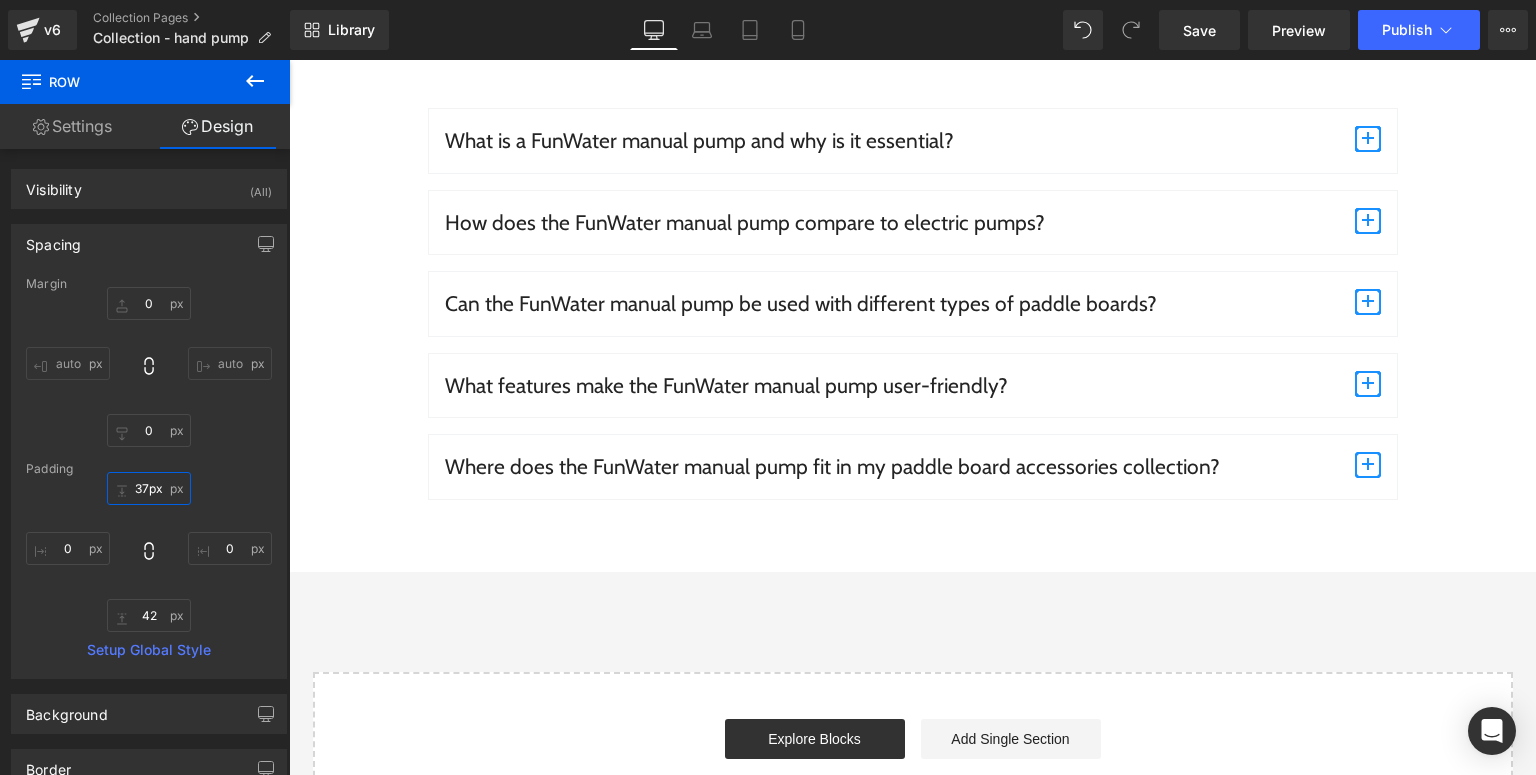 scroll, scrollTop: 3699, scrollLeft: 0, axis: vertical 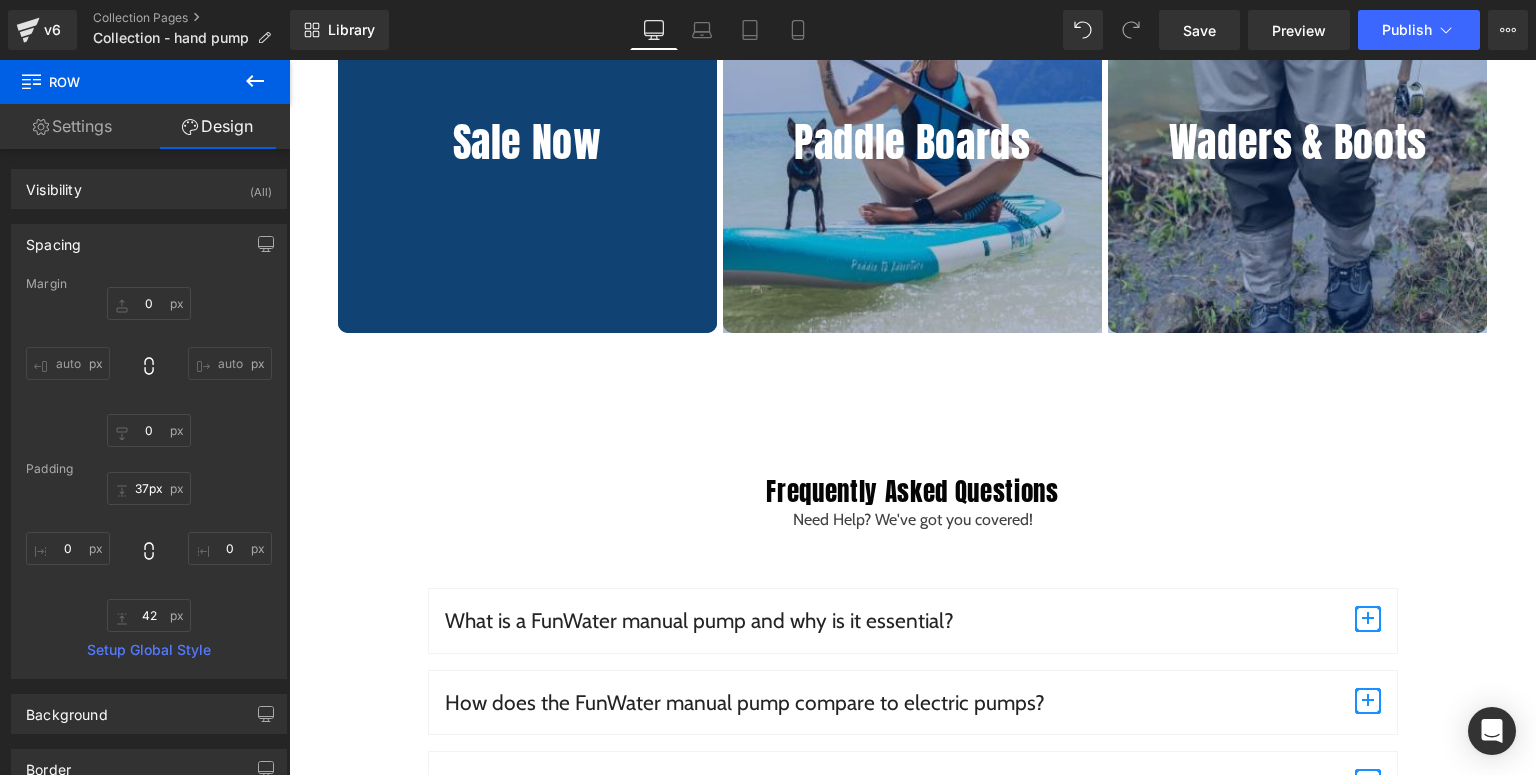 click on "You May Also Need Heading
Sale Now
Heading
Hero Banner
Paddle Boards Heading
Hero Banner
Waders & Boots Heading
Hero Banner         Row         Row         Row" at bounding box center (912, 154) 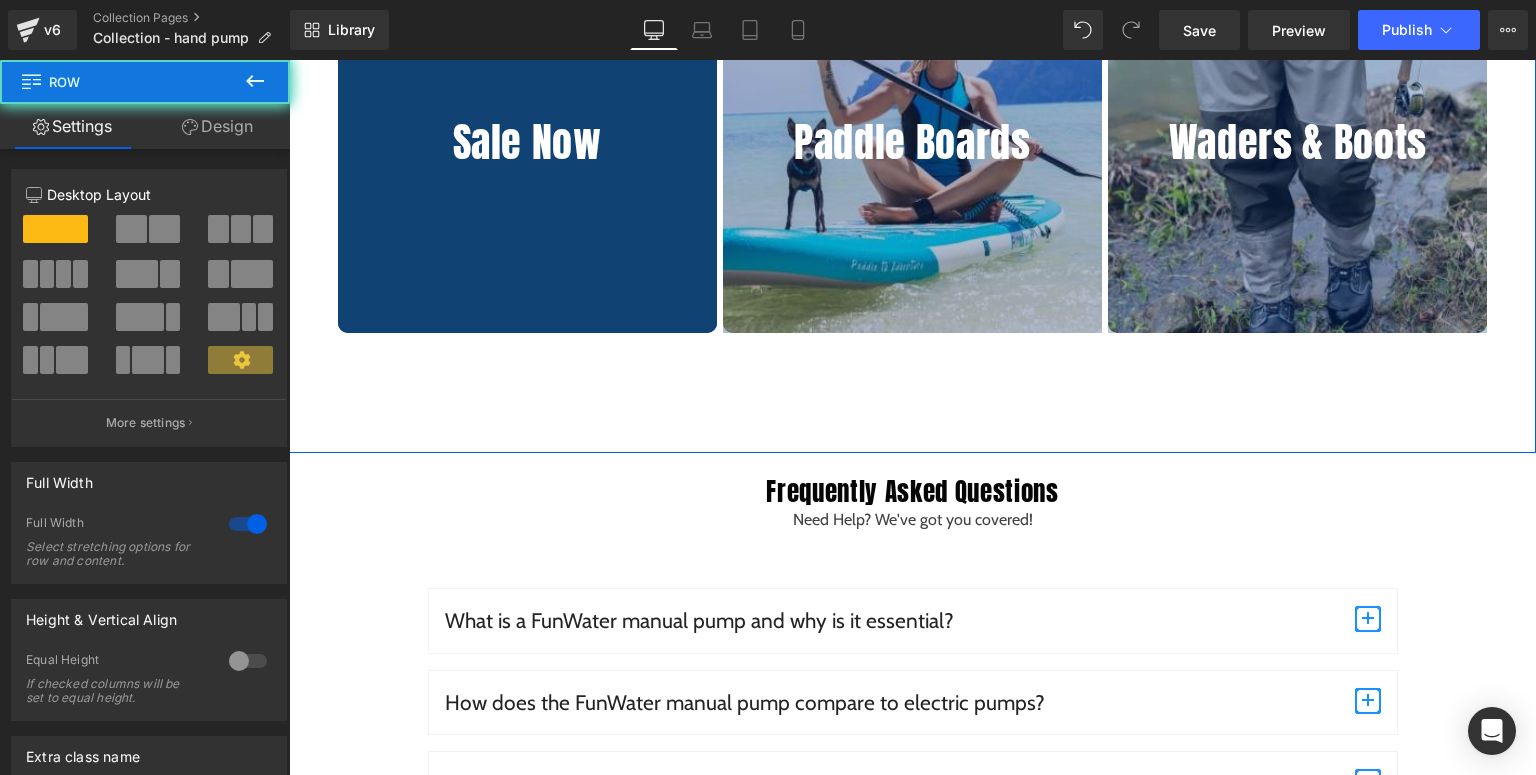 click on "You May Also Need Heading
Sale Now
Heading
Hero Banner
Paddle Boards Heading
Hero Banner
Waders & Boots Heading
Hero Banner         Row         Row         Row" at bounding box center [912, 154] 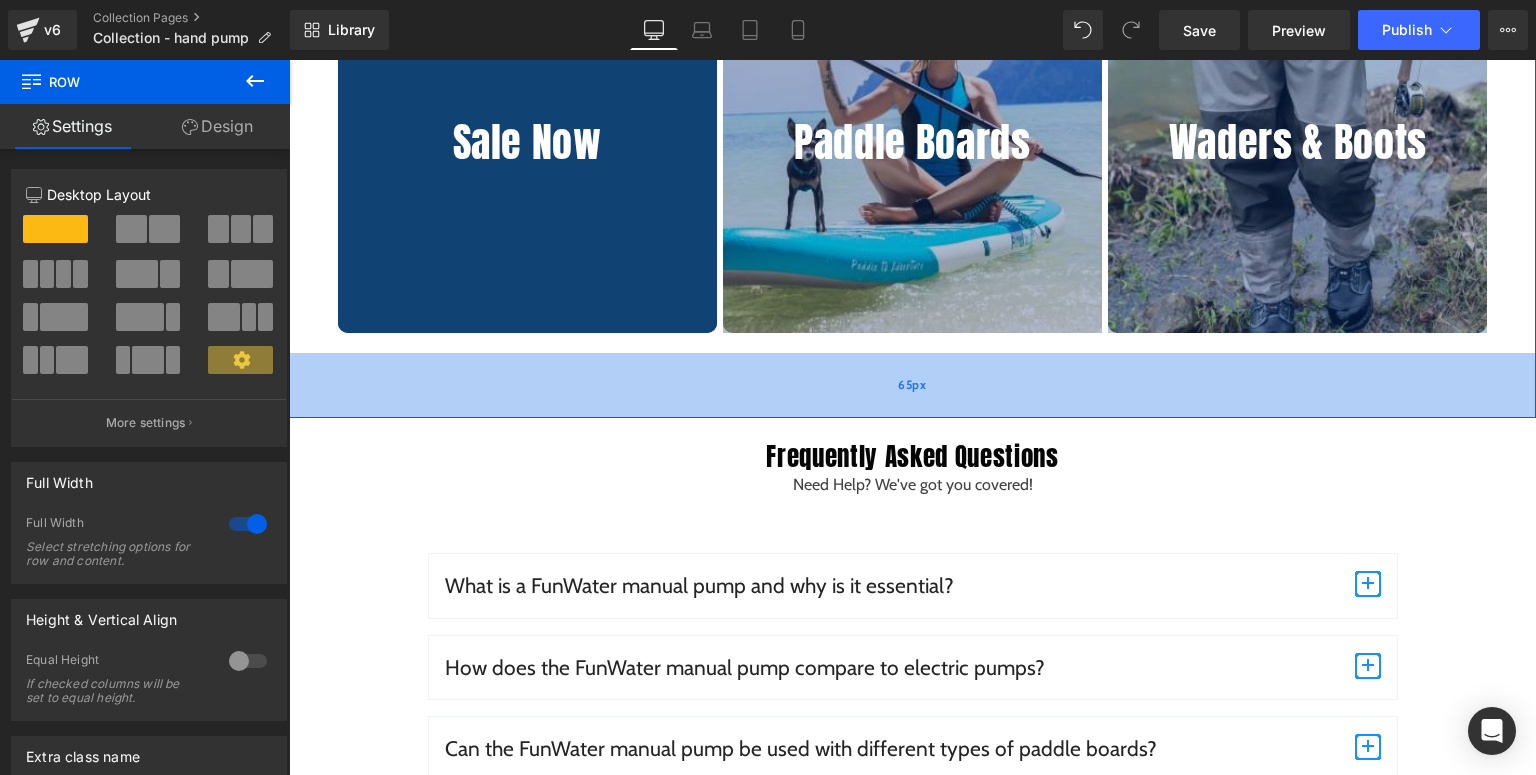 drag, startPoint x: 892, startPoint y: 446, endPoint x: 901, endPoint y: 411, distance: 36.138622 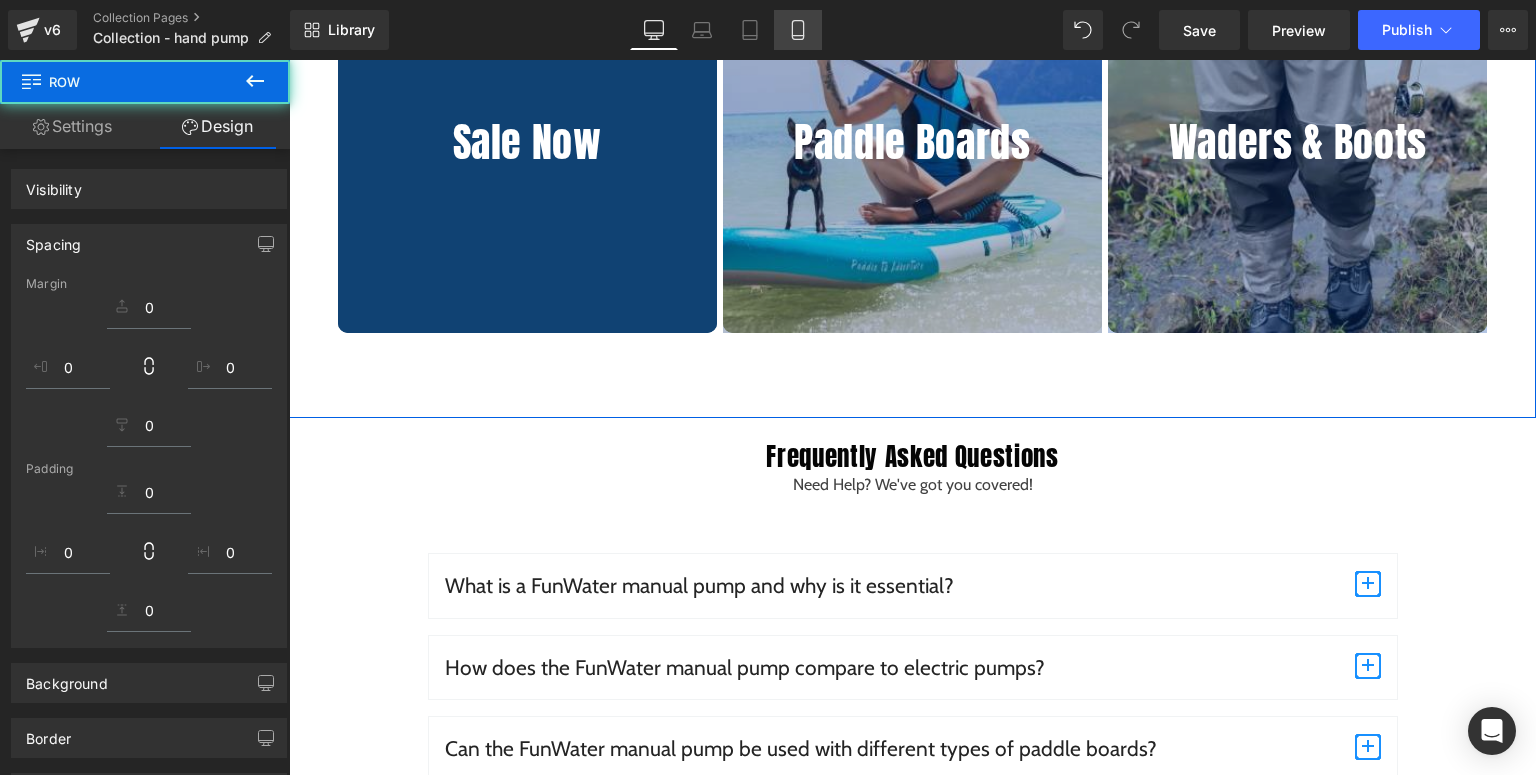 click 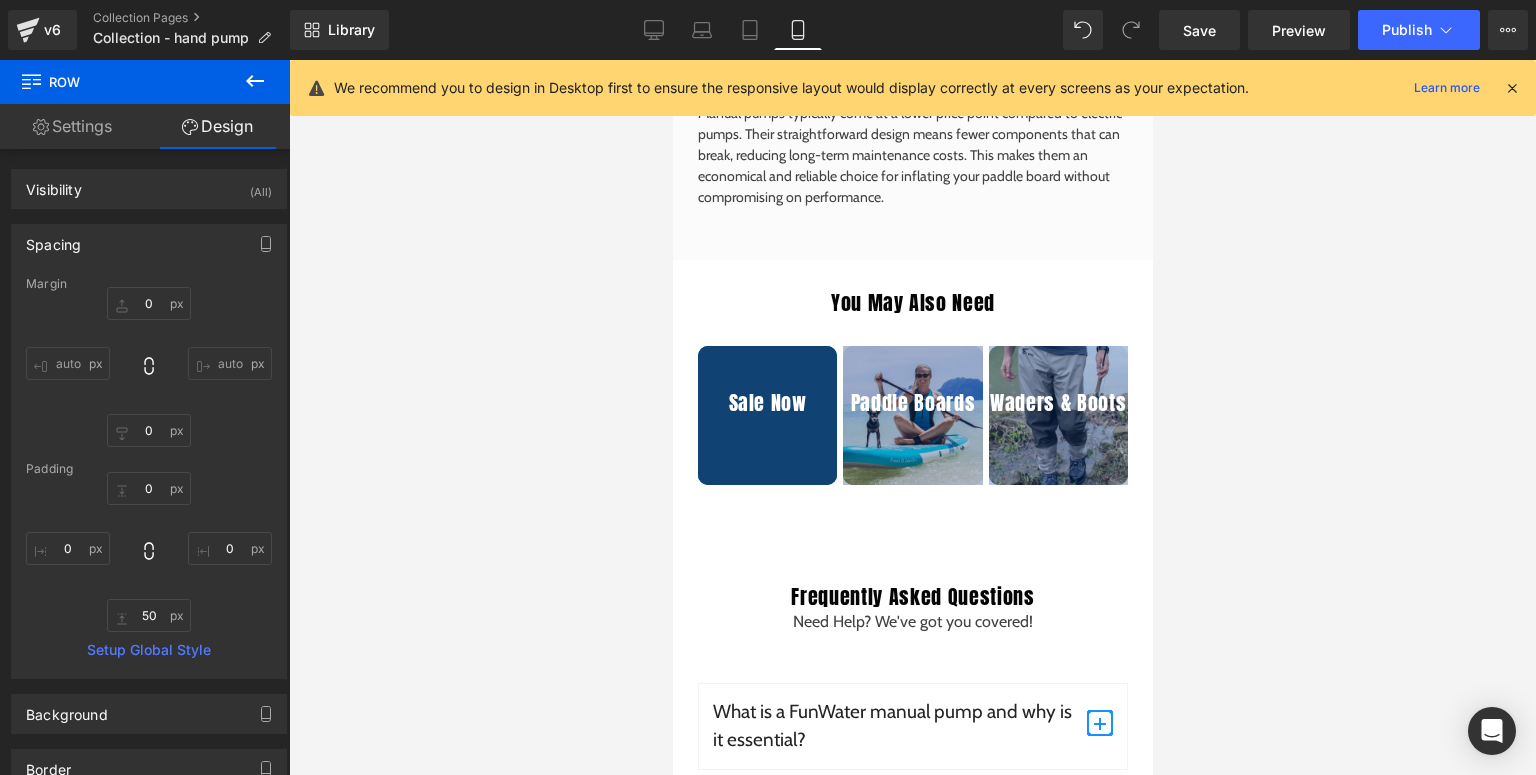 type on "0" 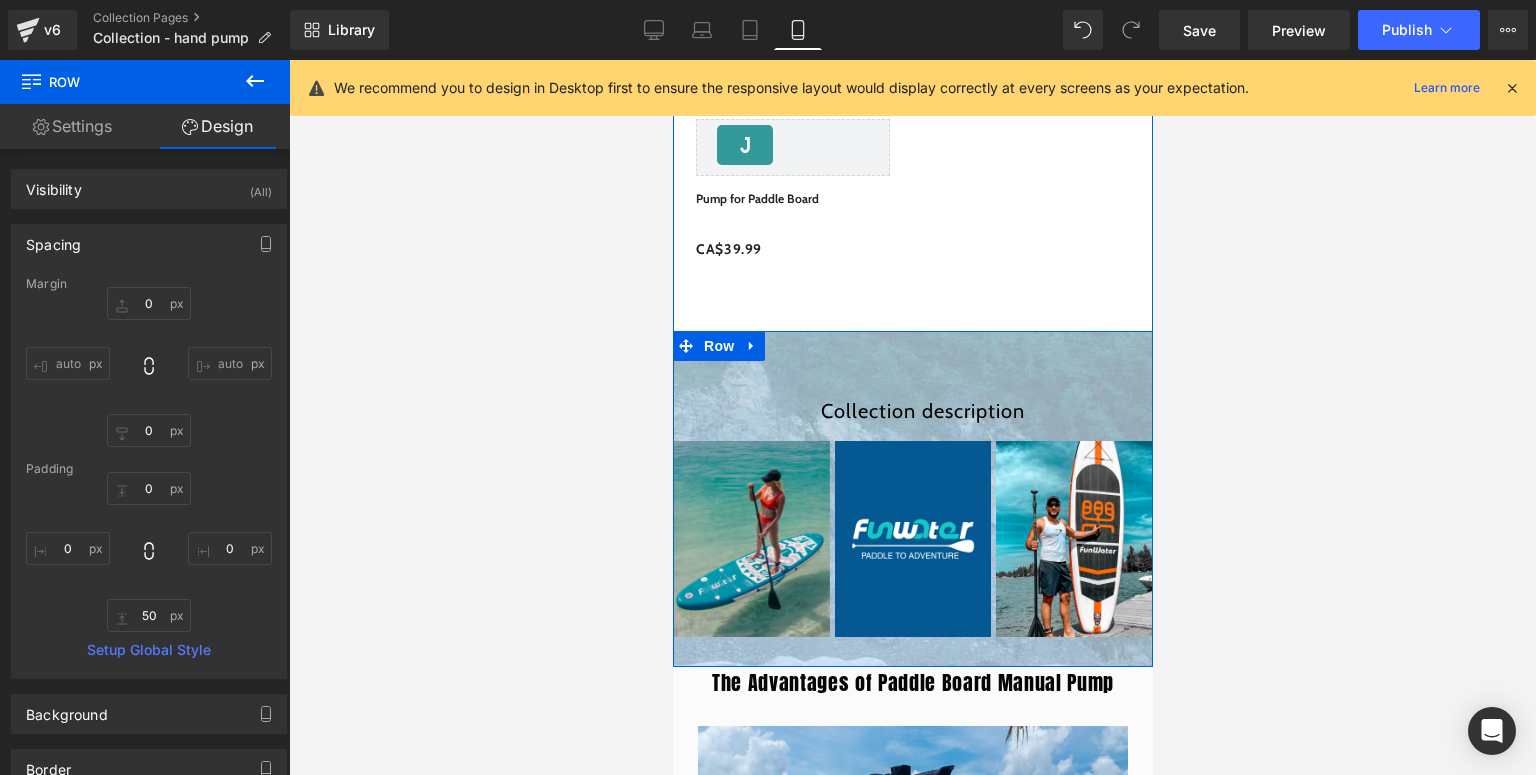 scroll, scrollTop: 1067, scrollLeft: 0, axis: vertical 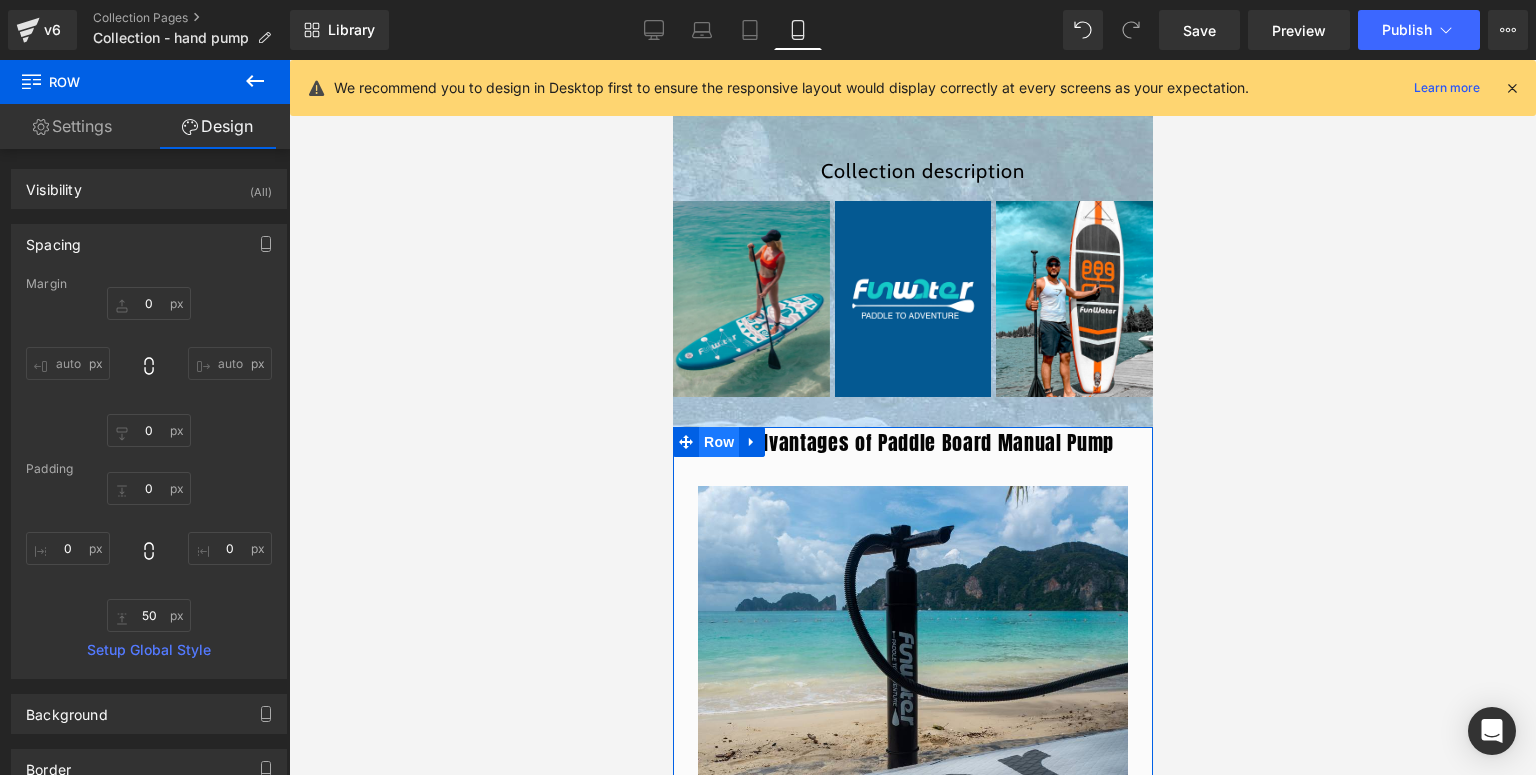 click on "Row" at bounding box center [718, 442] 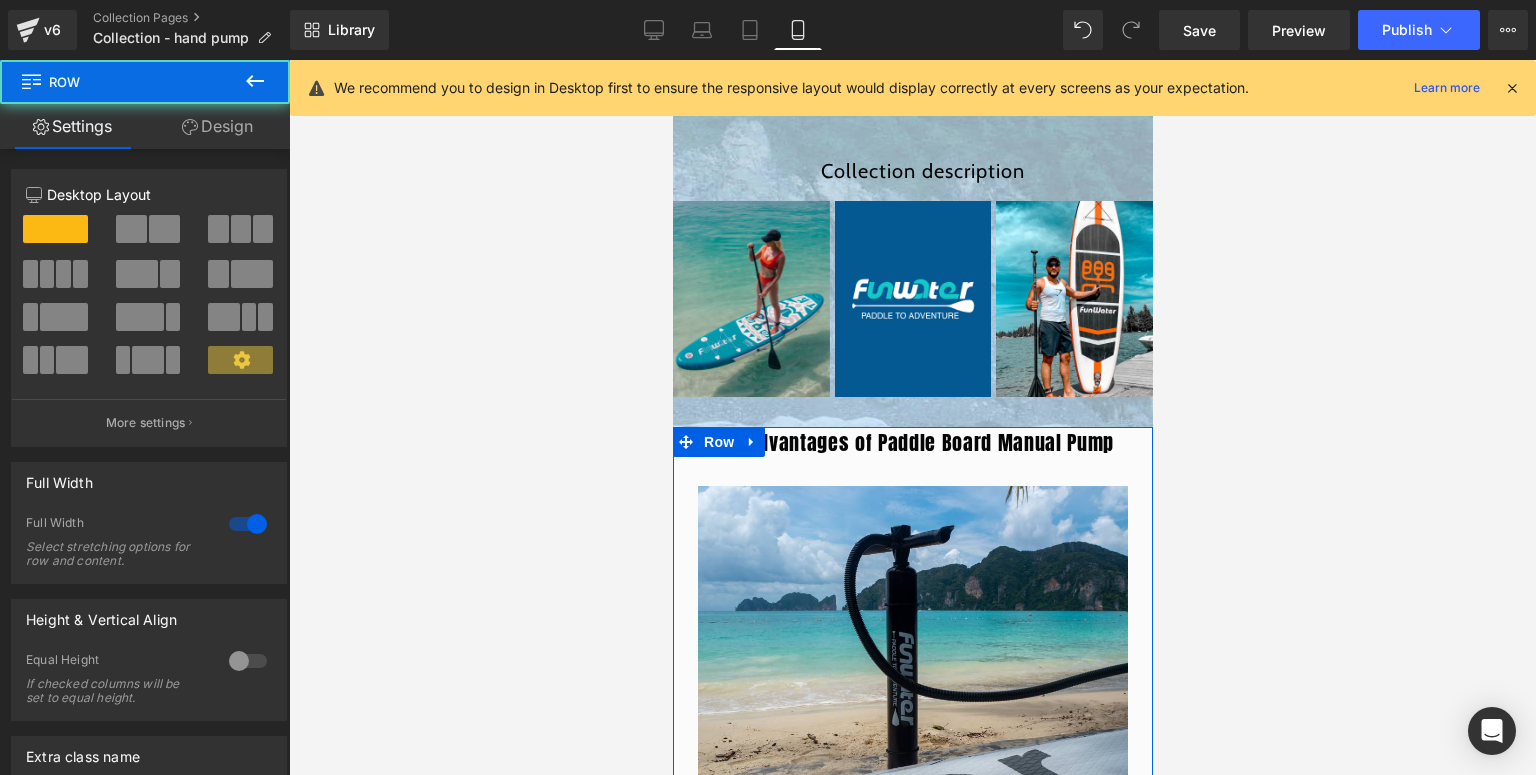 click on "Design" at bounding box center [217, 126] 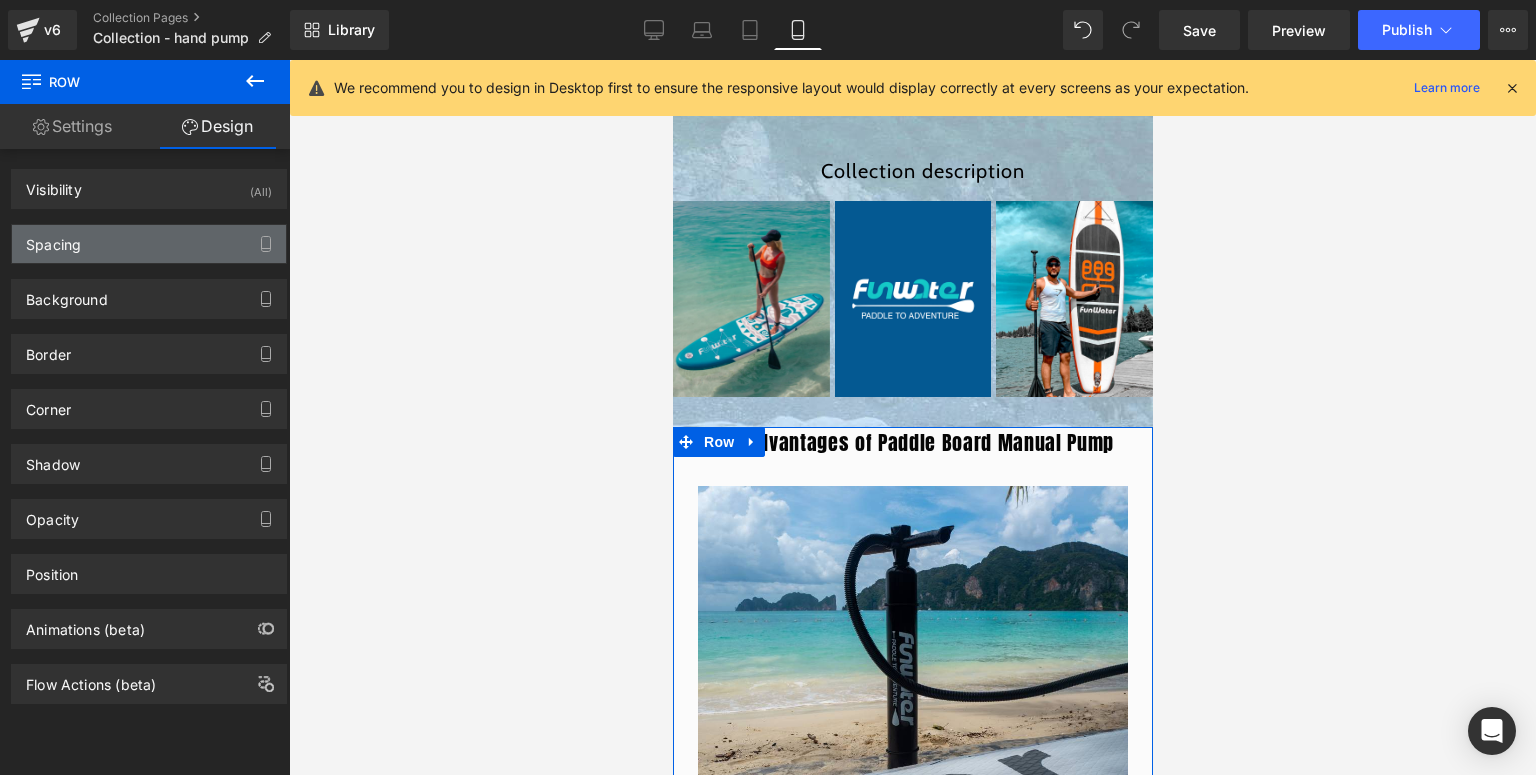 type on "0" 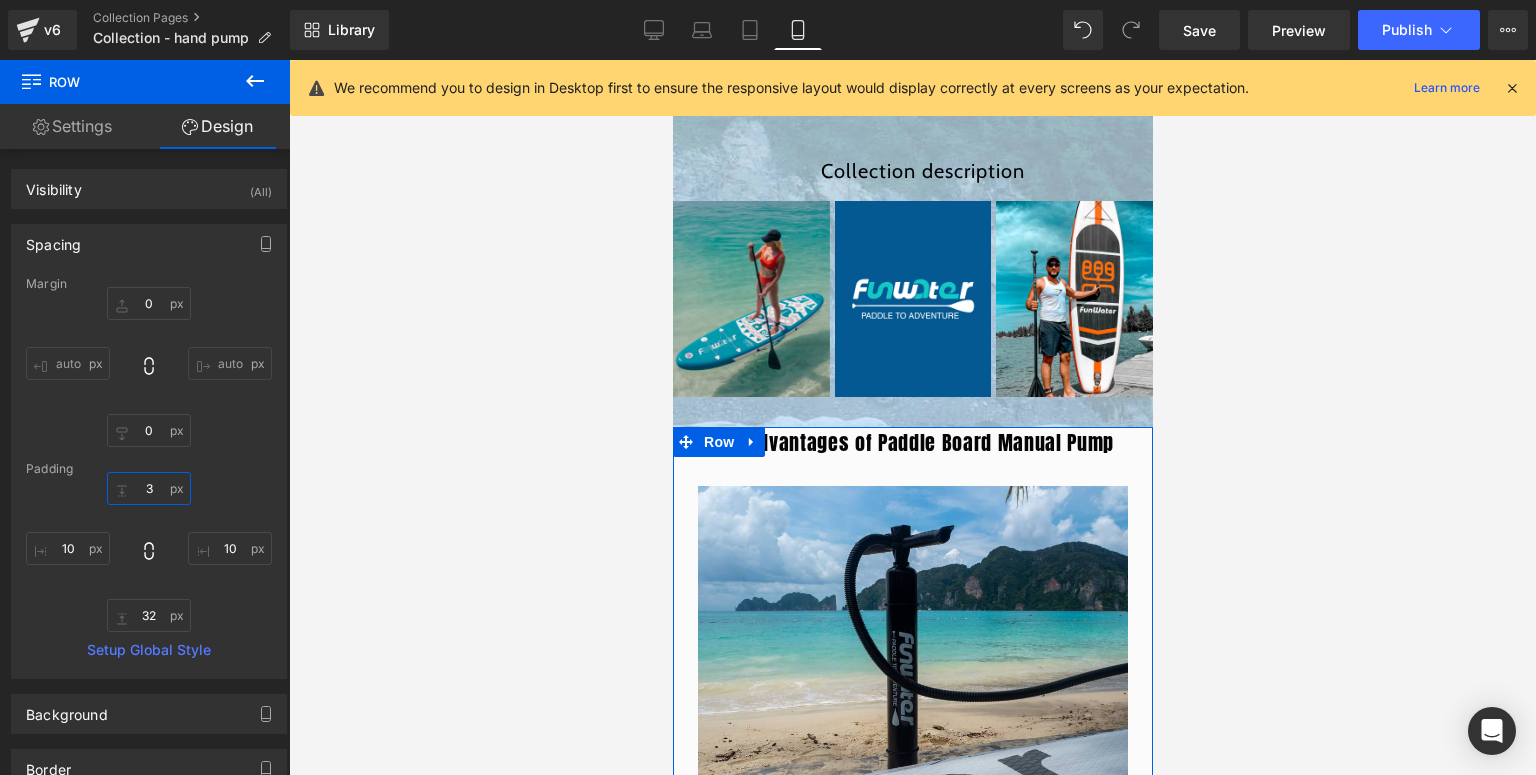 click on "3" at bounding box center [149, 488] 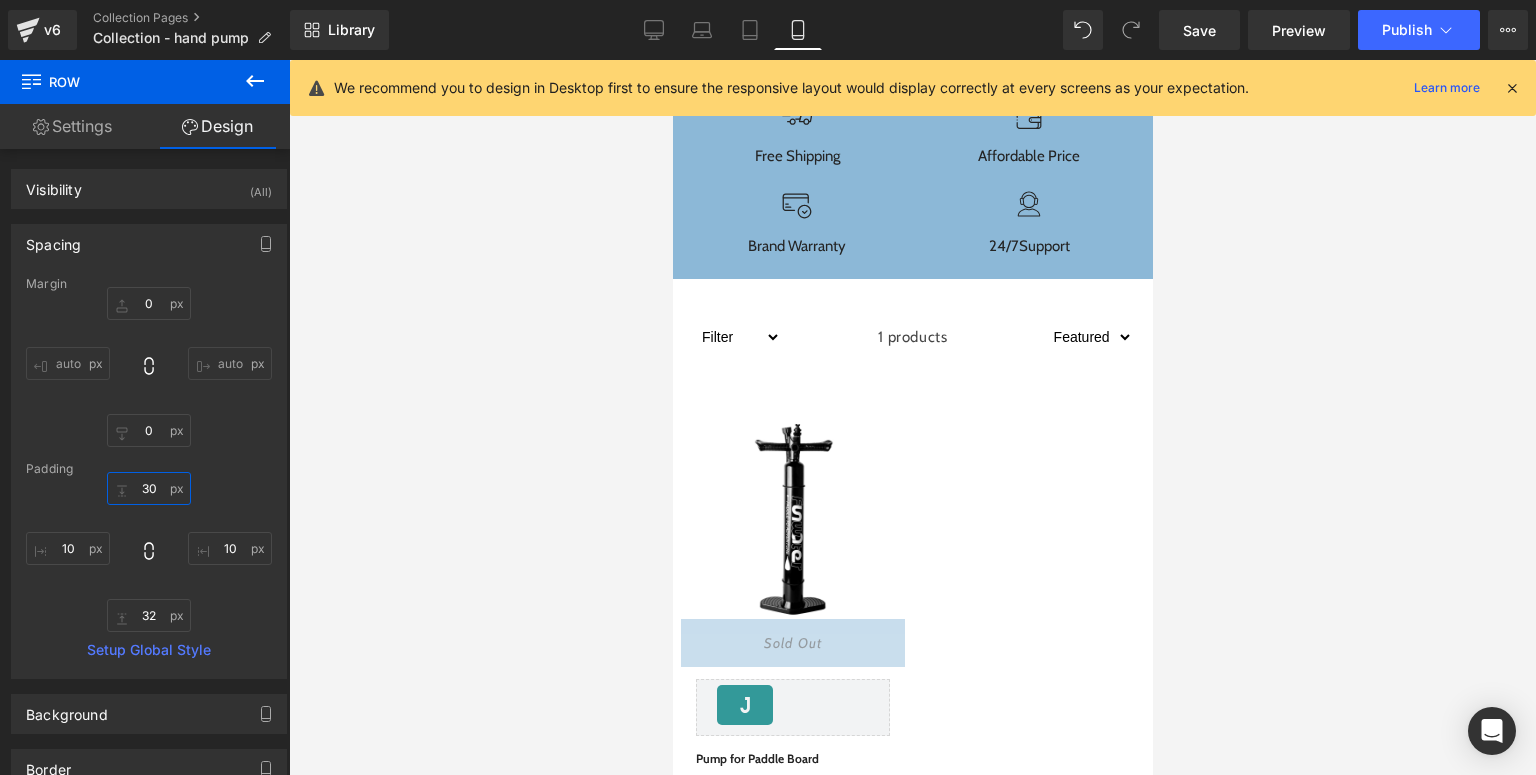 scroll, scrollTop: 0, scrollLeft: 0, axis: both 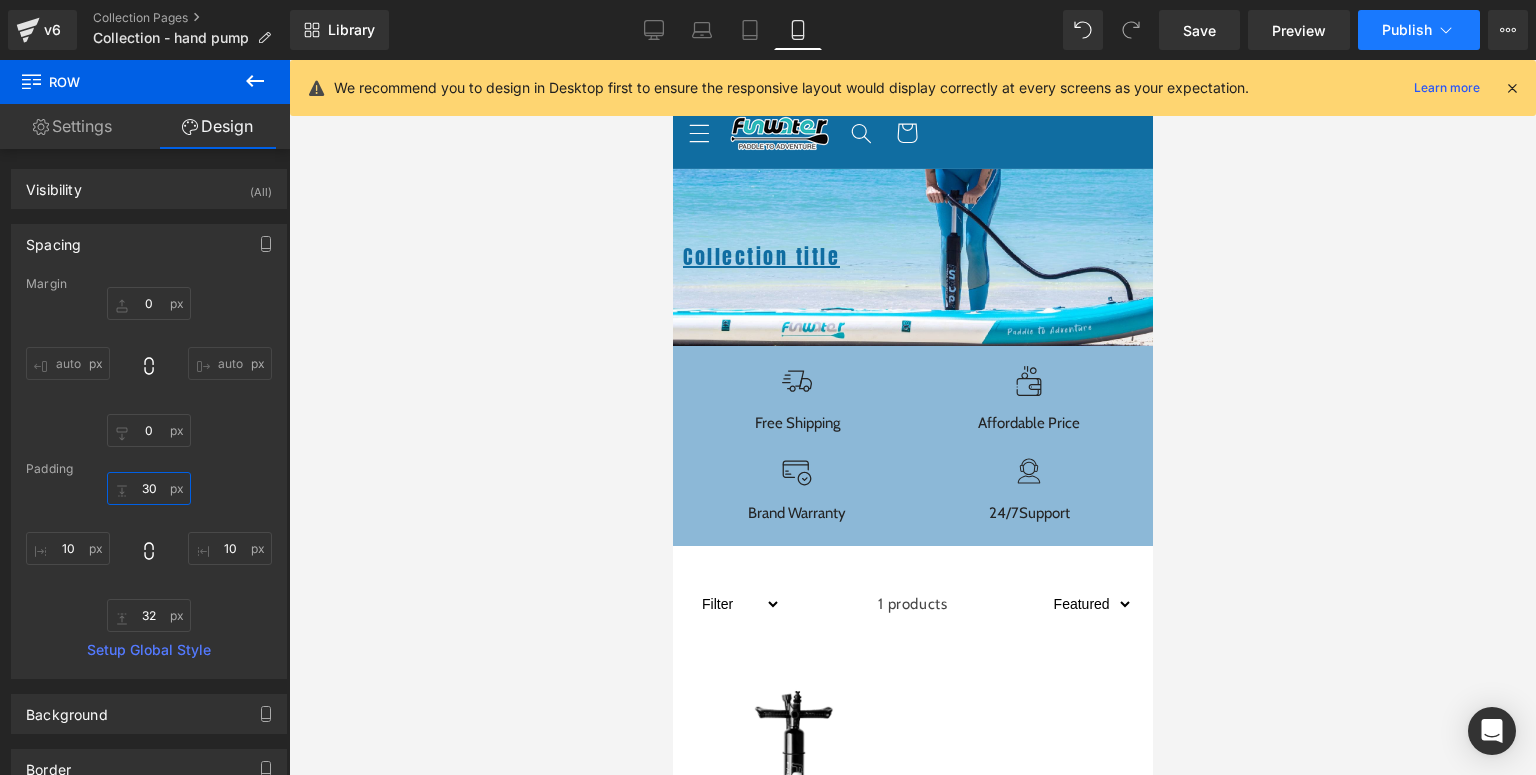type on "30" 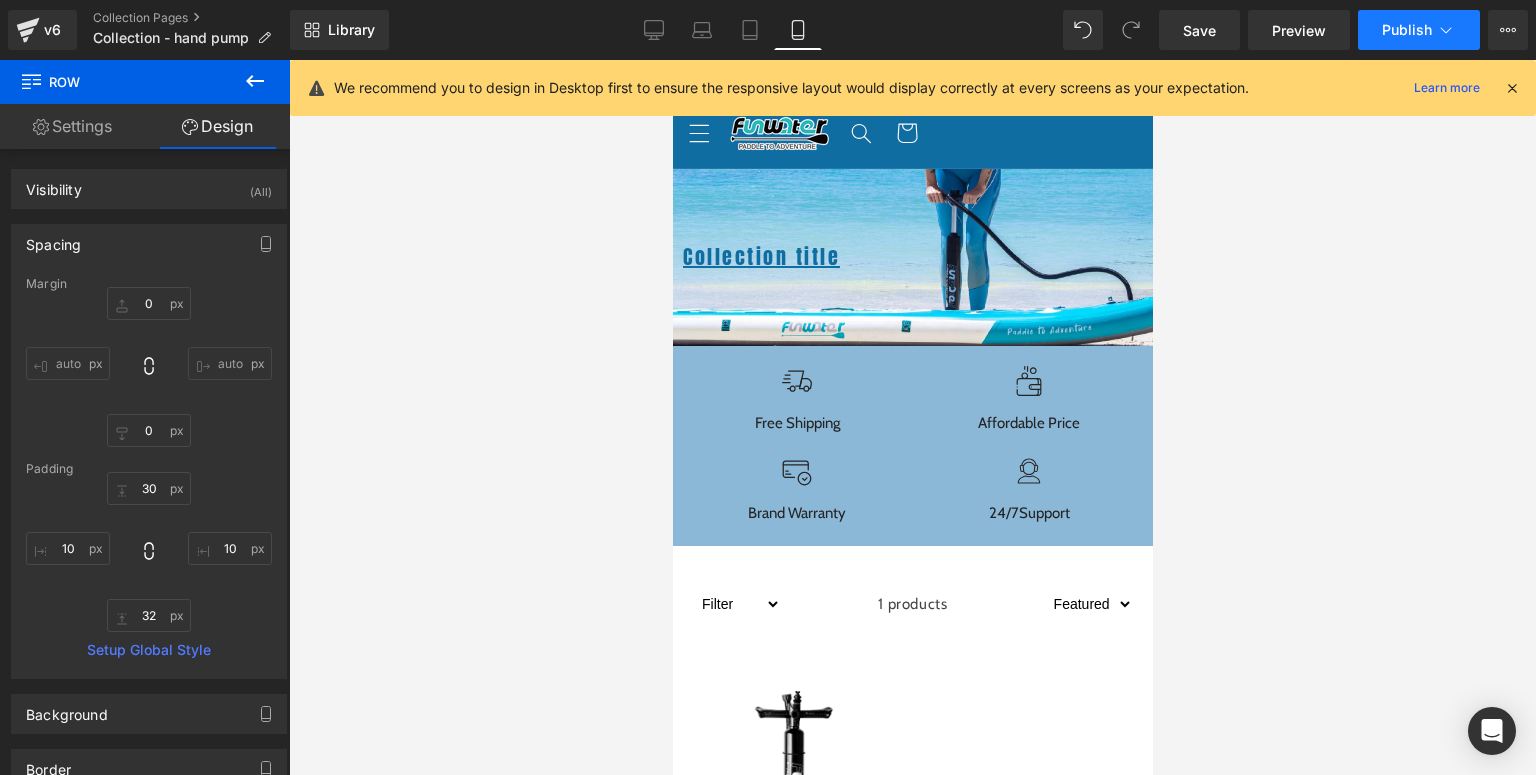 click on "Publish" at bounding box center (1407, 30) 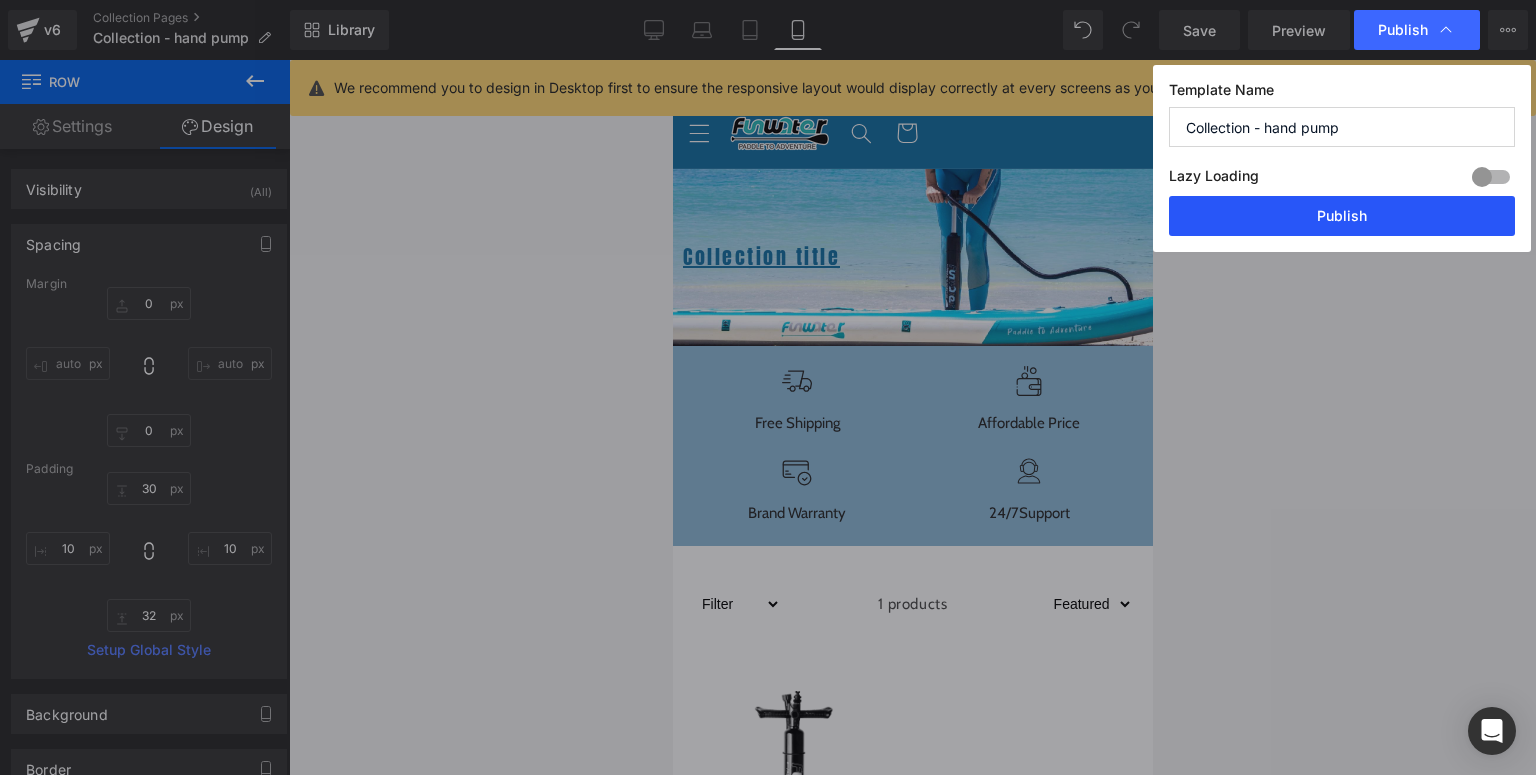 drag, startPoint x: 1311, startPoint y: 220, endPoint x: 97, endPoint y: 333, distance: 1219.2477 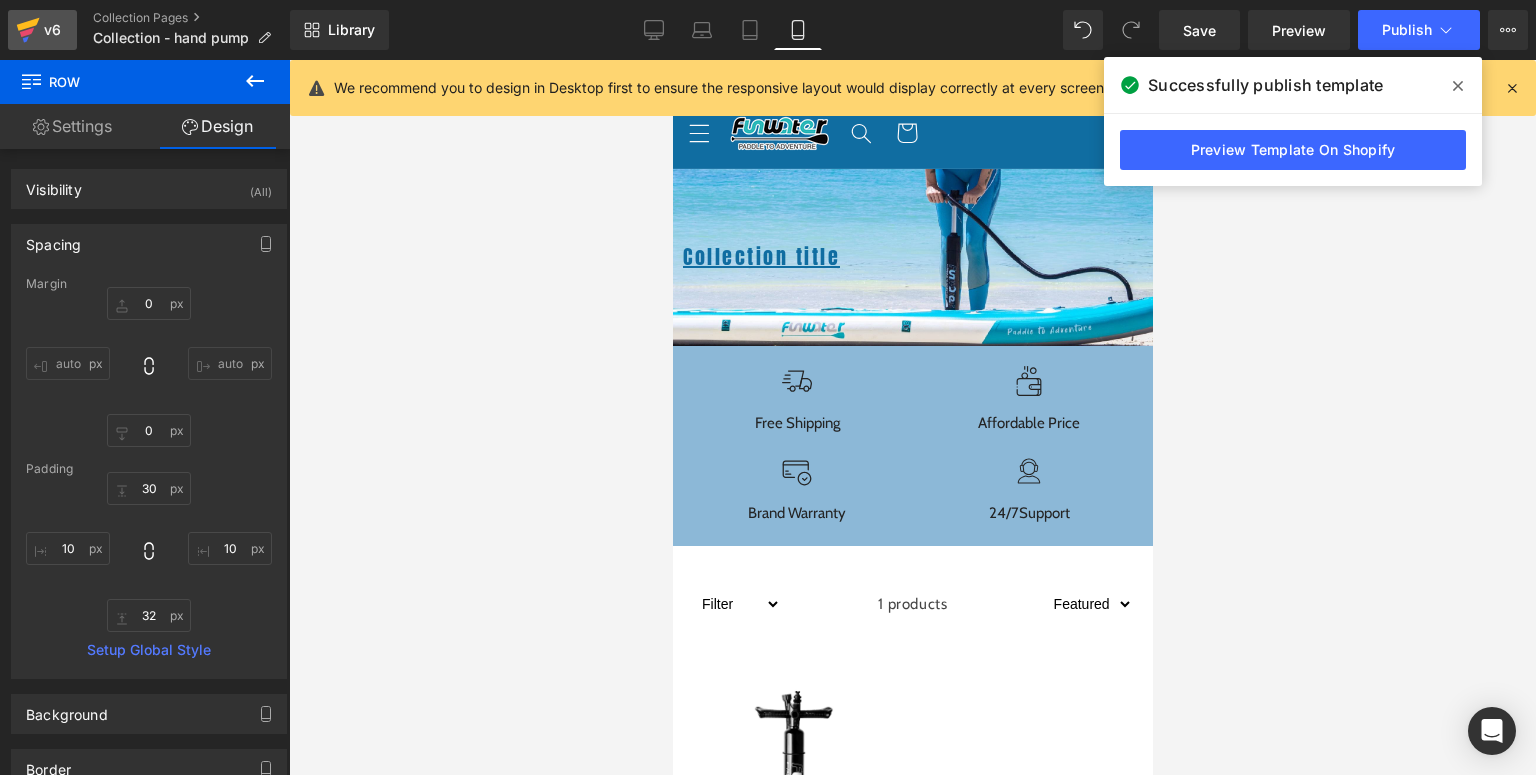 click on "v6" at bounding box center [42, 30] 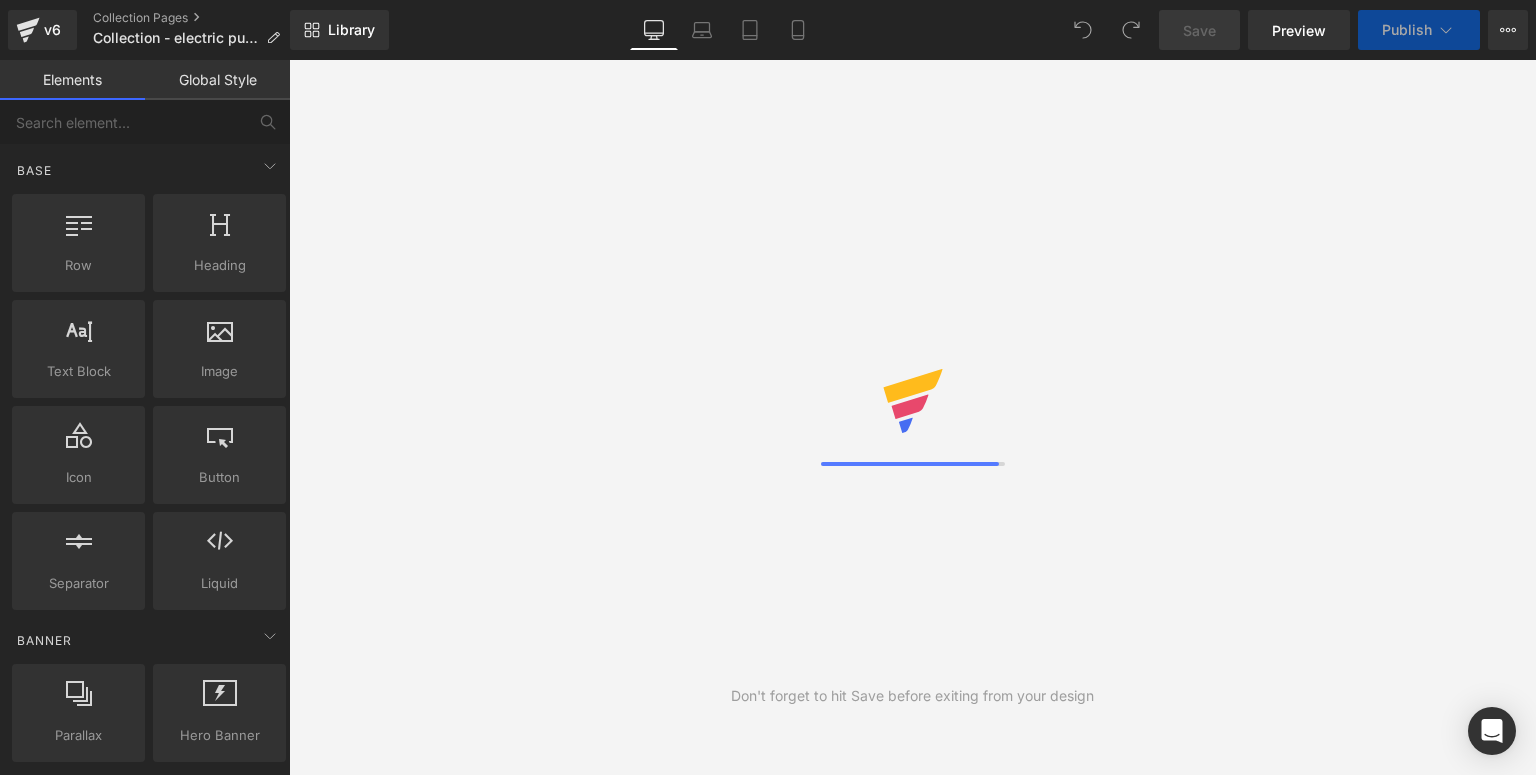 scroll, scrollTop: 0, scrollLeft: 0, axis: both 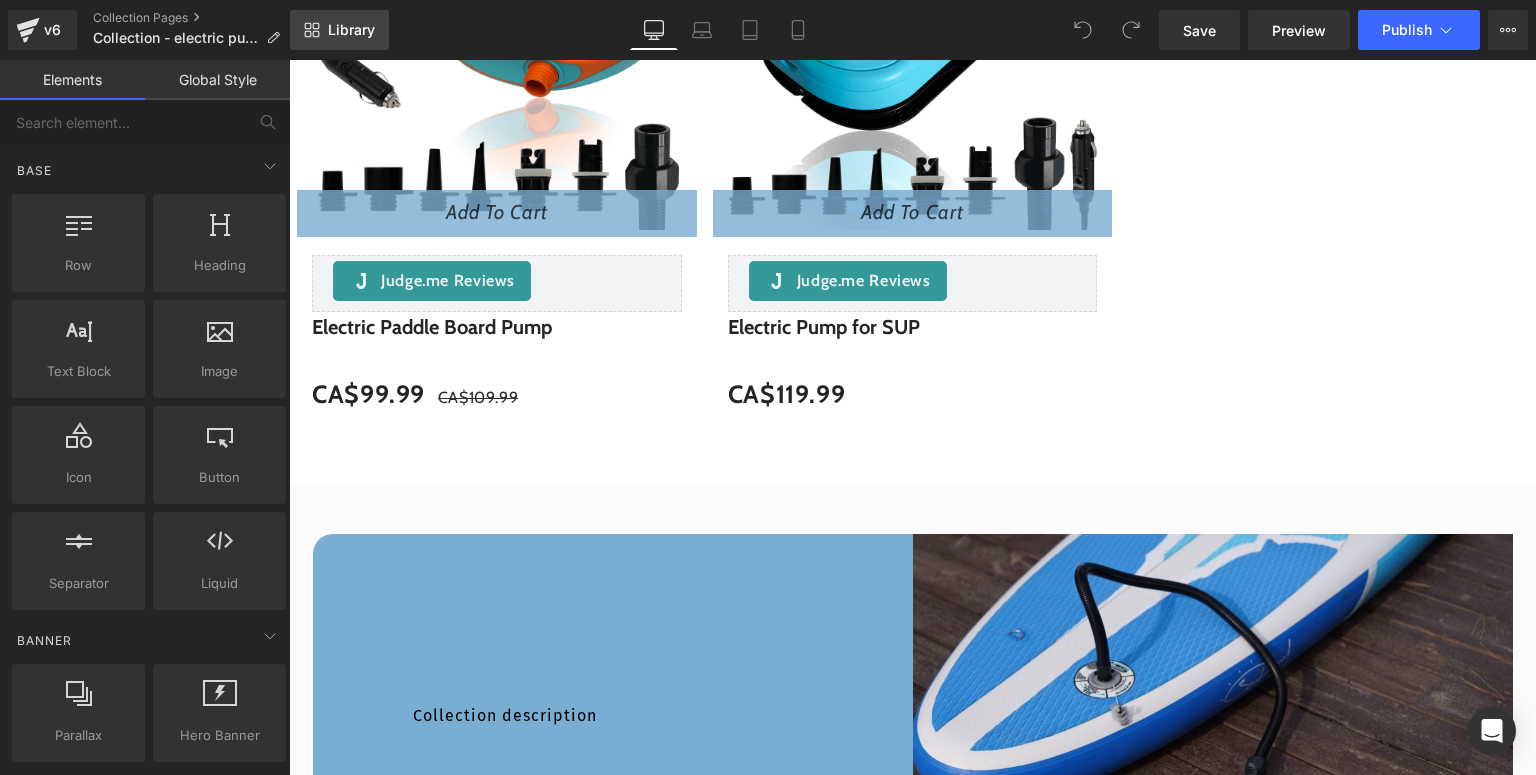 click on "Library" at bounding box center (351, 30) 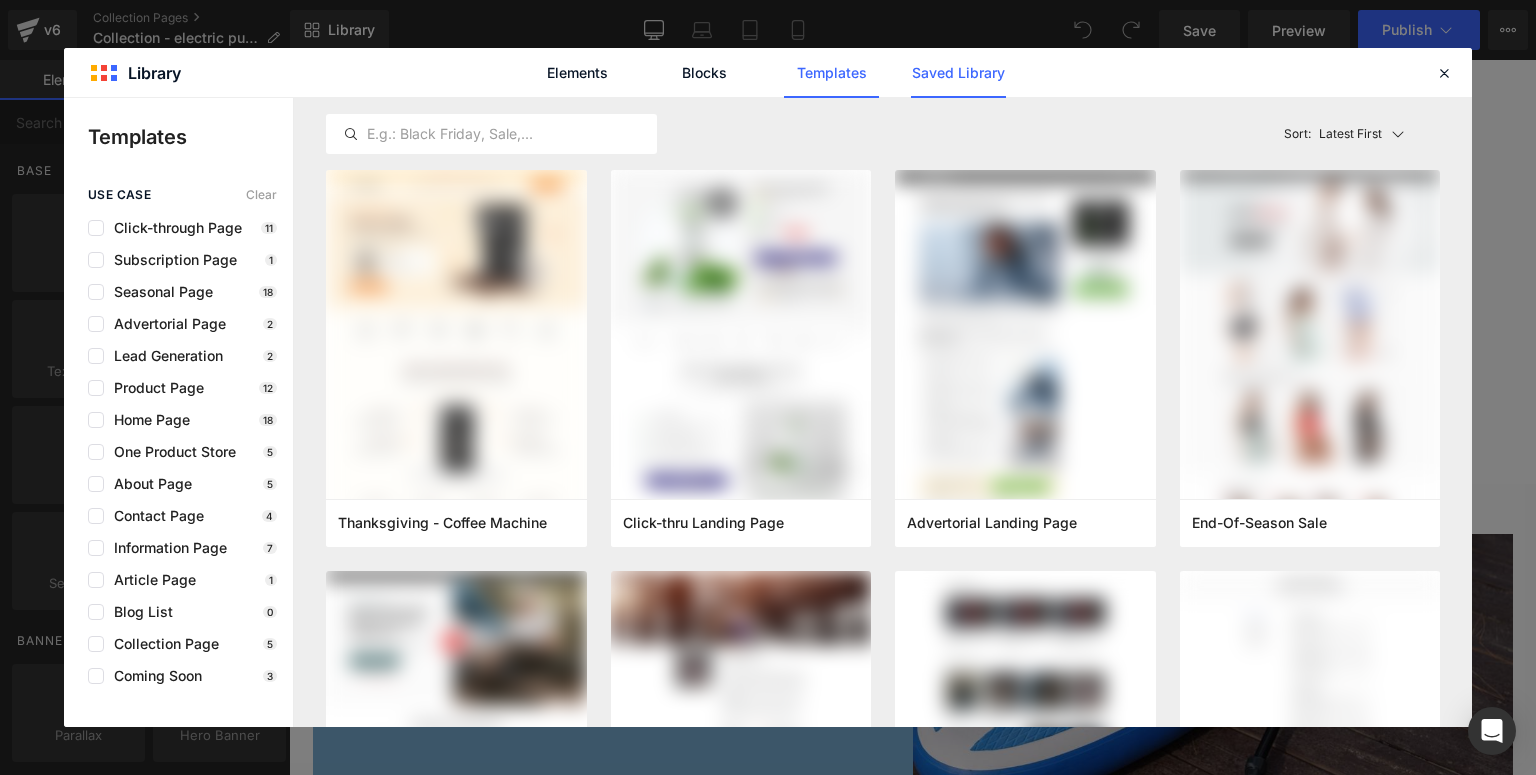 click on "Saved Library" 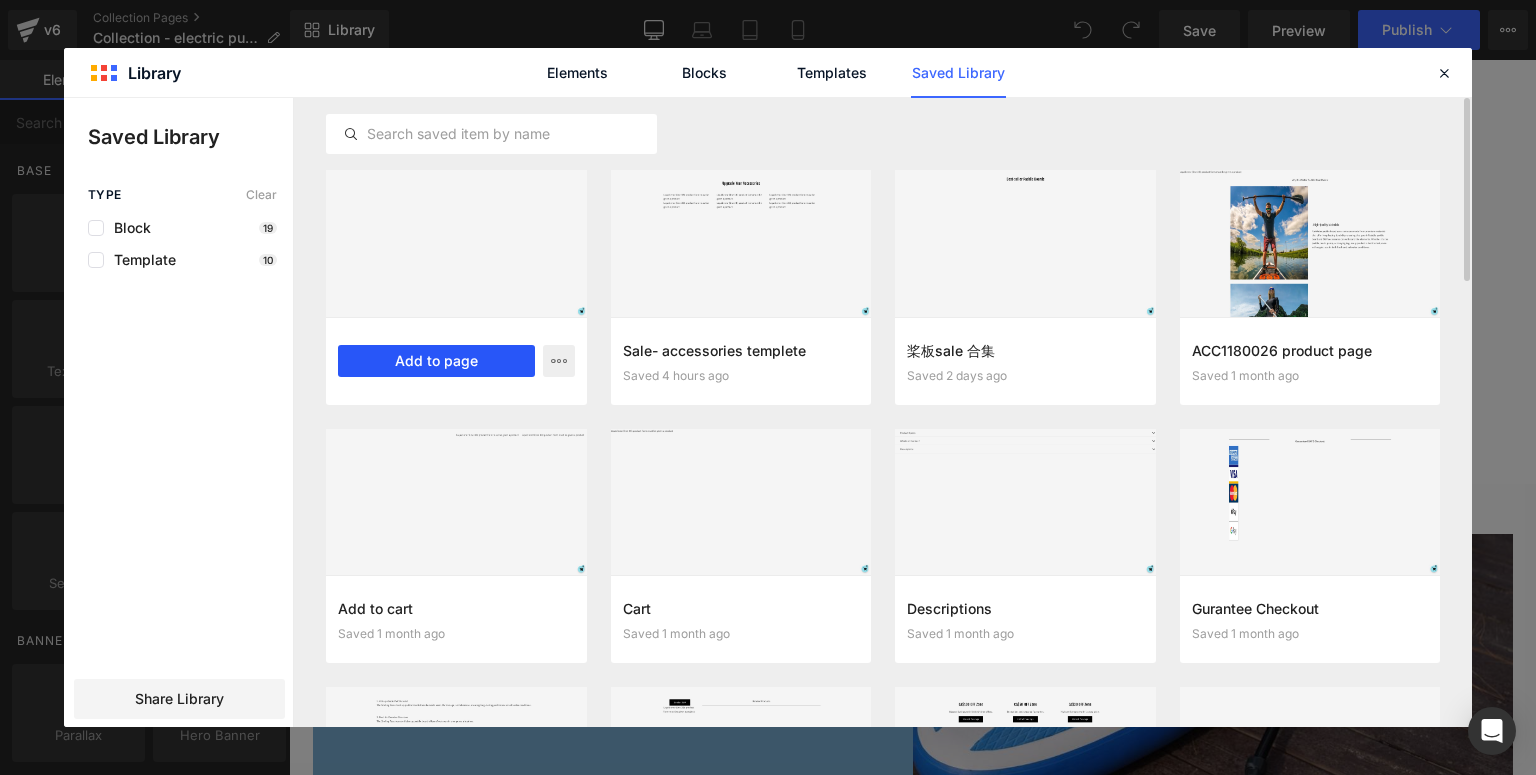 click on "Add to page" at bounding box center [436, 361] 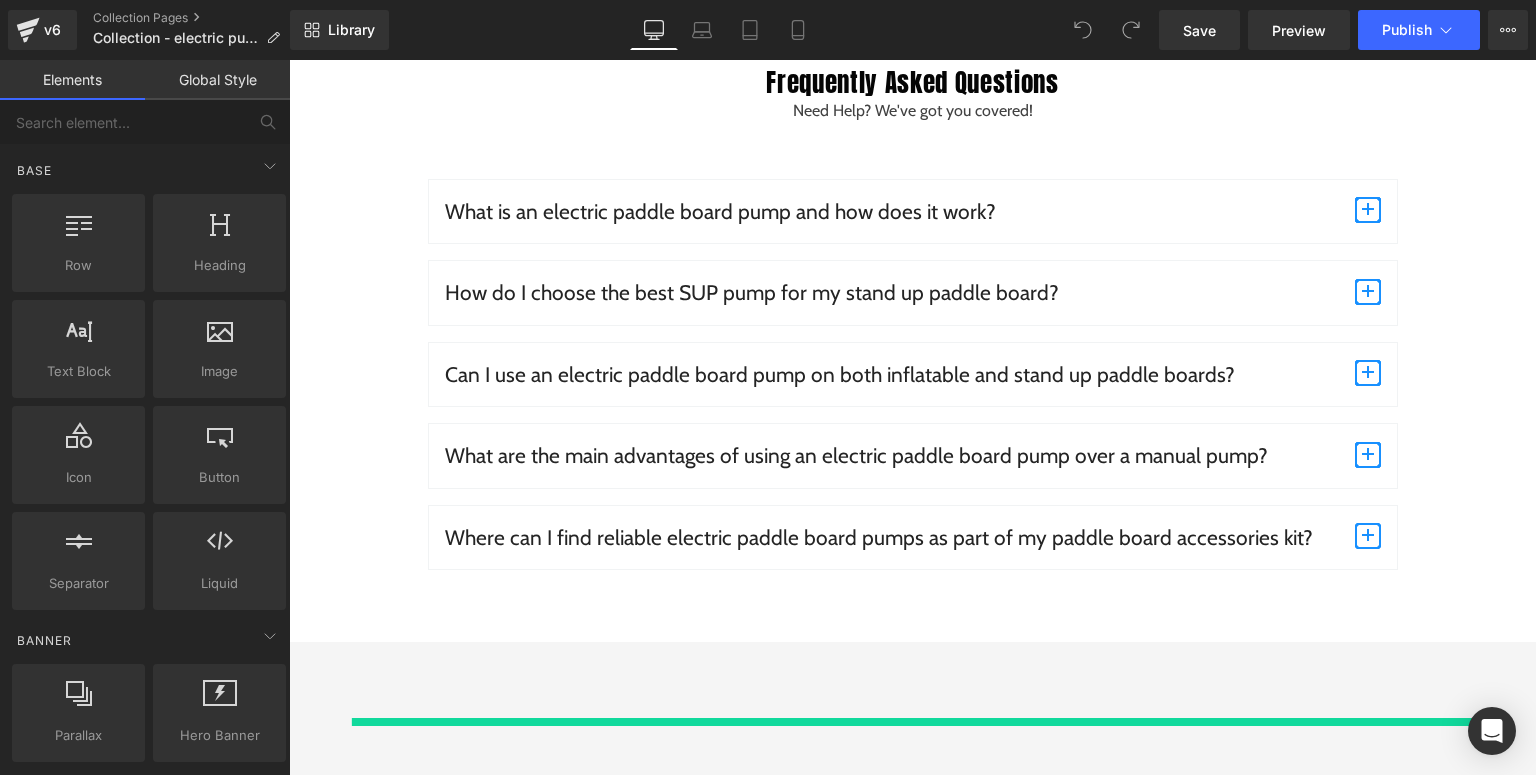 scroll, scrollTop: 4634, scrollLeft: 0, axis: vertical 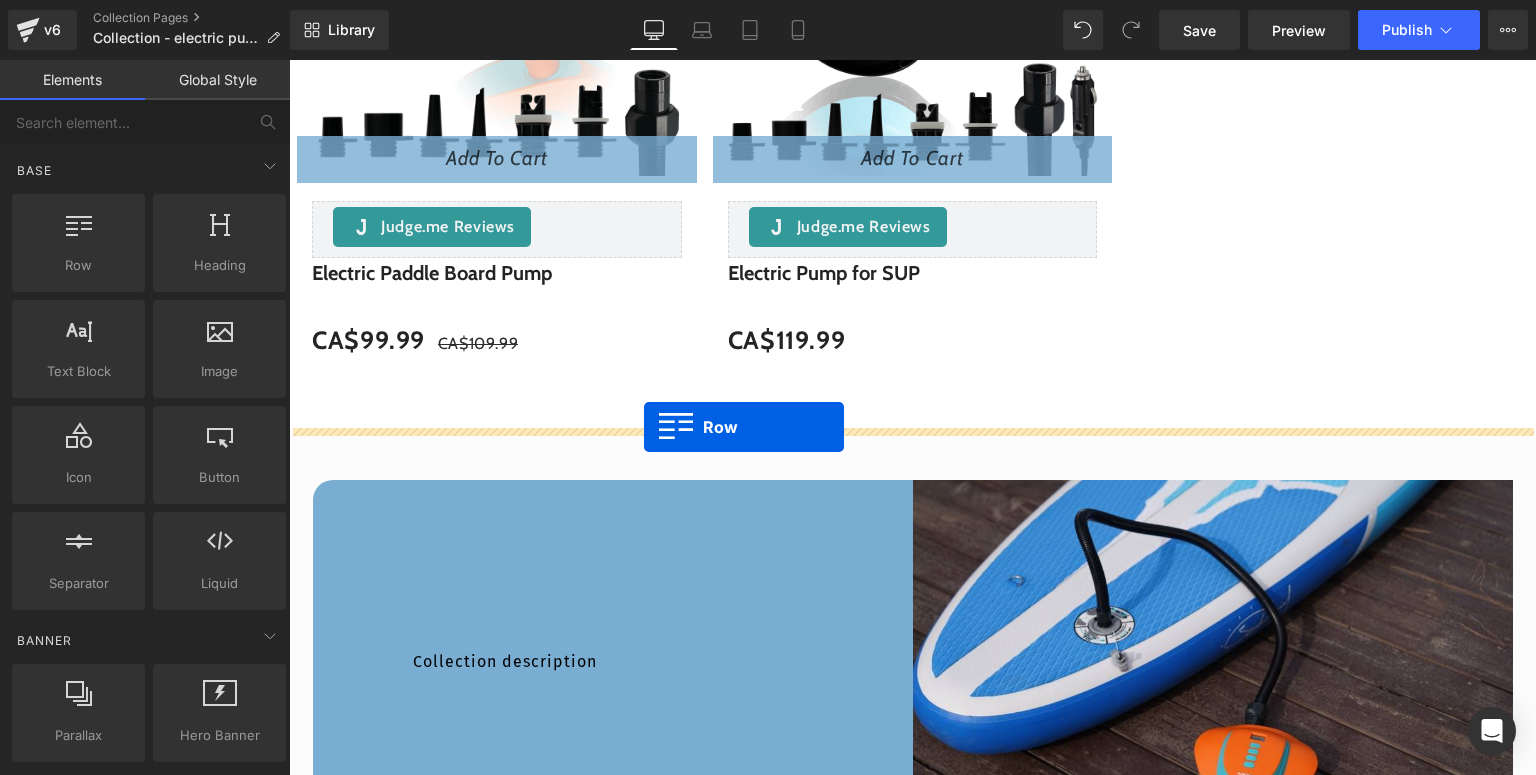 drag, startPoint x: 337, startPoint y: 176, endPoint x: 644, endPoint y: 427, distance: 396.5476 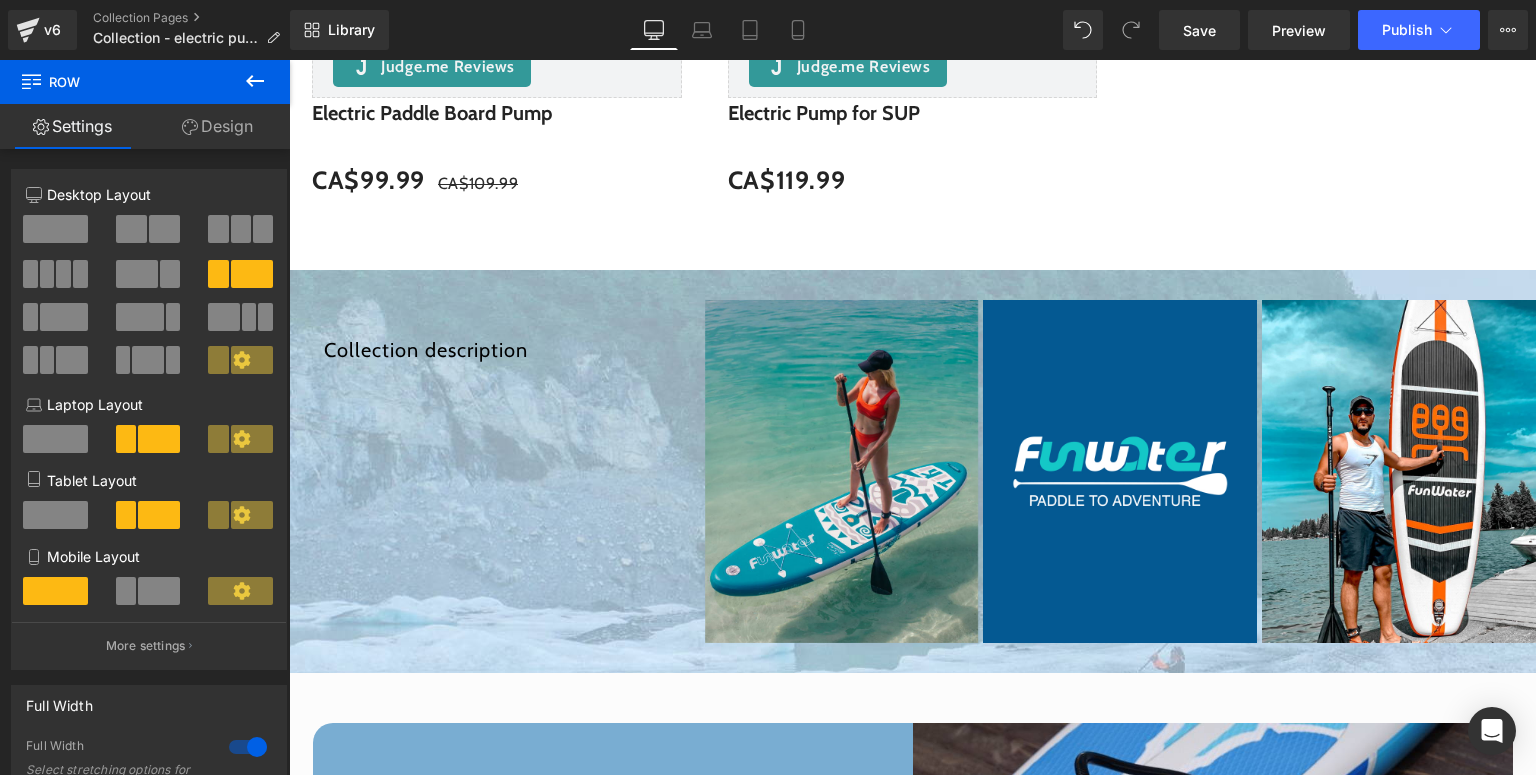 scroll, scrollTop: 1334, scrollLeft: 0, axis: vertical 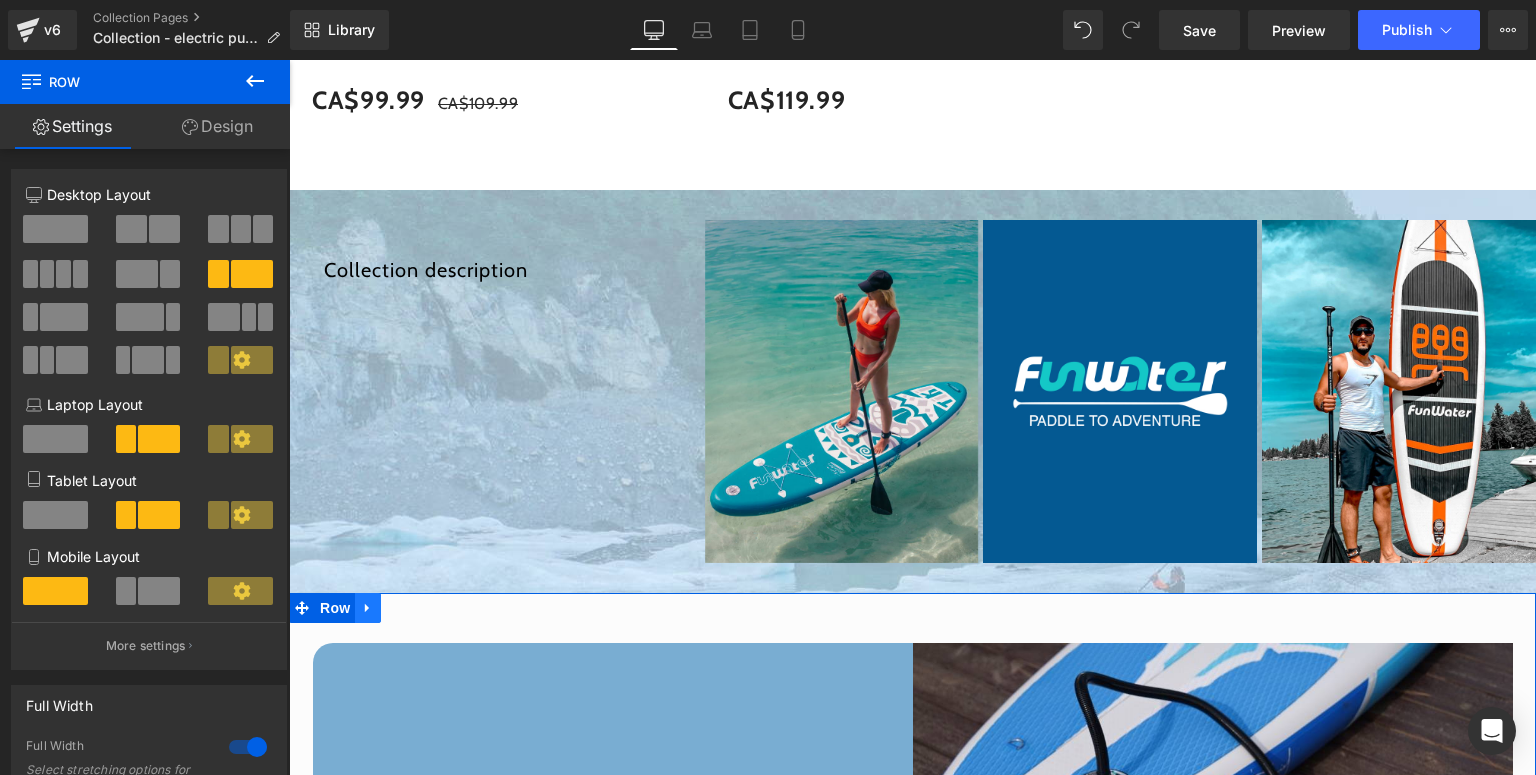 click 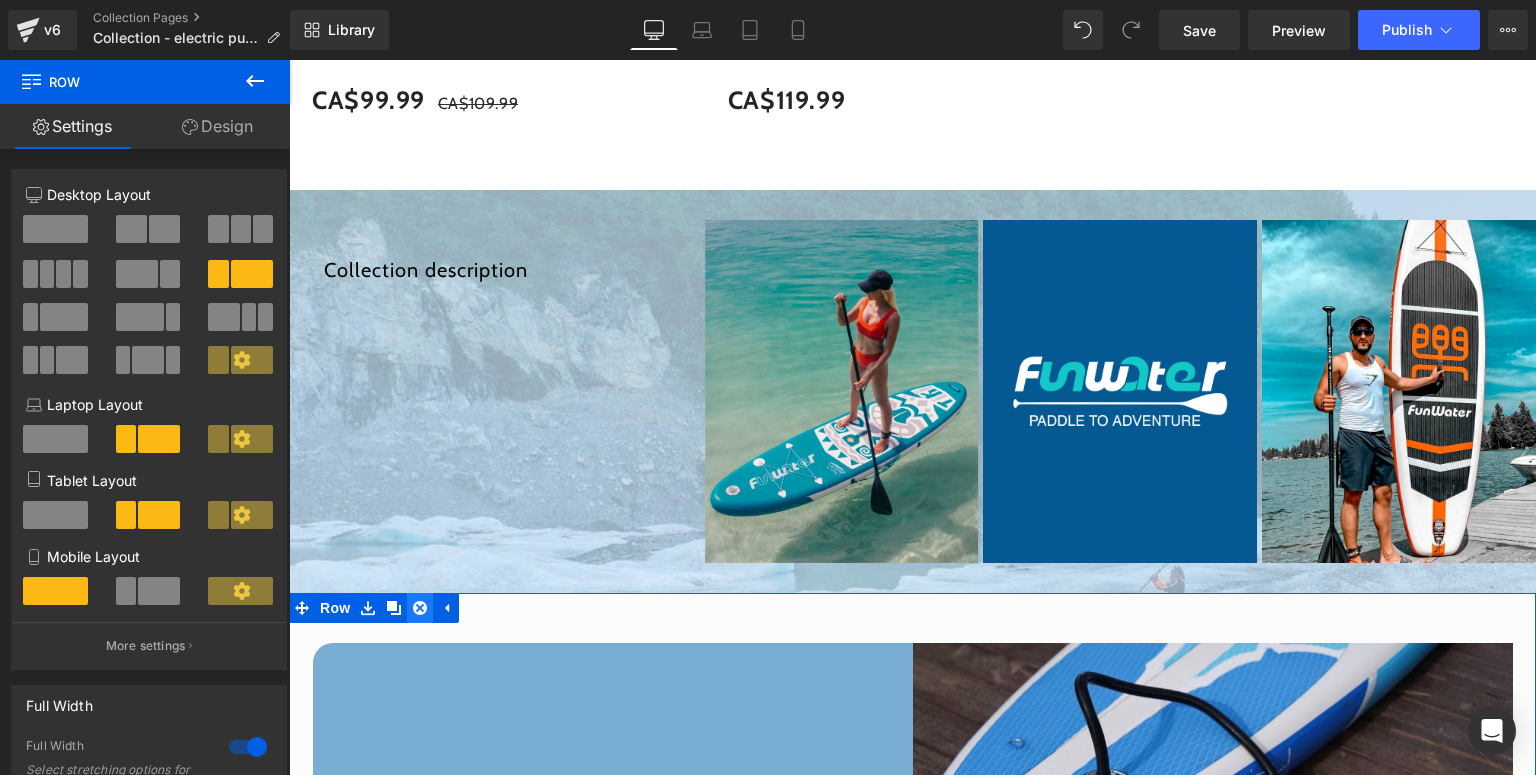 click at bounding box center [420, 608] 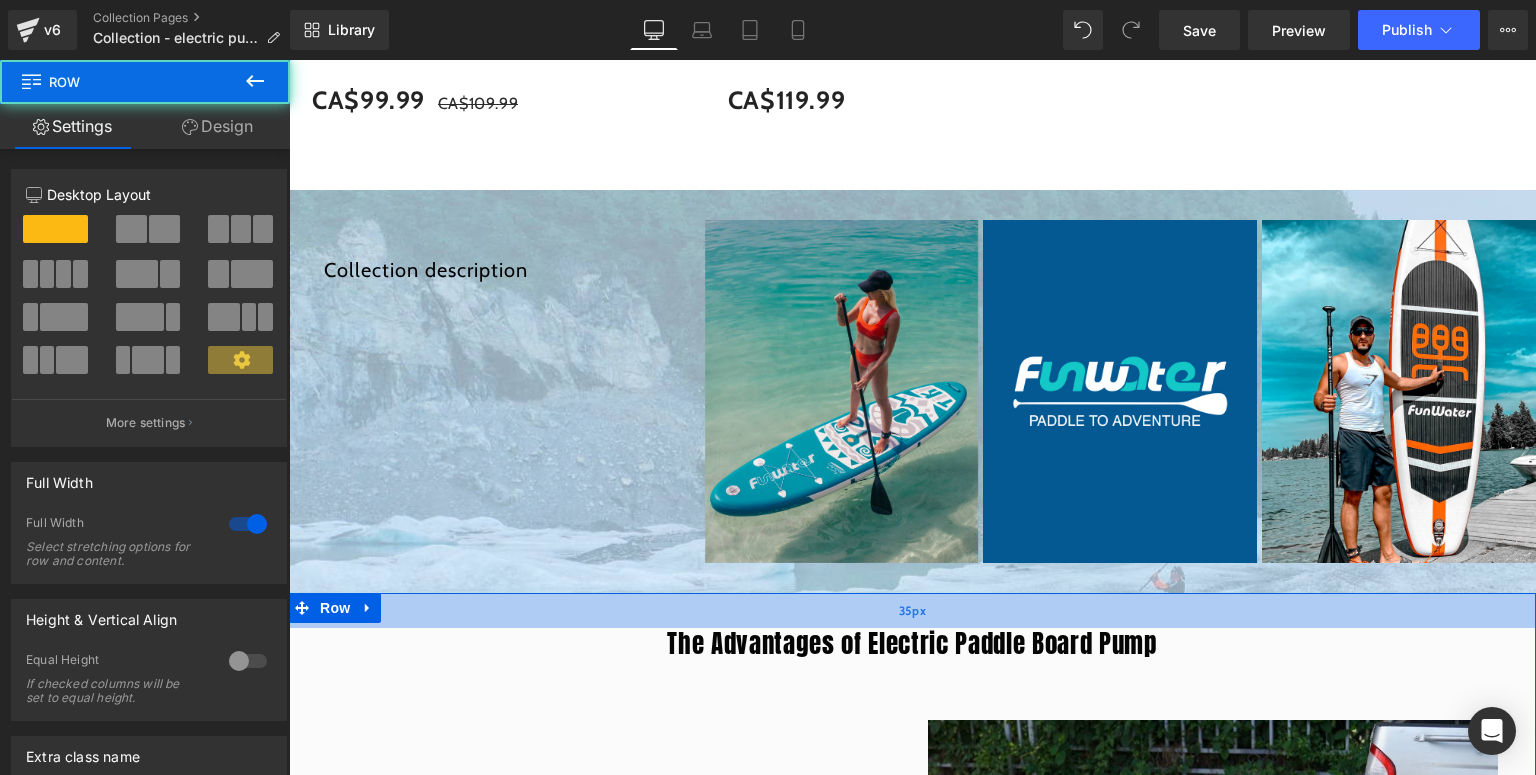 drag, startPoint x: 764, startPoint y: 600, endPoint x: 764, endPoint y: 619, distance: 19 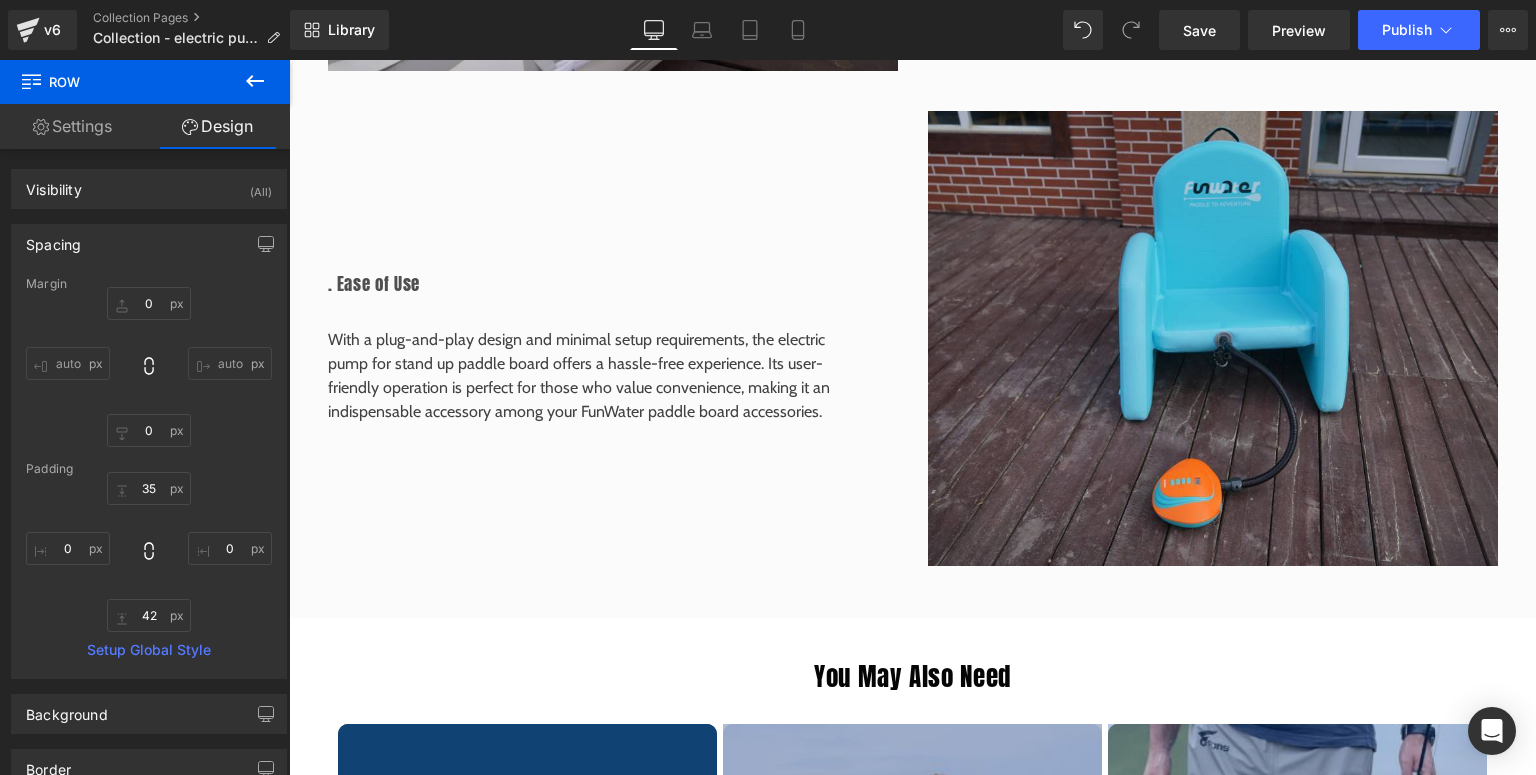scroll, scrollTop: 3094, scrollLeft: 0, axis: vertical 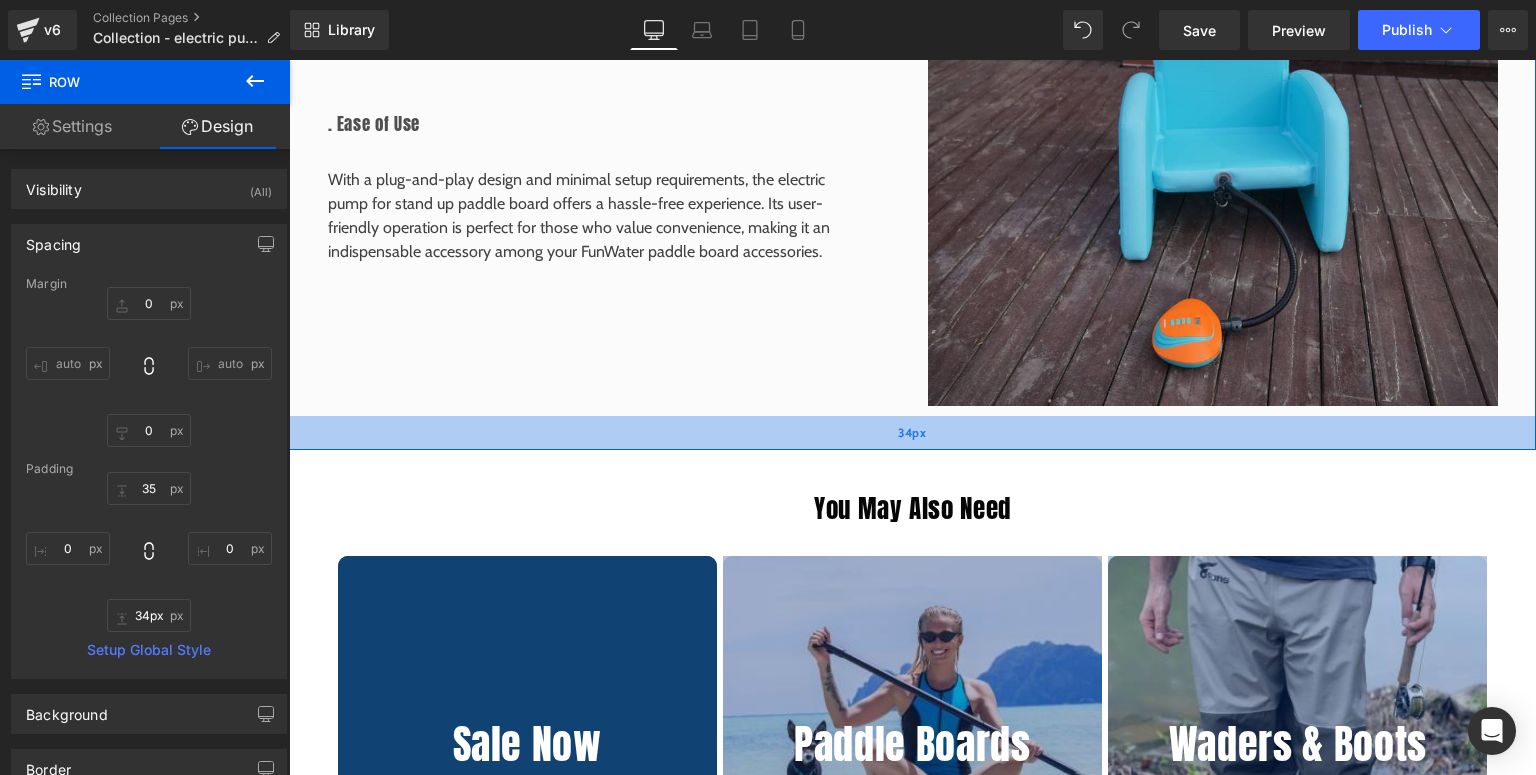 type on "33px" 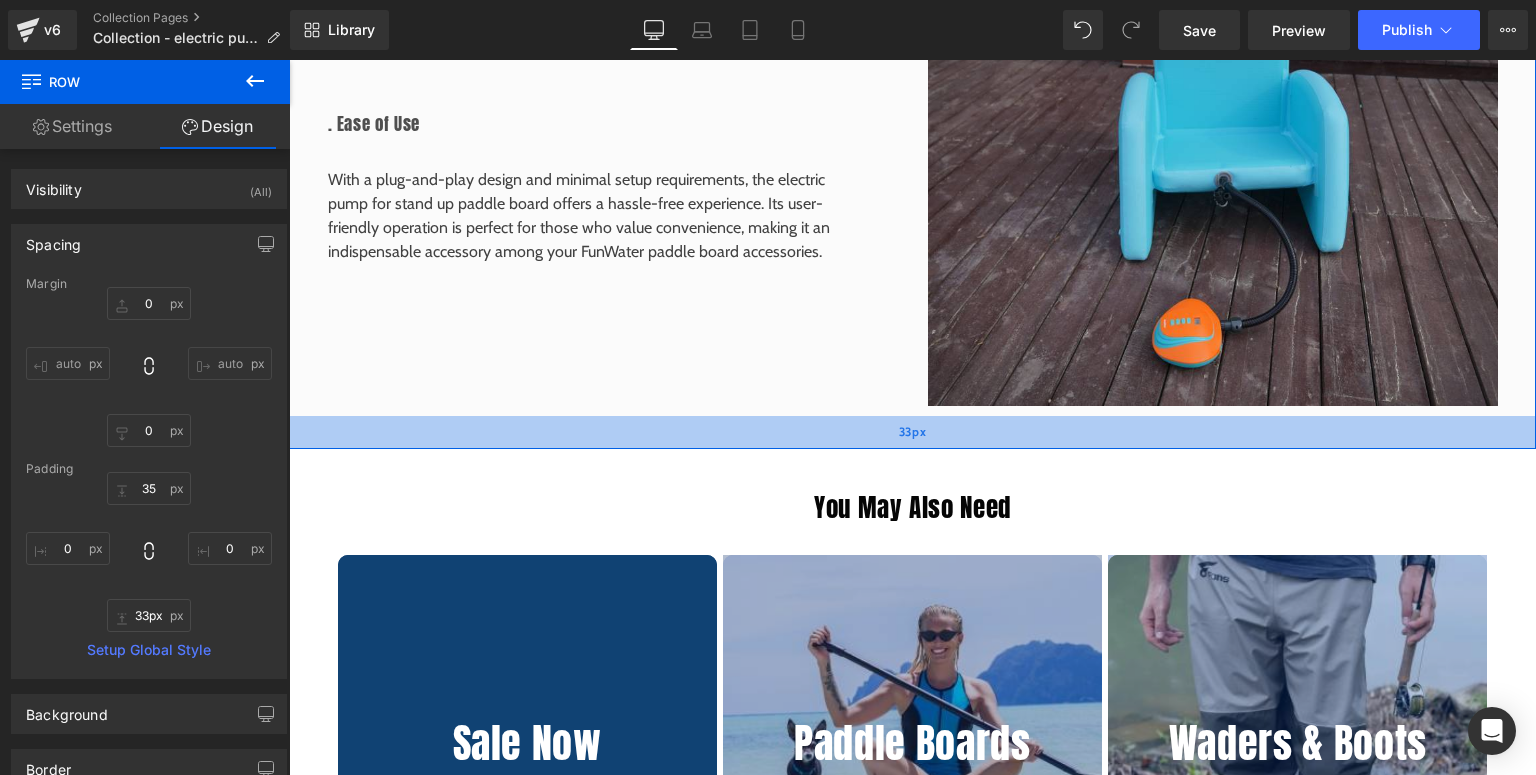 drag, startPoint x: 873, startPoint y: 448, endPoint x: 888, endPoint y: 440, distance: 17 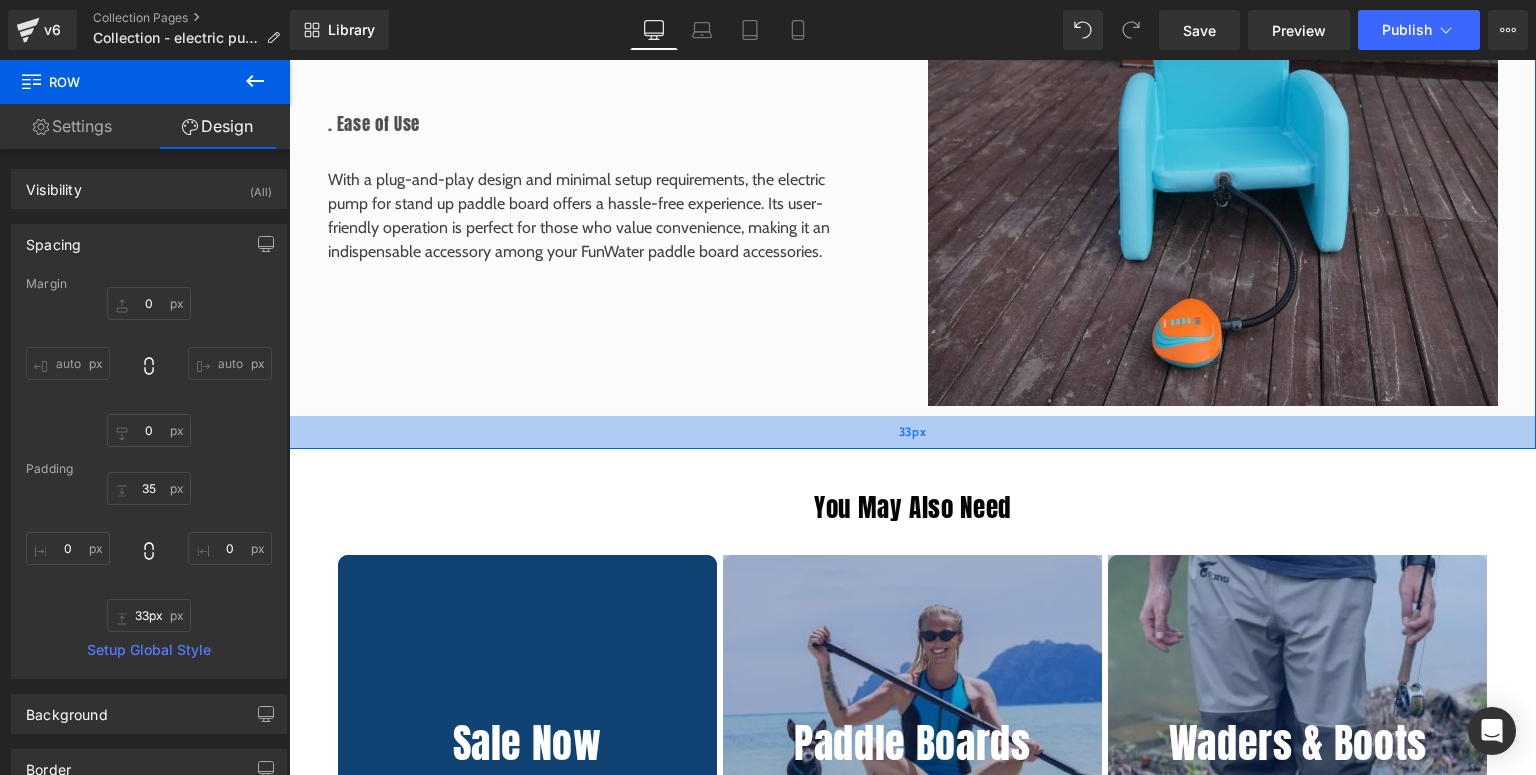 click on "33px" at bounding box center [912, 432] 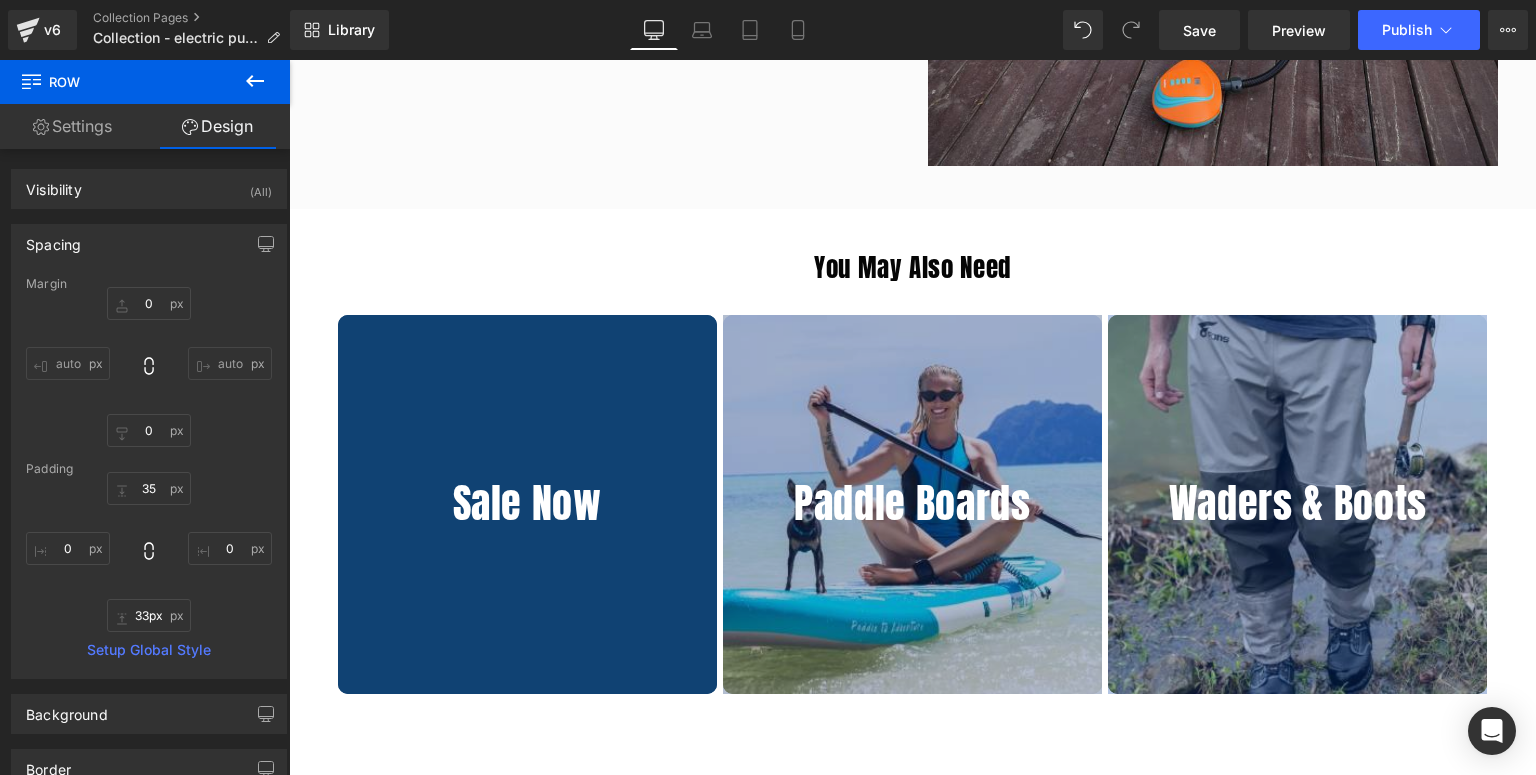 scroll, scrollTop: 3734, scrollLeft: 0, axis: vertical 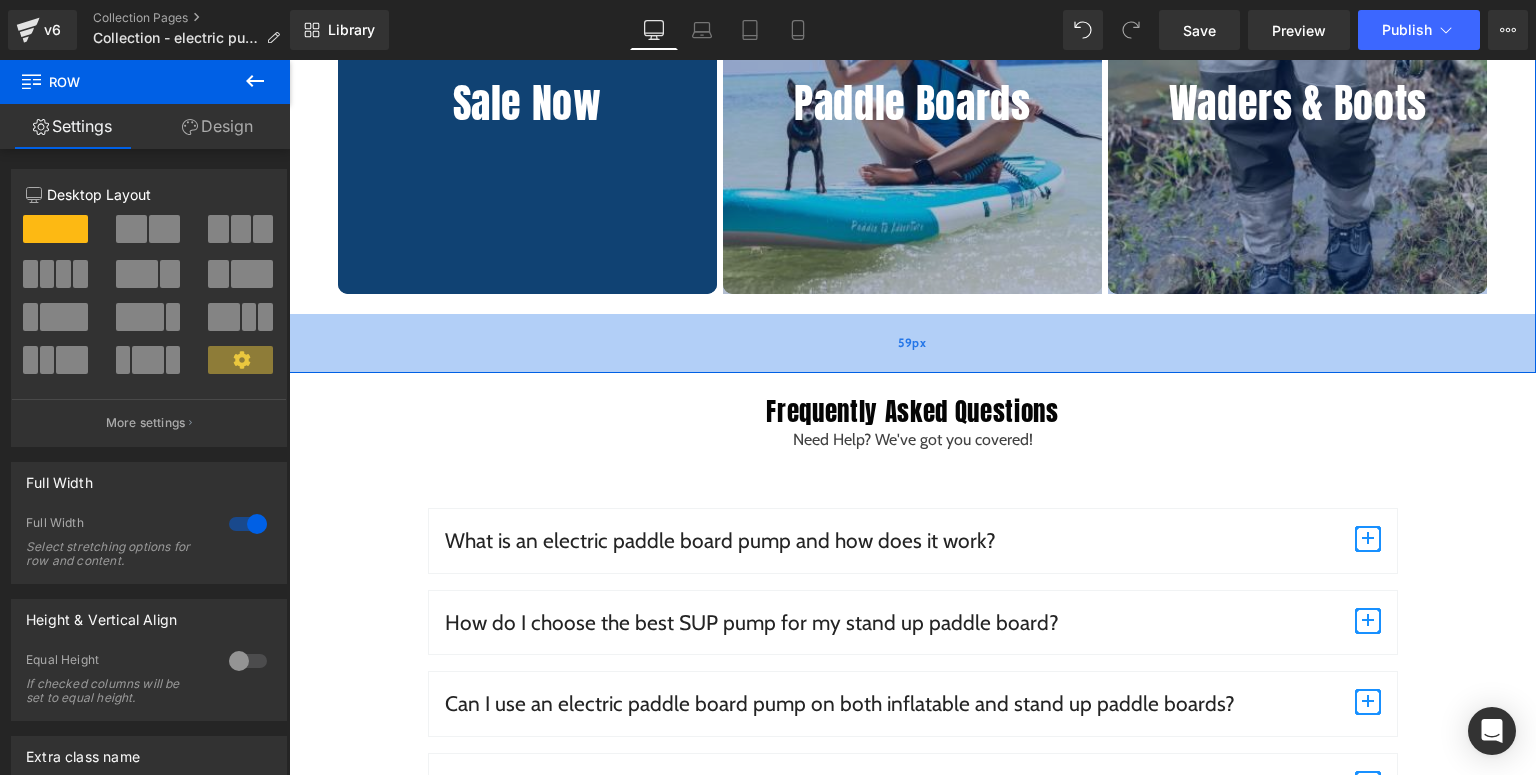 drag, startPoint x: 893, startPoint y: 408, endPoint x: 937, endPoint y: 367, distance: 60.1415 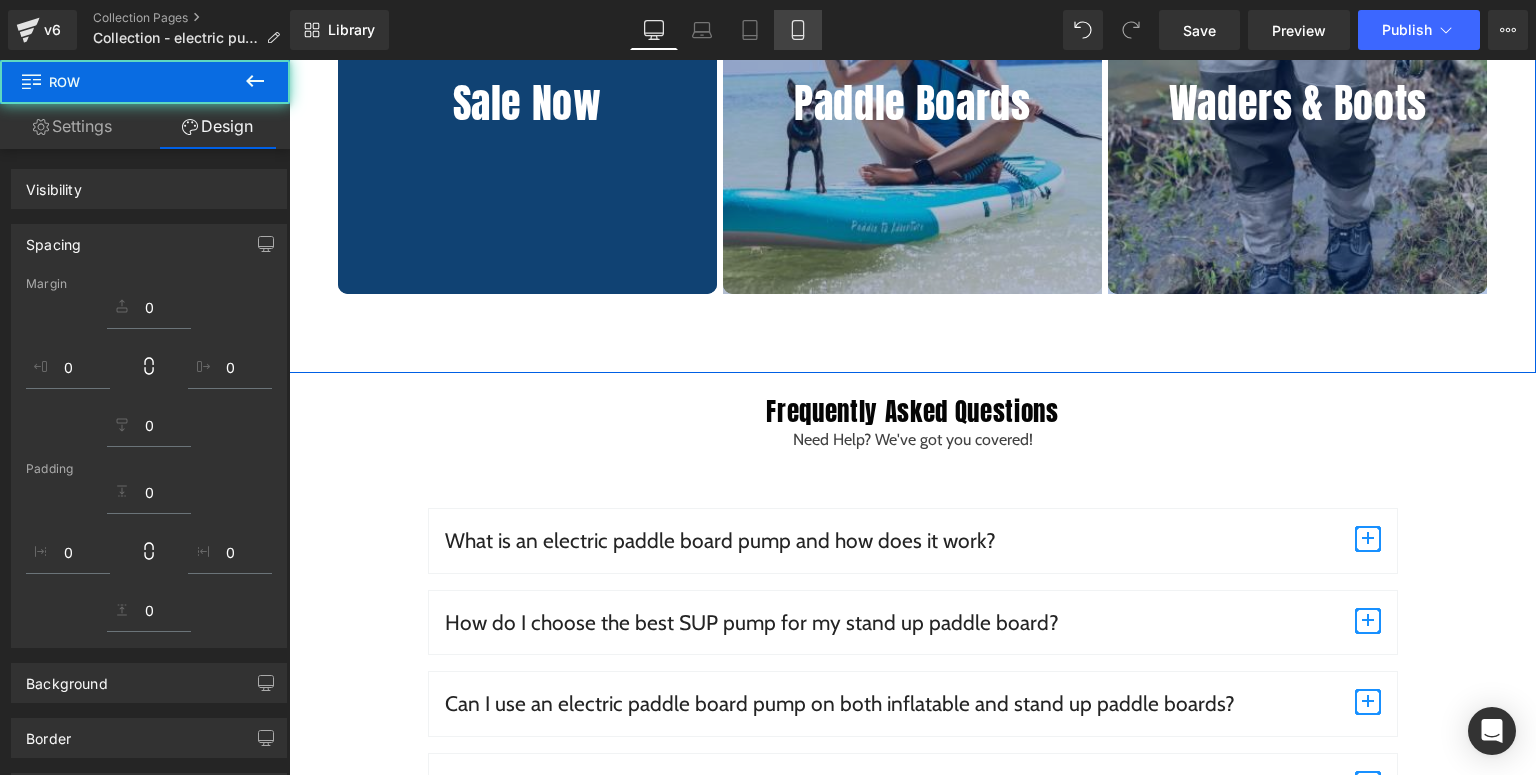 click 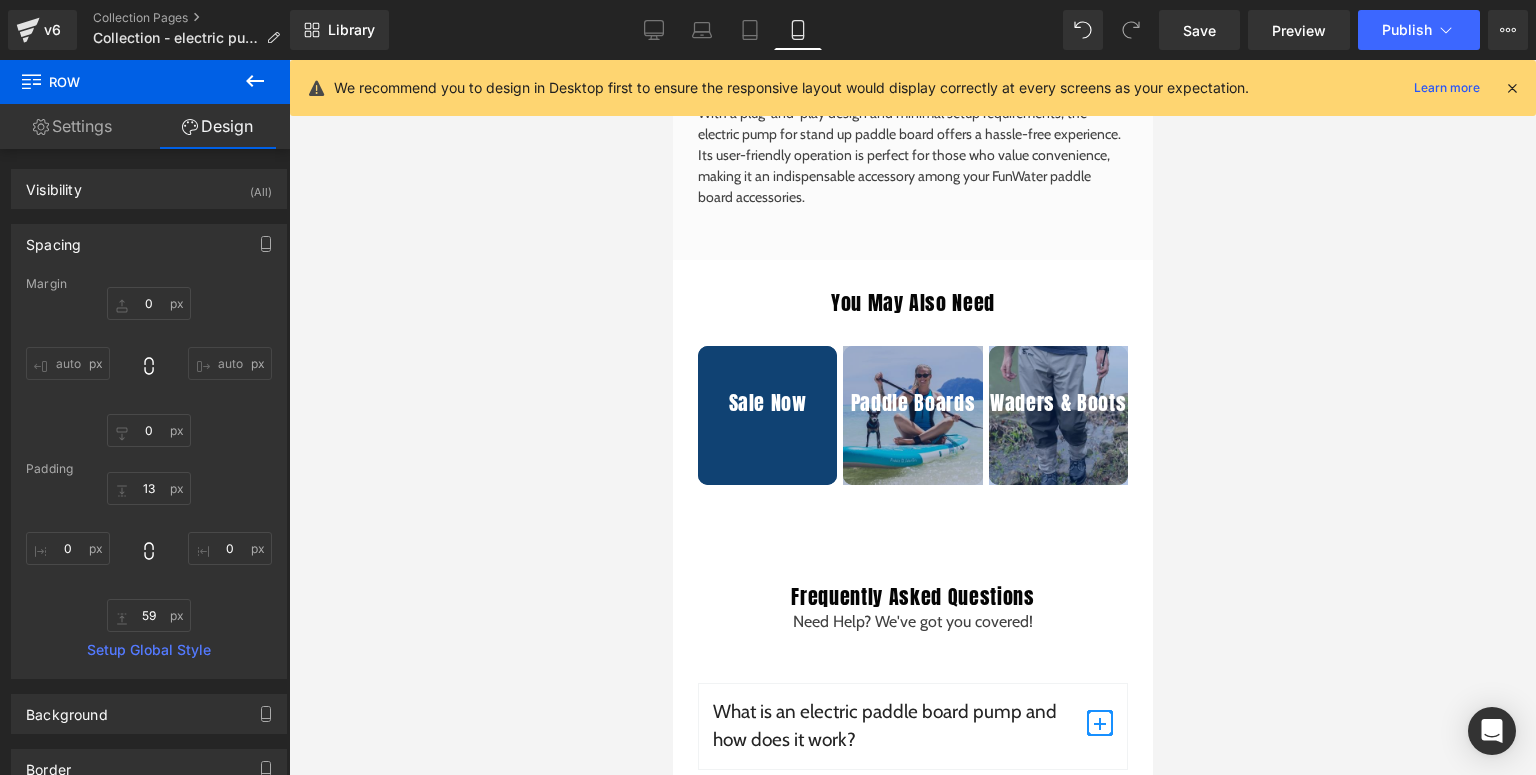 type on "0" 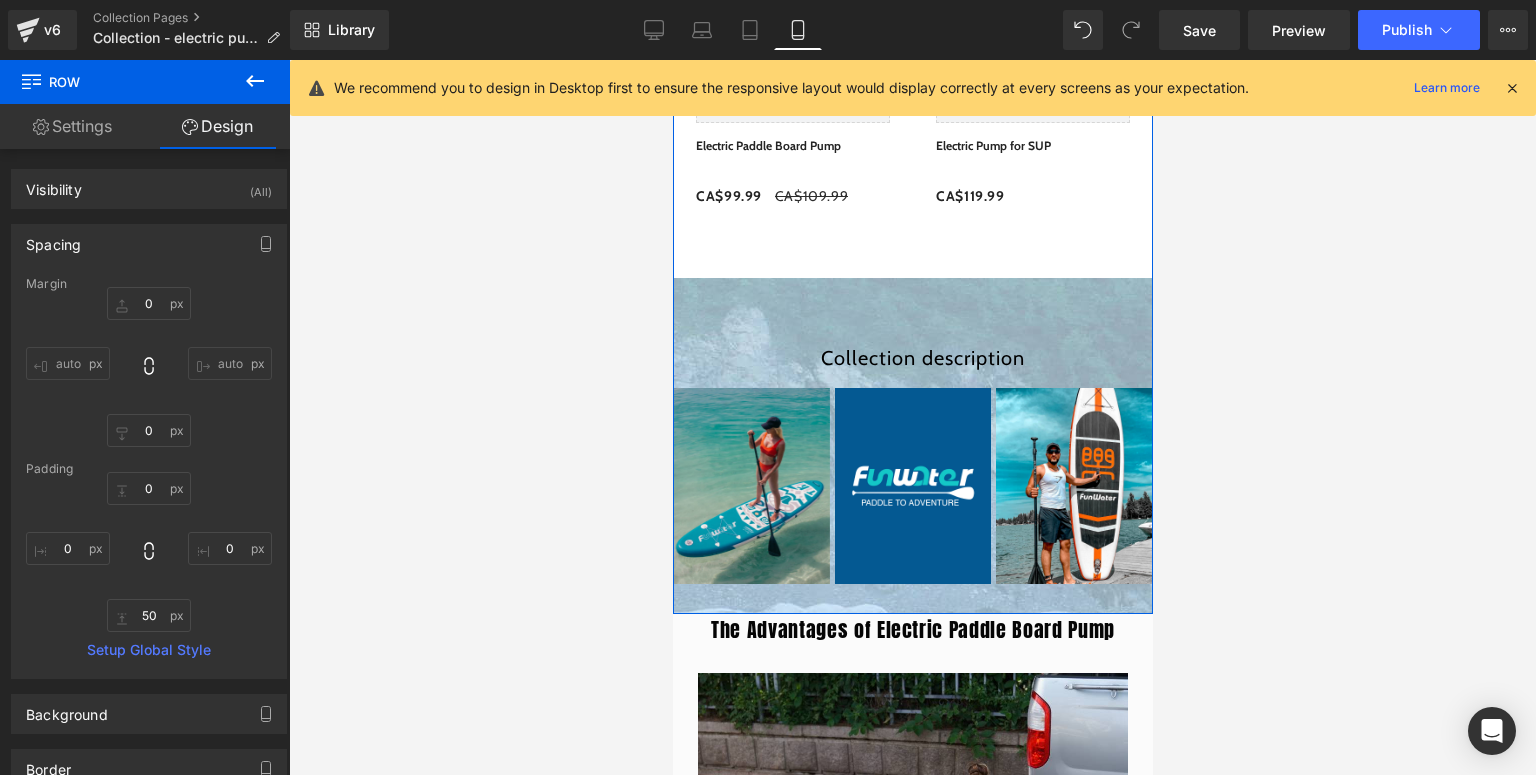 scroll, scrollTop: 960, scrollLeft: 0, axis: vertical 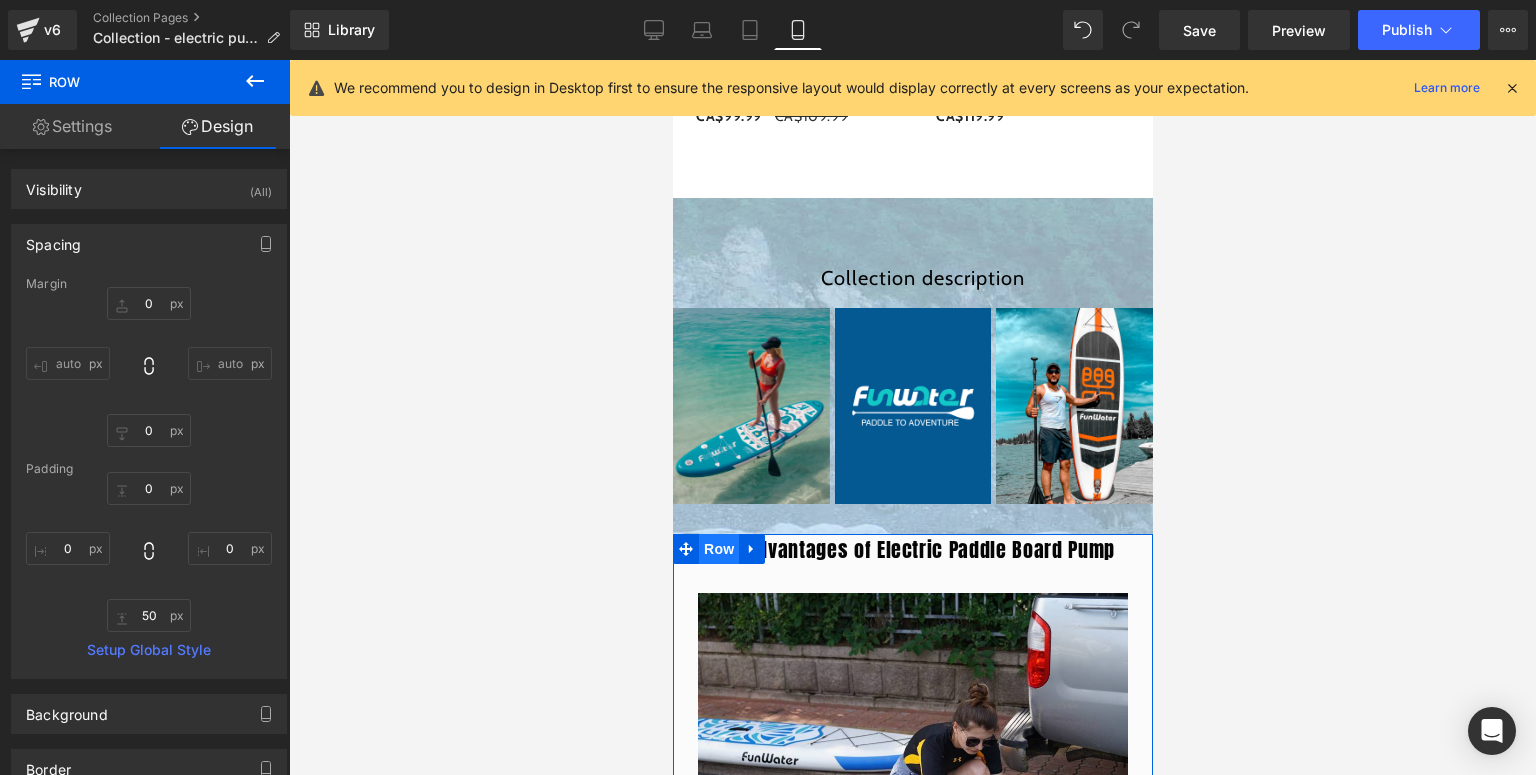 click on "Row" at bounding box center [718, 549] 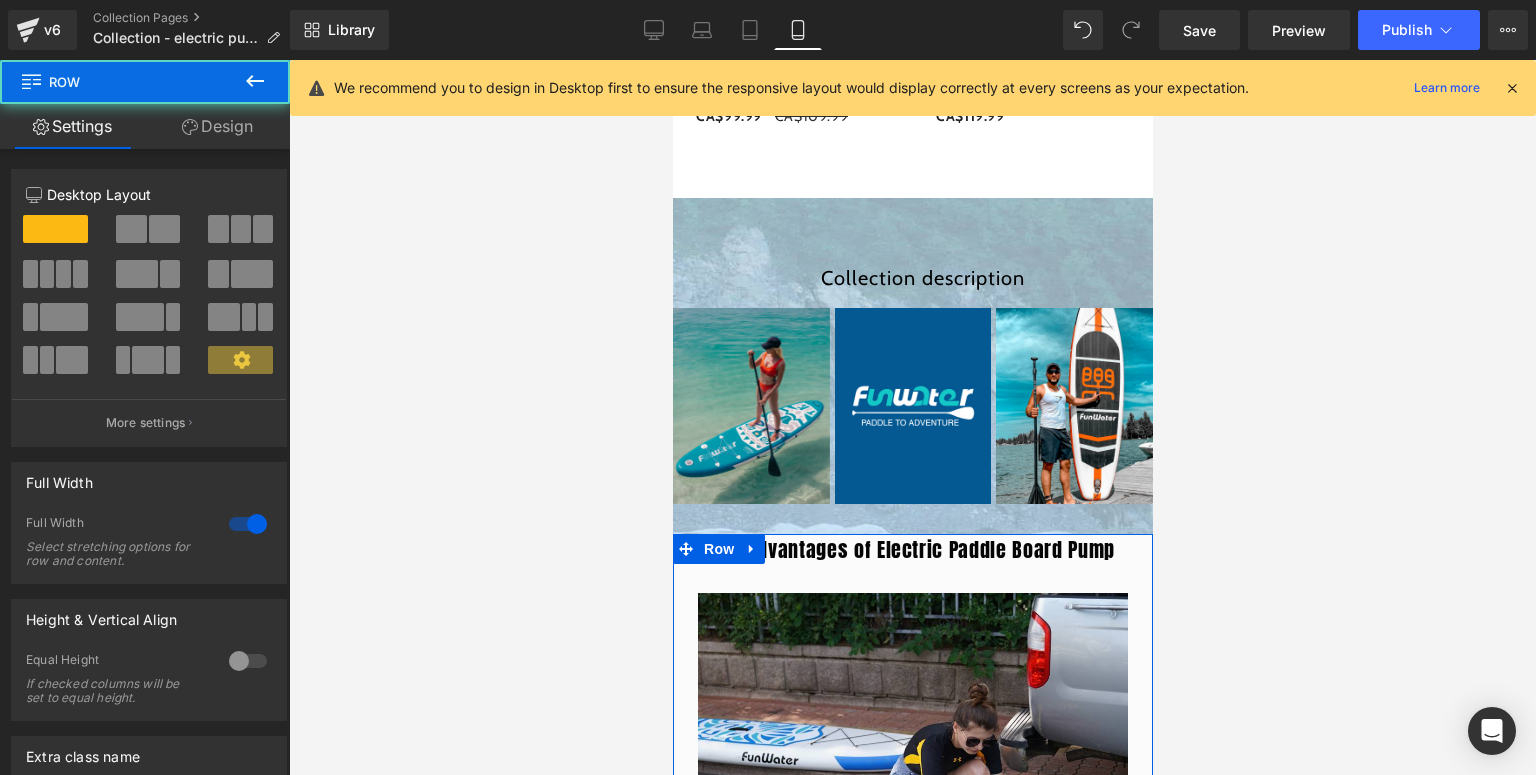 click on "Design" at bounding box center (217, 126) 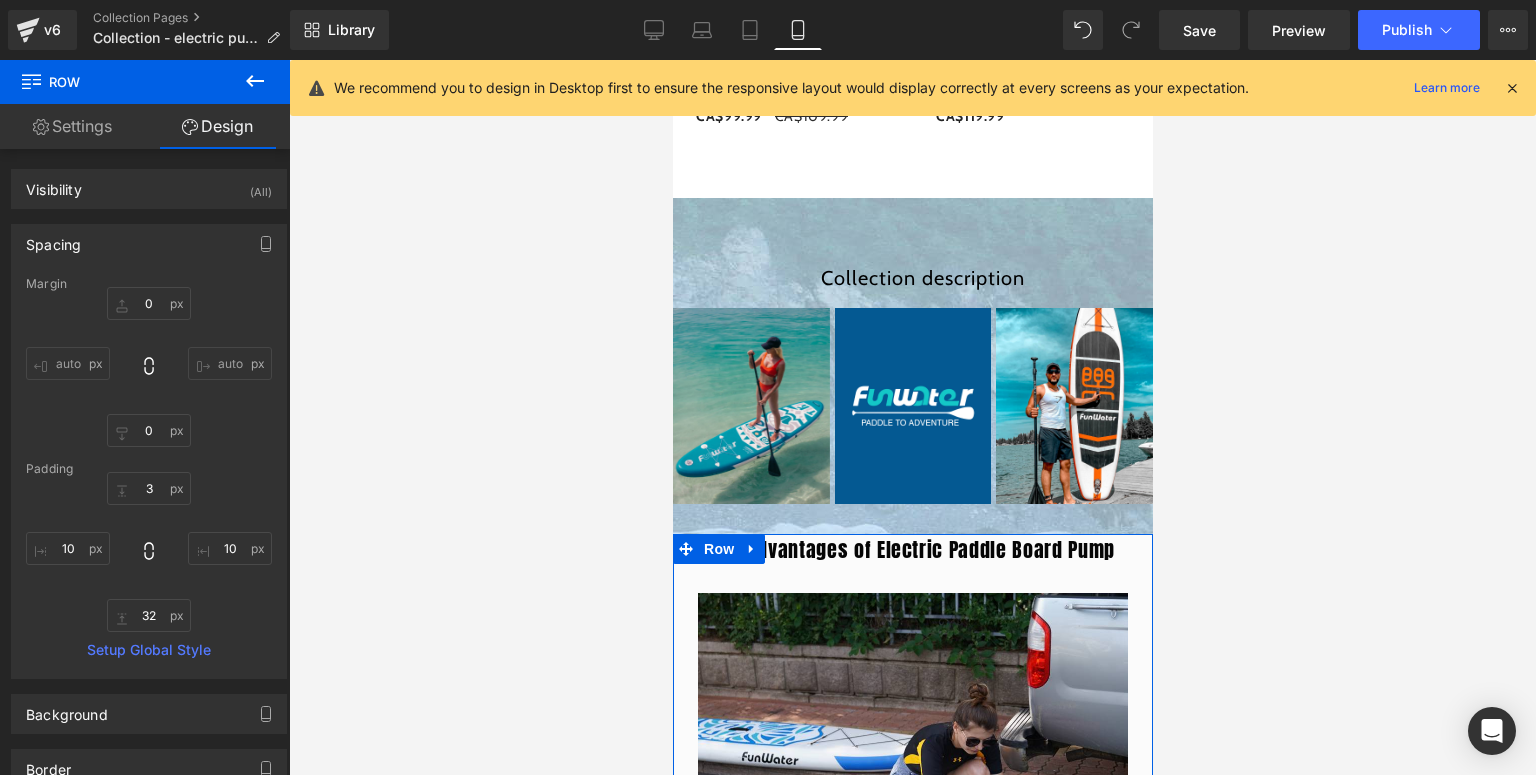 type on "0" 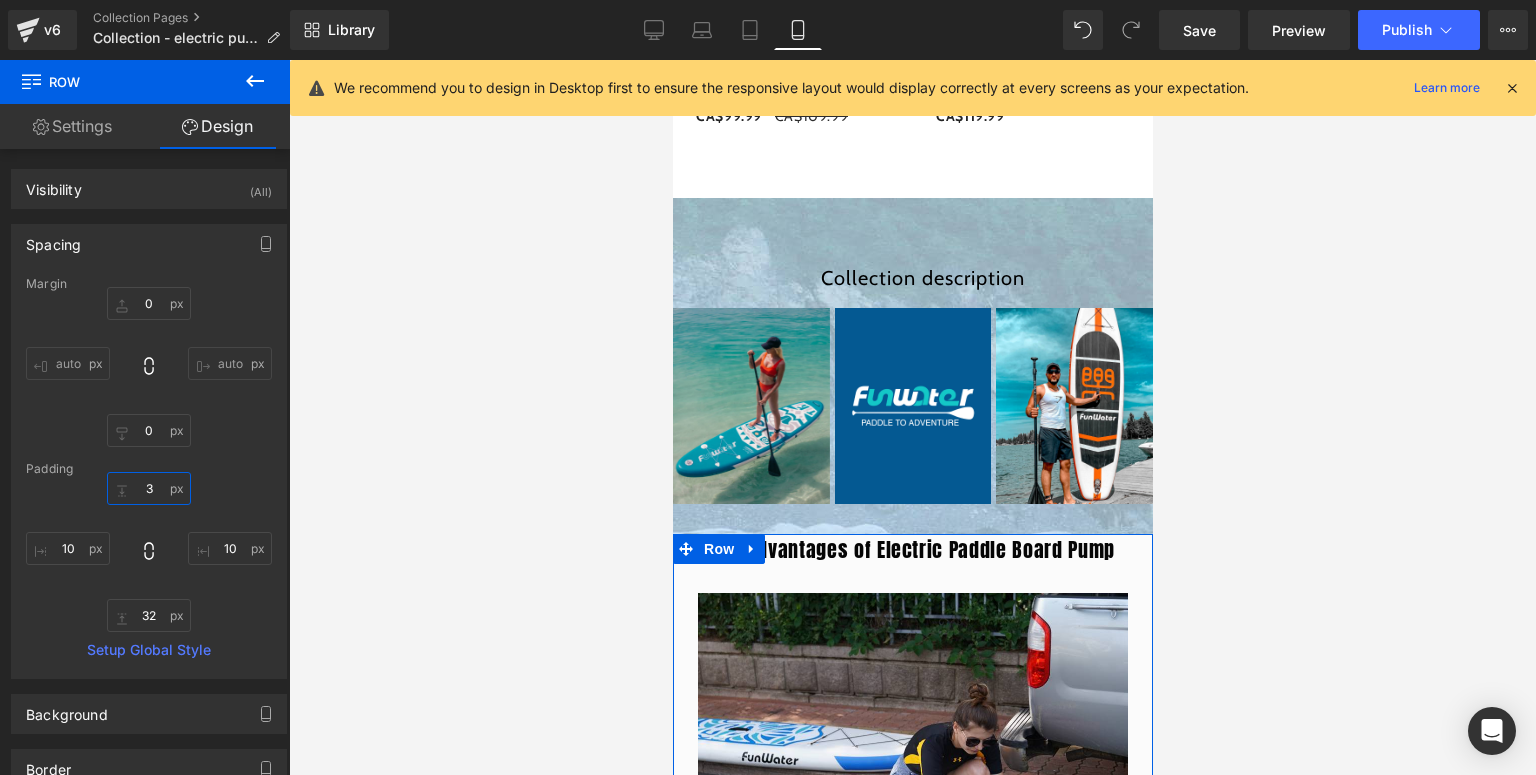click on "3" at bounding box center [149, 488] 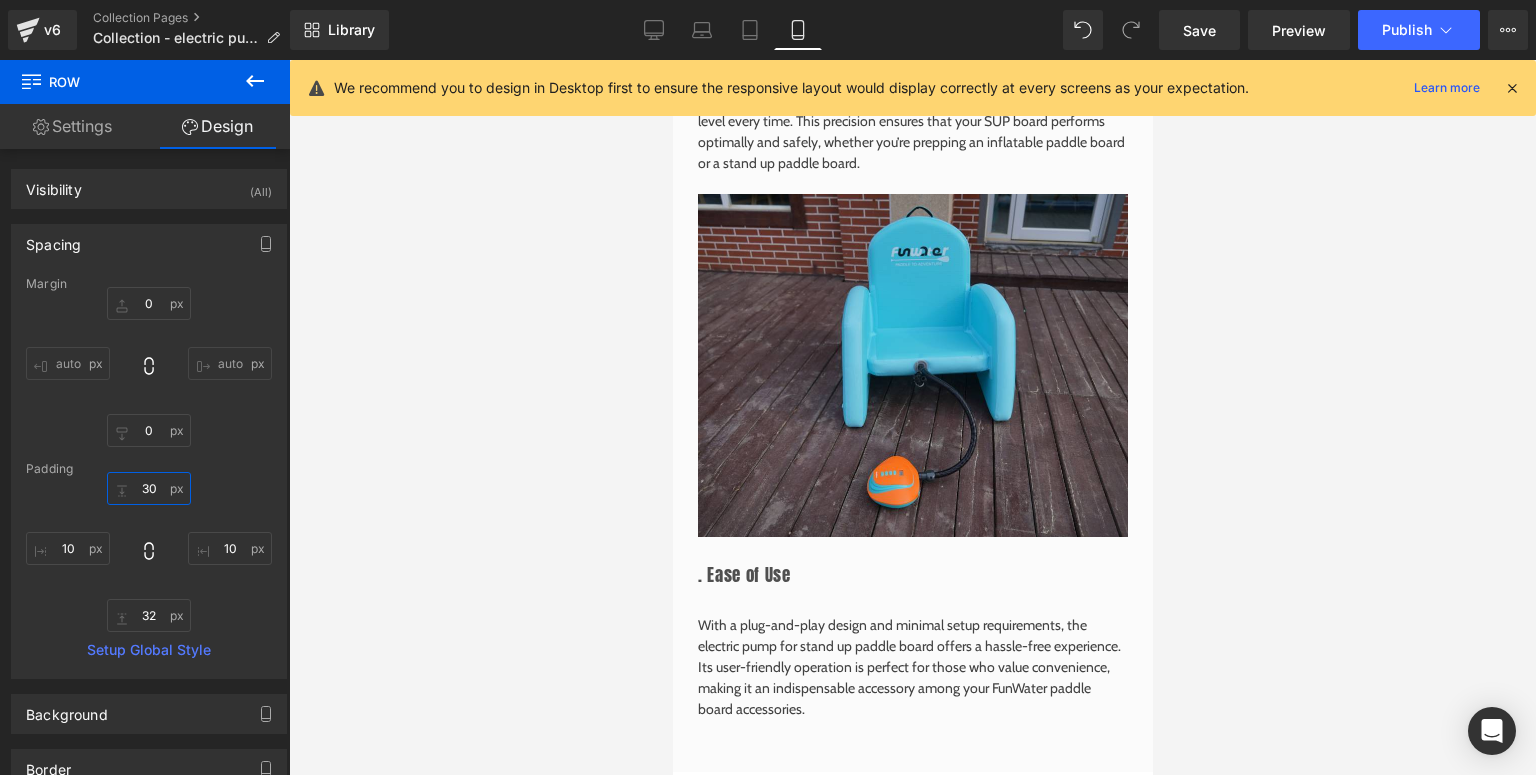 scroll, scrollTop: 2880, scrollLeft: 0, axis: vertical 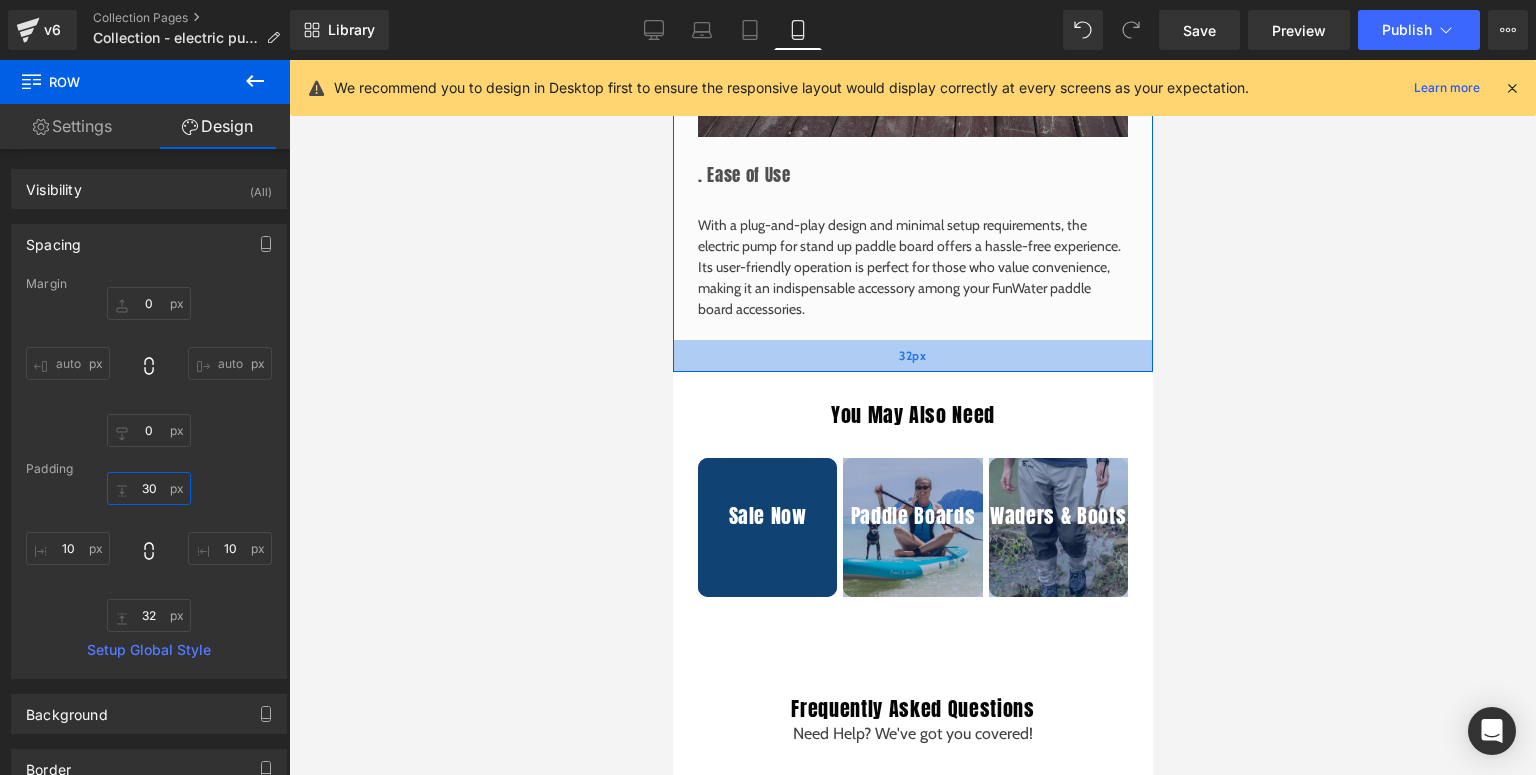 type on "28px" 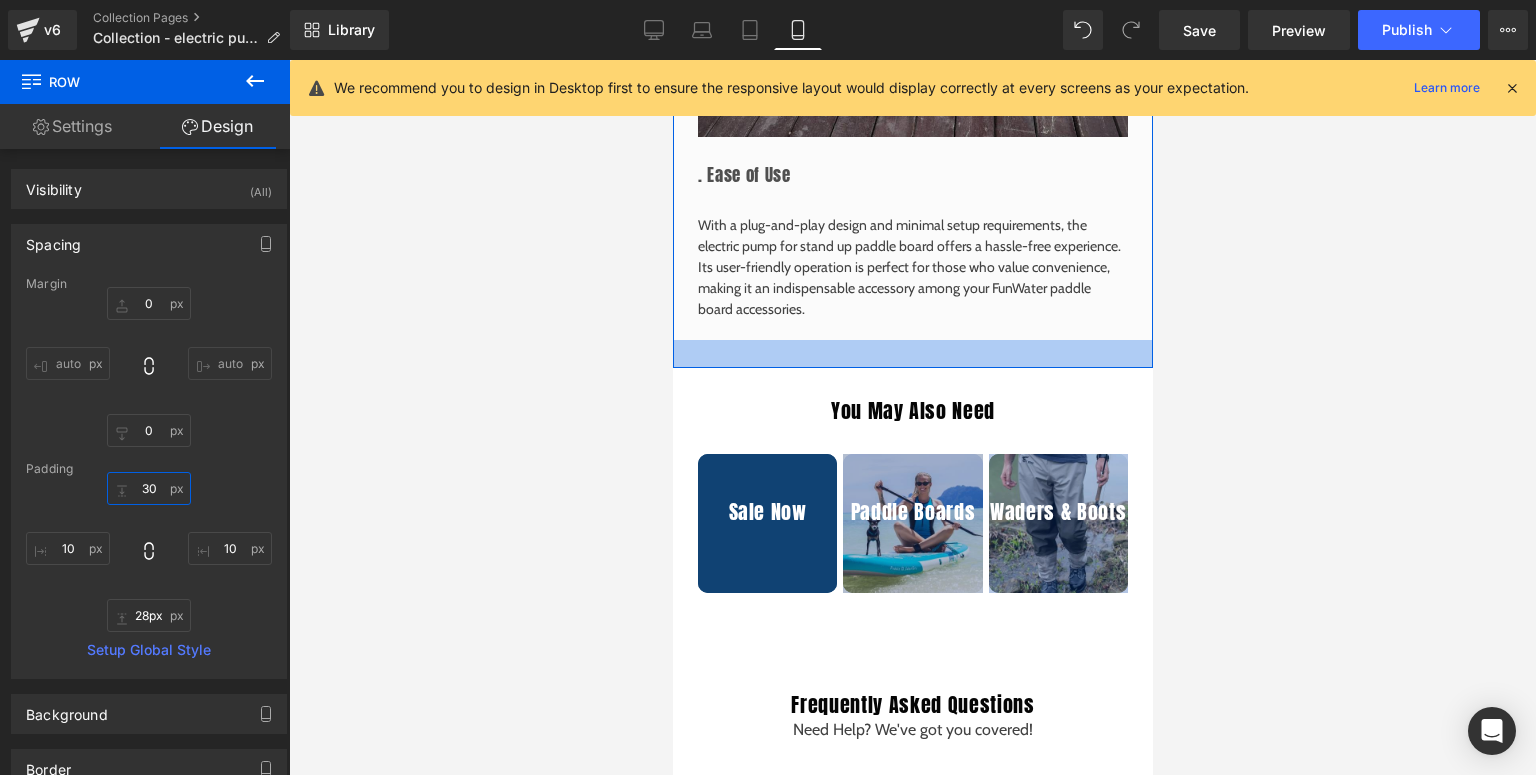 click at bounding box center [912, 354] 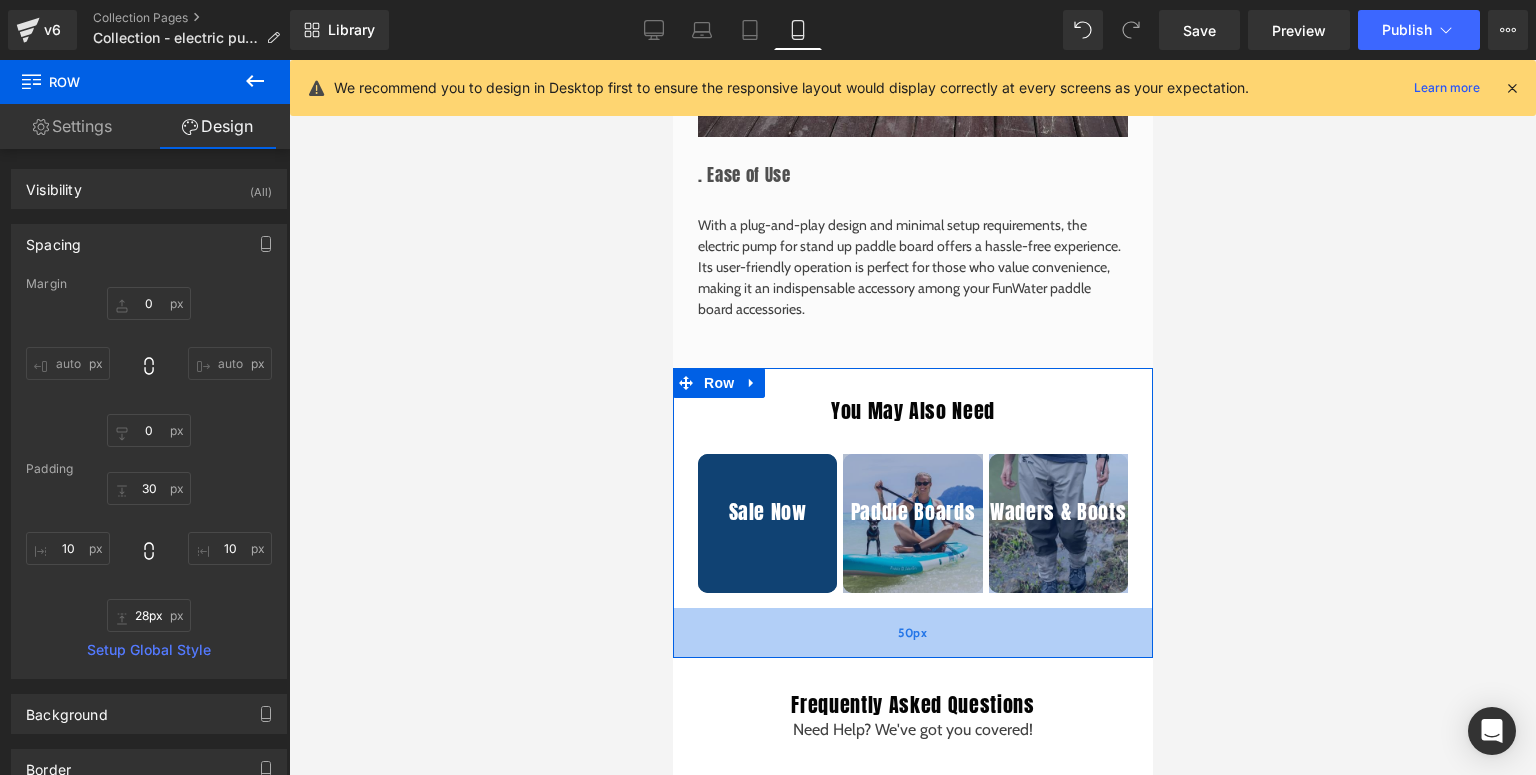 click on "50px" at bounding box center (912, 632) 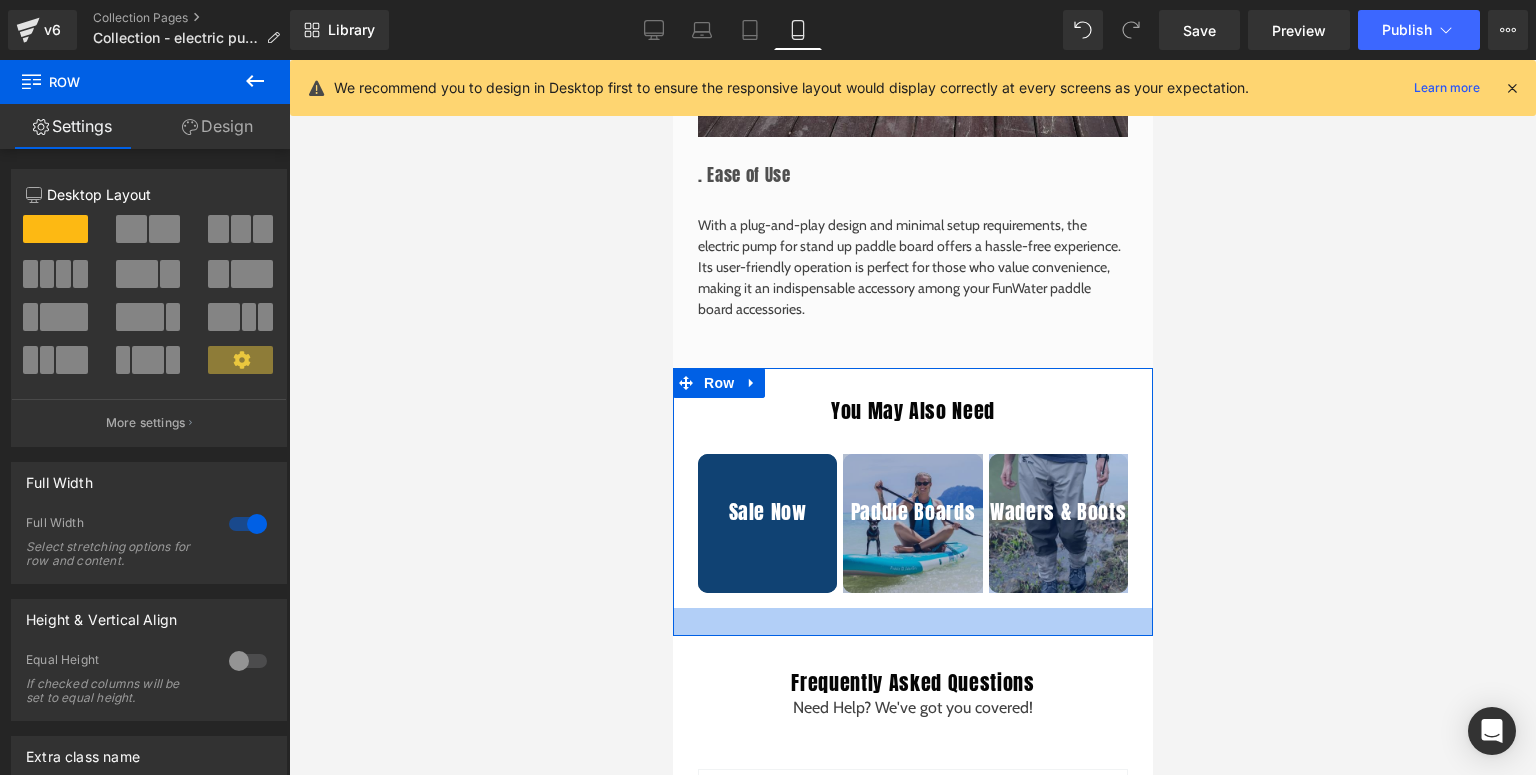 drag, startPoint x: 897, startPoint y: 629, endPoint x: 919, endPoint y: 607, distance: 31.112698 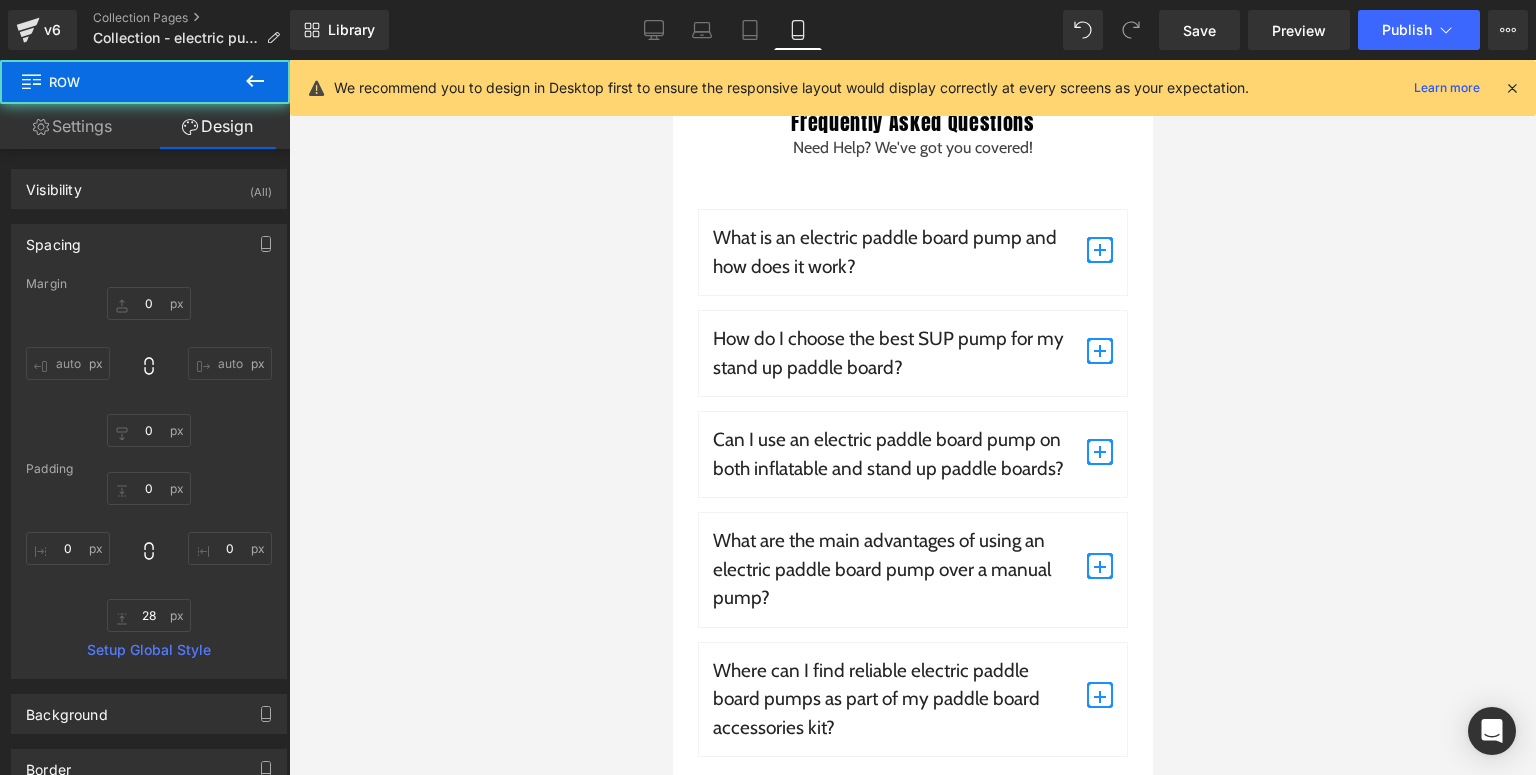 scroll, scrollTop: 3840, scrollLeft: 0, axis: vertical 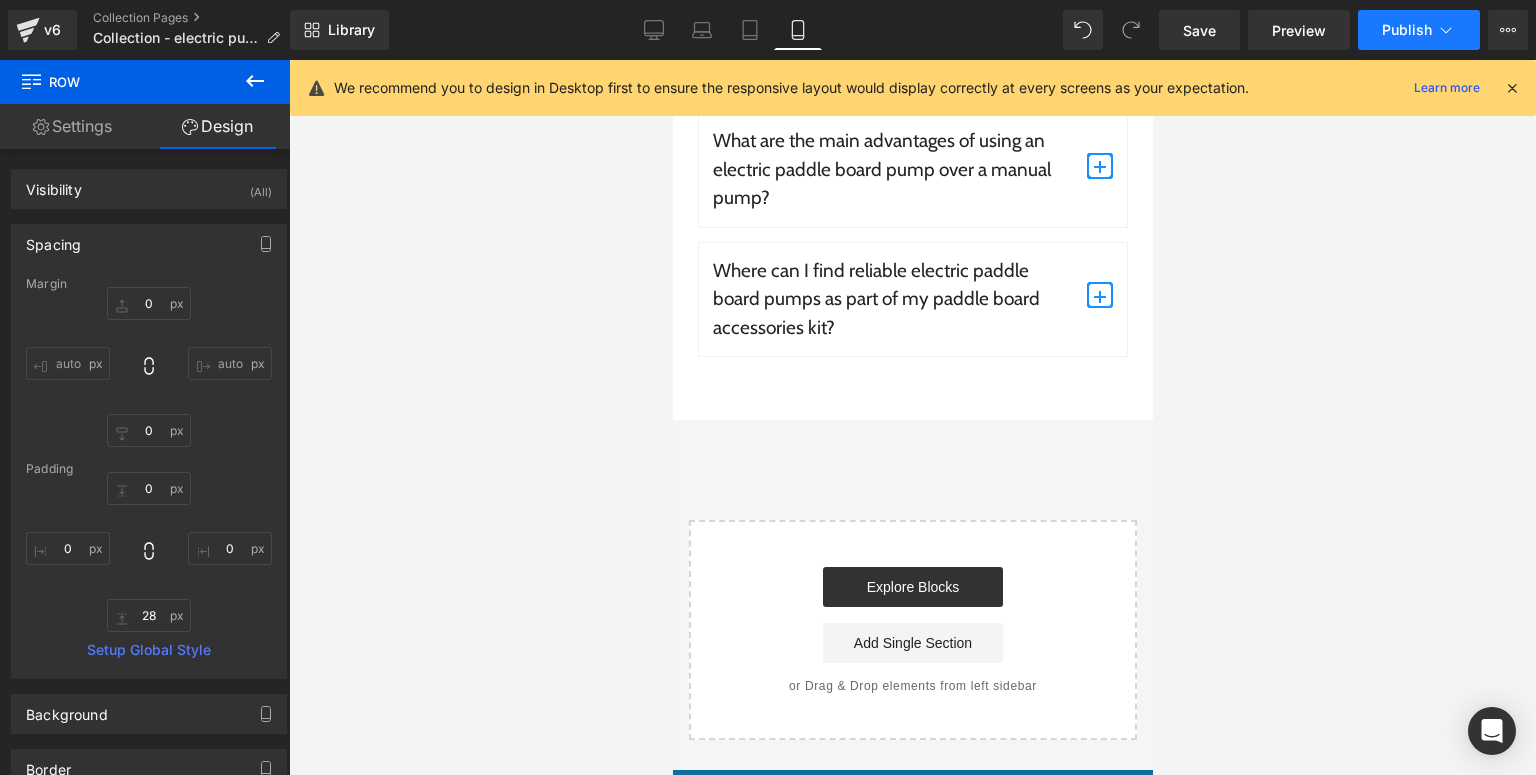click on "Publish" at bounding box center (1419, 30) 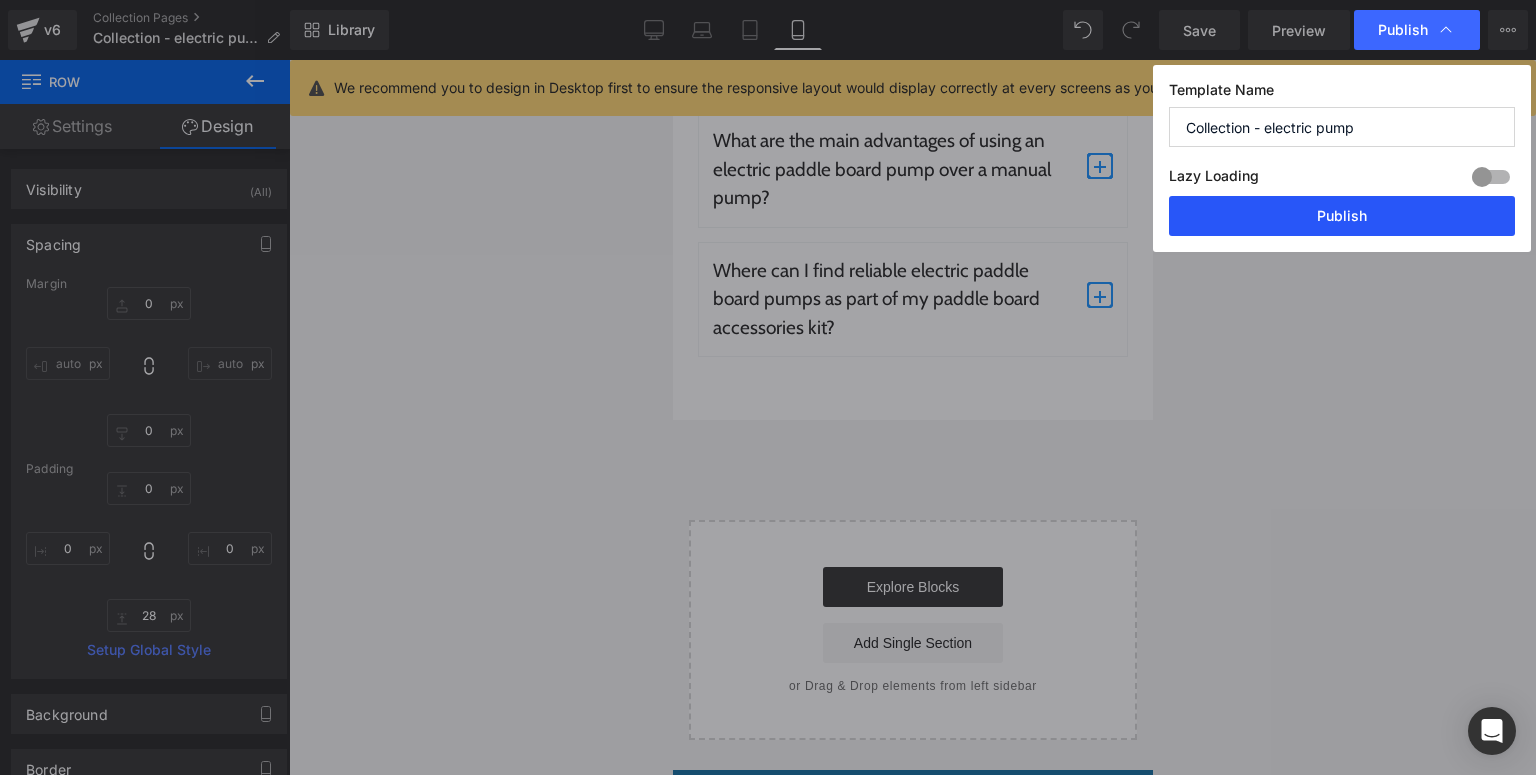 click on "Publish" at bounding box center [1342, 216] 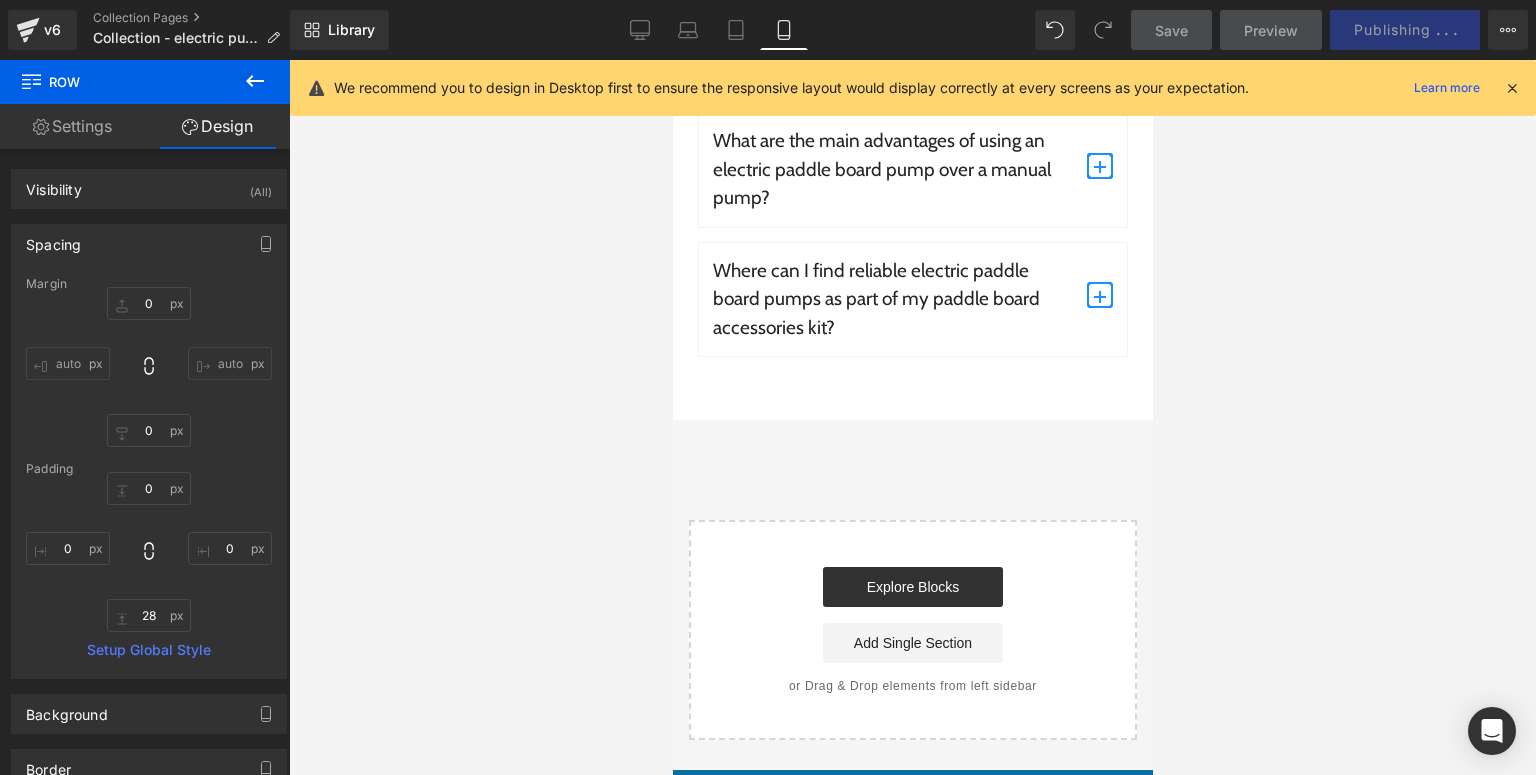 click at bounding box center (1512, 88) 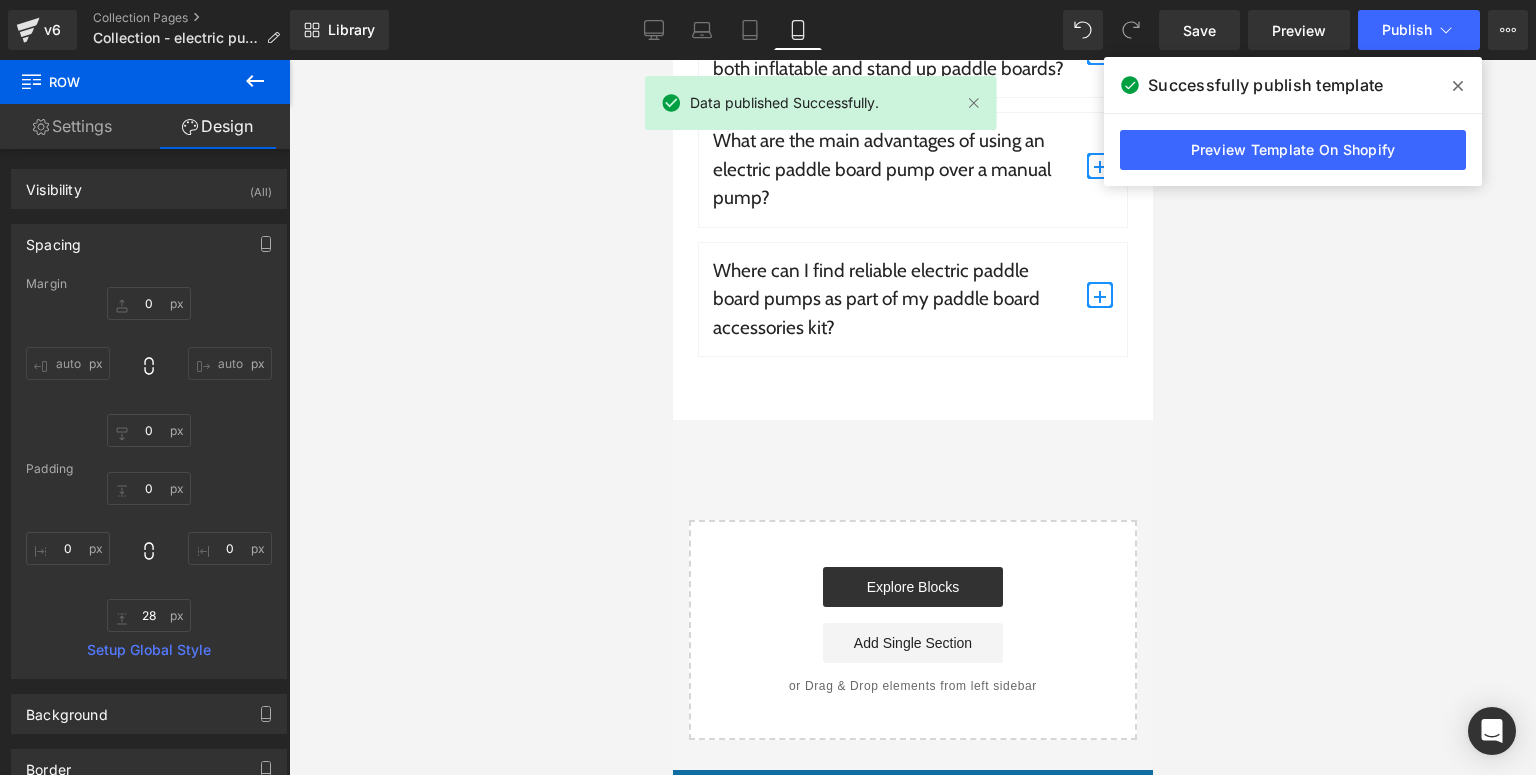 click 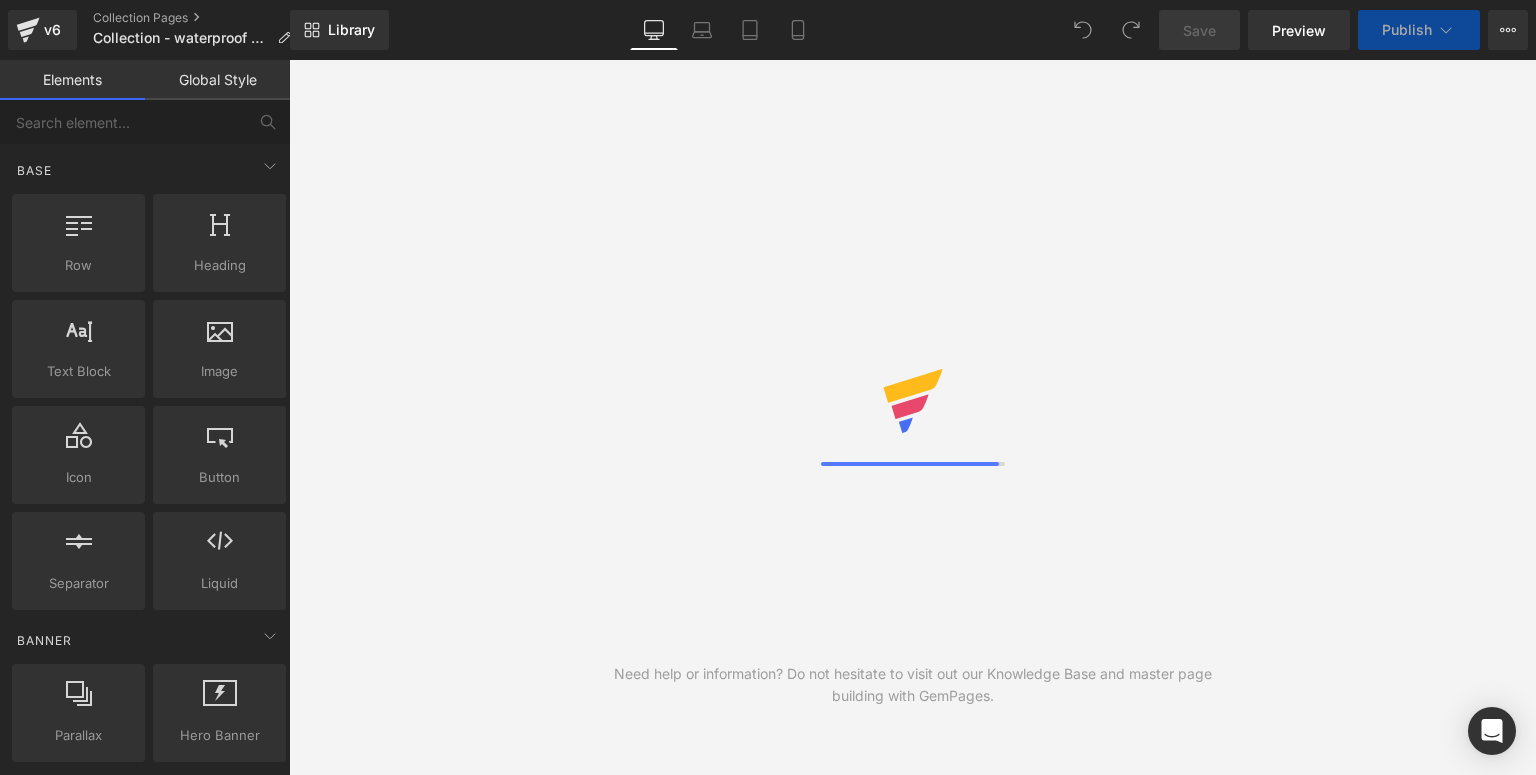 scroll, scrollTop: 0, scrollLeft: 0, axis: both 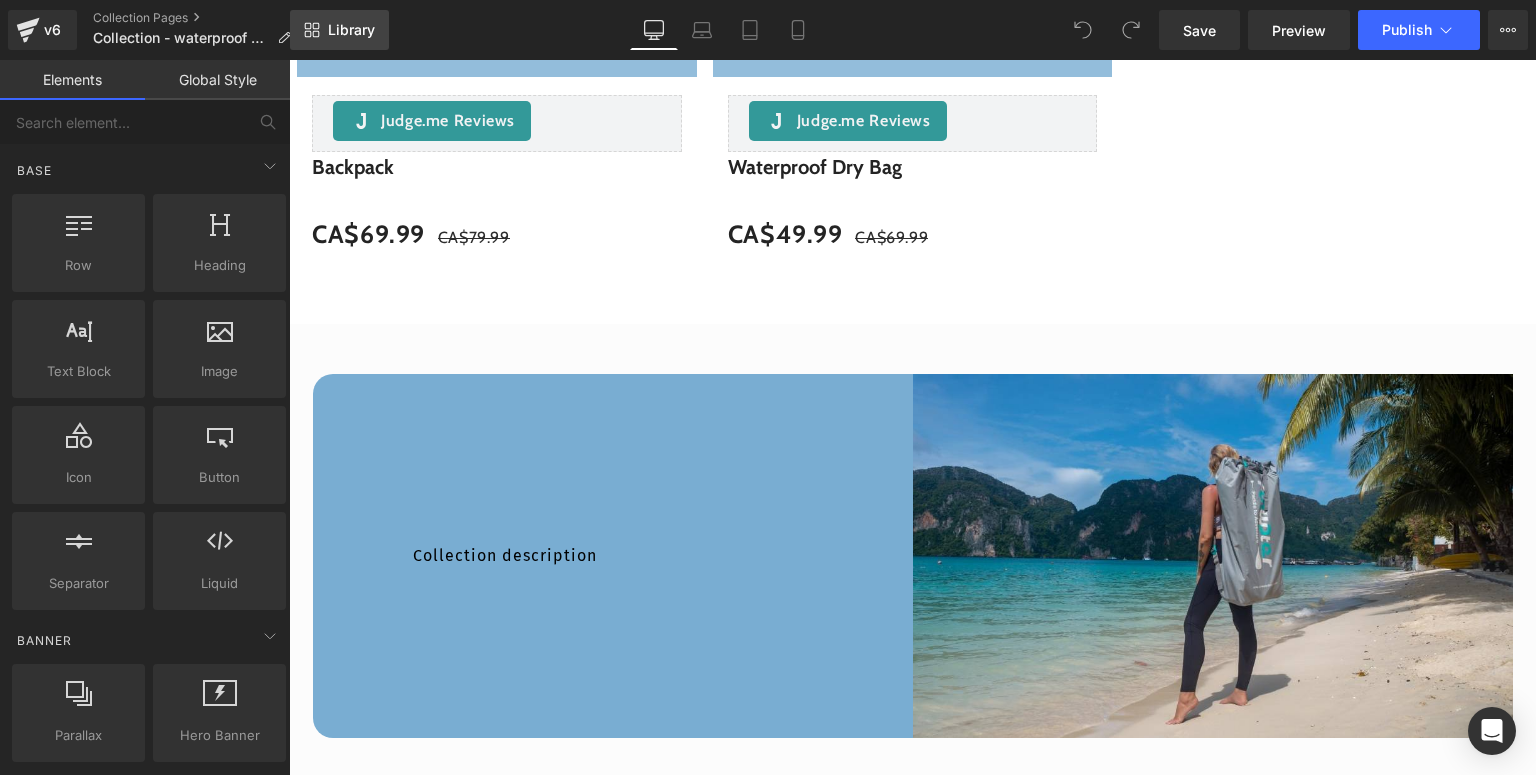 click on "Library" at bounding box center [351, 30] 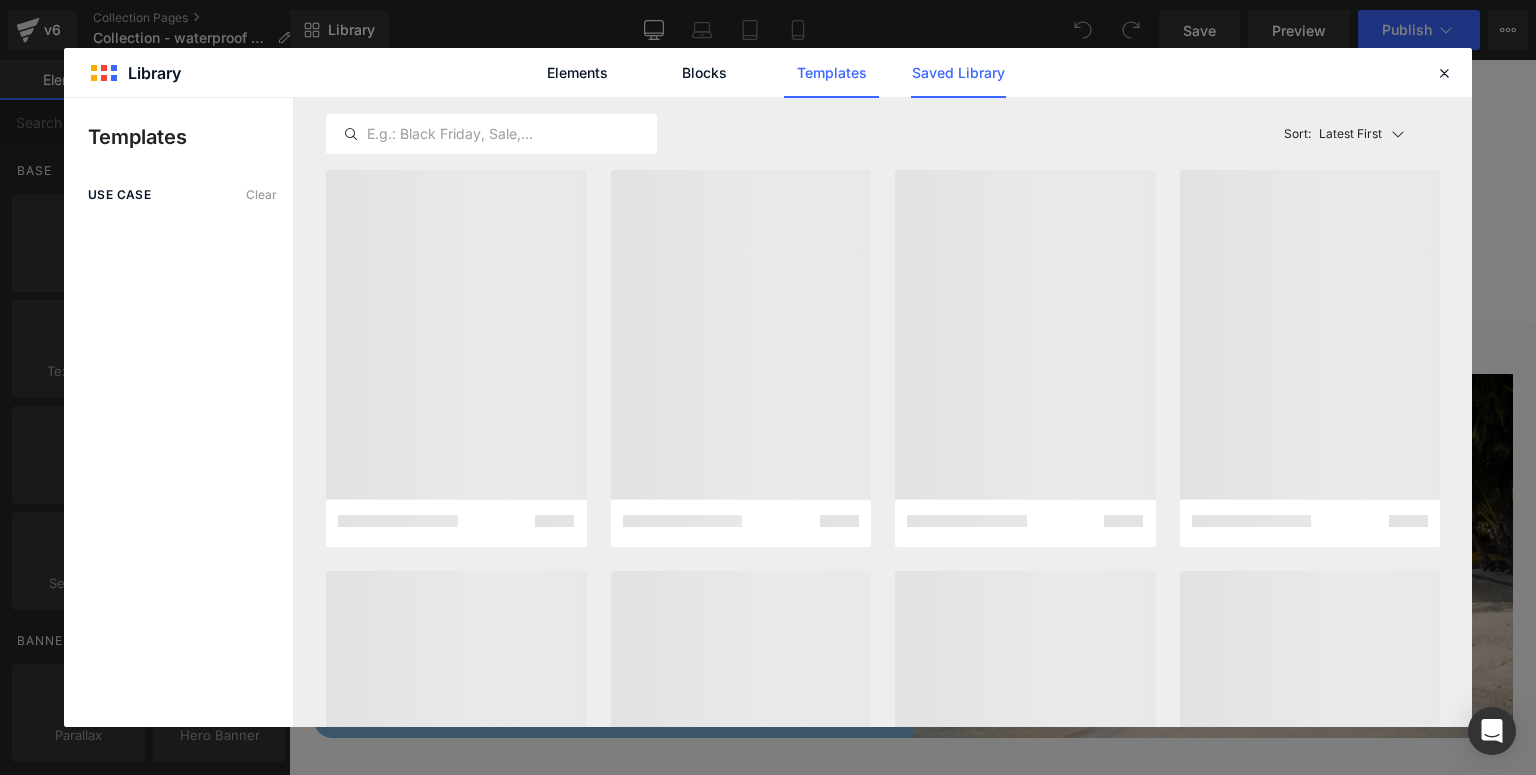 click on "Saved Library" 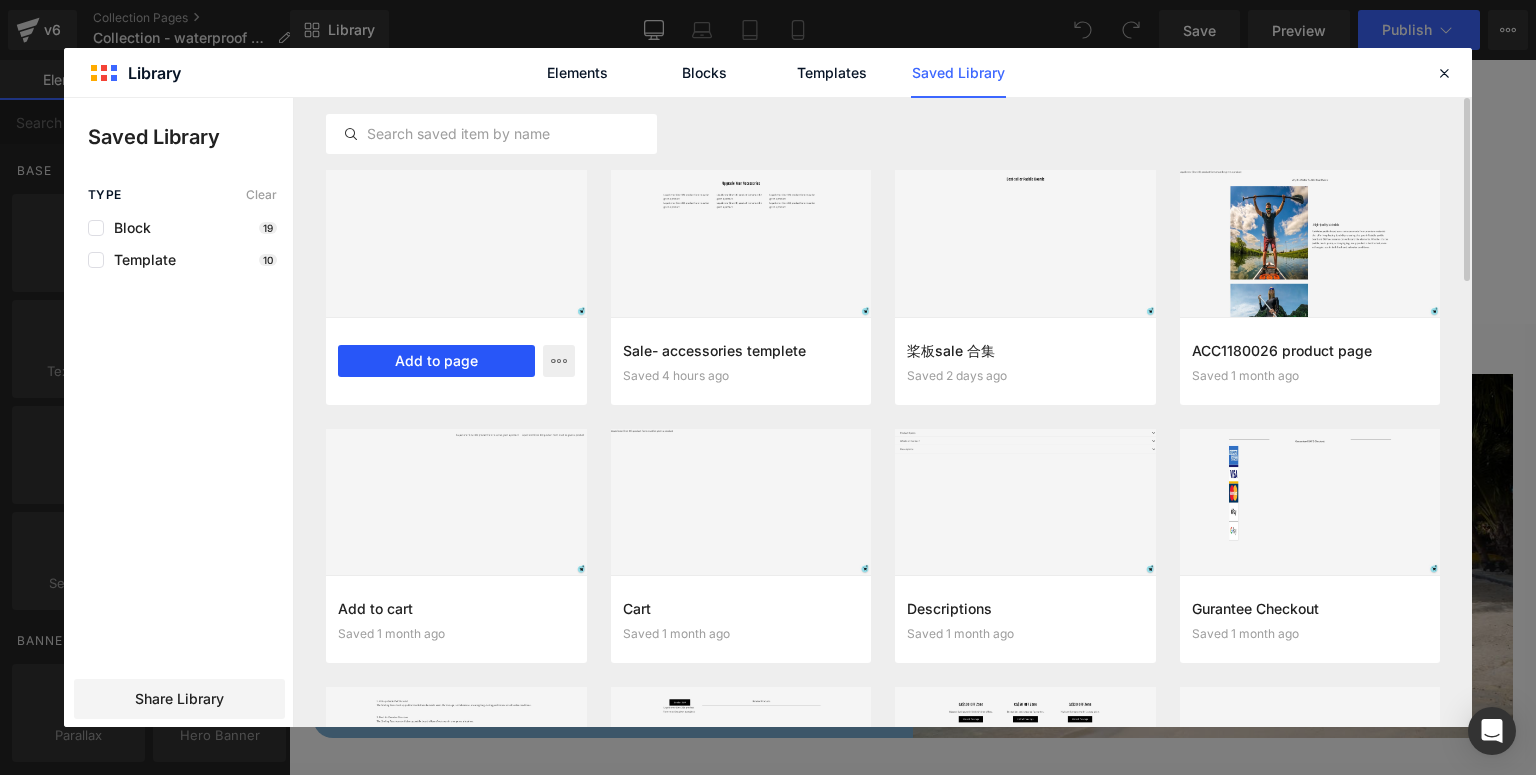 click on "Add to page" at bounding box center [436, 361] 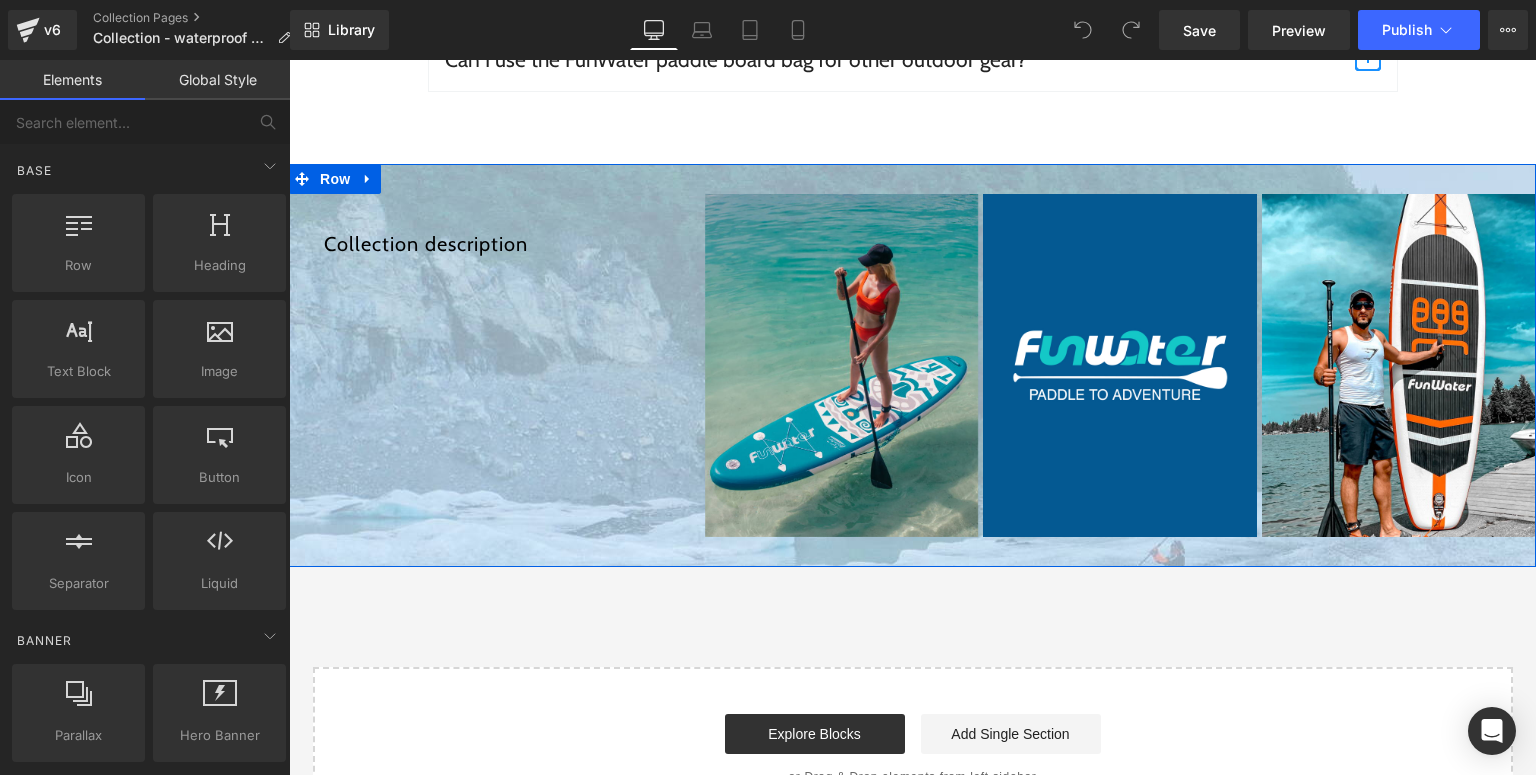 scroll, scrollTop: 4493, scrollLeft: 0, axis: vertical 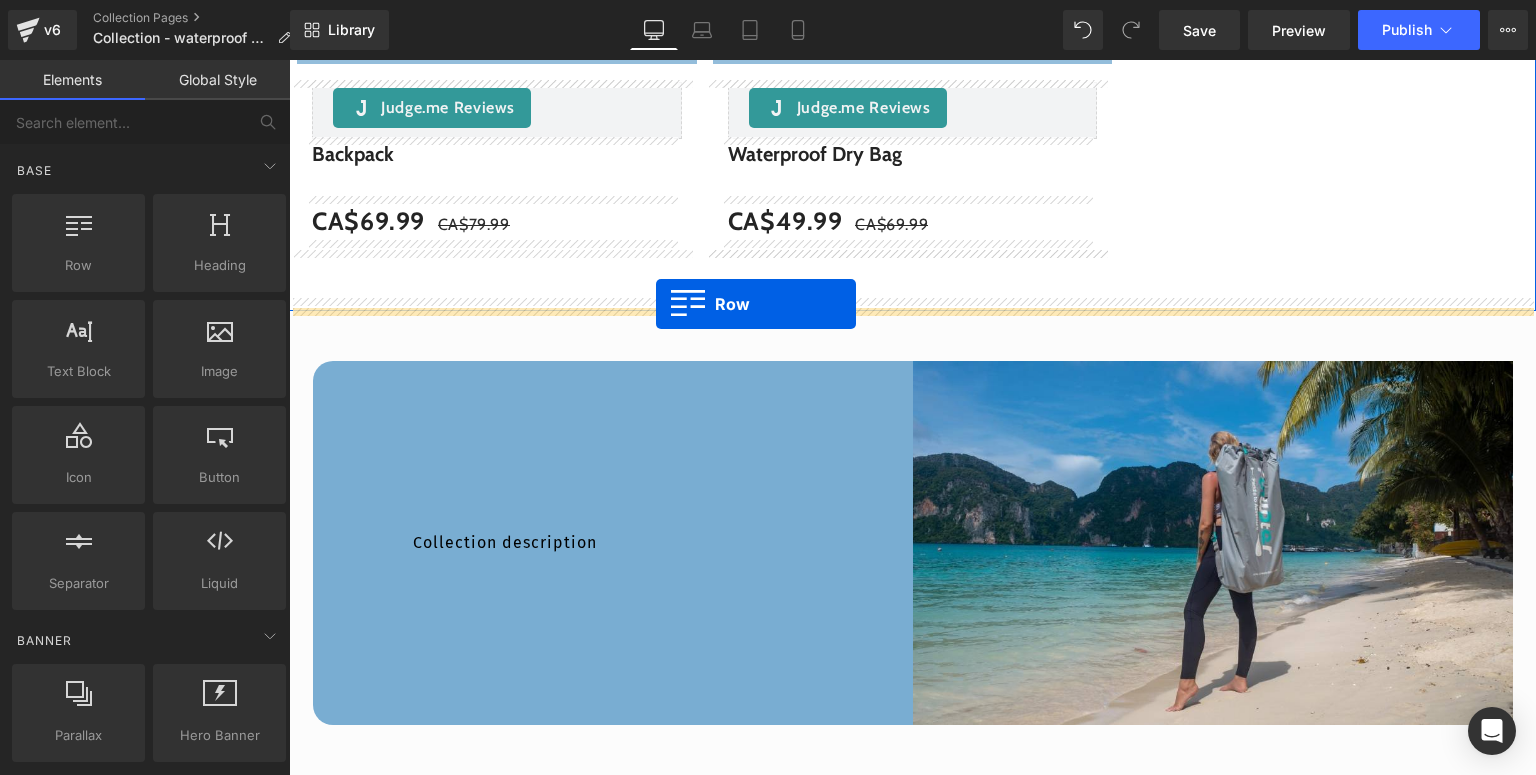 drag, startPoint x: 320, startPoint y: 332, endPoint x: 656, endPoint y: 304, distance: 337.16464 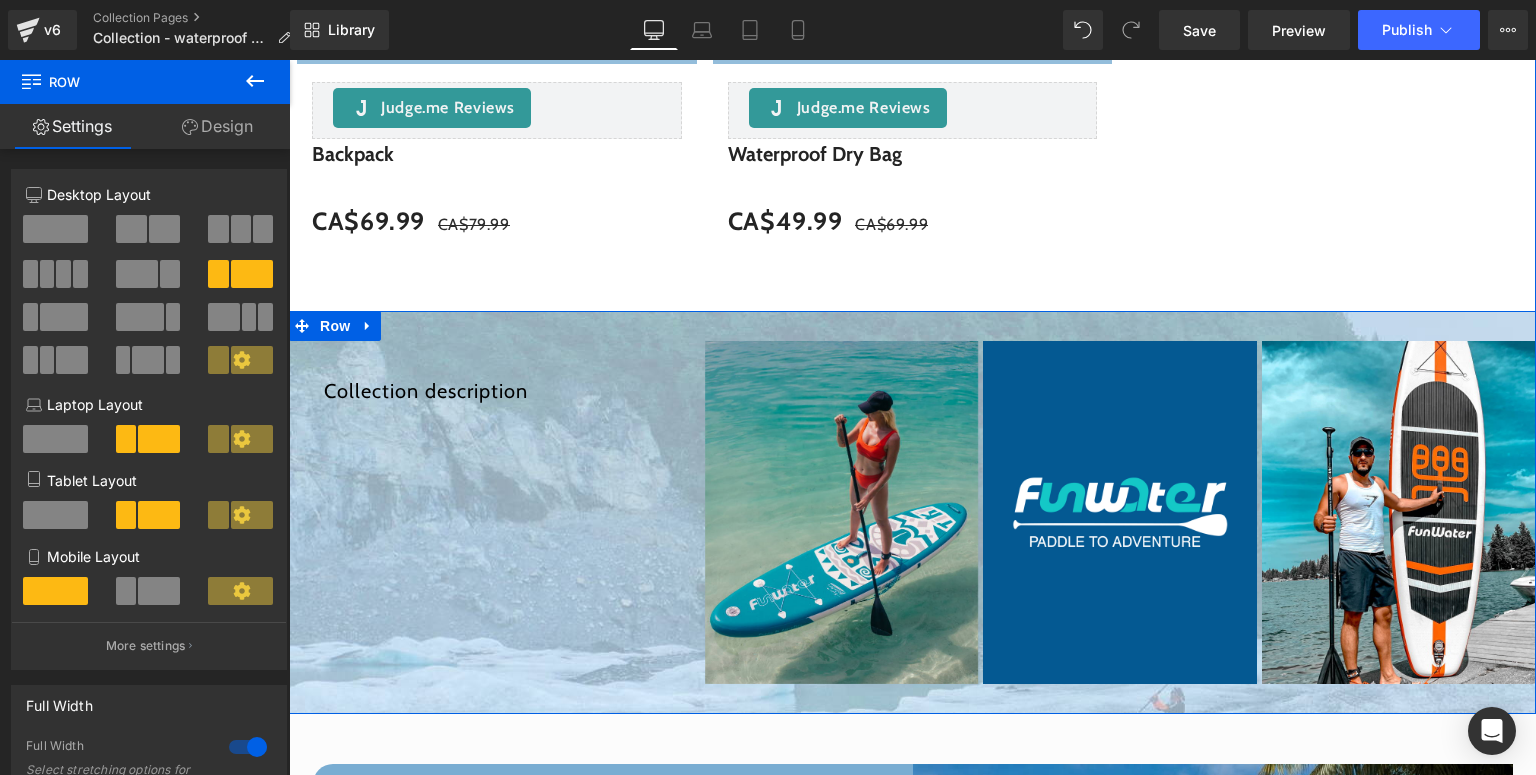 scroll, scrollTop: 1453, scrollLeft: 0, axis: vertical 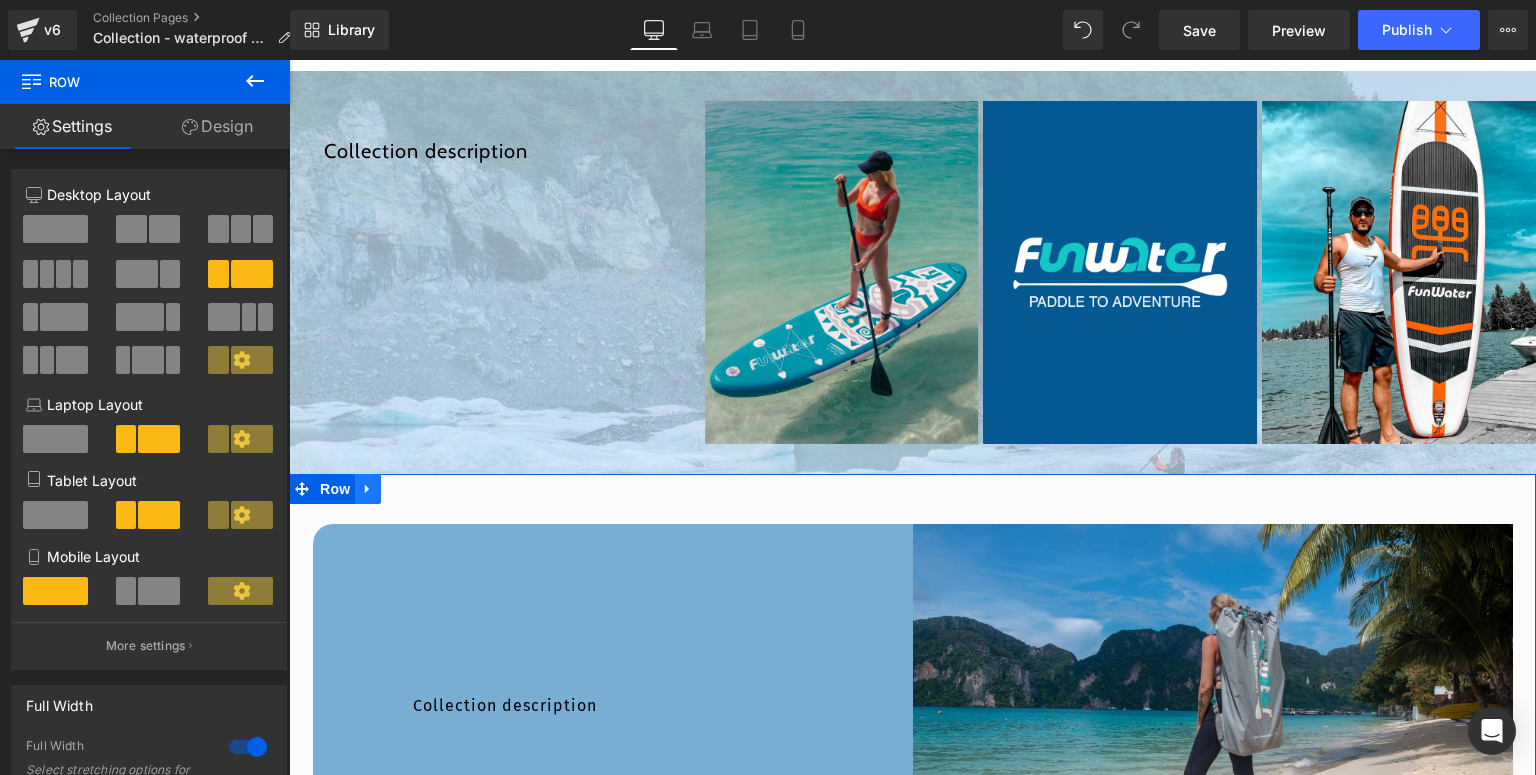 click 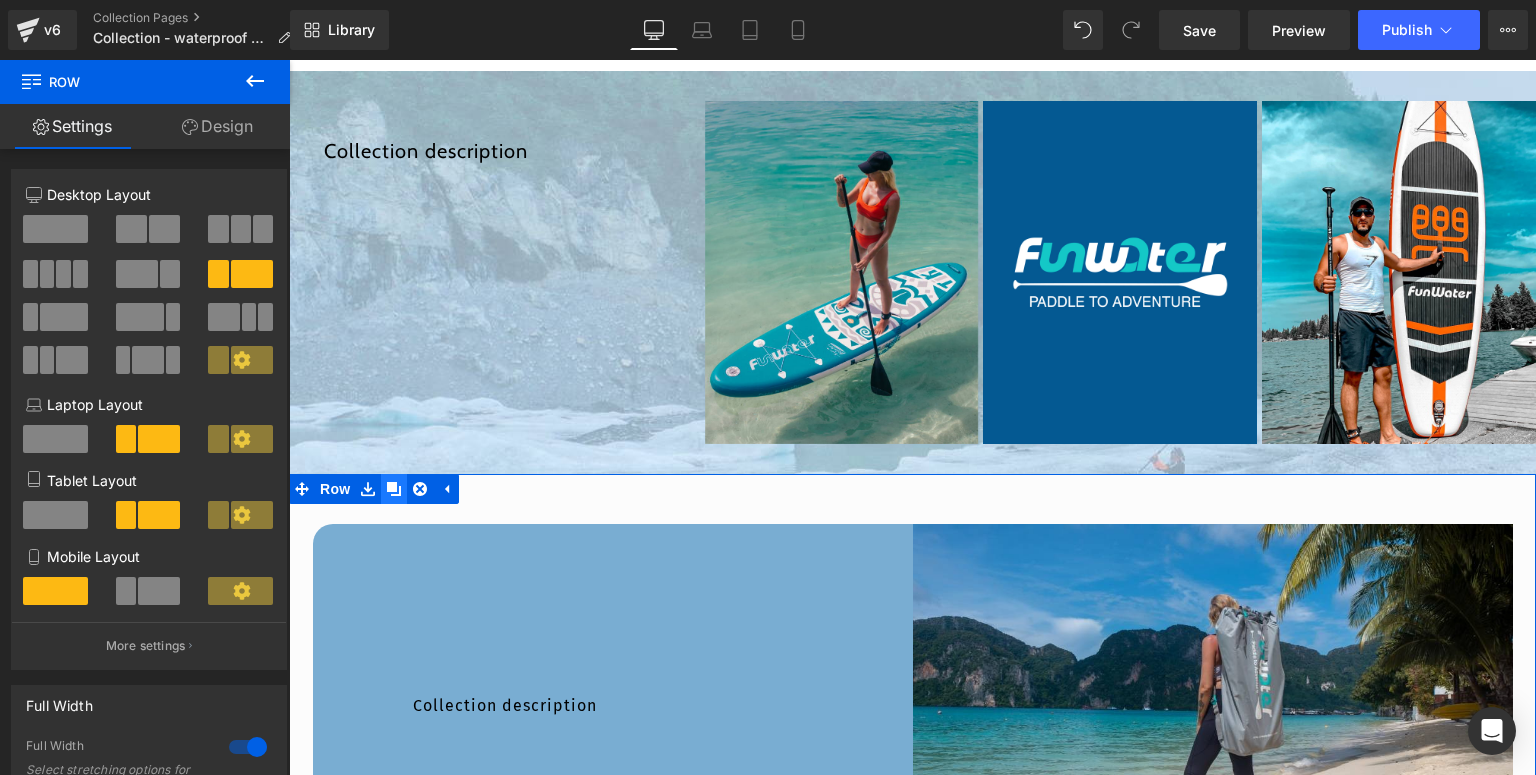 click at bounding box center [394, 489] 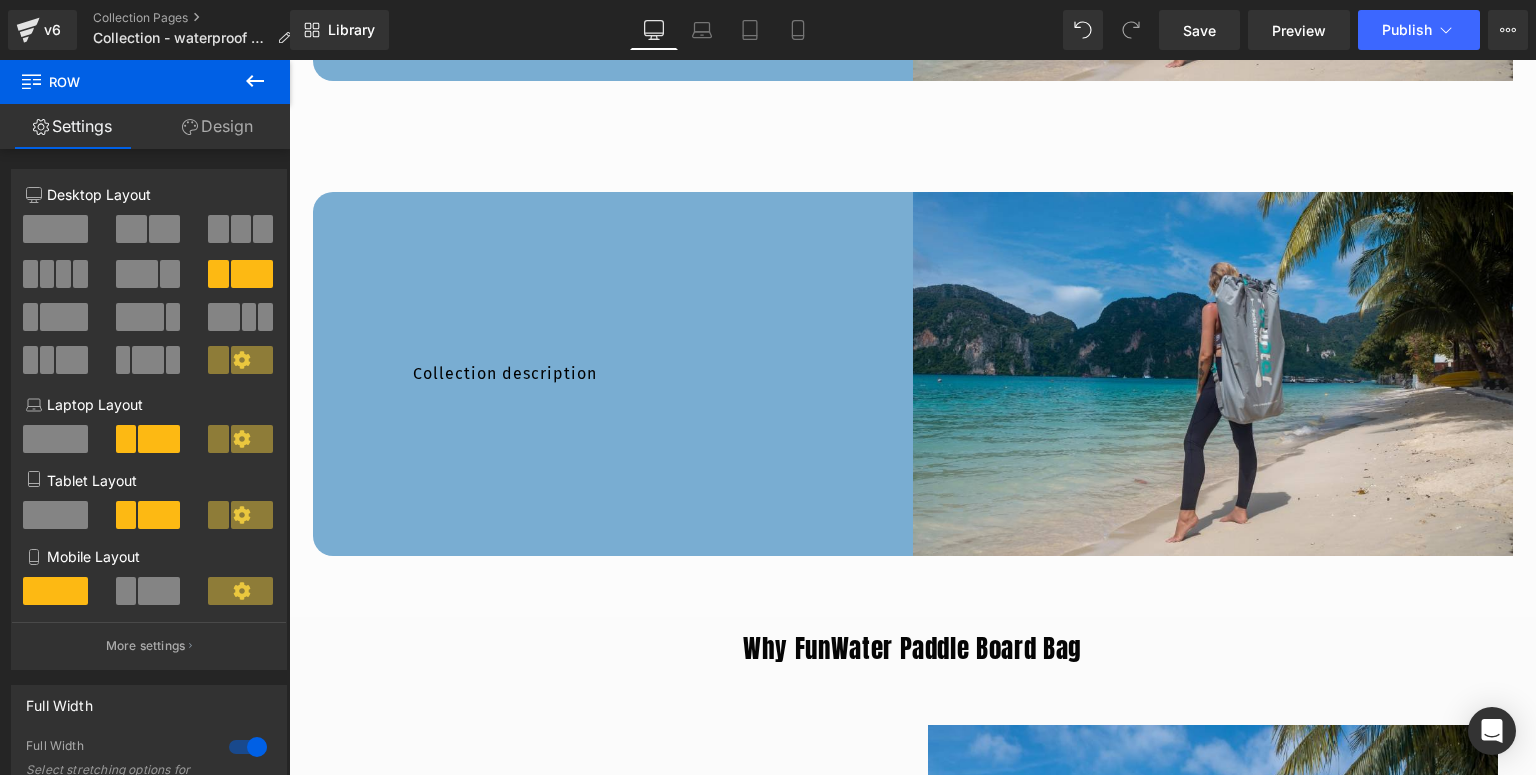 scroll, scrollTop: 2020, scrollLeft: 0, axis: vertical 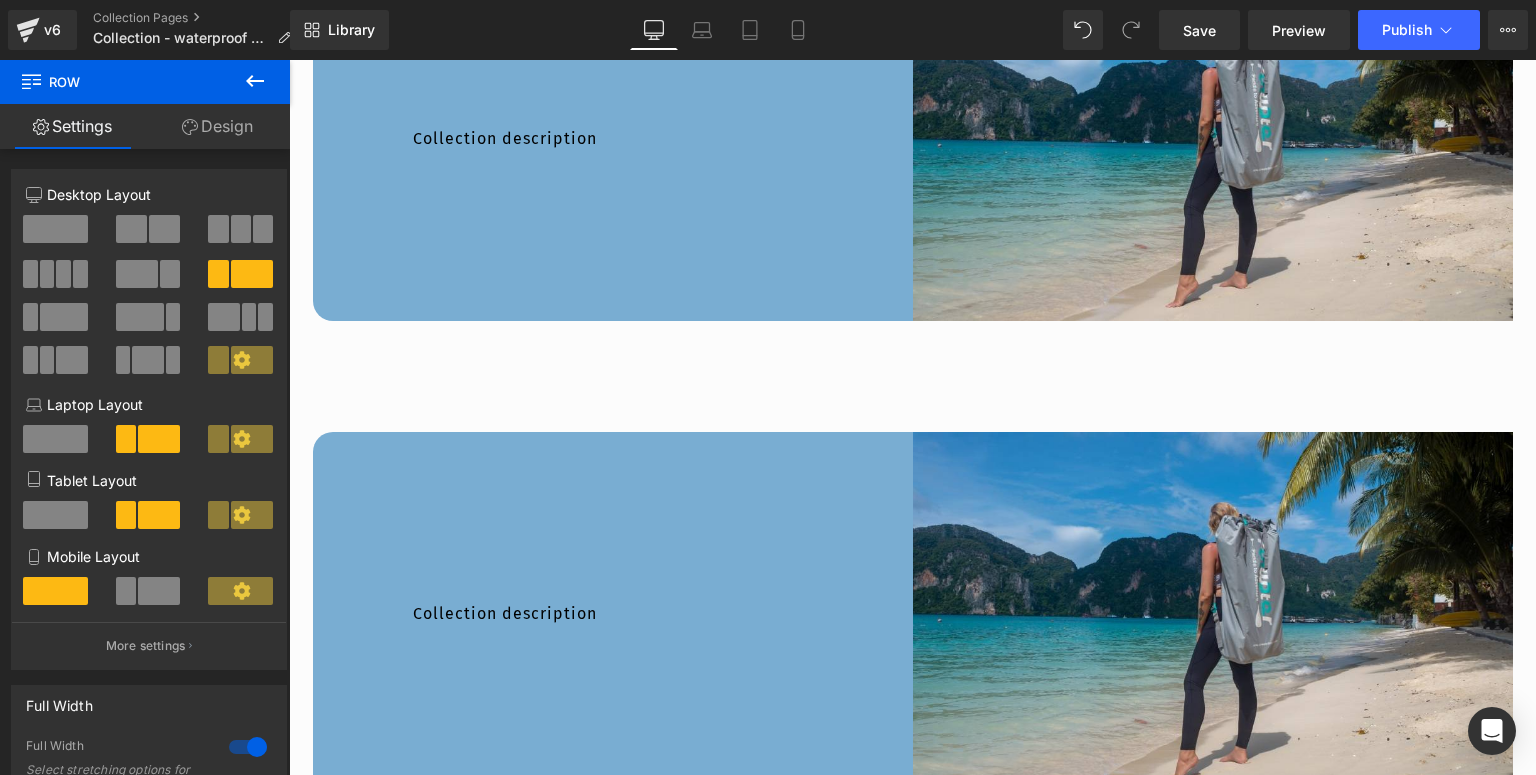 click on "Collection description
Collection Desc         Image         Row         Row" at bounding box center (912, 619) 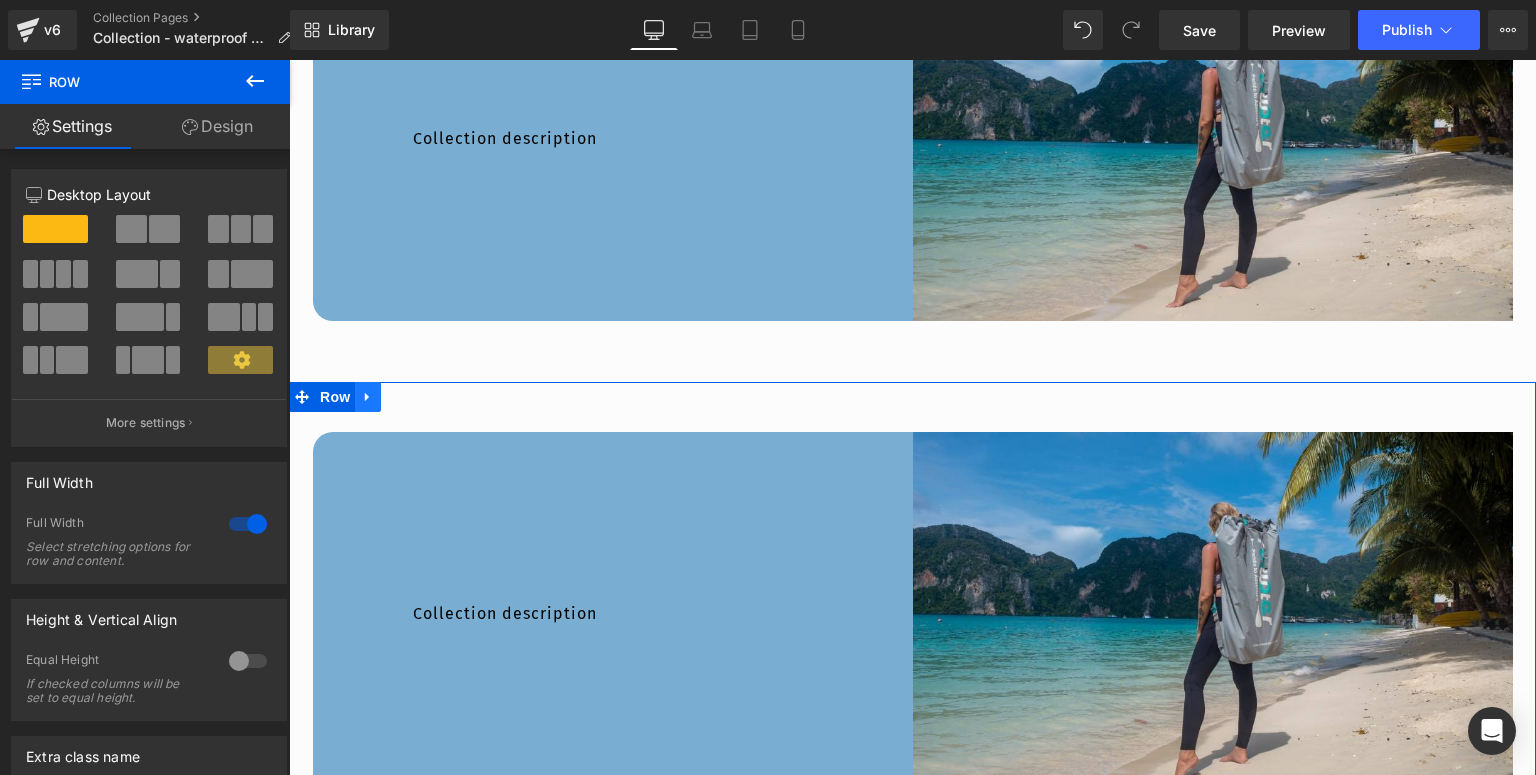 click 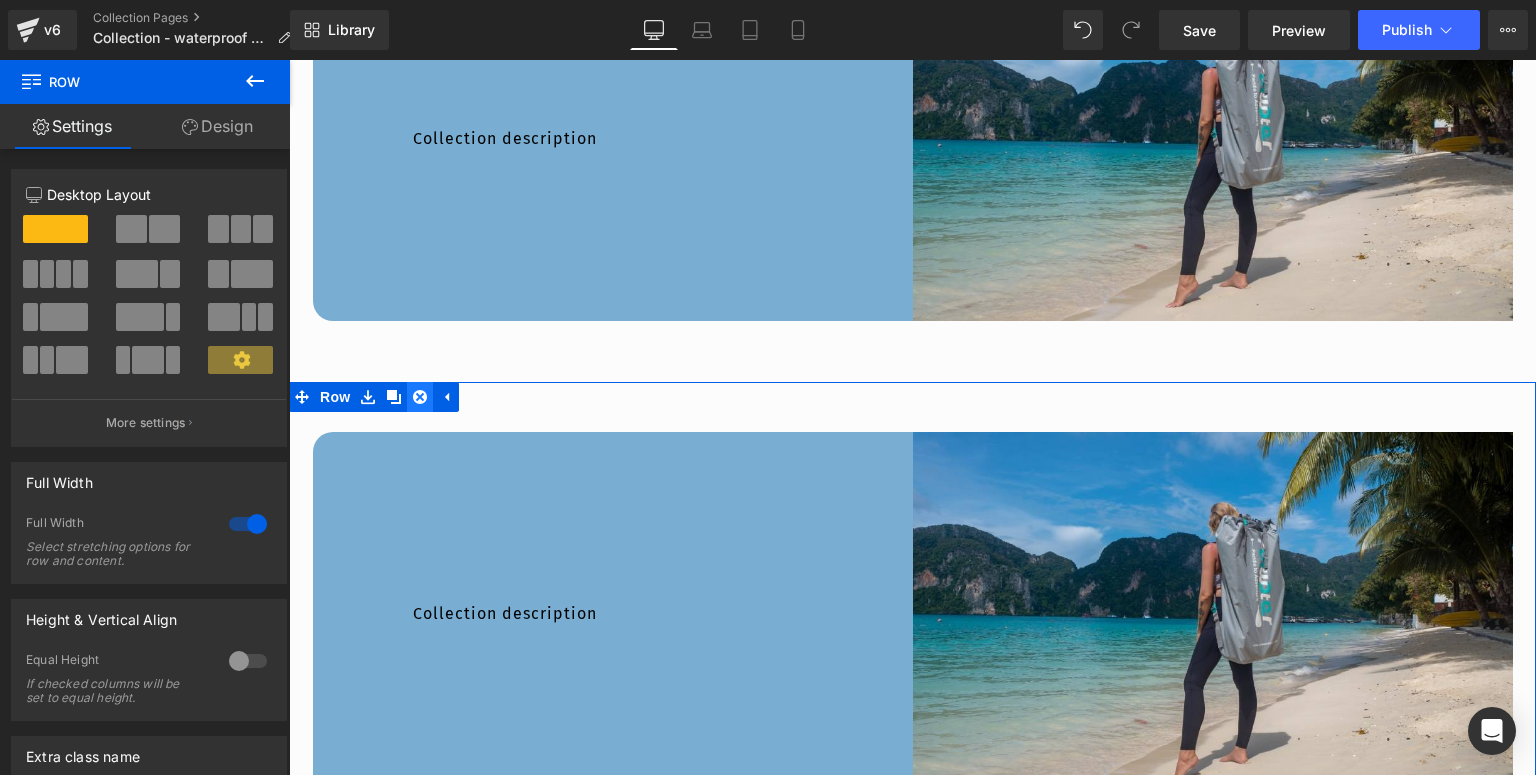 click 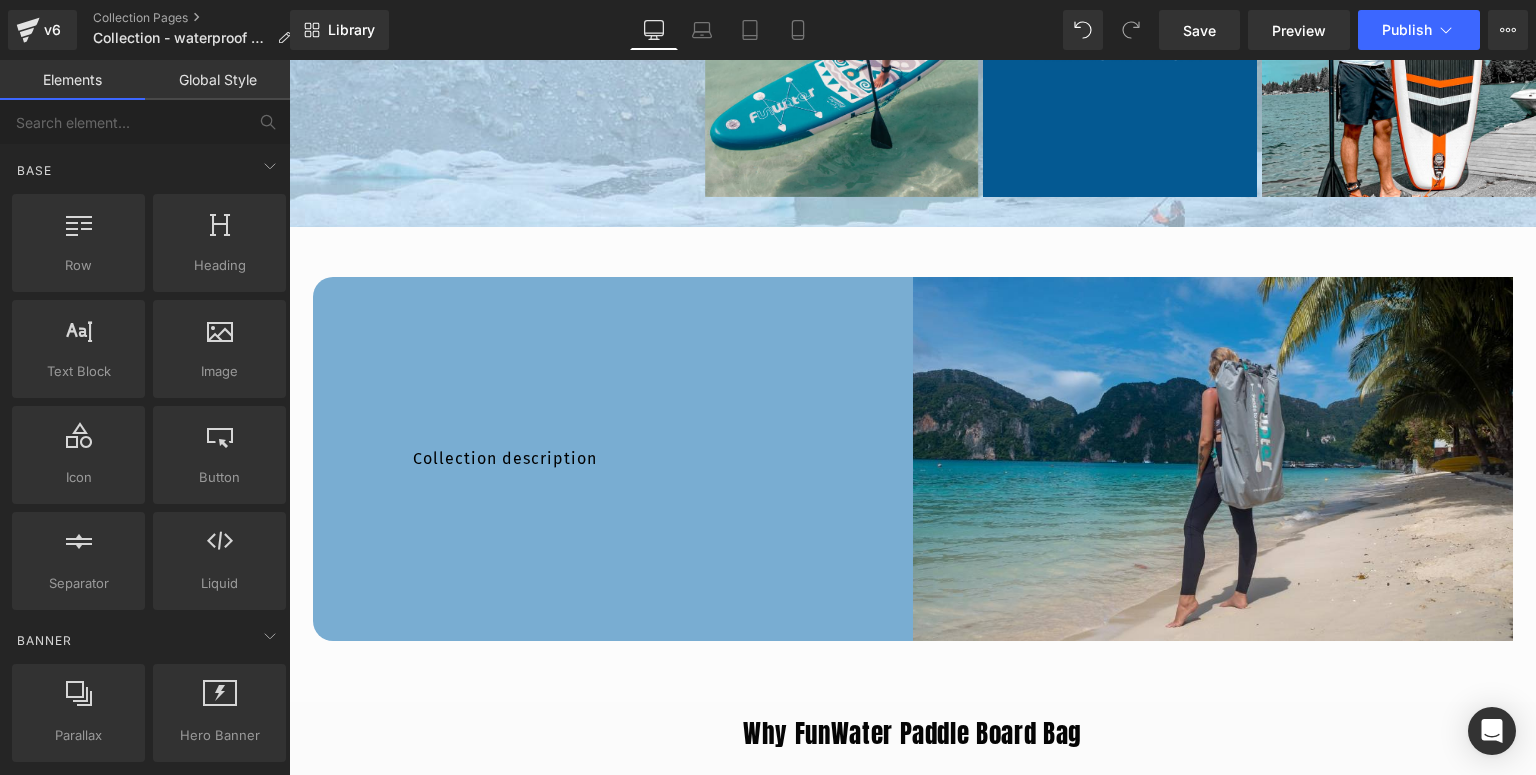 scroll, scrollTop: 1620, scrollLeft: 0, axis: vertical 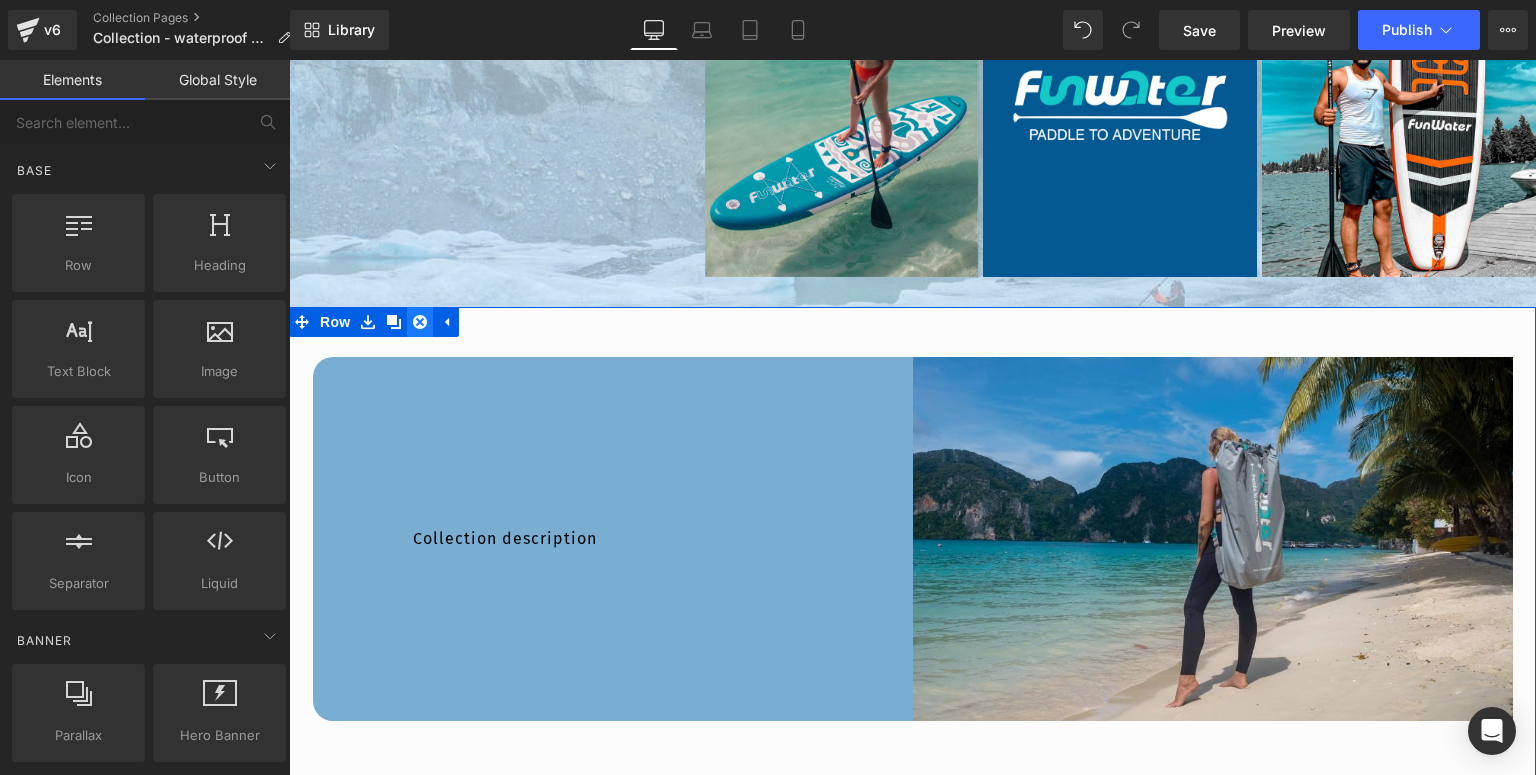 click at bounding box center (420, 322) 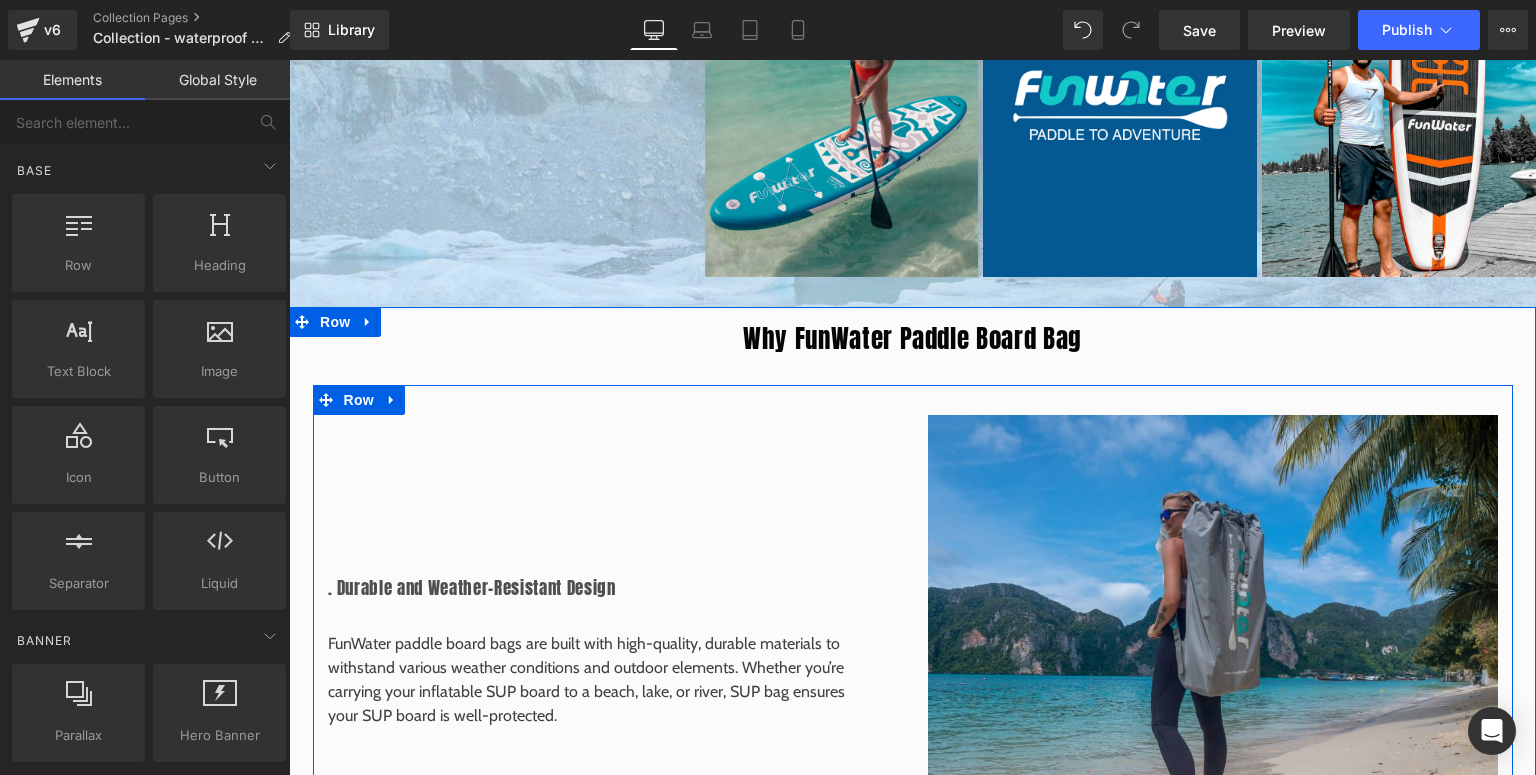 scroll, scrollTop: 1780, scrollLeft: 0, axis: vertical 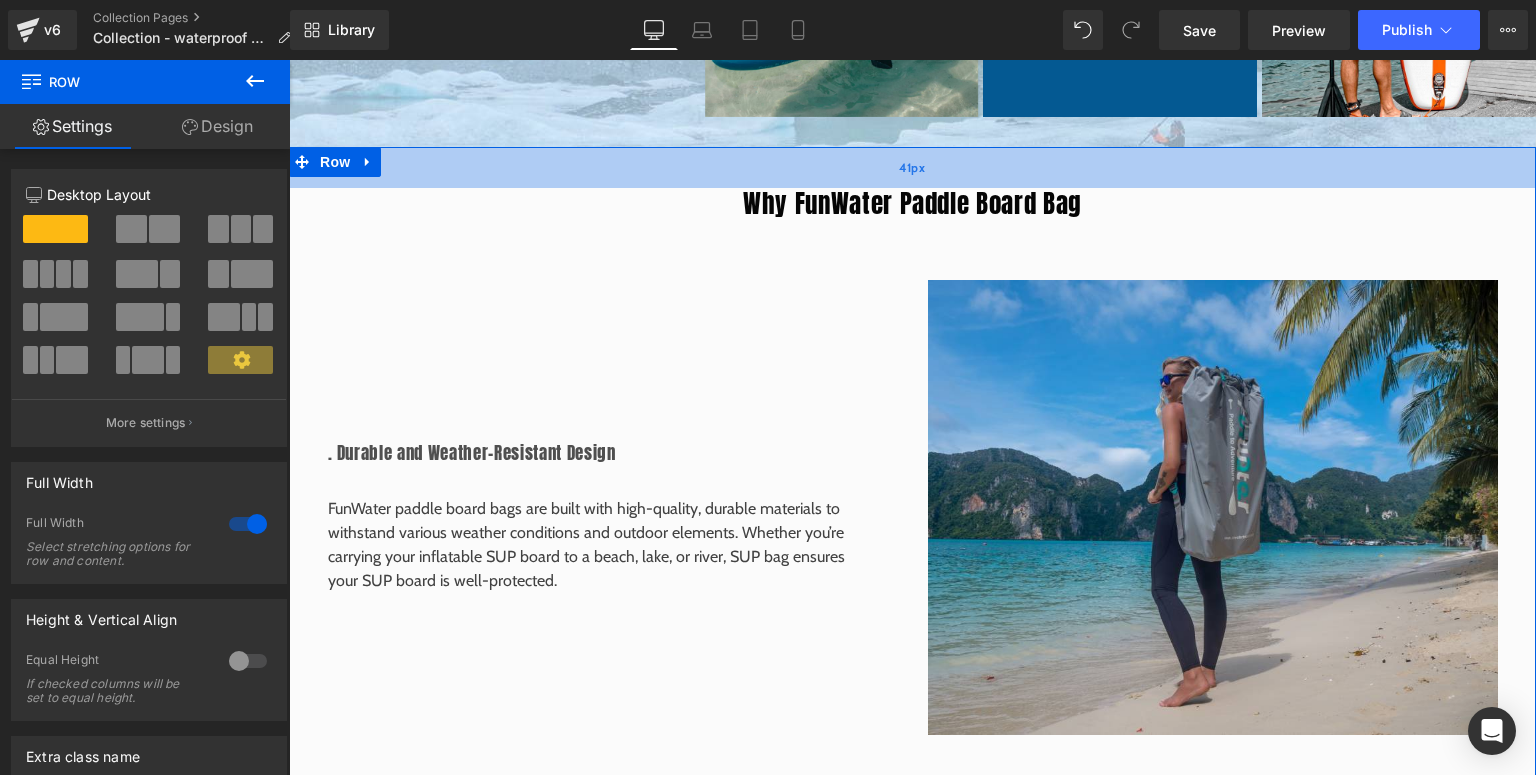drag, startPoint x: 817, startPoint y: 155, endPoint x: 817, endPoint y: 180, distance: 25 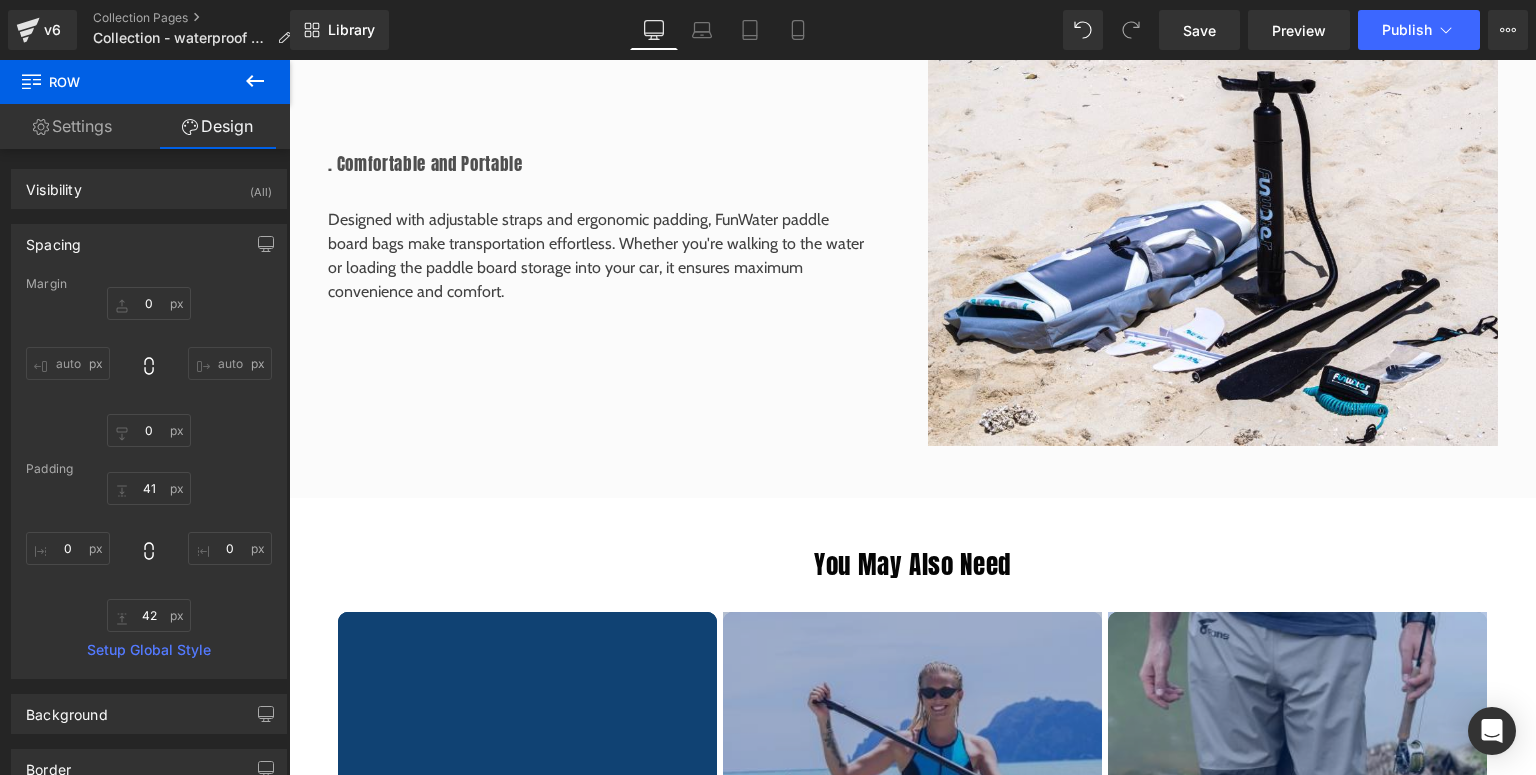 scroll, scrollTop: 3140, scrollLeft: 0, axis: vertical 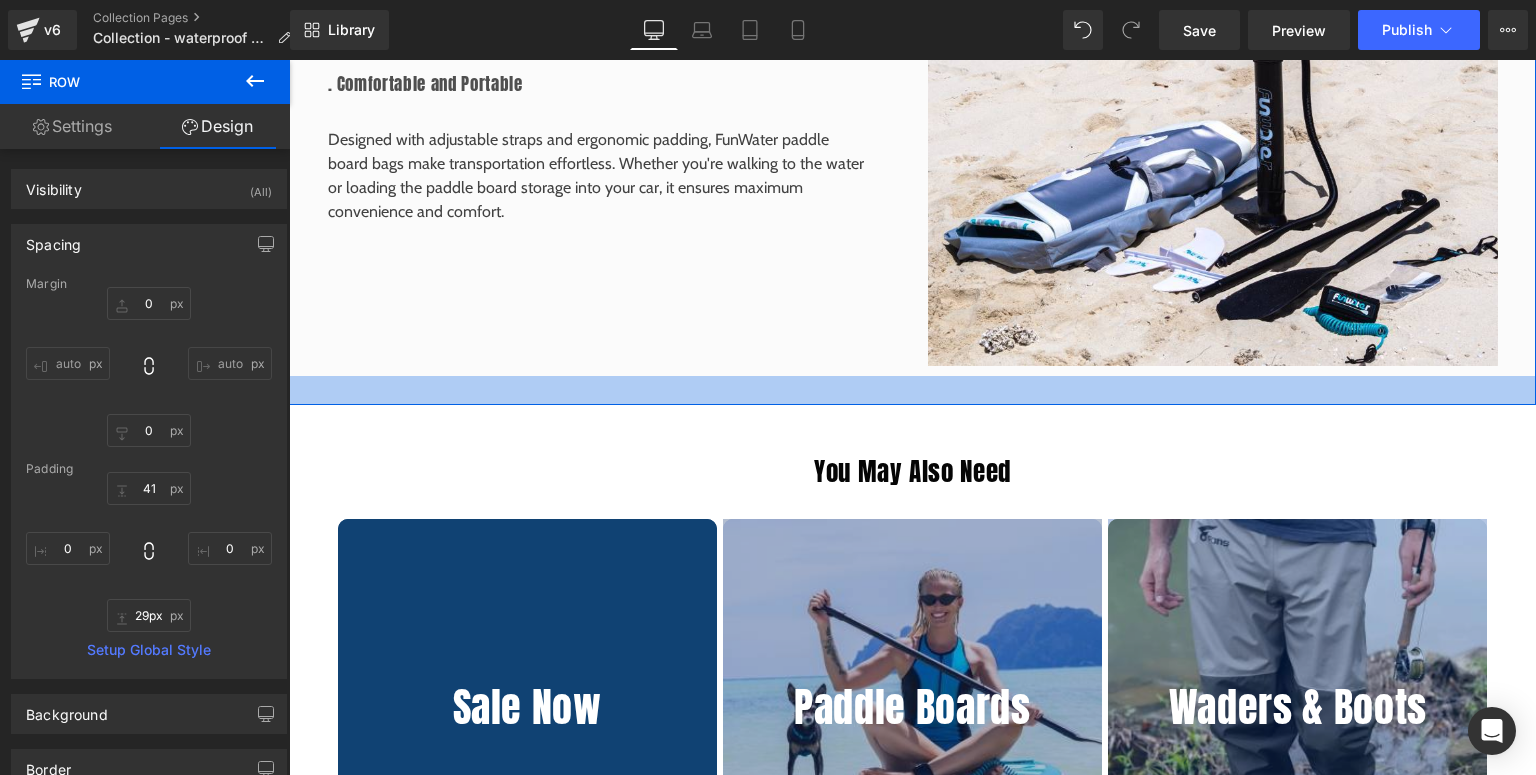 type on "28px" 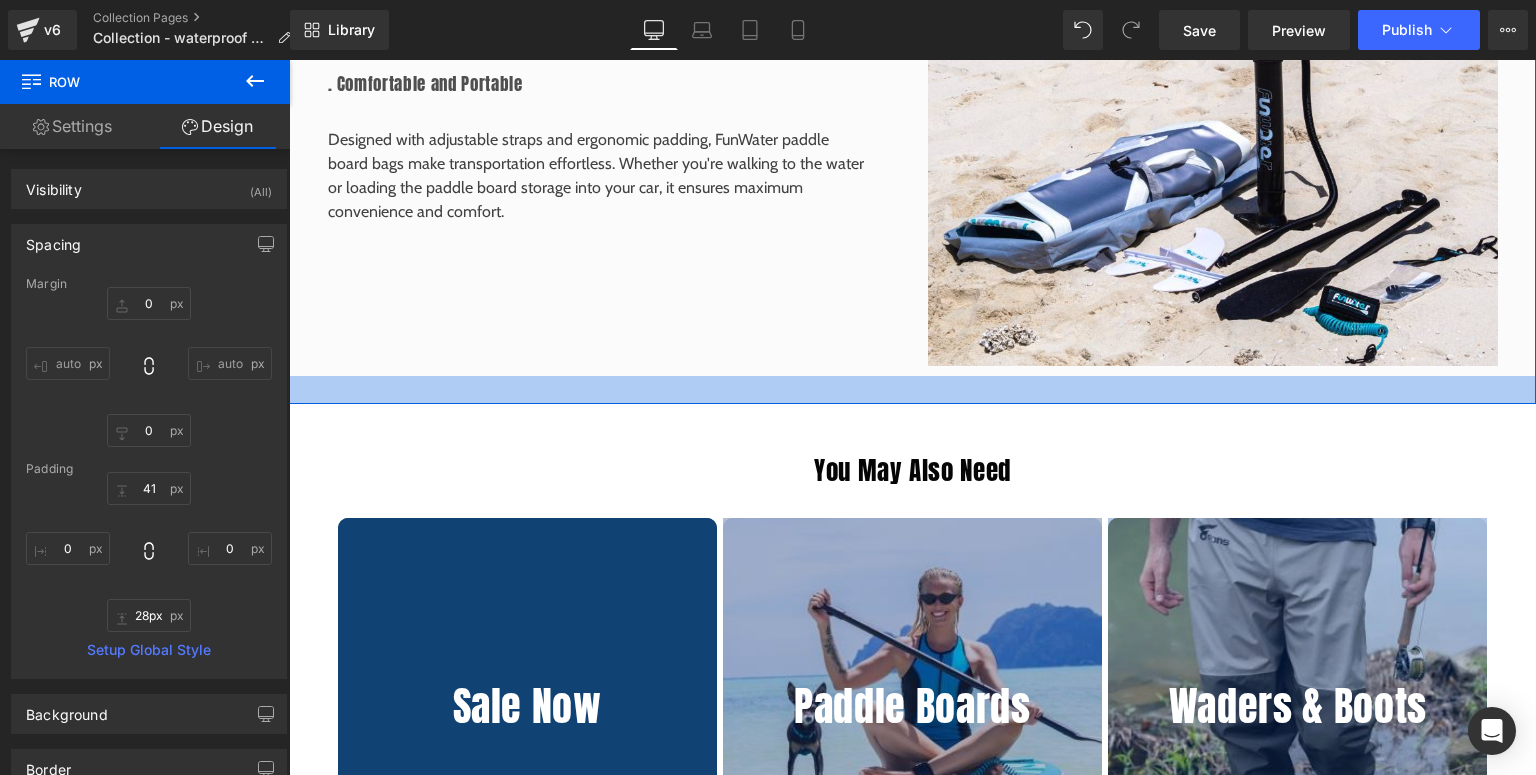 drag, startPoint x: 900, startPoint y: 409, endPoint x: 908, endPoint y: 395, distance: 16.124516 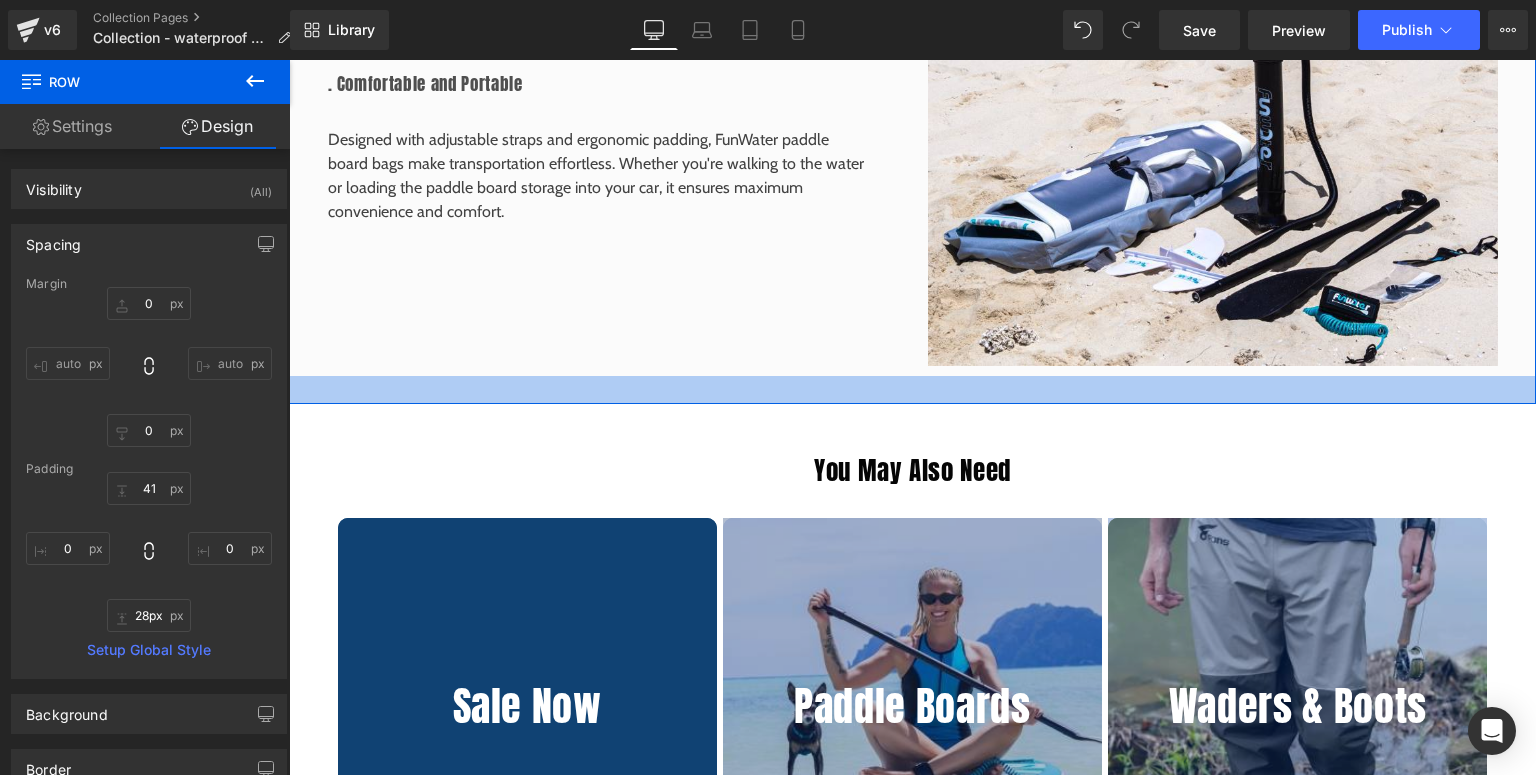 click at bounding box center [912, 390] 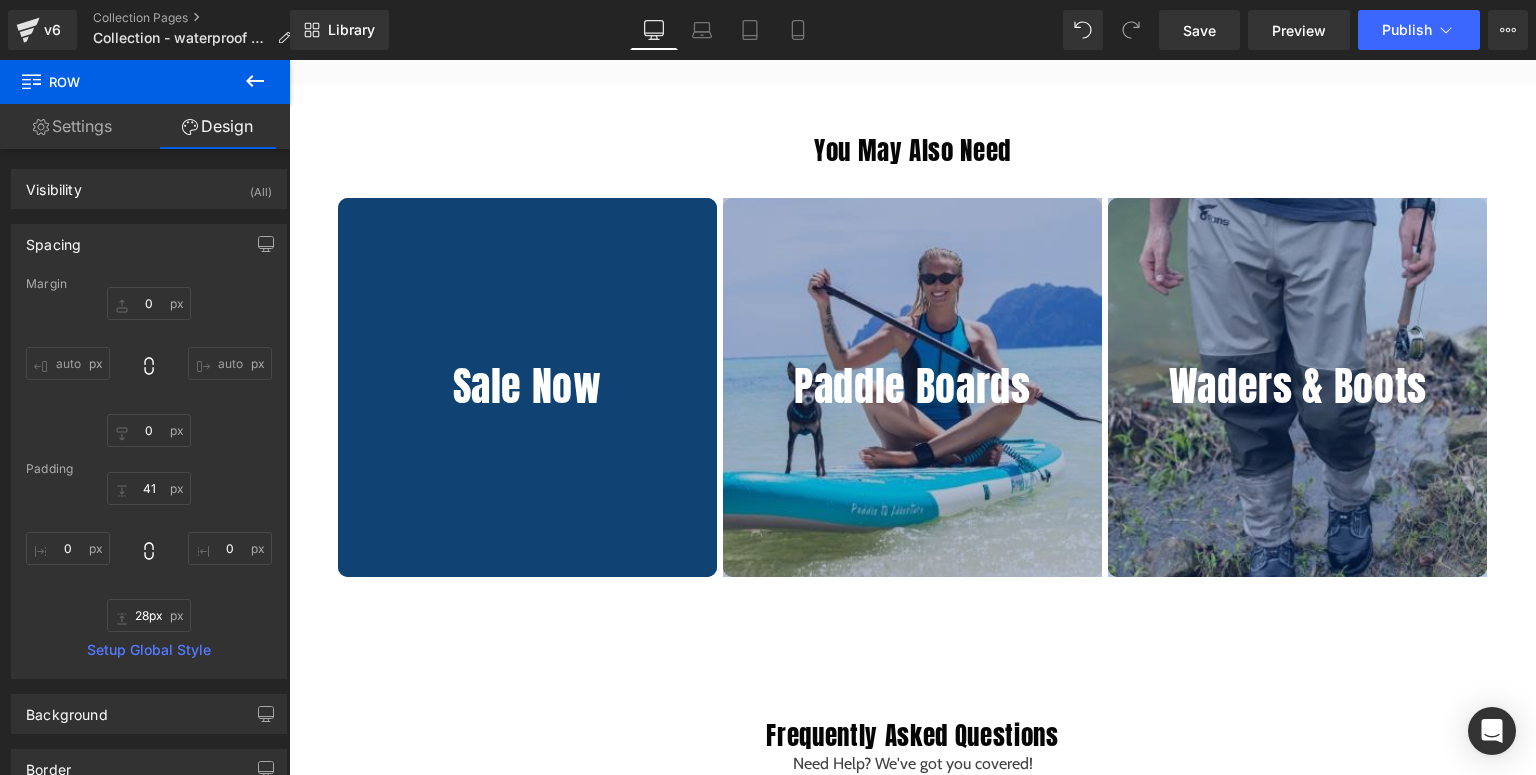 scroll, scrollTop: 3860, scrollLeft: 0, axis: vertical 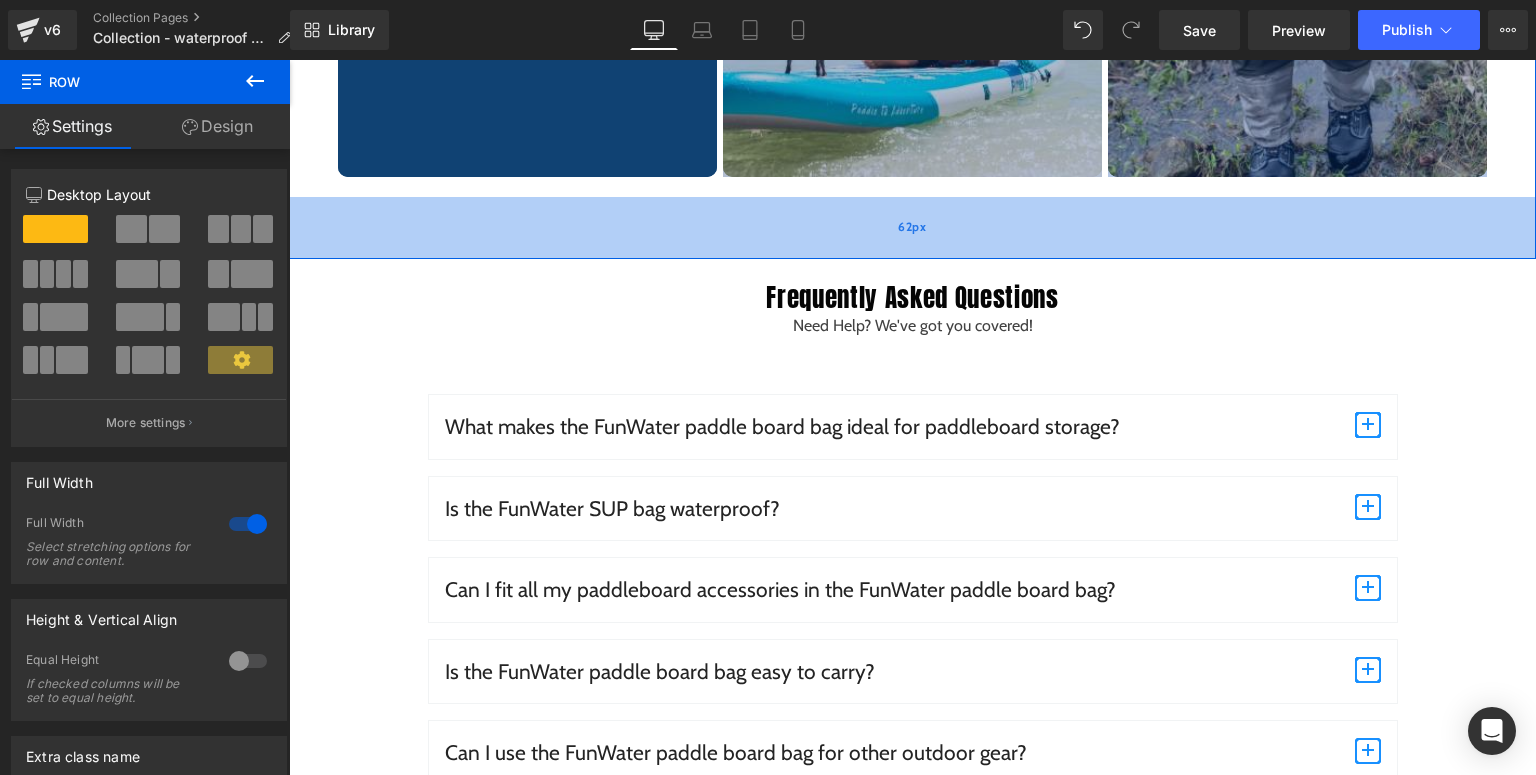 drag, startPoint x: 926, startPoint y: 243, endPoint x: 940, endPoint y: 205, distance: 40.496914 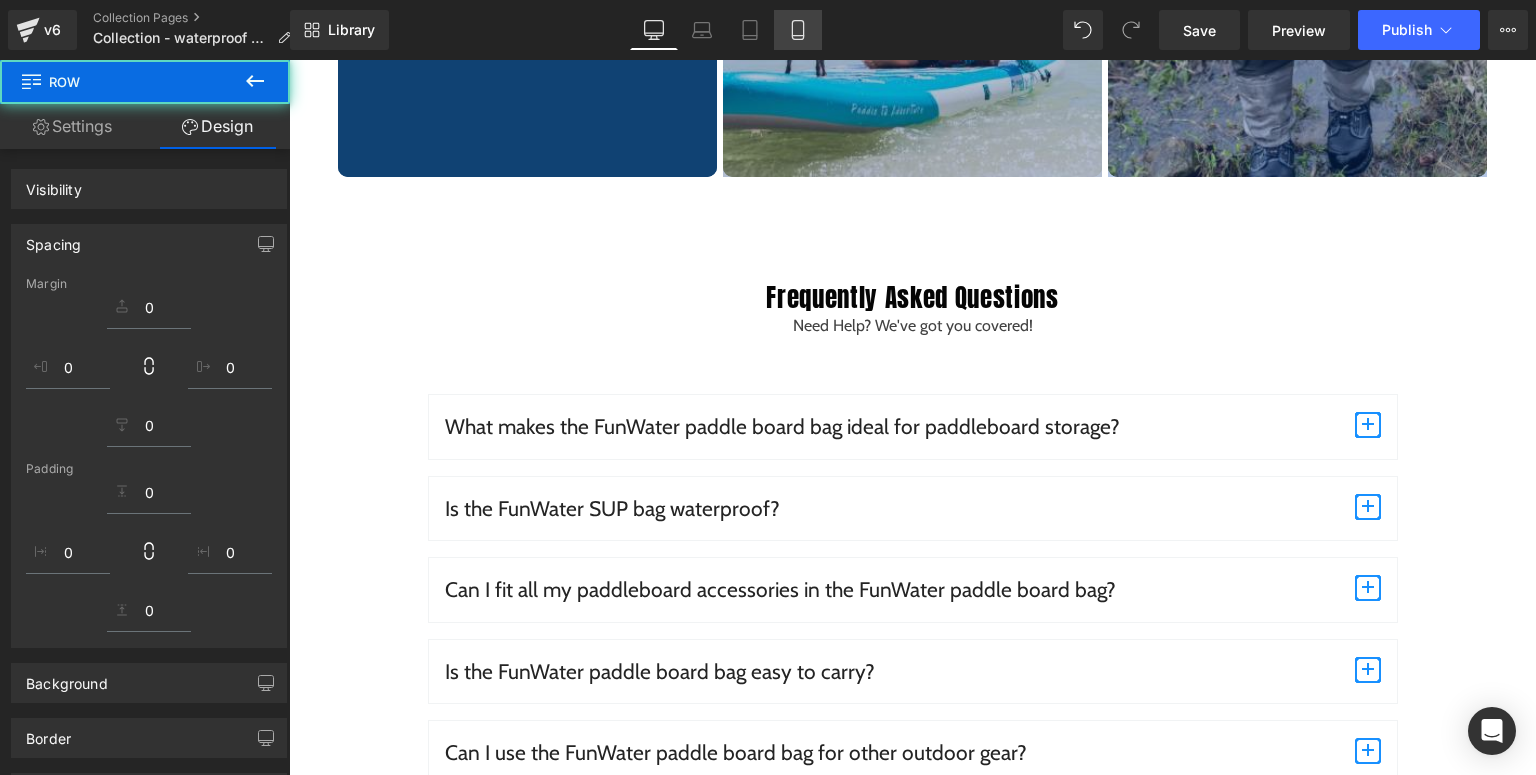 click 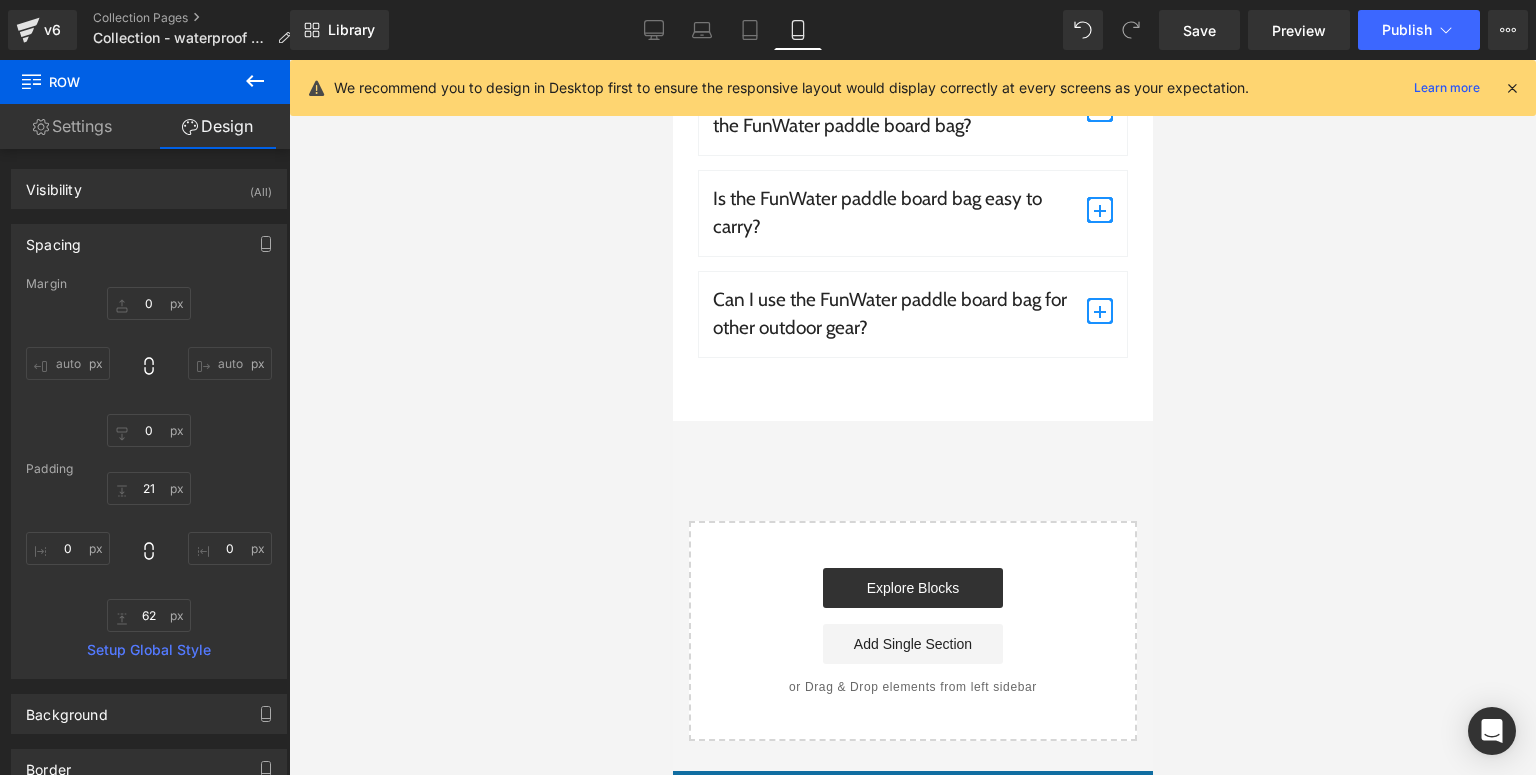 type on "0" 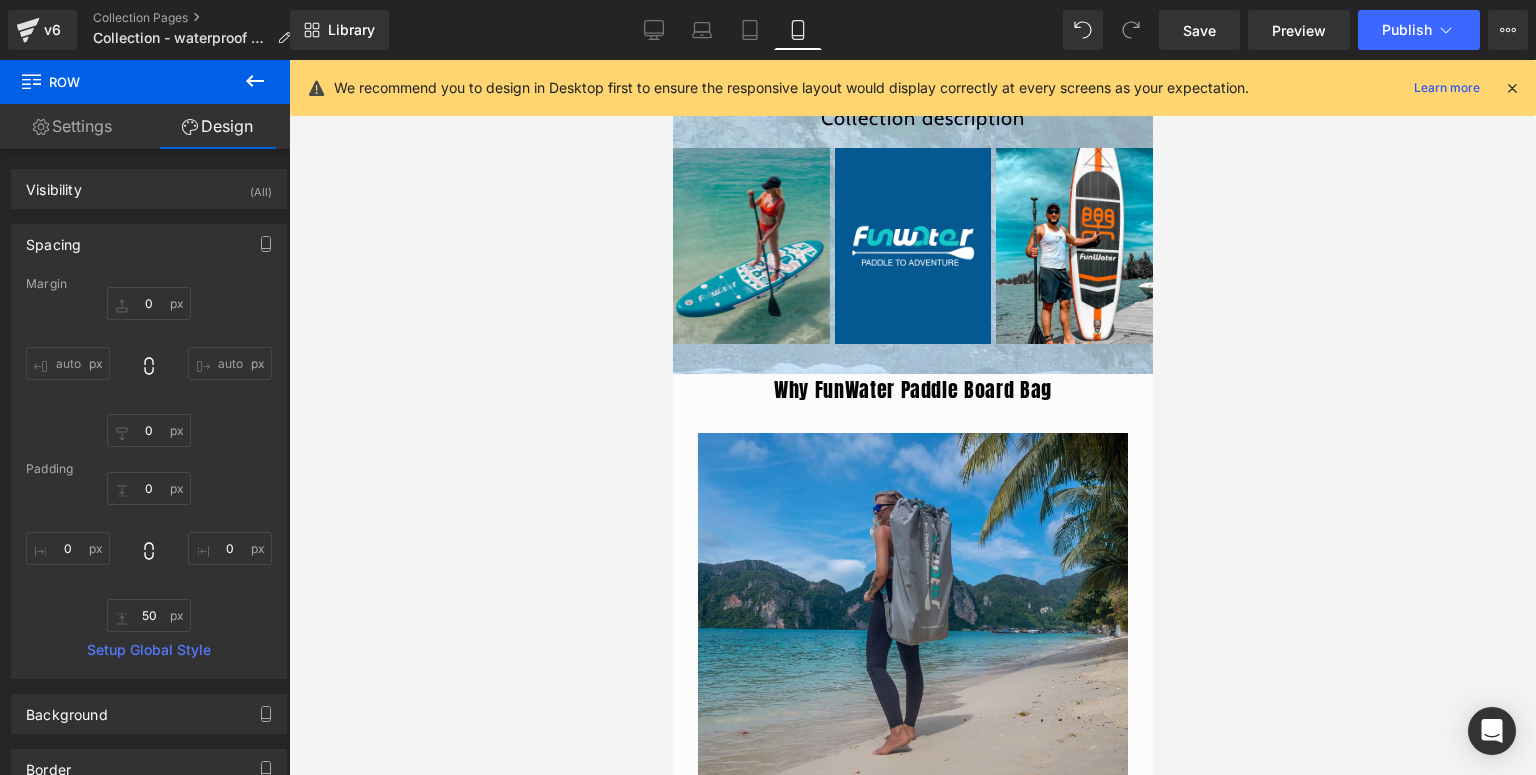 scroll, scrollTop: 1200, scrollLeft: 0, axis: vertical 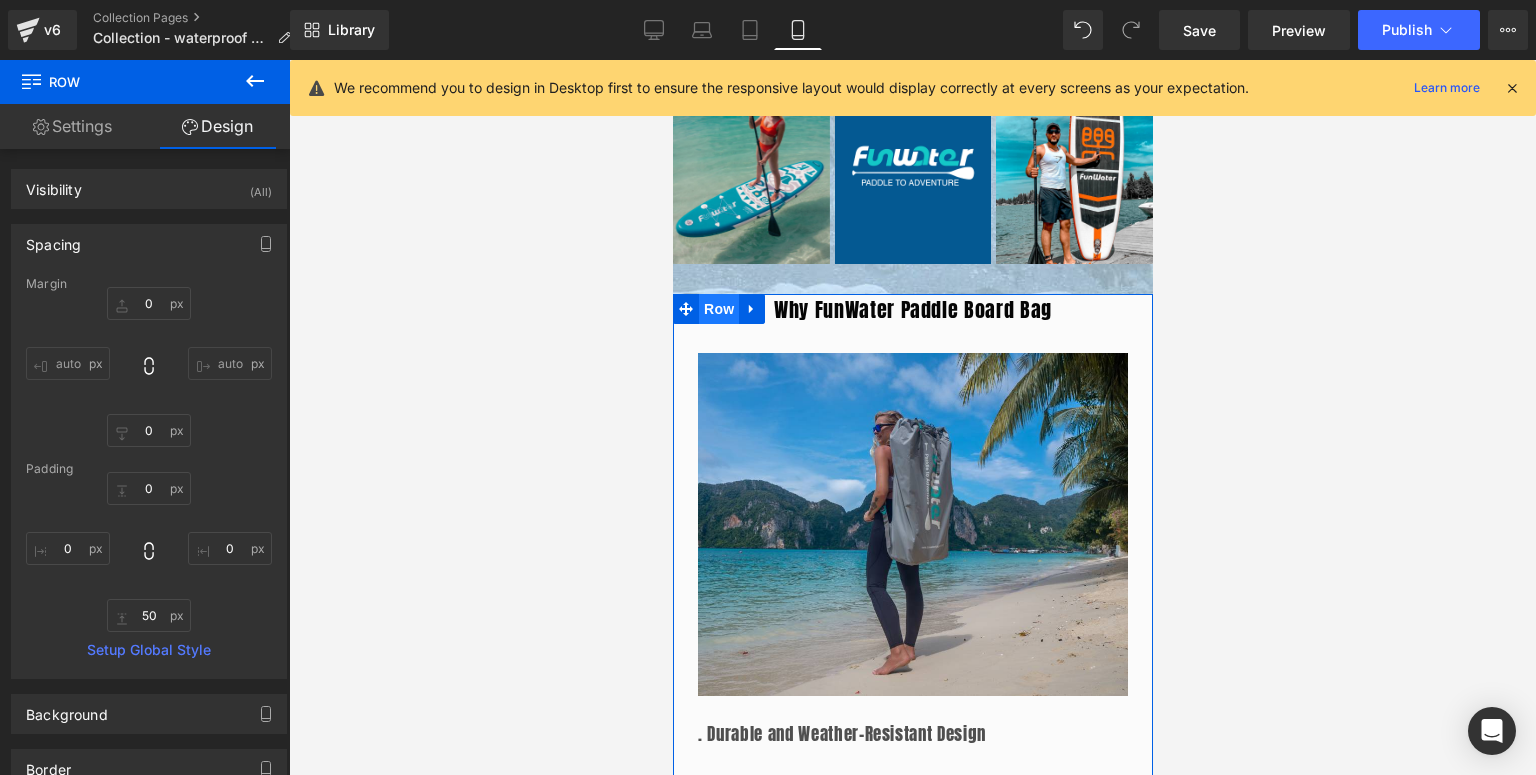 click on "Row" at bounding box center (718, 309) 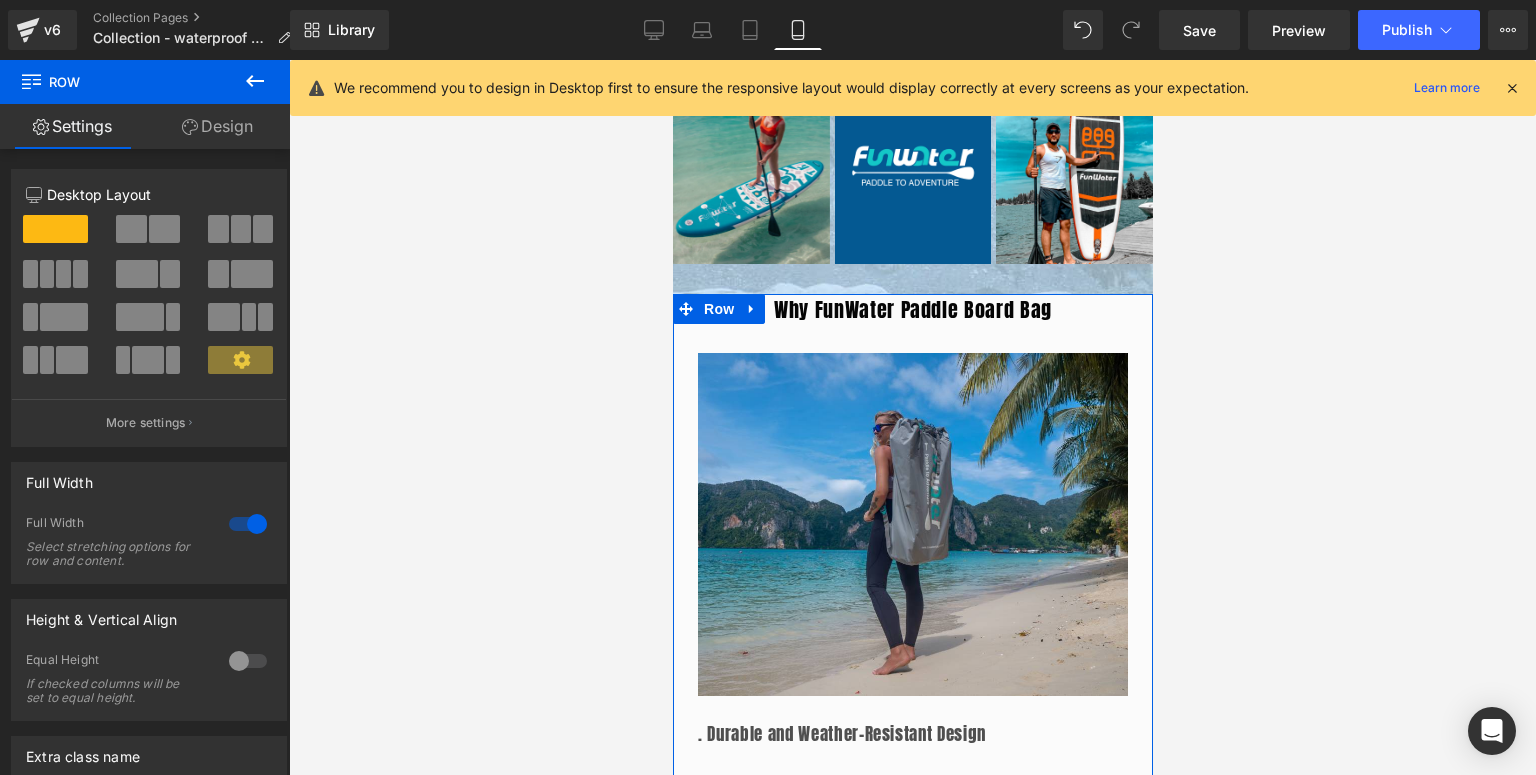 click on "Design" at bounding box center [217, 126] 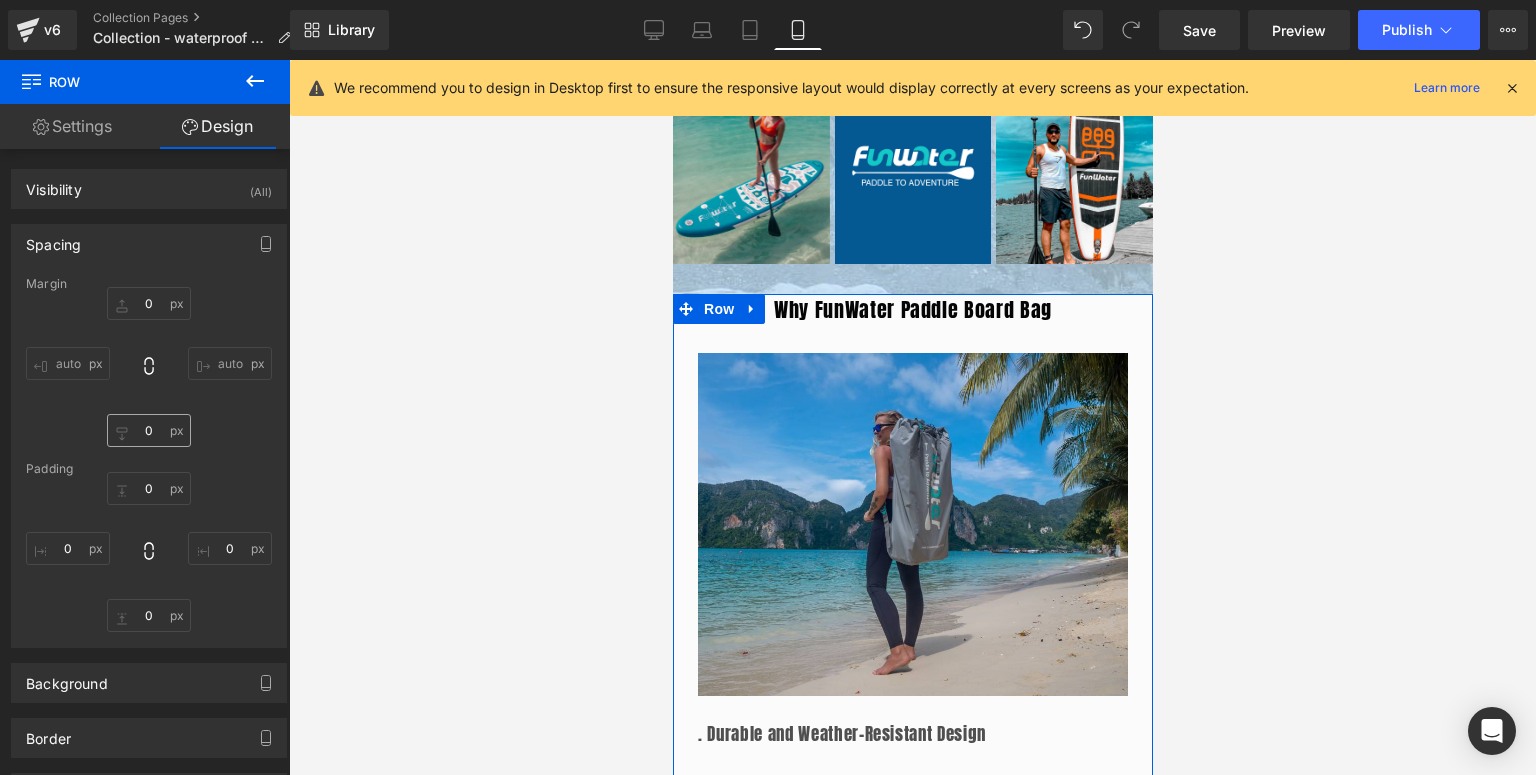 type on "0" 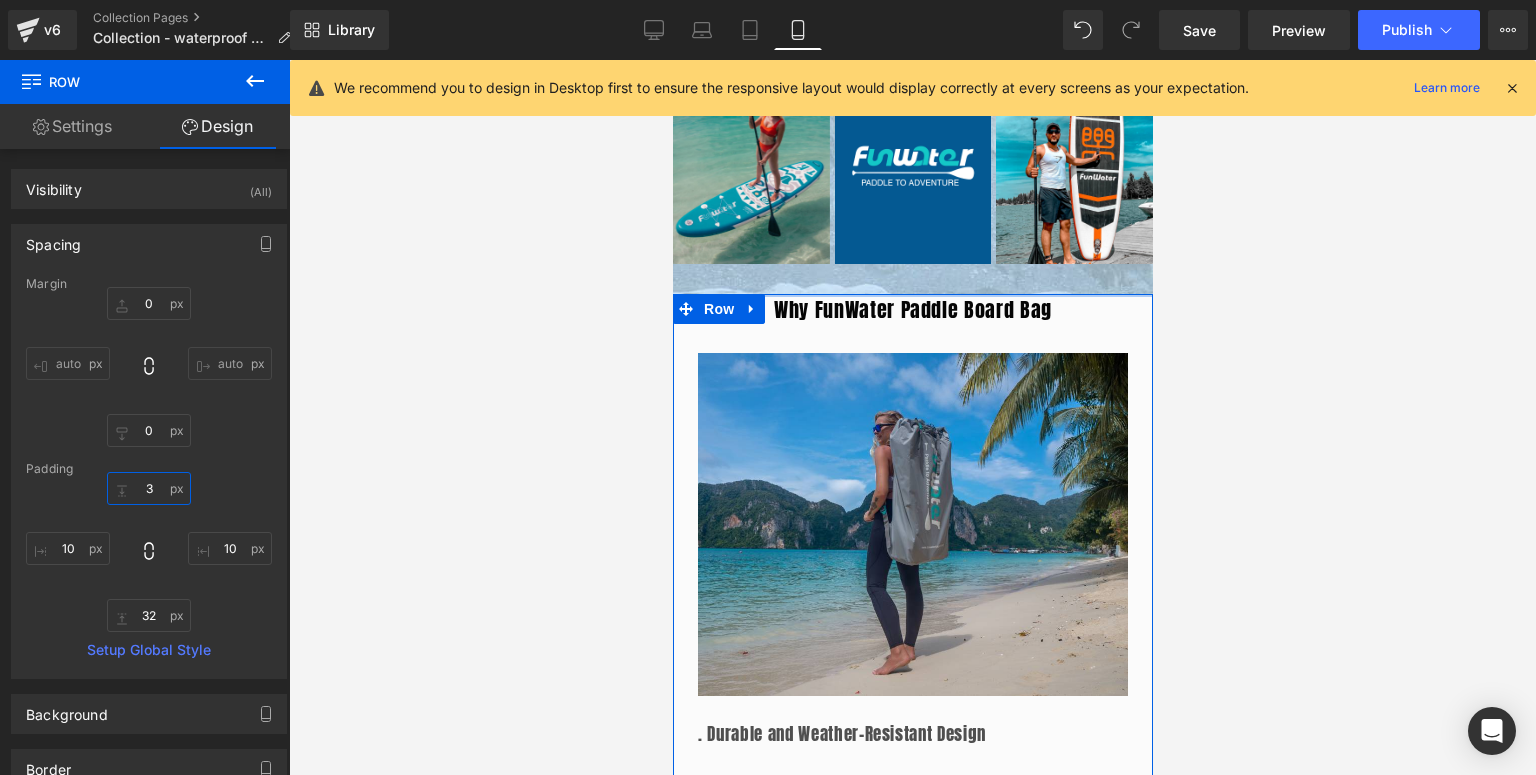 click on "3" at bounding box center [149, 488] 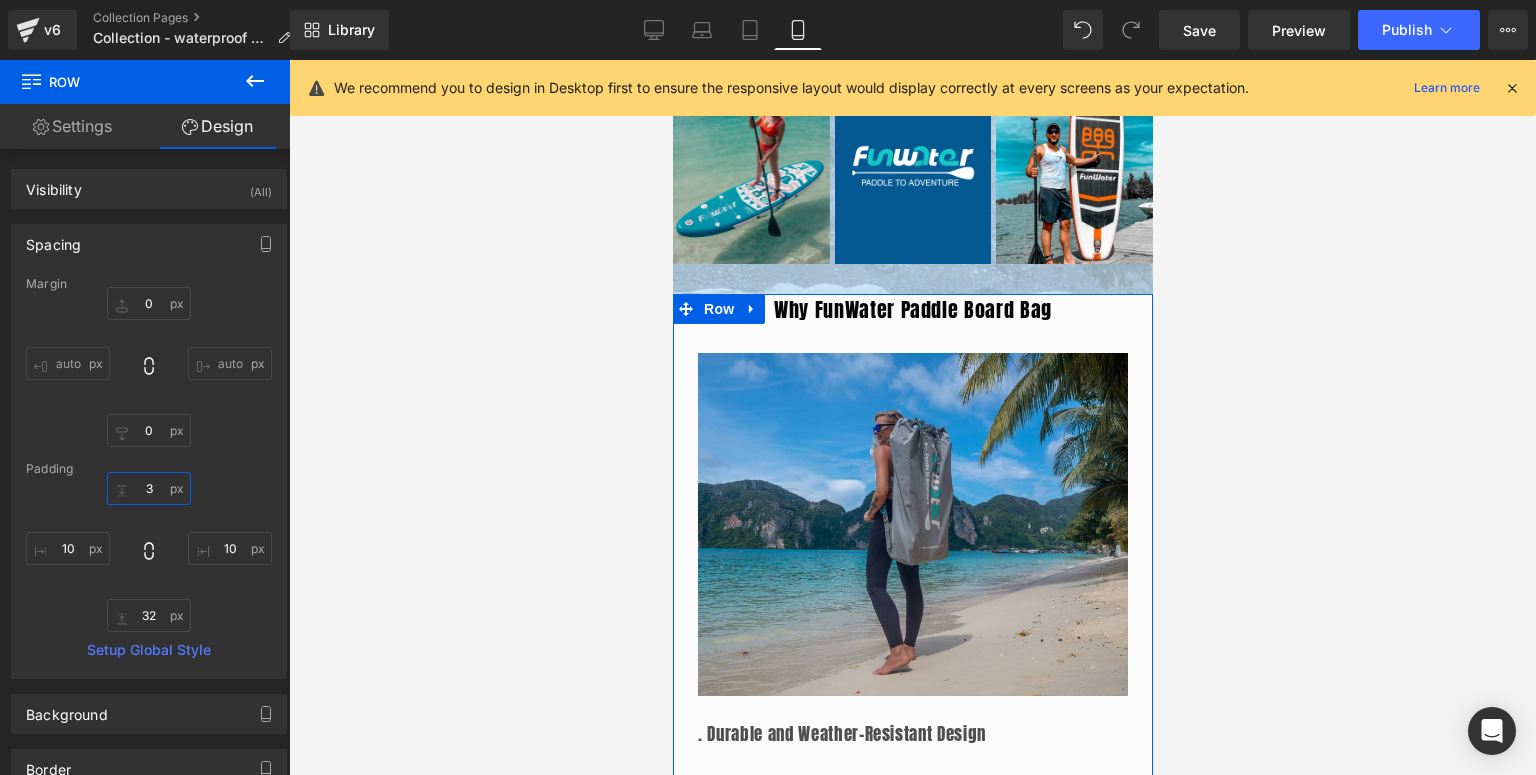 type on "30" 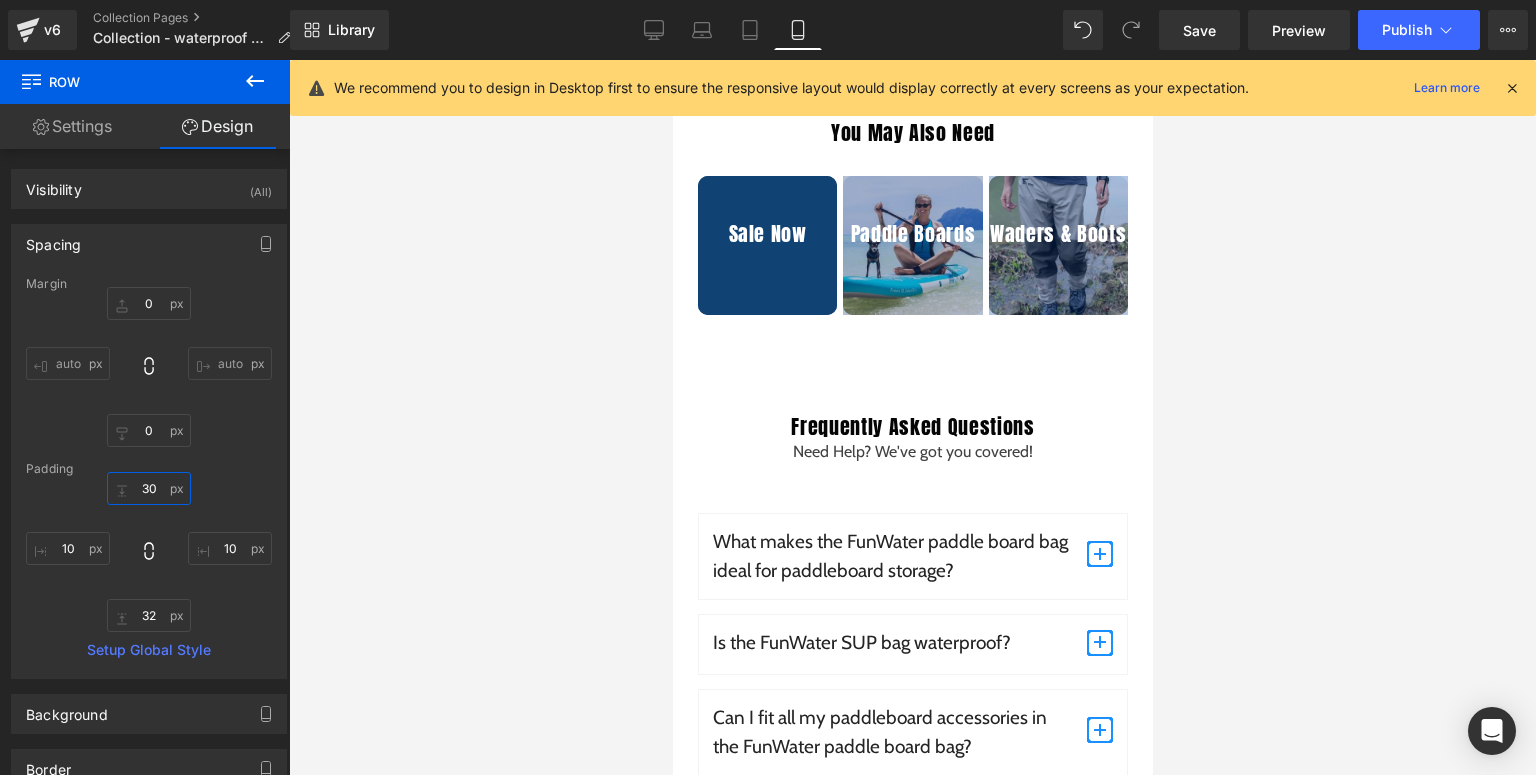 scroll, scrollTop: 2880, scrollLeft: 0, axis: vertical 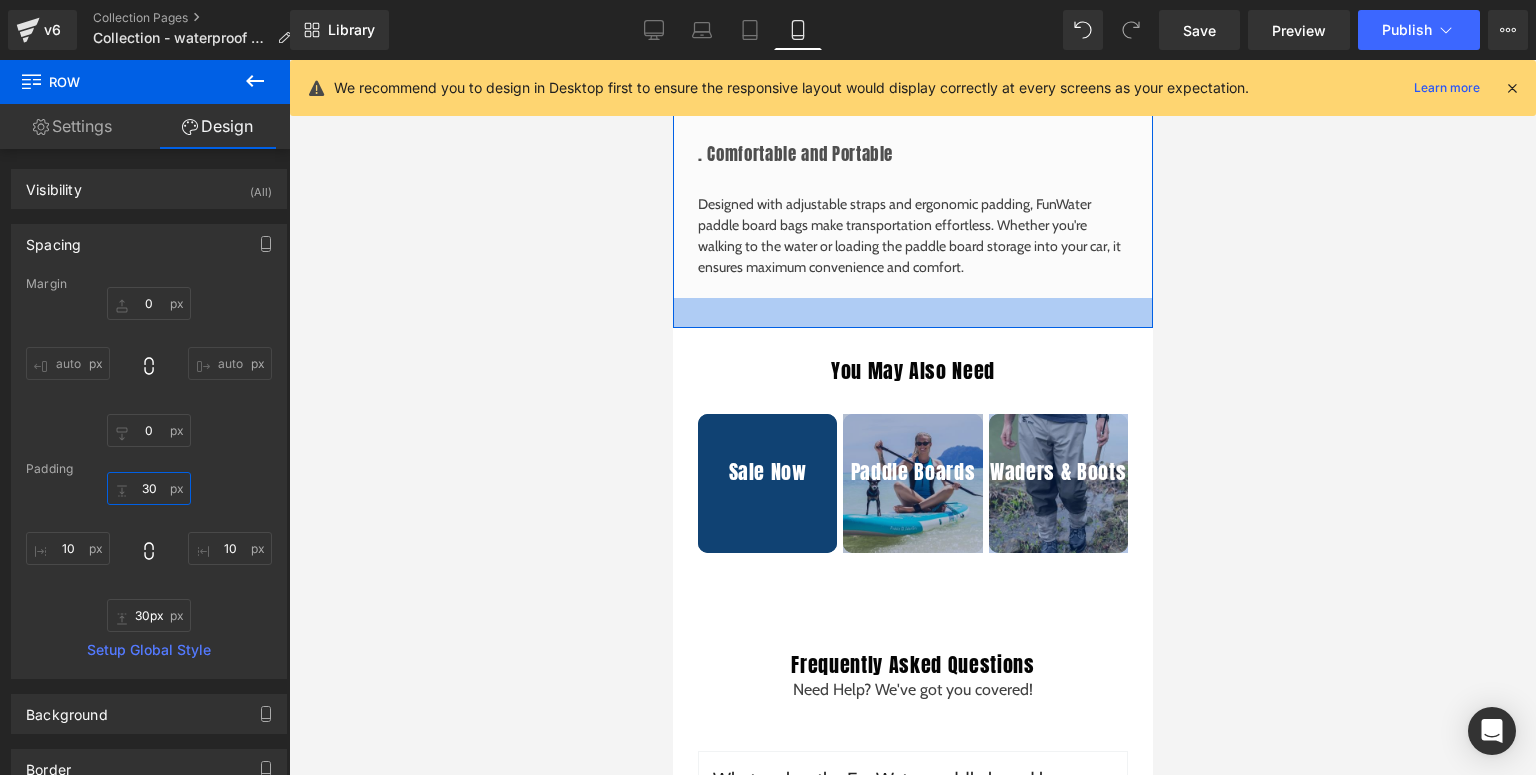 type on "28px" 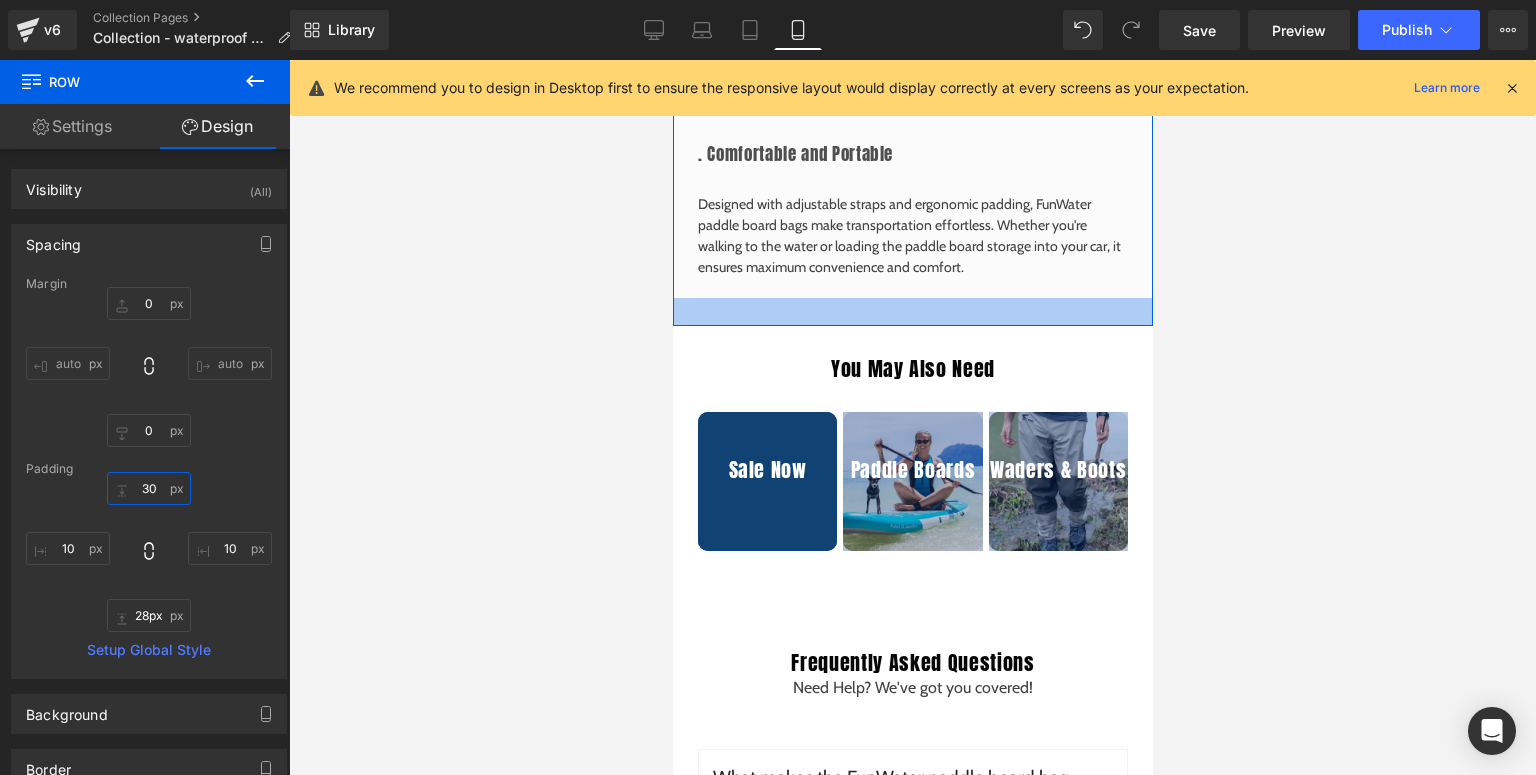 click at bounding box center (912, 312) 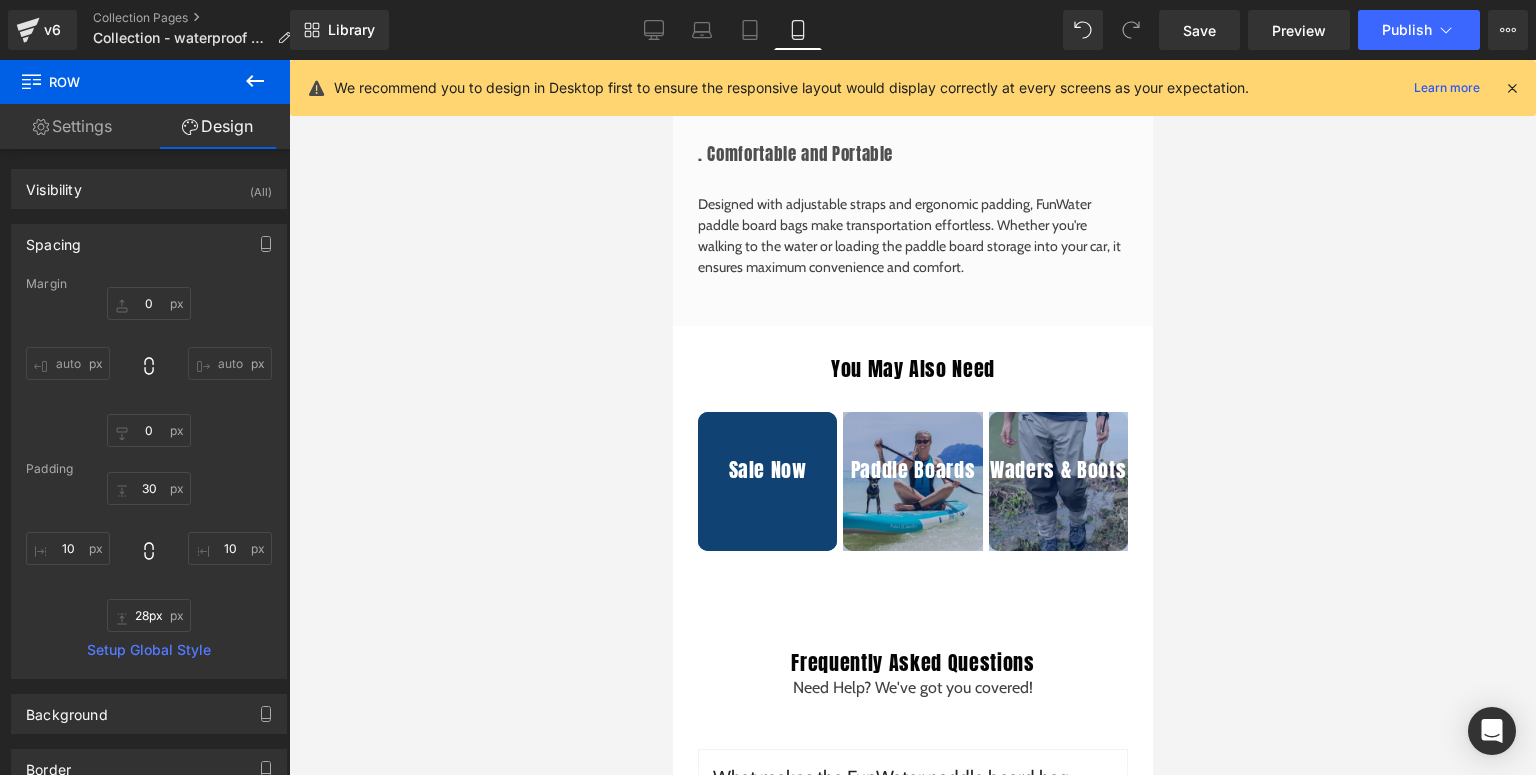 click at bounding box center [672, 60] 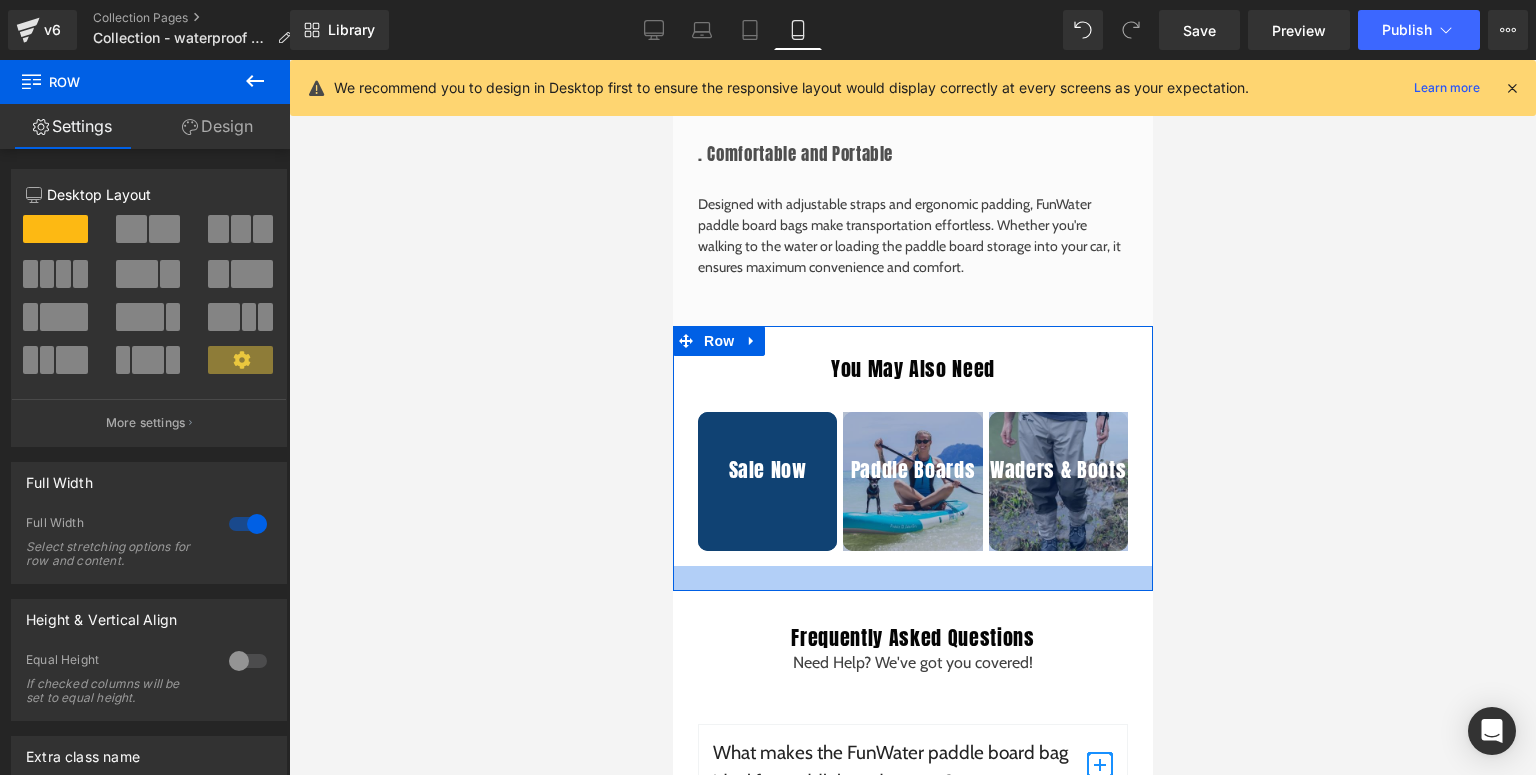 drag, startPoint x: 850, startPoint y: 604, endPoint x: 877, endPoint y: 579, distance: 36.796738 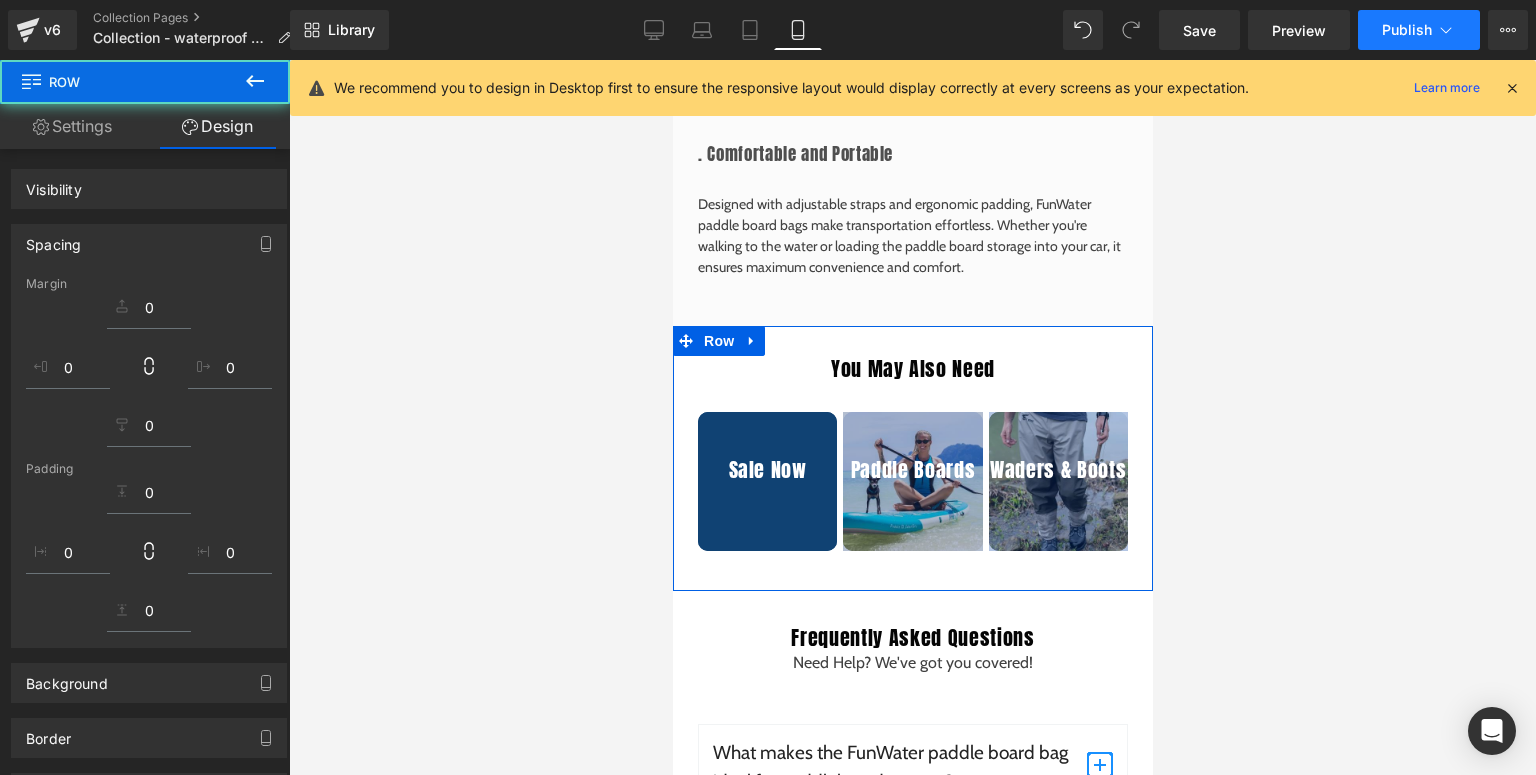 click on "Publish" at bounding box center [1407, 30] 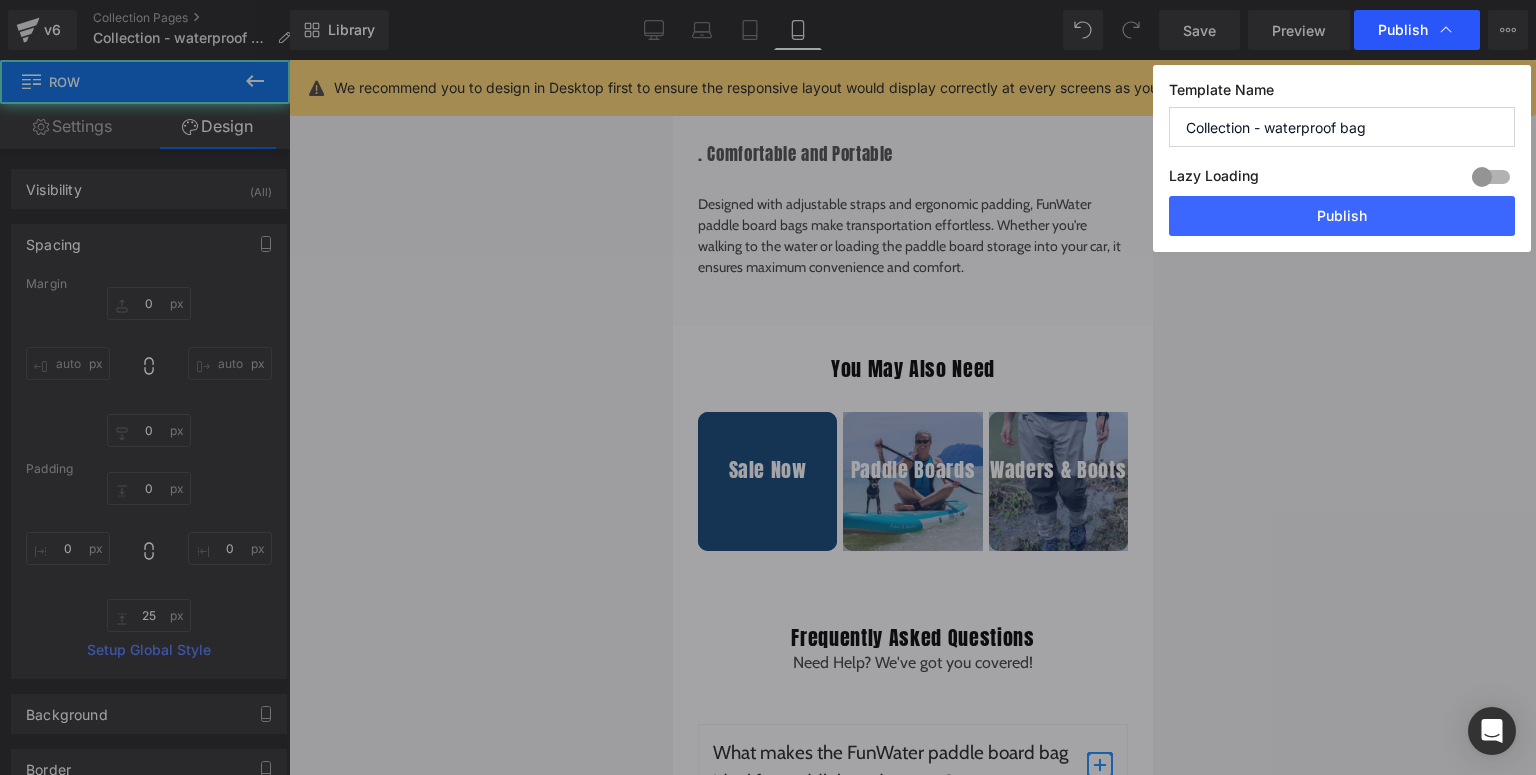 scroll, scrollTop: 3280, scrollLeft: 0, axis: vertical 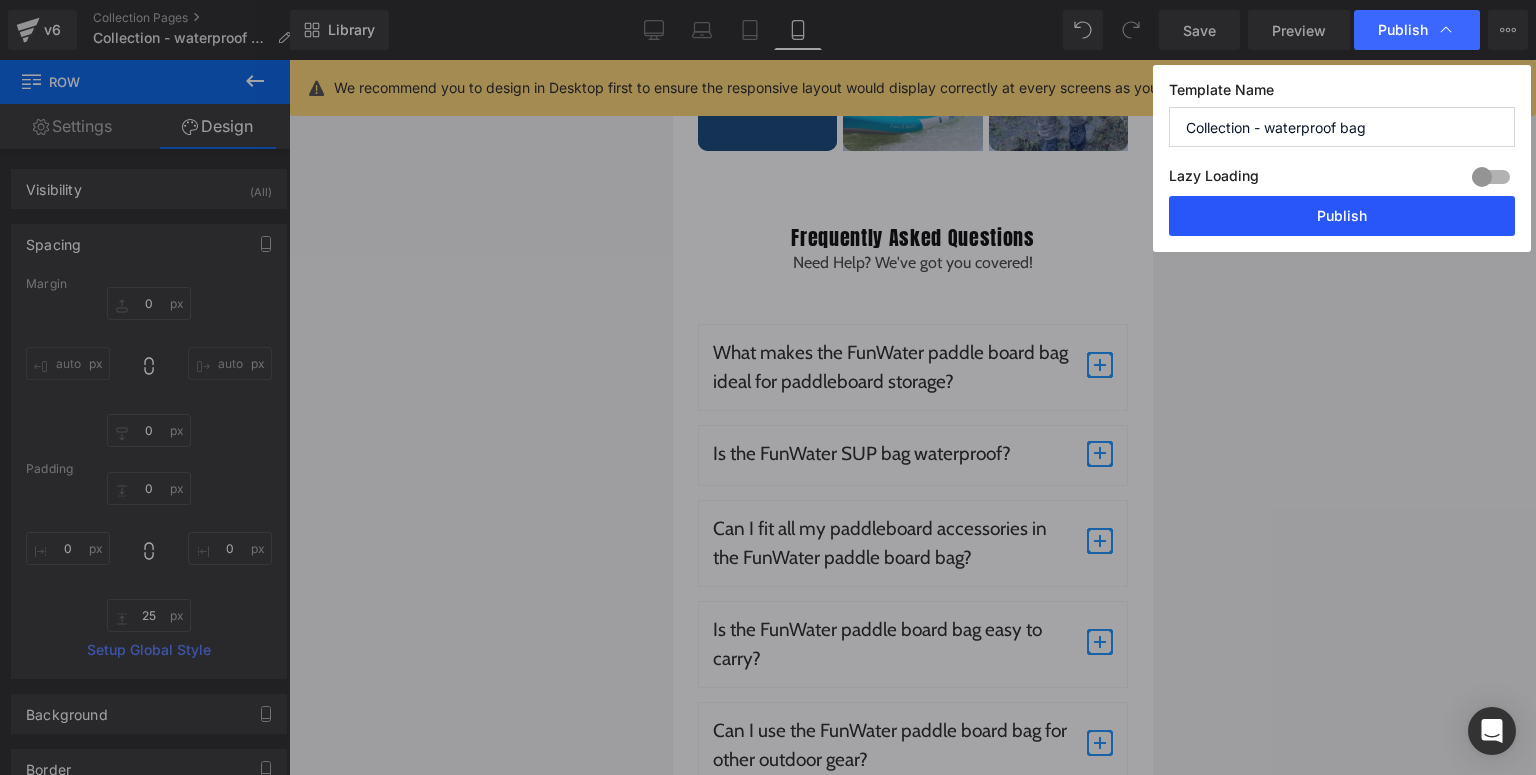 click on "Publish" at bounding box center [1342, 216] 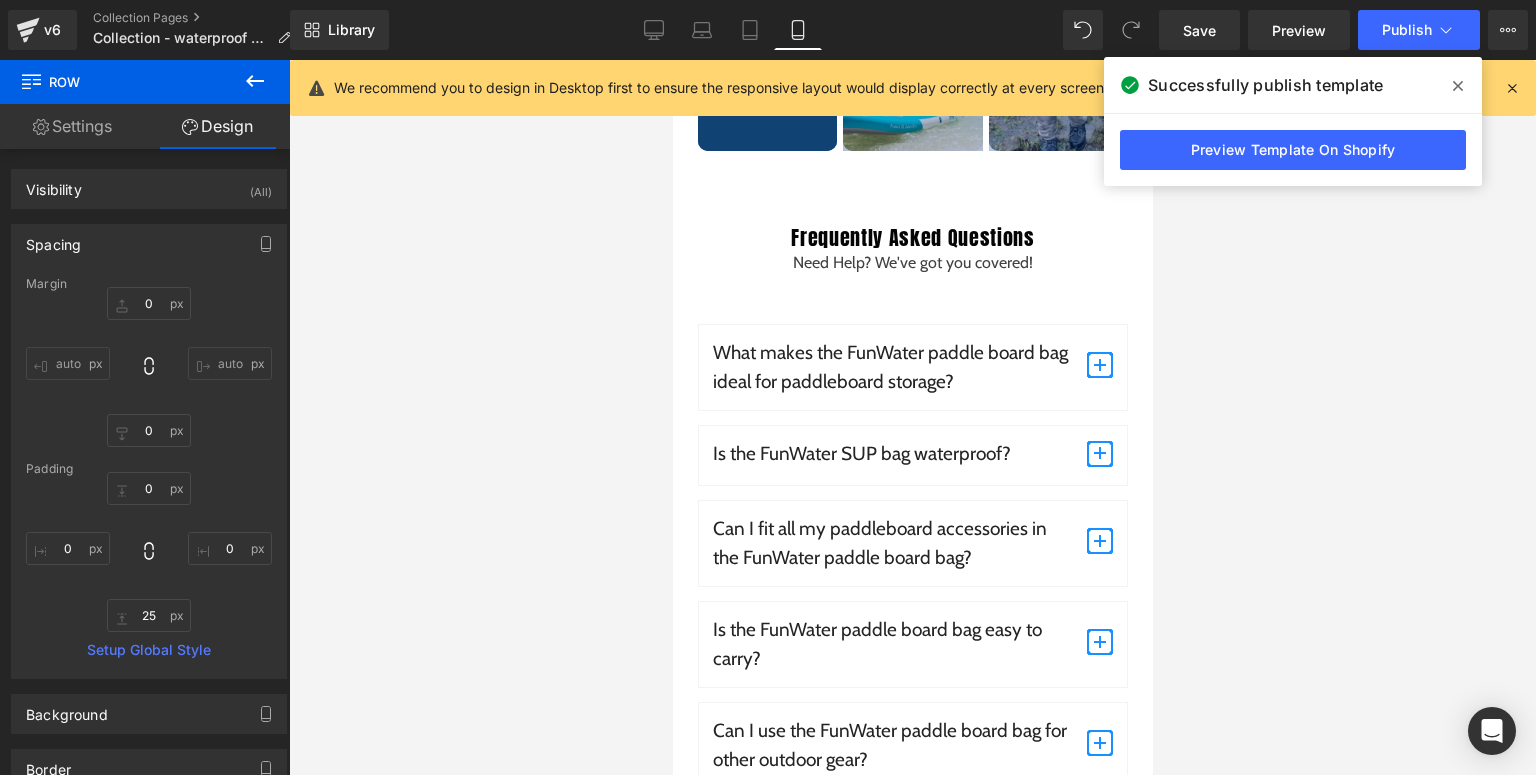 click 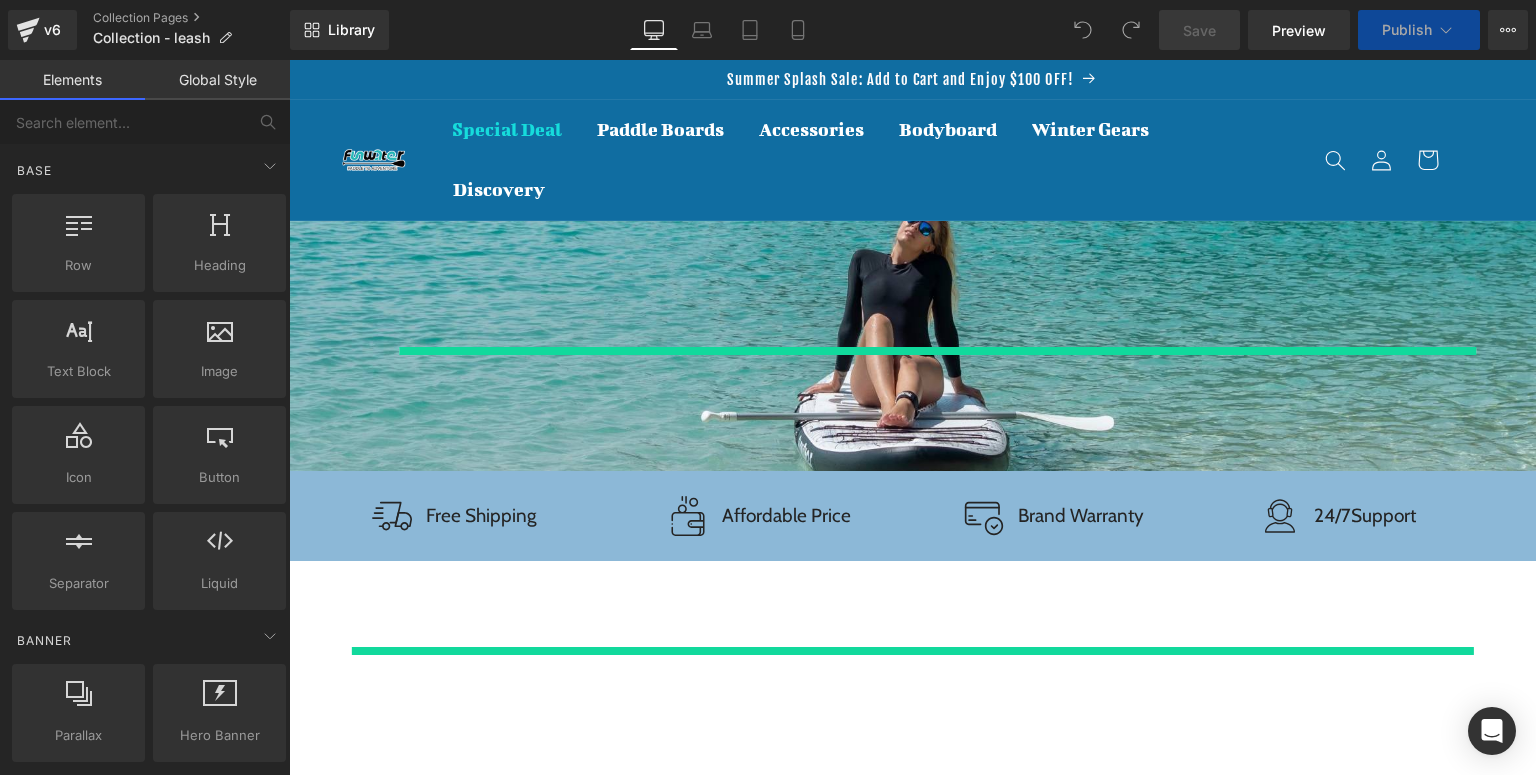 scroll, scrollTop: 0, scrollLeft: 0, axis: both 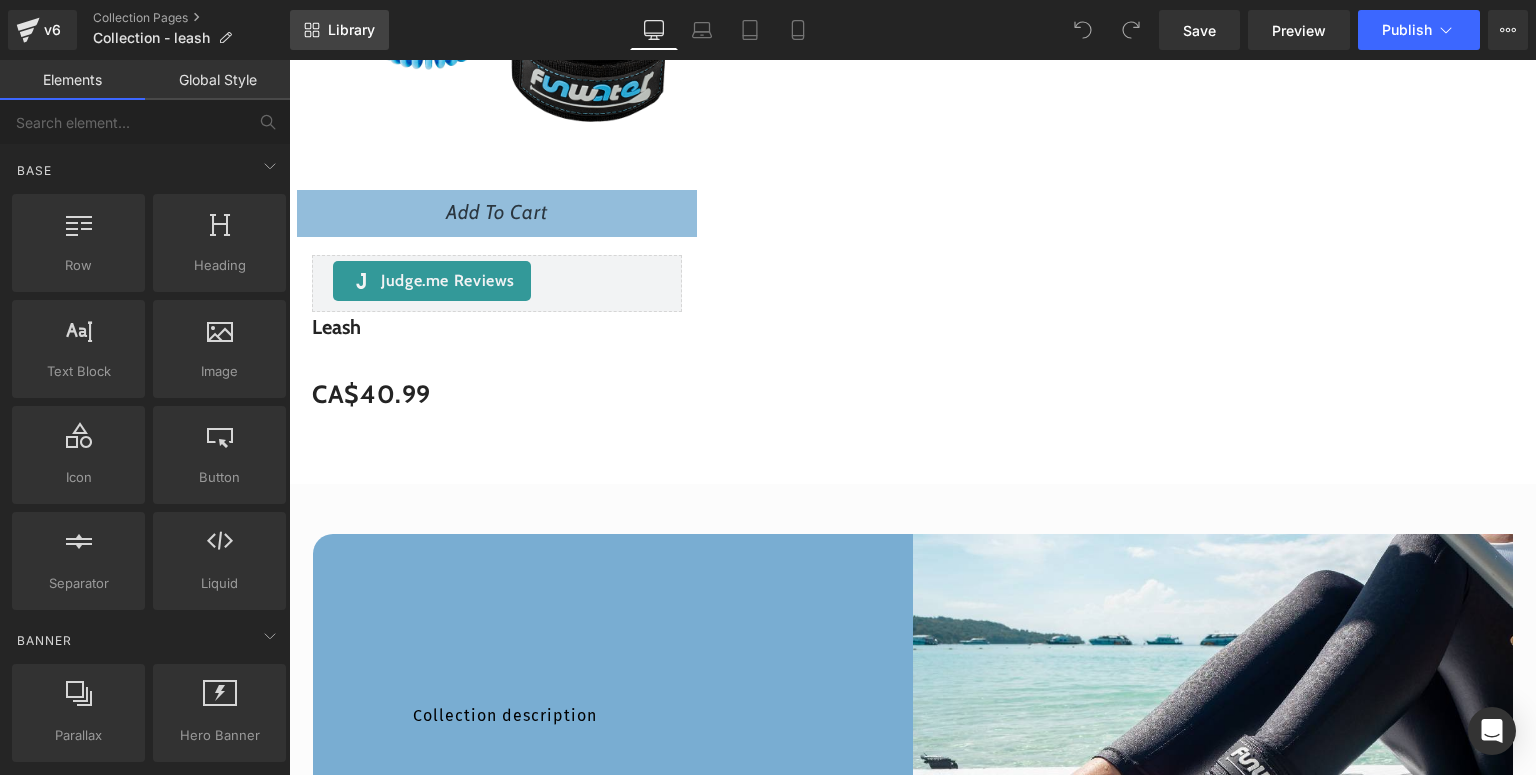 click on "Library" at bounding box center [339, 30] 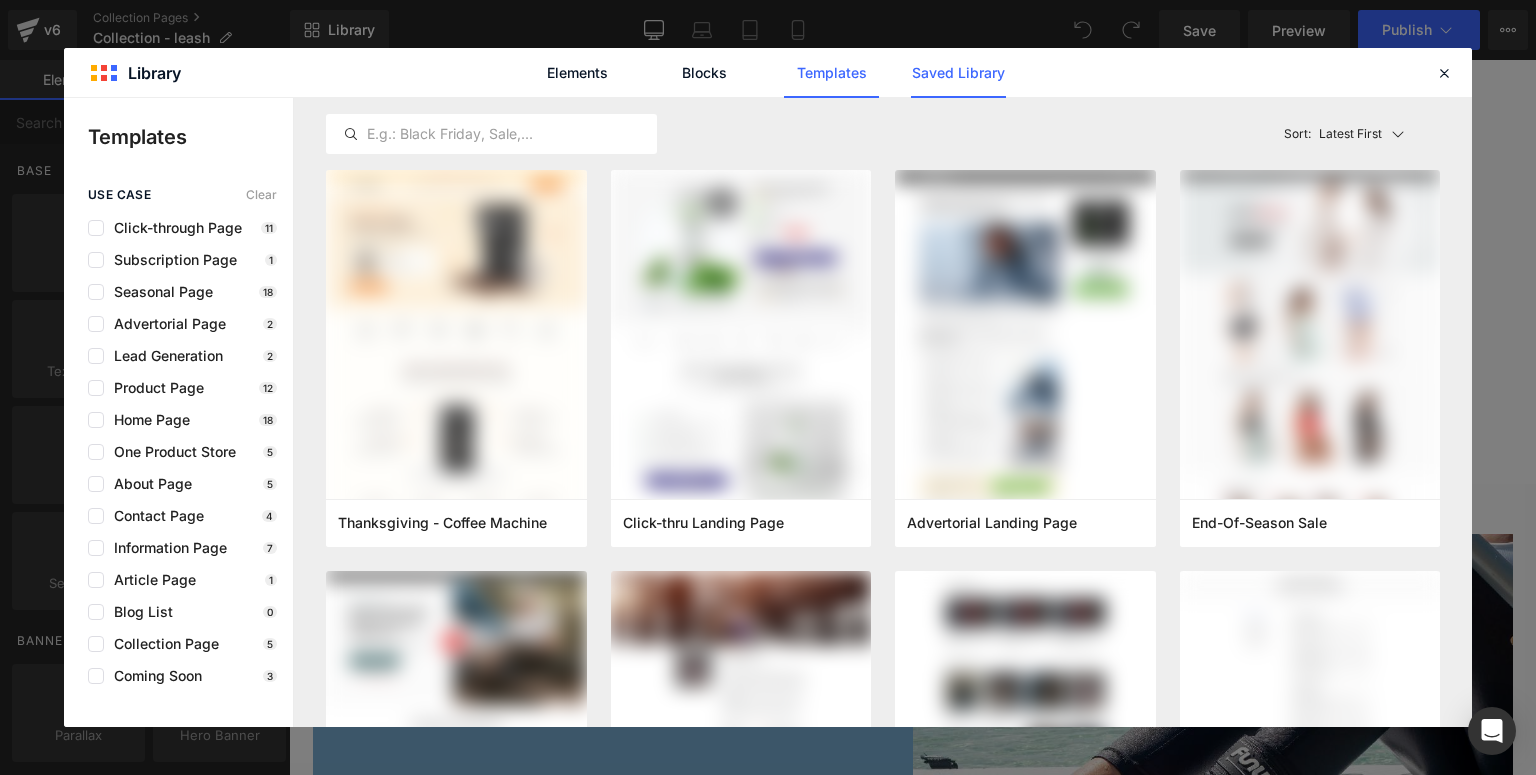 click on "Saved Library" 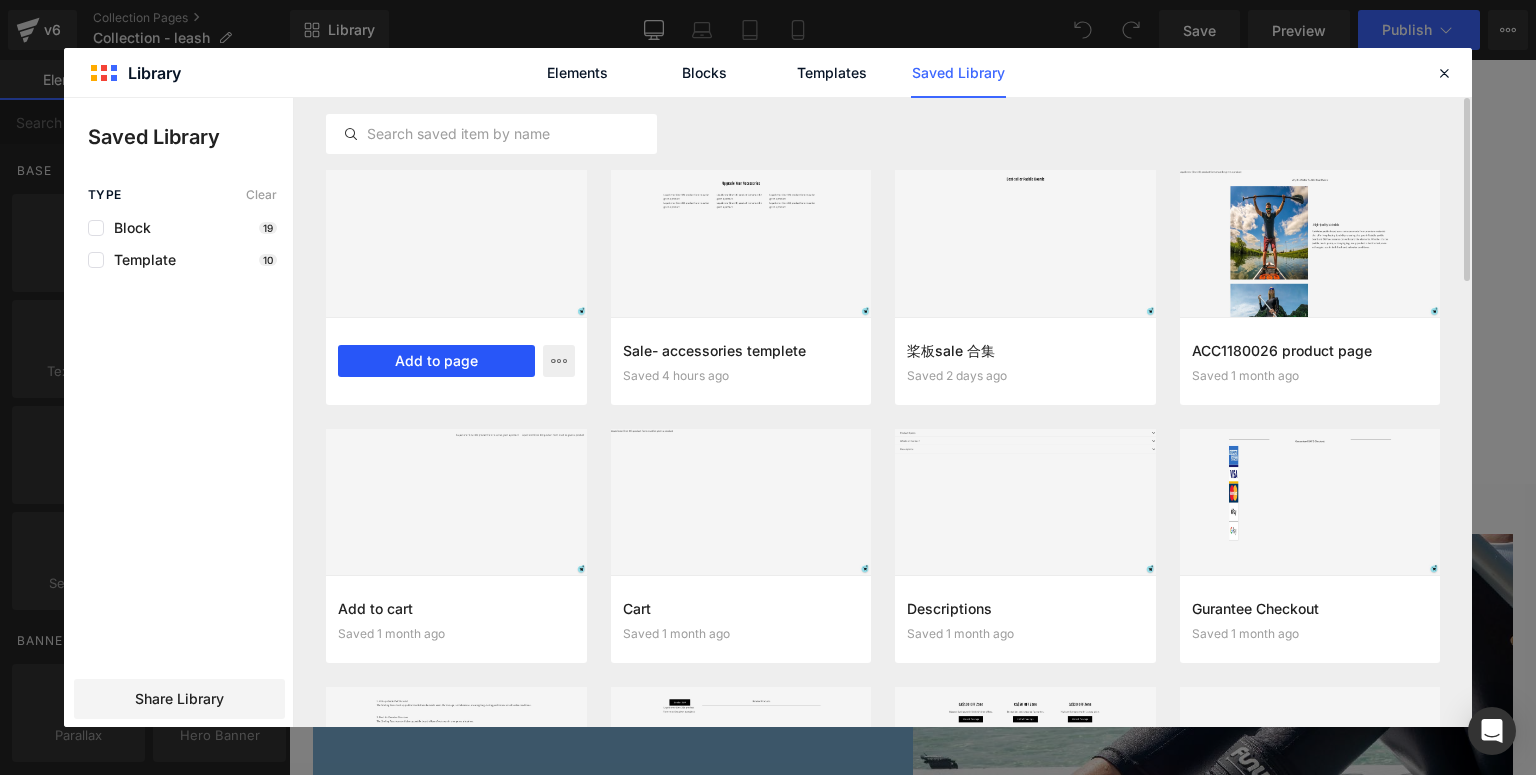 click on "Add to page" at bounding box center [436, 361] 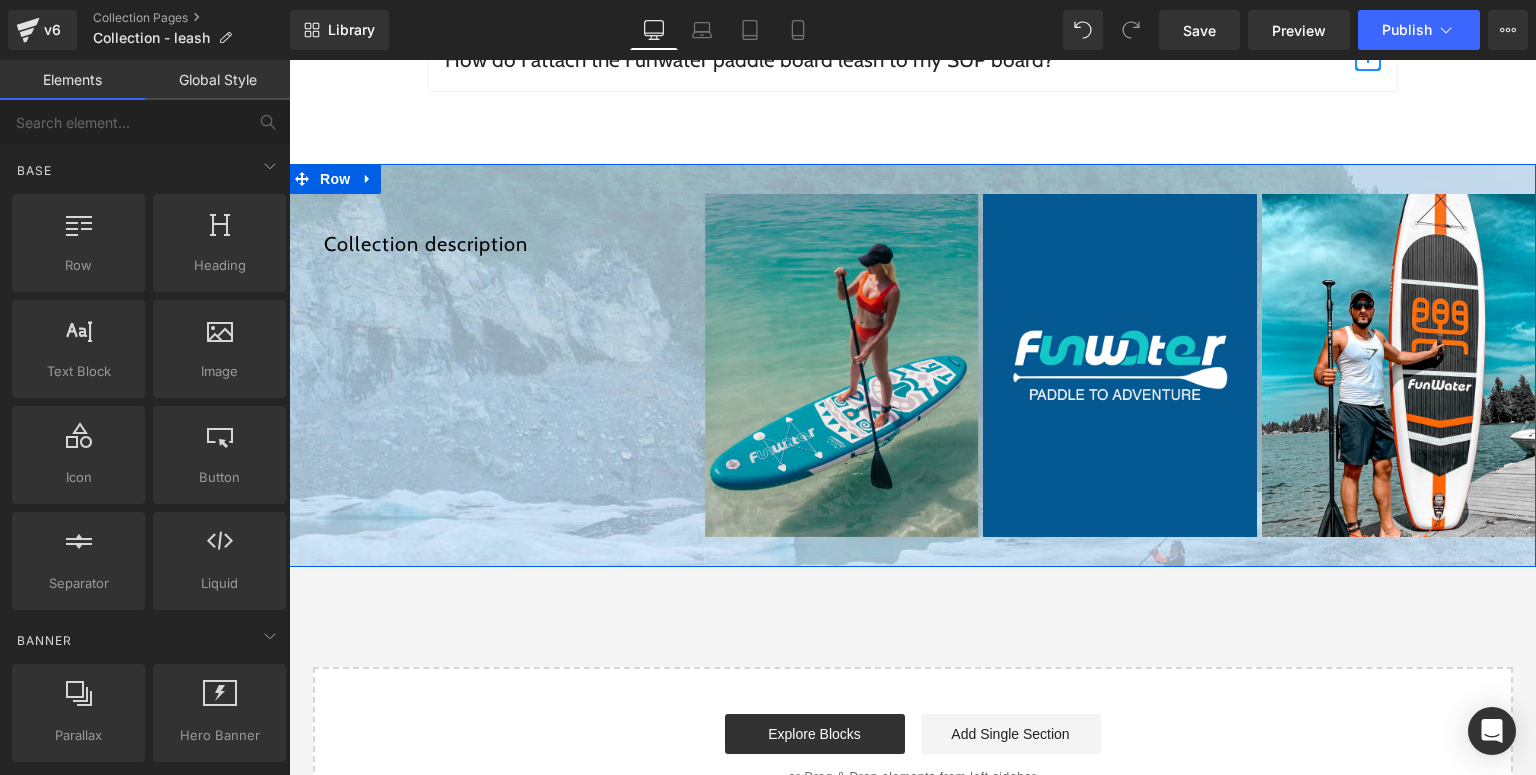 scroll, scrollTop: 4563, scrollLeft: 0, axis: vertical 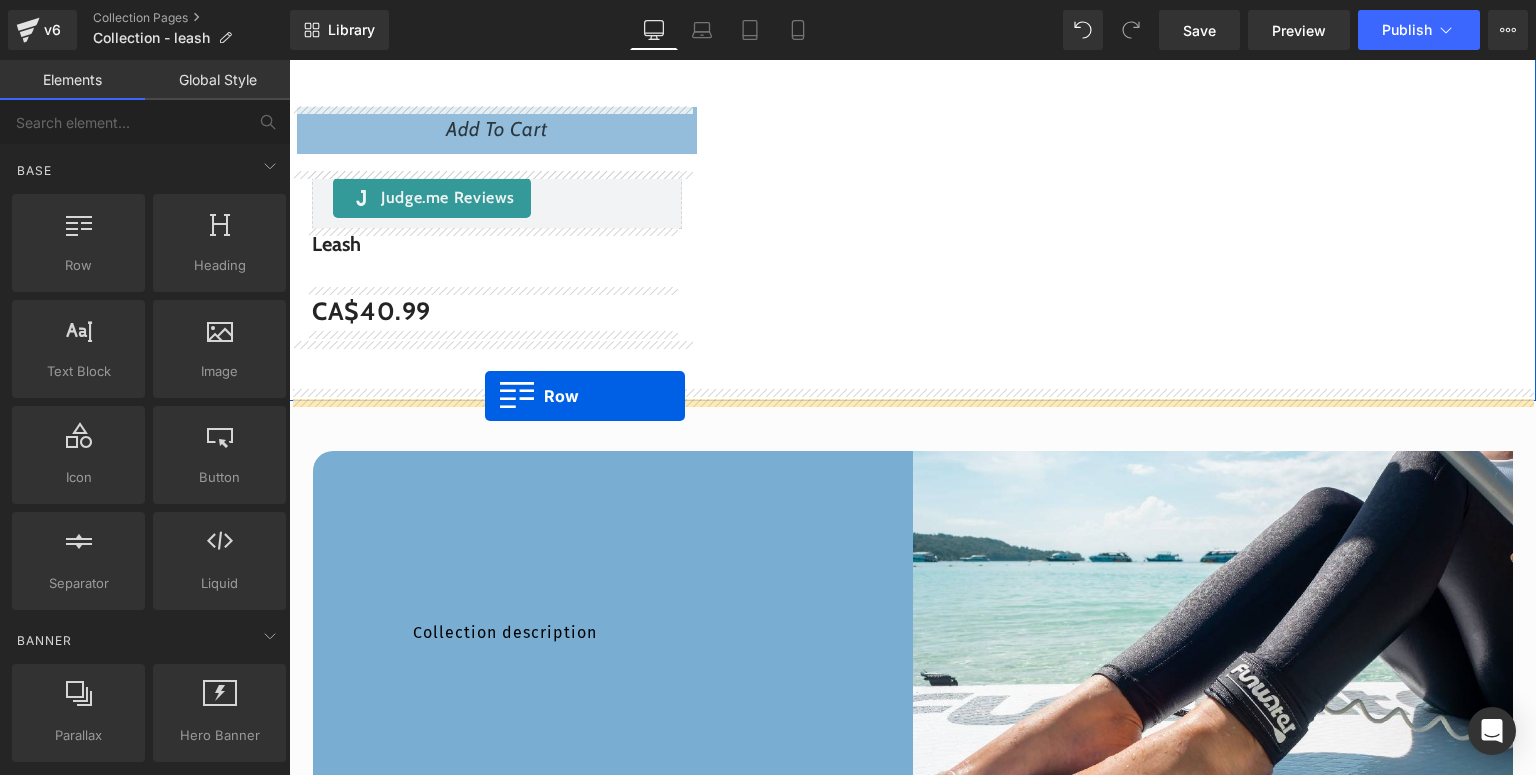 drag, startPoint x: 325, startPoint y: 256, endPoint x: 485, endPoint y: 396, distance: 212.60292 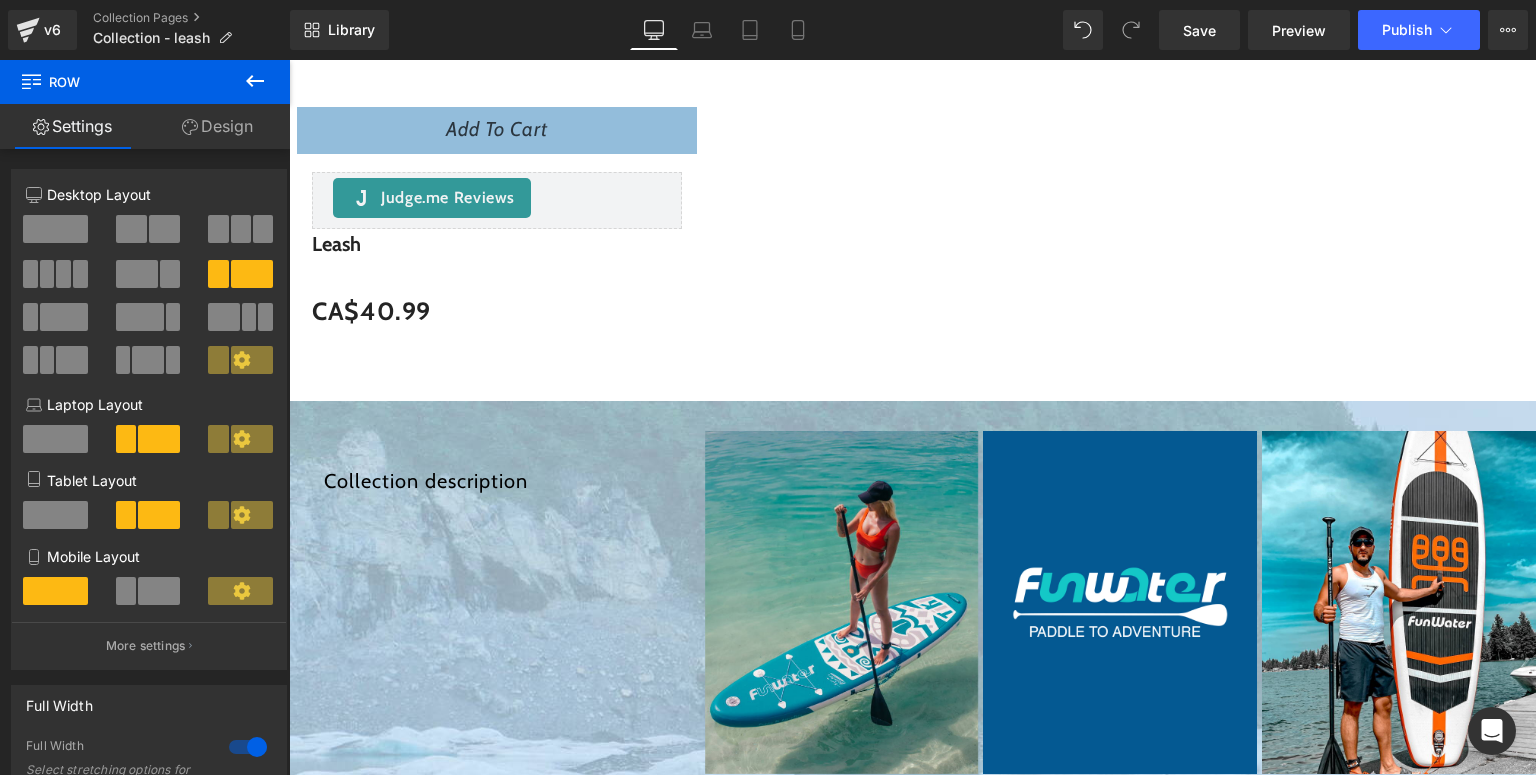 scroll, scrollTop: 1523, scrollLeft: 0, axis: vertical 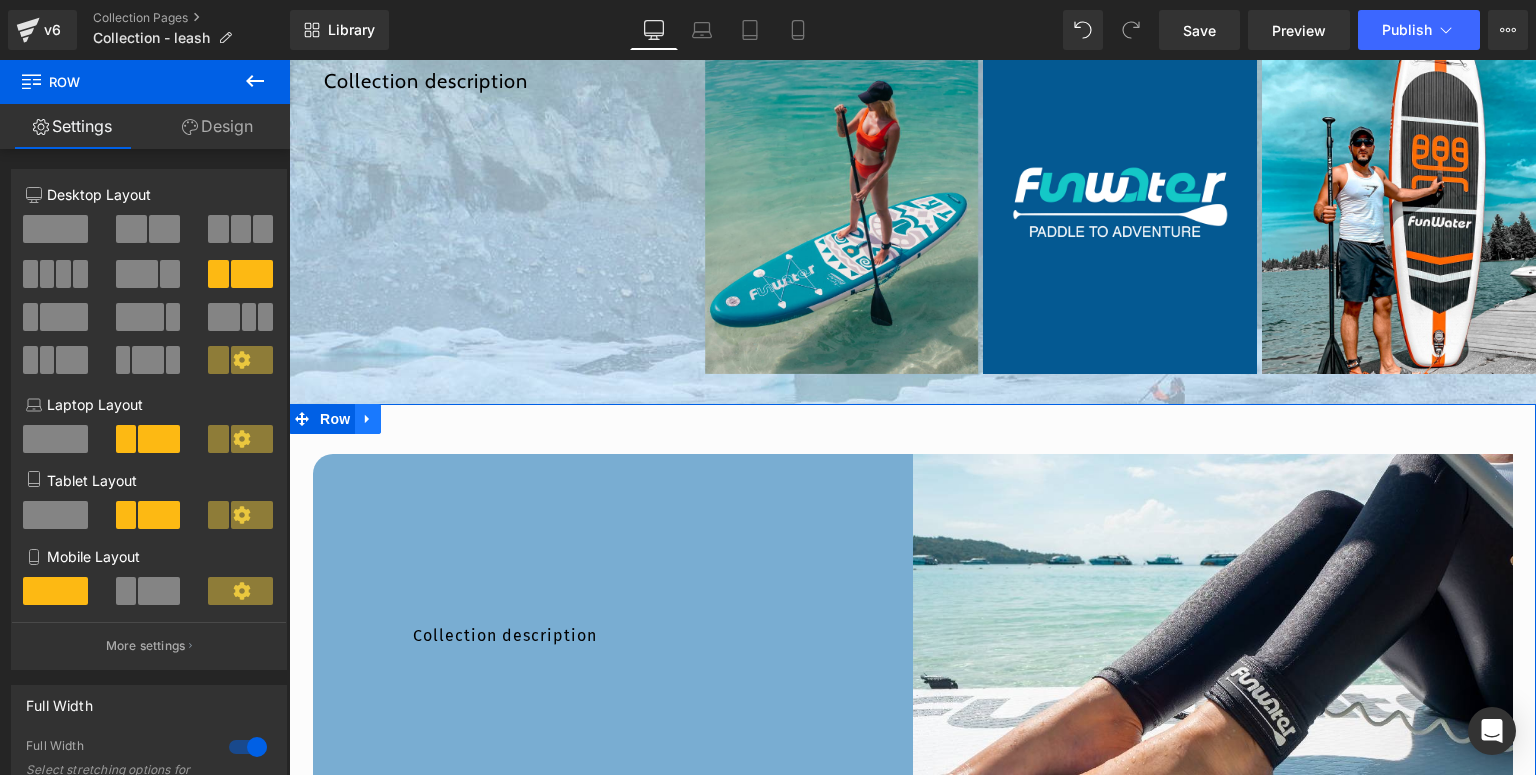 click 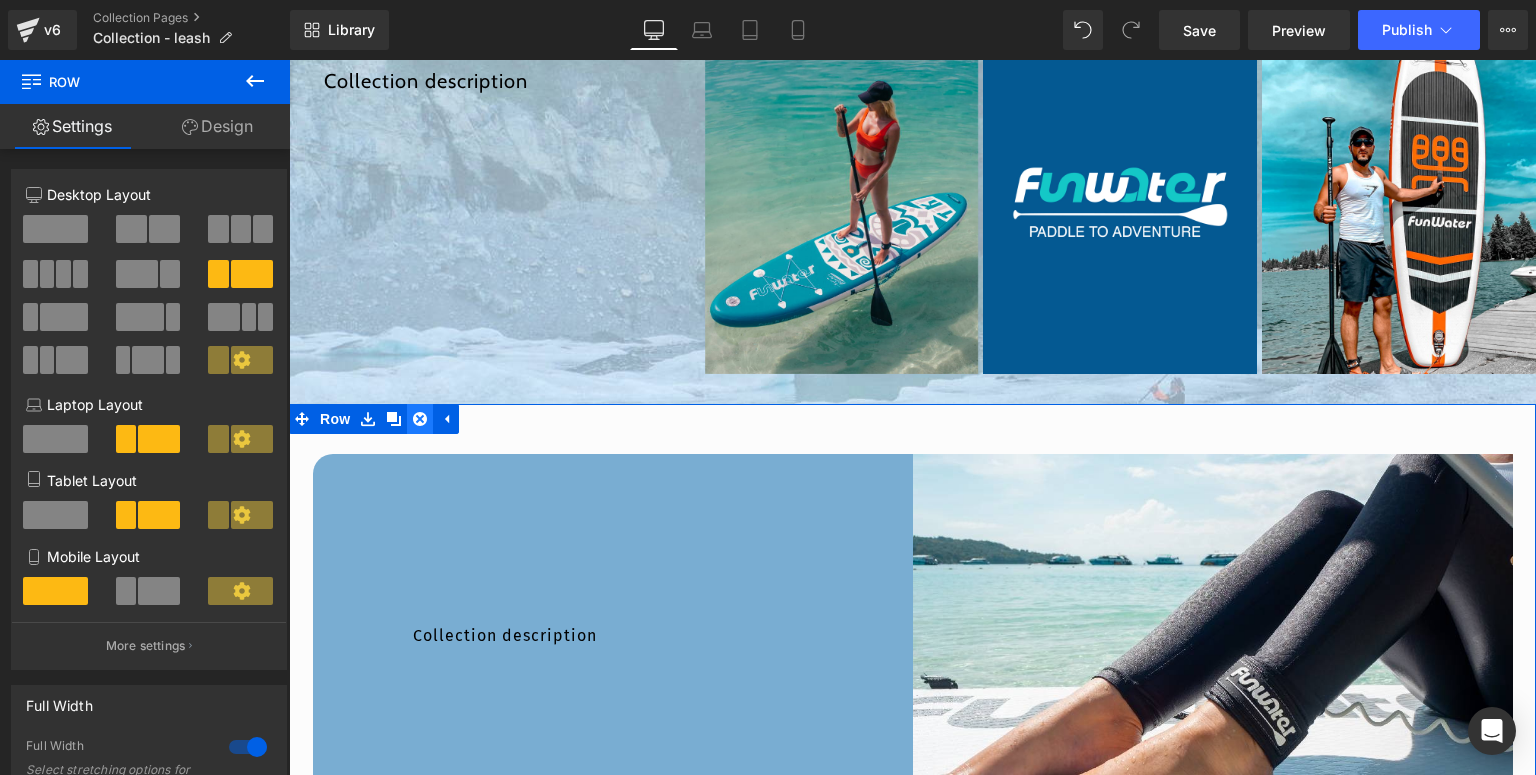 click 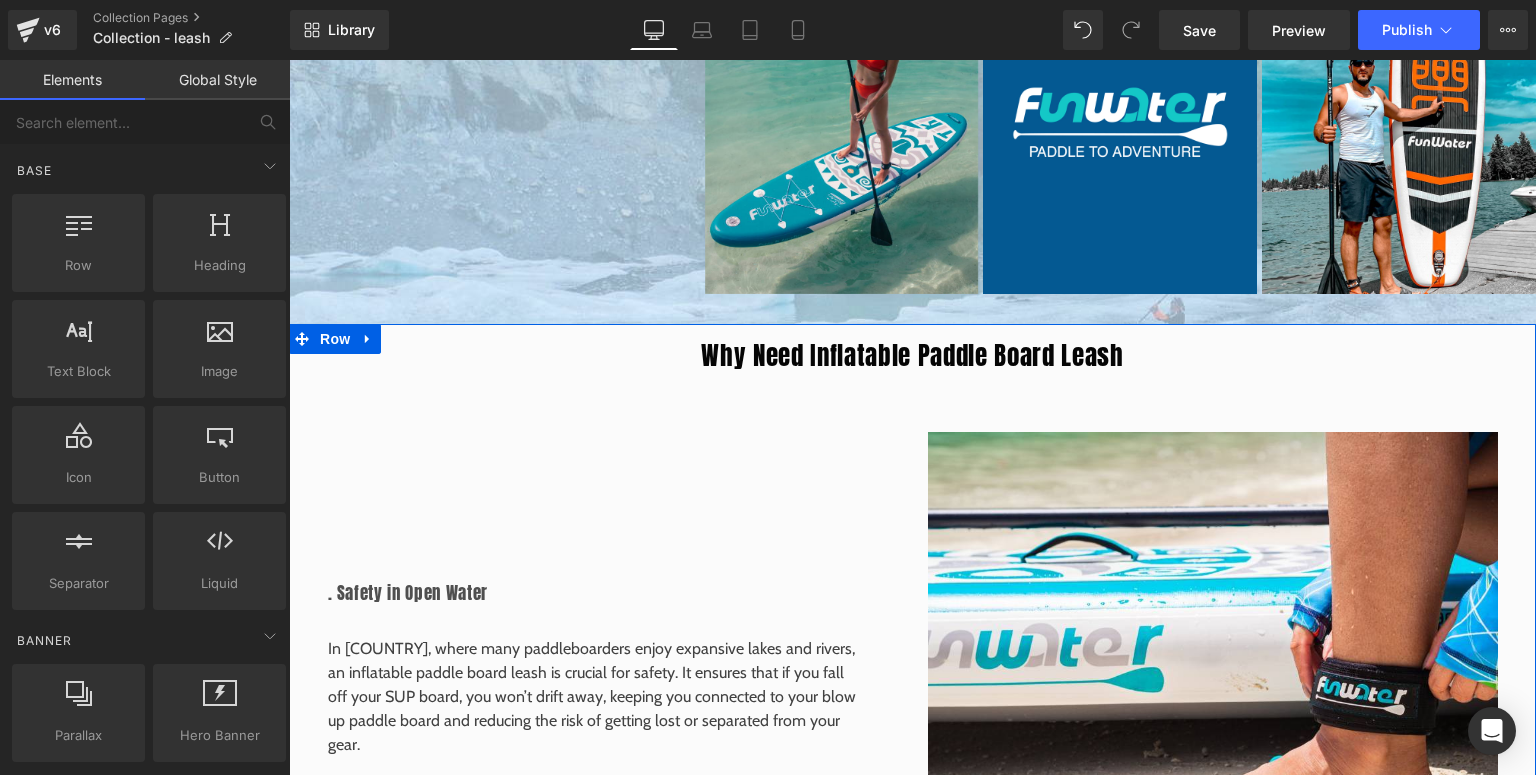 scroll, scrollTop: 1683, scrollLeft: 0, axis: vertical 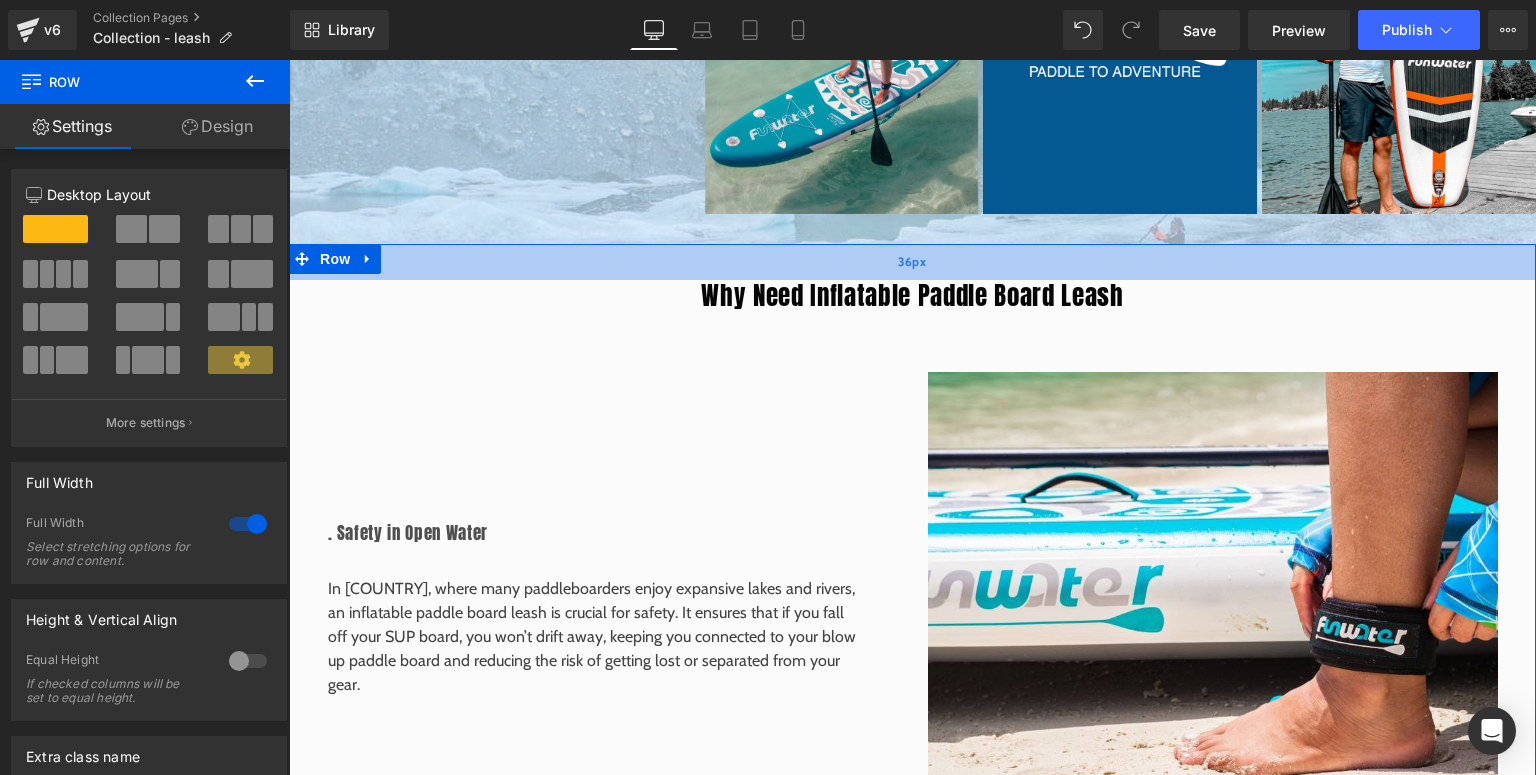 drag, startPoint x: 825, startPoint y: 251, endPoint x: 824, endPoint y: 271, distance: 20.024984 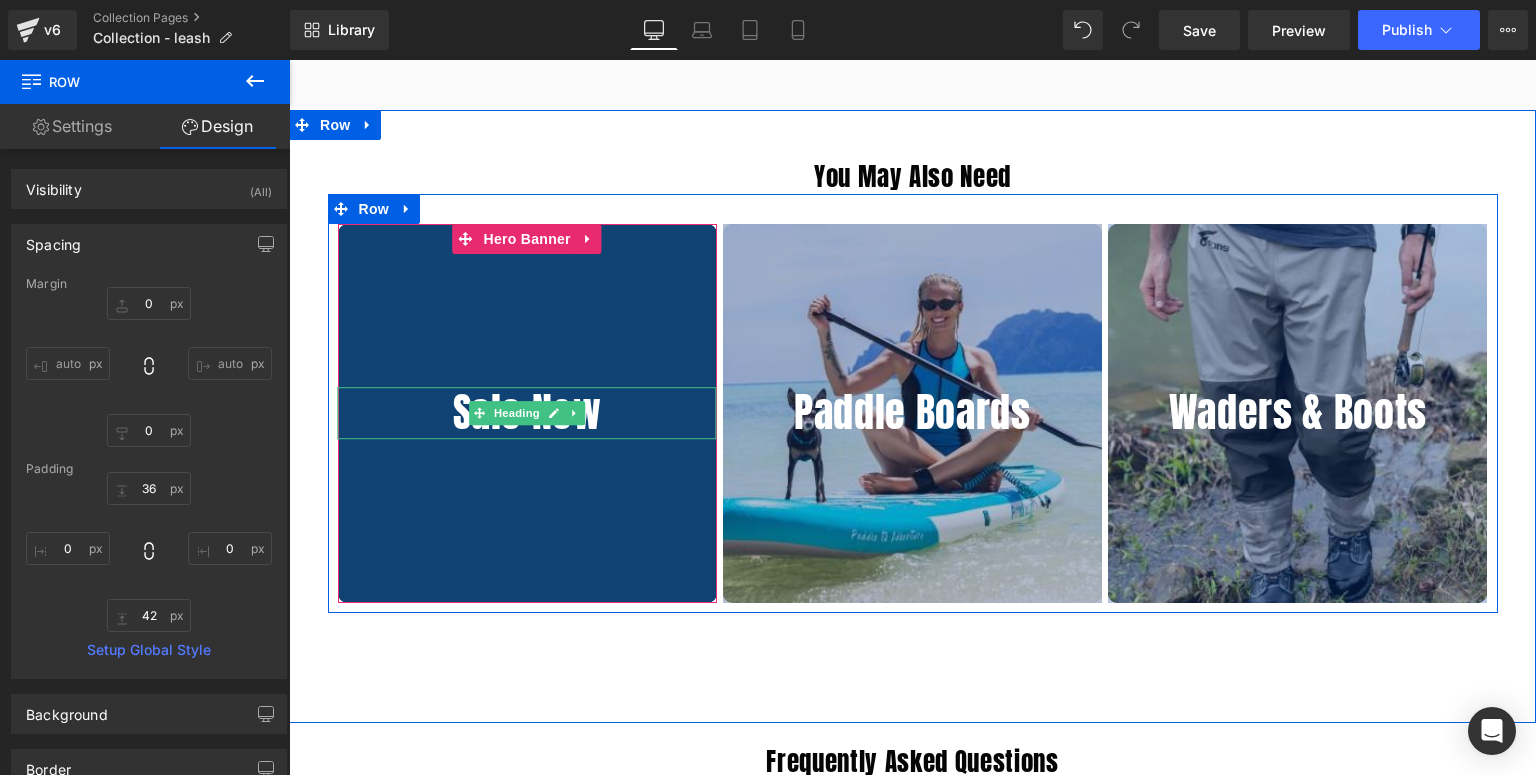 scroll, scrollTop: 3283, scrollLeft: 0, axis: vertical 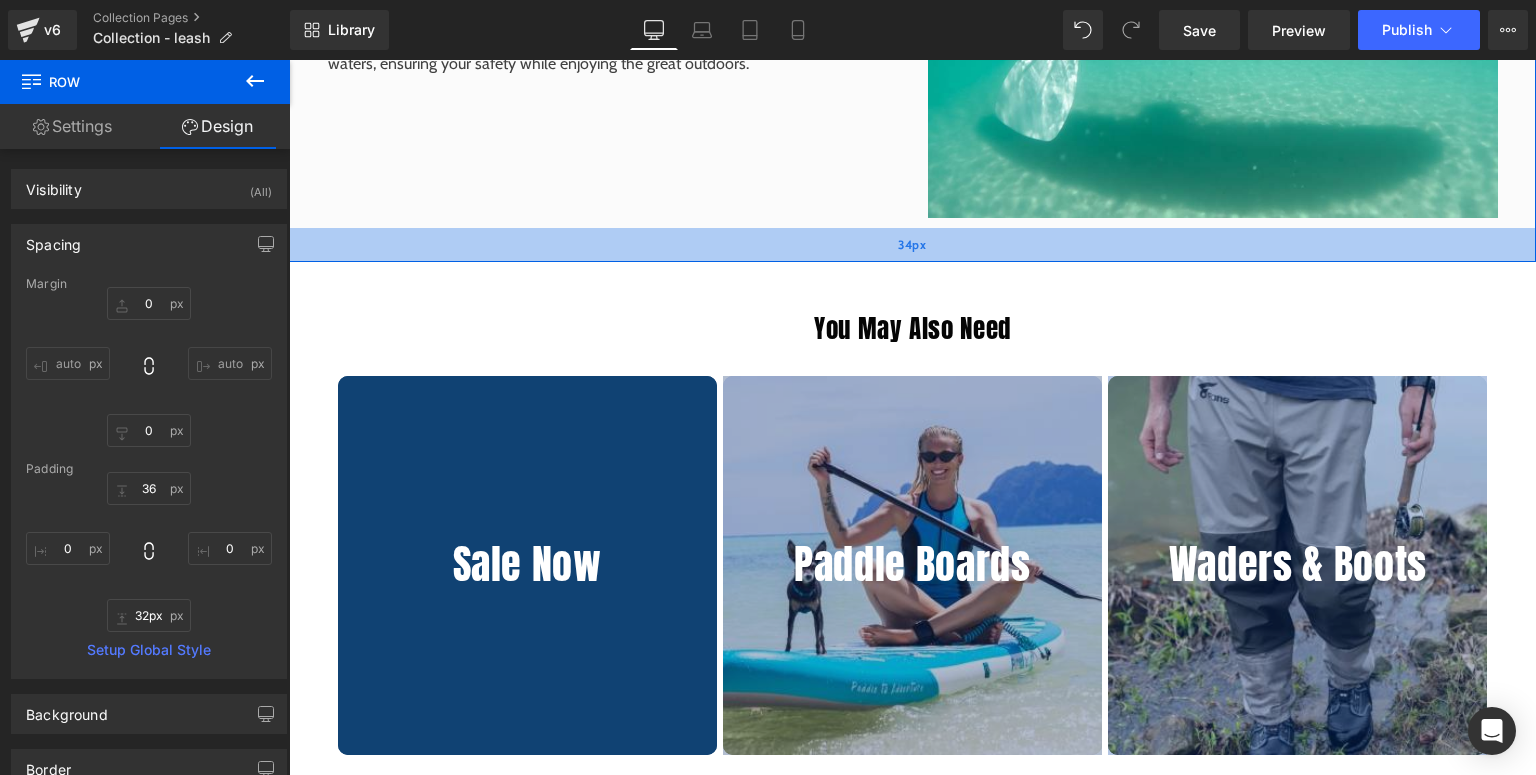 type on "31px" 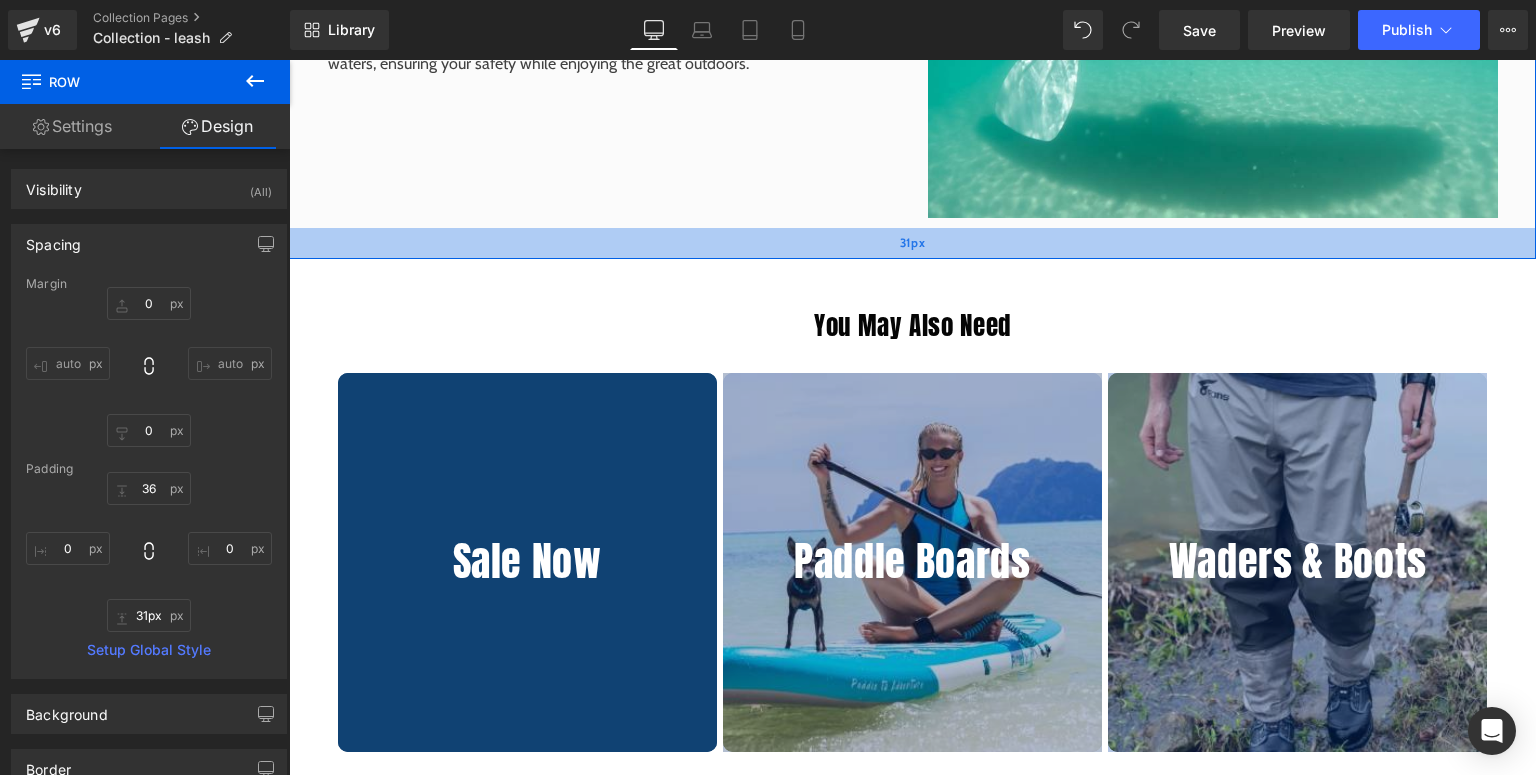 drag, startPoint x: 867, startPoint y: 260, endPoint x: 884, endPoint y: 249, distance: 20.248457 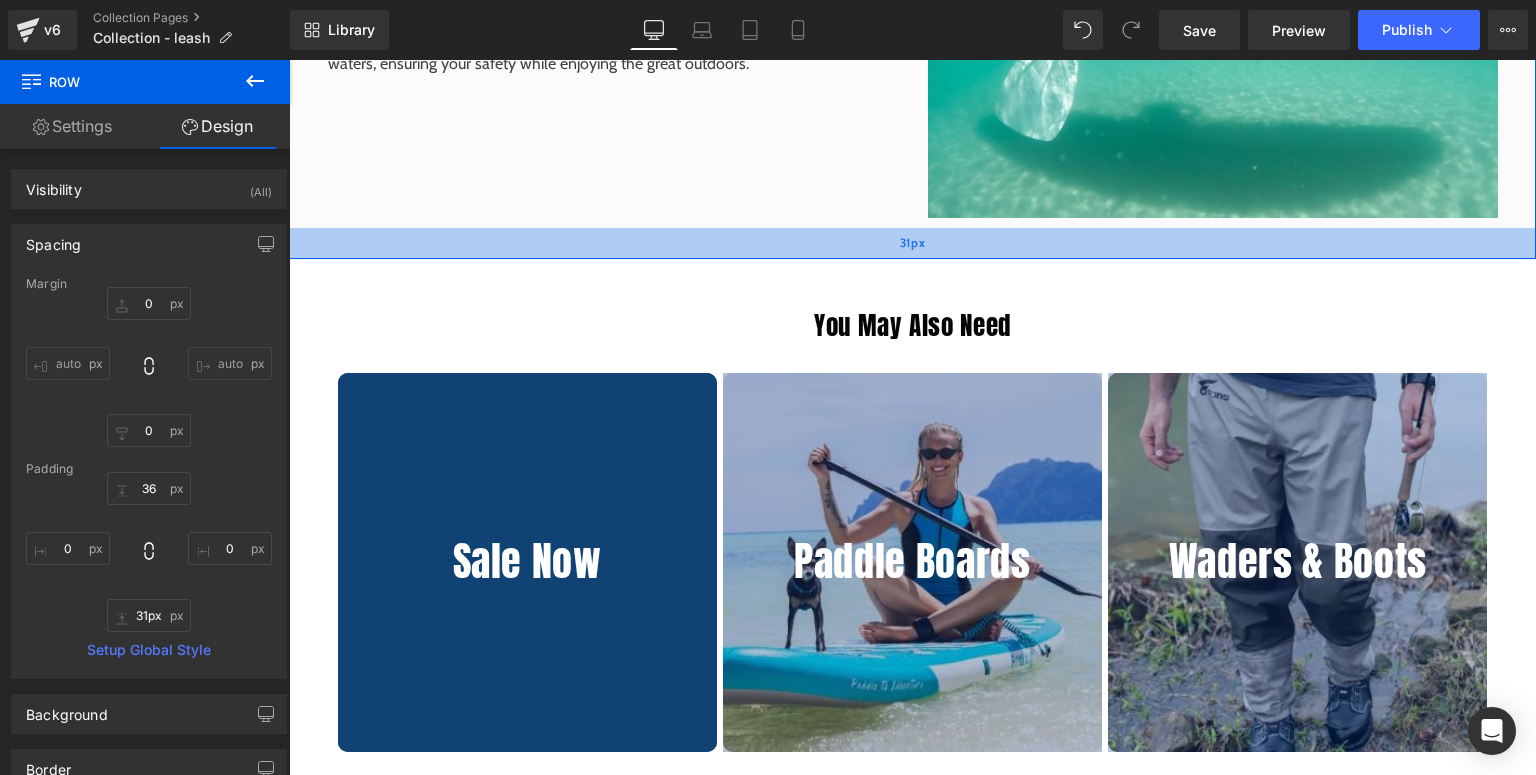 click on "31px" at bounding box center (912, 243) 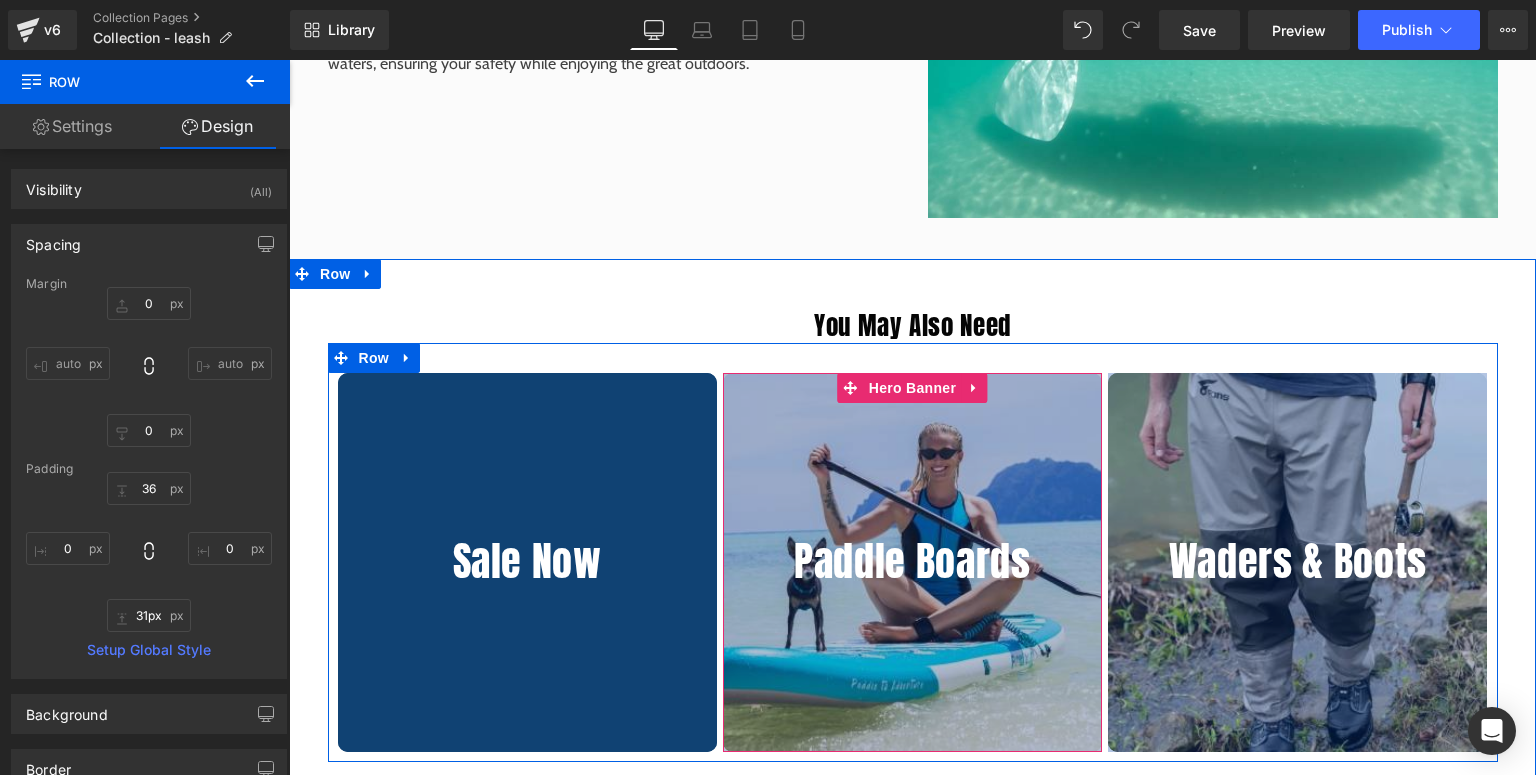scroll, scrollTop: 3523, scrollLeft: 0, axis: vertical 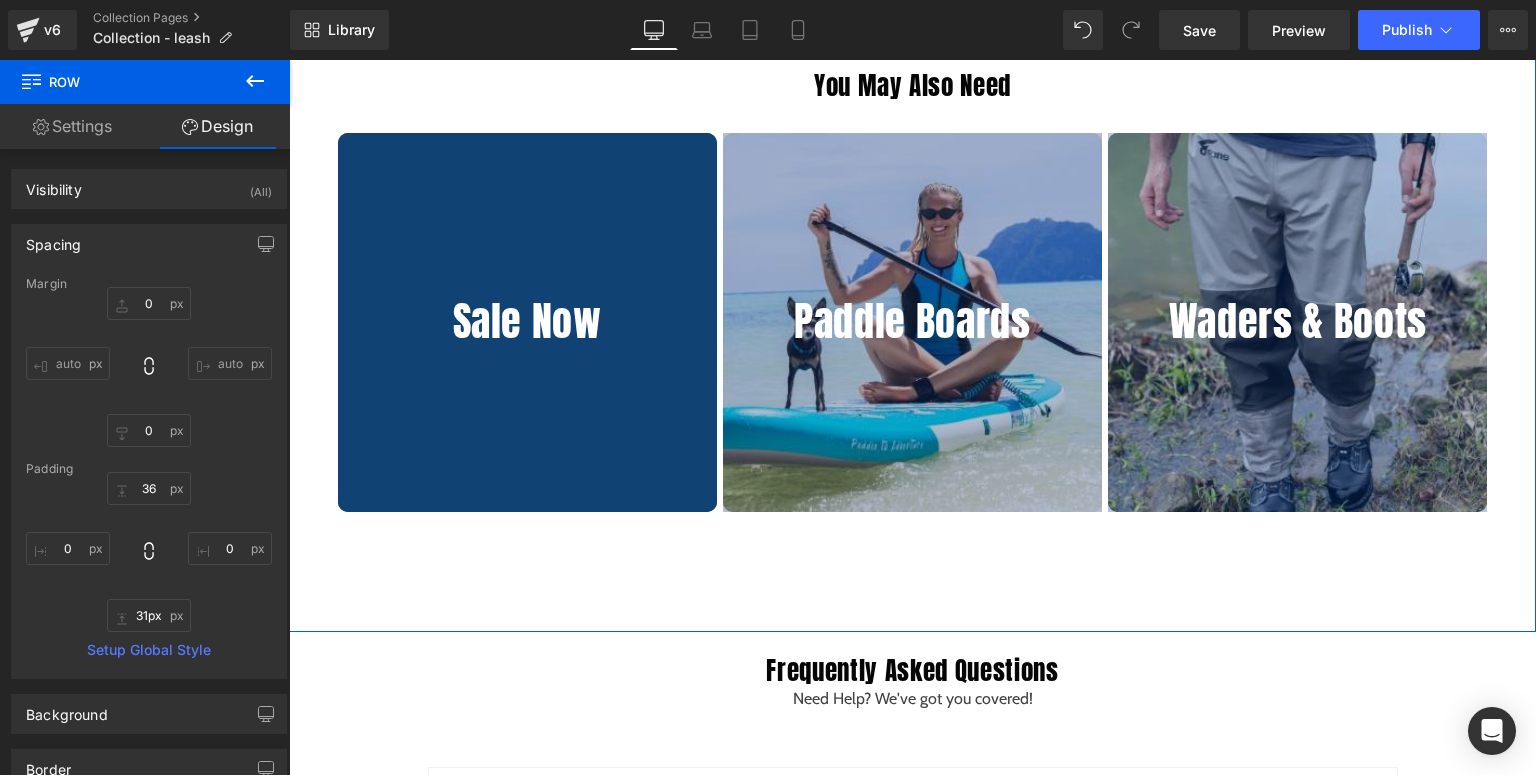 click on "You May Also Need Heading
Sale Now
Heading
Hero Banner
Paddle Boards Heading
Hero Banner
Waders & Boots Heading
Hero Banner         Row         Row         Row" at bounding box center [912, 325] 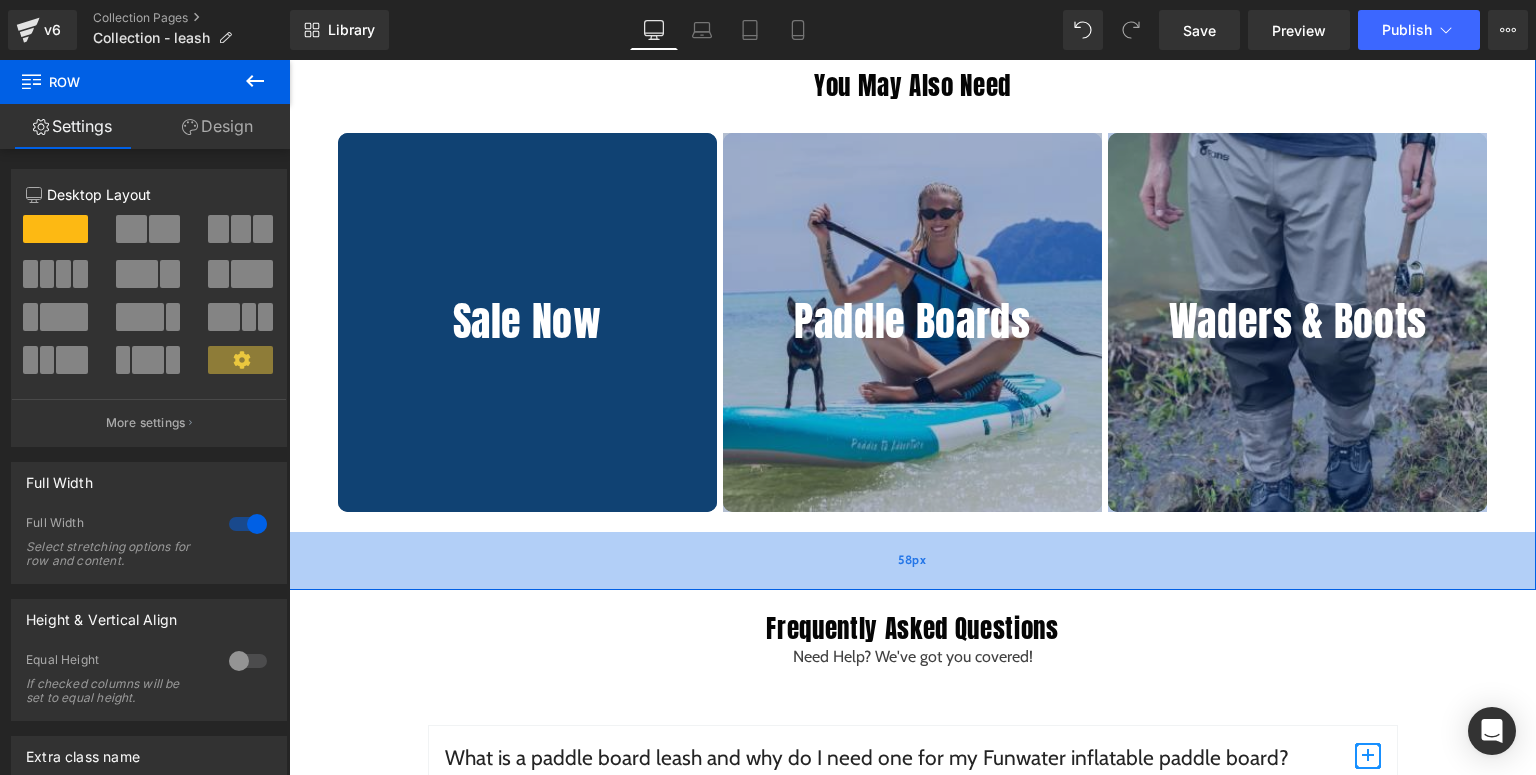 drag, startPoint x: 874, startPoint y: 626, endPoint x: 876, endPoint y: 584, distance: 42.047592 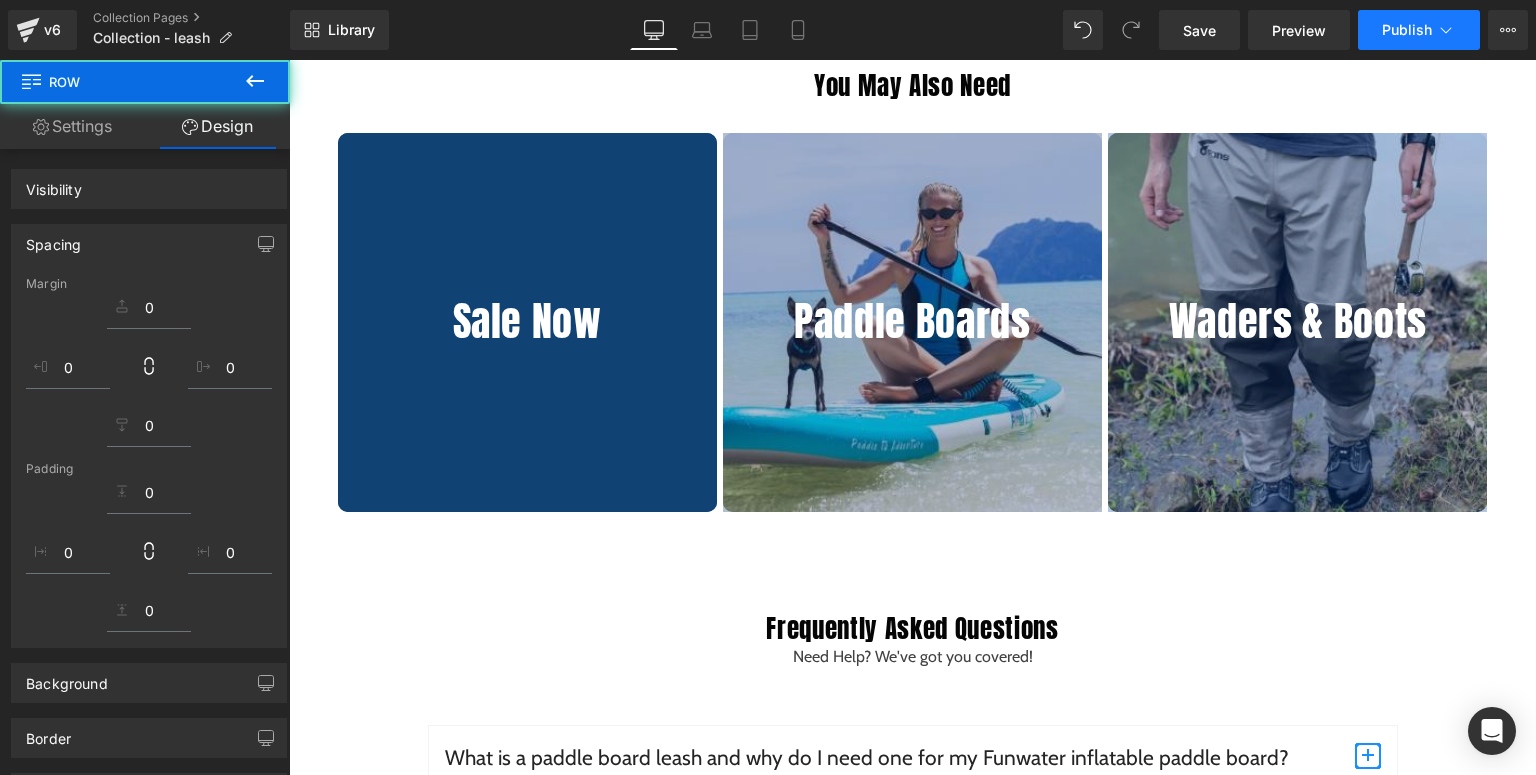 click on "Publish" at bounding box center [1407, 30] 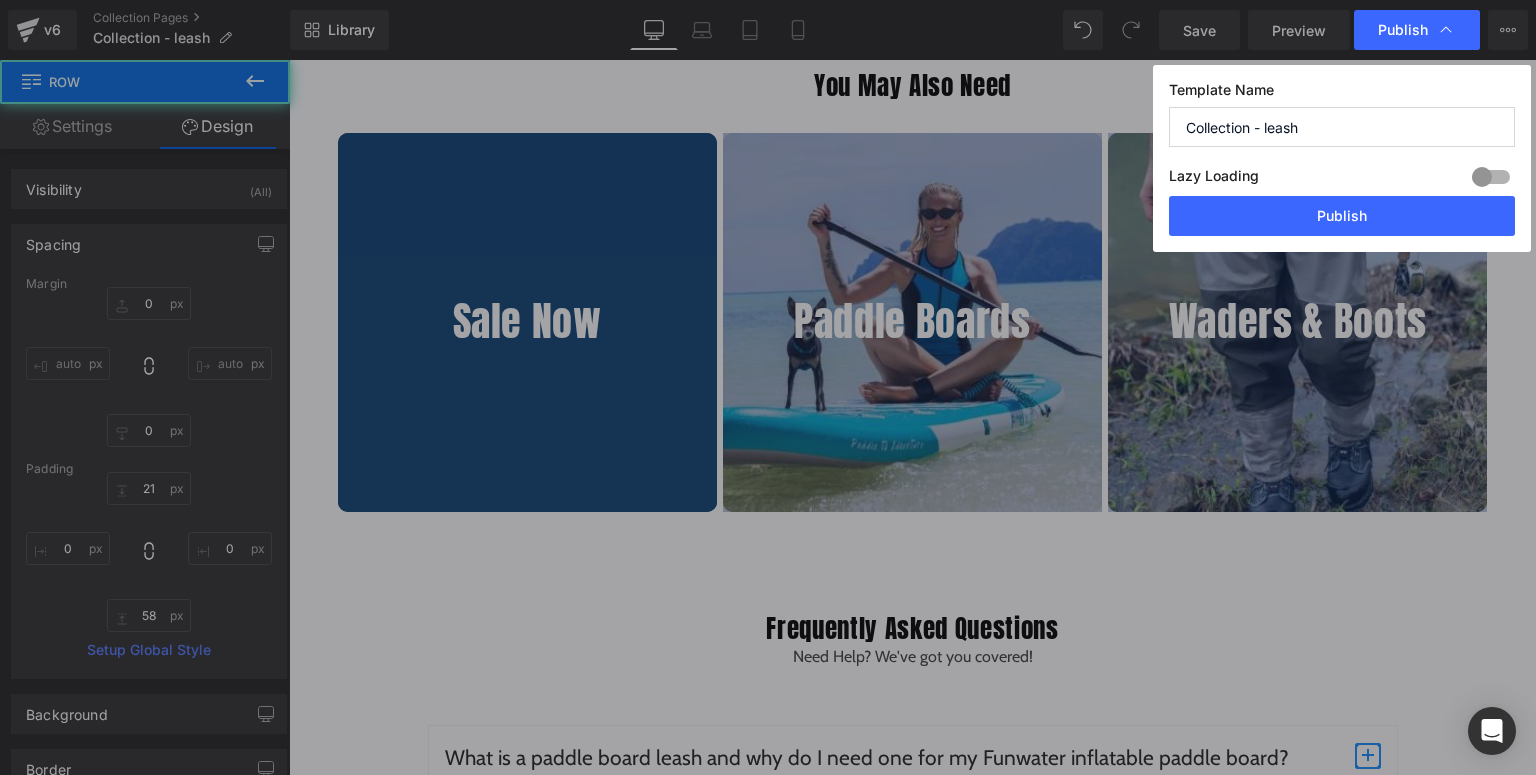 scroll, scrollTop: 3683, scrollLeft: 0, axis: vertical 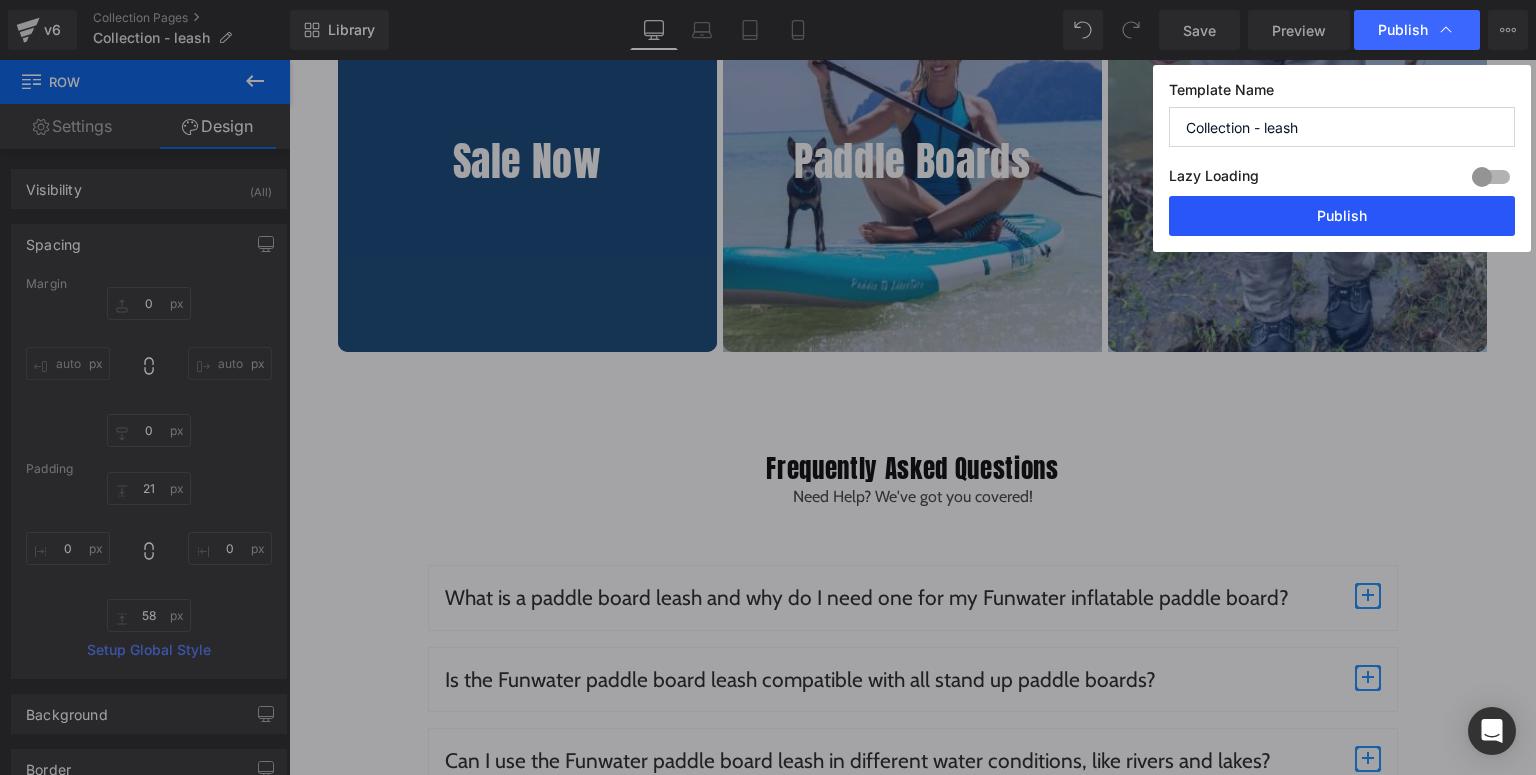 click on "Publish" at bounding box center (1342, 216) 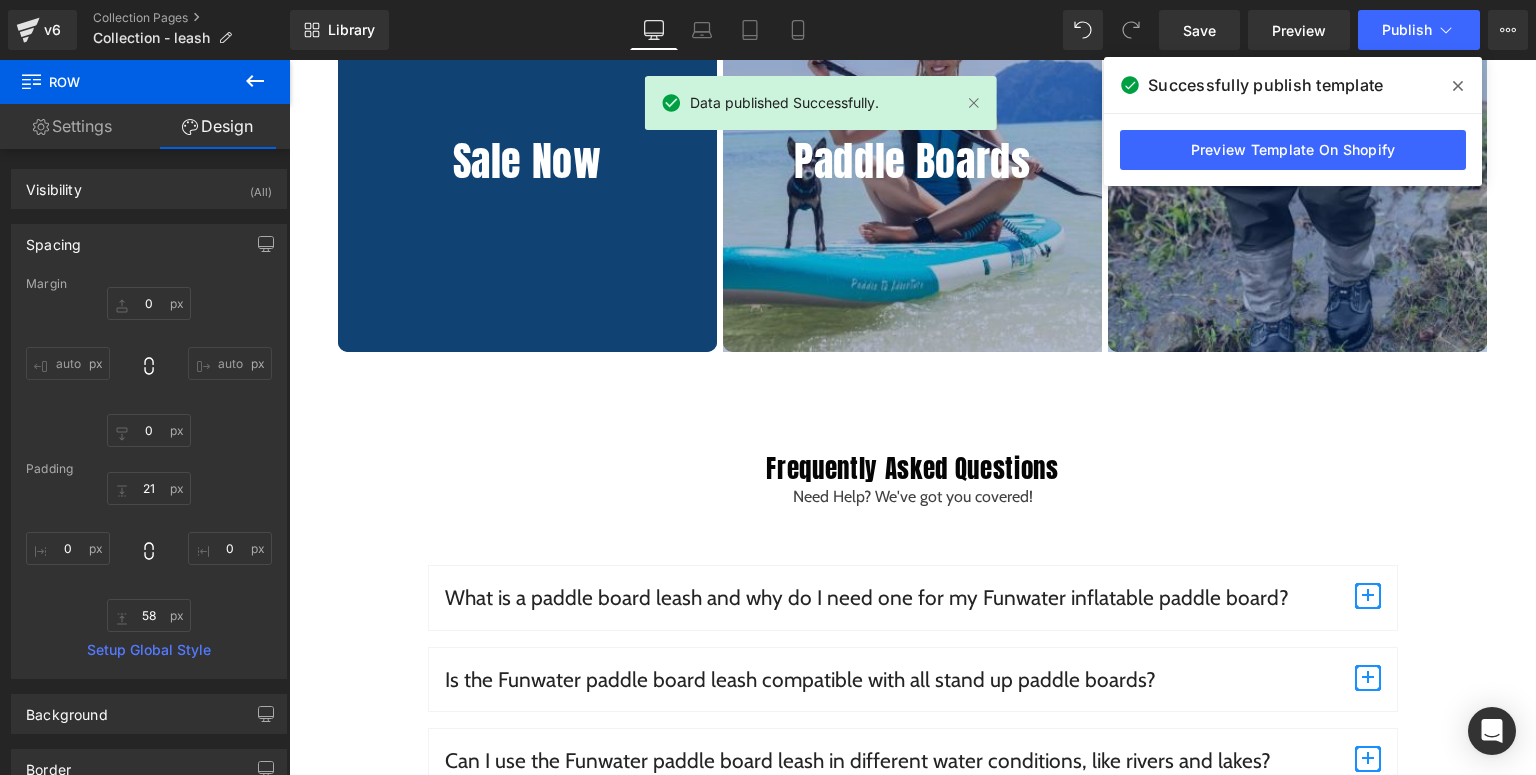 click 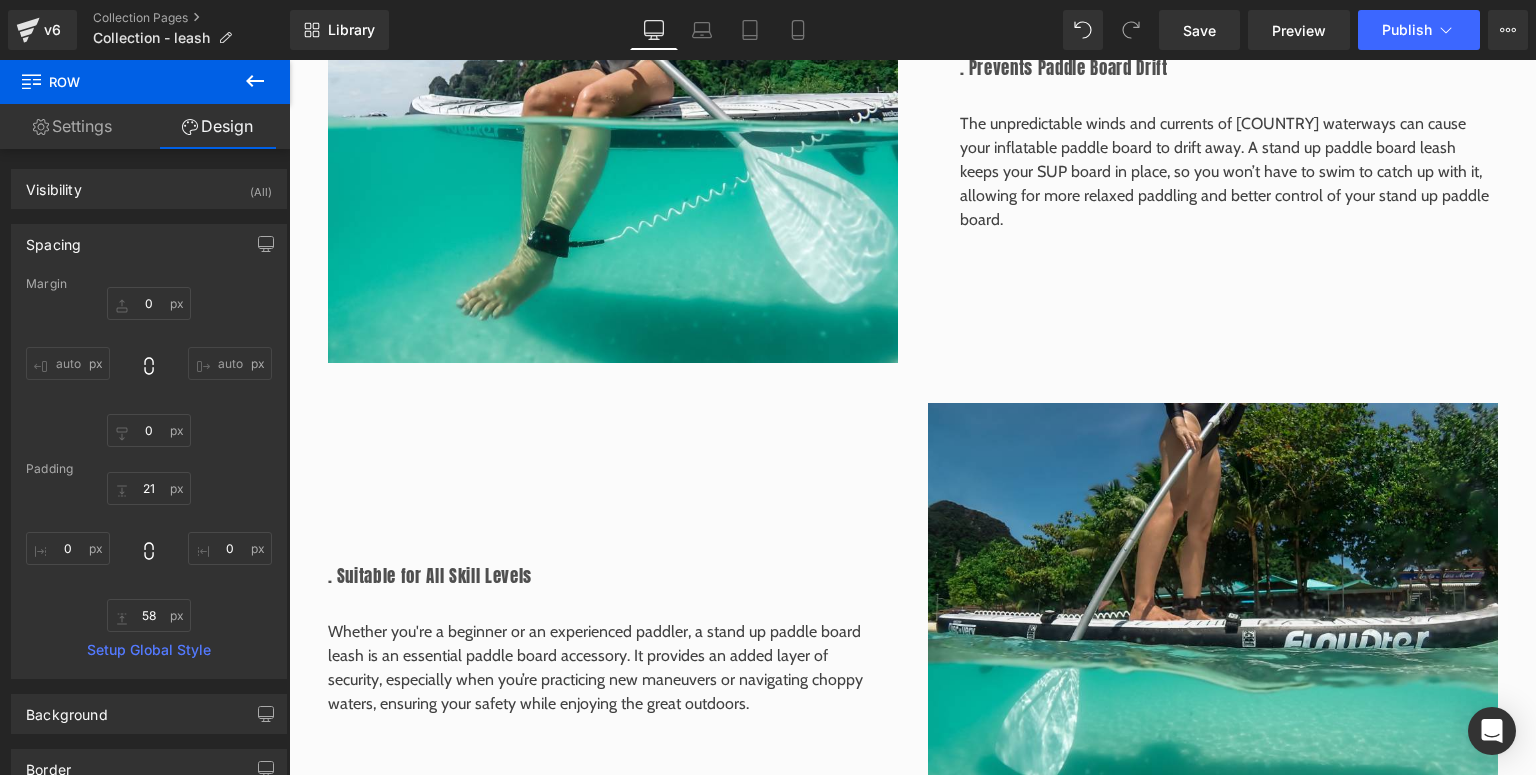 scroll, scrollTop: 2163, scrollLeft: 0, axis: vertical 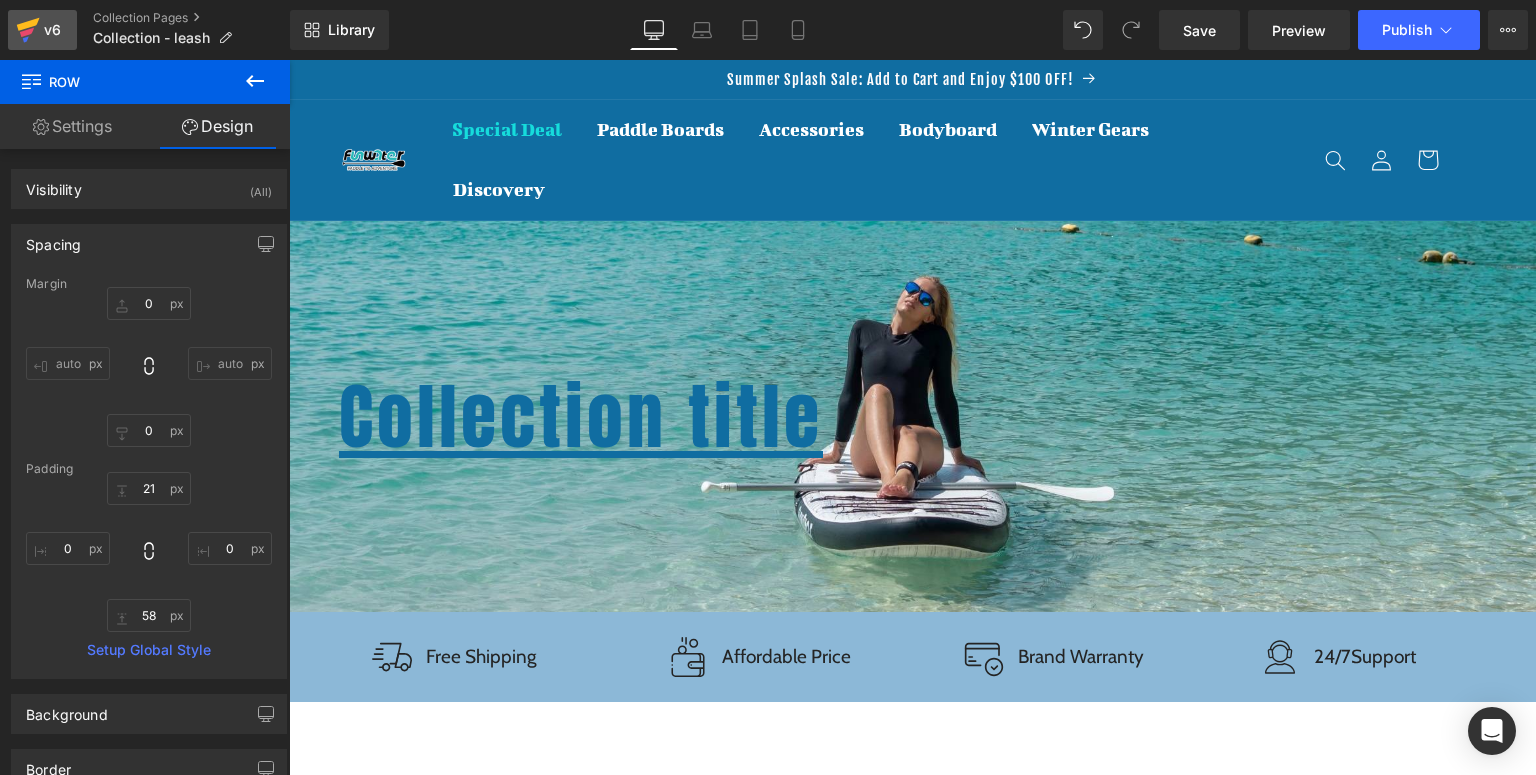 click on "v6" at bounding box center [52, 30] 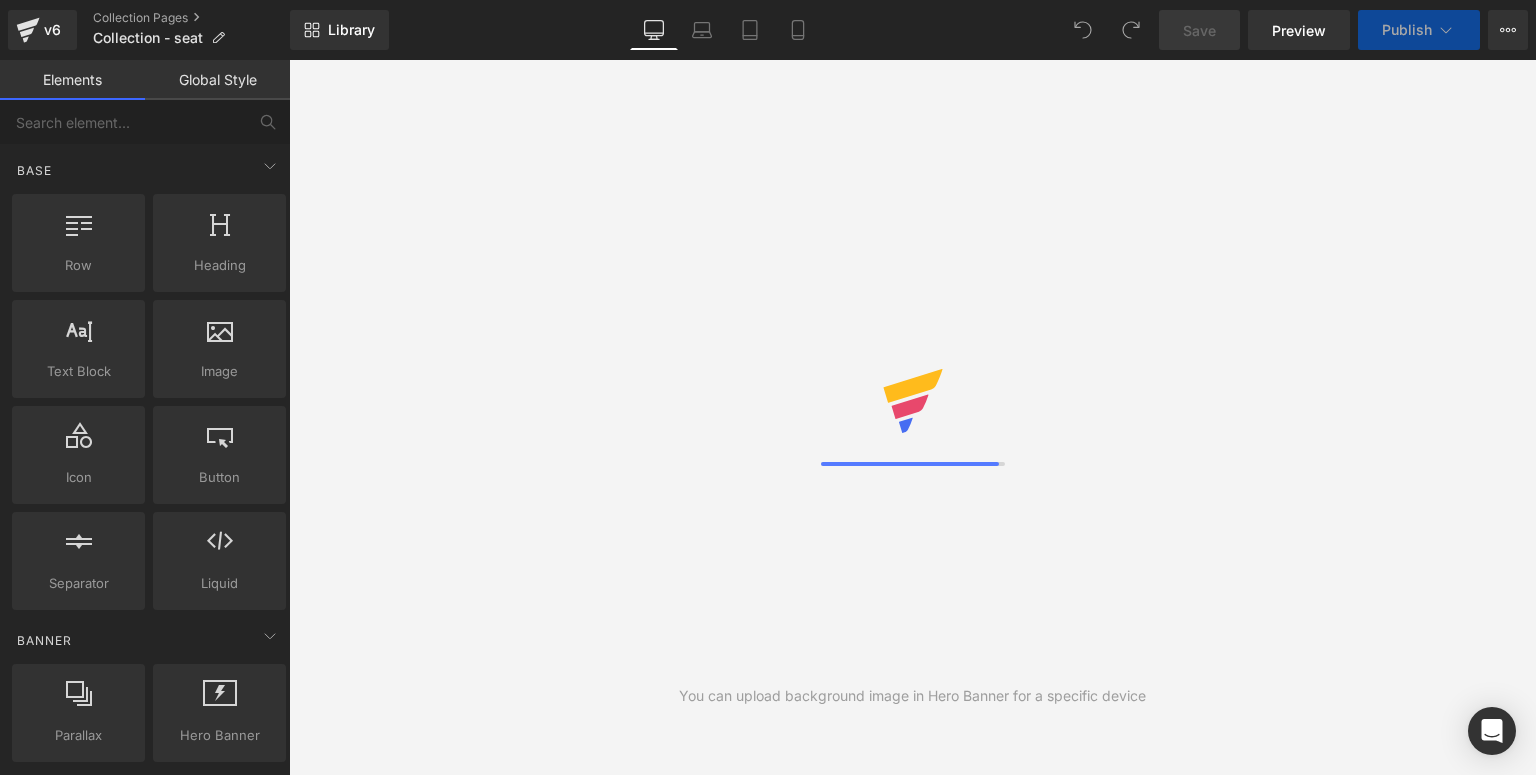 scroll, scrollTop: 0, scrollLeft: 0, axis: both 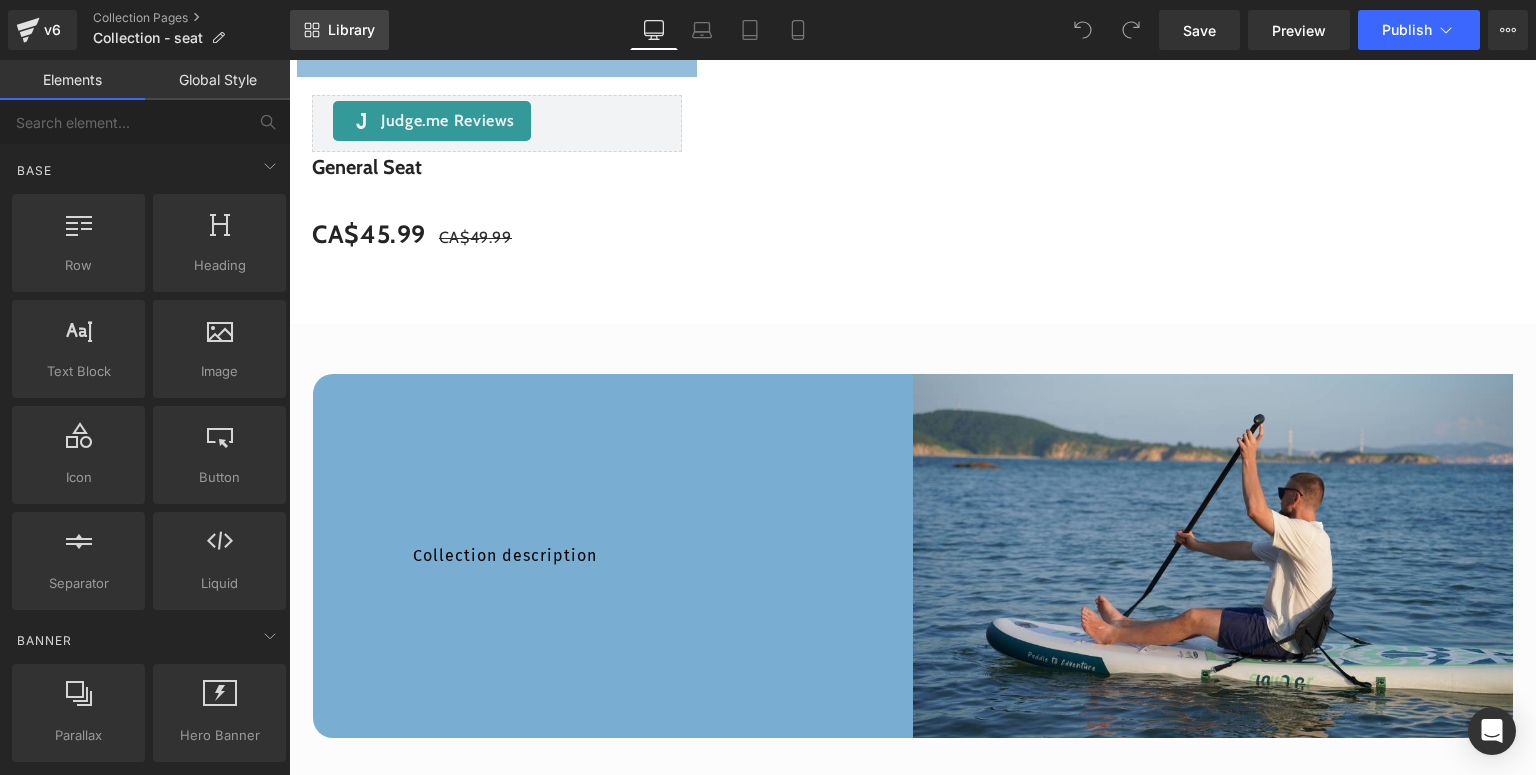 click on "Library" at bounding box center [351, 30] 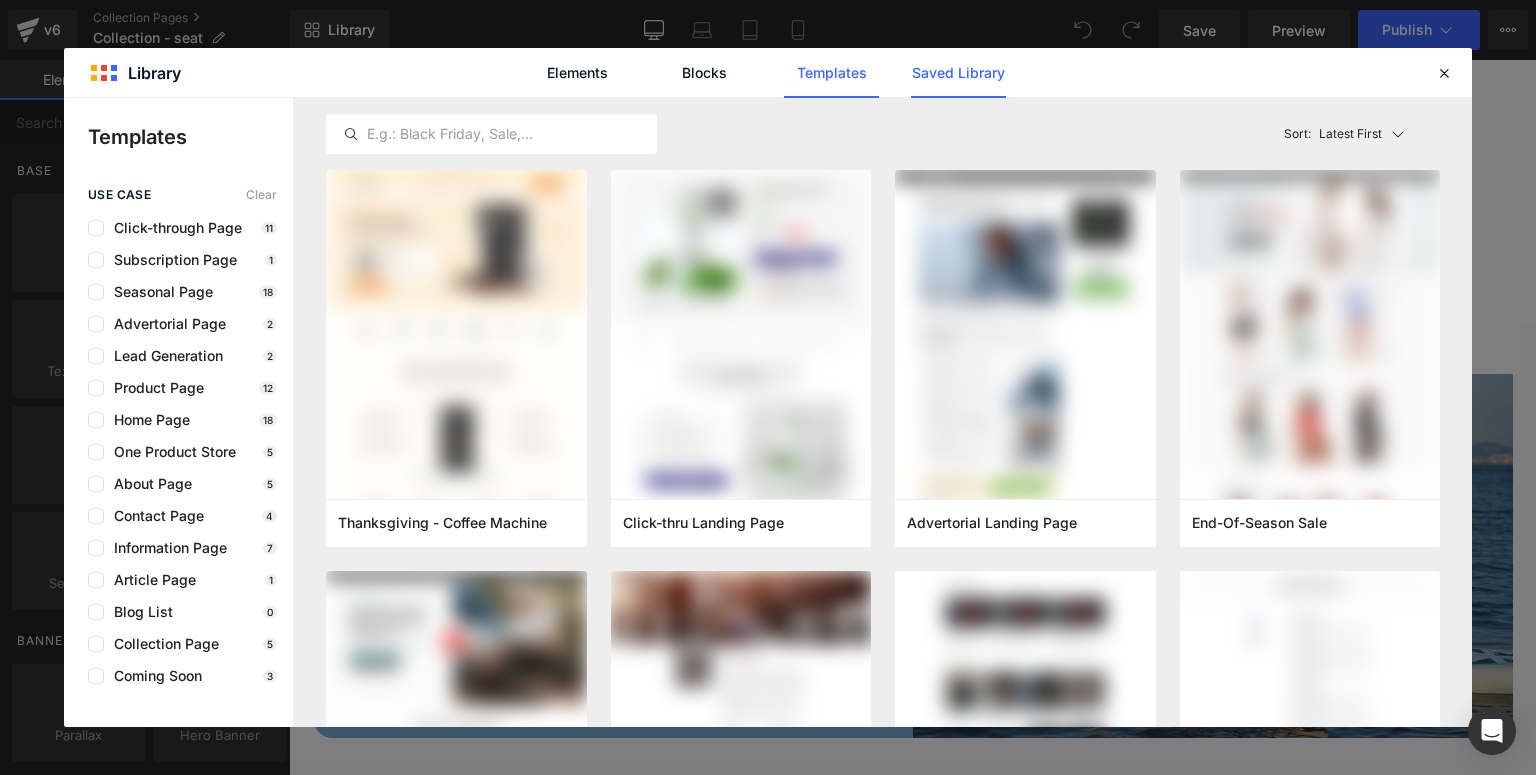 click on "Saved Library" 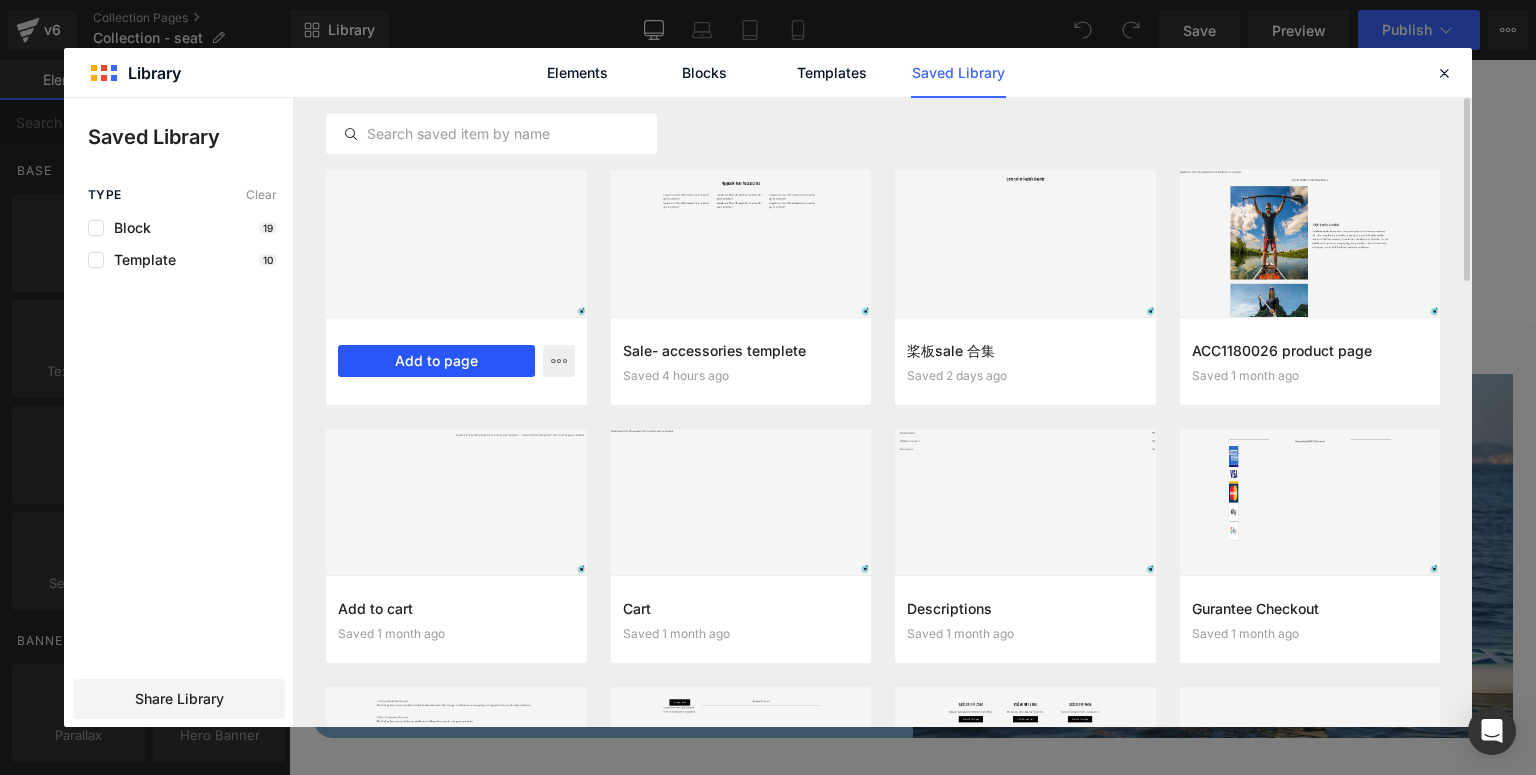 click on "Add to page" at bounding box center [436, 361] 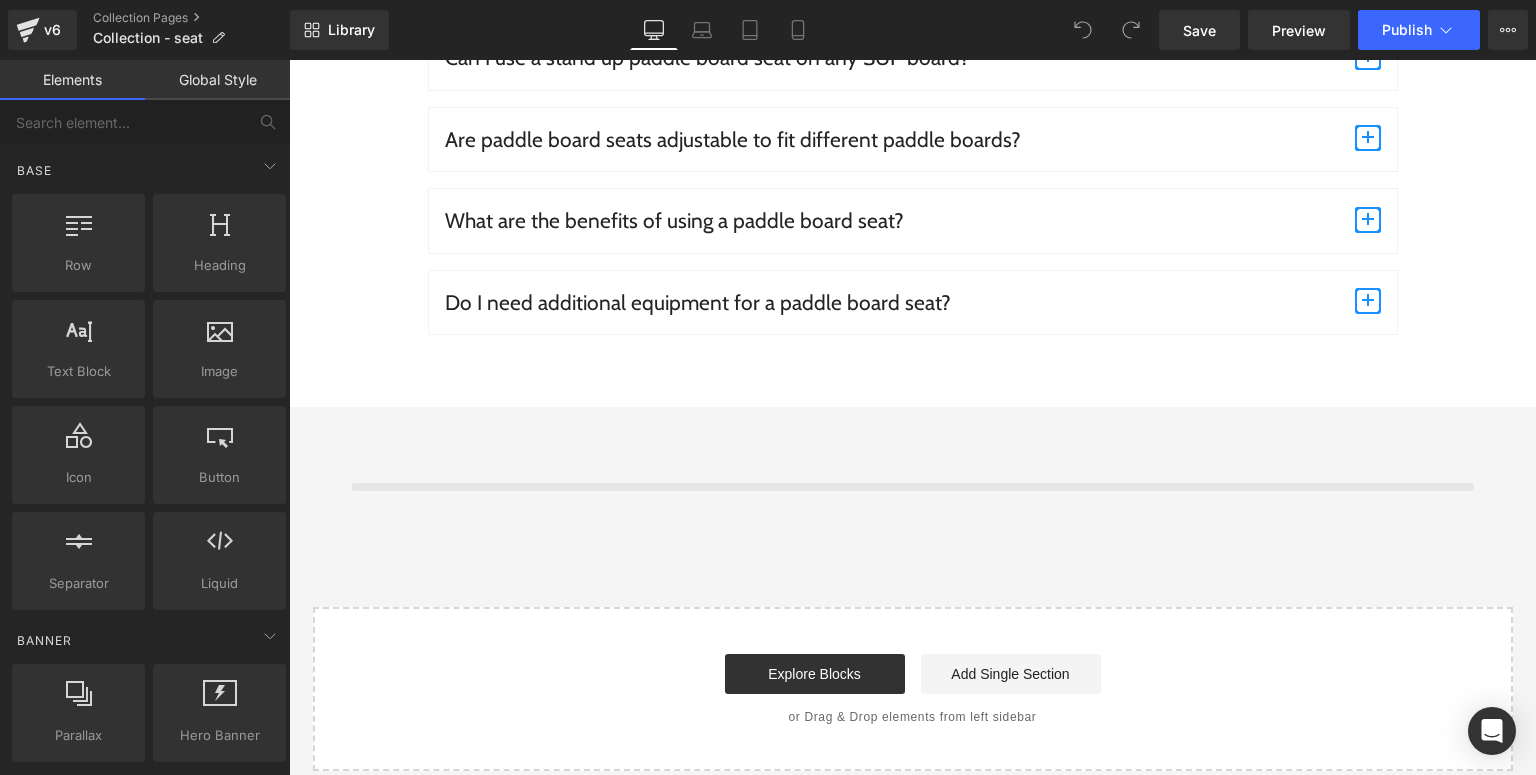 scroll, scrollTop: 4642, scrollLeft: 0, axis: vertical 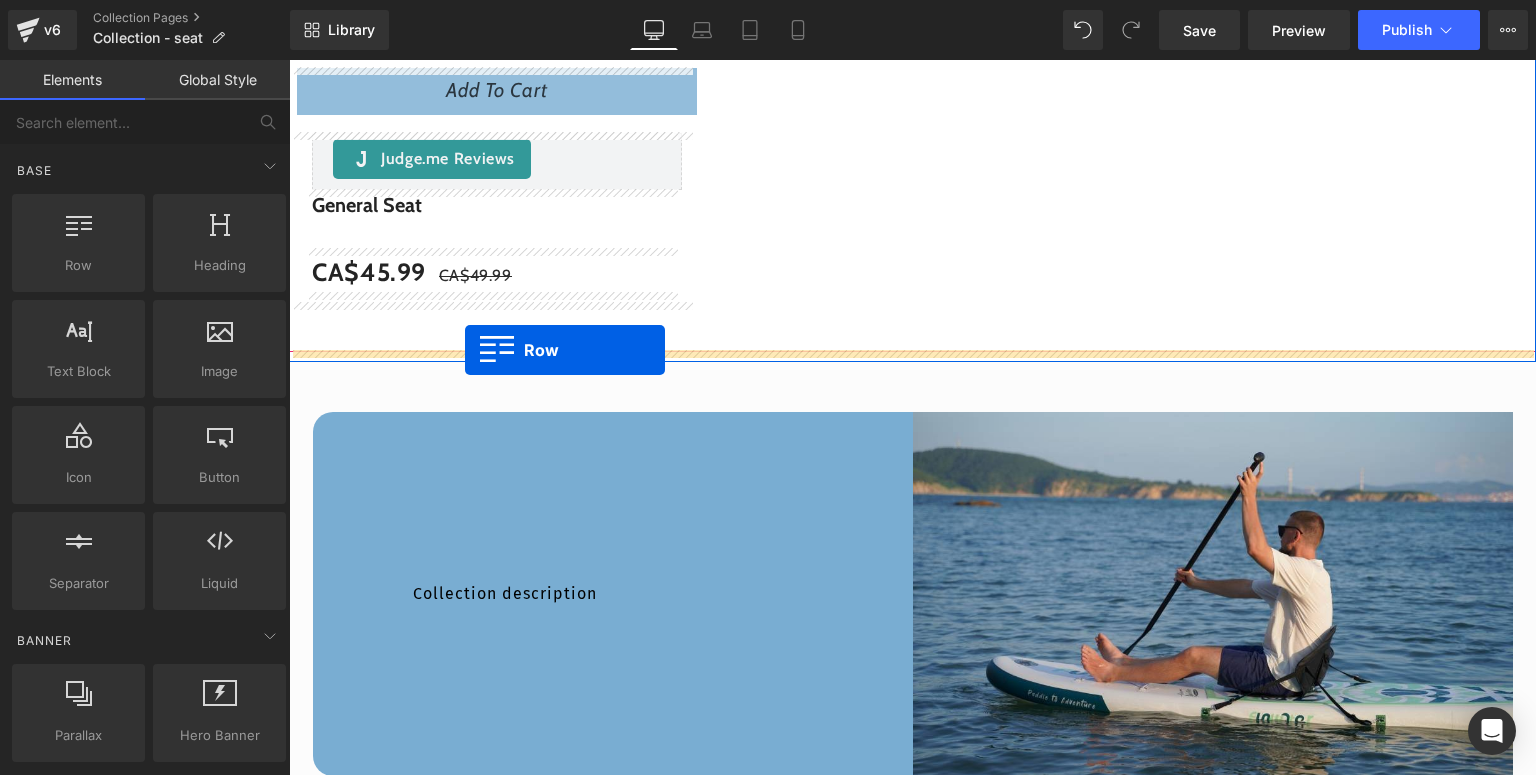 drag, startPoint x: 326, startPoint y: 179, endPoint x: 465, endPoint y: 350, distance: 220.36787 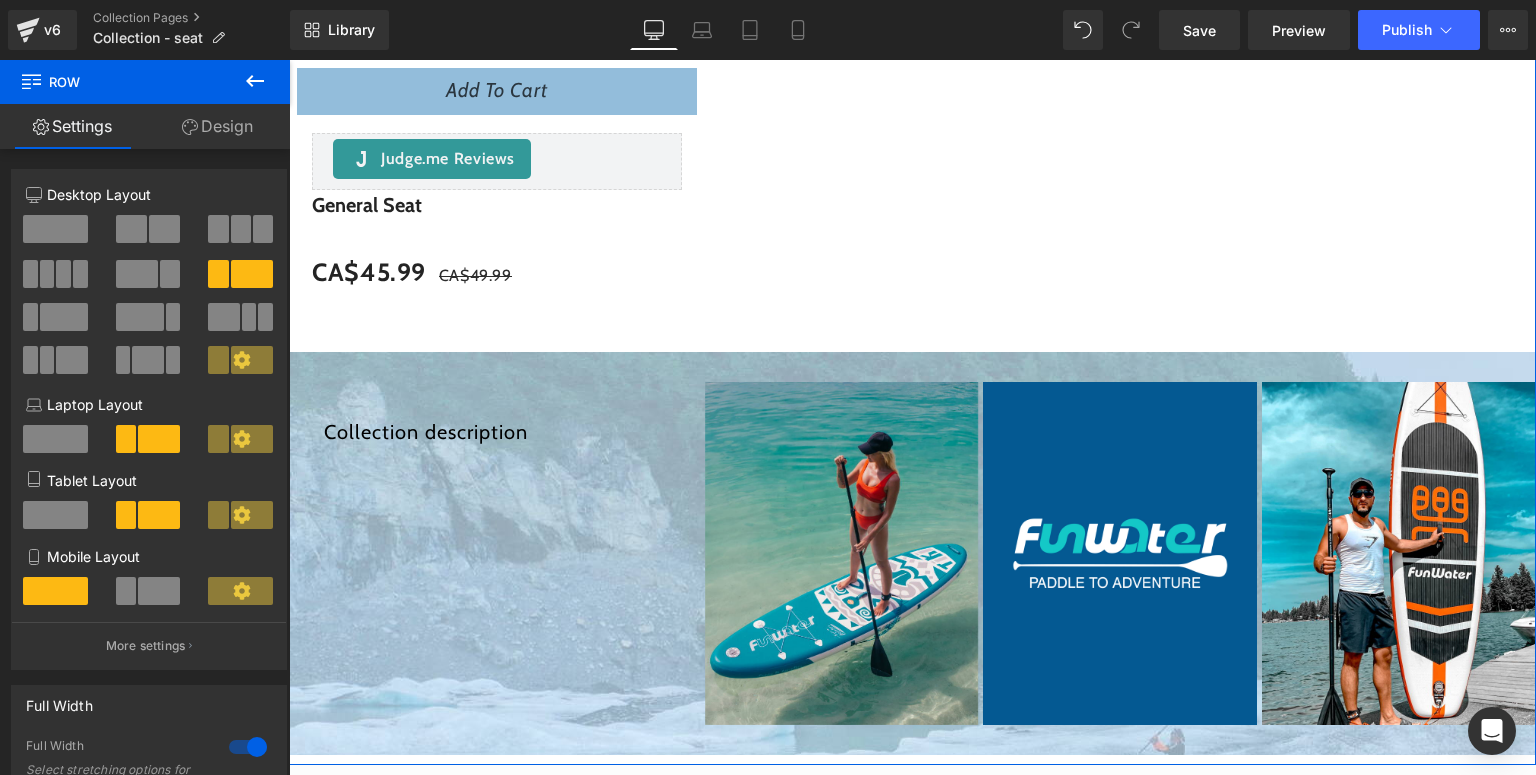 scroll, scrollTop: 1402, scrollLeft: 0, axis: vertical 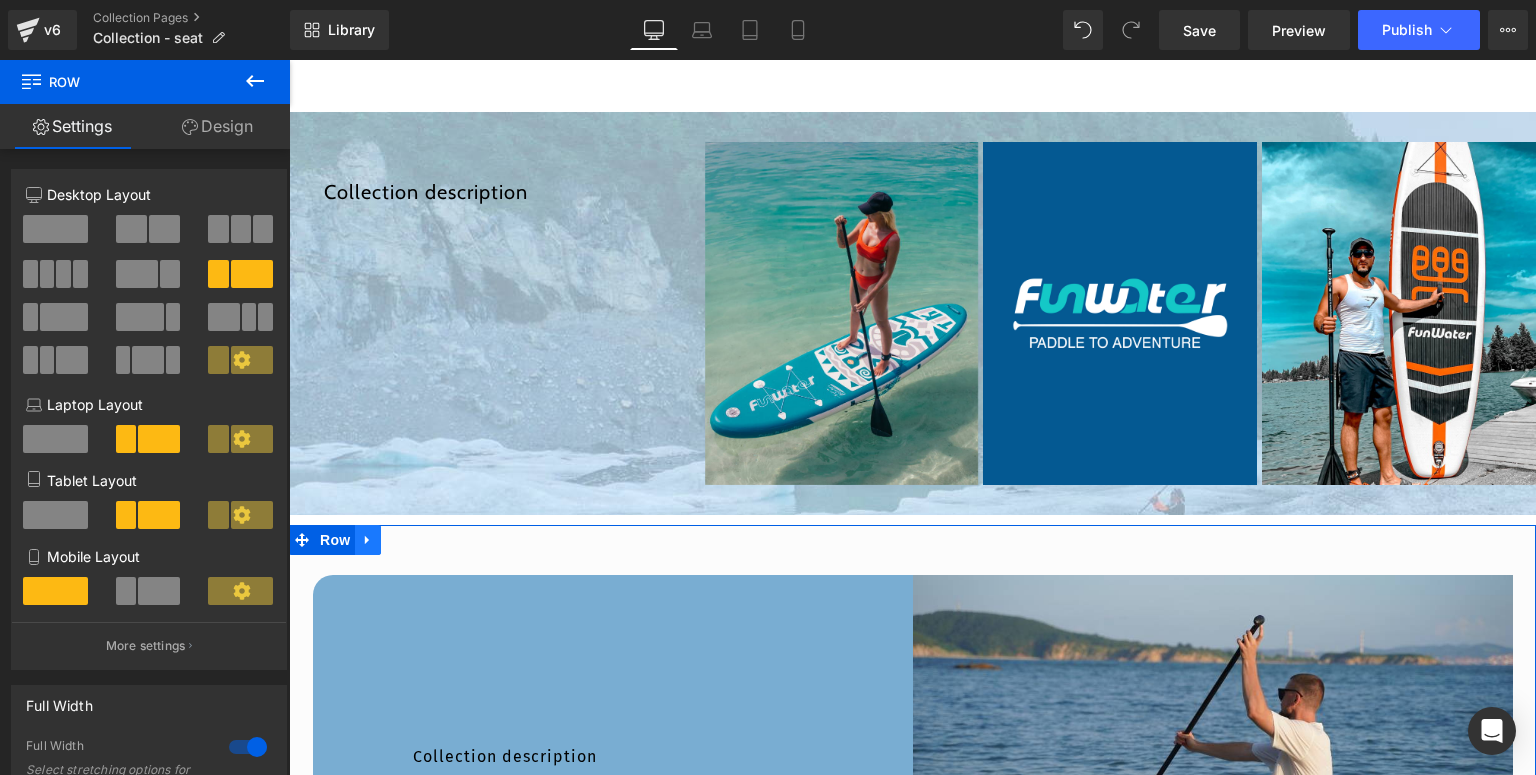 click 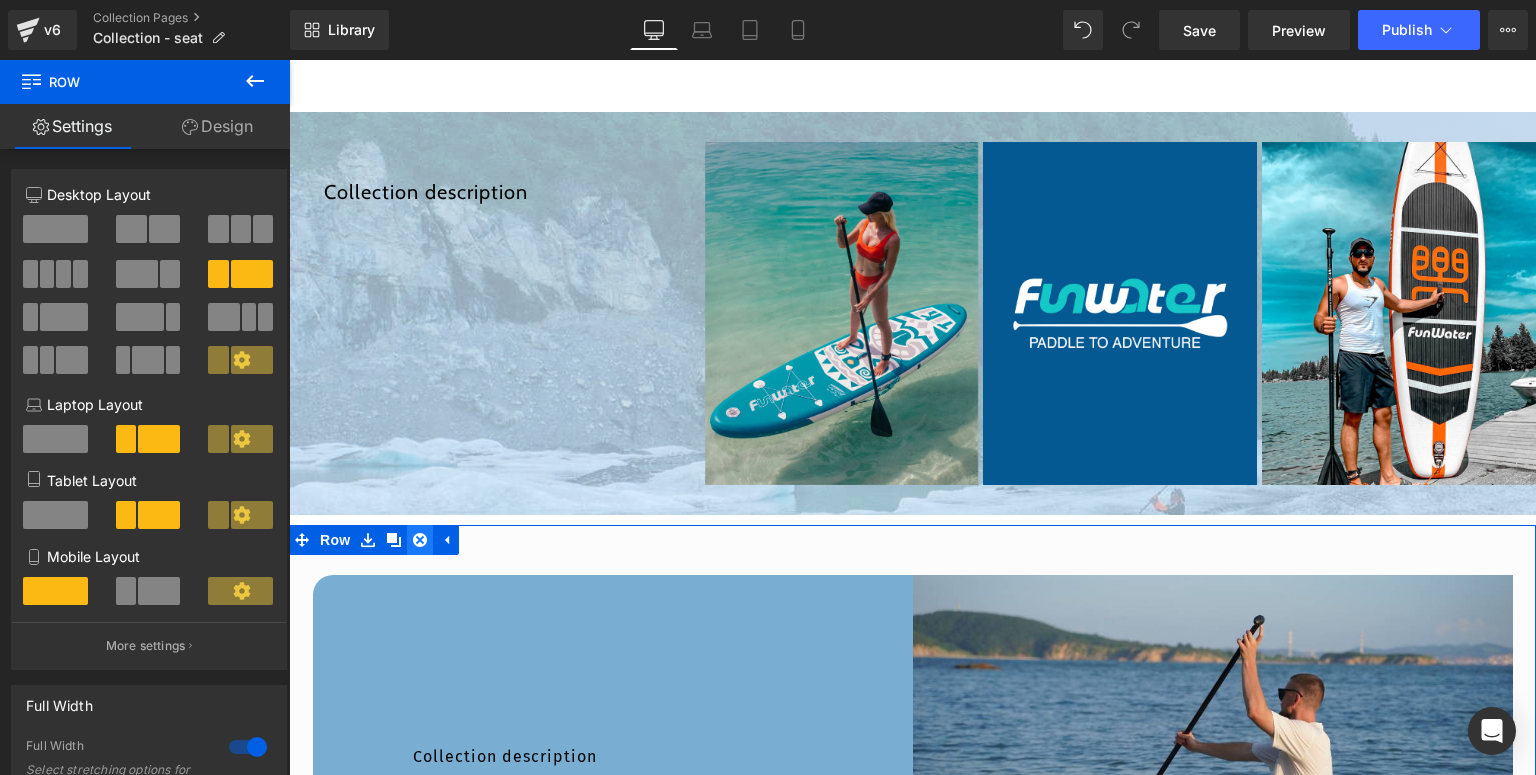 click 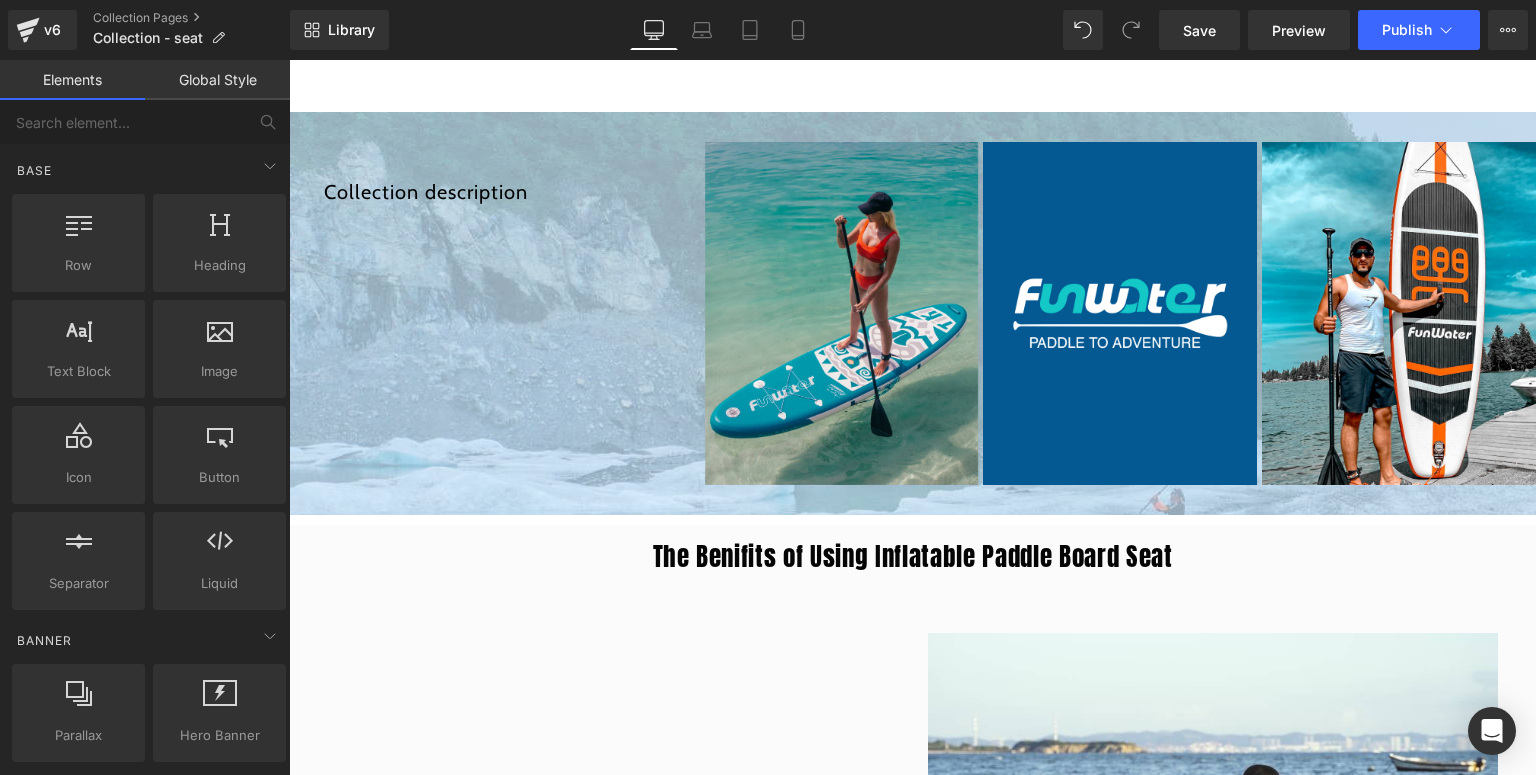 scroll, scrollTop: 1642, scrollLeft: 0, axis: vertical 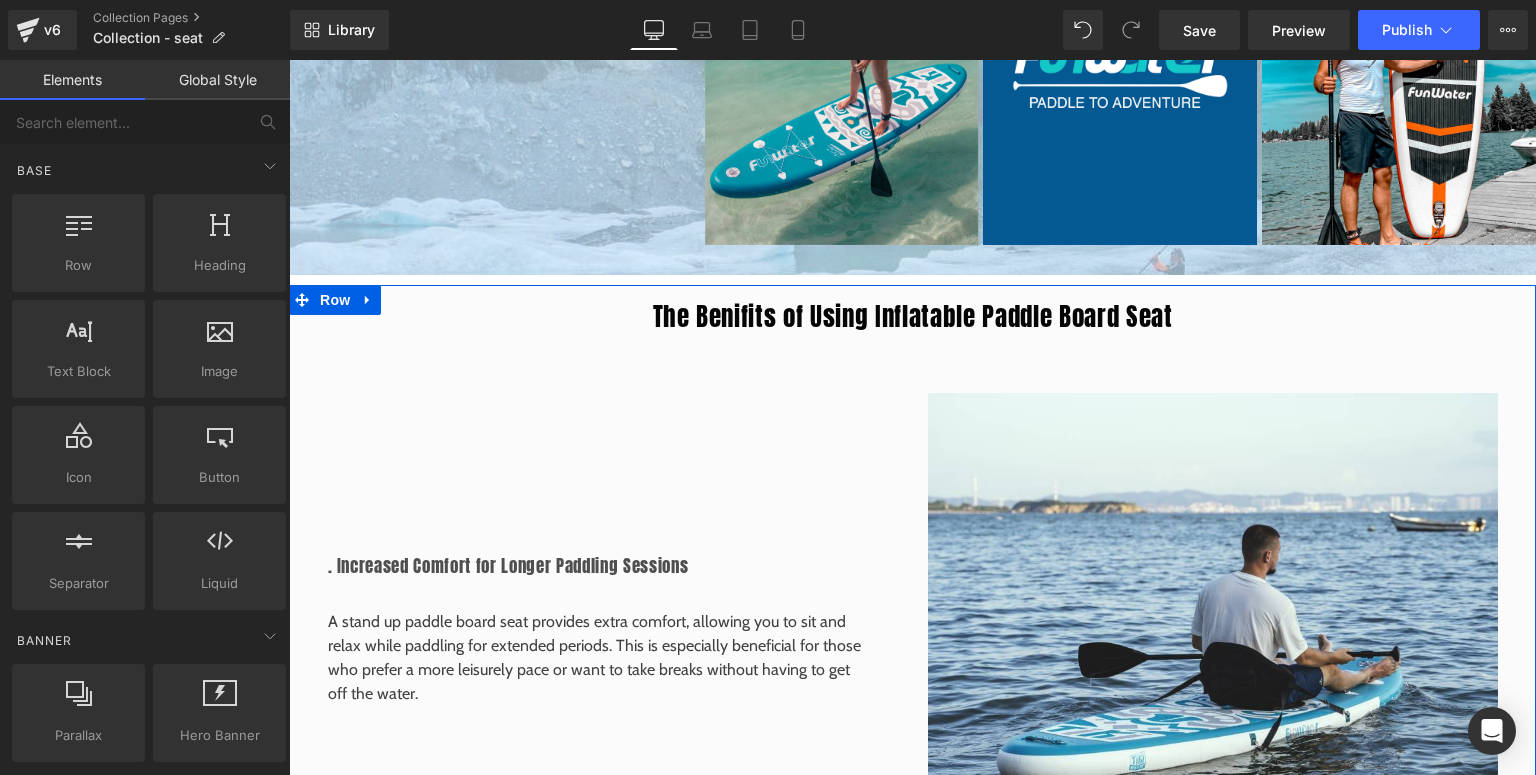 click on "The Benifits of Using Inflatable Paddle Board Seat Heading         Image         . Increased Comfort for Longer Paddling Sessions Heading         A stand up paddle board seat provides extra comfort, allowing you to sit and relax while paddling for extended periods. This is especially beneficial for those who prefer a more leisurely pace or want to take breaks without having to get off the water. Text Block         Row         Row         Image         . Enhanced Versatility Heading         Adding an inflatable paddle board seat to your blow up paddle board transforms it into a more versatile vessel. Whether you’re paddling for fitness, exploring calm lakes, or just enjoying a day on the water, the paddle board seat allows you to switch between sitting and standing, accommodating different paddling styles. Text Block         Row         Row         Image         . Better Posture and Reduced Fatigue Heading         Text Block         Row         Row         Row" at bounding box center (912, 1088) 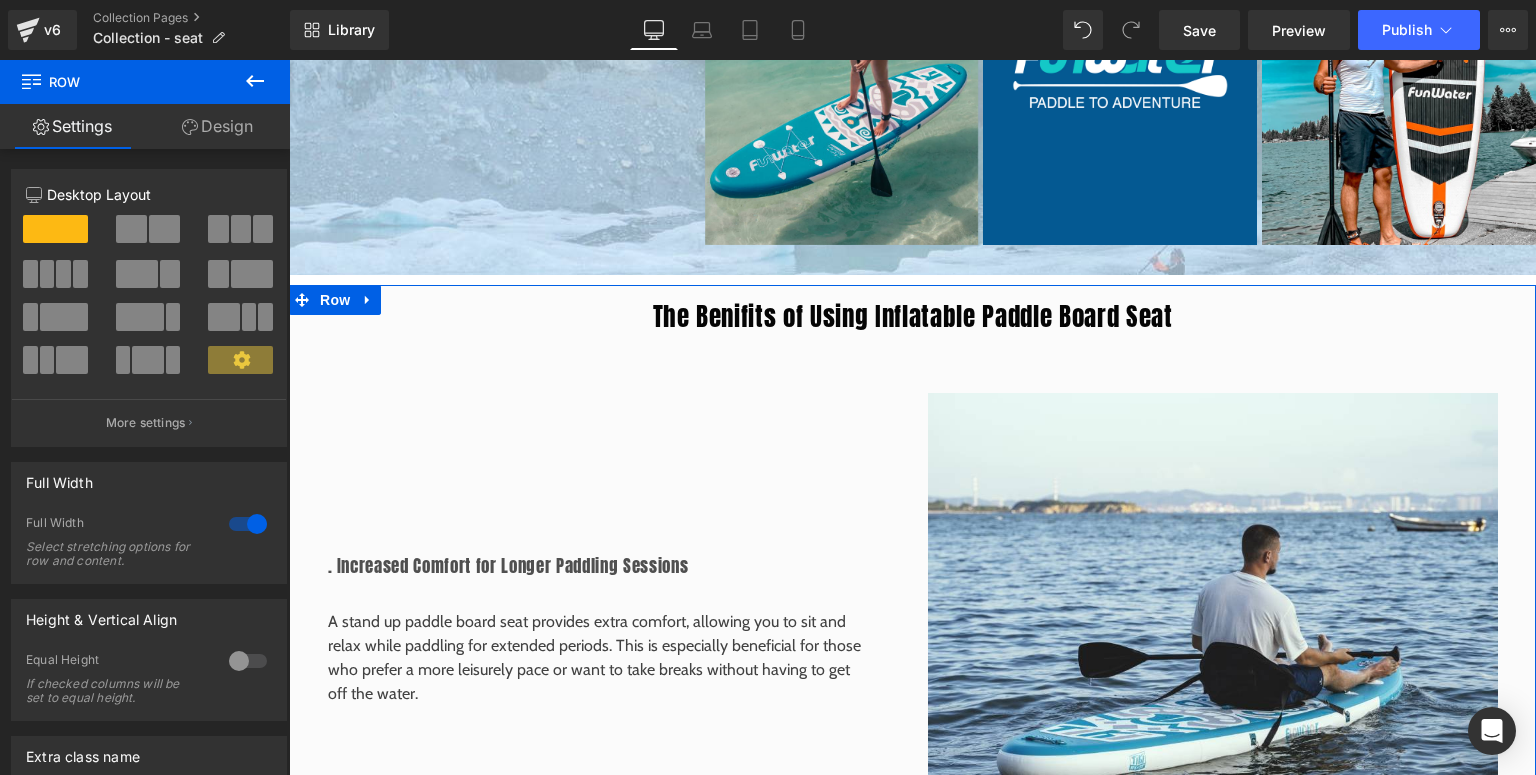 click on "Design" at bounding box center [217, 126] 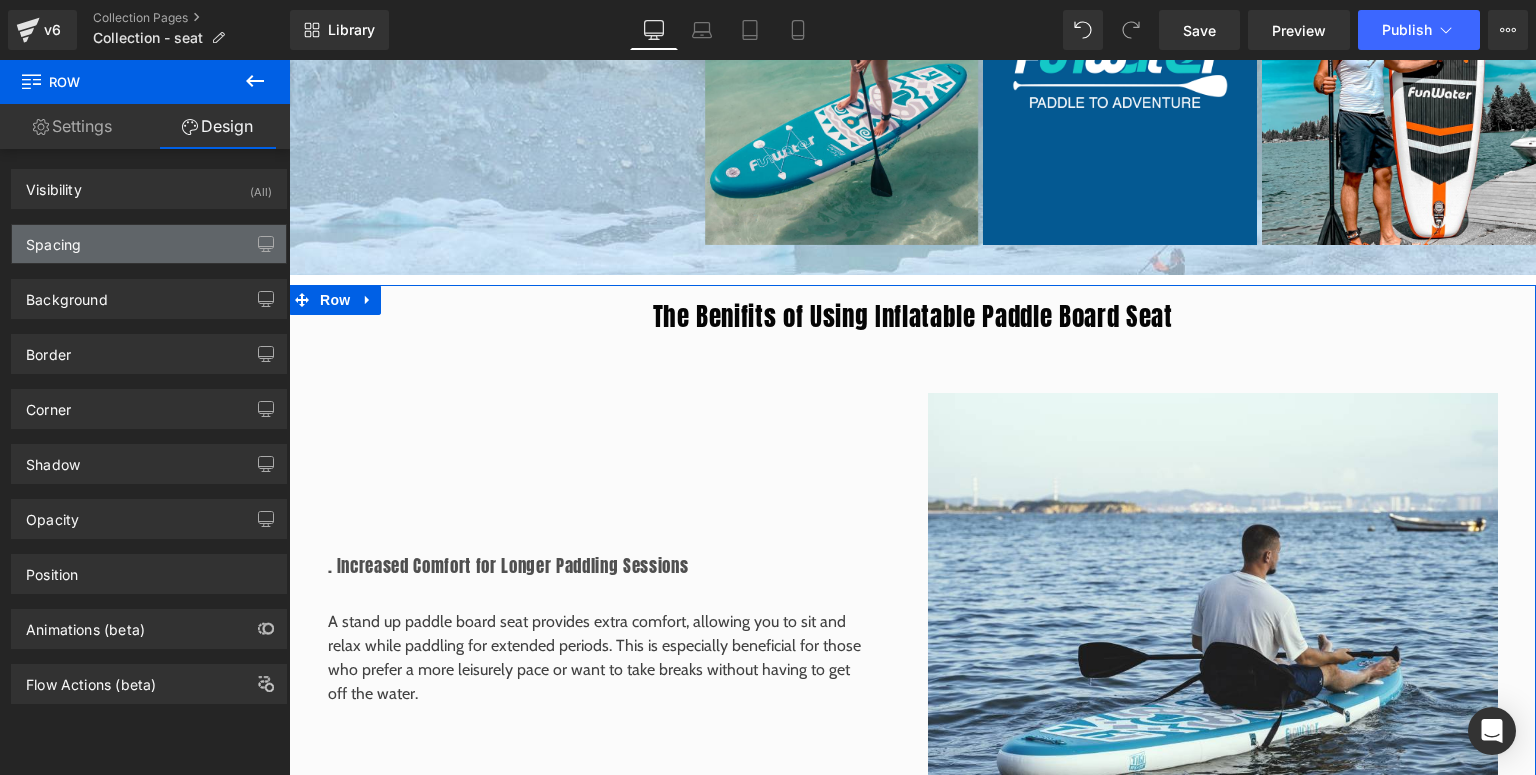 click on "Spacing" at bounding box center [149, 244] 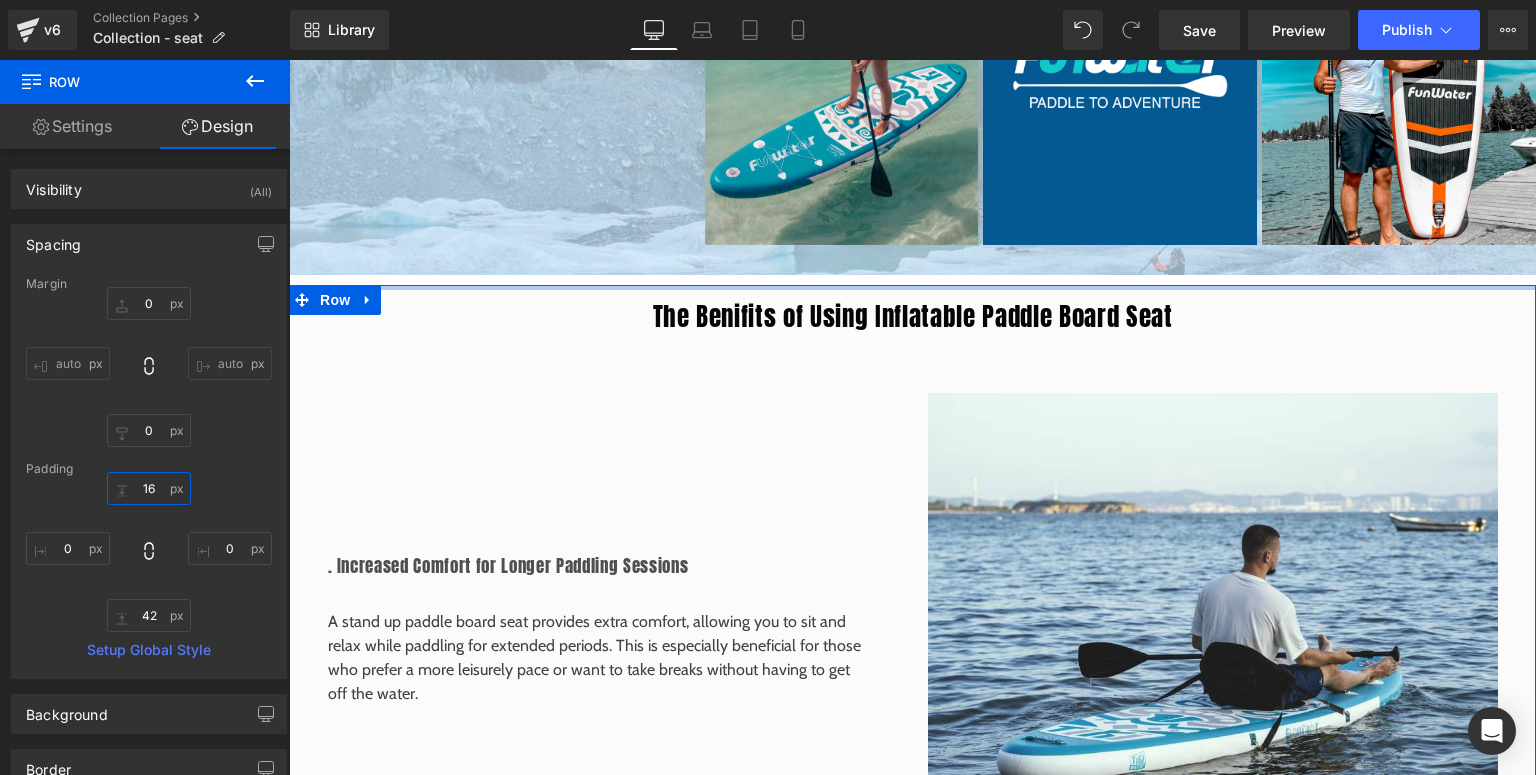 click on "16" at bounding box center (149, 488) 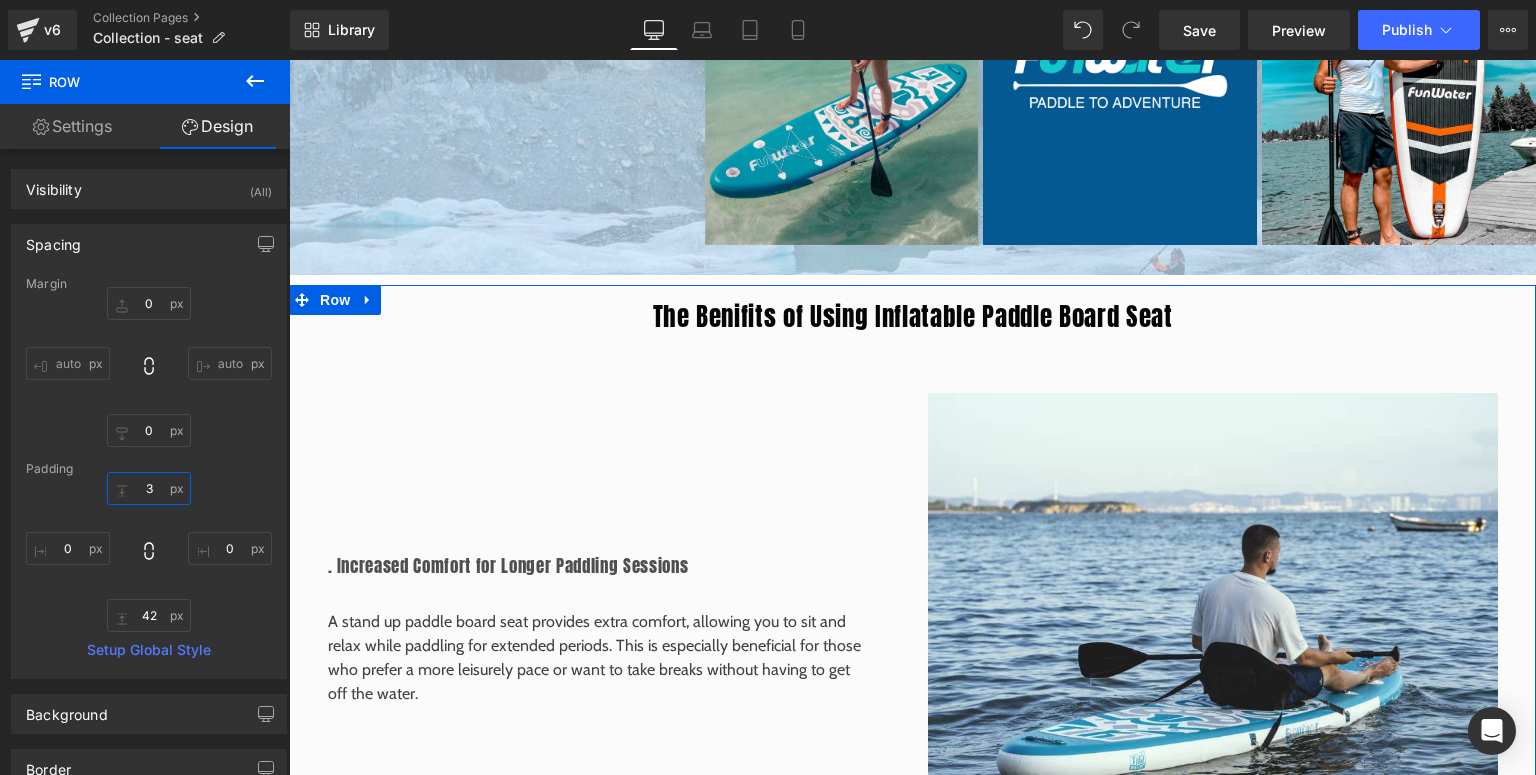 type on "30" 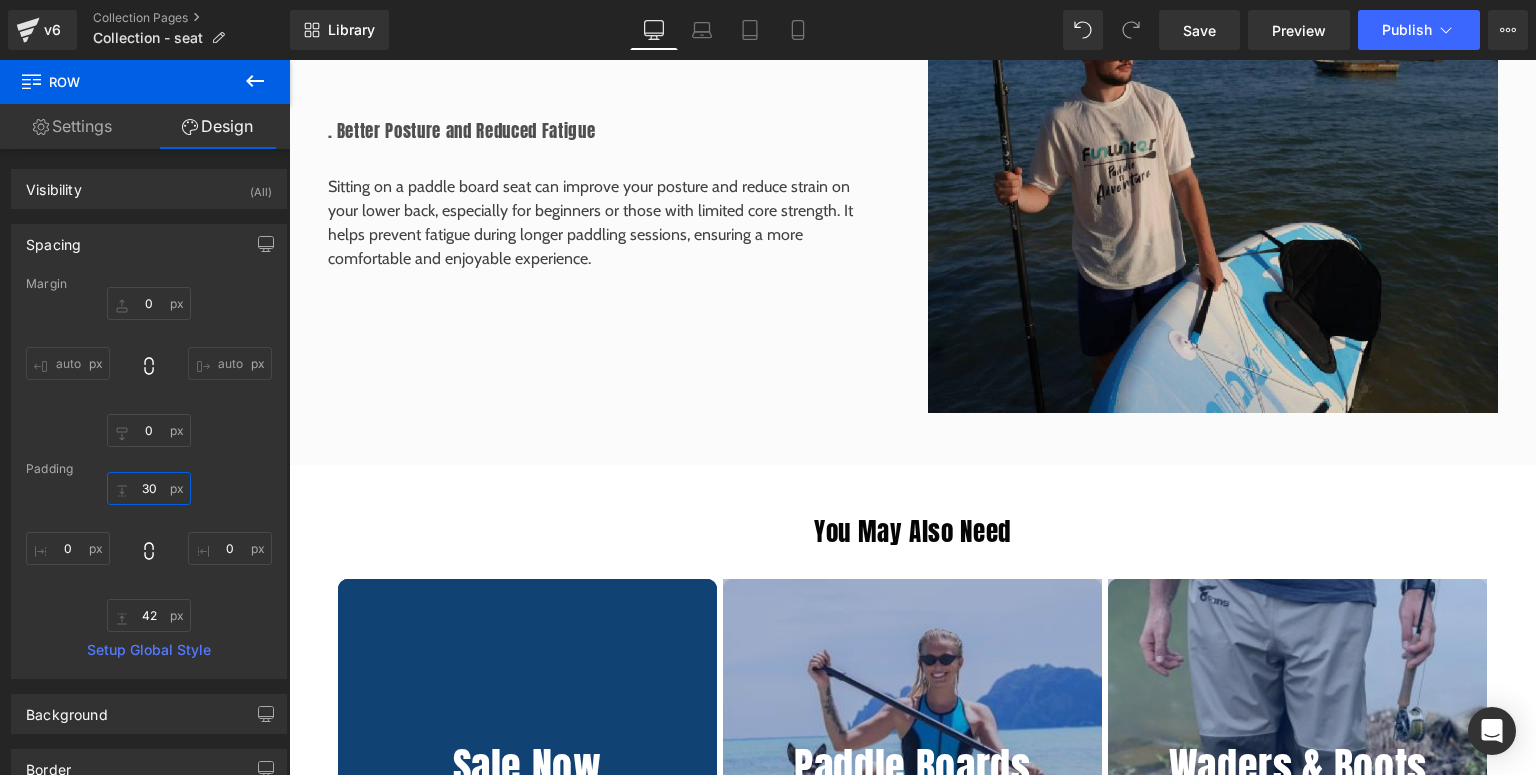 scroll, scrollTop: 3322, scrollLeft: 0, axis: vertical 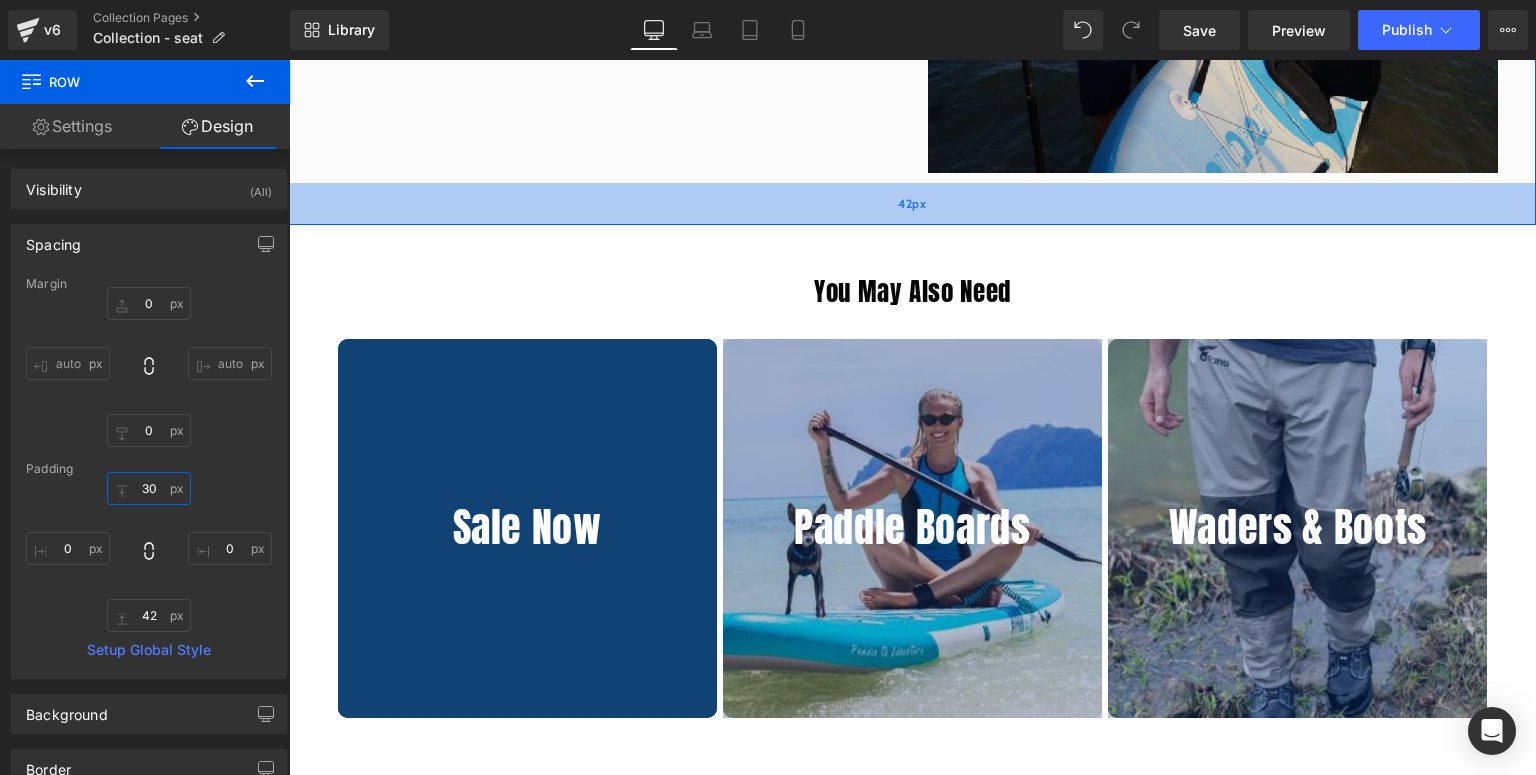 type on "33px" 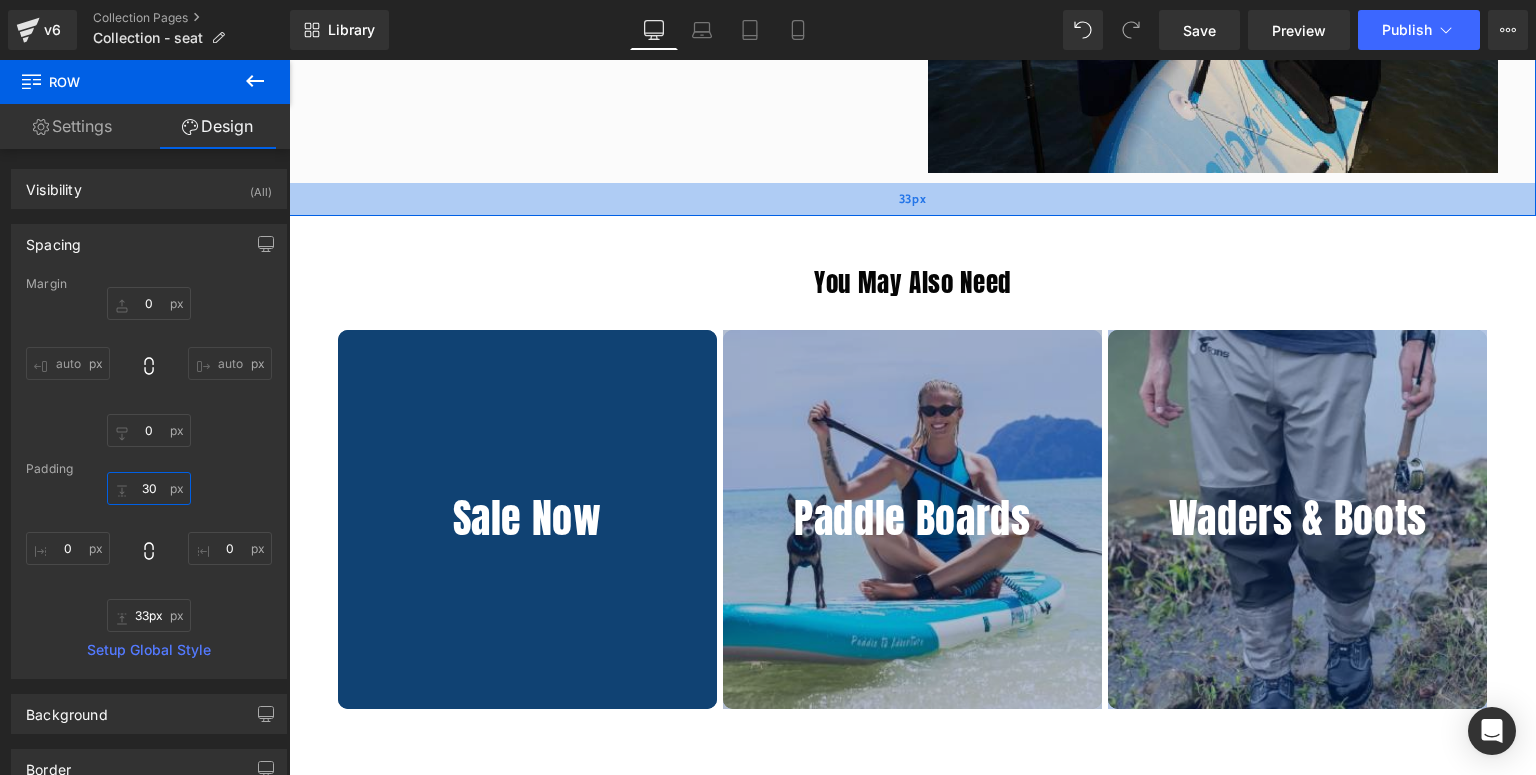 drag, startPoint x: 888, startPoint y: 218, endPoint x: 903, endPoint y: 208, distance: 18.027756 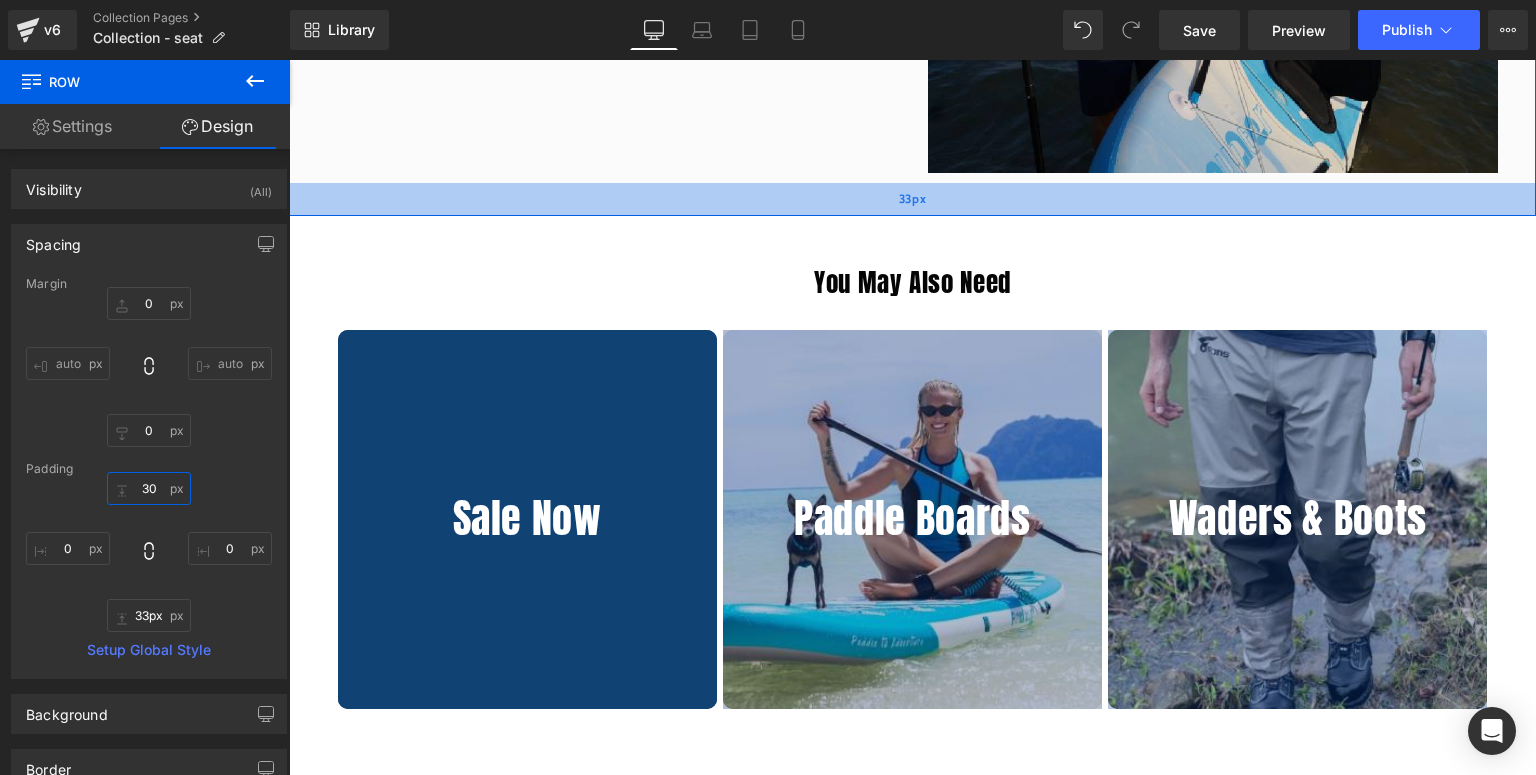 click on "33px" at bounding box center [912, 199] 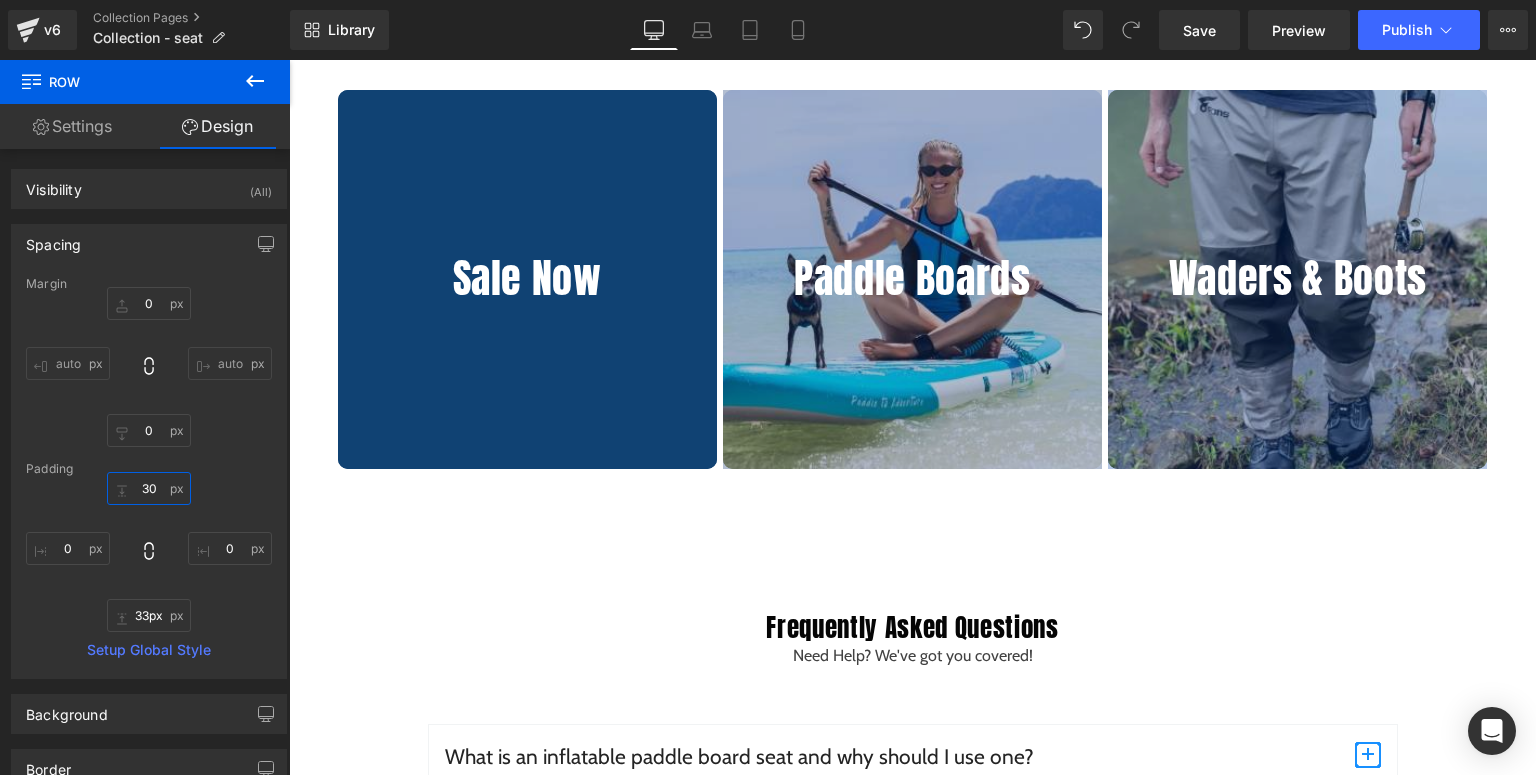 scroll, scrollTop: 3642, scrollLeft: 0, axis: vertical 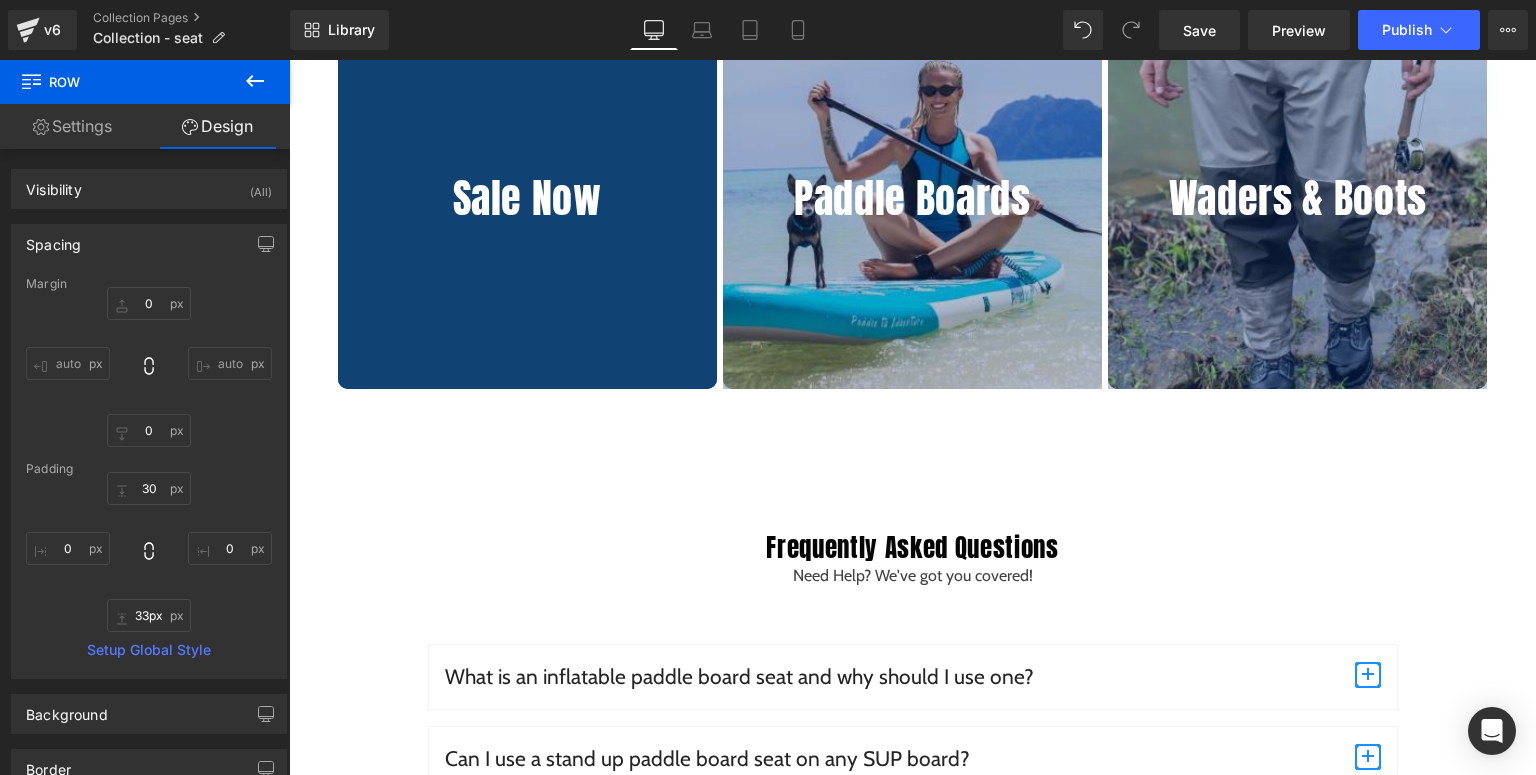 click on "You May Also Need Heading
Sale Now
Heading
Hero Banner
Paddle Boards Heading
Hero Banner
Waders & Boots Heading
Hero Banner         Row         Row         Row" at bounding box center [912, 202] 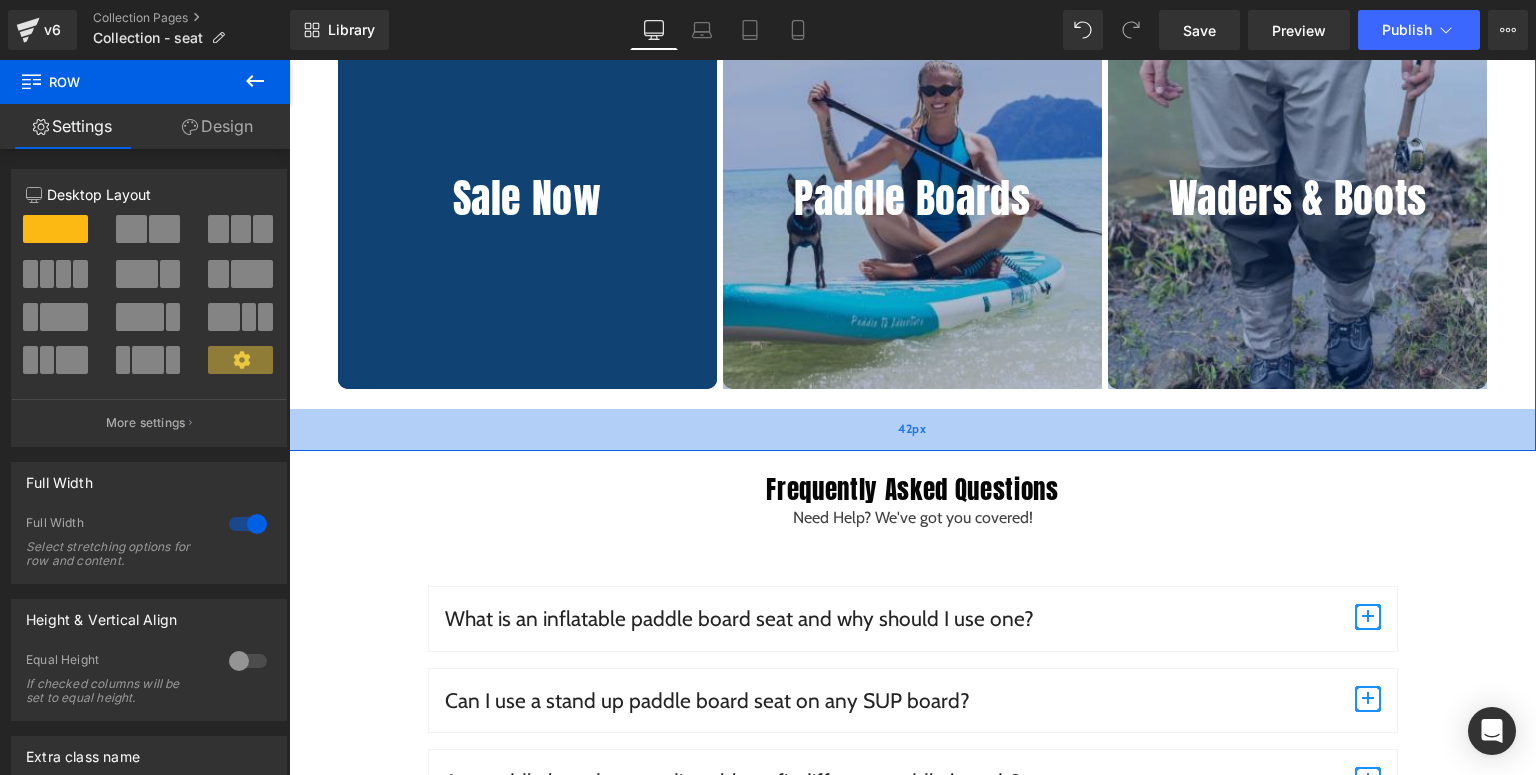 drag, startPoint x: 866, startPoint y: 504, endPoint x: 872, endPoint y: 447, distance: 57.31492 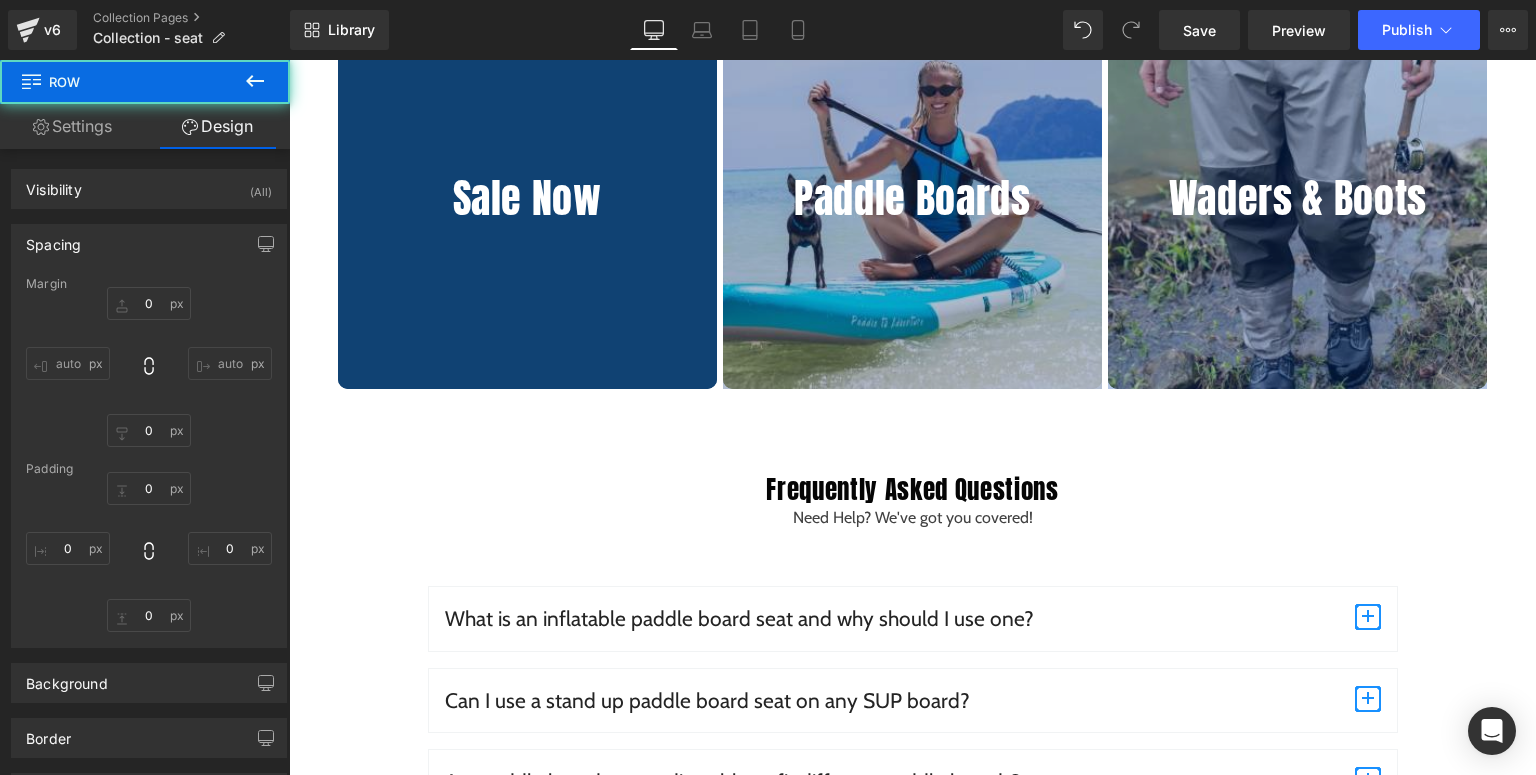 type on "0" 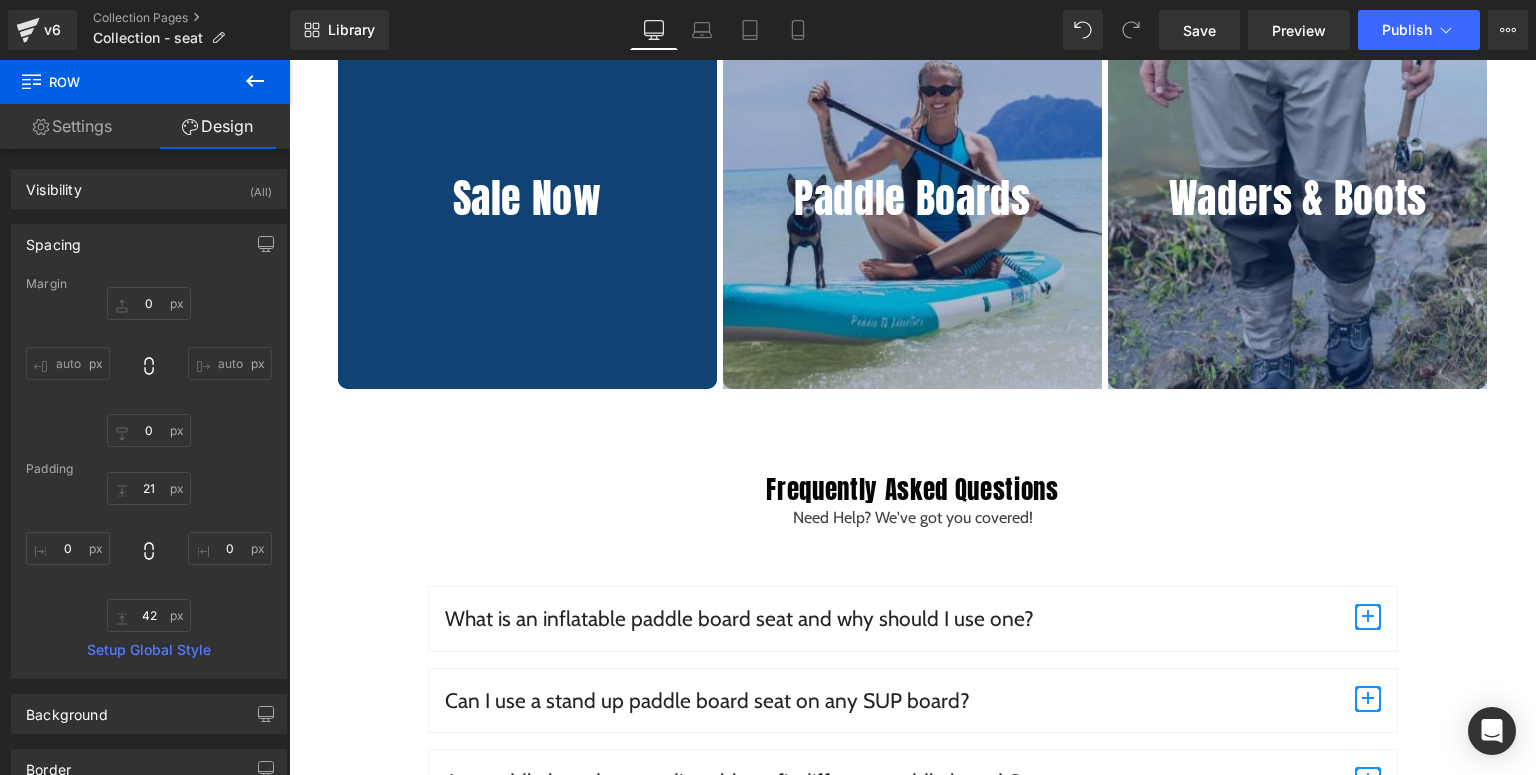 scroll, scrollTop: 3722, scrollLeft: 0, axis: vertical 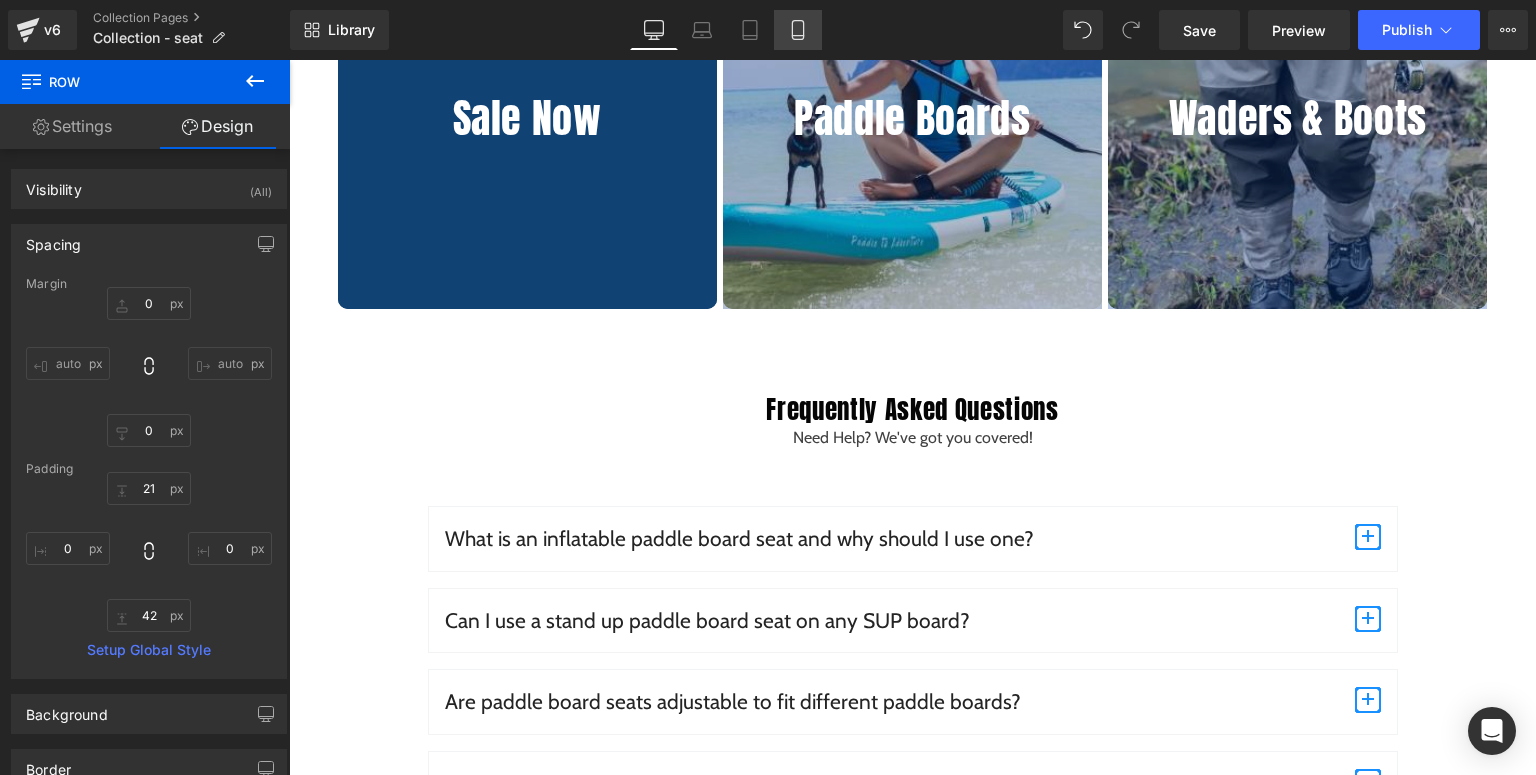 click on "Mobile" at bounding box center [798, 30] 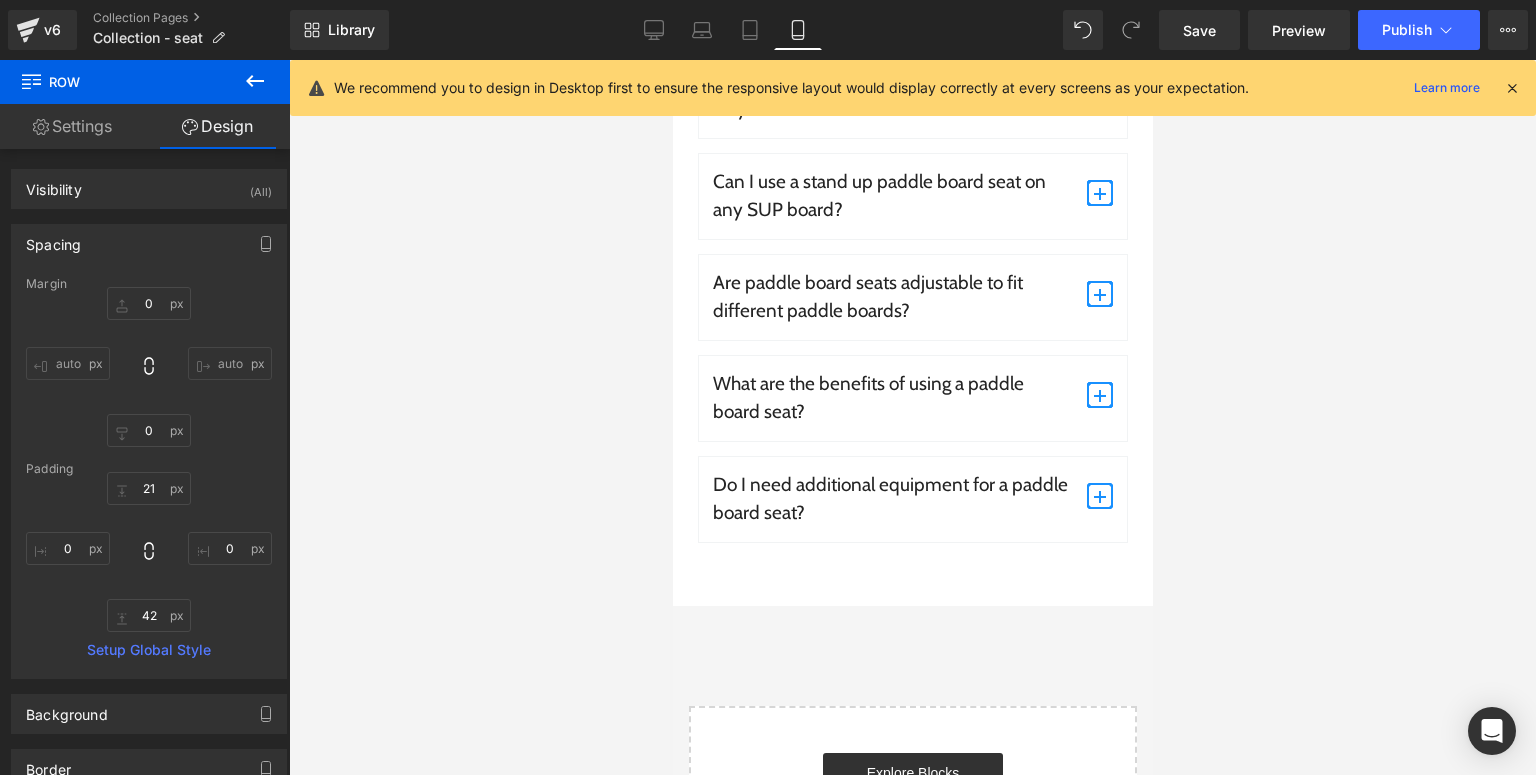 type on "0" 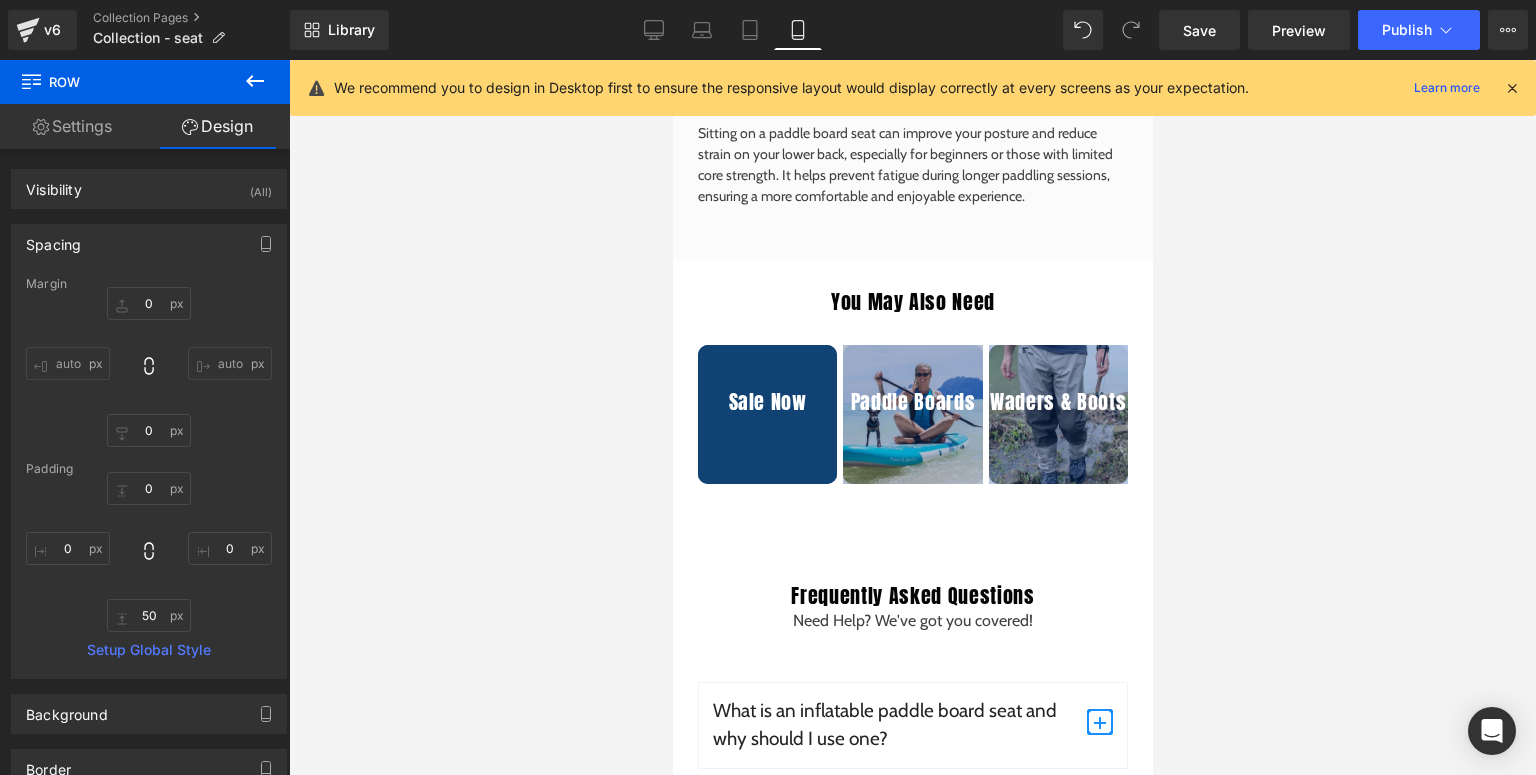 scroll, scrollTop: 2945, scrollLeft: 0, axis: vertical 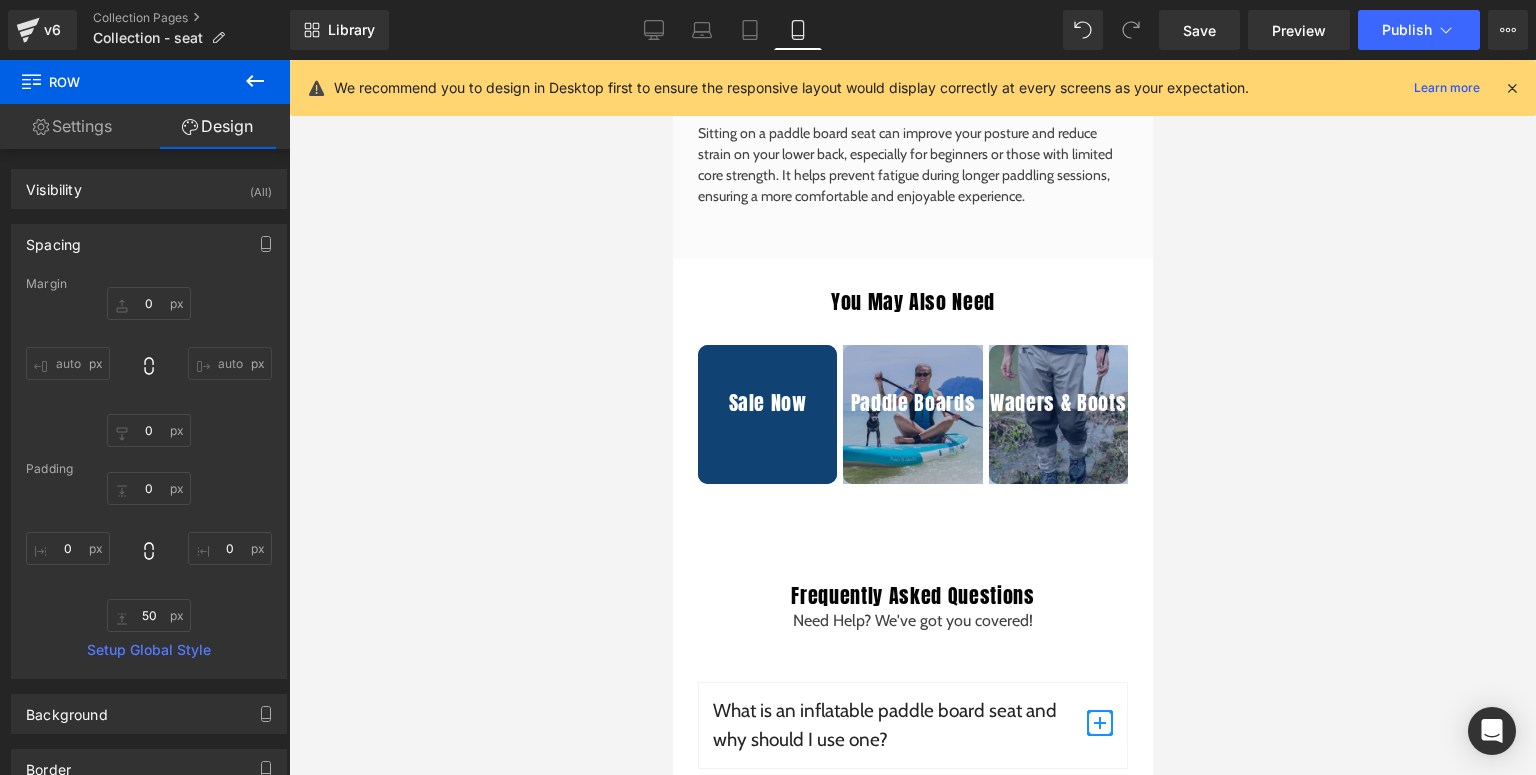 click at bounding box center (1512, 88) 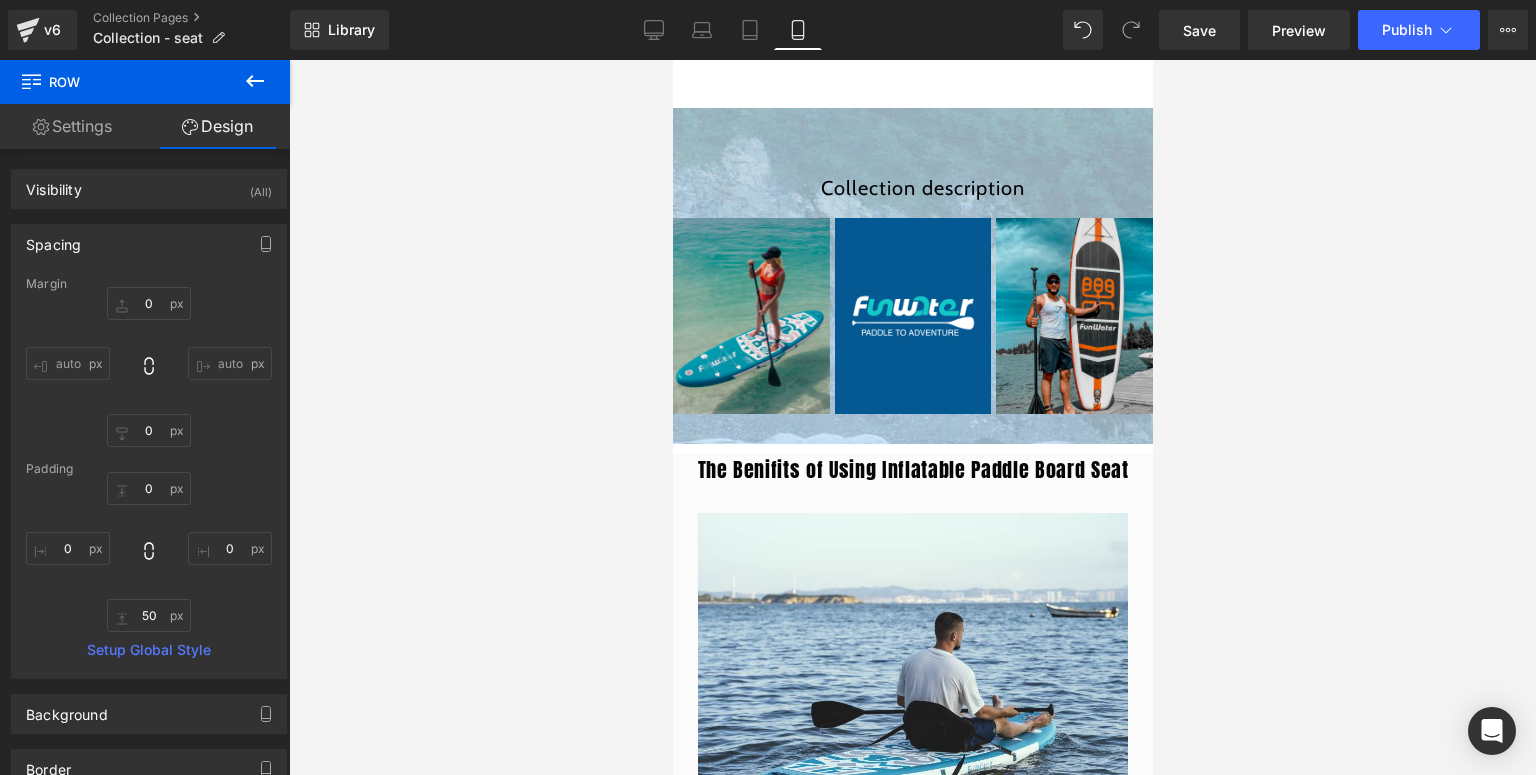 scroll, scrollTop: 1200, scrollLeft: 0, axis: vertical 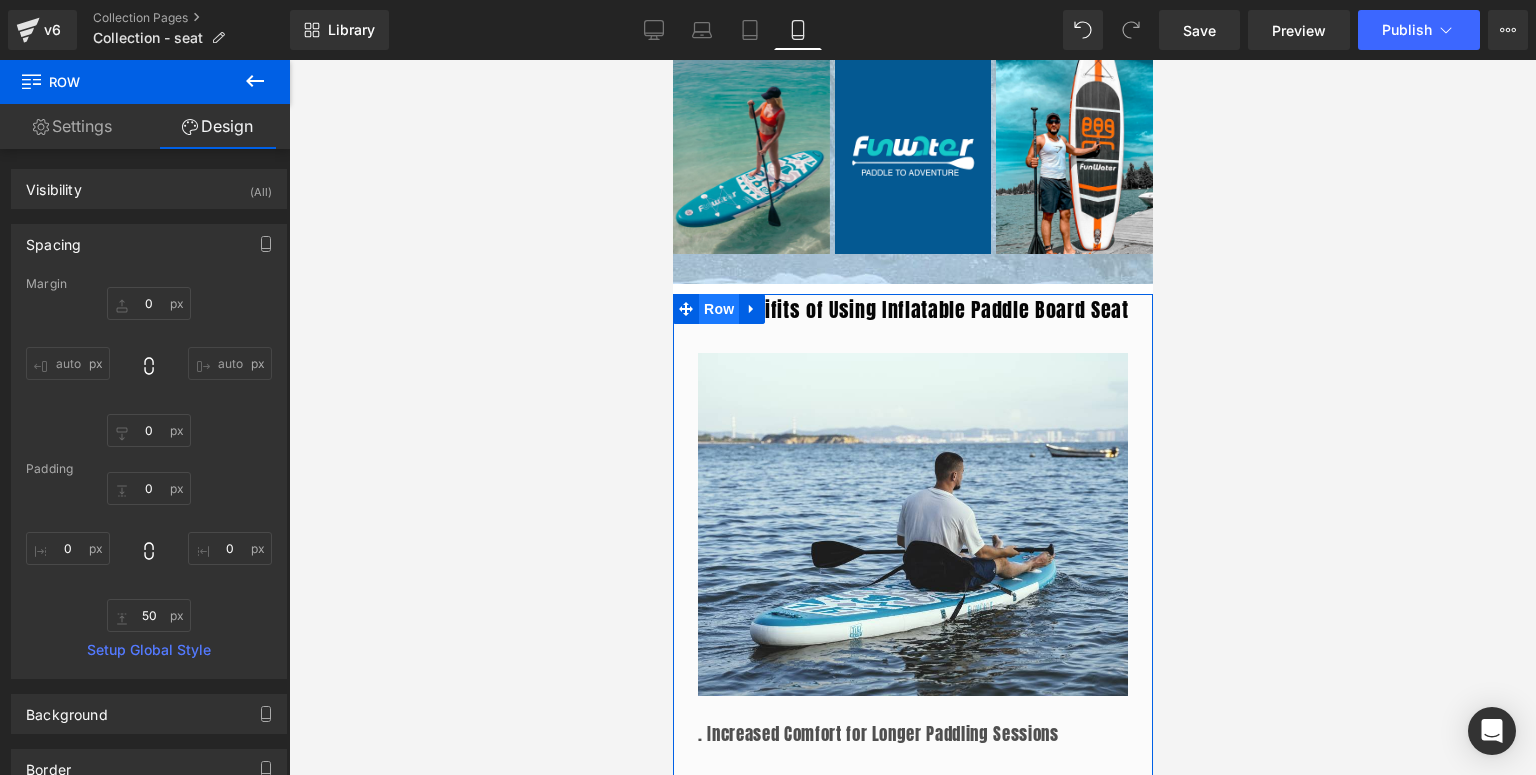 click on "Row" at bounding box center (718, 309) 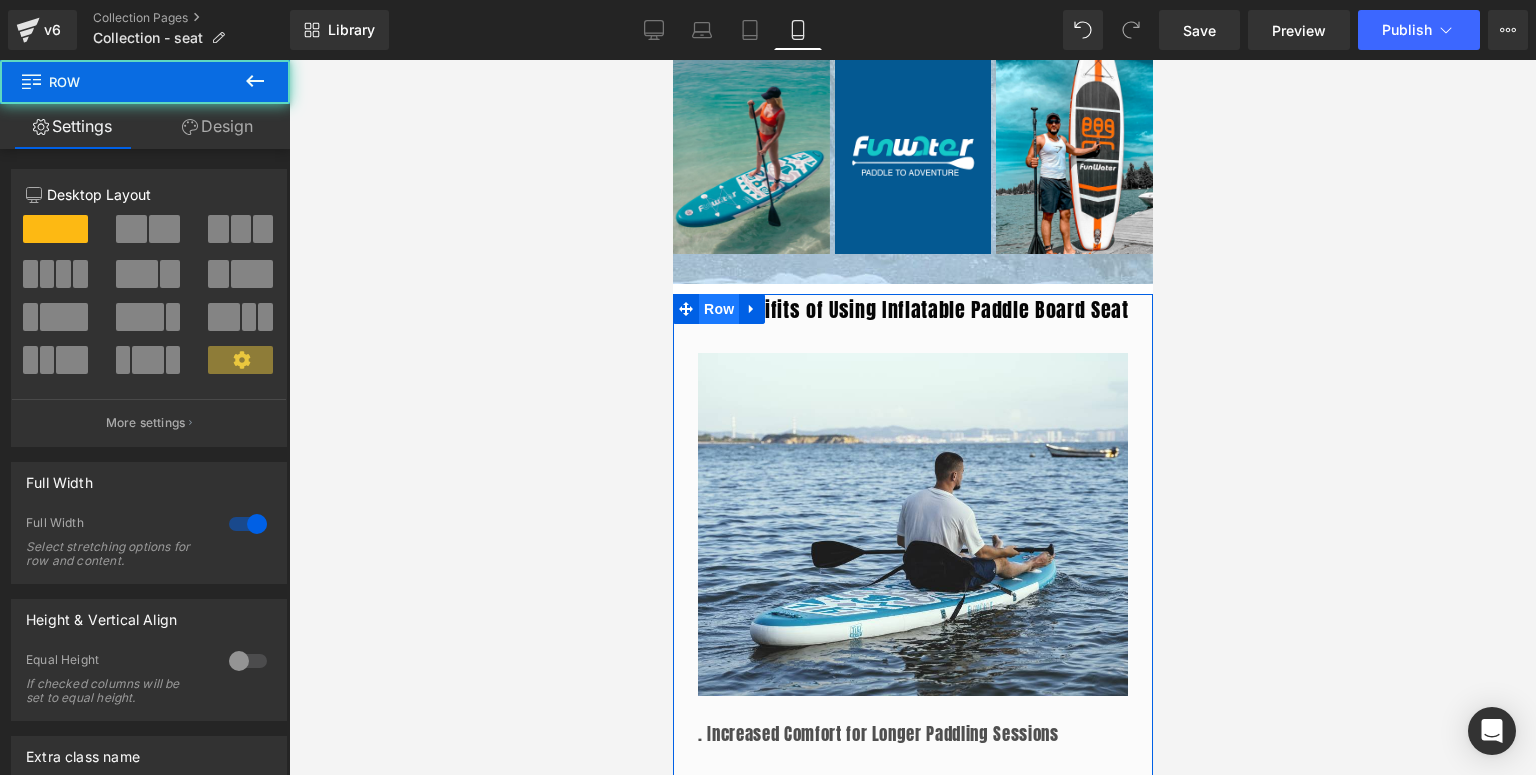 click on "Design" at bounding box center (217, 126) 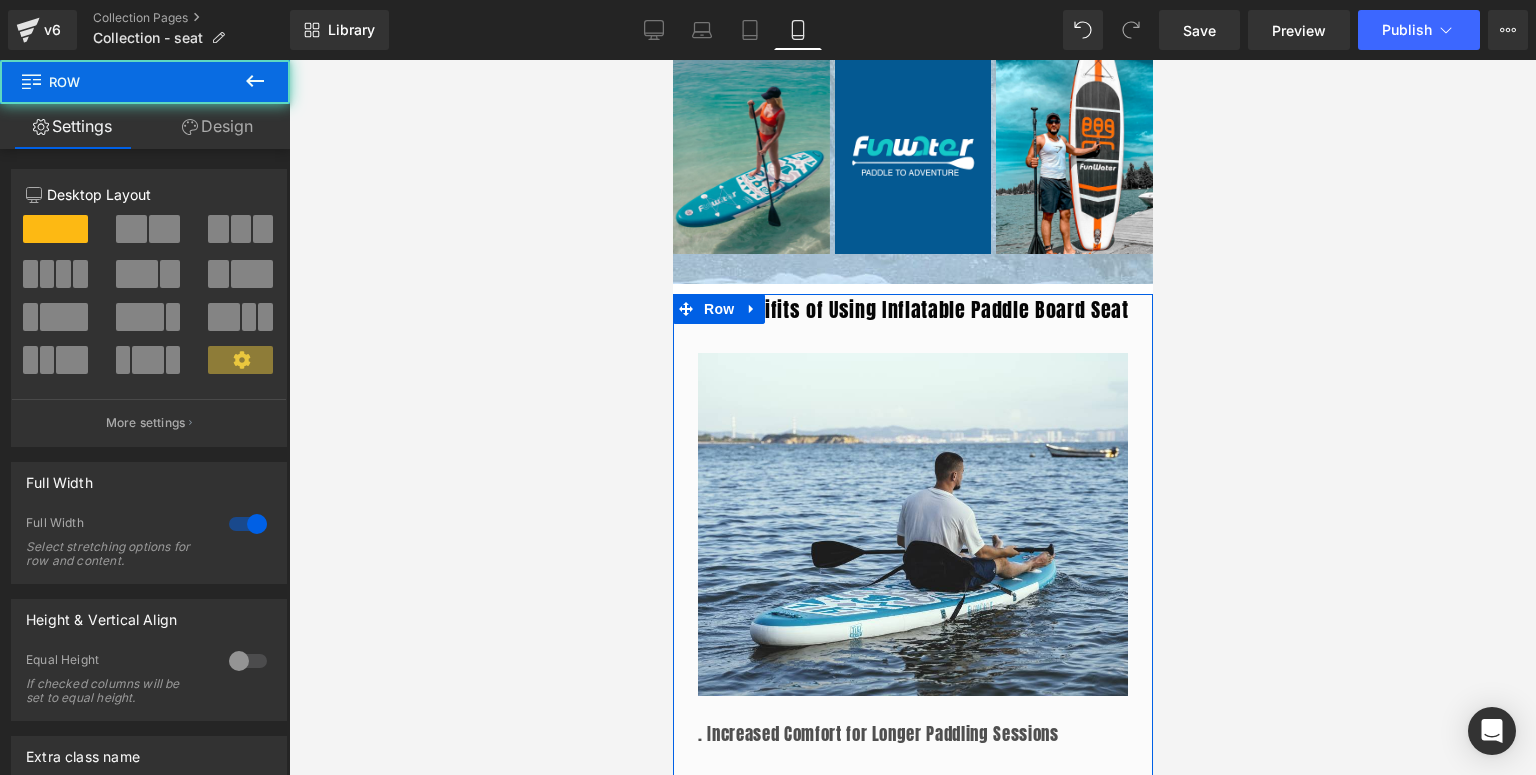 click on "Spacing" at bounding box center (0, 0) 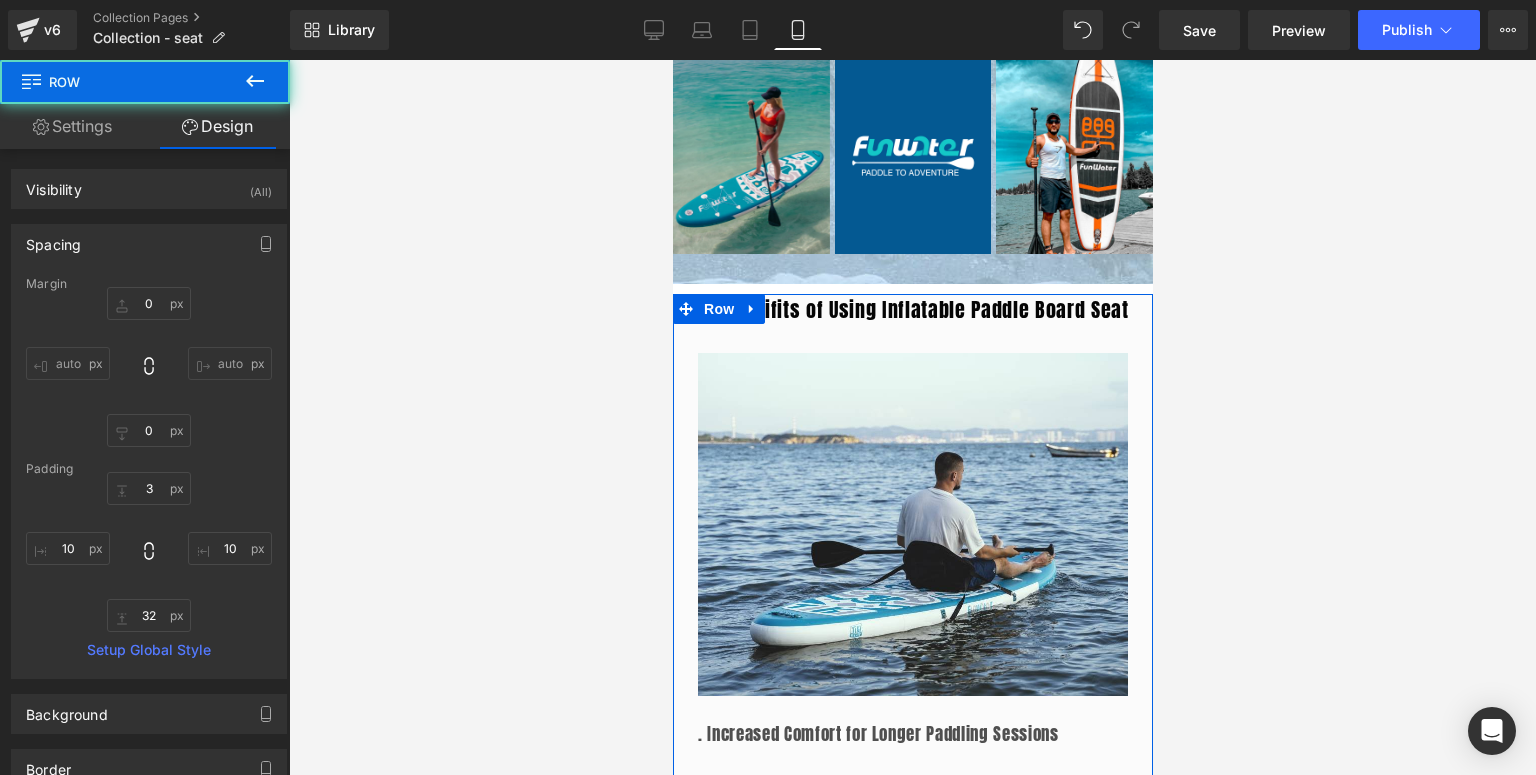 type on "0" 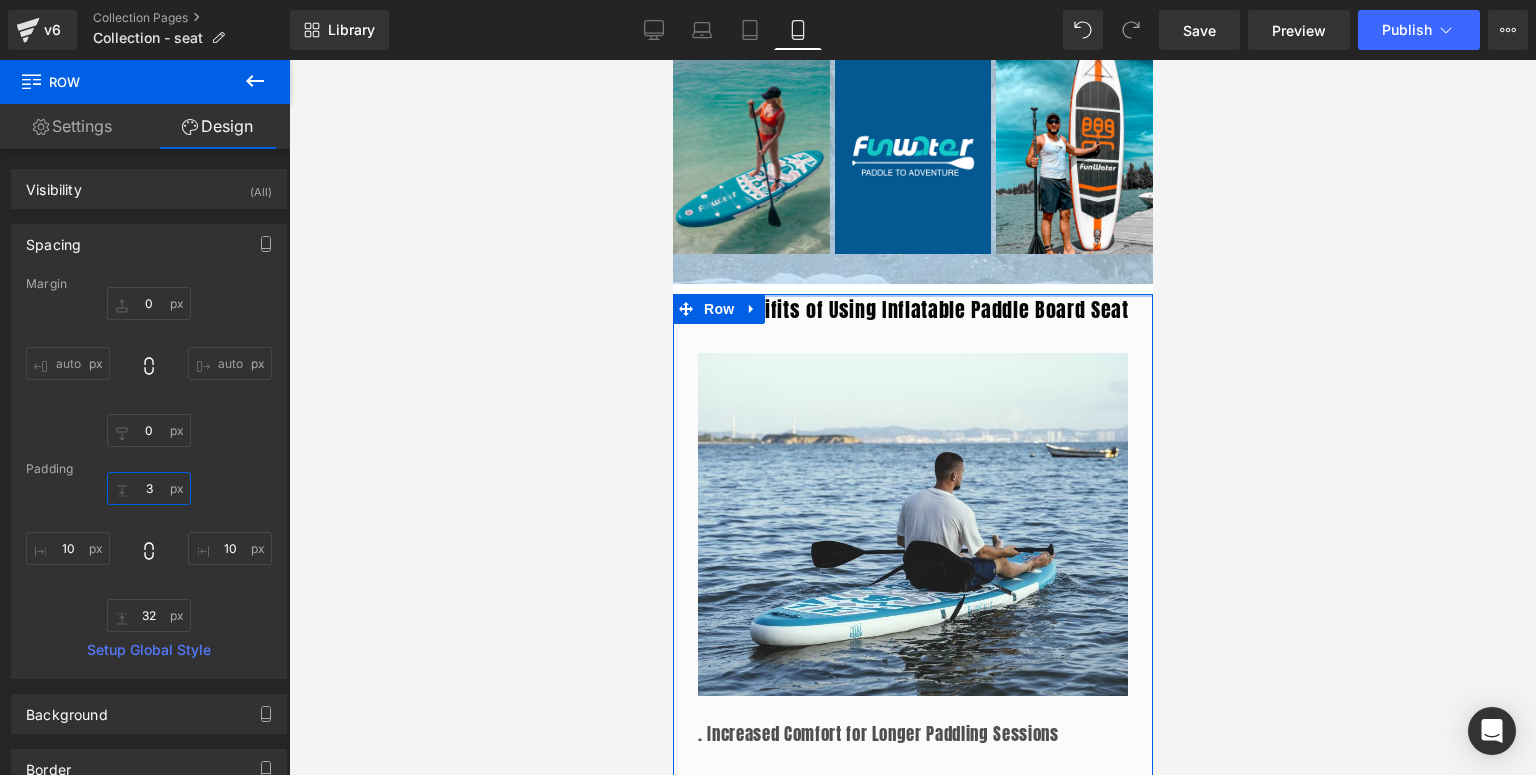 click on "3" at bounding box center [149, 488] 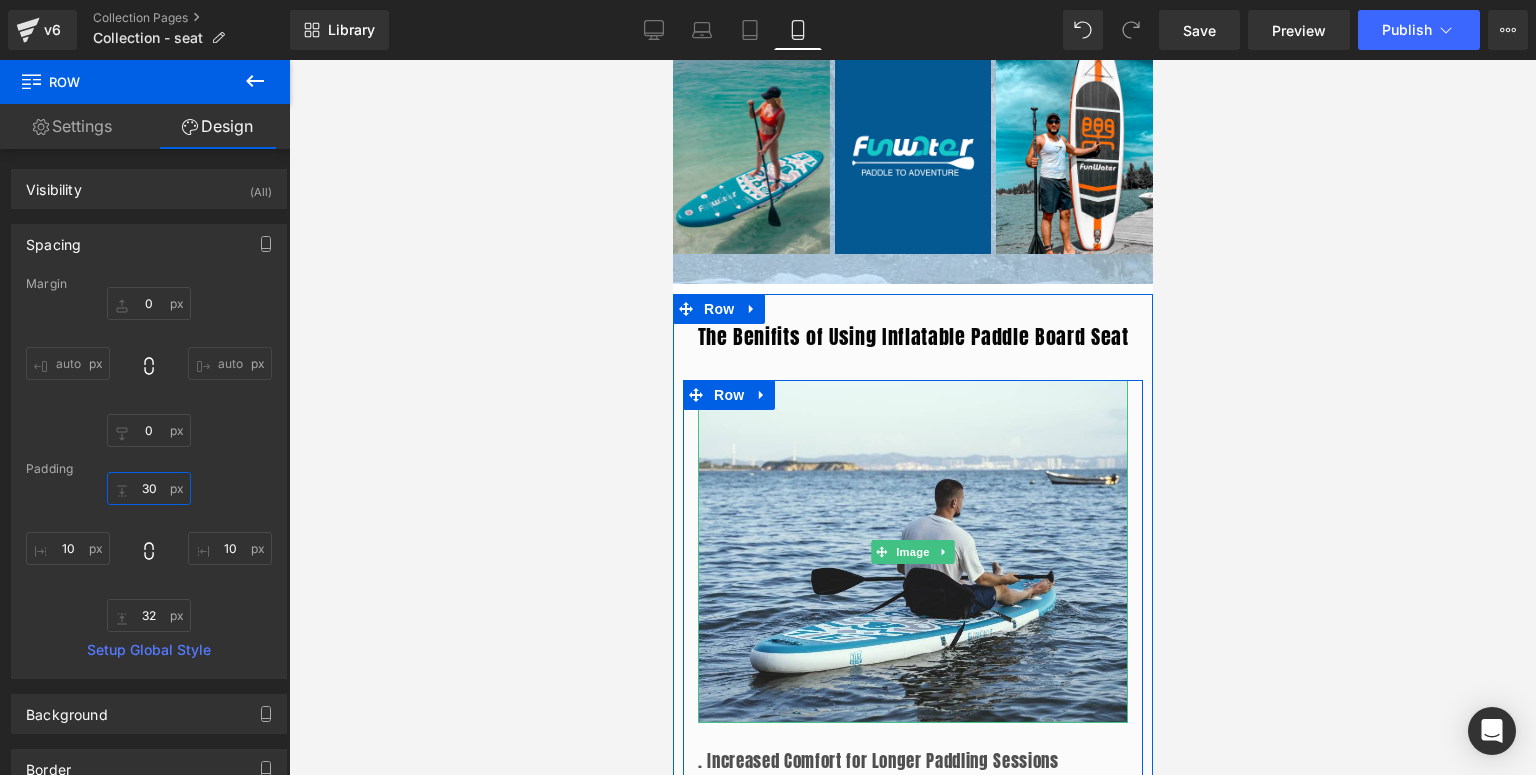 scroll, scrollTop: 1280, scrollLeft: 0, axis: vertical 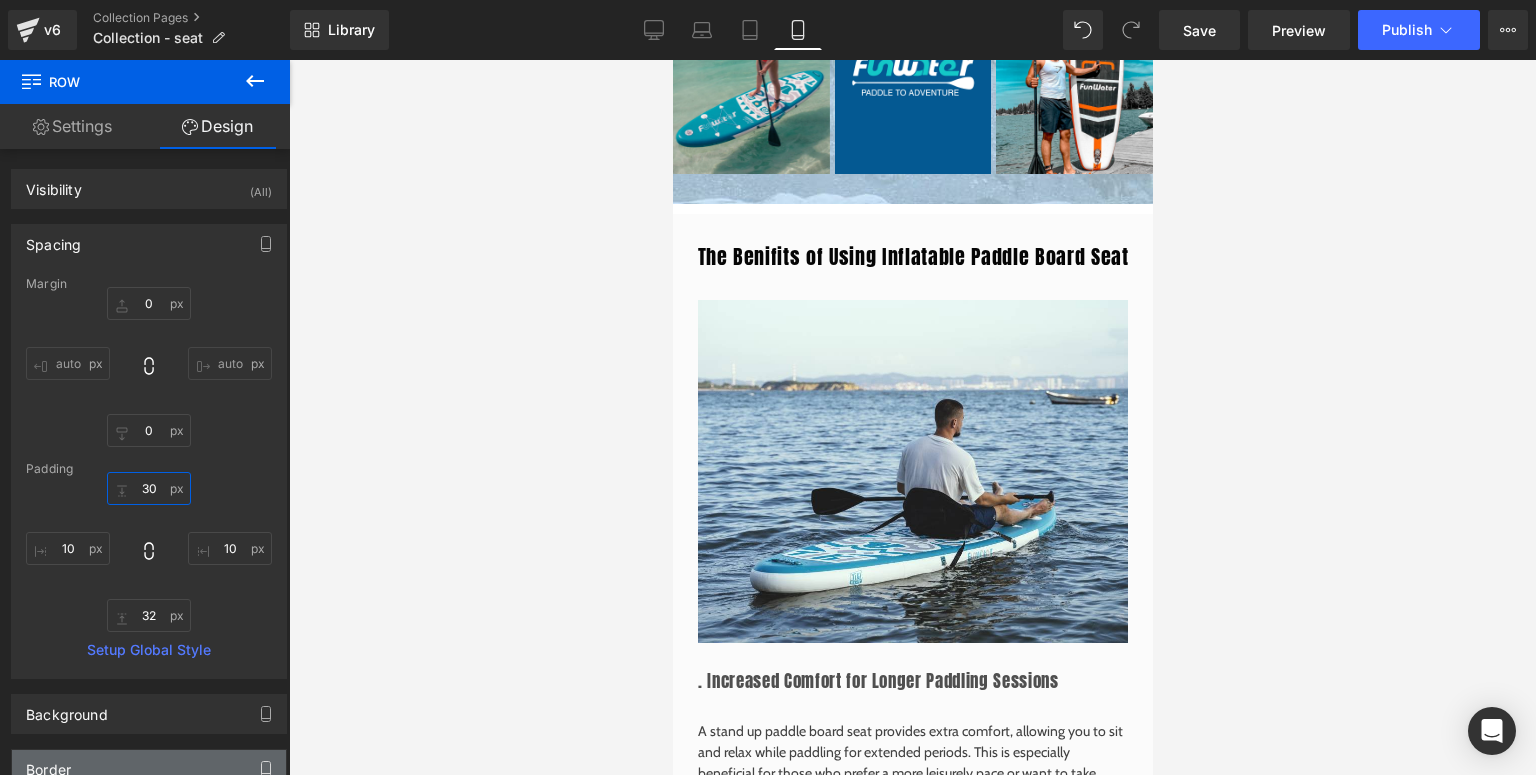 type on "30" 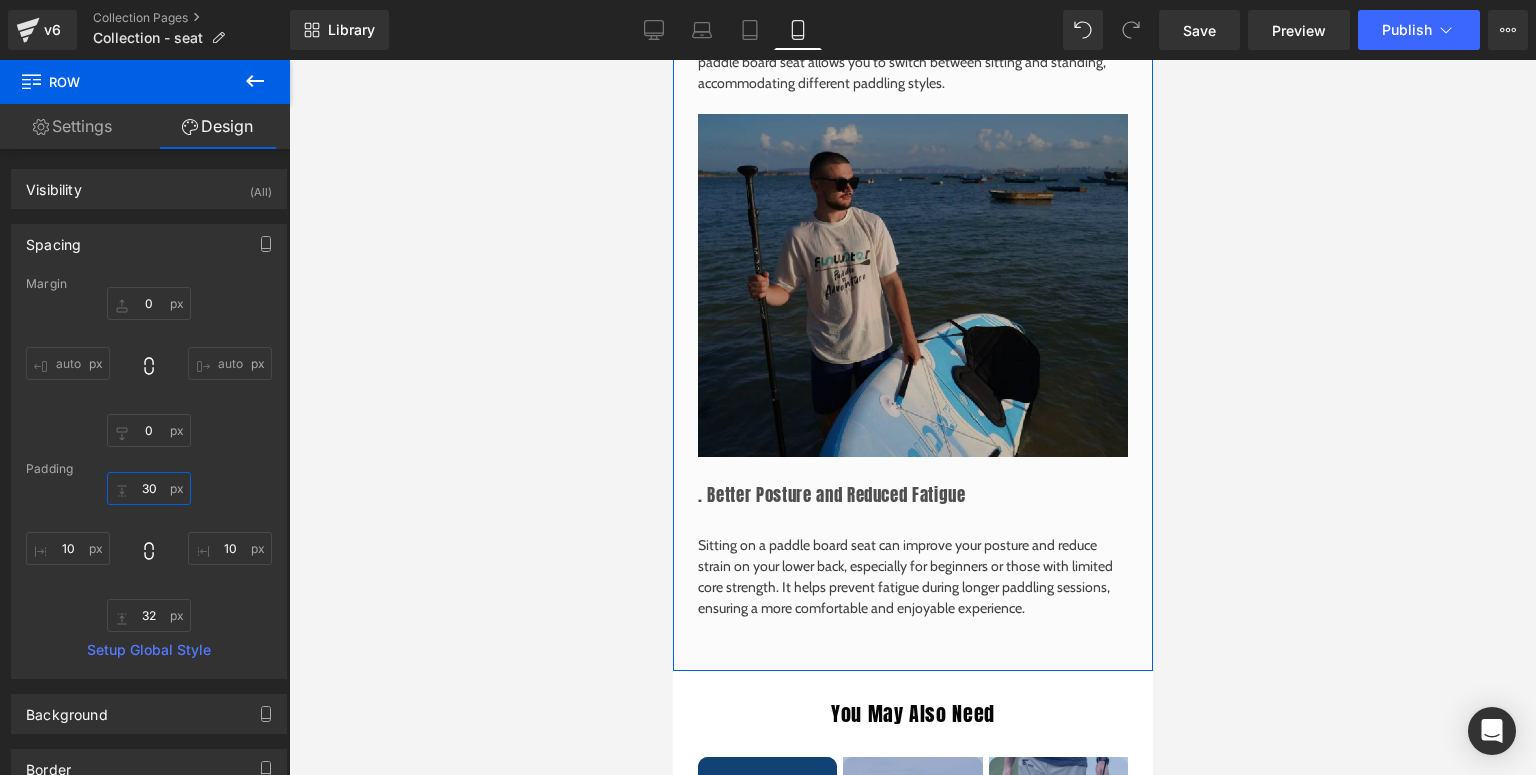 scroll, scrollTop: 2880, scrollLeft: 0, axis: vertical 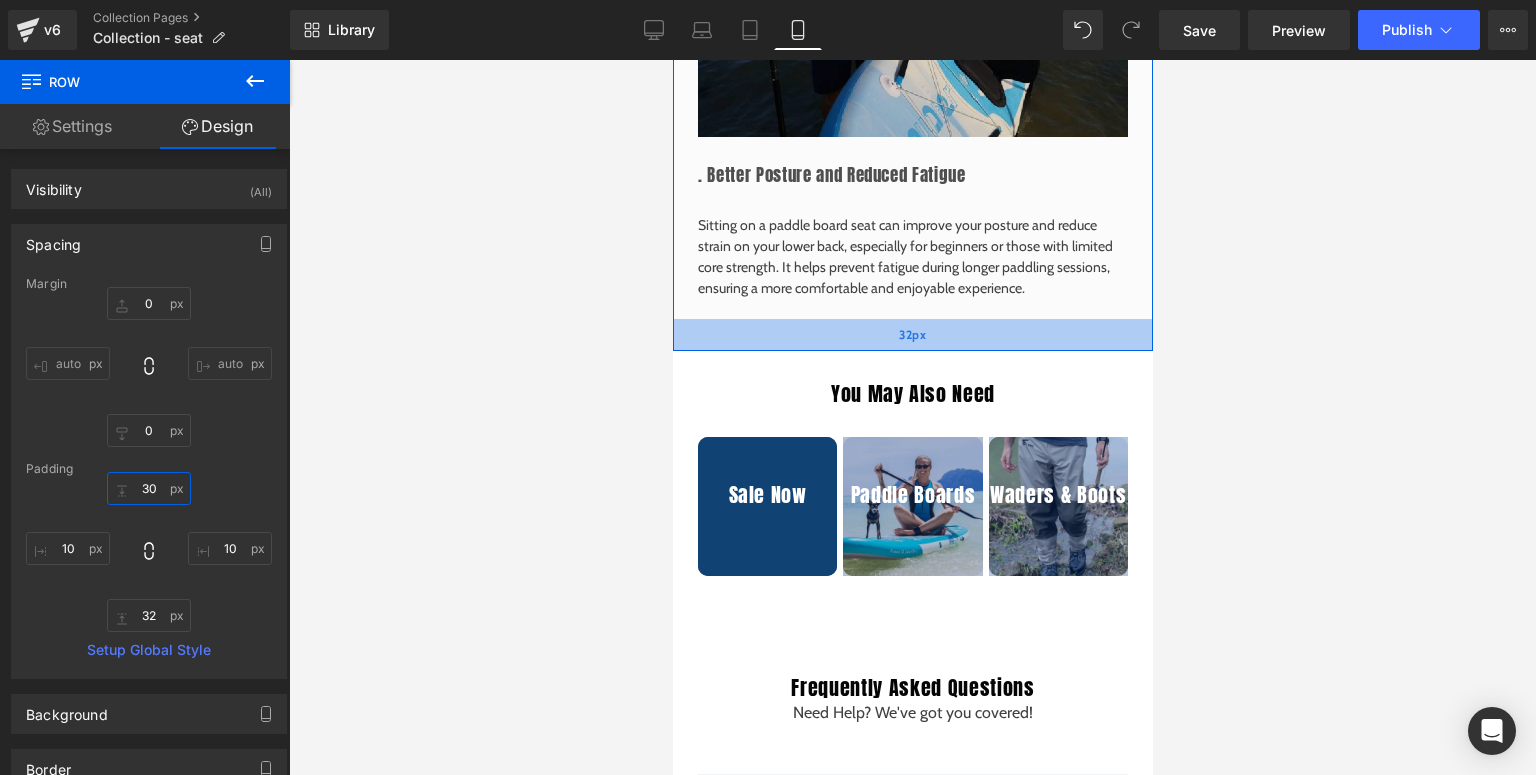 type on "25px" 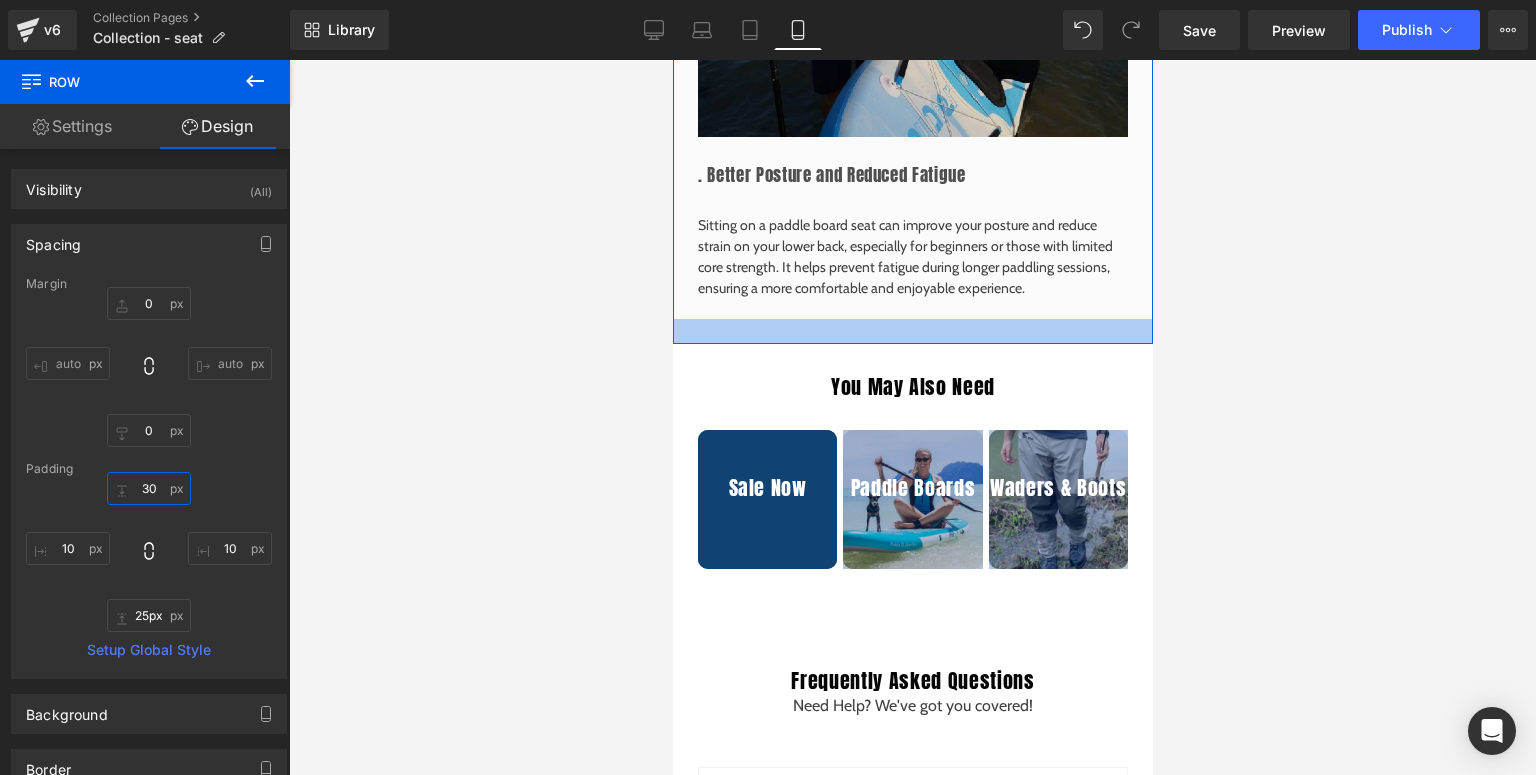 drag, startPoint x: 889, startPoint y: 335, endPoint x: 900, endPoint y: 328, distance: 13.038404 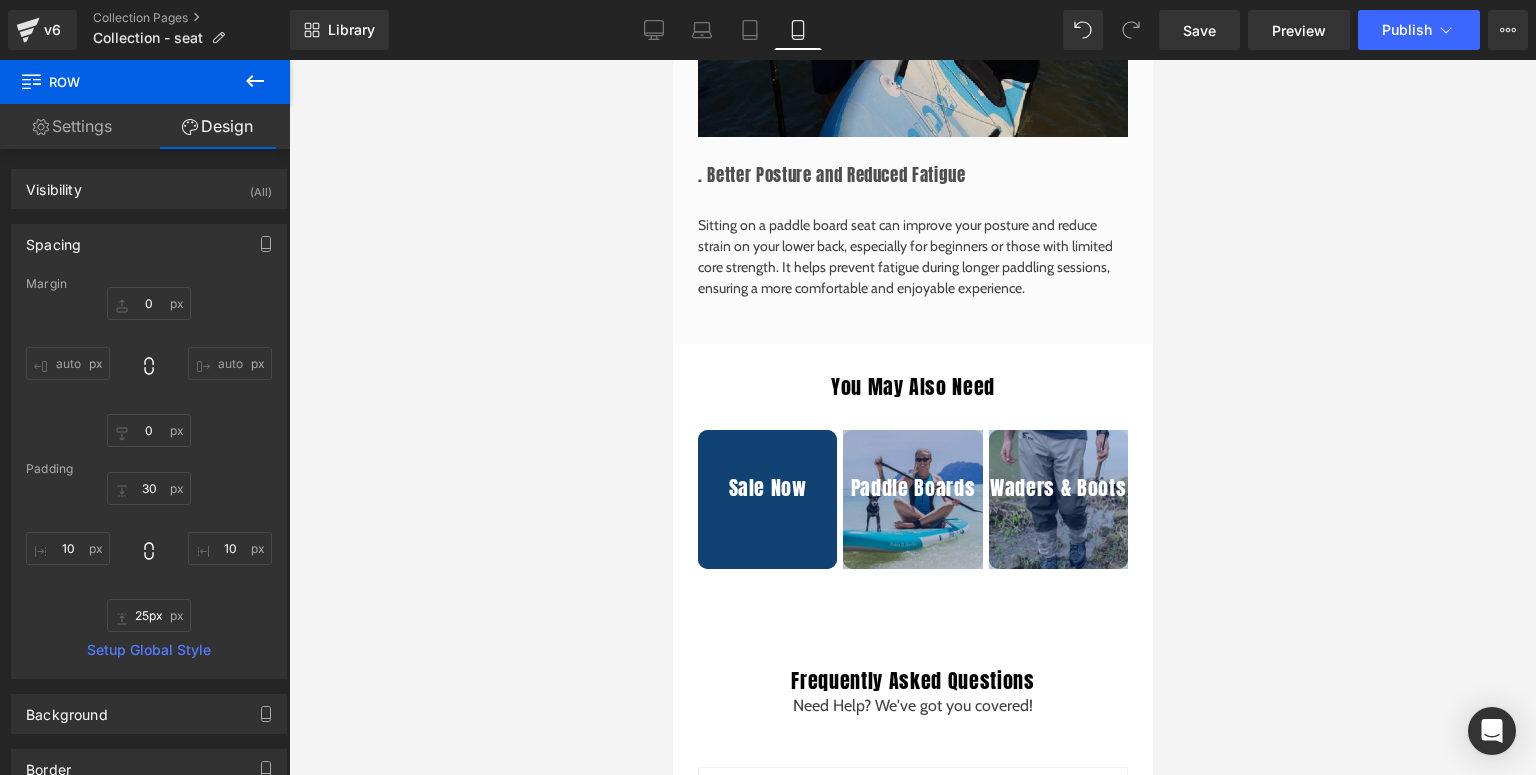 click at bounding box center [672, 60] 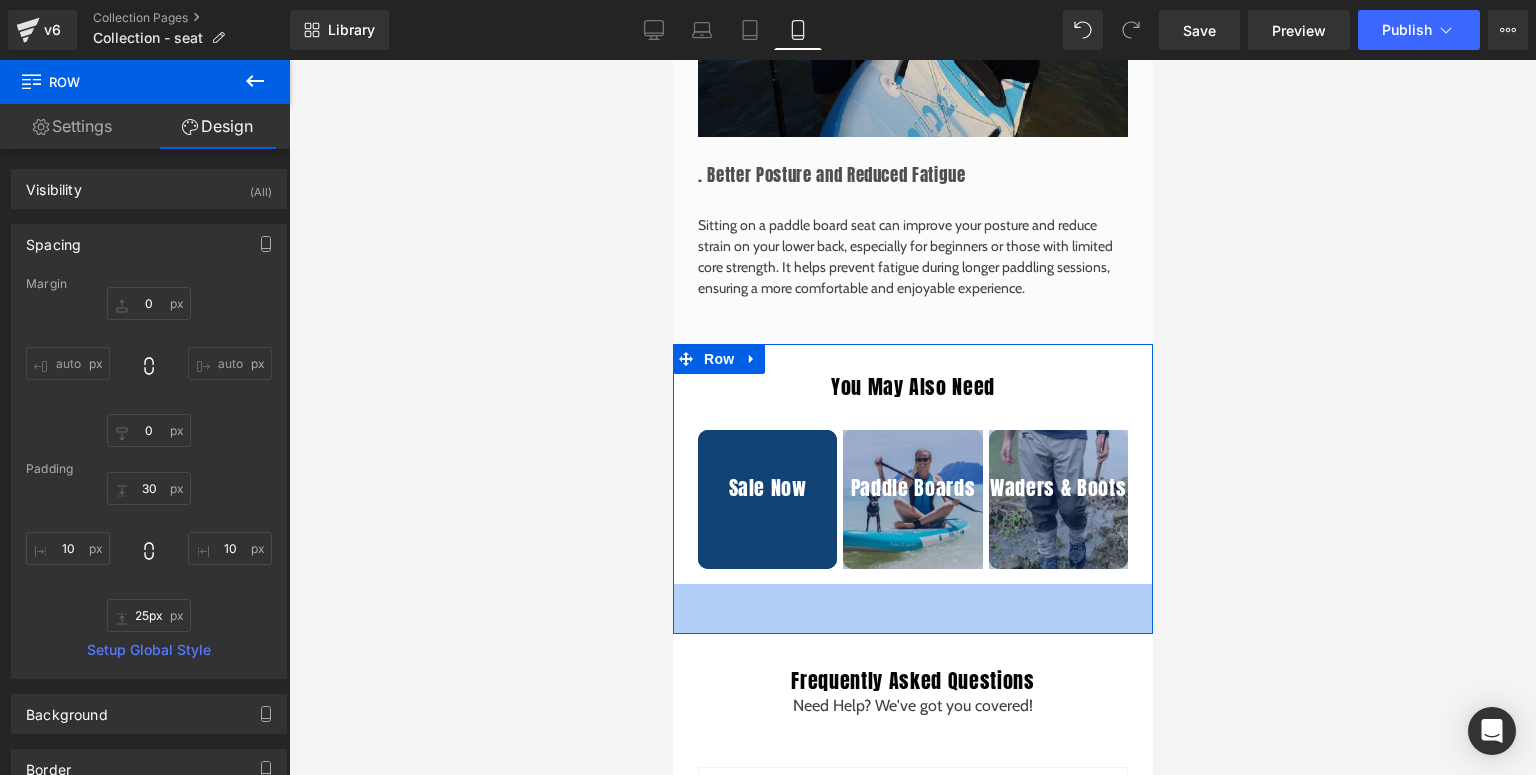 click on "You May Also Need Heading
Sale Now
Heading
Hero Banner
Paddle Boards Heading
Hero Banner
Waders & Boots Heading
Hero Banner         Row         Row         Row     50px" at bounding box center [912, 489] 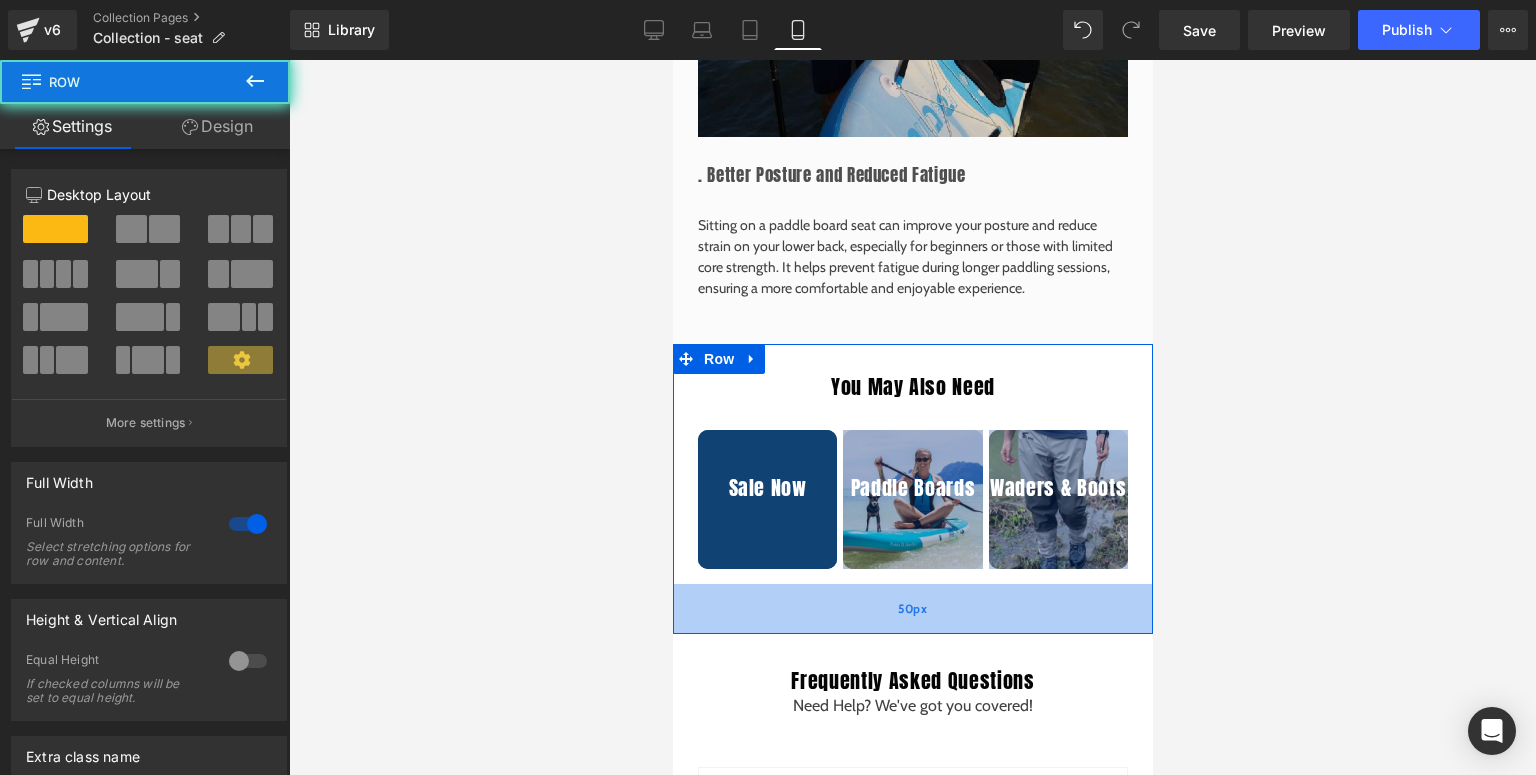click on "50px" at bounding box center [912, 609] 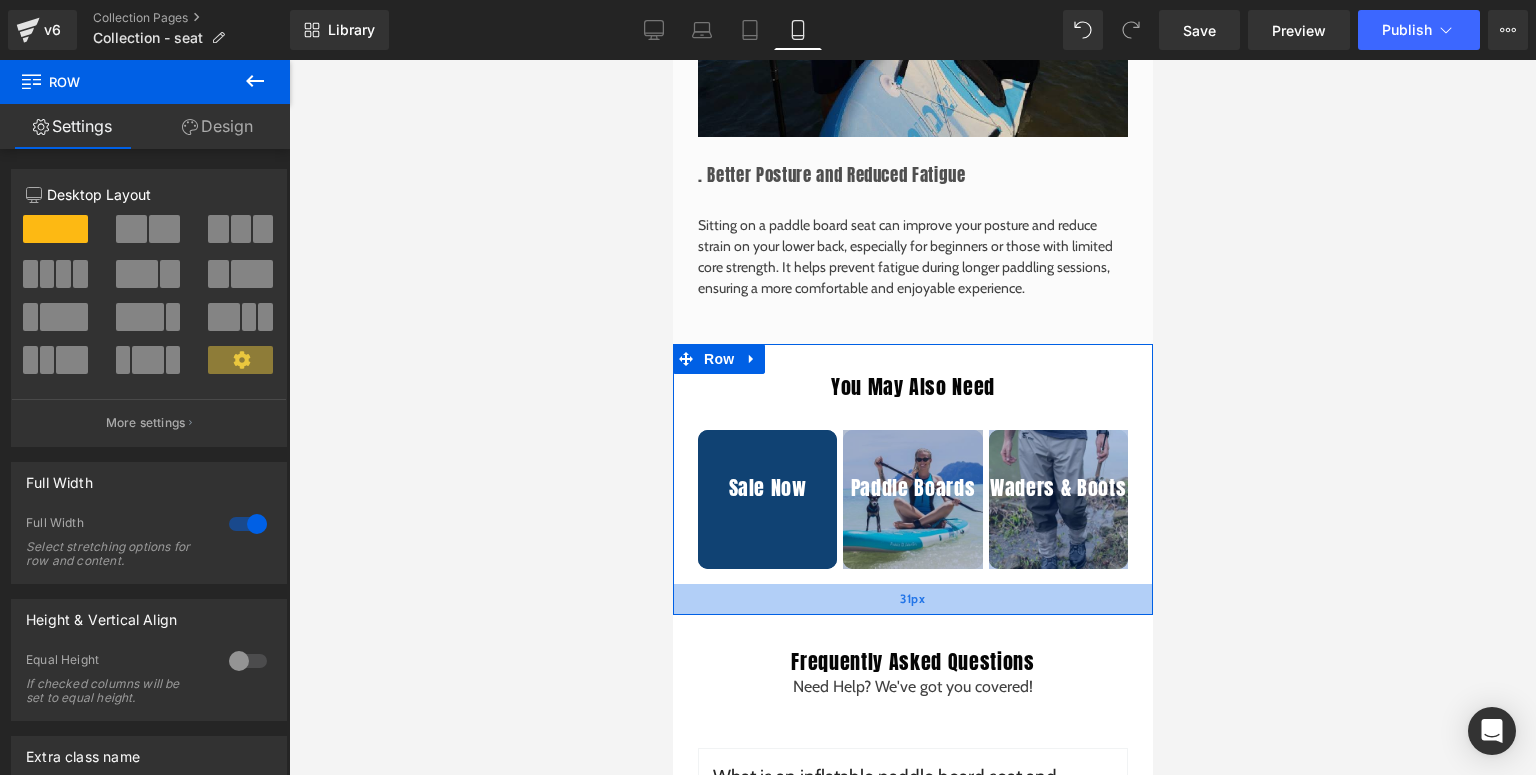 drag, startPoint x: 873, startPoint y: 613, endPoint x: 885, endPoint y: 594, distance: 22.472204 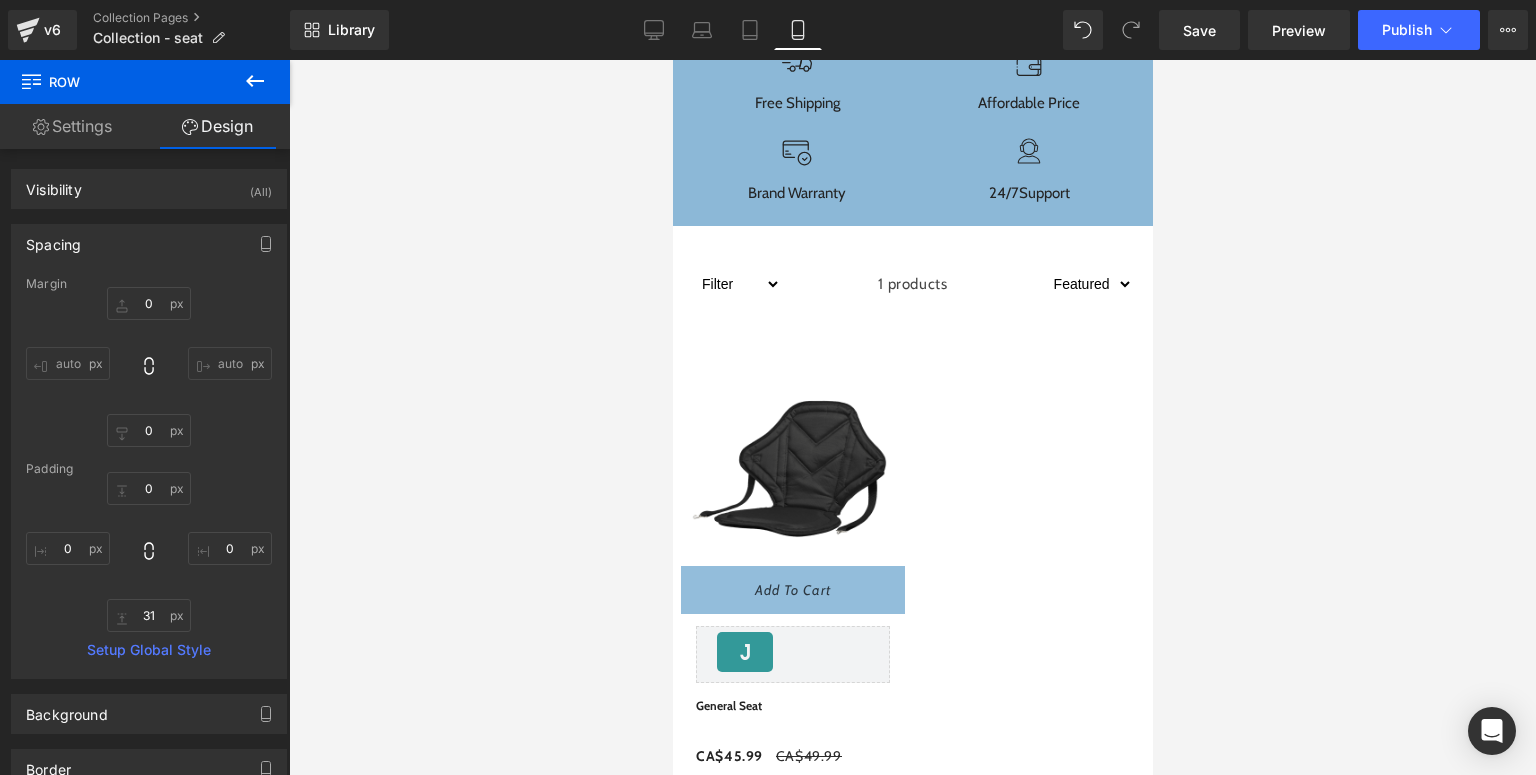 scroll, scrollTop: 480, scrollLeft: 0, axis: vertical 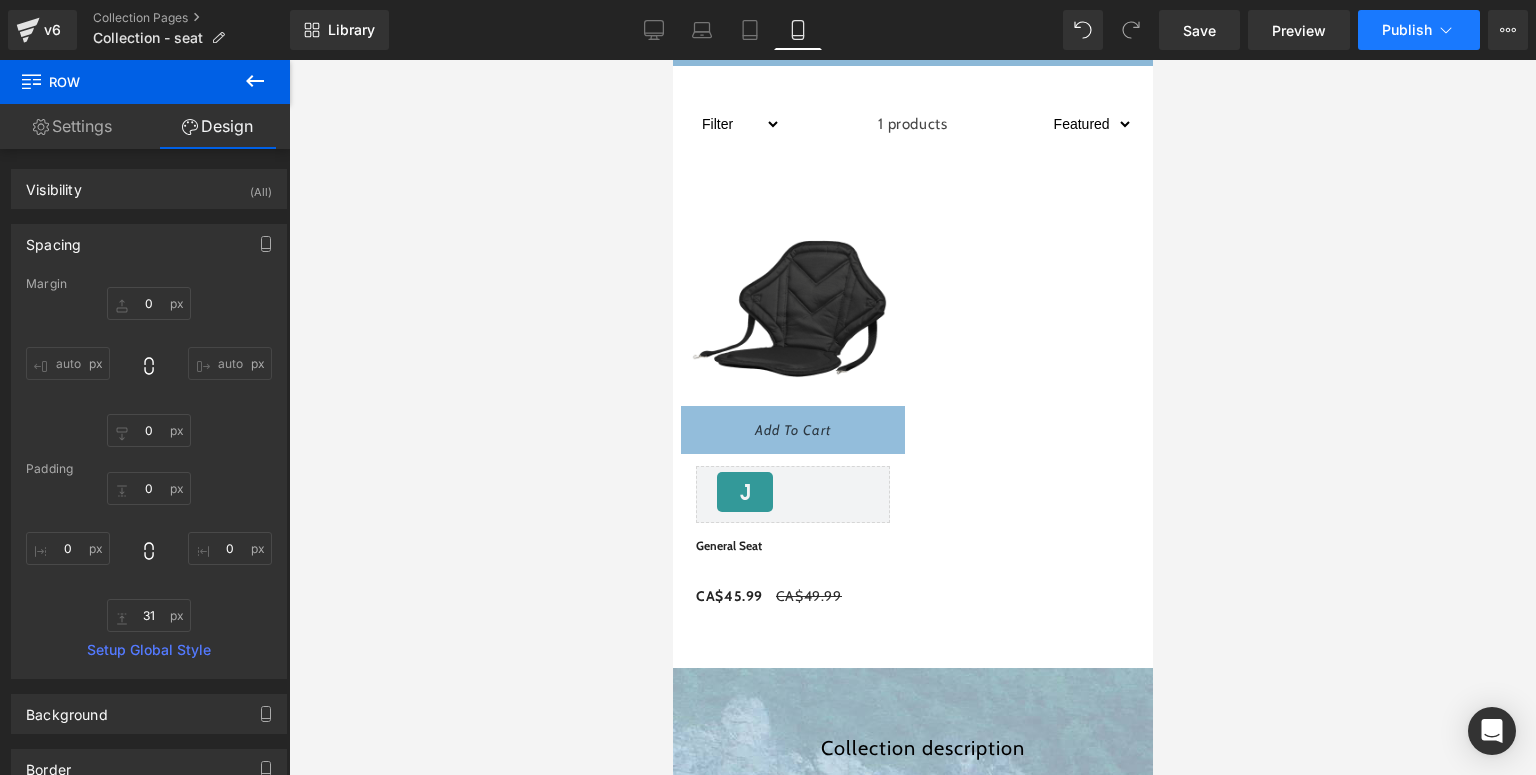 click on "Publish" at bounding box center [1419, 30] 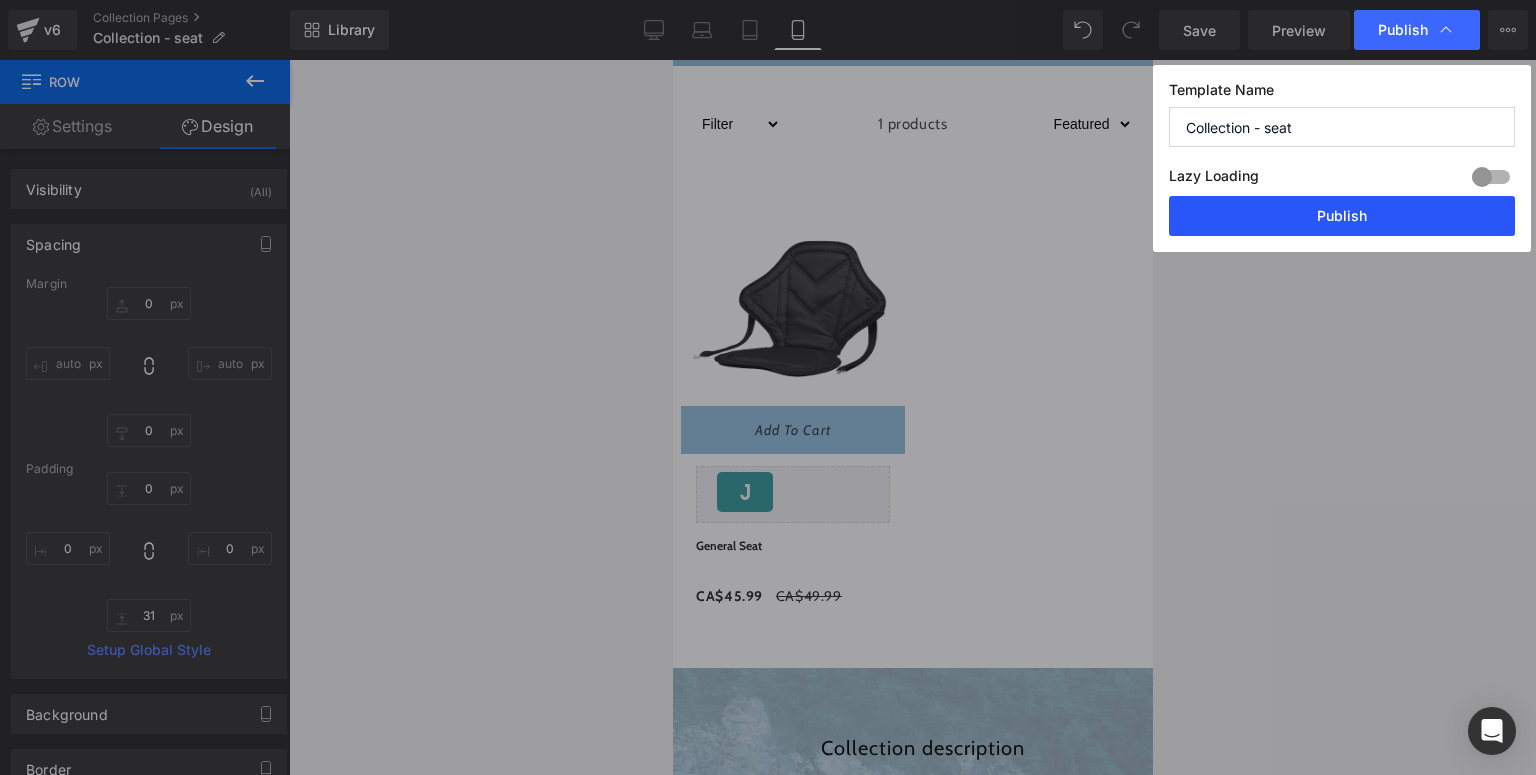 click on "Publish" at bounding box center [1342, 216] 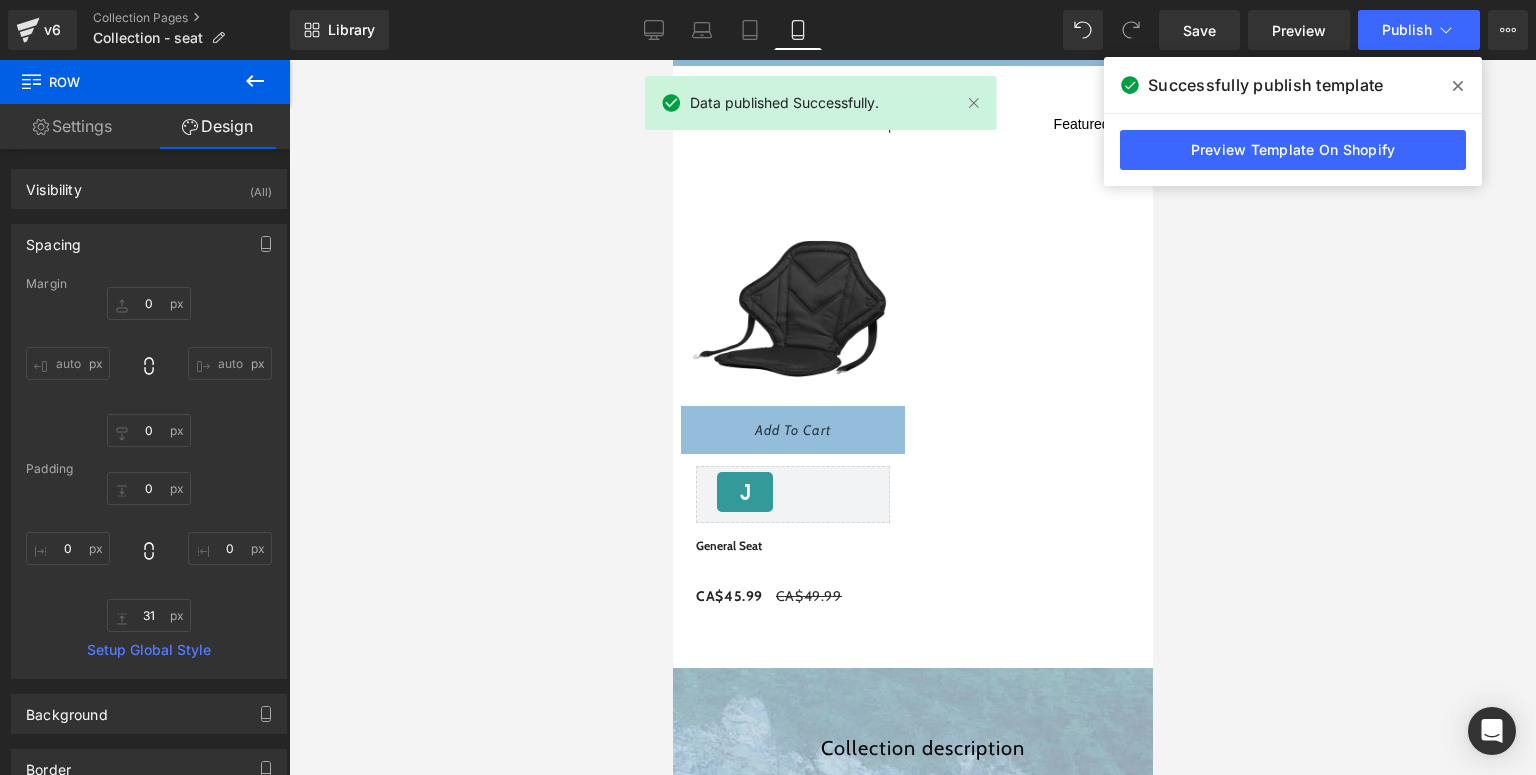 click at bounding box center (1458, 86) 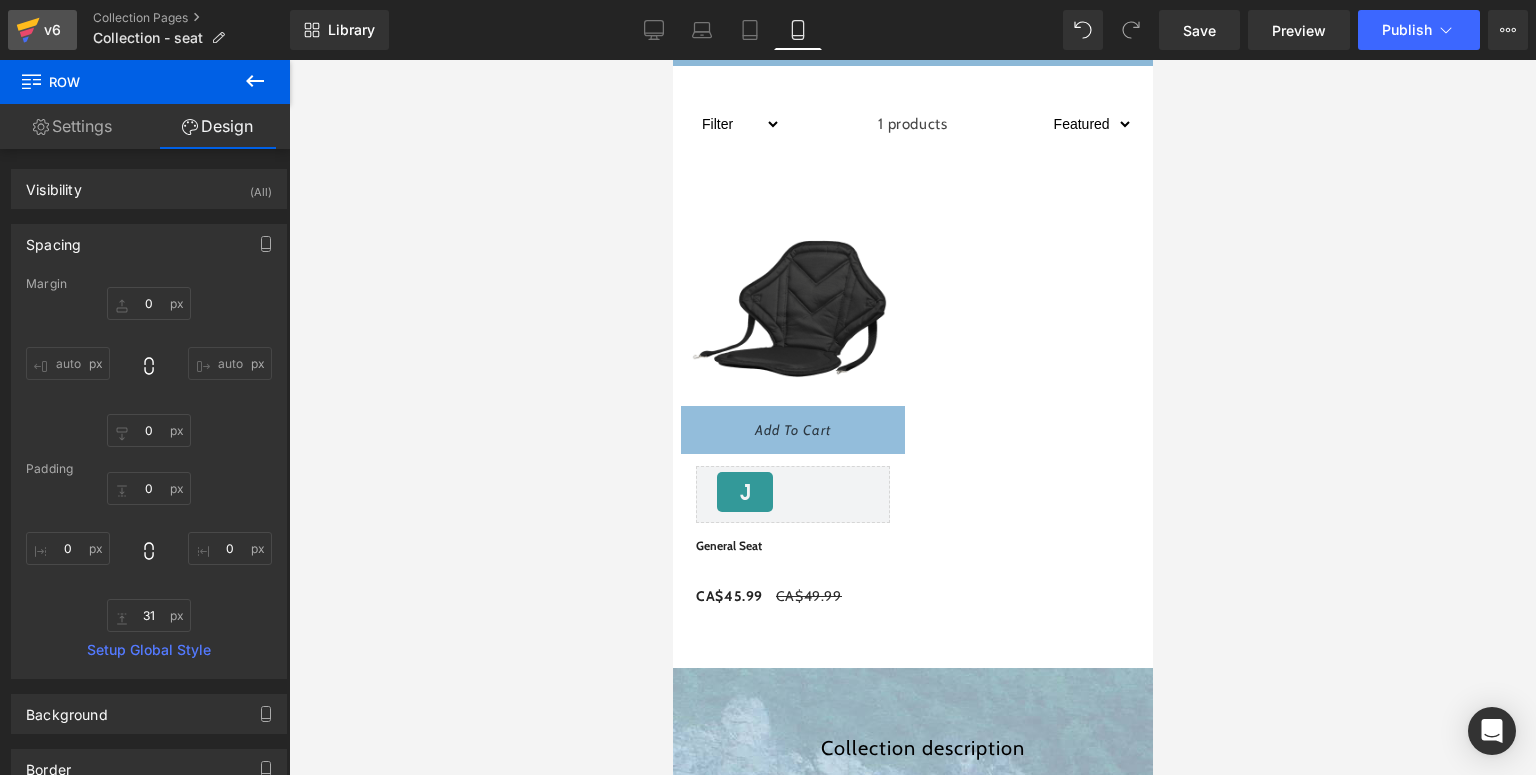 click on "v6" at bounding box center [52, 30] 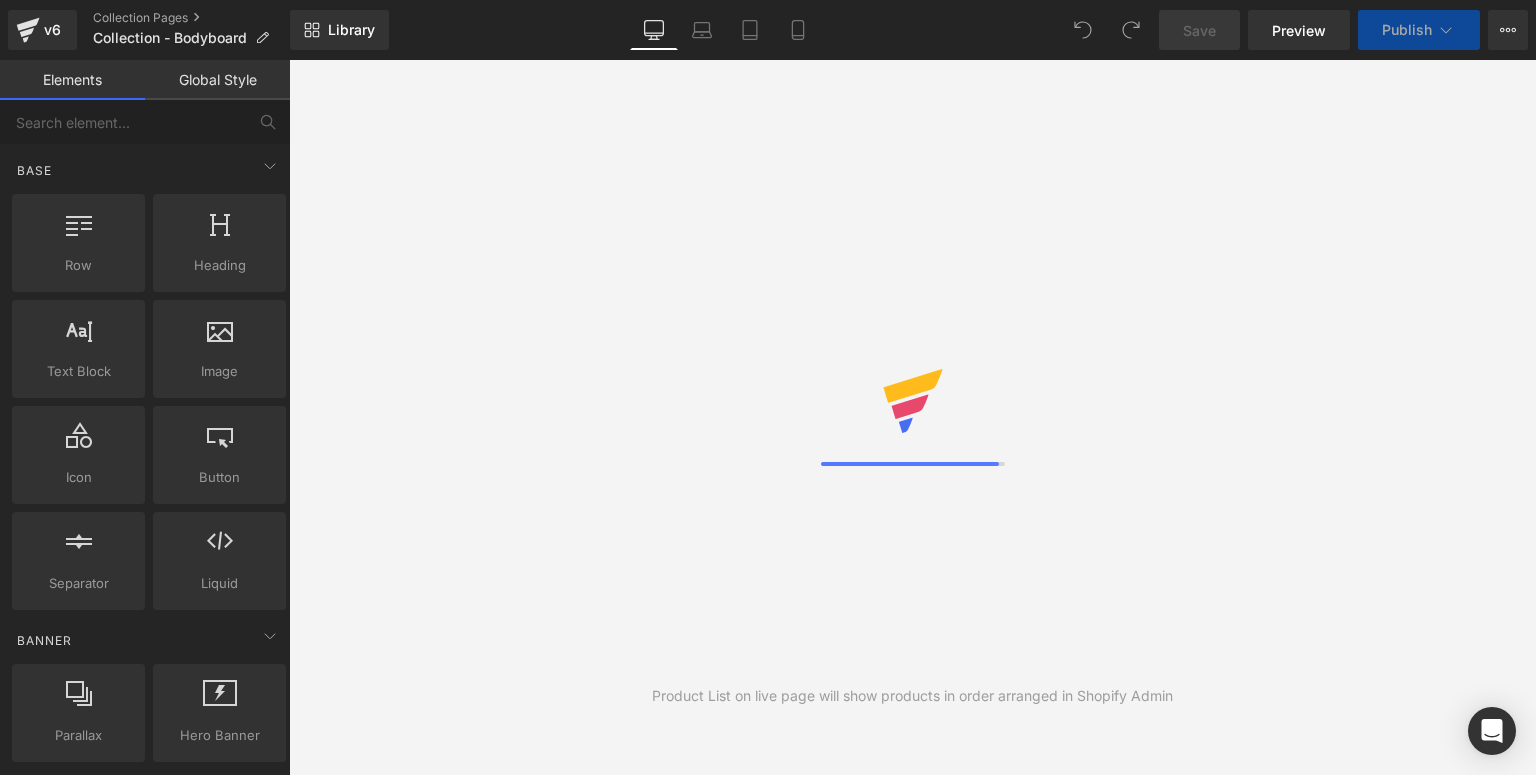 scroll, scrollTop: 0, scrollLeft: 0, axis: both 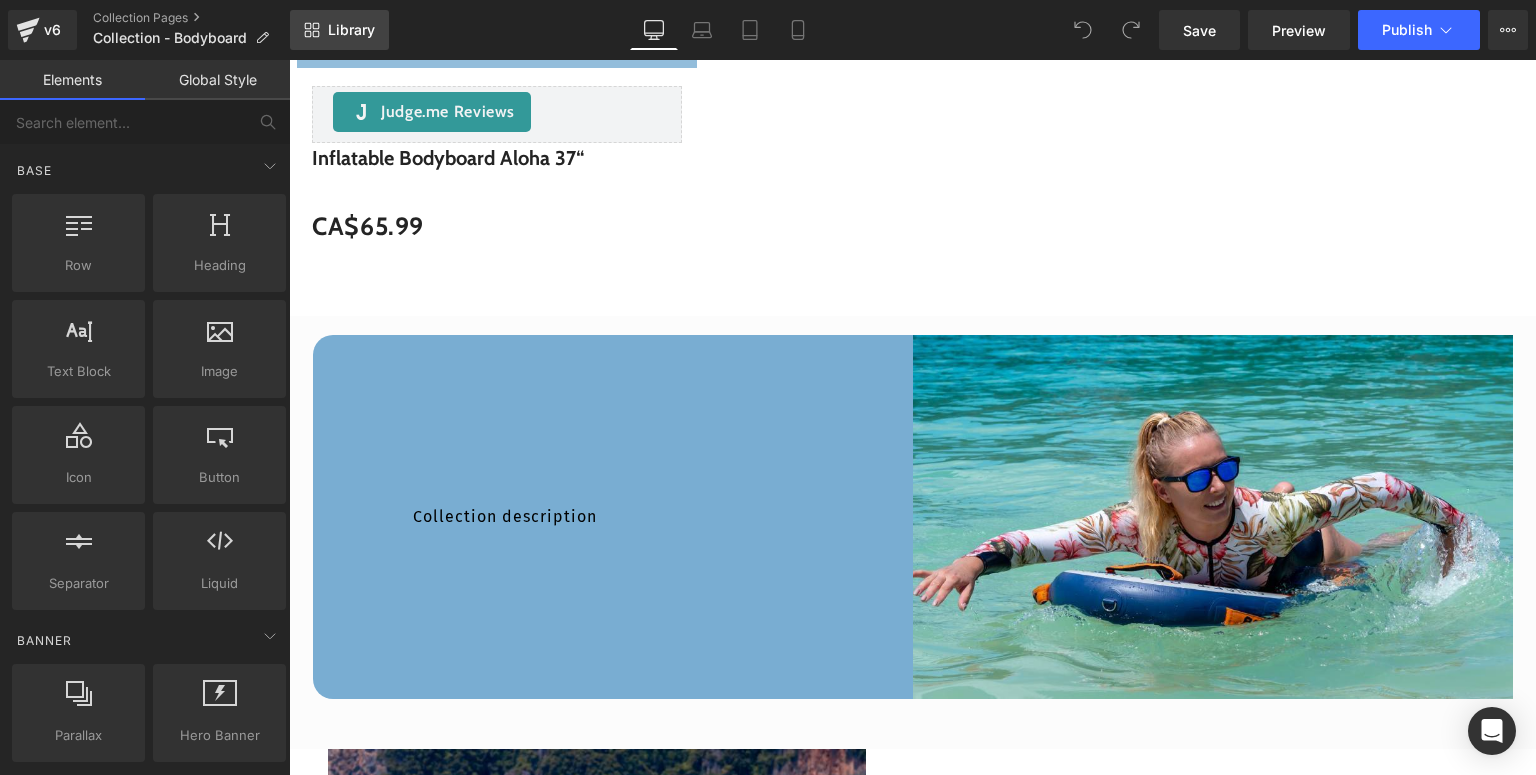 click on "Library" at bounding box center (351, 30) 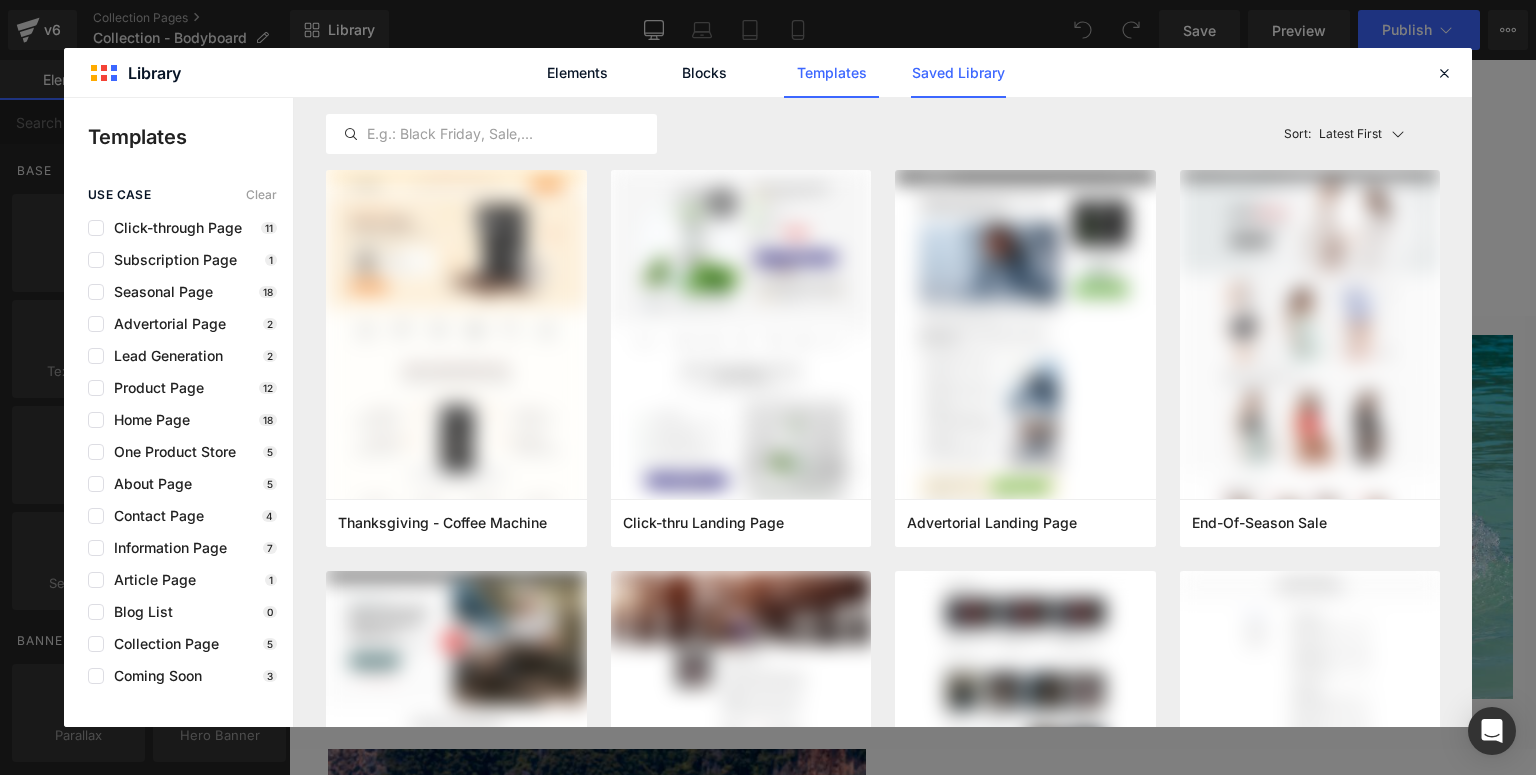 click on "Saved Library" 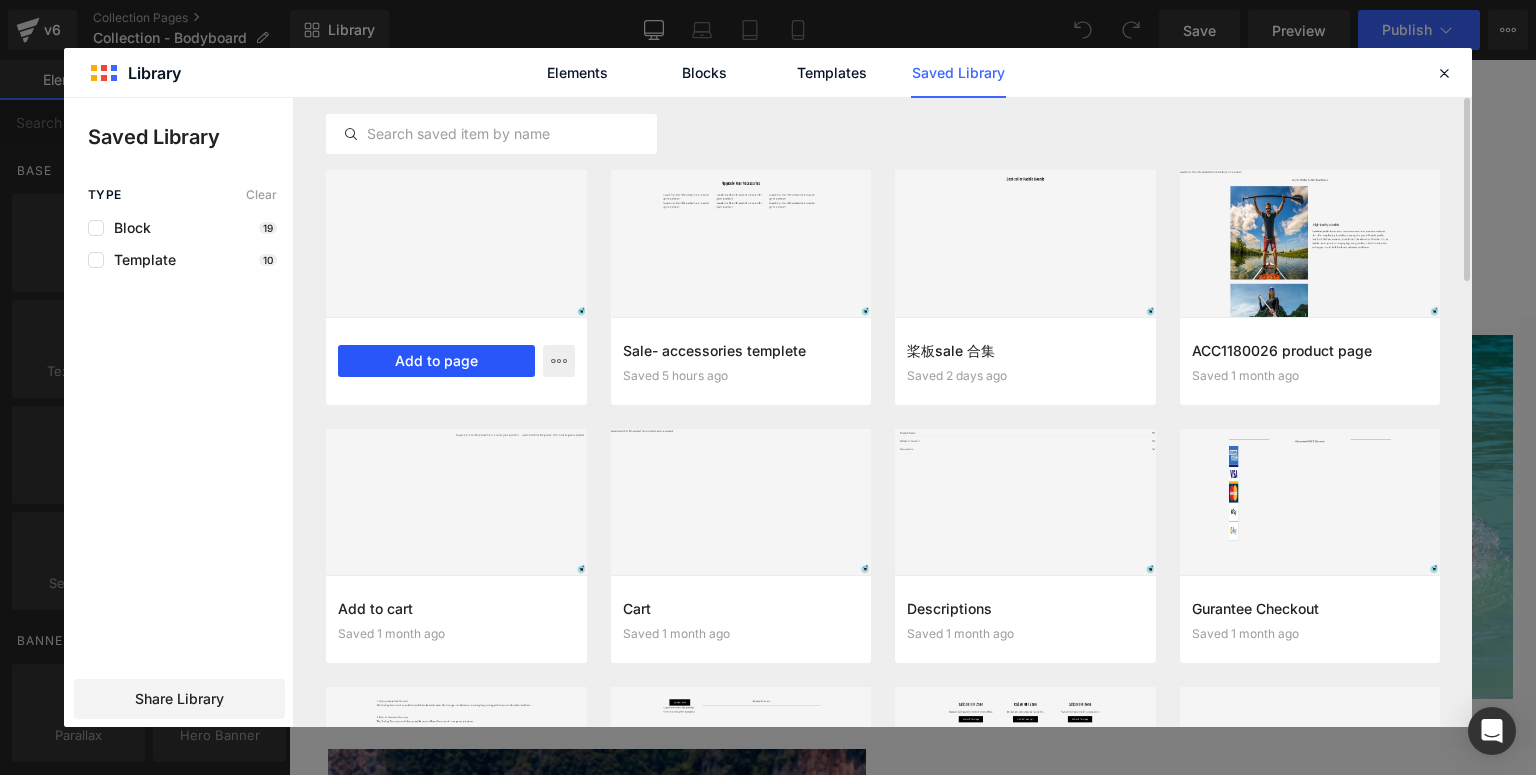 click on "Add to page" at bounding box center (436, 361) 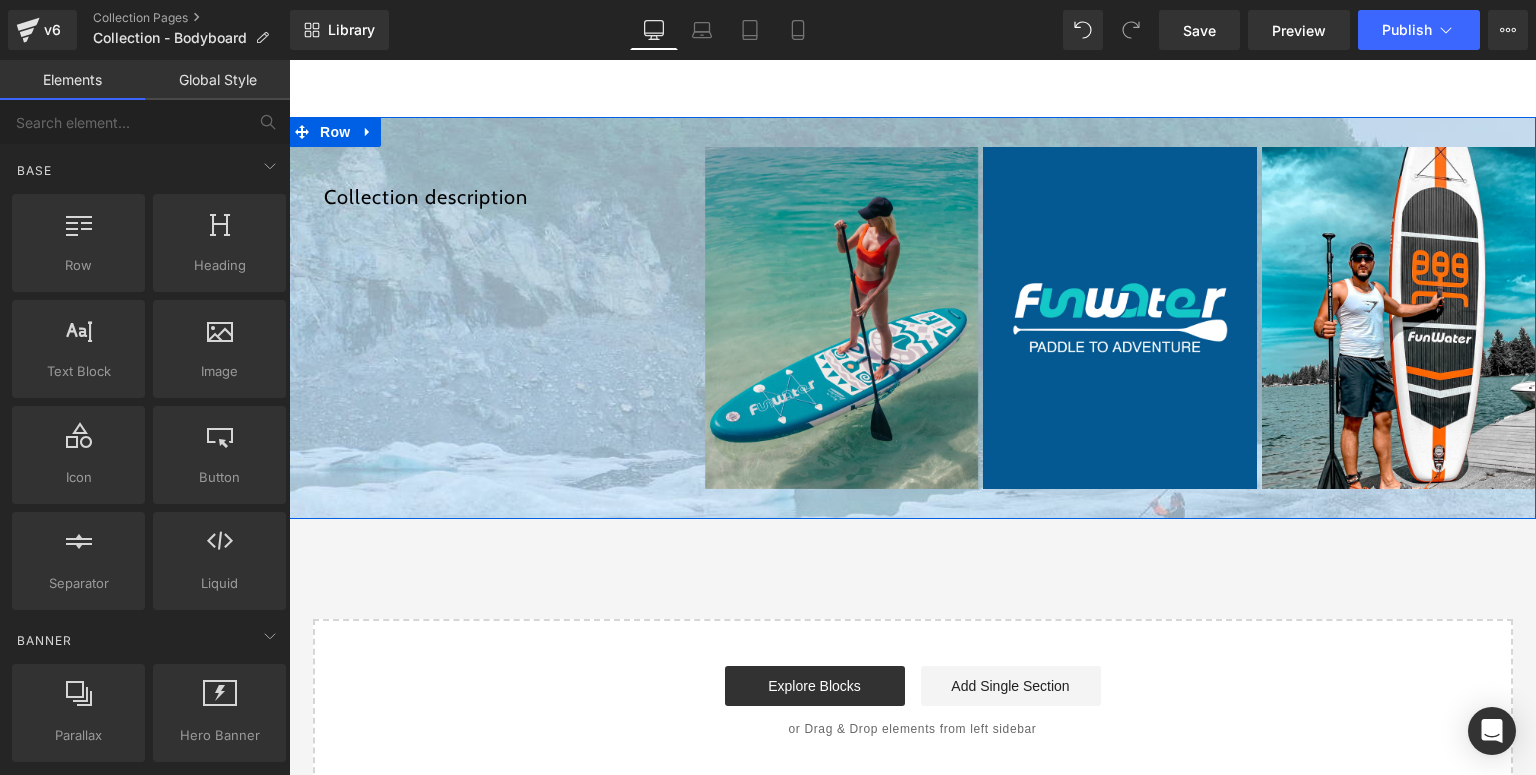 scroll, scrollTop: 3240, scrollLeft: 0, axis: vertical 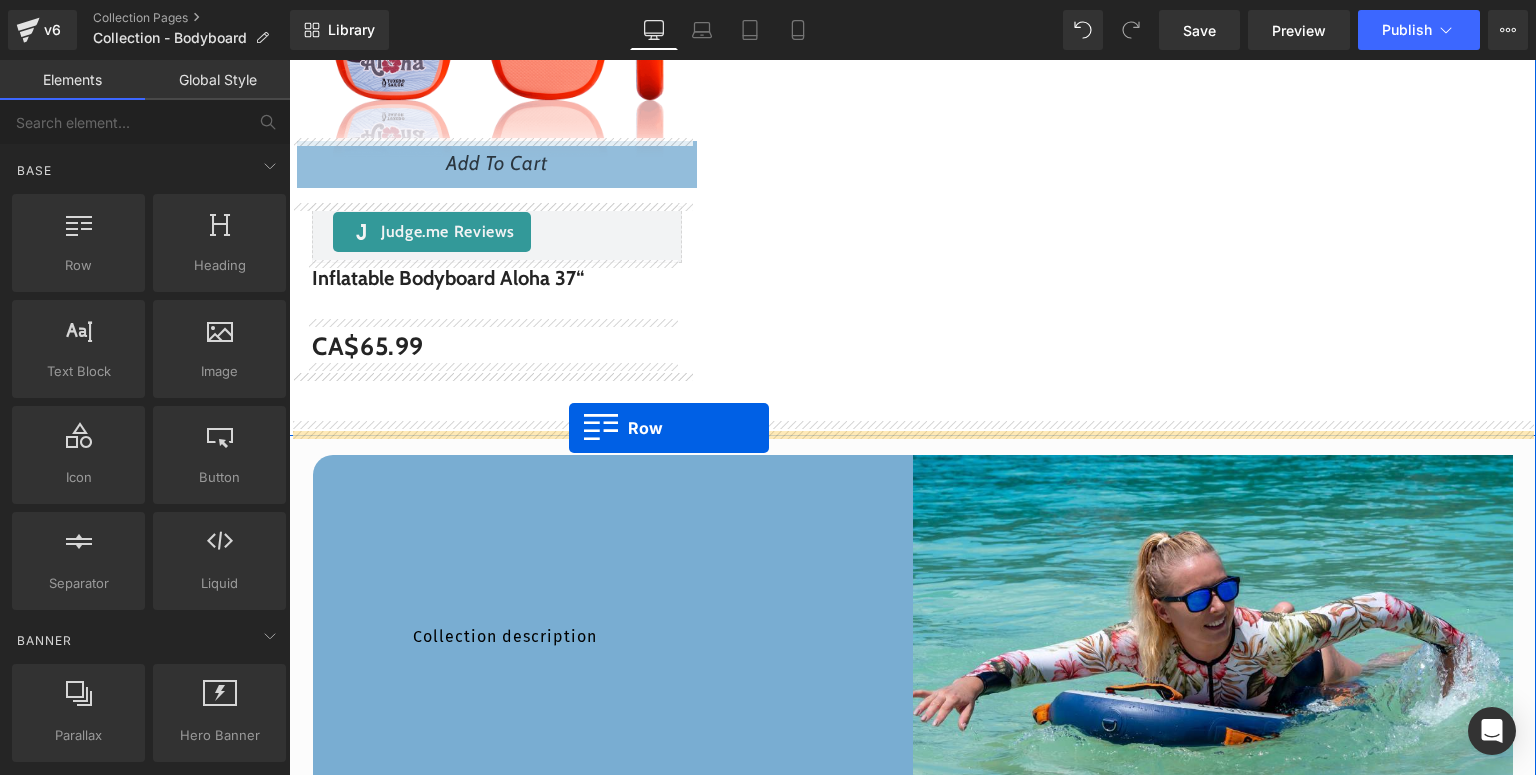 drag, startPoint x: 316, startPoint y: 334, endPoint x: 569, endPoint y: 428, distance: 269.89813 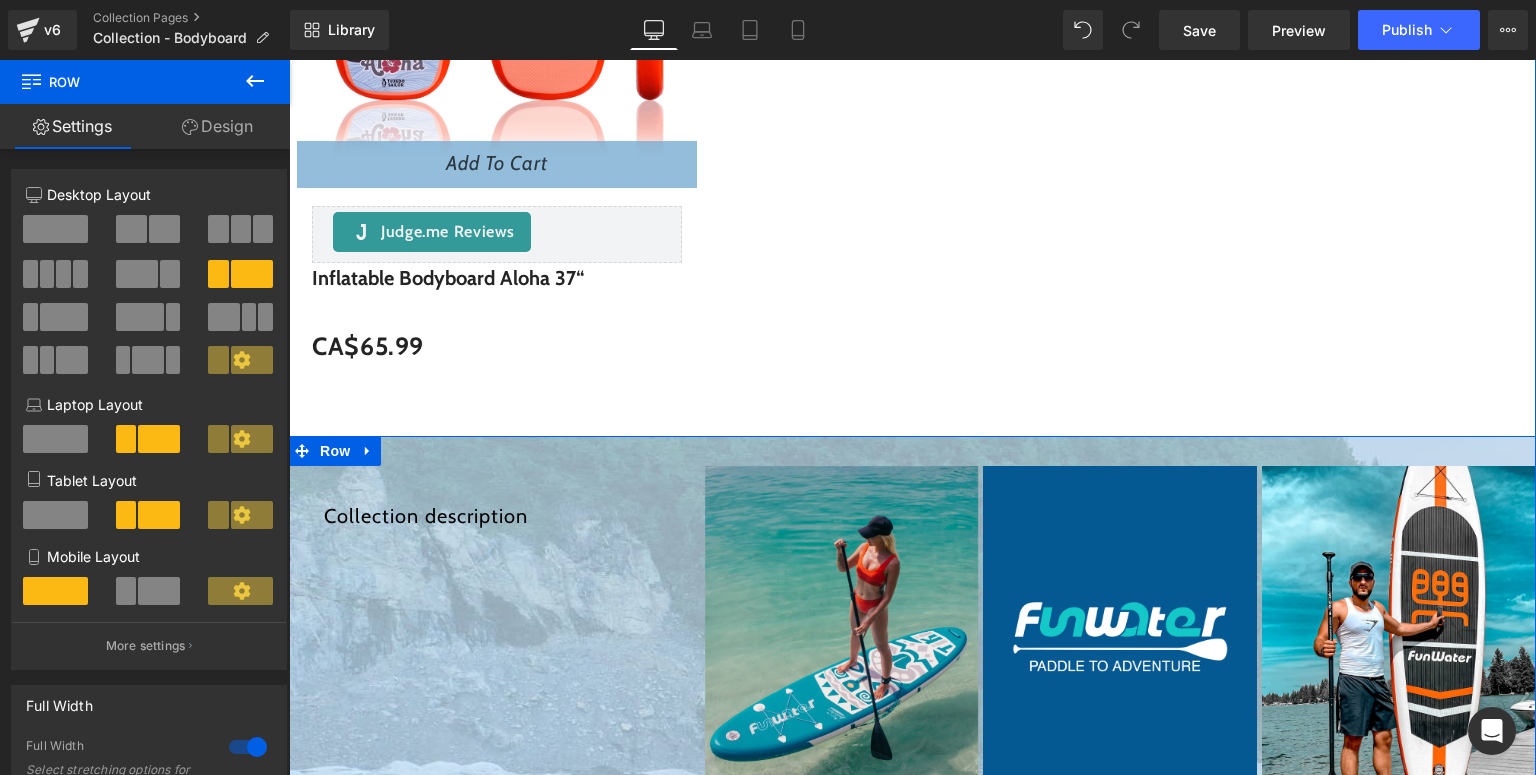 scroll, scrollTop: 2120, scrollLeft: 0, axis: vertical 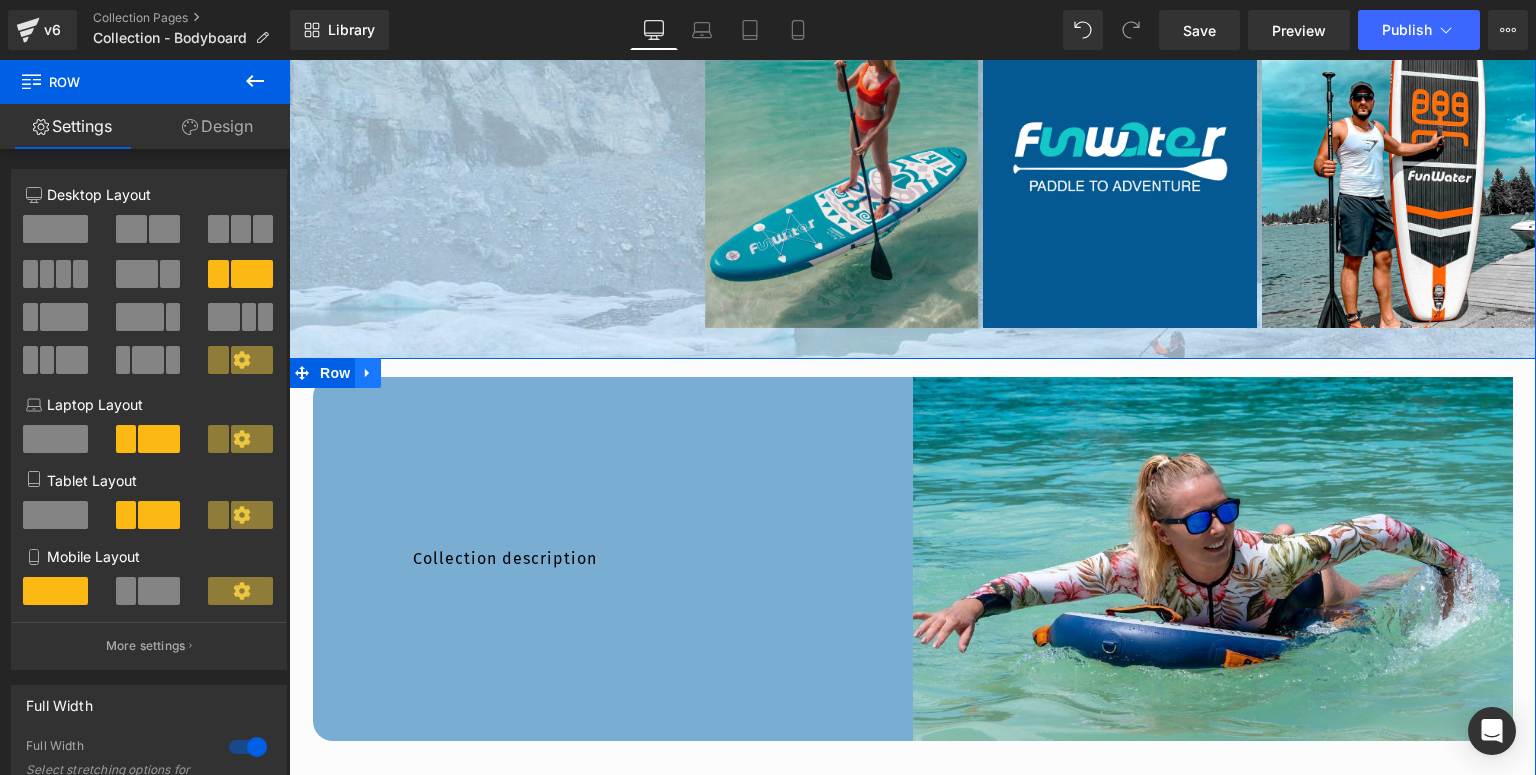click 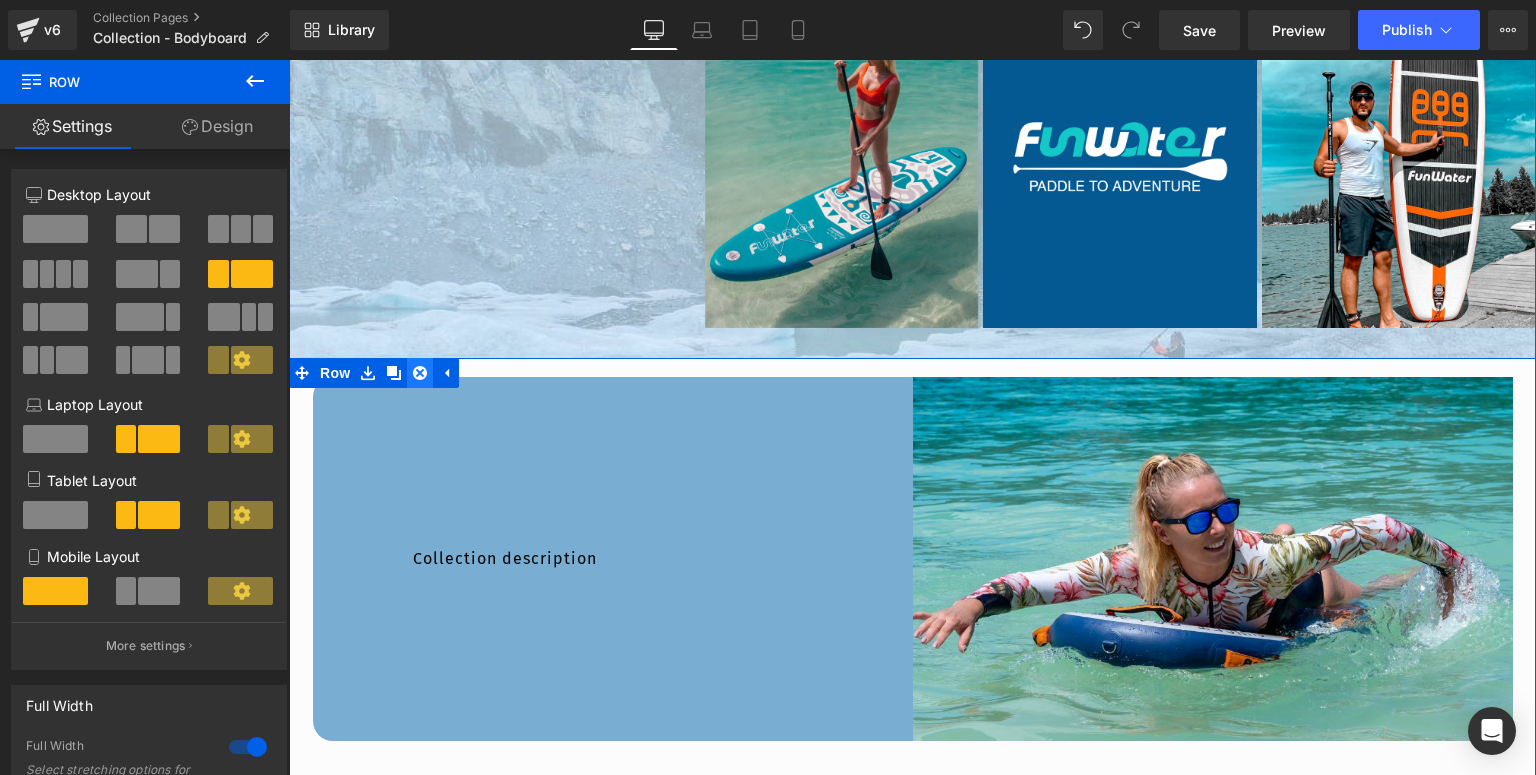 click at bounding box center (420, 373) 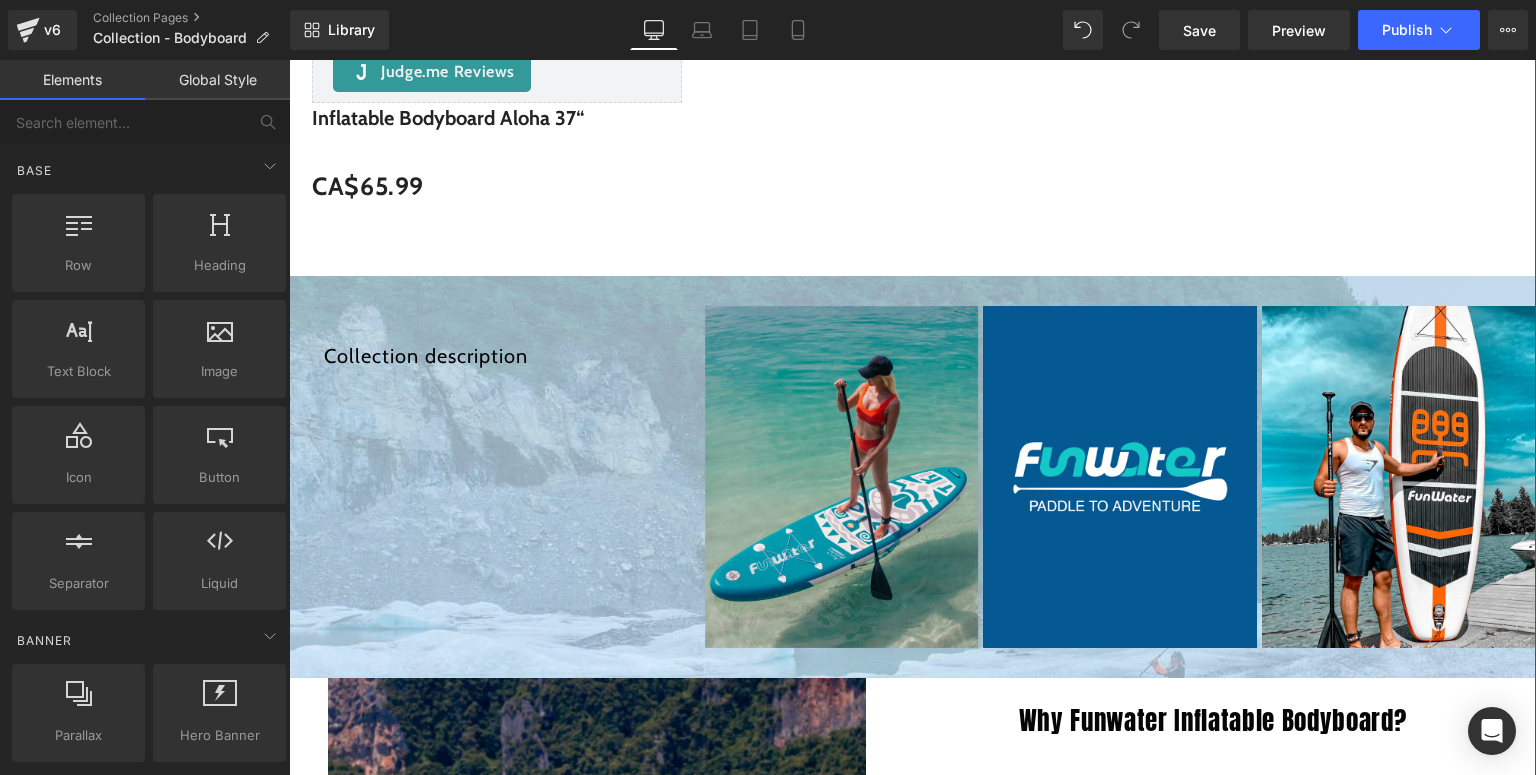 scroll, scrollTop: 2120, scrollLeft: 0, axis: vertical 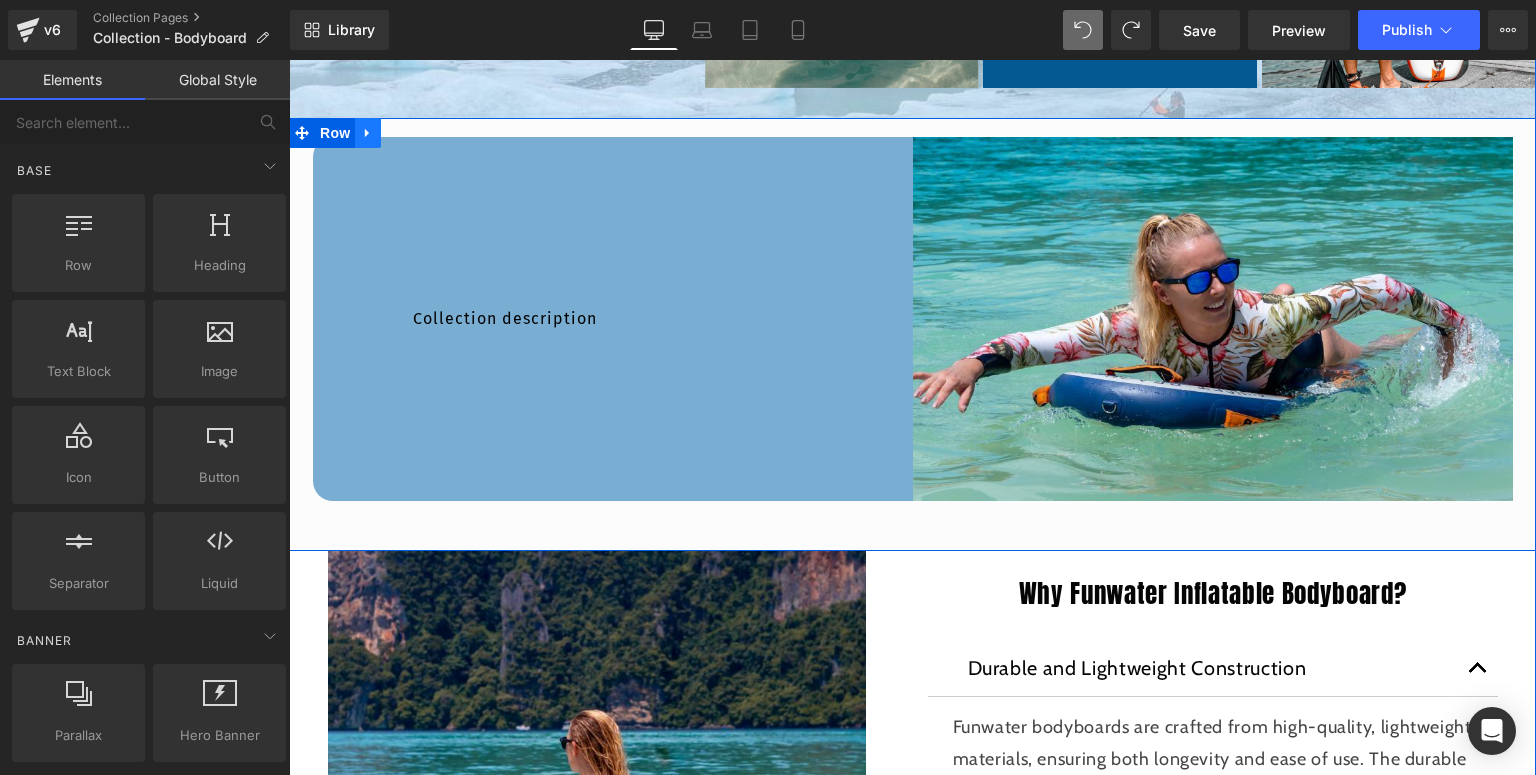 click at bounding box center [368, 133] 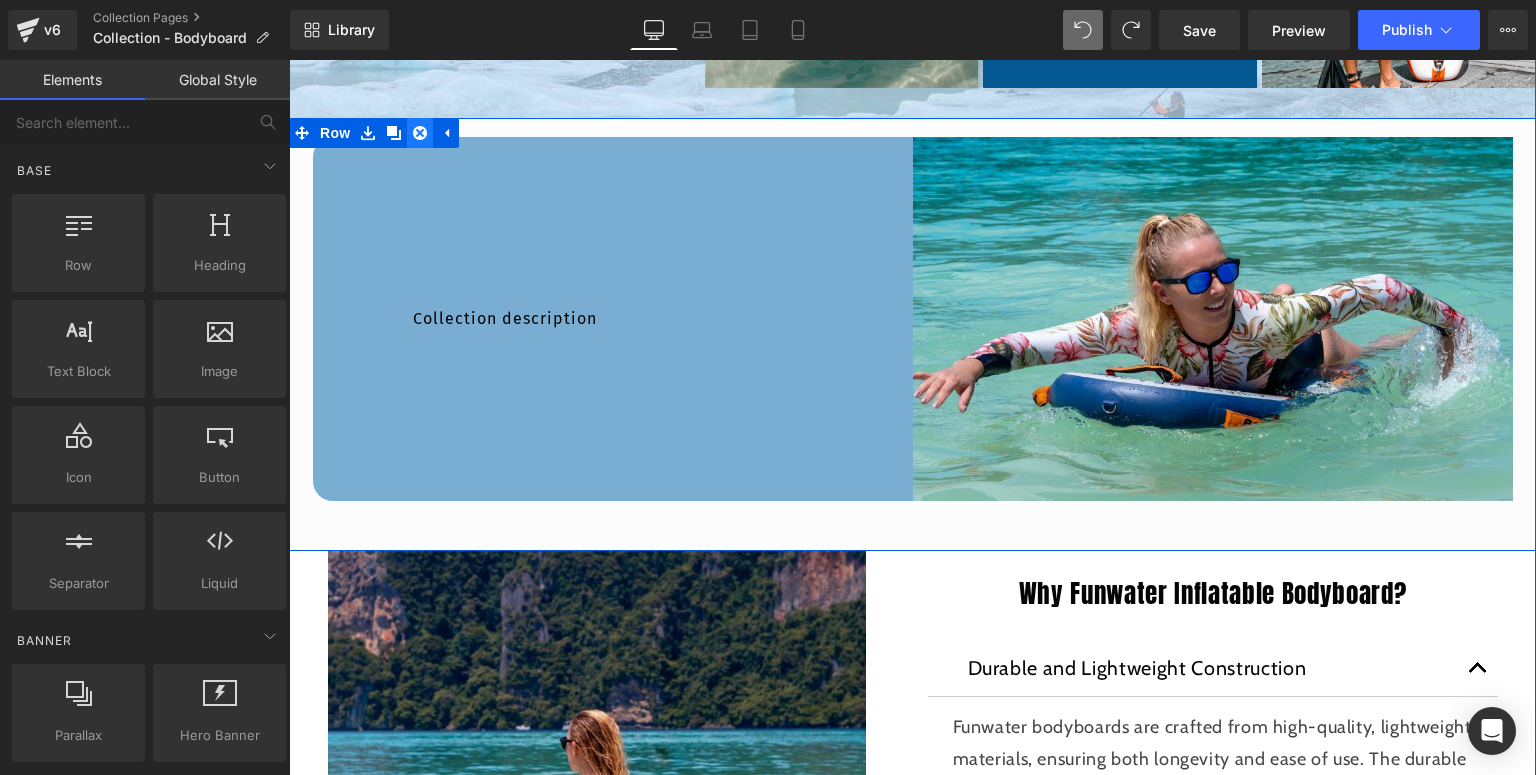 click 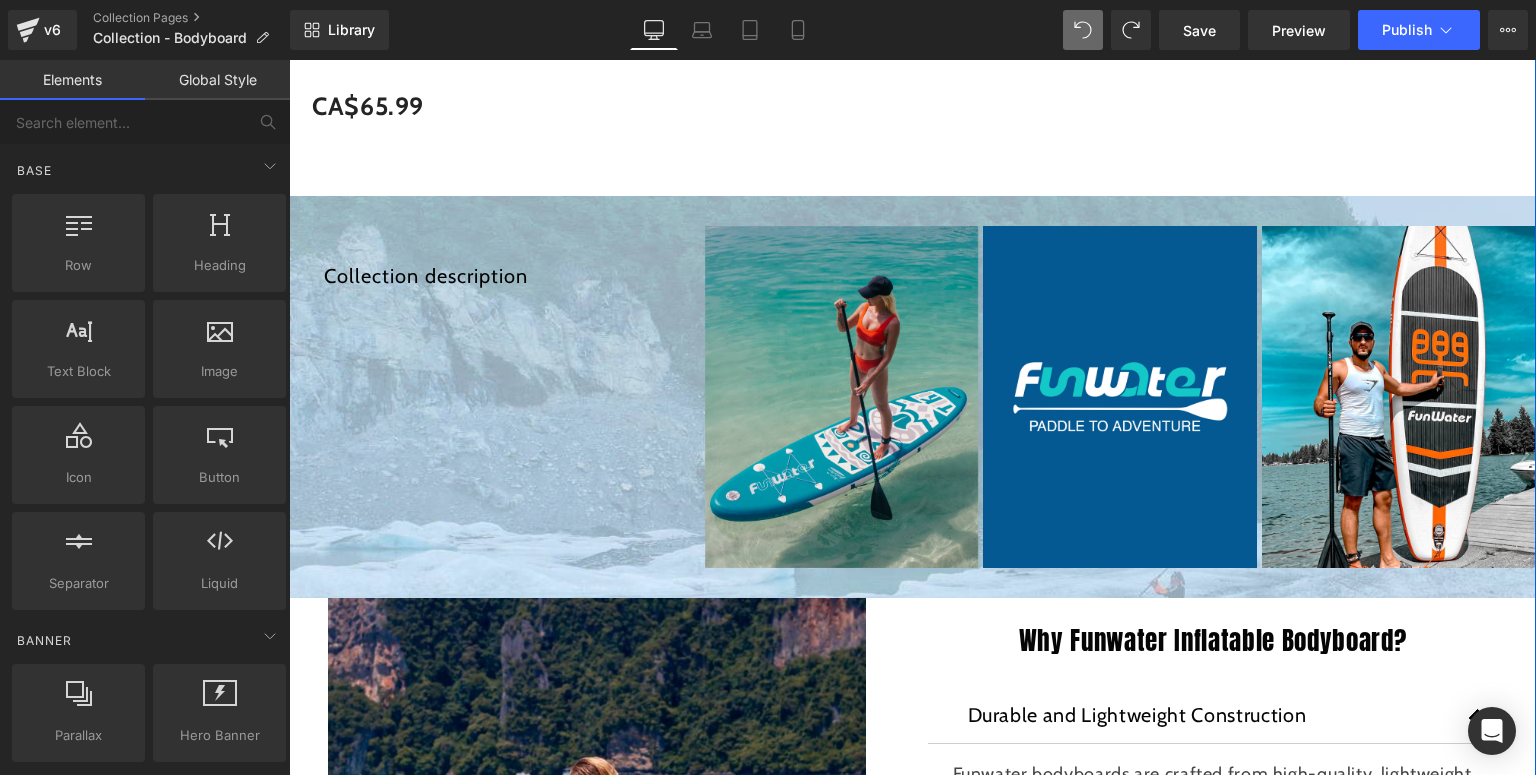 scroll, scrollTop: 1720, scrollLeft: 0, axis: vertical 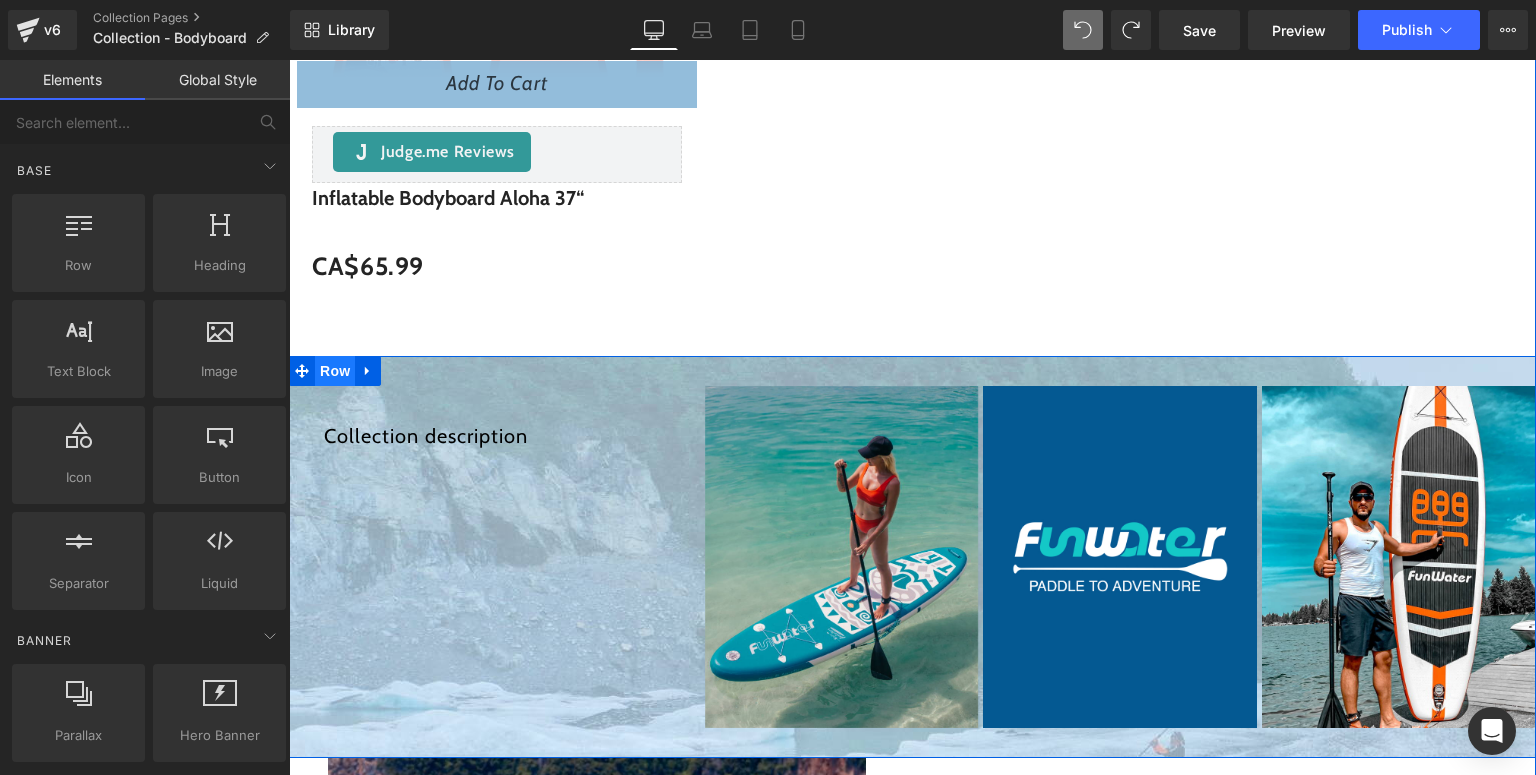 click on "Row" at bounding box center [335, 371] 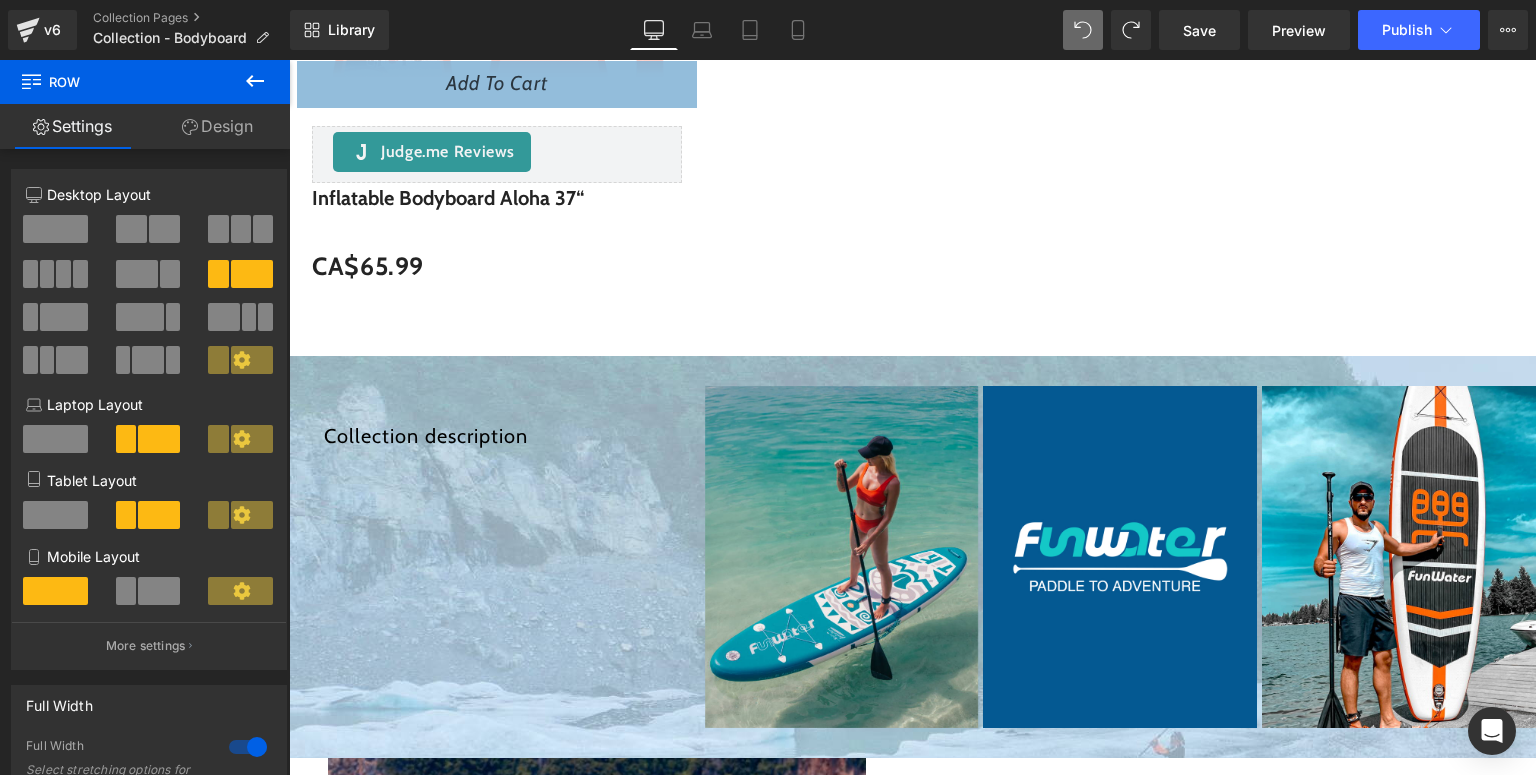 scroll, scrollTop: 1960, scrollLeft: 0, axis: vertical 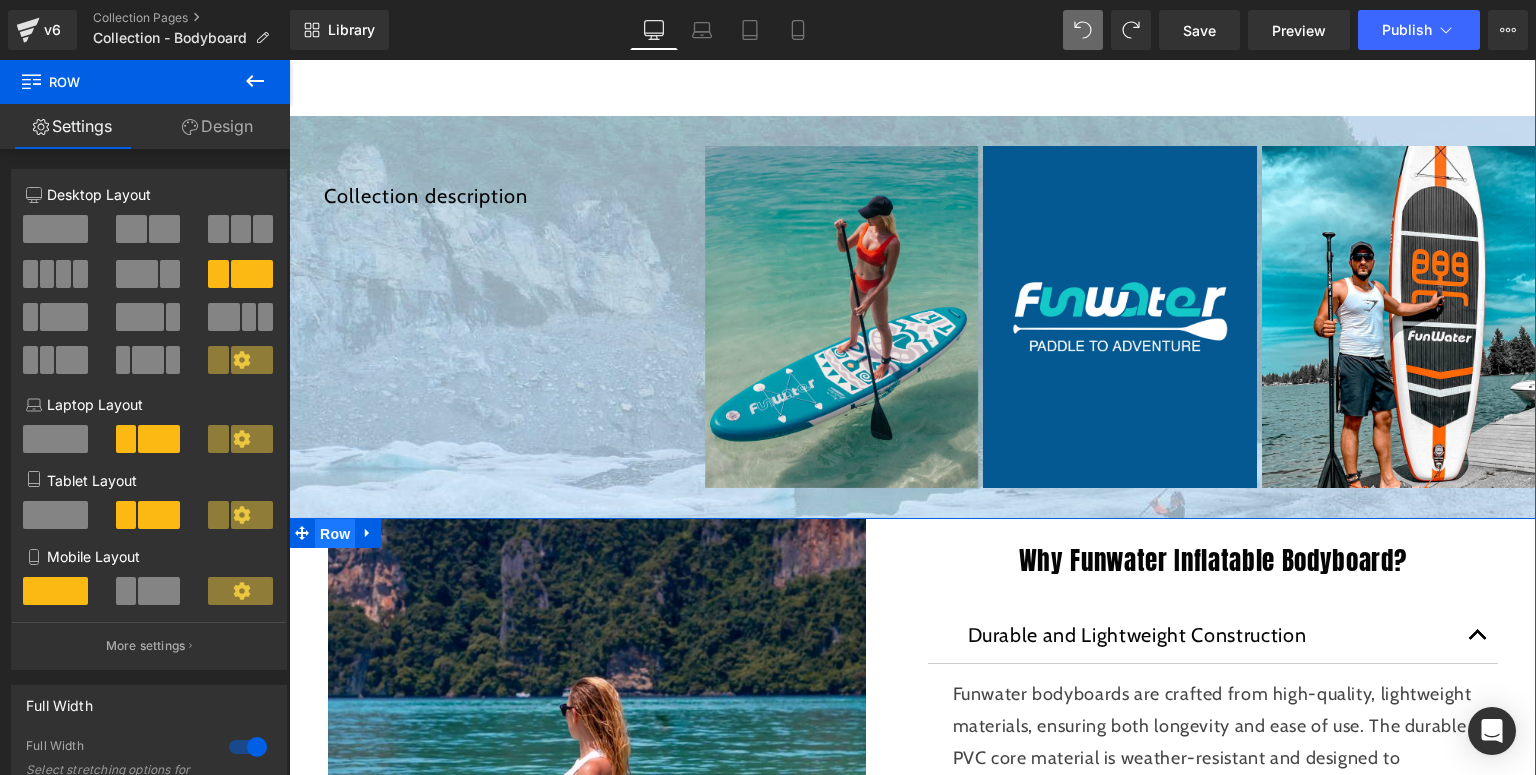click on "Row" at bounding box center (335, 534) 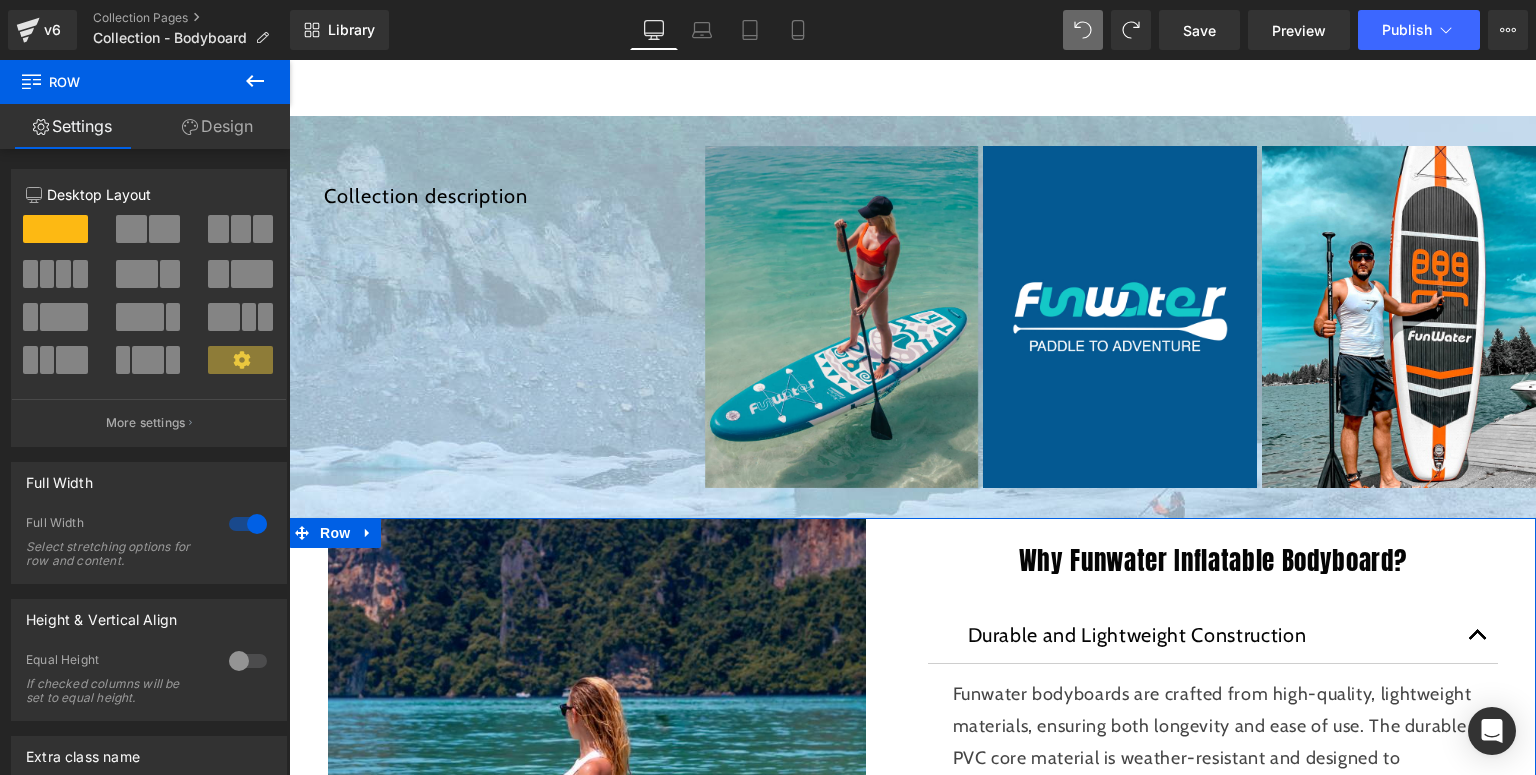 click on "Design" at bounding box center [217, 126] 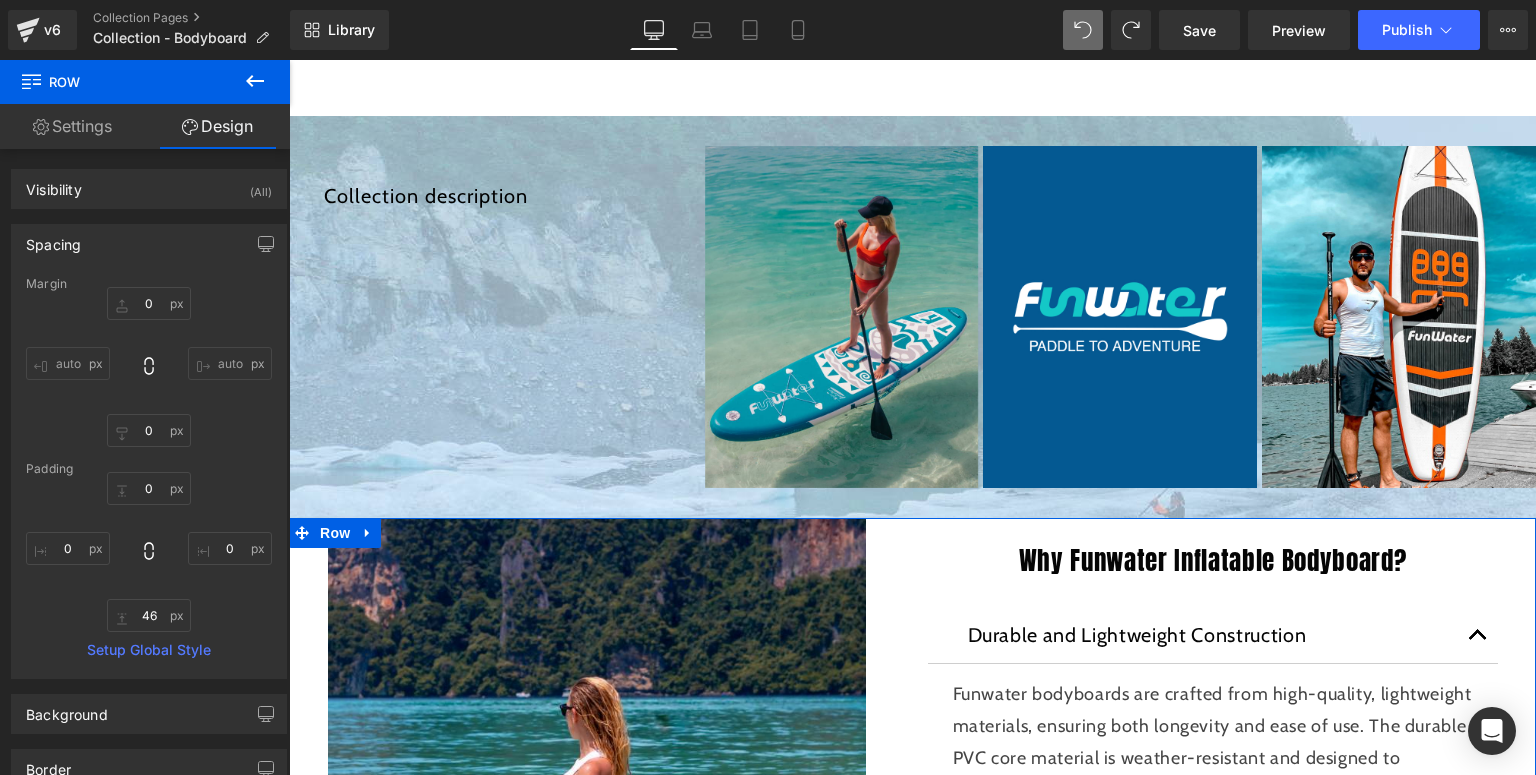 type on "0" 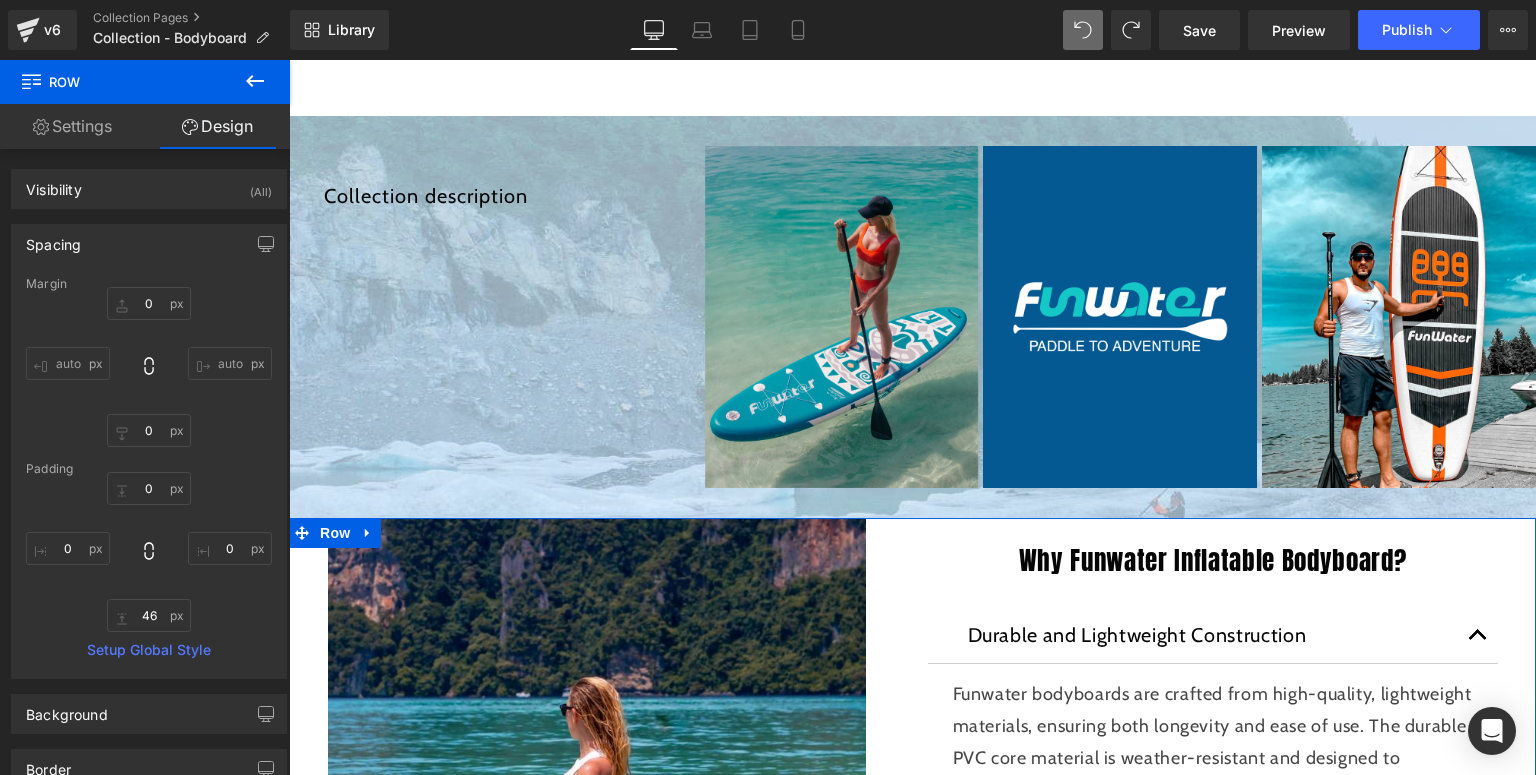 type on "0" 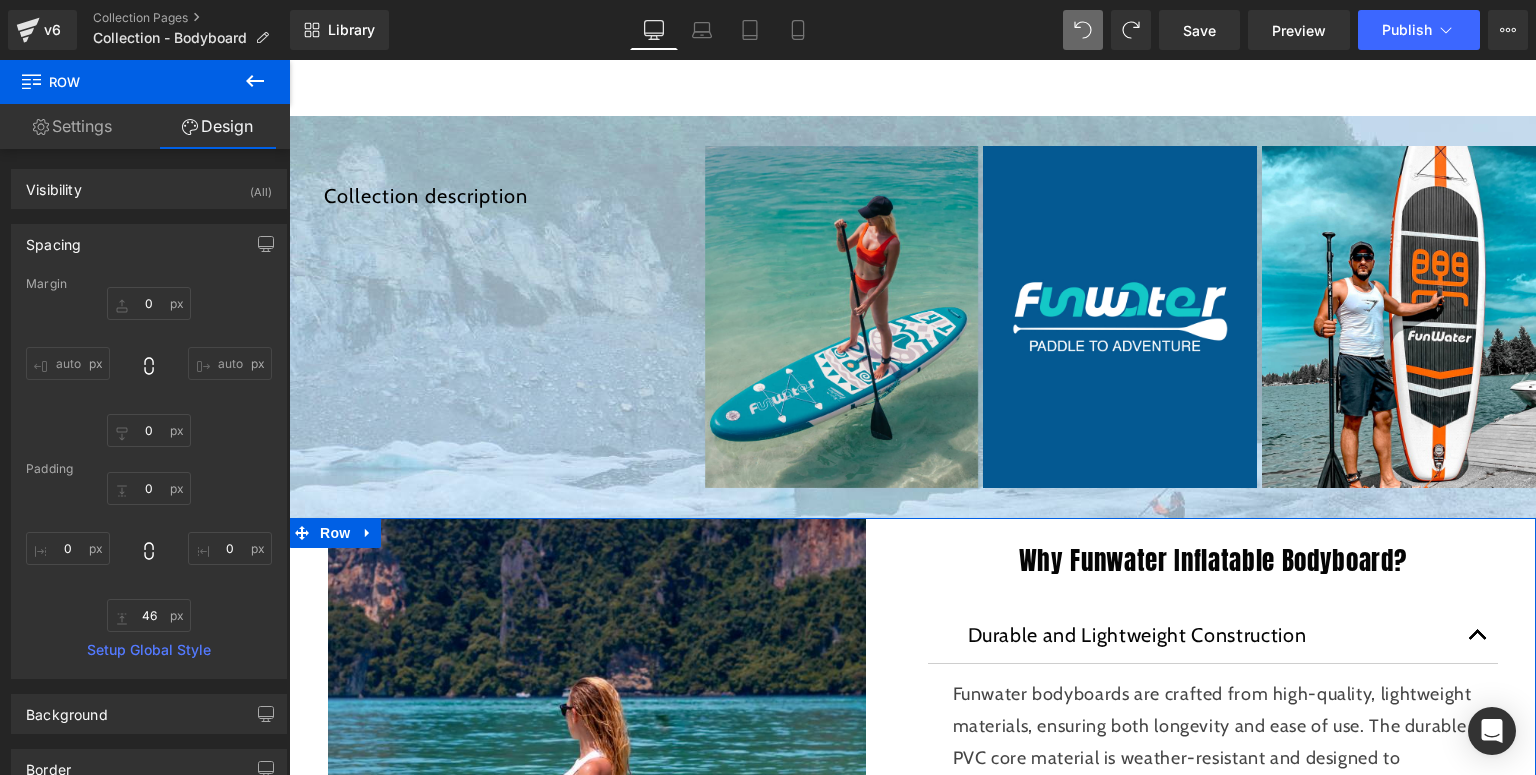 type on "46" 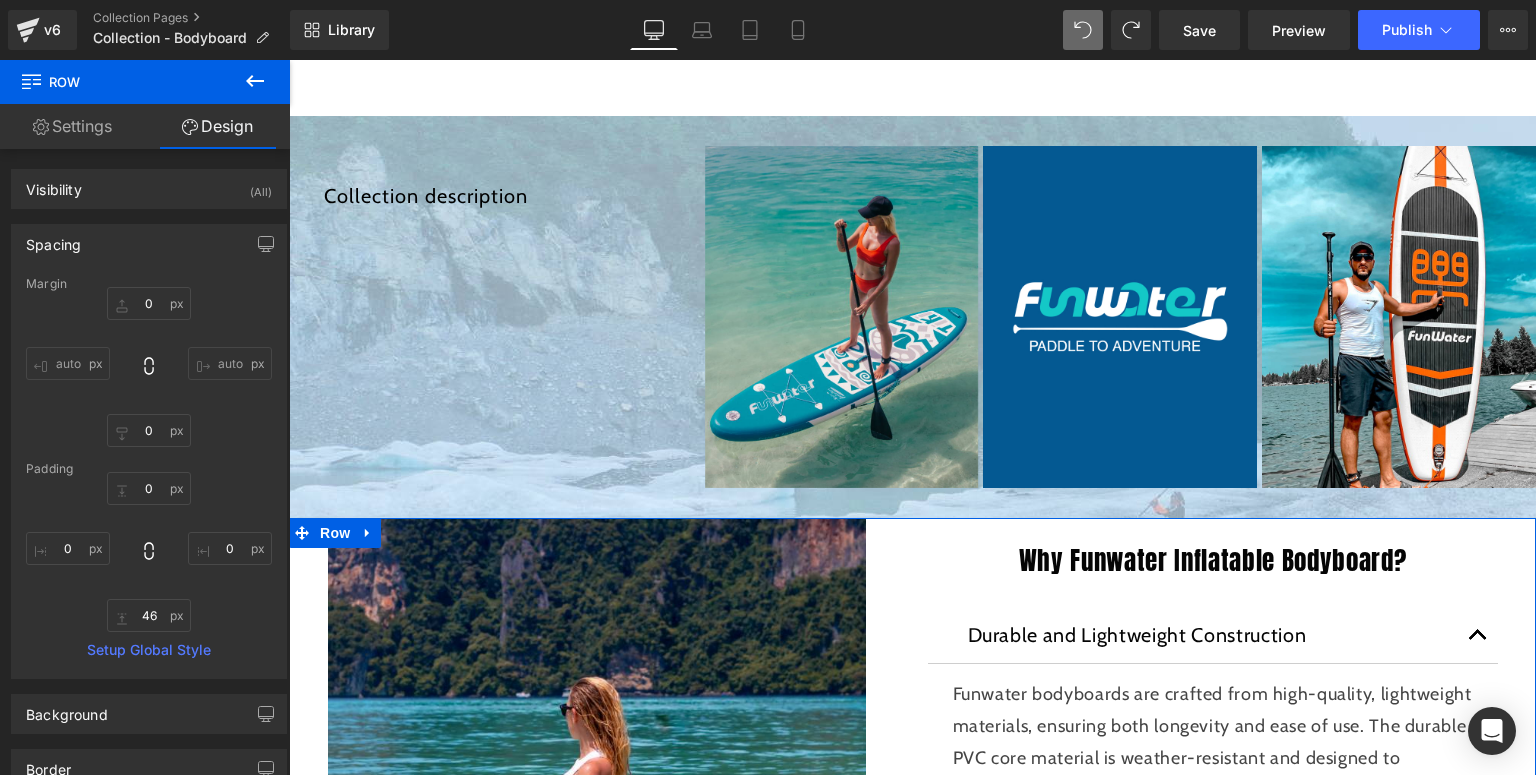 type on "0" 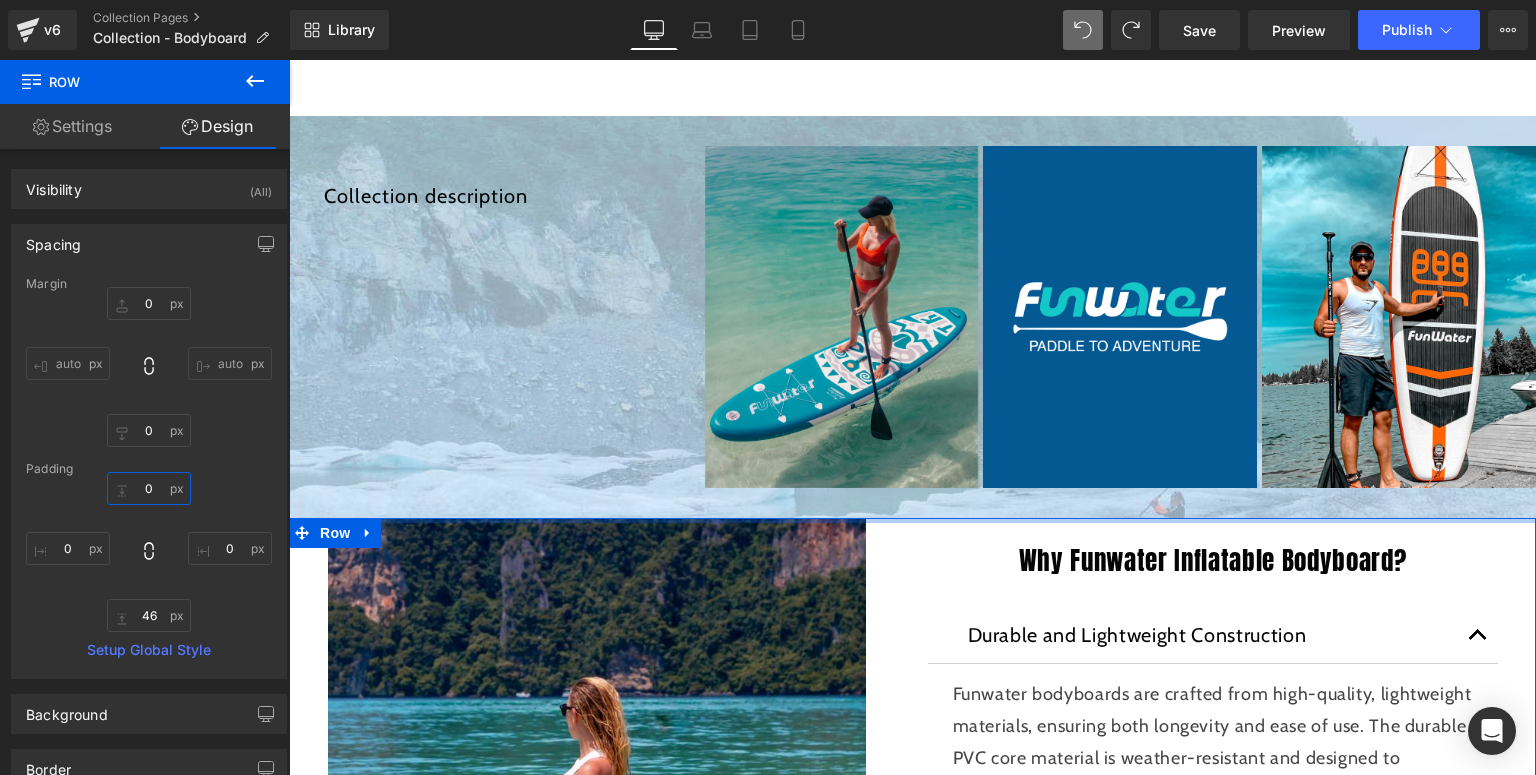 click on "0" at bounding box center (149, 488) 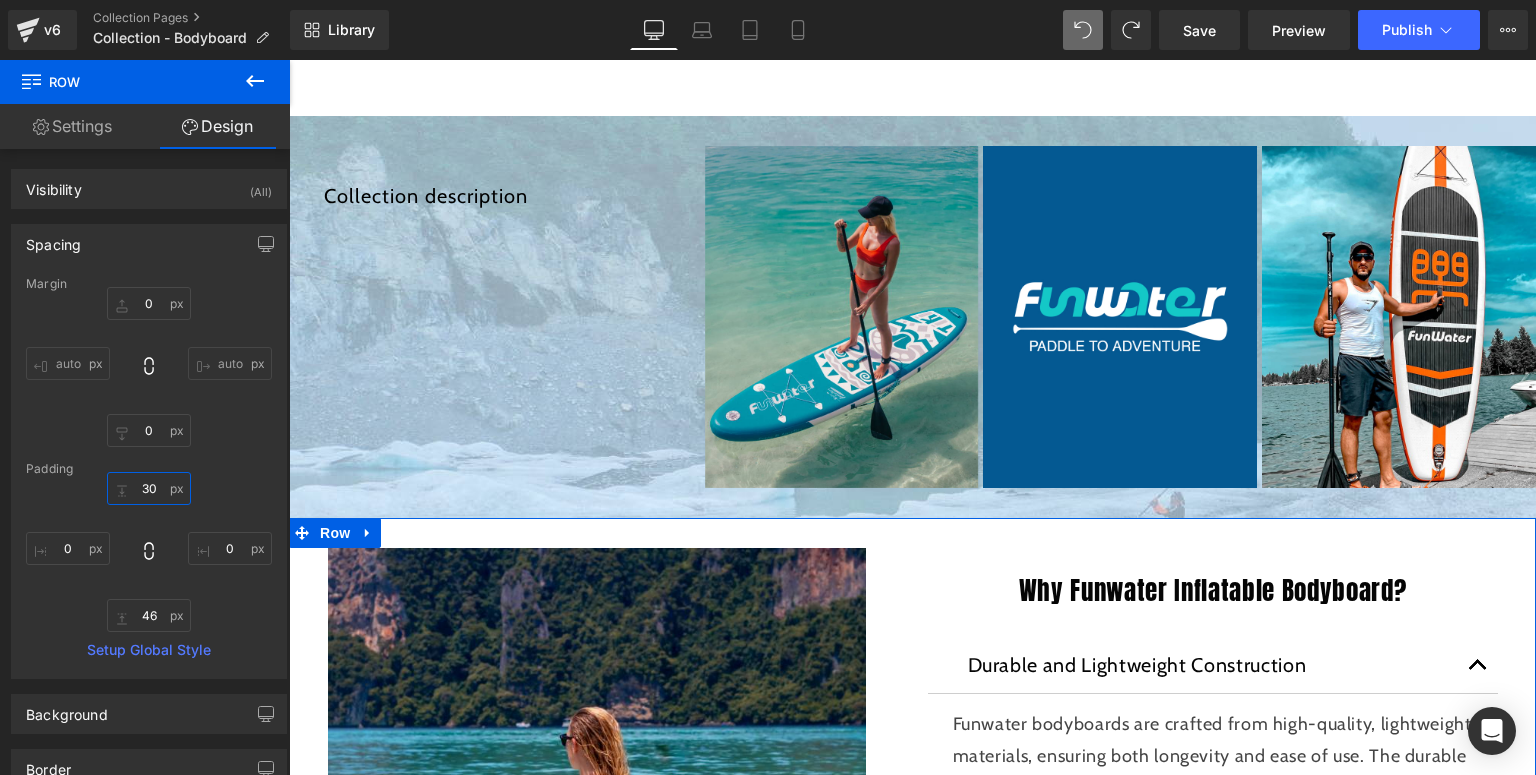 type on "3" 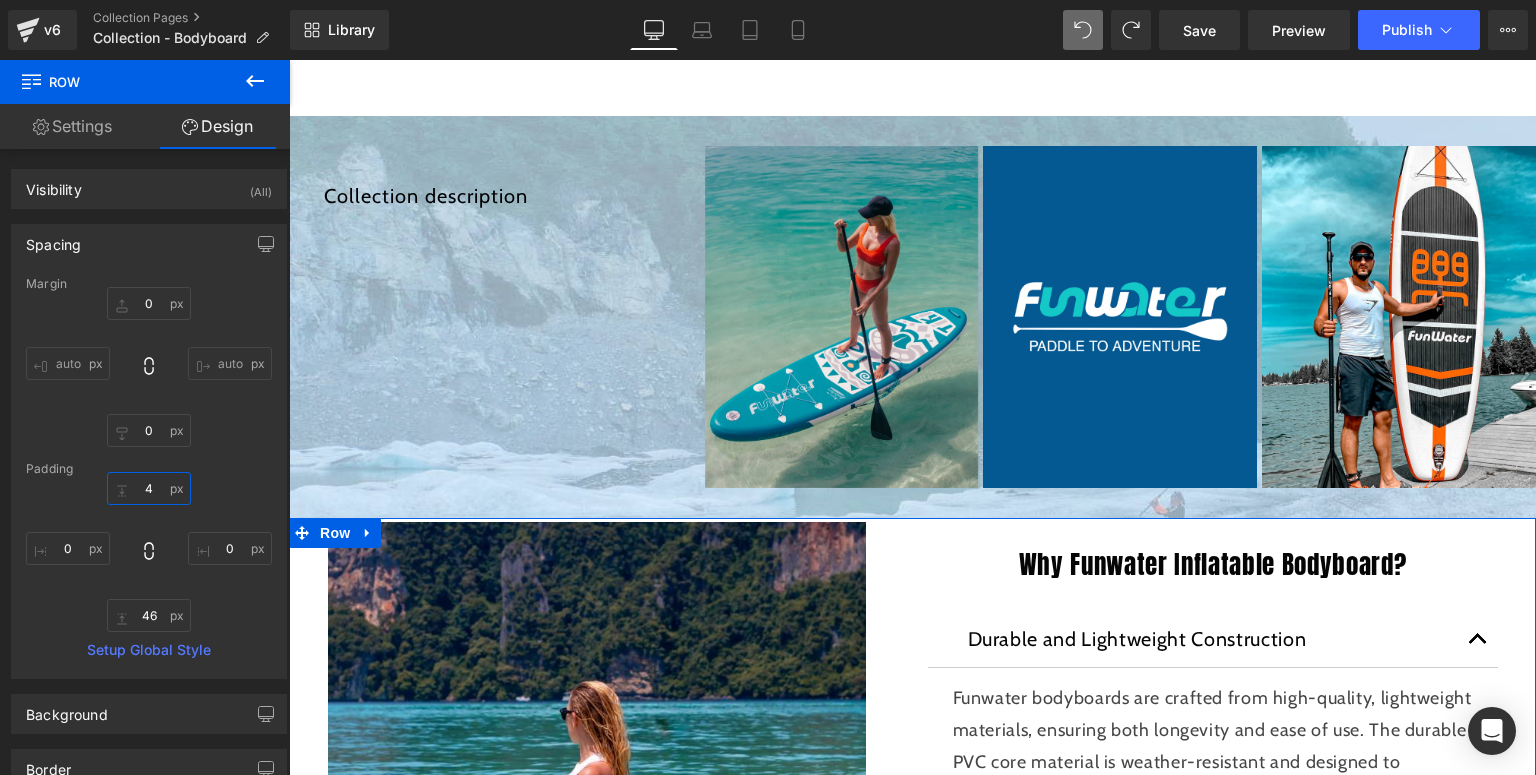 type on "40" 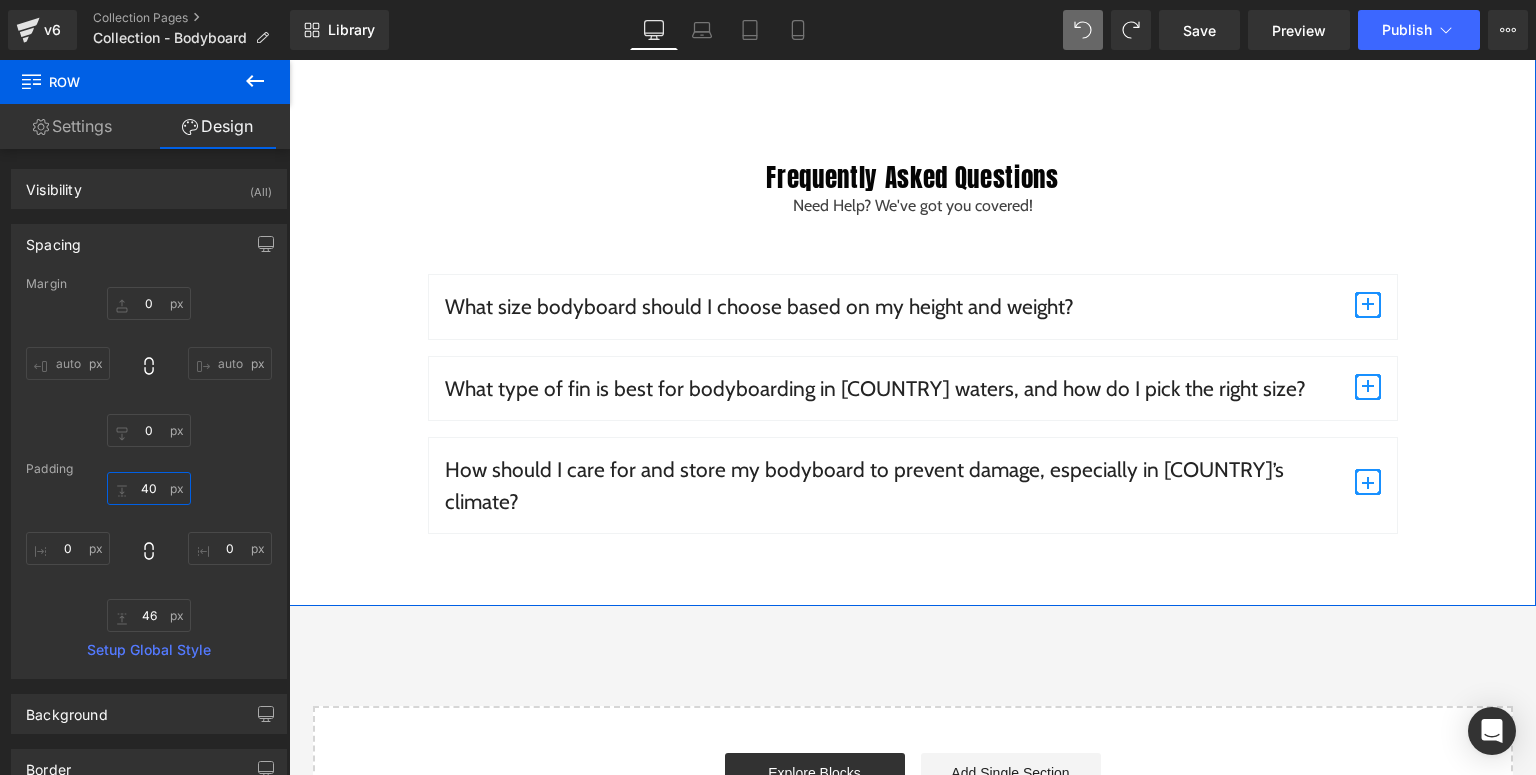 scroll, scrollTop: 2760, scrollLeft: 0, axis: vertical 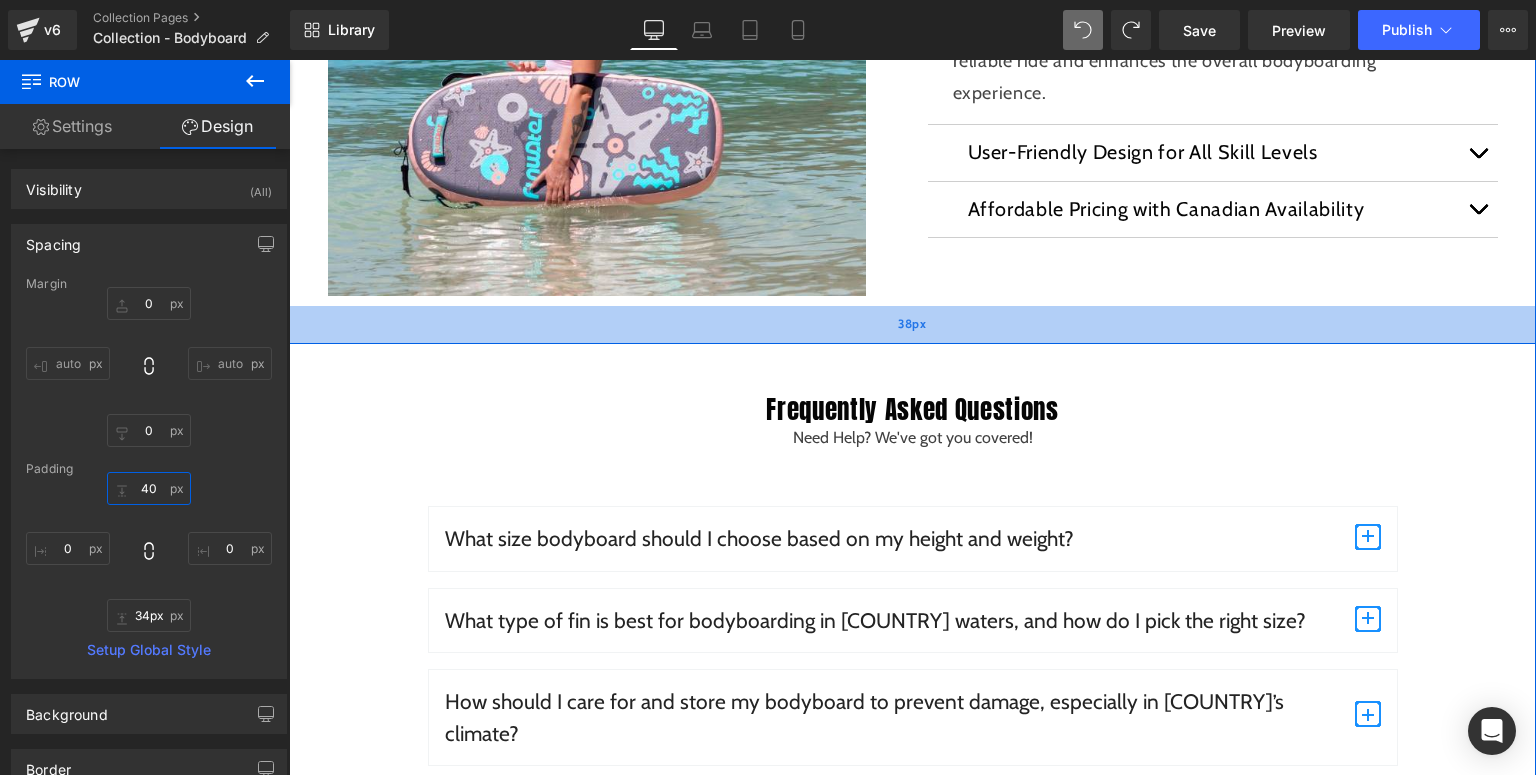 type on "32px" 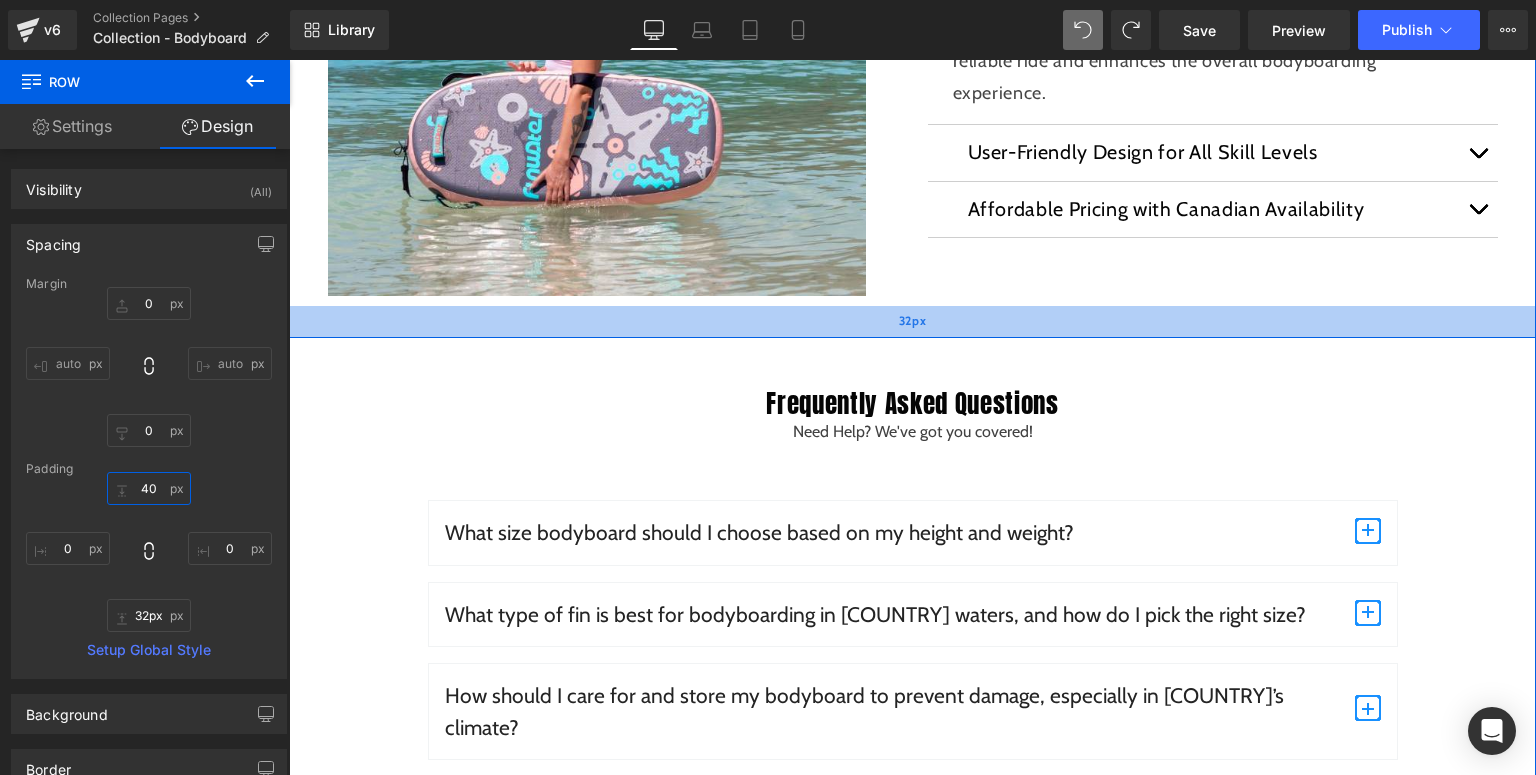 drag, startPoint x: 915, startPoint y: 345, endPoint x: 927, endPoint y: 332, distance: 17.691807 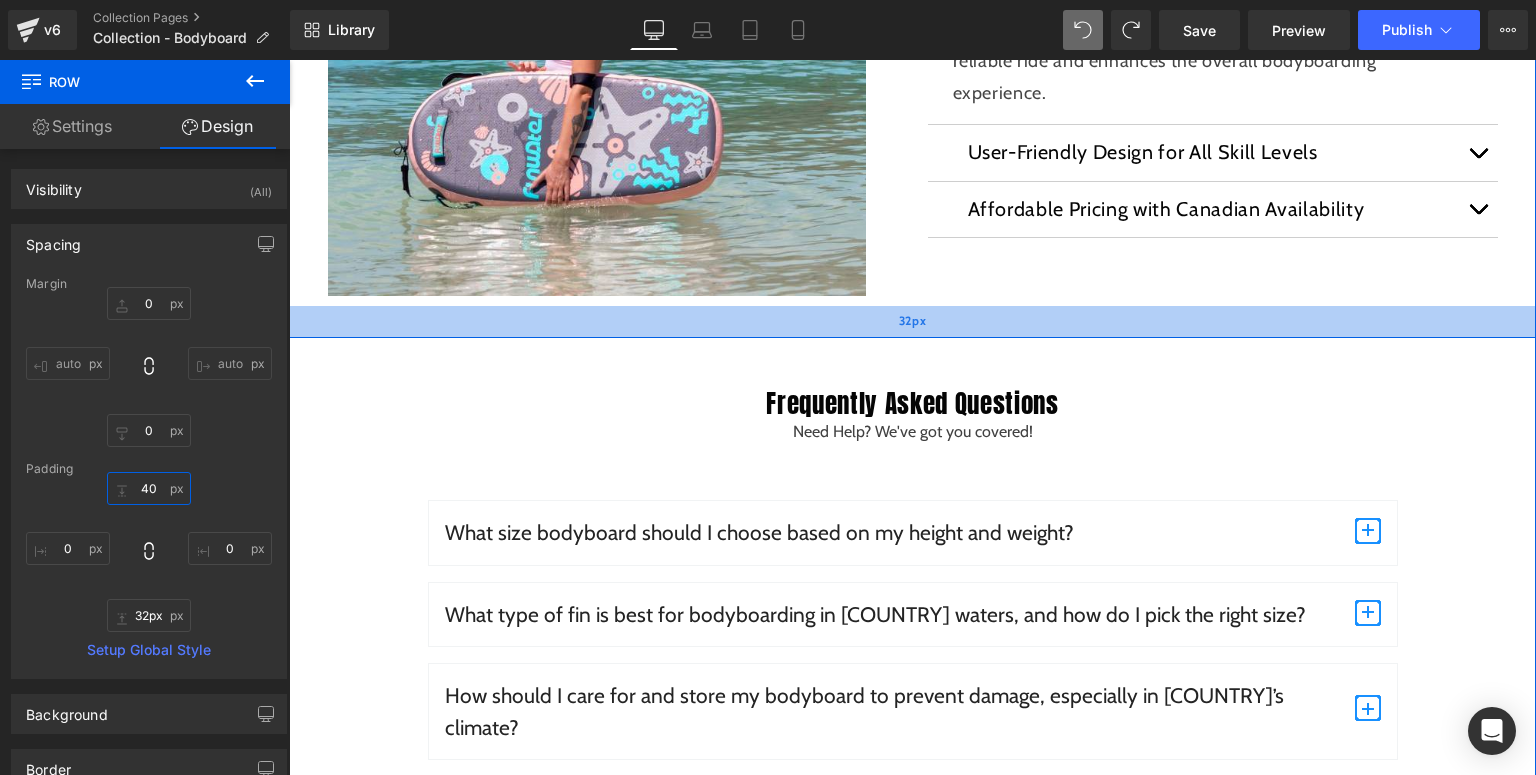 click on "32px" at bounding box center [912, 322] 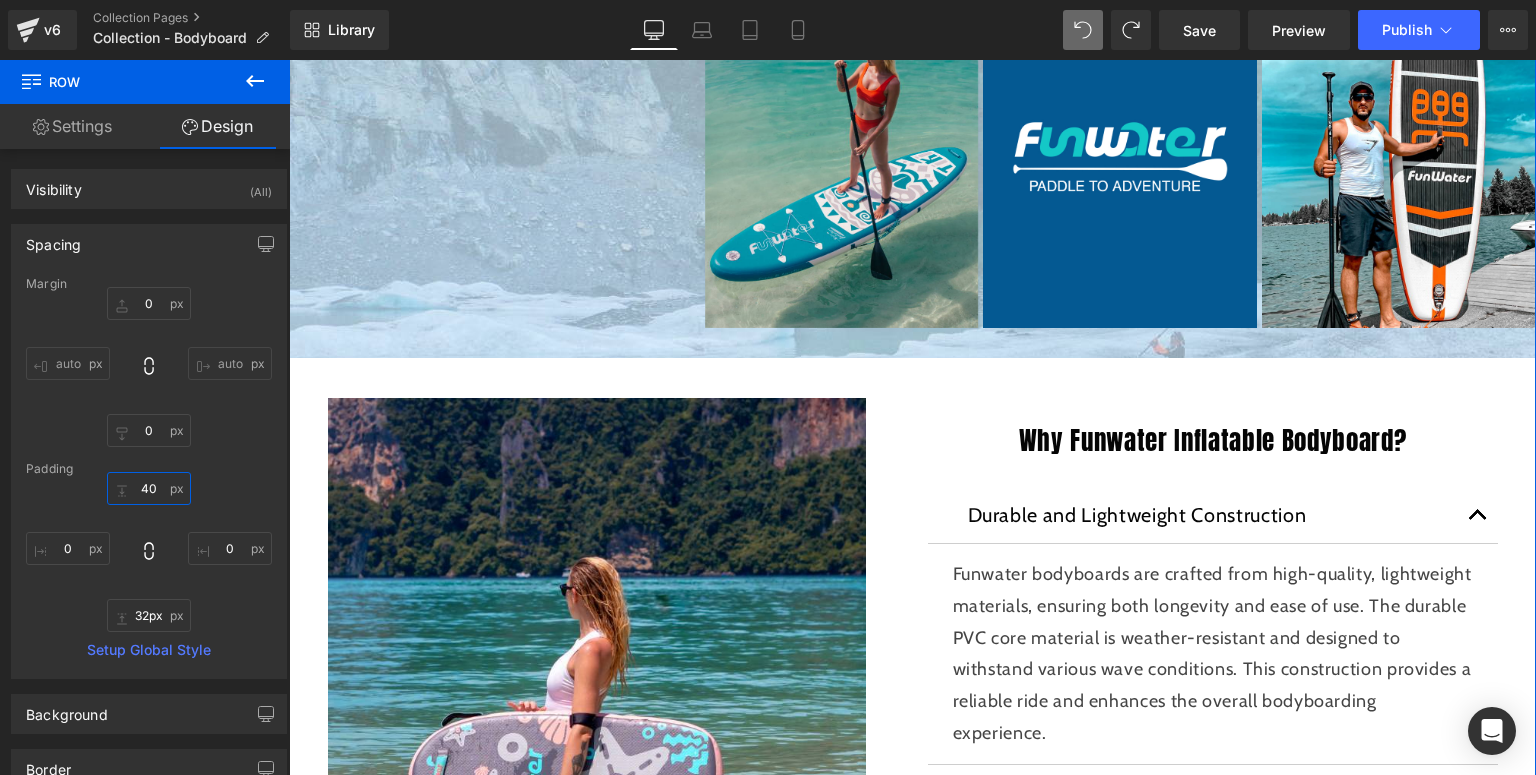 scroll, scrollTop: 2200, scrollLeft: 0, axis: vertical 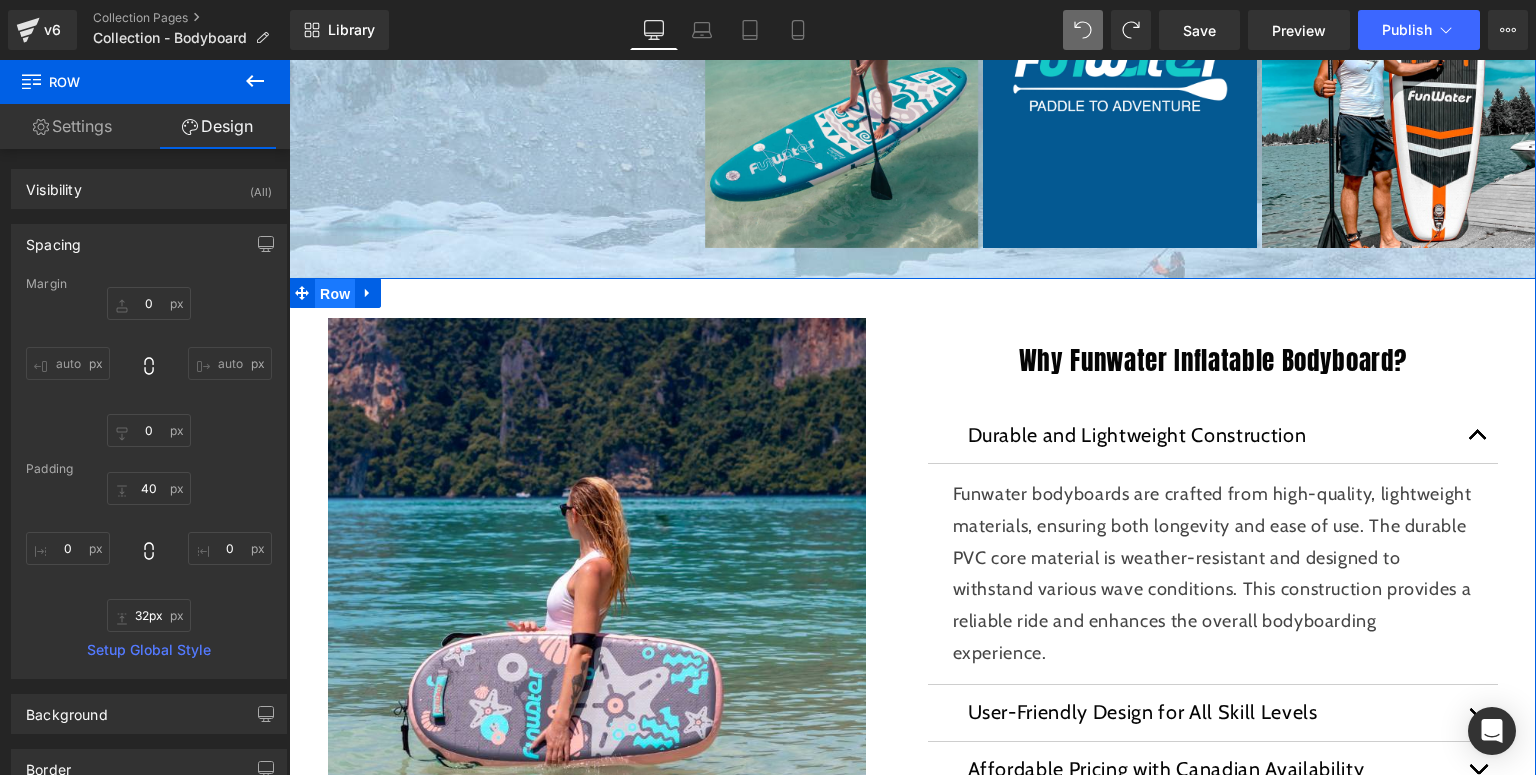 click on "Row" at bounding box center [335, 294] 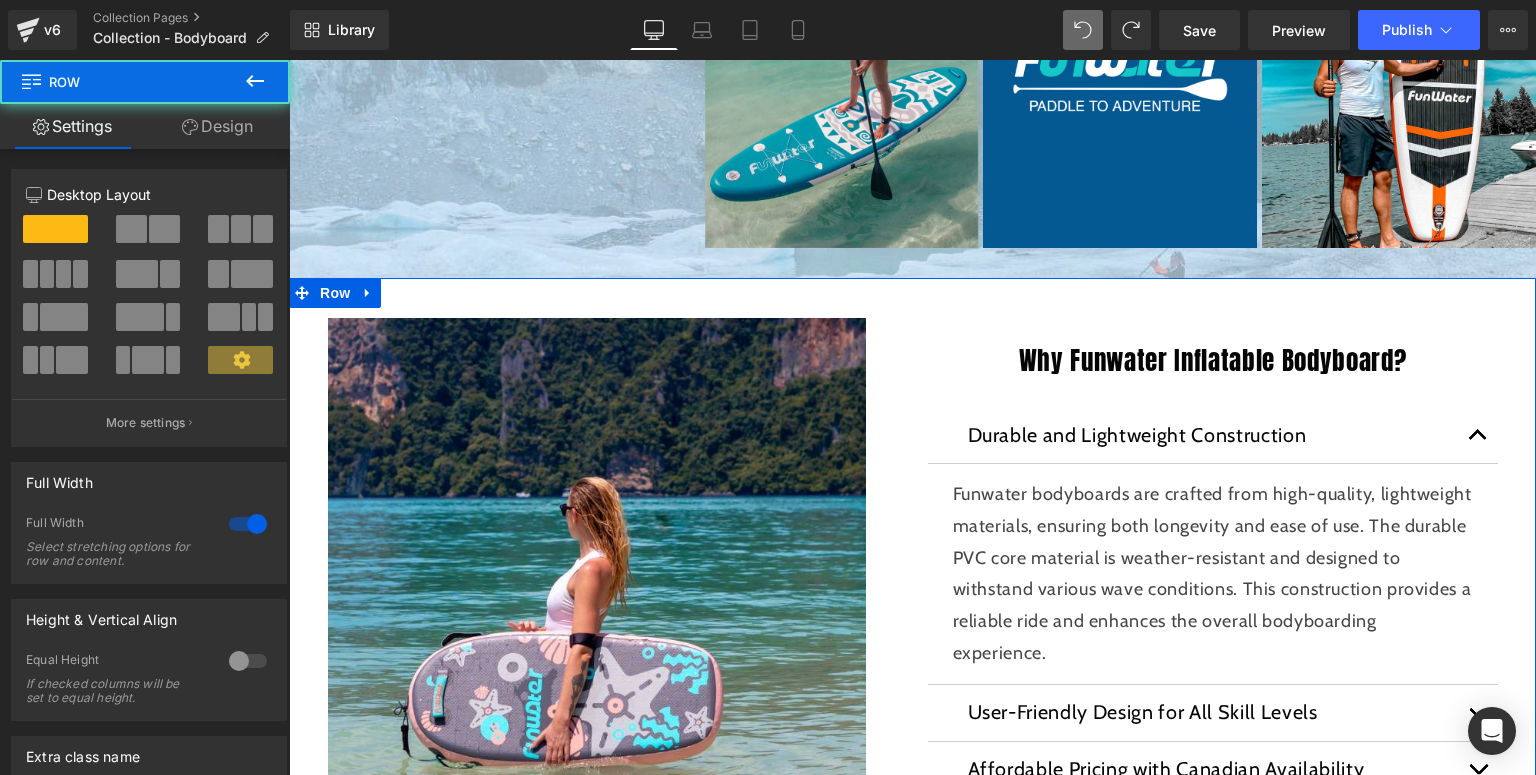 click on "Design" at bounding box center (217, 126) 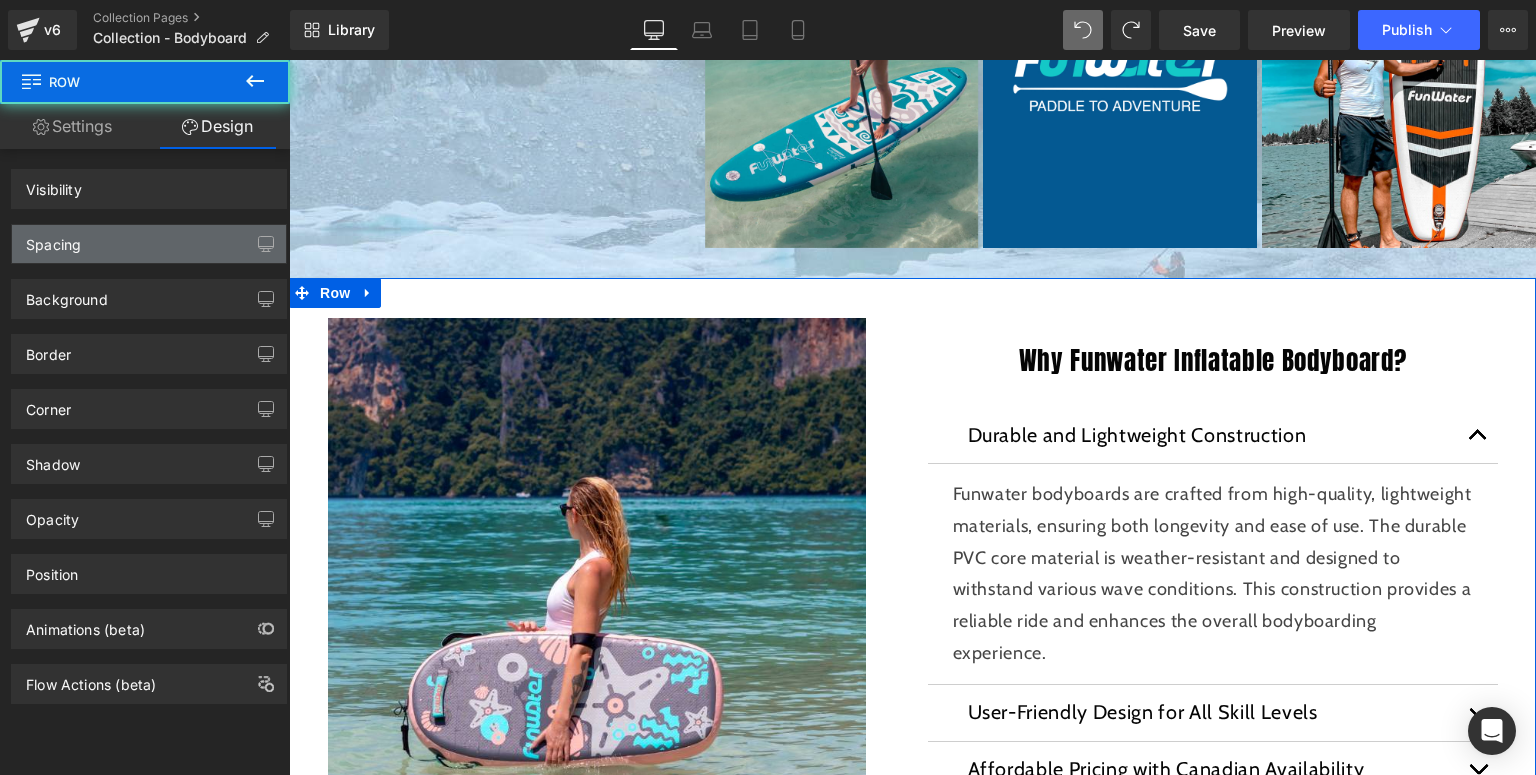 click on "Spacing" at bounding box center (149, 244) 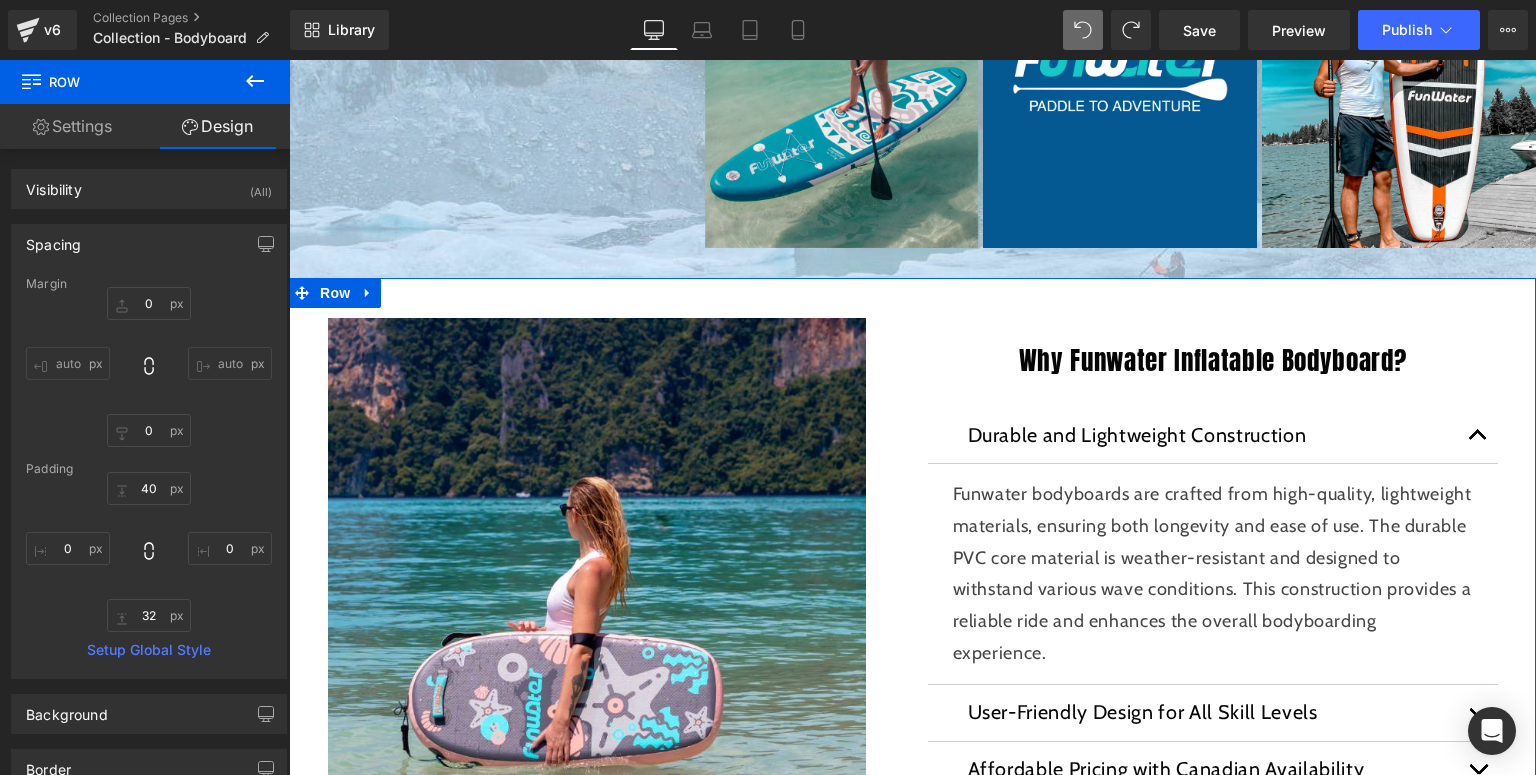 type on "0" 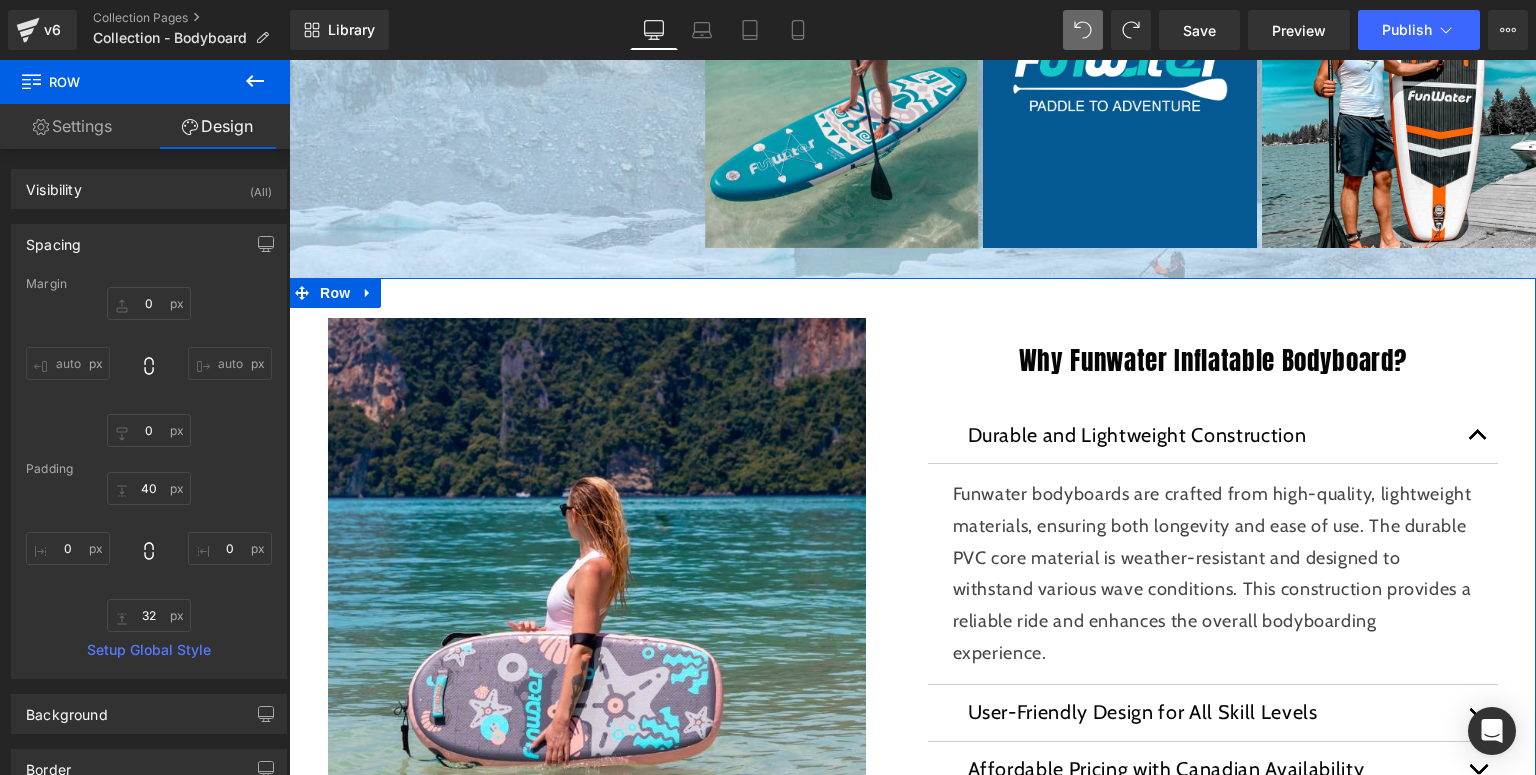 type on "0" 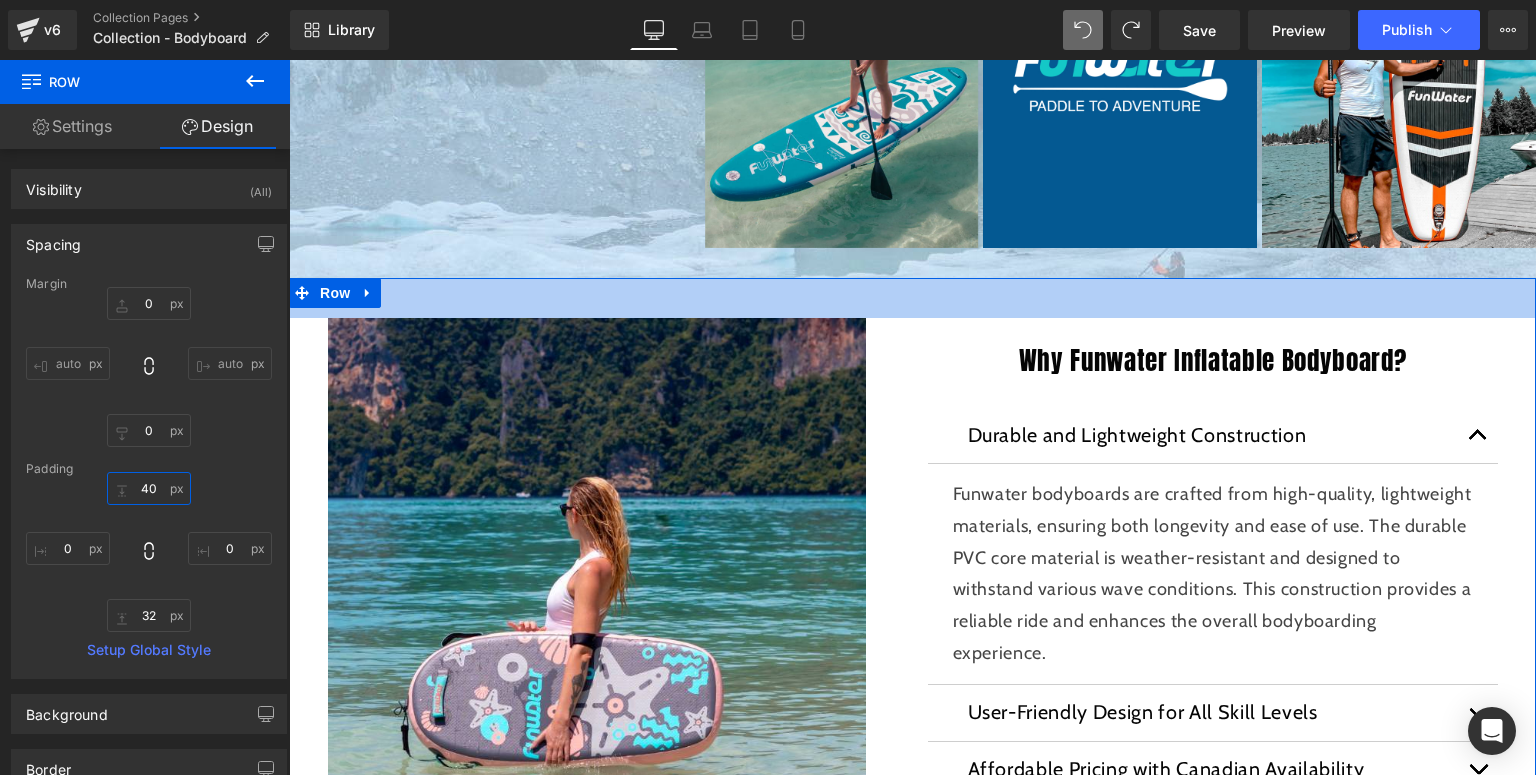 click on "40" at bounding box center [149, 488] 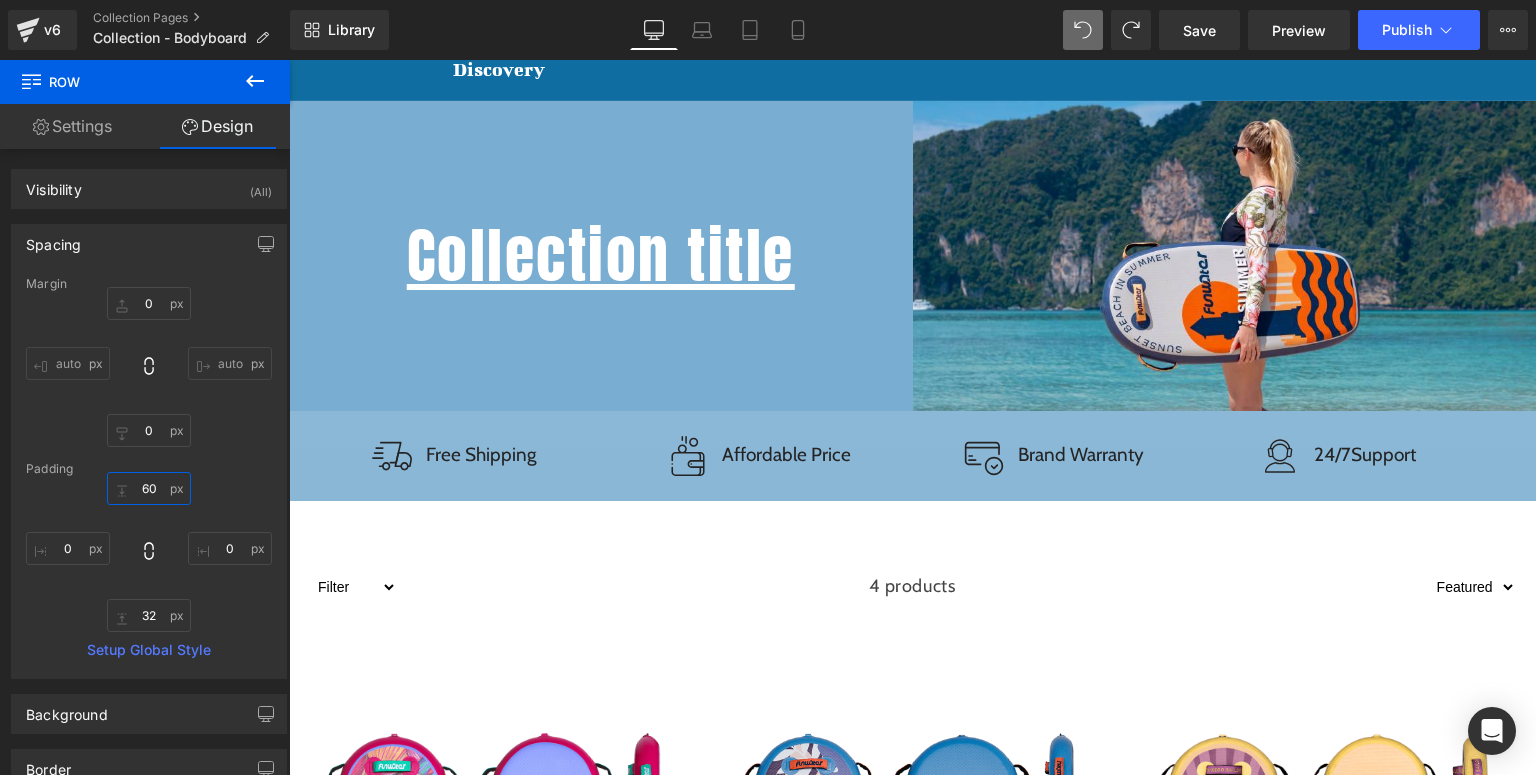 scroll, scrollTop: 0, scrollLeft: 0, axis: both 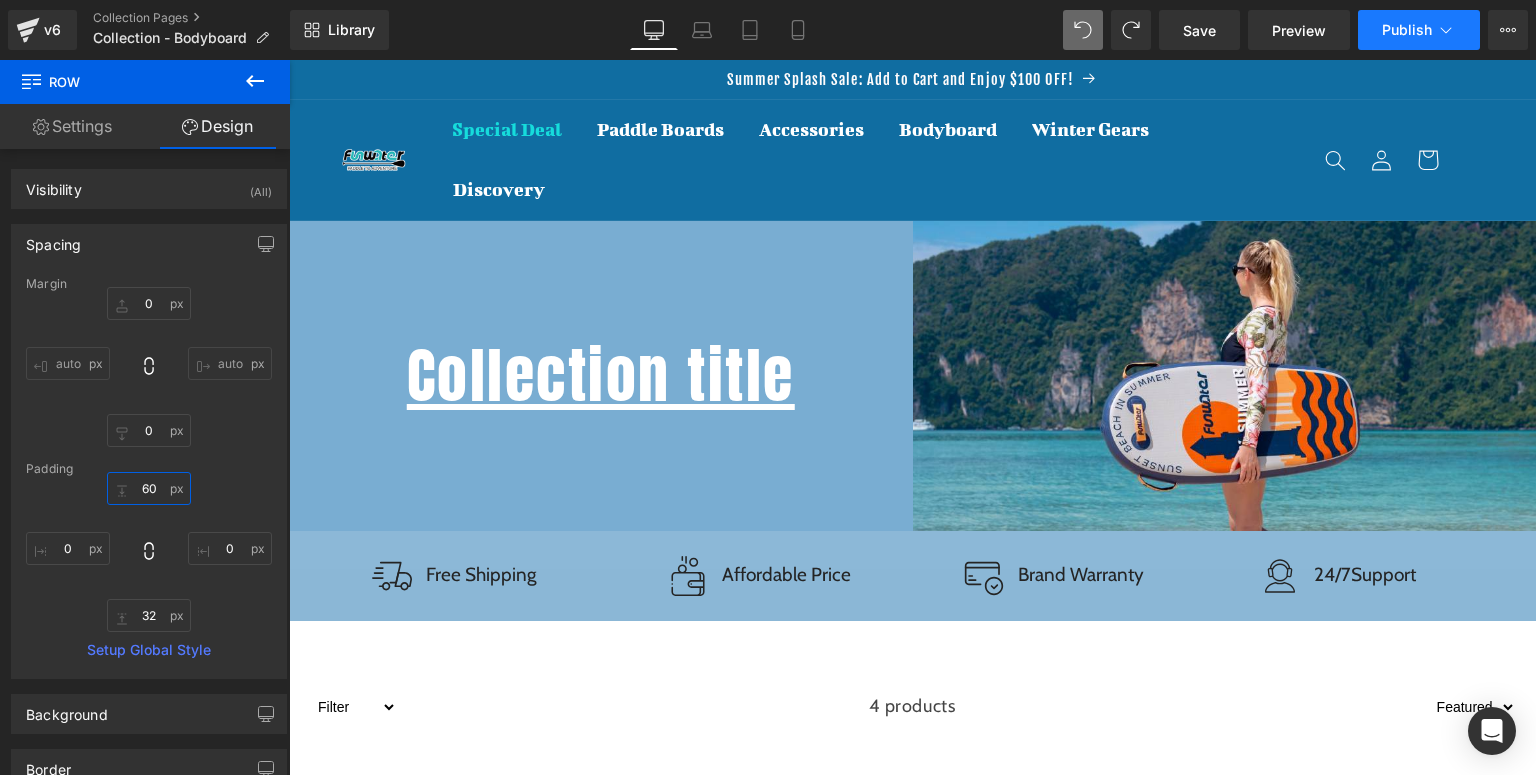type on "60" 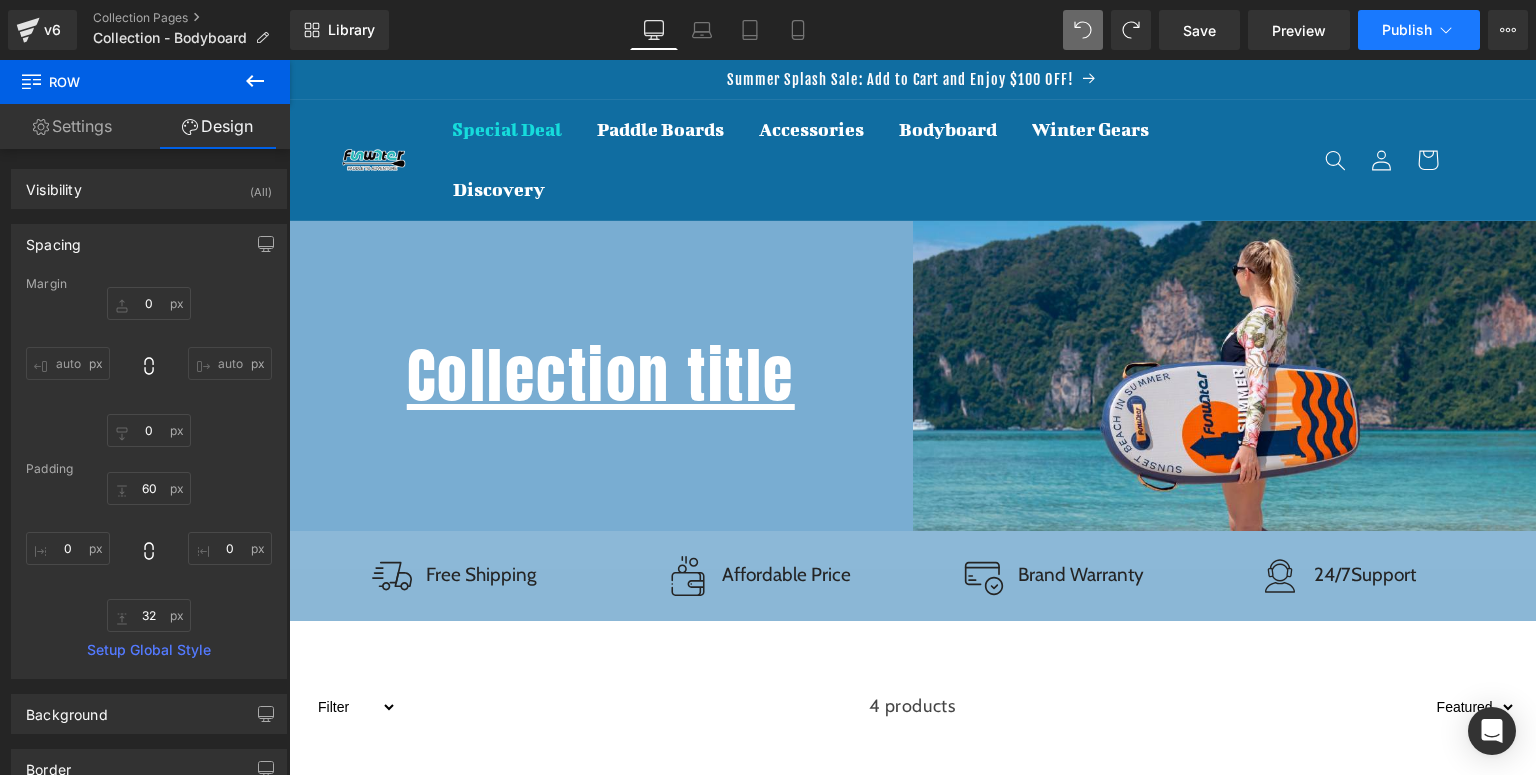 click on "Publish" at bounding box center [1407, 30] 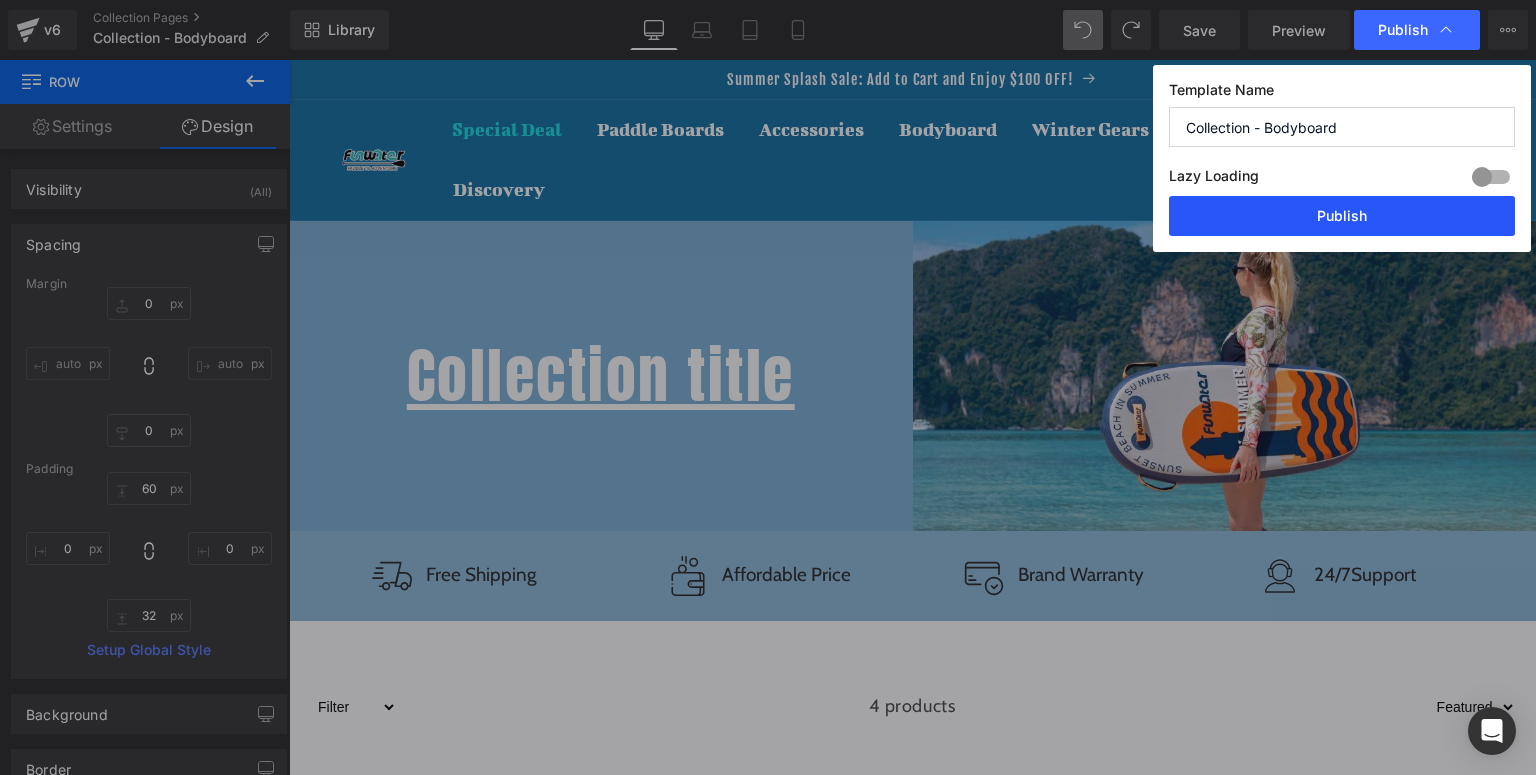 click on "Publish" at bounding box center (1342, 216) 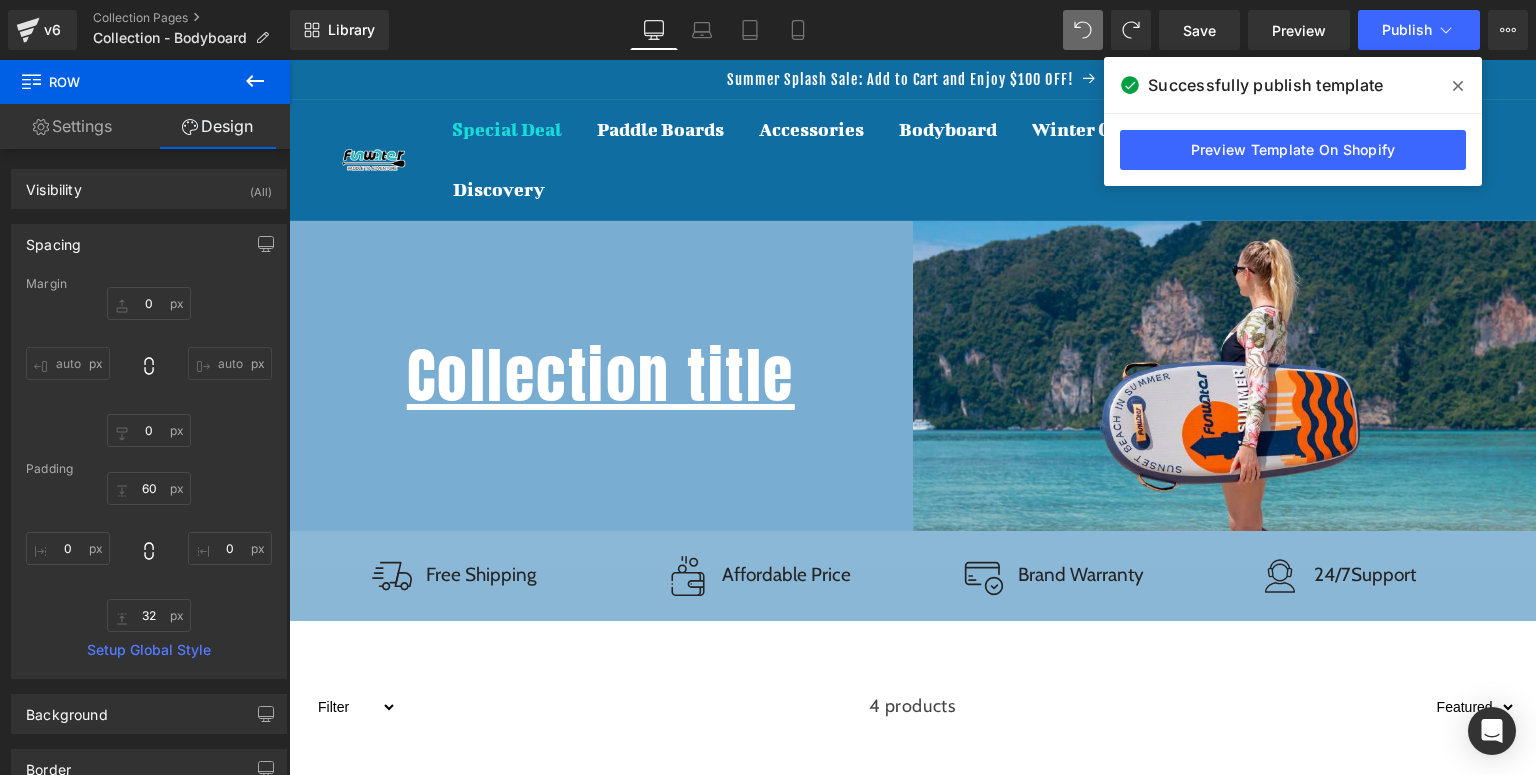 click 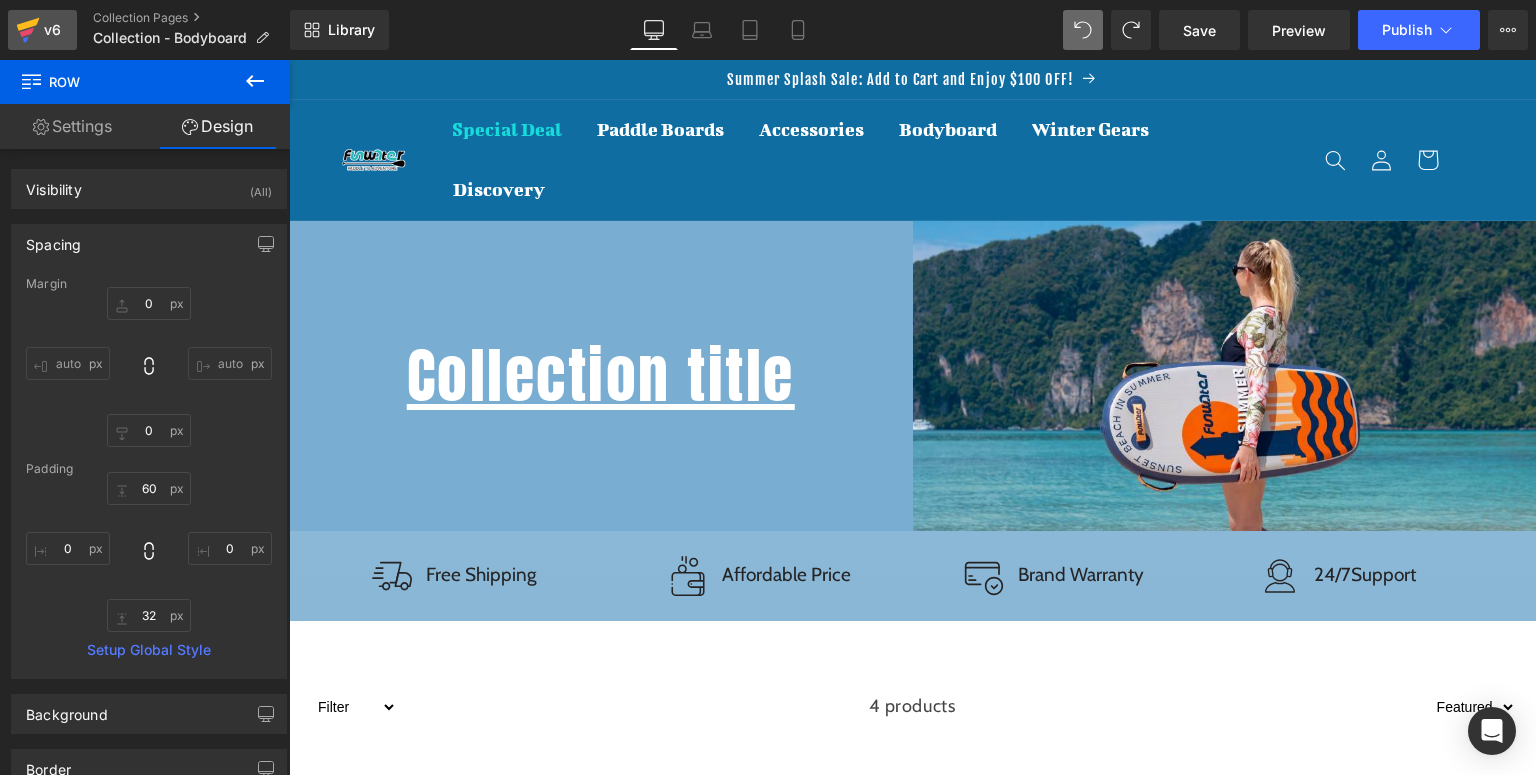 click 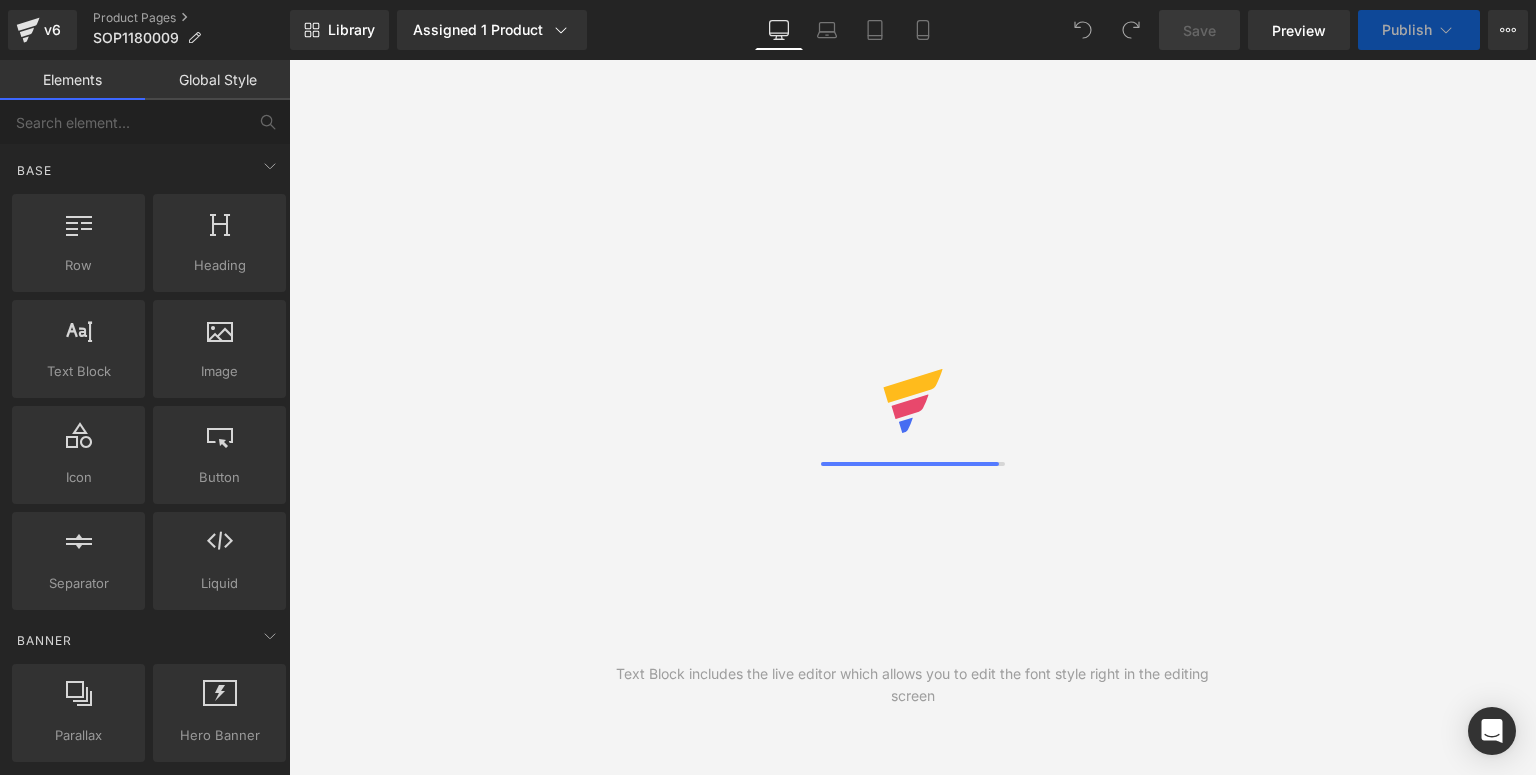 scroll, scrollTop: 0, scrollLeft: 0, axis: both 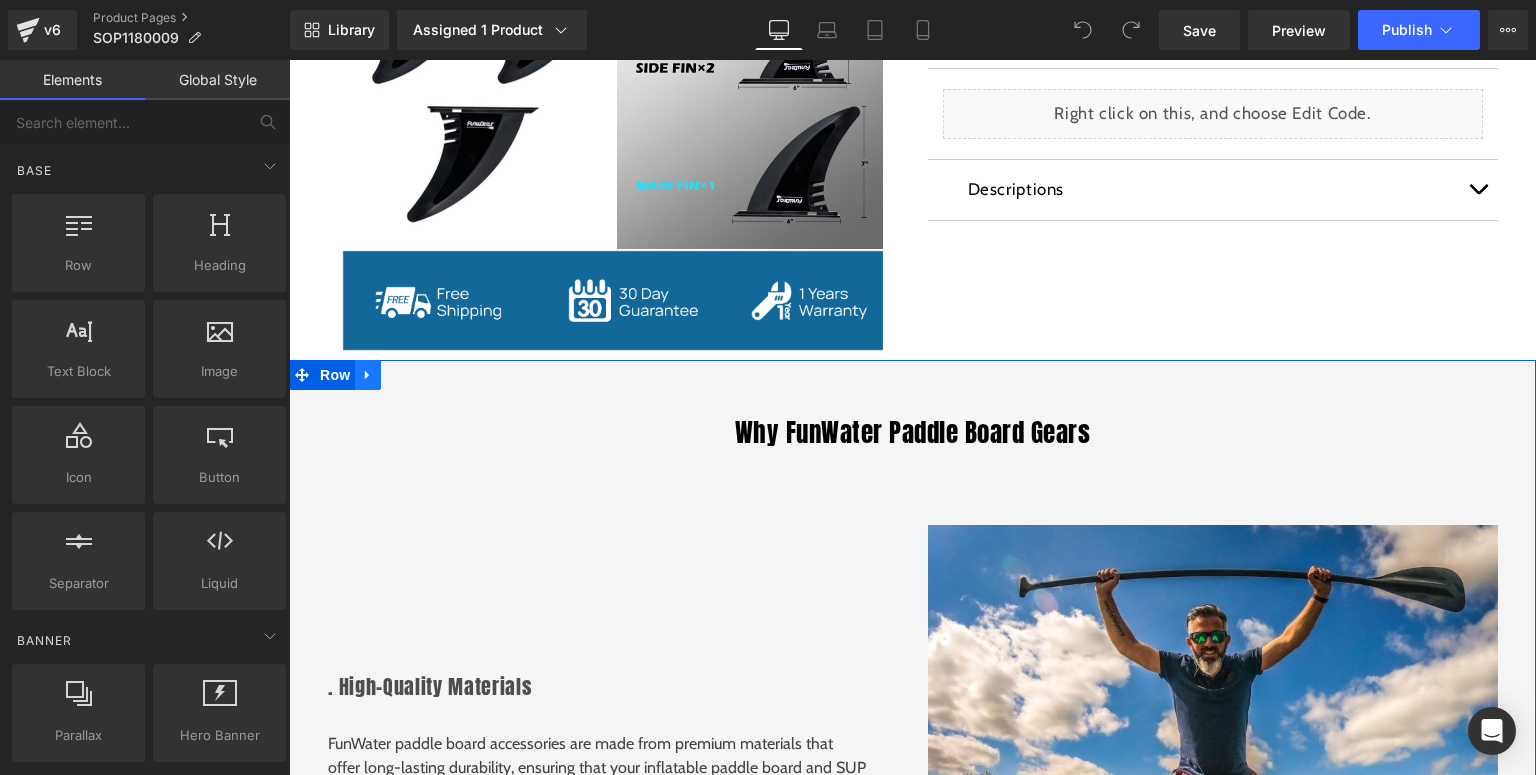 click 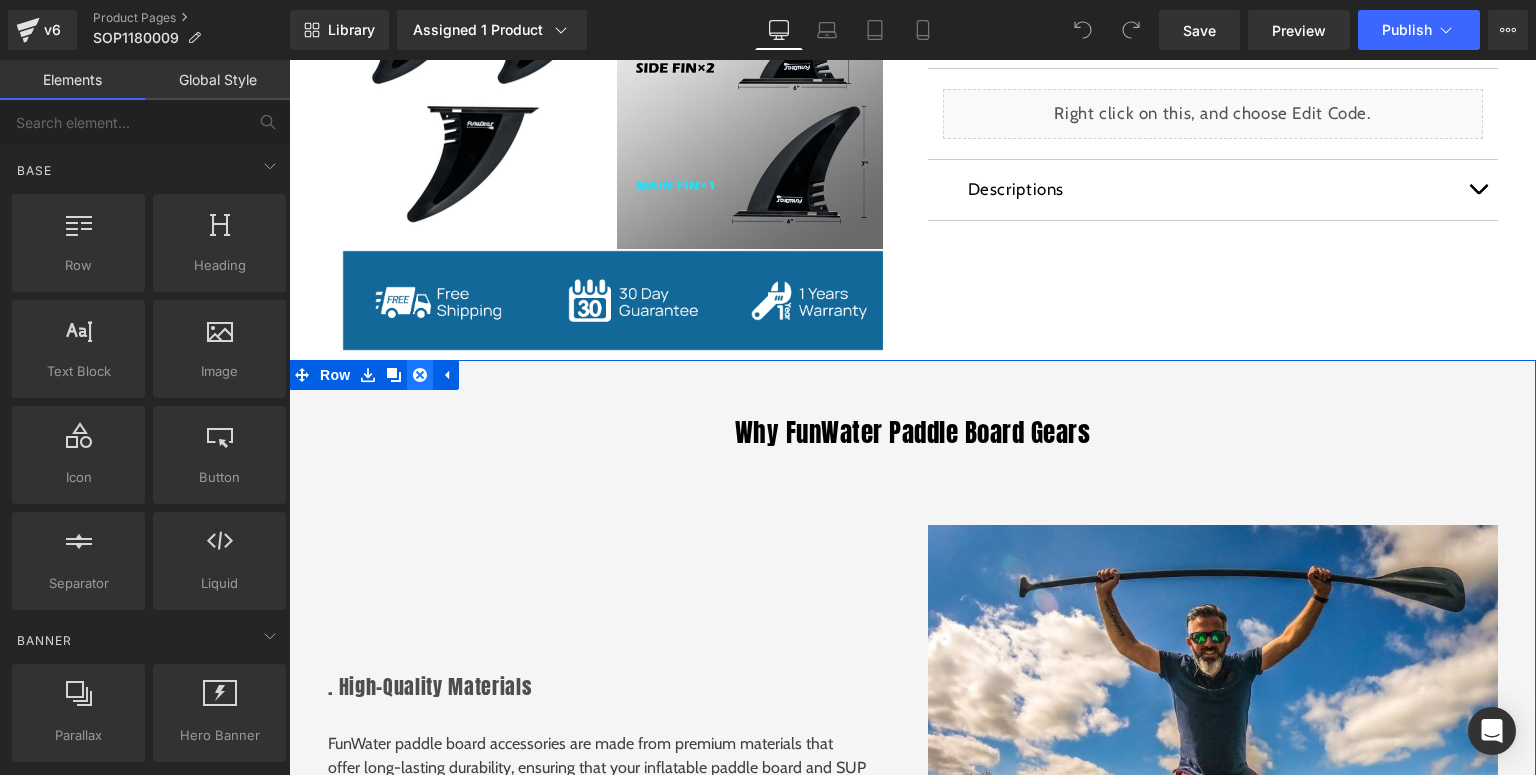 click 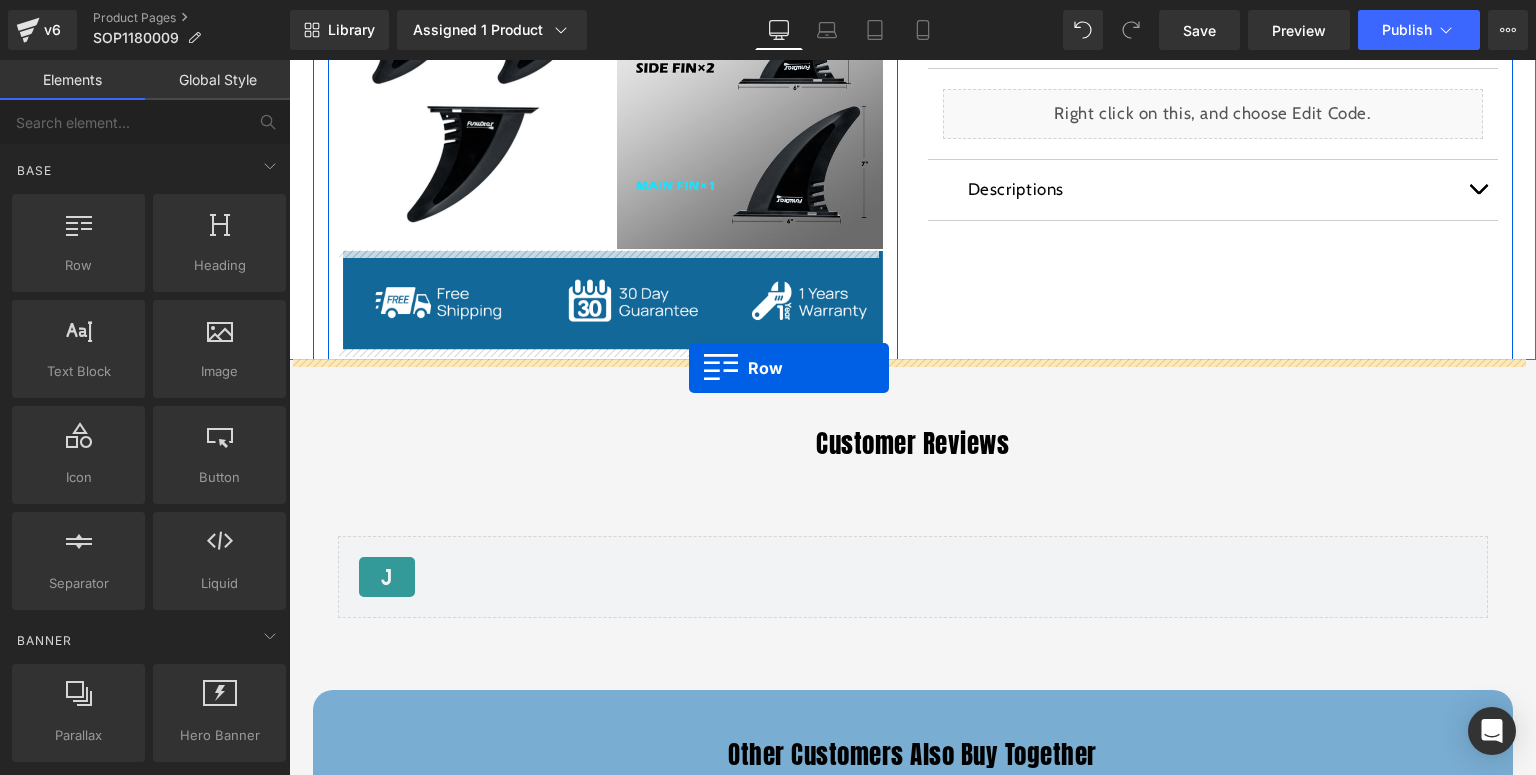 drag, startPoint x: 367, startPoint y: 308, endPoint x: 689, endPoint y: 368, distance: 327.54236 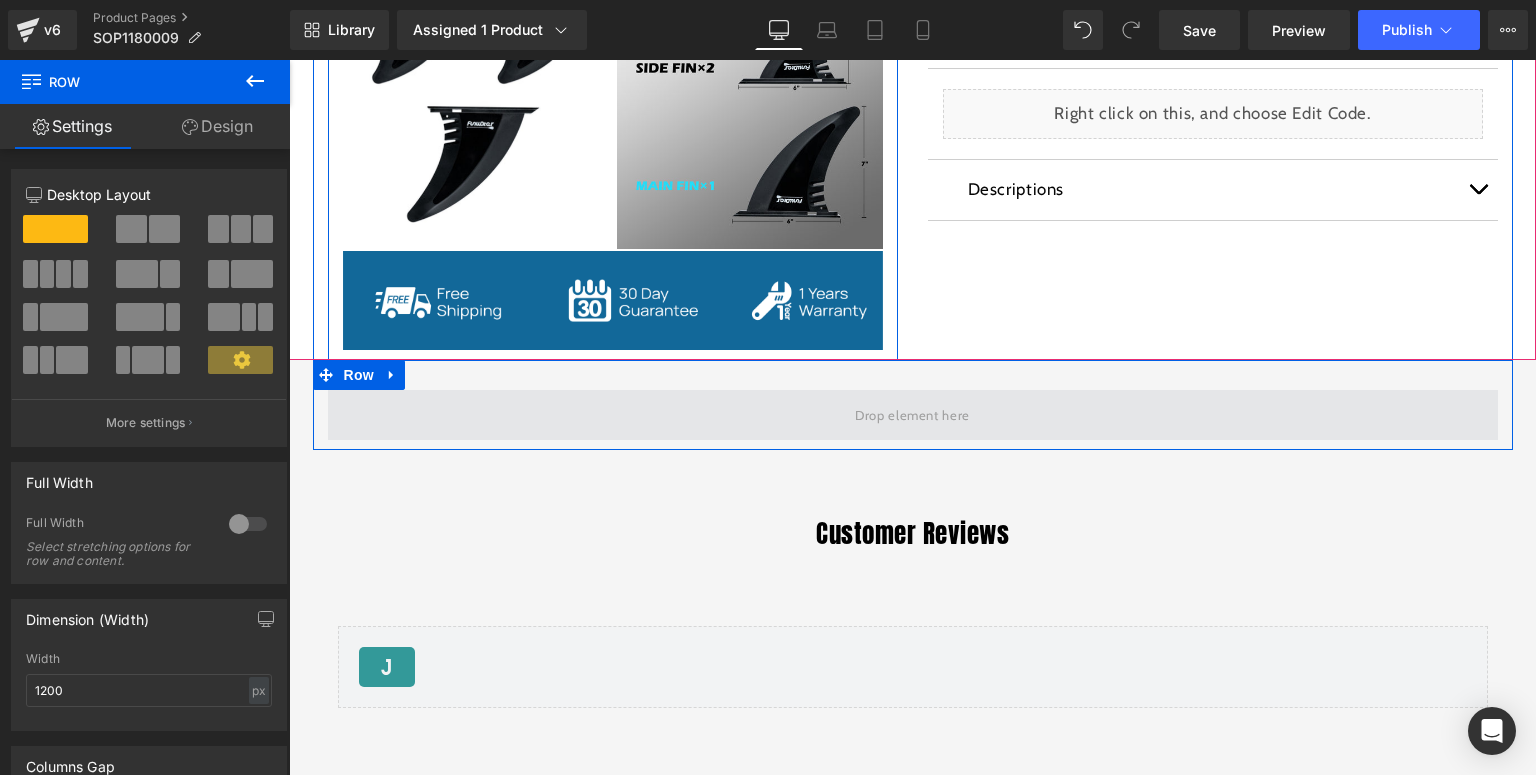 click at bounding box center (913, 415) 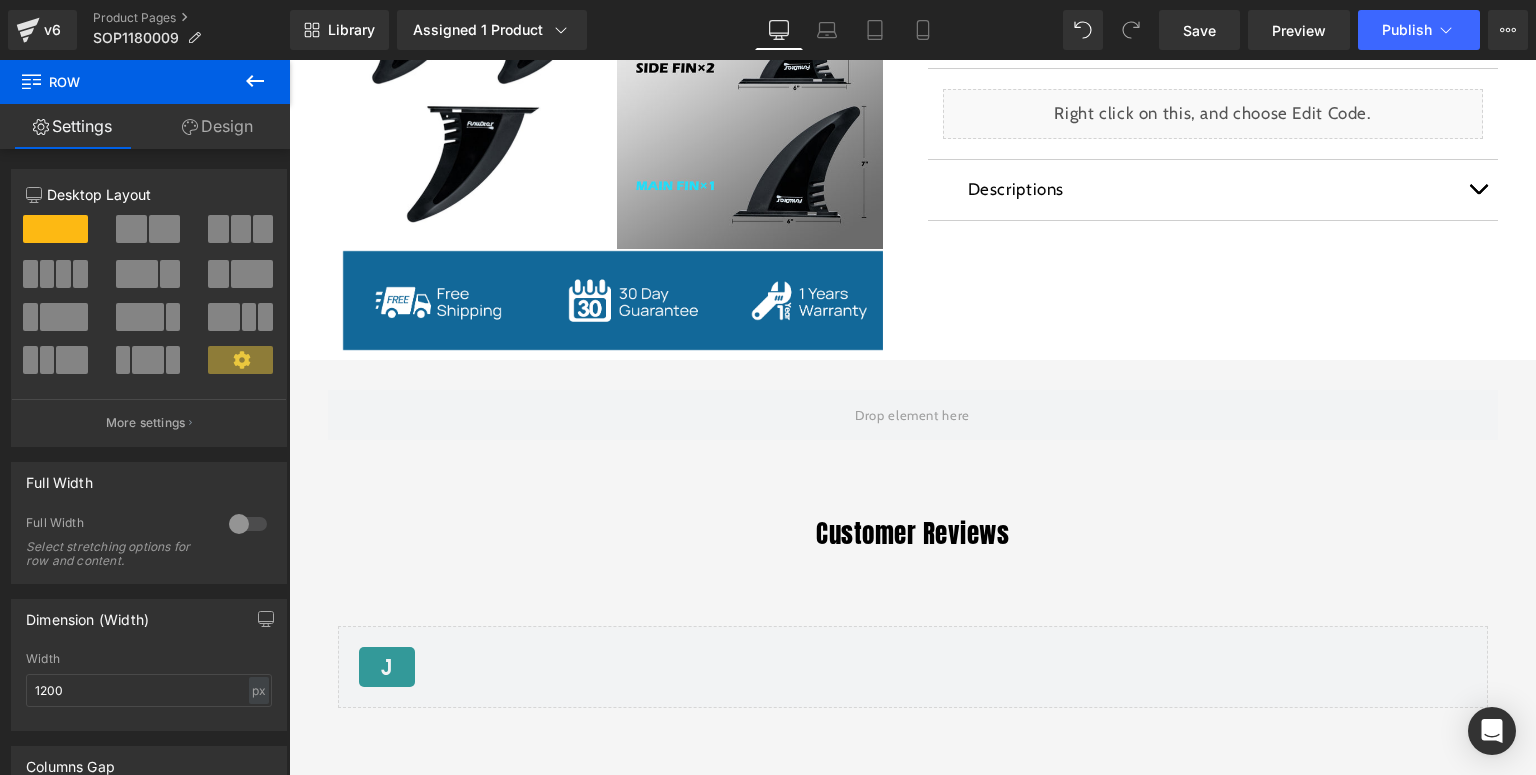 click 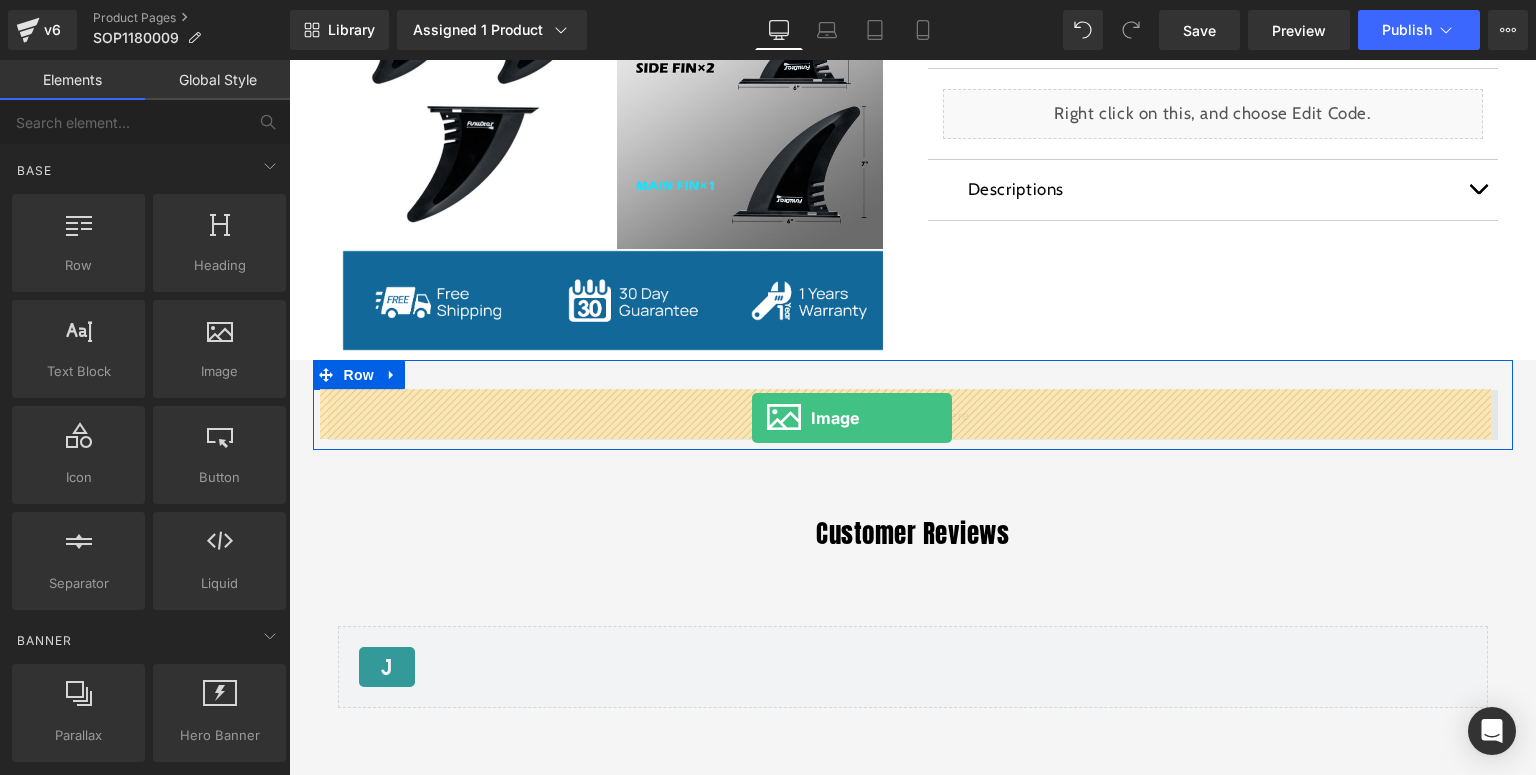 drag, startPoint x: 500, startPoint y: 421, endPoint x: 752, endPoint y: 418, distance: 252.01785 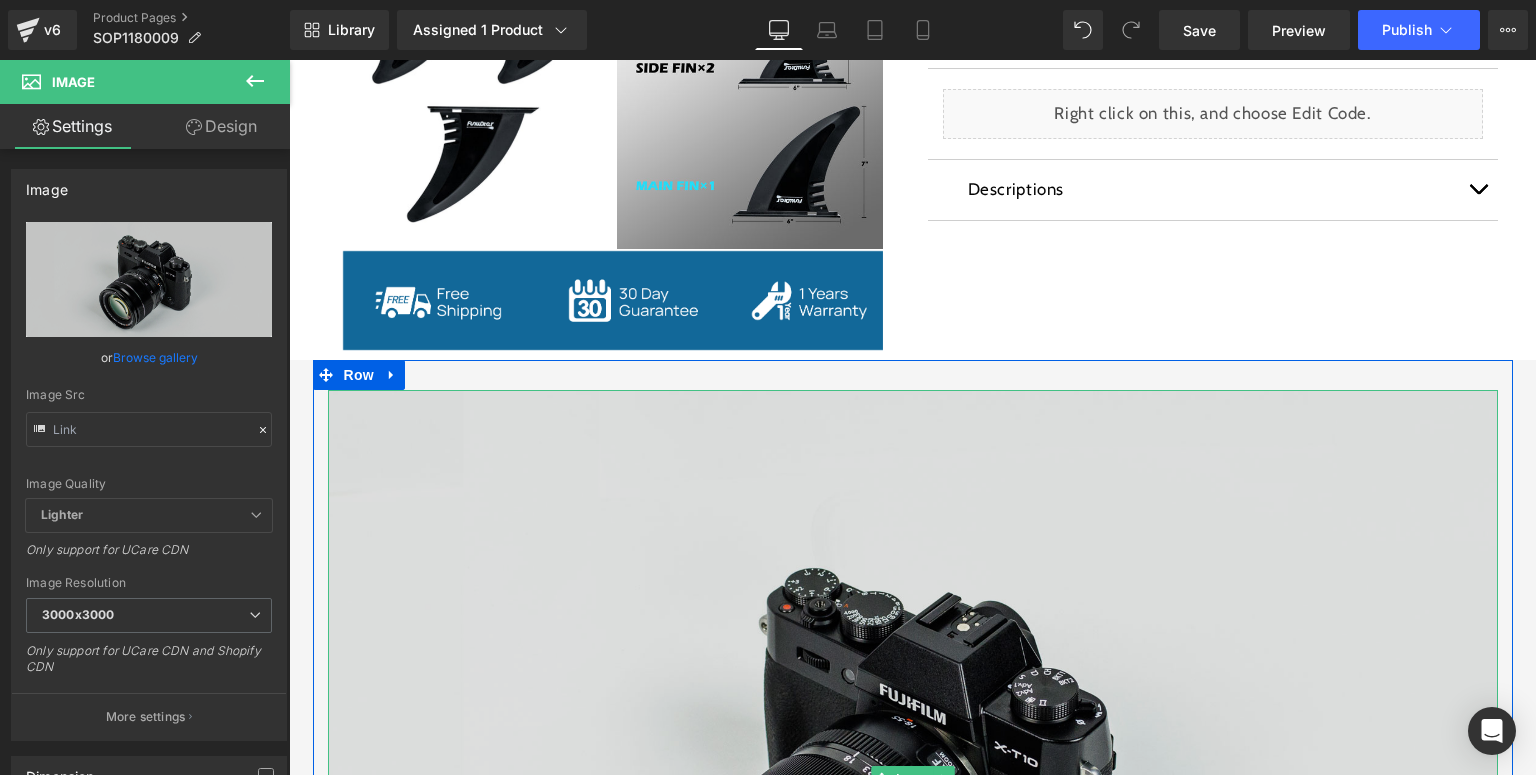 click at bounding box center (913, 777) 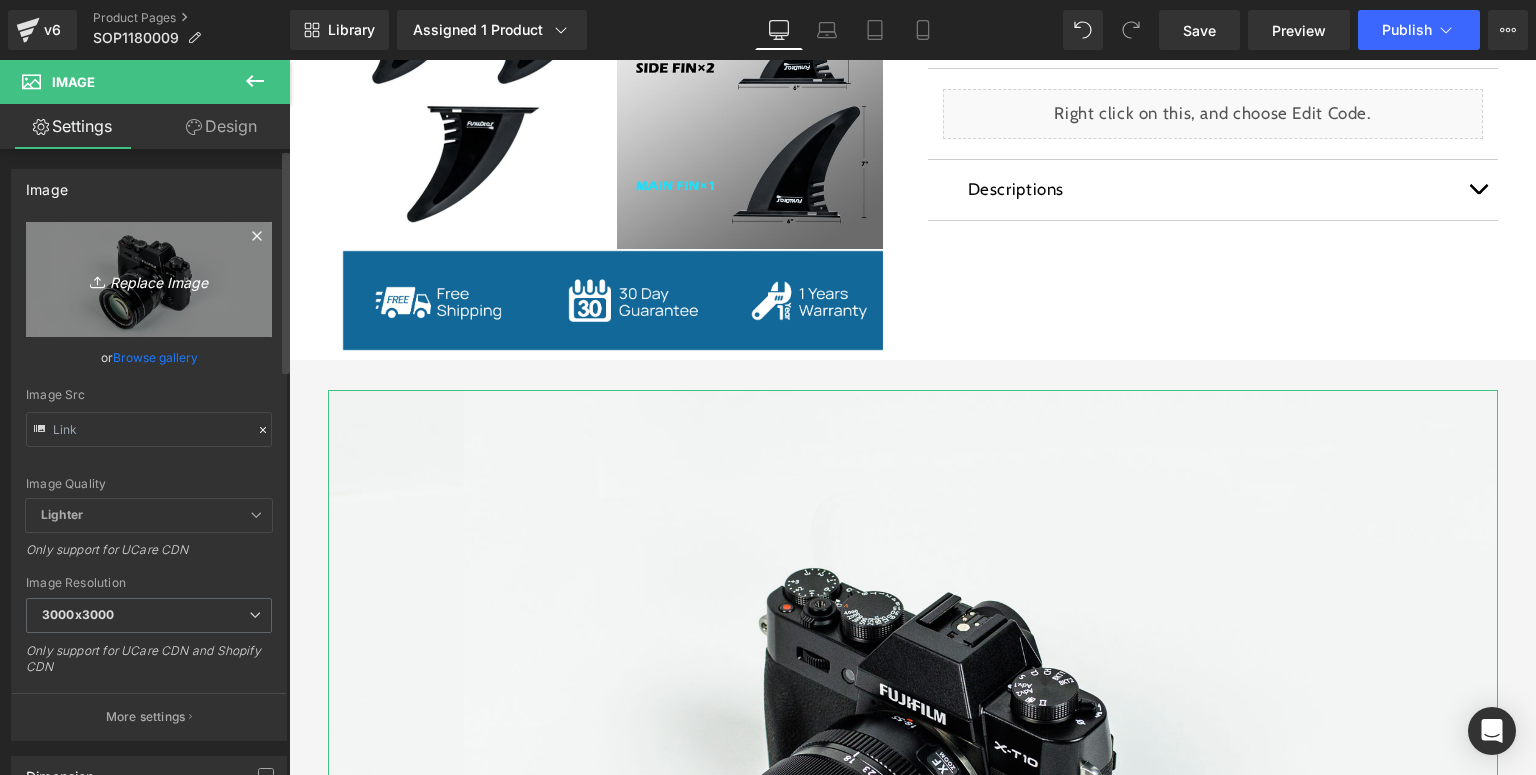 click on "Replace Image" at bounding box center [149, 279] 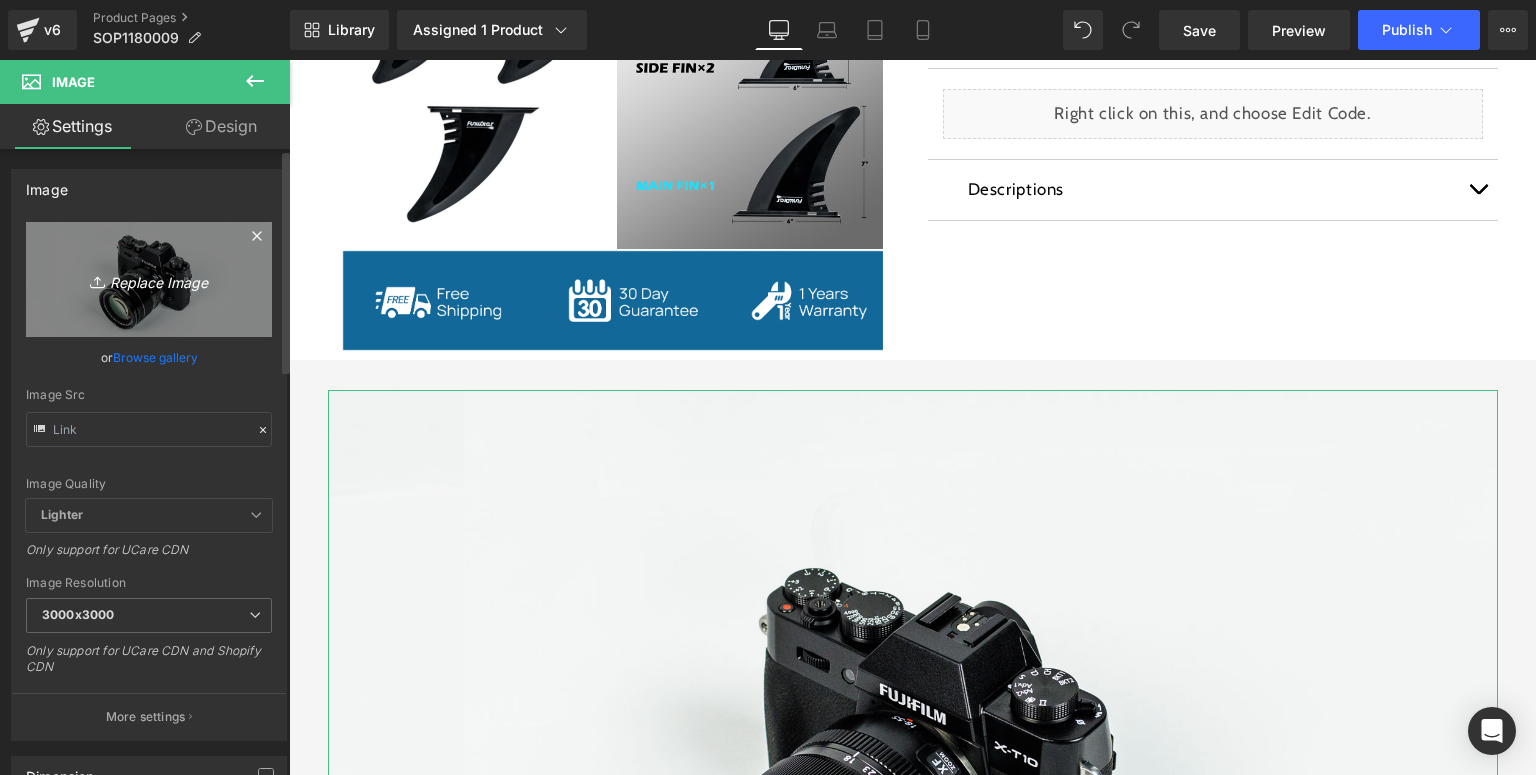 type on "C:\fakepath\7+4寸黑色鱼鳍套装-详情页_01.jpg" 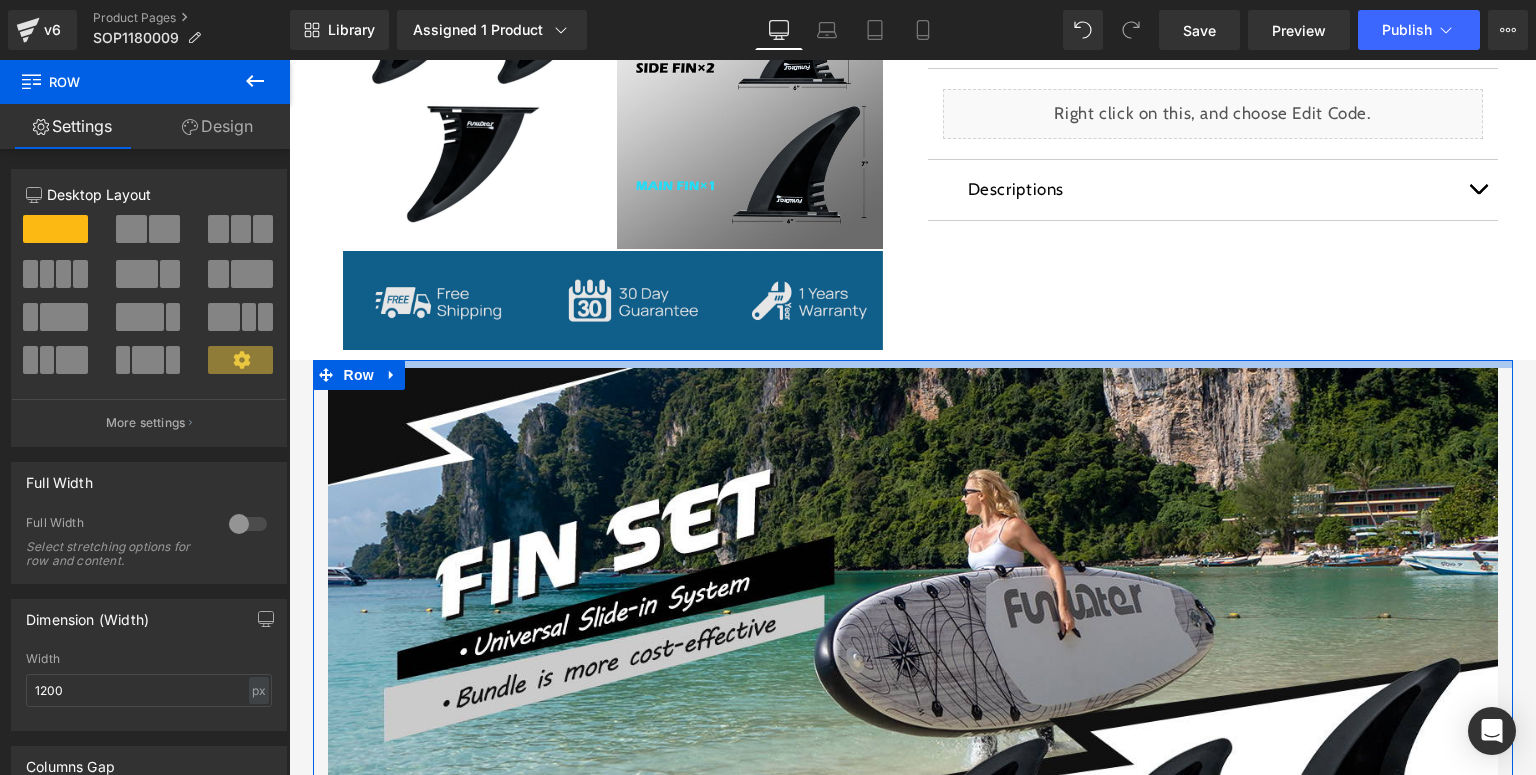 drag, startPoint x: 822, startPoint y: 366, endPoint x: 856, endPoint y: 344, distance: 40.496914 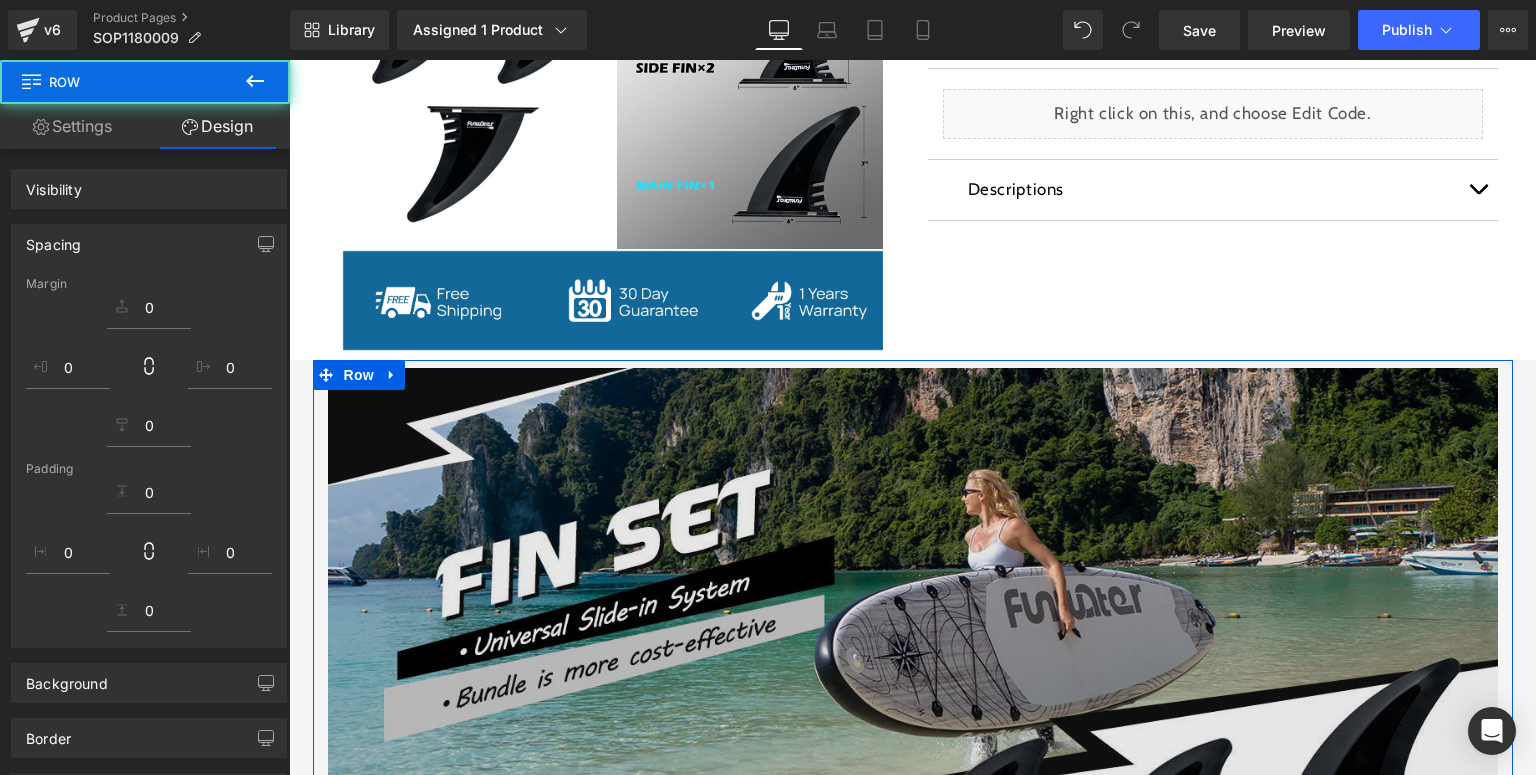 scroll, scrollTop: 1040, scrollLeft: 0, axis: vertical 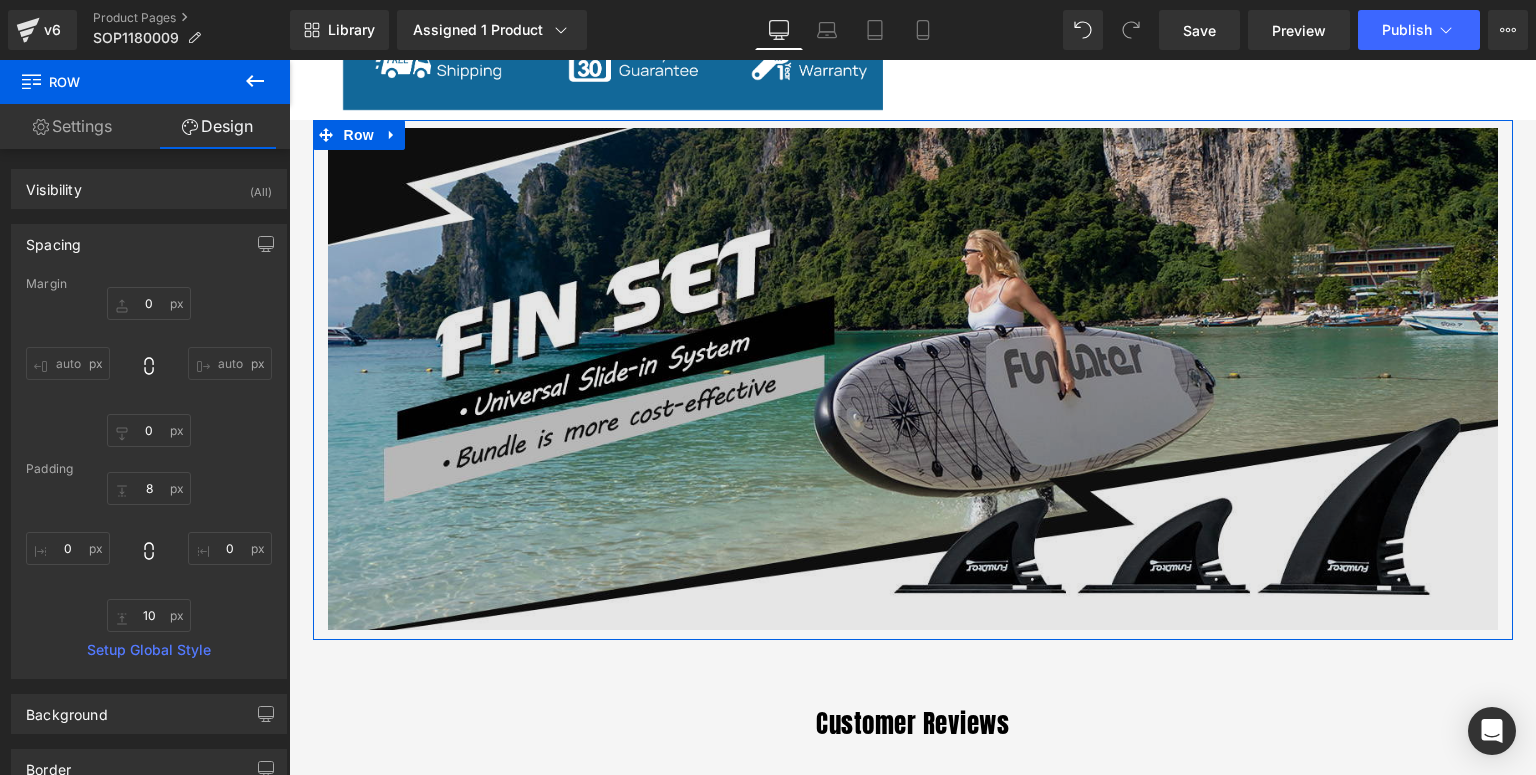 click at bounding box center [913, 378] 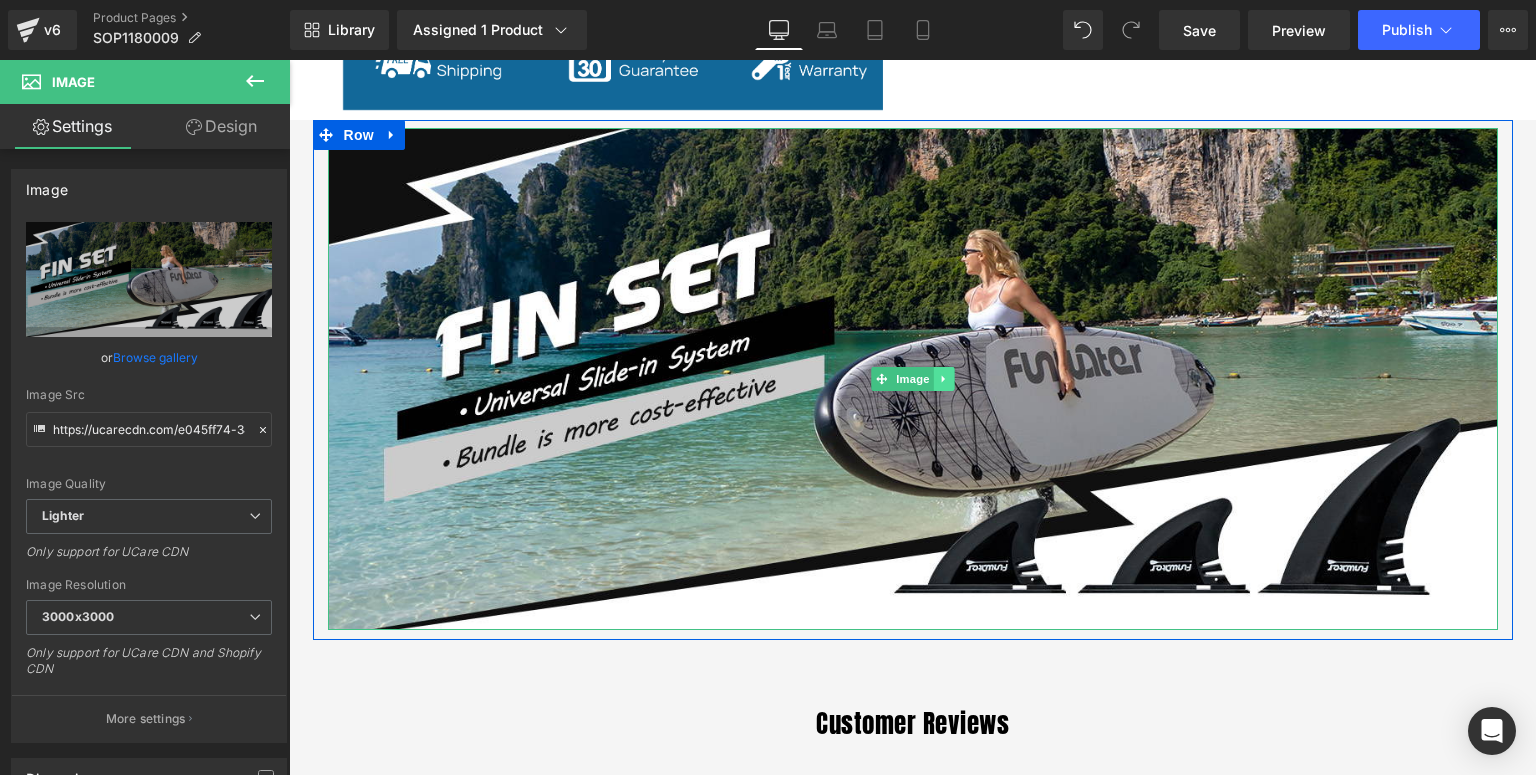 click 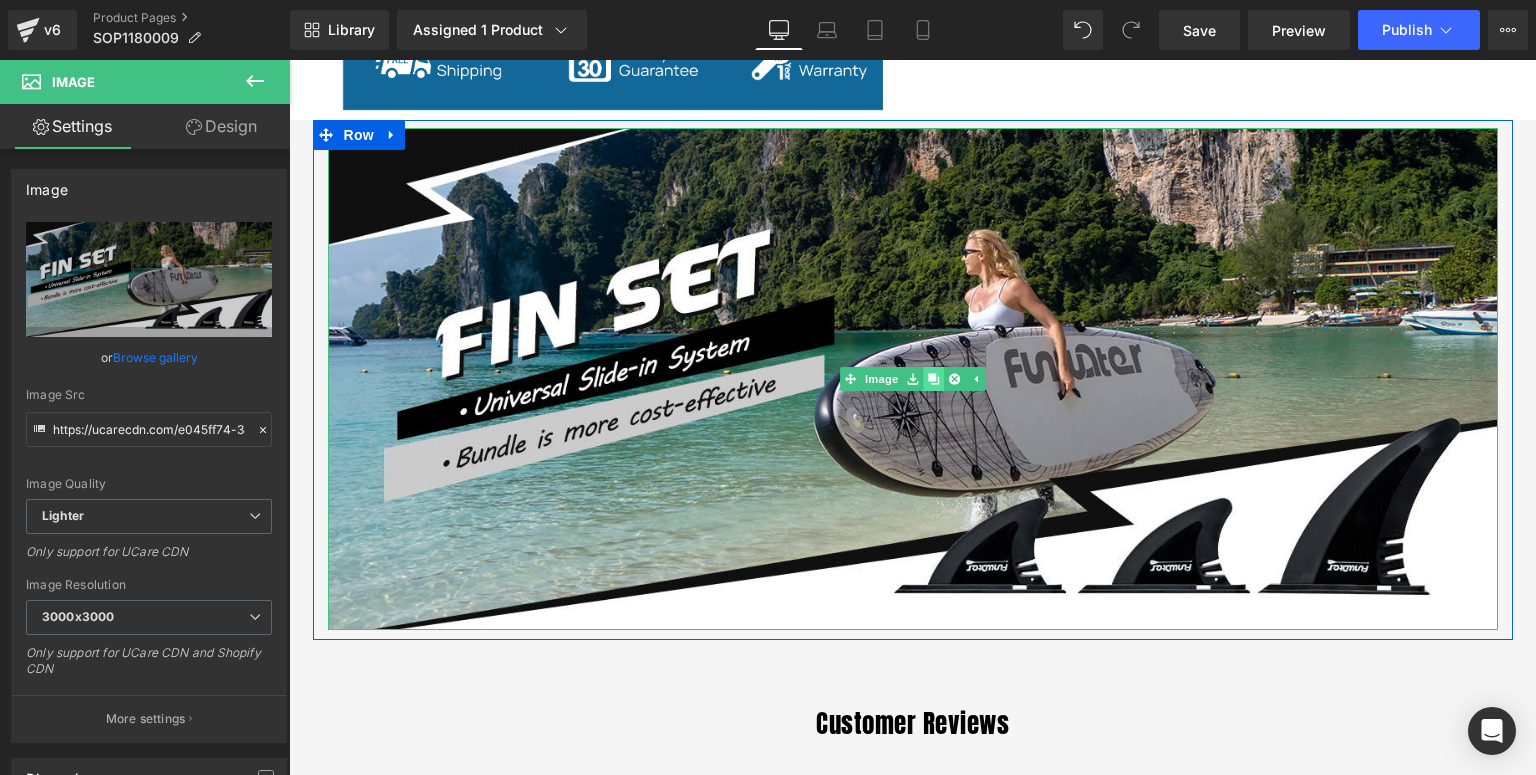 click 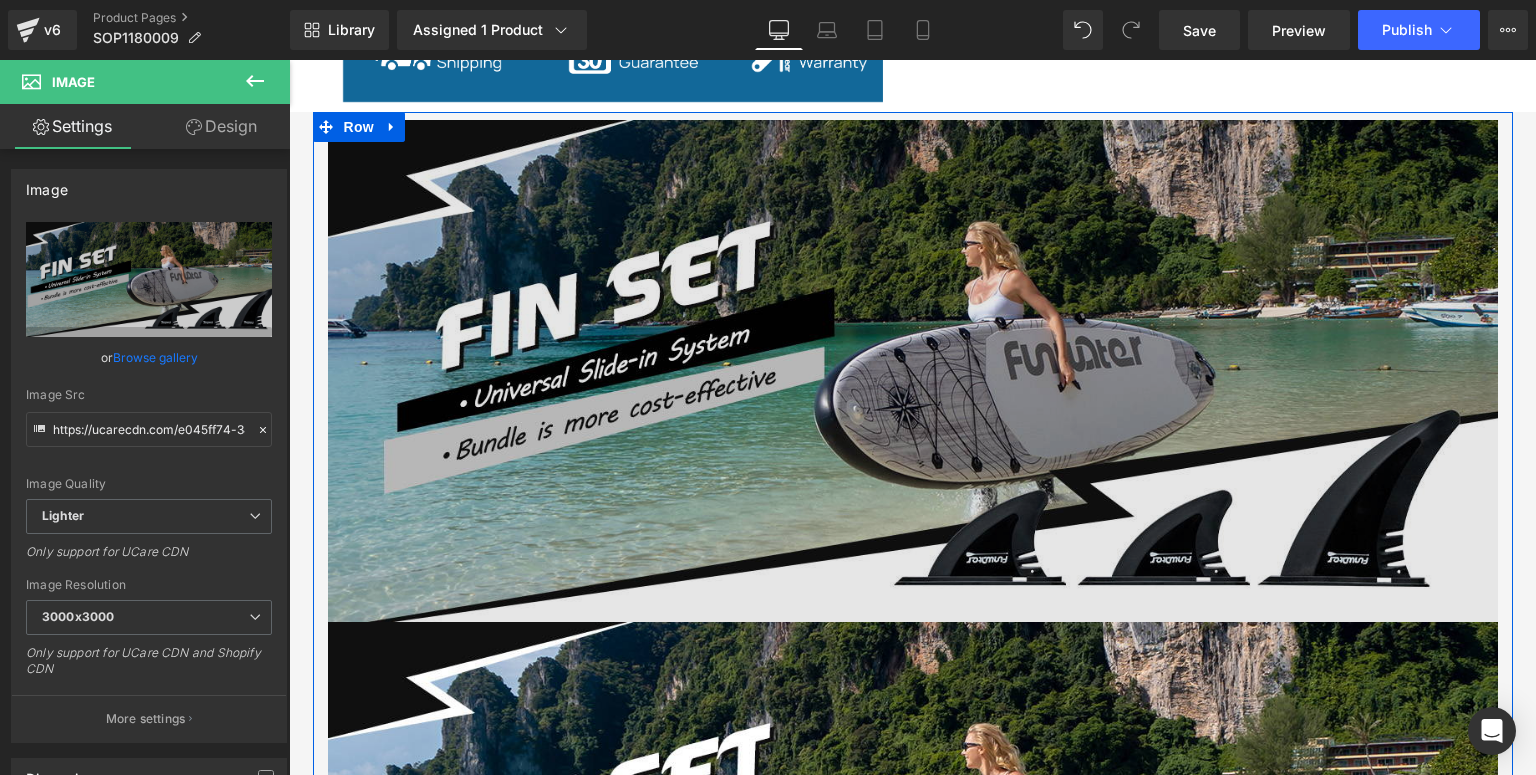 scroll, scrollTop: 888, scrollLeft: 0, axis: vertical 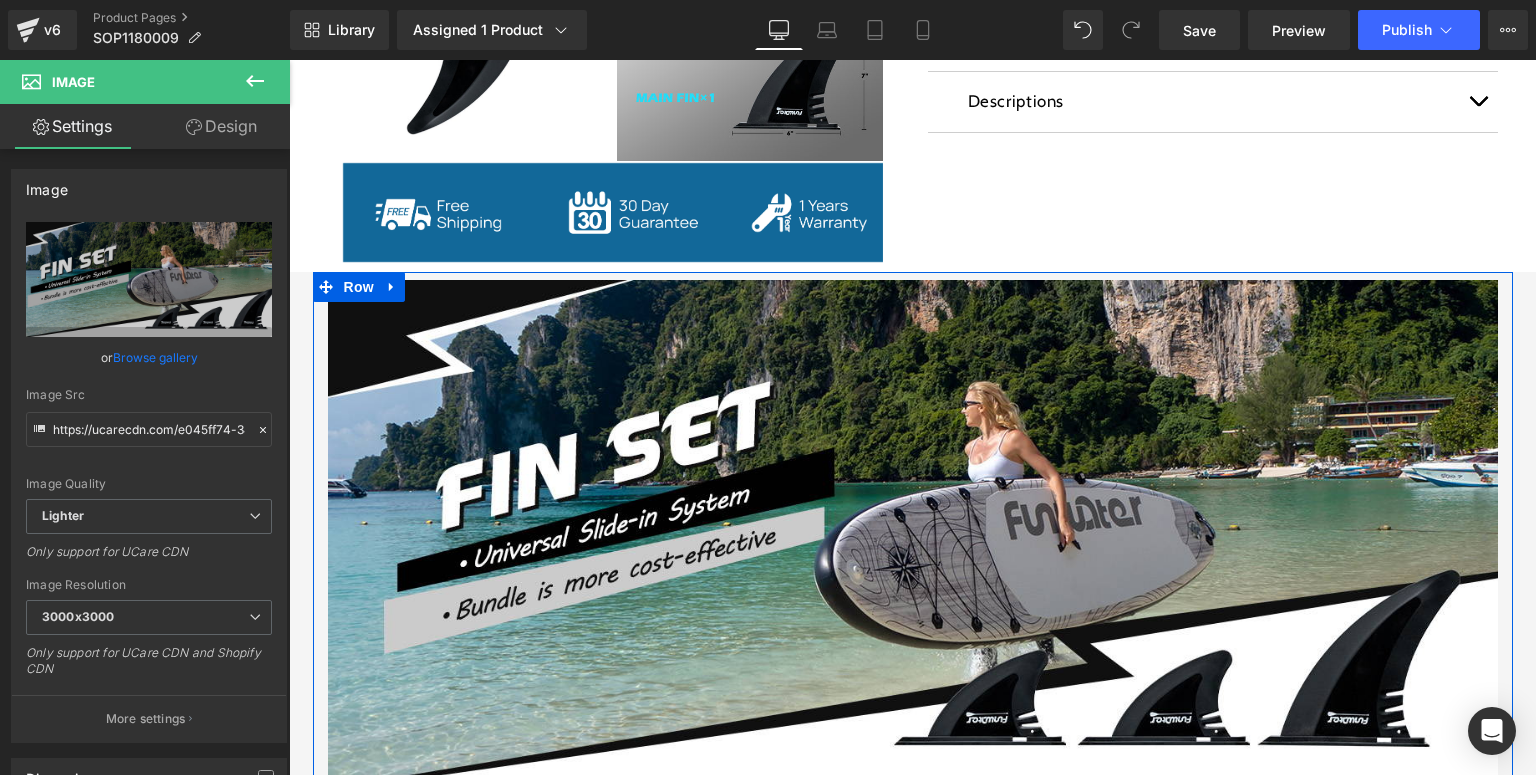 click at bounding box center [913, 276] 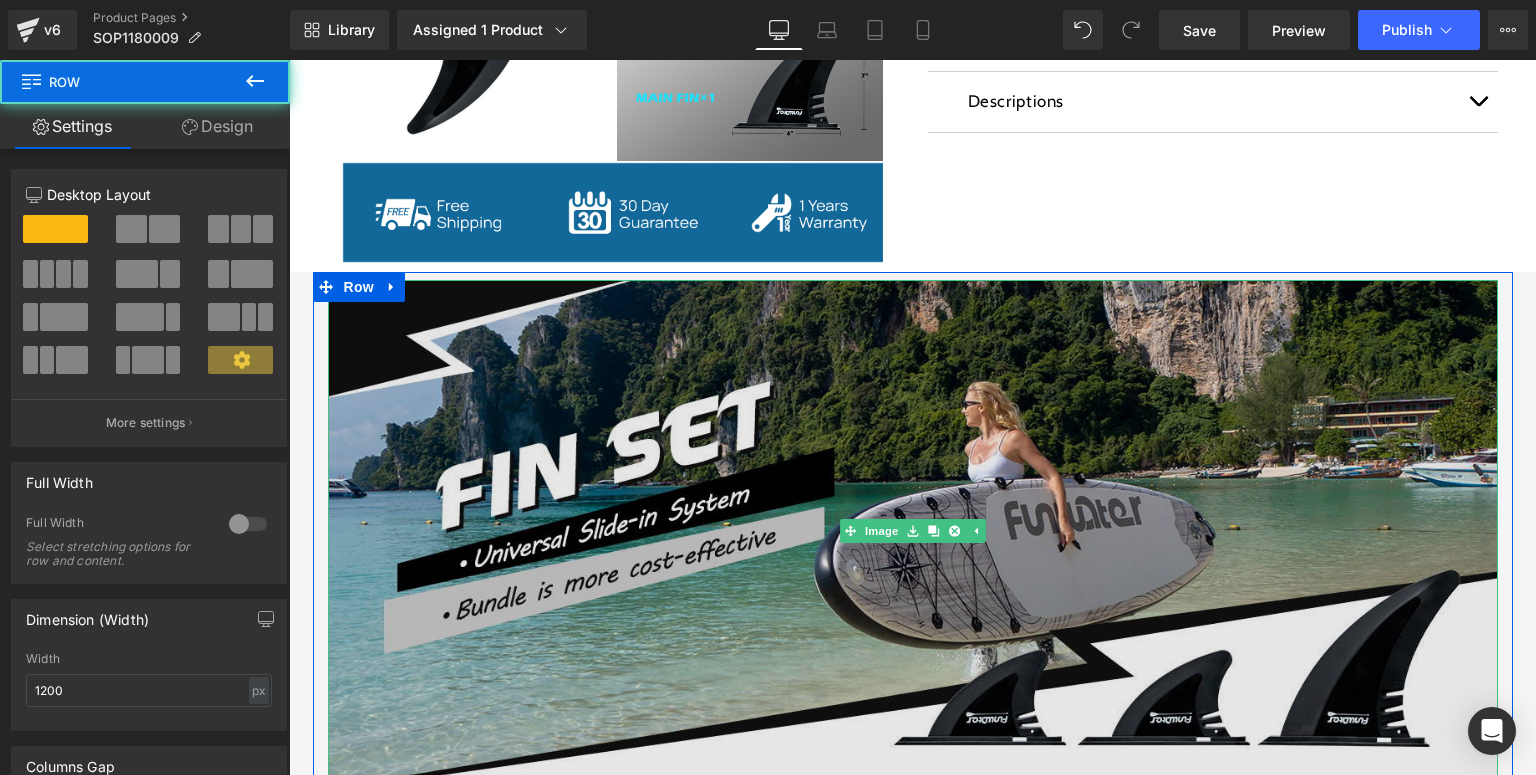 click at bounding box center (913, 530) 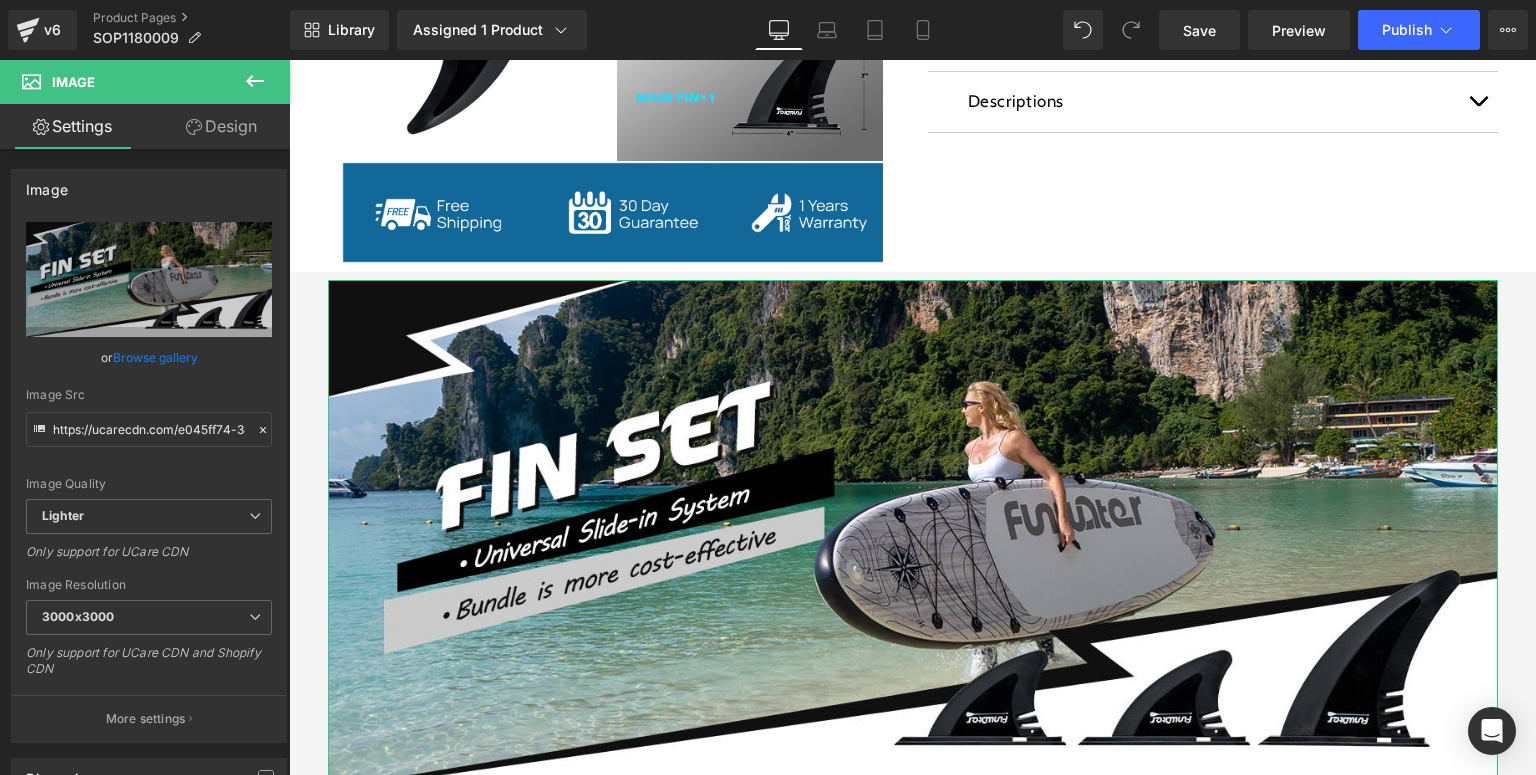 click on "Design" at bounding box center [221, 126] 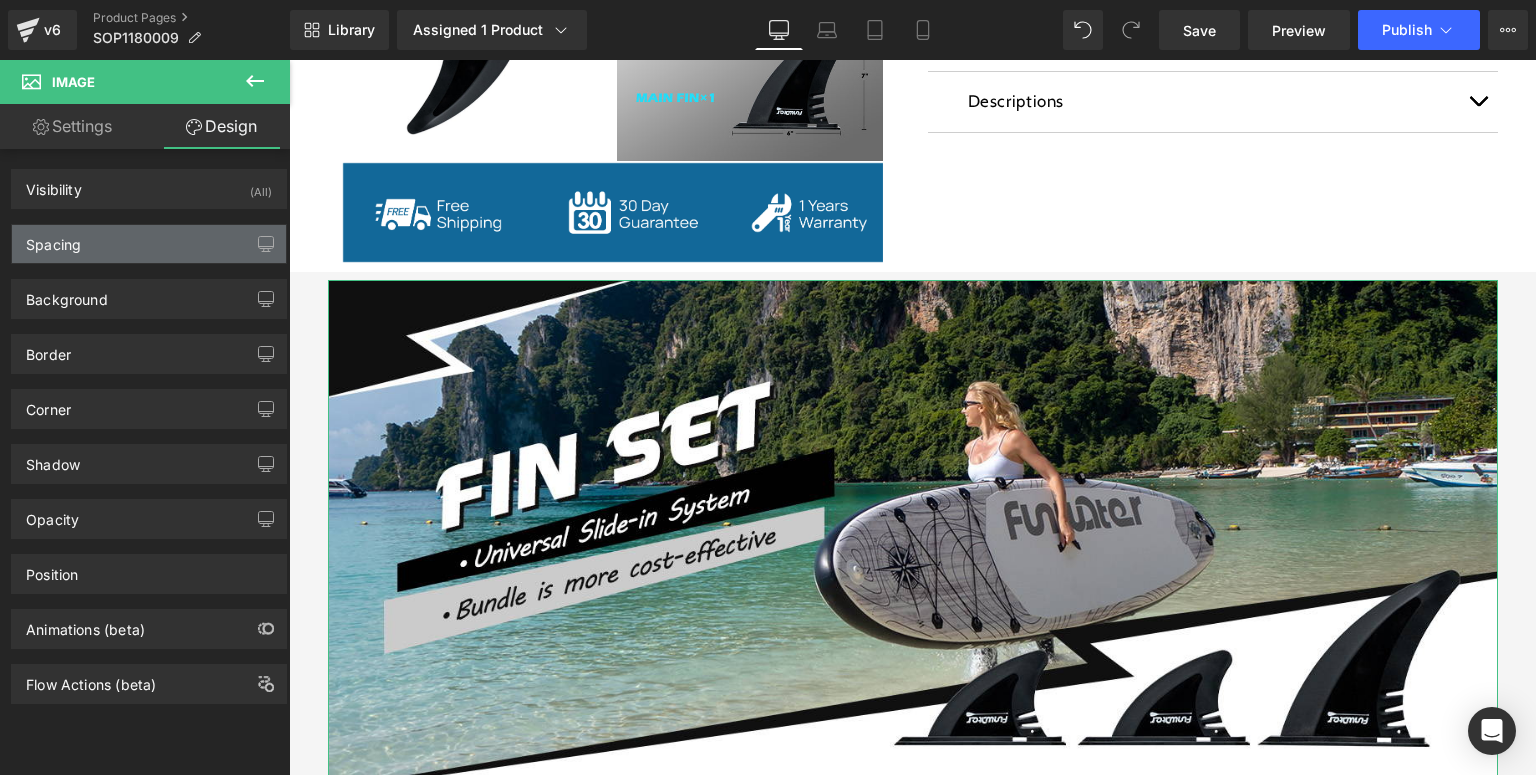 click on "Spacing" at bounding box center [149, 244] 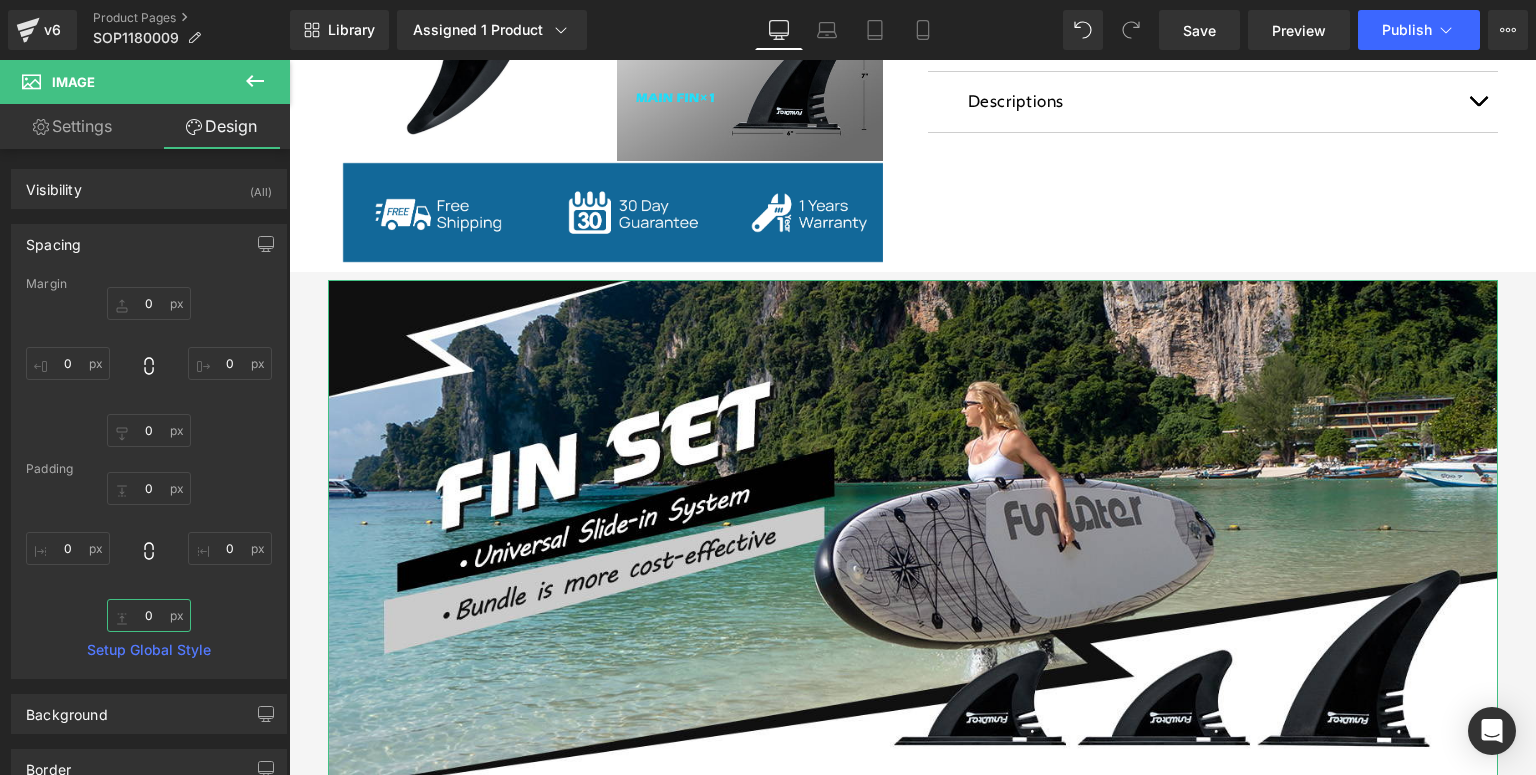 click at bounding box center (149, 615) 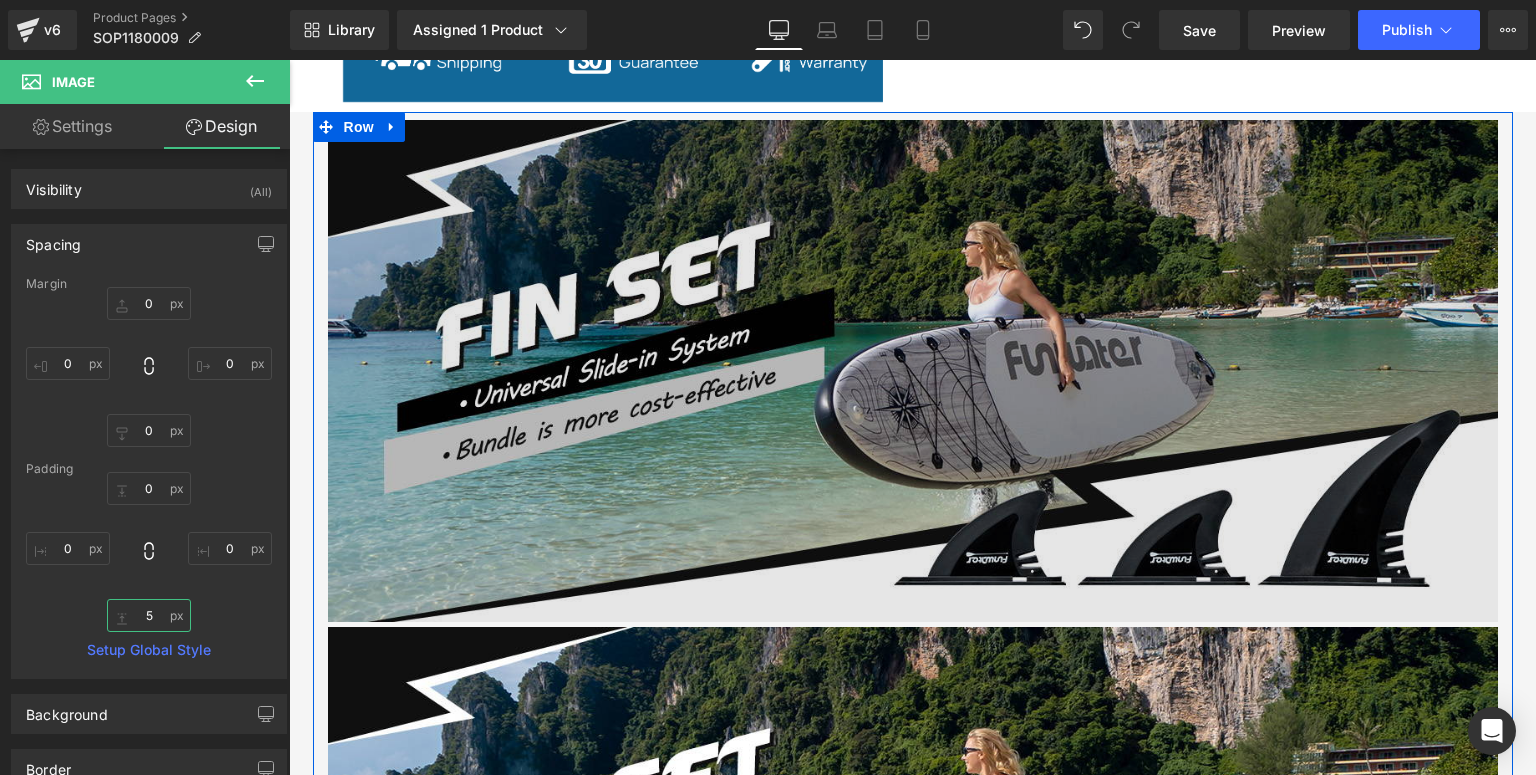 scroll, scrollTop: 1208, scrollLeft: 0, axis: vertical 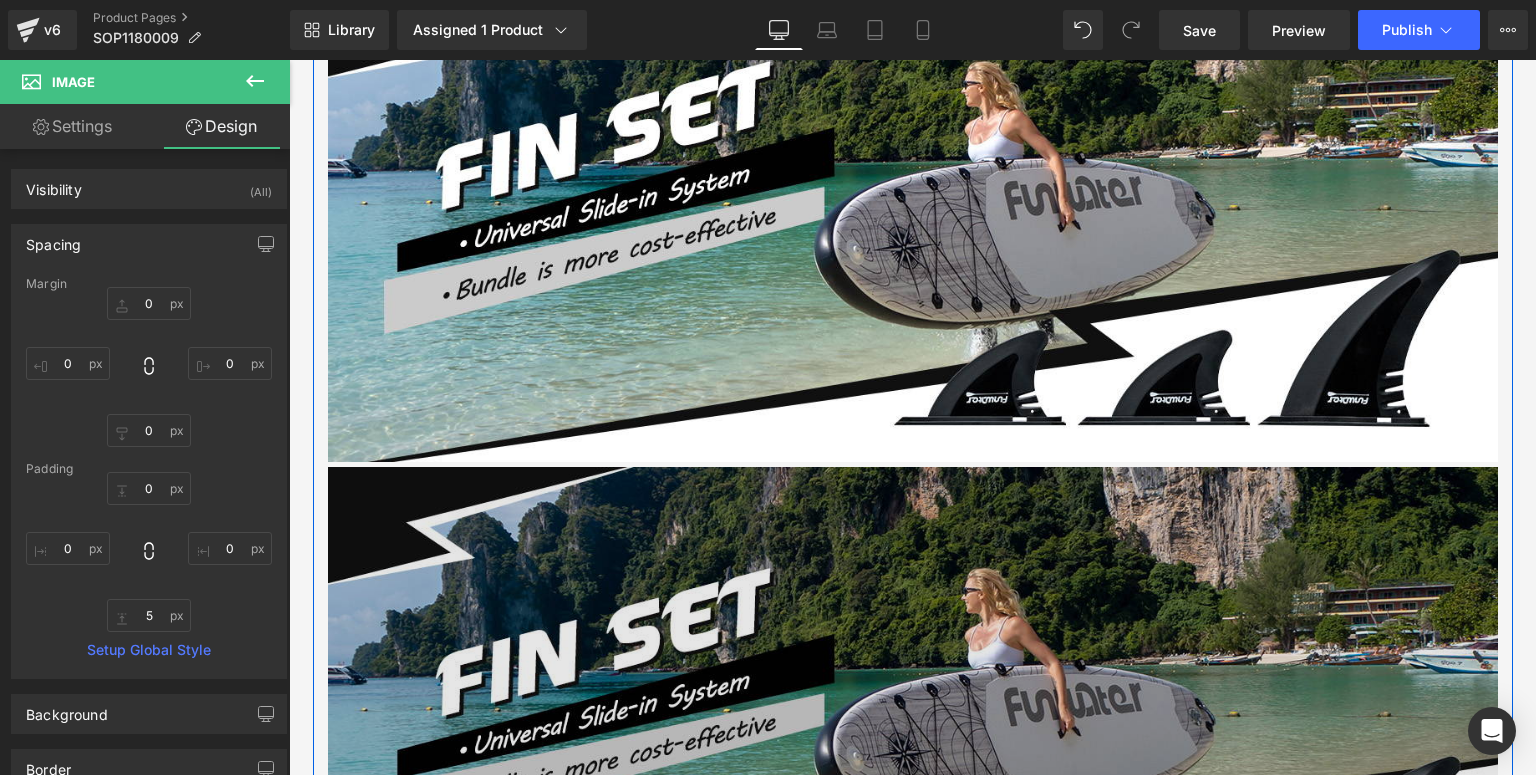 click at bounding box center [913, 717] 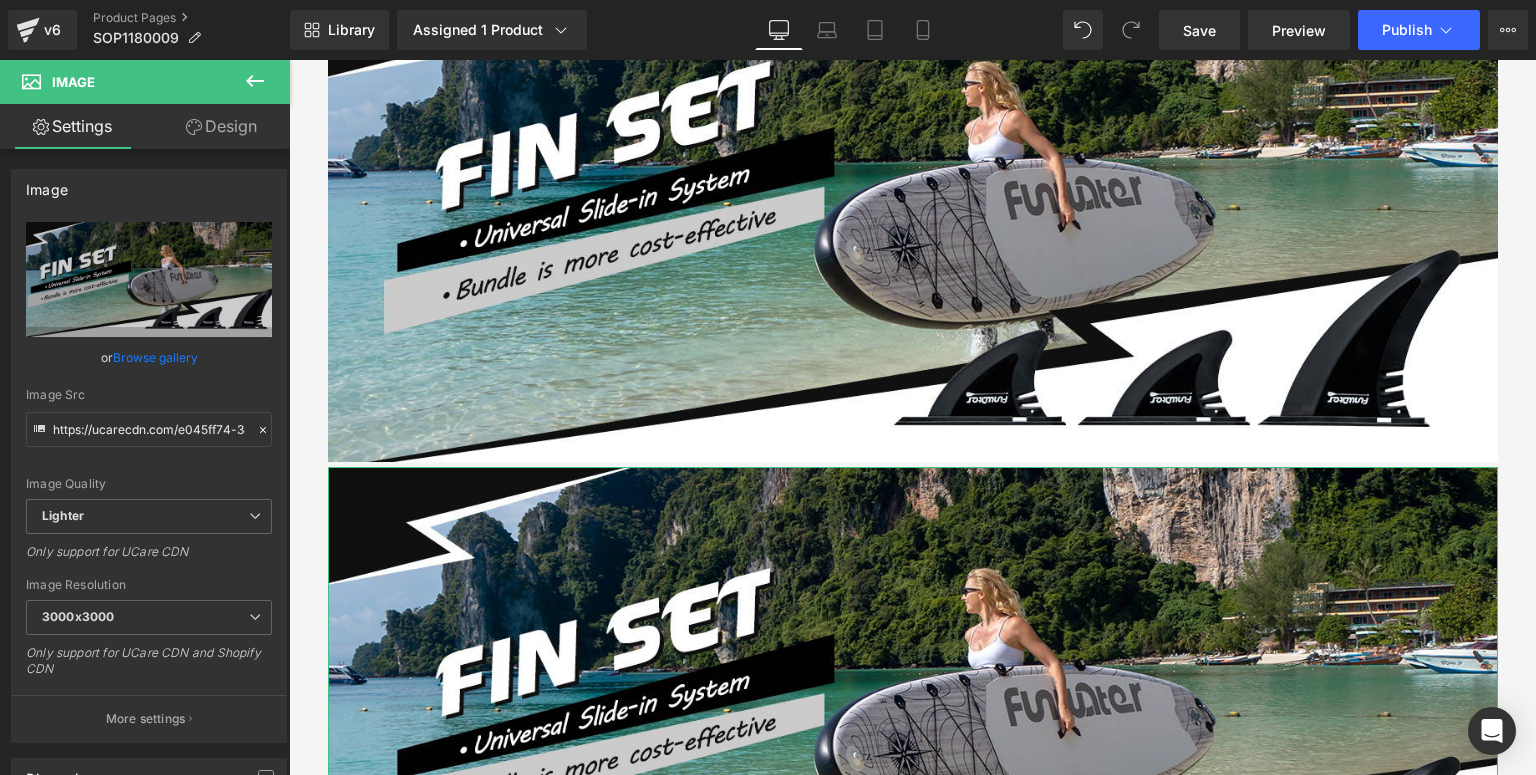 click on "Design" at bounding box center (221, 126) 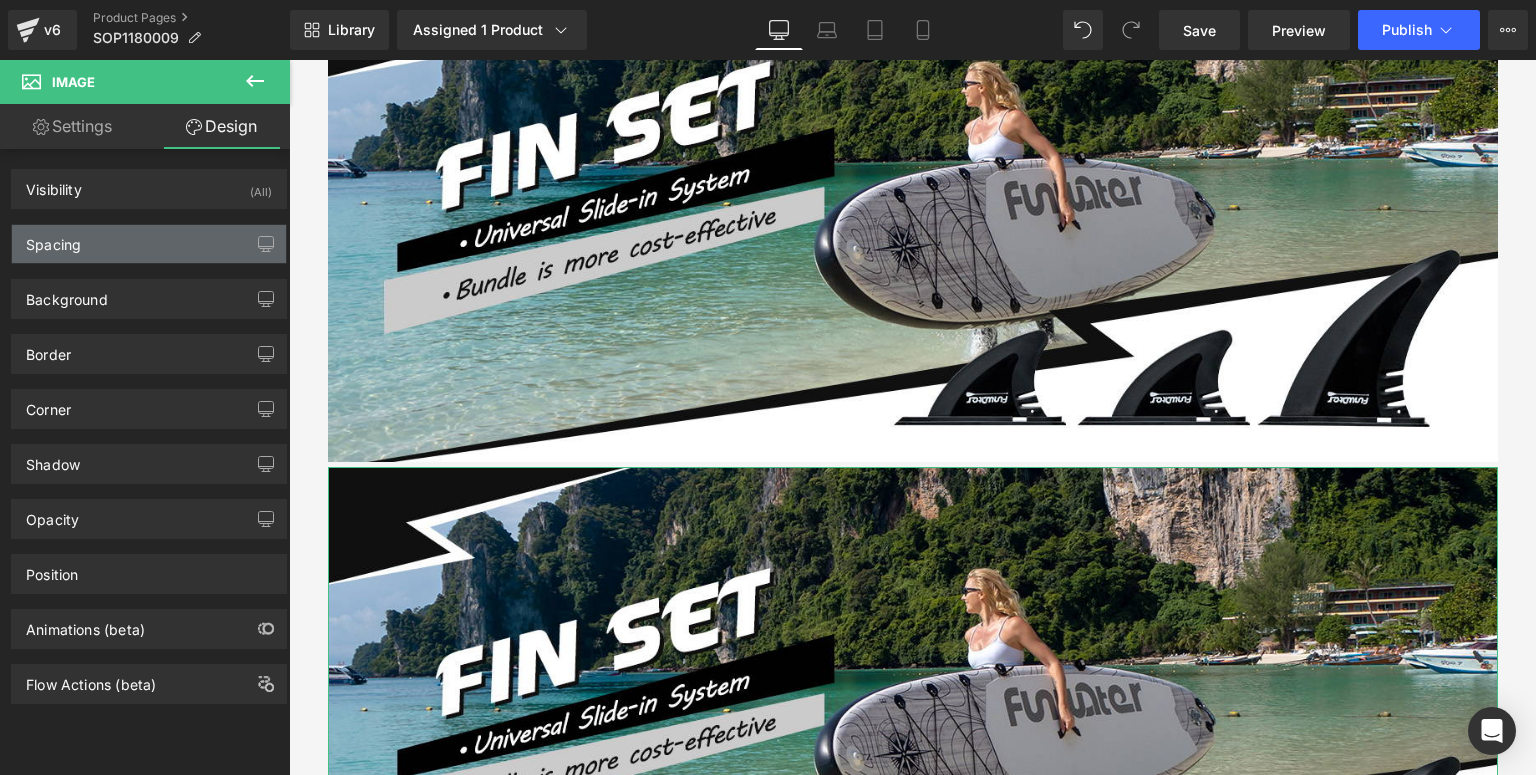 click on "Spacing" at bounding box center [149, 244] 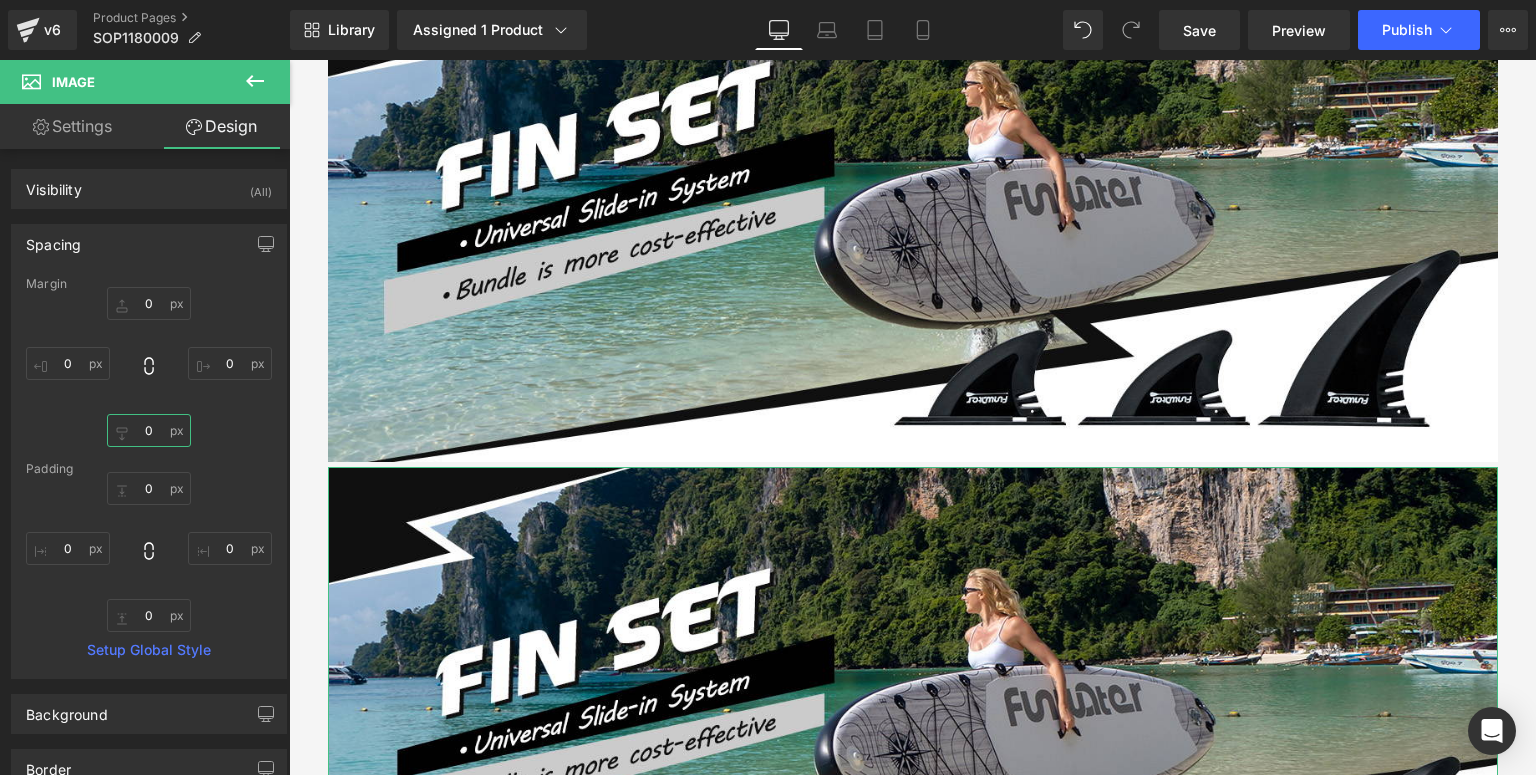 click at bounding box center [149, 430] 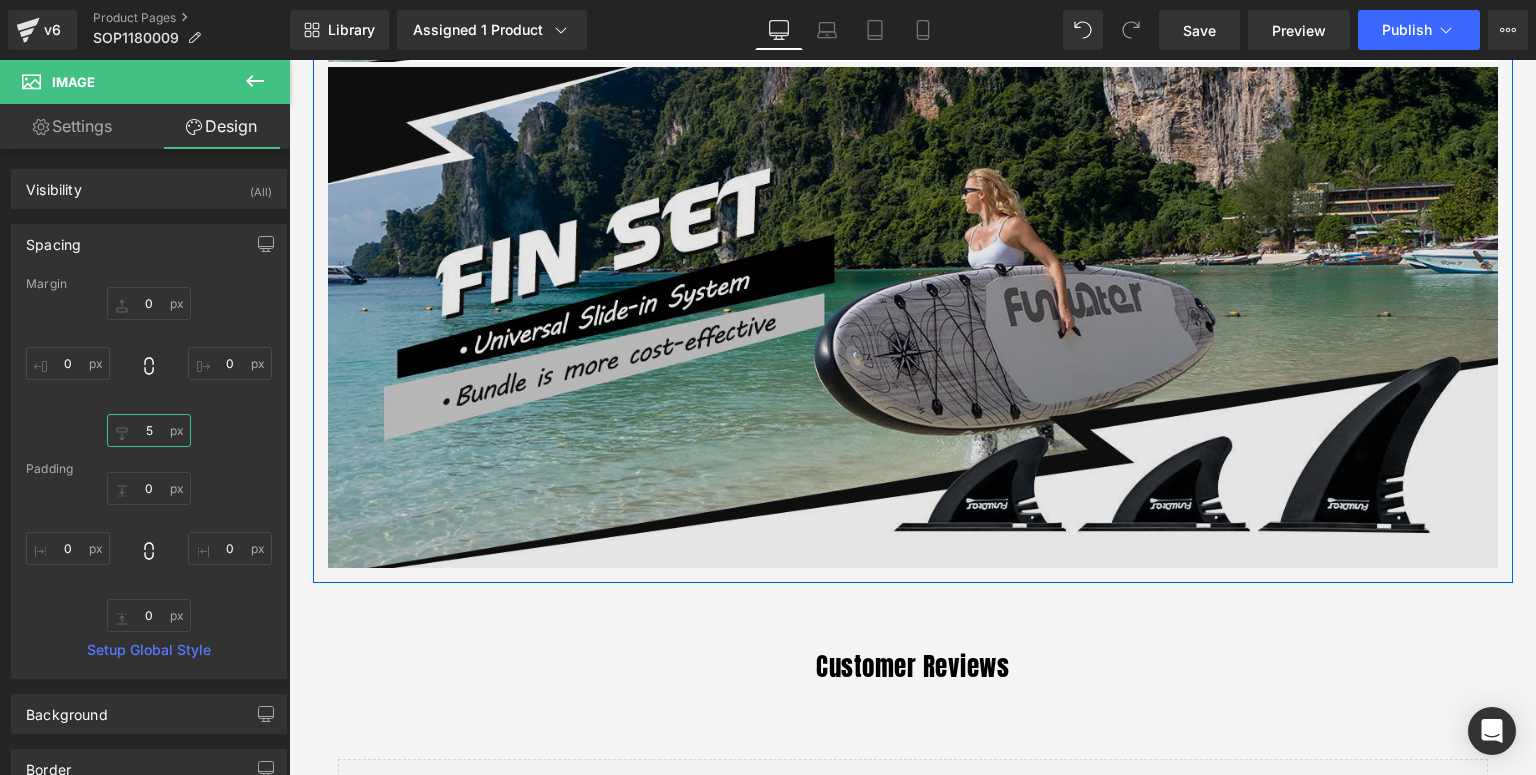 scroll, scrollTop: 1768, scrollLeft: 0, axis: vertical 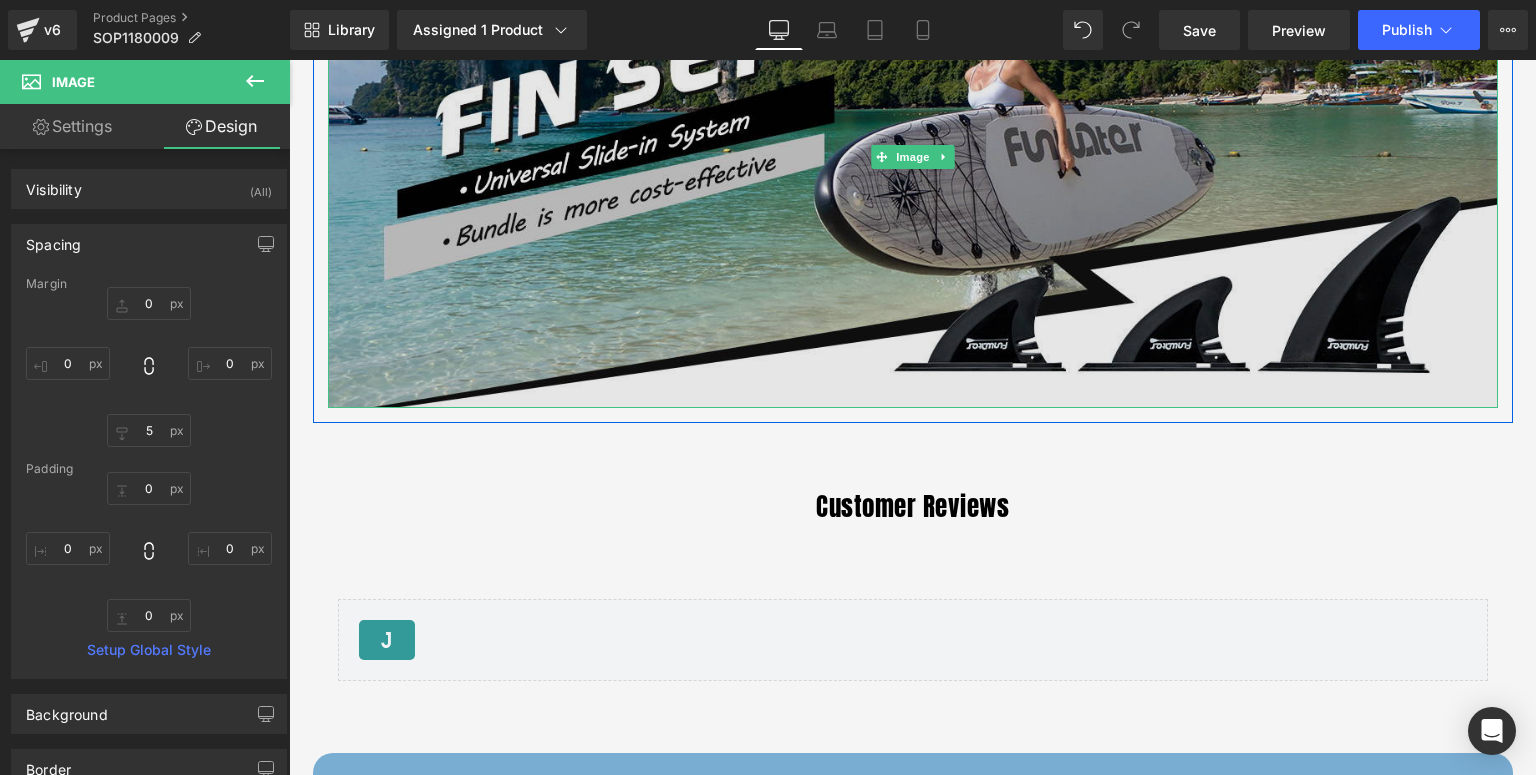 click at bounding box center (913, 157) 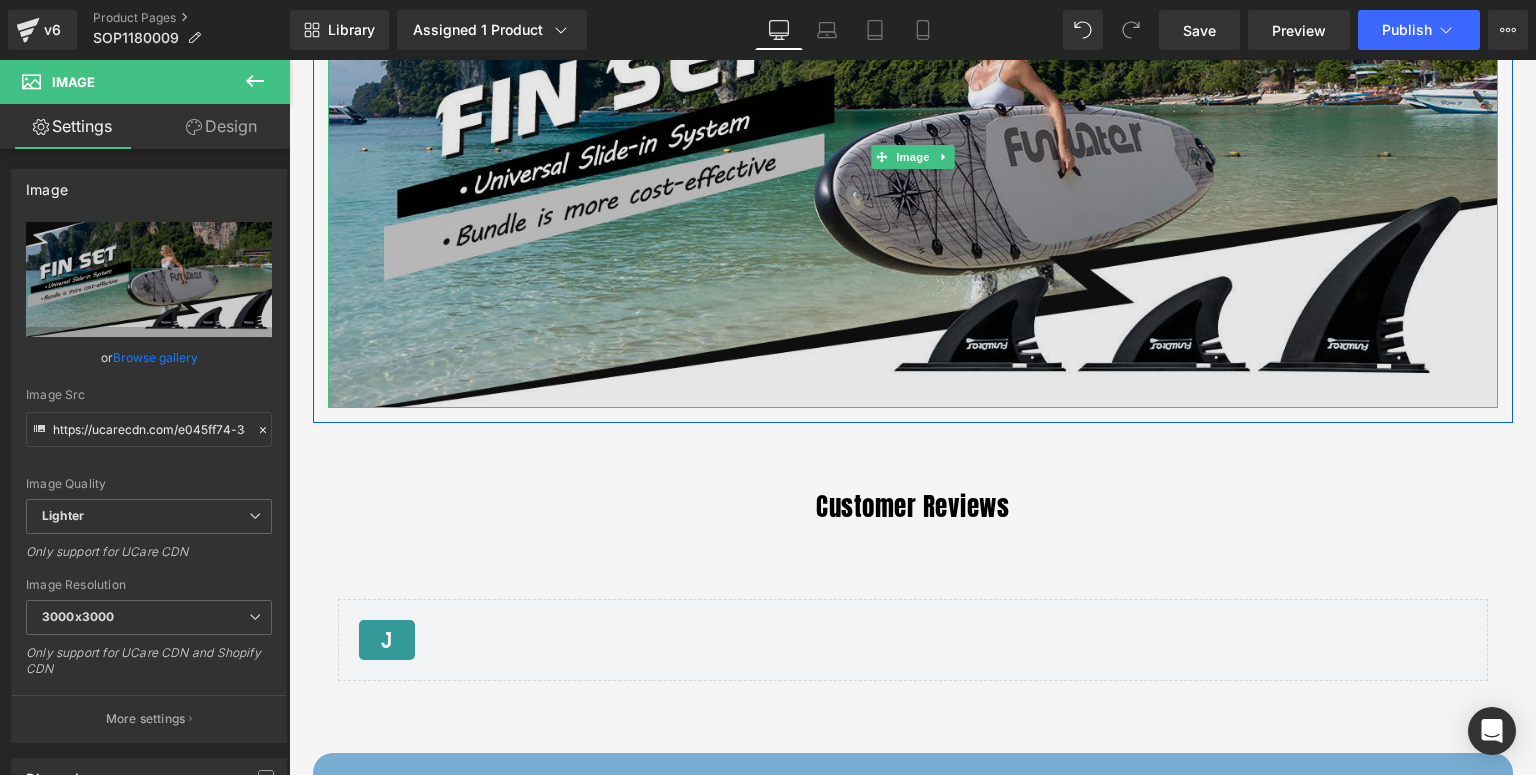 click at bounding box center (913, 157) 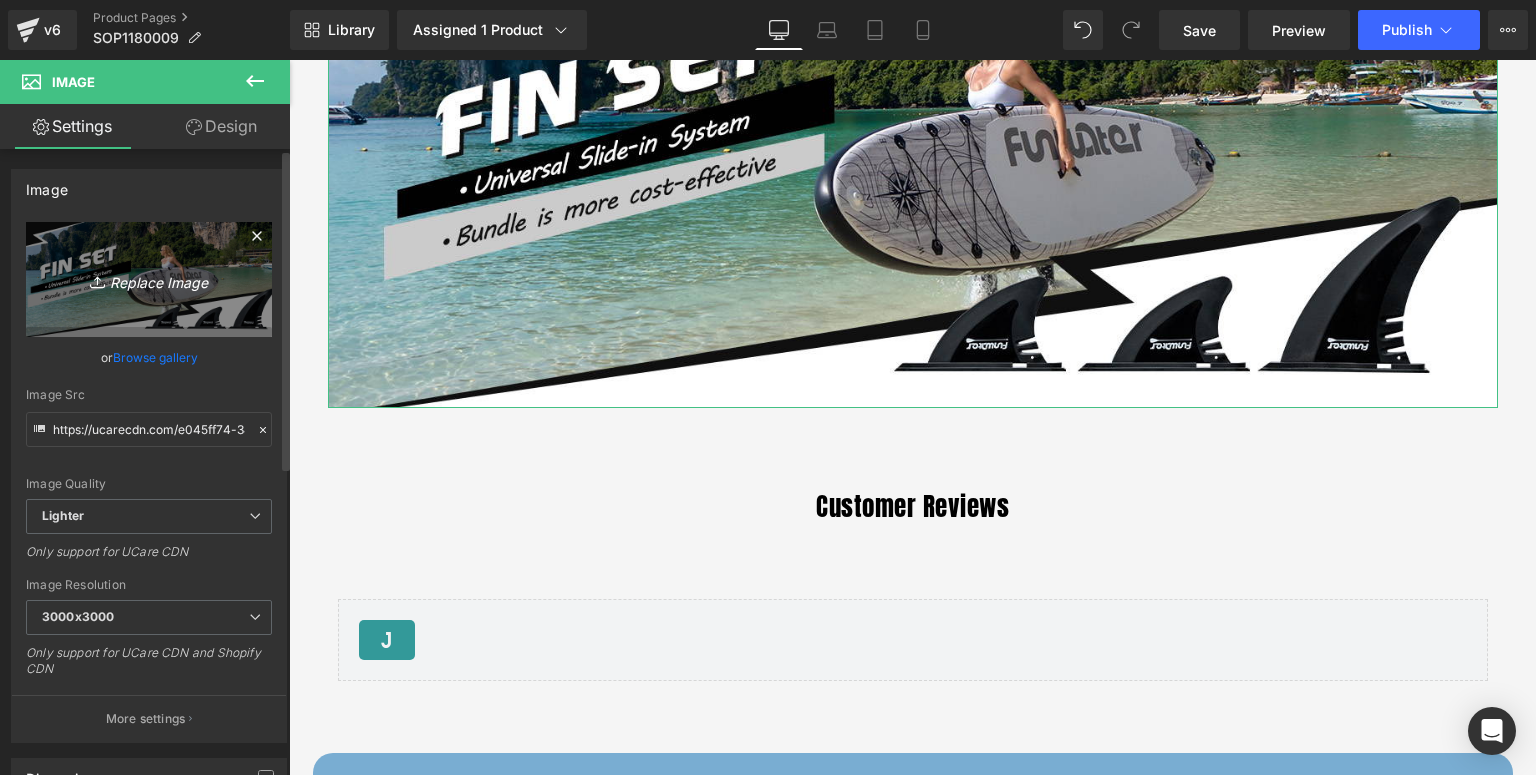 click on "Replace Image" at bounding box center (149, 279) 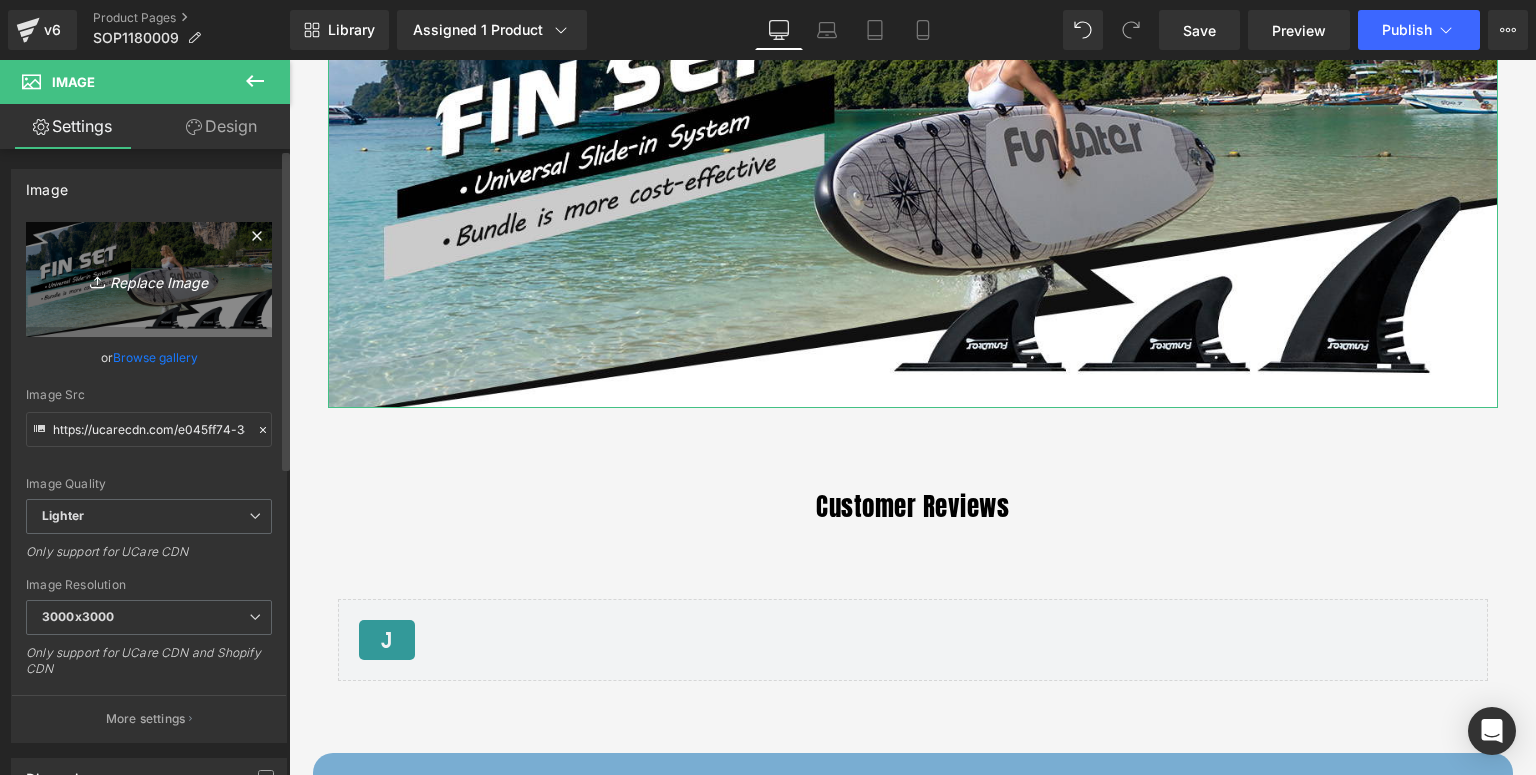 type on "C:\fakepath\7+4寸黑色鱼鳍套装-详情页_02.jpg" 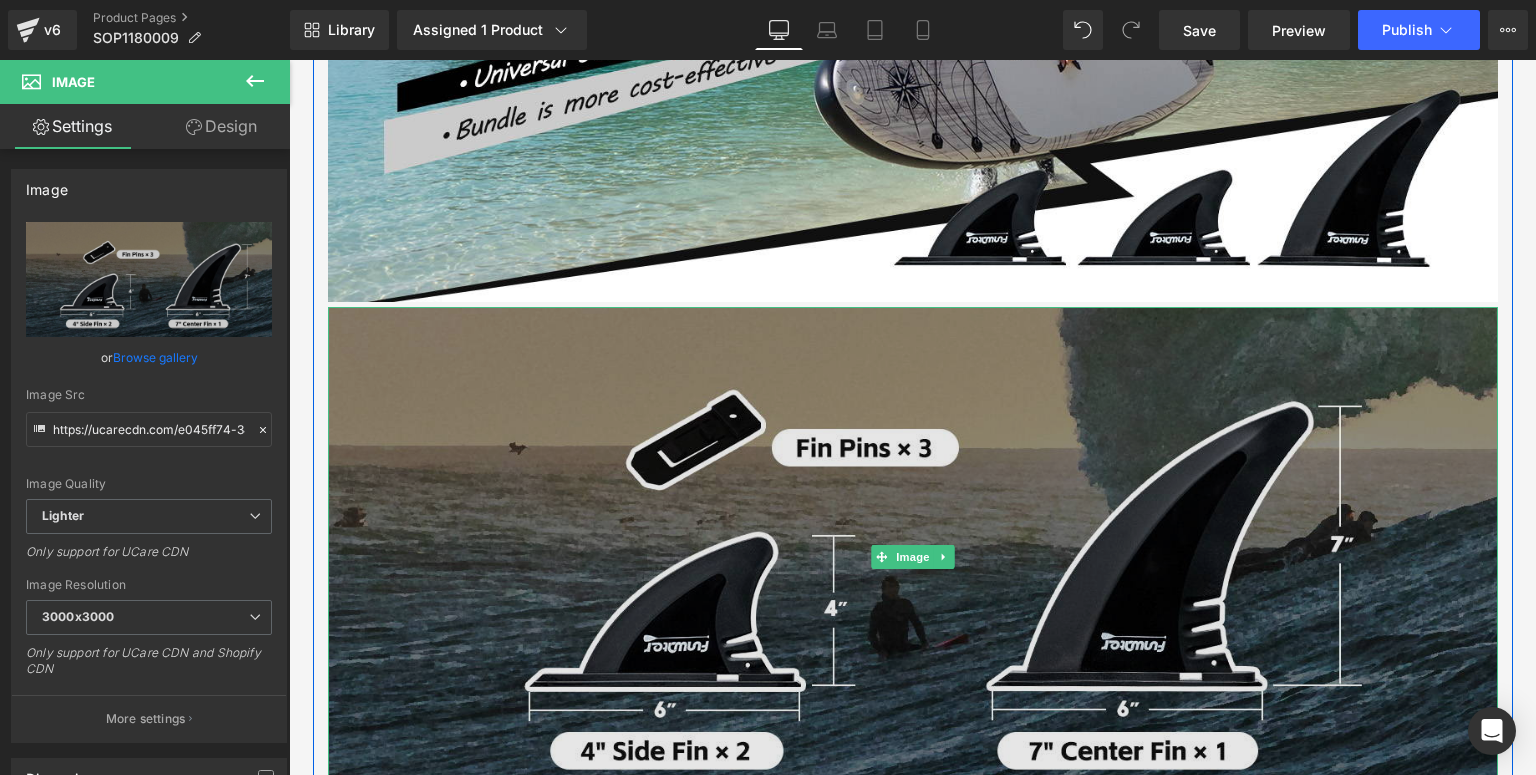 scroll, scrollTop: 1608, scrollLeft: 0, axis: vertical 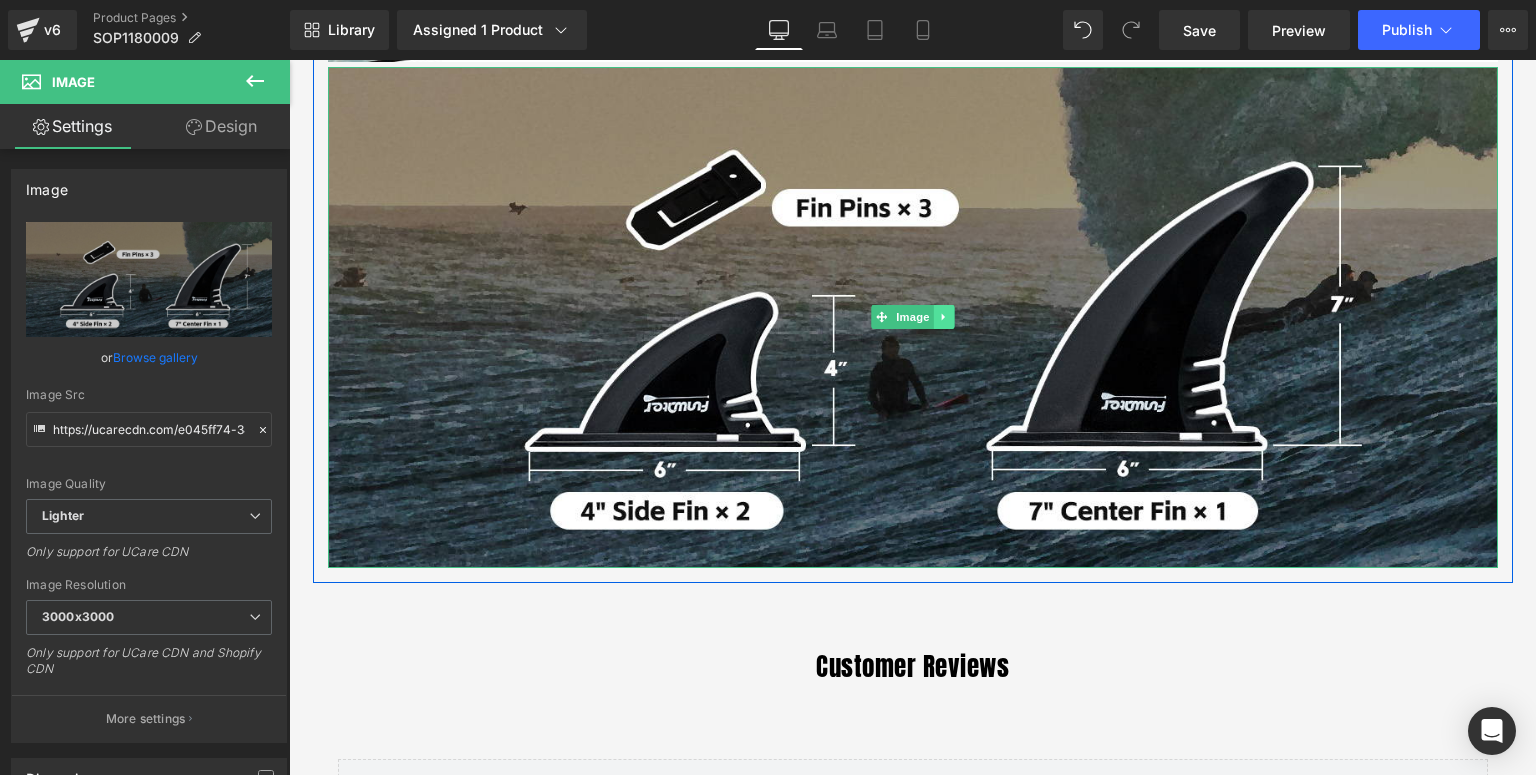click 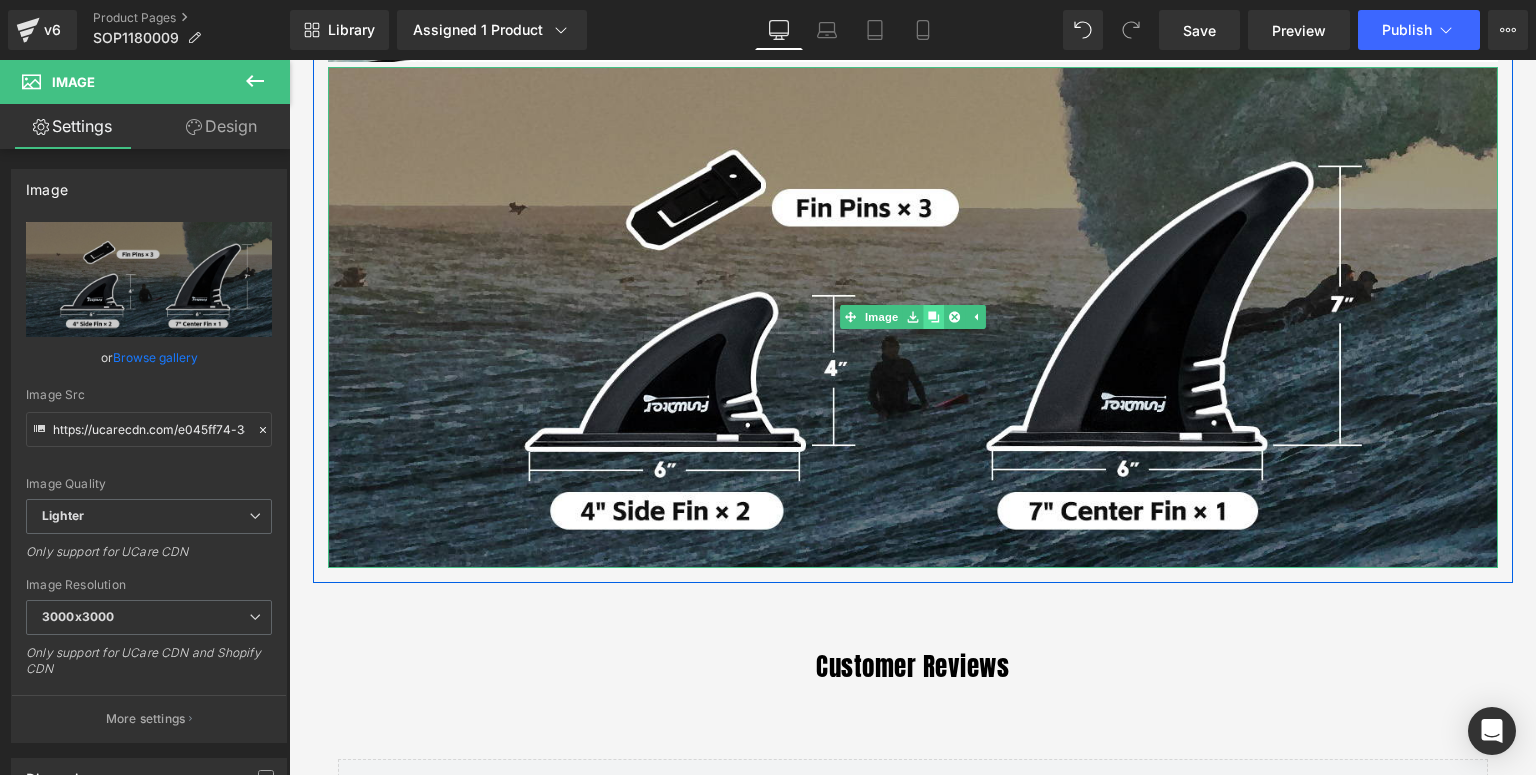 click at bounding box center (933, 317) 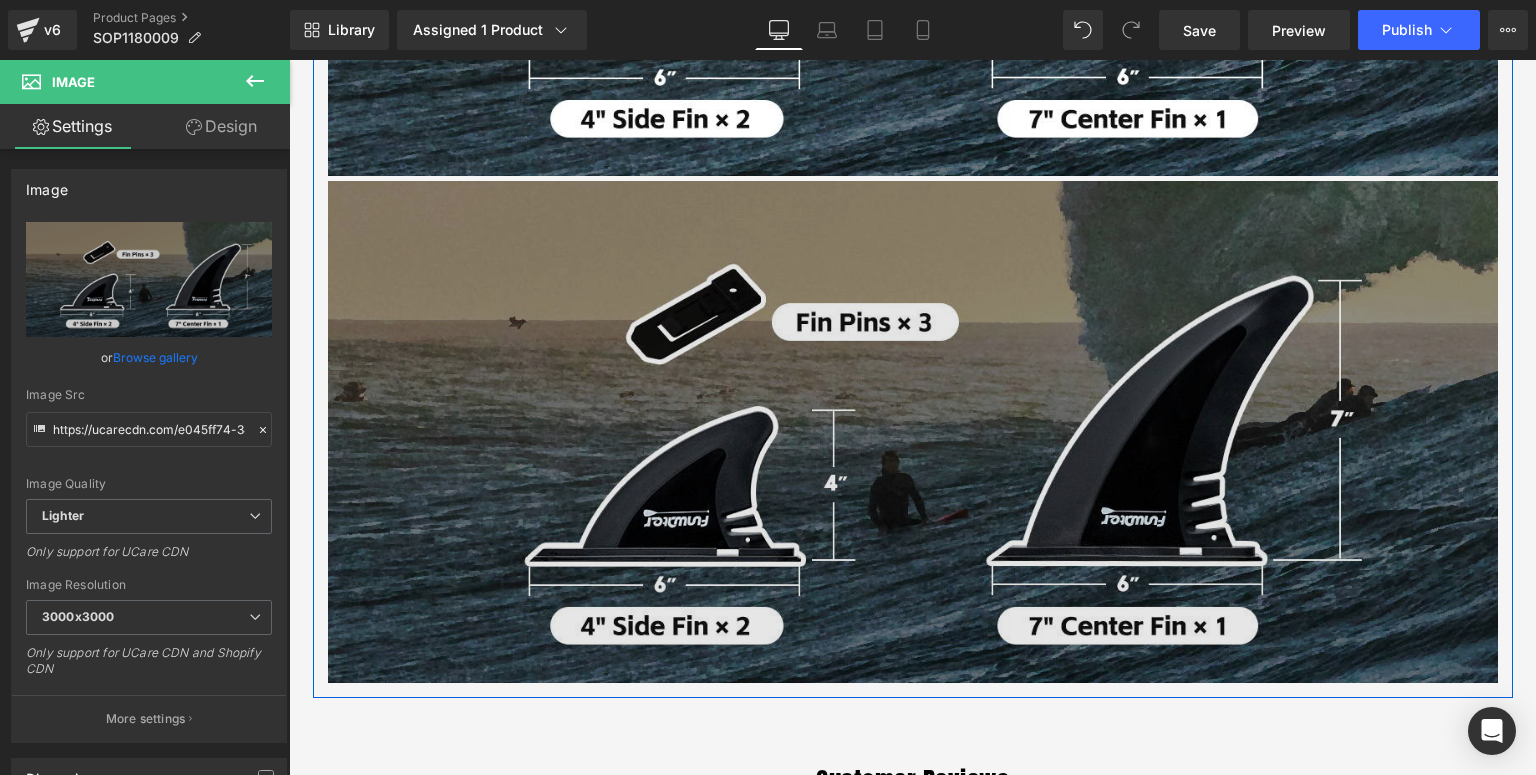 scroll, scrollTop: 2040, scrollLeft: 0, axis: vertical 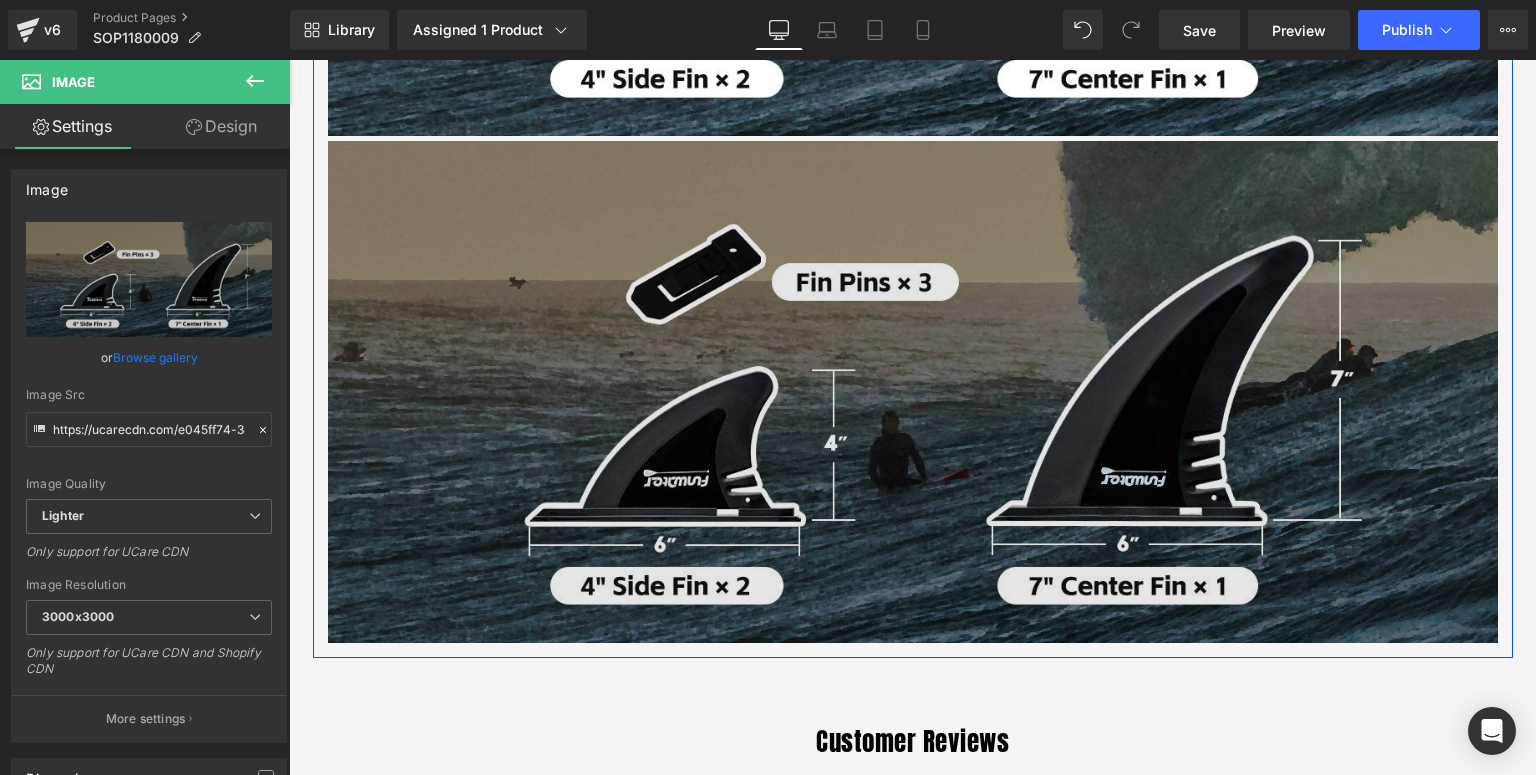 click at bounding box center (913, 391) 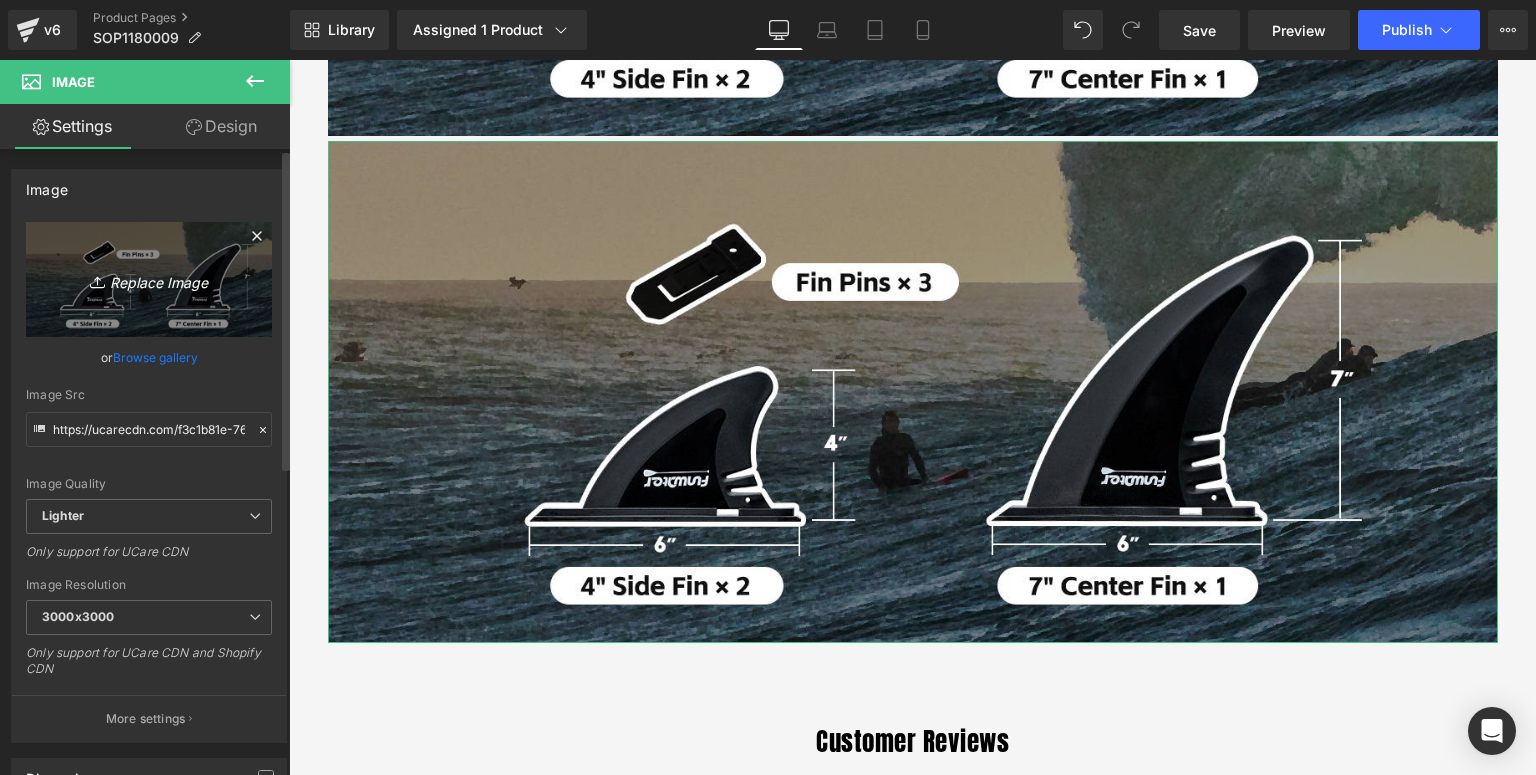 click on "Replace Image" at bounding box center [149, 279] 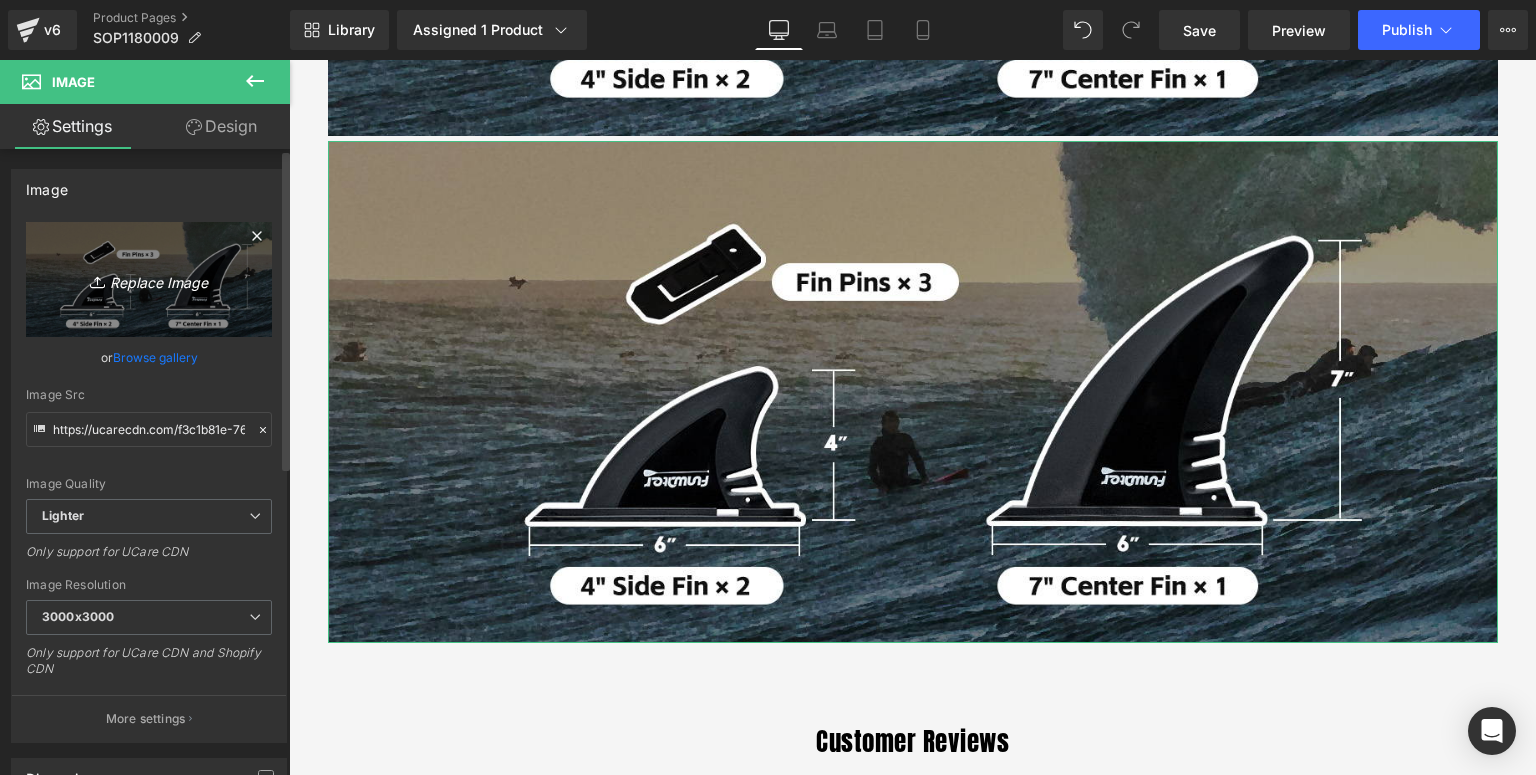 type on "C:\fakepath\7+4寸黑色鱼鳍套装-详情页_03.jpg" 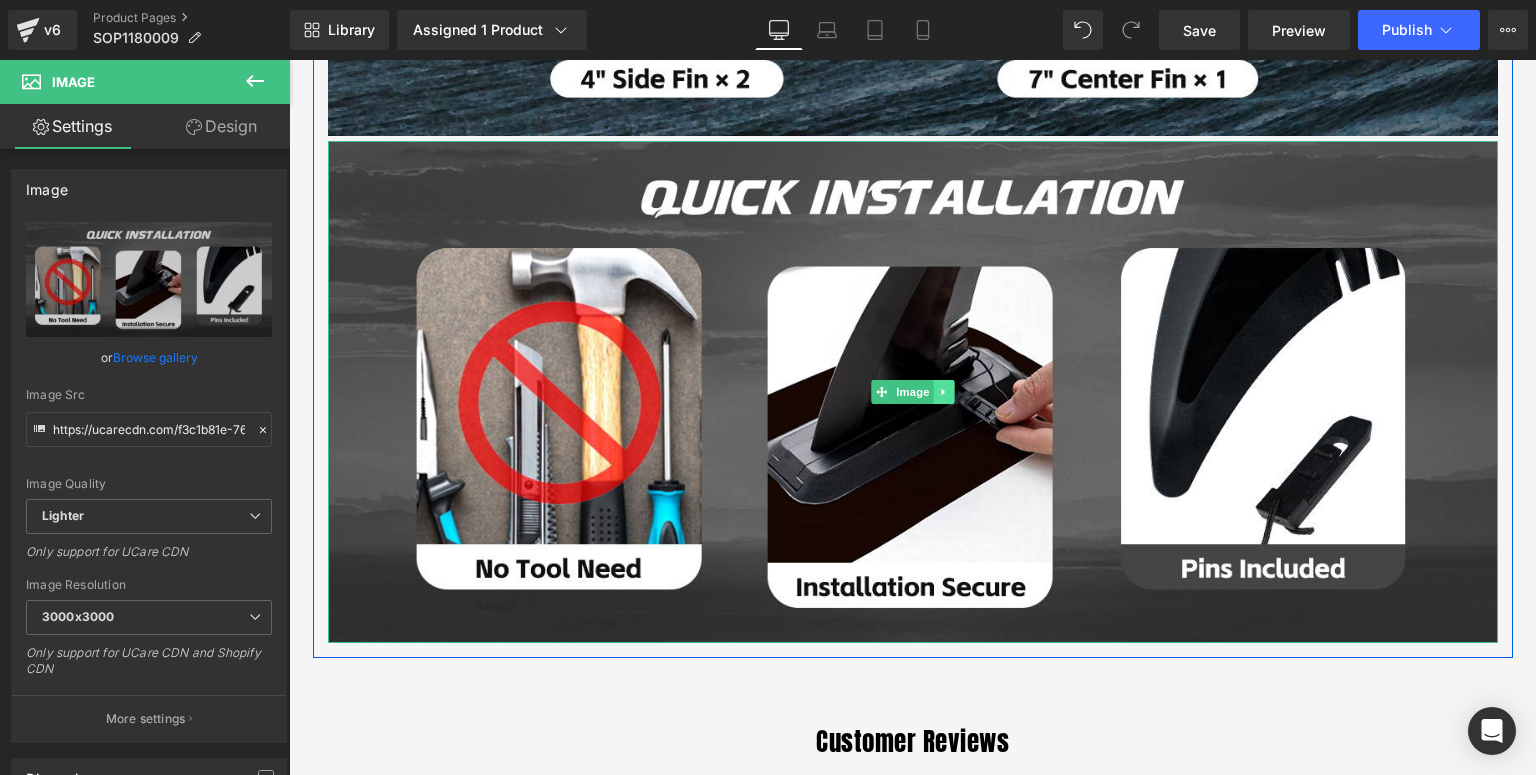 click at bounding box center [943, 392] 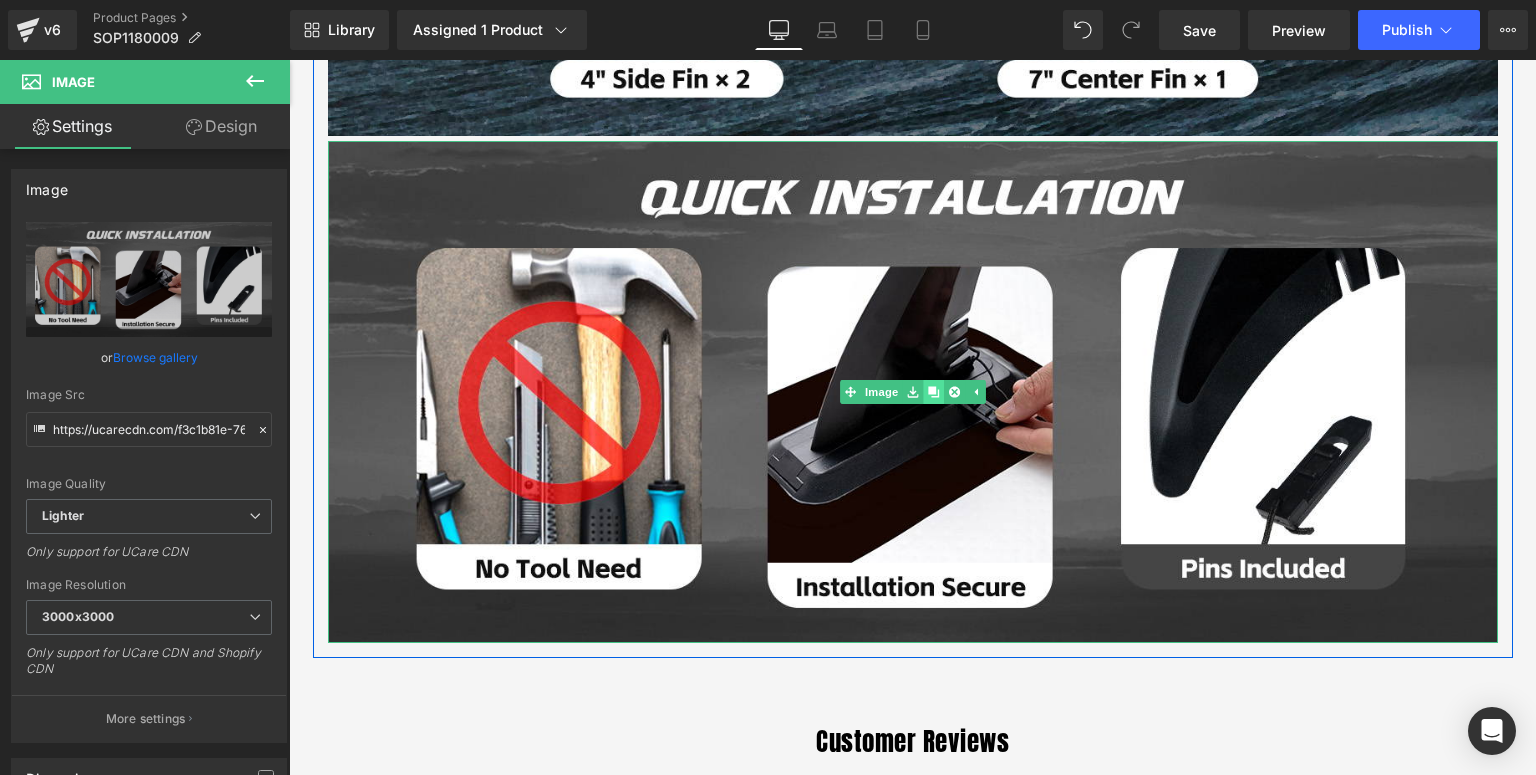 click 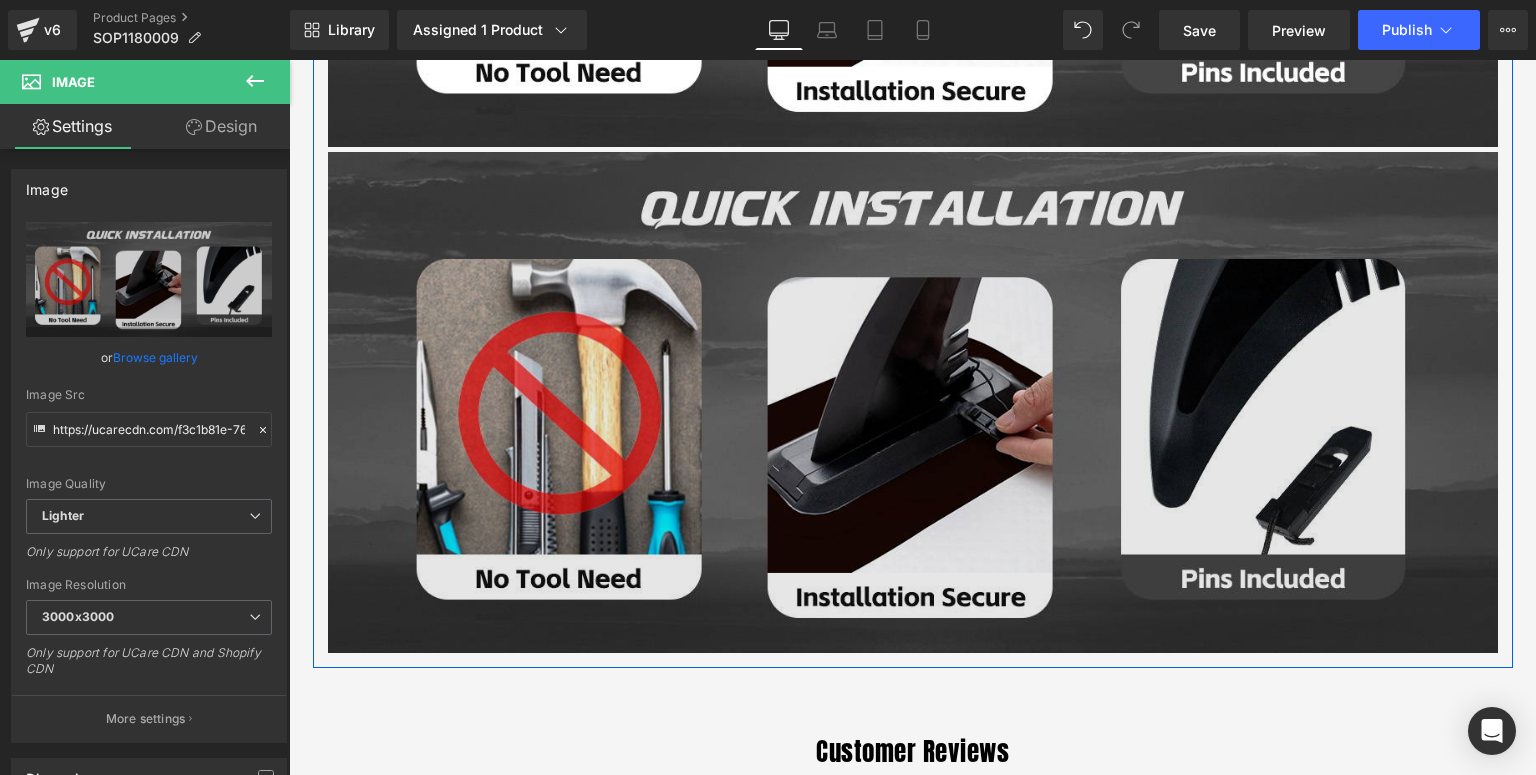 scroll, scrollTop: 2546, scrollLeft: 0, axis: vertical 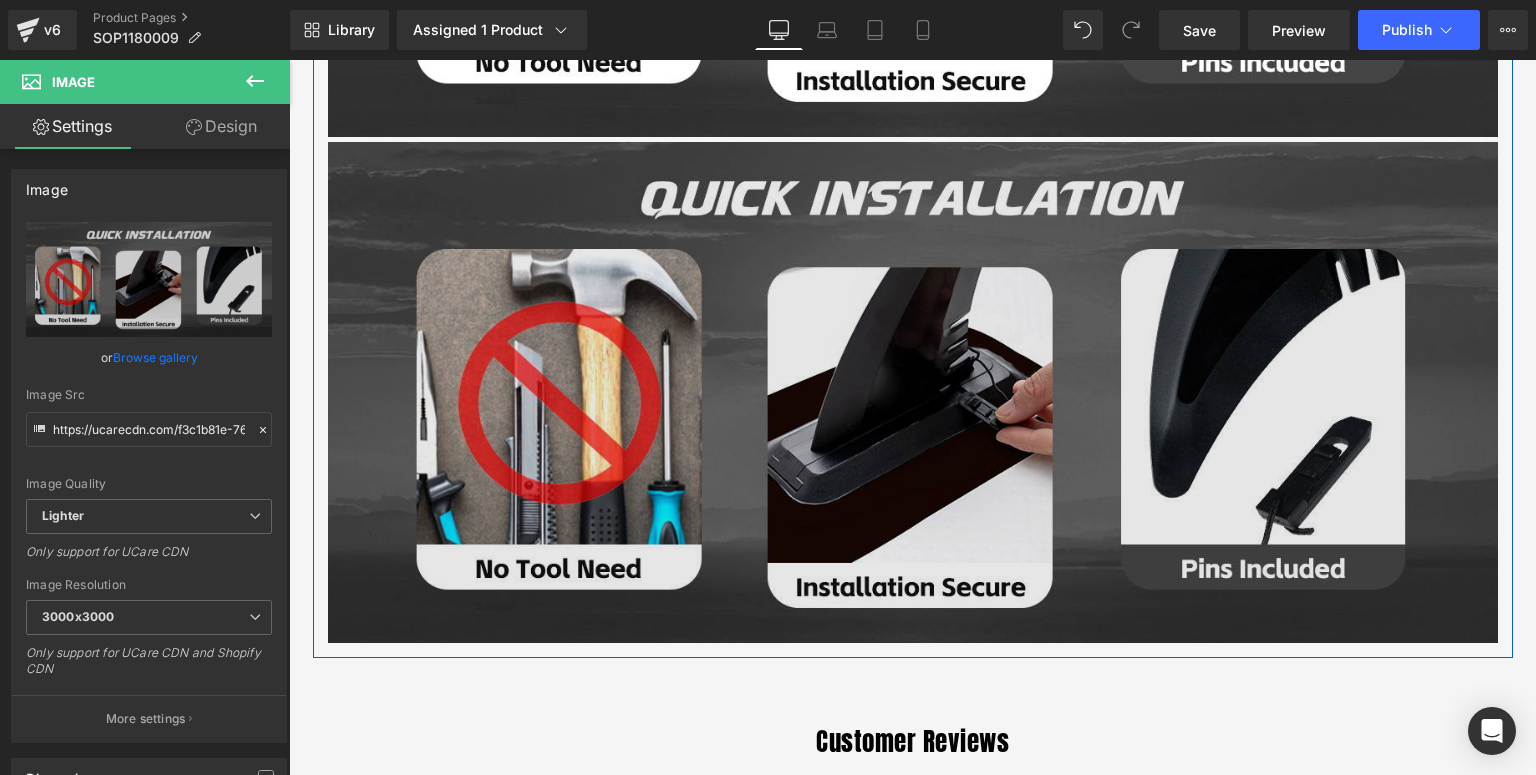 click at bounding box center (913, 392) 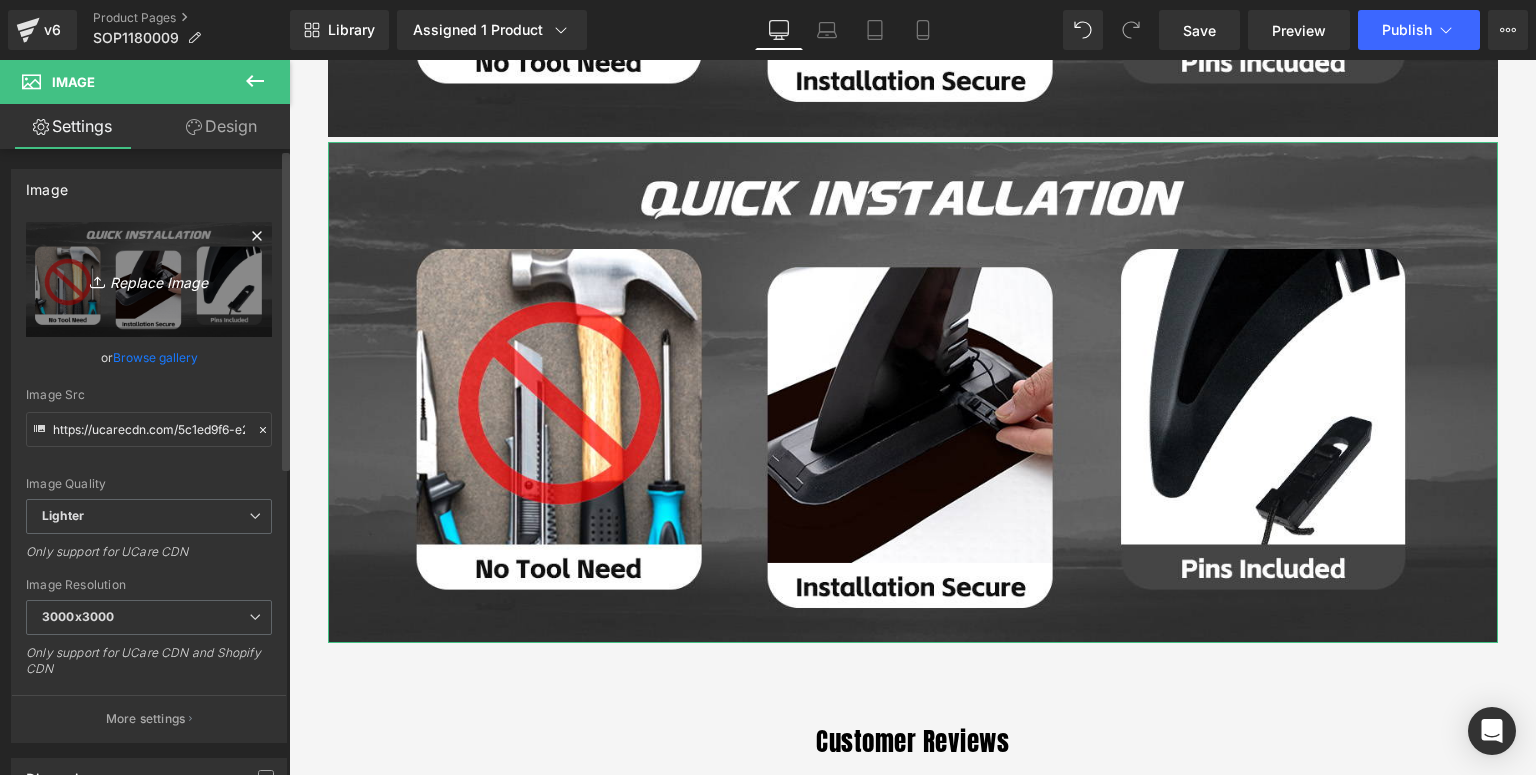 click on "Replace Image" at bounding box center [149, 279] 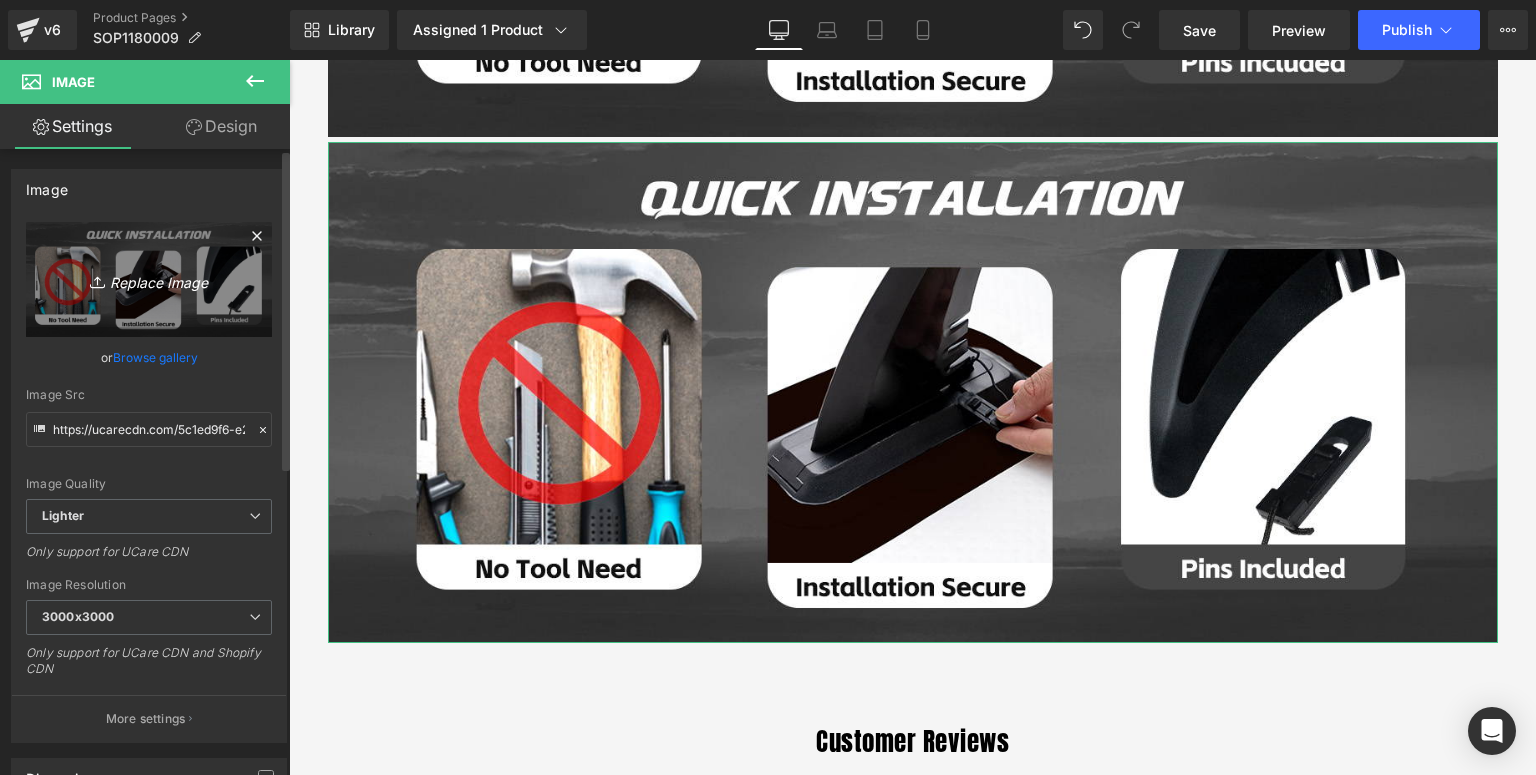 type on "C:\fakepath\7+4寸黑色鱼鳍套装-详情页_04.jpg" 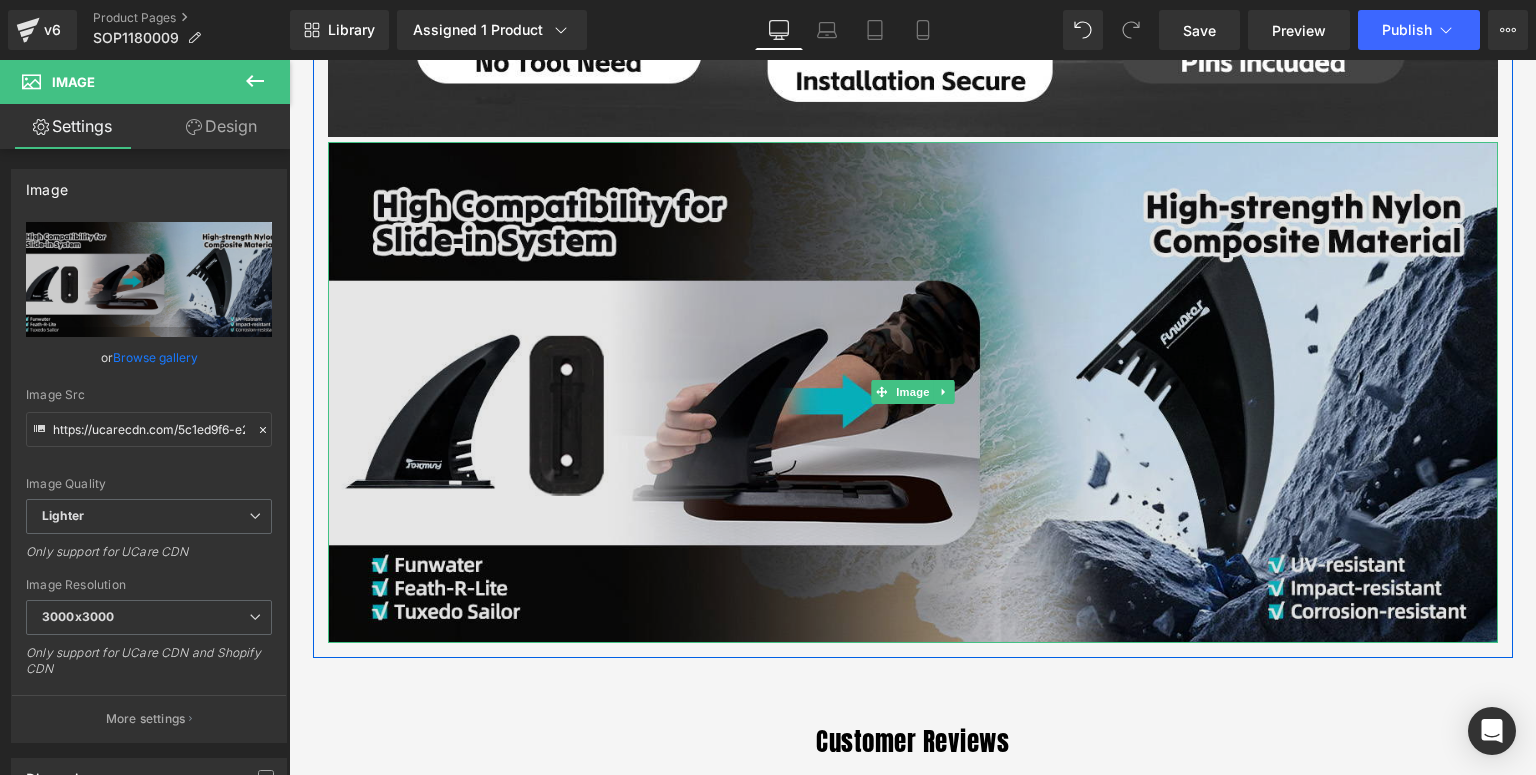scroll, scrollTop: 2466, scrollLeft: 0, axis: vertical 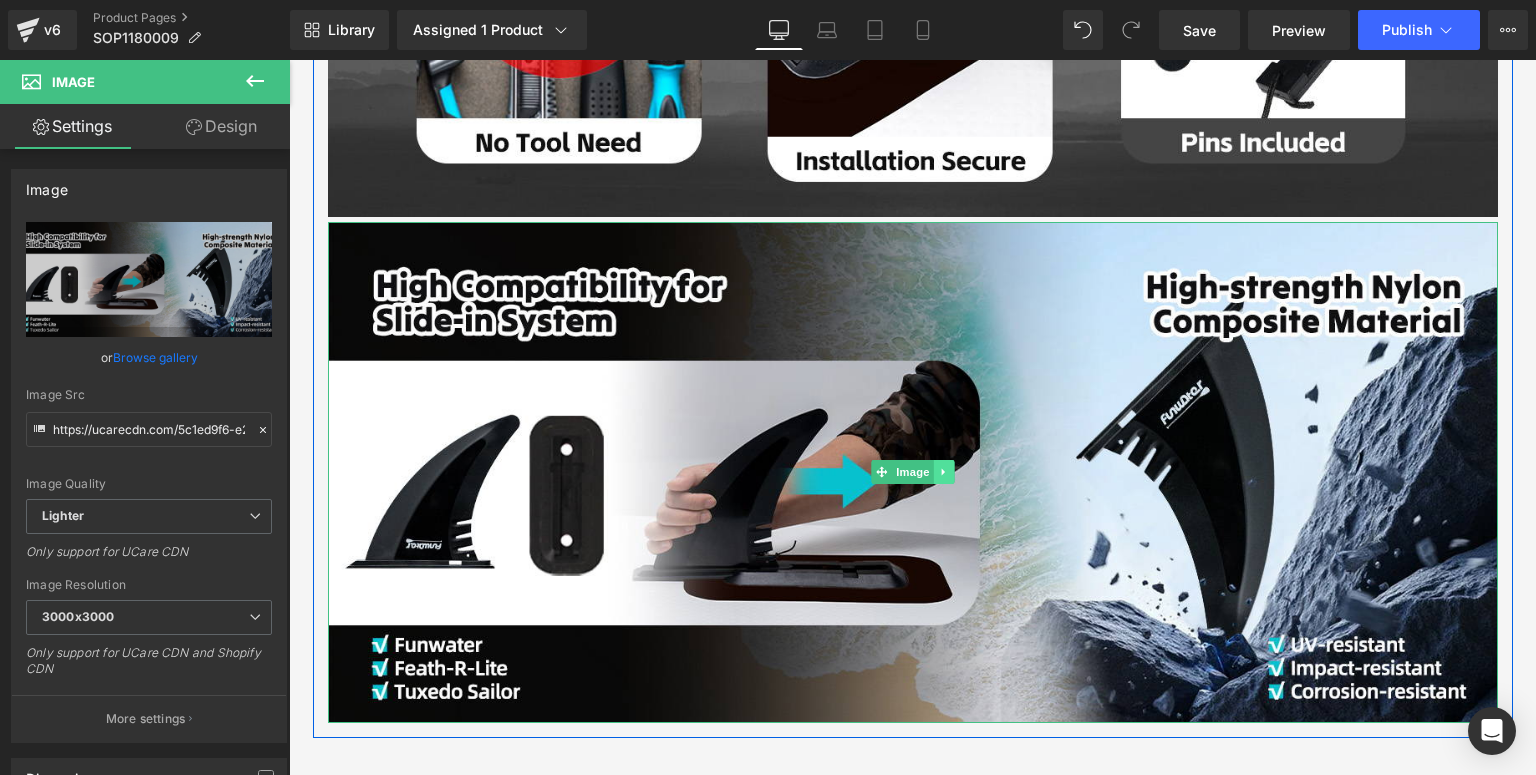 click 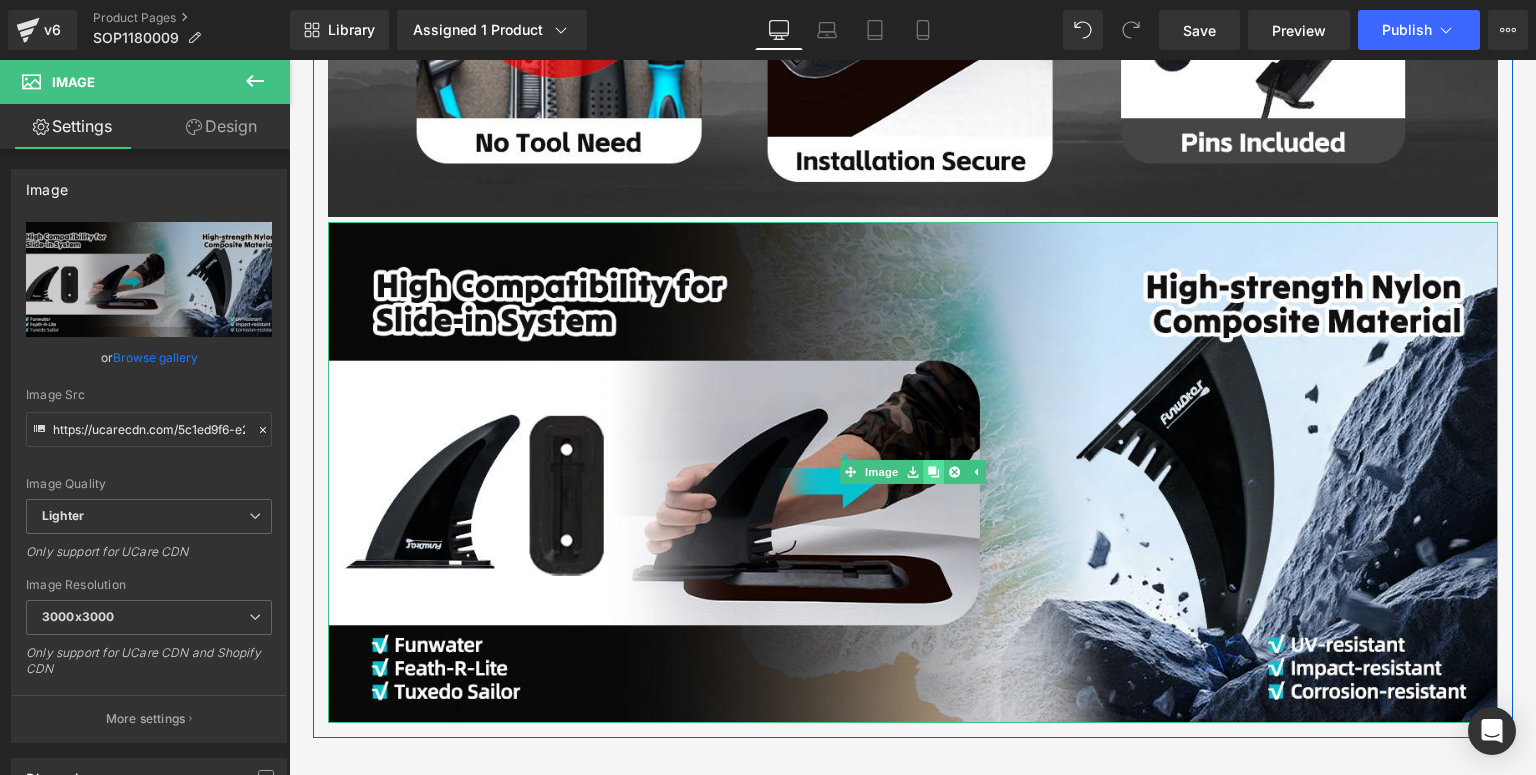click at bounding box center [933, 472] 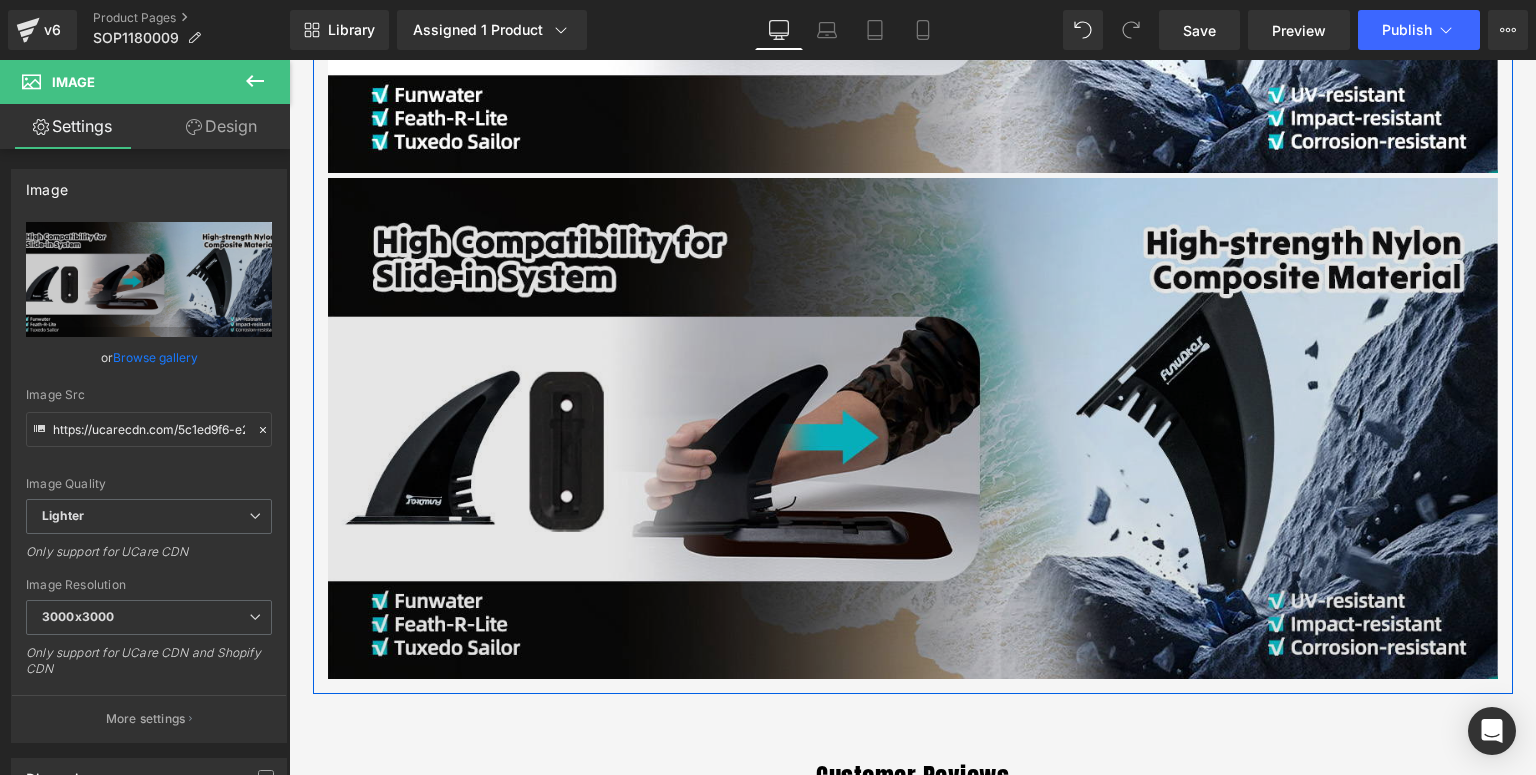 scroll, scrollTop: 3052, scrollLeft: 0, axis: vertical 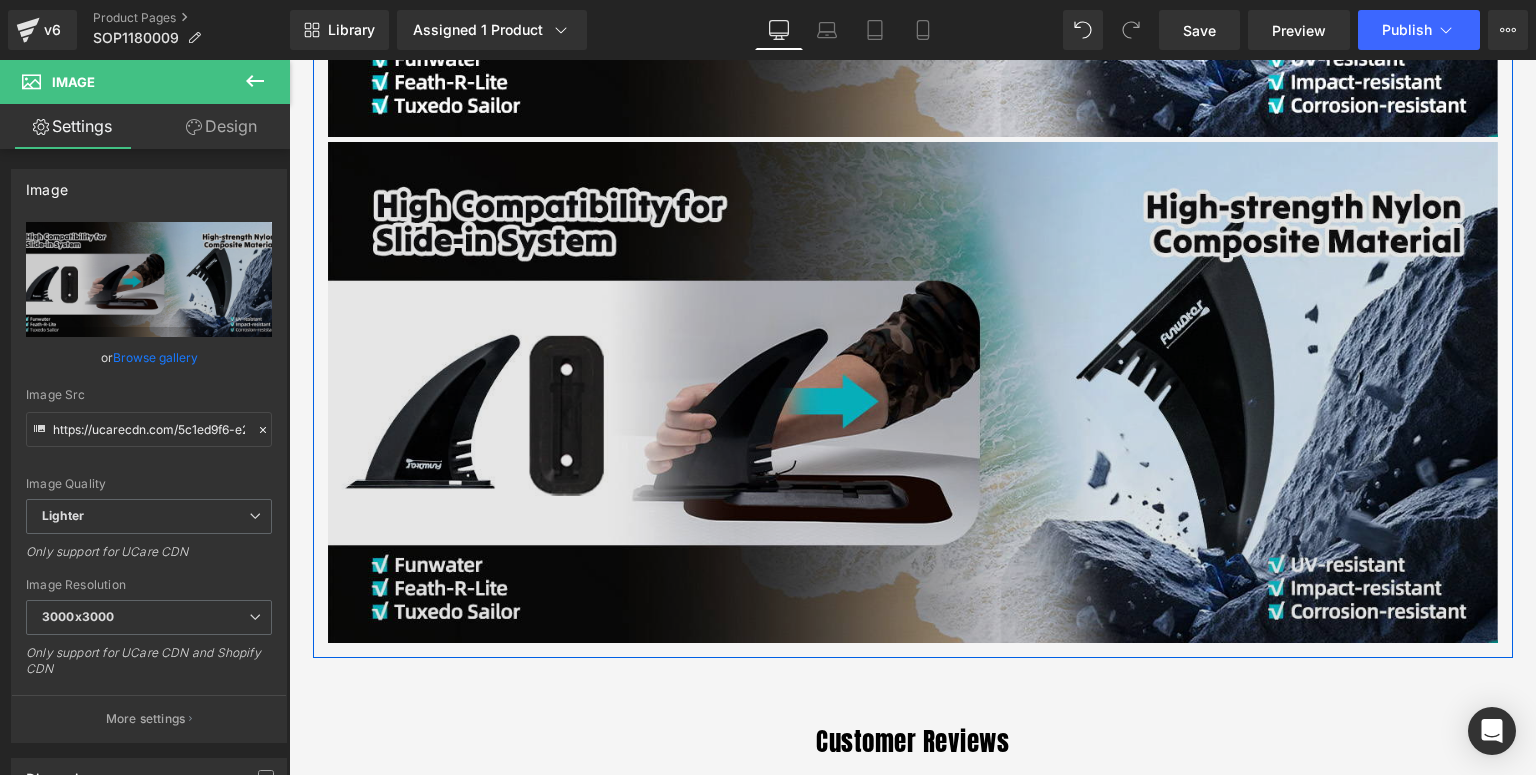 click at bounding box center (913, 392) 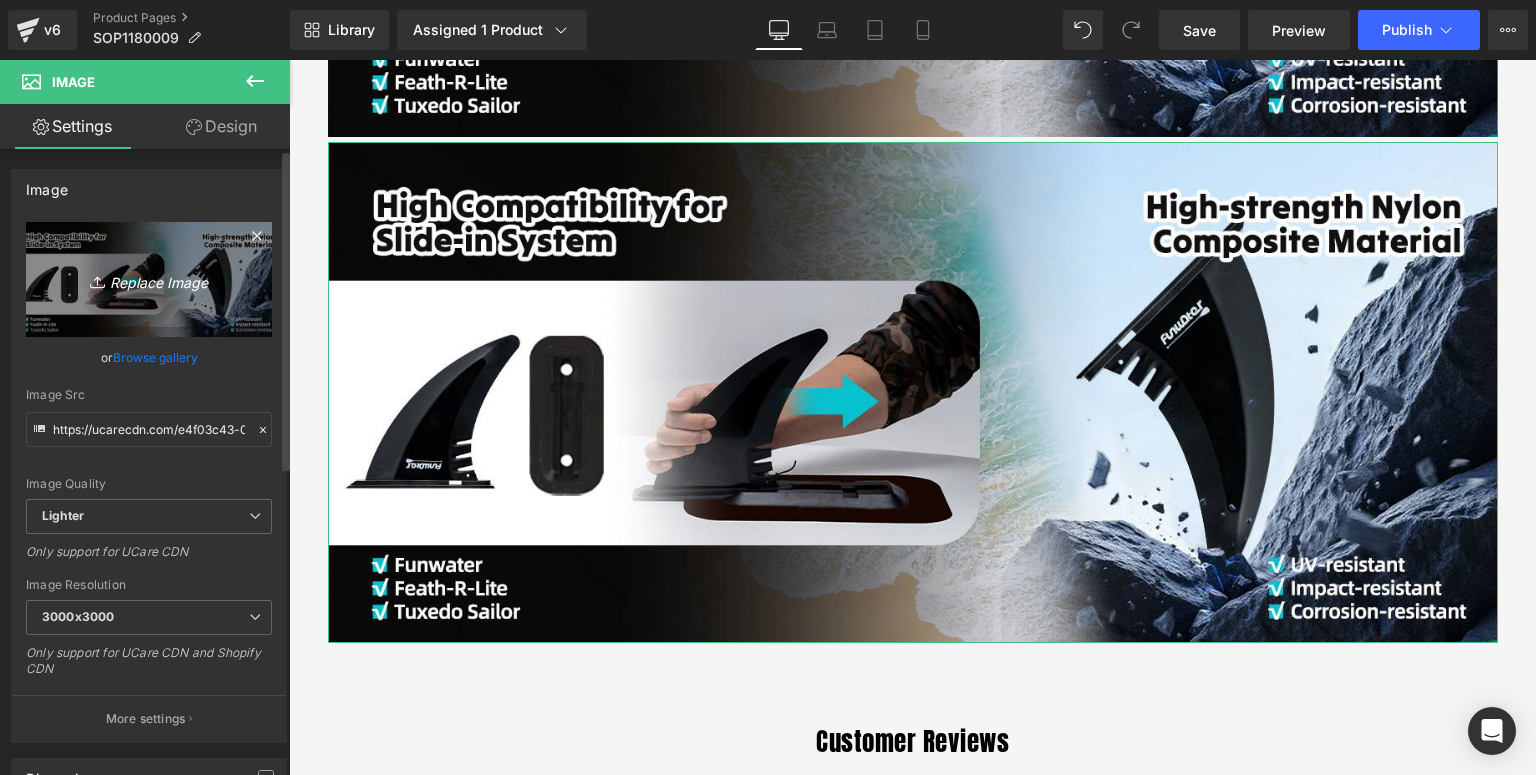 click on "Replace Image" at bounding box center (149, 279) 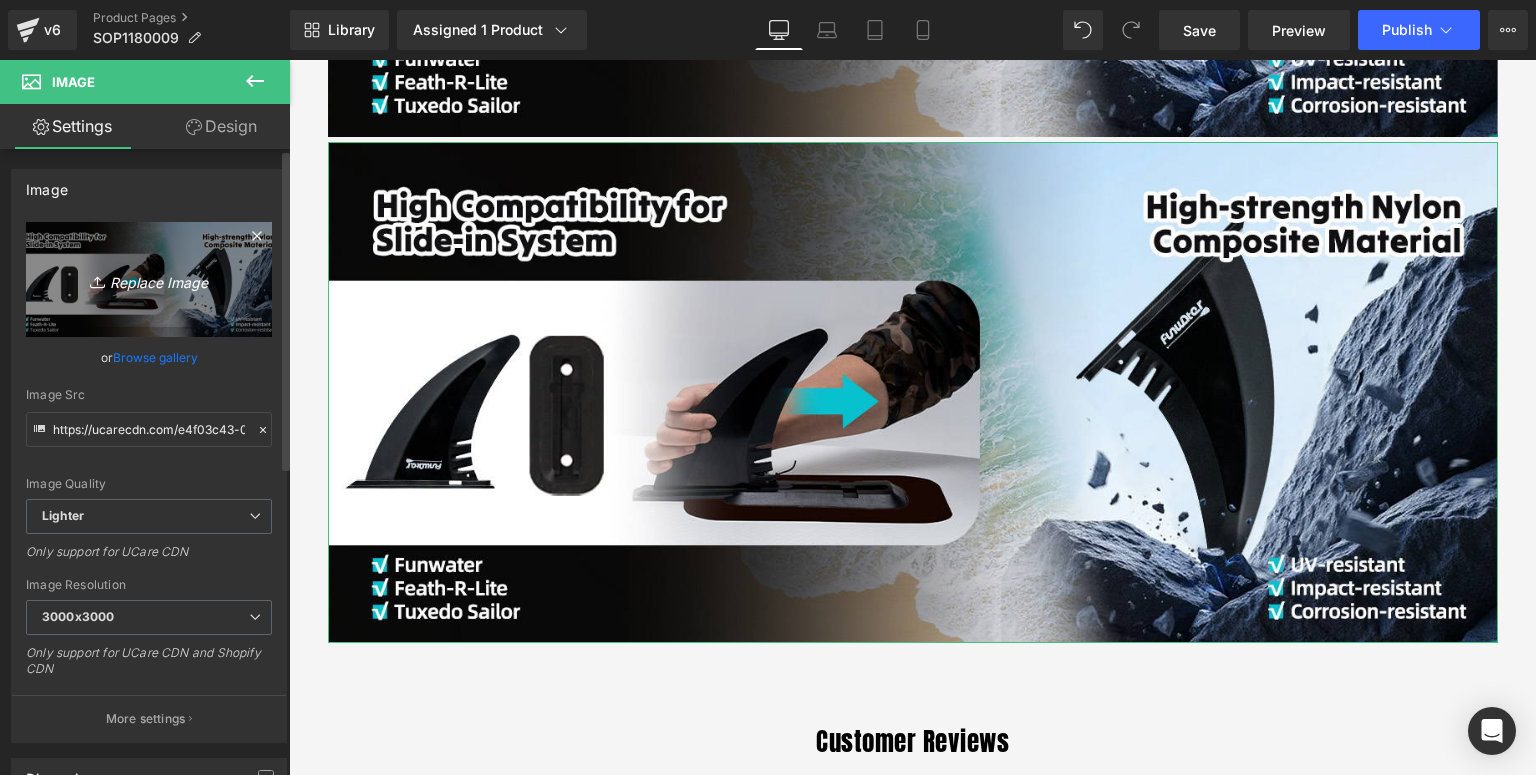 type on "C:\fakepath\7+4寸黑色鱼鳍套装-详情页_05.jpg" 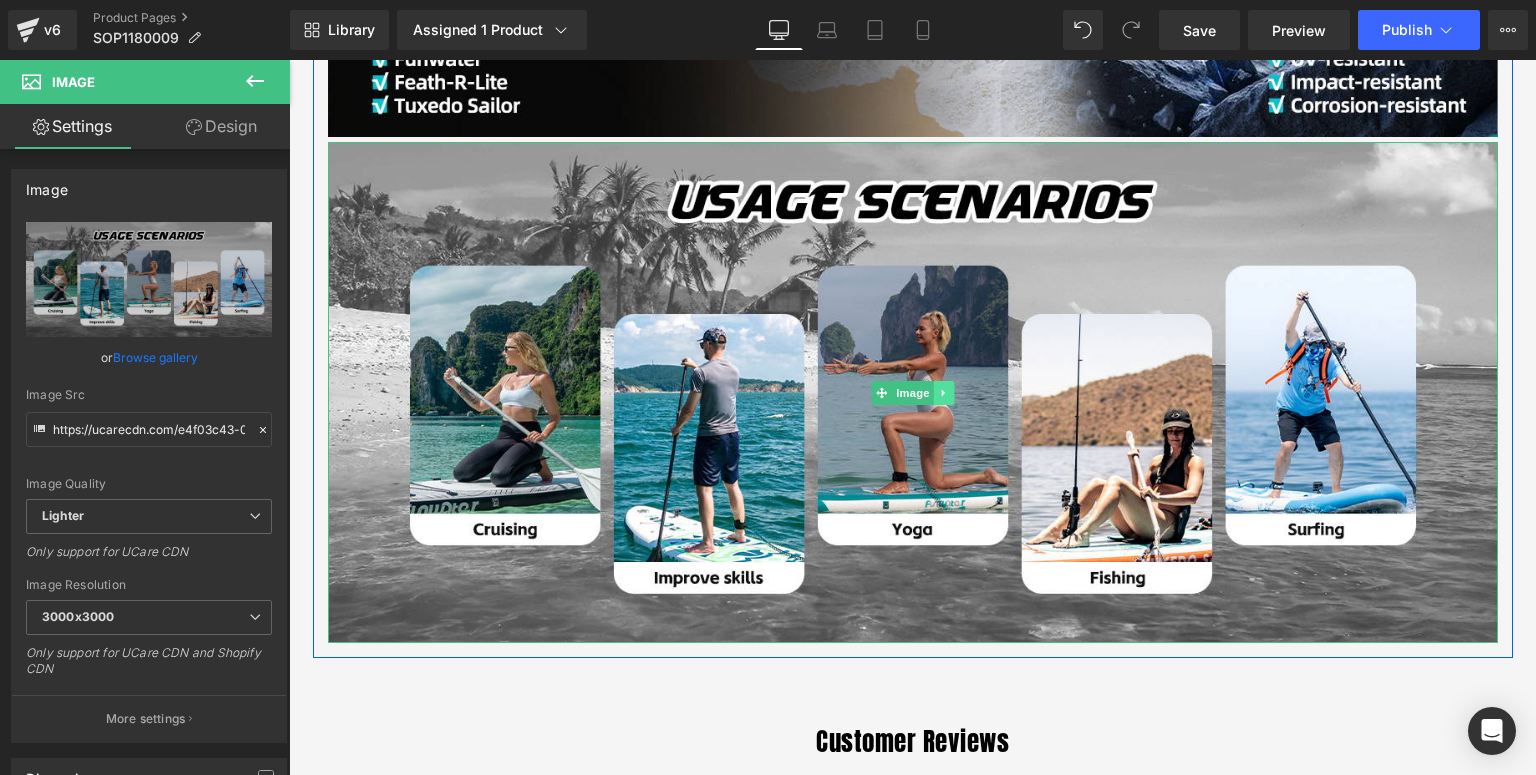 click 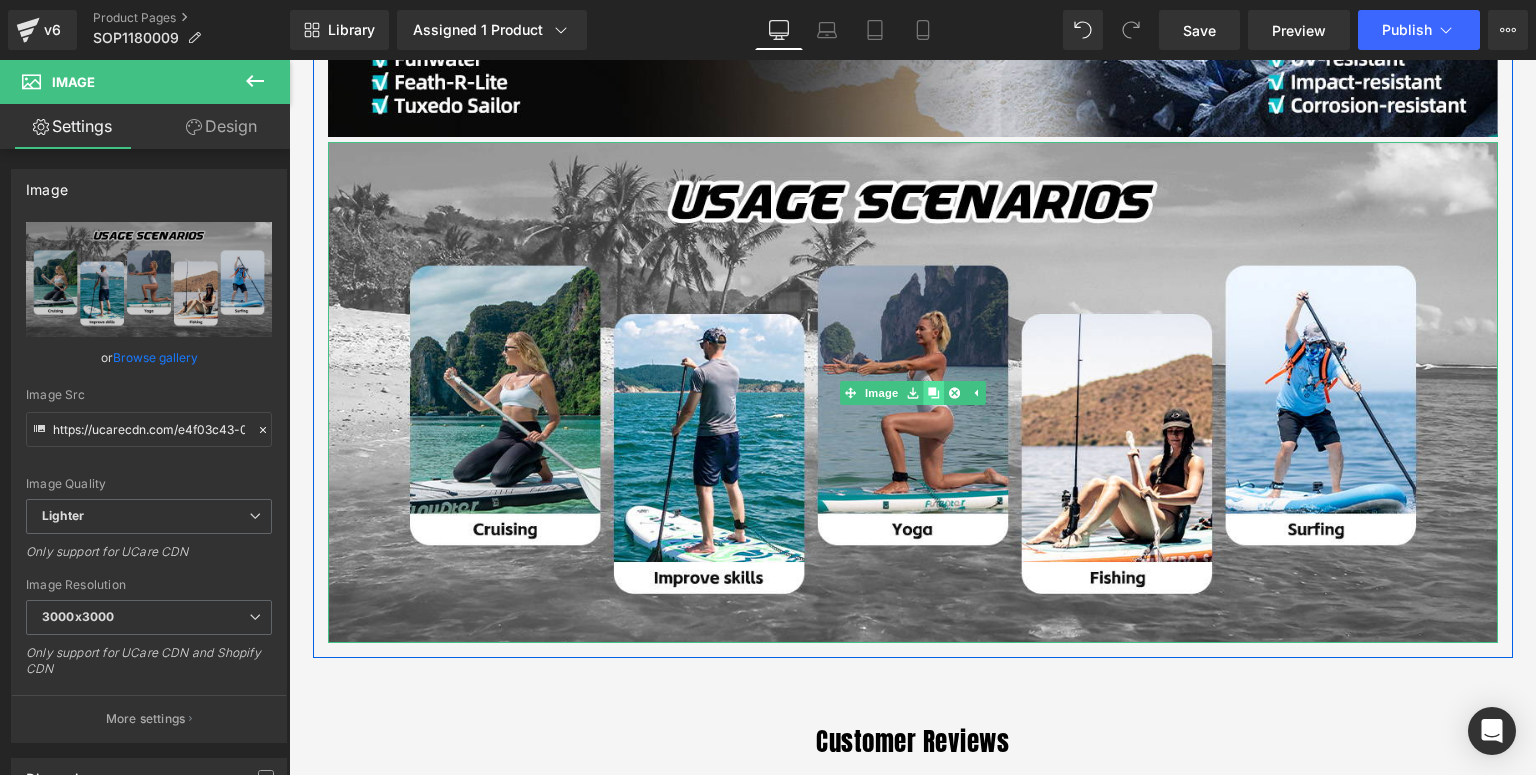 click 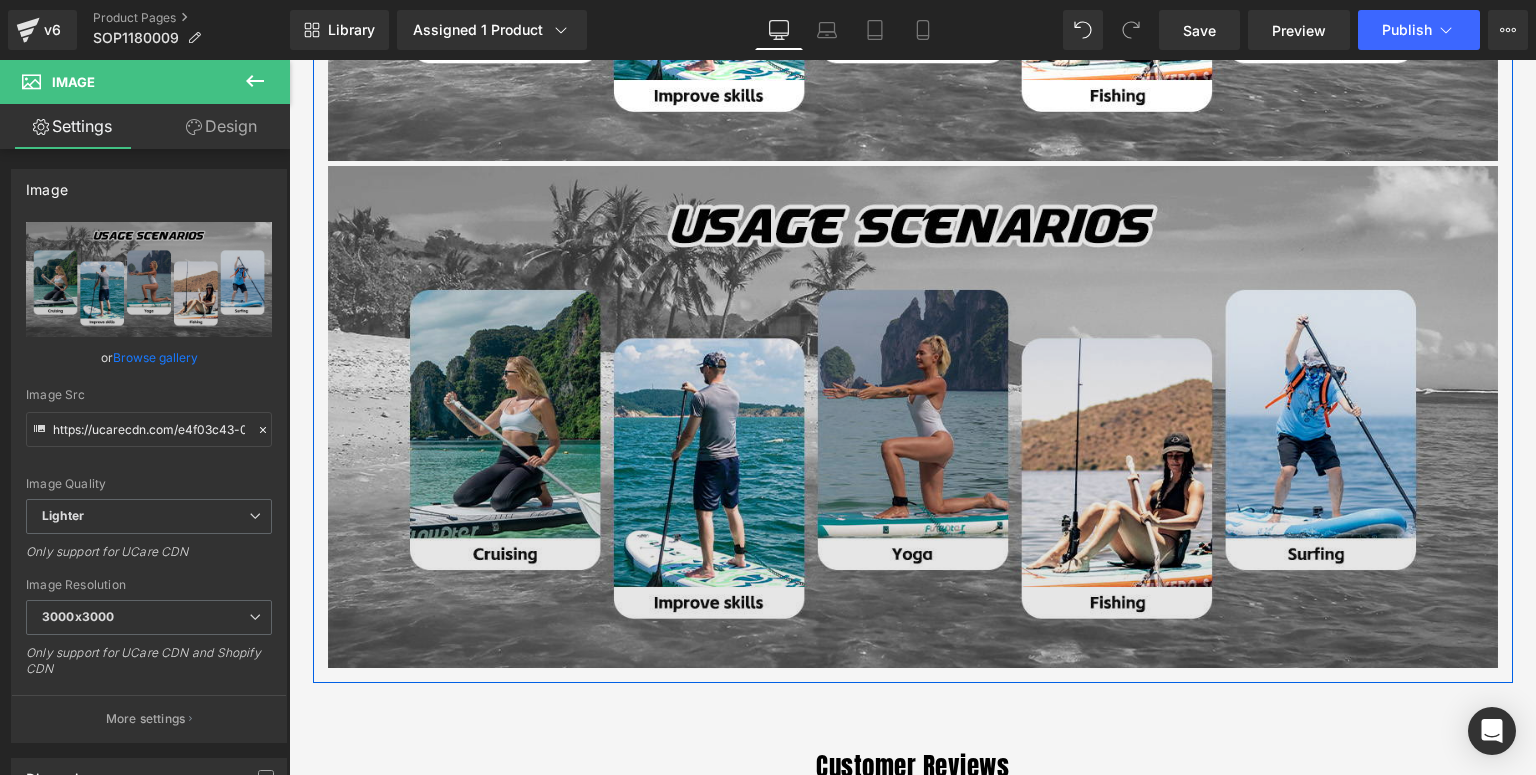 scroll, scrollTop: 3559, scrollLeft: 0, axis: vertical 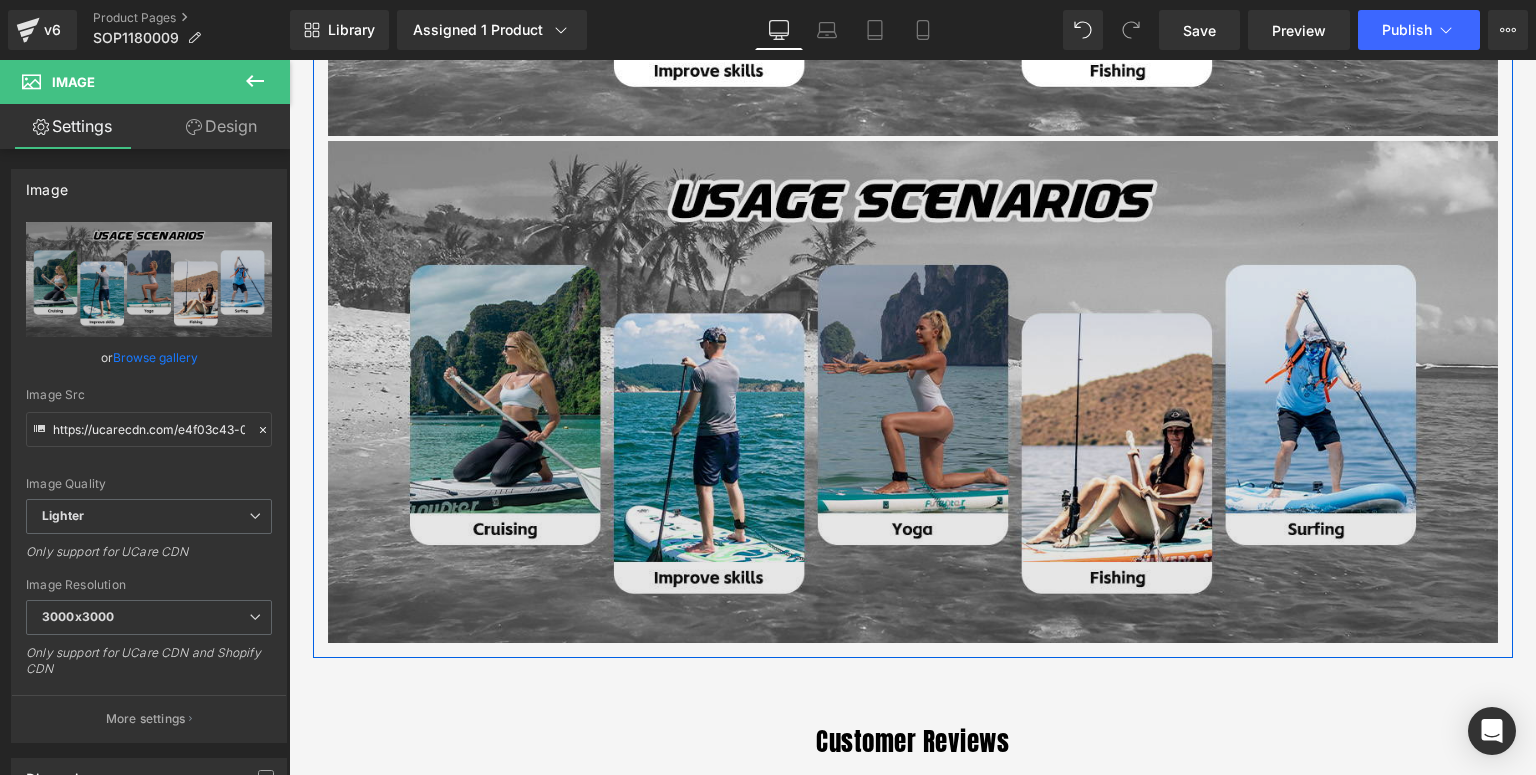 click at bounding box center [913, 391] 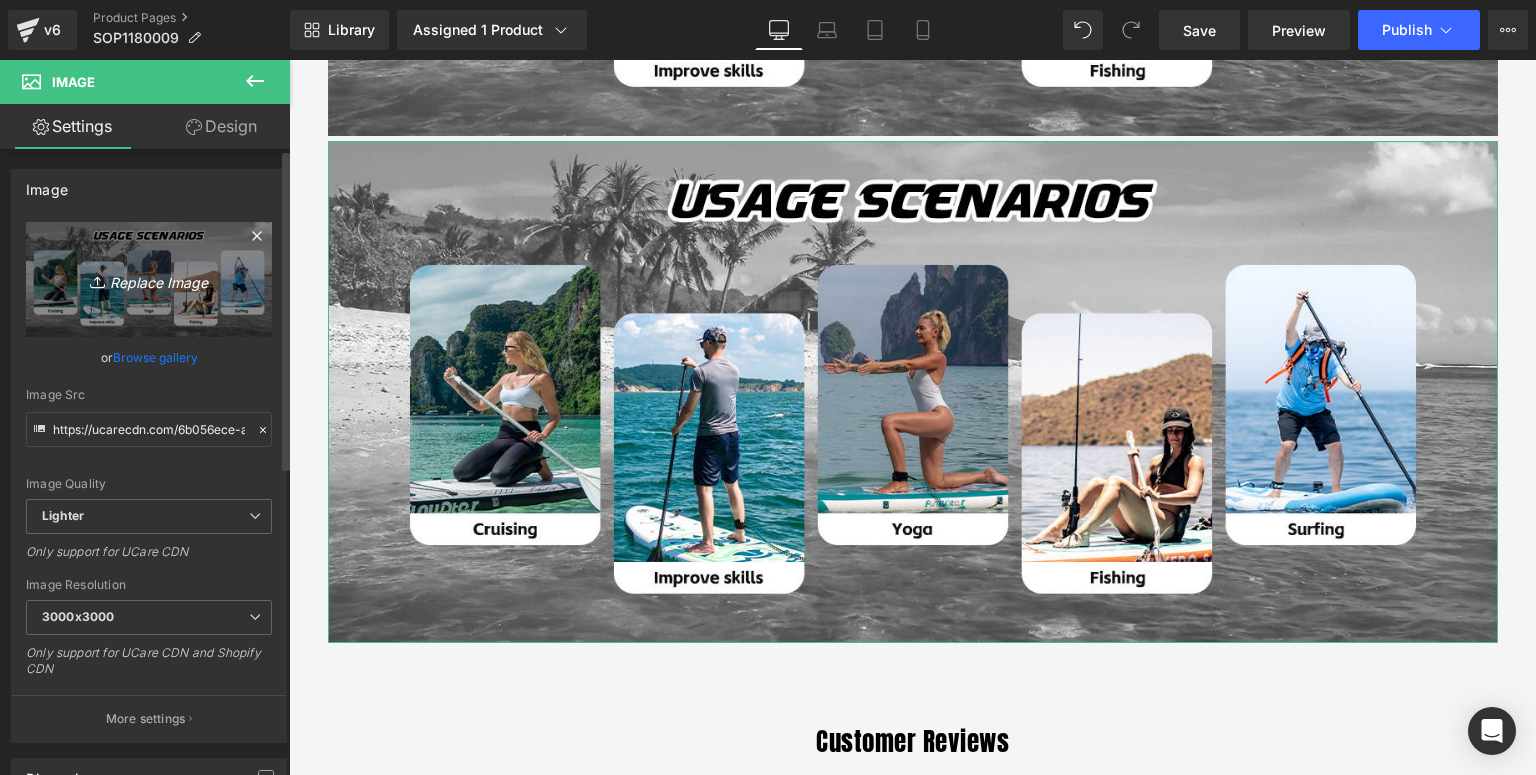 click on "Replace Image" at bounding box center [149, 279] 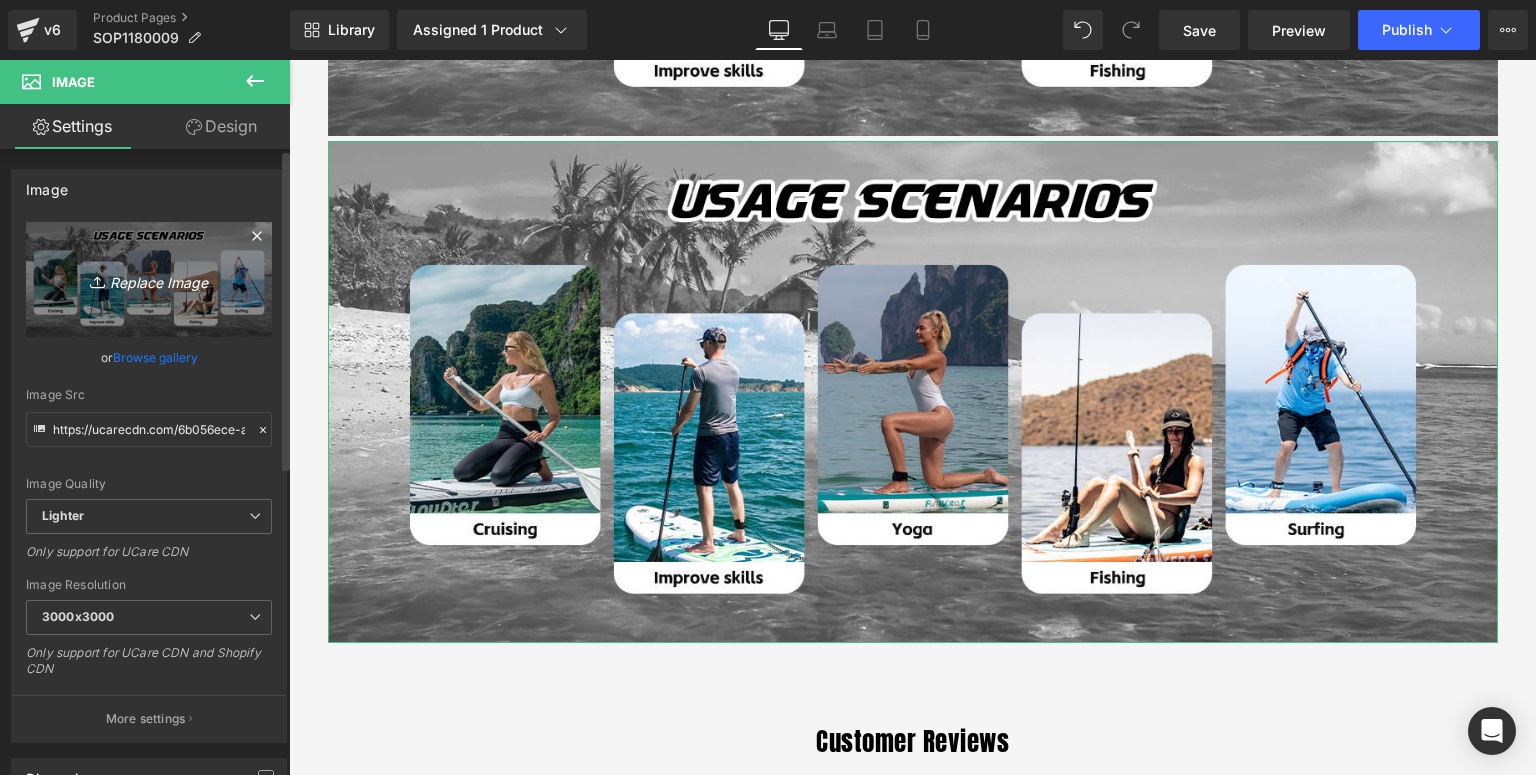 type on "C:\fakepath\7+4寸黑色鱼鳍套装-详情页_06.jpg" 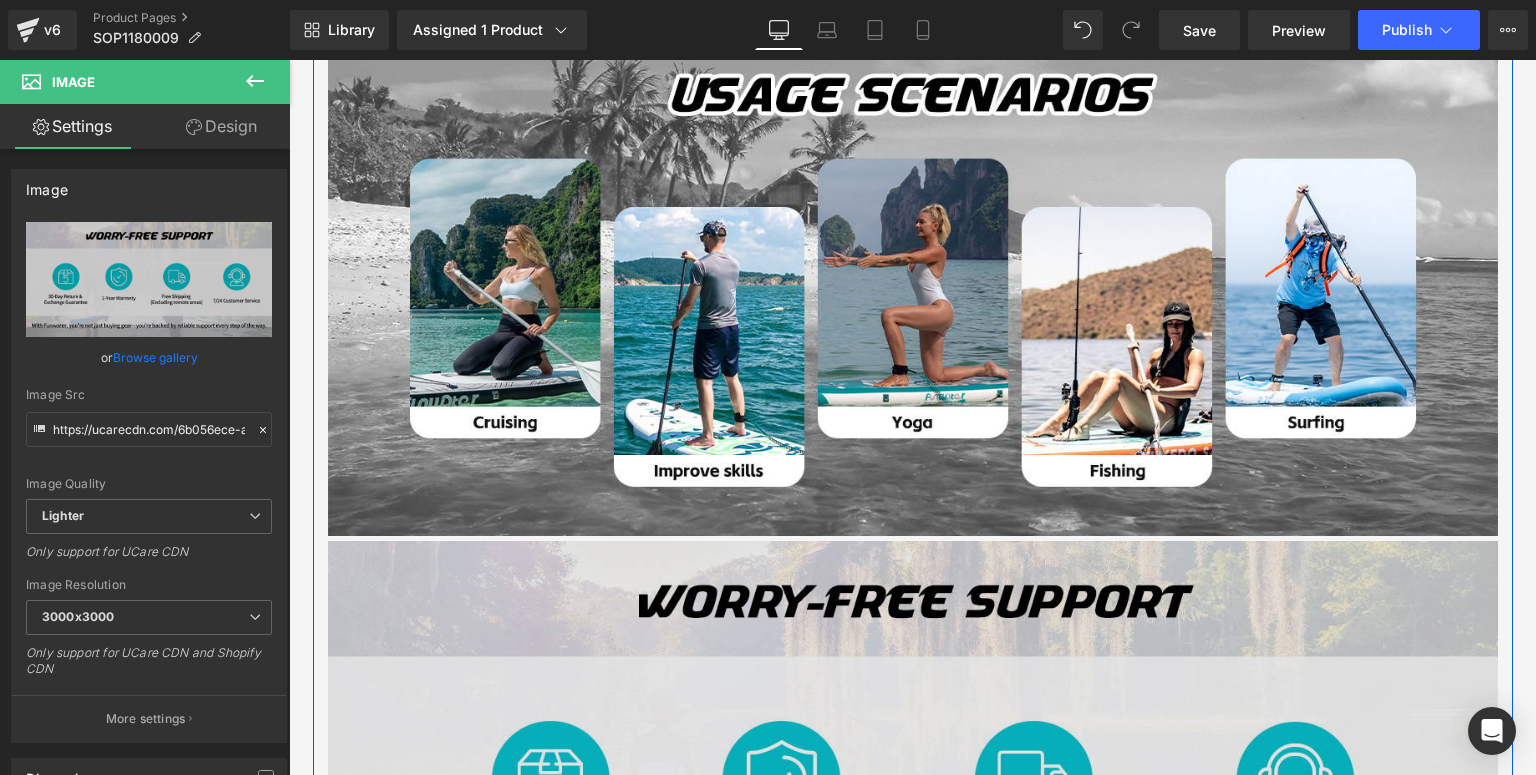 scroll, scrollTop: 3399, scrollLeft: 0, axis: vertical 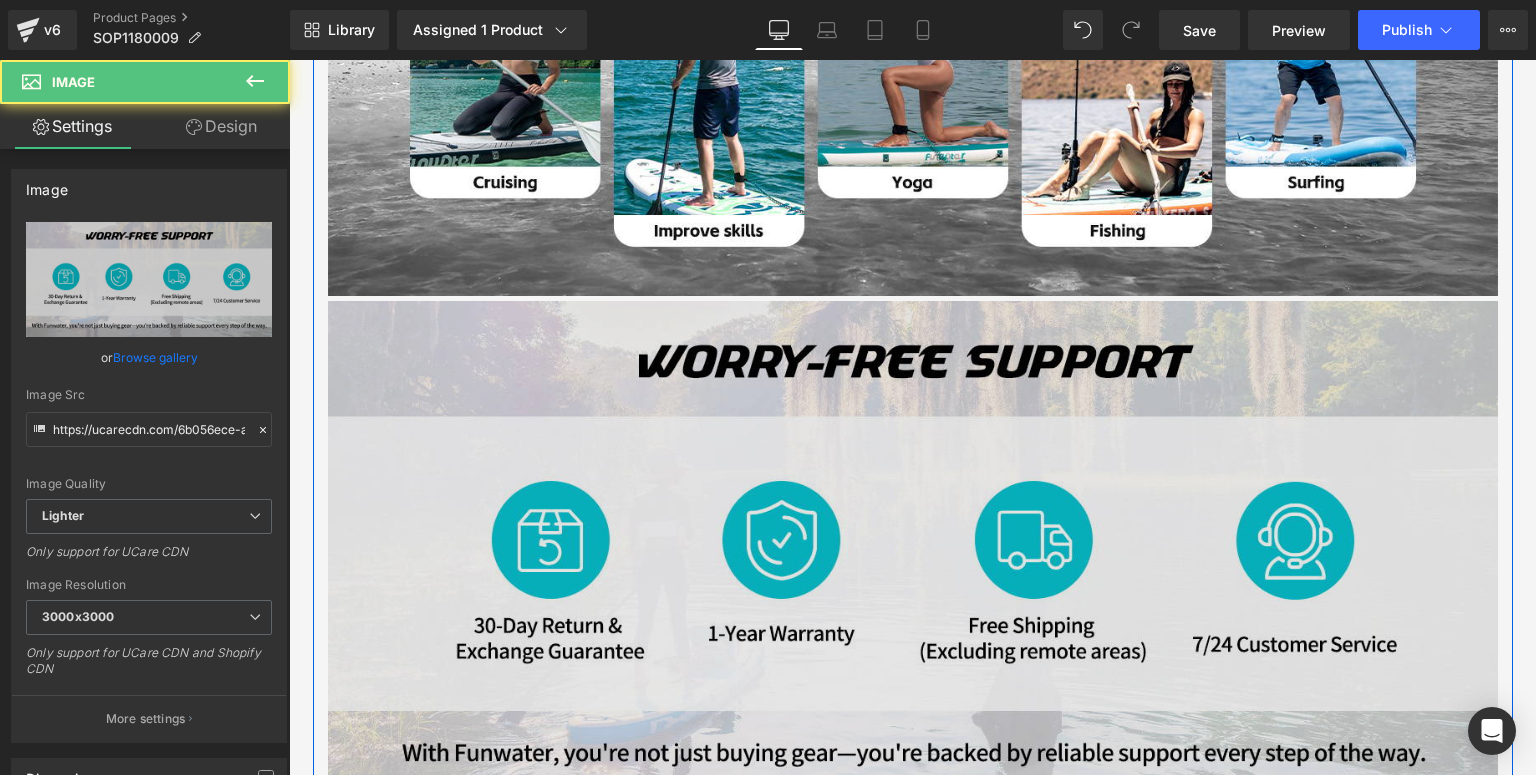 click at bounding box center [913, 551] 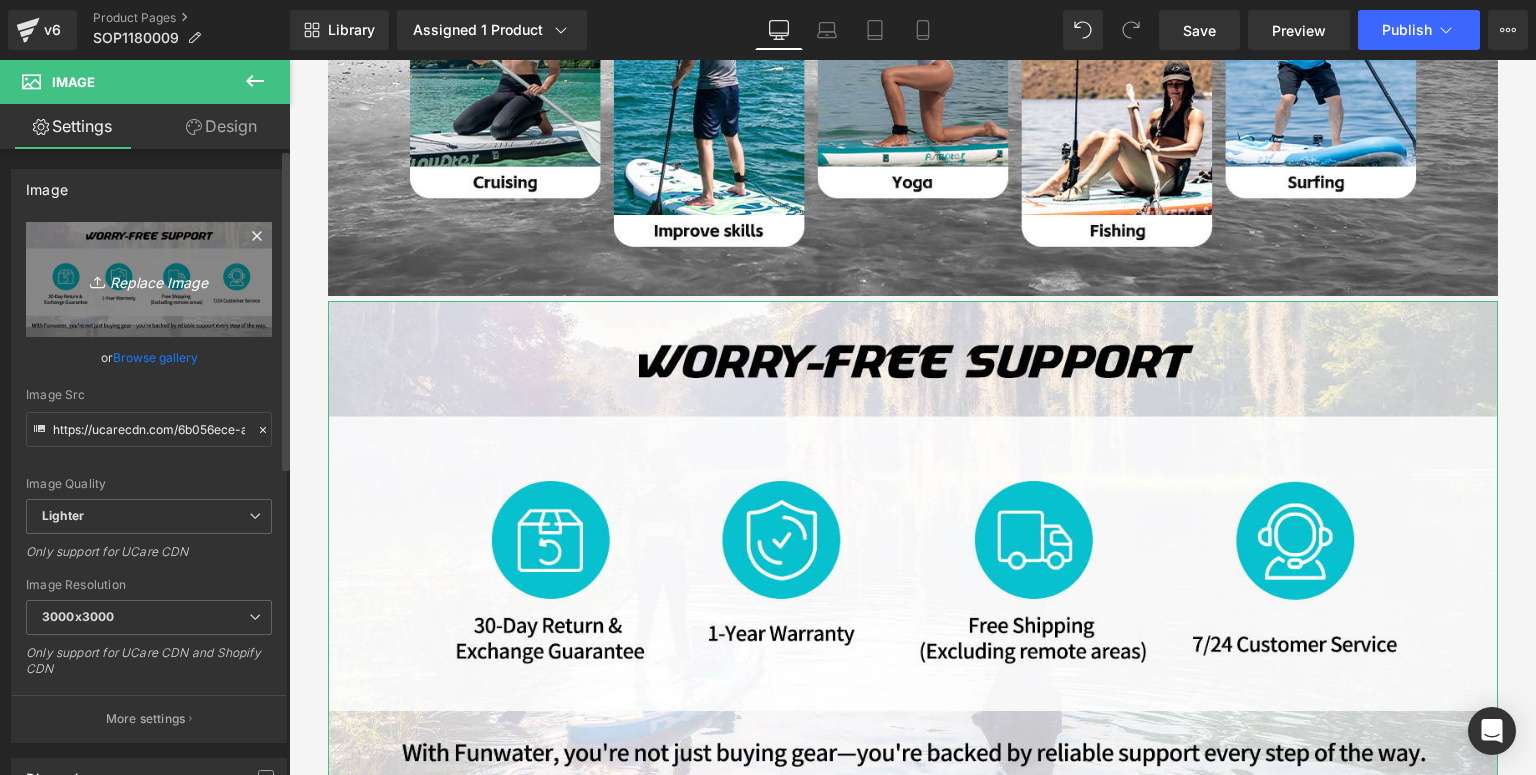 click on "Replace Image" at bounding box center [149, 279] 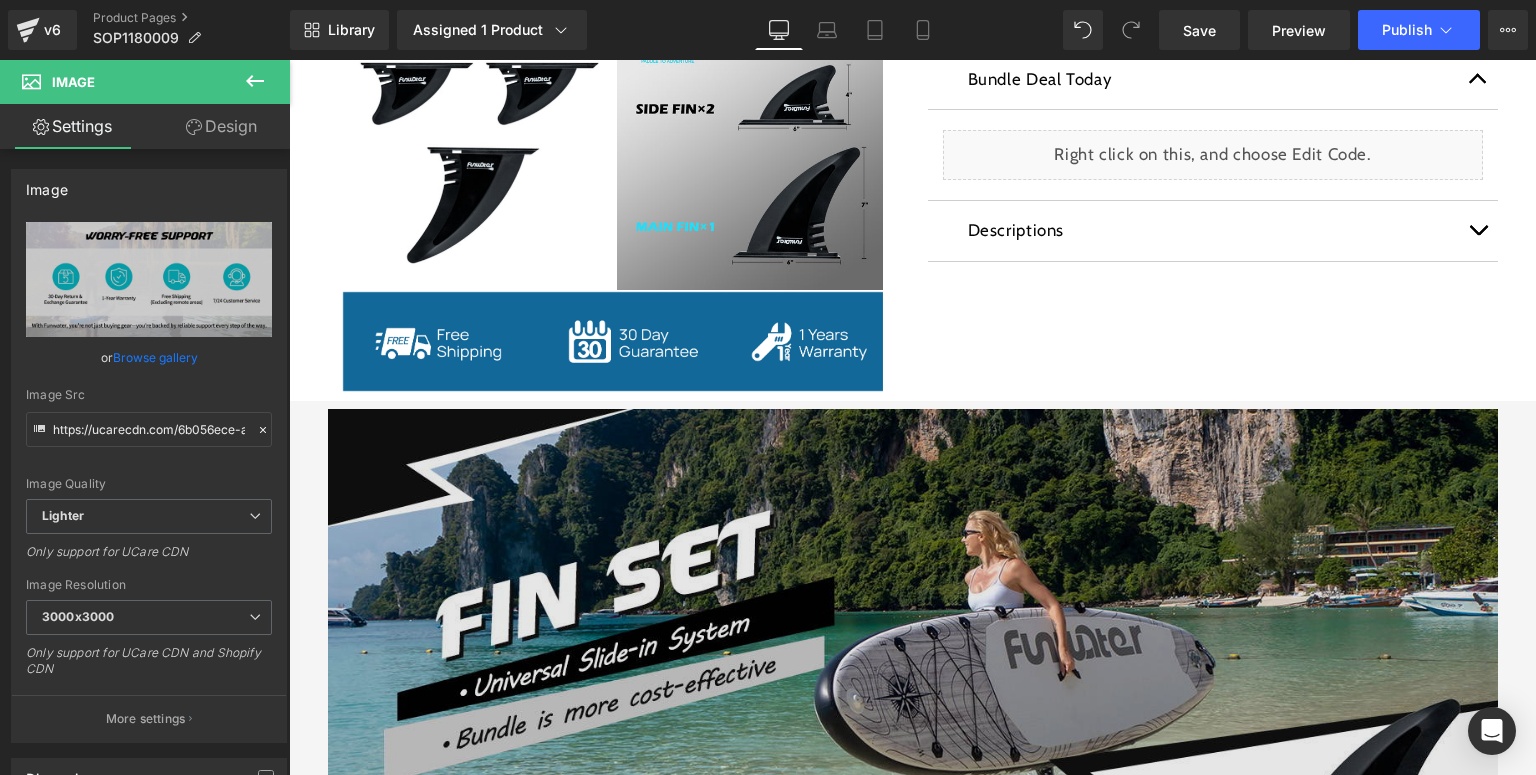 scroll, scrollTop: 839, scrollLeft: 0, axis: vertical 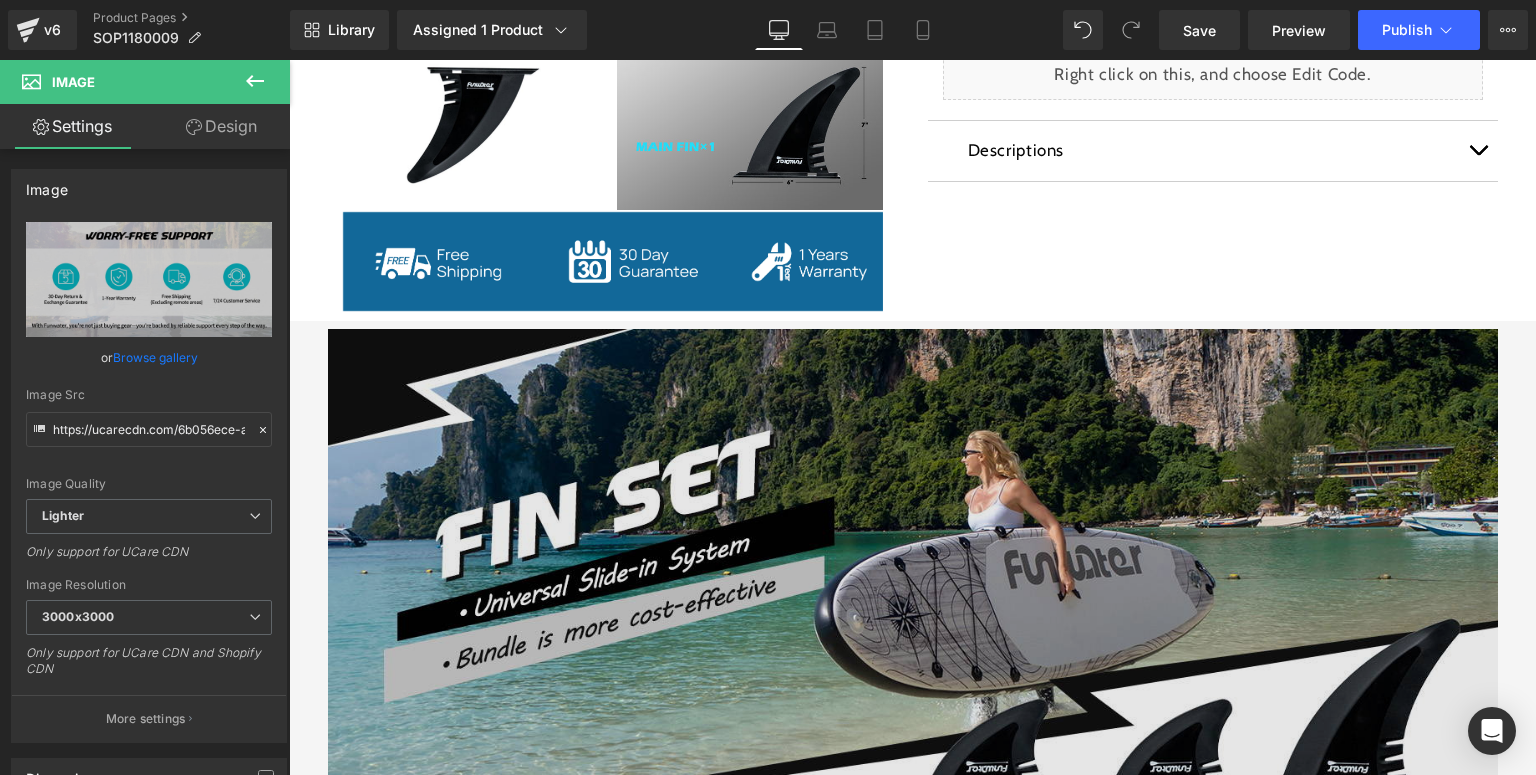 click at bounding box center [913, 582] 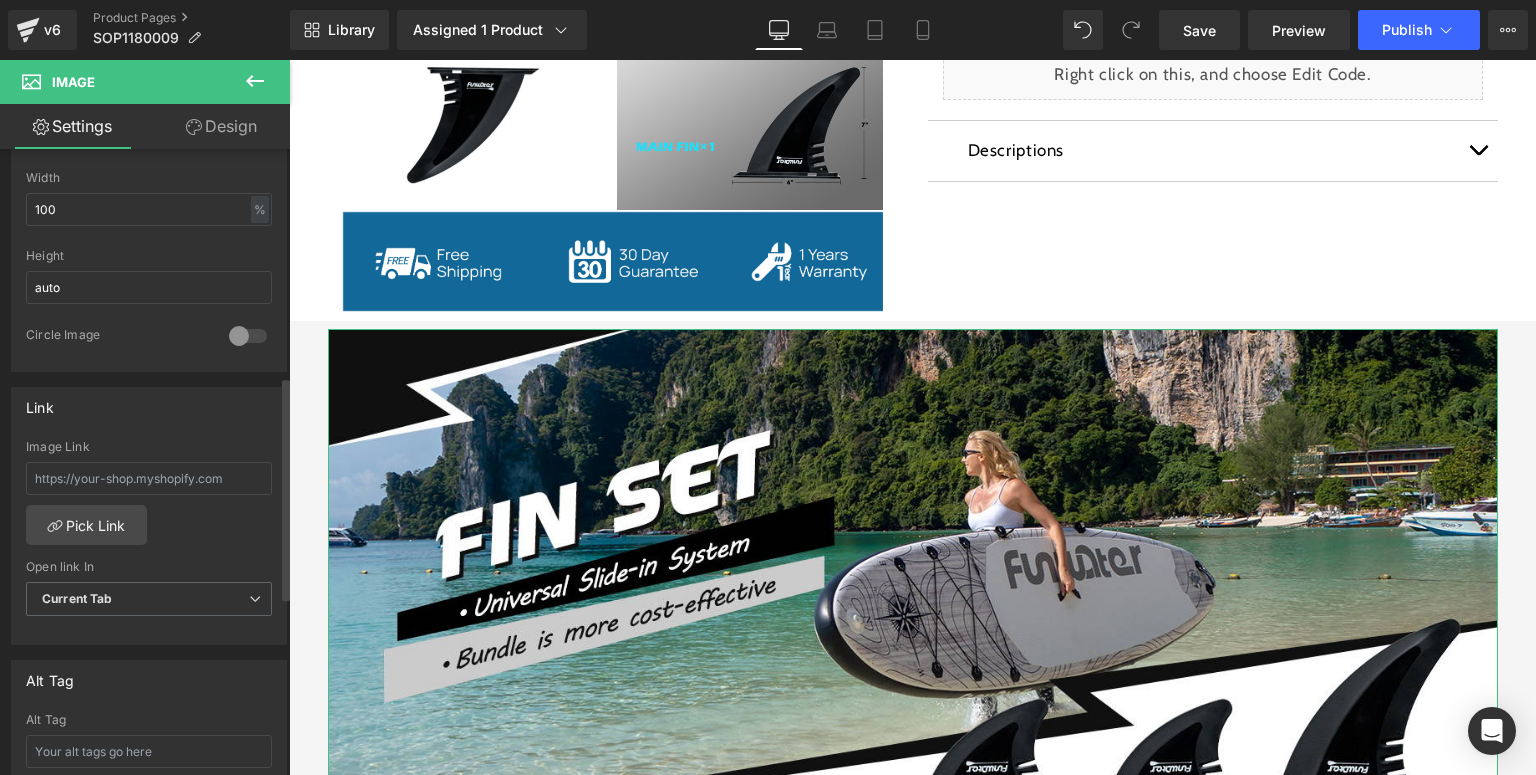scroll, scrollTop: 720, scrollLeft: 0, axis: vertical 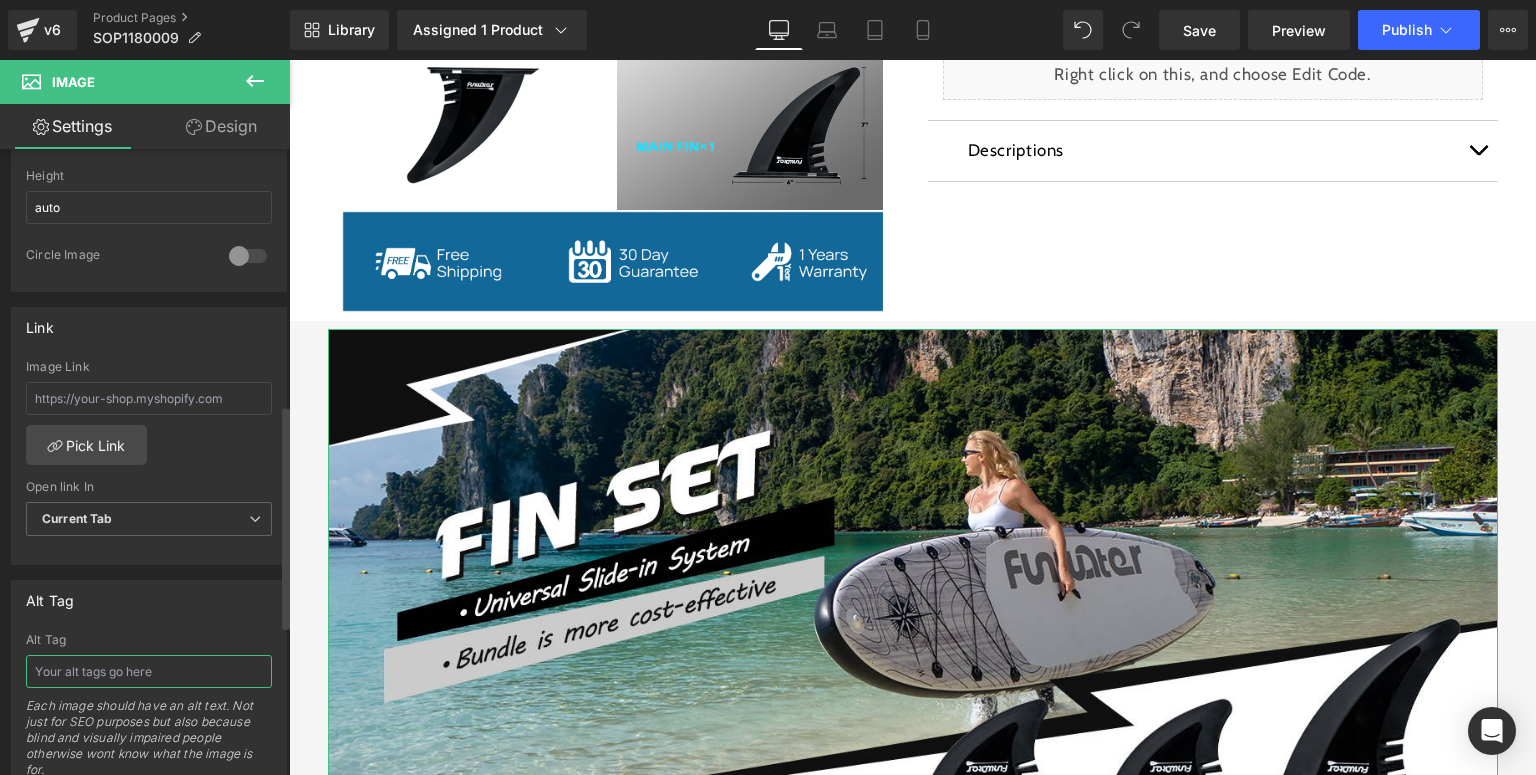 click at bounding box center (149, 671) 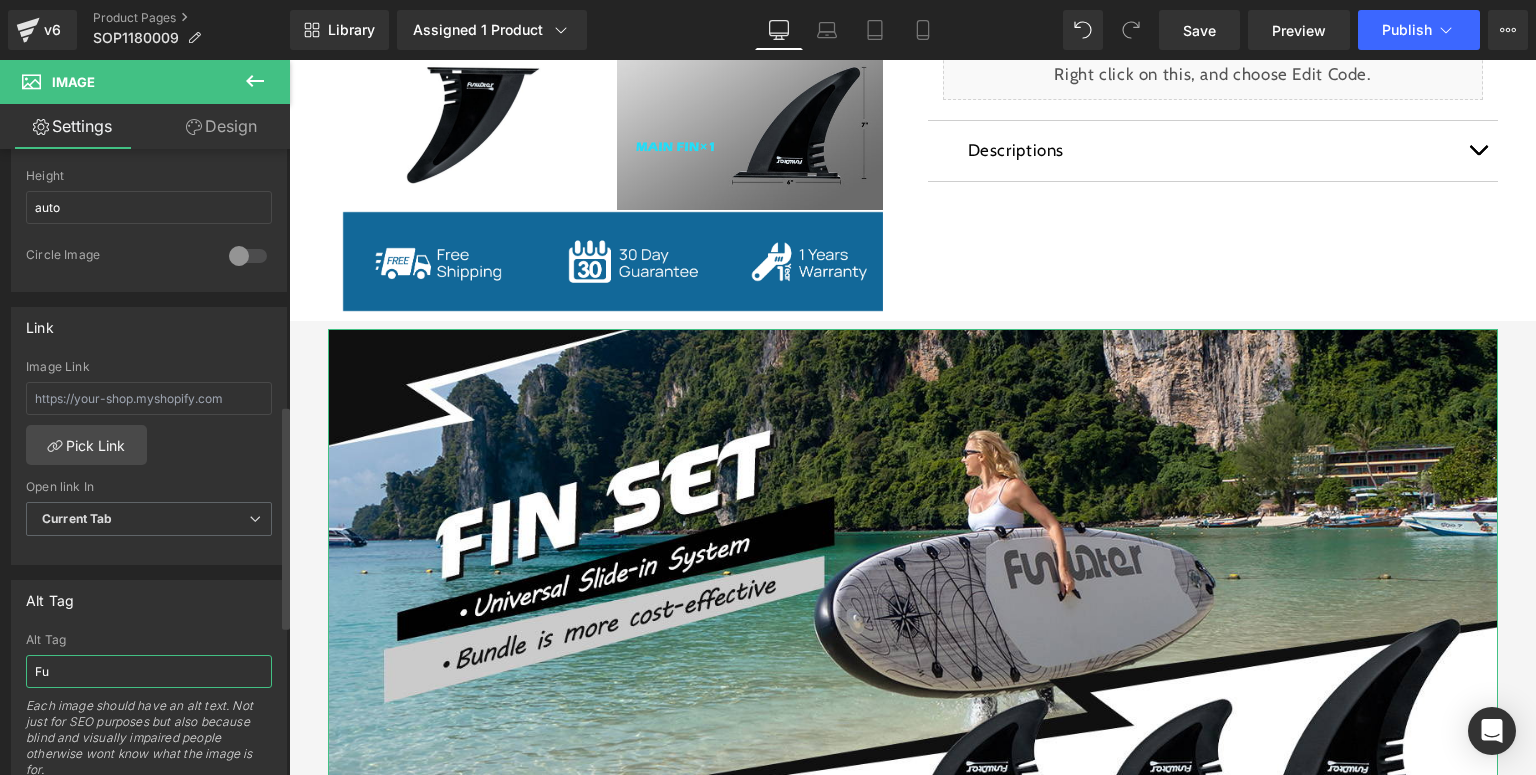 type on "F" 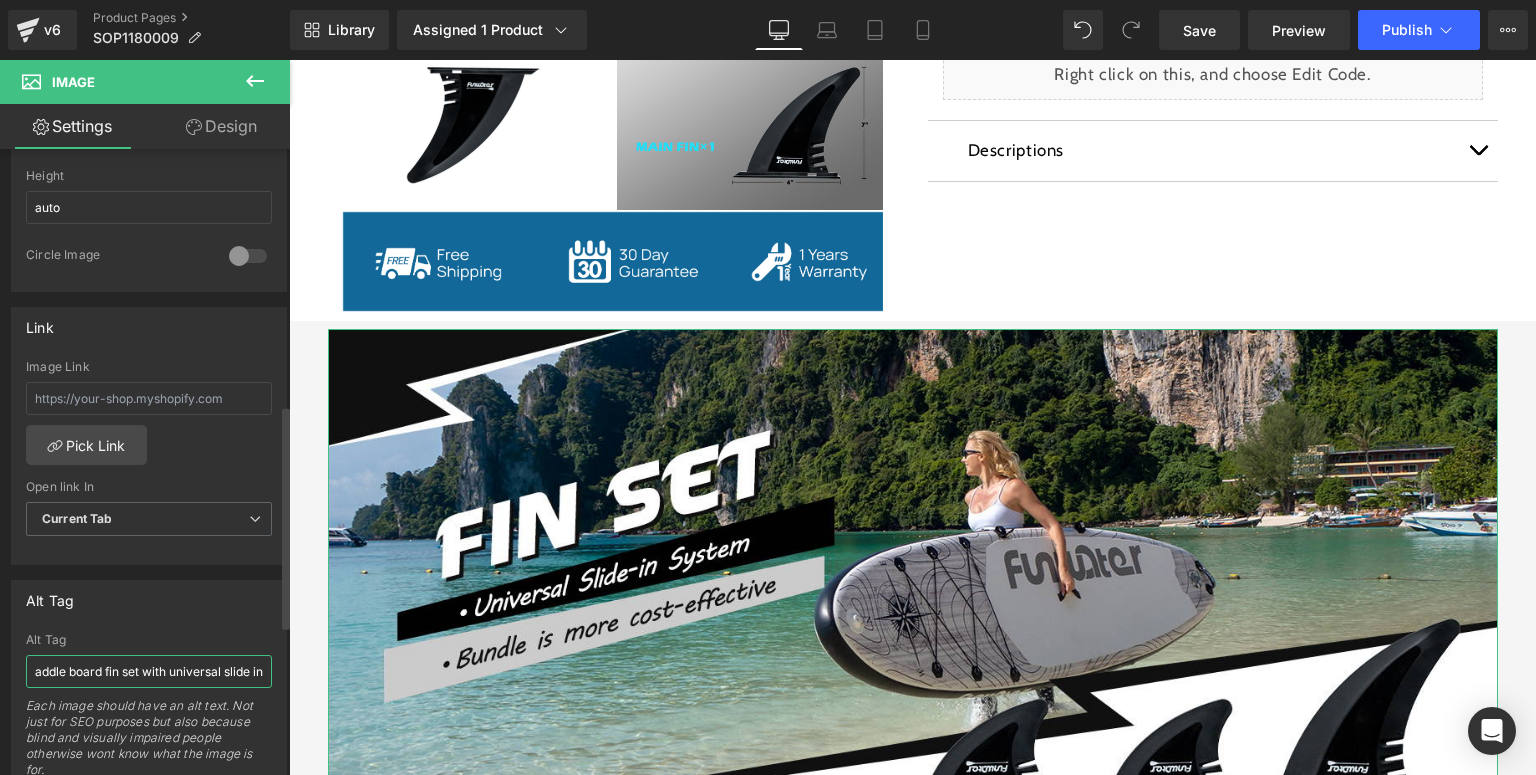 scroll, scrollTop: 0, scrollLeft: 77, axis: horizontal 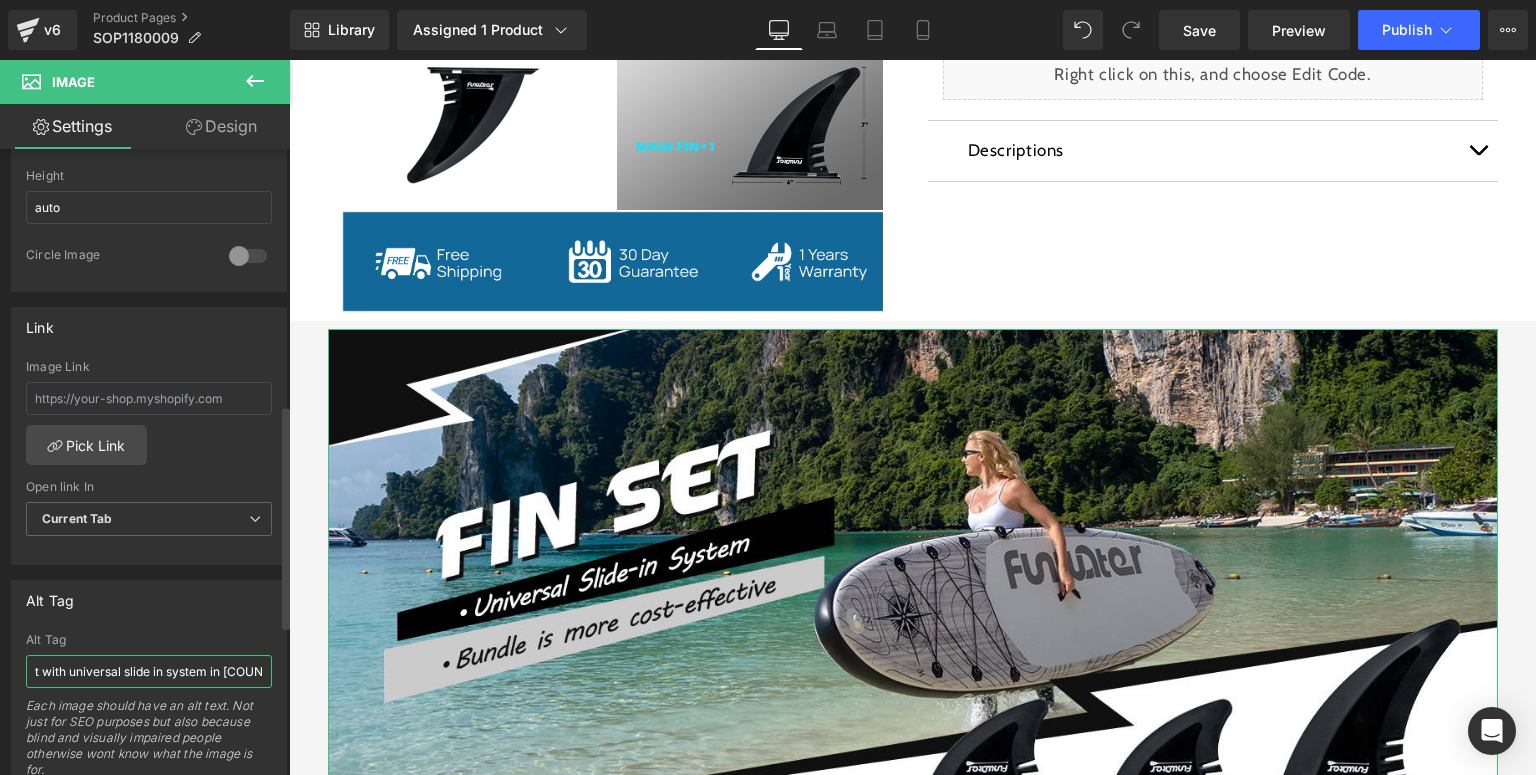 type on "Funwater paddle board fin set with universal slide in system in Canada" 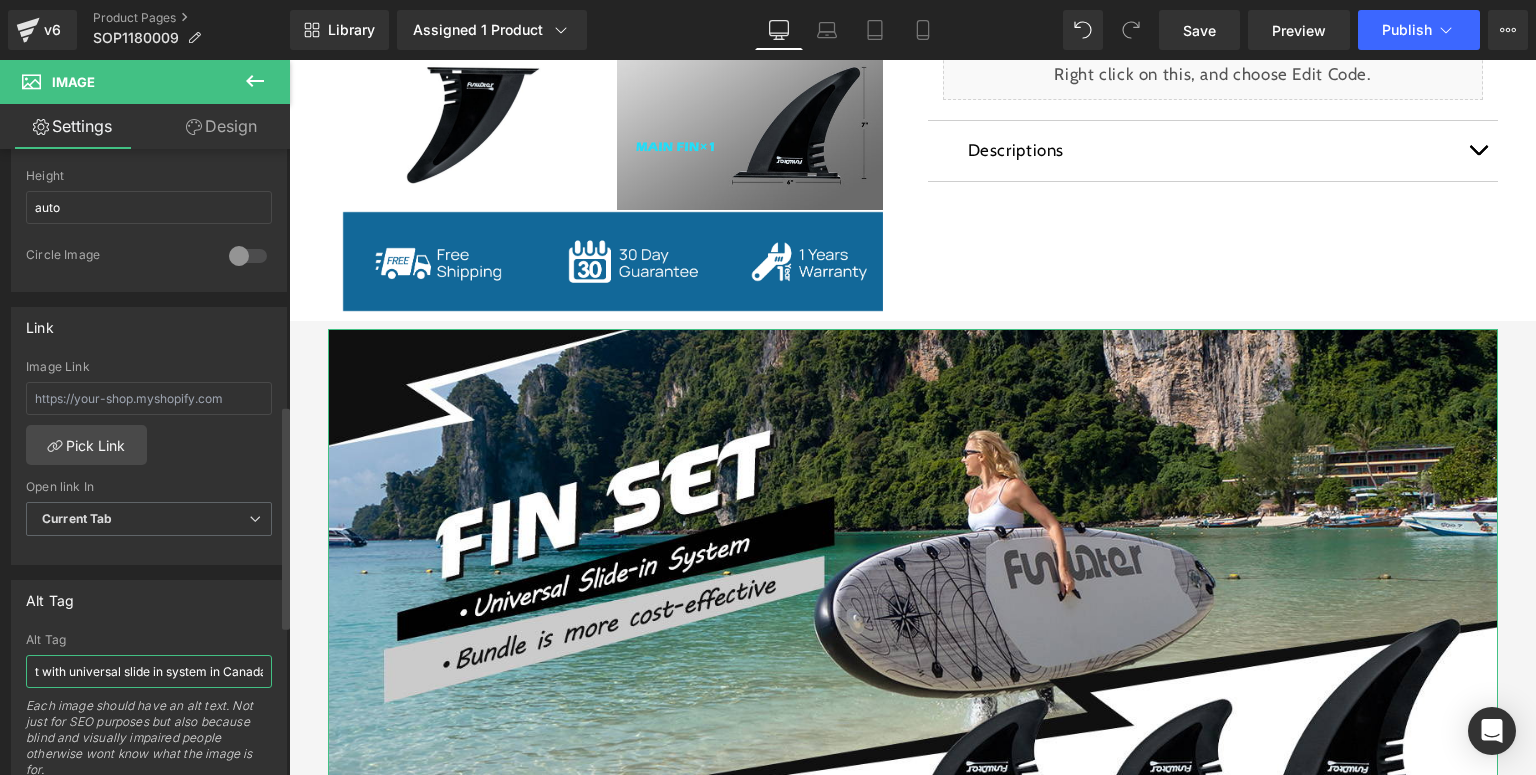 scroll, scrollTop: 0, scrollLeft: 178, axis: horizontal 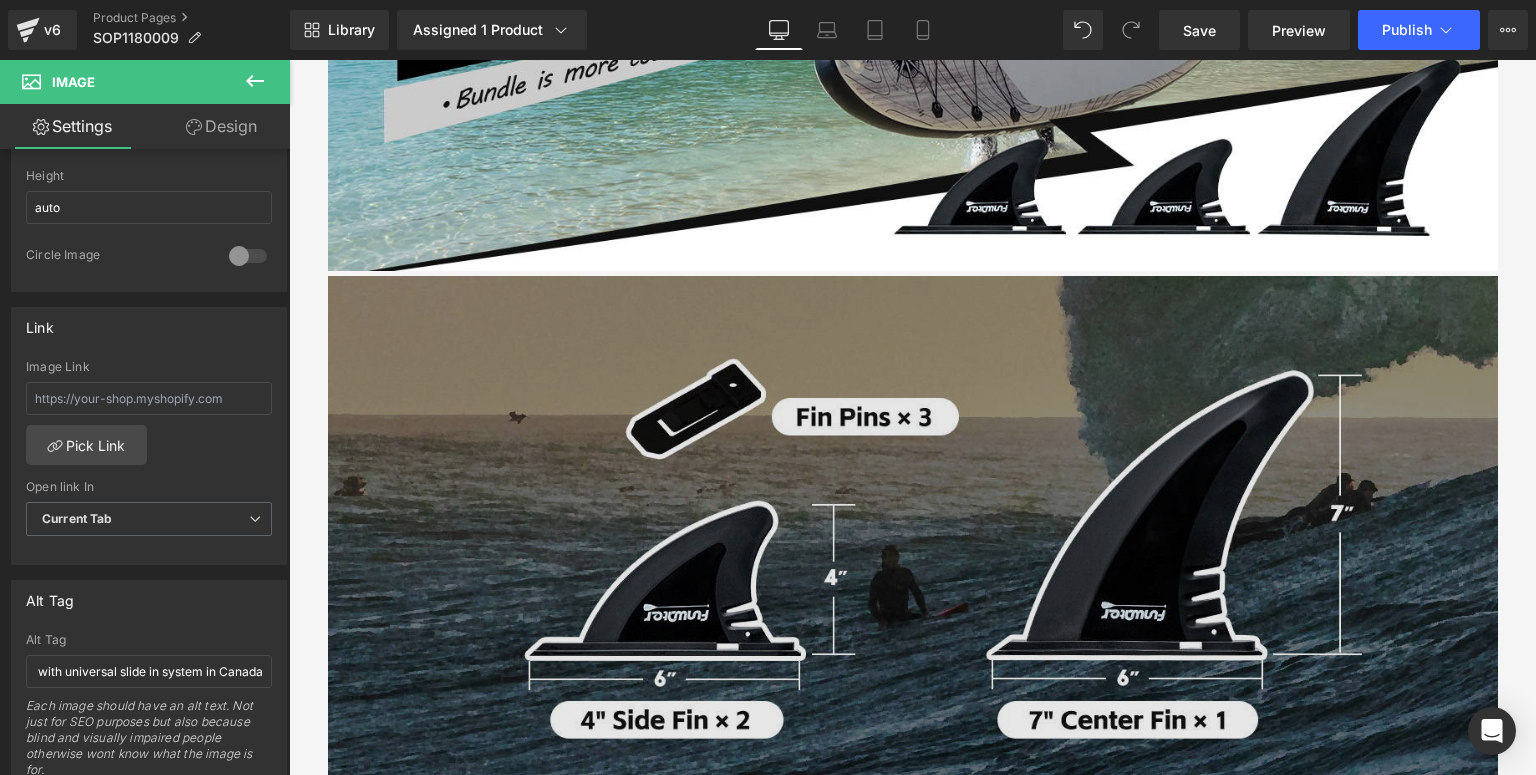 click at bounding box center (913, 526) 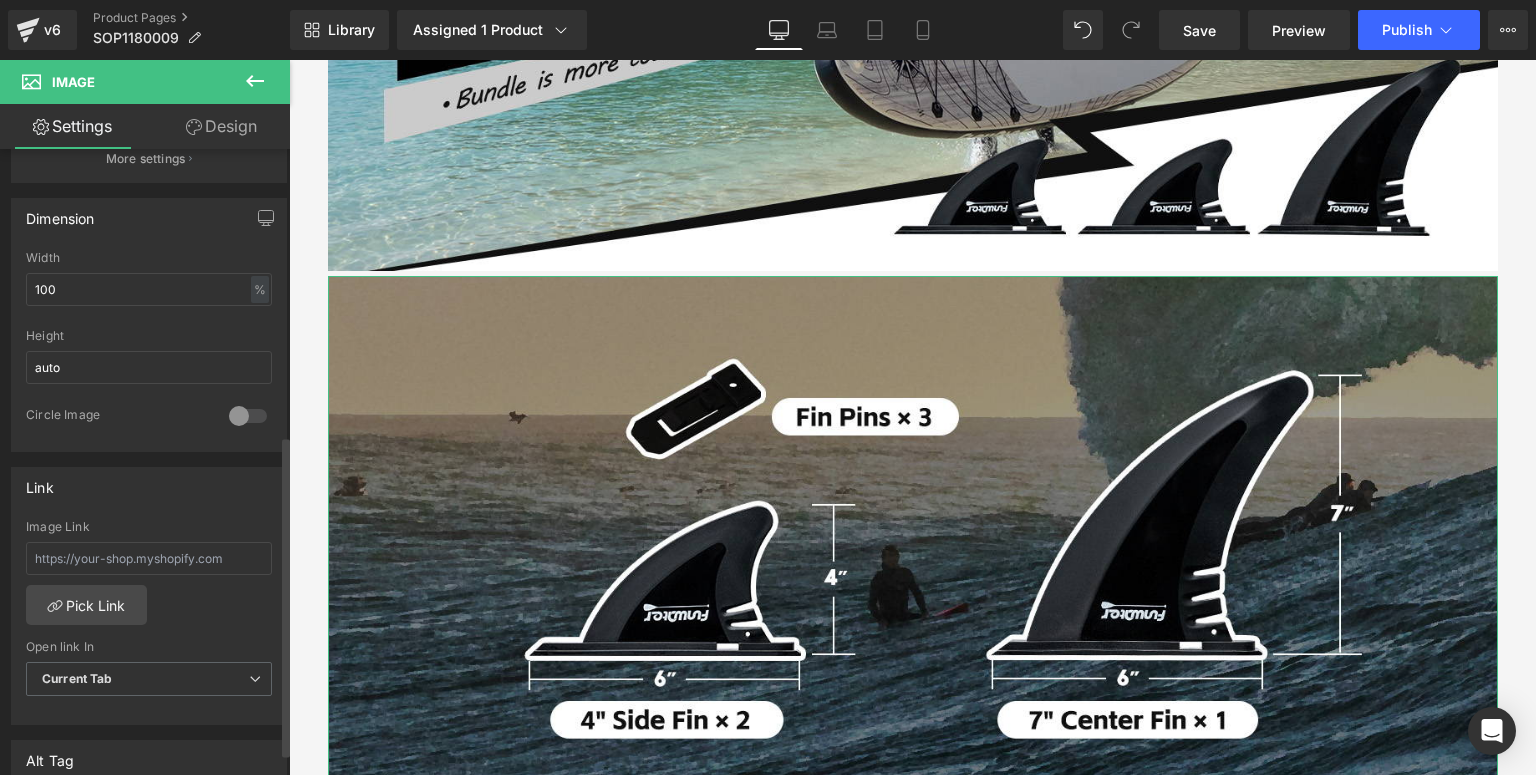scroll, scrollTop: 800, scrollLeft: 0, axis: vertical 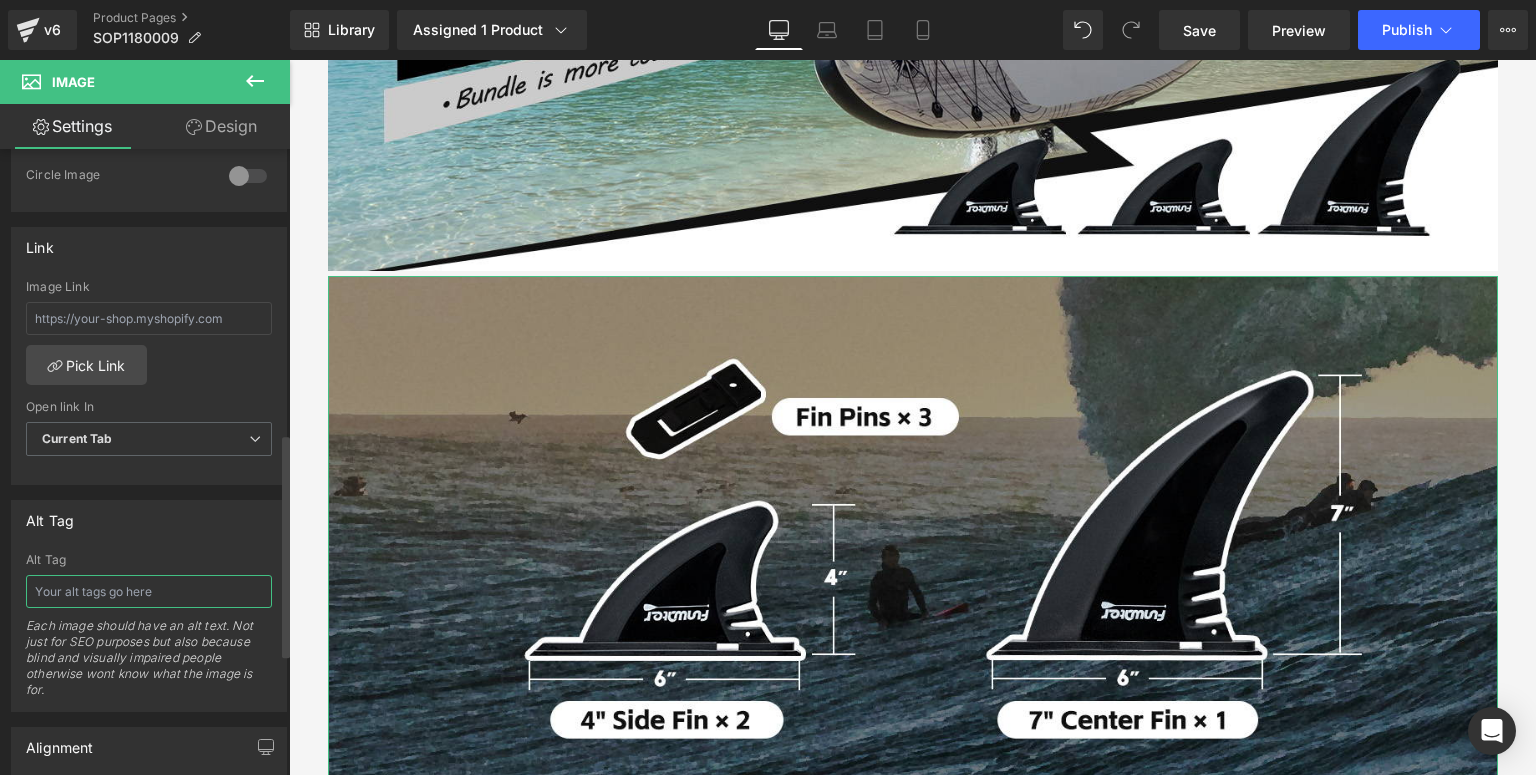 click at bounding box center (149, 591) 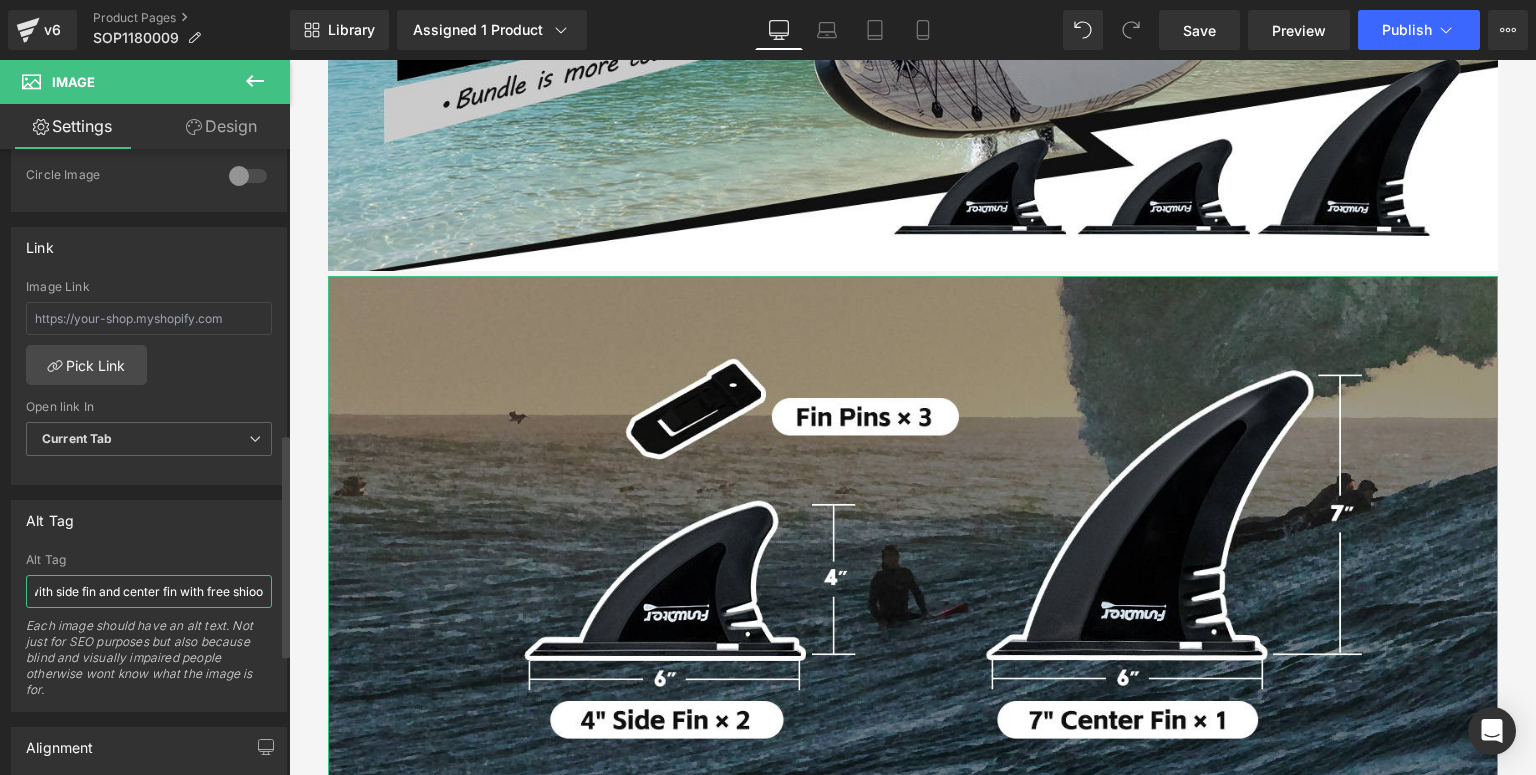 scroll, scrollTop: 0, scrollLeft: 301, axis: horizontal 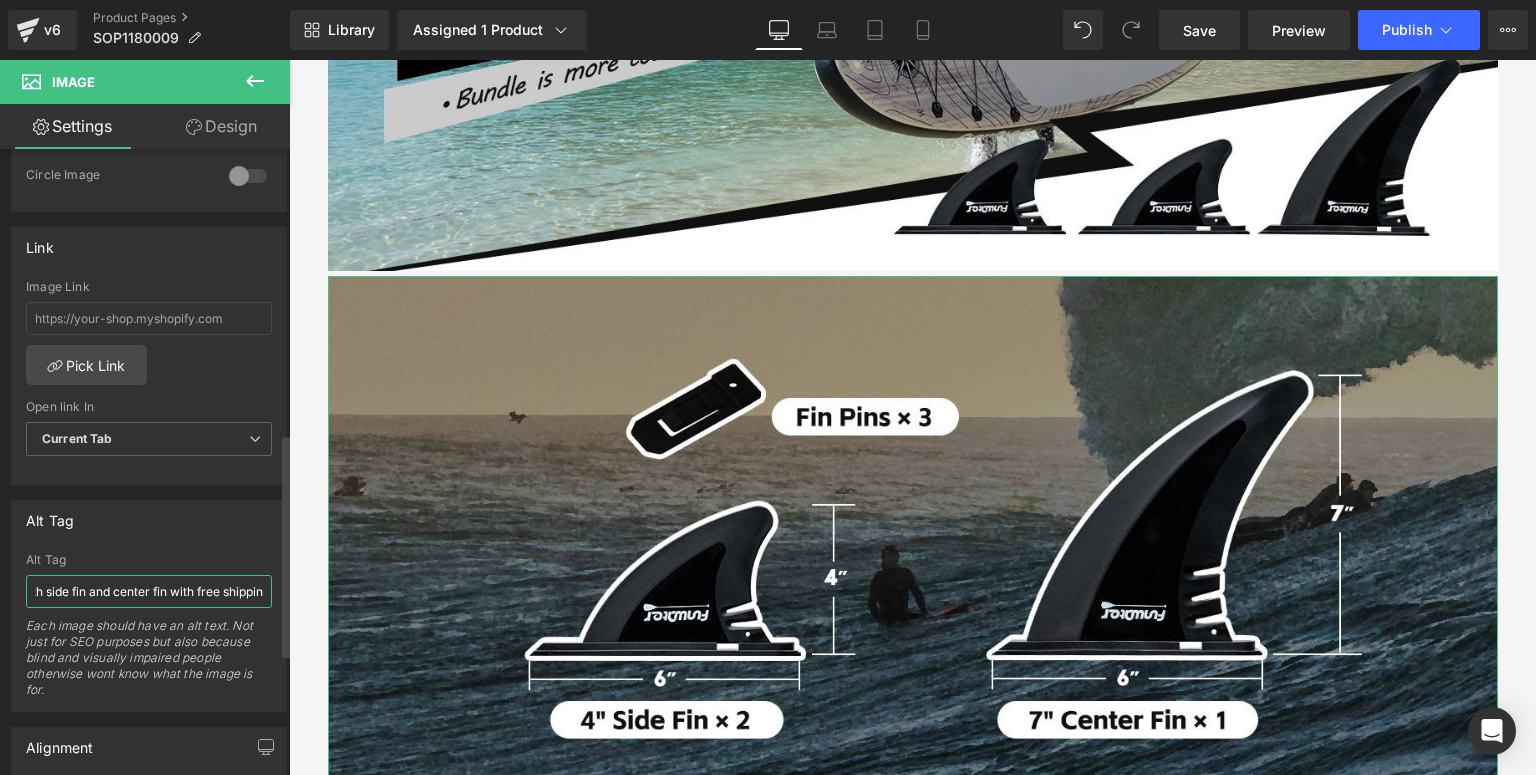 type on "Funwater inflatable paddle board fin setup comes with side fin and center fin with free shipping" 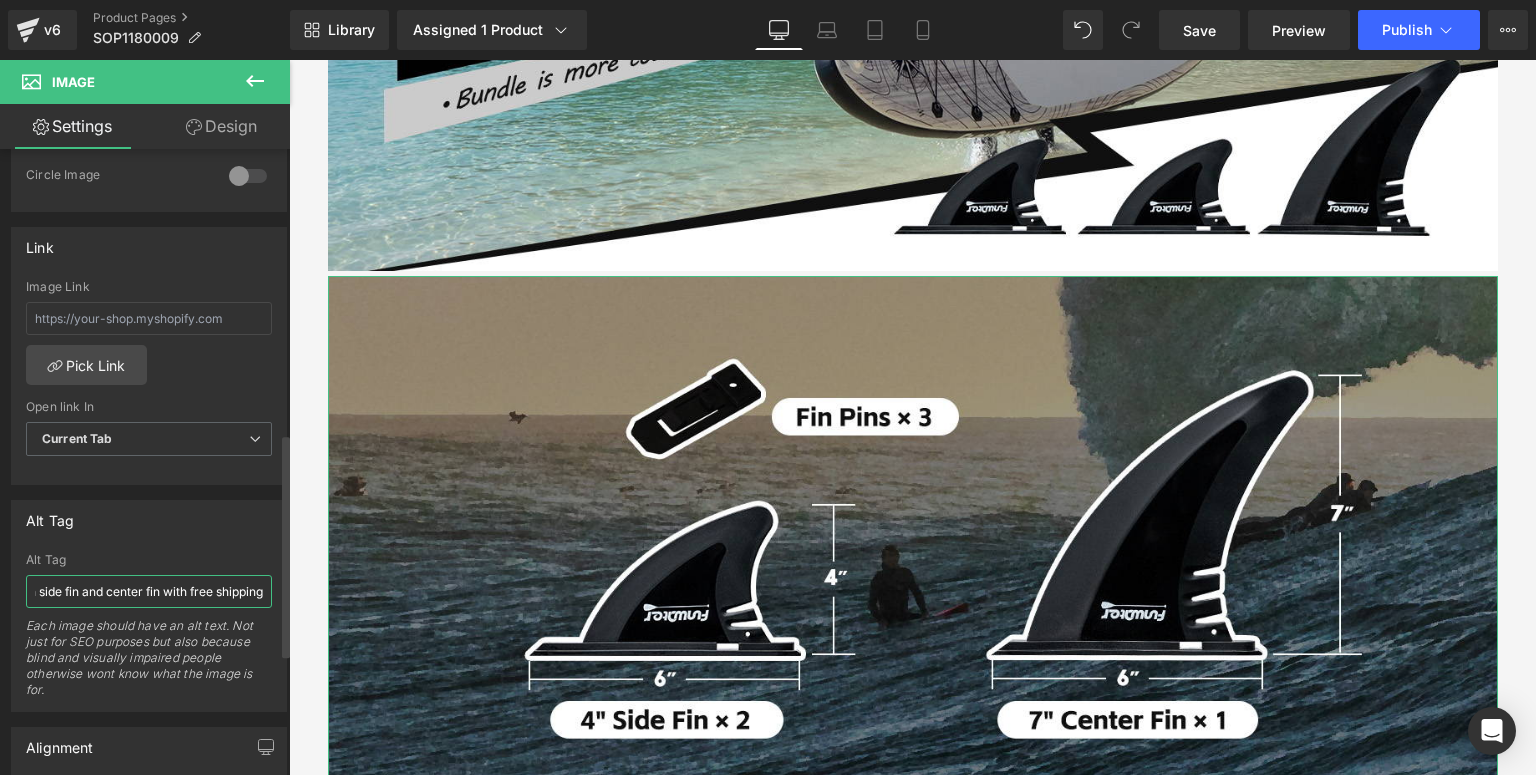 scroll, scrollTop: 0, scrollLeft: 319, axis: horizontal 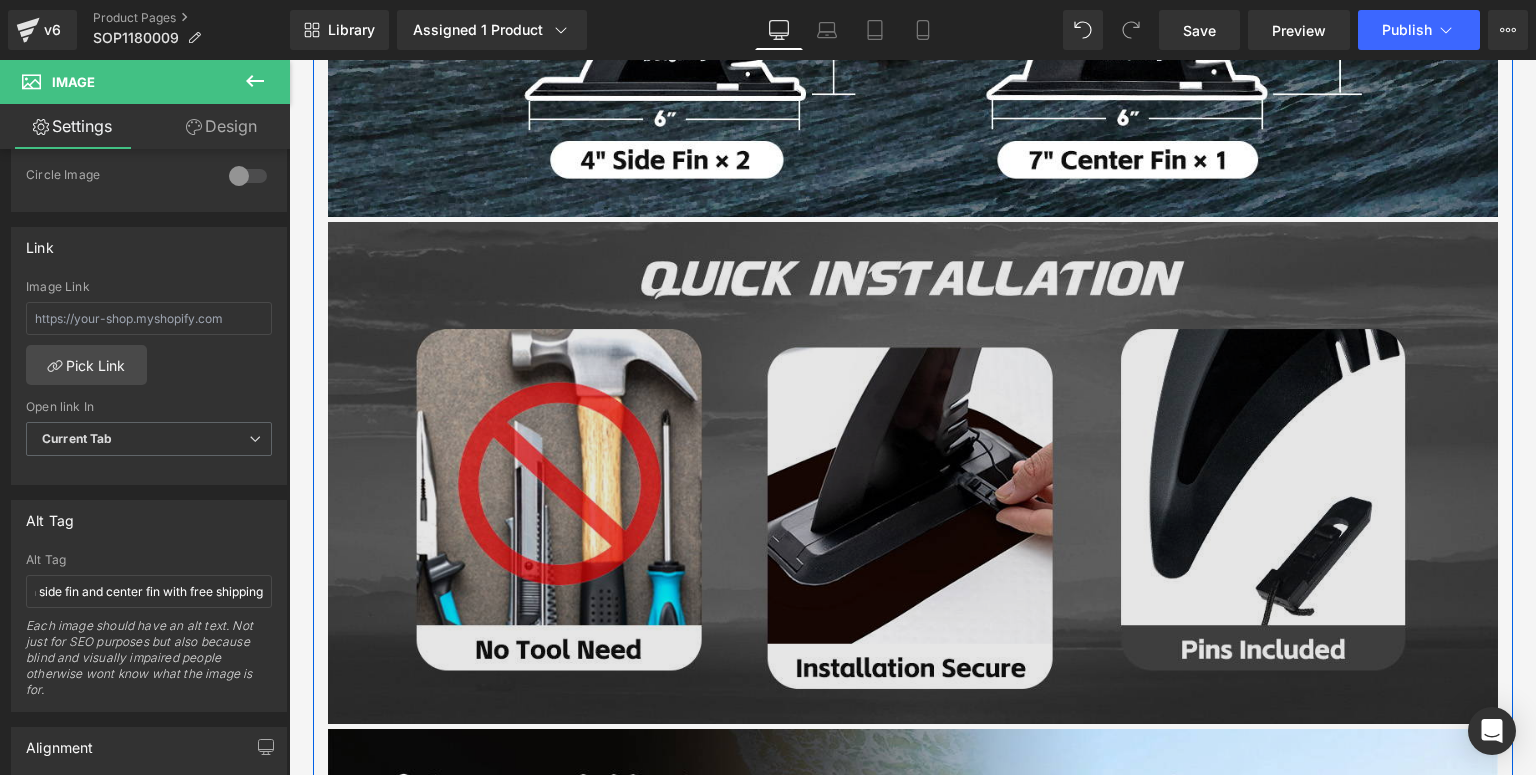 click at bounding box center [913, 472] 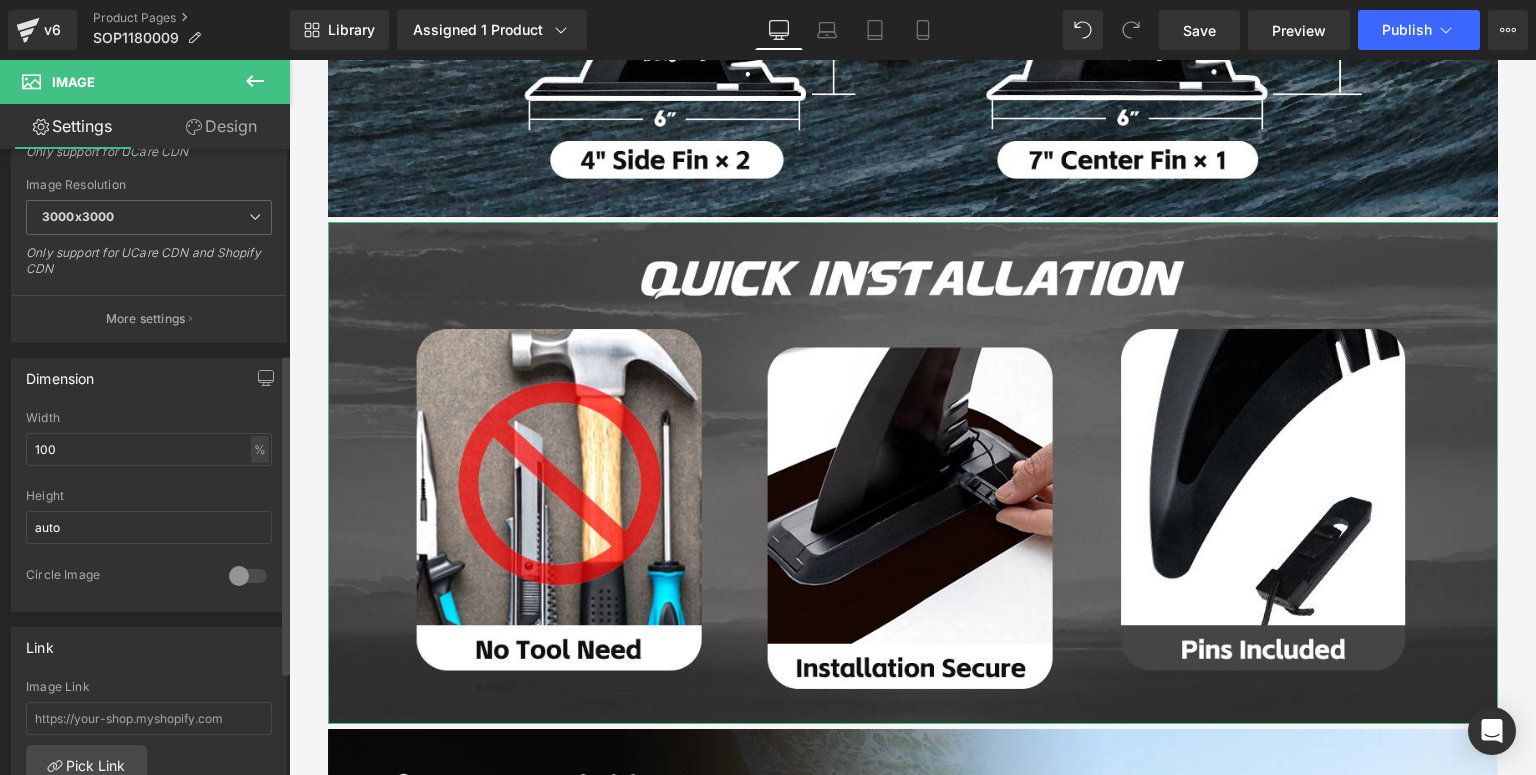 scroll, scrollTop: 720, scrollLeft: 0, axis: vertical 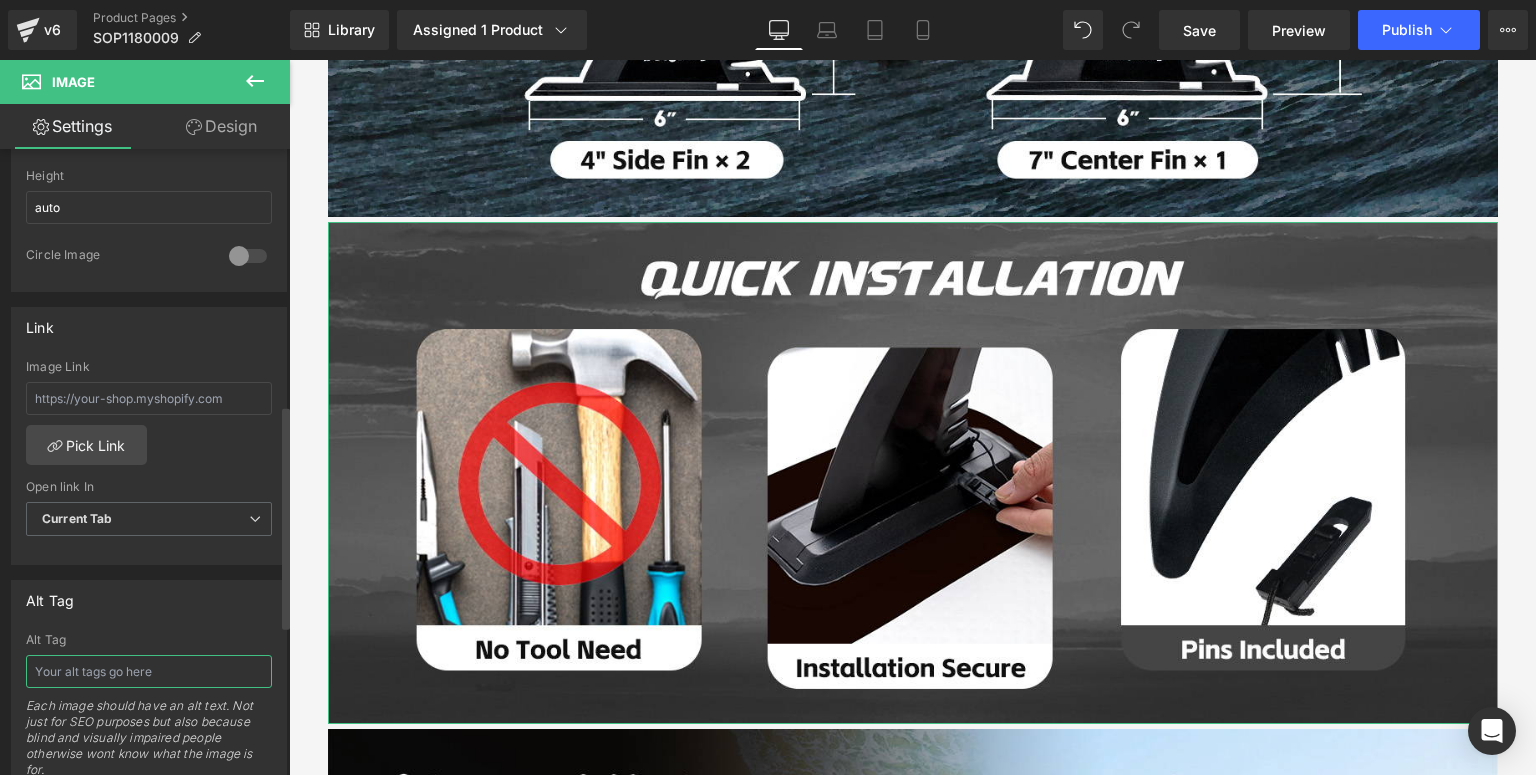 click at bounding box center (149, 671) 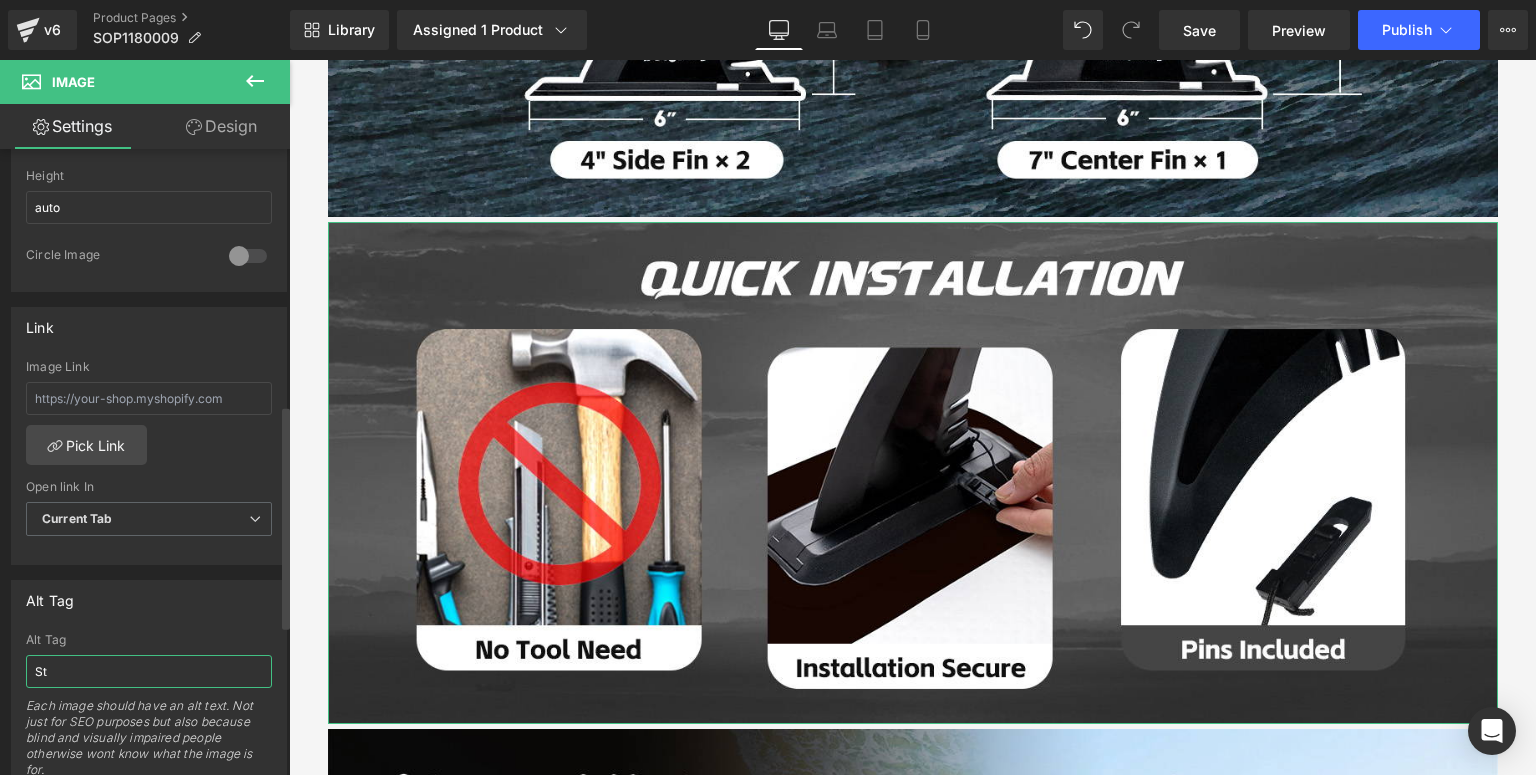 type on "S" 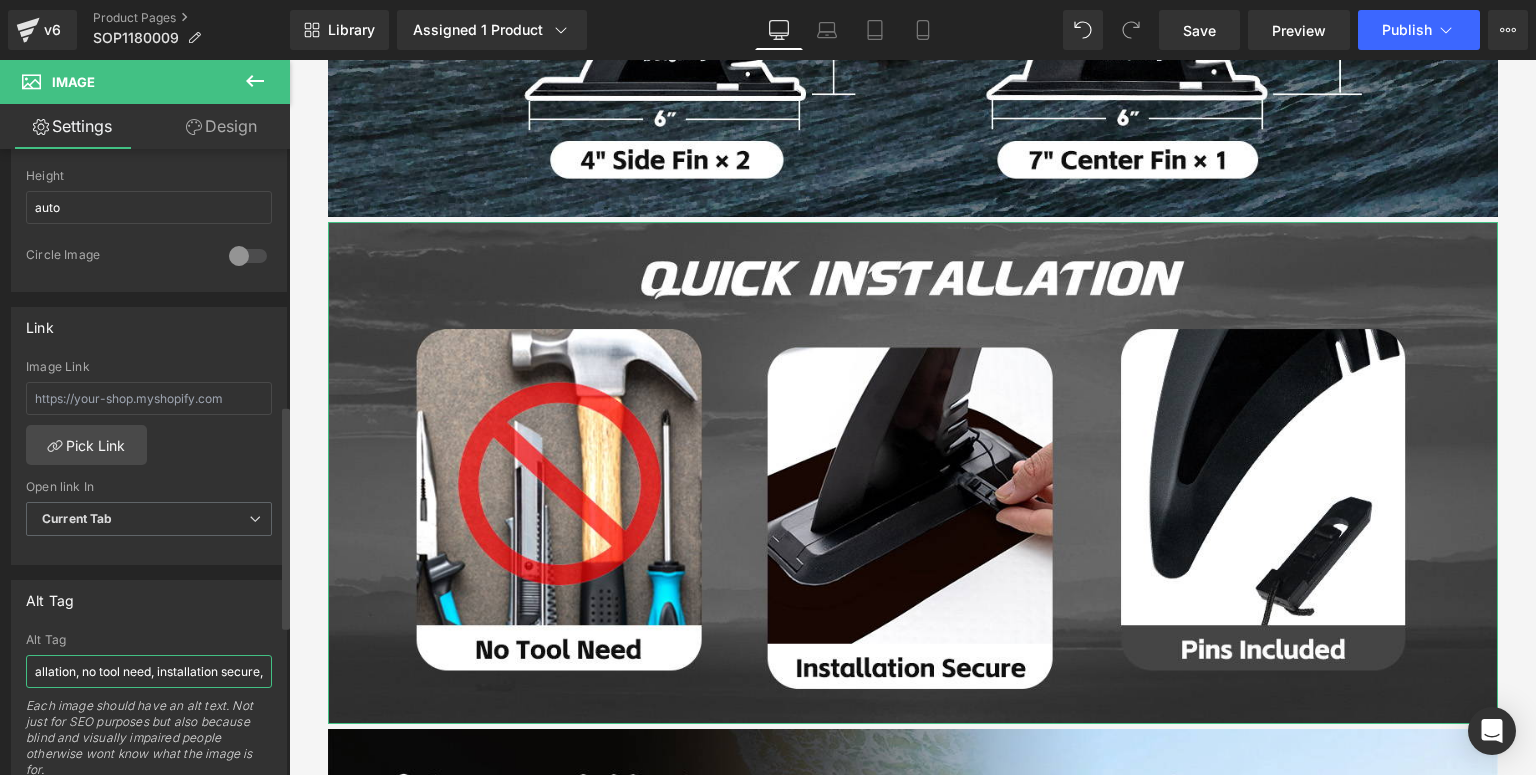 scroll, scrollTop: 0, scrollLeft: 208, axis: horizontal 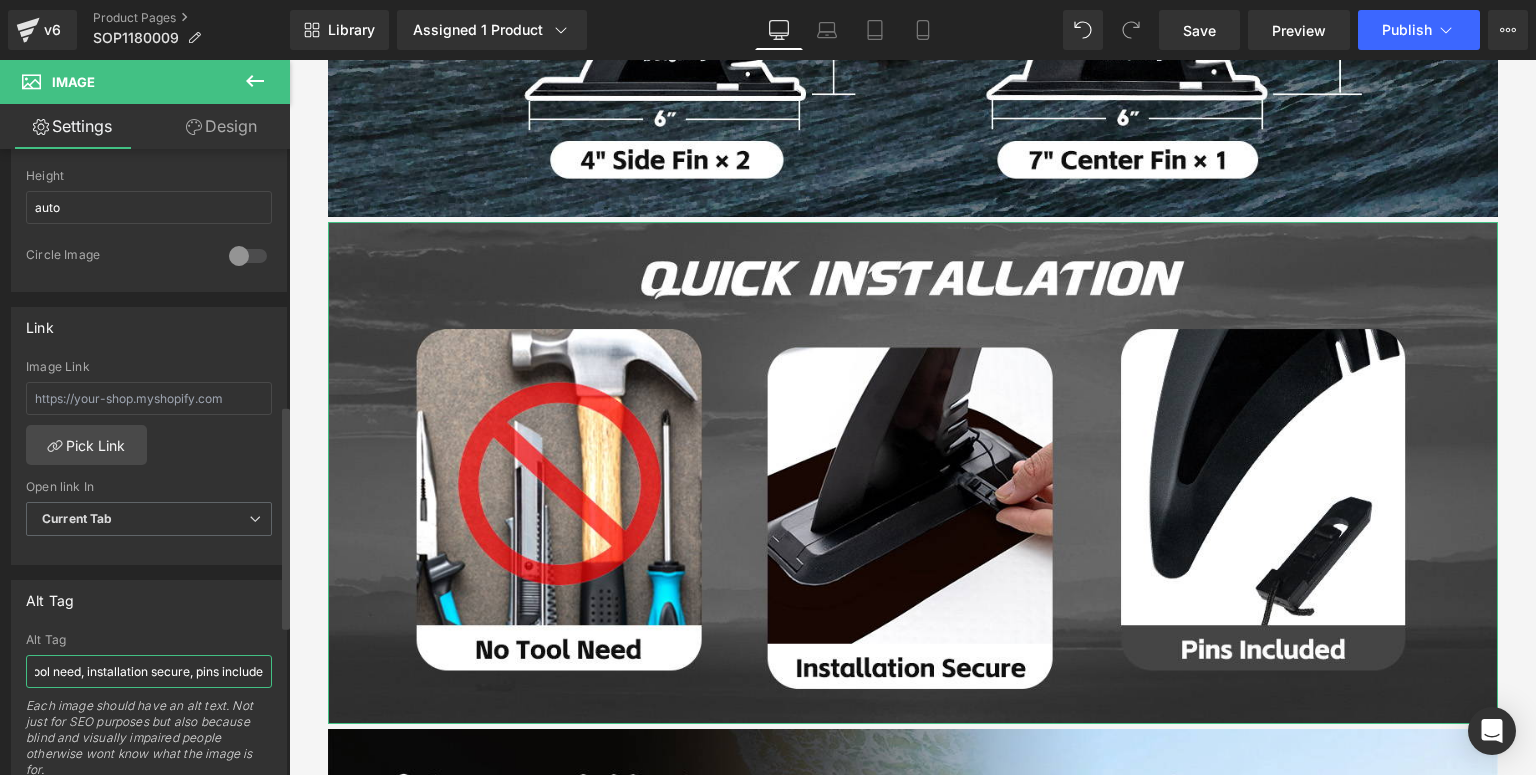 type on "Fin replacement support quick installation, no tool need, installation secure, pins included" 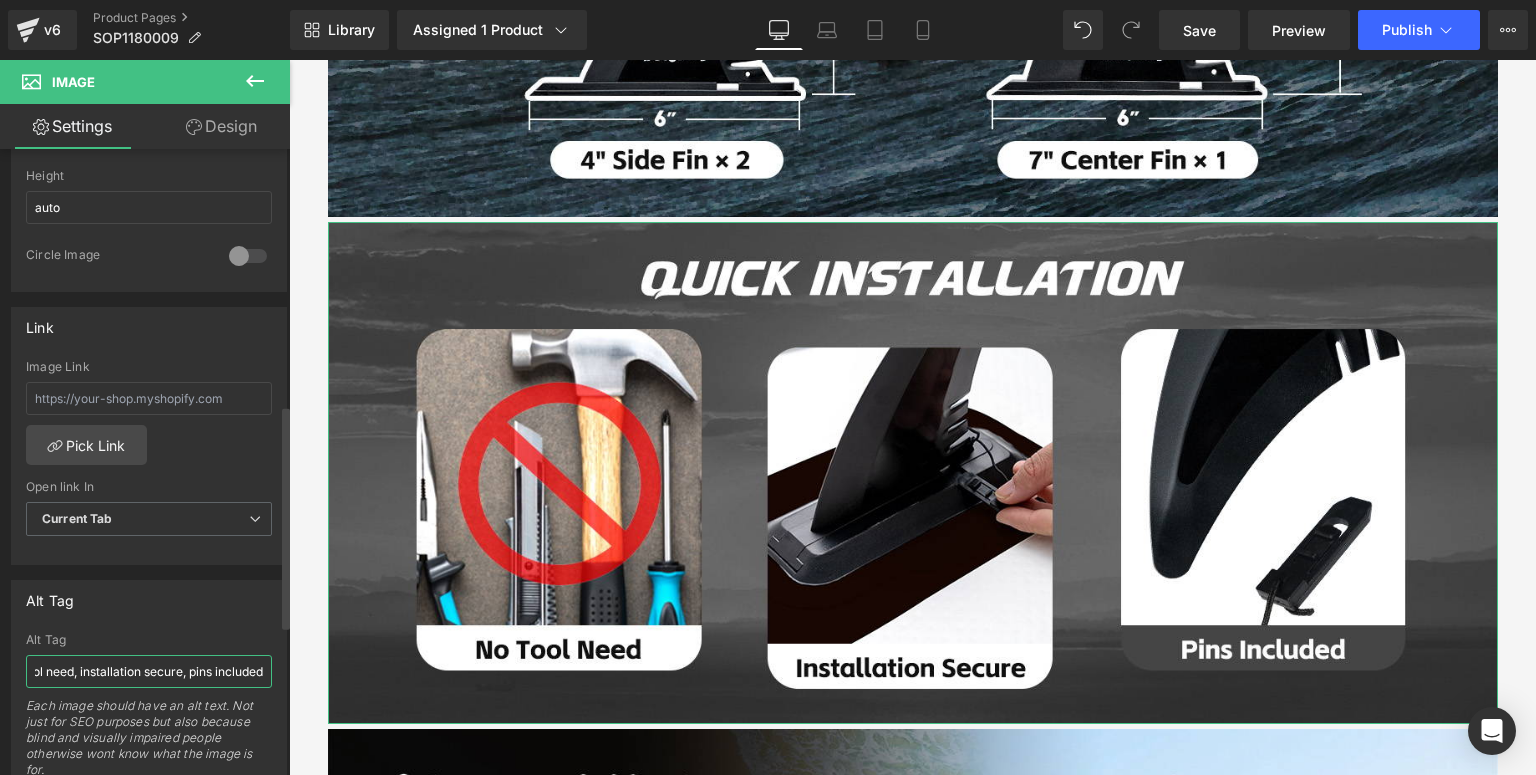 scroll, scrollTop: 0, scrollLeft: 284, axis: horizontal 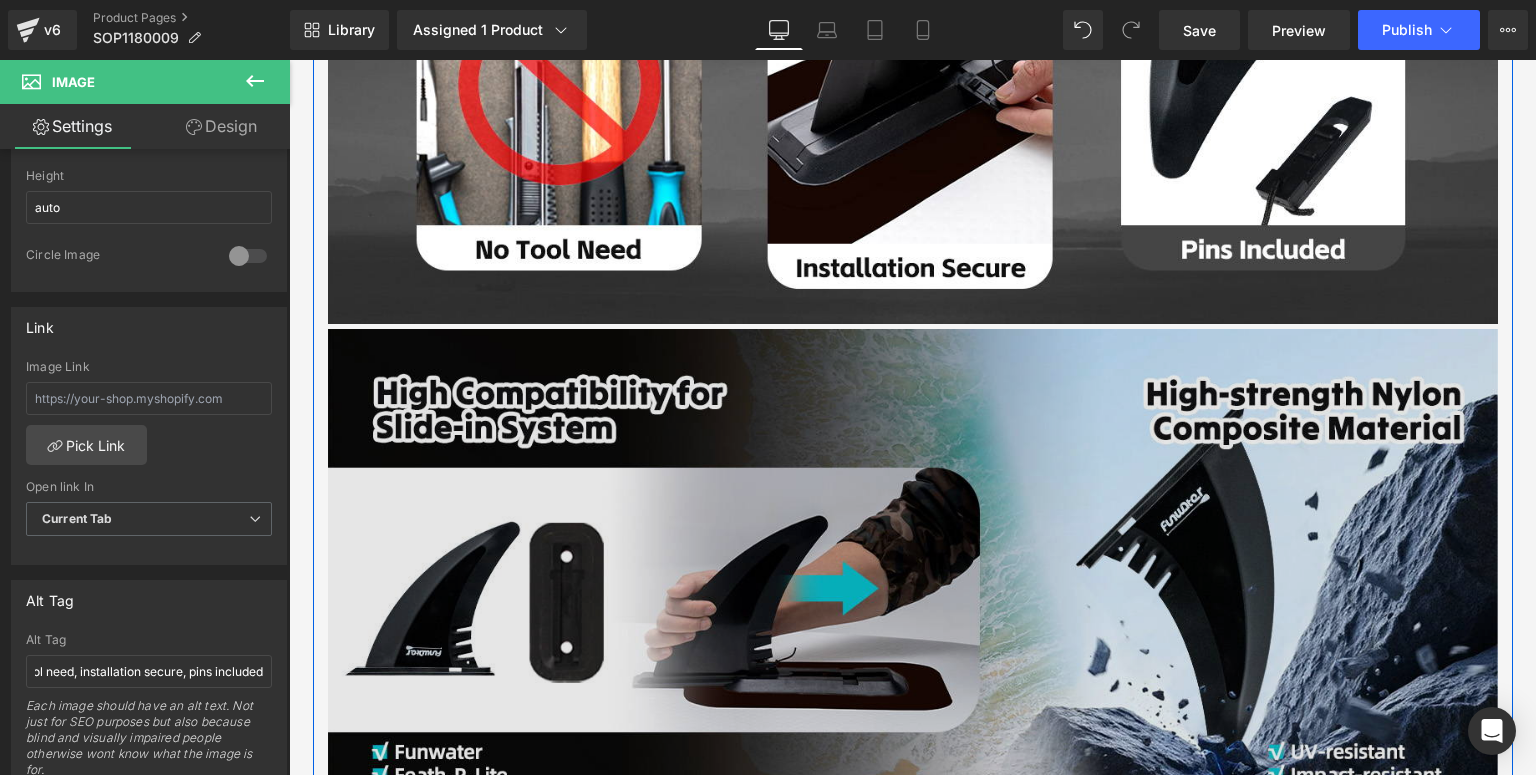 click at bounding box center [913, 579] 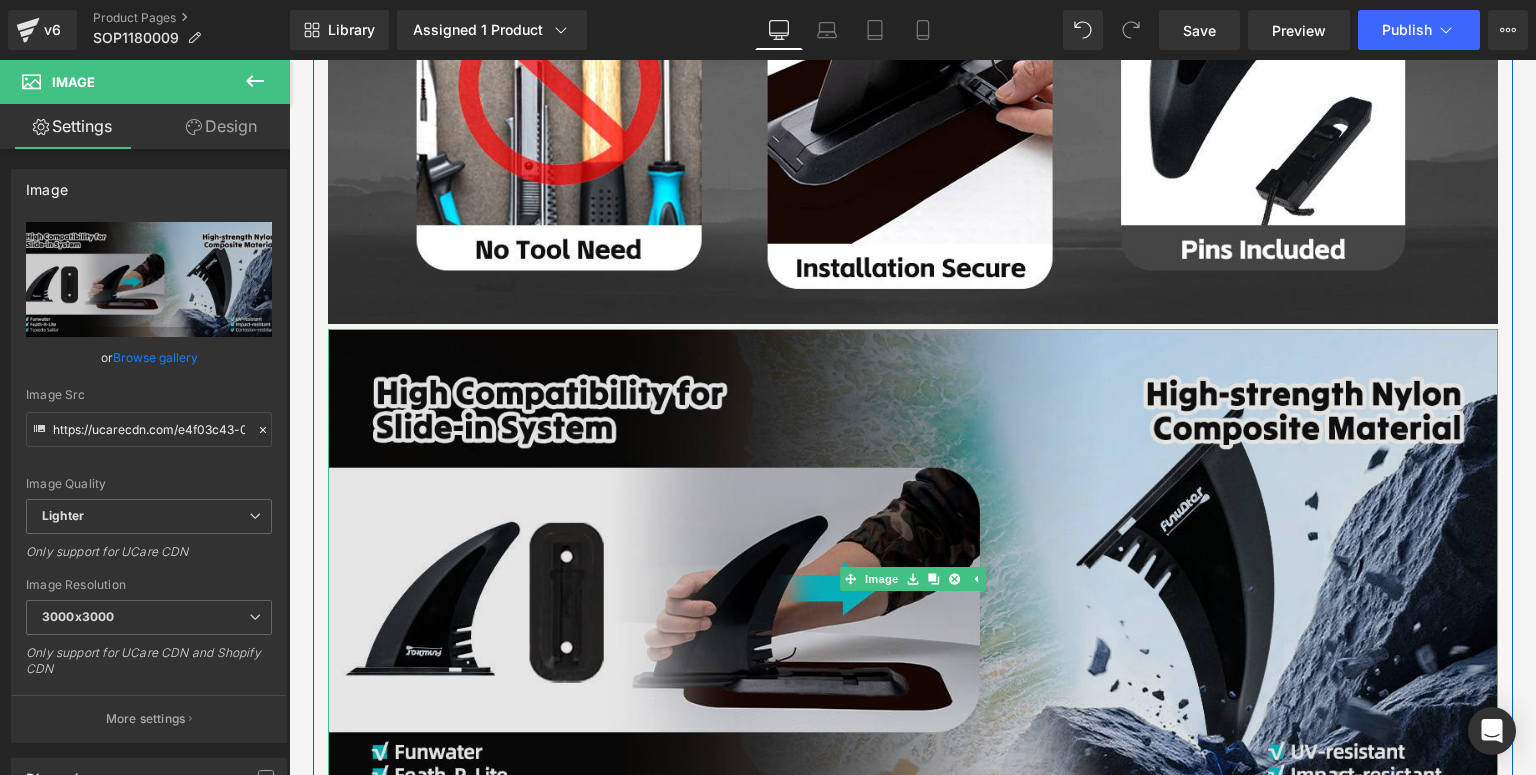 scroll, scrollTop: 2599, scrollLeft: 0, axis: vertical 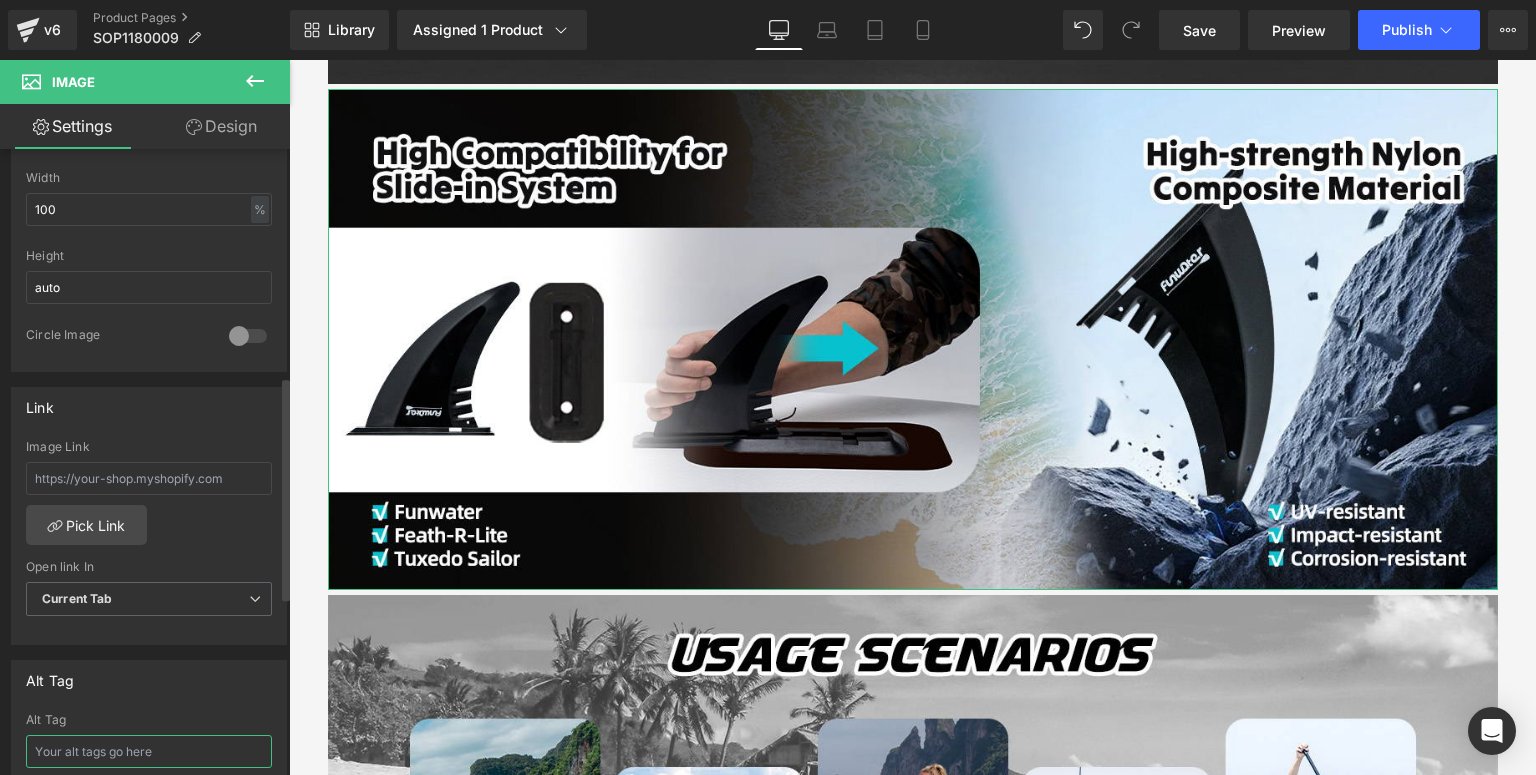 click at bounding box center [149, 751] 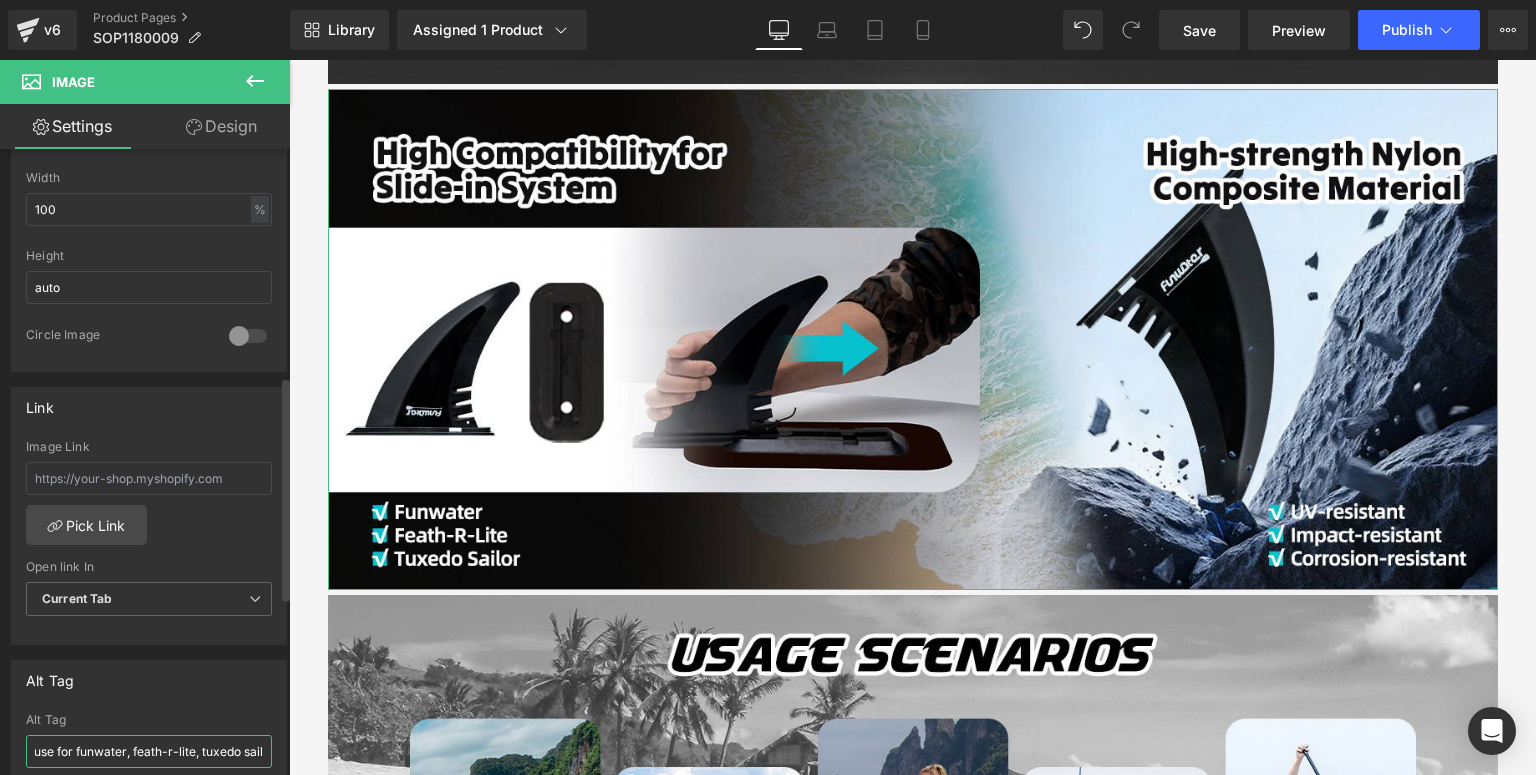 scroll, scrollTop: 0, scrollLeft: 414, axis: horizontal 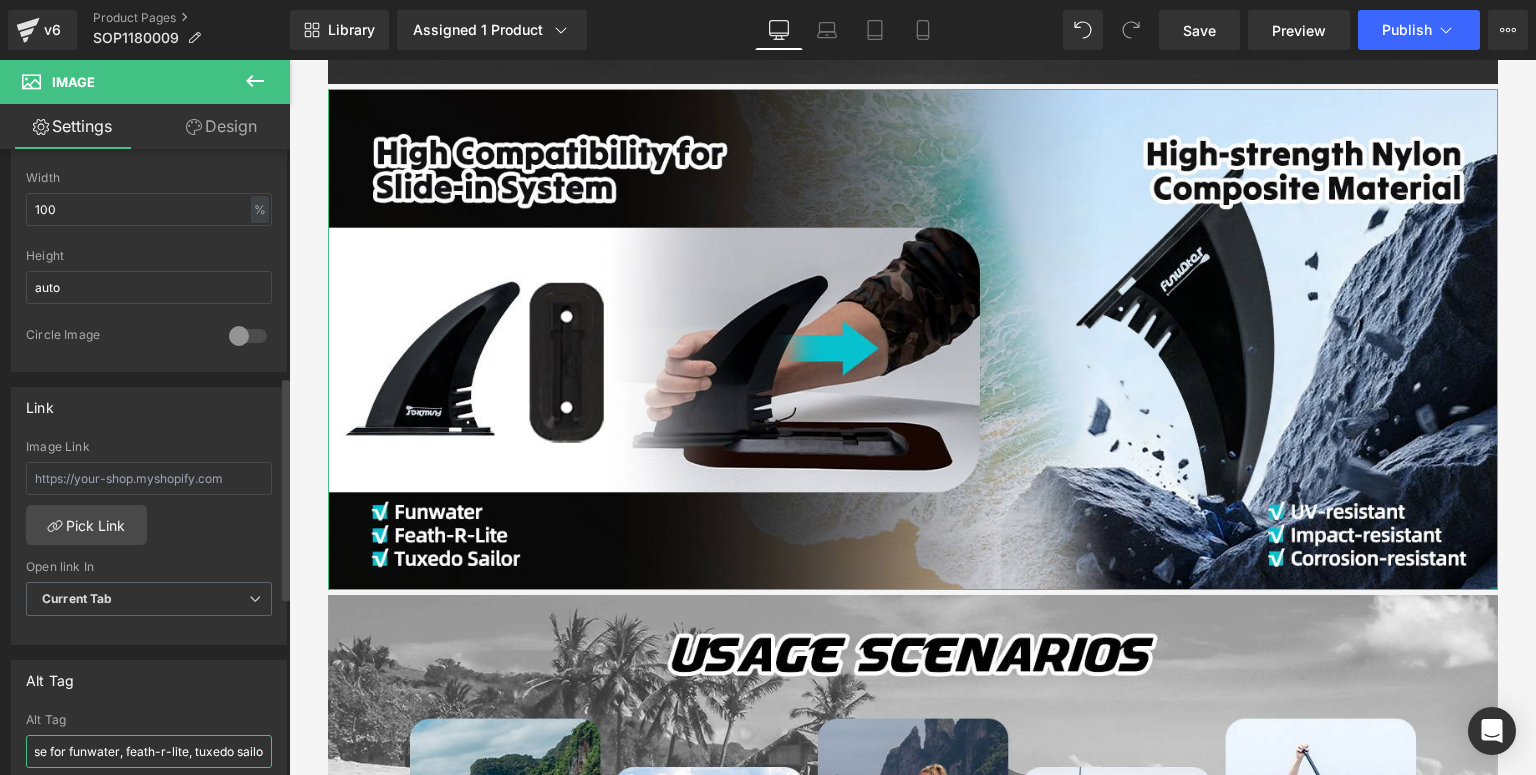 type on "Funwater fin replacement for SUP have high compatibility for slide in, use for funwater, feath-r-lite, tuxedo sailor" 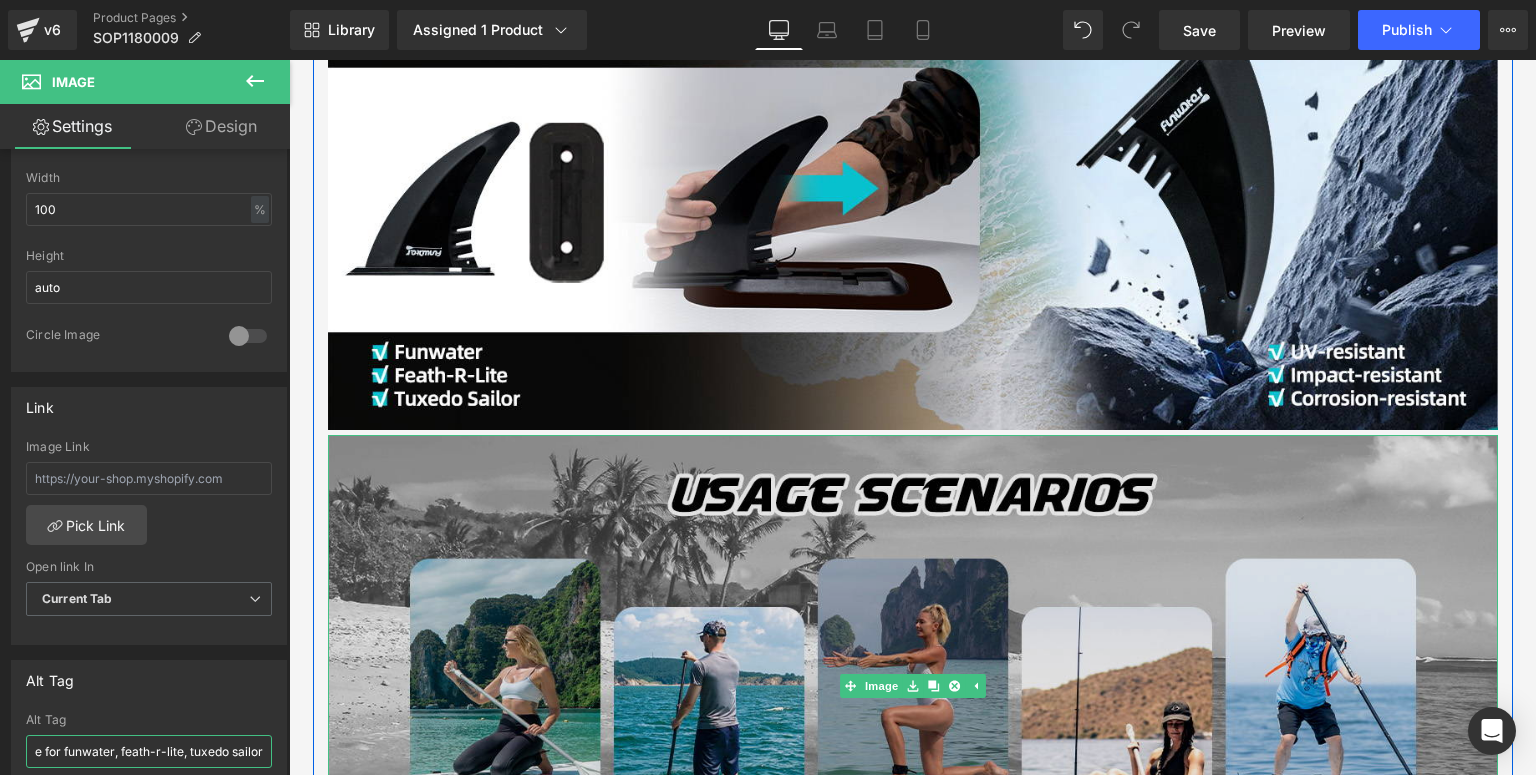 scroll, scrollTop: 2839, scrollLeft: 0, axis: vertical 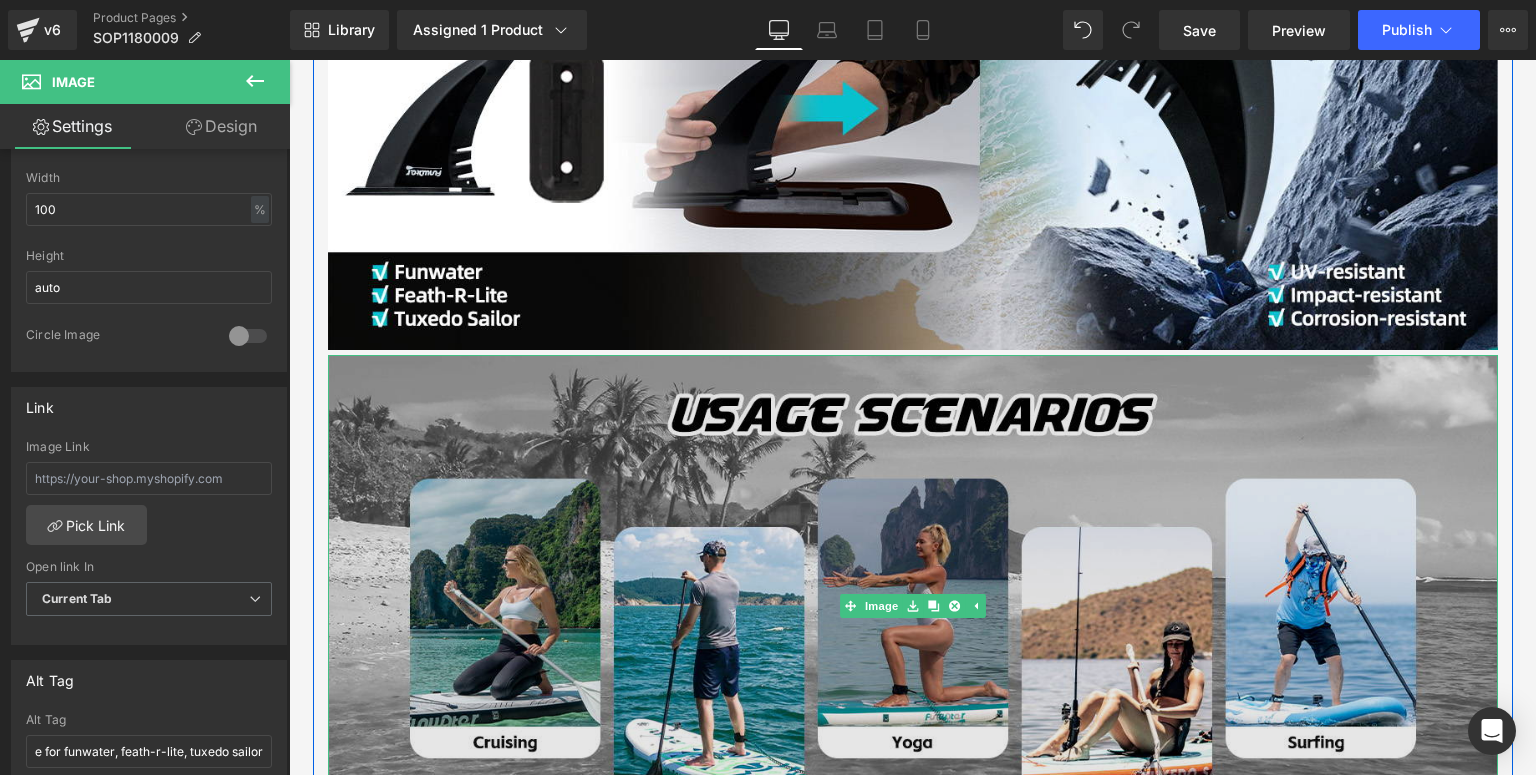 click at bounding box center (913, 605) 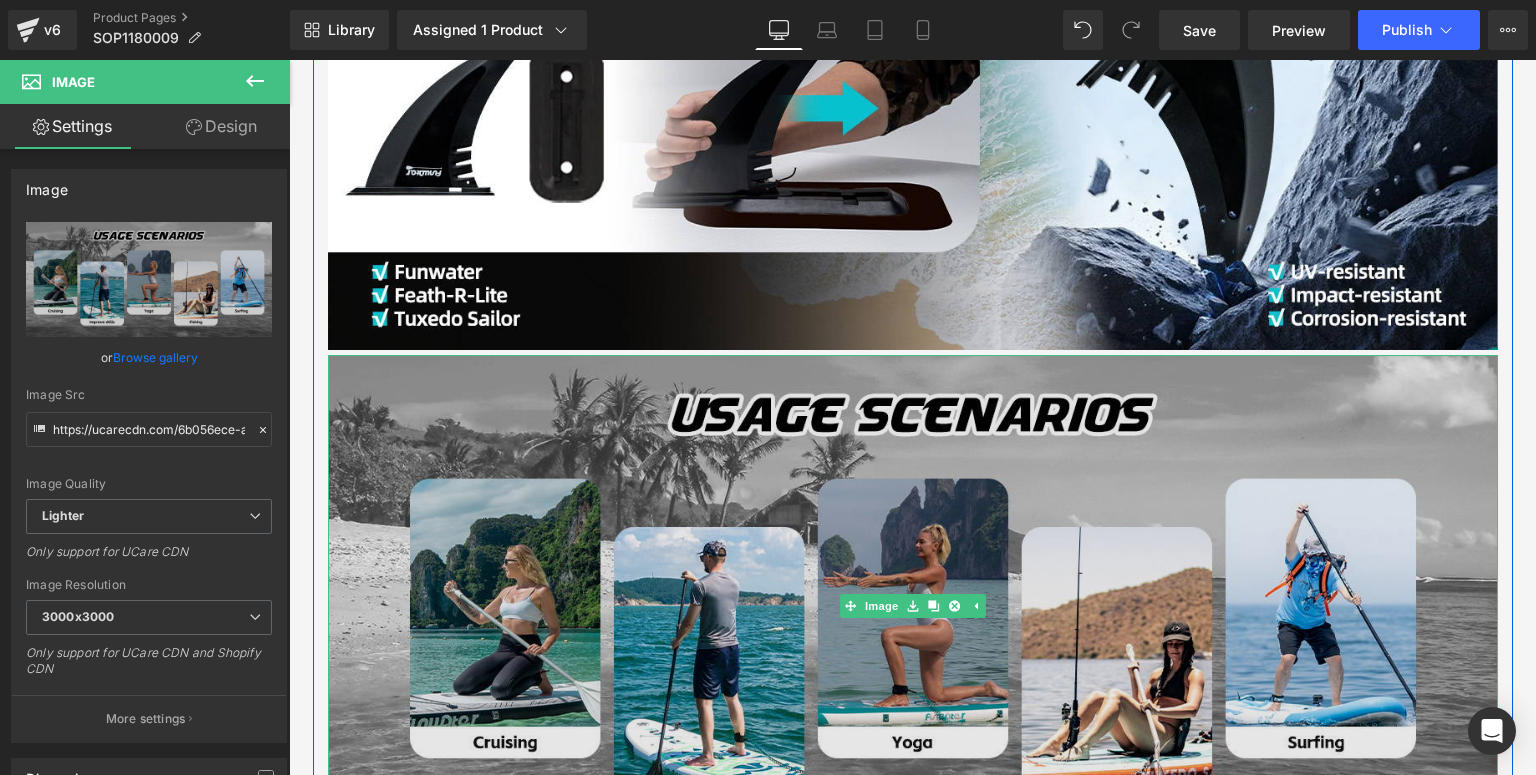 scroll, scrollTop: 2919, scrollLeft: 0, axis: vertical 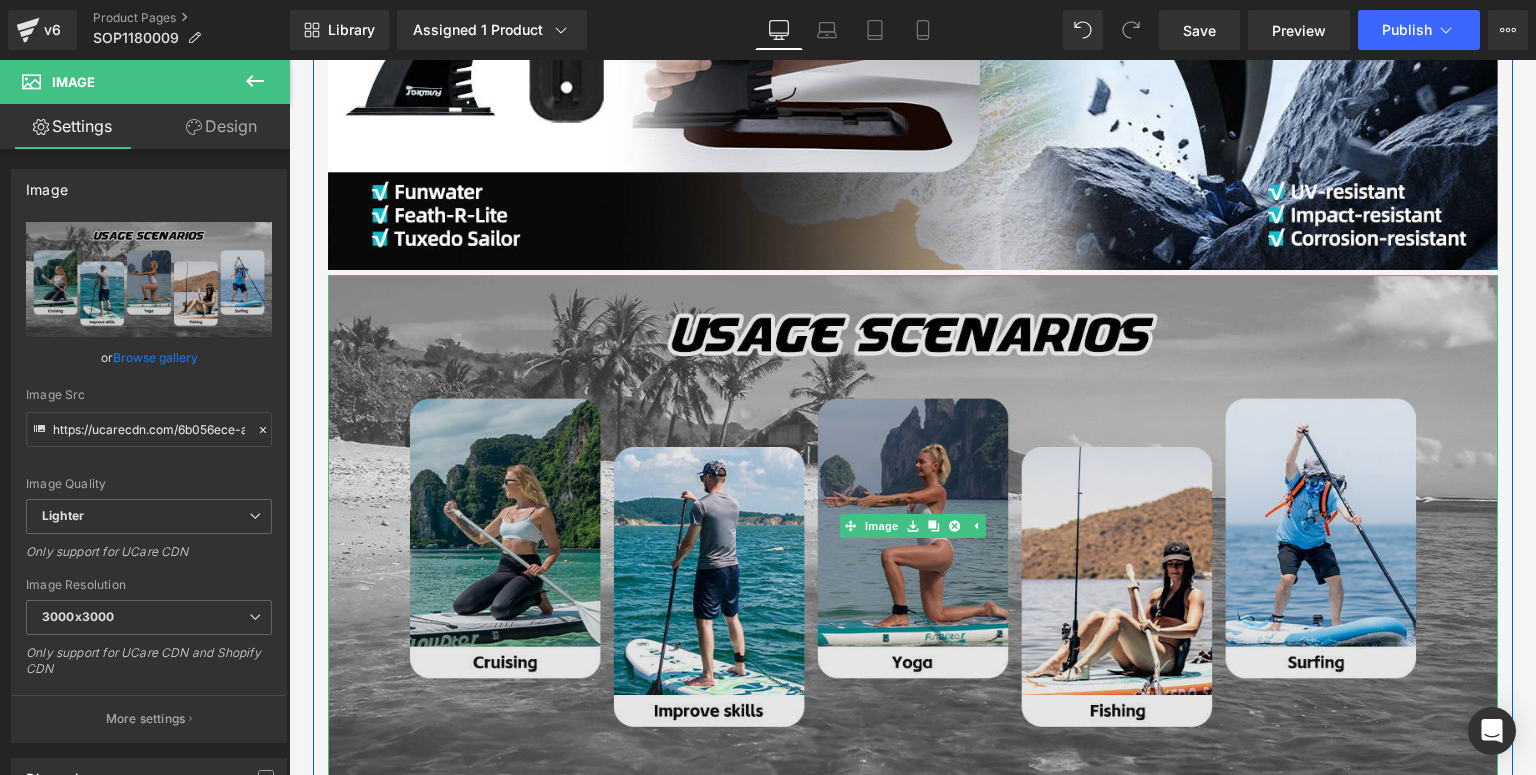 click at bounding box center (913, 525) 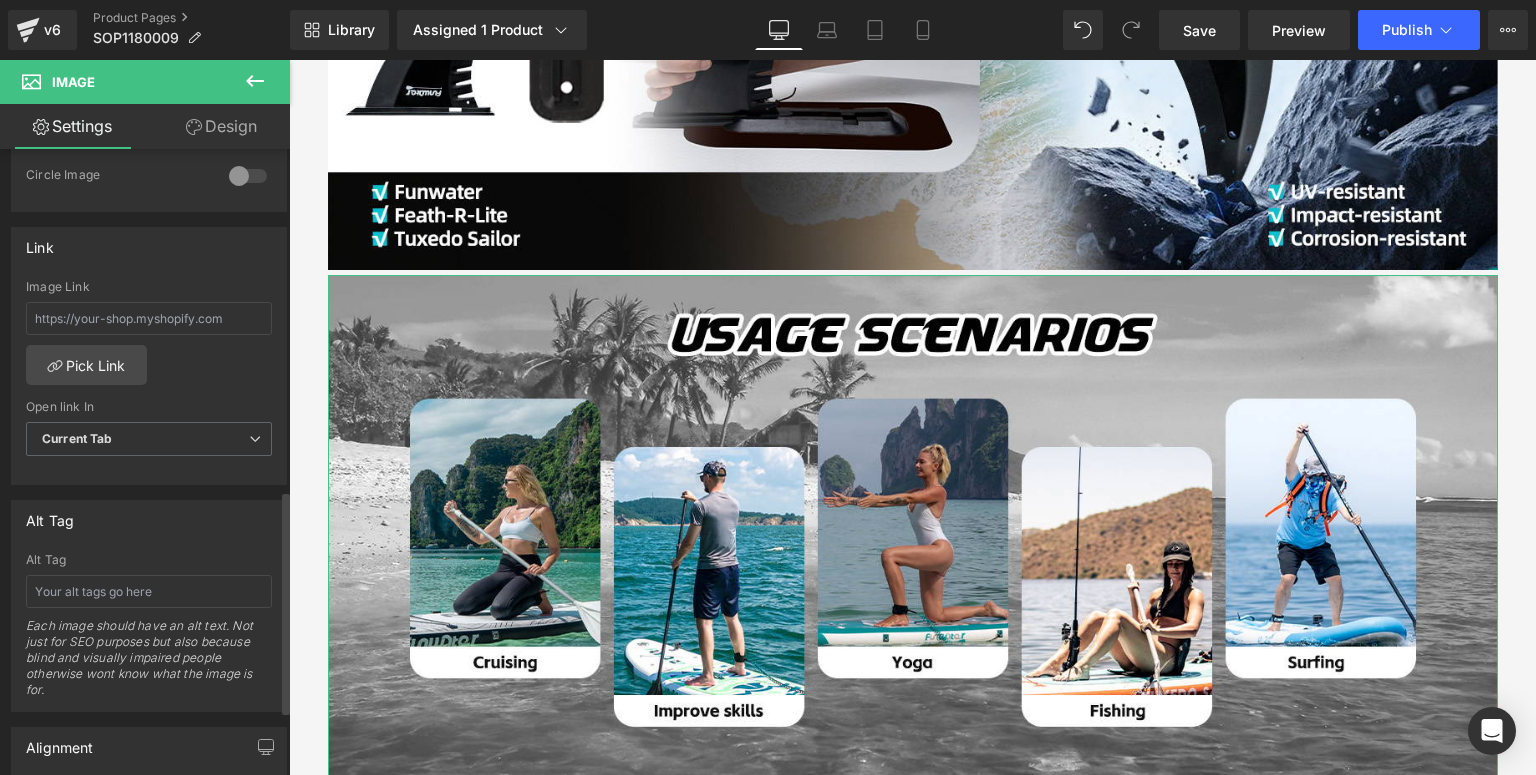 scroll, scrollTop: 960, scrollLeft: 0, axis: vertical 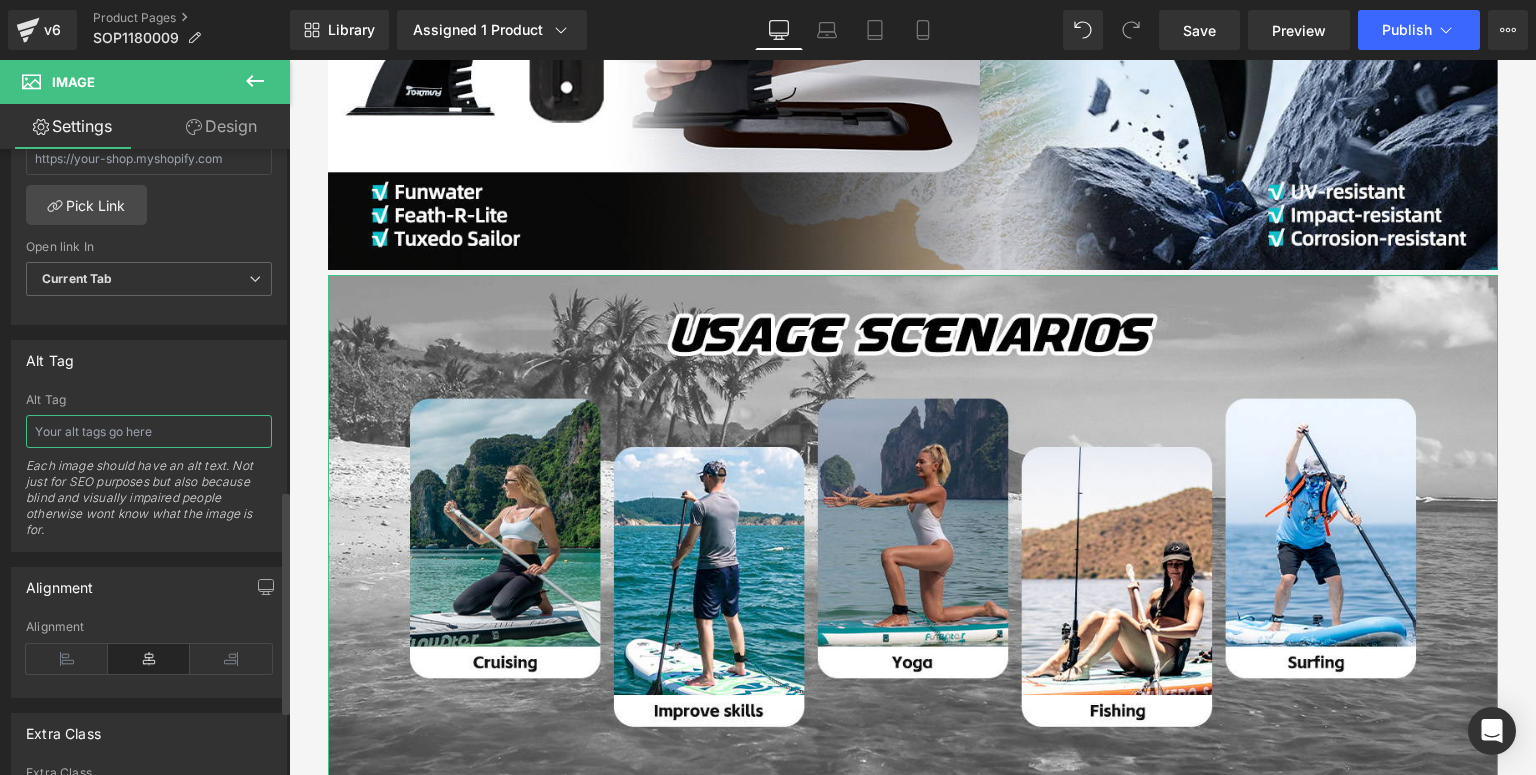 click at bounding box center (149, 431) 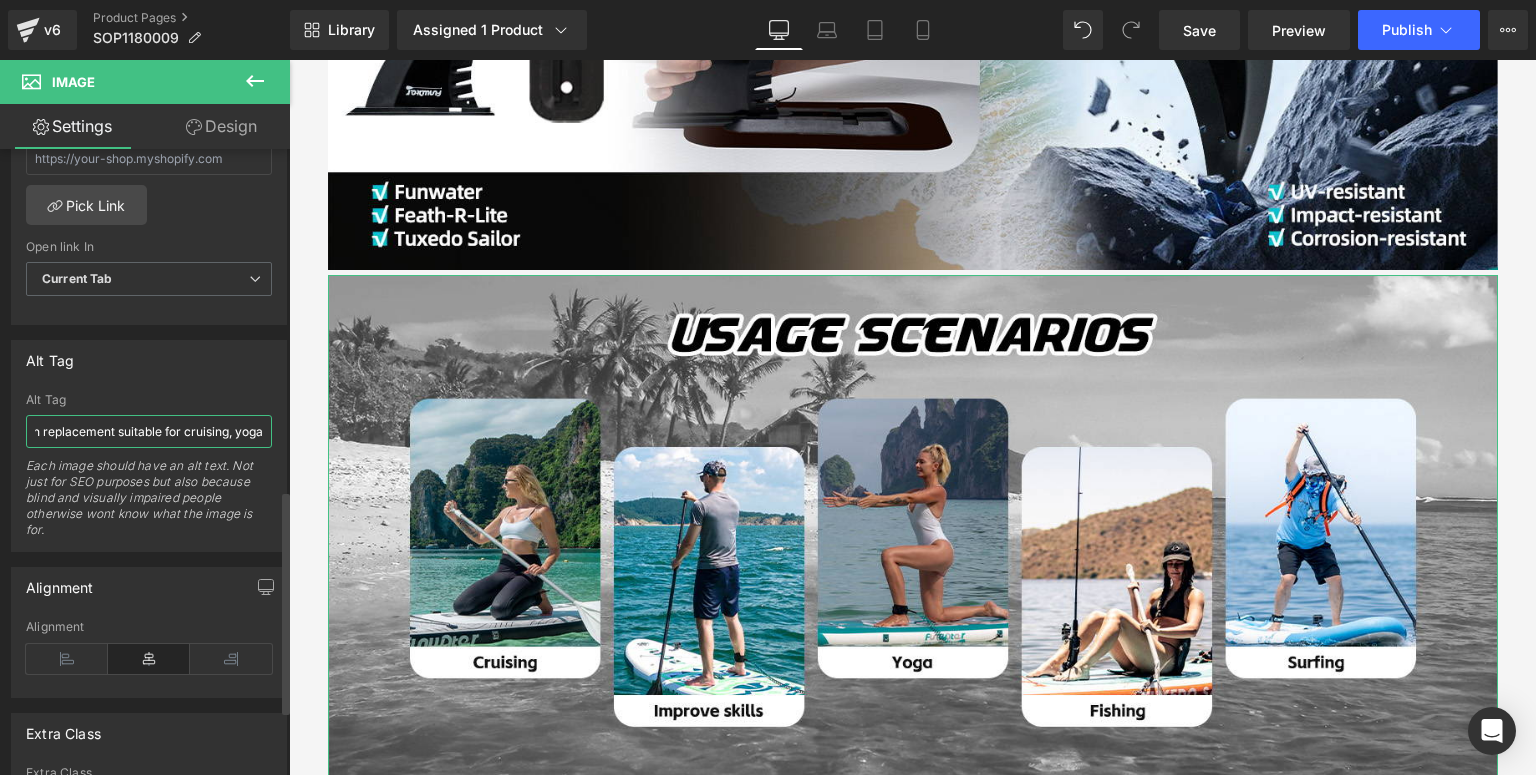 scroll, scrollTop: 0, scrollLeft: 155, axis: horizontal 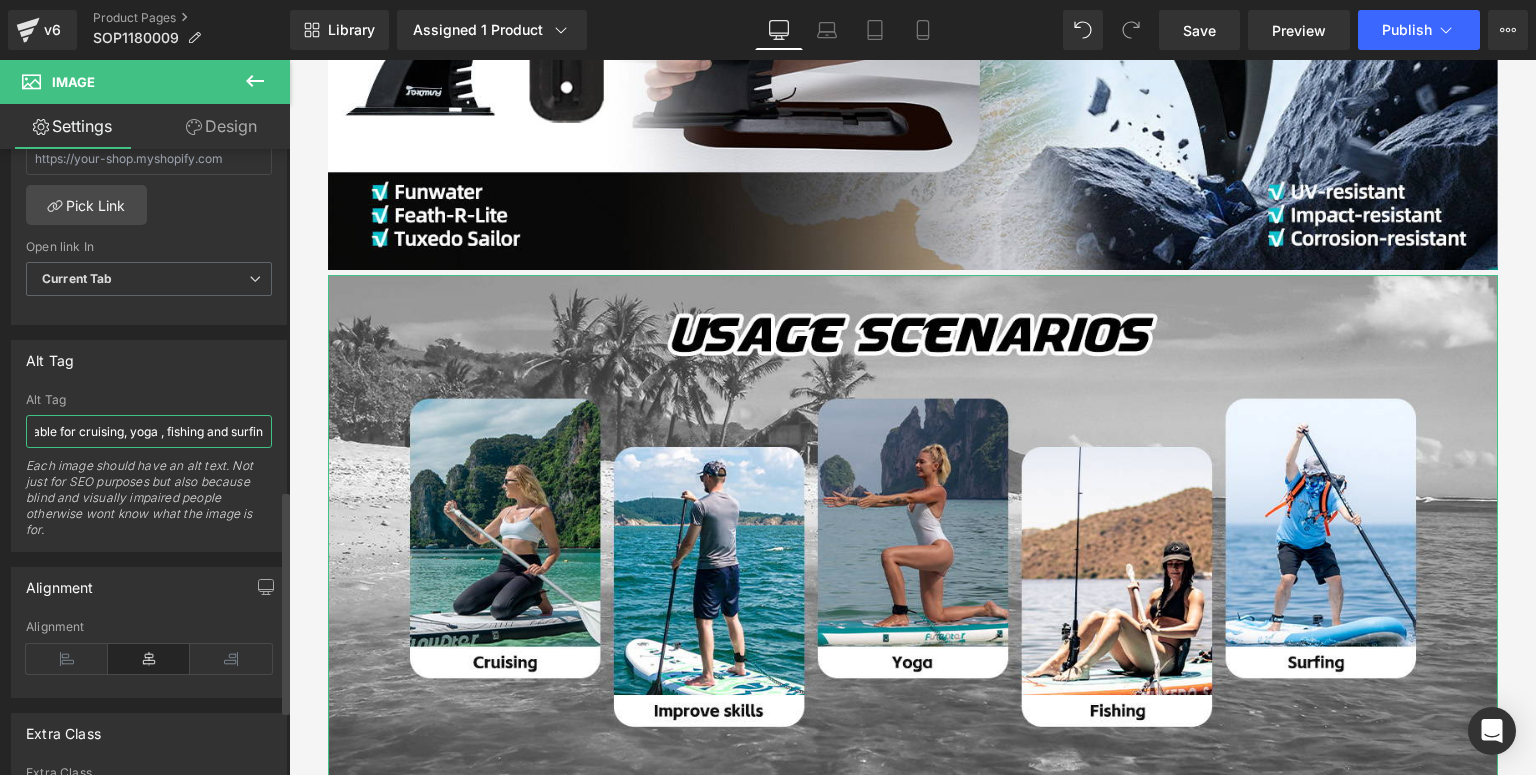 type on "Funwater paddle board fin replacement suitable for cruising, yoga , fishing and surfing" 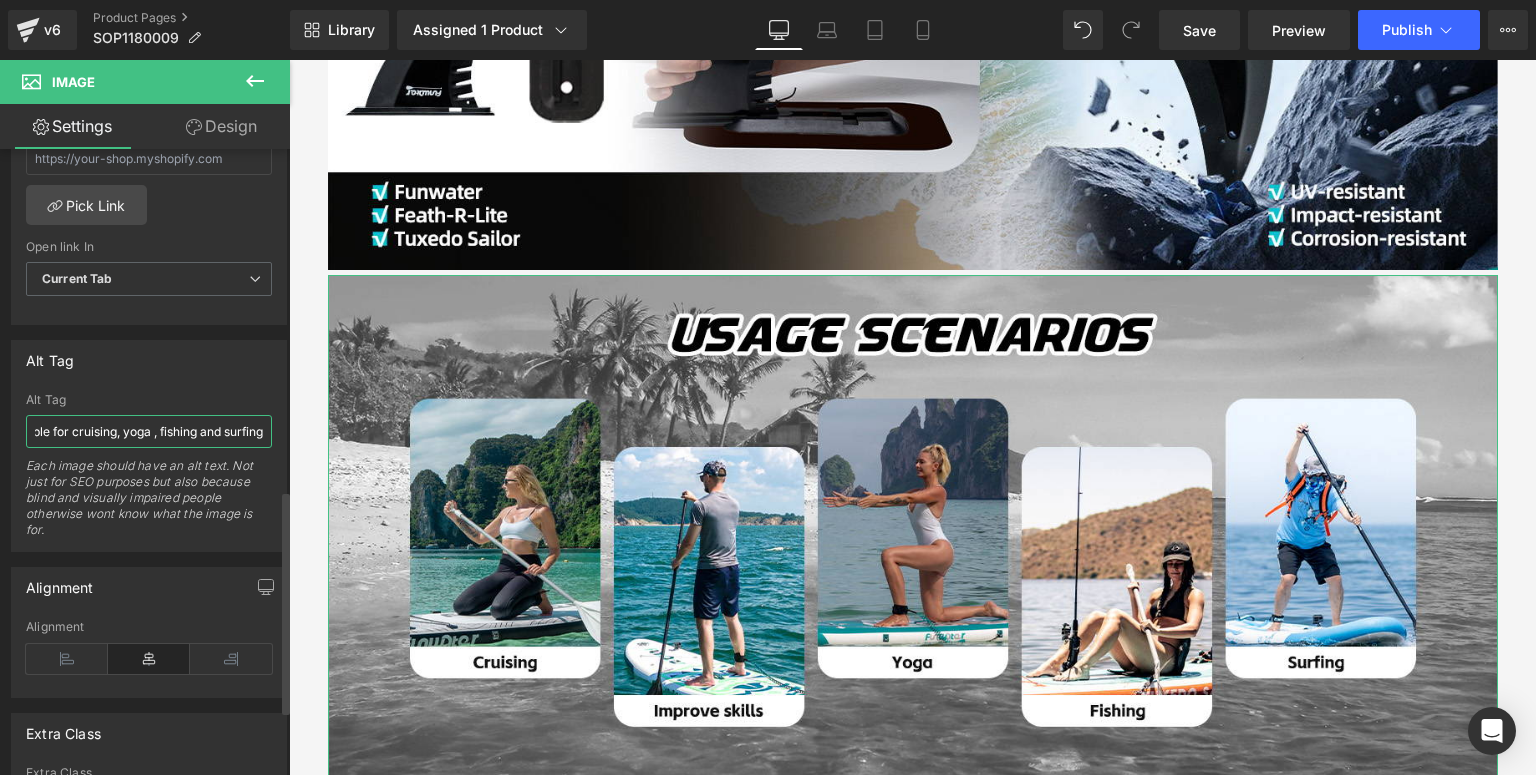 scroll, scrollTop: 0, scrollLeft: 268, axis: horizontal 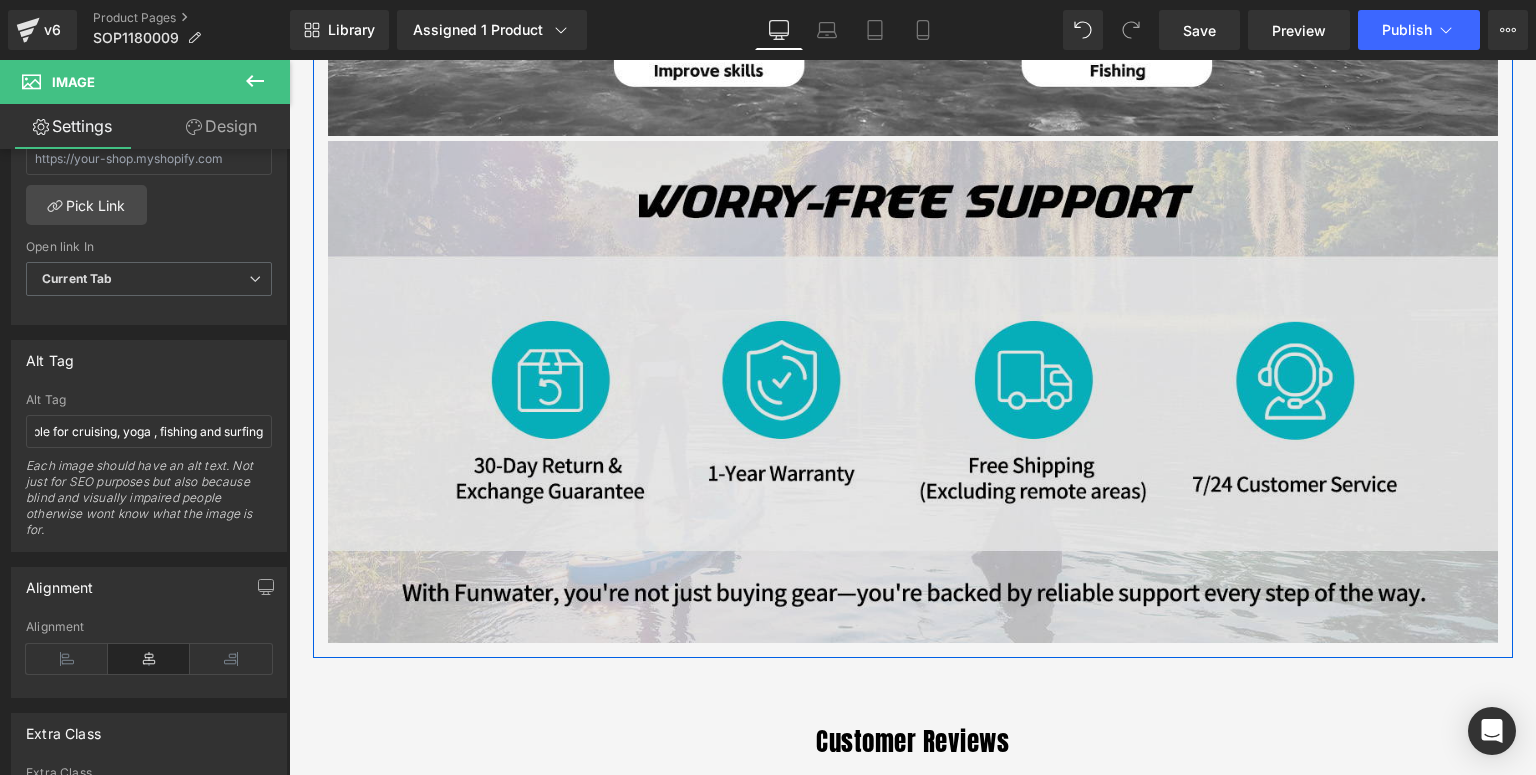 click at bounding box center (913, 391) 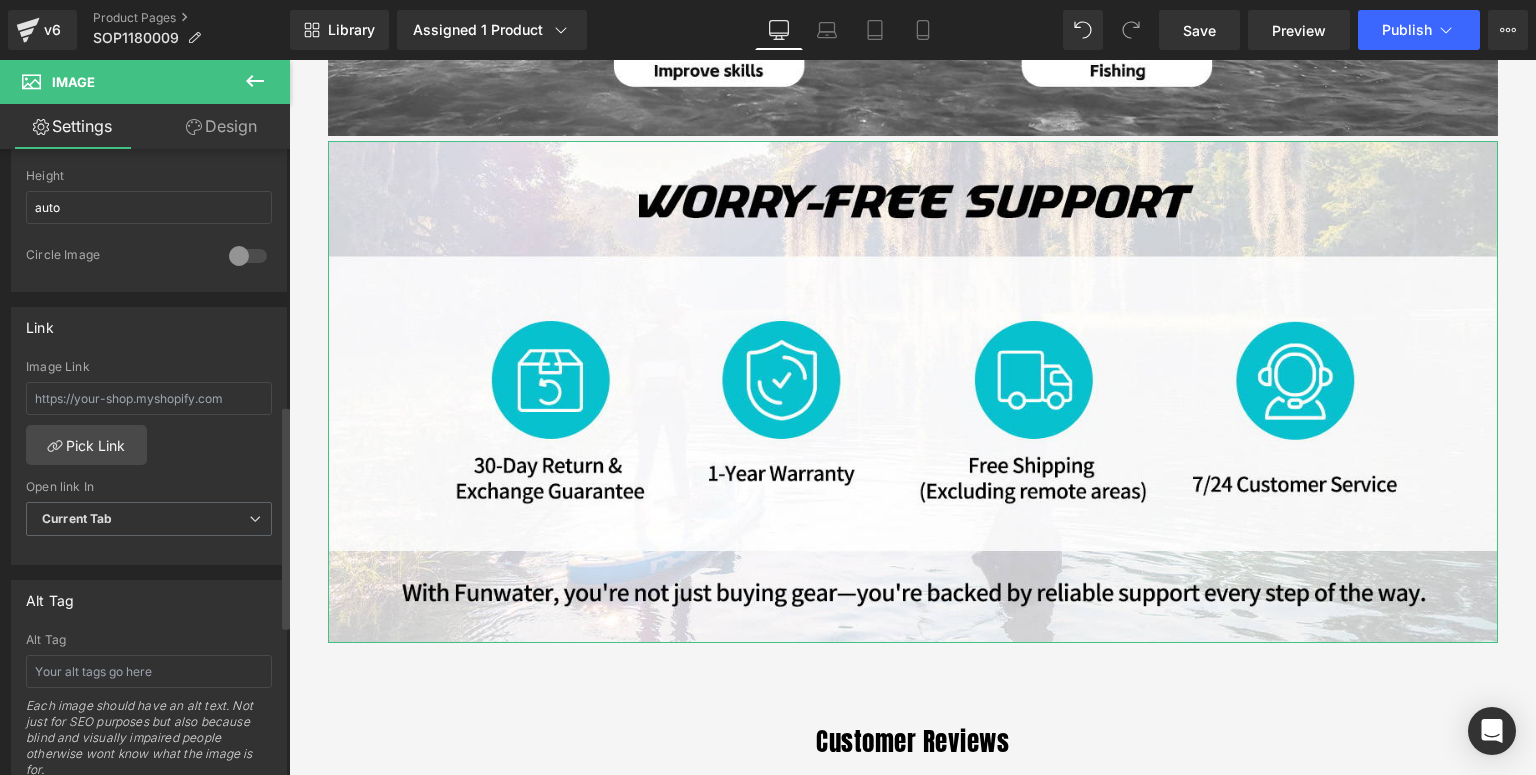 scroll, scrollTop: 880, scrollLeft: 0, axis: vertical 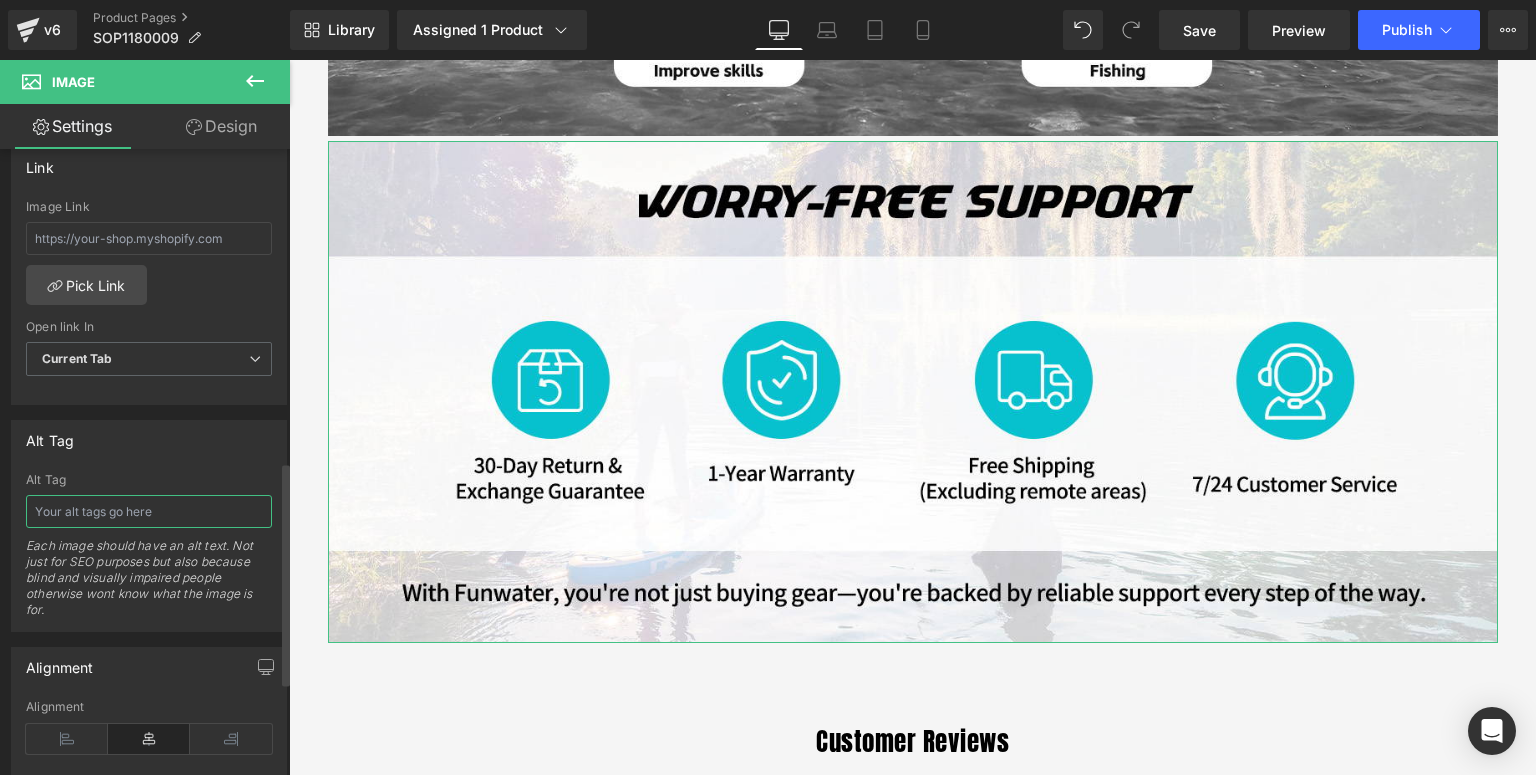 click at bounding box center [149, 511] 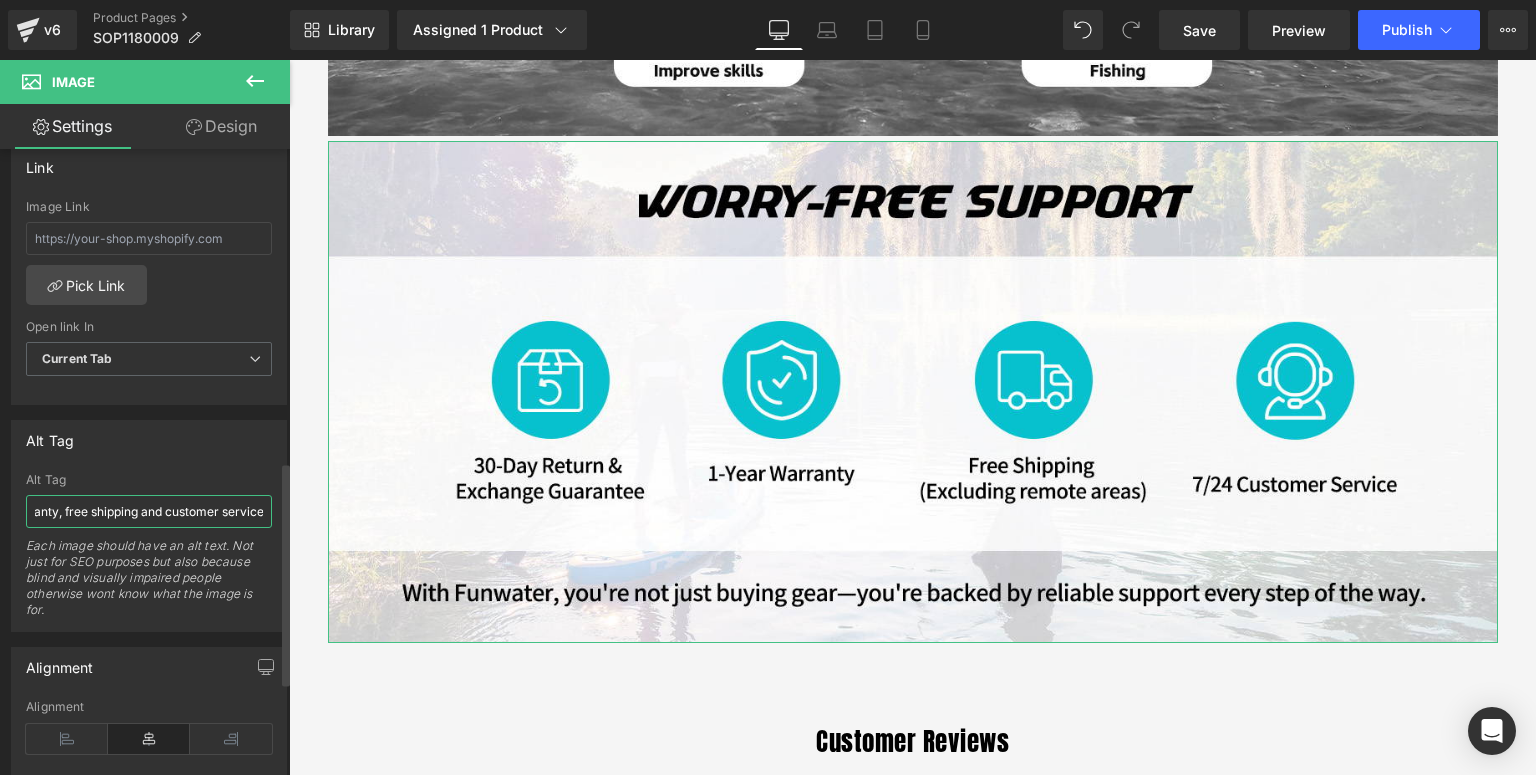 scroll, scrollTop: 0, scrollLeft: 464, axis: horizontal 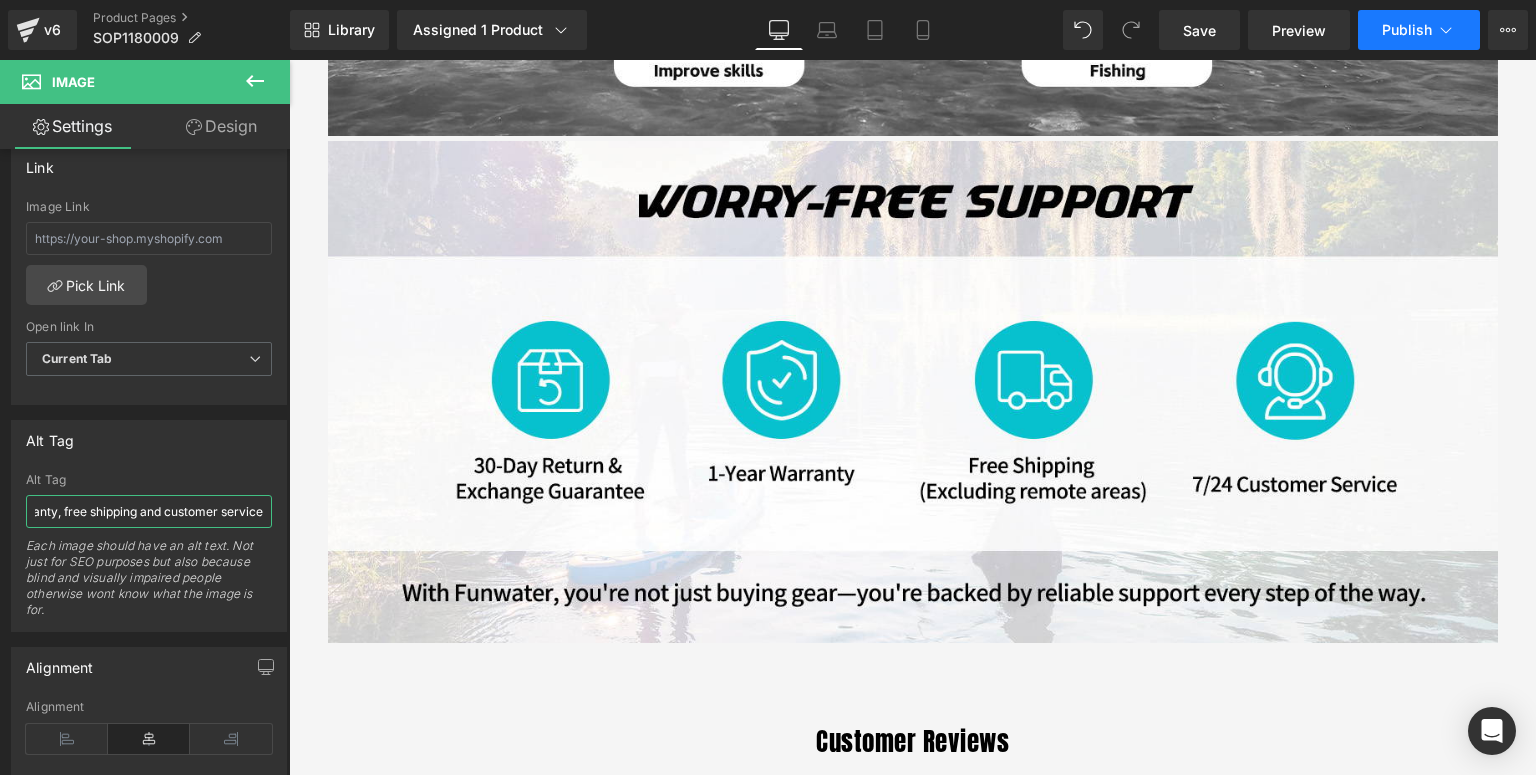 type on "Funwater provide worry-free support with 30 days return guarantee, 1 year warranty, free shipping and customer service" 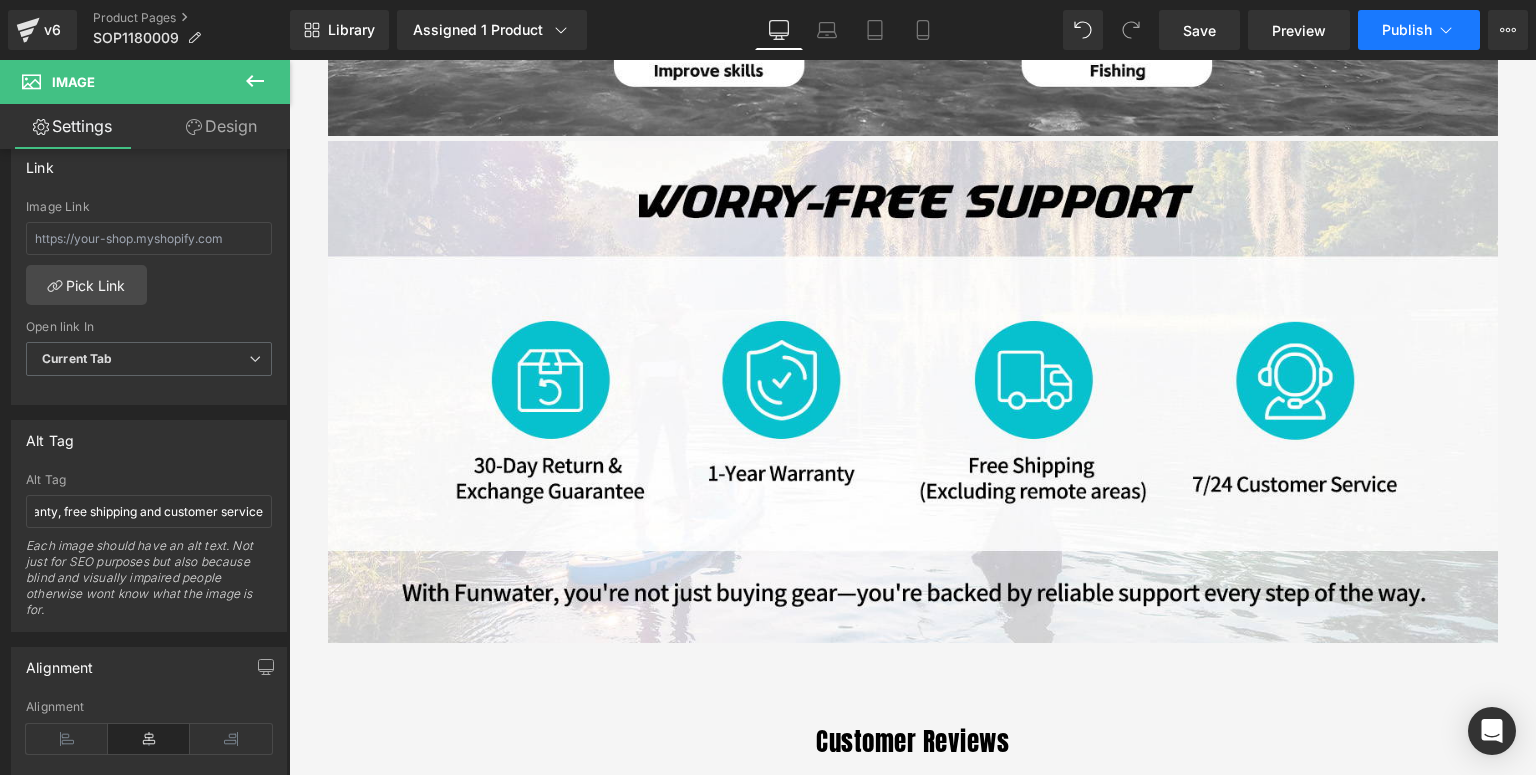 click on "Publish" at bounding box center (1419, 30) 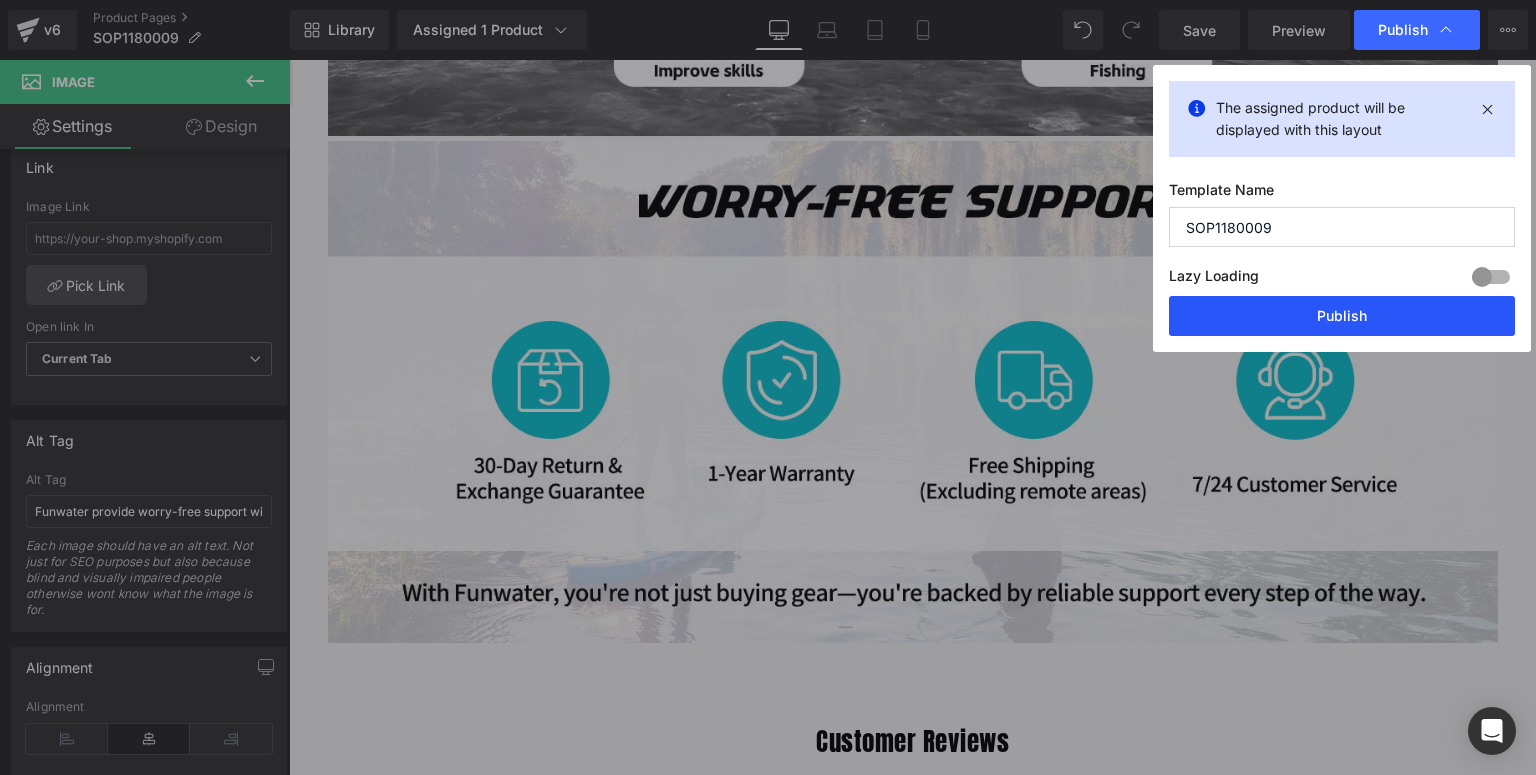 click on "Publish" at bounding box center [1342, 316] 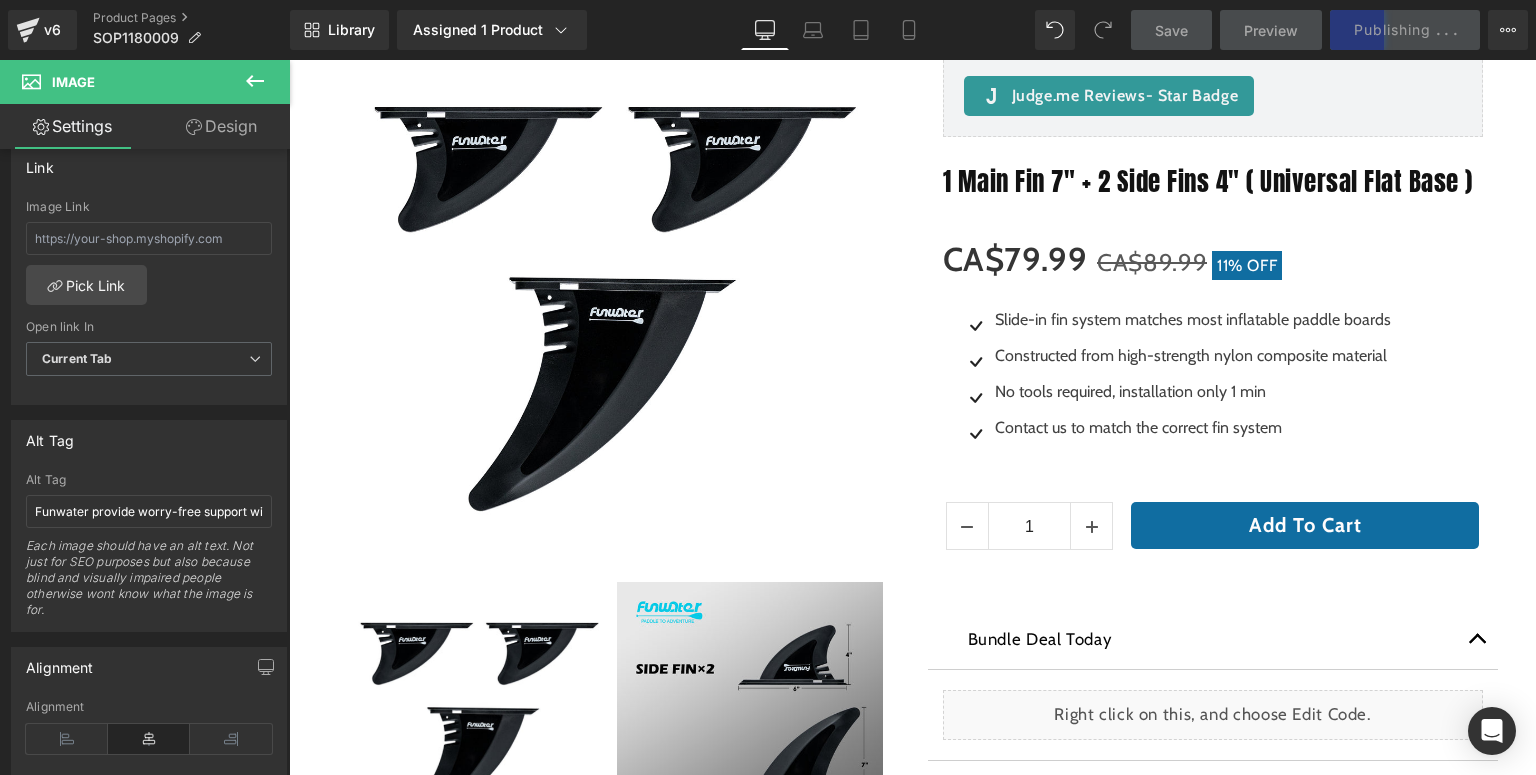 scroll, scrollTop: 0, scrollLeft: 0, axis: both 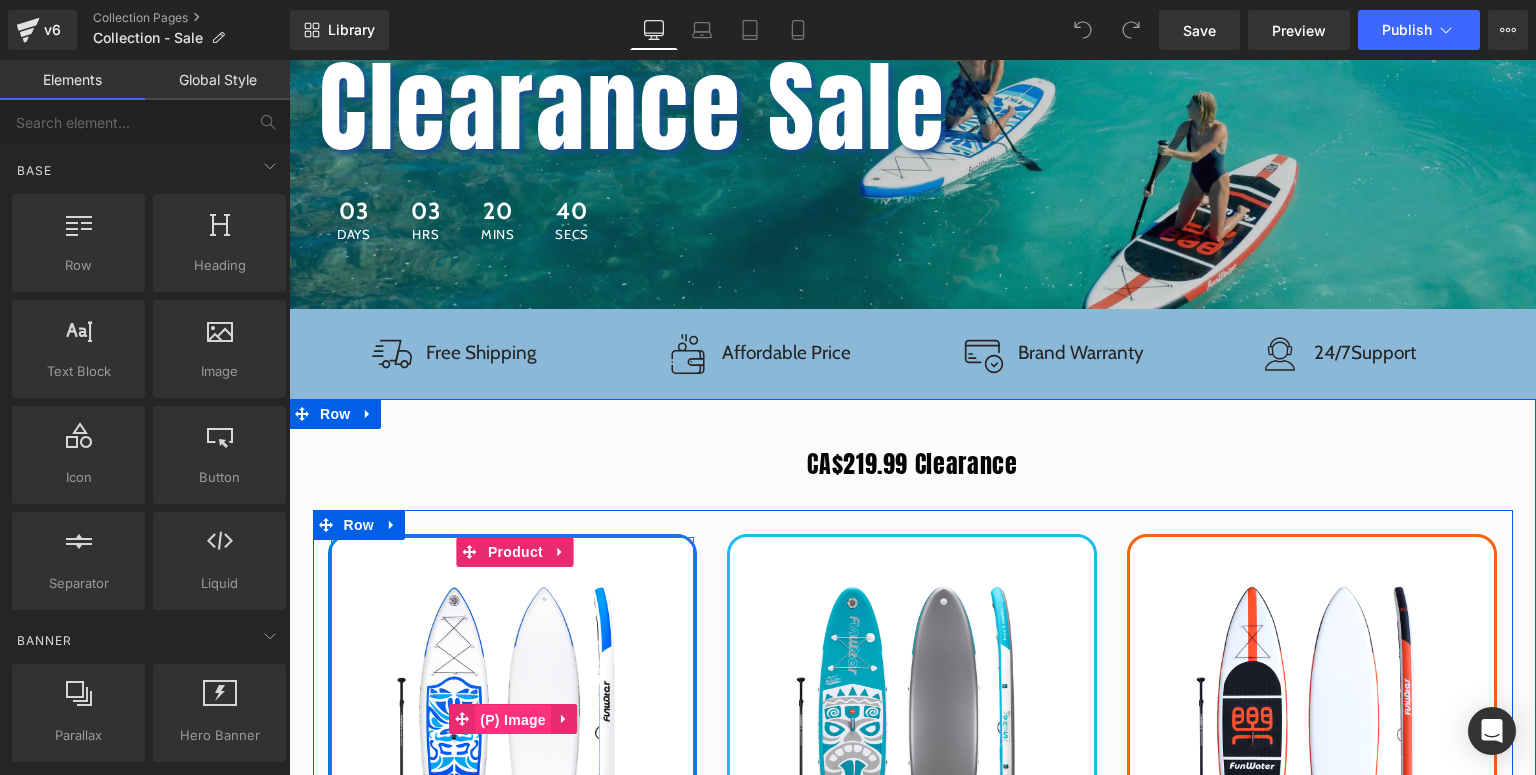 click on "(P) Image" at bounding box center [513, 720] 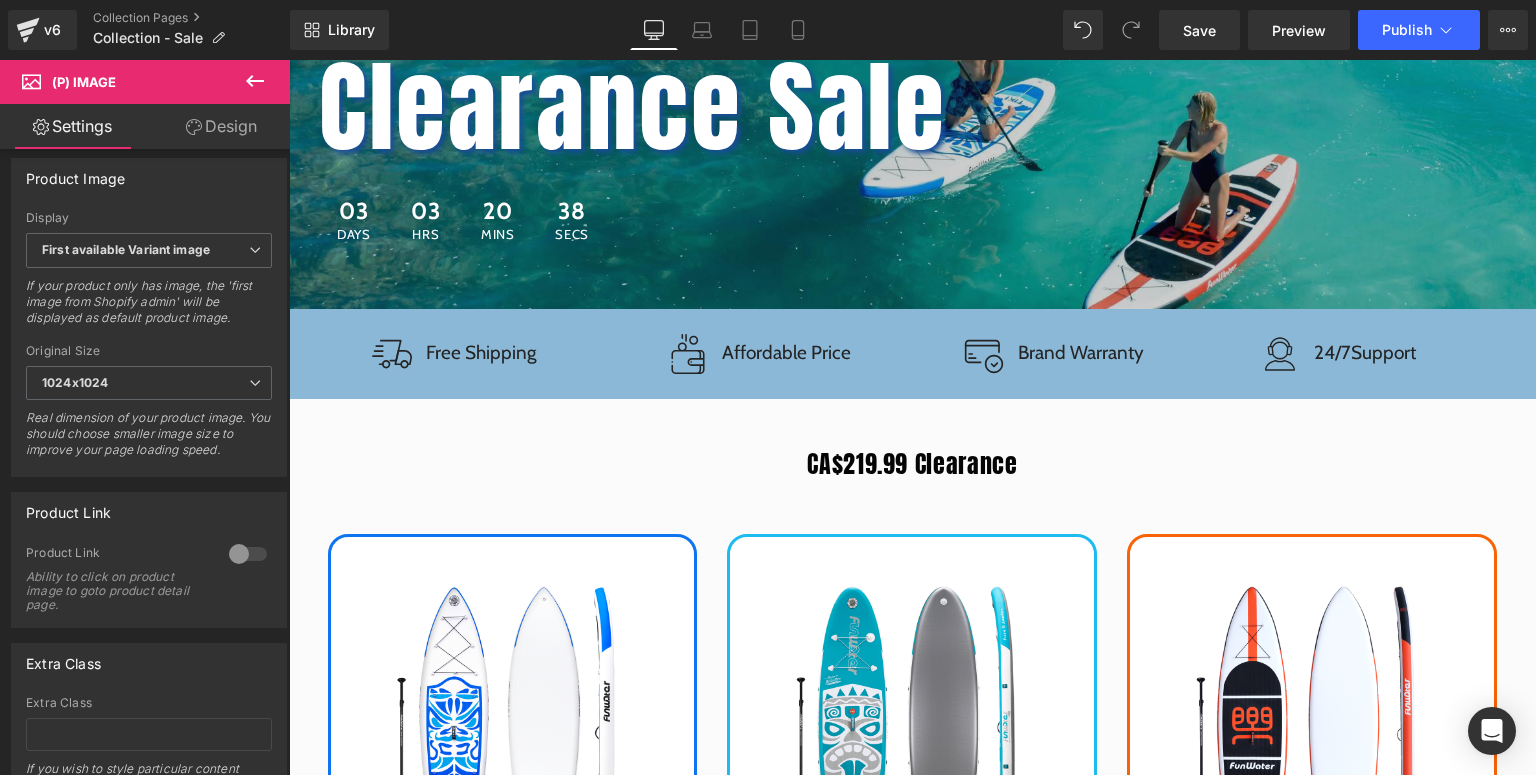 scroll, scrollTop: 848, scrollLeft: 0, axis: vertical 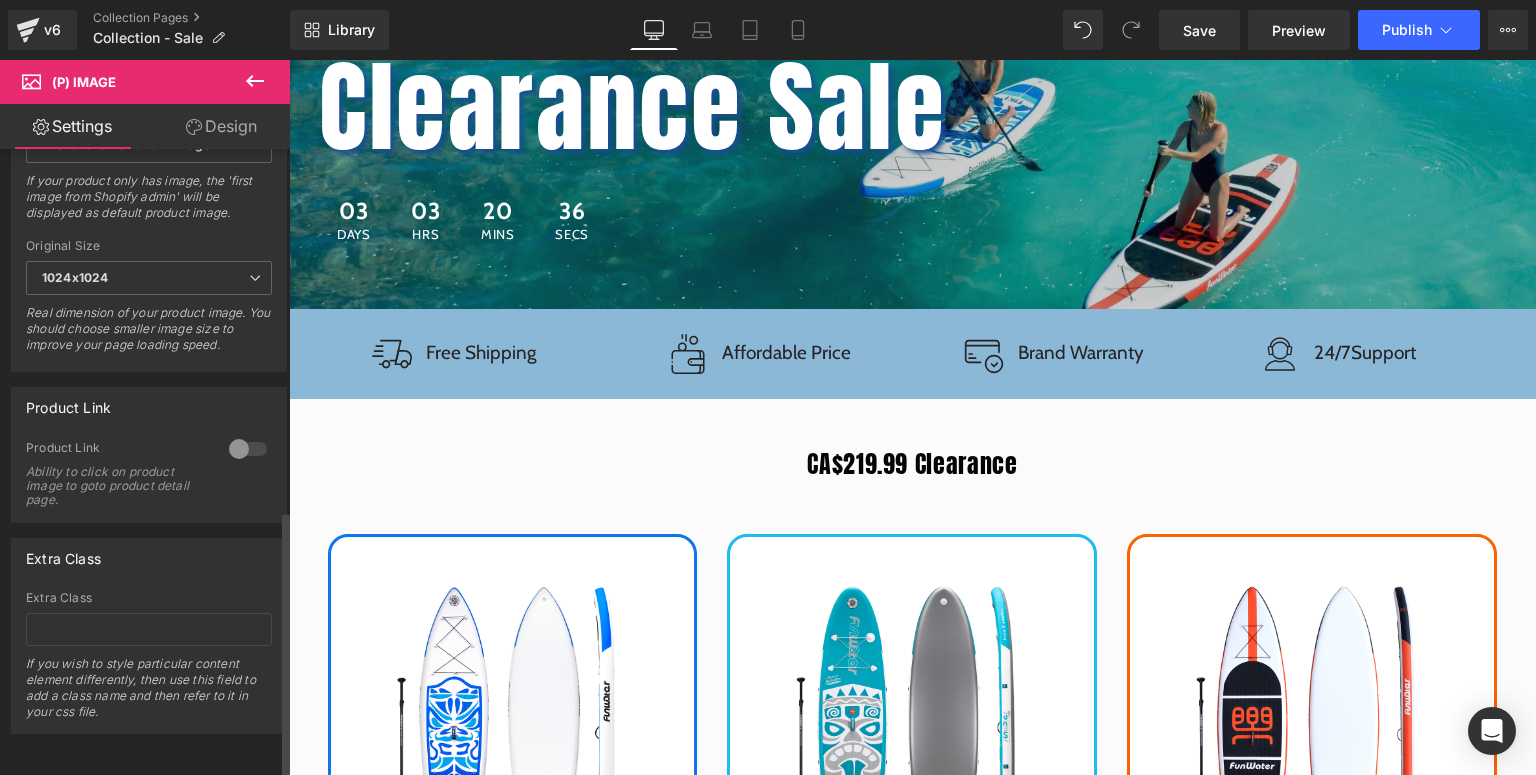 click at bounding box center [248, 449] 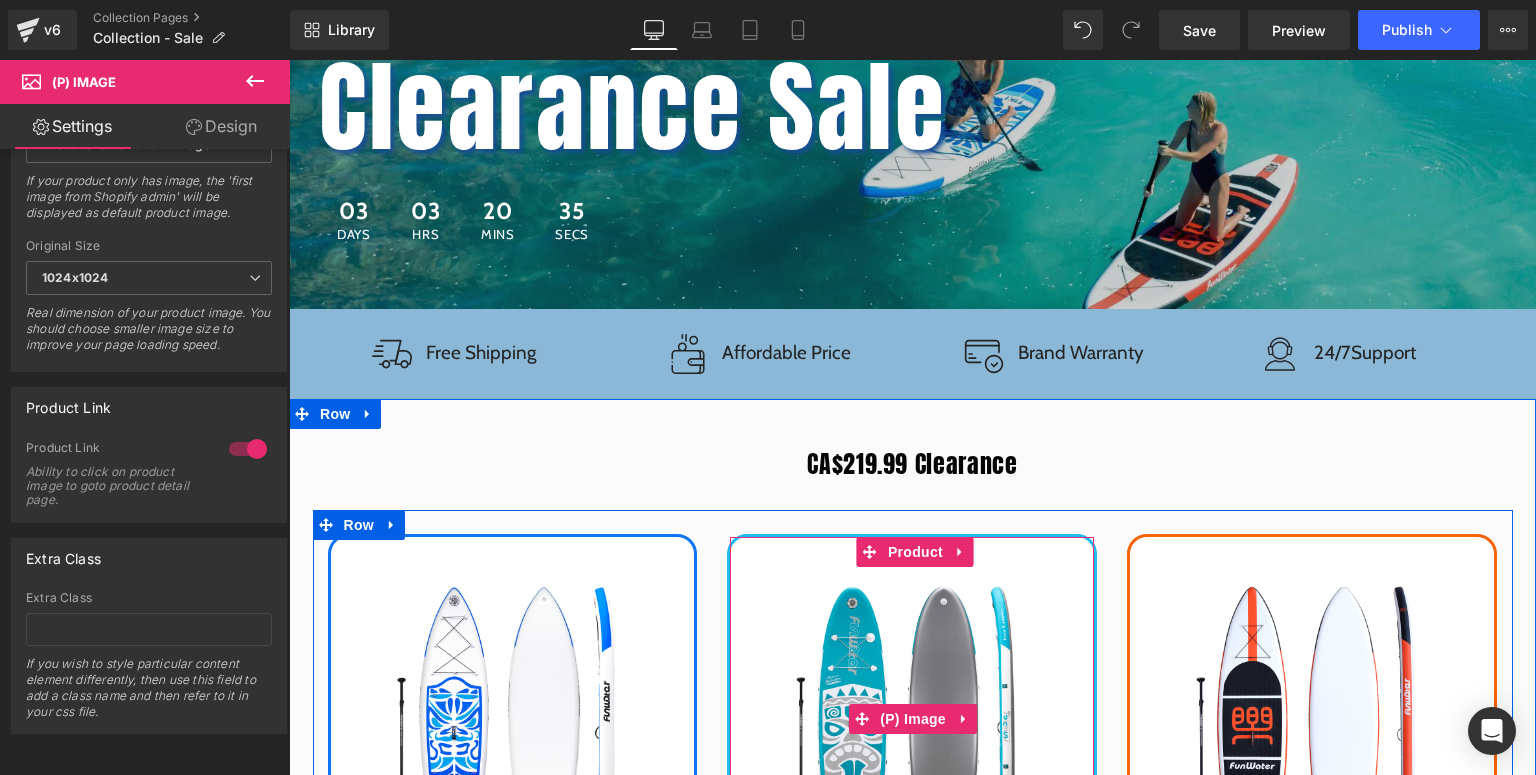 scroll, scrollTop: 400, scrollLeft: 0, axis: vertical 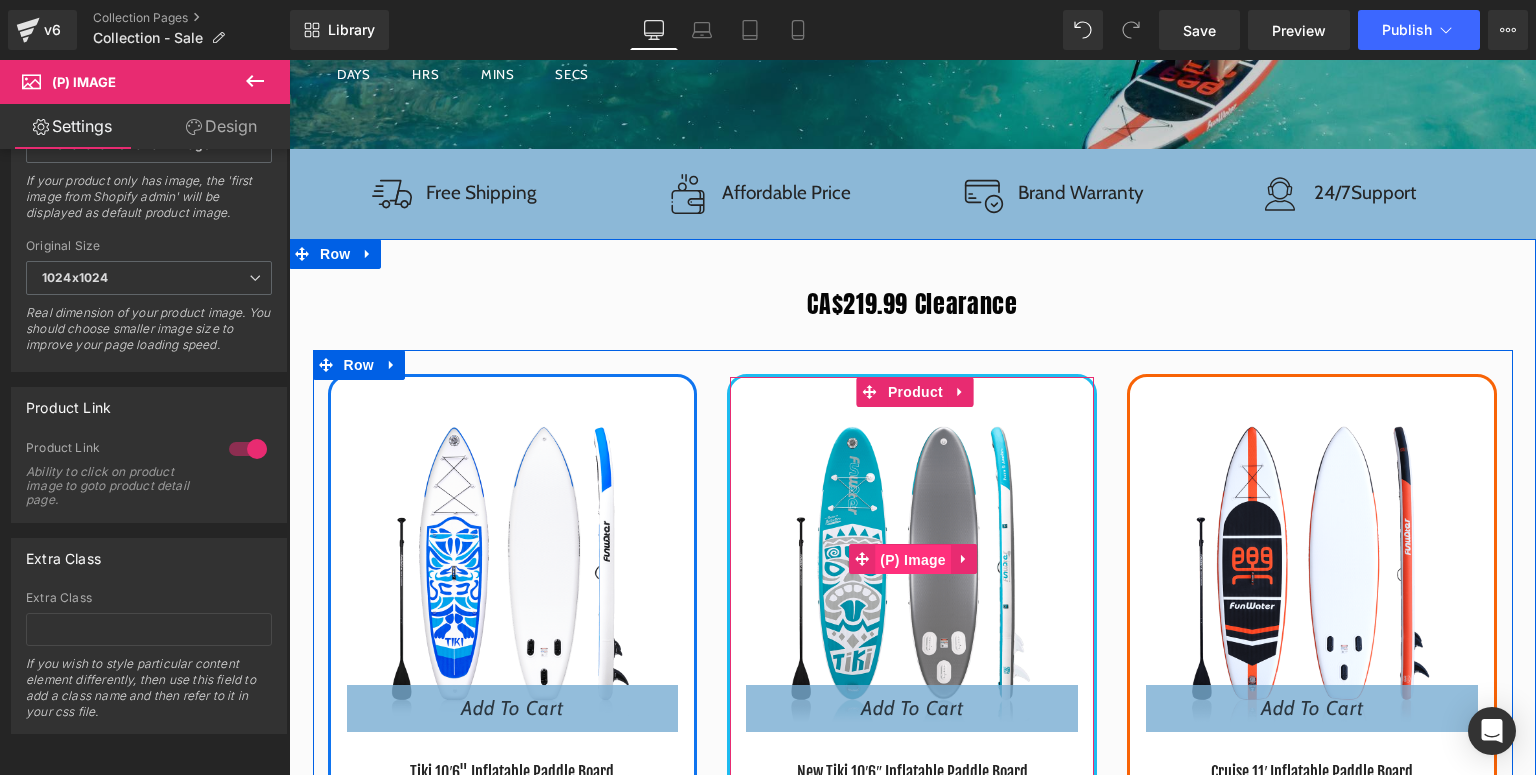 click on "(P) Image" at bounding box center (913, 560) 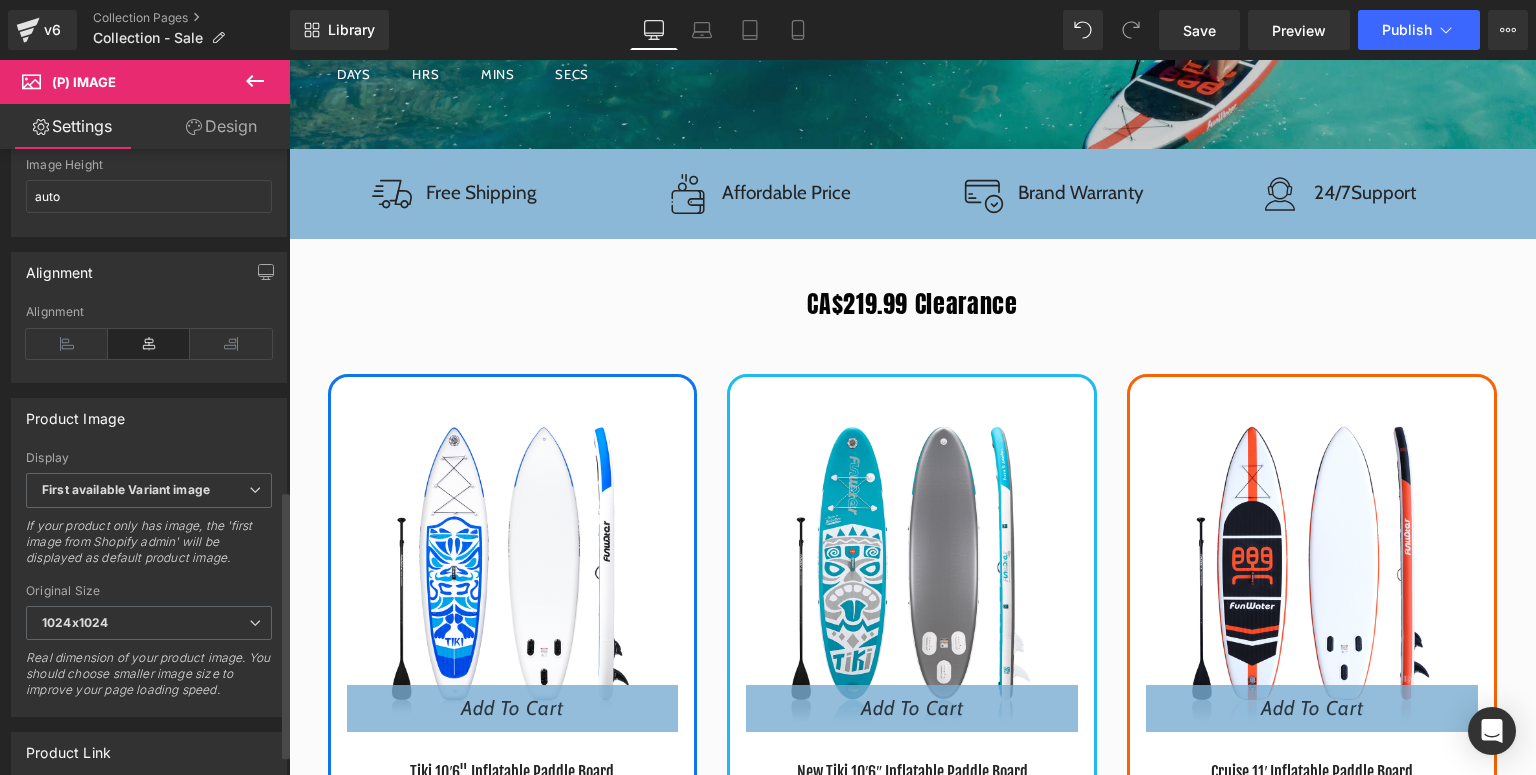 scroll, scrollTop: 848, scrollLeft: 0, axis: vertical 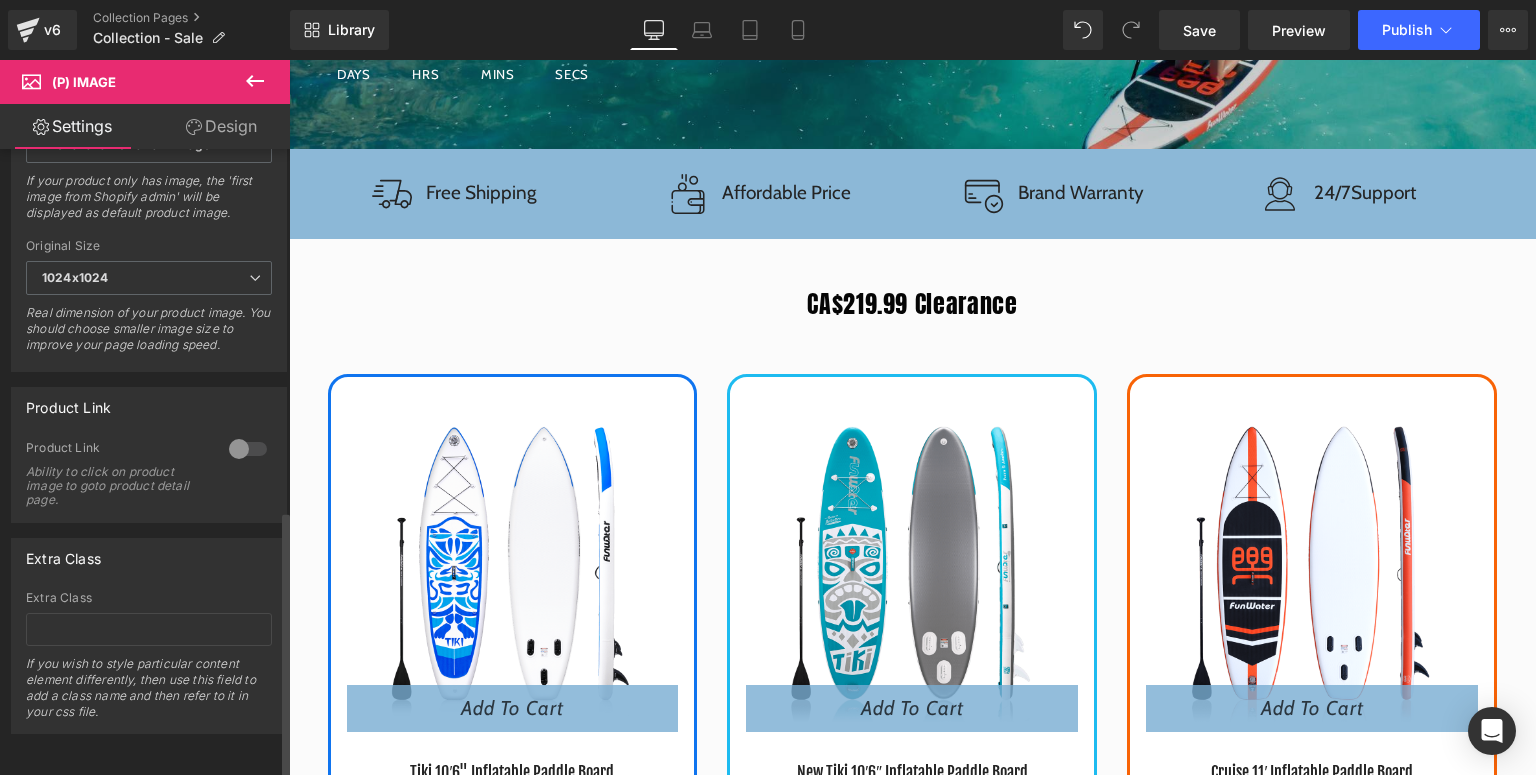 click at bounding box center (248, 449) 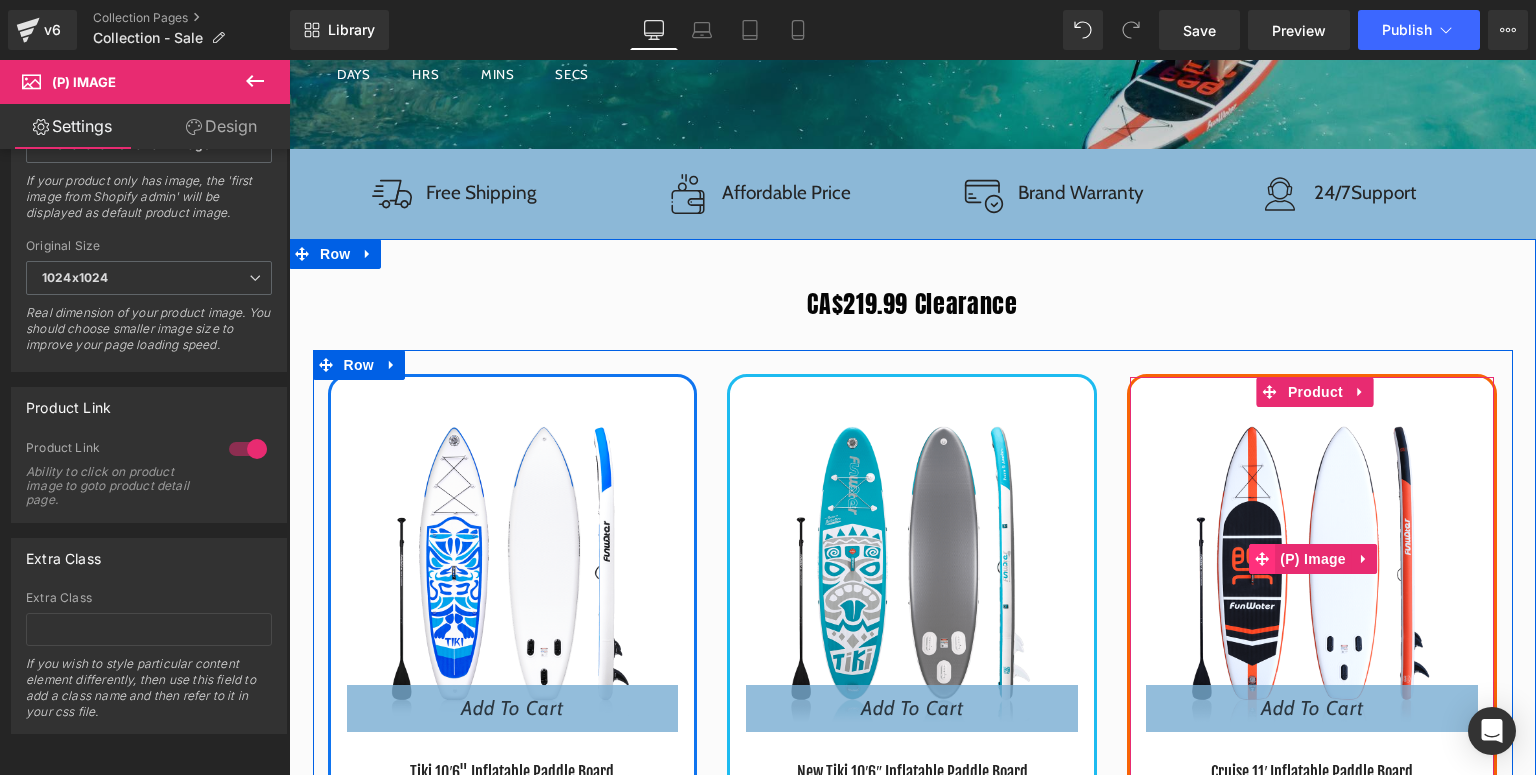 click at bounding box center (1262, 559) 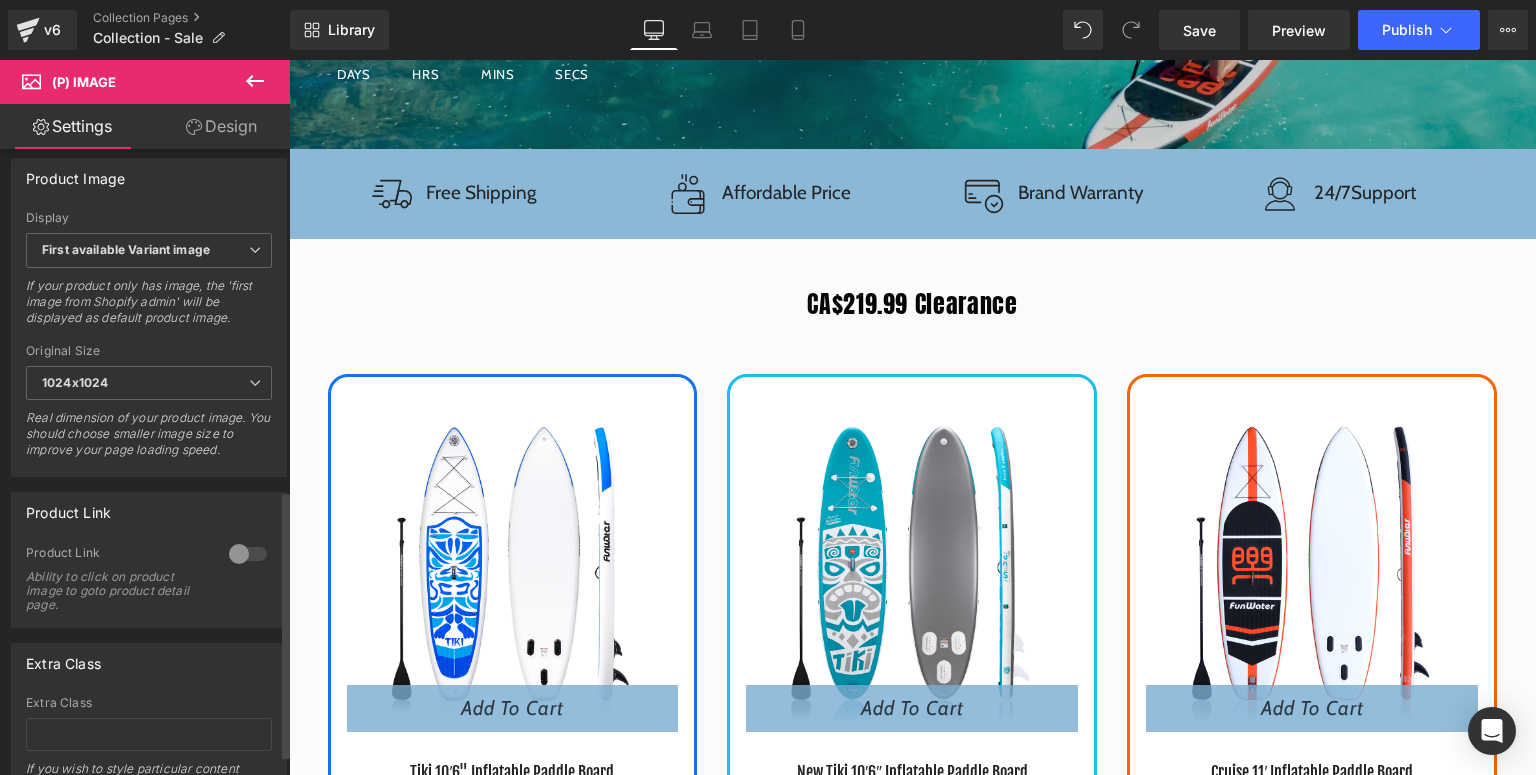 scroll, scrollTop: 800, scrollLeft: 0, axis: vertical 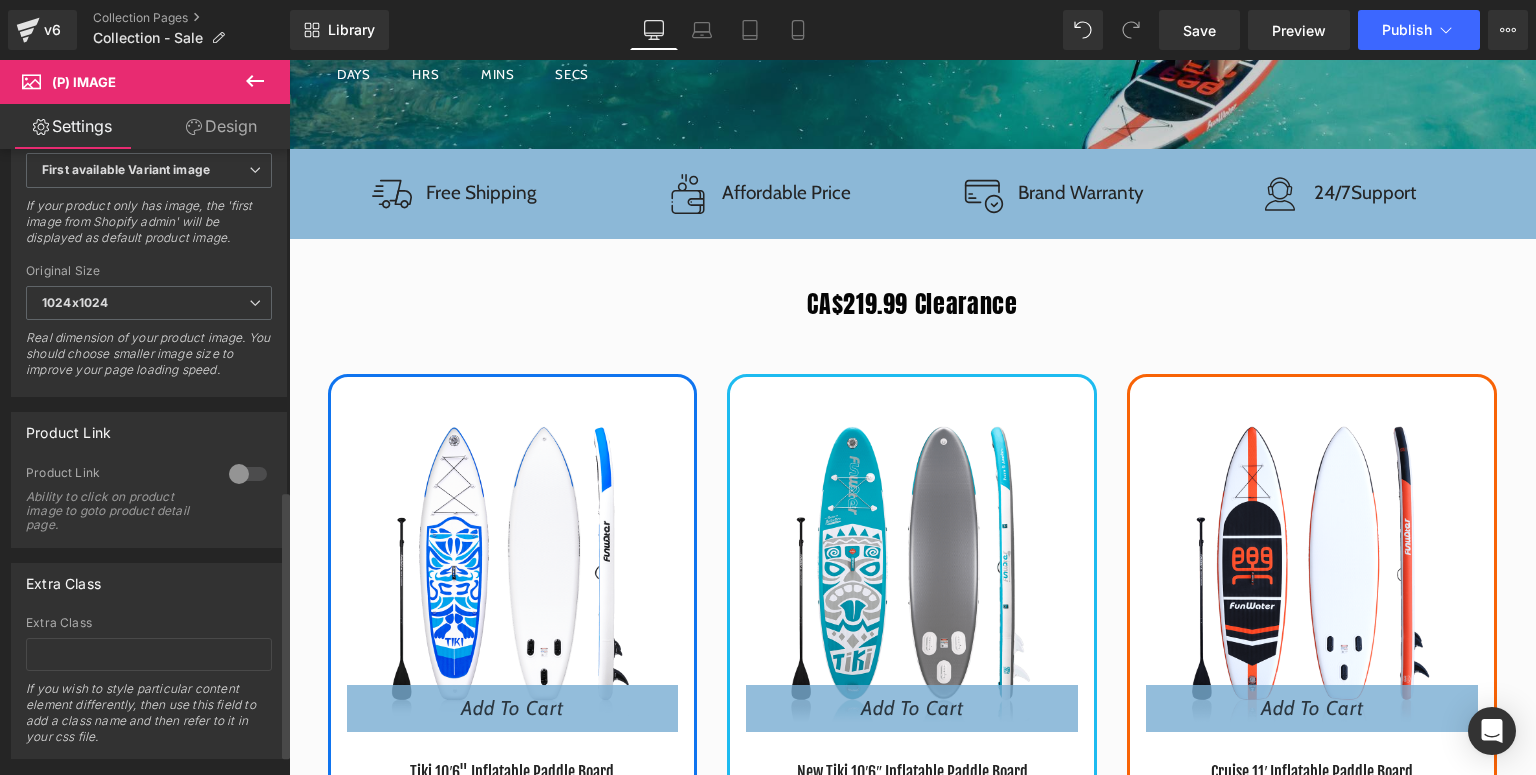 click at bounding box center [248, 474] 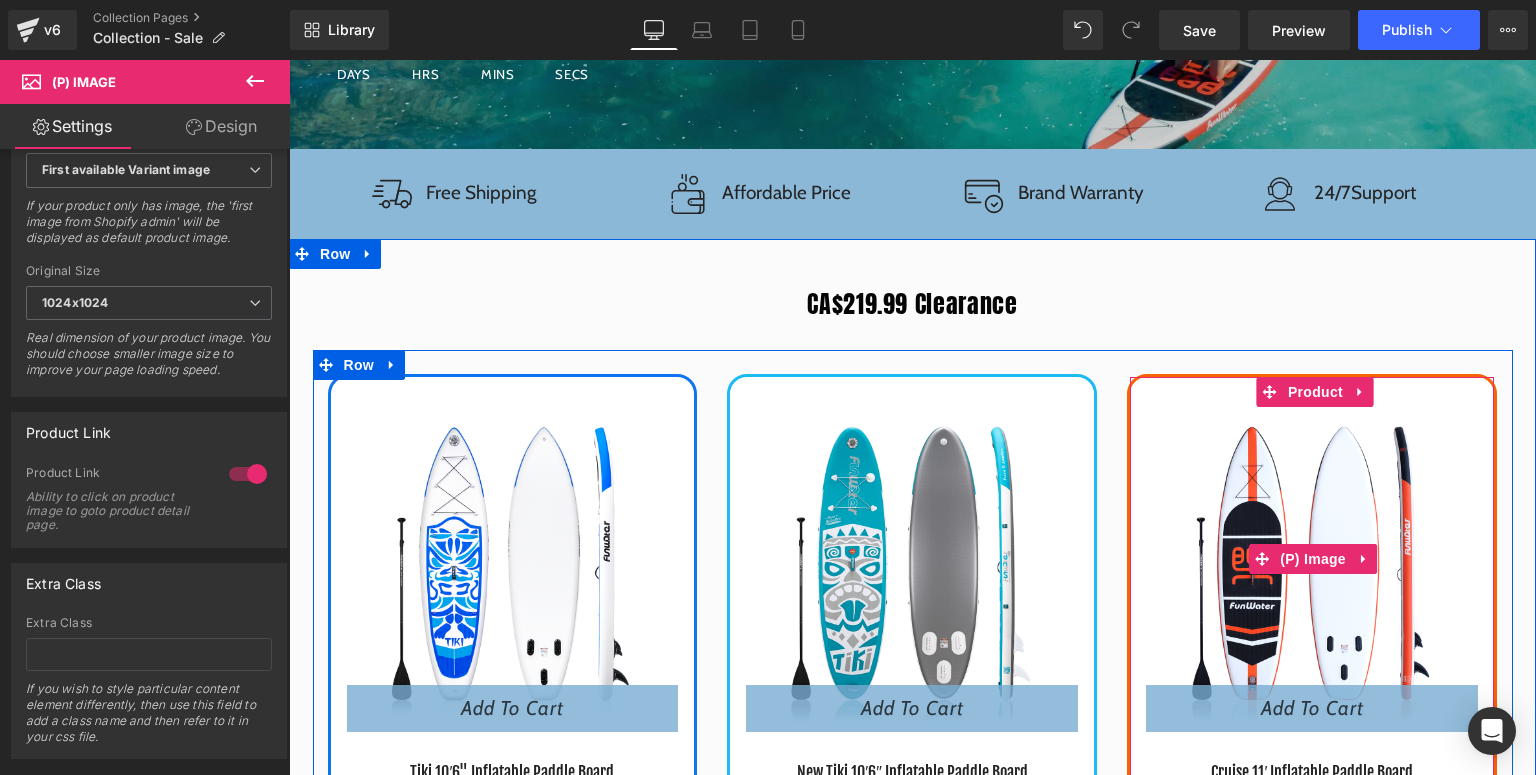 scroll, scrollTop: 800, scrollLeft: 0, axis: vertical 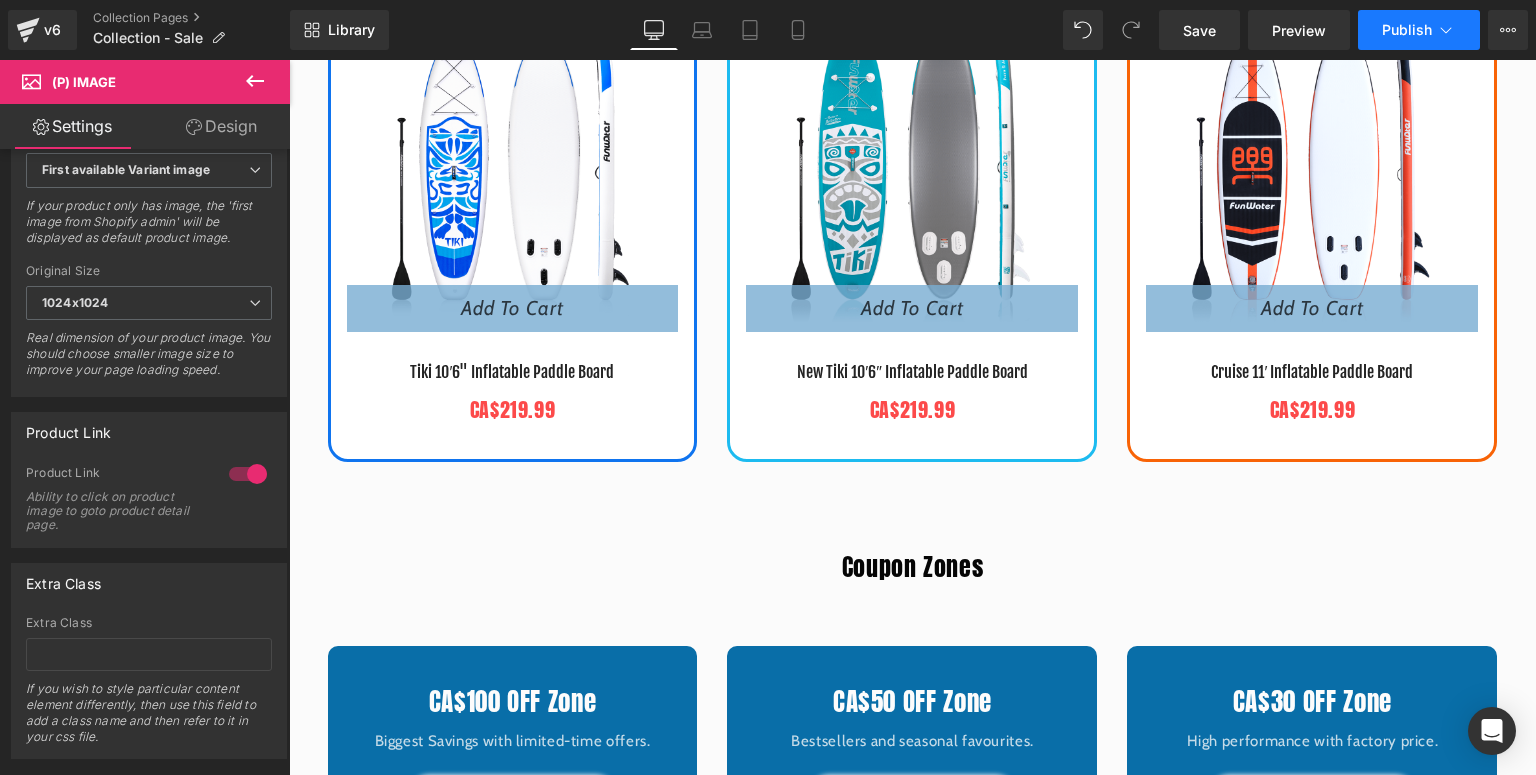 click on "Publish" at bounding box center (1407, 30) 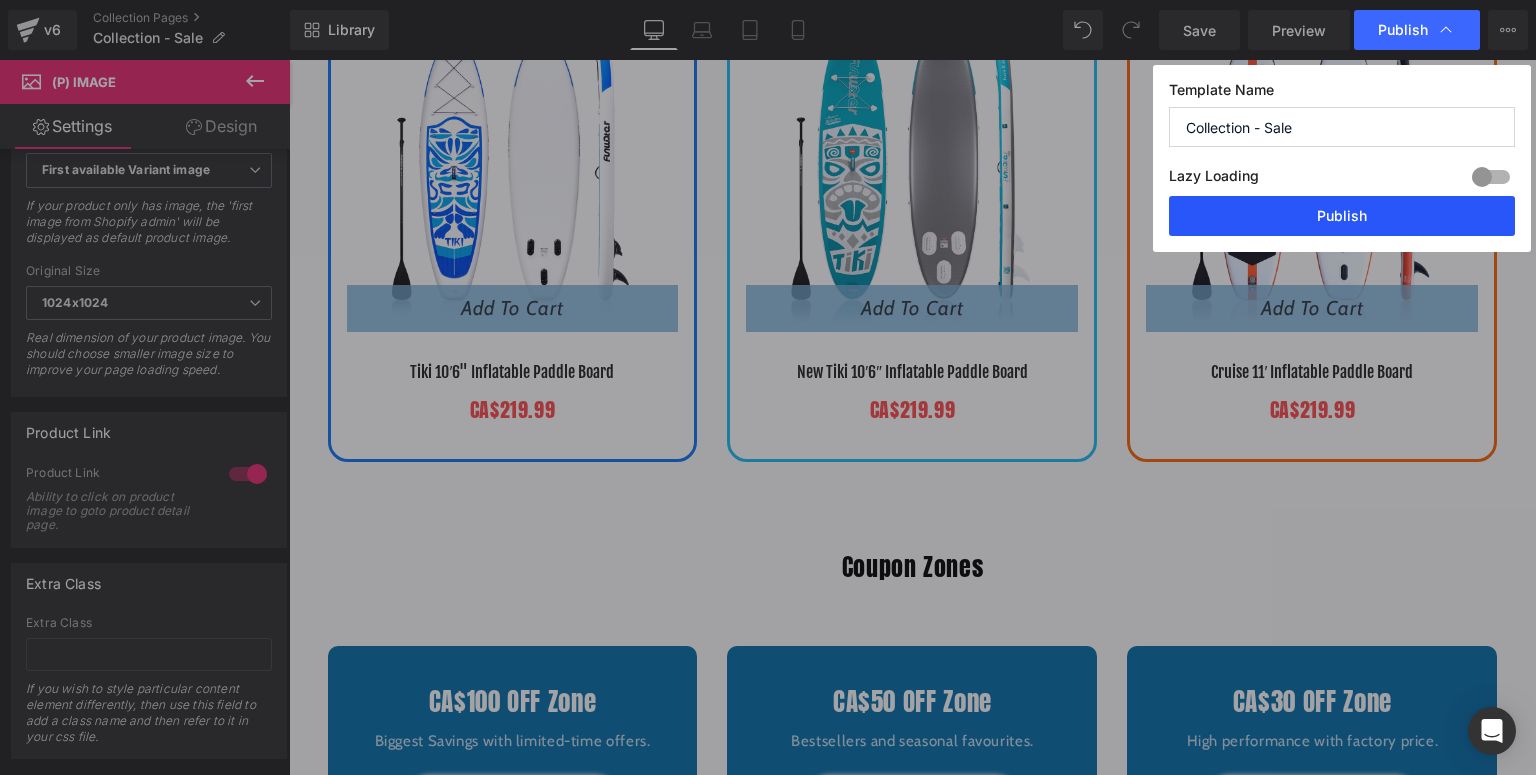 click on "Publish" at bounding box center [1342, 216] 